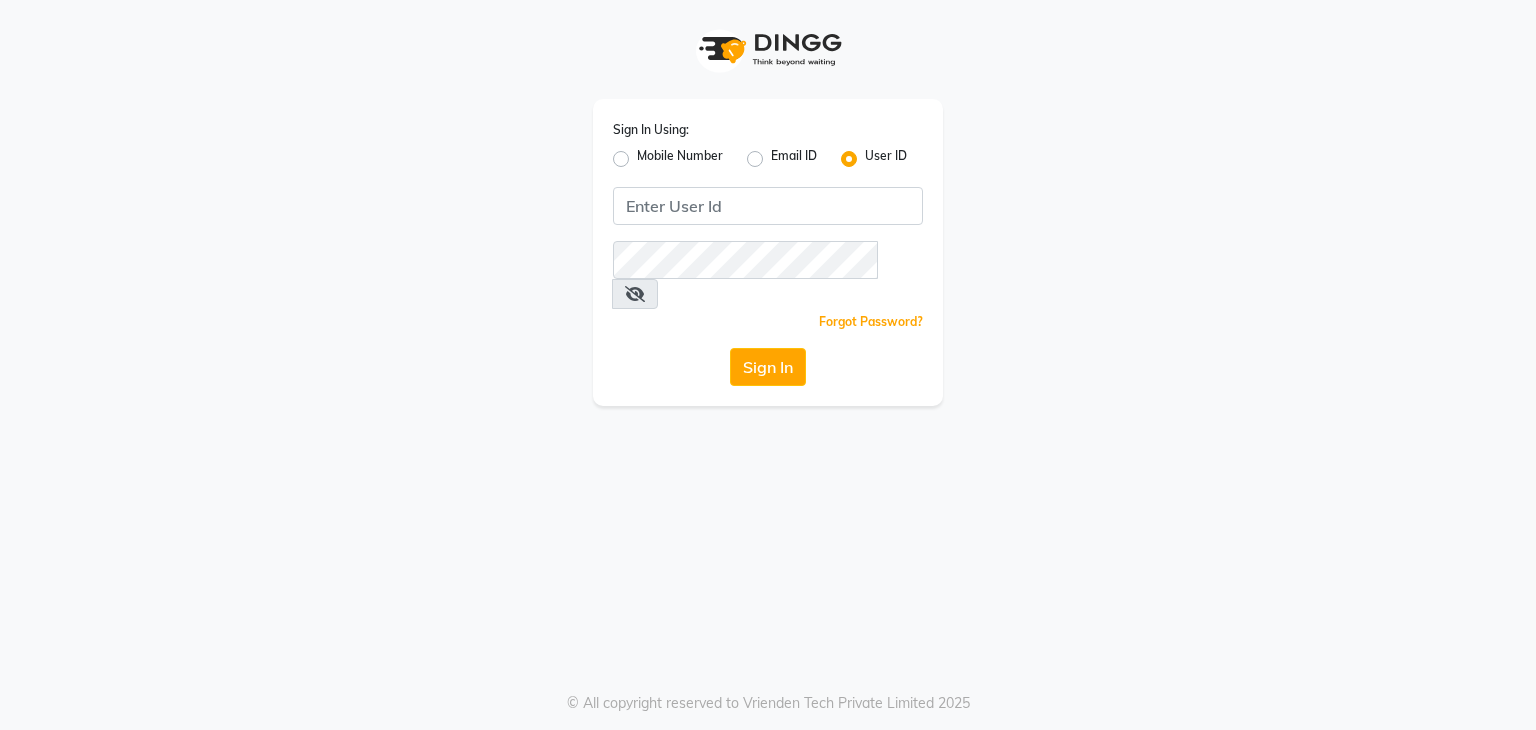 scroll, scrollTop: 0, scrollLeft: 0, axis: both 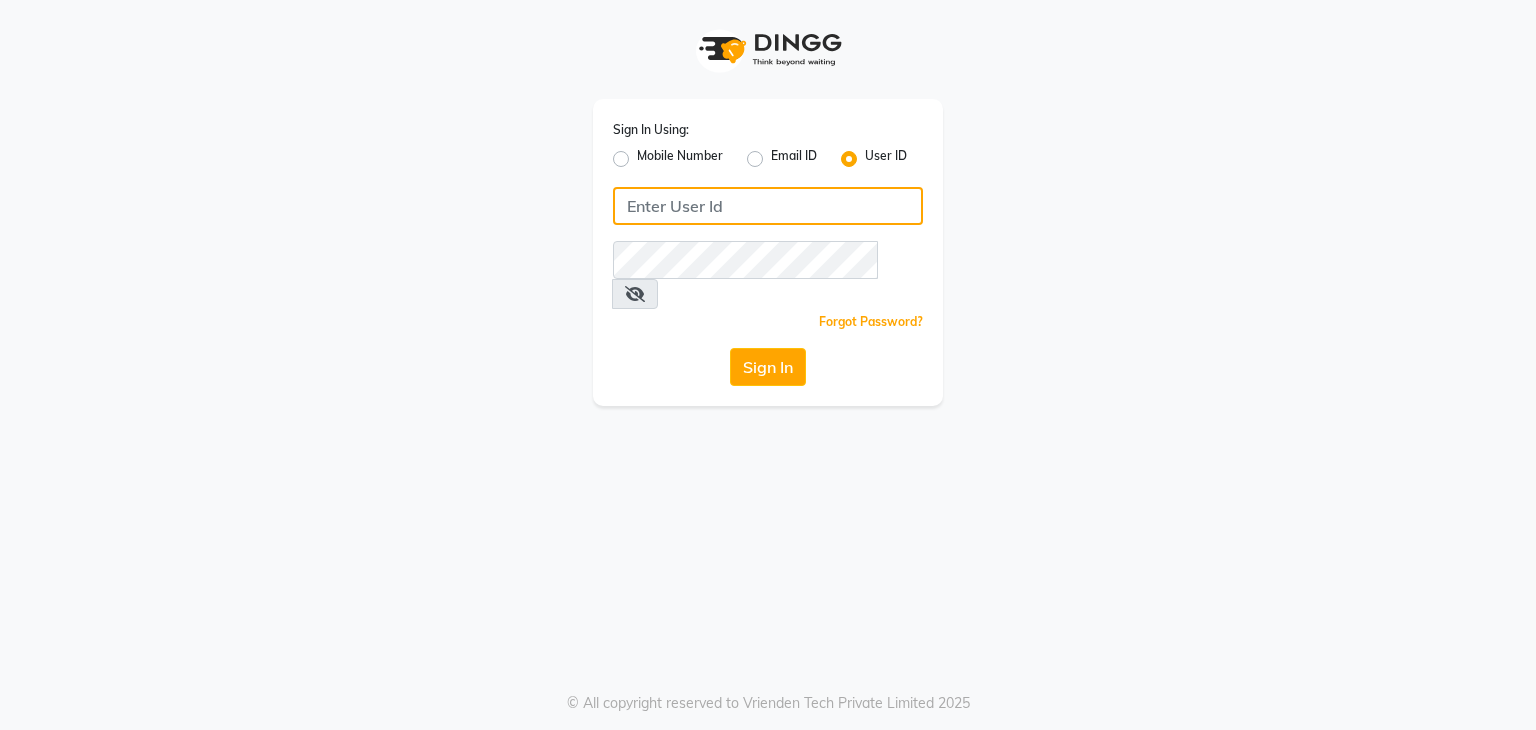 click 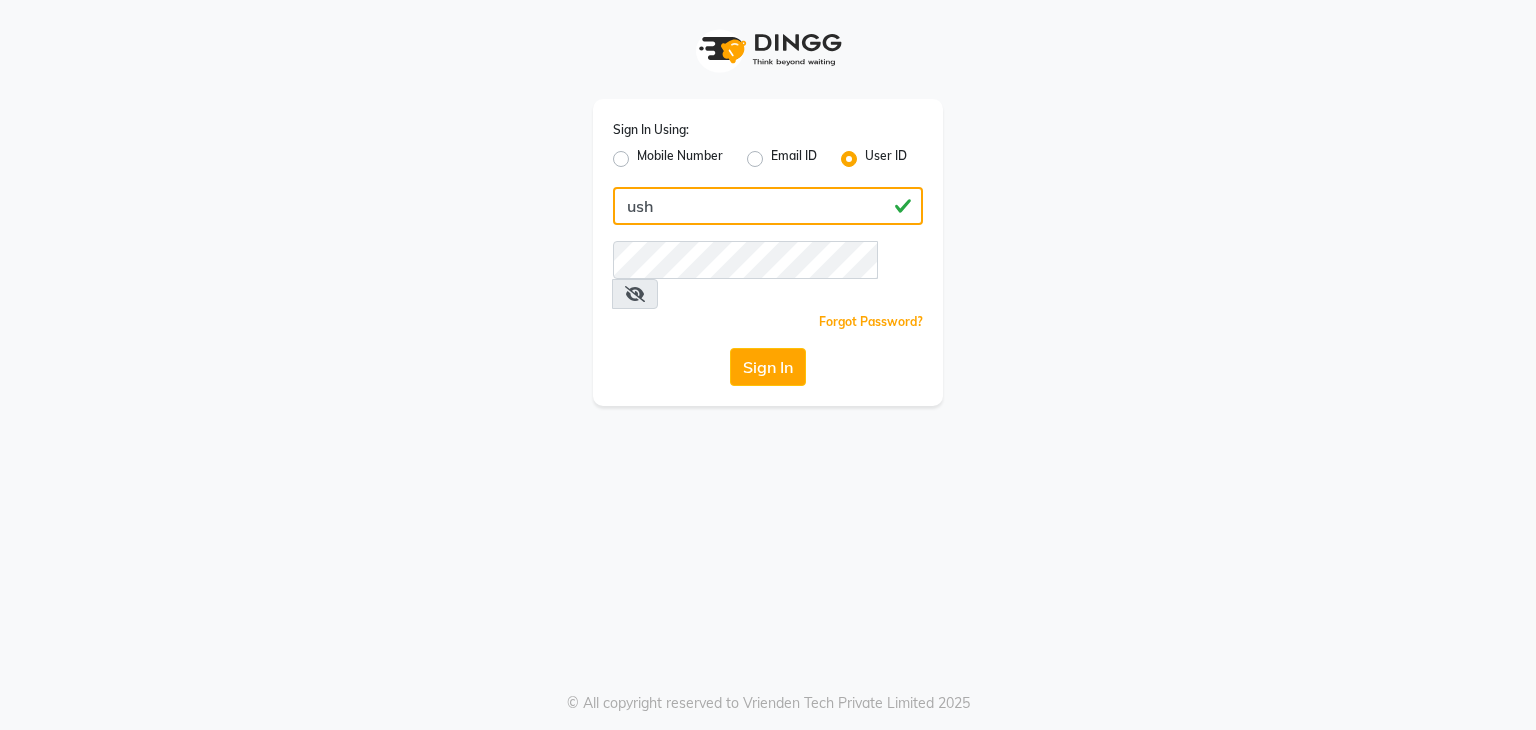 click on "ush" 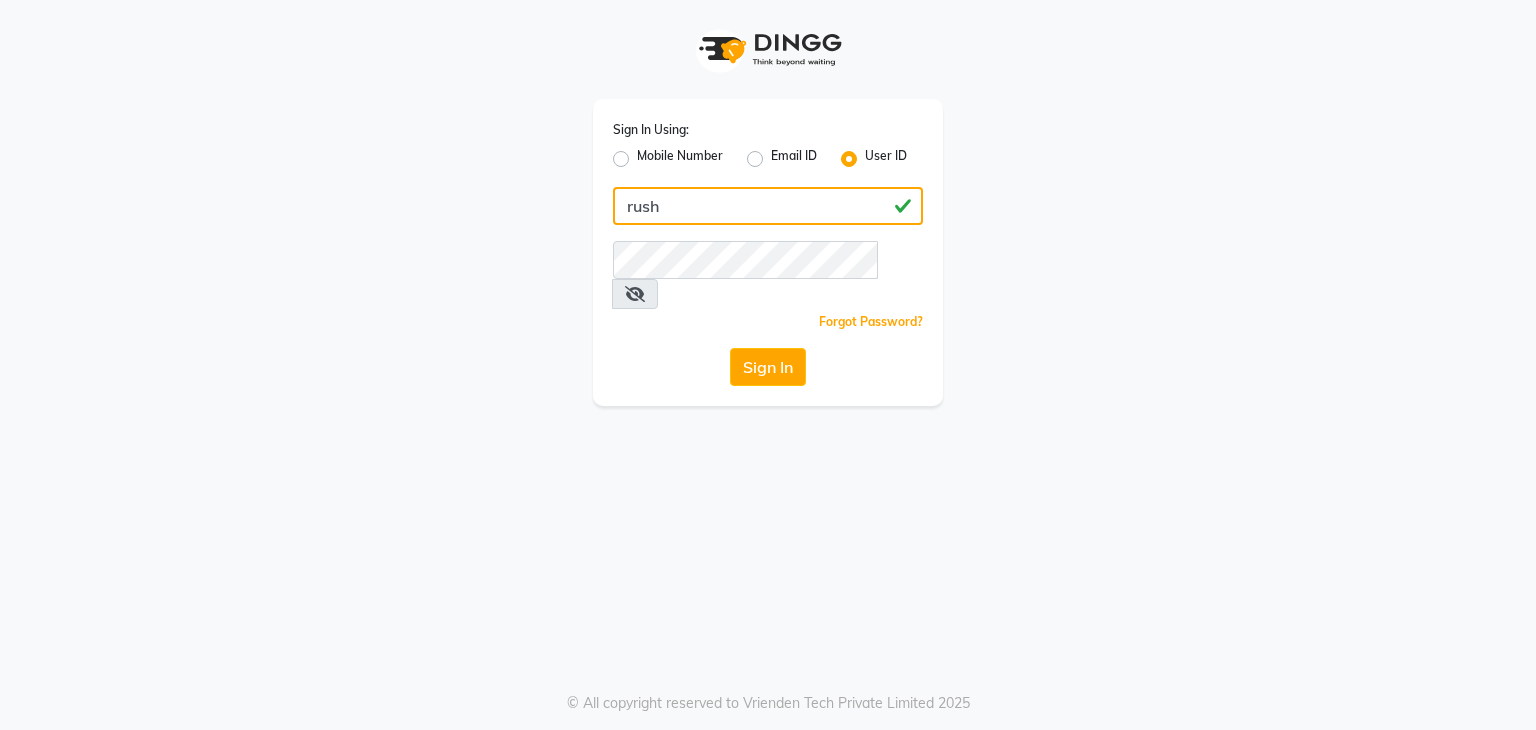 type on "rush" 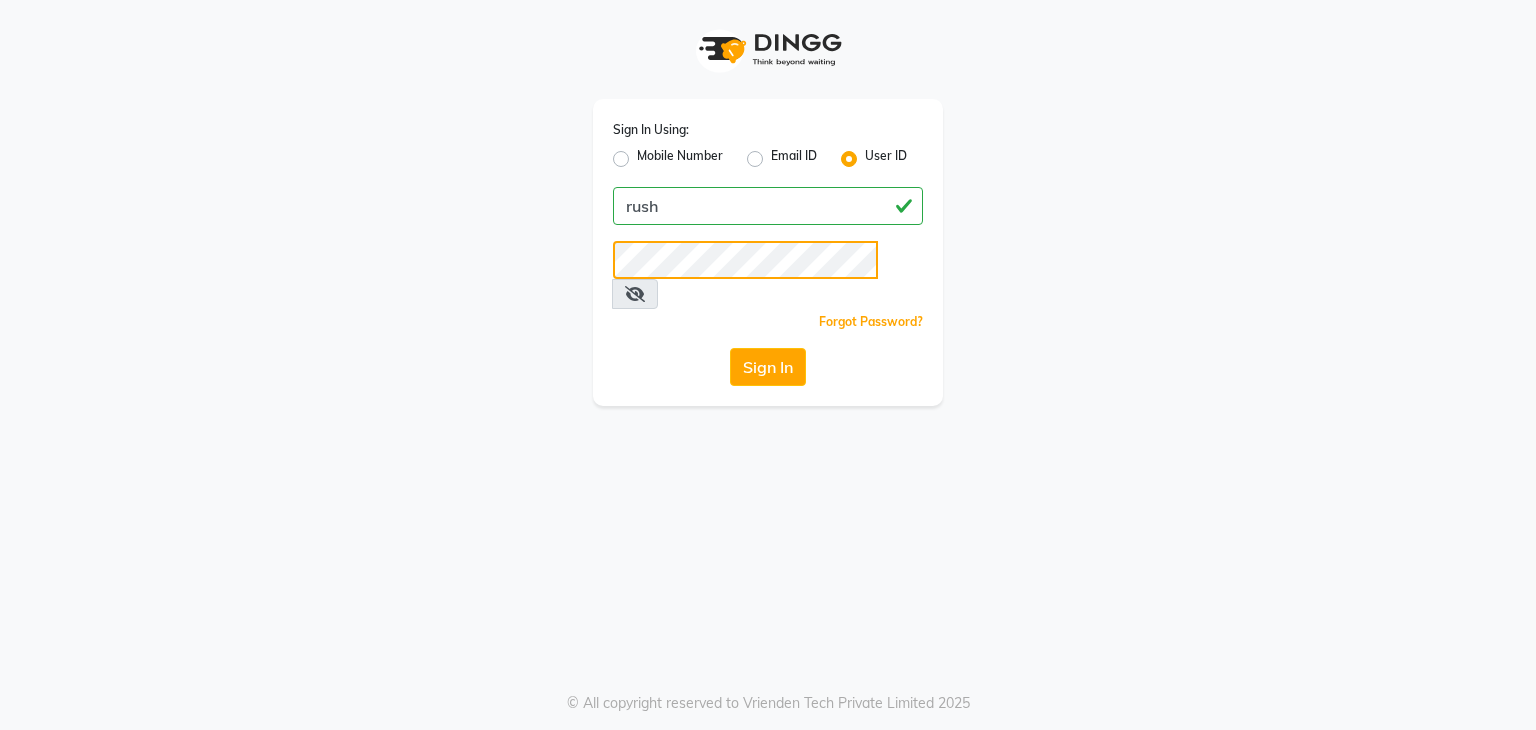 click on "Sign In" 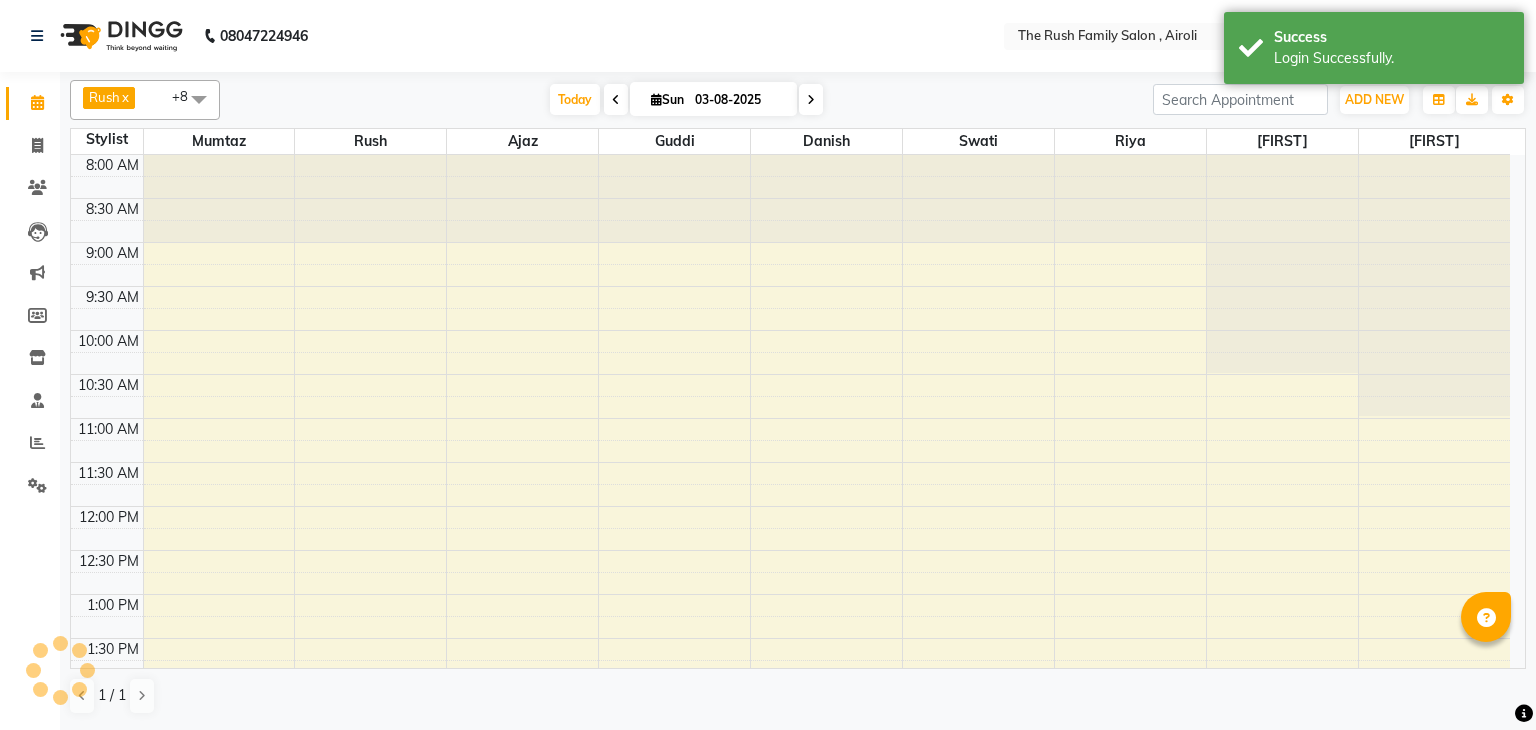 scroll, scrollTop: 0, scrollLeft: 0, axis: both 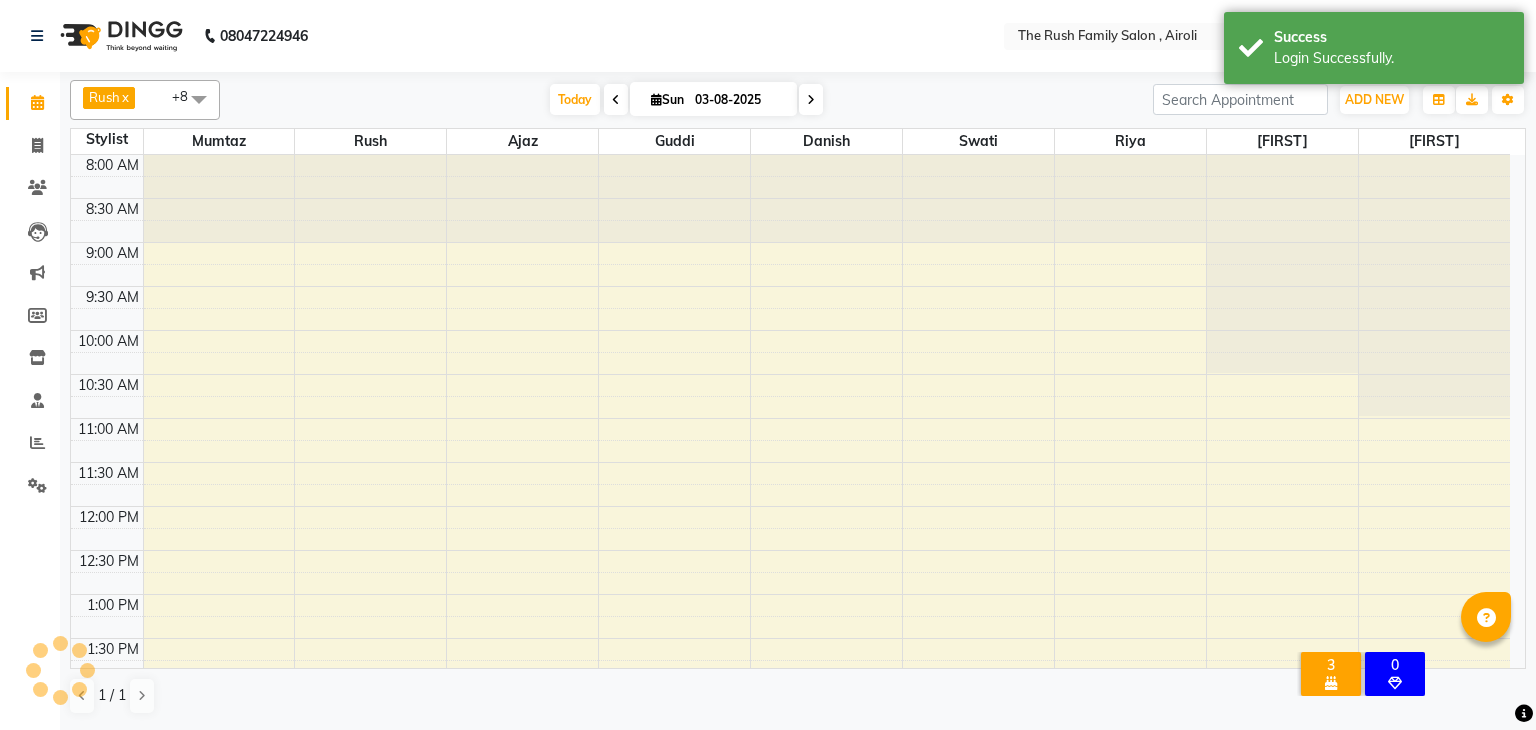 select on "en" 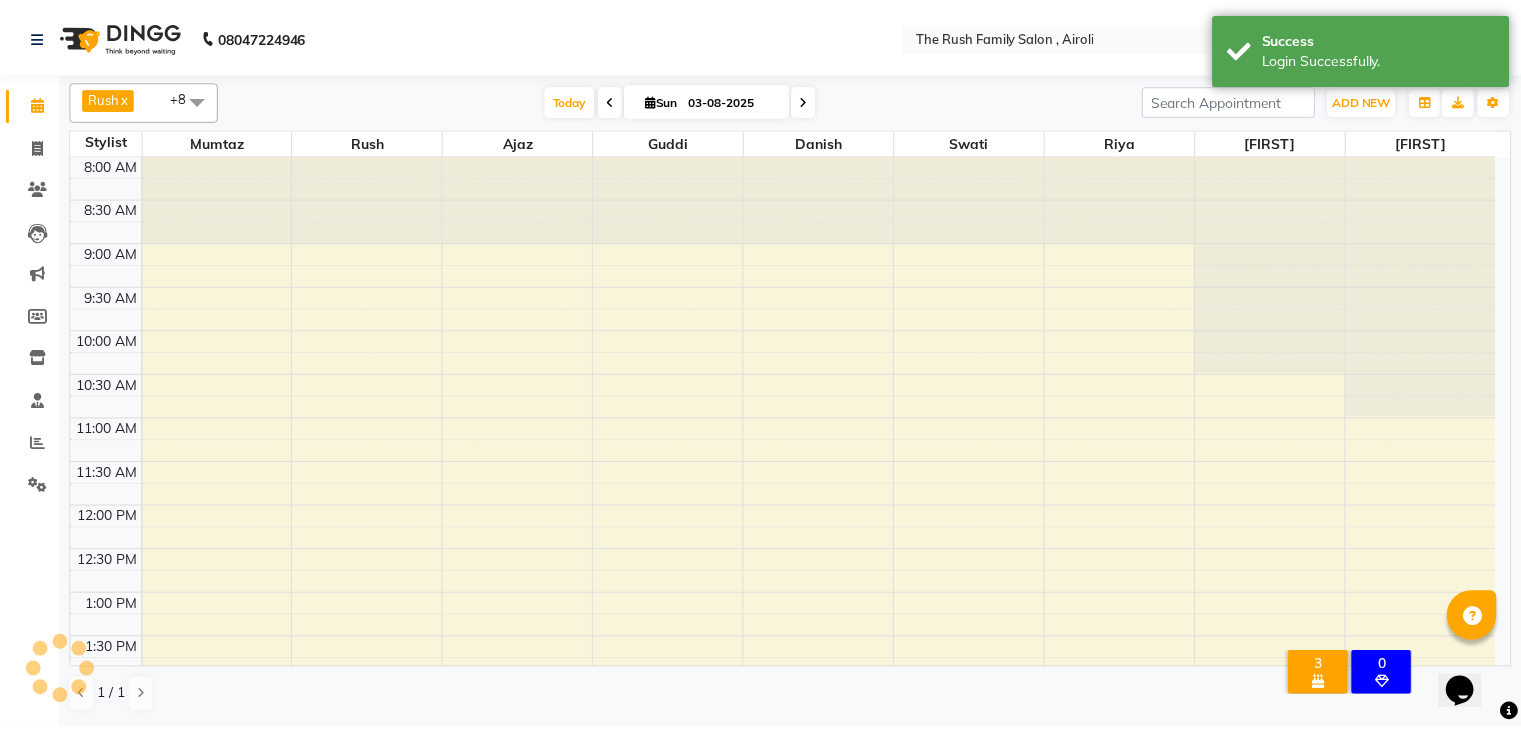 scroll, scrollTop: 0, scrollLeft: 0, axis: both 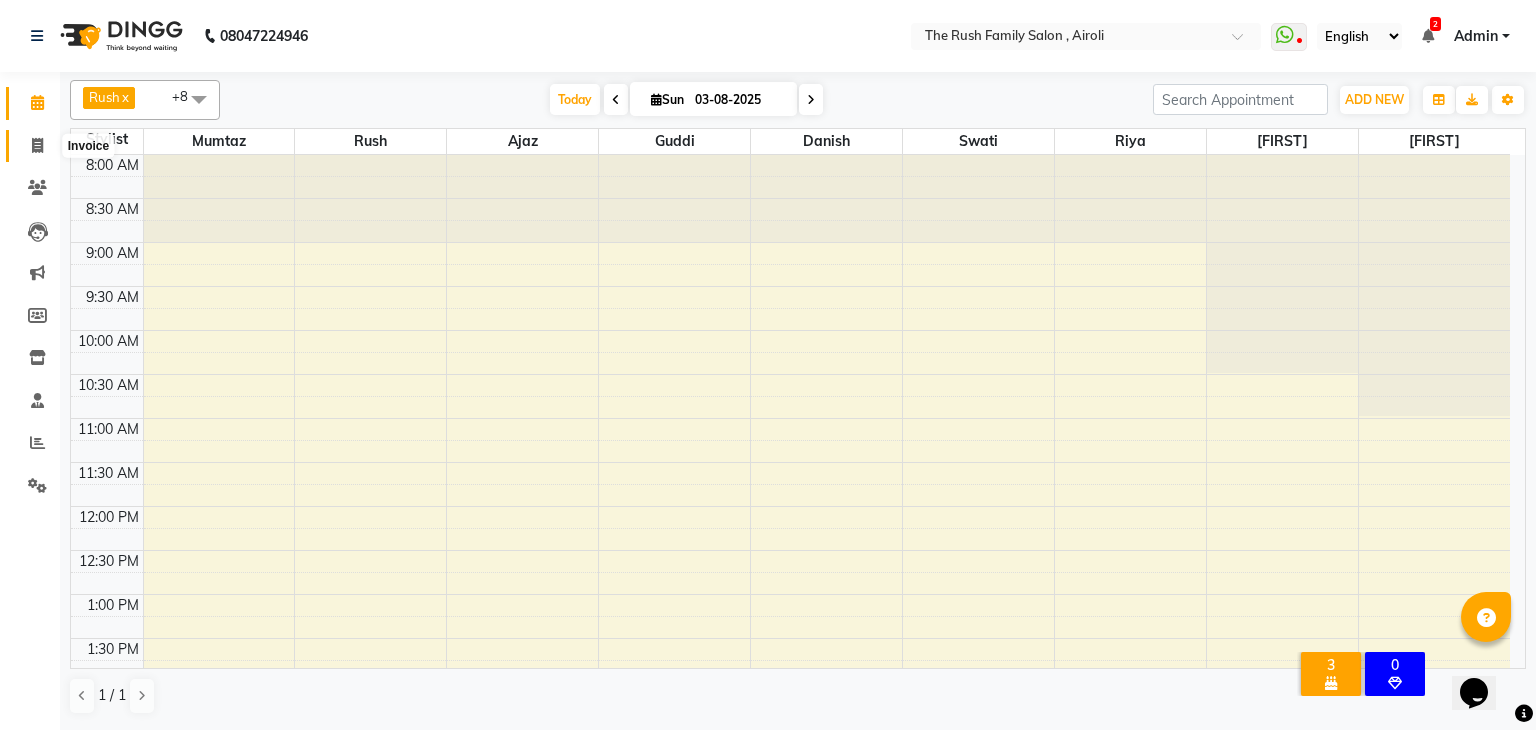 click 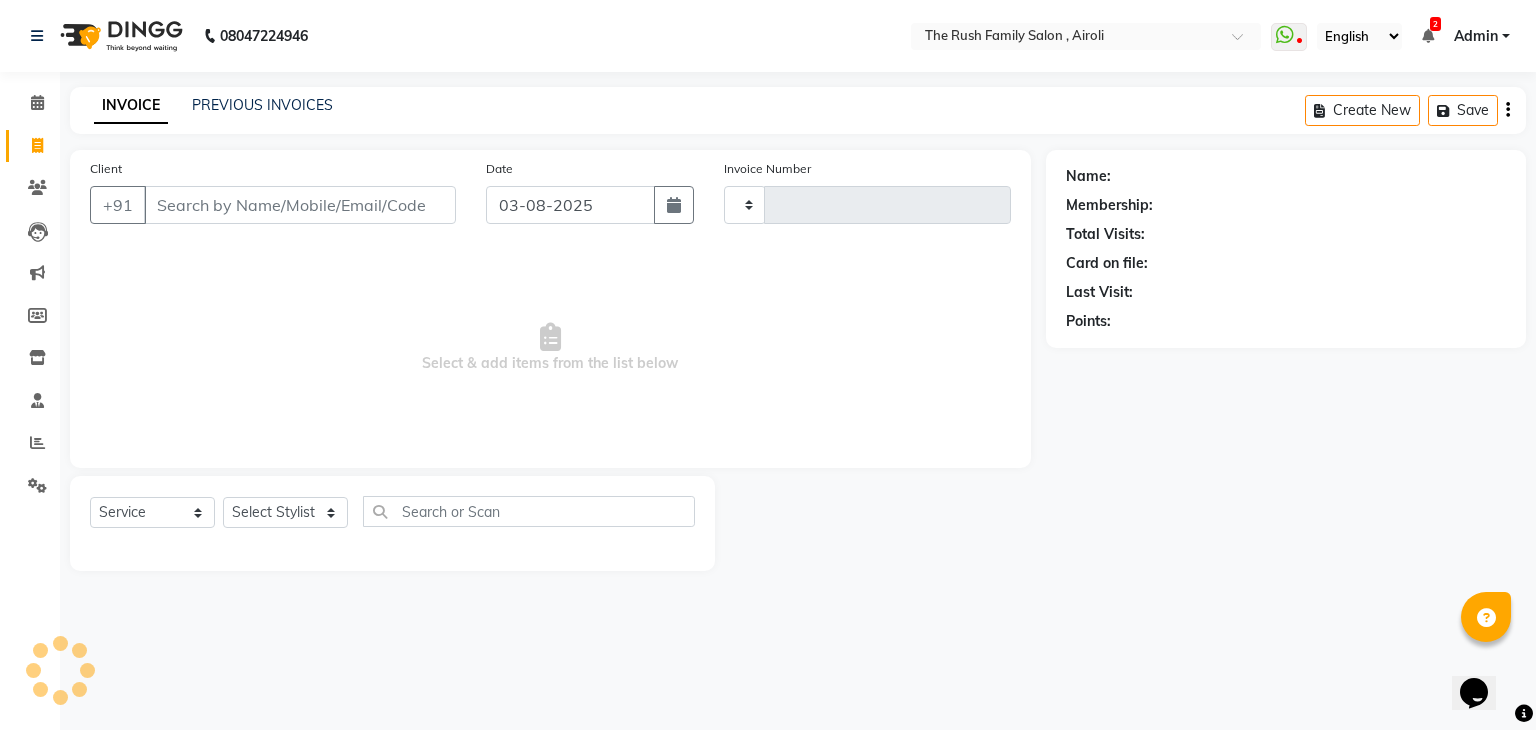 click 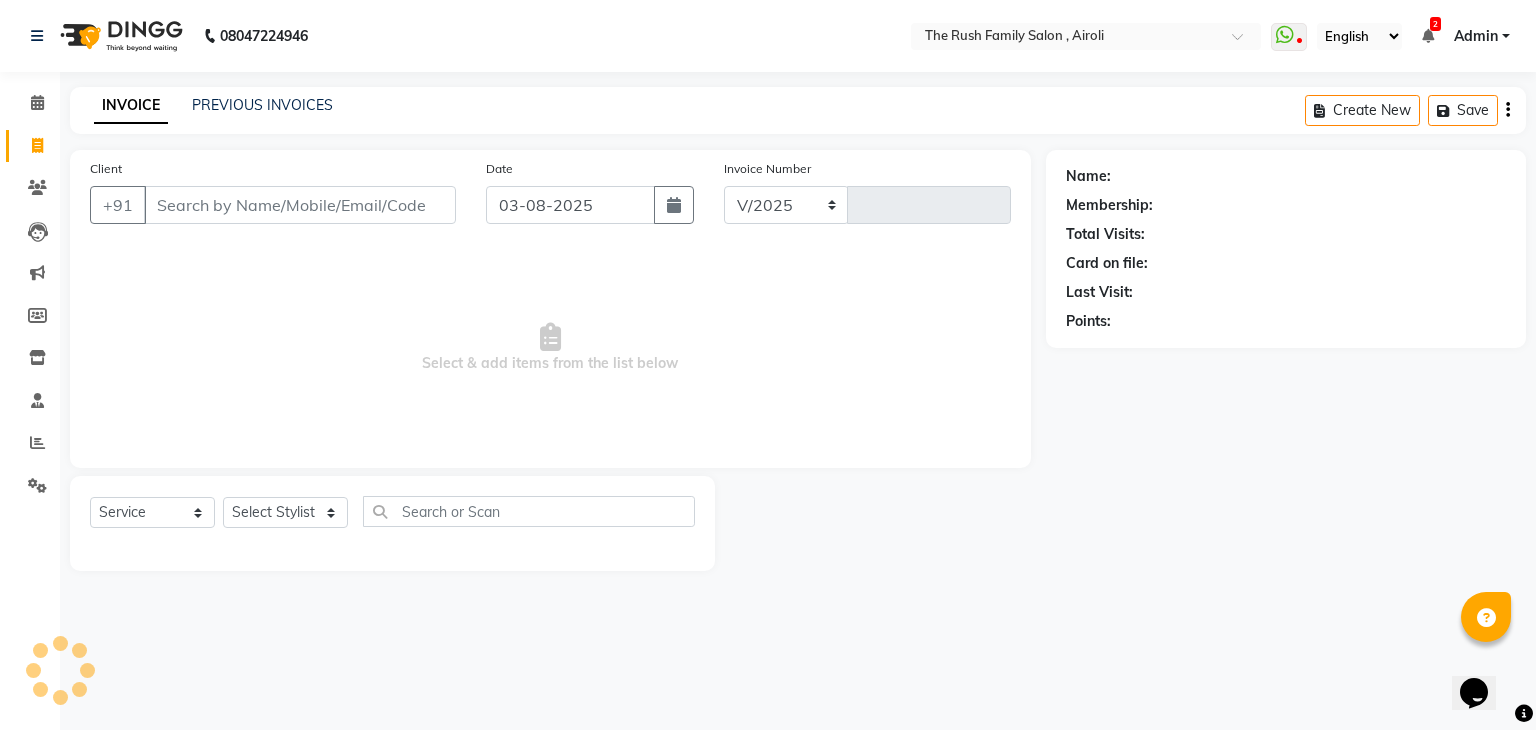 select on "5419" 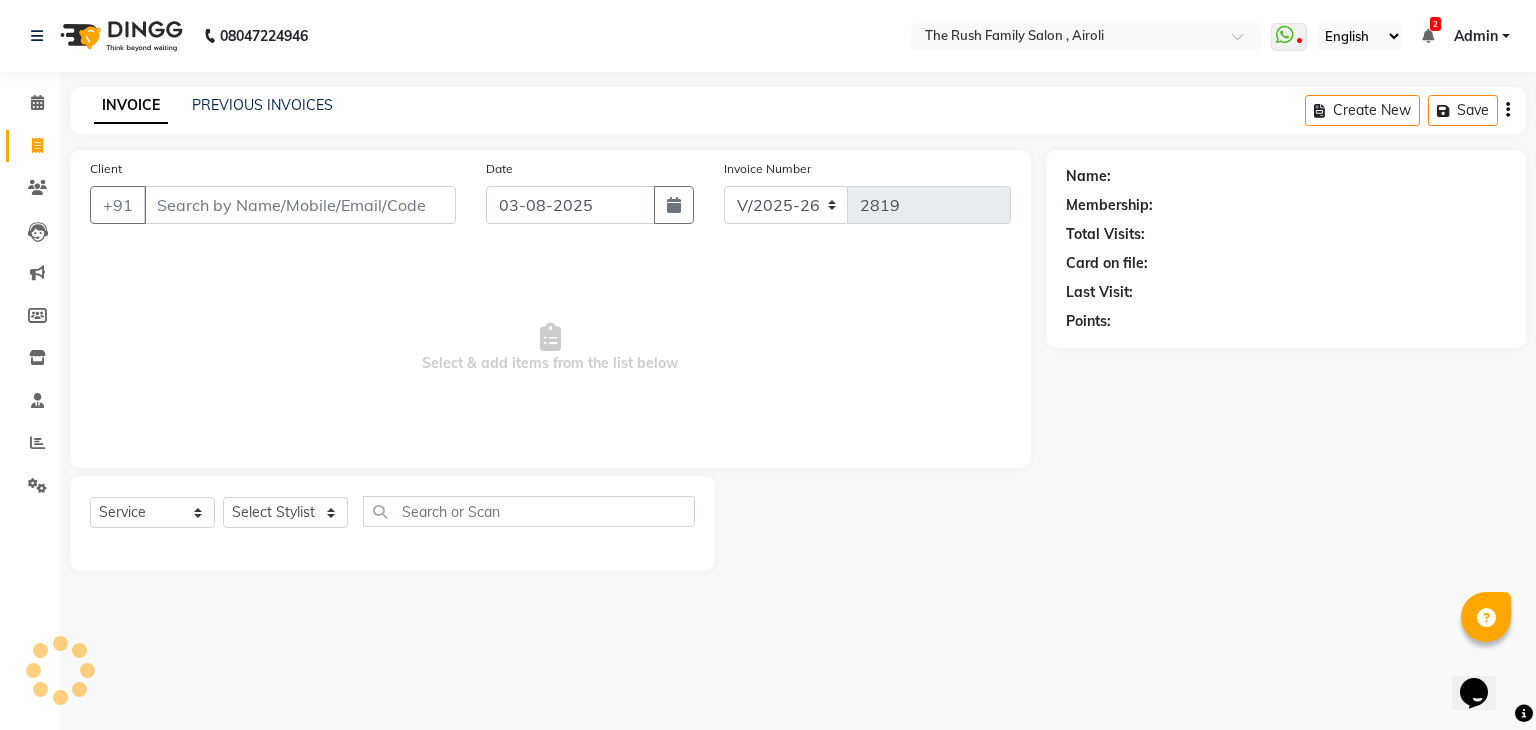 click on "Client" at bounding box center [300, 205] 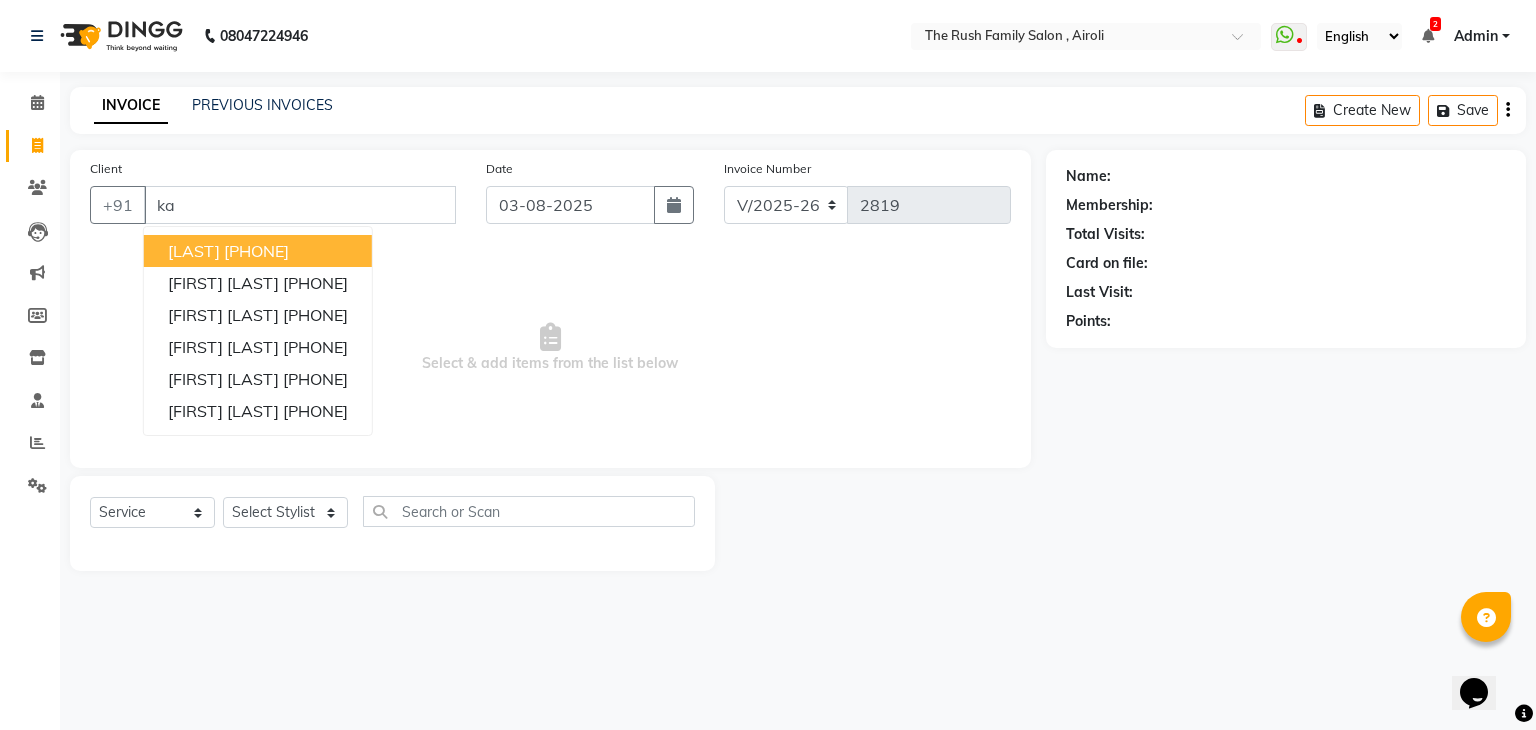 type on "k" 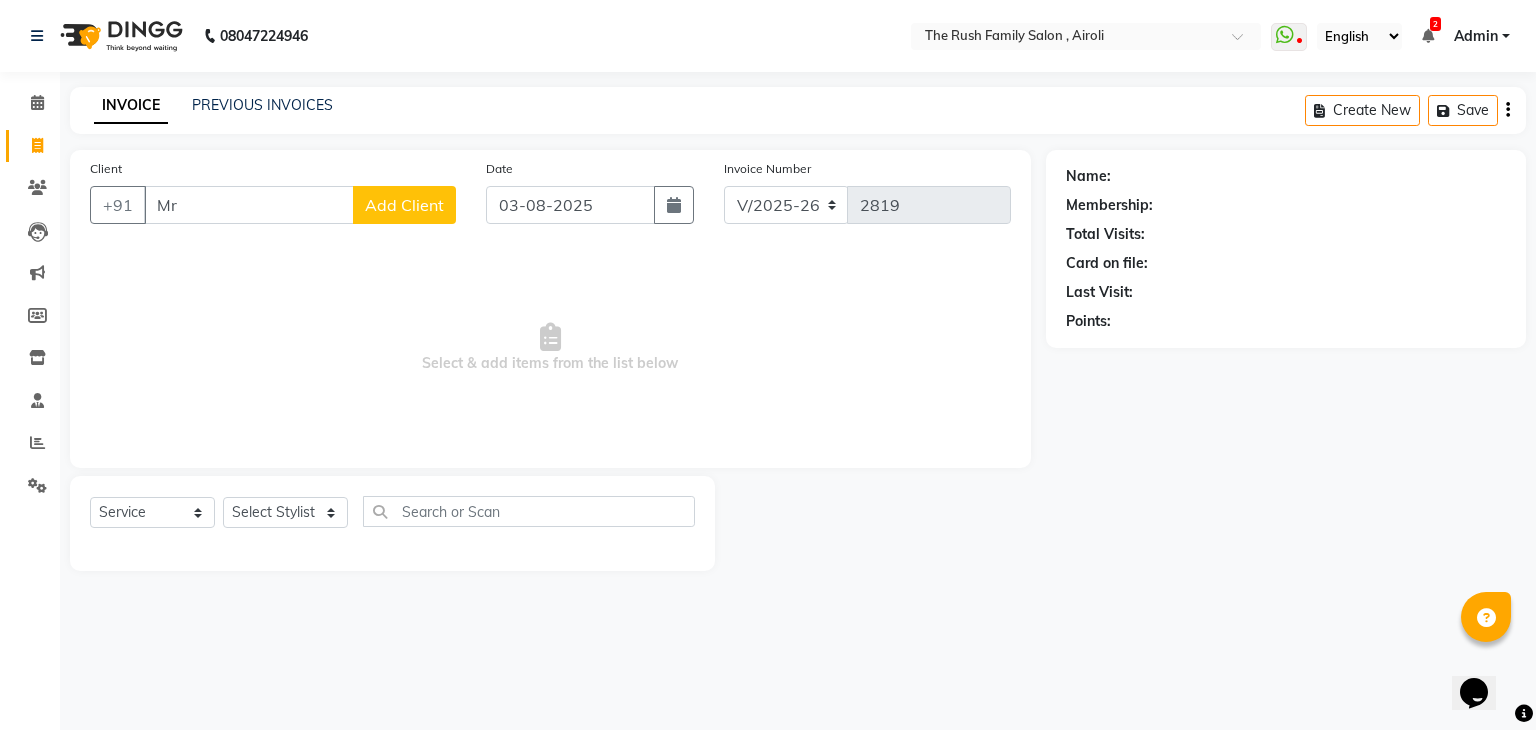 type on "M" 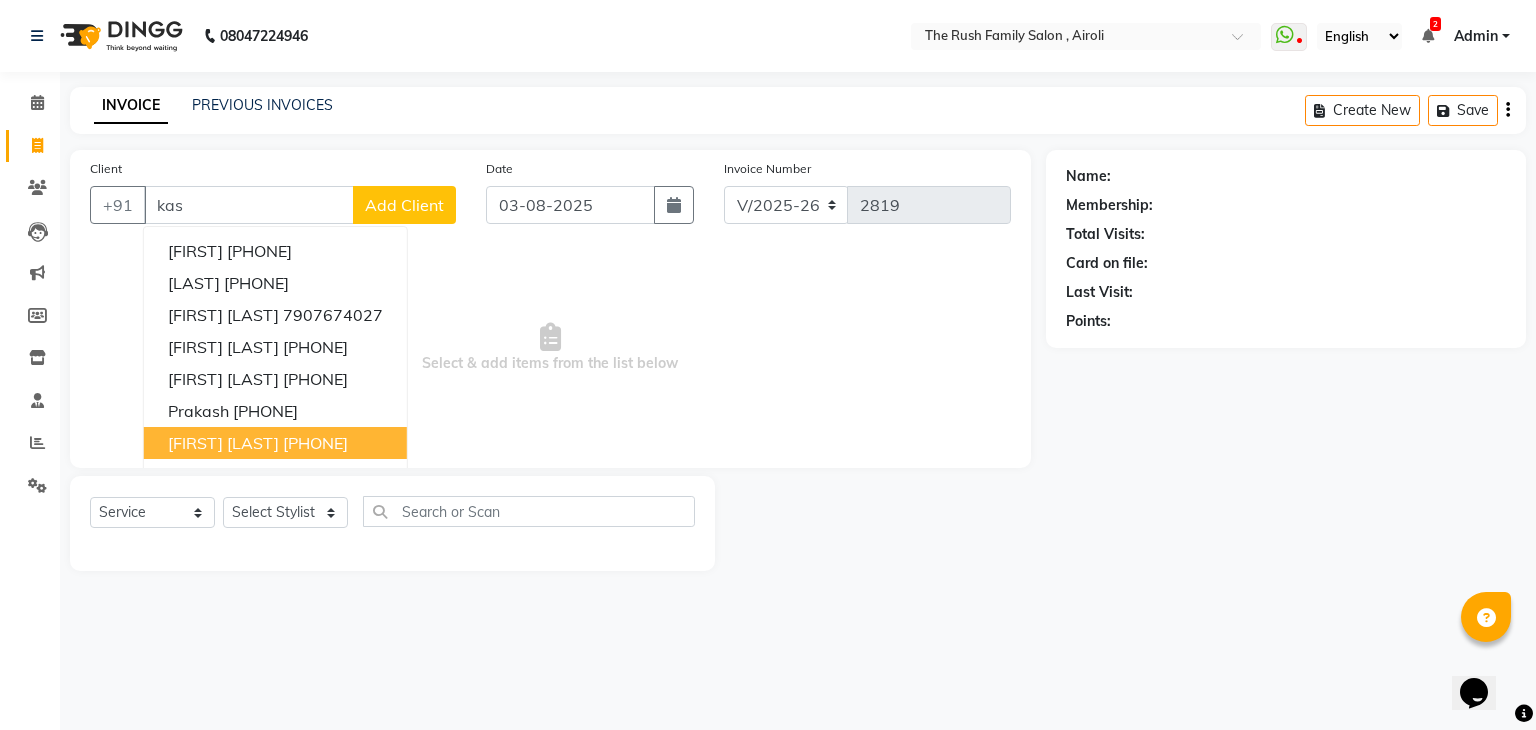 click on "[FIRST] [LAST]" at bounding box center [223, 443] 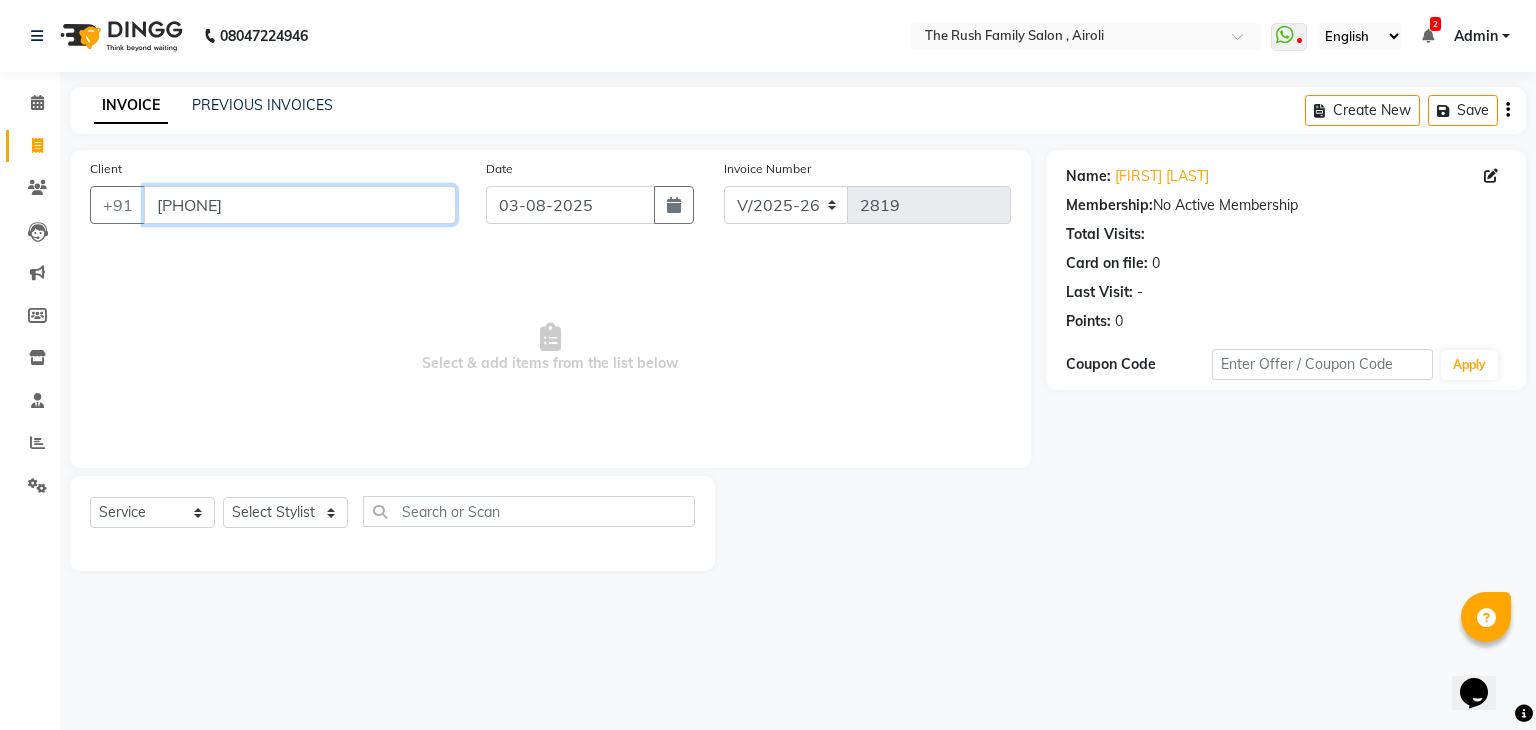 click on "[PHONE]" at bounding box center (300, 205) 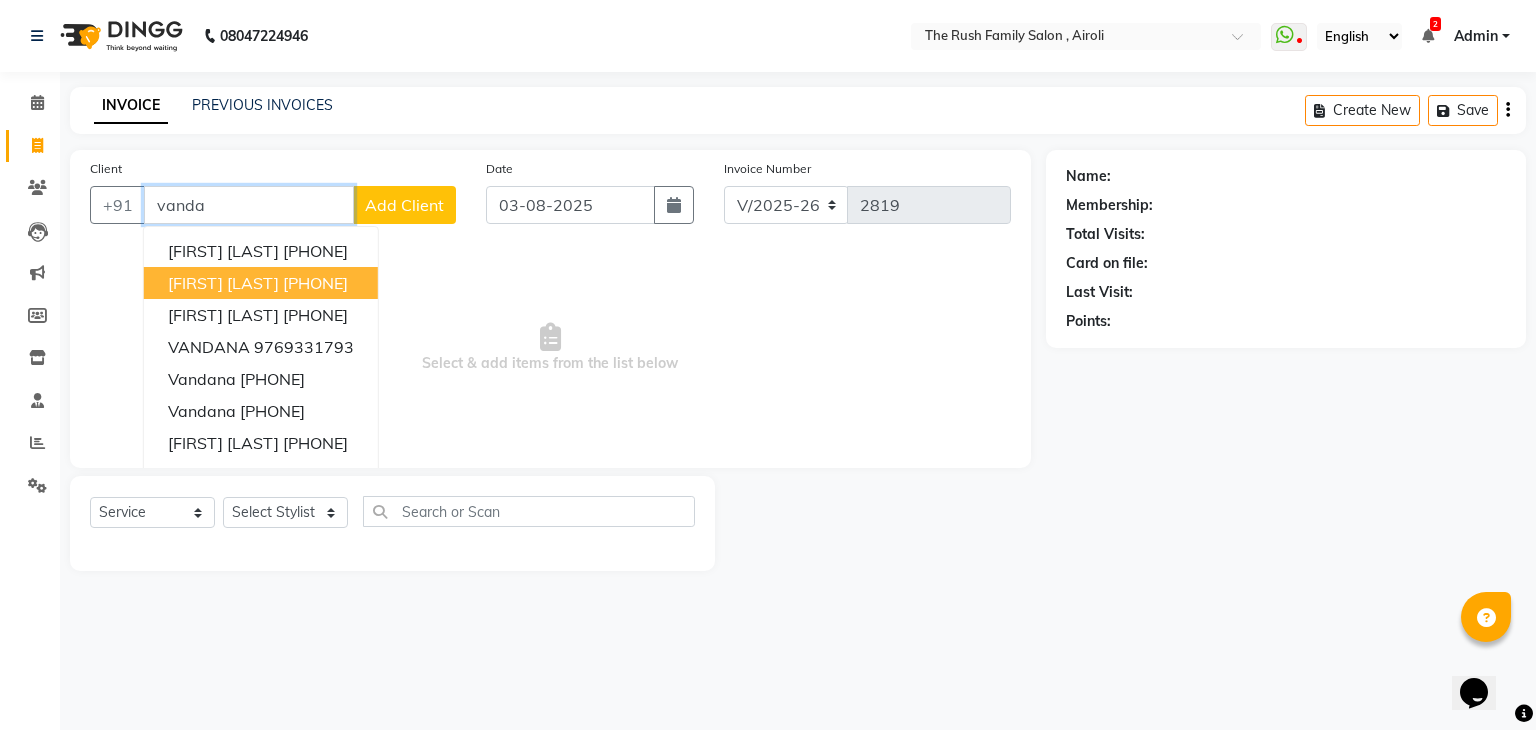 click on "[FIRST] [LAST]" at bounding box center (223, 283) 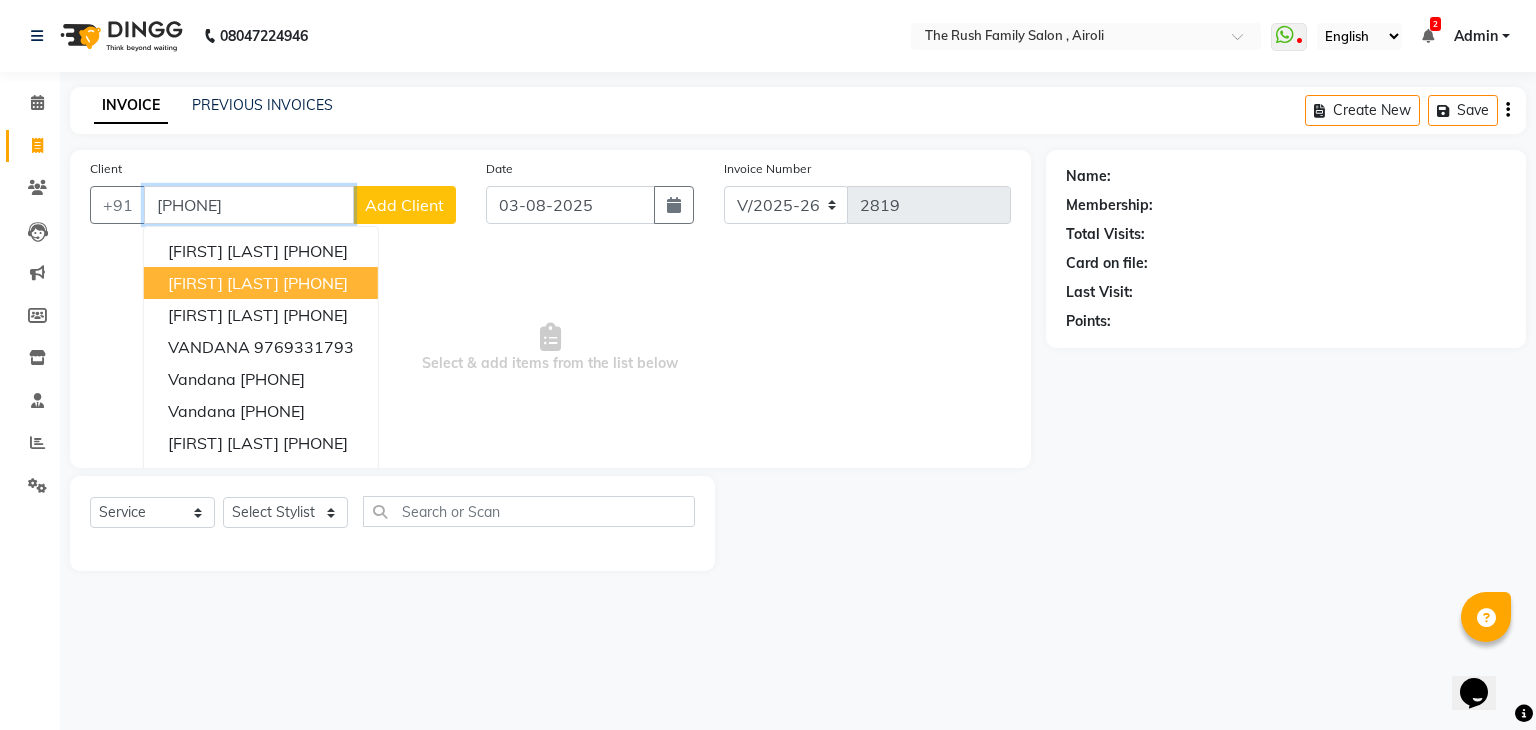 type on "[PHONE]" 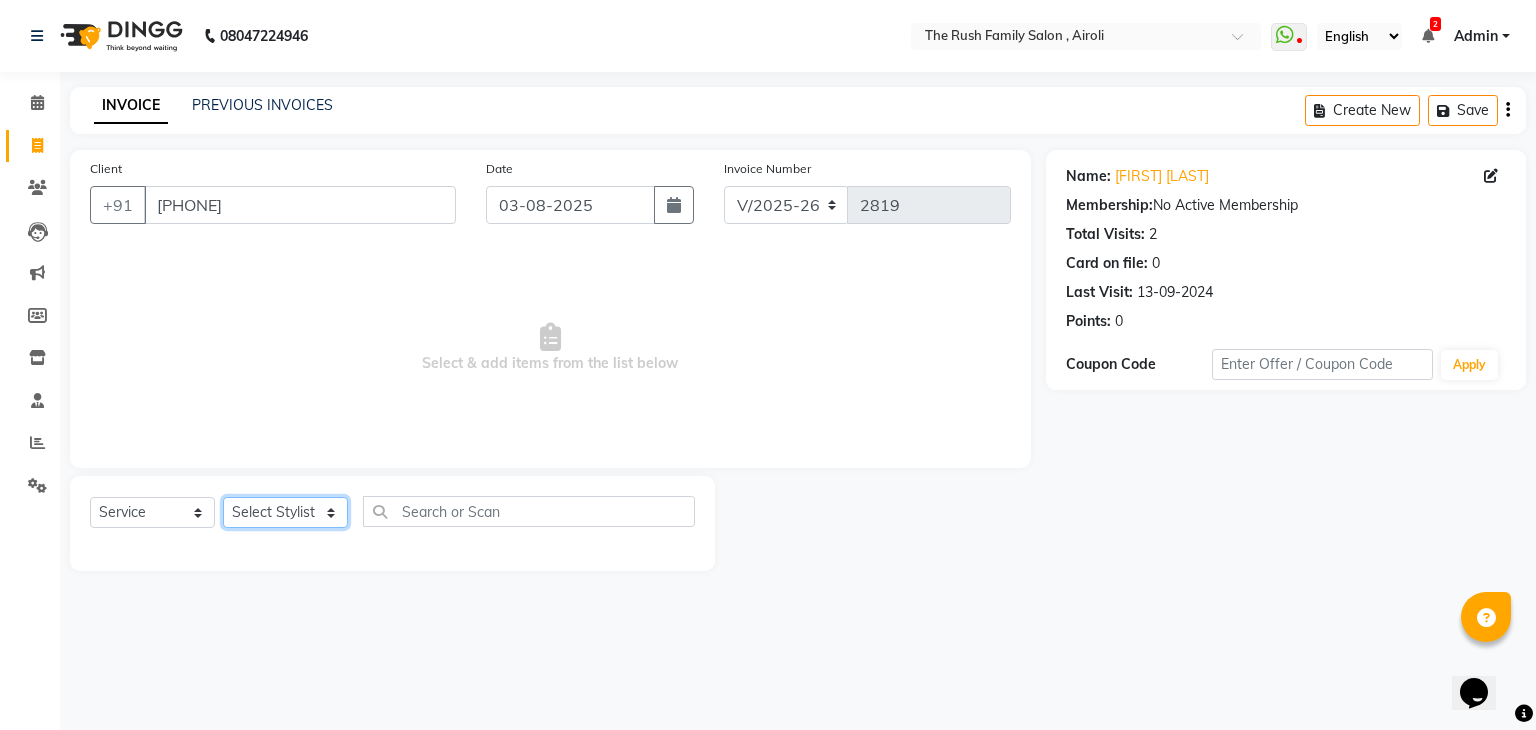 click on "Select Stylist Ajaz Alvira Danish Guddi Jayesh Josh  mumtaz Naeem Neha Riya    Rush Swati" 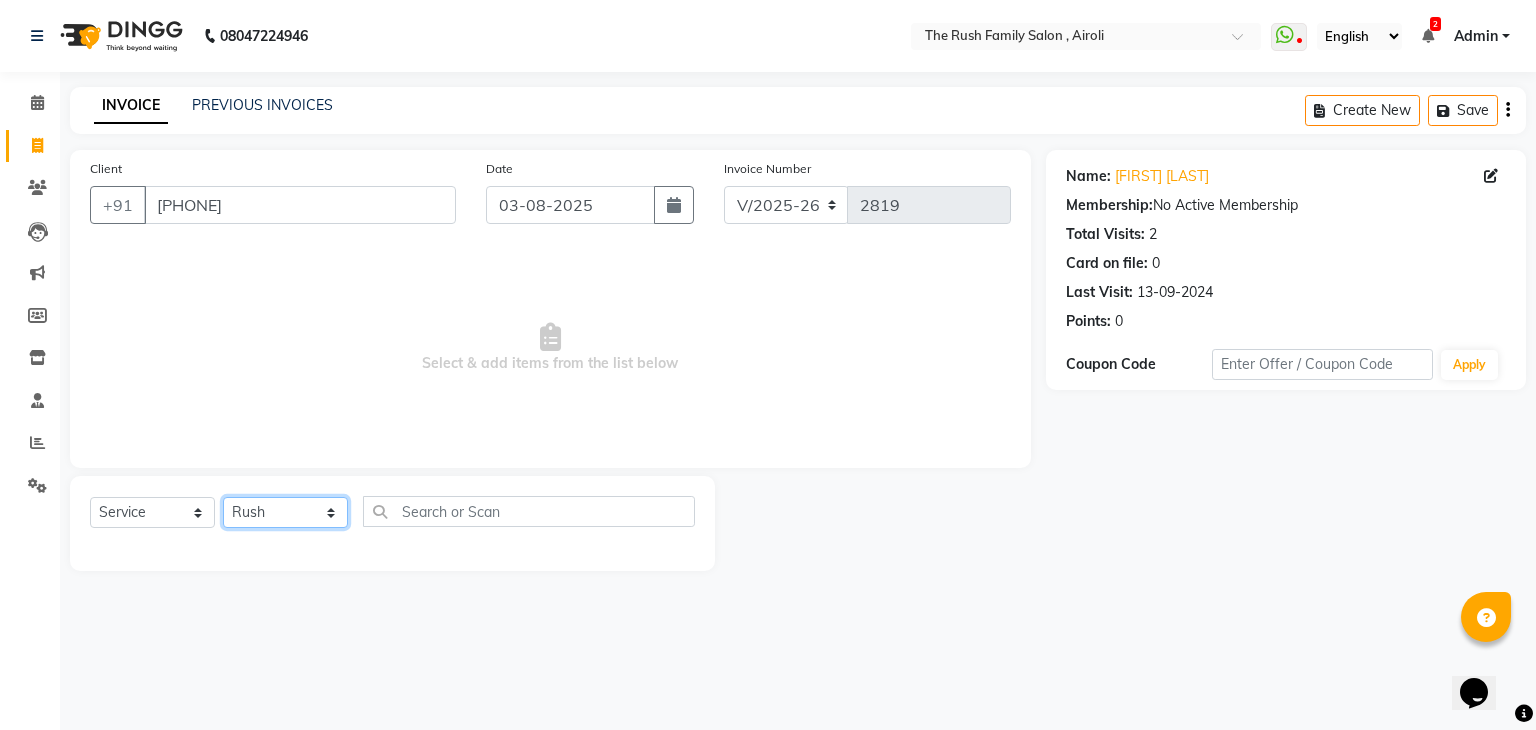 click on "Select Stylist Ajaz Alvira Danish Guddi Jayesh Josh  mumtaz Naeem Neha Riya    Rush Swati" 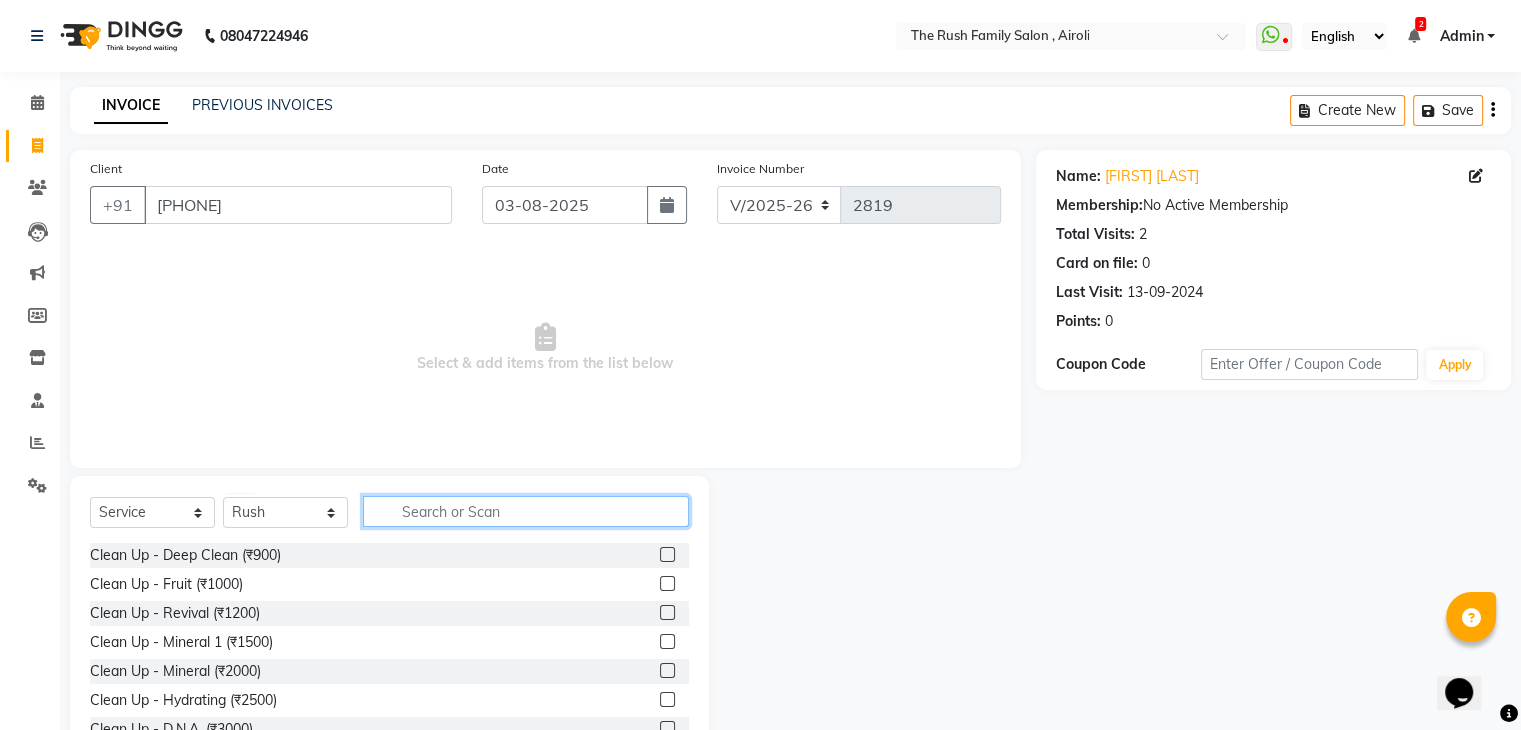 click 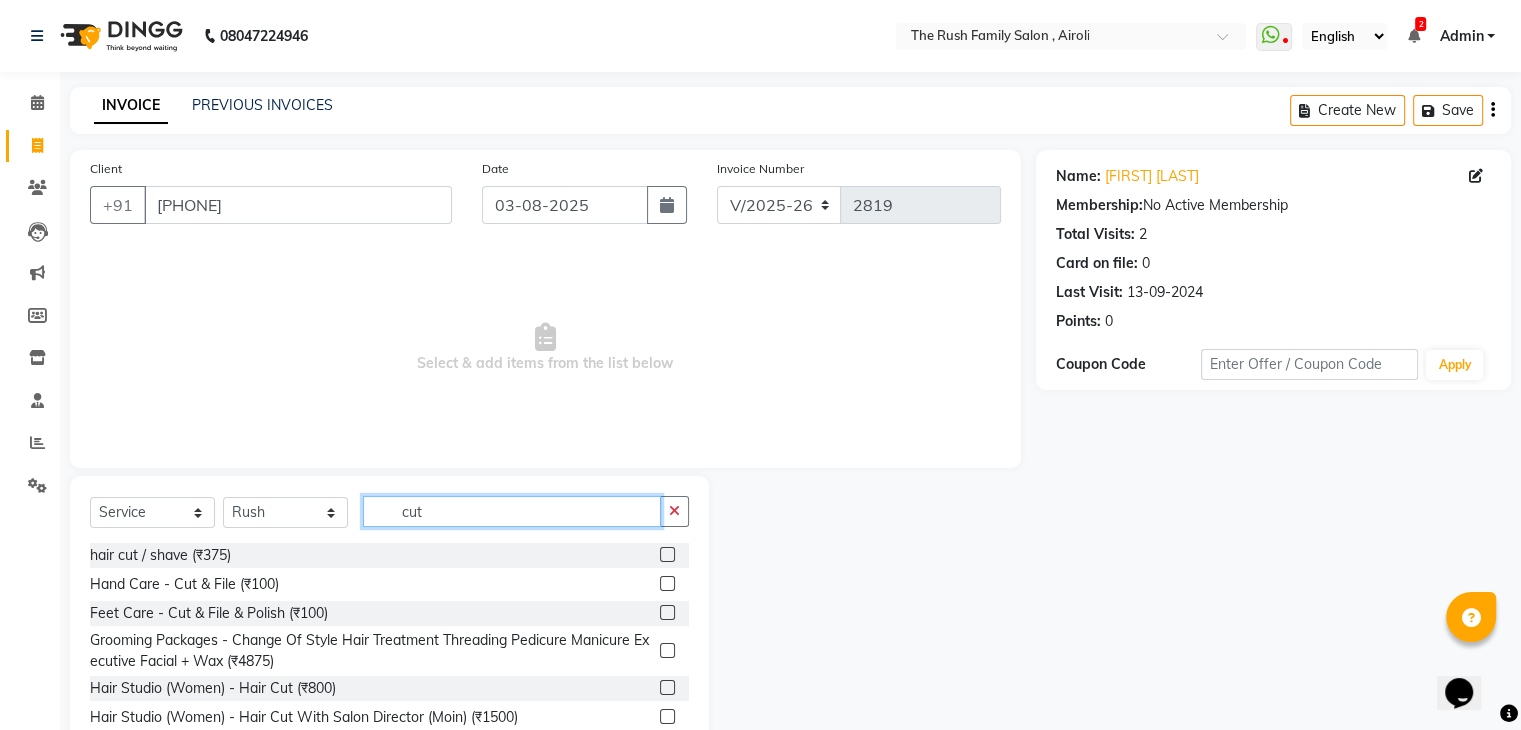 type on "cut" 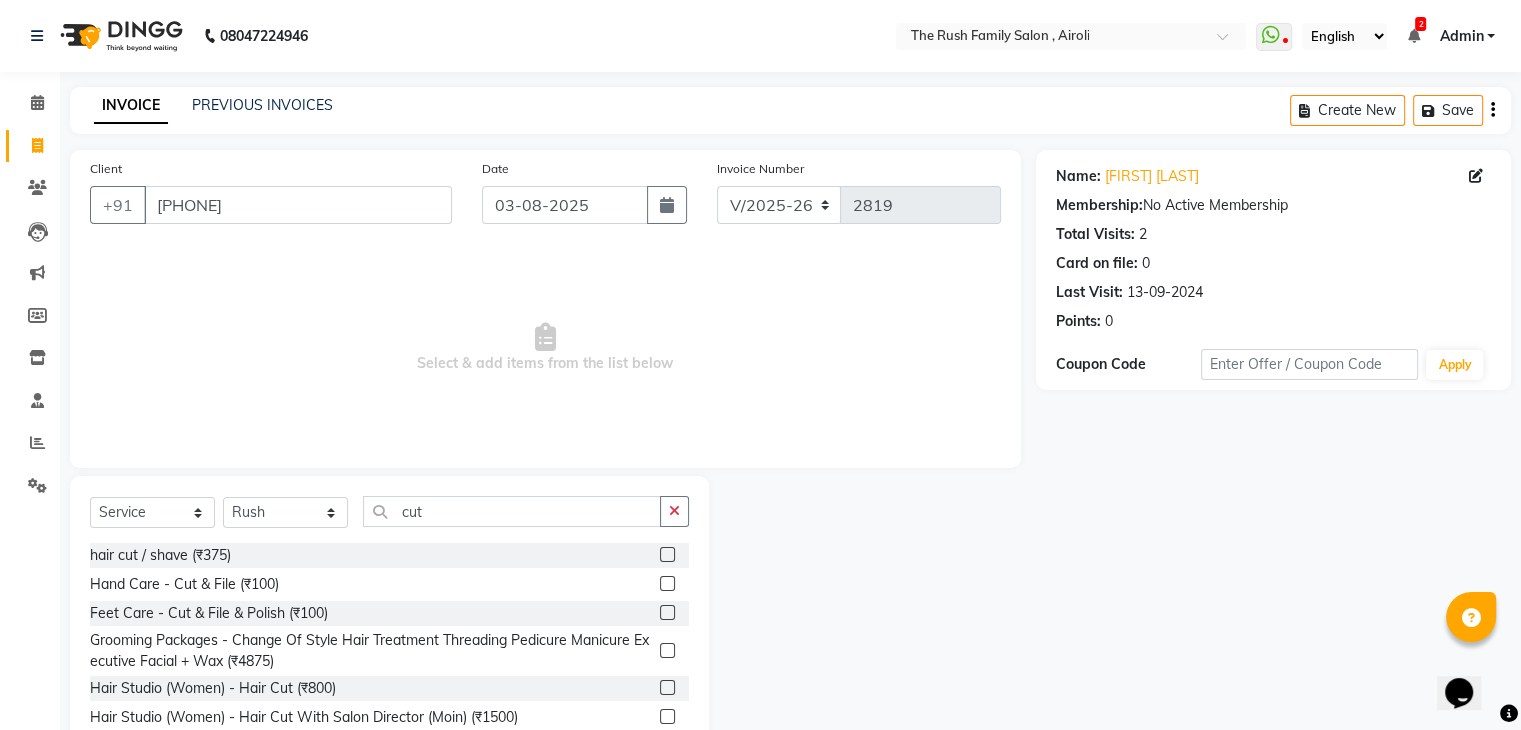 click 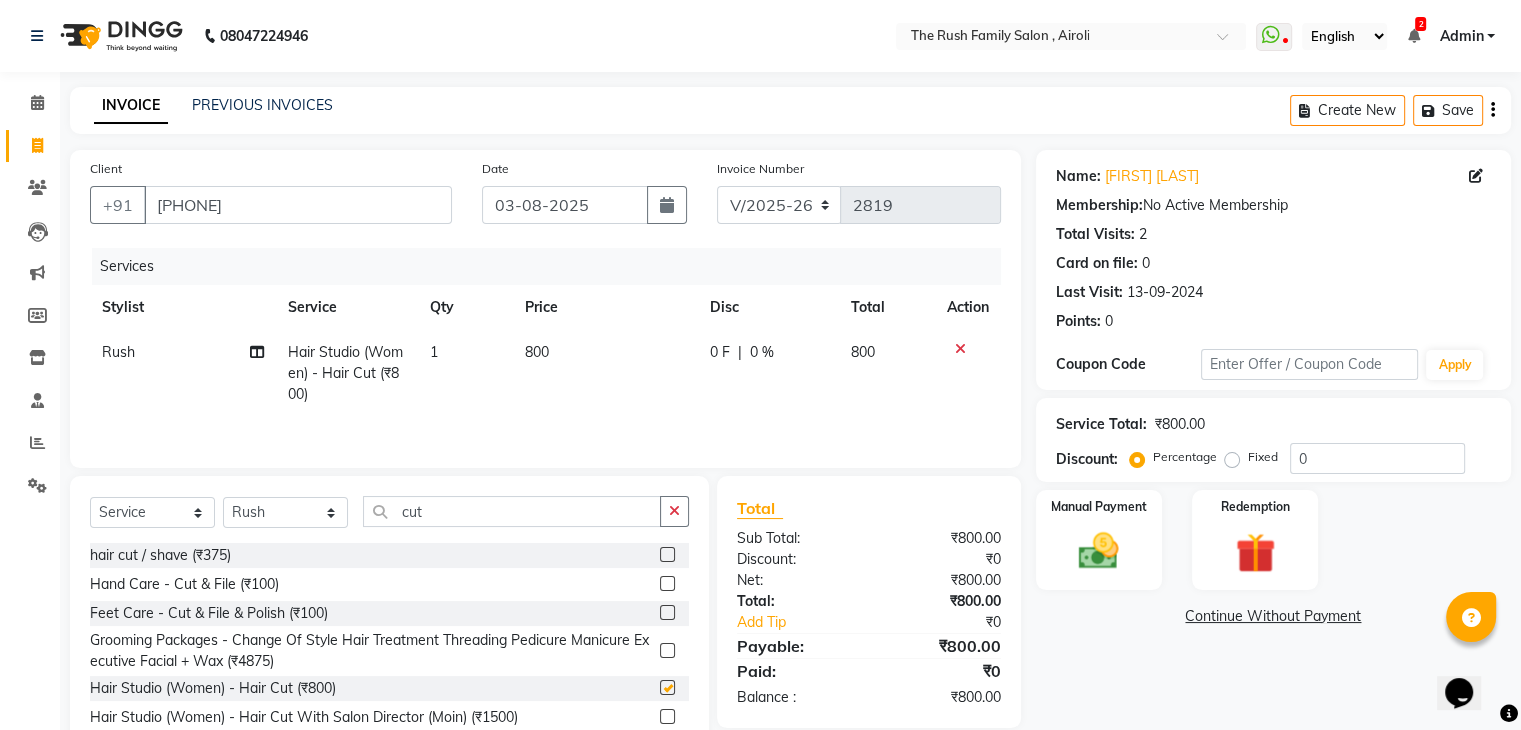 checkbox on "false" 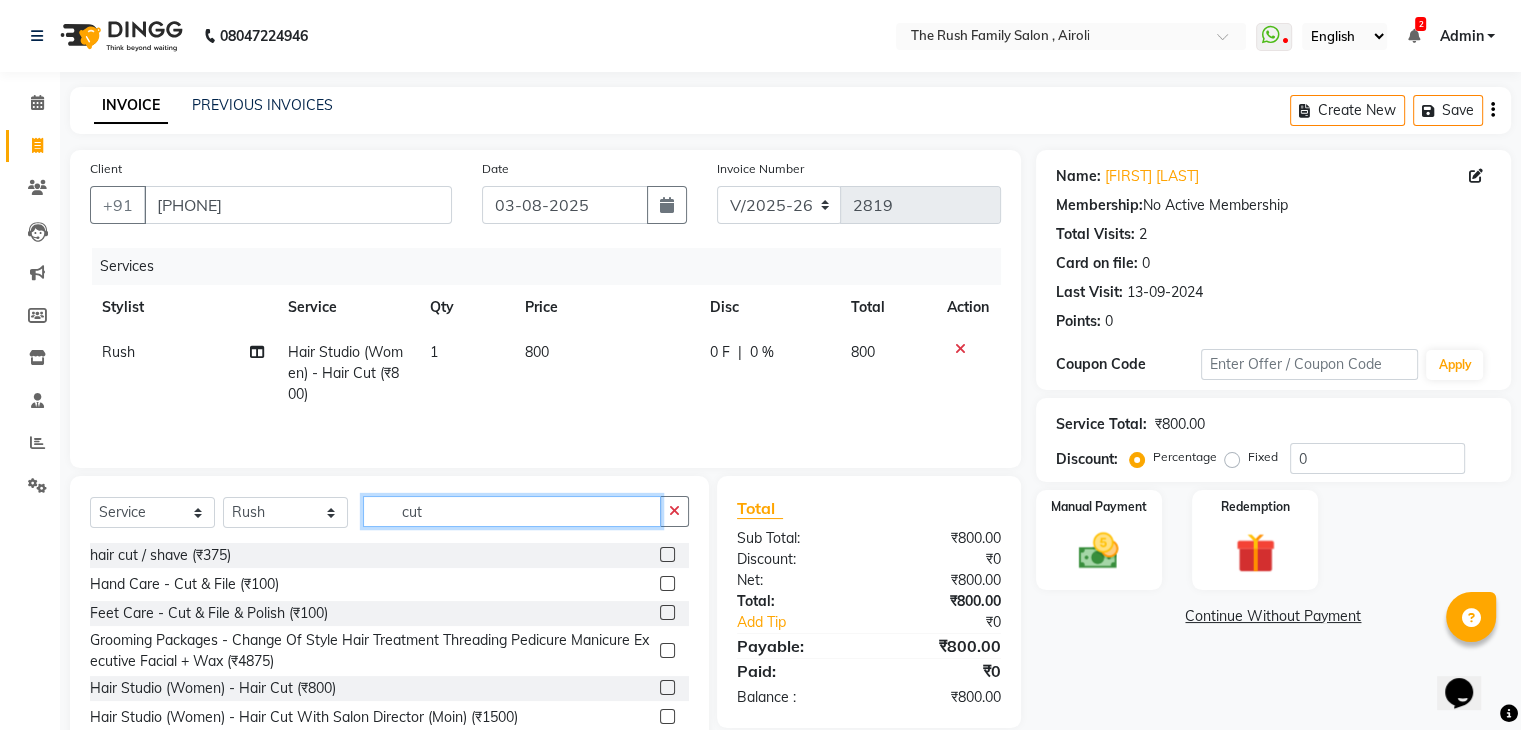 click on "cut" 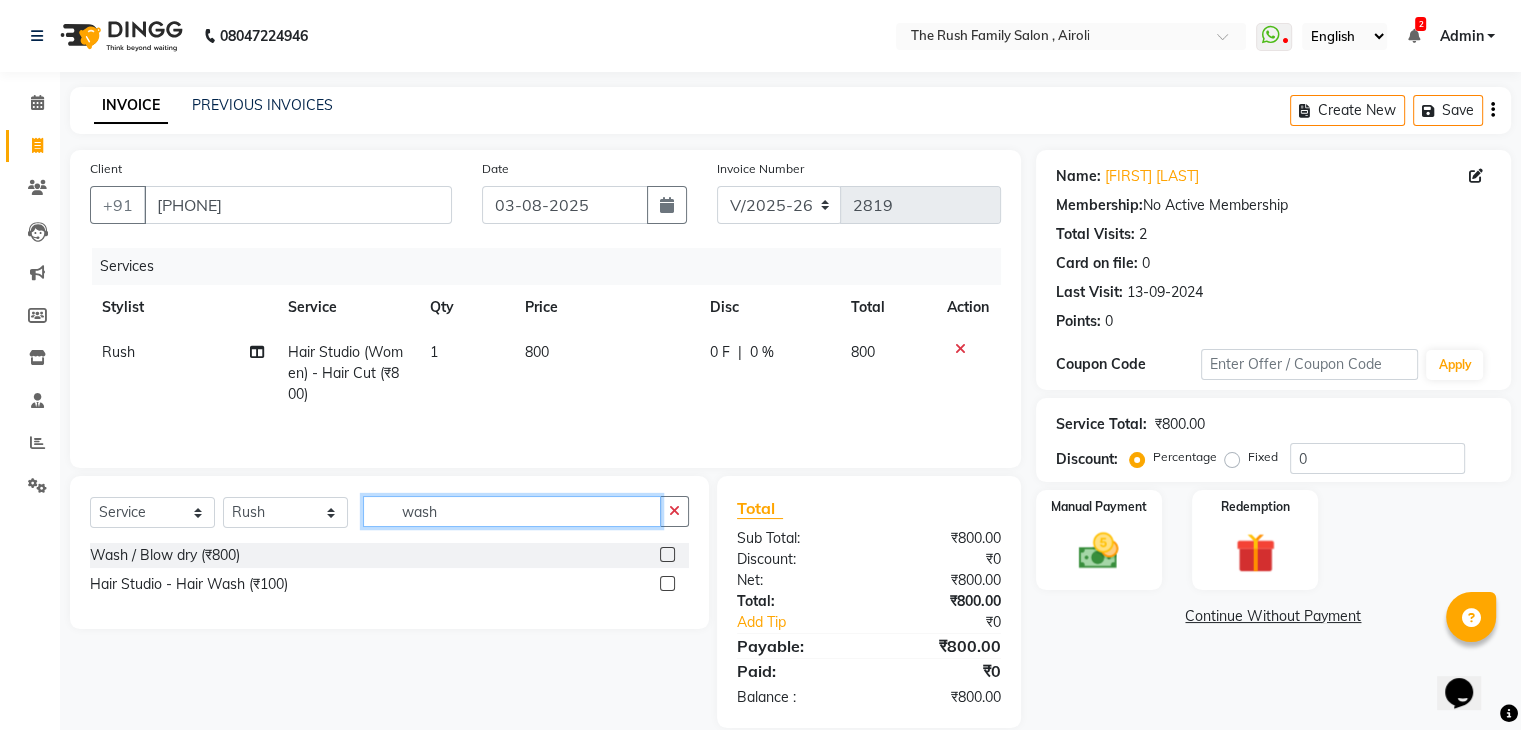 type on "wash" 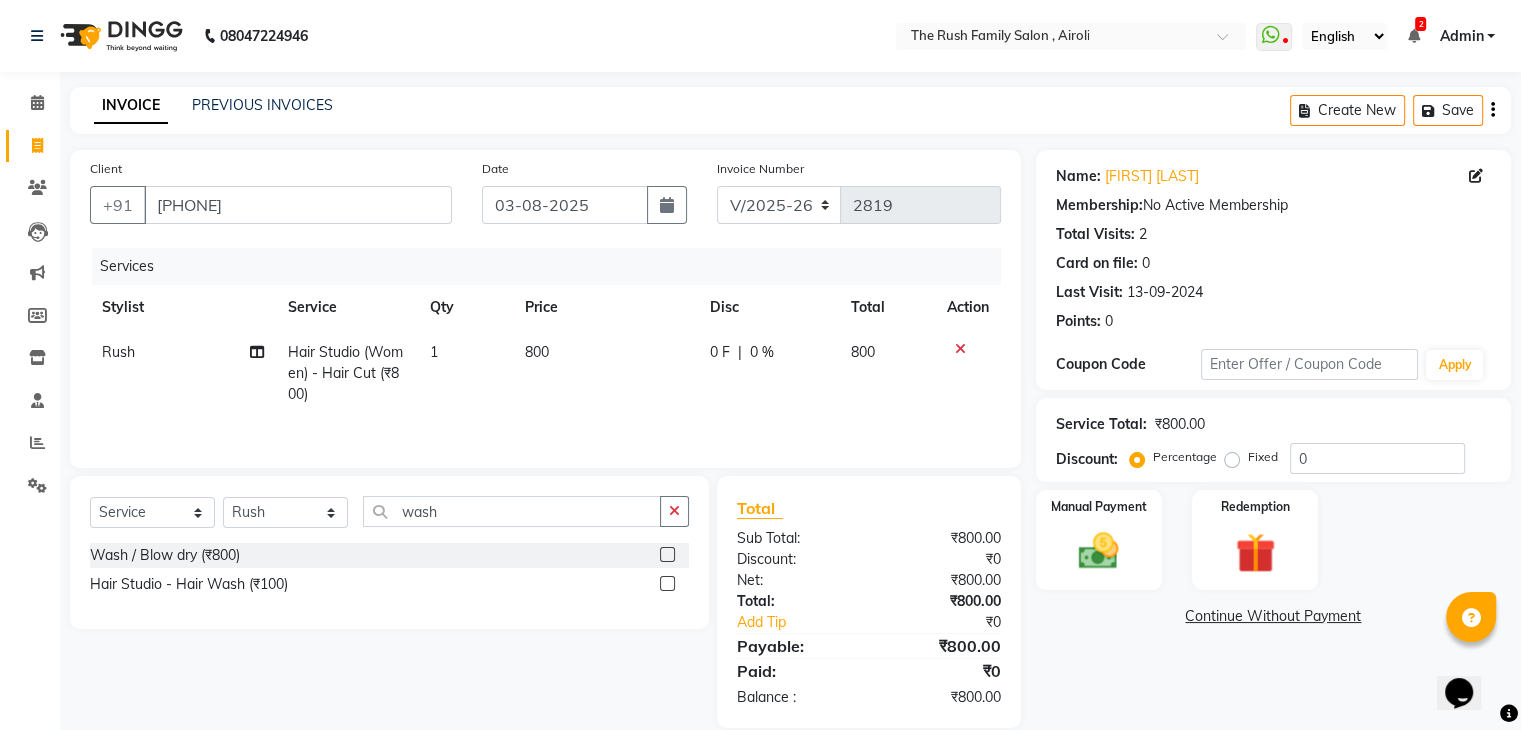 click 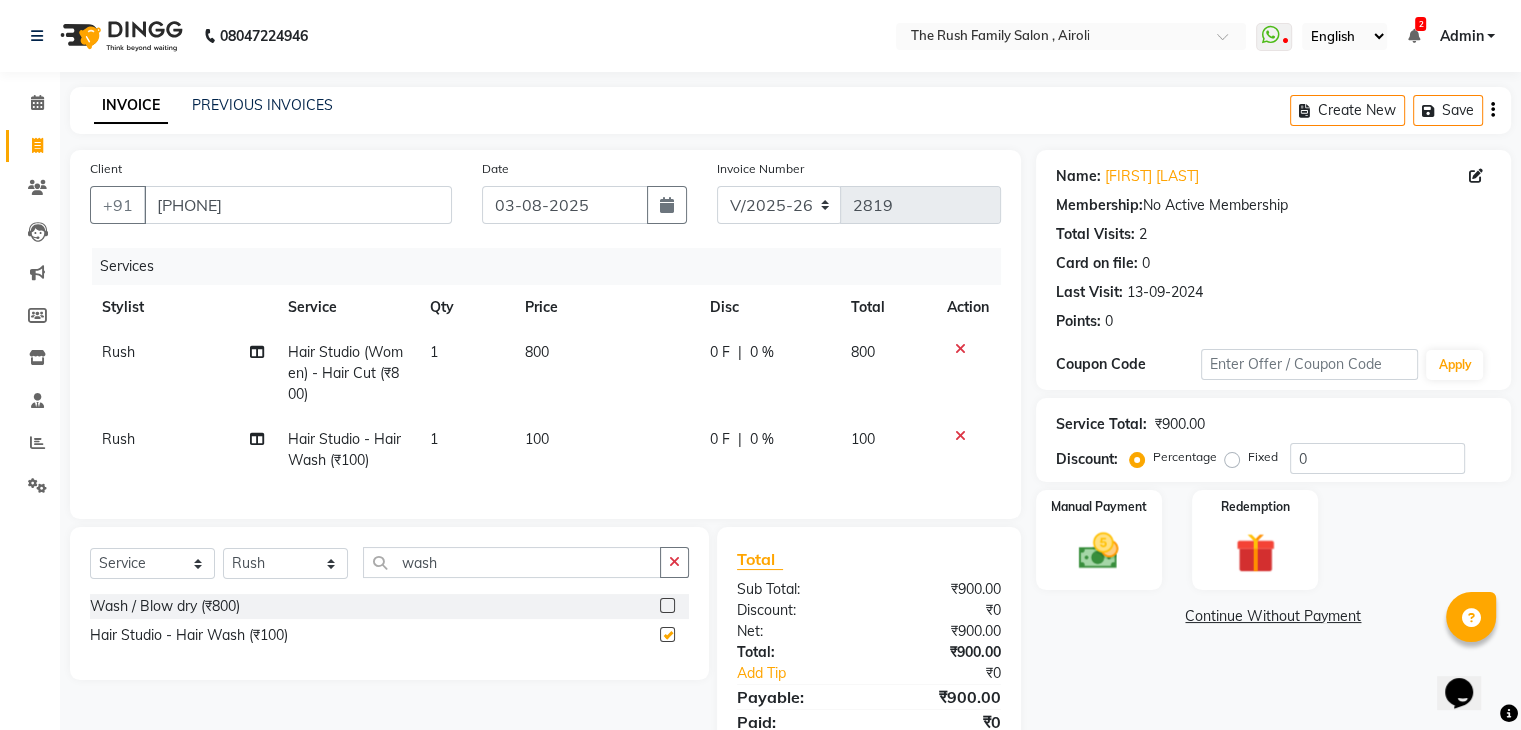 checkbox on "false" 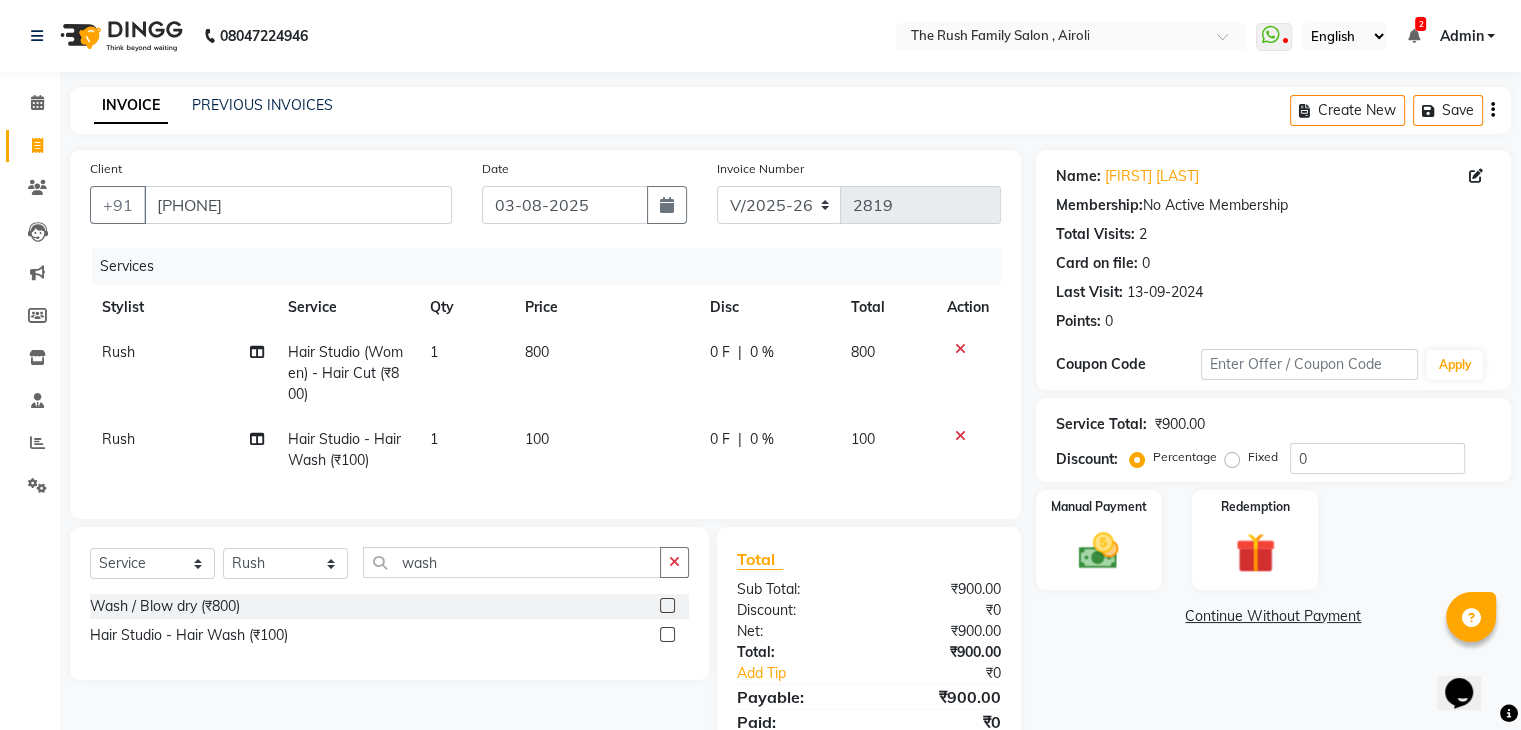 click on "100" 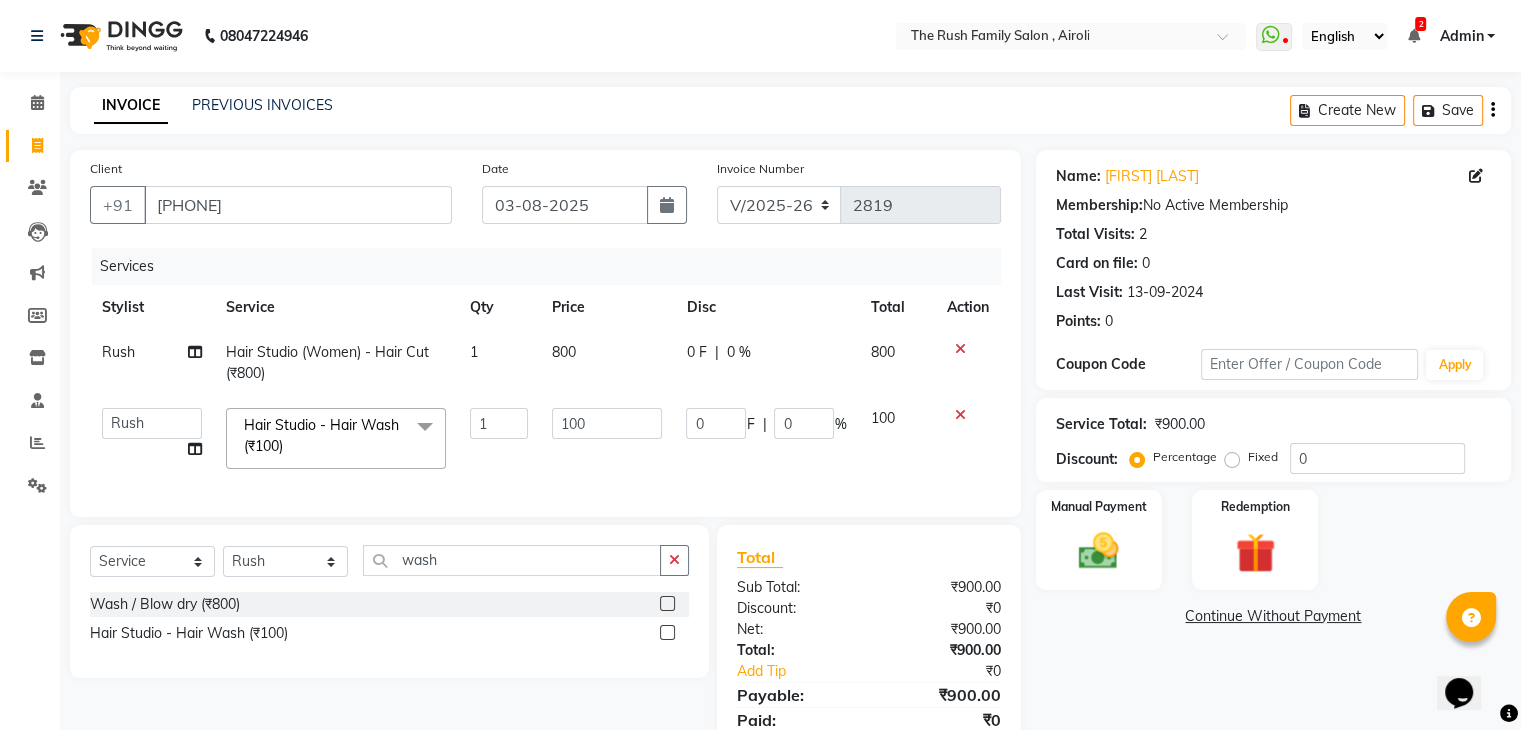click on "100" 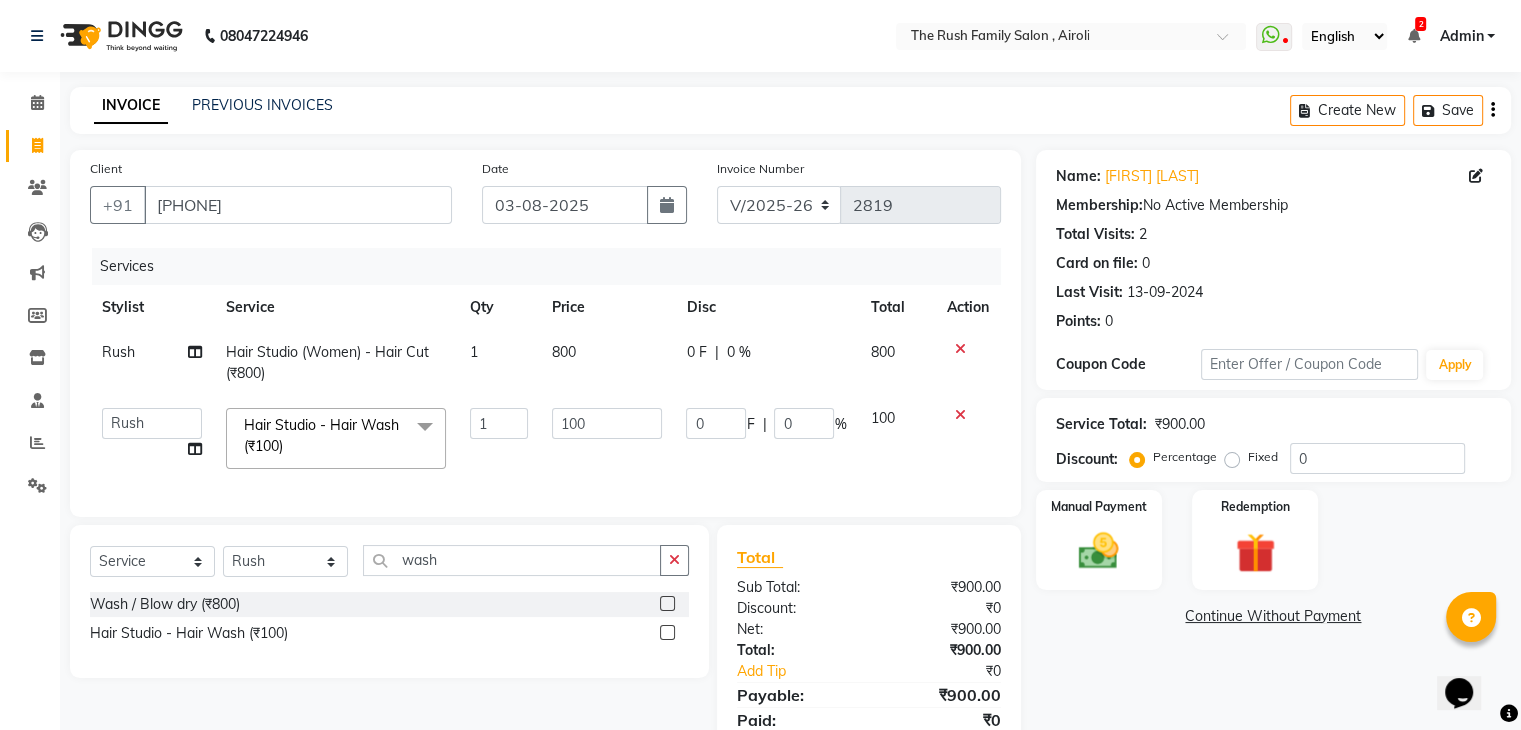 click on "100" 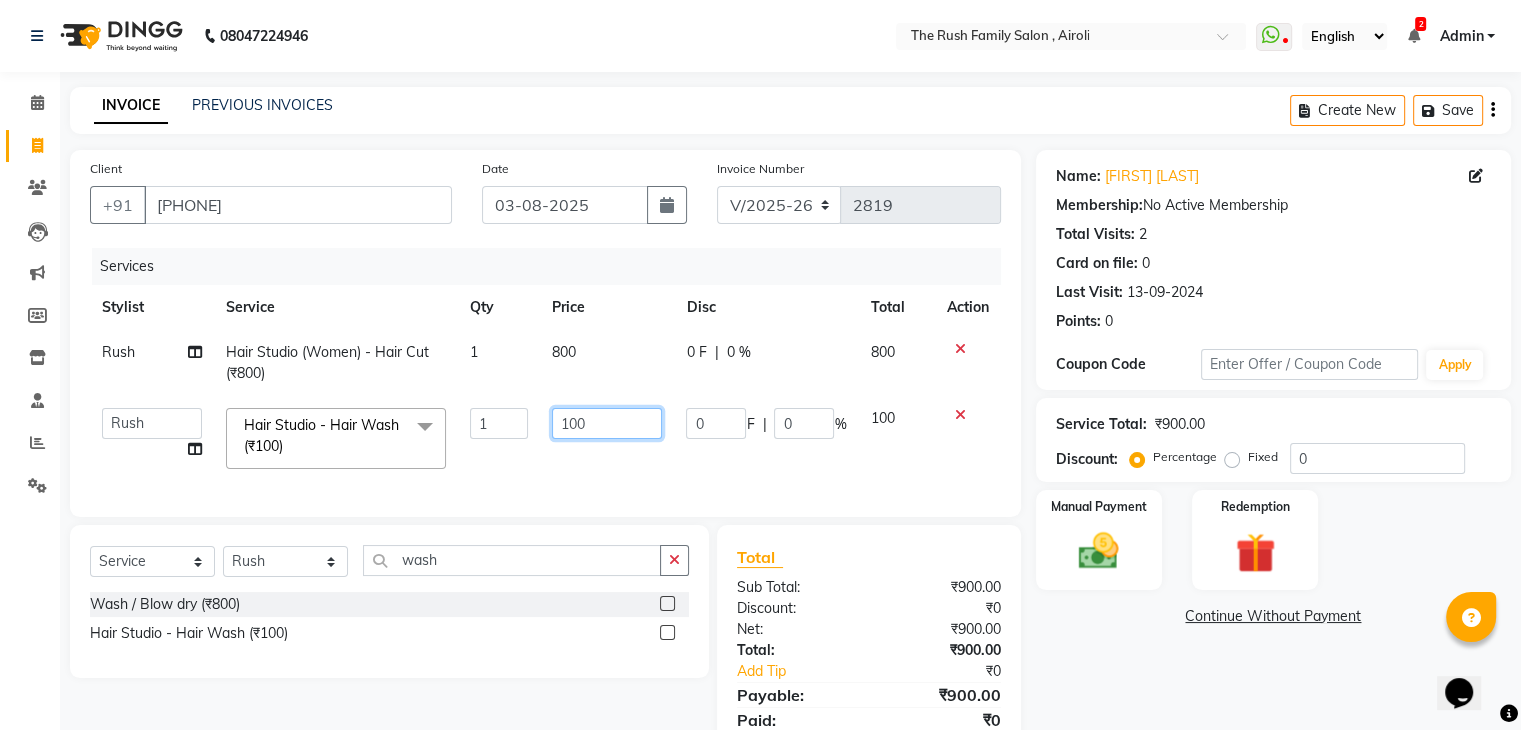 click on "100" 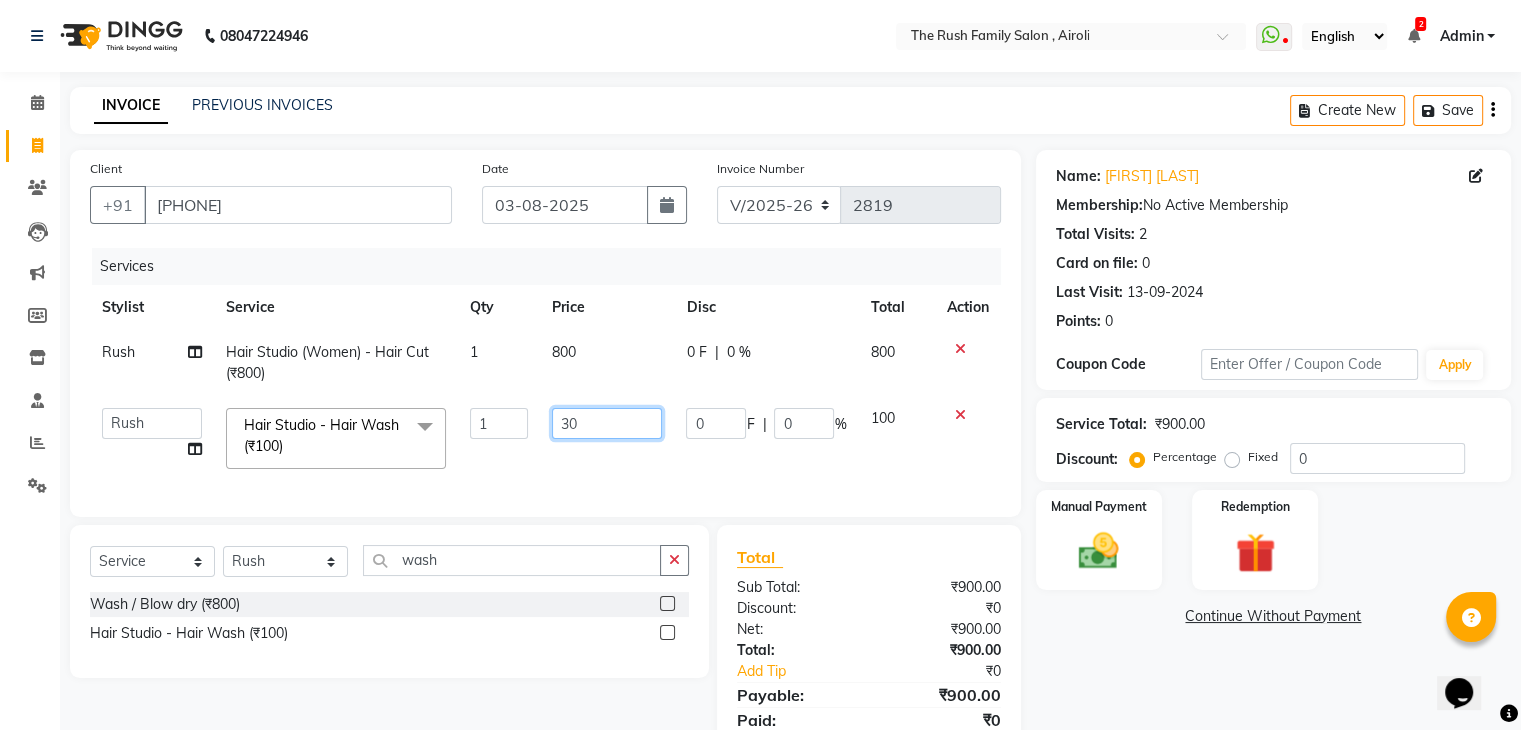 type on "300" 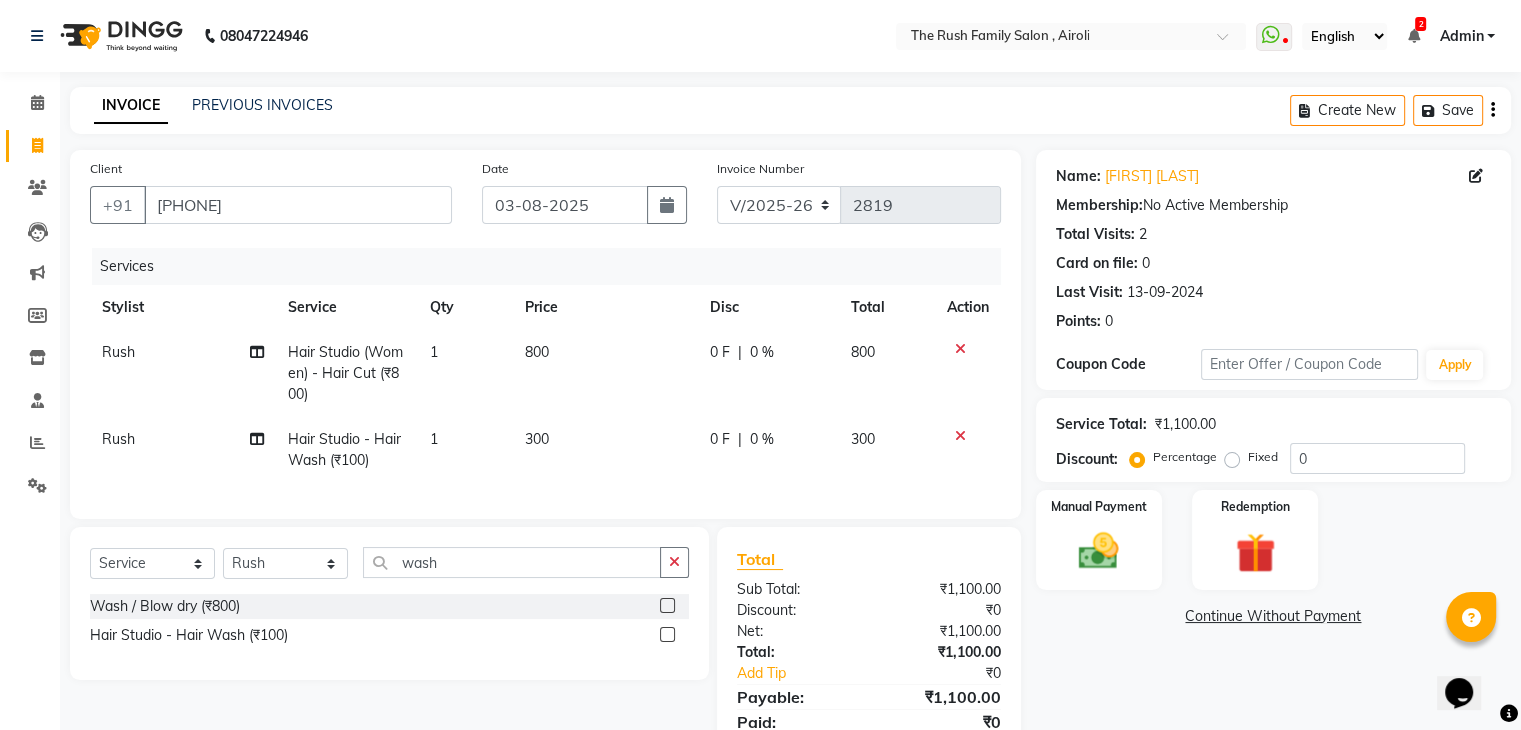 click on "1" 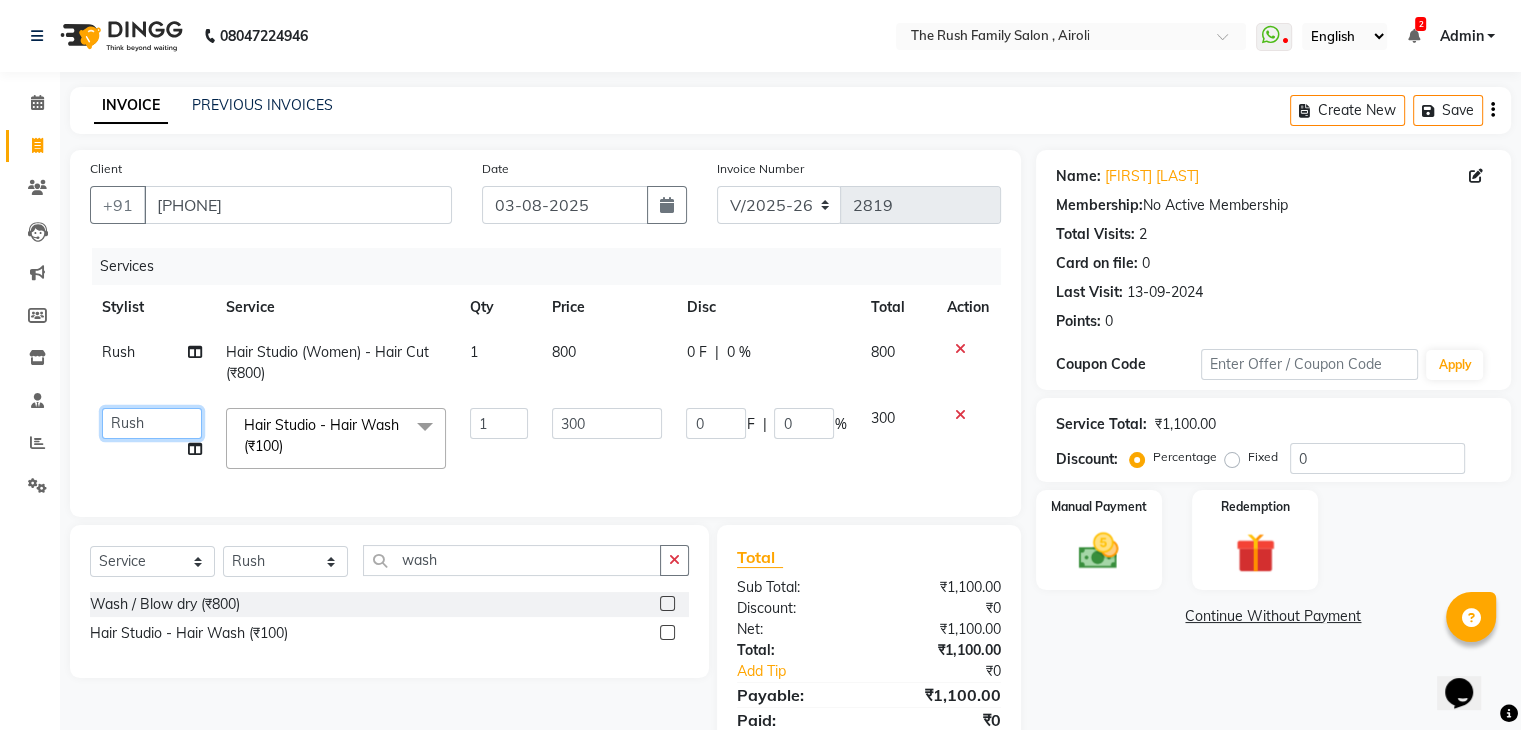click on "Ajaz   Alvira   Danish   Guddi   Jayesh   Josh    mumtaz   Naeem   Neha   Riya      Rush   Swati" 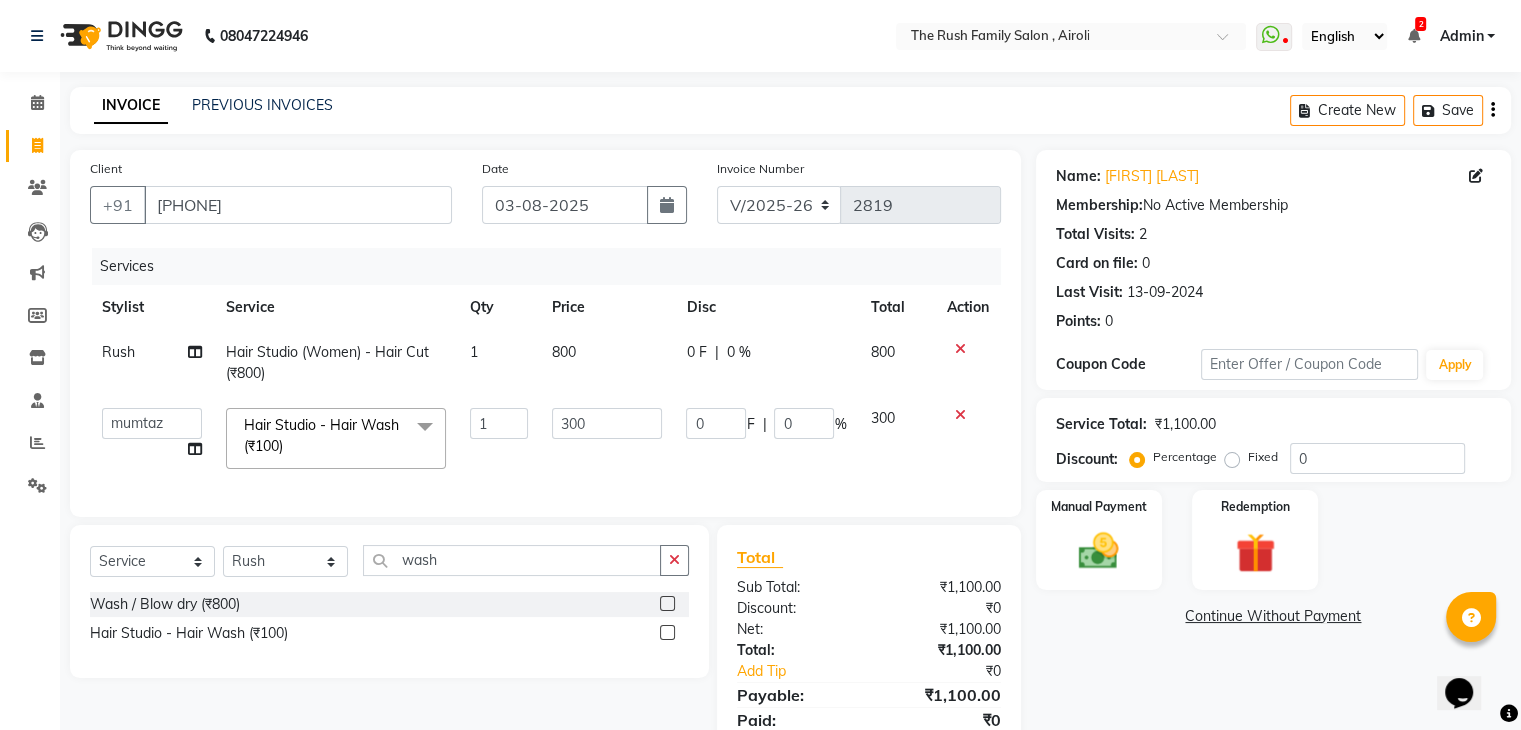 select on "42200" 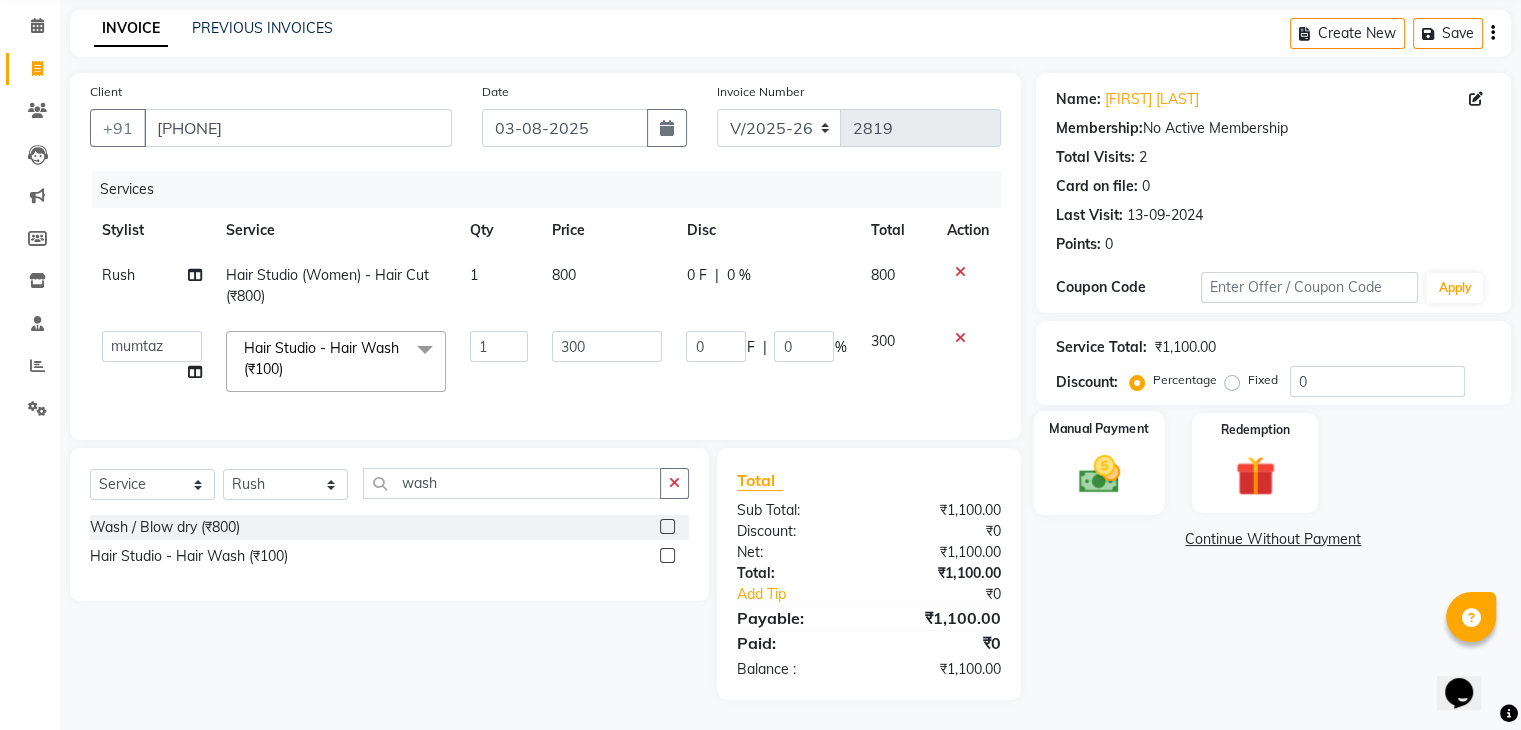 click 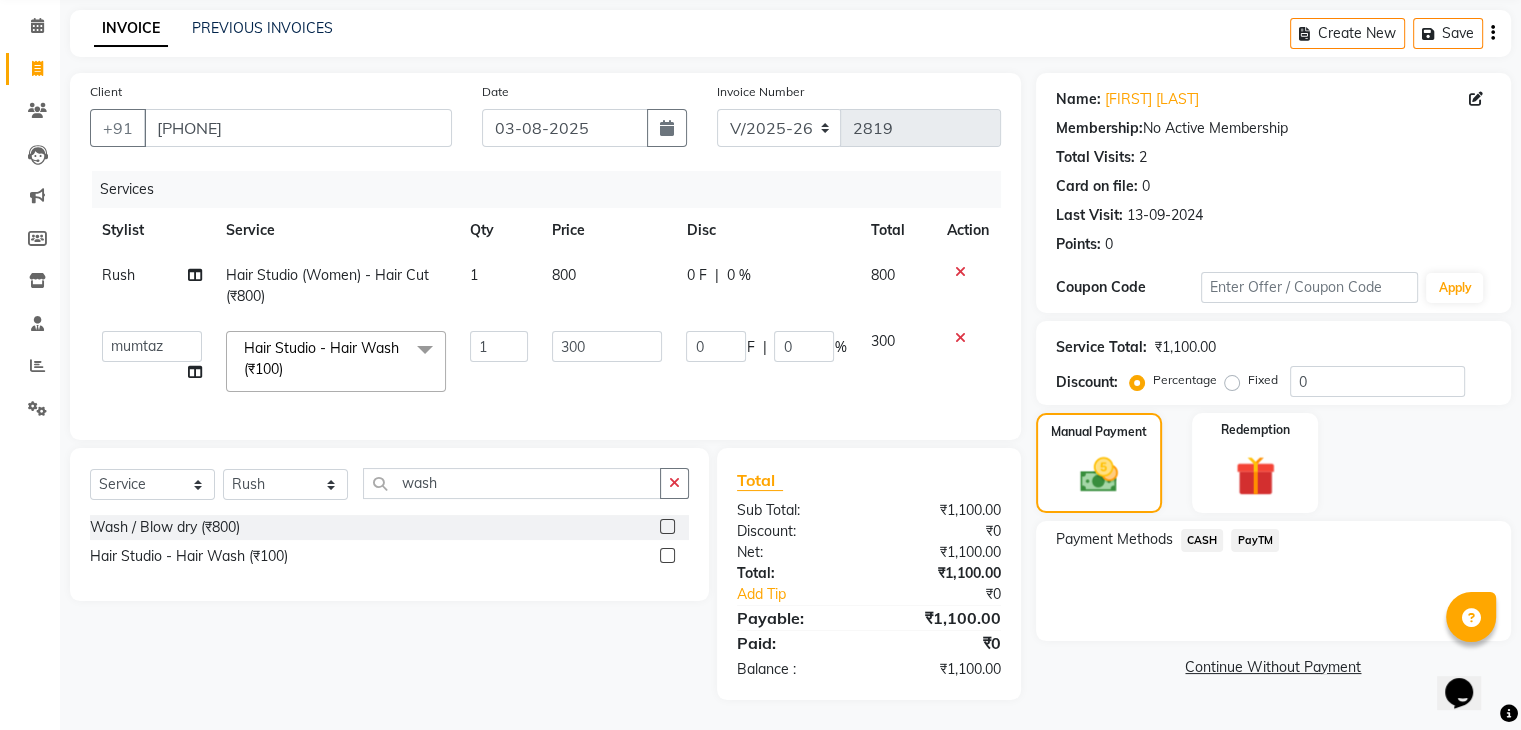 click on "CASH" 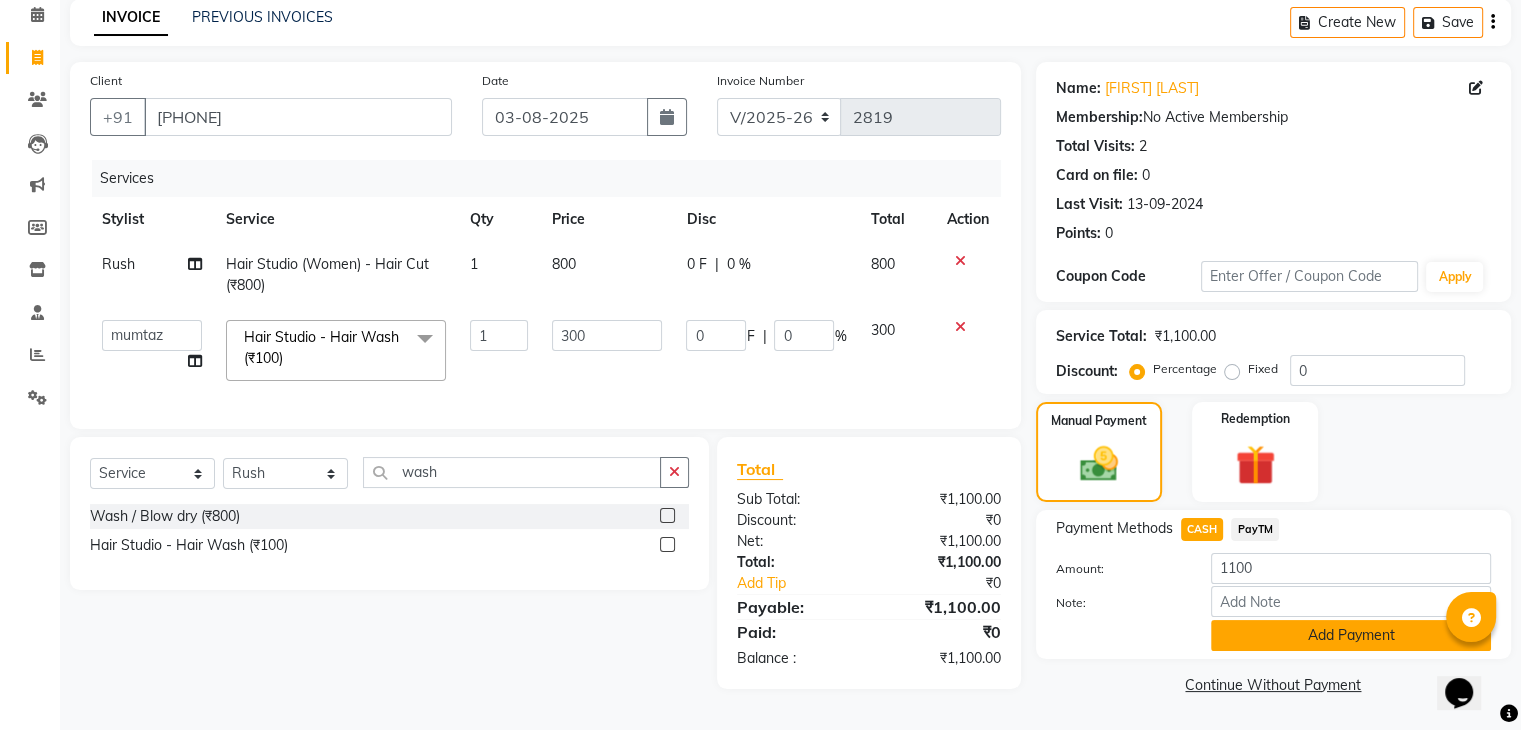 click on "Add Payment" 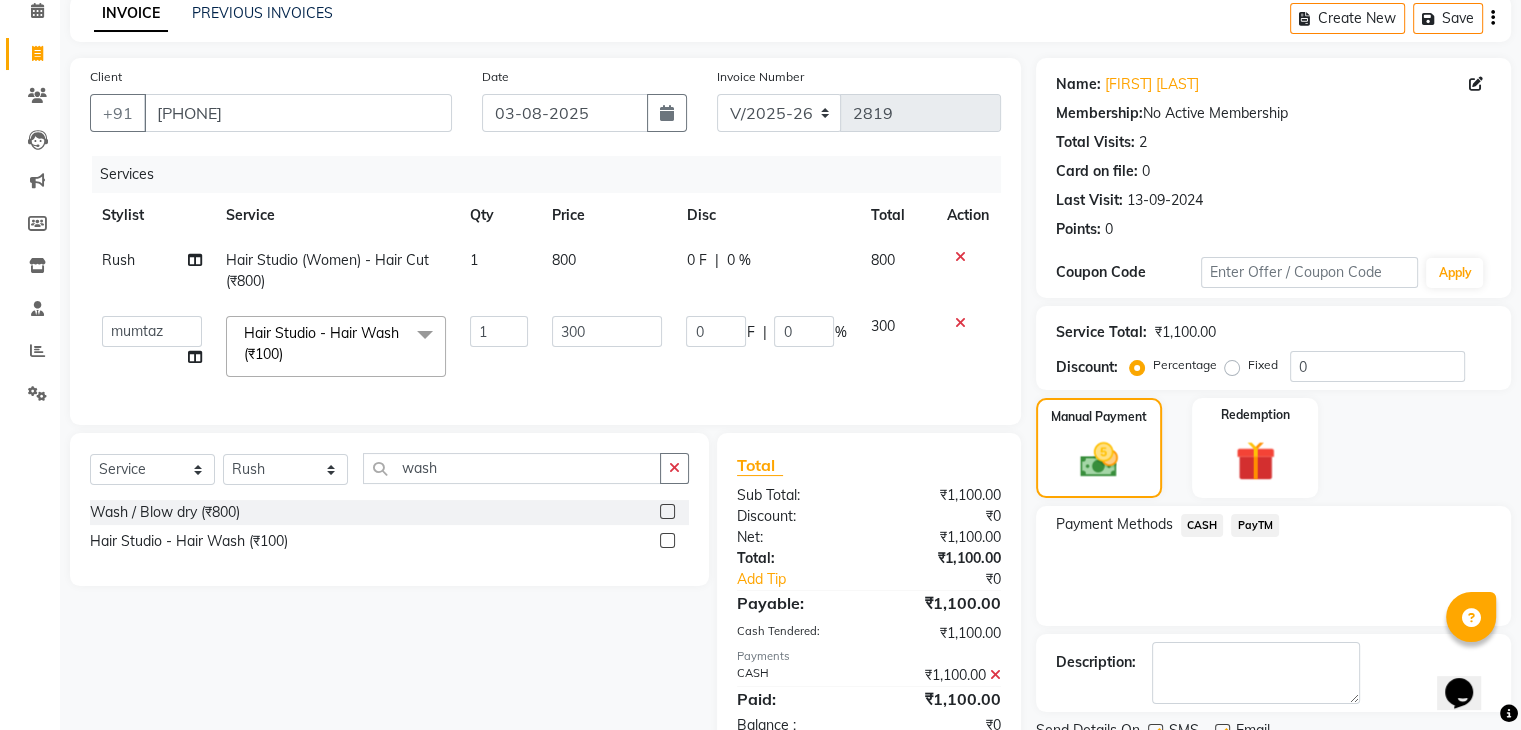 scroll, scrollTop: 171, scrollLeft: 0, axis: vertical 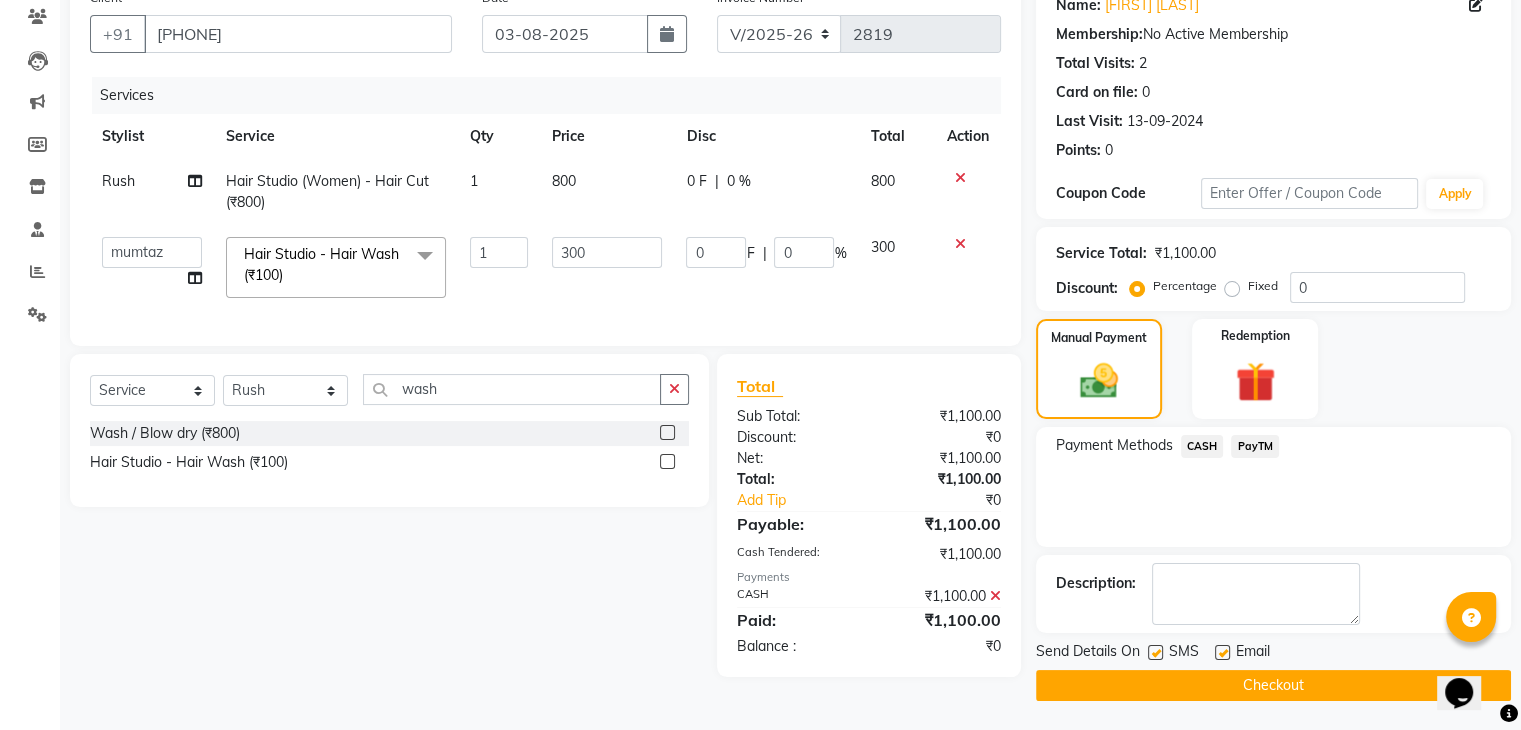 click 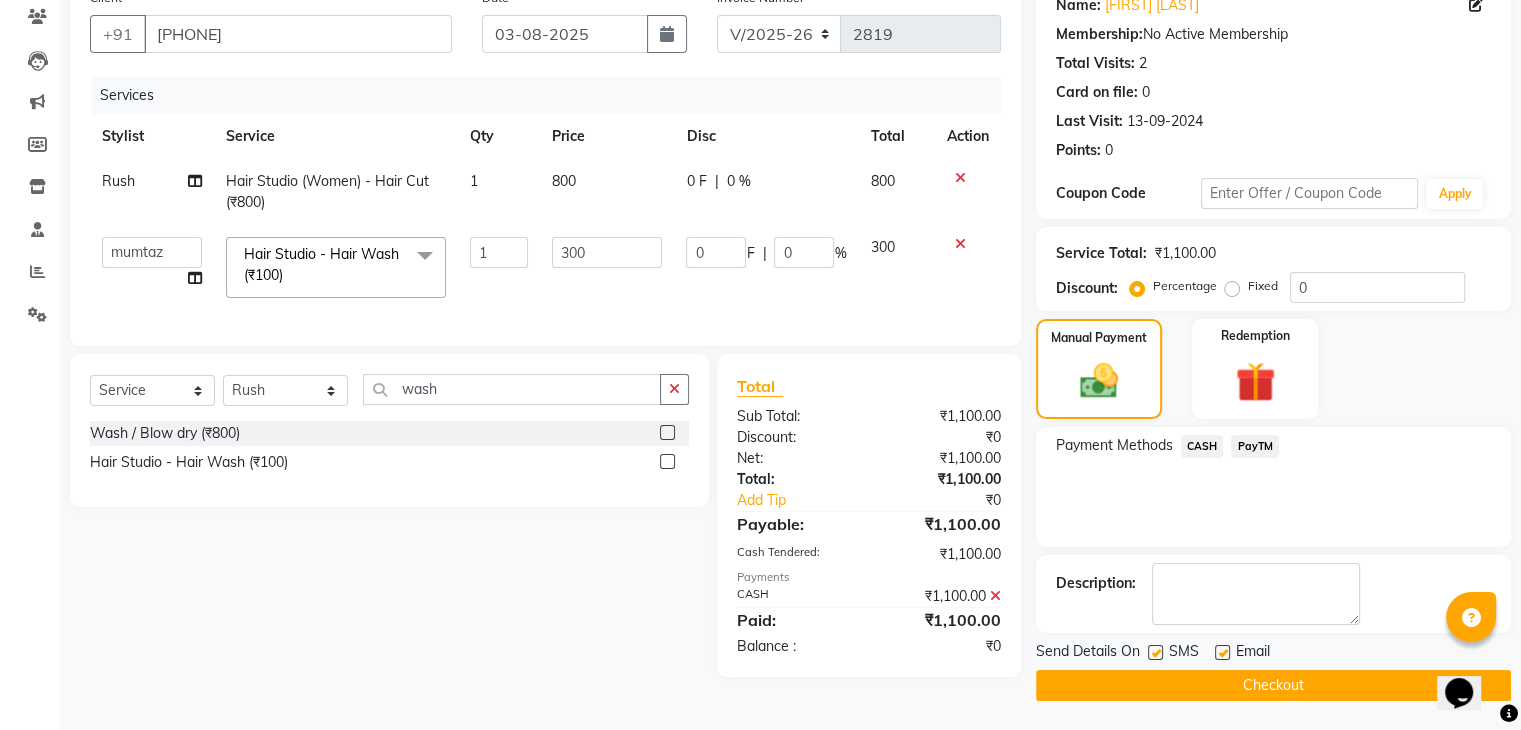 click at bounding box center (1154, 653) 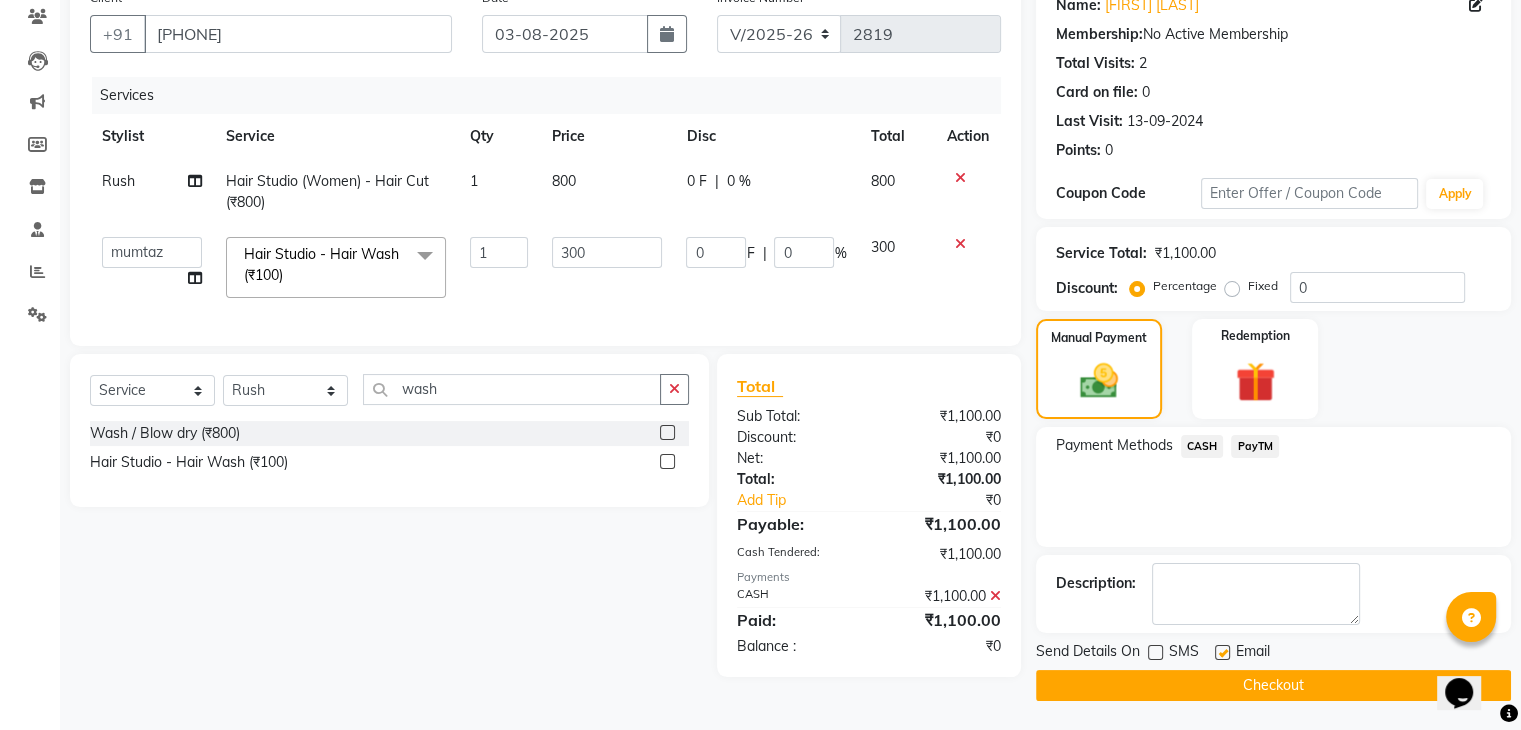click 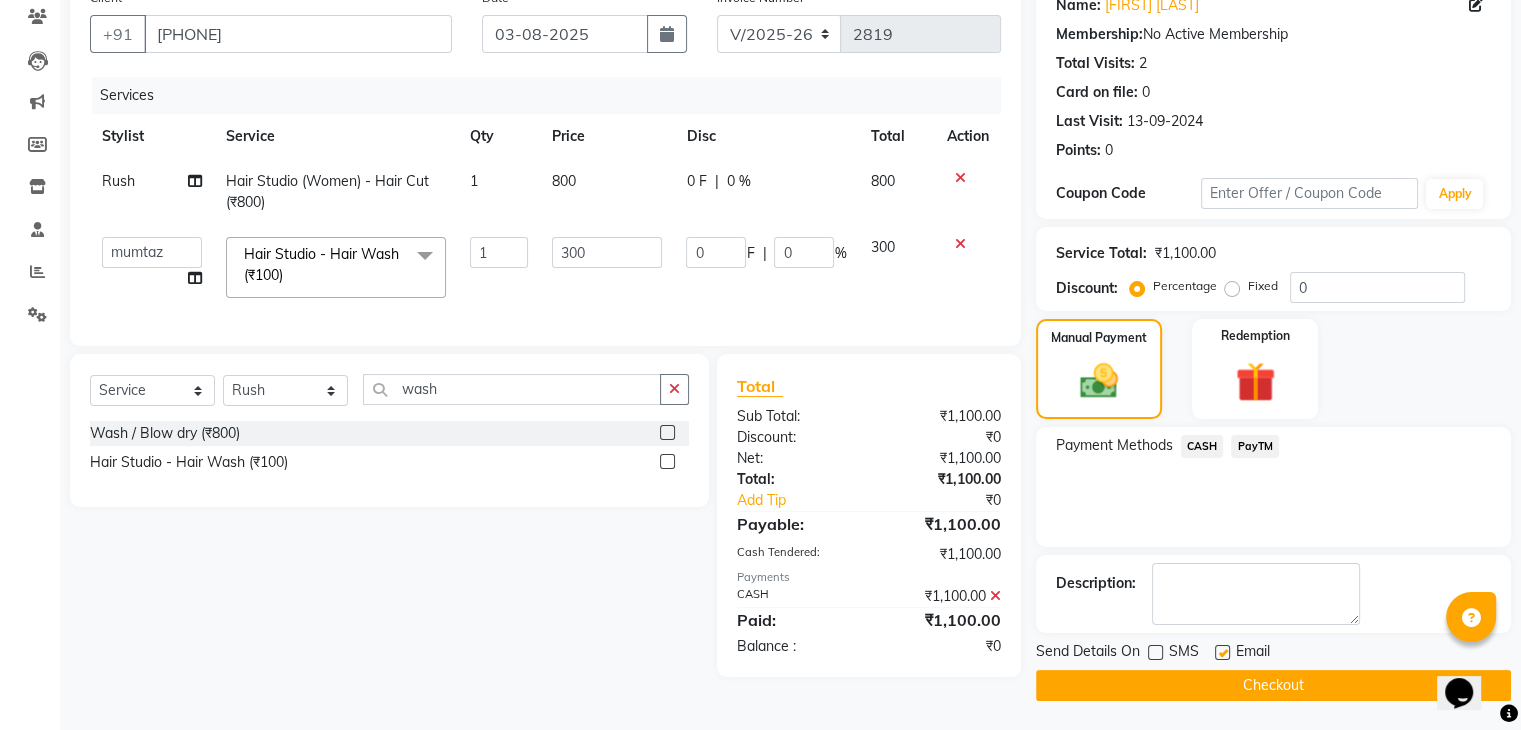 click at bounding box center (1221, 653) 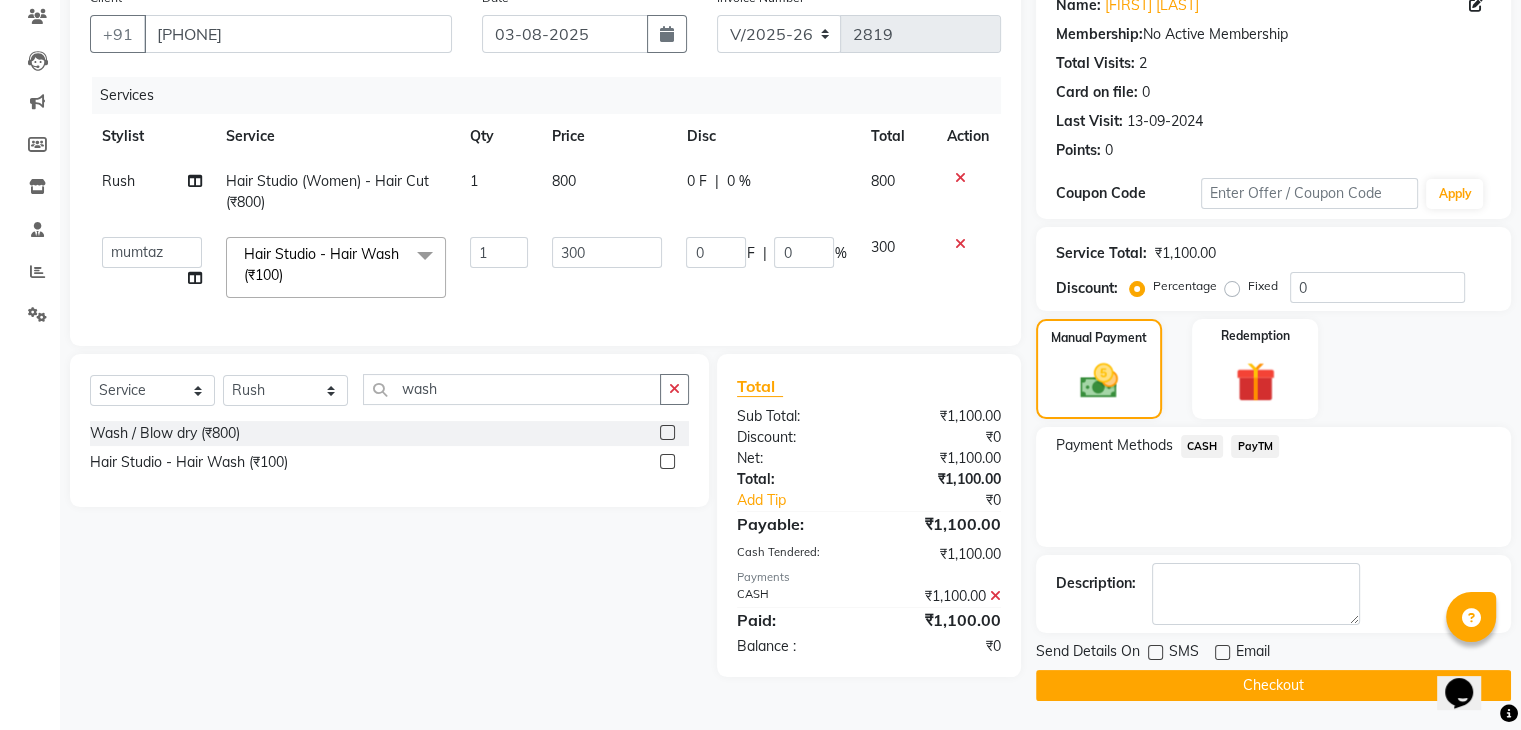 click on "Checkout" 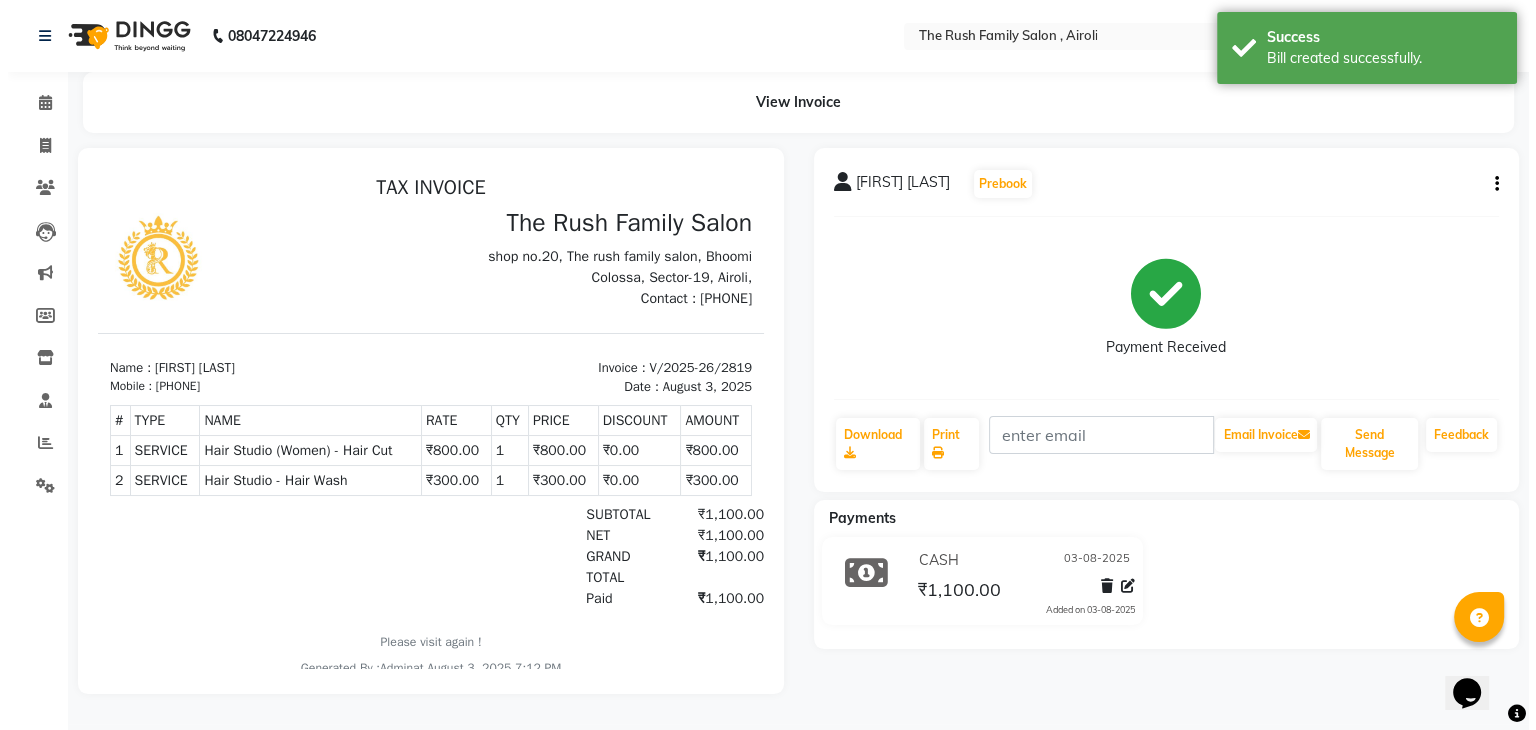 scroll, scrollTop: 0, scrollLeft: 0, axis: both 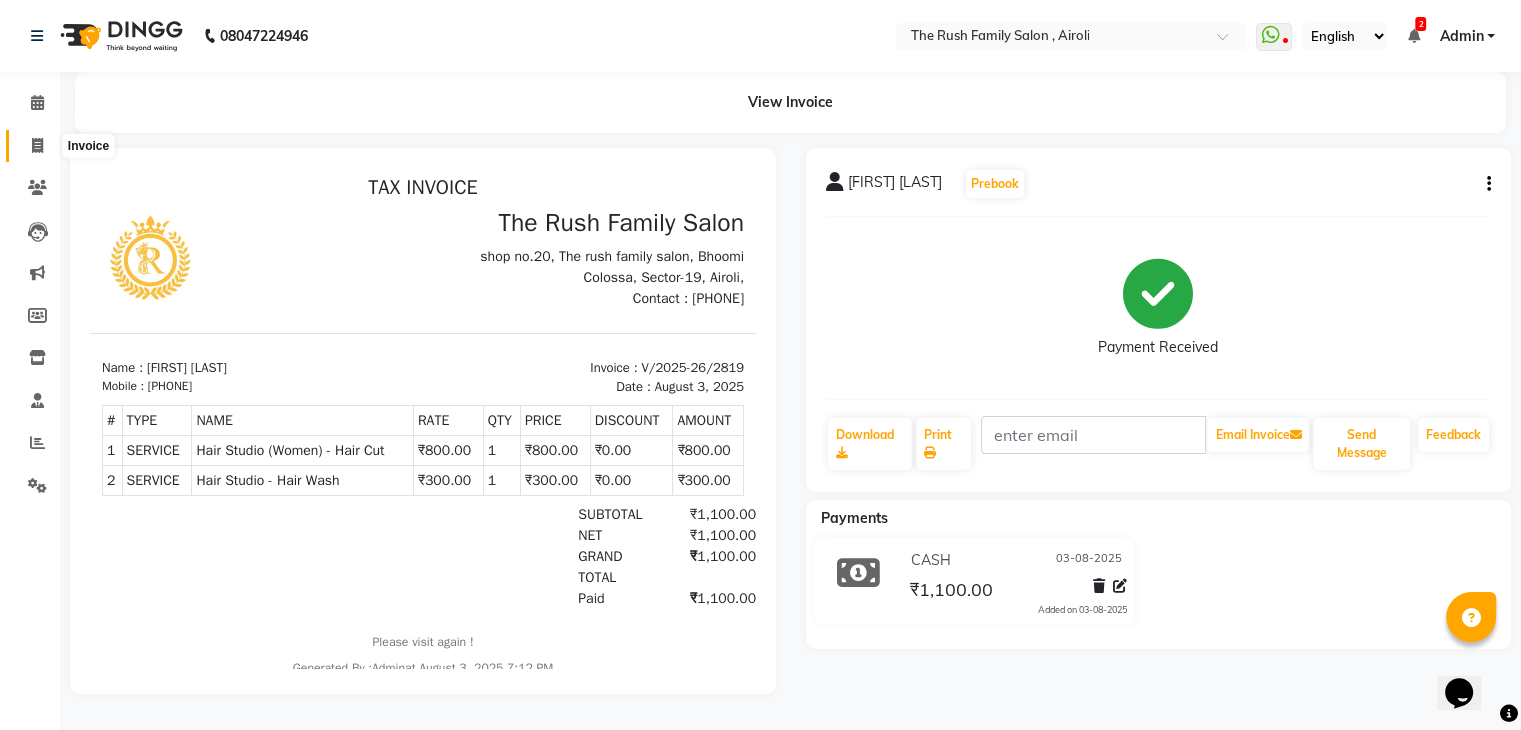 click 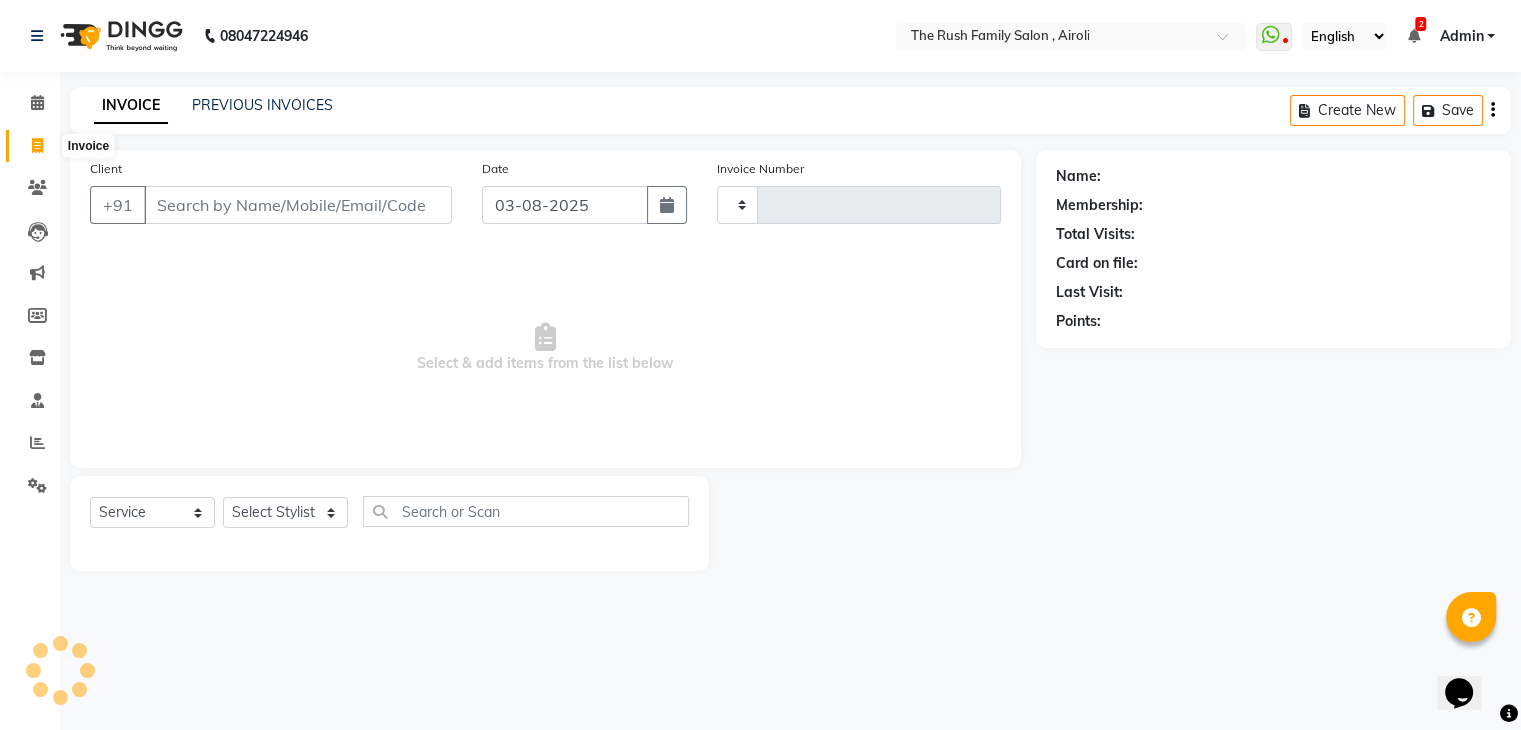 type on "2820" 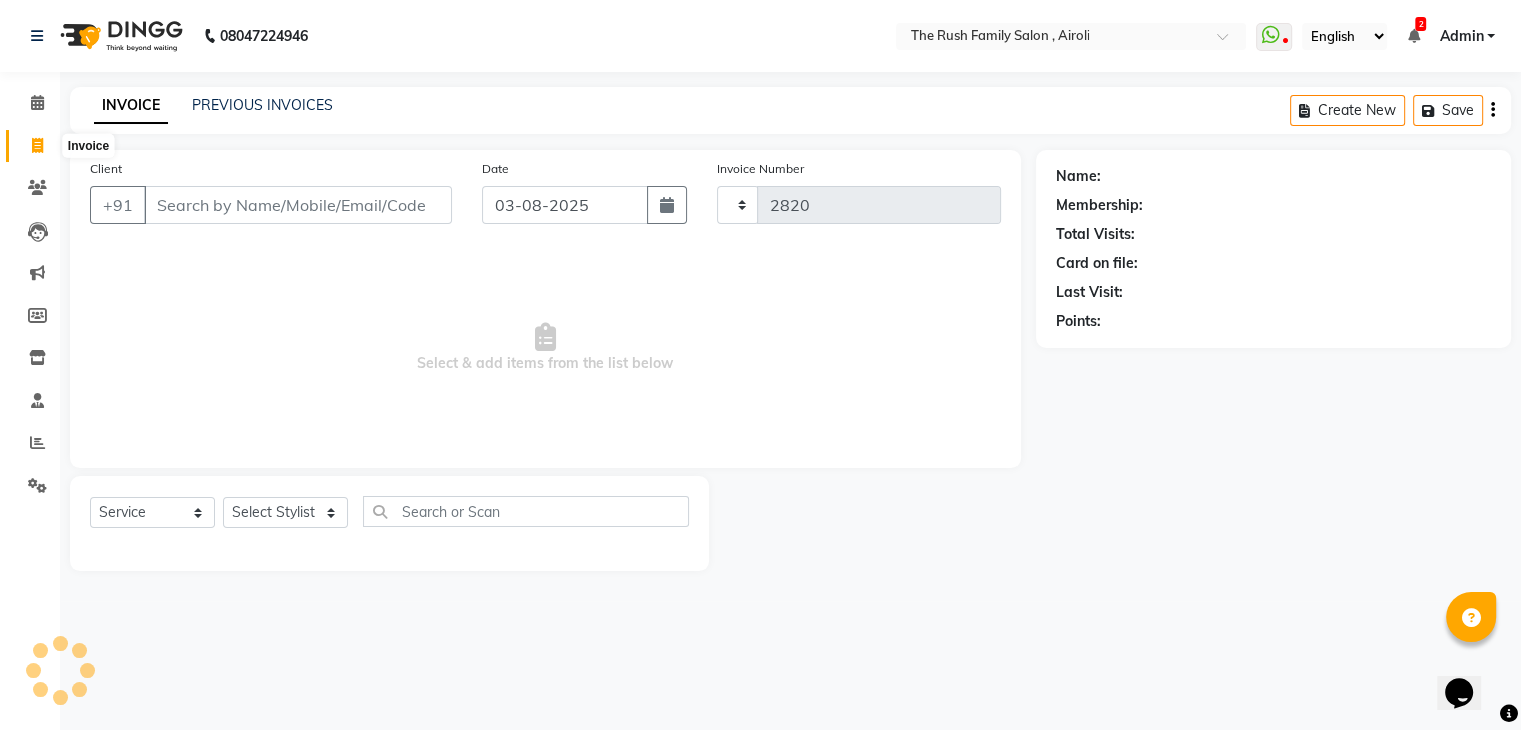 select on "5419" 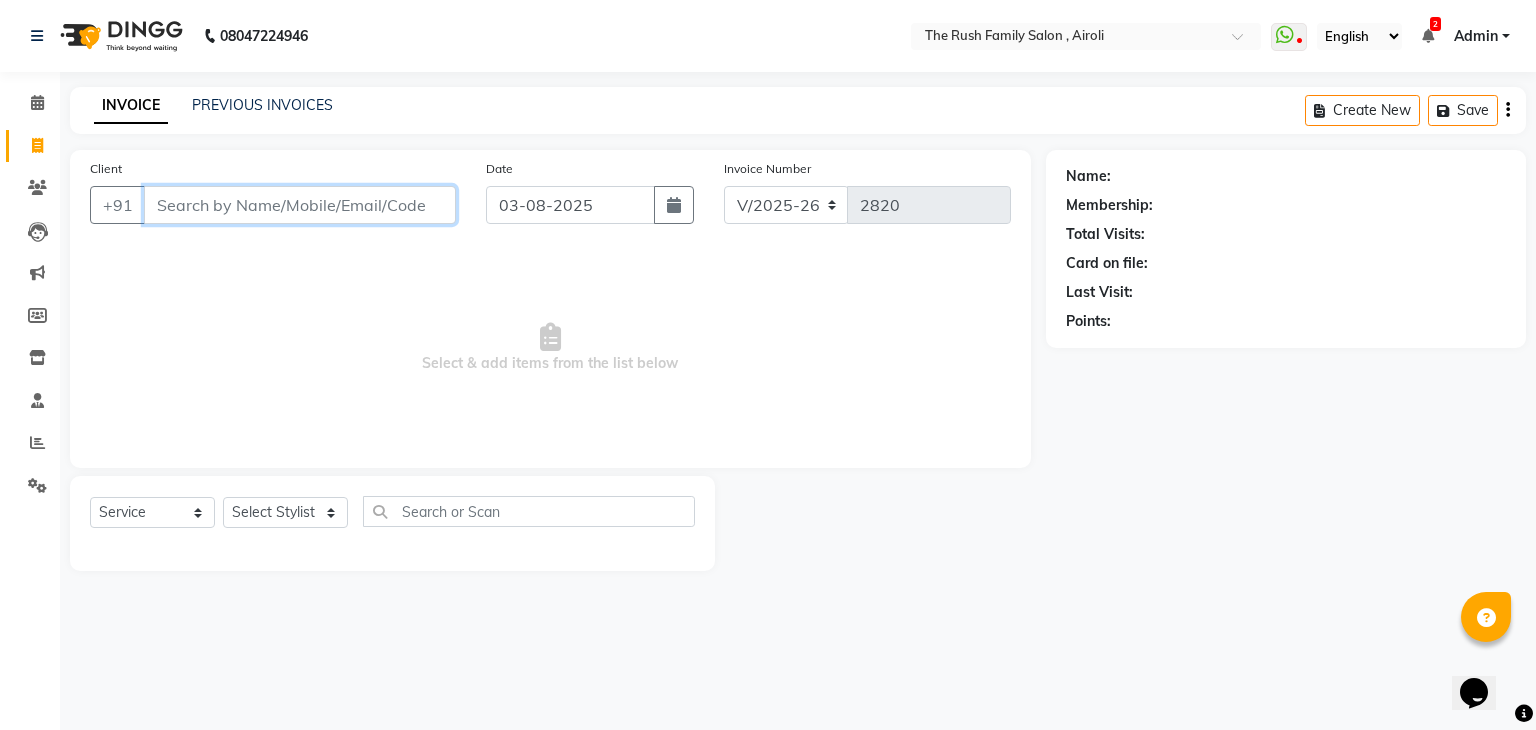 click on "Client" at bounding box center (300, 205) 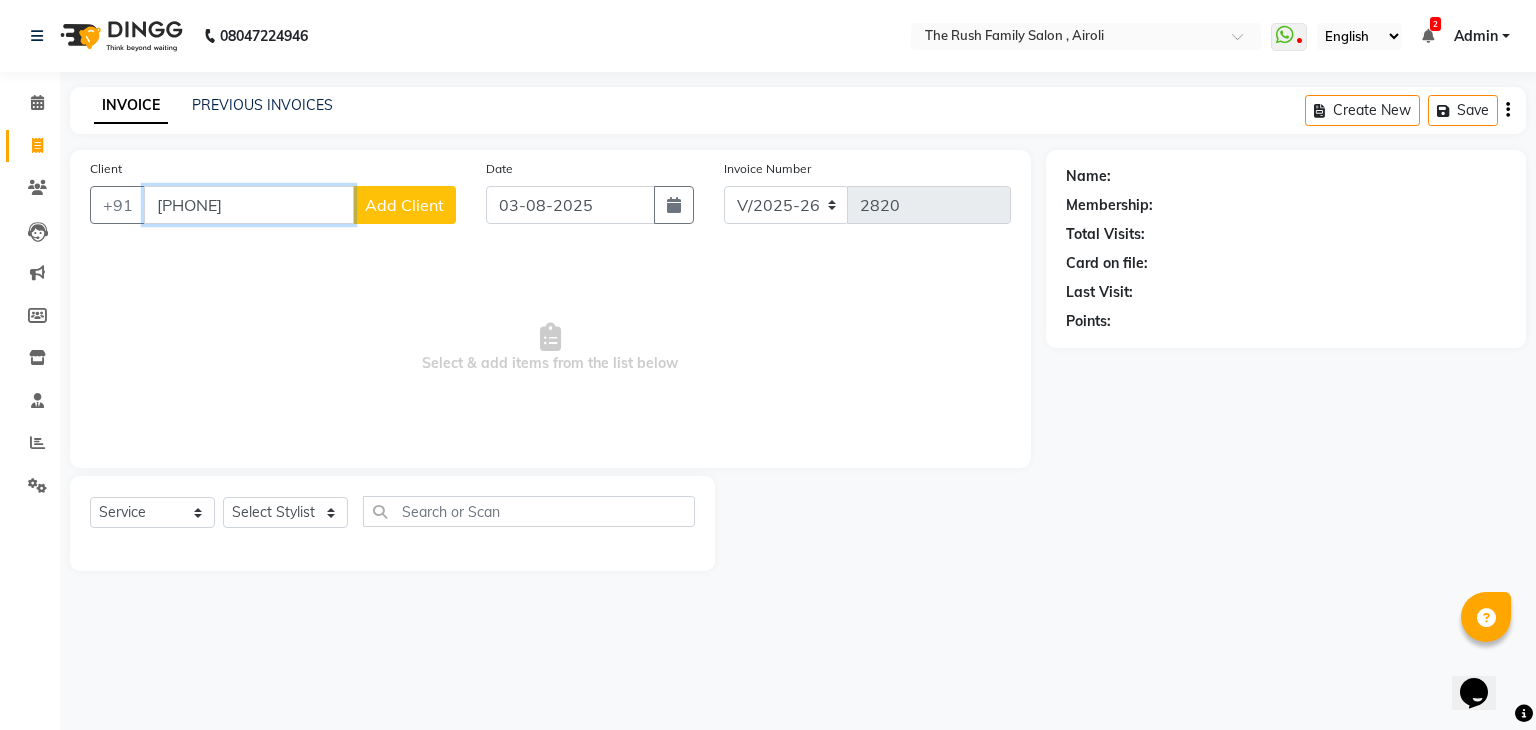 type on "[PHONE]" 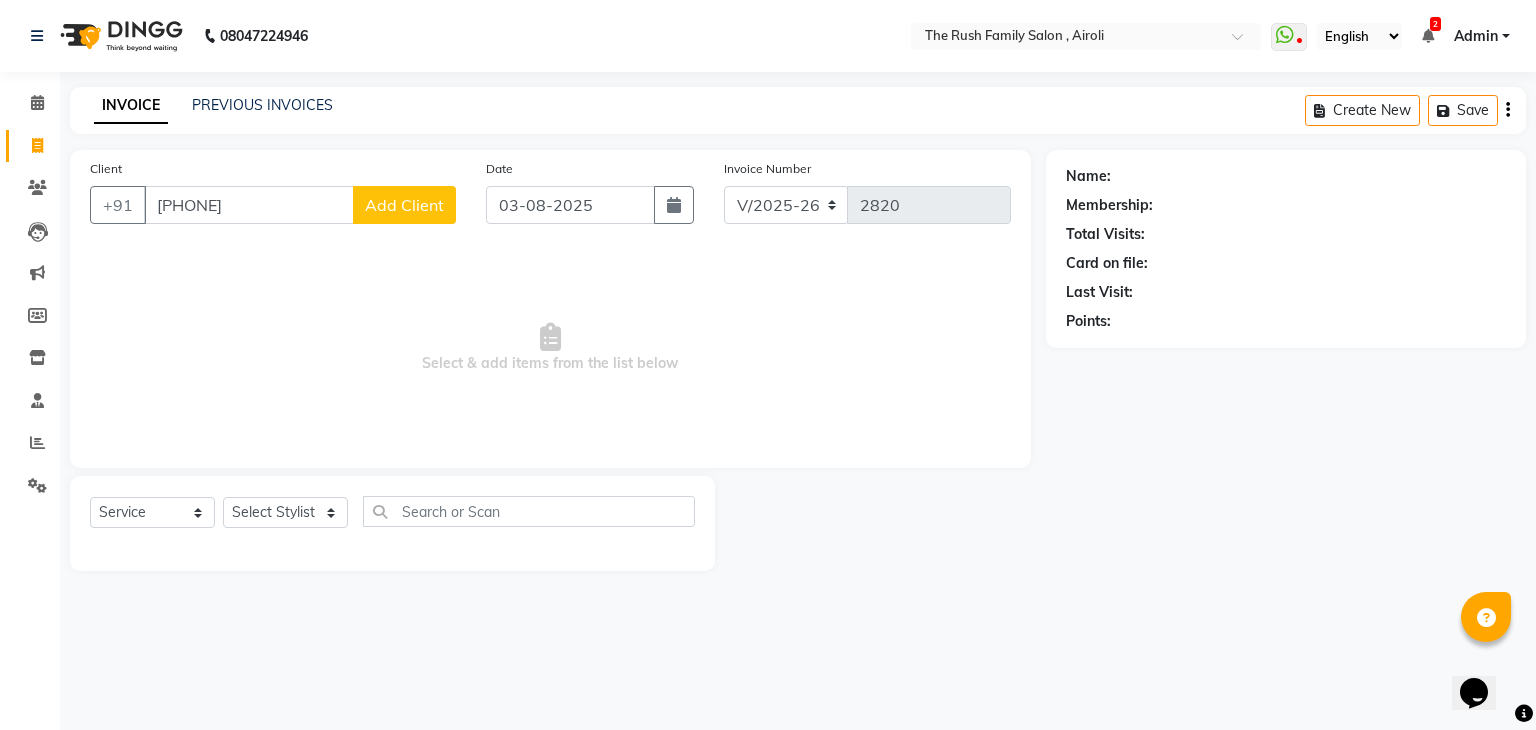 click on "Add Client" 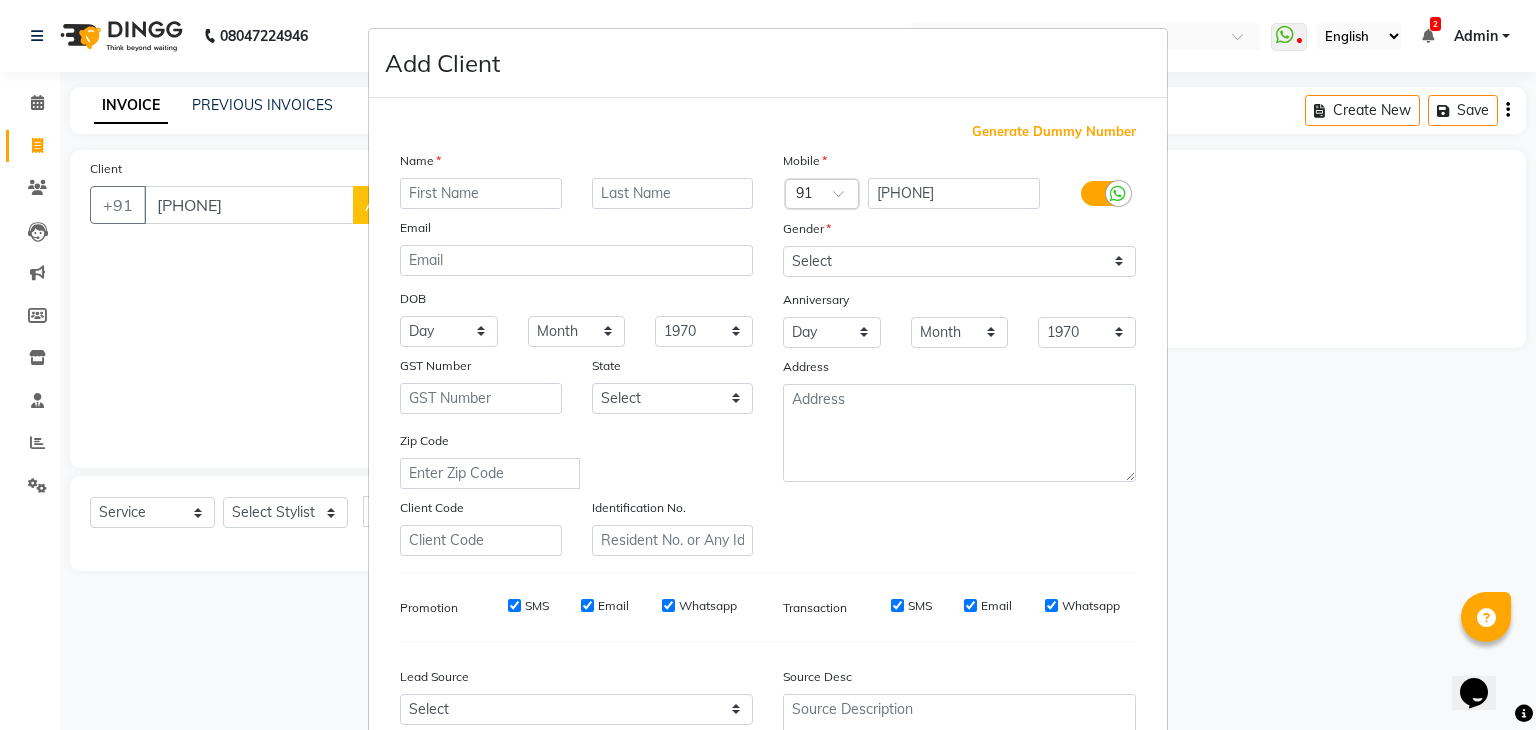 click at bounding box center [481, 193] 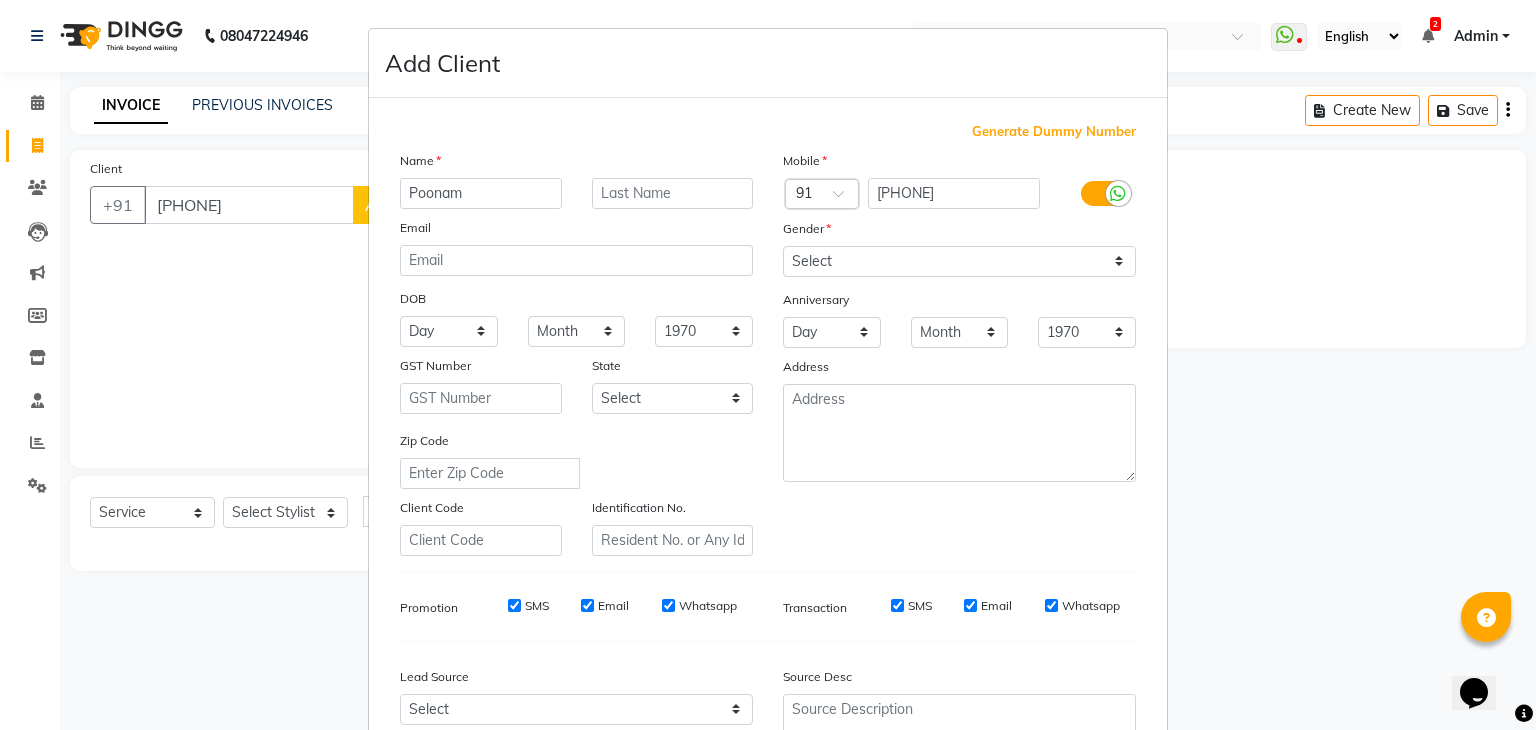 type on "Poonam" 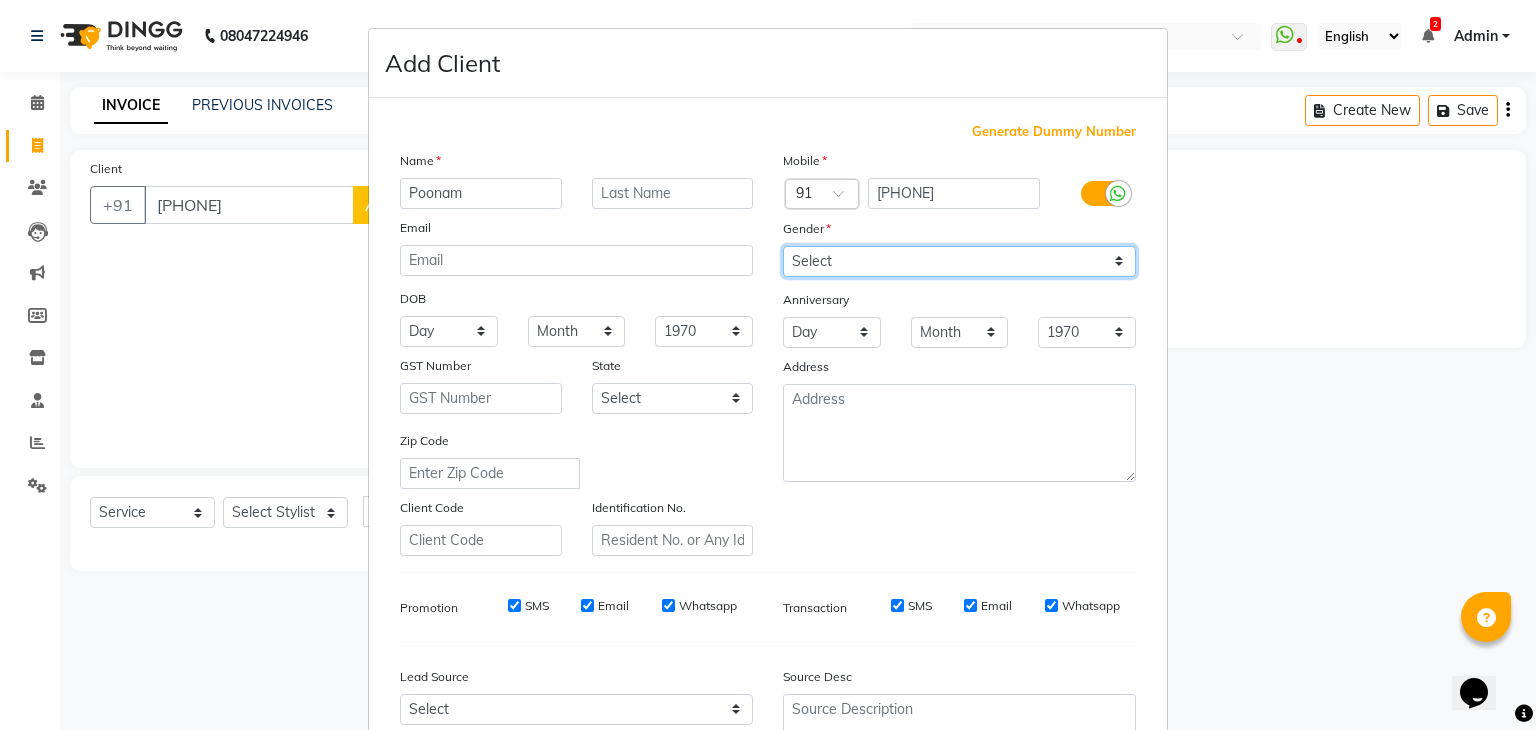 click on "Select Male Female Other Prefer Not To Say" at bounding box center [959, 261] 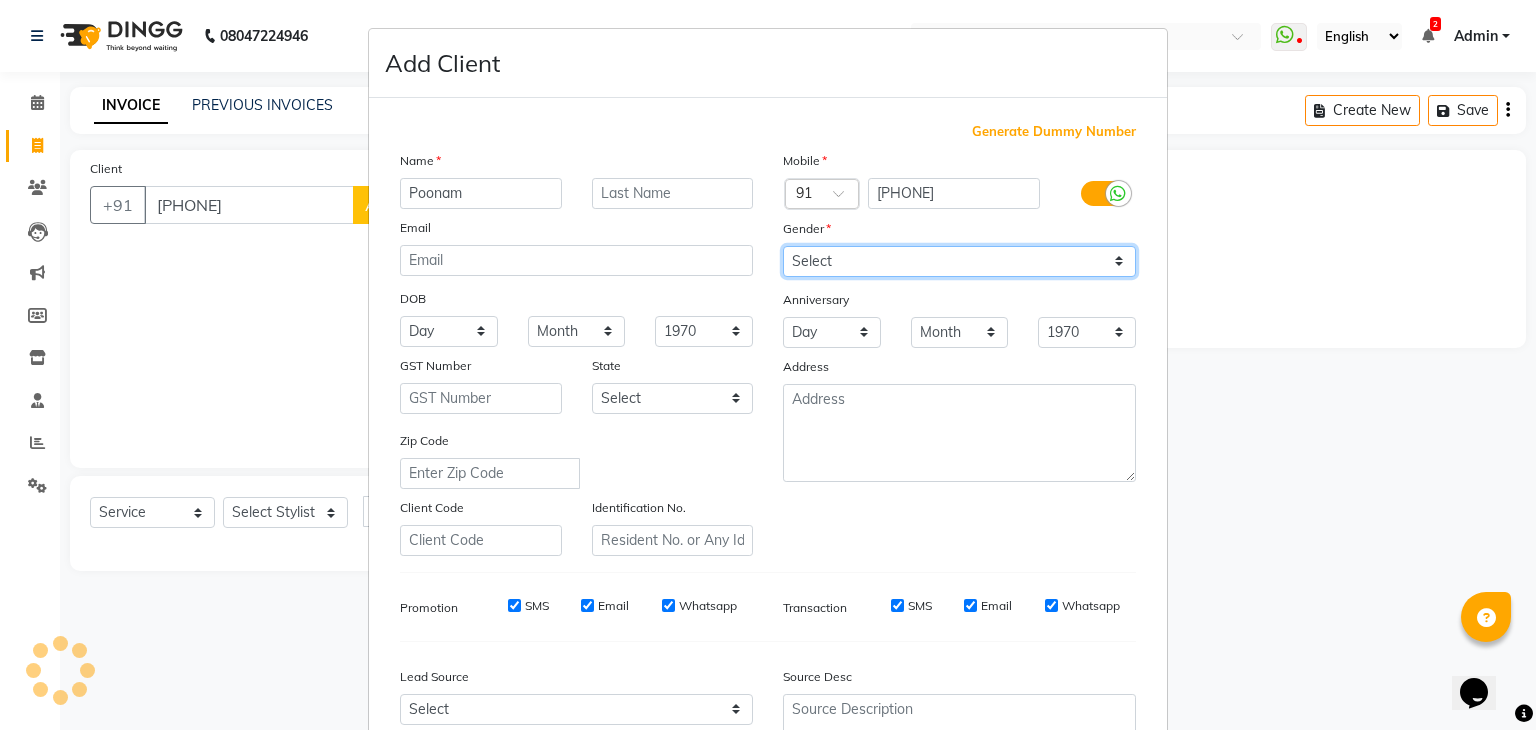 select on "female" 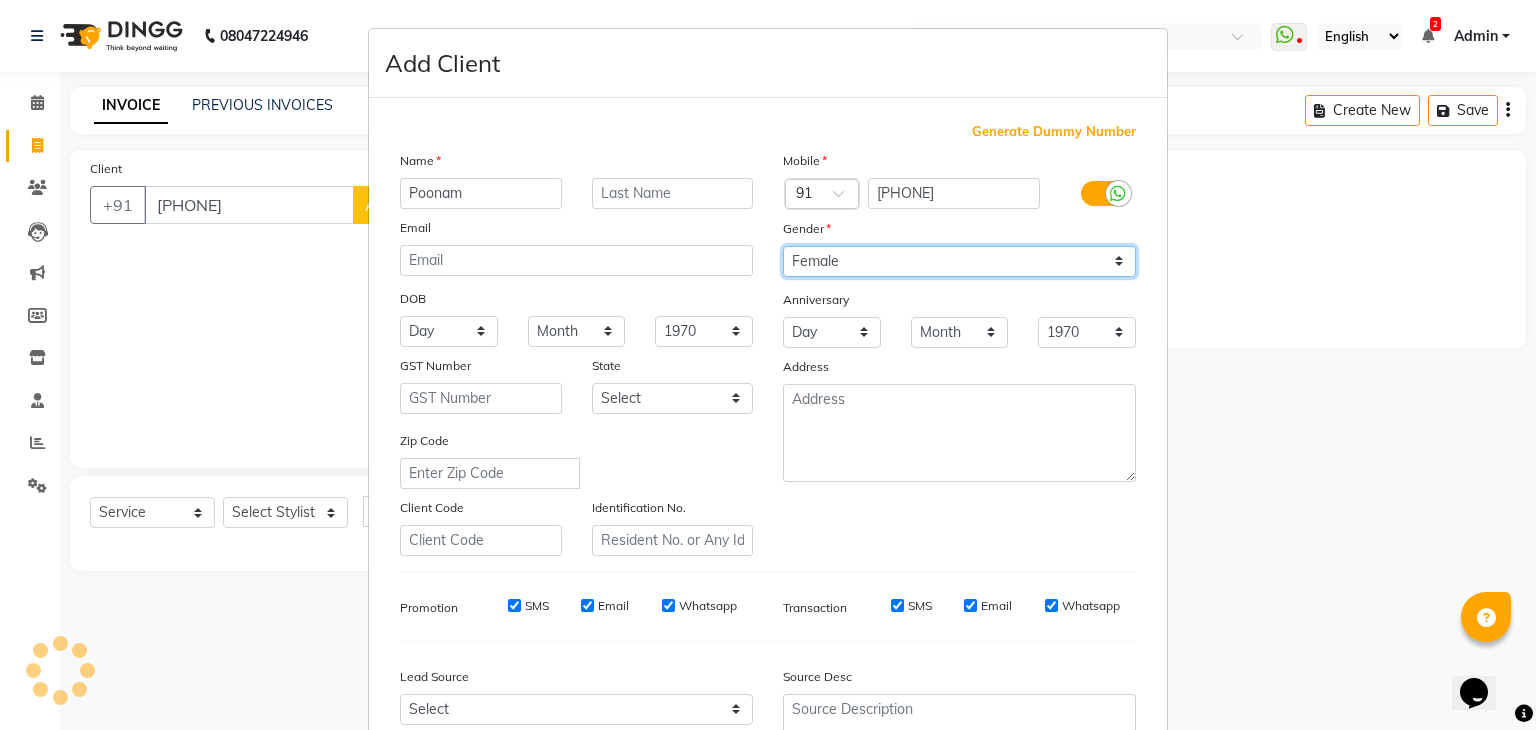 click on "Select Male Female Other Prefer Not To Say" at bounding box center [959, 261] 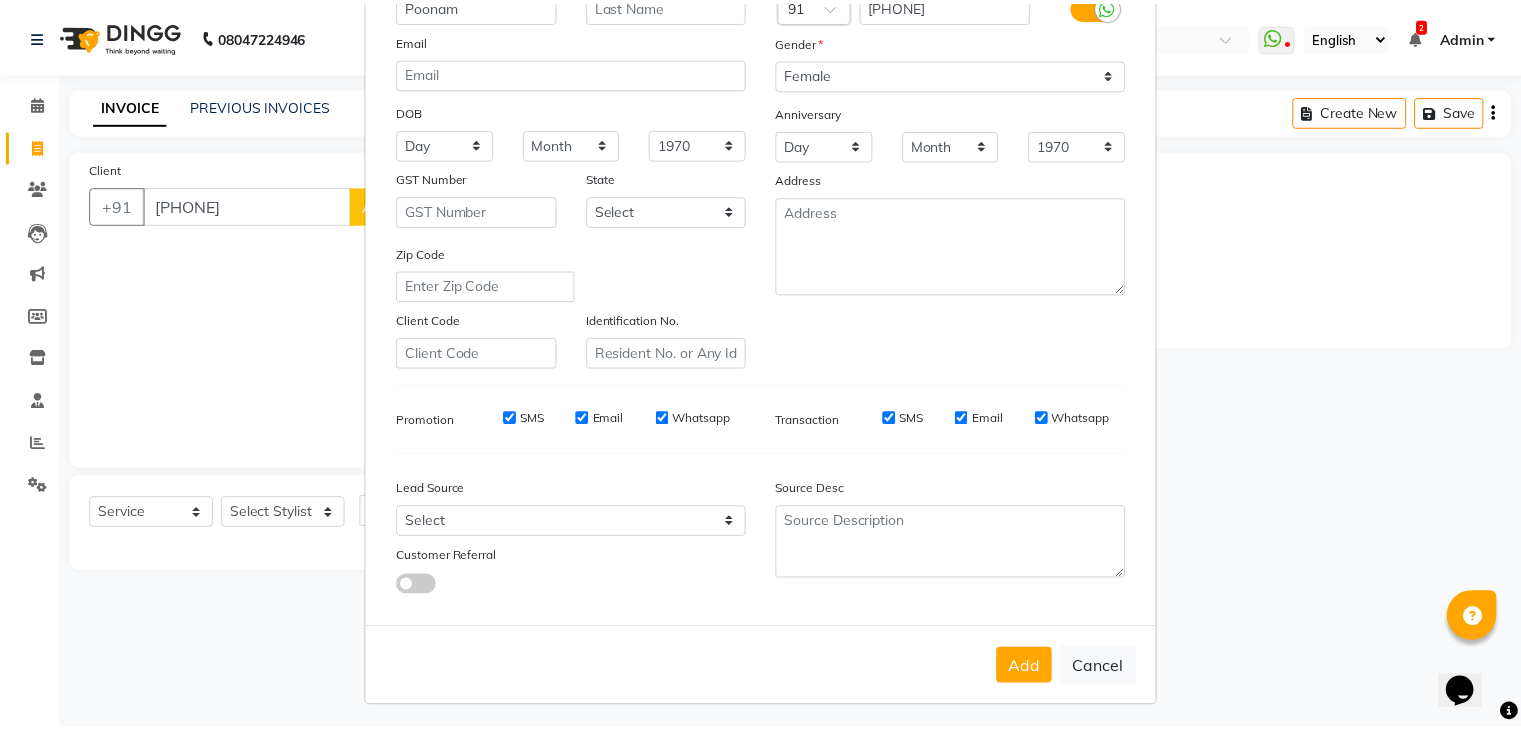 scroll, scrollTop: 192, scrollLeft: 0, axis: vertical 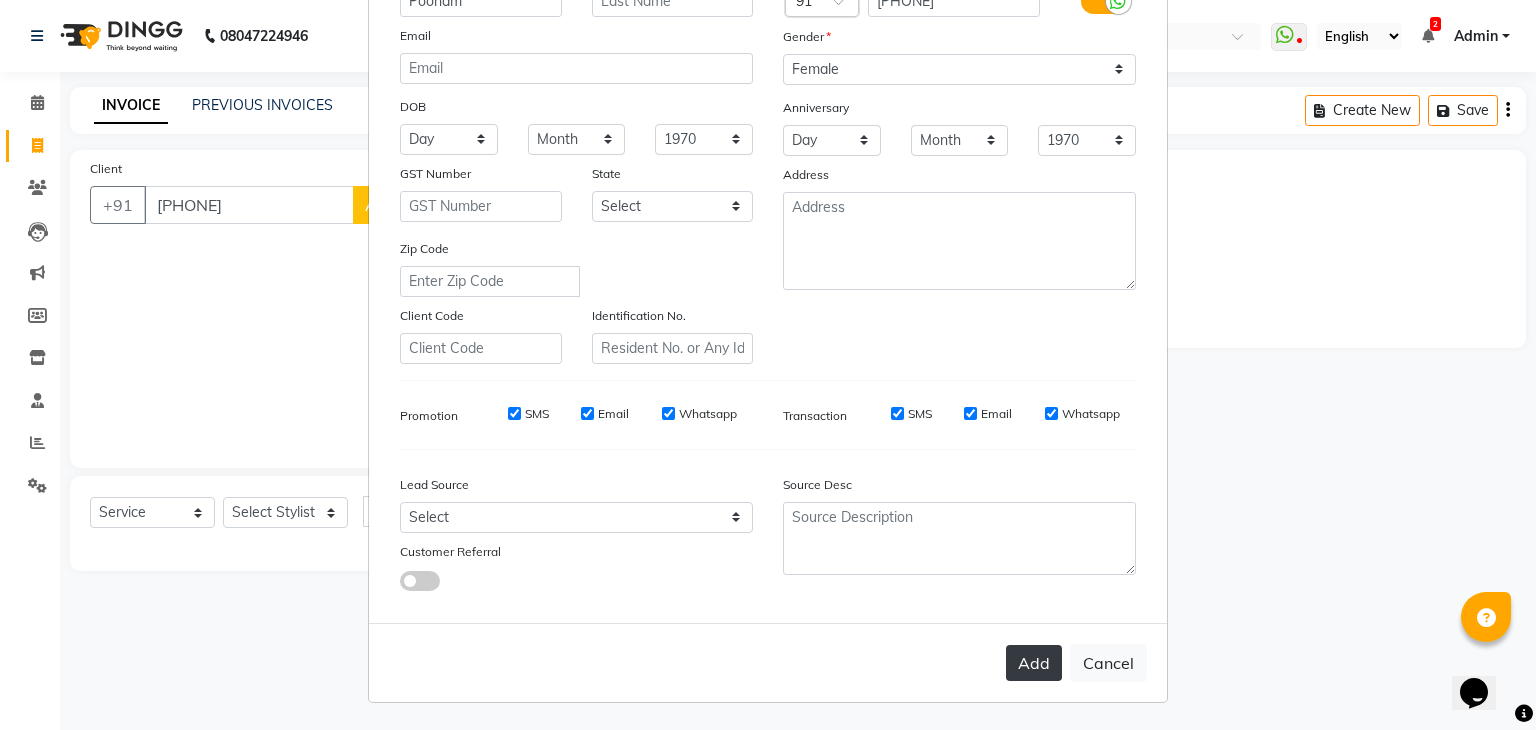 click on "Add" at bounding box center (1034, 663) 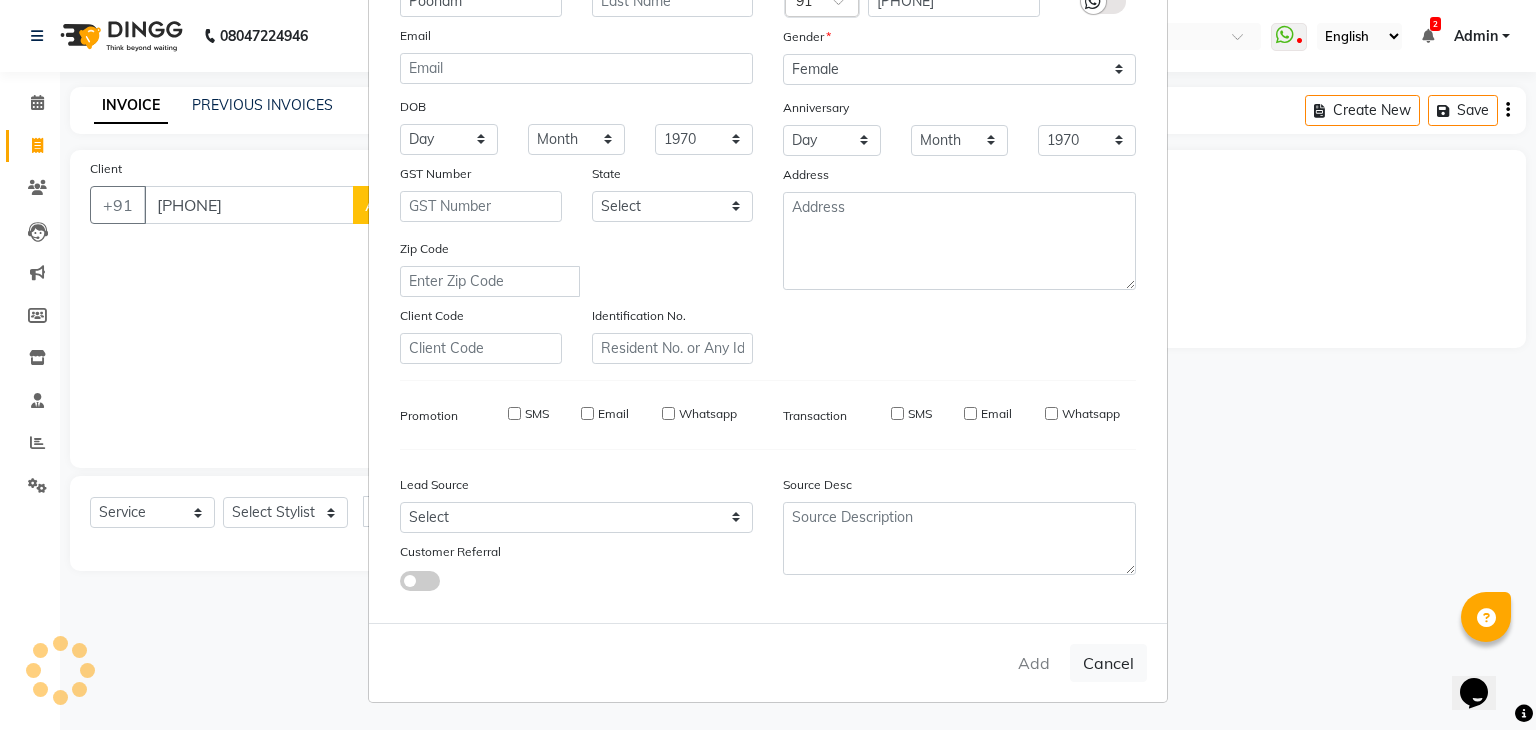 type 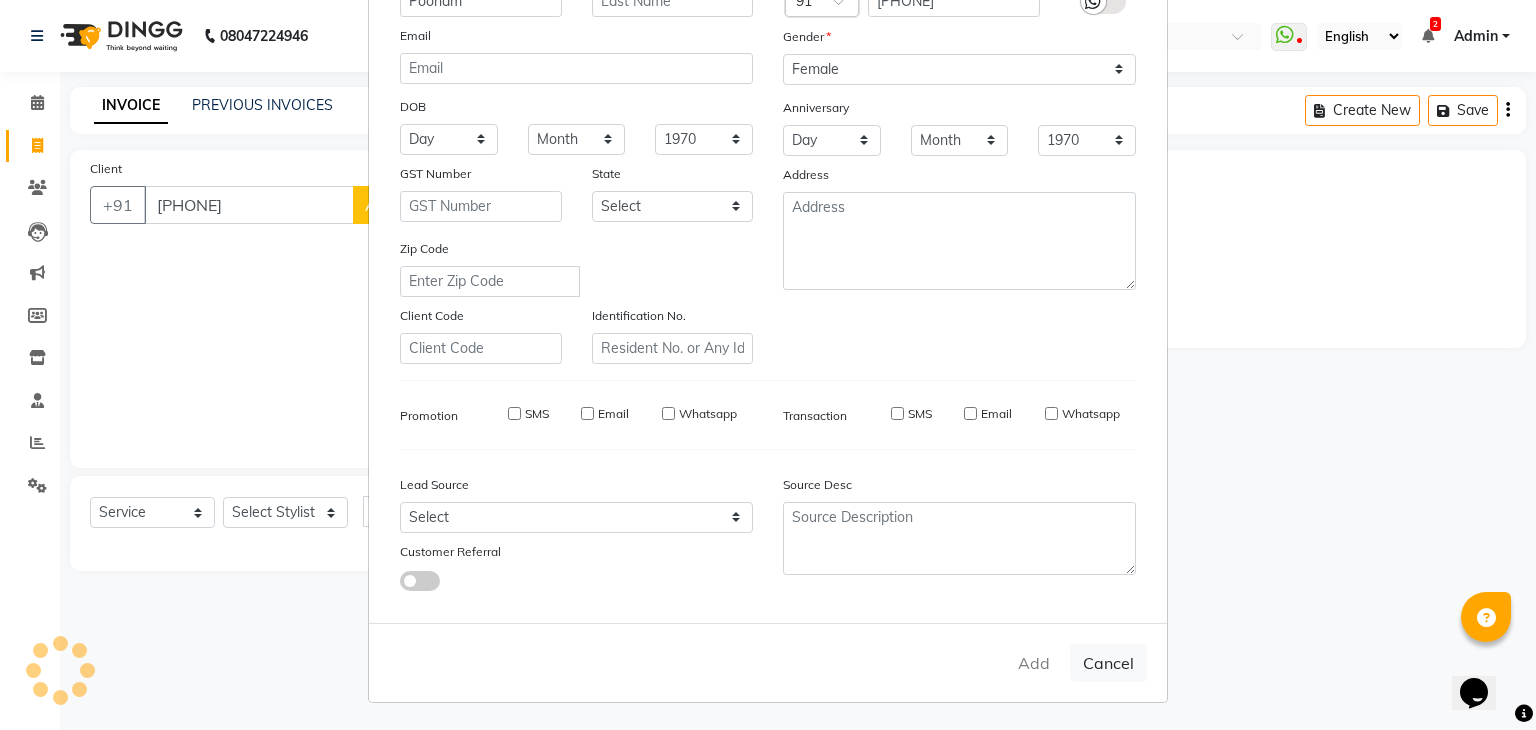 select 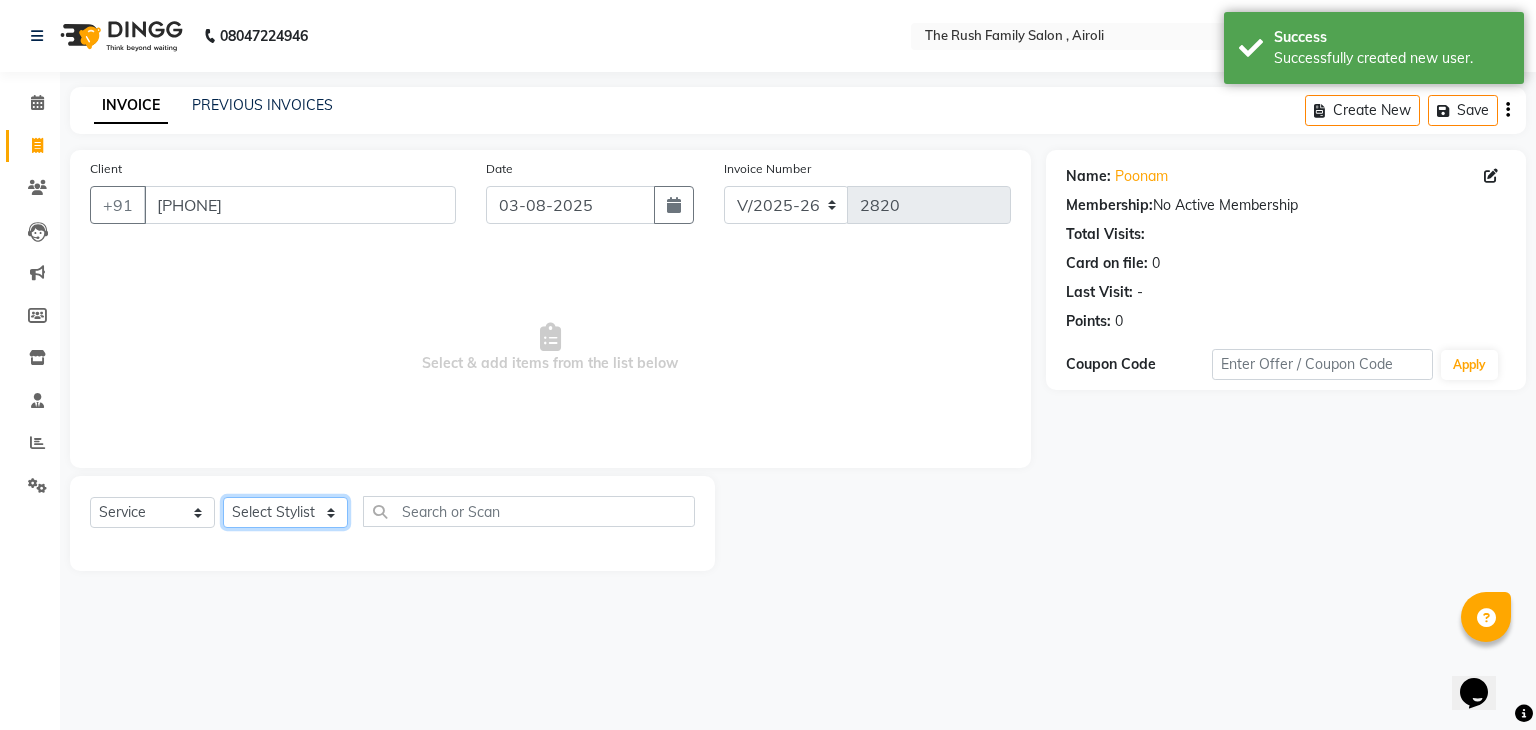click on "Select Stylist Ajaz Alvira Danish Guddi Jayesh Josh  mumtaz Naeem Neha Riya    Rush Swati" 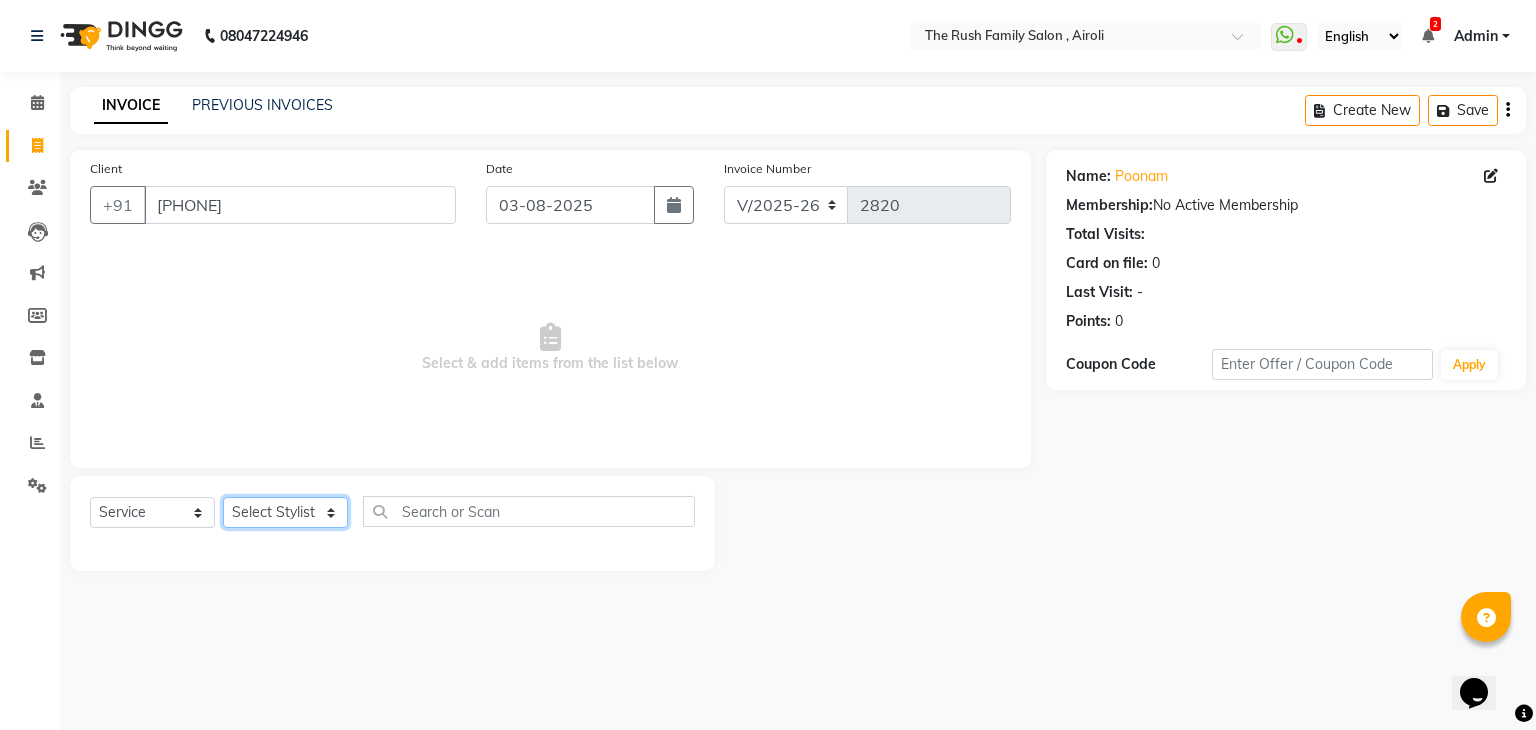 select on "53300" 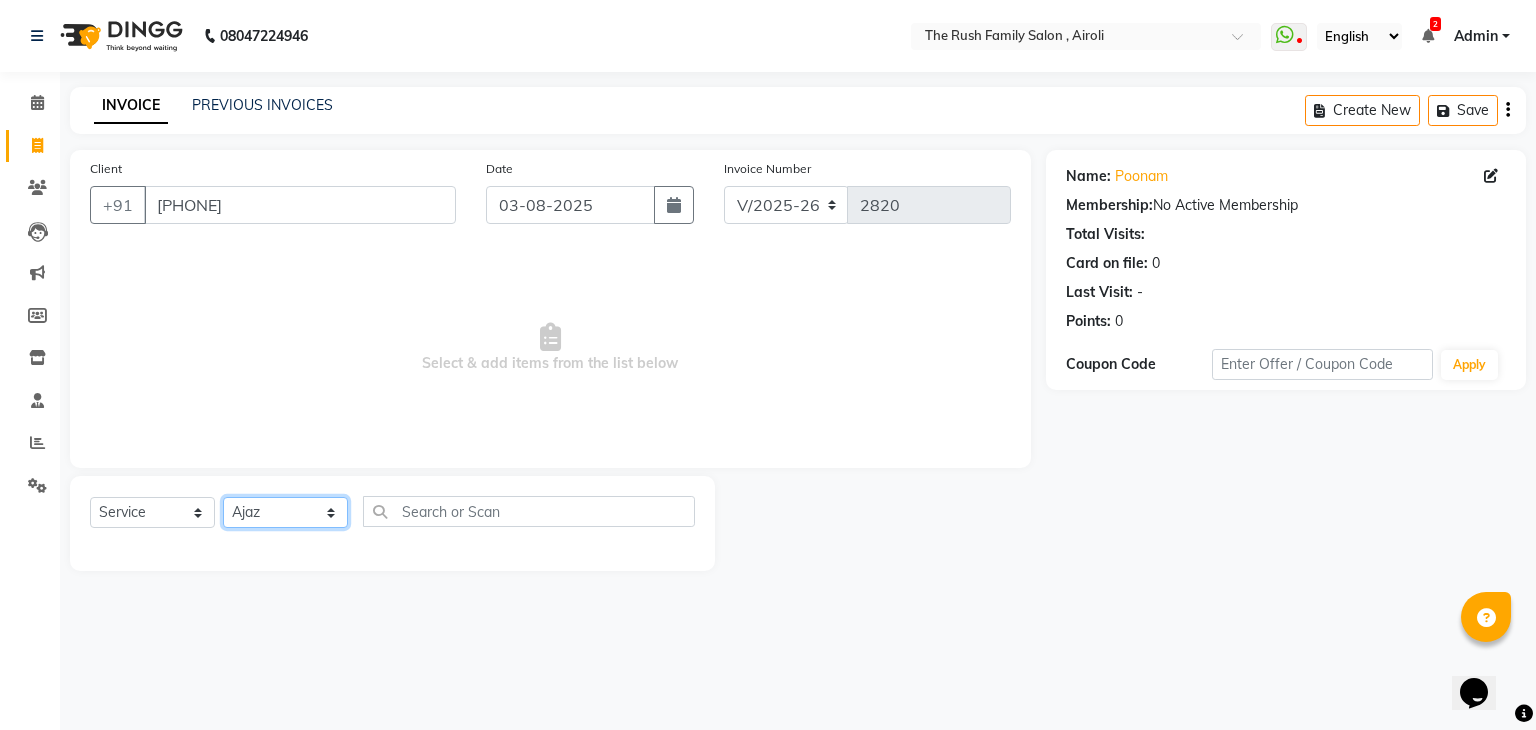 click on "Select Stylist Ajaz Alvira Danish Guddi Jayesh Josh  mumtaz Naeem Neha Riya    Rush Swati" 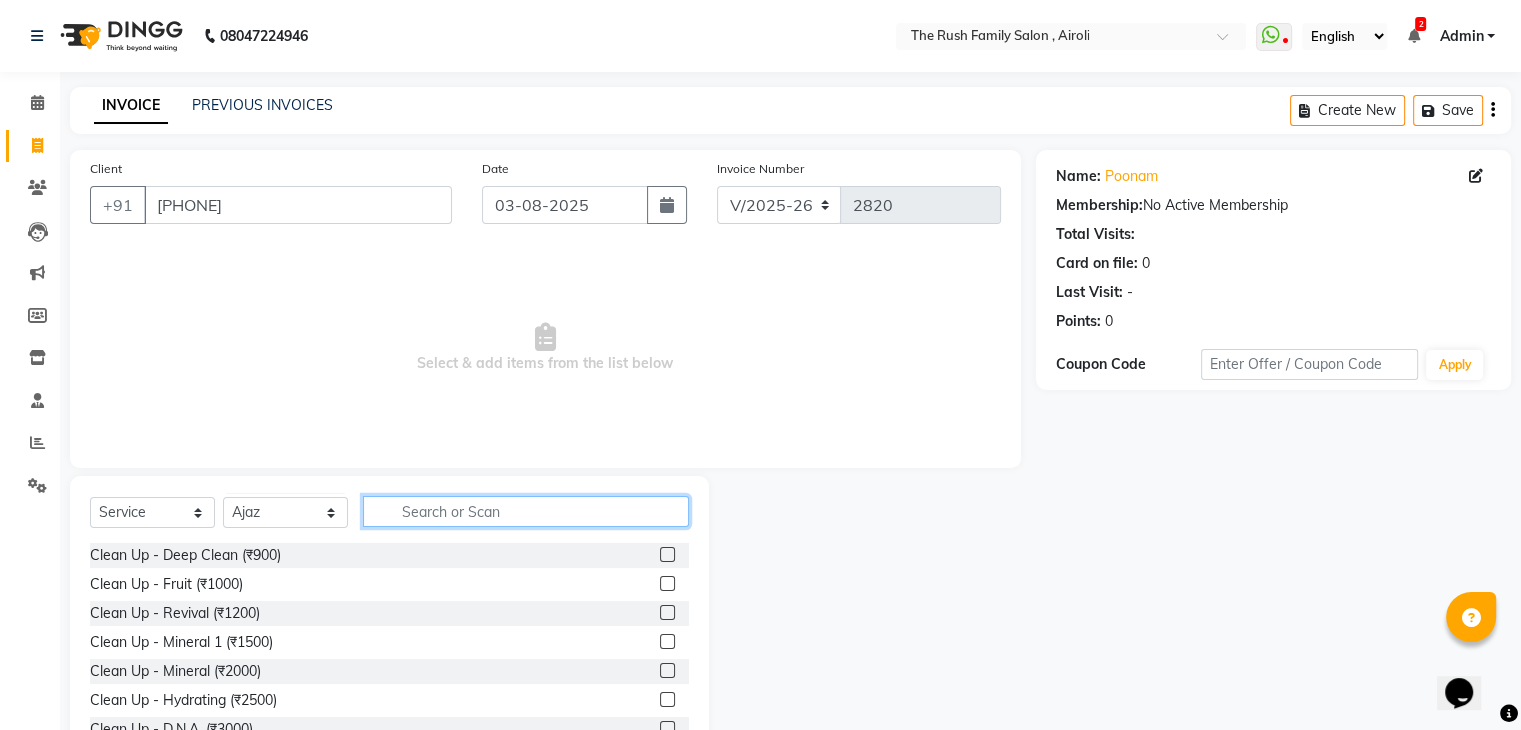 click 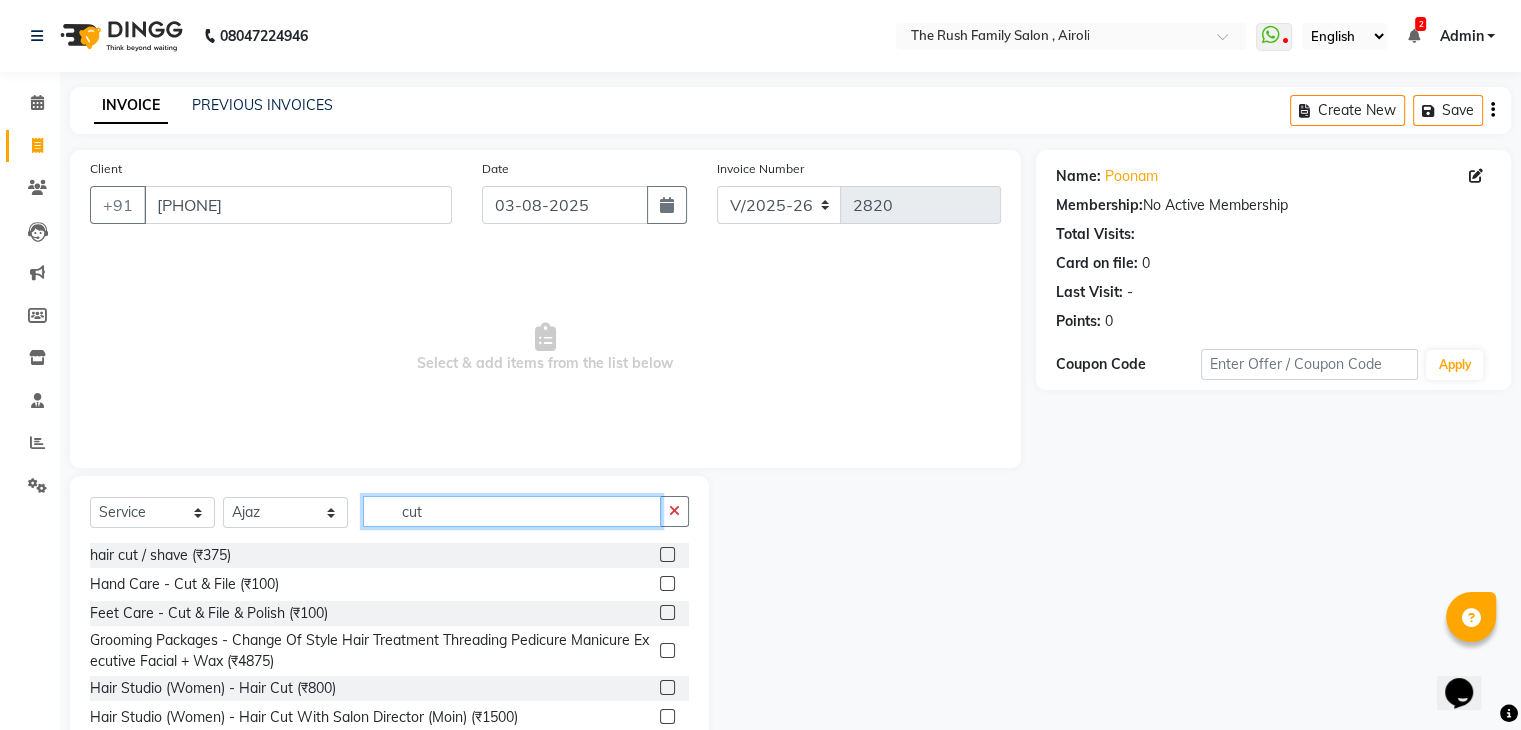 type on "cut" 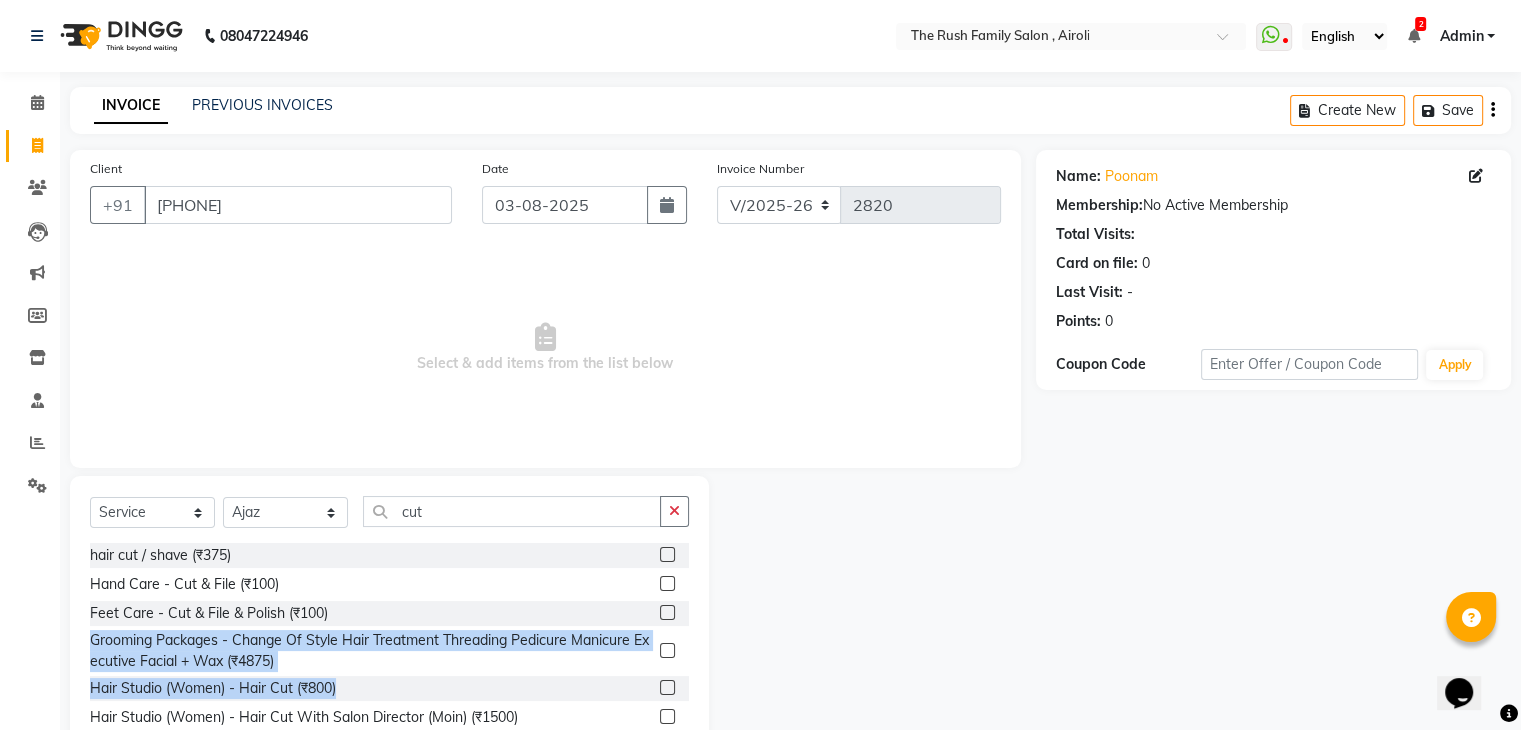 drag, startPoint x: 688, startPoint y: 623, endPoint x: 691, endPoint y: 681, distance: 58.077534 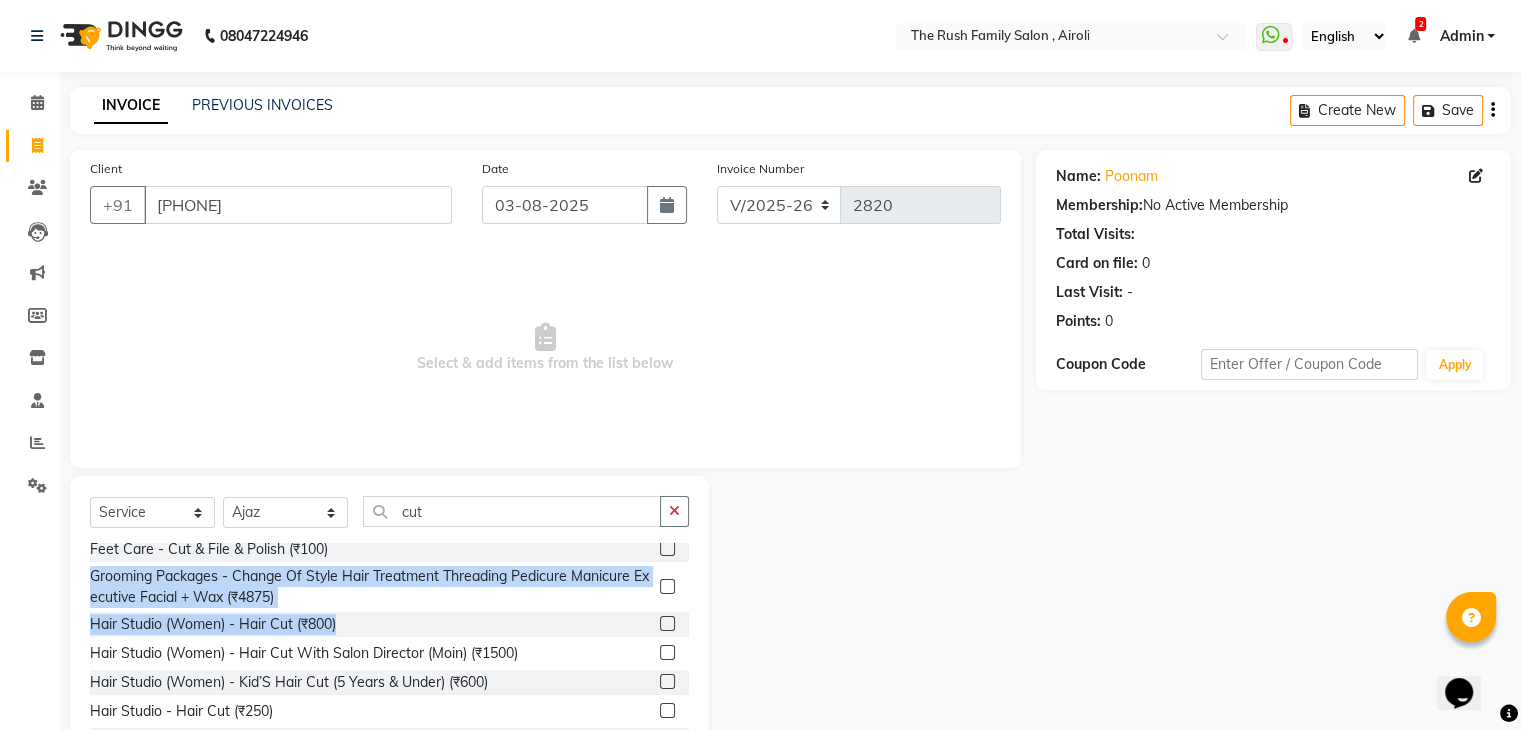 scroll, scrollTop: 72, scrollLeft: 0, axis: vertical 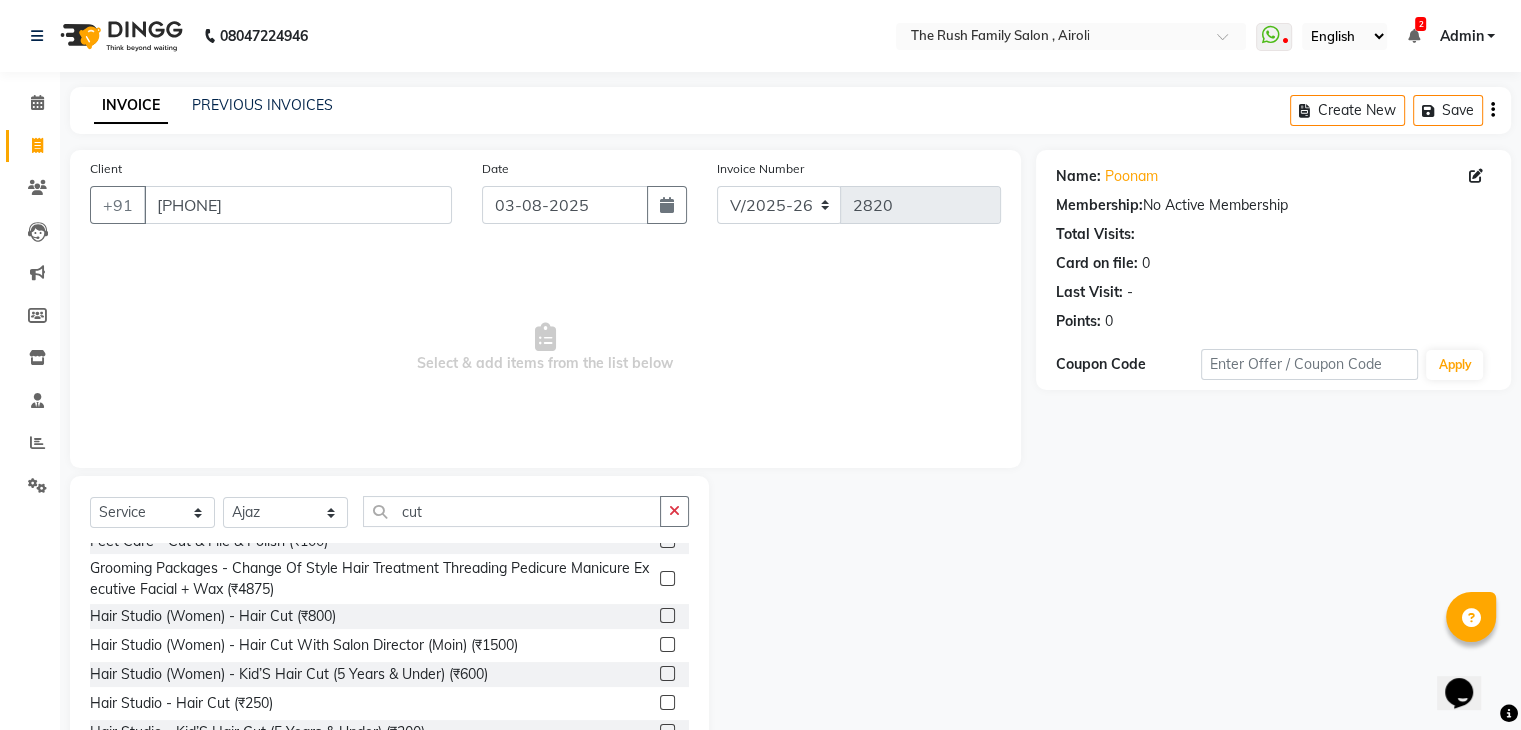 click 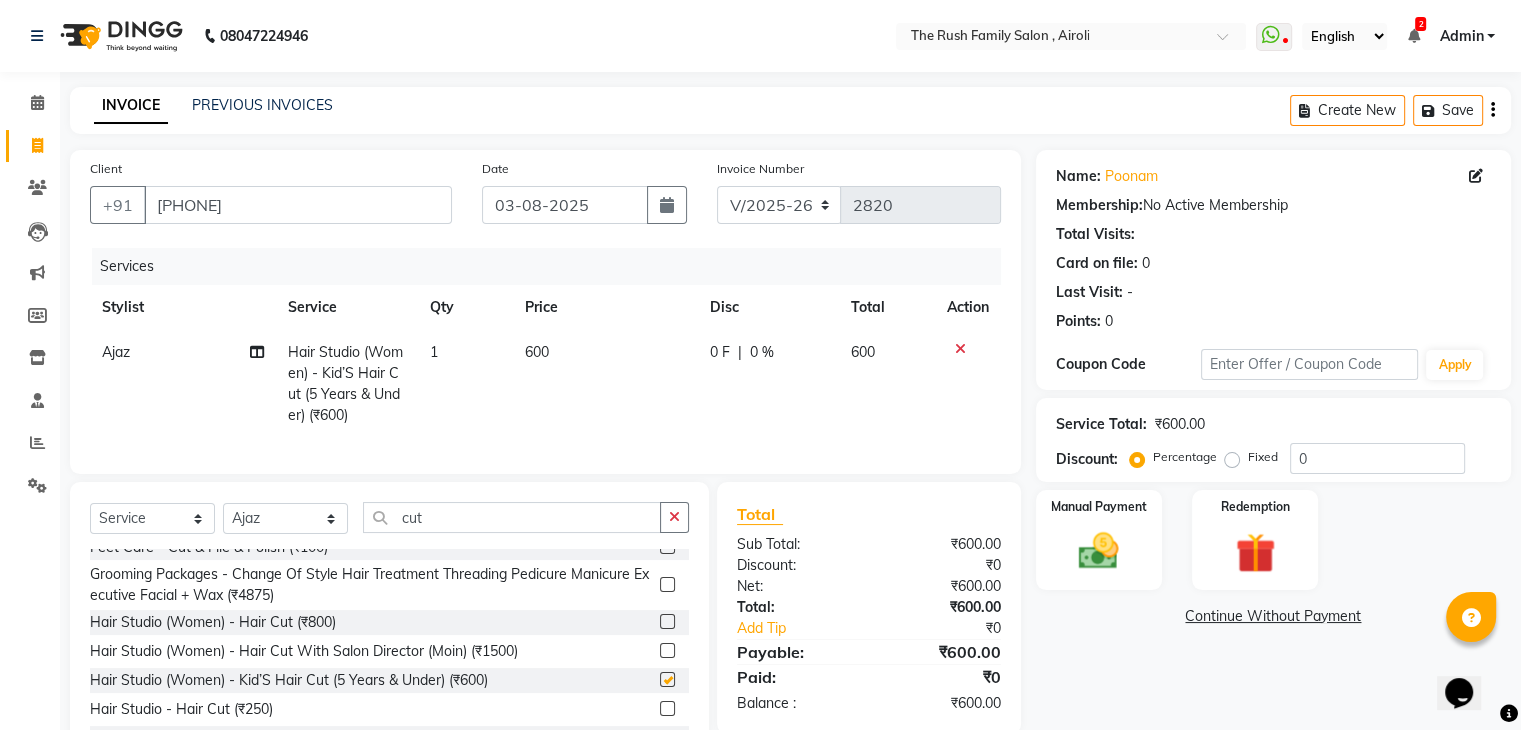 checkbox on "false" 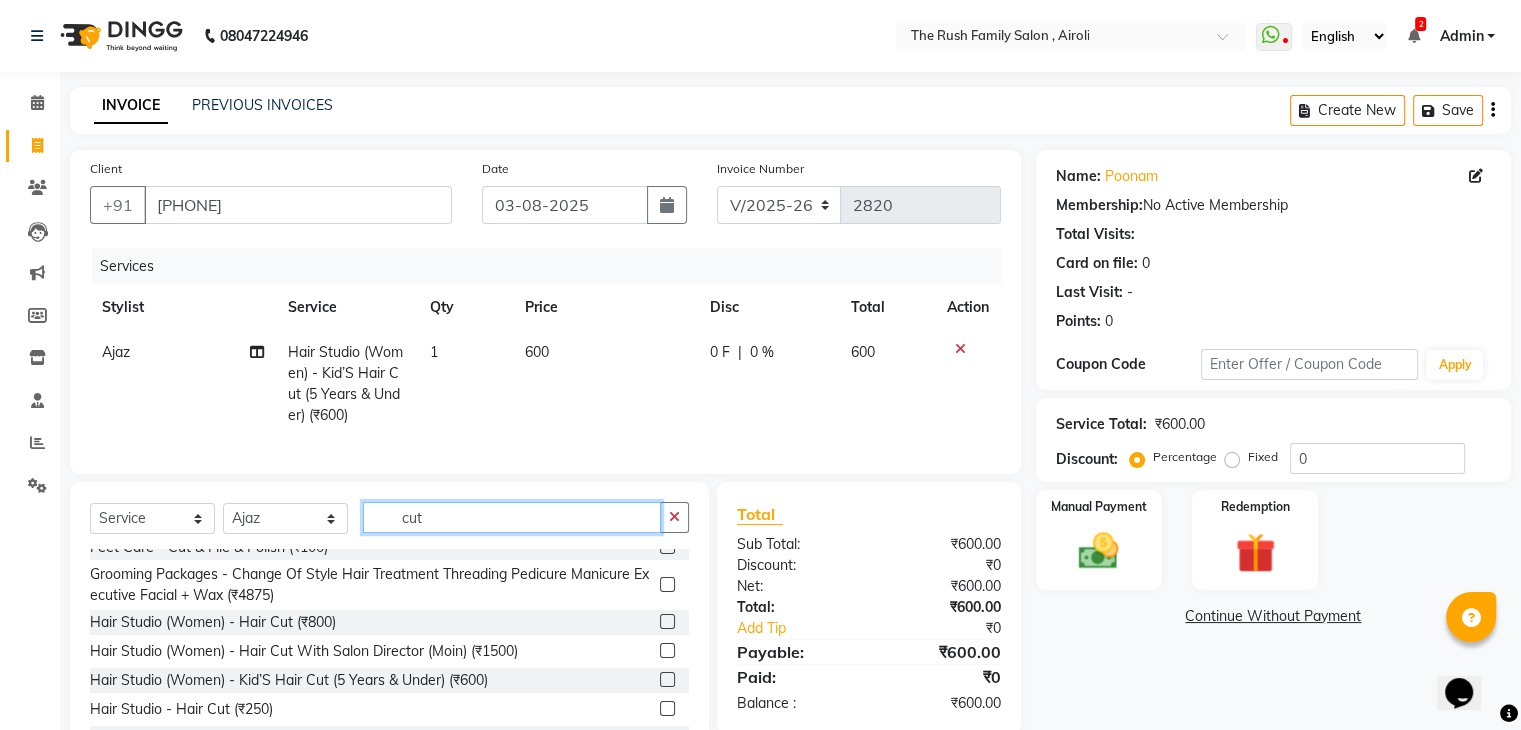 click on "cut" 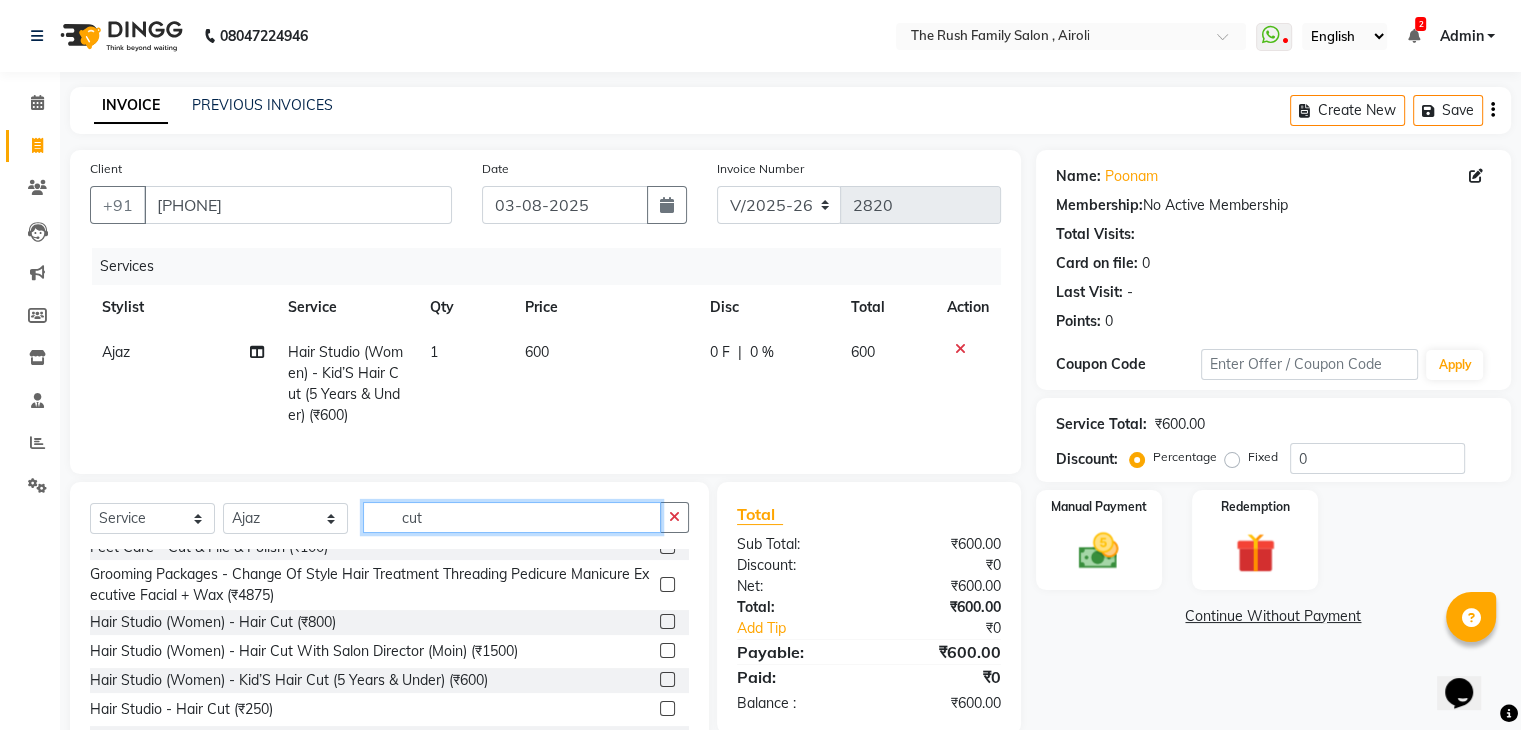 scroll, scrollTop: 78, scrollLeft: 0, axis: vertical 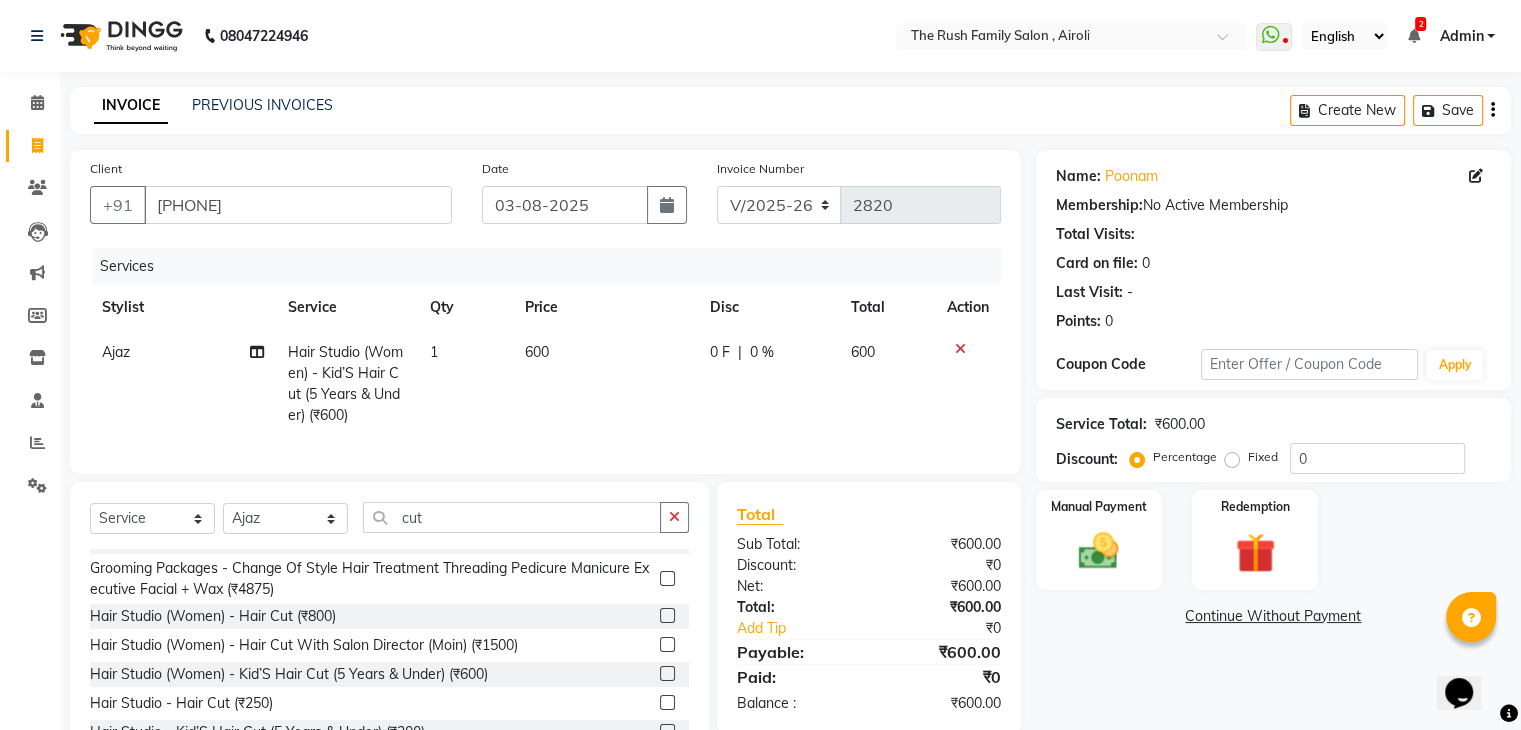 click 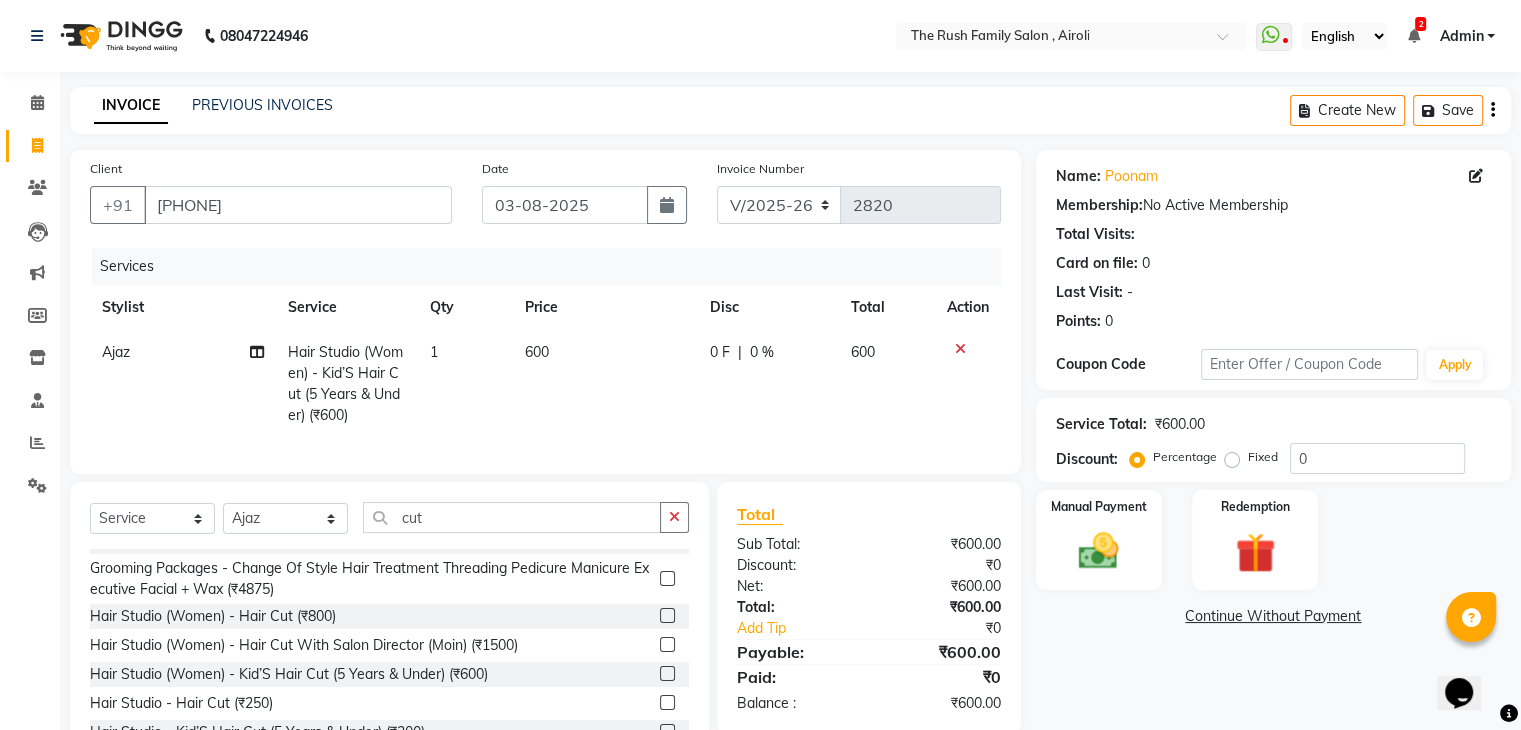 click at bounding box center (666, 703) 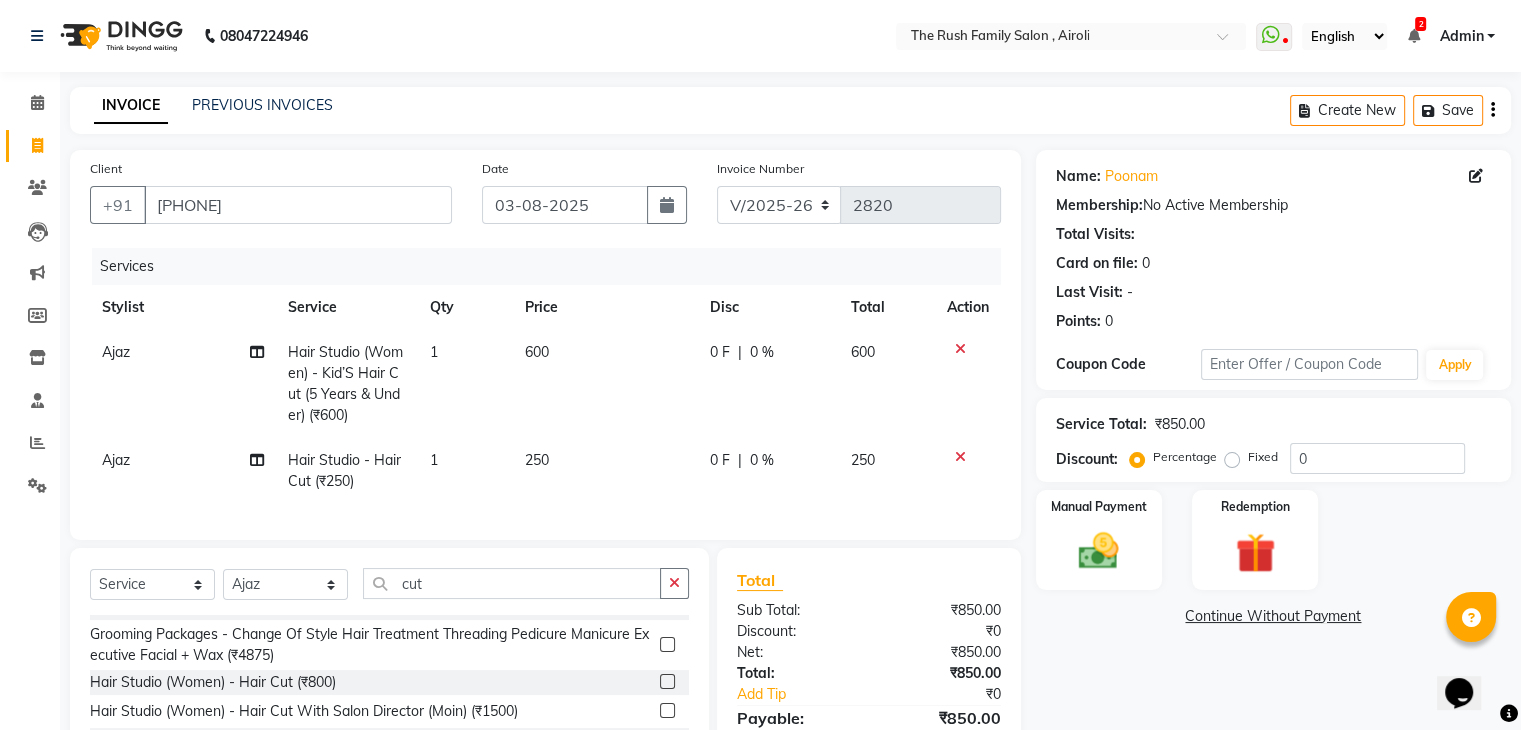 checkbox on "false" 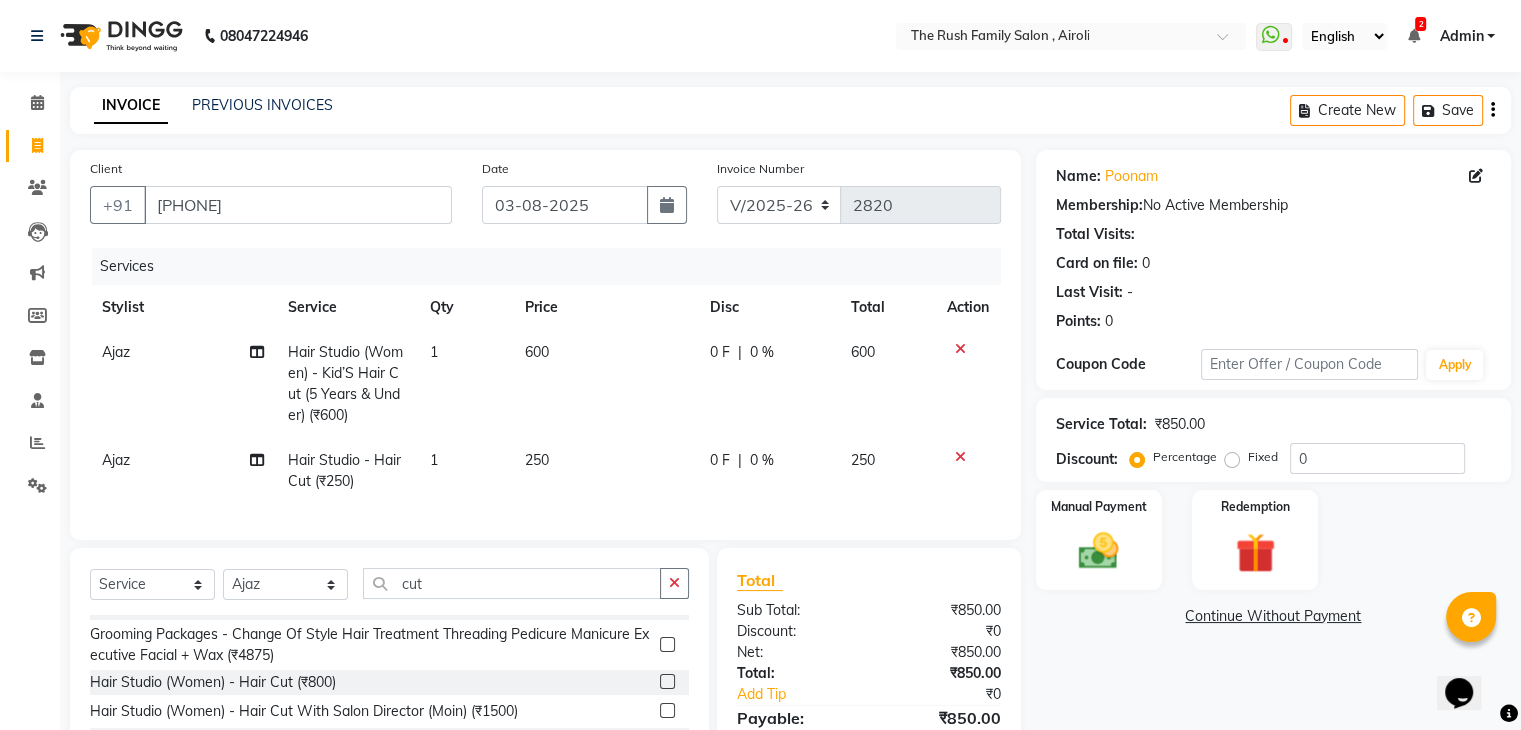 click 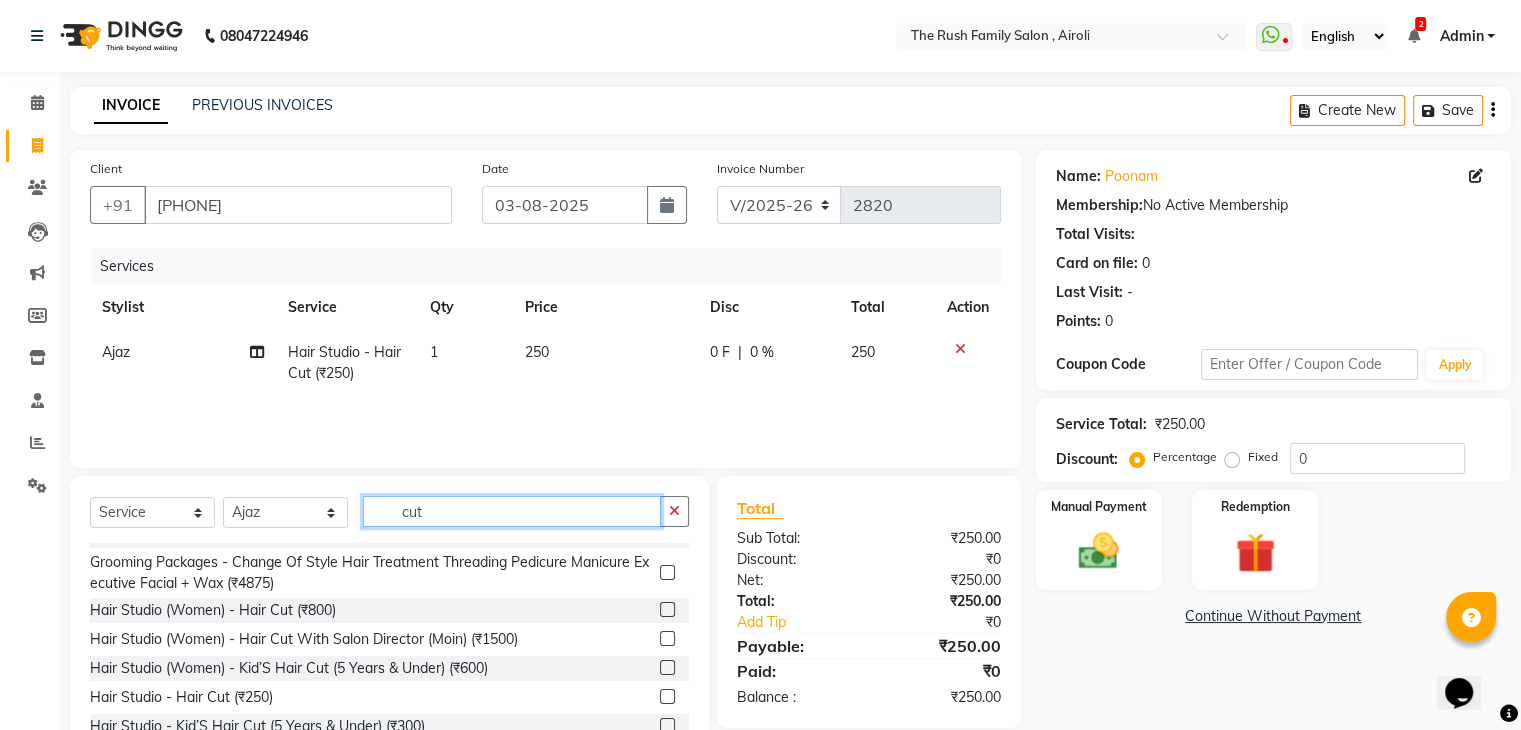 click on "cut" 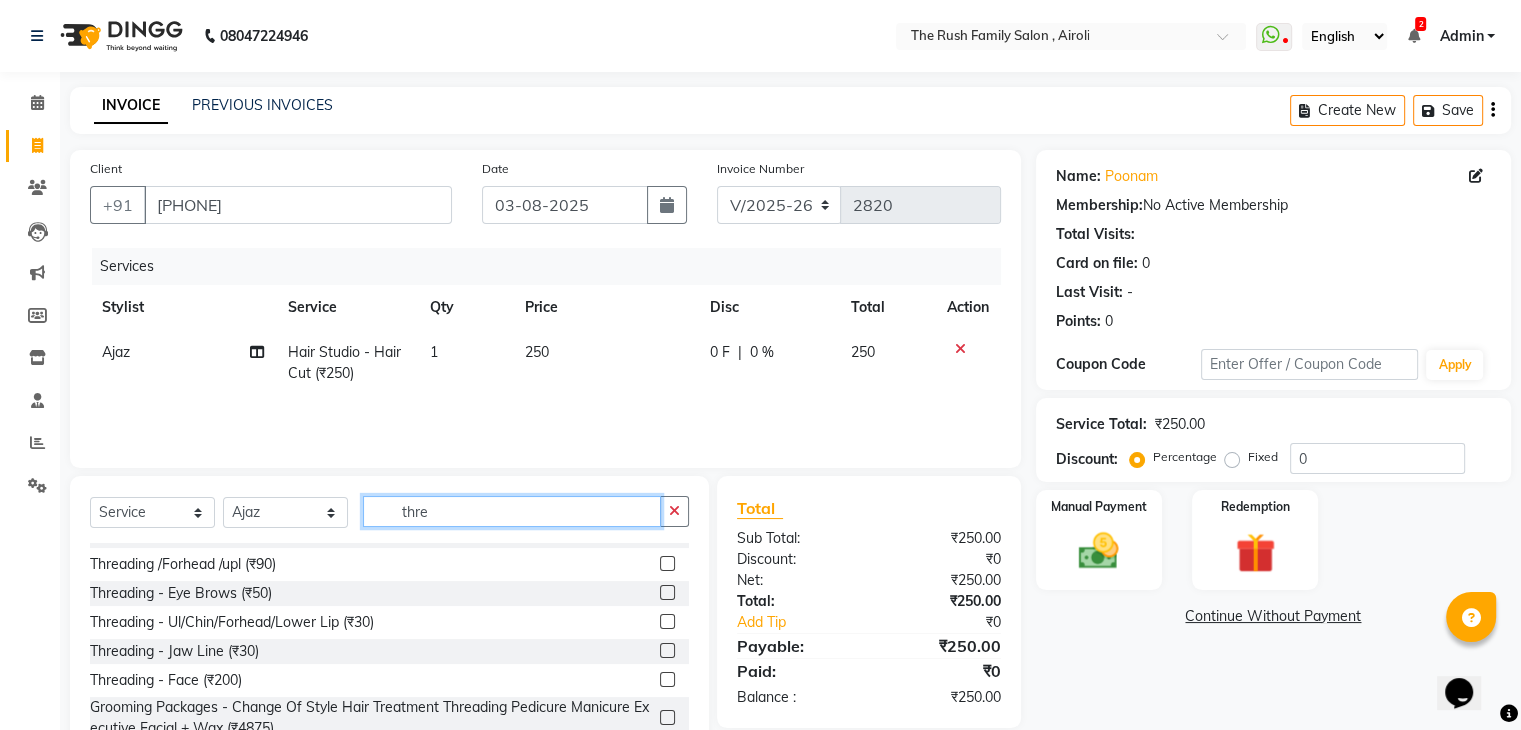 scroll, scrollTop: 0, scrollLeft: 0, axis: both 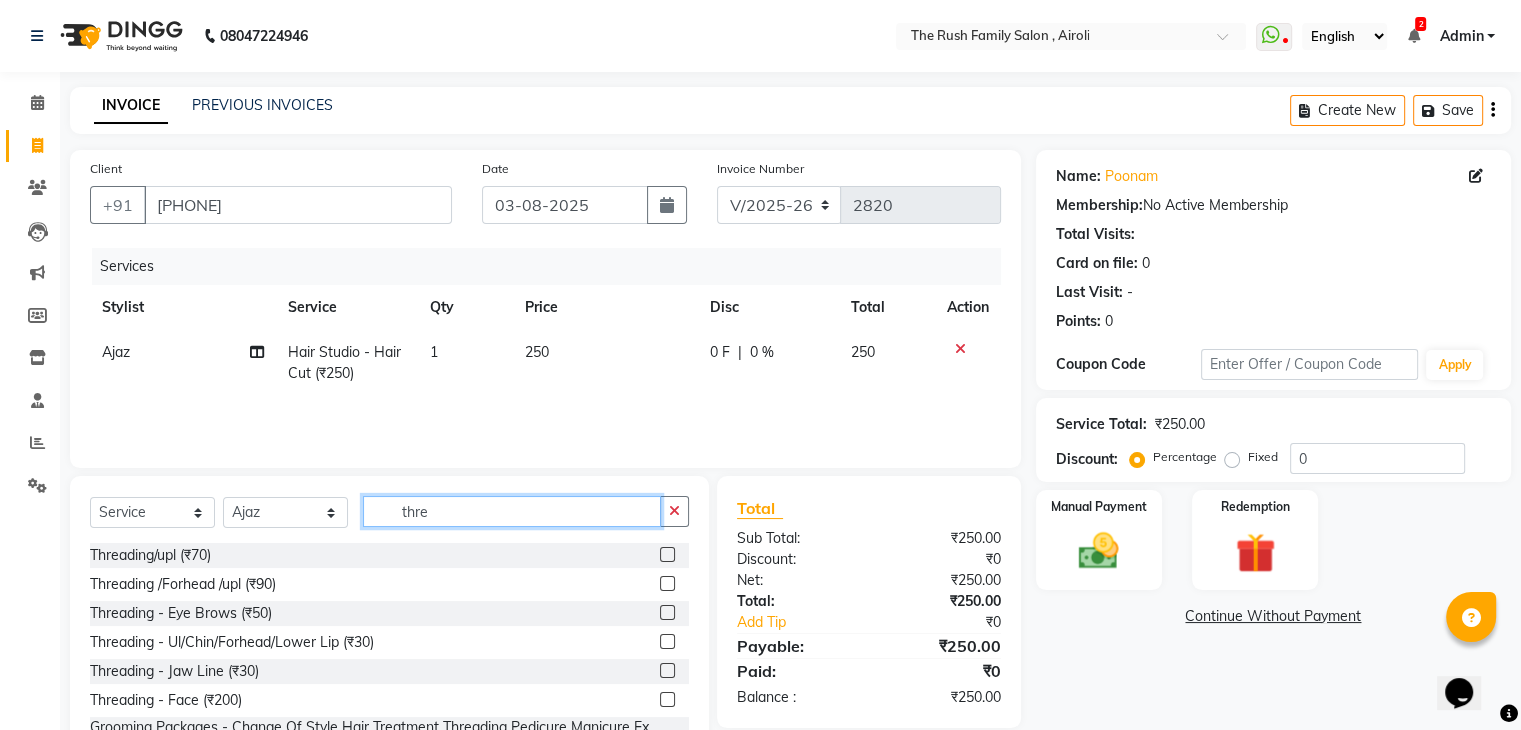 click on "thre" 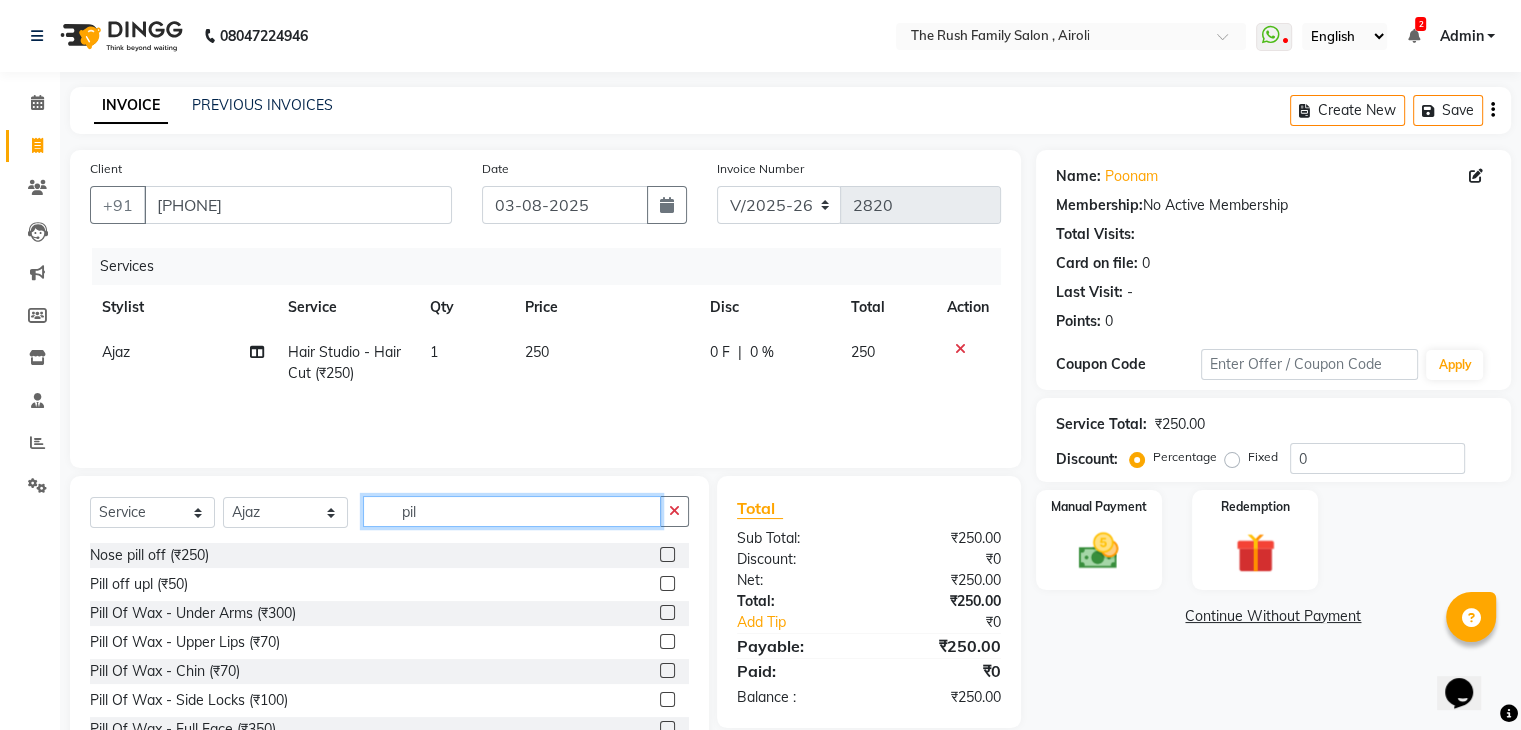 scroll, scrollTop: 3, scrollLeft: 0, axis: vertical 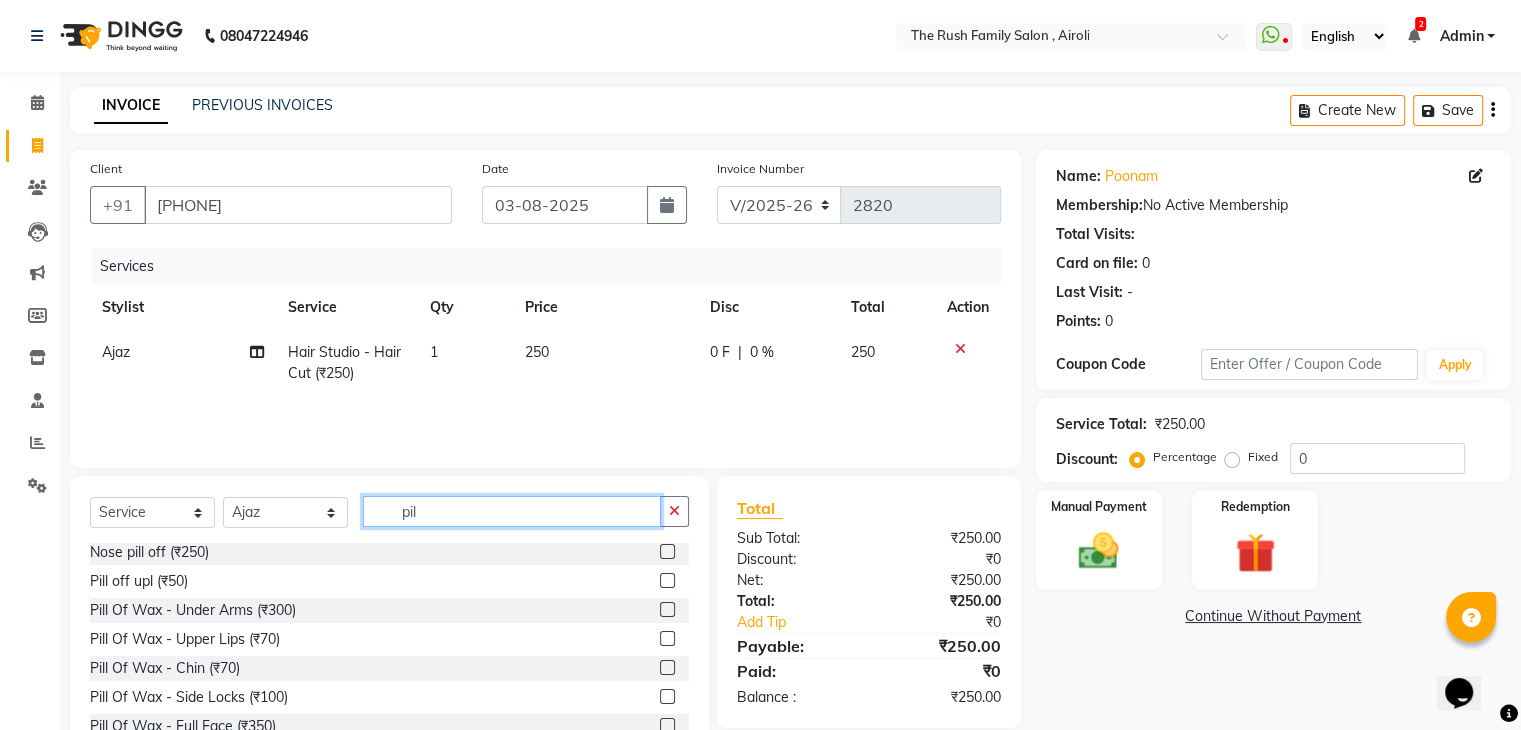 type on "pil" 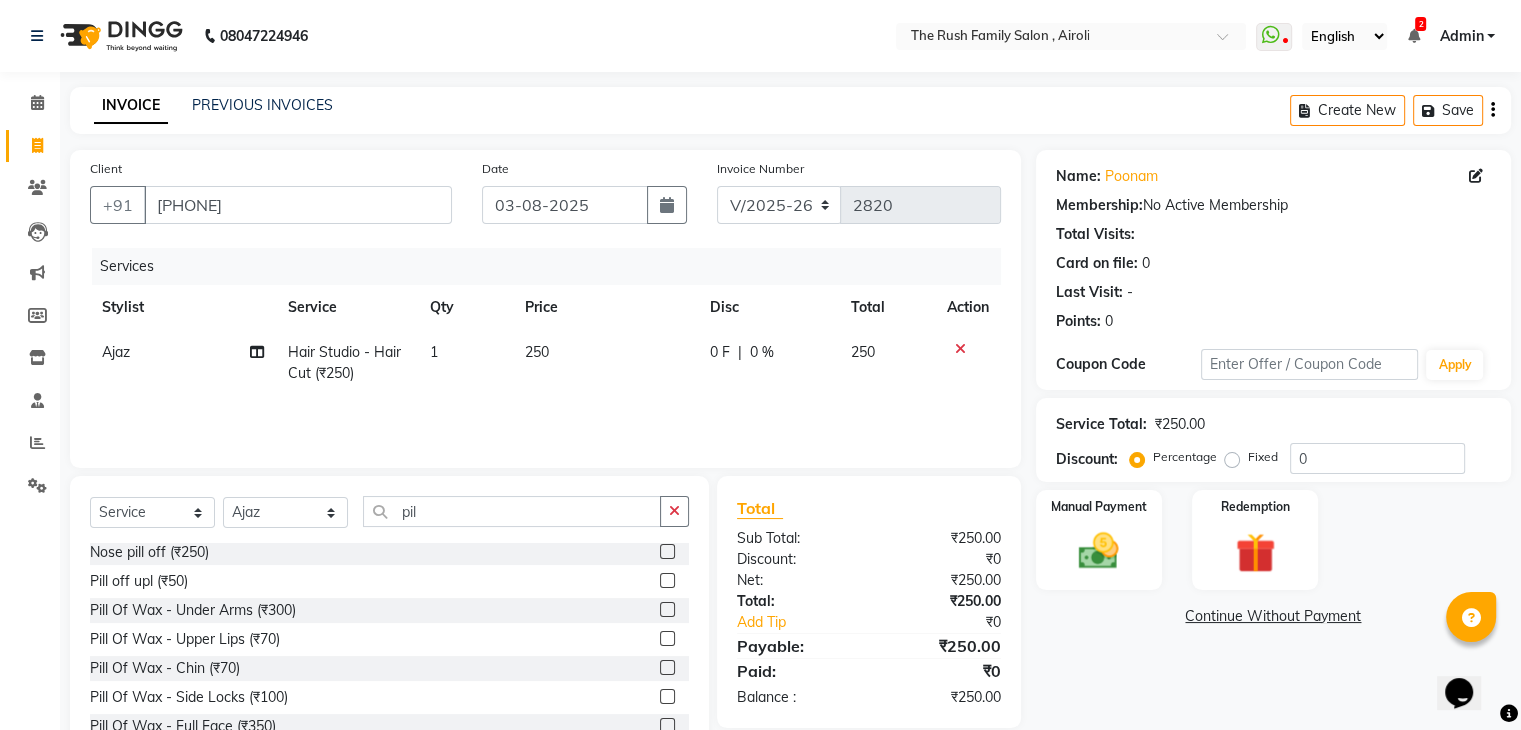 click 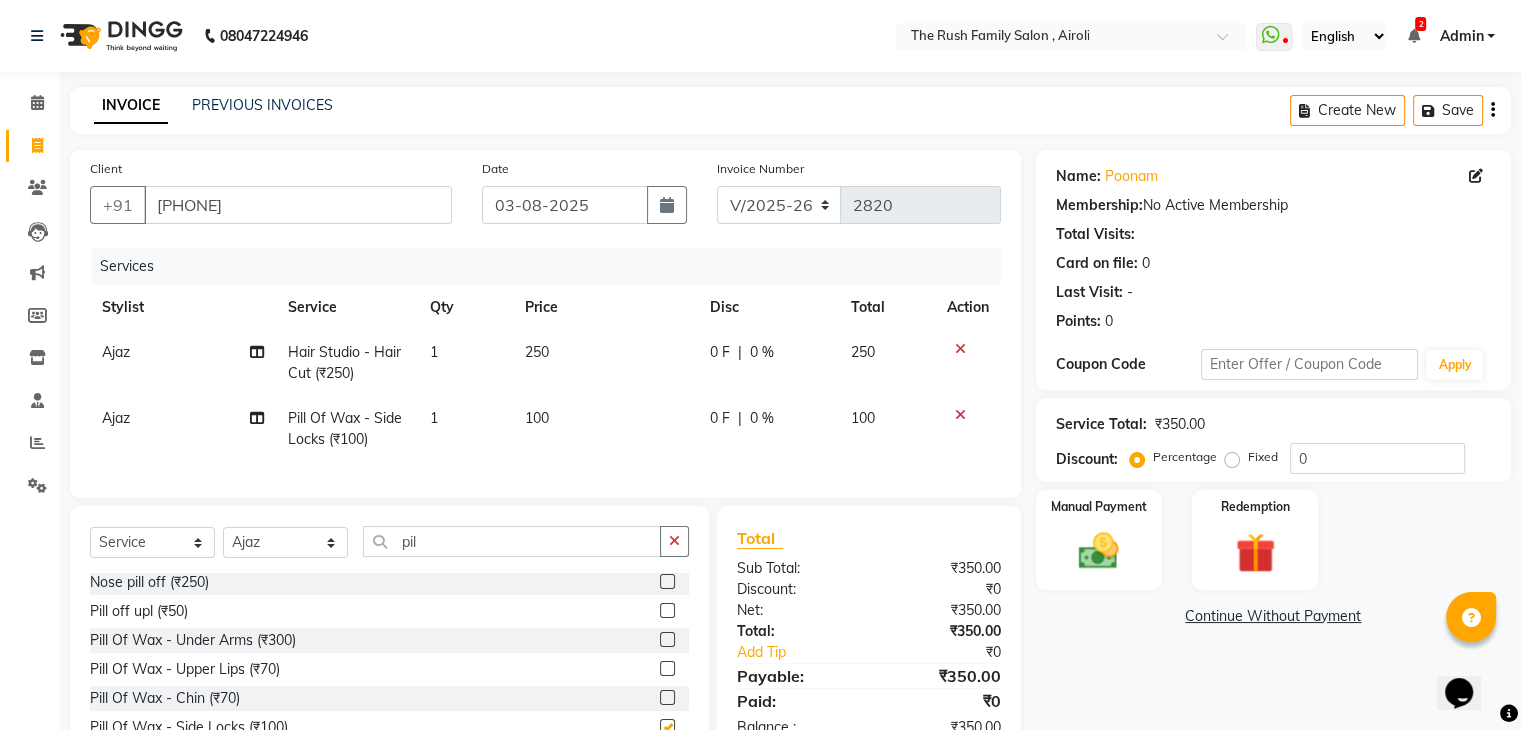 checkbox on "false" 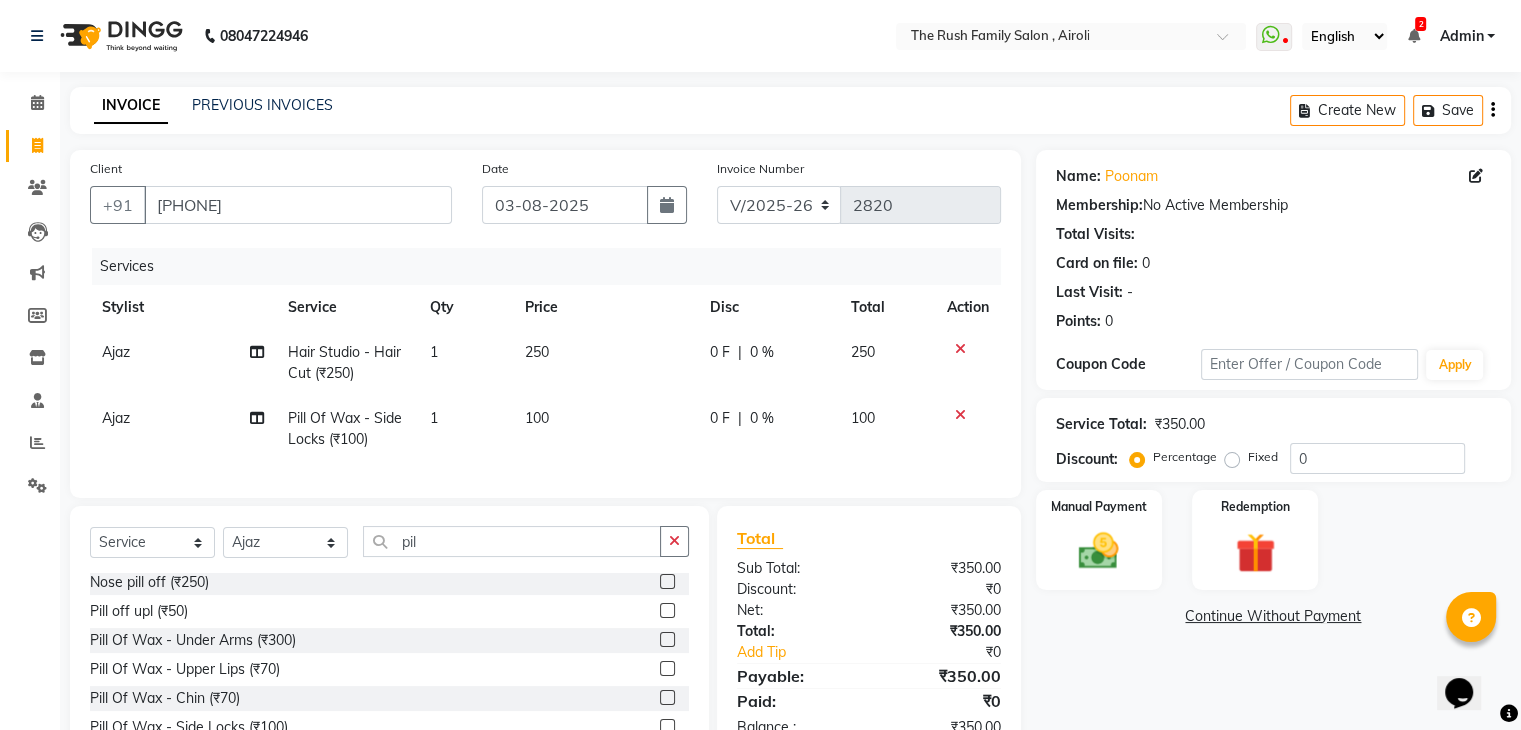 click on "250" 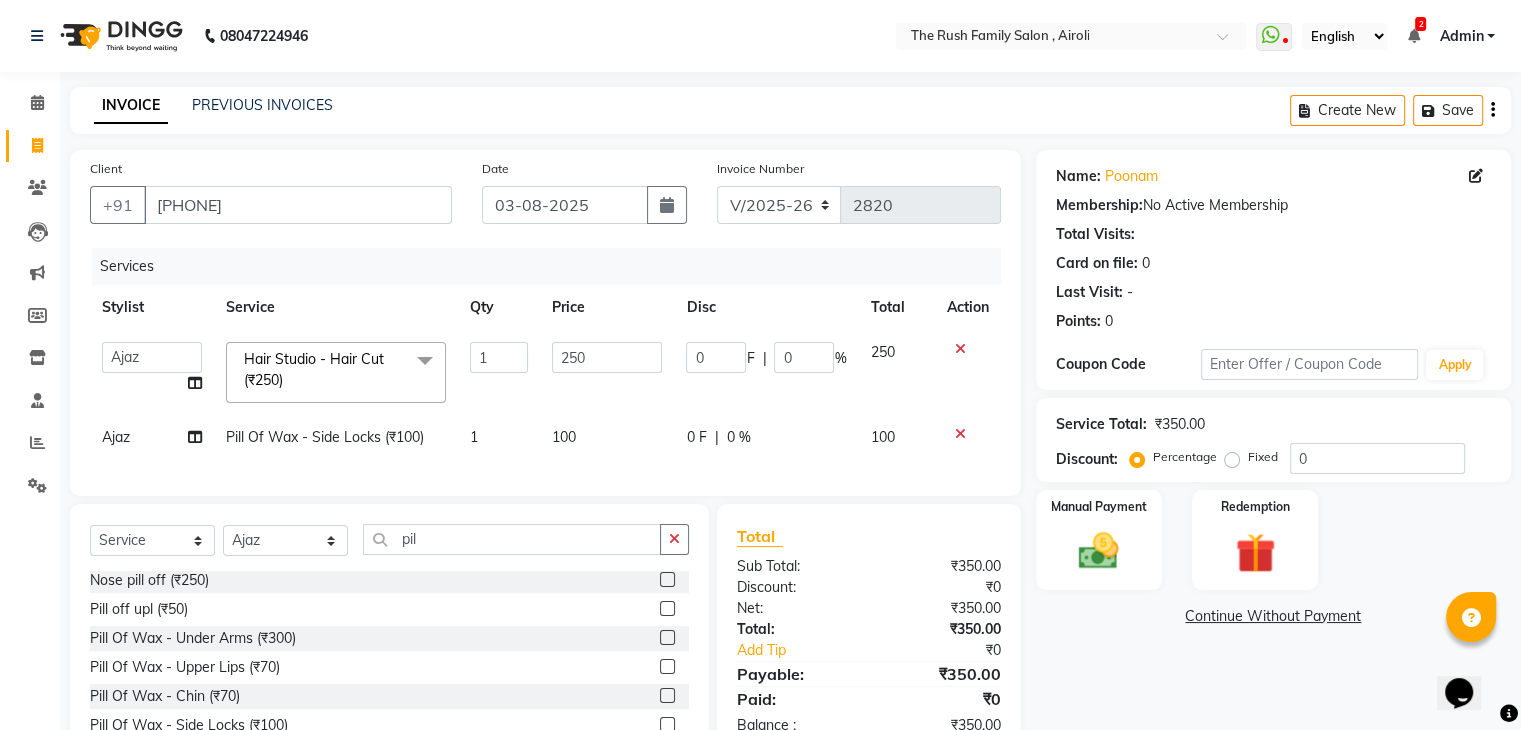 click on "250" 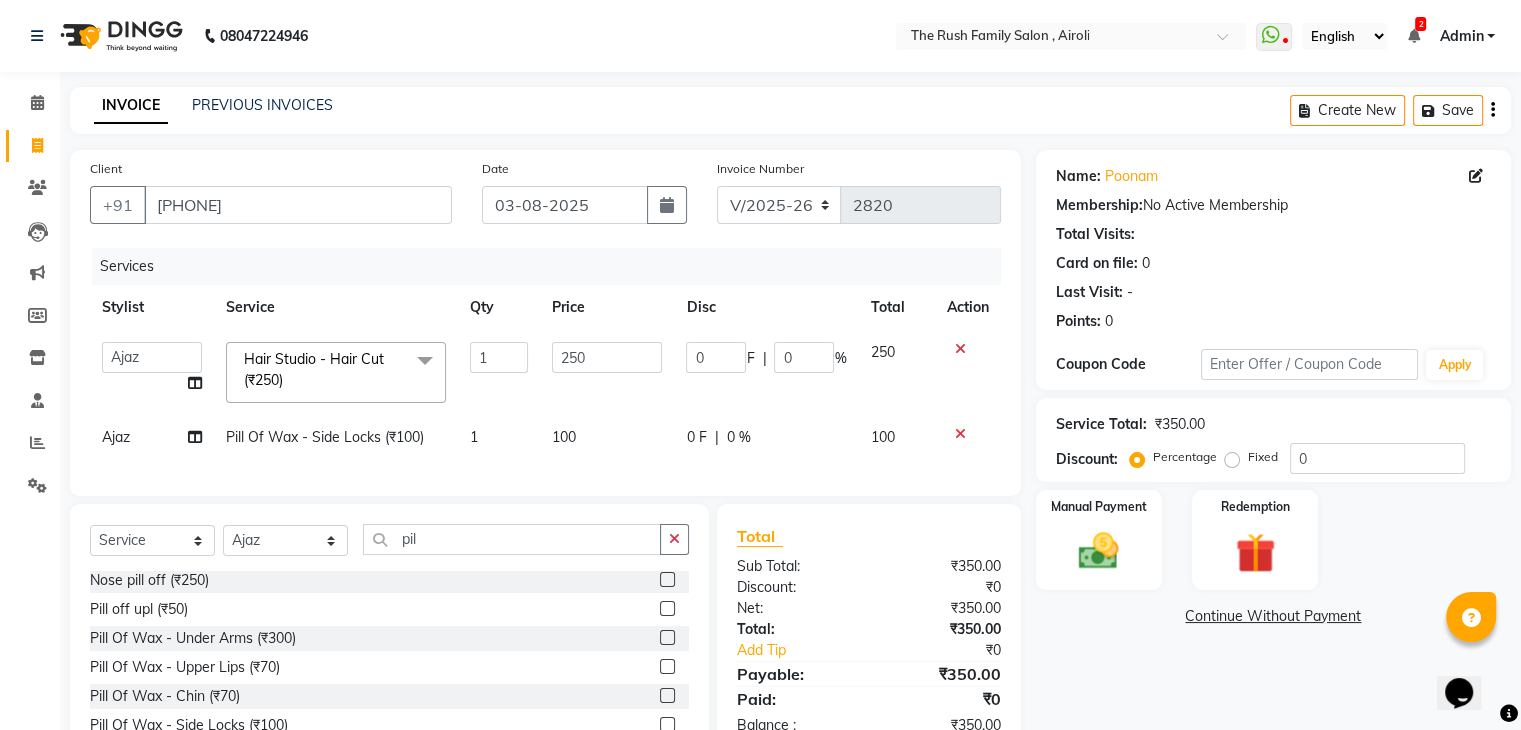 click on "250" 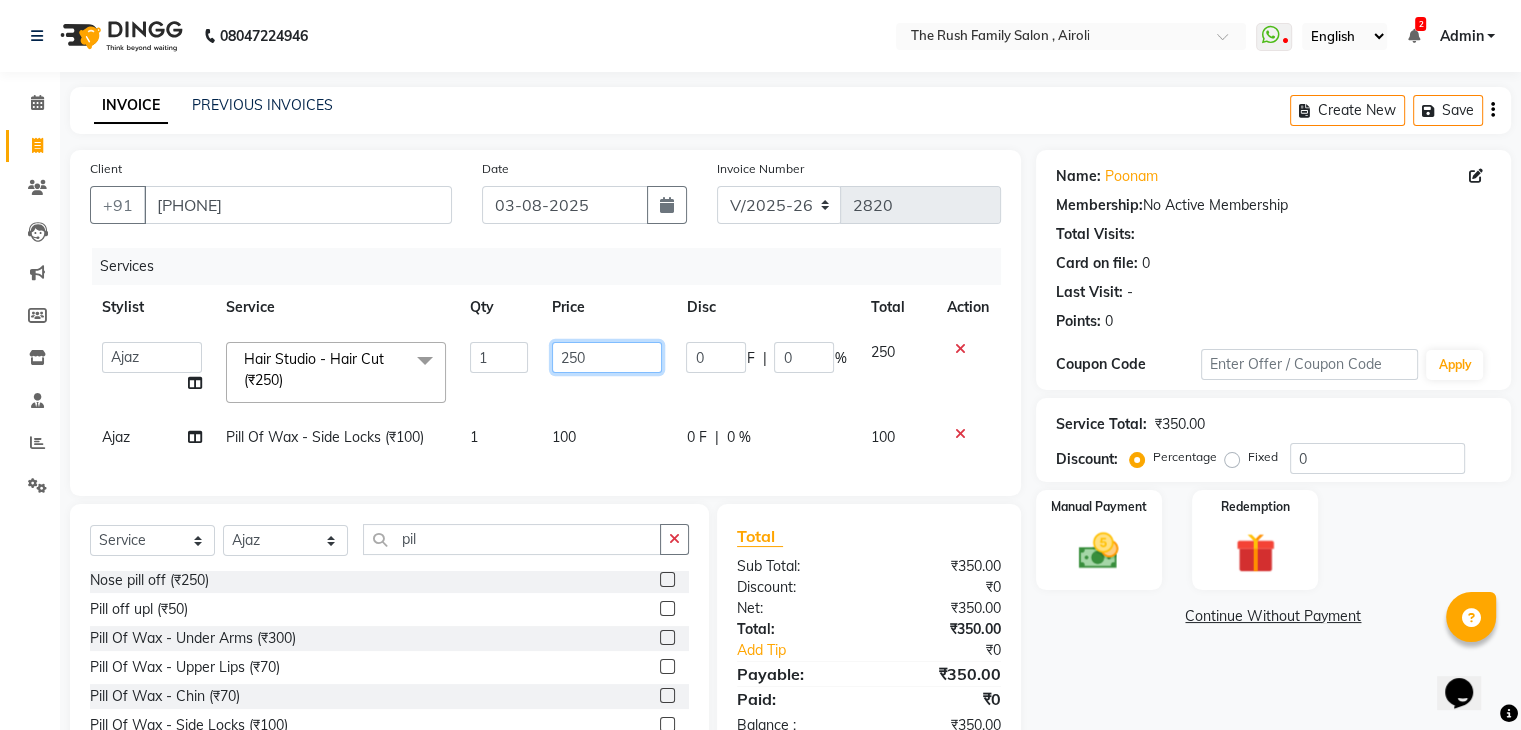 click on "250" 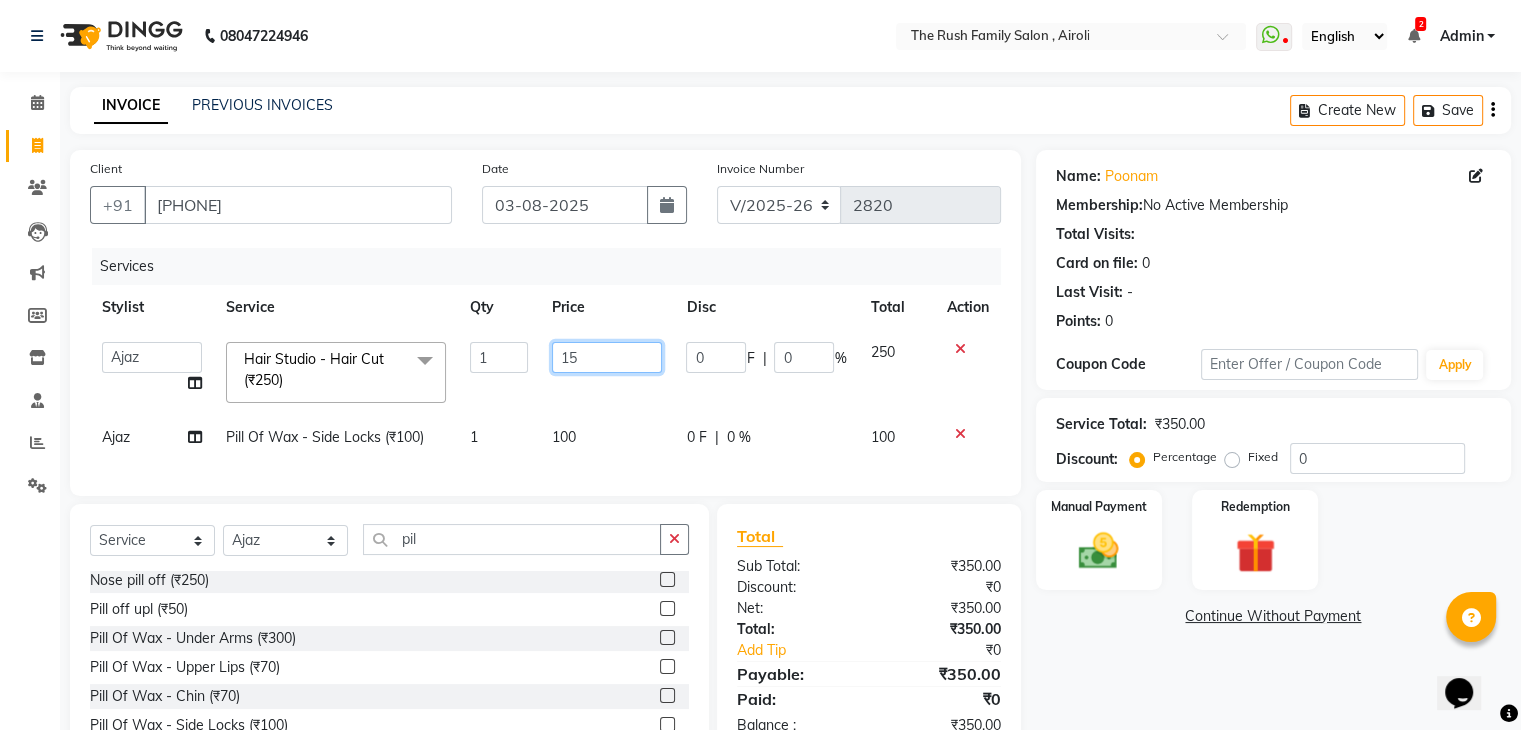 type on "150" 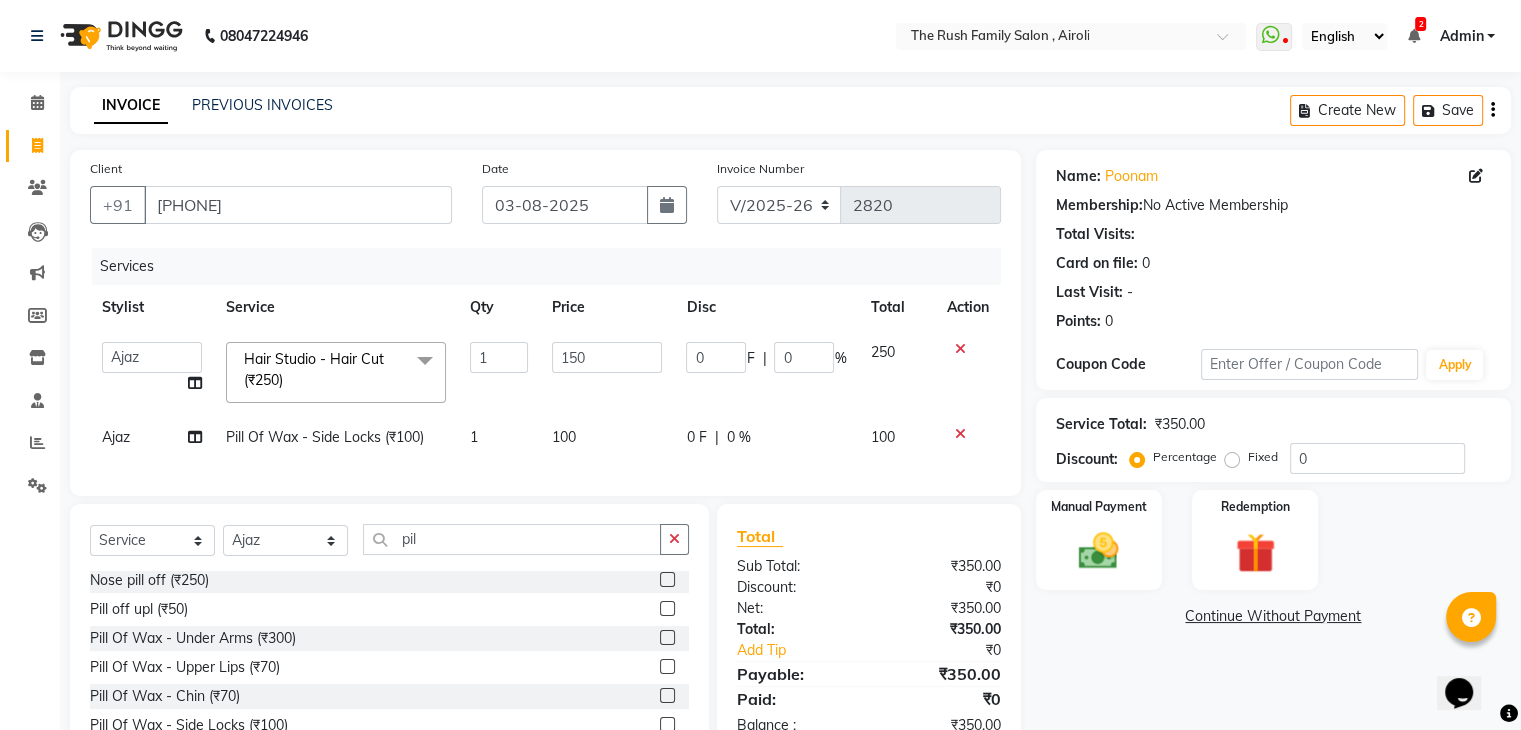 click on "[FIRST]   [FIRST]   [FIRST]   [FIRST]   [FIRST]   [FIRST]    [LAST]   [FIRST]   [FIRST]   [FIRST]      [FIRST]   [FIRST]  Hair Studio - Hair Cut (₹250)  x Clean Up - Deep Clean (₹900) Clean Up - Fruit (₹1000) Clean Up - Revival (₹1200) Clean Up - Mineral 1 (₹1500) Clean Up - Mineral (₹2000) Clean Up - Hydrating (₹2500) Clean Up - D.N.A. (₹3000) lice treatment (₹2000) power dose [per bottle ] (₹500) pigmantation facial (₹1000) protein spa (₹2500) Bota smooth (₹8000) Bota smooth  (₹10000) bota smooth (₹6500) Protein hair spa (₹1600) nanoplatia (₹2500) Hair protein spa (₹2000) Protein spaa (₹3500) Foot spa (₹800) Protein spa (₹3000) Nose pill off (₹250) hair spa dandruff treatment (₹3500) Threading/upl (₹70) Threading /Forhead /upl (₹90) Botosmooth (₹7000) Pigmentation treatment (₹3000) Hydra  facial (₹7000) hair cut / shave (₹375) Pill off upl (₹50) Advance payment (₹600) Diamond clean up (₹1200) 1 150 0" 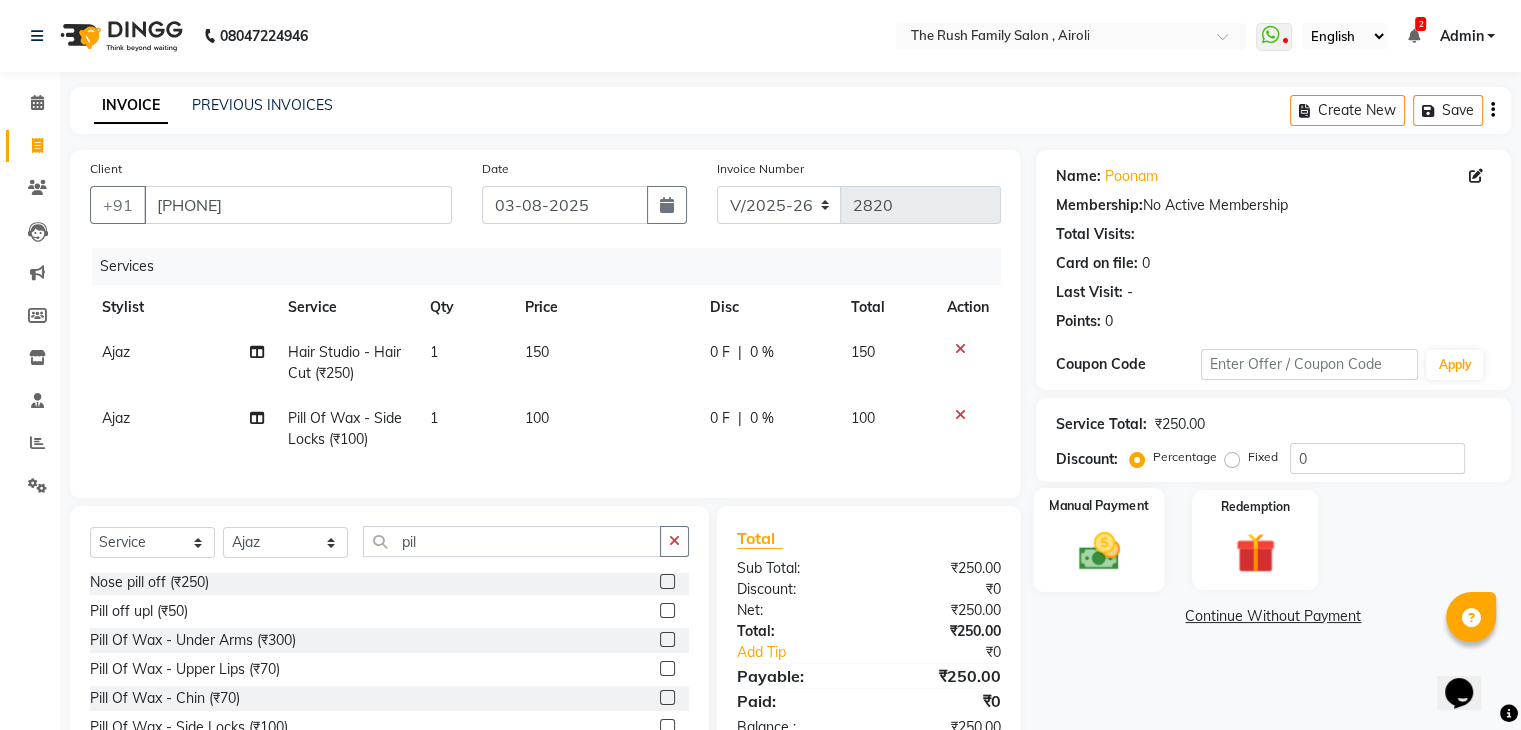 click 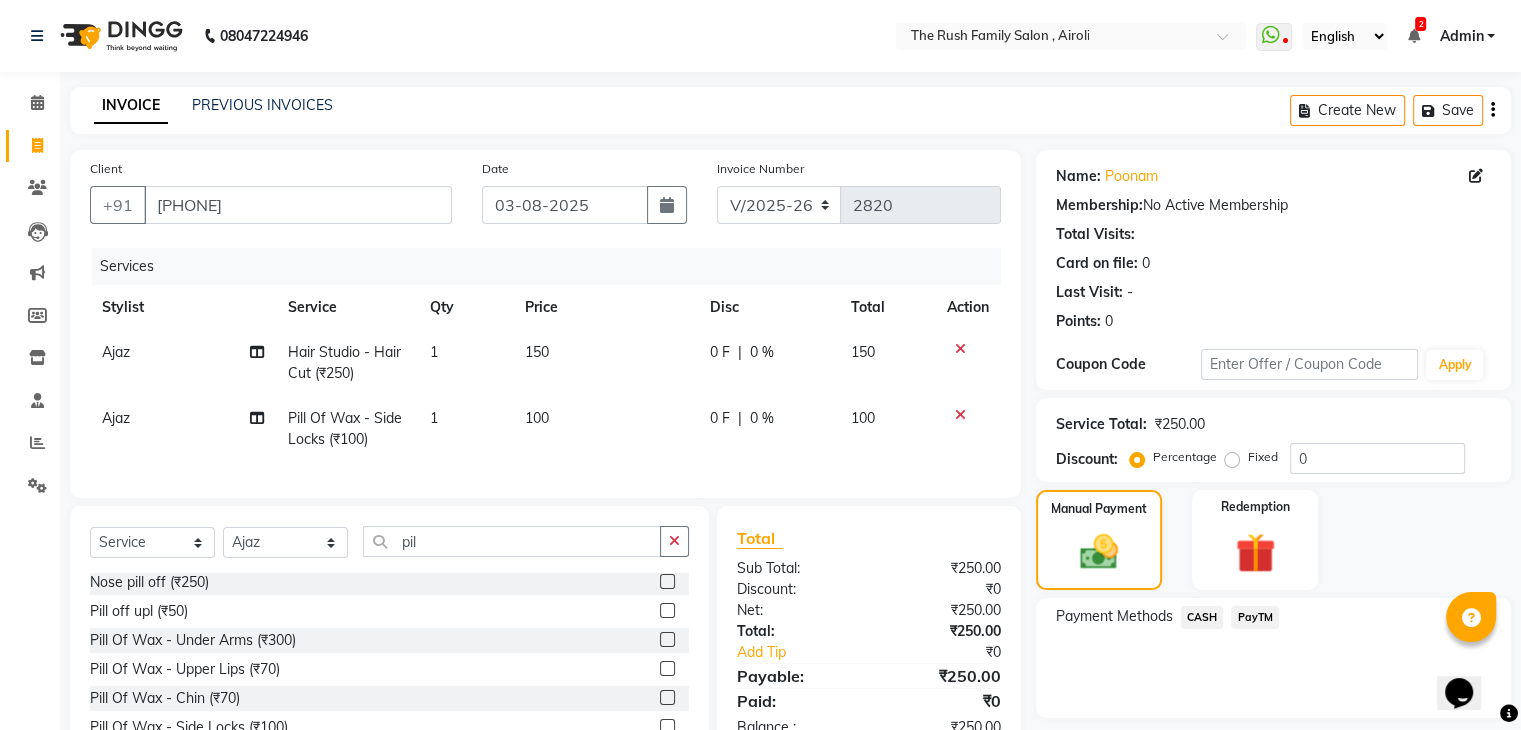 click on "PayTM" 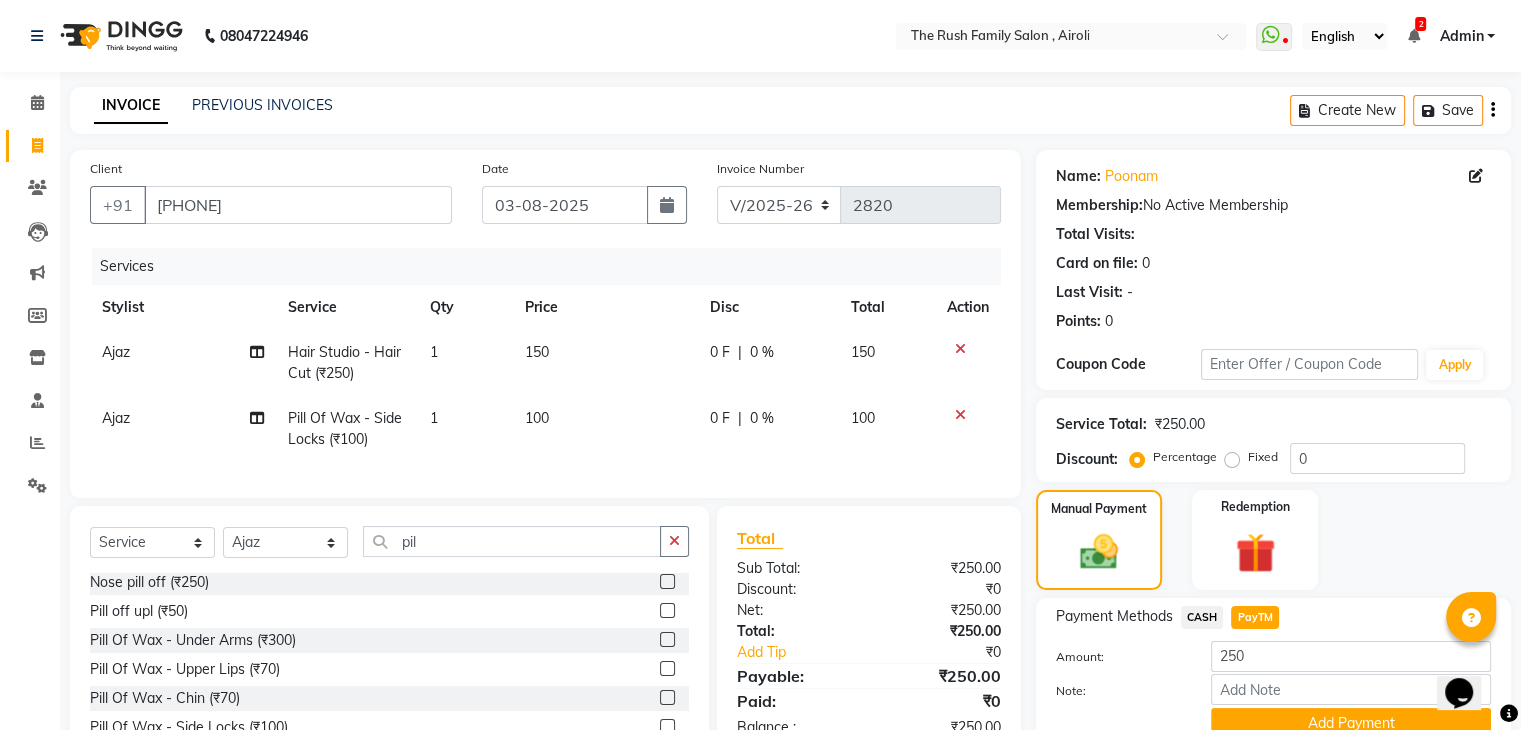 drag, startPoint x: 1516, startPoint y: 279, endPoint x: 1515, endPoint y: 383, distance: 104.00481 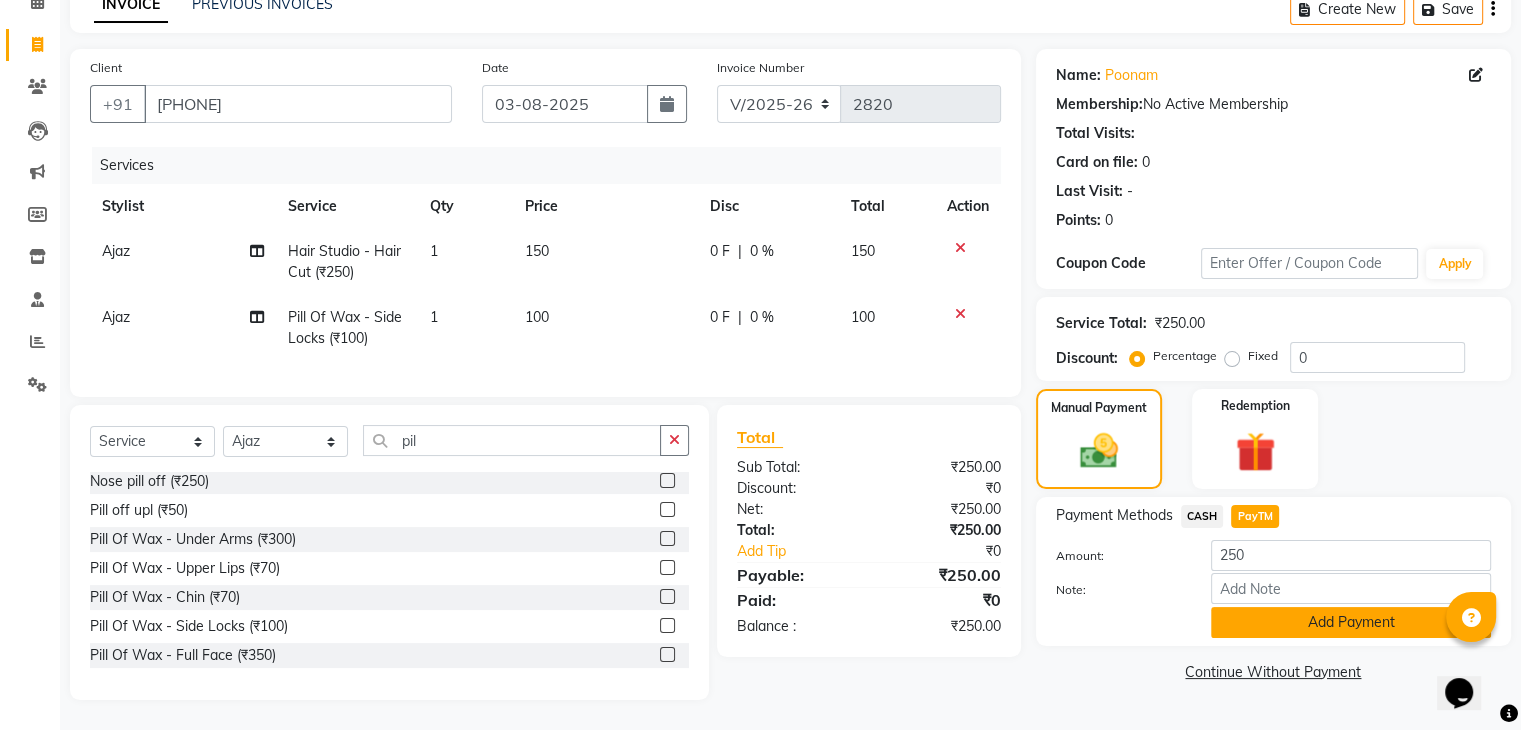 click on "Add Payment" 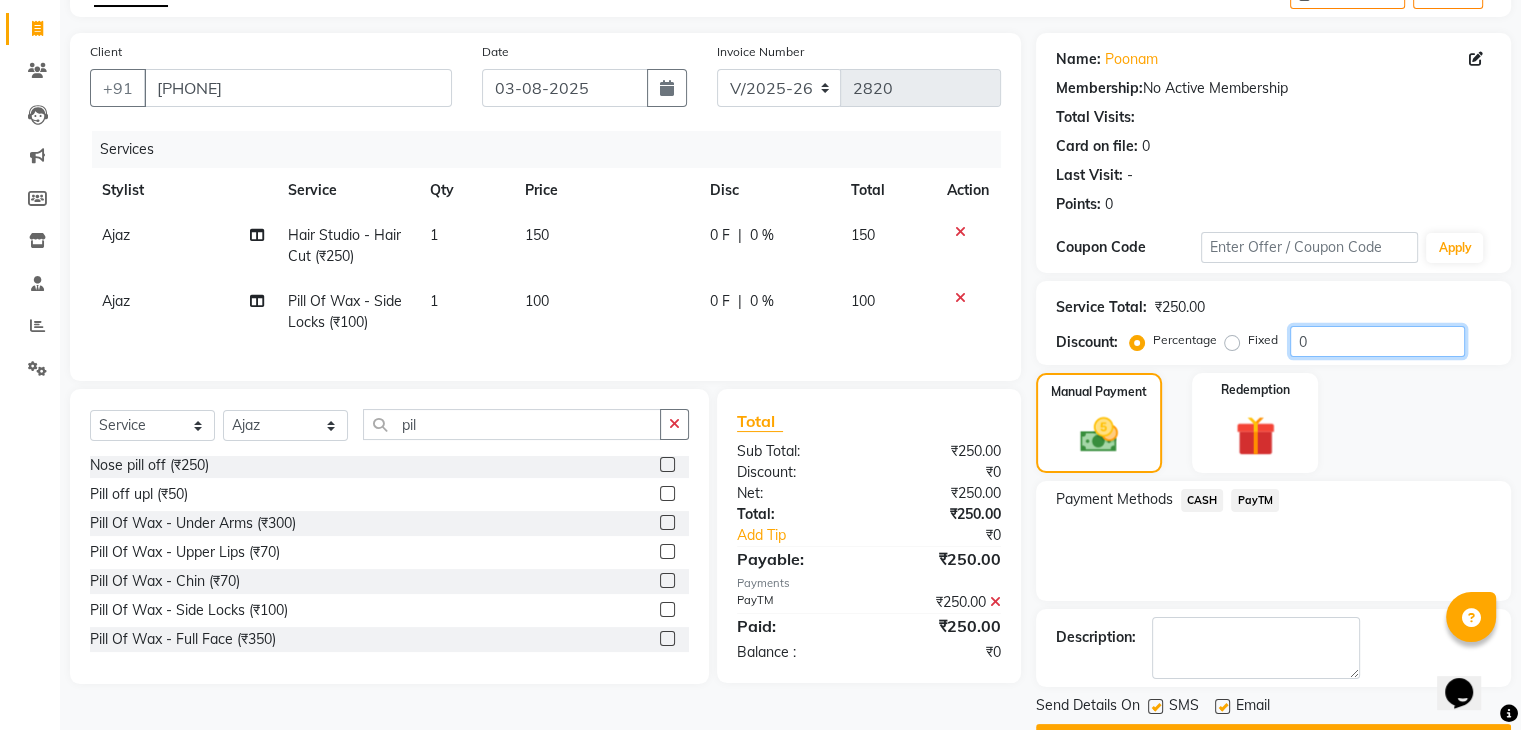 drag, startPoint x: 1520, startPoint y: 334, endPoint x: 1508, endPoint y: 443, distance: 109.65856 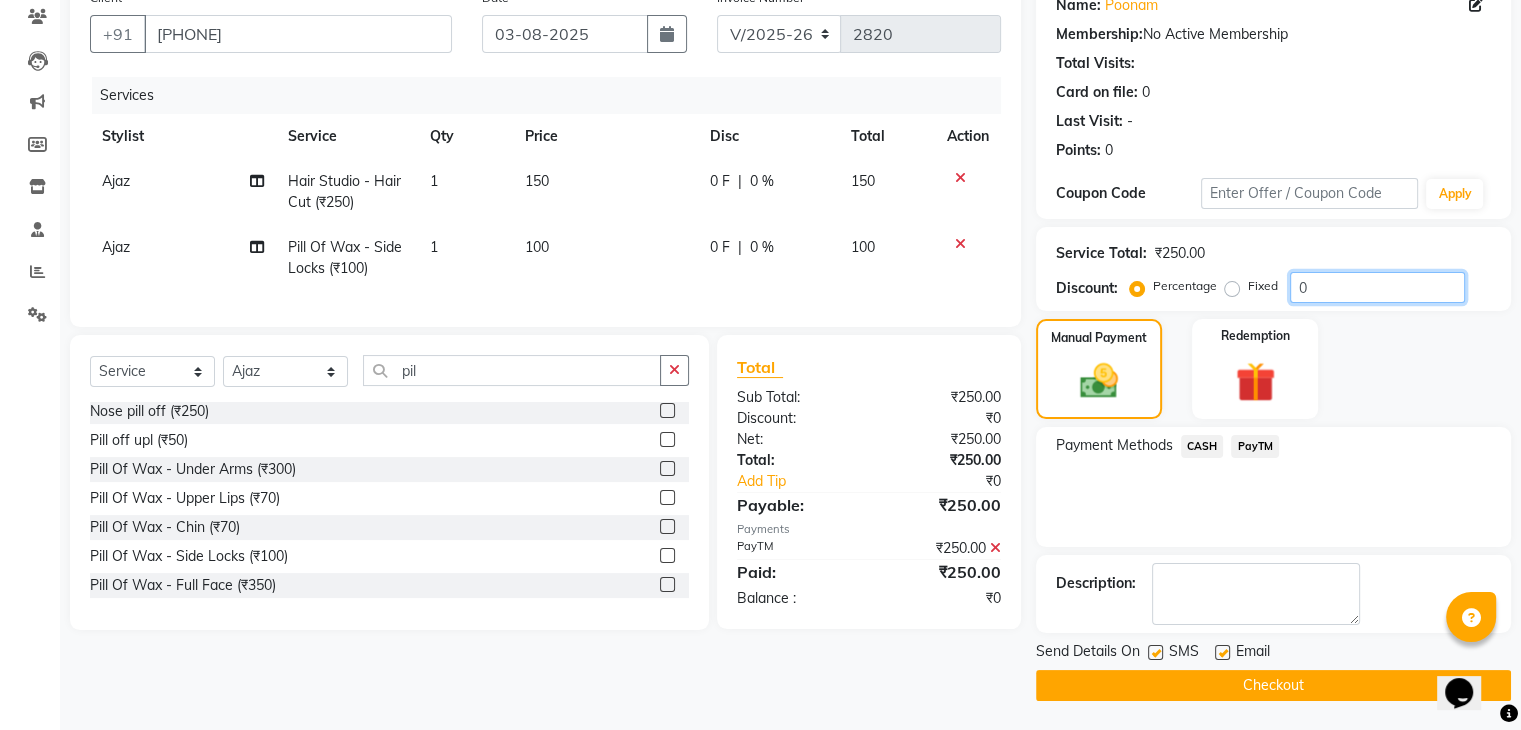 scroll, scrollTop: 127, scrollLeft: 0, axis: vertical 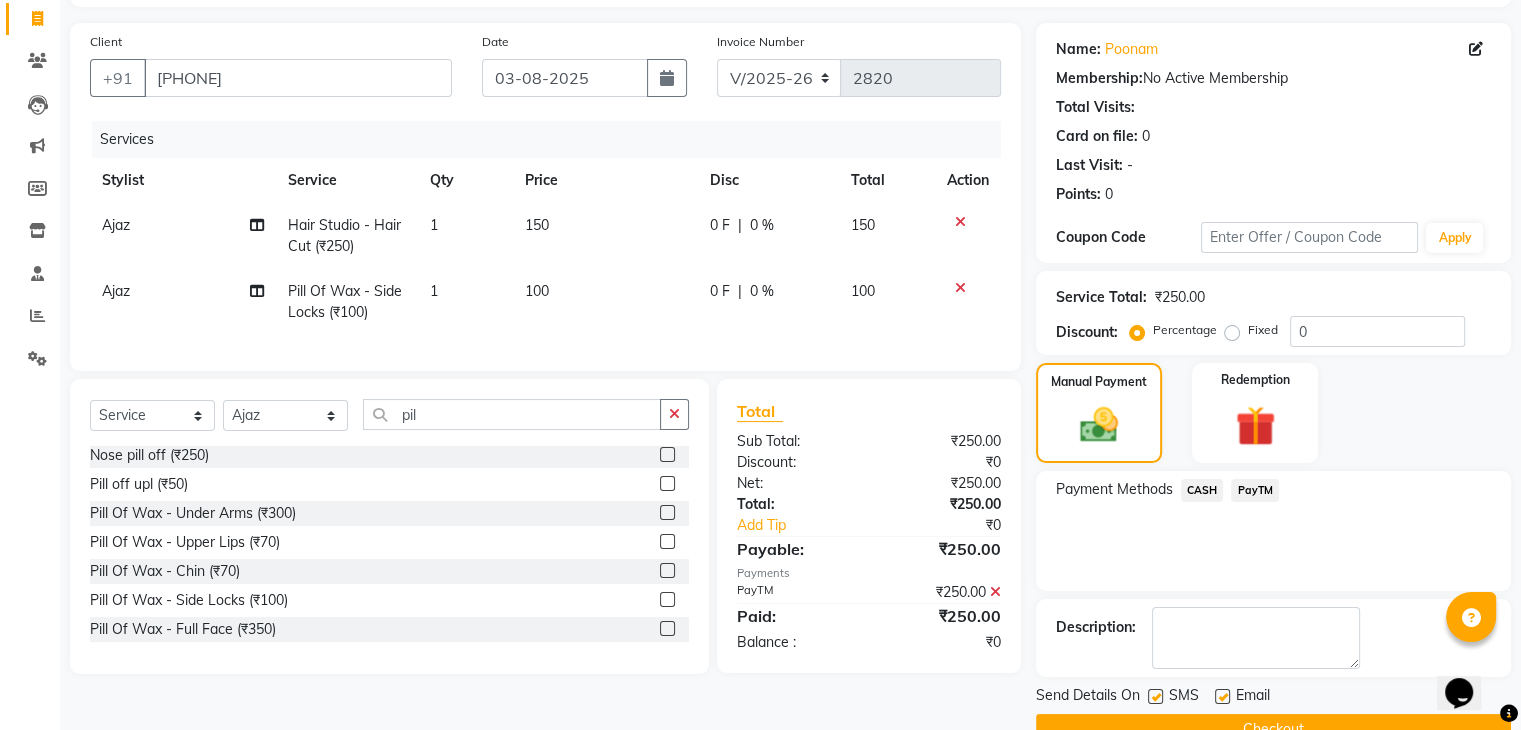 click on "Checkout" 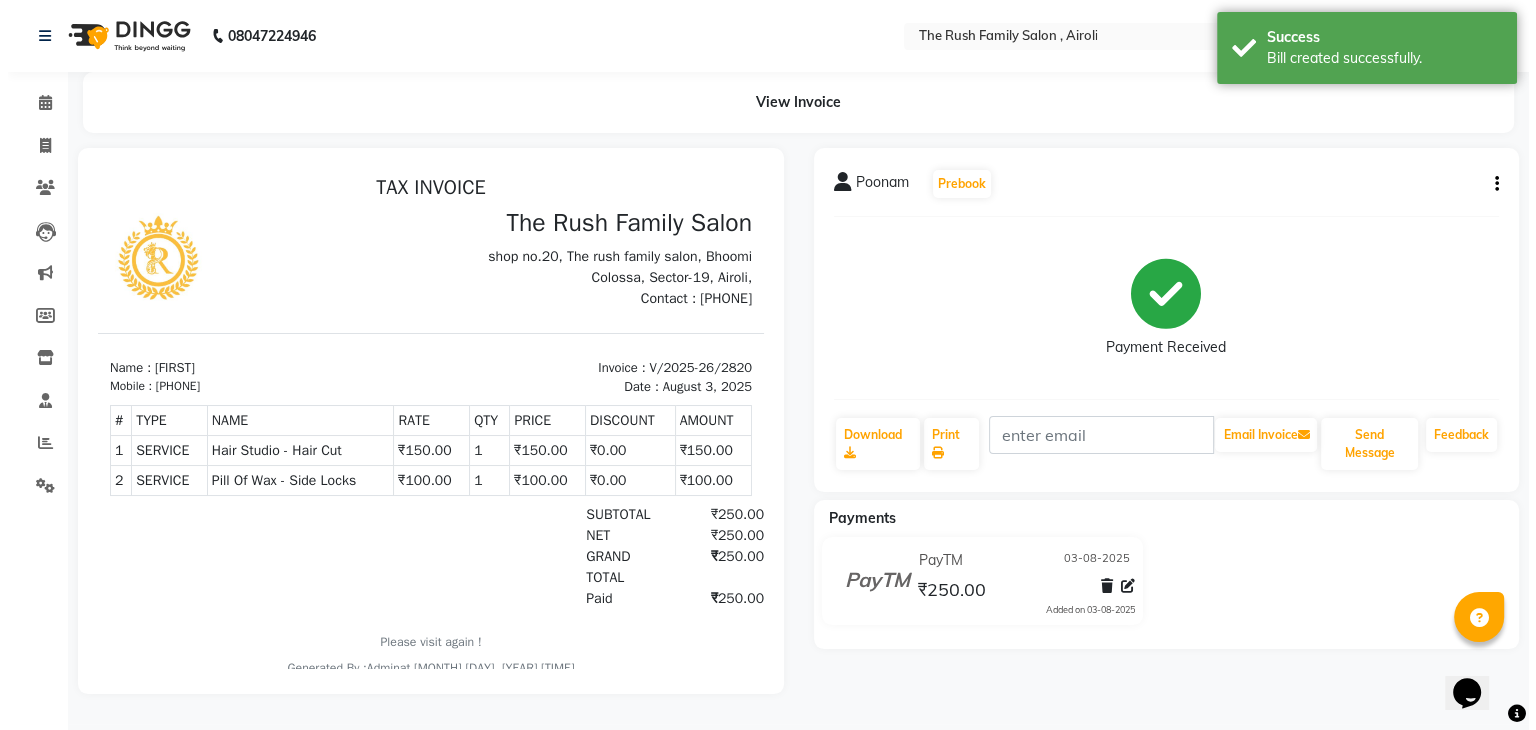 scroll, scrollTop: 0, scrollLeft: 0, axis: both 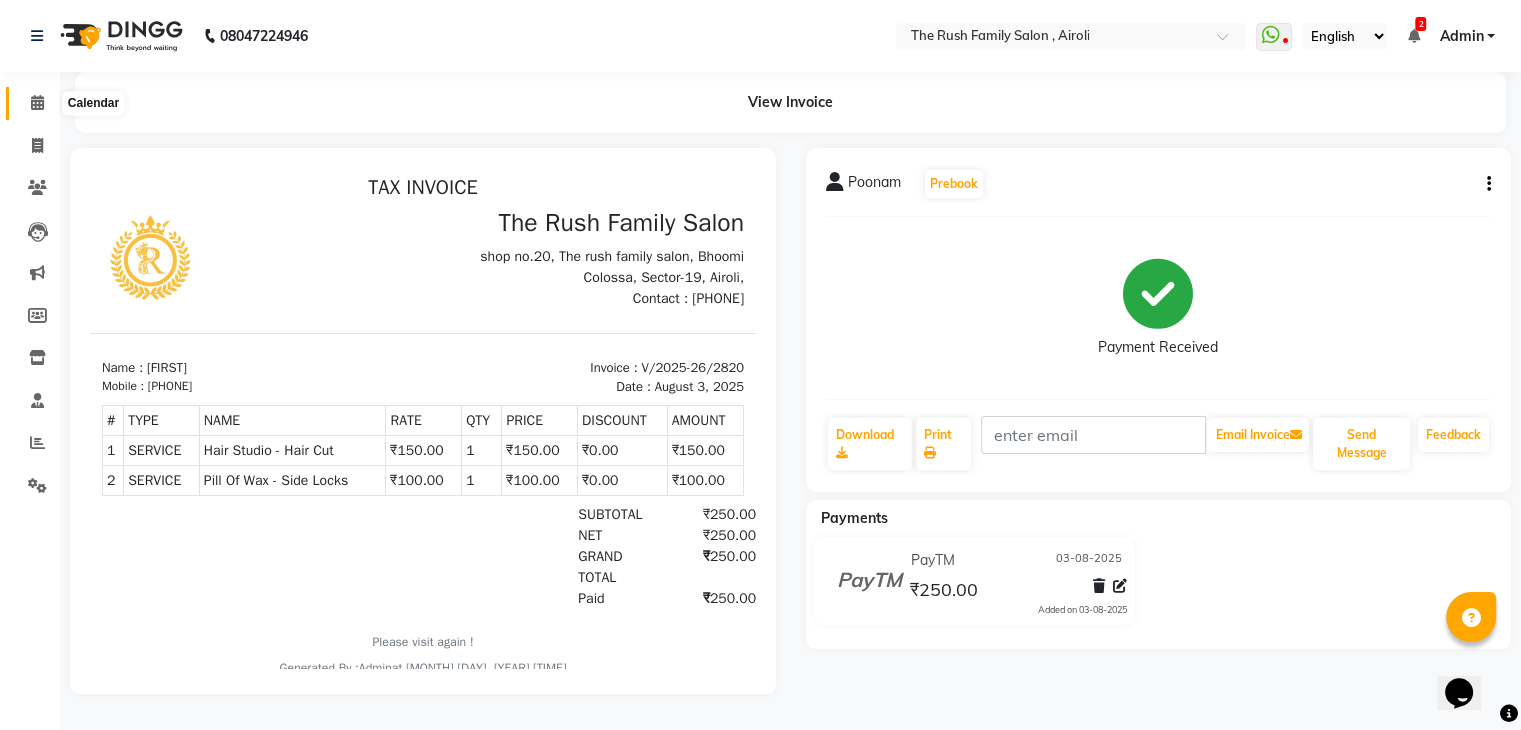 click 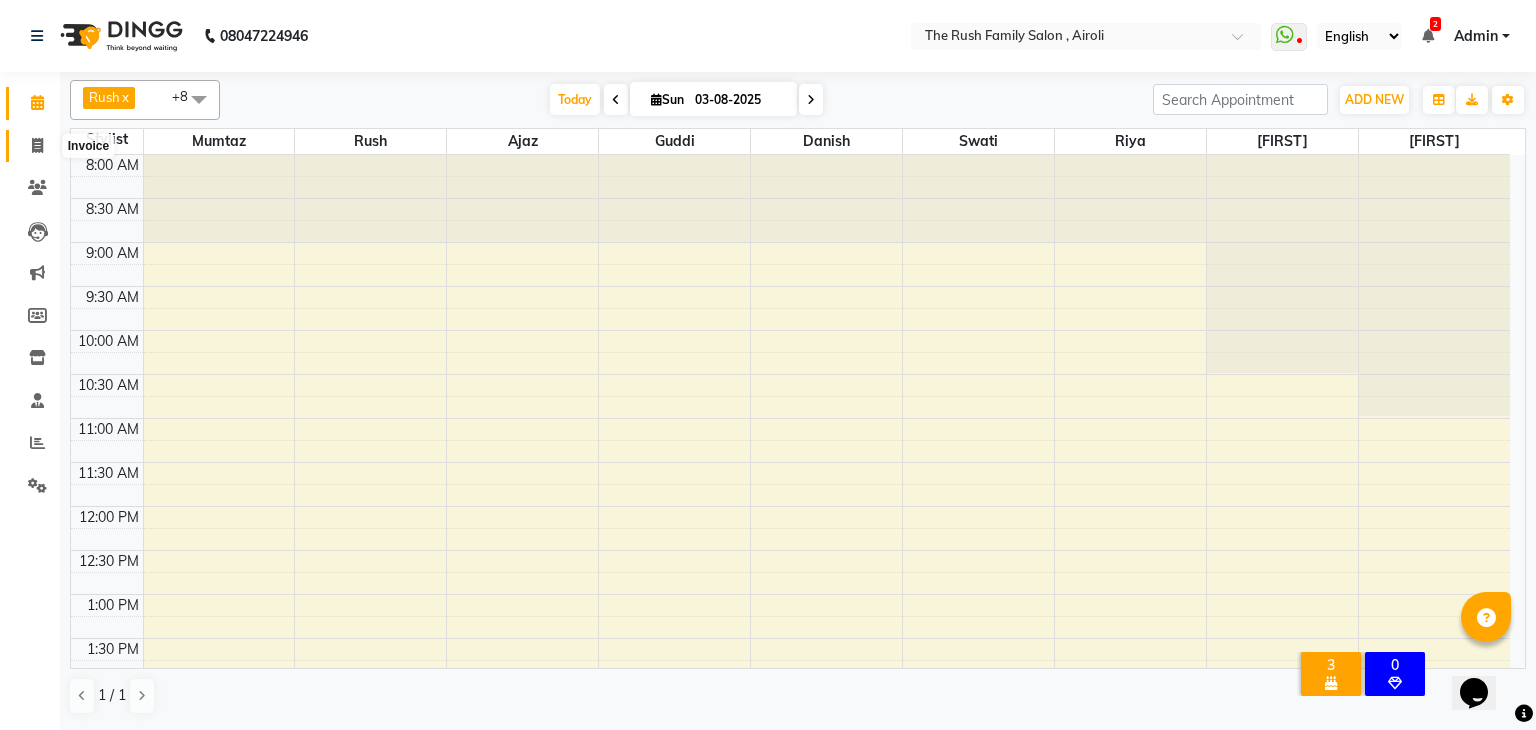 click 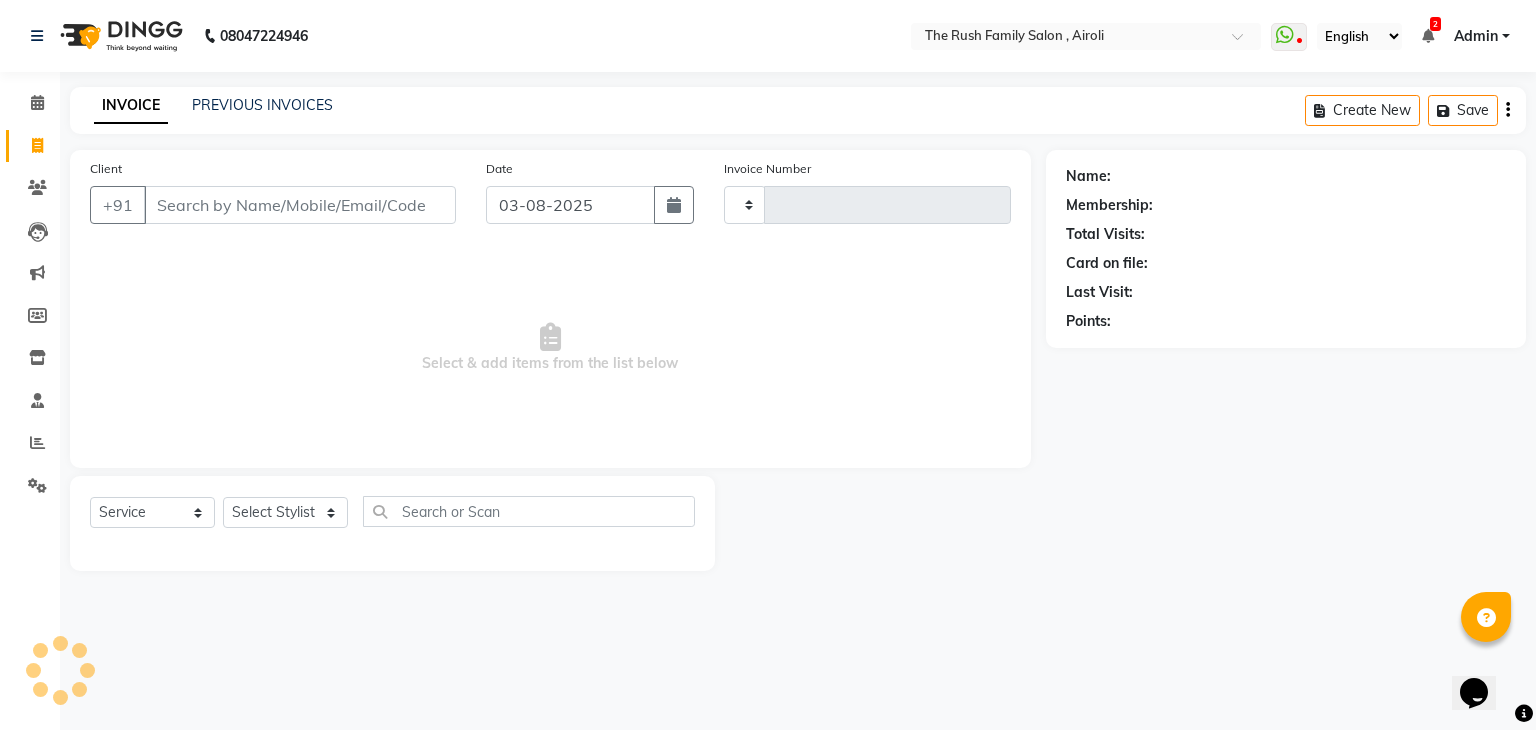 type on "2821" 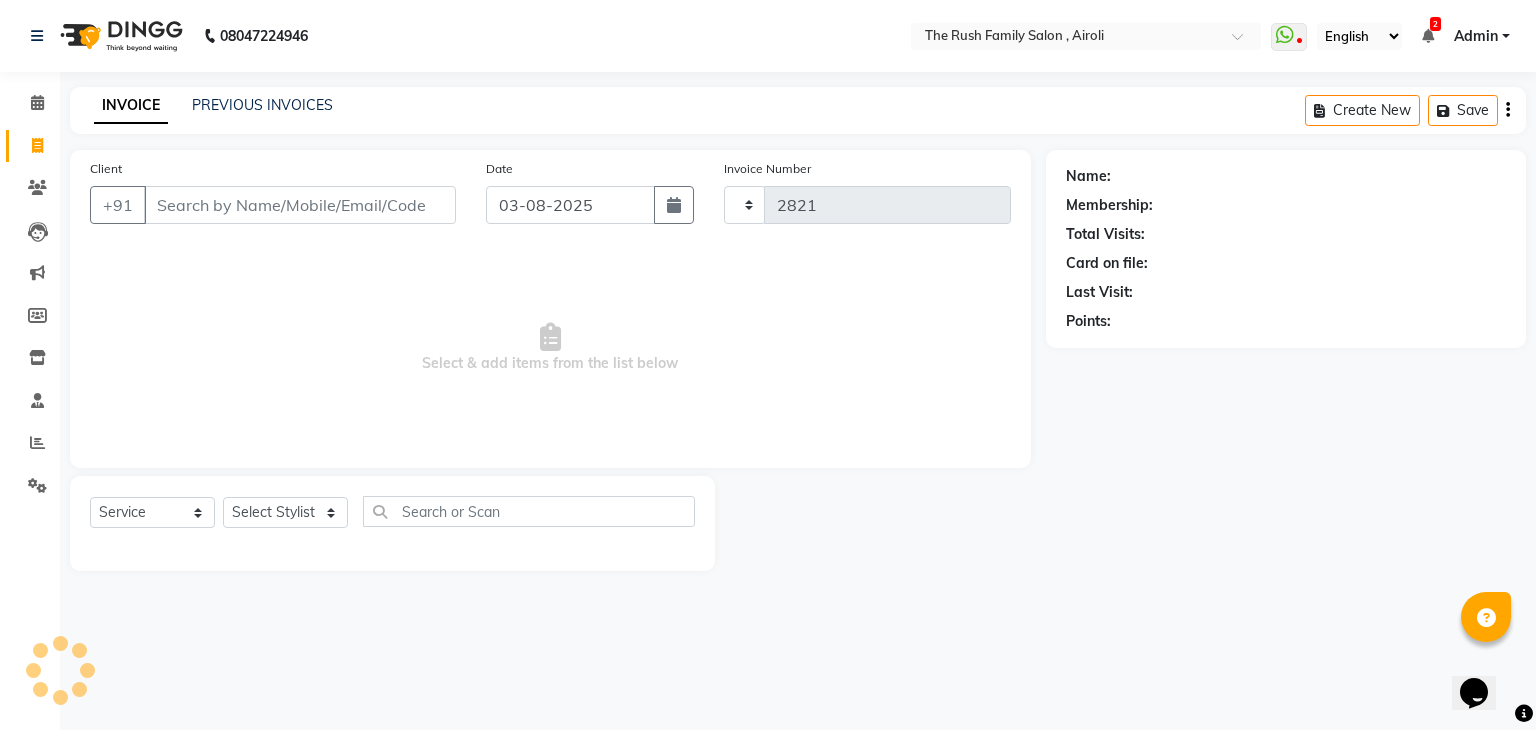 select on "5419" 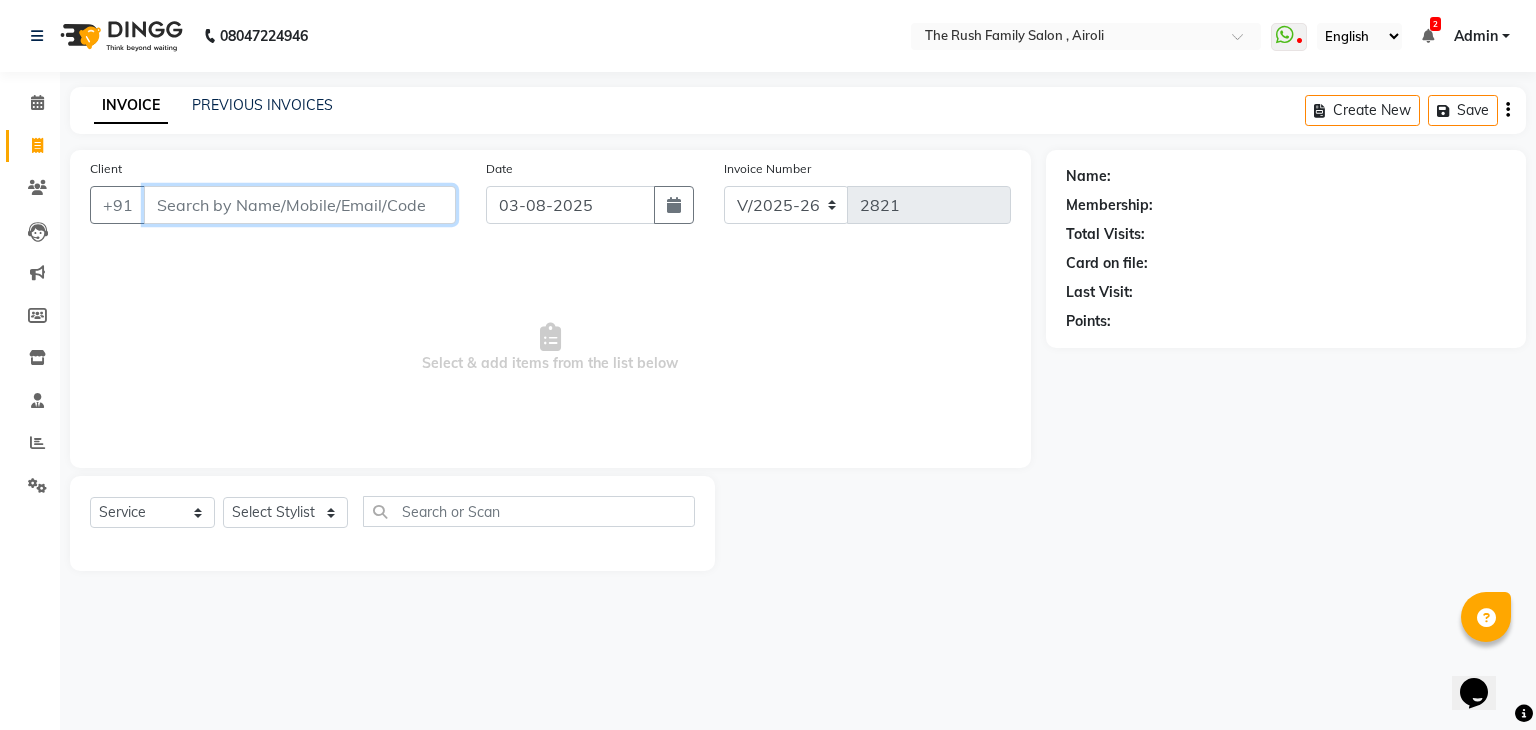 click on "Client" at bounding box center [300, 205] 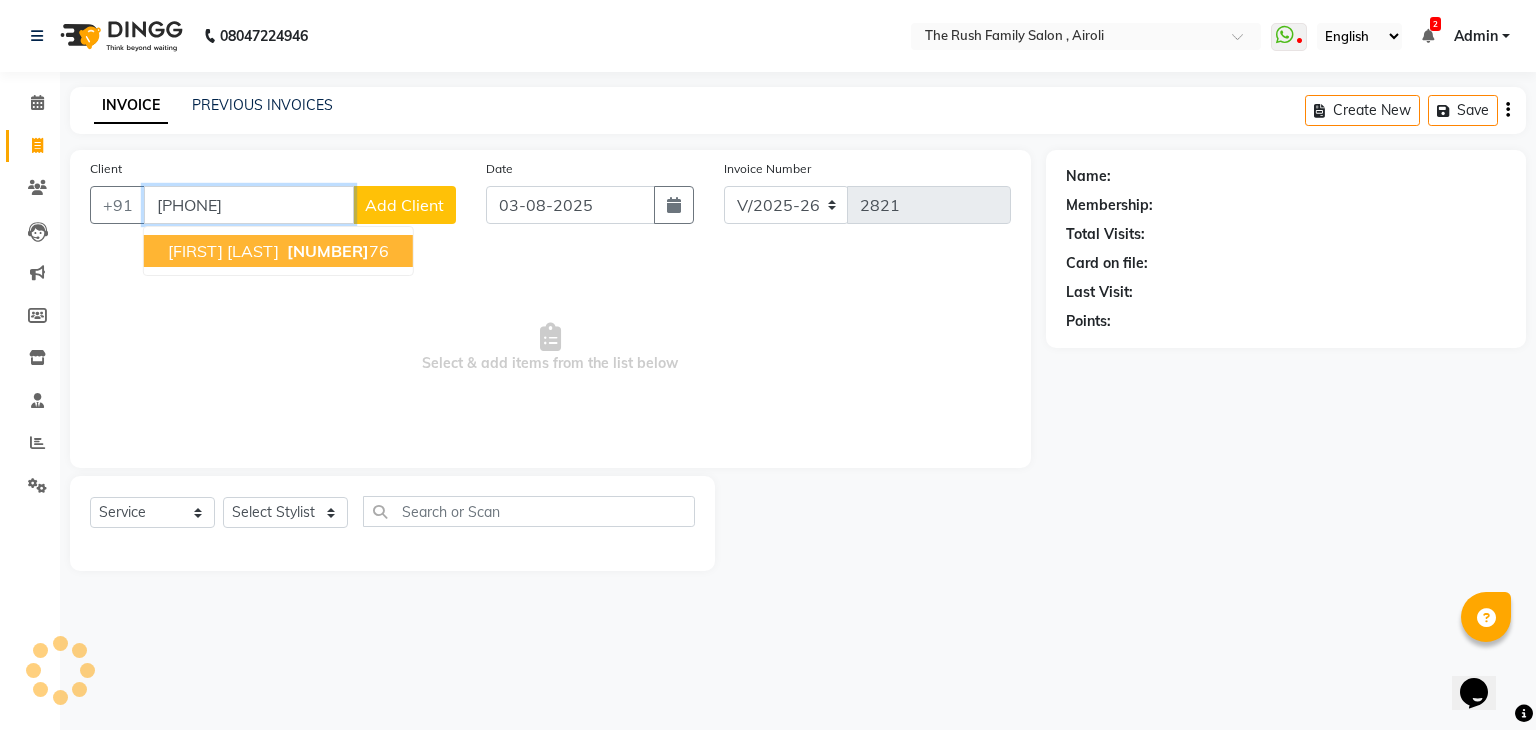type on "[PHONE]" 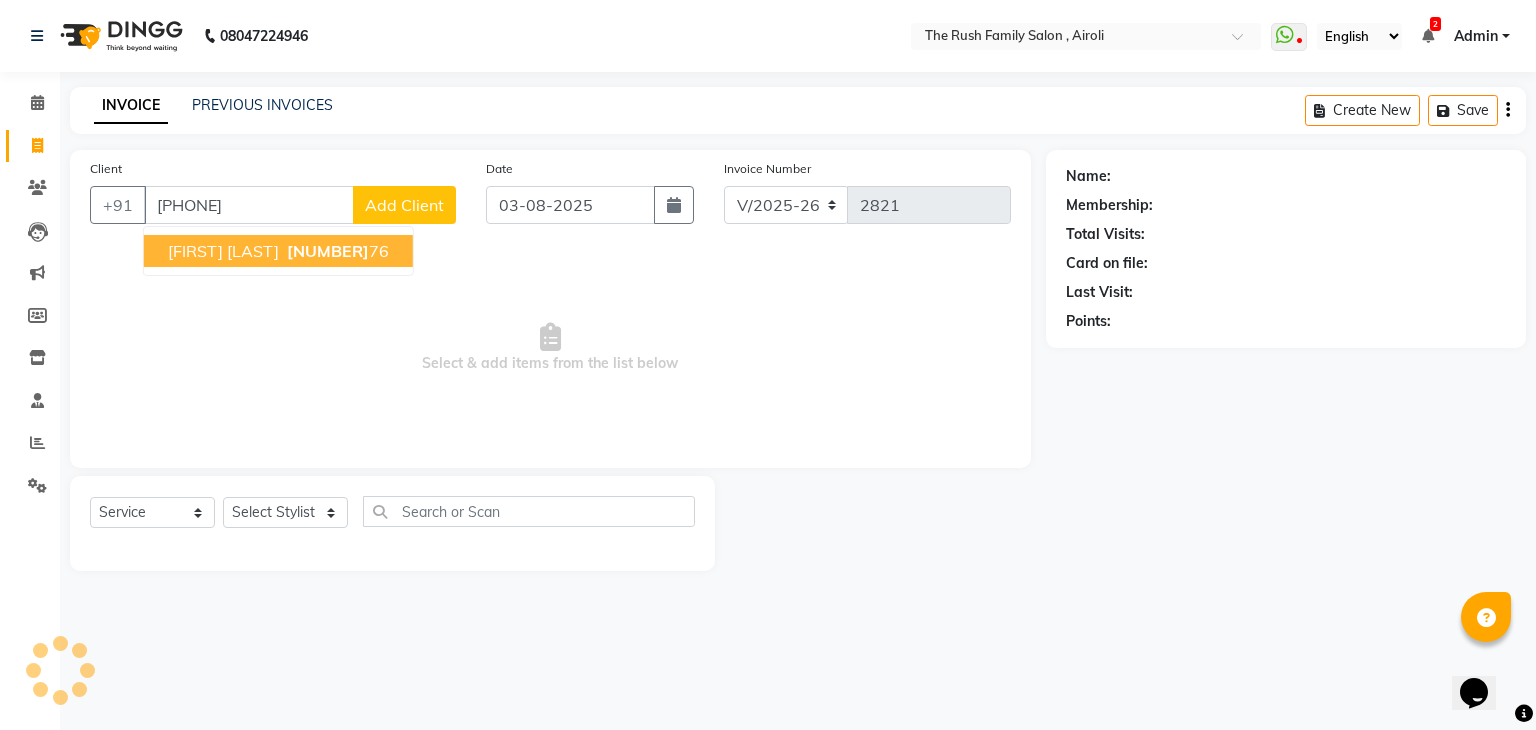 select on "1: Object" 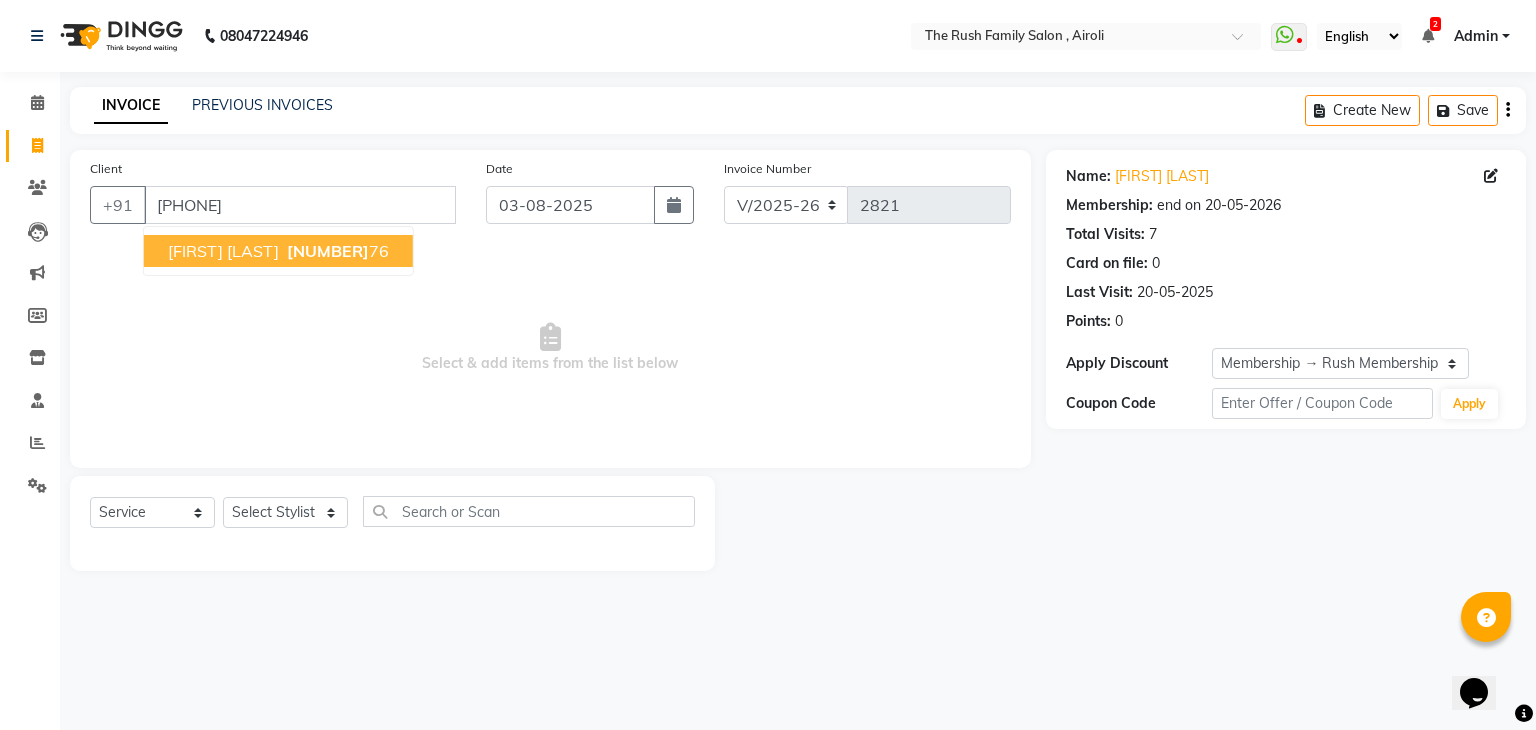 click on "[FIRST] [LAST]" at bounding box center (223, 251) 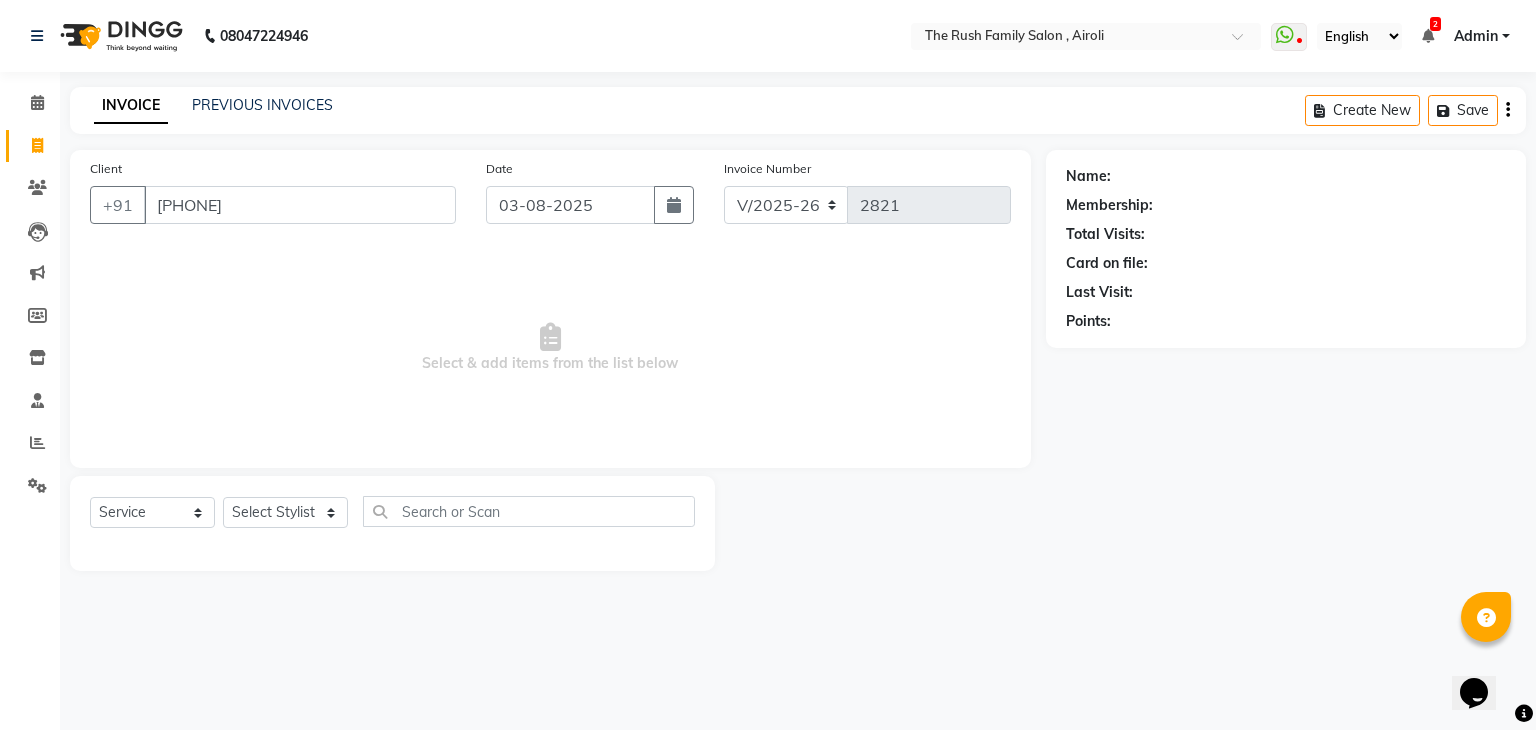 select on "1: Object" 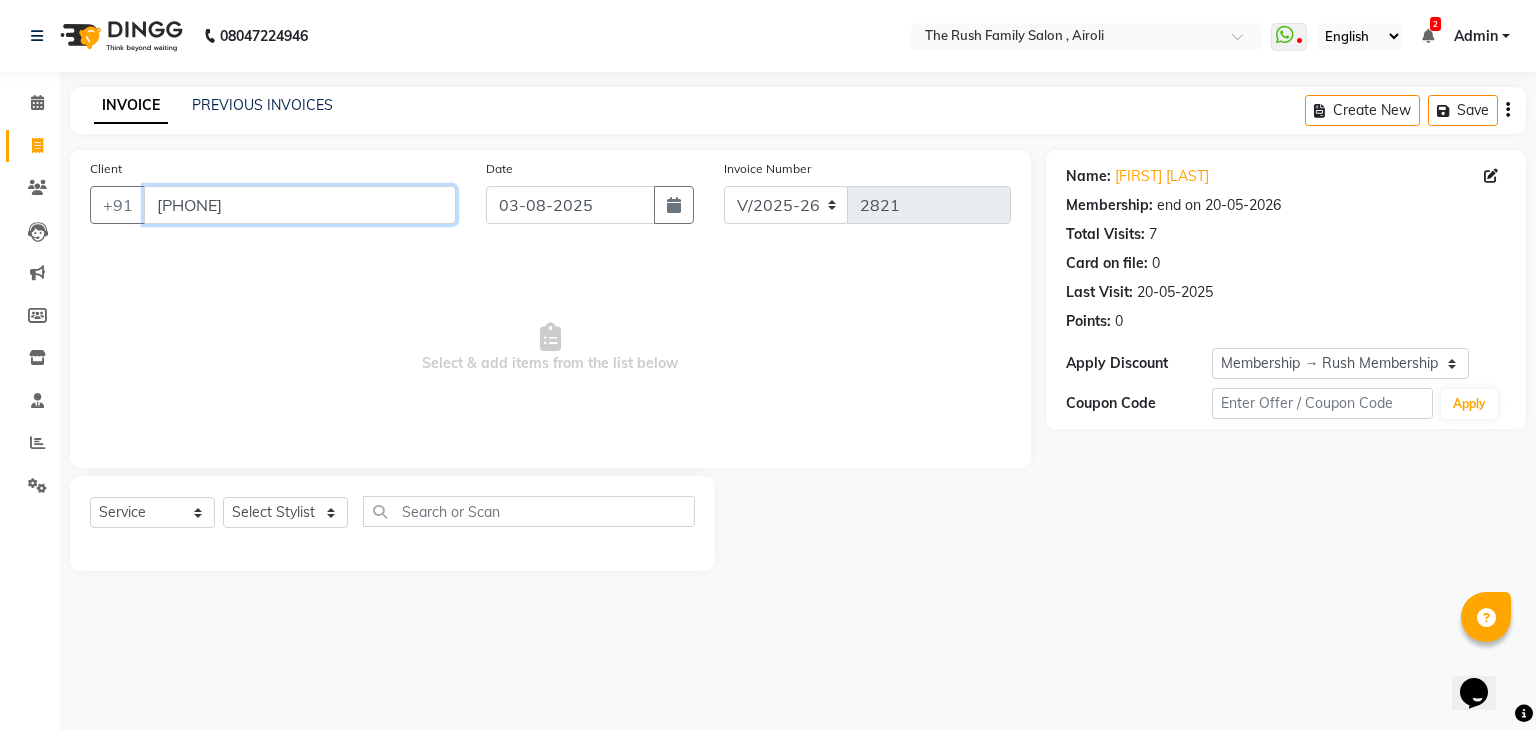 click on "[PHONE]" at bounding box center [300, 205] 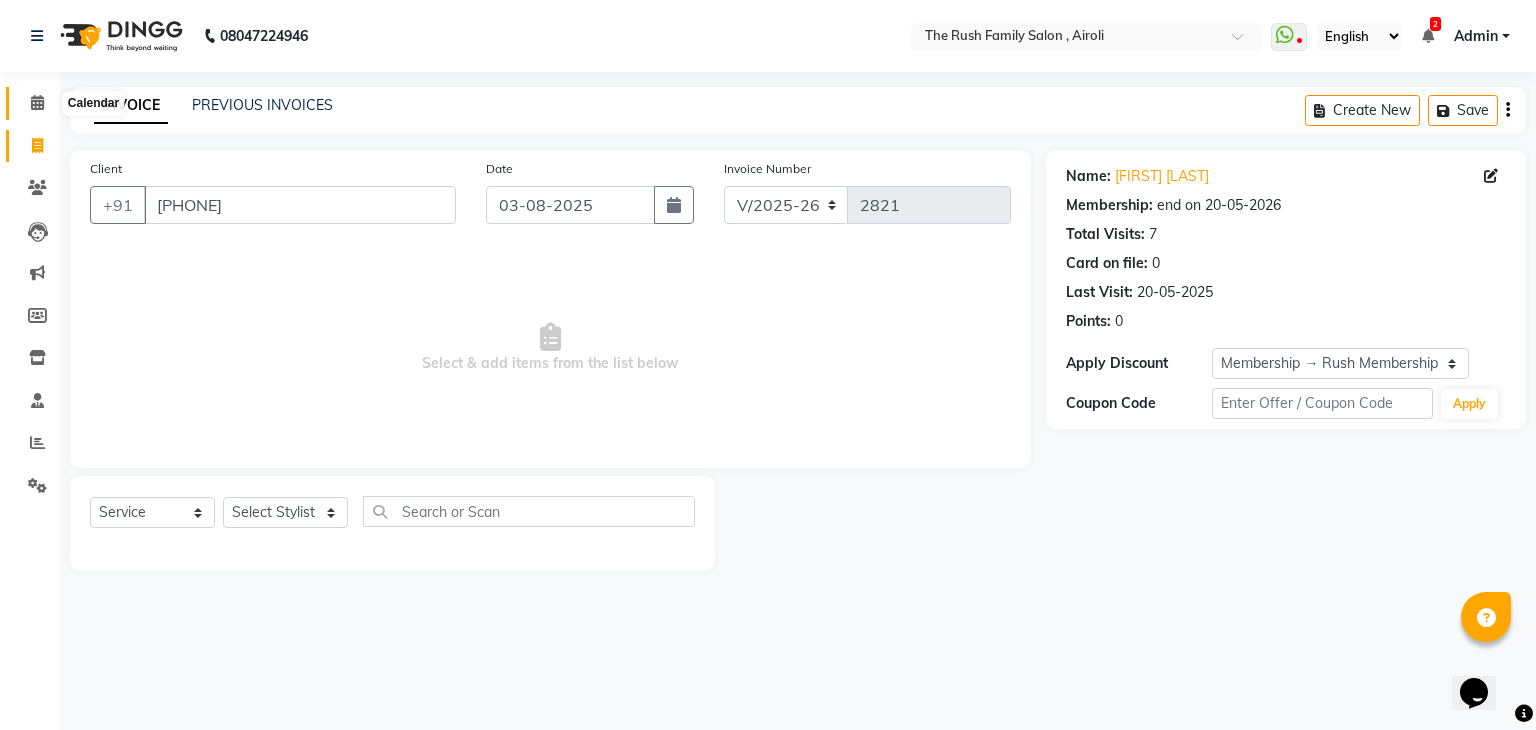 click 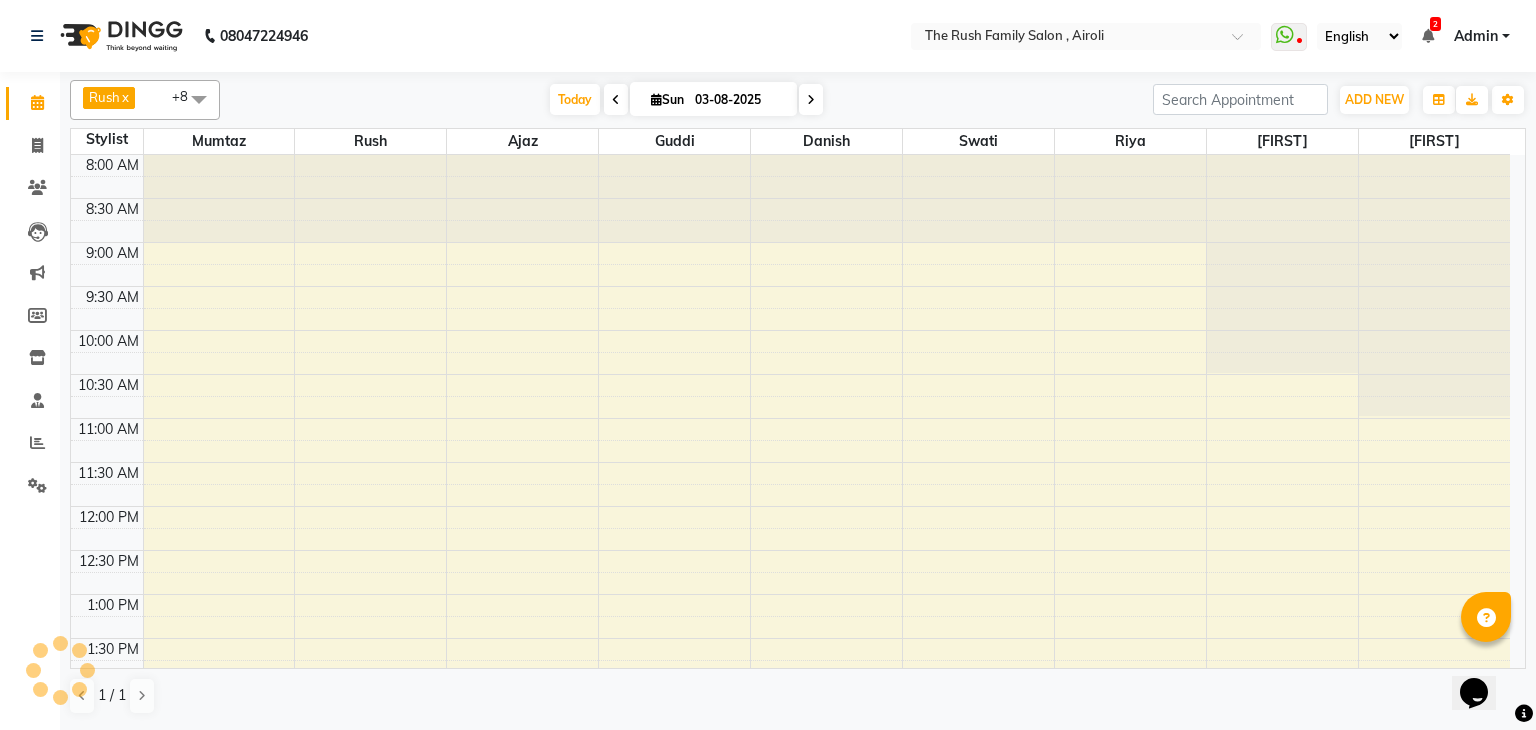 scroll, scrollTop: 0, scrollLeft: 0, axis: both 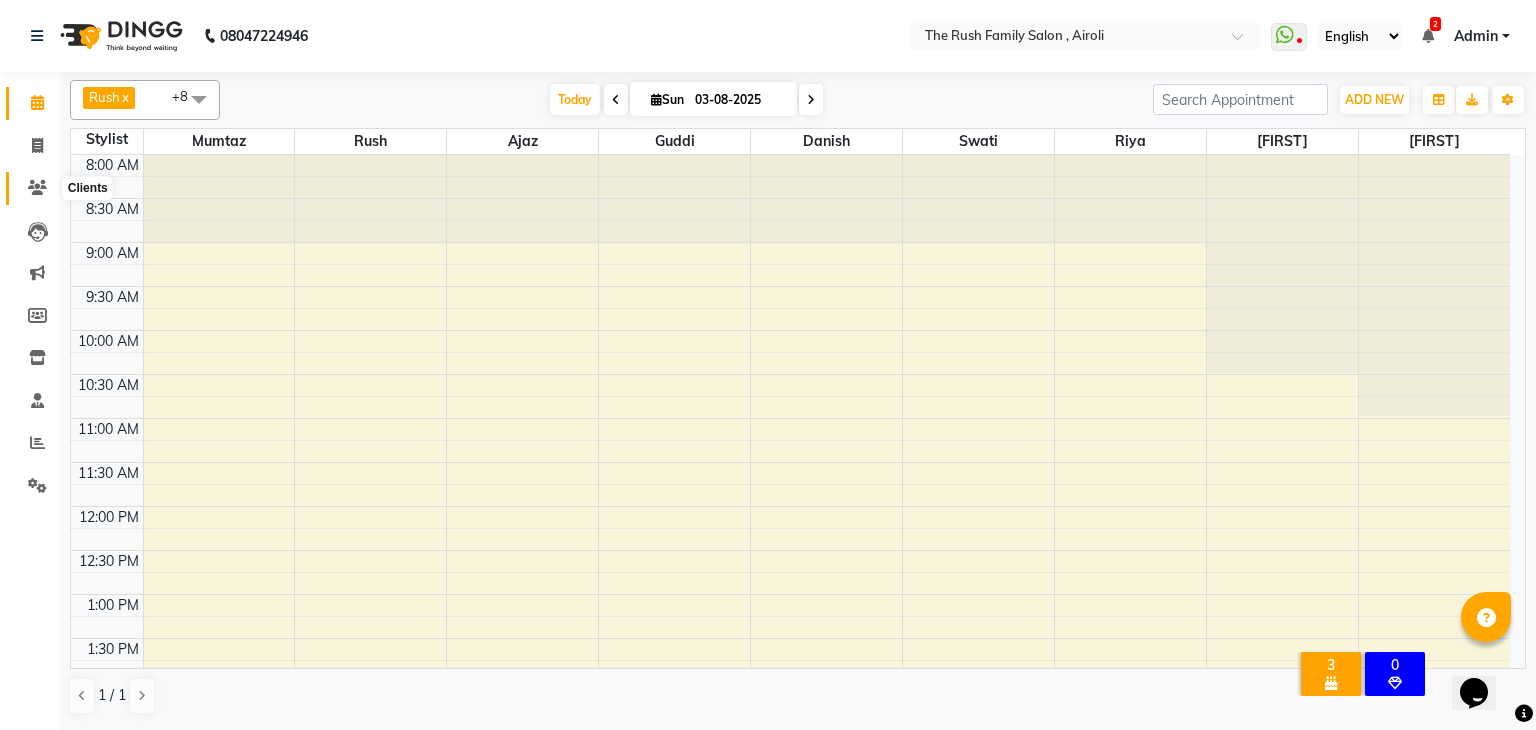 click 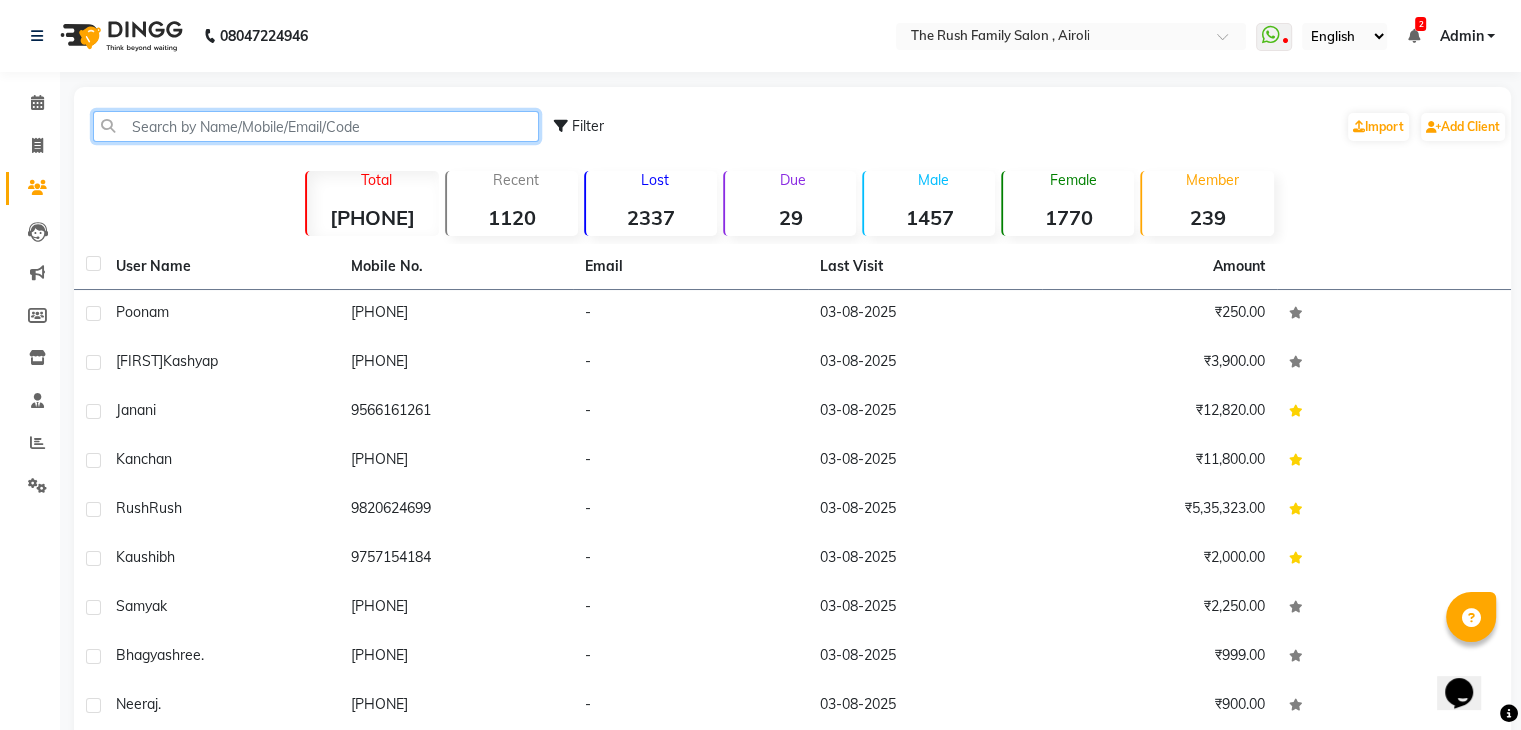 click 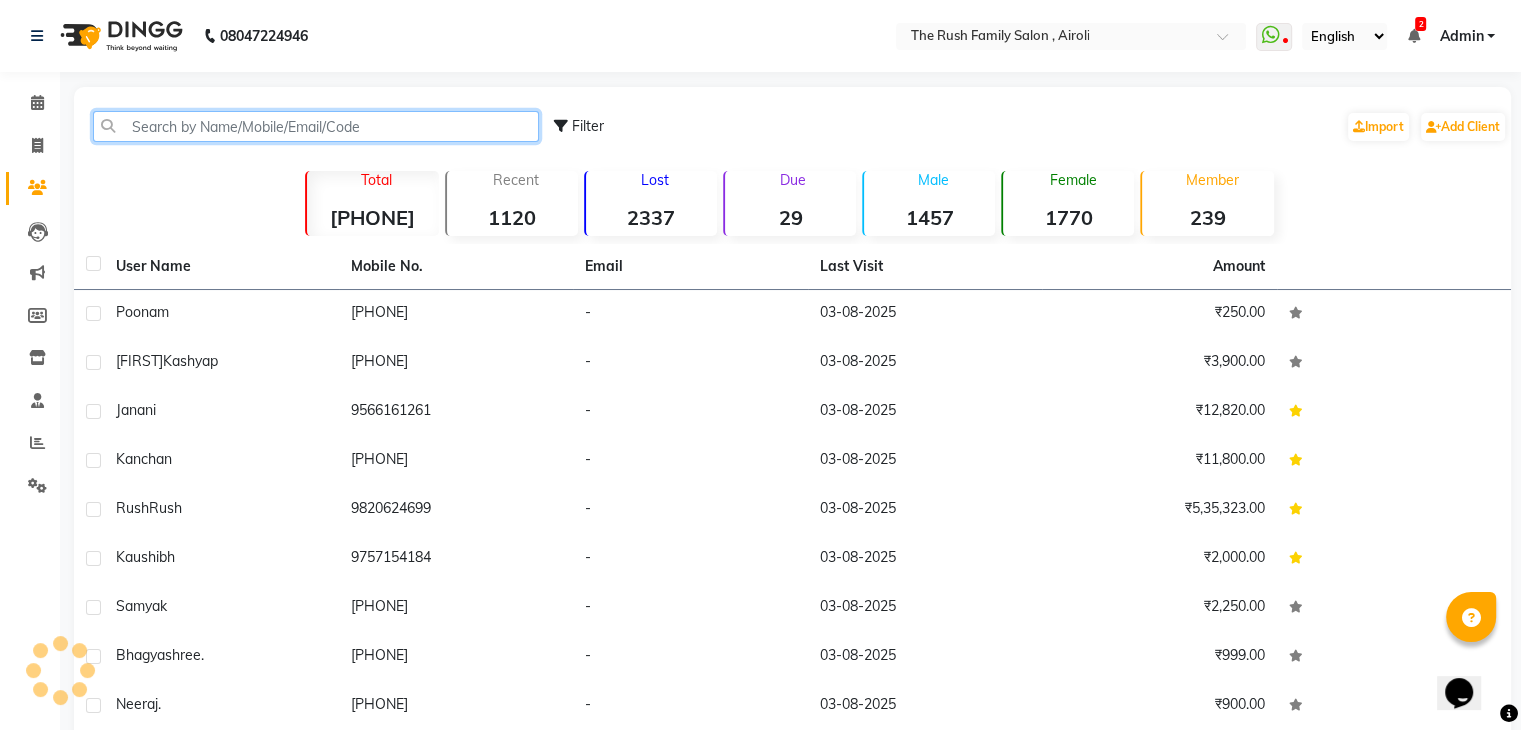 paste on "[PHONE]" 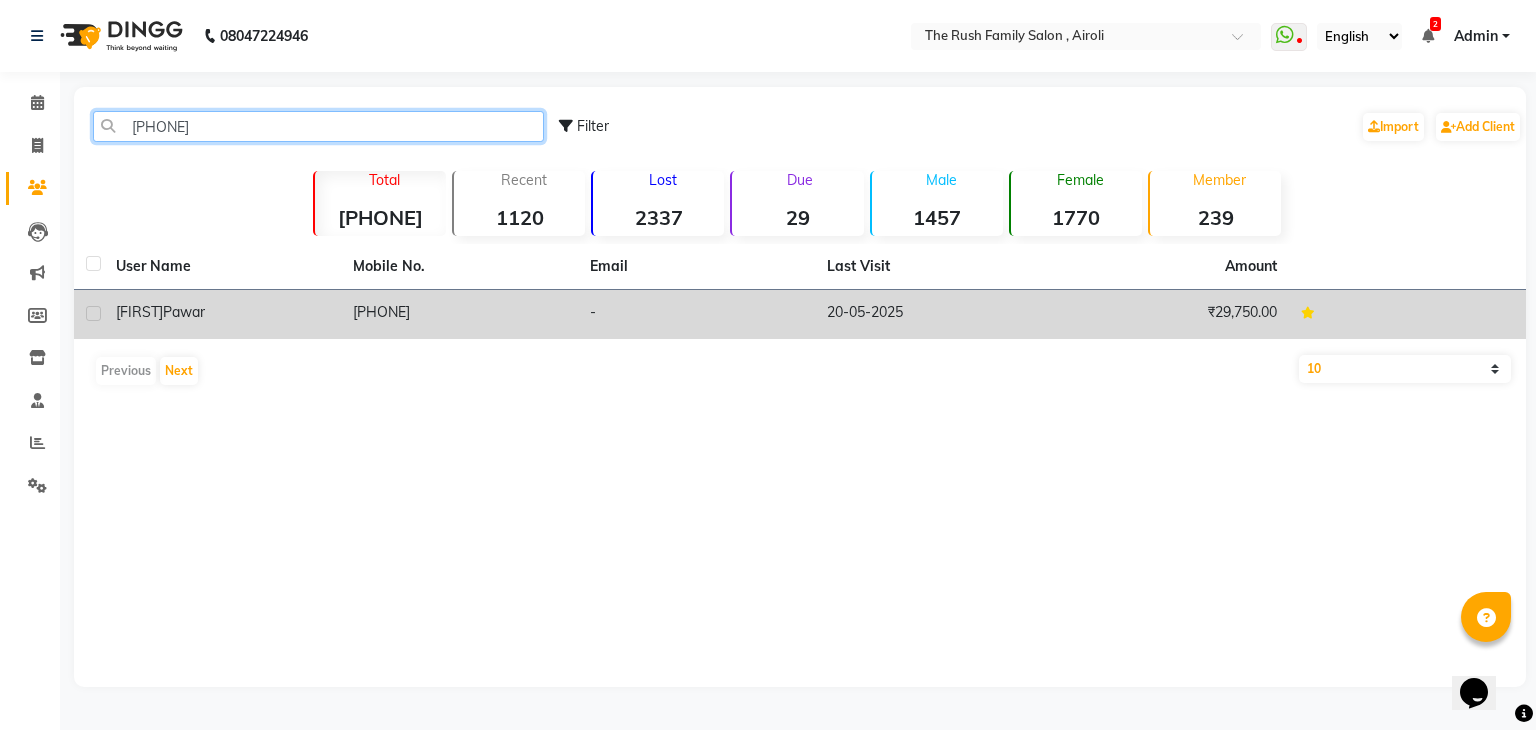 type on "[PHONE]" 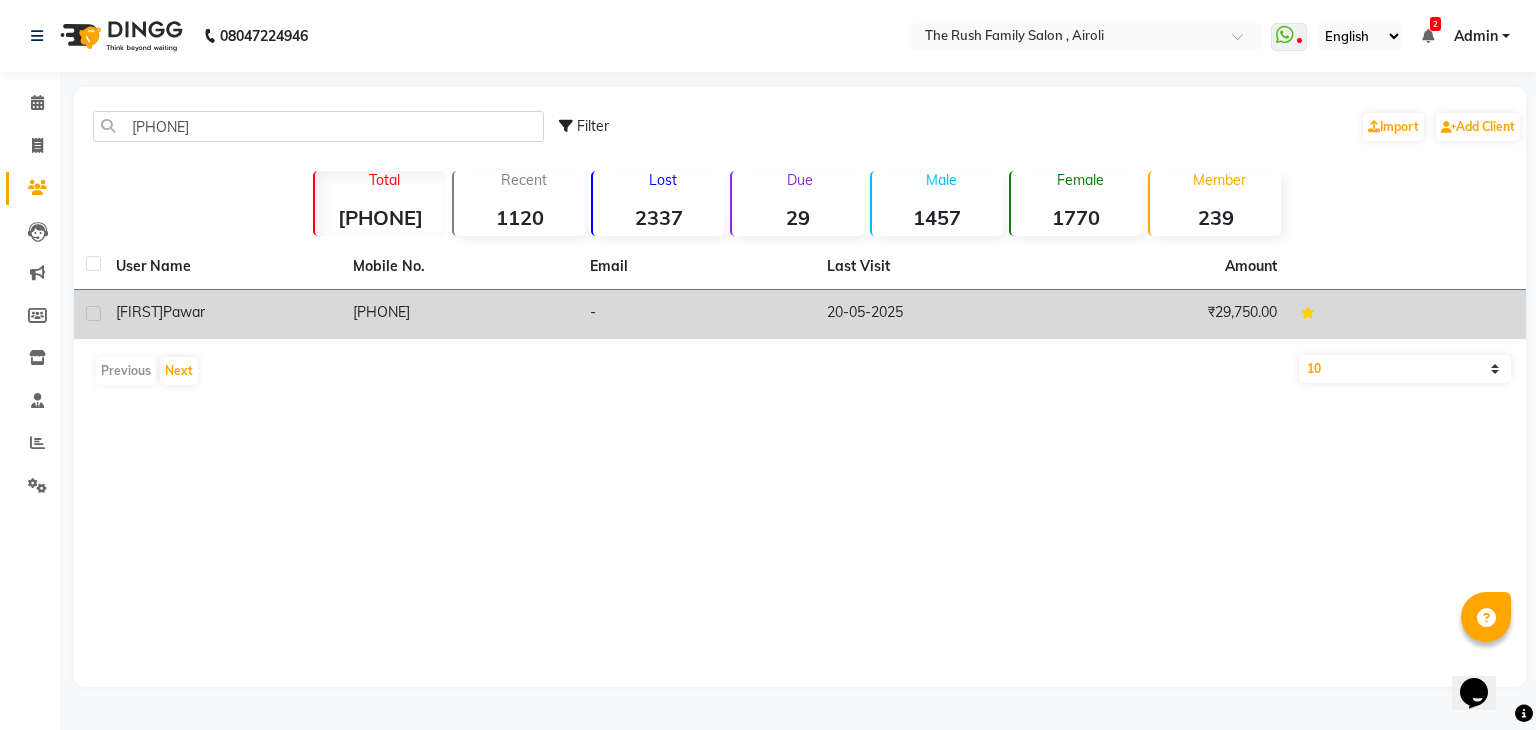 click on "Vidula  Pawar" 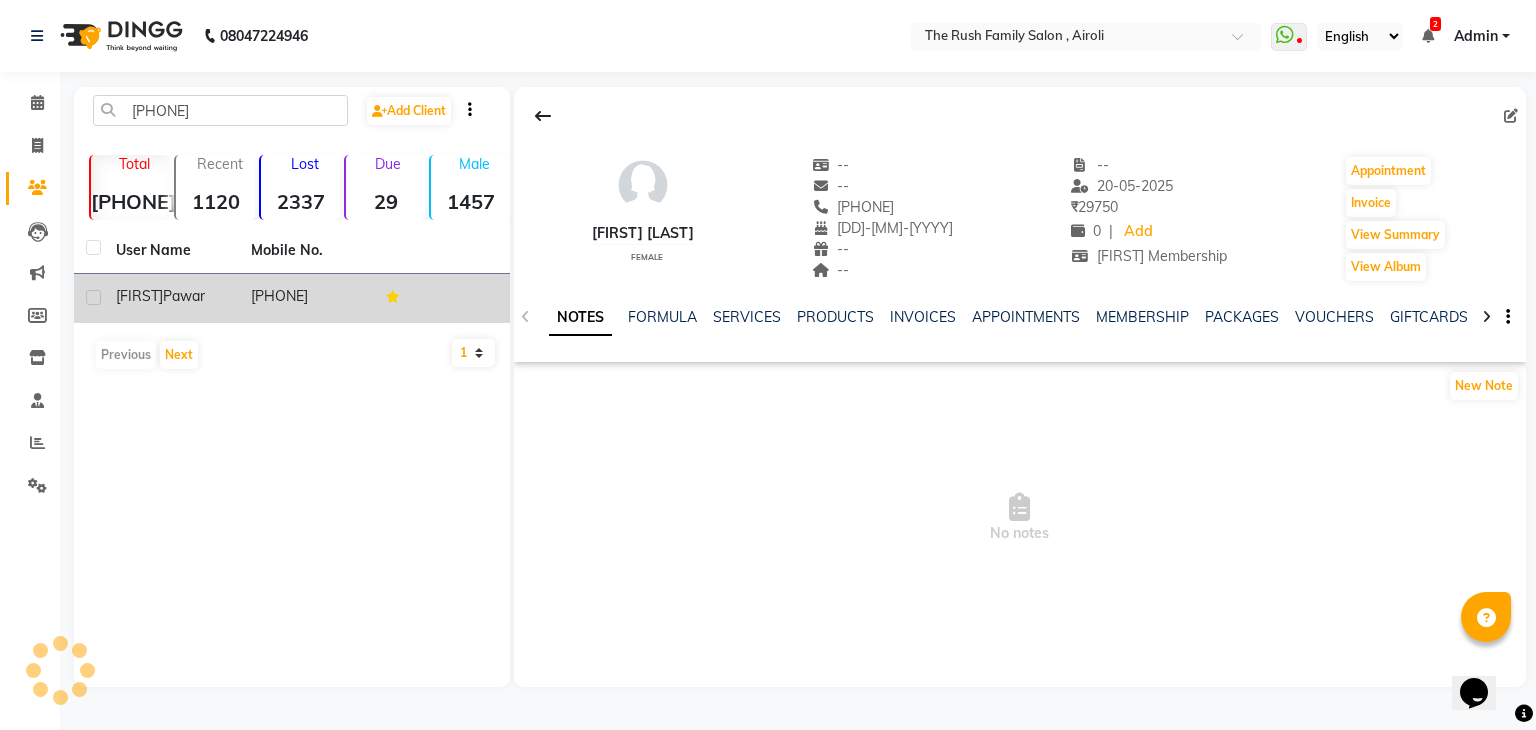 click on "[PHONE]" 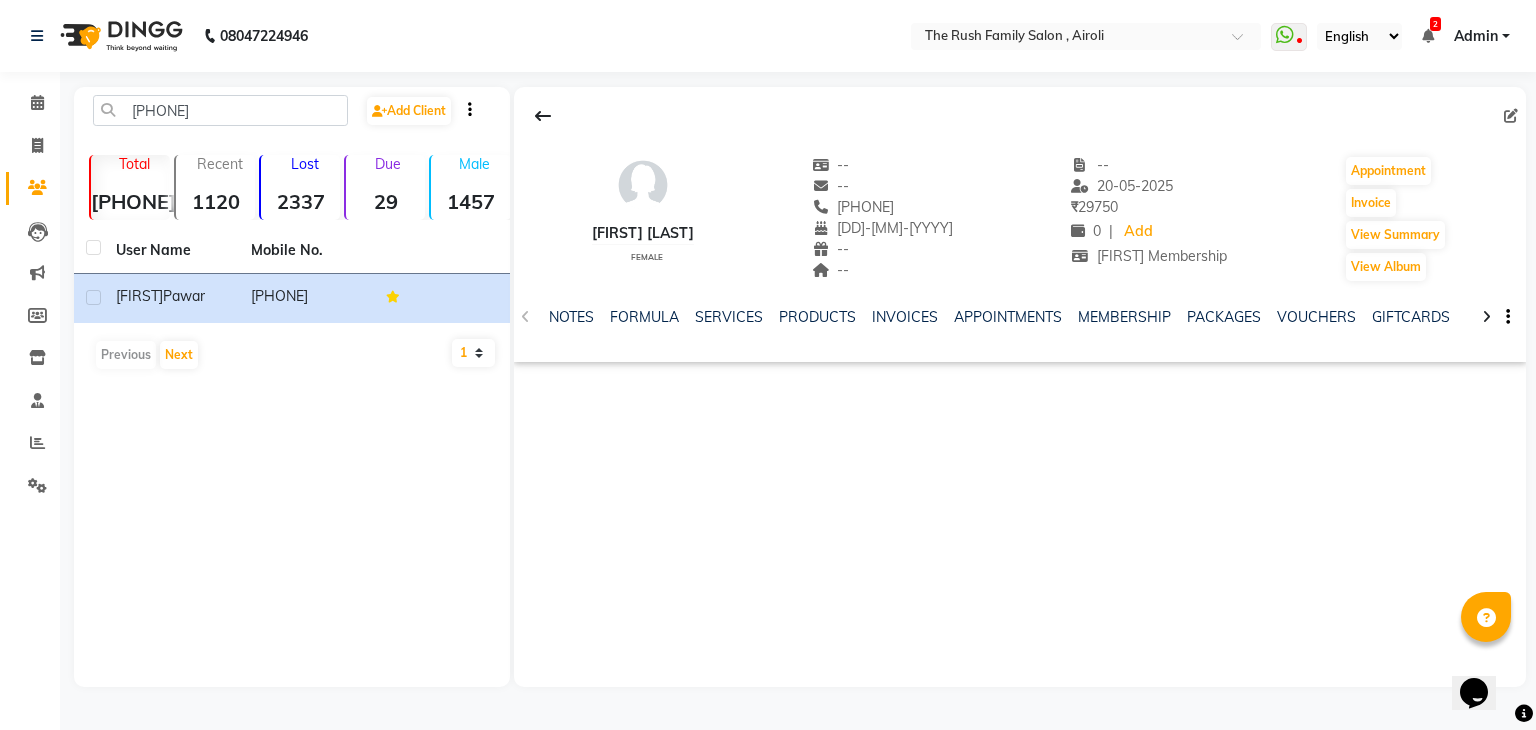 click on "PRODUCTS" 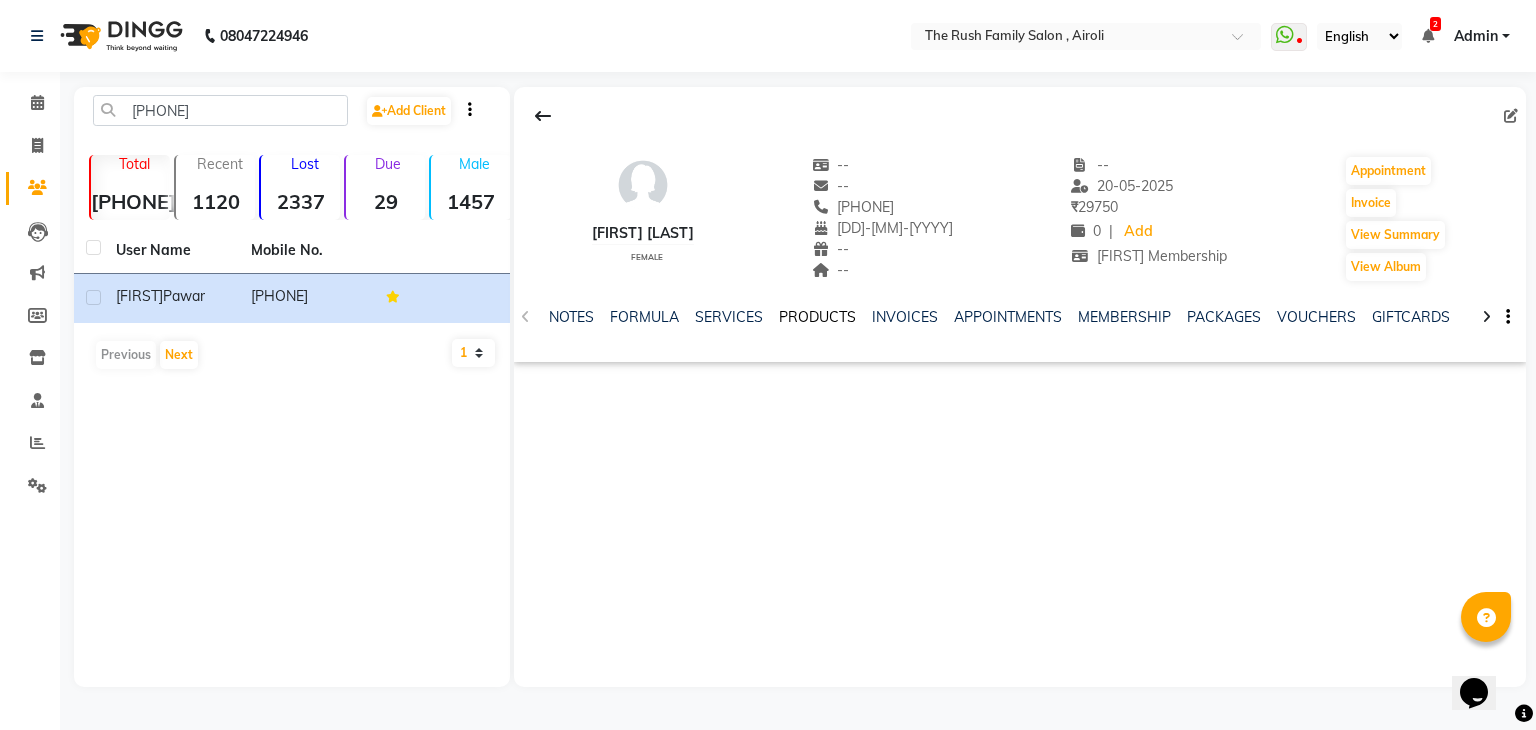 click on "PRODUCTS" 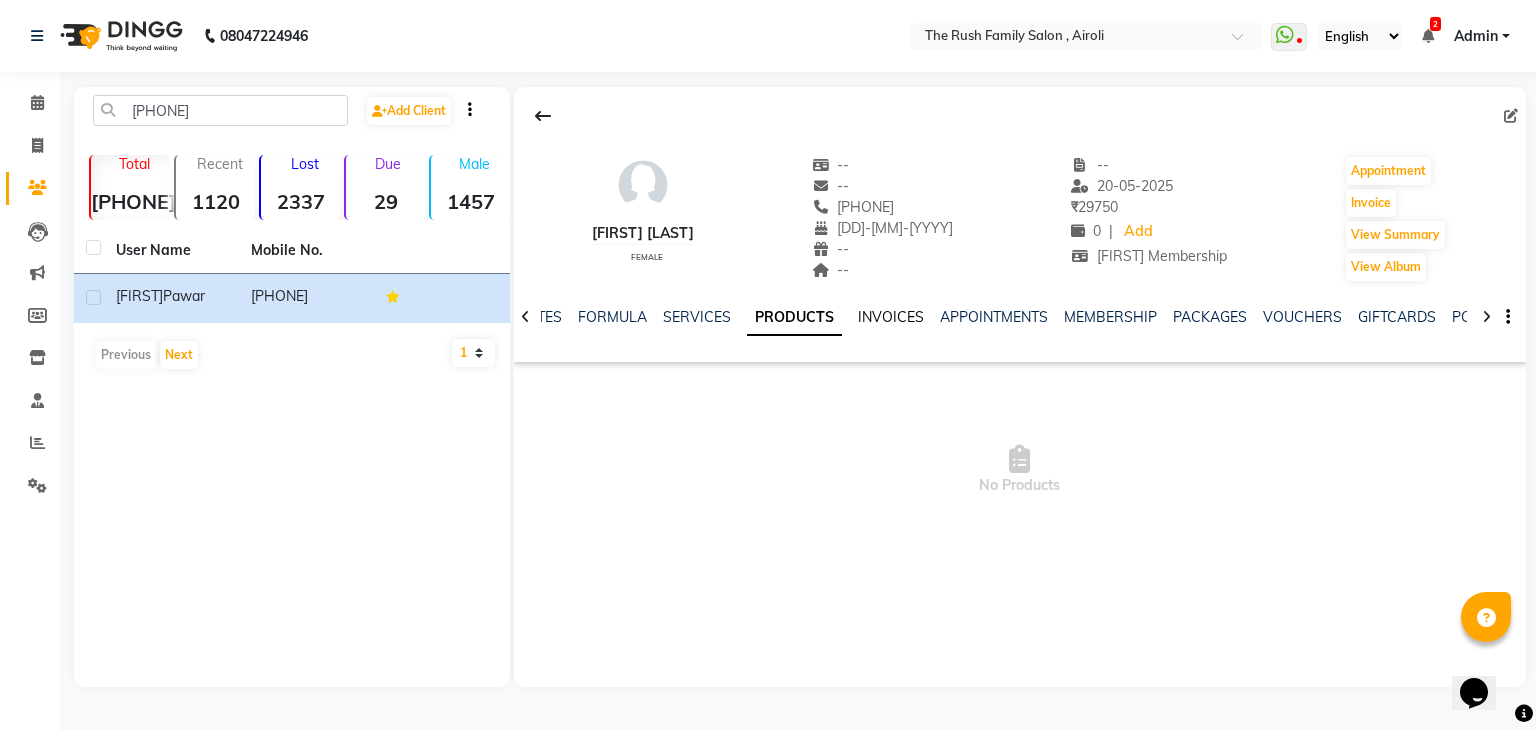 click on "INVOICES" 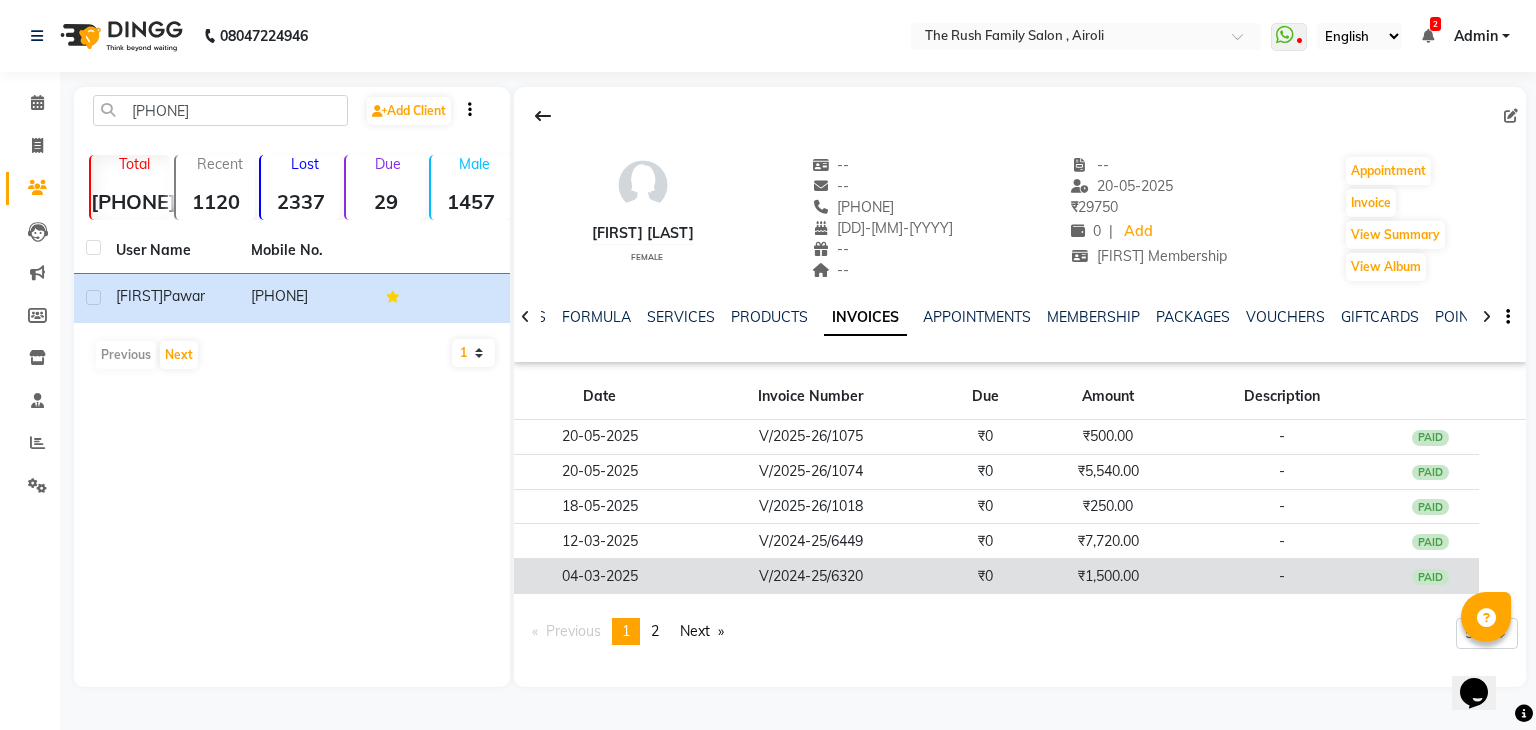 click on "-" 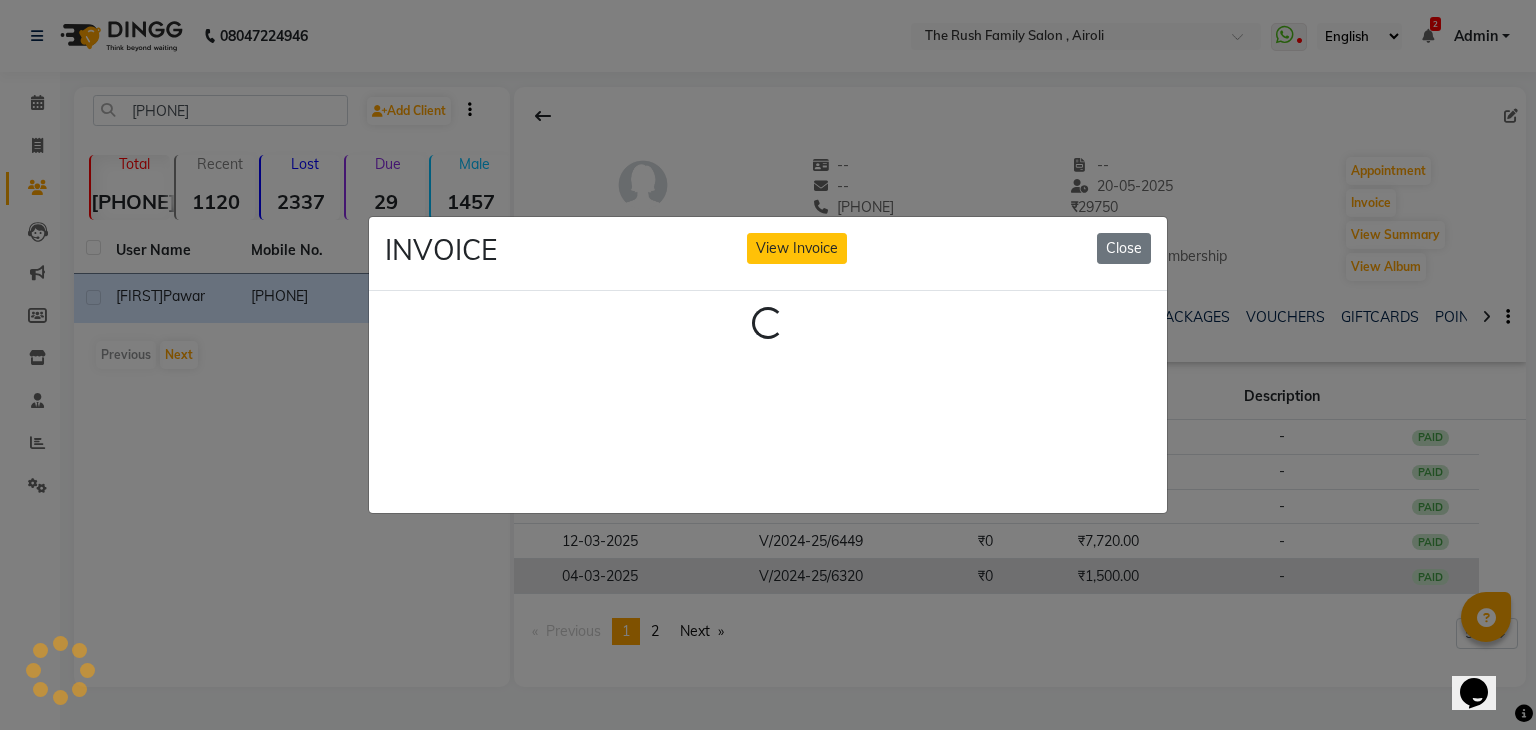 click on "INVOICE View Invoice Close Loading..." 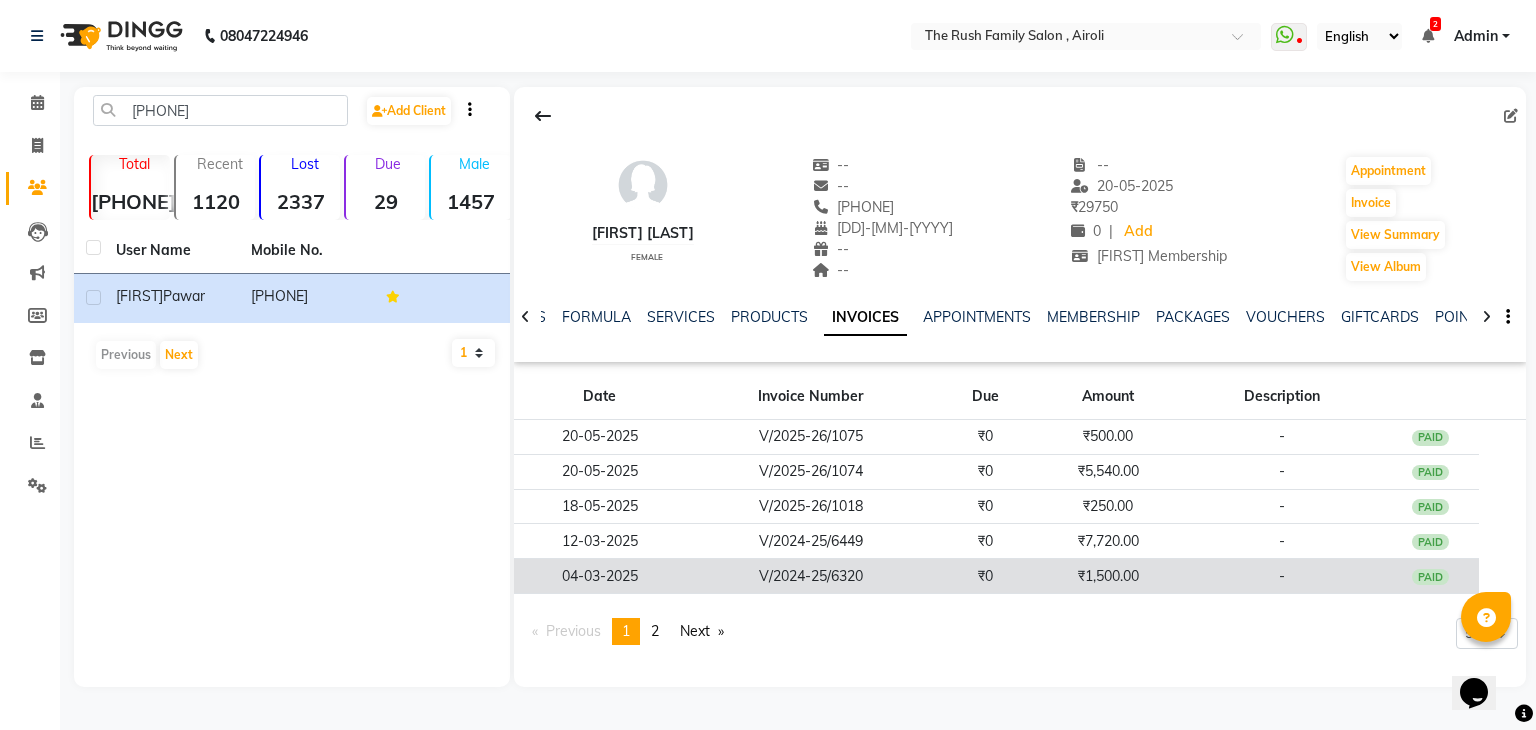 click on "₹1,500.00" 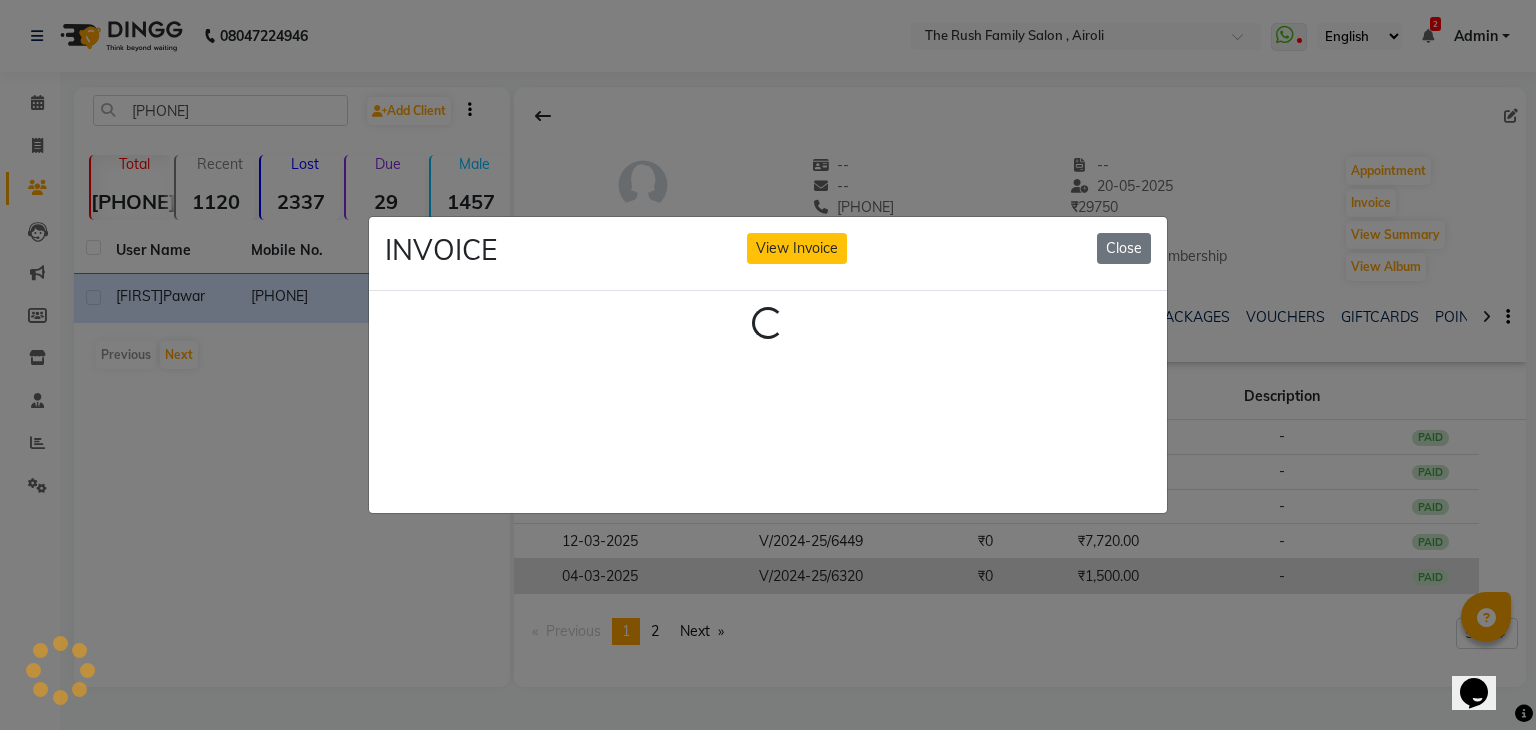 click on "INVOICE View Invoice Close Loading..." 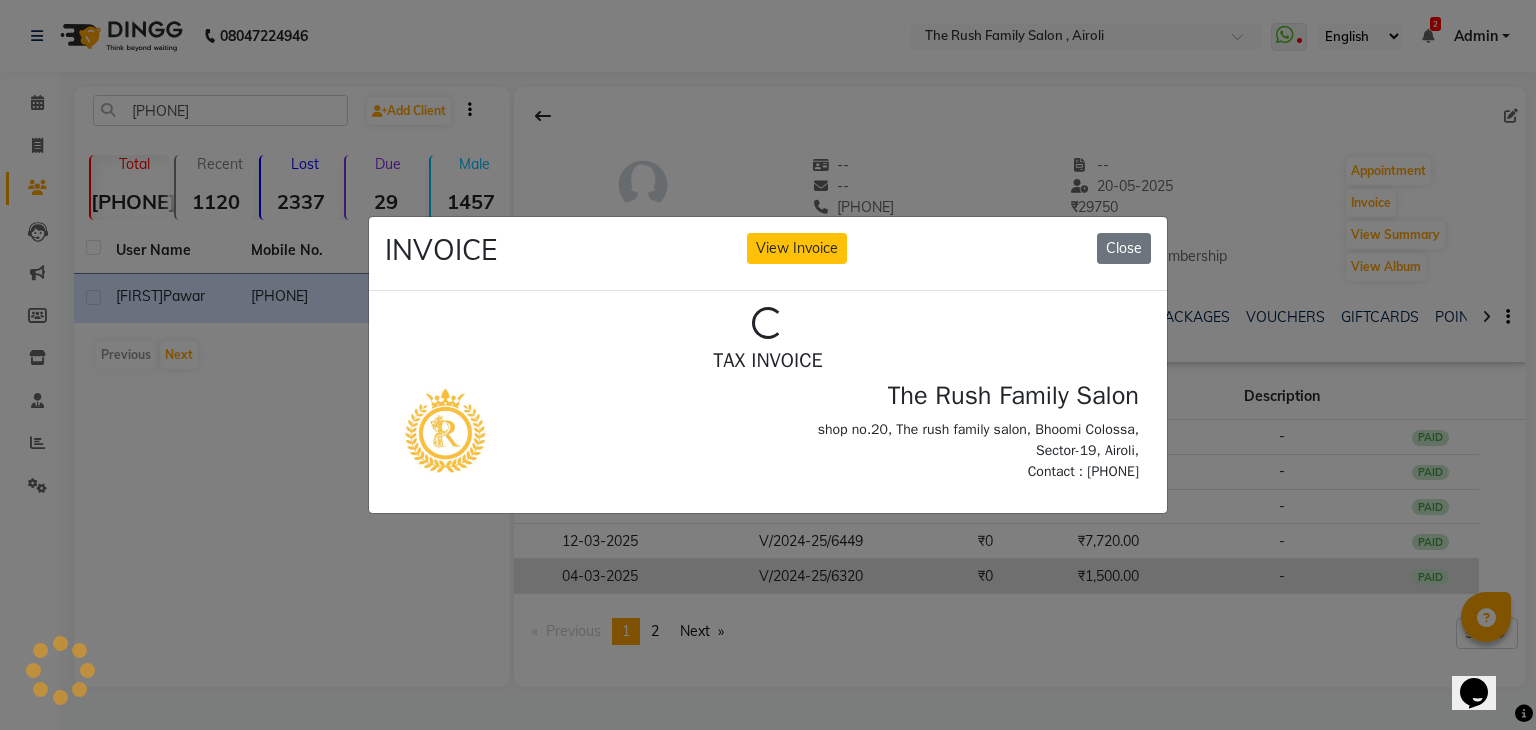 scroll, scrollTop: 0, scrollLeft: 0, axis: both 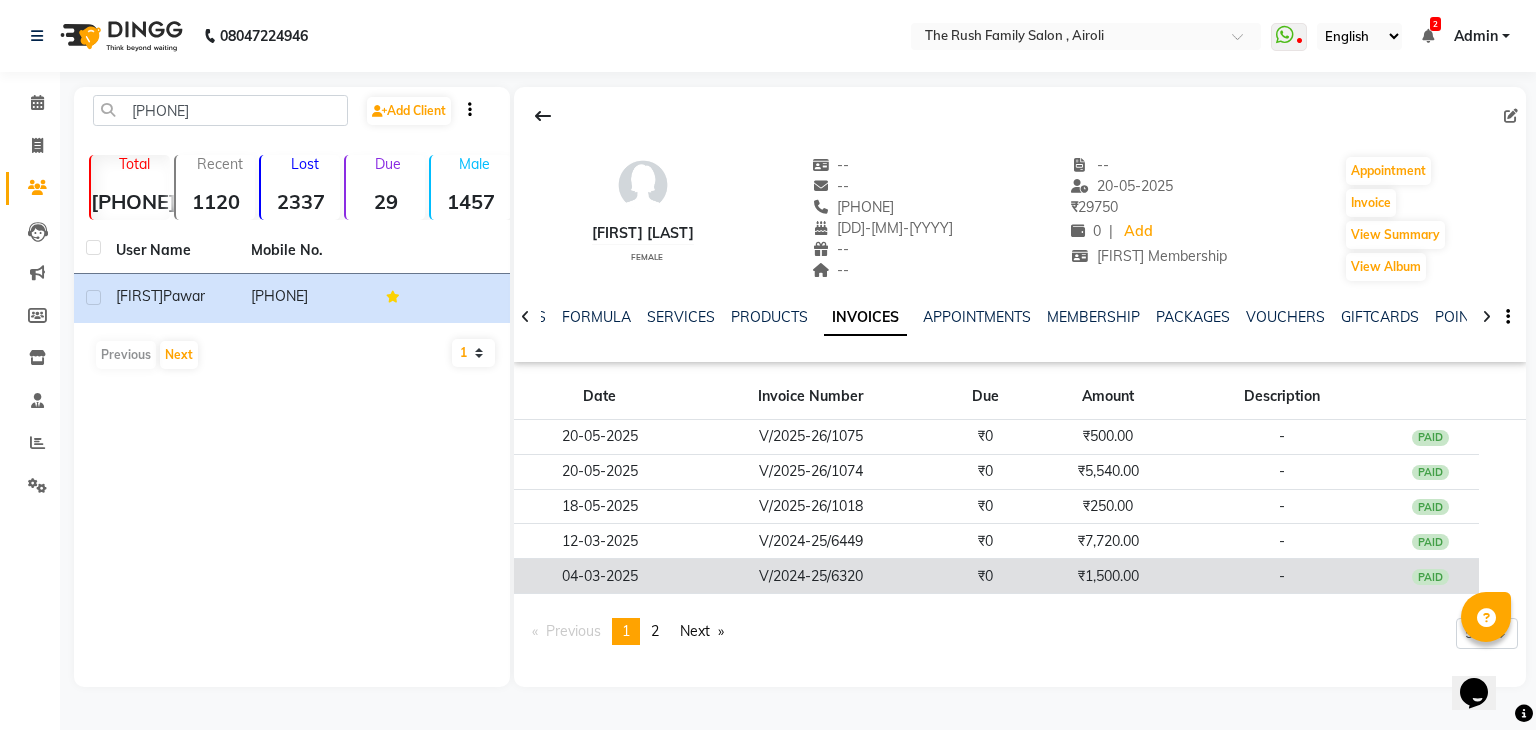 click on "₹1,500.00" 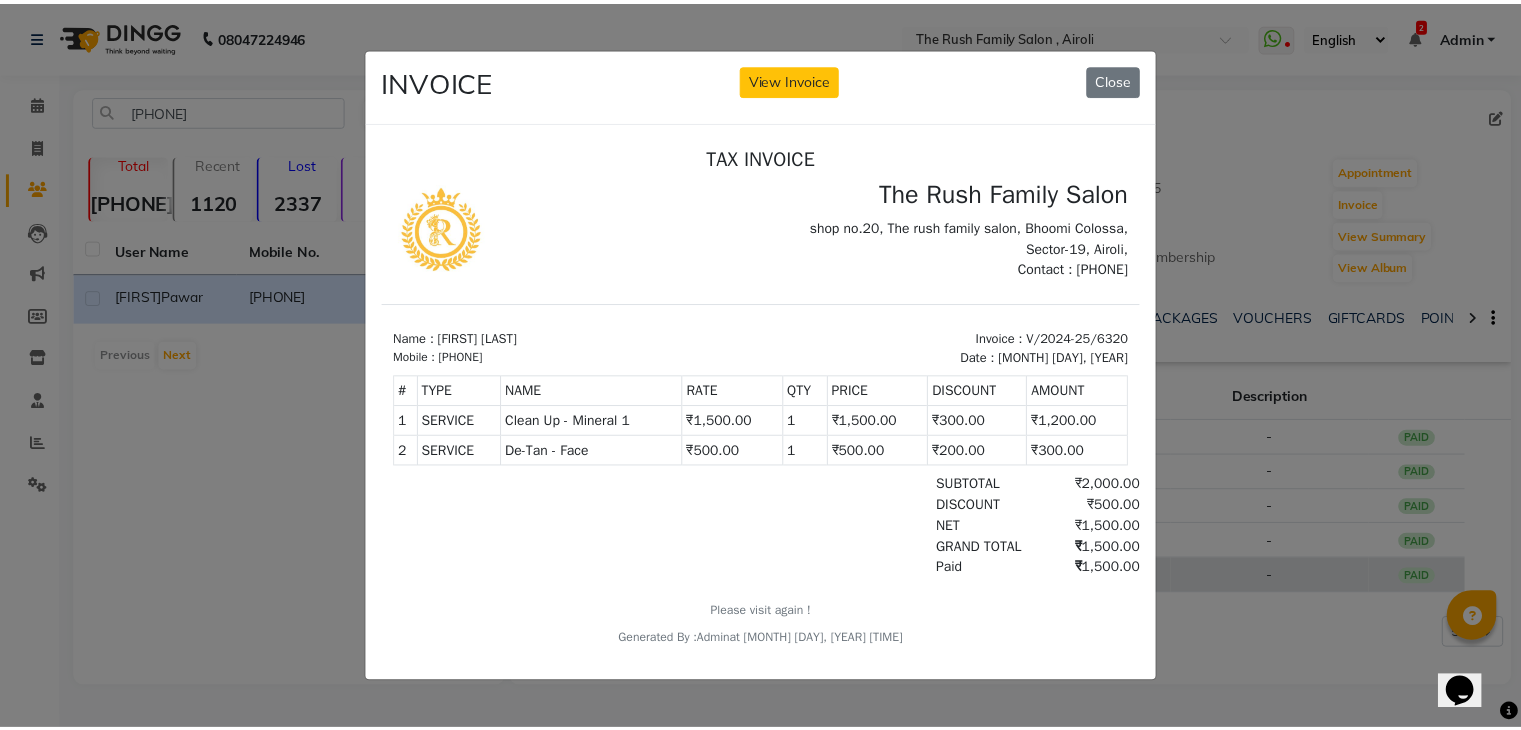 scroll, scrollTop: 0, scrollLeft: 0, axis: both 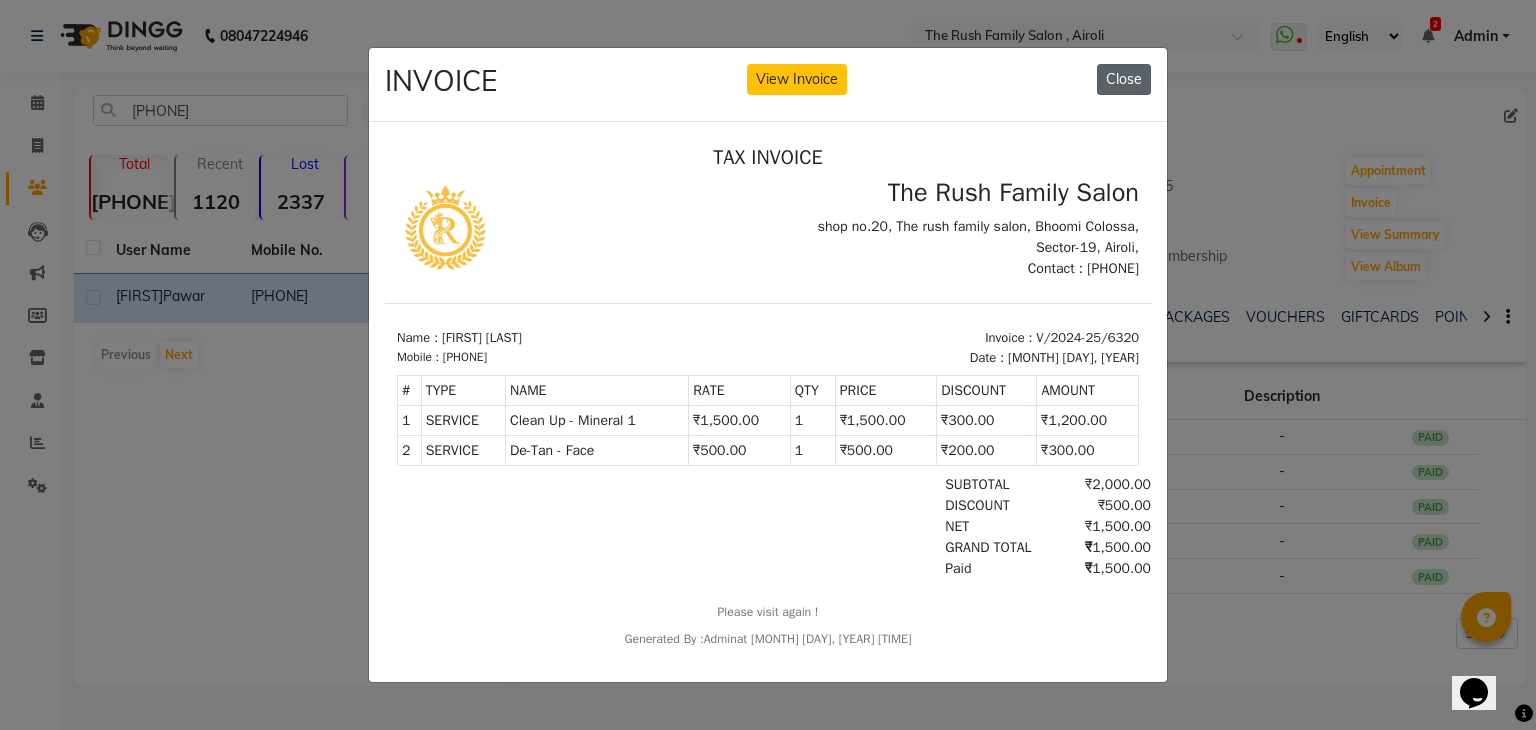 click on "Close" 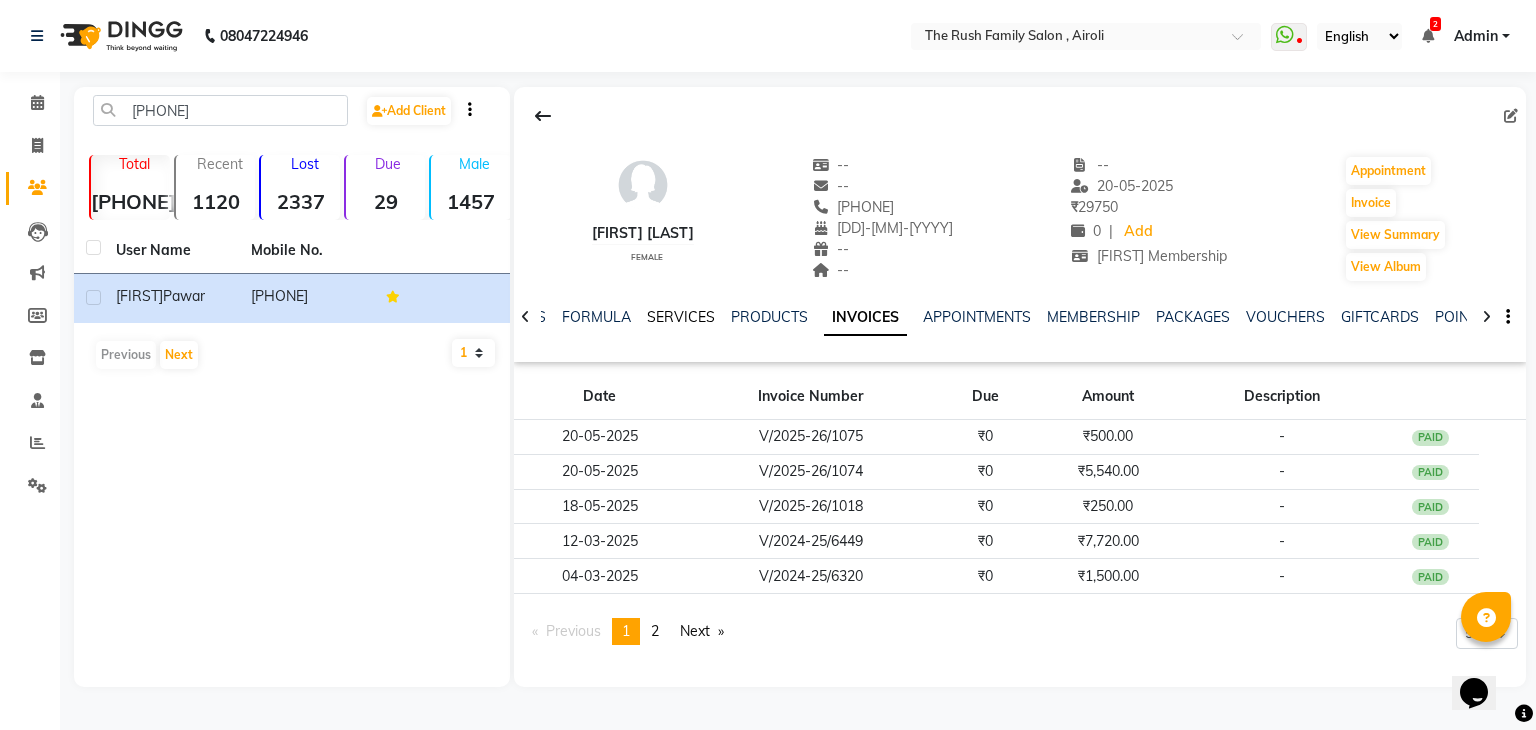 click on "SERVICES" 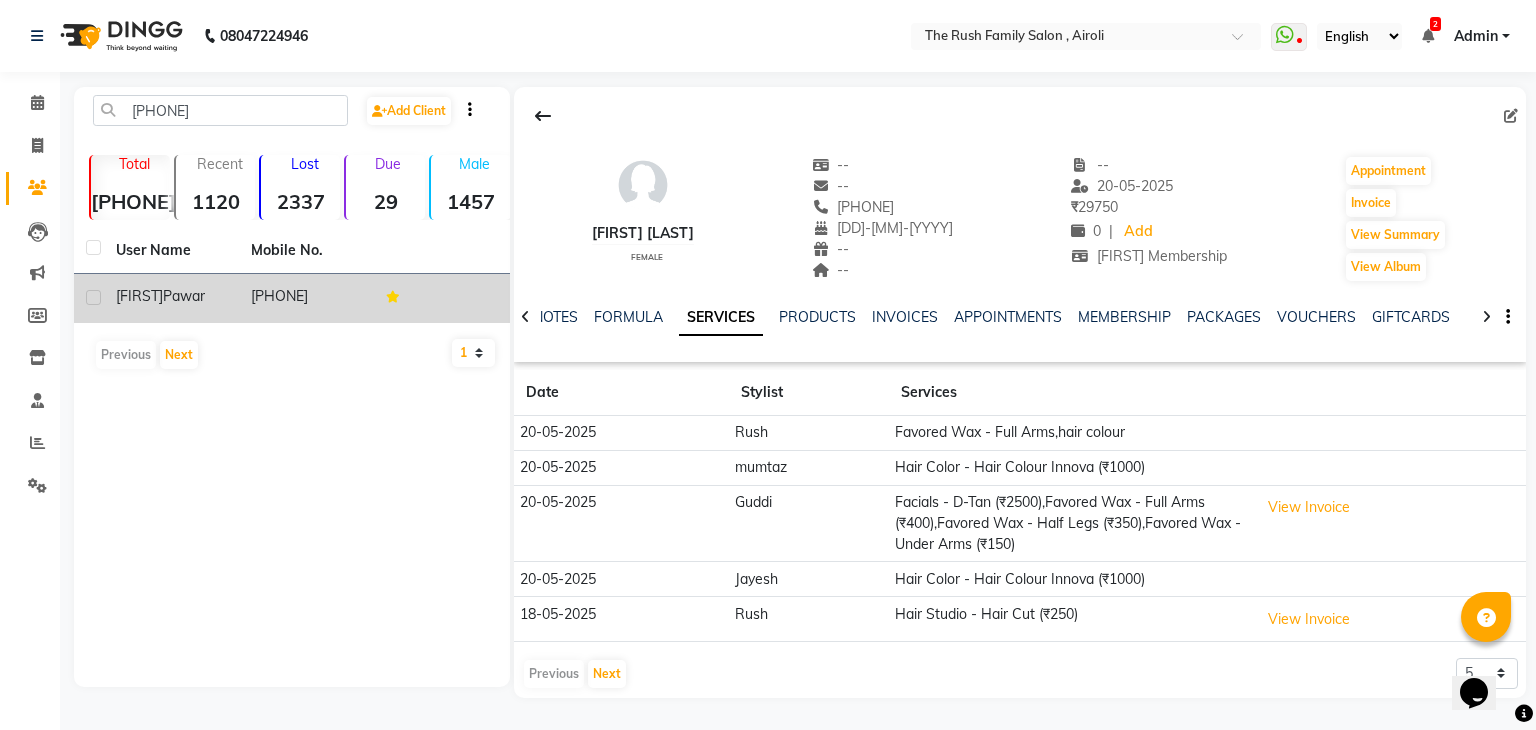 click on "8652280076" 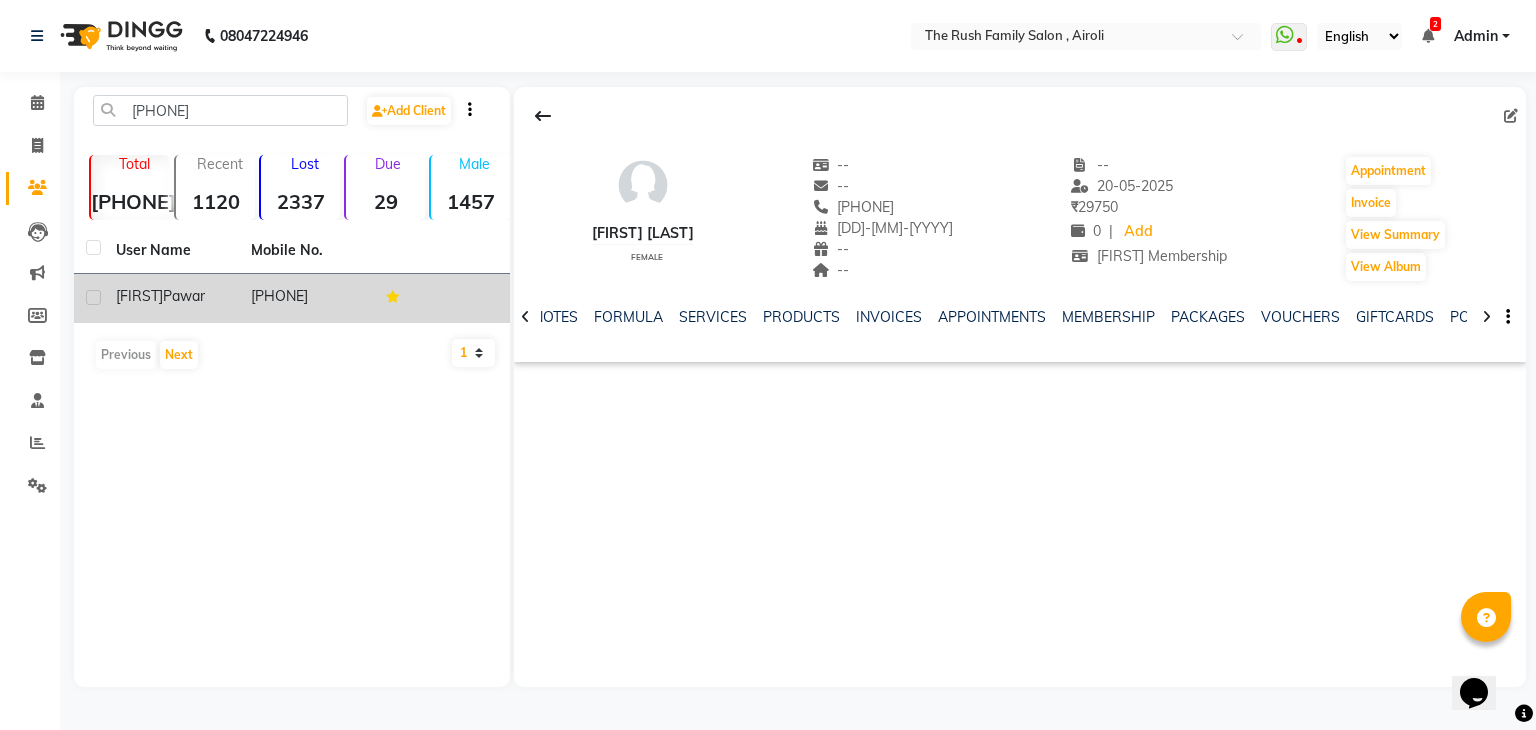 click on "8652280076" 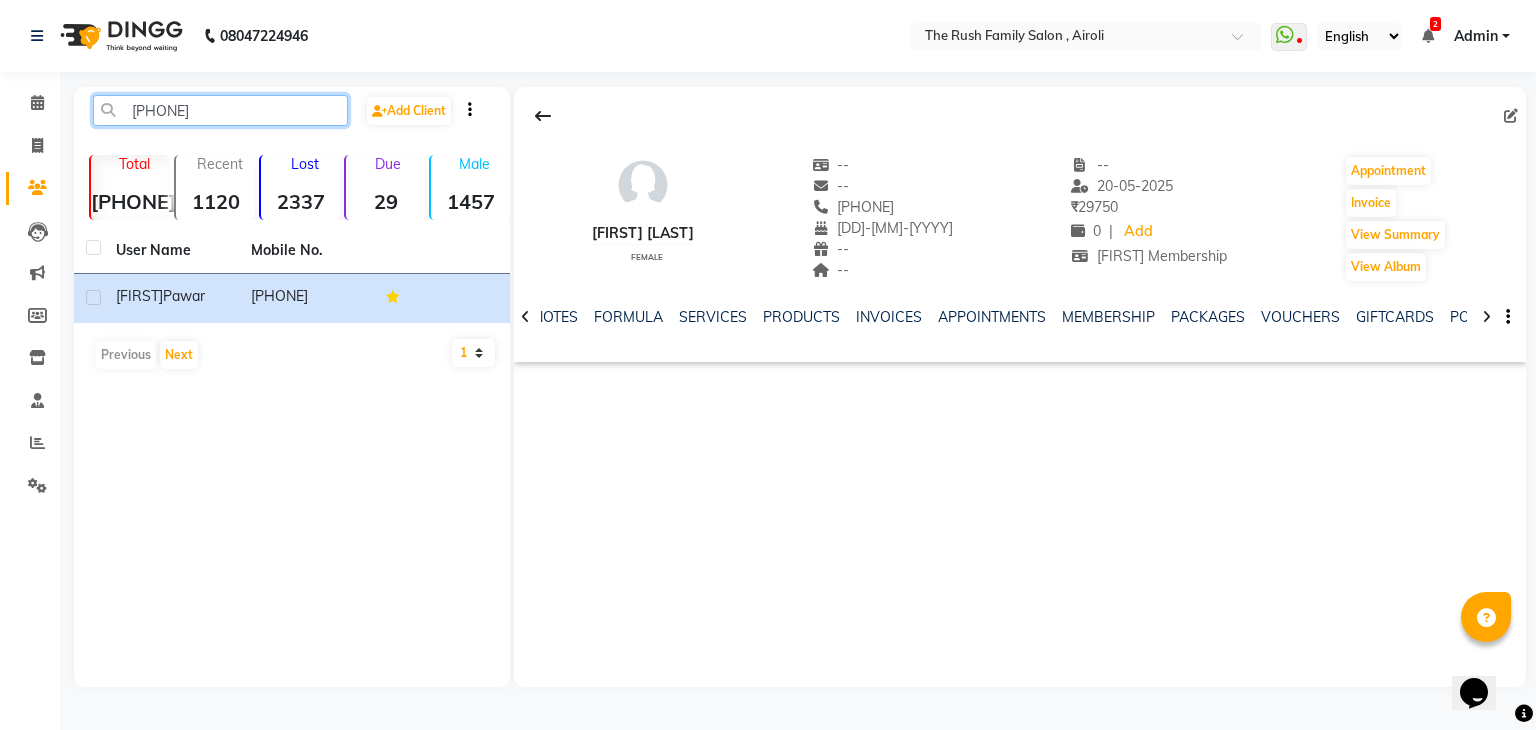 click on "8652280076" 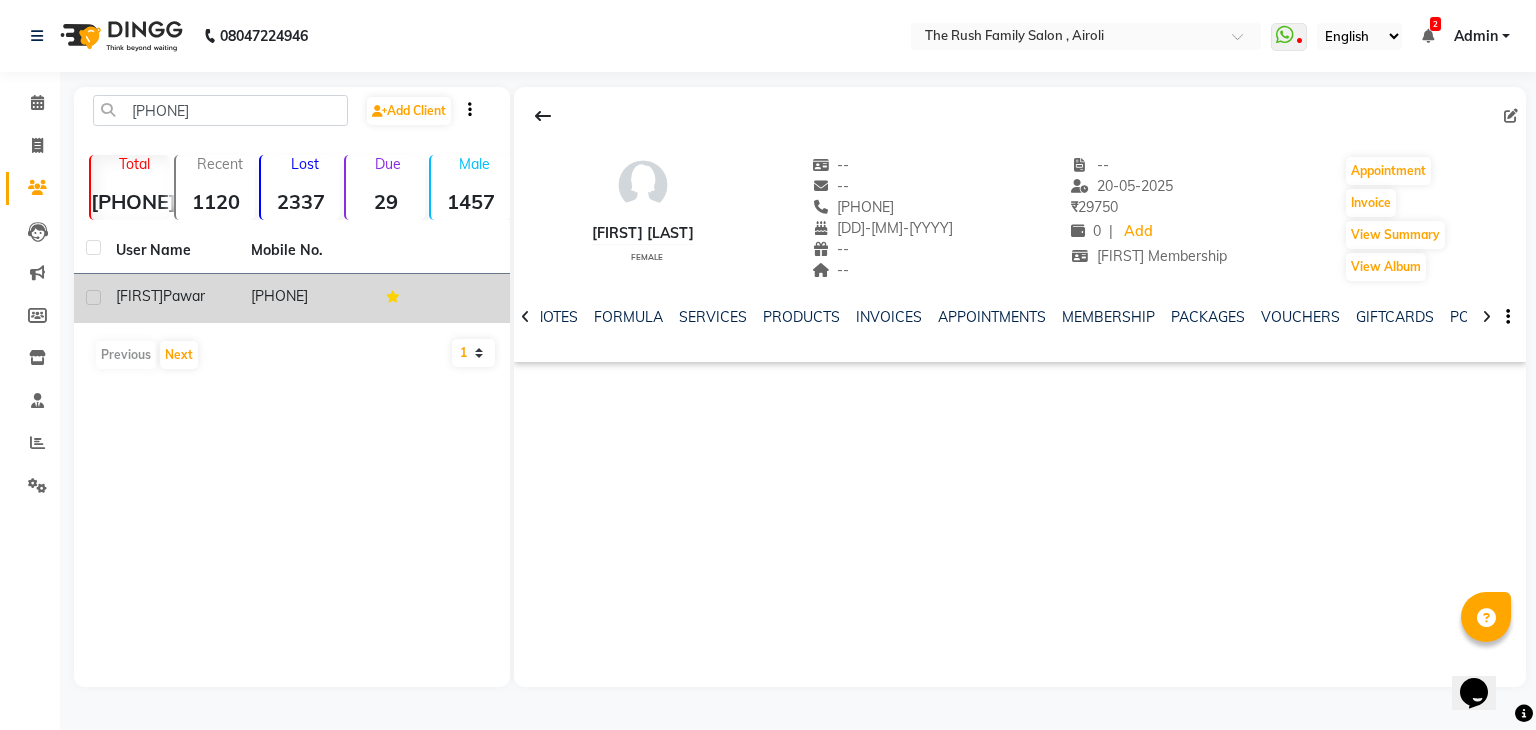 click on "8652280076" 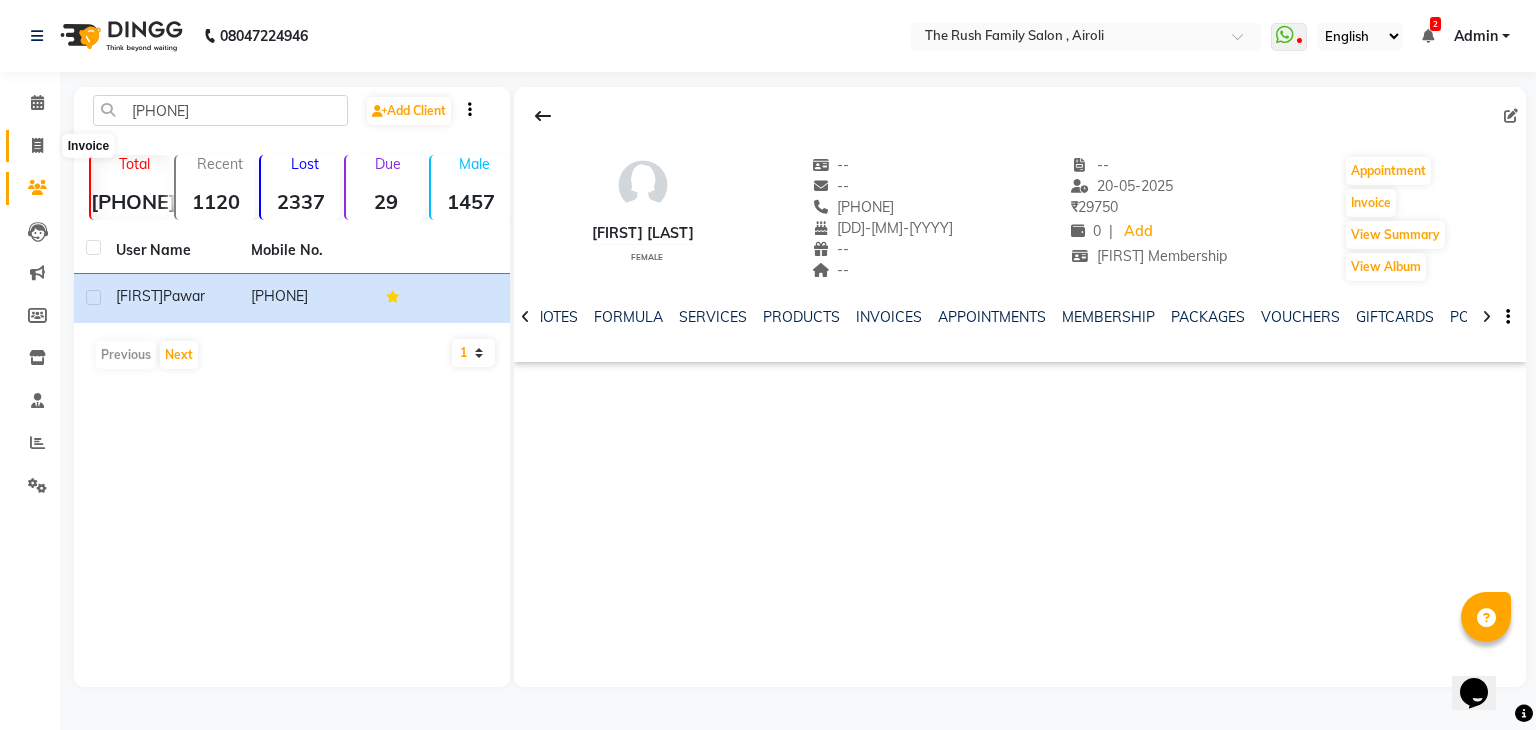 copy on "8652280076" 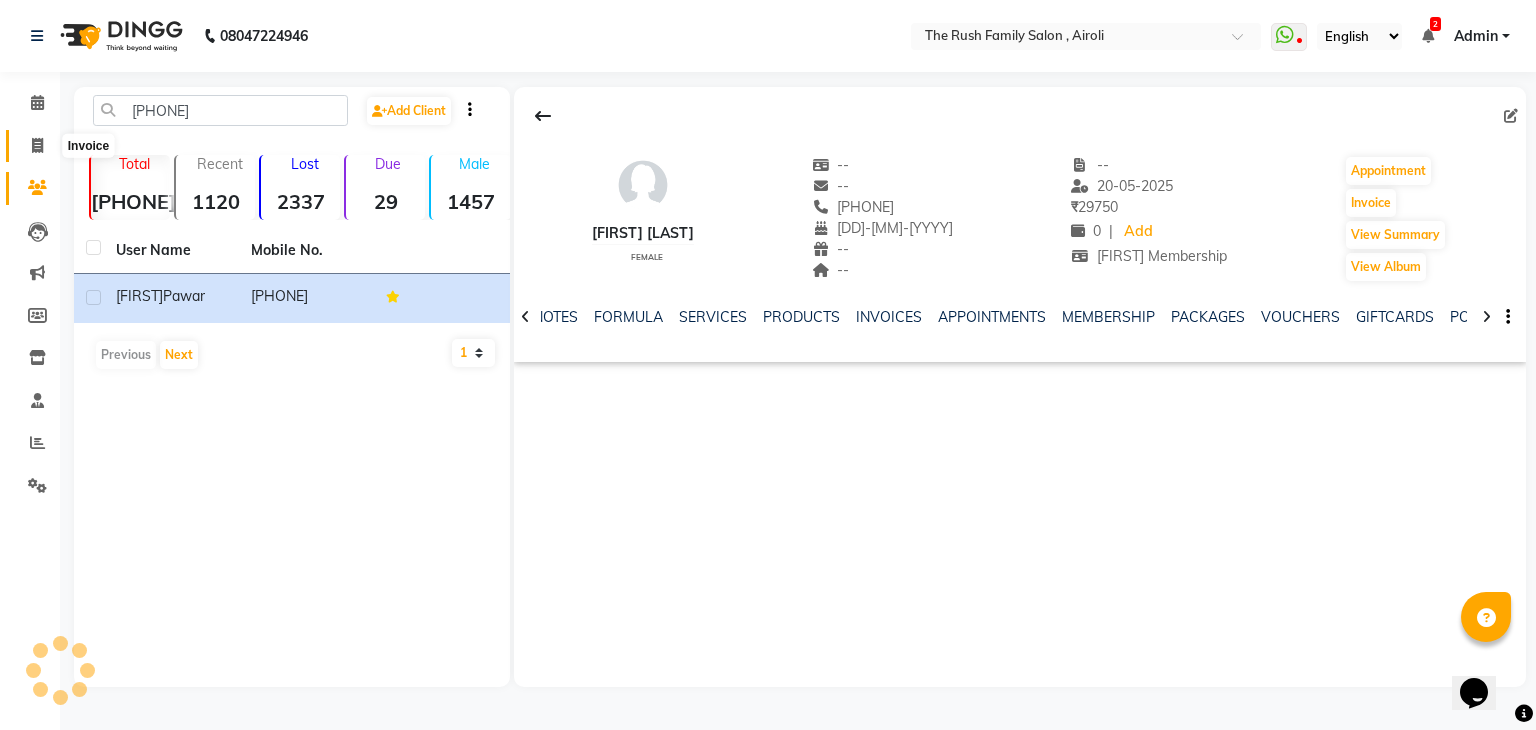 click 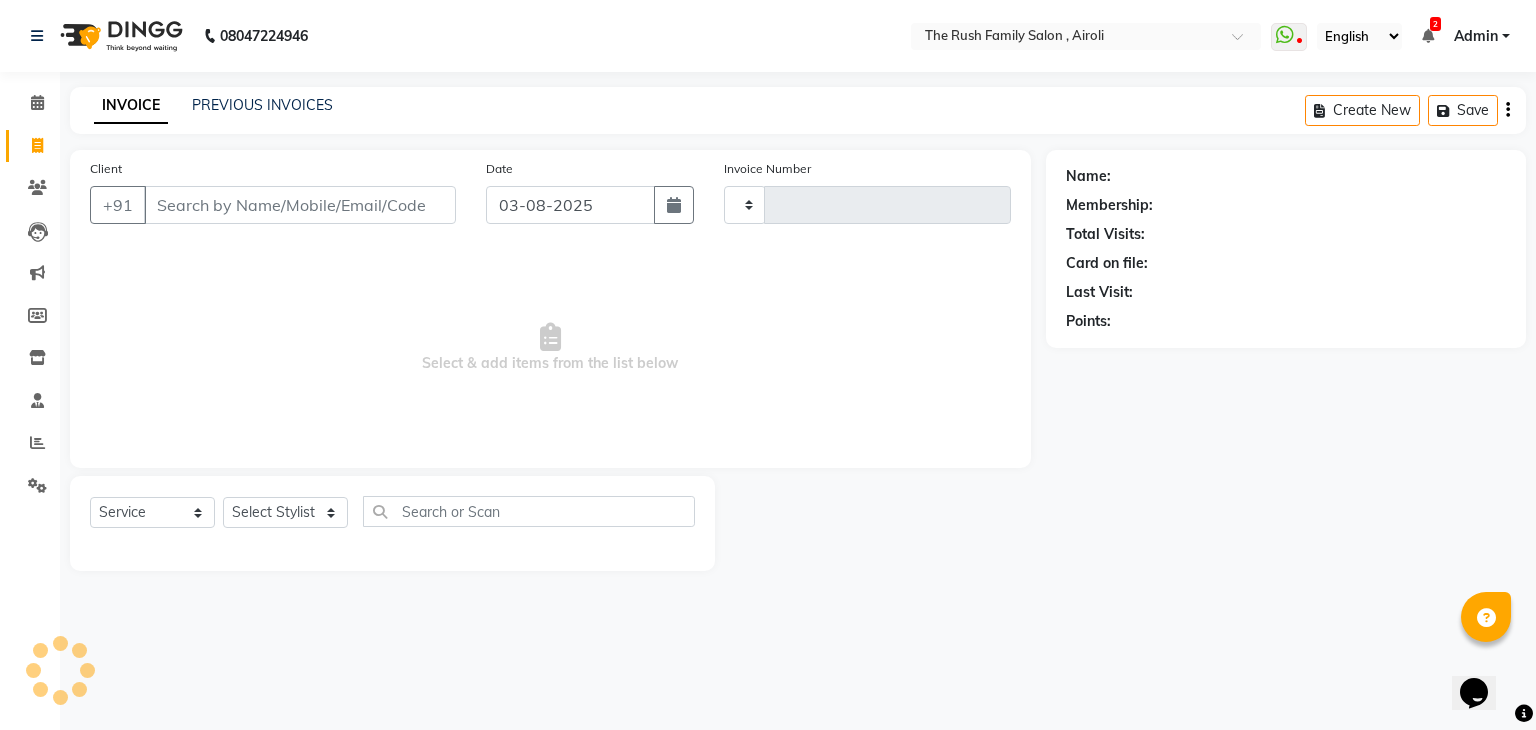 type on "2821" 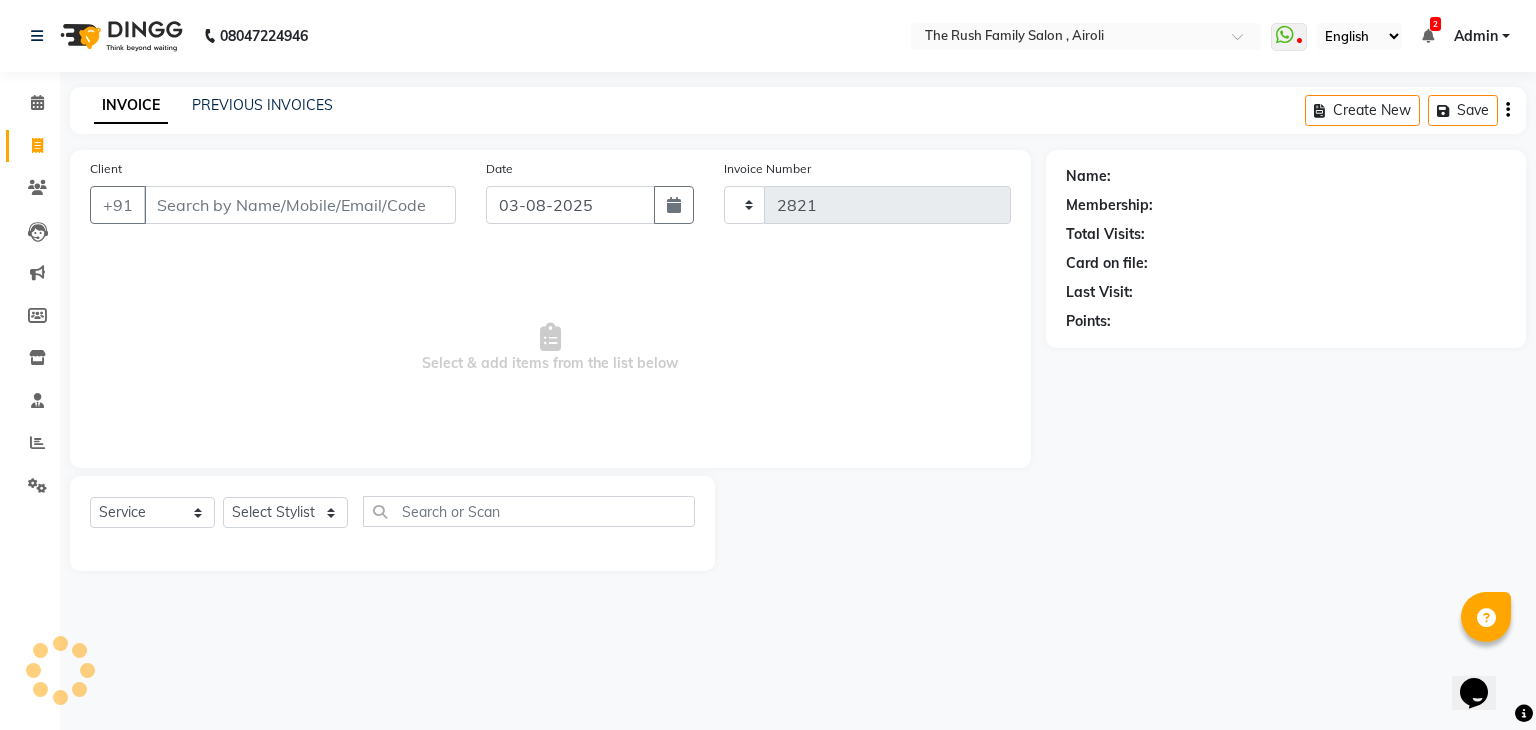 select on "5419" 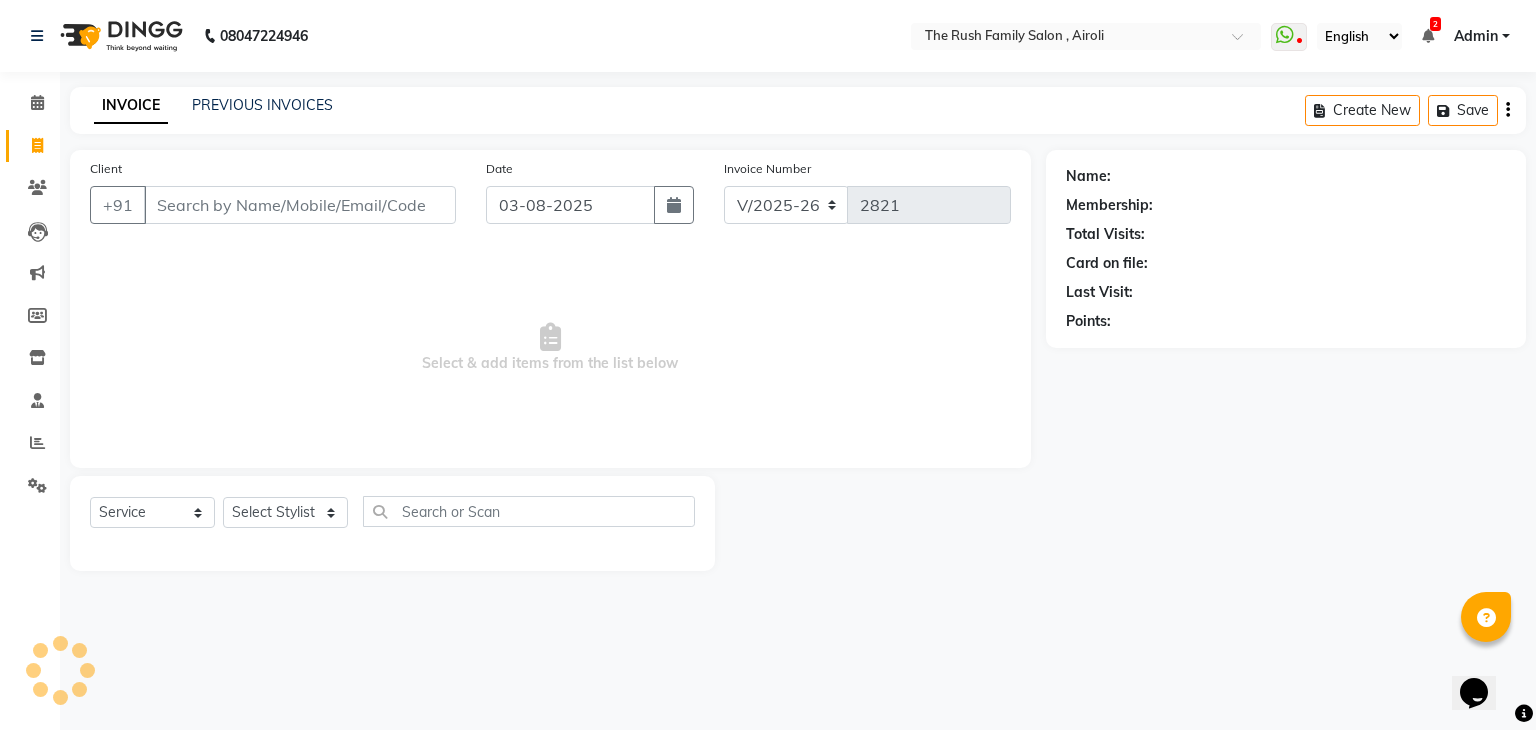 click on "Client" at bounding box center (300, 205) 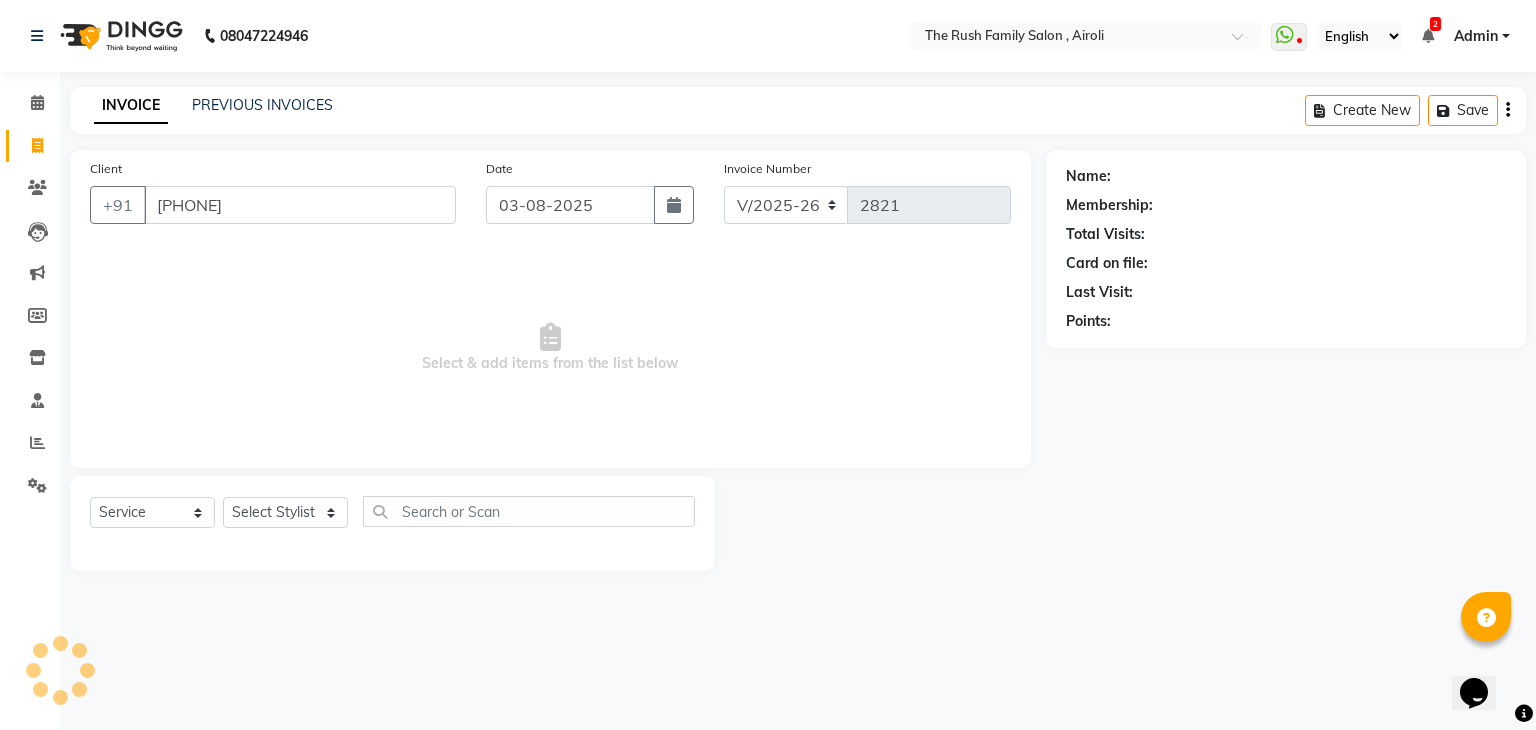 type on "8652280076" 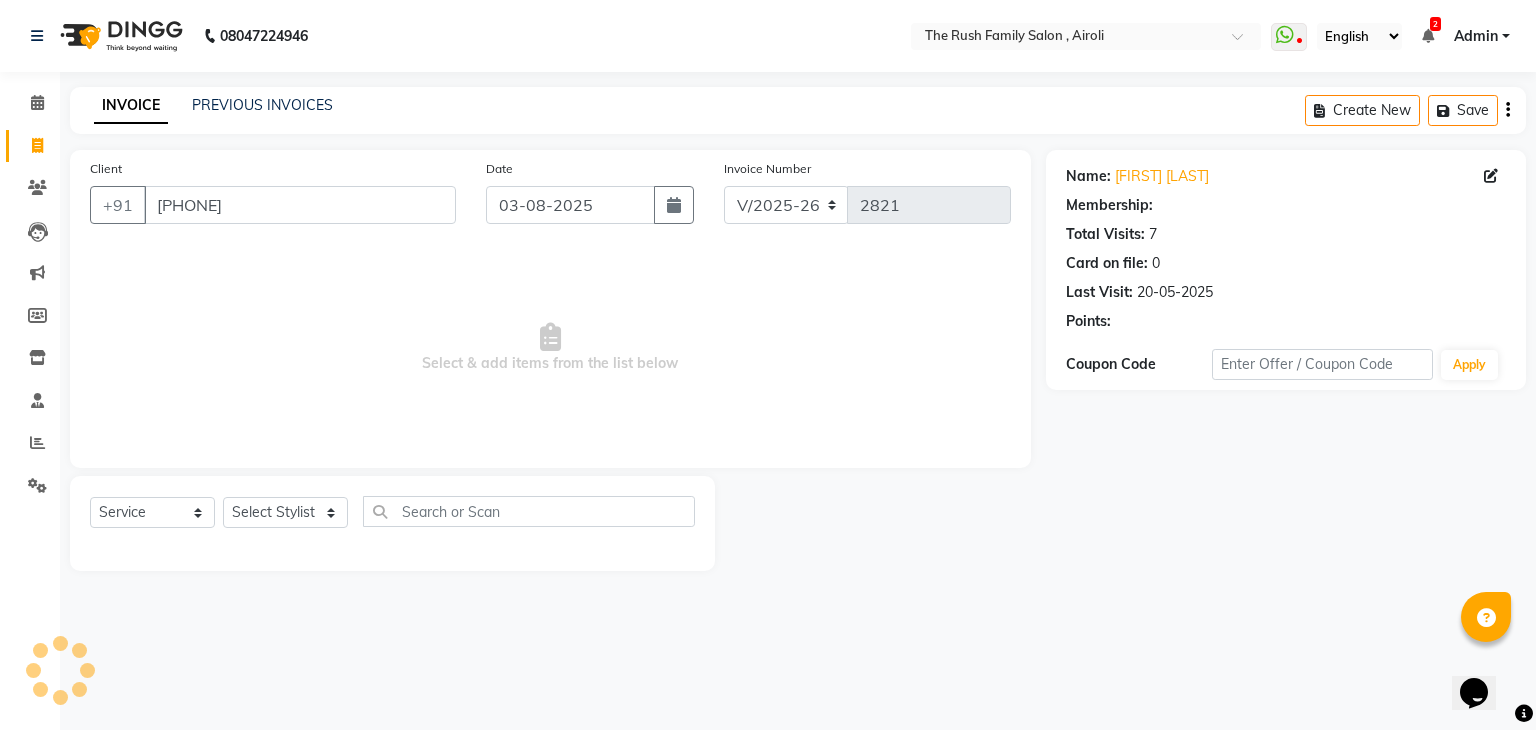 select on "1: Object" 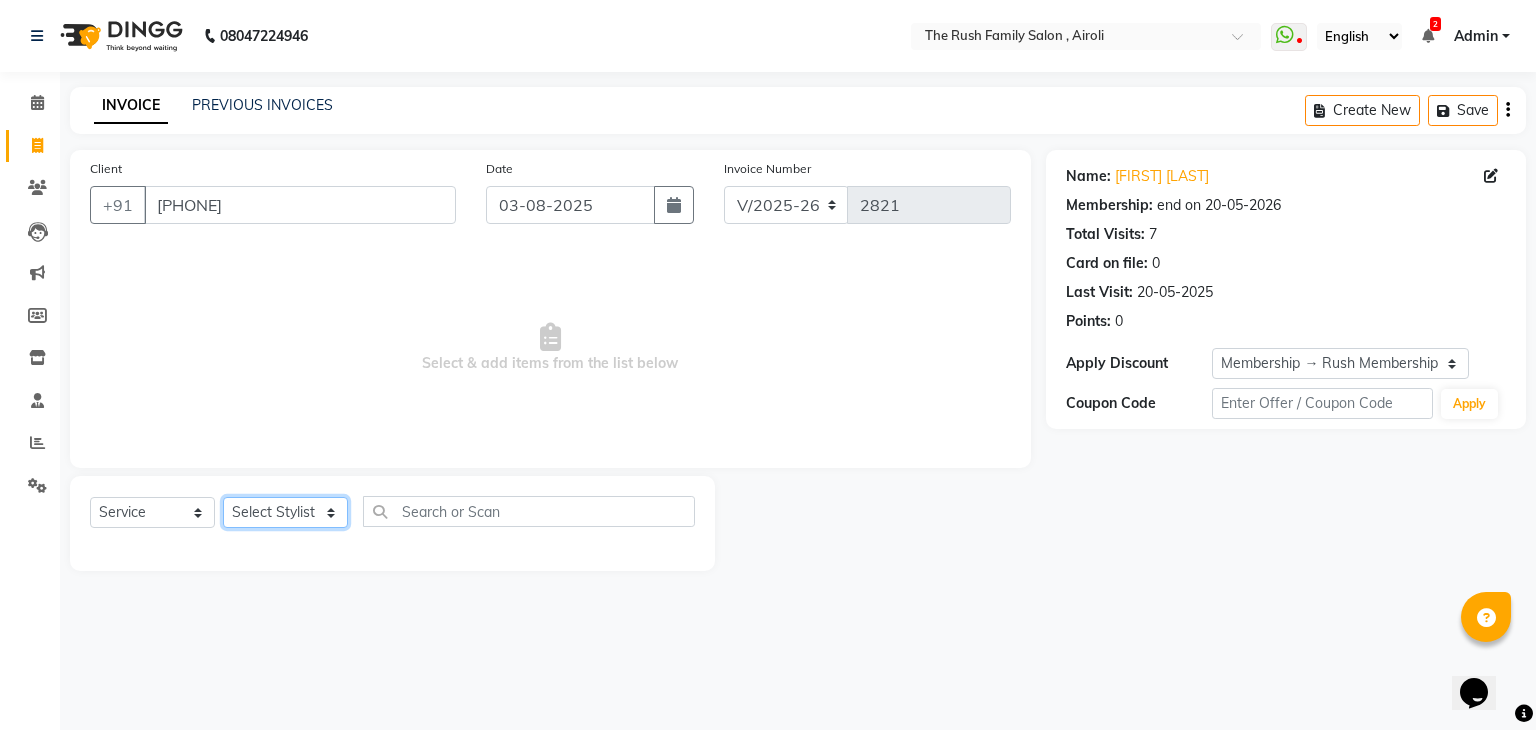 click on "Select Stylist Ajaz Alvira Danish Guddi Jayesh Josh  mumtaz Naeem Neha Riya    Rush Swati" 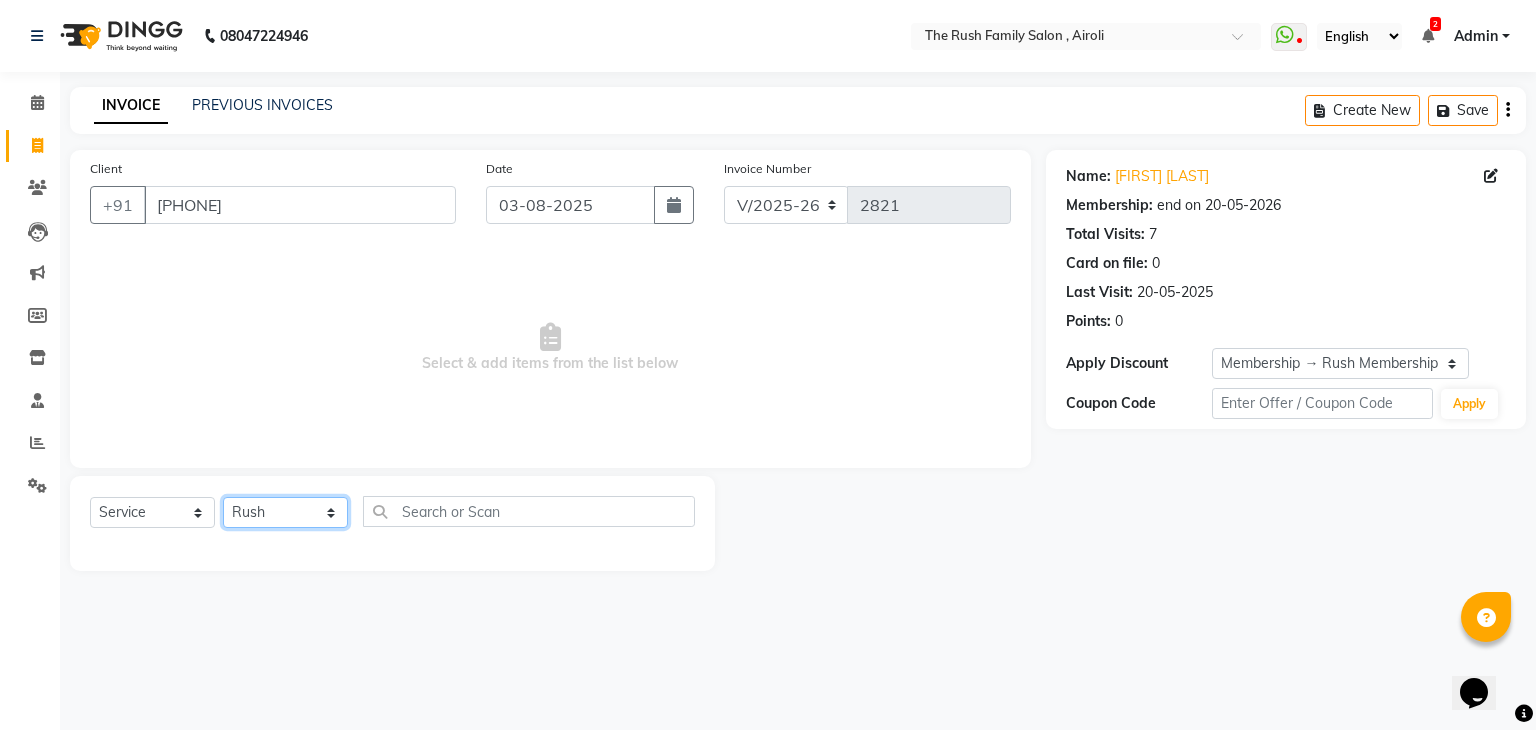 click on "Select Stylist Ajaz Alvira Danish Guddi Jayesh Josh  mumtaz Naeem Neha Riya    Rush Swati" 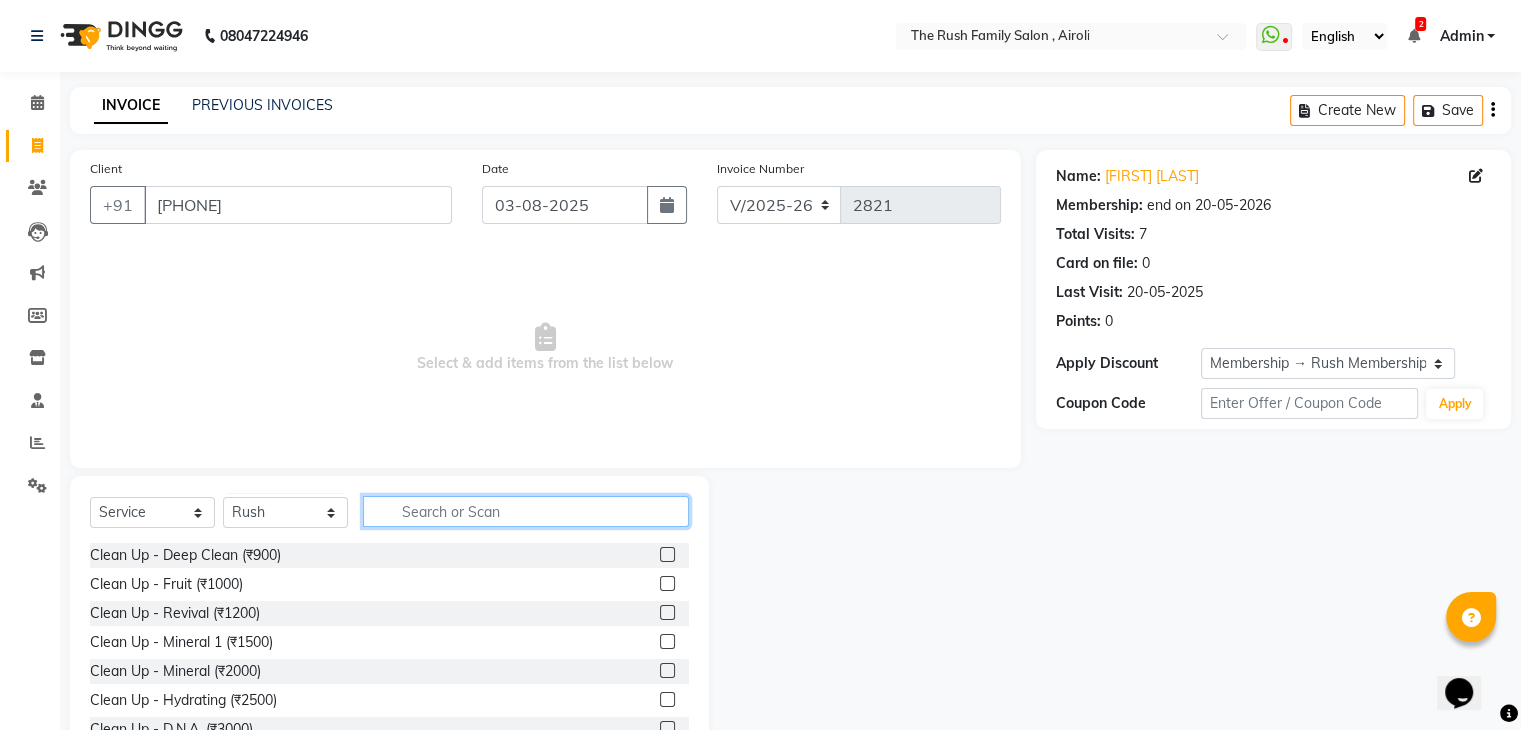 click 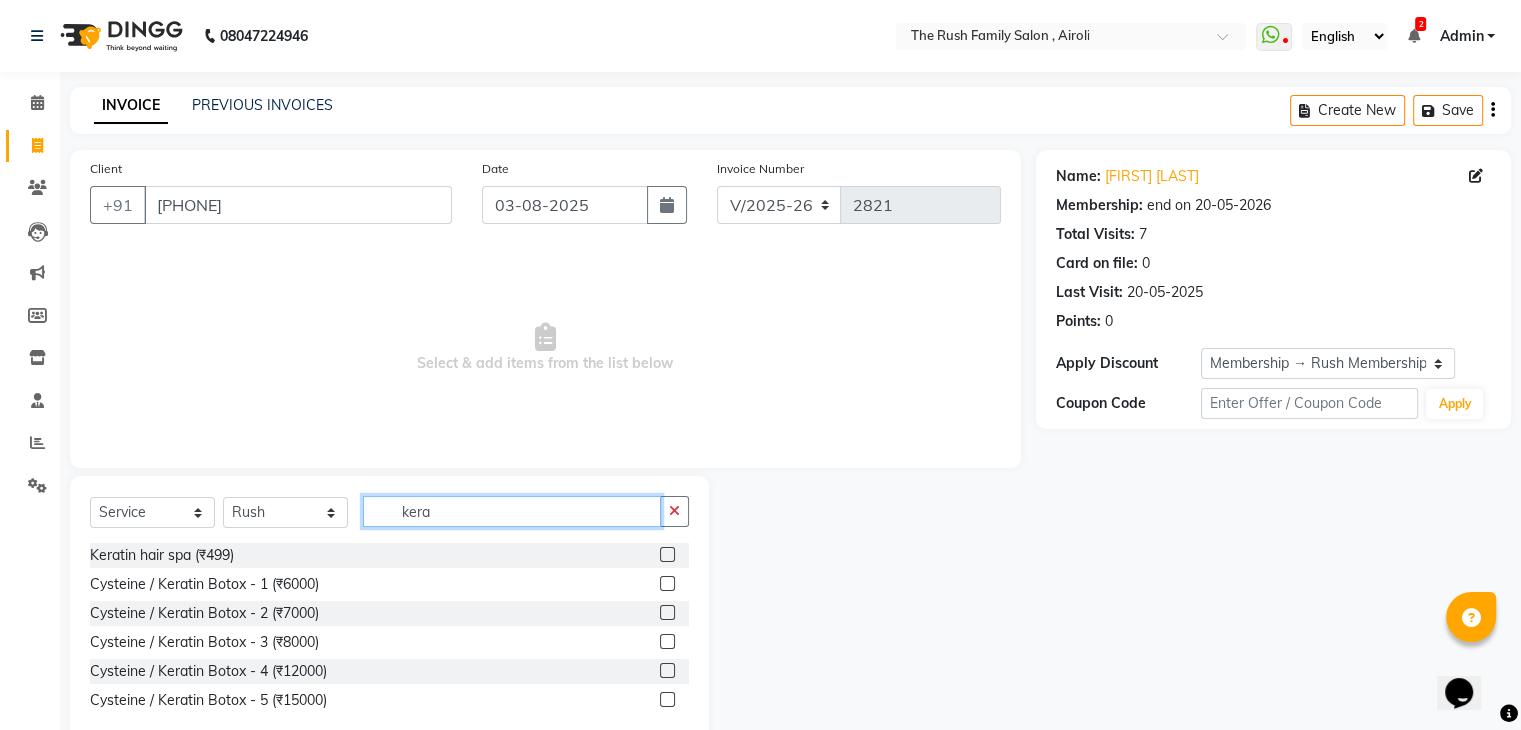 type on "kera" 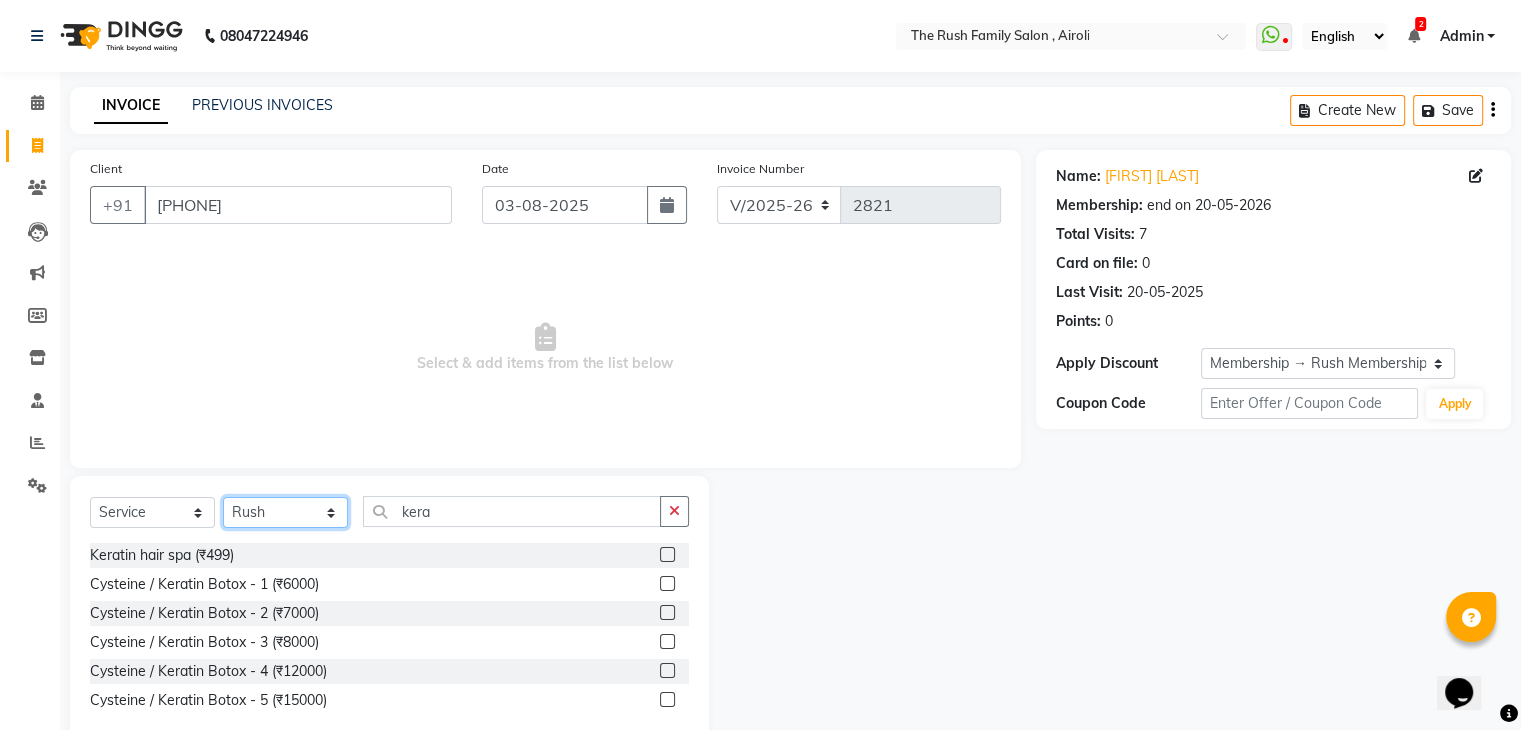 click on "Select Stylist Ajaz Alvira Danish Guddi Jayesh Josh  mumtaz Naeem Neha Riya    Rush Swati" 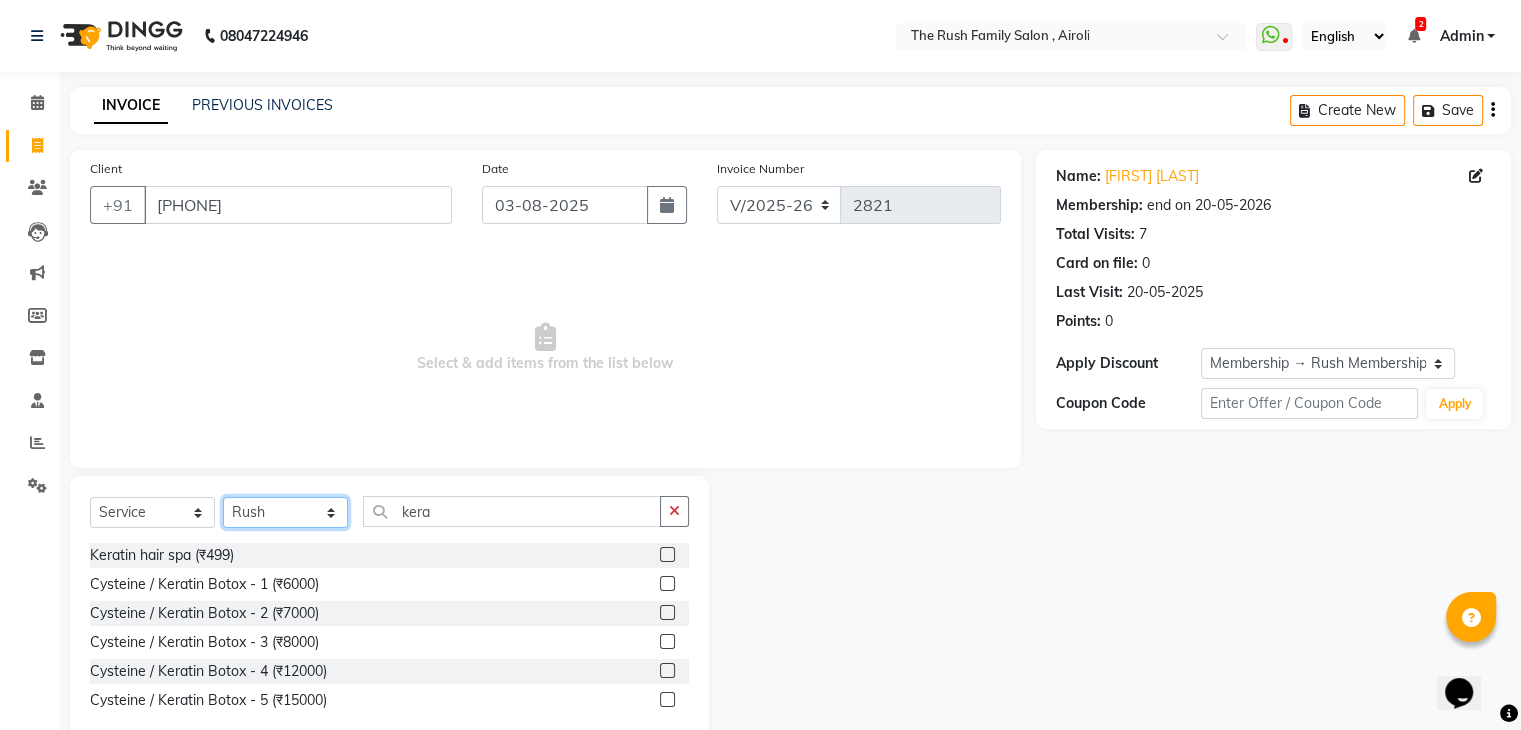 select on "87277" 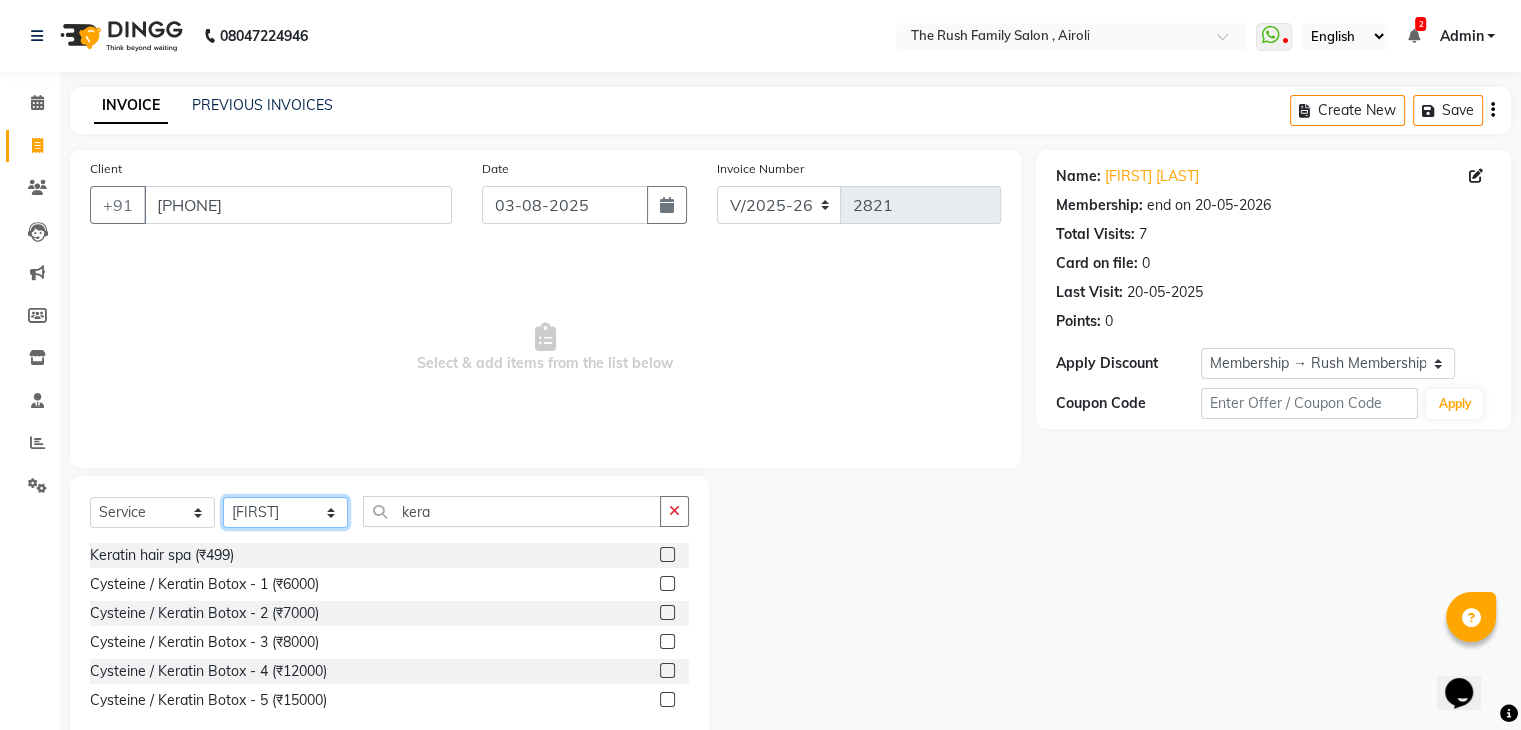 click on "Select Stylist Ajaz Alvira Danish Guddi Jayesh Josh  mumtaz Naeem Neha Riya    Rush Swati" 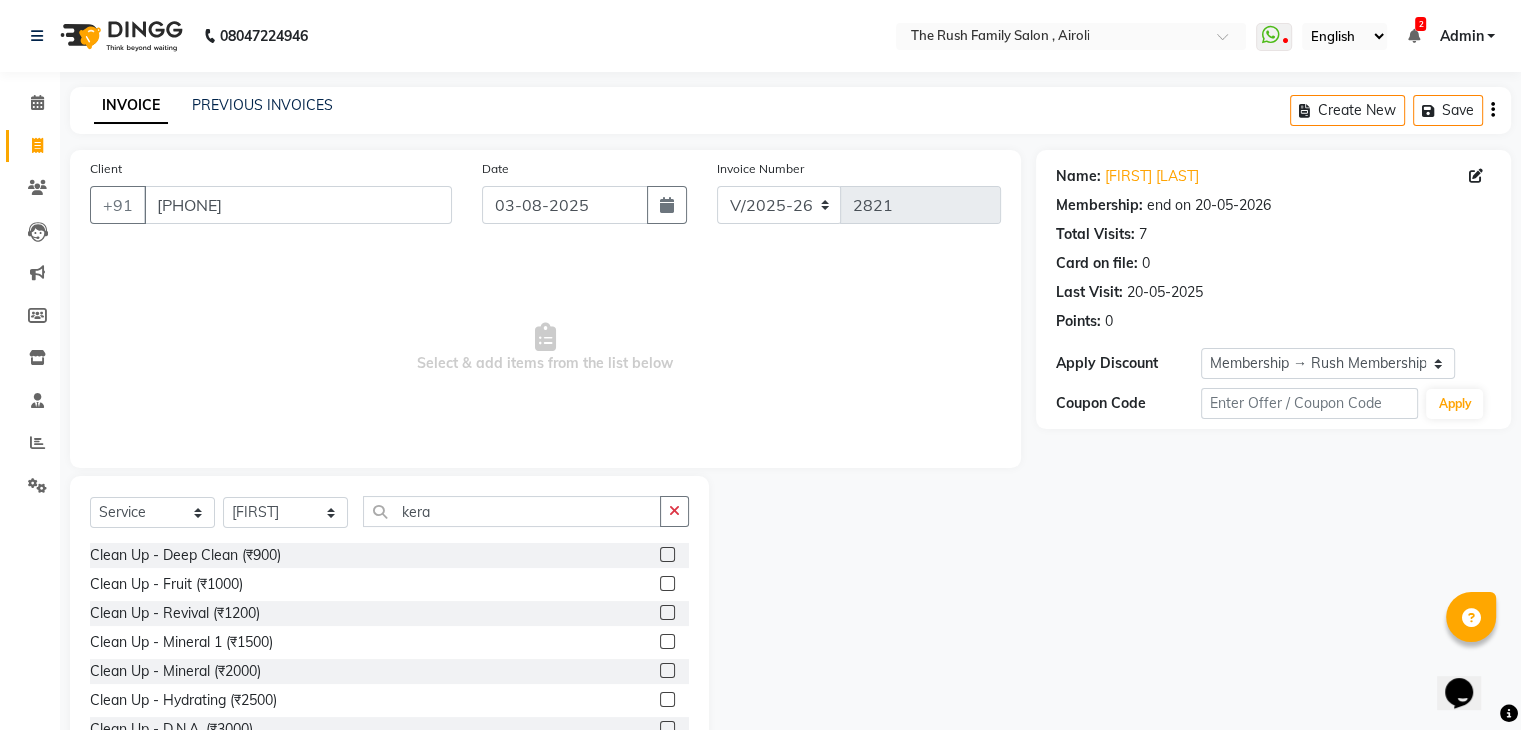 click on "Select  Service  Product  Membership  Package Voucher Prepaid Gift Card  Select Stylist Ajaz Alvira Danish Guddi Jayesh Josh  mumtaz Naeem Neha Riya    Rush Swati kera Clean Up - Deep Clean (₹900)  Clean Up - Fruit (₹1000)  Clean Up - Revival (₹1200)  Clean Up - Mineral 1 (₹1500)  Clean Up - Mineral (₹2000)  Clean Up - Hydrating (₹2500)  Clean Up - D.N.A. (₹3000)  lice treatment (₹2000)  power dose [per bottle ] (₹500)  pigmantation facial (₹1000)  protein spa (₹2500)  Bota smooth (₹8000)  Bota smooth  (₹10000)  bota smooth (₹6500)  Protein hair spa (₹1600)  nanoplatia (₹2500)  Hair protein spa (₹2000)  Protein spaa (₹3500)  Foot spa (₹800)  Protein spa (₹3000)  Nose pill off (₹250)  hair spa dandruff treatment (₹3500)  Threading/upl (₹70)  Threading /Forhead /upl (₹90)  Botosmooth (₹7000)  Pigmentation treatment (₹3000)  Hydra  facial (₹7000)  hair cut / shave (₹375)  Pill off upl (₹50)  Advance payment (₹600)  Diamond clean up (₹1200)" 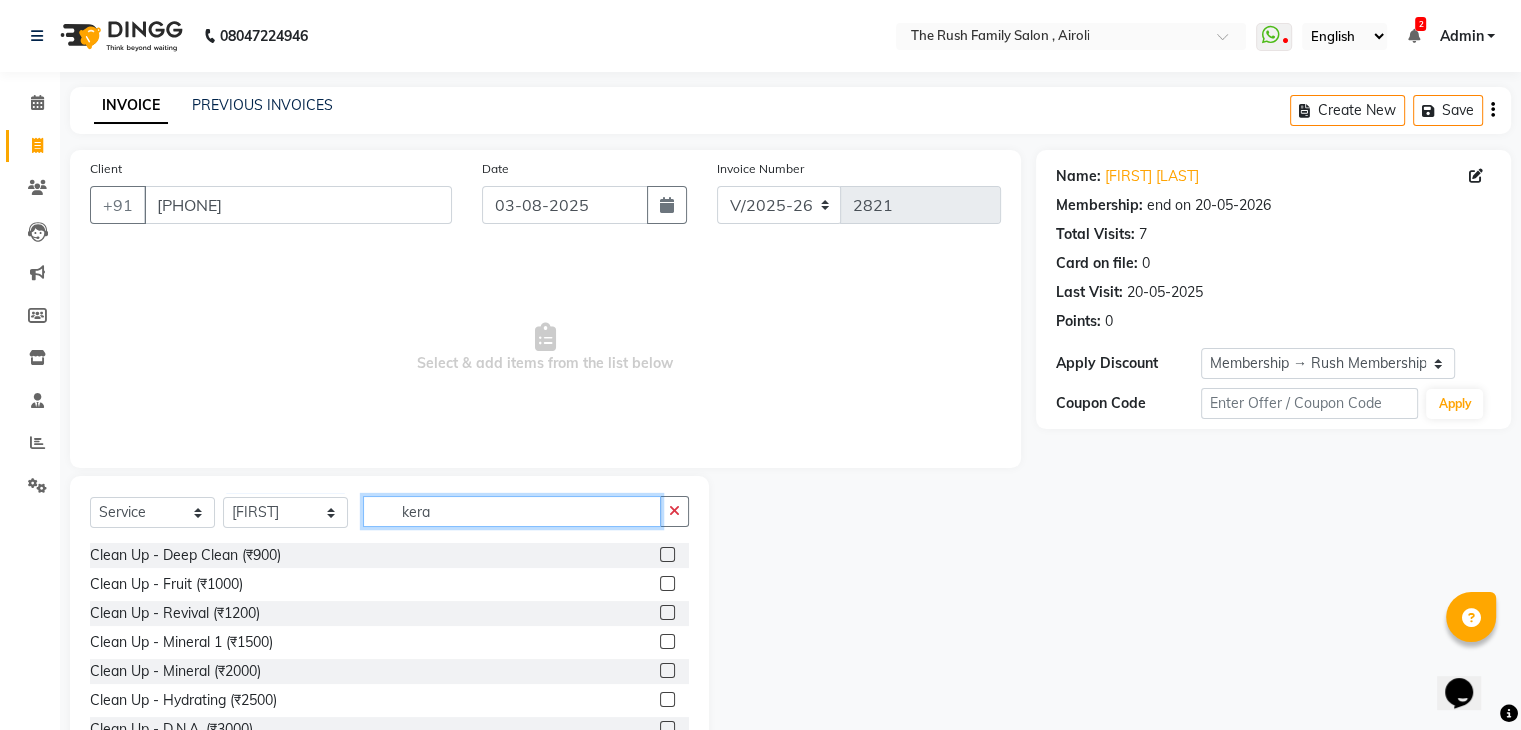 click on "kera" 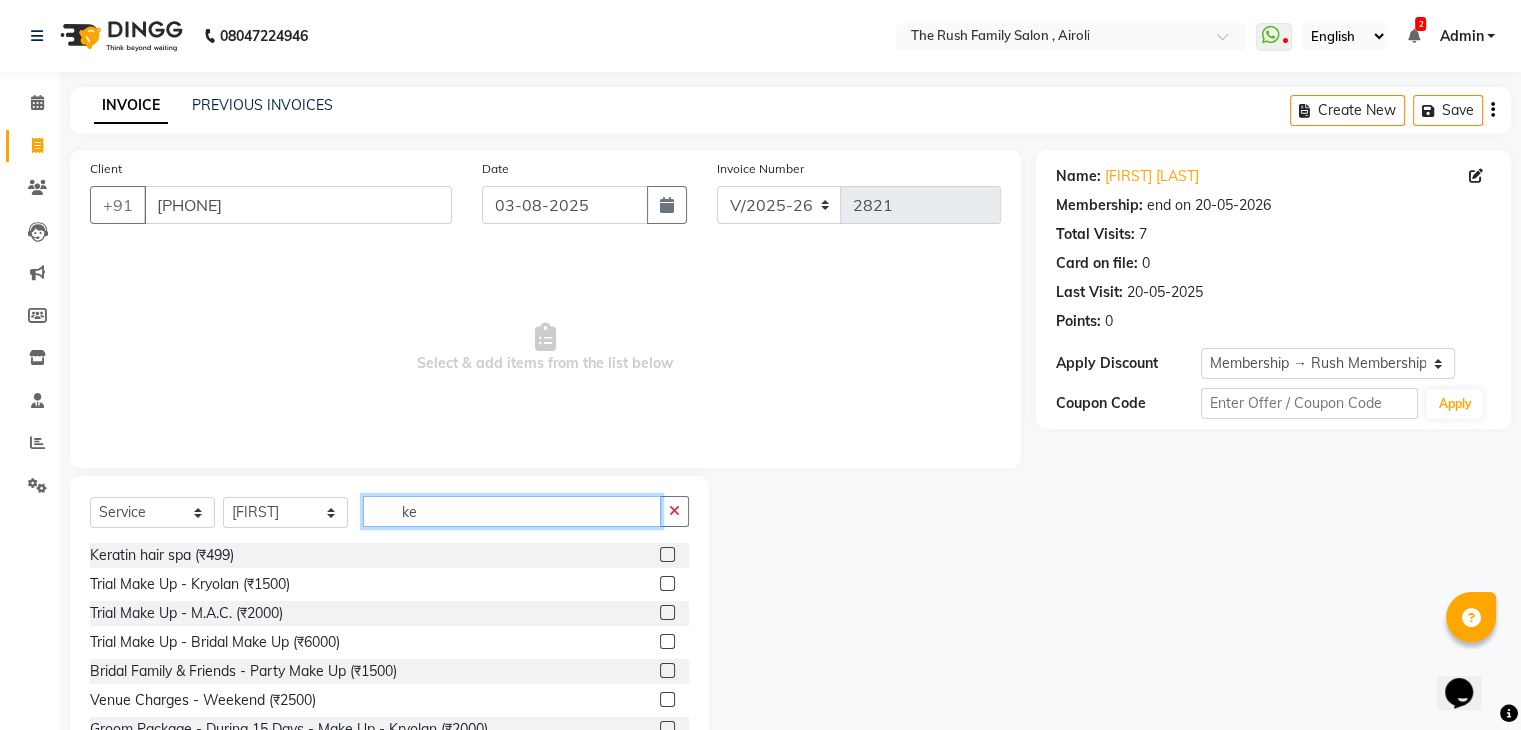 type on "k" 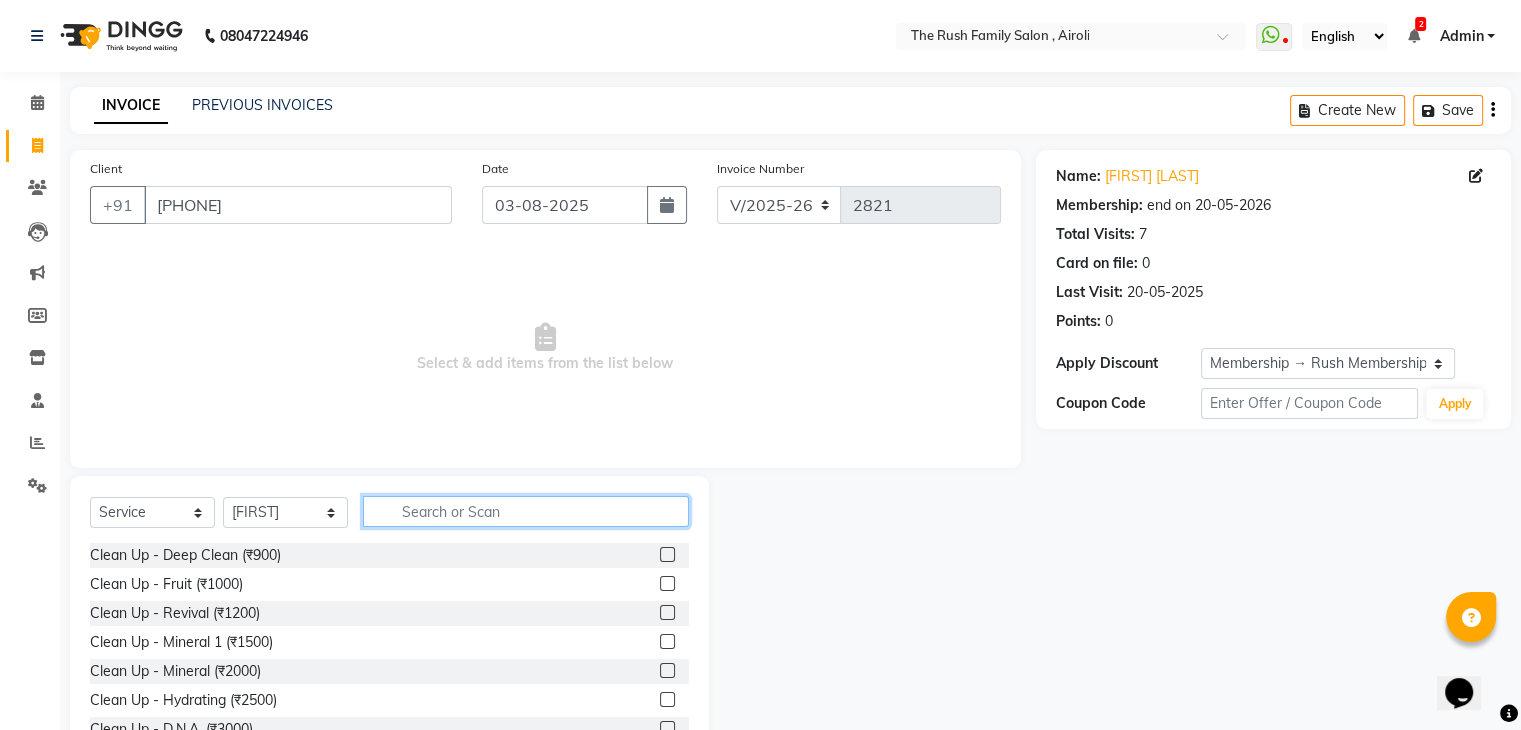 type 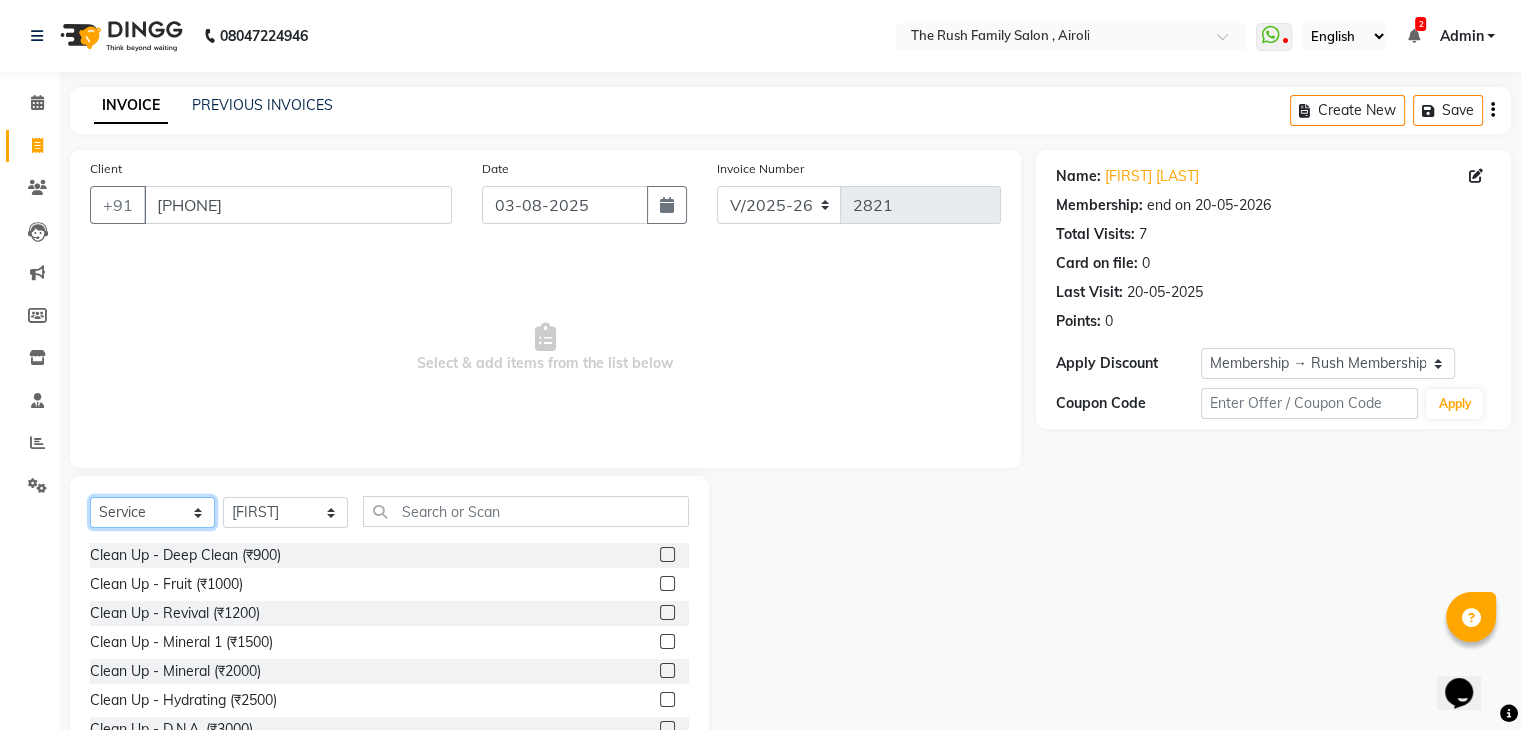 click on "Select  Service  Product  Membership  Package Voucher Prepaid Gift Card" 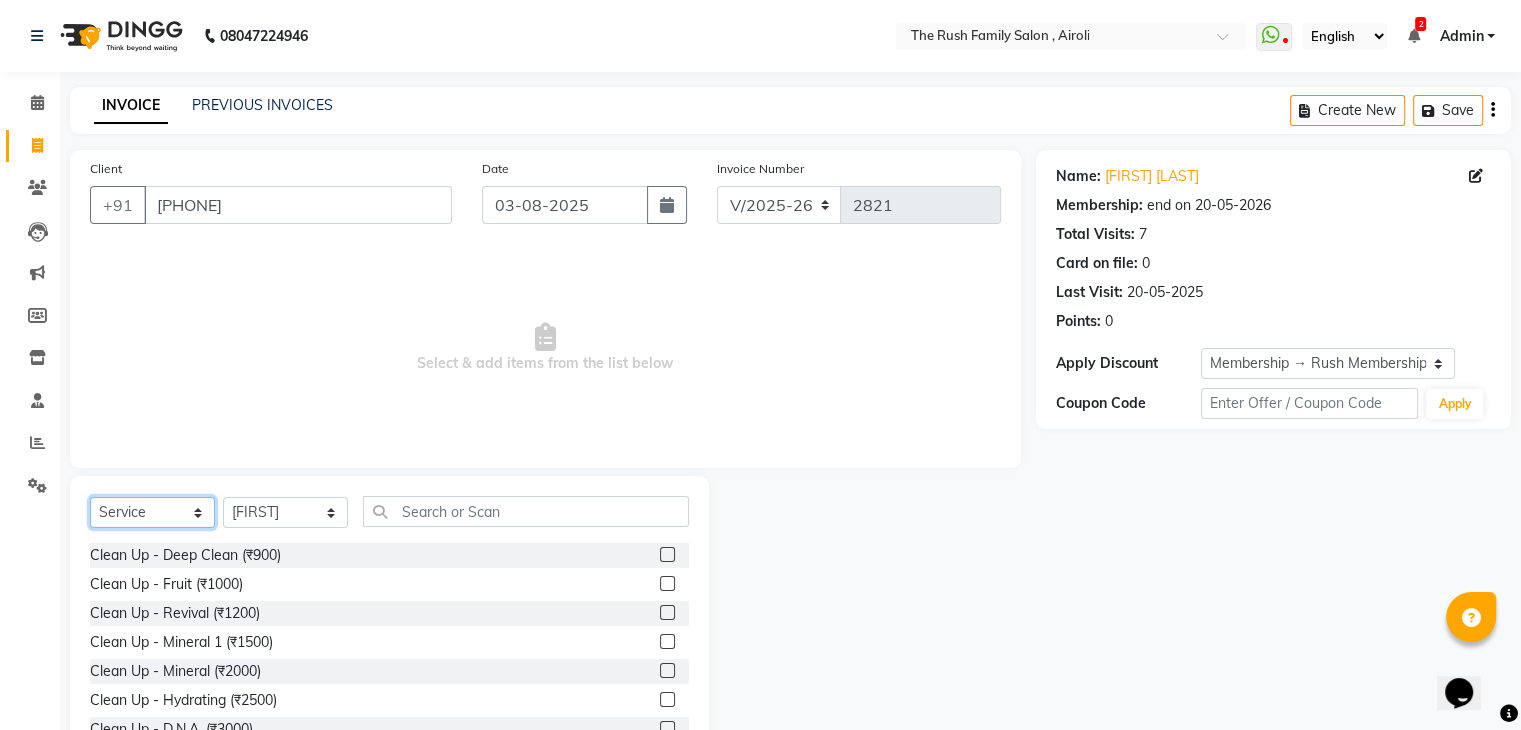 select on "product" 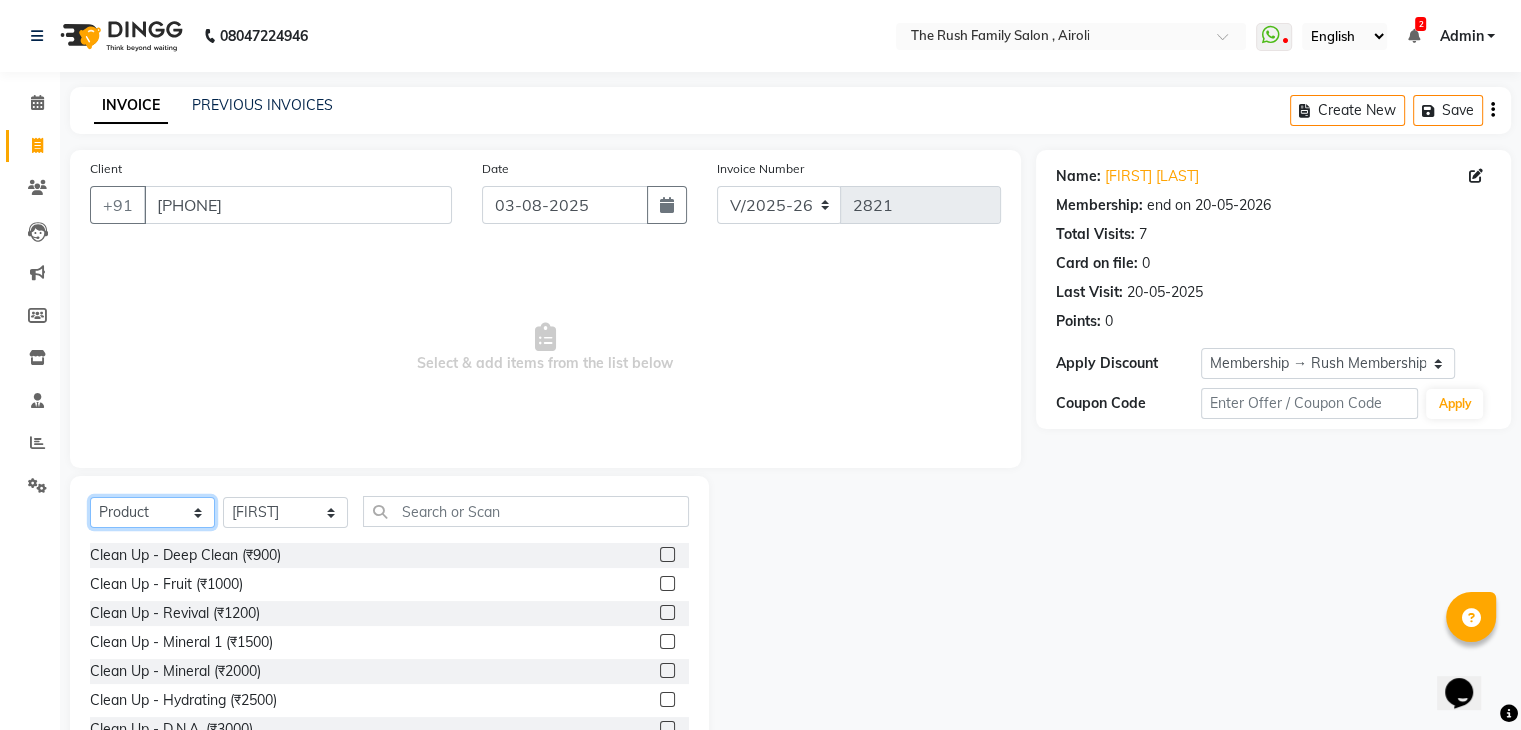 click on "Select  Service  Product  Membership  Package Voucher Prepaid Gift Card" 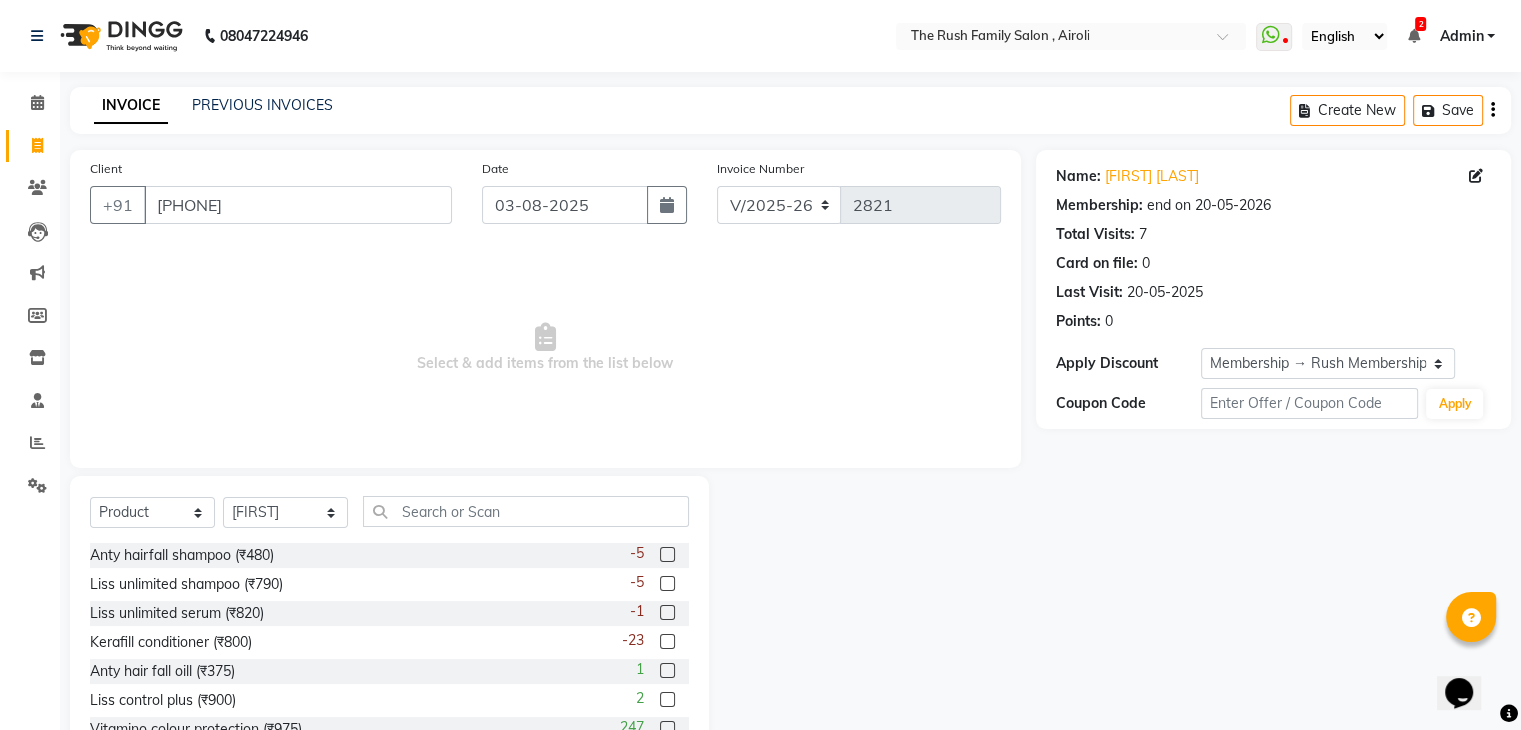 click 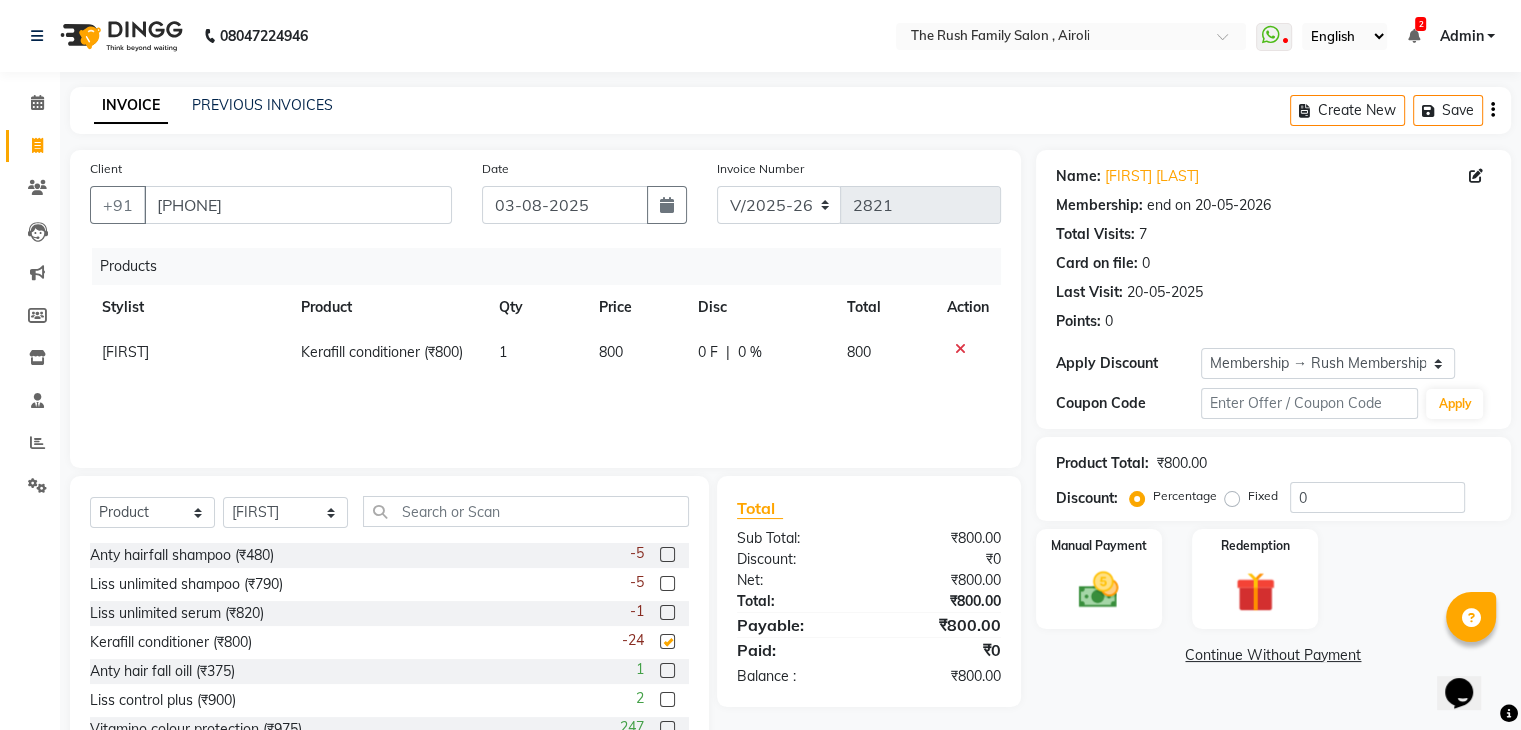 checkbox on "false" 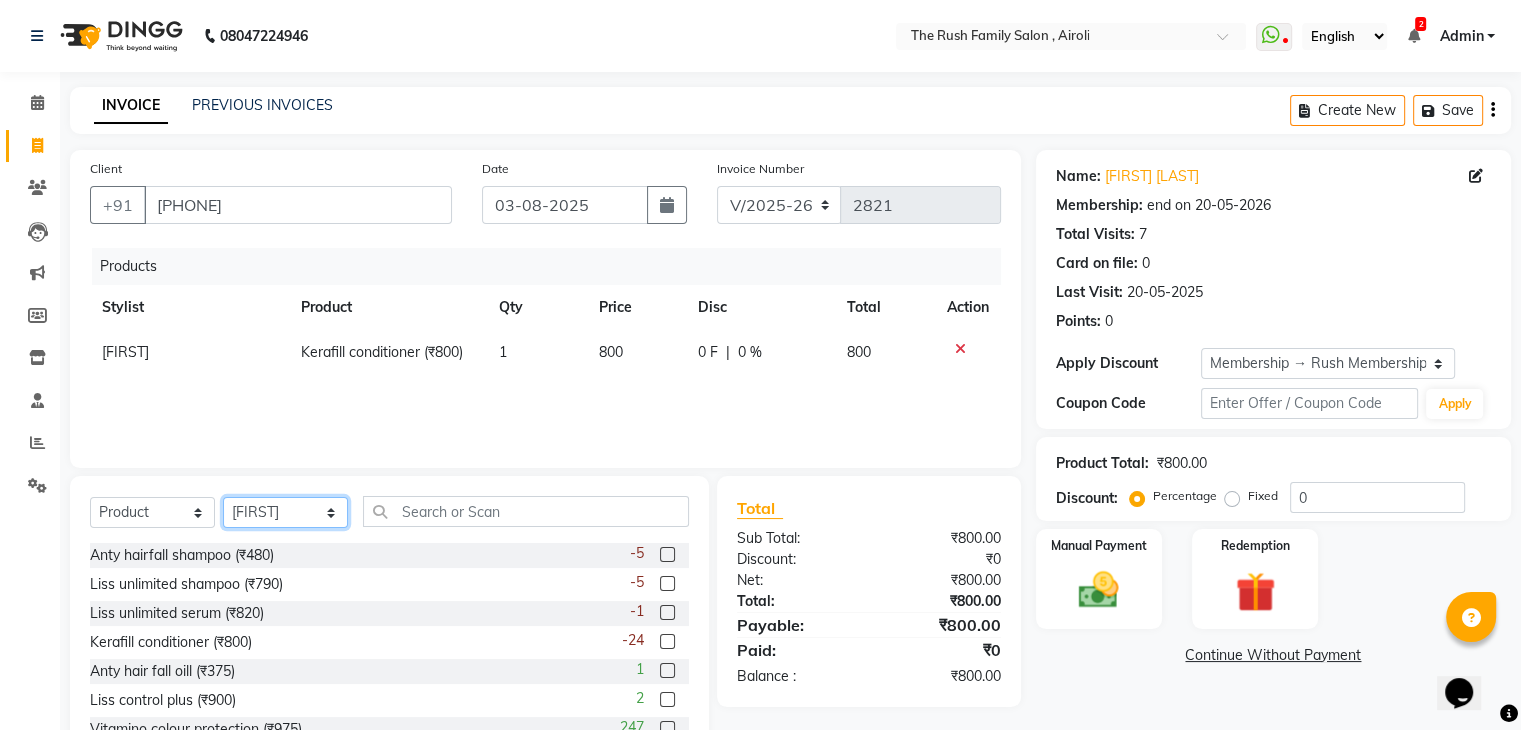 click on "Select Stylist Ajaz Alvira Danish Guddi Jayesh Josh  mumtaz Naeem Neha Riya    Rush Swati" 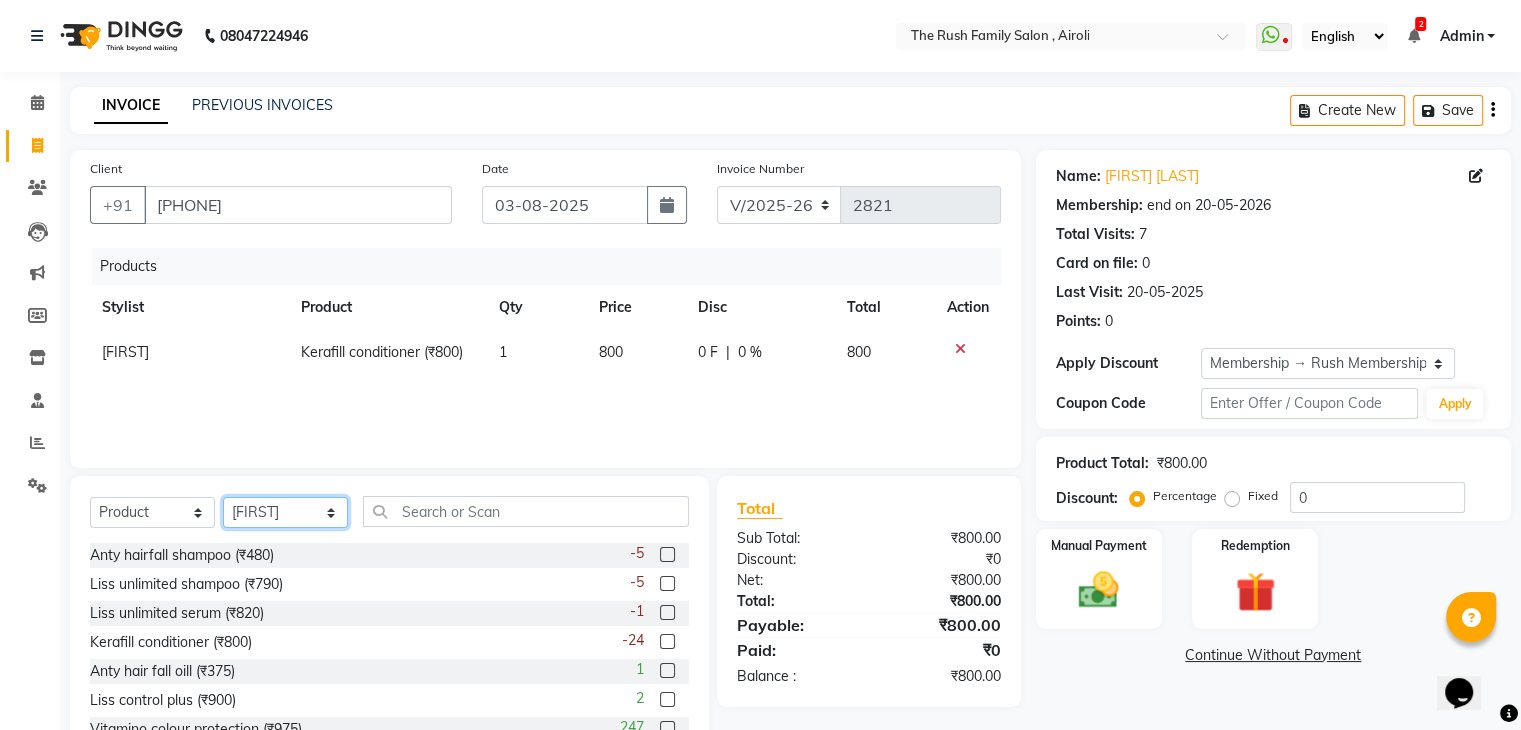 select on "53299" 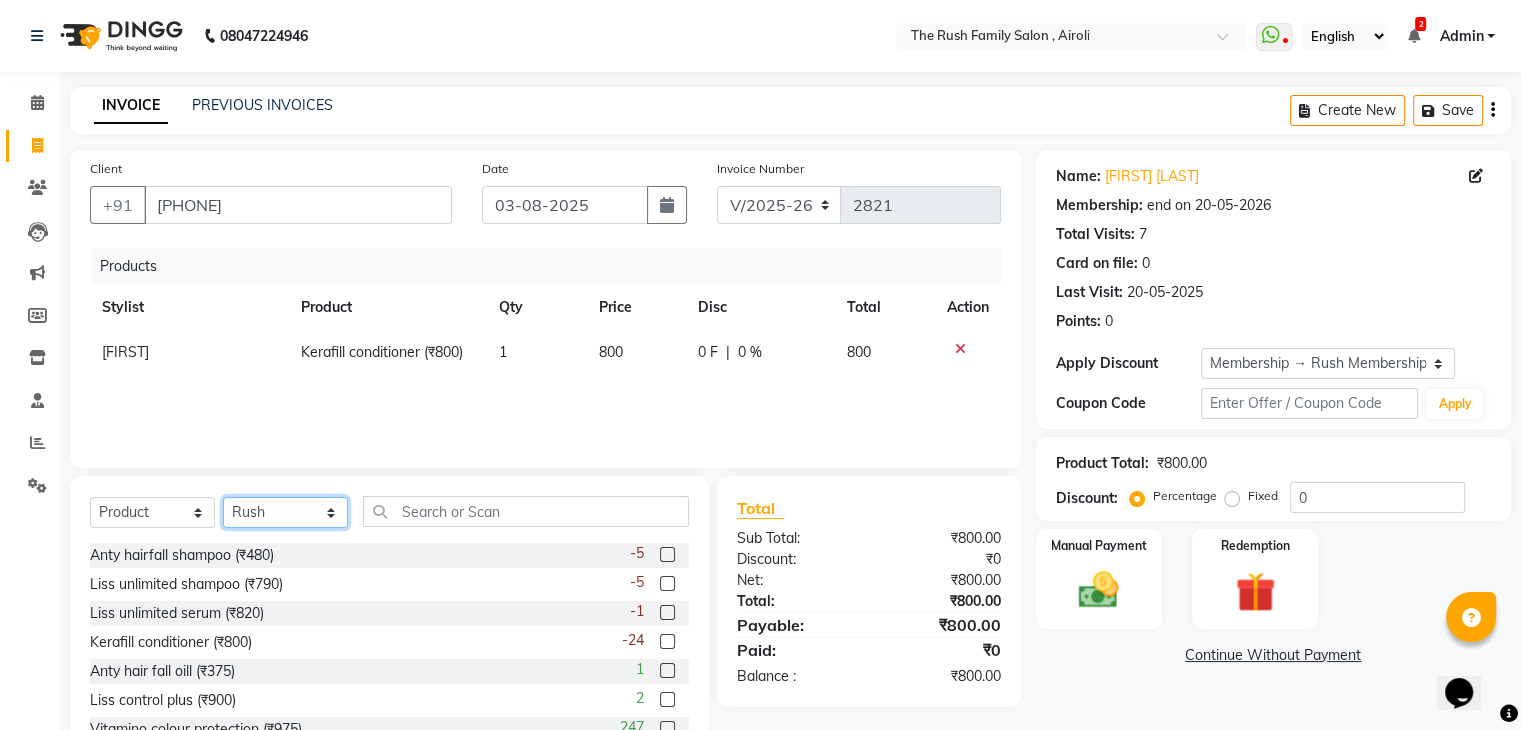 click on "Select Stylist Ajaz Alvira Danish Guddi Jayesh Josh  mumtaz Naeem Neha Riya    Rush Swati" 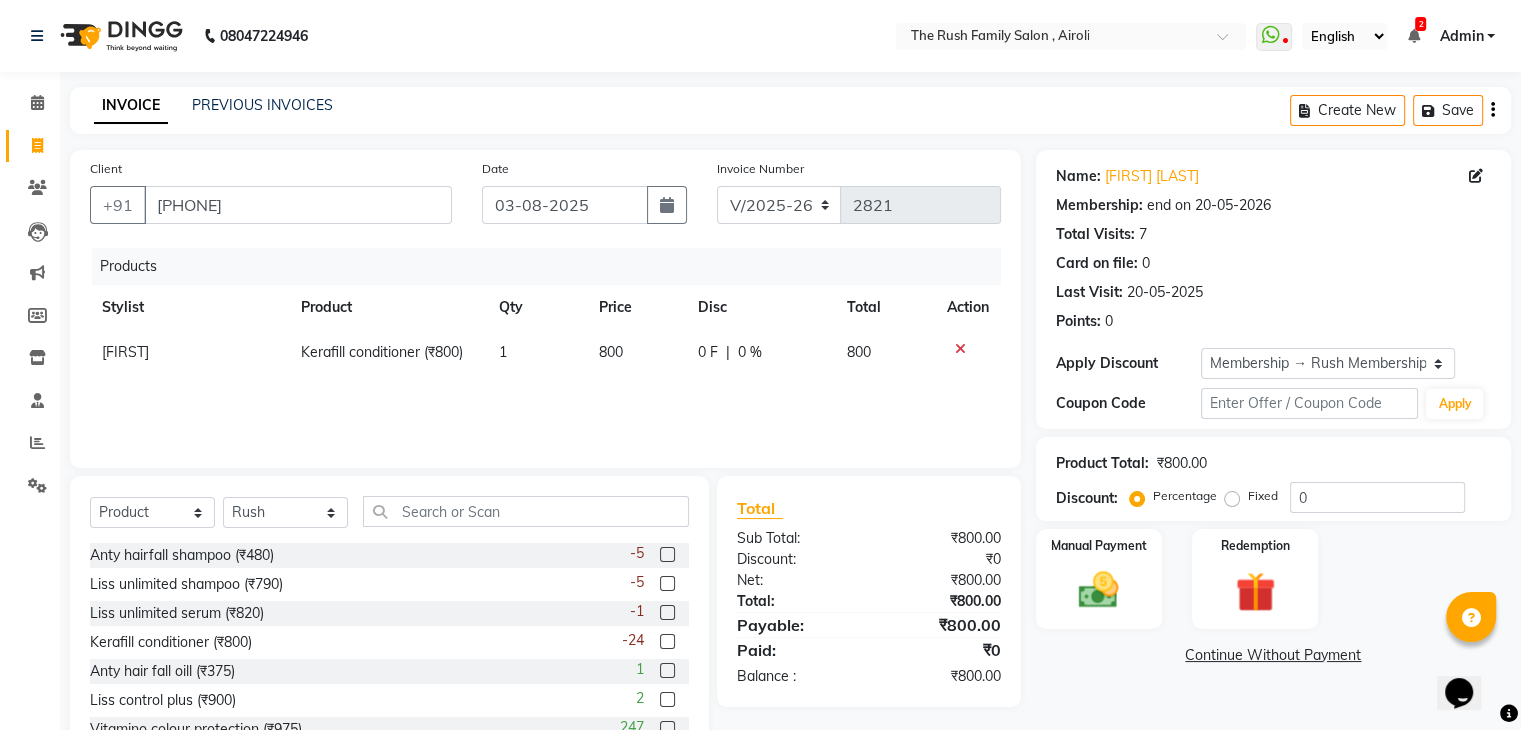 click on "Anty hairfall shampoo (₹480)  -5" 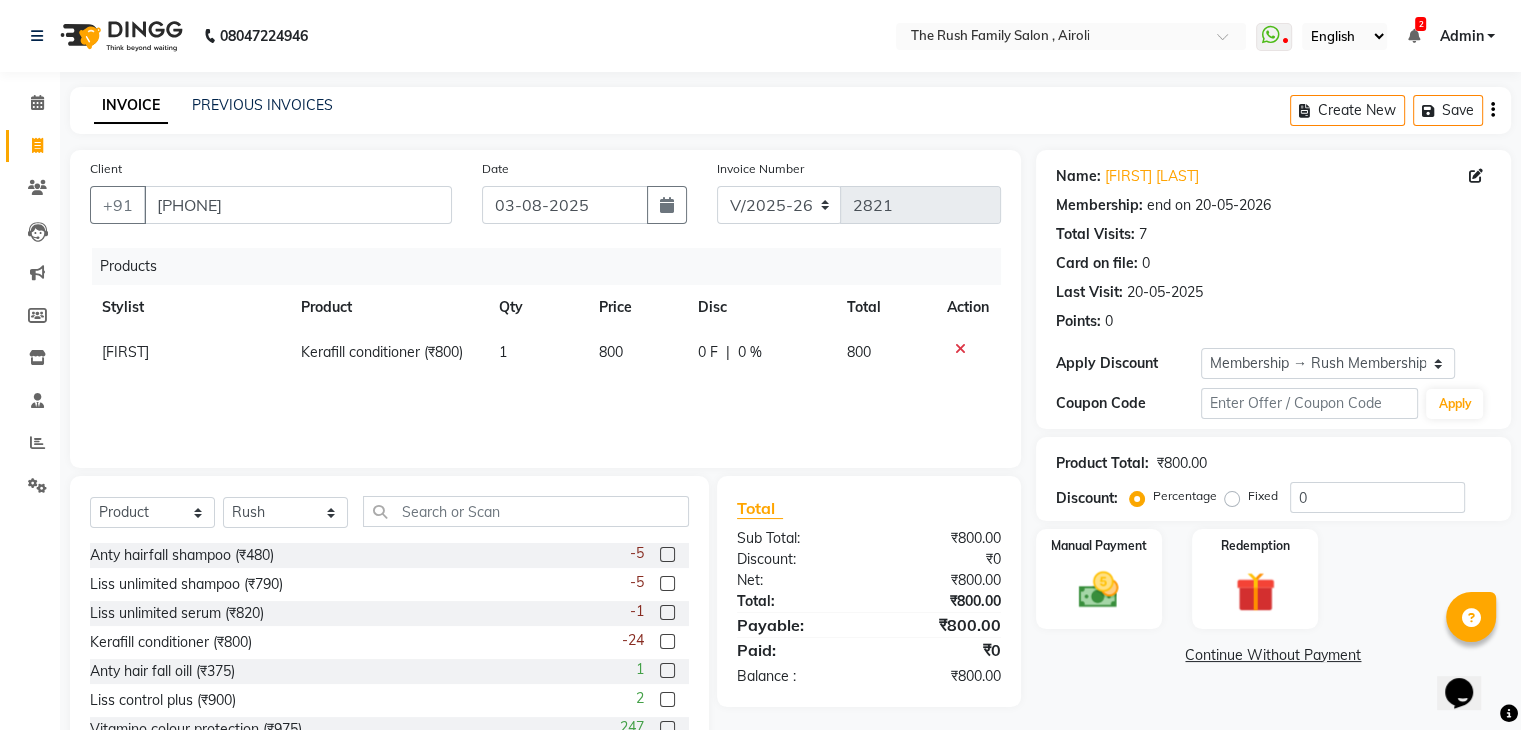 click 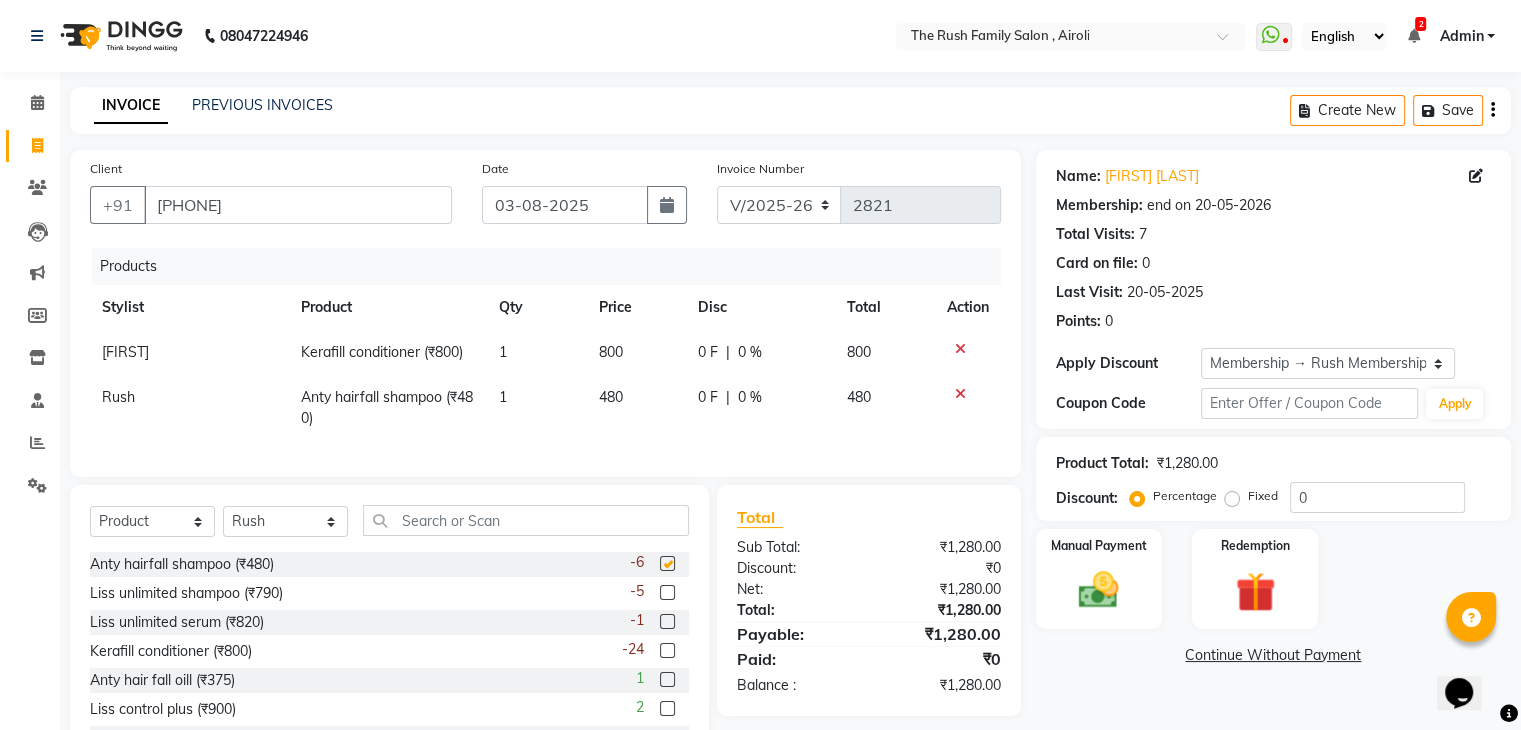 checkbox on "false" 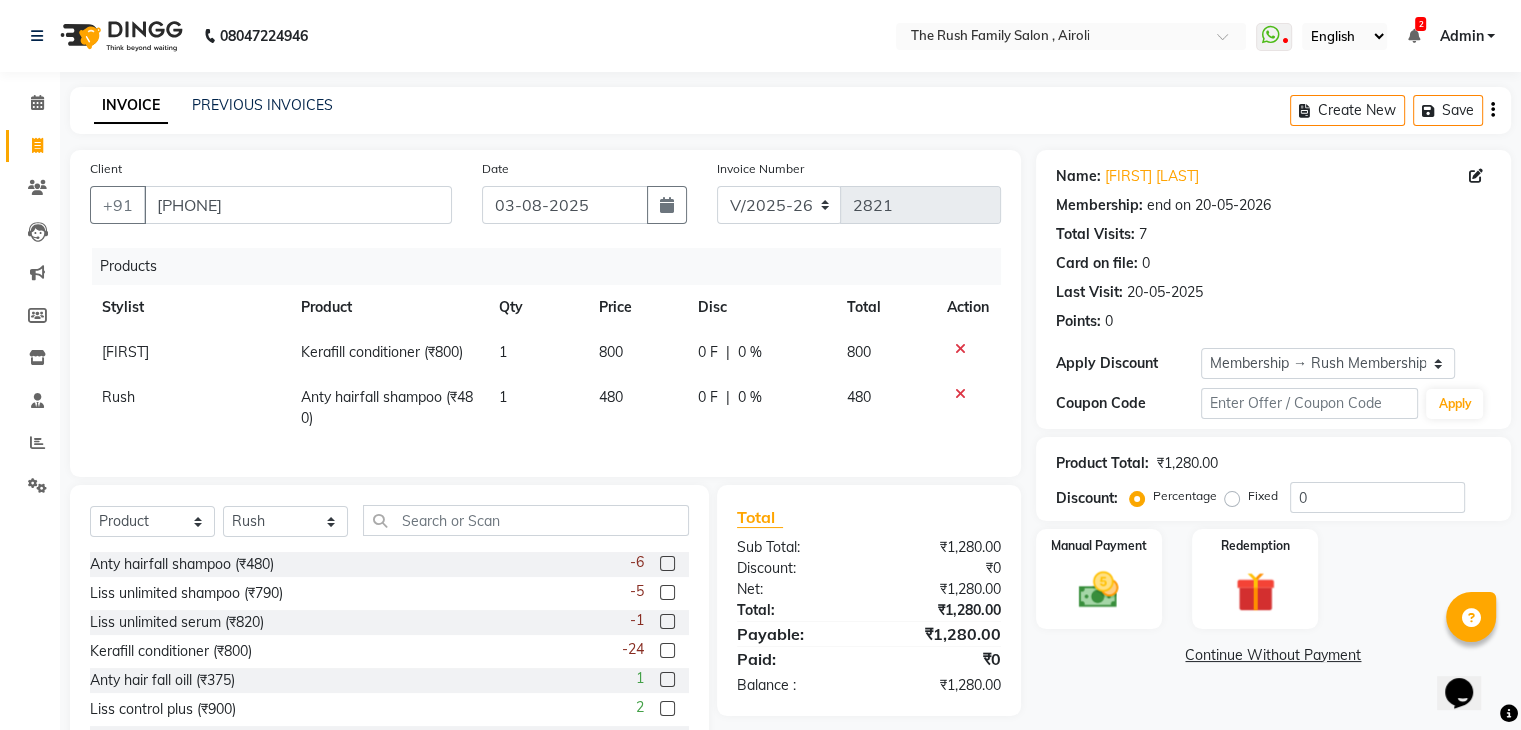 click 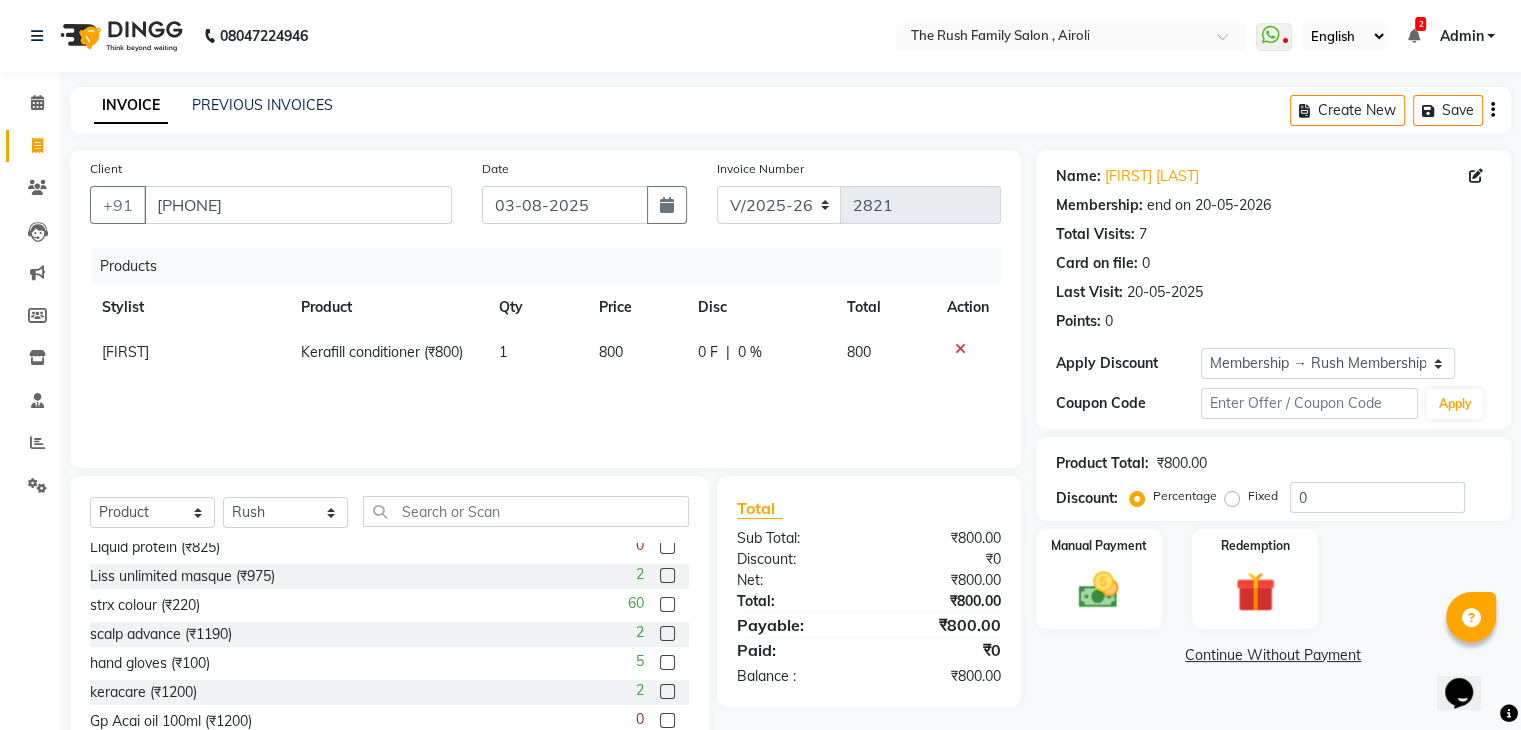 scroll, scrollTop: 232, scrollLeft: 0, axis: vertical 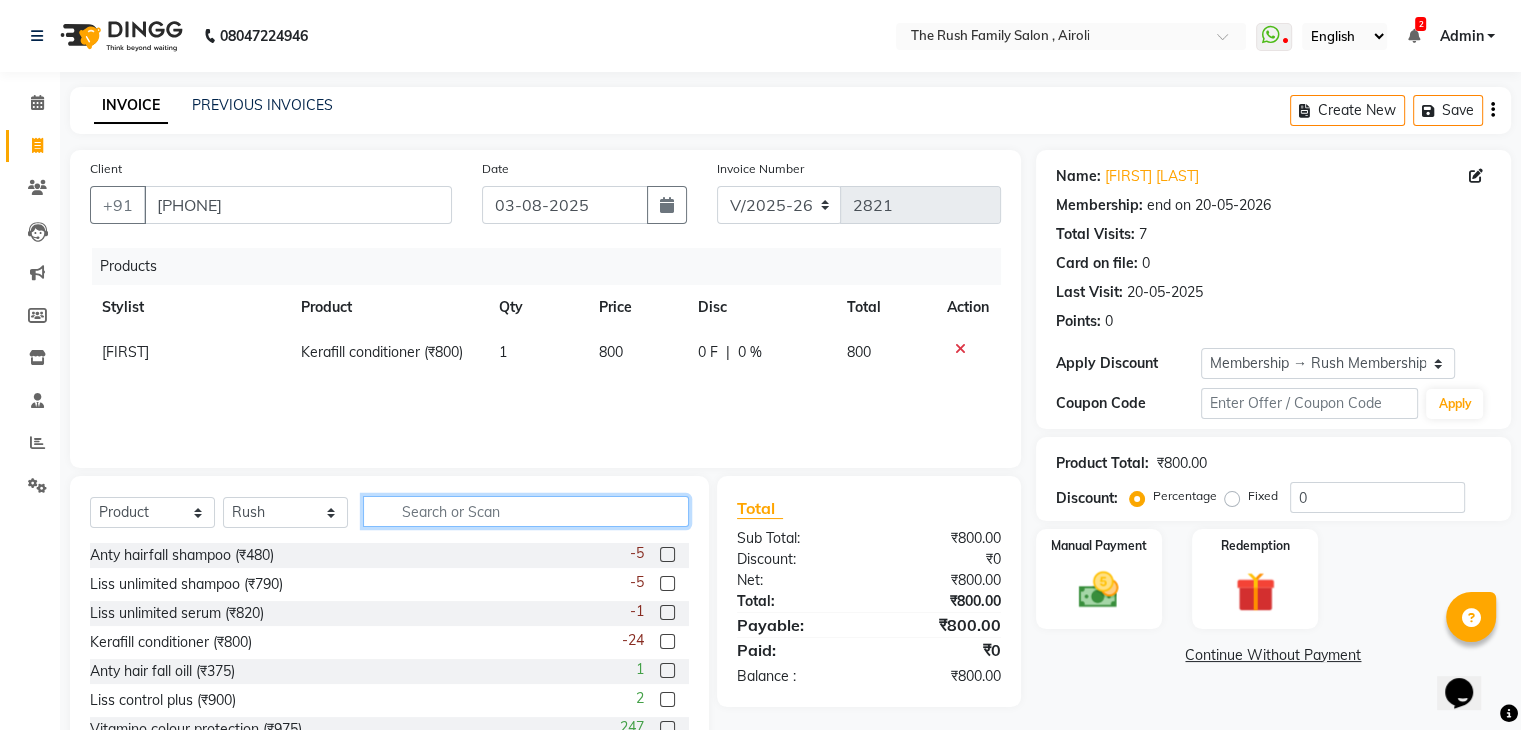 click 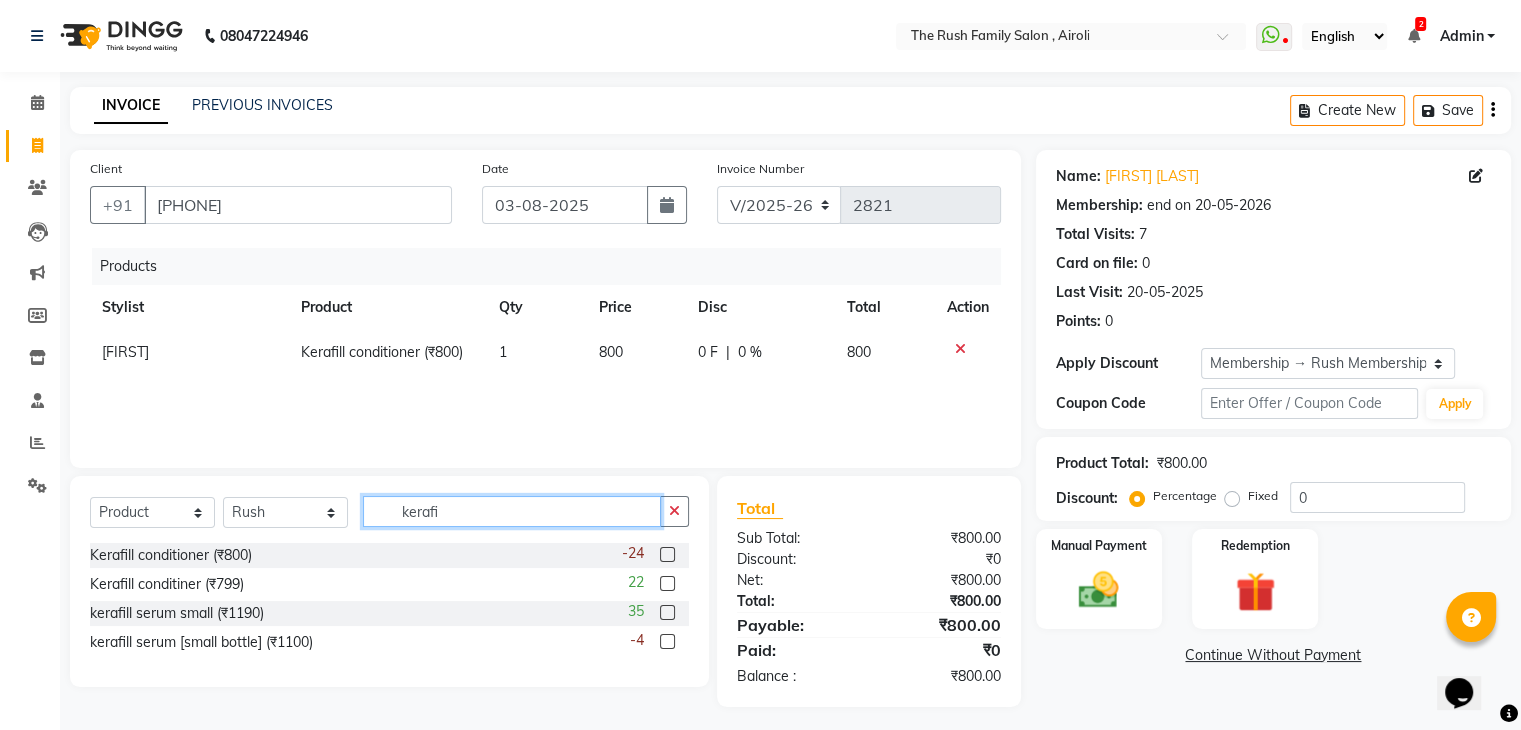 type on "kerafi" 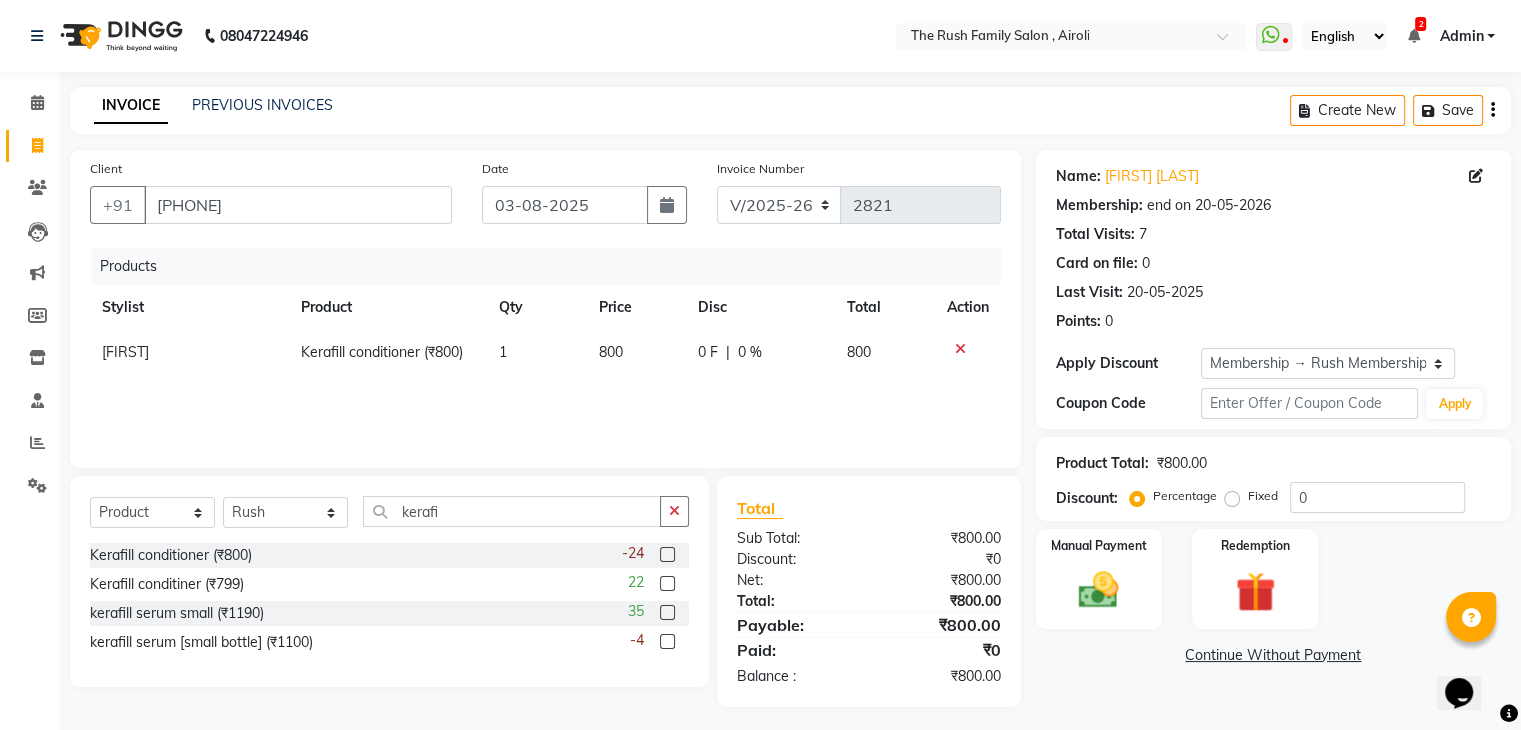 click 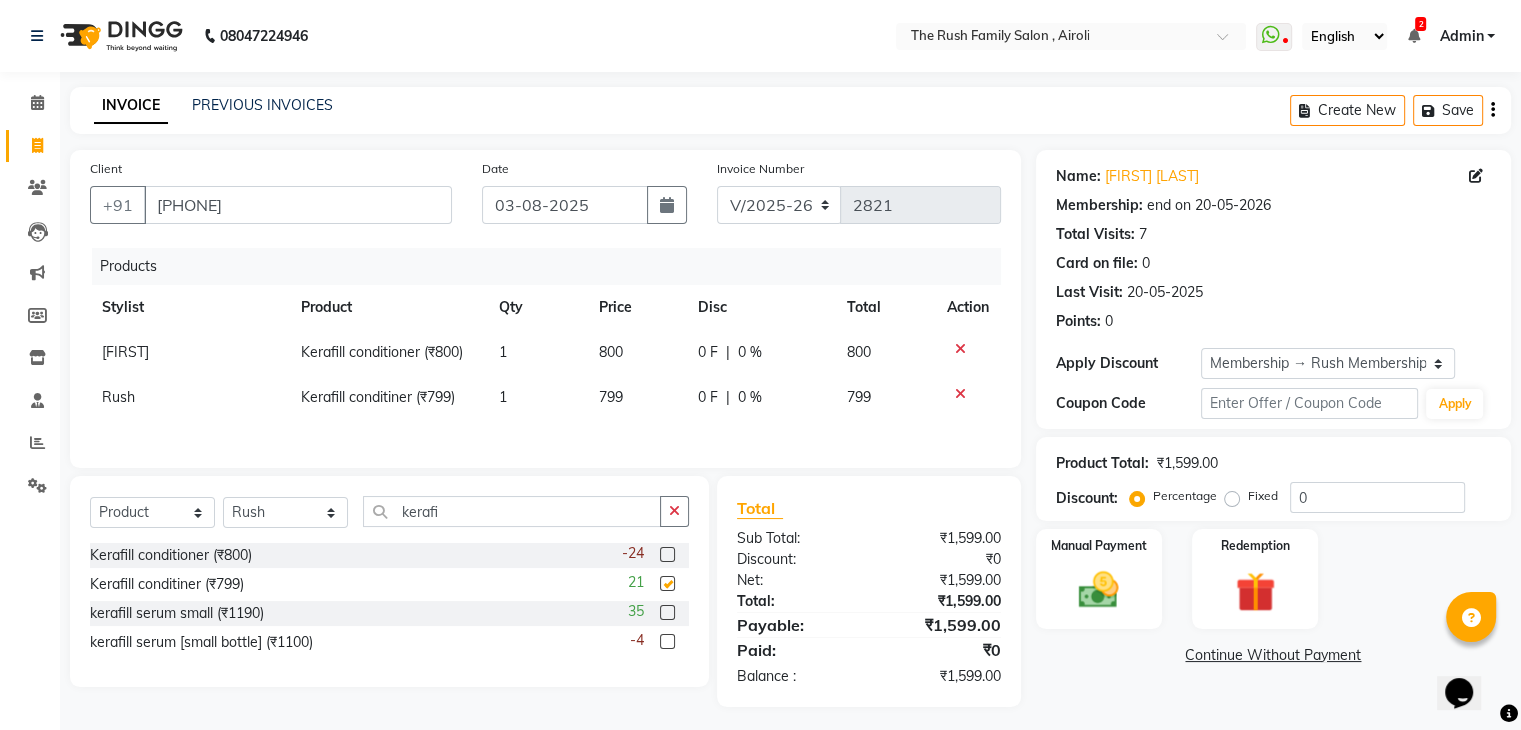 checkbox on "false" 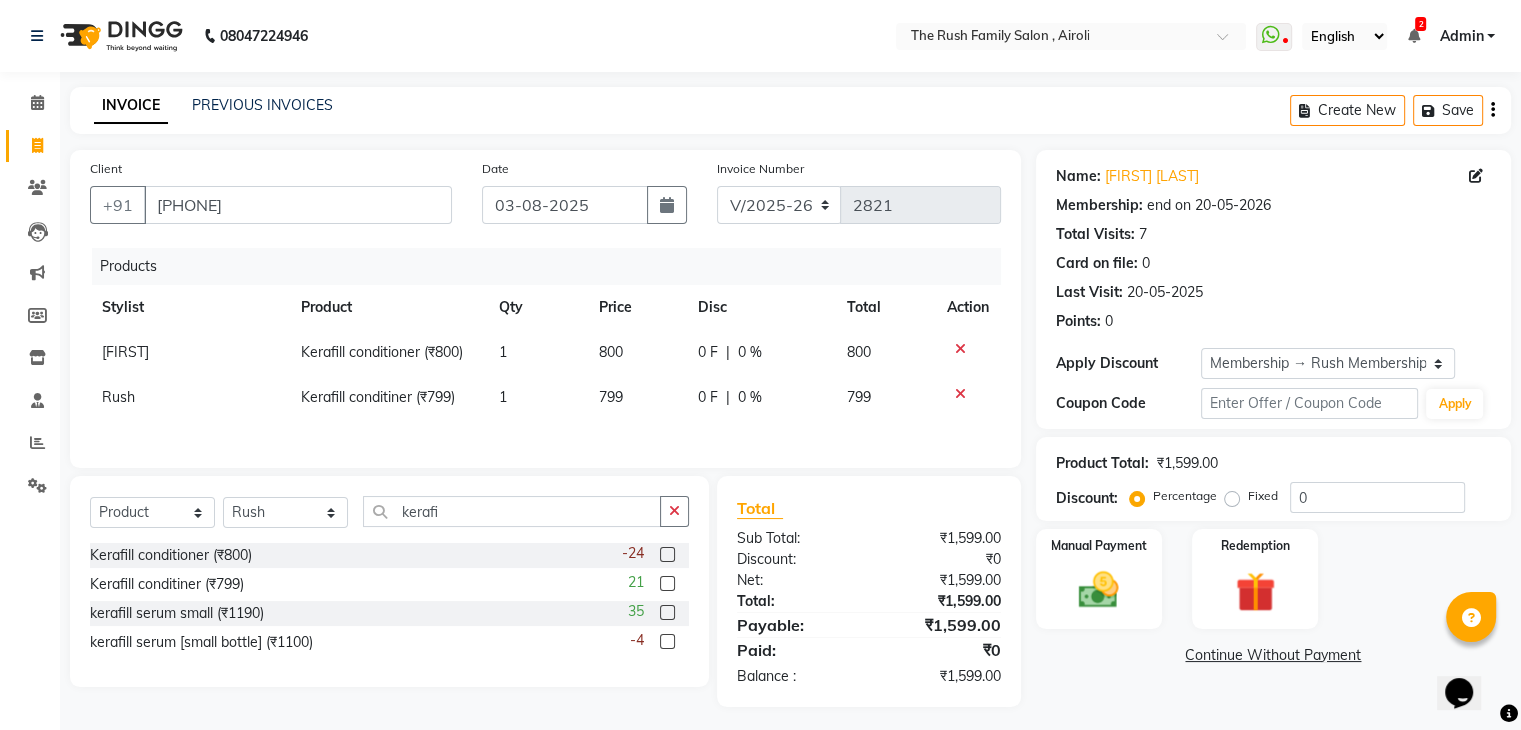 click on "0 F" 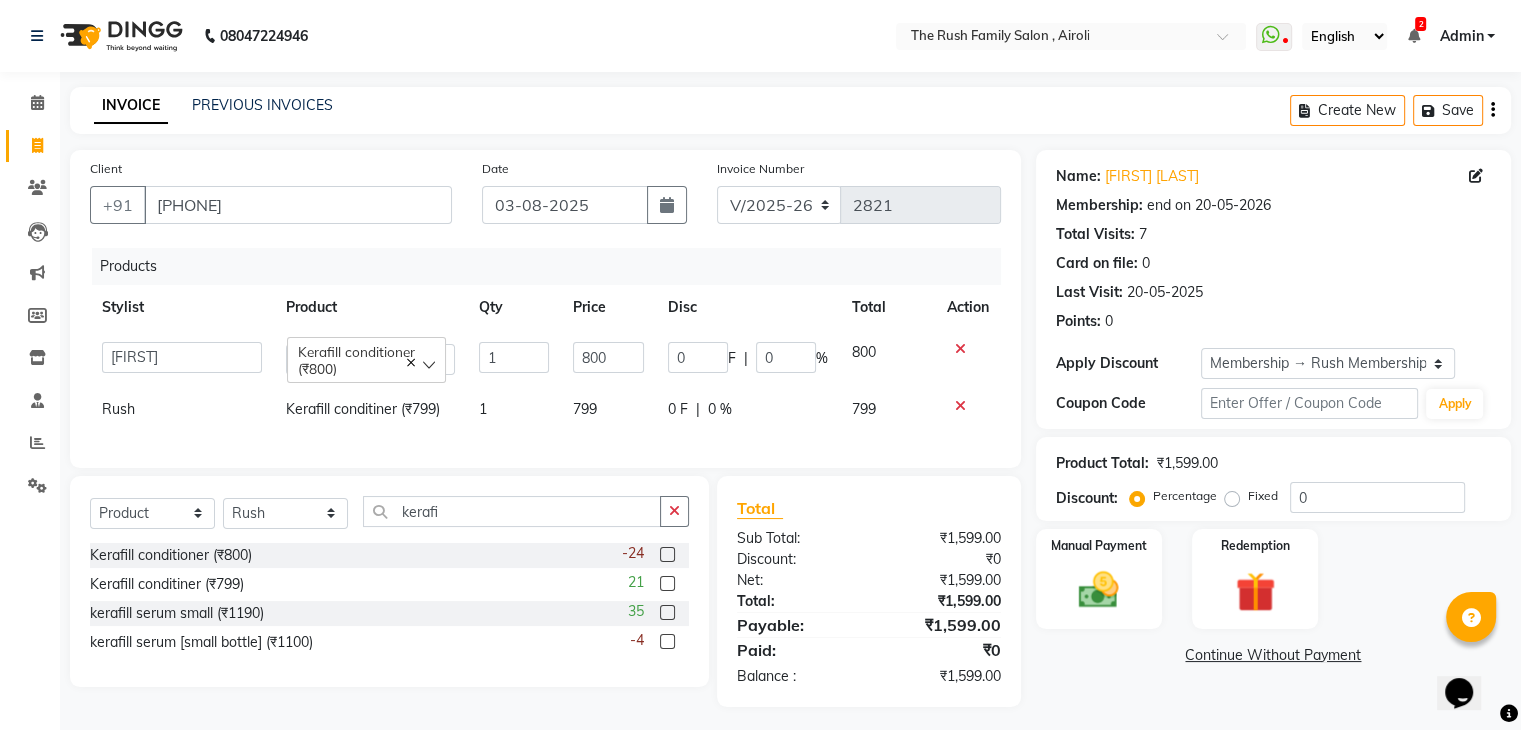 click on "0" 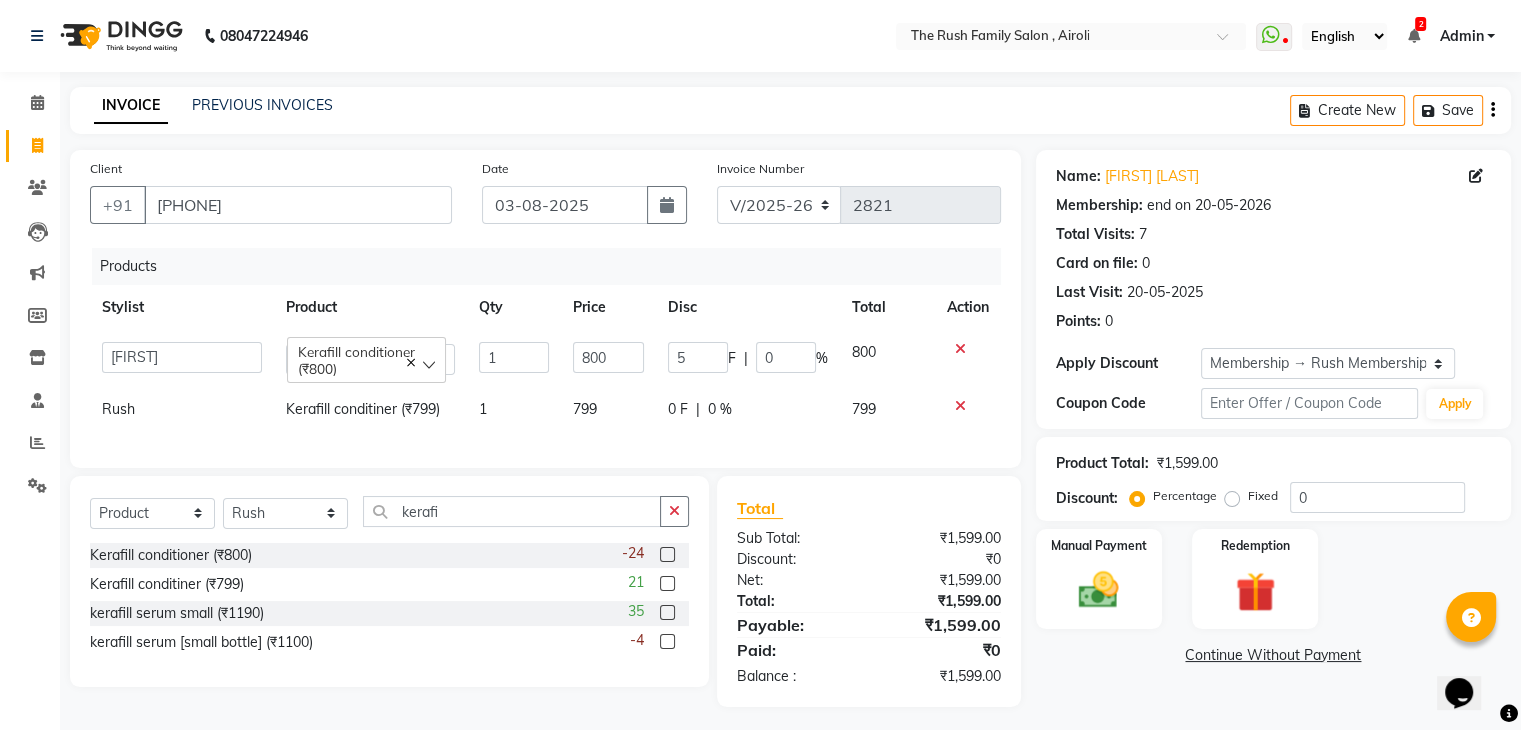 type on "50" 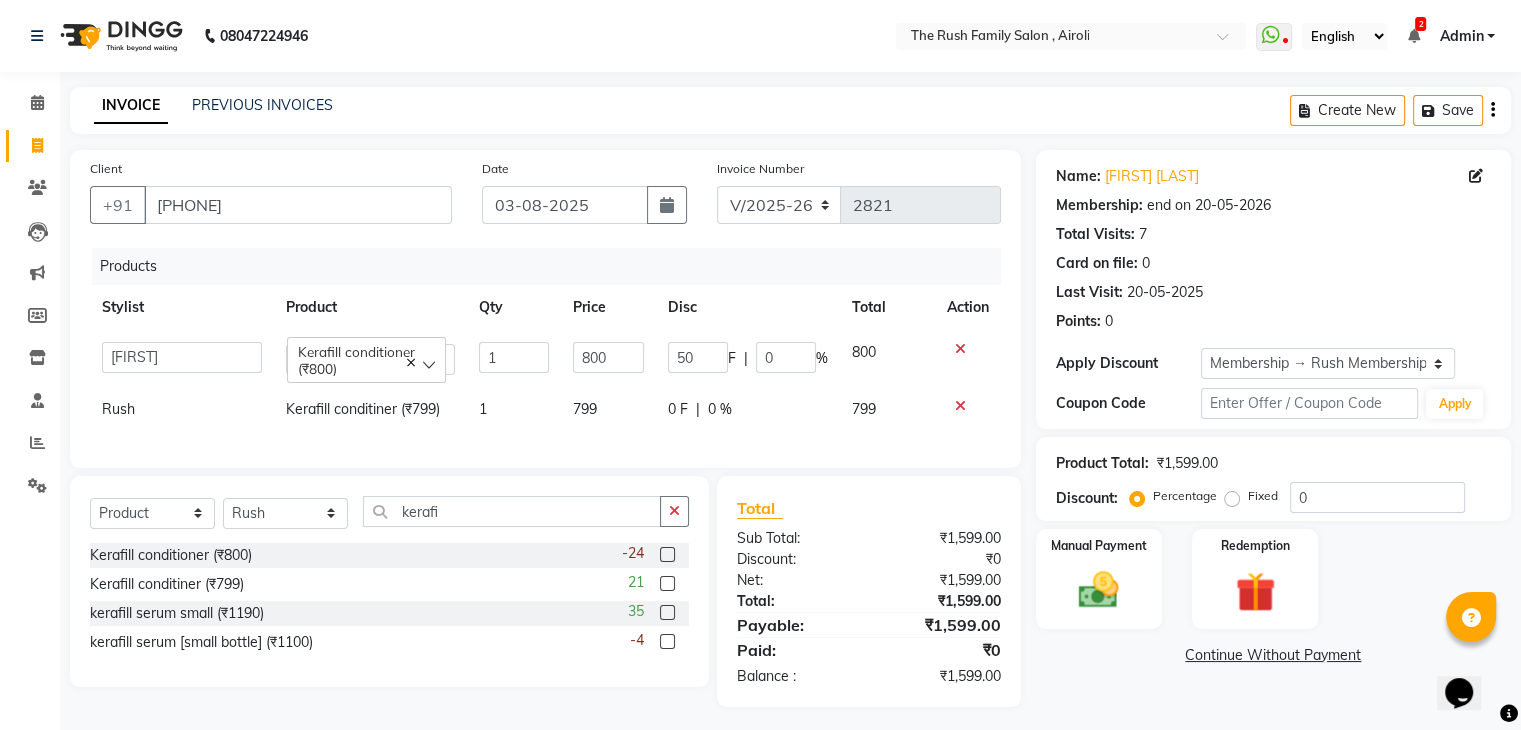 click on "Rush Kerafill conditiner (₹799) 1 799 0 F | 0 % 799" 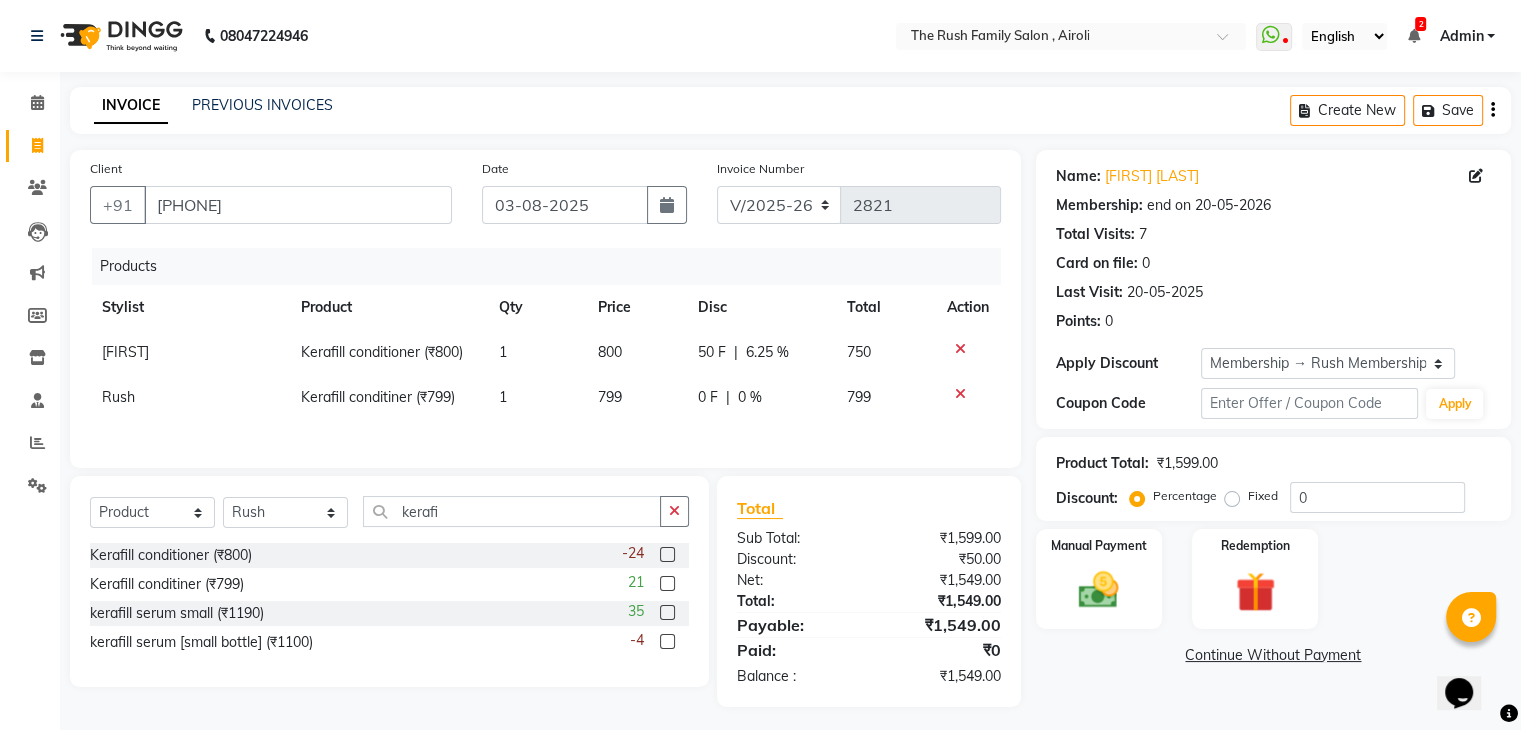 click on "799" 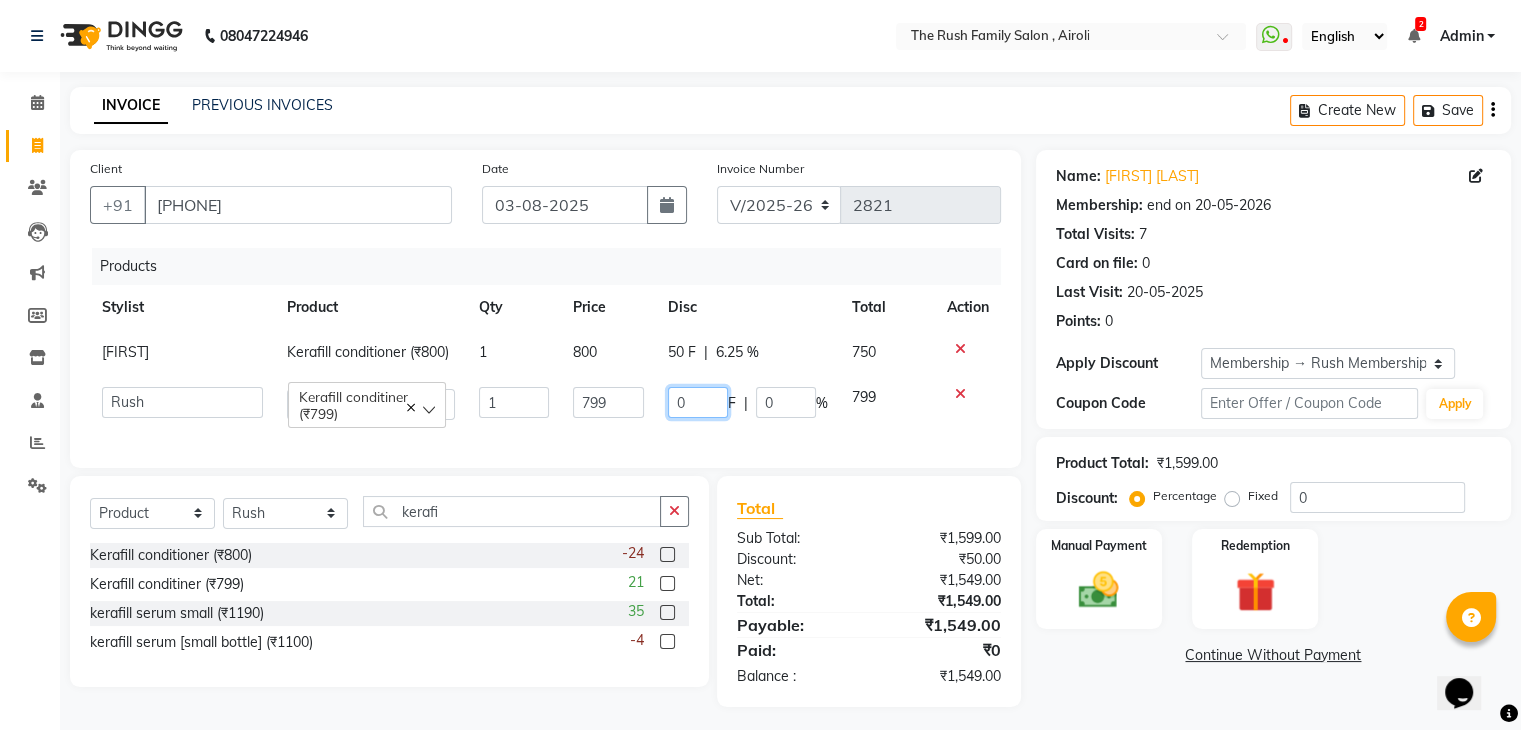 click on "0" 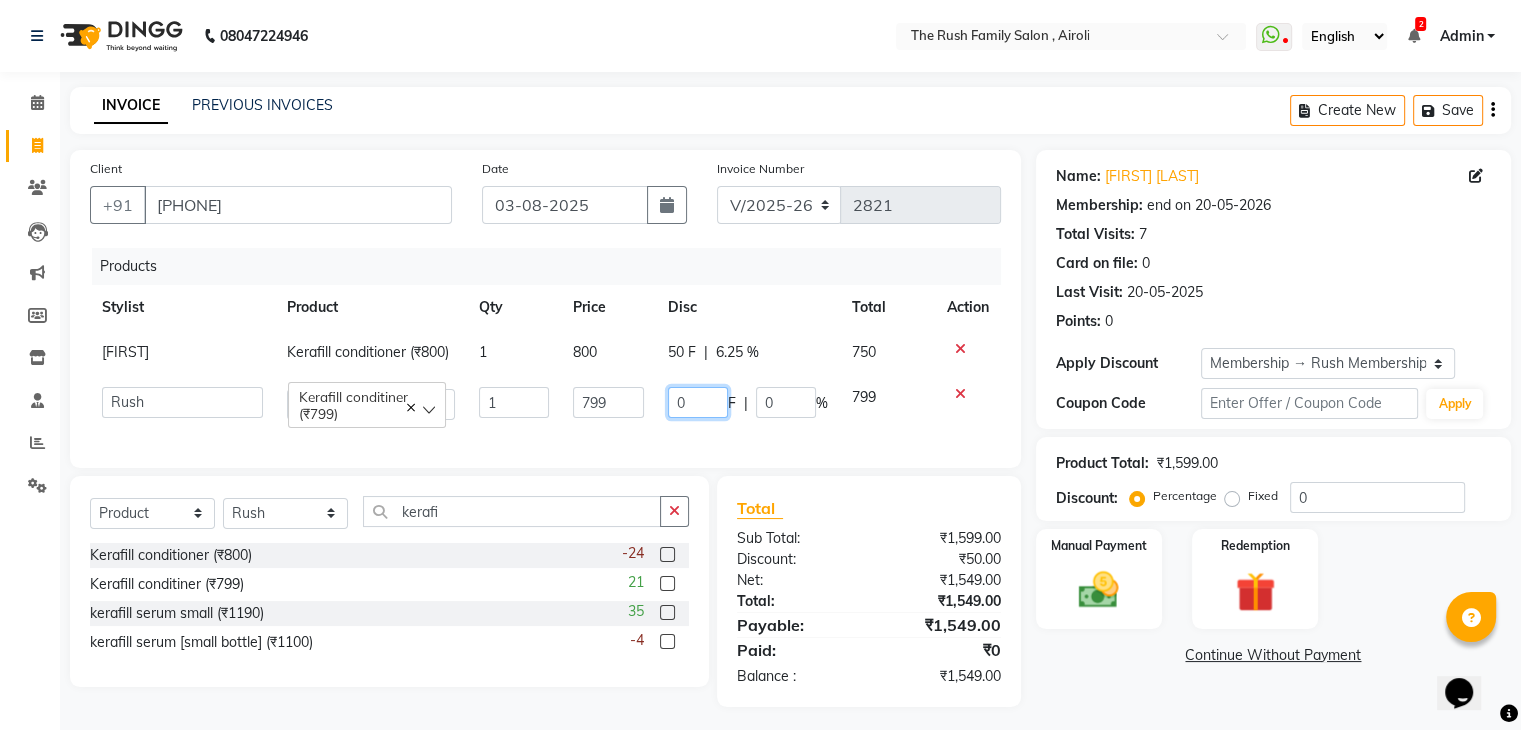 click on "0" 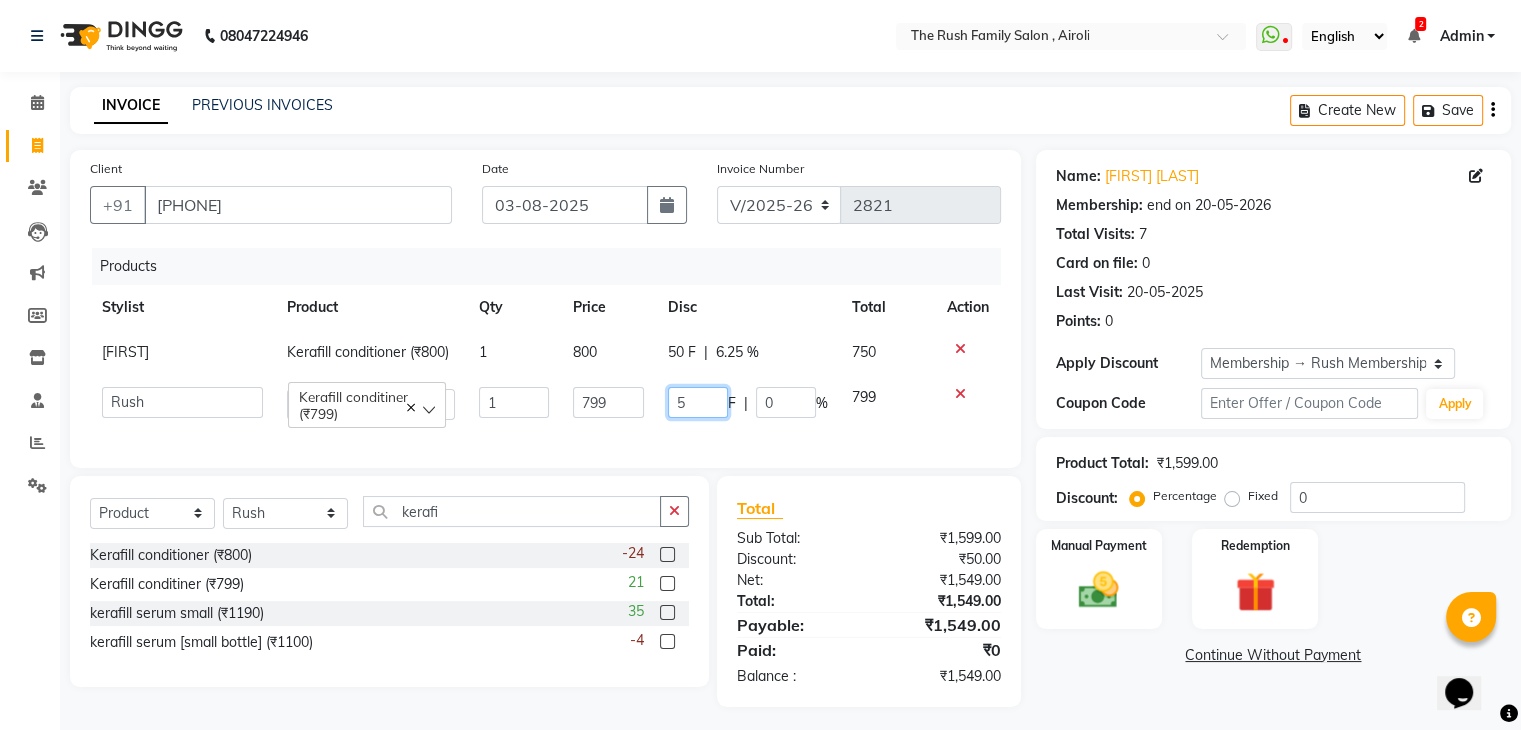 type on "50" 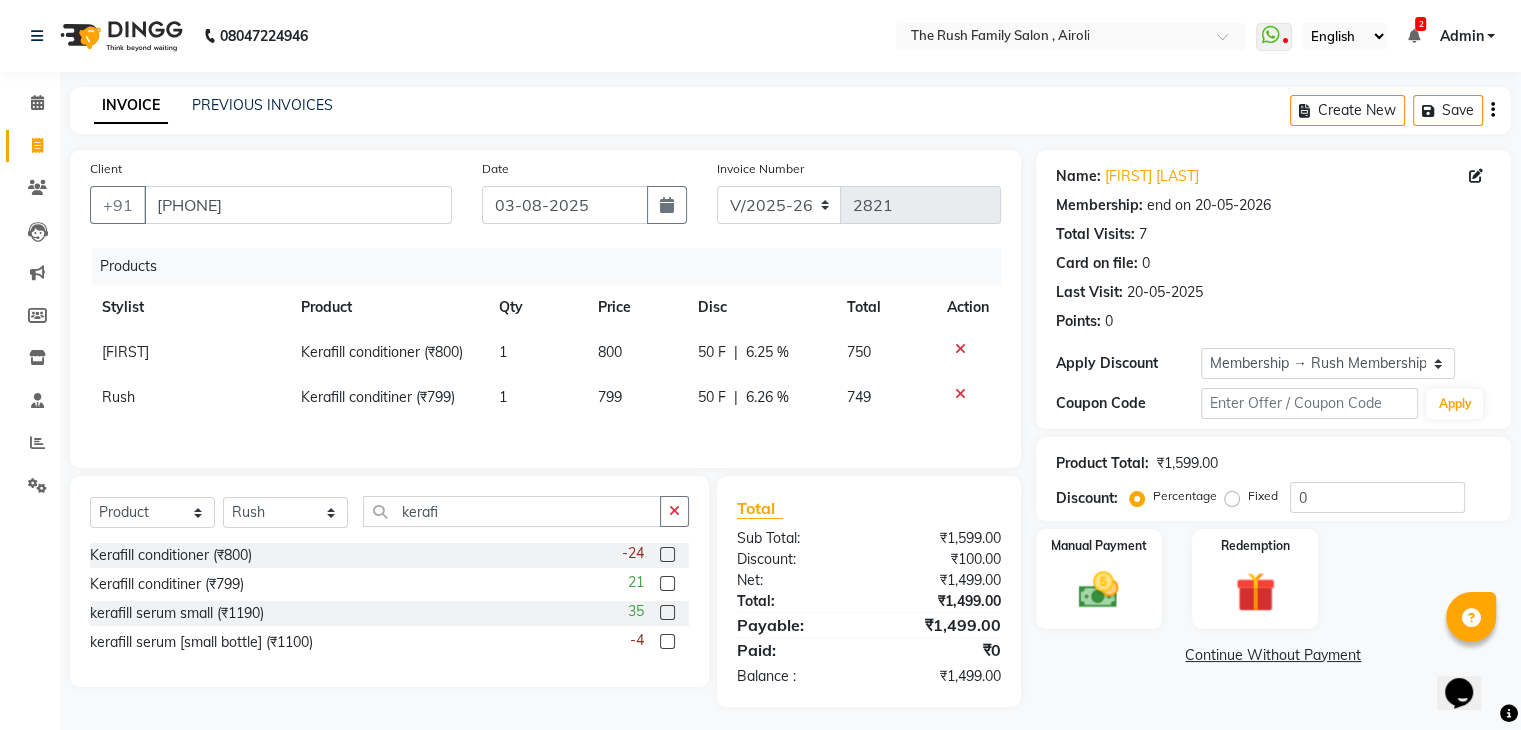 click on "Products Stylist Product Qty Price Disc Total Action Alvira Kerafill conditioner (₹800) 1 800 50 F | 6.25 % 750   Rush Kerafill conditiner (₹799) 1 799 50 F | 6.26 % 749" 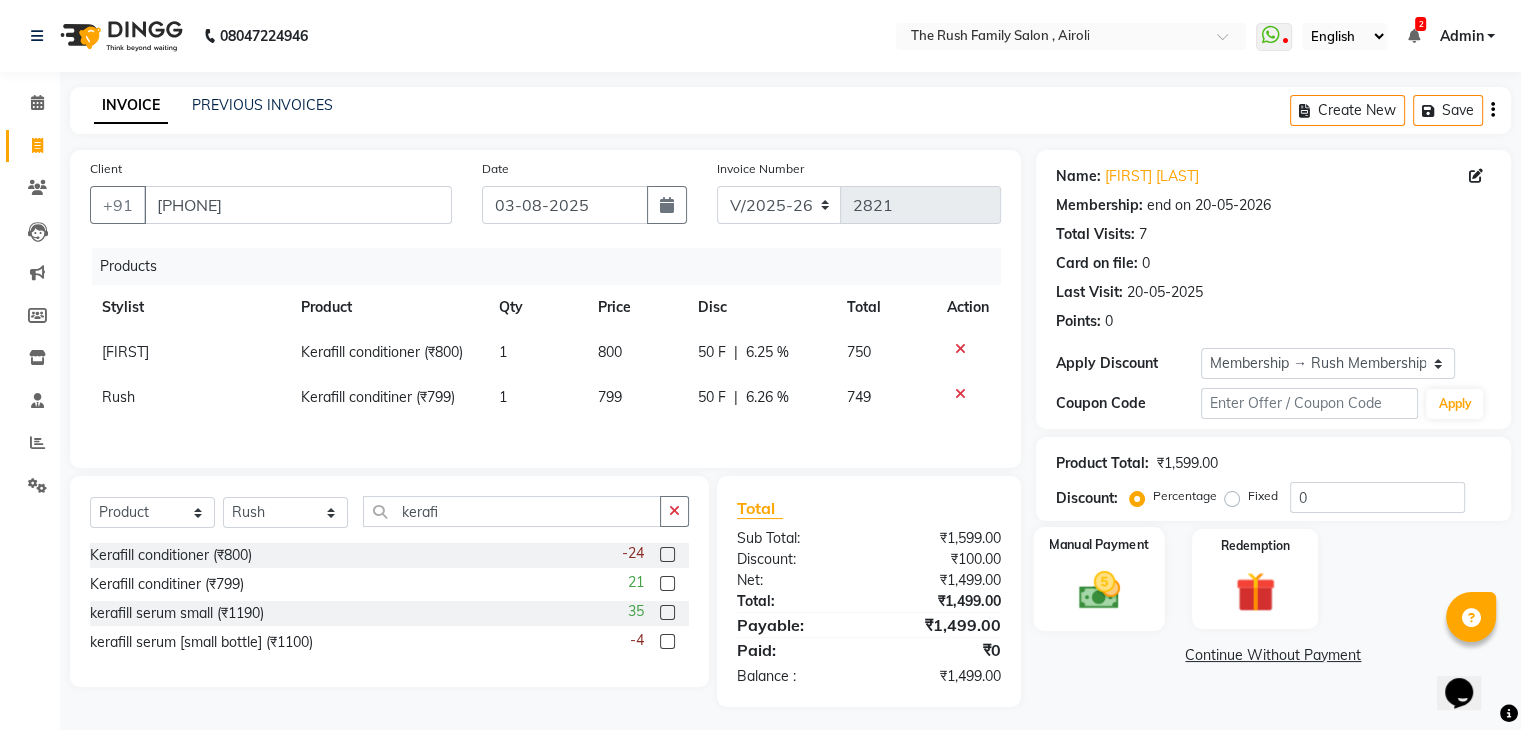 click 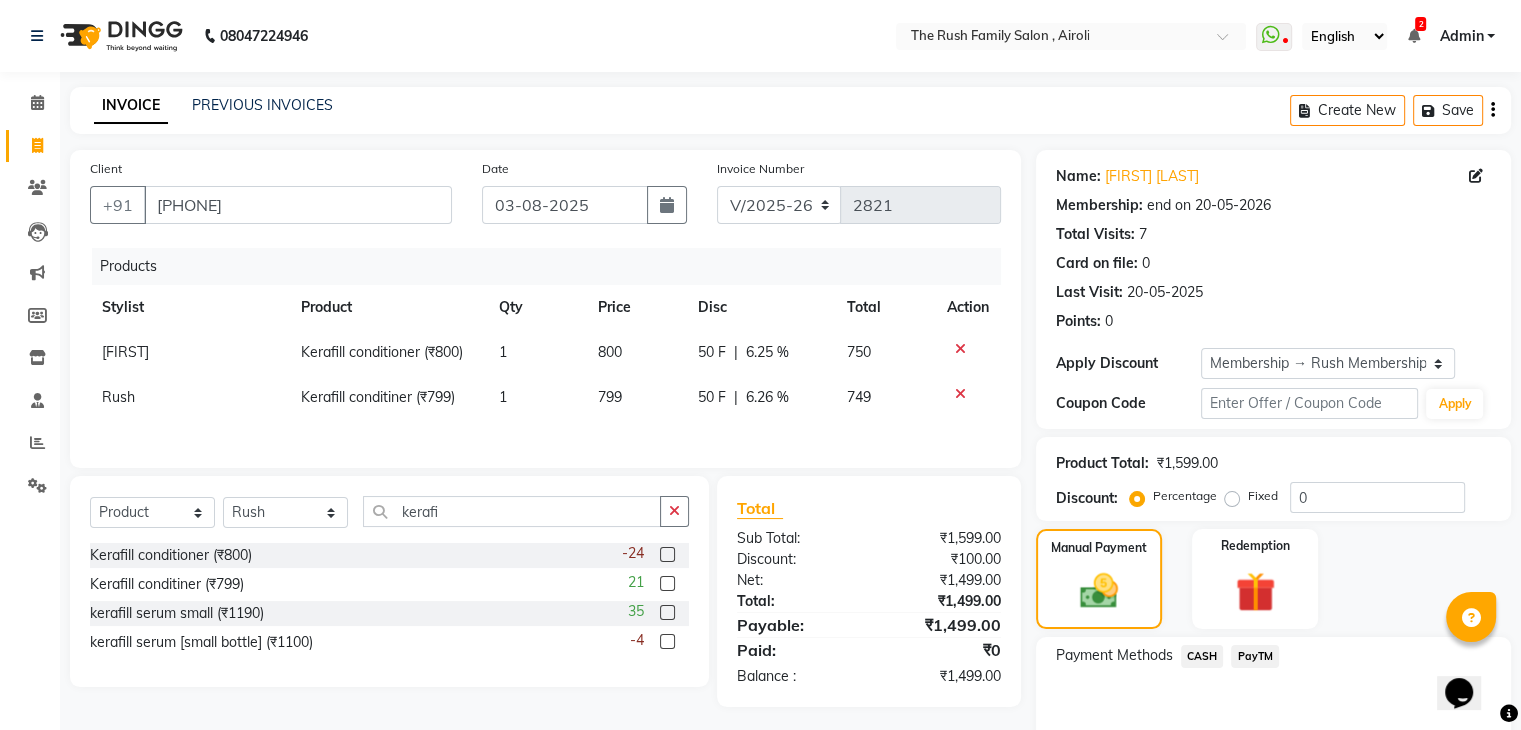 click on "PayTM" 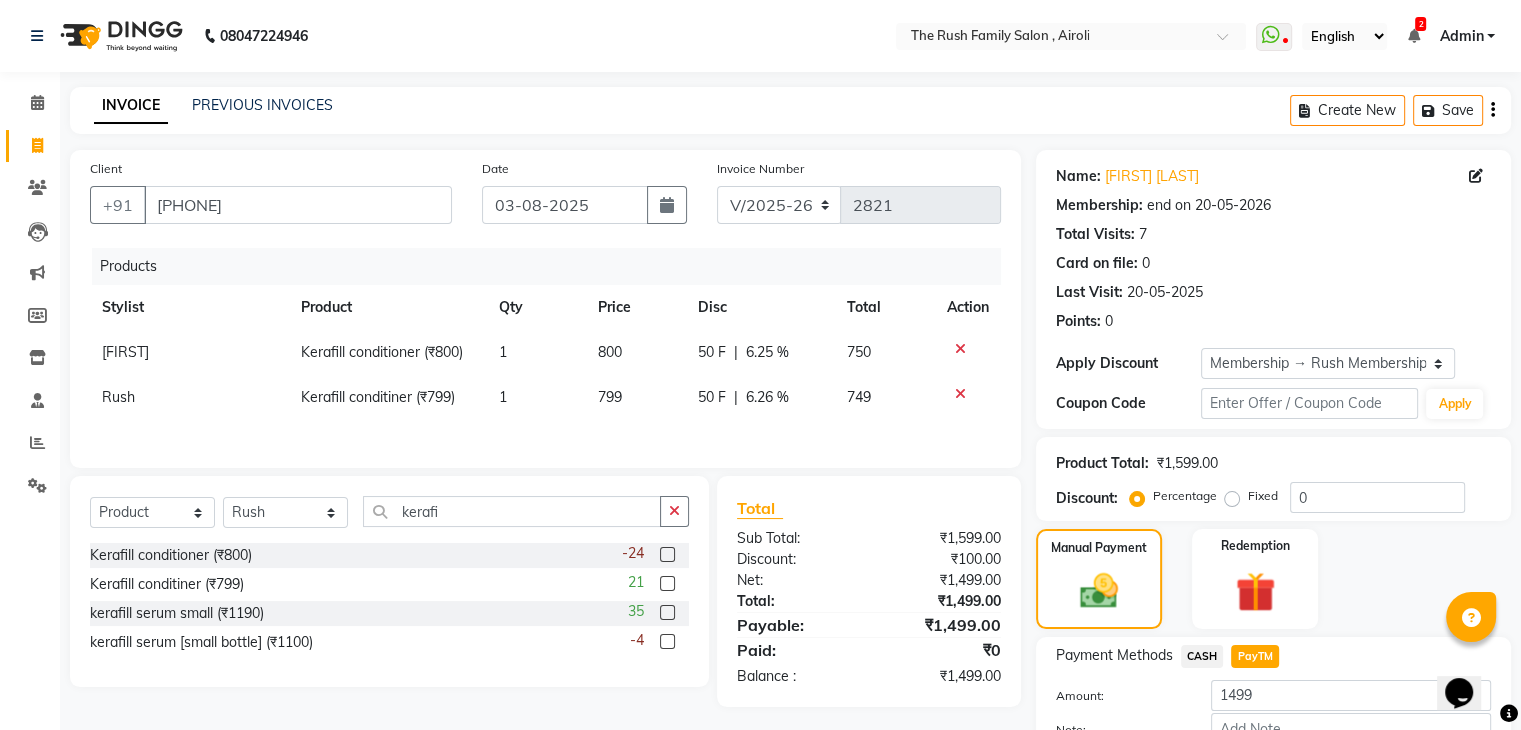 scroll, scrollTop: 113, scrollLeft: 0, axis: vertical 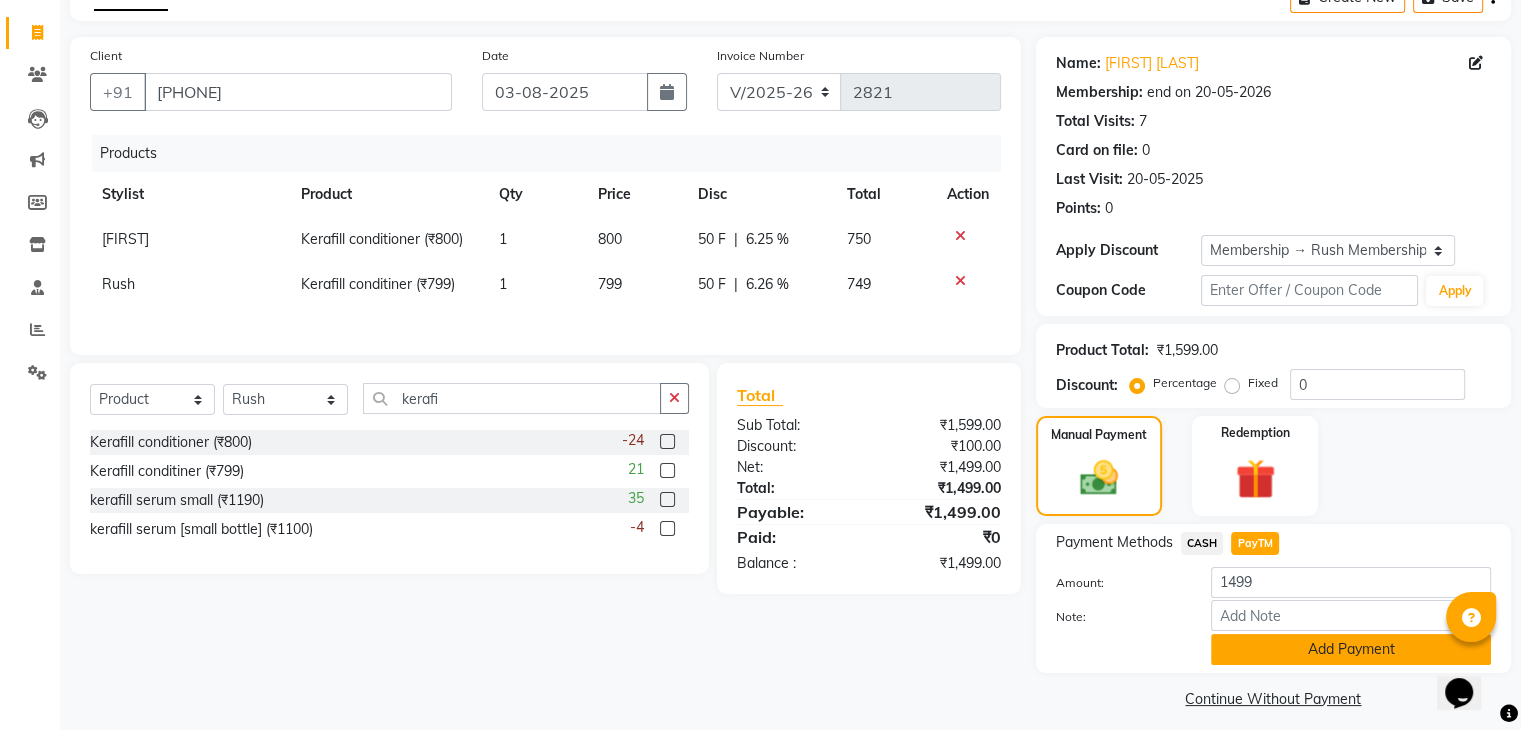 click on "Add Payment" 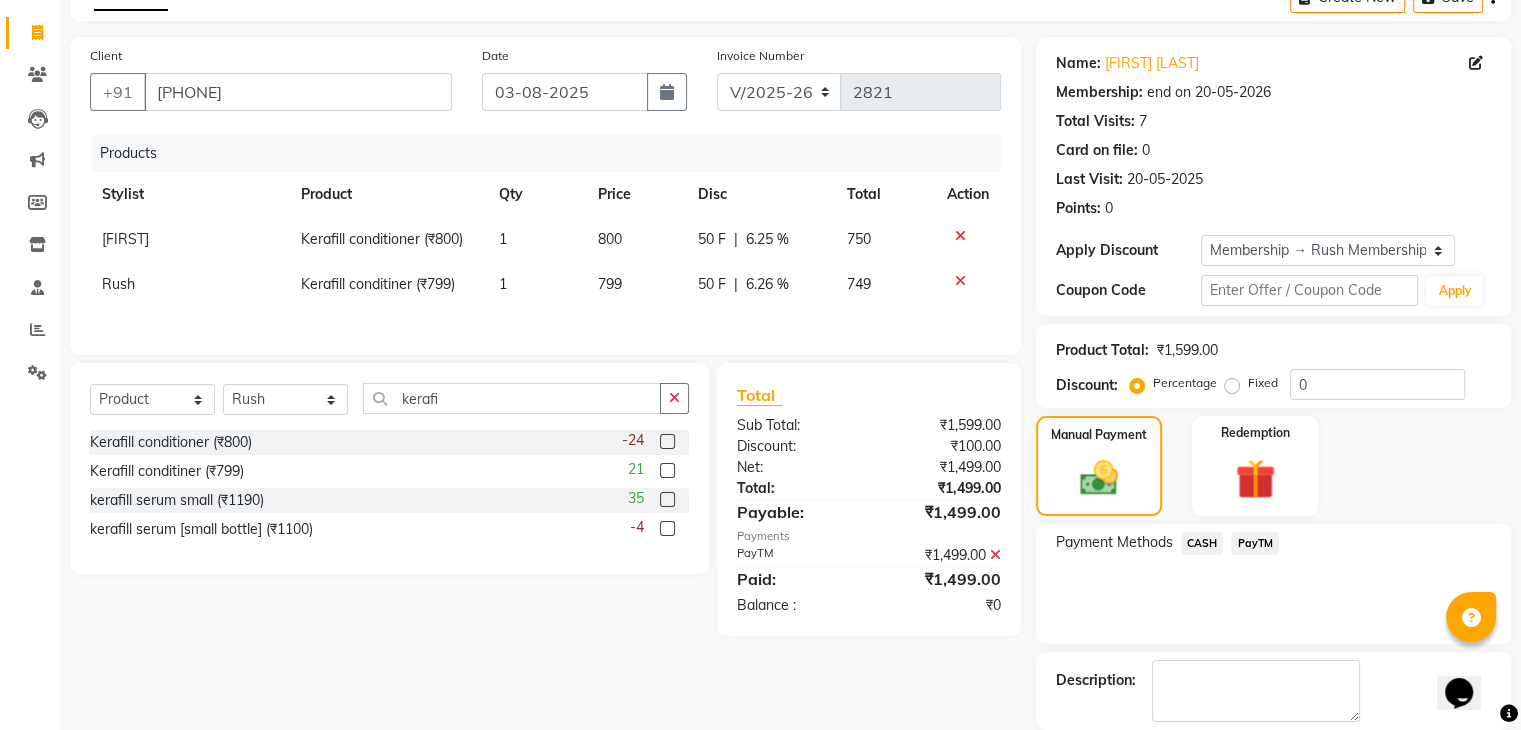 scroll, scrollTop: 209, scrollLeft: 0, axis: vertical 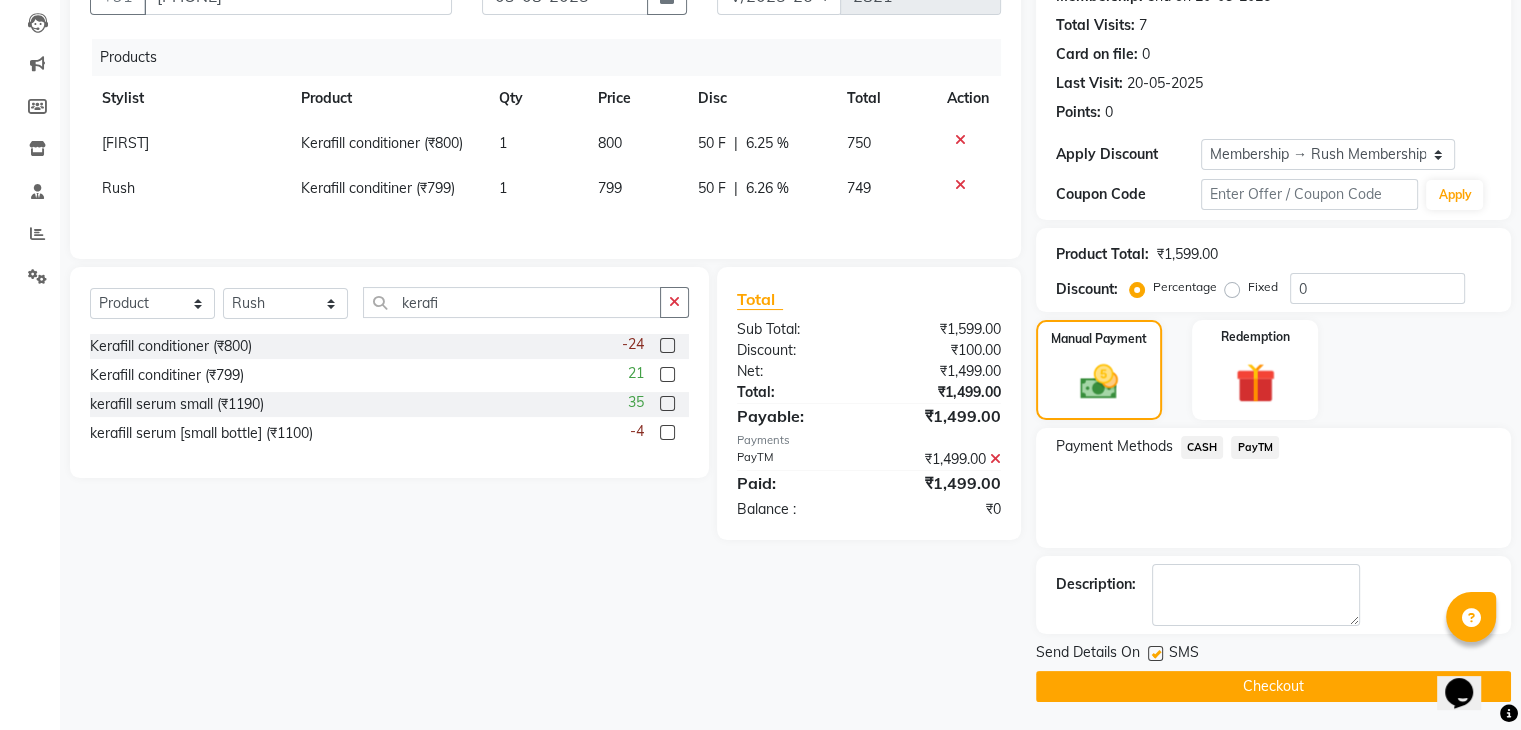 click on "Checkout" 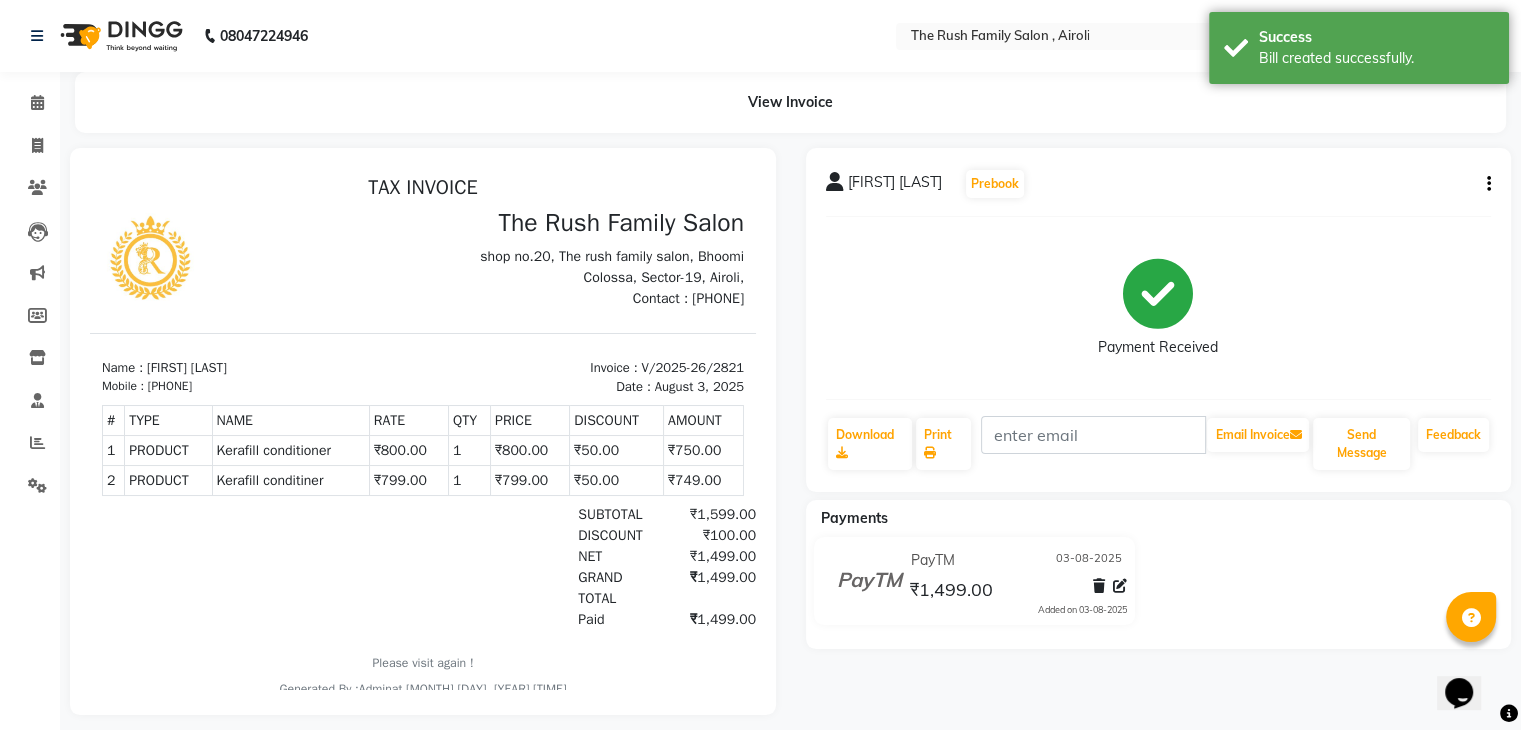 scroll, scrollTop: 0, scrollLeft: 0, axis: both 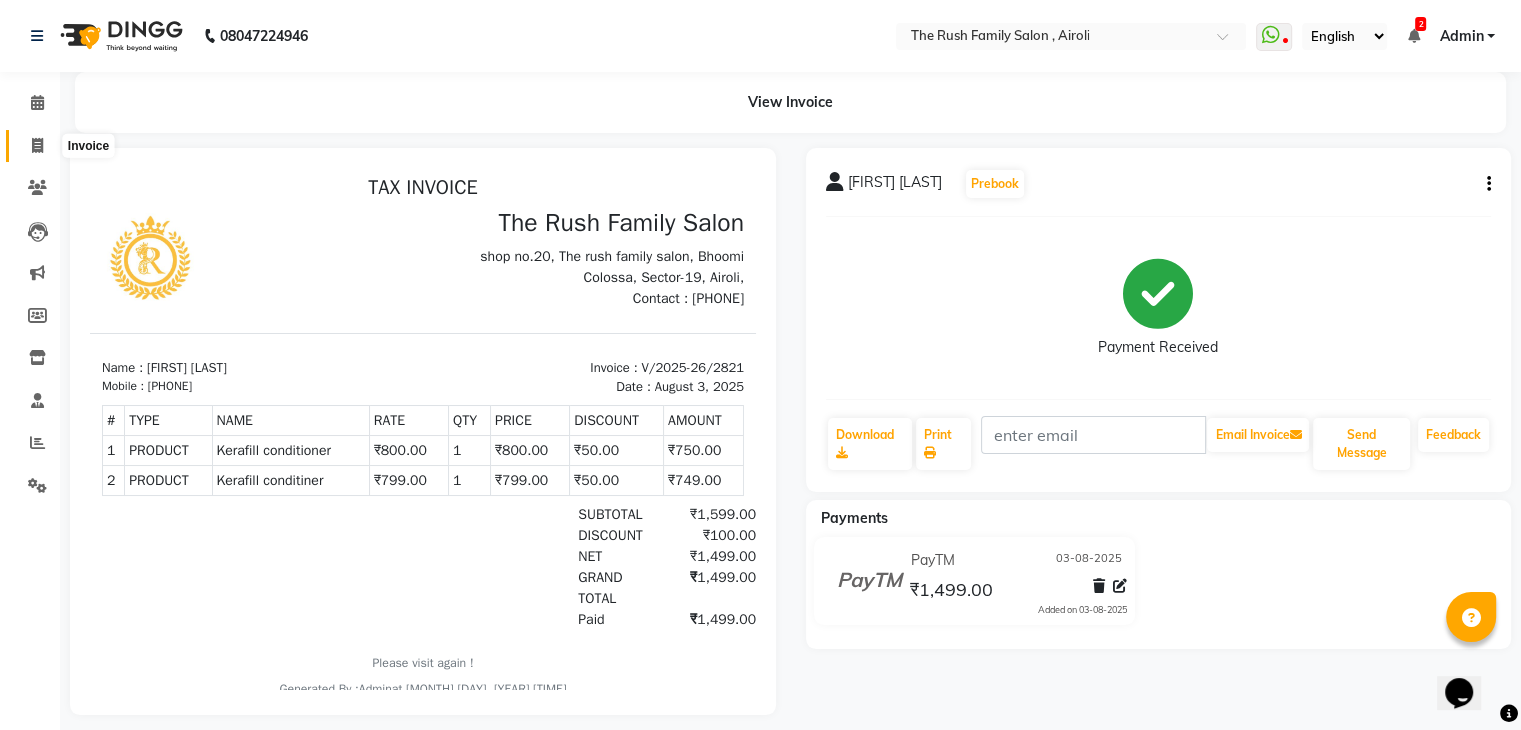 click 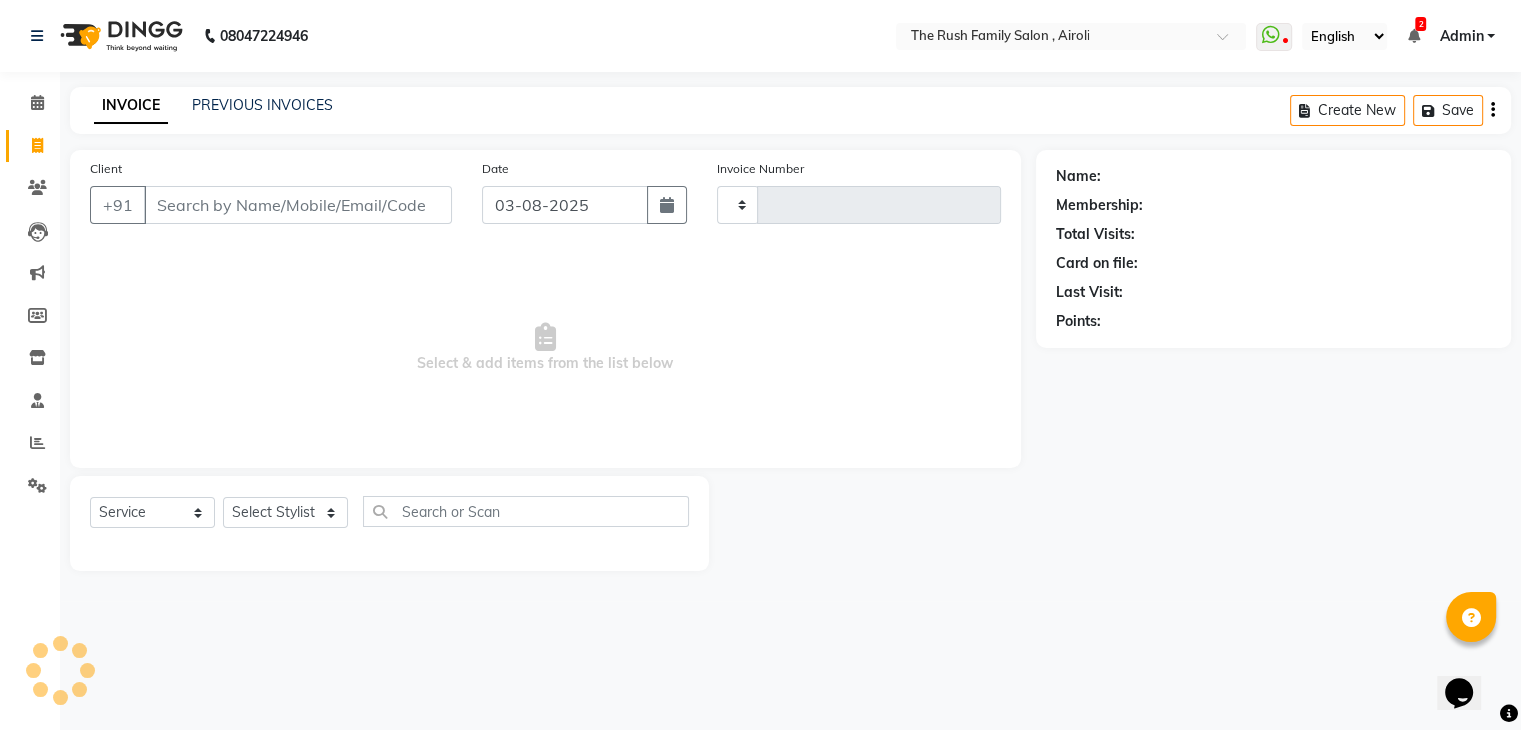 type on "2823" 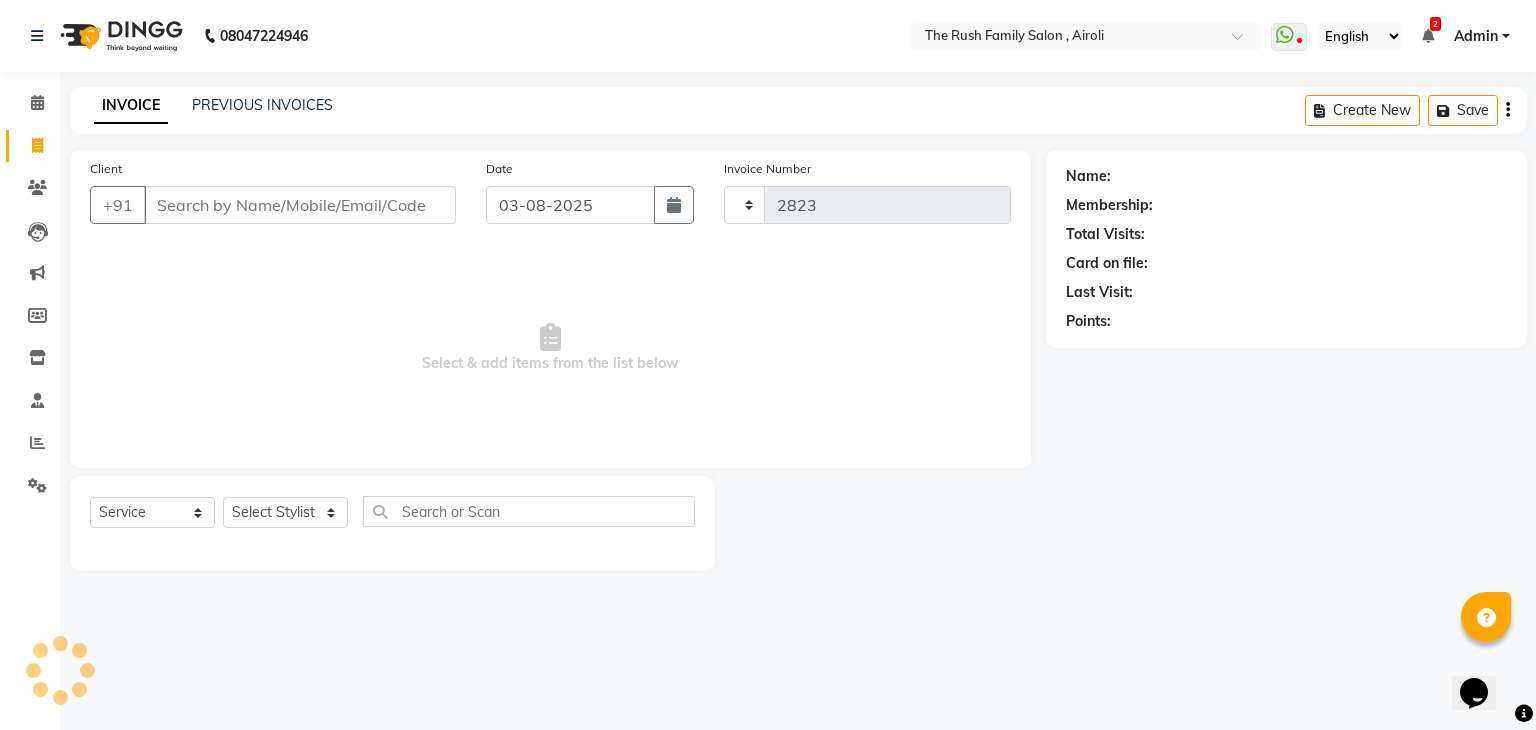 select on "5419" 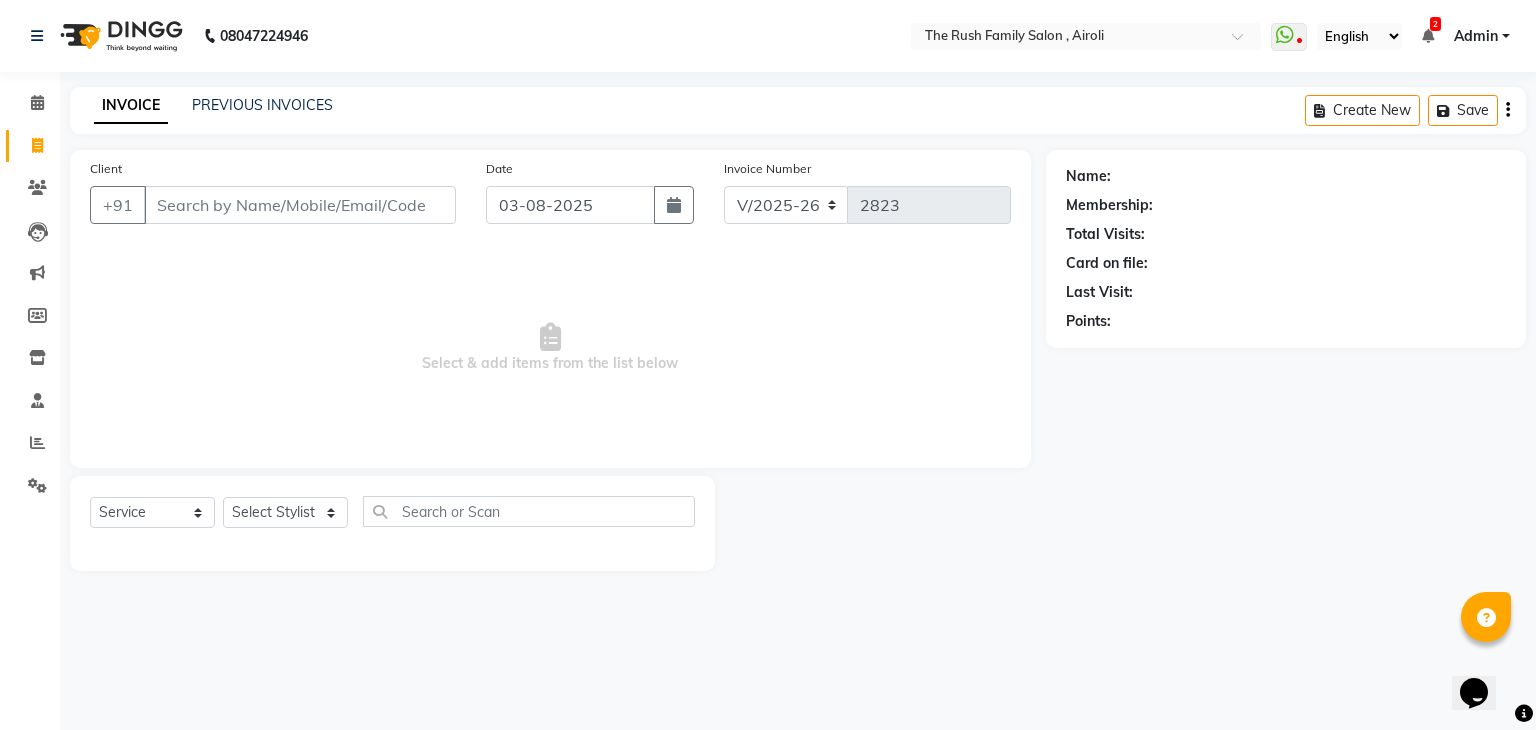 click on "Client" at bounding box center [300, 205] 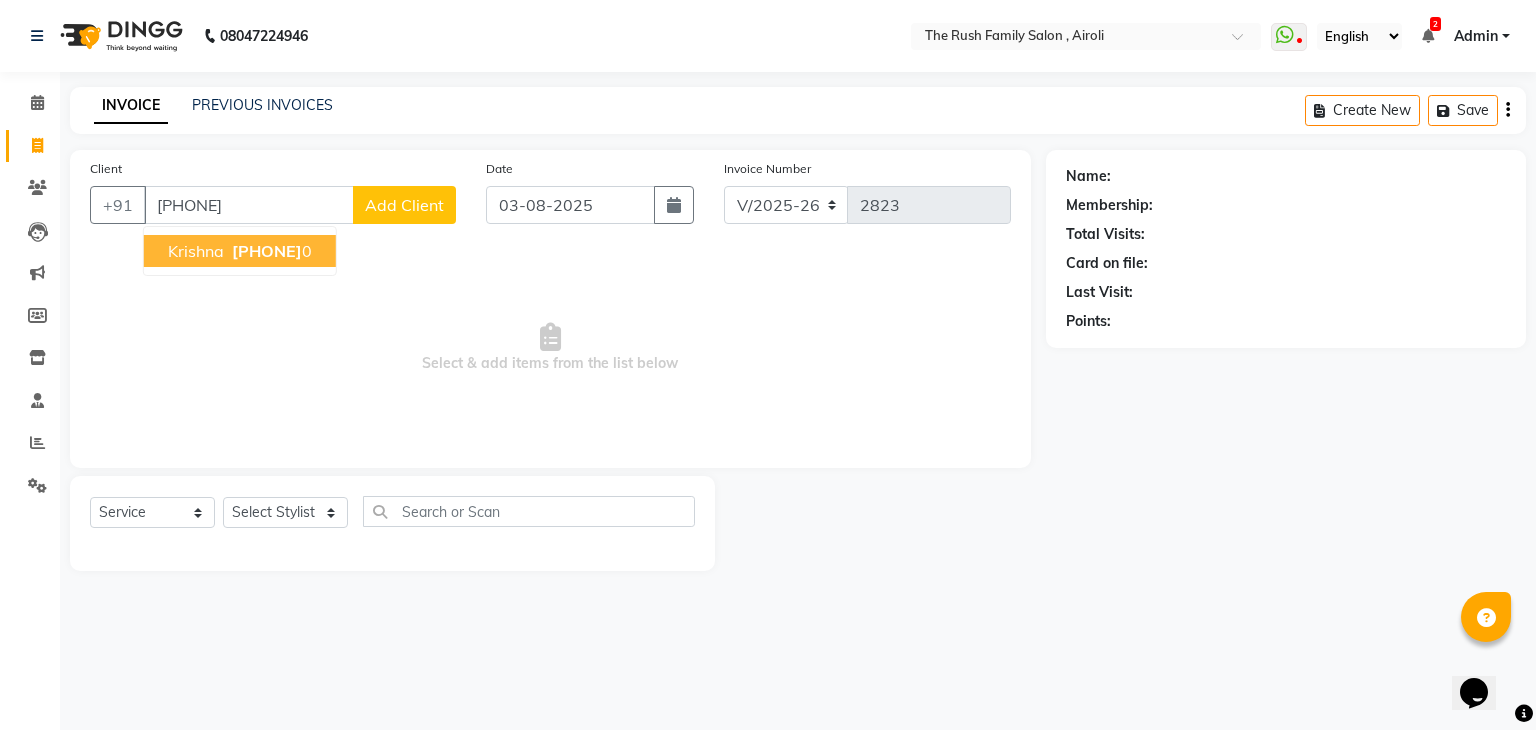 click on "Krishna" at bounding box center [196, 251] 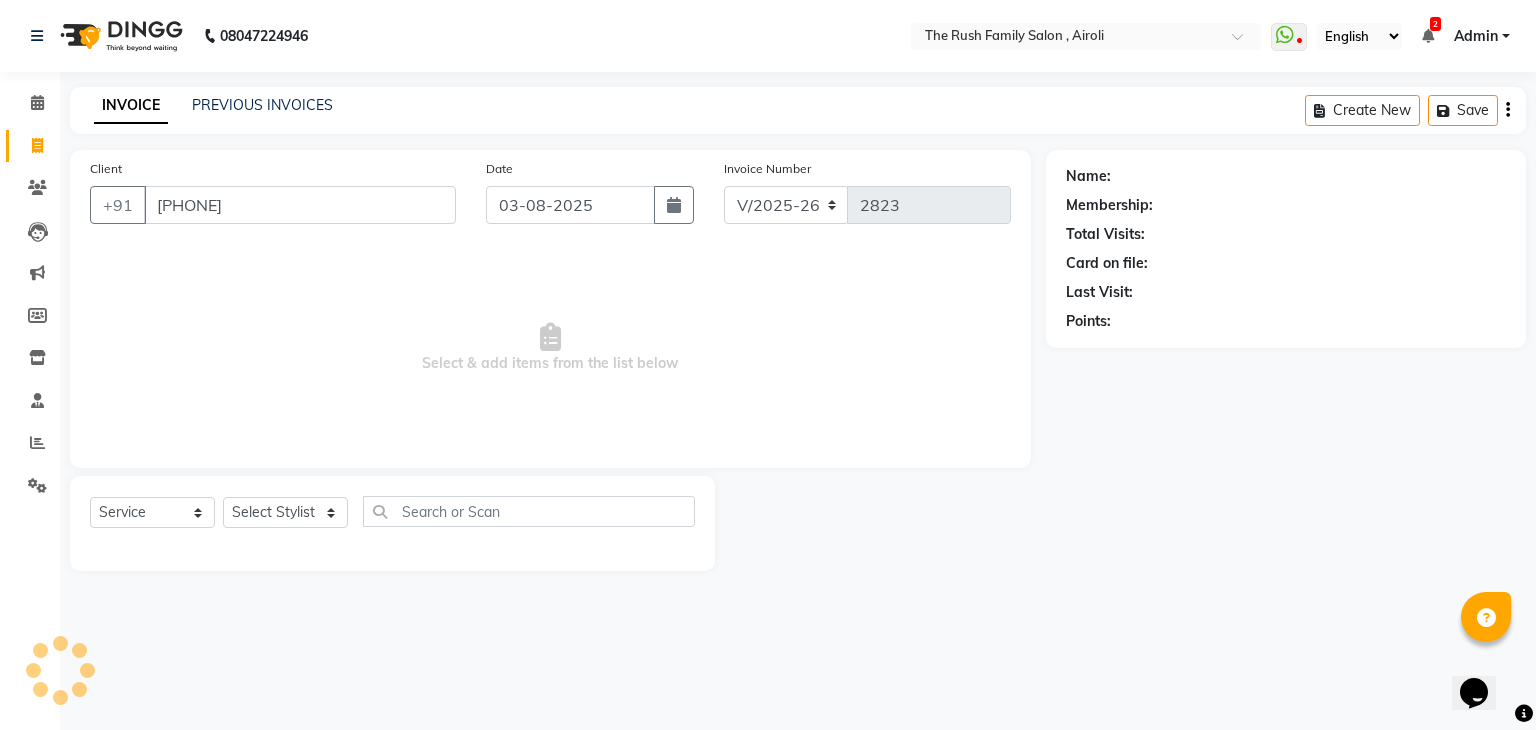 type on "[PHONE]" 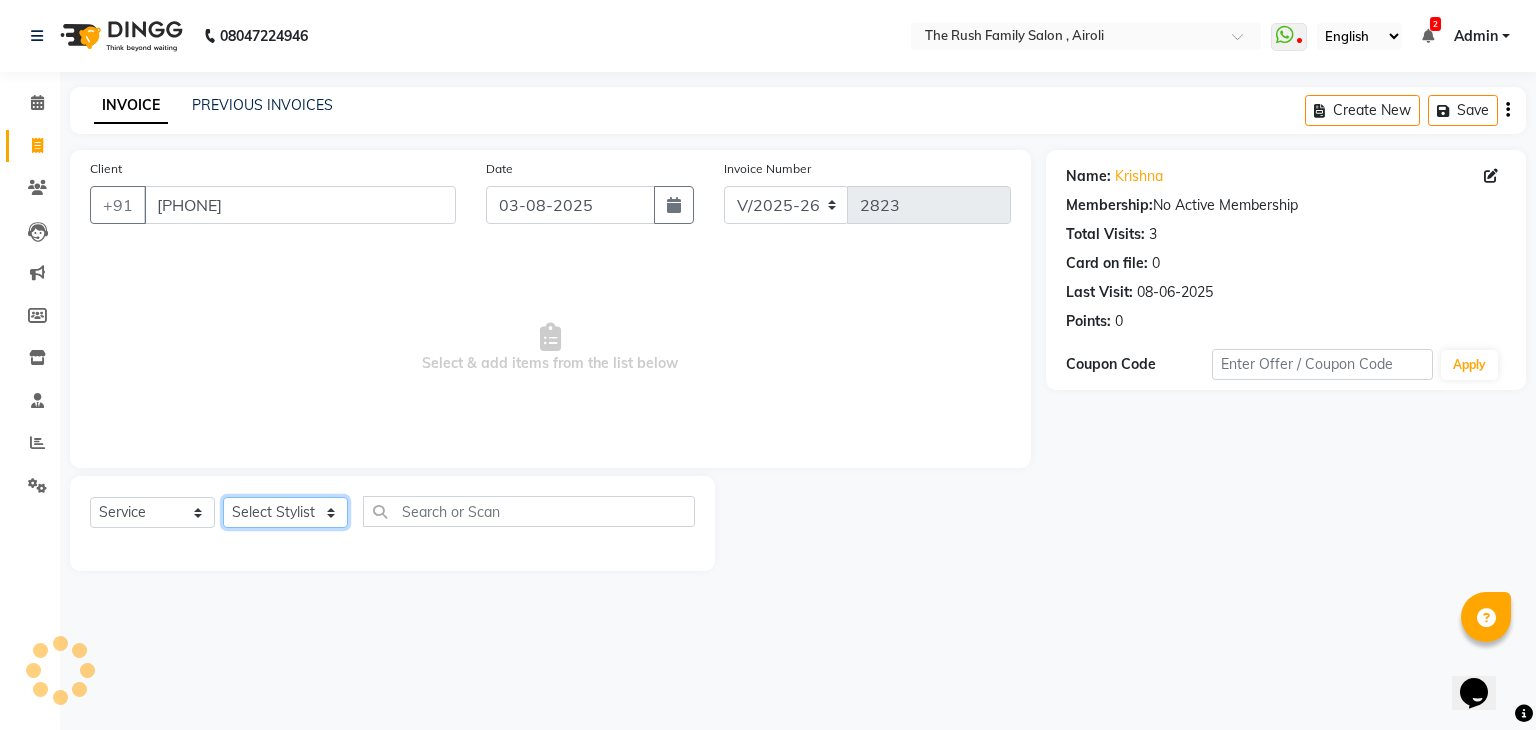 click on "Select Stylist Ajaz Alvira Danish Guddi Jayesh Josh  mumtaz Naeem Neha Riya    Rush Swati" 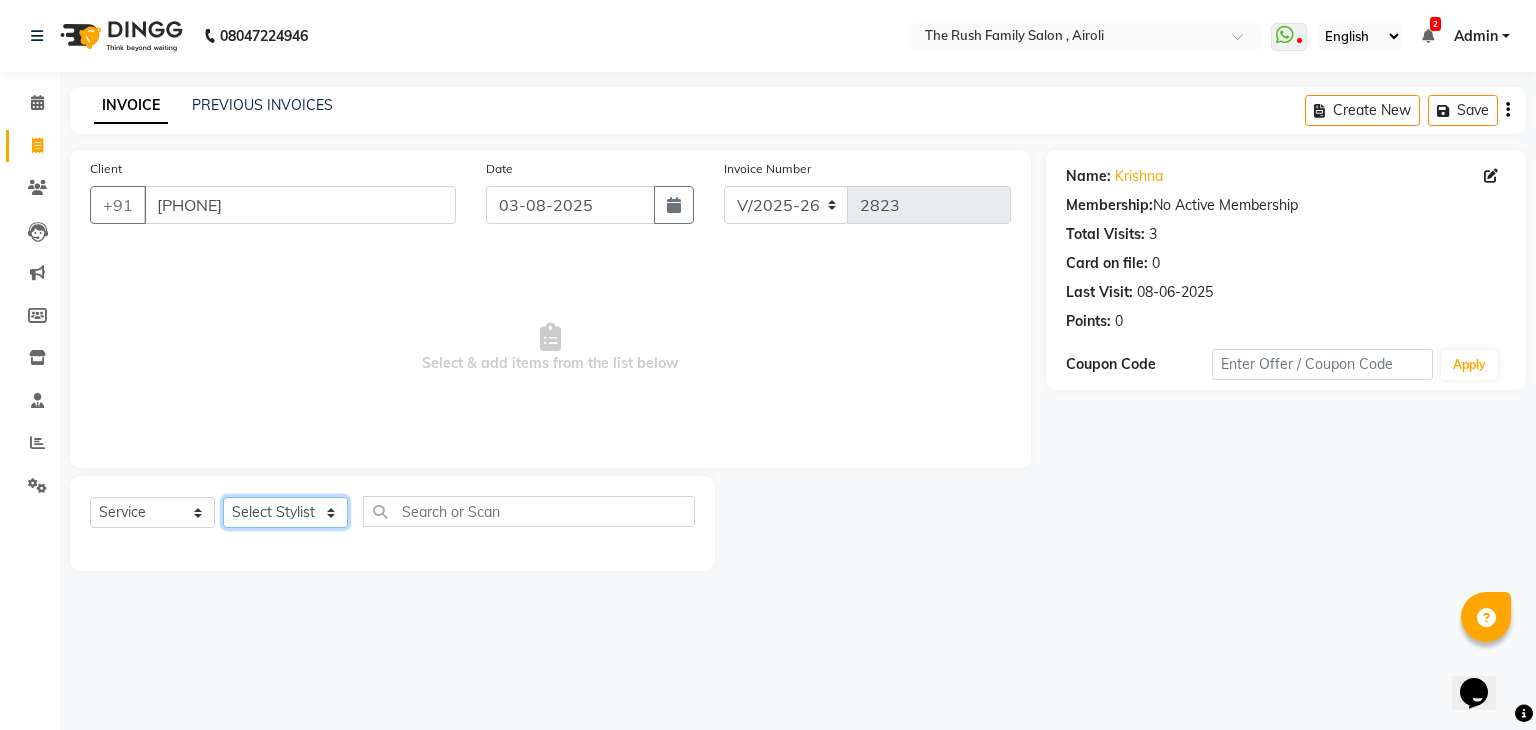 select on "77430" 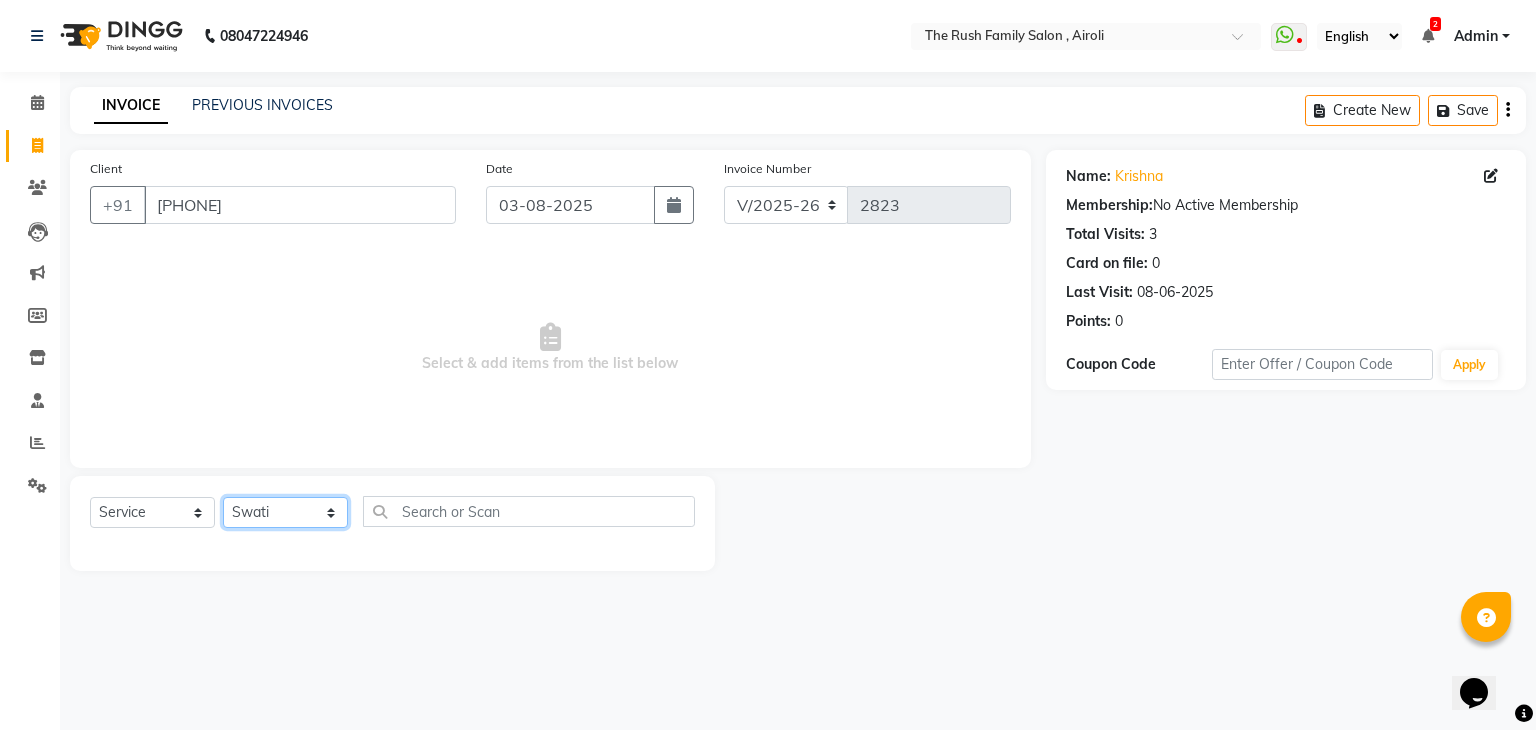 click on "Select Stylist Ajaz Alvira Danish Guddi Jayesh Josh  mumtaz Naeem Neha Riya    Rush Swati" 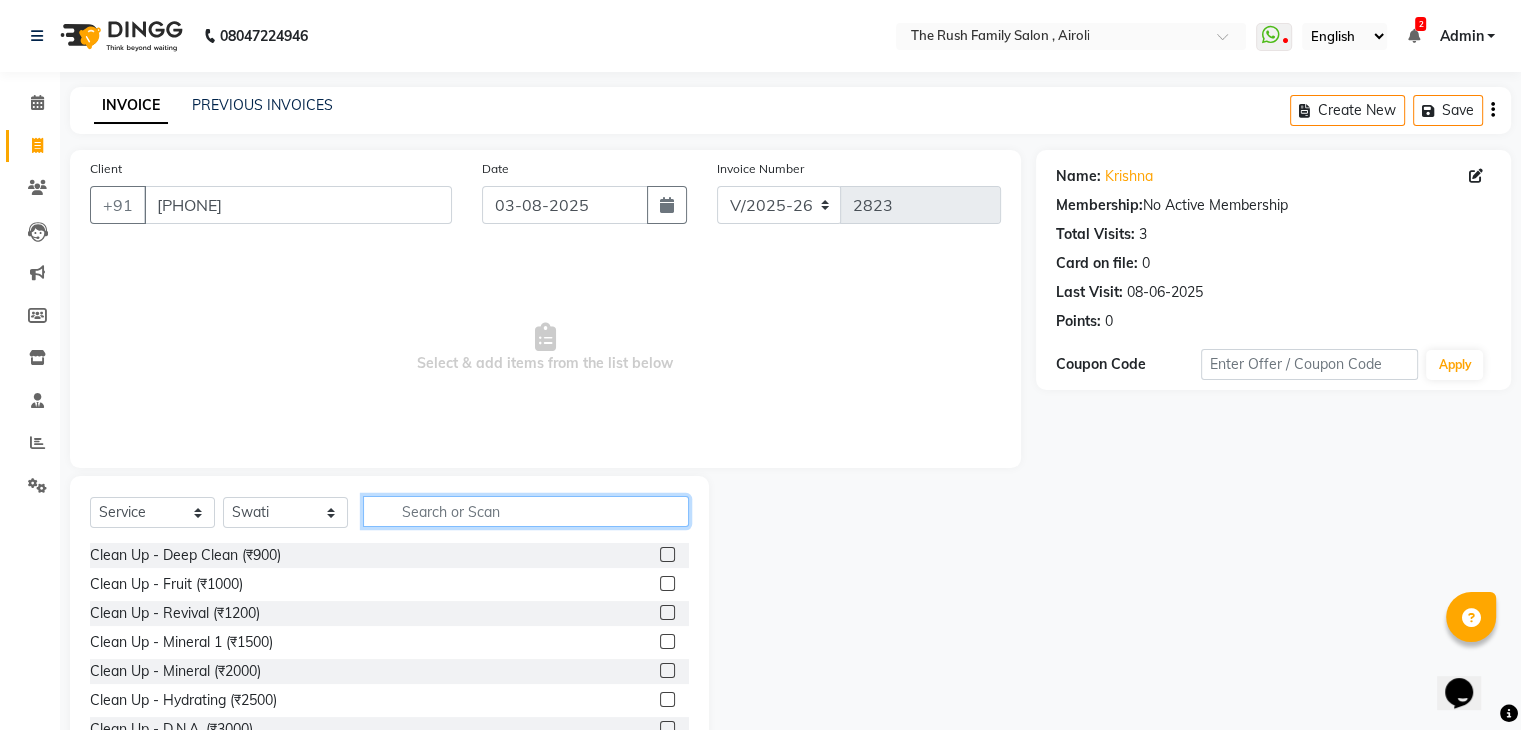 click 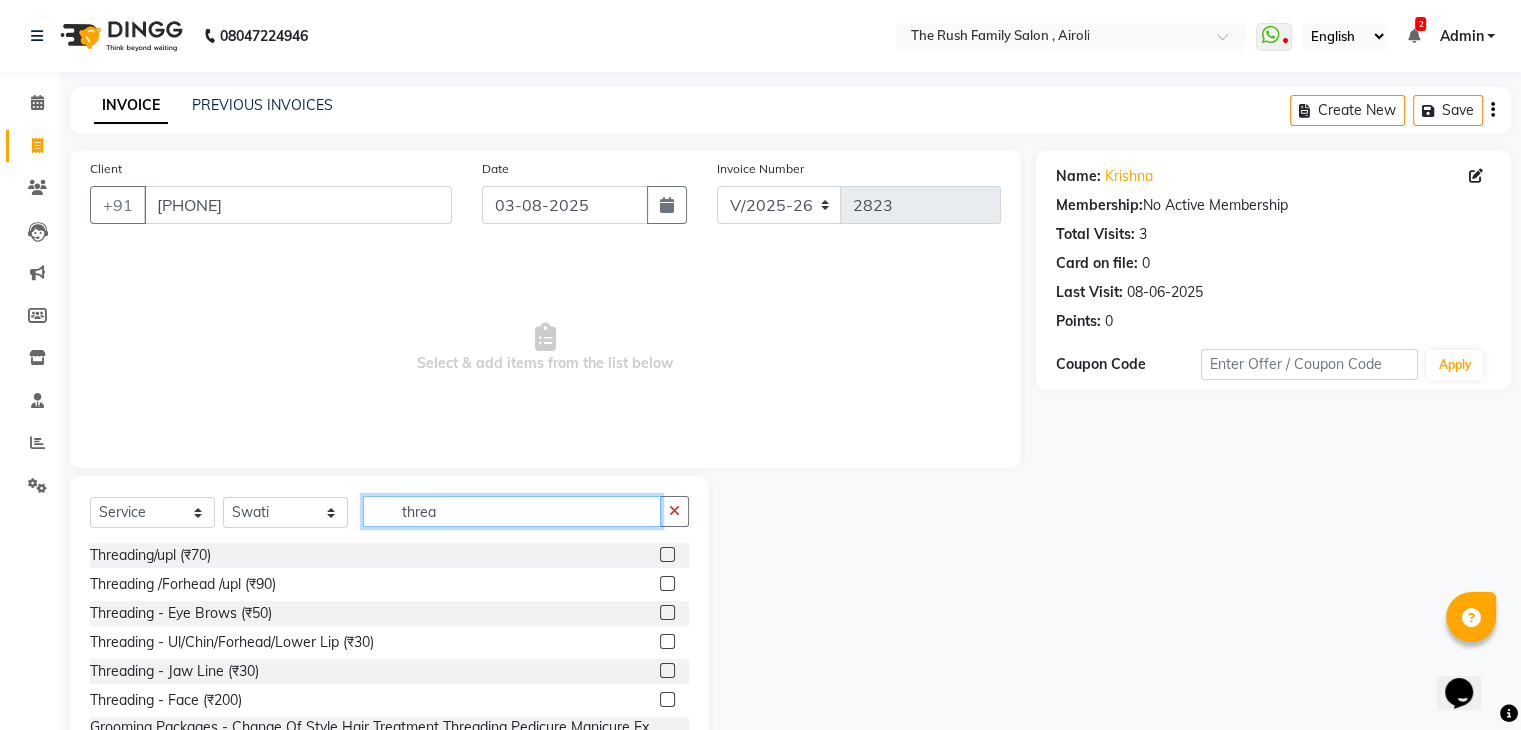 type on "threa" 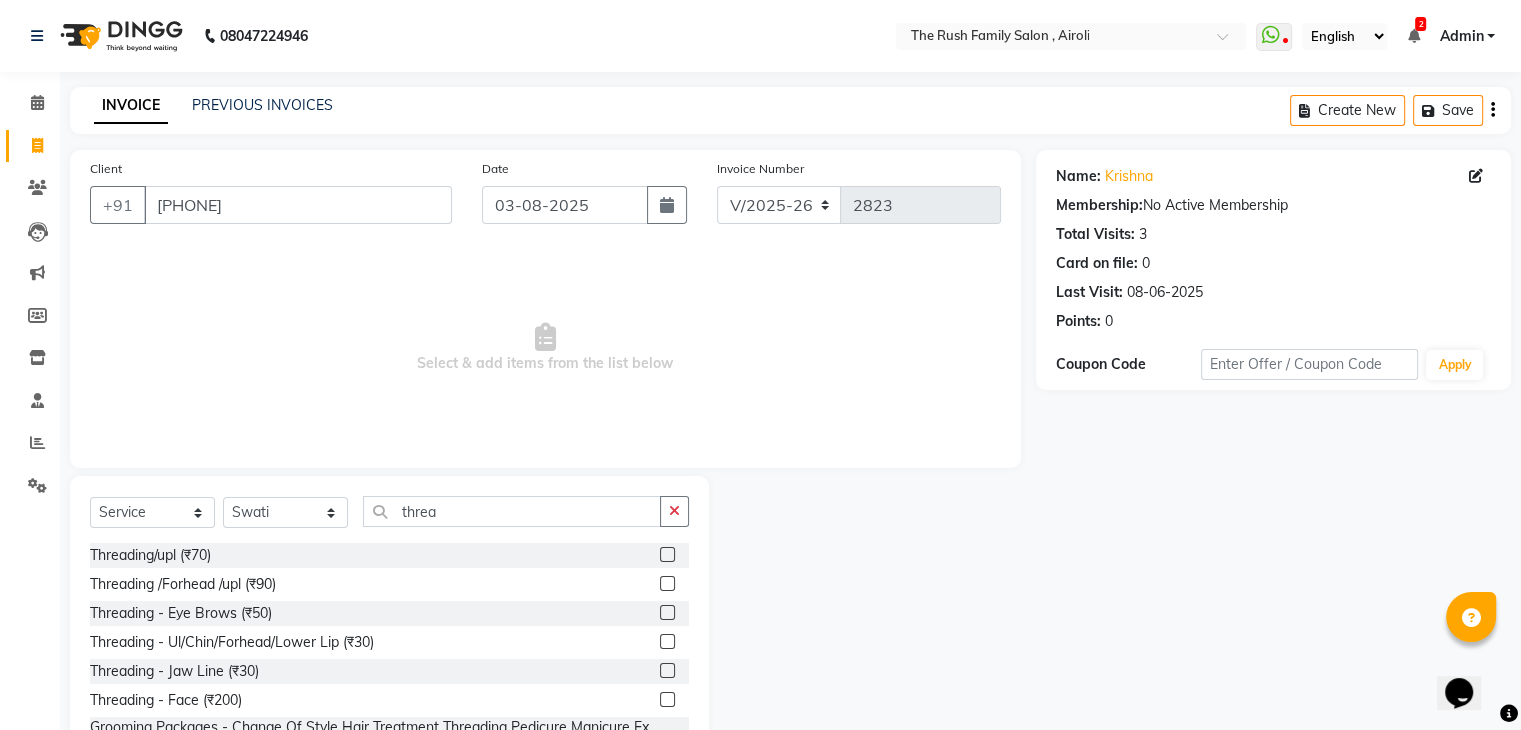 click 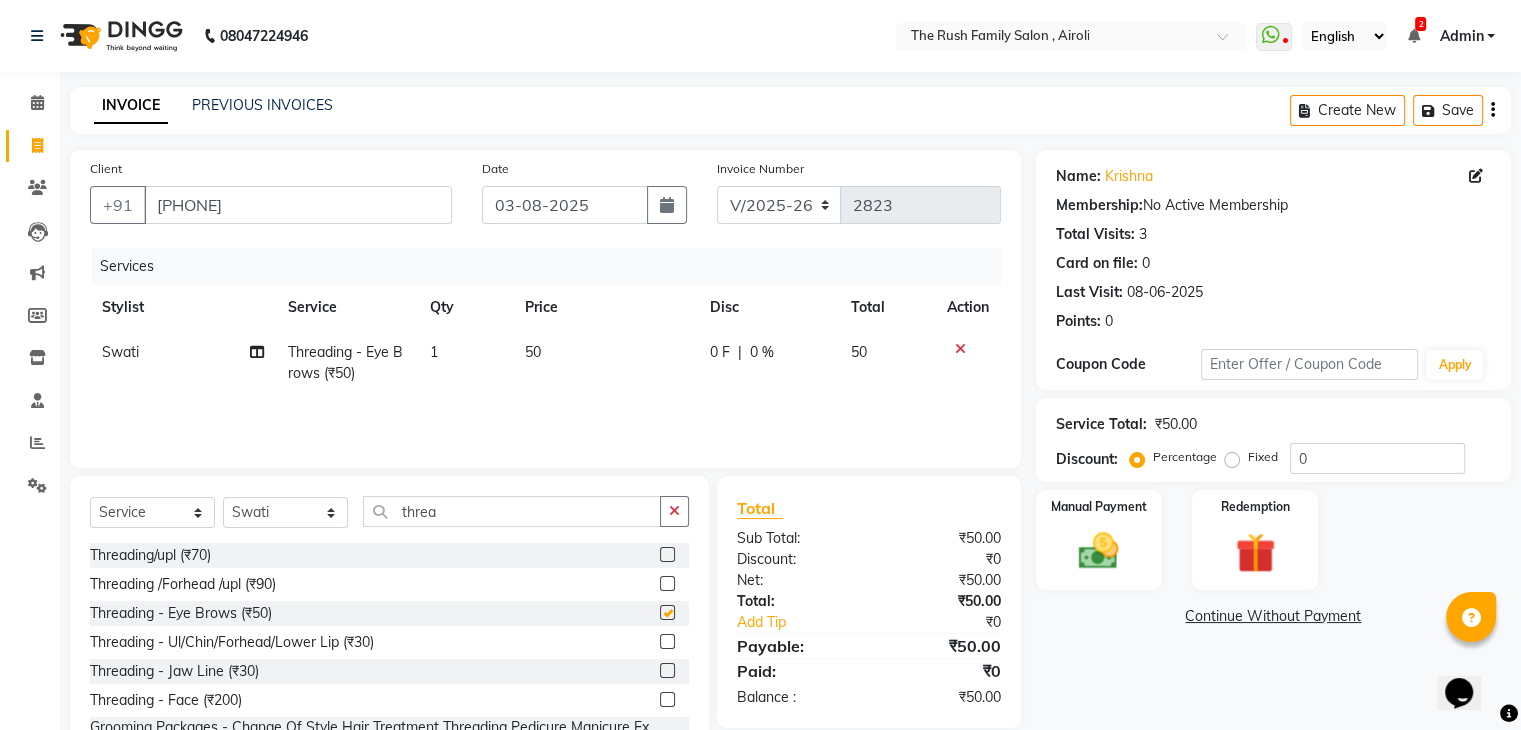 checkbox on "false" 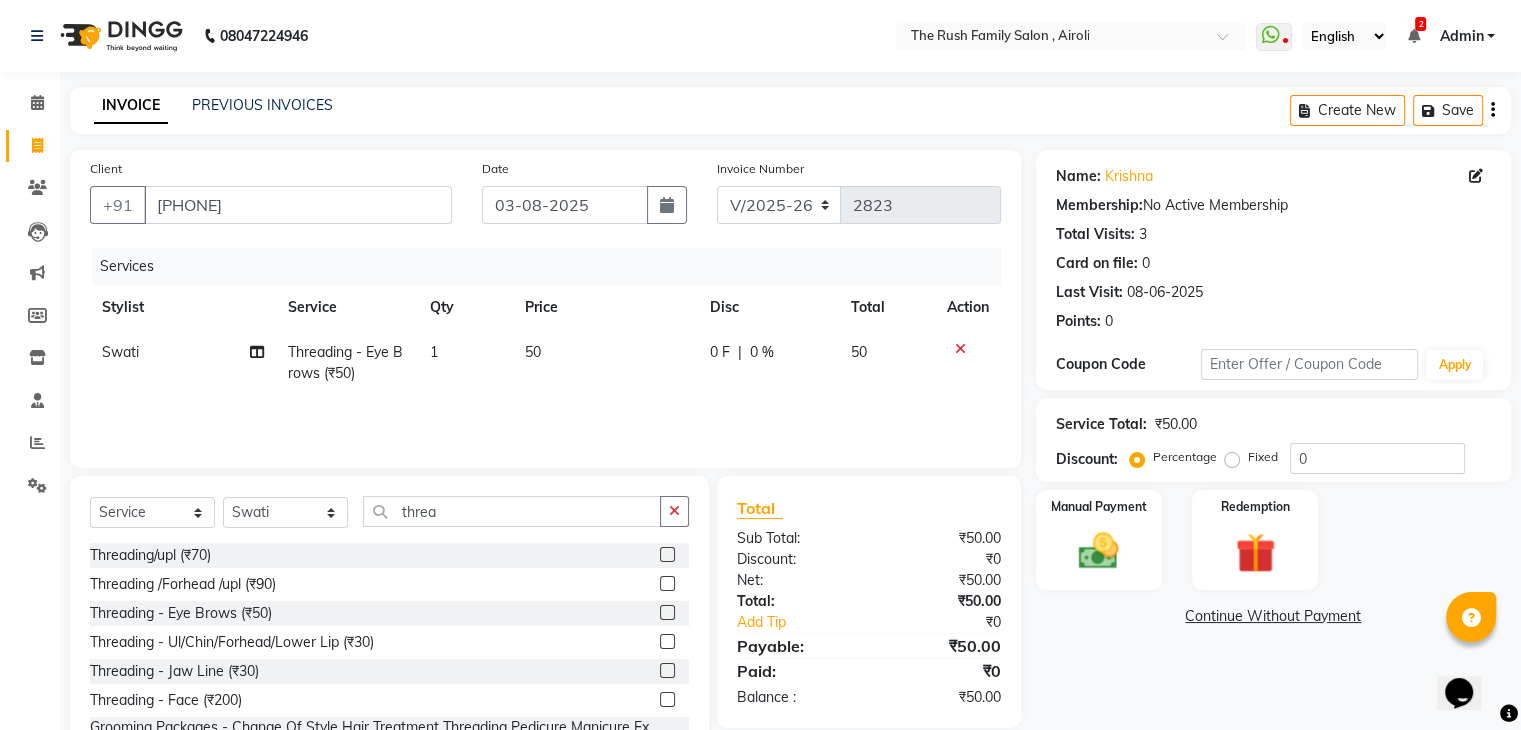 scroll, scrollTop: 72, scrollLeft: 0, axis: vertical 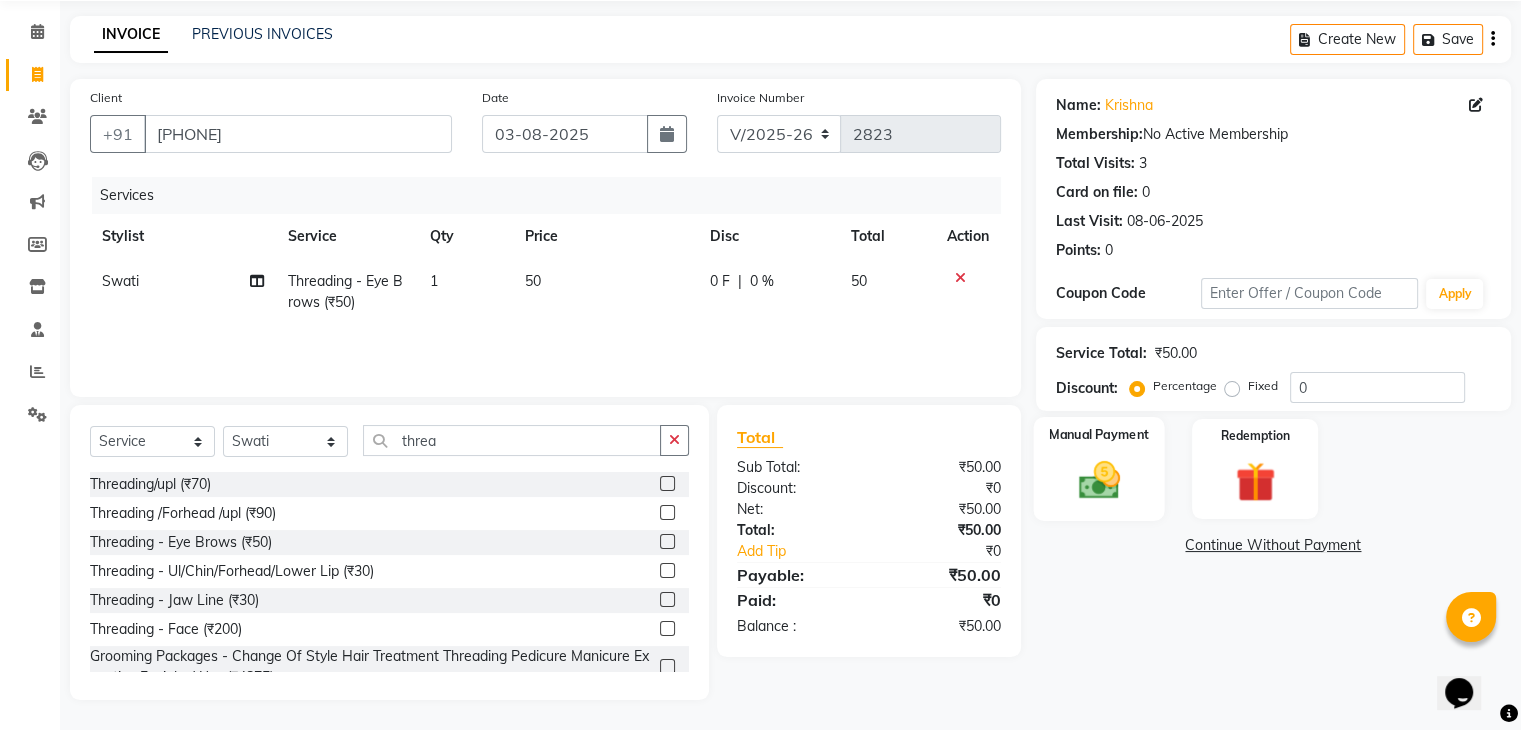 click on "Manual Payment" 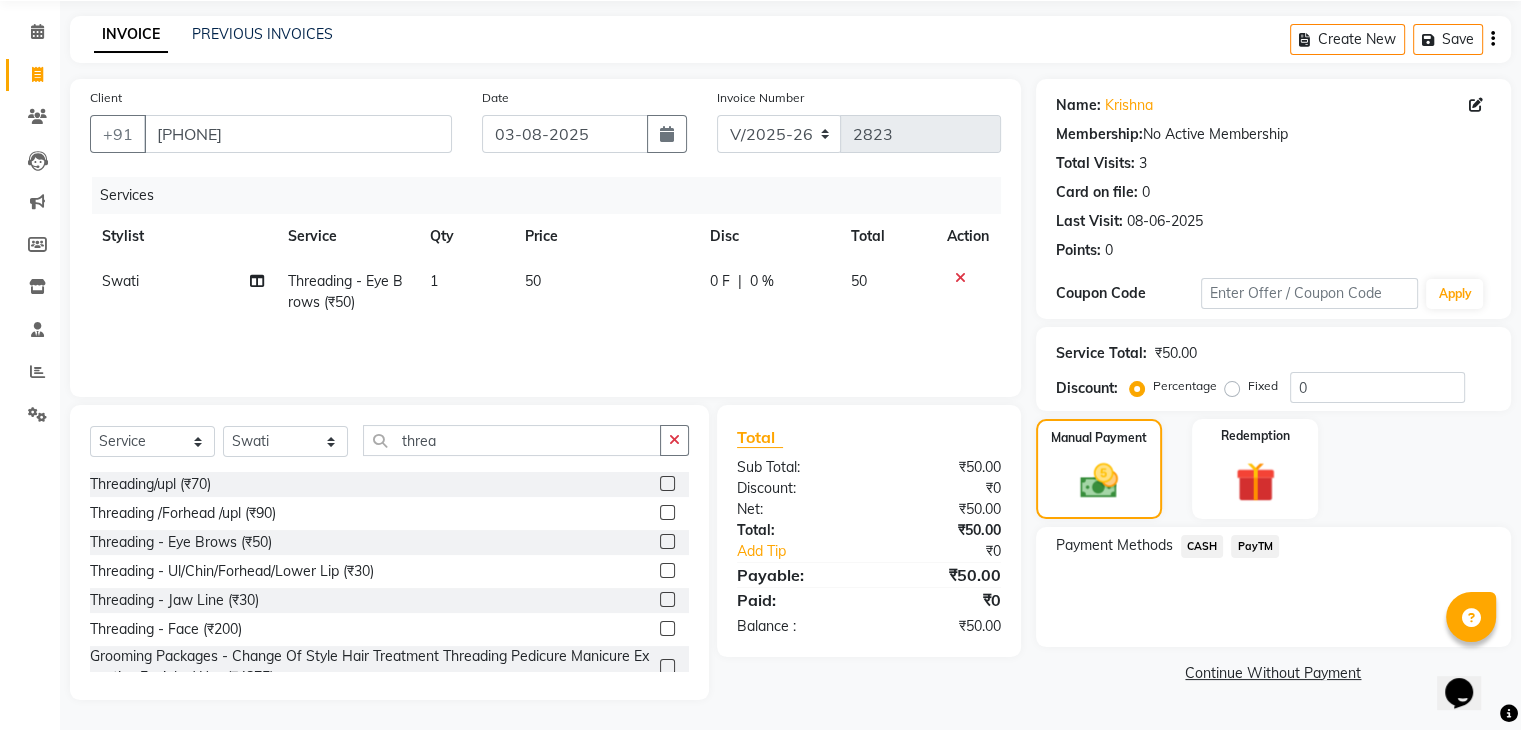 click on "PayTM" 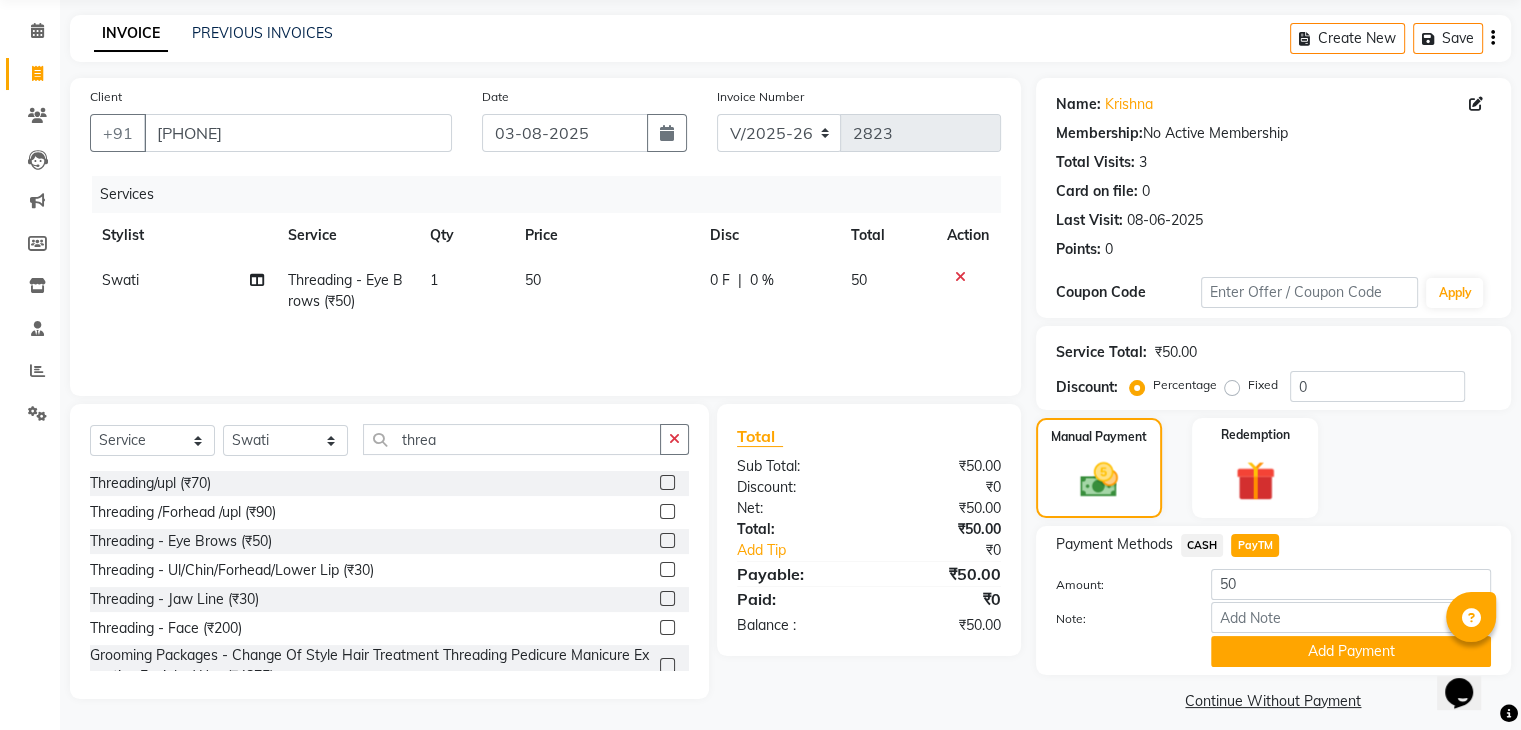 scroll, scrollTop: 89, scrollLeft: 0, axis: vertical 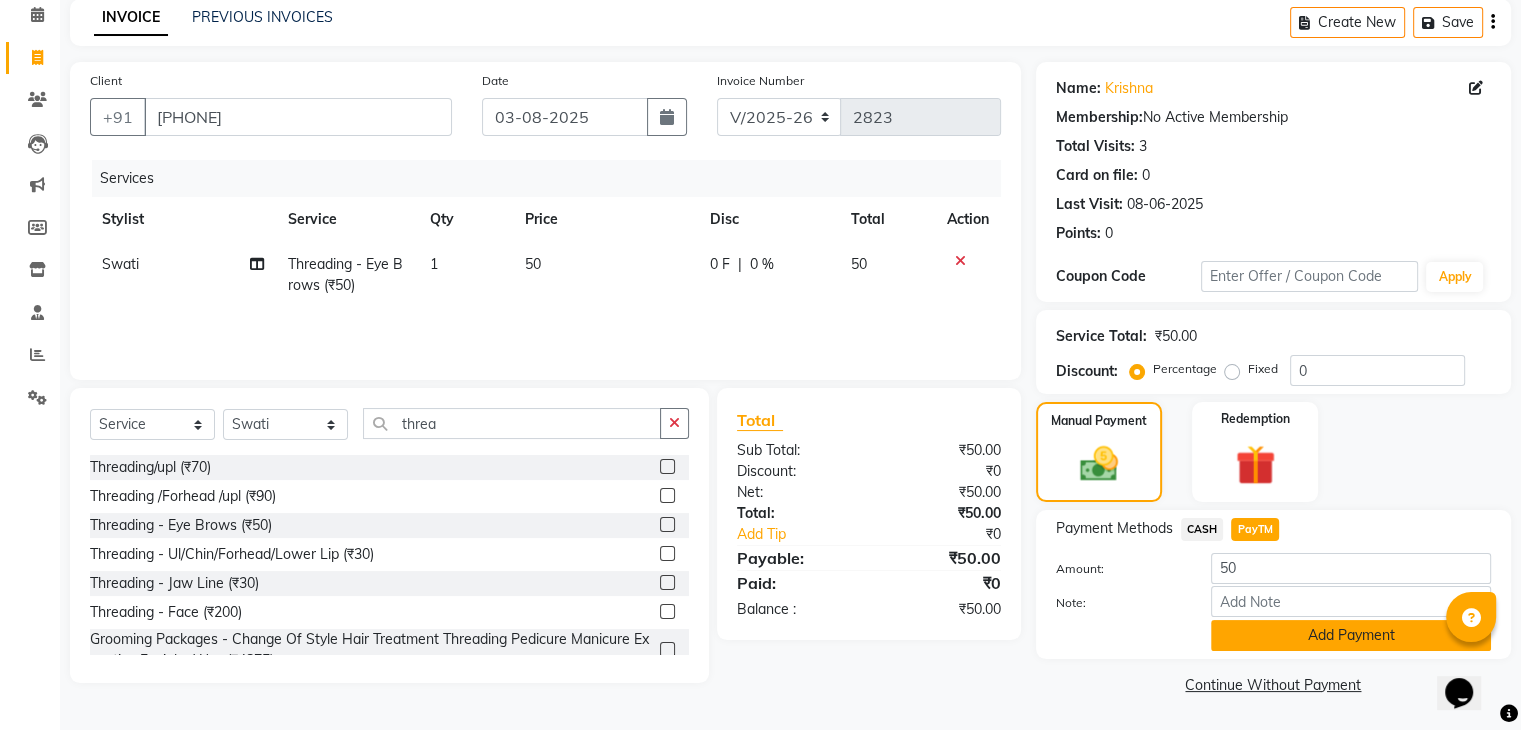 click on "Add Payment" 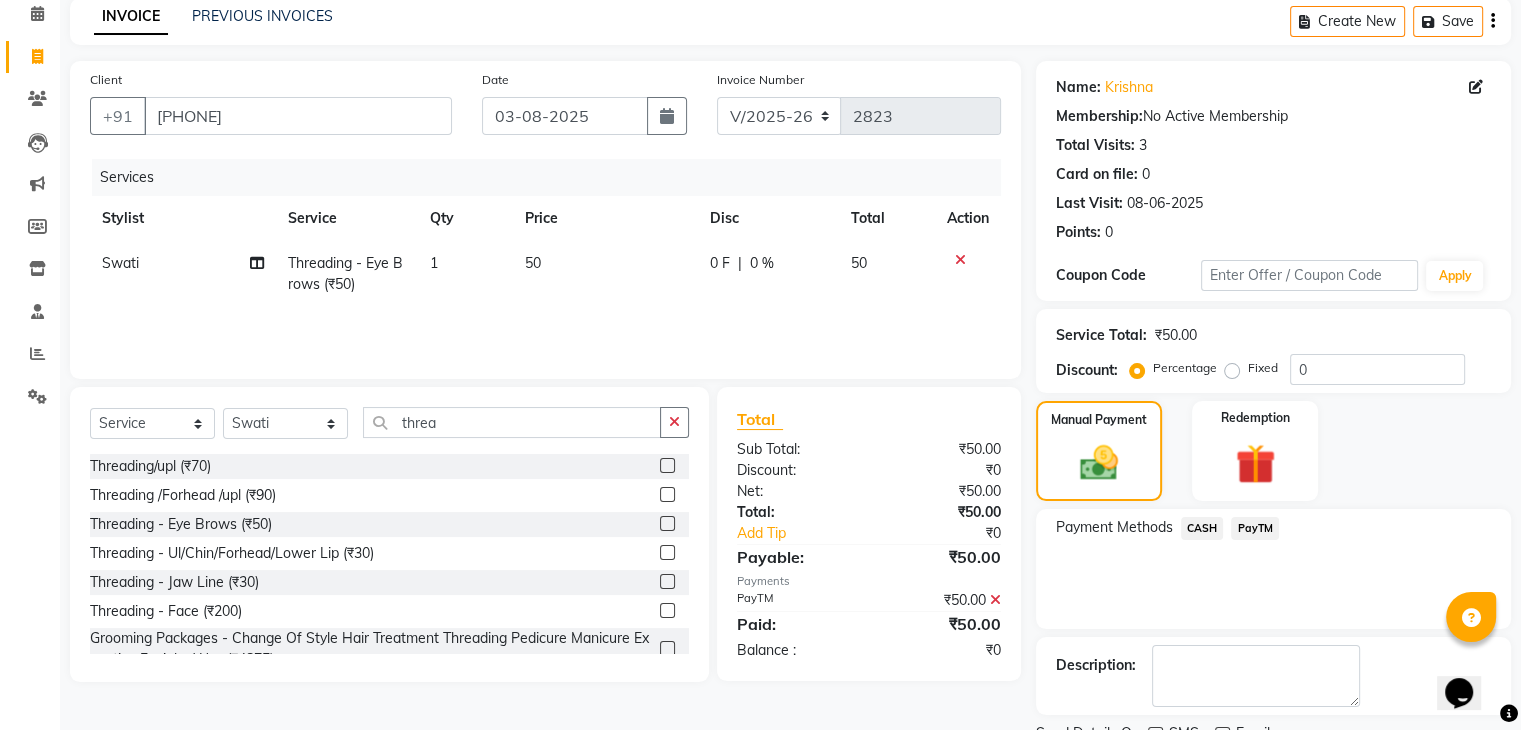 scroll, scrollTop: 171, scrollLeft: 0, axis: vertical 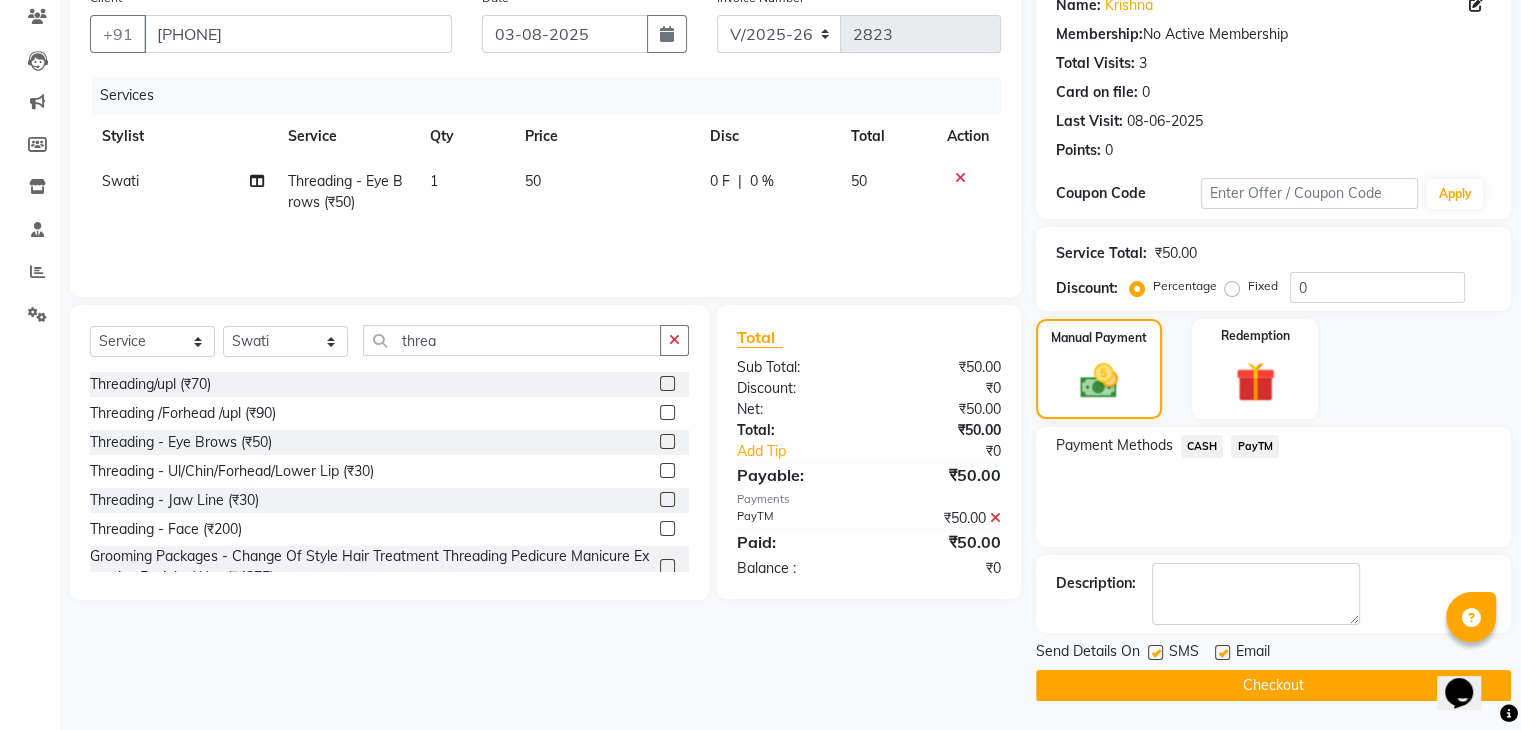 click on "SMS" 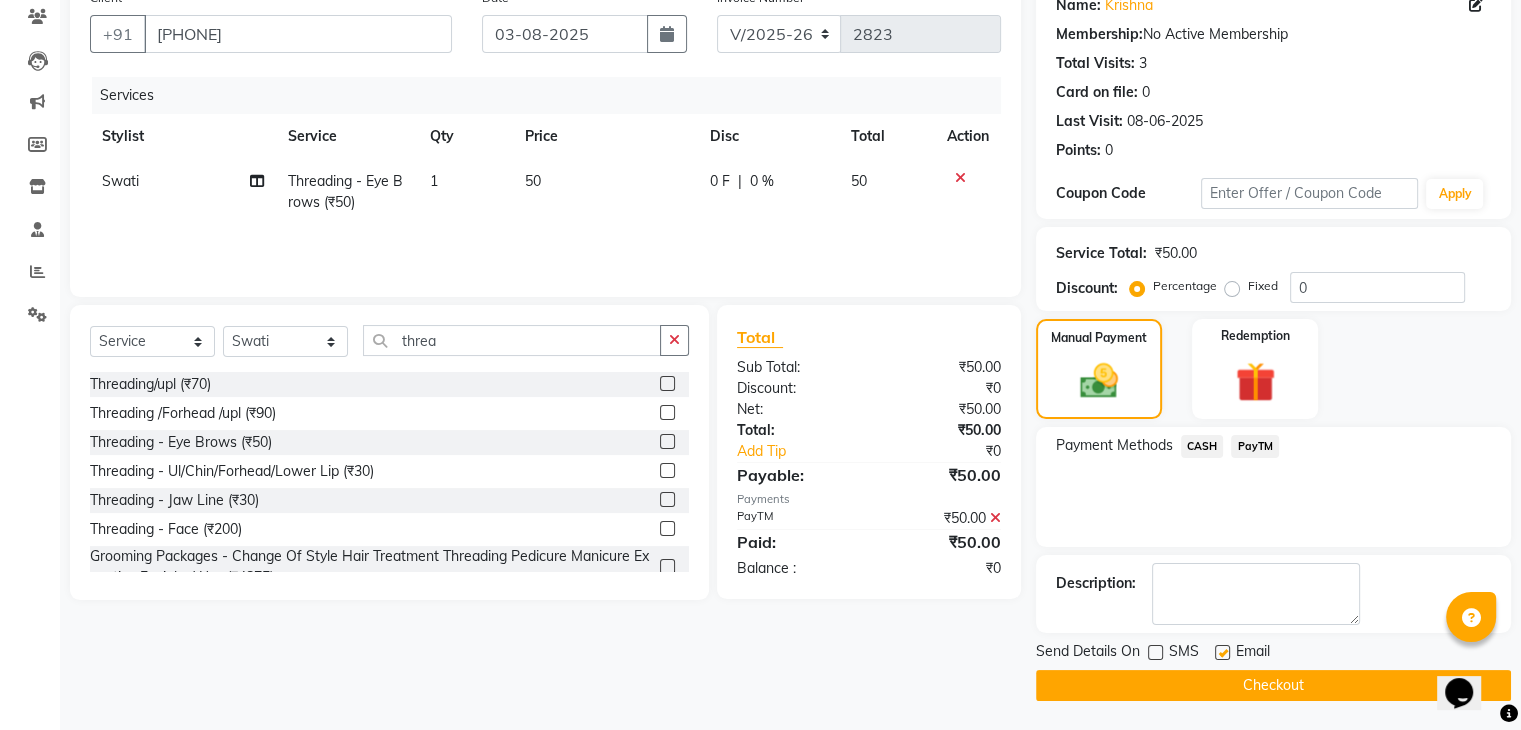 click 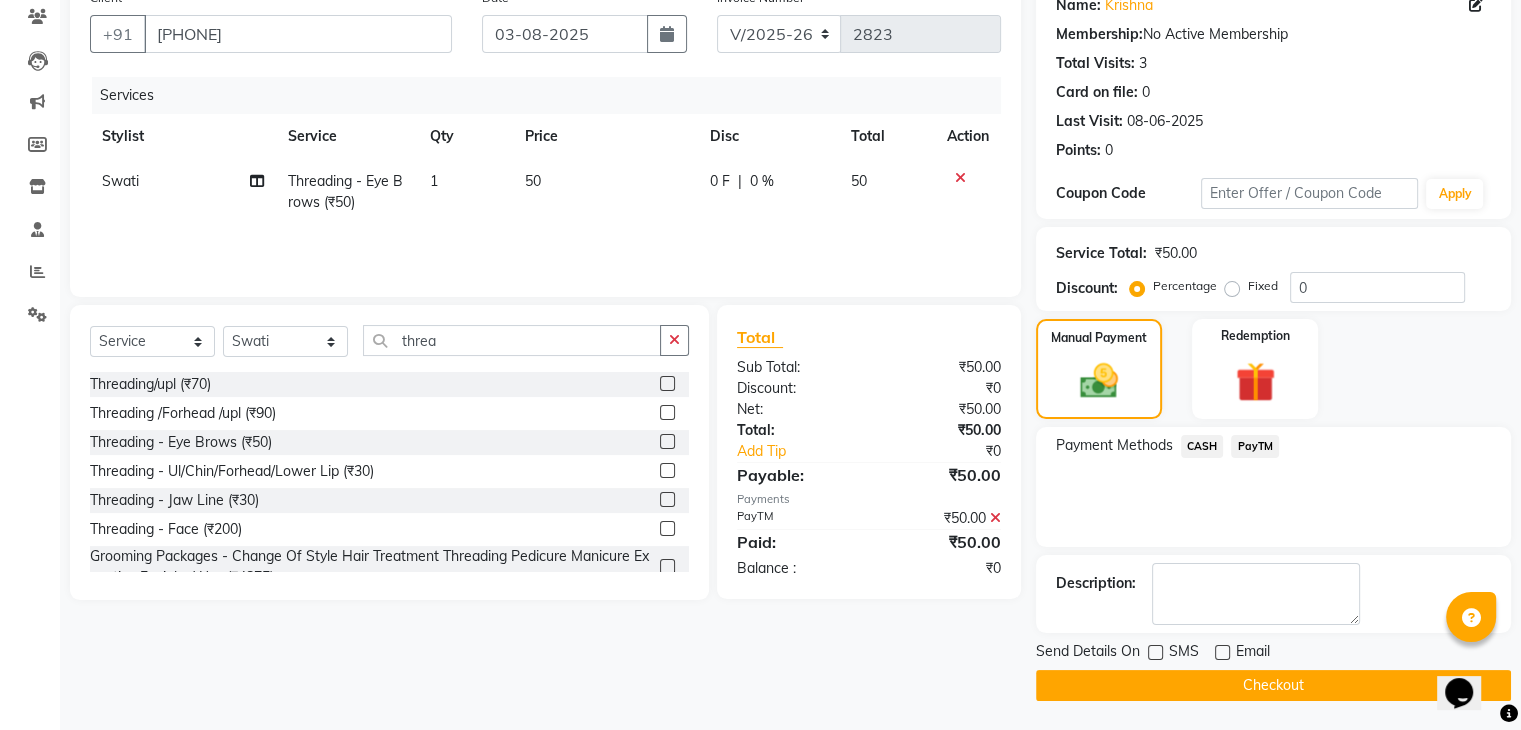 click on "Checkout" 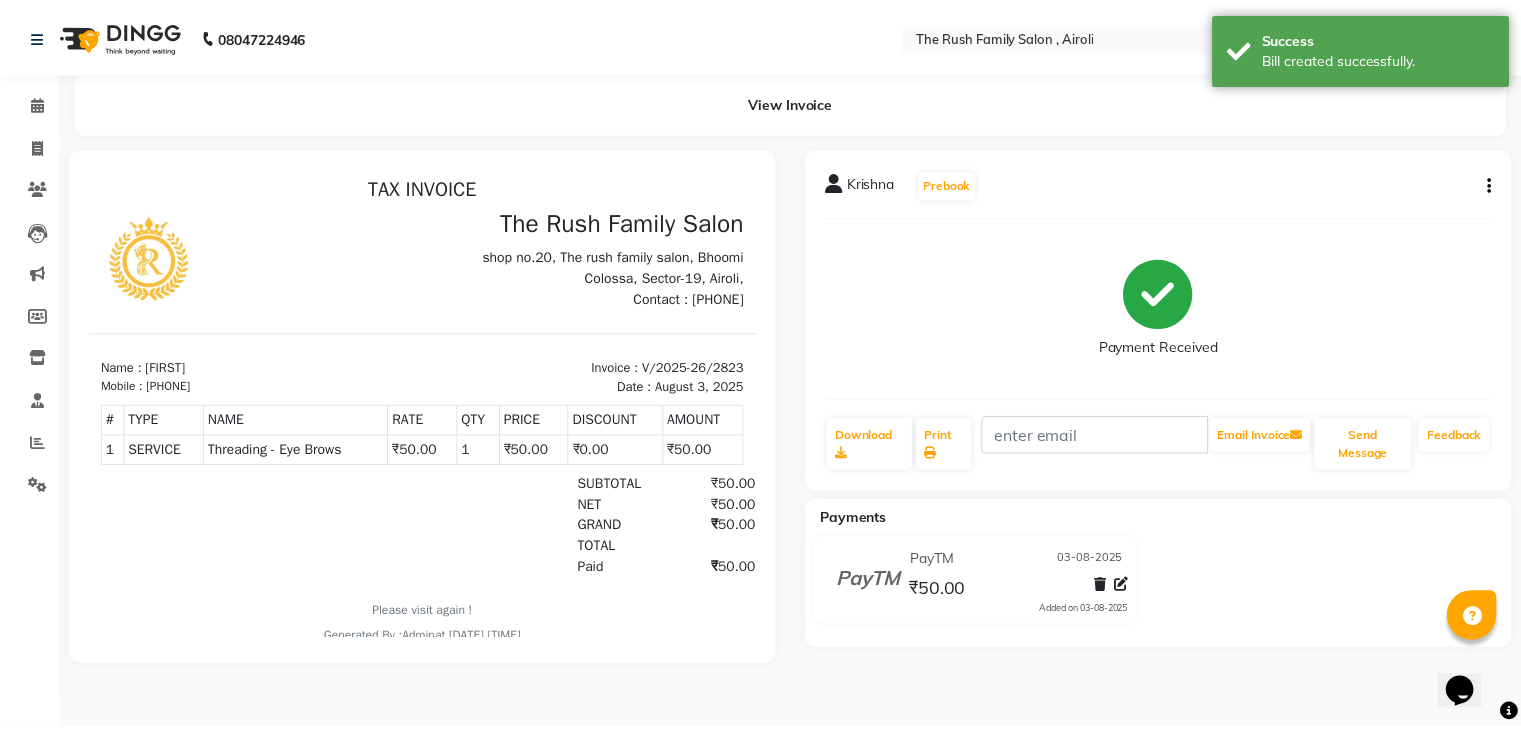 scroll, scrollTop: 0, scrollLeft: 0, axis: both 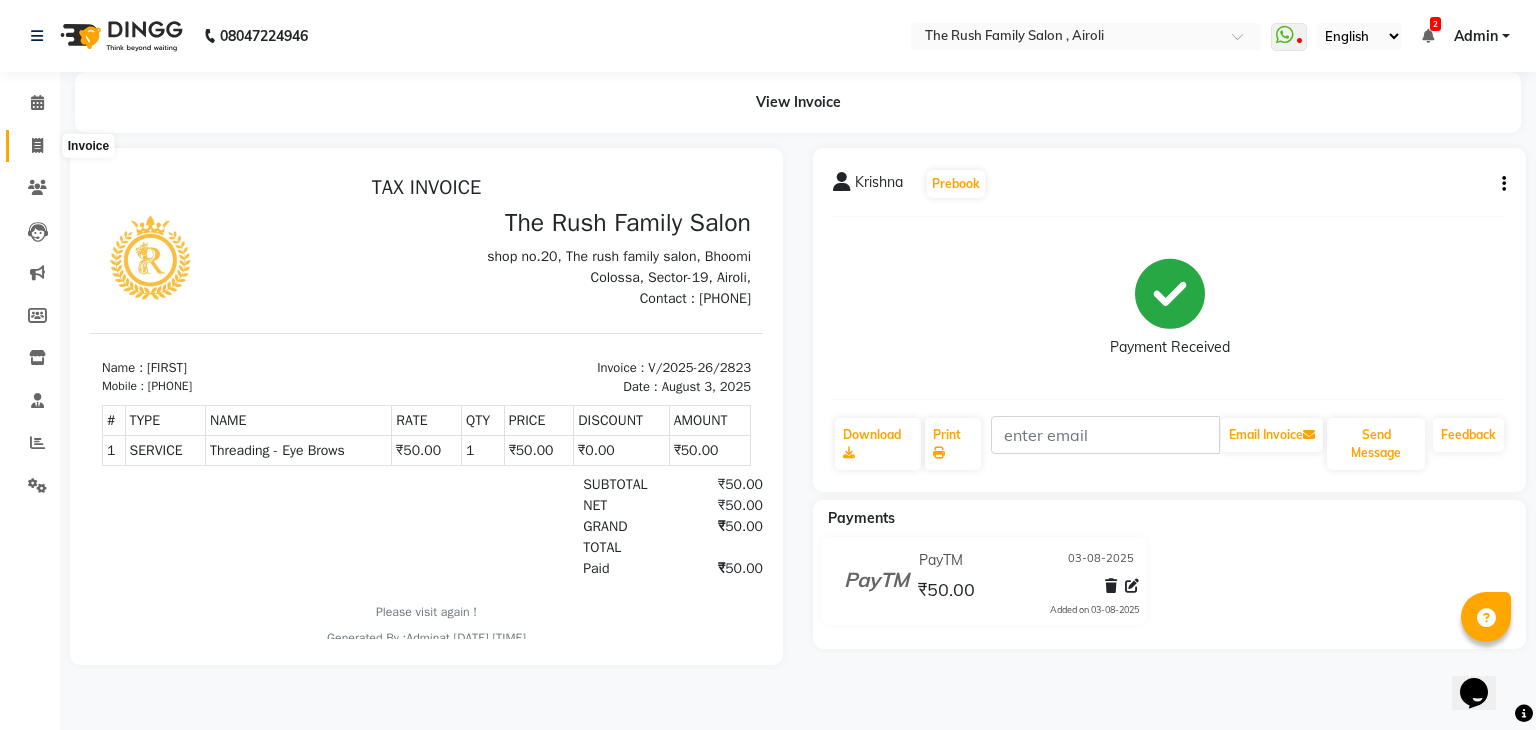 click 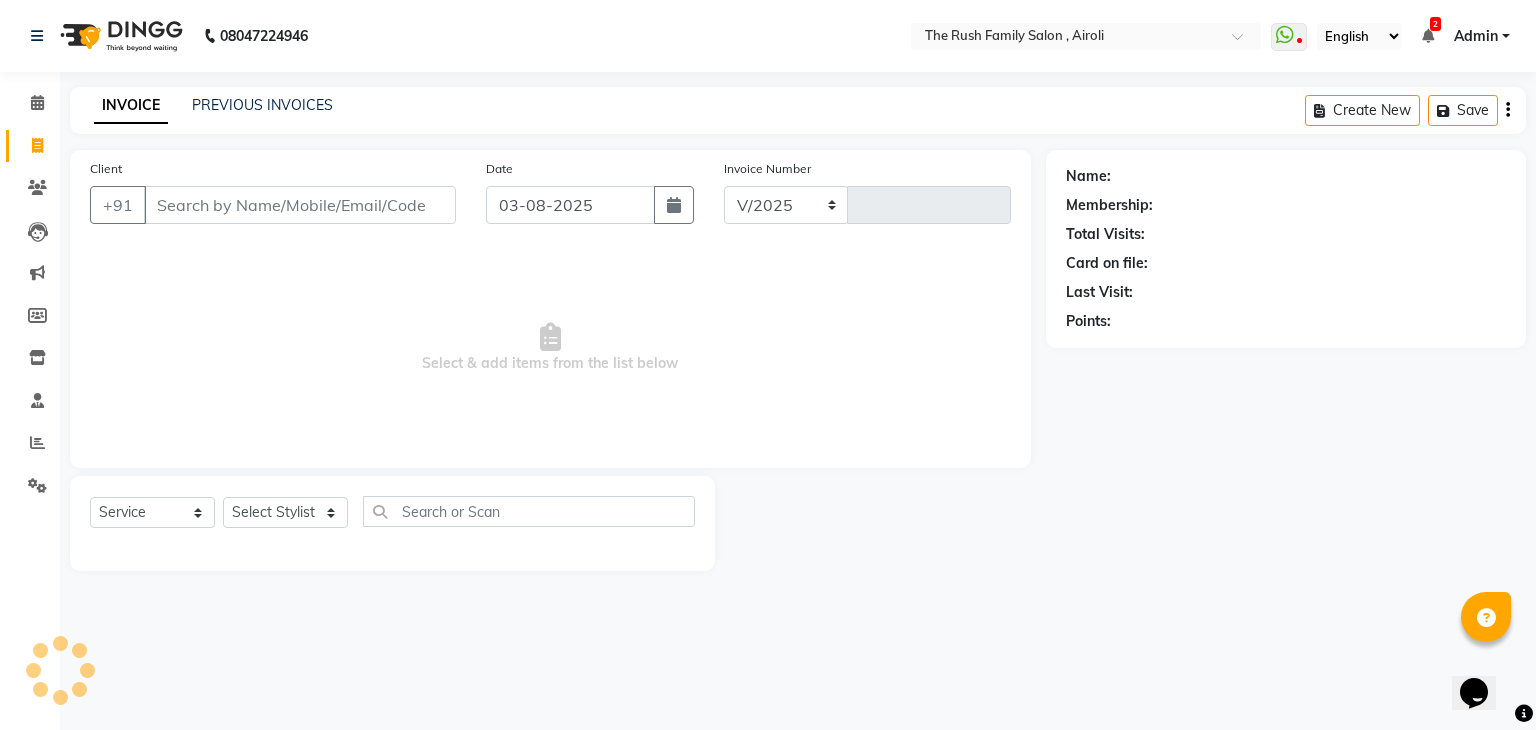 select on "5419" 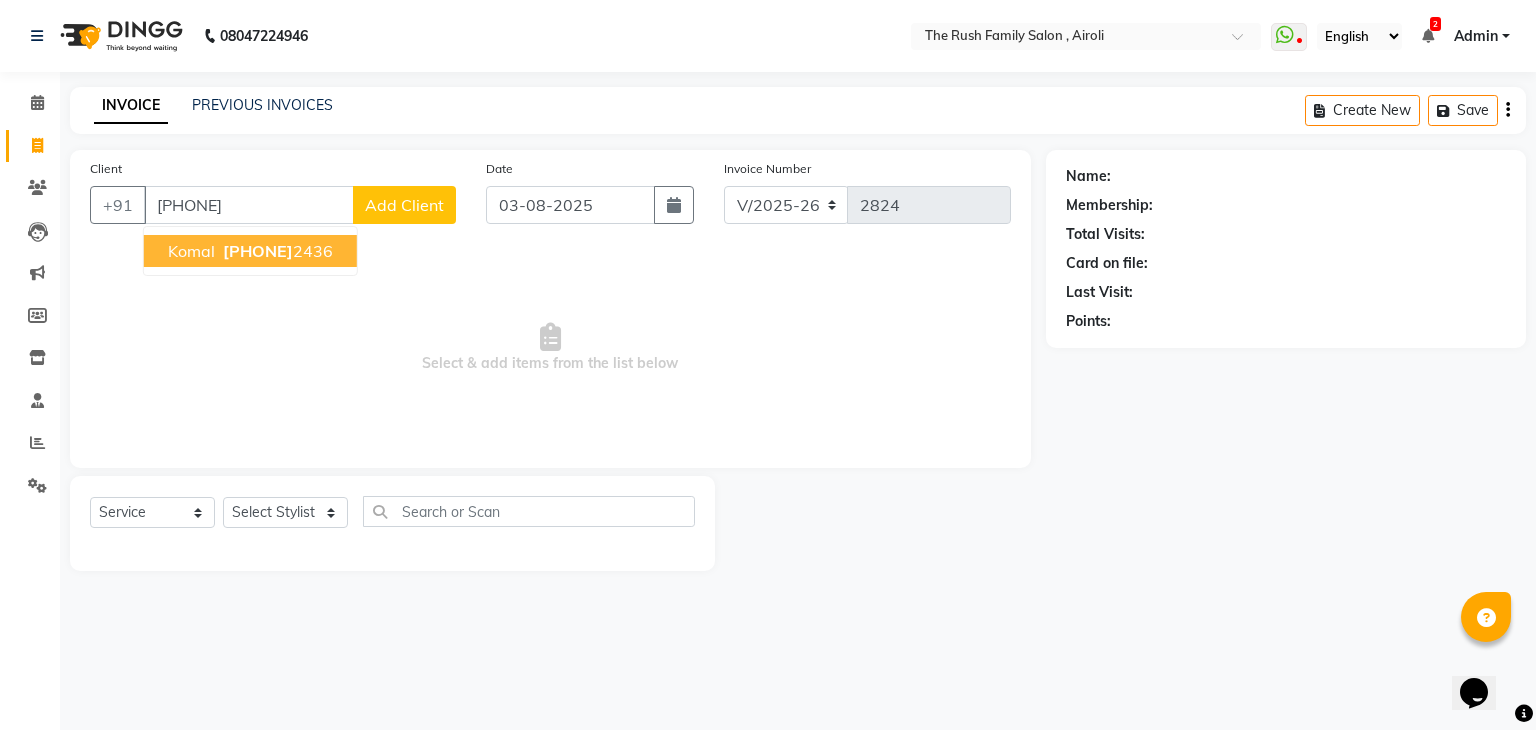 click on "Komal" at bounding box center [191, 251] 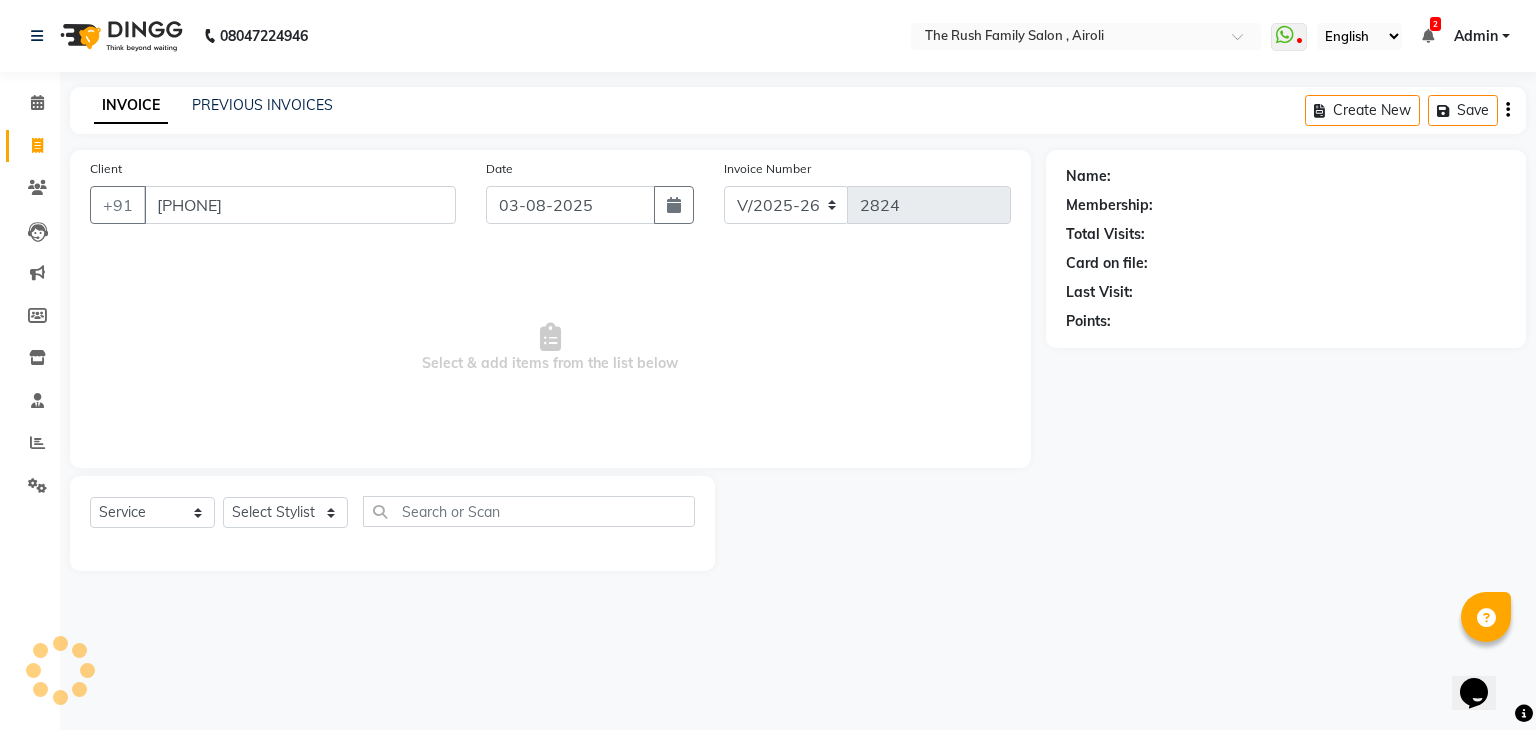 type on "[PHONE]" 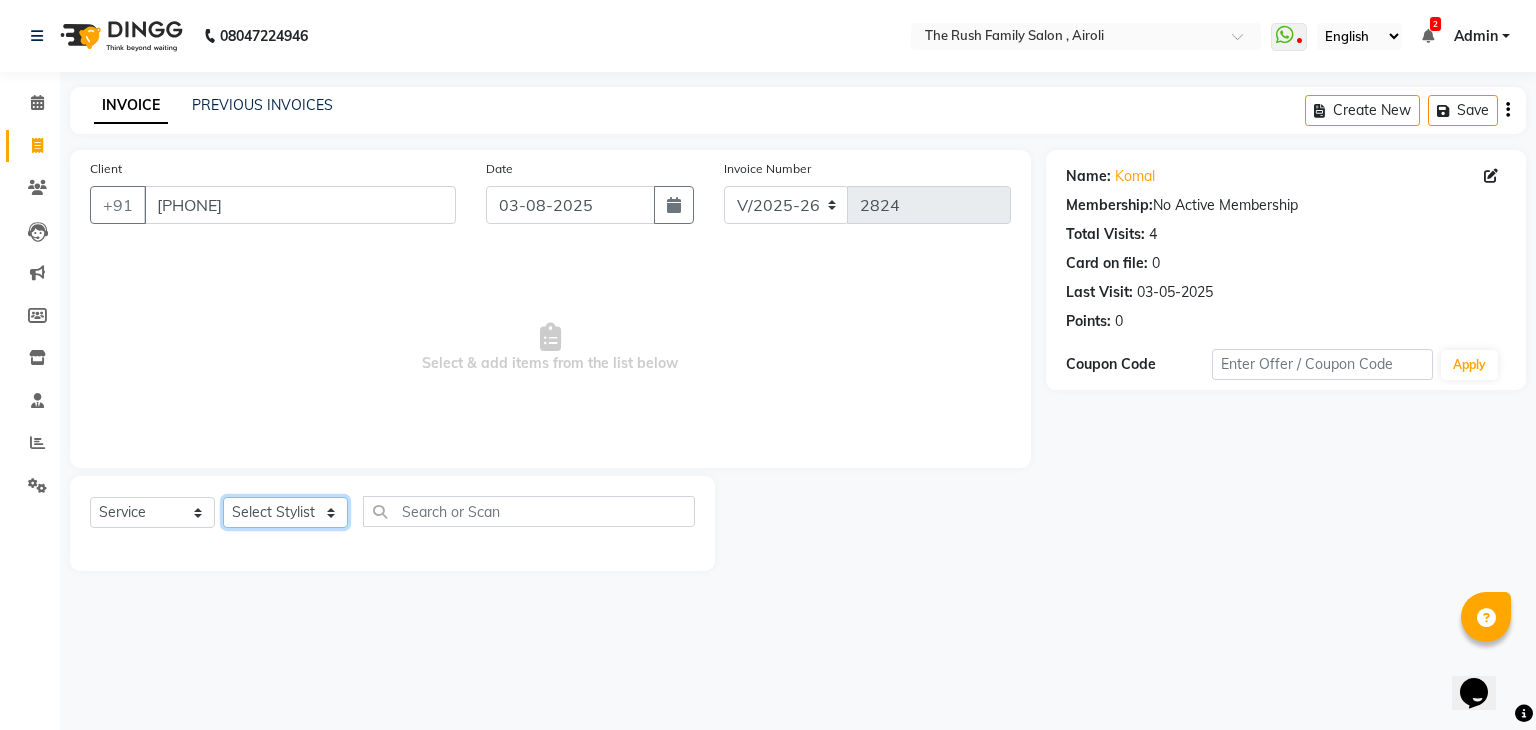 click on "Select Stylist Ajaz Alvira Danish Guddi Jayesh Josh  mumtaz Naeem Neha Riya    Rush Swati" 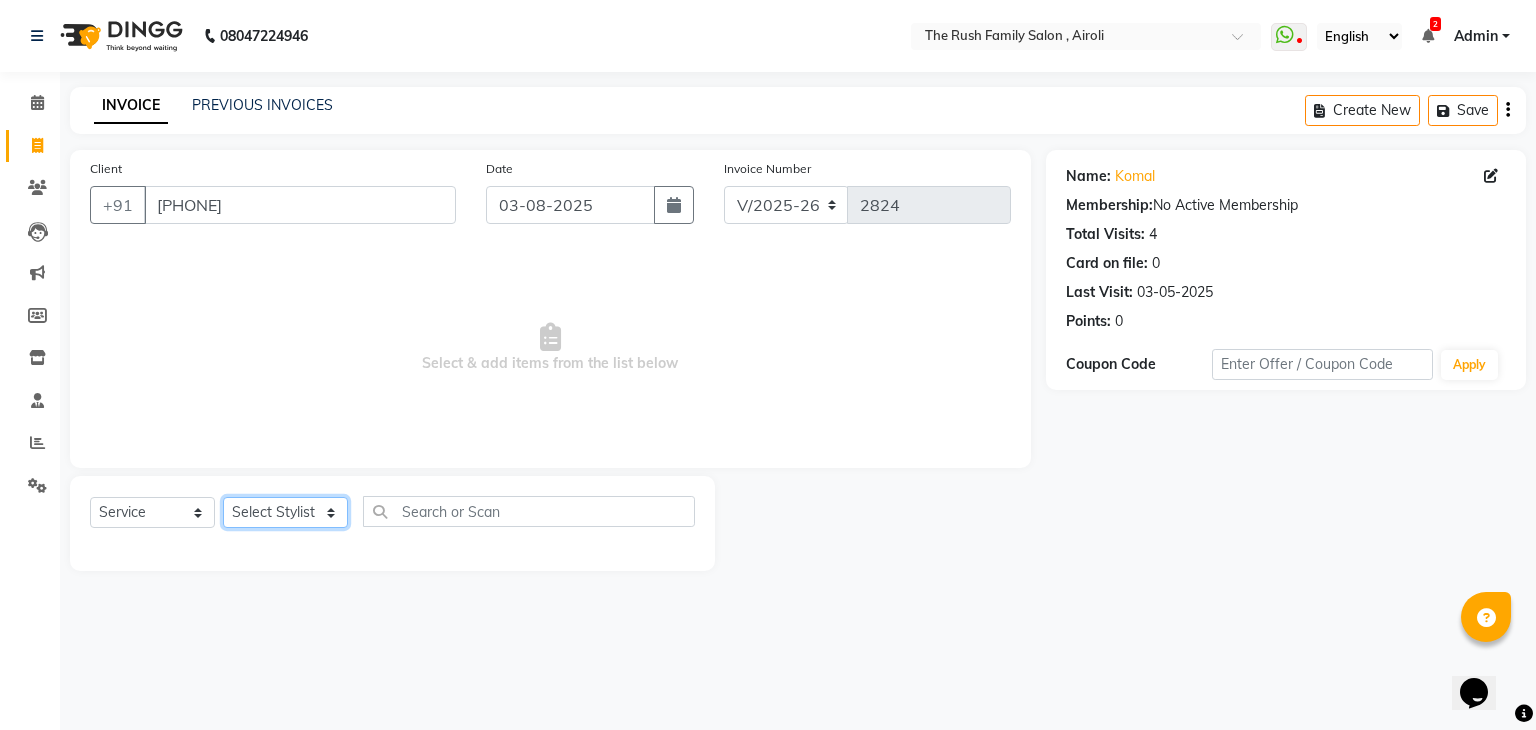 select on "87162" 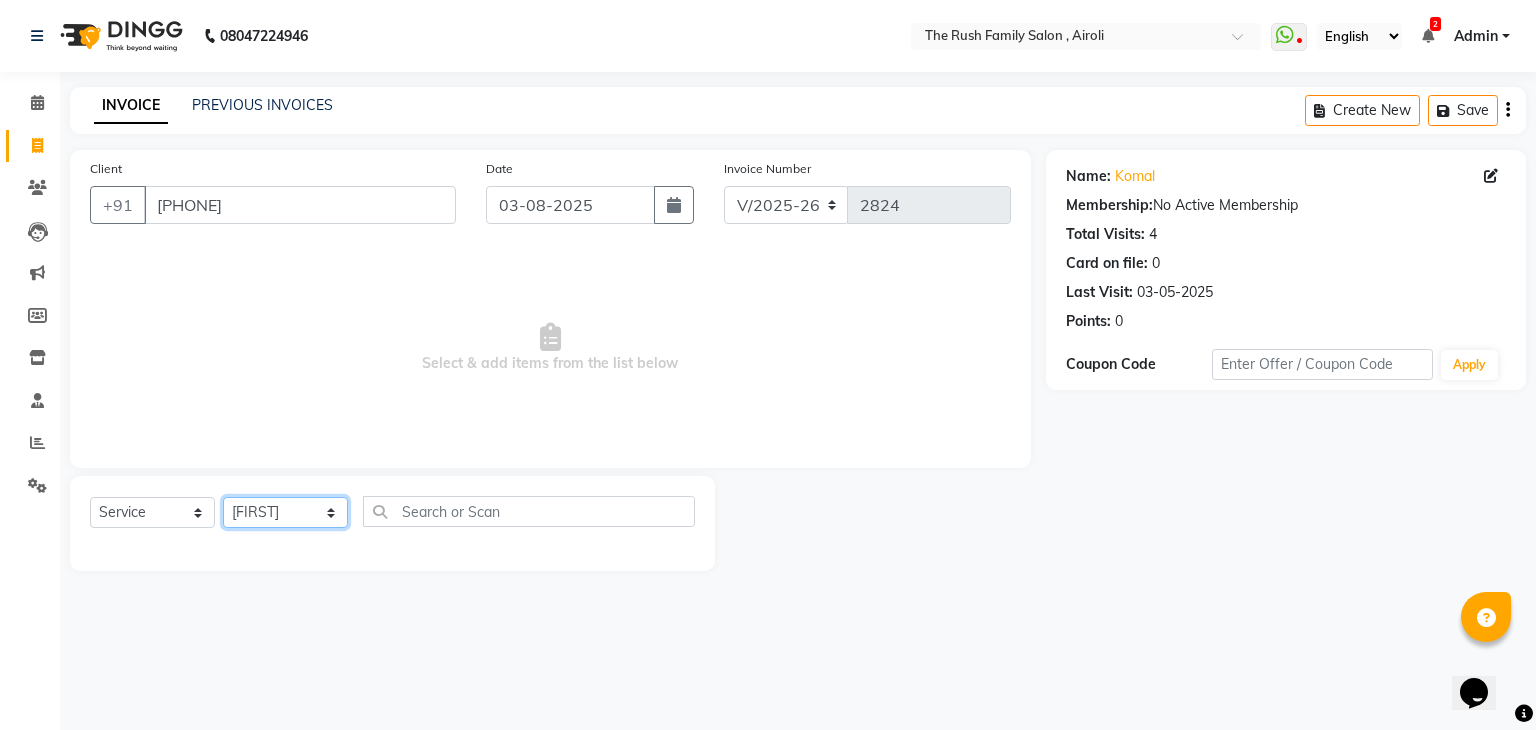 click on "Select Stylist Ajaz Alvira Danish Guddi Jayesh Josh  mumtaz Naeem Neha Riya    Rush Swati" 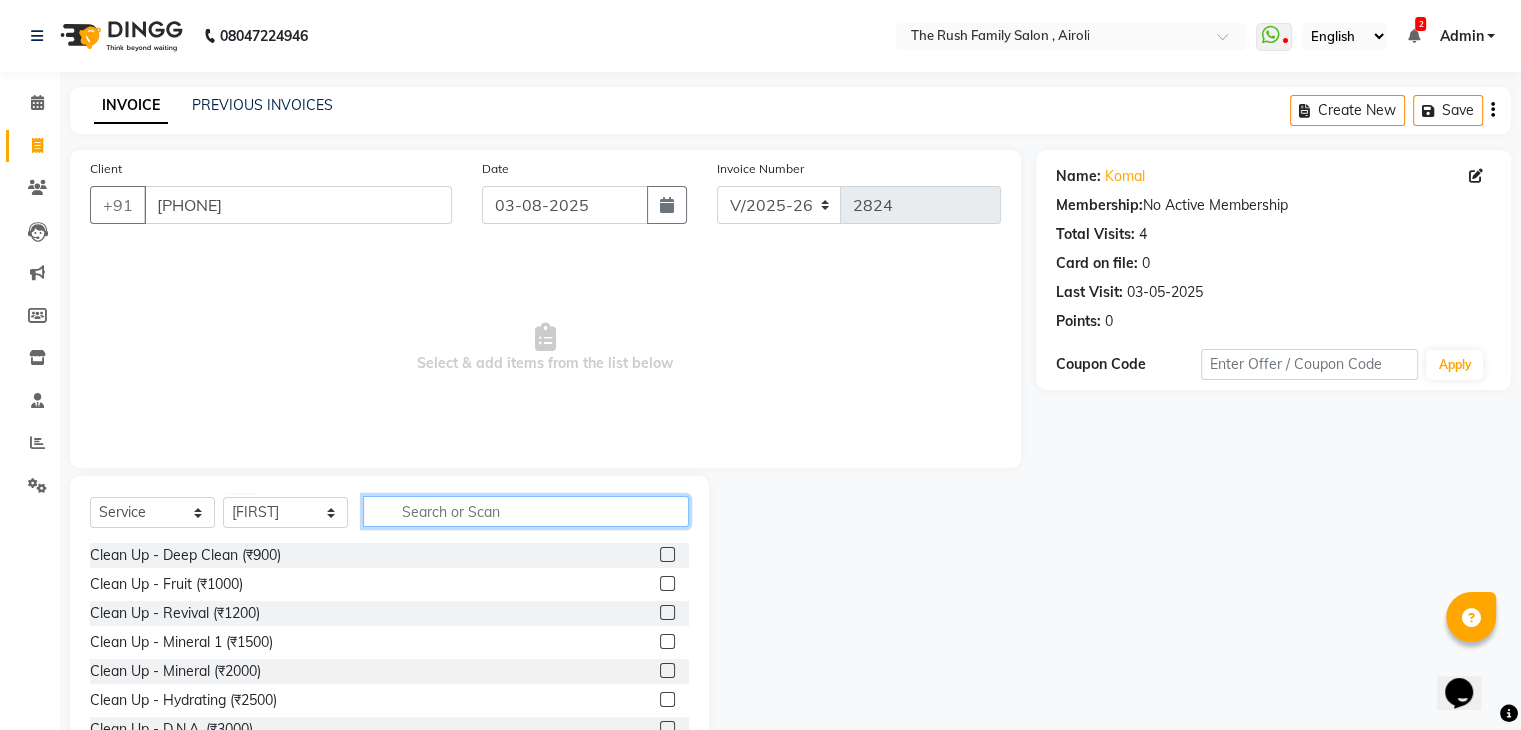 click 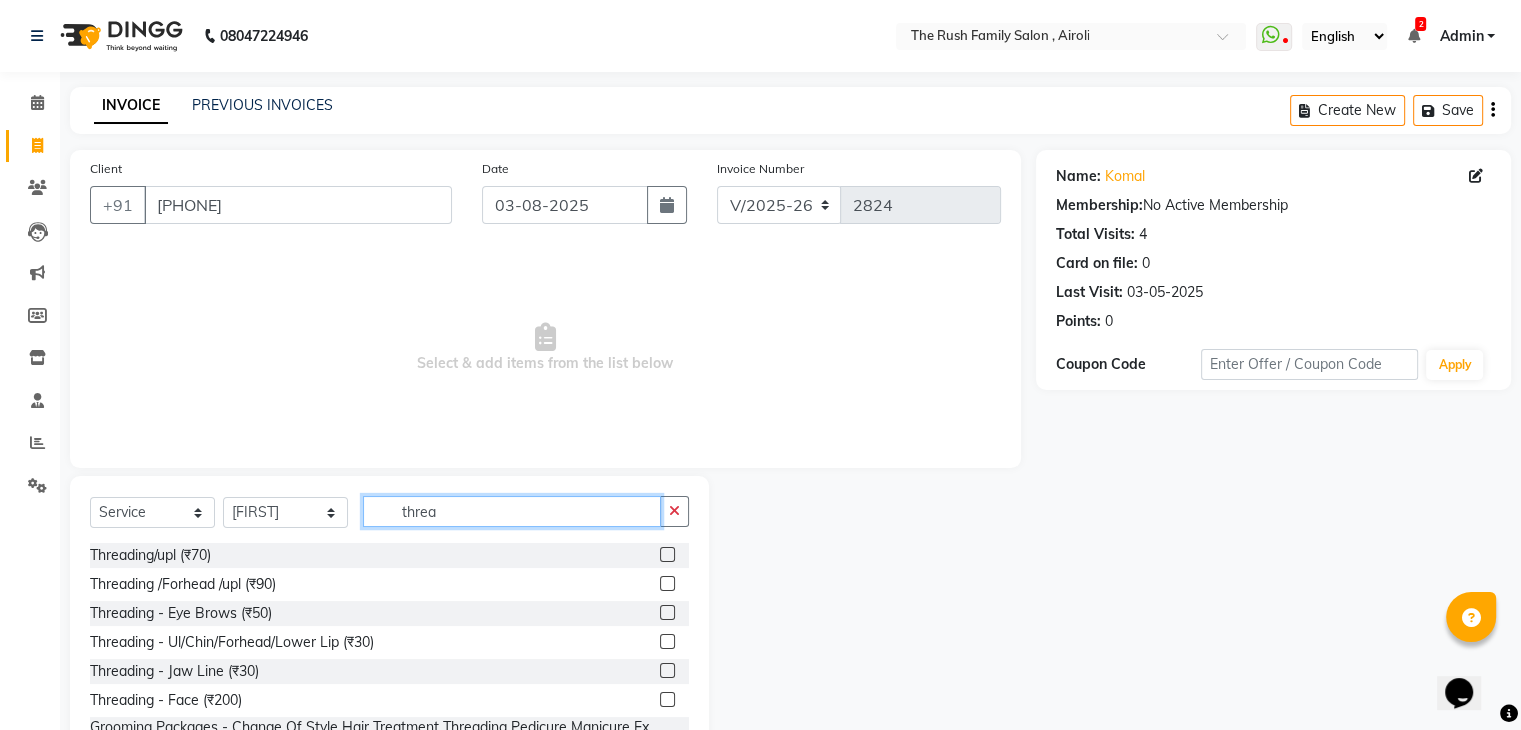 type on "threa" 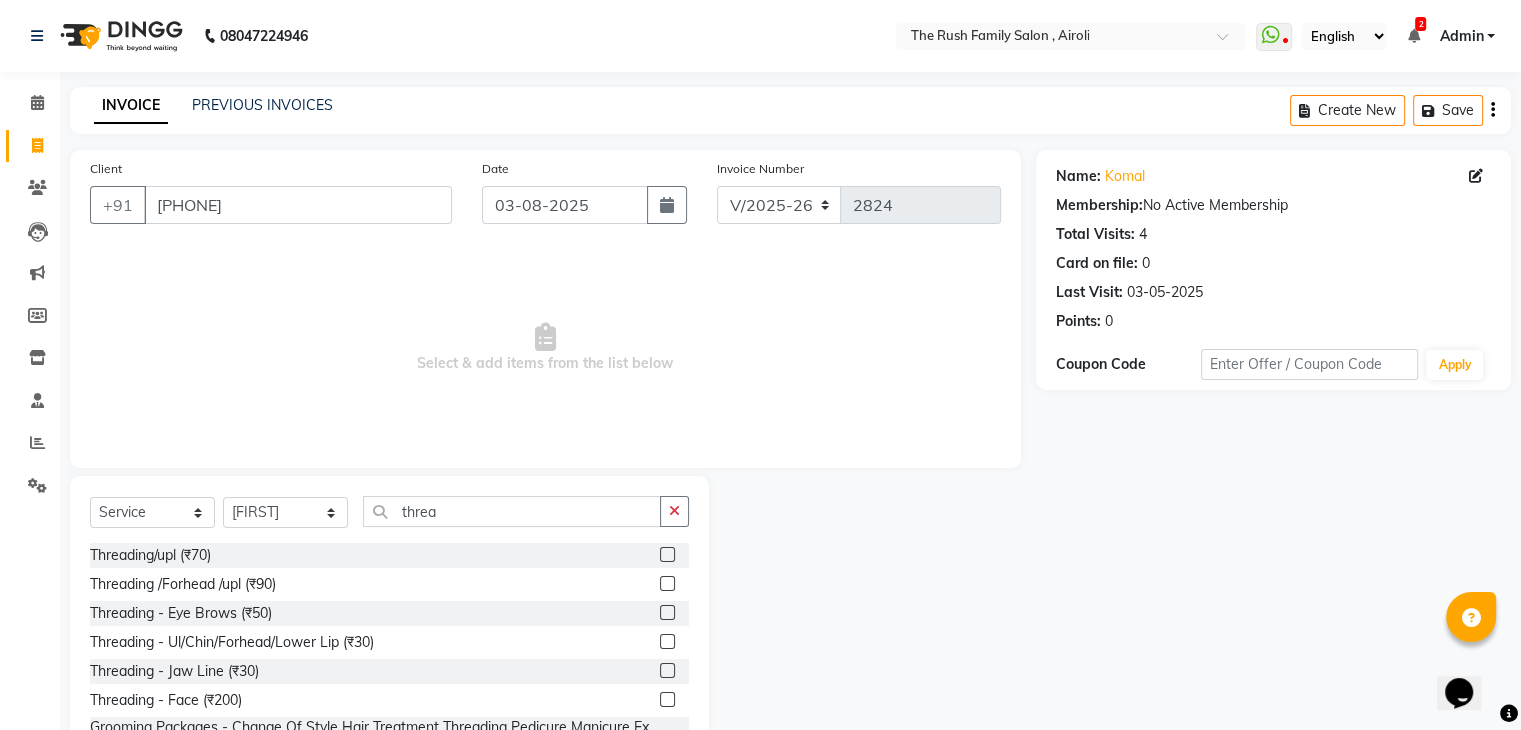 click 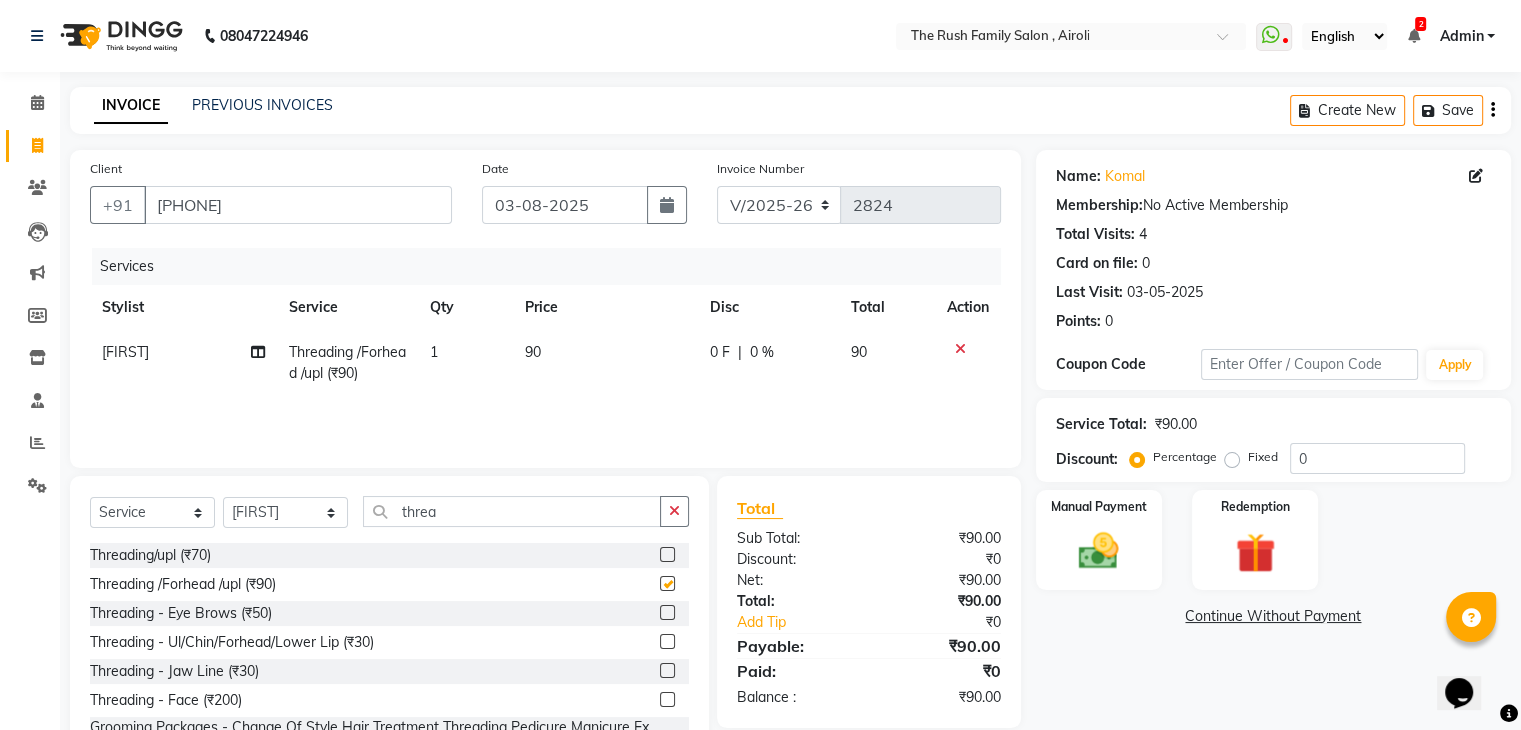 checkbox on "false" 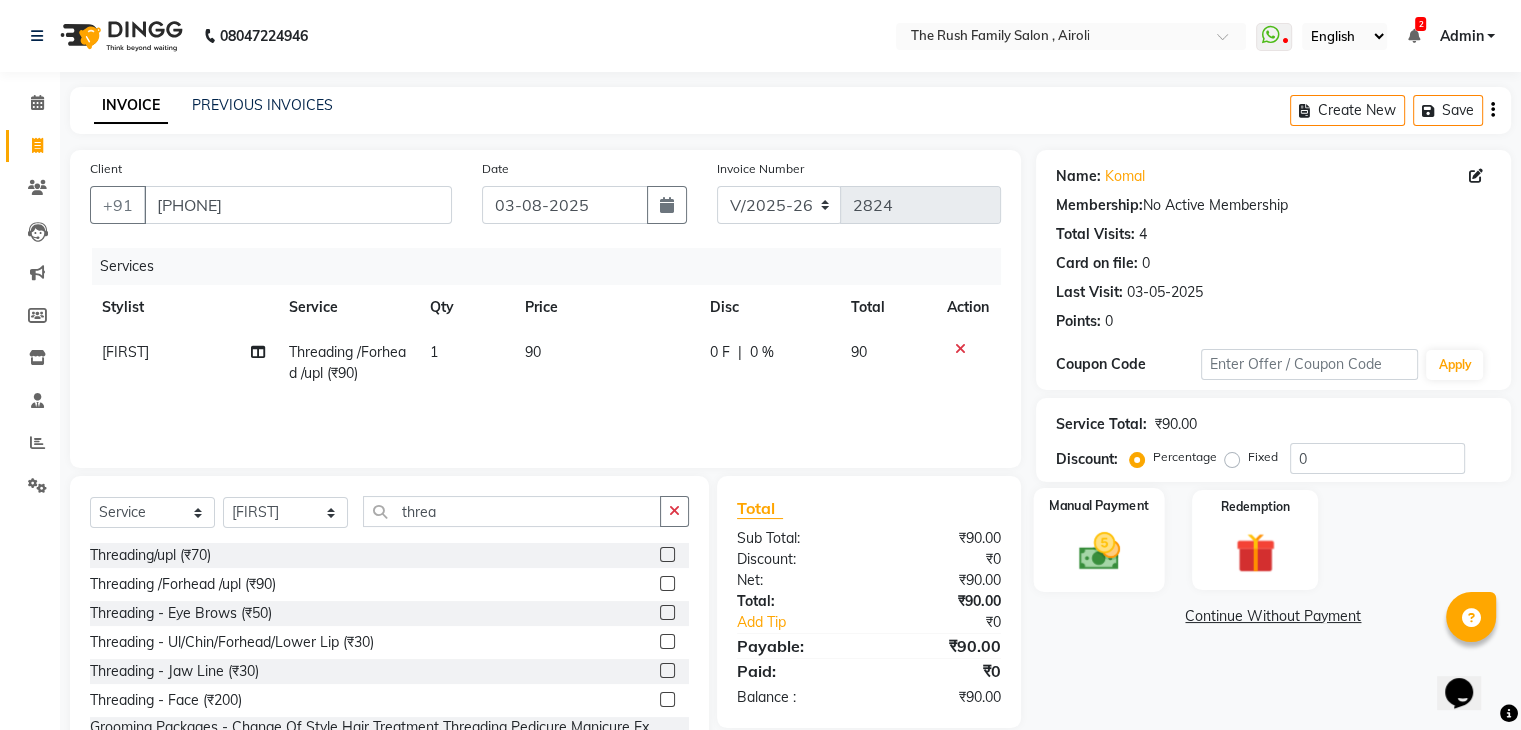 click on "Manual Payment" 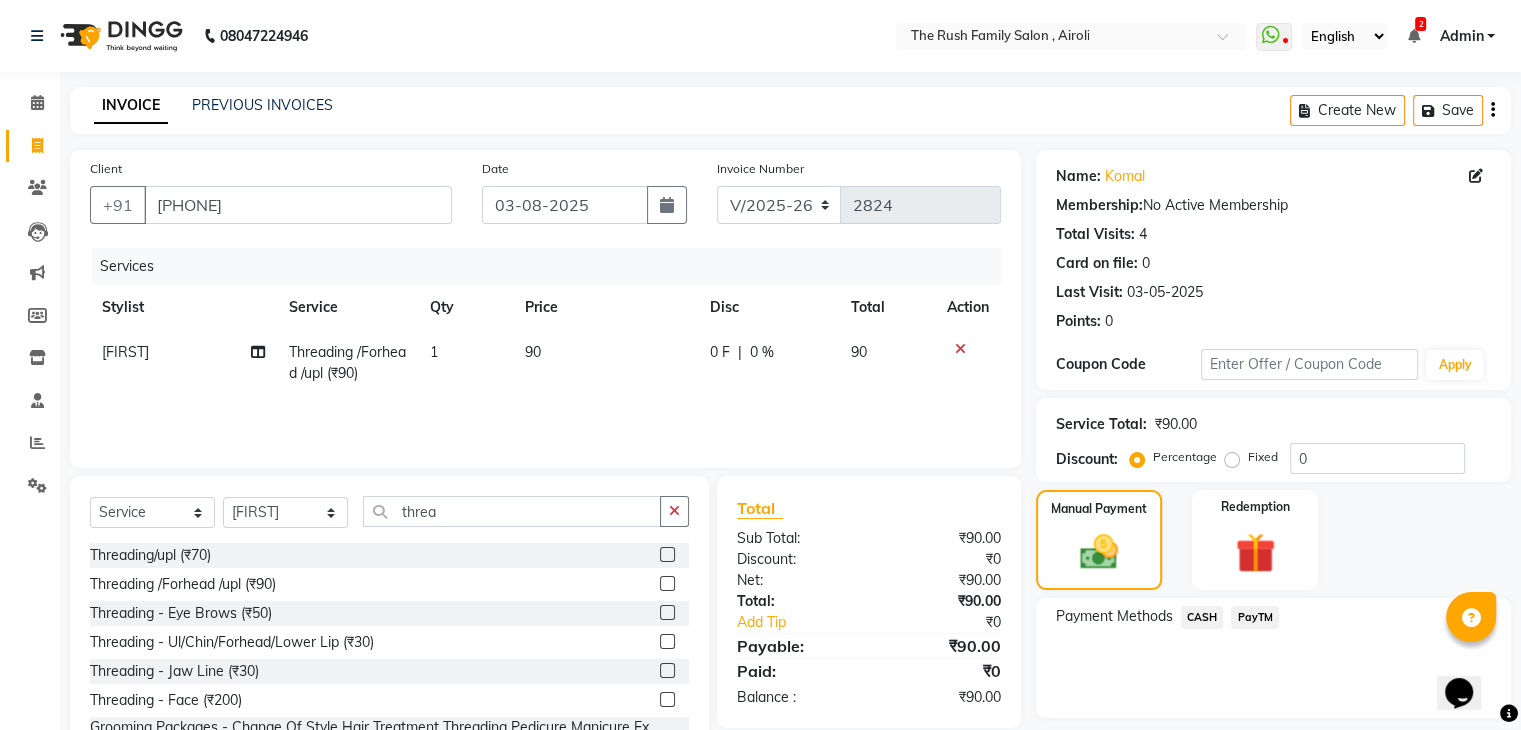 click on "PayTM" 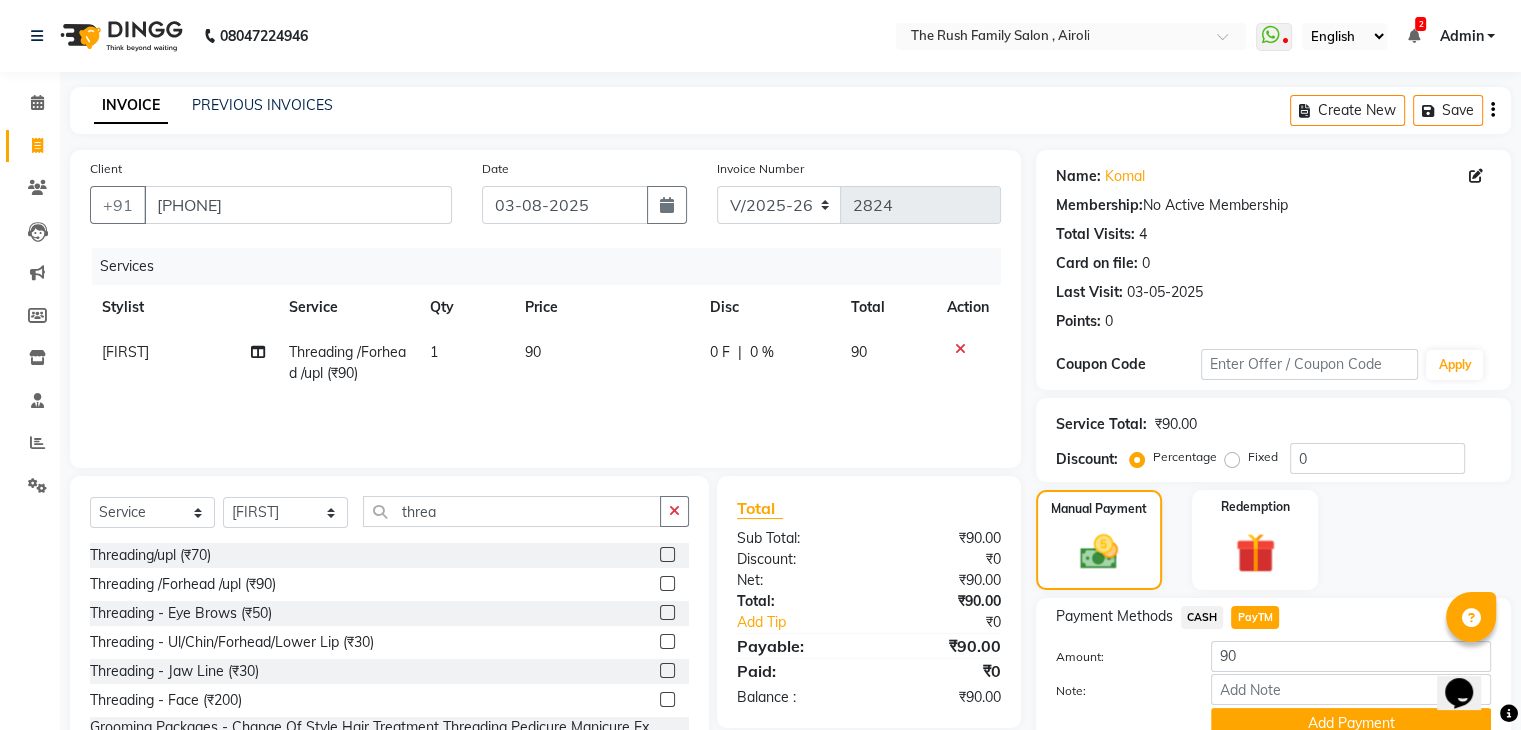 scroll, scrollTop: 89, scrollLeft: 0, axis: vertical 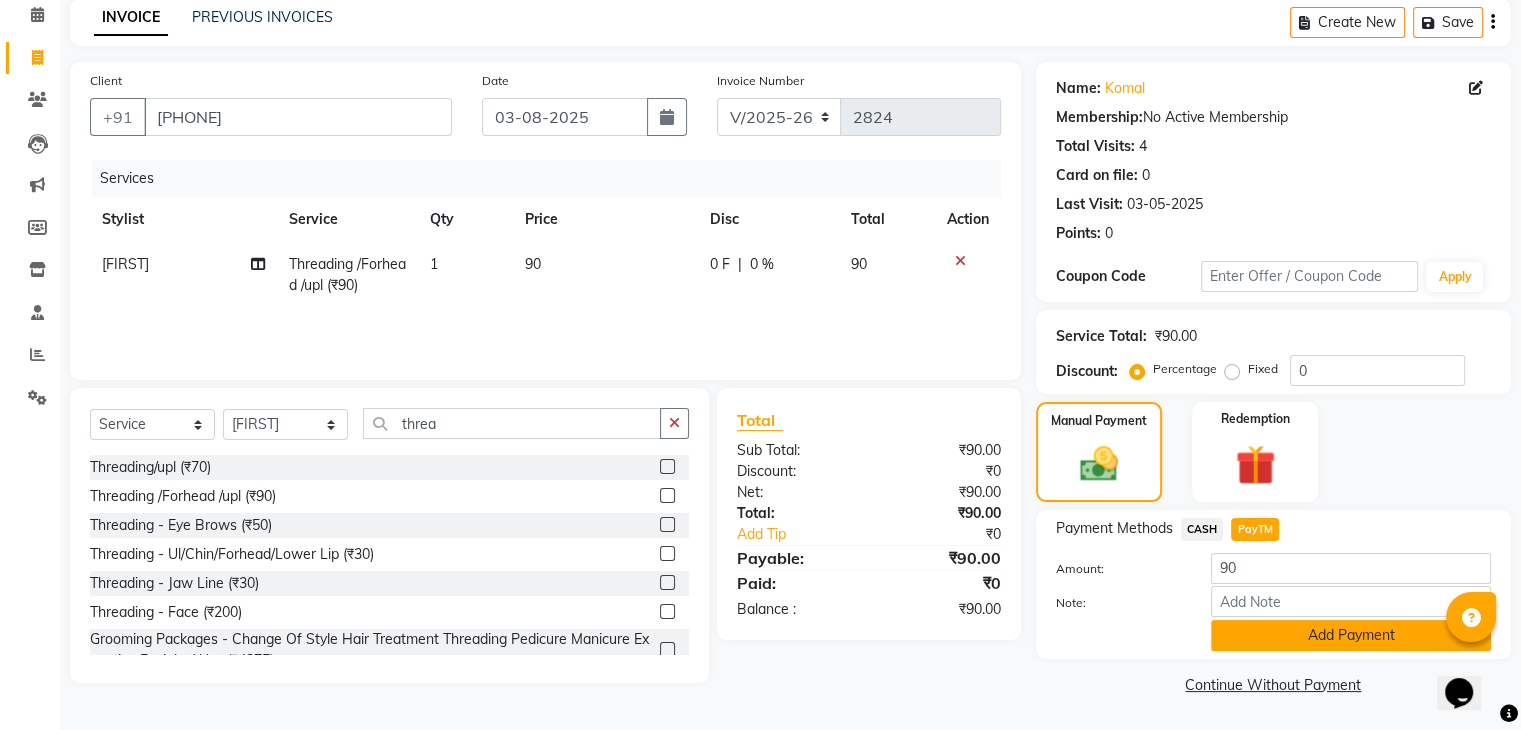 click on "Add Payment" 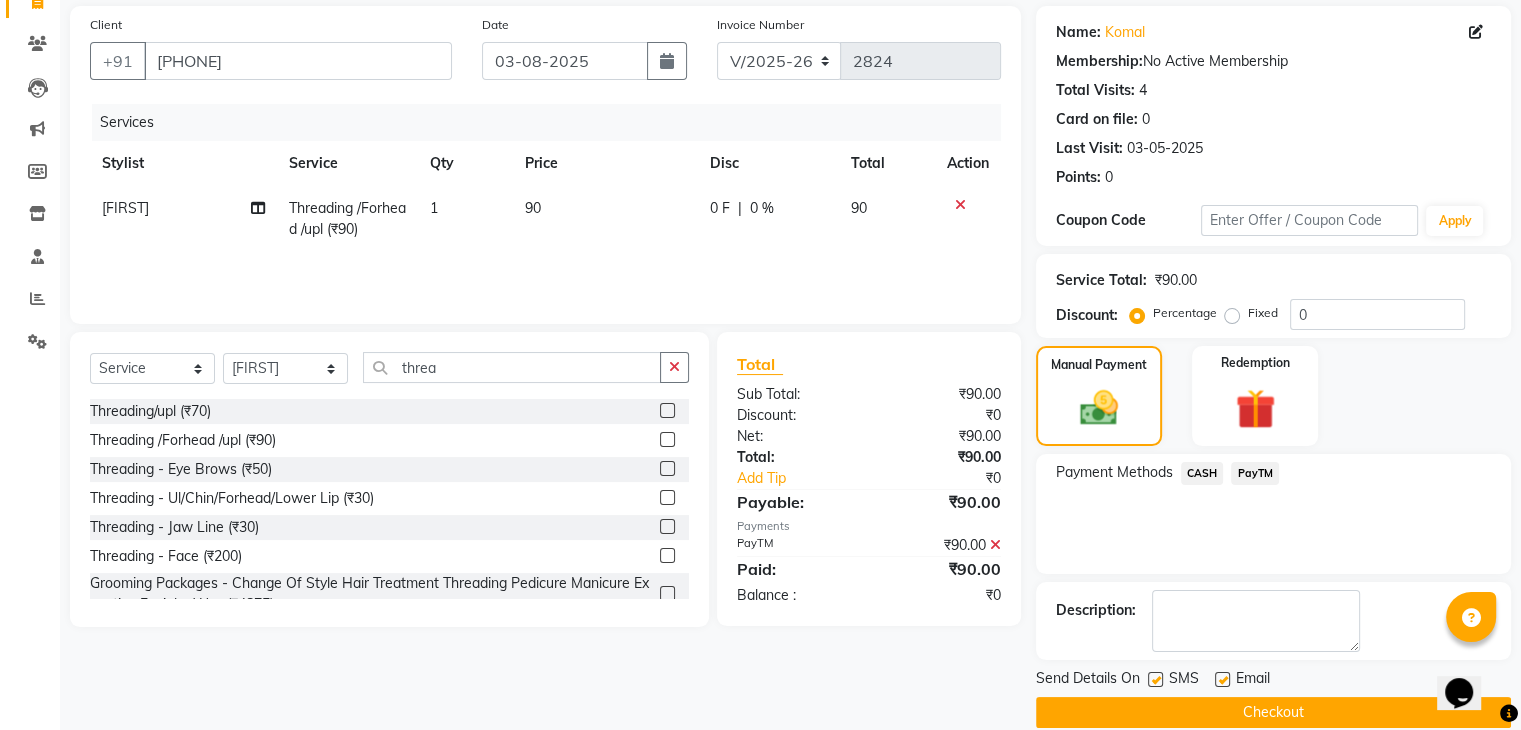 scroll, scrollTop: 149, scrollLeft: 0, axis: vertical 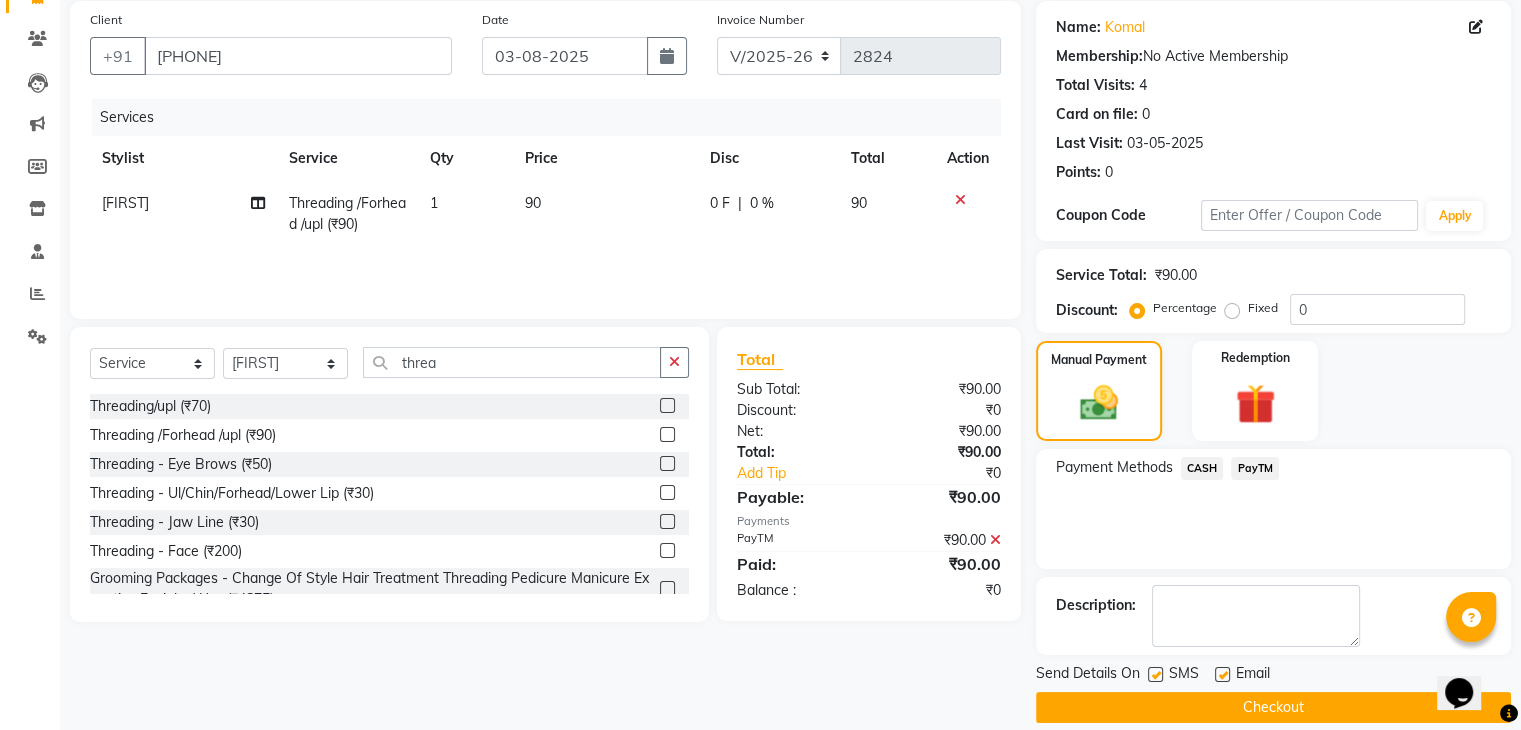 click on "Checkout" 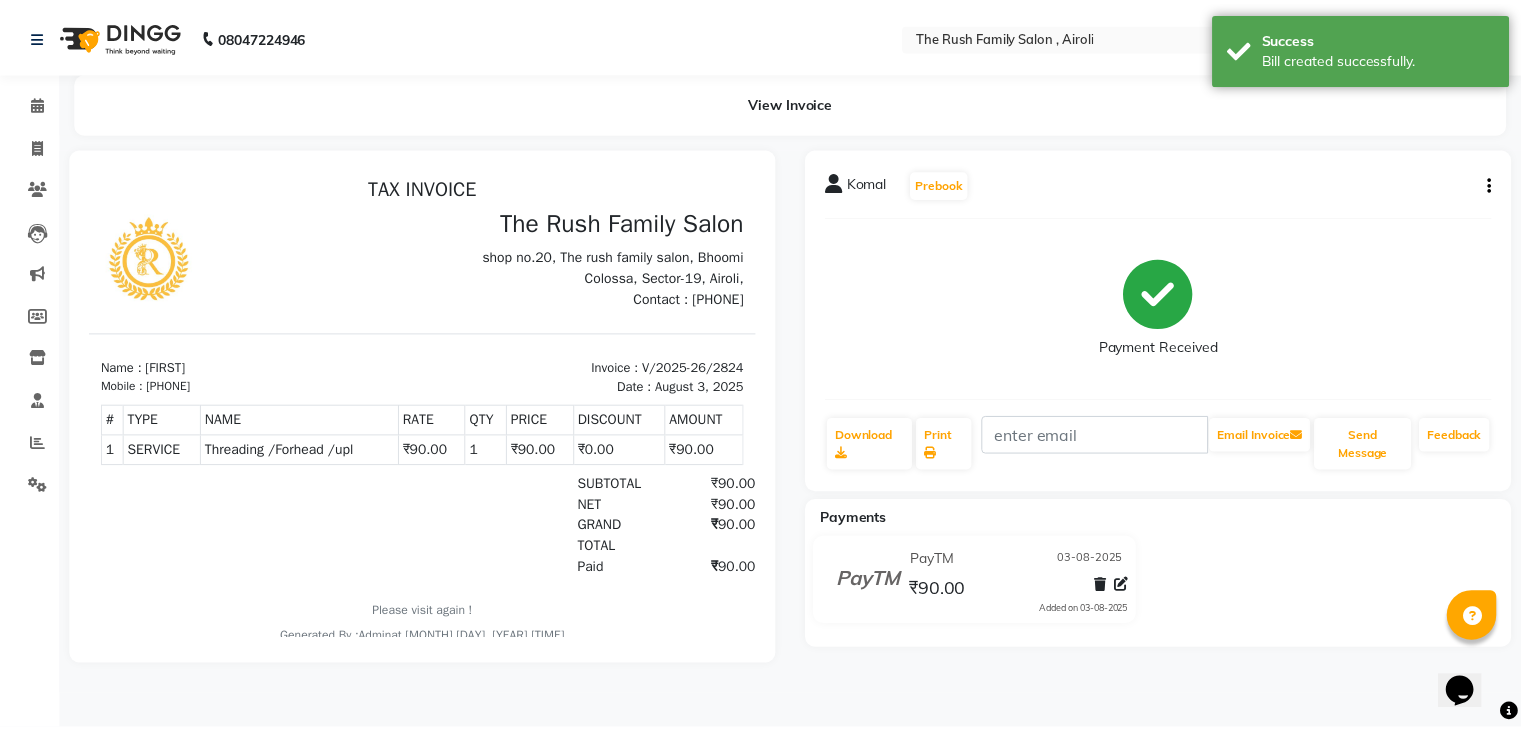 scroll, scrollTop: 0, scrollLeft: 0, axis: both 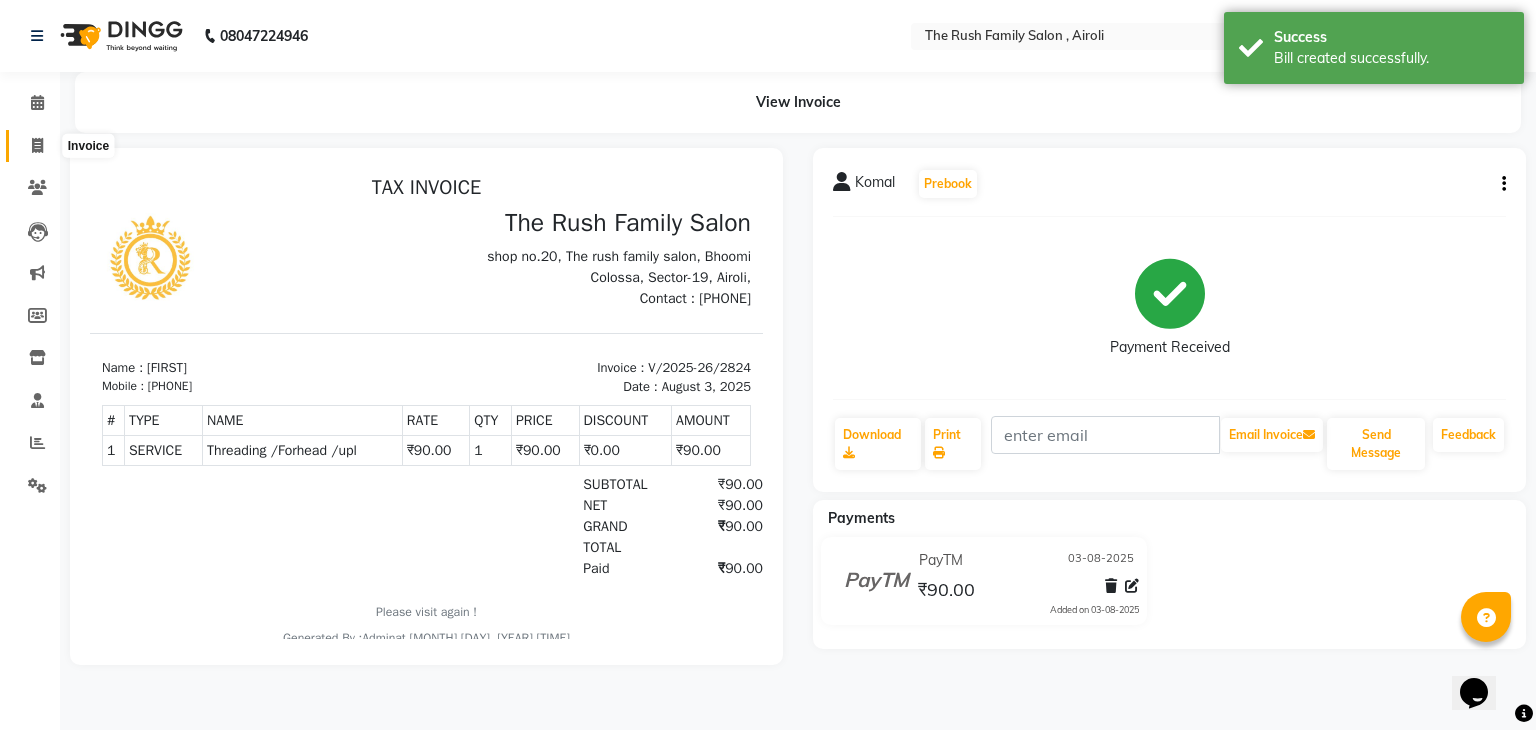 click 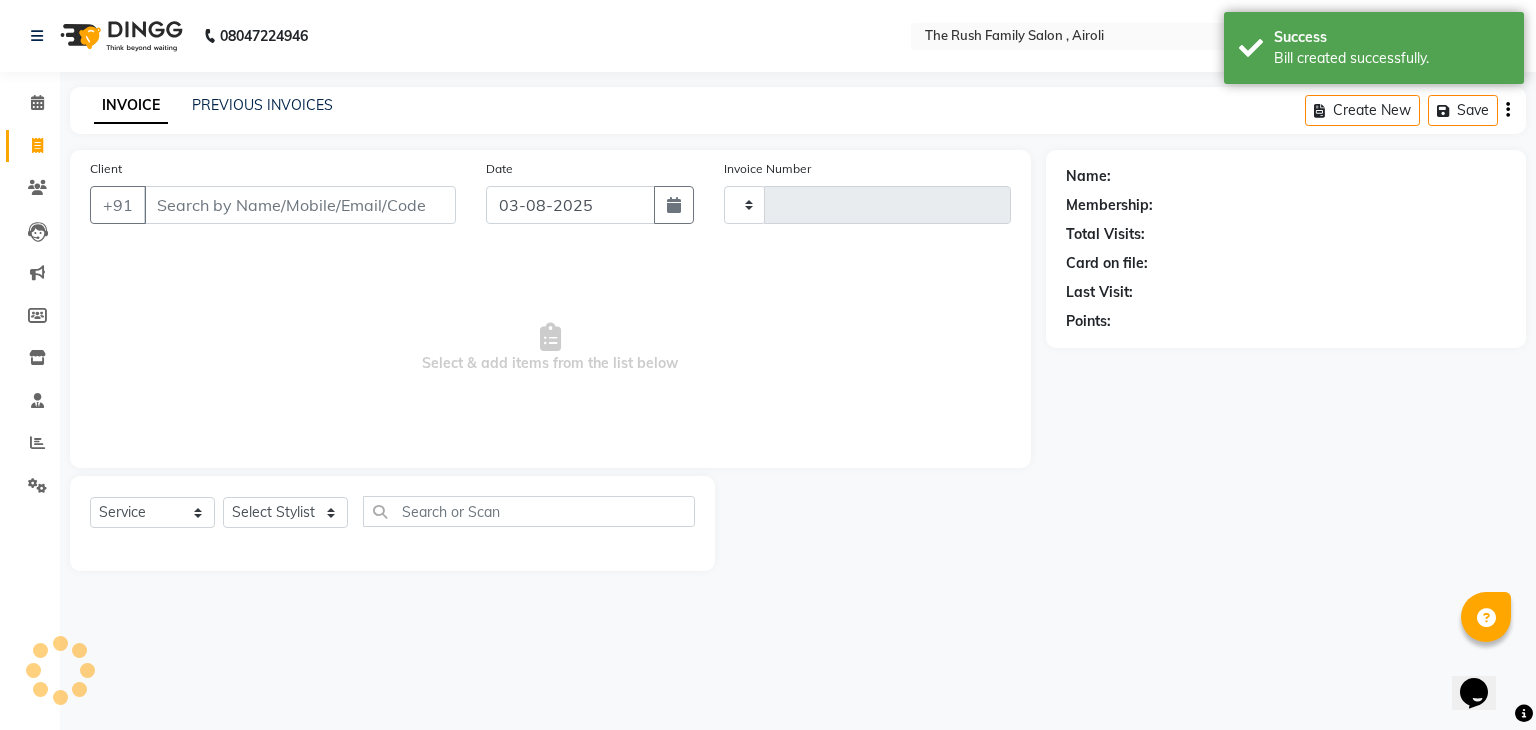 type on "2825" 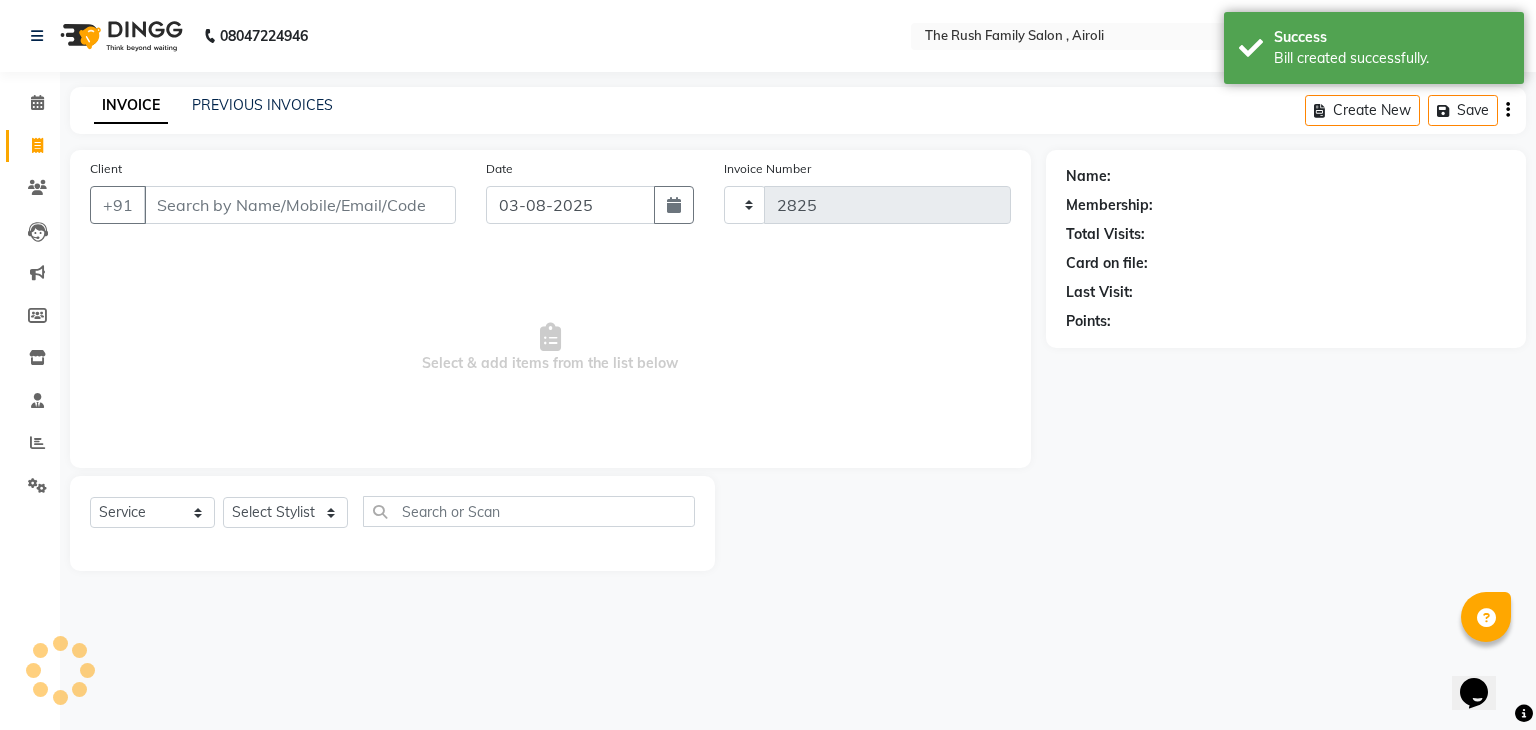 select on "5419" 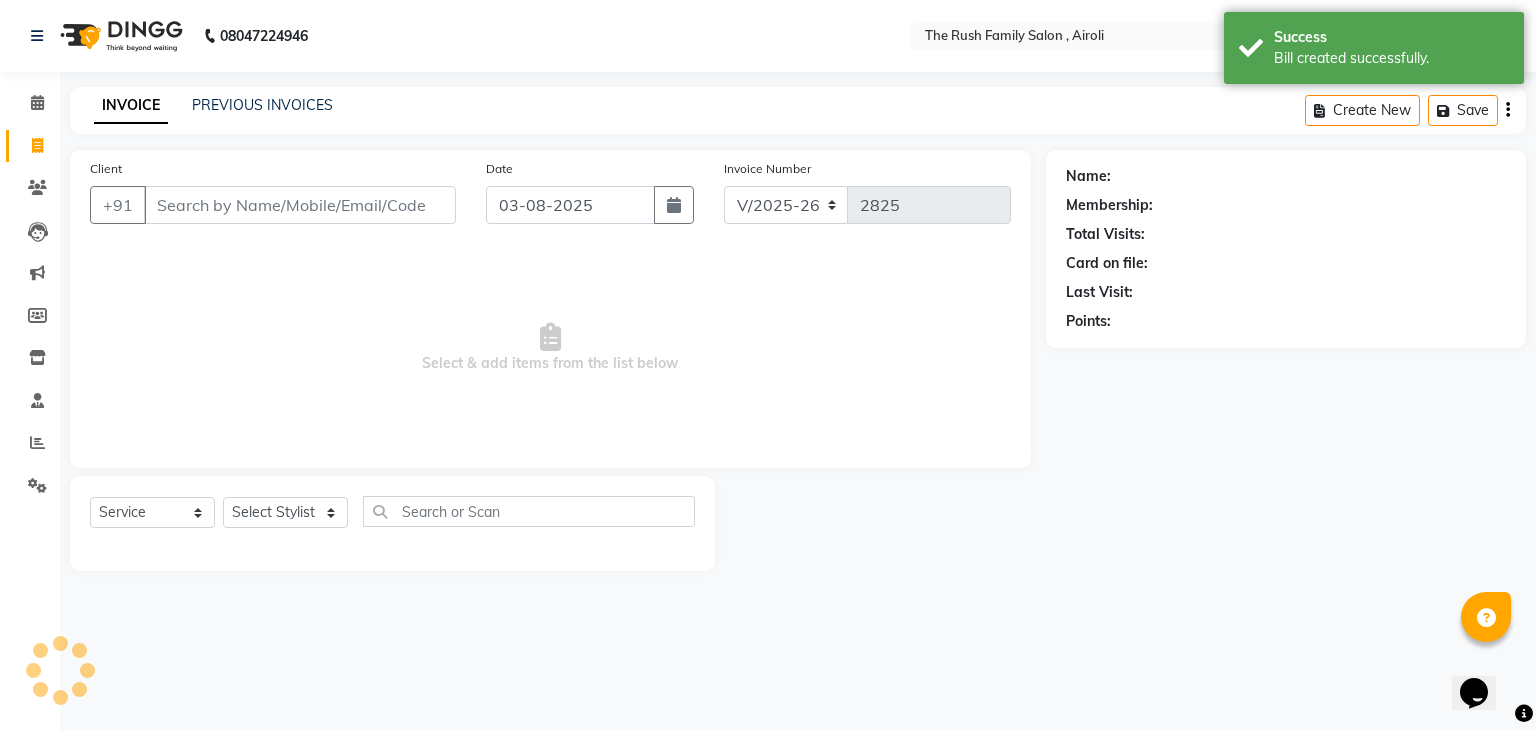 click on "Client" at bounding box center [300, 205] 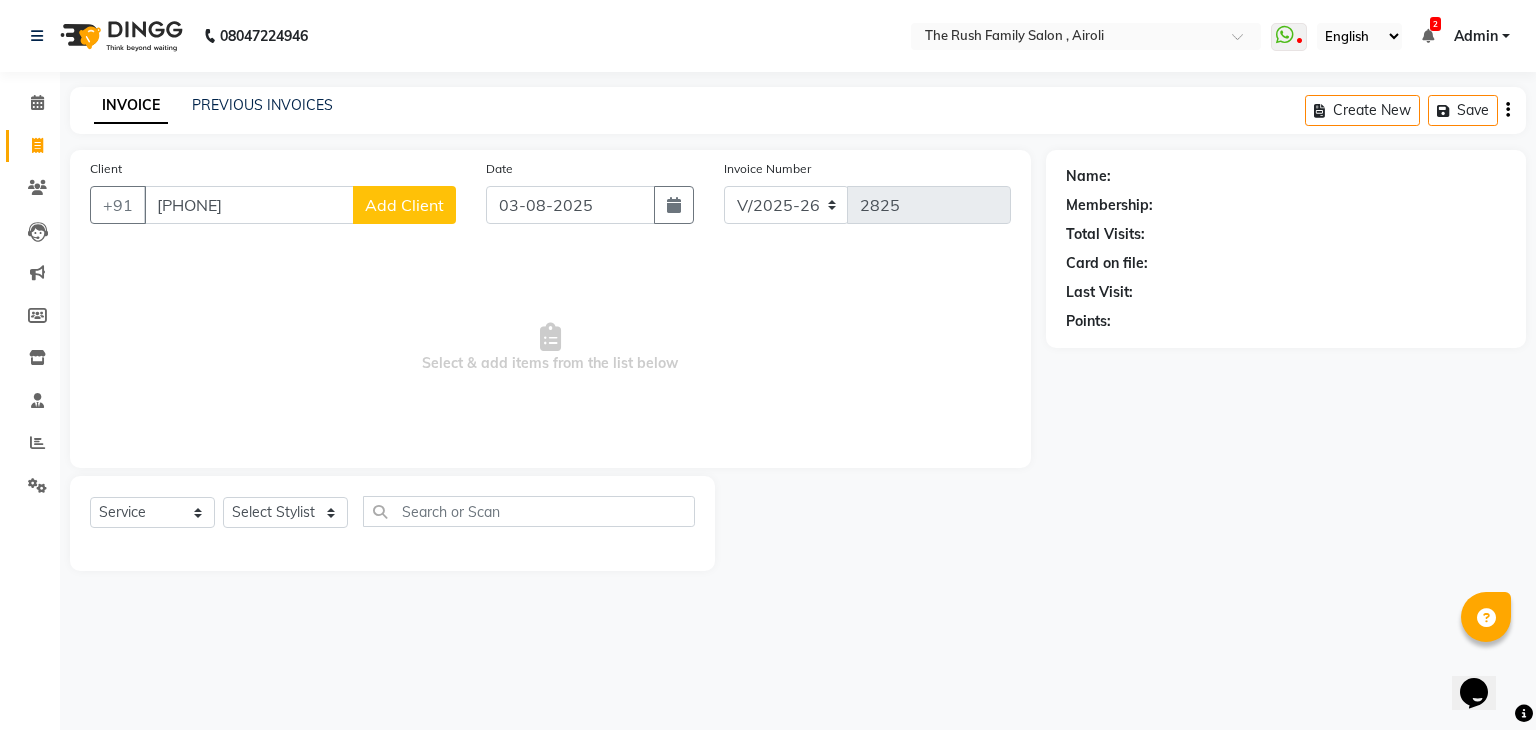 click on "96566915" at bounding box center (249, 205) 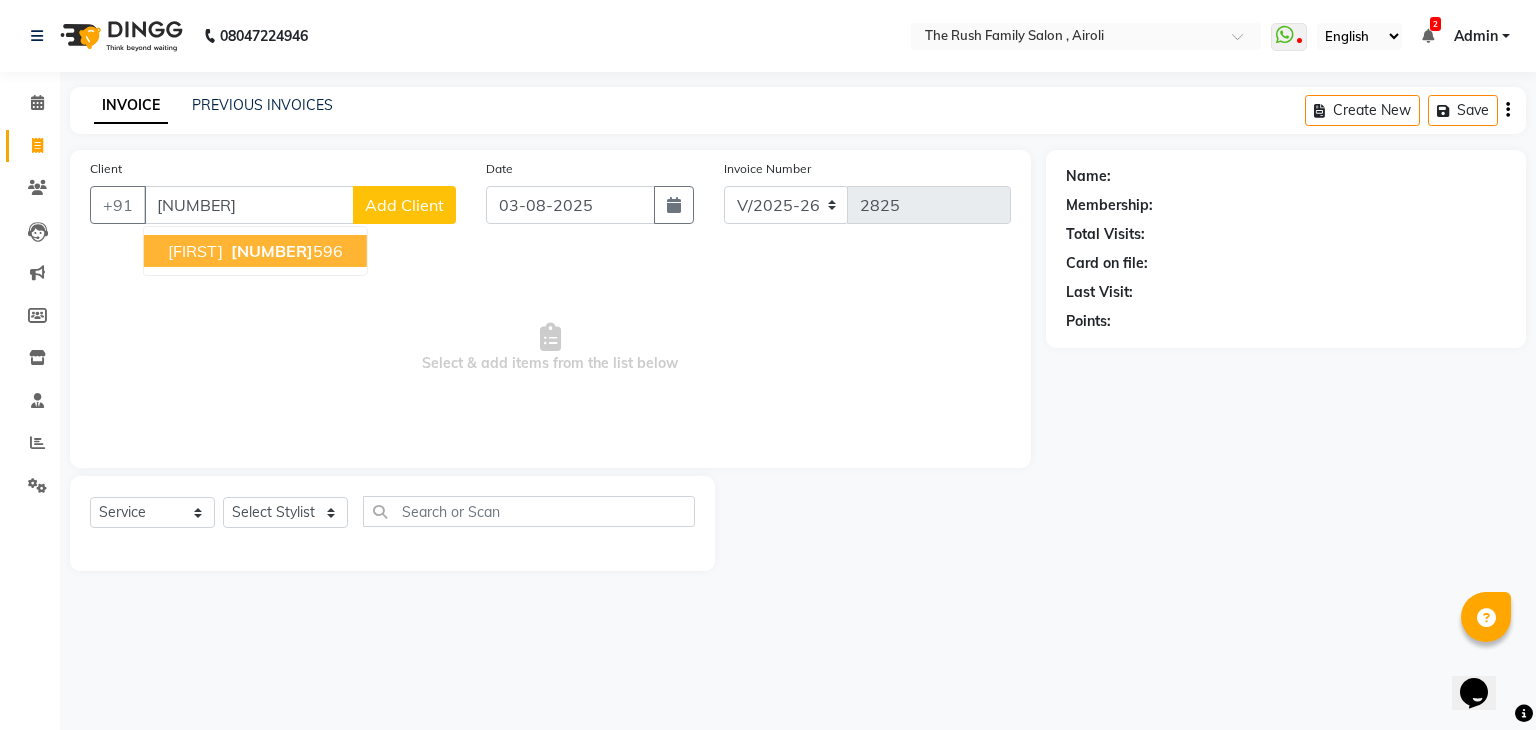 click on "[FIRST]" at bounding box center [195, 251] 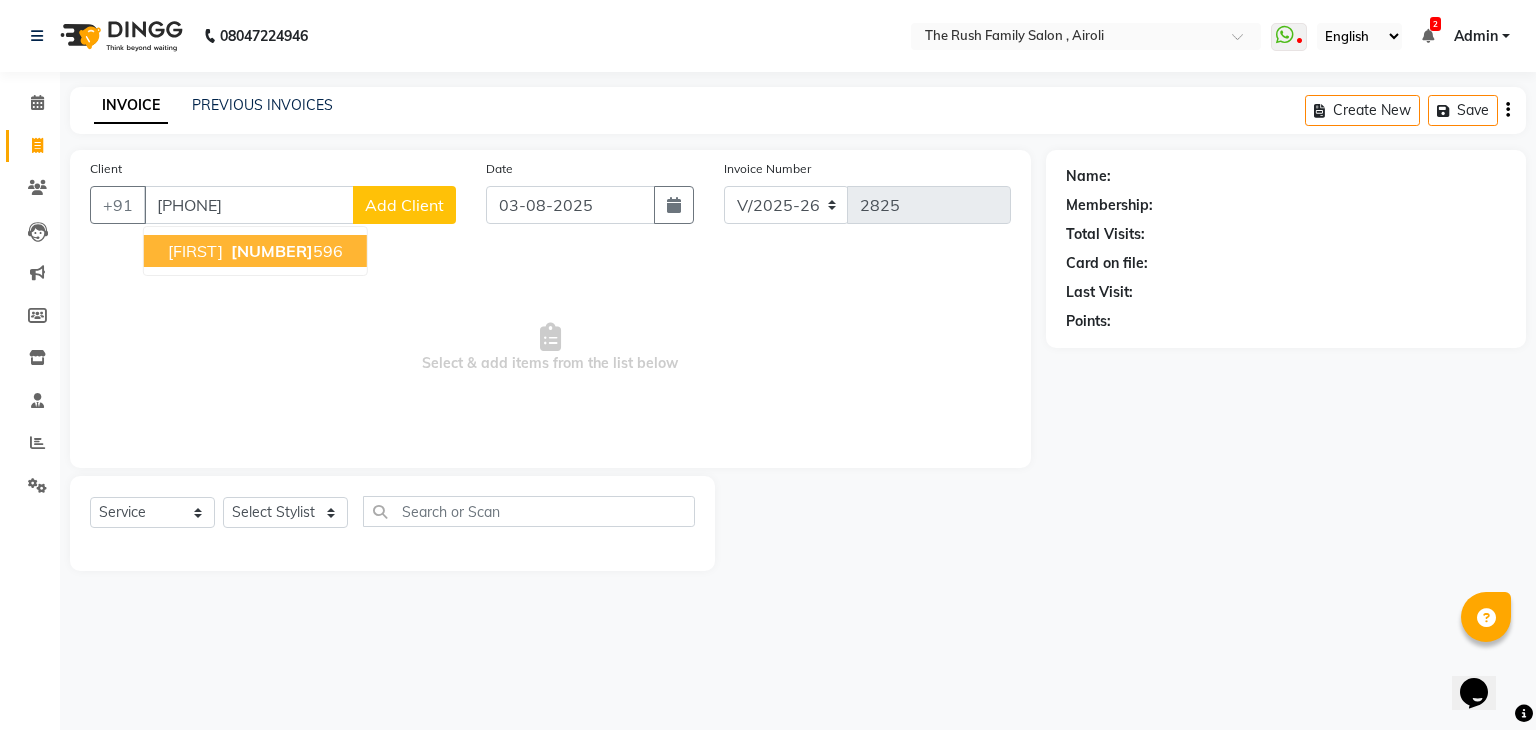 type on "[PHONE]" 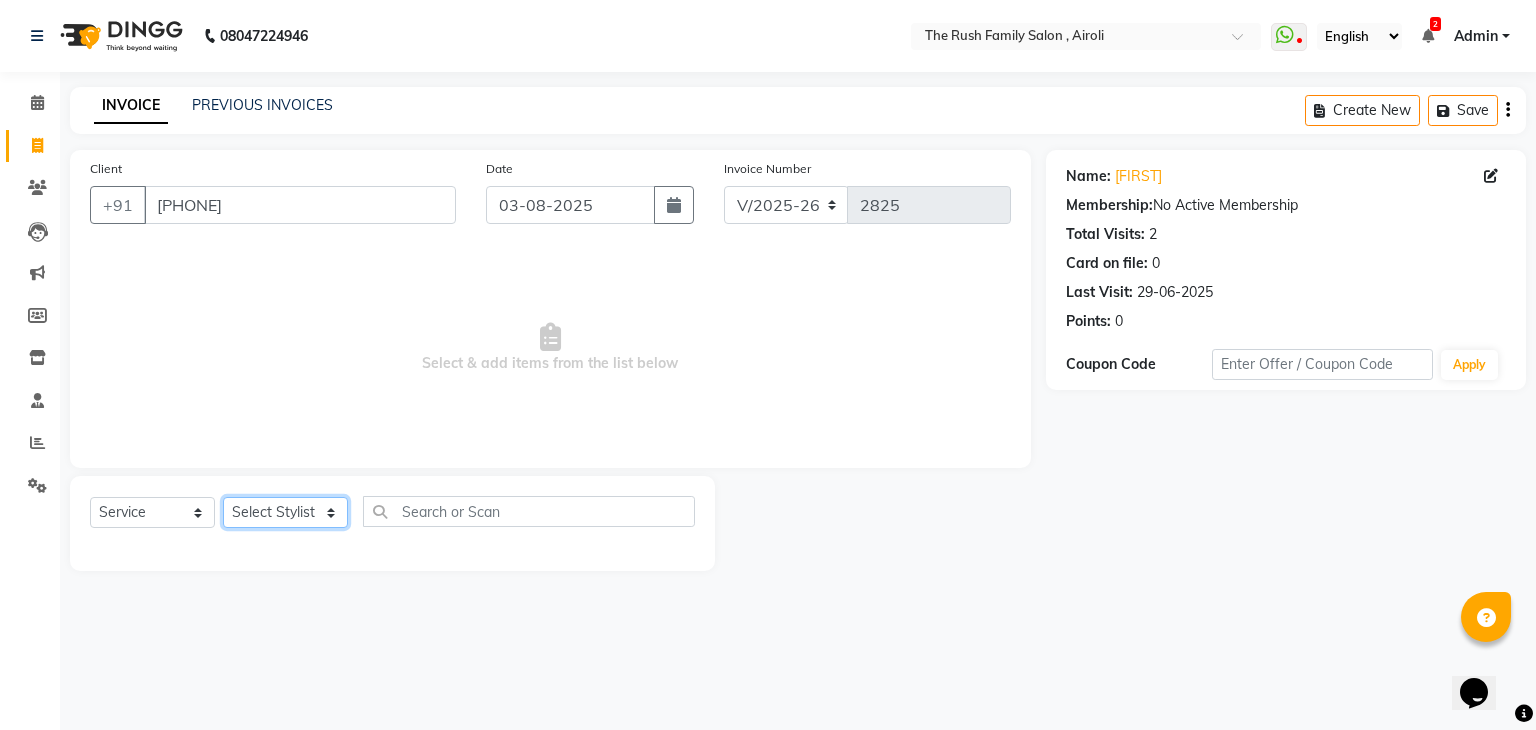 click on "Select Stylist Ajaz Alvira Danish Guddi Jayesh Josh  mumtaz Naeem Neha Riya    Rush Swati" 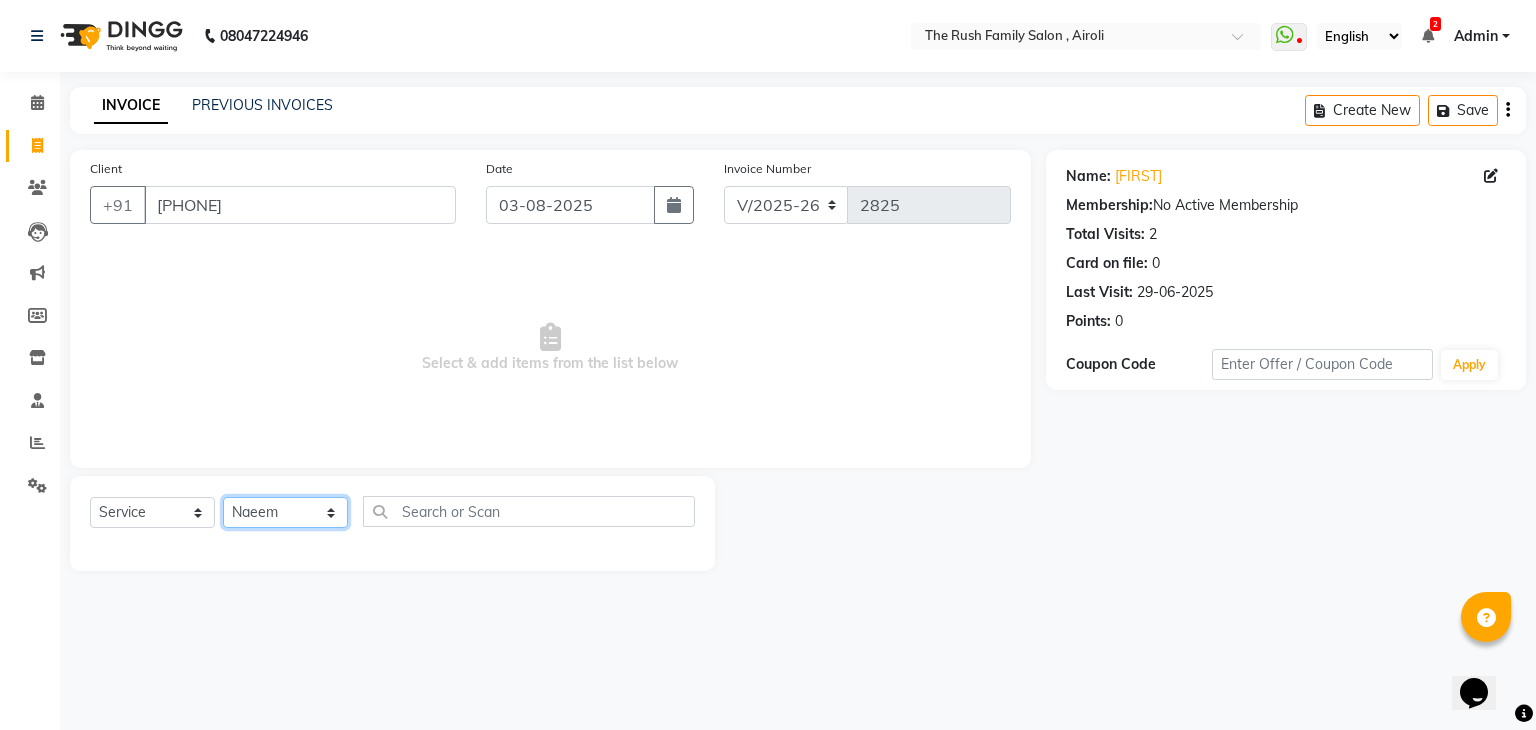 click on "Select Stylist Ajaz Alvira Danish Guddi Jayesh Josh  mumtaz Naeem Neha Riya    Rush Swati" 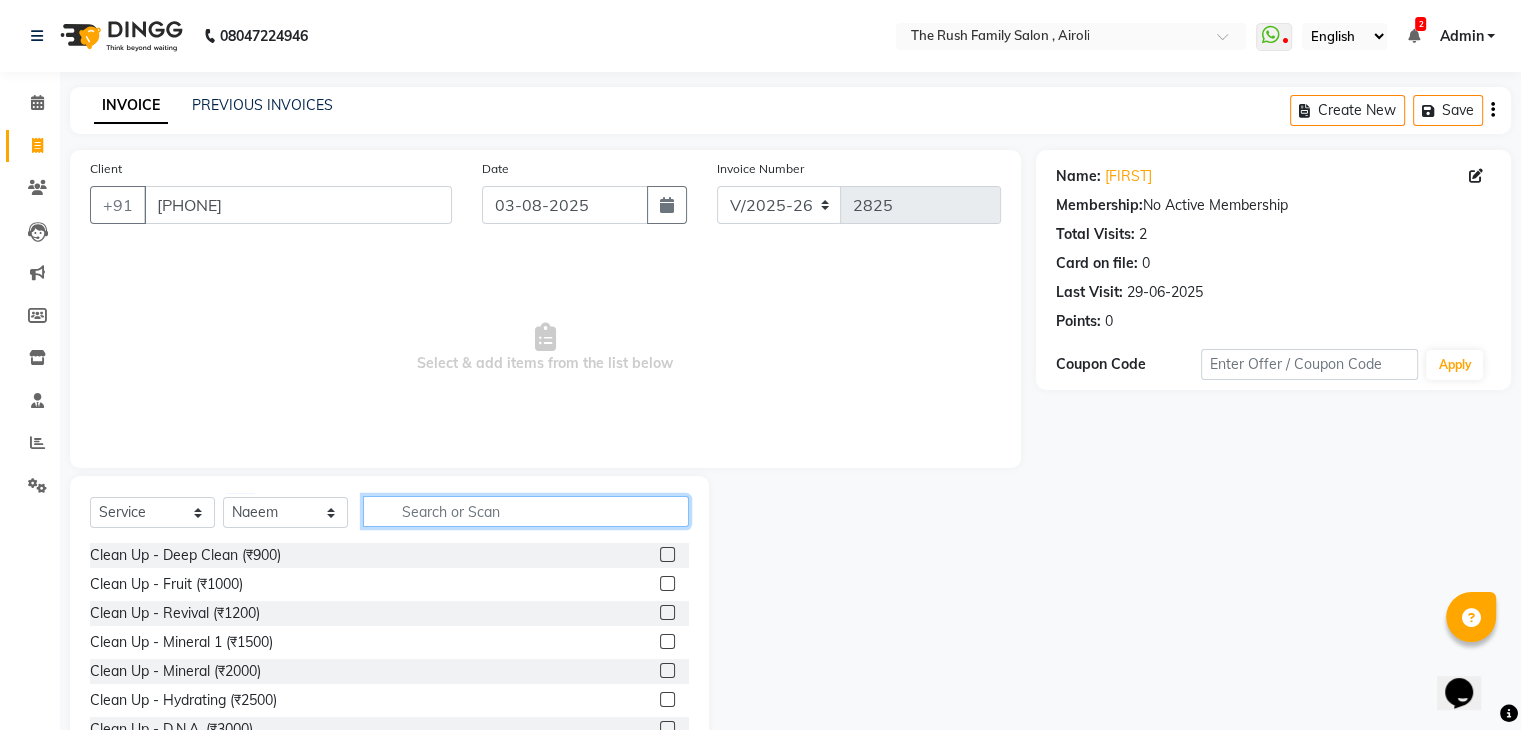 click 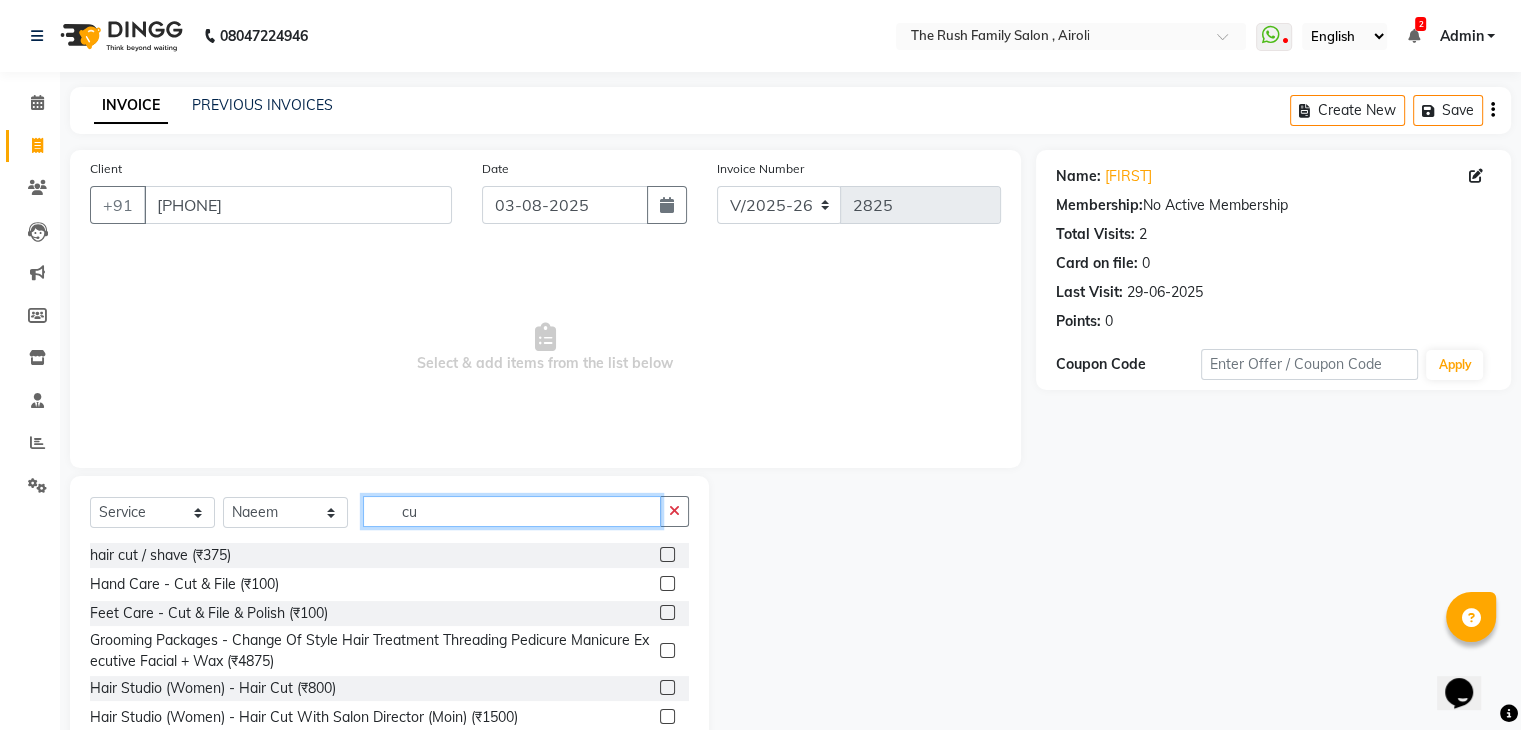 type on "c" 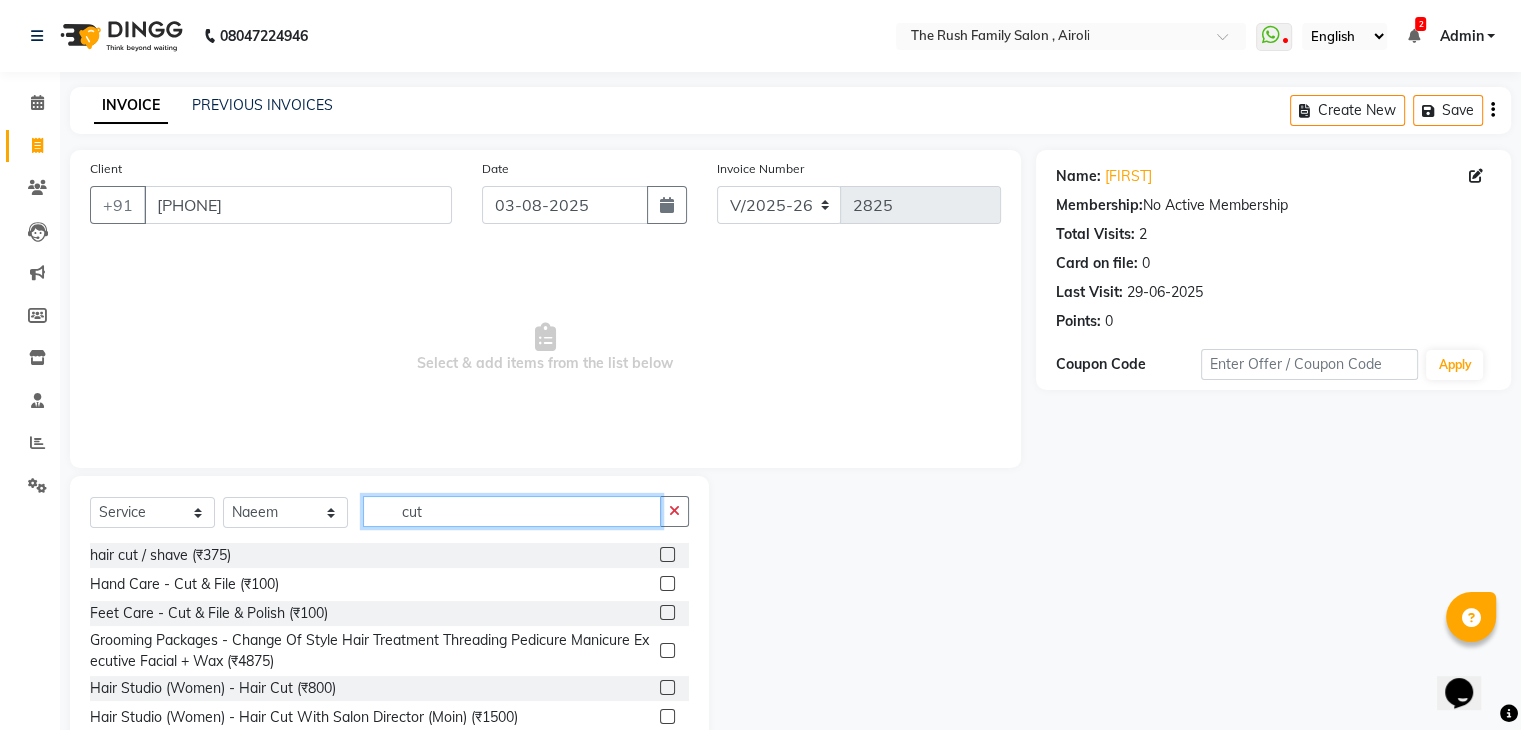 type on "cut" 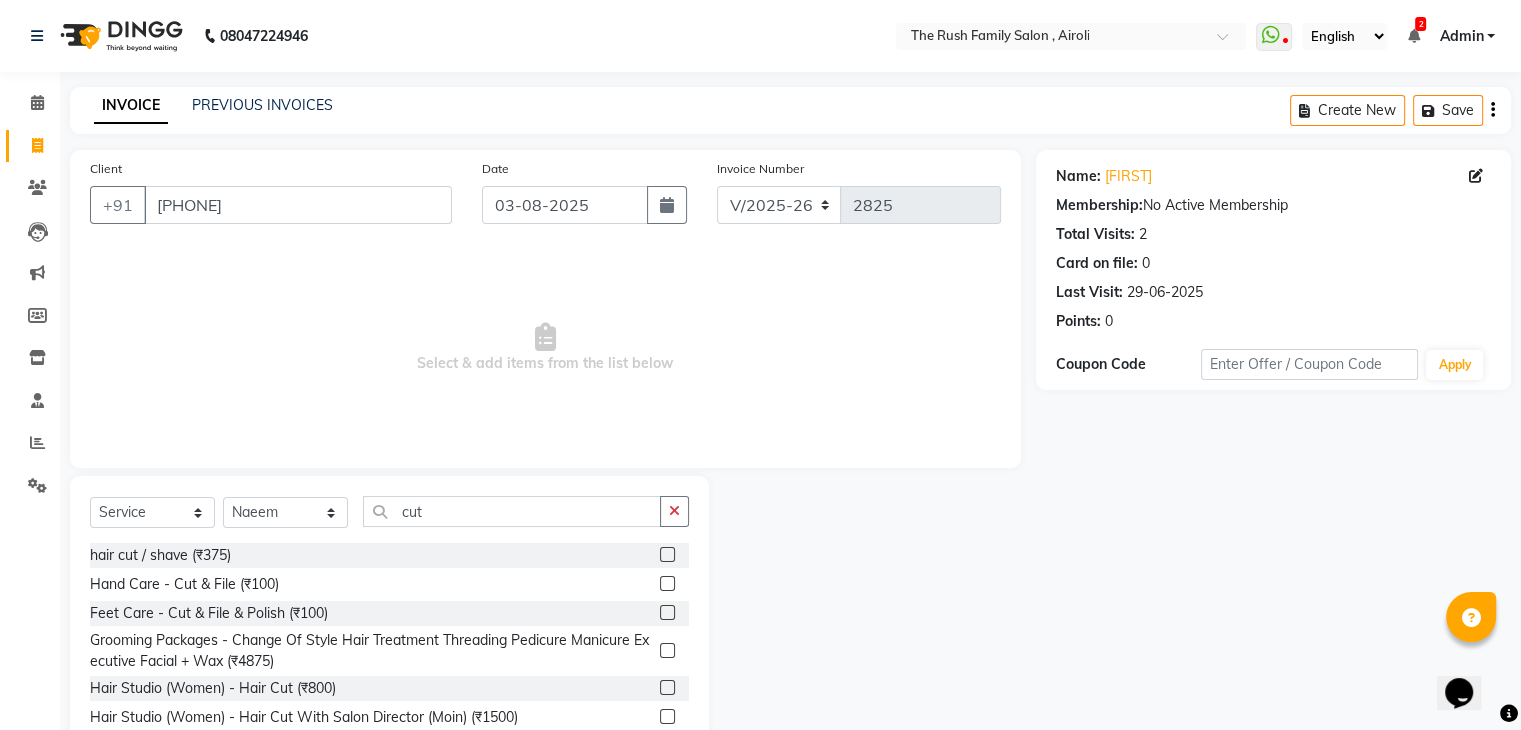click 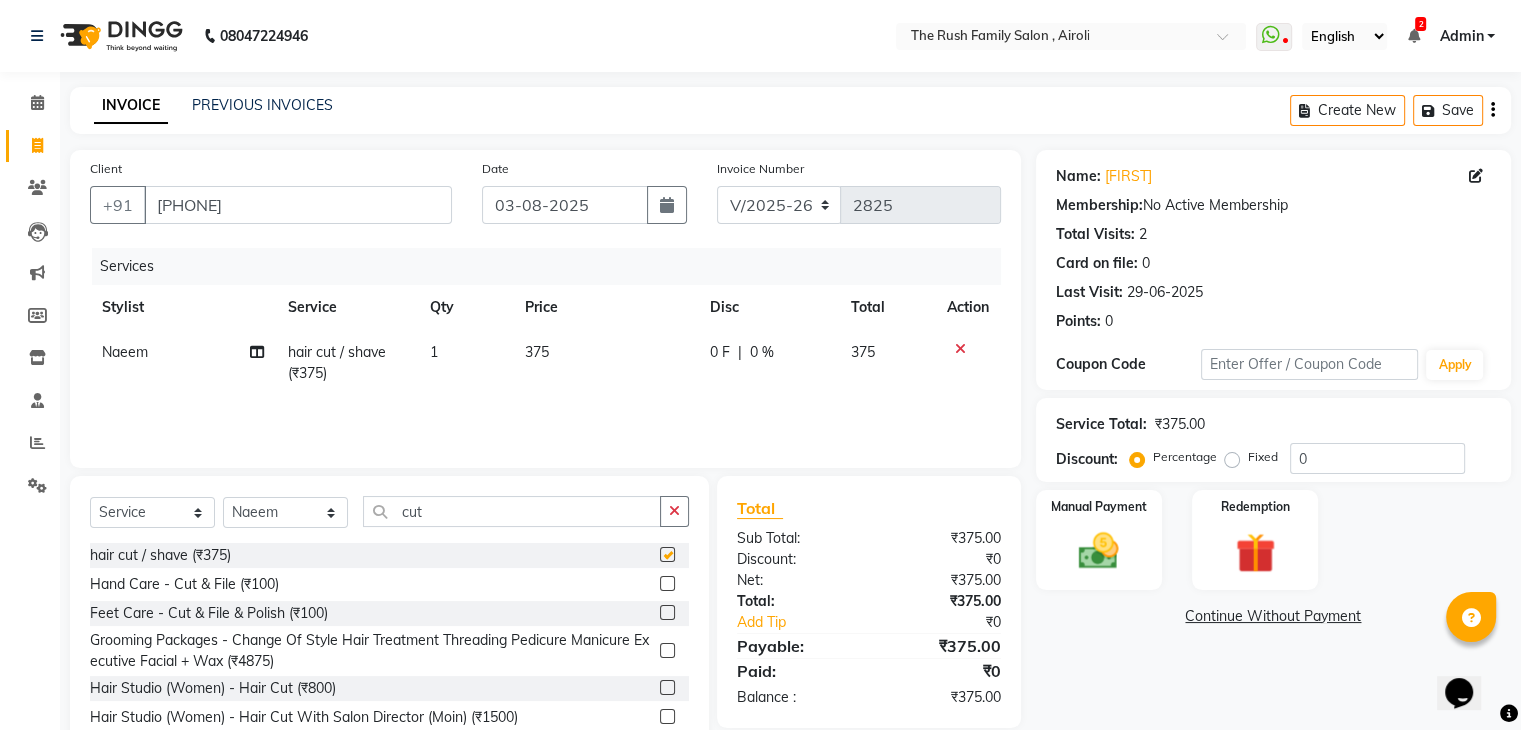 checkbox on "false" 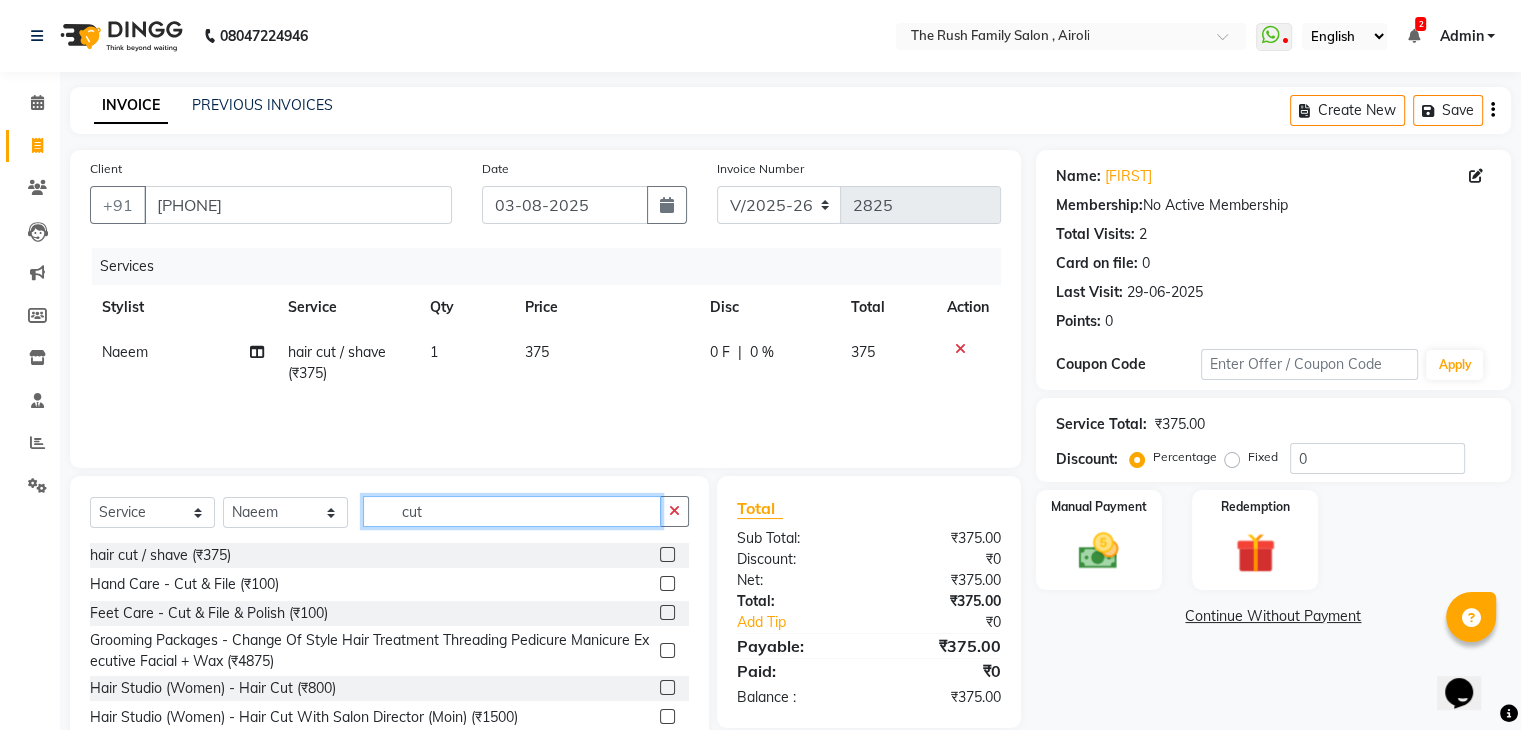 click on "cut" 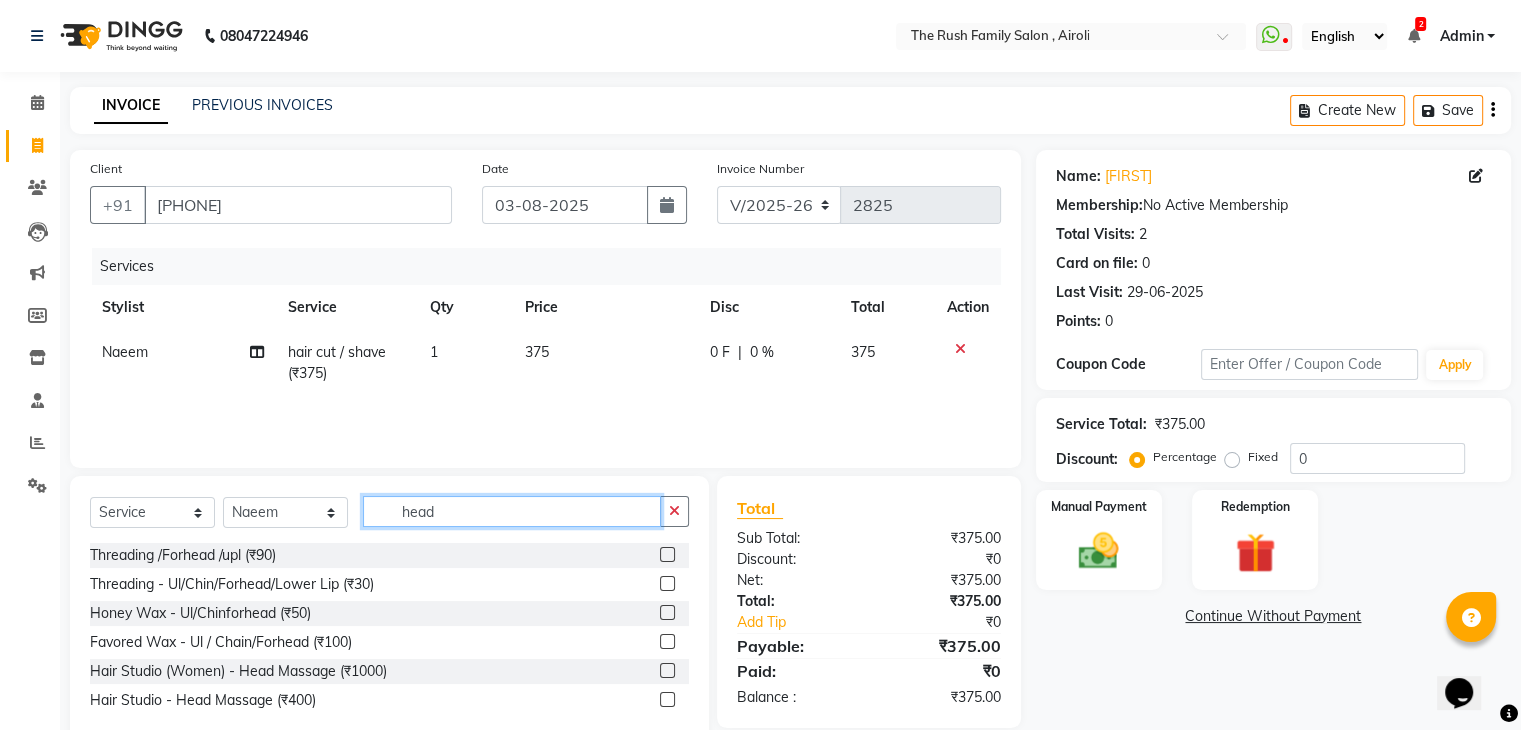 type on "head" 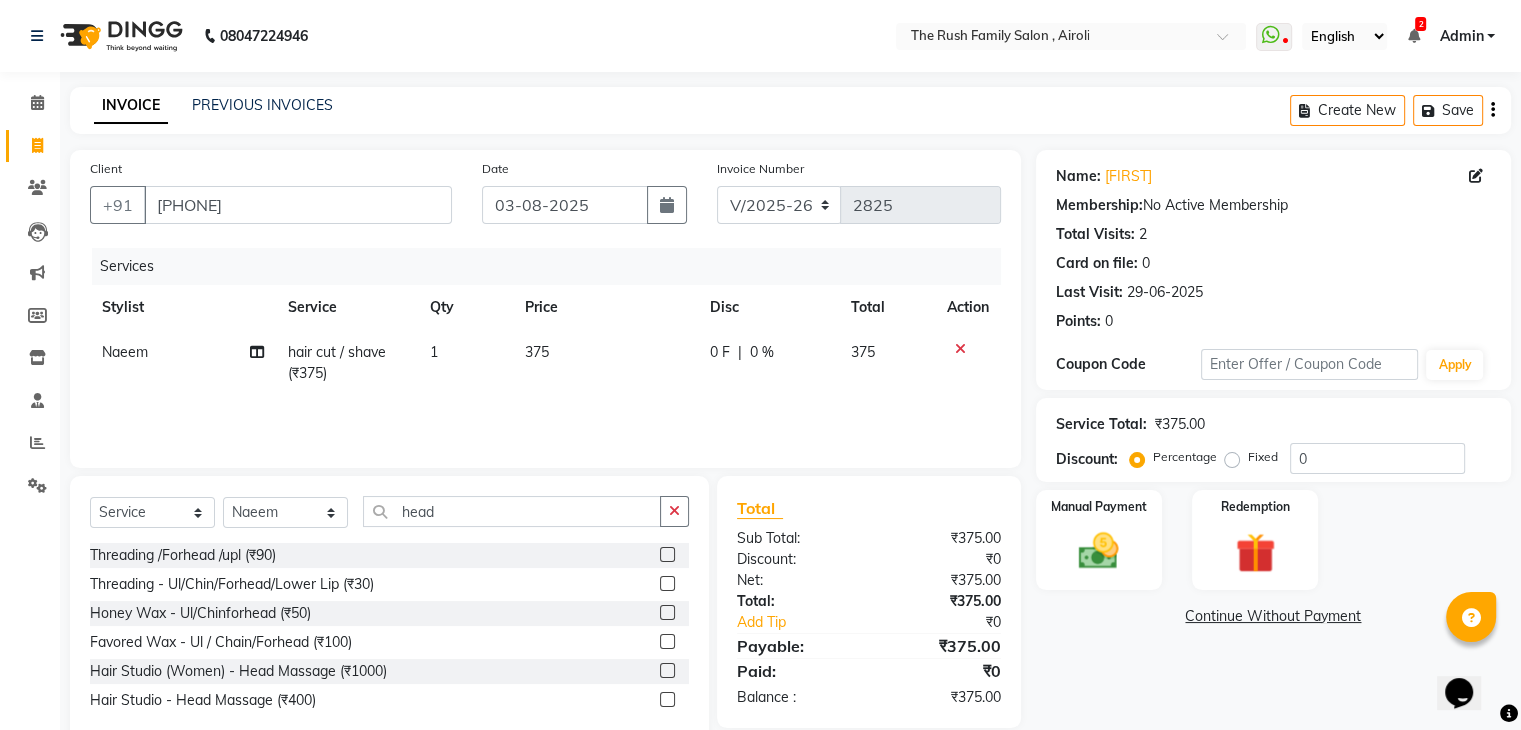 click 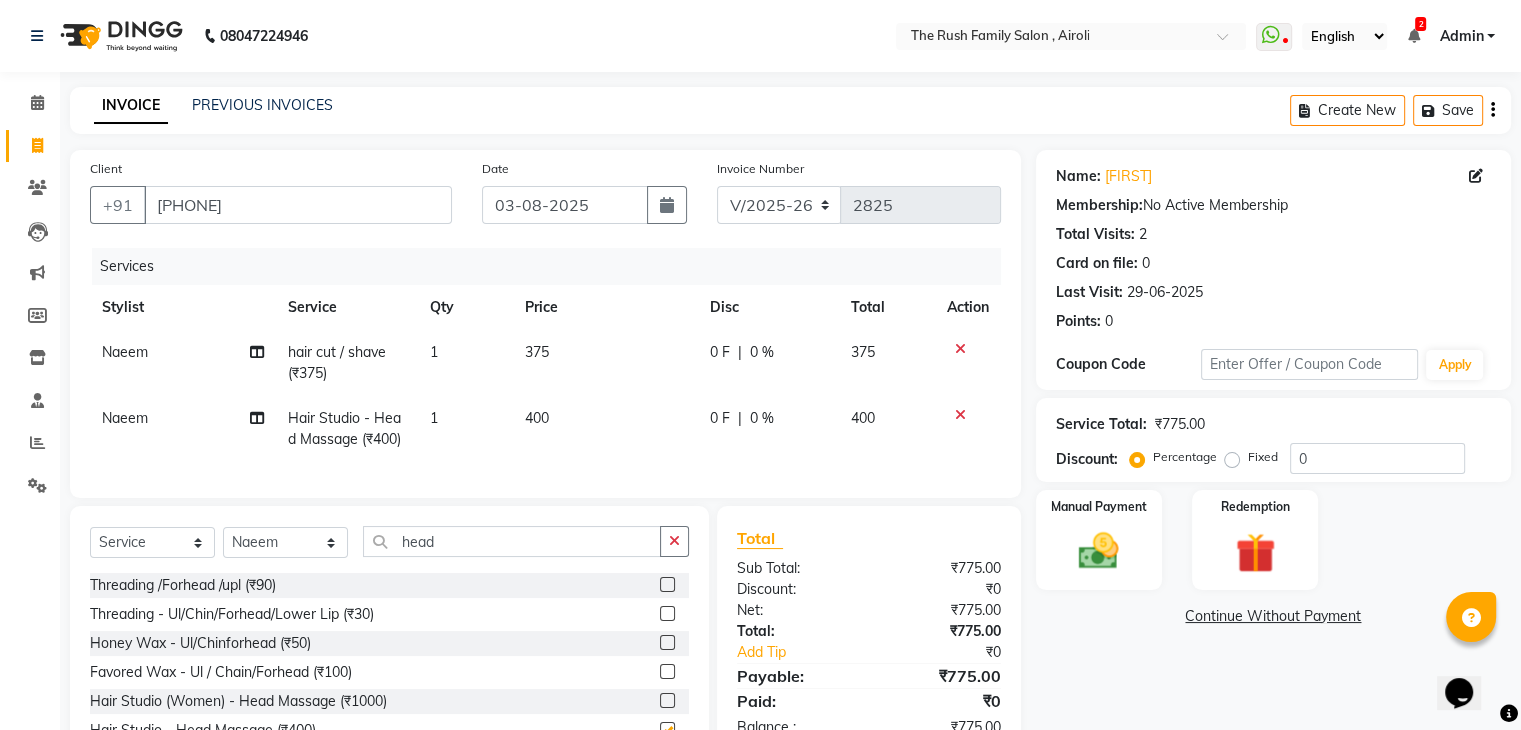 checkbox on "false" 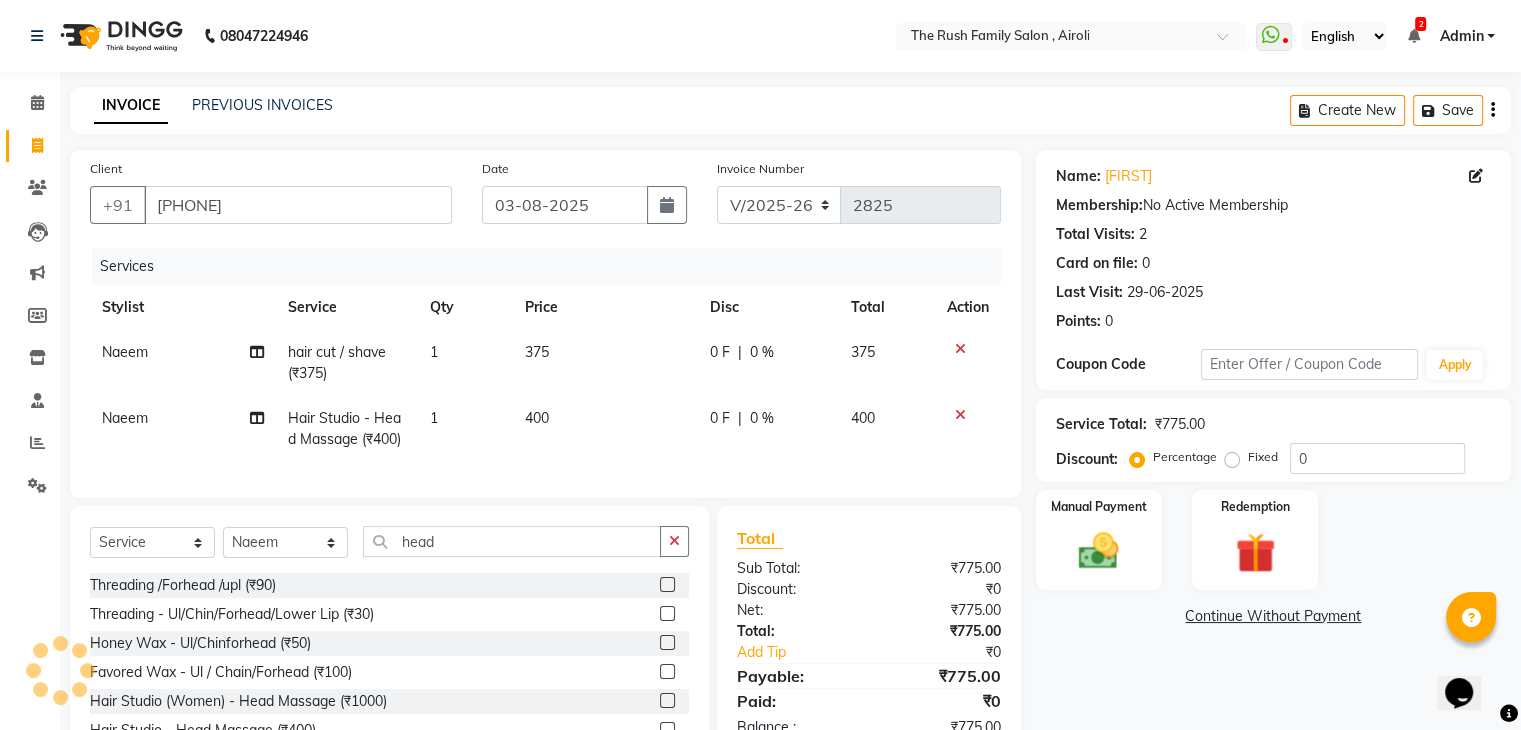 click on "0 F" 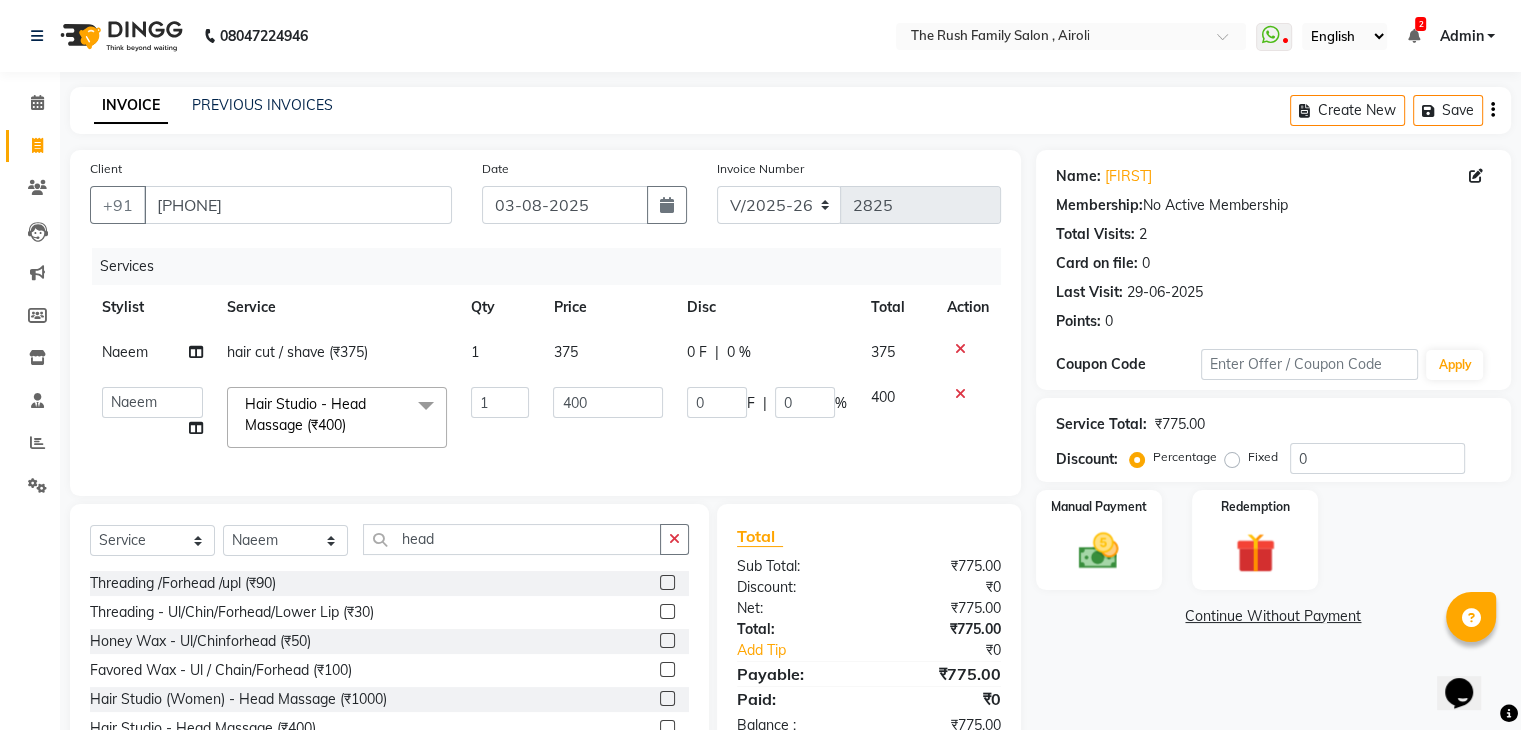 click on "0 F | 0 %" 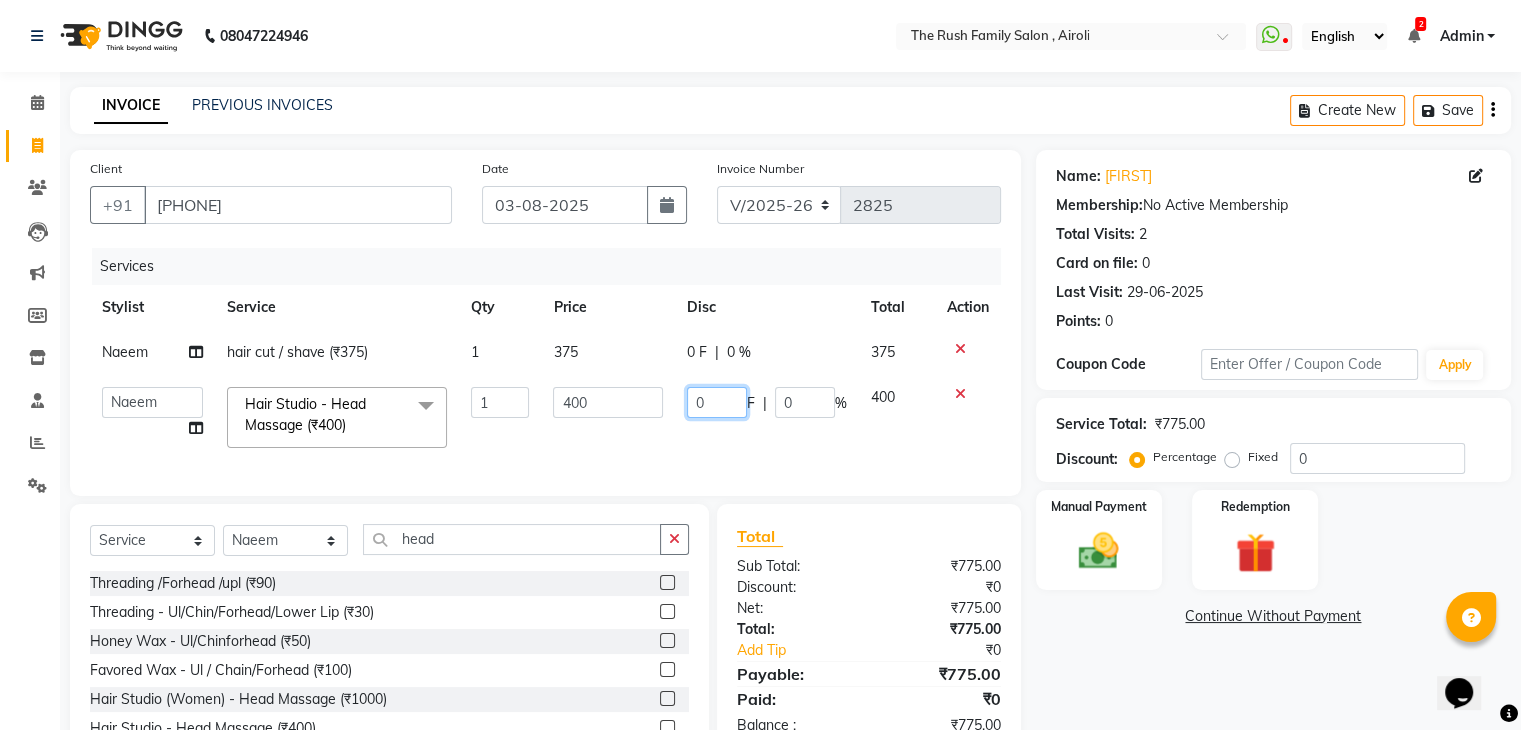 click on "0" 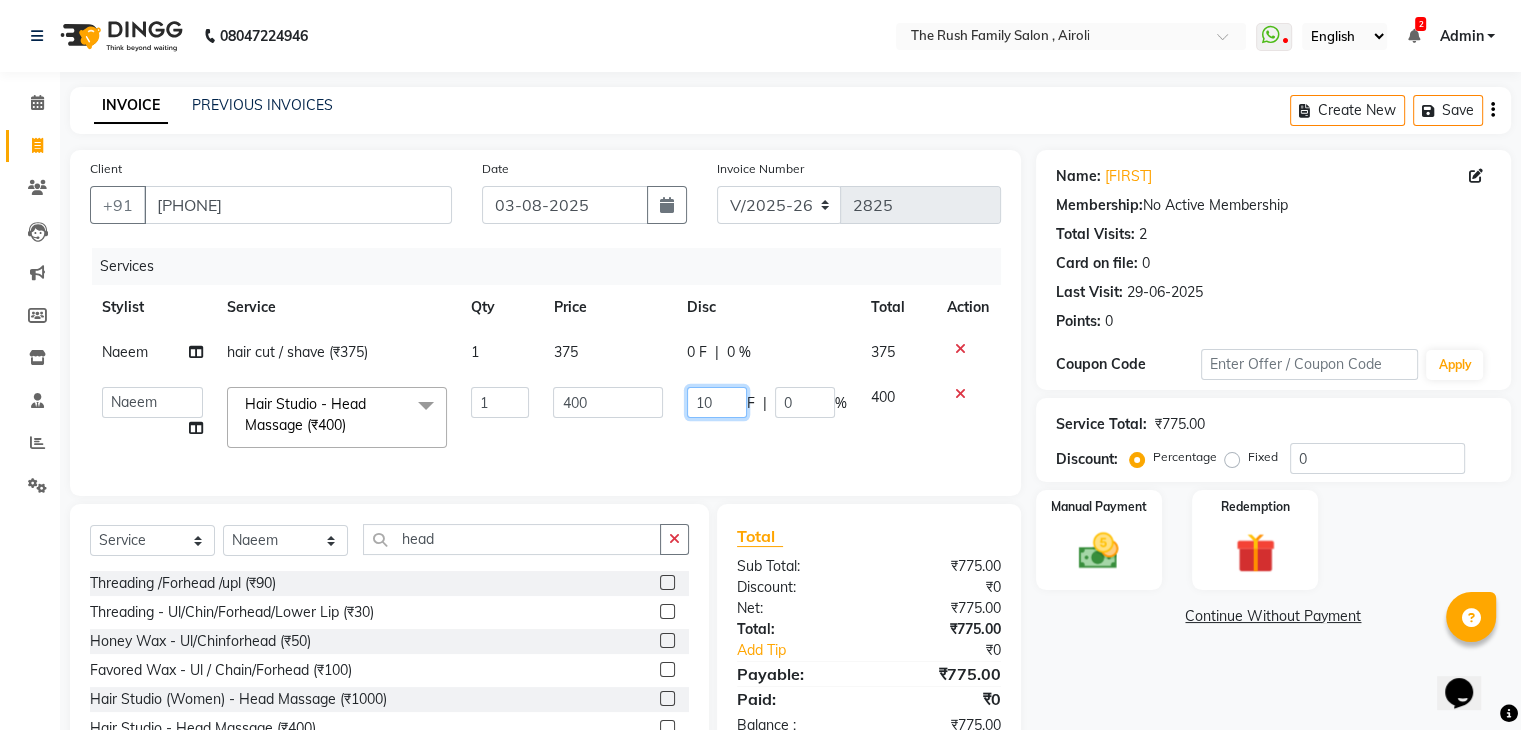 type on "100" 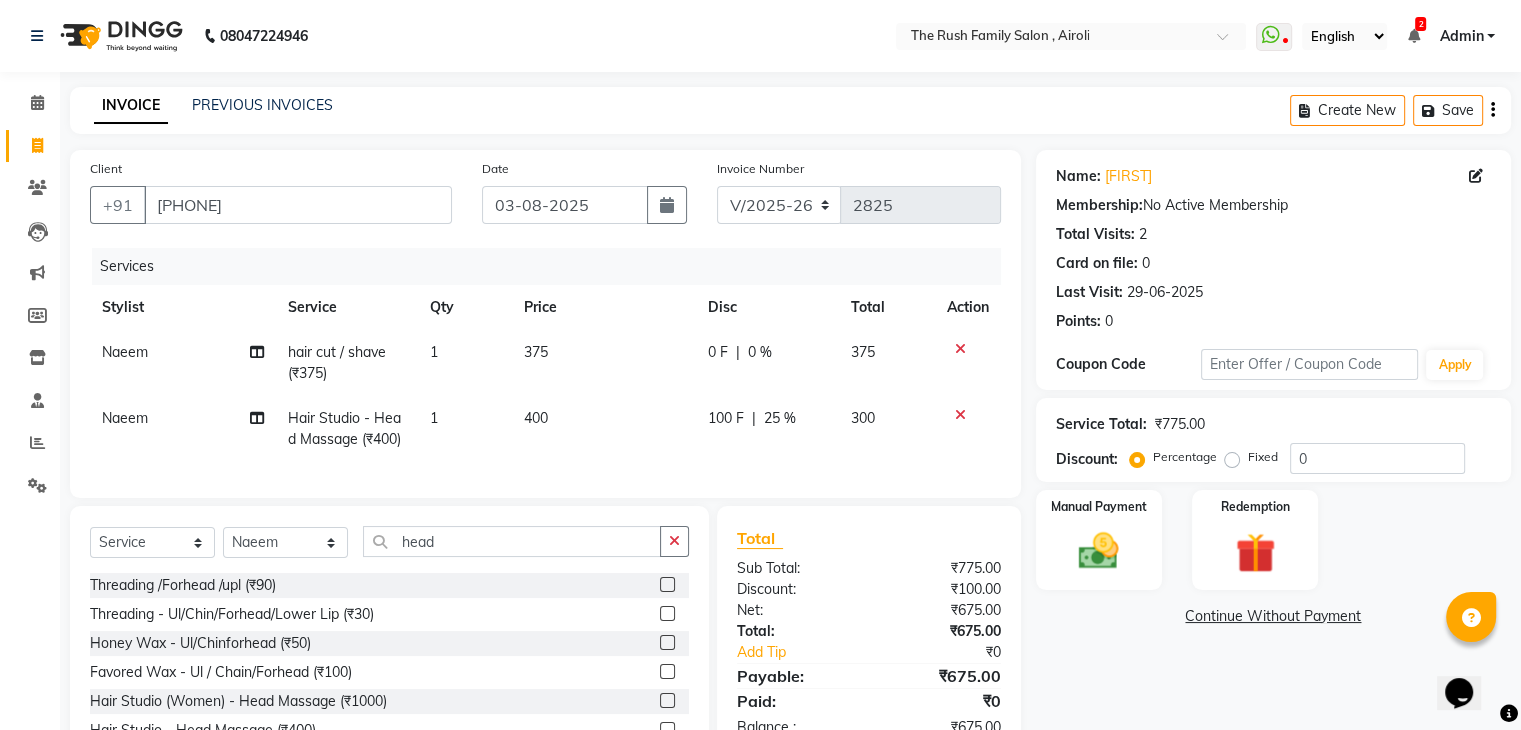 click on "400" 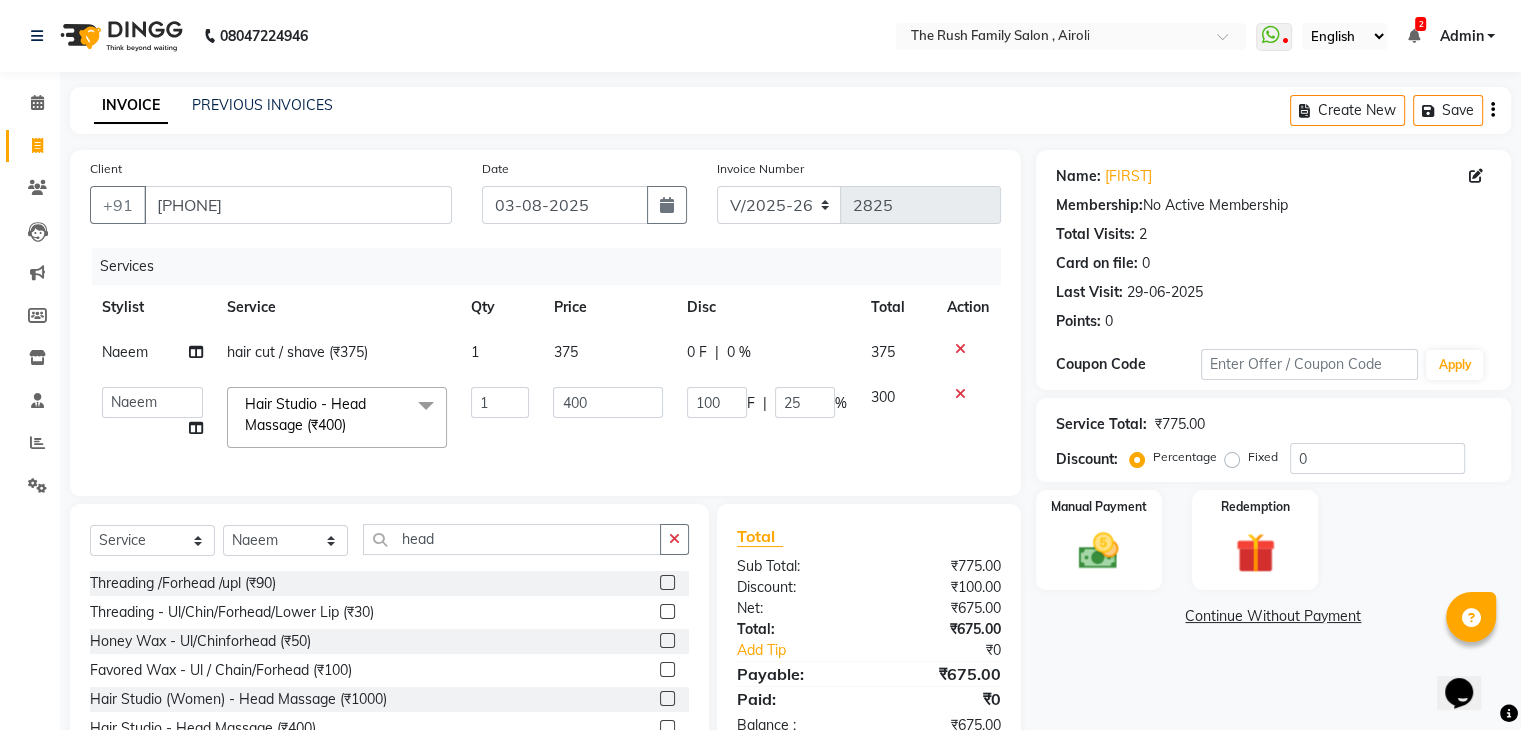 click on "0 F" 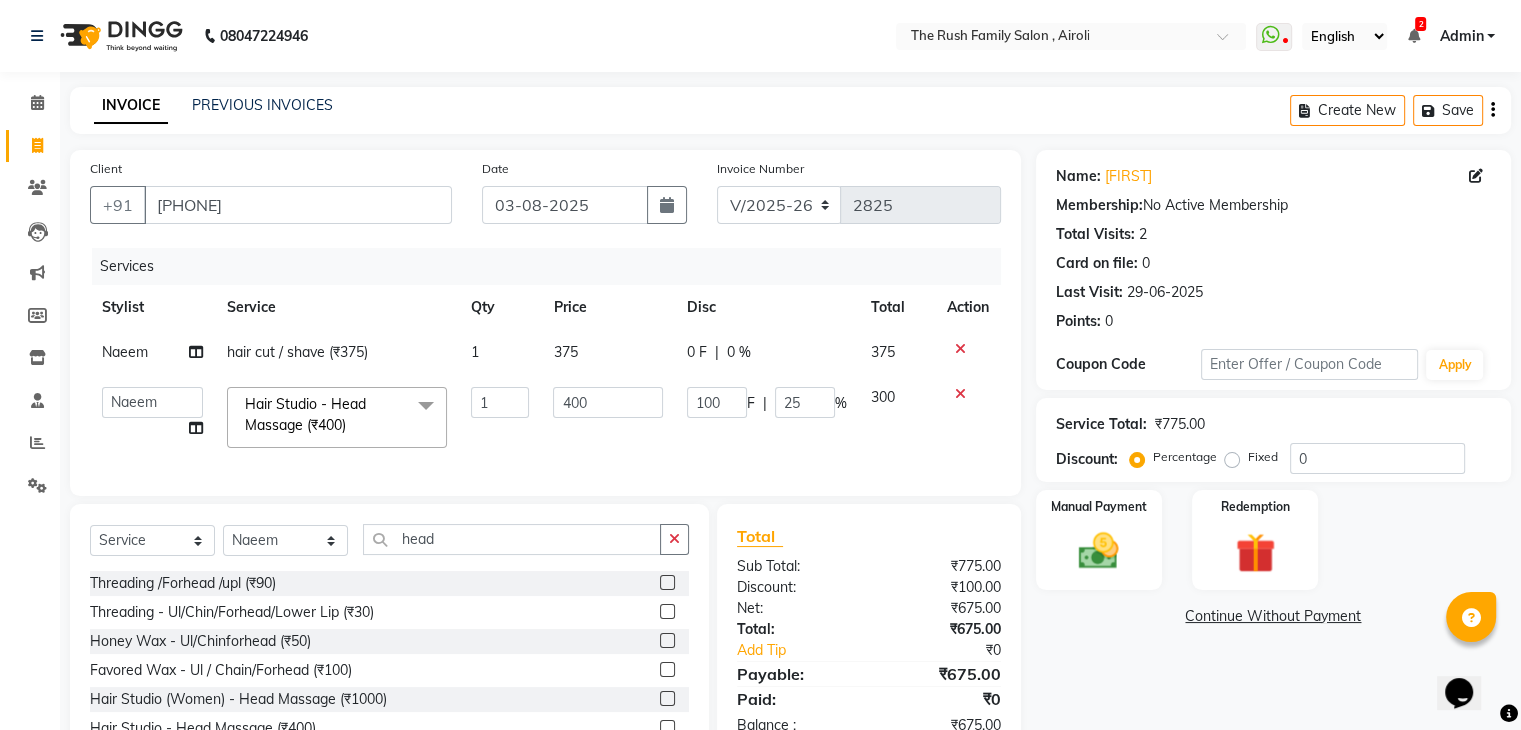 select on "87642" 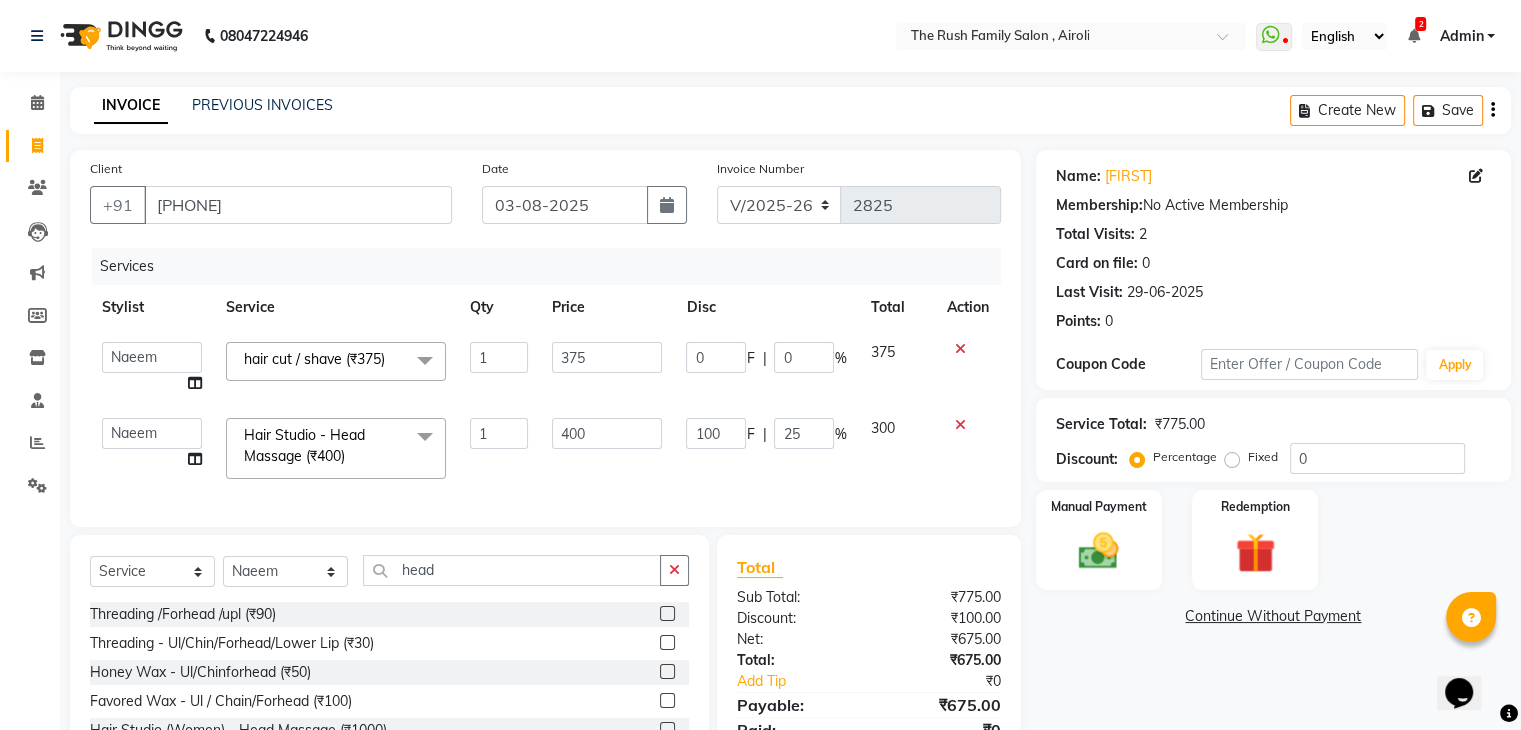 click on "0" 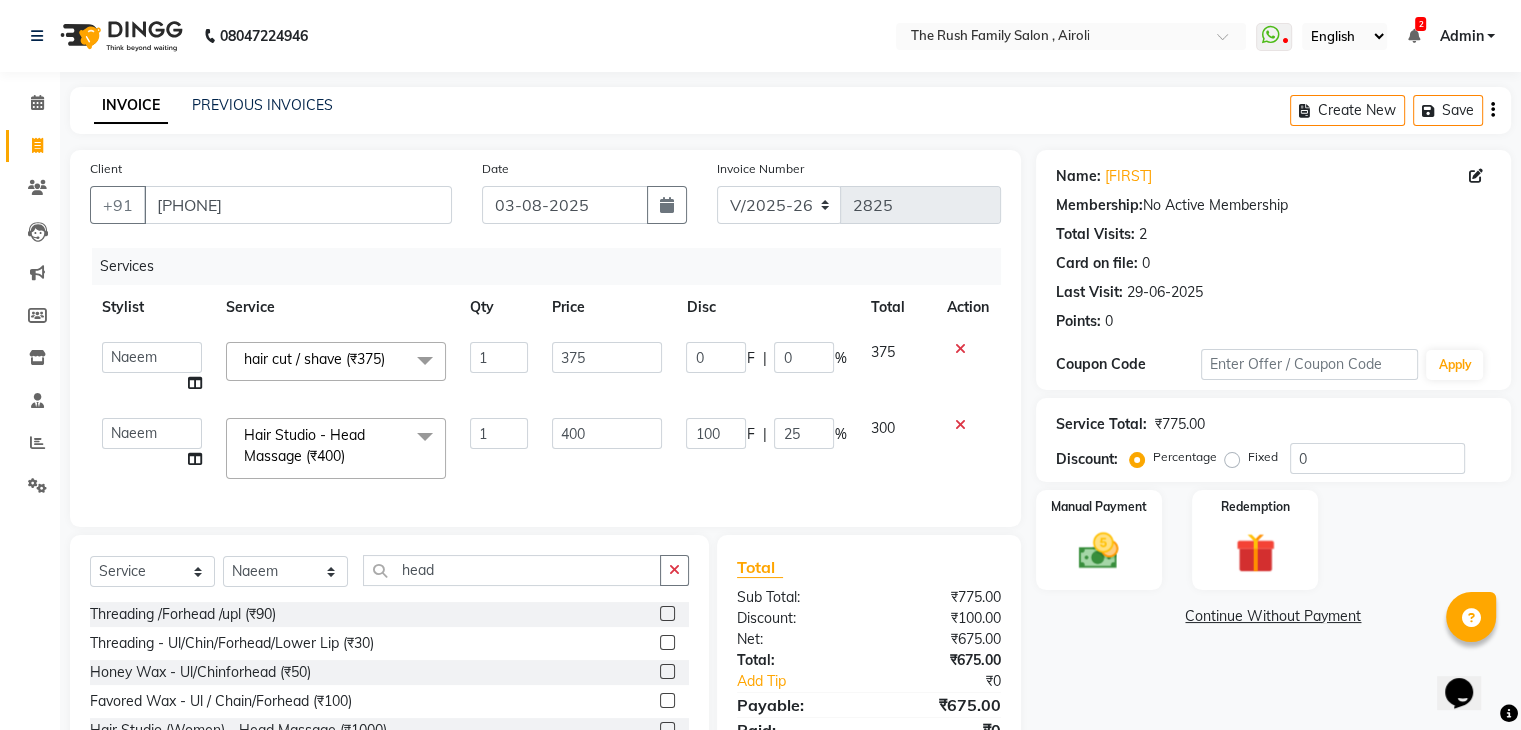 click on "0" 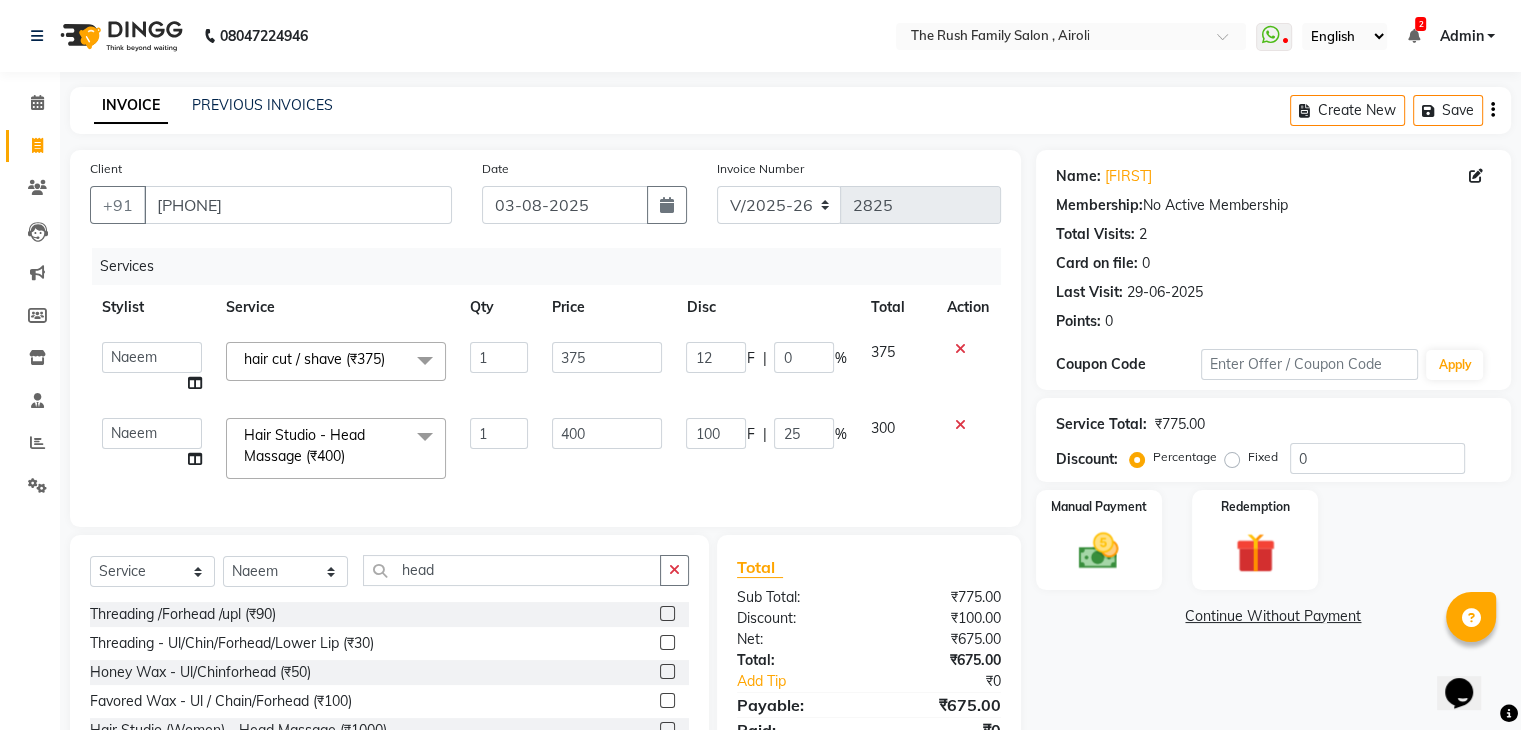 type on "125" 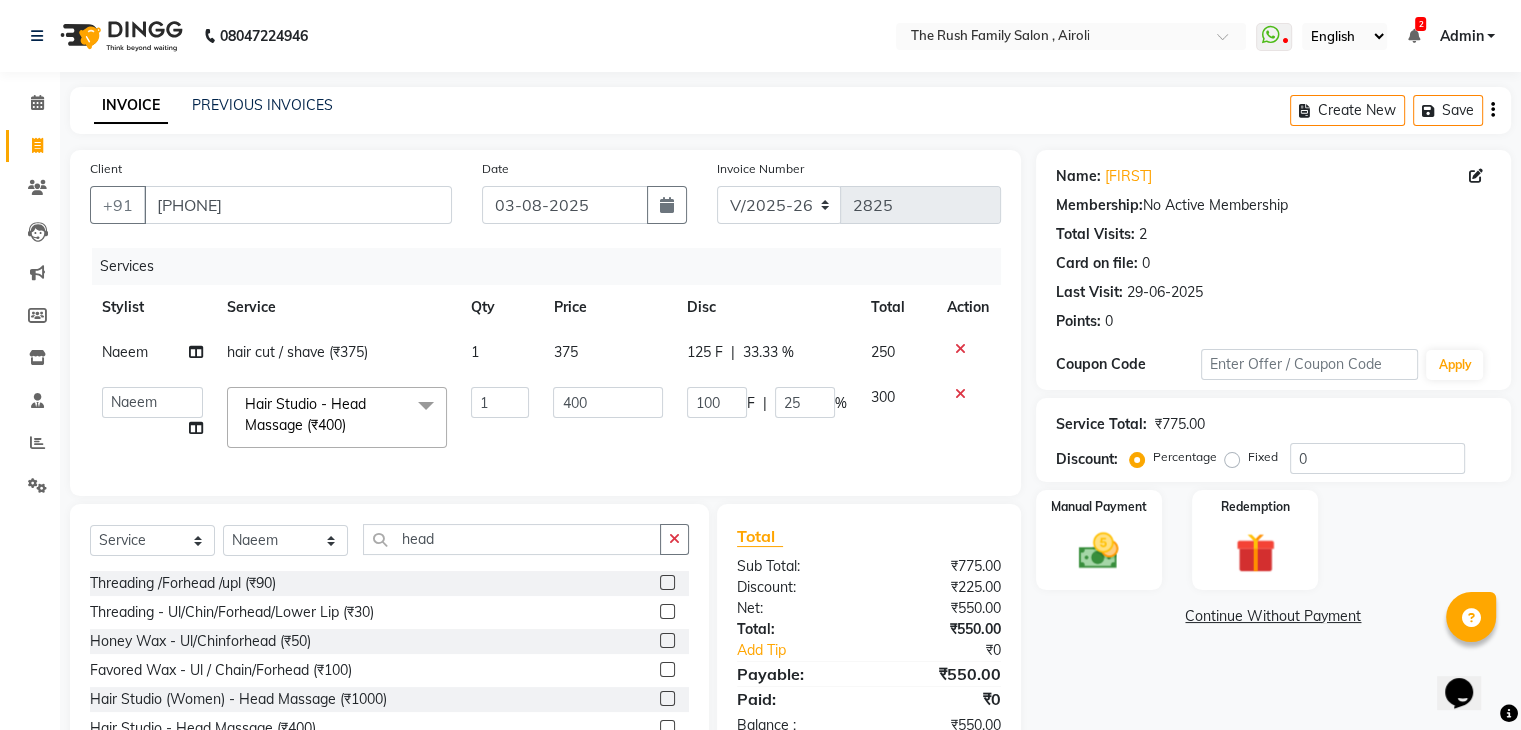 click on "100 F | 25 %" 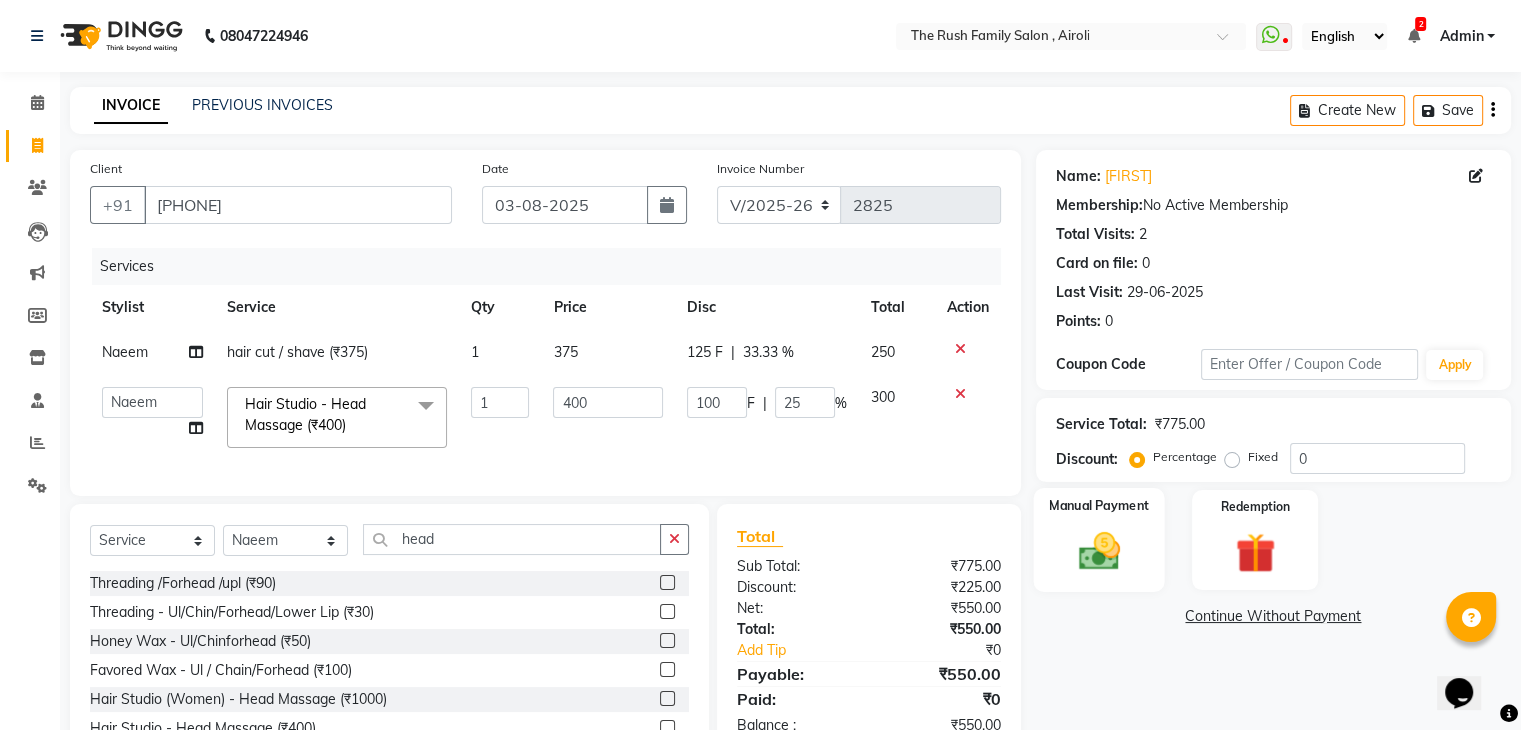 click 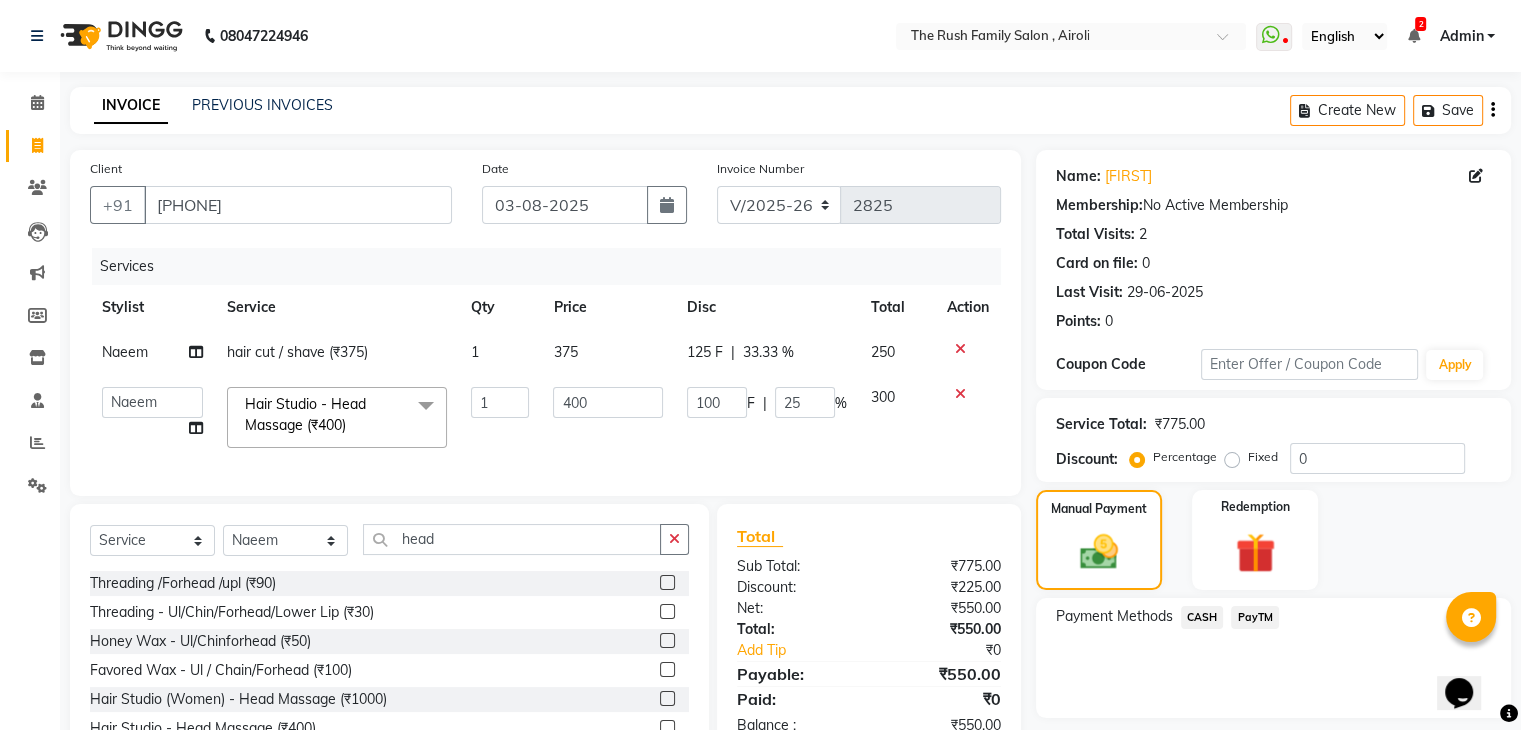click on "CASH" 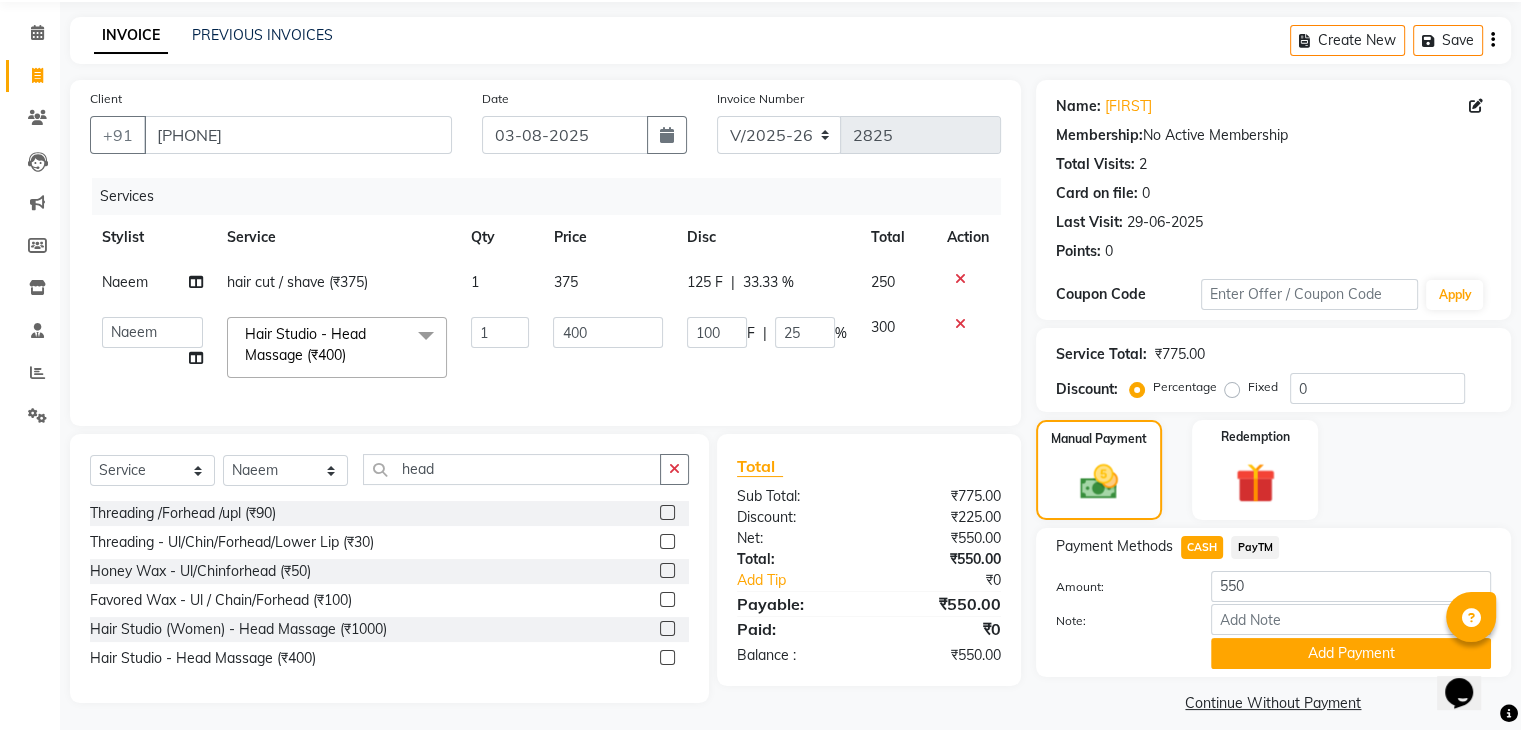 scroll, scrollTop: 72, scrollLeft: 0, axis: vertical 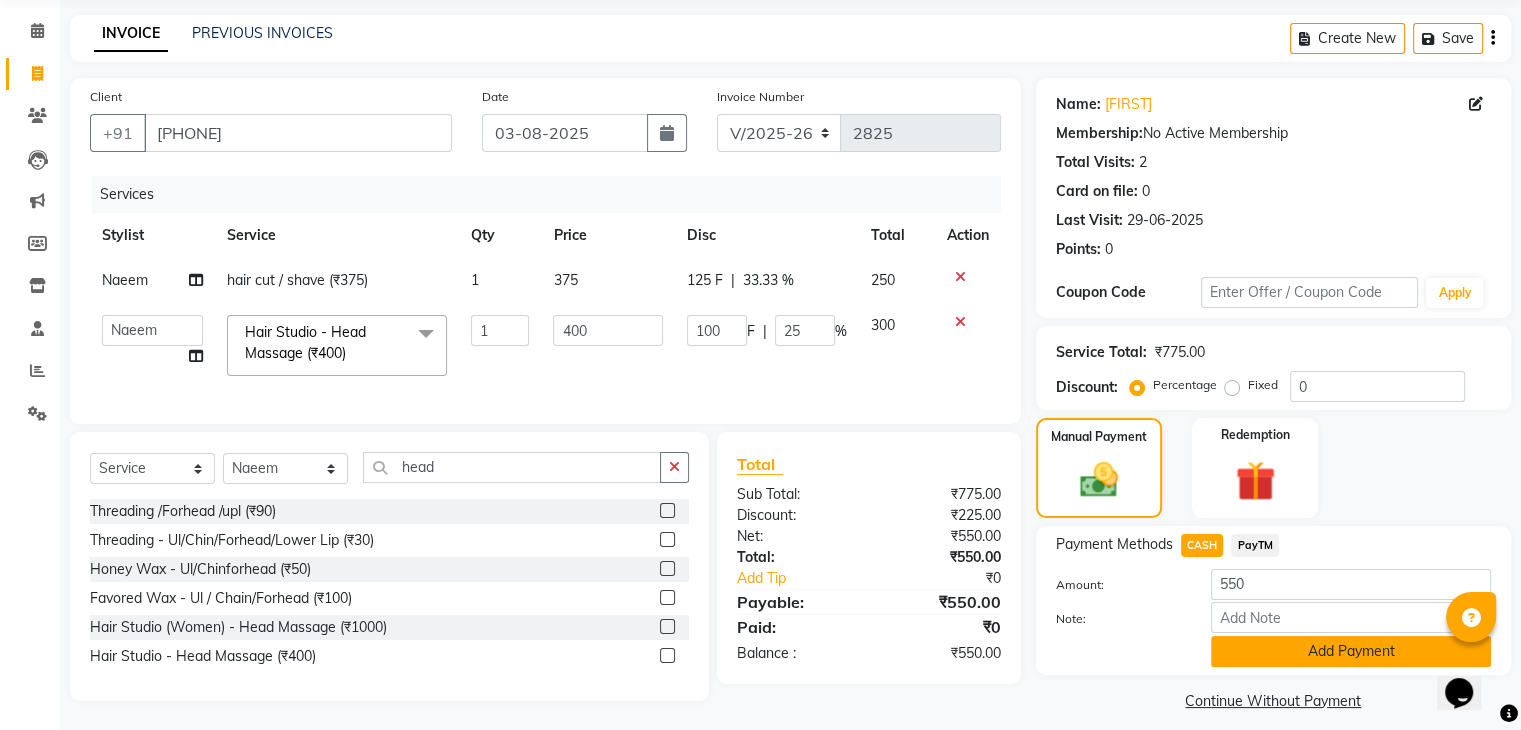 click on "Add Payment" 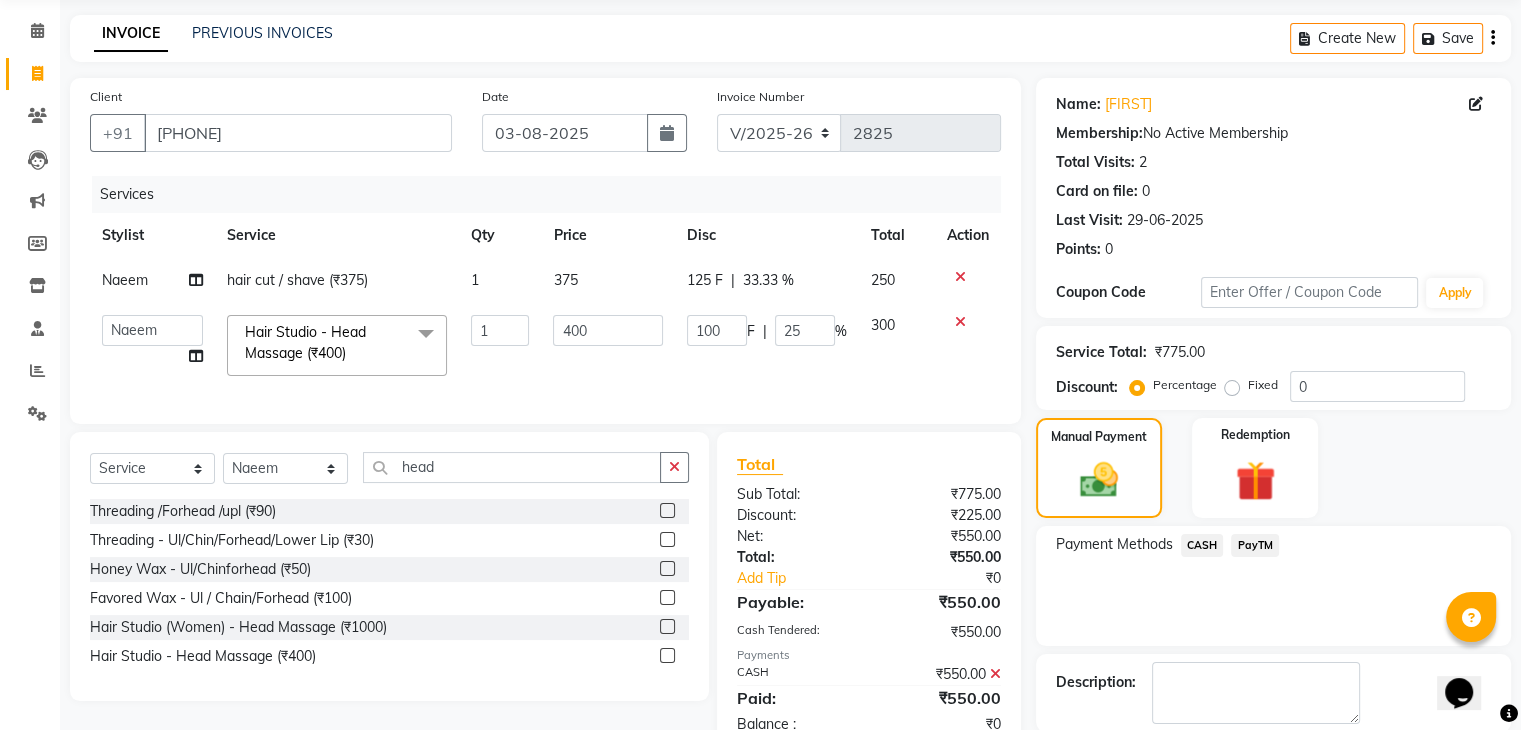 scroll, scrollTop: 171, scrollLeft: 0, axis: vertical 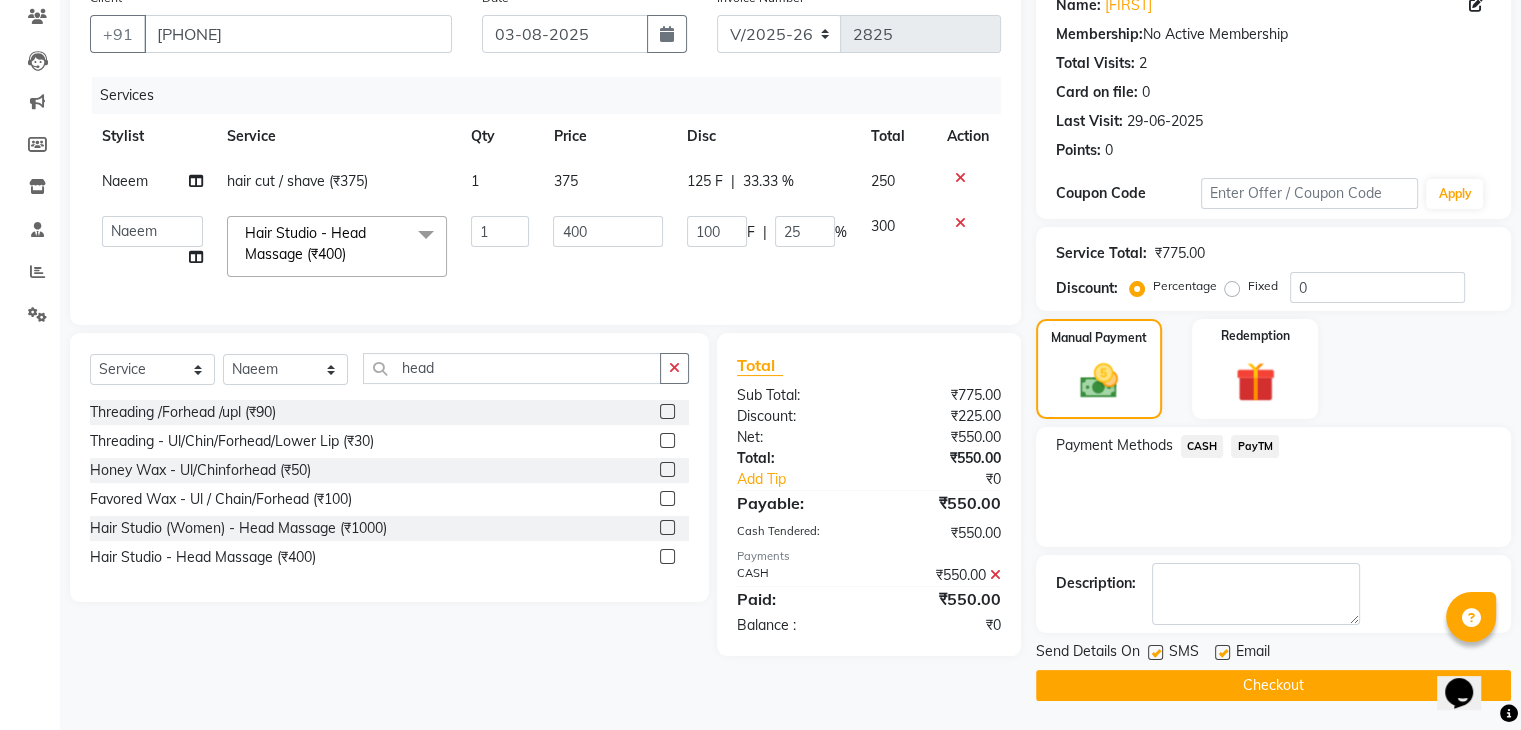 click 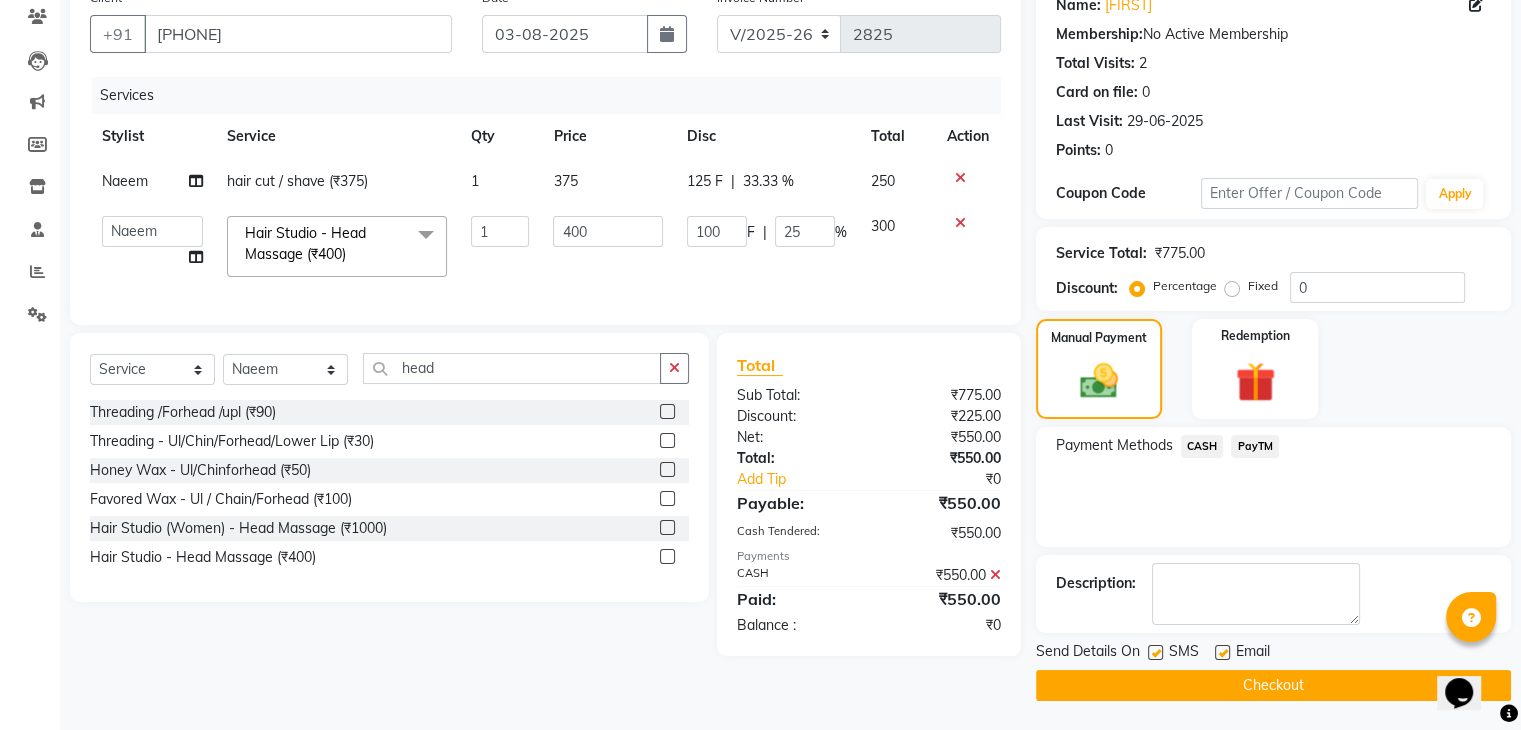 click at bounding box center (1154, 653) 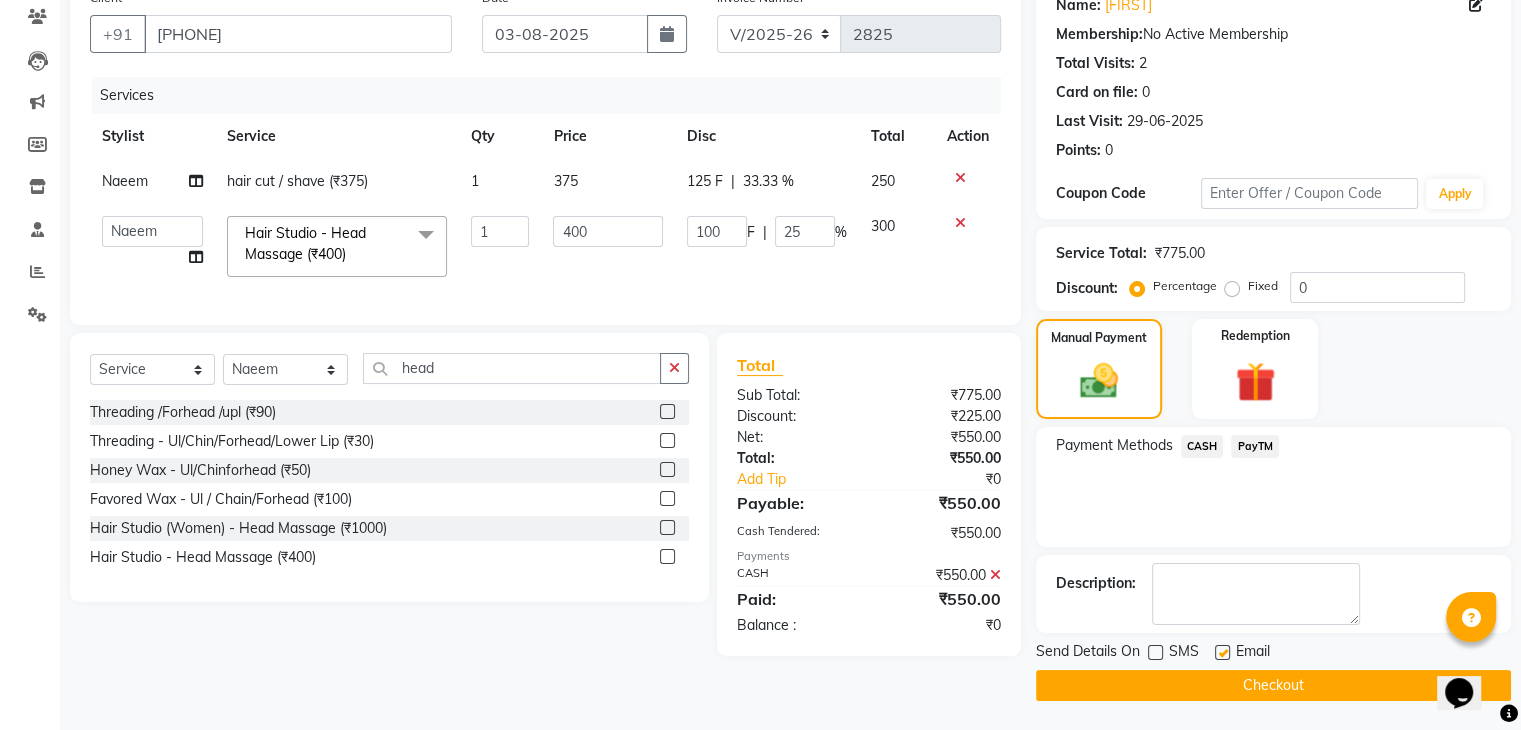 click 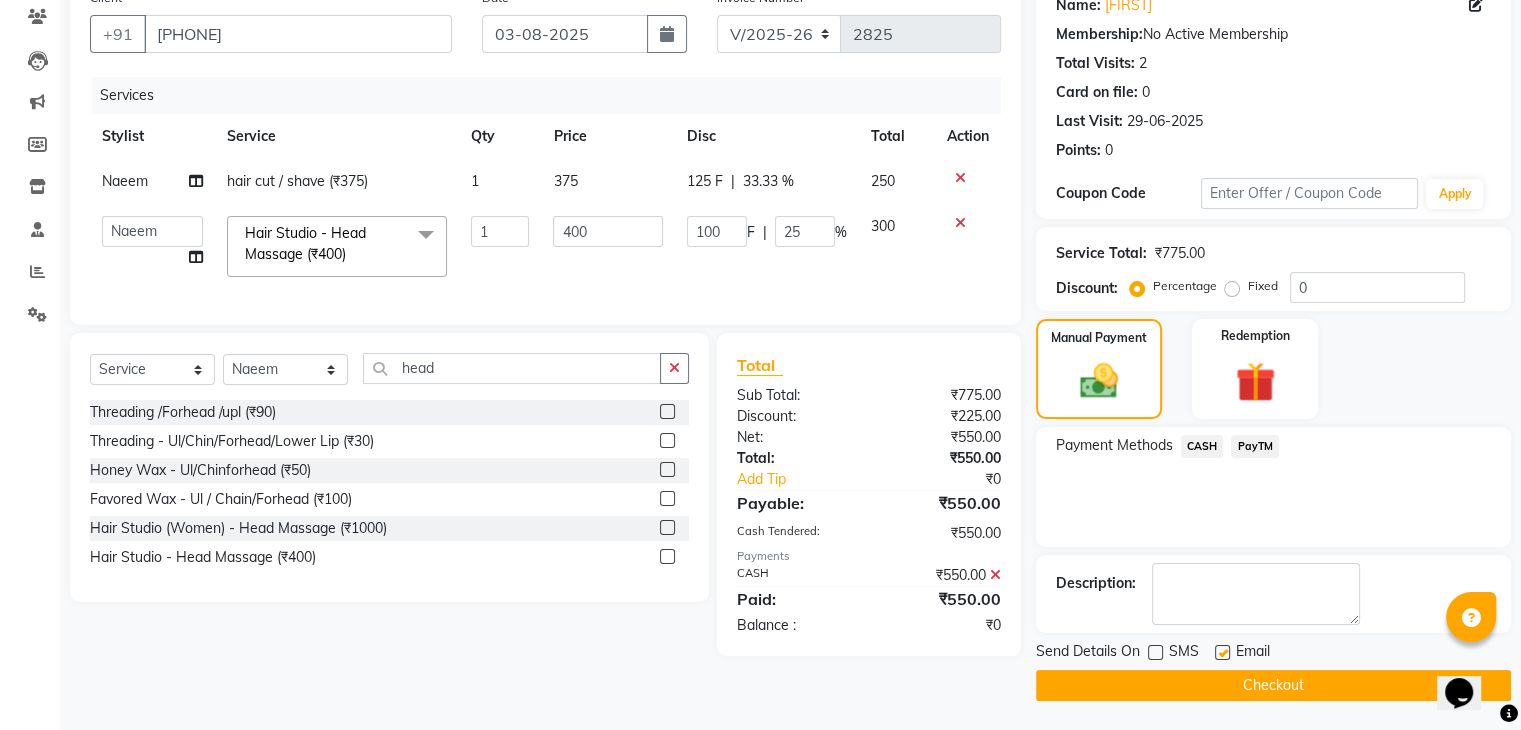 click at bounding box center [1221, 653] 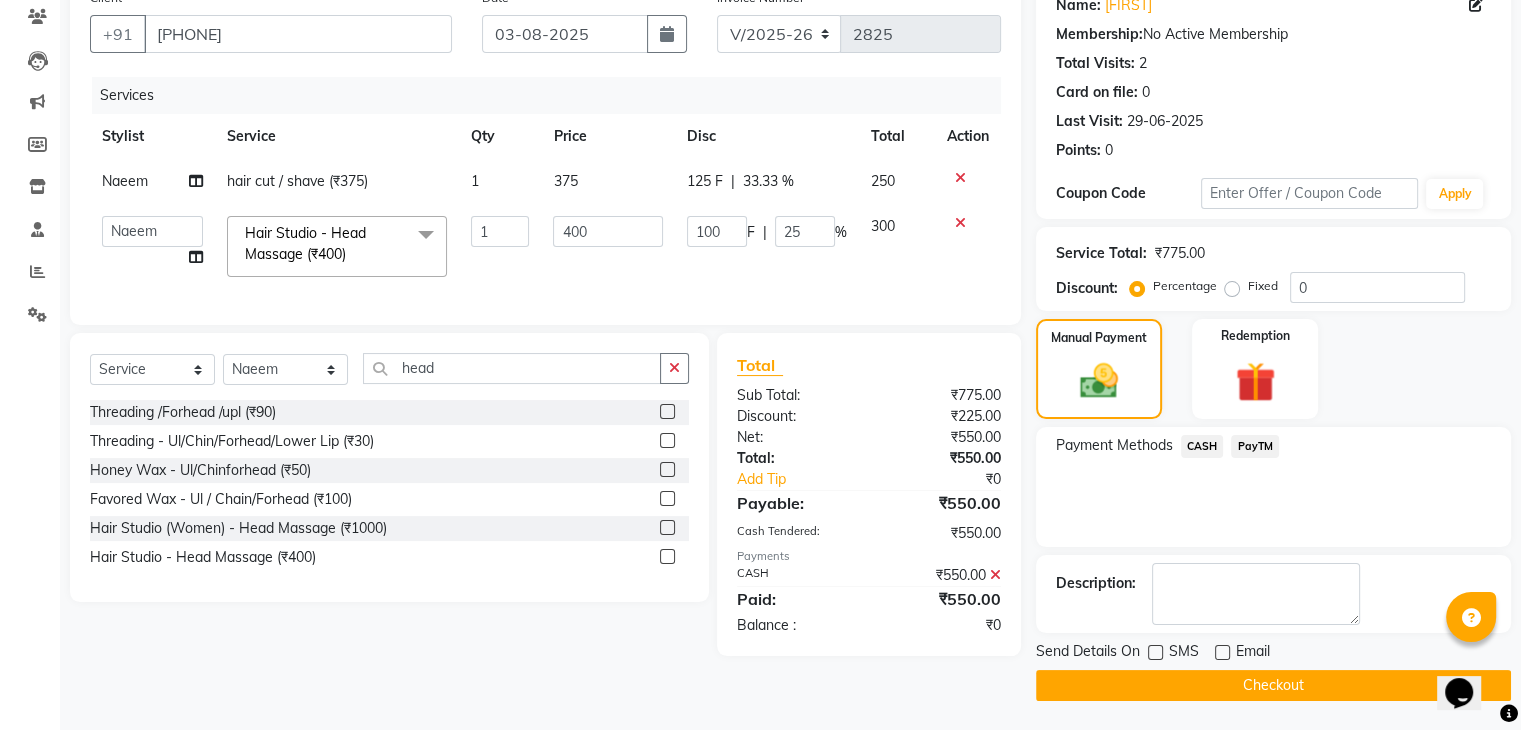 click on "Checkout" 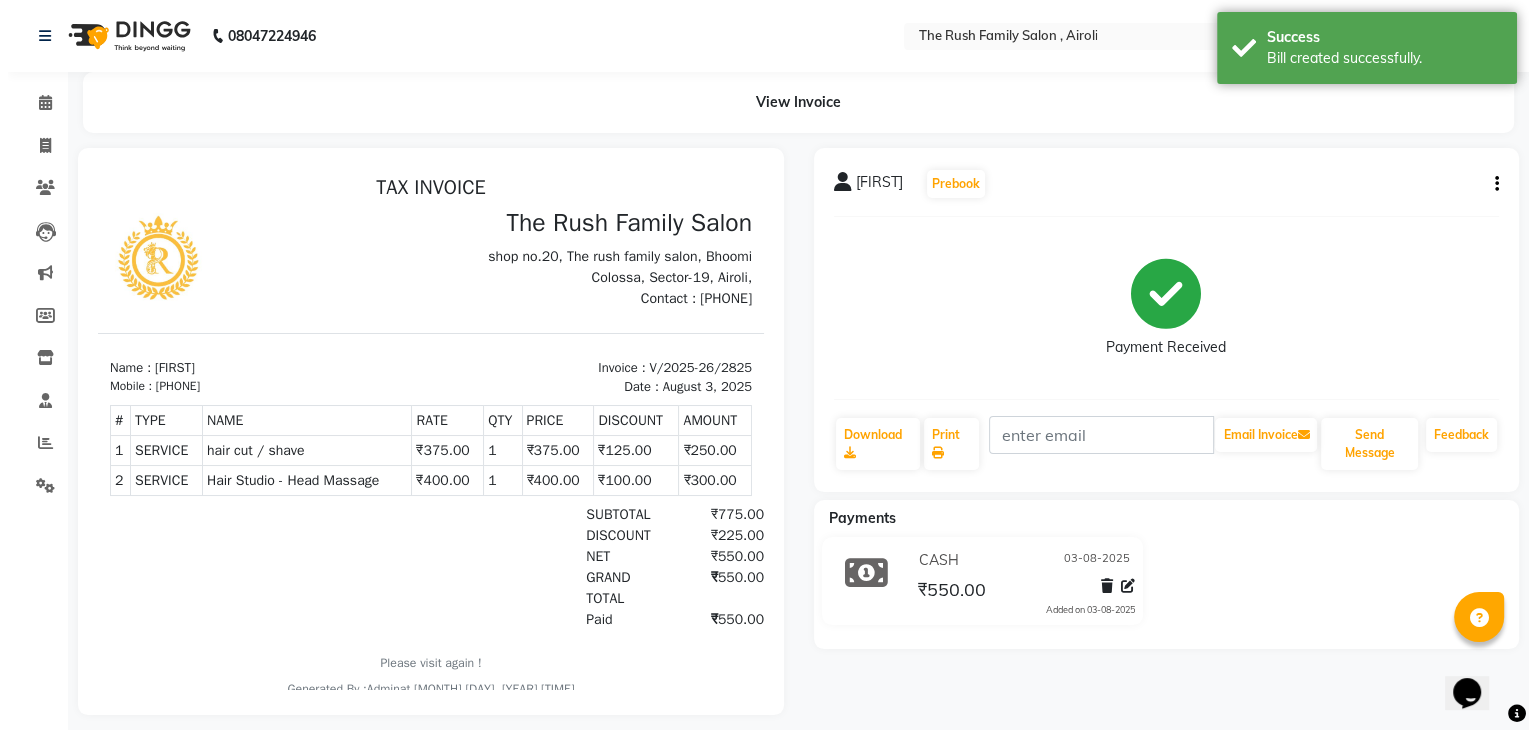 scroll, scrollTop: 0, scrollLeft: 0, axis: both 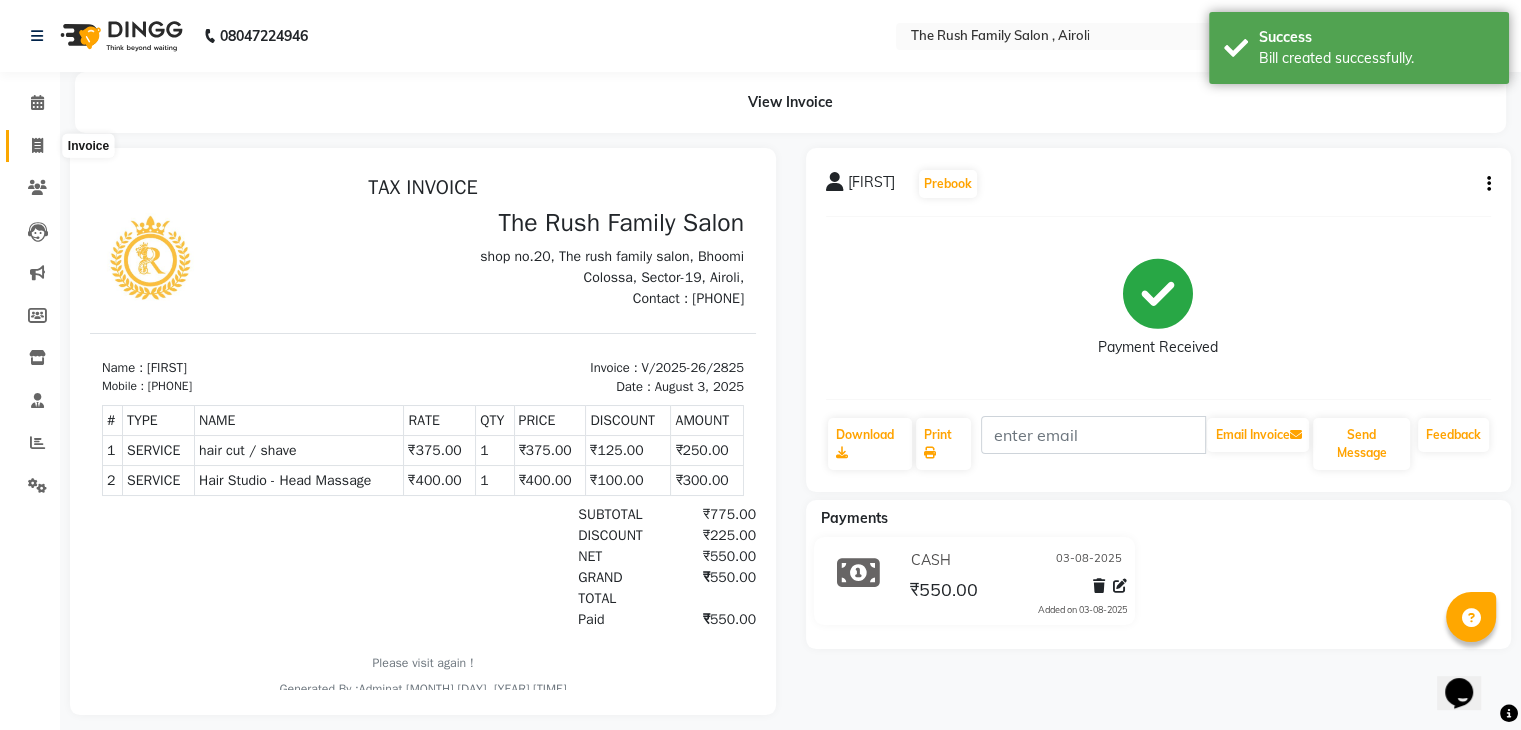 click 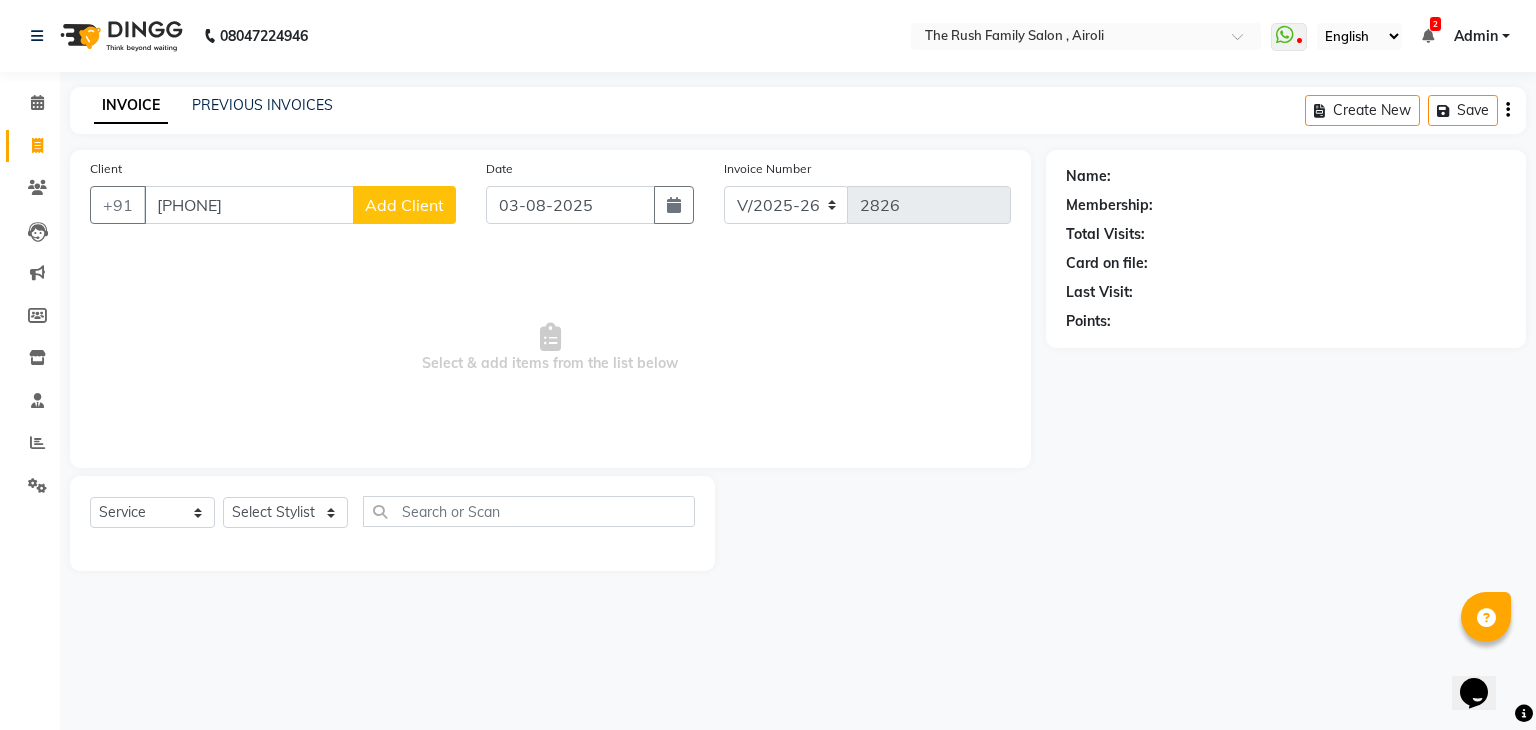 type on "[PHONE]" 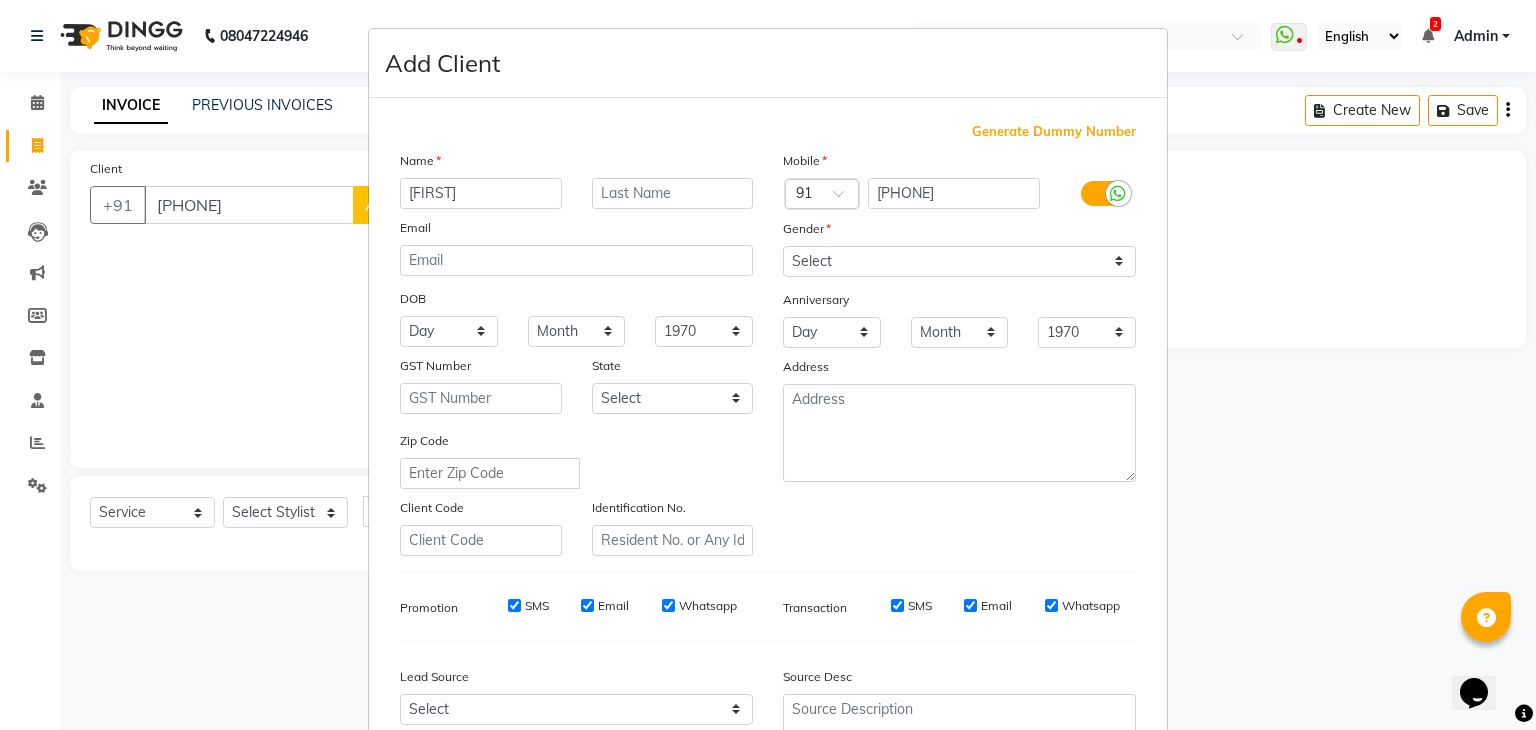 type on "[LAST]" 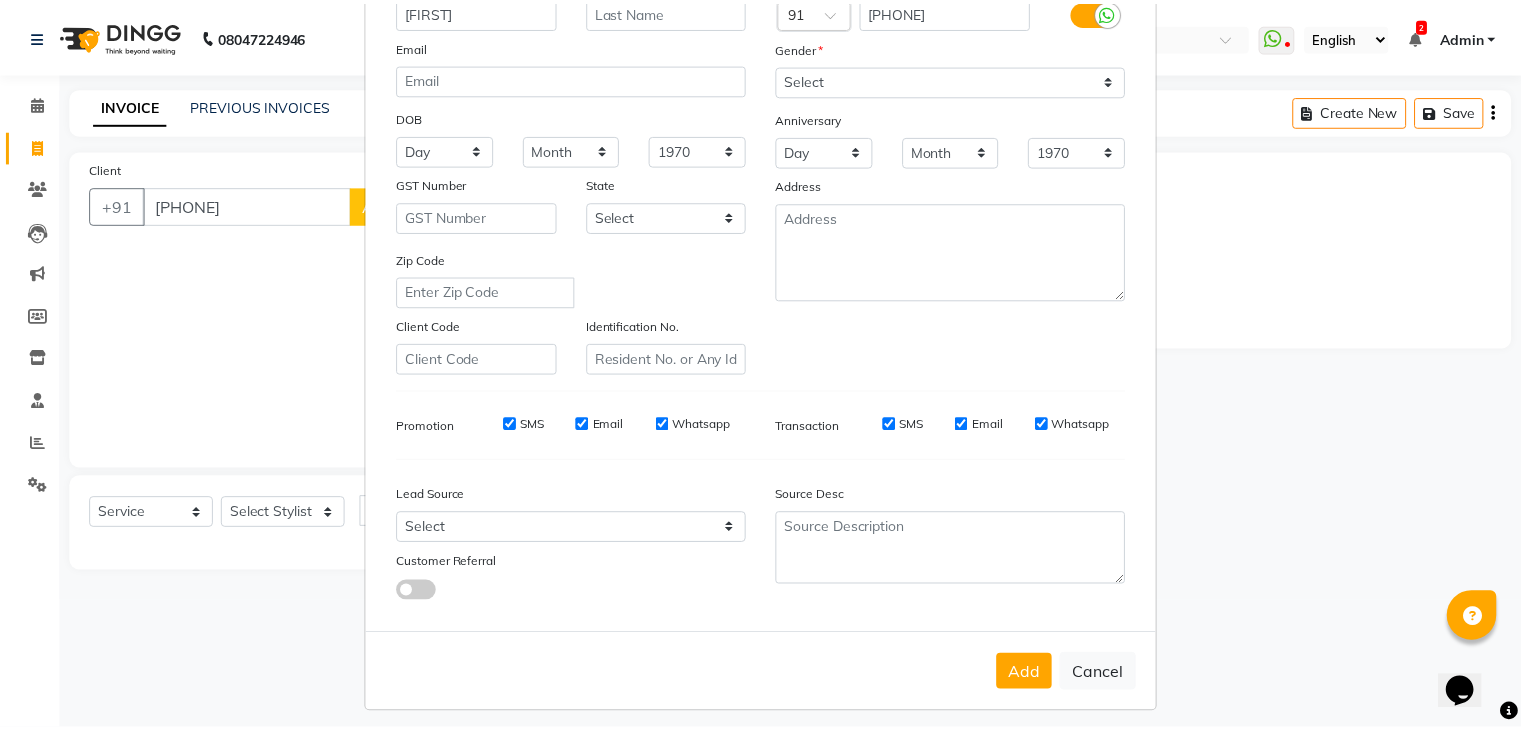 scroll, scrollTop: 203, scrollLeft: 0, axis: vertical 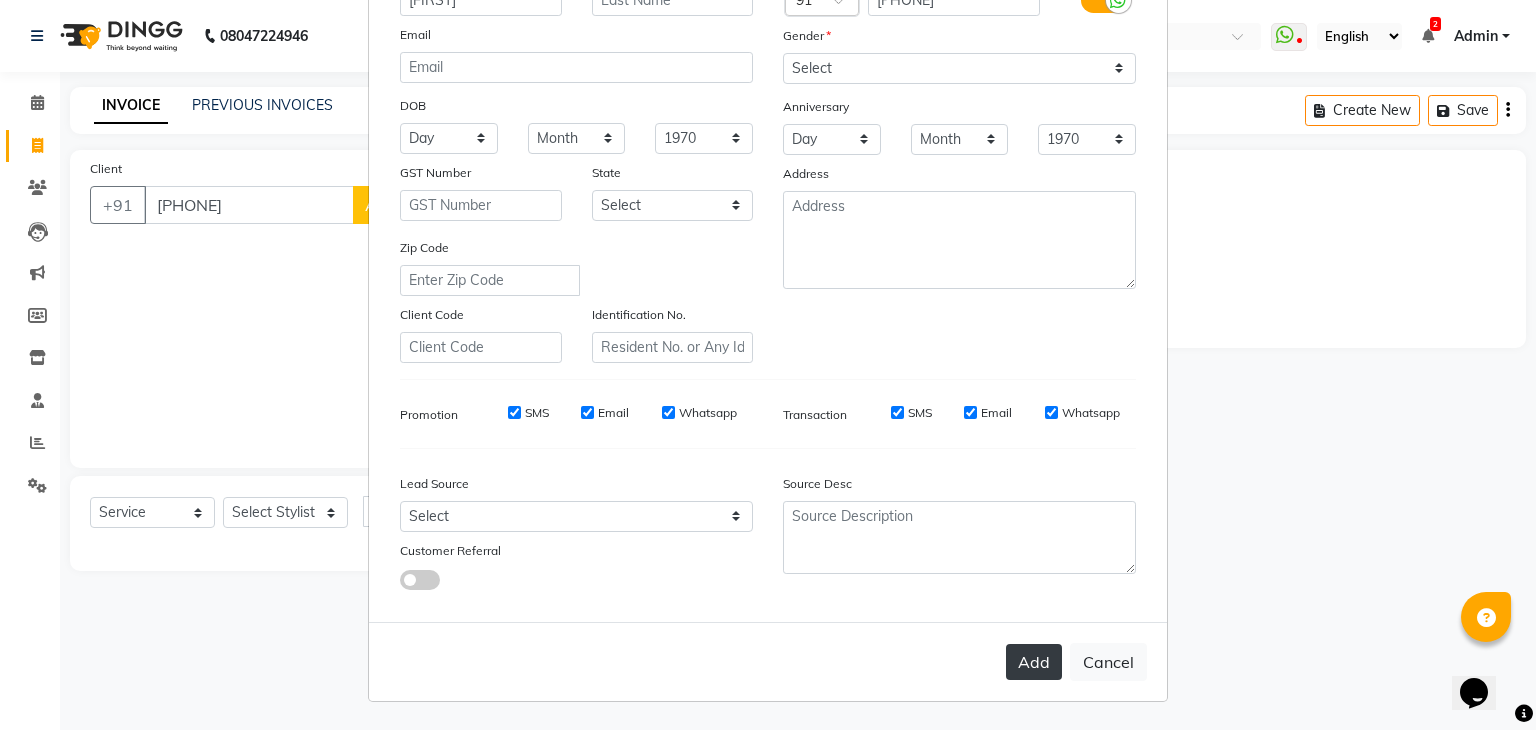 click on "Add" at bounding box center (1034, 662) 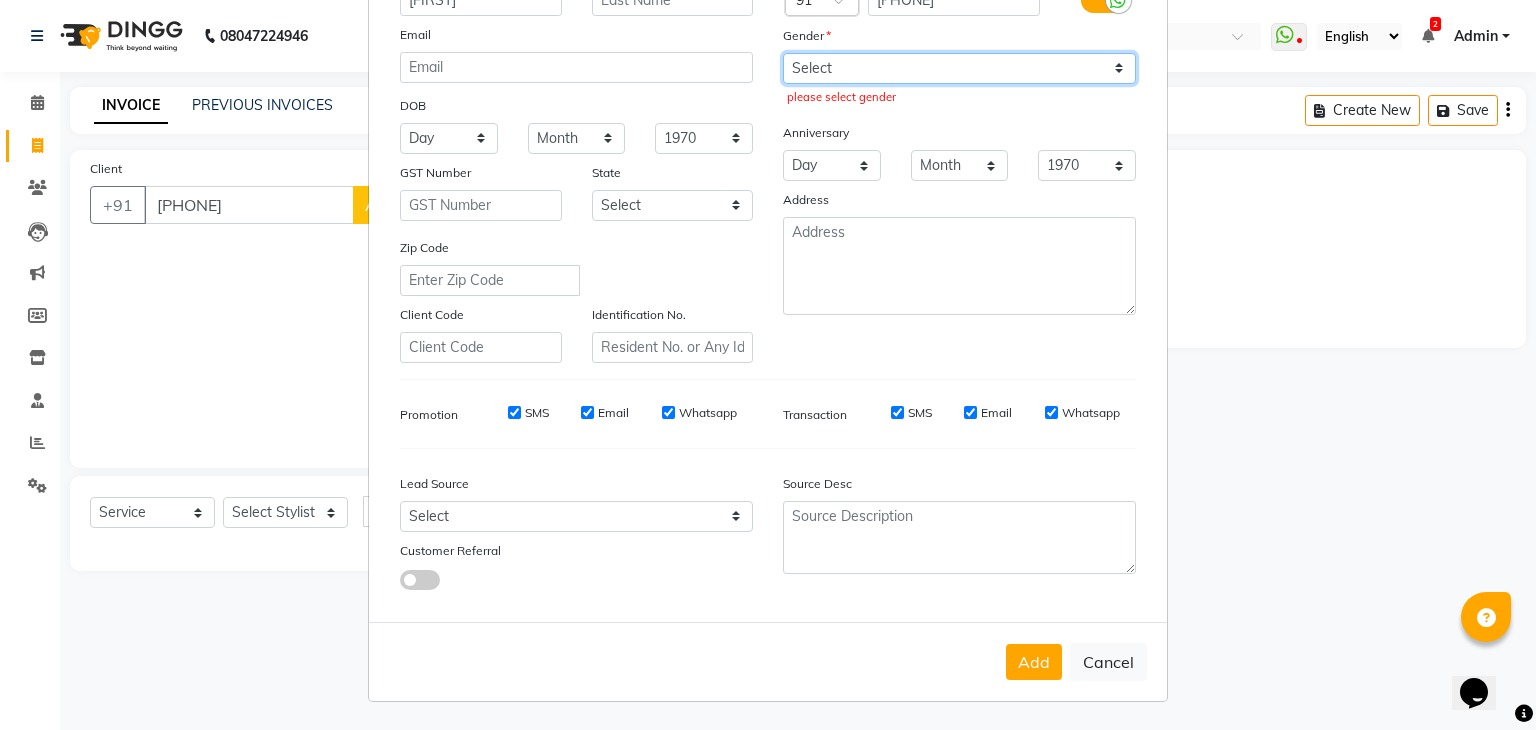click on "Select Male Female Other Prefer Not To Say" at bounding box center [959, 68] 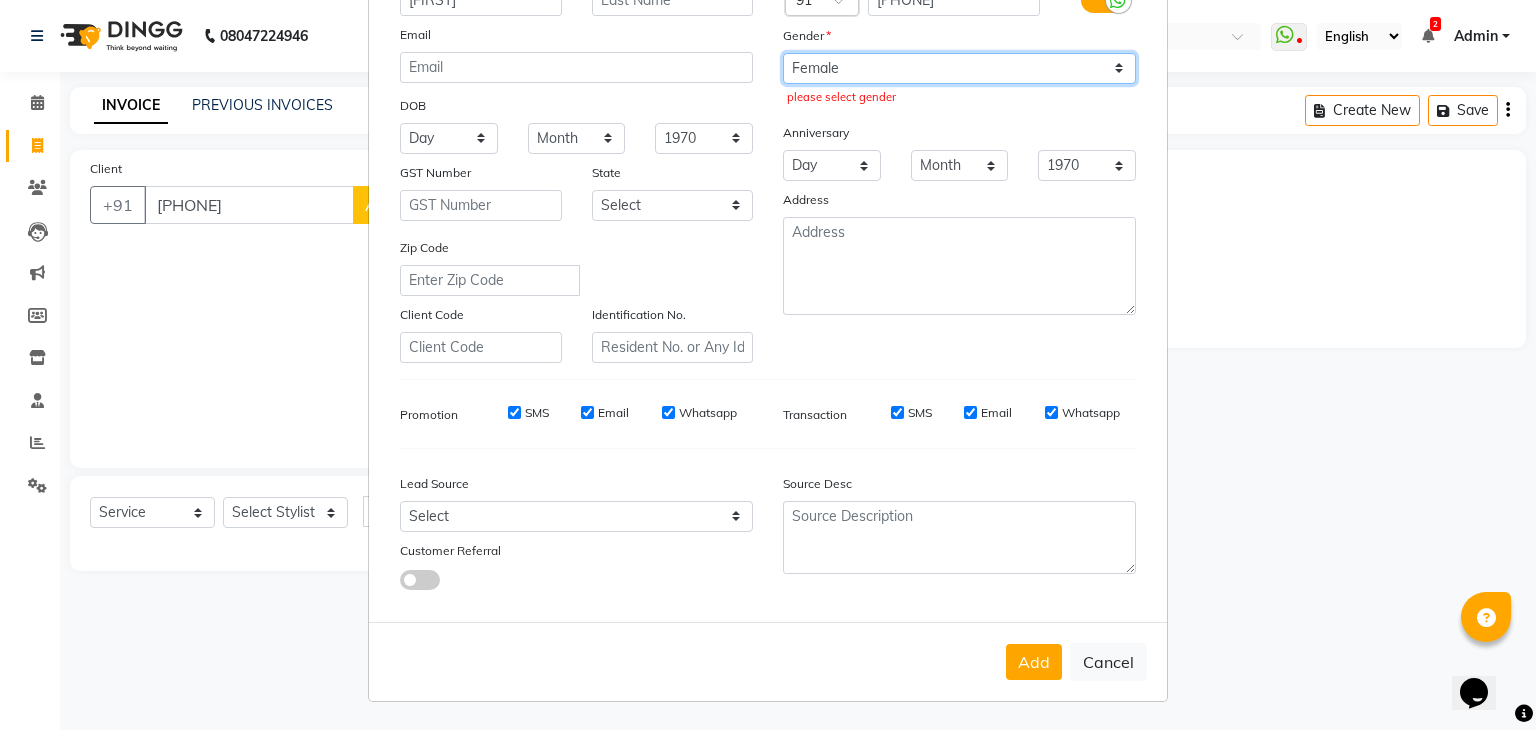 click on "Select Male Female Other Prefer Not To Say" at bounding box center [959, 68] 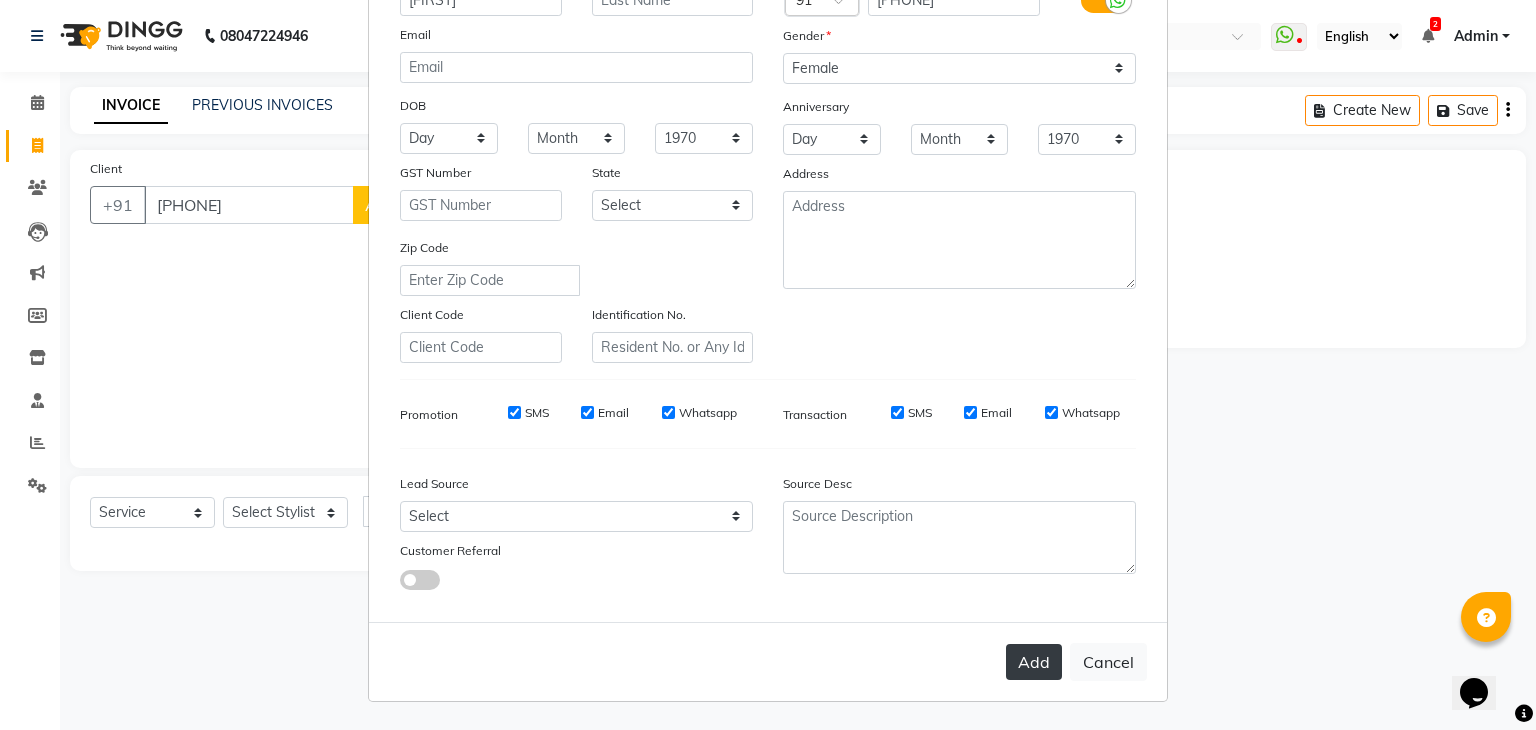 click on "Add" at bounding box center [1034, 662] 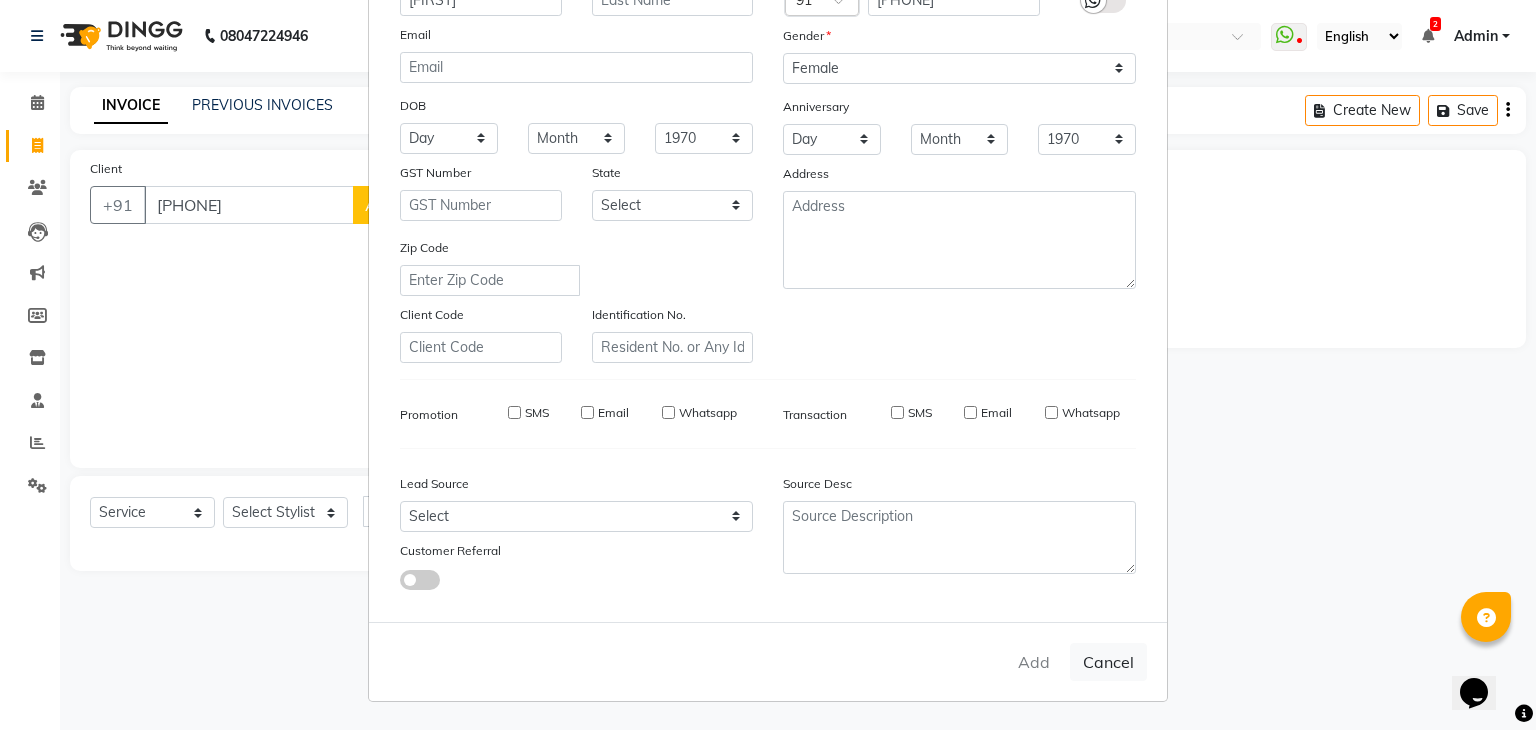 type 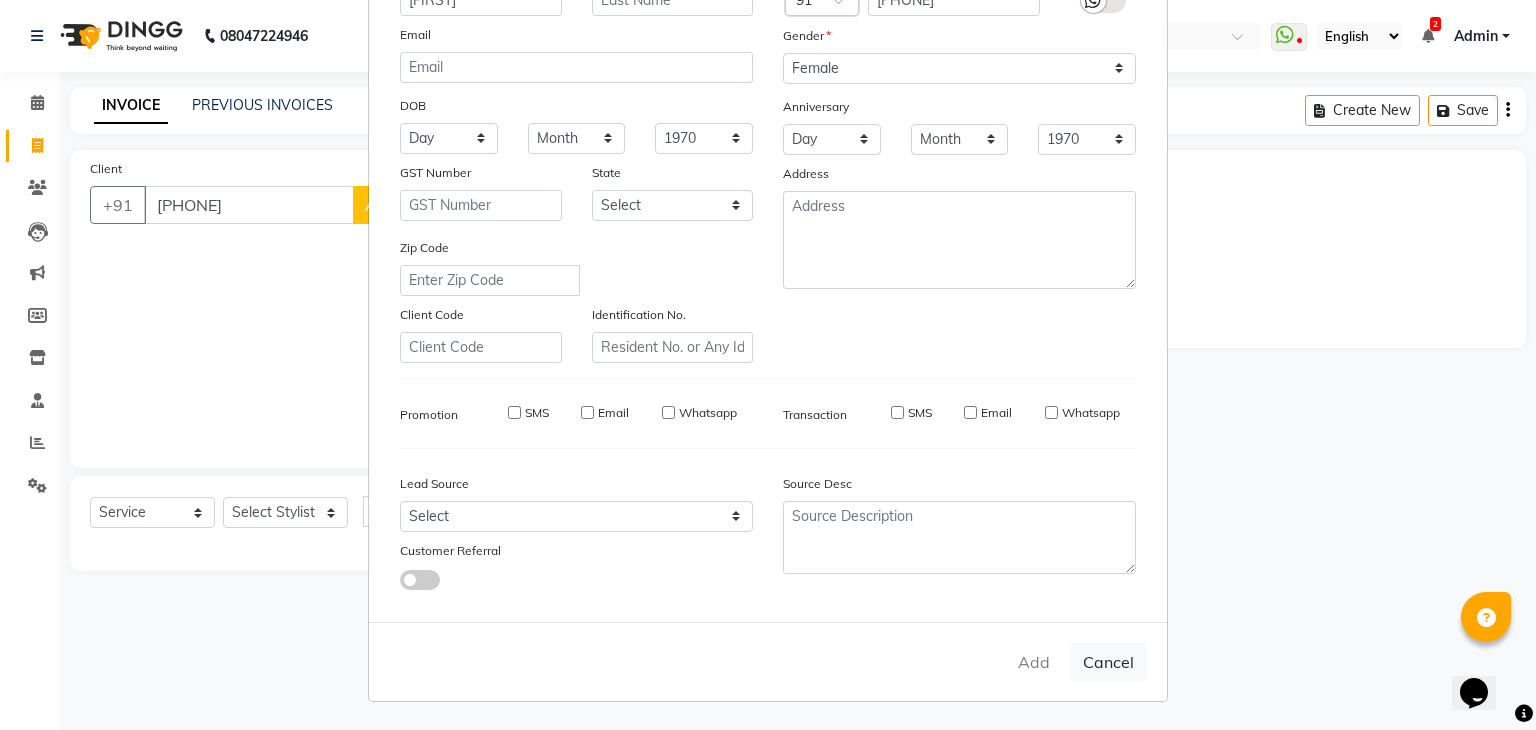 select 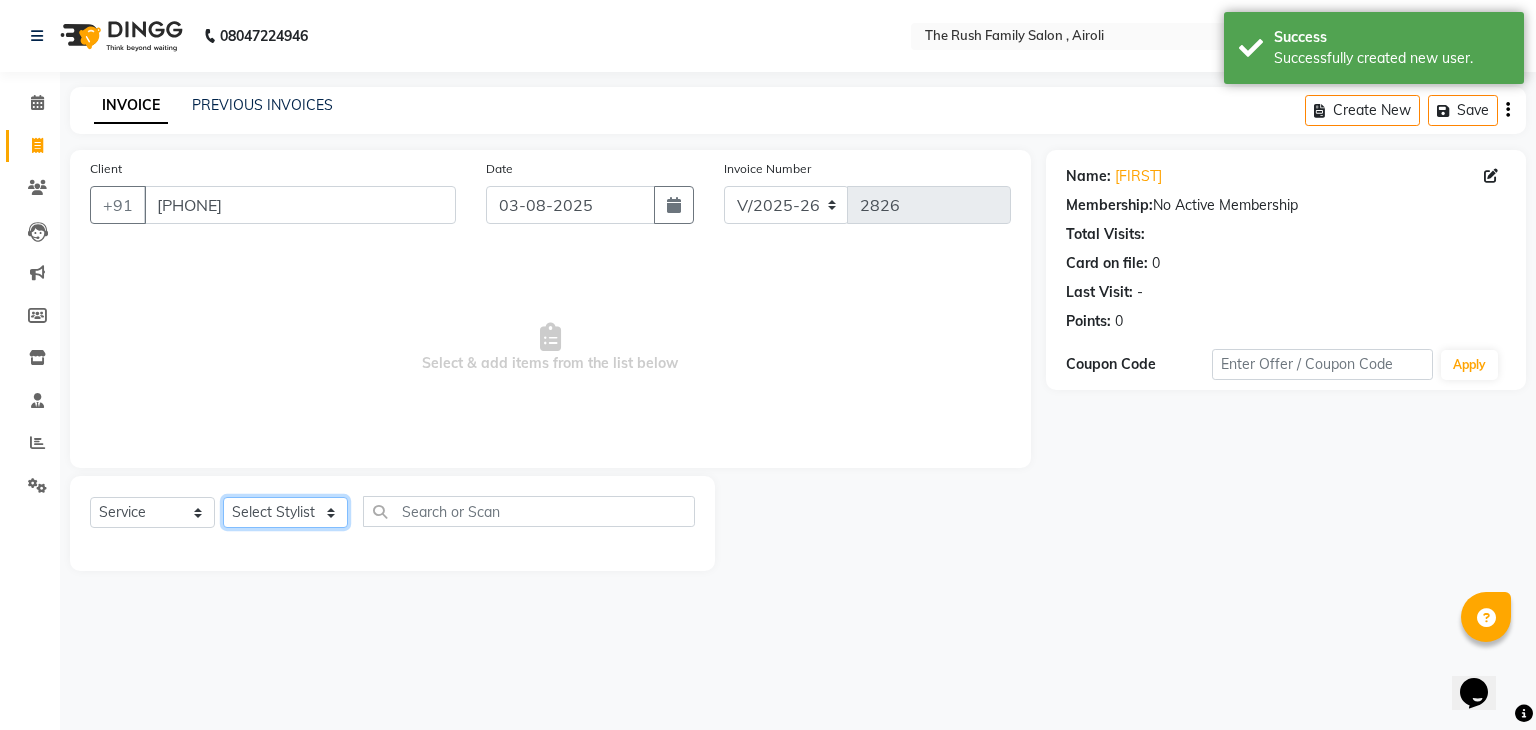 click on "Select Stylist Ajaz Alvira Danish Guddi Jayesh Josh  mumtaz Naeem Neha Riya    Rush Swati" 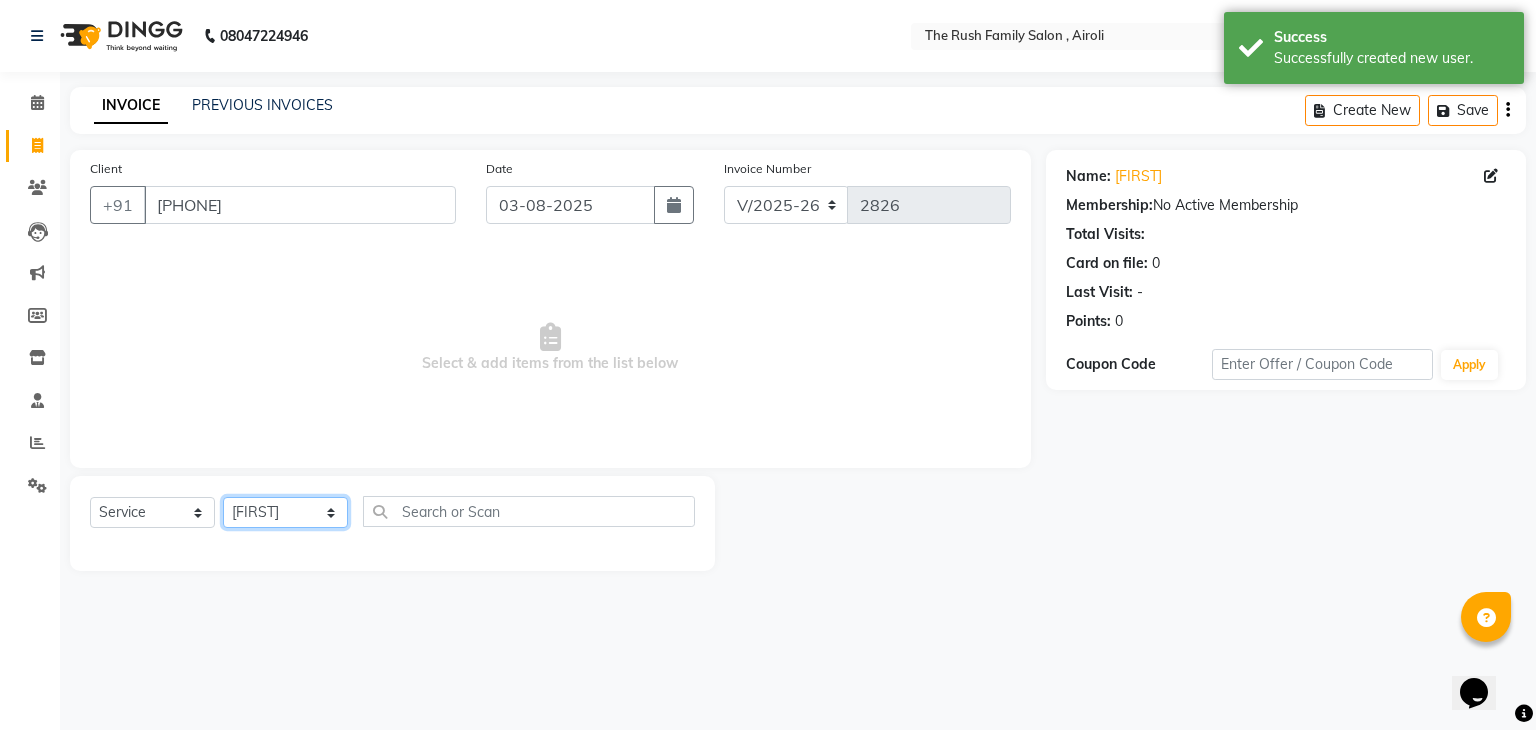 click on "Select Stylist Ajaz Alvira Danish Guddi Jayesh Josh  mumtaz Naeem Neha Riya    Rush Swati" 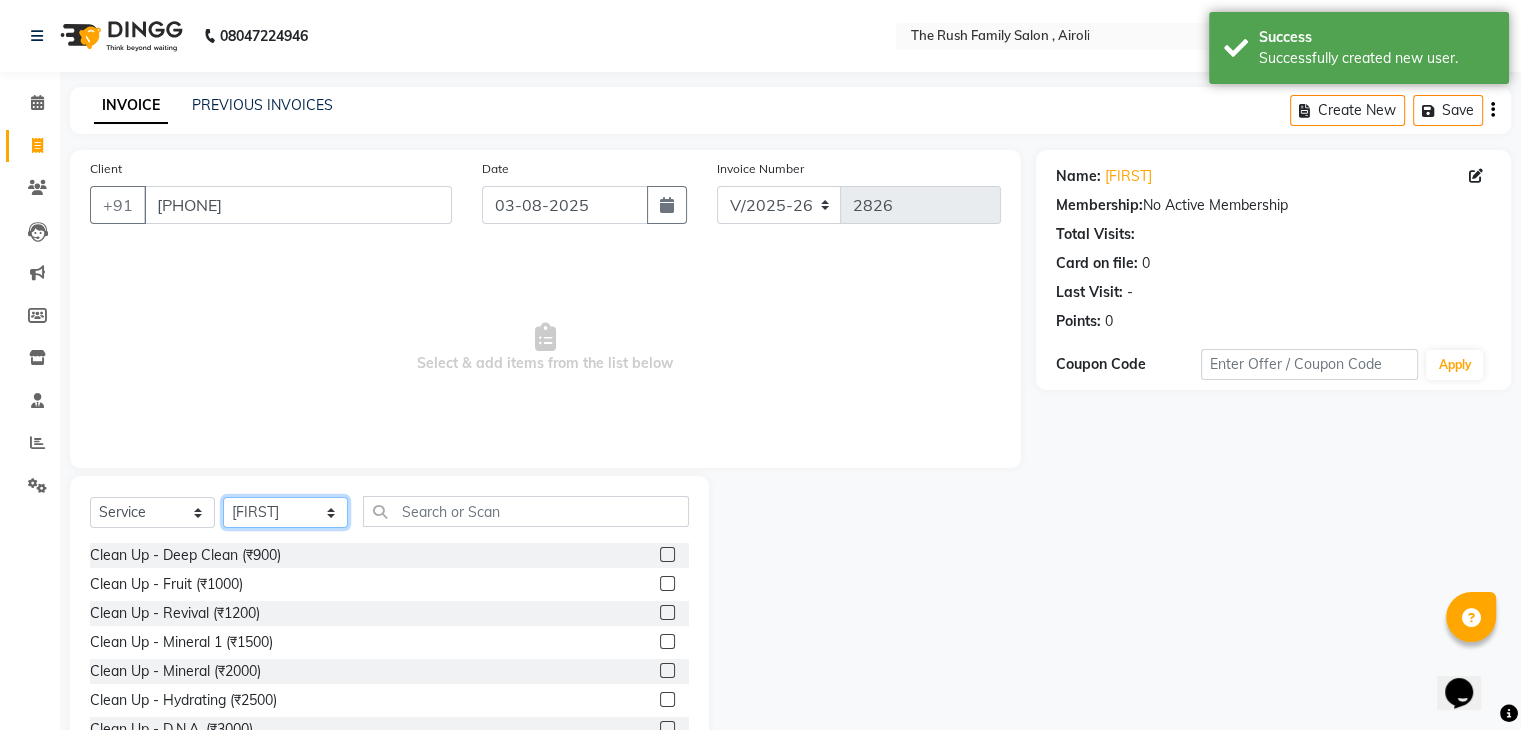 drag, startPoint x: 291, startPoint y: 512, endPoint x: 273, endPoint y: 253, distance: 259.62473 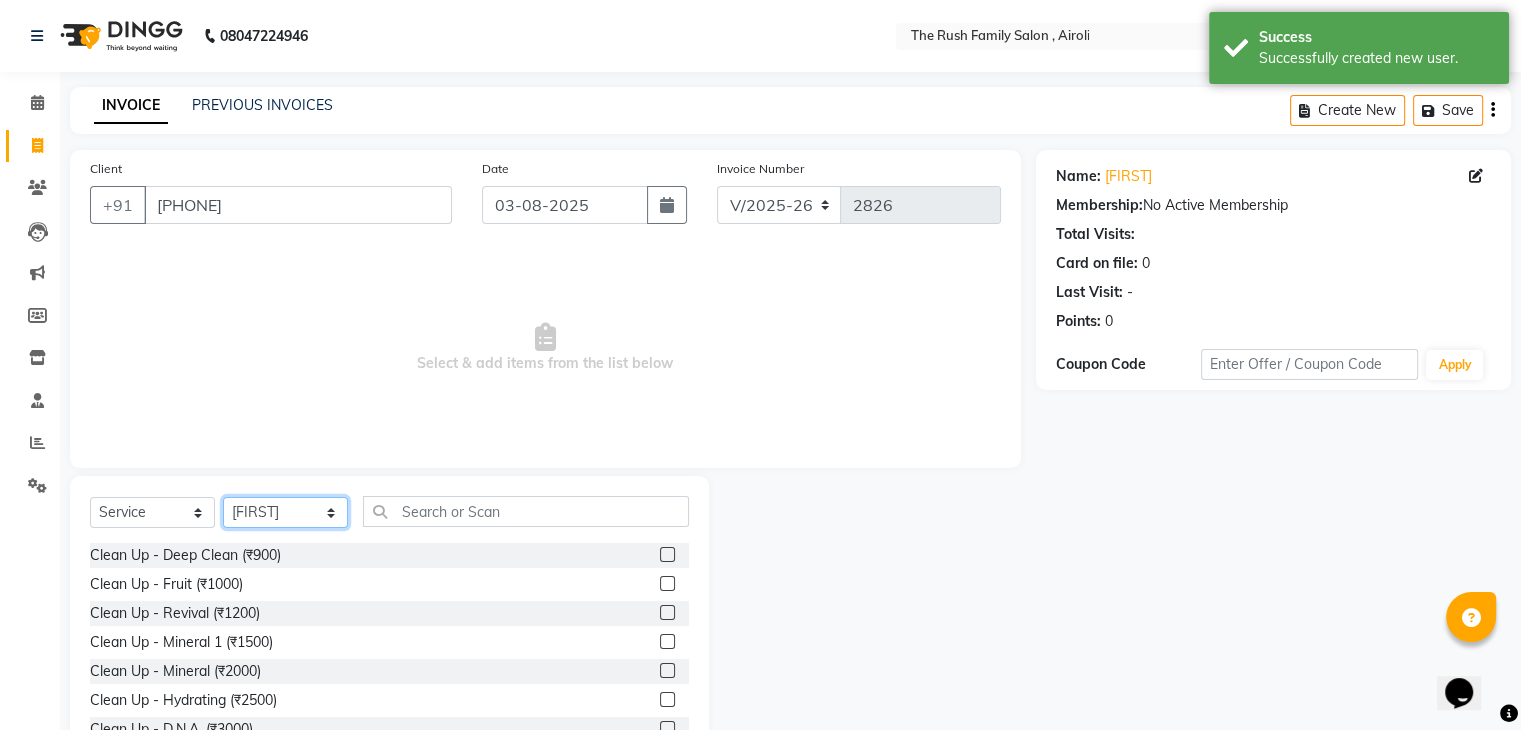 click on "Client +91 9833615324 Date 03-08-2025 Invoice Number V/2025 V/2025-26 2826  Select & add items from the list below  Select  Service  Product  Membership  Package Voucher Prepaid Gift Card  Select Stylist Ajaz Alvira Danish Guddi Jayesh Josh  mumtaz Naeem Neha Riya    Rush Swati Clean Up - Deep Clean (₹900)  Clean Up - Fruit (₹1000)  Clean Up - Revival (₹1200)  Clean Up - Mineral 1 (₹1500)  Clean Up - Mineral (₹2000)  Clean Up - Hydrating (₹2500)  Clean Up - D.N.A. (₹3000)  lice treatment (₹2000)  power dose [per bottle ] (₹500)  pigmantation facial (₹1000)  protein spa (₹2500)  Bota smooth (₹8000)  Bota smooth  (₹10000)  bota smooth (₹6500)  Protein hair spa (₹1600)  nanoplatia (₹2500)  Hair protein spa (₹2000)  Protein spaa (₹3500)  Foot spa (₹800)  Protein spa (₹3000)  Nose pill off (₹250)  hair spa dandruff treatment (₹3500)  Threading/upl (₹70)  Threading /Forhead /upl (₹90)  Botosmooth (₹7000)  Pigmentation treatment (₹3000)  Hydra  facial (₹7000)" 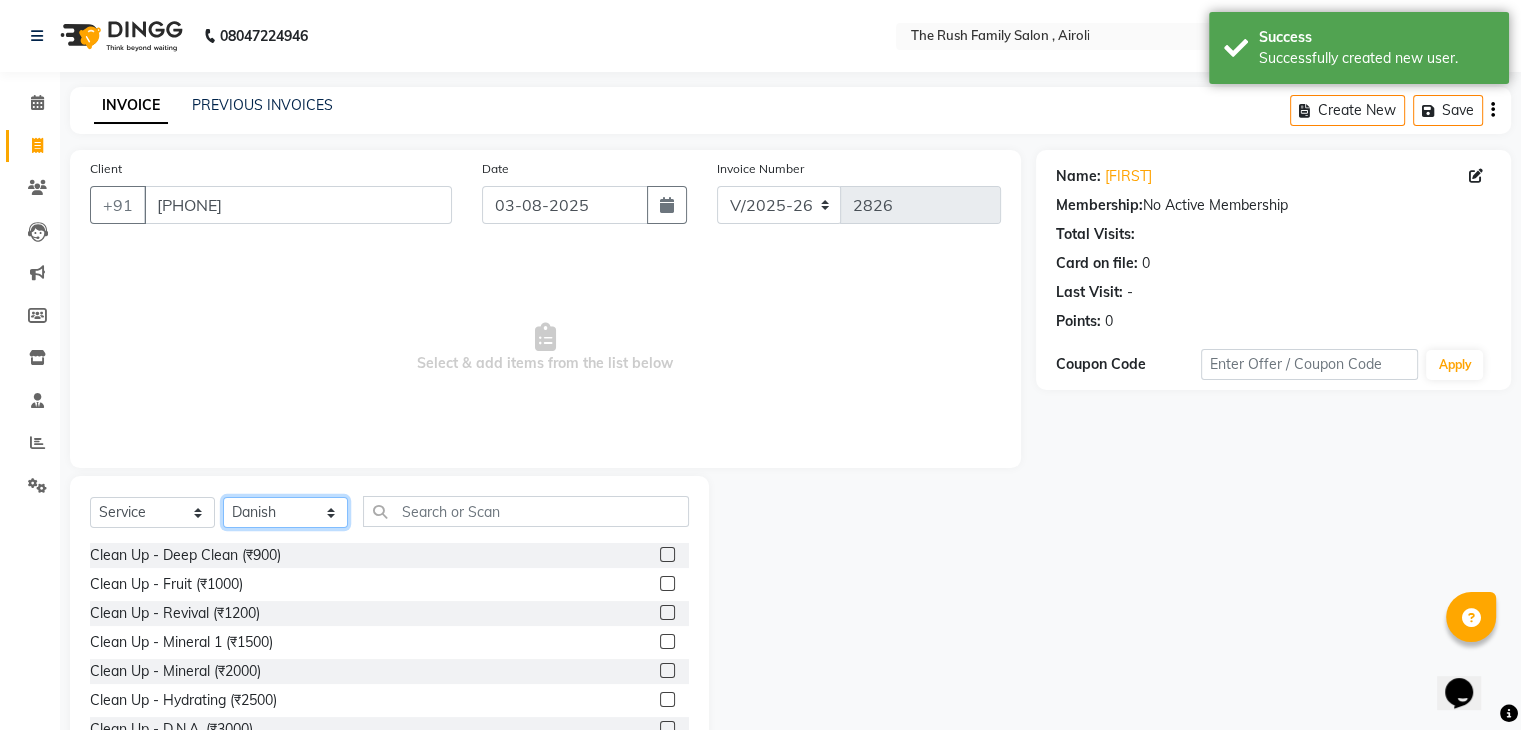 click on "Select Stylist Ajaz Alvira Danish Guddi Jayesh Josh  mumtaz Naeem Neha Riya    Rush Swati" 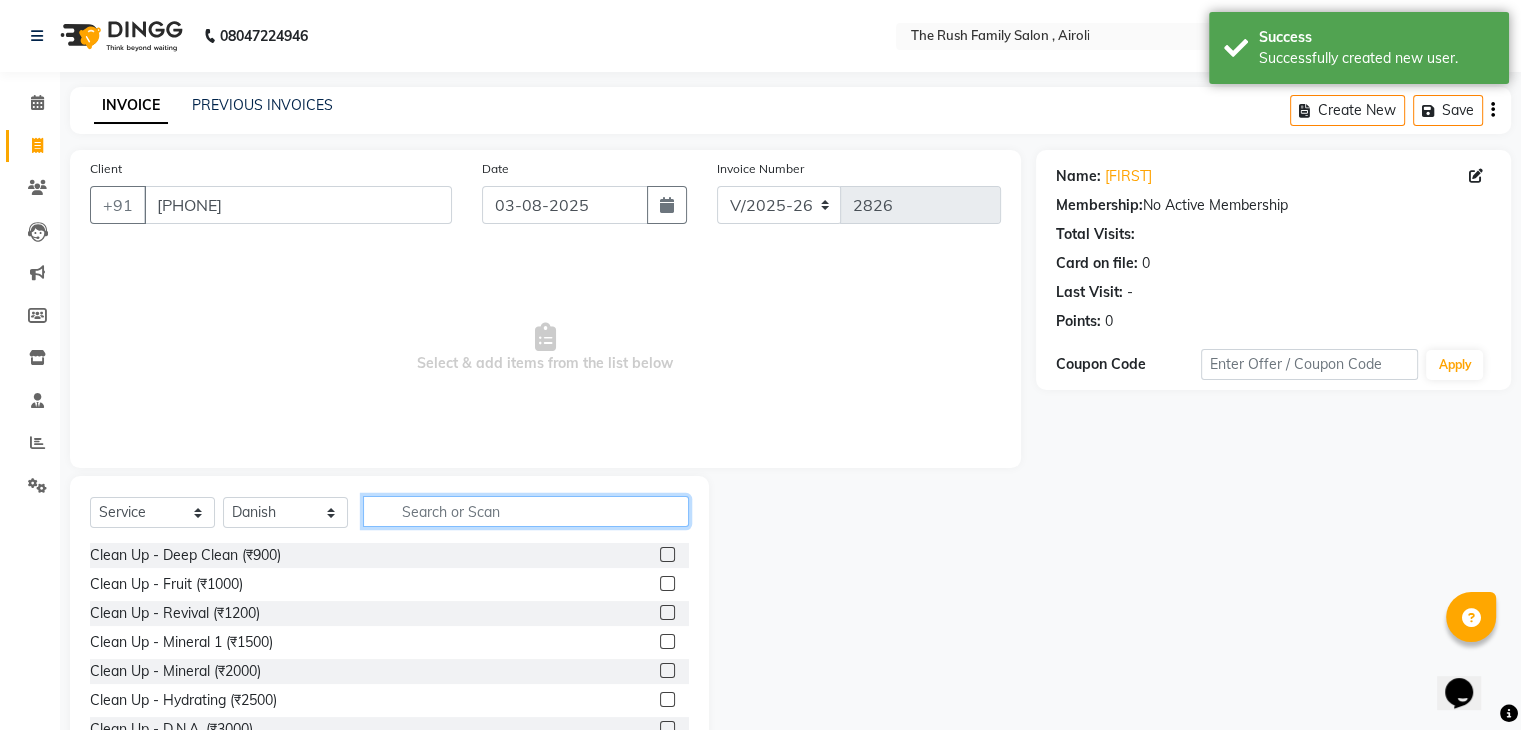 click 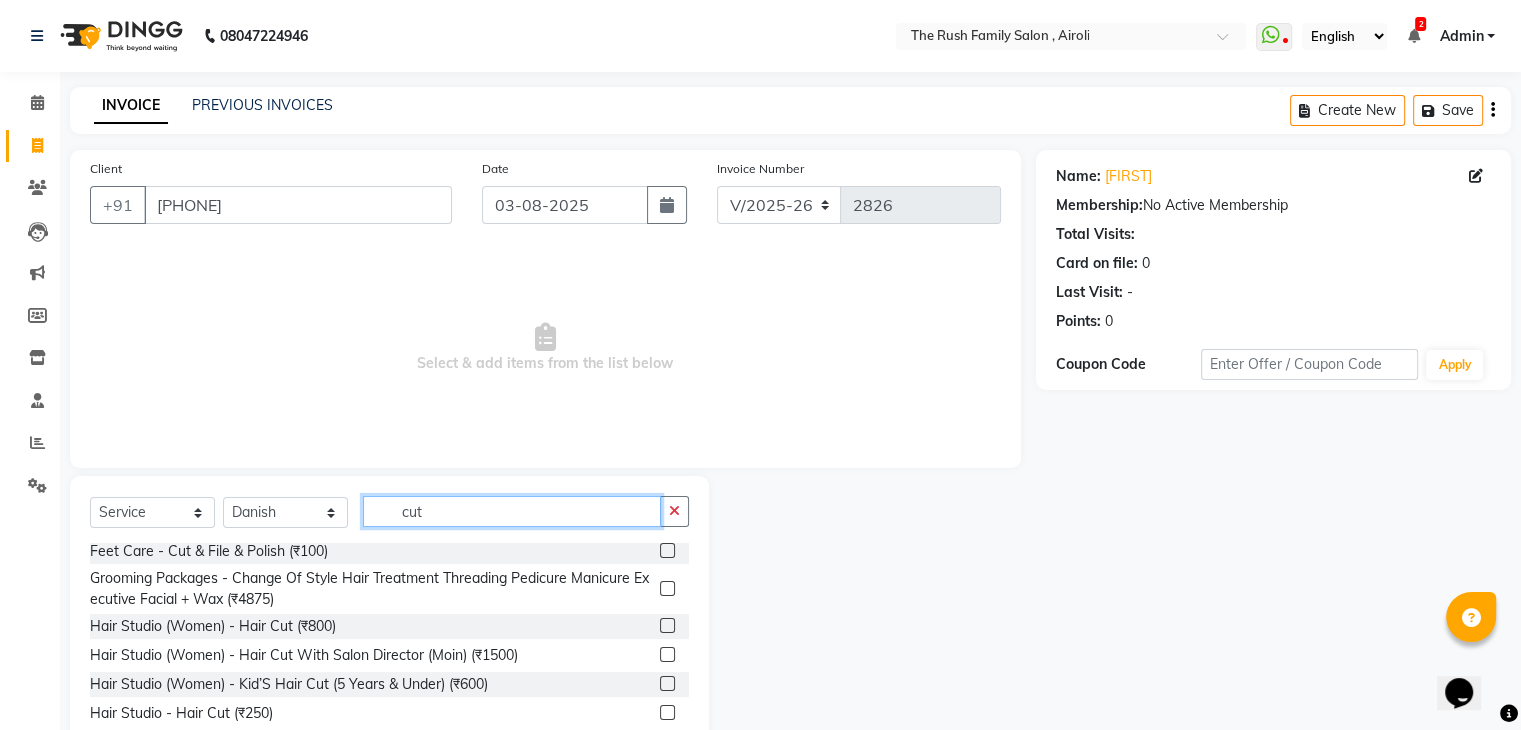 scroll, scrollTop: 77, scrollLeft: 0, axis: vertical 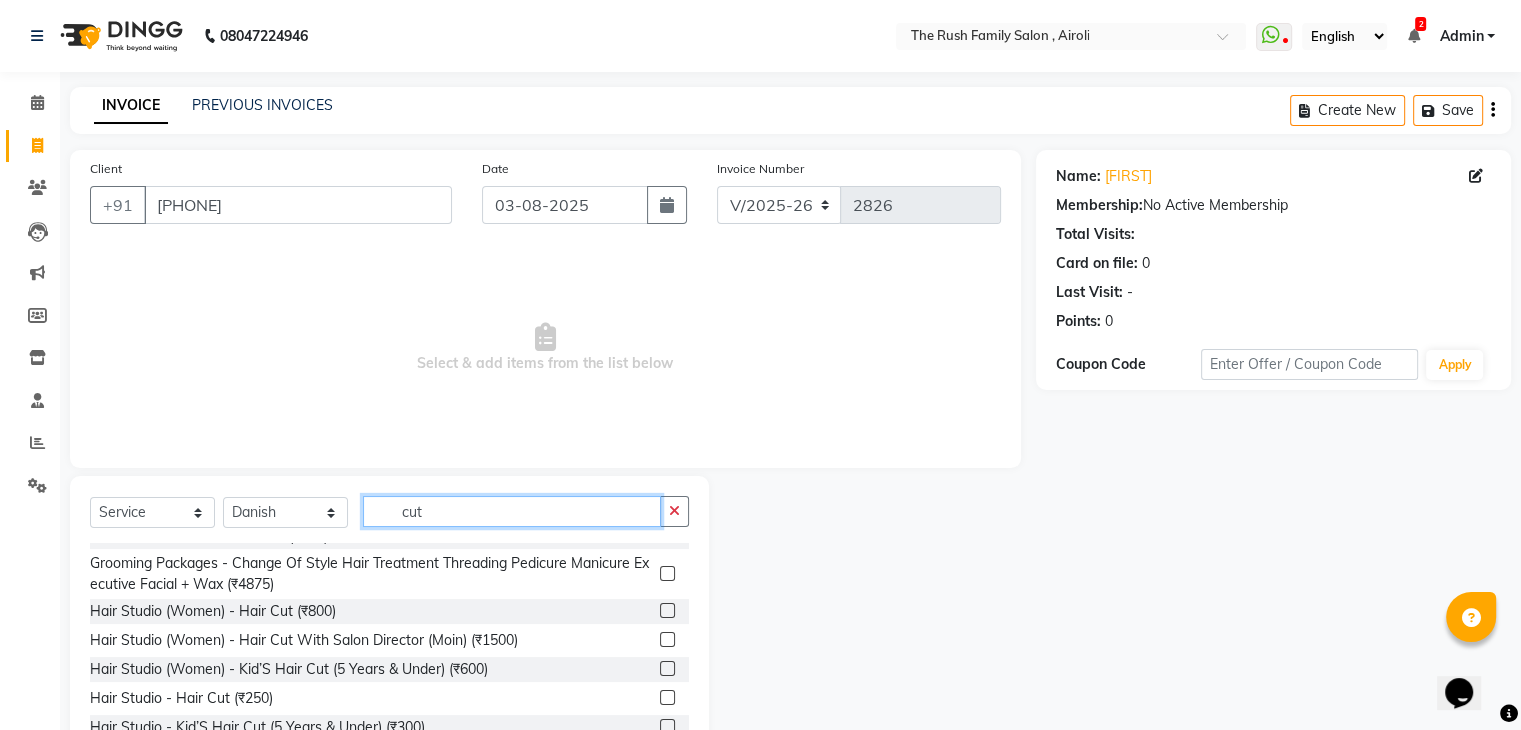 type on "cut" 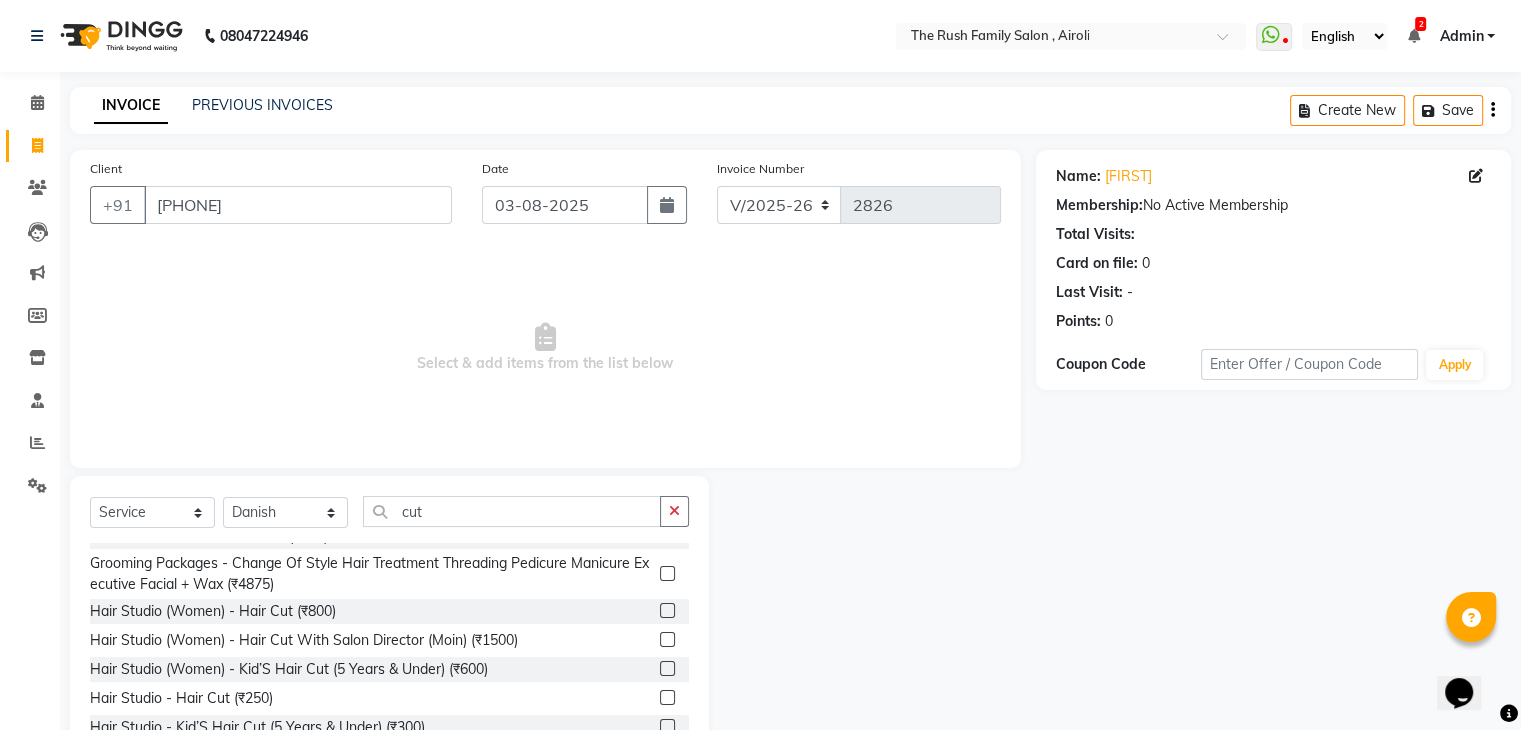 click 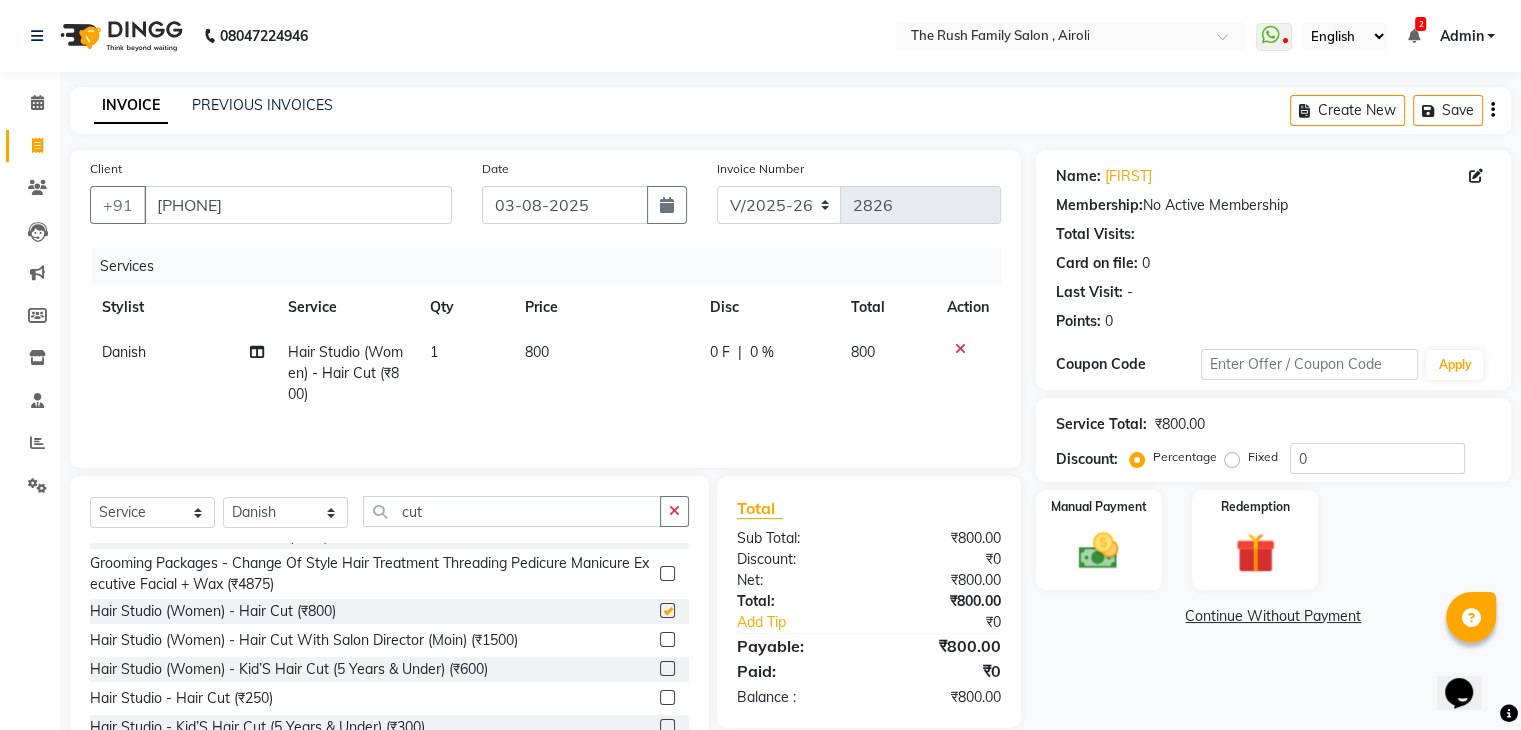 checkbox on "false" 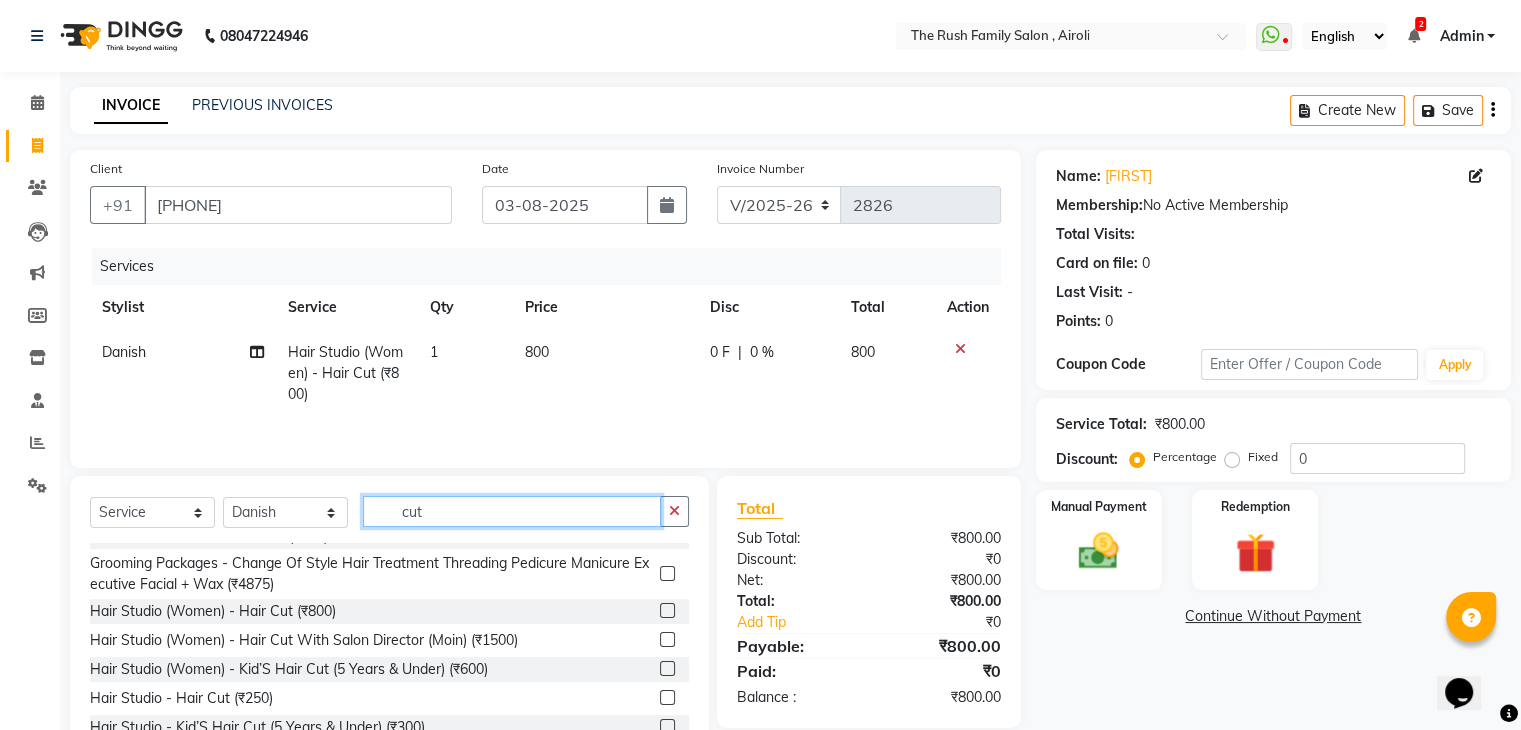 click on "cut" 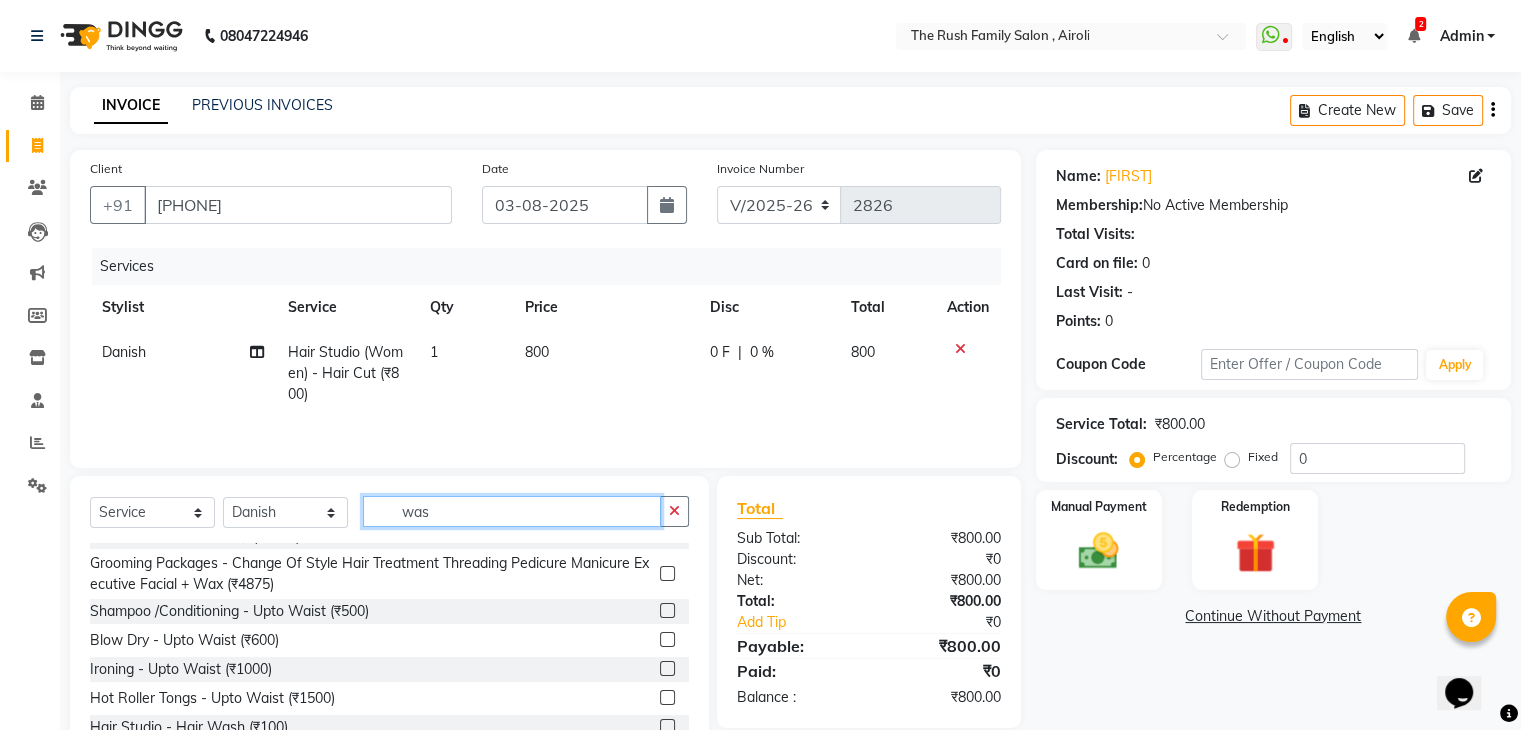 scroll, scrollTop: 0, scrollLeft: 0, axis: both 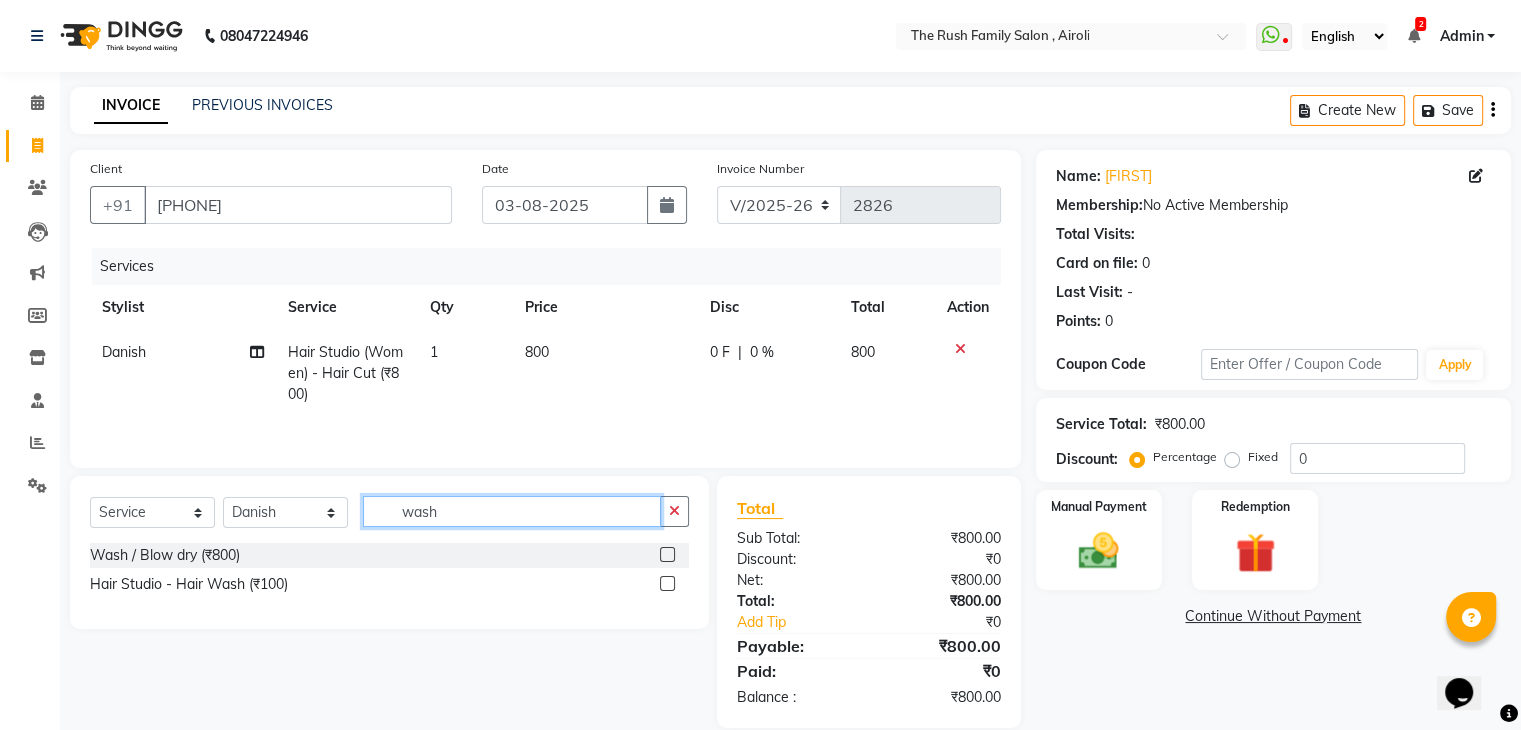 type on "wash" 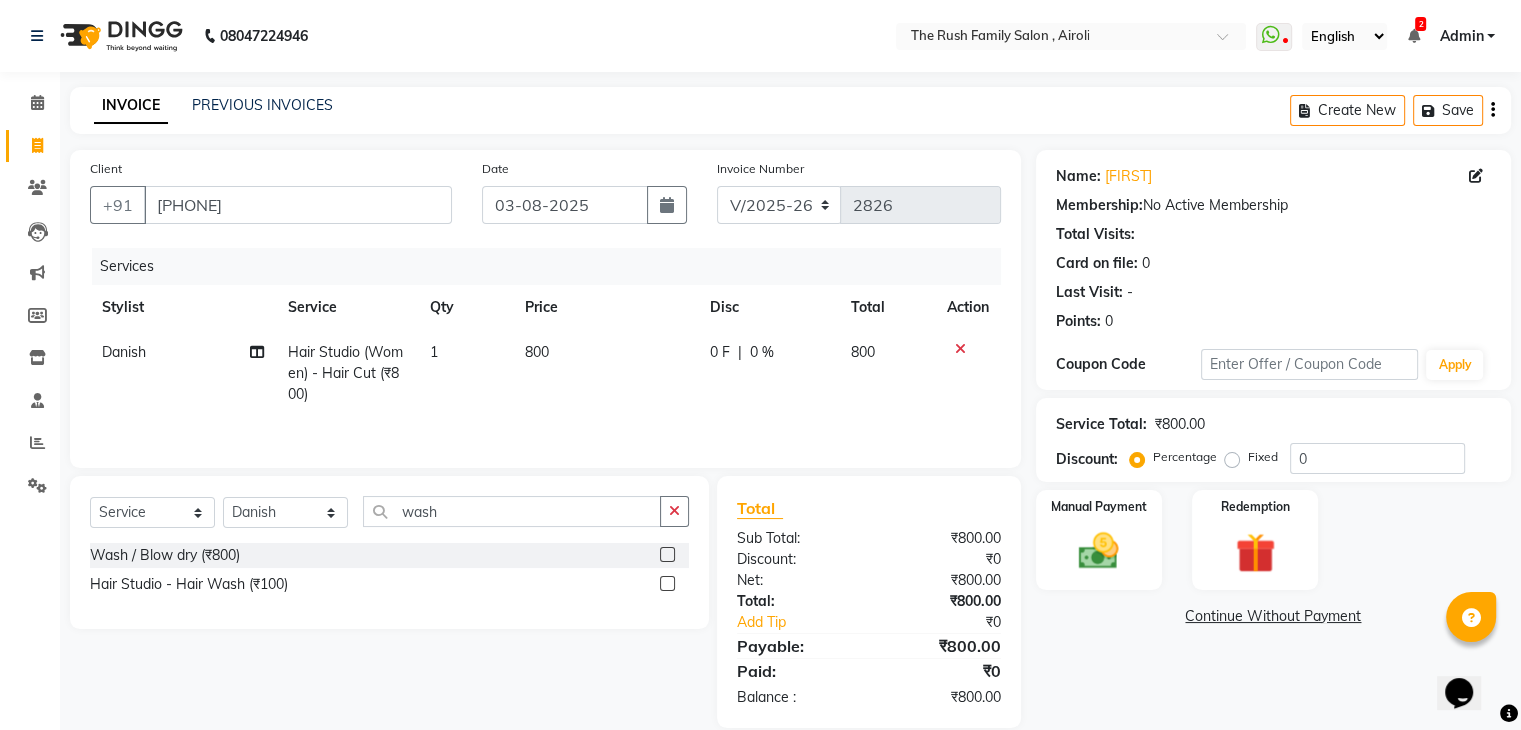 click 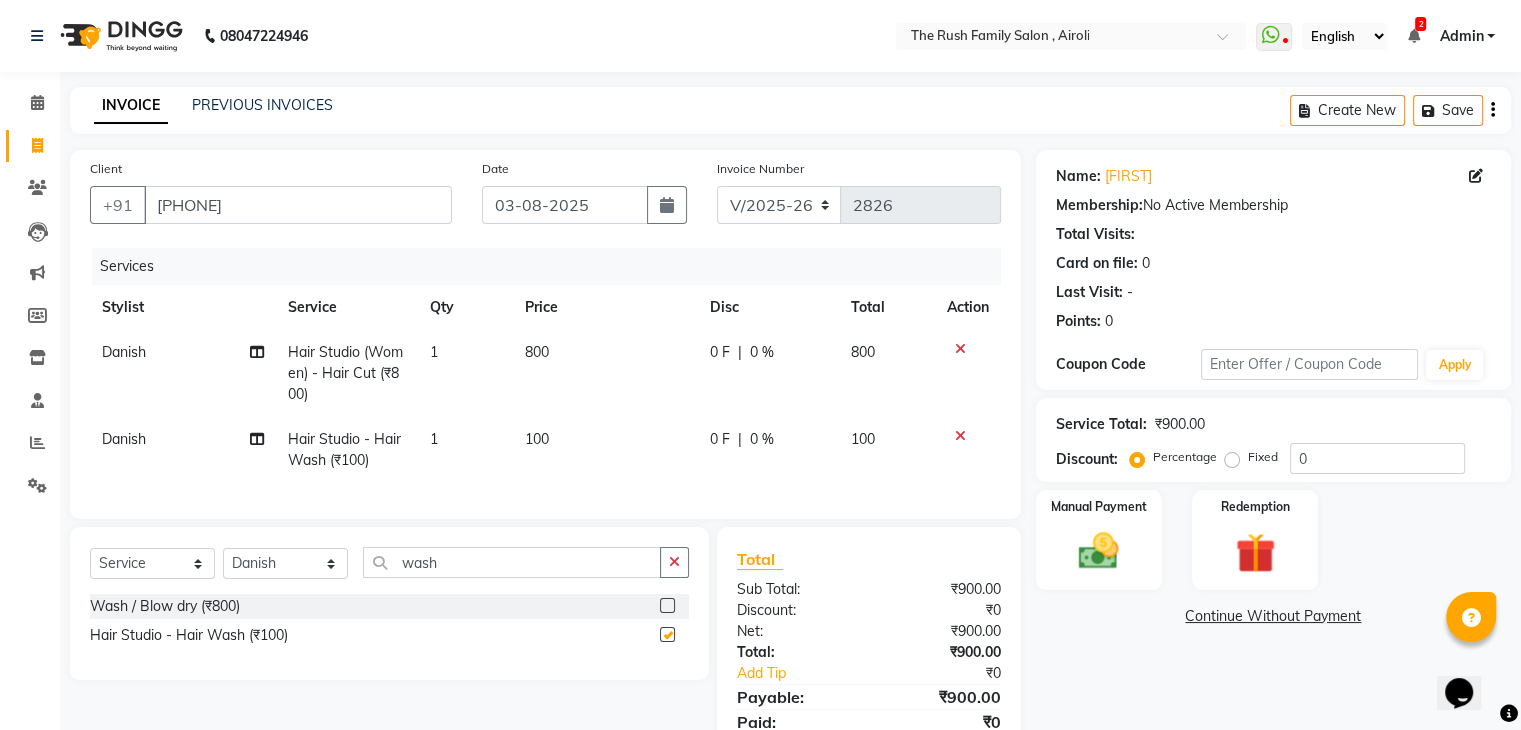 checkbox on "false" 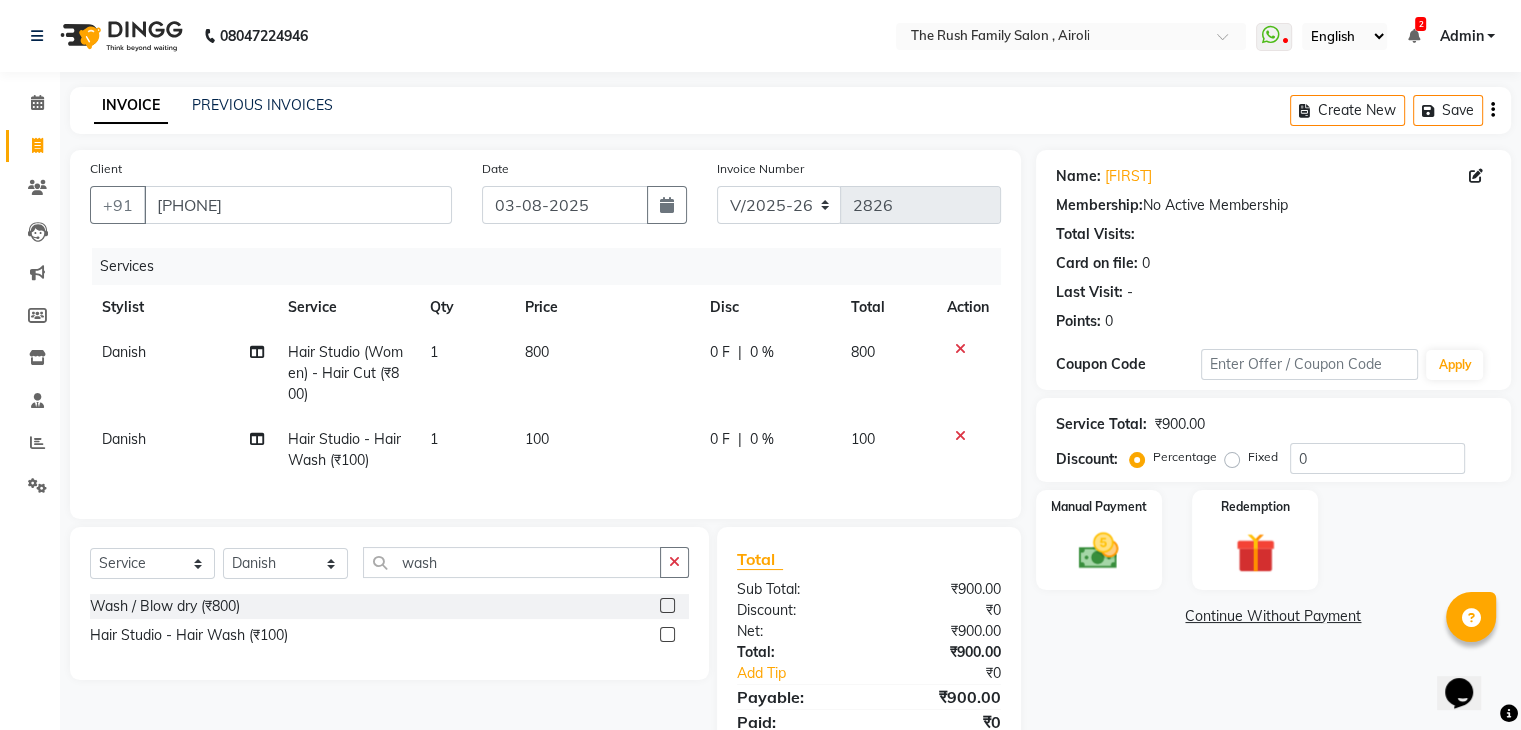 click on "Hair Studio - Hair Wash (₹100)" 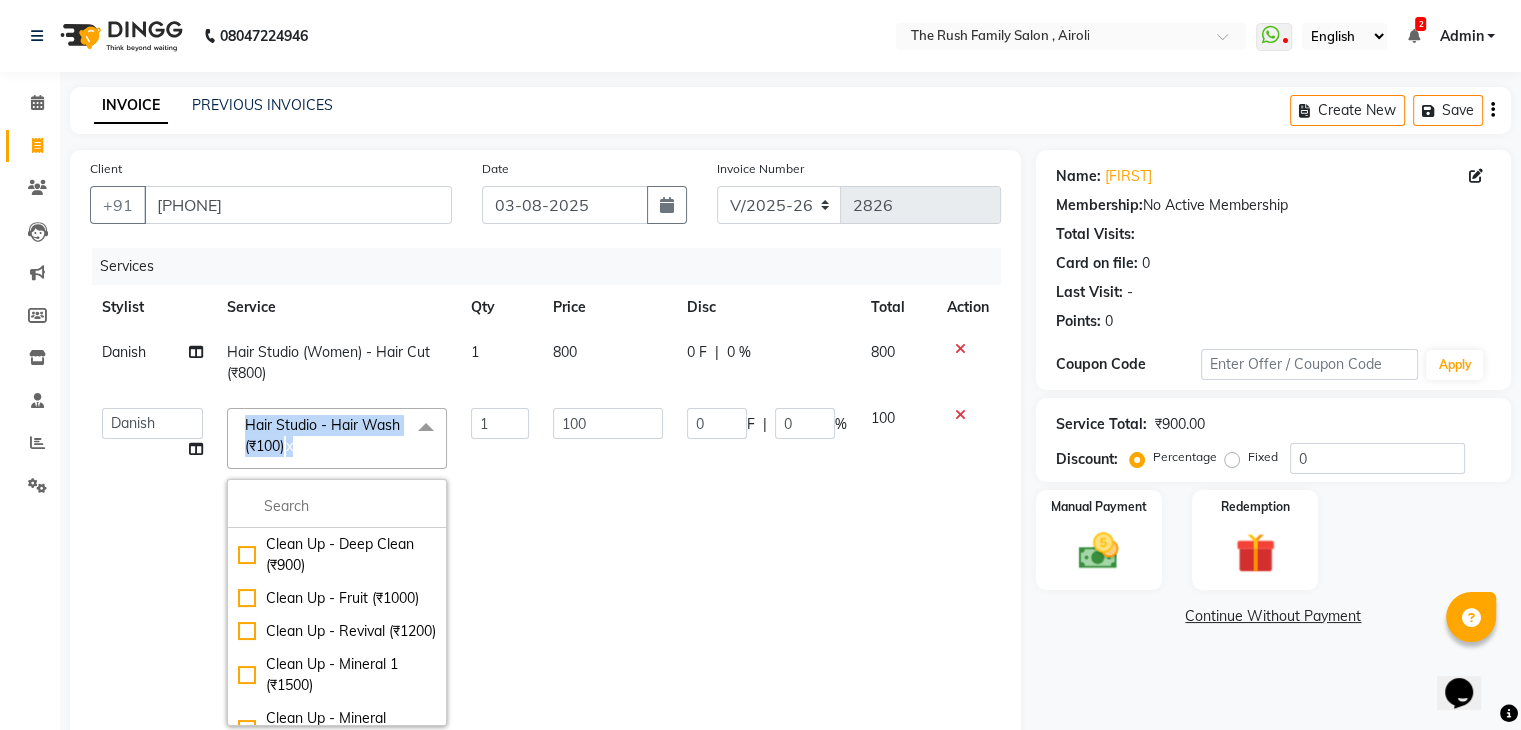 click on "Hair Studio - Hair Wash (₹100)  x" 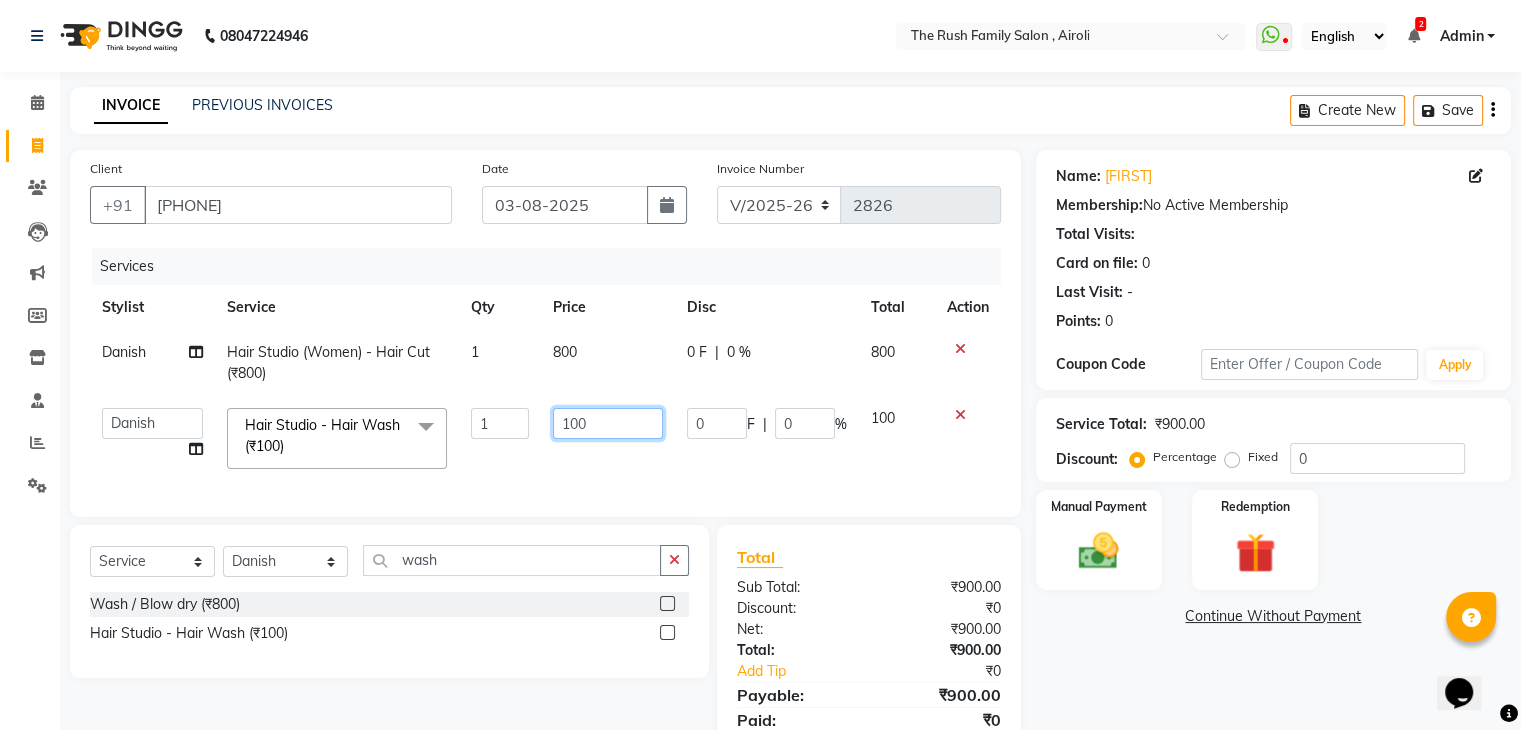 drag, startPoint x: 575, startPoint y: 432, endPoint x: 570, endPoint y: 351, distance: 81.154175 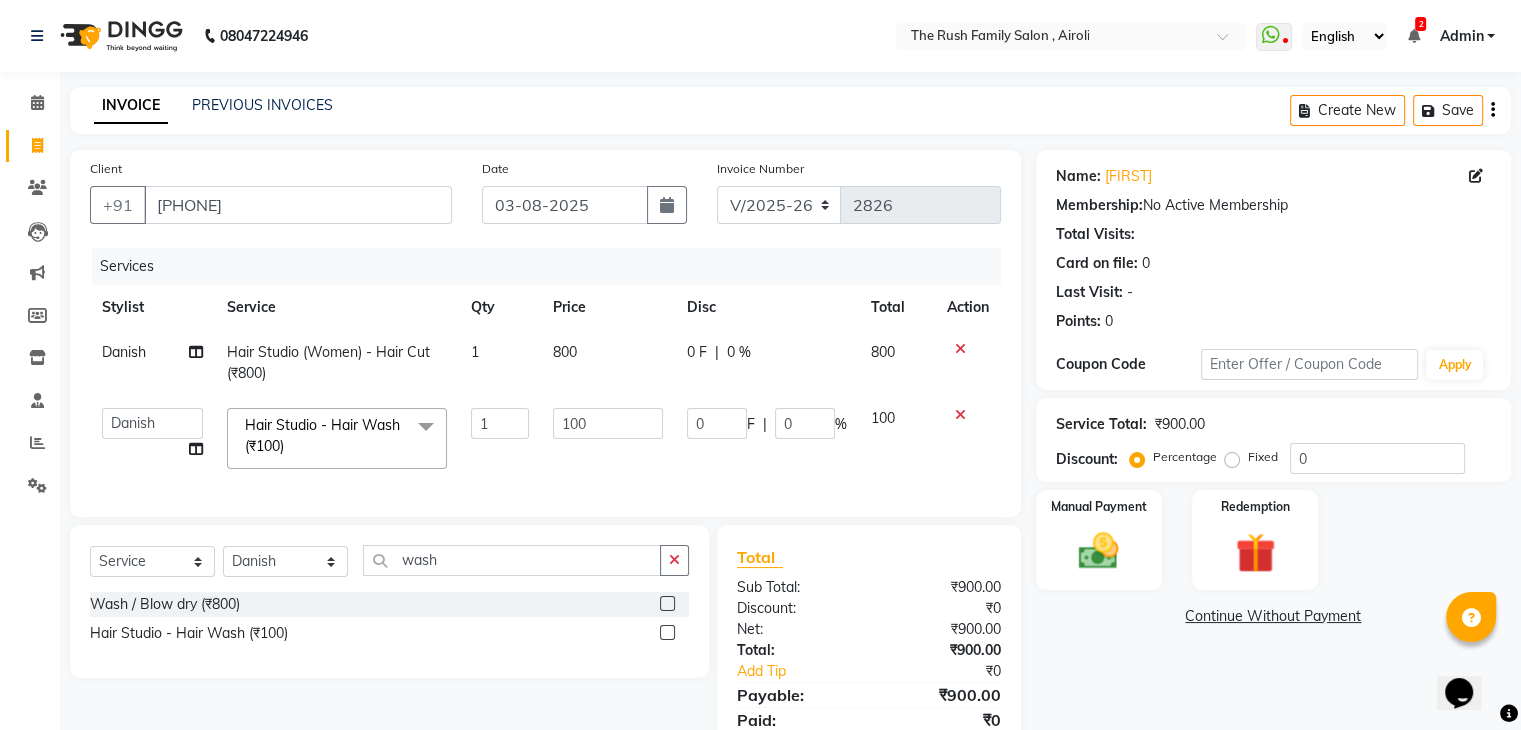click on "800" 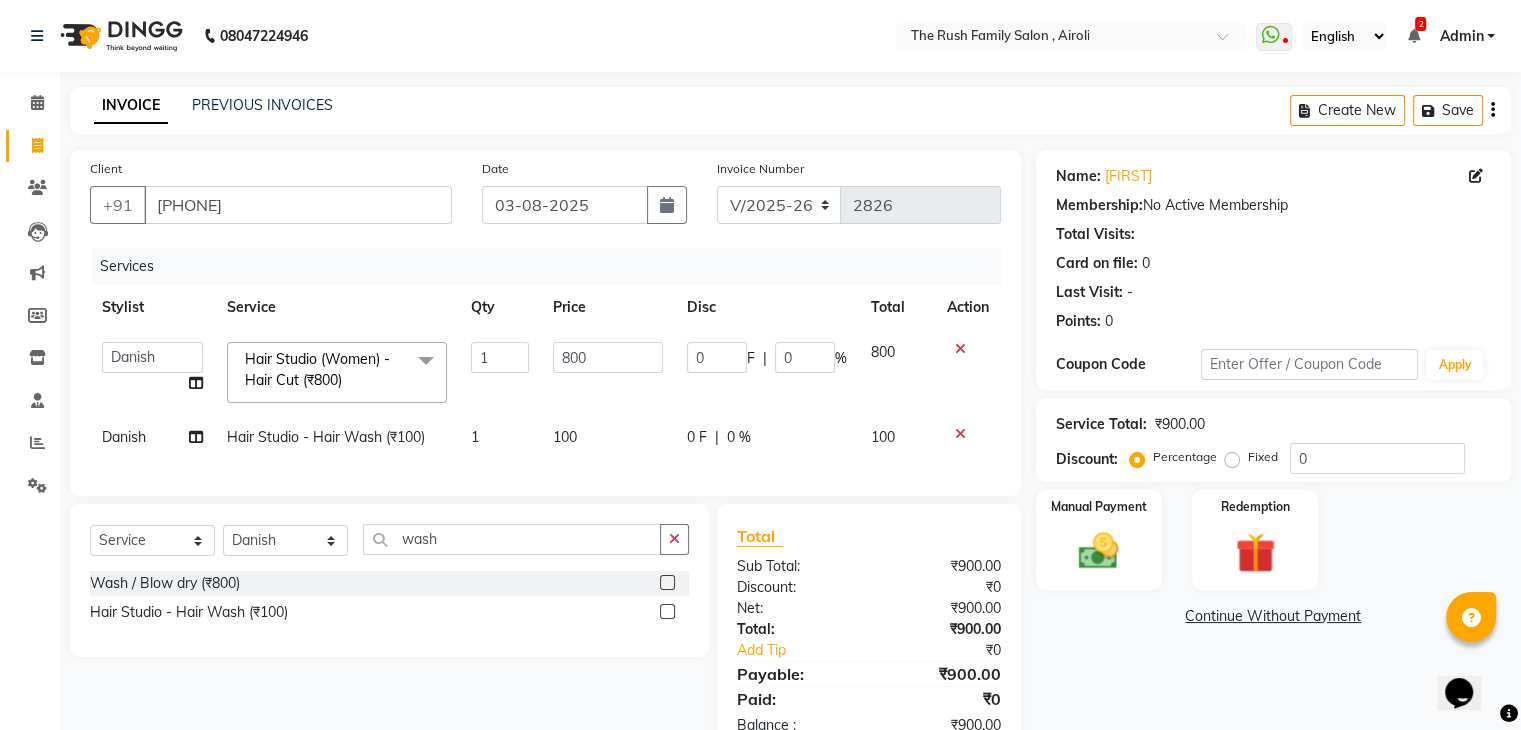 click on "800" 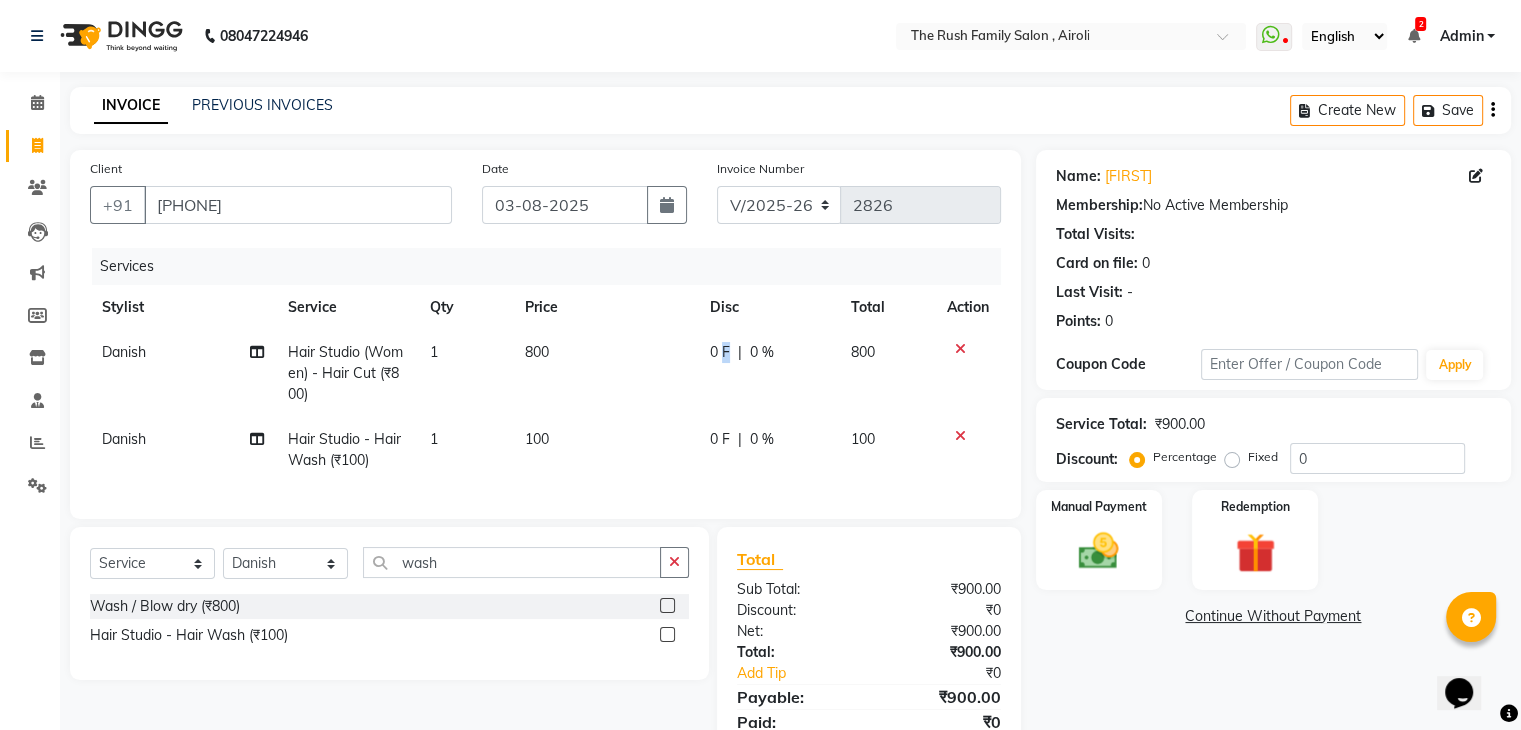 click on "0 F" 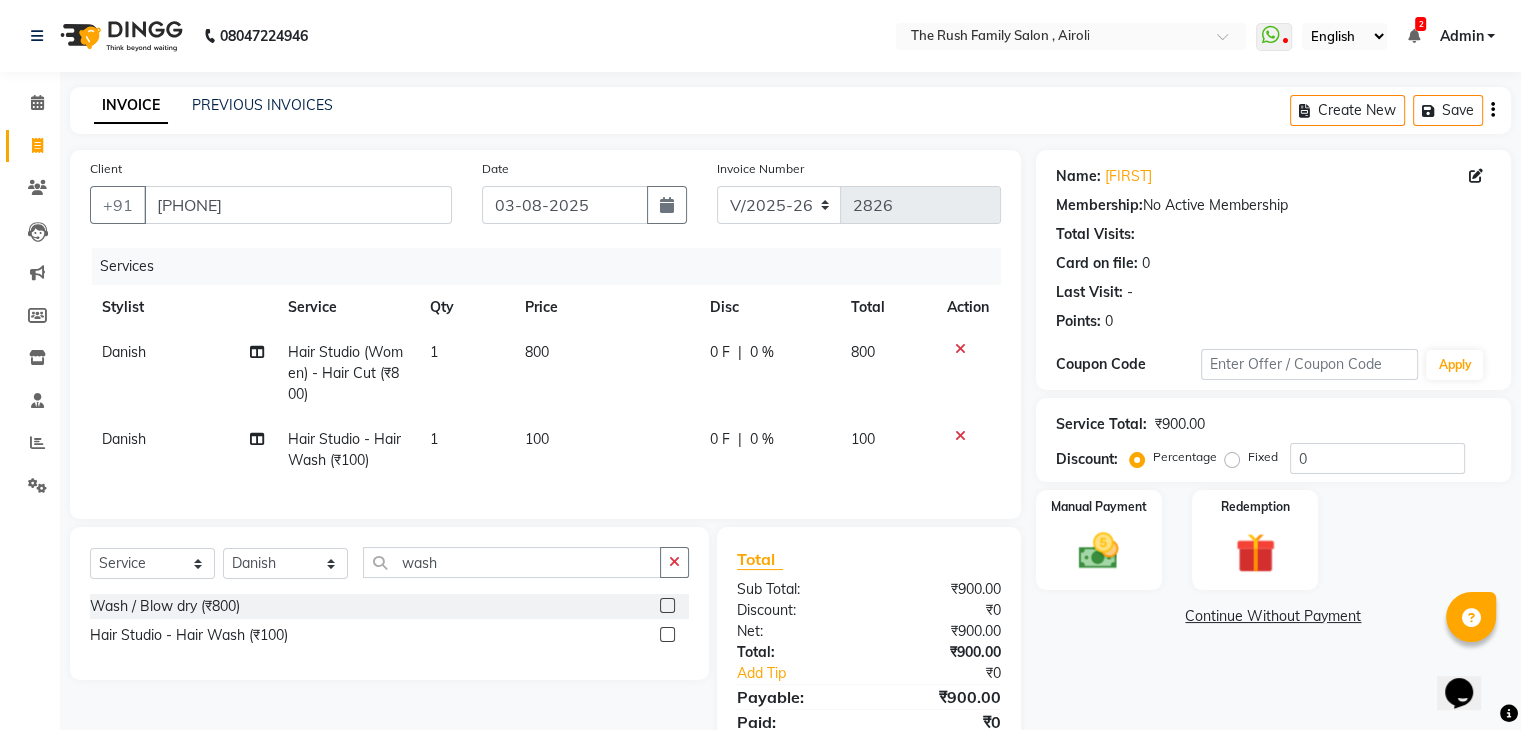 select on "65380" 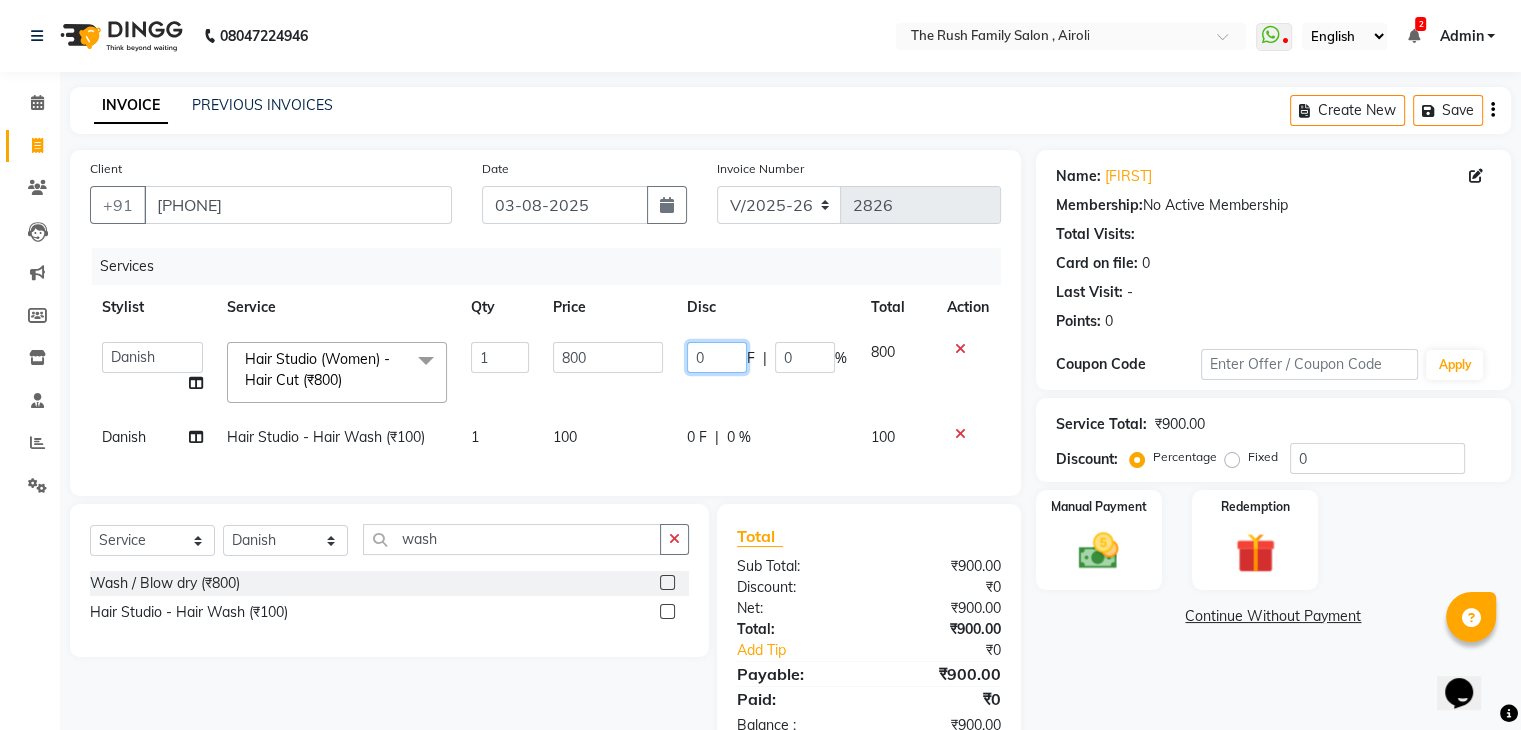 click on "0" 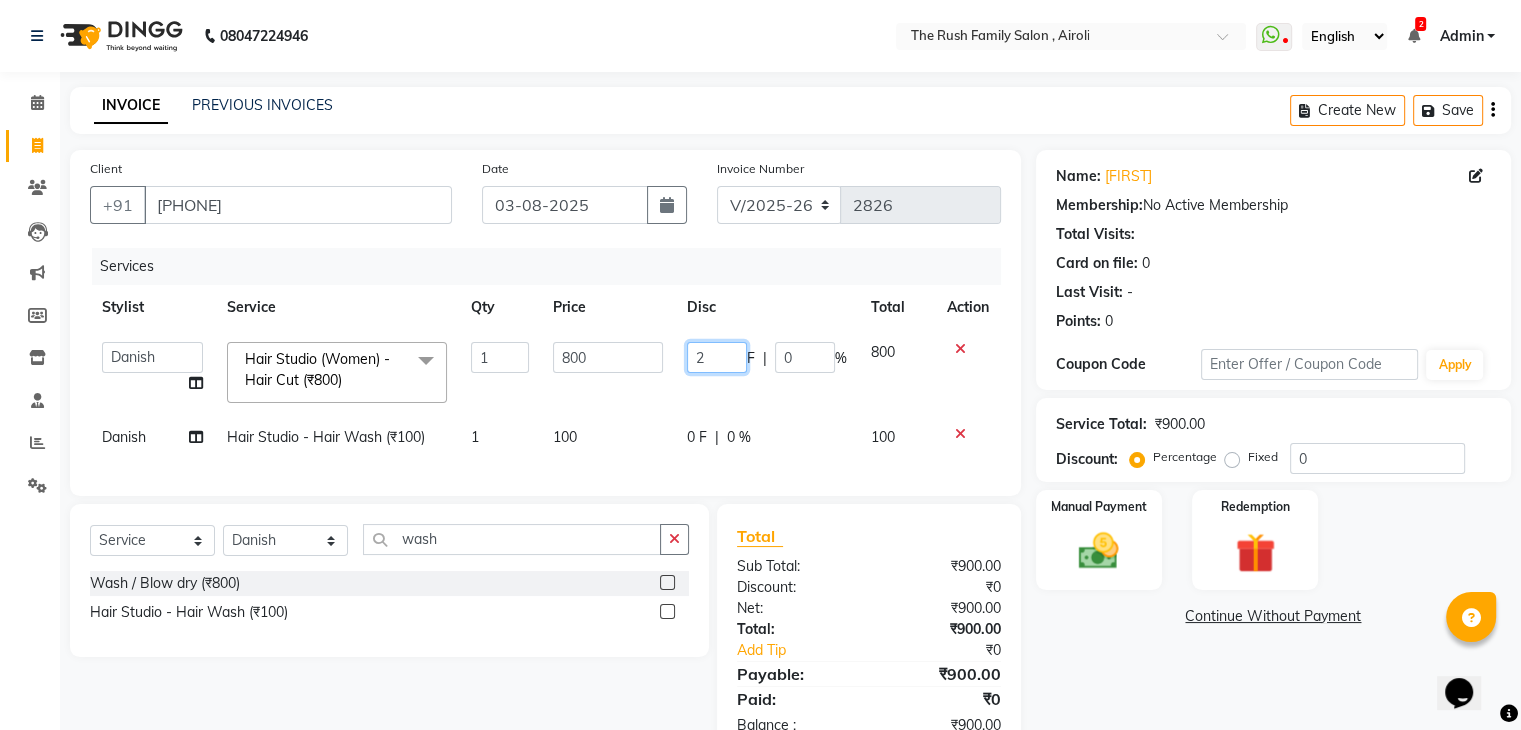 type on "20" 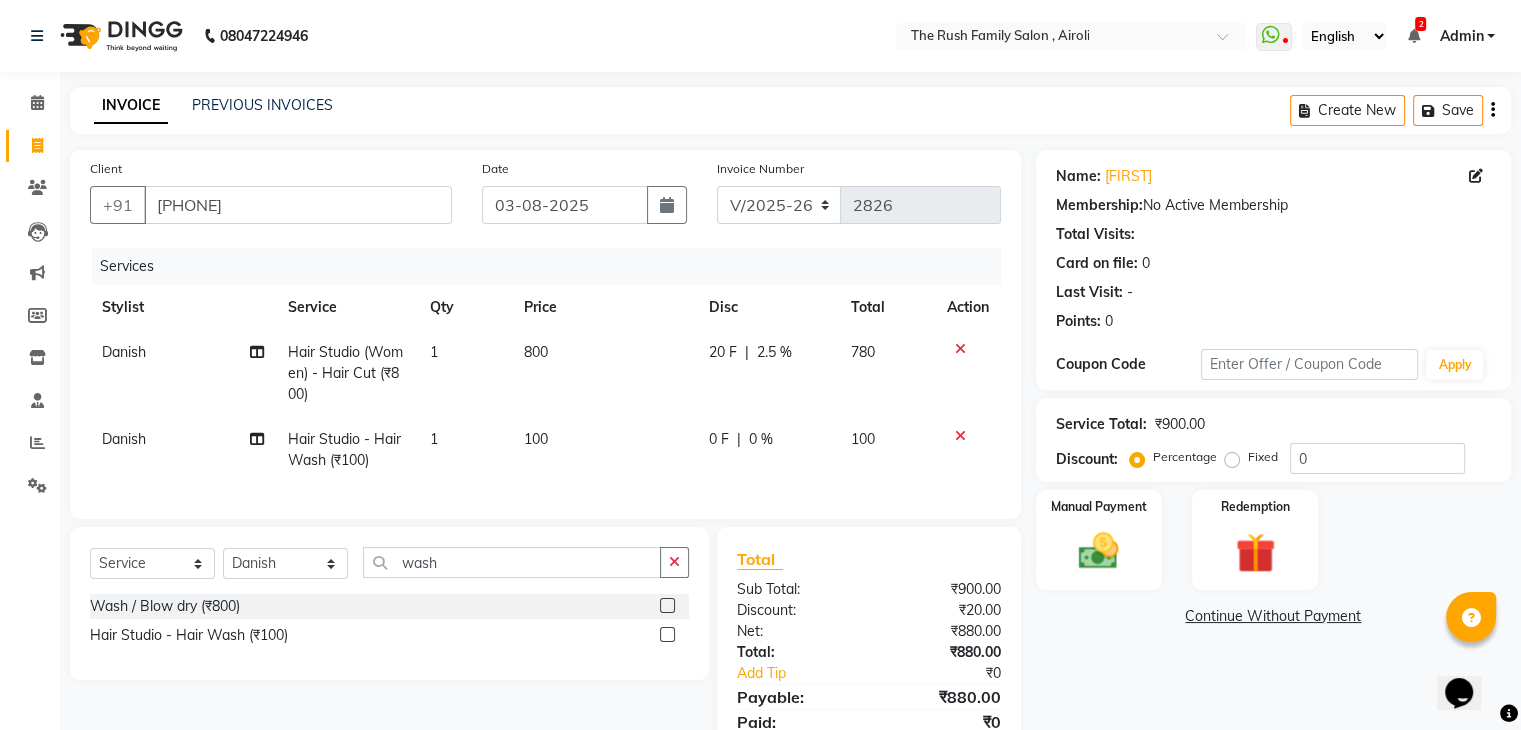 click on "20 F | 2.5 %" 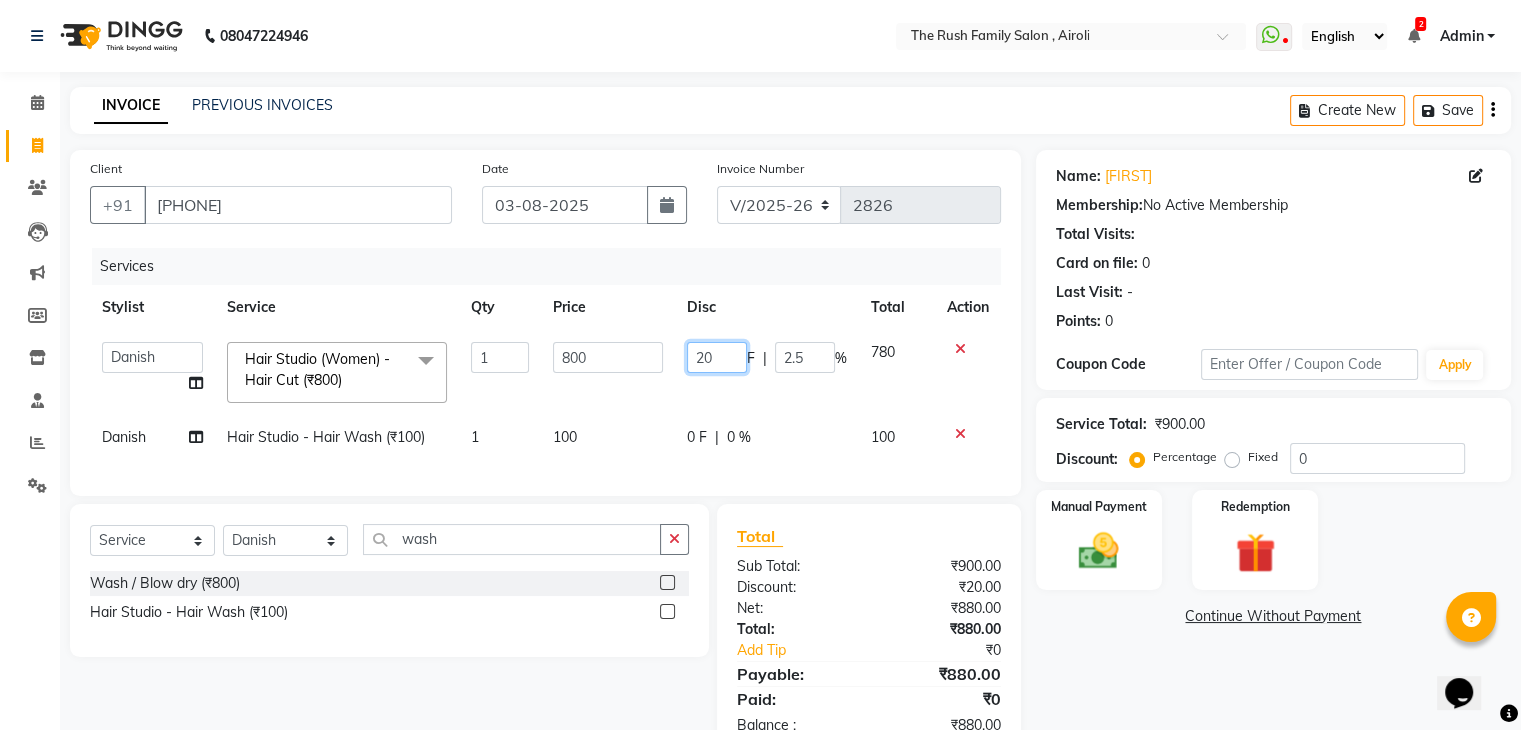 click on "20" 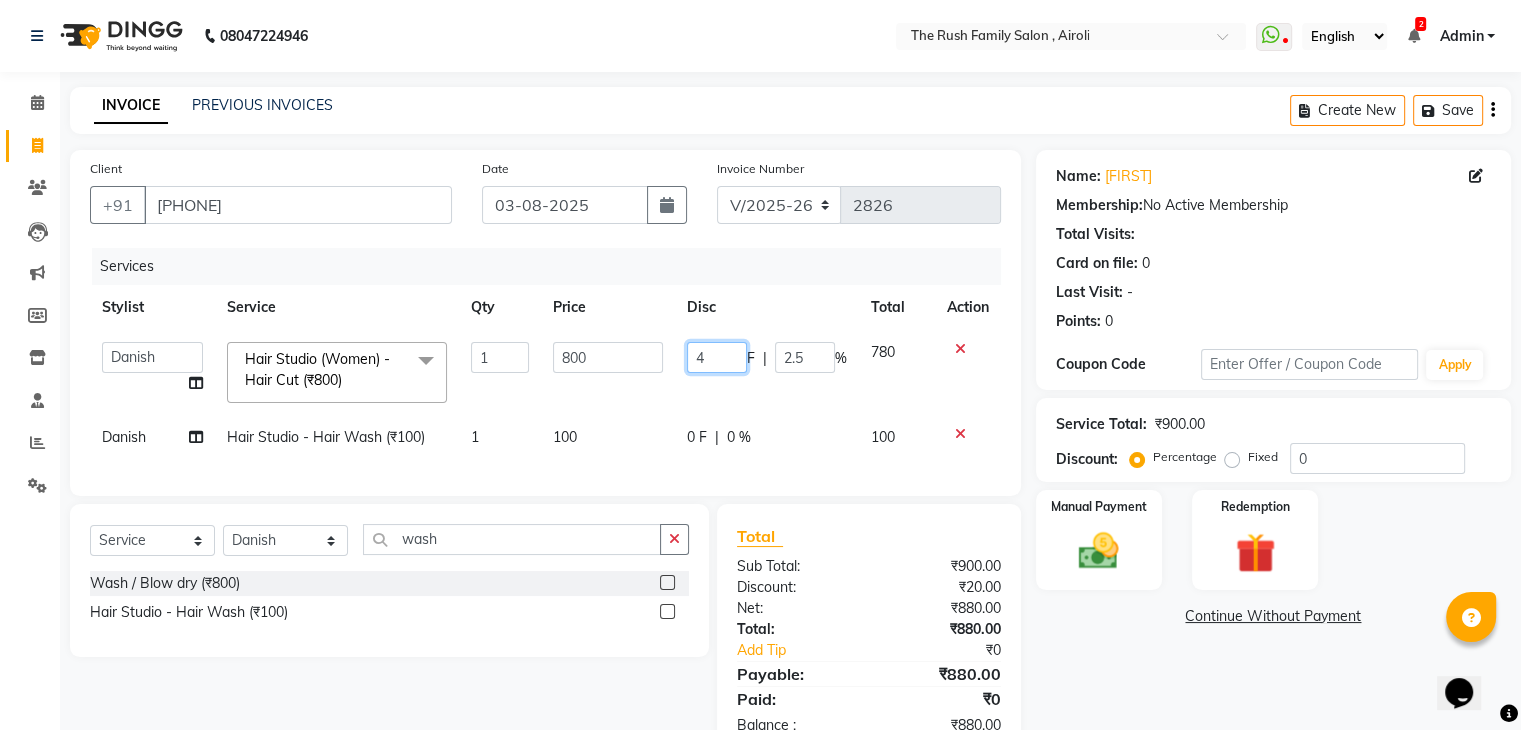 type on "40" 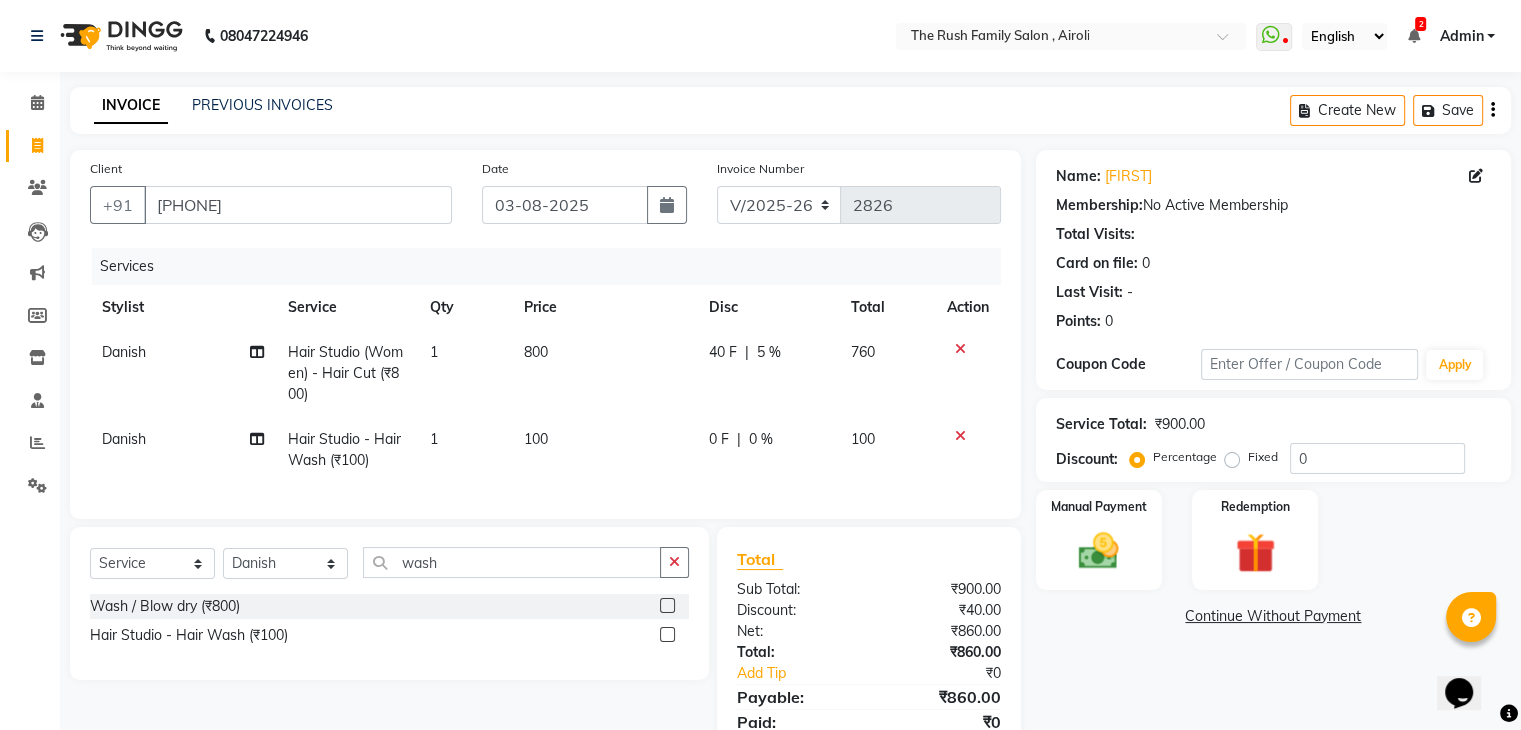 click on "40 F | 5 %" 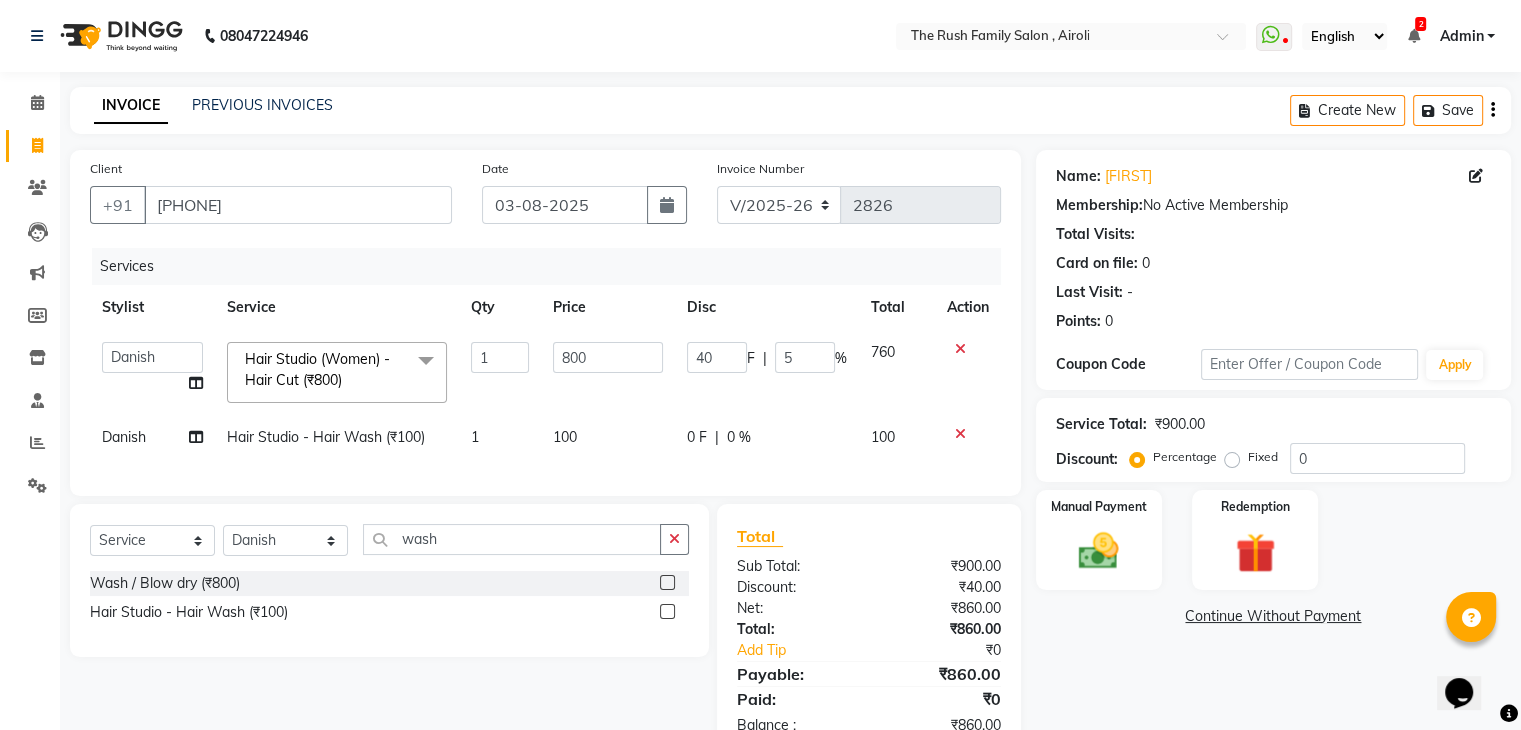 click on "40 F | 5 %" 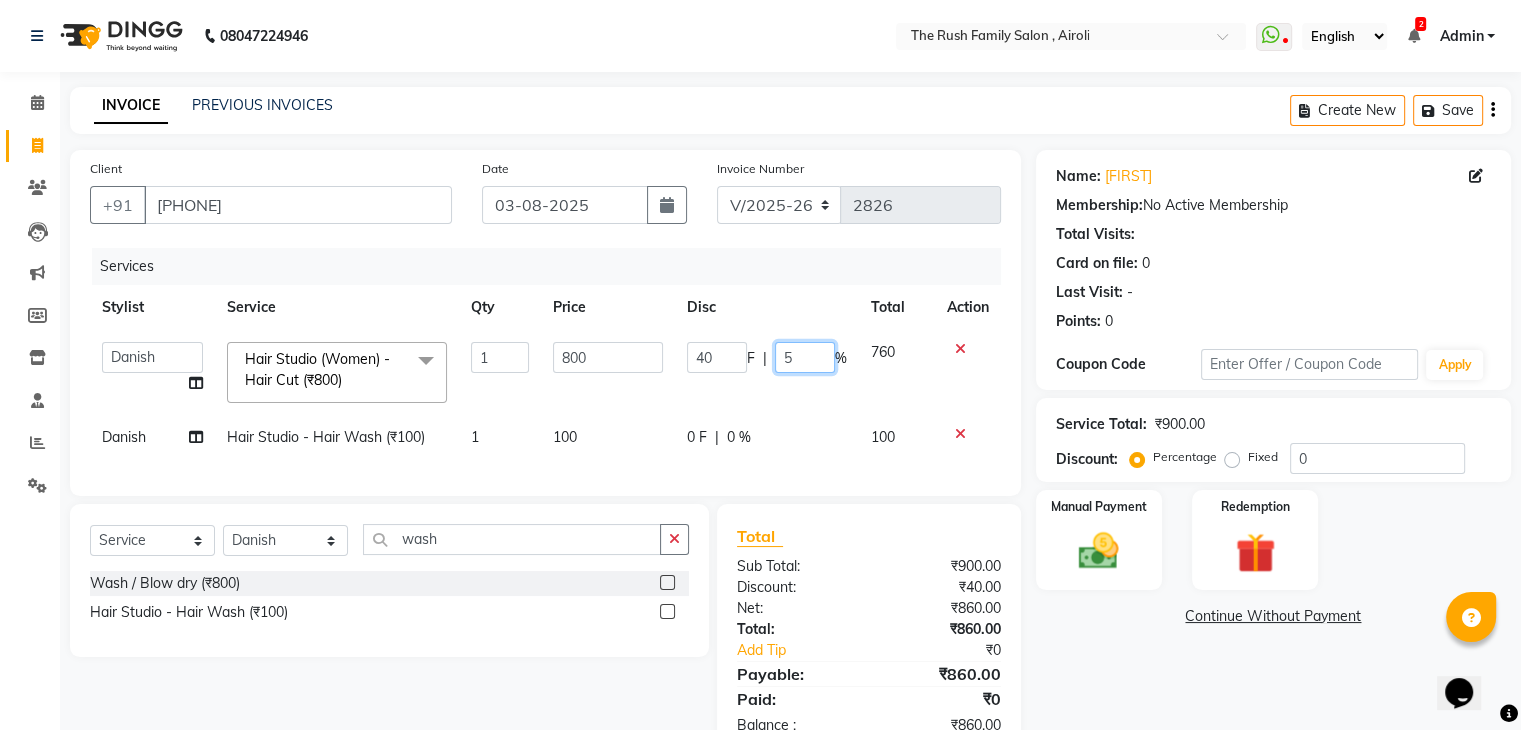 click on "5" 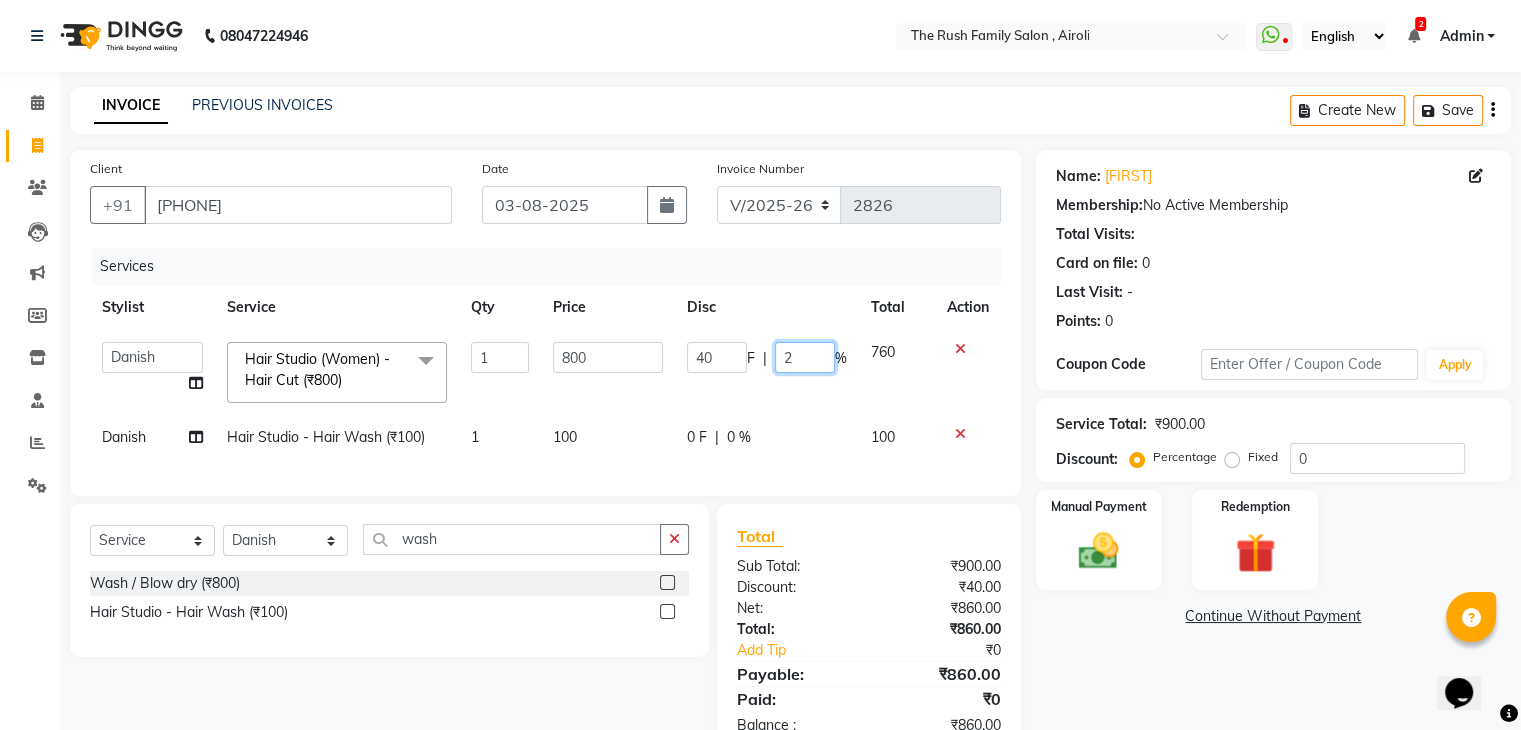 type on "20" 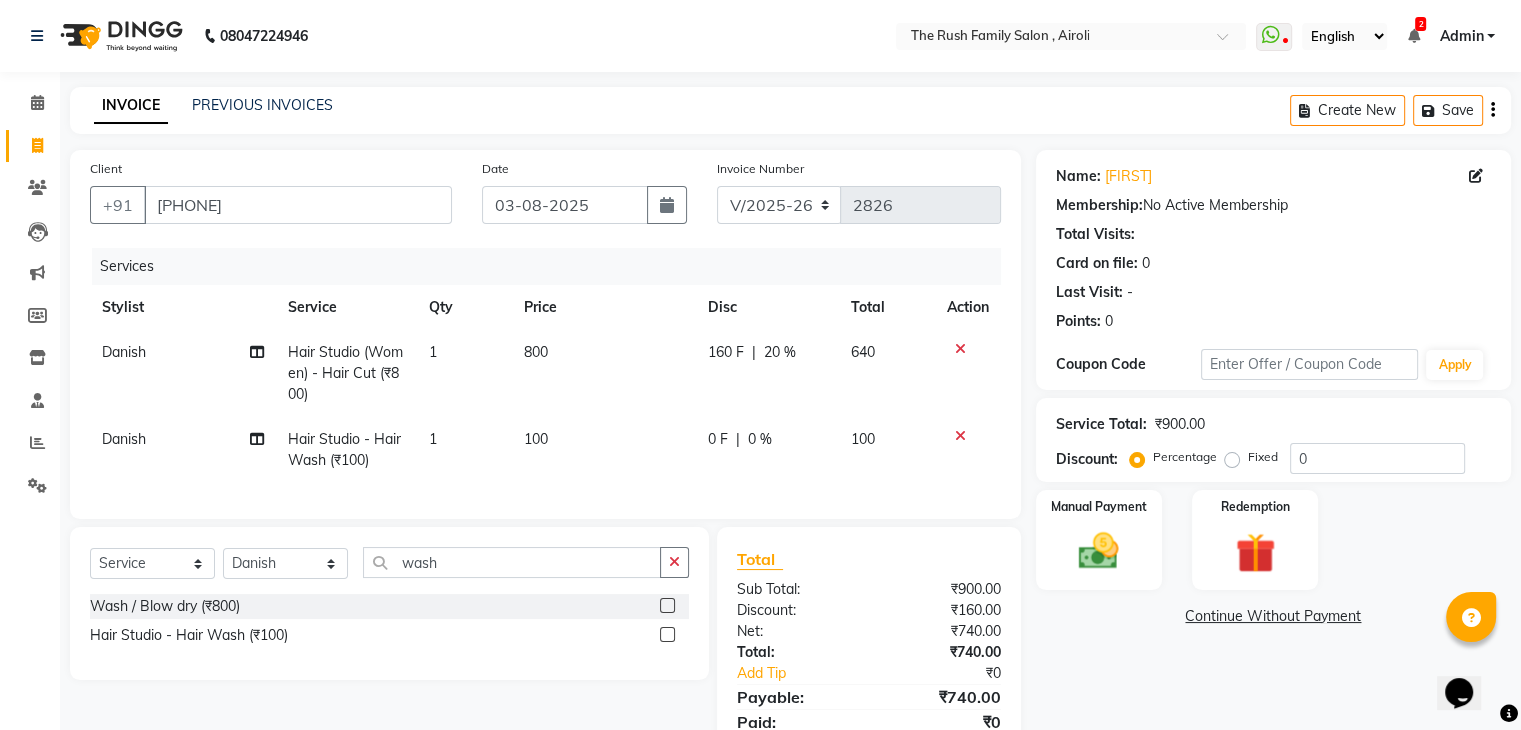 click on "160 F | 20 %" 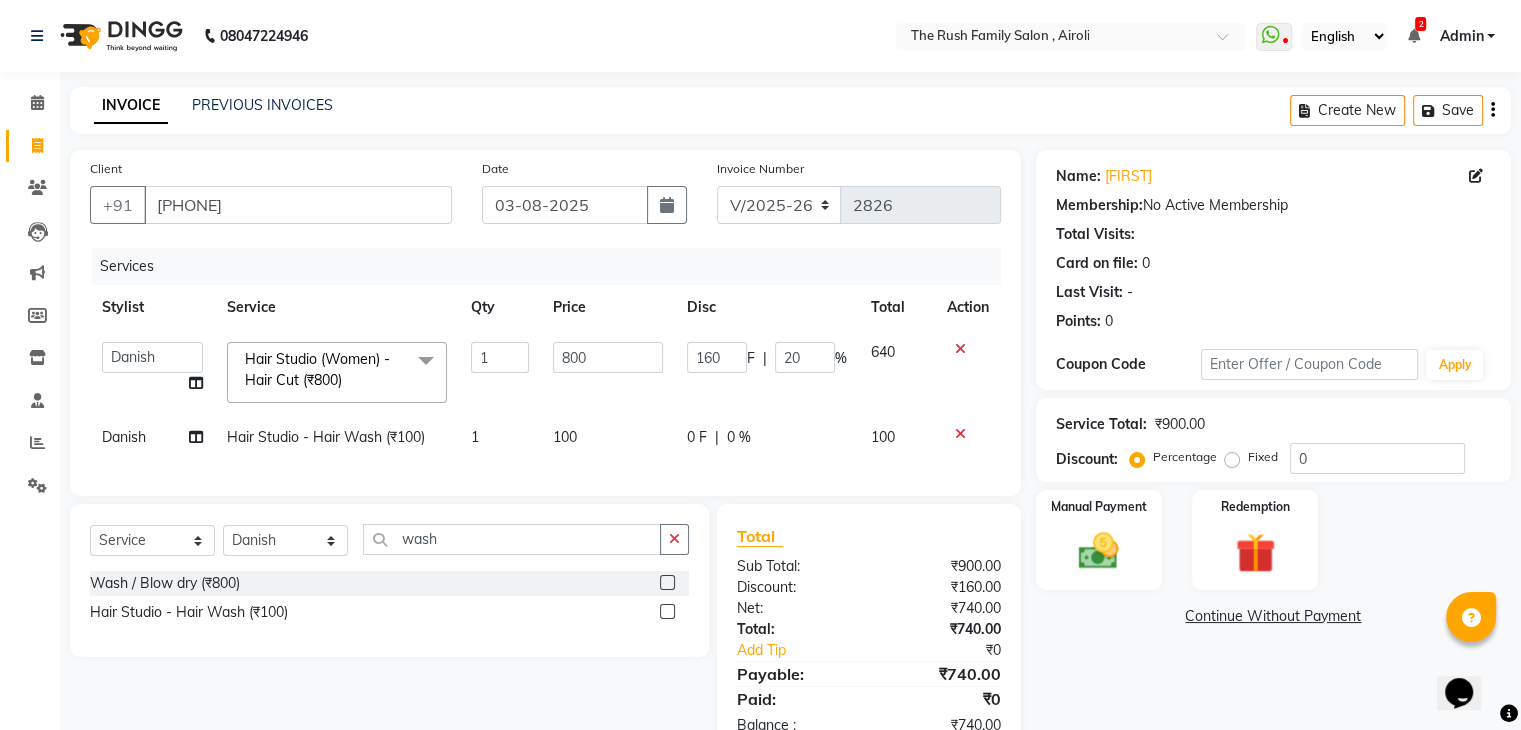 click on "100" 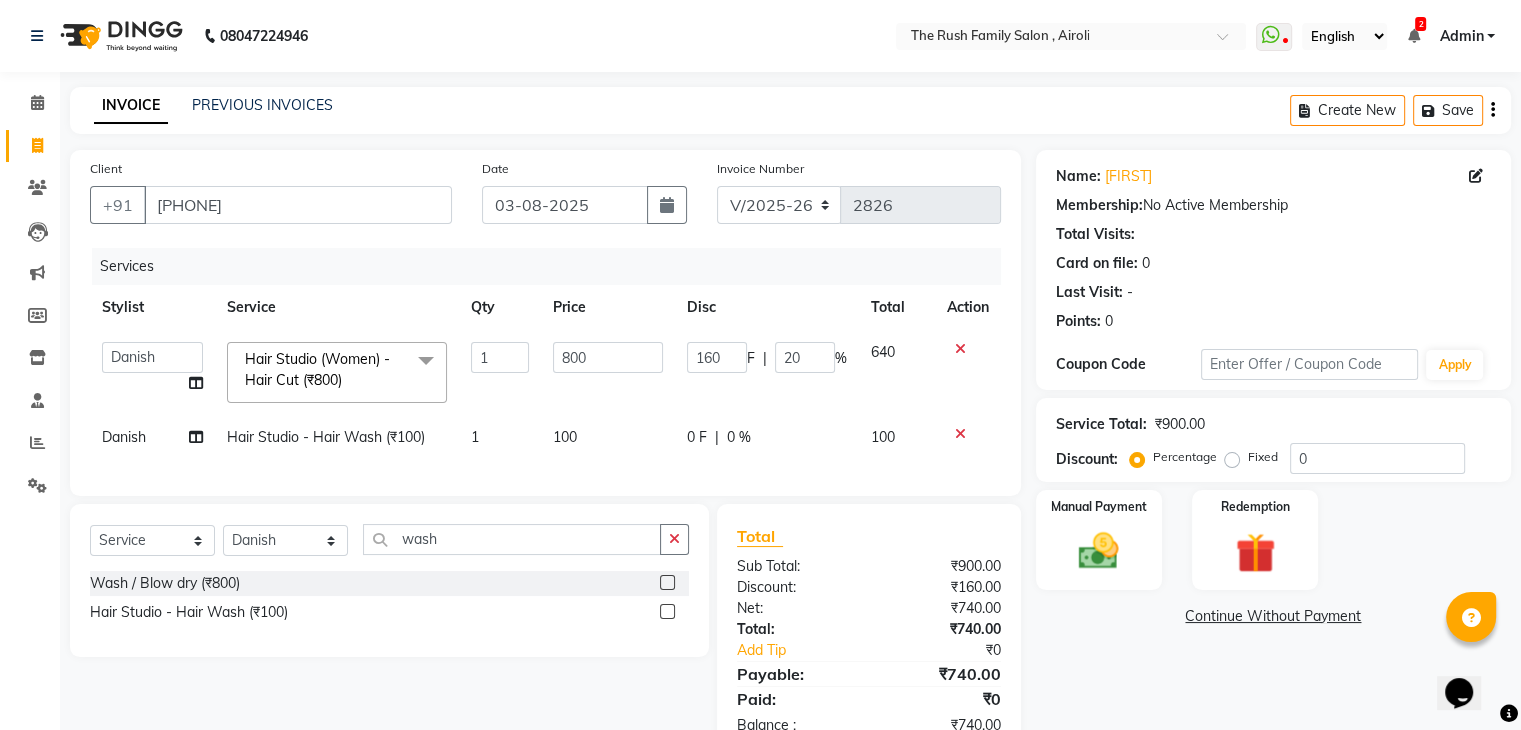 select on "65380" 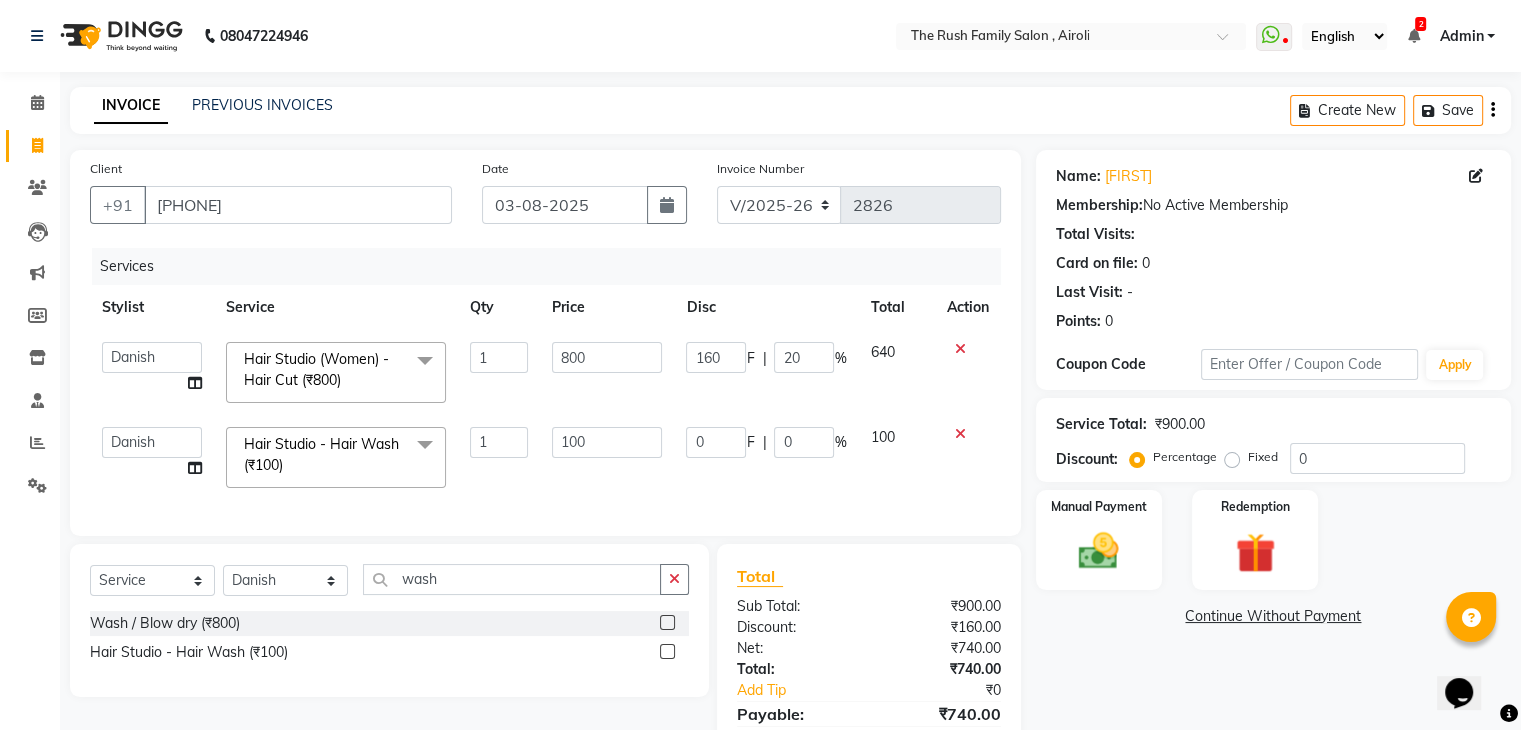 click on "100" 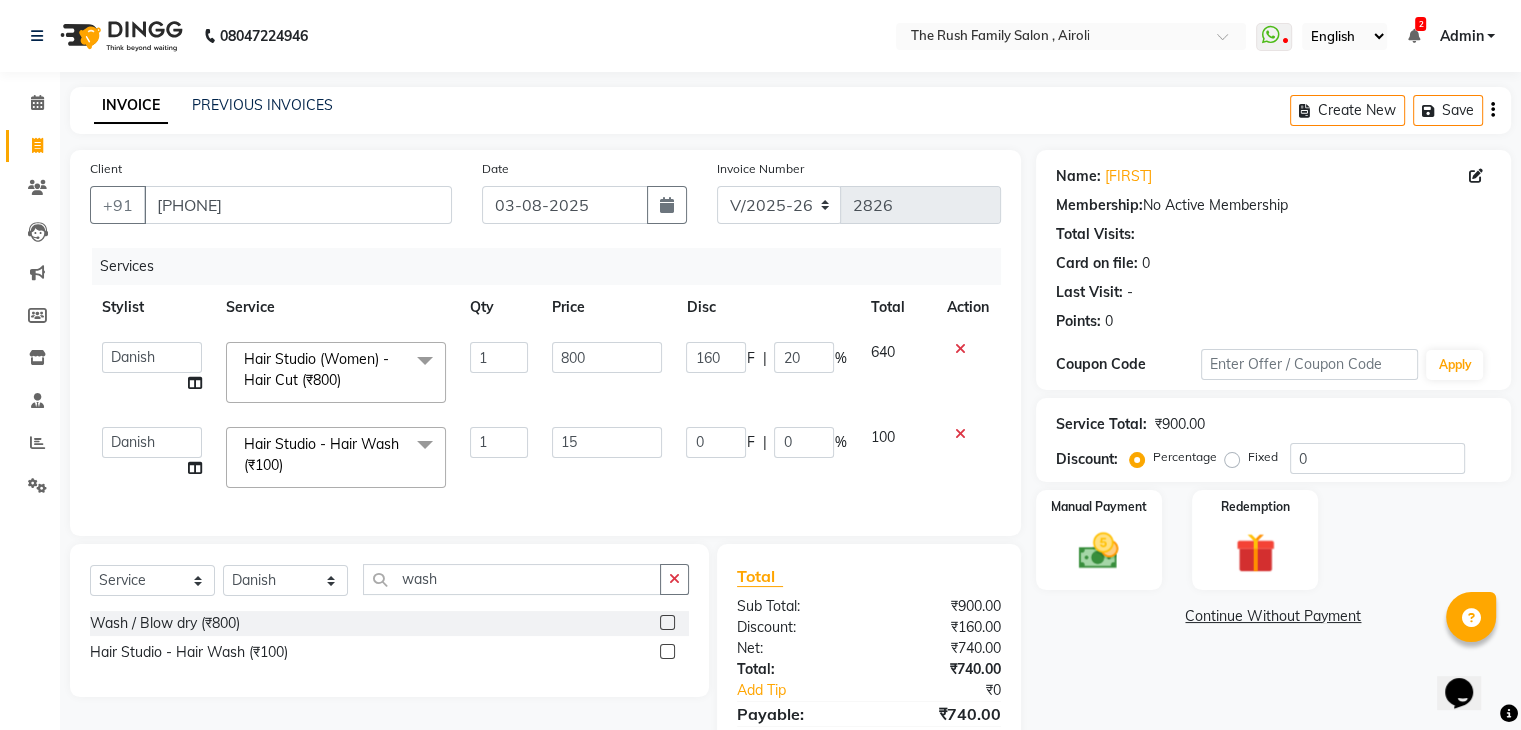 type on "150" 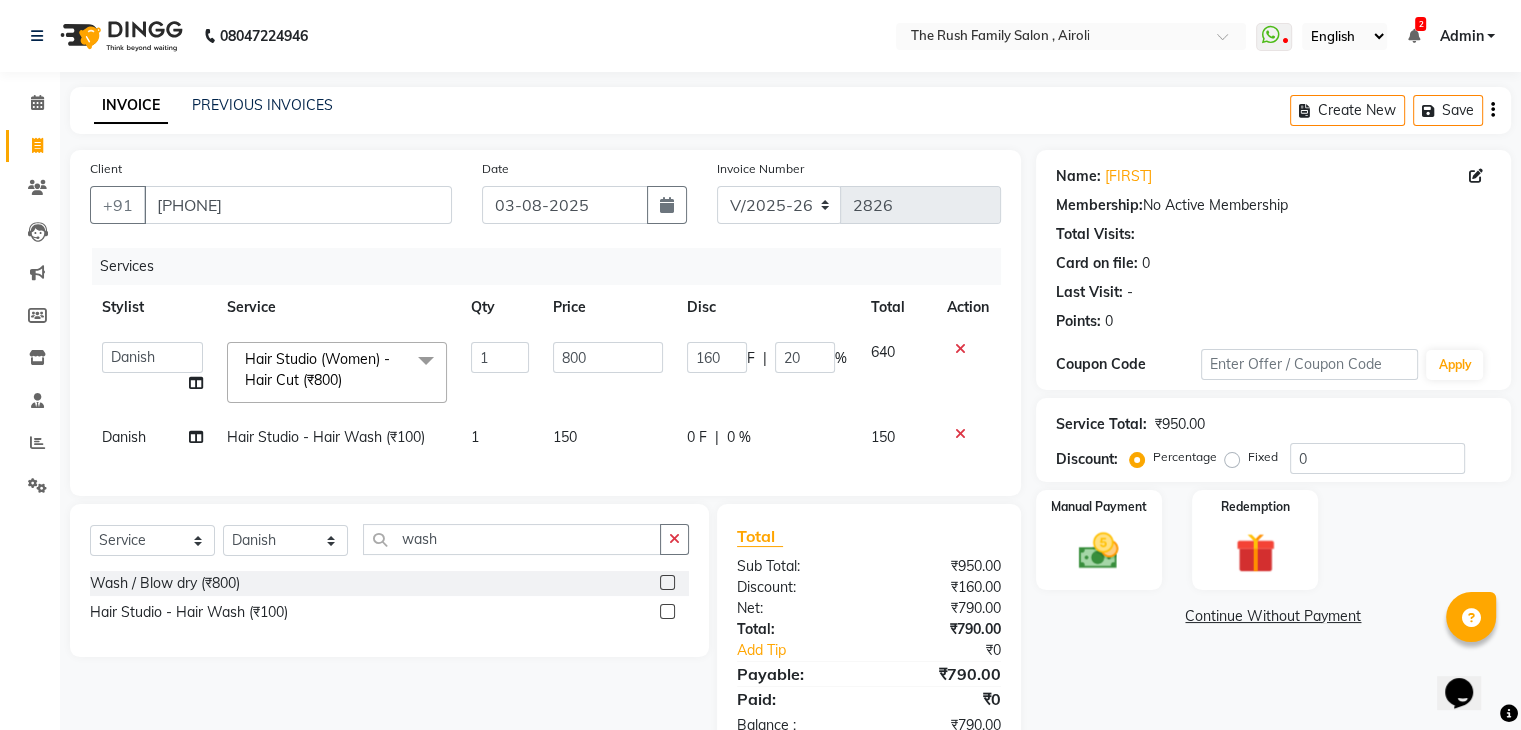 click on "Services Stylist Service Qty Price Disc Total Action  Ajaz   Alvira   Danish   Guddi   Jayesh   Josh    mumtaz   Naeem   Neha   Riya      Rush   Swati  Hair Studio (Women) - Hair Cut (₹800)  x Clean Up - Deep Clean (₹900) Clean Up - Fruit (₹1000) Clean Up - Revival (₹1200) Clean Up - Mineral 1 (₹1500) Clean Up - Mineral (₹2000) Clean Up - Hydrating (₹2500) Clean Up - D.N.A. (₹3000) lice treatment (₹2000) power dose [per bottle ] (₹500) pigmantation facial (₹1000) protein spa (₹2500) Bota smooth (₹8000) Bota smooth  (₹10000) bota smooth (₹6500) Protein hair spa (₹1600) nanoplatia (₹2500) Hair protein spa (₹2000) Protein spaa (₹3500) Foot spa (₹800) Protein spa (₹3000) Nose pill off (₹250) hair spa dandruff treatment (₹3500) Threading/upl (₹70) Threading /Forhead /upl (₹90) Botosmooth (₹7000) Pigmentation treatment (₹3000) Hydra  facial (₹7000) hair cut / shave (₹375) Pill off upl (₹50) Advance payment (₹600) Diamond clean up (₹1200) 1 800 160 F |" 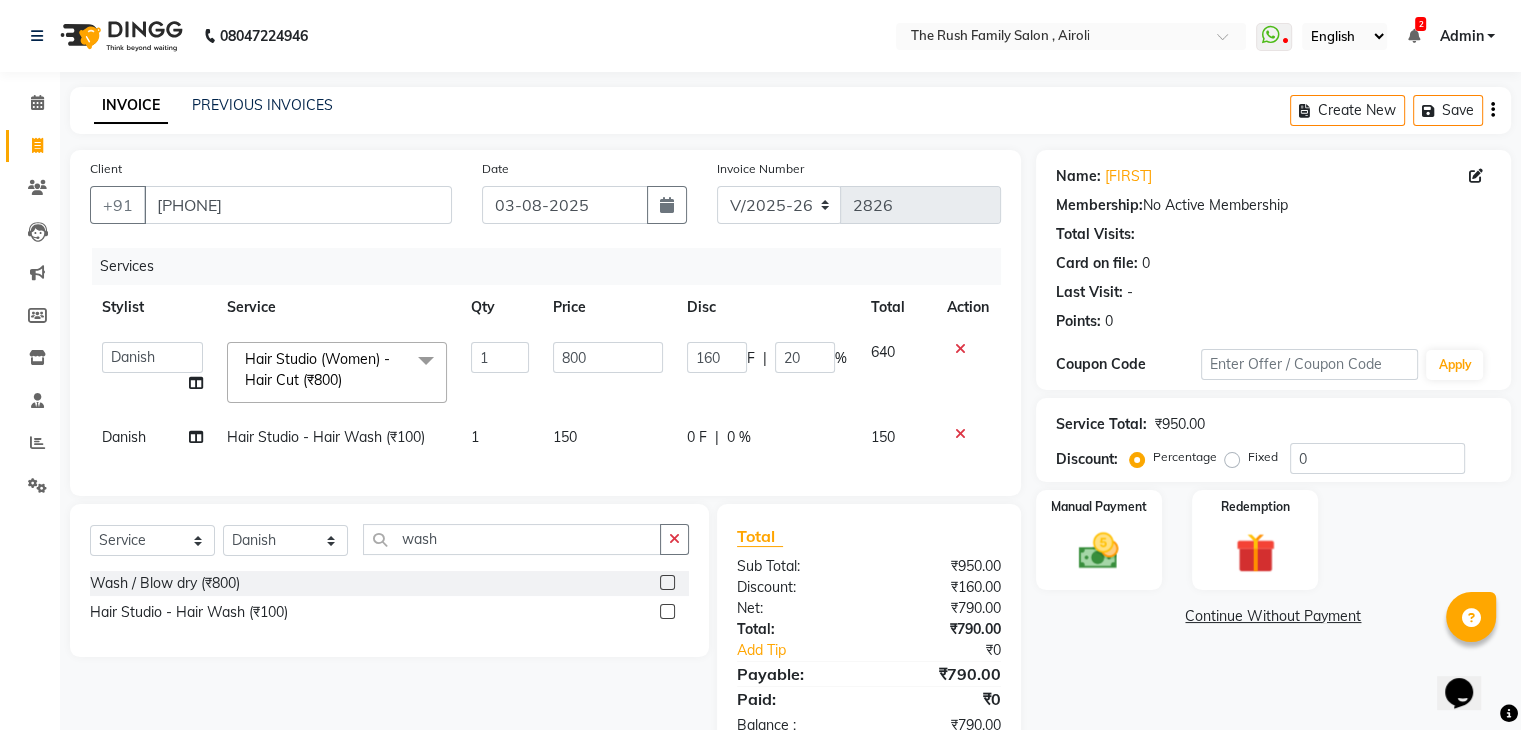select on "65380" 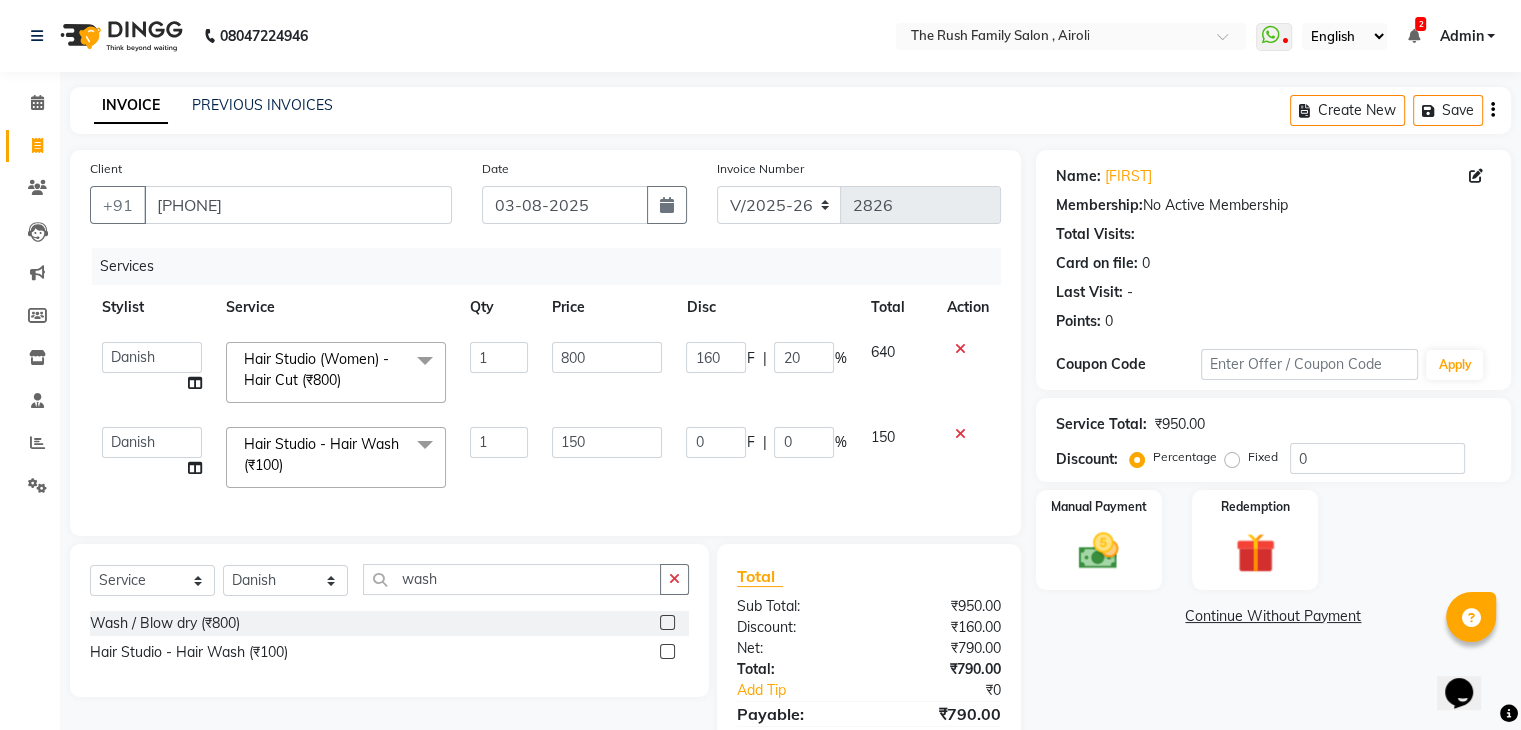 click on "150" 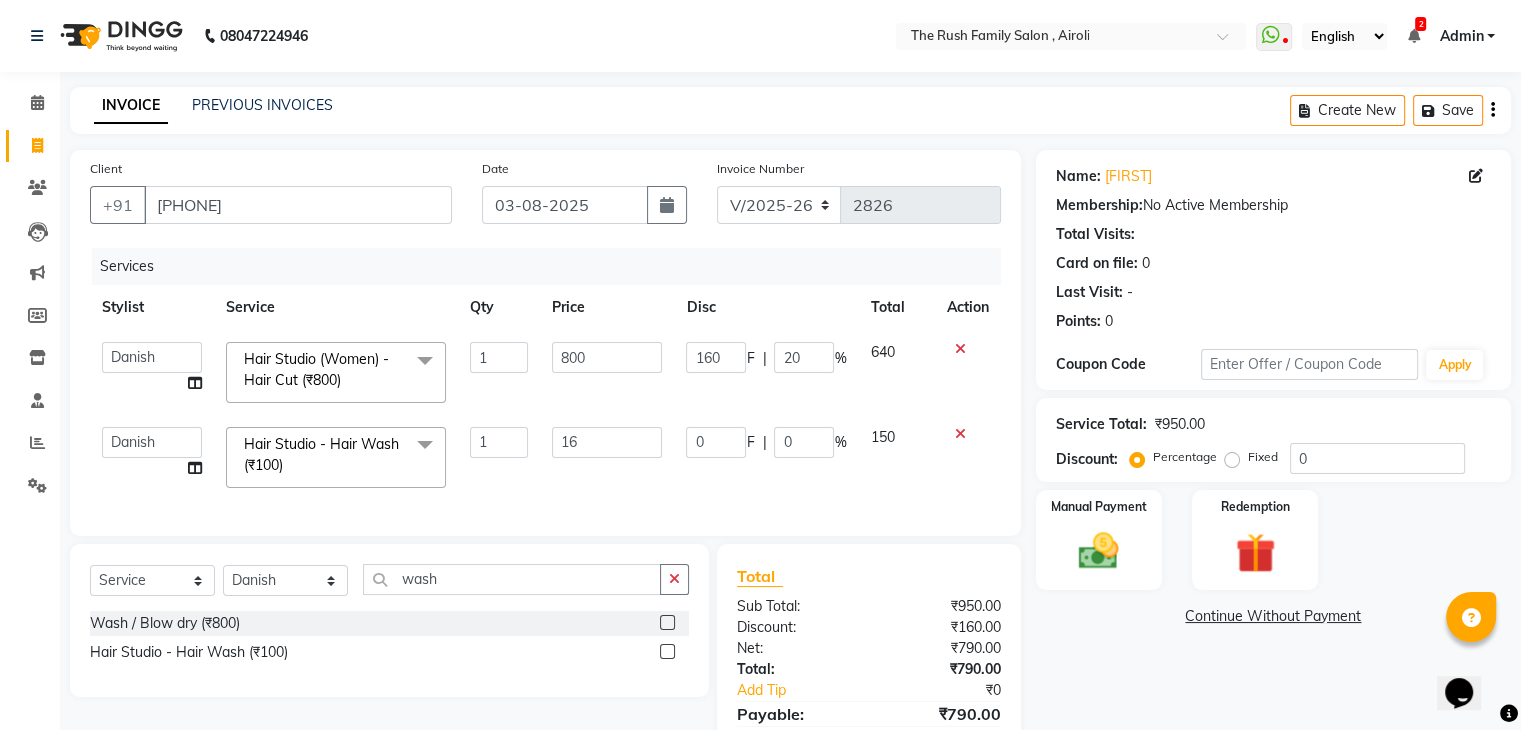 type on "160" 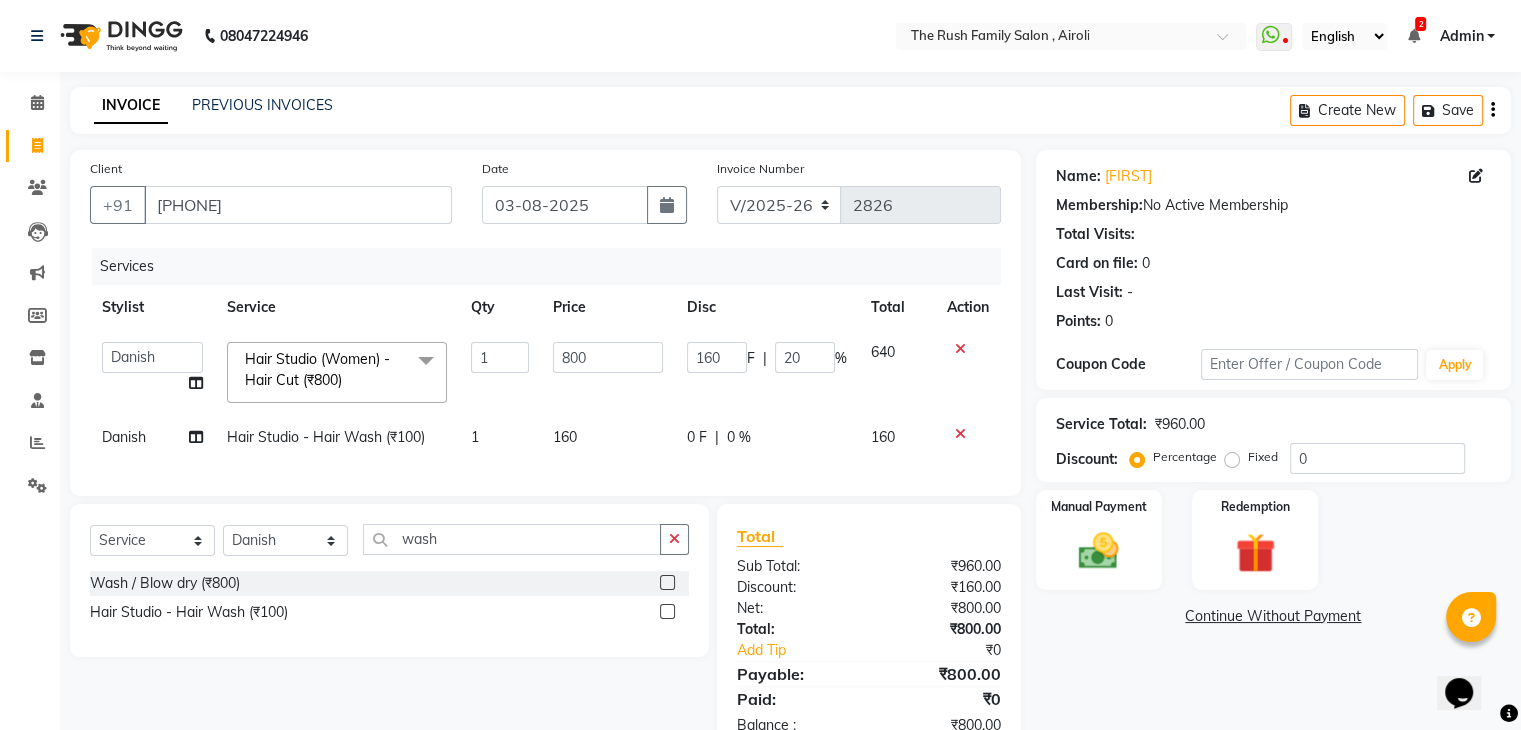 click on "1" 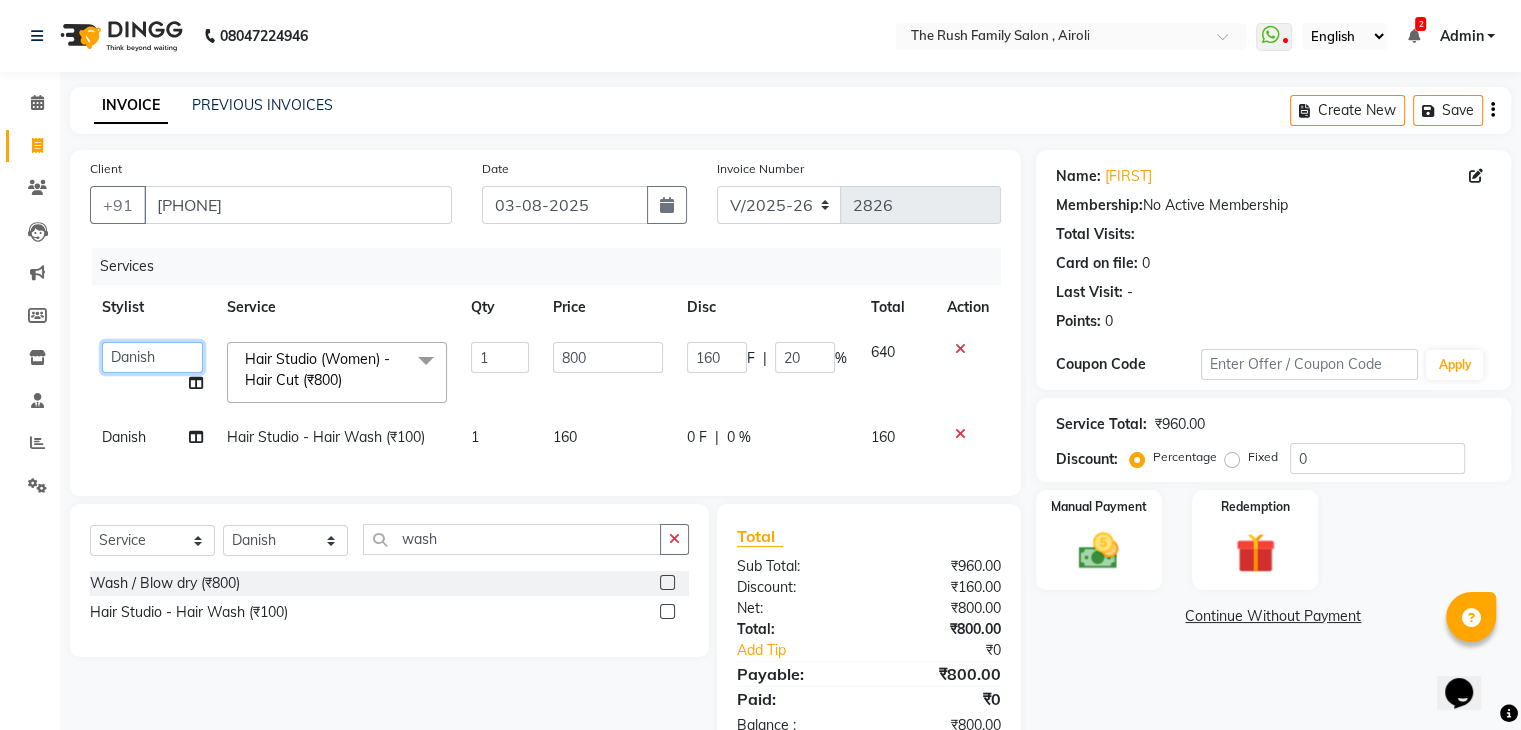click on "Ajaz   Alvira   Danish   Guddi   Jayesh   Josh    mumtaz   Naeem   Neha   Riya      Rush   Swati" 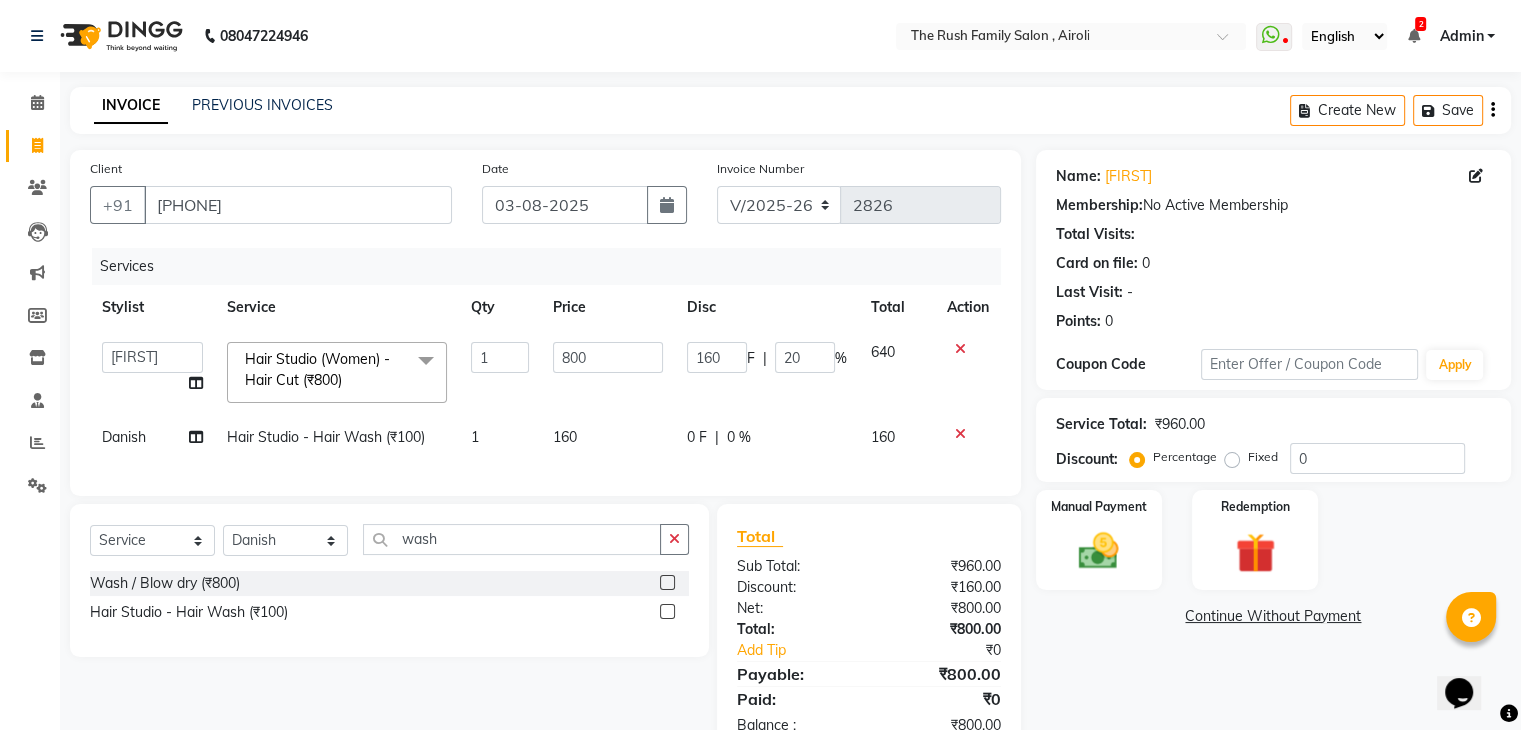 select on "87162" 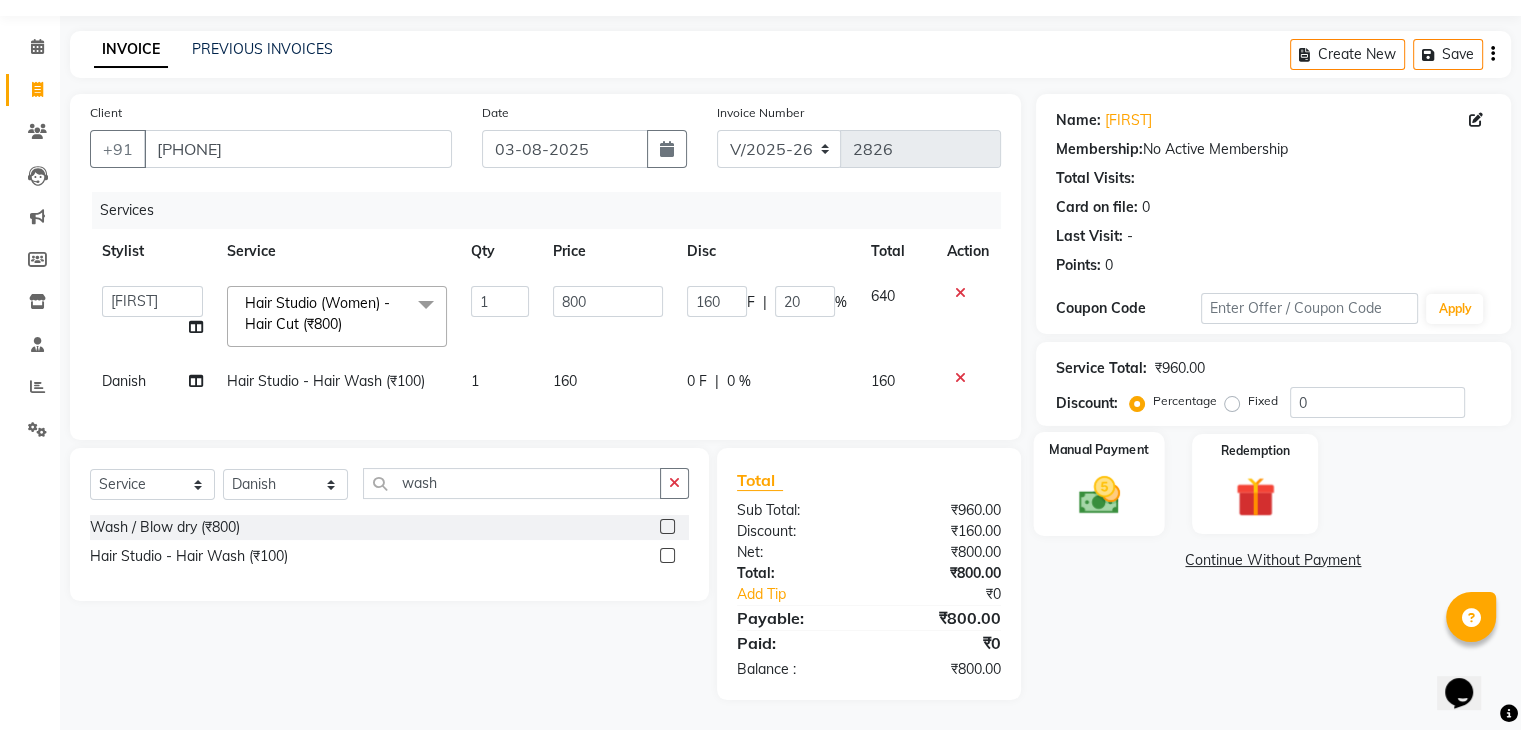 click on "Manual Payment" 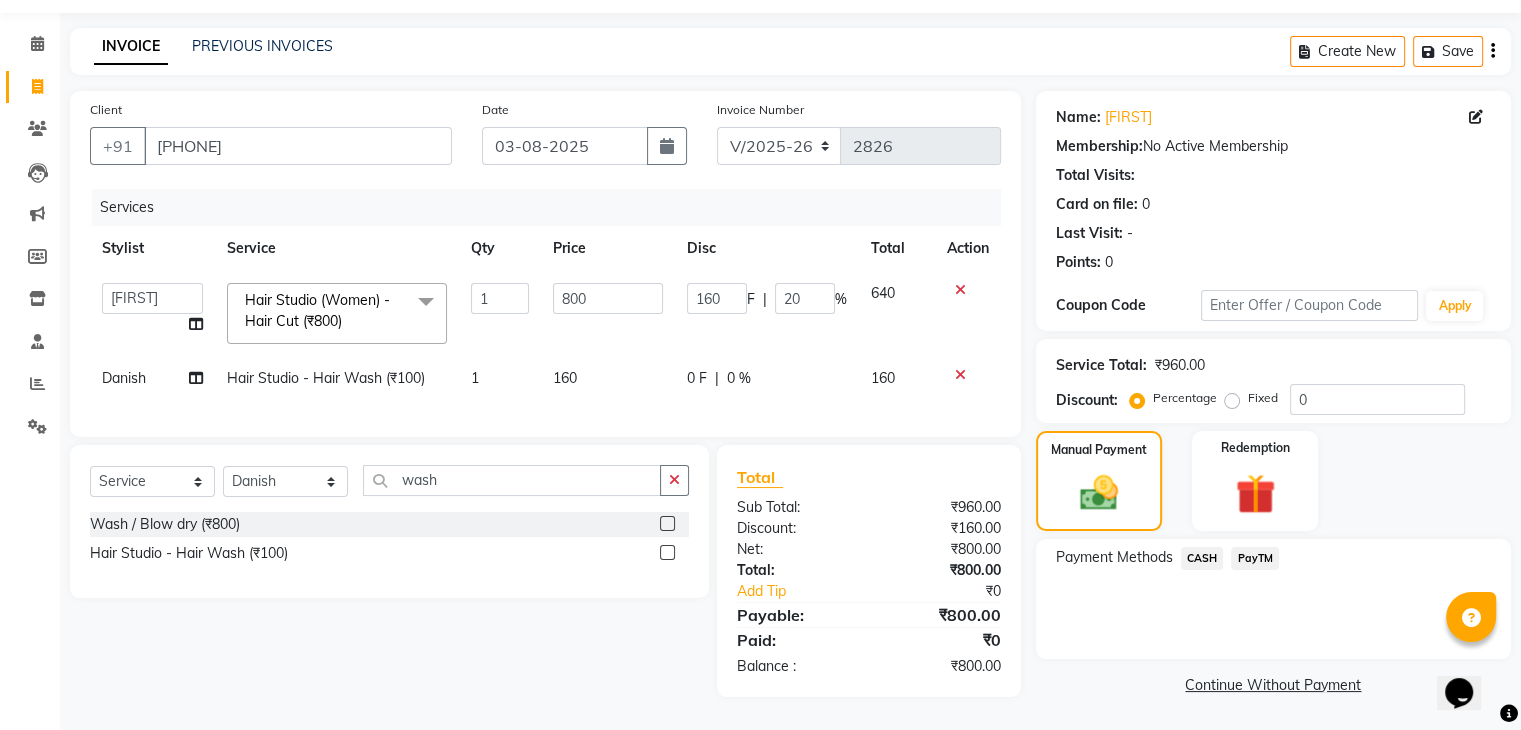 click on "PayTM" 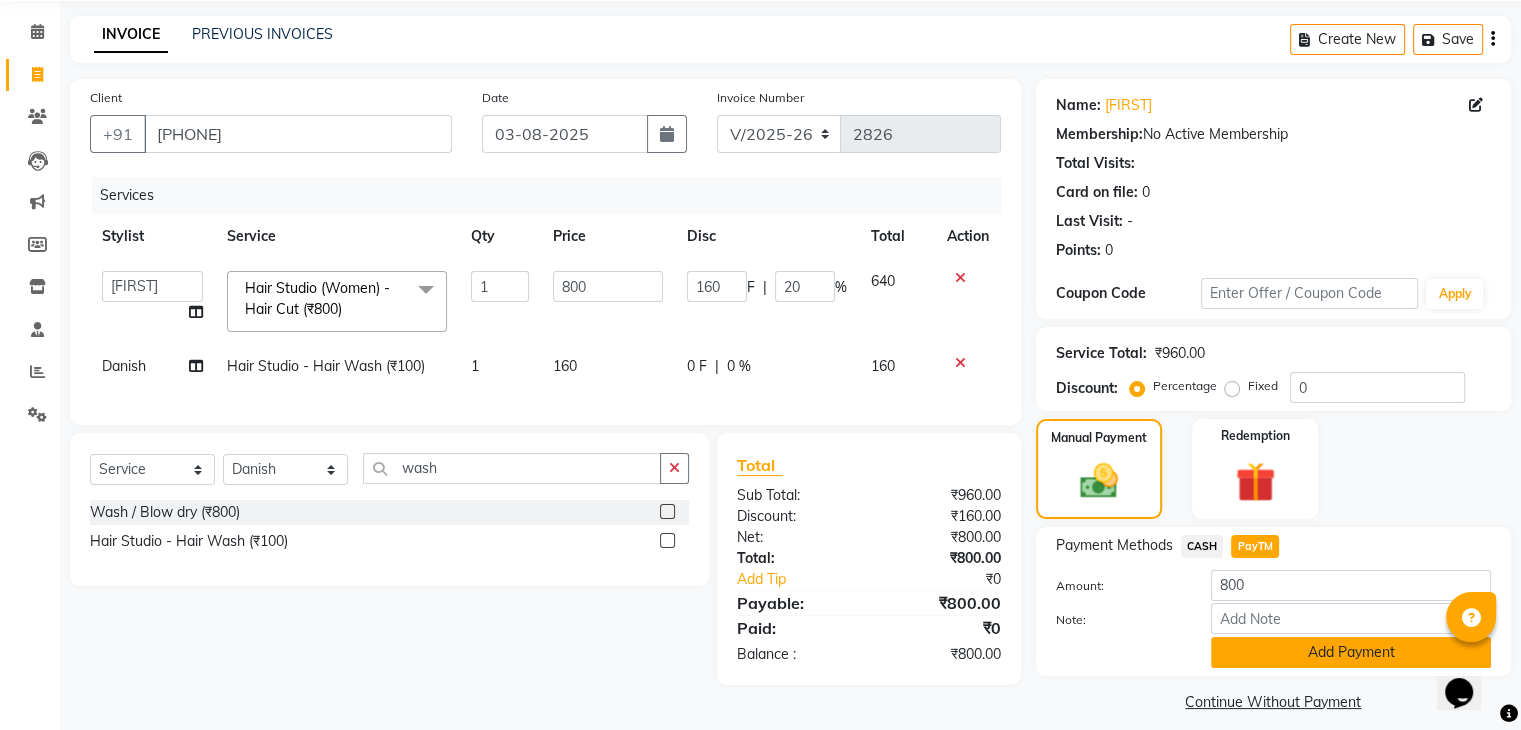 click on "Add Payment" 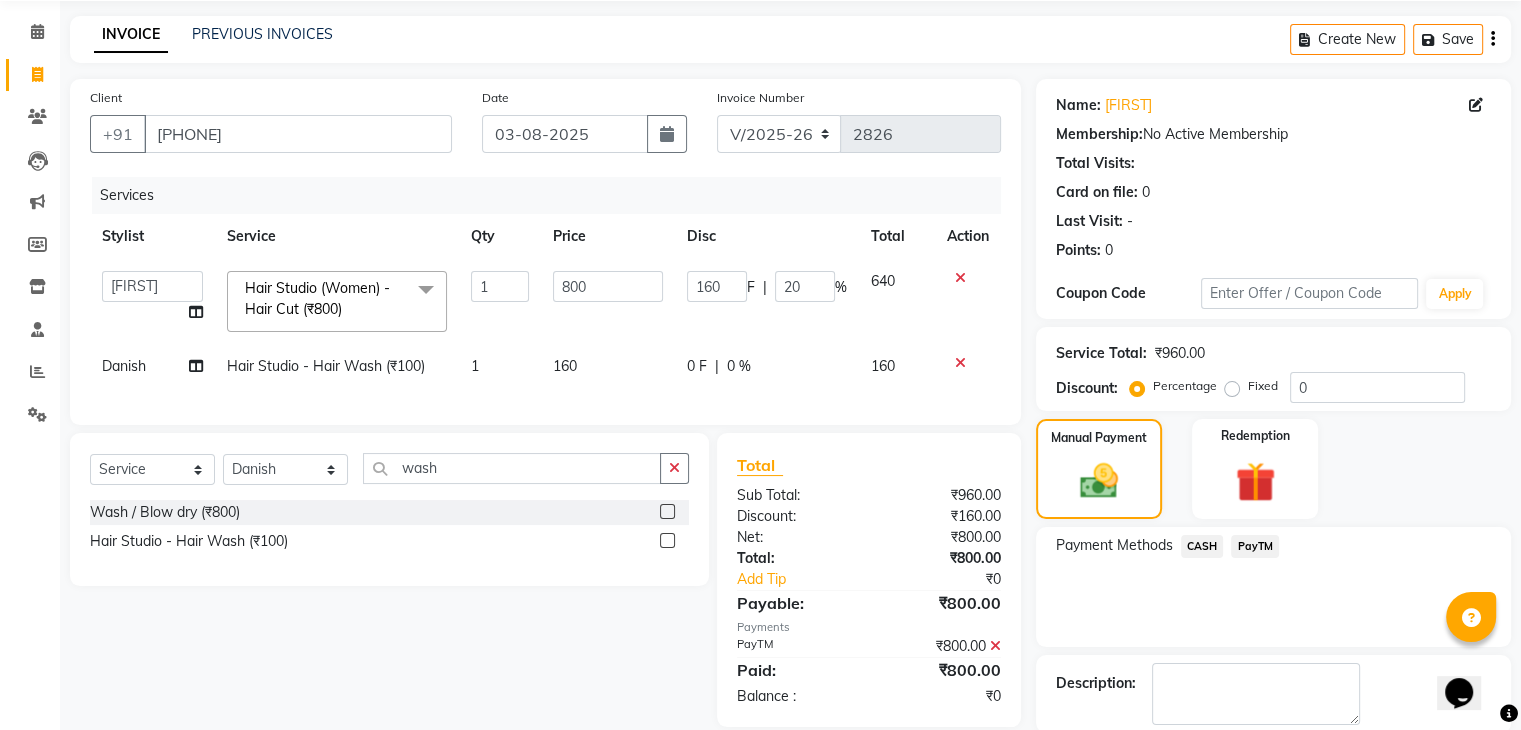 scroll, scrollTop: 171, scrollLeft: 0, axis: vertical 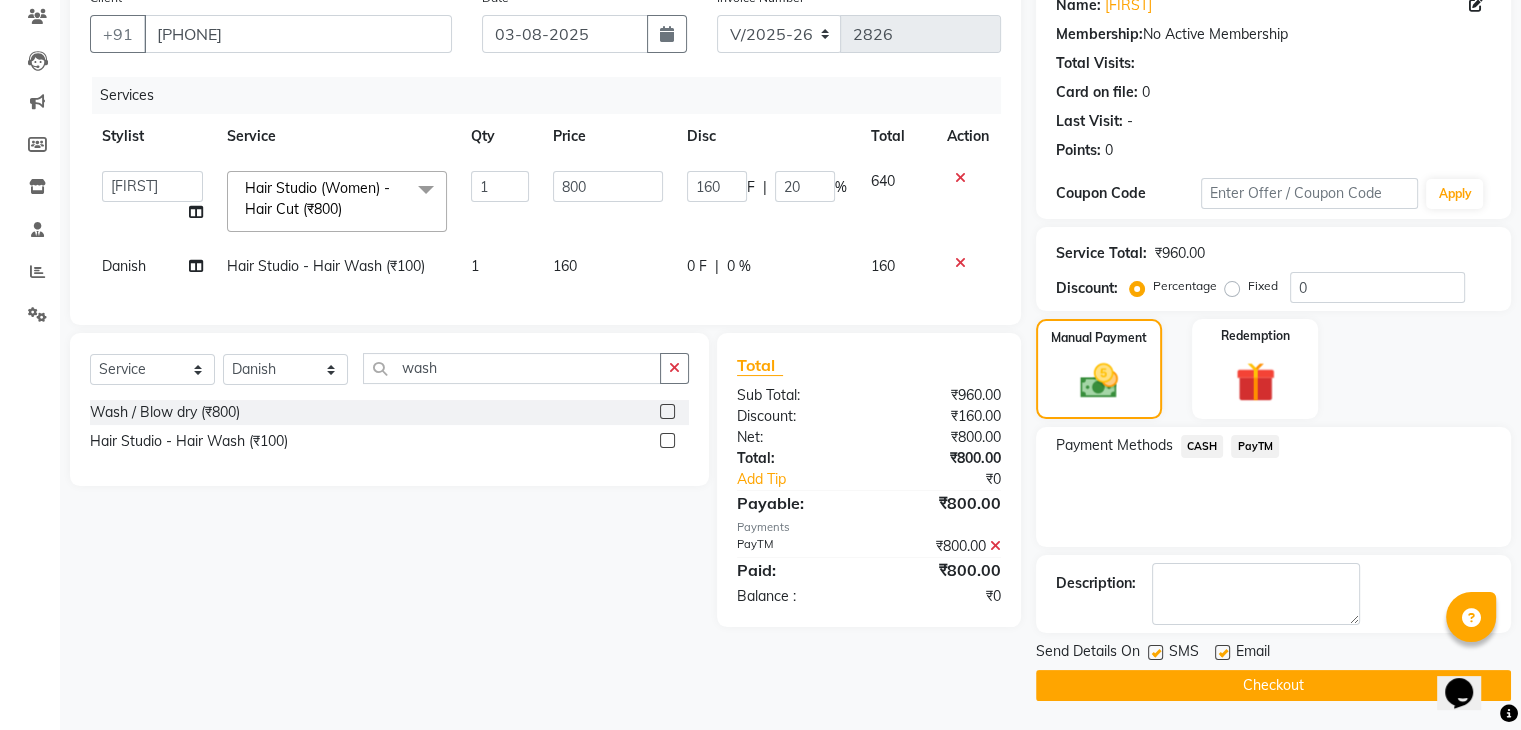 click on "SMS" 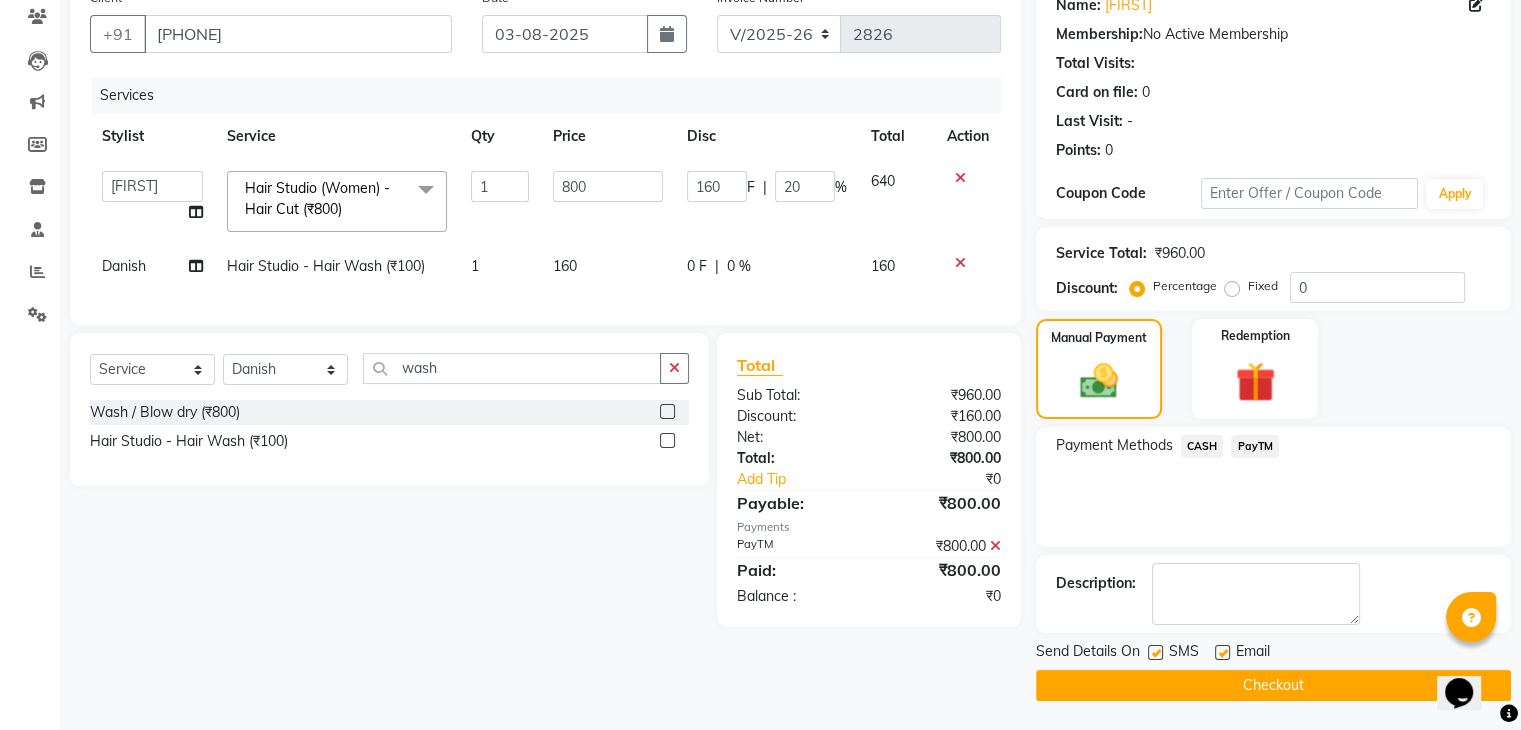 click at bounding box center (1154, 653) 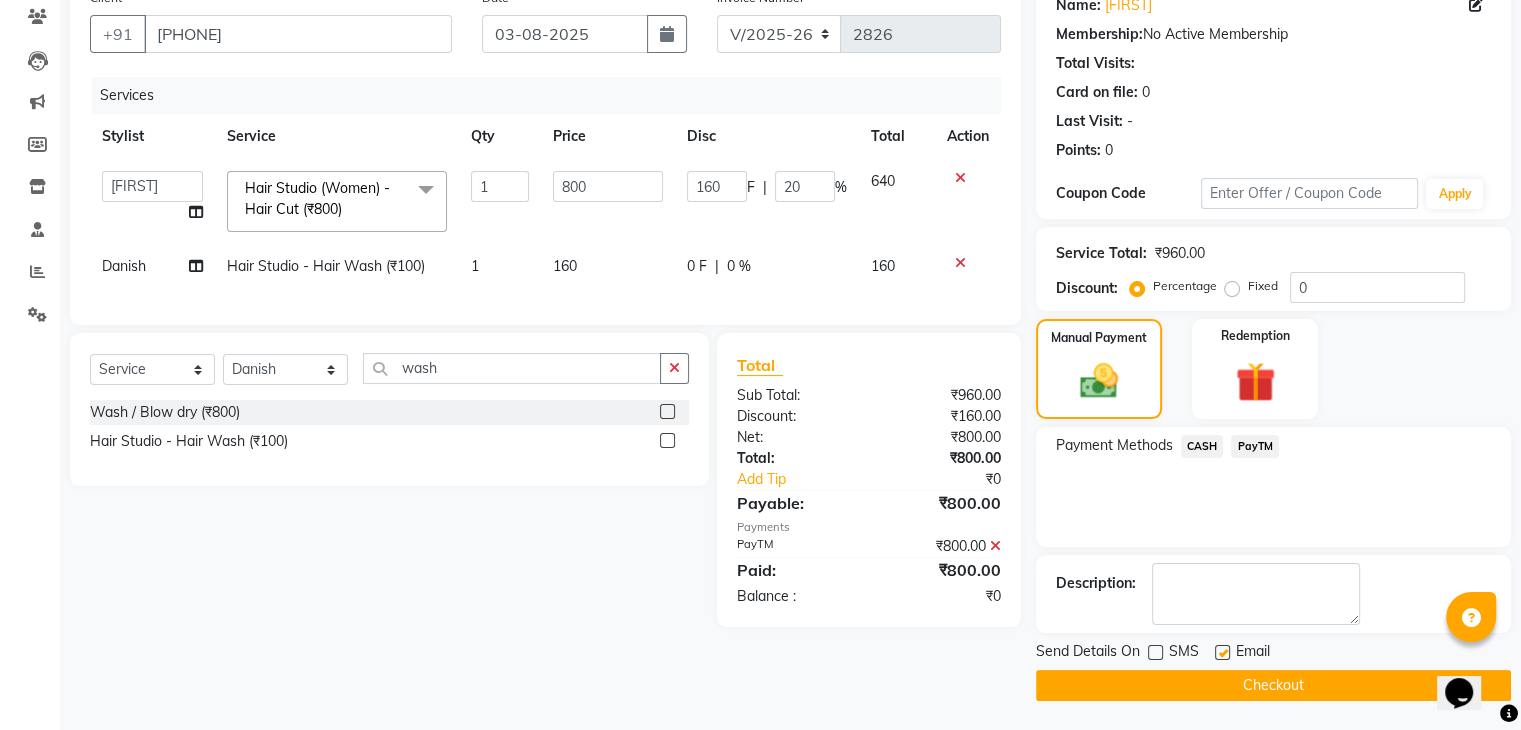 click 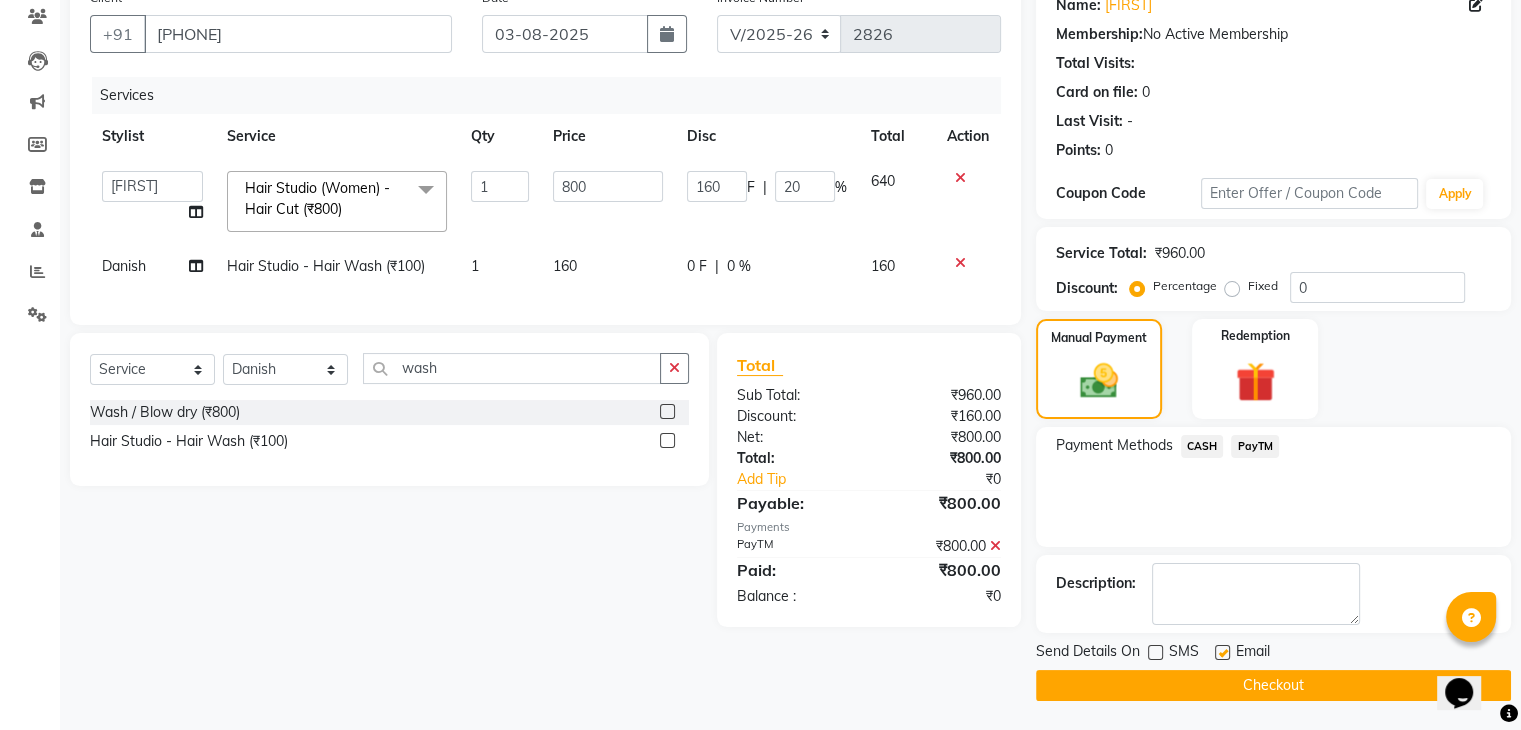 click at bounding box center (1221, 653) 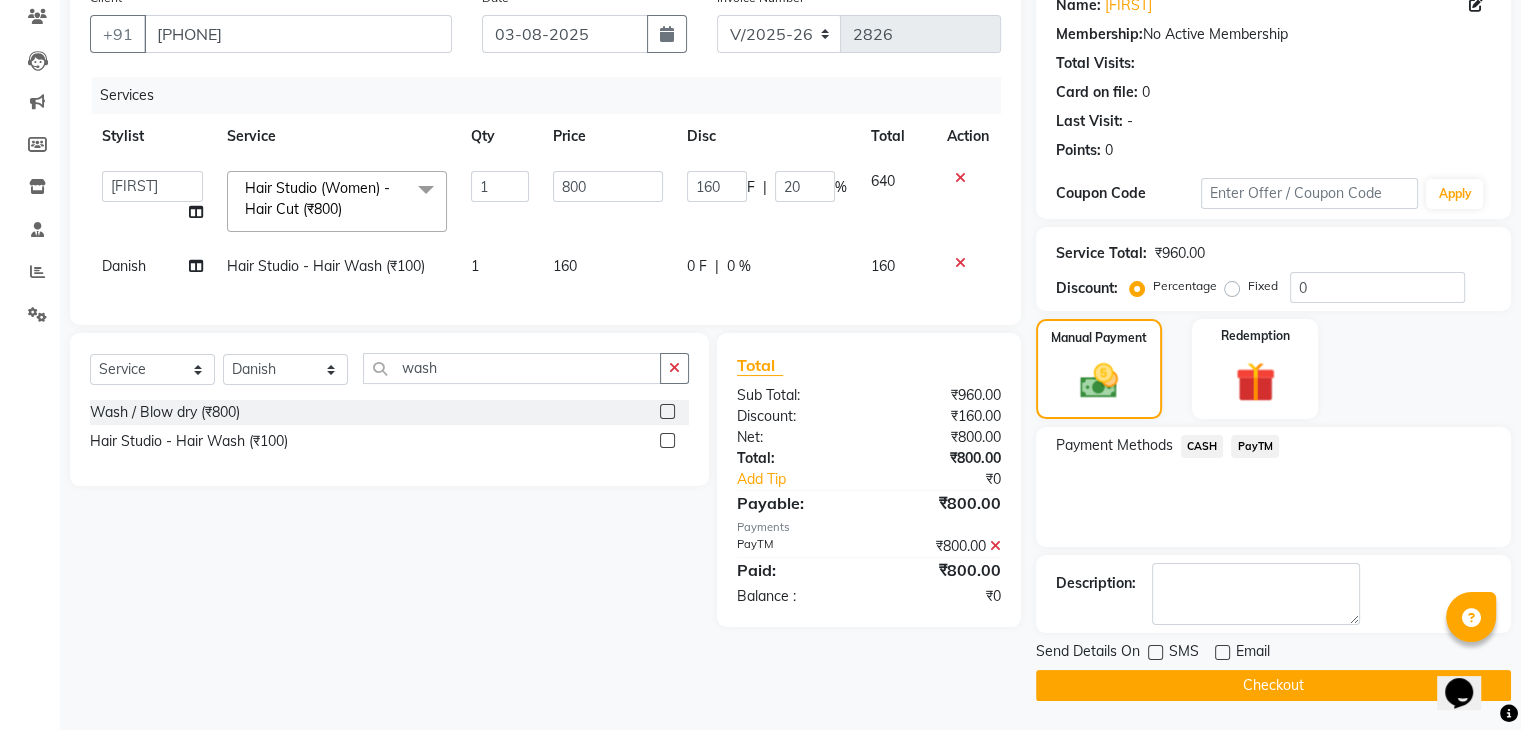 click on "Checkout" 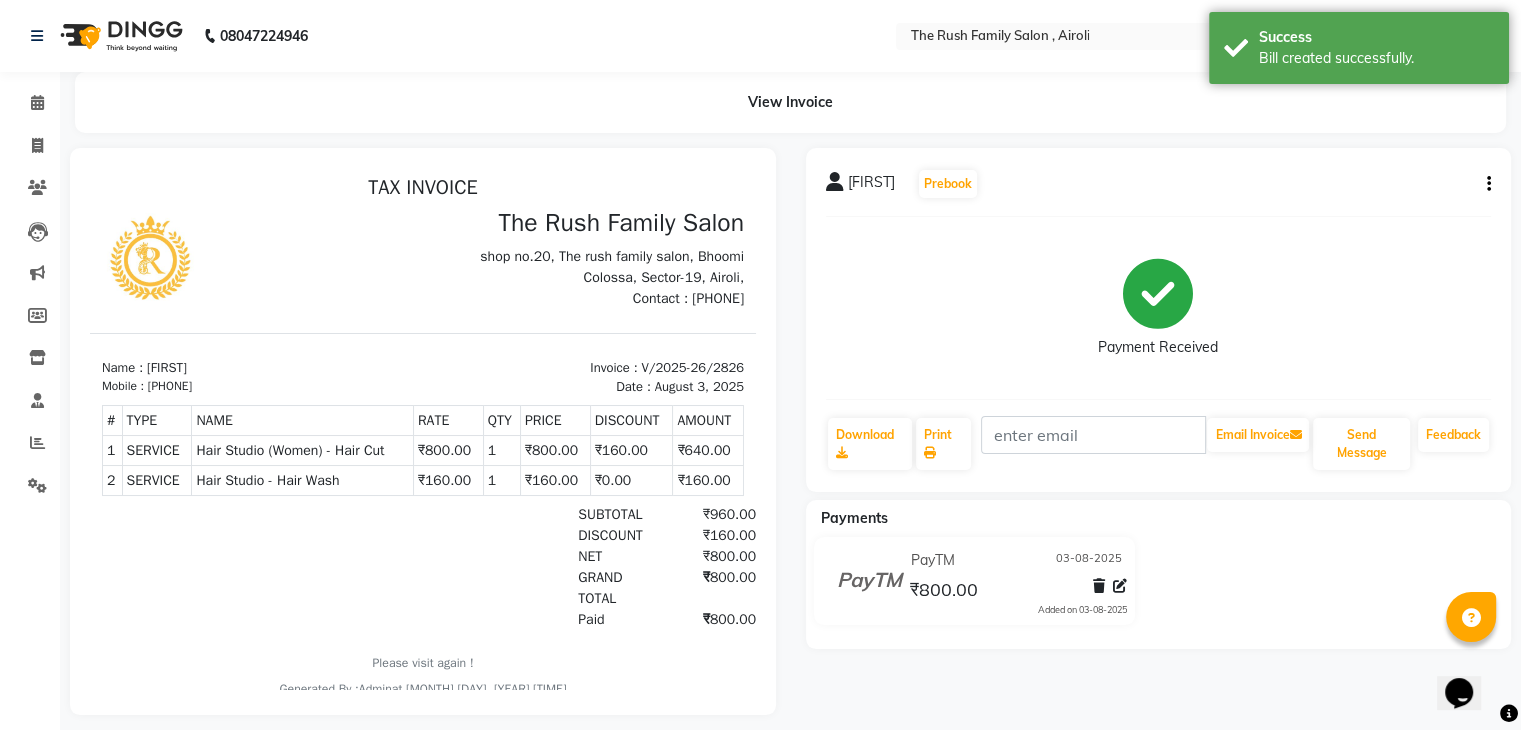 scroll, scrollTop: 0, scrollLeft: 0, axis: both 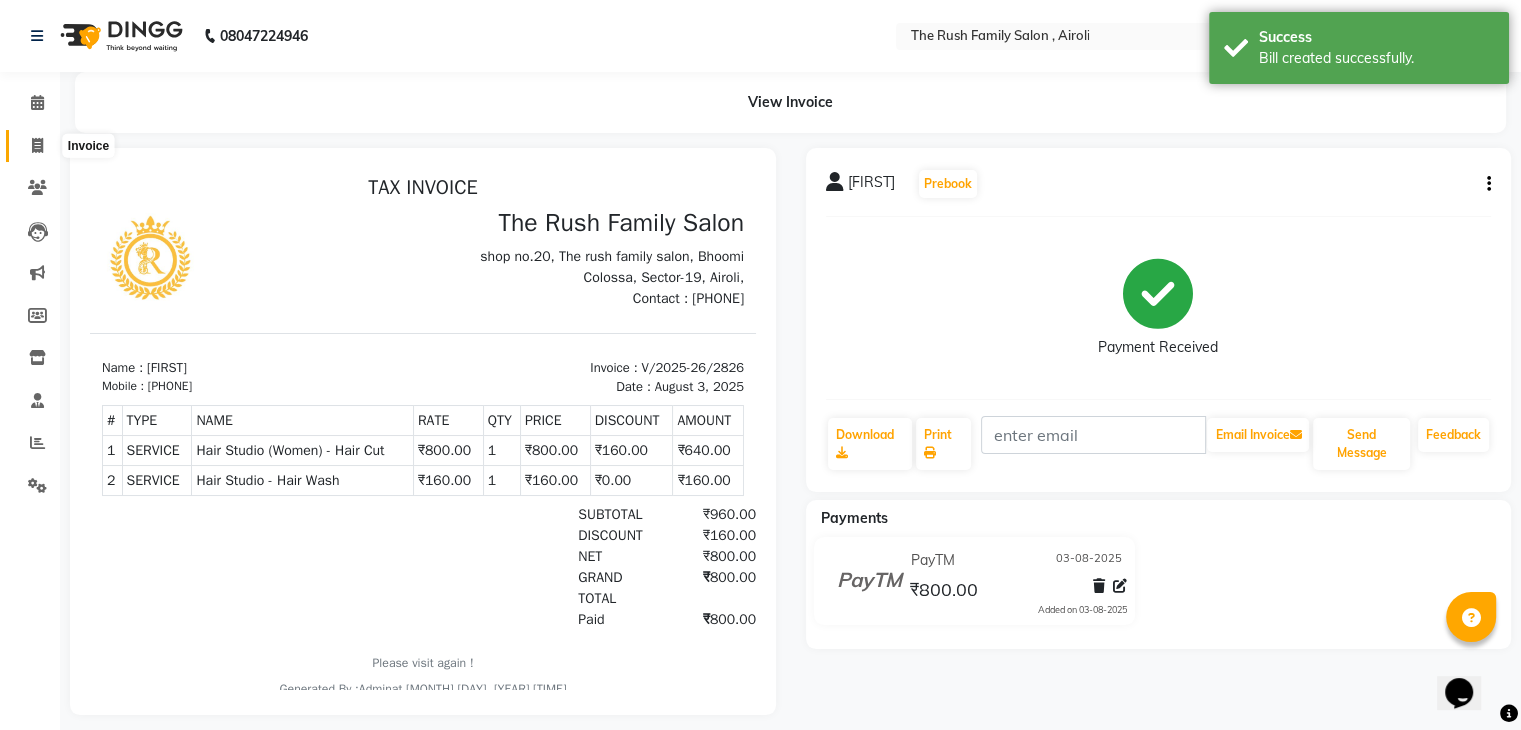click 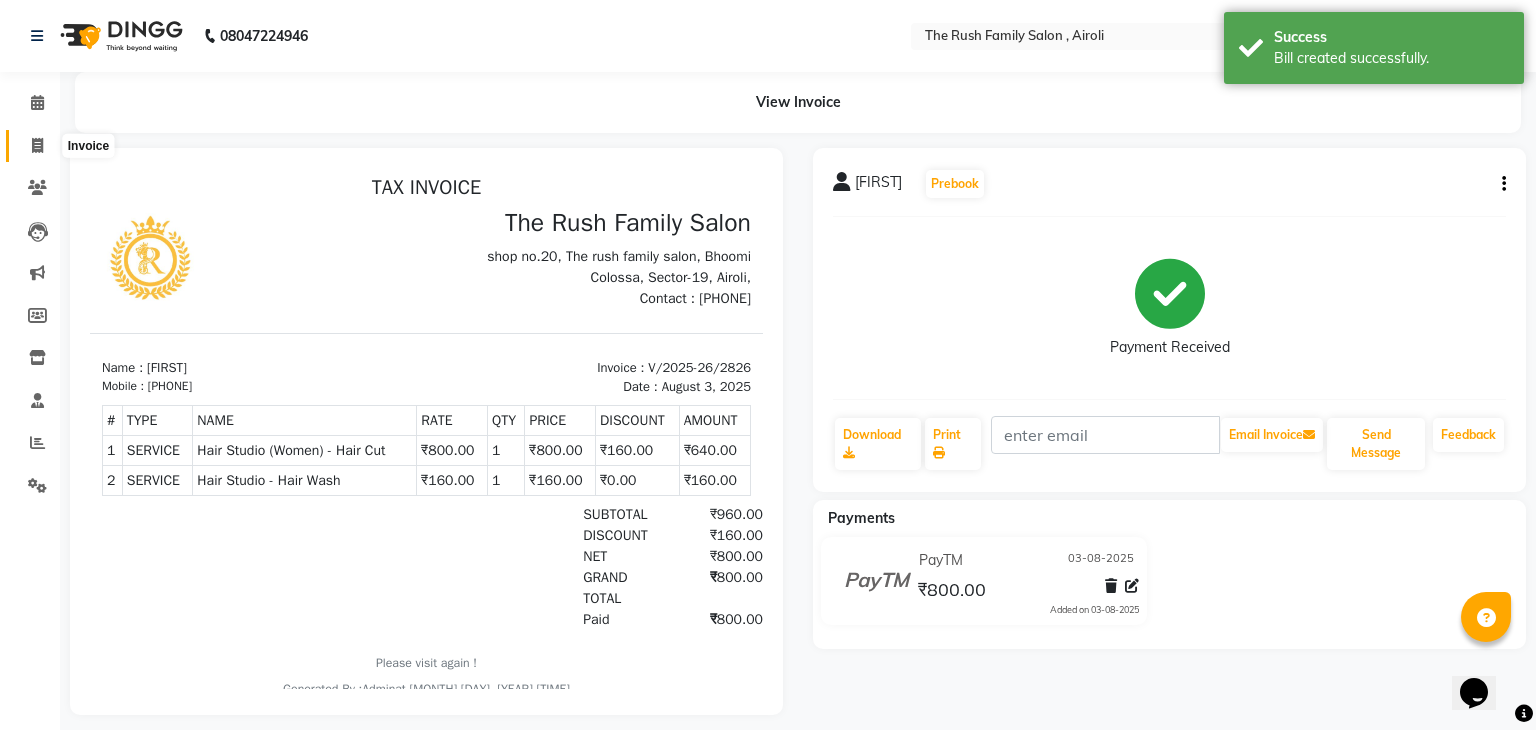 select on "service" 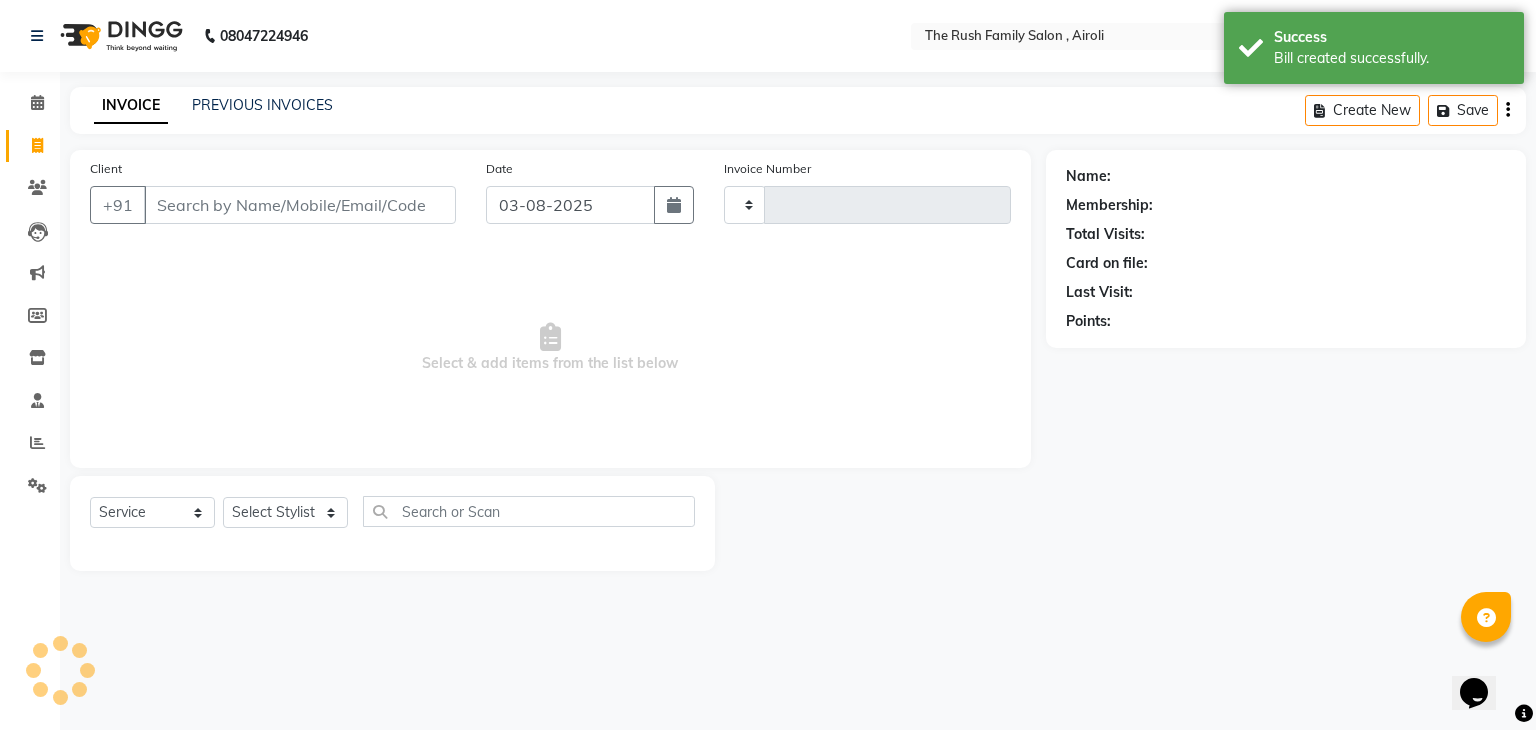 type on "2827" 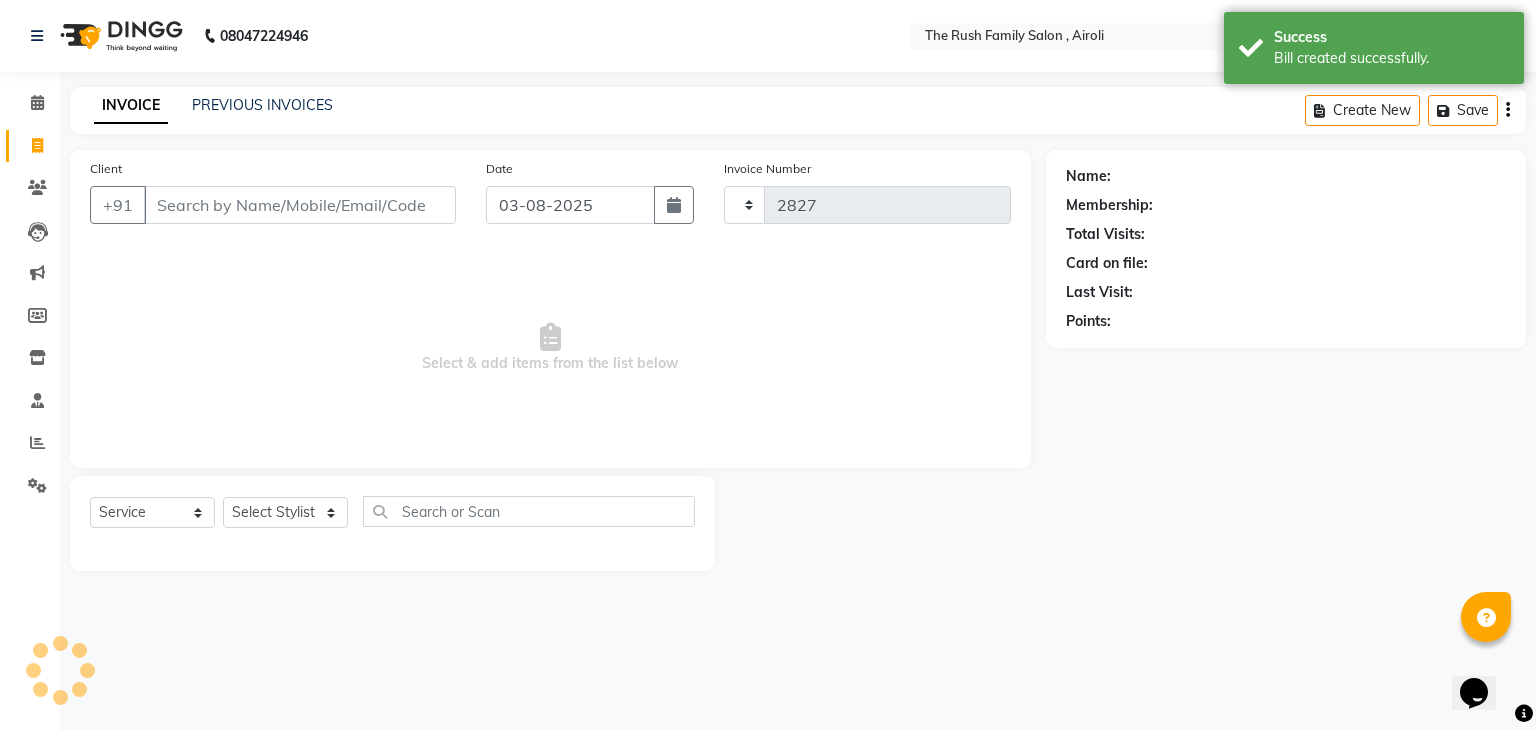select on "5419" 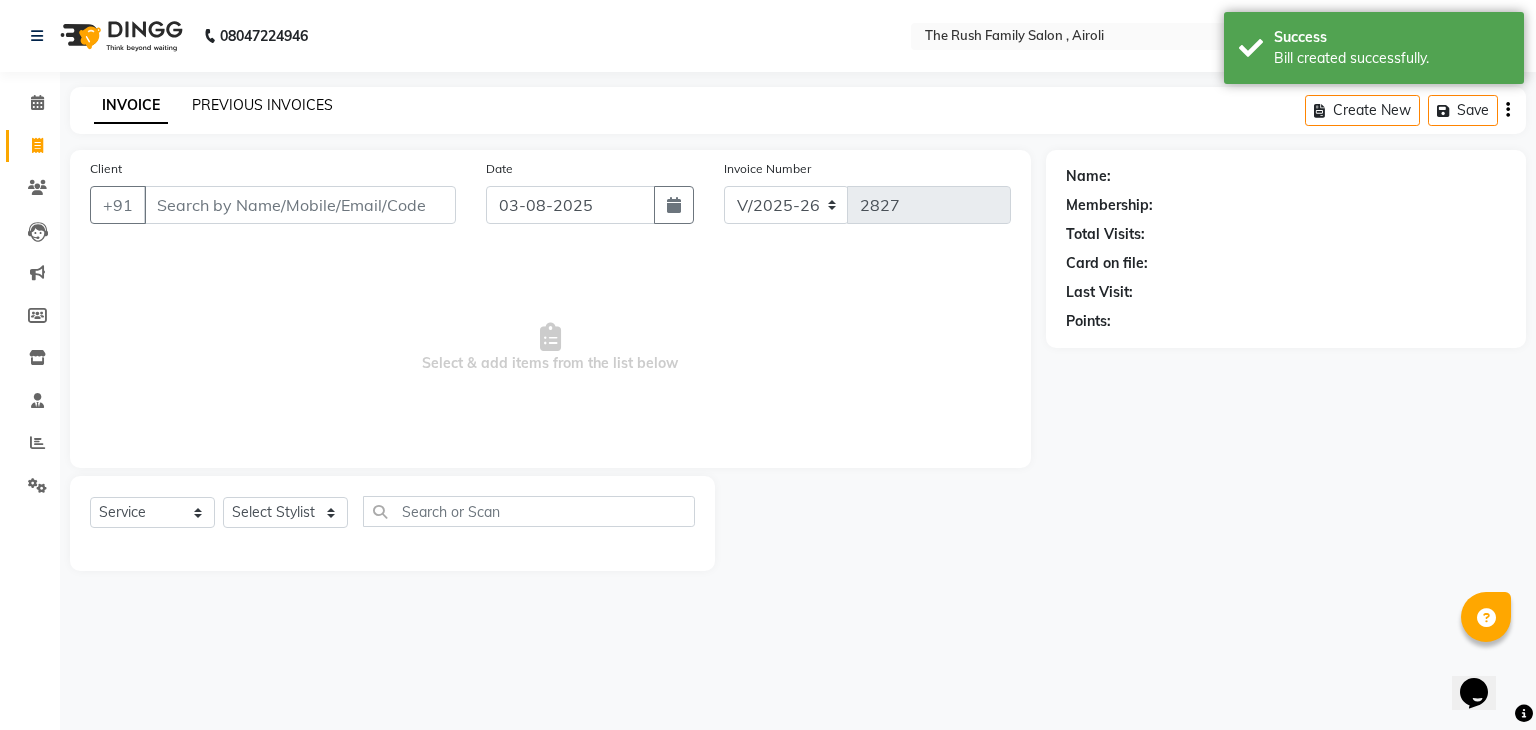 click on "PREVIOUS INVOICES" 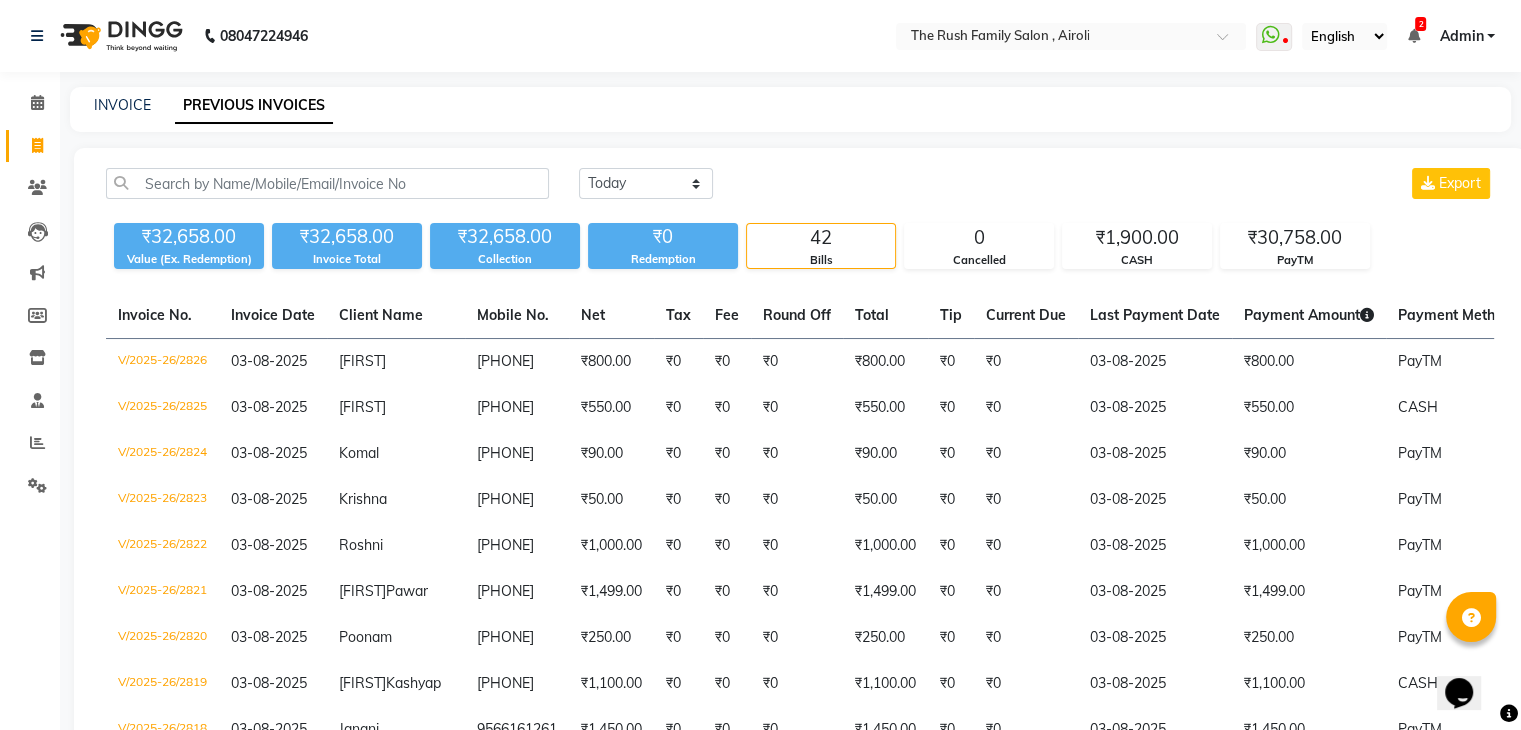 scroll, scrollTop: 638, scrollLeft: 0, axis: vertical 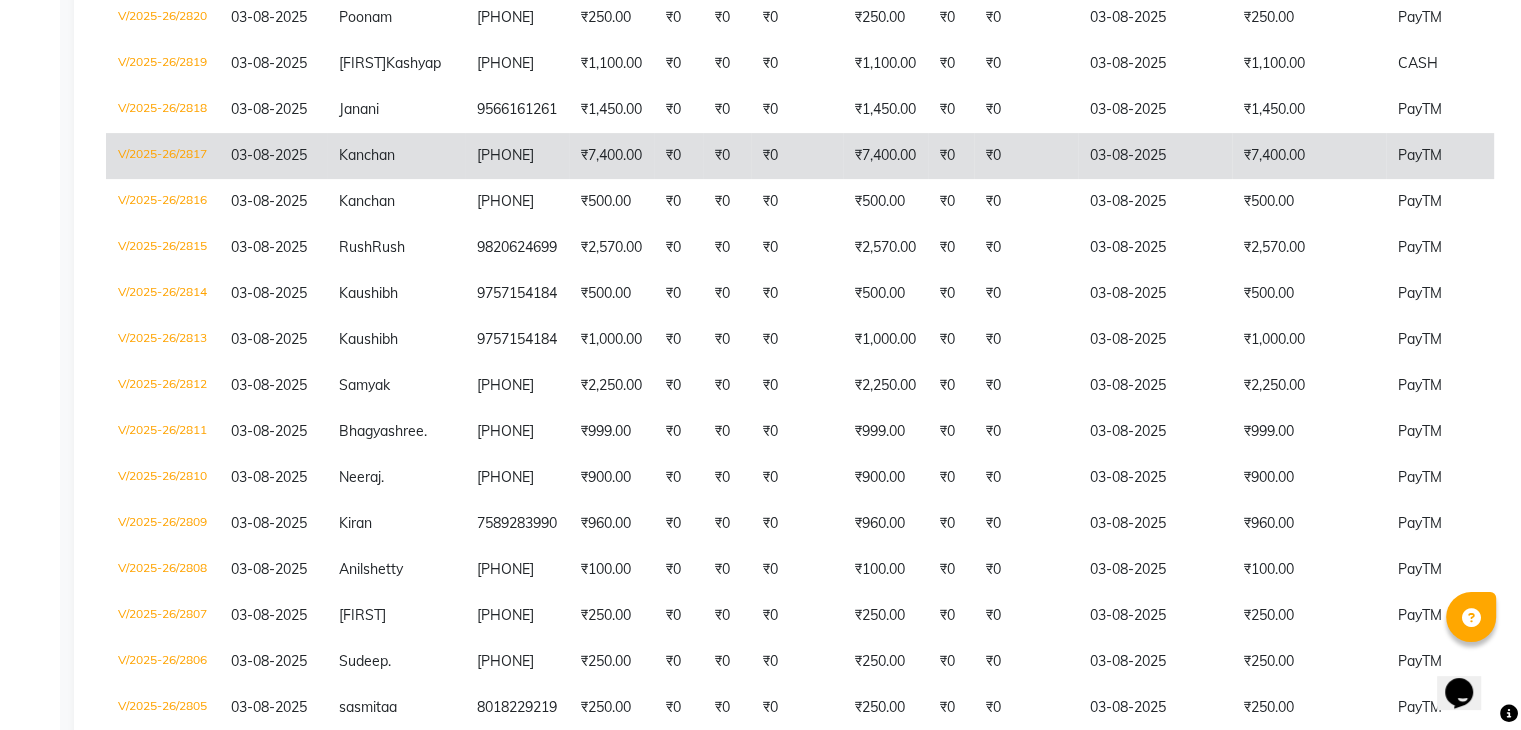 click on "V/2025-26/2817" 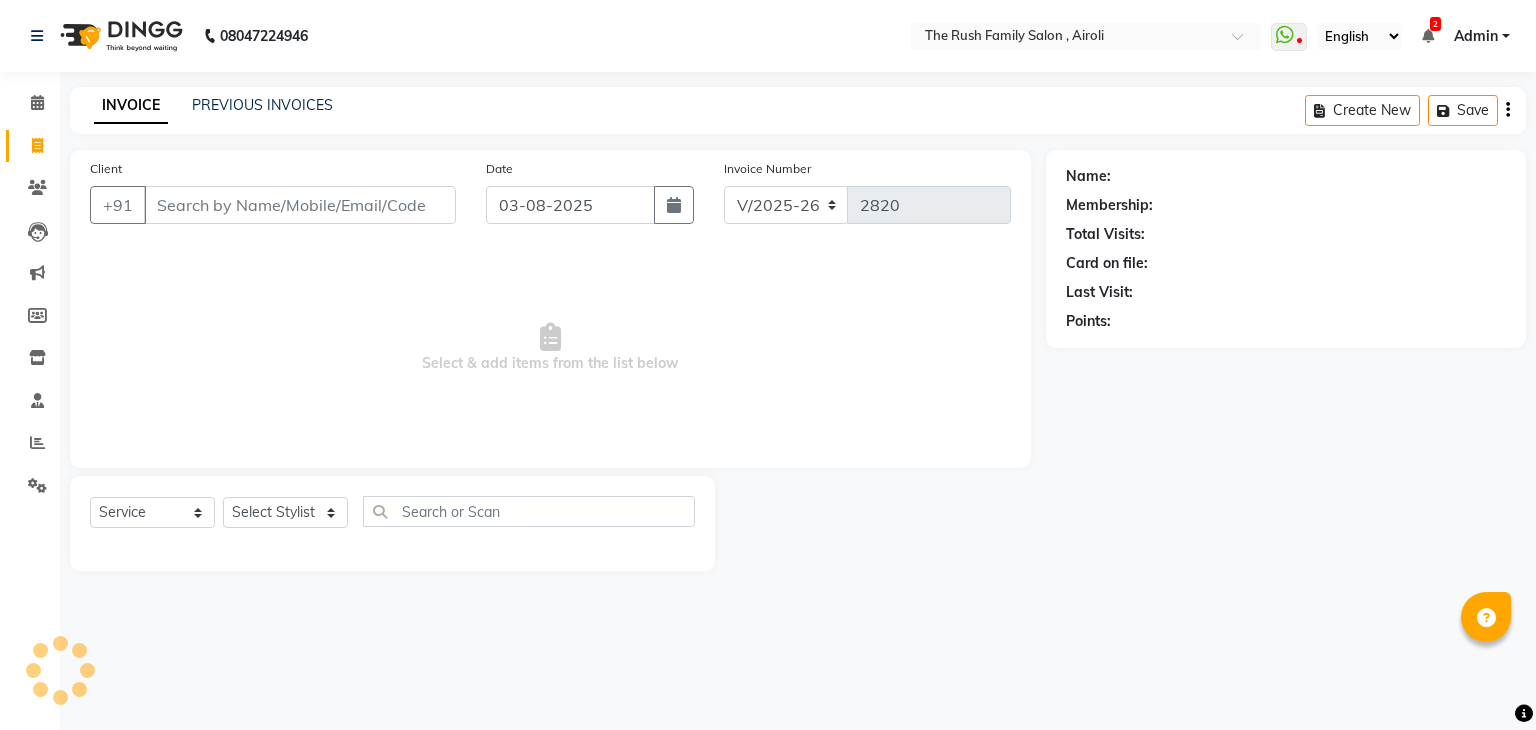 select on "5419" 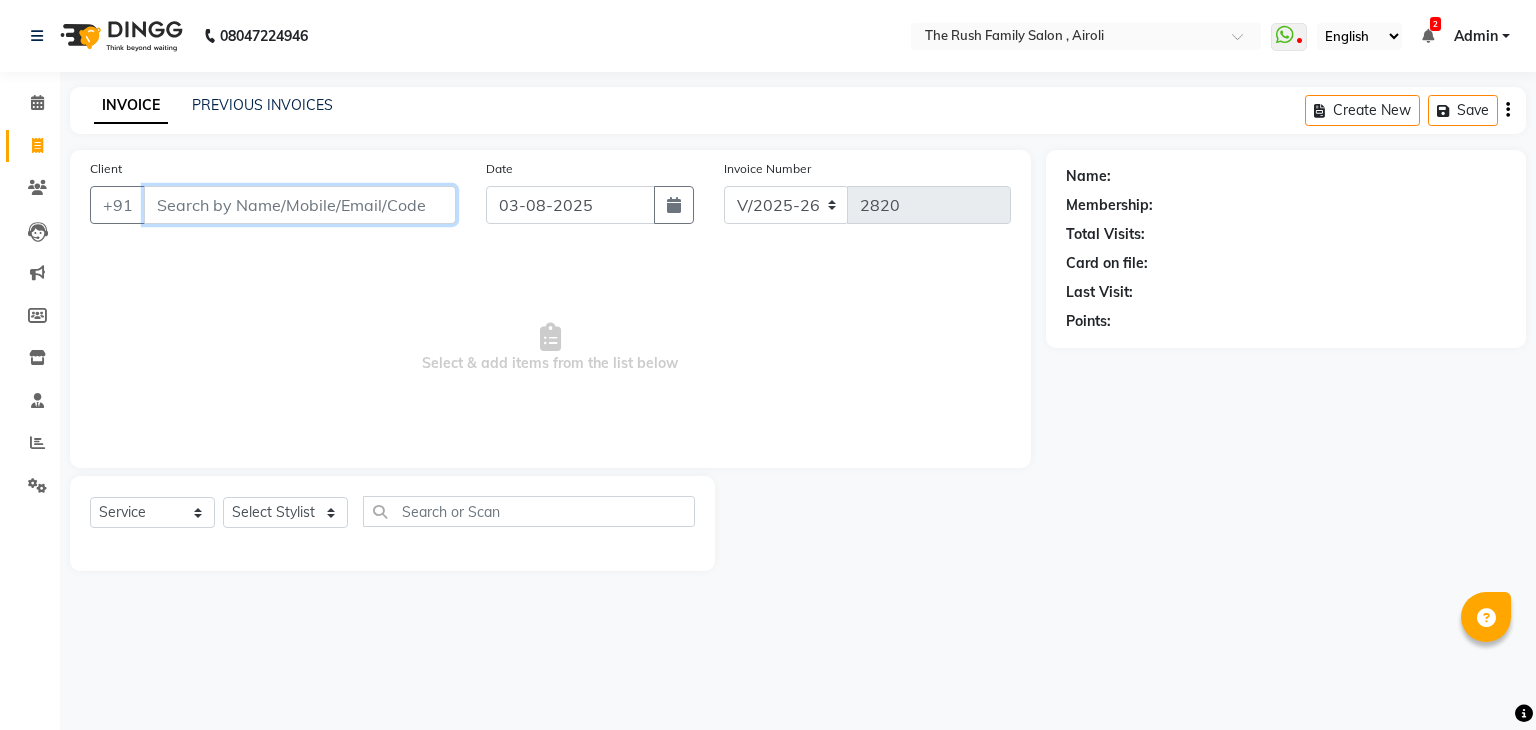 scroll, scrollTop: 0, scrollLeft: 0, axis: both 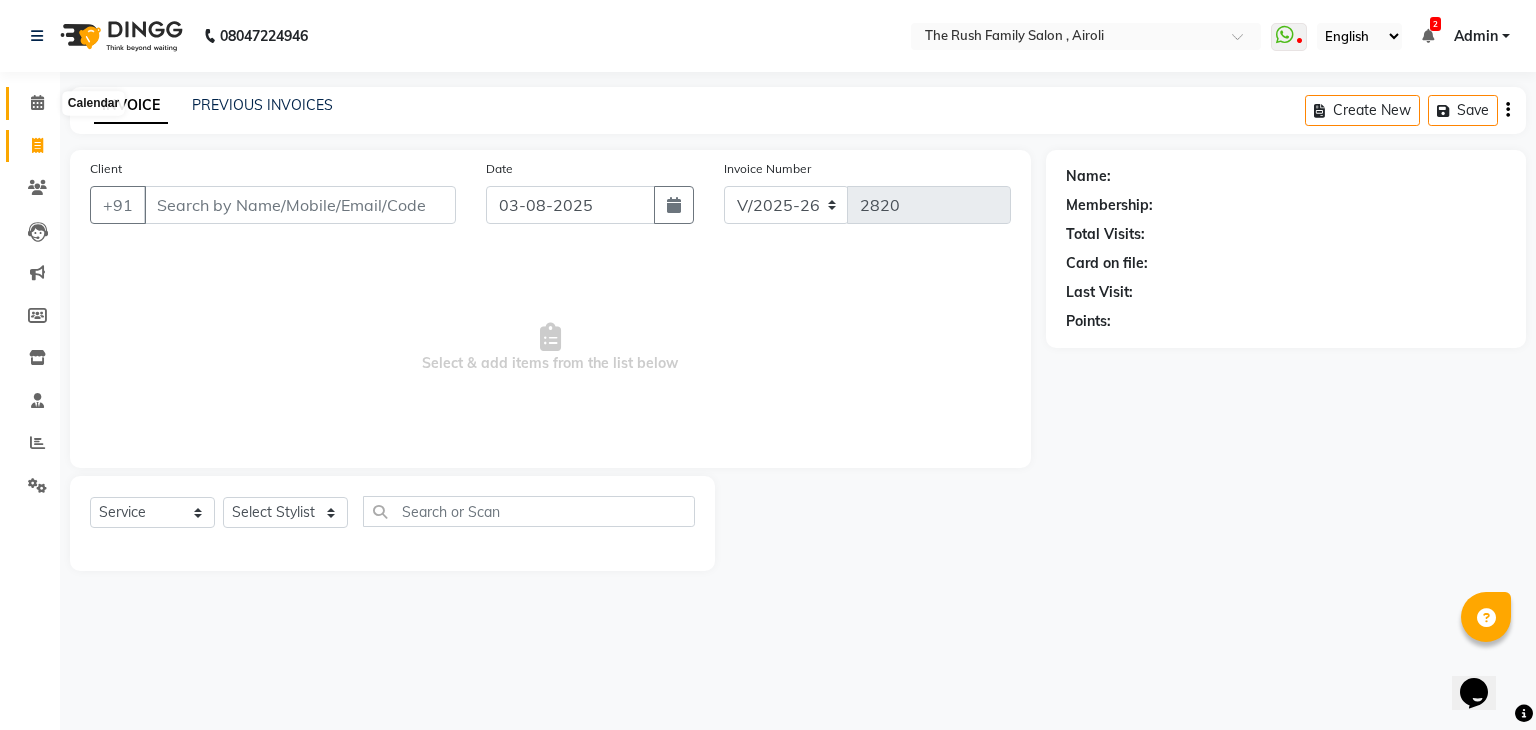 click 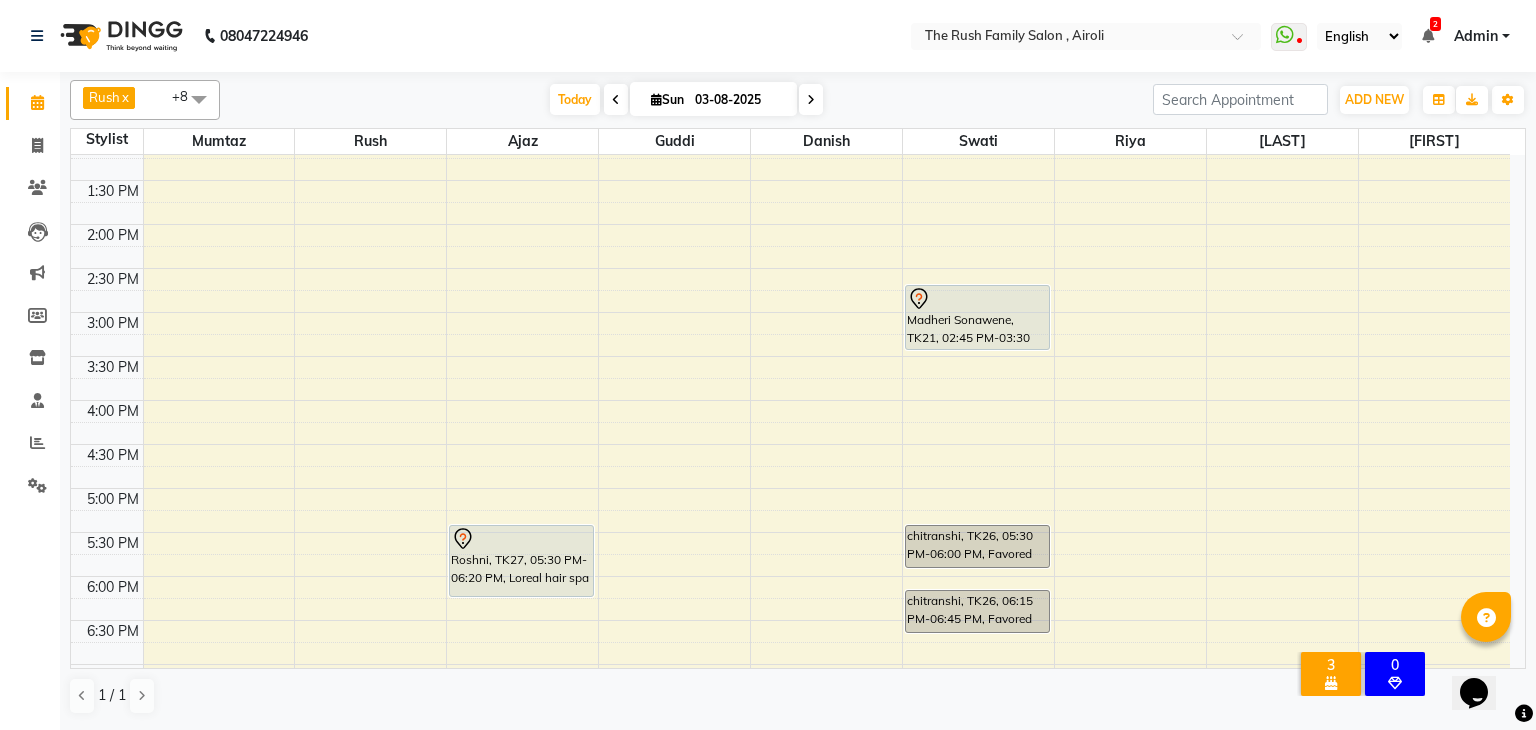 scroll, scrollTop: 394, scrollLeft: 0, axis: vertical 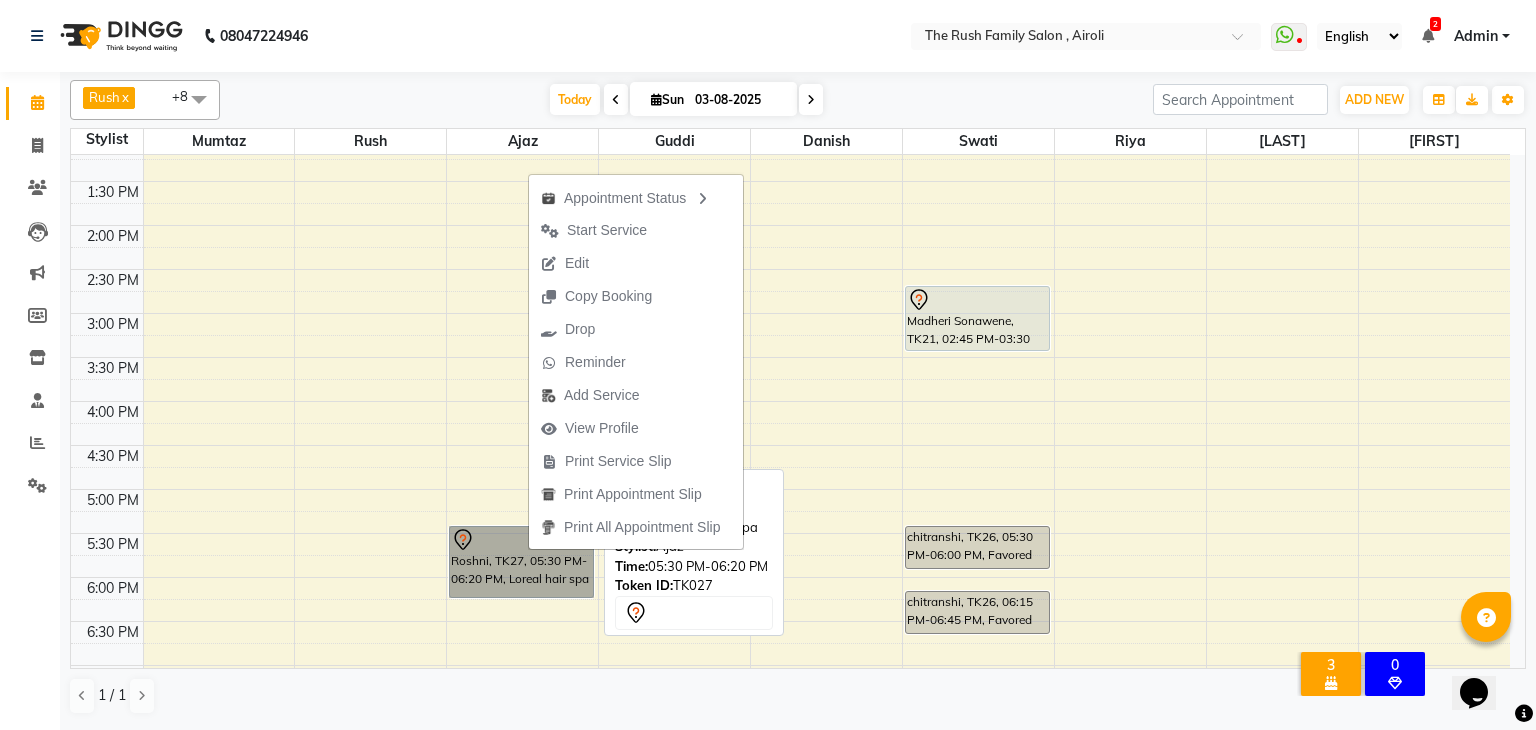 click on "[FIRST], [CODE], [TIME]-[TIME], [BRAND] [SERVICE]" at bounding box center [521, 562] 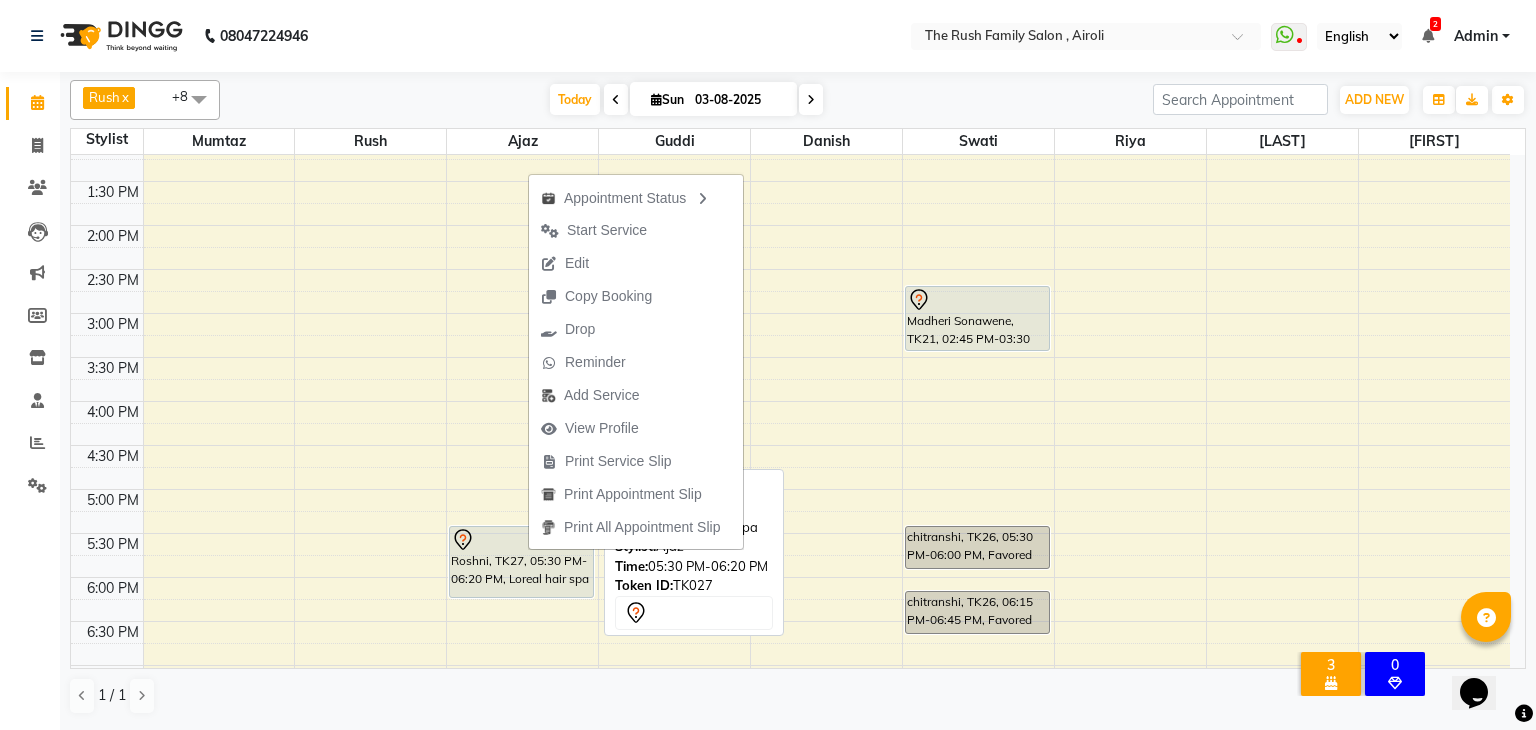select on "7" 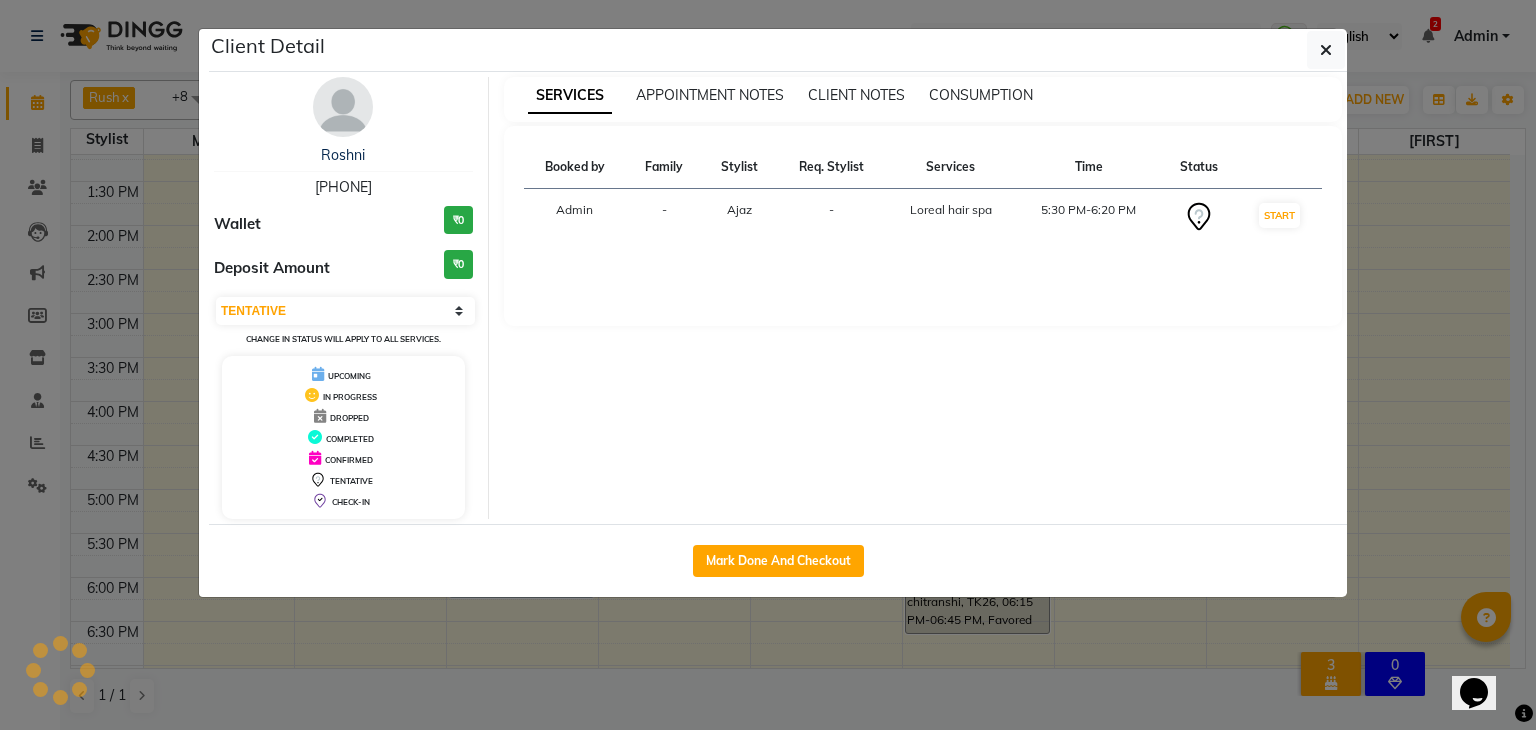 click on "Client Detail  Roshni    9372166813 Wallet ₹0 Deposit Amount  ₹0  Select IN SERVICE CONFIRMED TENTATIVE CHECK IN MARK DONE DROPPED UPCOMING Change in status will apply to all services. UPCOMING IN PROGRESS DROPPED COMPLETED CONFIRMED TENTATIVE CHECK-IN SERVICES APPOINTMENT NOTES CLIENT NOTES CONSUMPTION Booked by Family Stylist Req. Stylist Services Time Status  Admin  - Ajaz -  Loreal hair spa   5:30 PM-6:20 PM   START   Mark Done And Checkout" 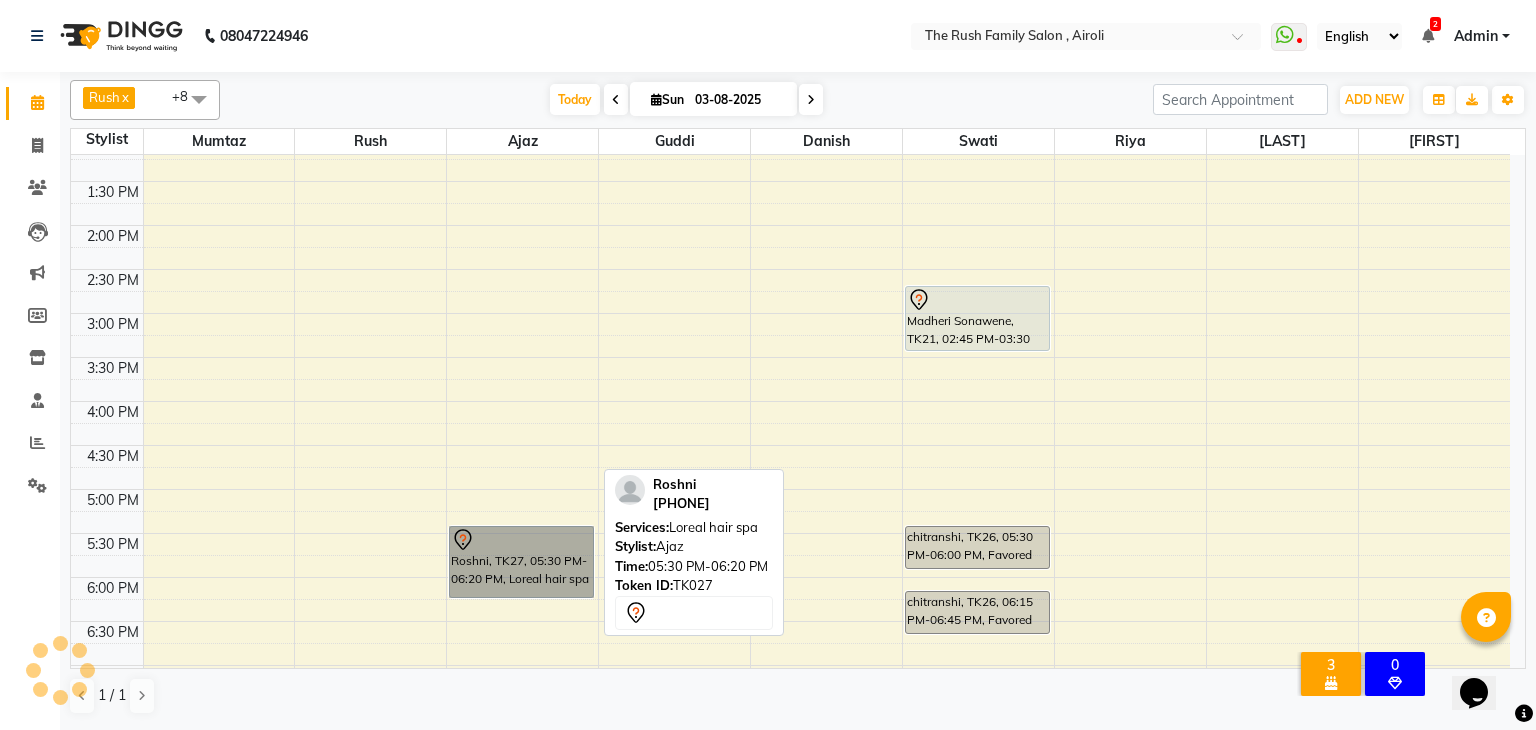 click on "[FIRST], [CODE], [TIME]-[TIME], [BRAND] [SERVICE]" at bounding box center (521, 562) 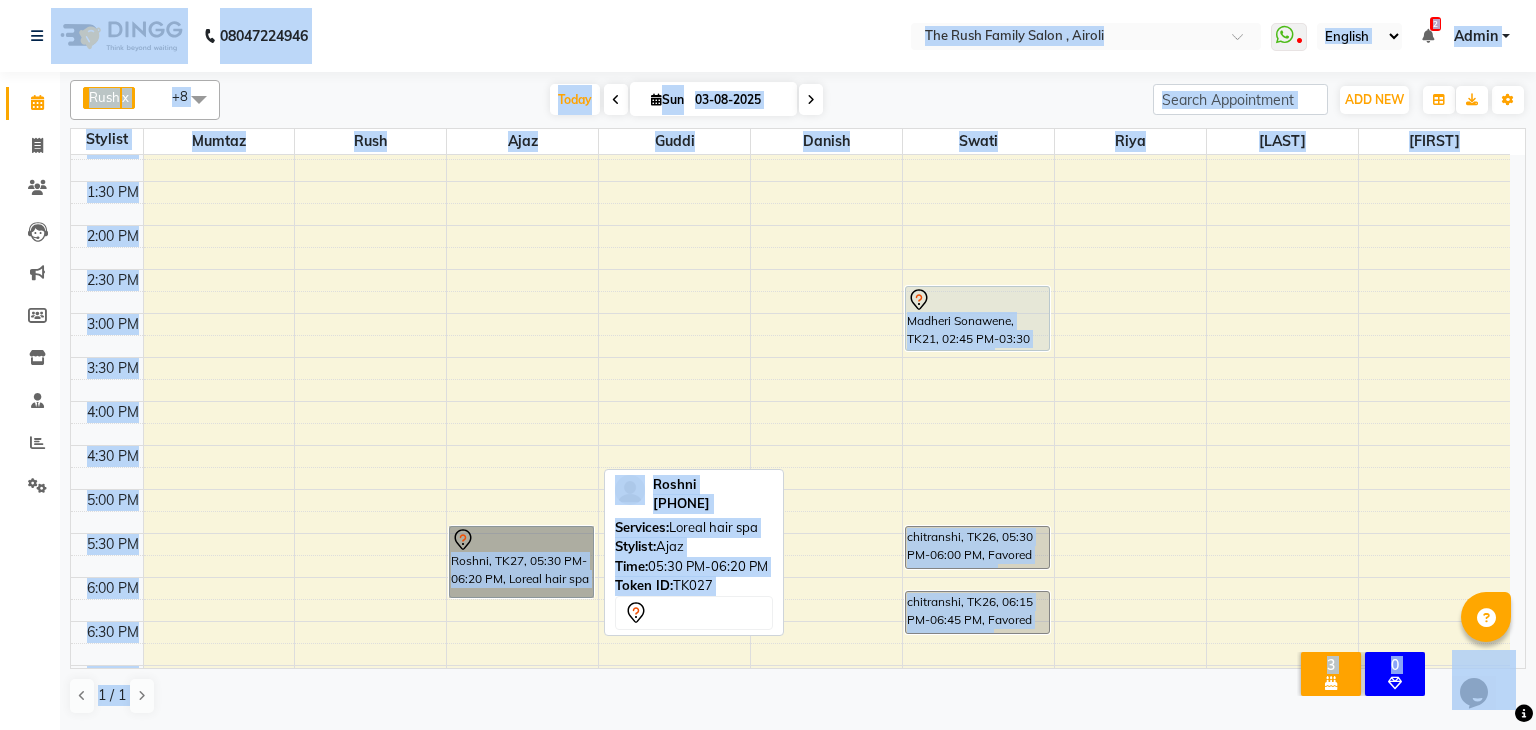 click on "[FIRST], [CODE], [TIME]-[TIME], [BRAND] [SERVICE]" at bounding box center (521, 562) 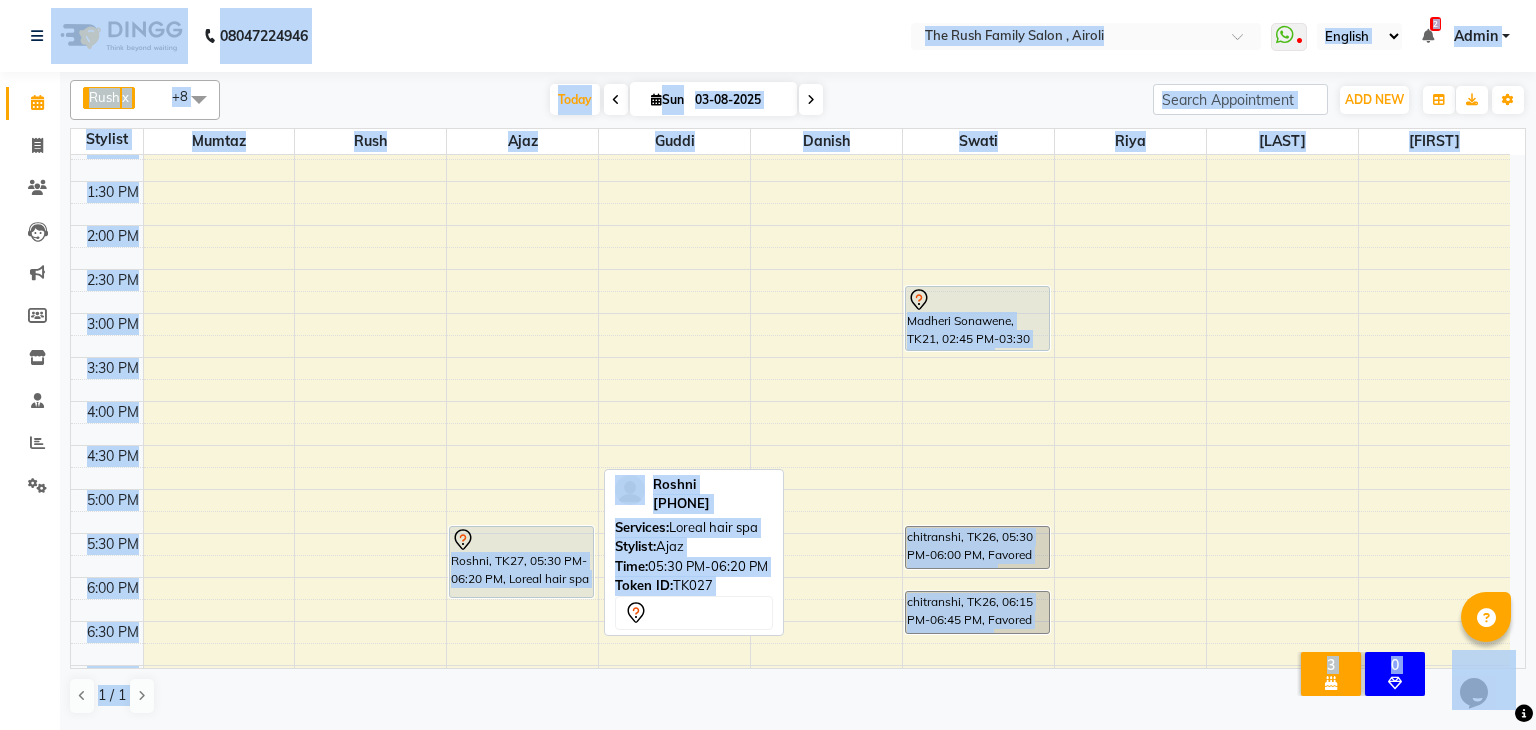 select on "7" 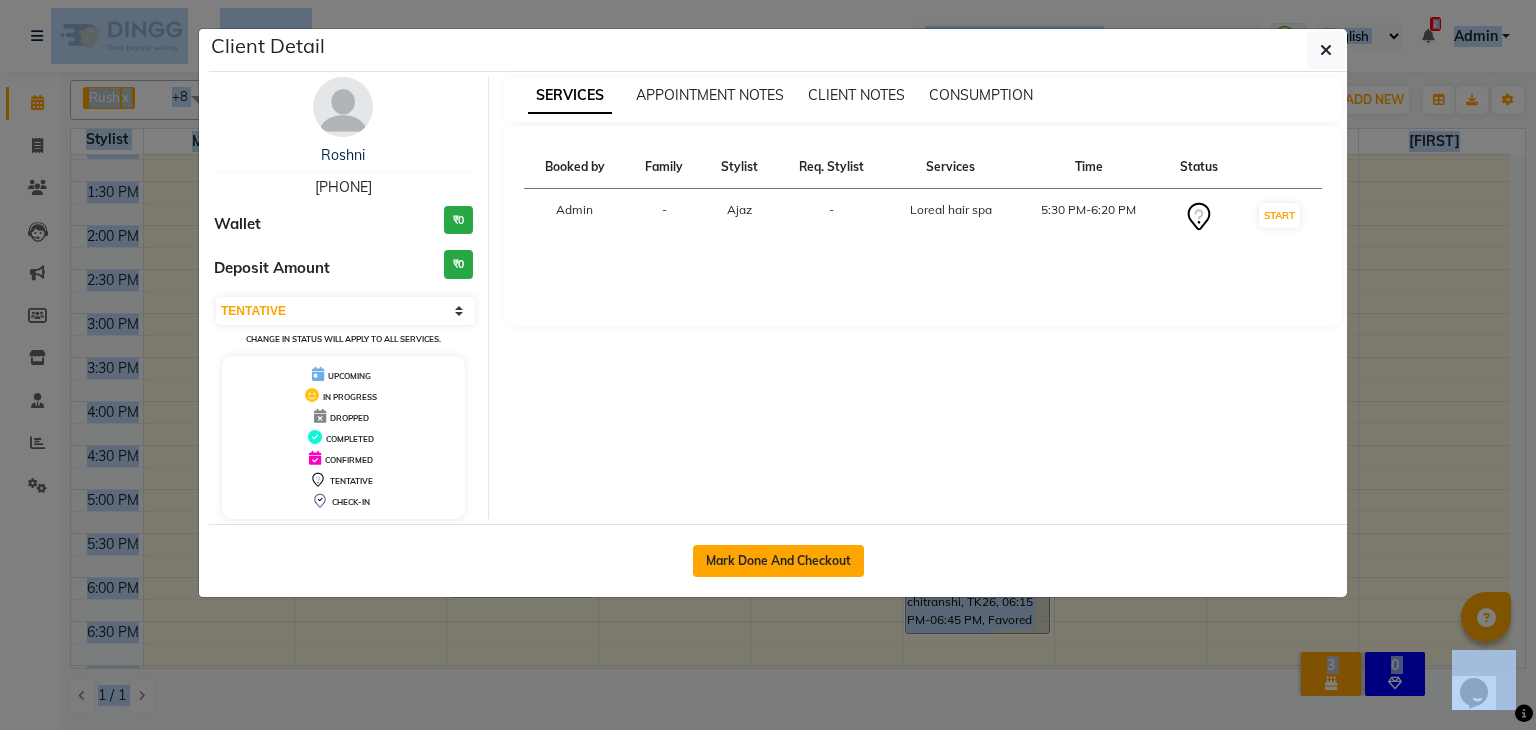 click on "Mark Done And Checkout" 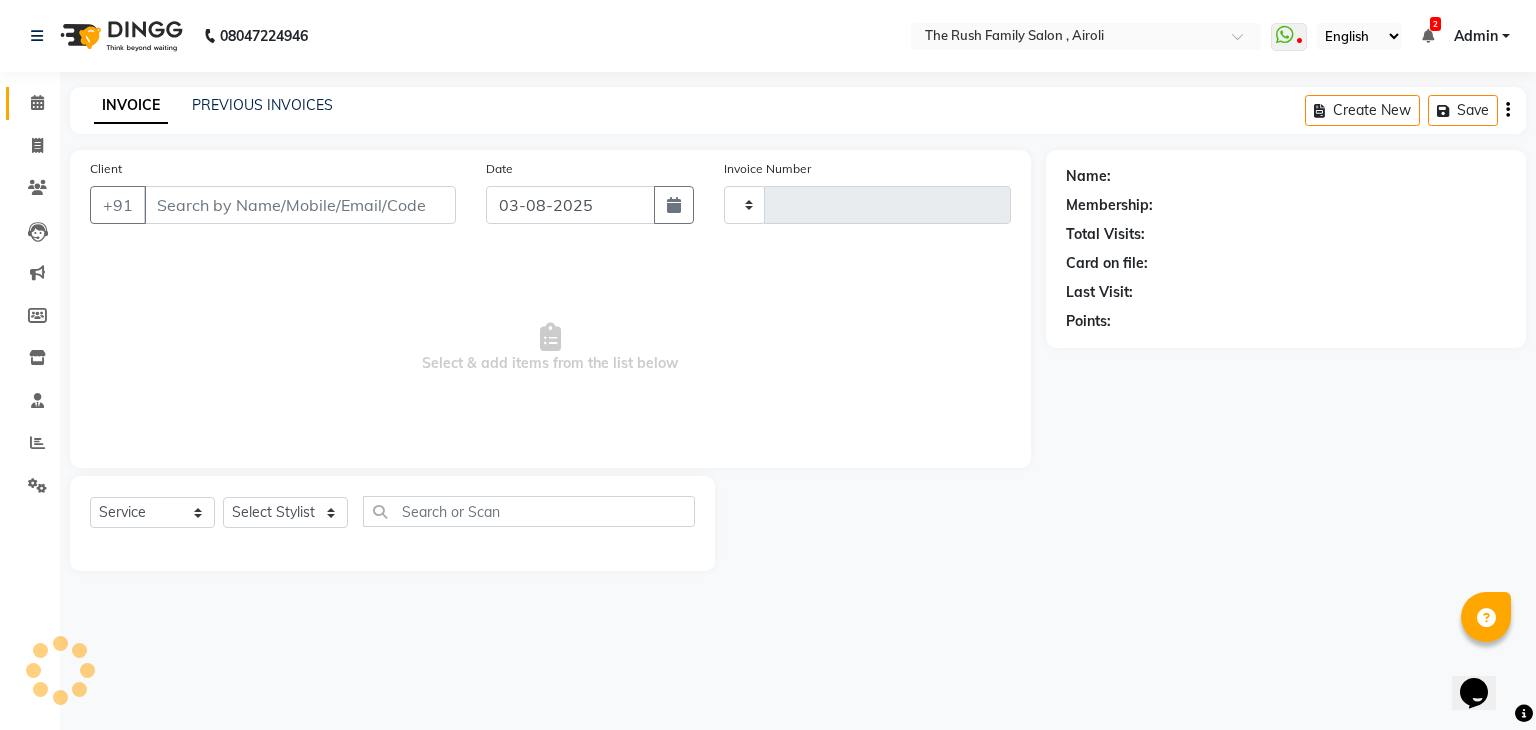 type on "2822" 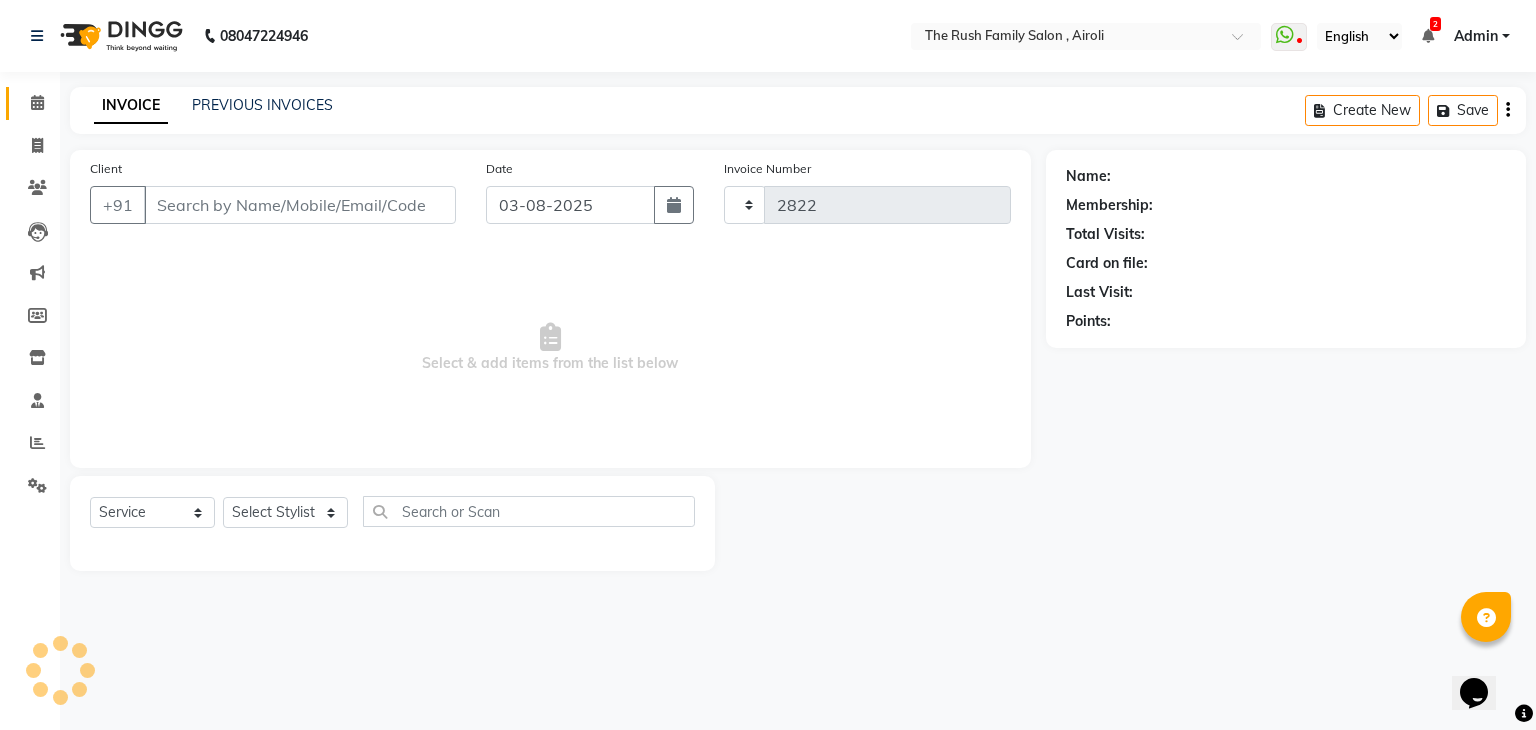 select on "5419" 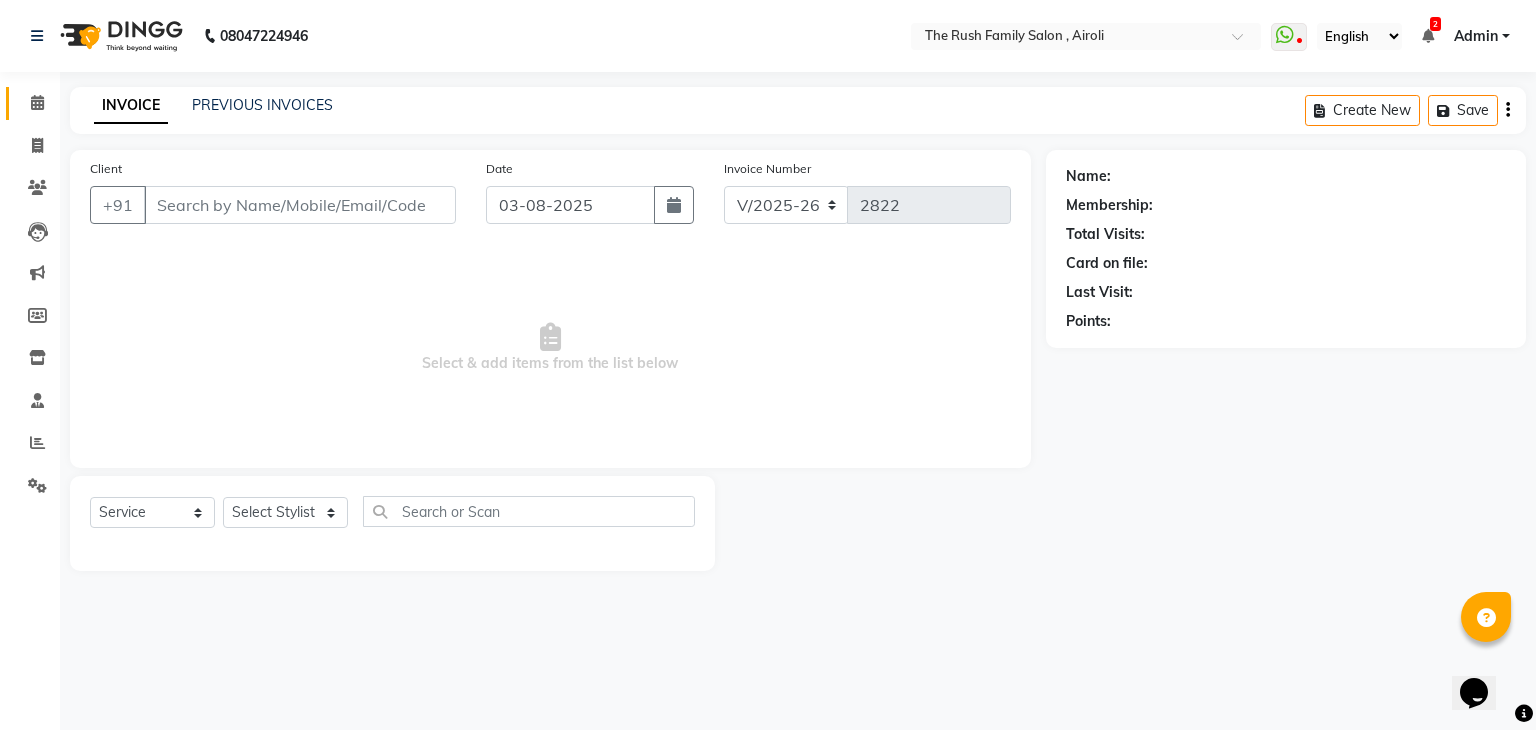 type on "[PHONE]" 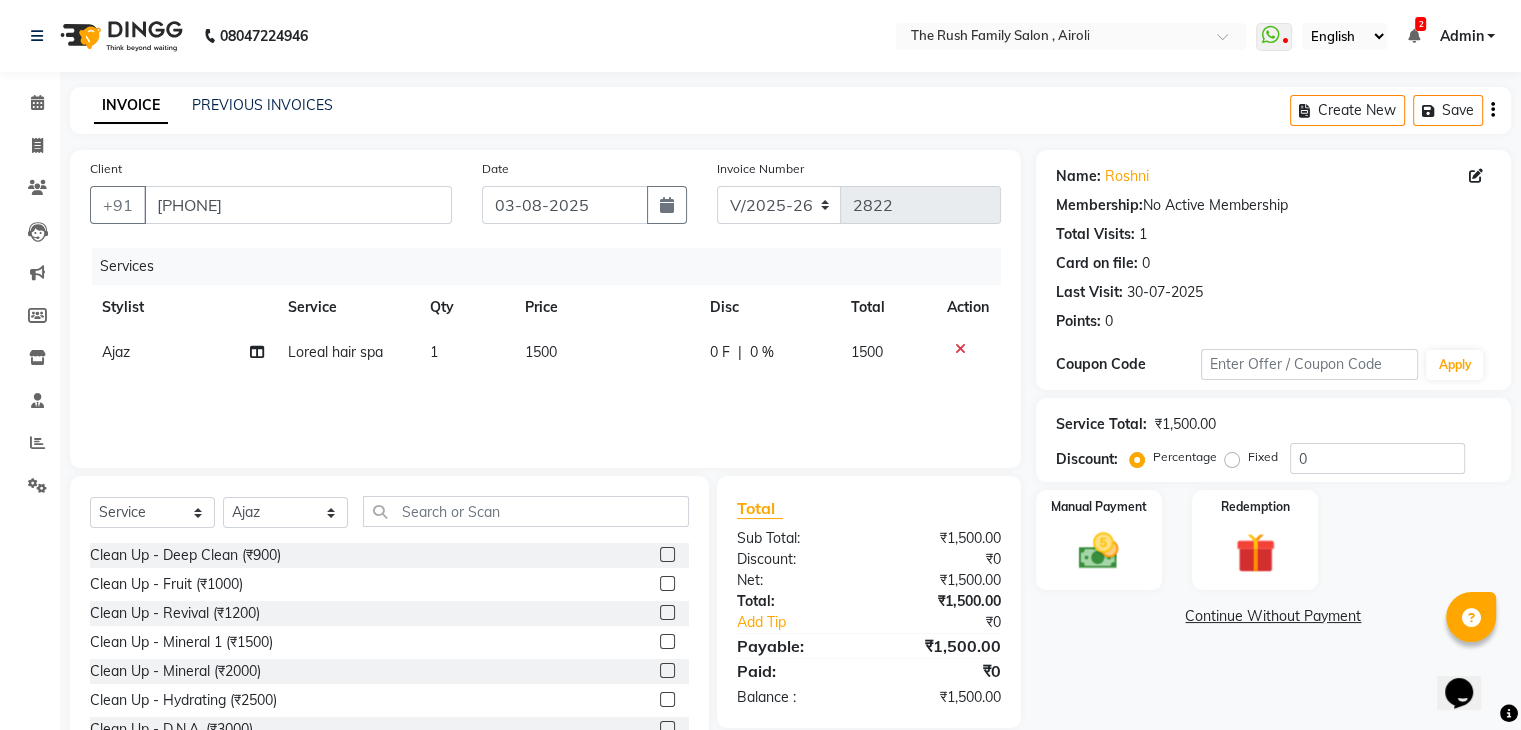 click on "0 F | 0 %" 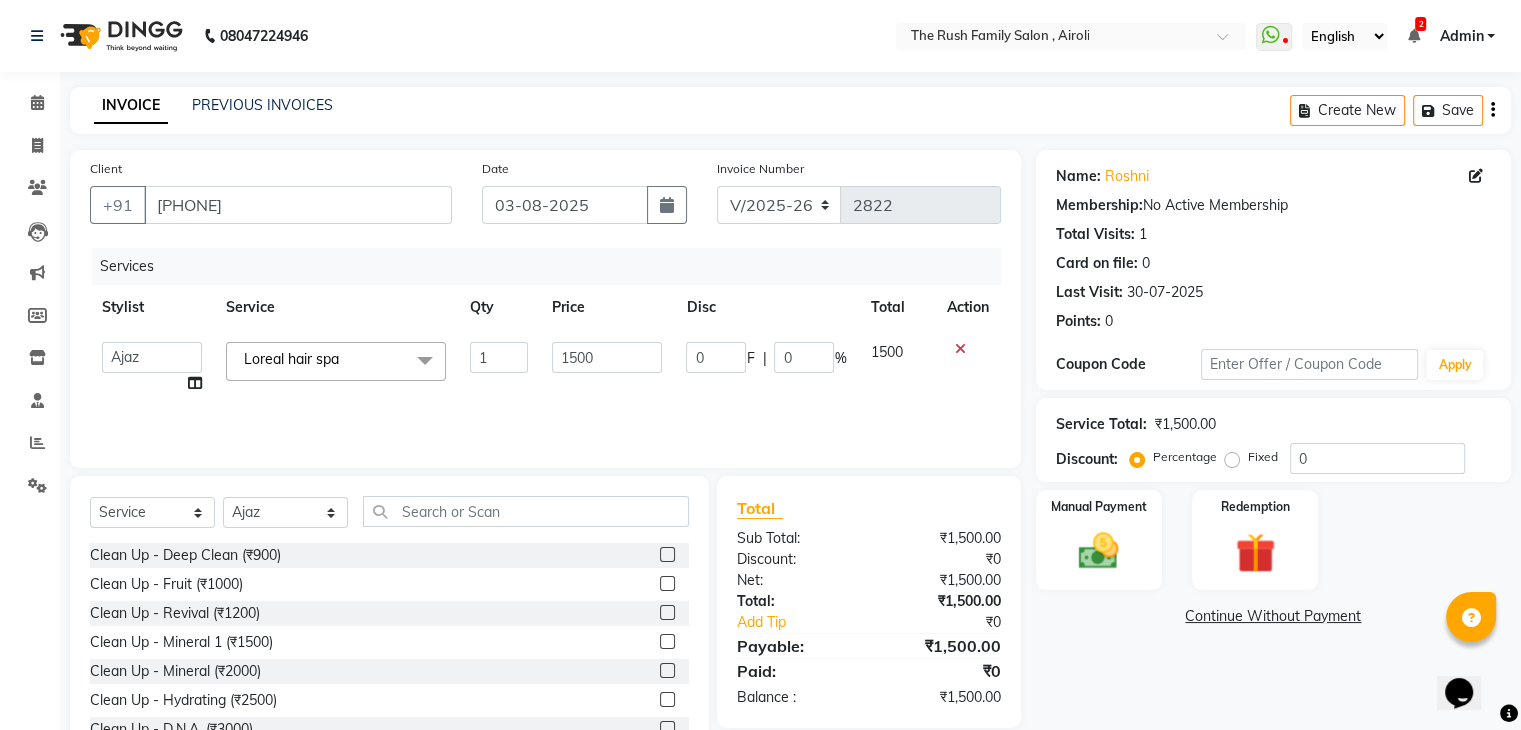 click on "0" 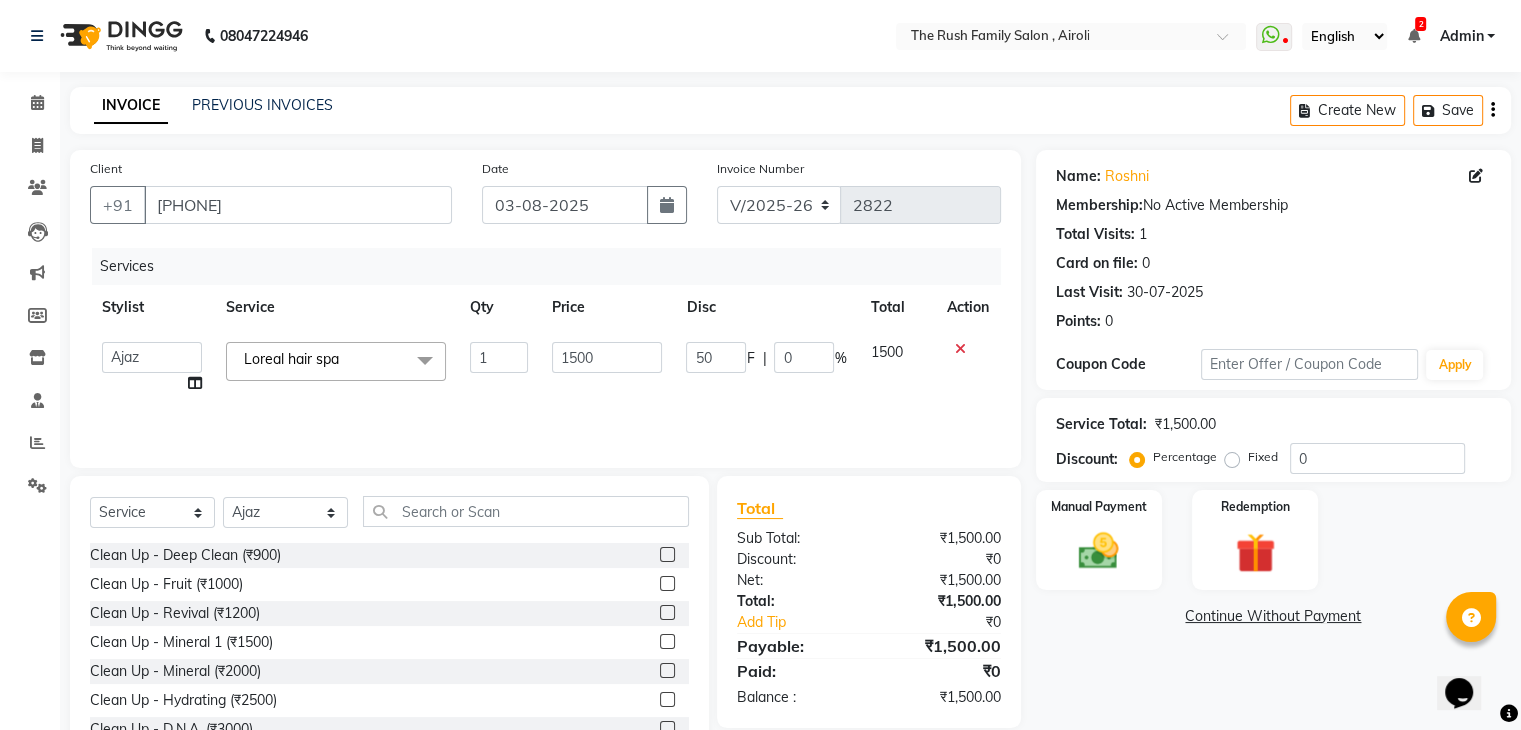 type on "500" 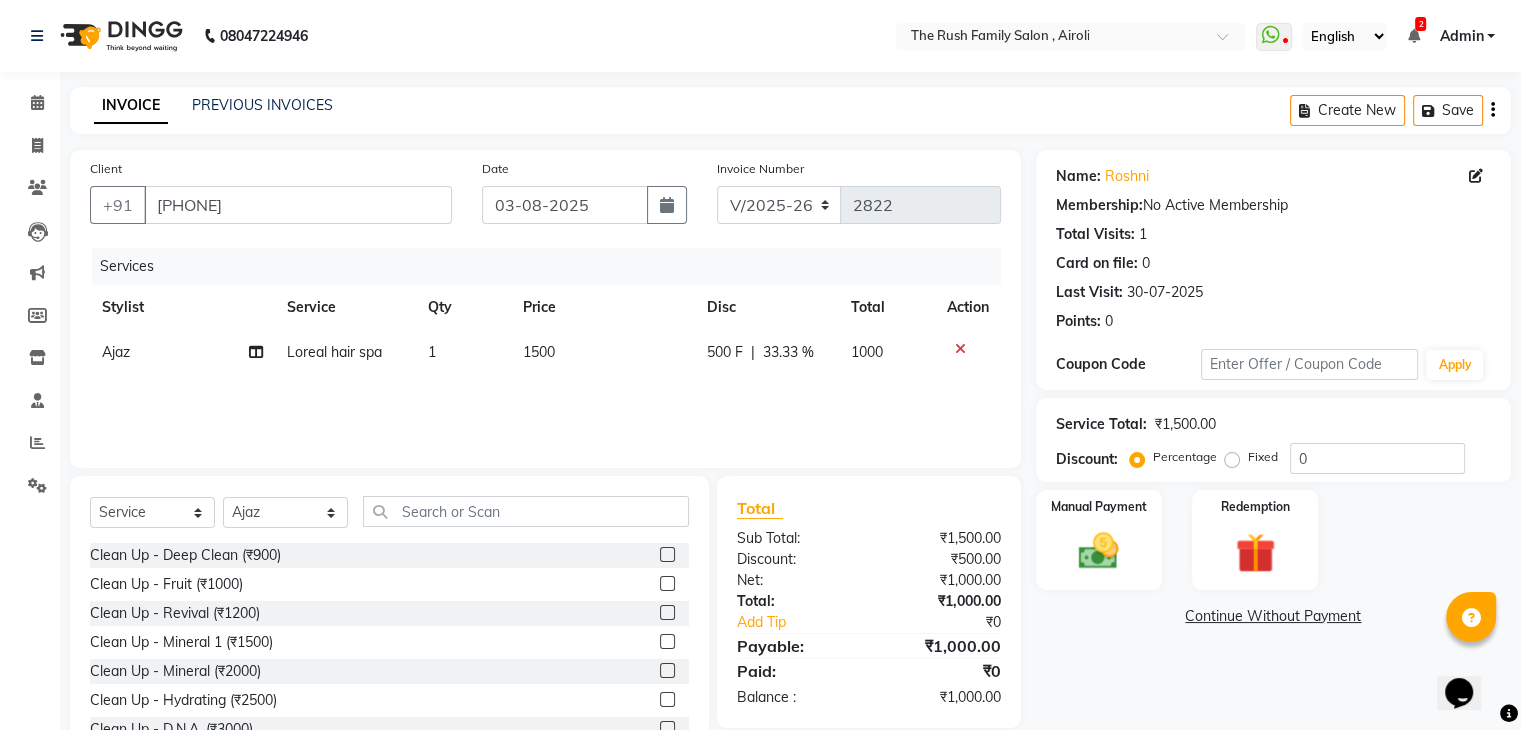click on "Services Stylist Service Qty Price Disc Total Action Ajaz Loreal hair spa 1 1500 500 F | 33.33 % 1000" 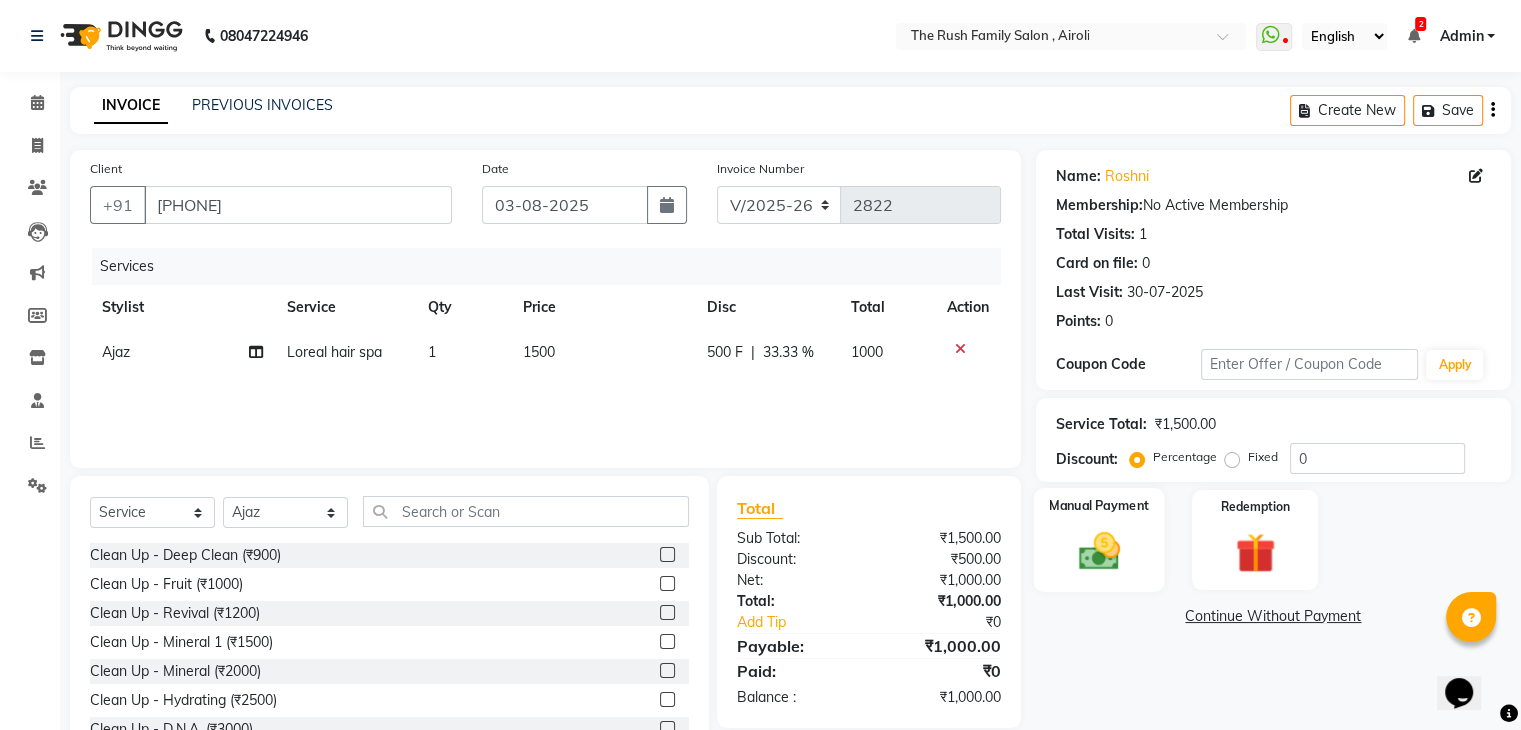 click 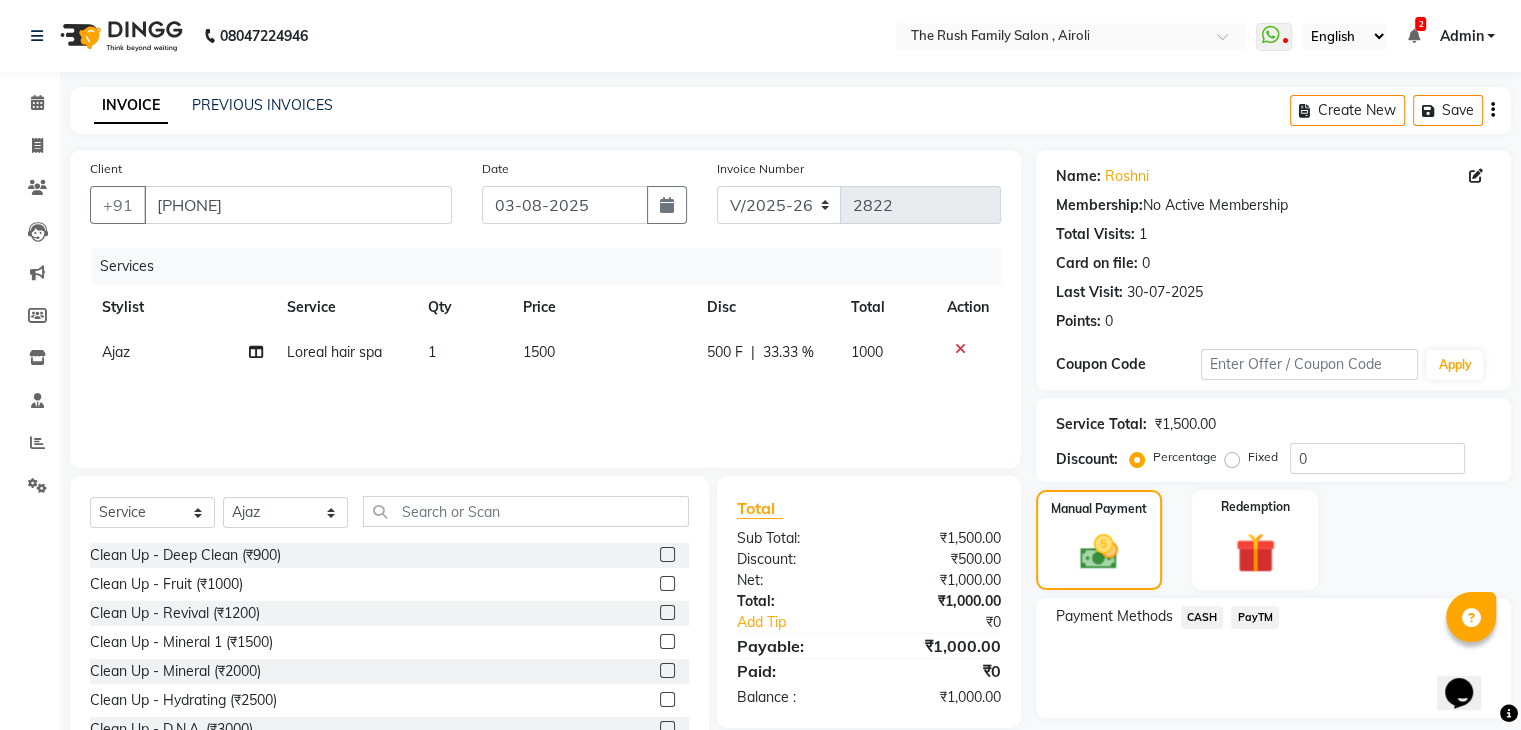 click on "PayTM" 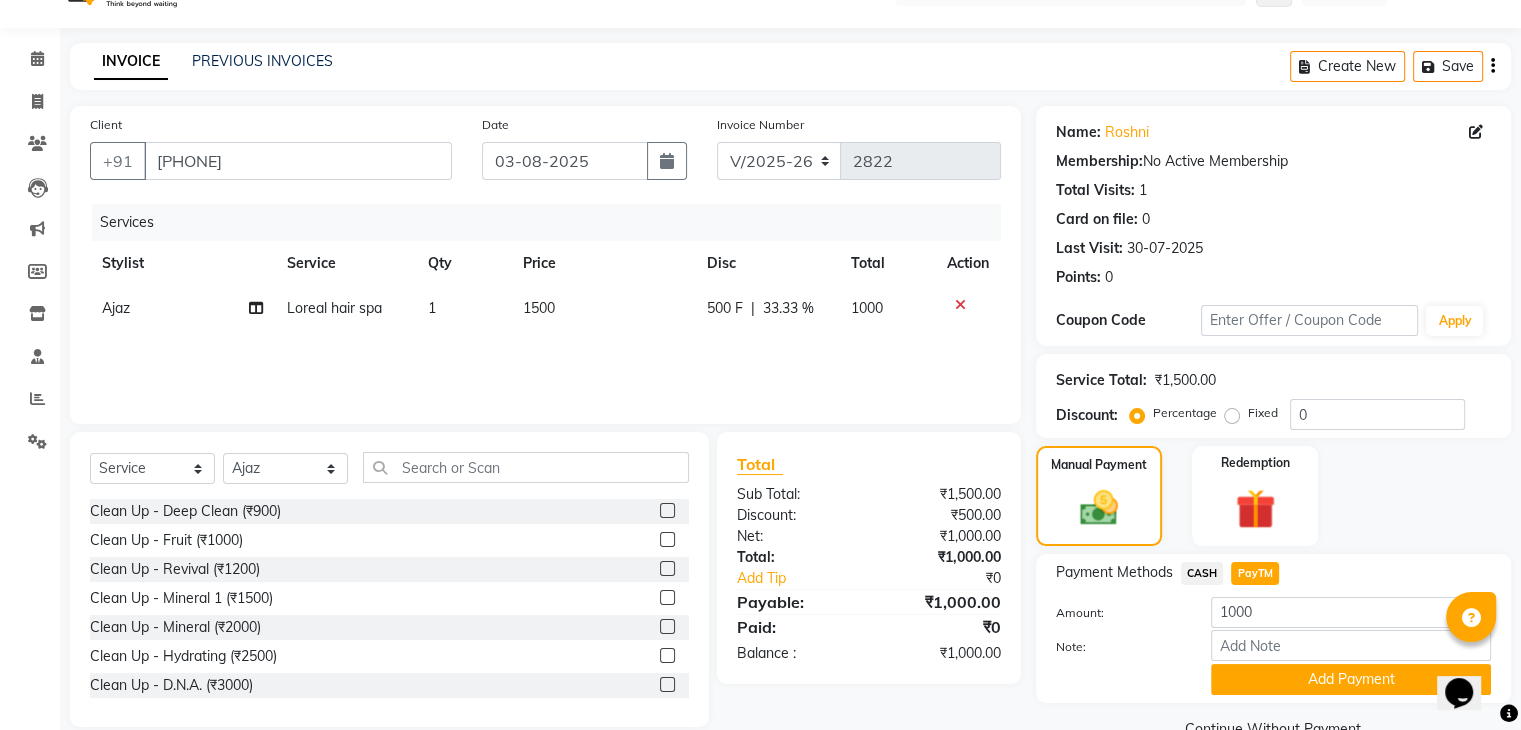 scroll, scrollTop: 89, scrollLeft: 0, axis: vertical 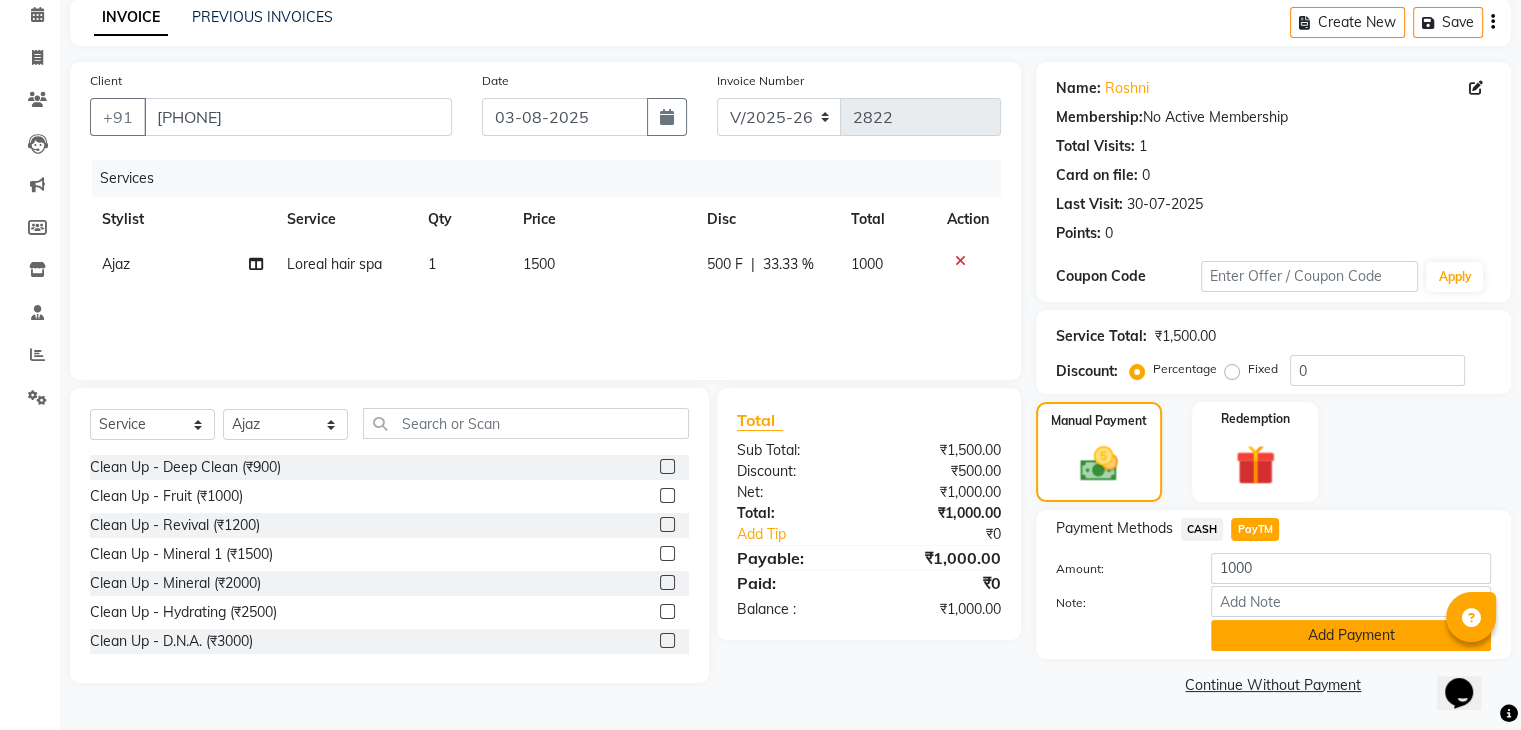 click on "Add Payment" 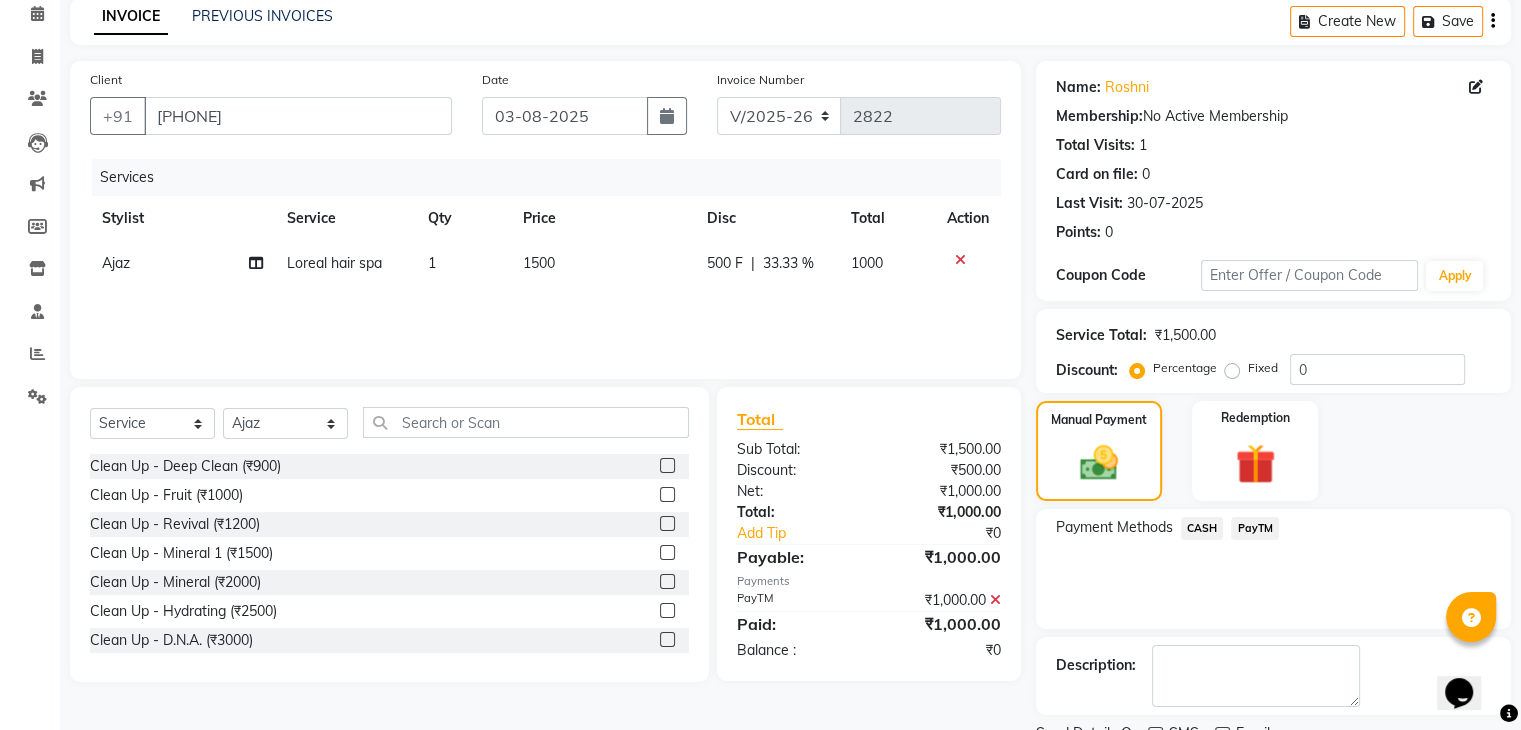 click on "Ajaz" 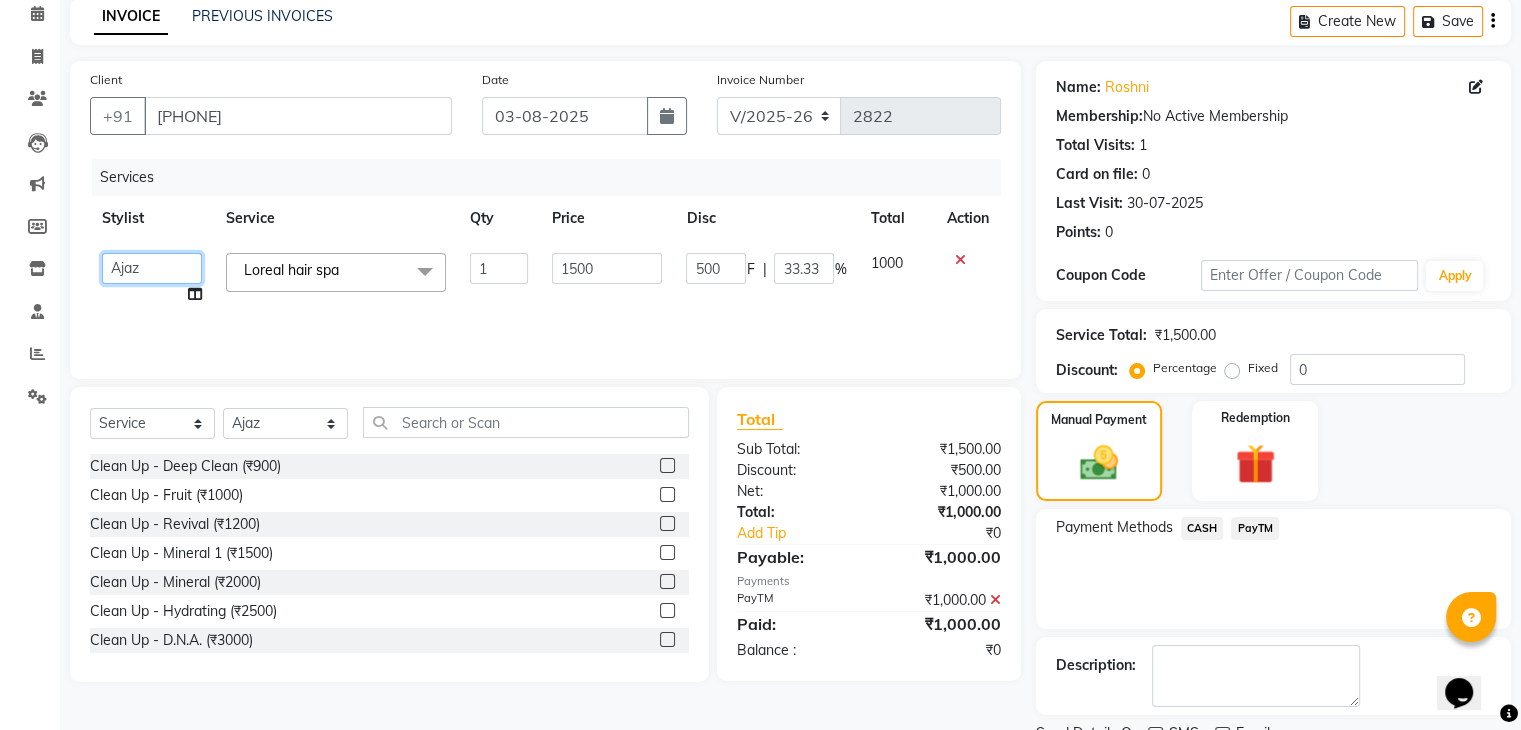 click on "Ajaz   Alvira   Danish   Guddi   Jayesh   Josh    mumtaz   Naeem   Neha   Riya      Rush   Swati" 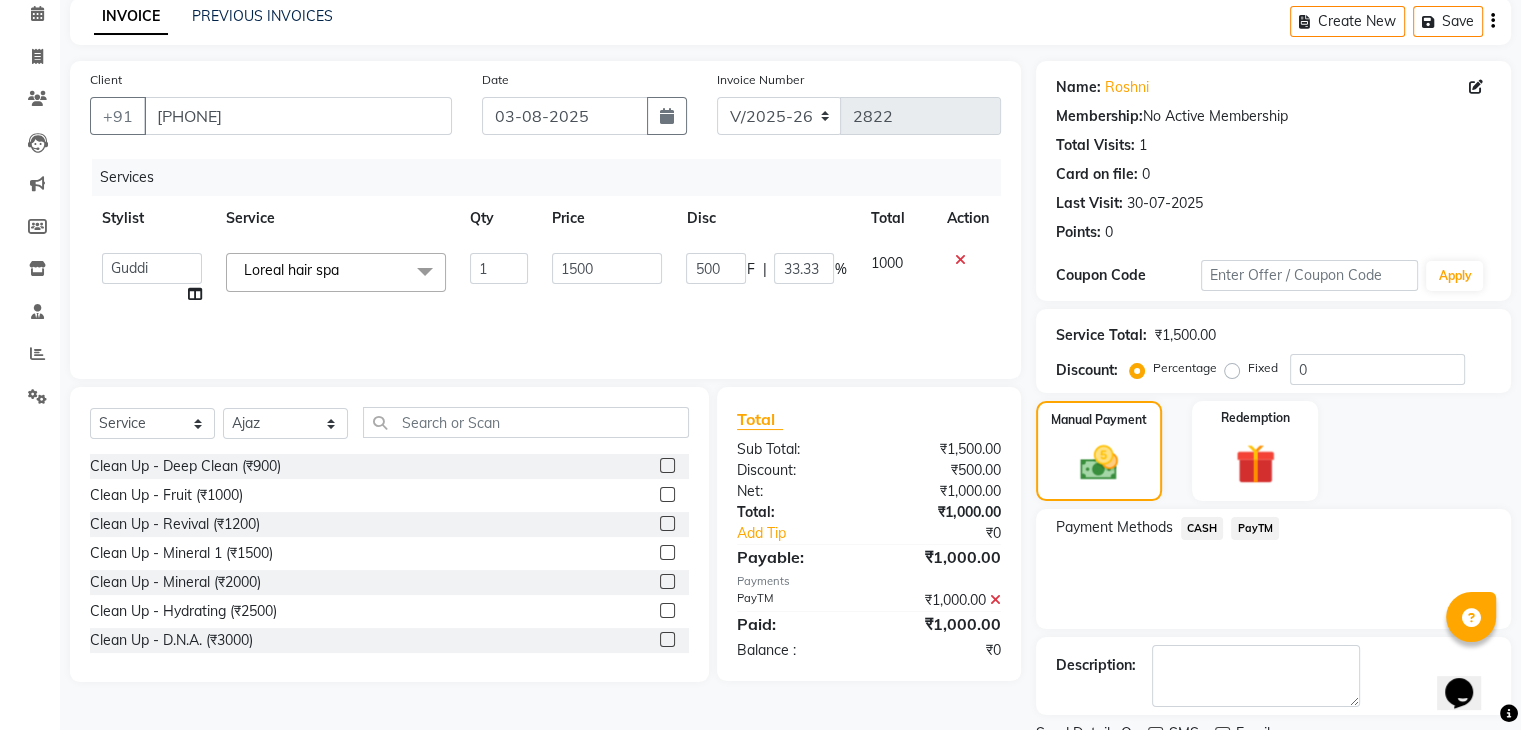 select on "60158" 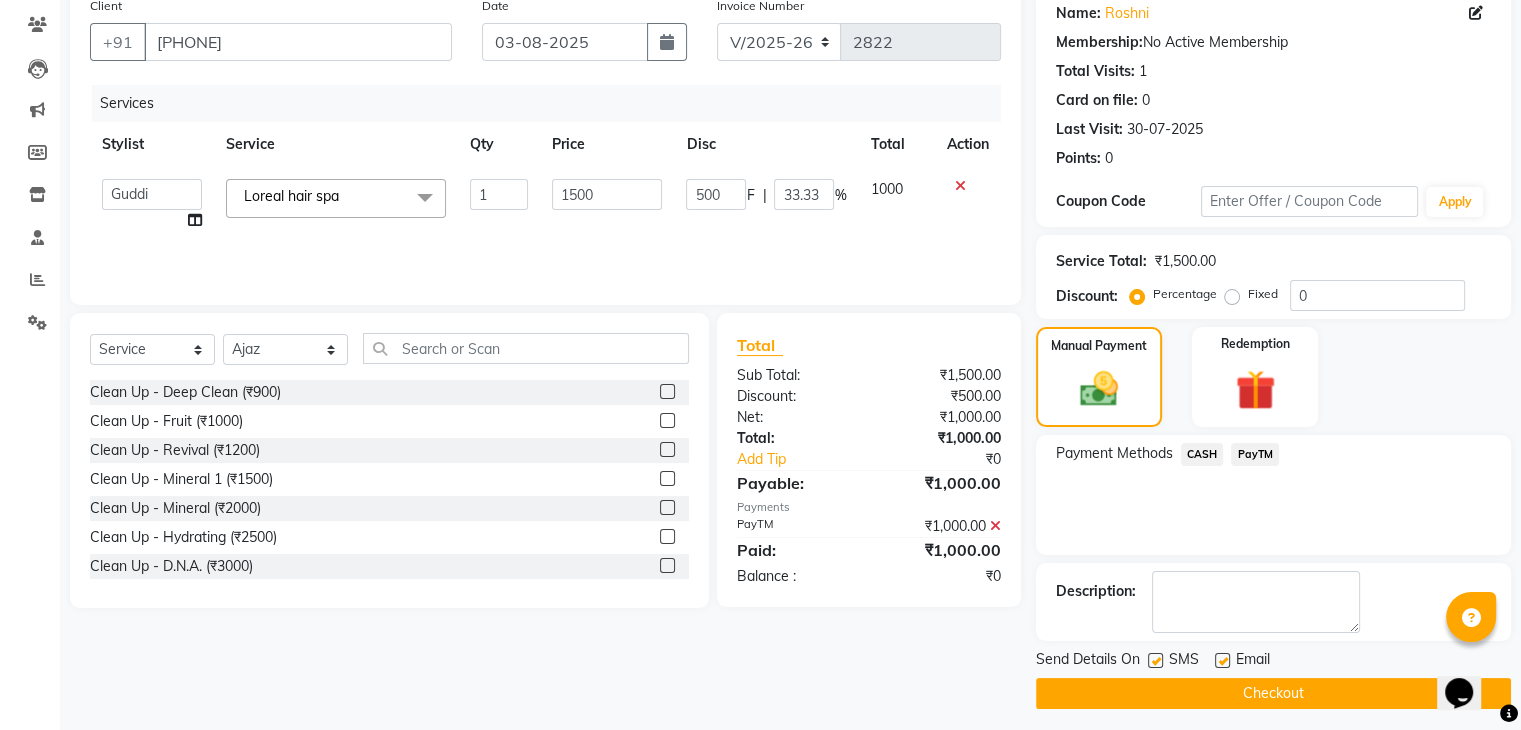 scroll, scrollTop: 171, scrollLeft: 0, axis: vertical 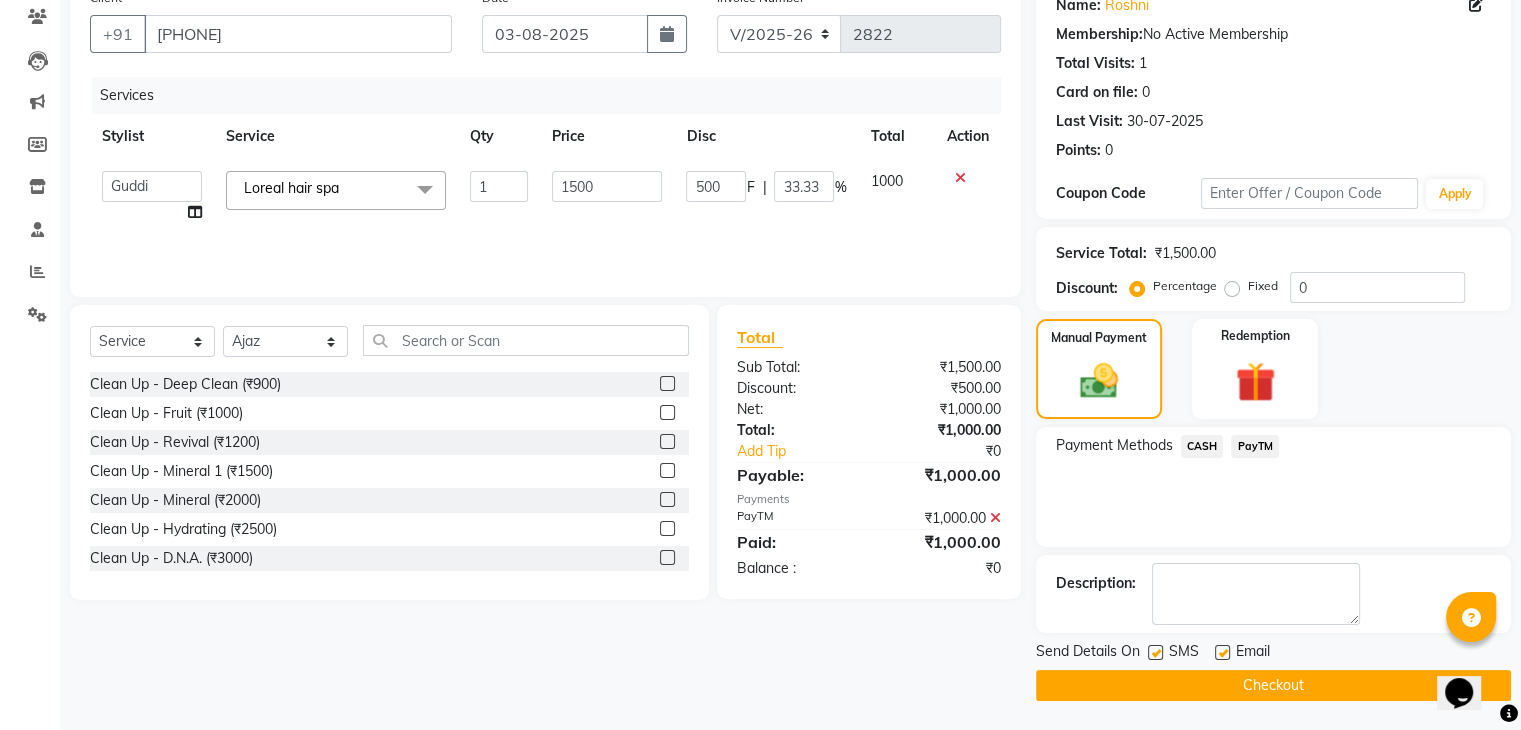 click 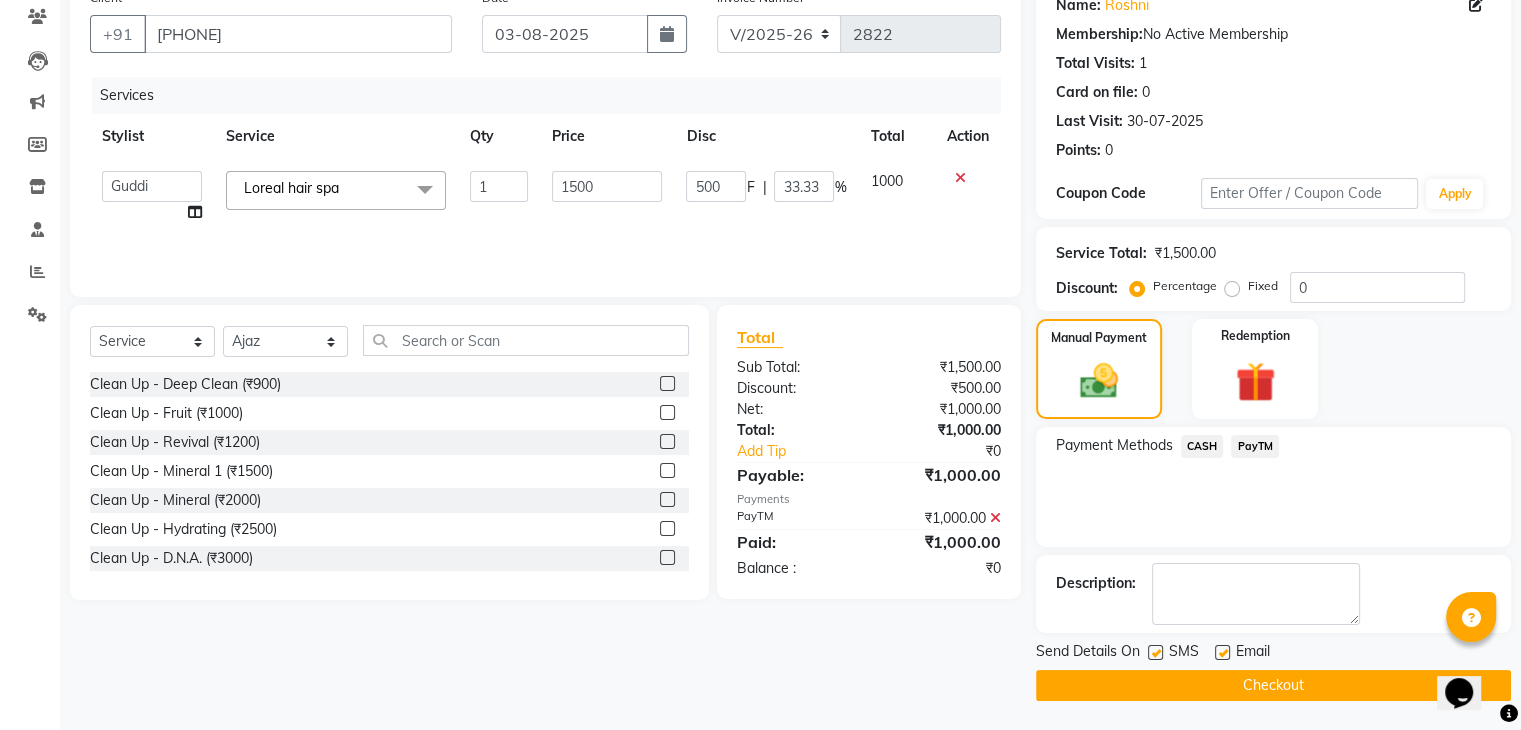 click at bounding box center [1154, 653] 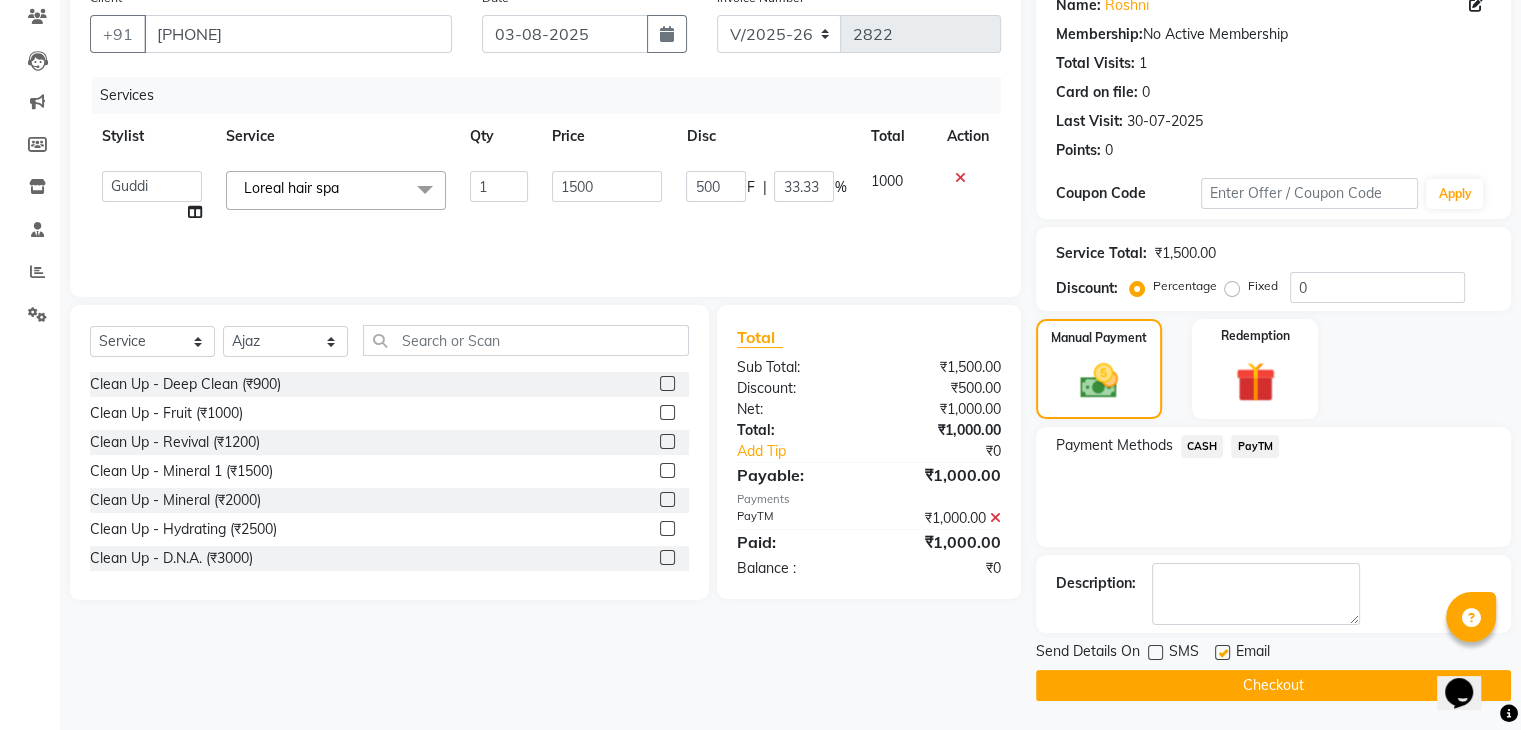 click 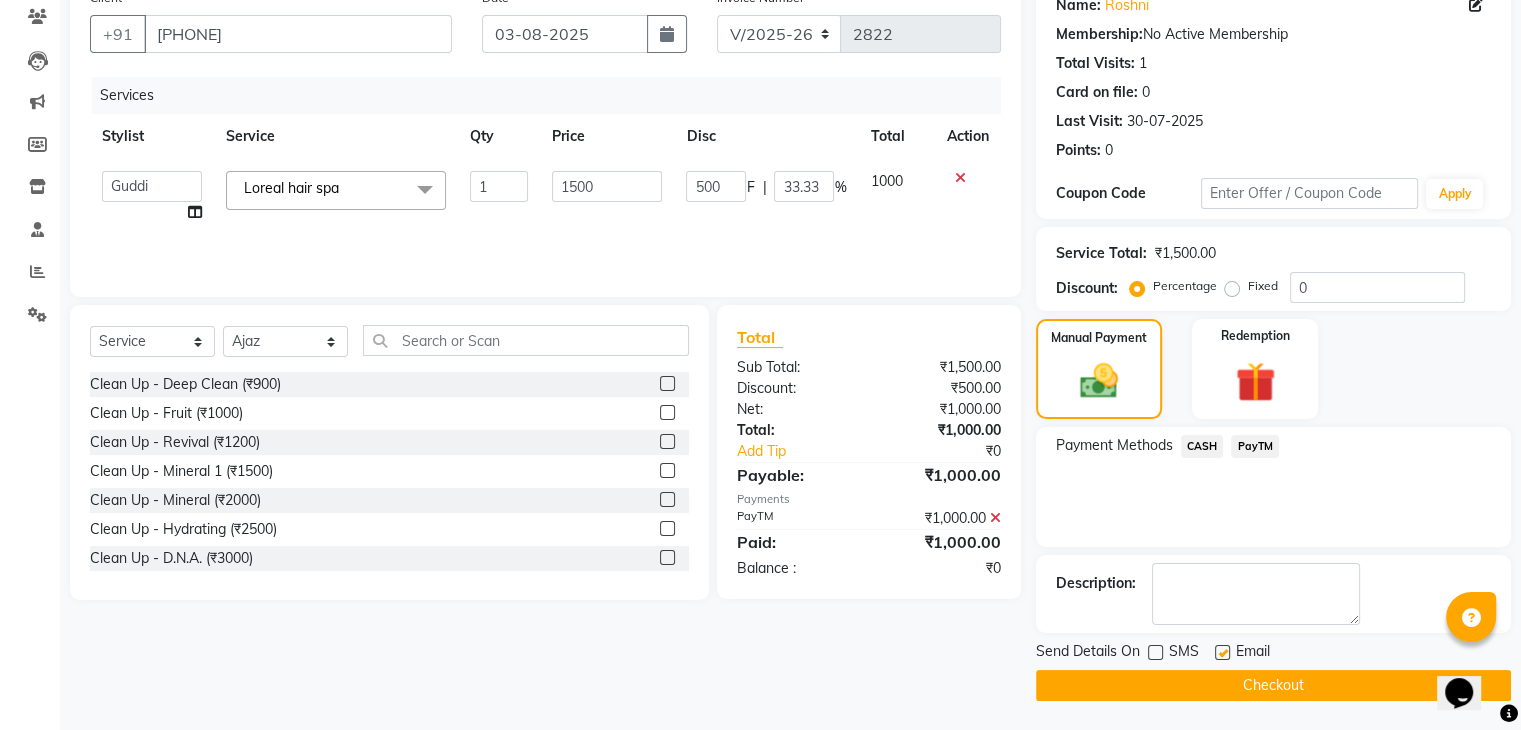 click at bounding box center [1221, 653] 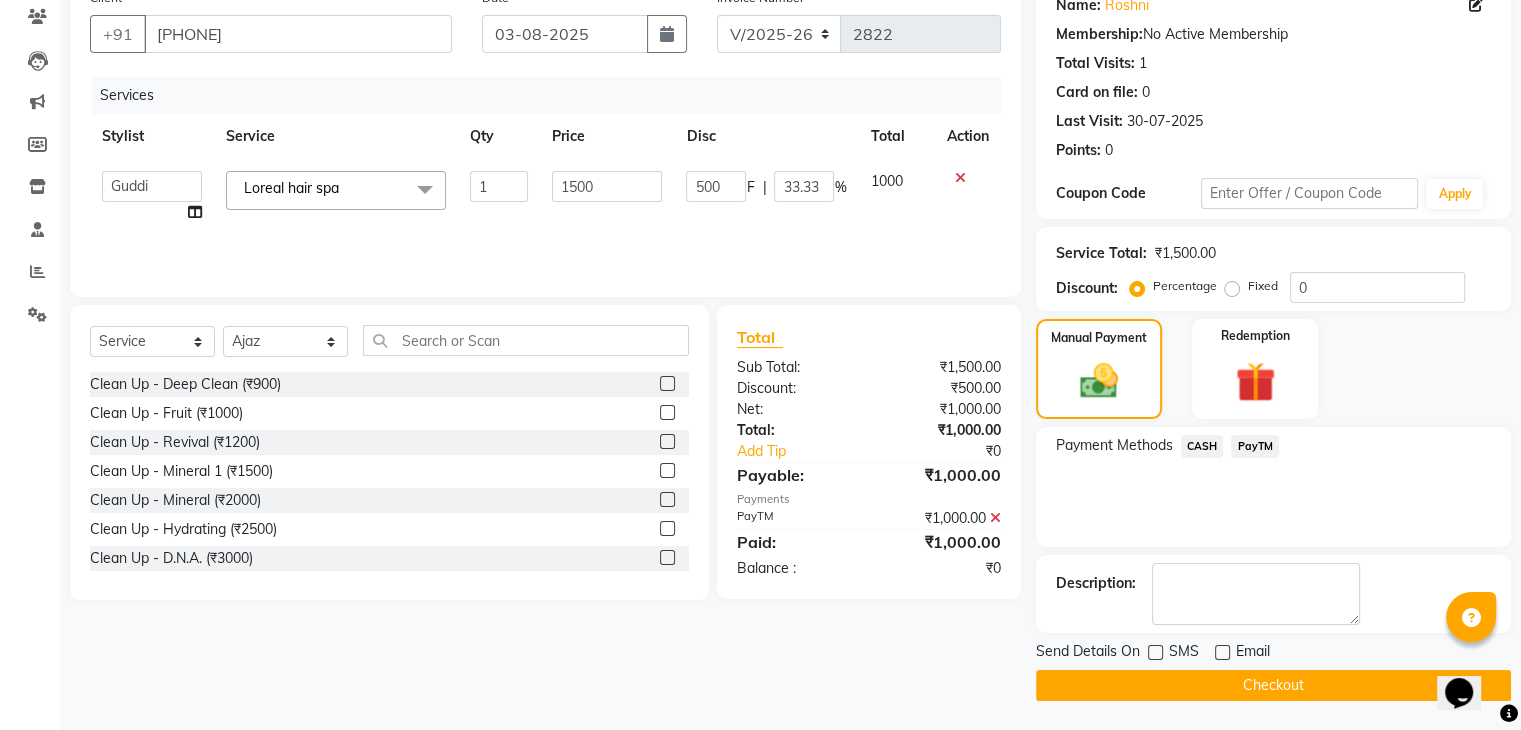 click on "PayTM" 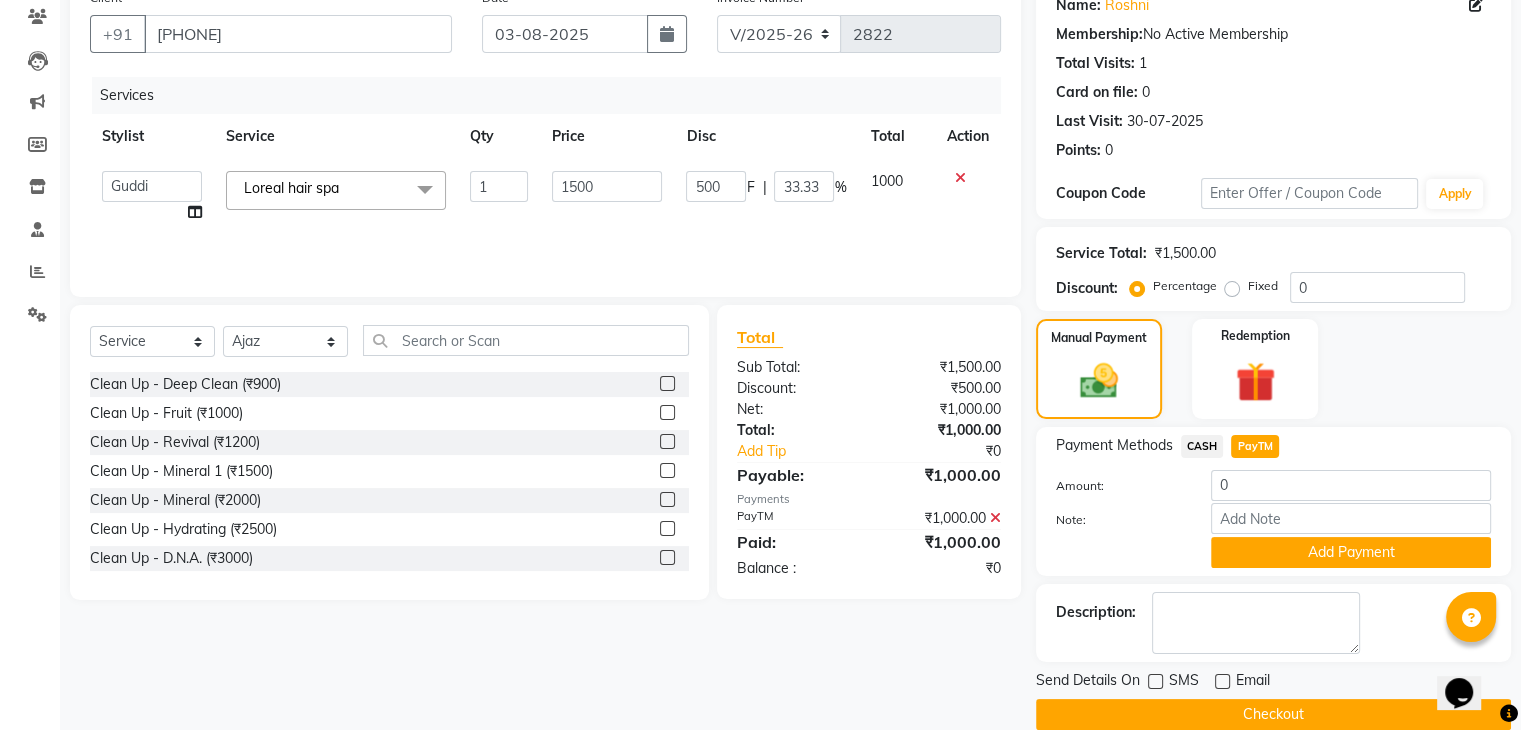 click on "Checkout" 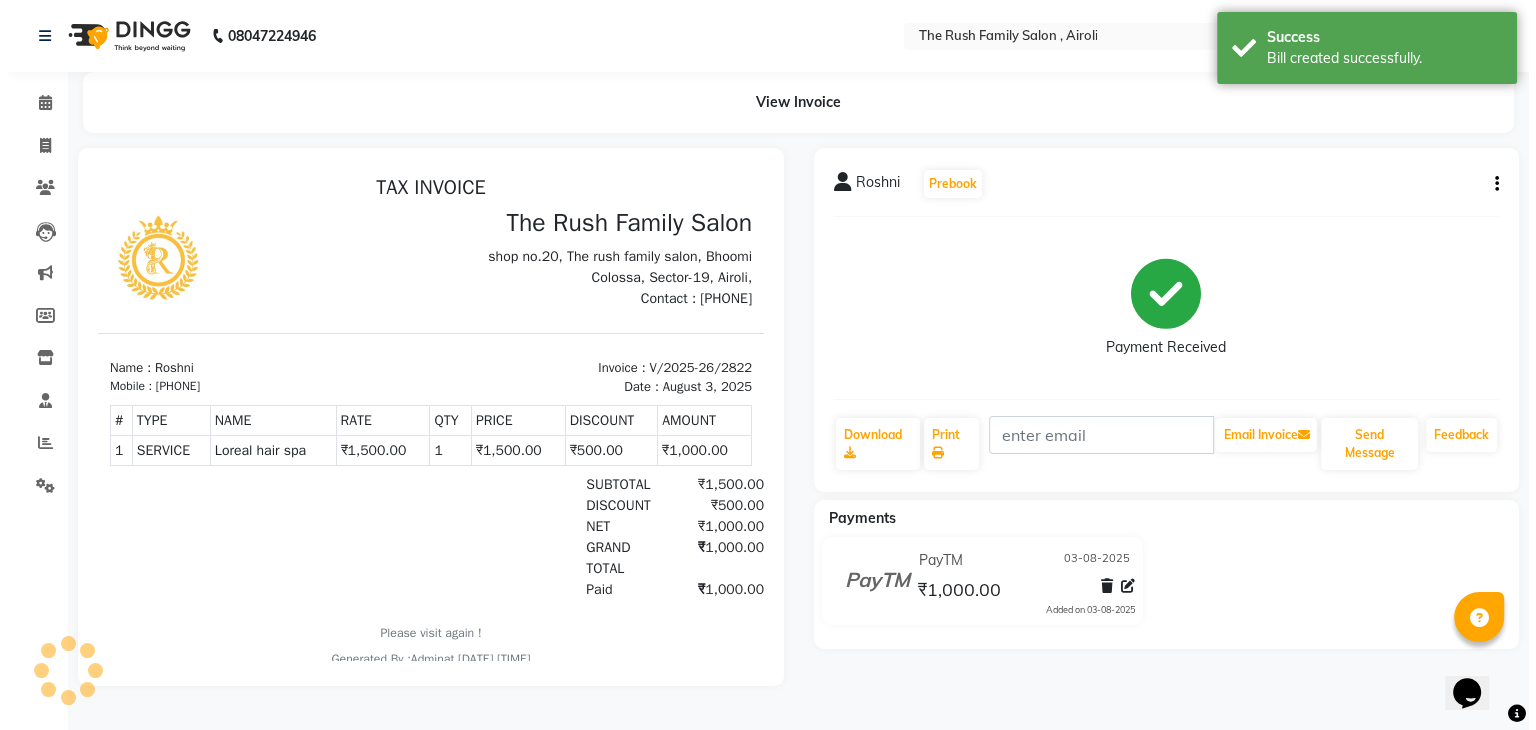 scroll, scrollTop: 0, scrollLeft: 0, axis: both 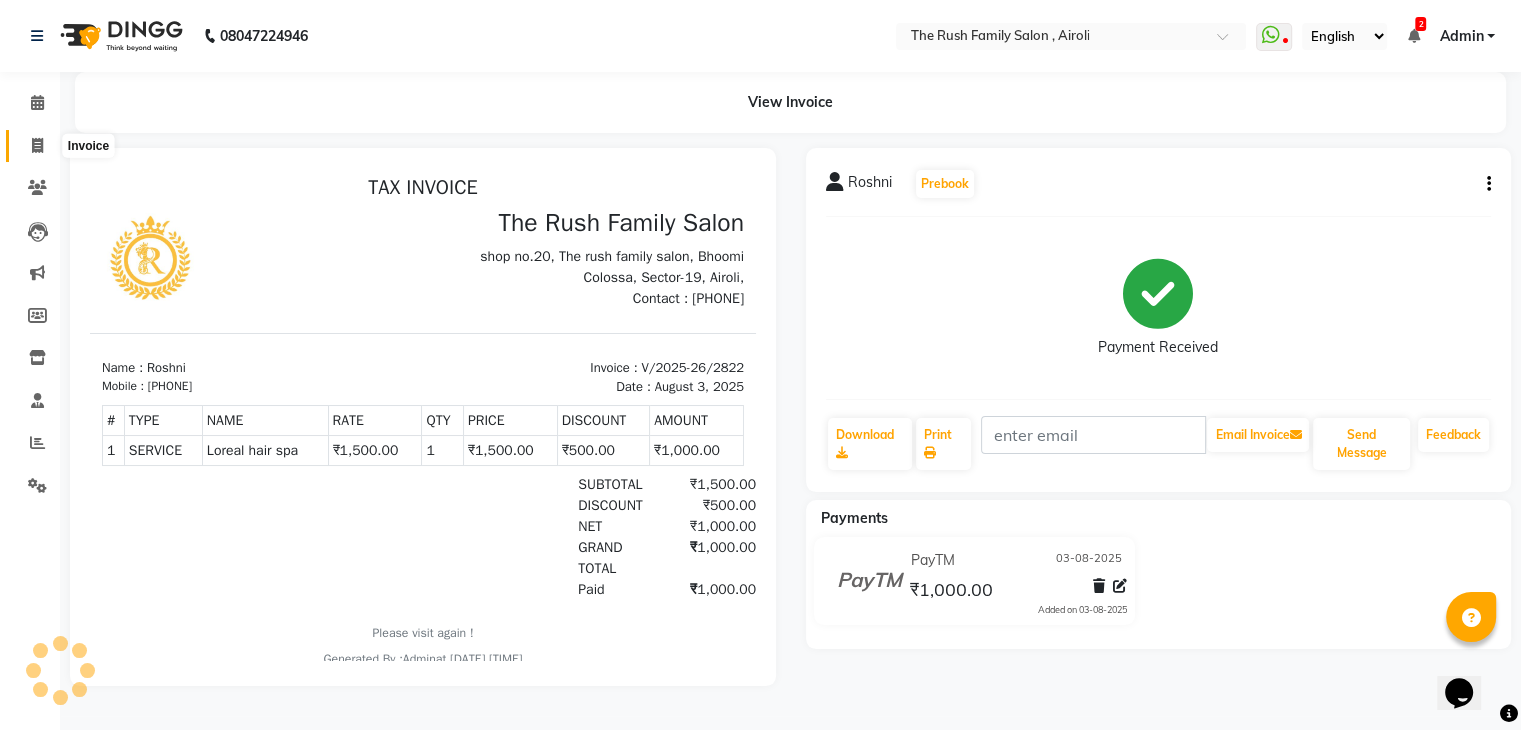 click 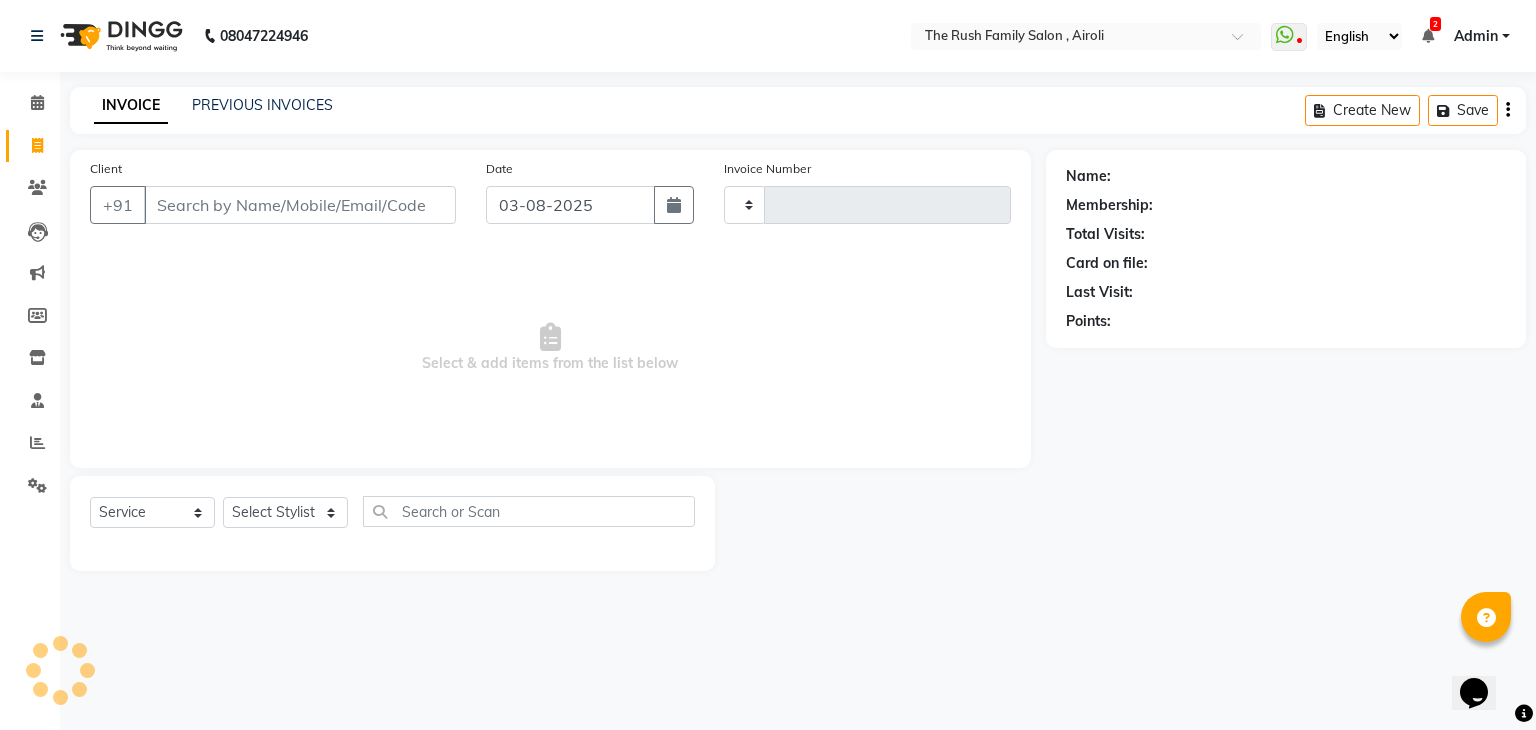 type on "2827" 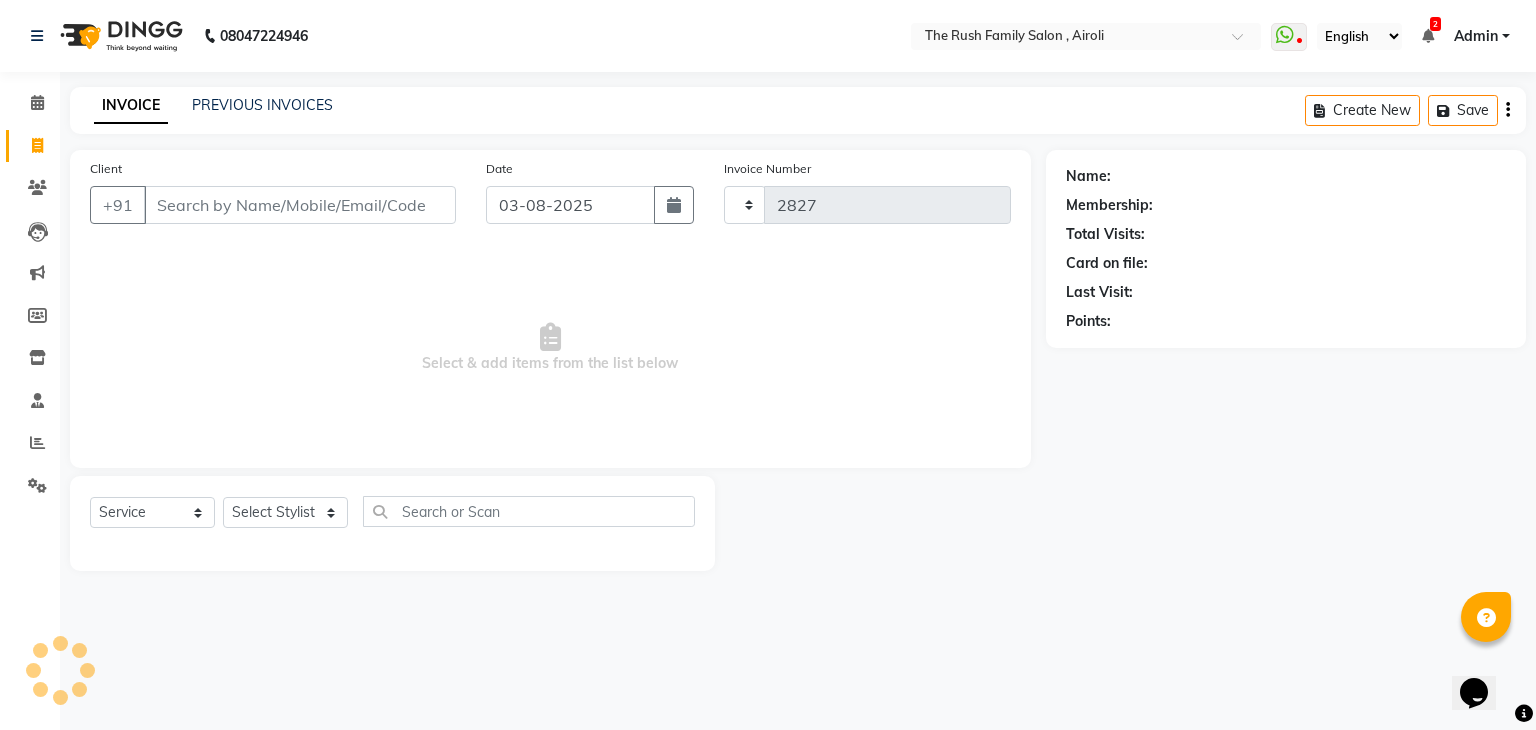 select on "5419" 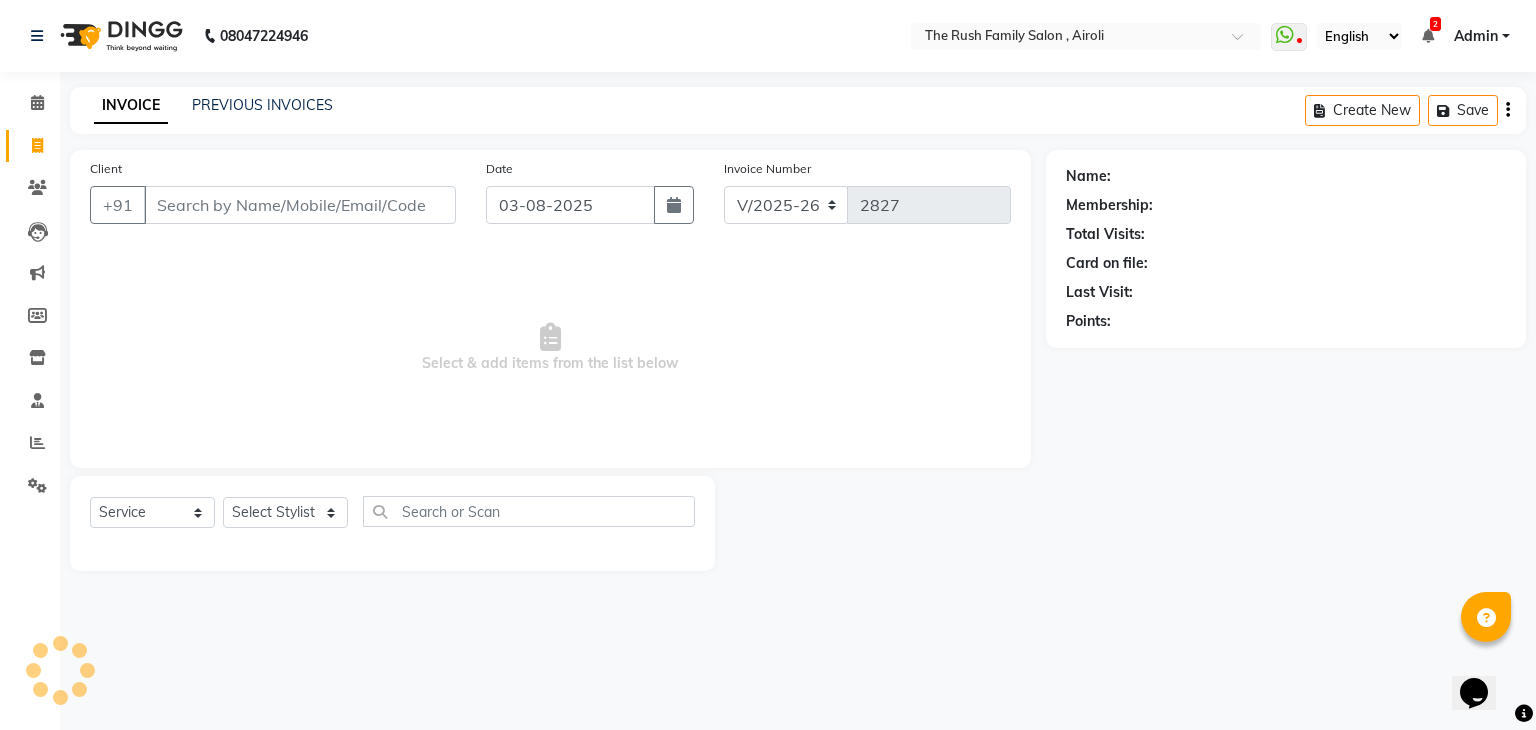 click on "Client" at bounding box center [300, 205] 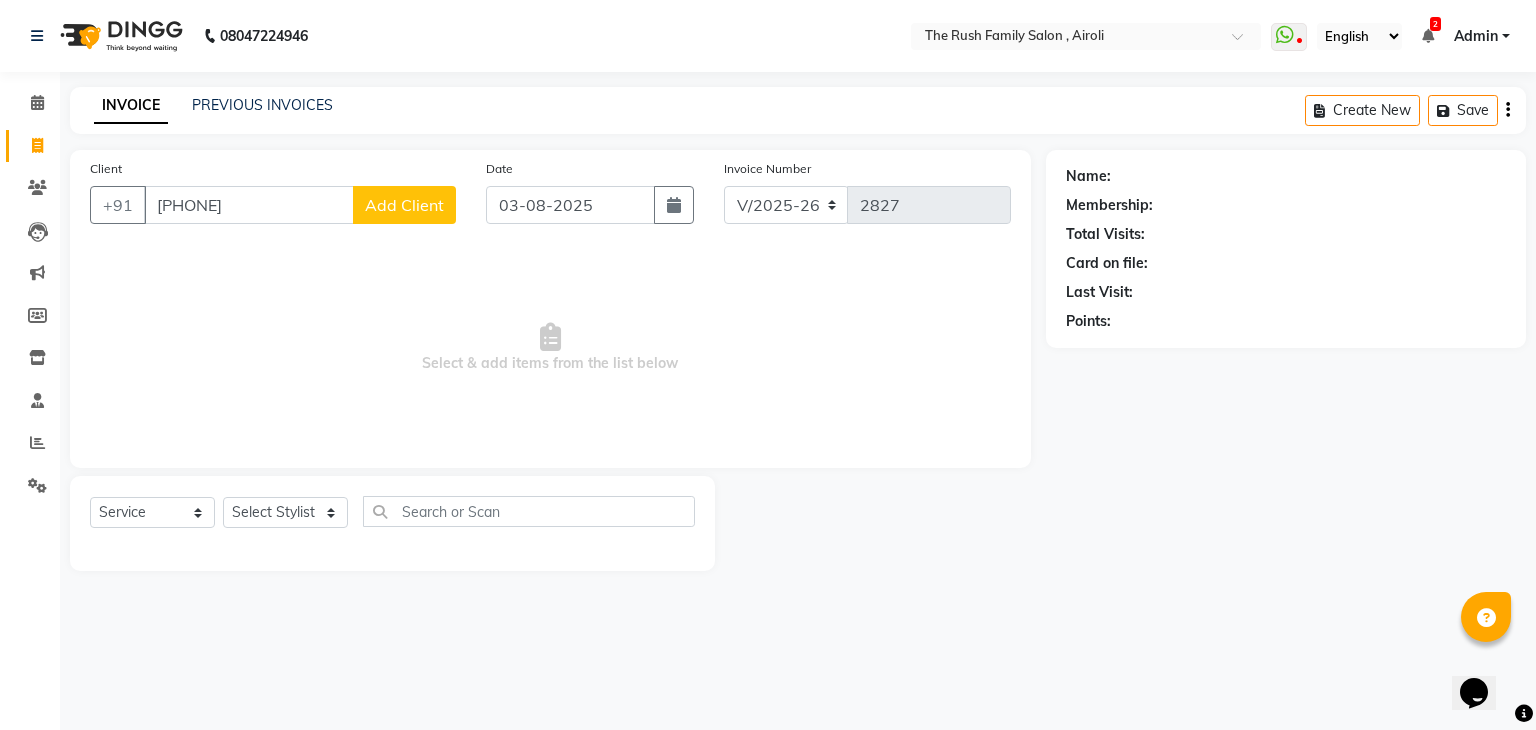 click on "9833713035" at bounding box center (249, 205) 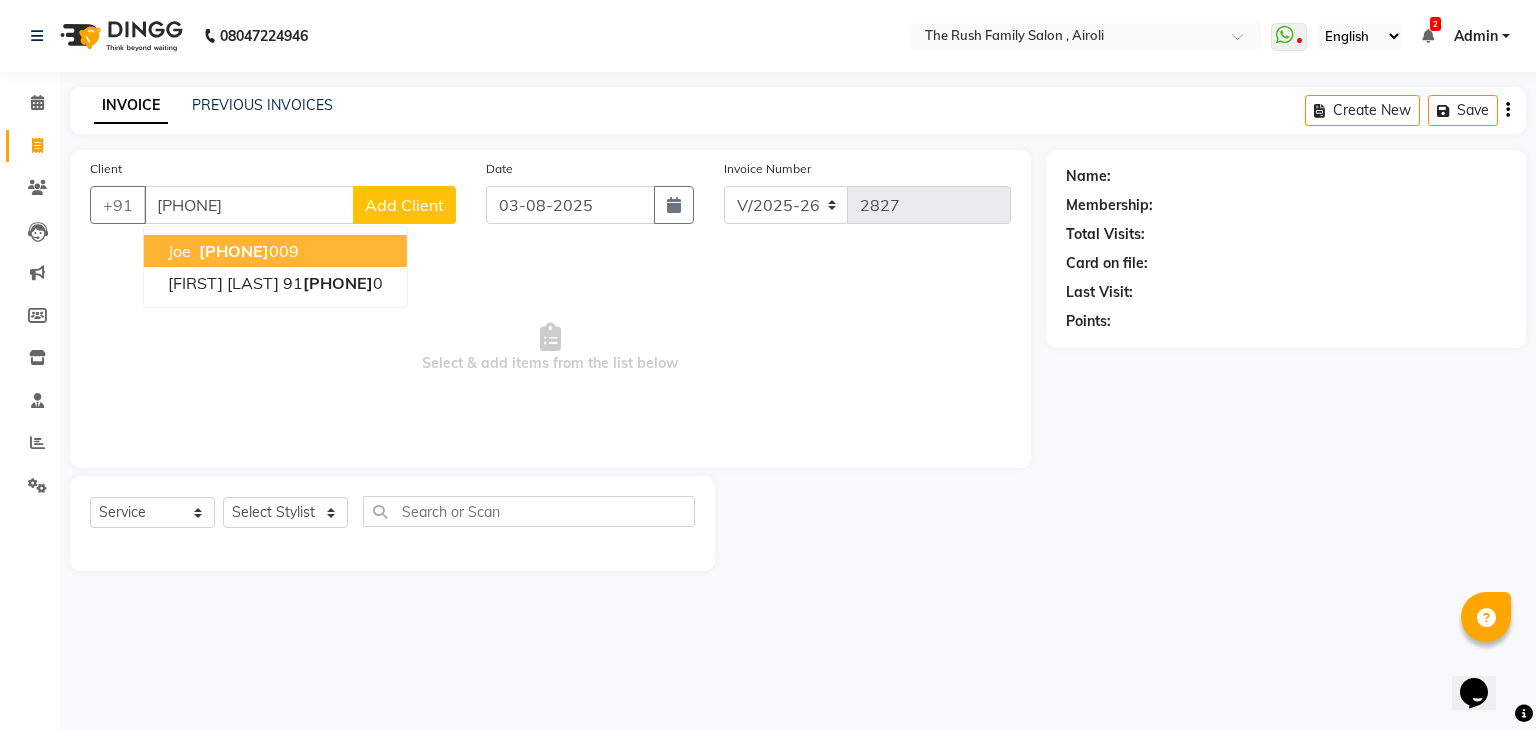 click on "joe" at bounding box center [179, 251] 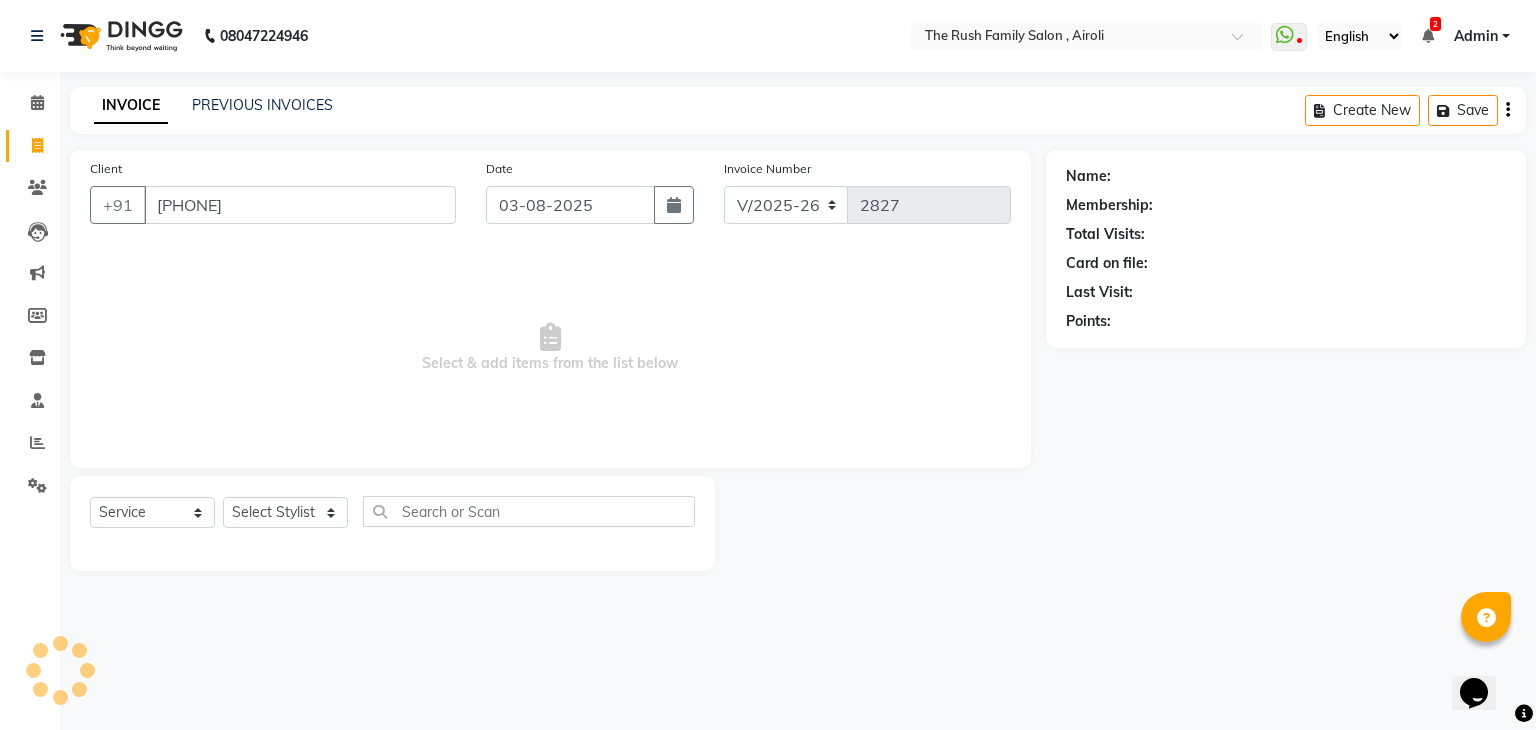 type on "9930468009" 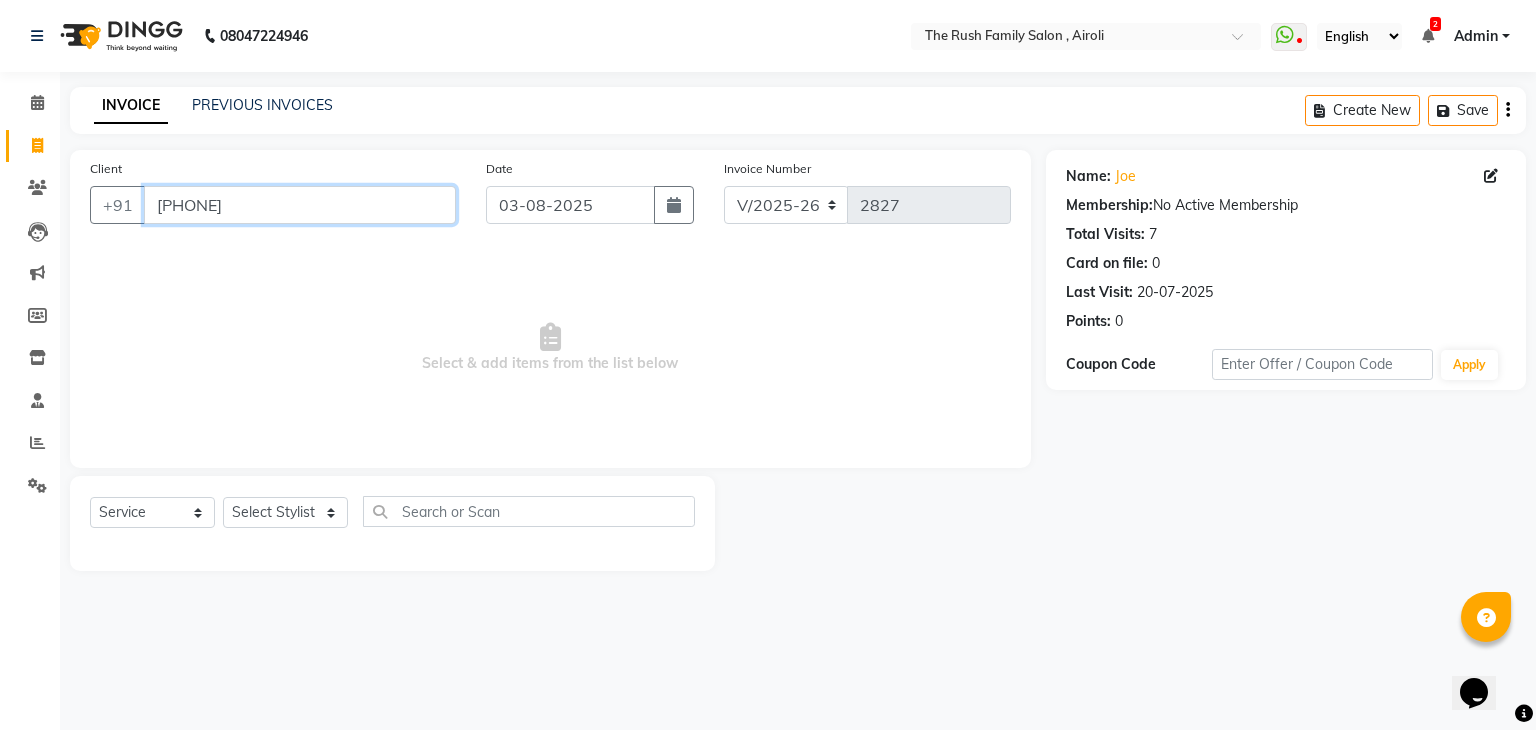 click on "9930468009" at bounding box center (300, 205) 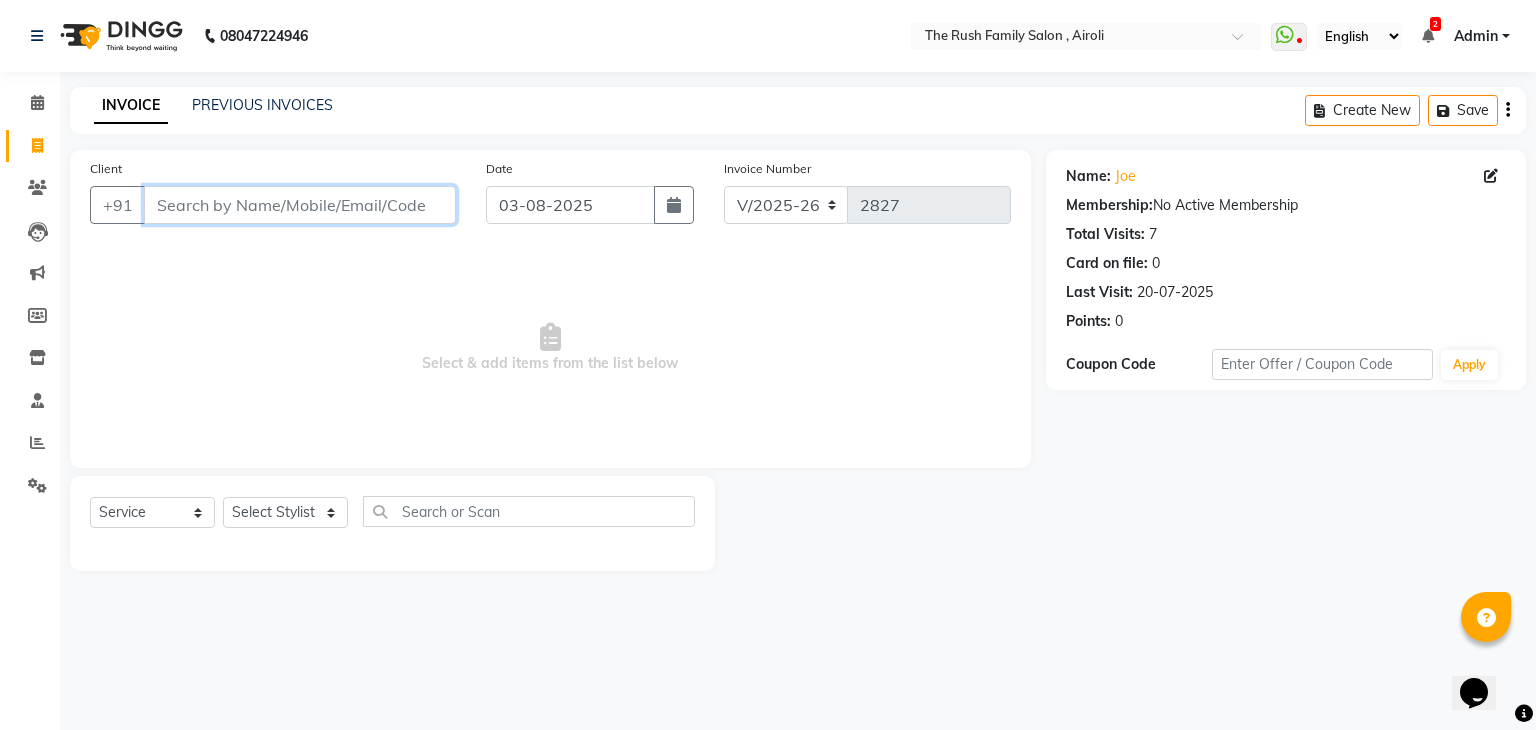 drag, startPoint x: 269, startPoint y: 212, endPoint x: 256, endPoint y: 85, distance: 127.66362 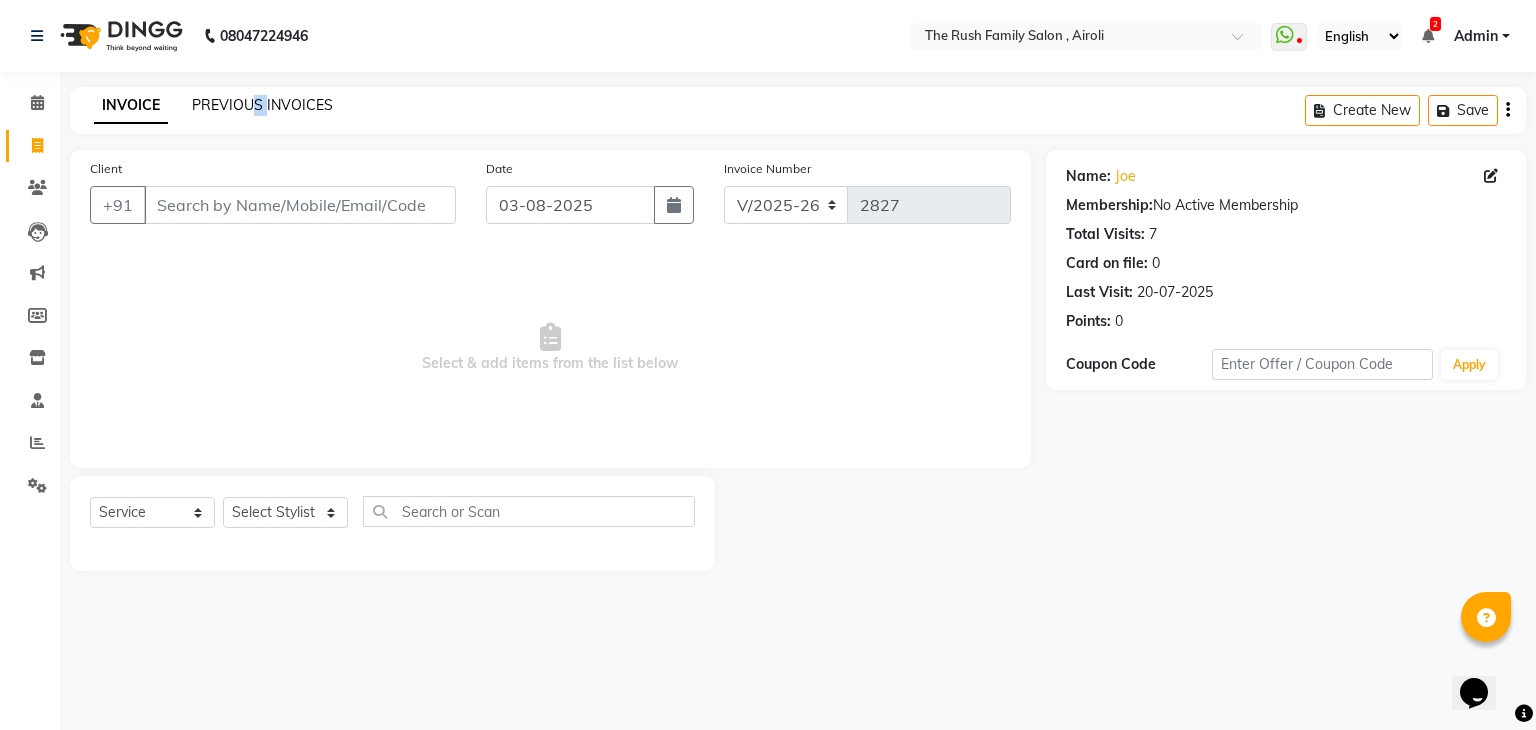drag, startPoint x: 256, startPoint y: 85, endPoint x: 265, endPoint y: 102, distance: 19.235384 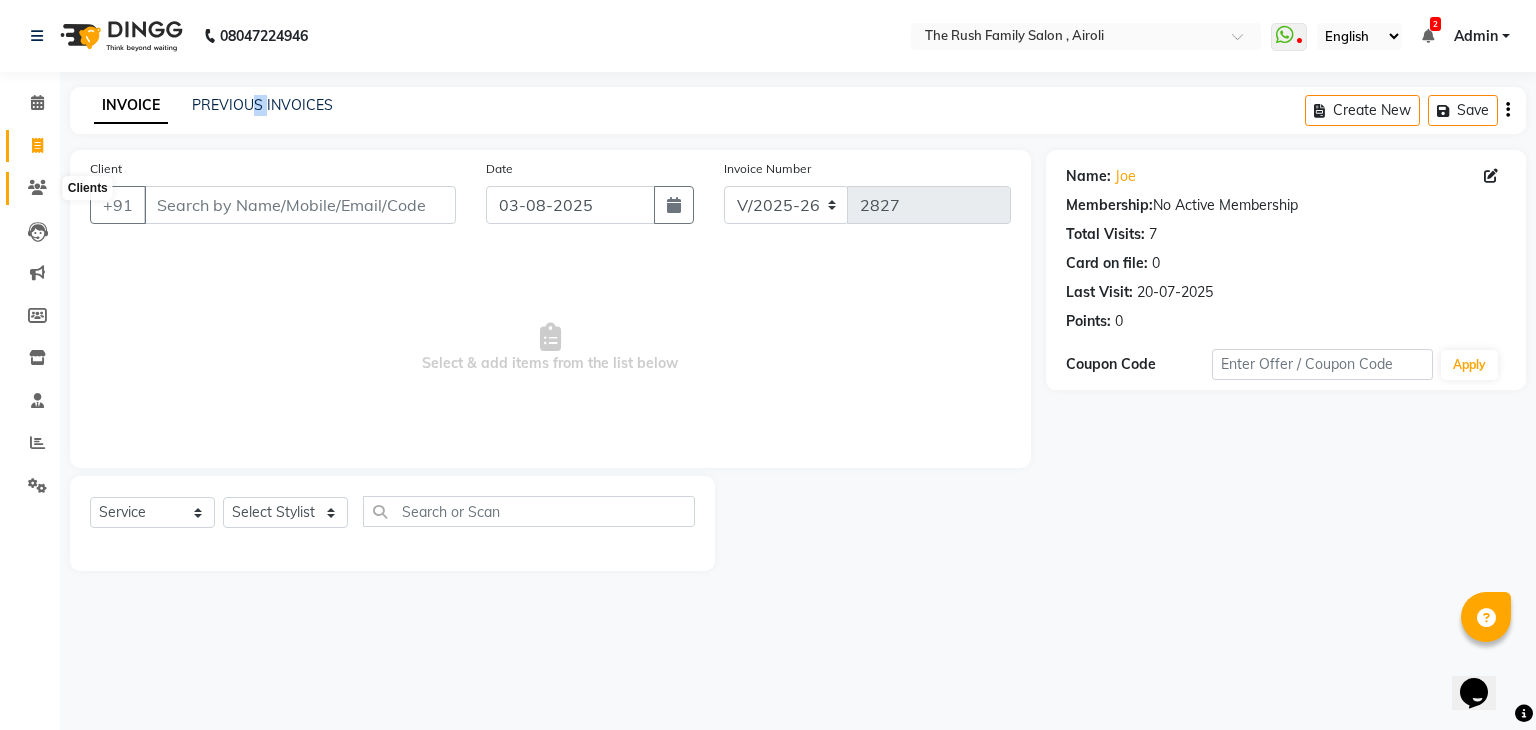 click 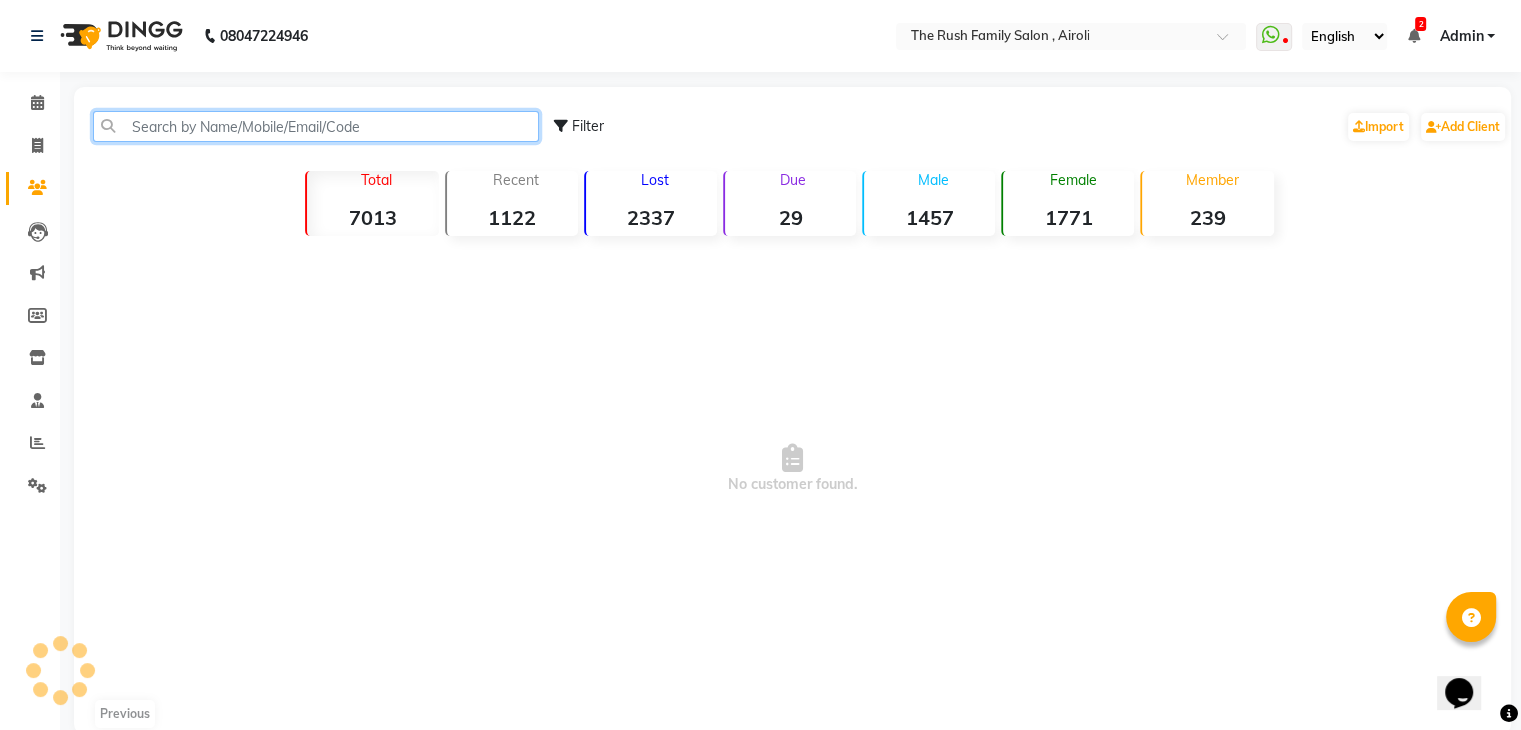 click 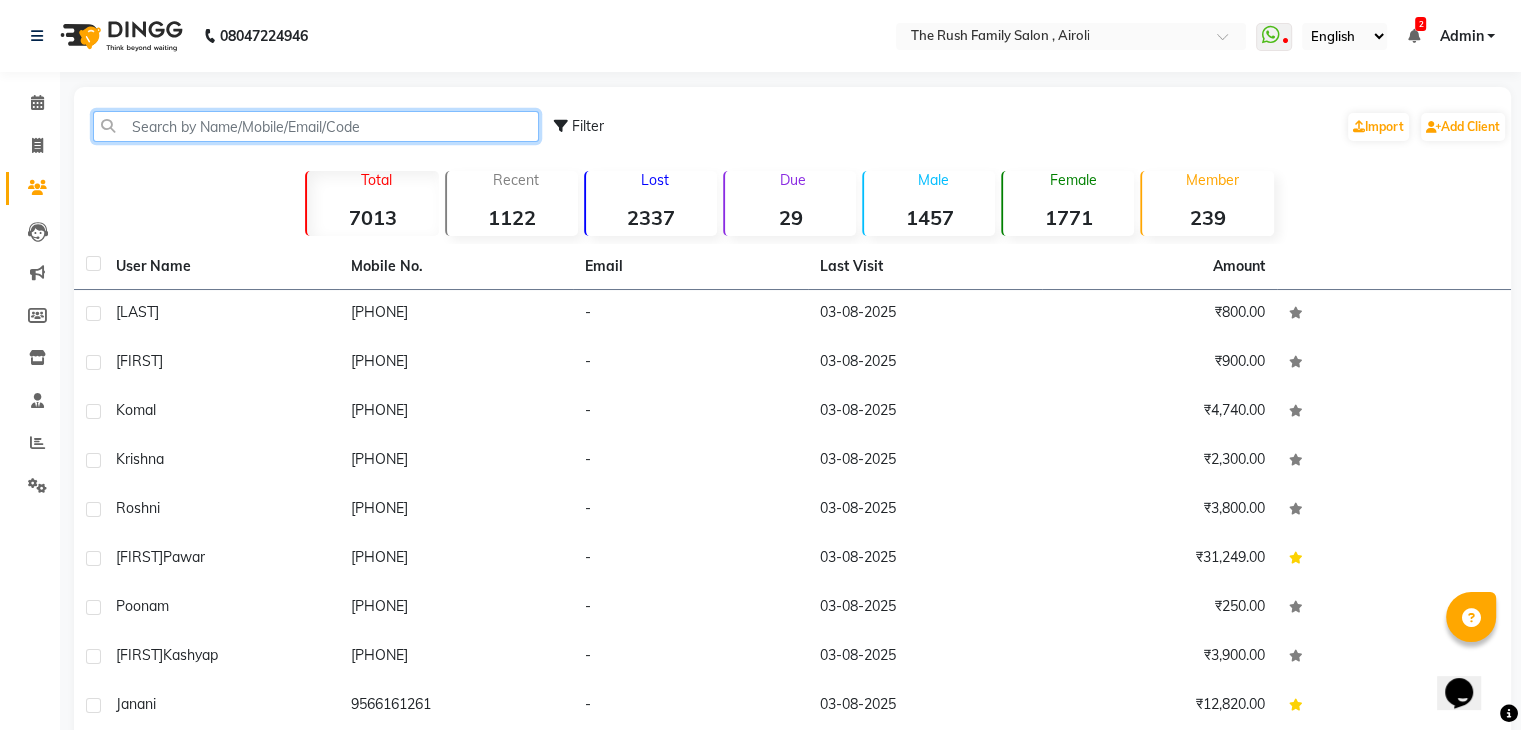 paste on "9930468009" 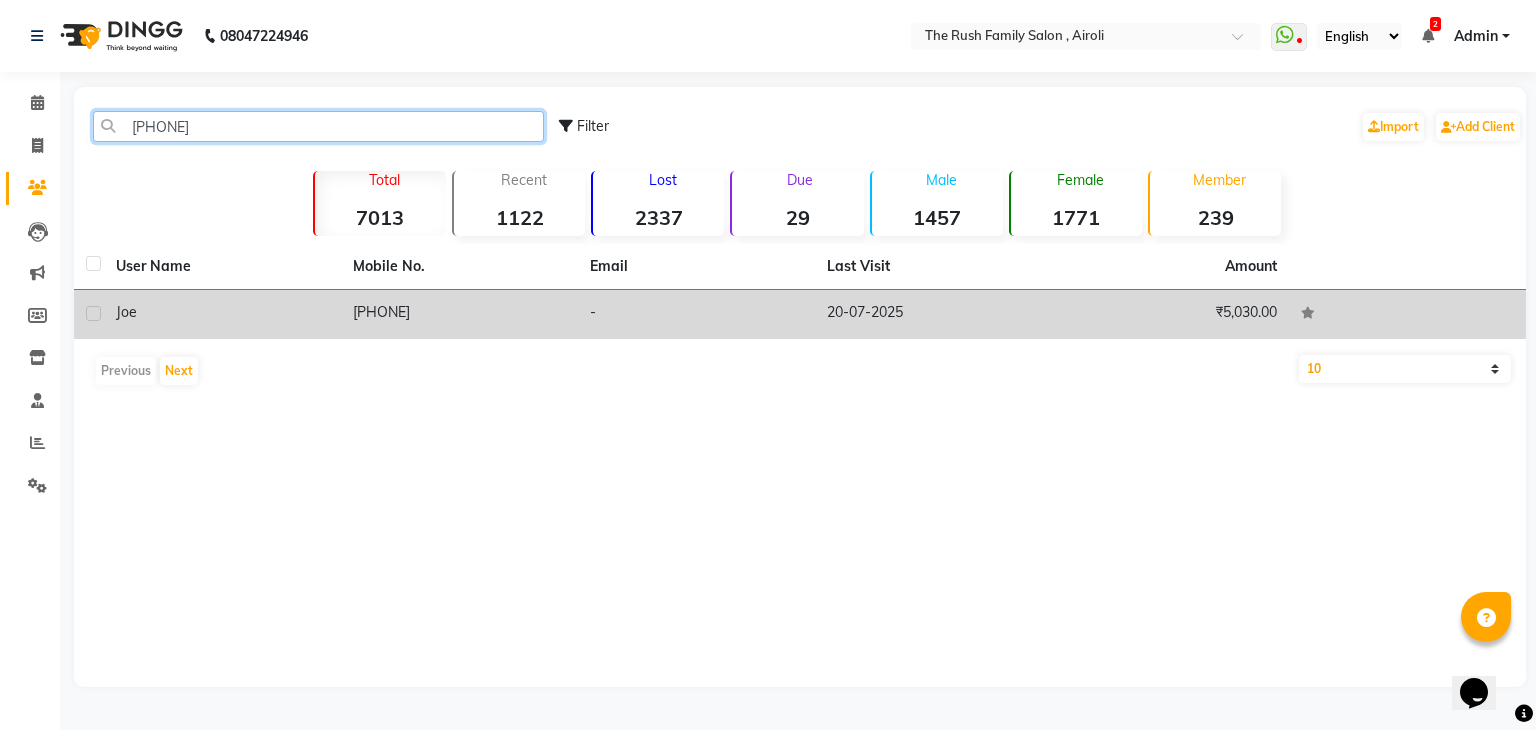 type on "9930468009" 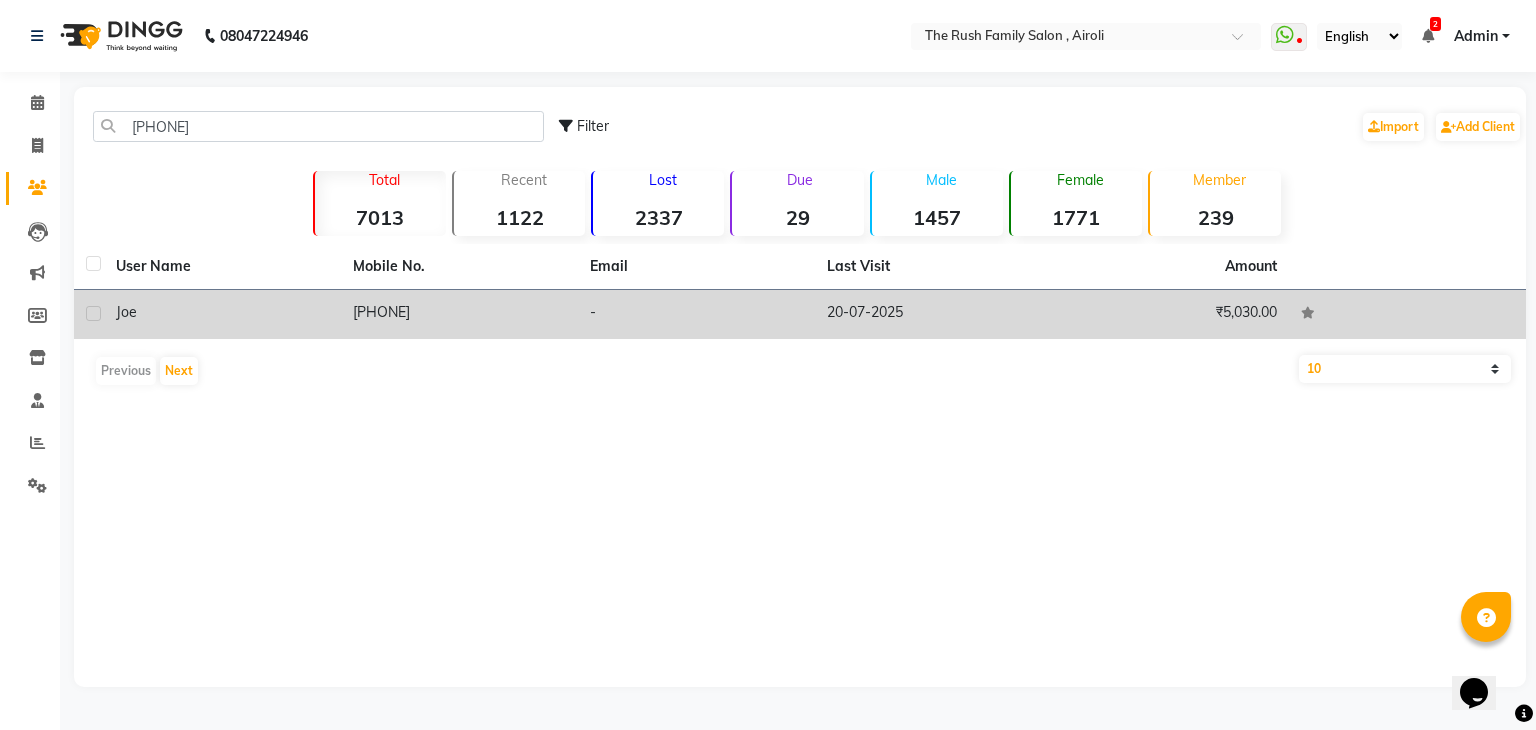click on "9930468009" 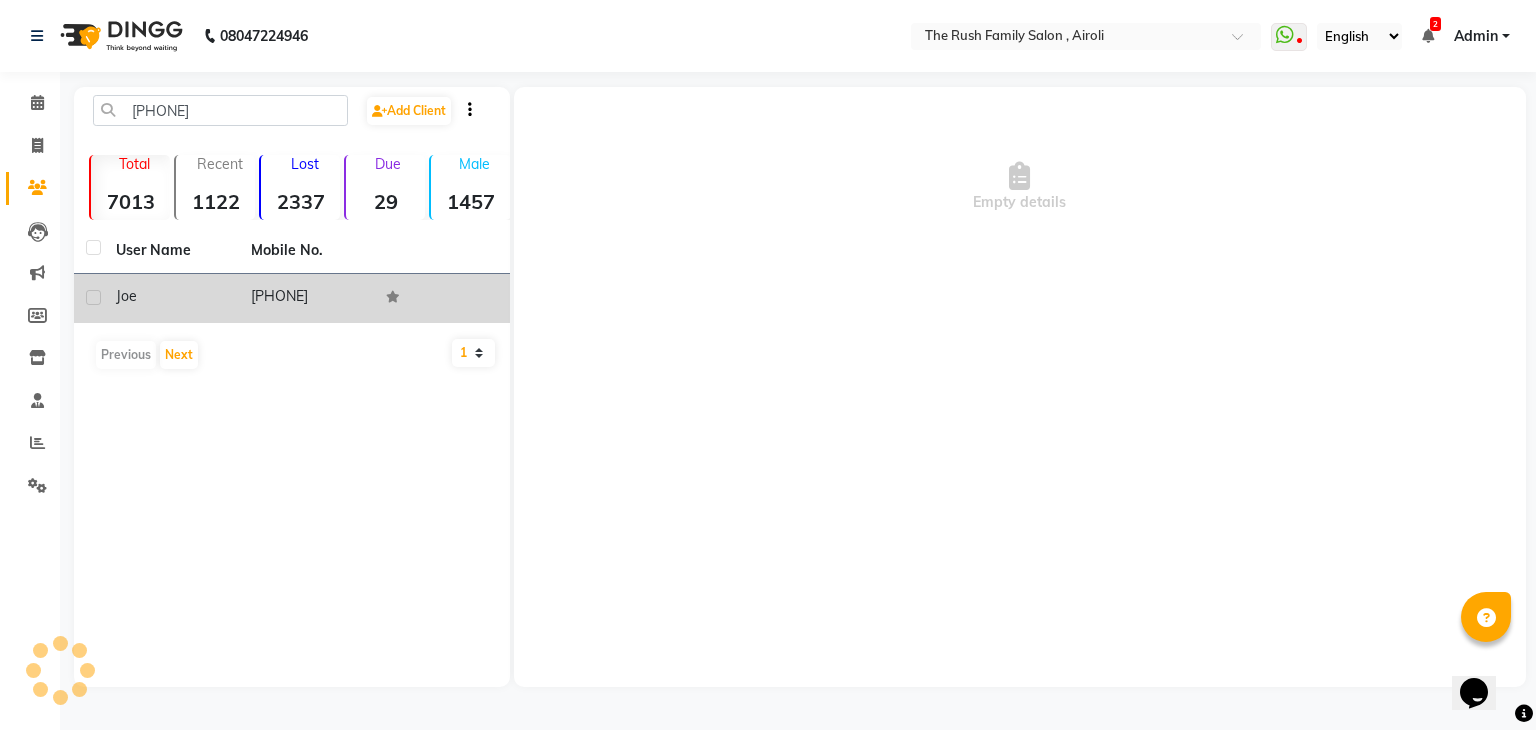 click 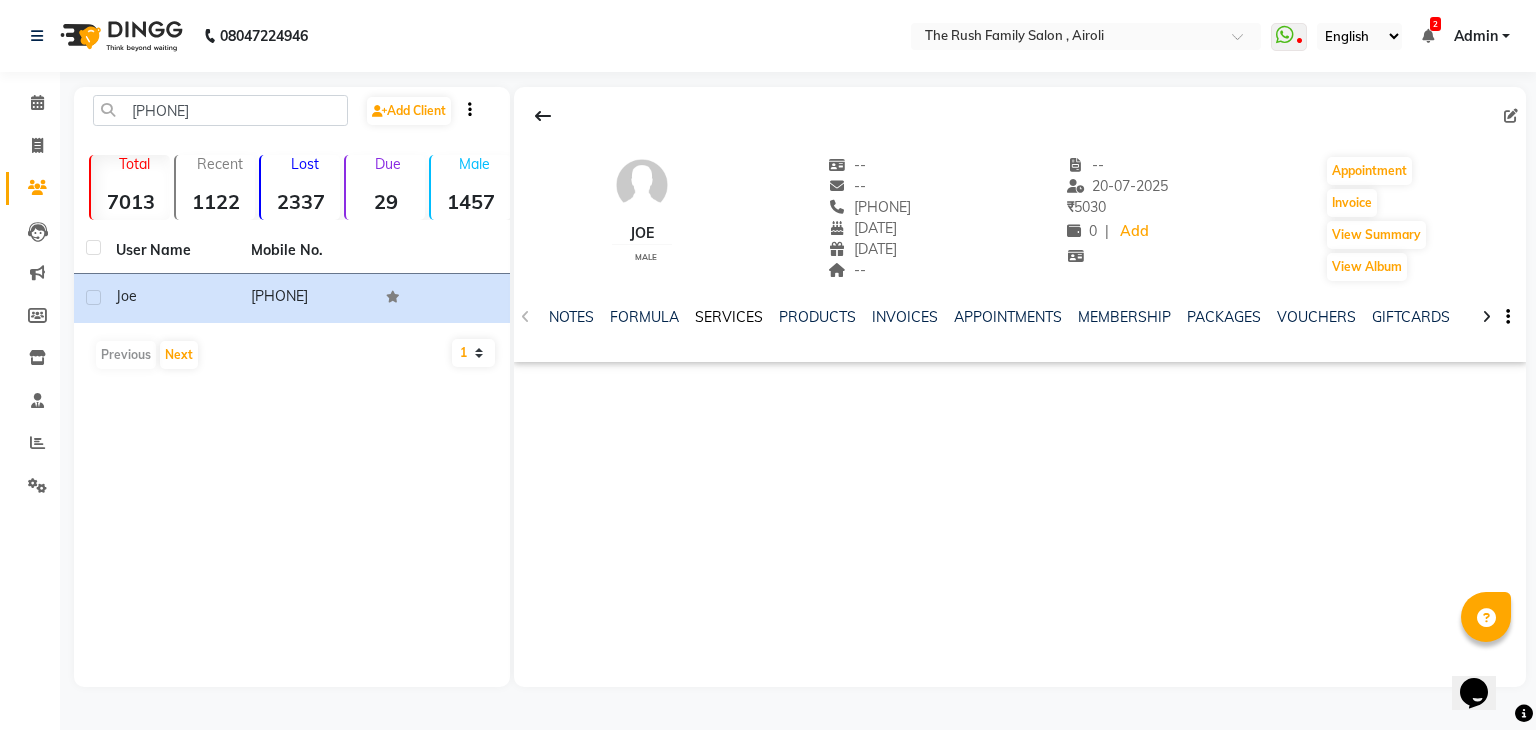 click on "SERVICES" 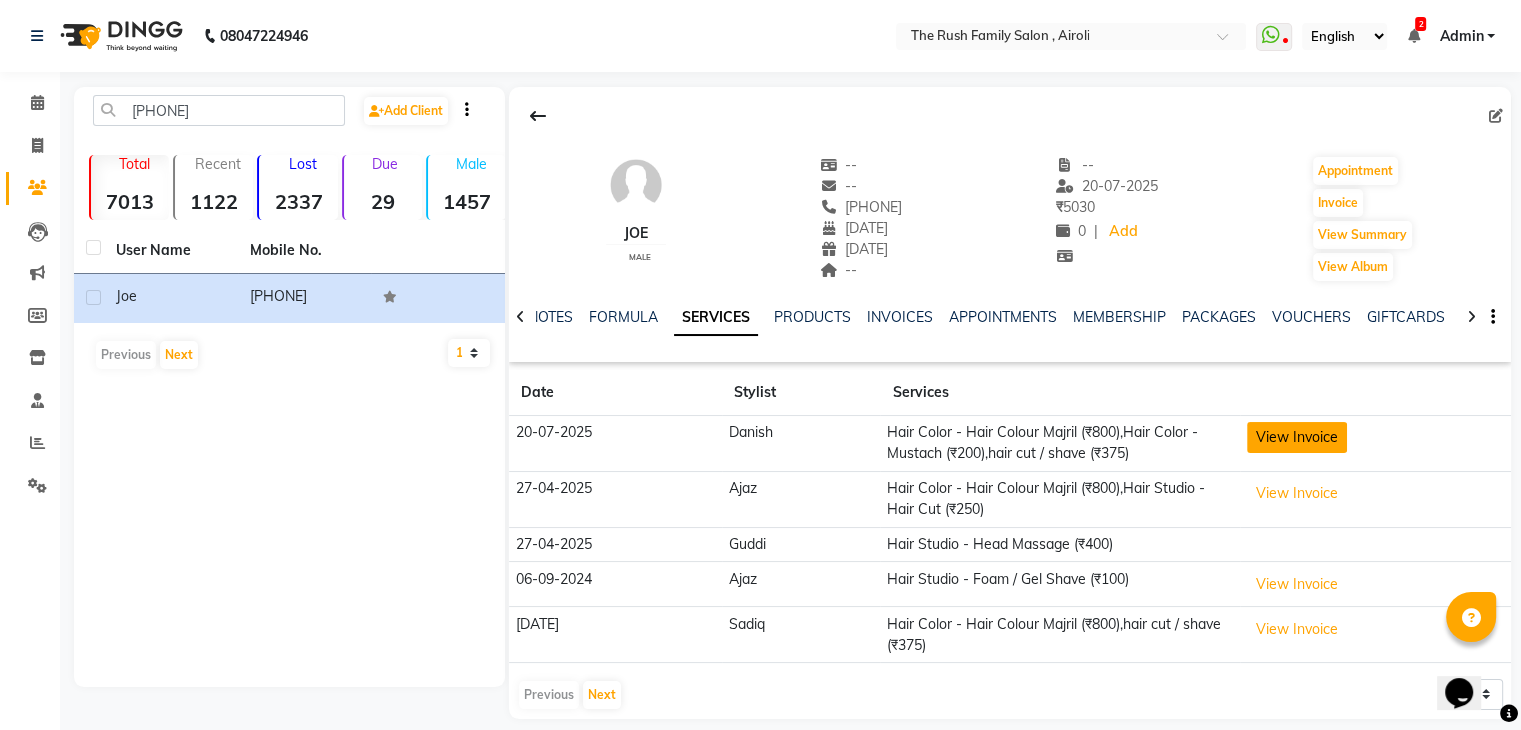 click on "View Invoice" 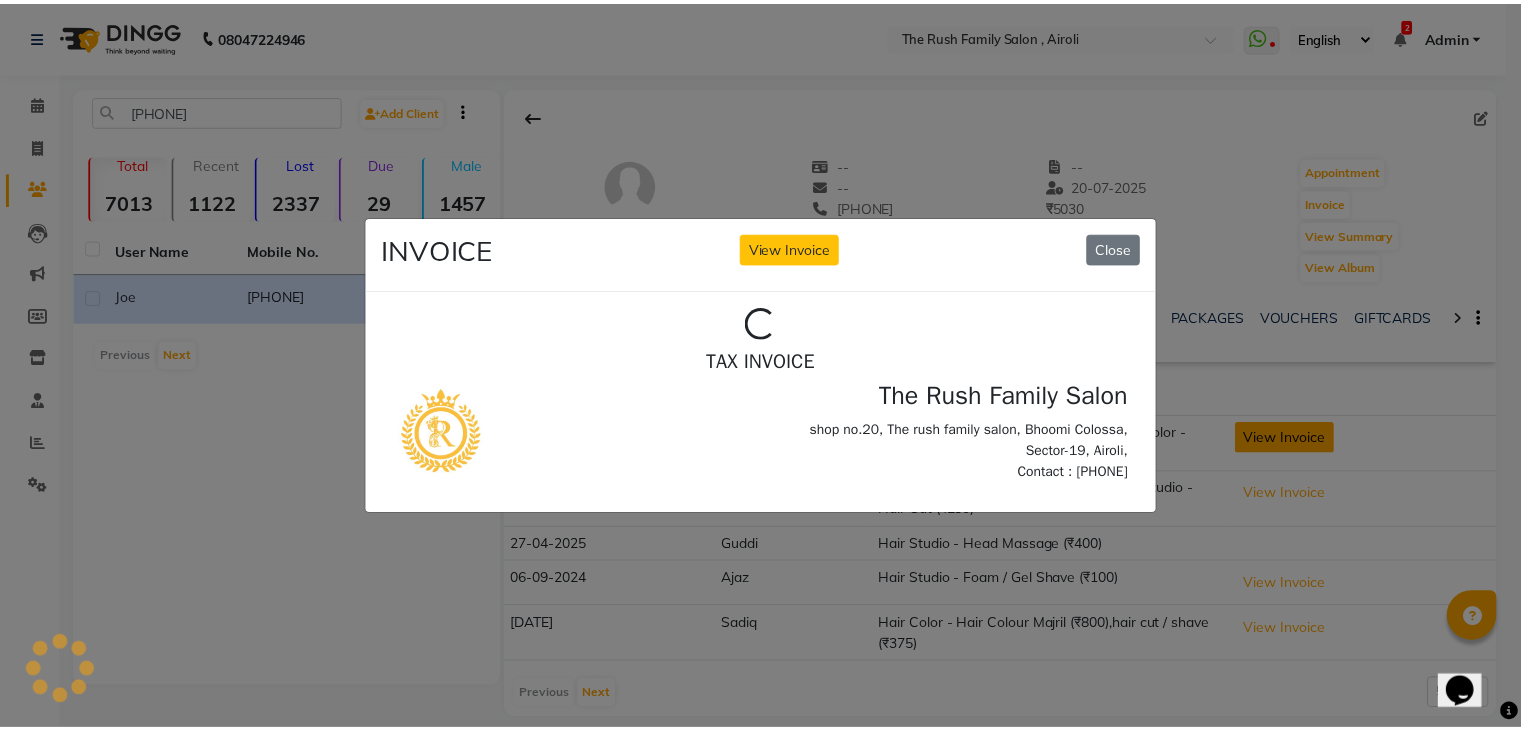 scroll, scrollTop: 0, scrollLeft: 0, axis: both 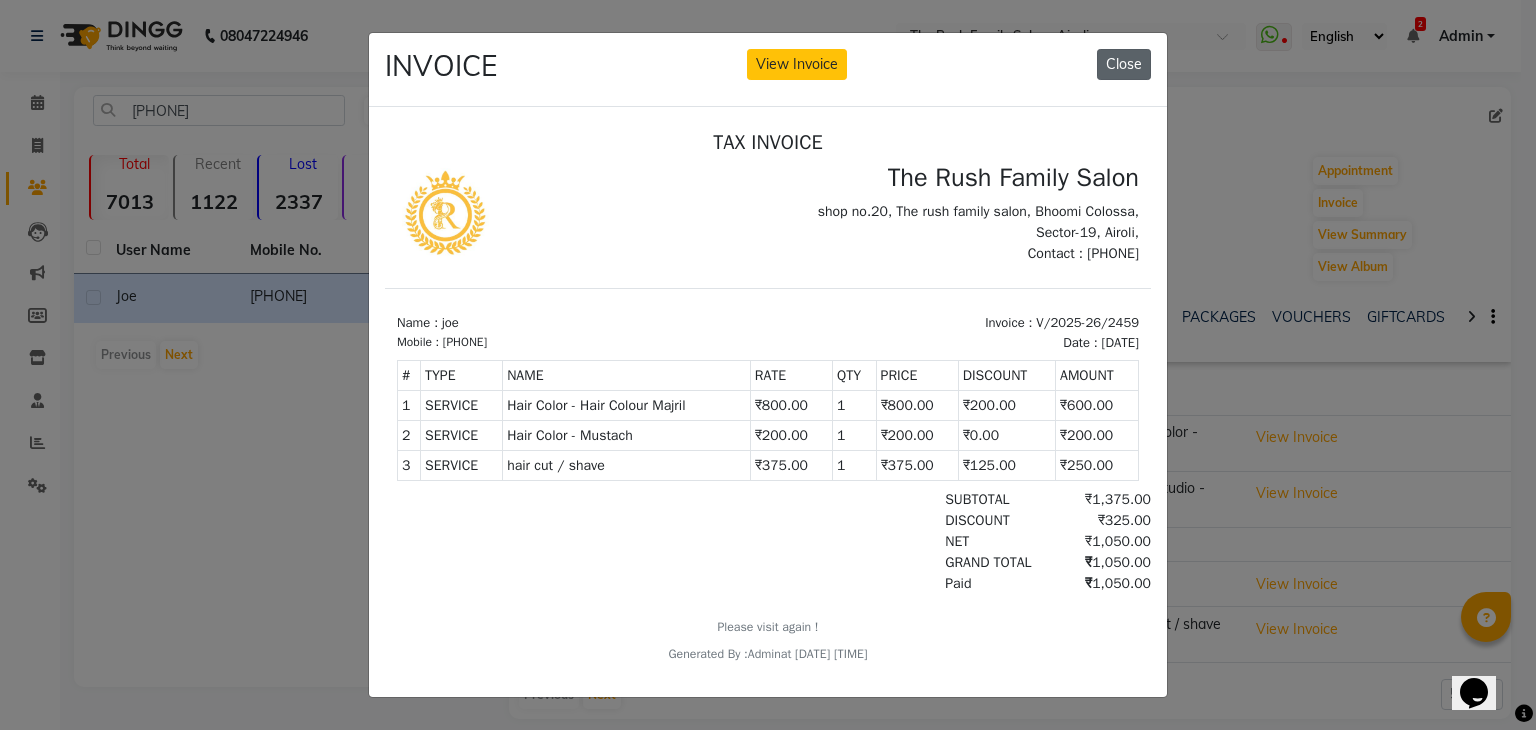click on "Close" 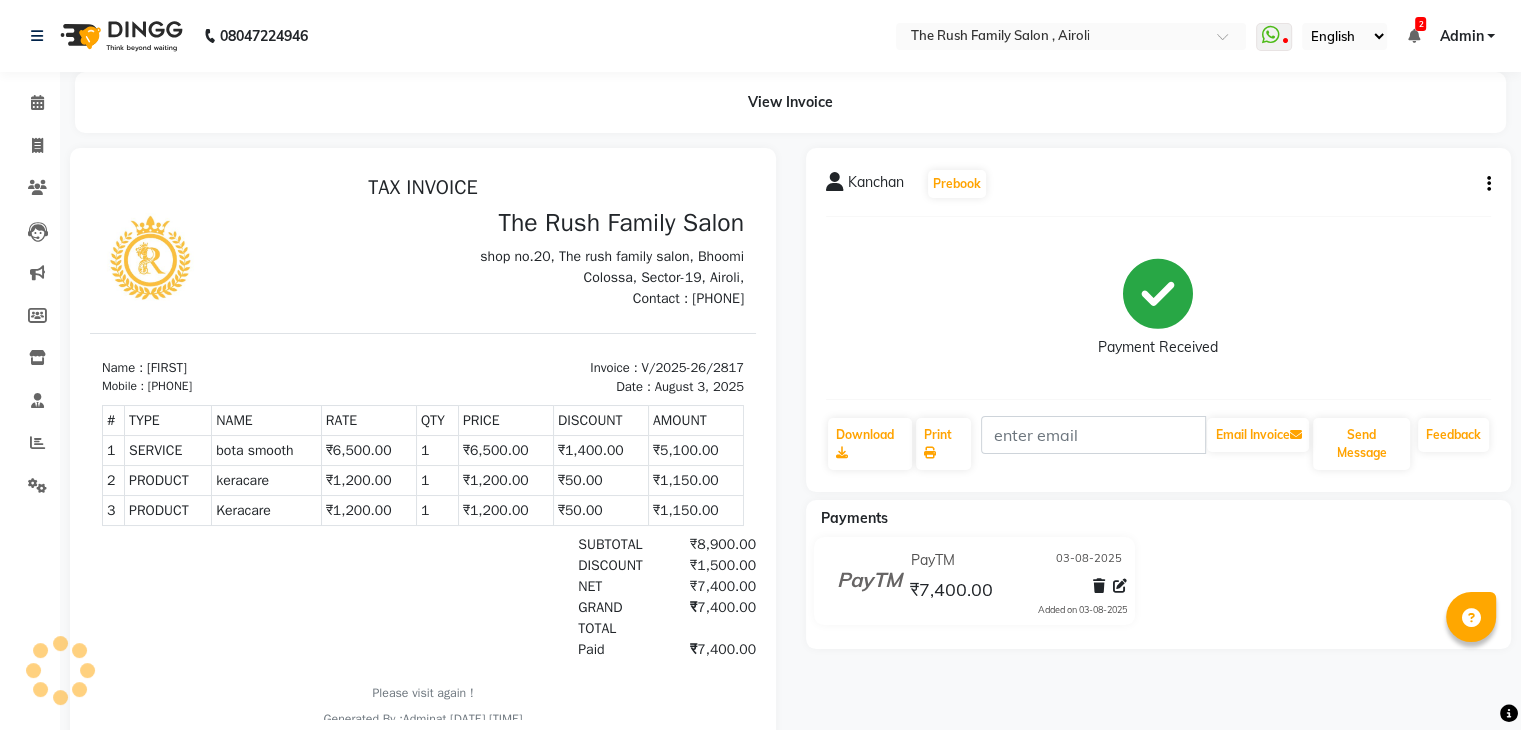 scroll, scrollTop: 0, scrollLeft: 0, axis: both 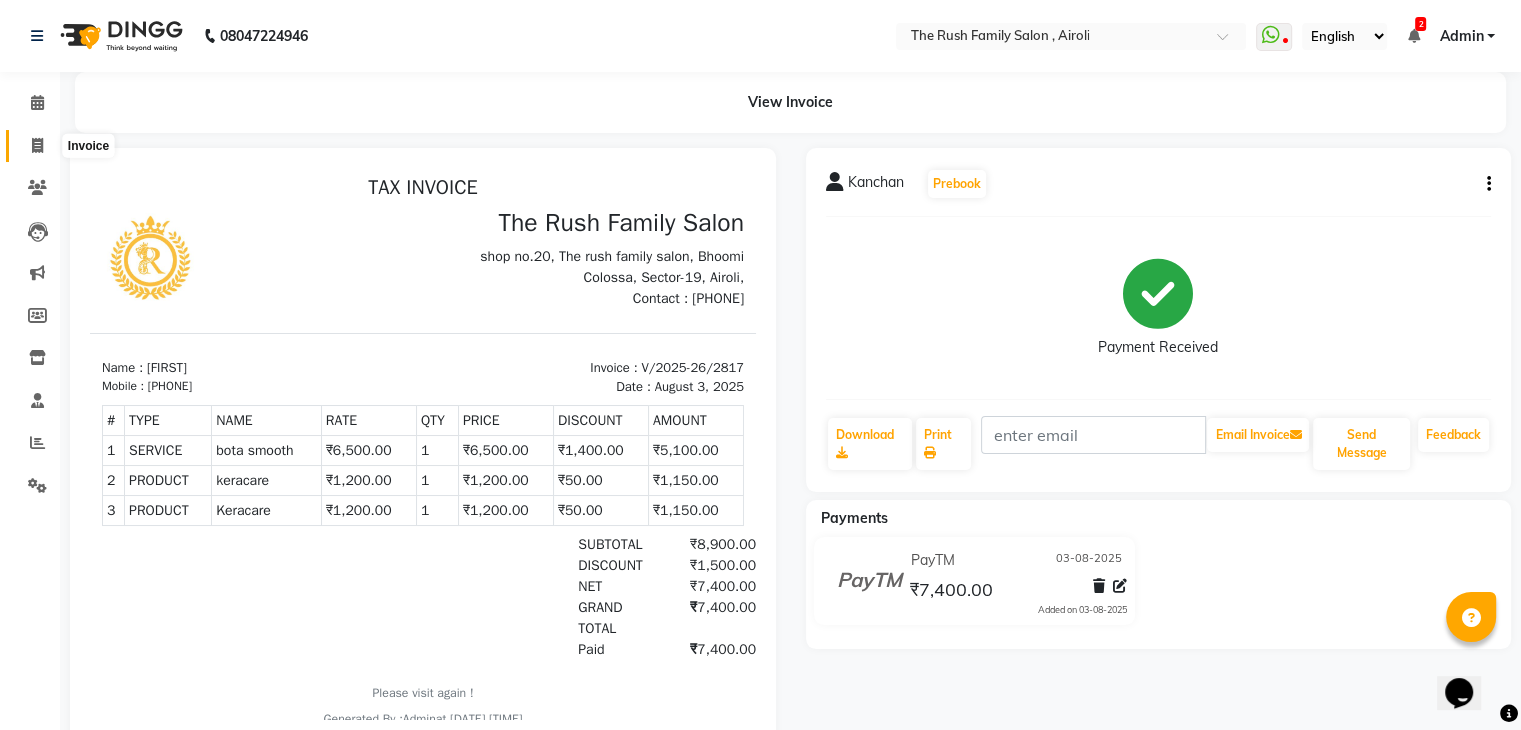 click 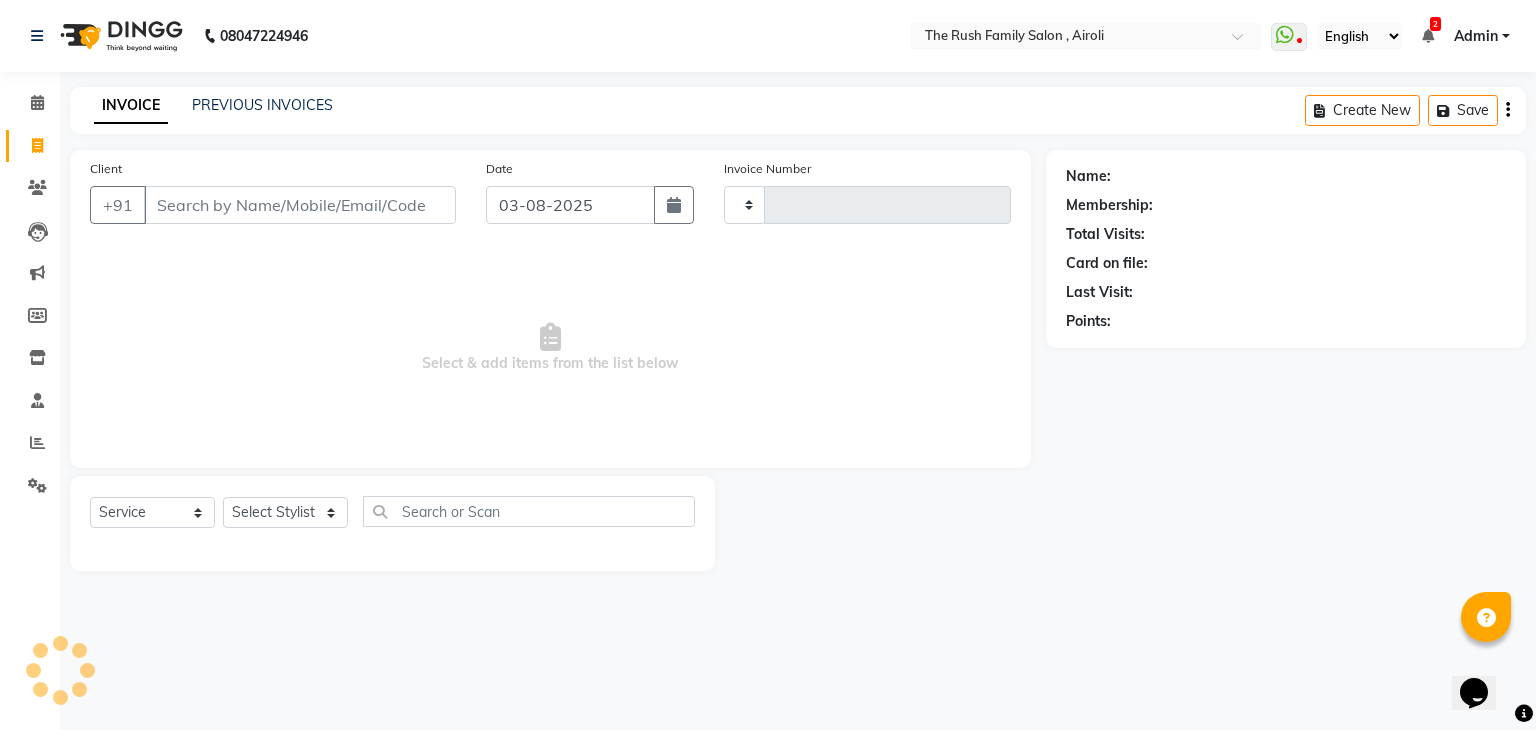 type on "2828" 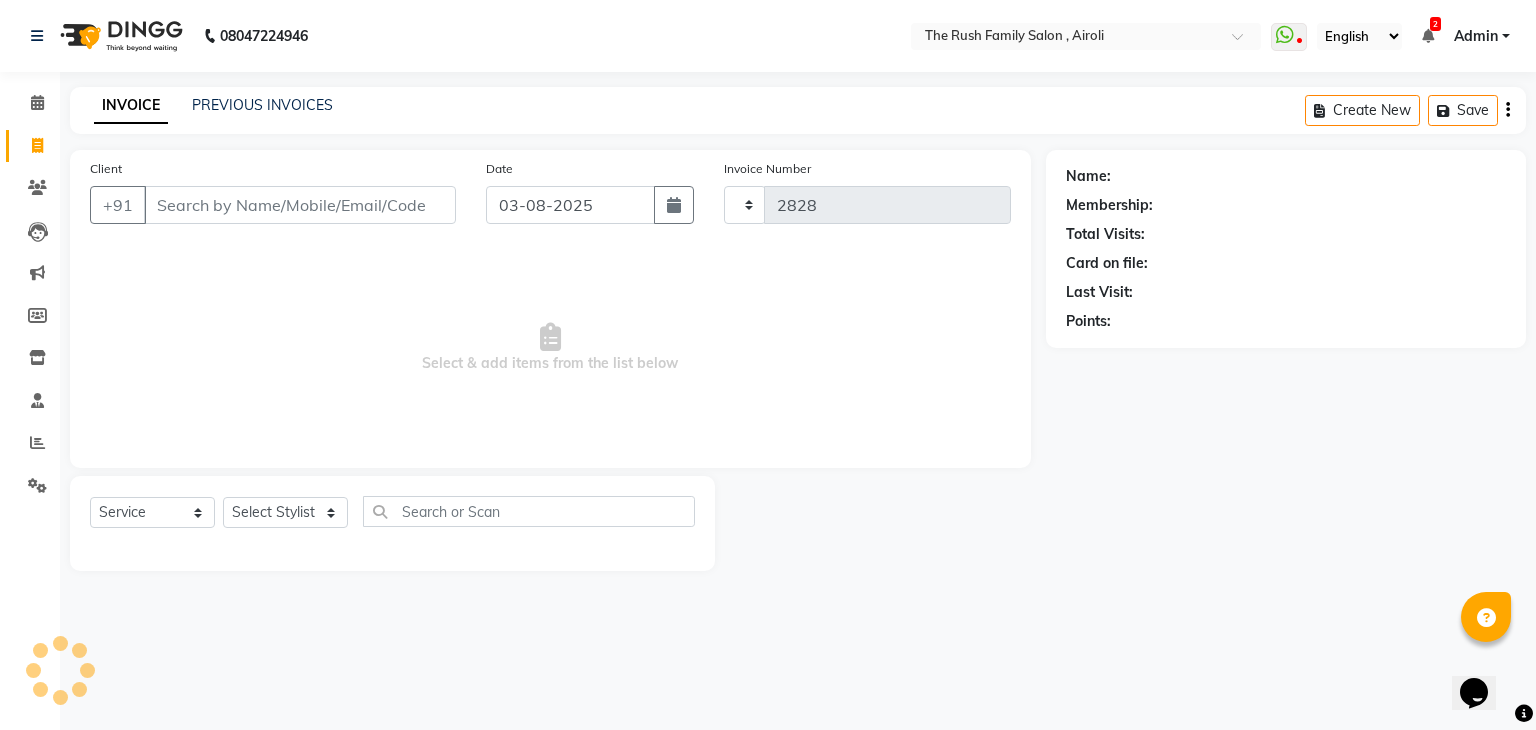 click on "Client" at bounding box center (300, 205) 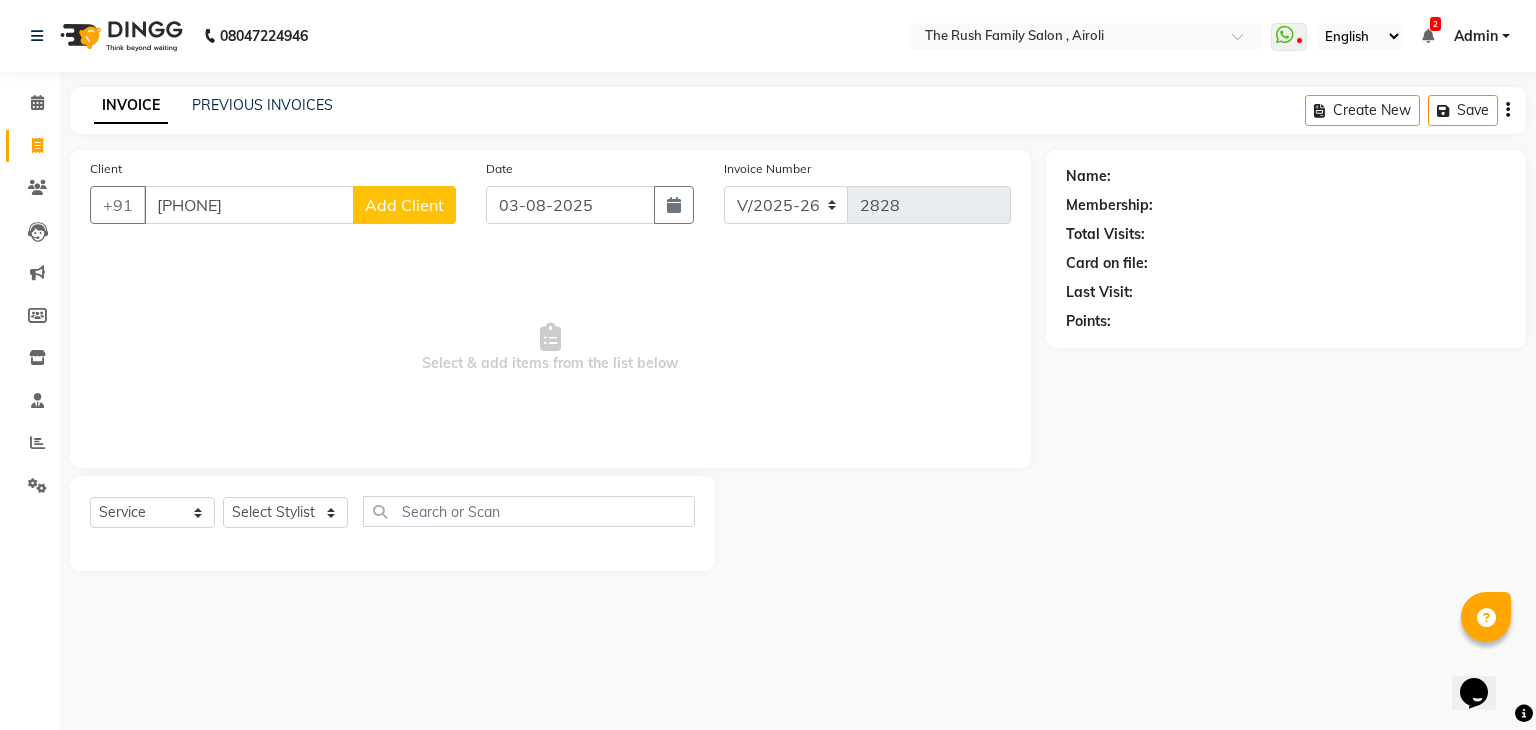 type on "[PHONE]" 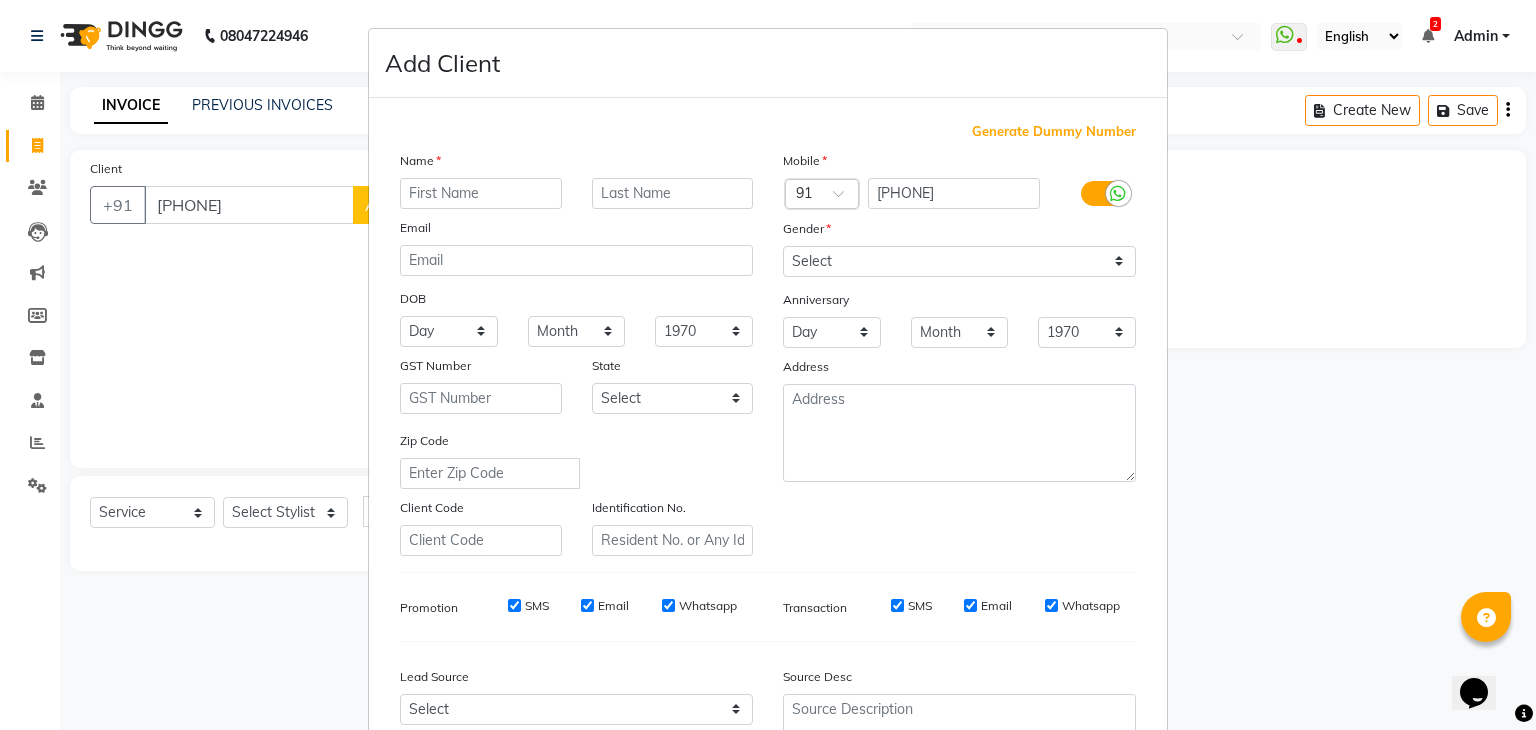 click at bounding box center (481, 193) 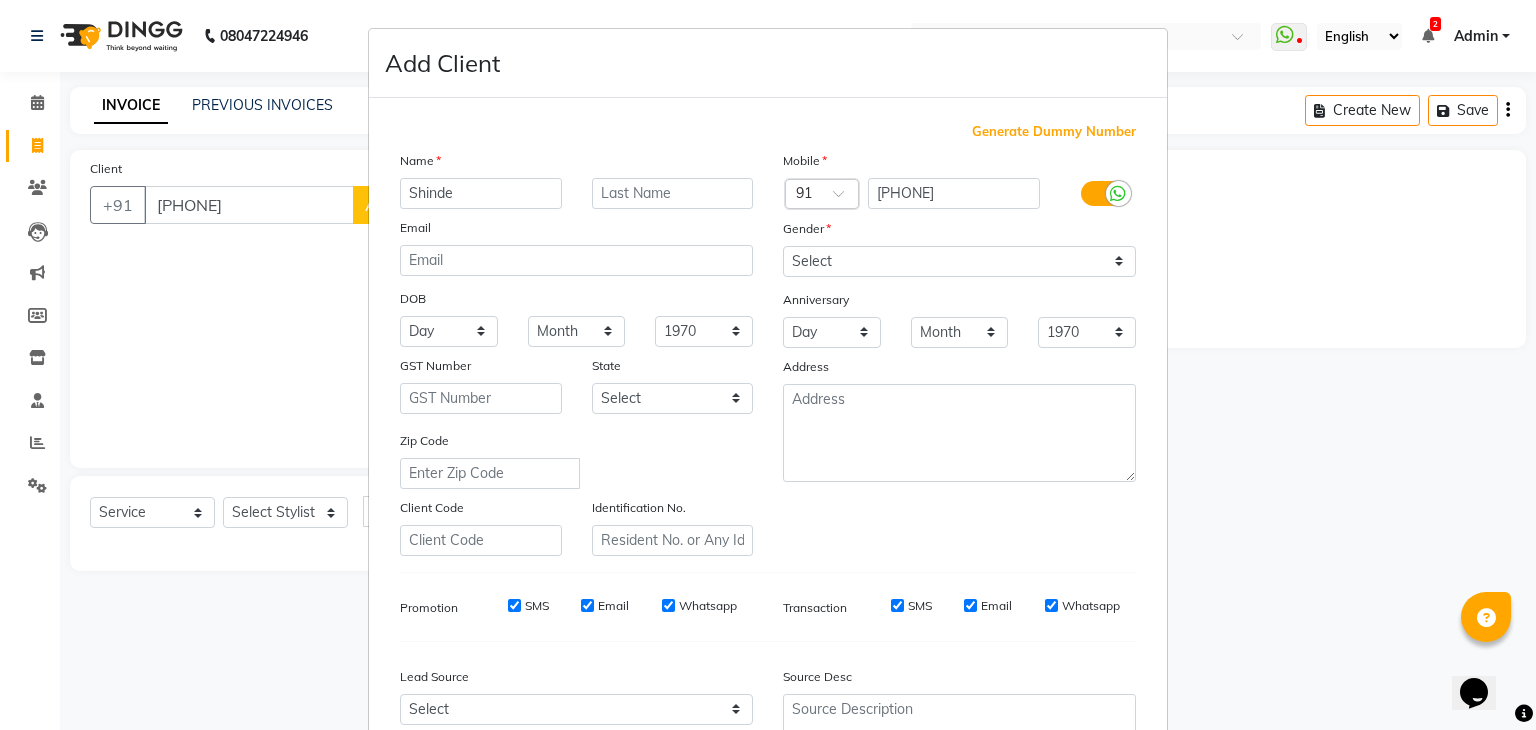 type on "Shinde" 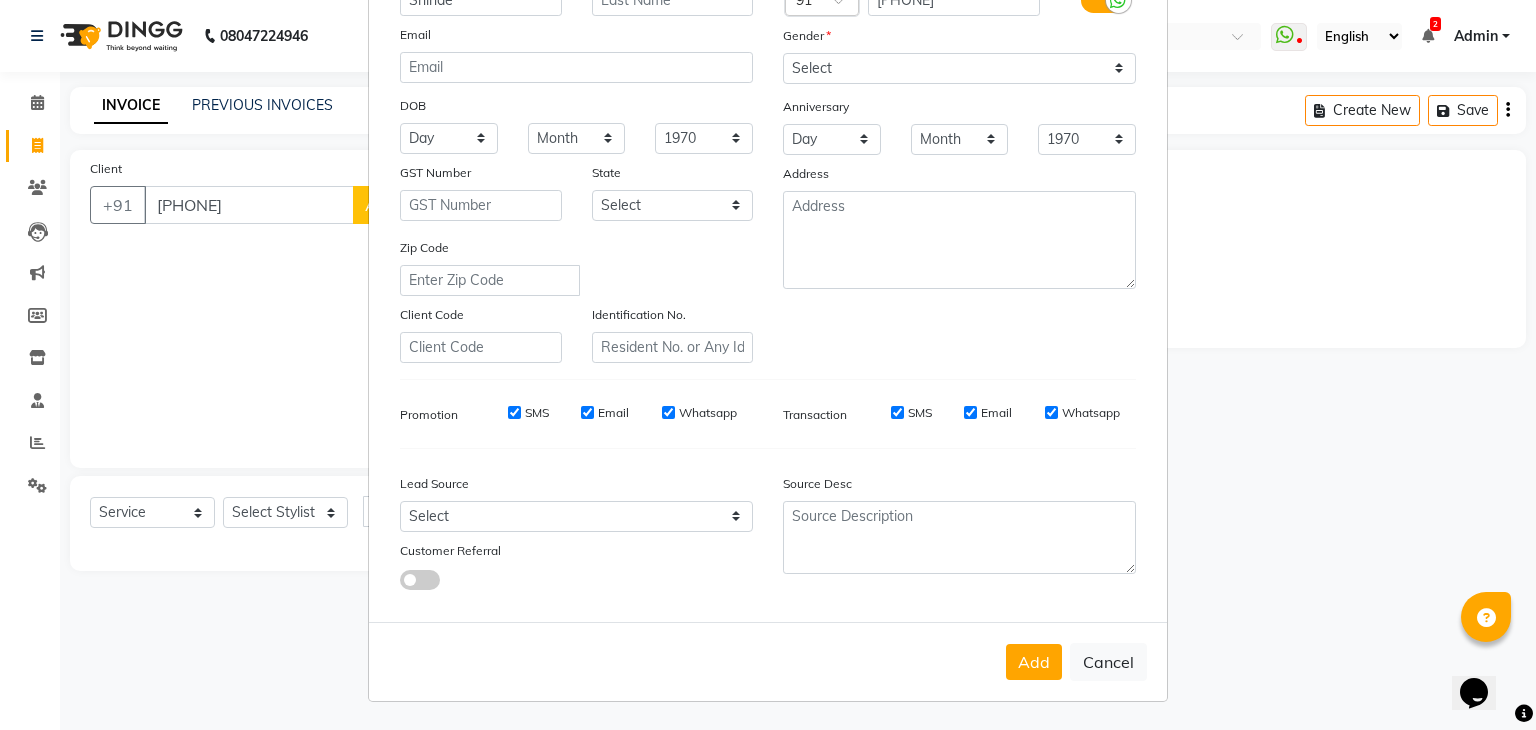 scroll, scrollTop: 203, scrollLeft: 0, axis: vertical 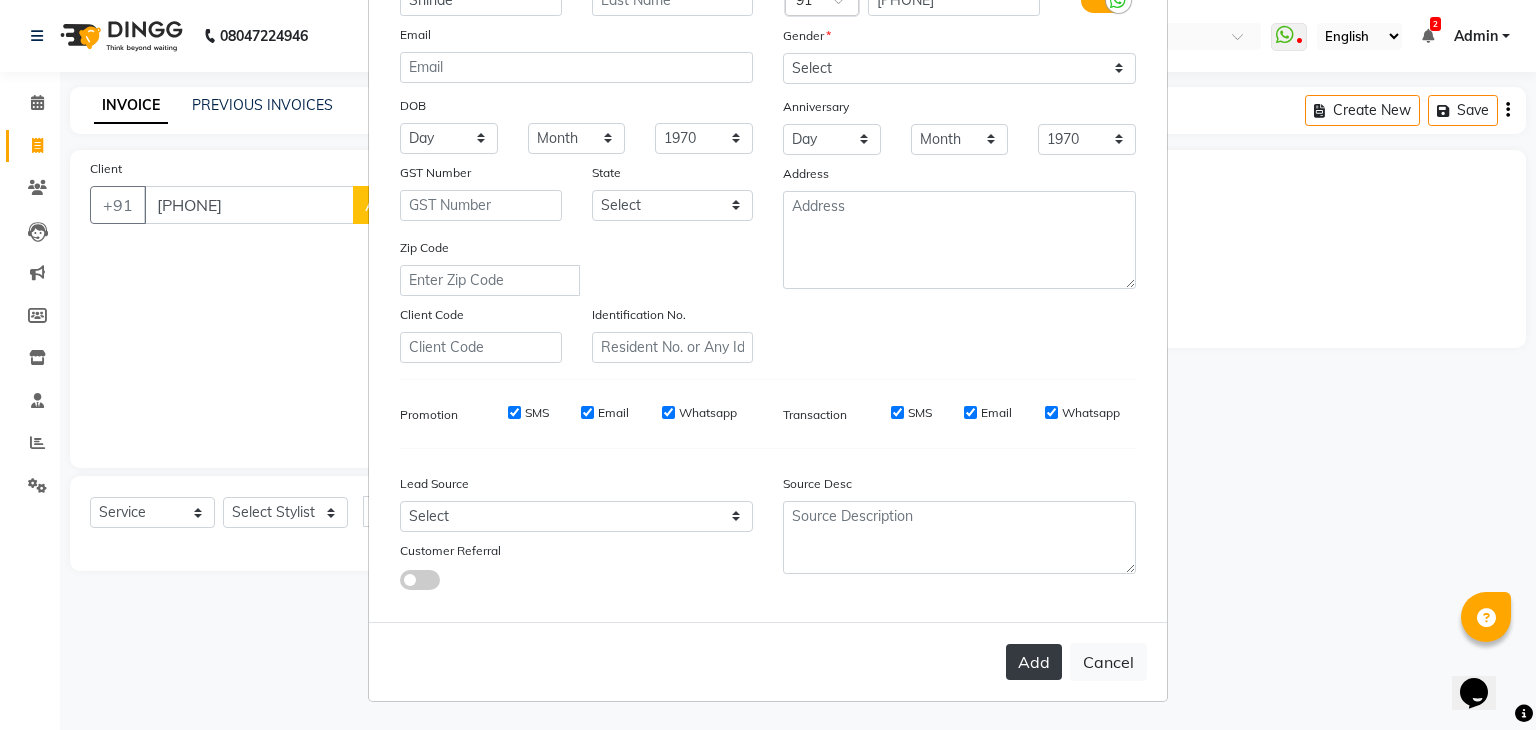click on "Add" at bounding box center (1034, 662) 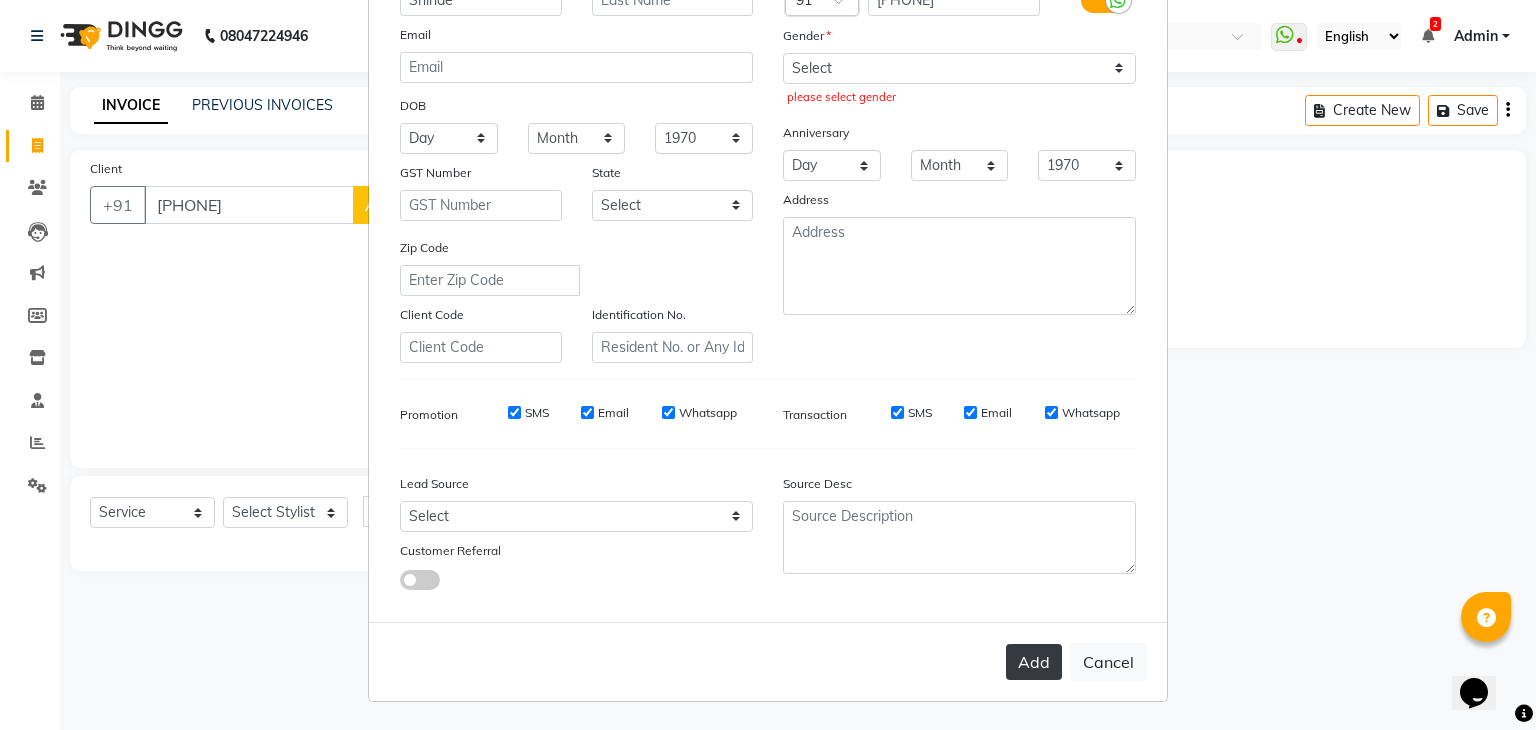 click on "Add" at bounding box center (1034, 662) 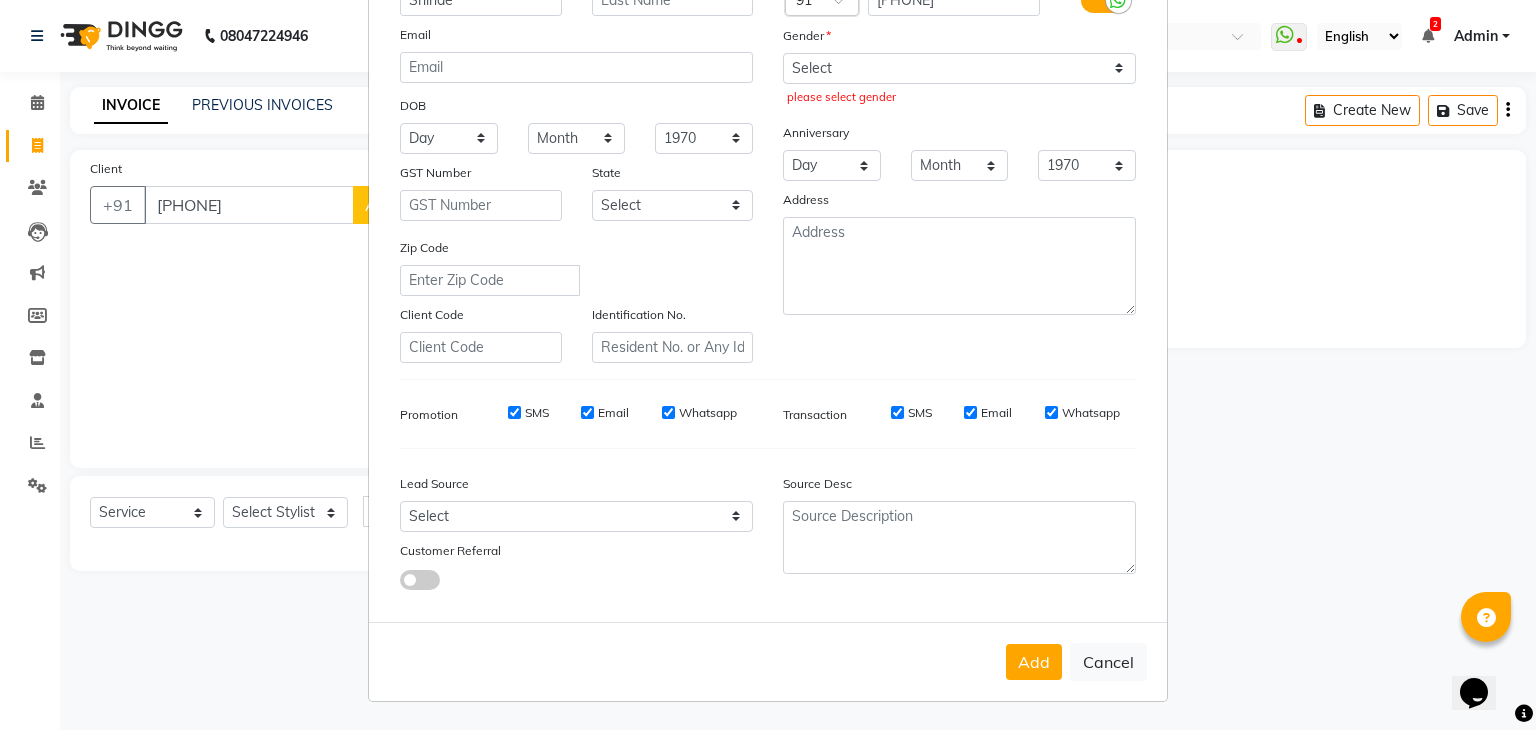 click on "Add Client Generate Dummy Number Name Shinde Email DOB Day 01 02 03 04 05 06 07 08 09 10 11 12 13 14 15 16 17 18 19 20 21 22 23 24 25 26 27 28 29 30 31 Month January February March April May June July August September October November December 1940 1941 1942 1943 1944 1945 1946 1947 1948 1949 1950 1951 1952 1953 1954 1955 1956 1957 1958 1959 1960 1961 1962 1963 1964 1965 1966 1967 1968 1969 1970 1971 1972 1973 1974 1975 1976 1977 1978 1979 1980 1981 1982 1983 1984 1985 1986 1987 1988 1989 1990 1991 1992 1993 1994 1995 1996 1997 1998 1999 2000 2001 2002 2003 2004 2005 2006 2007 2008 2009 2010 2011 2012 2013 2014 2015 2016 2017 2018 2019 2020 2021 2022 2023 2024 GST Number State Select Andaman and Nicobar Islands Andhra Pradesh Arunachal Pradesh Assam Bihar Chandigarh Chhattisgarh Dadra and Nagar Haveli Daman and Diu Delhi Goa Gujarat Haryana Himachal Pradesh Jammu and Kashmir Jharkhand Karnataka Kerala Lakshadweep Madhya Pradesh Maharashtra Manipur Meghalaya Mizoram Nagaland Odisha Pondicherry Punjab Rajasthan" at bounding box center [768, 365] 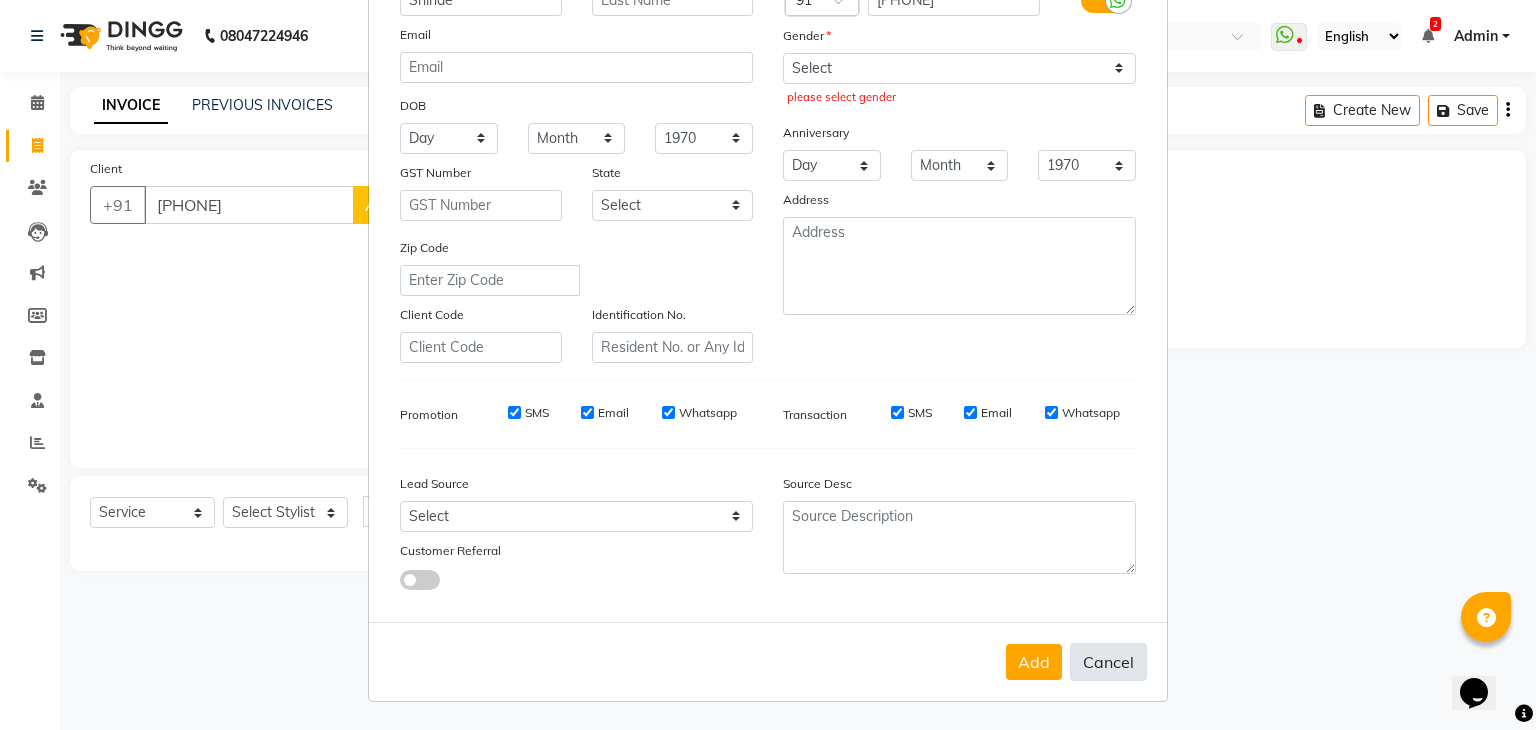 click on "Cancel" at bounding box center (1108, 662) 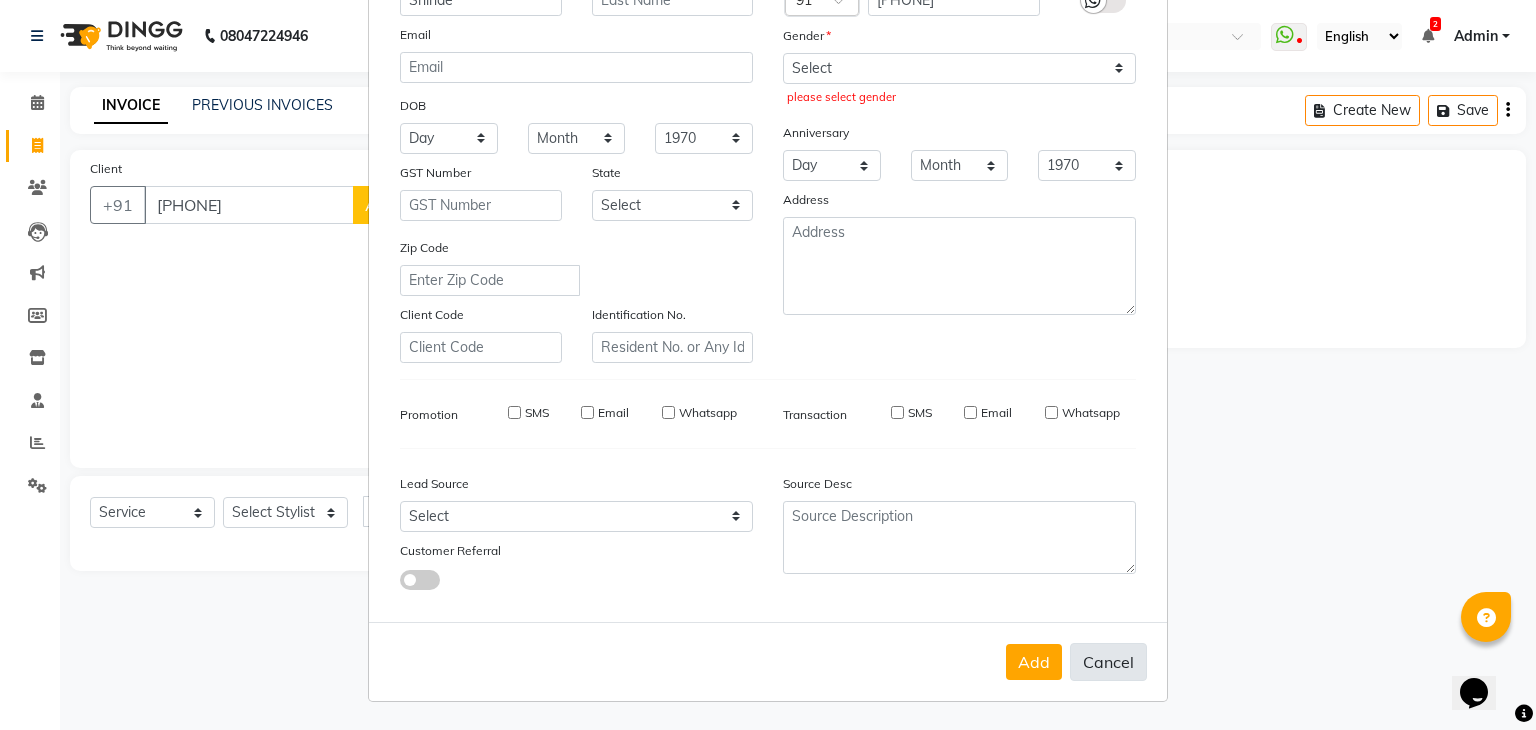 type 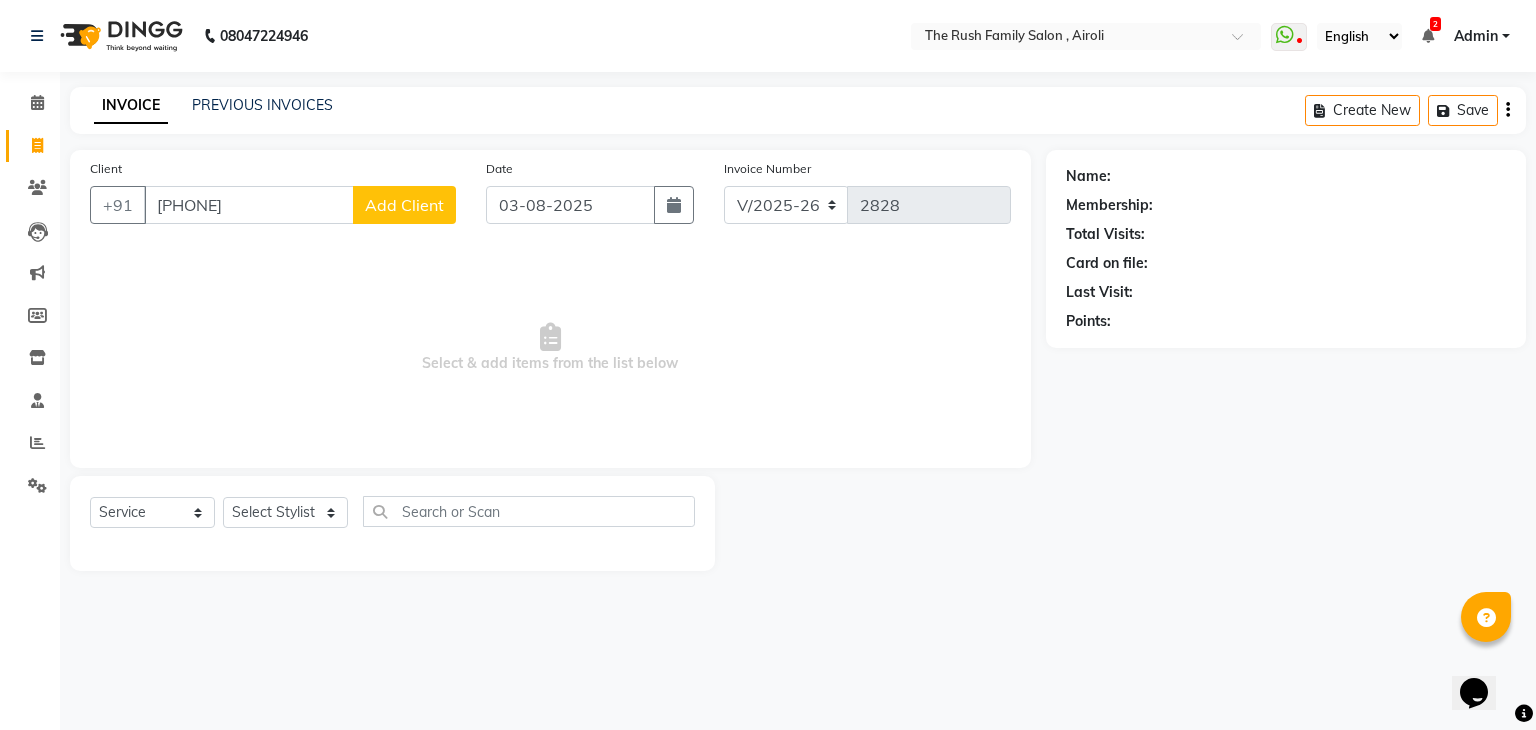 click on "Add Client" 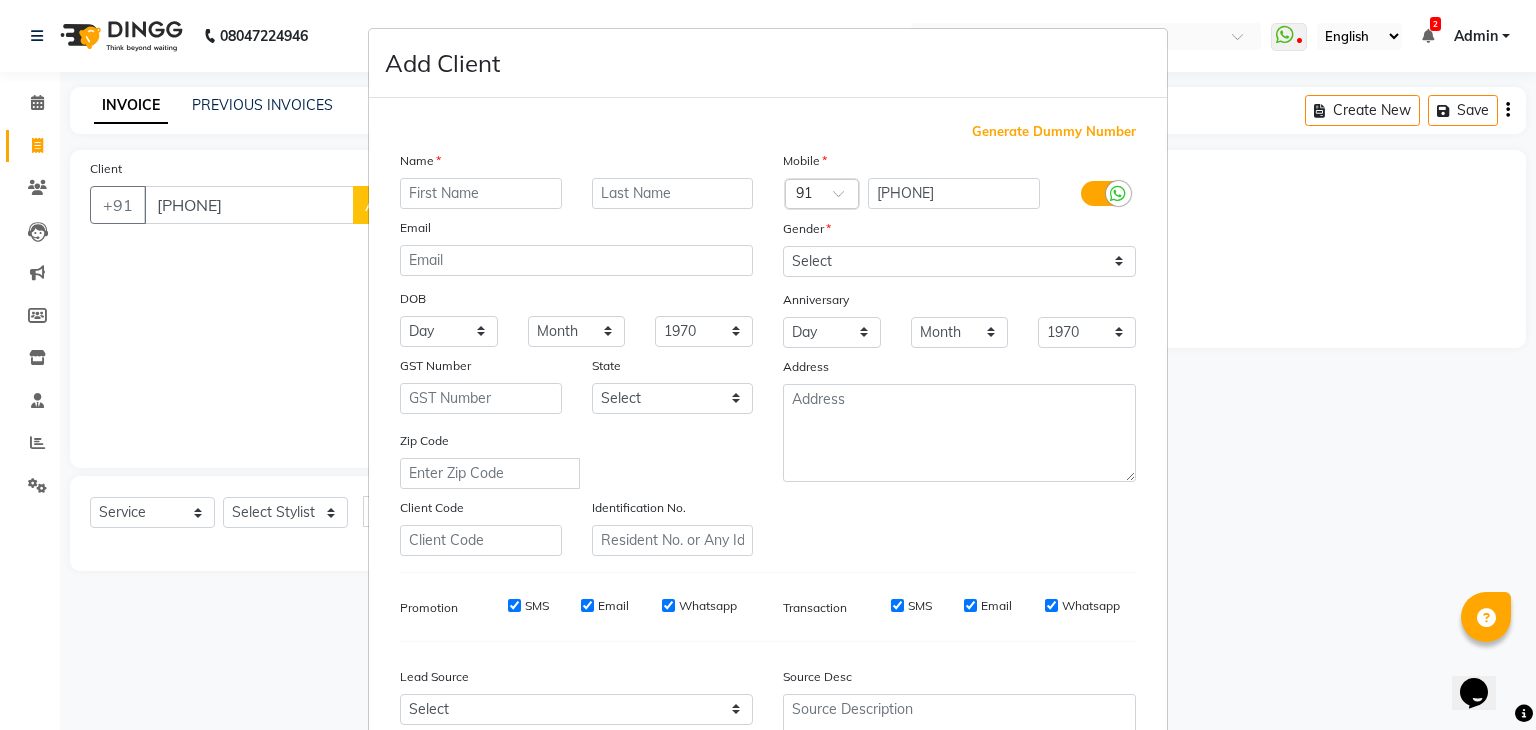 click on "Add Client Generate Dummy Number Name Email DOB Day 01 02 03 04 05 06 07 08 09 10 11 12 13 14 15 16 17 18 19 20 21 22 23 24 25 26 27 28 29 30 31 Month January February March April May June July August September October November December 1940 1941 1942 1943 1944 1945 1946 1947 1948 1949 1950 1951 1952 1953 1954 1955 1956 1957 1958 1959 1960 1961 1962 1963 1964 1965 1966 1967 1968 1969 1970 1971 1972 1973 1974 1975 1976 1977 1978 1979 1980 1981 1982 1983 1984 1985 1986 1987 1988 1989 1990 1991 1992 1993 1994 1995 1996 1997 1998 1999 2000 2001 2002 2003 2004 2005 2006 2007 2008 2009 2010 2011 2012 2013 2014 2015 2016 2017 2018 2019 2020 2021 2022 2023 2024 GST Number State Select Andaman and Nicobar Islands Andhra Pradesh Arunachal Pradesh Assam Bihar Chandigarh Chhattisgarh Dadra and Nagar Haveli Daman and Diu Delhi Goa Gujarat Haryana Himachal Pradesh Jammu and Kashmir Jharkhand Karnataka Kerala Lakshadweep Madhya Pradesh Maharashtra Manipur Meghalaya Mizoram Nagaland Odisha Pondicherry Punjab Rajasthan Sikkim" at bounding box center (768, 365) 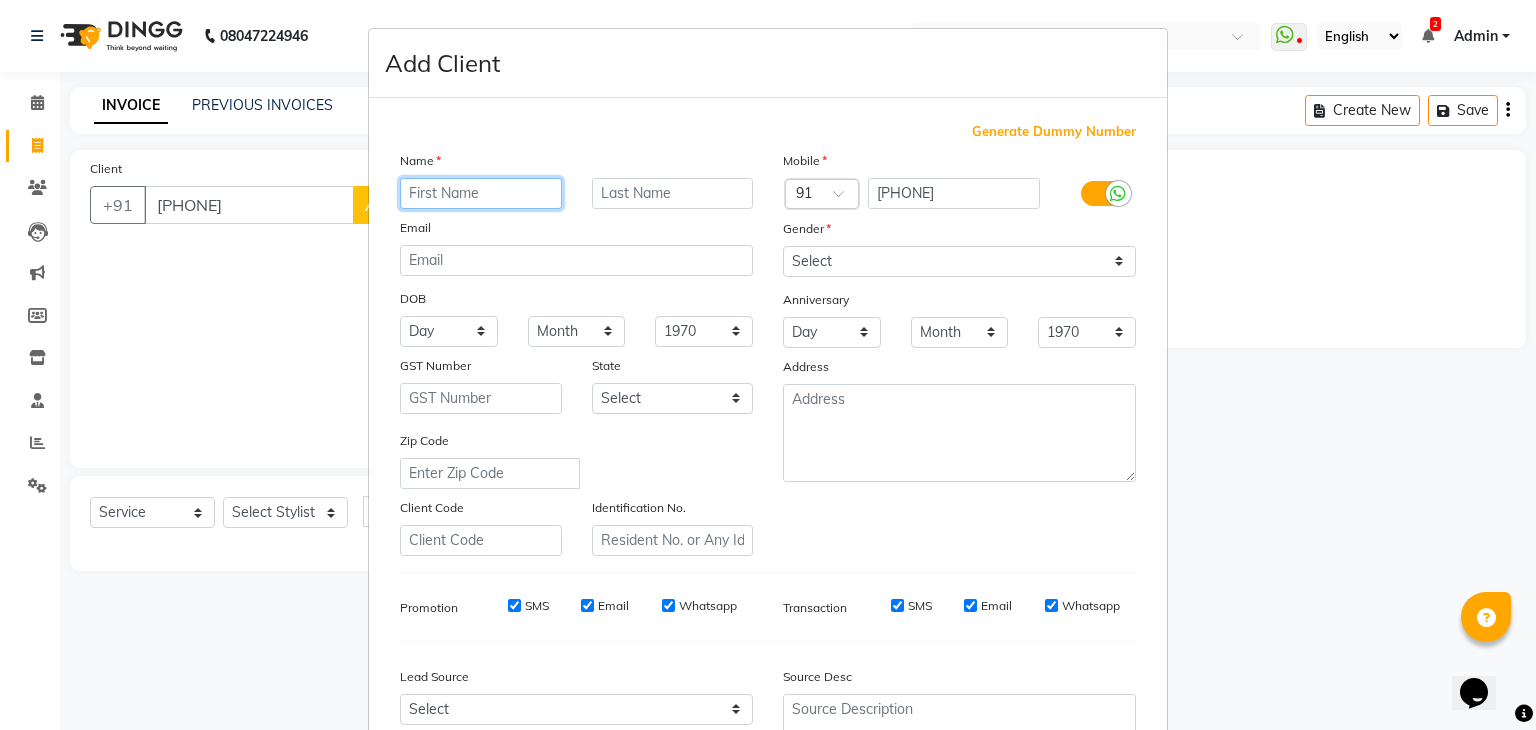 click at bounding box center [481, 193] 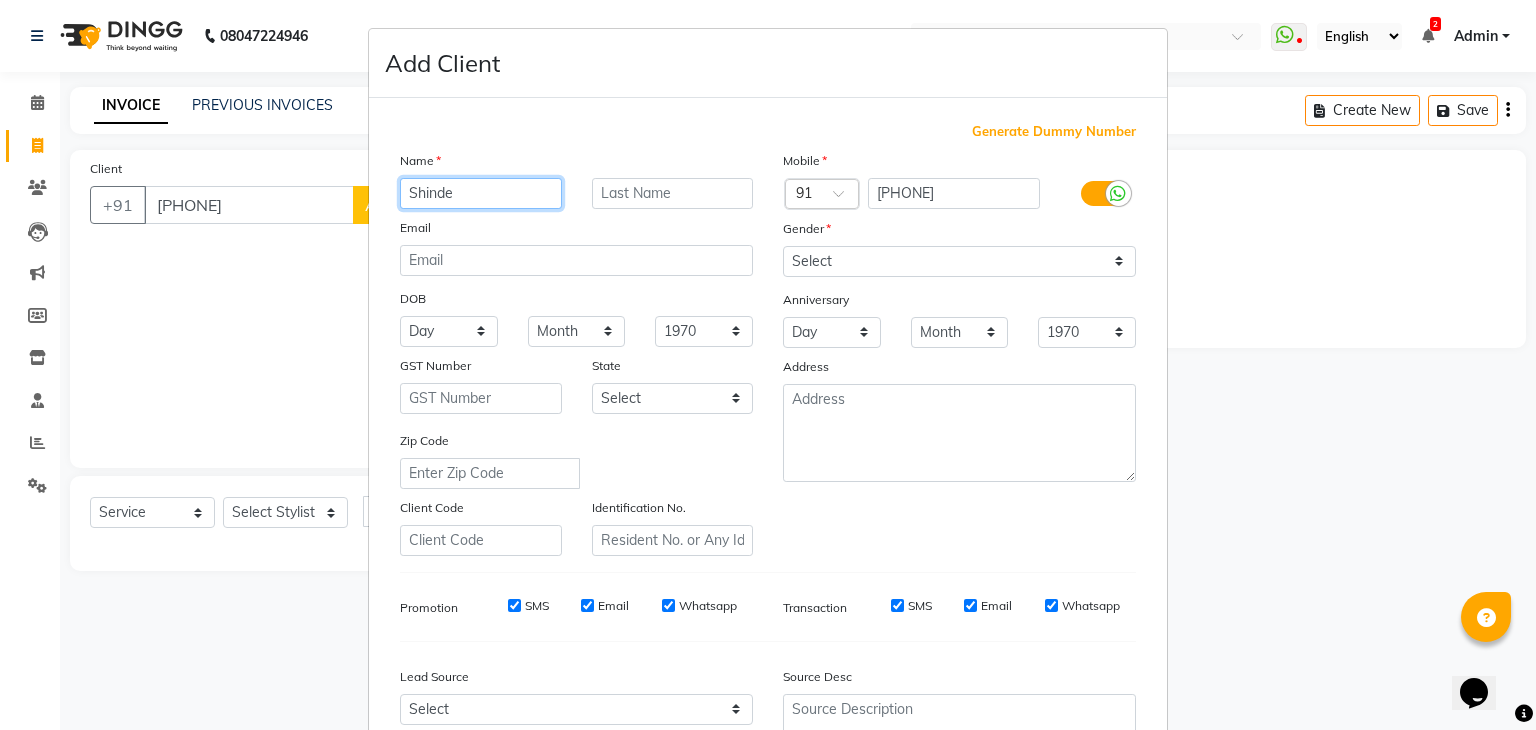 type on "Shinde" 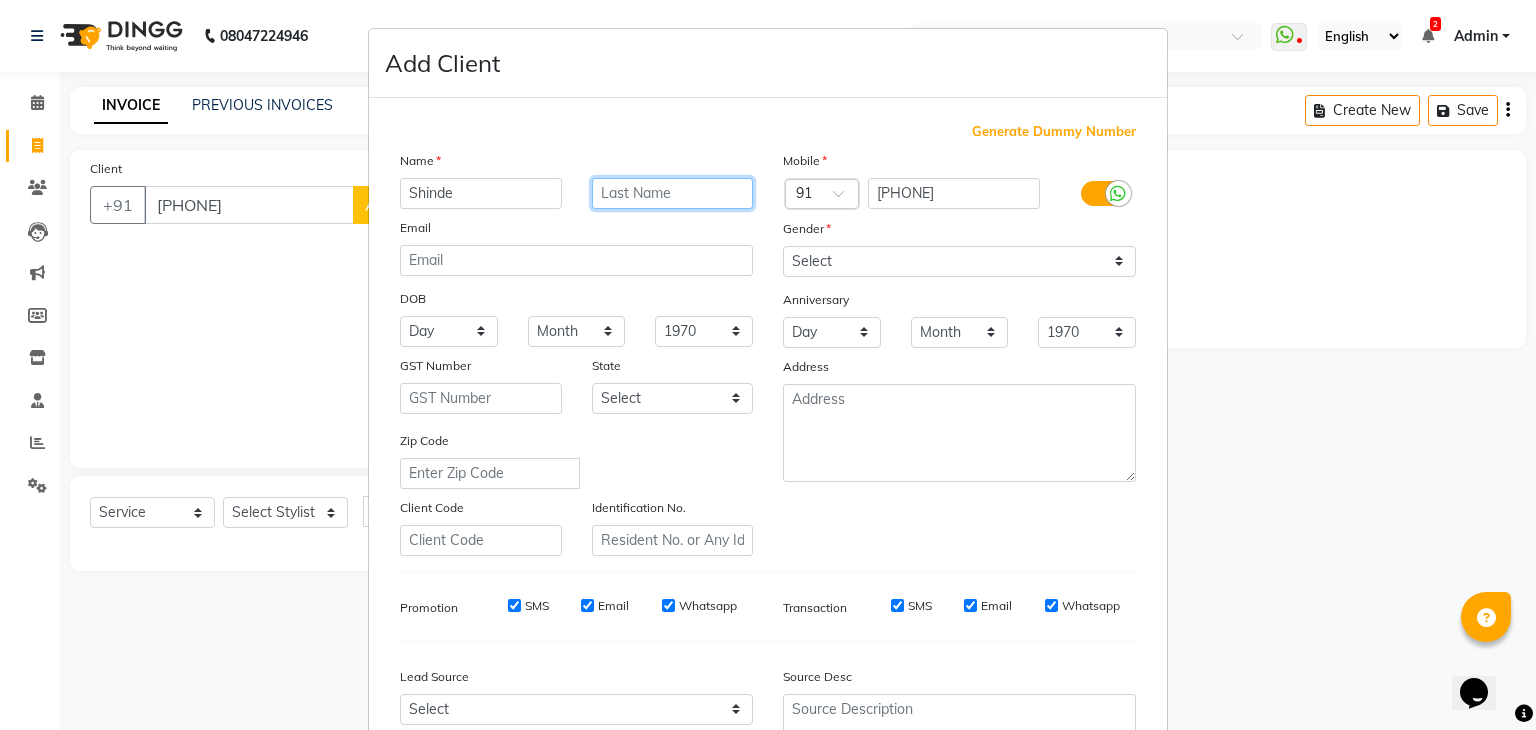 click at bounding box center [673, 193] 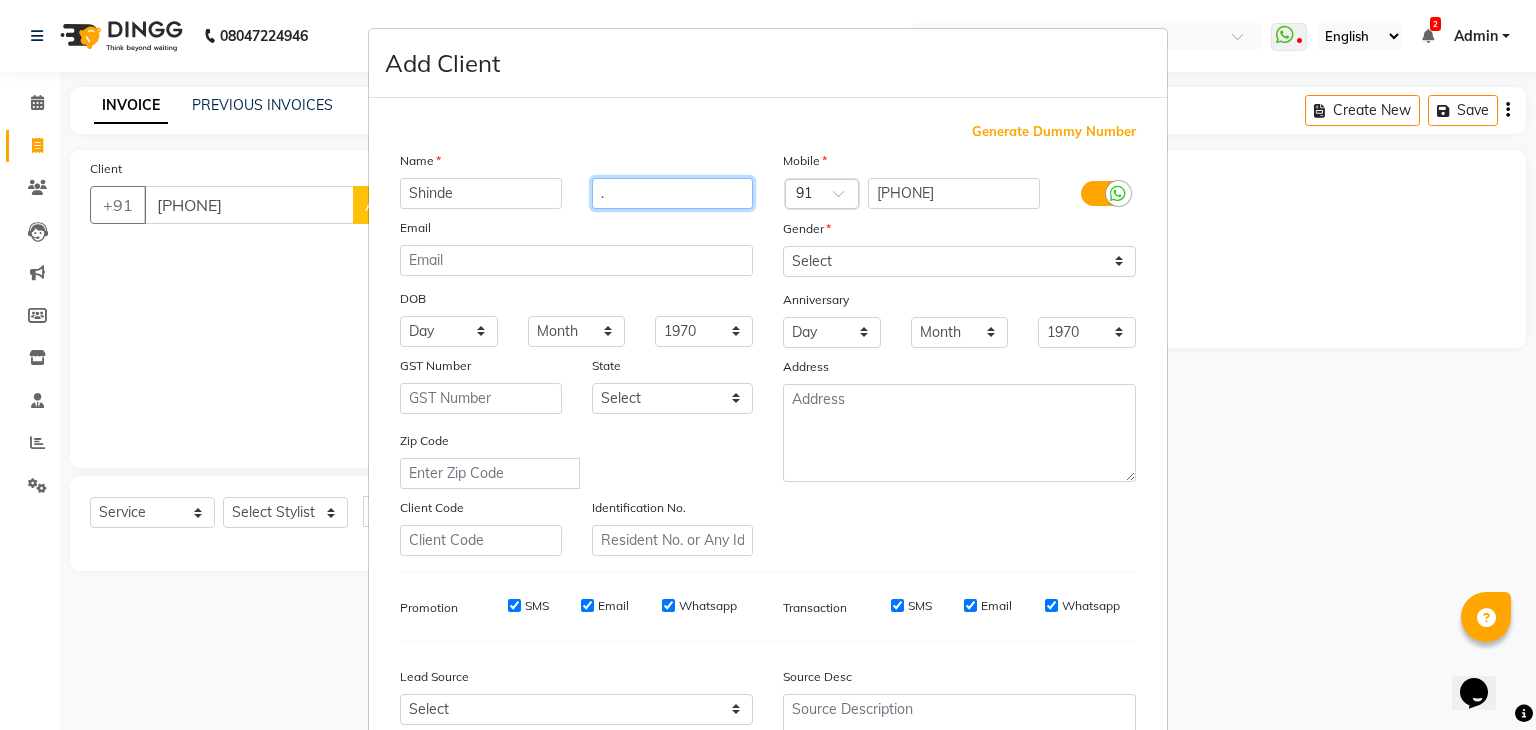 type on "." 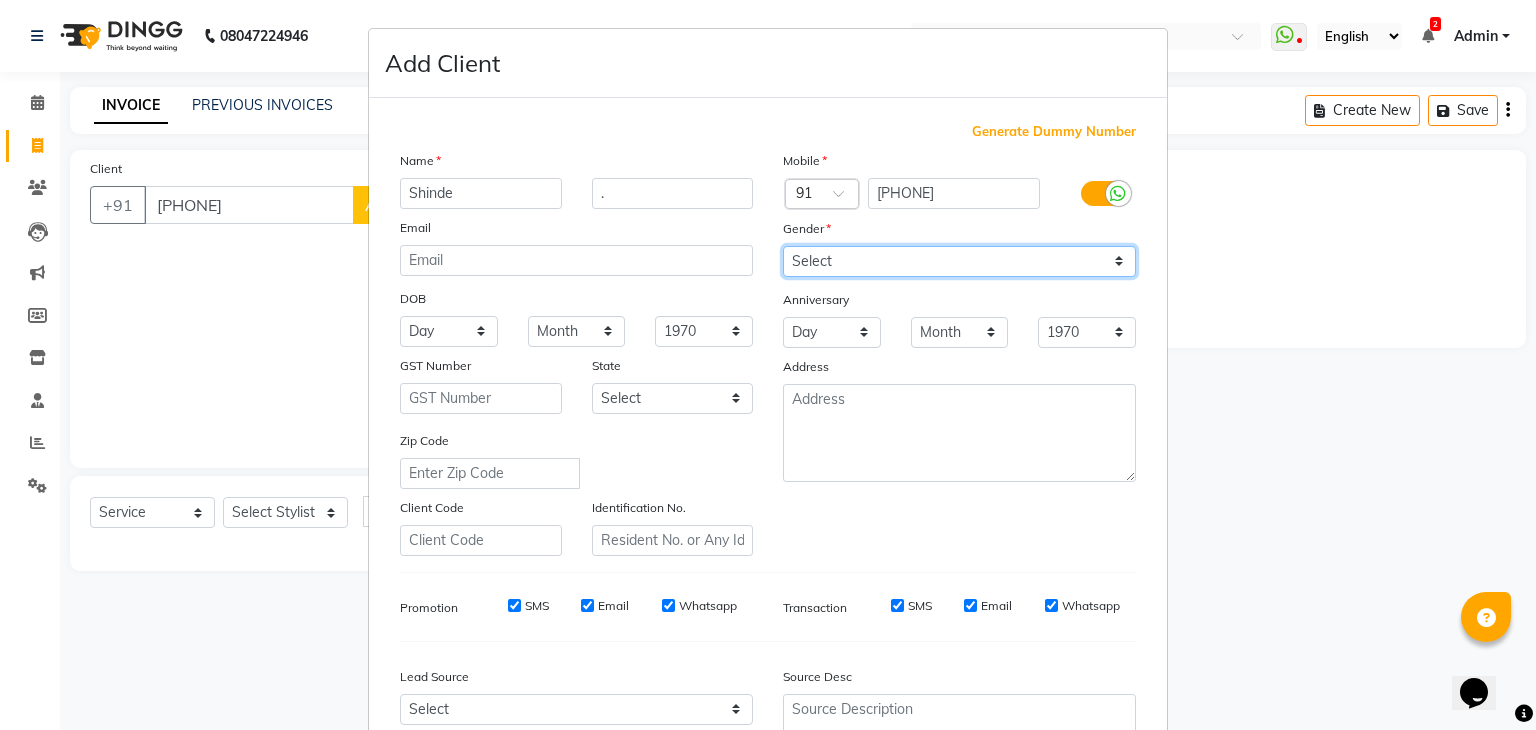click on "Select Male Female Other Prefer Not To Say" at bounding box center [959, 261] 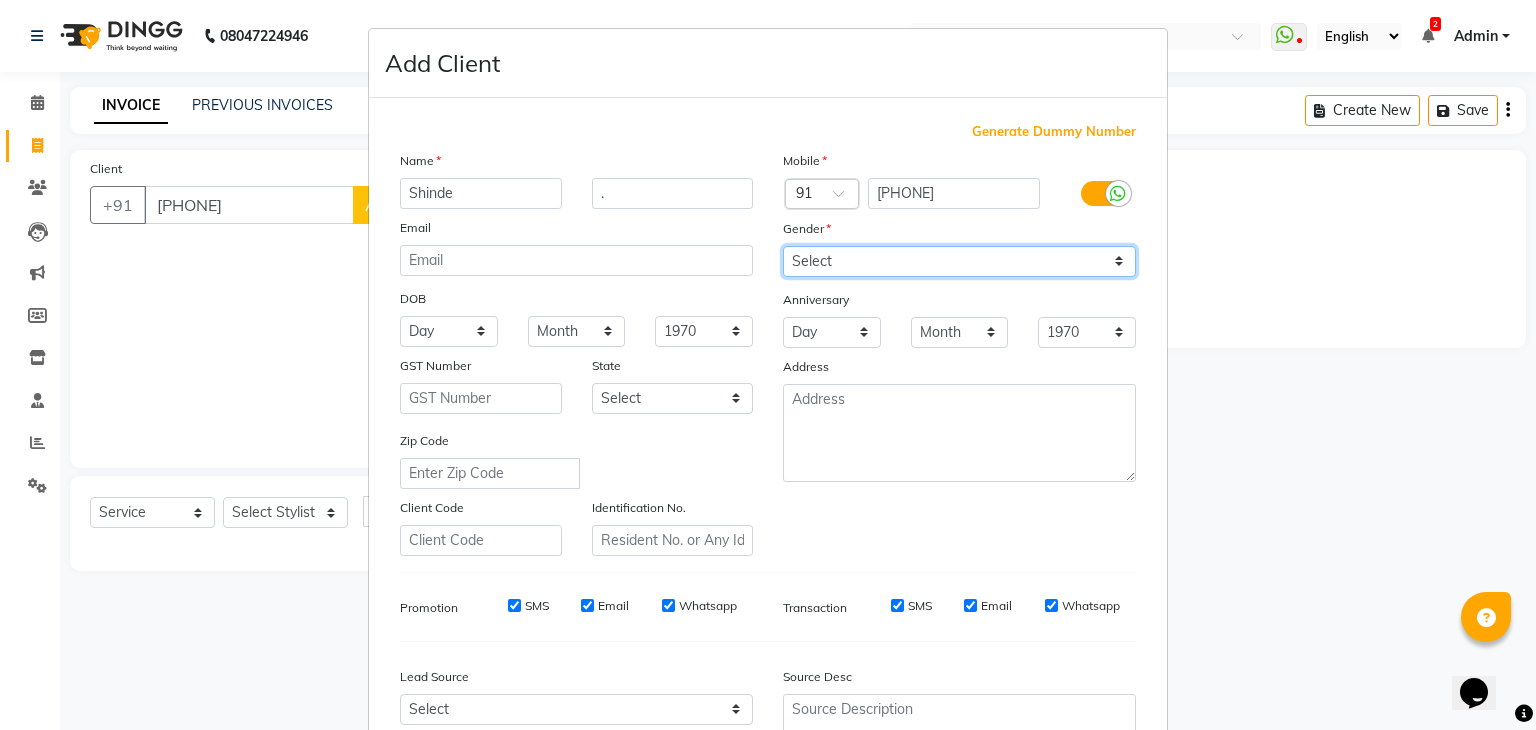 select on "female" 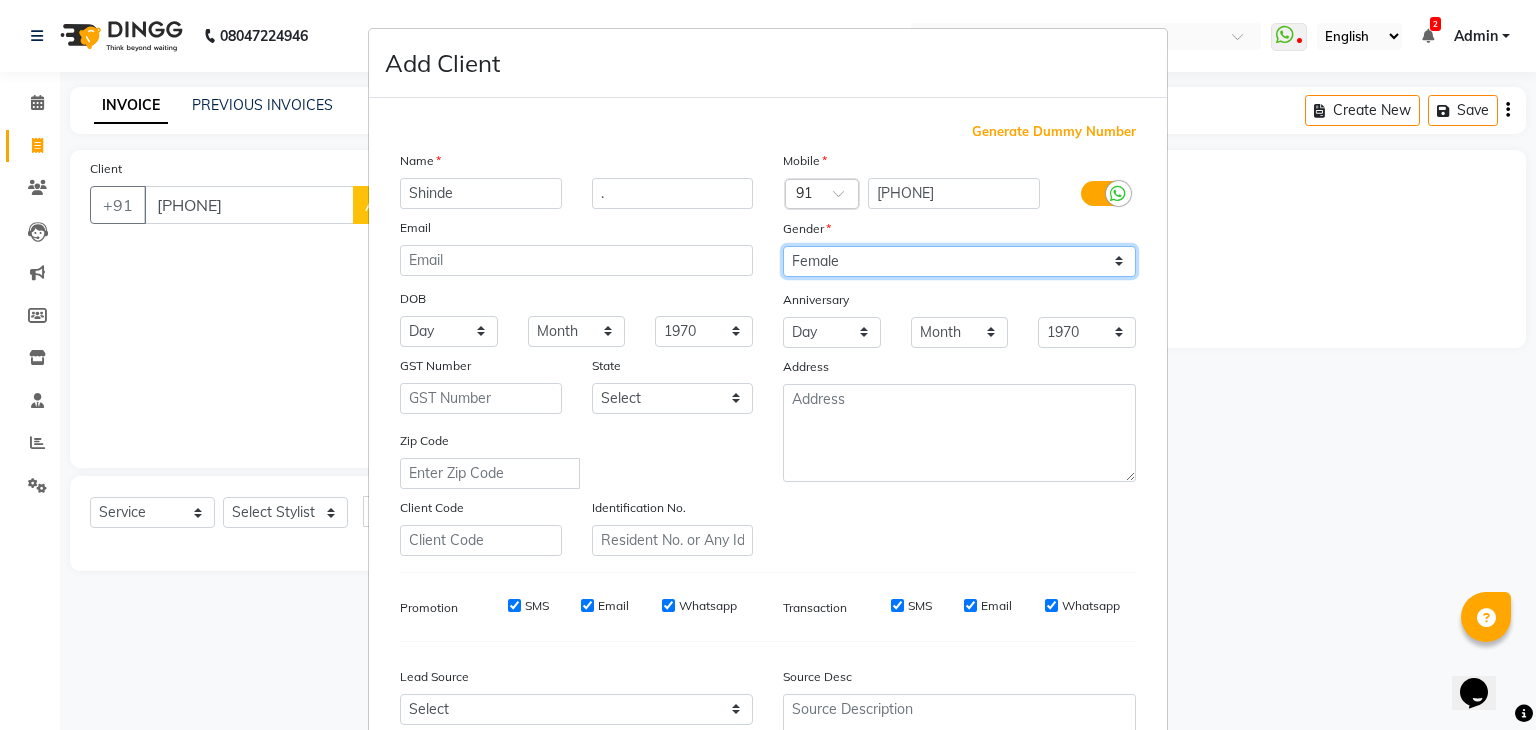 click on "Select Male Female Other Prefer Not To Say" at bounding box center [959, 261] 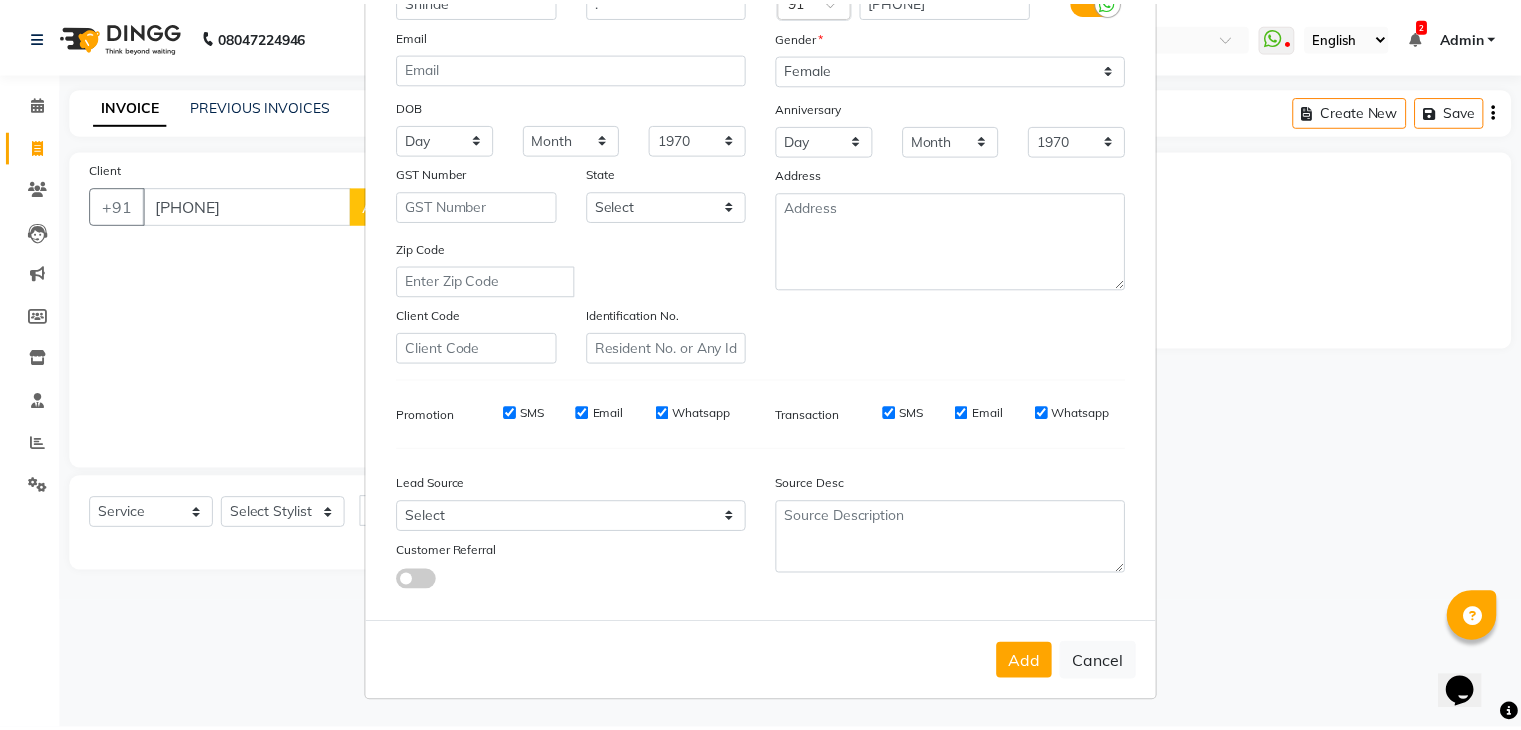 scroll, scrollTop: 196, scrollLeft: 0, axis: vertical 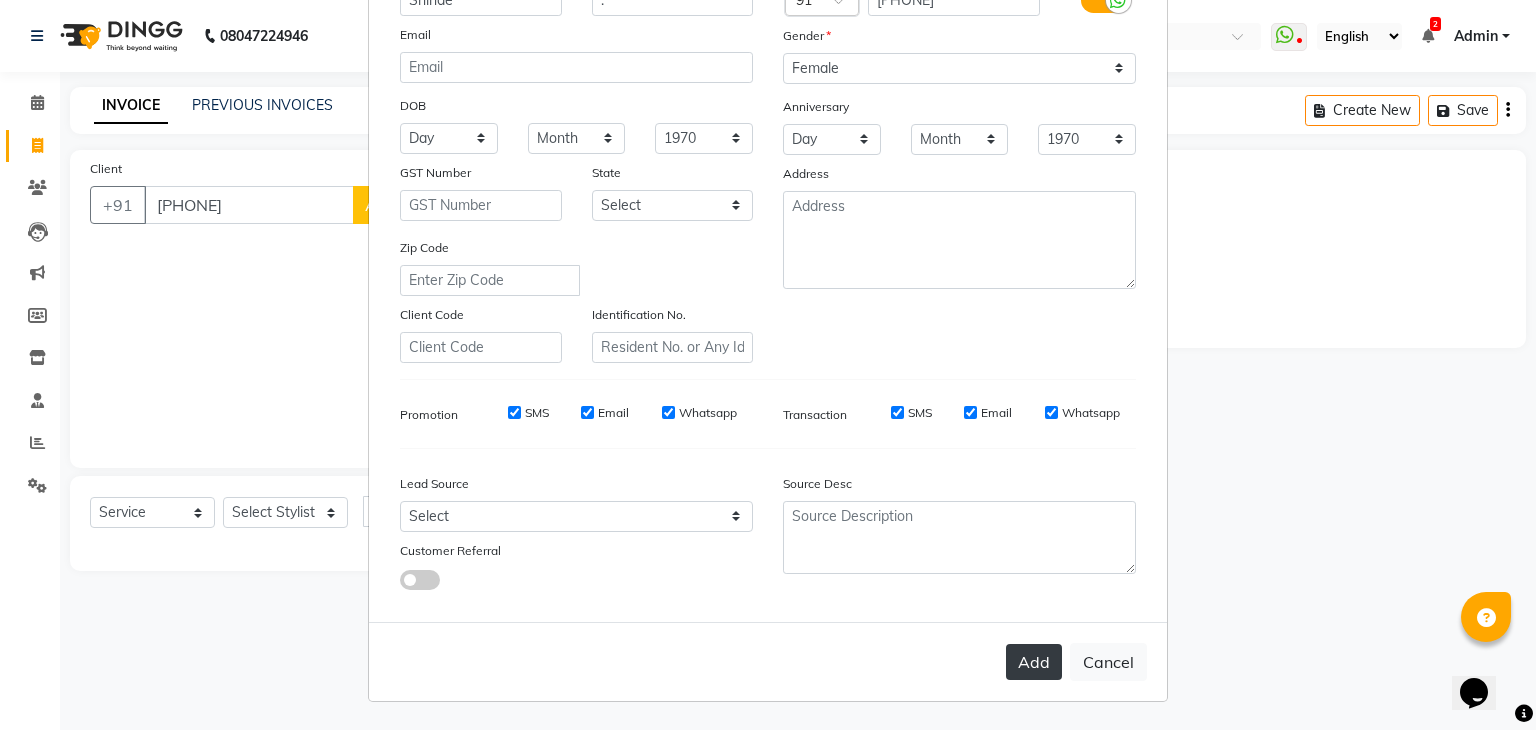 click on "Add" at bounding box center (1034, 662) 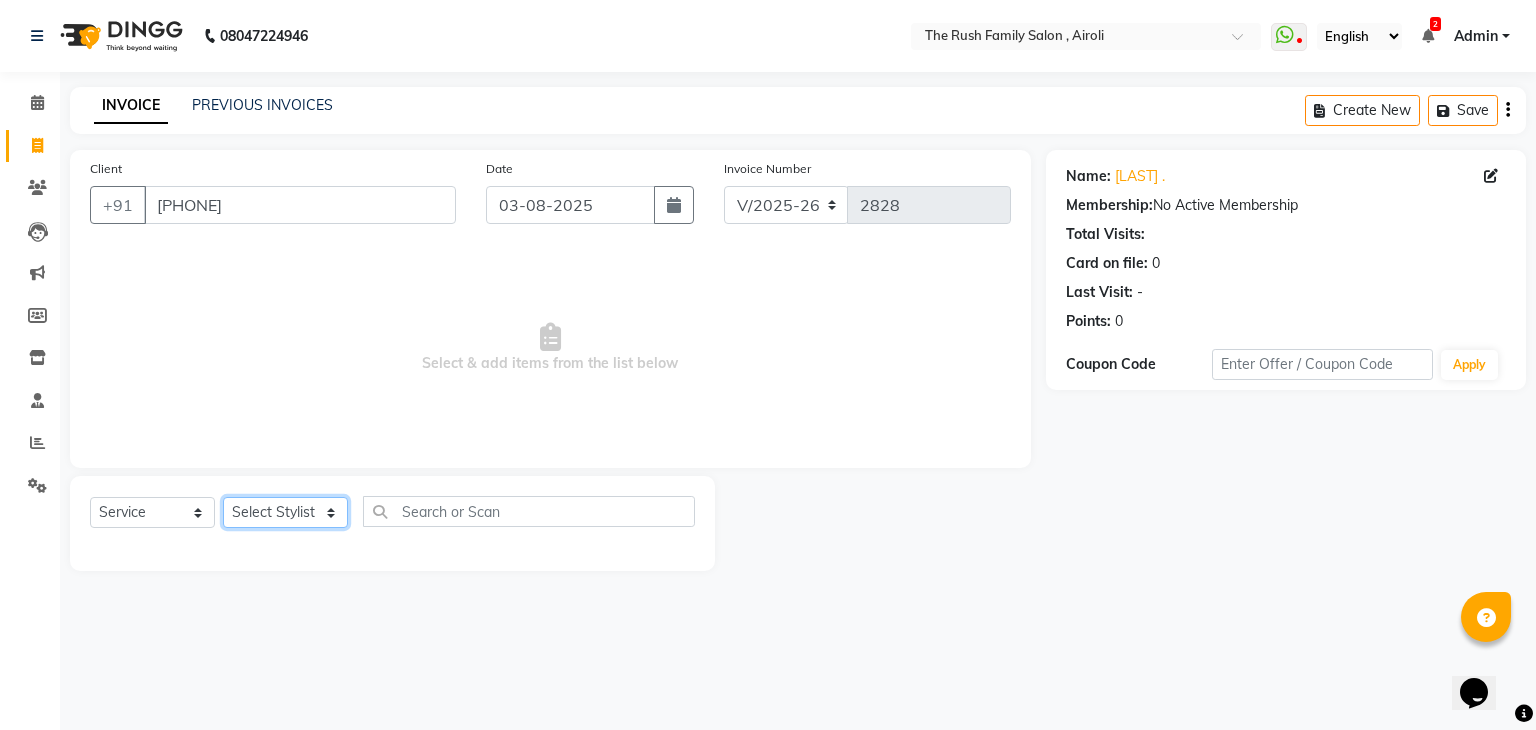 click on "Select Stylist Ajaz Alvira Danish Guddi Jayesh Josh  mumtaz Naeem Neha Riya    Rush Swati" 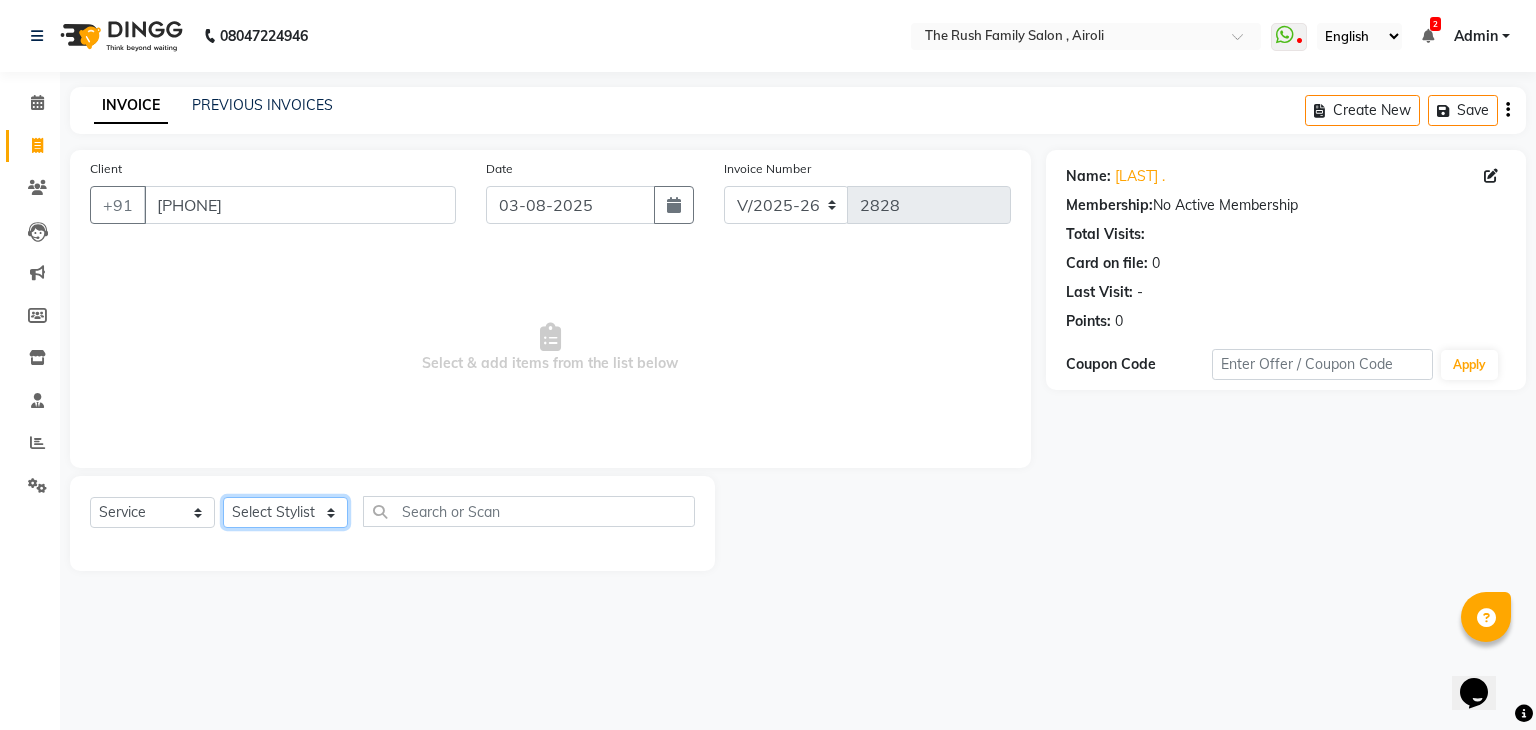 select on "53300" 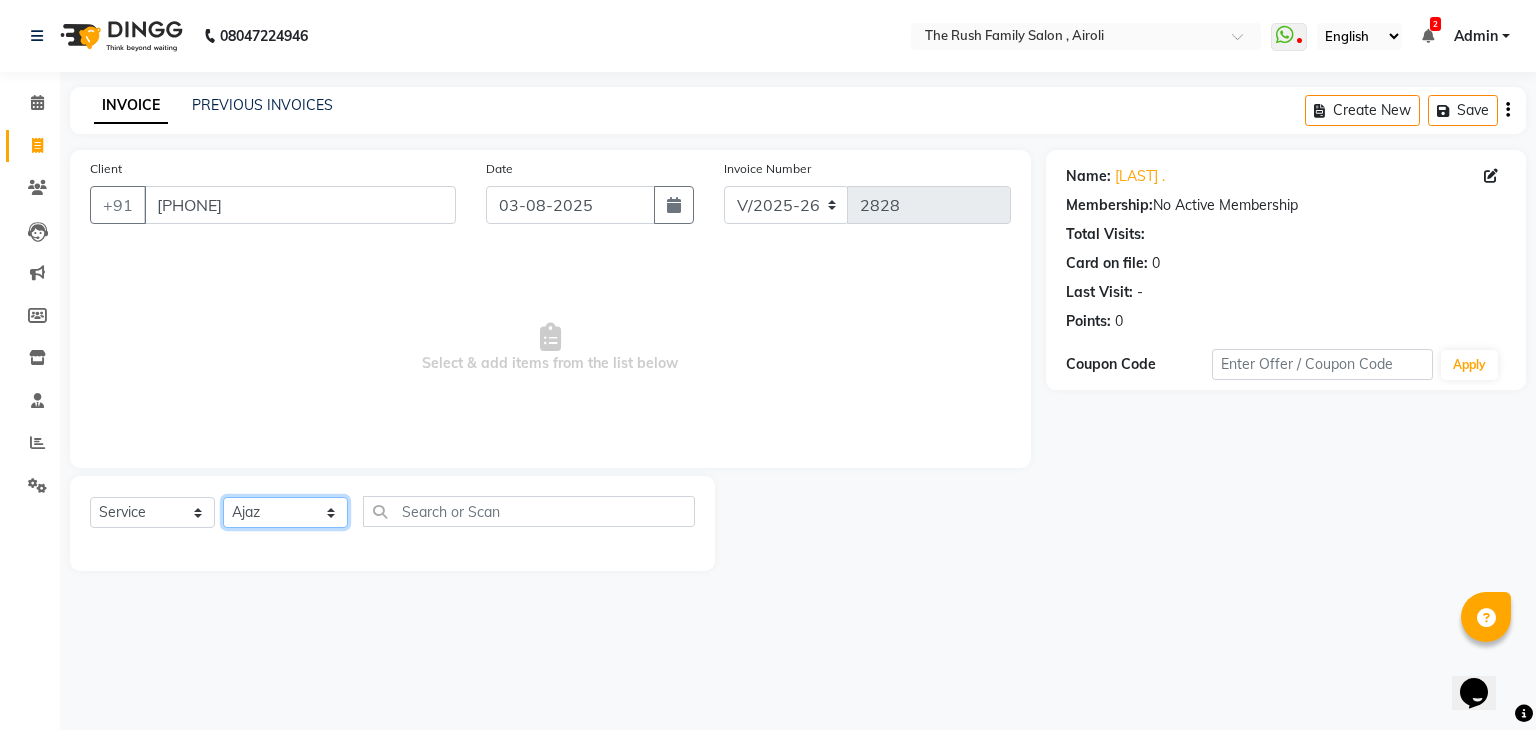 click on "Select Stylist Ajaz Alvira Danish Guddi Jayesh Josh  mumtaz Naeem Neha Riya    Rush Swati" 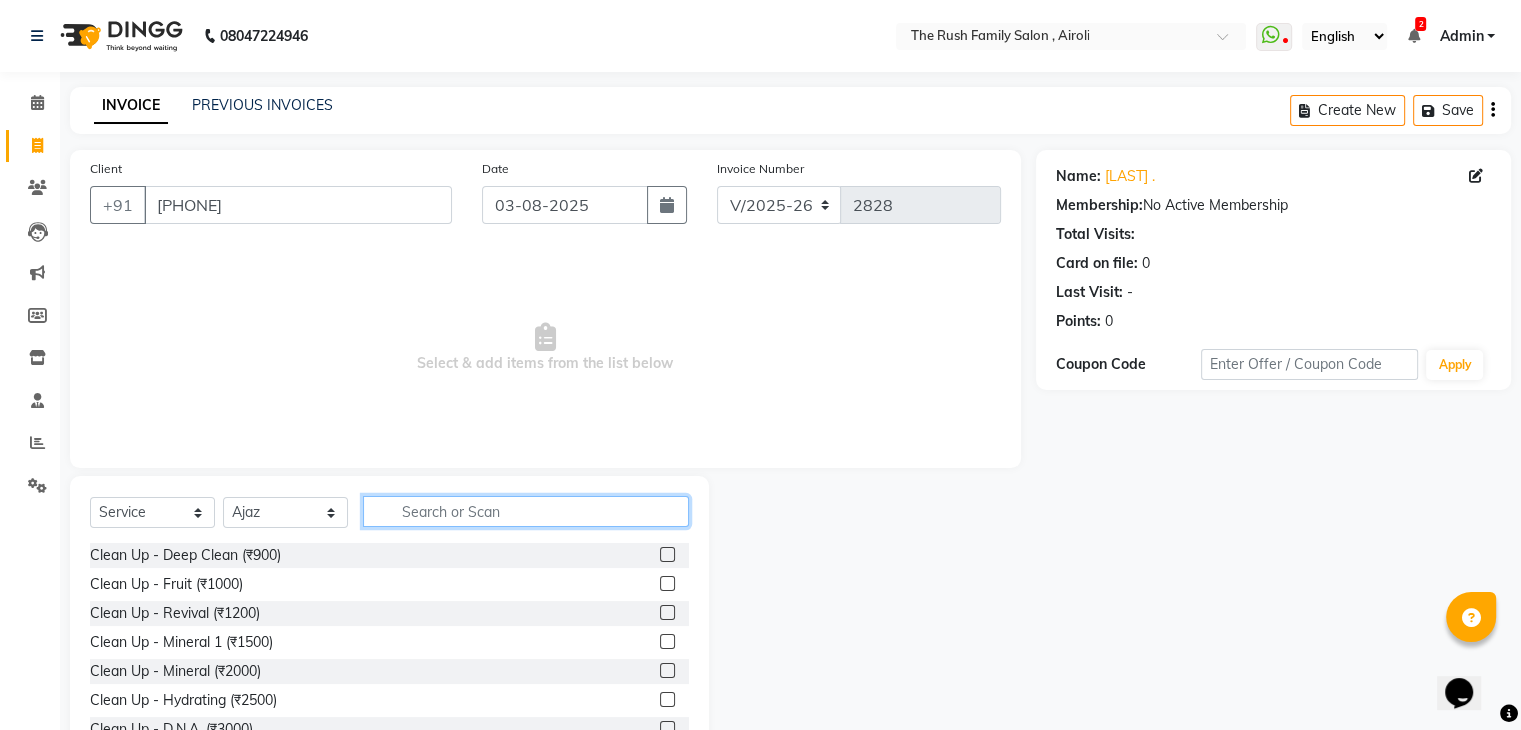 click 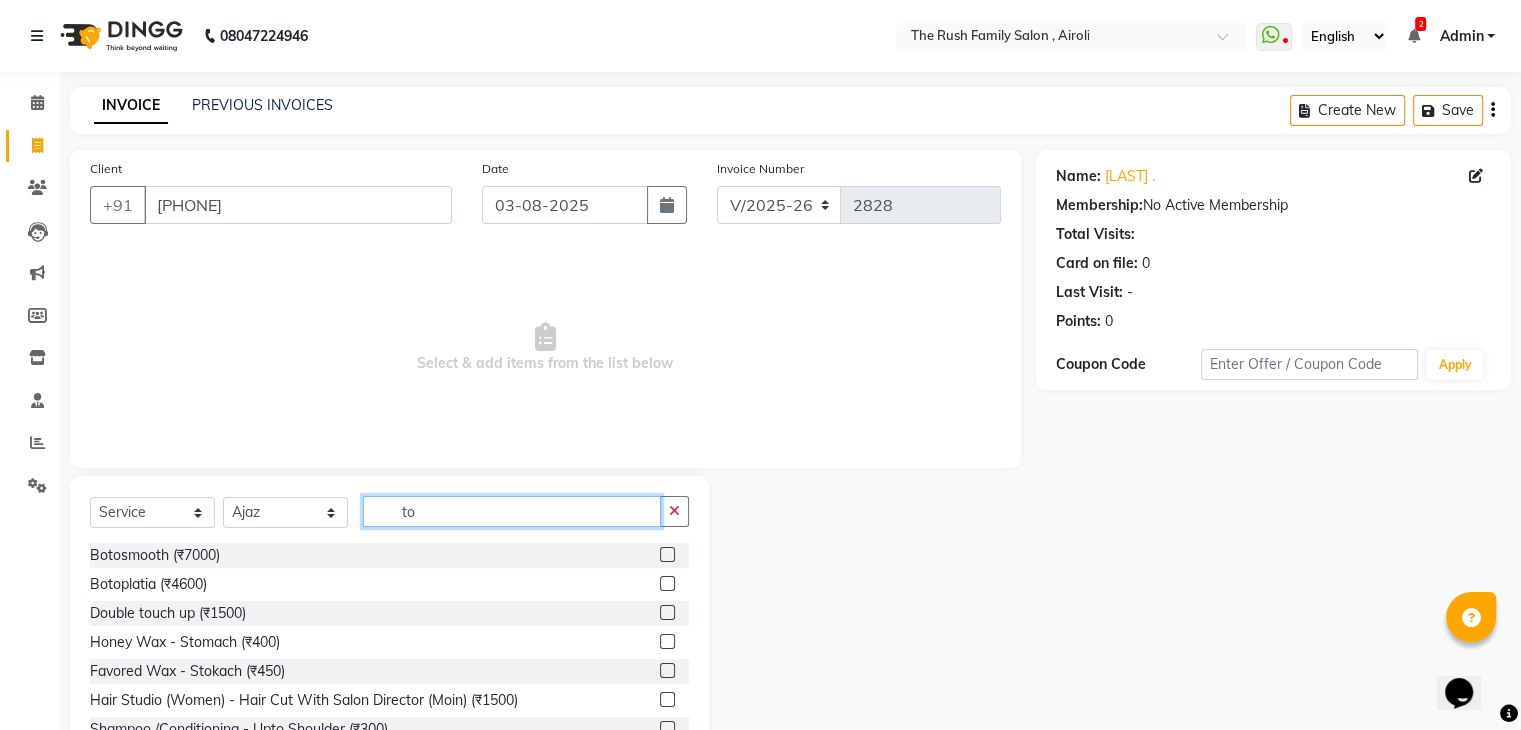 type on "to" 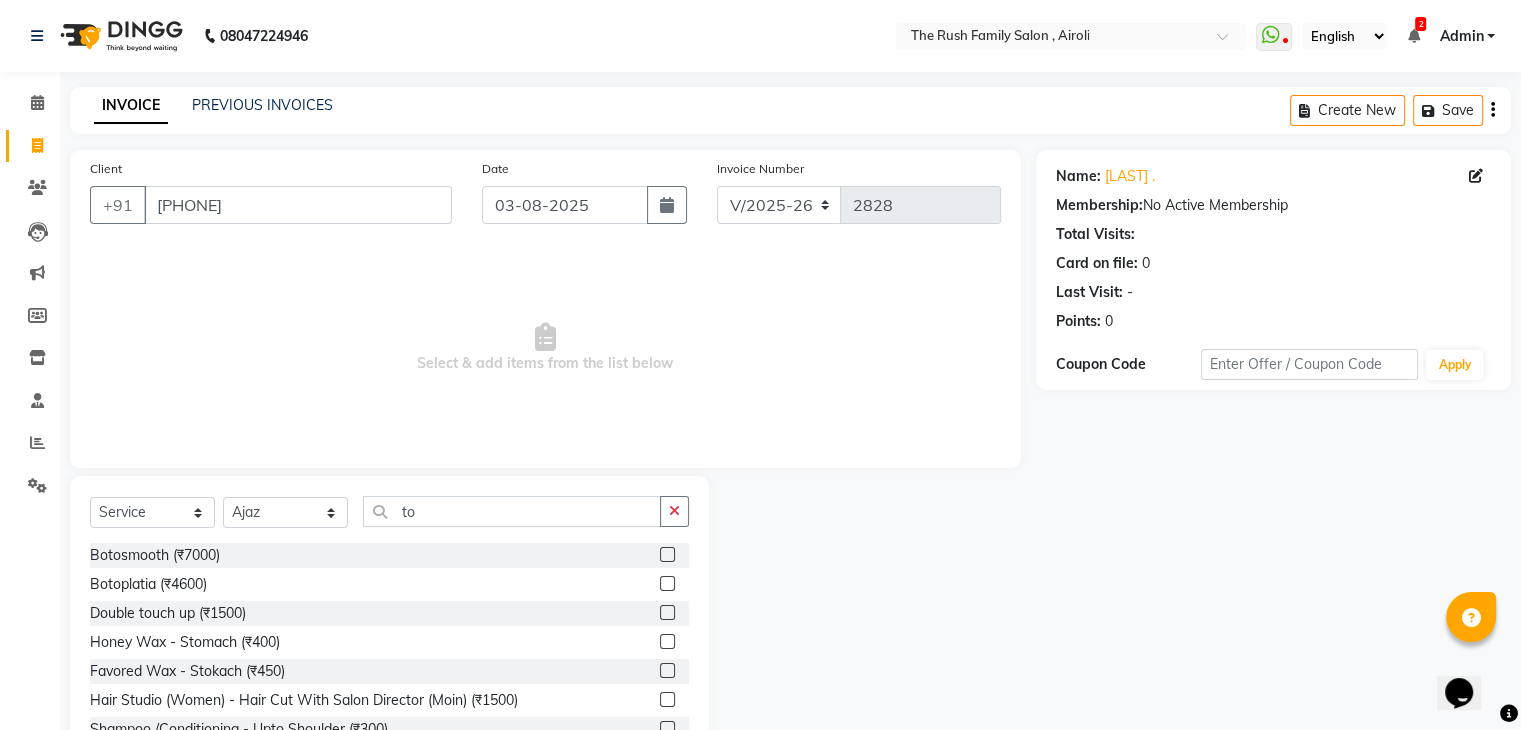 click 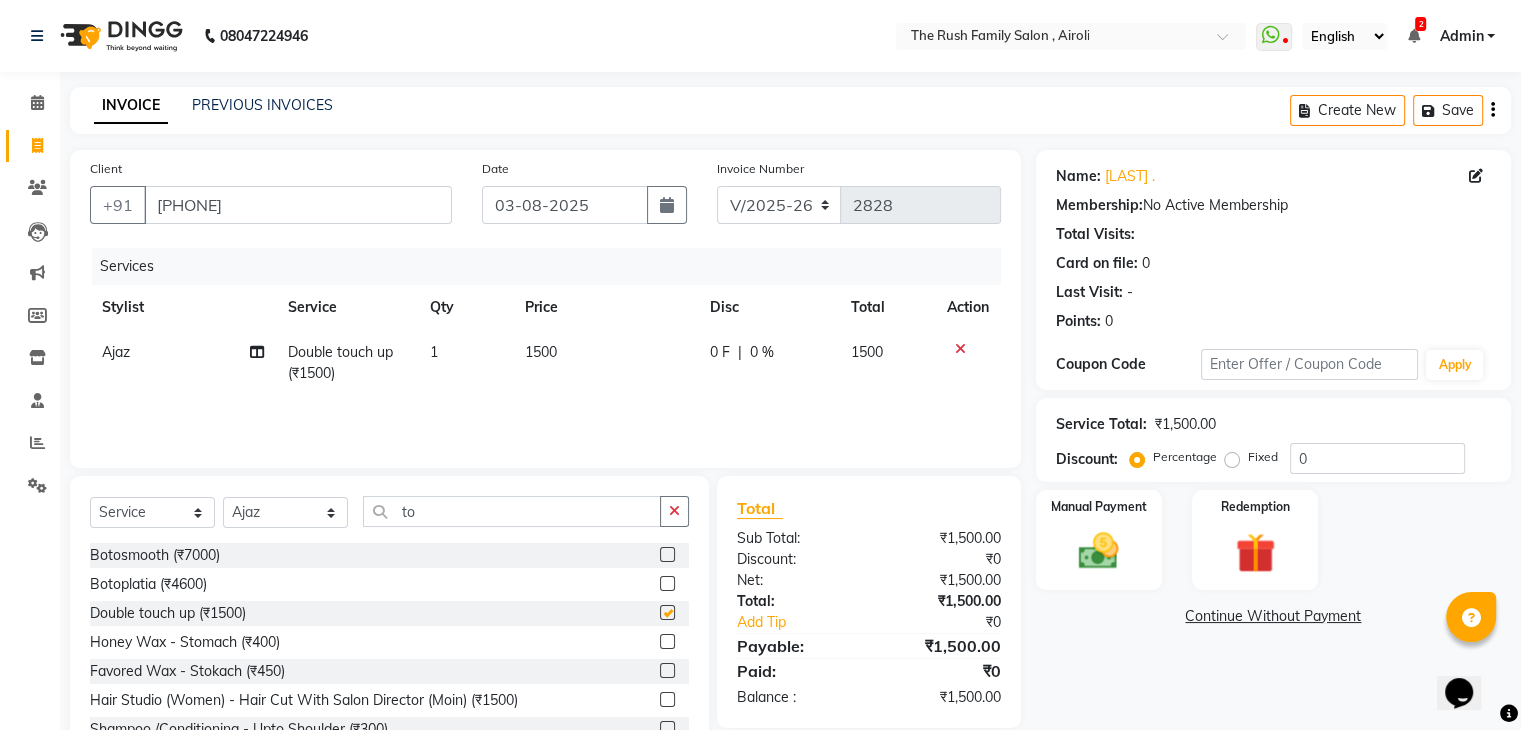 checkbox on "false" 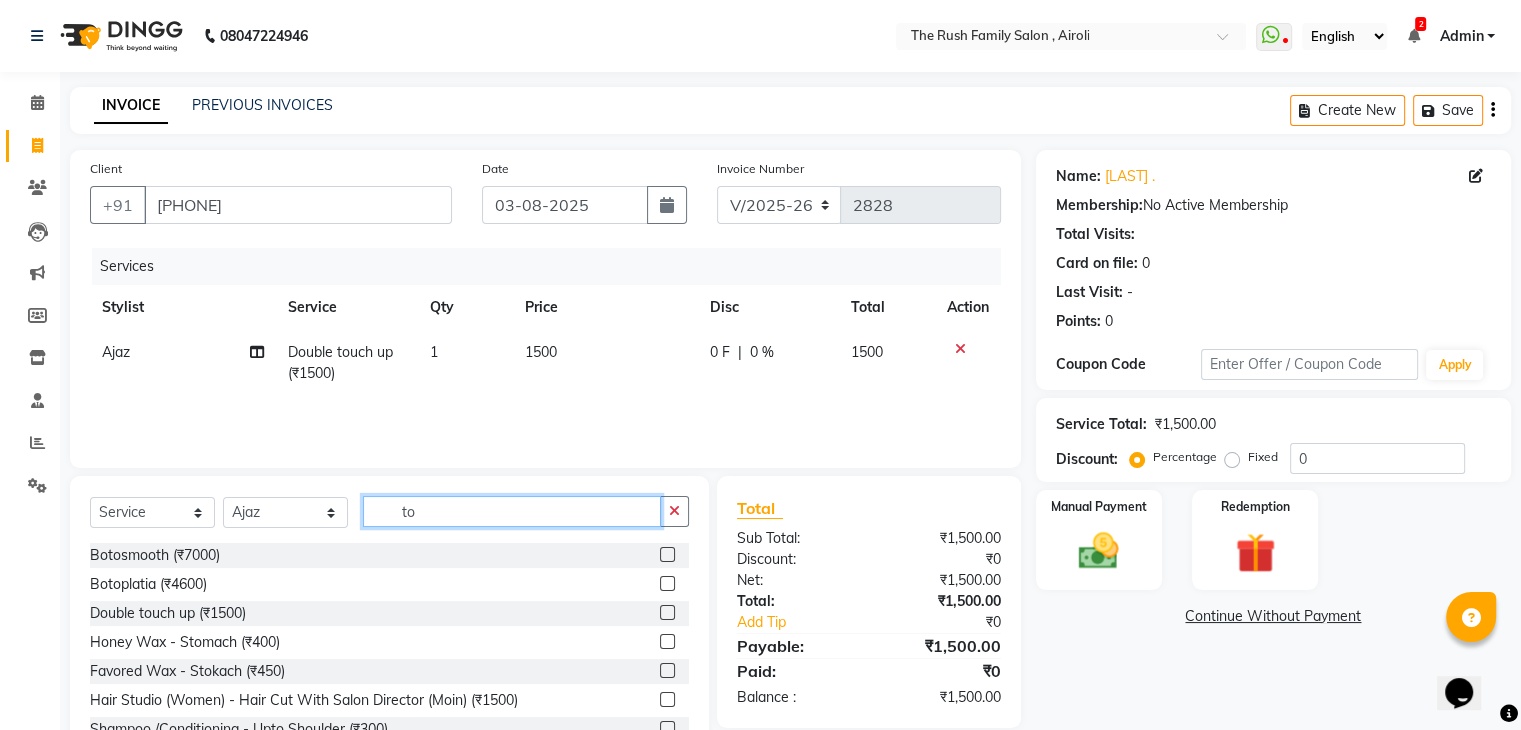 click on "to" 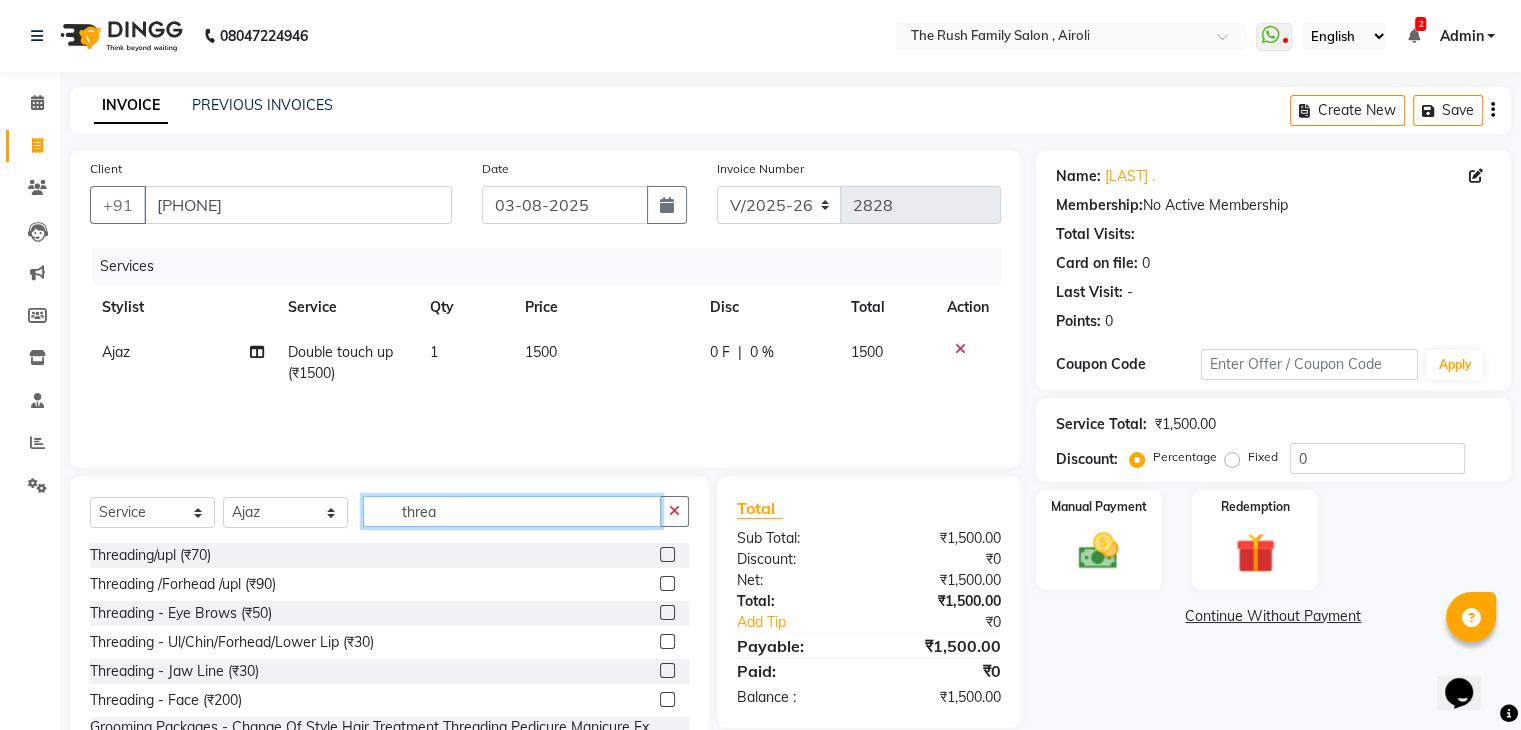 scroll, scrollTop: 20, scrollLeft: 0, axis: vertical 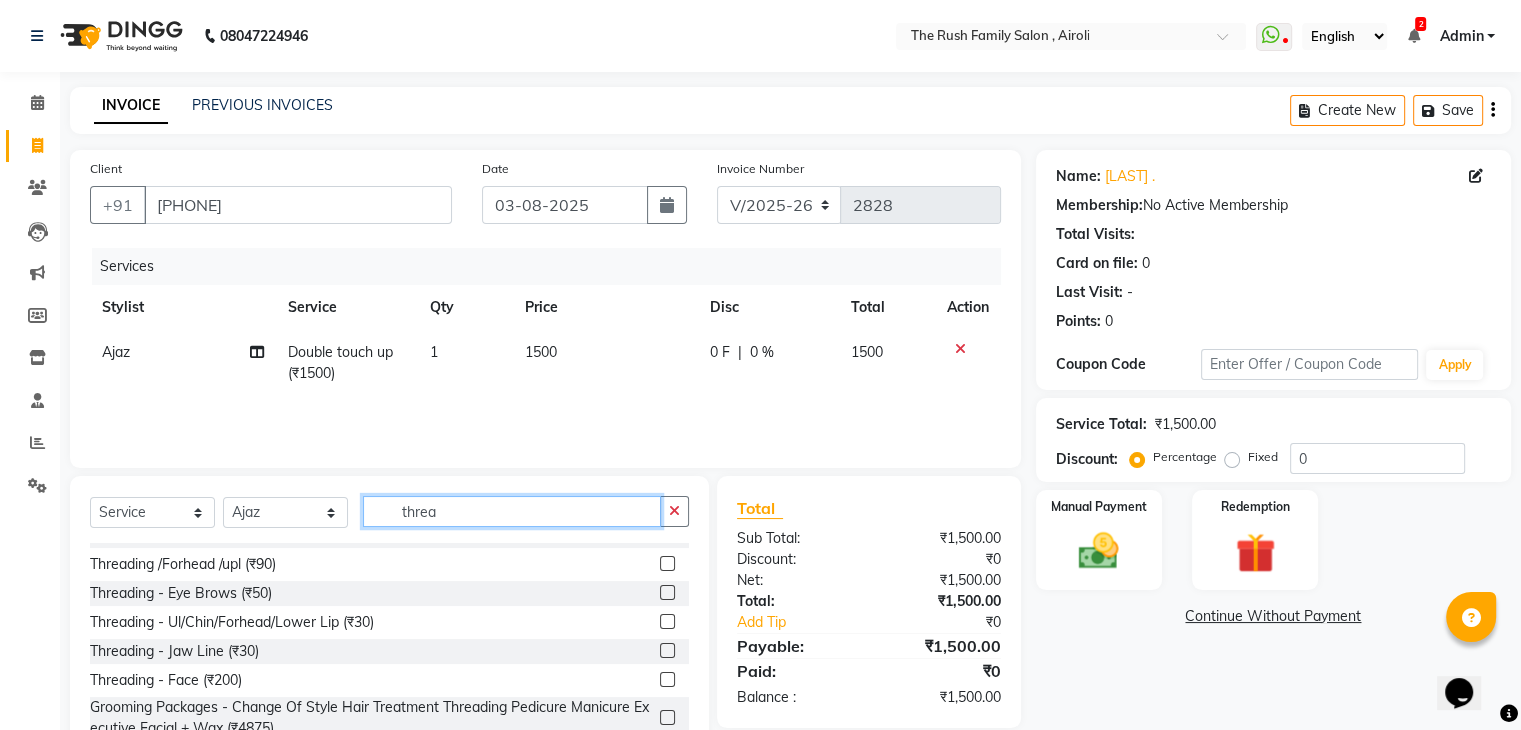 type on "threa" 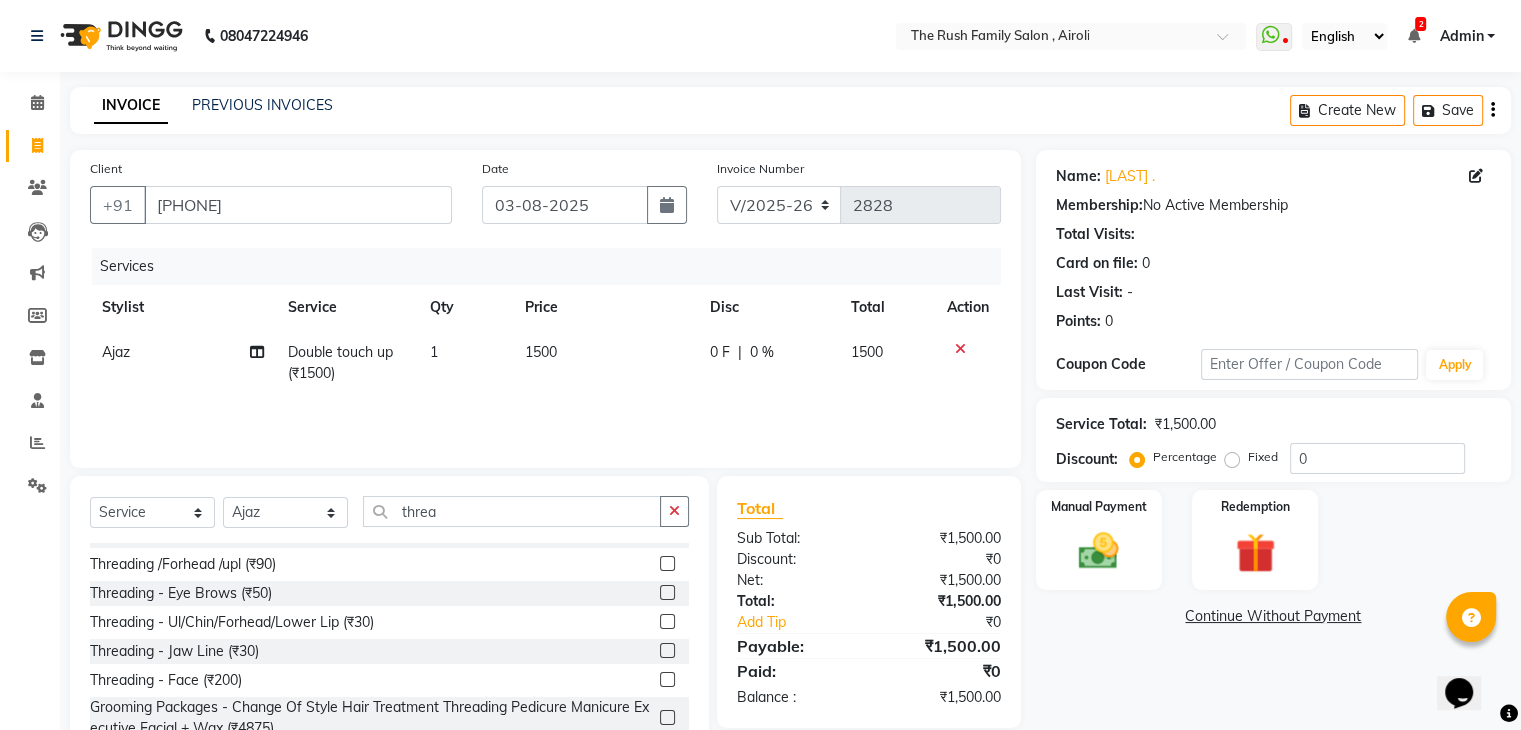click 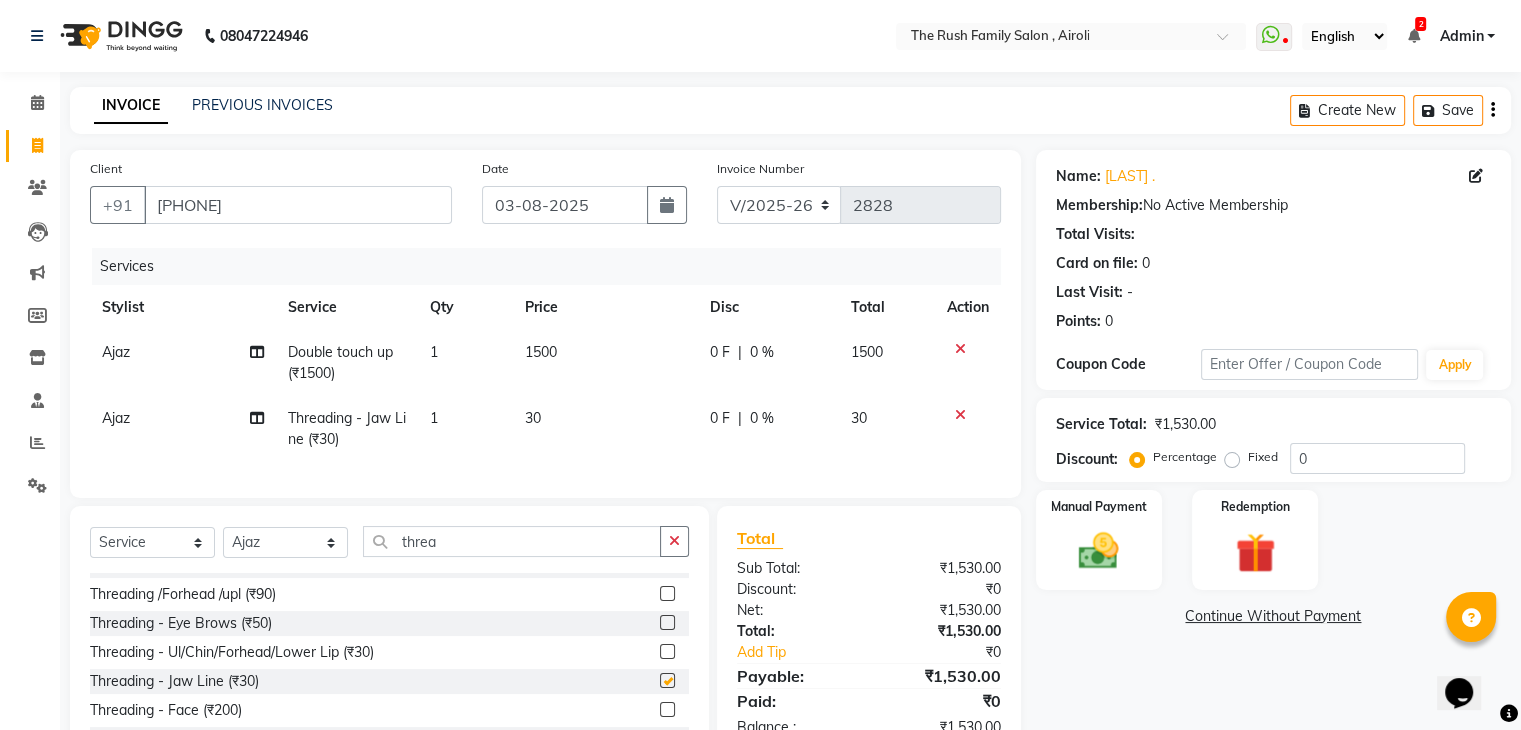 checkbox on "false" 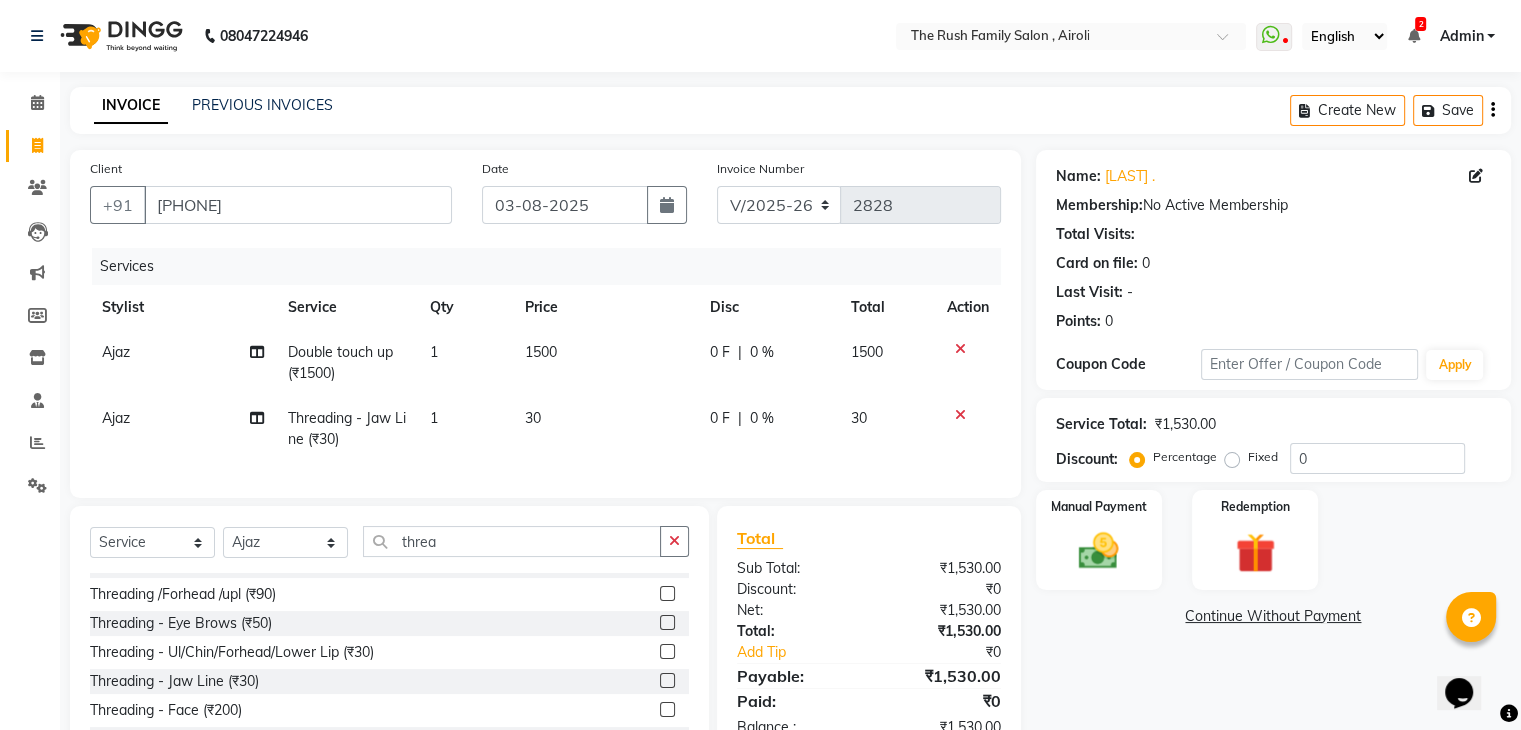 click on "0 F" 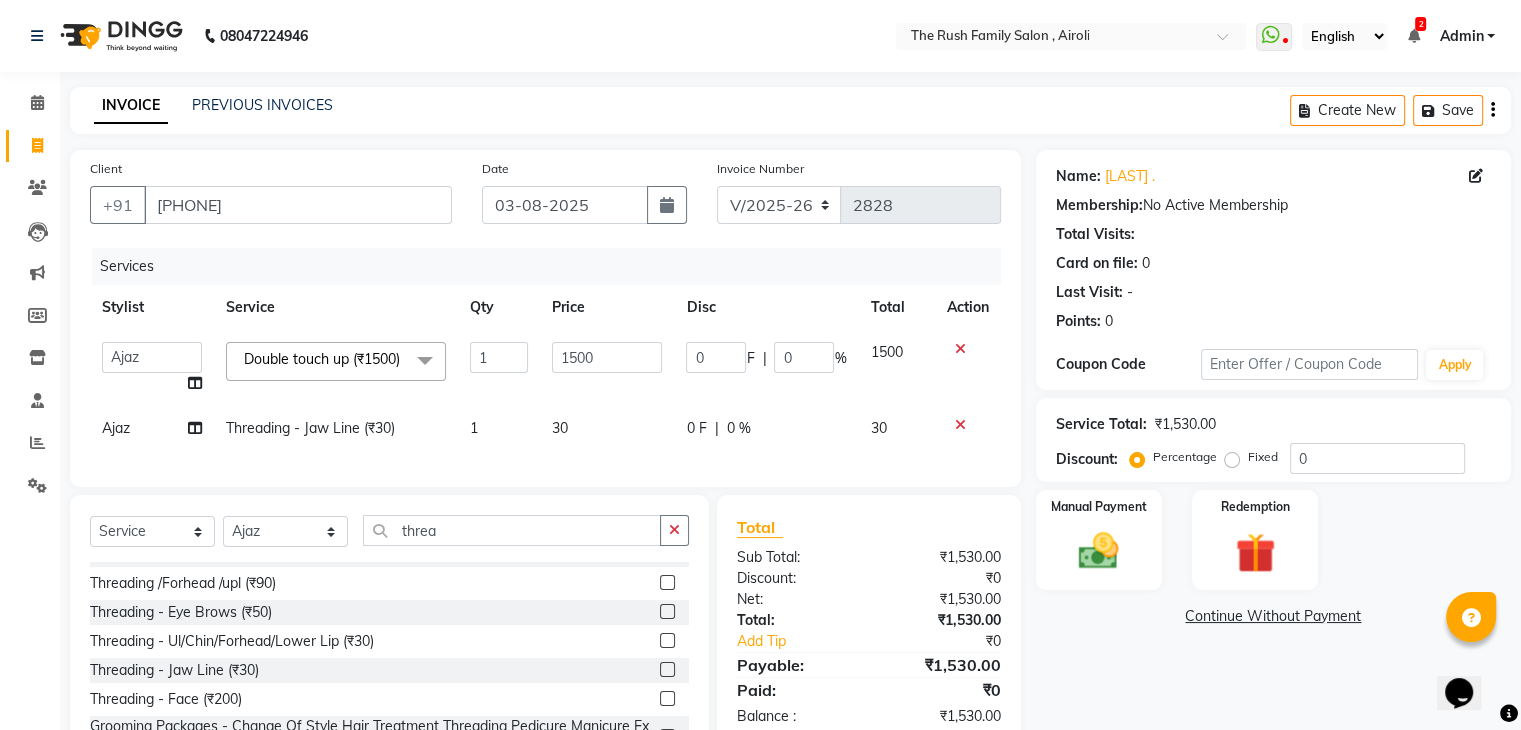 click on "0" 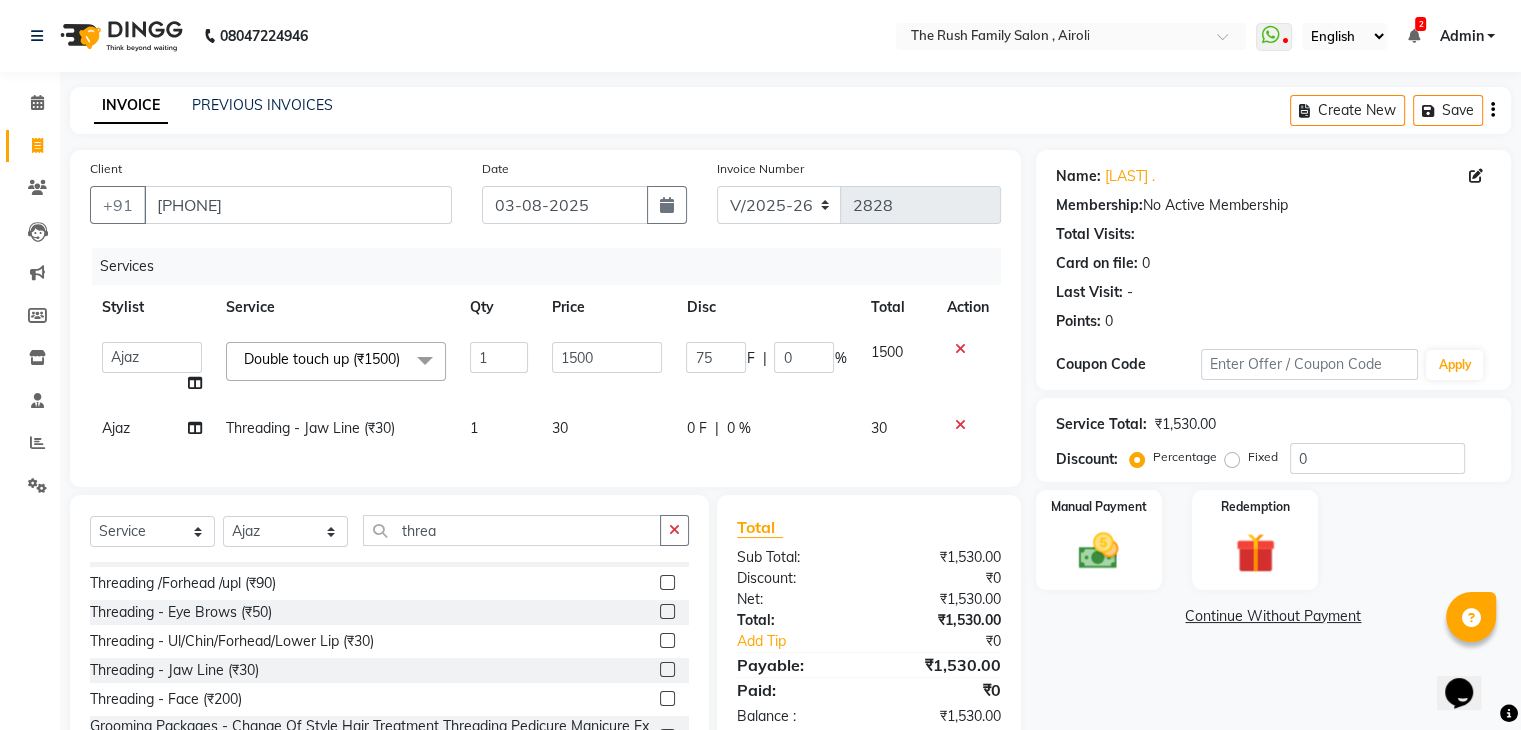 type on "750" 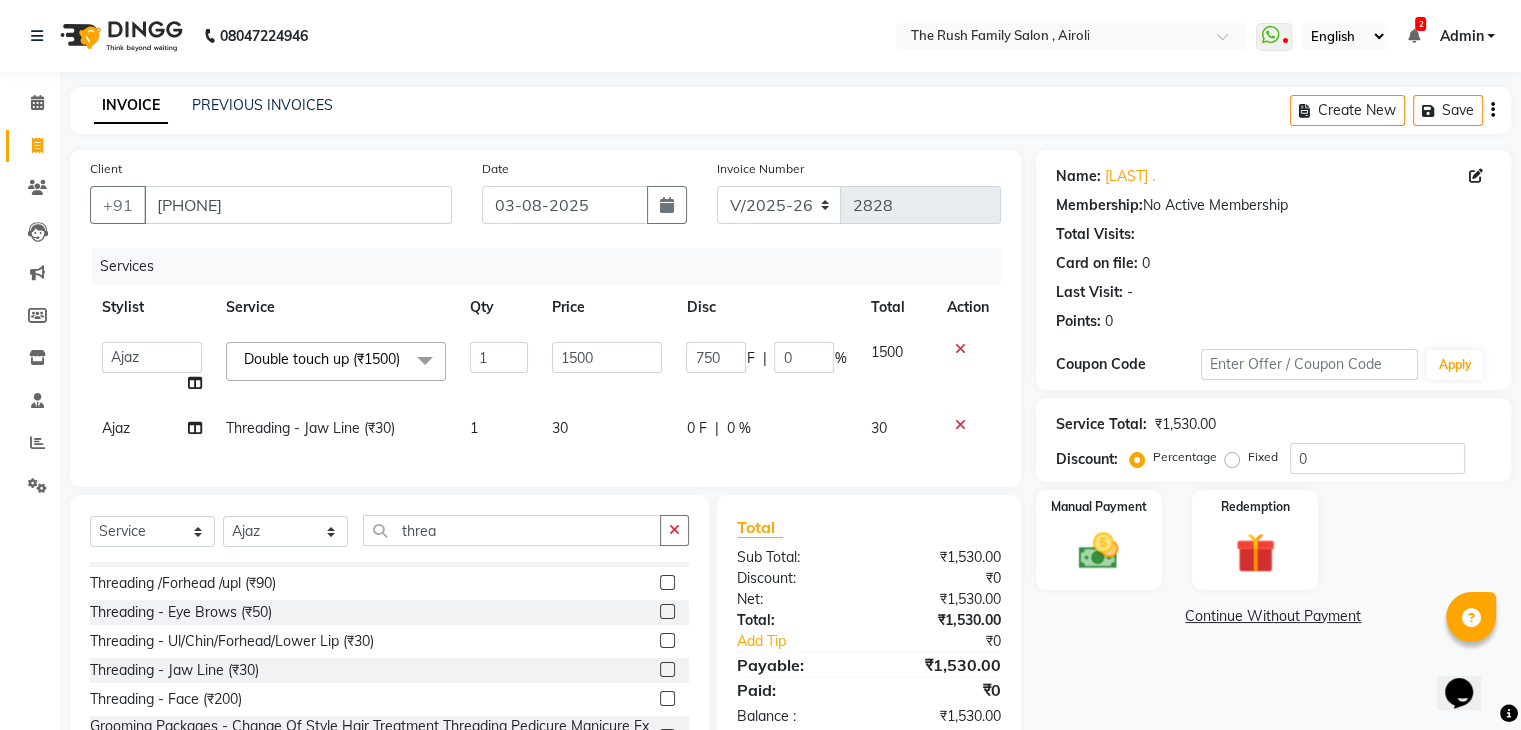 click on "750 F | 0 %" 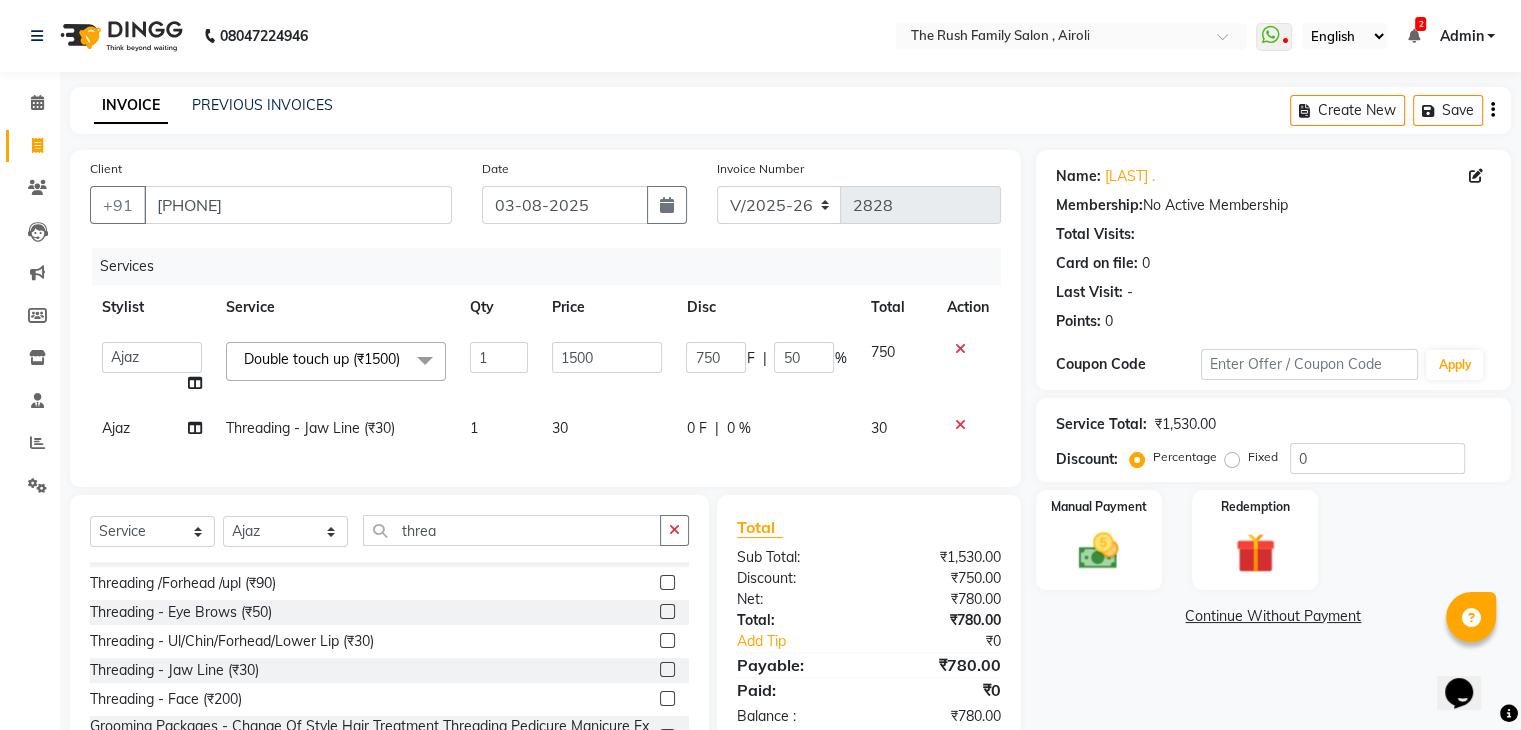 click on "0 F" 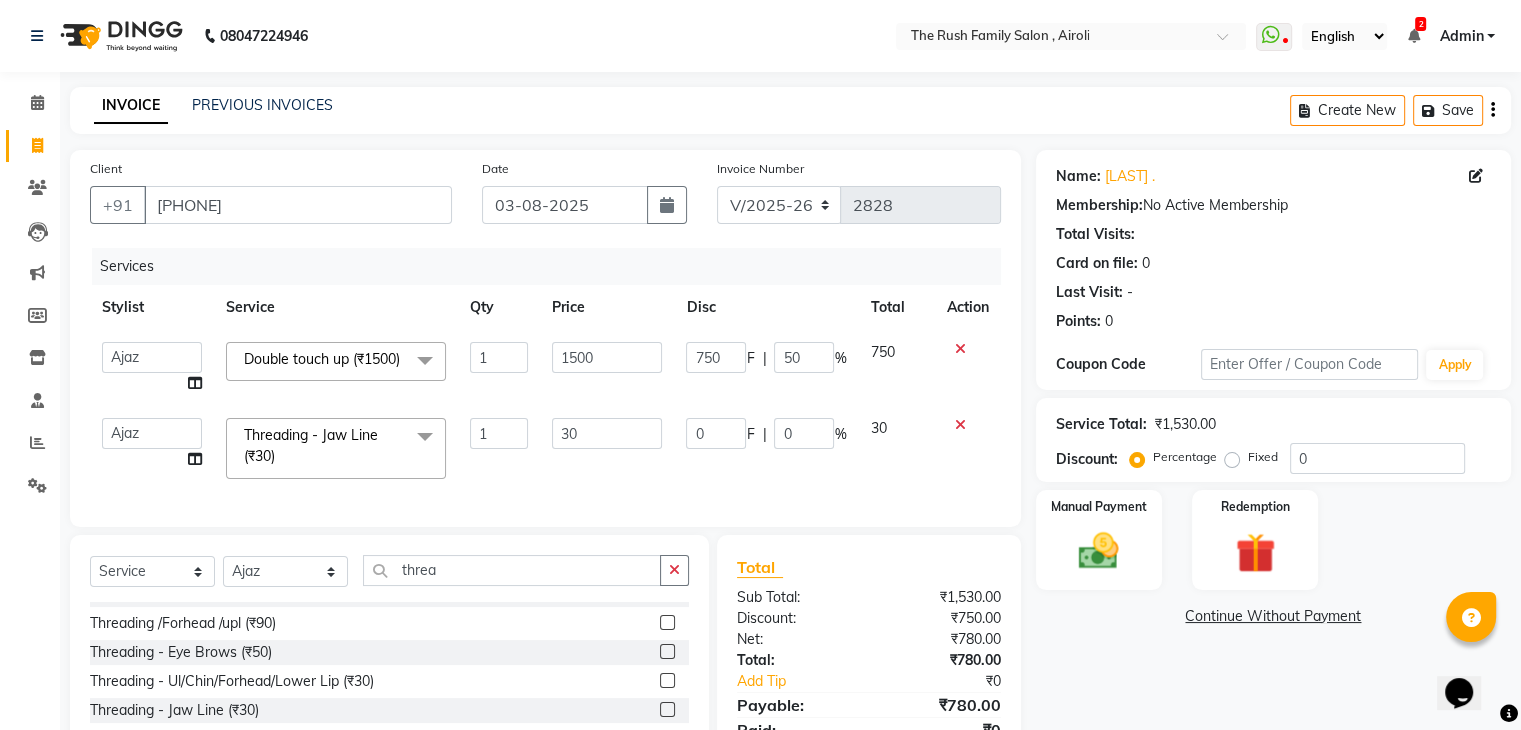 click on "0" 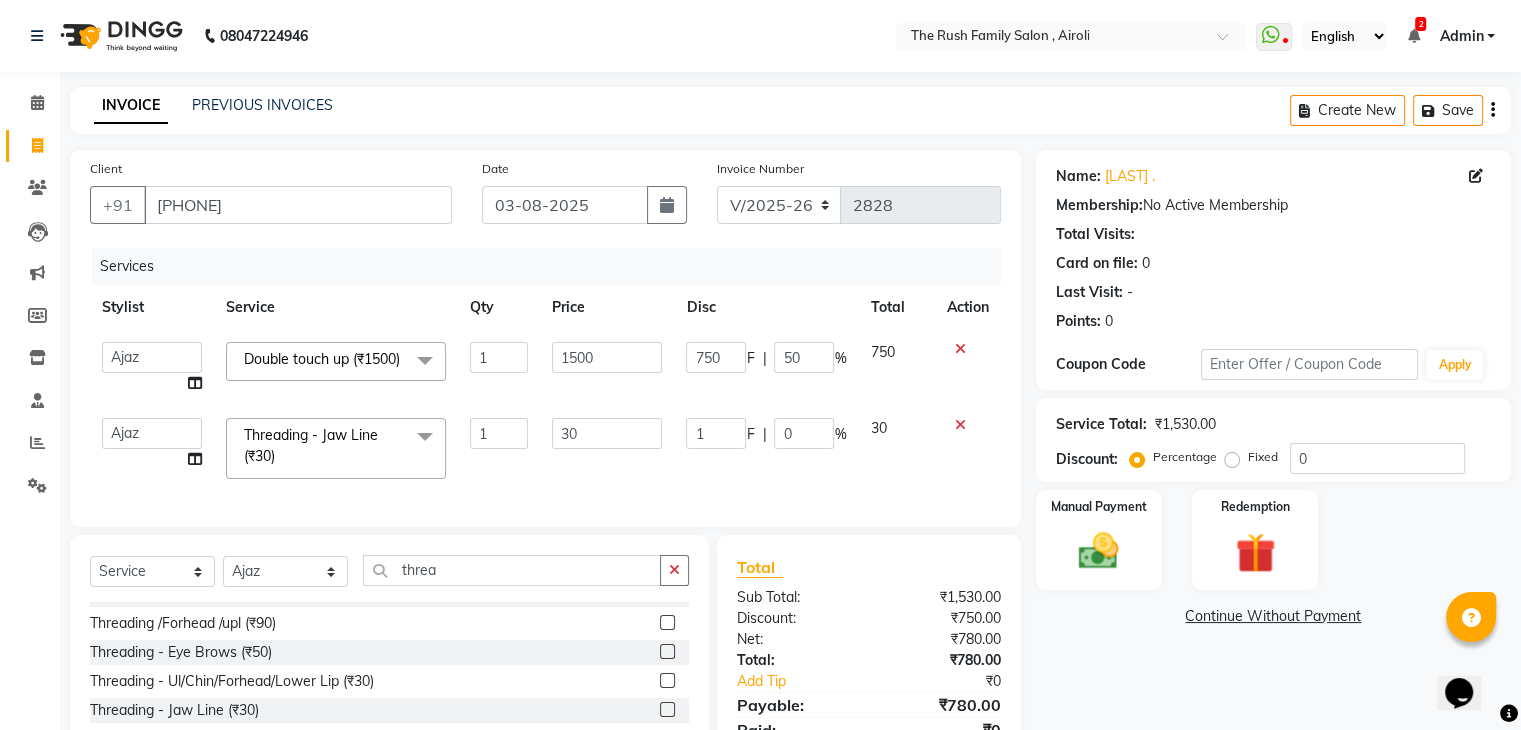 type on "10" 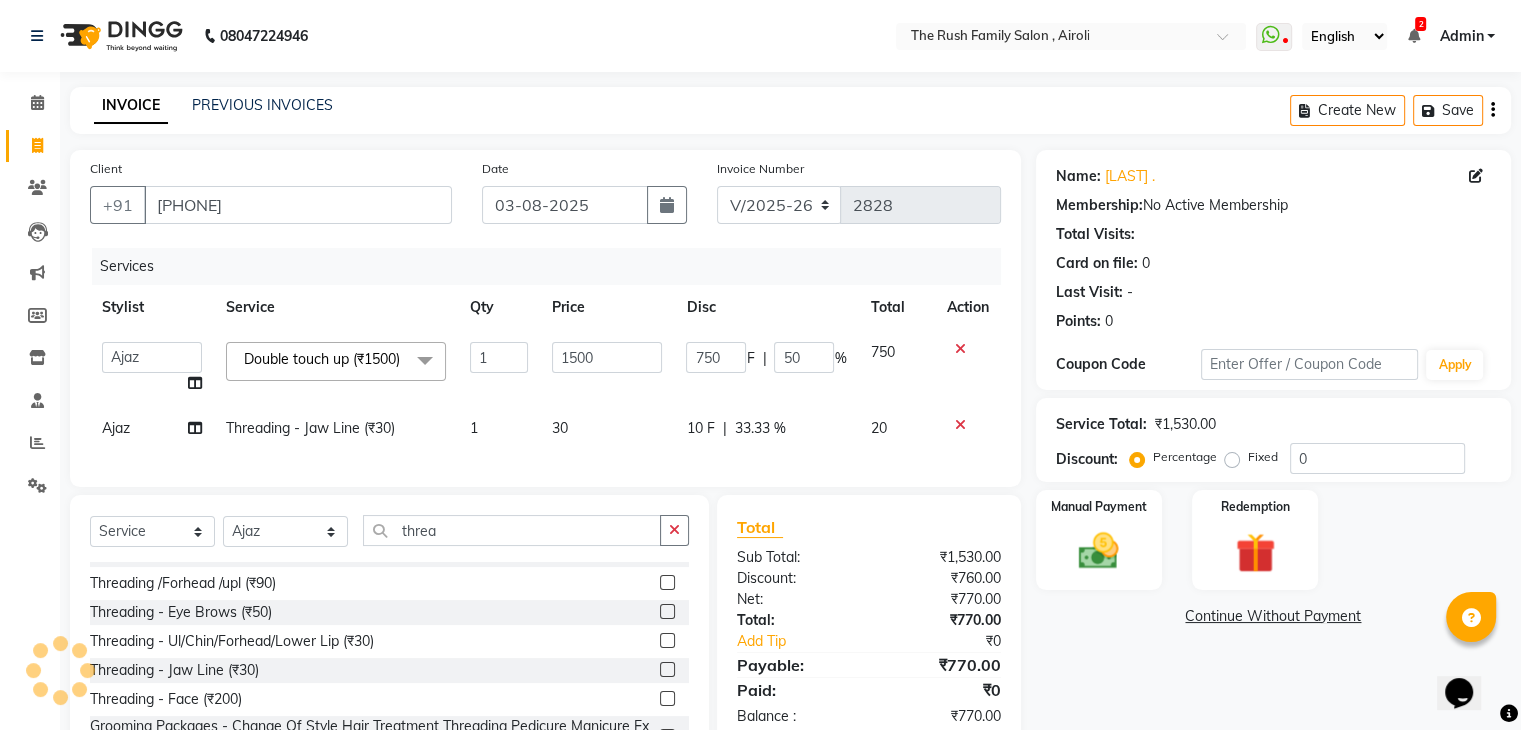 click on "Services Stylist Service Qty Price Disc Total Action  Ajaz   Alvira   Danish   Guddi   Jayesh   Josh    mumtaz   Naeem   Neha   Riya      Rush   Swati  Double touch up (₹1500)  x Clean Up - Deep Clean (₹900) Clean Up - Fruit (₹1000) Clean Up - Revival (₹1200) Clean Up - Mineral 1 (₹1500) Clean Up - Mineral (₹2000) Clean Up - Hydrating (₹2500) Clean Up - D.N.A. (₹3000) lice treatment (₹2000) power dose [per bottle ] (₹500) pigmantation facial (₹1000) protein spa (₹2500) Bota smooth (₹8000) Bota smooth  (₹10000) bota smooth (₹6500) Protein hair spa (₹1600) nanoplatia (₹2500) Hair protein spa (₹2000) Protein spaa (₹3500) Foot spa (₹800) Protein spa (₹3000) Nose pill off (₹250) hair spa dandruff treatment (₹3500) Threading/upl (₹70) Threading /Forhead /upl (₹90) Botosmooth (₹7000) Pigmentation treatment (₹3000) Hydra  facial (₹7000) hair cut / shave (₹375) Pill off upl (₹50) Advance payment (₹600) Diamond clean up (₹1200) Botoplatia  (₹4600) 1 750" 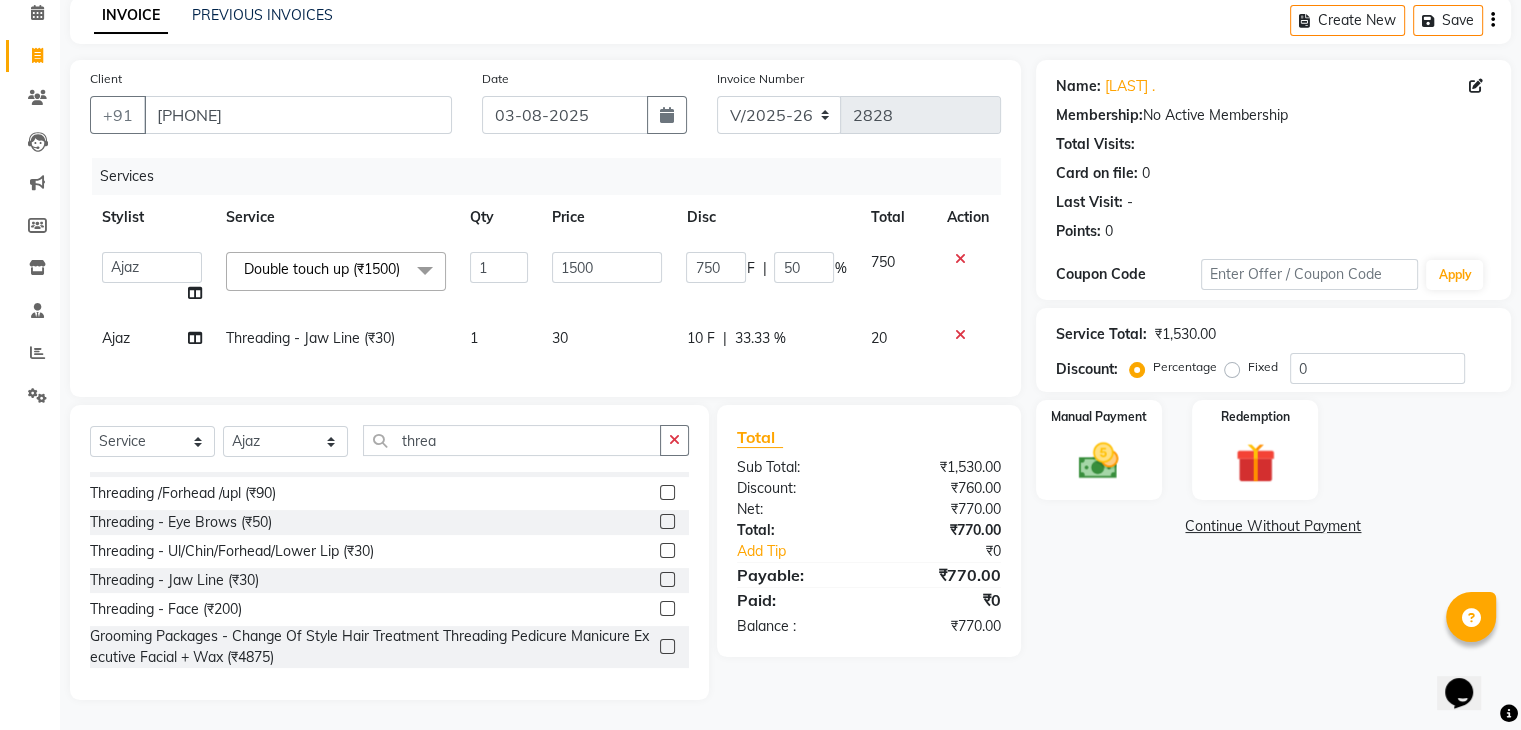 scroll, scrollTop: 90, scrollLeft: 0, axis: vertical 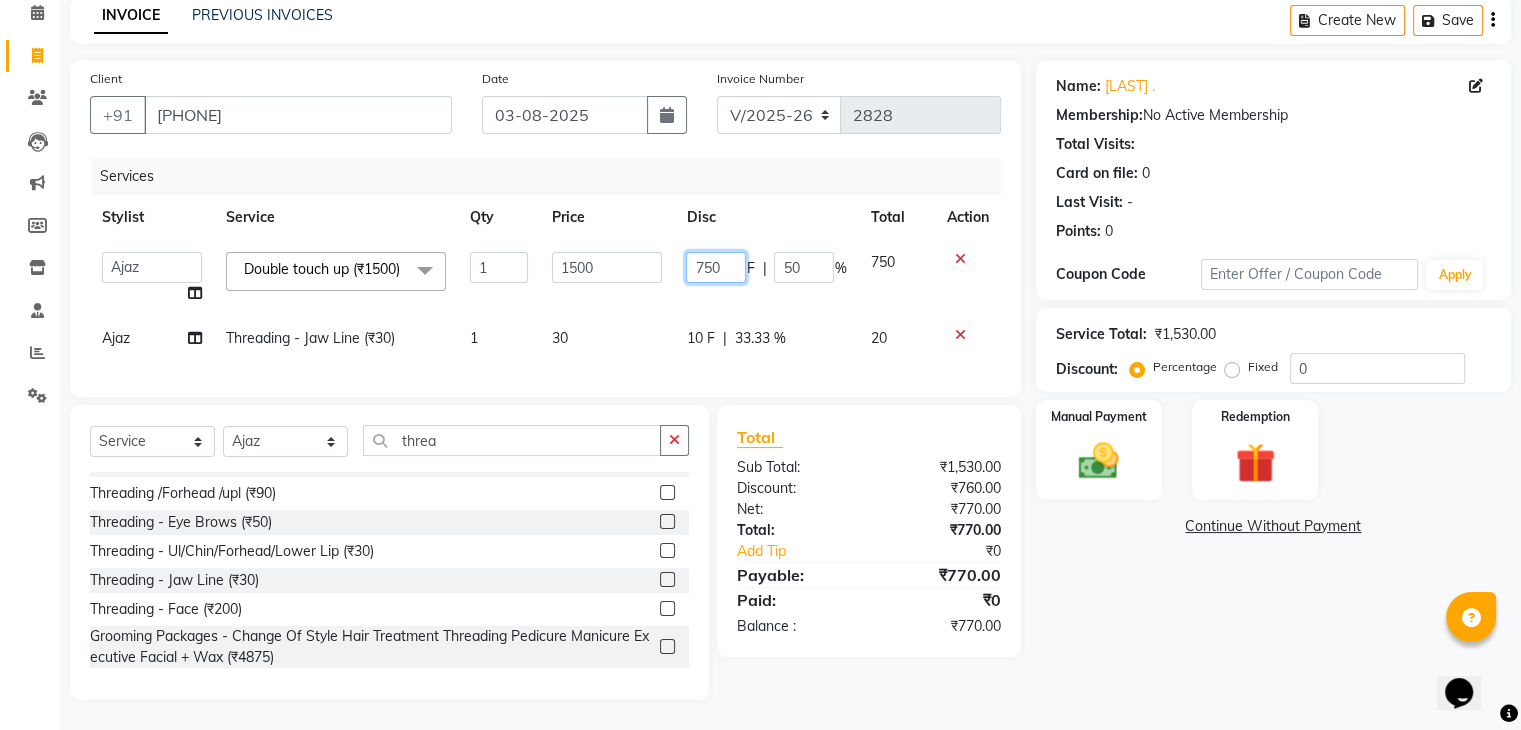 click on "750" 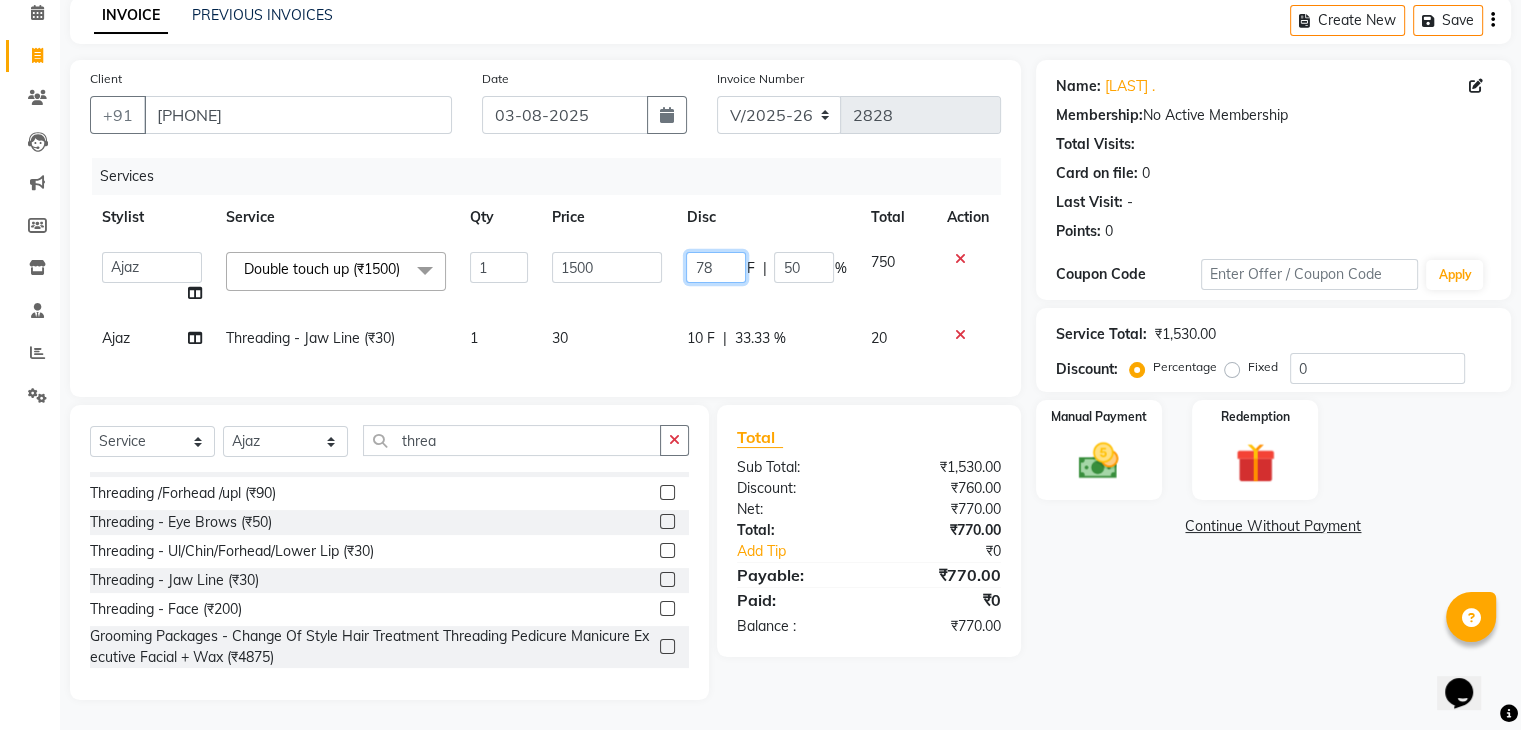 type on "780" 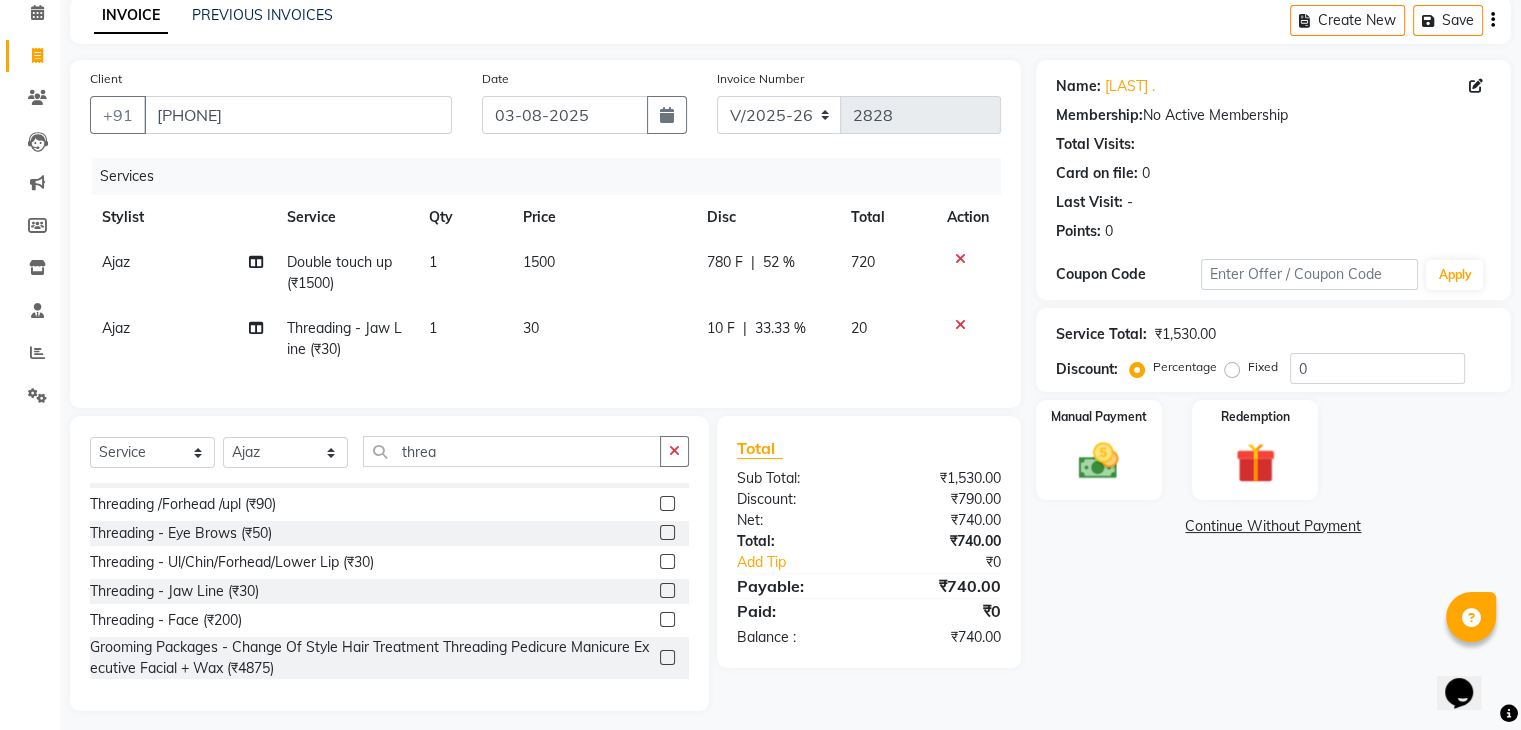 click on "Ajaz Double touch up (₹1500) 1 1500 780 F | 52 % 720 Ajaz Threading - Jaw Line (₹30) 1 30 10 F | 33.33 % 20" 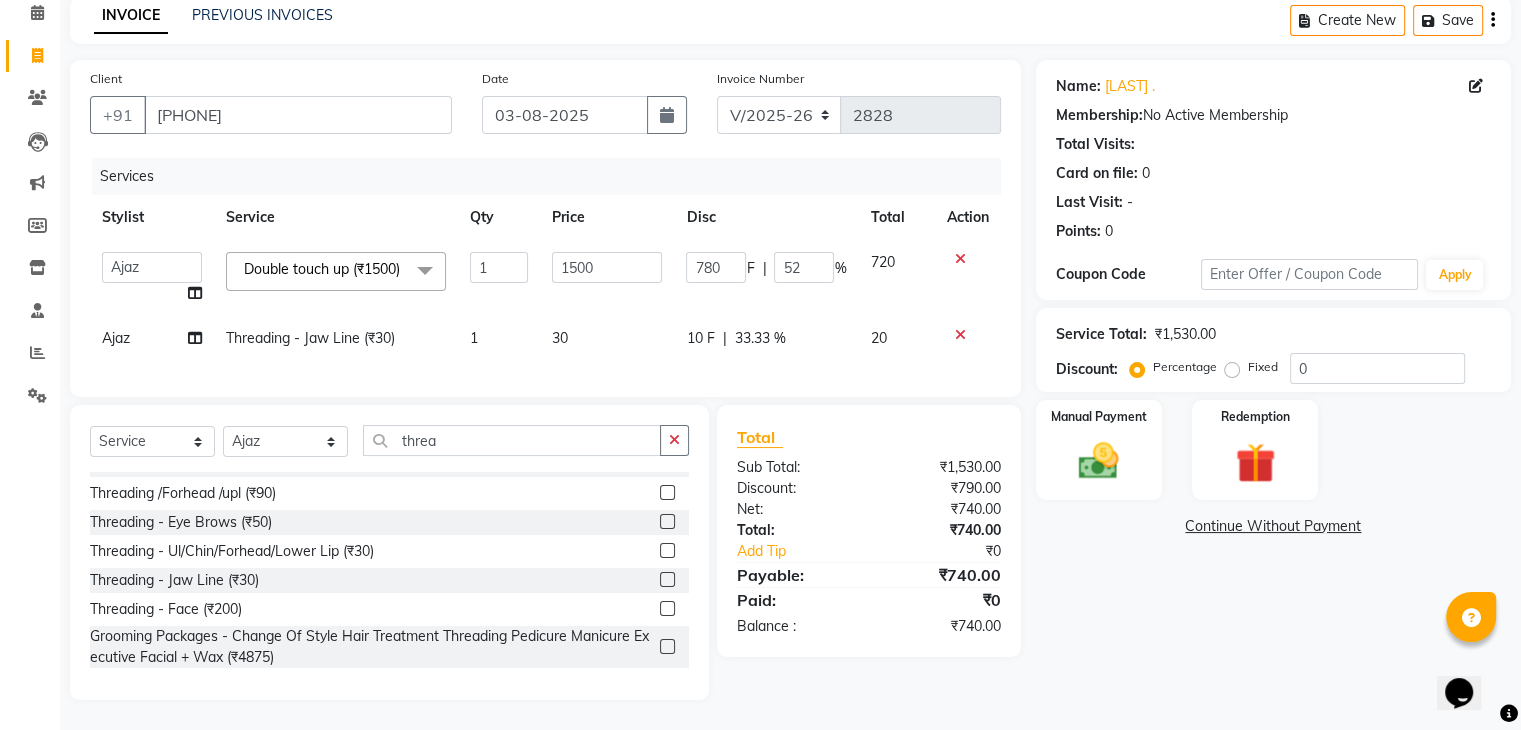 click on "780" 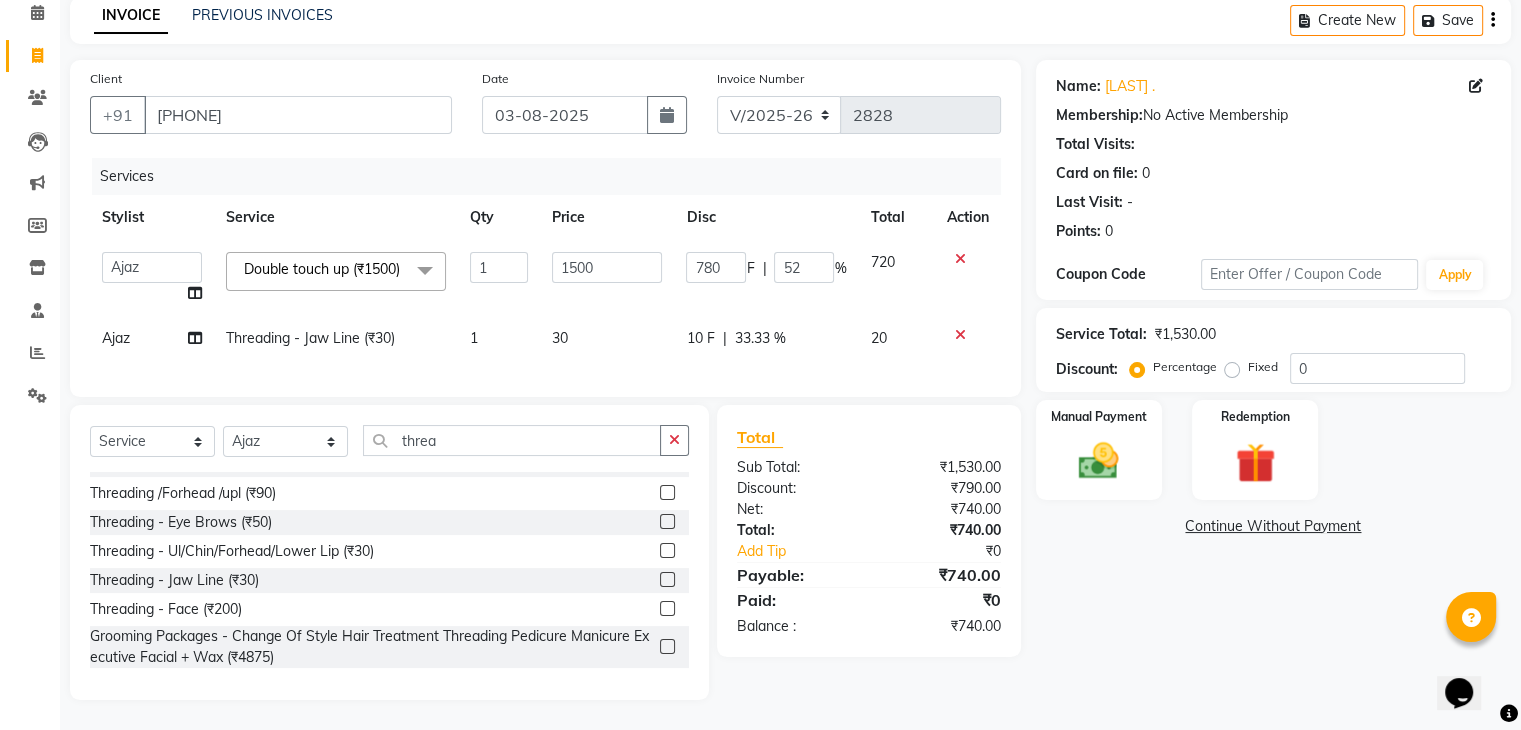 click on "780" 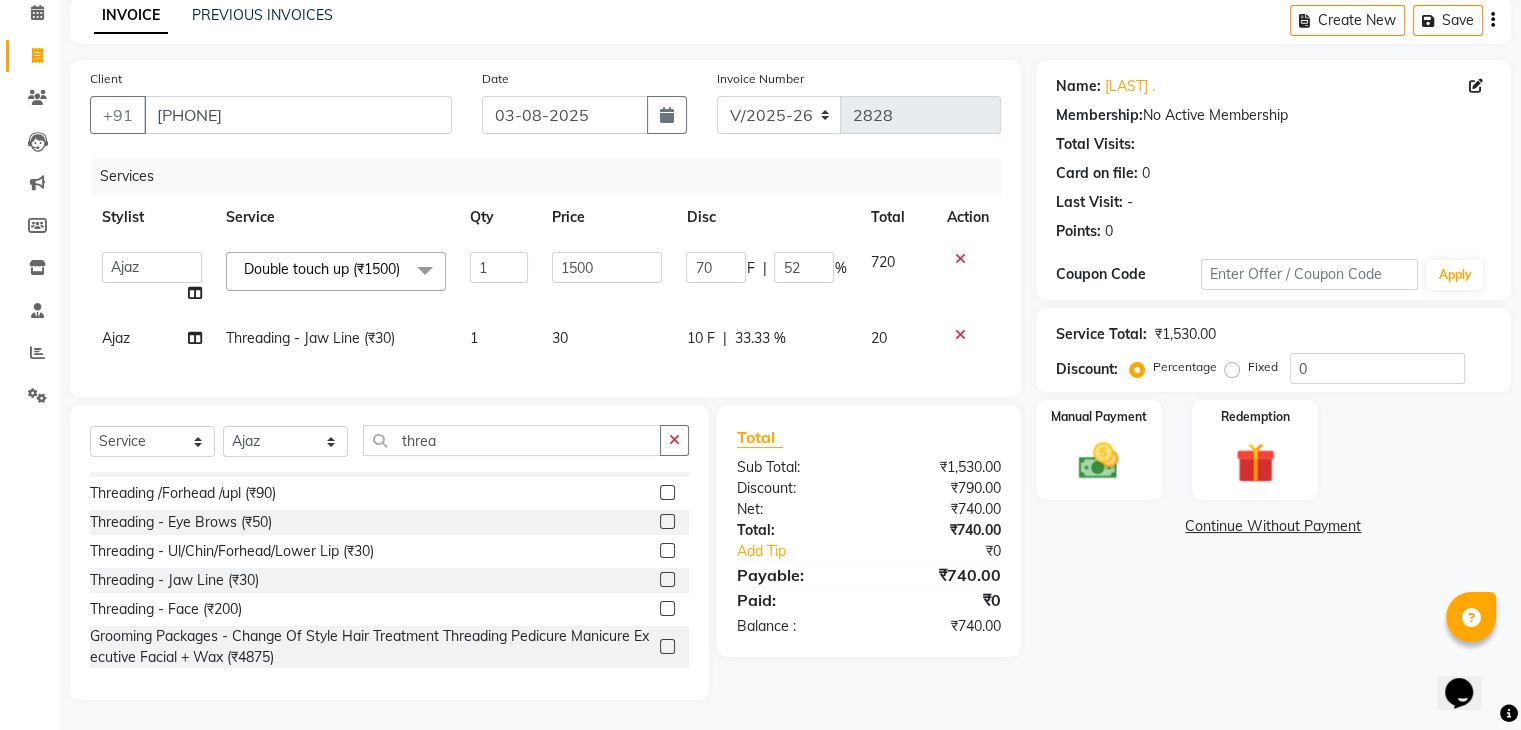 type on "700" 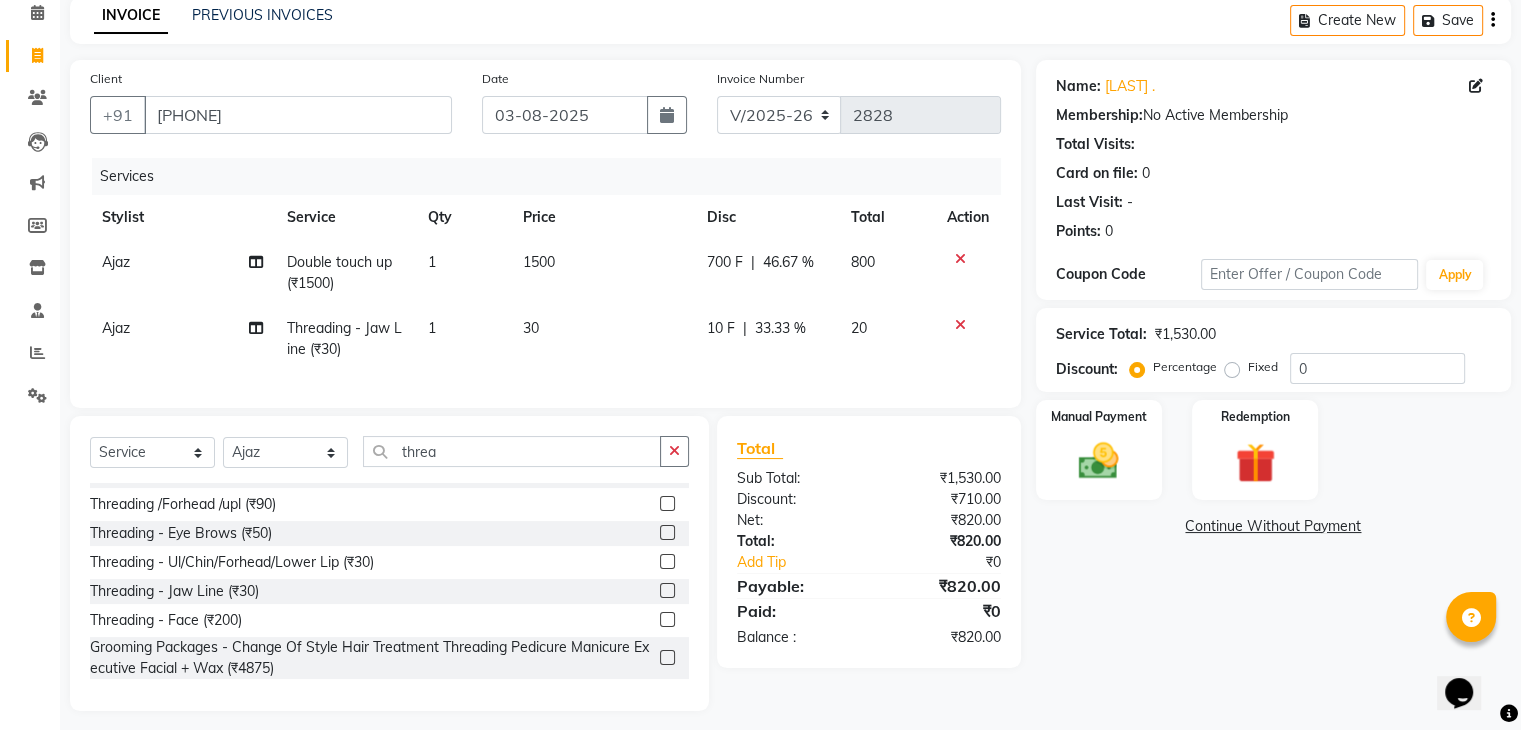 click on "Ajaz Double touch up (₹1500) 1 1500 700 F | 46.67 % 800 Ajaz Threading - Jaw Line (₹30) 1 30 10 F | 33.33 % 20" 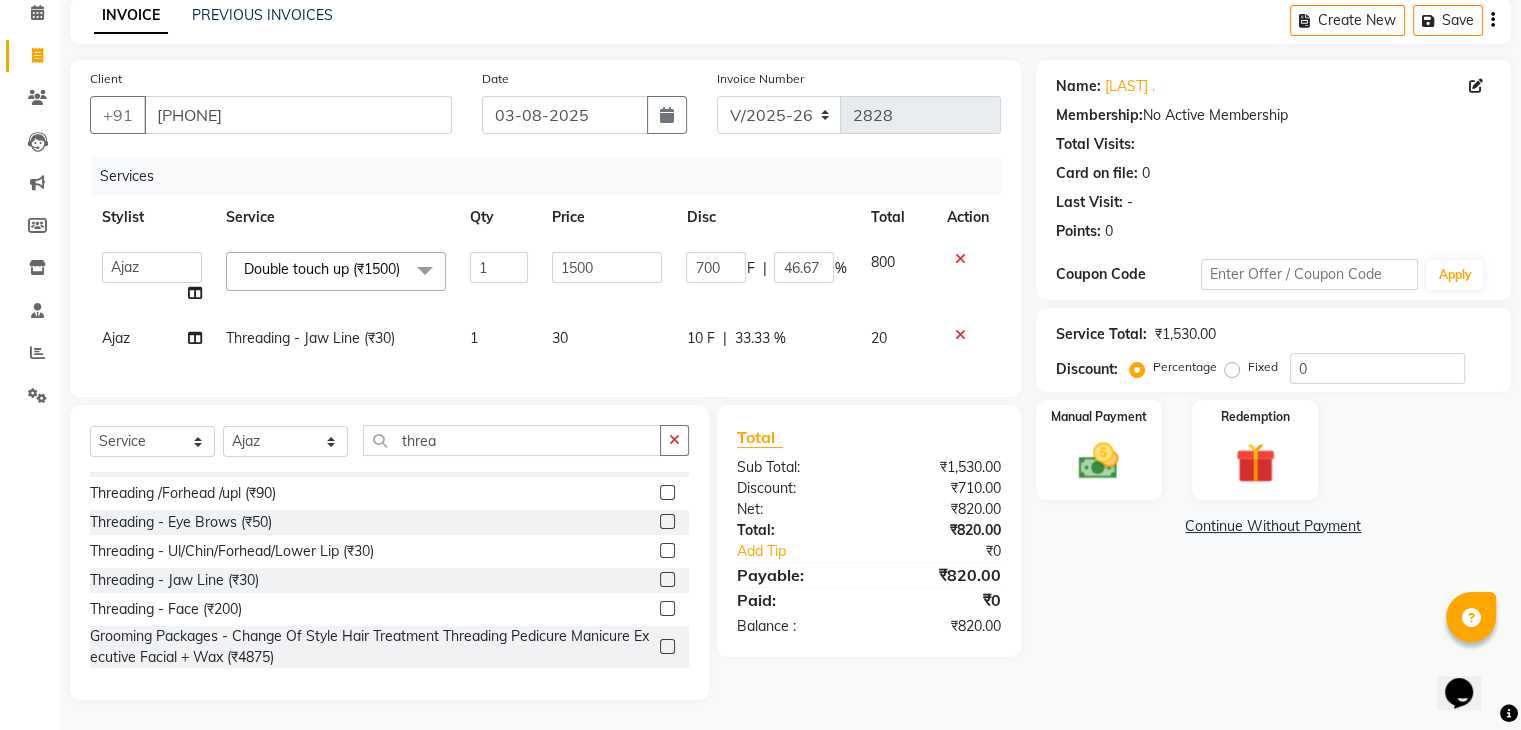 click on "700" 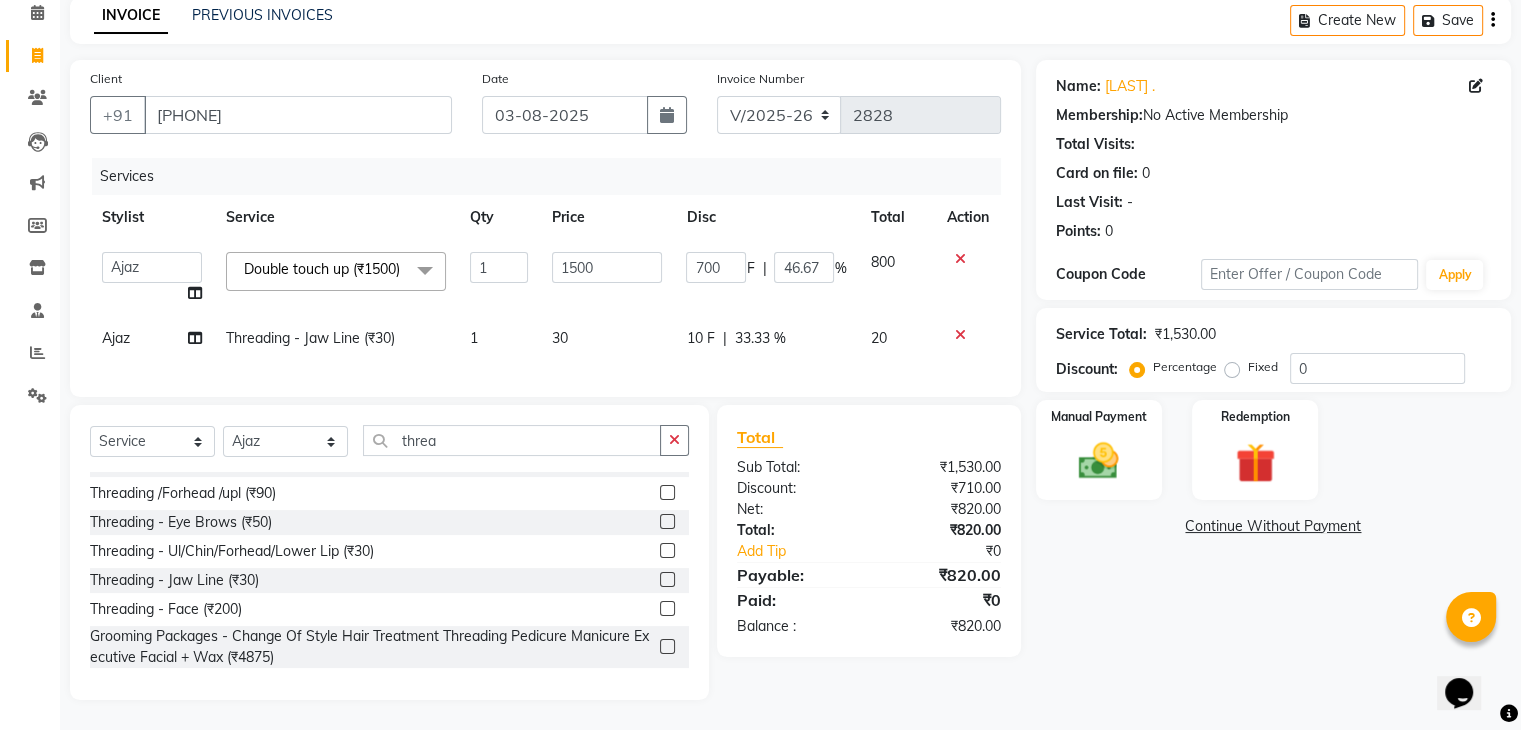 click on "700" 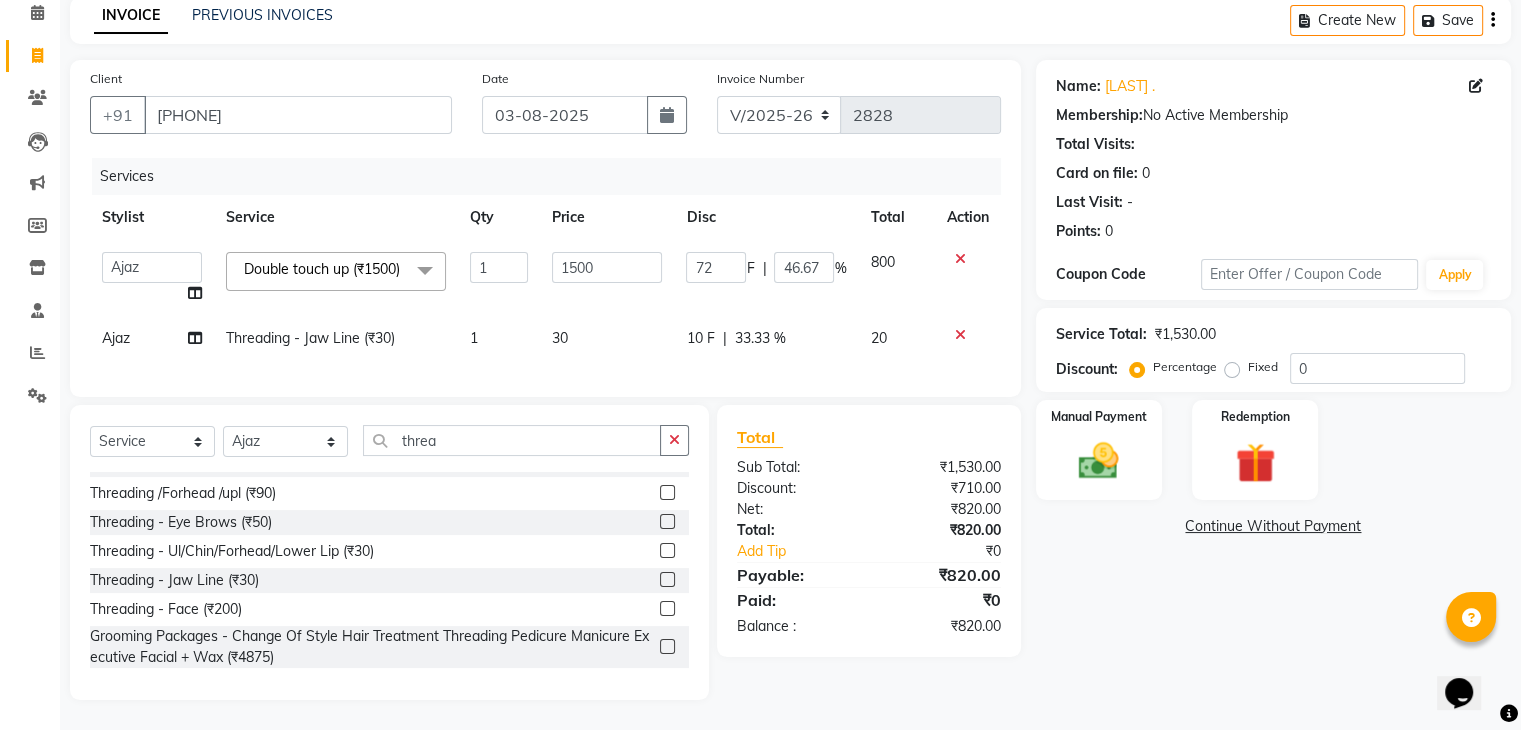 type on "720" 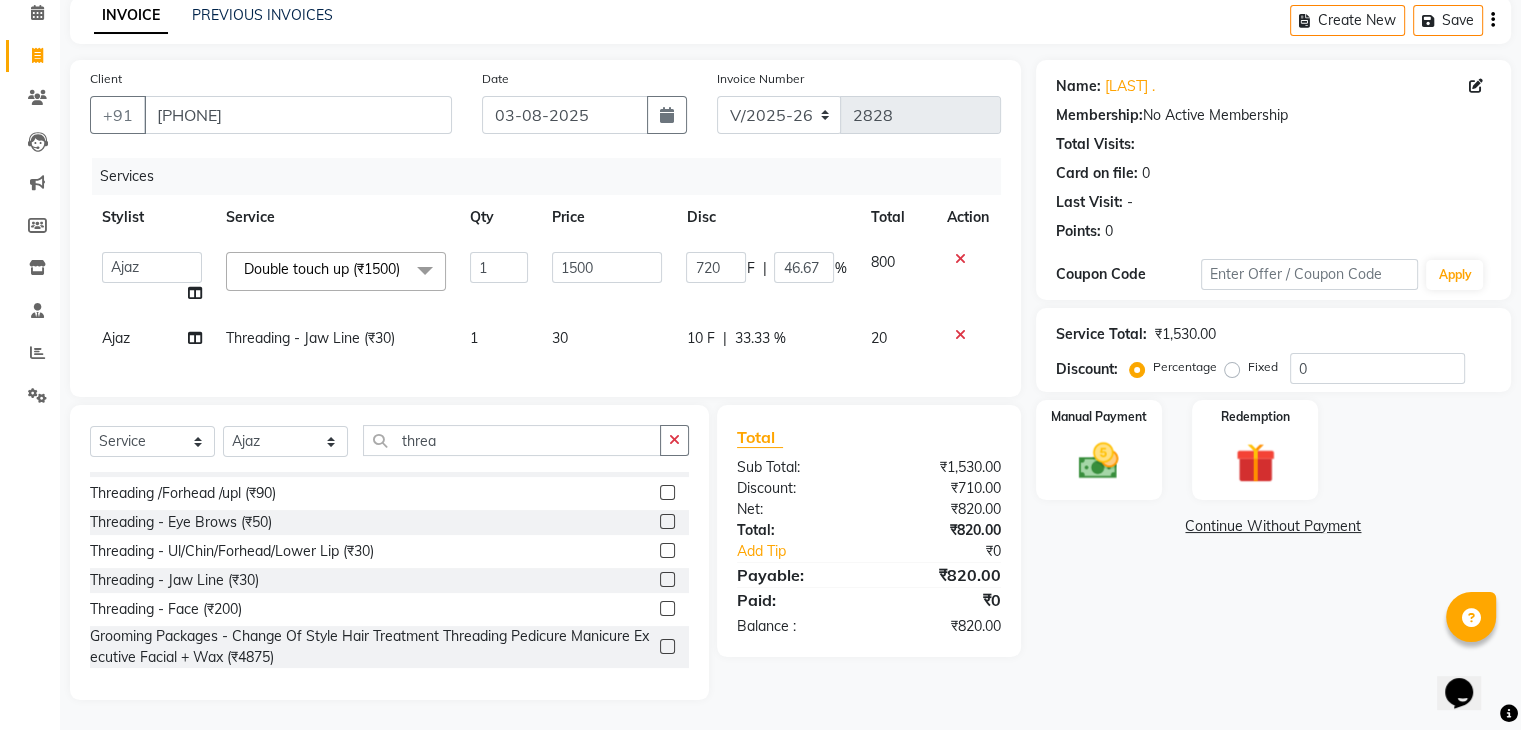 click on "720 F | 46.67 %" 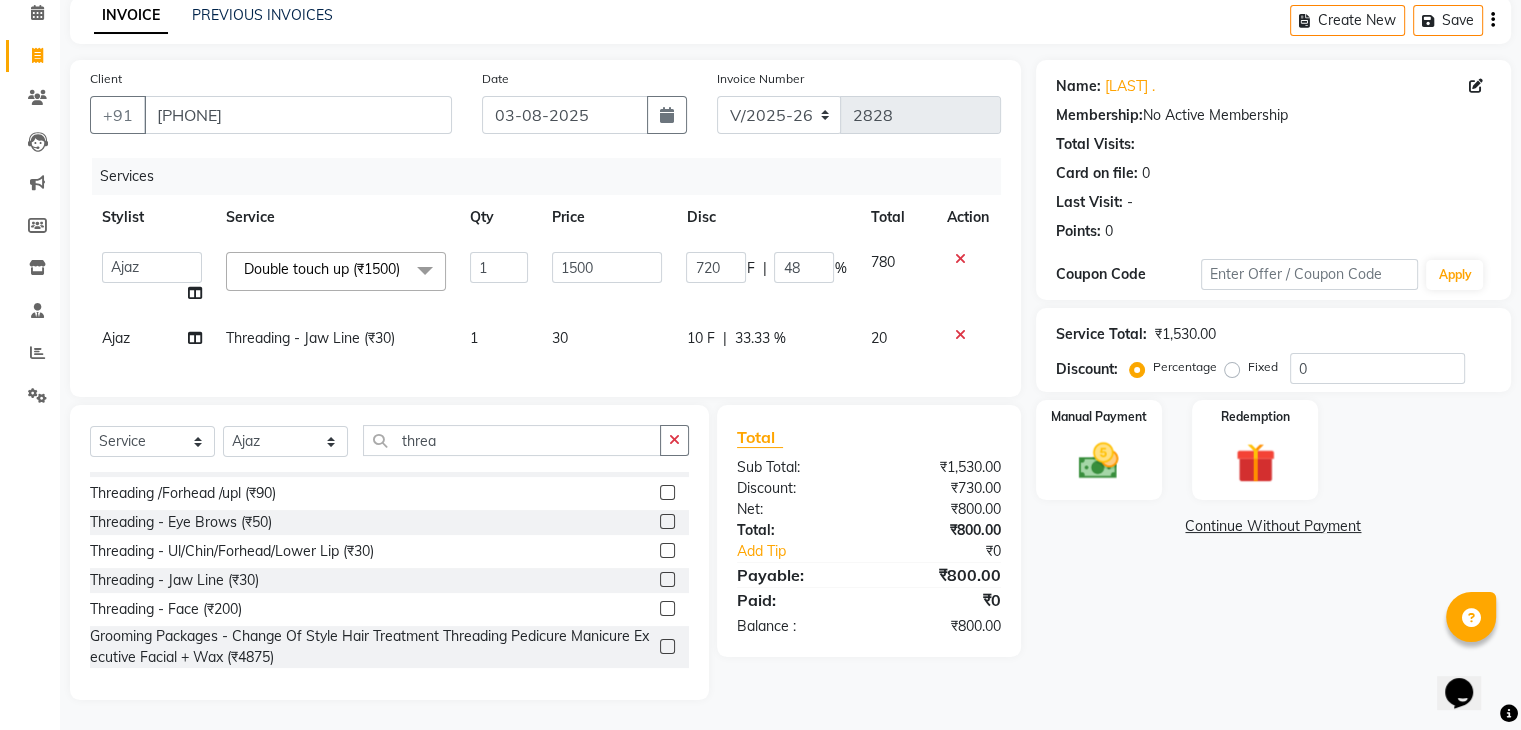 click on "Ajaz" 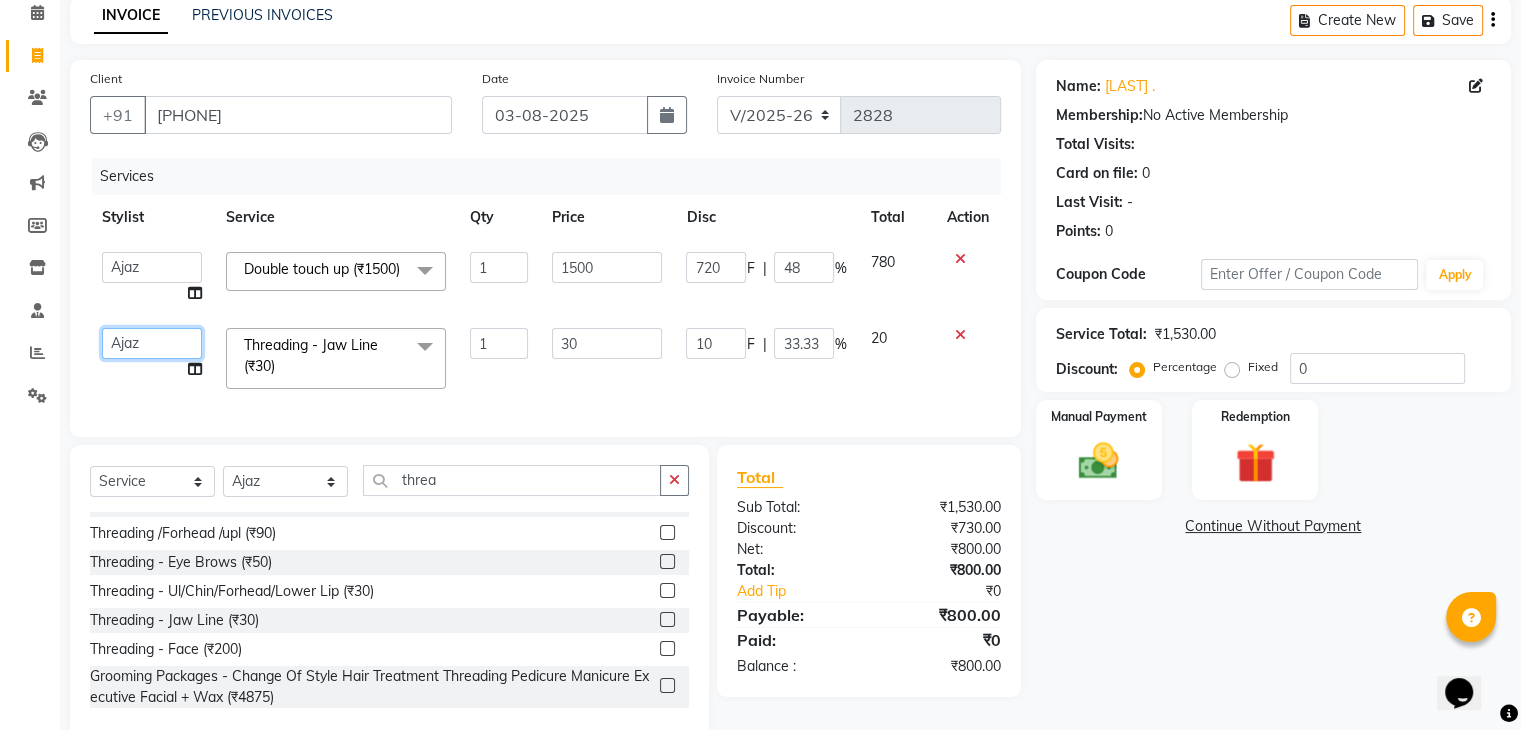 click on "Ajaz   Alvira   Danish   Guddi   Jayesh   Josh    mumtaz   Naeem   Neha   Riya      Rush   Swati" 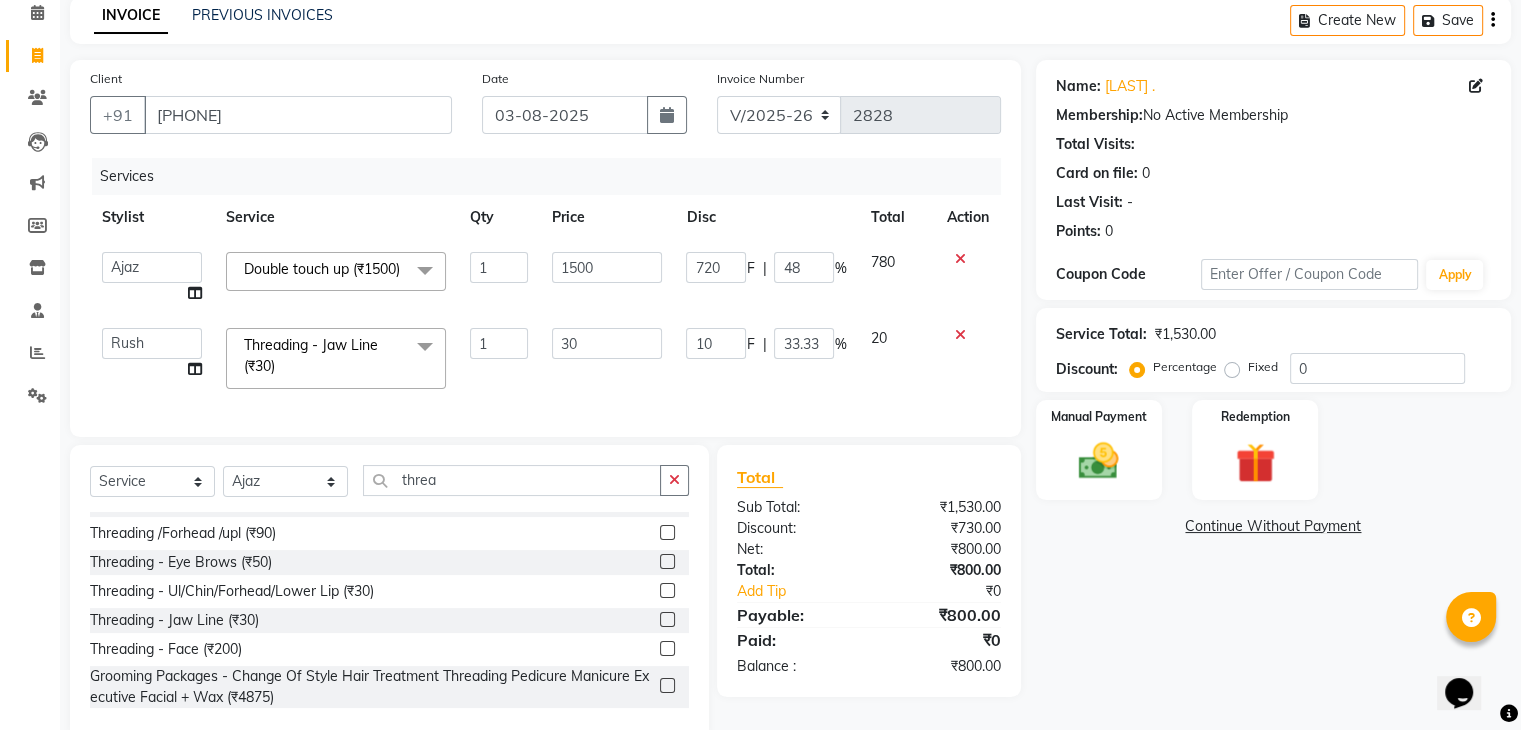 select on "53299" 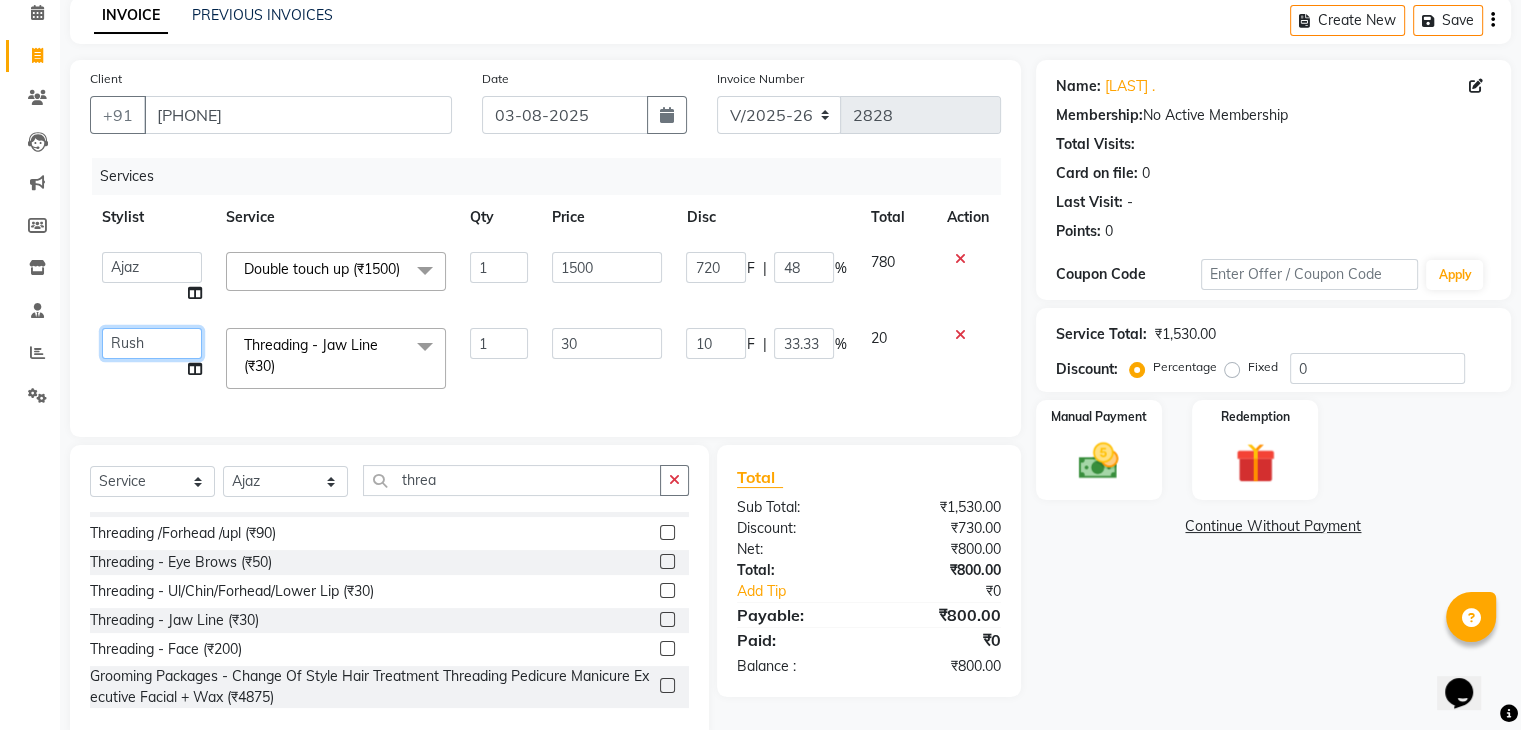 click on "Ajaz   Alvira   Danish   Guddi   Jayesh   Josh    mumtaz   Naeem   Neha   Riya      Rush   Swati" 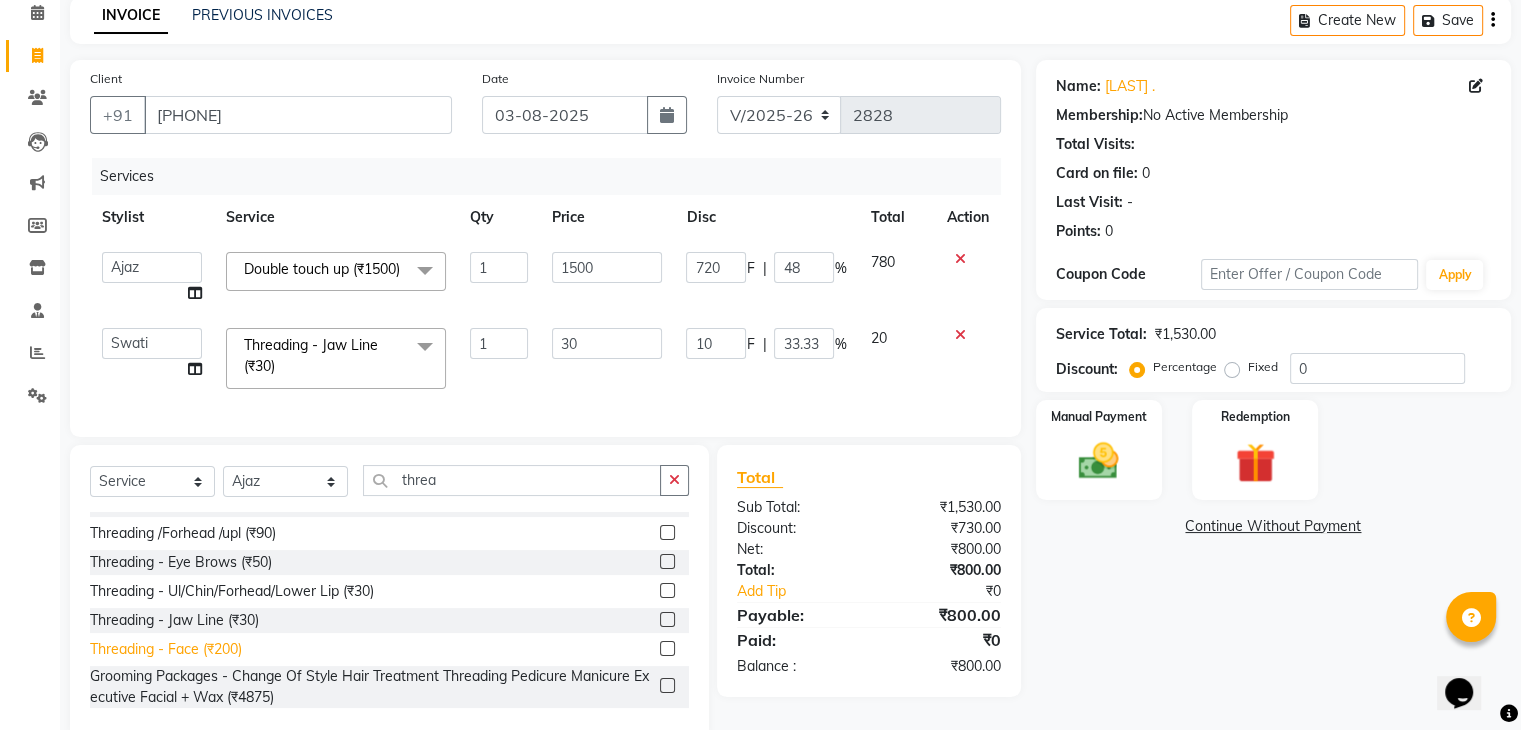 select on "77430" 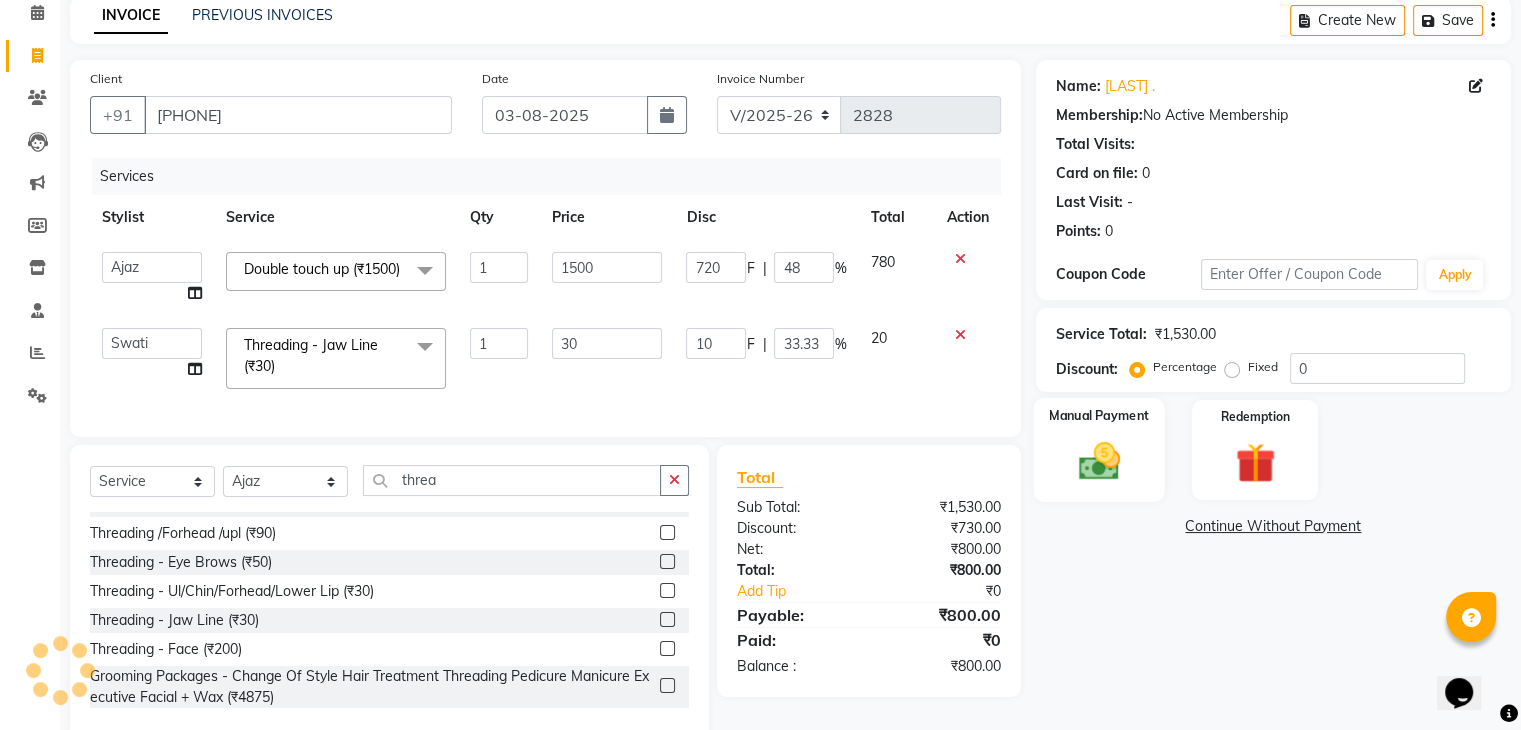click 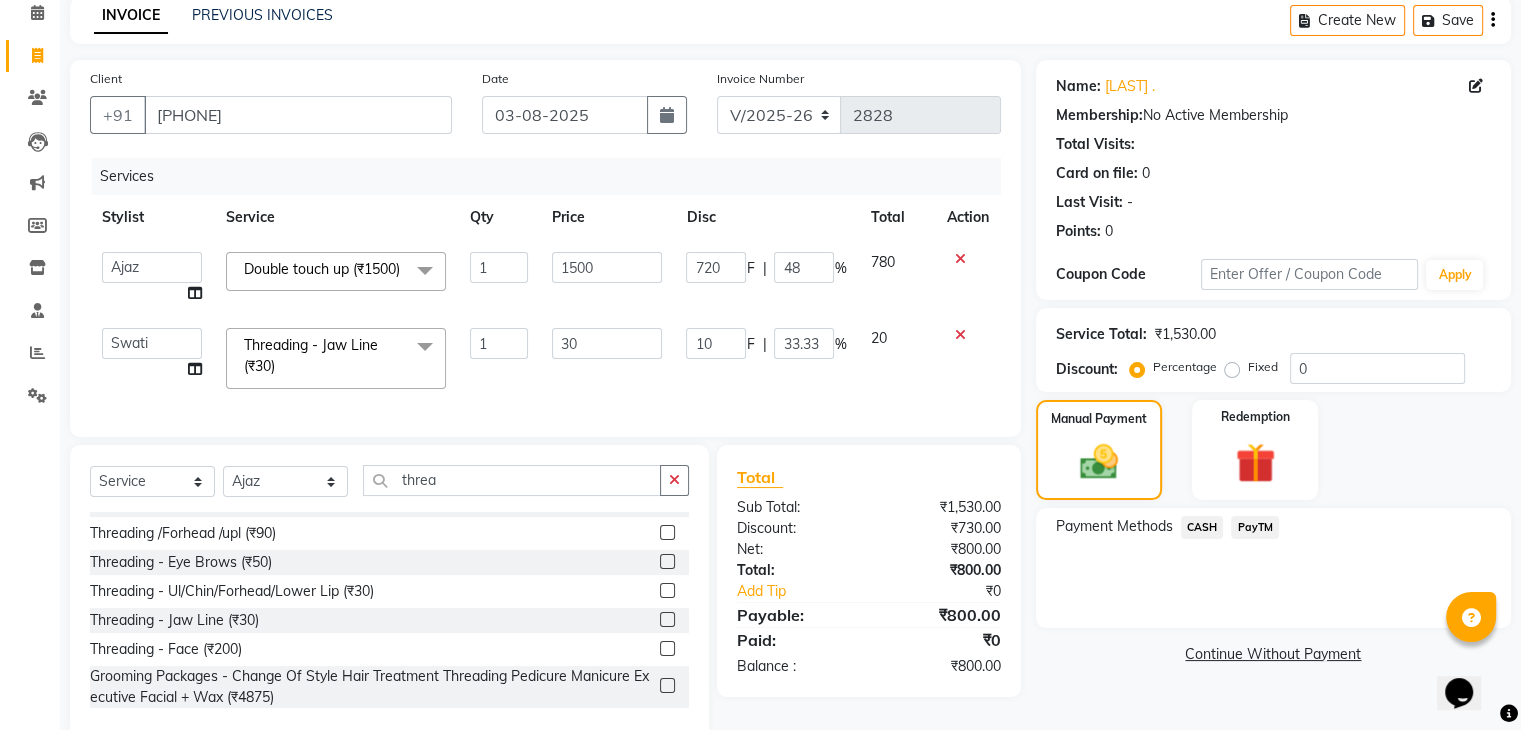 scroll, scrollTop: 154, scrollLeft: 0, axis: vertical 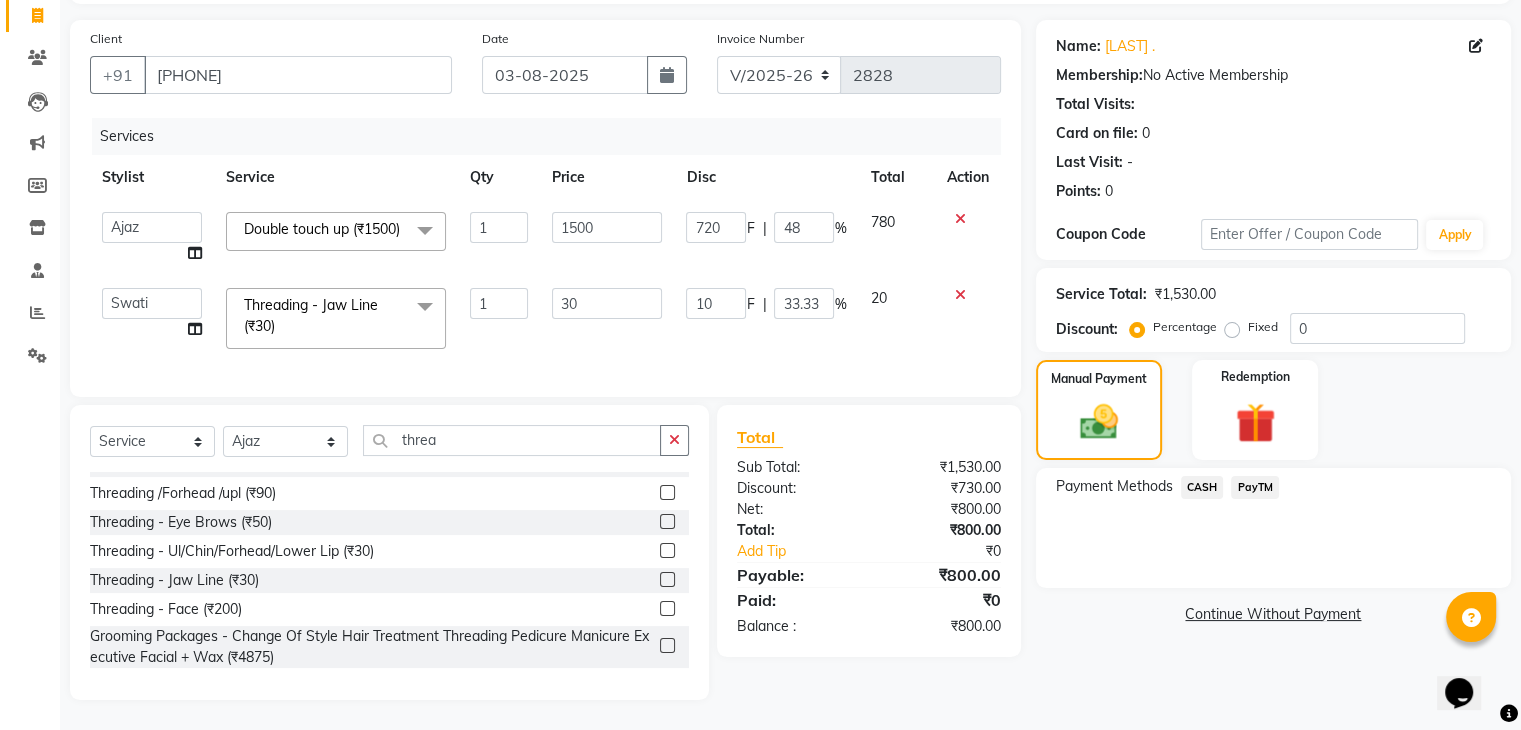click on "PayTM" 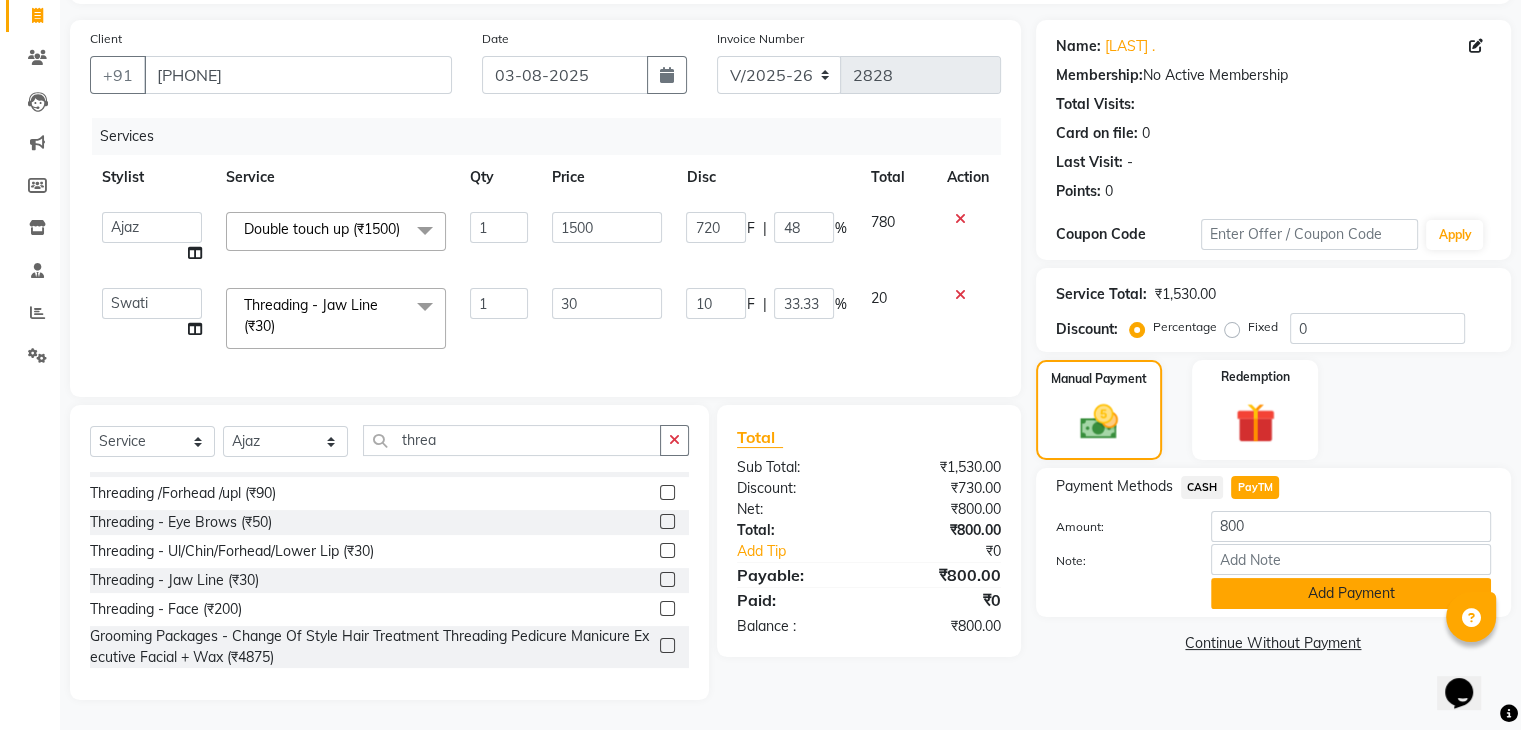 click on "Add Payment" 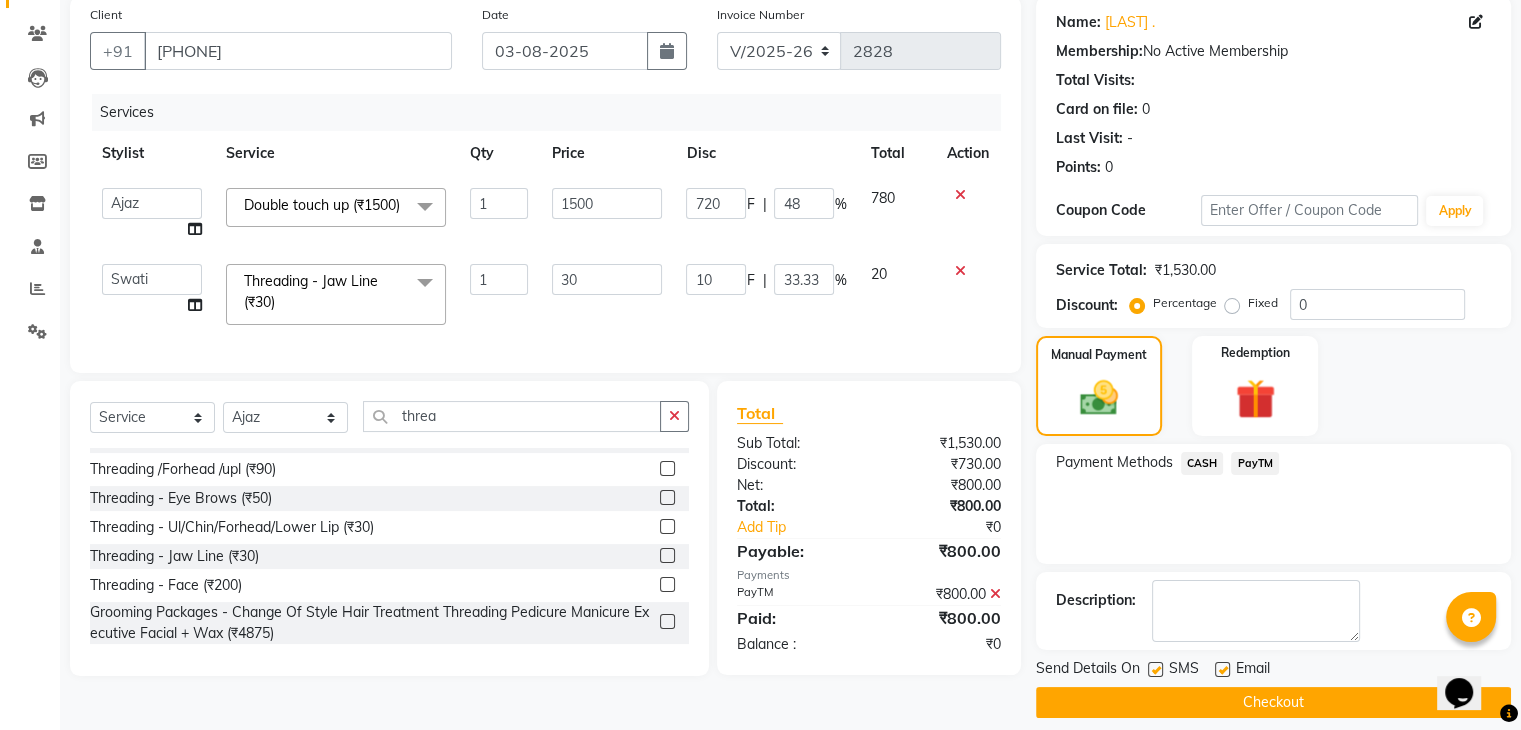 click on "SMS" 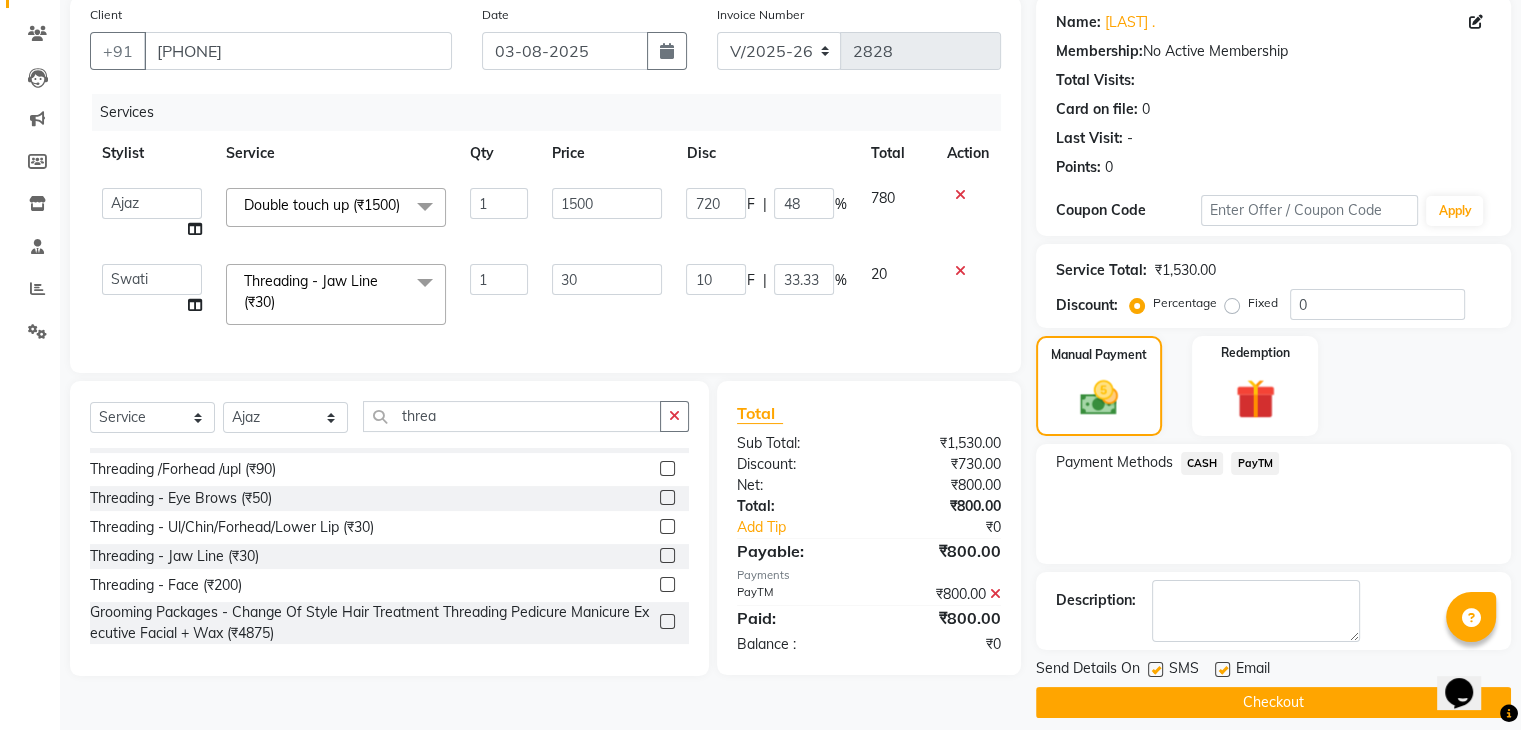 click 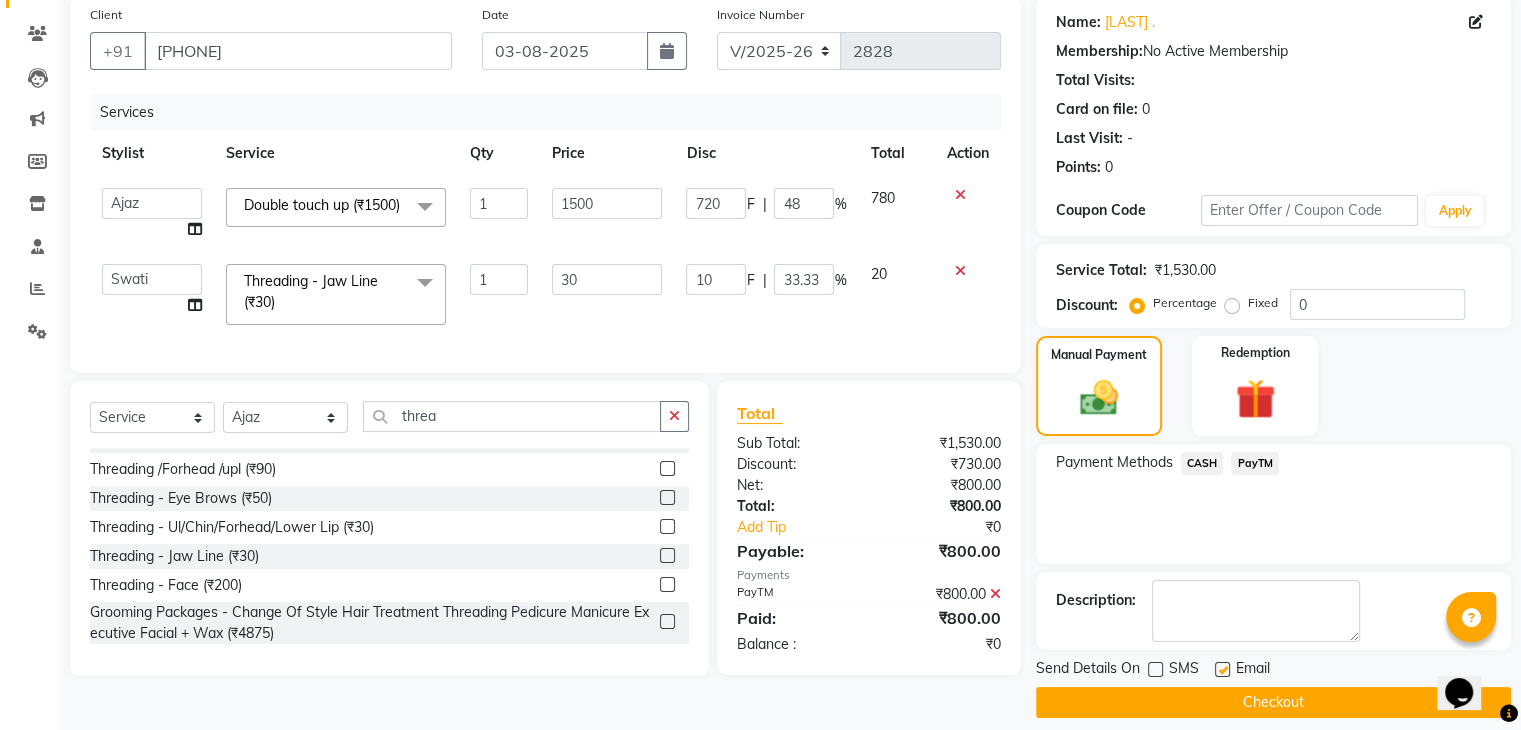 click 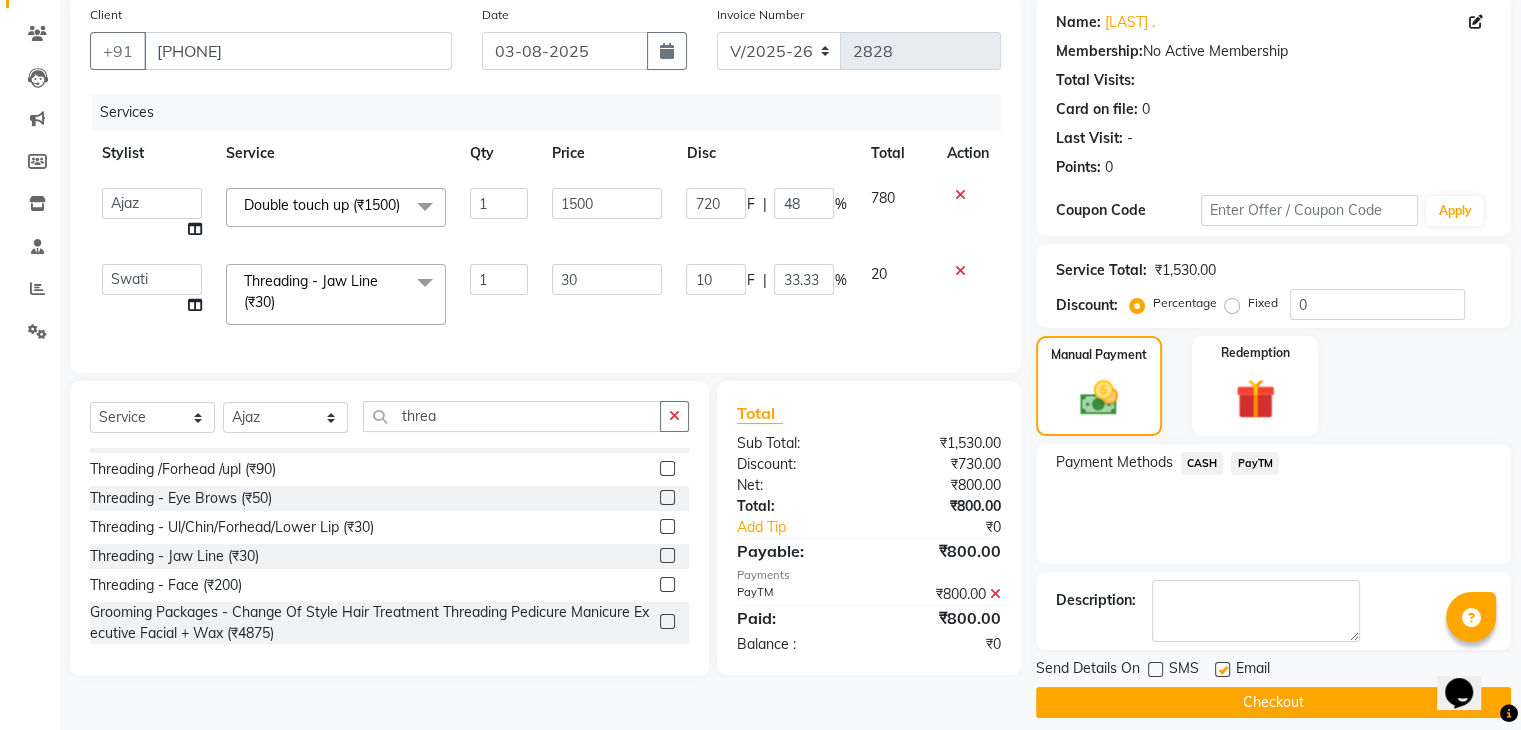 click at bounding box center (1221, 670) 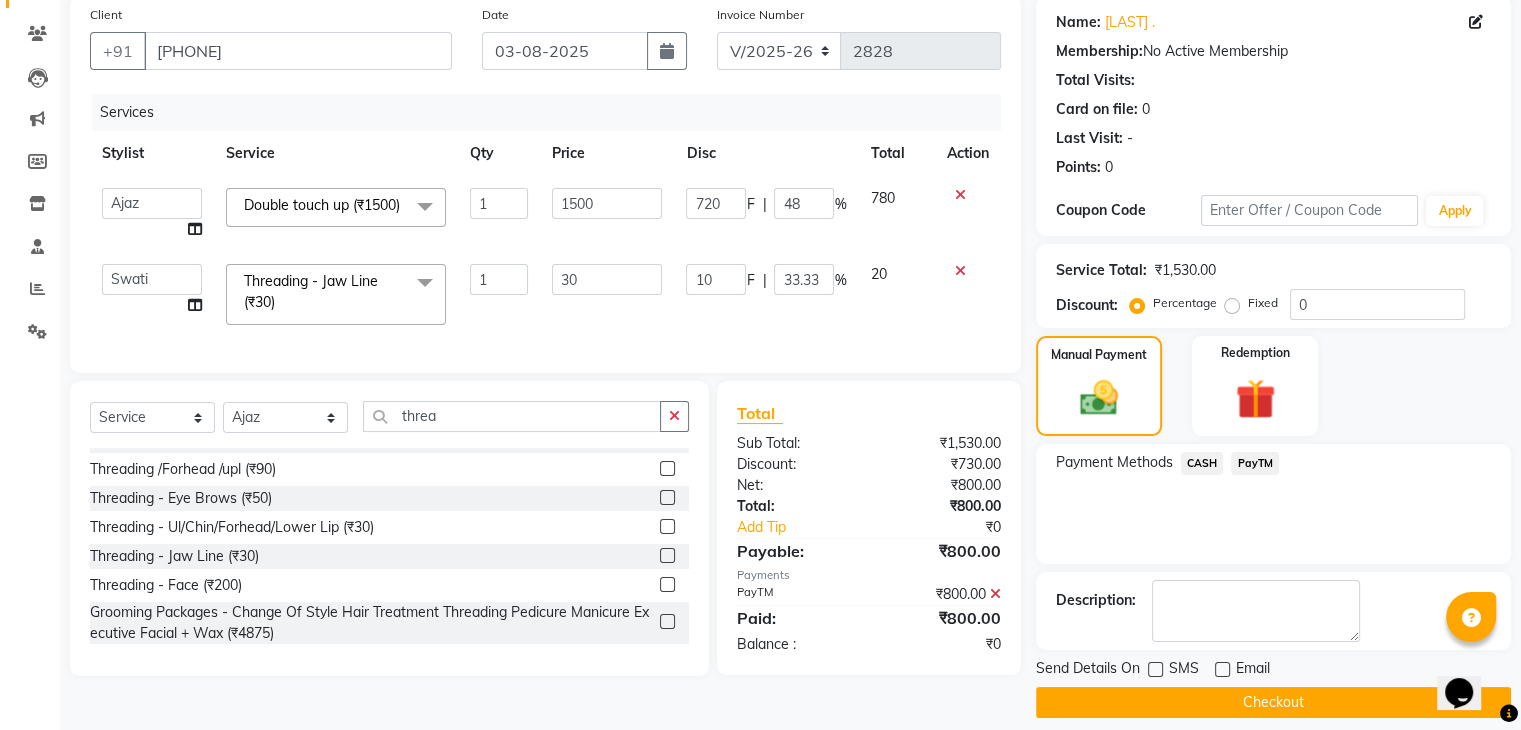 click on "Checkout" 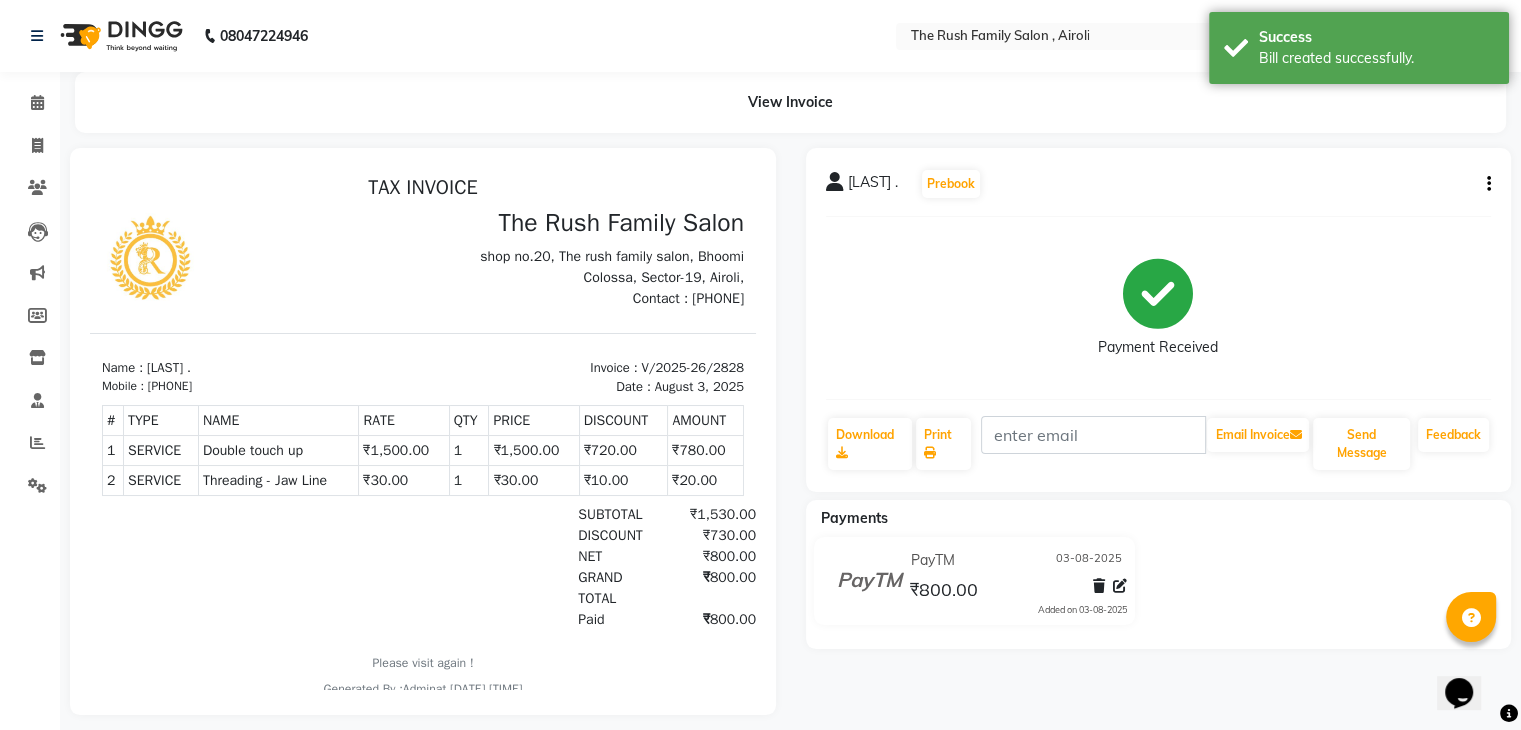 scroll, scrollTop: 0, scrollLeft: 0, axis: both 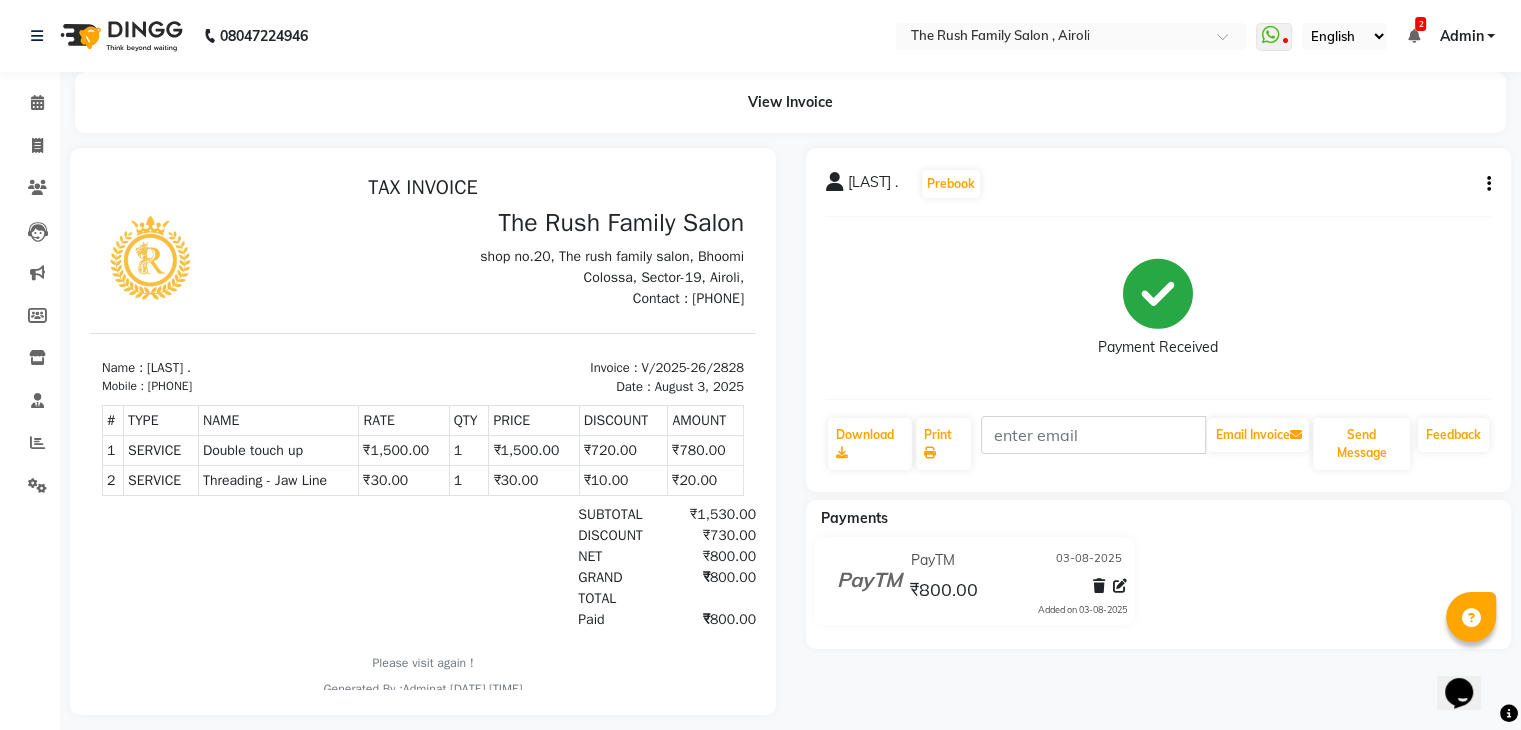 click 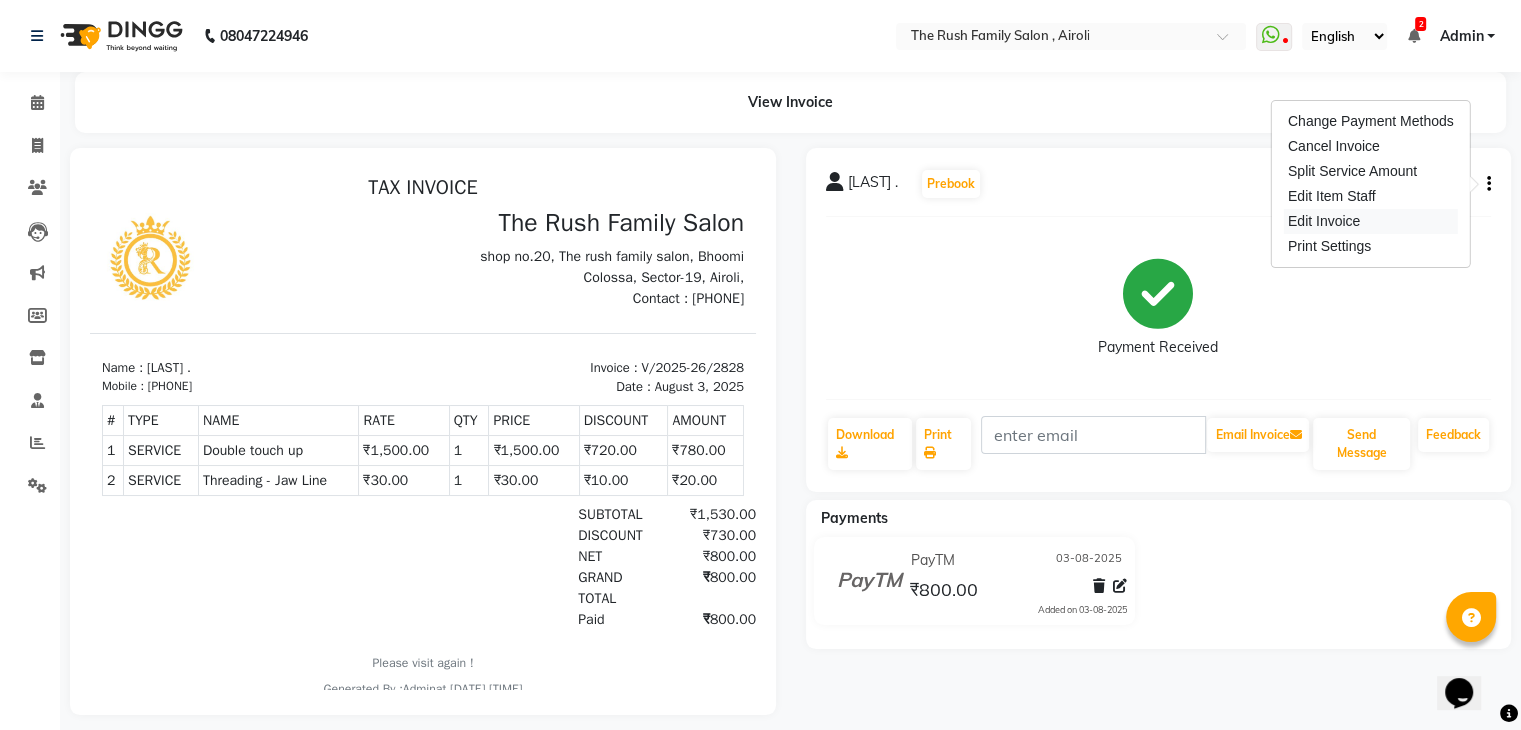 click on "Edit Invoice" at bounding box center (1371, 221) 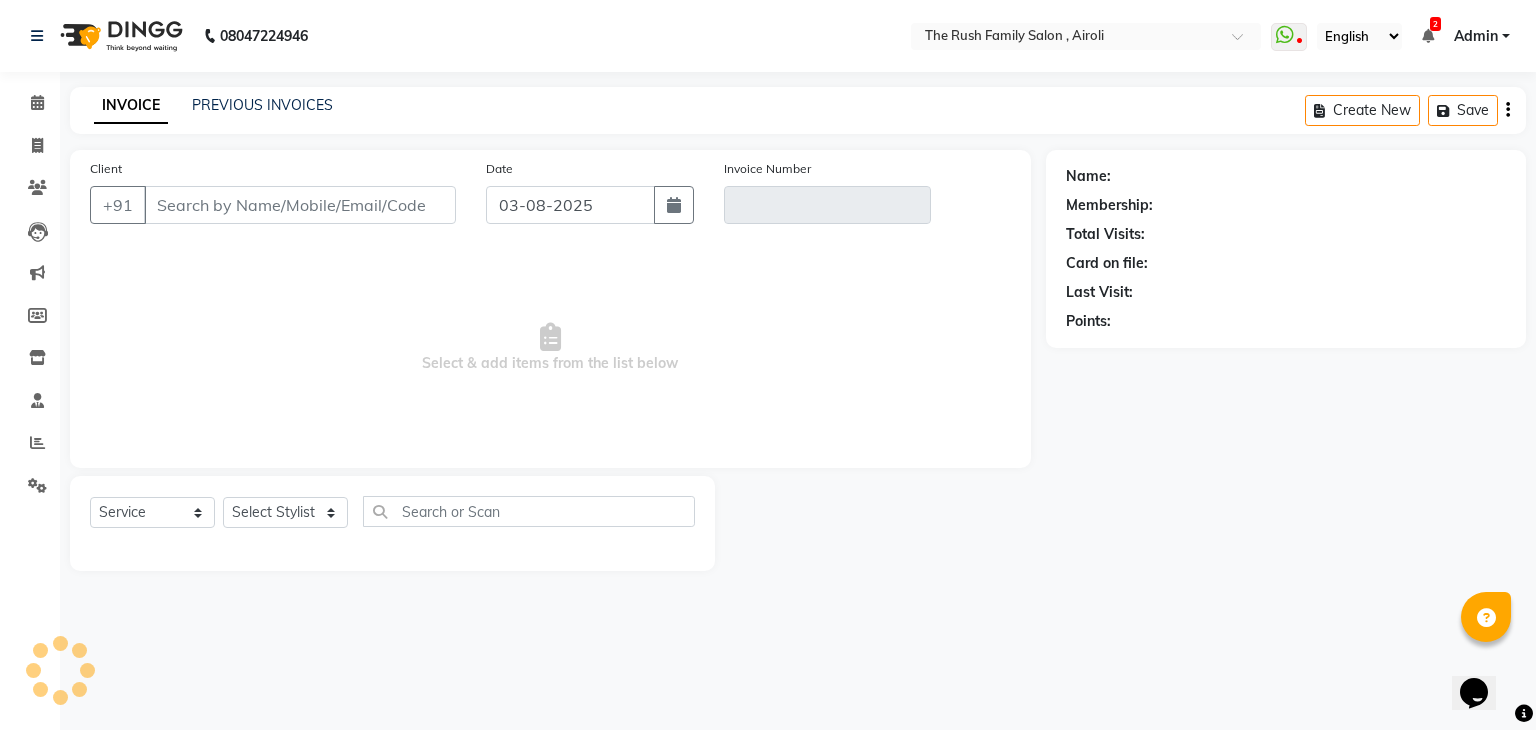 type on "9833495791" 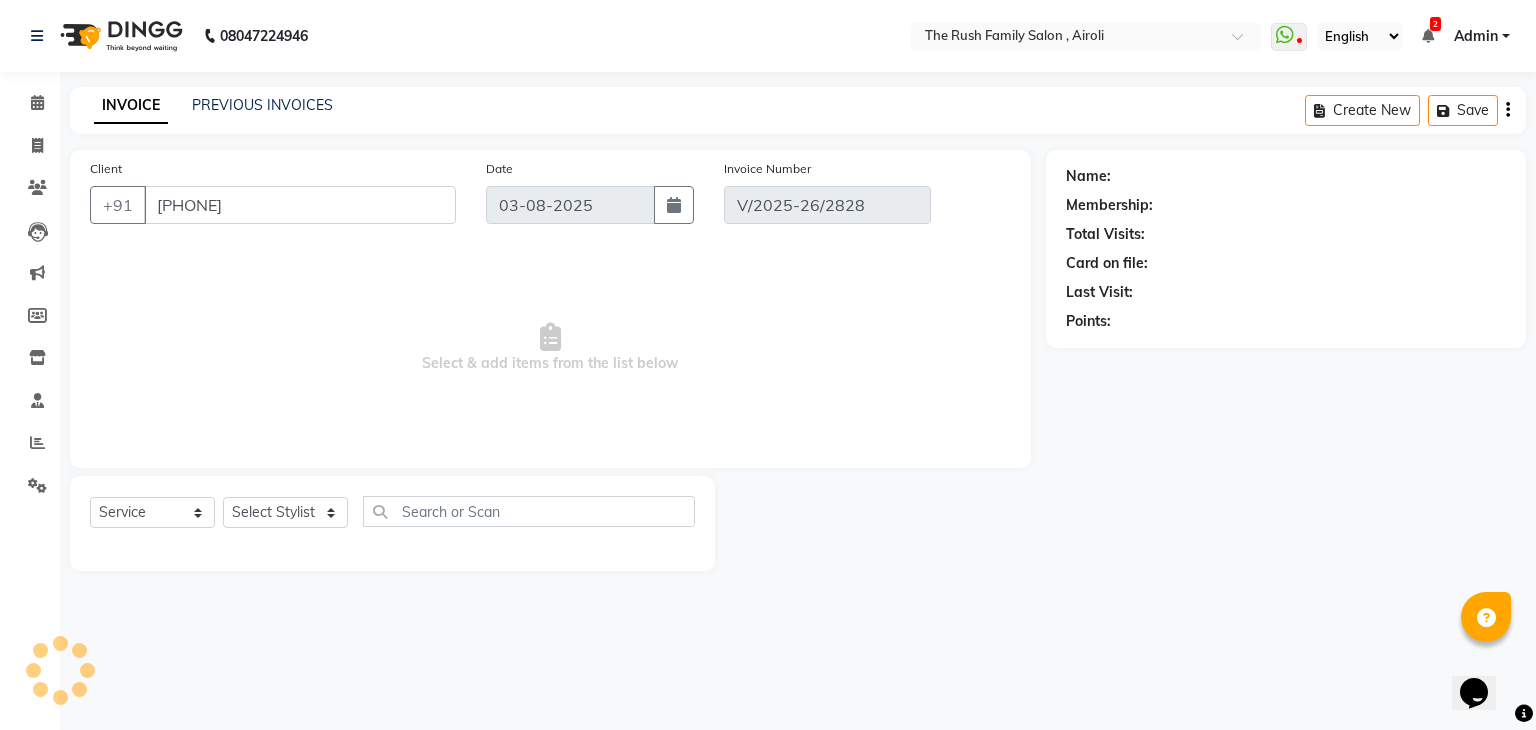 select on "select" 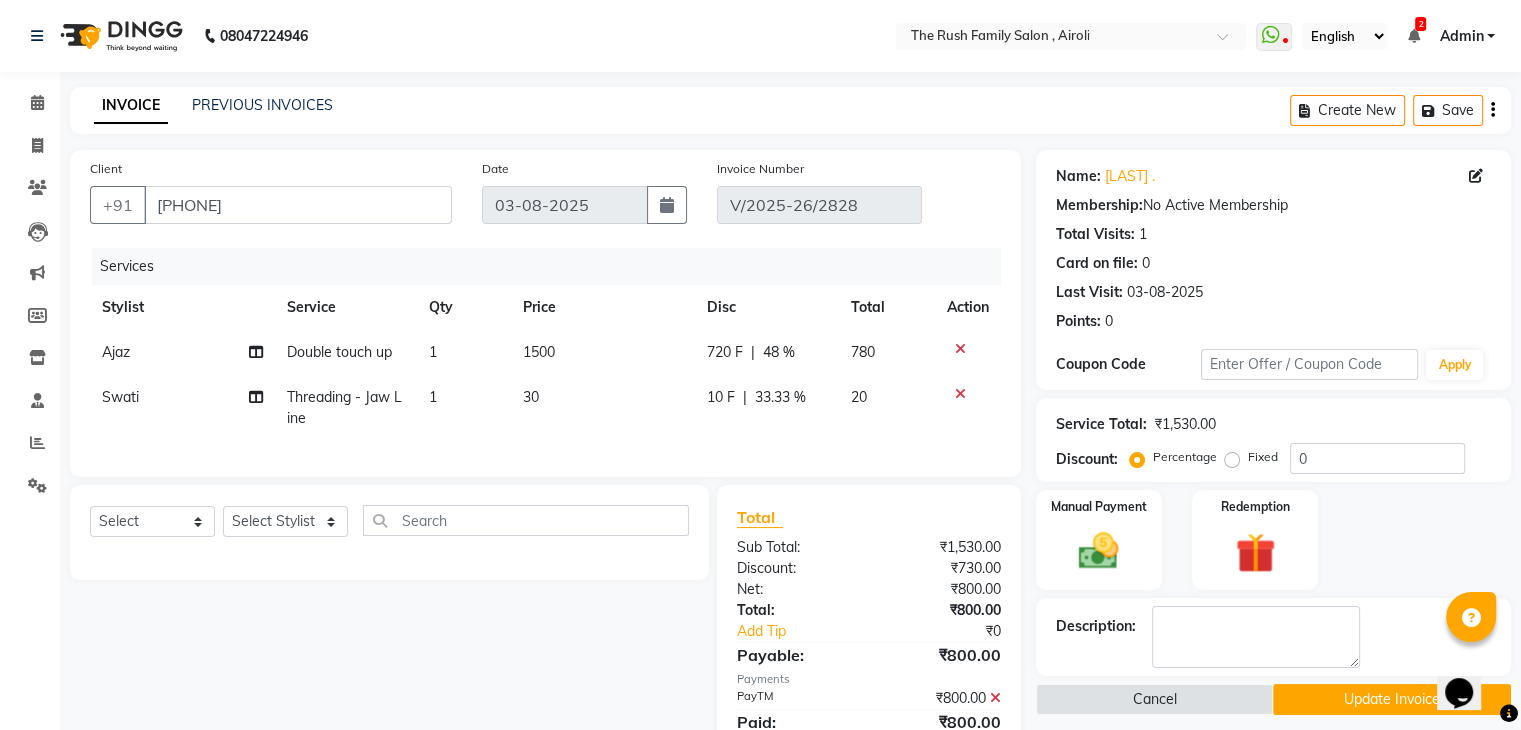 click on "720 F" 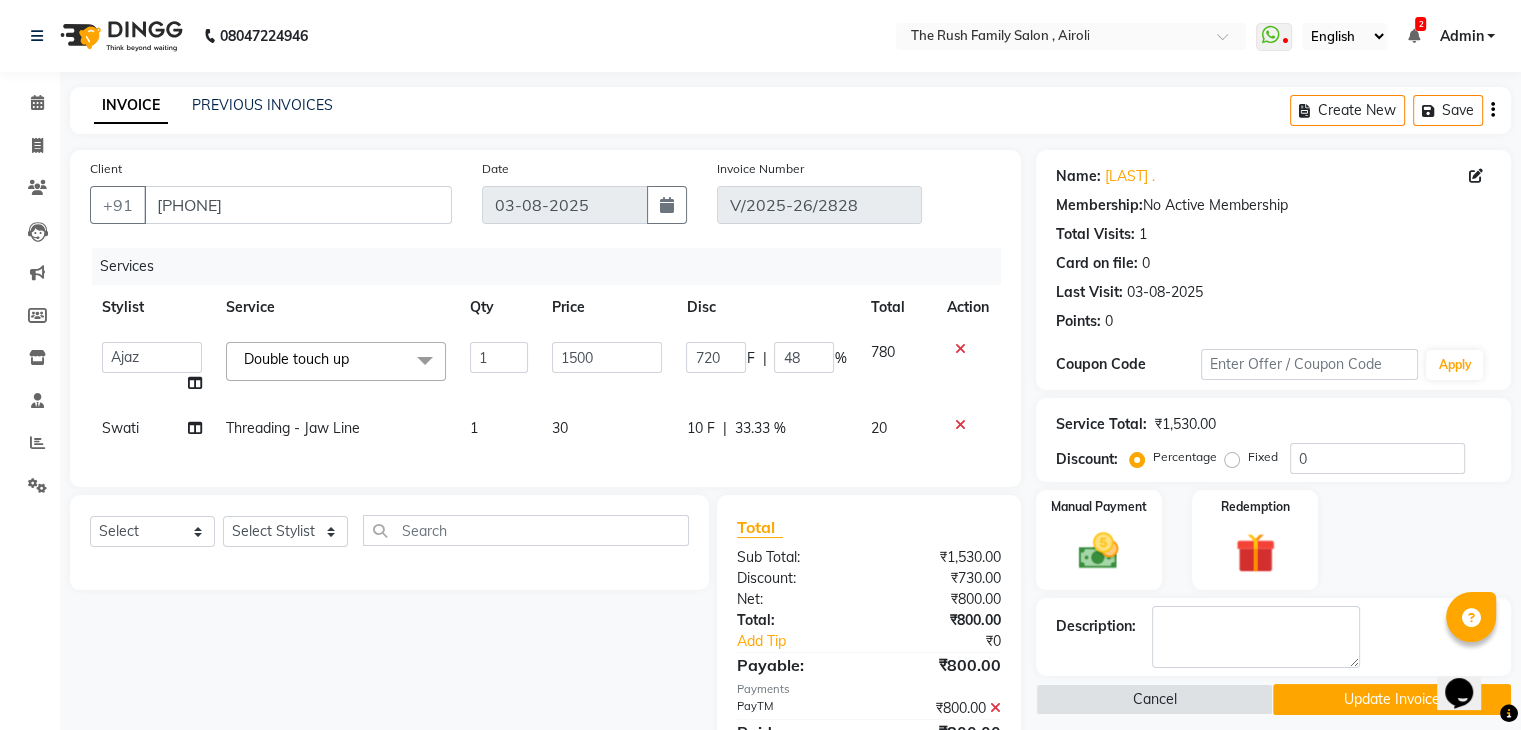click on "720" 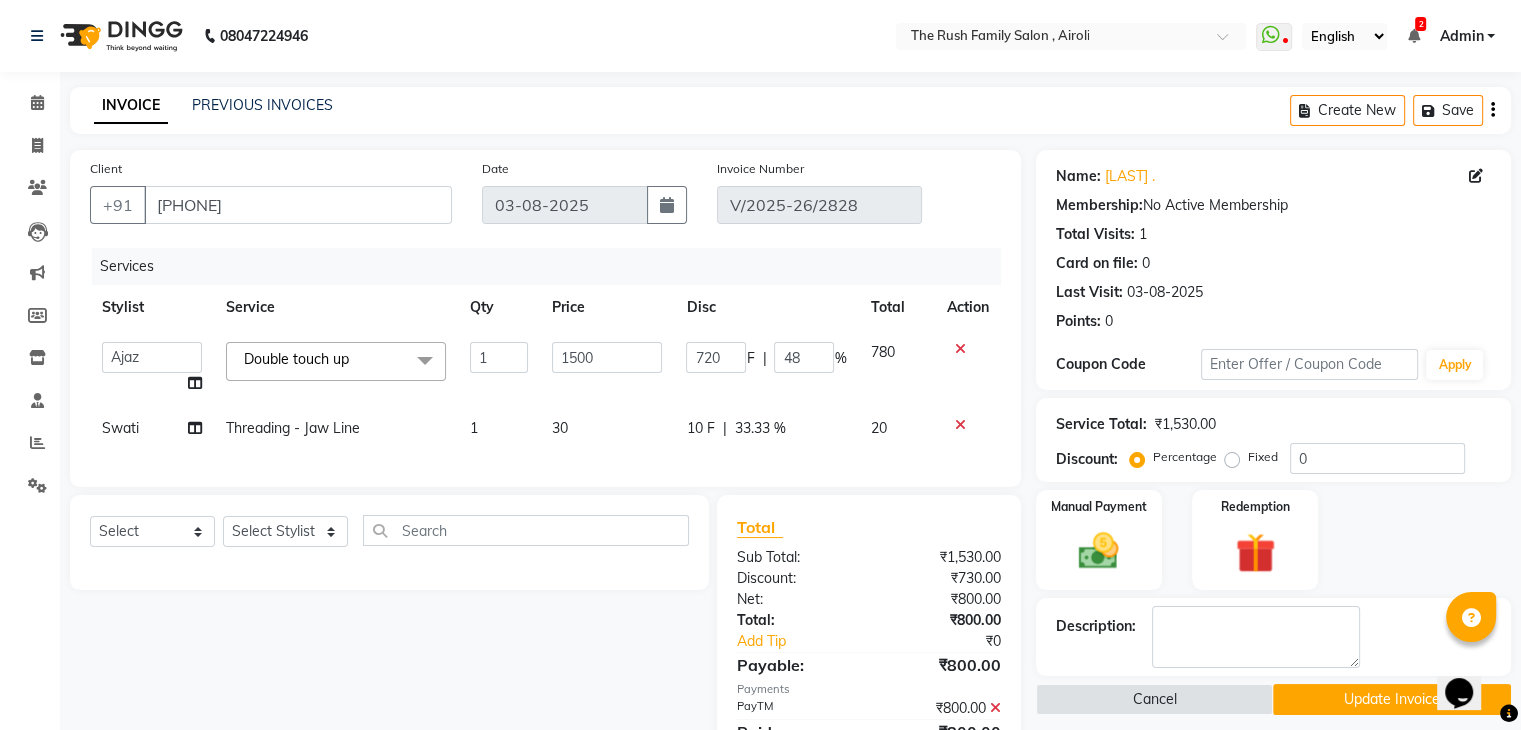 click on "720" 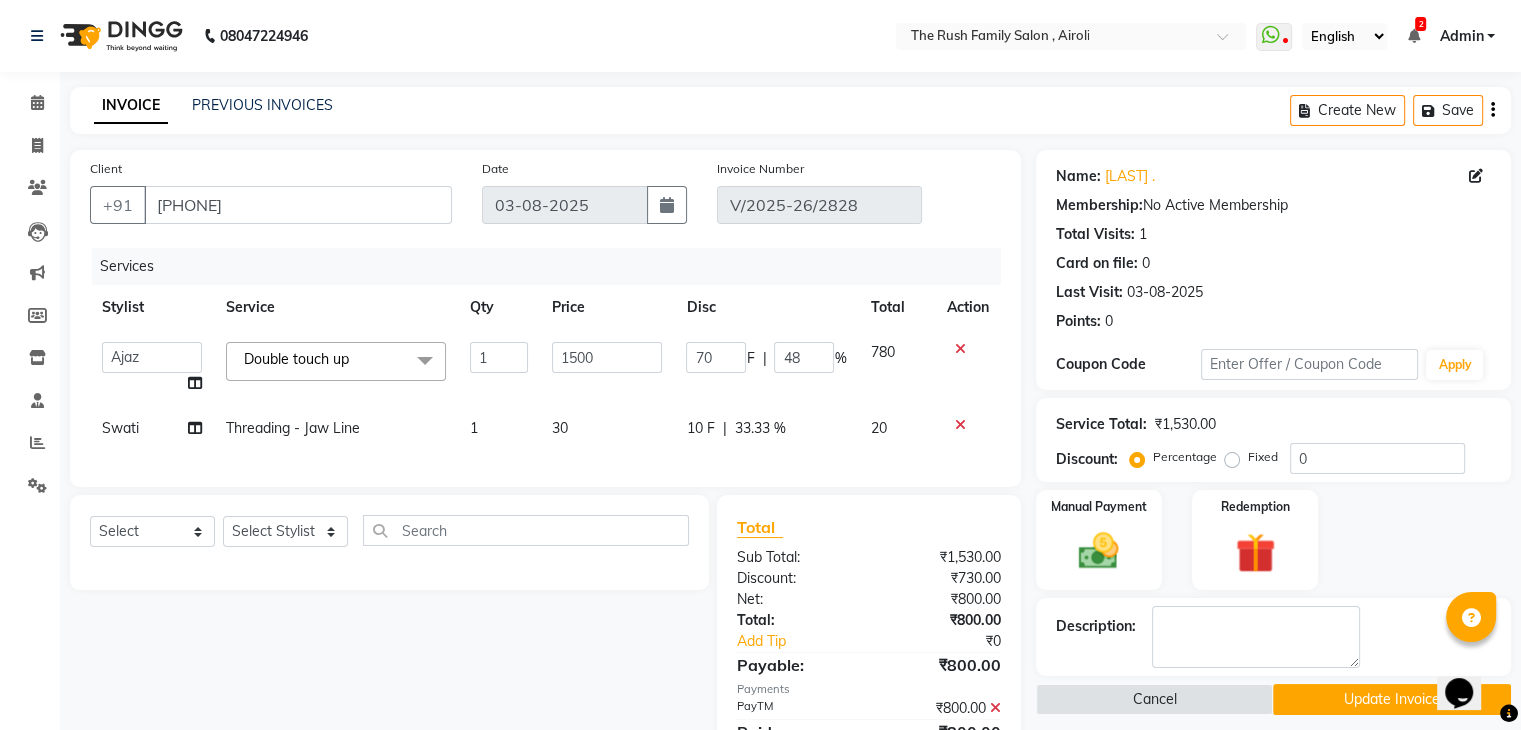 type on "700" 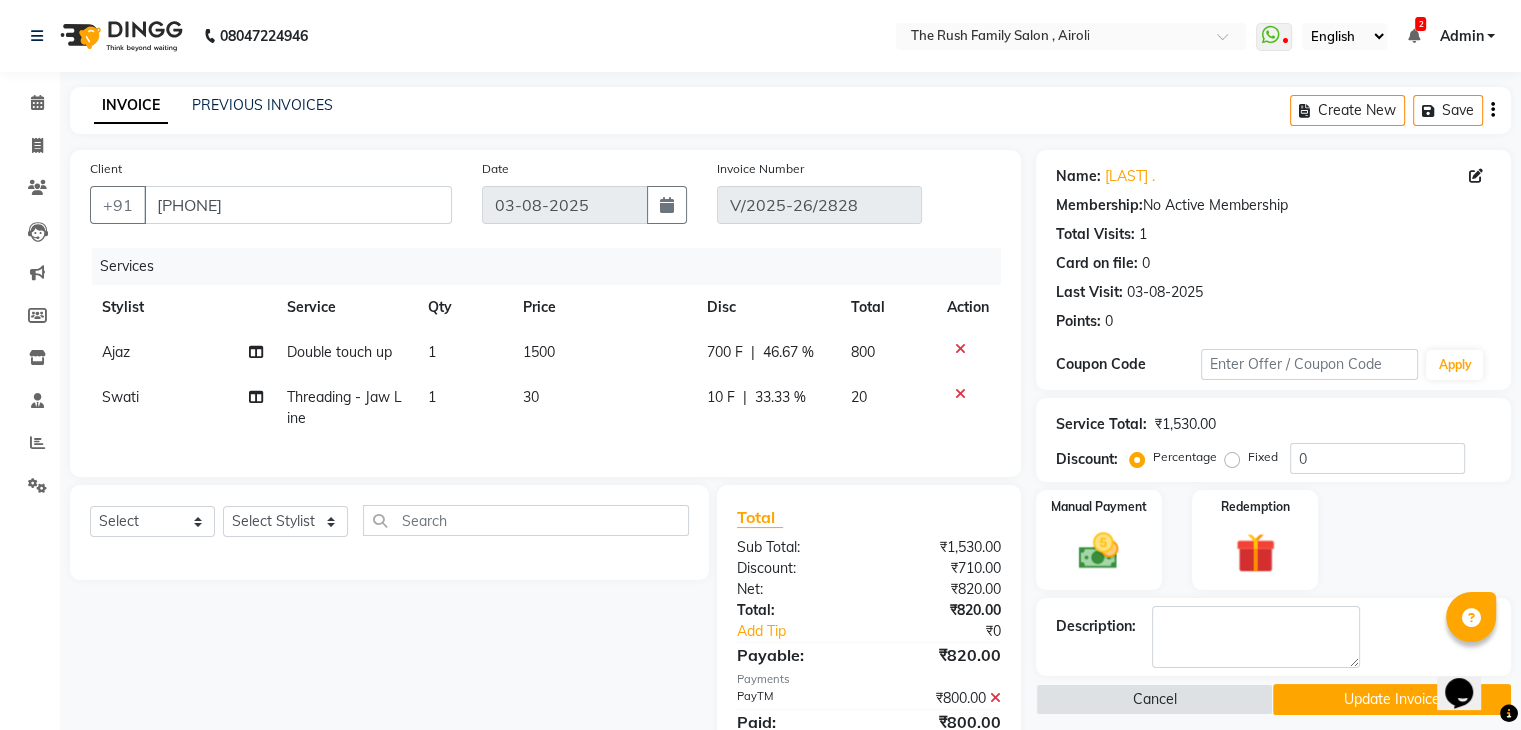 click on "Ajaz Double touch up 1 1500 700 F | 46.67 % 800 Swati Threading - Jaw Line 1 30 10 F | 33.33 % 20" 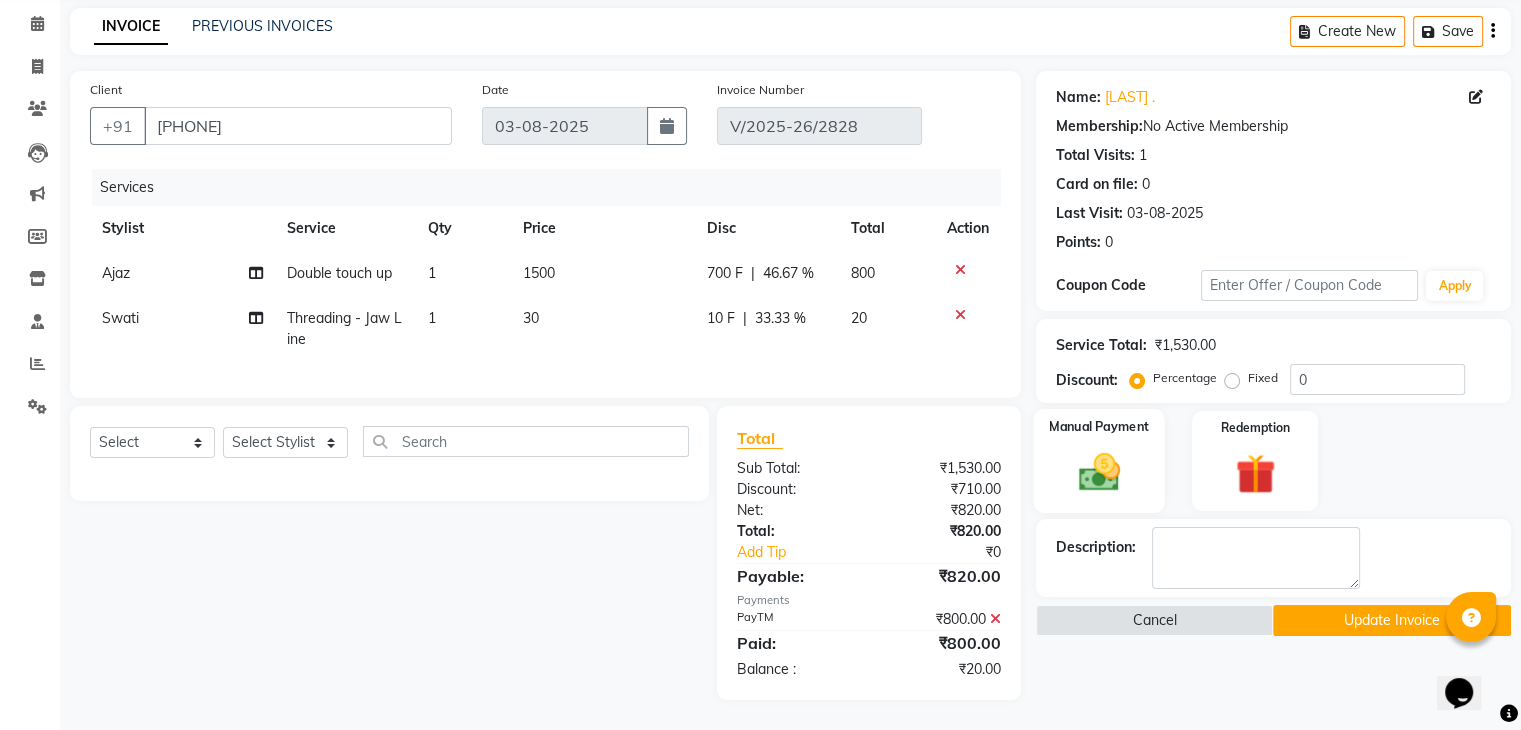 click on "Manual Payment" 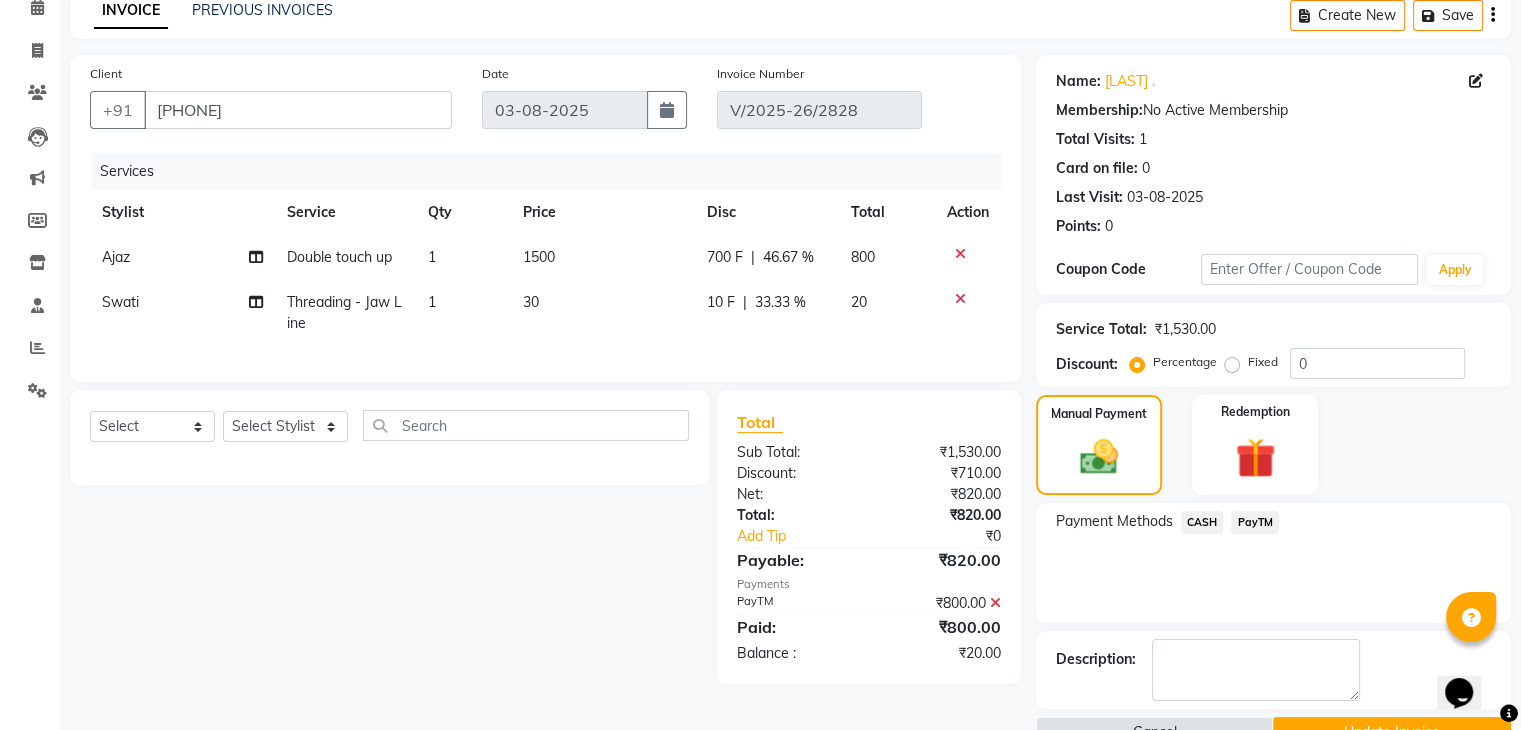 click on "PayTM" 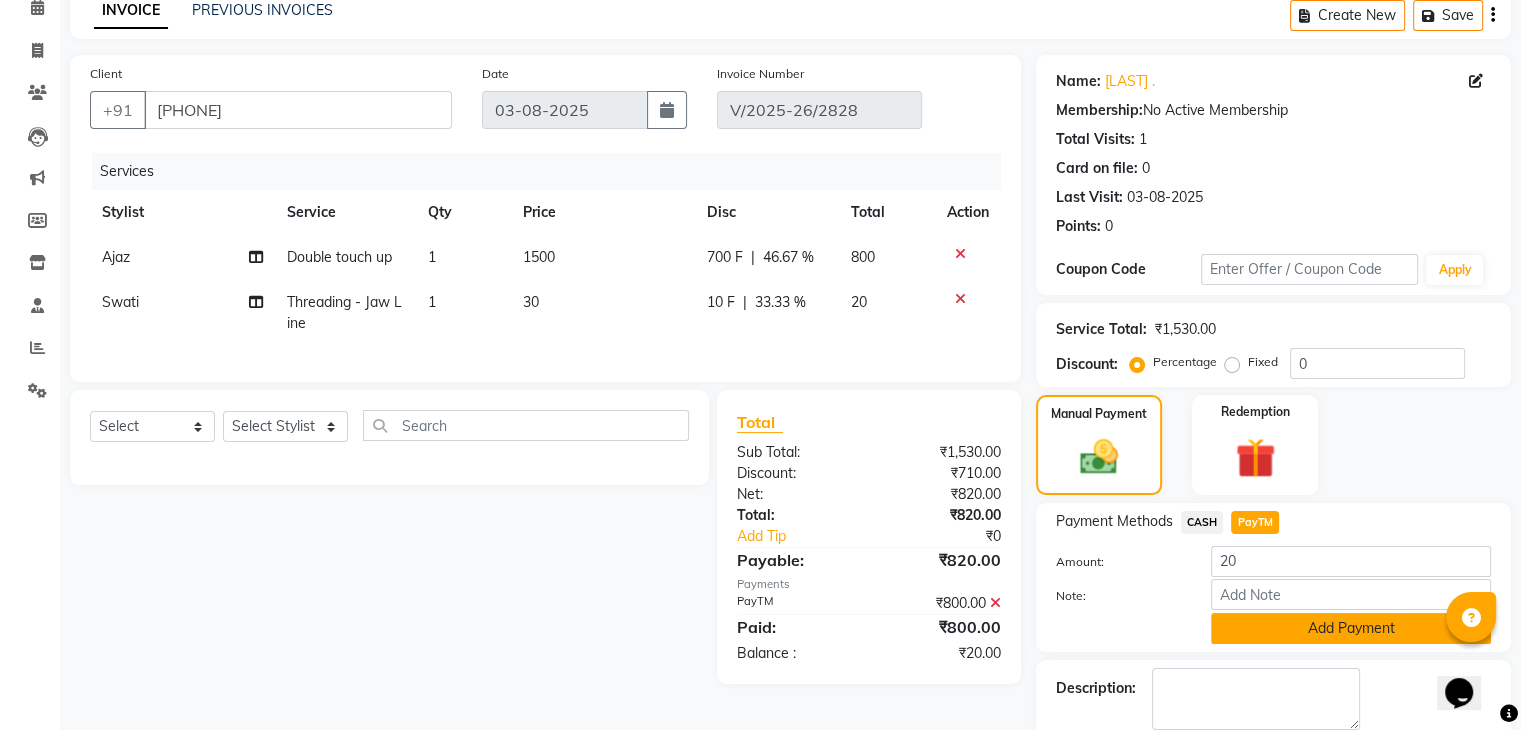 click on "Add Payment" 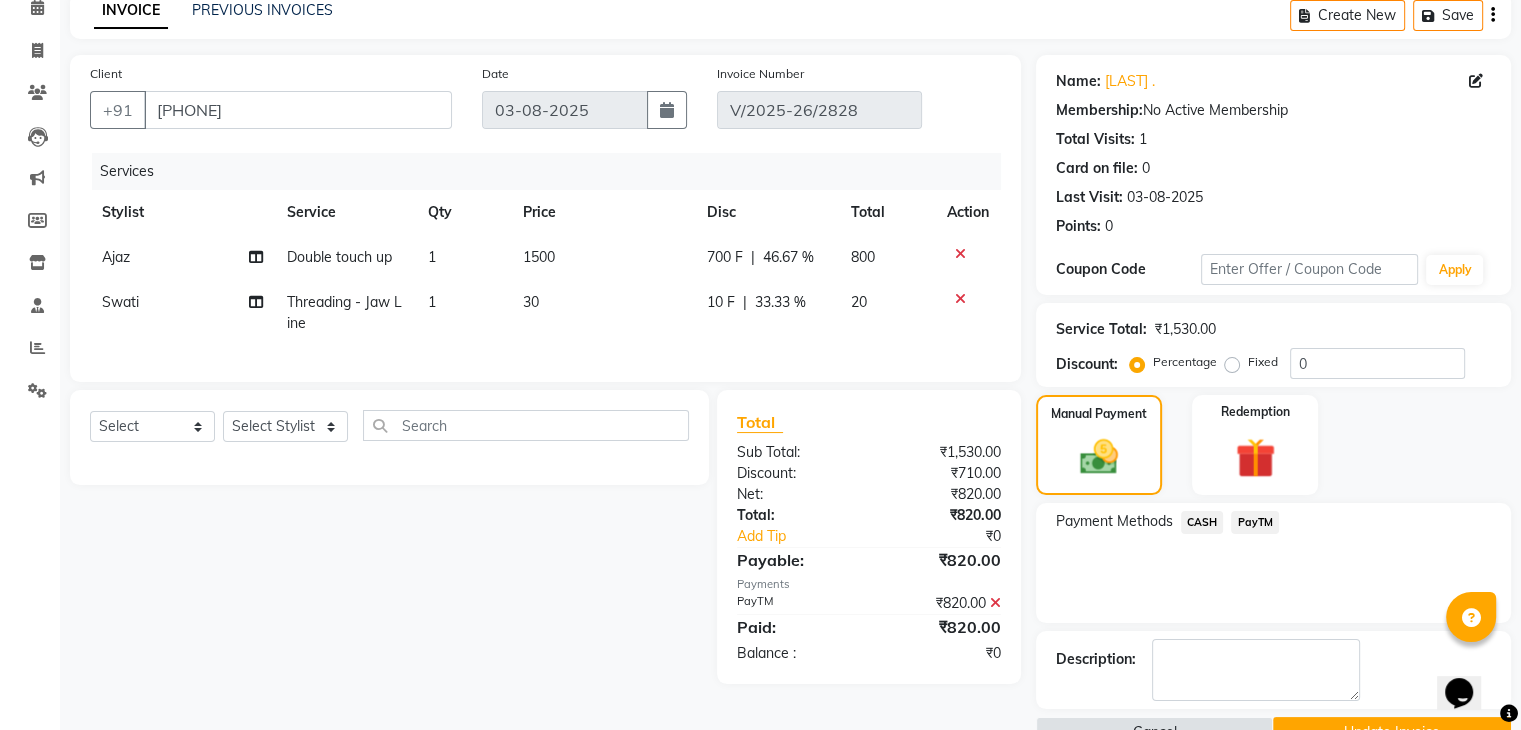 scroll, scrollTop: 141, scrollLeft: 0, axis: vertical 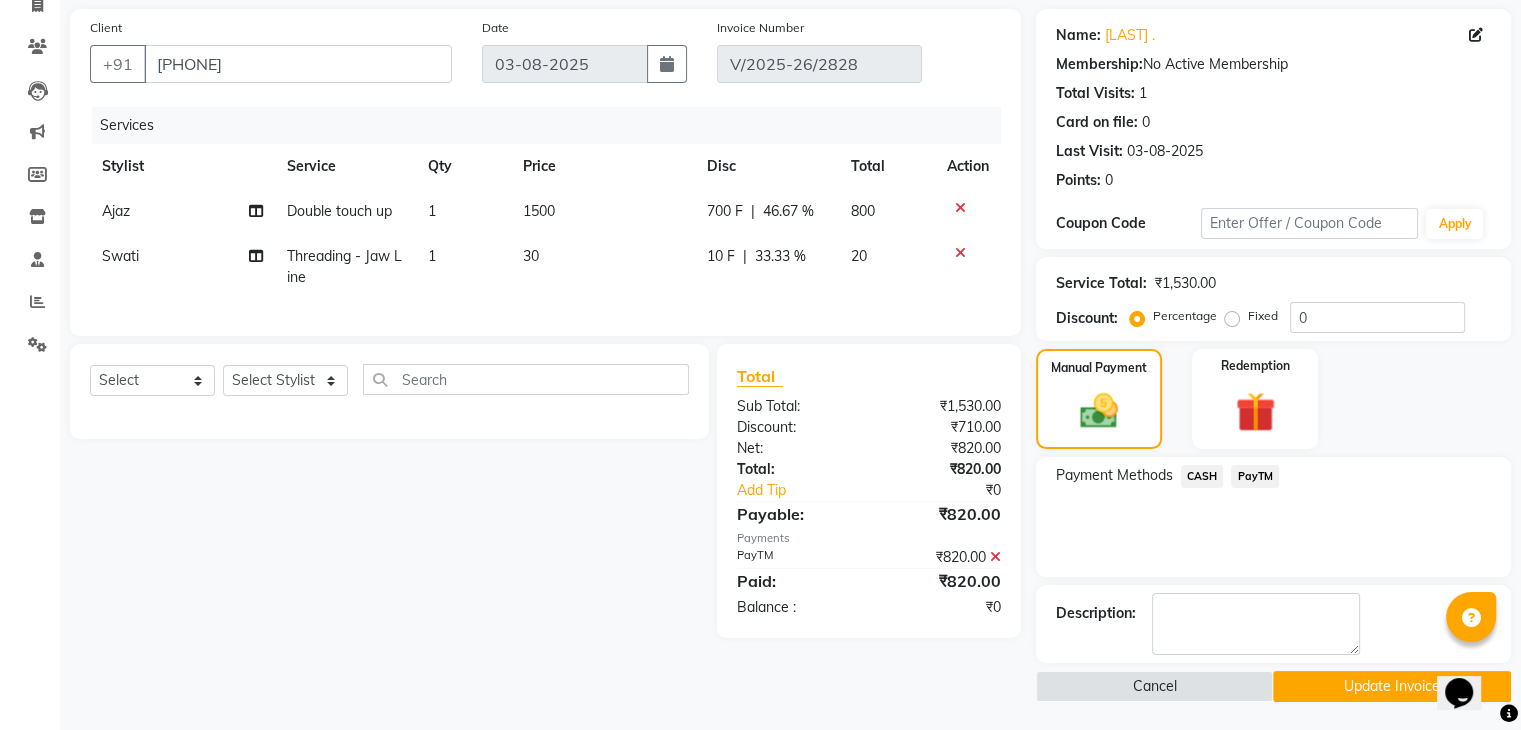 click on "Update Invoice" 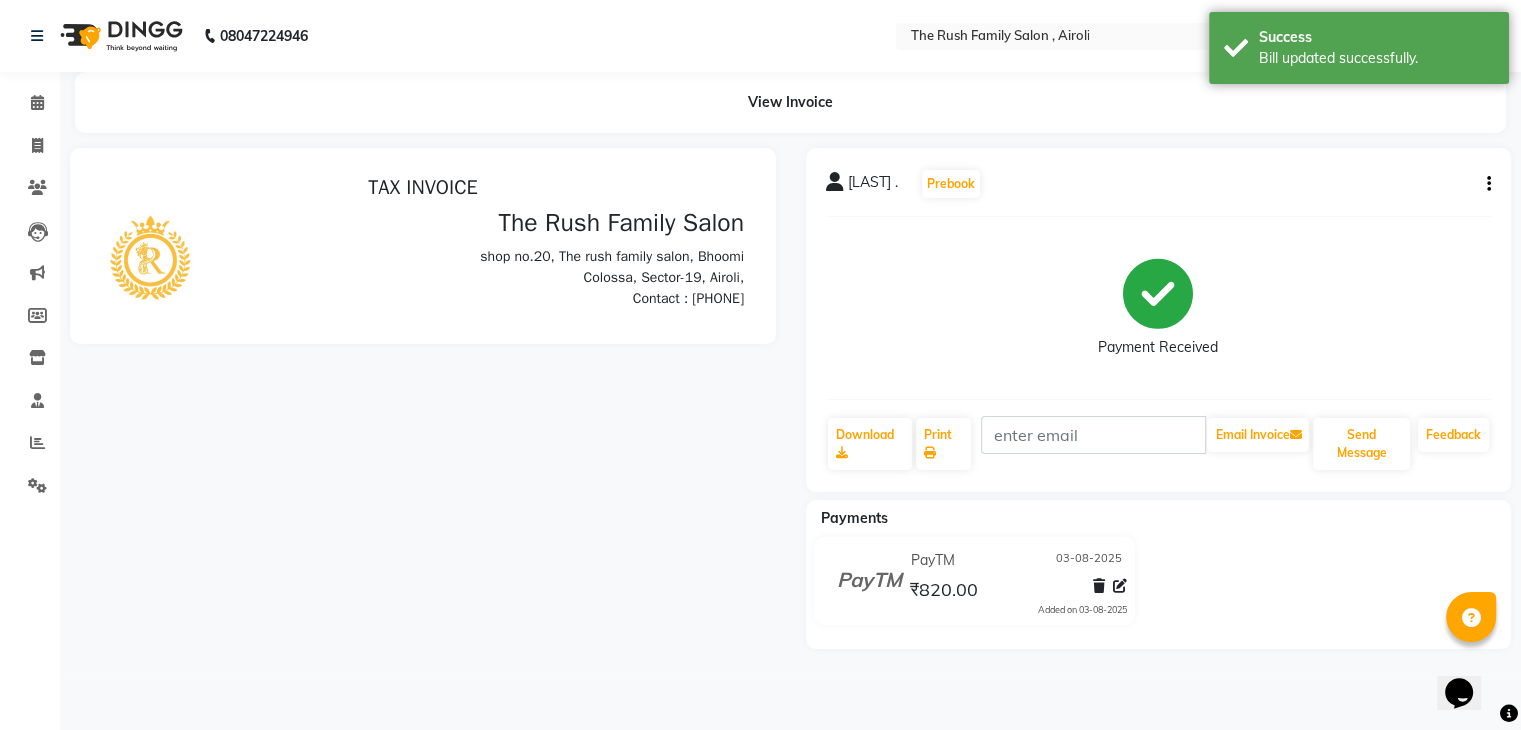 scroll, scrollTop: 0, scrollLeft: 0, axis: both 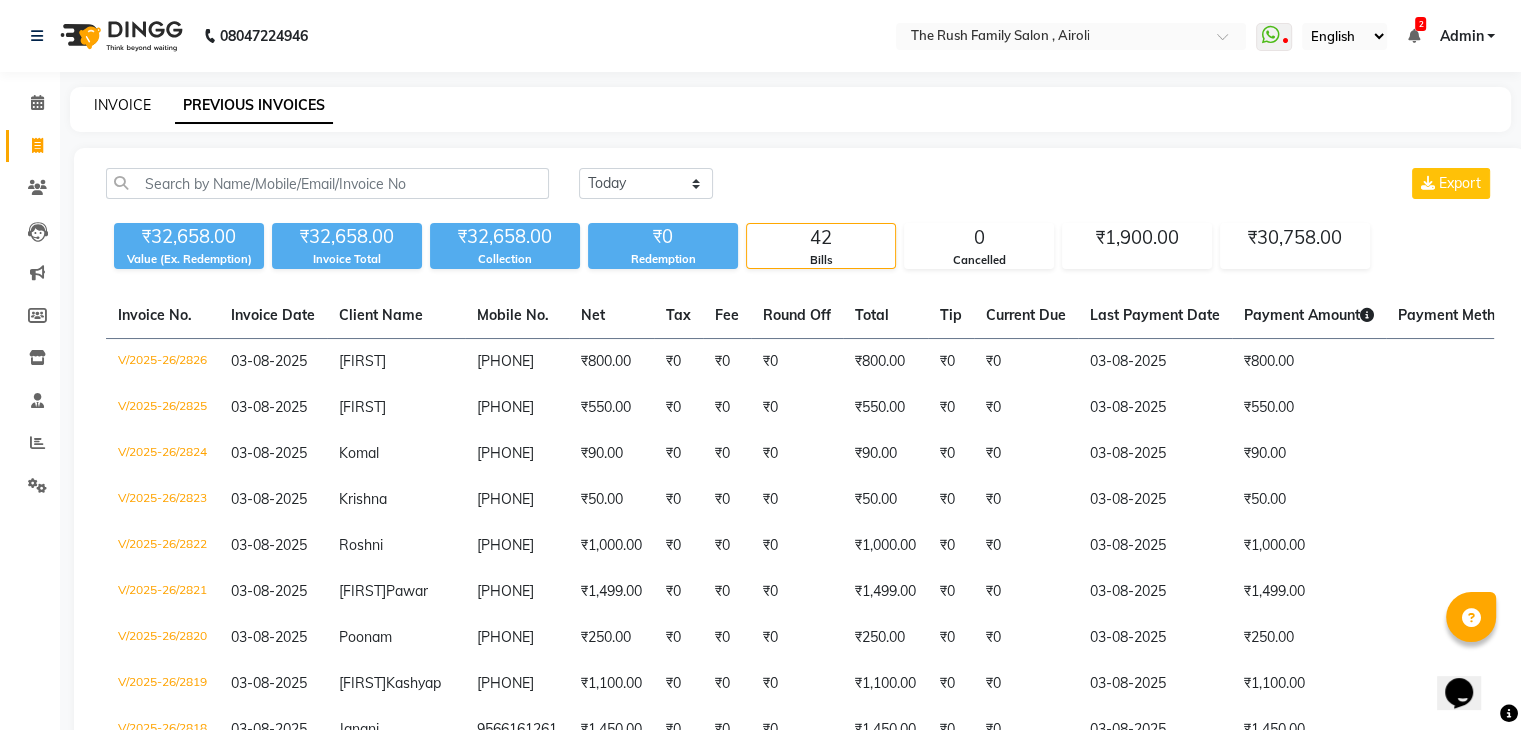 click on "INVOICE" 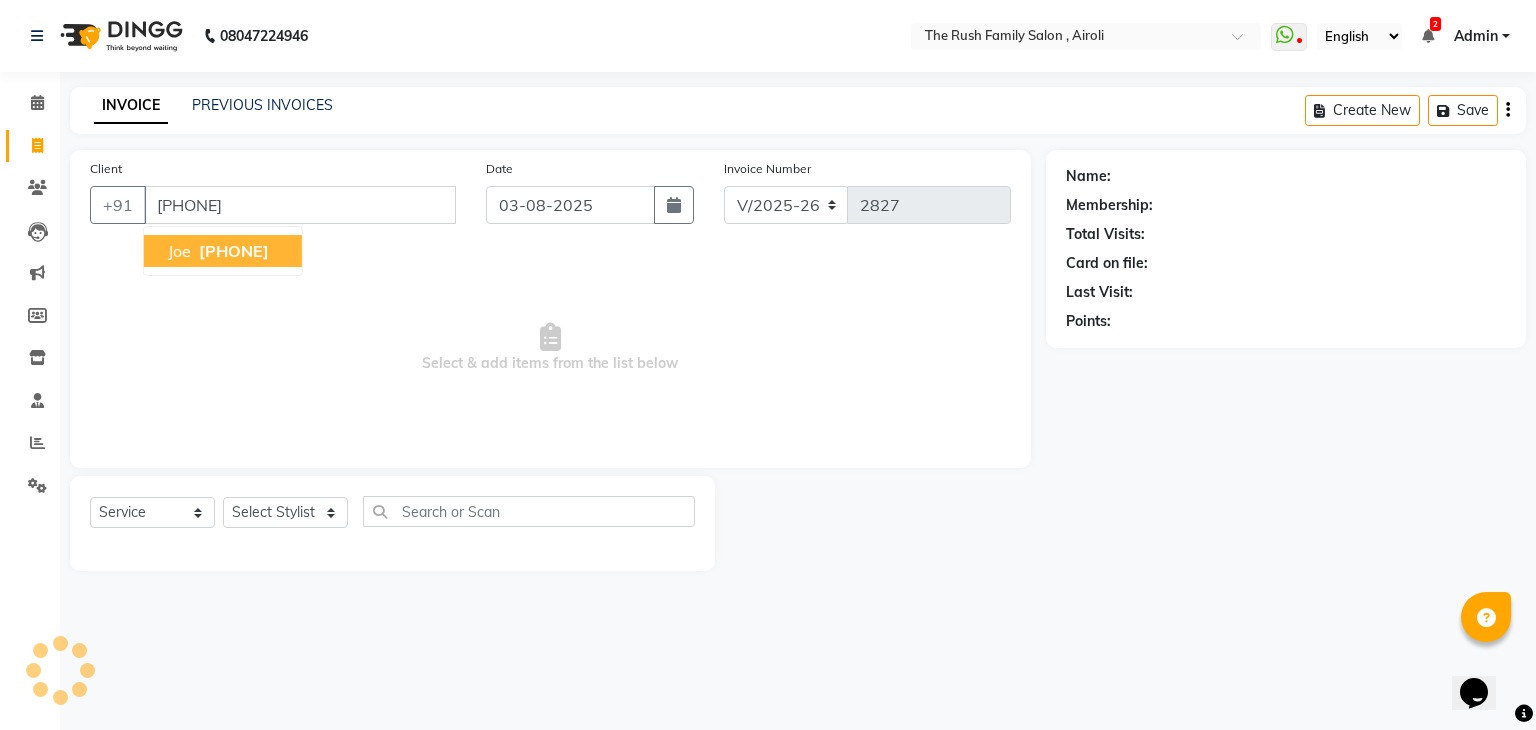 type on "[PHONE]" 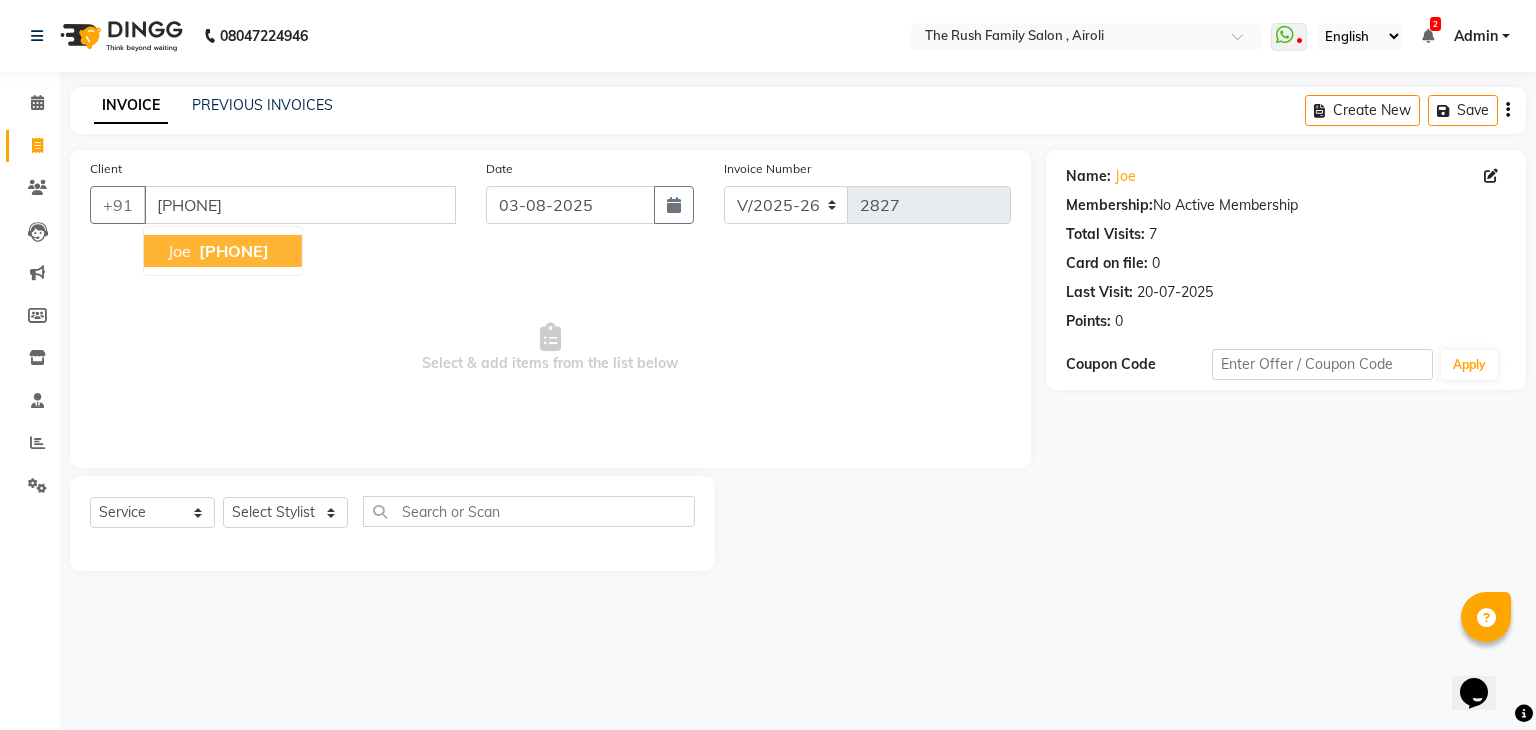 click on "[PHONE]" at bounding box center [234, 251] 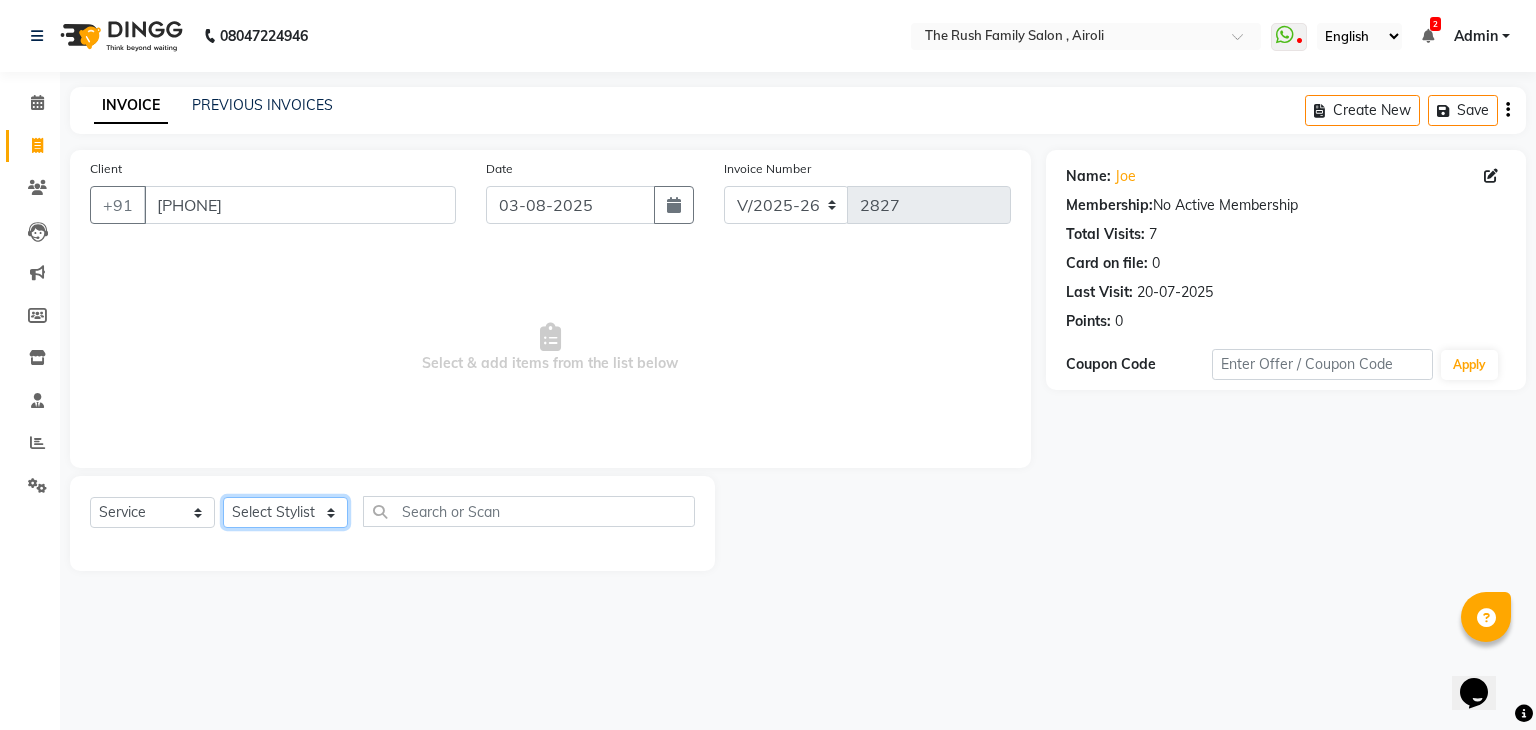 click on "Select Stylist Ajaz Alvira Danish Guddi Jayesh Josh  mumtaz Naeem Neha Riya    Rush Swati" 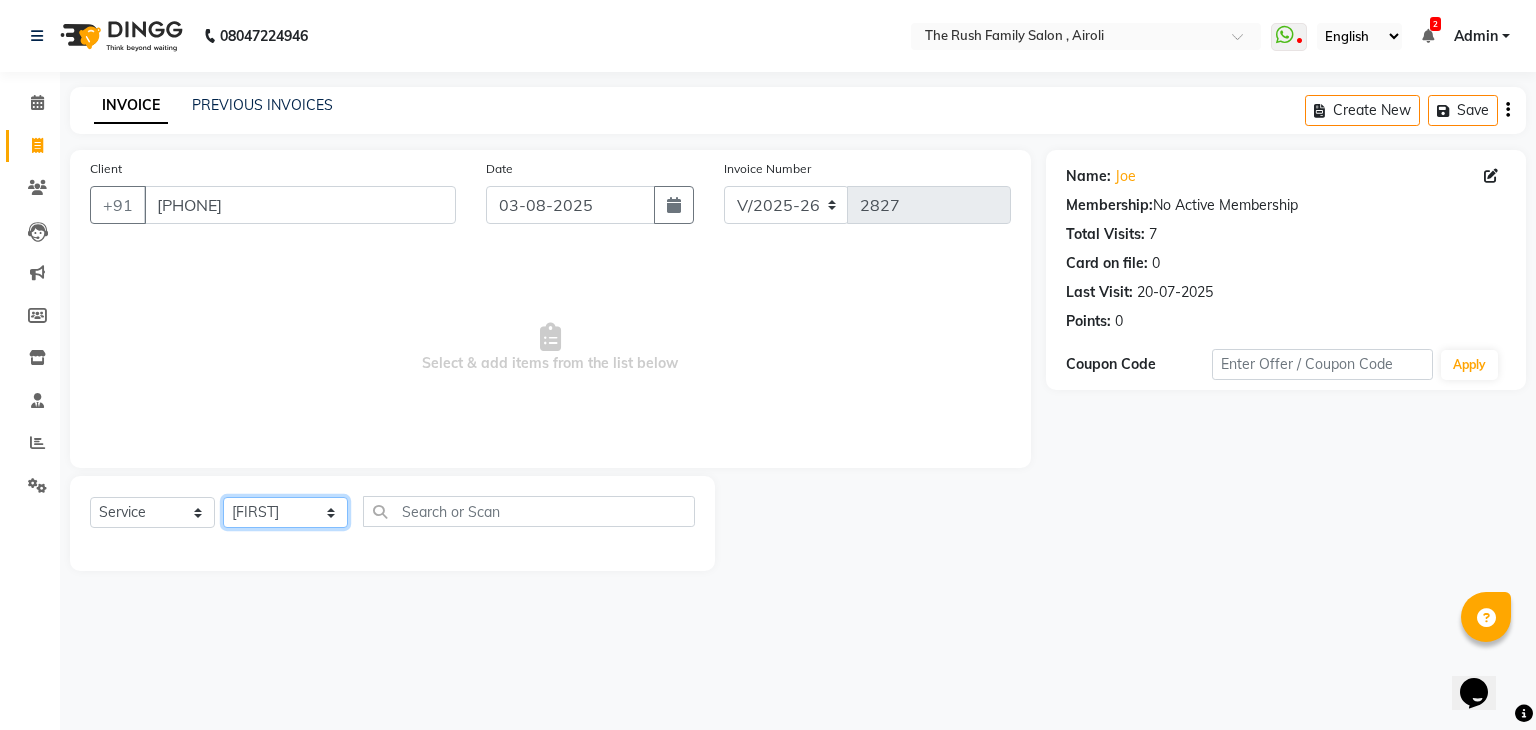 click on "Select Stylist Ajaz Alvira Danish Guddi Jayesh Josh  mumtaz Naeem Neha Riya    Rush Swati" 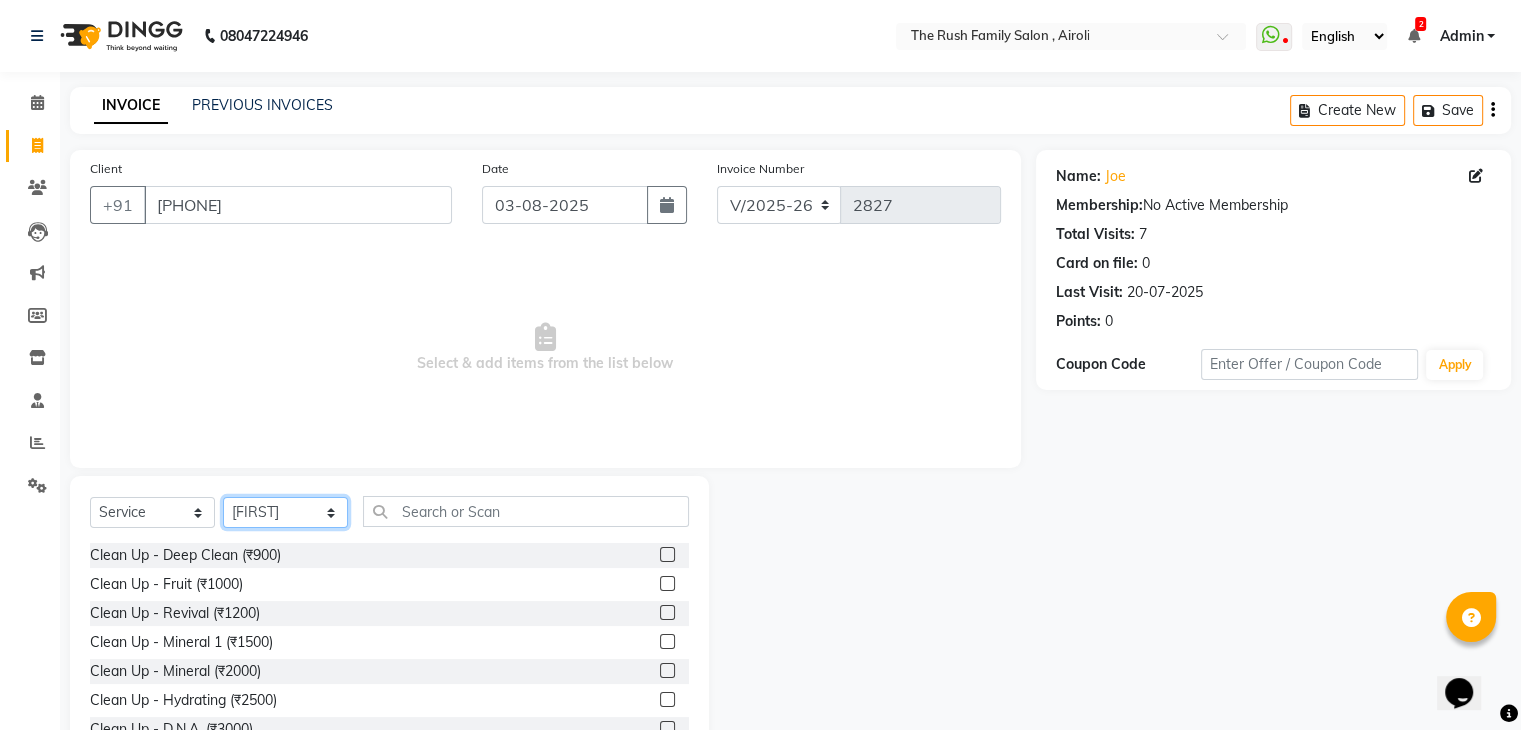 drag, startPoint x: 287, startPoint y: 505, endPoint x: 268, endPoint y: 196, distance: 309.5836 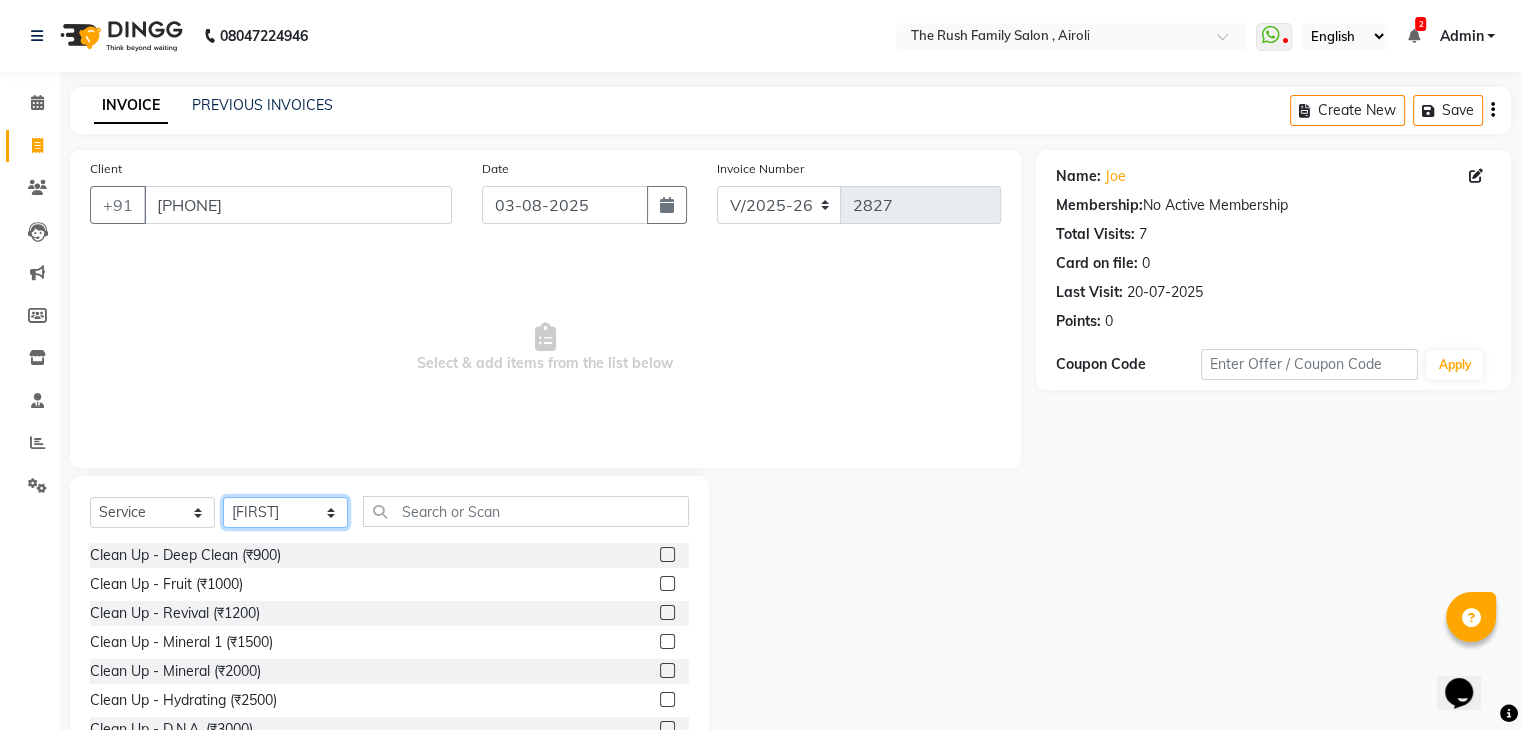 click on "Client +91 9930468009 Date 03-08-2025 Invoice Number V/2025 V/2025-26 2827  Select & add items from the list below  Select  Service  Product  Membership  Package Voucher Prepaid Gift Card  Select Stylist Ajaz Alvira Danish Guddi Jayesh Josh  mumtaz Naeem Neha Riya    Rush Swati Clean Up - Deep Clean (₹900)  Clean Up - Fruit (₹1000)  Clean Up - Revival (₹1200)  Clean Up - Mineral 1 (₹1500)  Clean Up - Mineral (₹2000)  Clean Up - Hydrating (₹2500)  Clean Up - D.N.A. (₹3000)  lice treatment (₹2000)  power dose [per bottle ] (₹500)  pigmantation facial (₹1000)  protein spa (₹2500)  Bota smooth (₹8000)  Bota smooth  (₹10000)  bota smooth (₹6500)  Protein hair spa (₹1600)  nanoplatia (₹2500)  Hair protein spa (₹2000)  Protein spaa (₹3500)  Foot spa (₹800)  Protein spa (₹3000)  Nose pill off (₹250)  hair spa dandruff treatment (₹3500)  Threading/upl (₹70)  Threading /Forhead /upl (₹90)  Botosmooth (₹7000)  Pigmentation treatment (₹3000)  Hydra  facial (₹7000)" 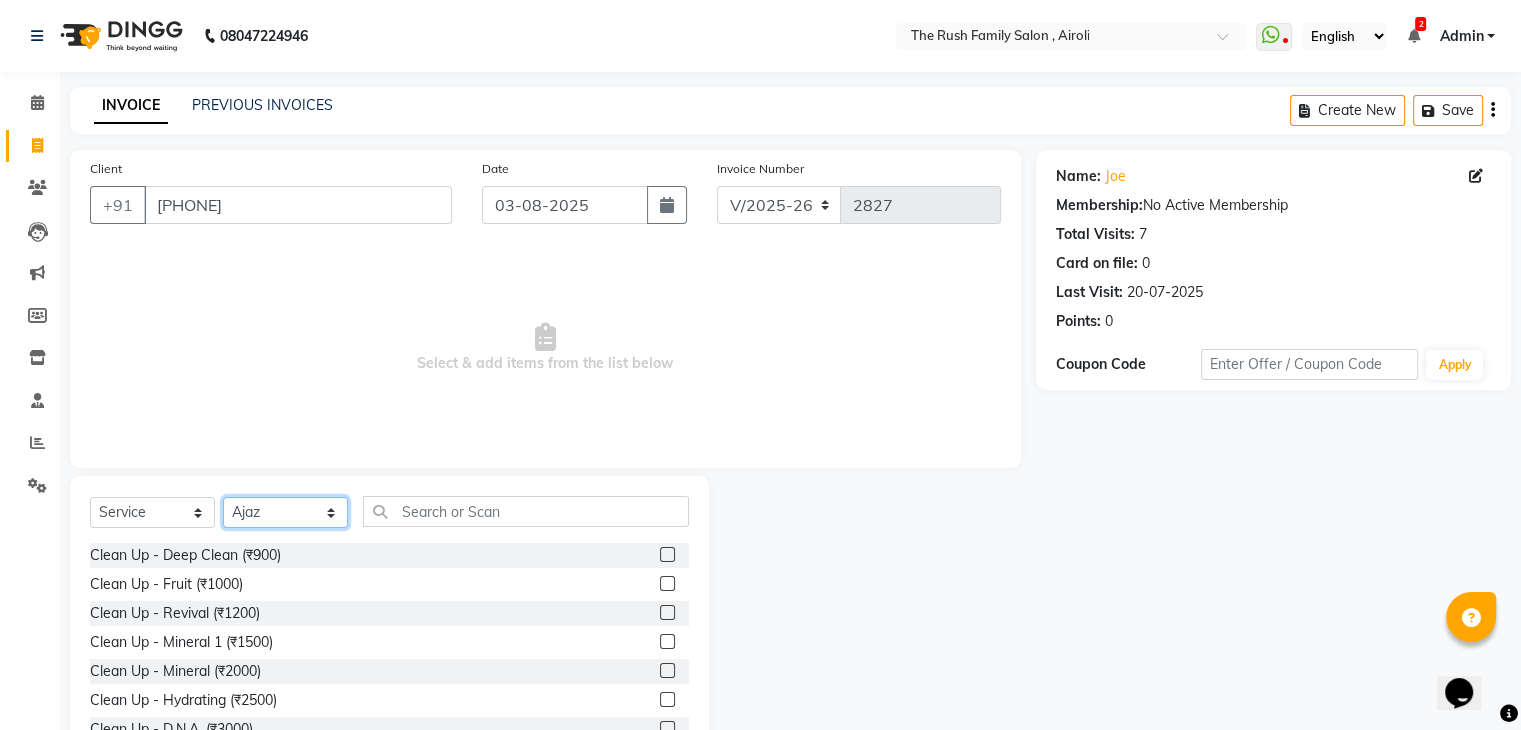 click on "Select Stylist Ajaz Alvira Danish Guddi Jayesh Josh  mumtaz Naeem Neha Riya    Rush Swati" 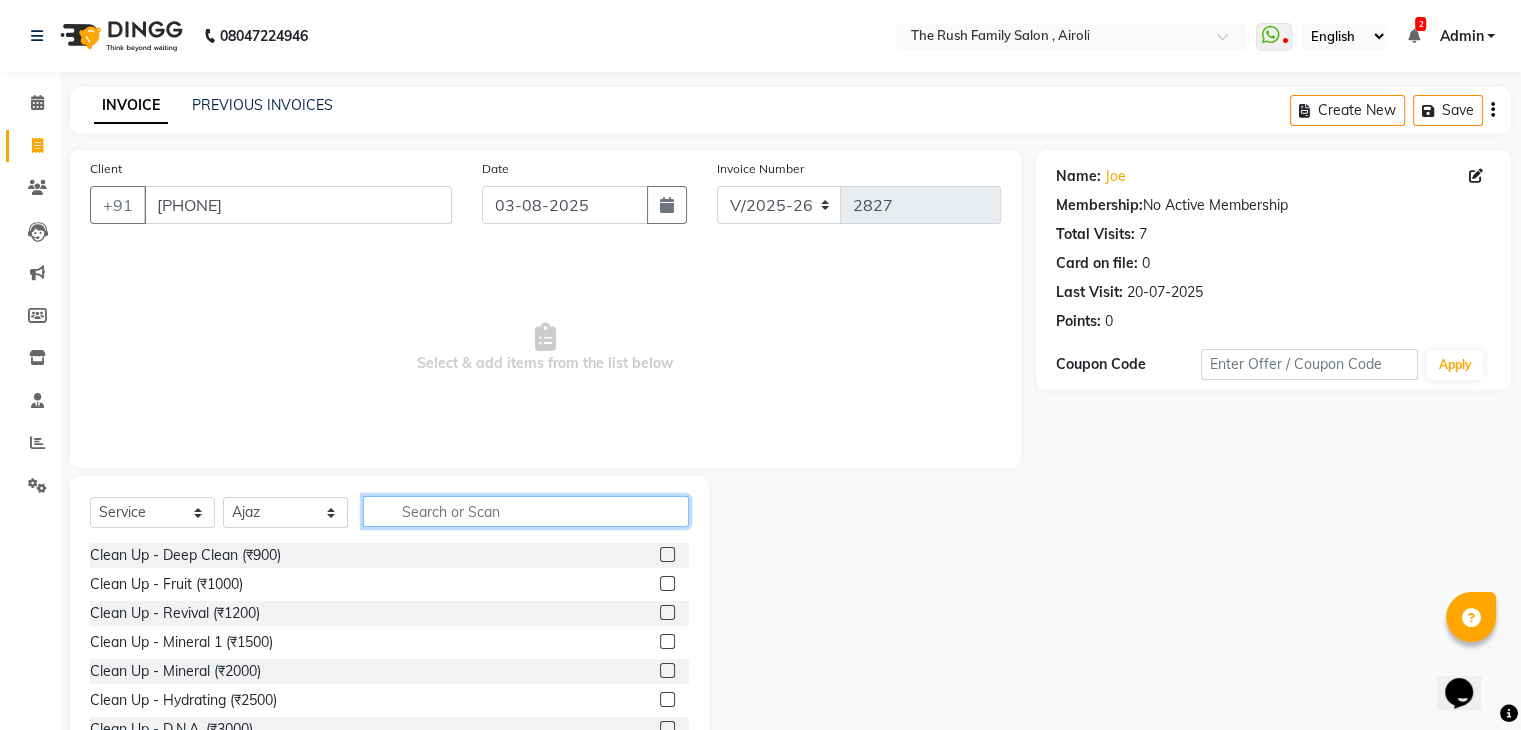 click 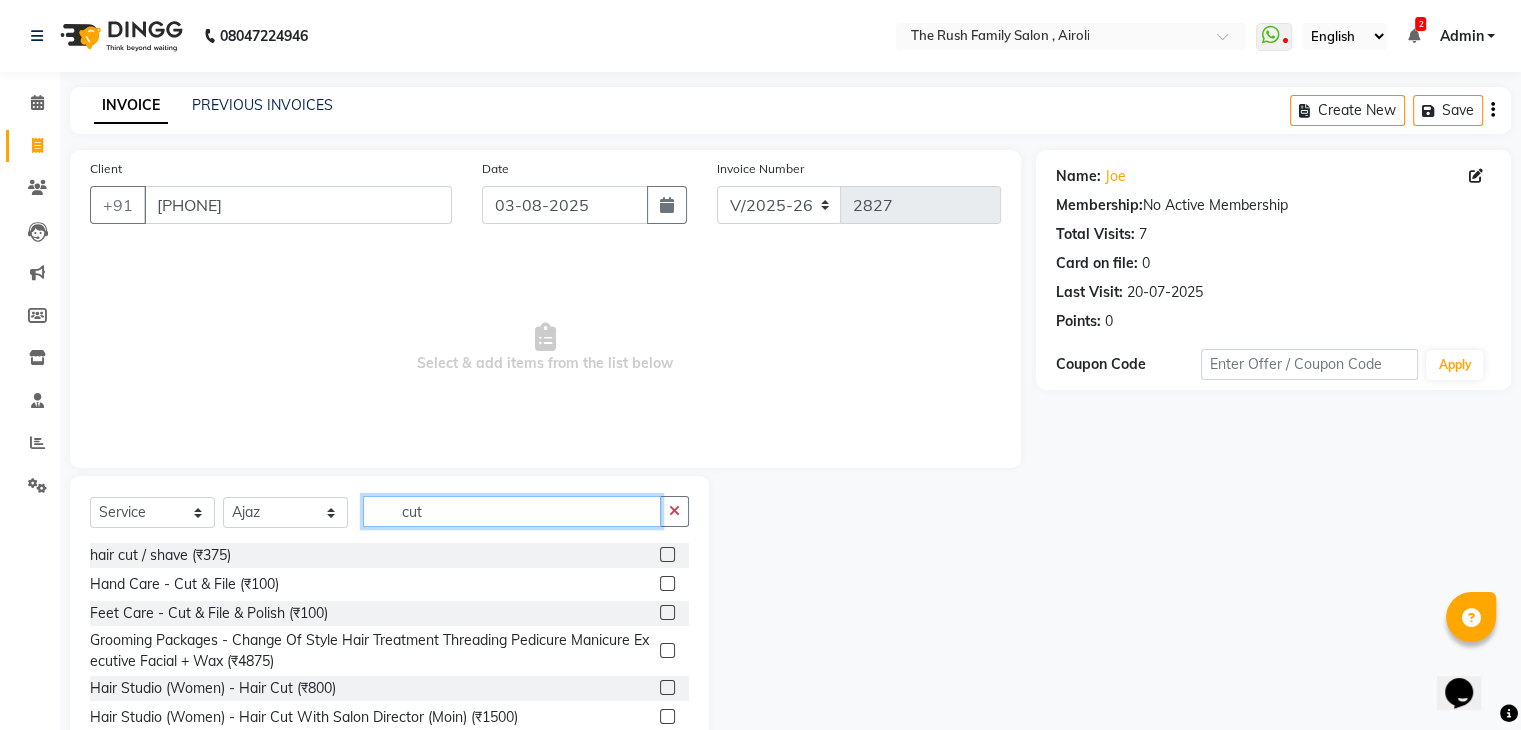 type on "cut" 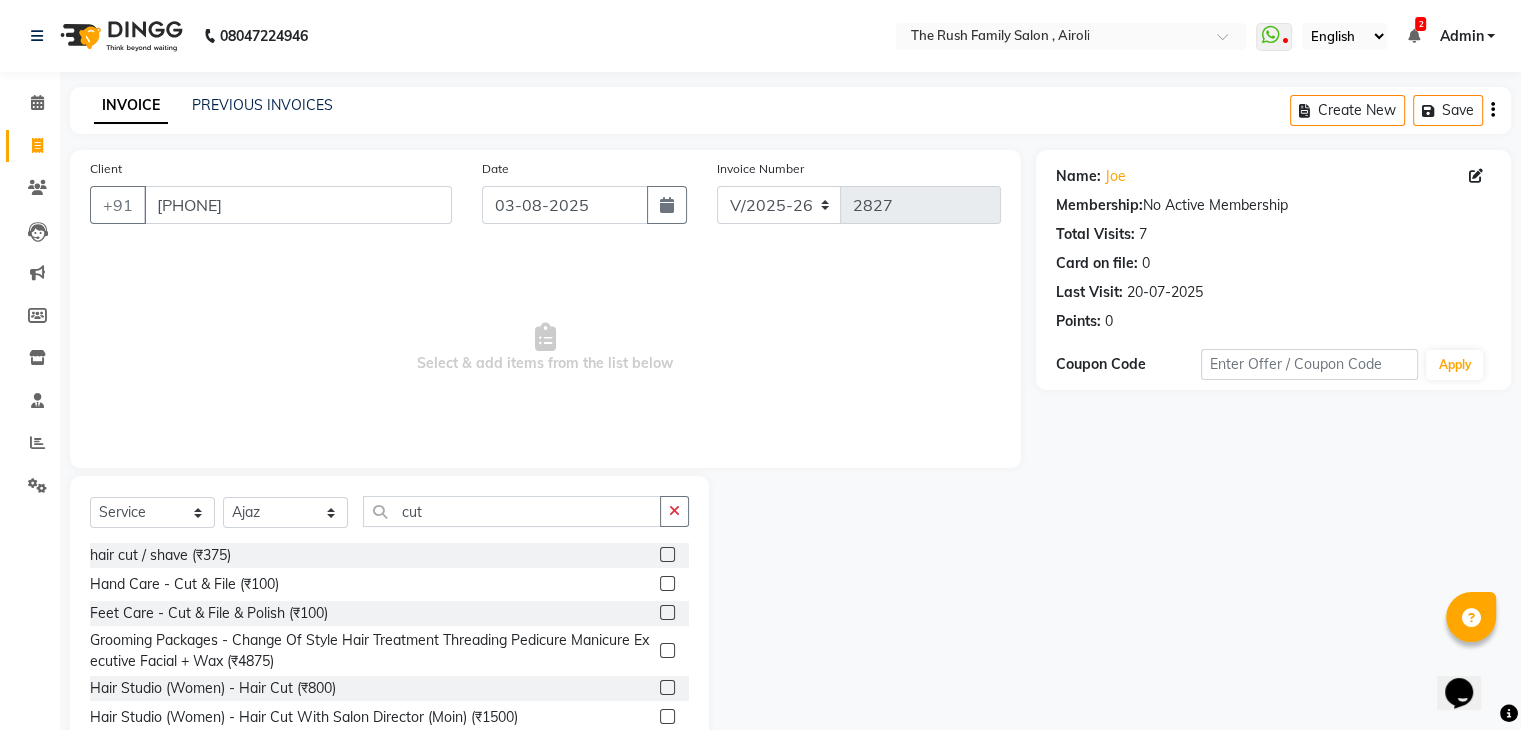 click 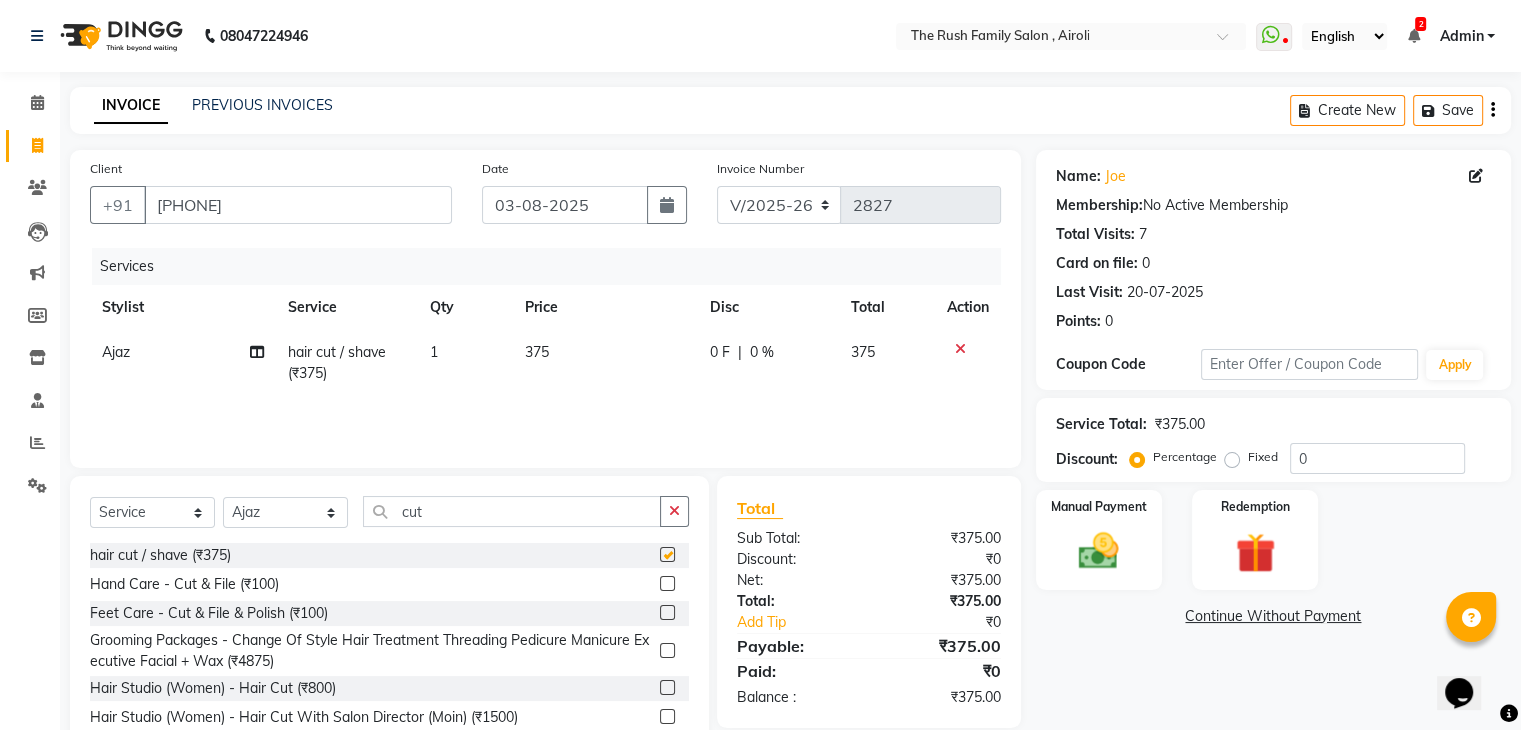 checkbox on "false" 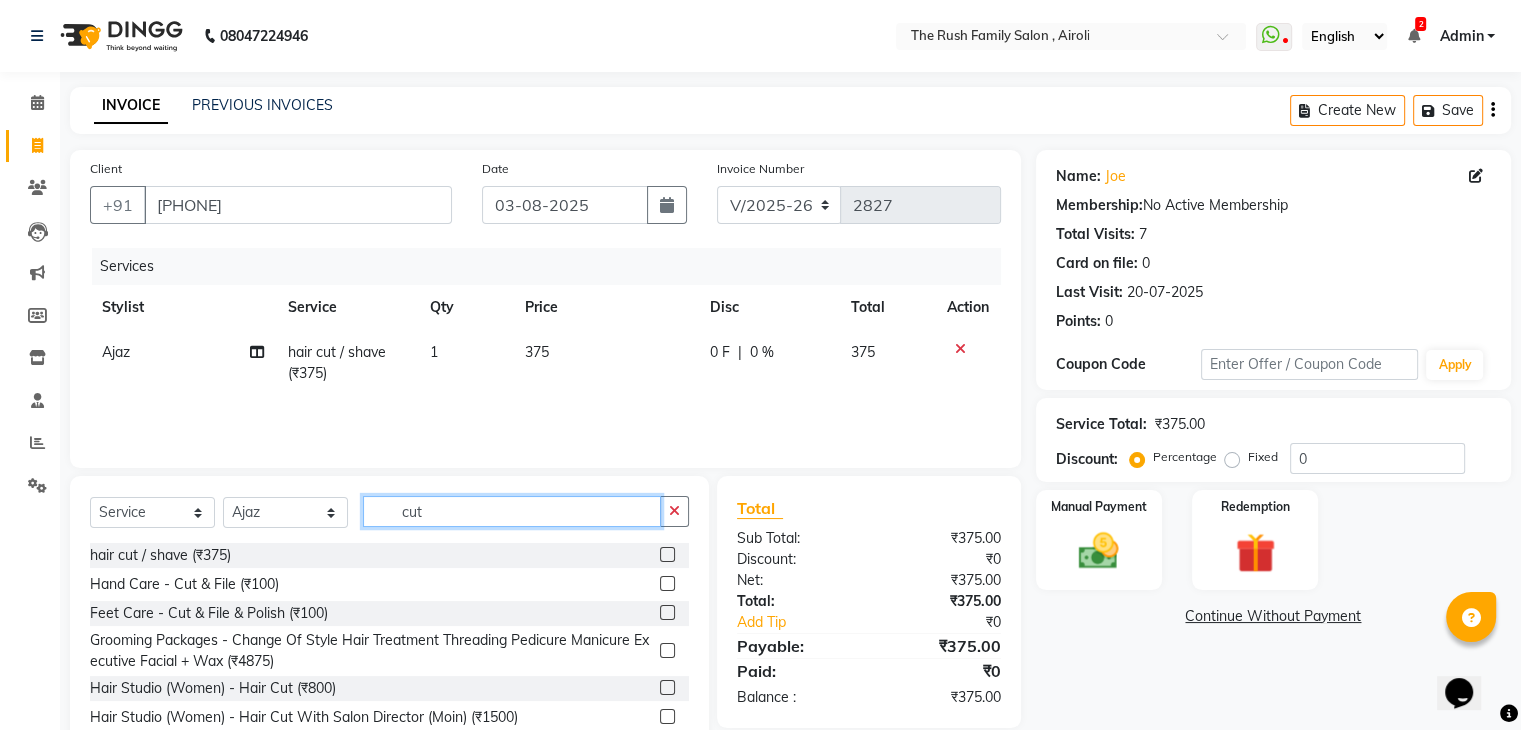 click on "cut" 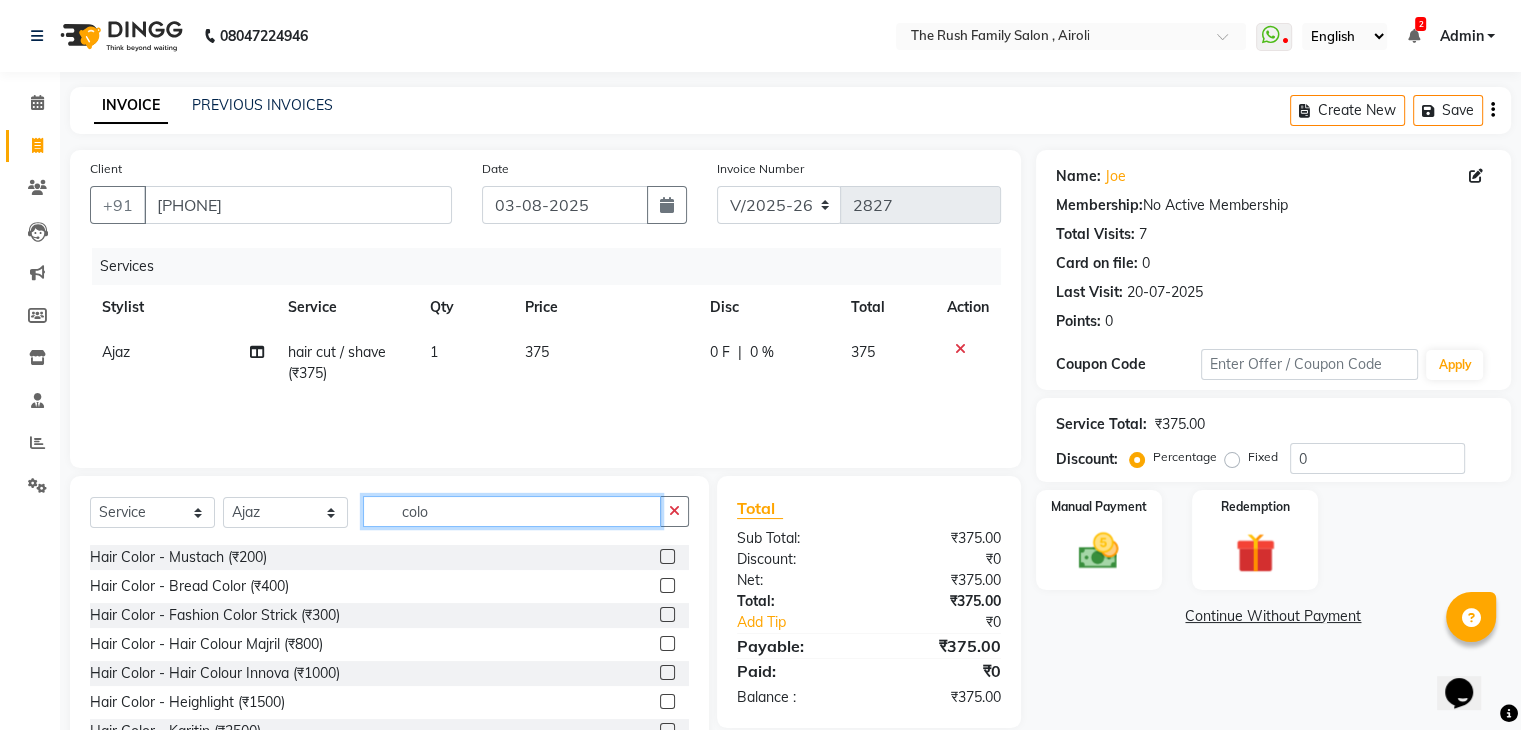scroll, scrollTop: 63, scrollLeft: 0, axis: vertical 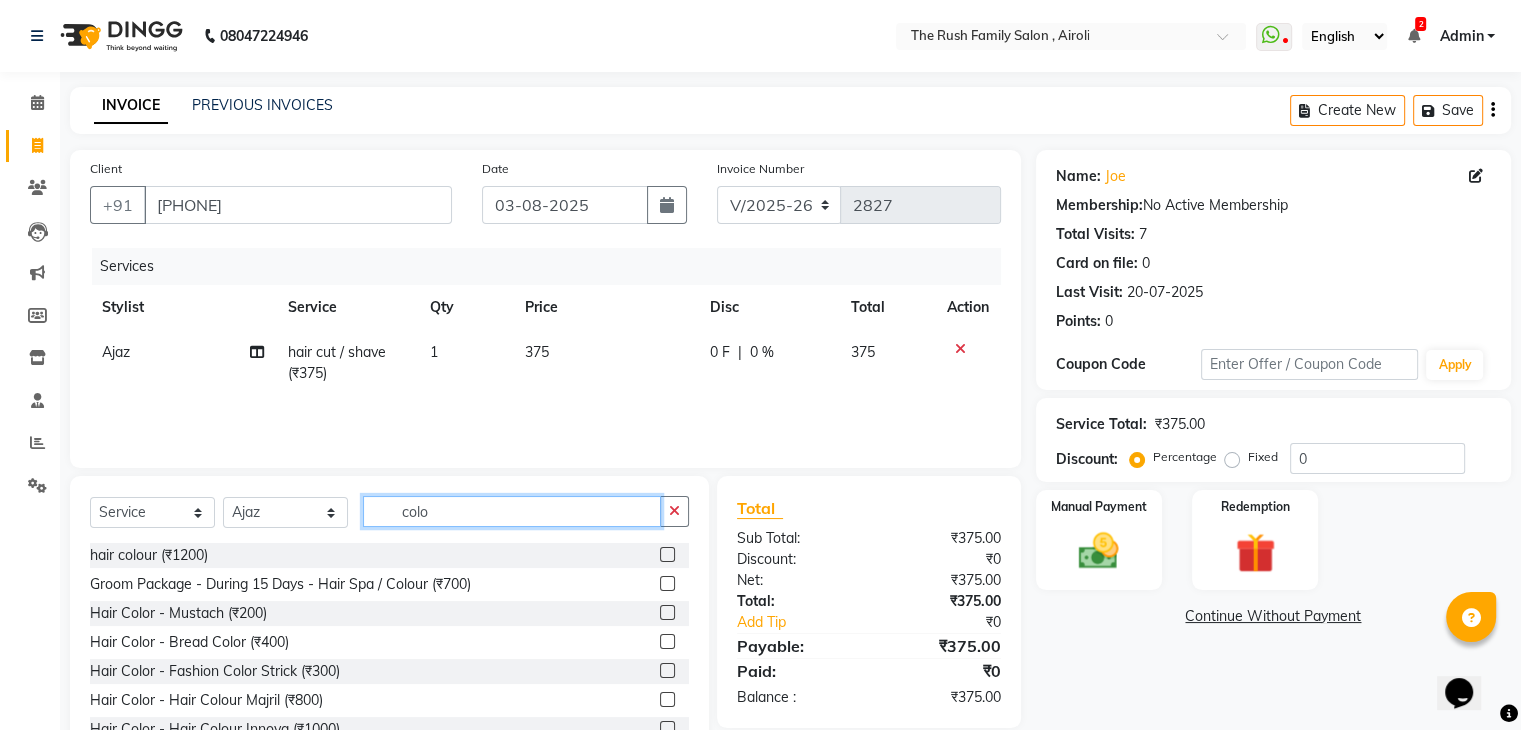 type on "colo" 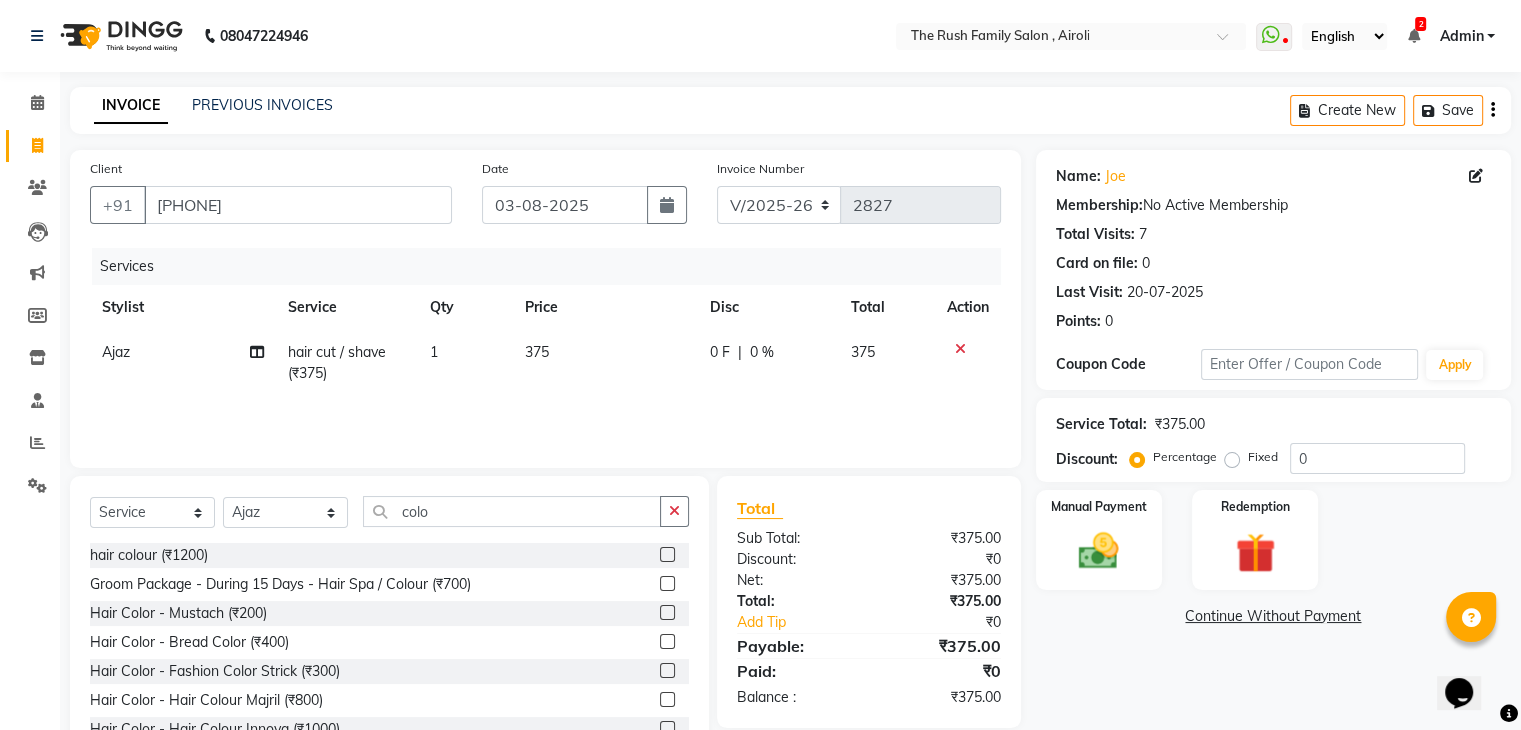 click 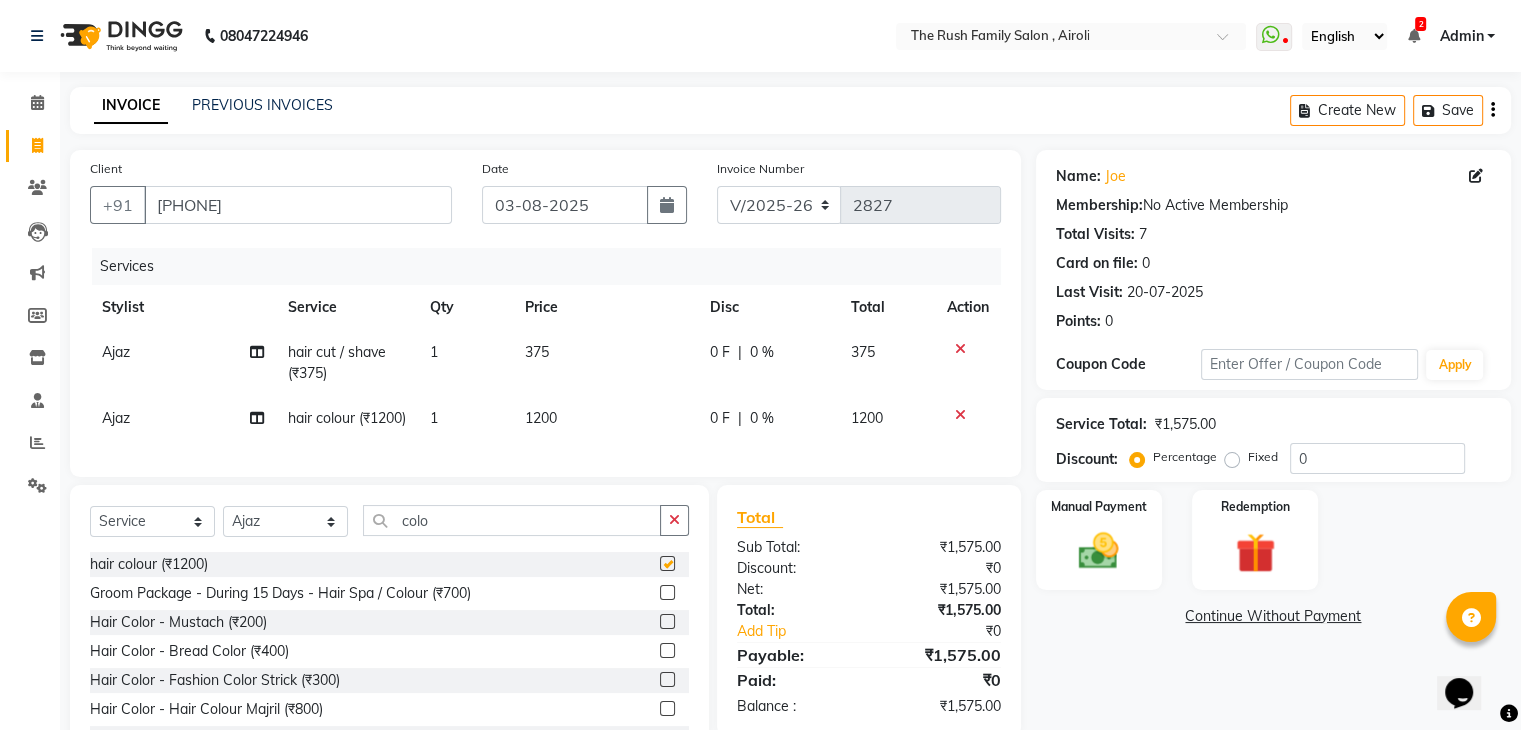 checkbox on "false" 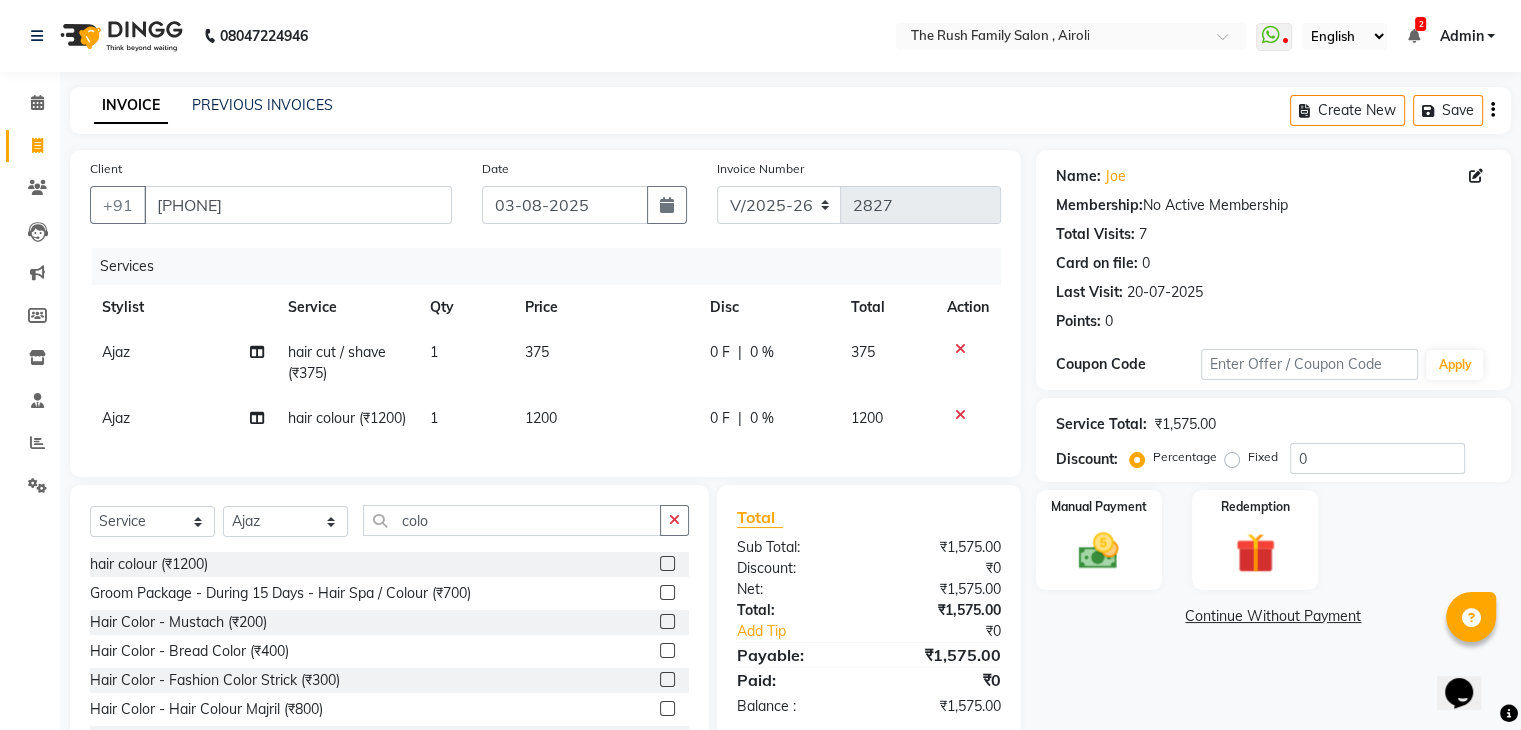 click on "0 F" 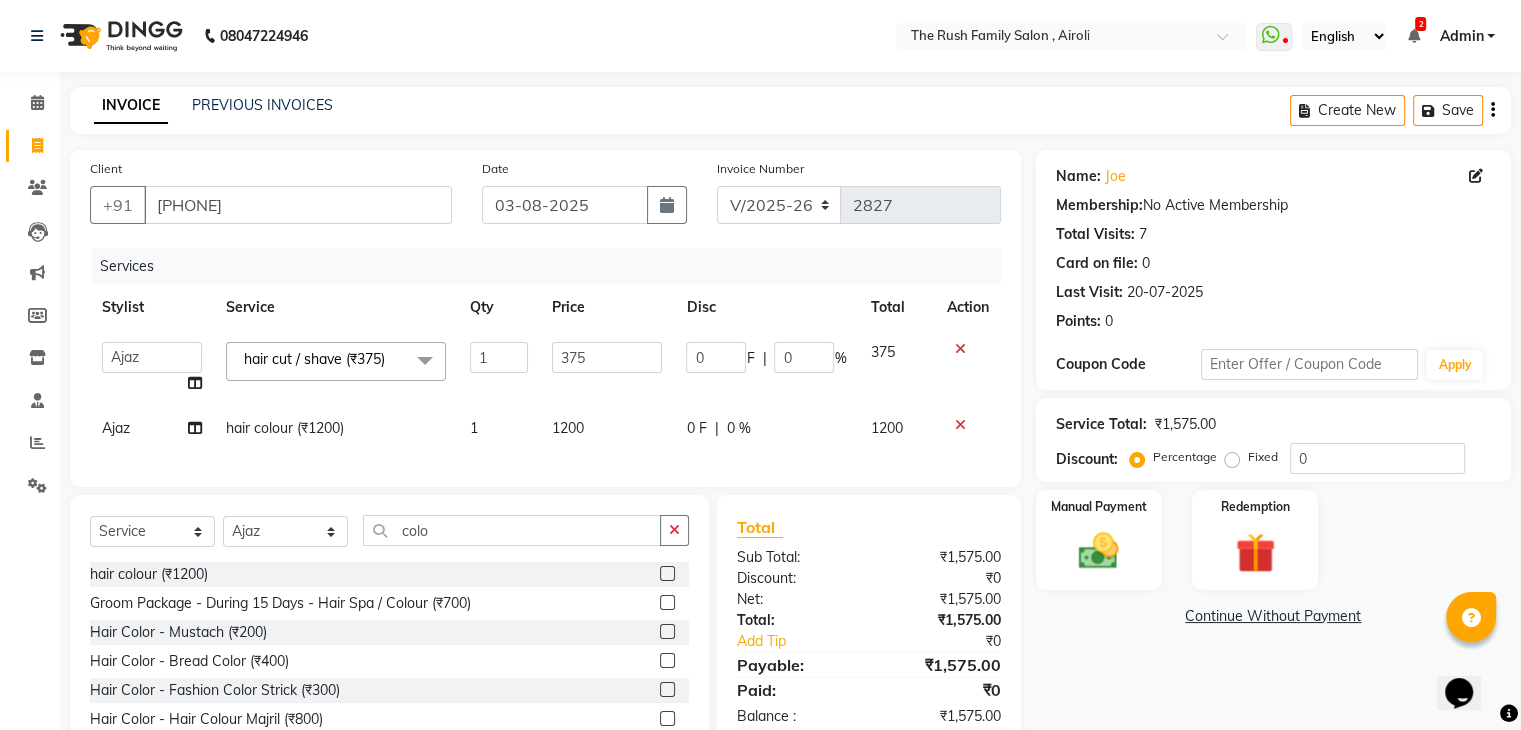 click on "0" 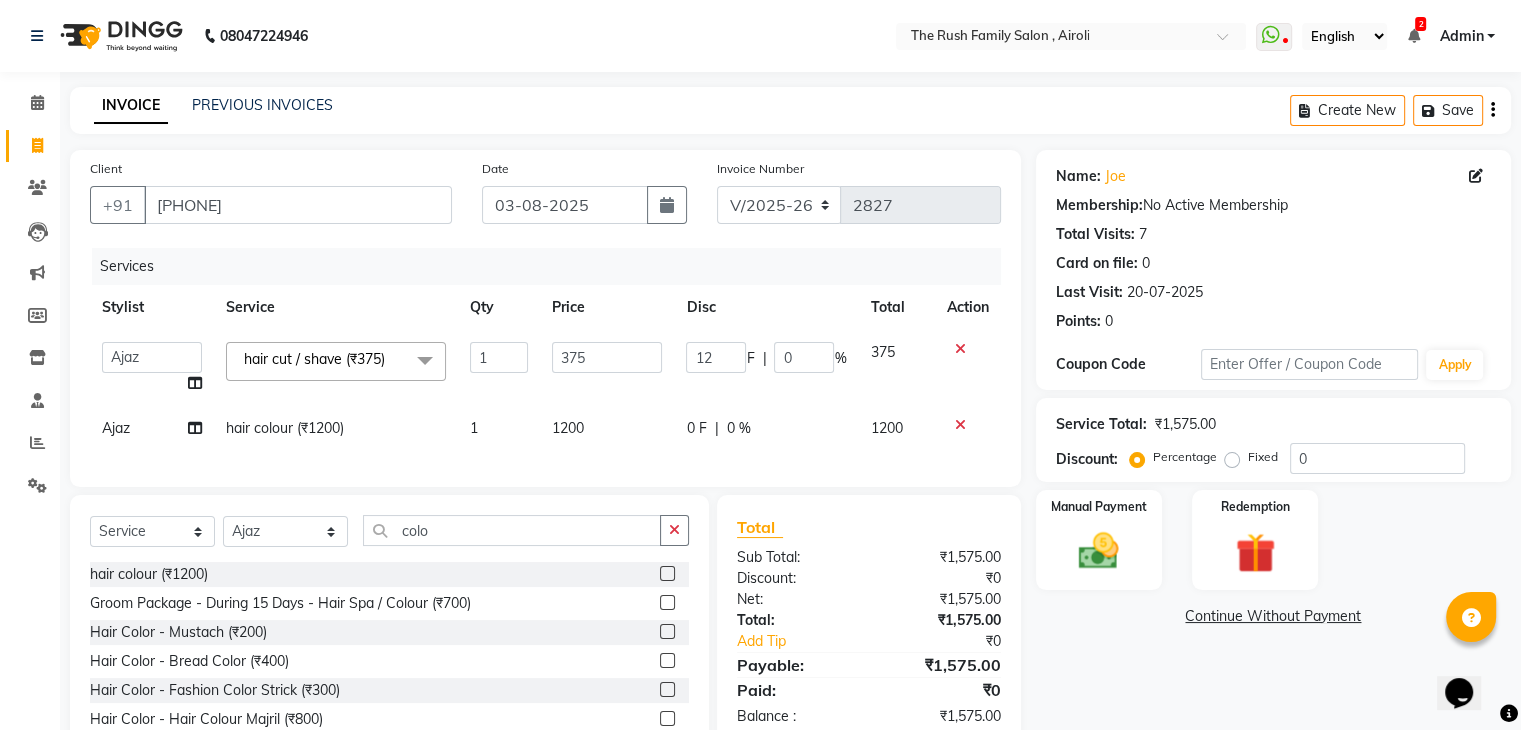 type on "125" 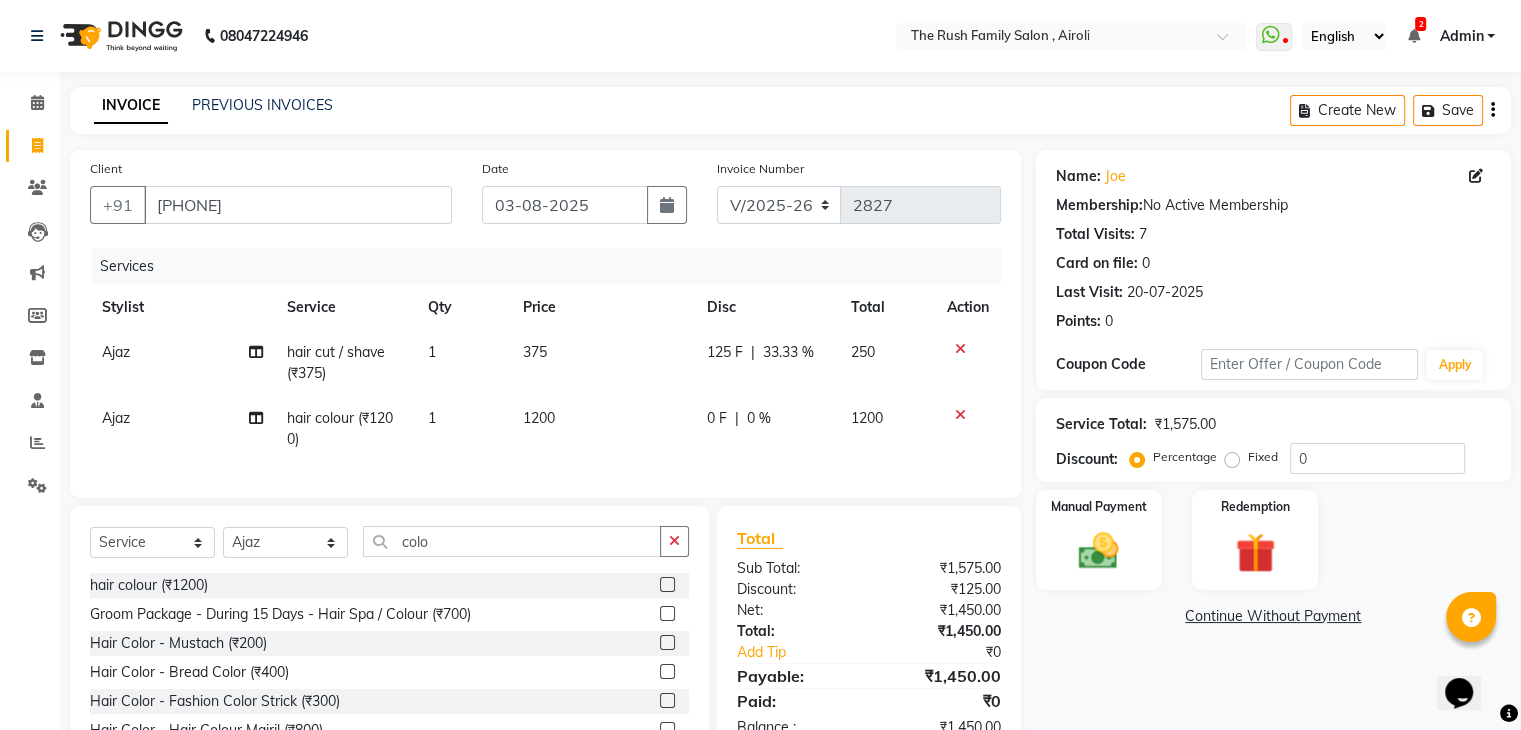 click on "0 F | 0 %" 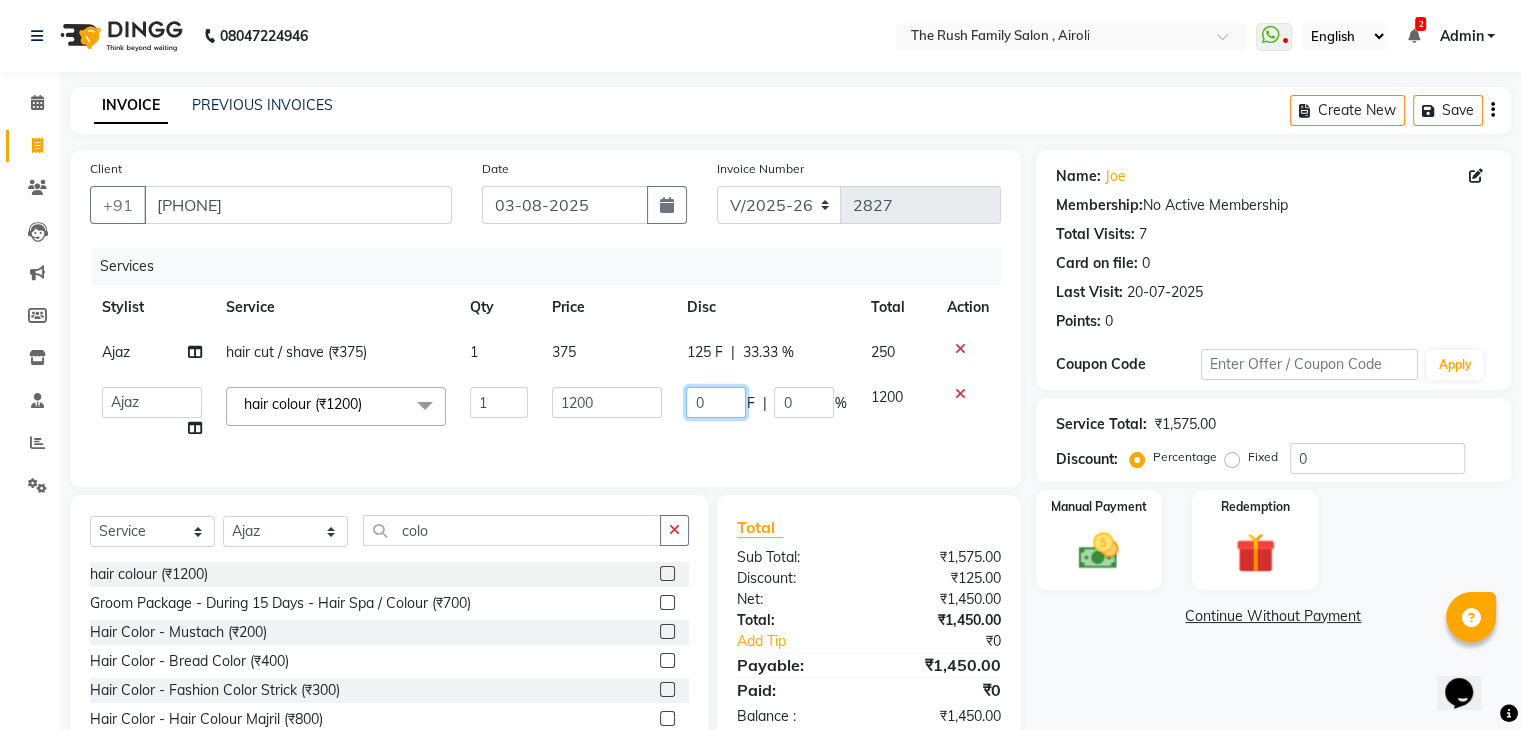 click on "0" 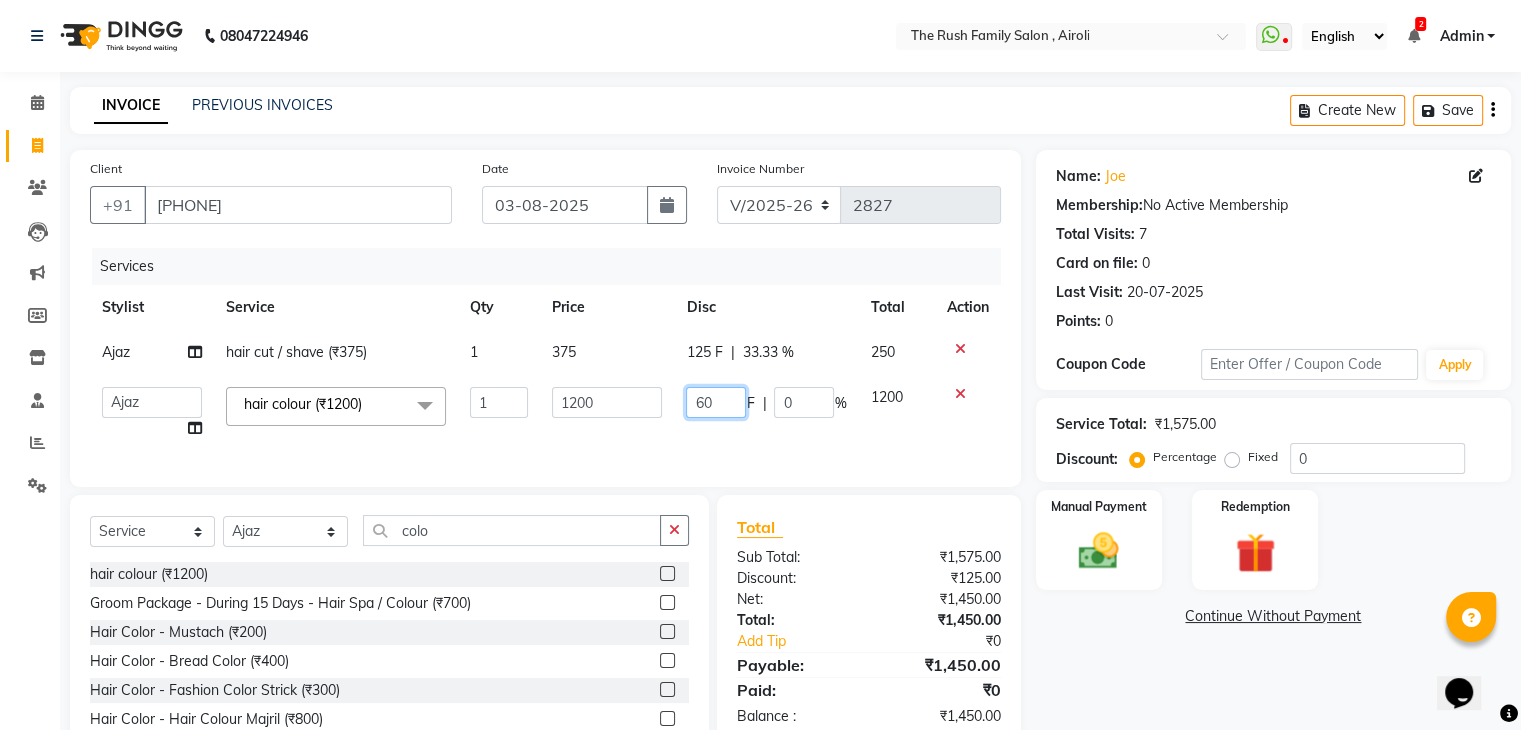 type on "600" 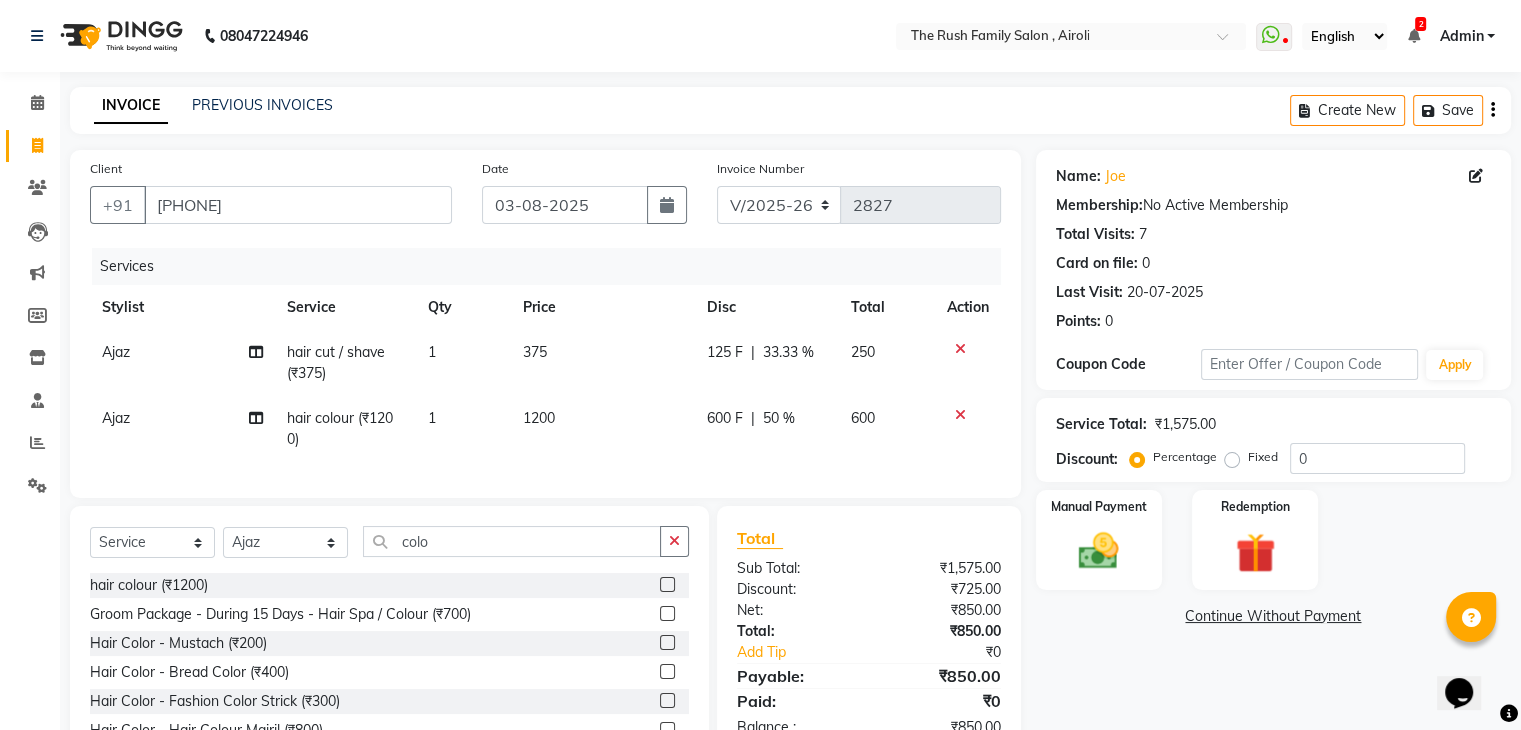 click on "600 F | 50 %" 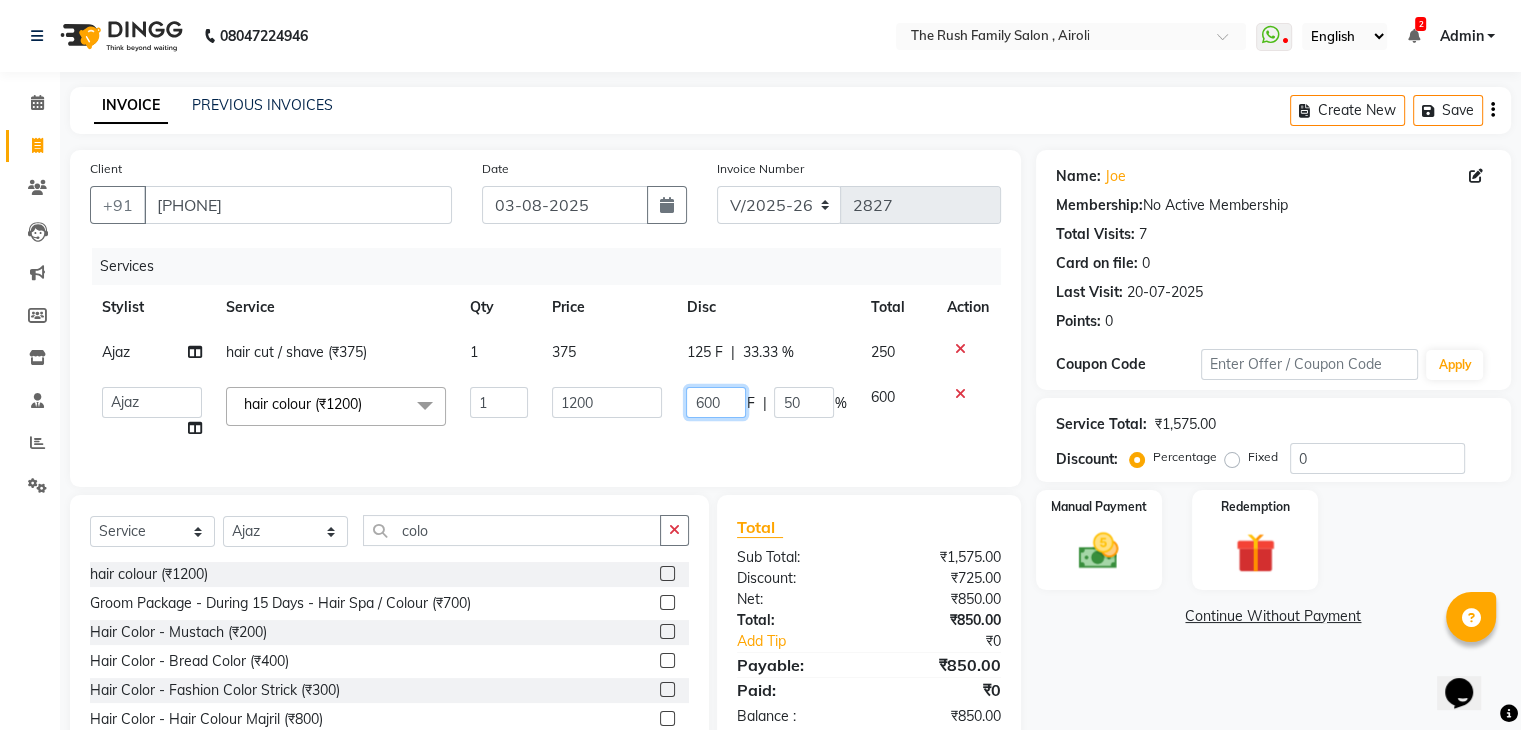 click on "600" 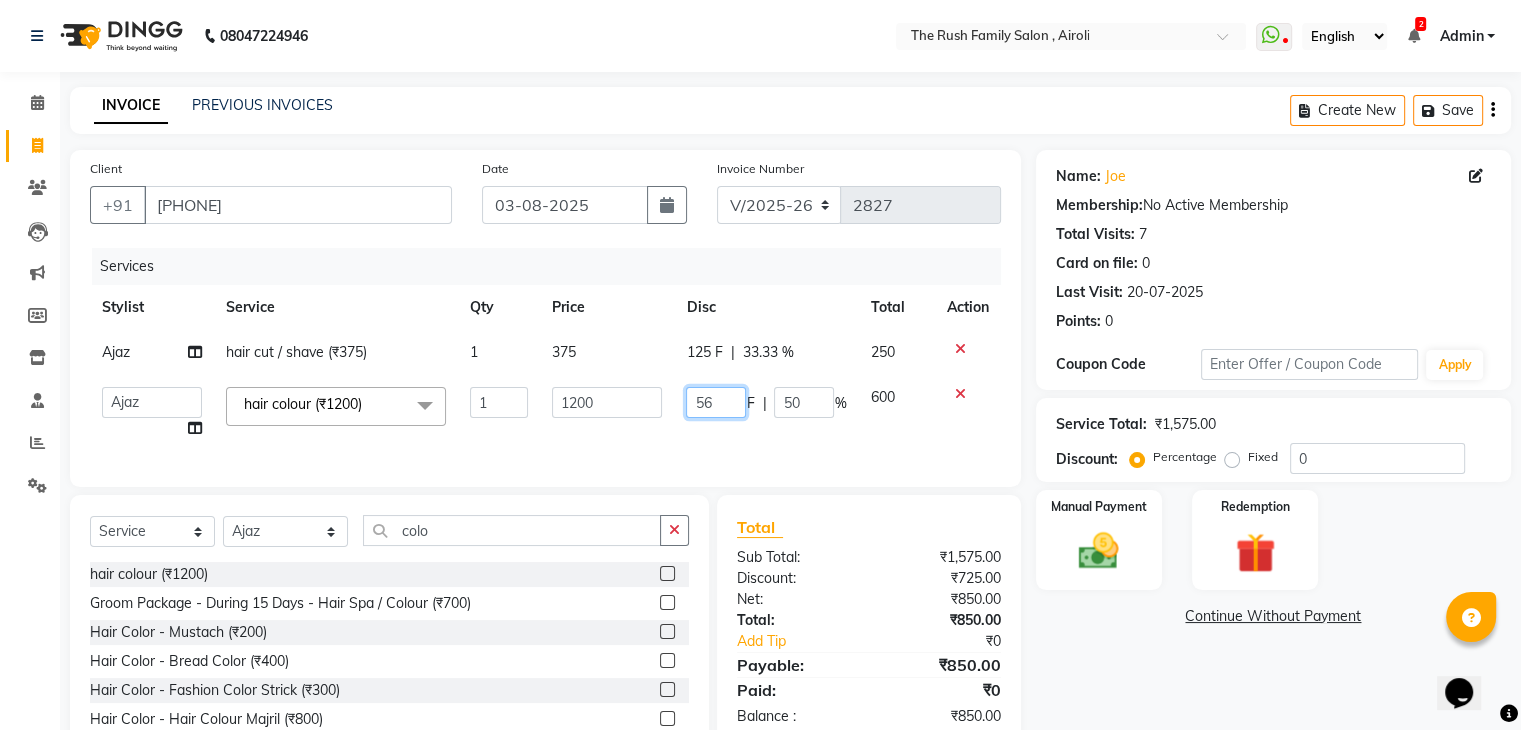 type on "560" 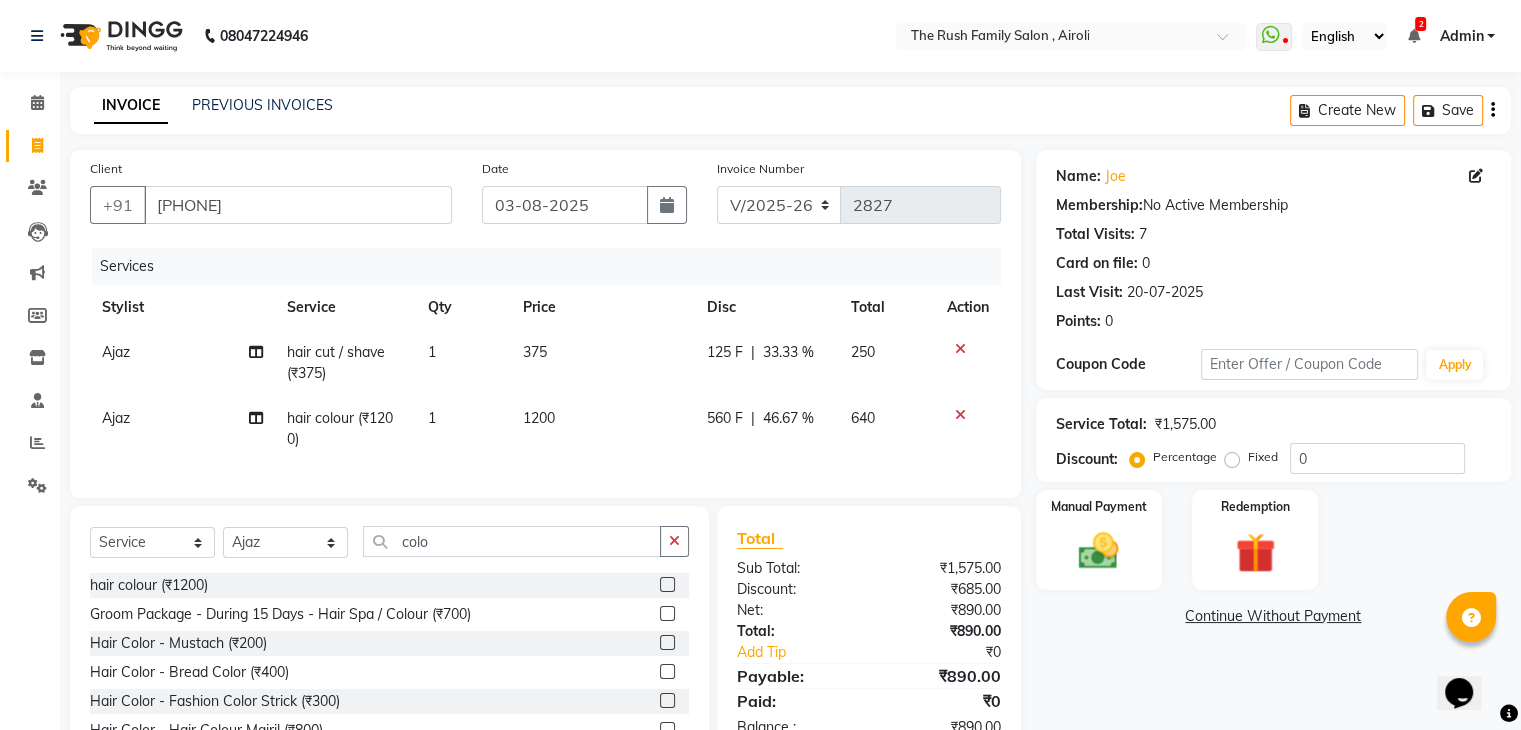 click on "560 F | 46.67 %" 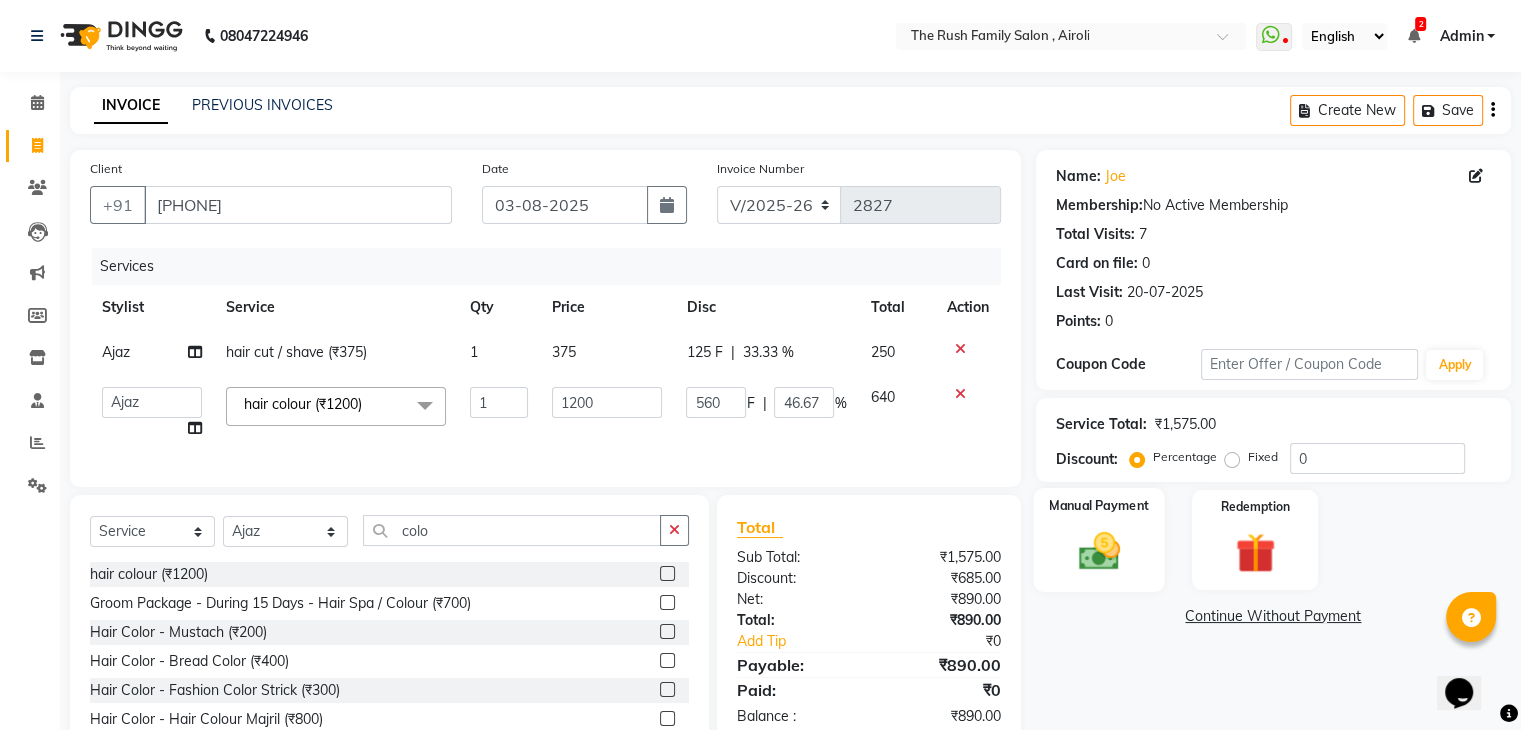 click 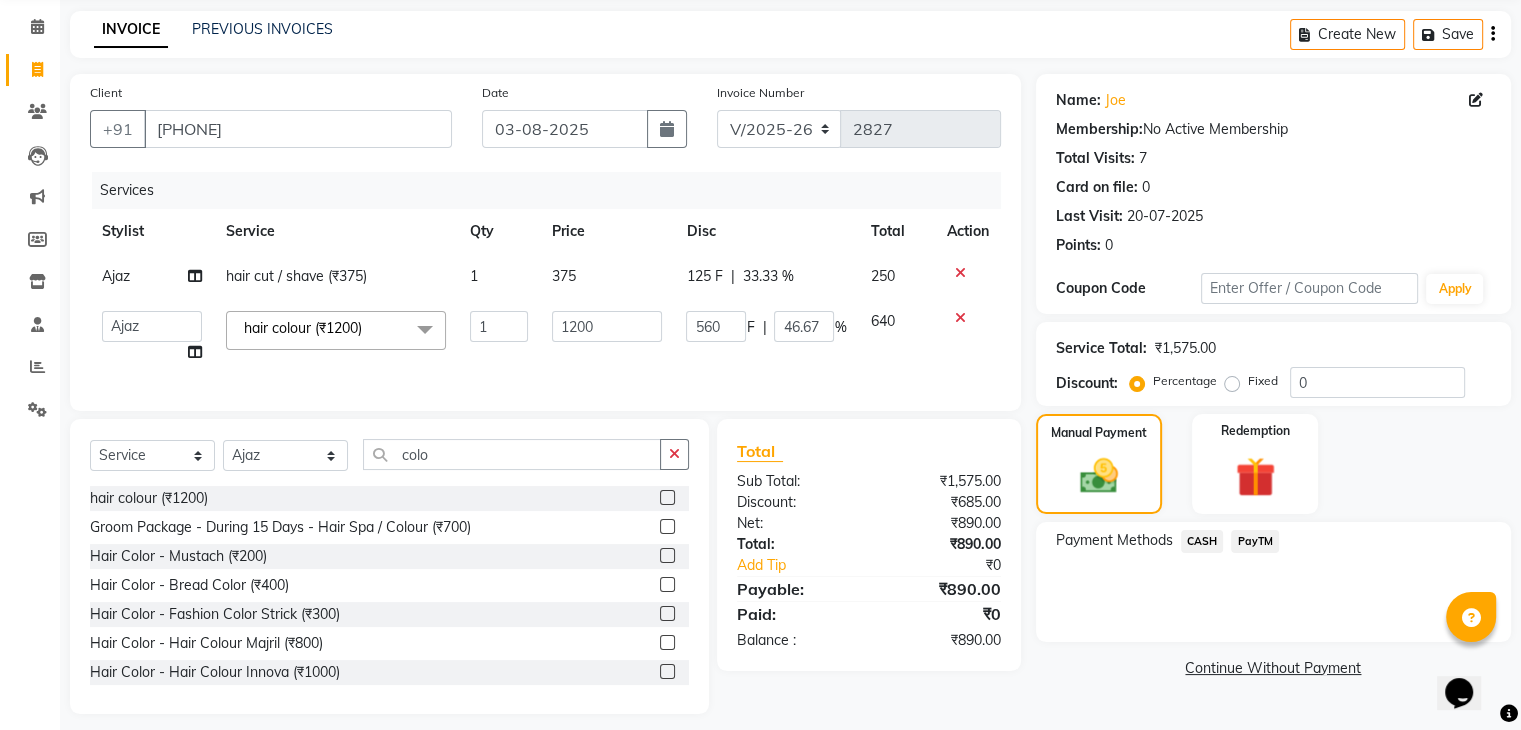 scroll, scrollTop: 106, scrollLeft: 0, axis: vertical 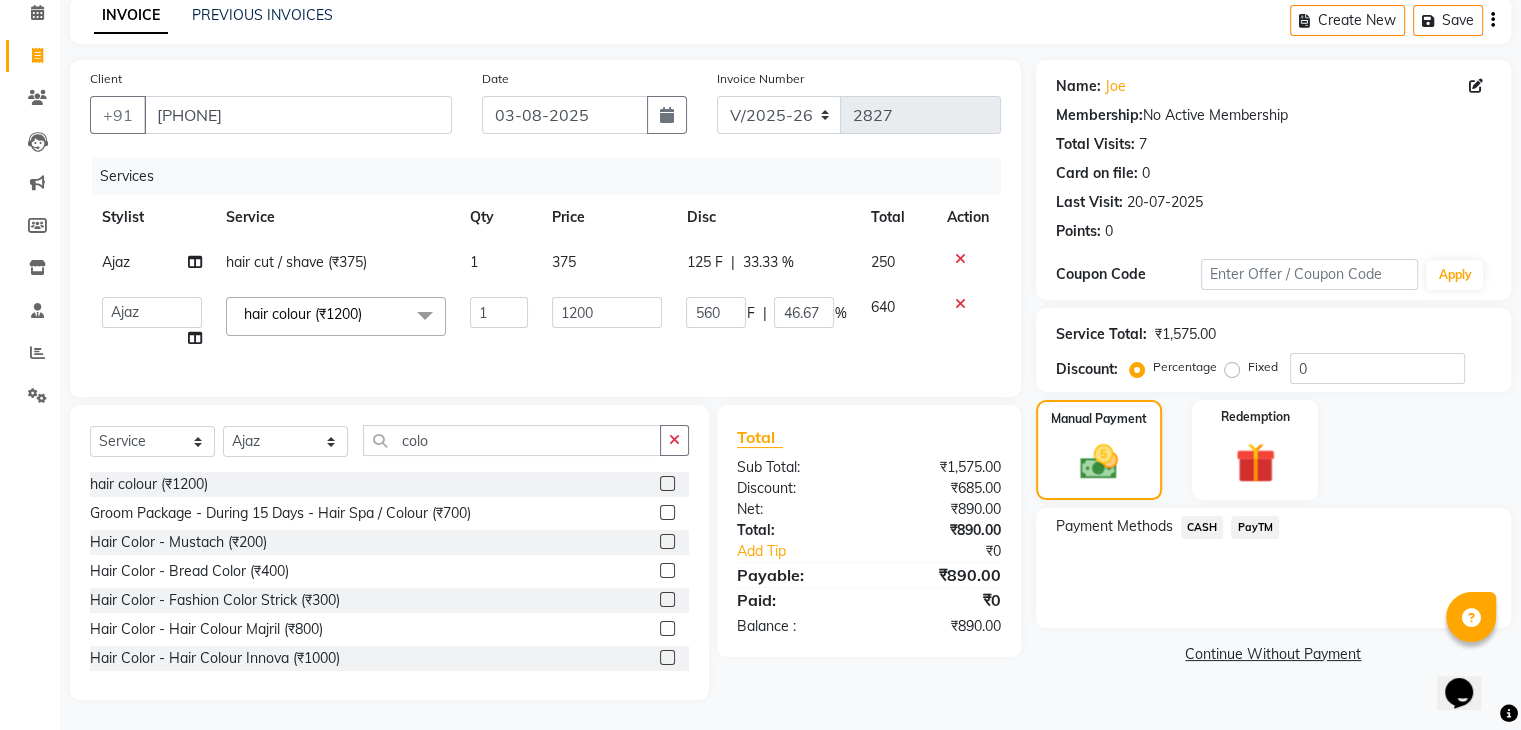 click on "CASH" 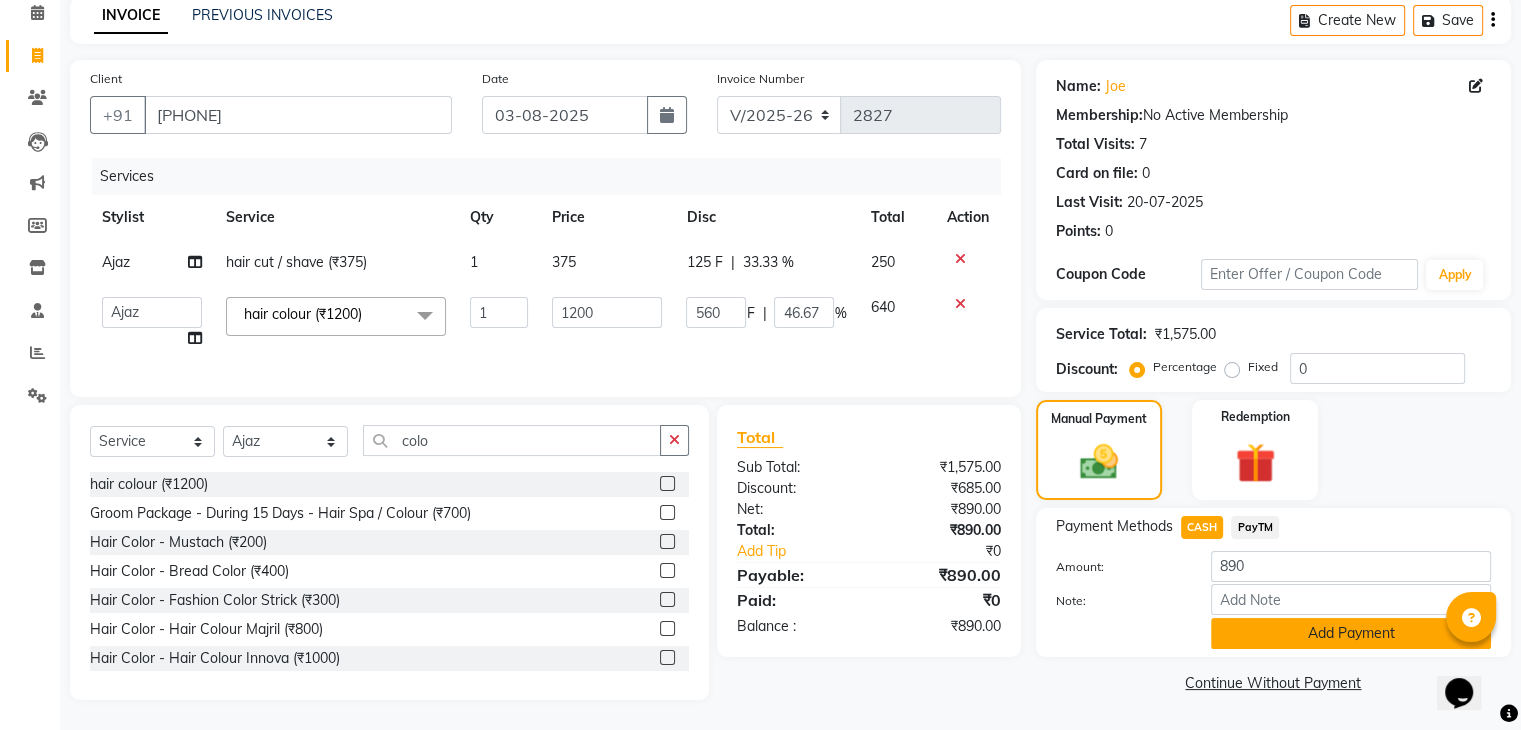 click on "Add Payment" 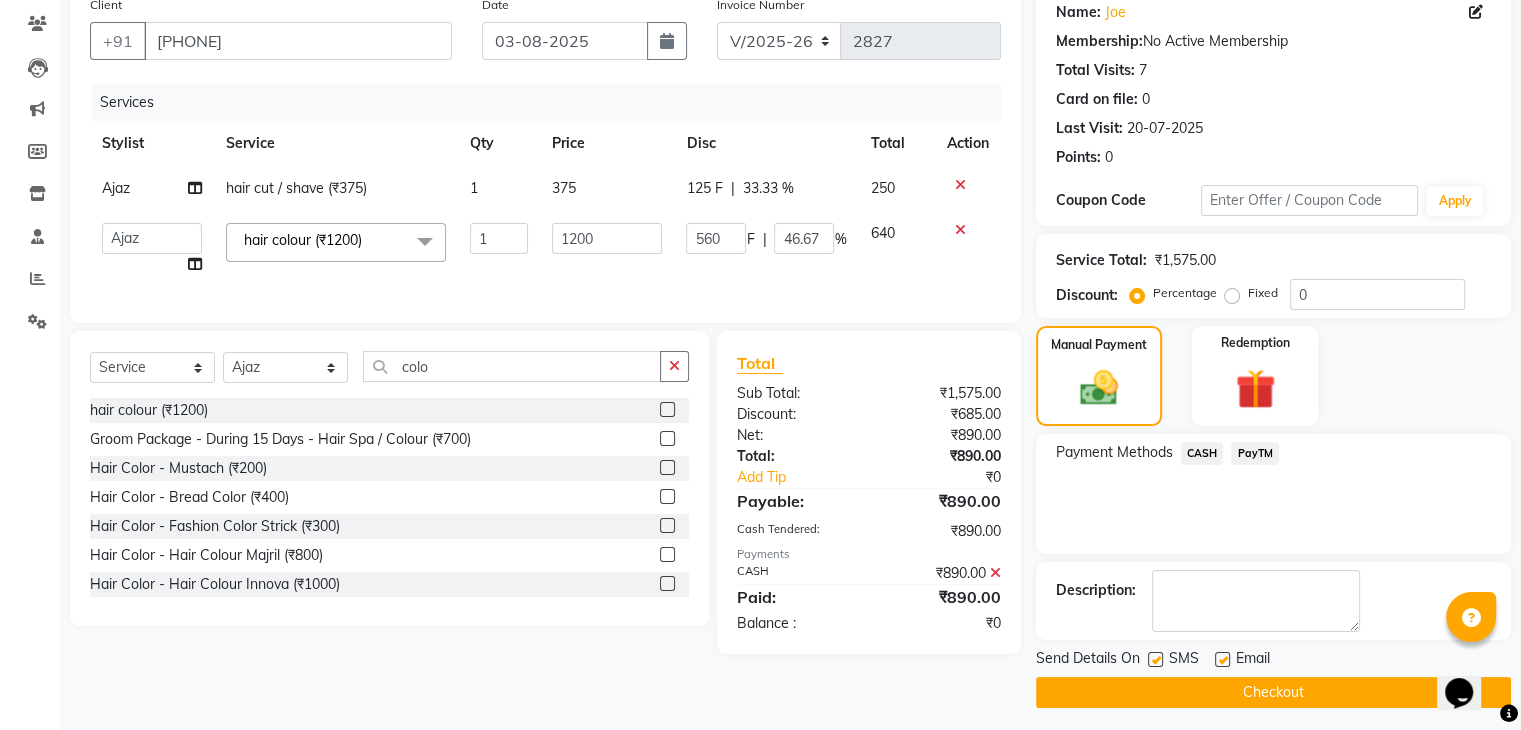 scroll, scrollTop: 171, scrollLeft: 0, axis: vertical 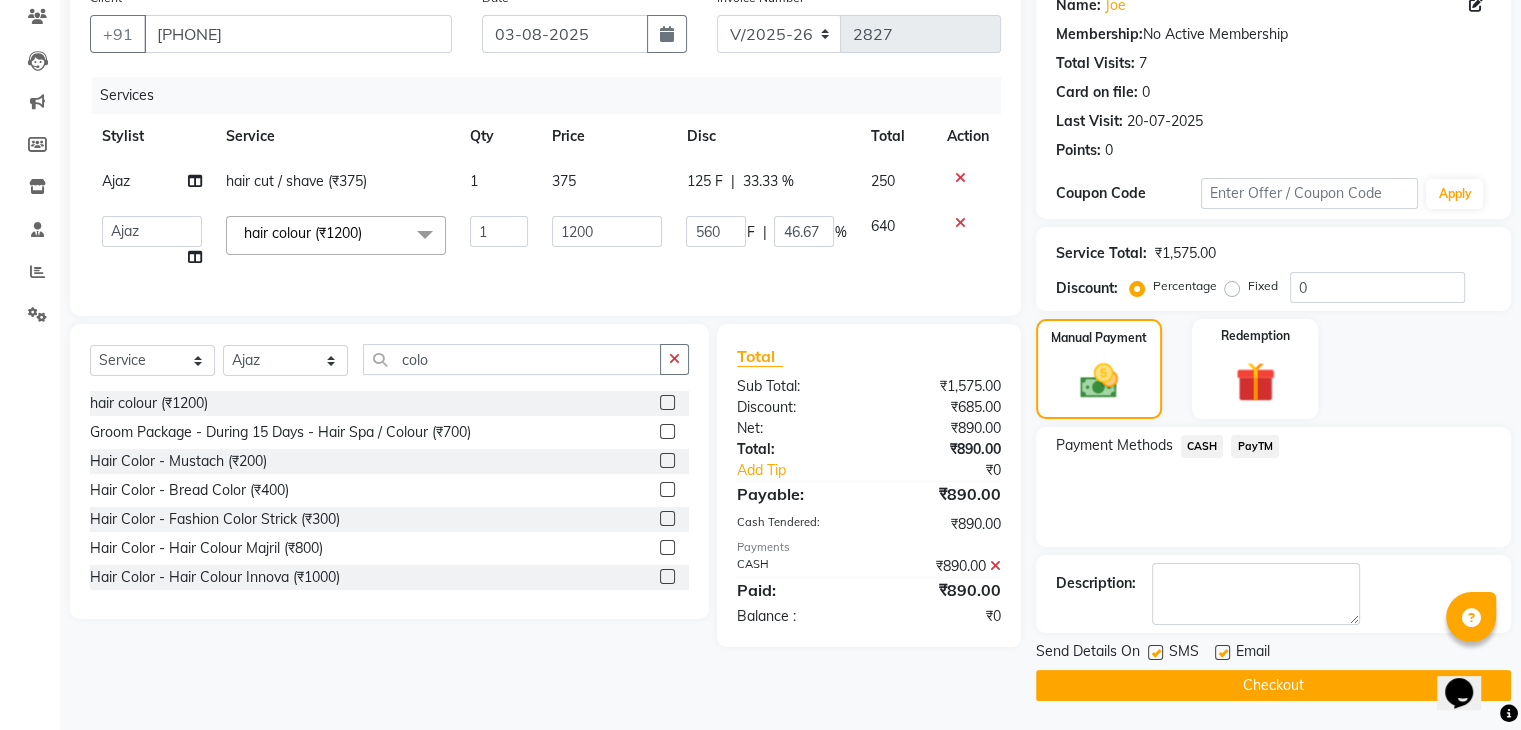 click 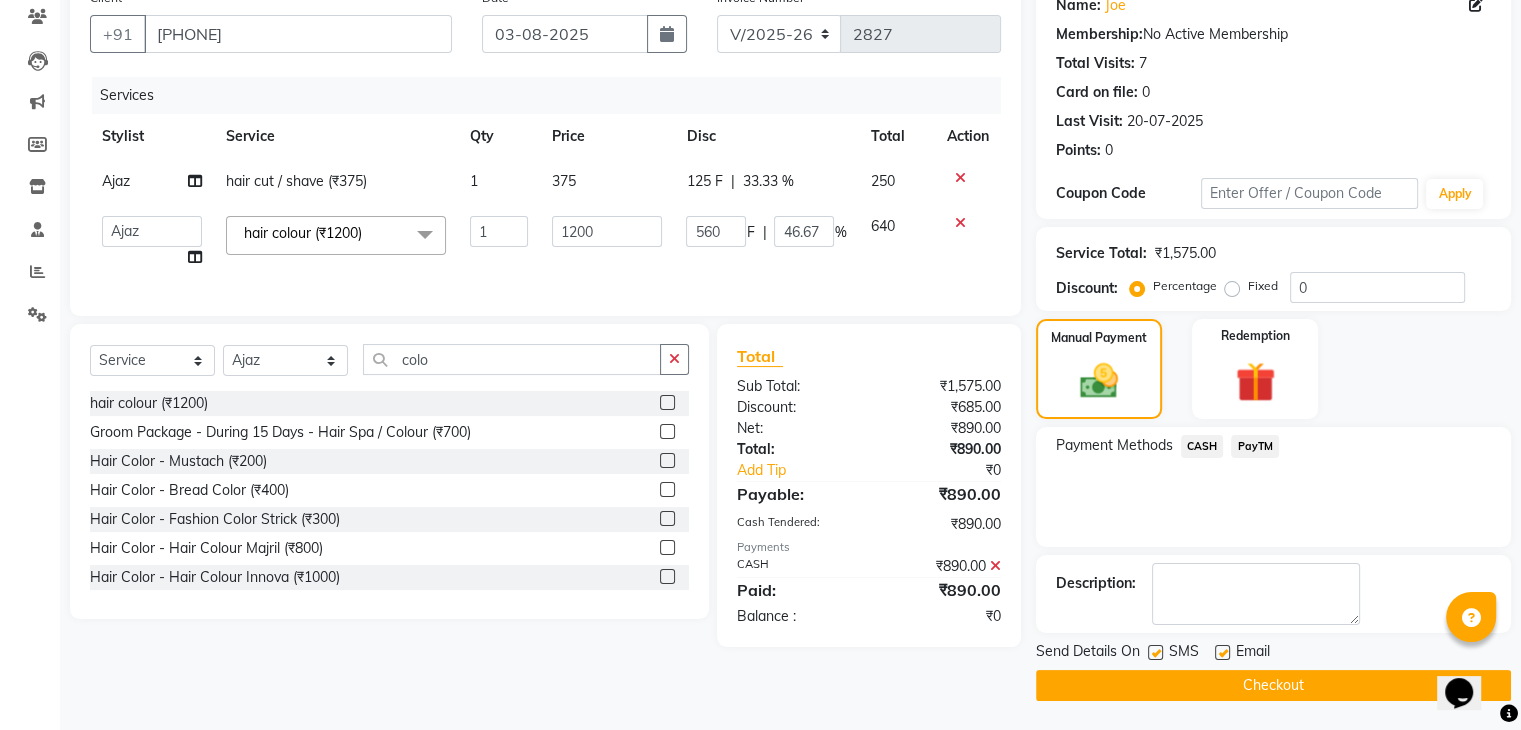 click at bounding box center [1154, 653] 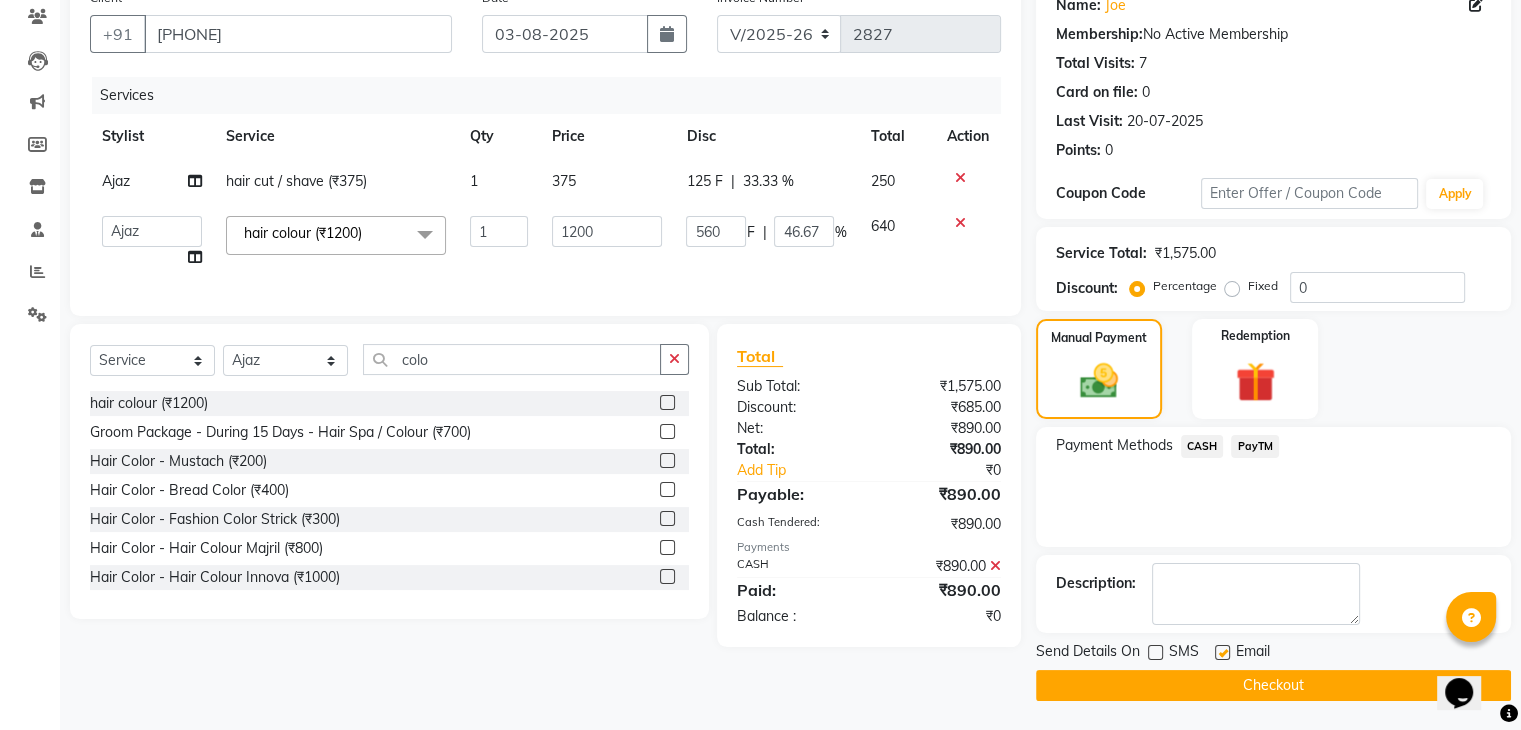 click 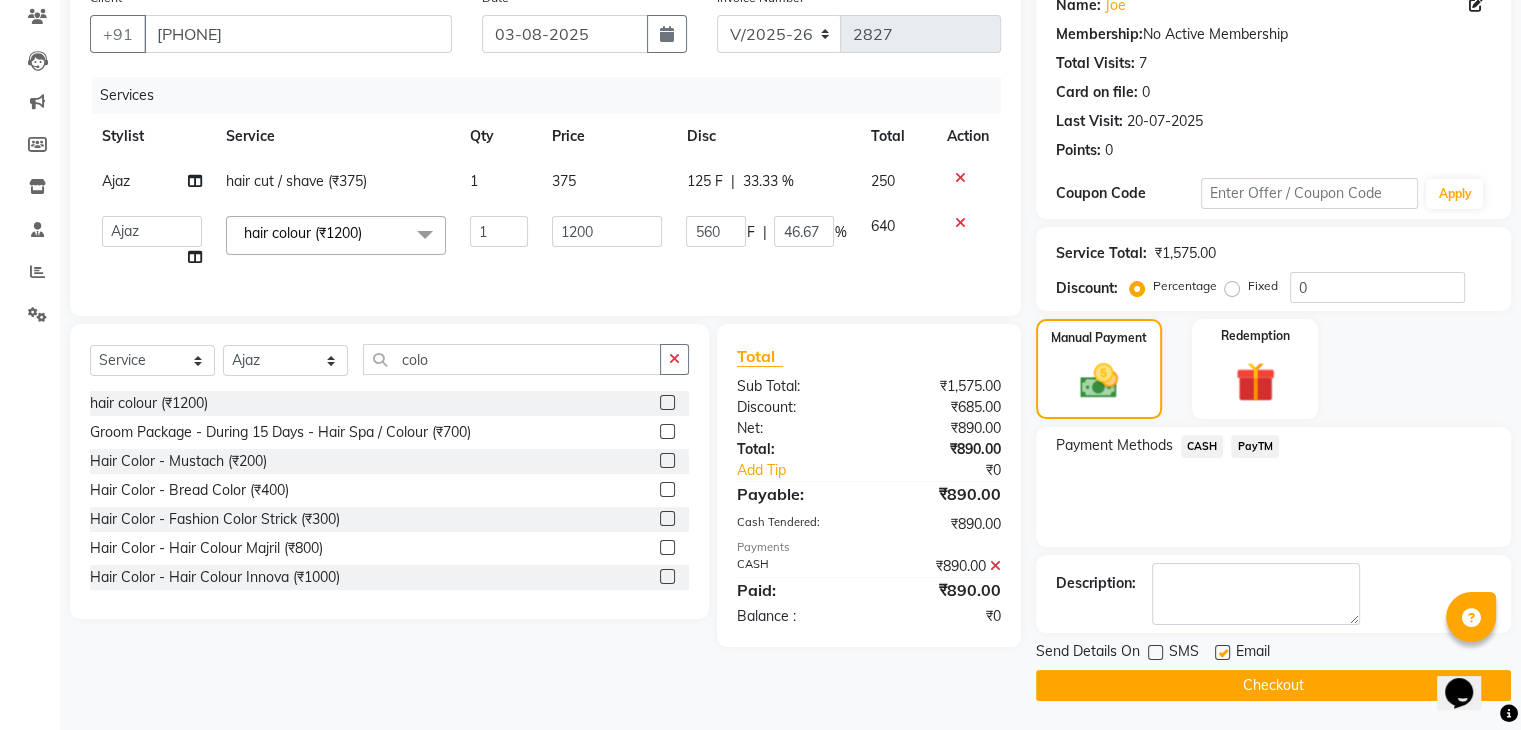 click at bounding box center (1221, 653) 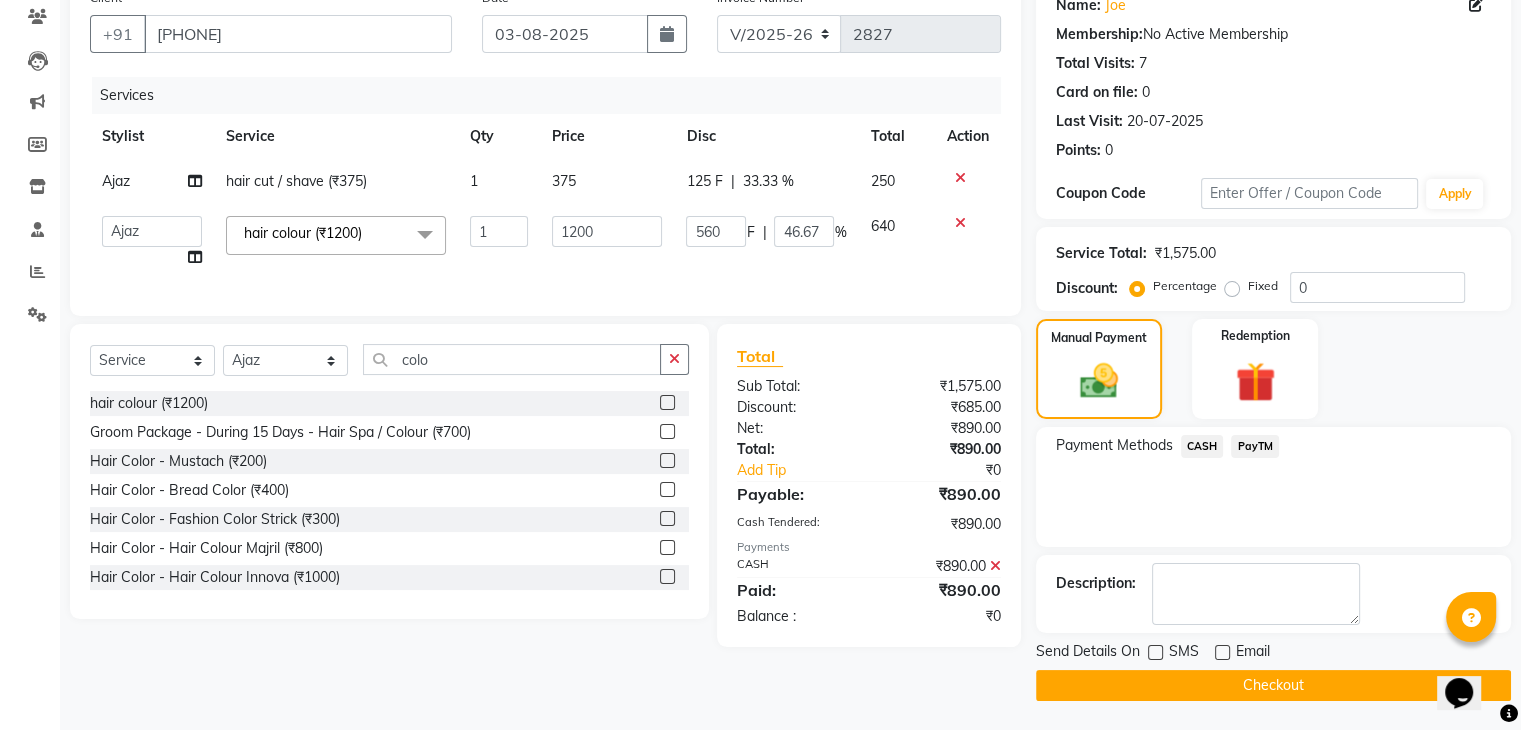 click on "Checkout" 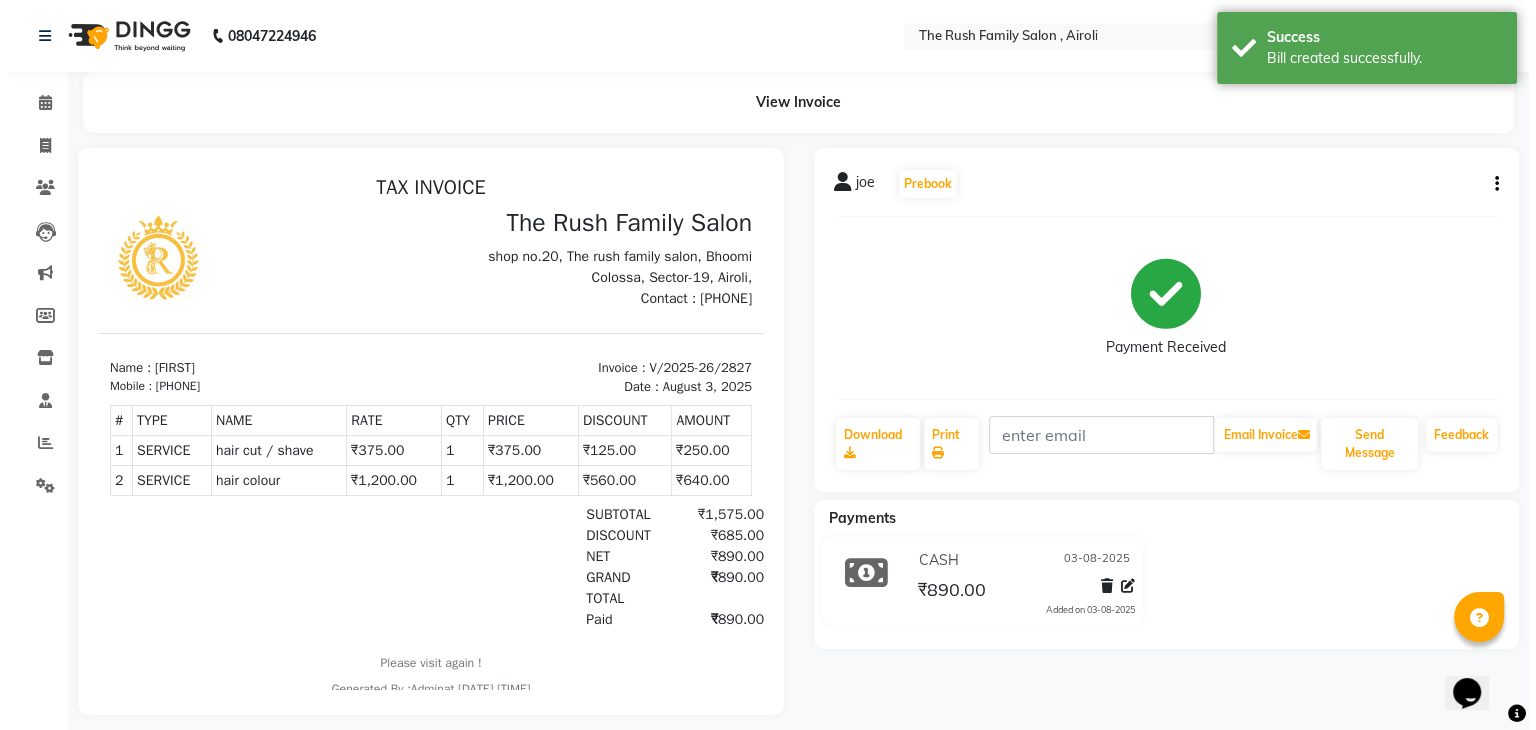 scroll, scrollTop: 0, scrollLeft: 0, axis: both 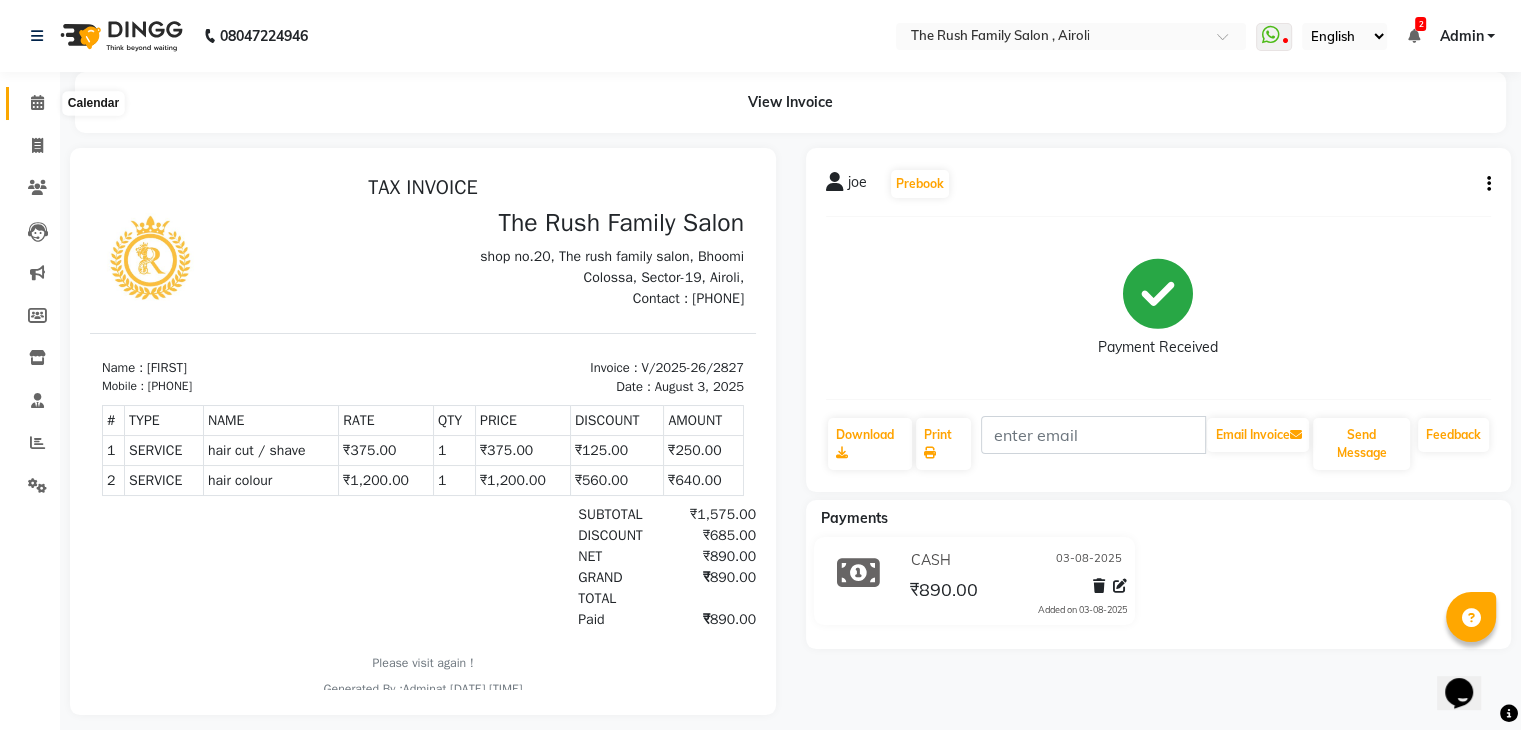 click 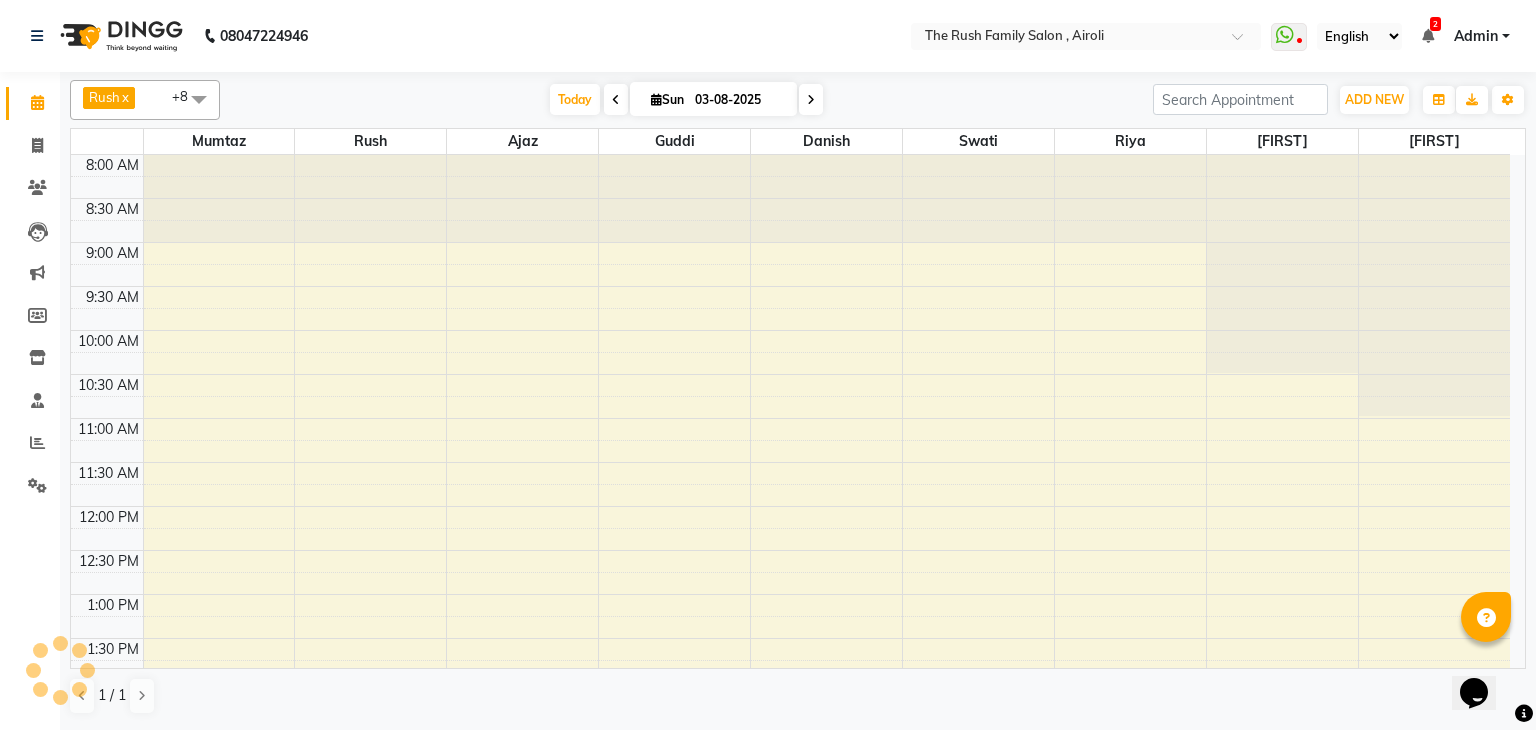 scroll, scrollTop: 0, scrollLeft: 0, axis: both 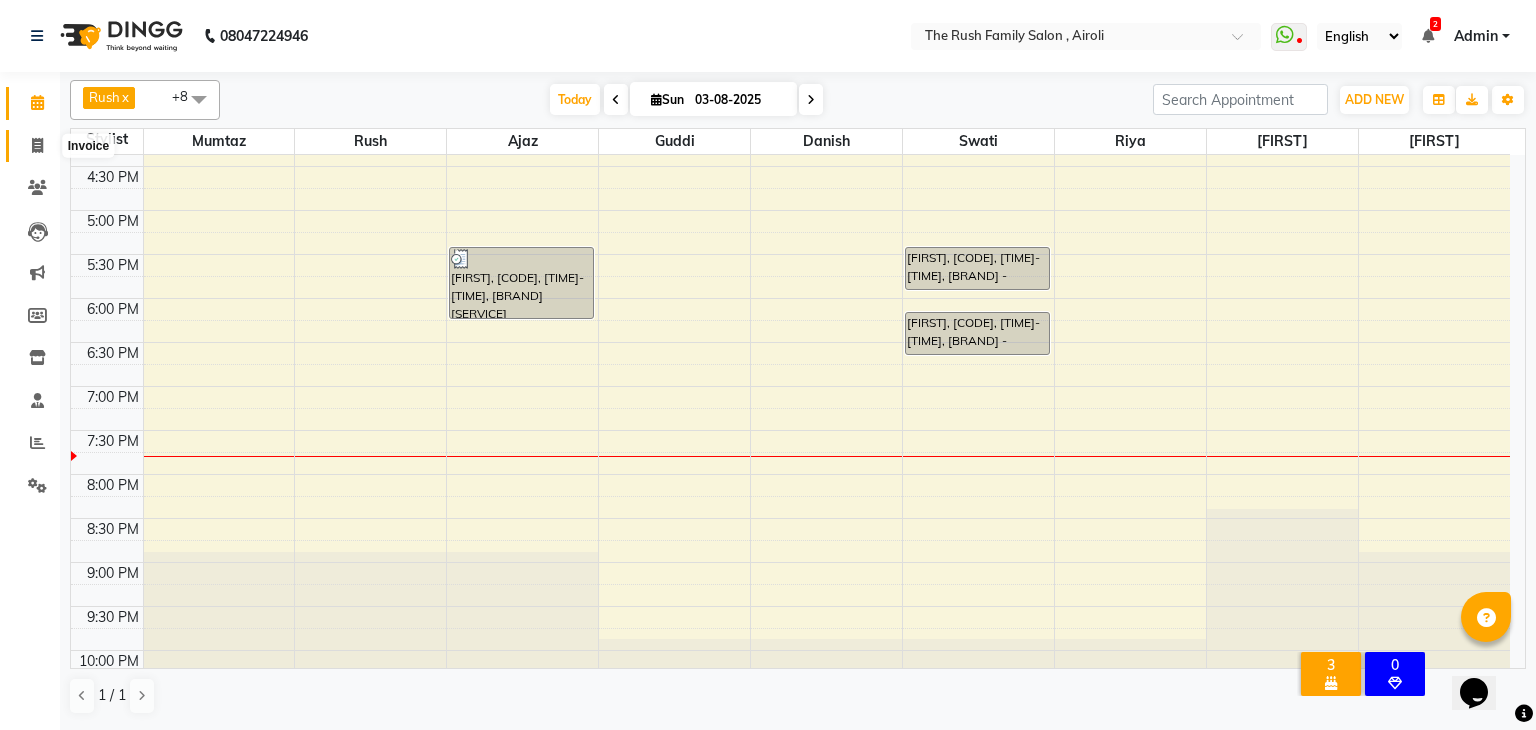 click 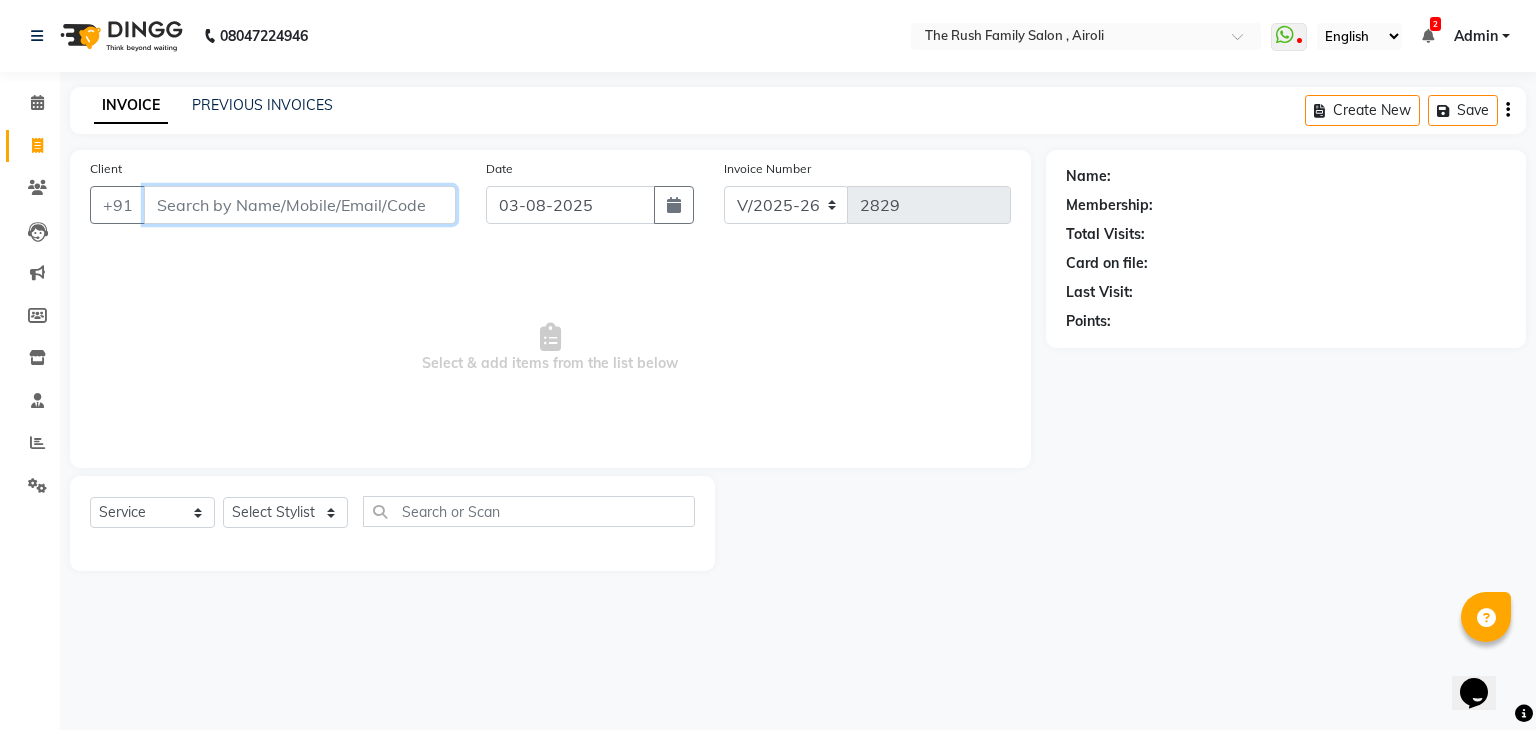 click on "Client" at bounding box center (300, 205) 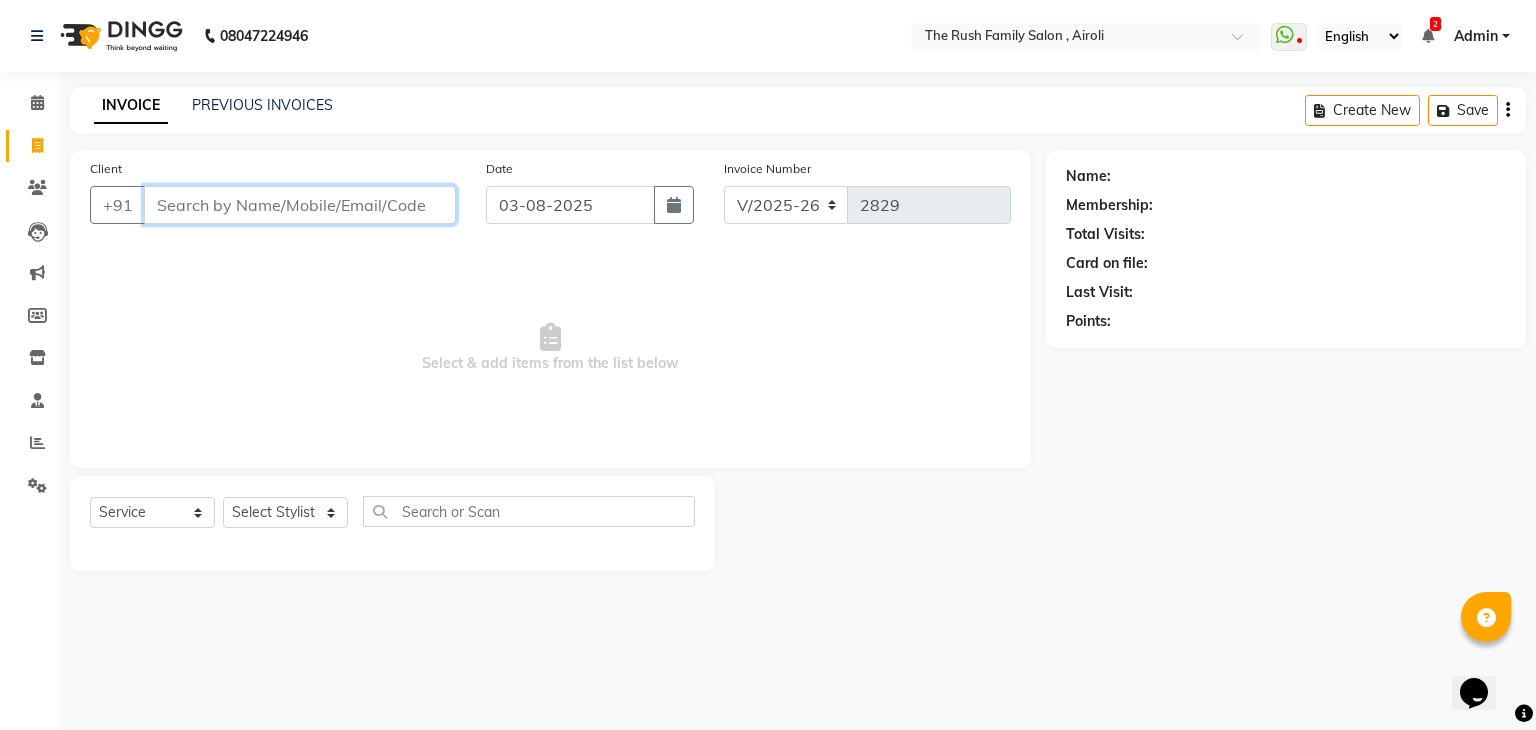 click on "Client" at bounding box center [300, 205] 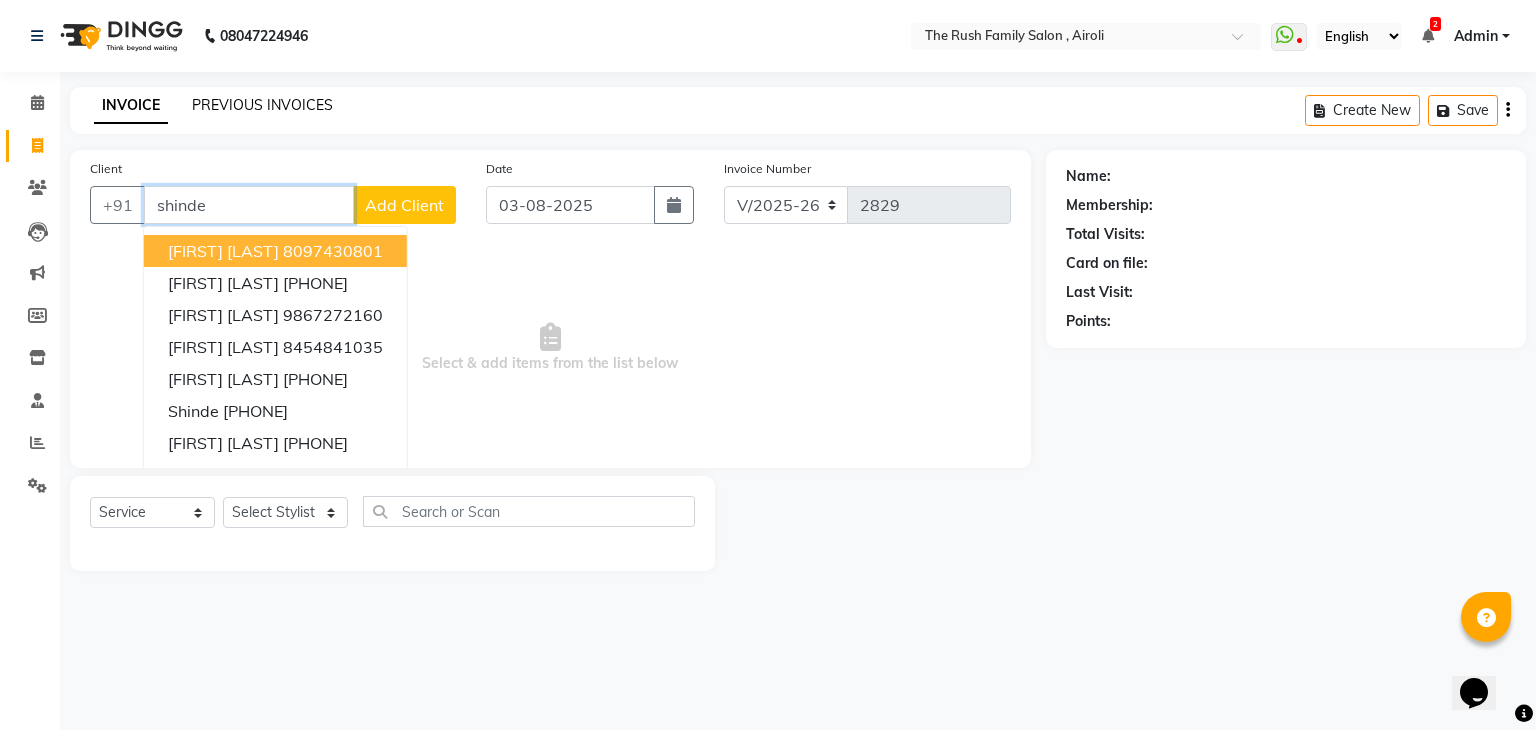type on "shinde" 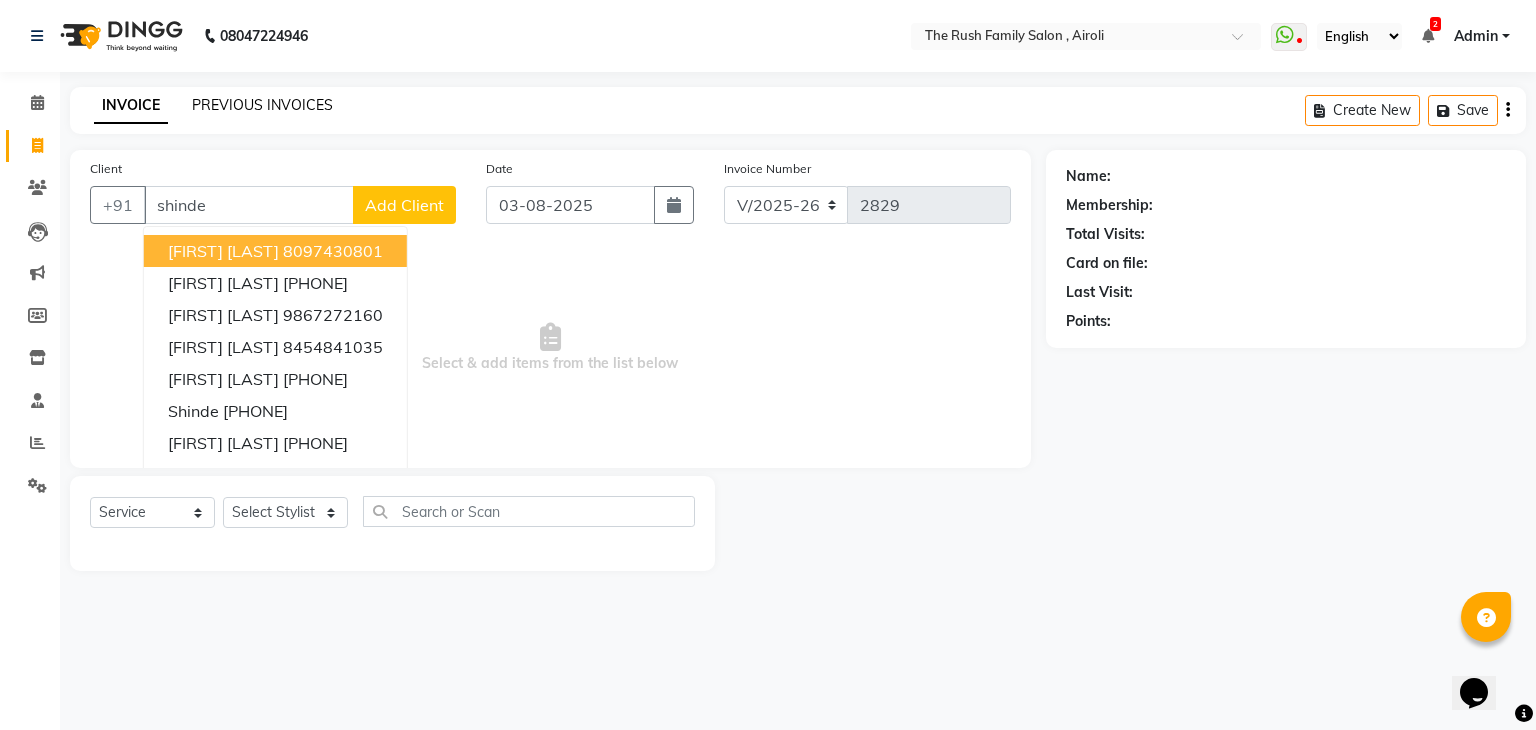 click on "PREVIOUS INVOICES" 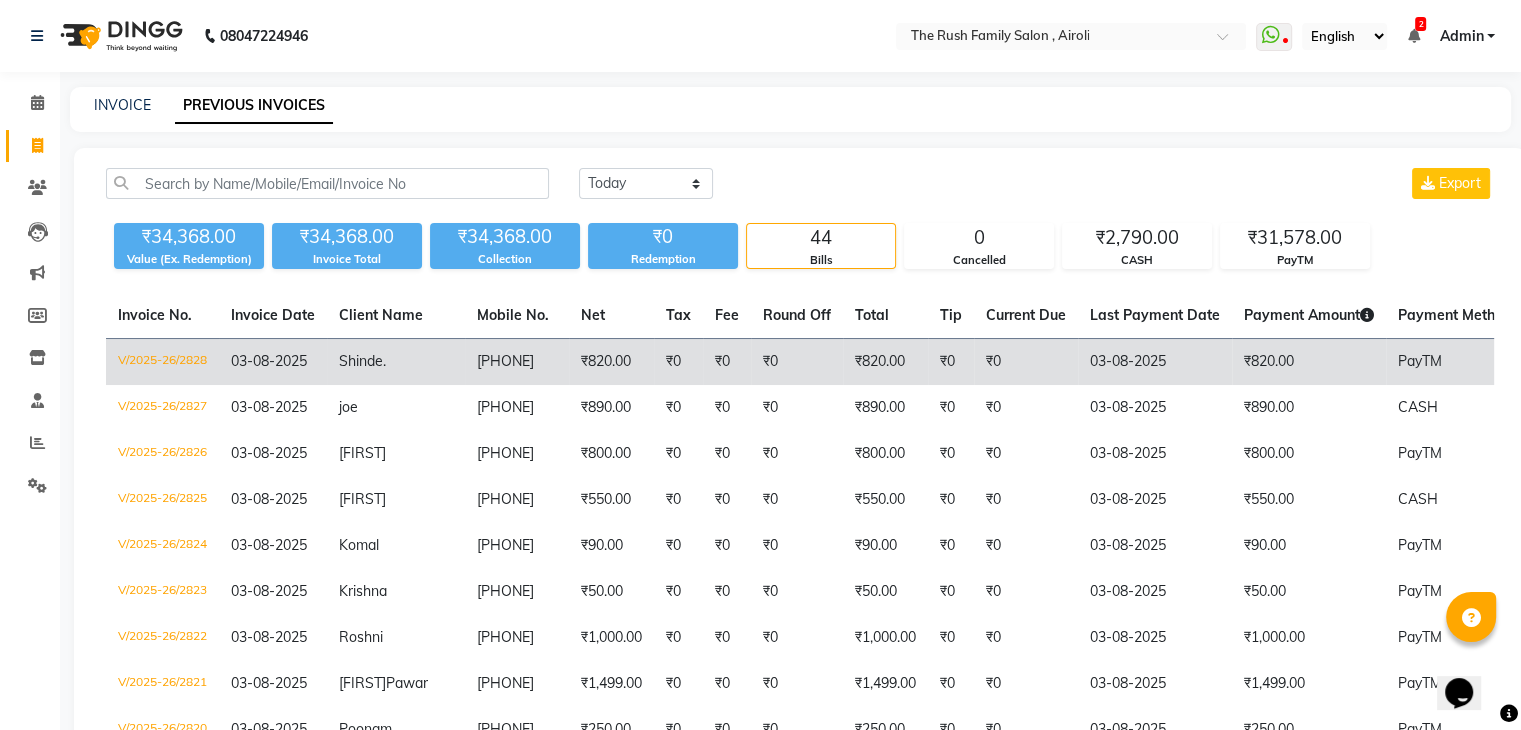 click on "9833495791" 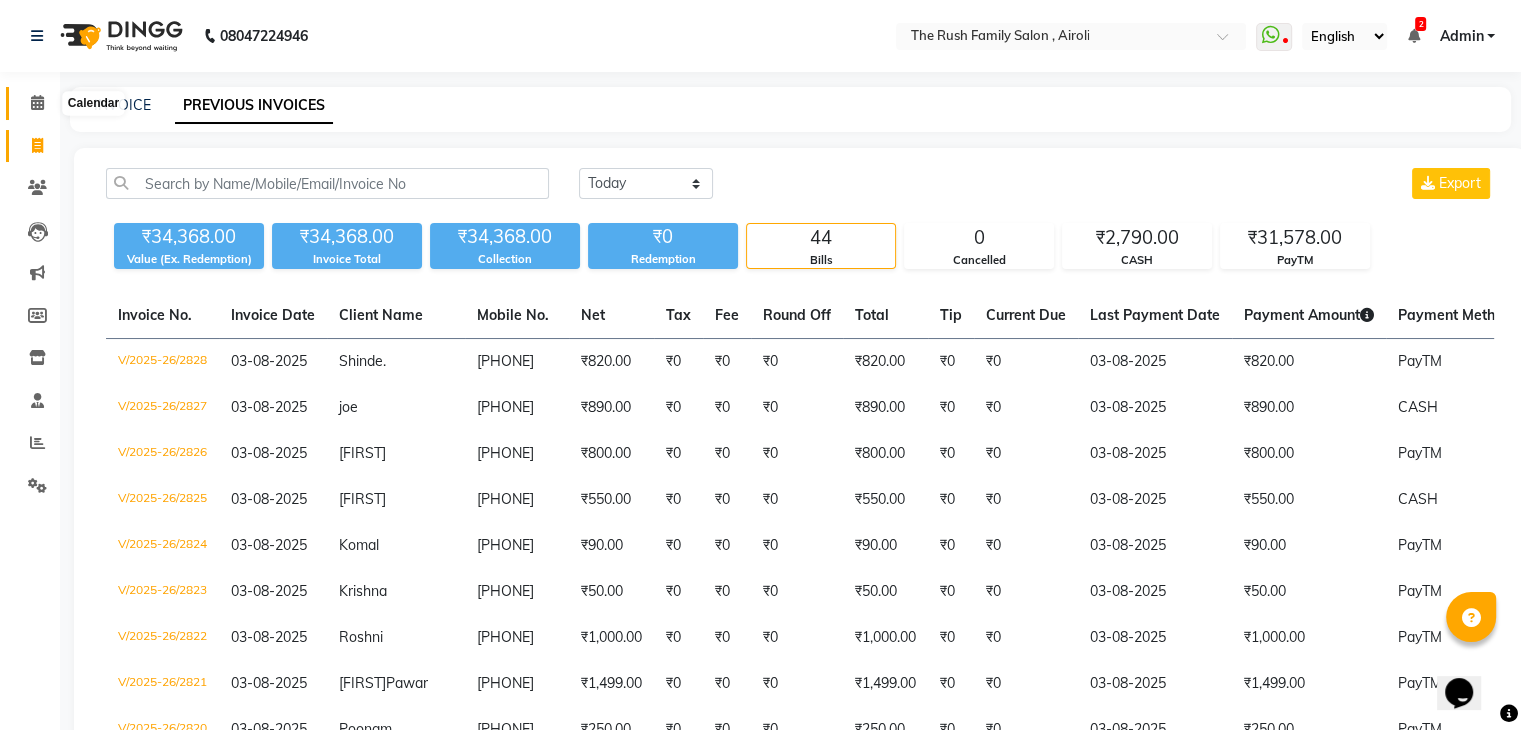 click 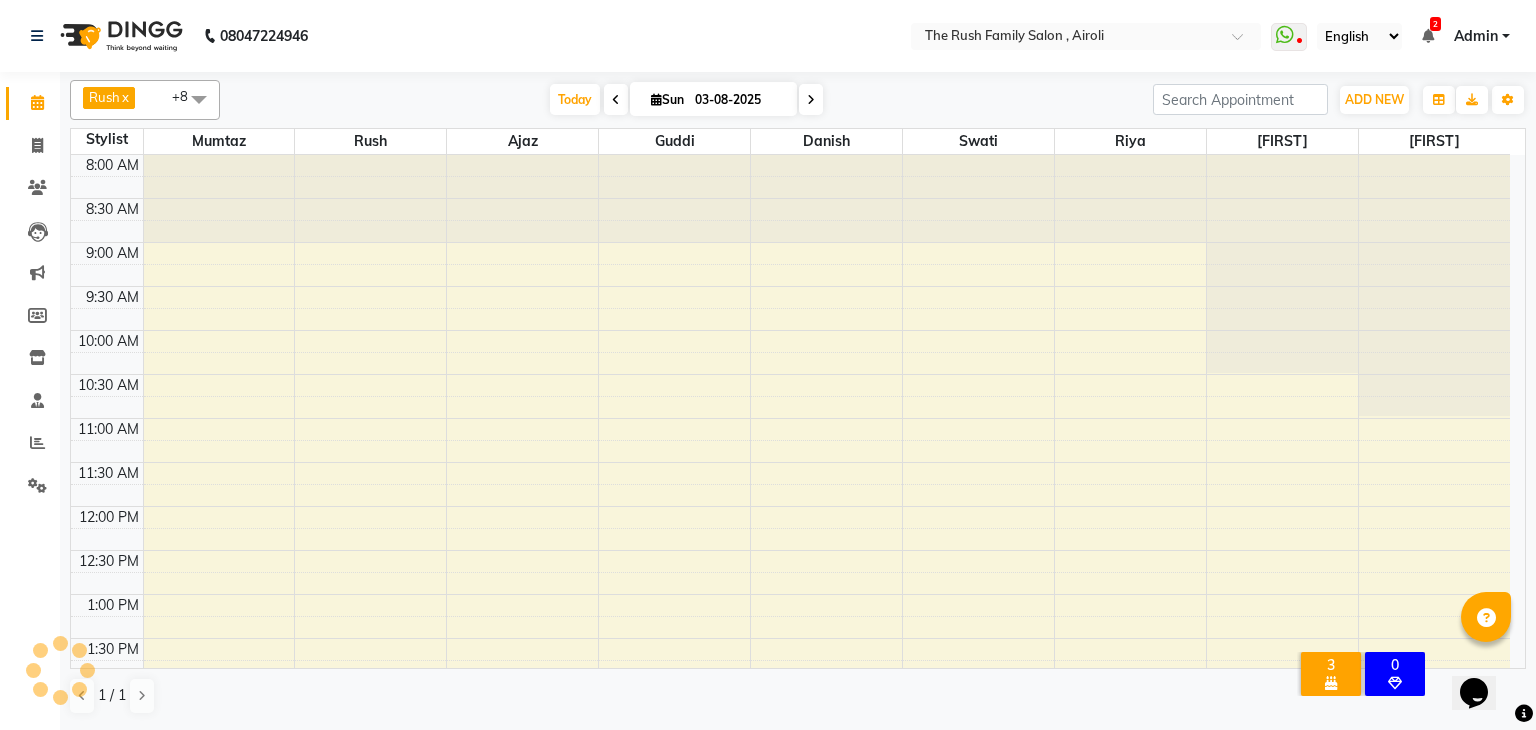 click on "Sun" at bounding box center (667, 99) 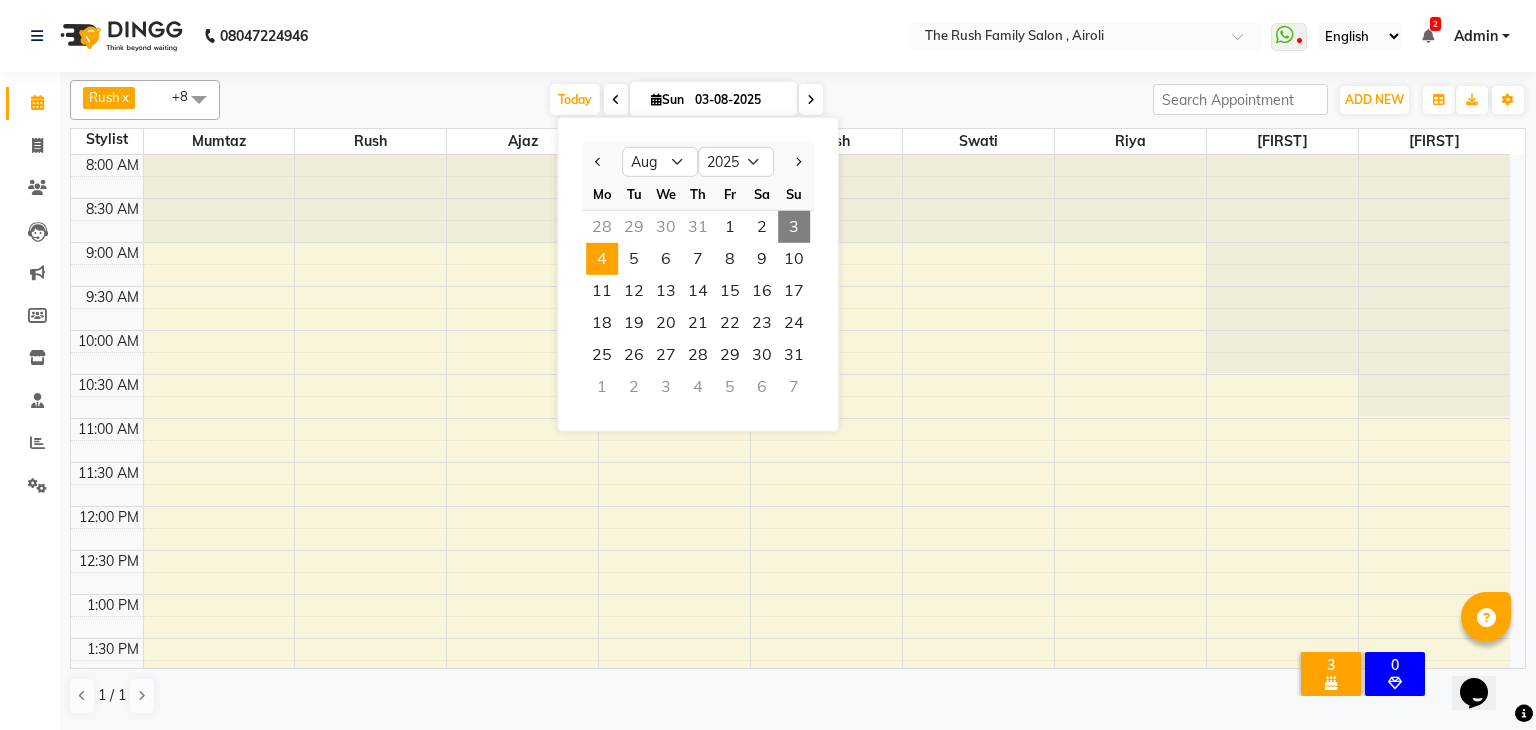 click on "4" at bounding box center [602, 259] 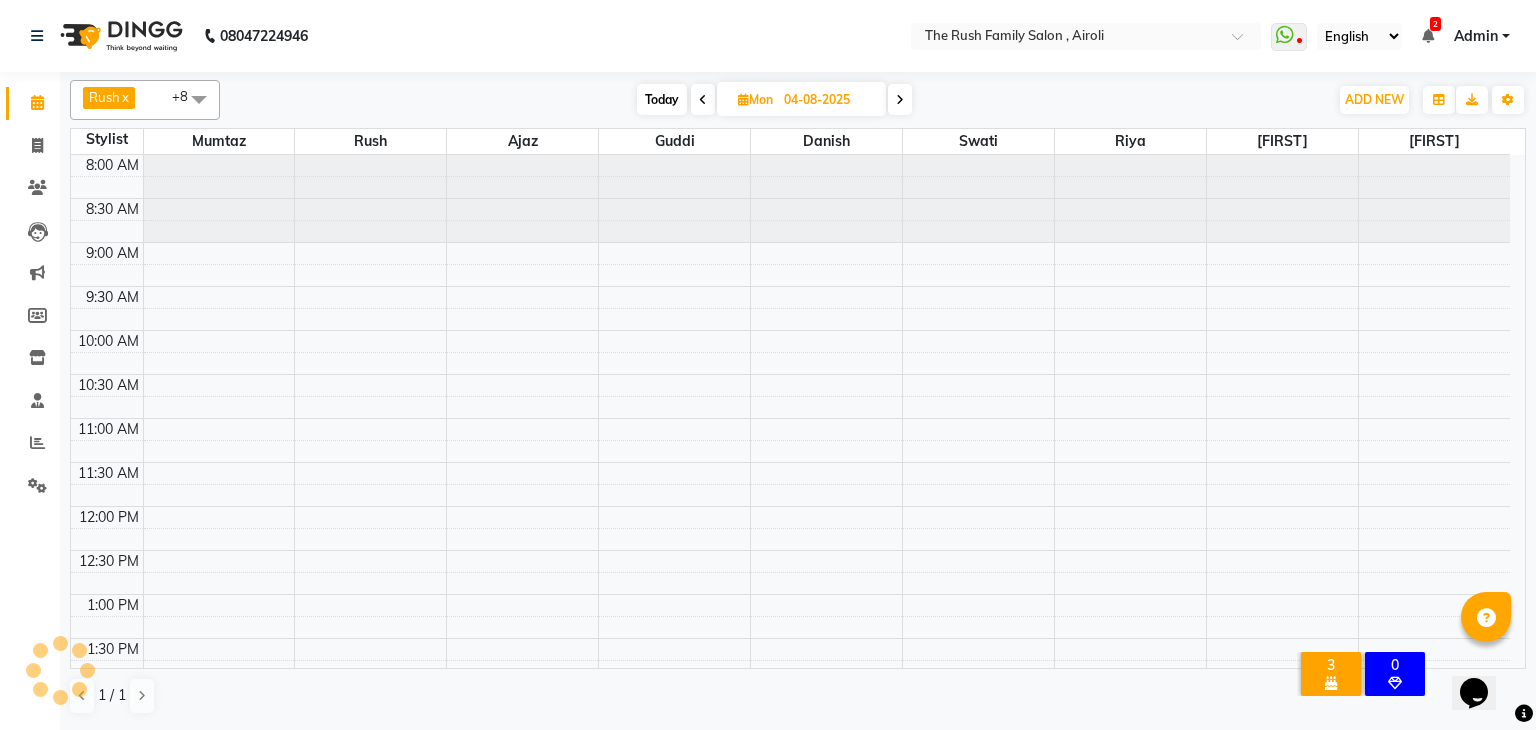 scroll, scrollTop: 793, scrollLeft: 0, axis: vertical 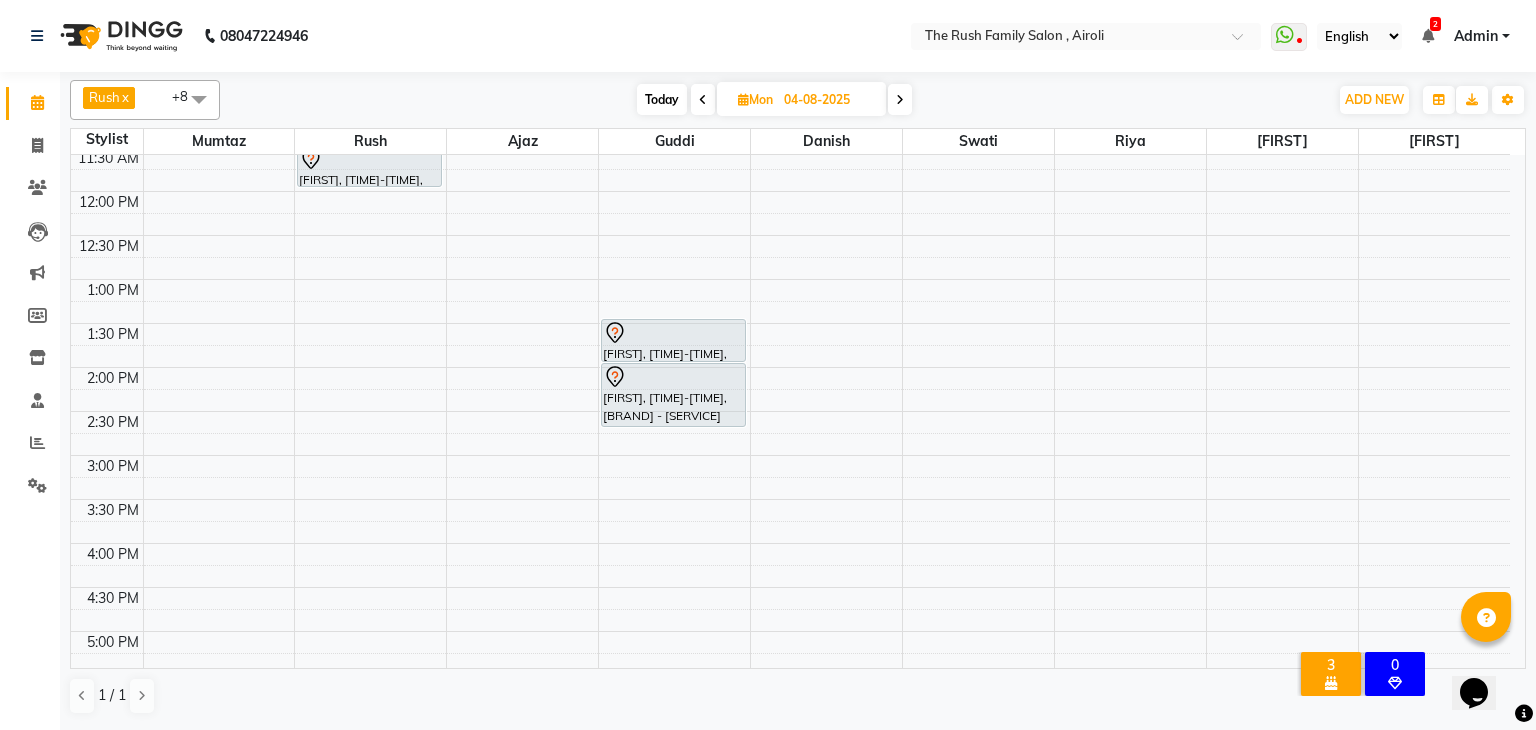 click at bounding box center (826, 378) 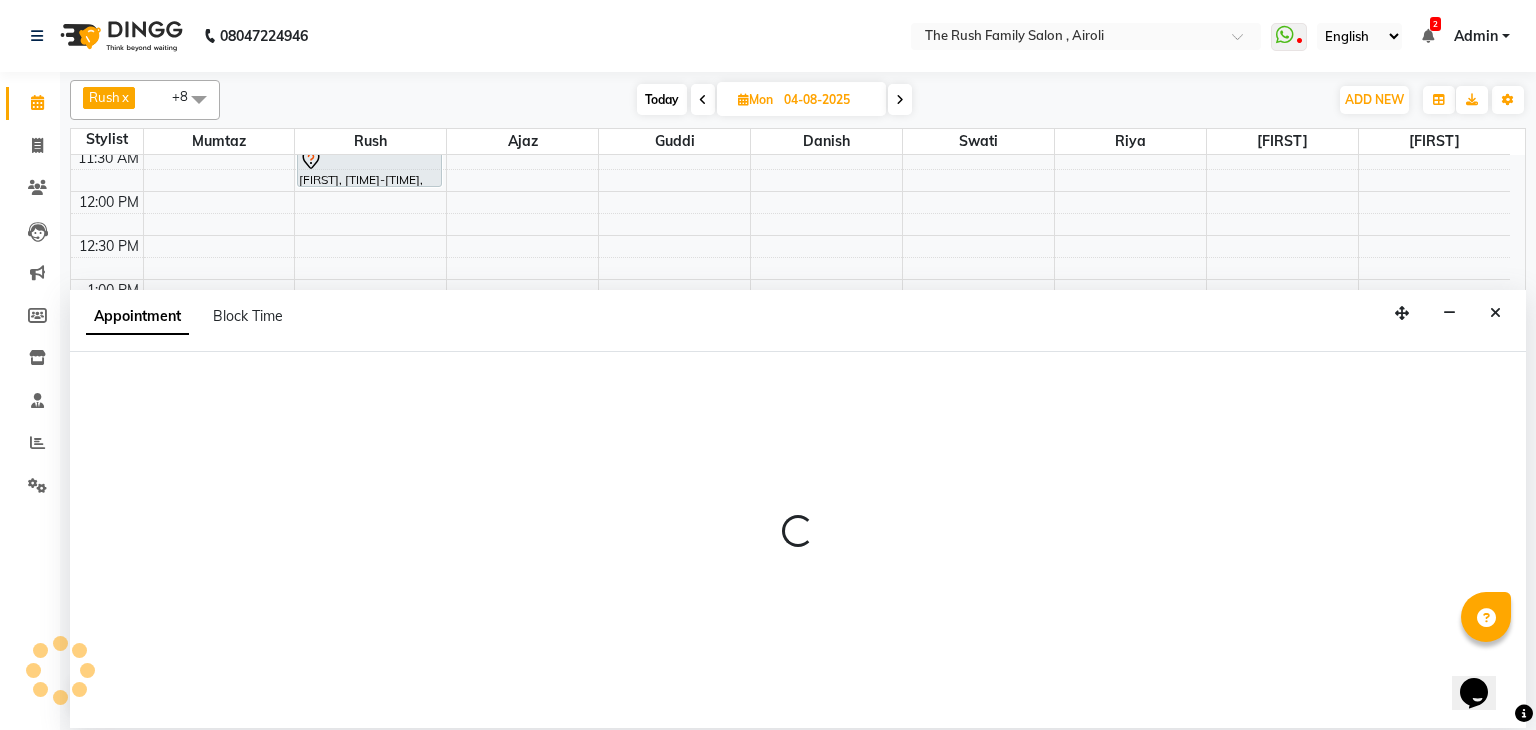 select on "65380" 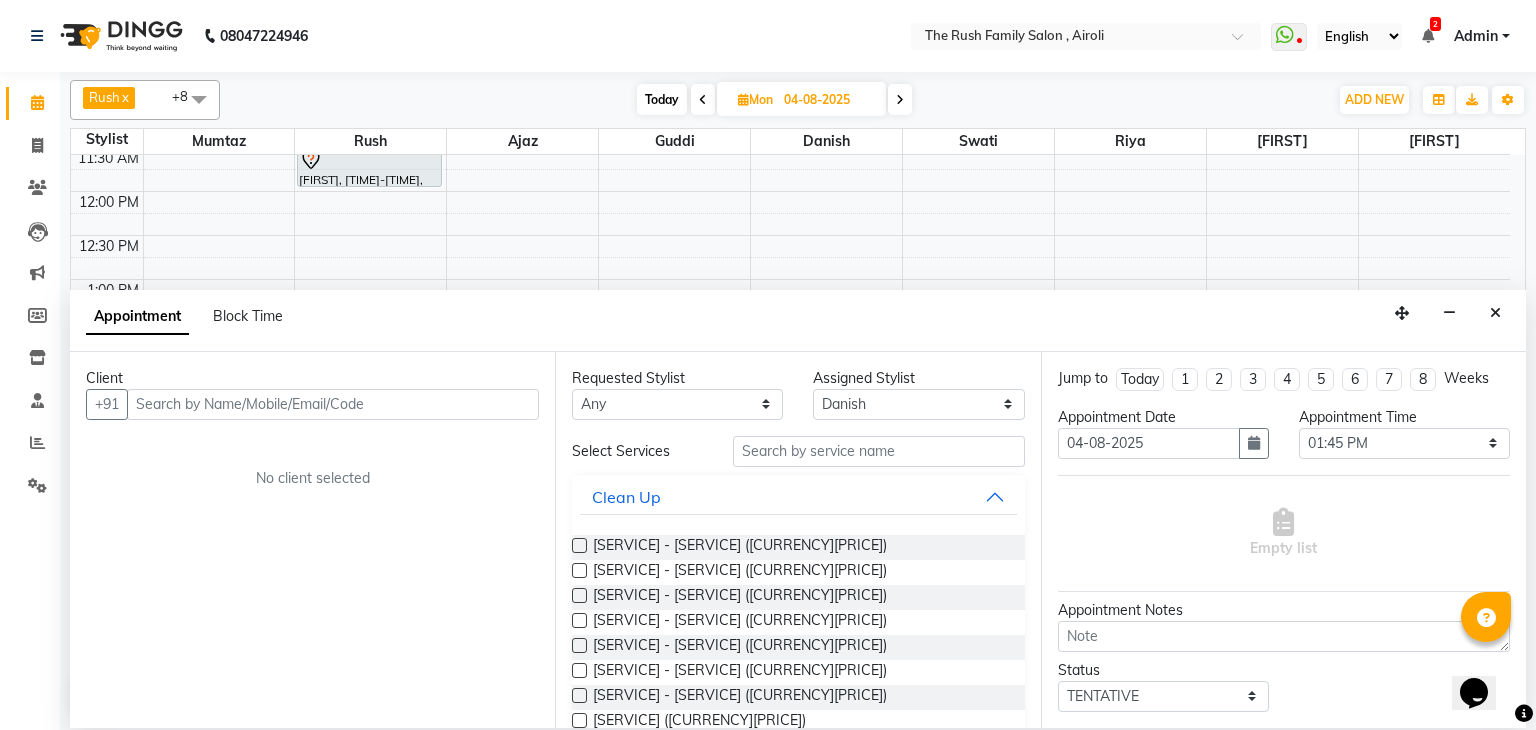 click at bounding box center [333, 404] 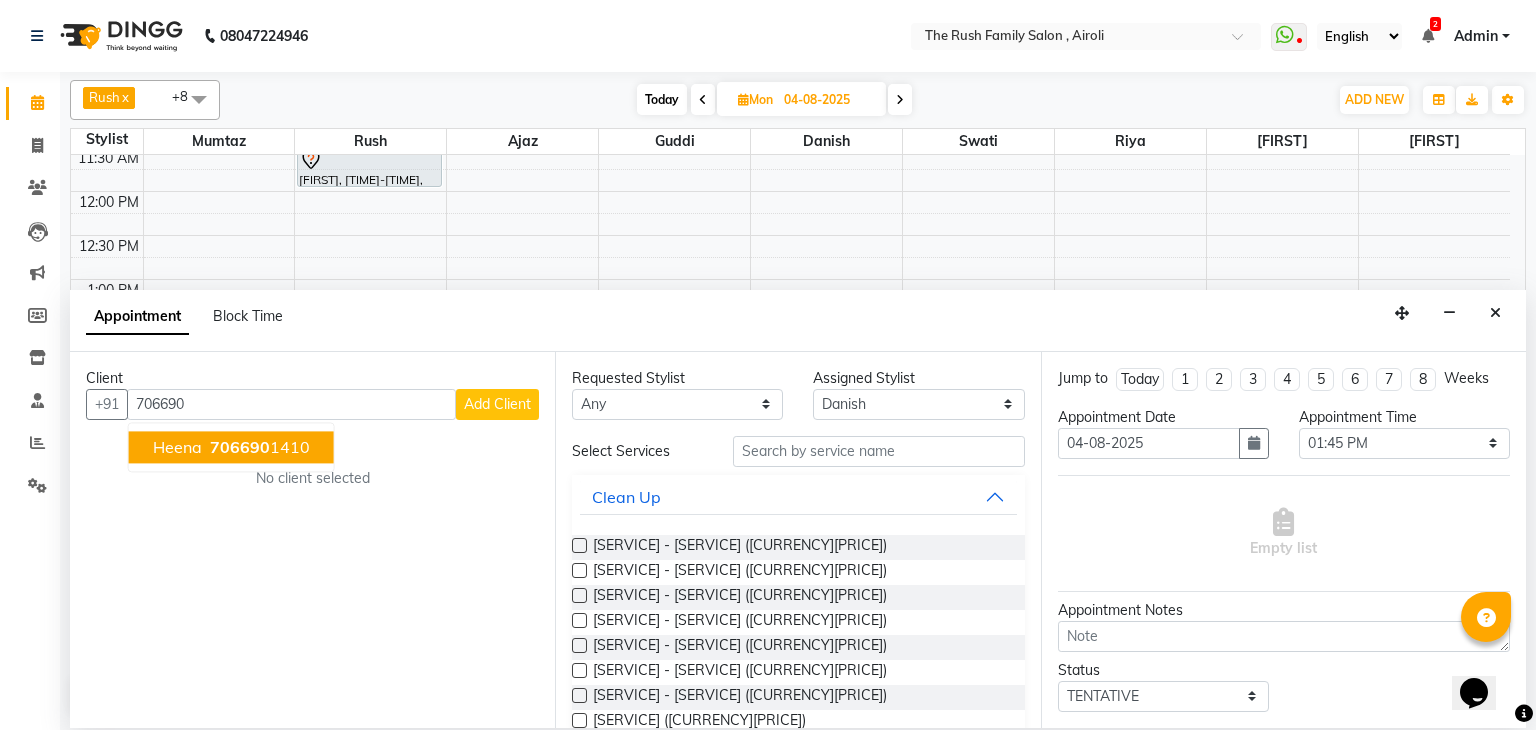 click on "Heena   706690 1410" at bounding box center (231, 447) 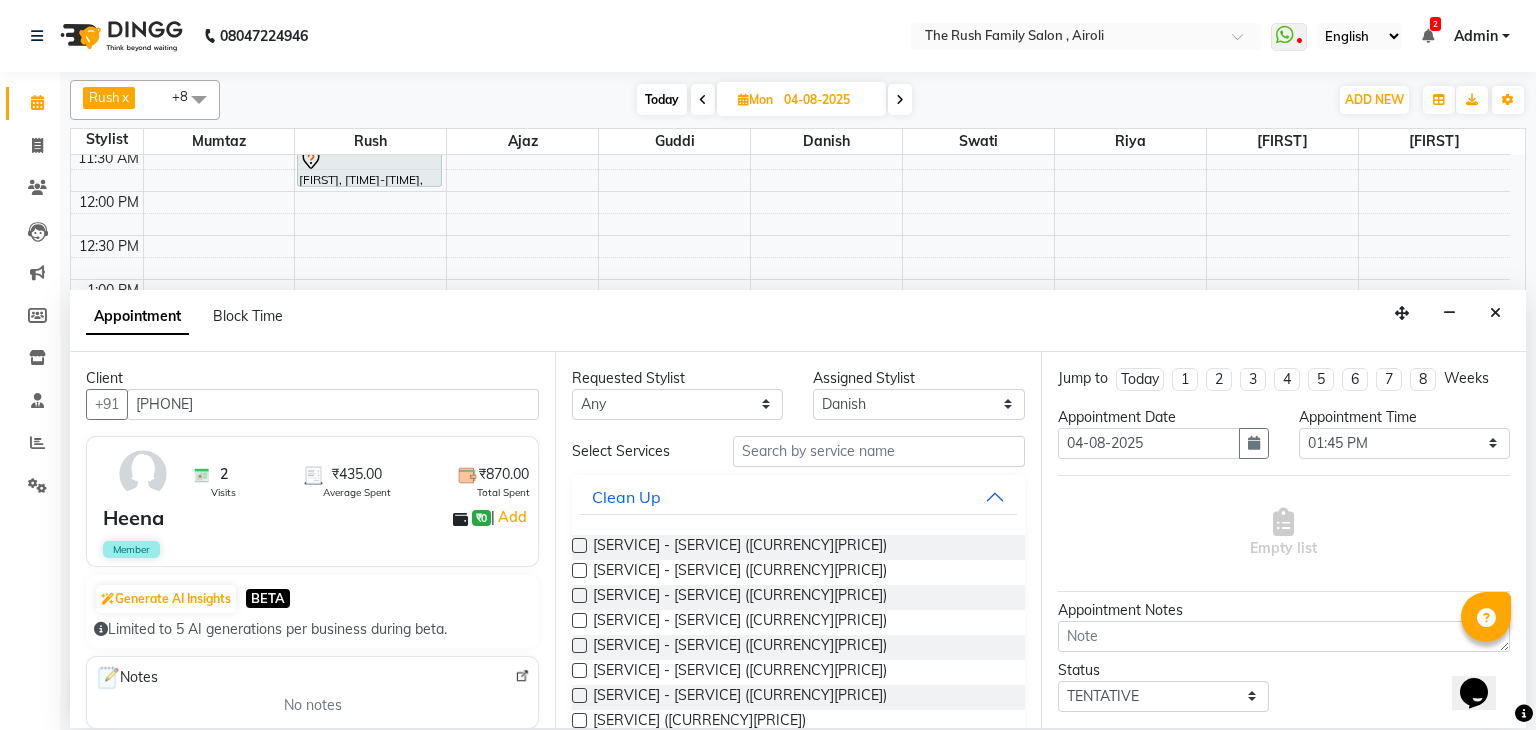type on "7066901410" 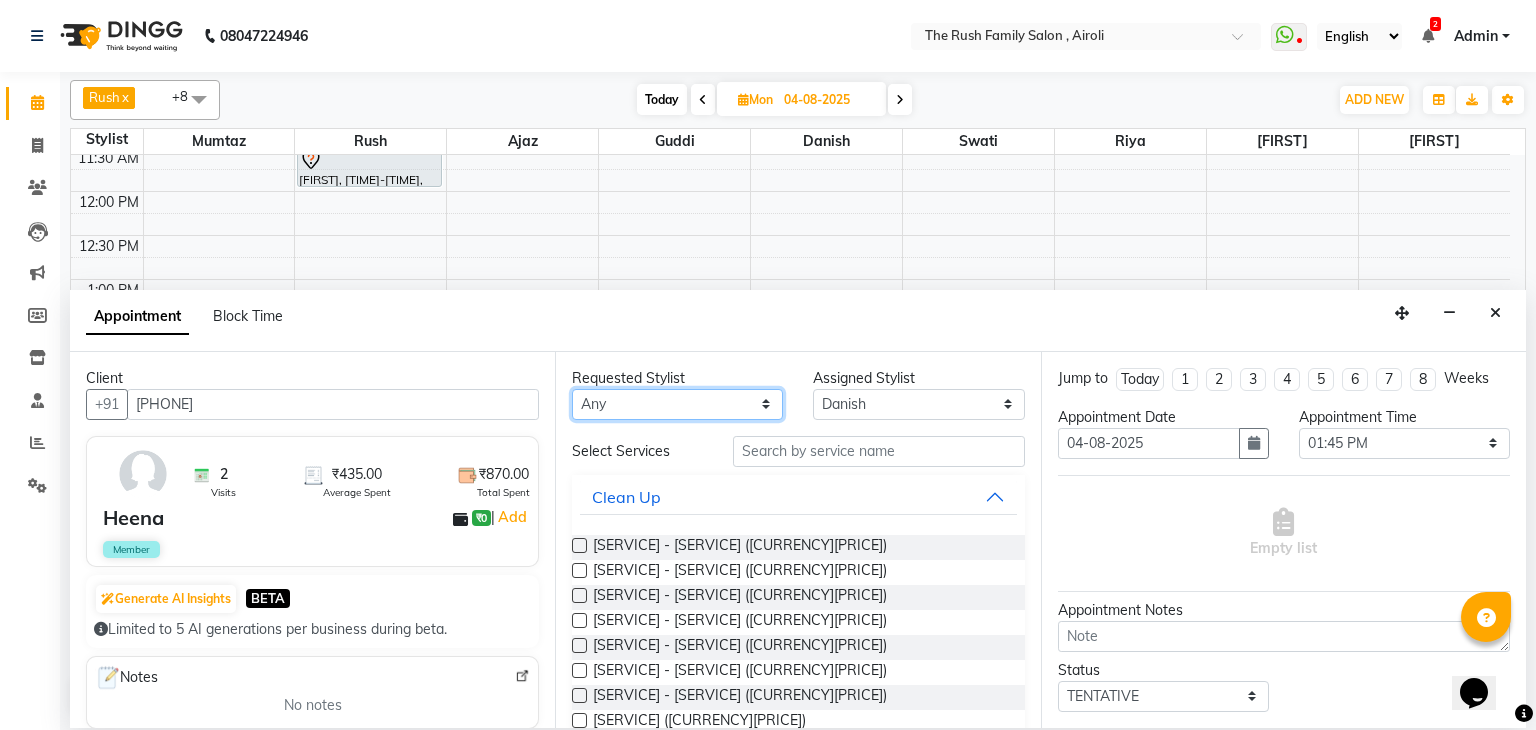 click on "Any Ajaz Alvira Danish Guddi Jayesh Josh  mumtaz Naeem Neha Riya    Rush Swati" at bounding box center (677, 404) 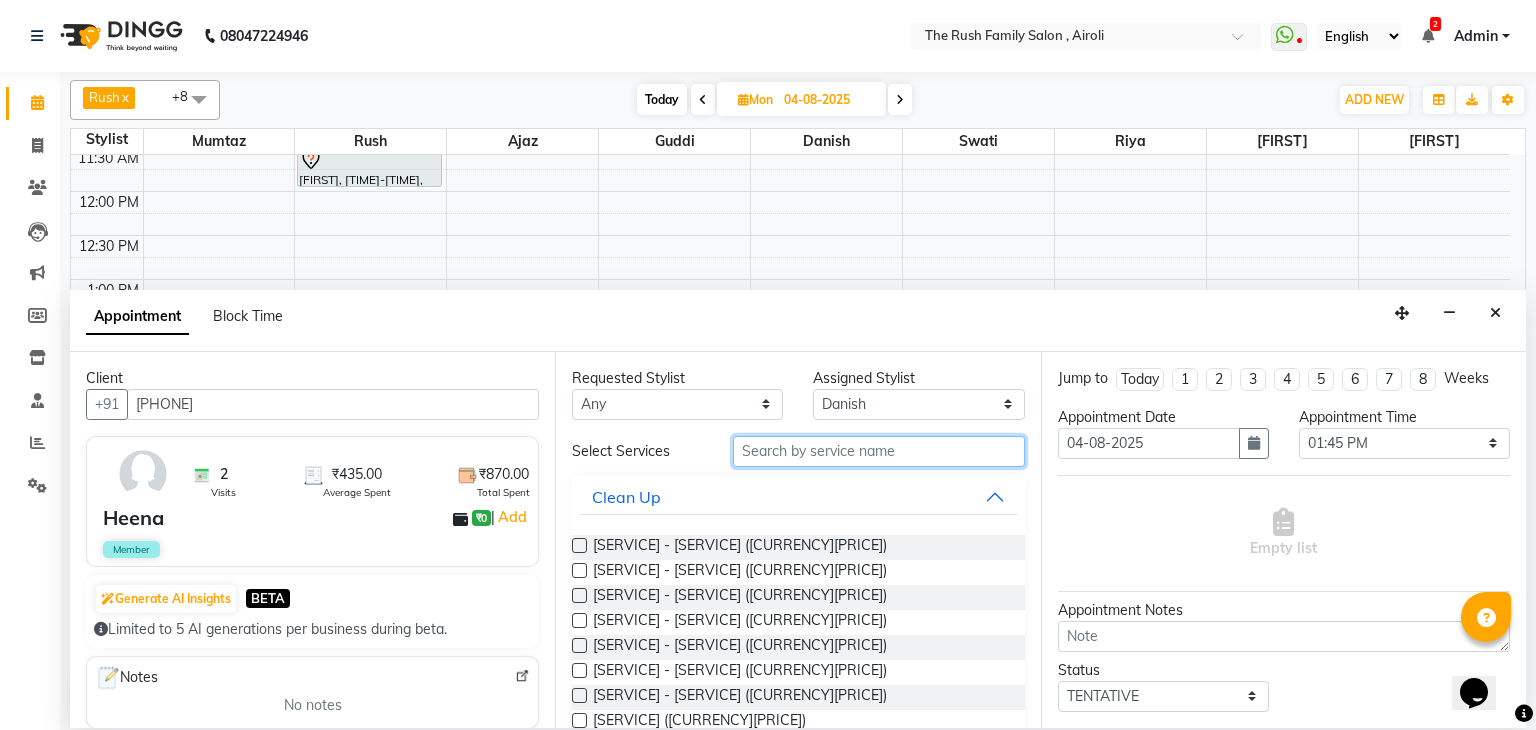 click at bounding box center (879, 451) 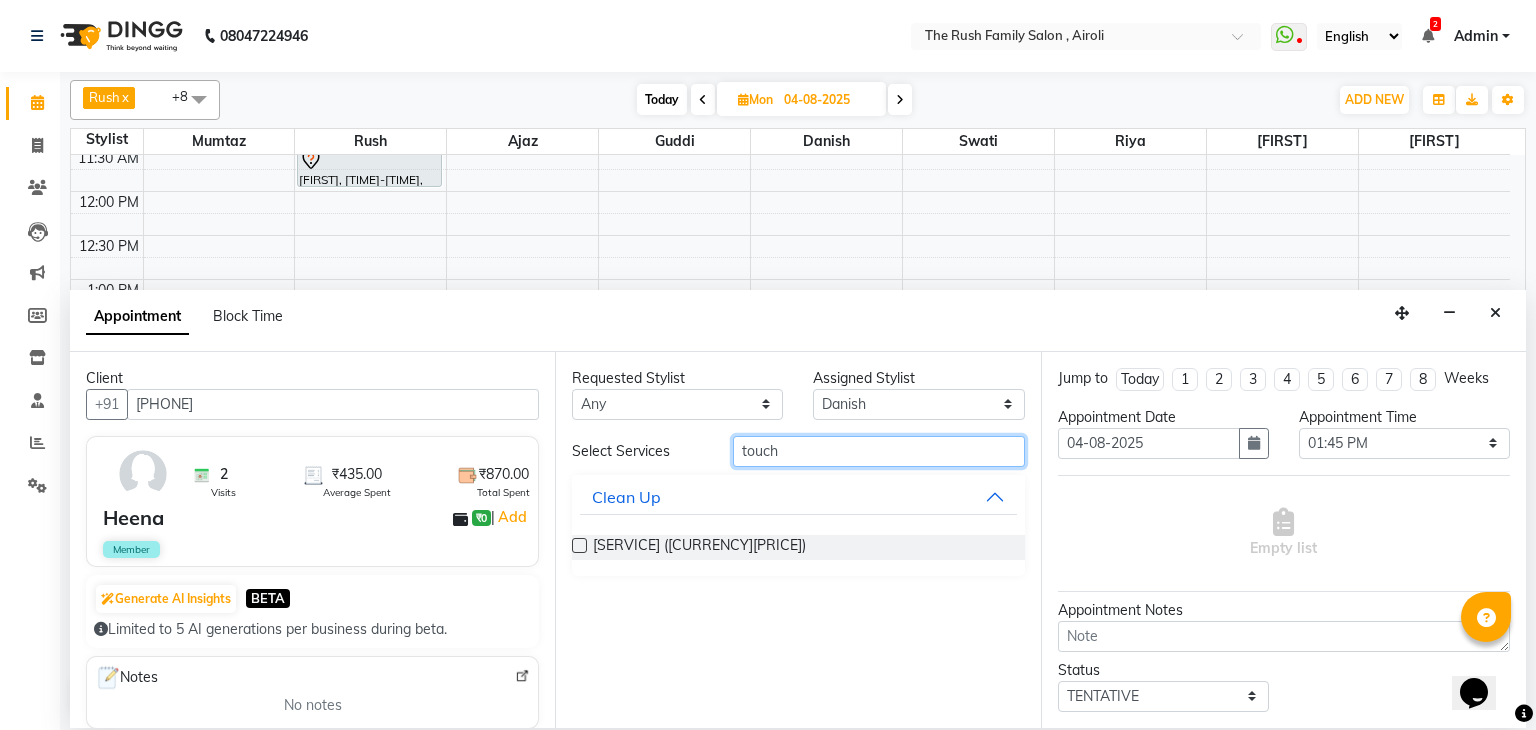 type on "touch" 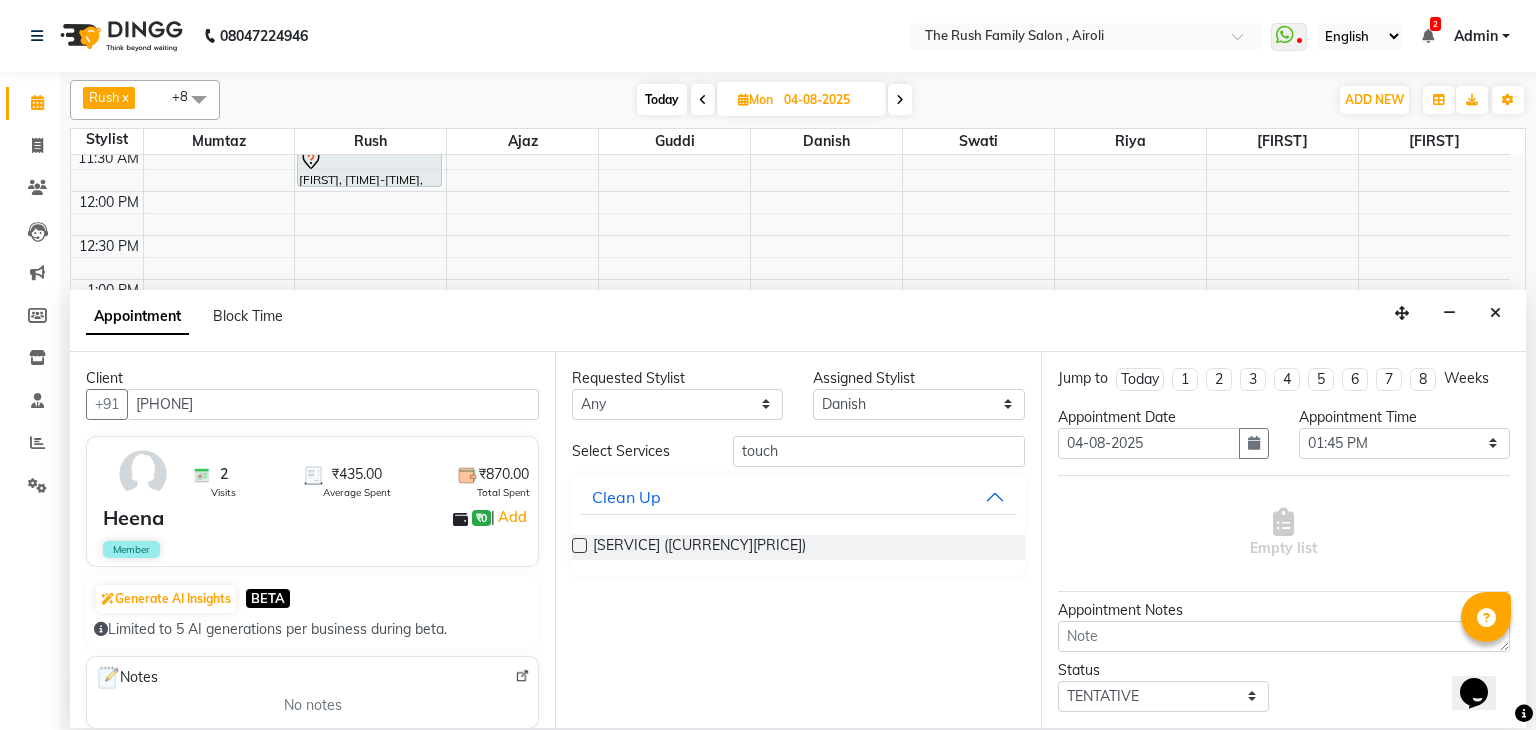 click at bounding box center [579, 545] 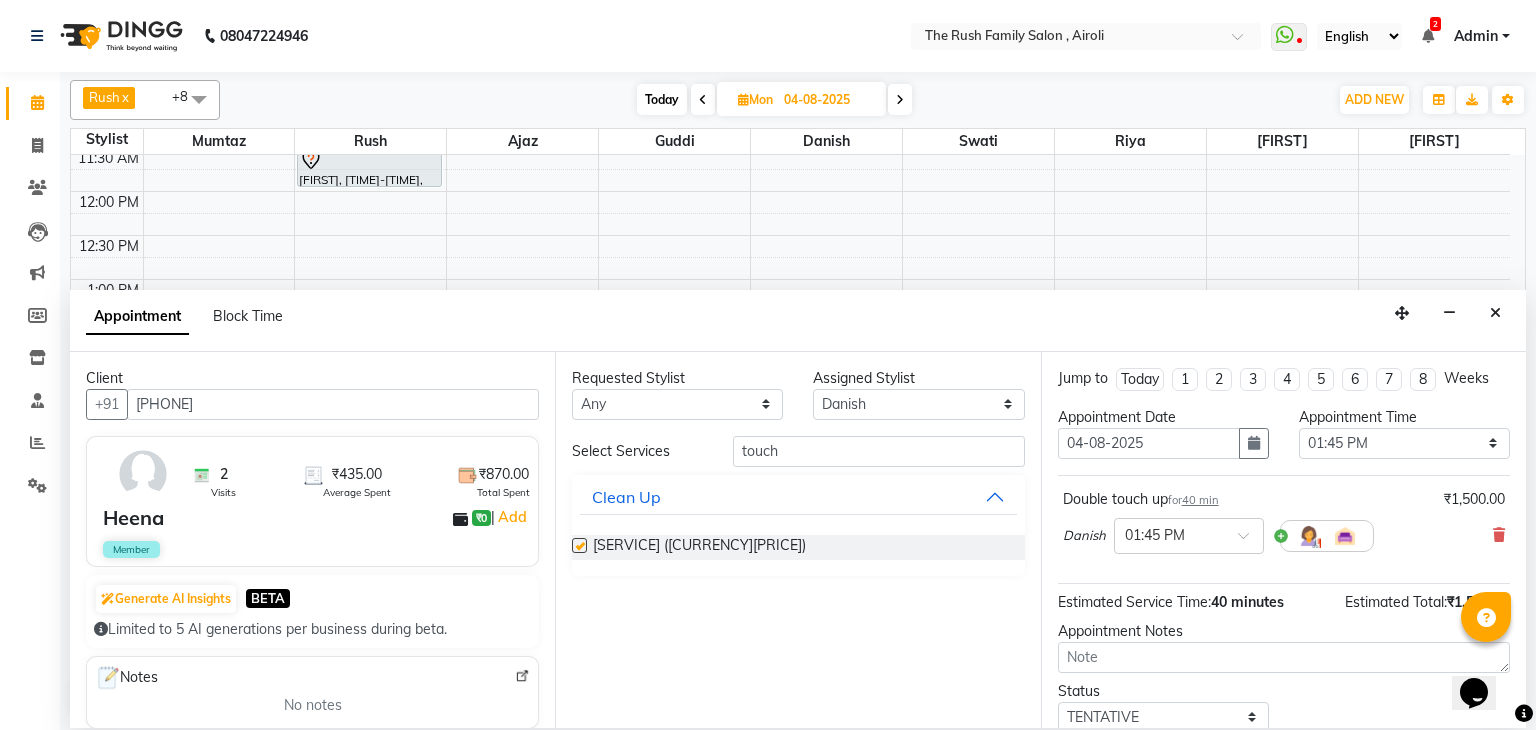 checkbox on "false" 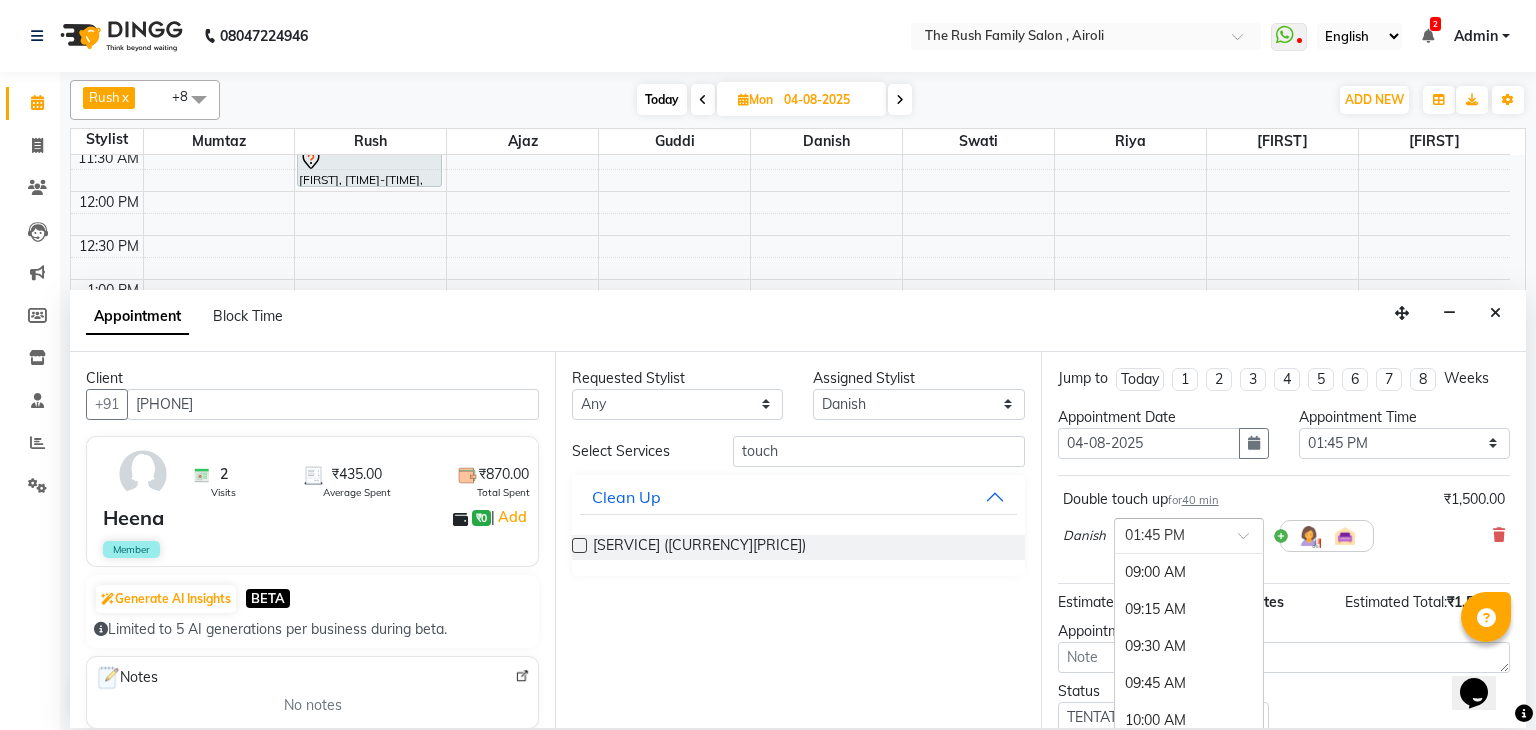 scroll, scrollTop: 703, scrollLeft: 0, axis: vertical 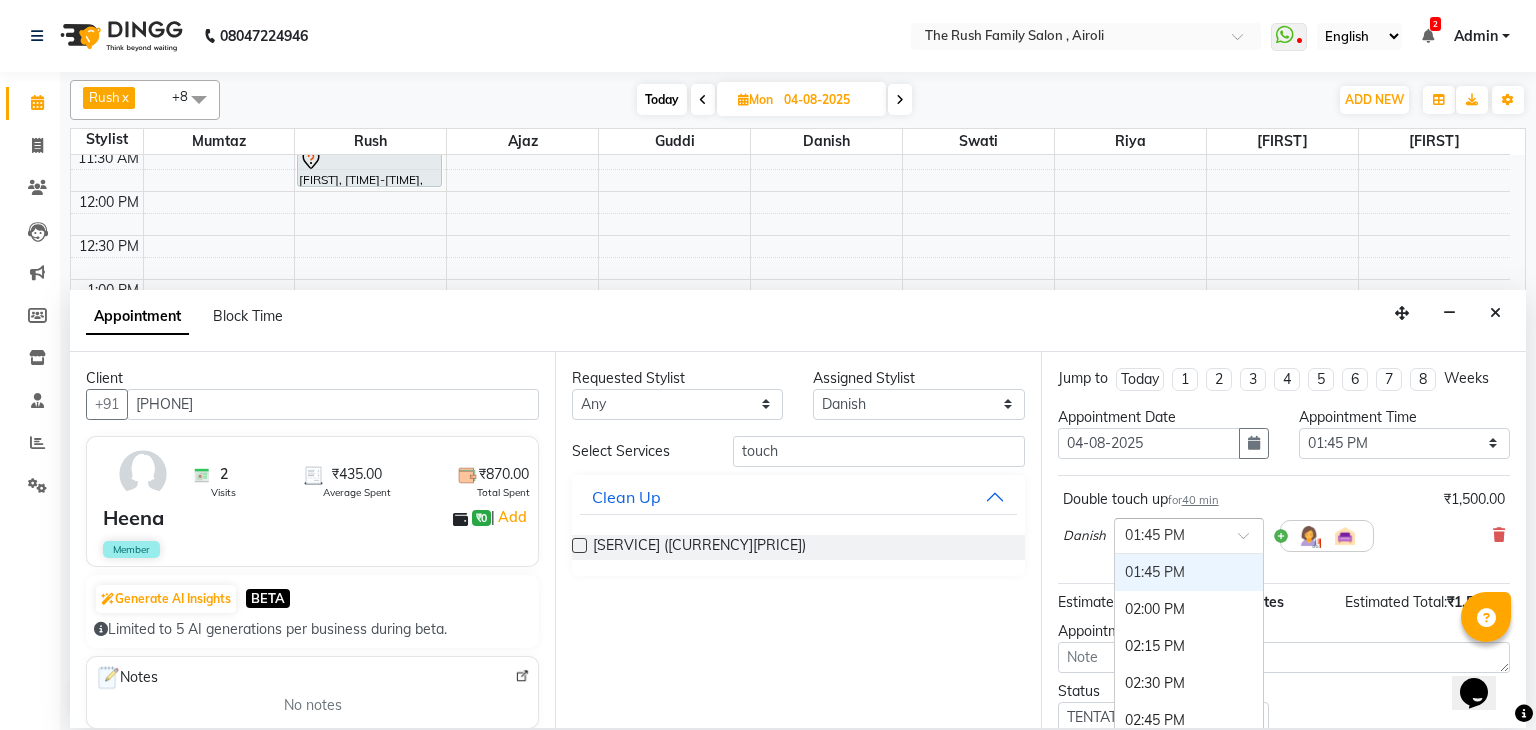 click at bounding box center (1169, 534) 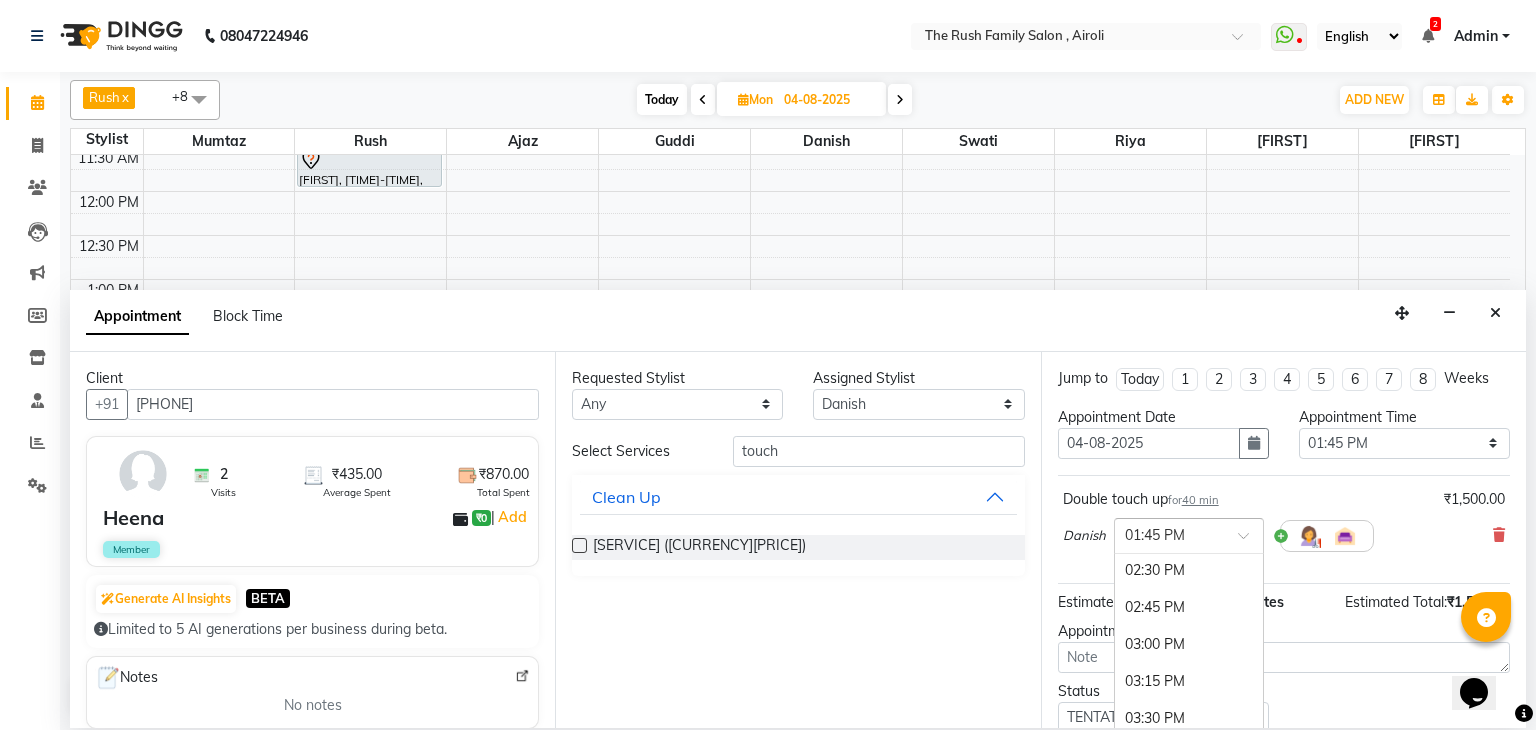 scroll, scrollTop: 940, scrollLeft: 0, axis: vertical 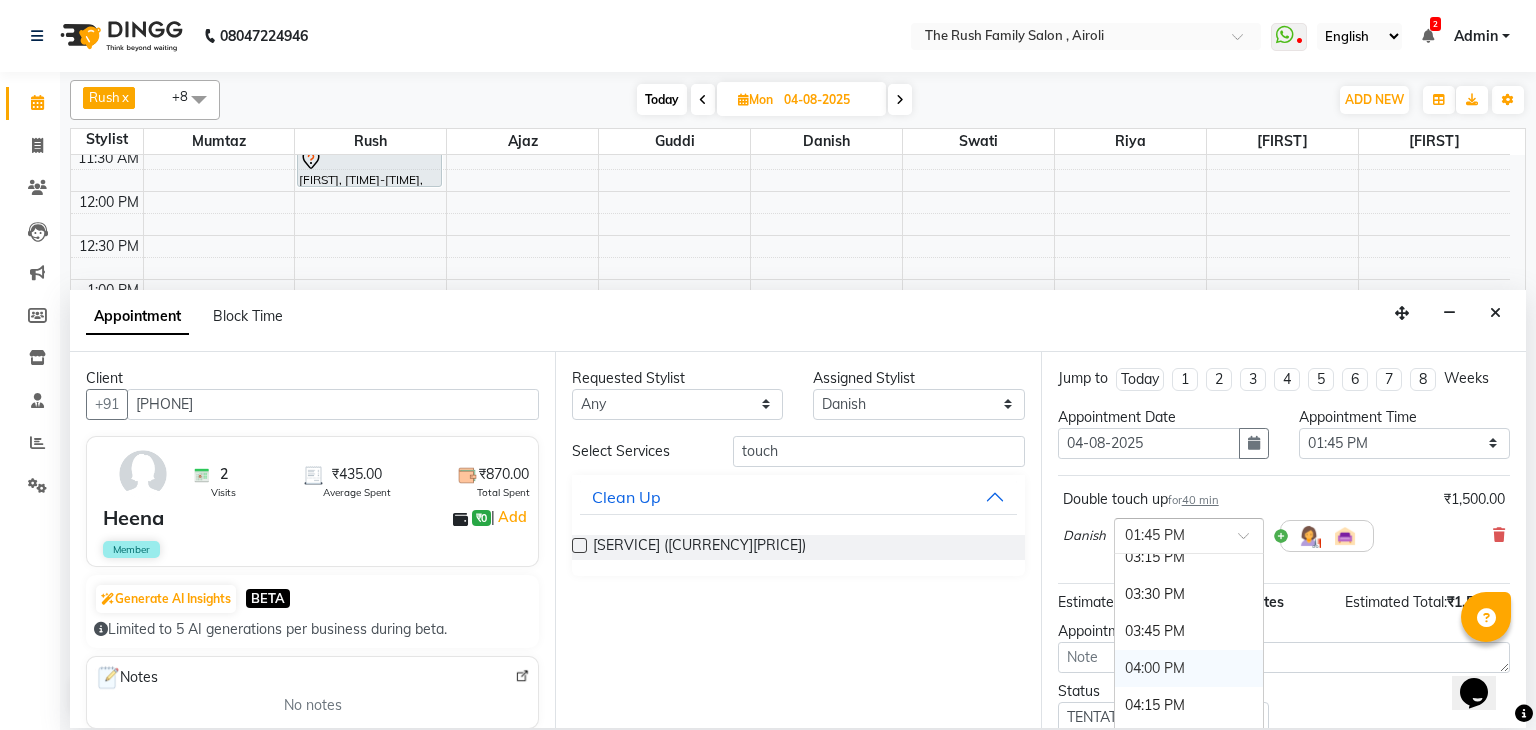 click on "04:00 PM" at bounding box center [1189, 668] 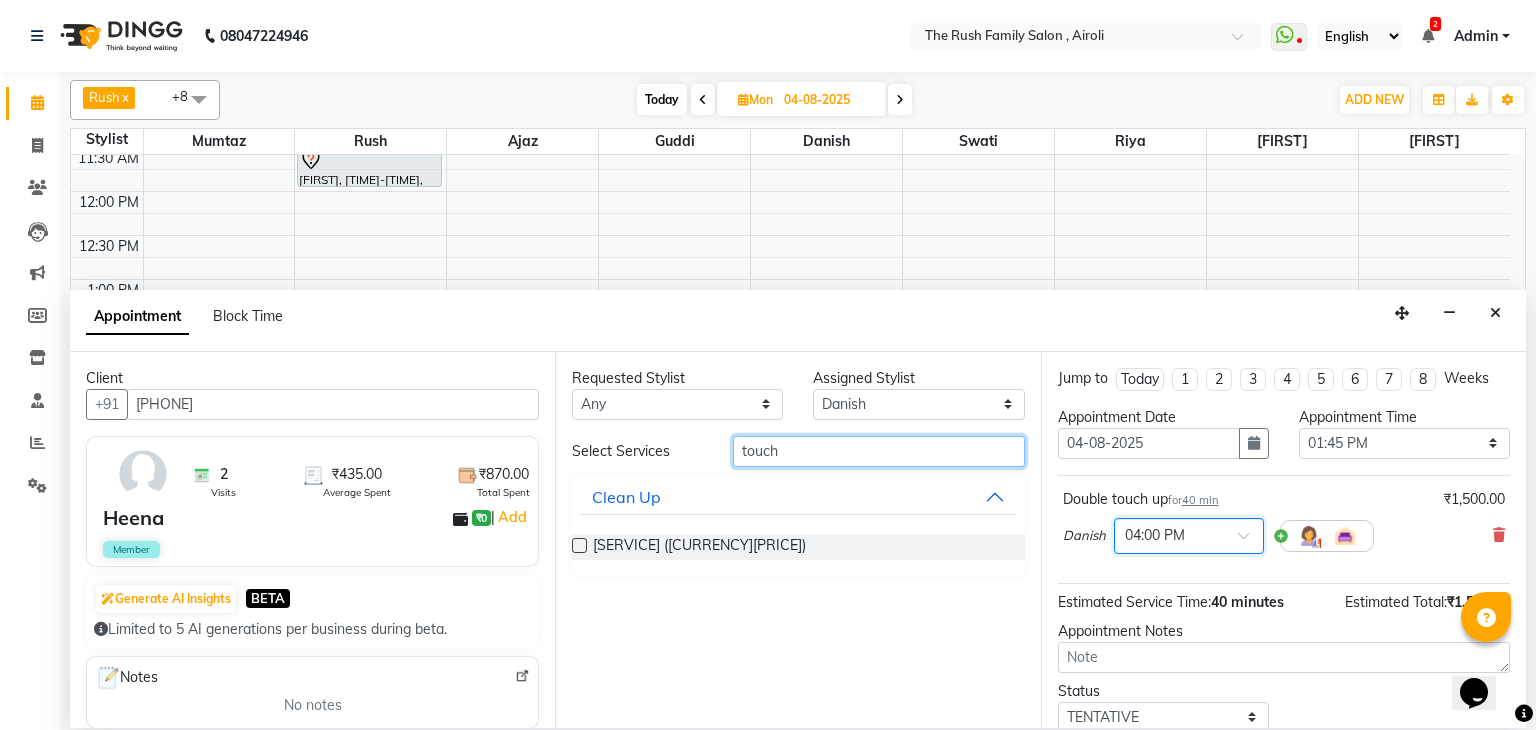 click on "touch" at bounding box center [879, 451] 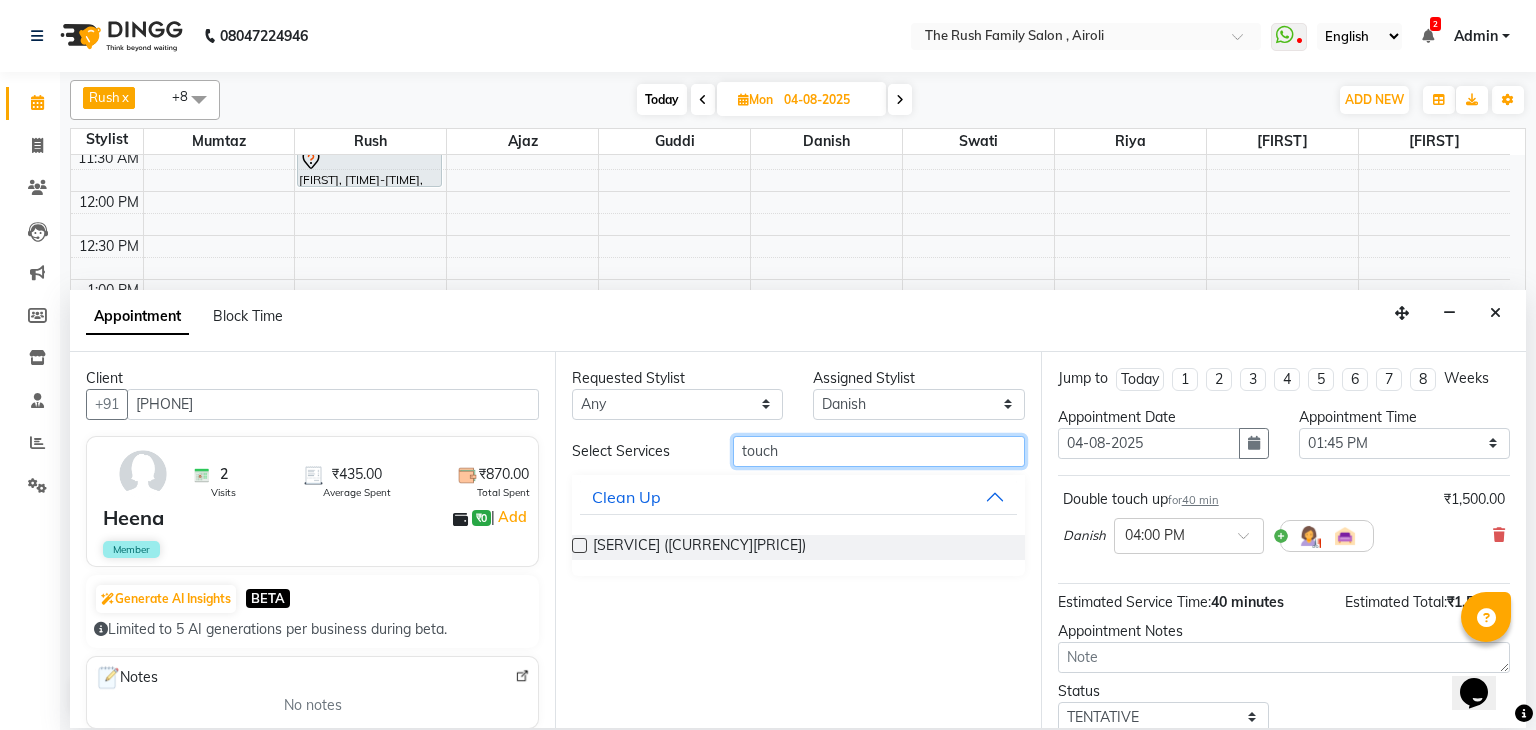 click on "touch" at bounding box center (879, 451) 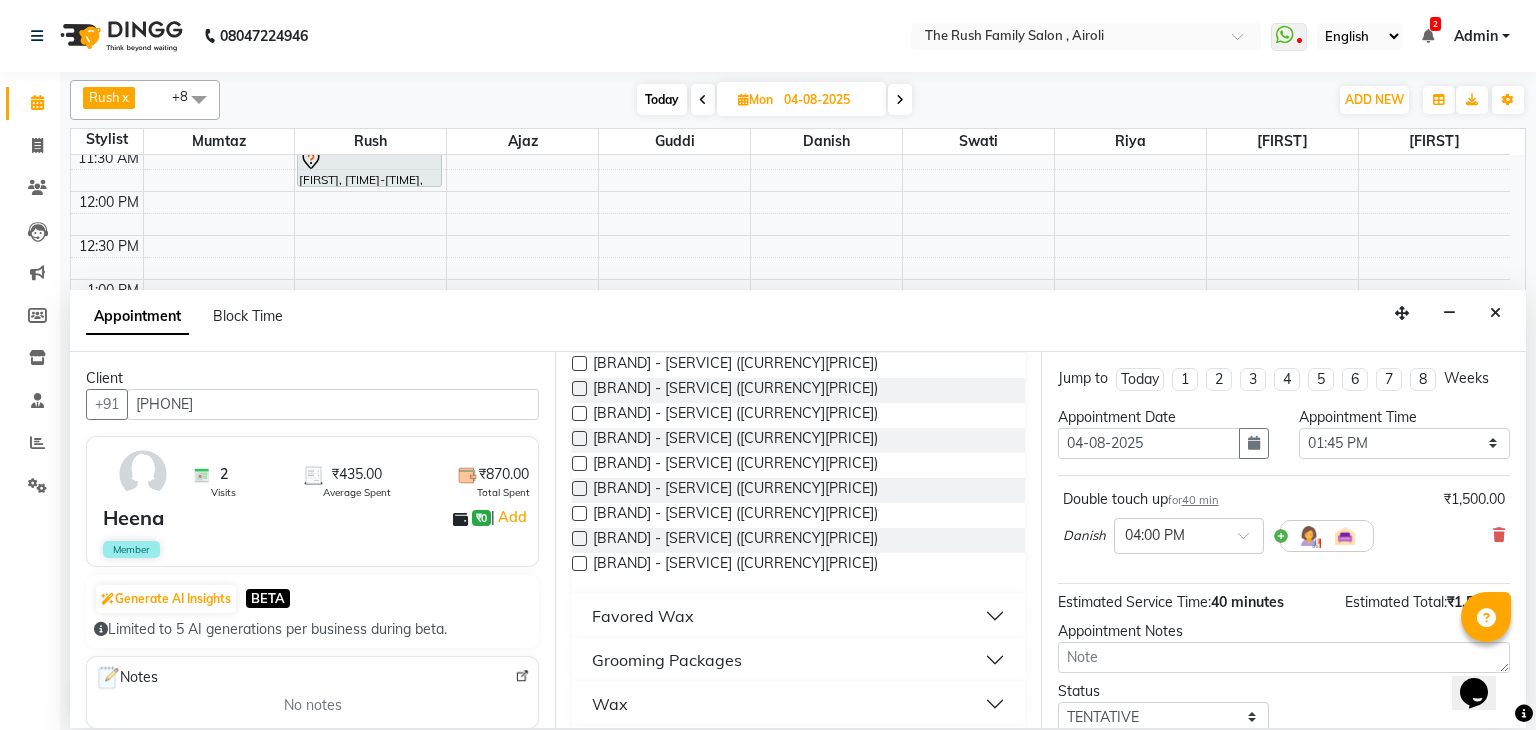 scroll, scrollTop: 211, scrollLeft: 0, axis: vertical 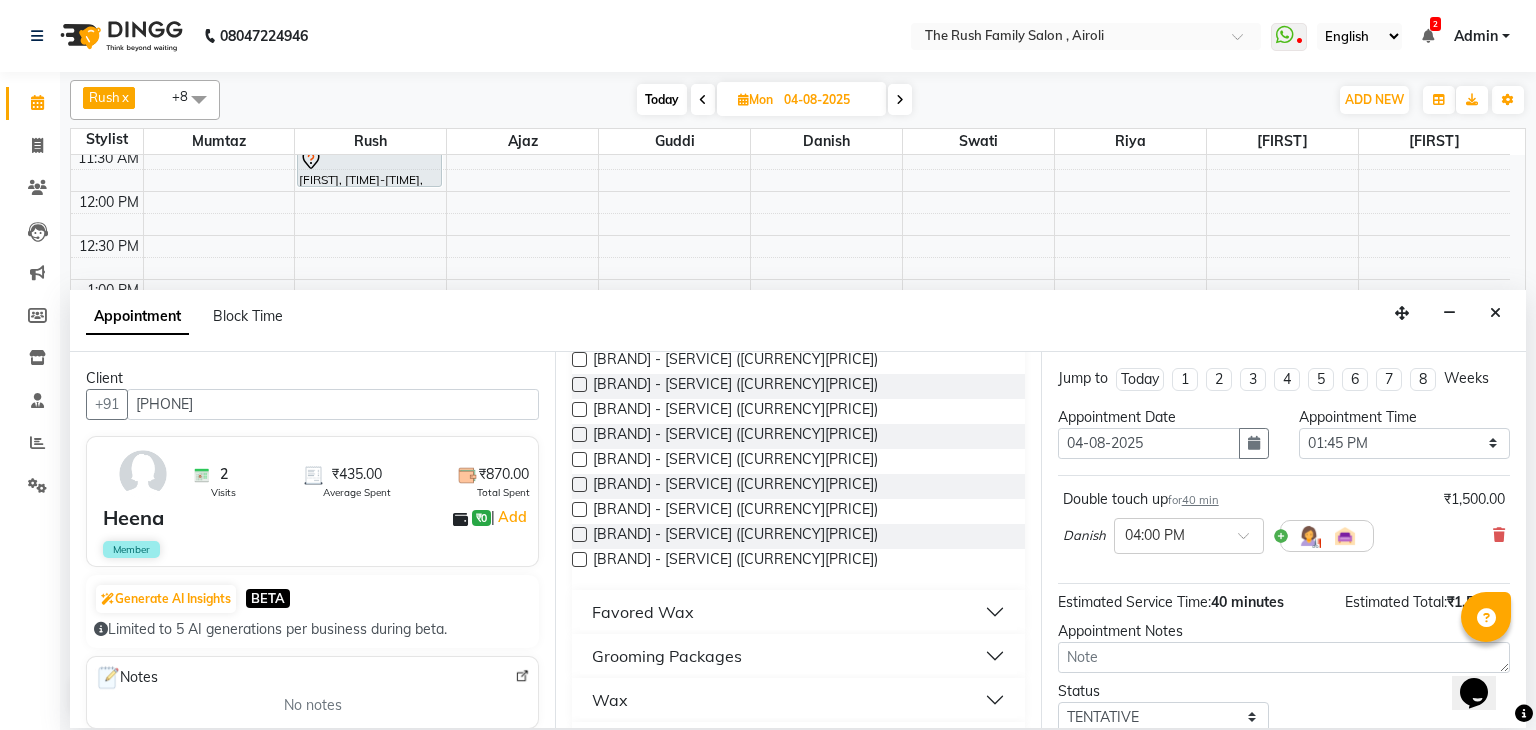 type on "wax" 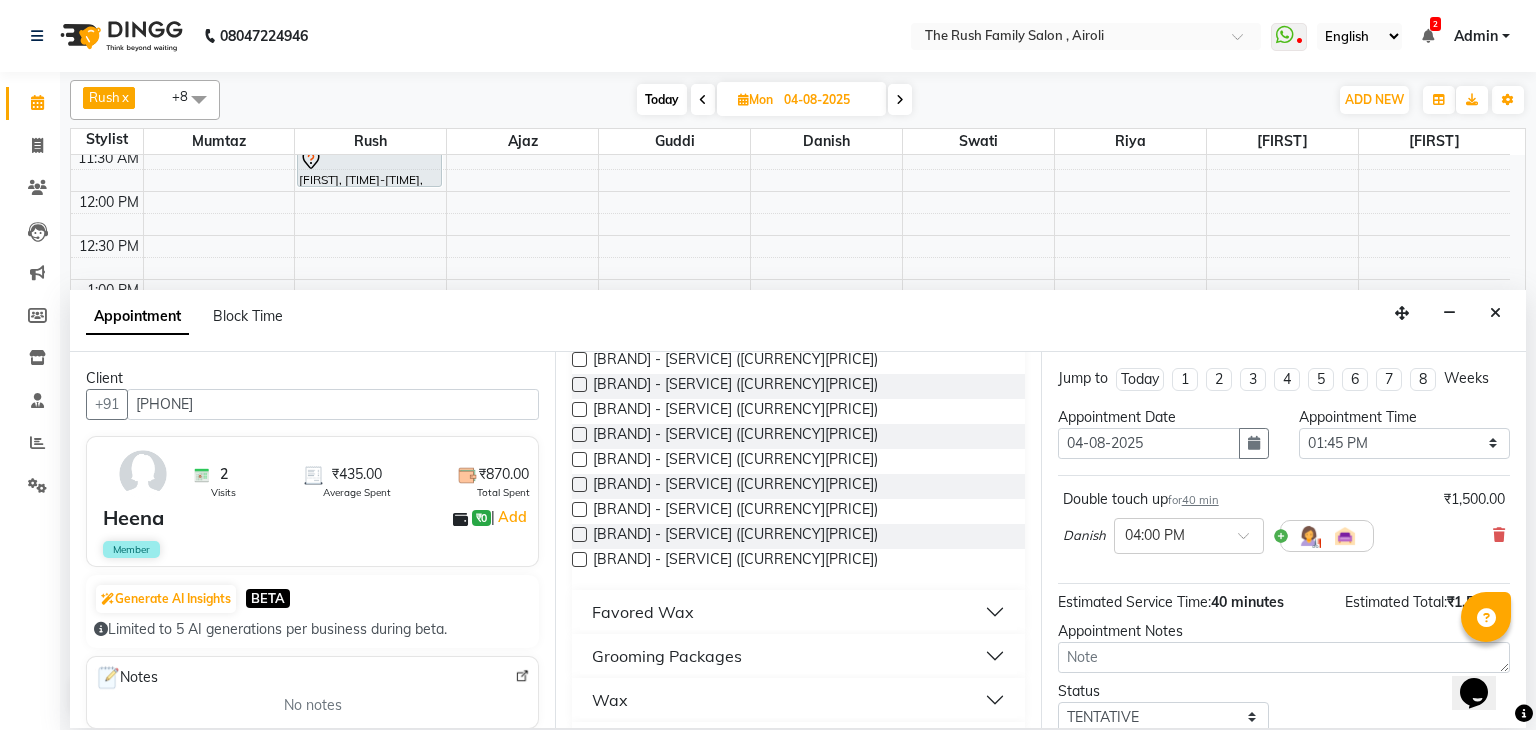click on "Favored Wax" at bounding box center [798, 612] 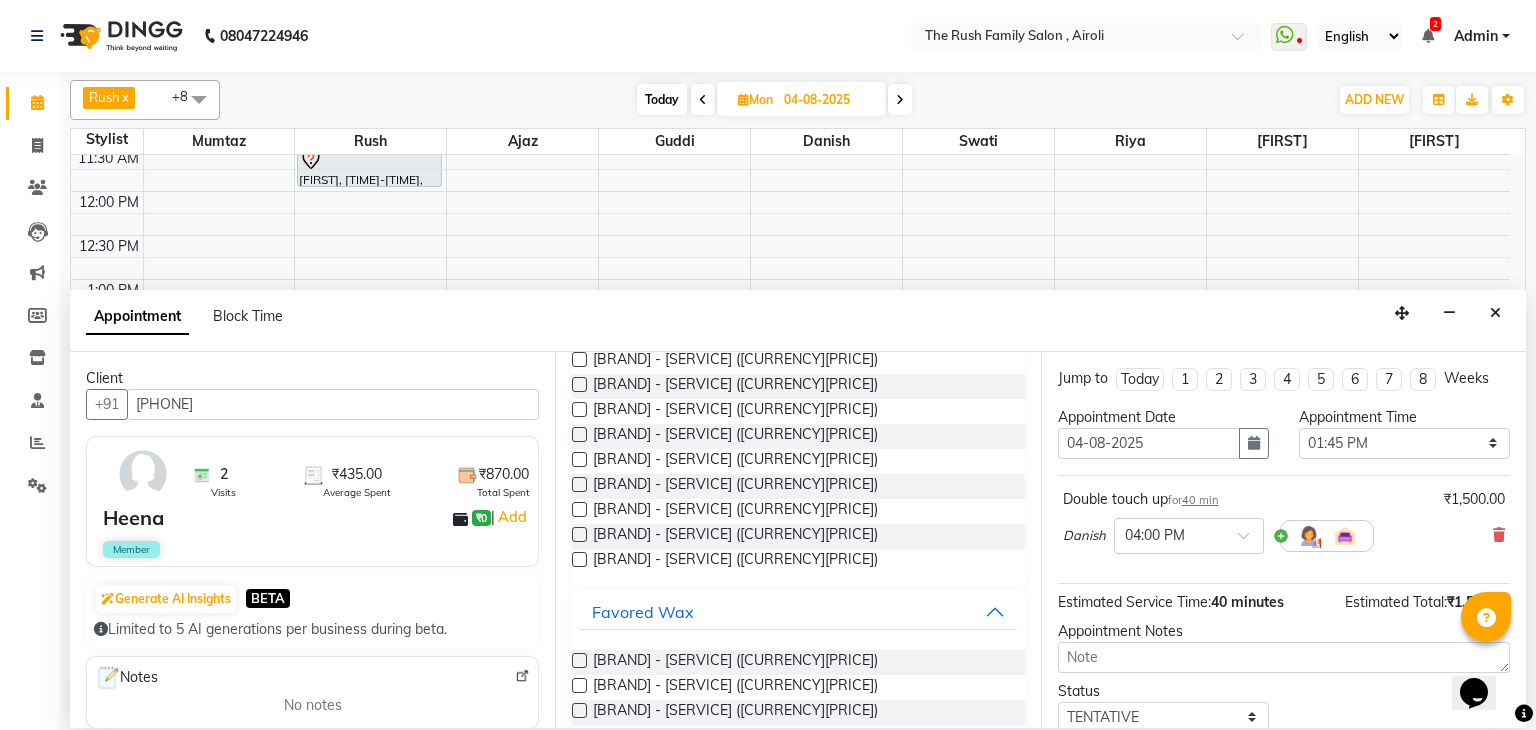 click on "Favored Wax - Full Arms (₹400.00)" at bounding box center [798, 662] 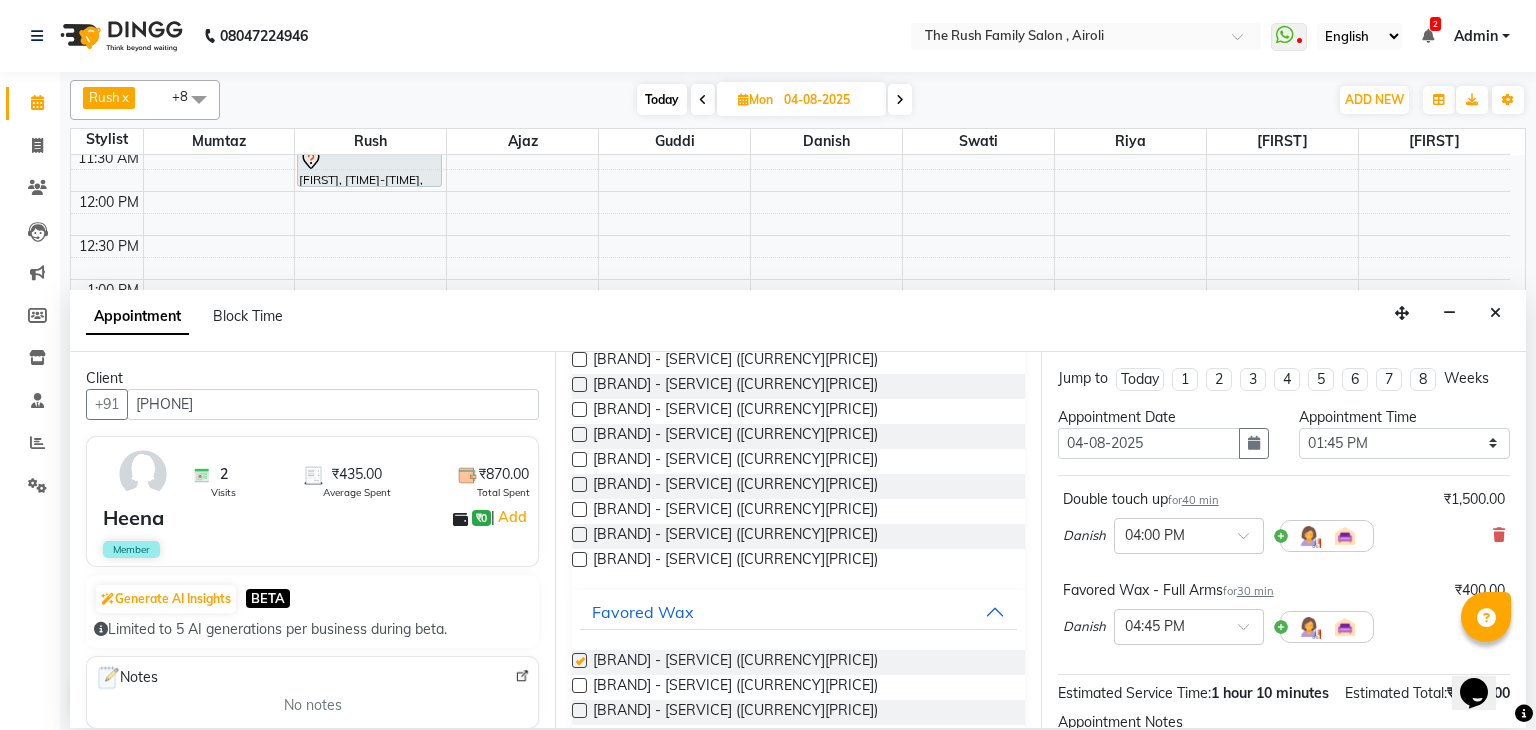 checkbox on "false" 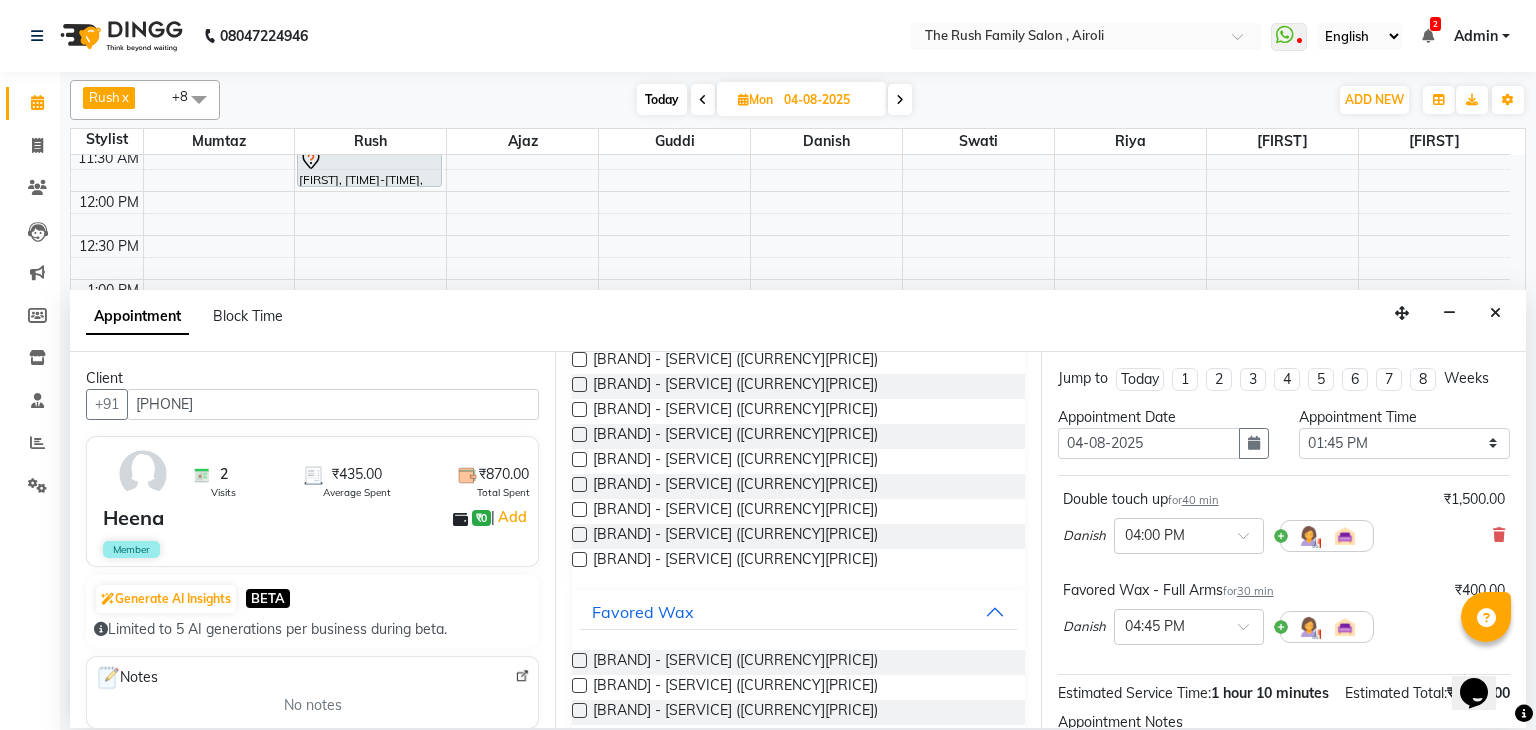 click at bounding box center [579, 685] 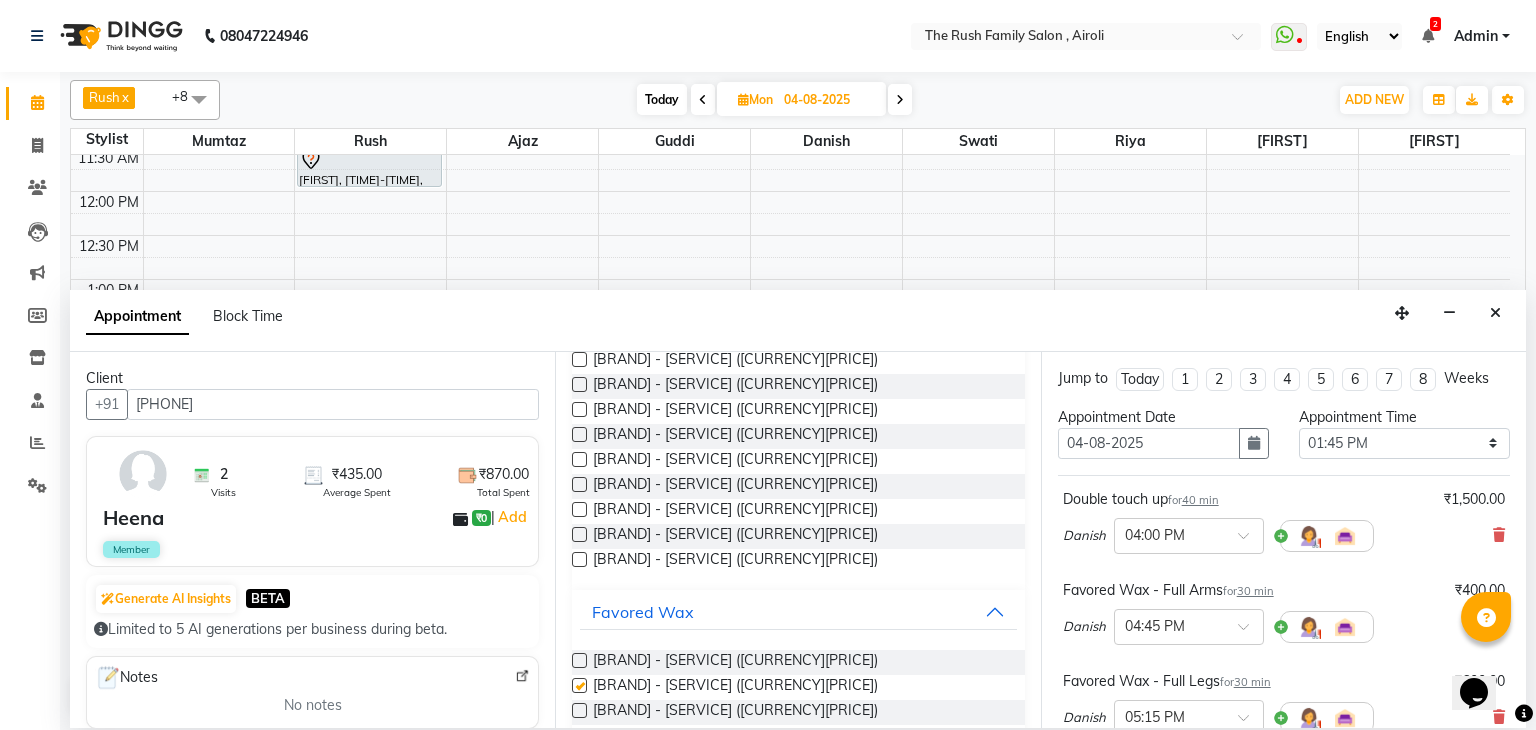 checkbox on "false" 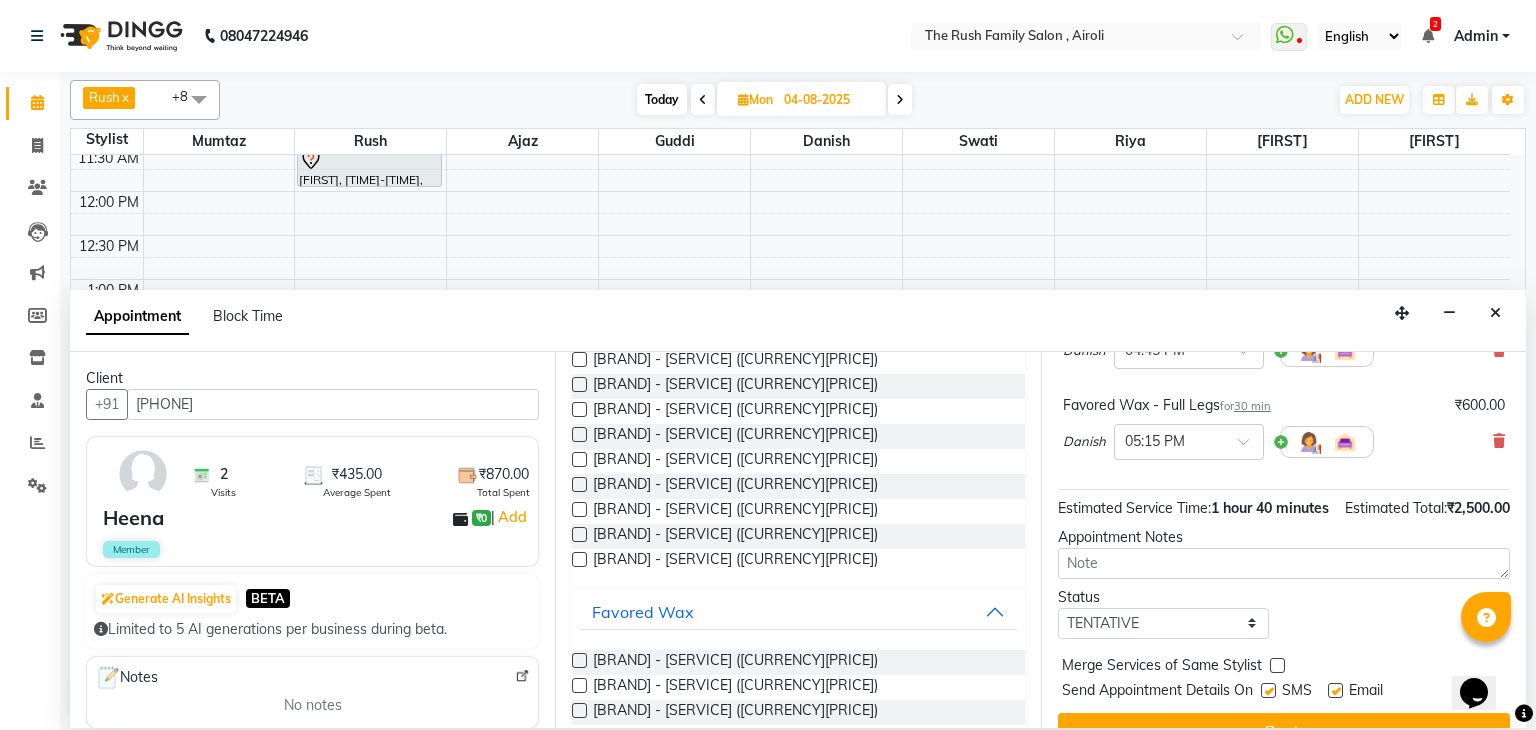 scroll, scrollTop: 332, scrollLeft: 0, axis: vertical 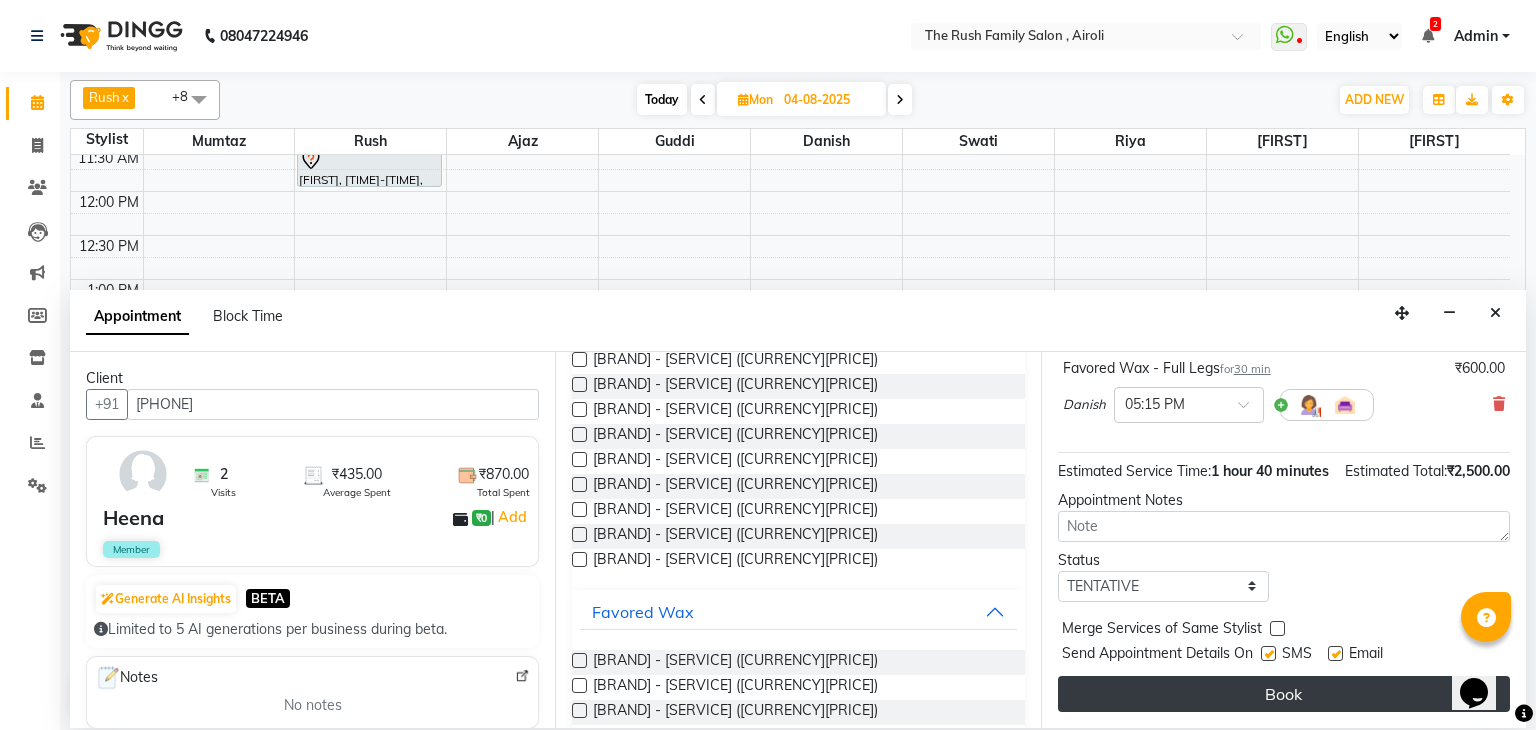 click on "Book" at bounding box center [1284, 694] 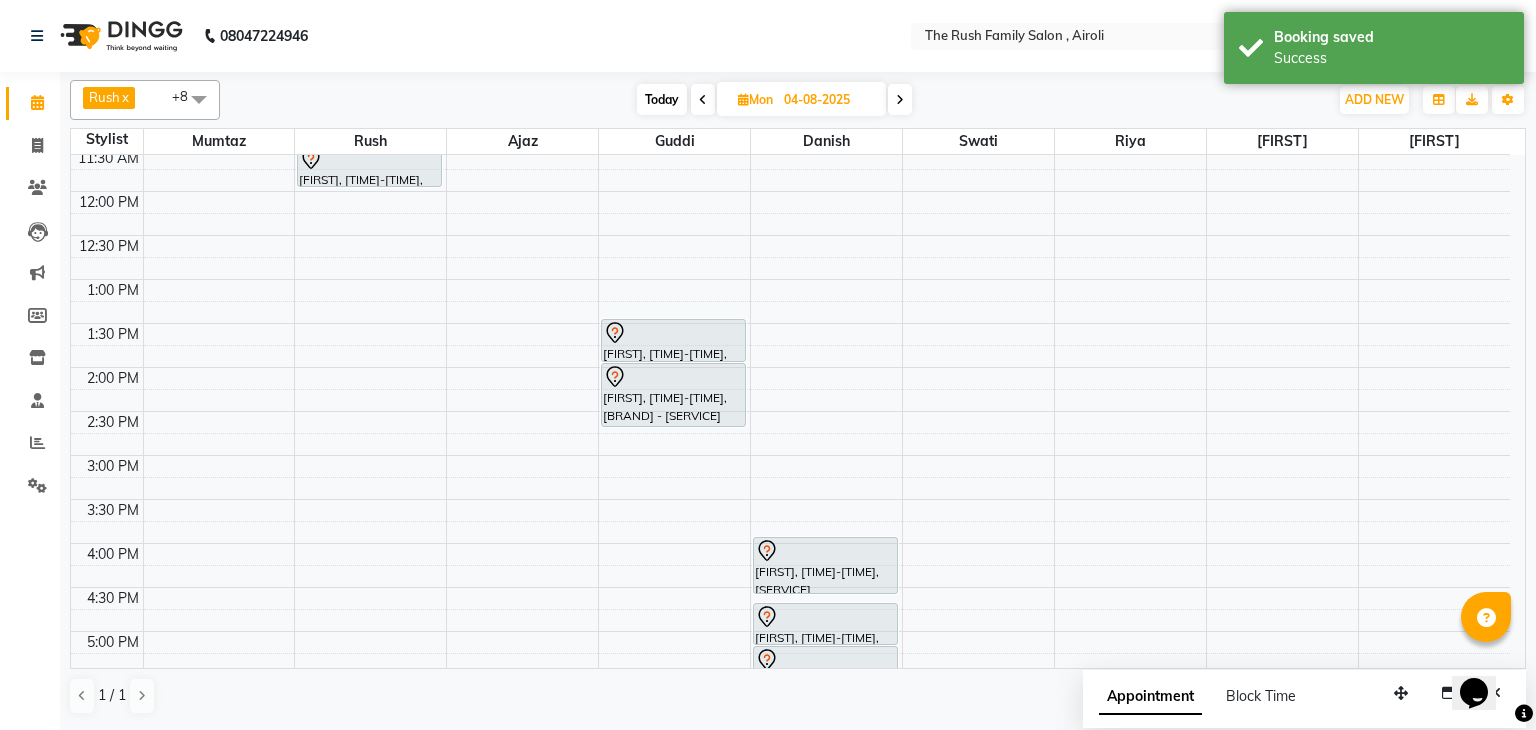 click at bounding box center (743, 99) 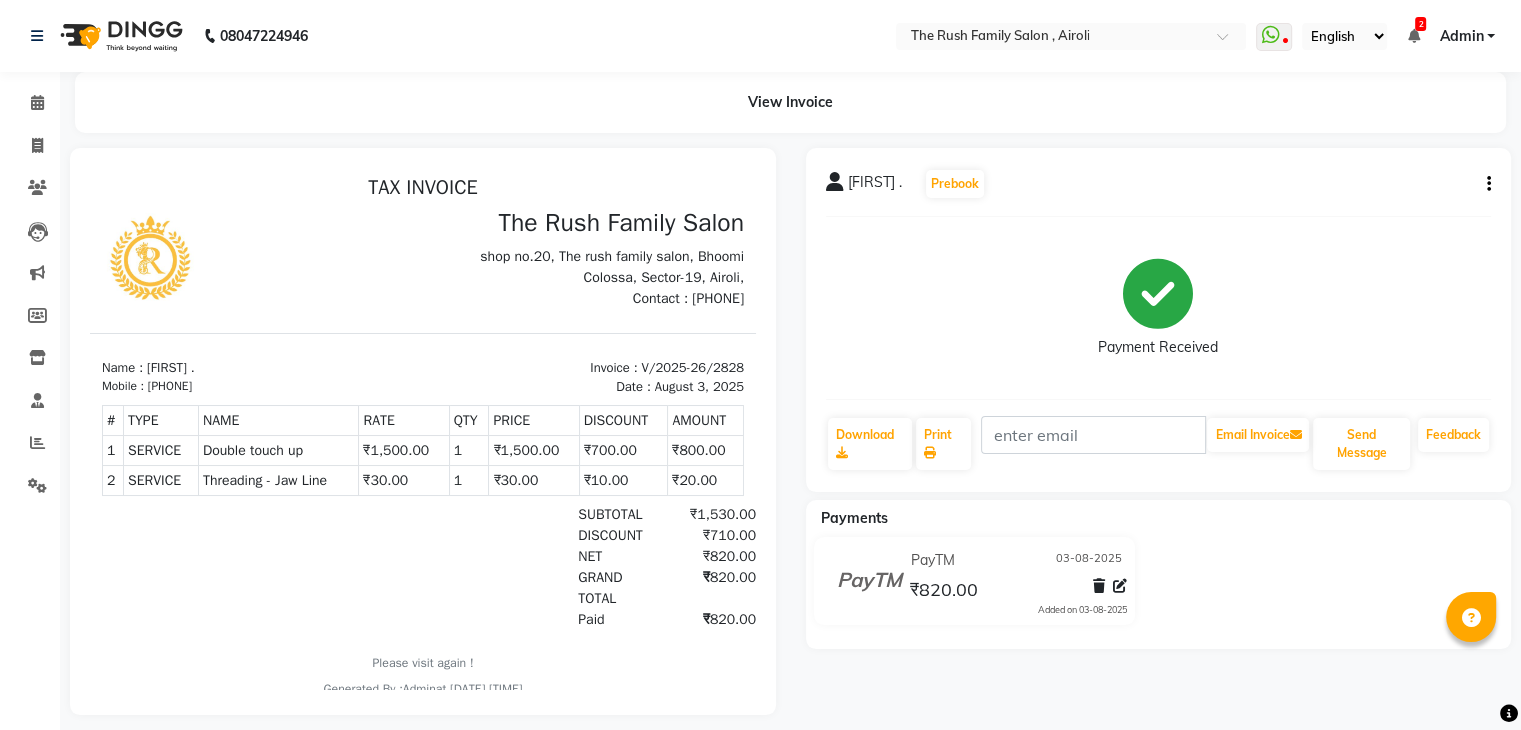 scroll, scrollTop: 0, scrollLeft: 0, axis: both 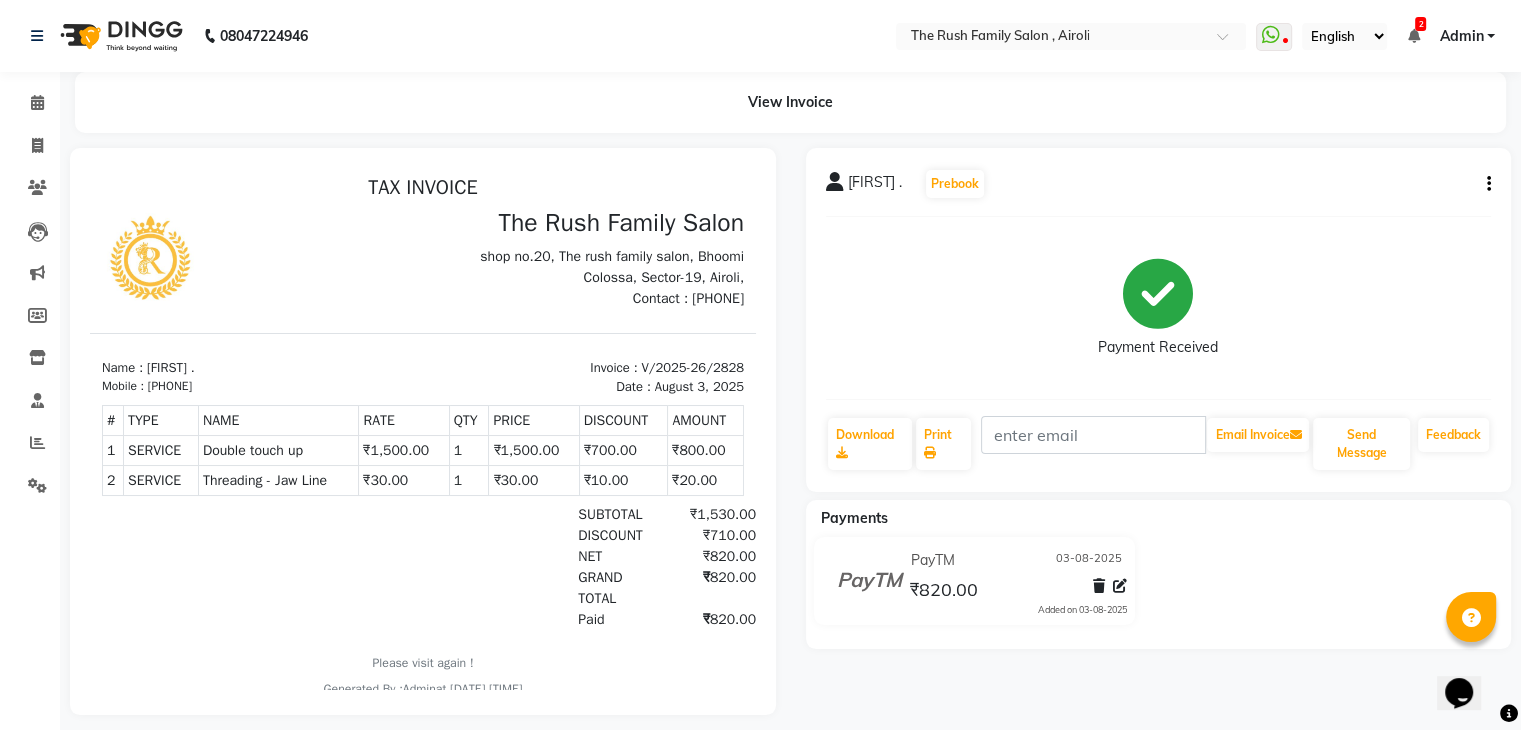 drag, startPoint x: 238, startPoint y: 384, endPoint x: 166, endPoint y: 390, distance: 72.249565 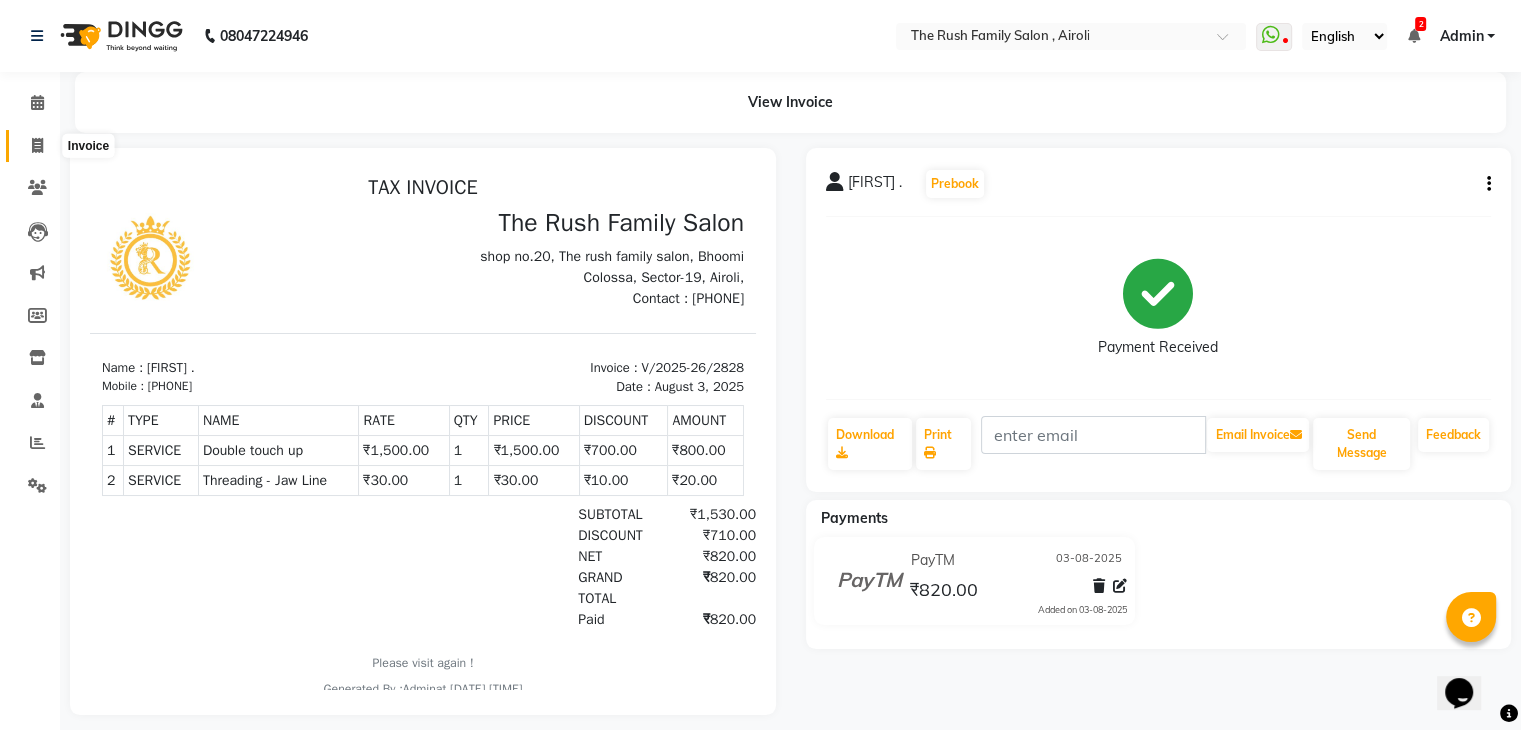 click 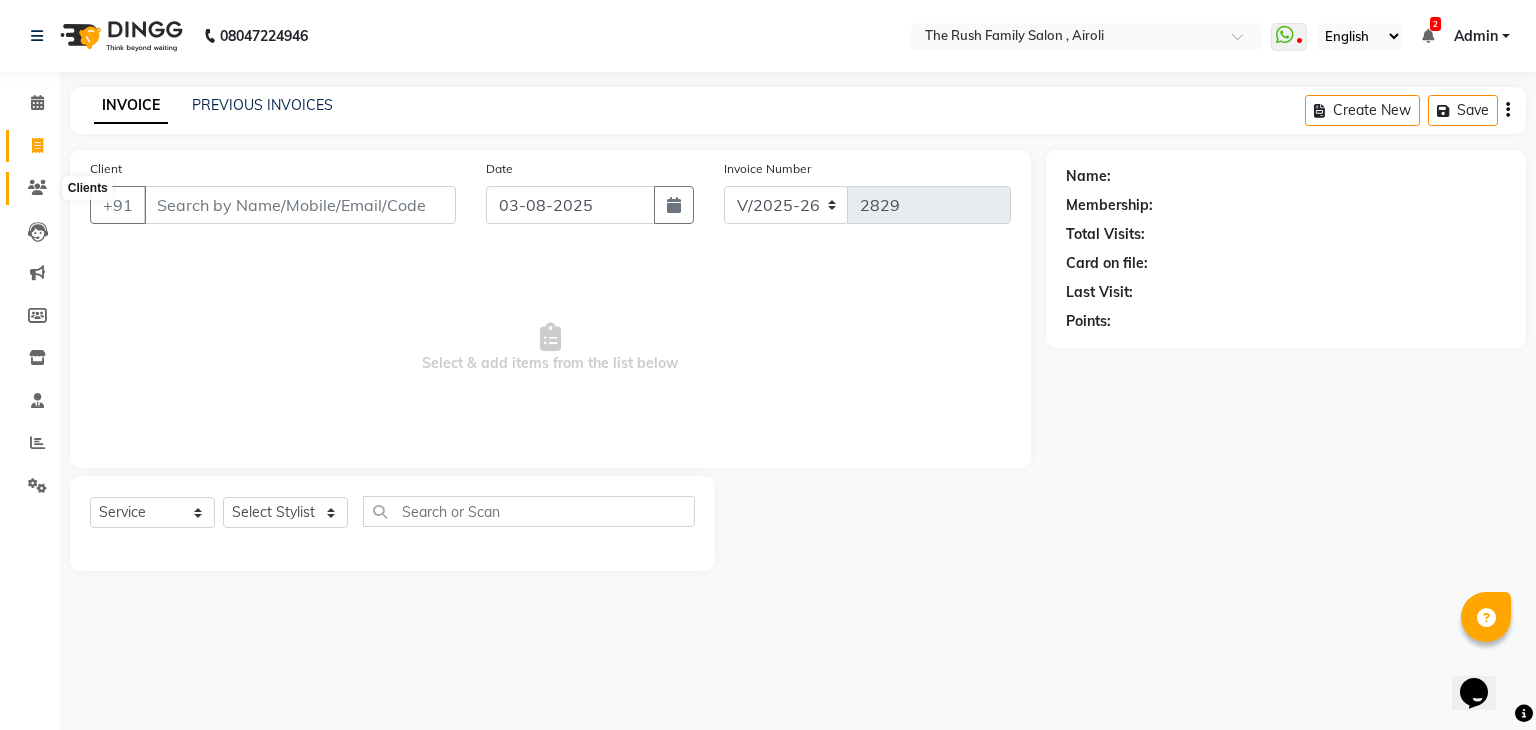 click 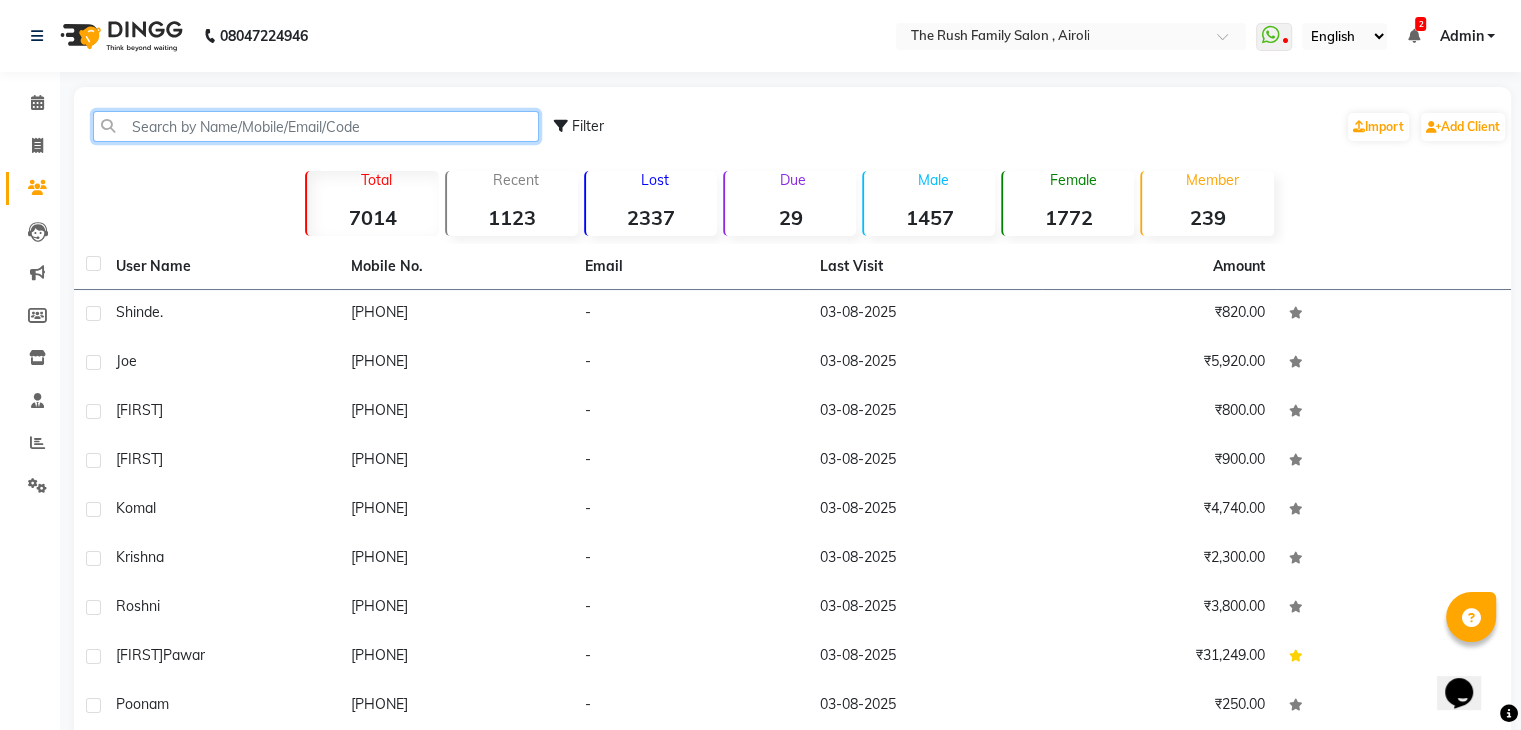 click 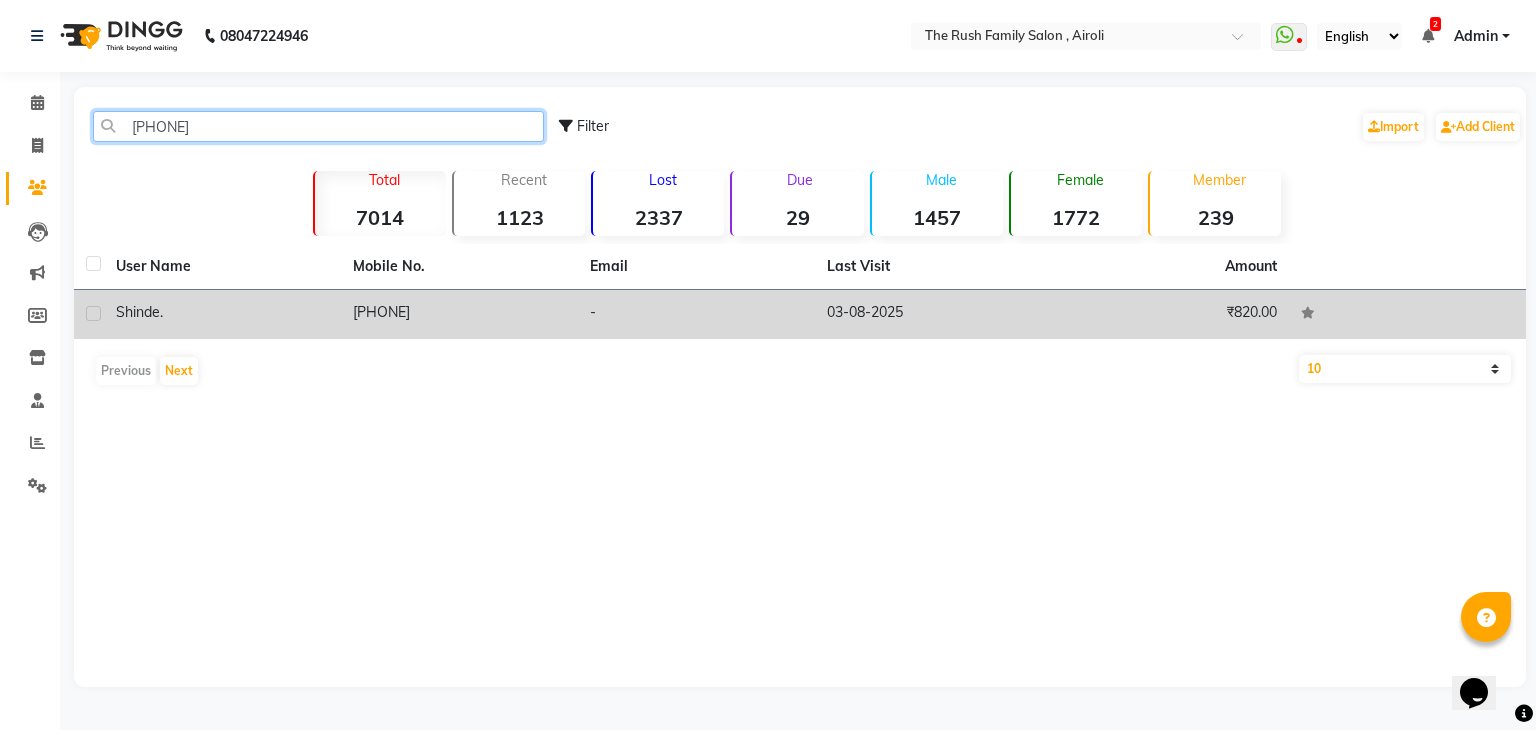 type on "9833495791" 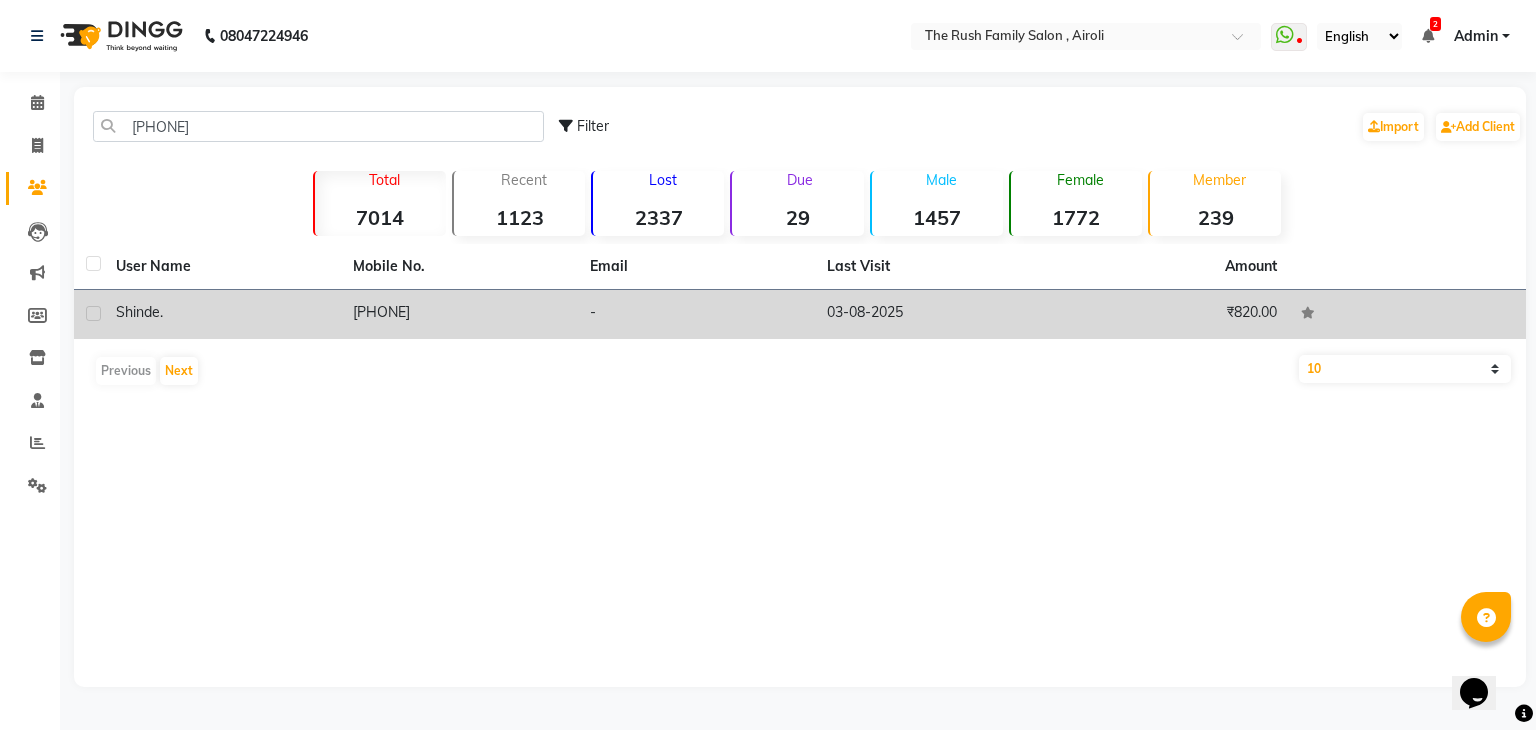 click on "Shinde  ." 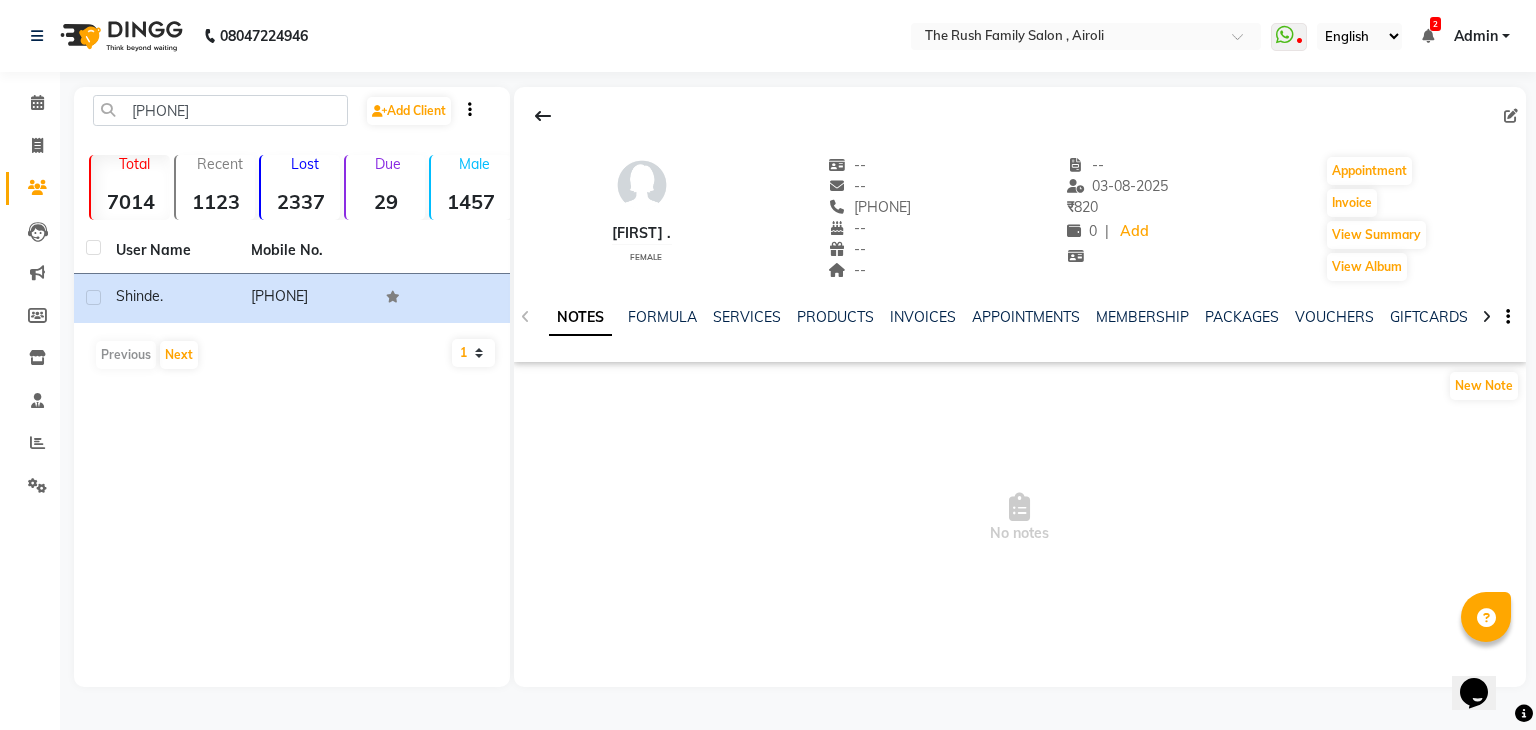 click 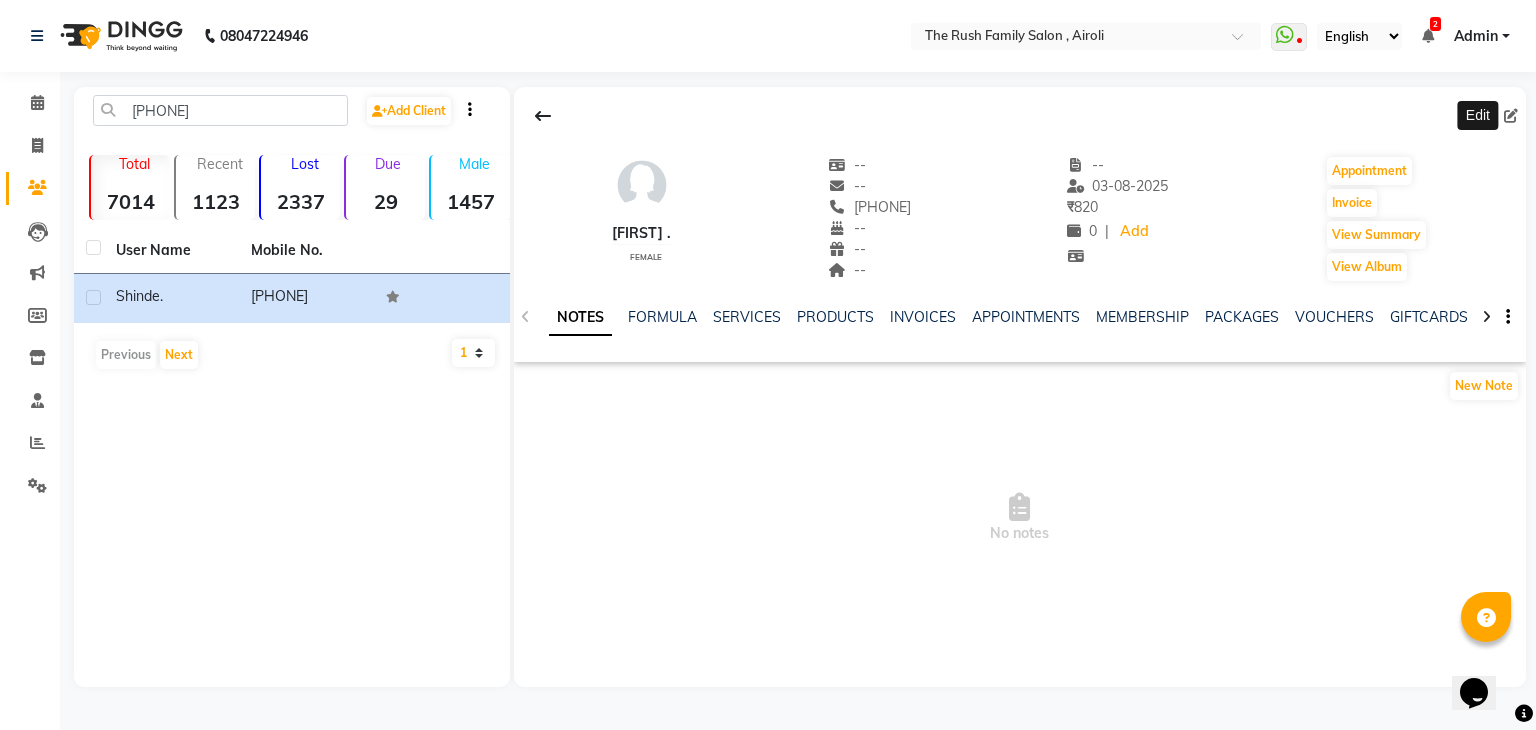 click 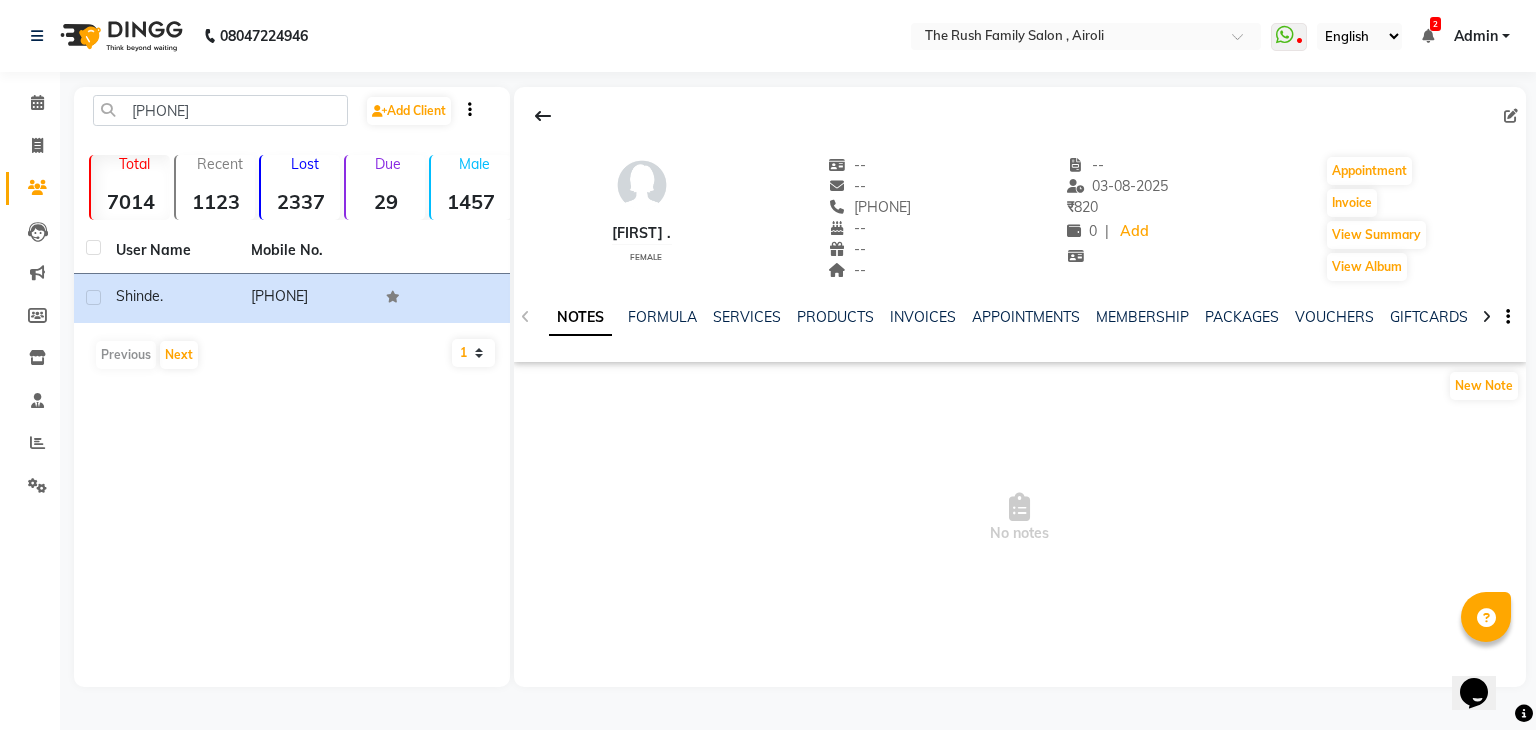 click on "Shinde .   female" 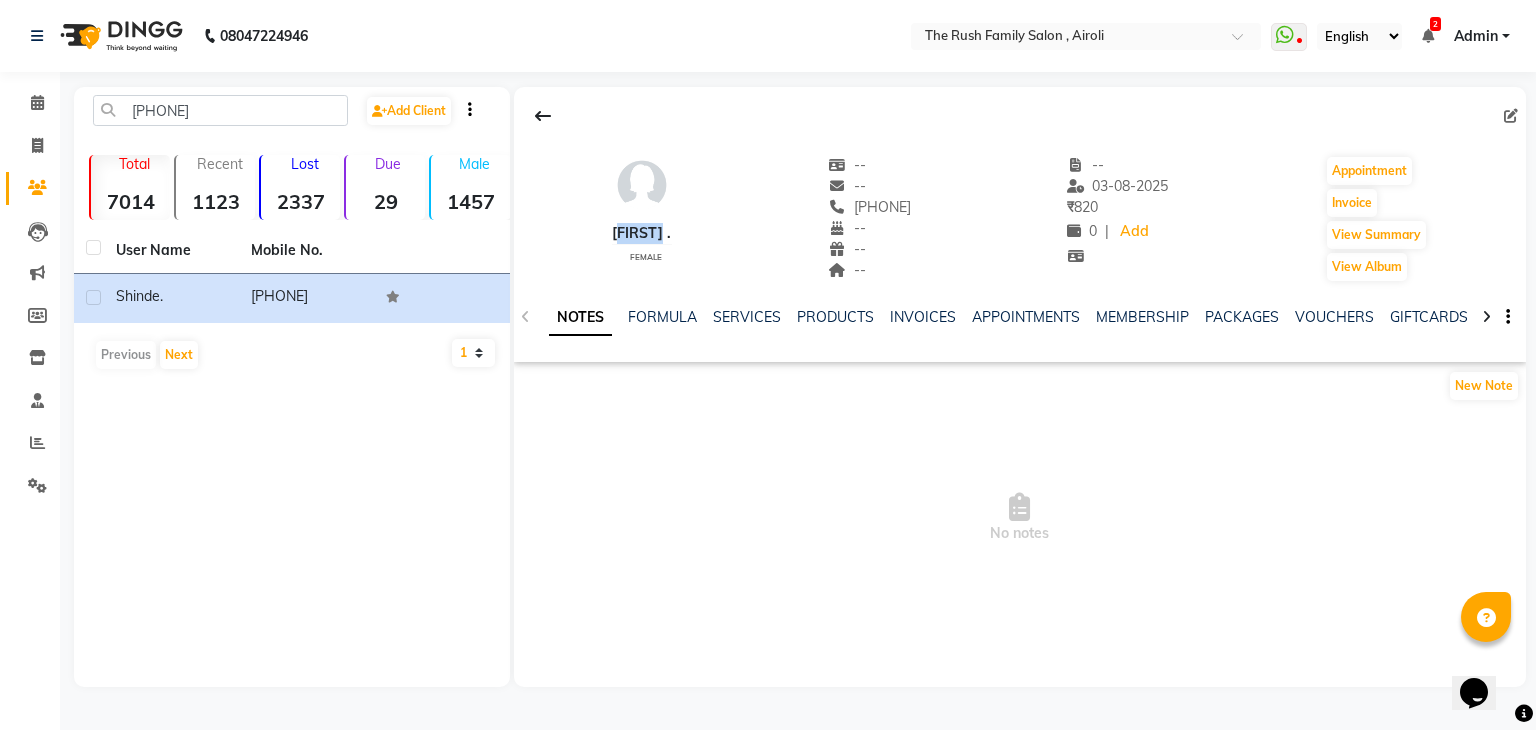 click on "Shinde .   female" 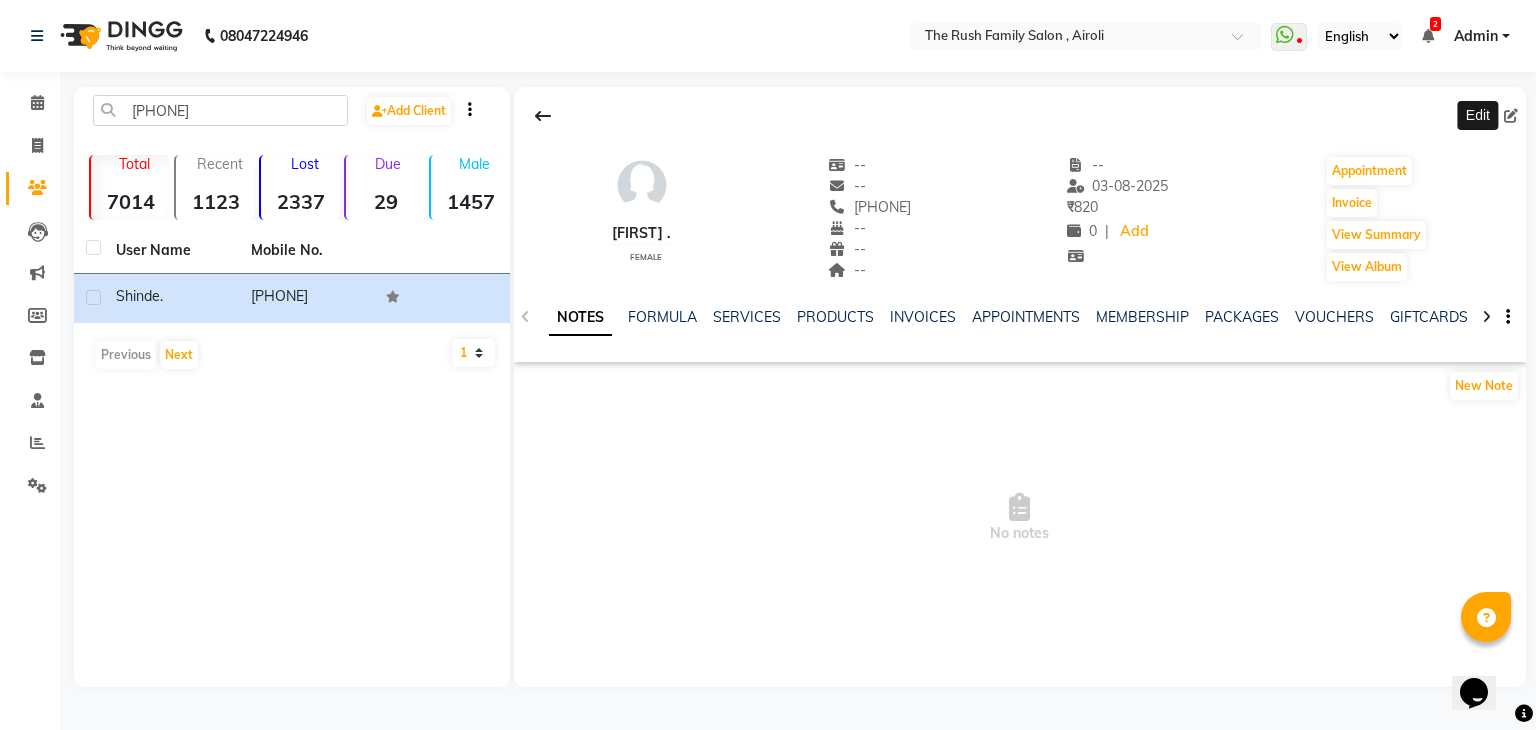 click 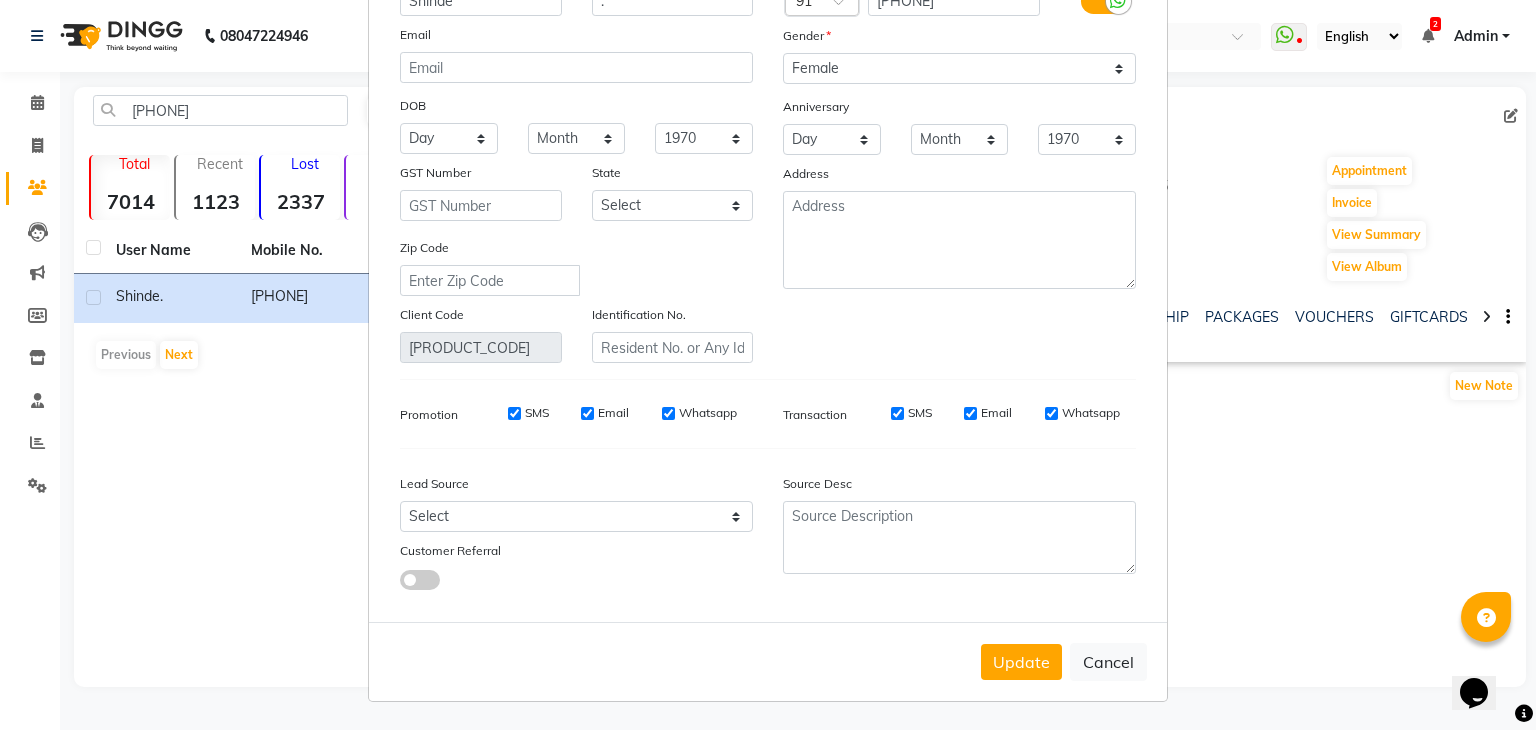scroll, scrollTop: 168, scrollLeft: 0, axis: vertical 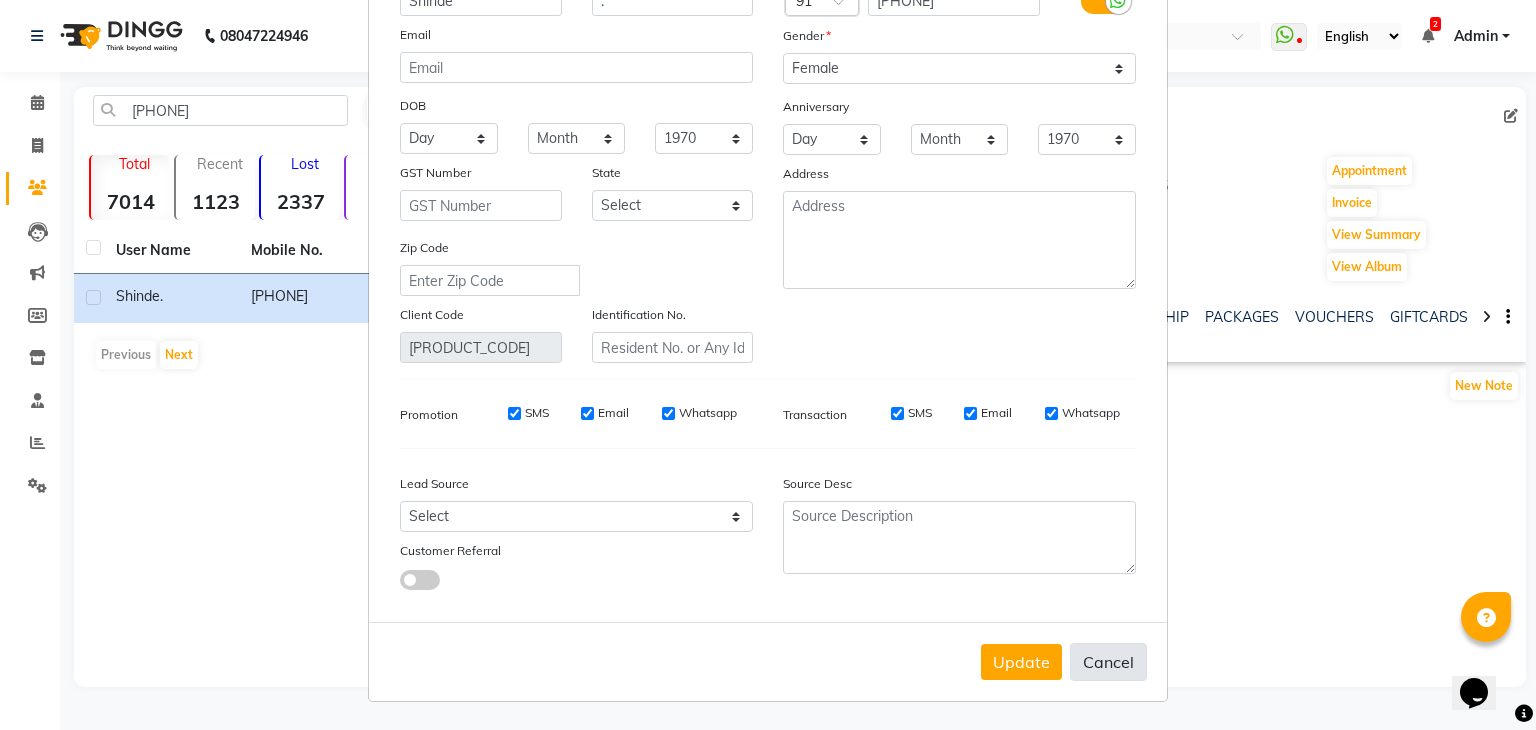 click on "Cancel" at bounding box center [1108, 662] 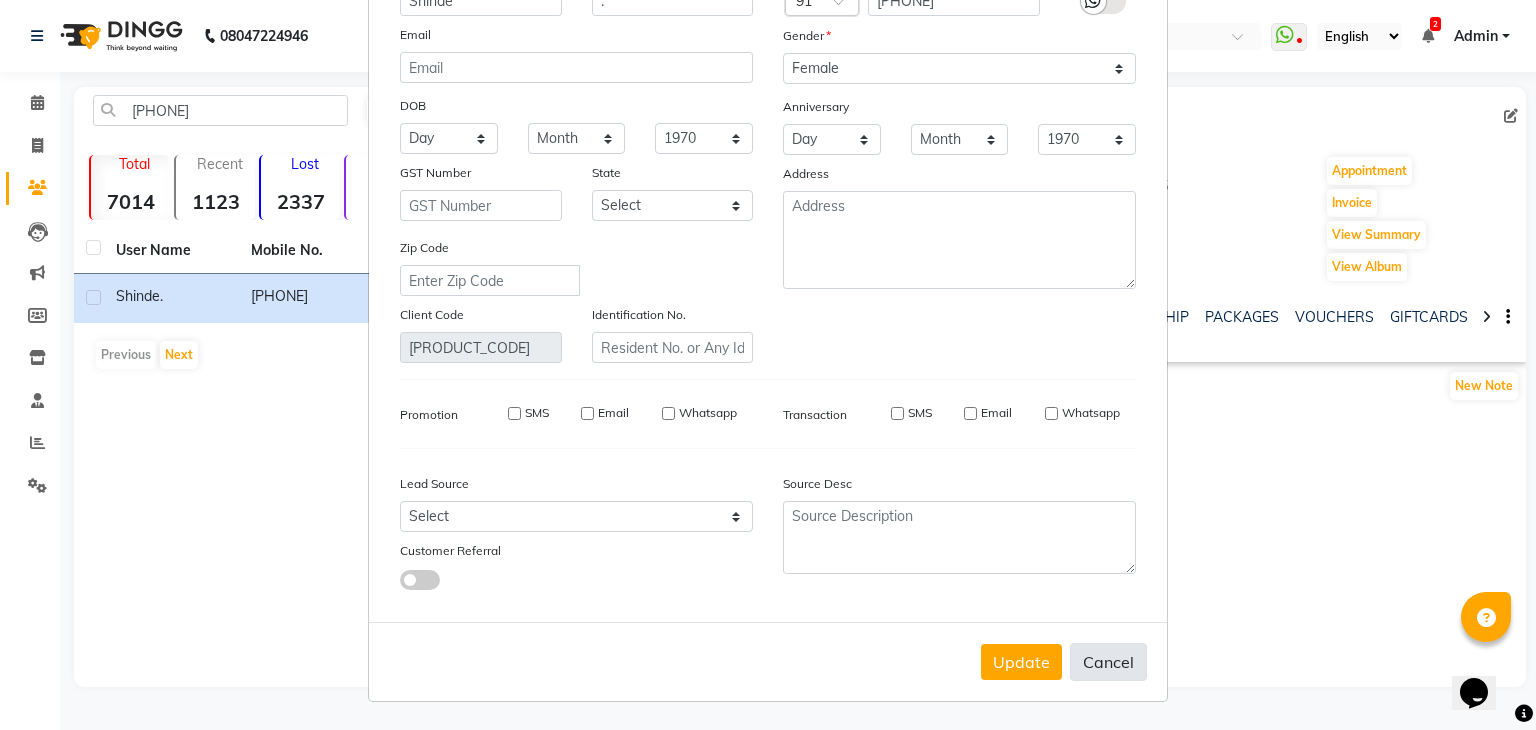 type 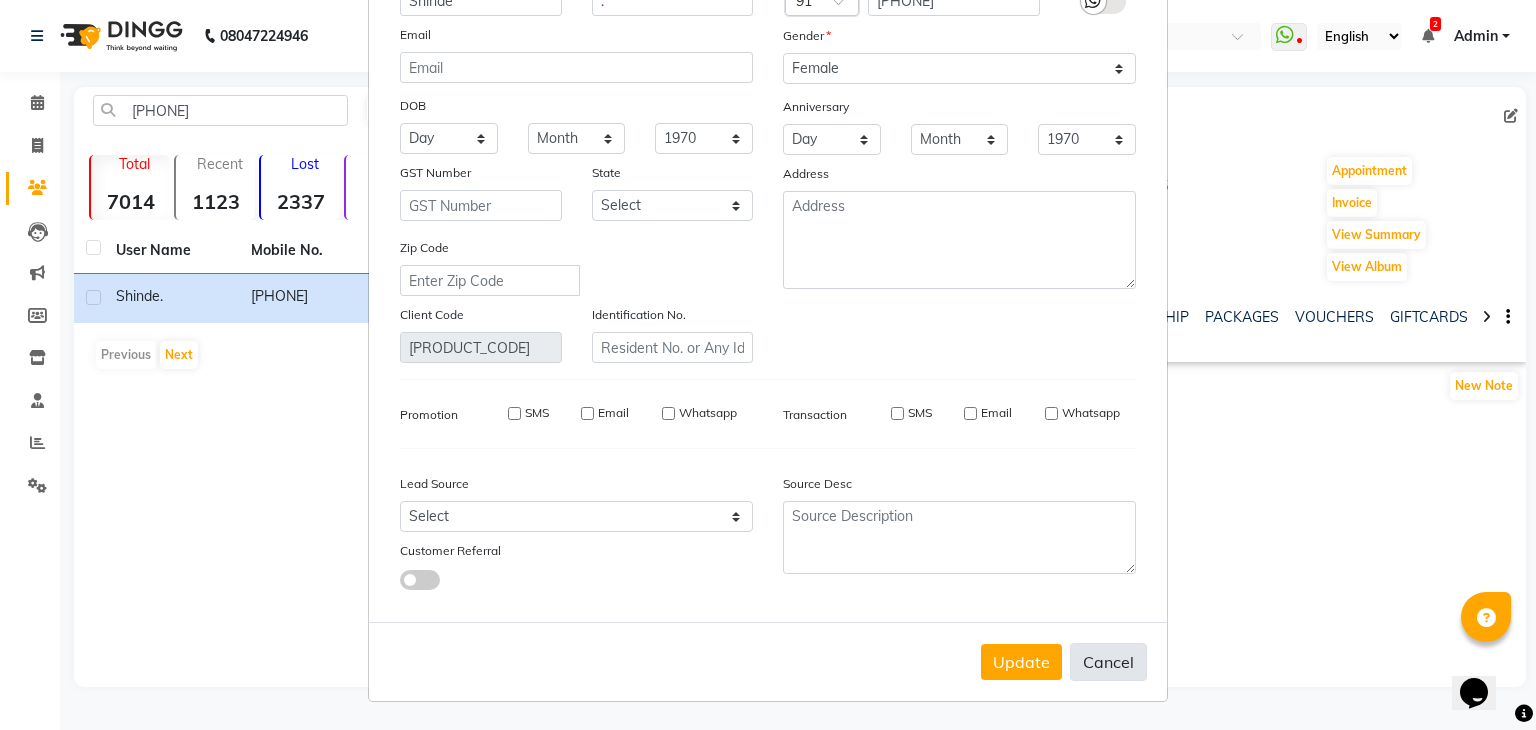 select 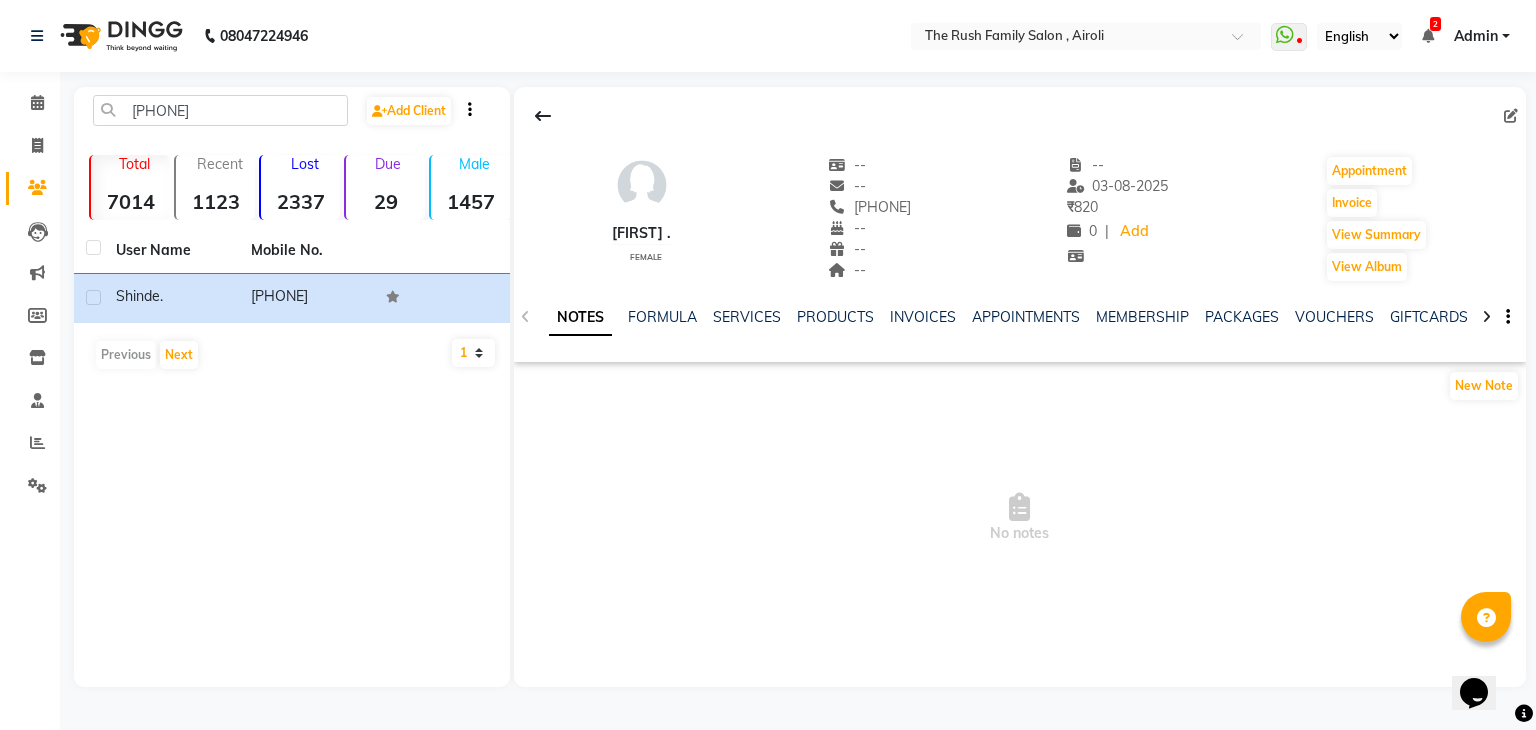 click 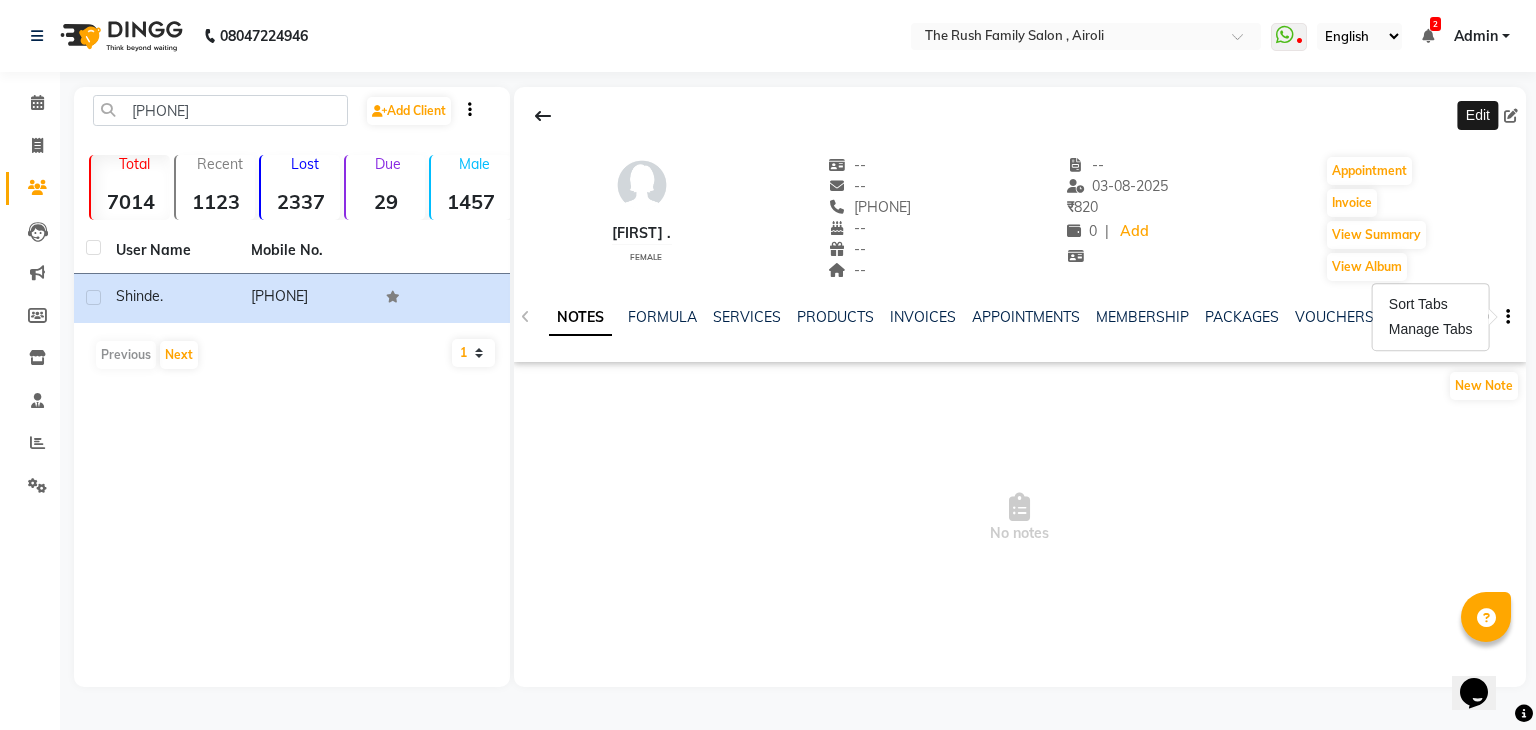 click 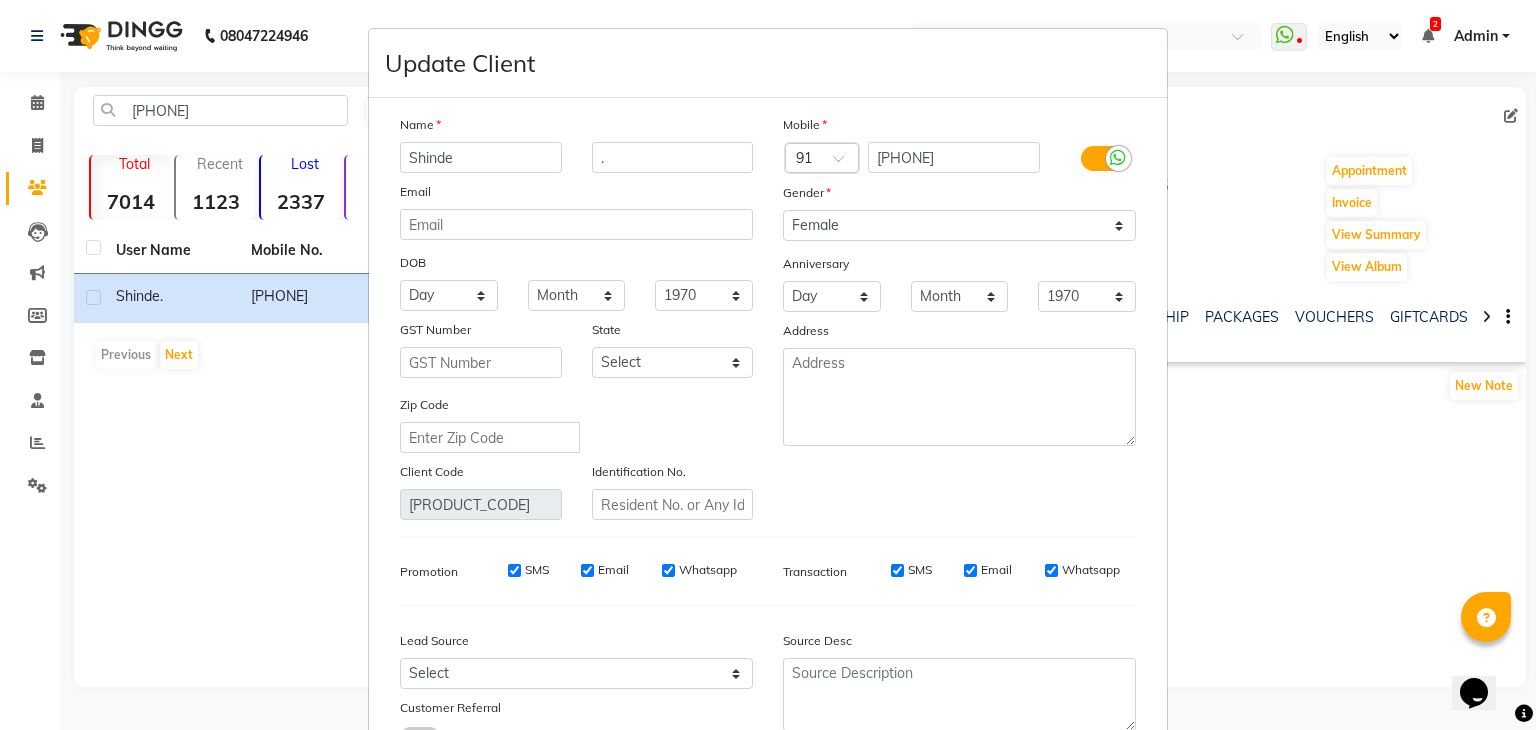 click on "Update Client Name Shinde . Email DOB Day 01 02 03 04 05 06 07 08 09 10 11 12 13 14 15 16 17 18 19 20 21 22 23 24 25 26 27 28 29 30 31 Month January February March April May June July August September October November December 1940 1941 1942 1943 1944 1945 1946 1947 1948 1949 1950 1951 1952 1953 1954 1955 1956 1957 1958 1959 1960 1961 1962 1963 1964 1965 1966 1967 1968 1969 1970 1971 1972 1973 1974 1975 1976 1977 1978 1979 1980 1981 1982 1983 1984 1985 1986 1987 1988 1989 1990 1991 1992 1993 1994 1995 1996 1997 1998 1999 2000 2001 2002 2003 2004 2005 2006 2007 2008 2009 2010 2011 2012 2013 2014 2015 2016 2017 2018 2019 2020 2021 2022 2023 2024 GST Number State Select Andaman and Nicobar Islands Andhra Pradesh Arunachal Pradesh Assam Bihar Chandigarh Chhattisgarh Dadra and Nagar Haveli Daman and Diu Delhi Goa Gujarat Haryana Himachal Pradesh Jammu and Kashmir Jharkhand Karnataka Kerala Lakshadweep Madhya Pradesh Maharashtra Manipur Meghalaya Mizoram Nagaland Odisha Pondicherry Punjab Rajasthan Sikkim Telangana" at bounding box center [768, 365] 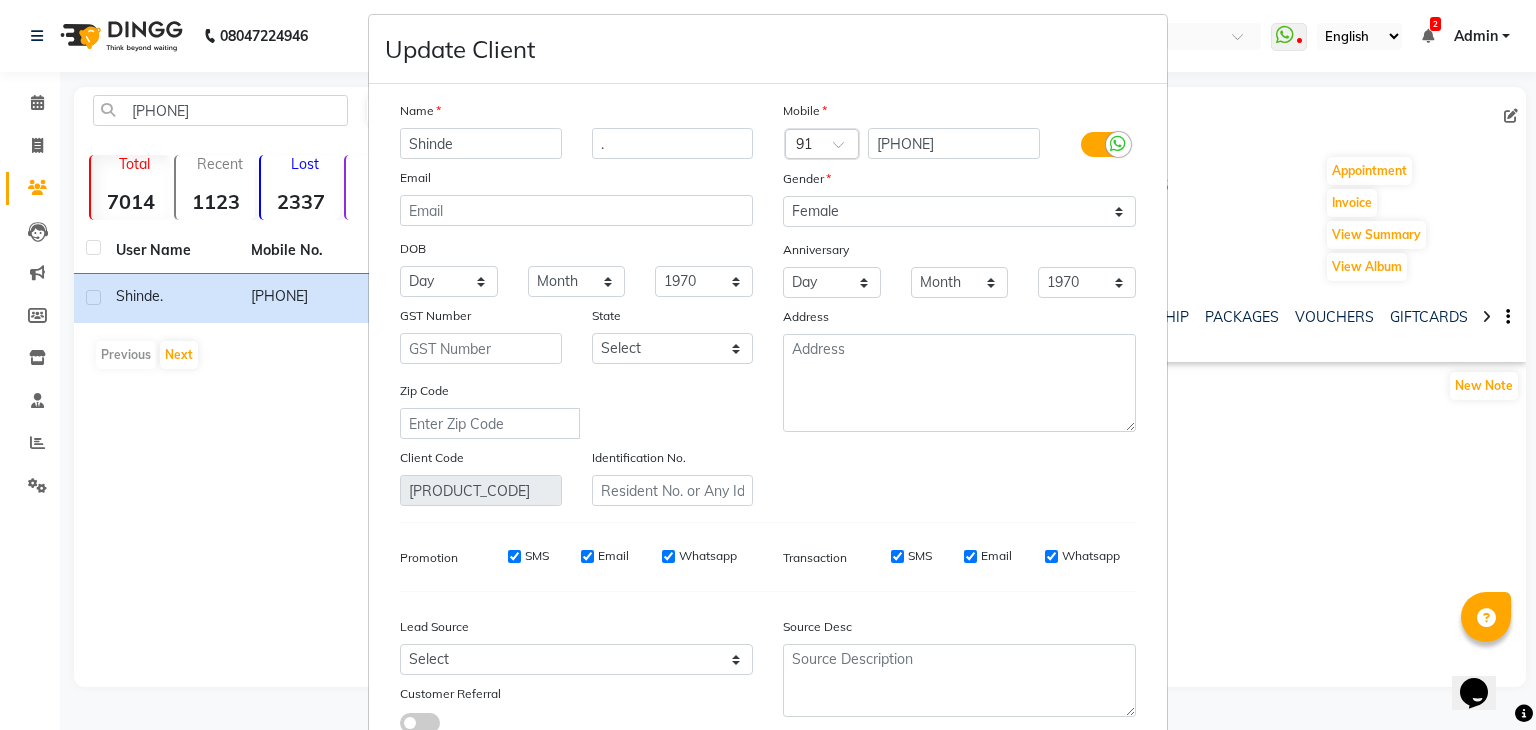 scroll, scrollTop: 13, scrollLeft: 0, axis: vertical 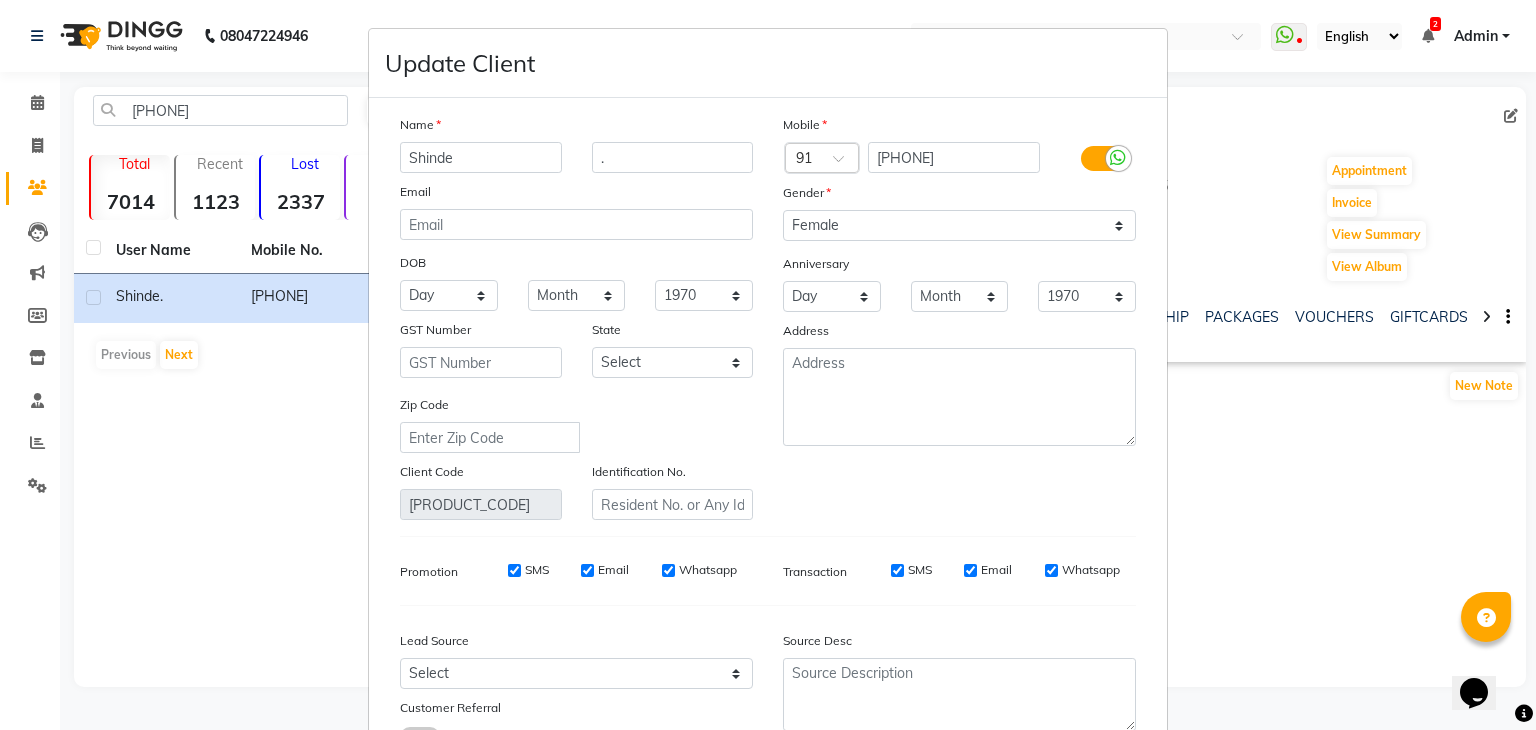 click on "Update Client Name Shinde . Email DOB Day 01 02 03 04 05 06 07 08 09 10 11 12 13 14 15 16 17 18 19 20 21 22 23 24 25 26 27 28 29 30 31 Month January February March April May June July August September October November December 1940 1941 1942 1943 1944 1945 1946 1947 1948 1949 1950 1951 1952 1953 1954 1955 1956 1957 1958 1959 1960 1961 1962 1963 1964 1965 1966 1967 1968 1969 1970 1971 1972 1973 1974 1975 1976 1977 1978 1979 1980 1981 1982 1983 1984 1985 1986 1987 1988 1989 1990 1991 1992 1993 1994 1995 1996 1997 1998 1999 2000 2001 2002 2003 2004 2005 2006 2007 2008 2009 2010 2011 2012 2013 2014 2015 2016 2017 2018 2019 2020 2021 2022 2023 2024 GST Number State Select Andaman and Nicobar Islands Andhra Pradesh Arunachal Pradesh Assam Bihar Chandigarh Chhattisgarh Dadra and Nagar Haveli Daman and Diu Delhi Goa Gujarat Haryana Himachal Pradesh Jammu and Kashmir Jharkhand Karnataka Kerala Lakshadweep Madhya Pradesh Maharashtra Manipur Meghalaya Mizoram Nagaland Odisha Pondicherry Punjab Rajasthan Sikkim Telangana" at bounding box center (768, 365) 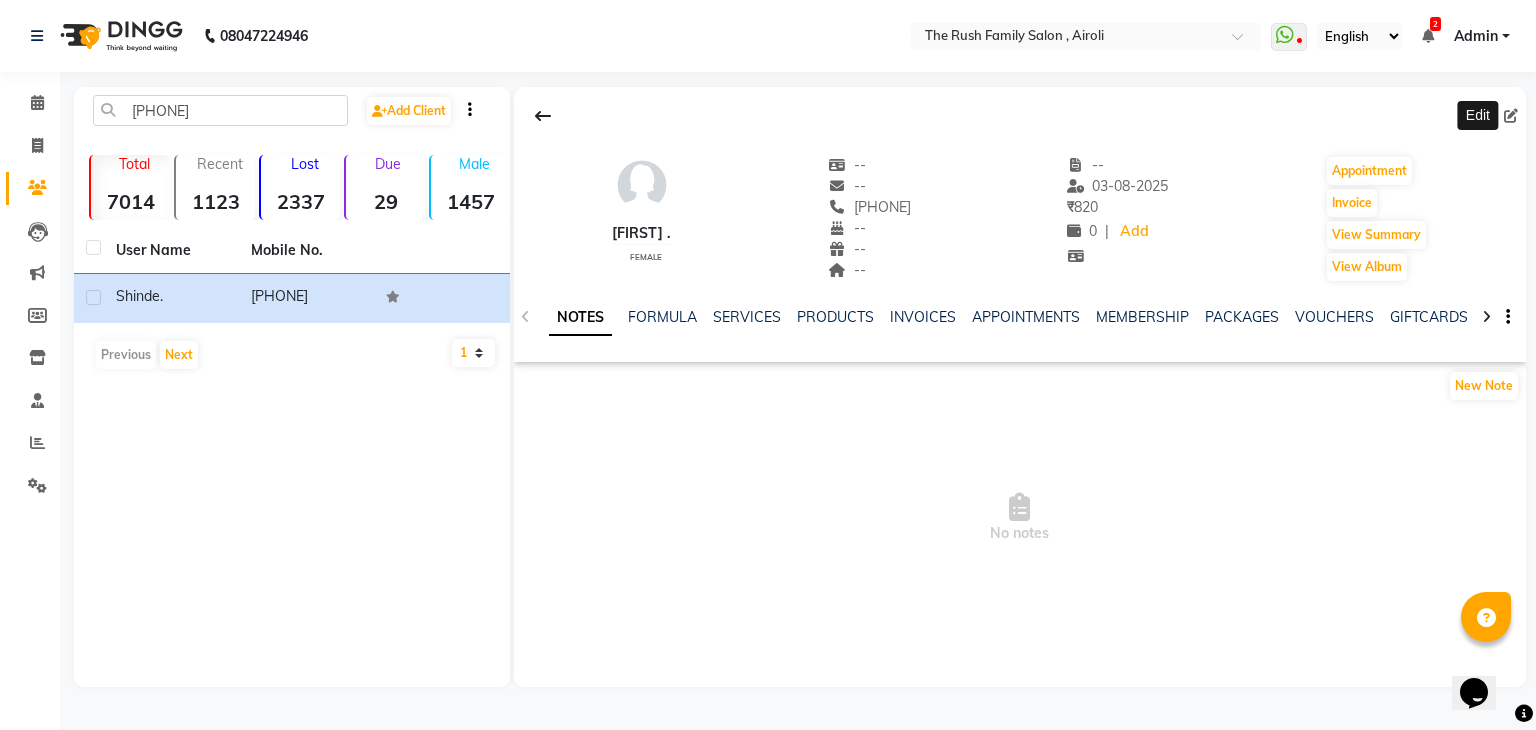 click 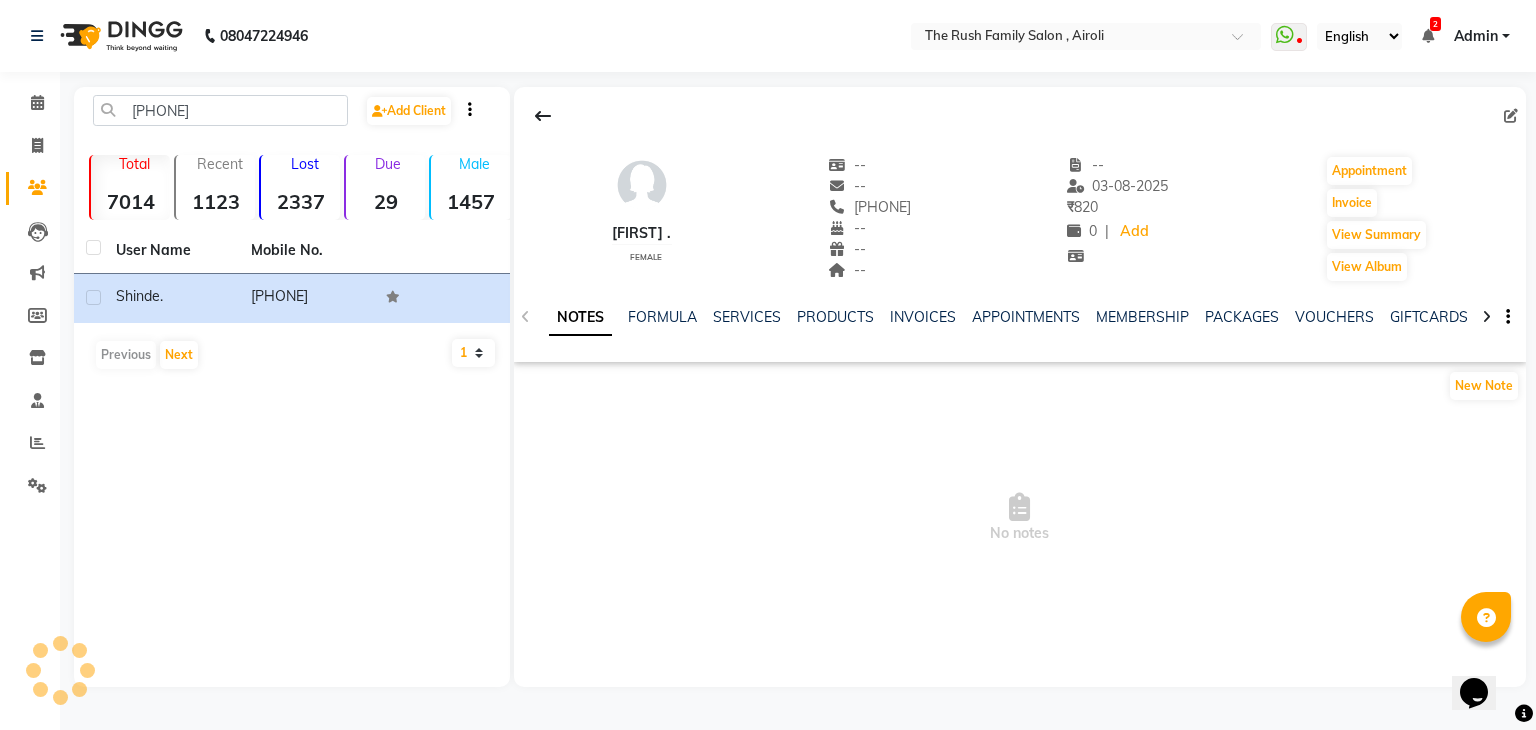 click 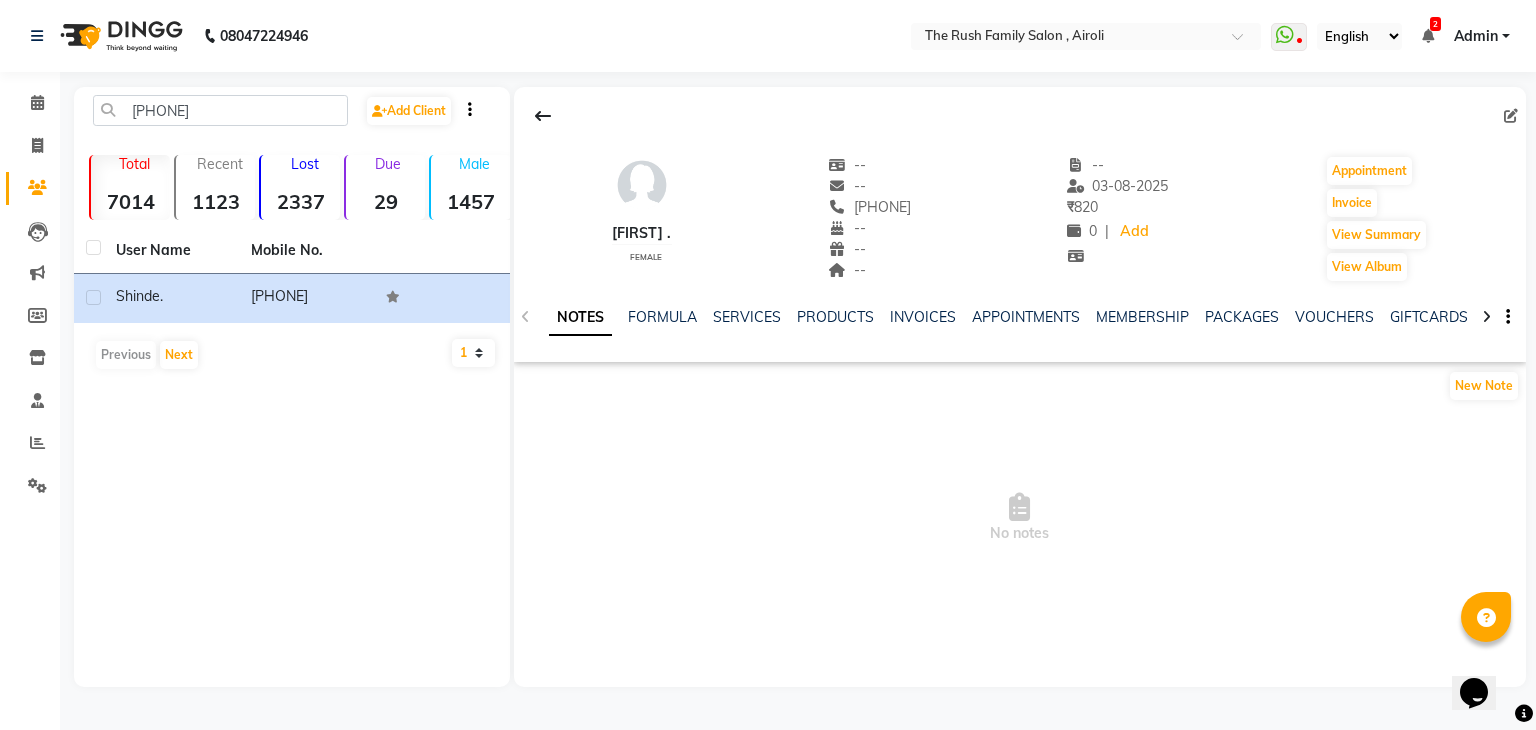 click 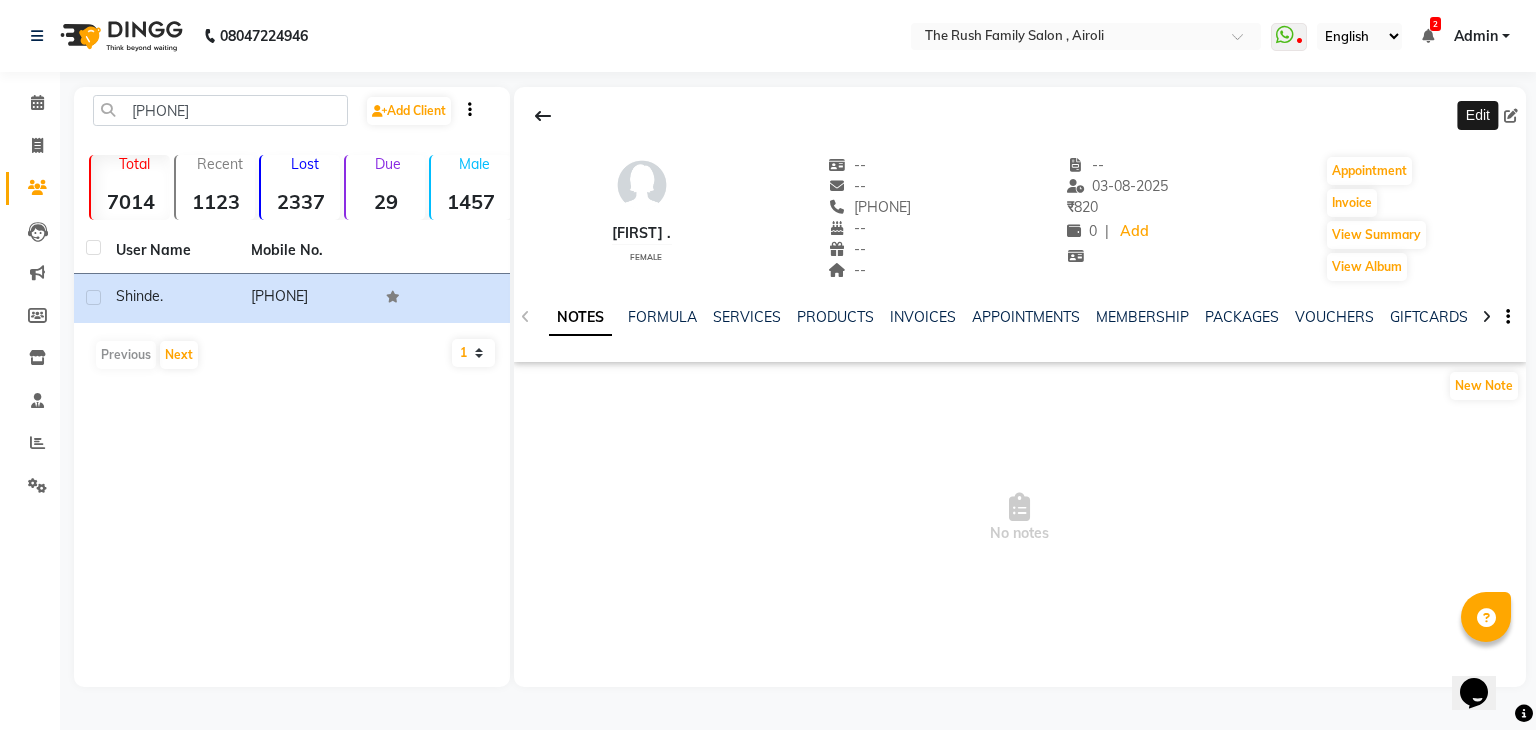 click 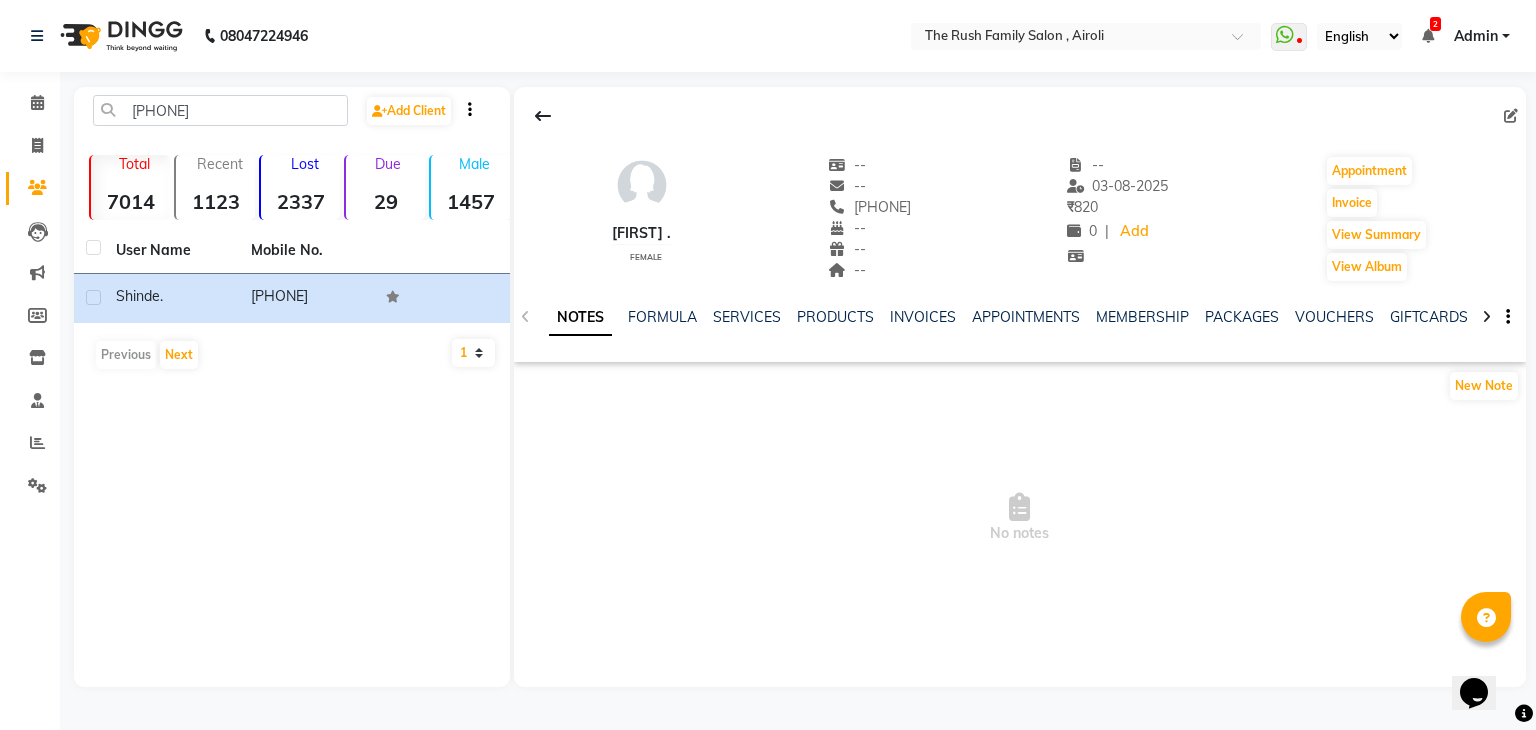 click 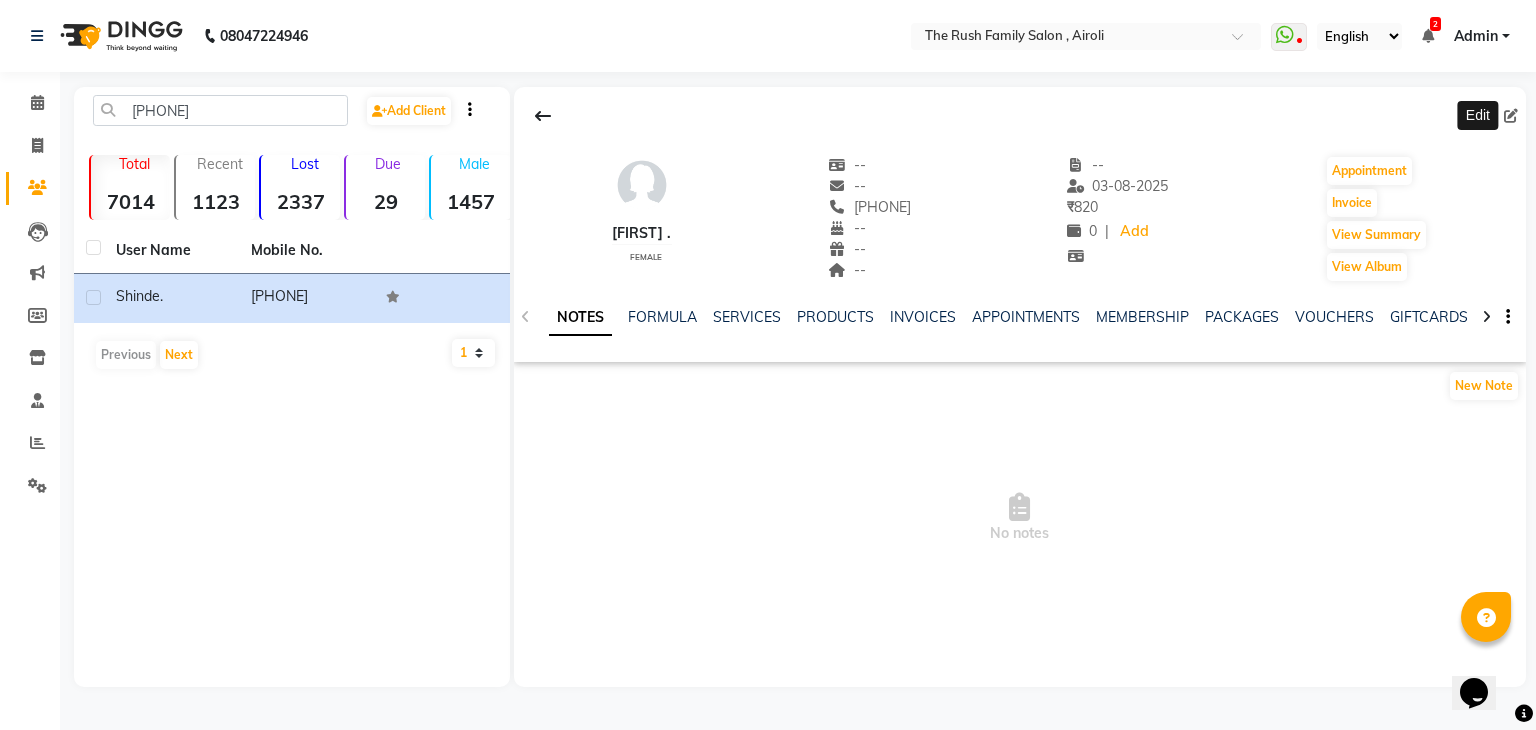click 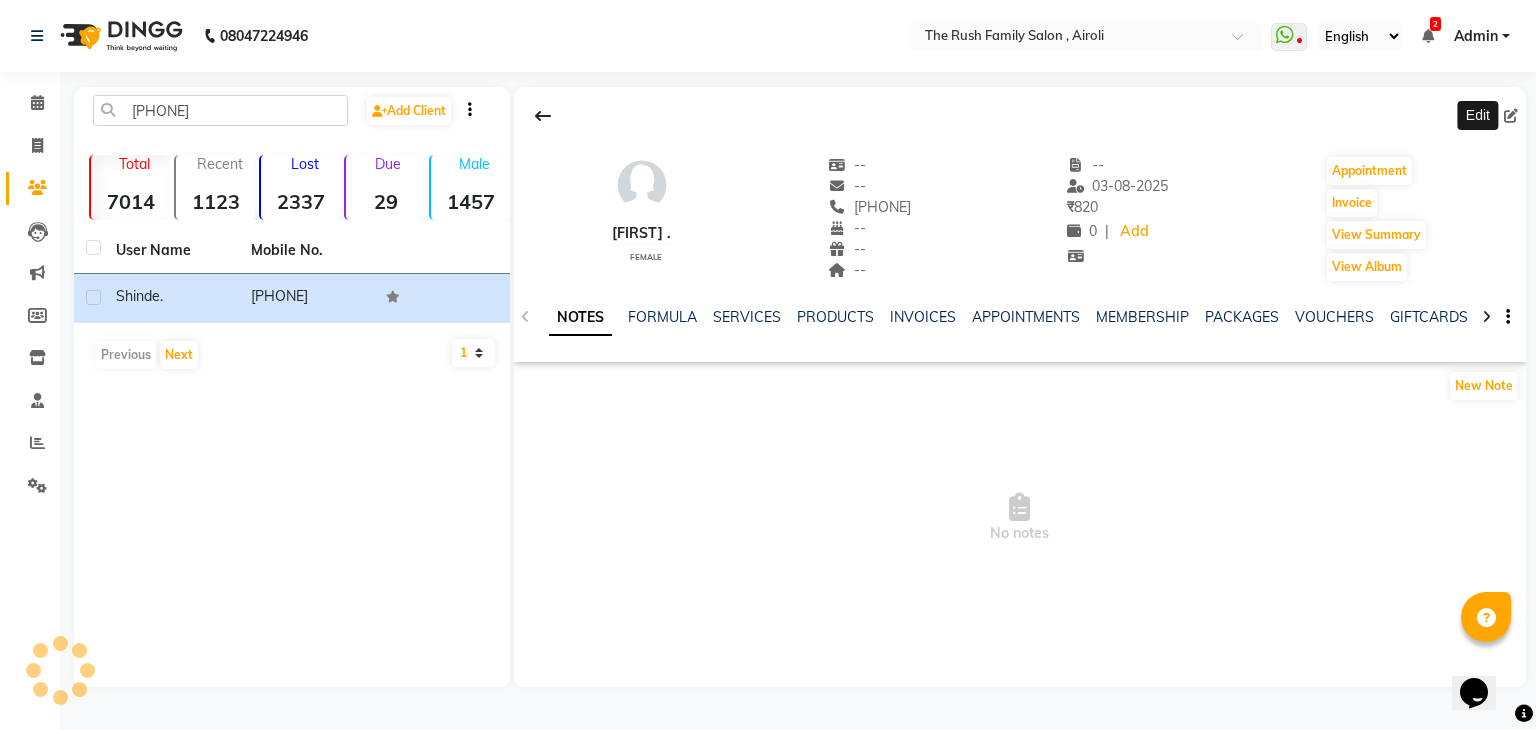 select on "female" 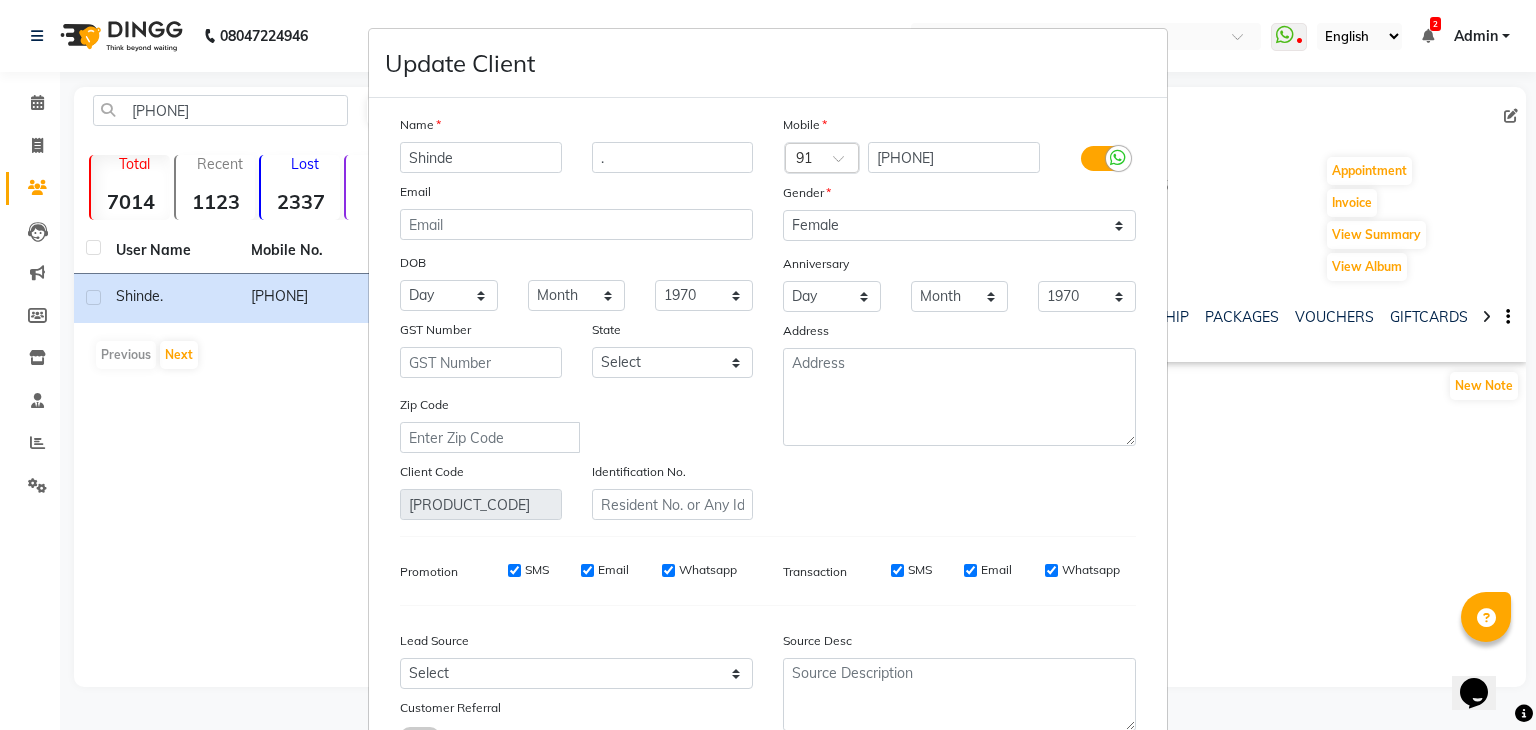 click on "Update Client Name Shinde . Email DOB Day 01 02 03 04 05 06 07 08 09 10 11 12 13 14 15 16 17 18 19 20 21 22 23 24 25 26 27 28 29 30 31 Month January February March April May June July August September October November December 1940 1941 1942 1943 1944 1945 1946 1947 1948 1949 1950 1951 1952 1953 1954 1955 1956 1957 1958 1959 1960 1961 1962 1963 1964 1965 1966 1967 1968 1969 1970 1971 1972 1973 1974 1975 1976 1977 1978 1979 1980 1981 1982 1983 1984 1985 1986 1987 1988 1989 1990 1991 1992 1993 1994 1995 1996 1997 1998 1999 2000 2001 2002 2003 2004 2005 2006 2007 2008 2009 2010 2011 2012 2013 2014 2015 2016 2017 2018 2019 2020 2021 2022 2023 2024 GST Number State Select Andaman and Nicobar Islands Andhra Pradesh Arunachal Pradesh Assam Bihar Chandigarh Chhattisgarh Dadra and Nagar Haveli Daman and Diu Delhi Goa Gujarat Haryana Himachal Pradesh Jammu and Kashmir Jharkhand Karnataka Kerala Lakshadweep Madhya Pradesh Maharashtra Manipur Meghalaya Mizoram Nagaland Odisha Pondicherry Punjab Rajasthan Sikkim Telangana" at bounding box center [768, 365] 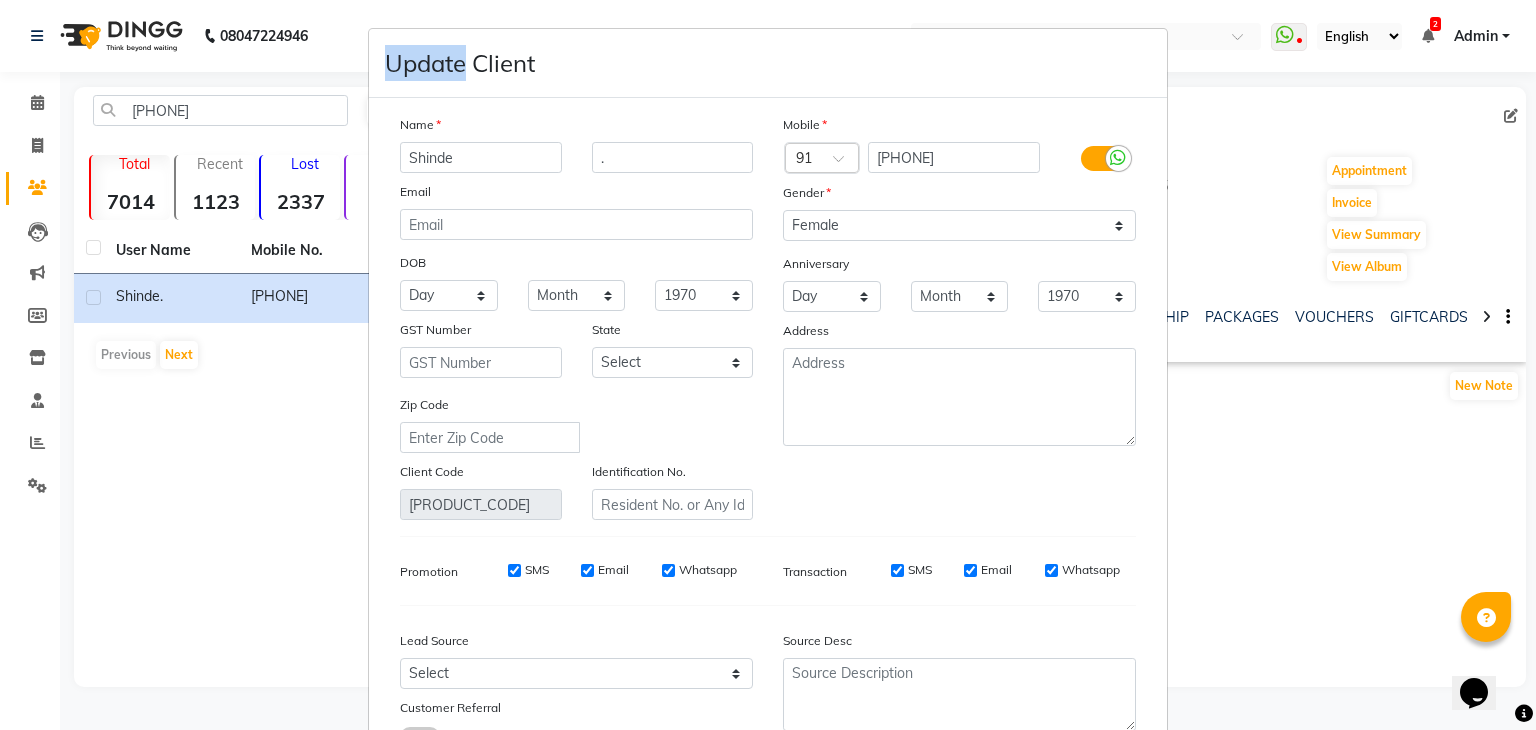 click on "Update Client Name Shinde . Email DOB Day 01 02 03 04 05 06 07 08 09 10 11 12 13 14 15 16 17 18 19 20 21 22 23 24 25 26 27 28 29 30 31 Month January February March April May June July August September October November December 1940 1941 1942 1943 1944 1945 1946 1947 1948 1949 1950 1951 1952 1953 1954 1955 1956 1957 1958 1959 1960 1961 1962 1963 1964 1965 1966 1967 1968 1969 1970 1971 1972 1973 1974 1975 1976 1977 1978 1979 1980 1981 1982 1983 1984 1985 1986 1987 1988 1989 1990 1991 1992 1993 1994 1995 1996 1997 1998 1999 2000 2001 2002 2003 2004 2005 2006 2007 2008 2009 2010 2011 2012 2013 2014 2015 2016 2017 2018 2019 2020 2021 2022 2023 2024 GST Number State Select Andaman and Nicobar Islands Andhra Pradesh Arunachal Pradesh Assam Bihar Chandigarh Chhattisgarh Dadra and Nagar Haveli Daman and Diu Delhi Goa Gujarat Haryana Himachal Pradesh Jammu and Kashmir Jharkhand Karnataka Kerala Lakshadweep Madhya Pradesh Maharashtra Manipur Meghalaya Mizoram Nagaland Odisha Pondicherry Punjab Rajasthan Sikkim Telangana" at bounding box center (768, 365) 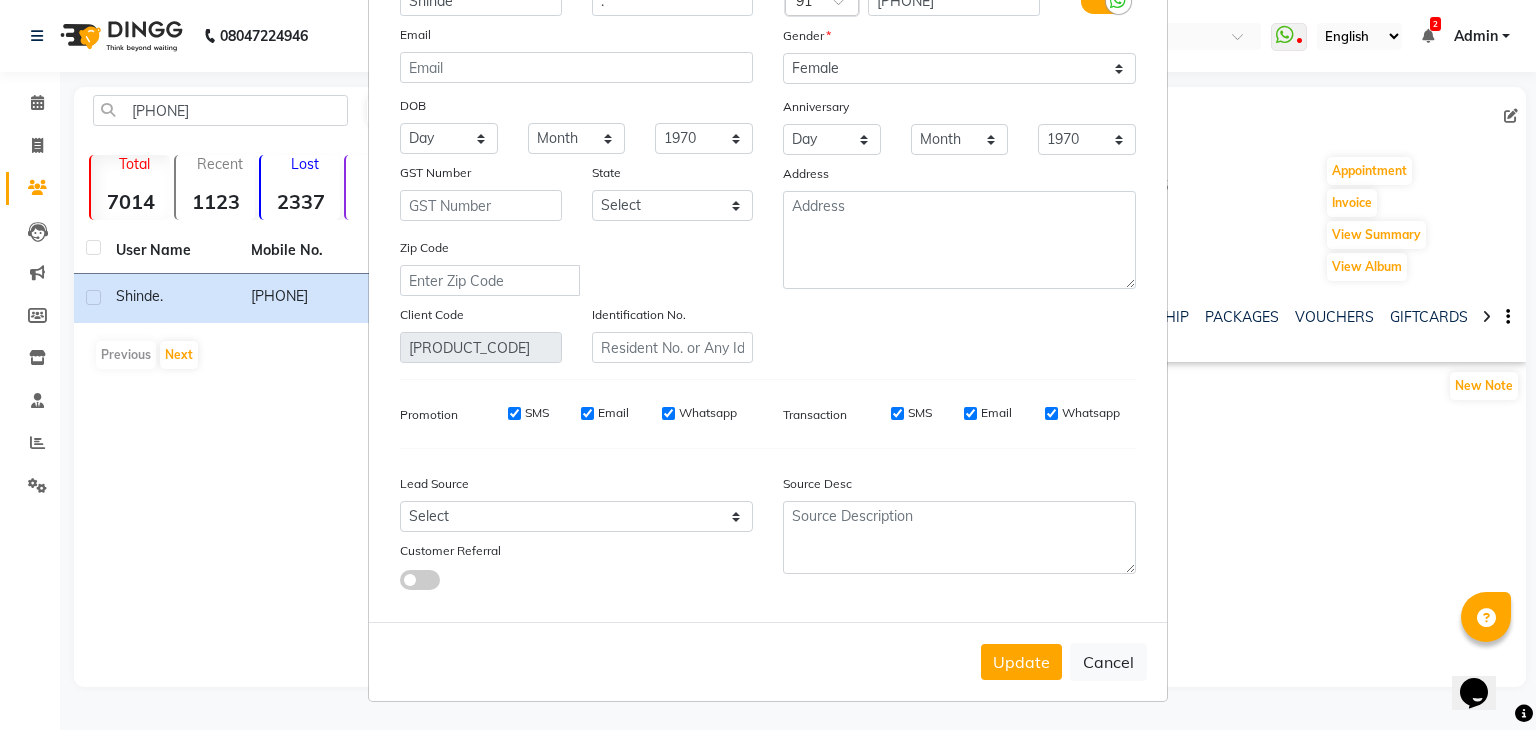 scroll, scrollTop: 168, scrollLeft: 0, axis: vertical 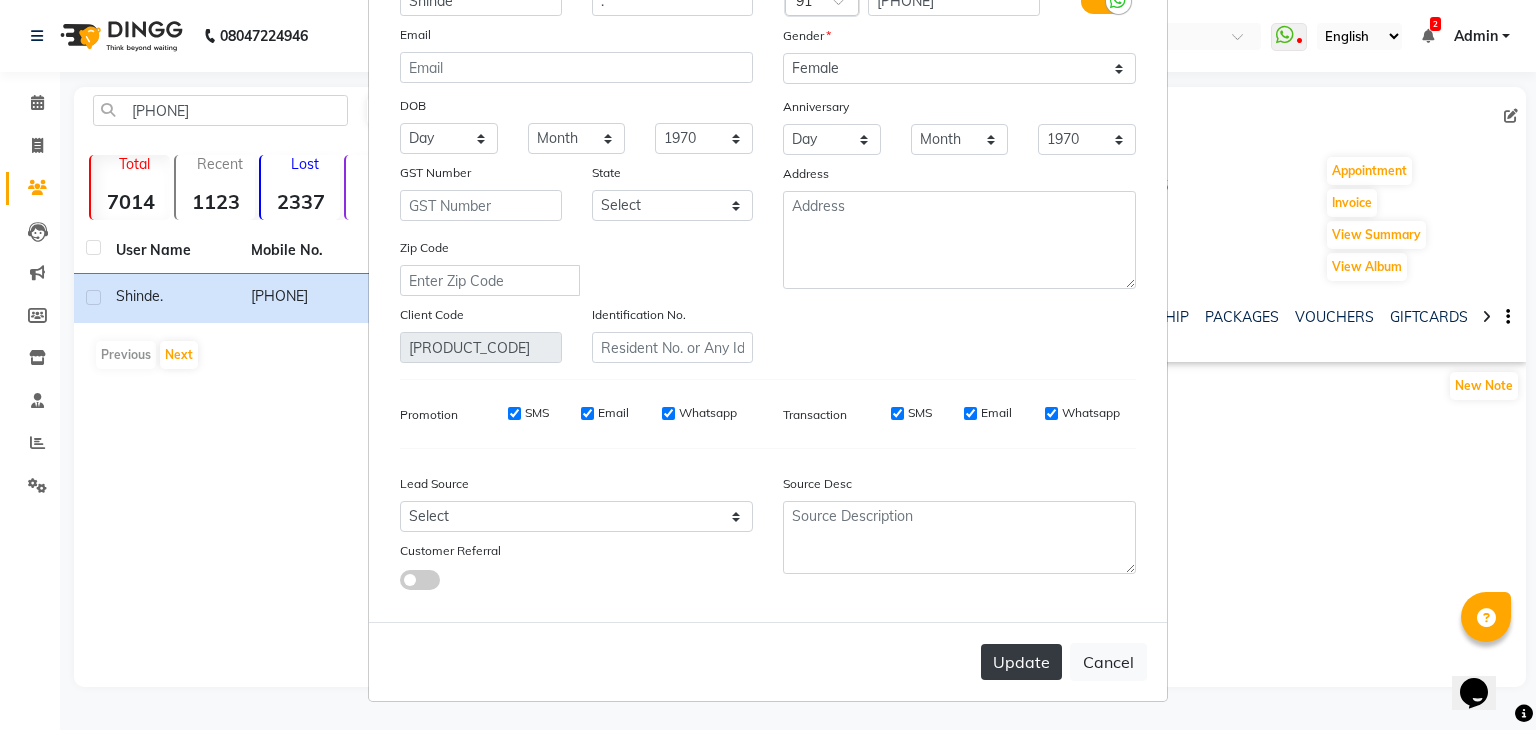click on "Update" at bounding box center (1021, 662) 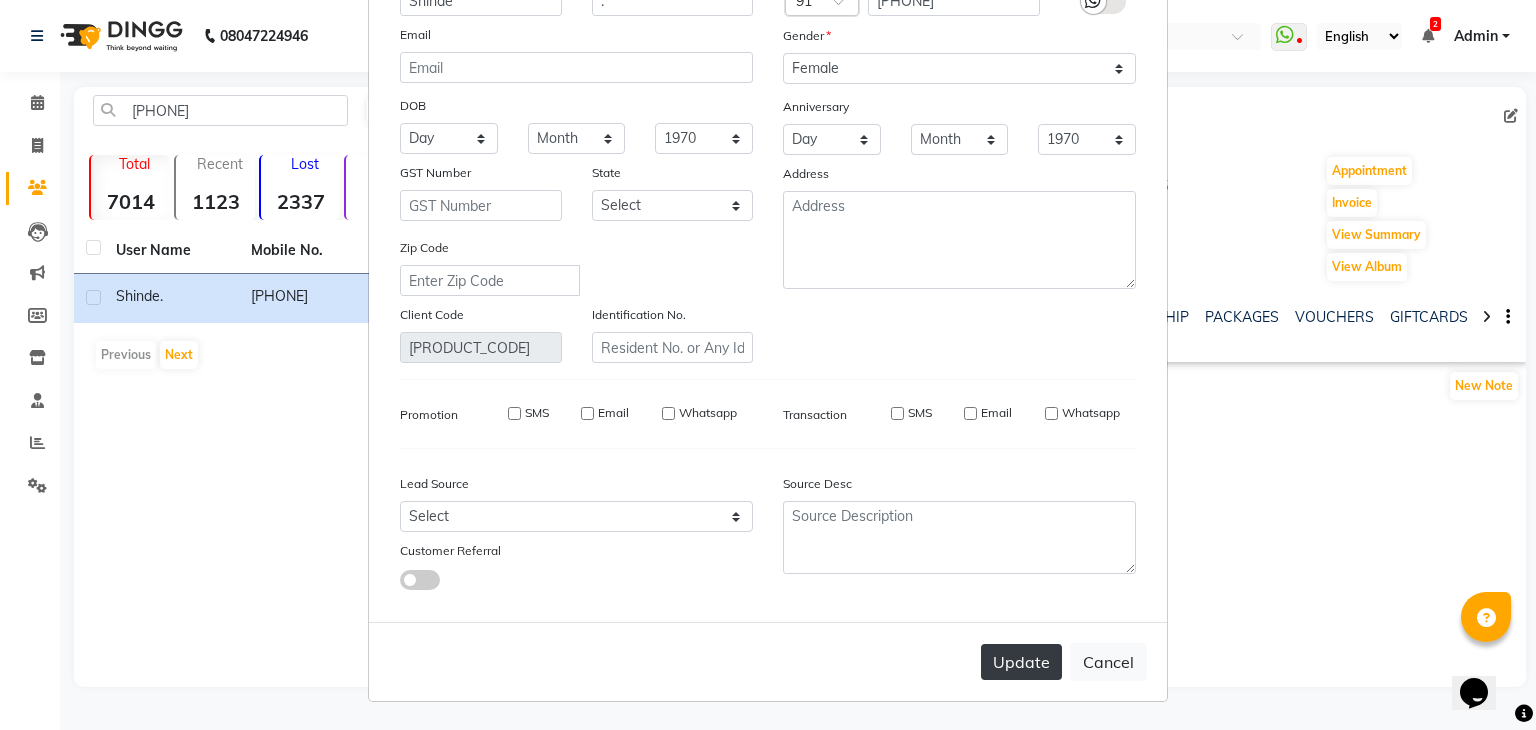 type 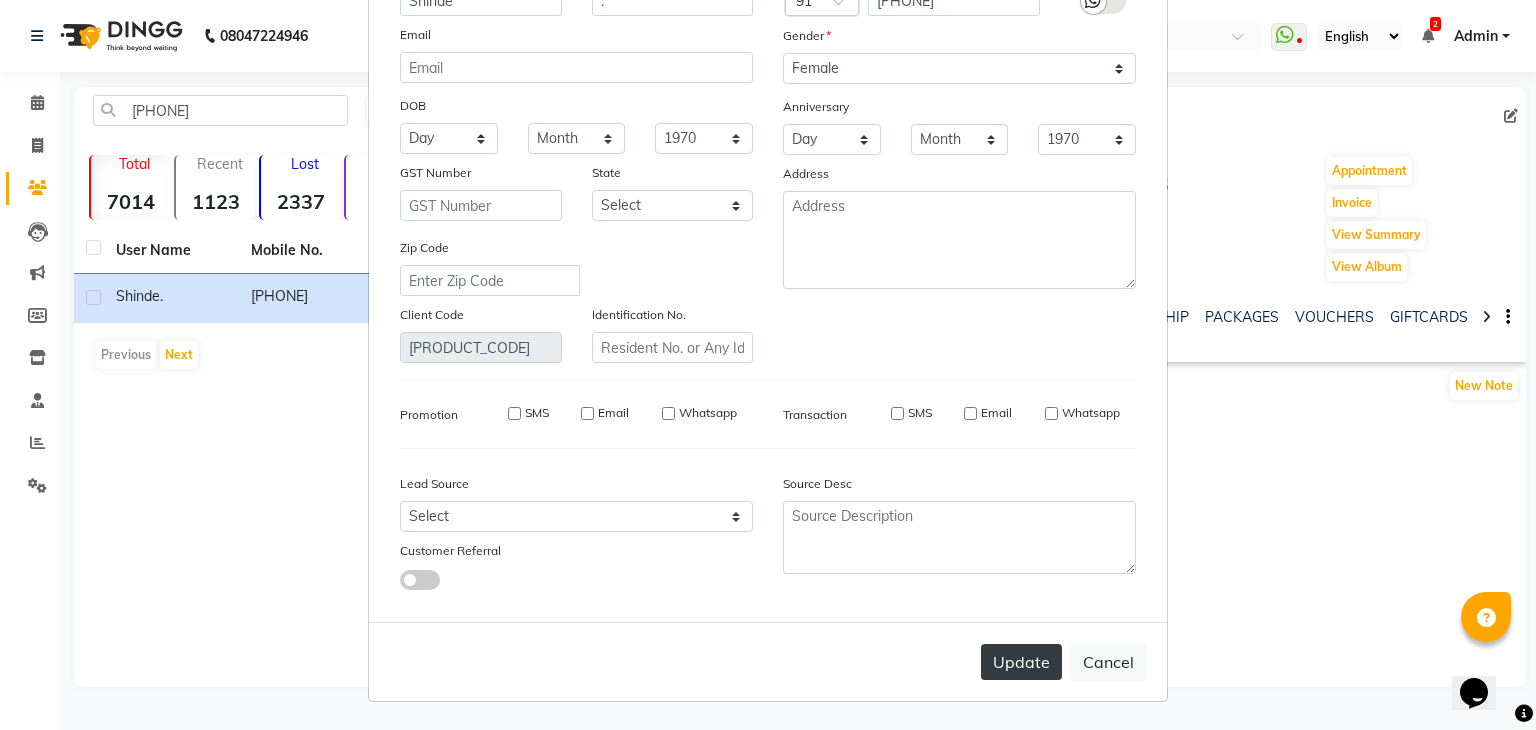 select 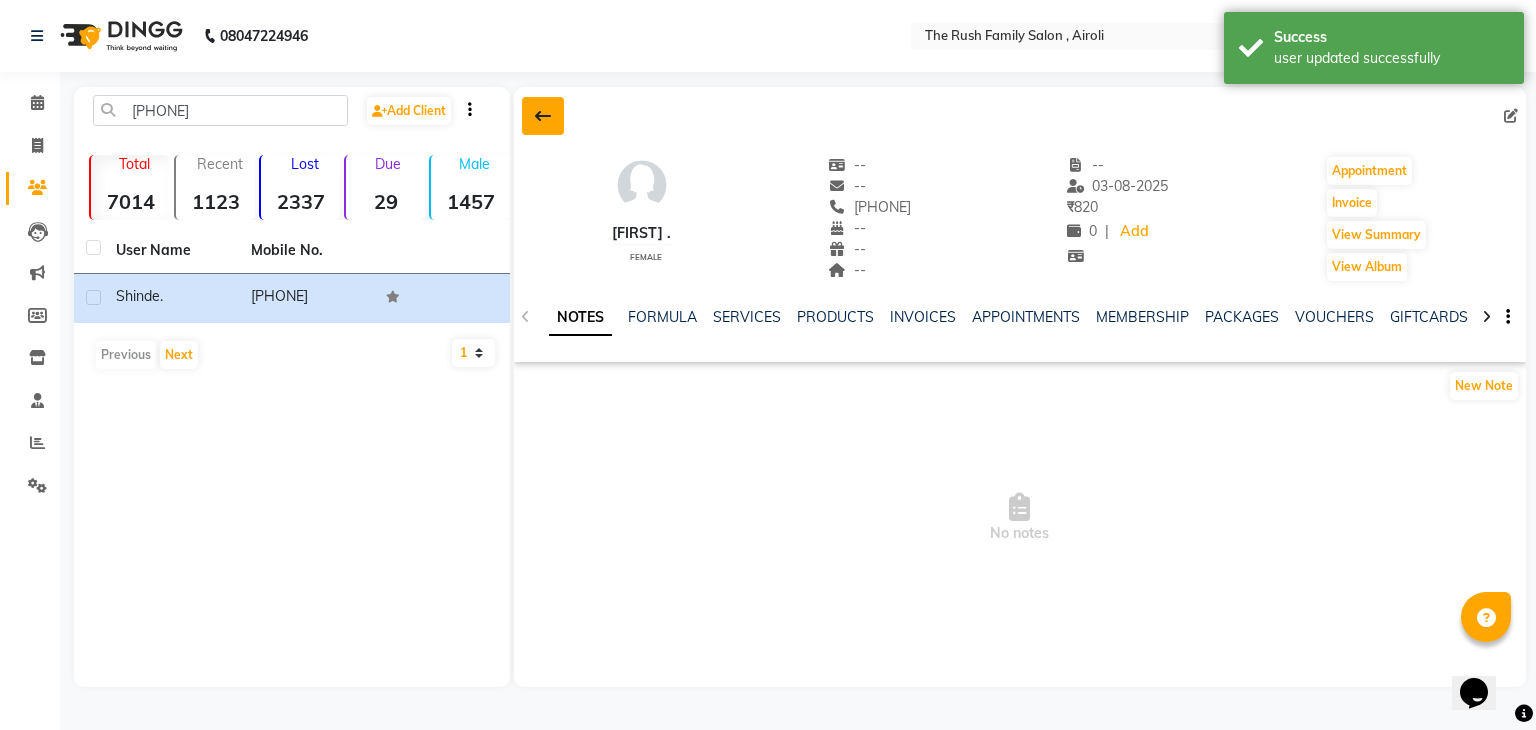 click 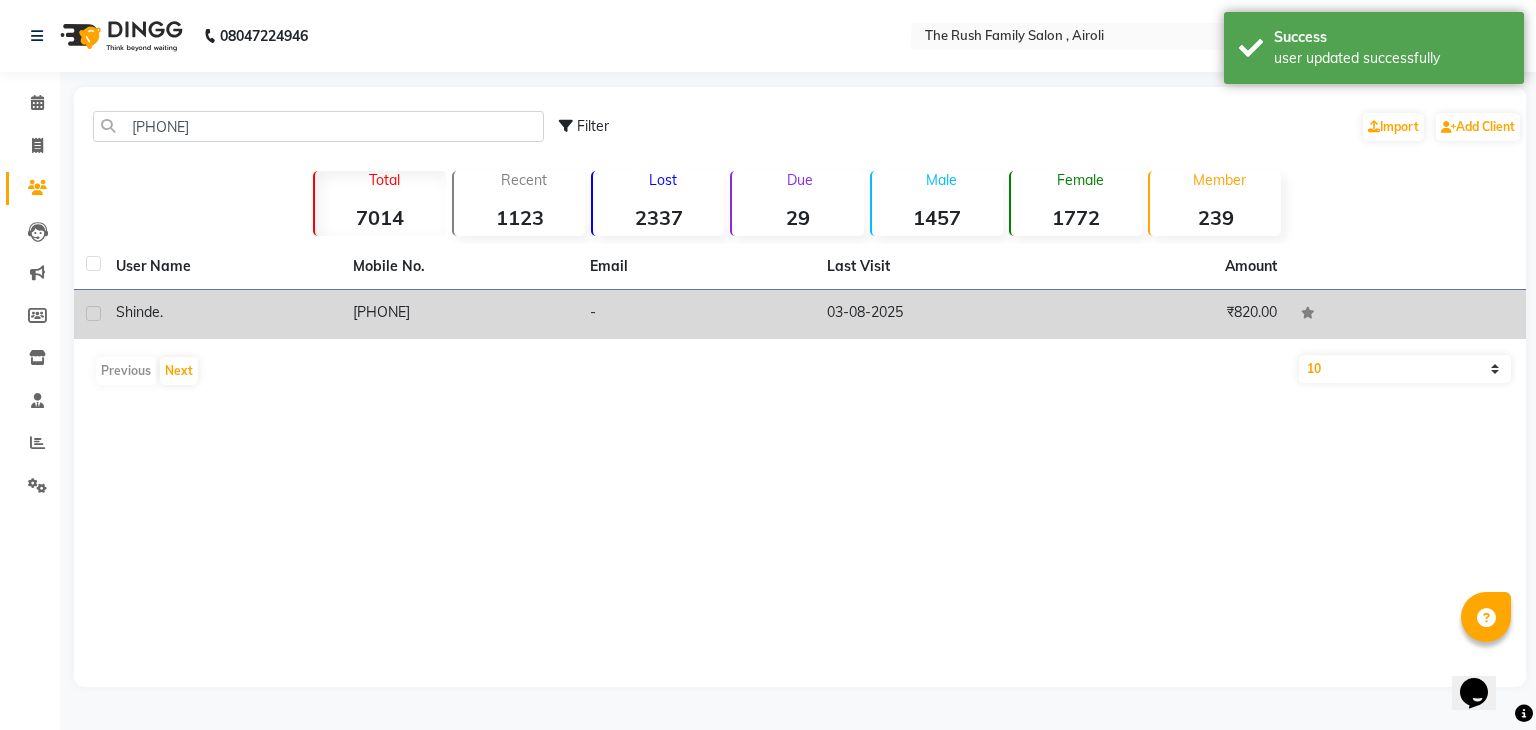 click on "[PHONE]" 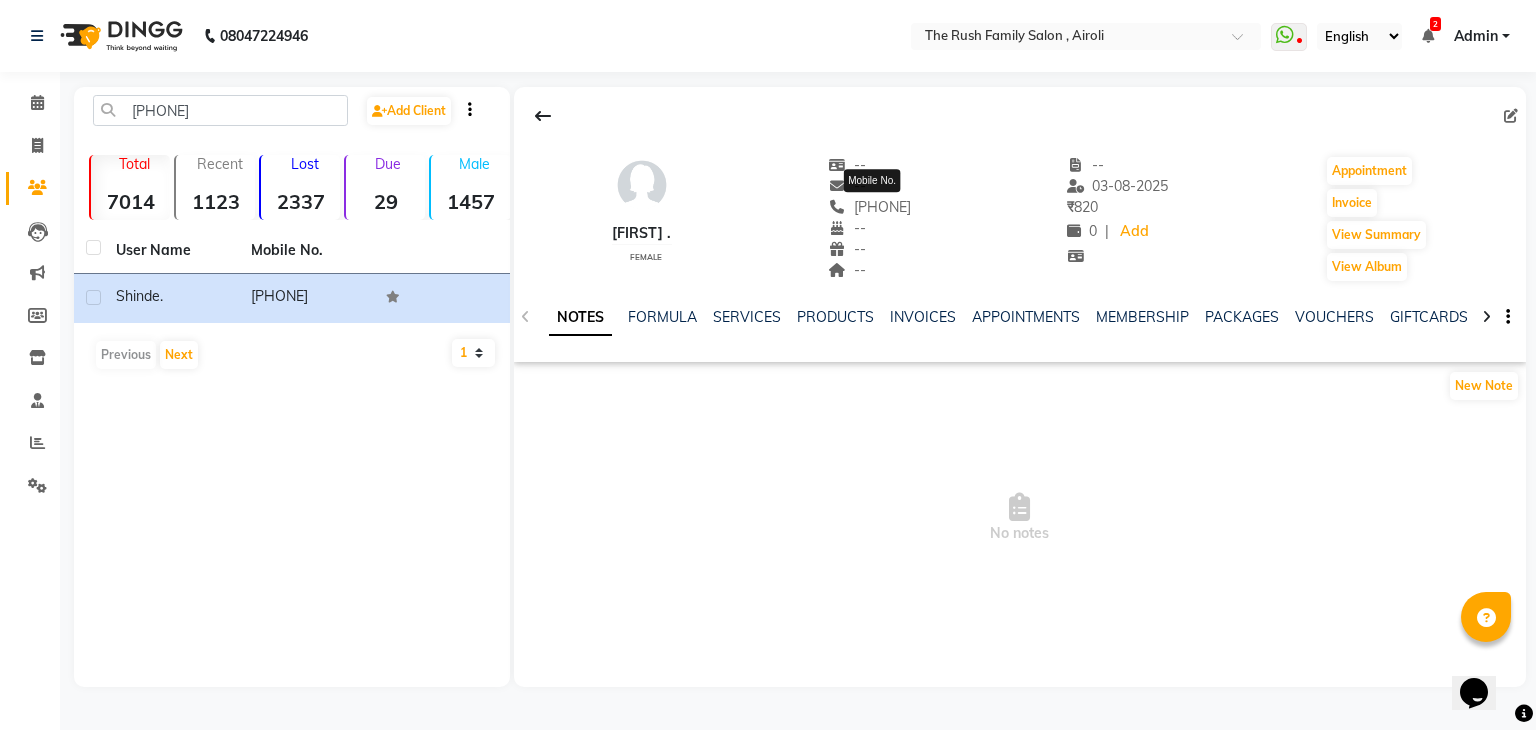 click on "[PHONE]" 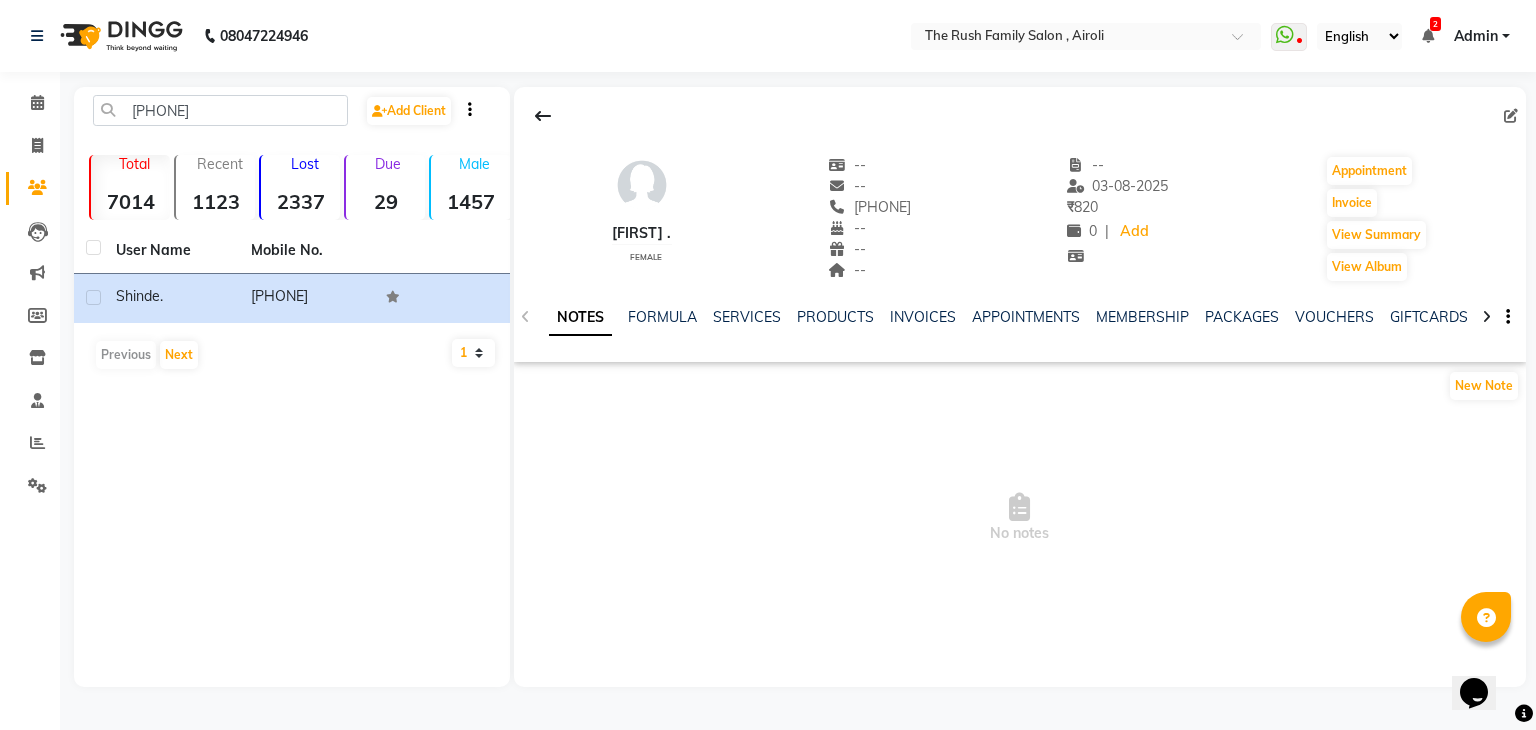 click on "[PHONE]" 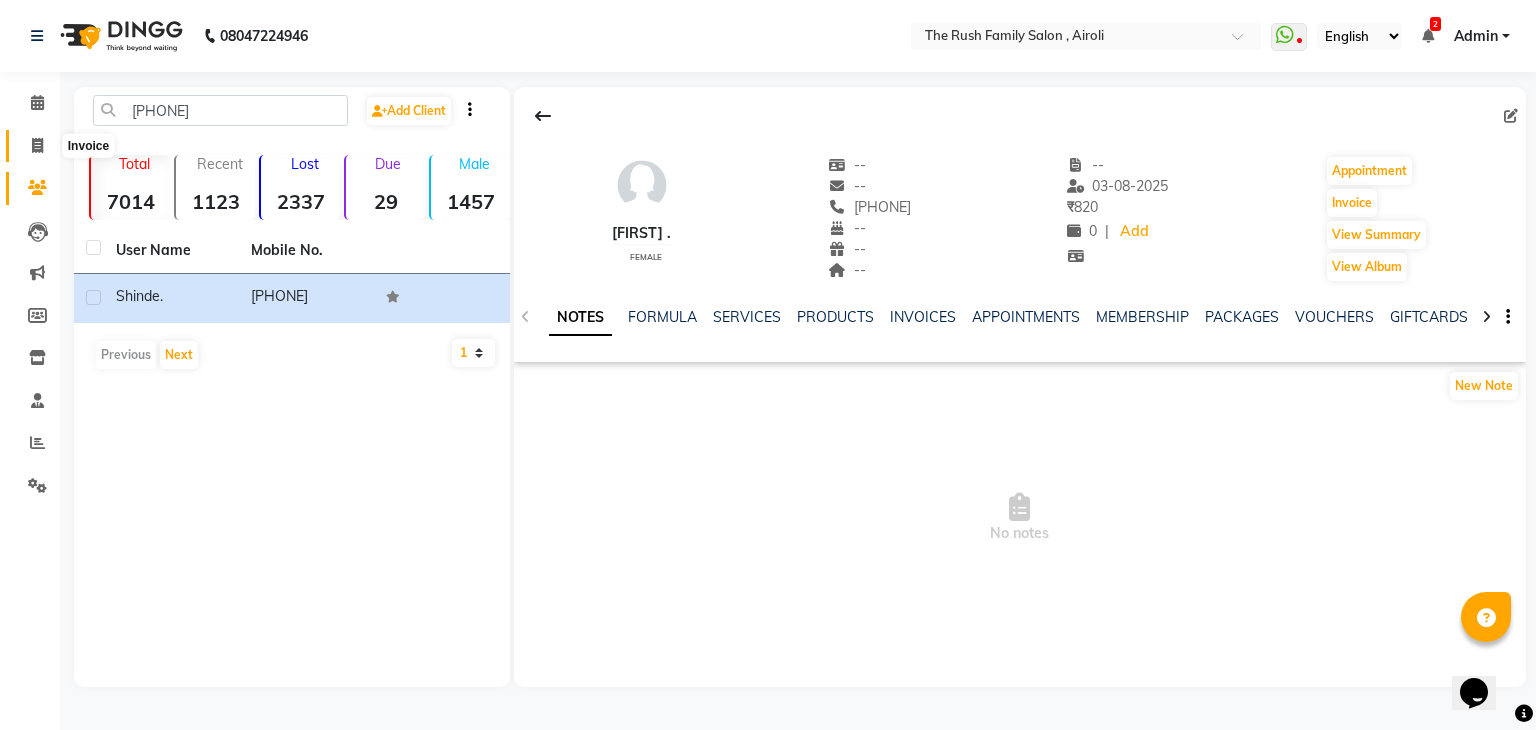 click 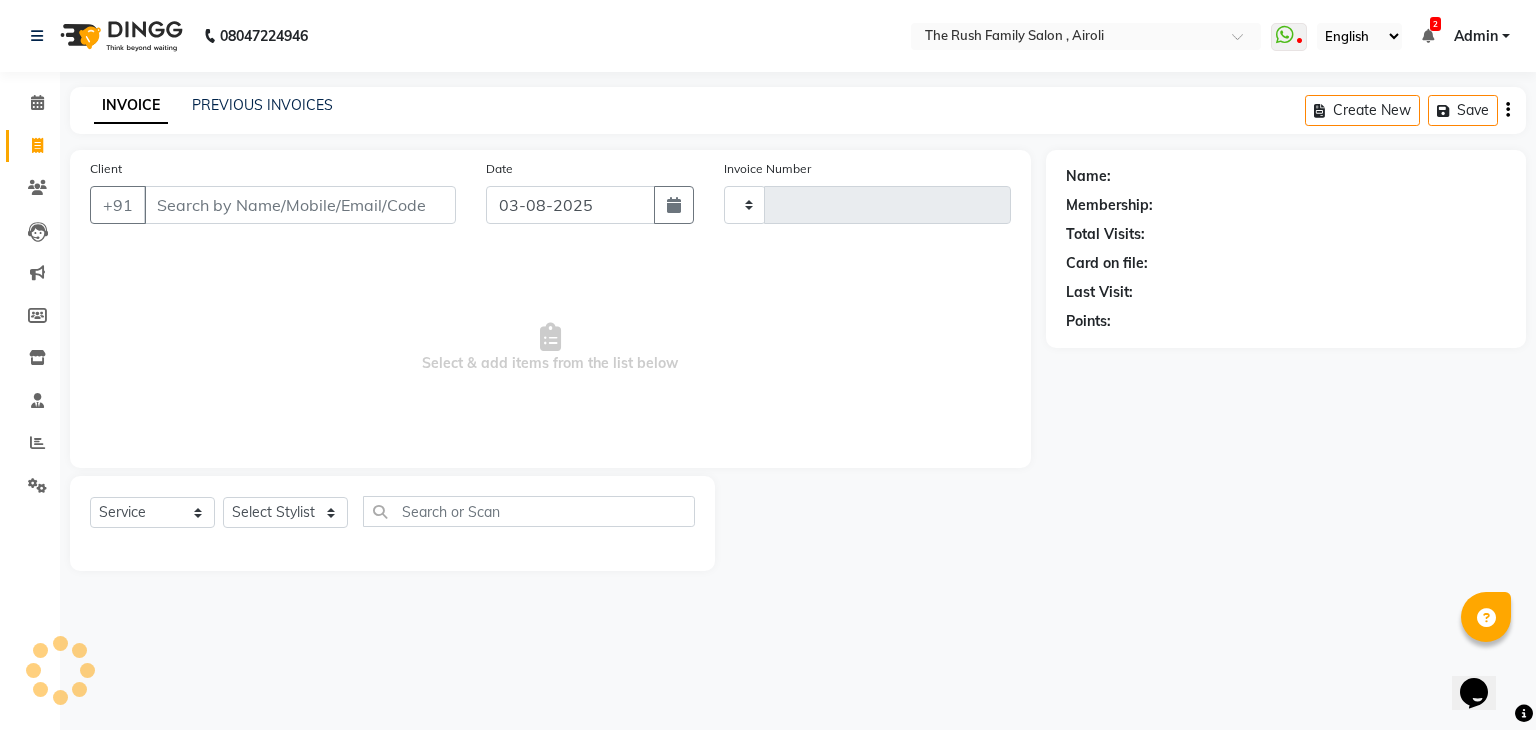 type on "2829" 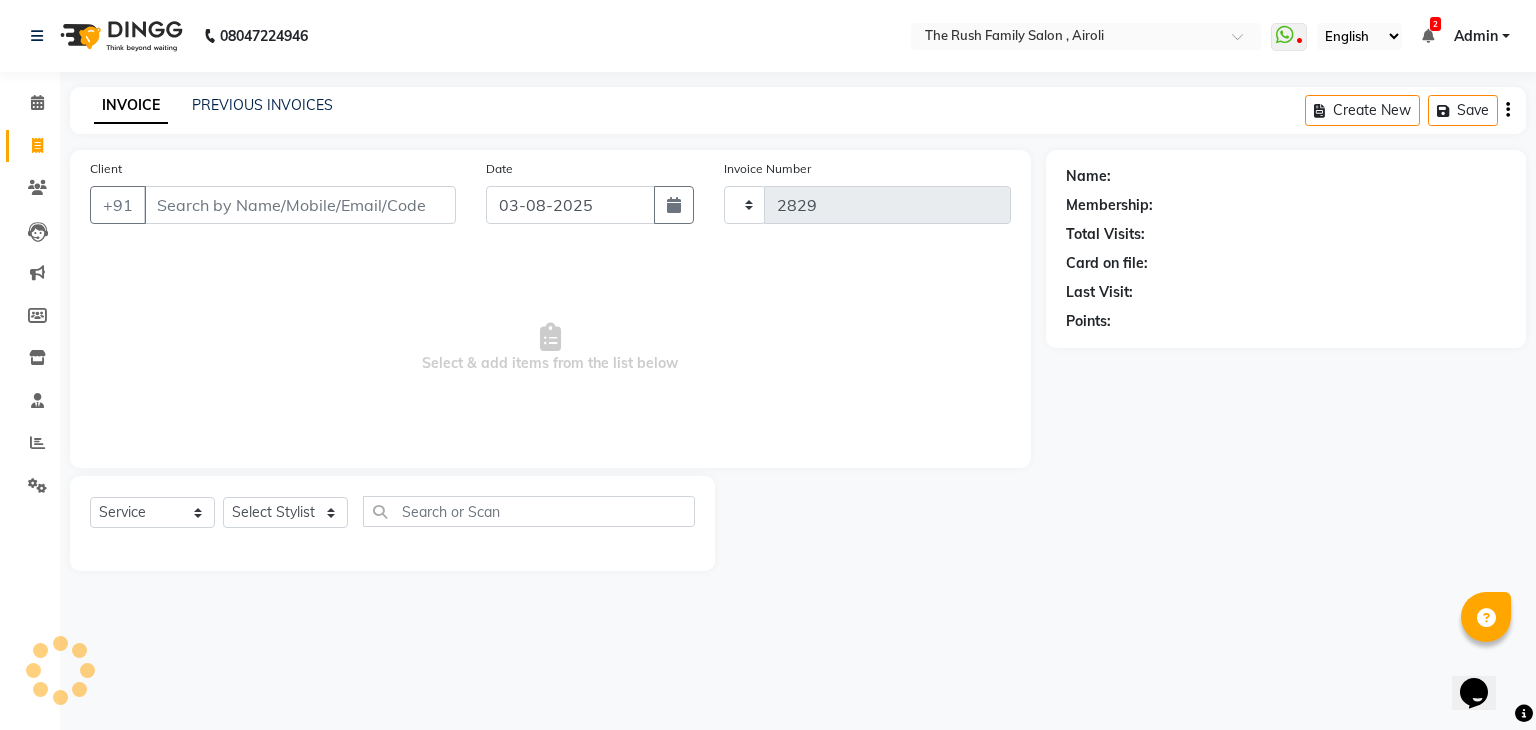 select on "5419" 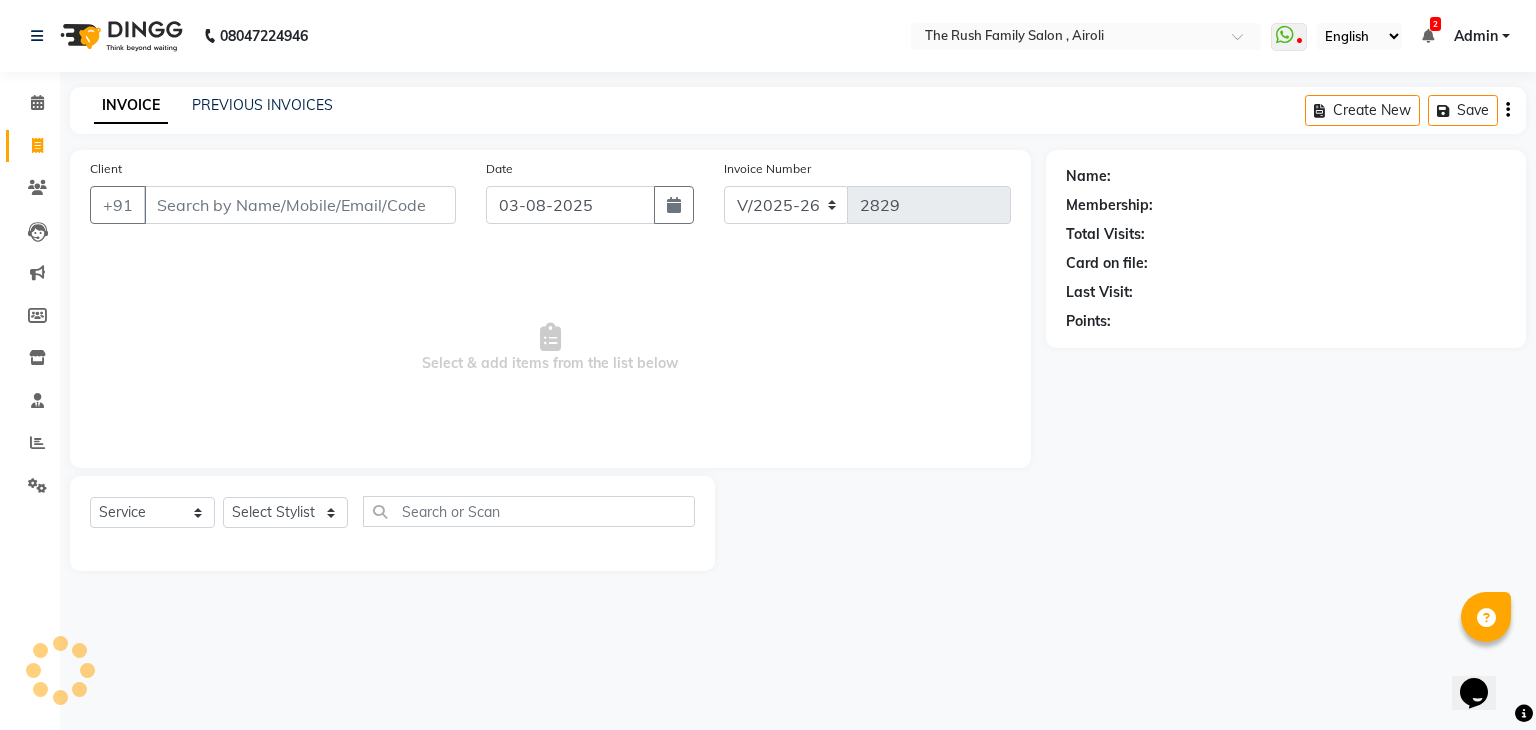 click on "Client" at bounding box center [300, 205] 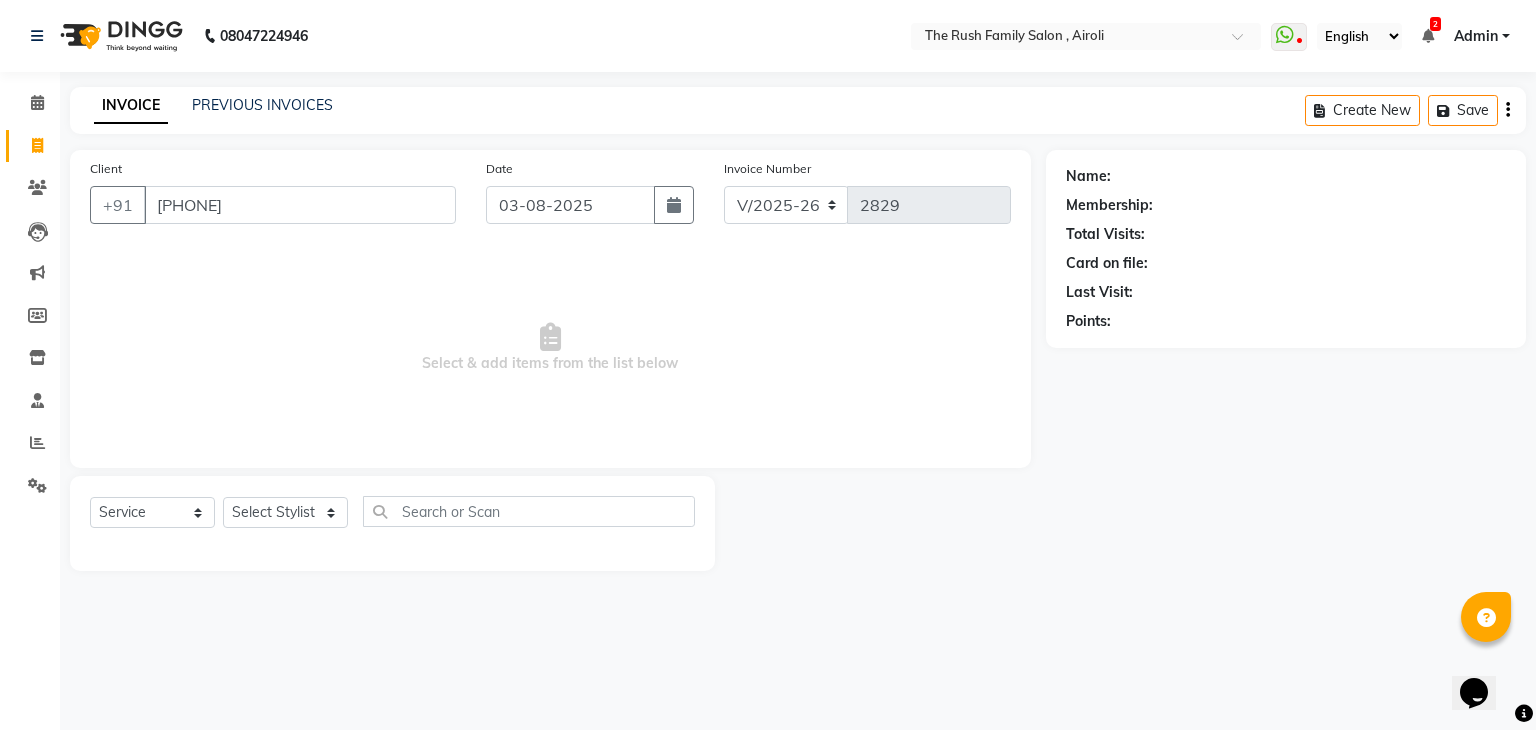 type on "[PHONE]" 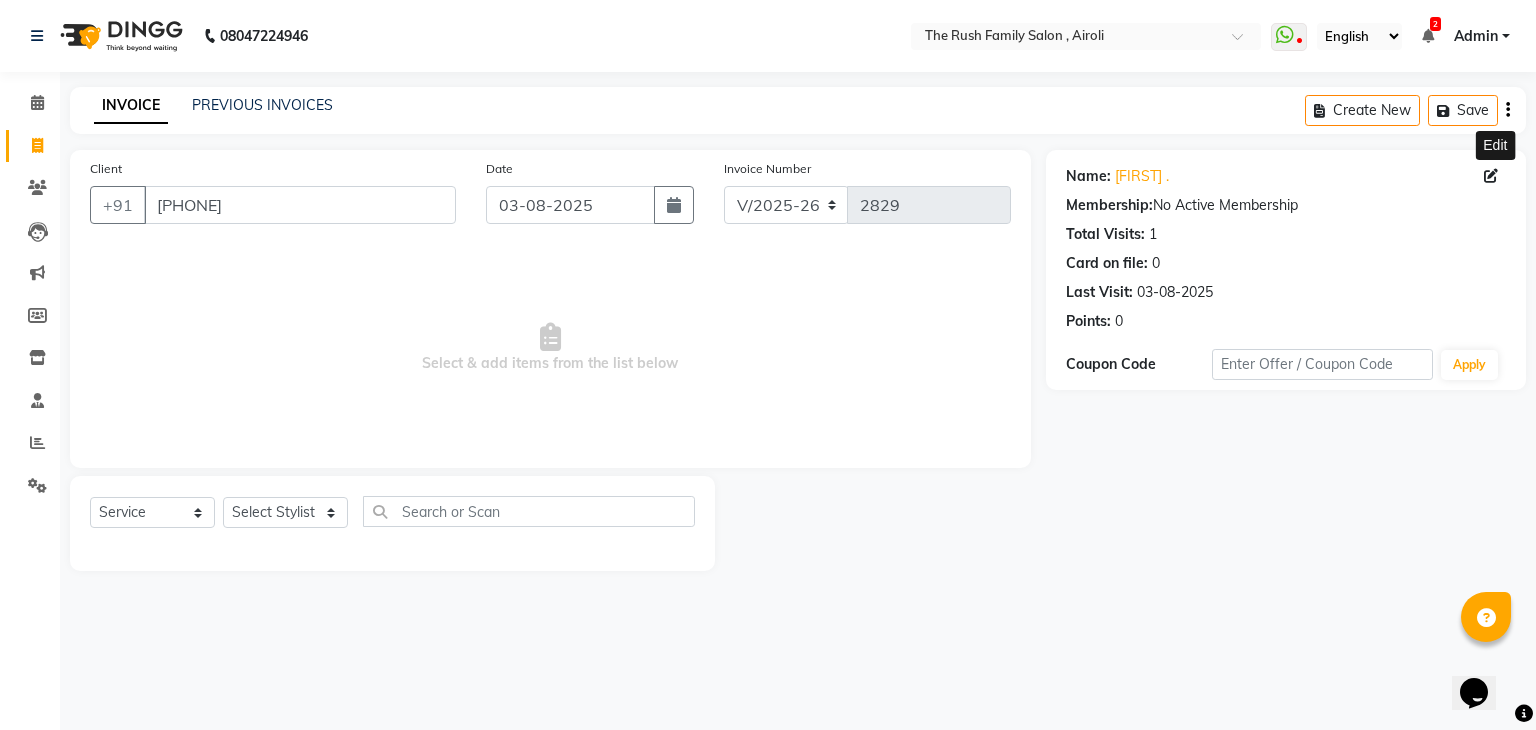 click 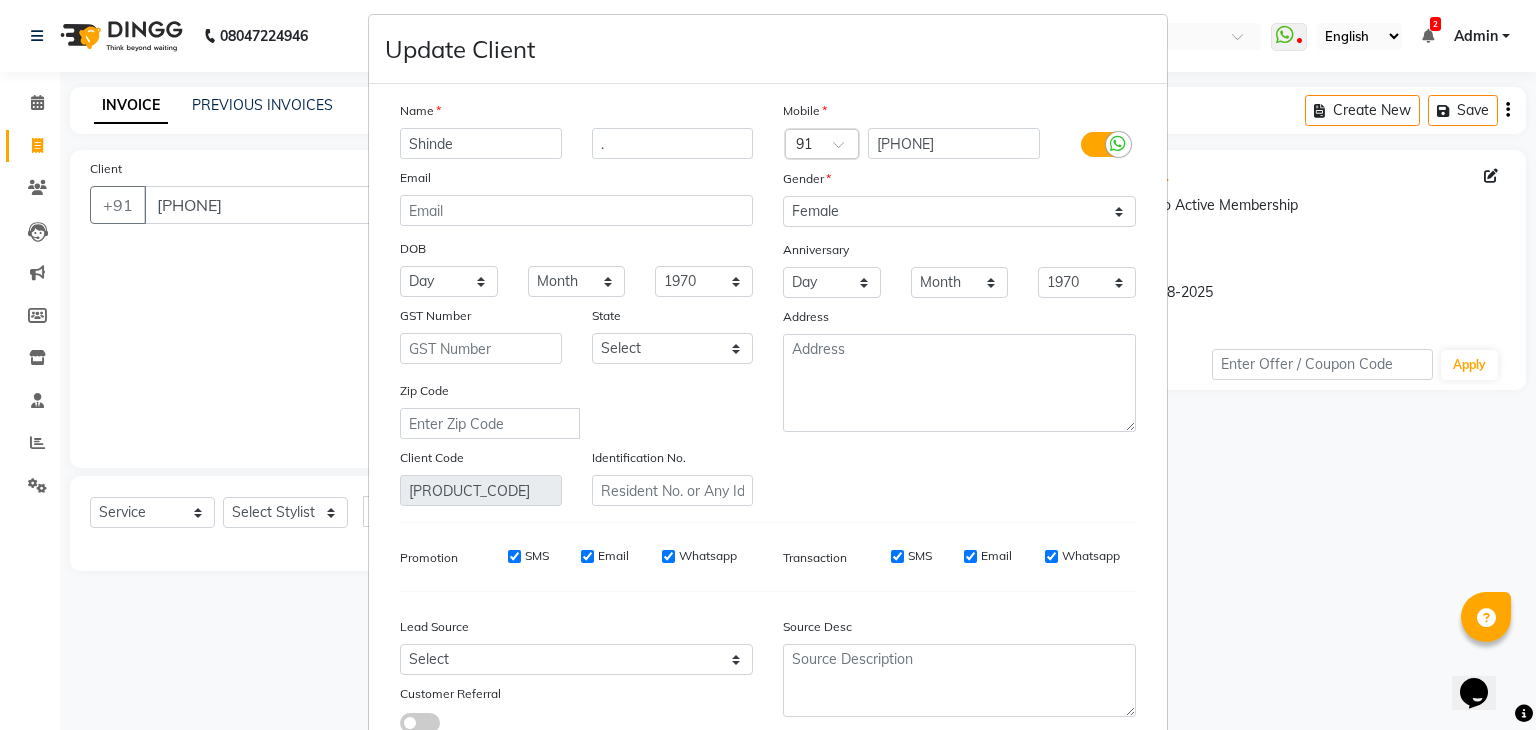 scroll, scrollTop: 0, scrollLeft: 0, axis: both 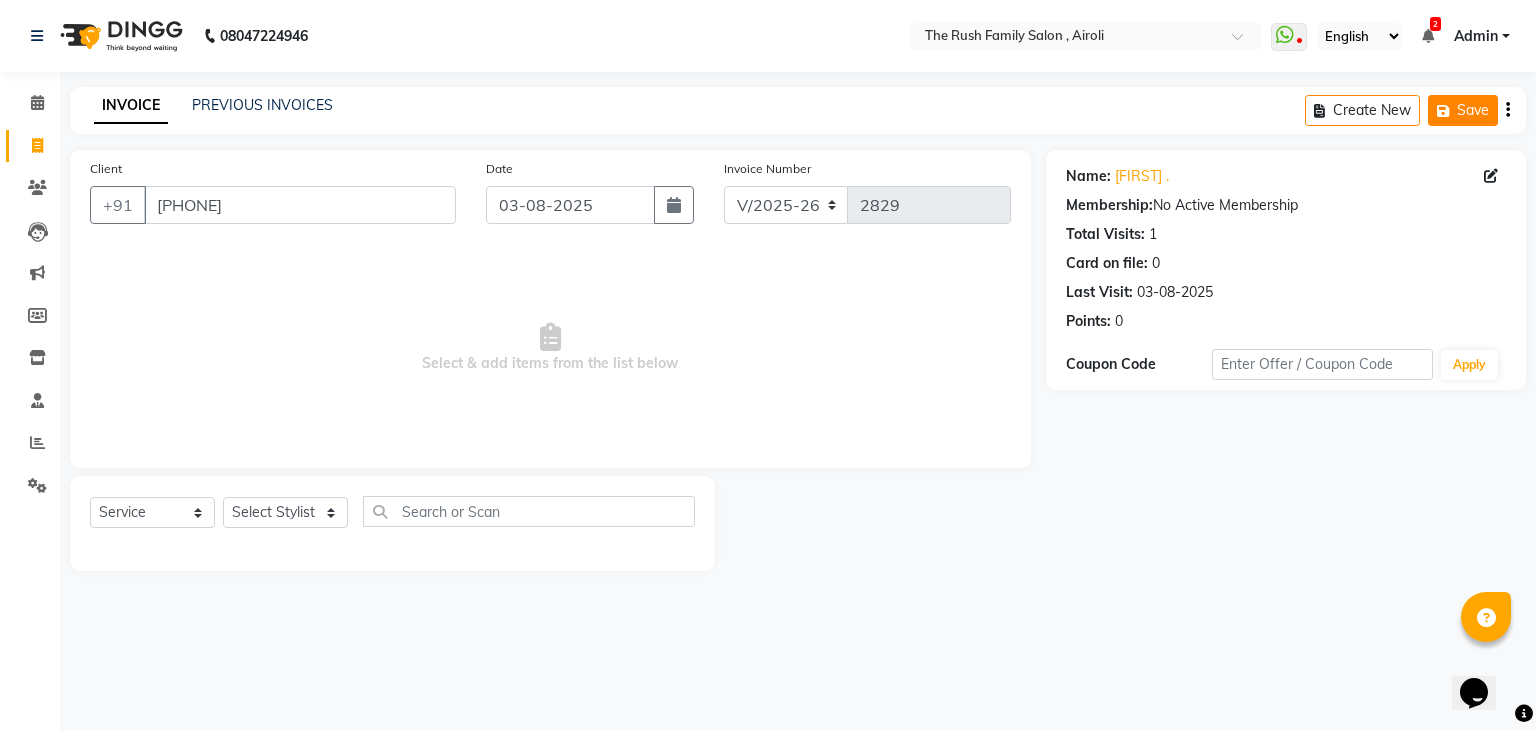 click on "Save" 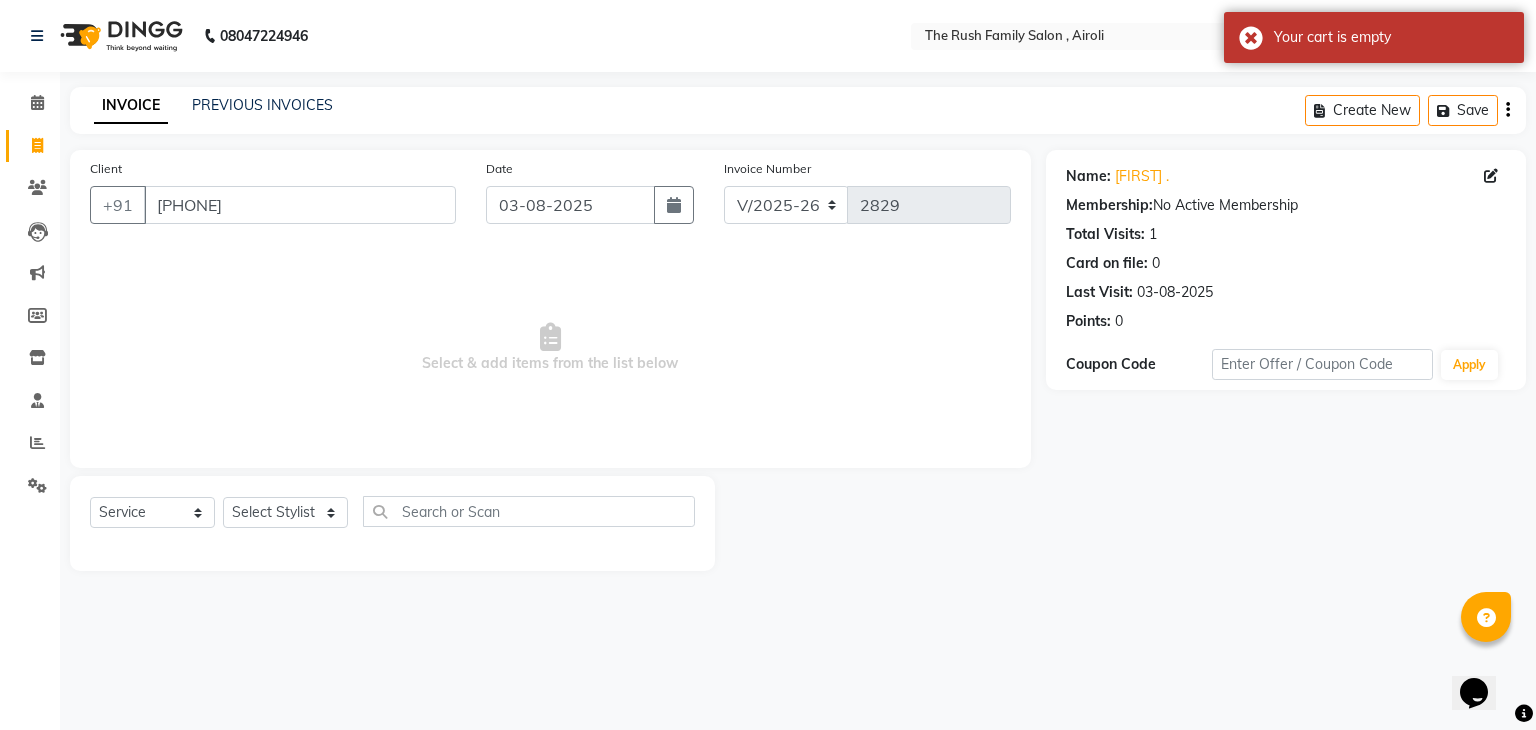 click 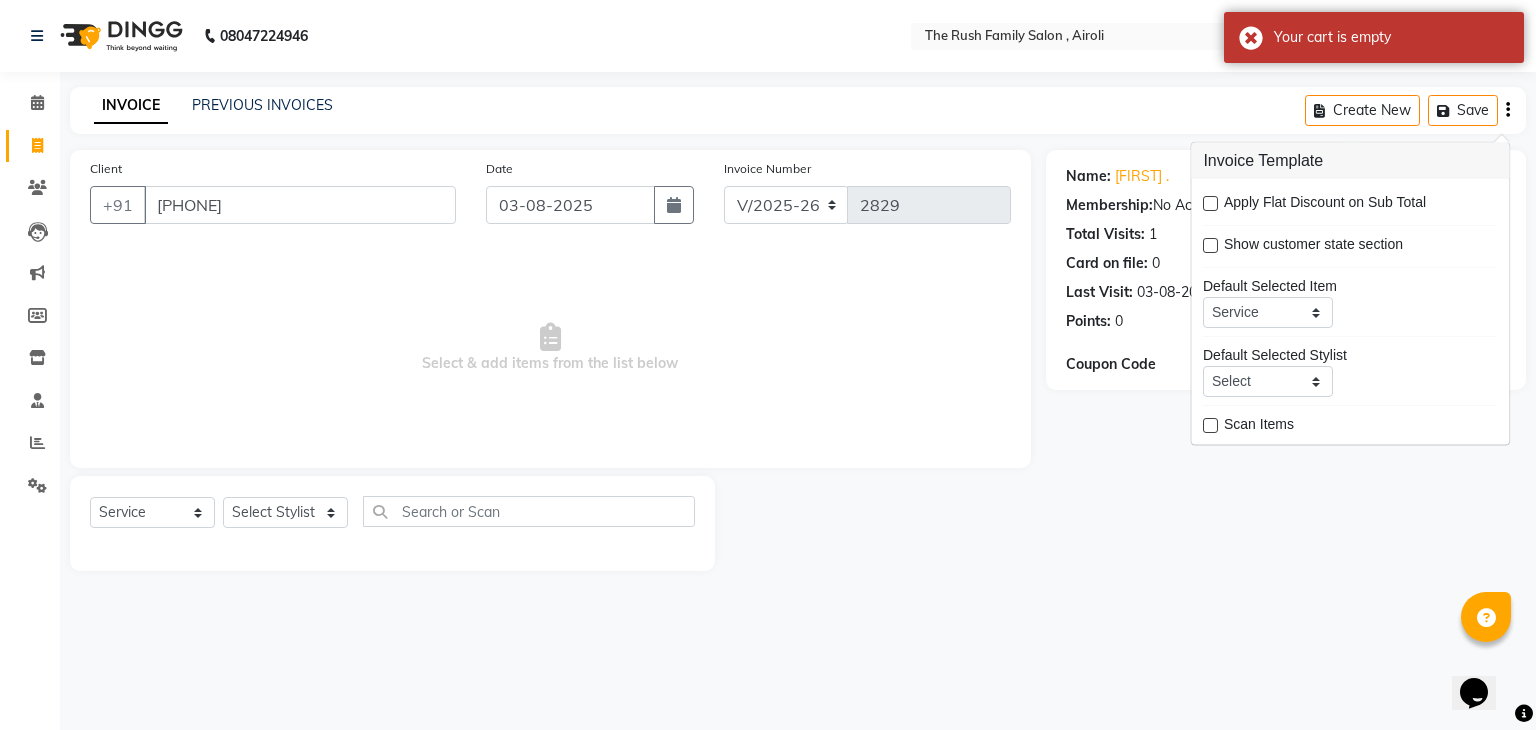 scroll, scrollTop: 78, scrollLeft: 0, axis: vertical 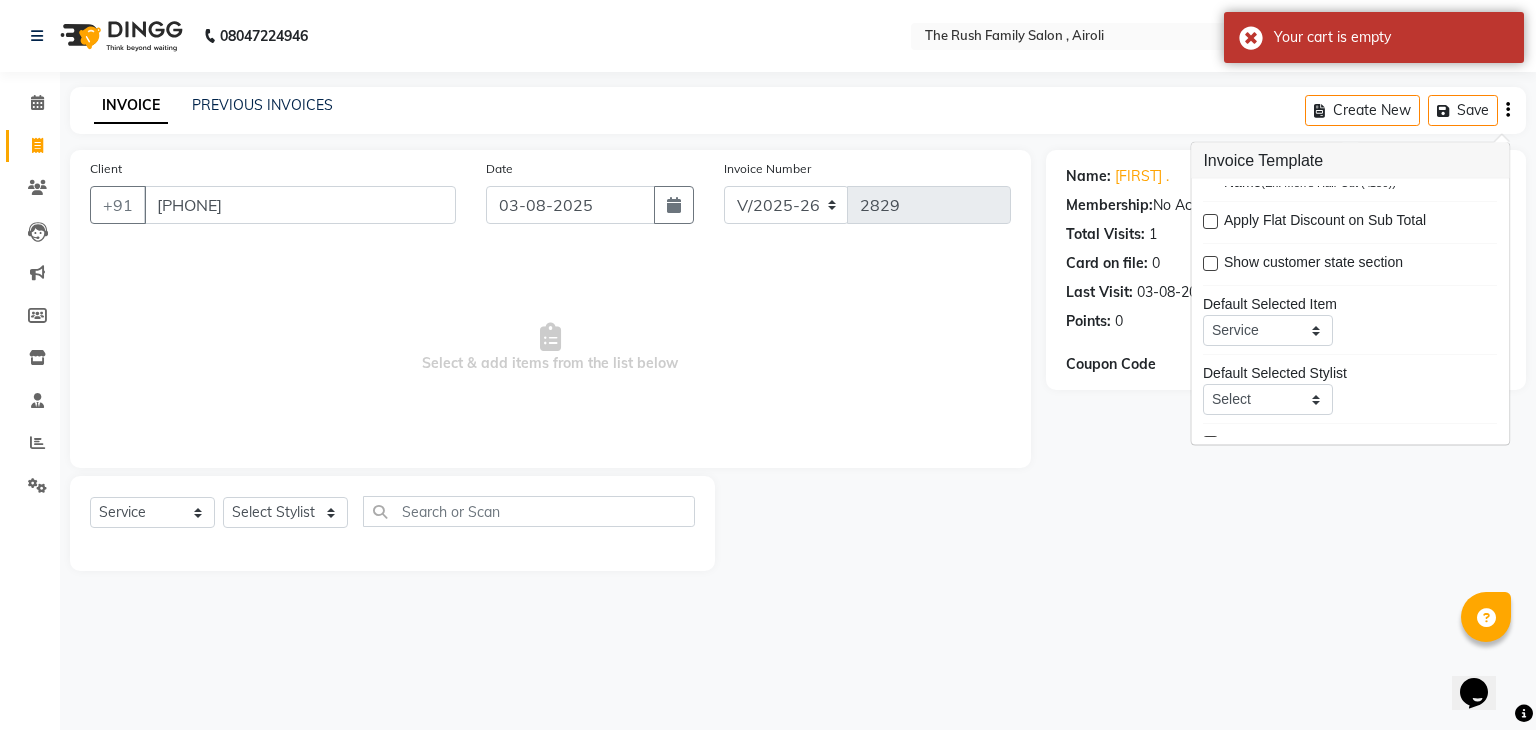 click on "Select & add items from the list below" at bounding box center [550, 348] 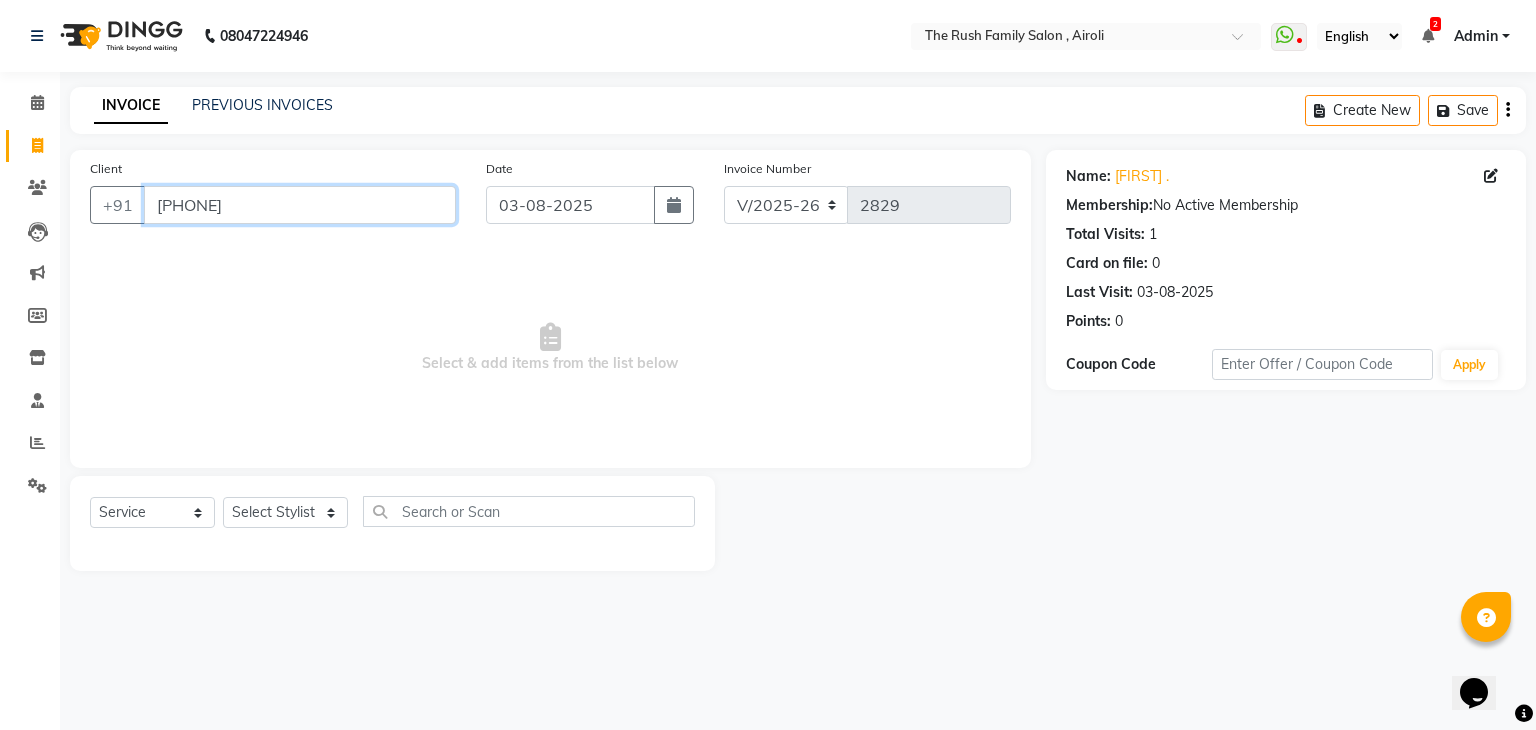 click on "[PHONE]" at bounding box center (300, 205) 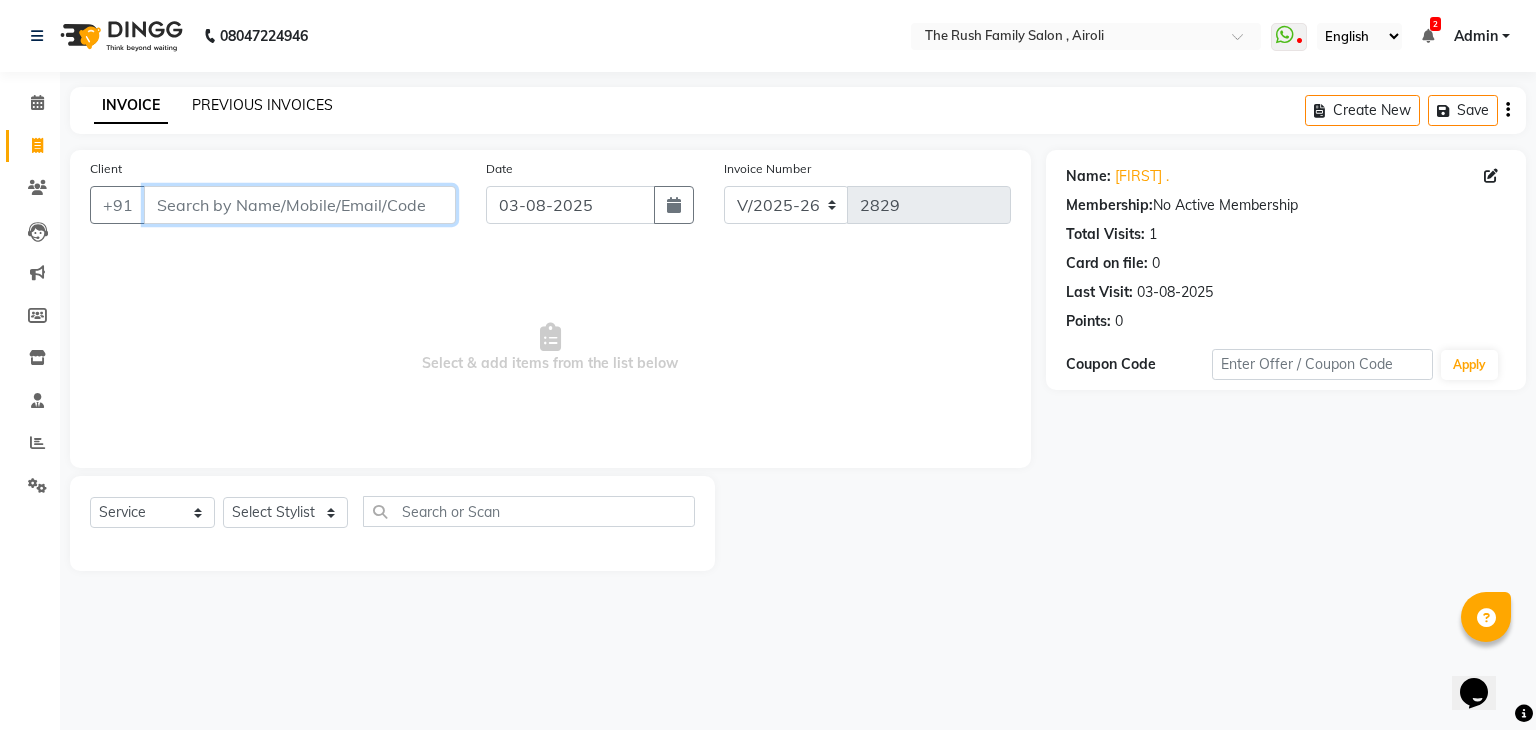 type 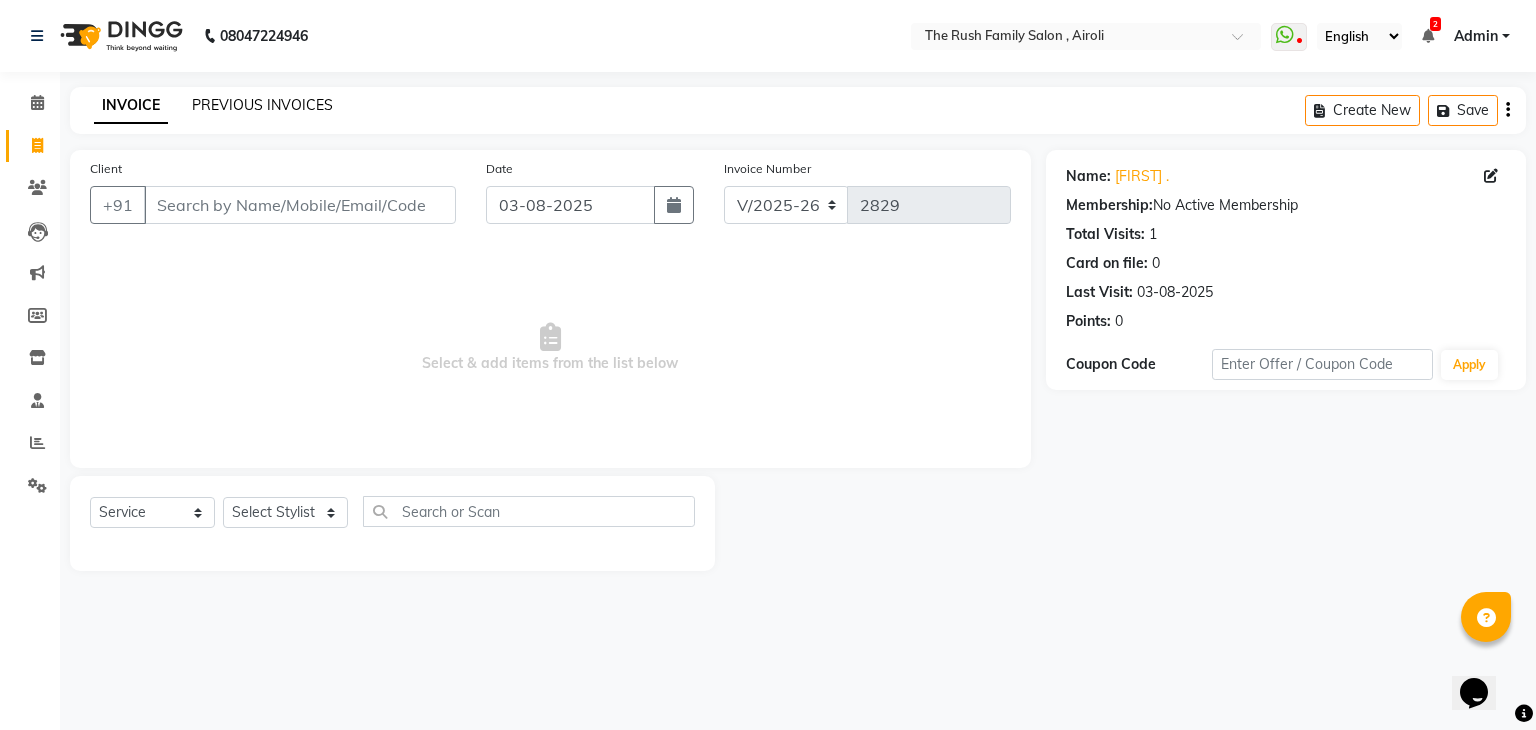 click on "PREVIOUS INVOICES" 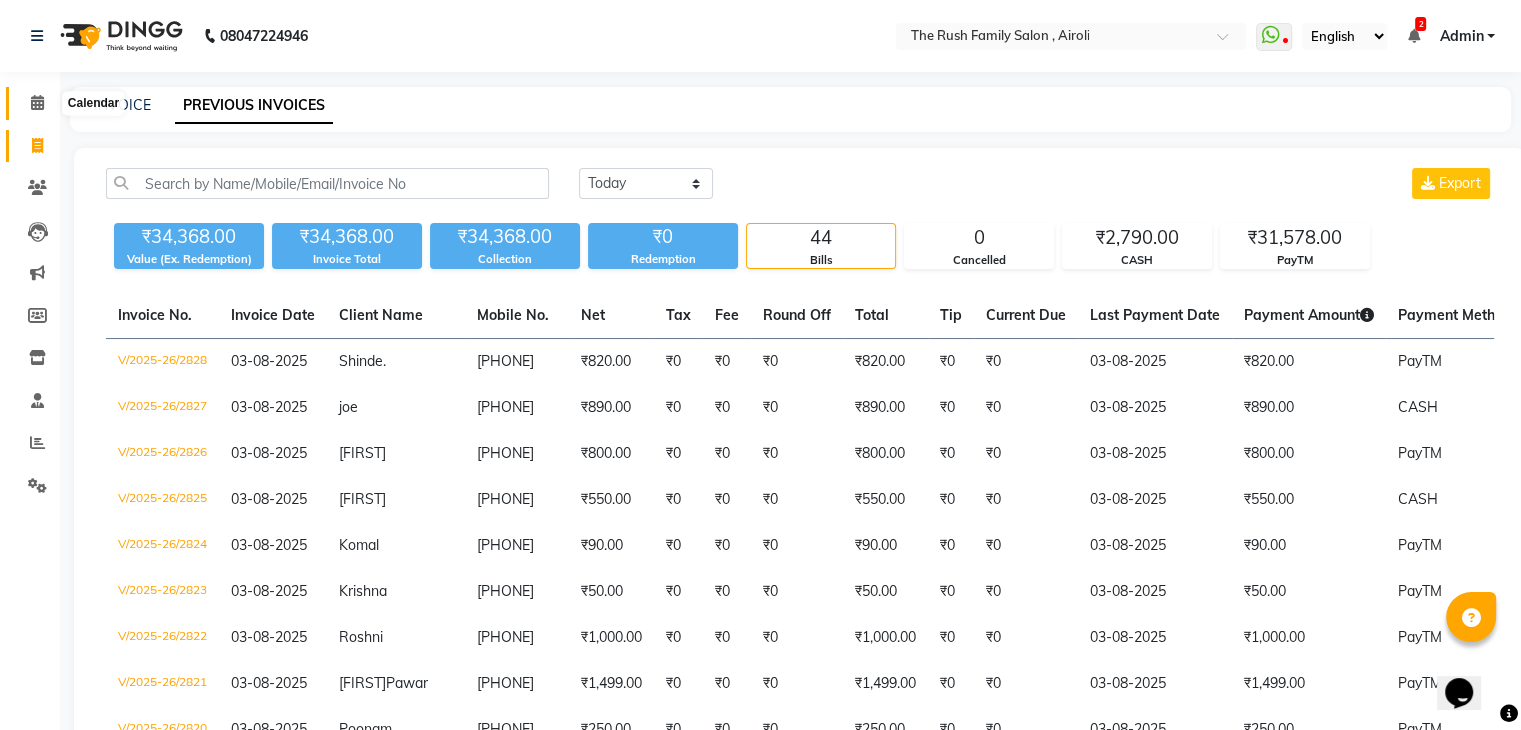 click 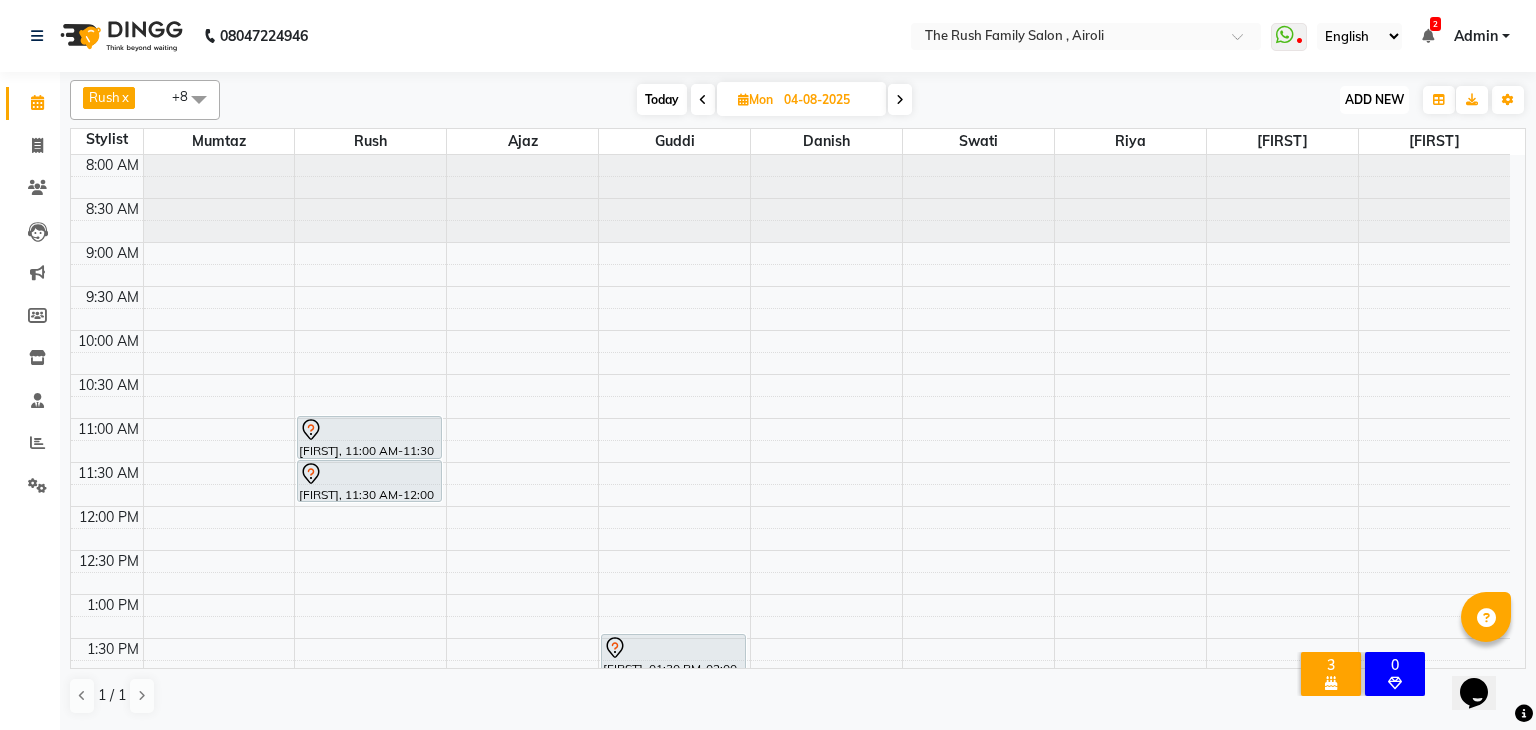 click on "ADD NEW" at bounding box center [1374, 99] 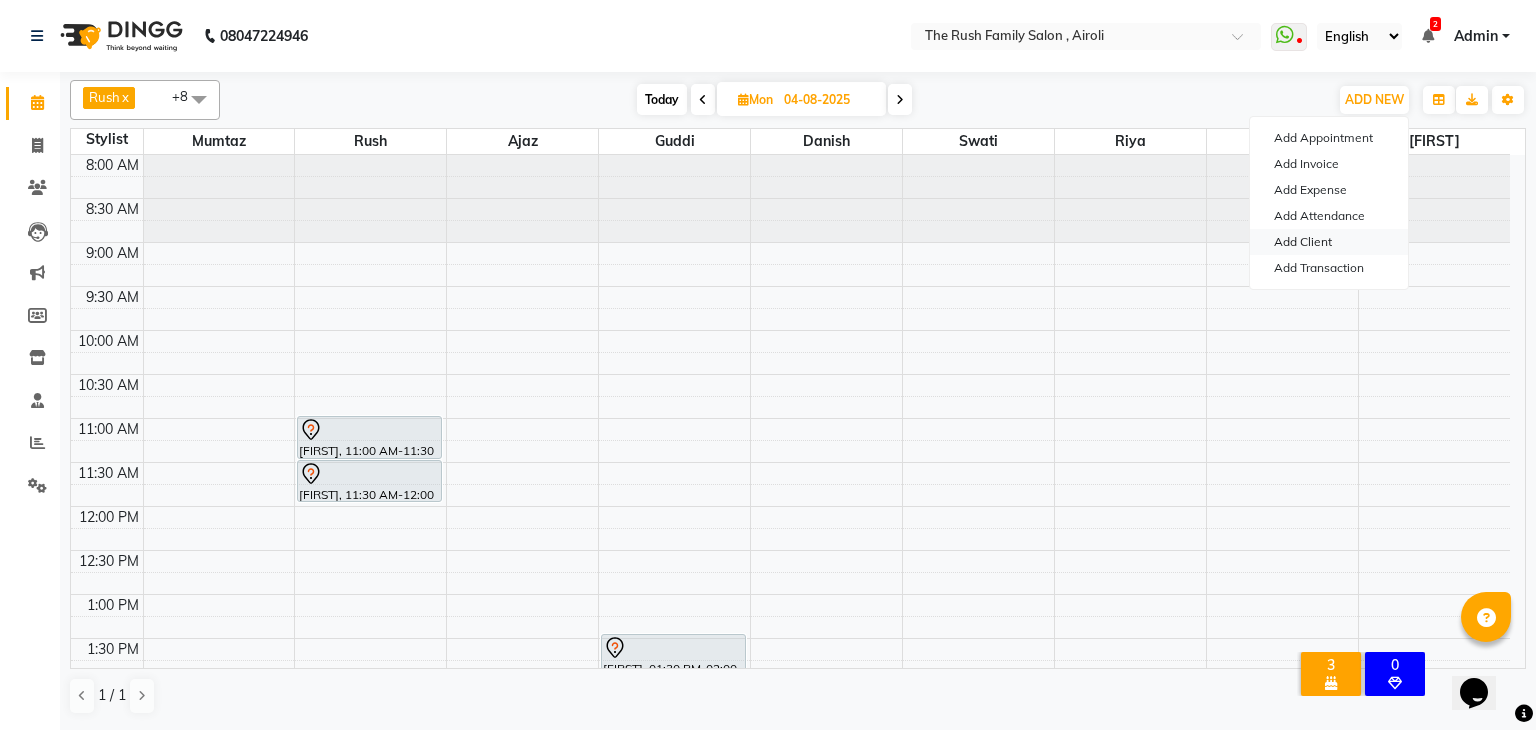 click on "Add Client" at bounding box center (1329, 242) 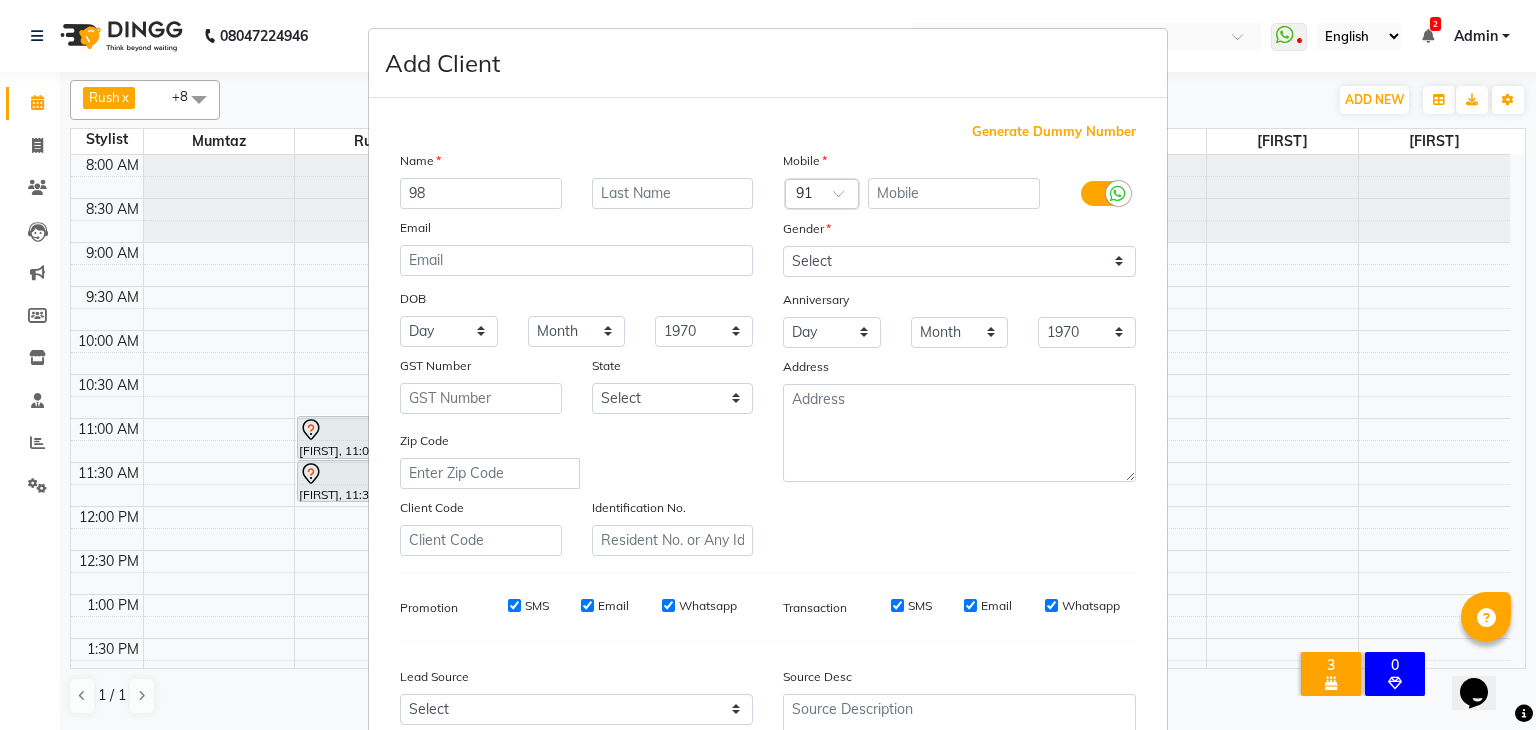 type on "9" 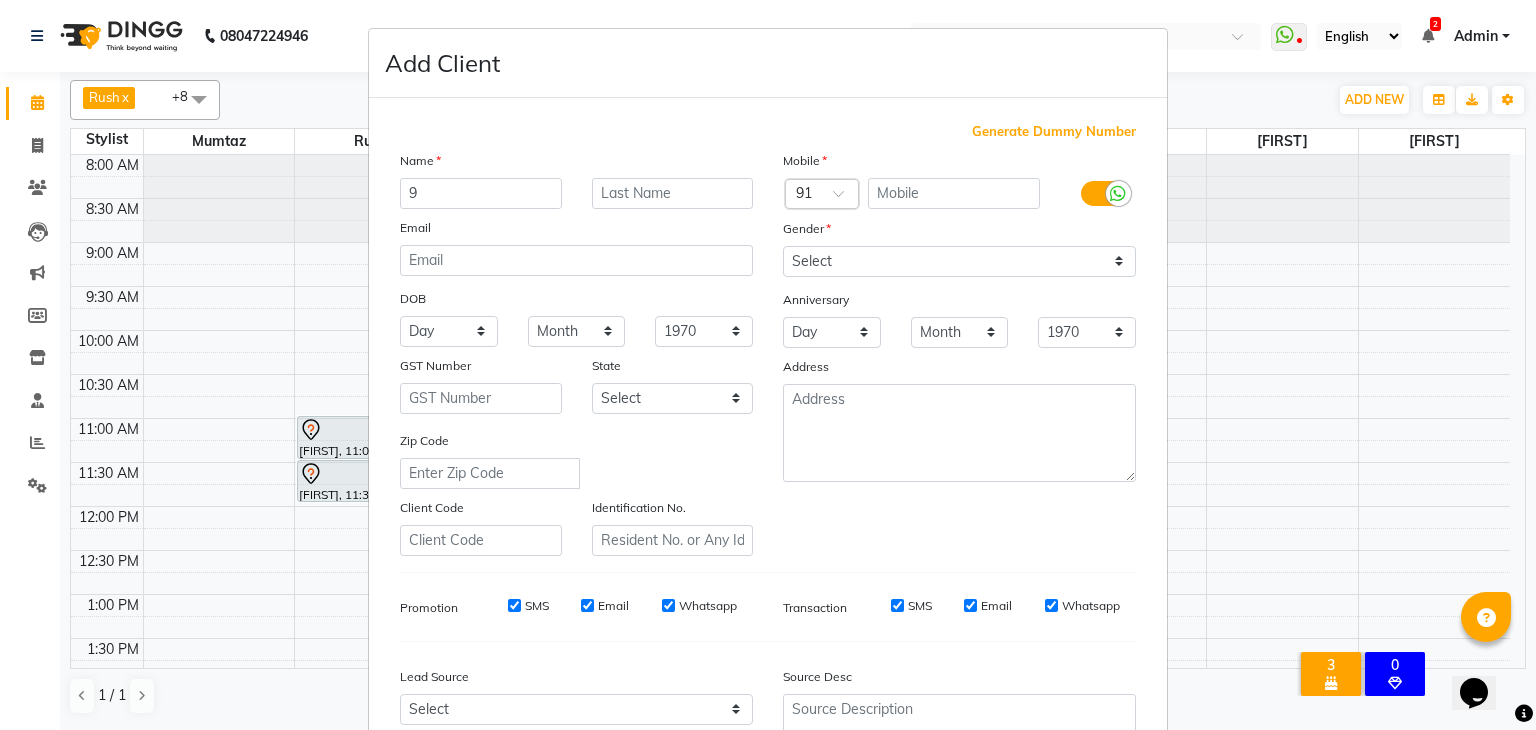 type 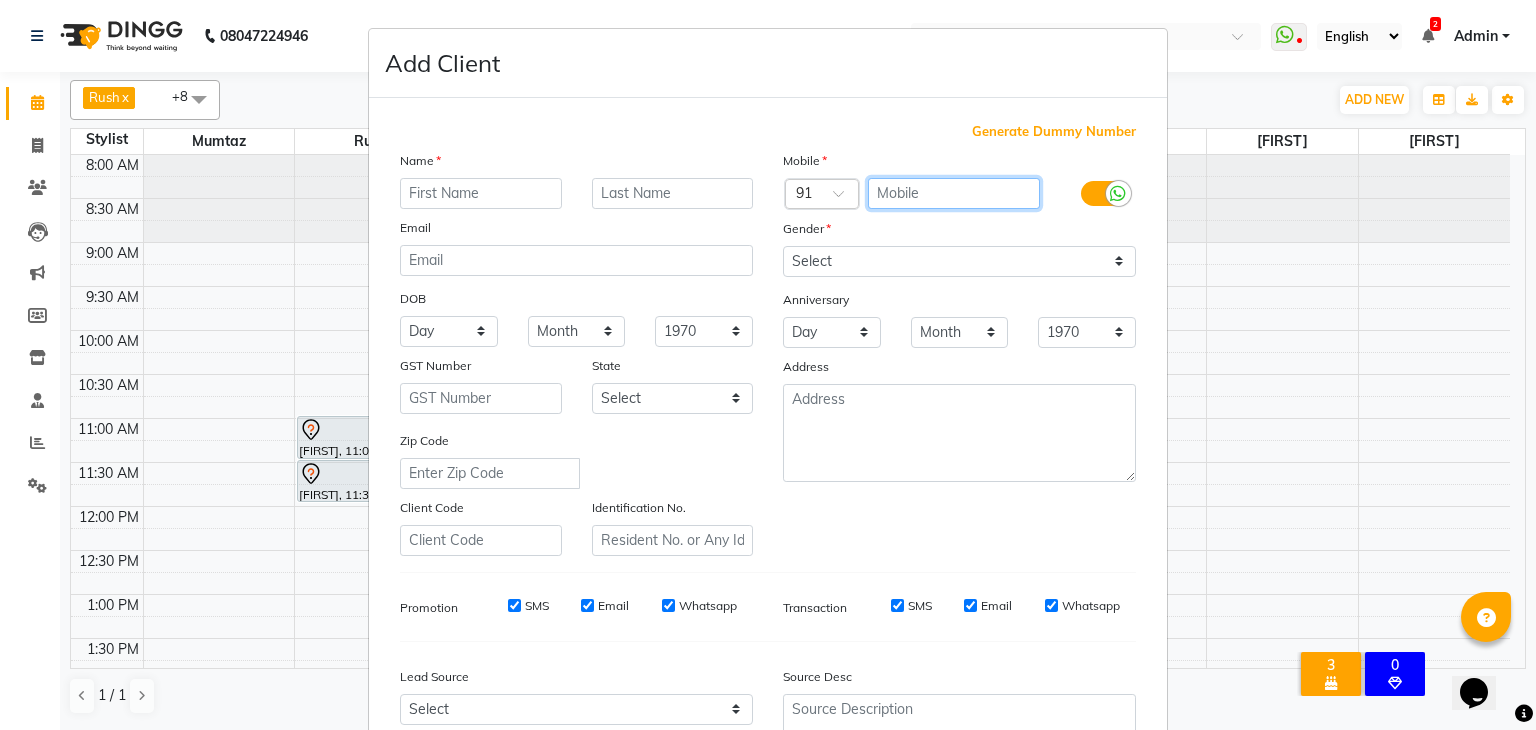 click at bounding box center [954, 193] 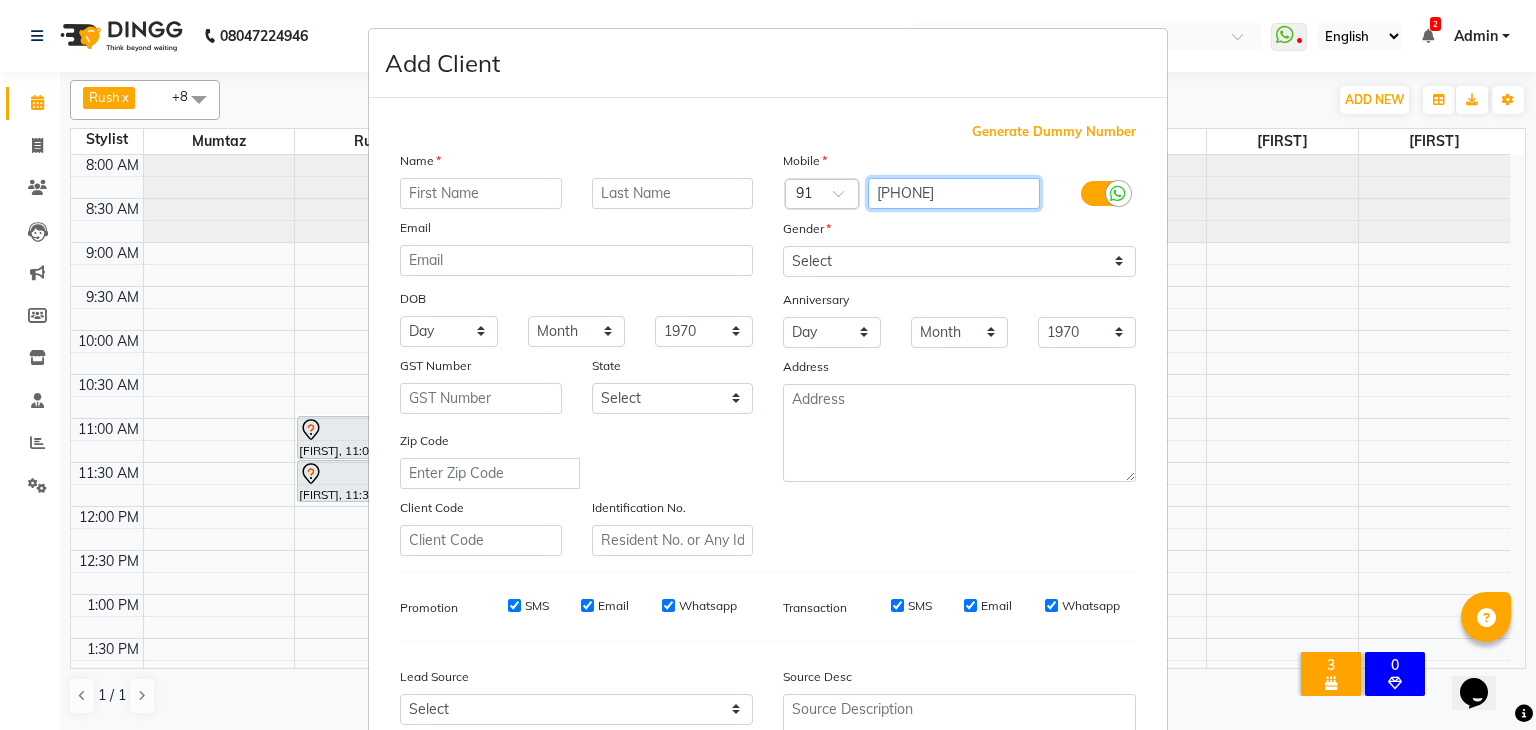 type on "[PHONE]" 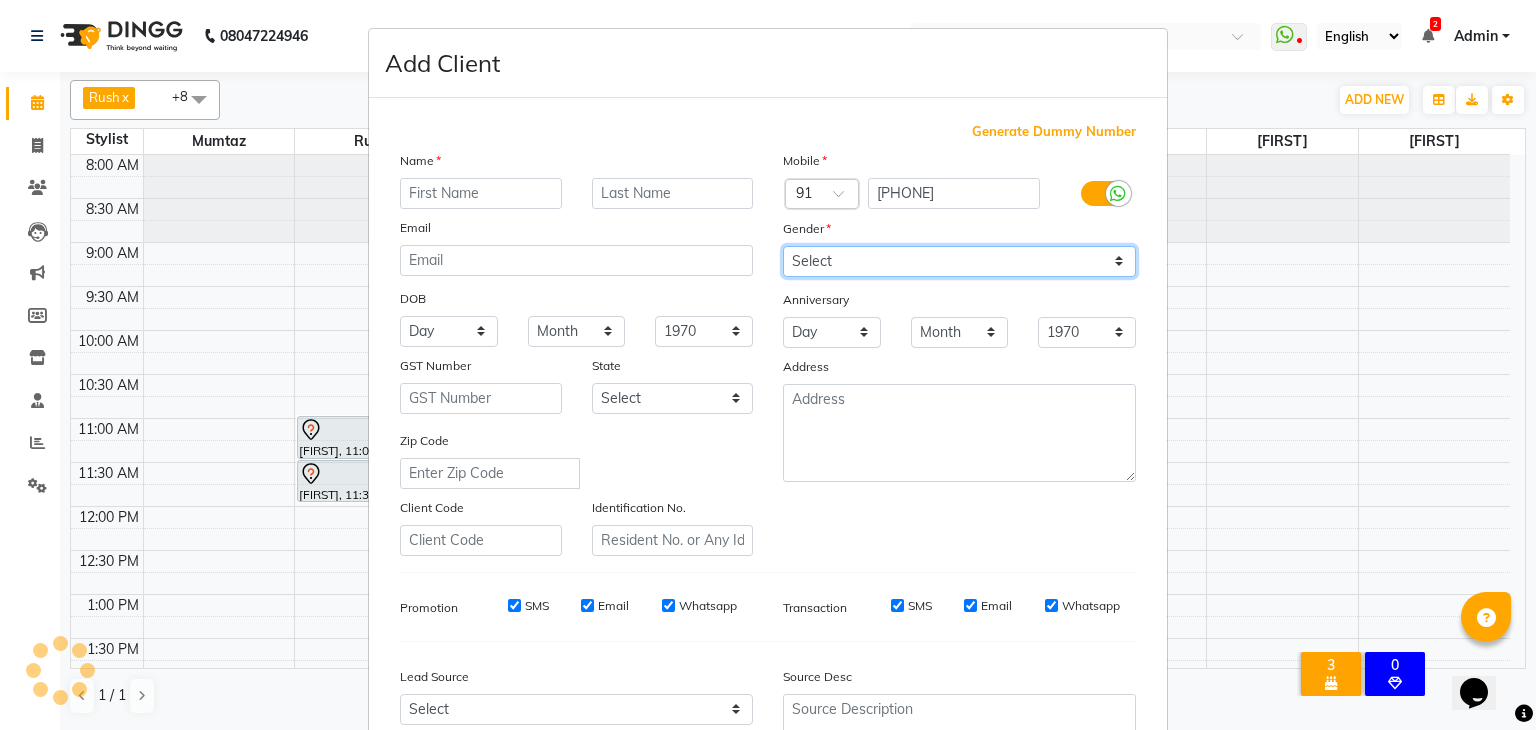 click on "Mobile Country Code × 91 9833495791 Gender Select Male Female Other Prefer Not To Say Anniversary Day 01 02 03 04 05 06 07 08 09 10 11 12 13 14 15 16 17 18 19 20 21 22 23 24 25 26 27 28 29 30 31 Month January February March April May June July August September October November December 1970 1971 1972 1973 1974 1975 1976 1977 1978 1979 1980 1981 1982 1983 1984 1985 1986 1987 1988 1989 1990 1991 1992 1993 1994 1995 1996 1997 1998 1999 2000 2001 2002 2003 2004 2005 2006 2007 2008 2009 2010 2011 2012 2013 2014 2015 2016 2017 2018 2019 2020 2021 2022 2023 2024 2025 Address" at bounding box center (959, 353) 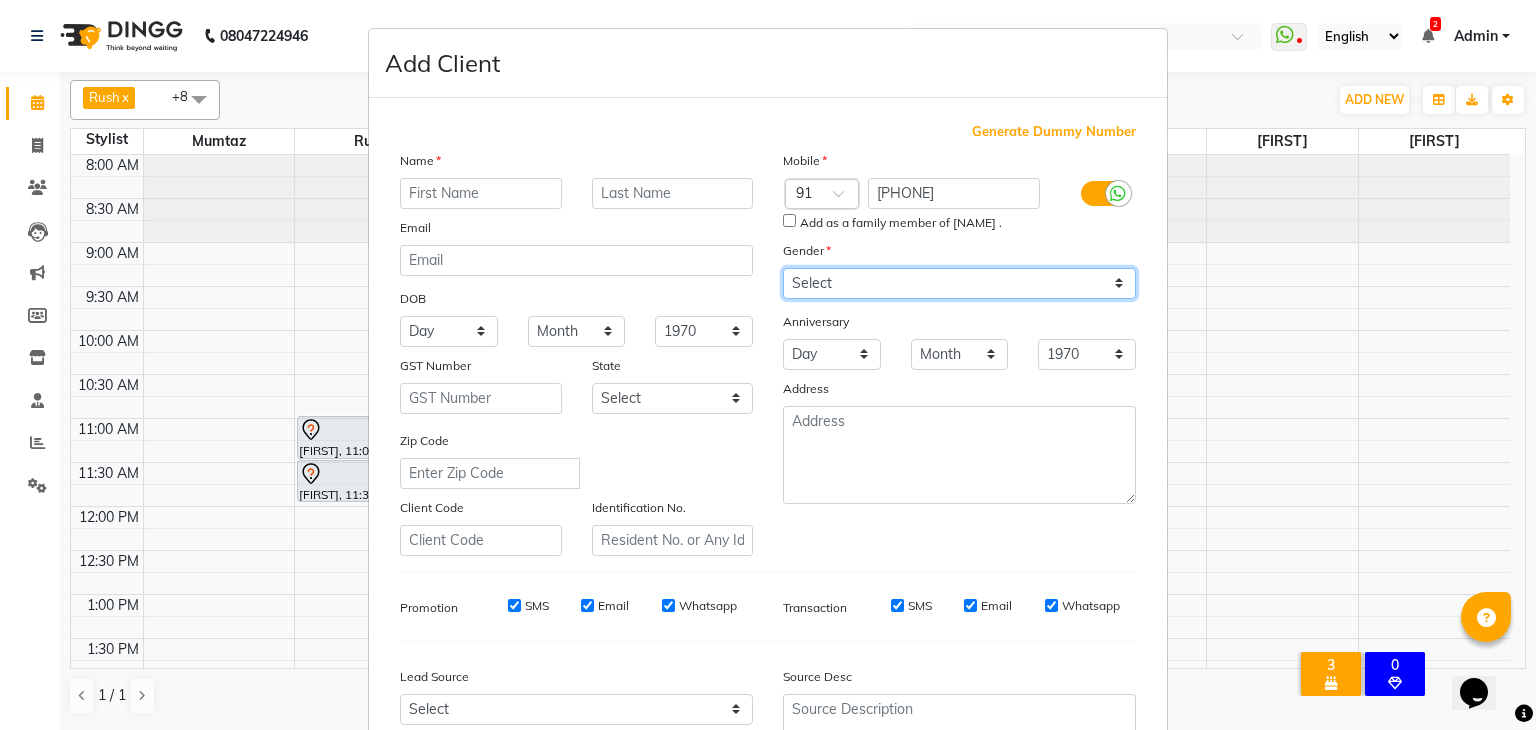 select on "female" 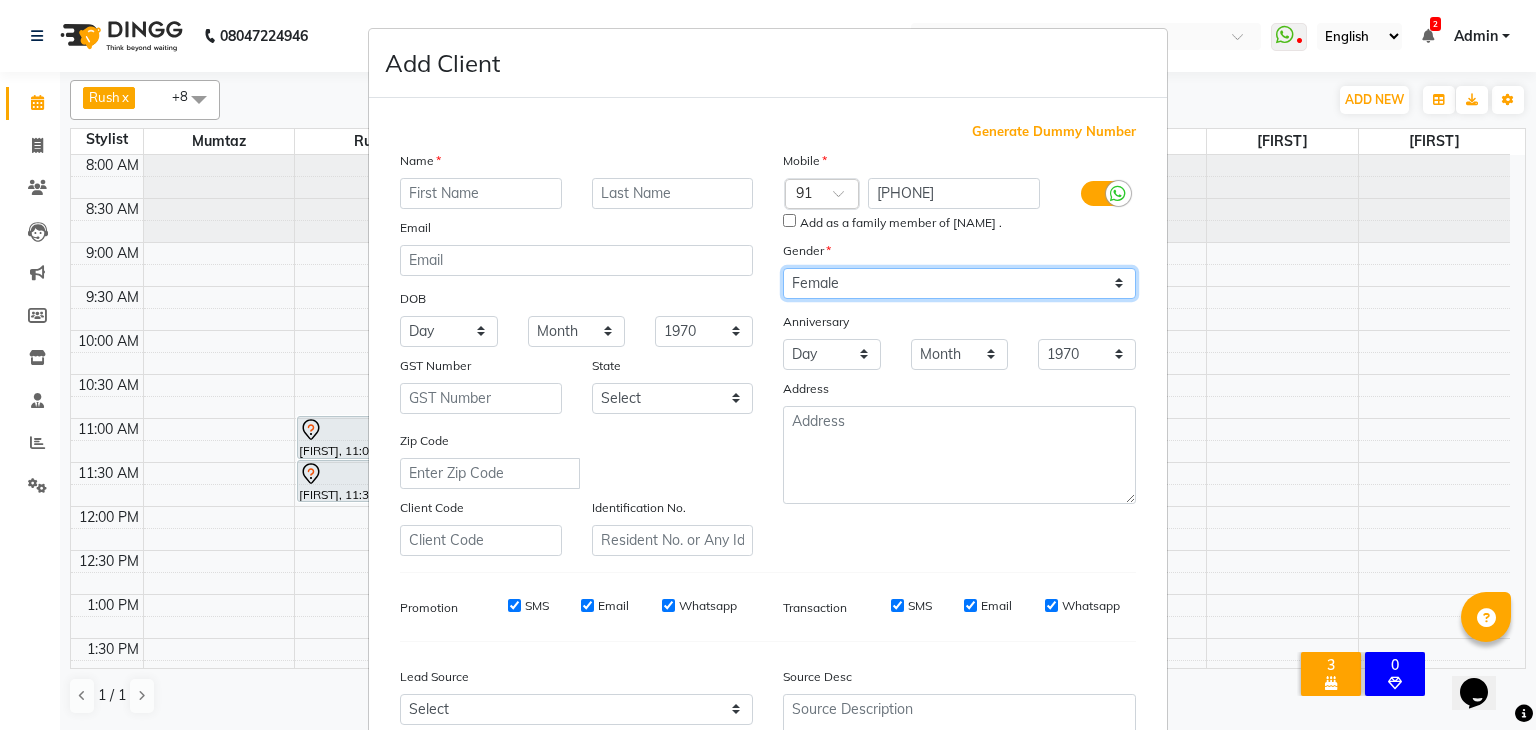 click on "Select Male Female Other Prefer Not To Say" at bounding box center [959, 283] 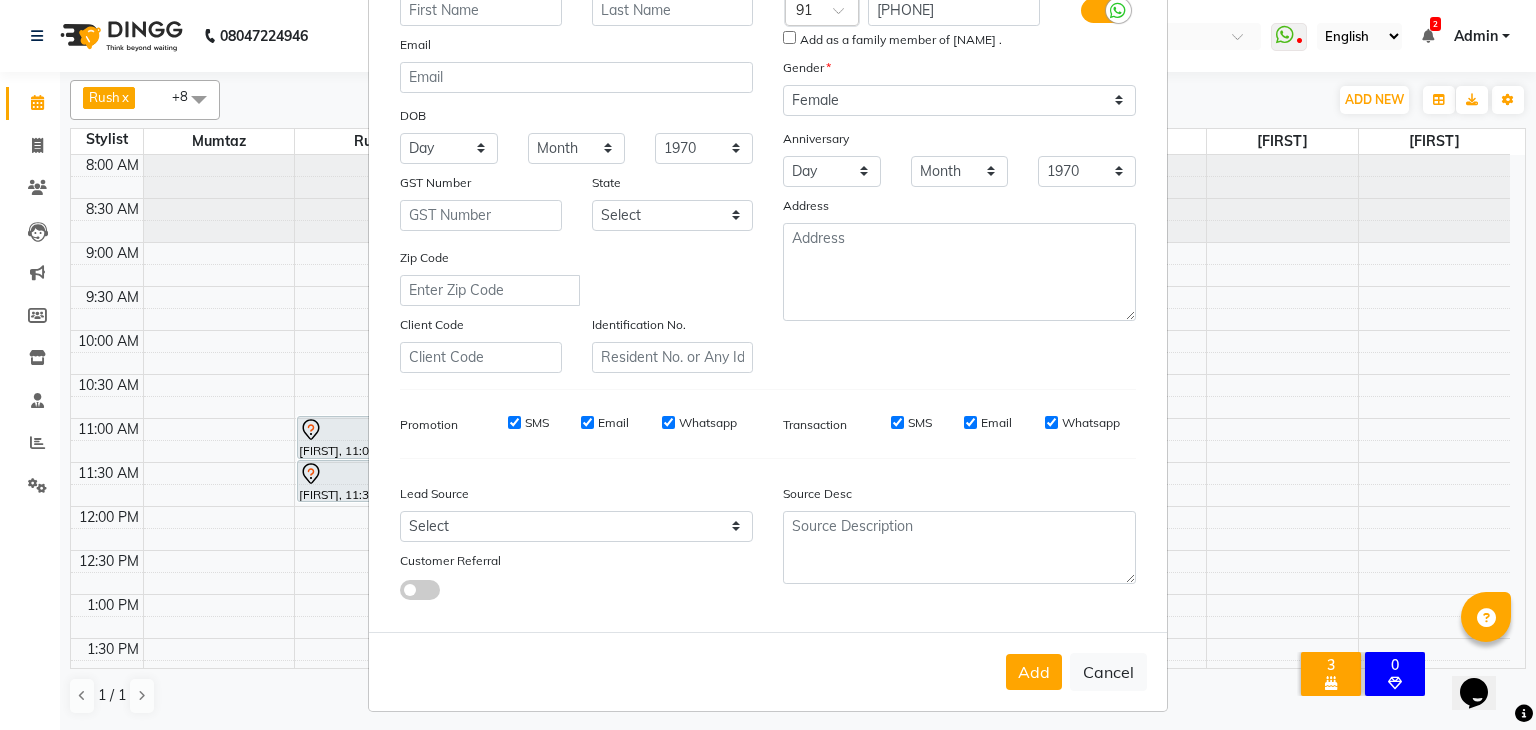 scroll, scrollTop: 0, scrollLeft: 0, axis: both 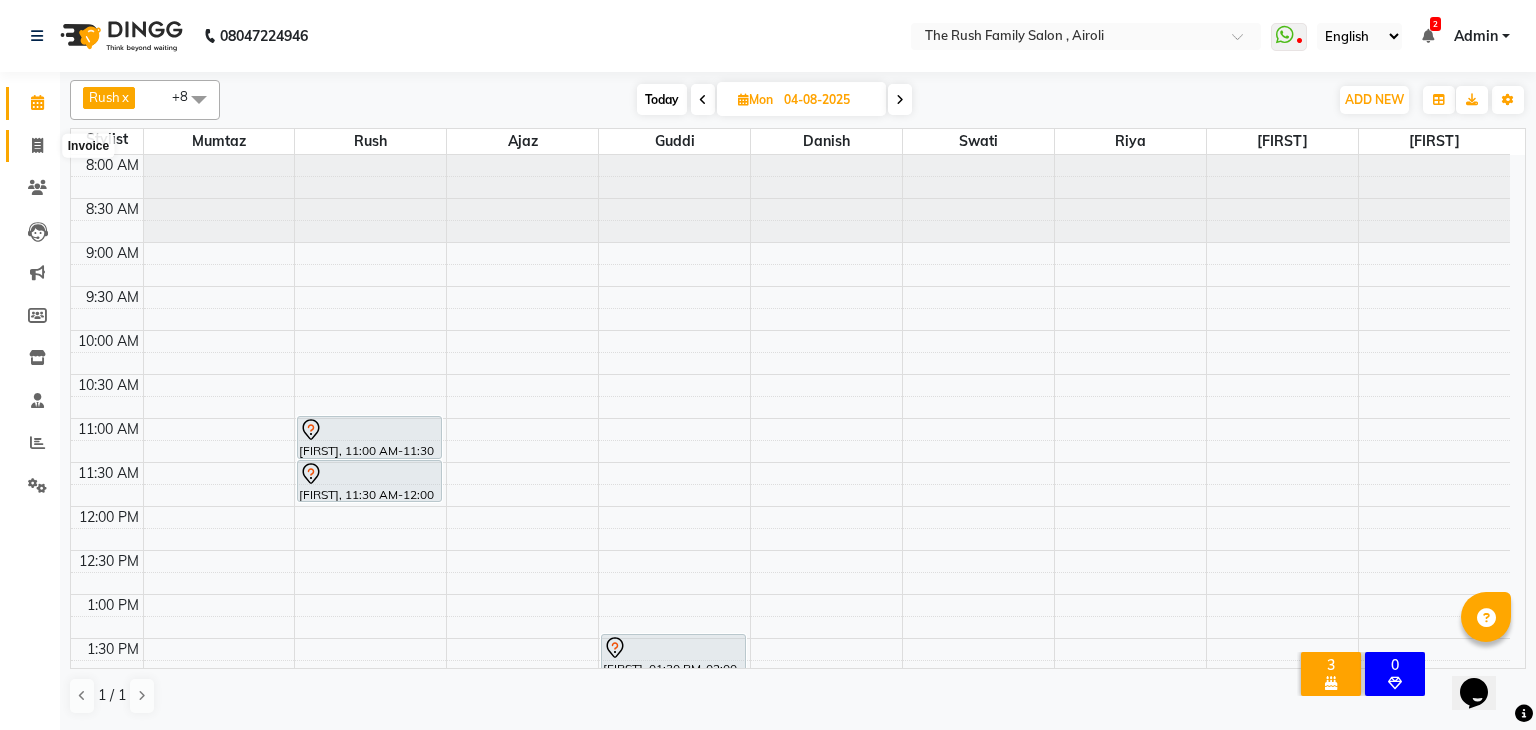 click 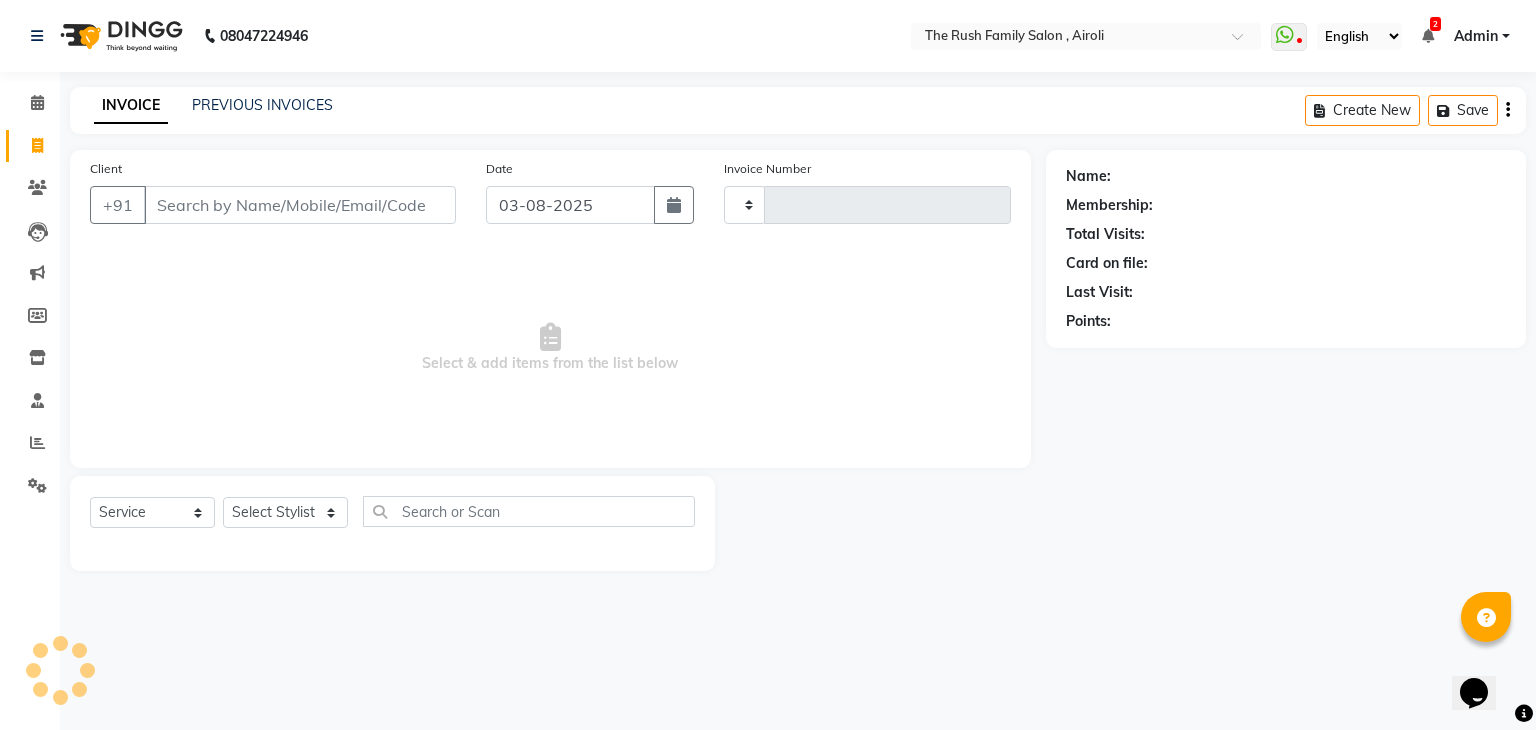 type on "2829" 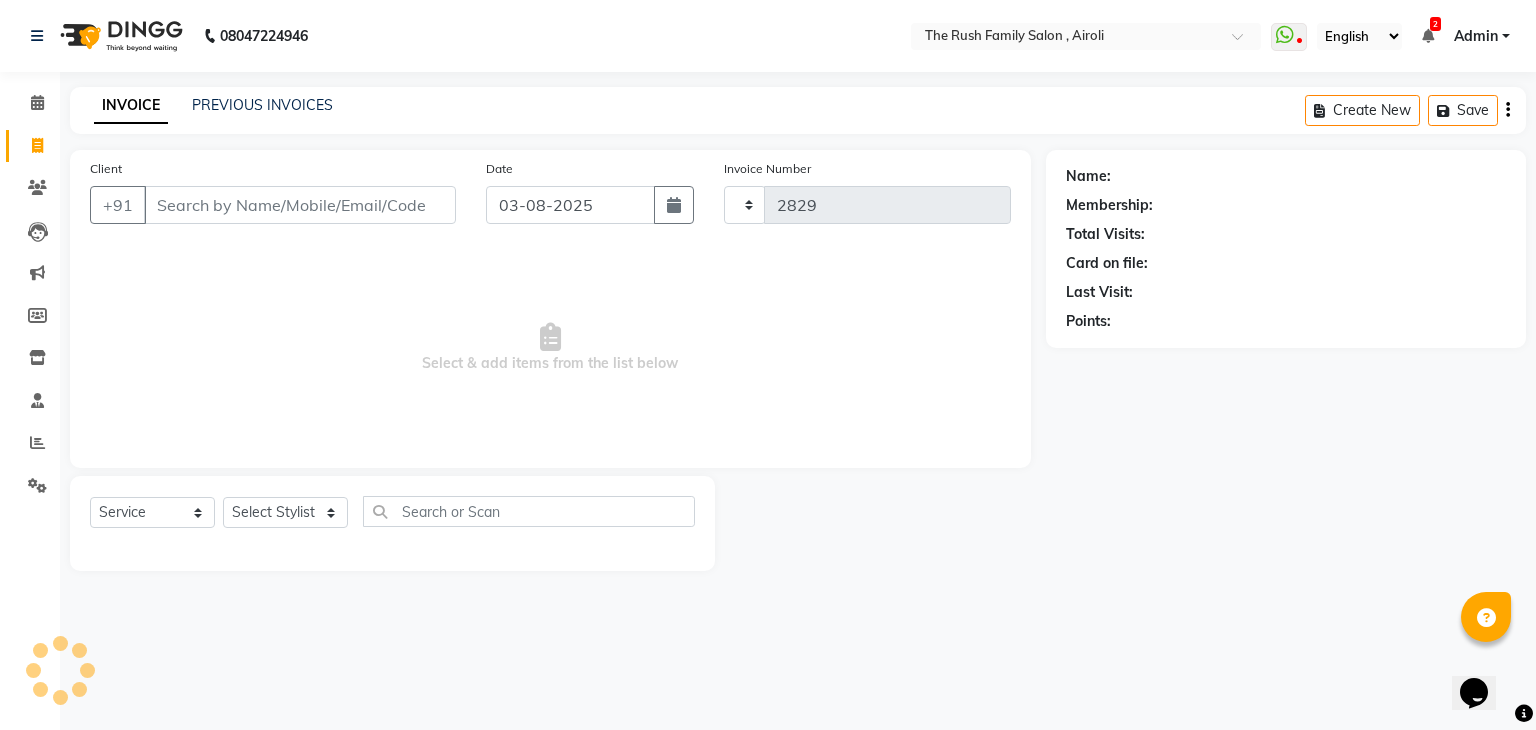 select on "5419" 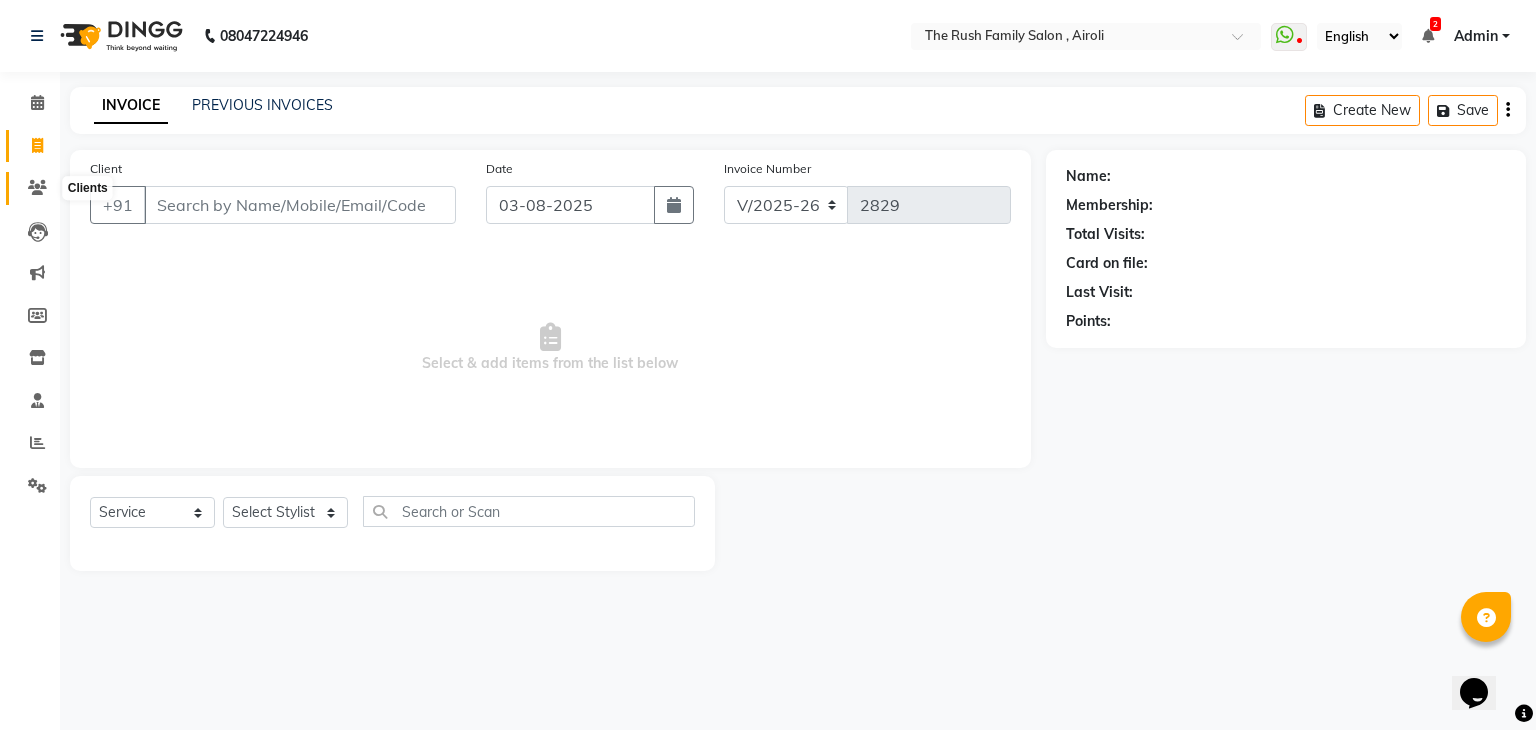 click 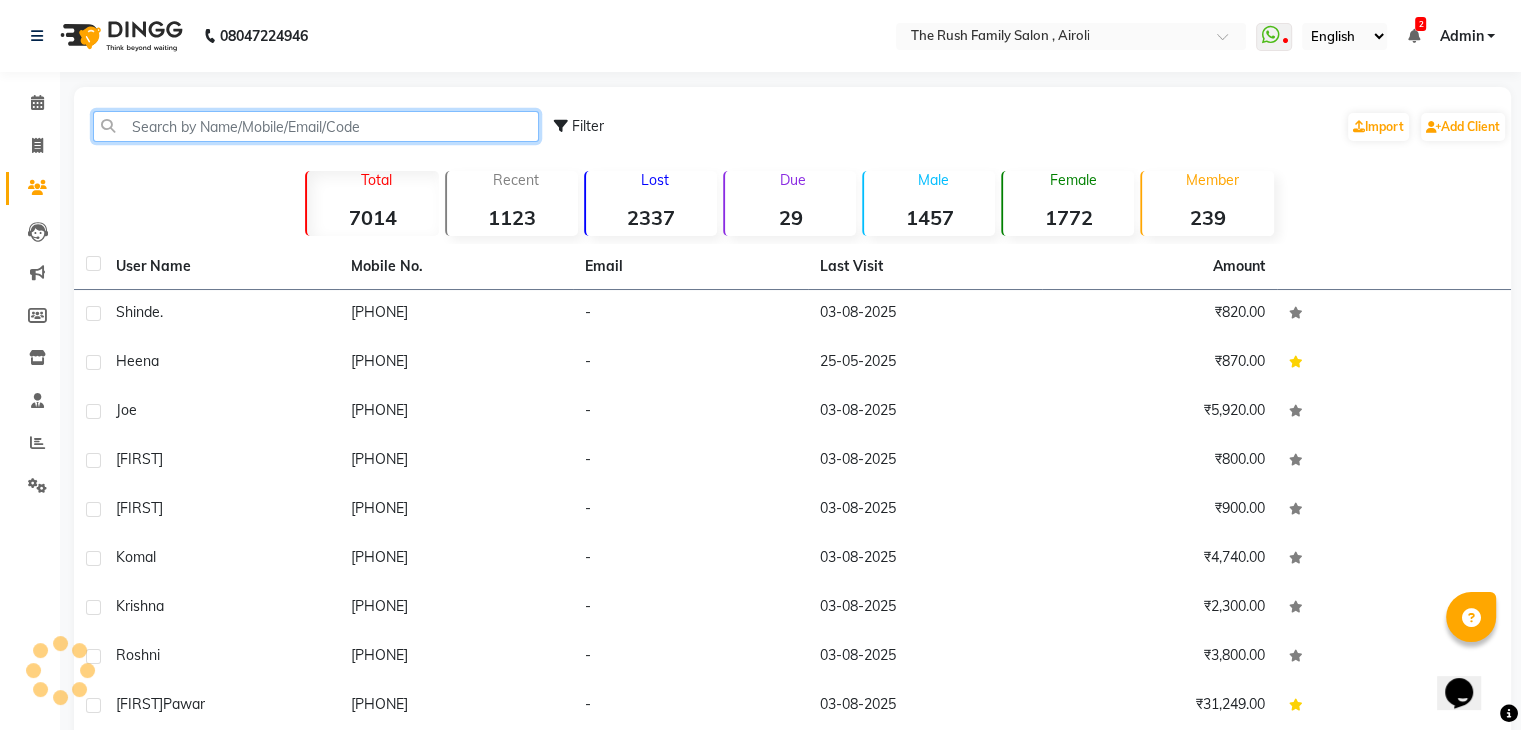 click 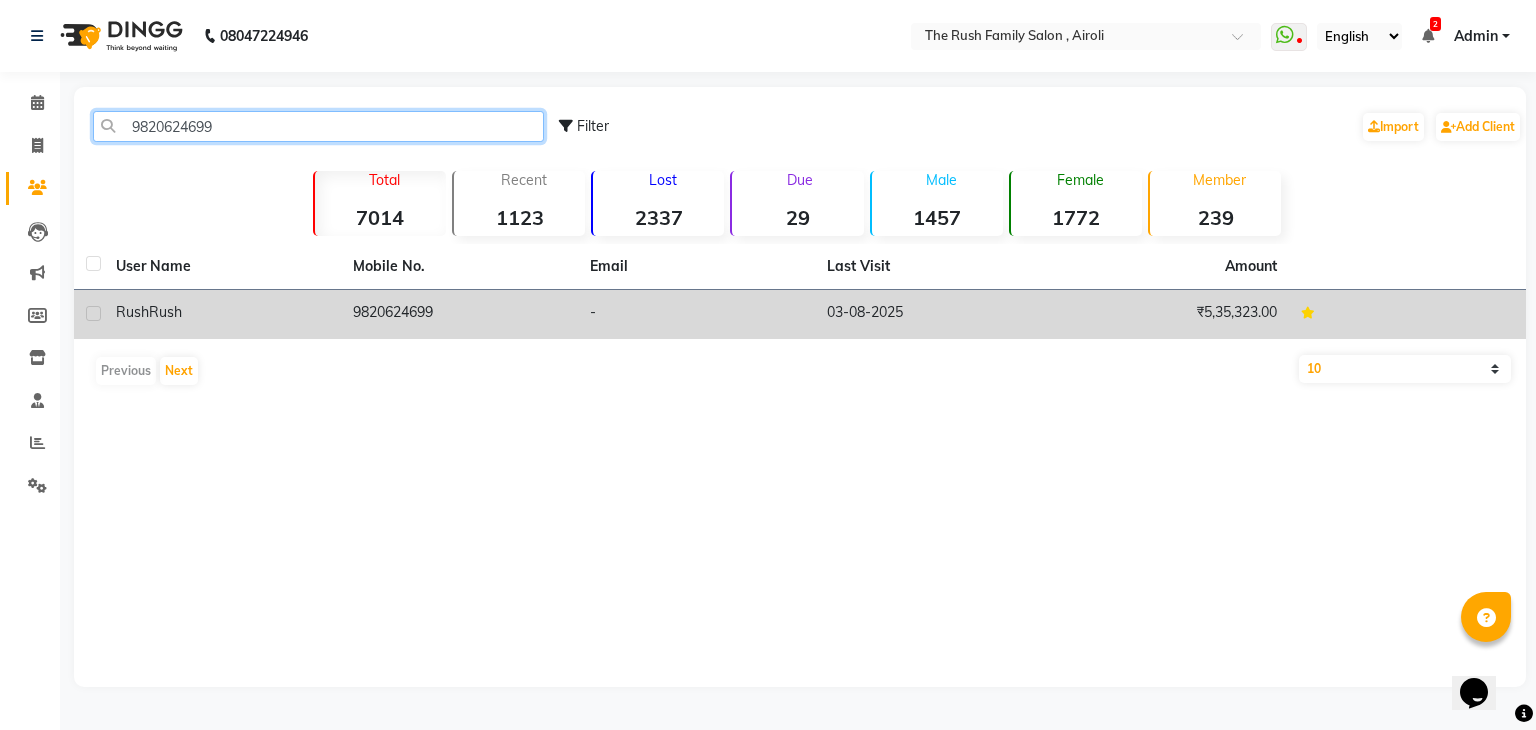 type on "9820624699" 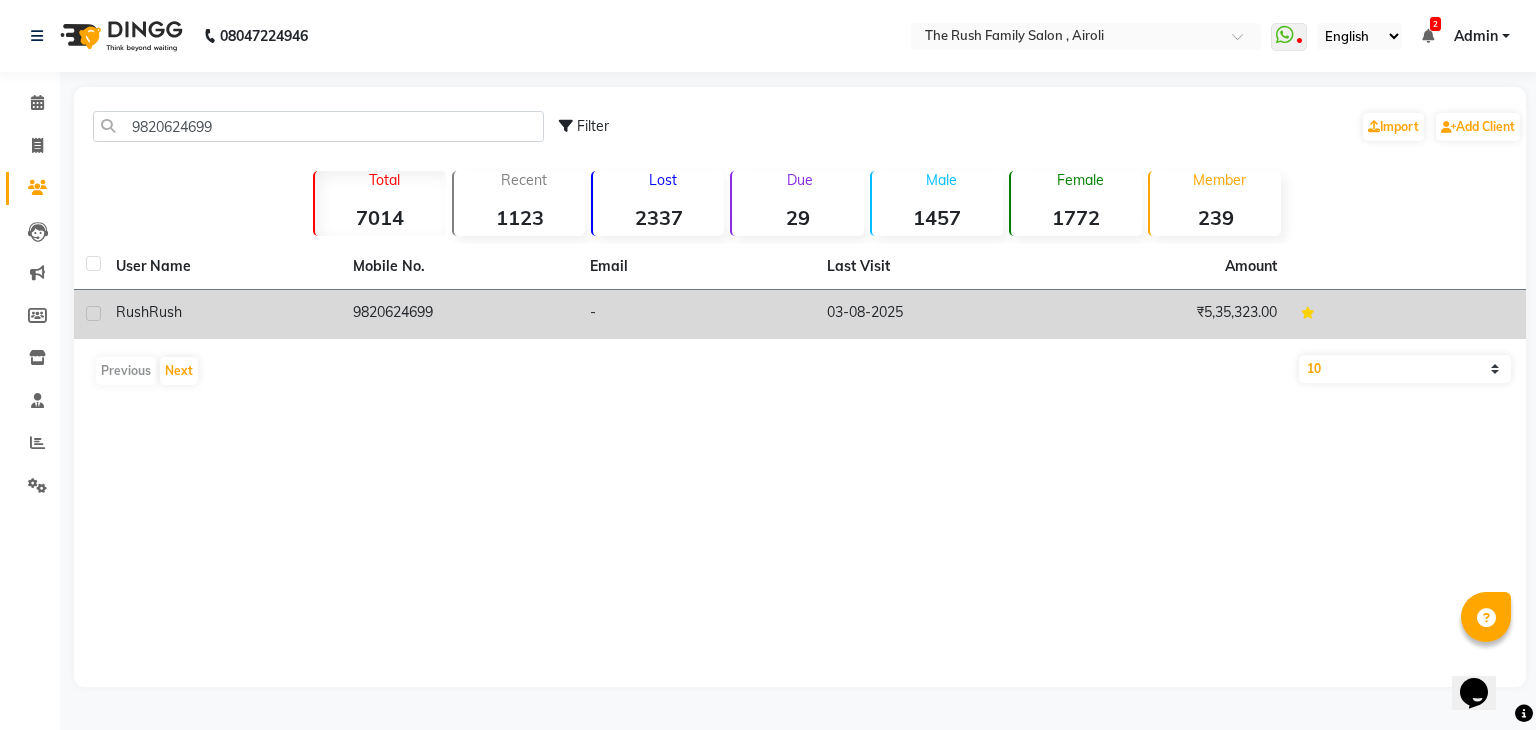 click 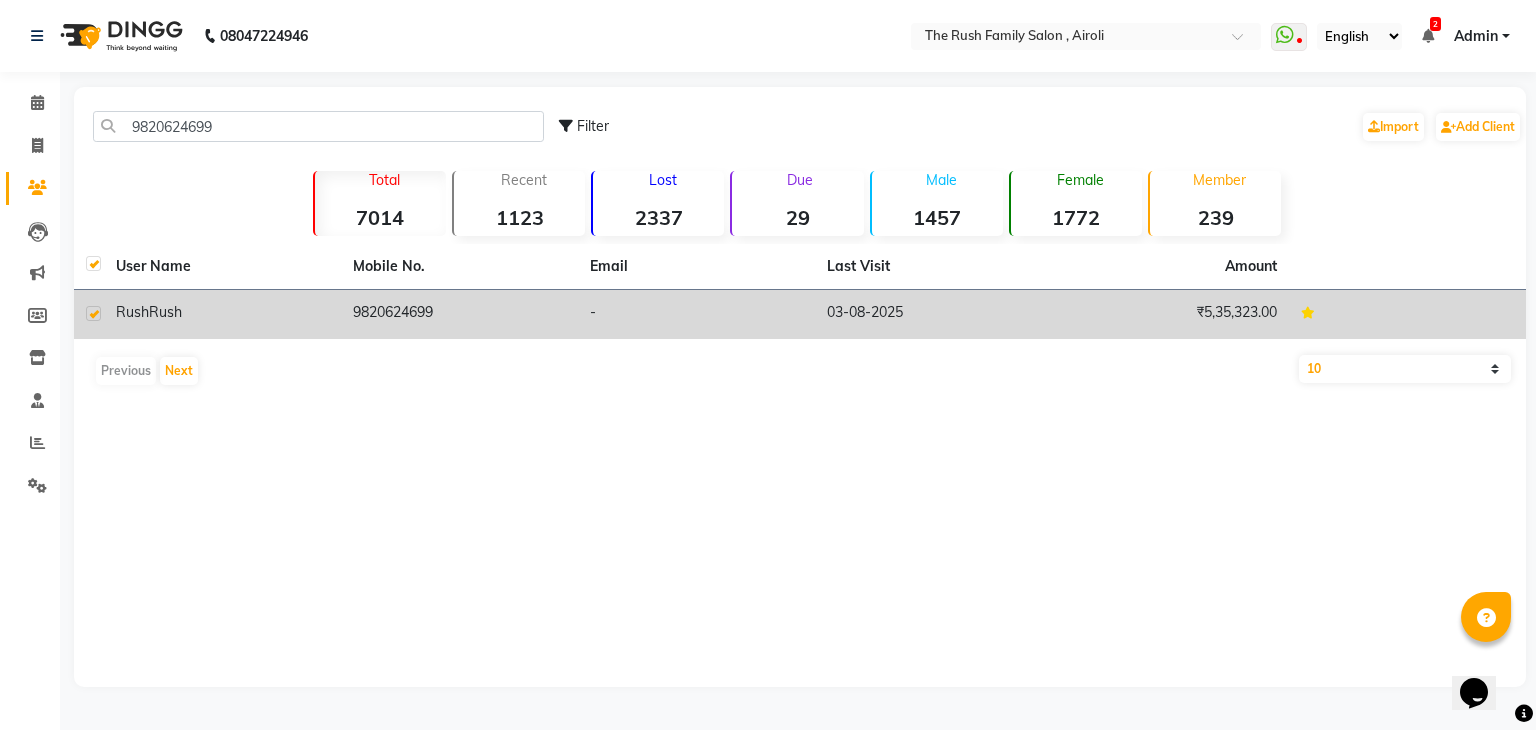checkbox on "true" 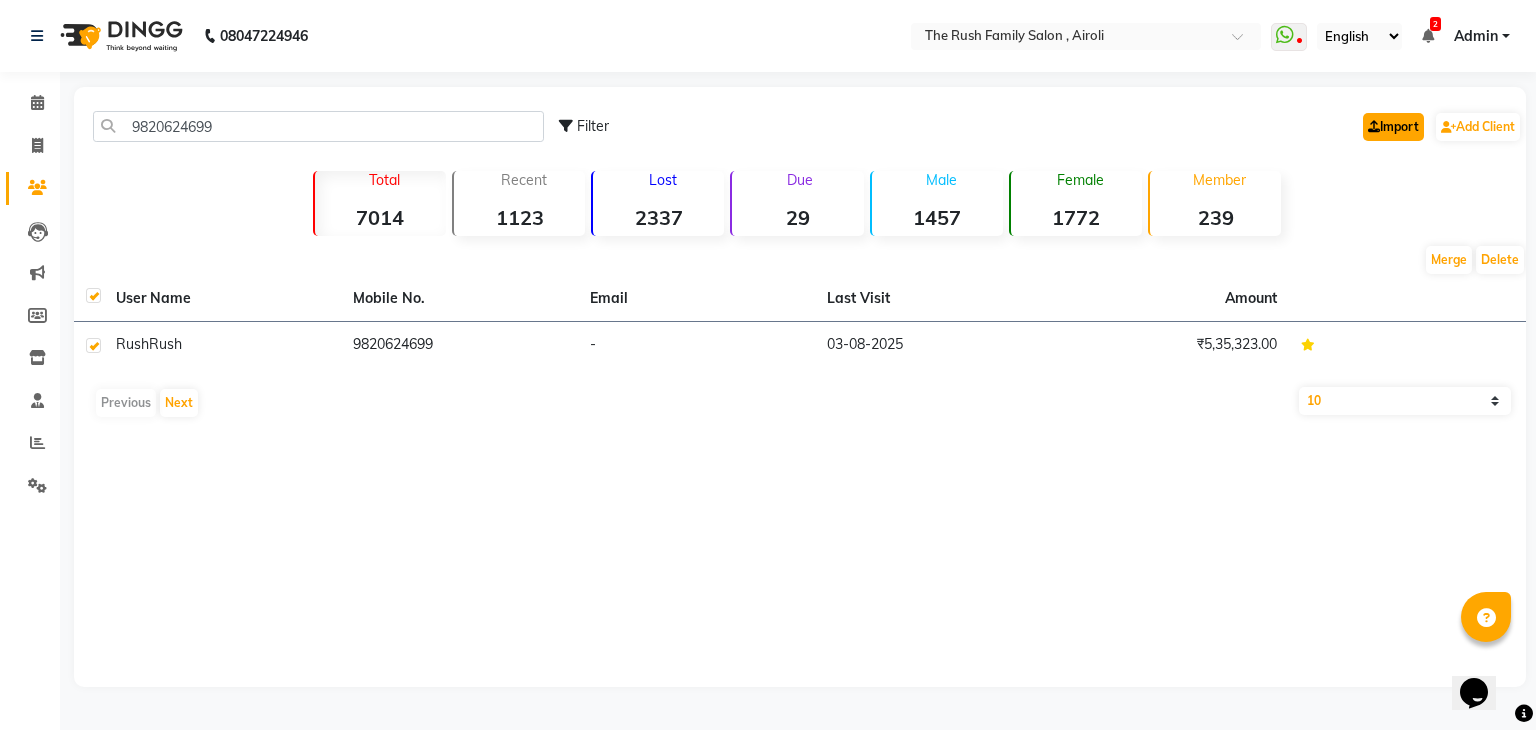 click on "Import" 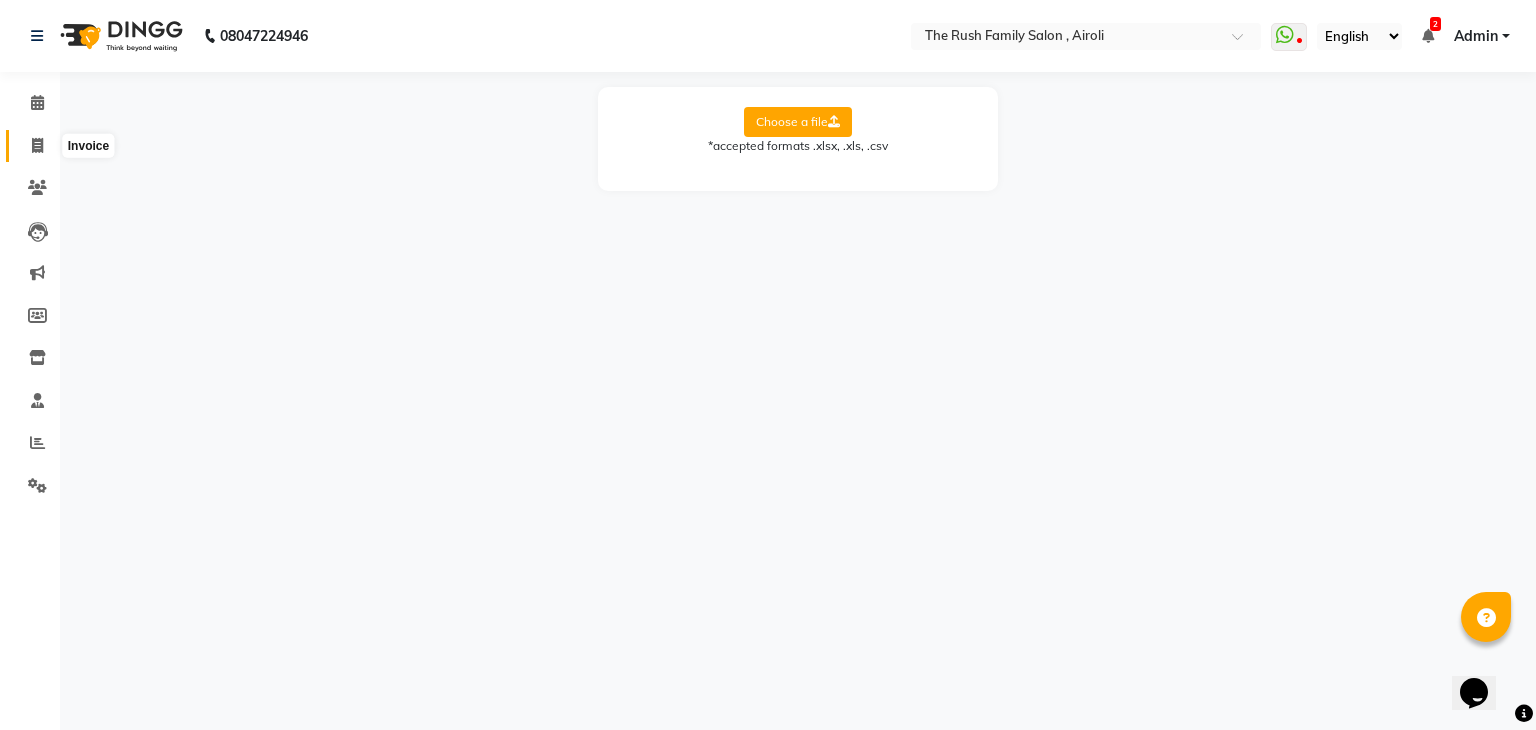 click 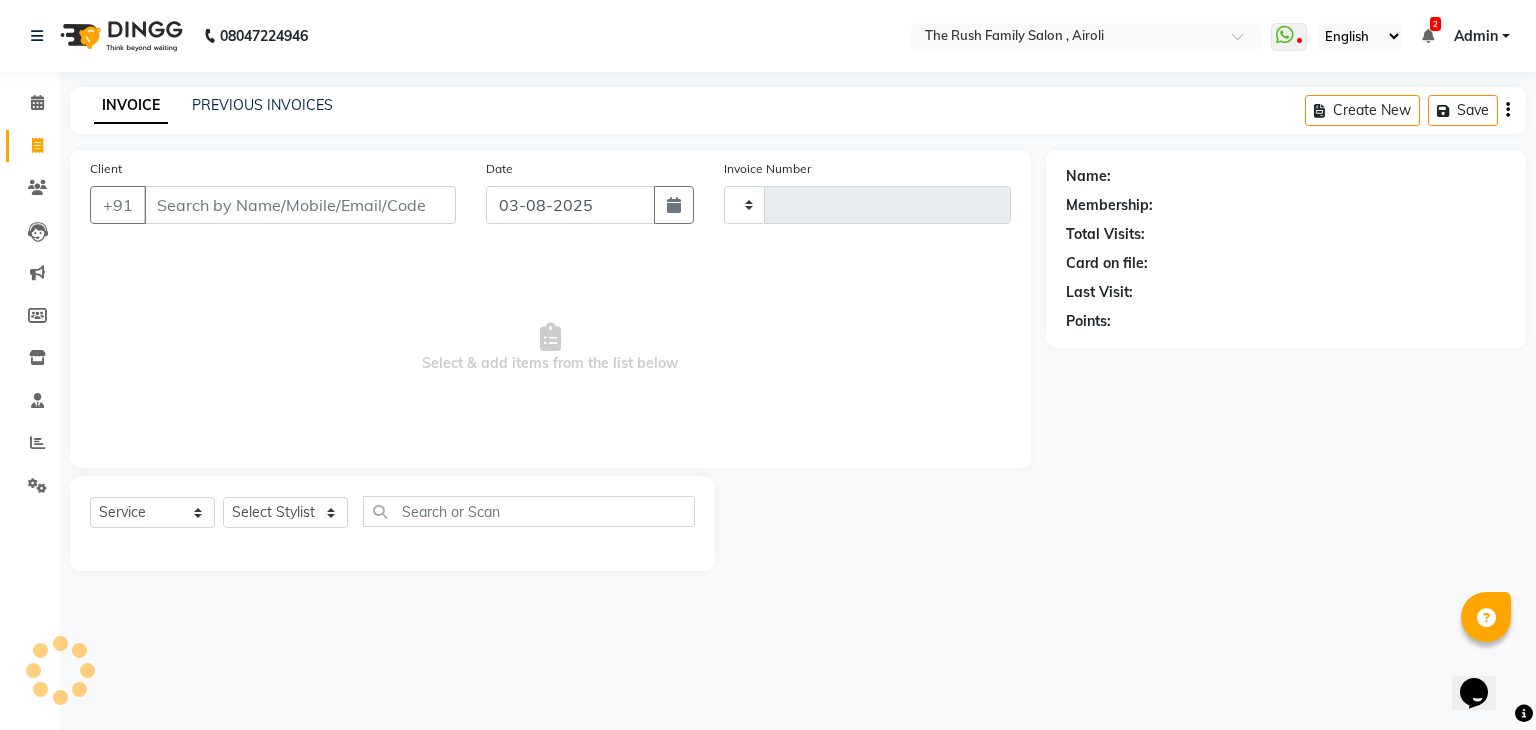 type on "2829" 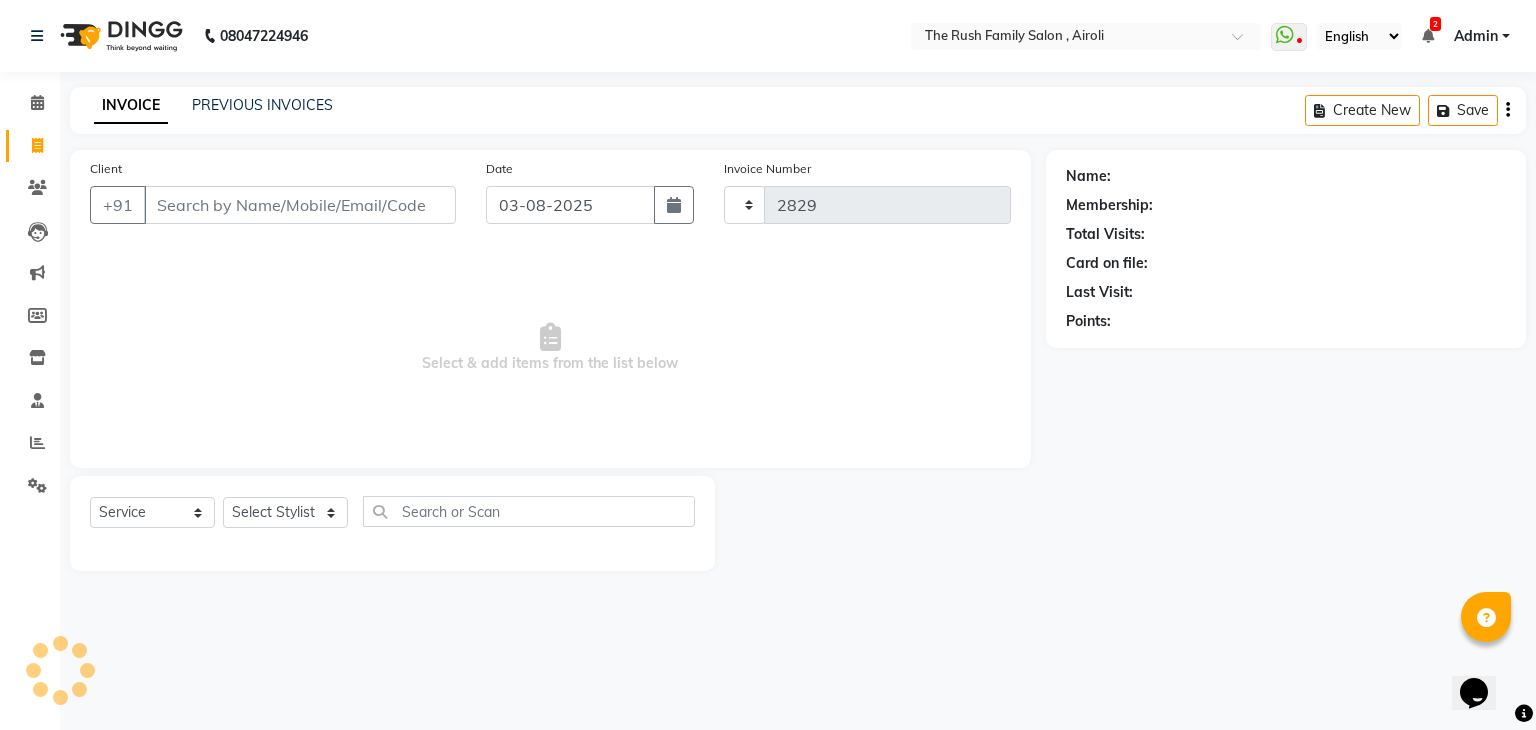 select on "5419" 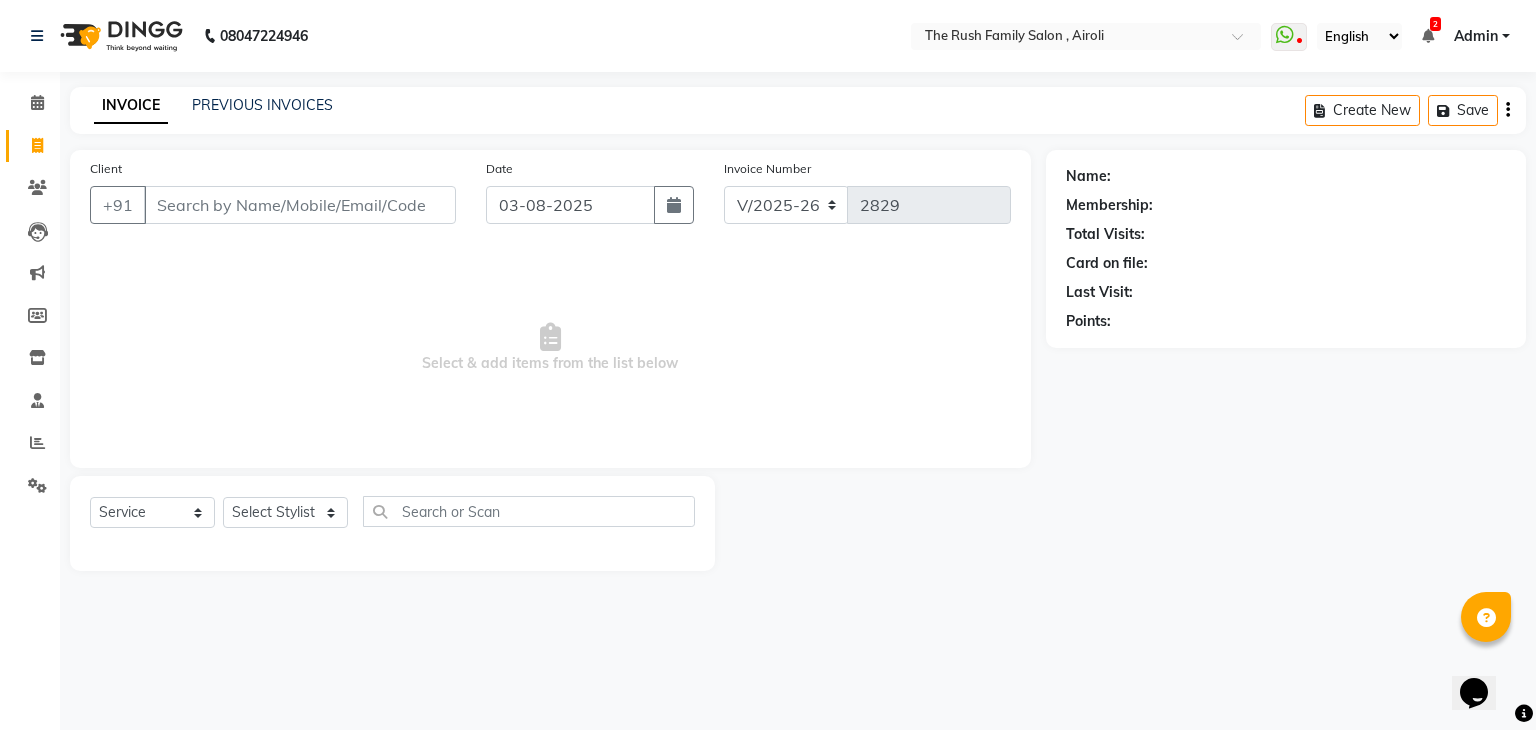 click on "Client" at bounding box center [300, 205] 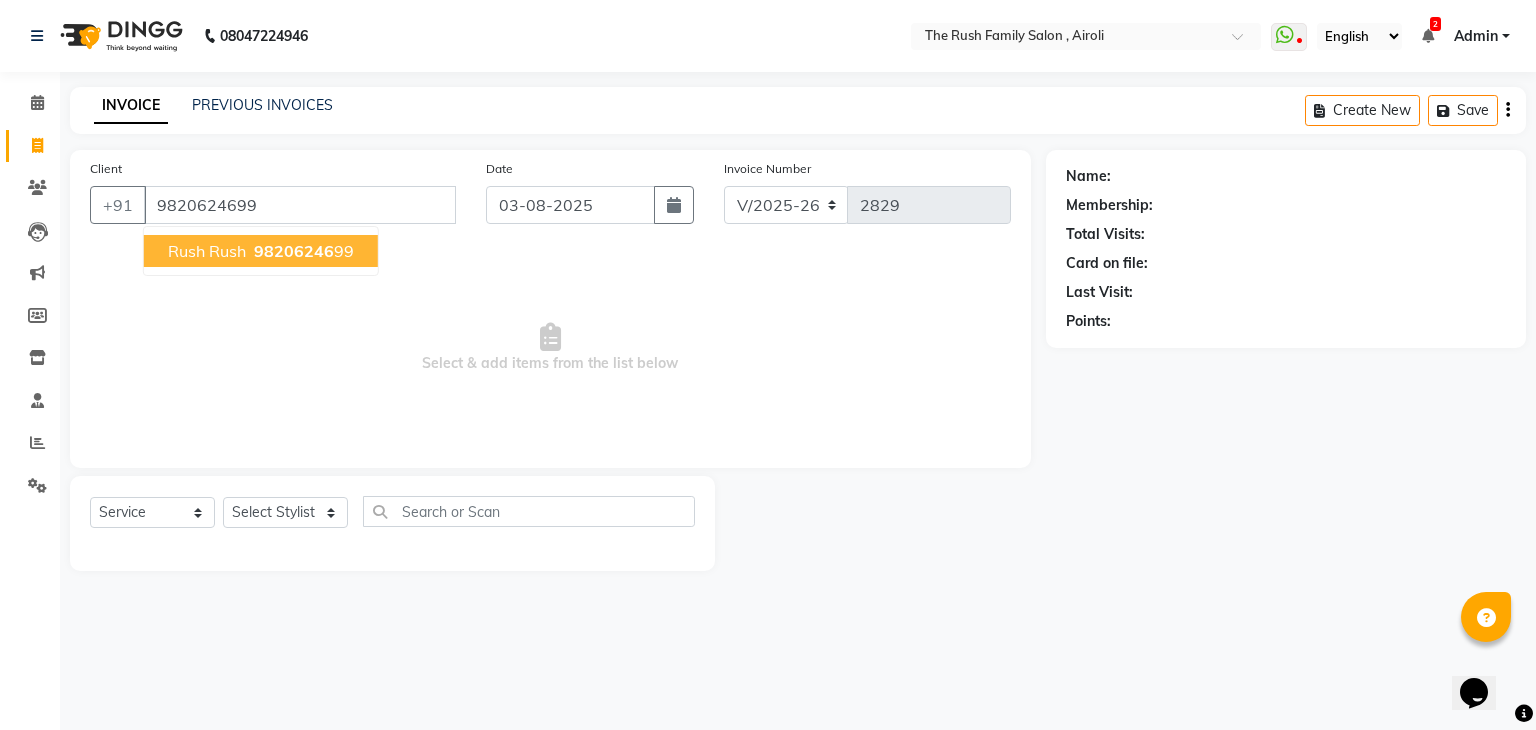 type on "9820624699" 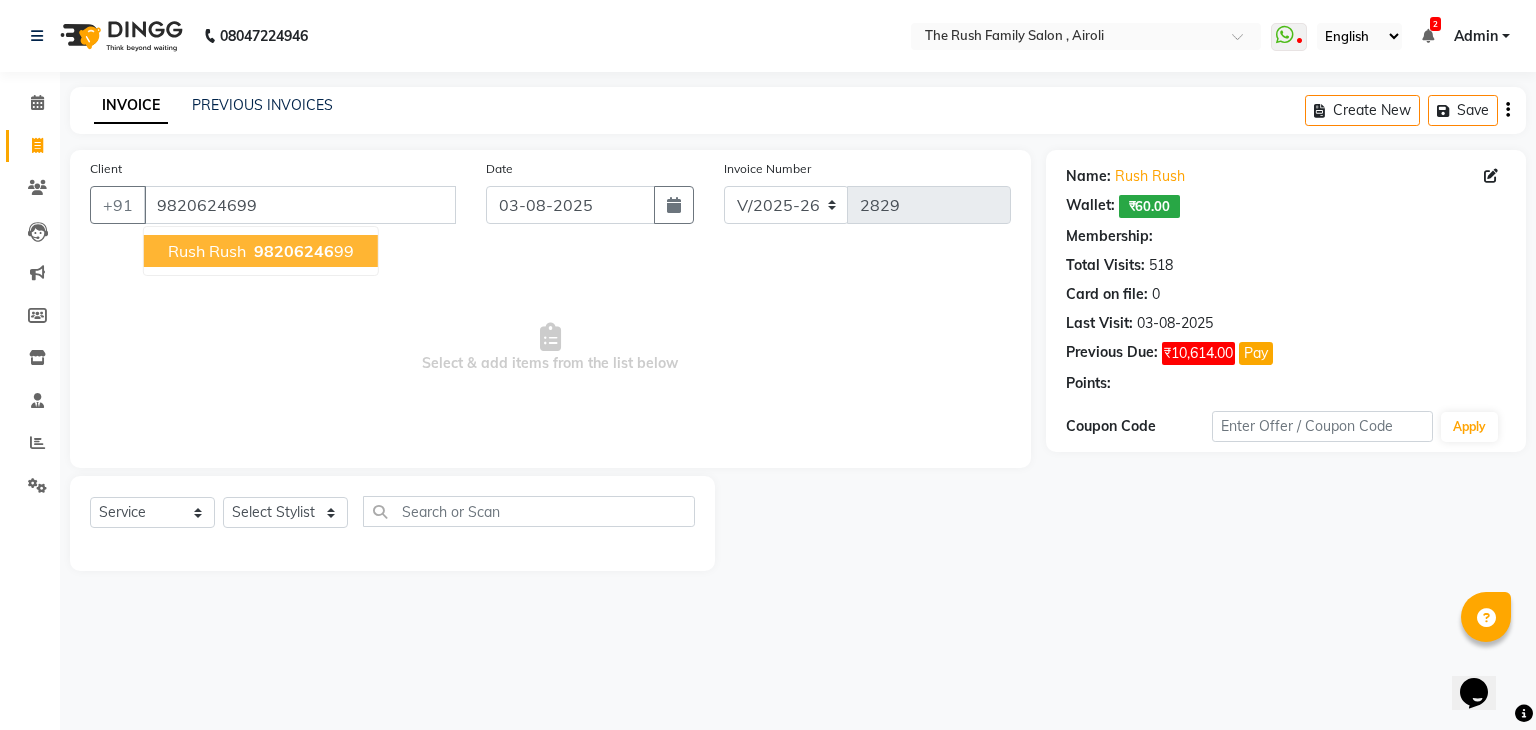 click on "Rush Rush" at bounding box center [207, 251] 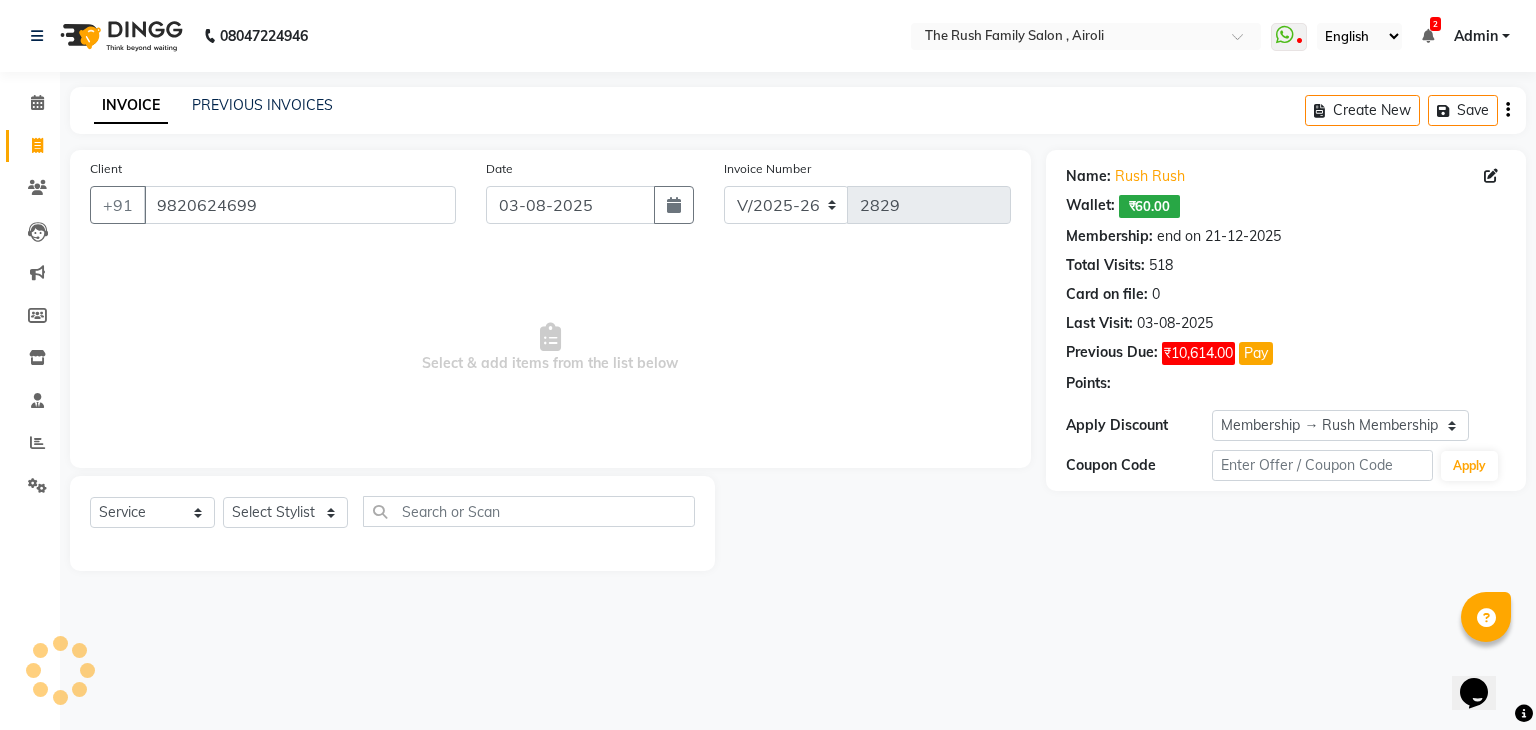 select on "2: Object" 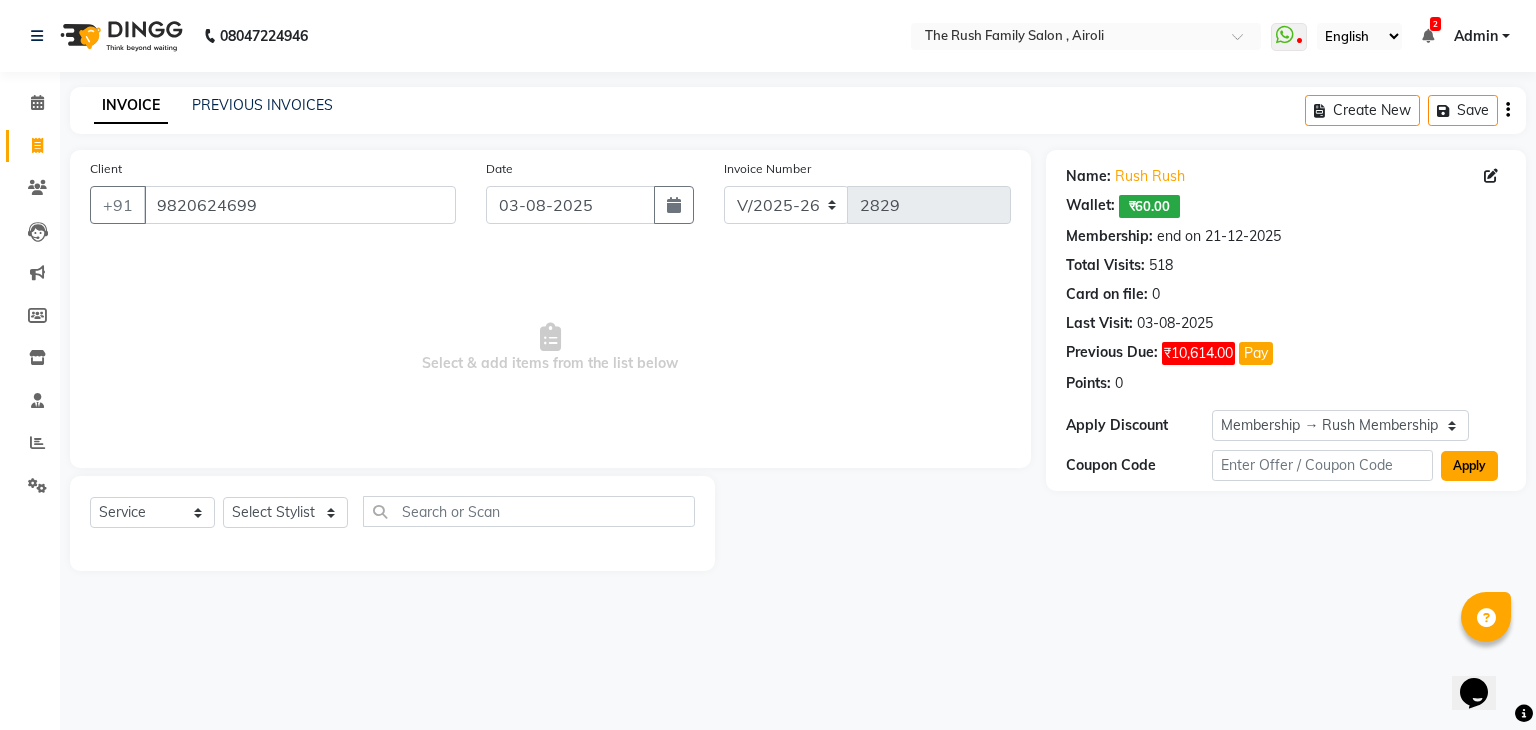 click on "Apply" 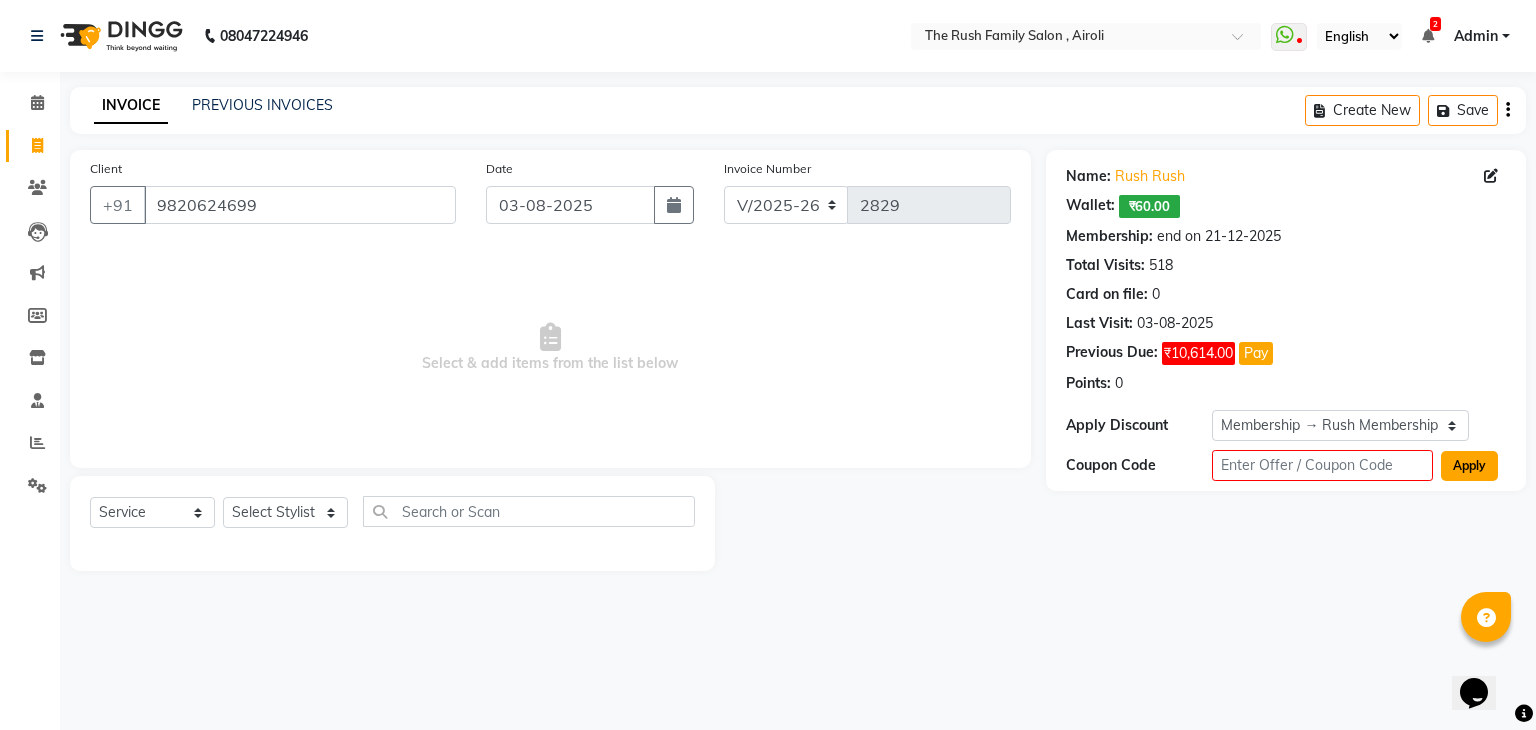 click on "Apply" 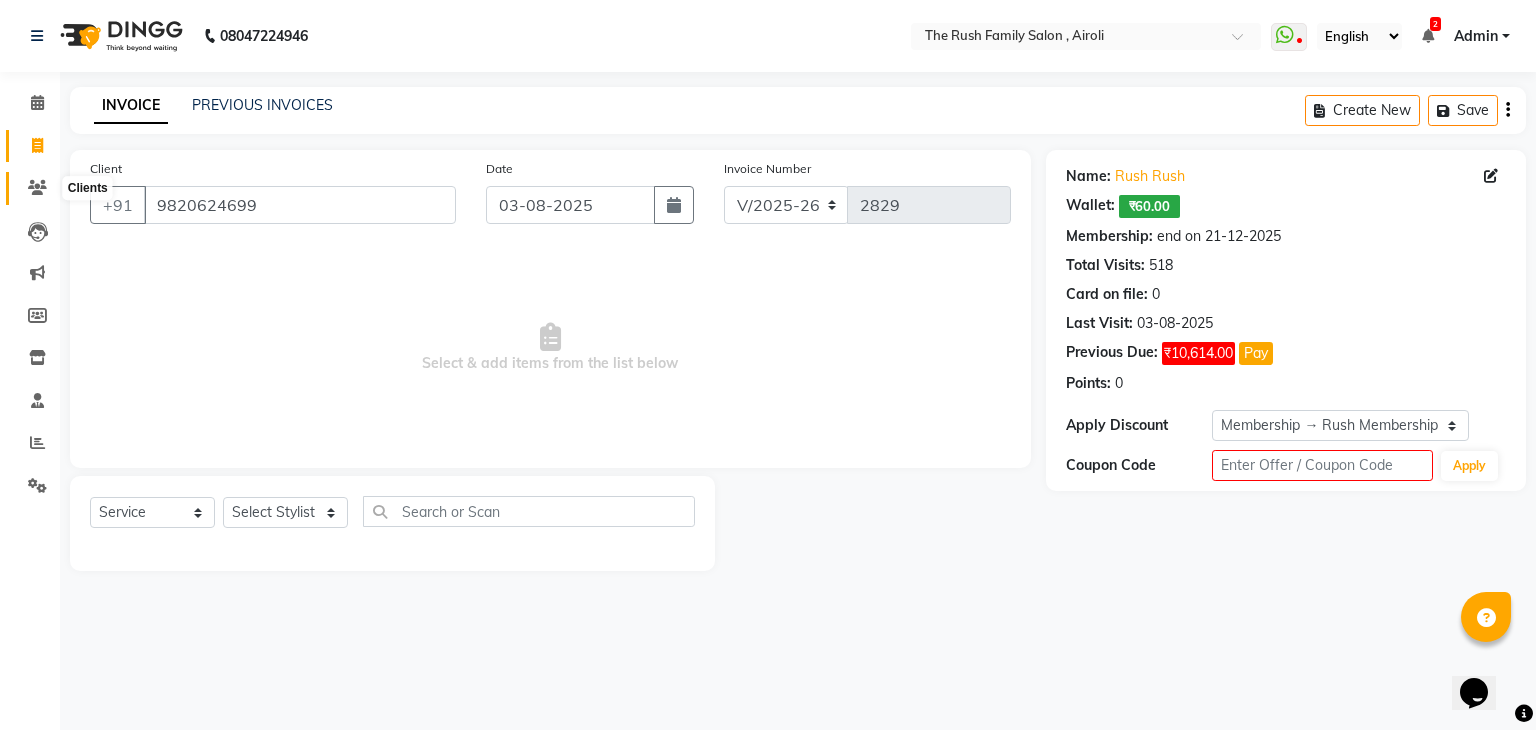 click 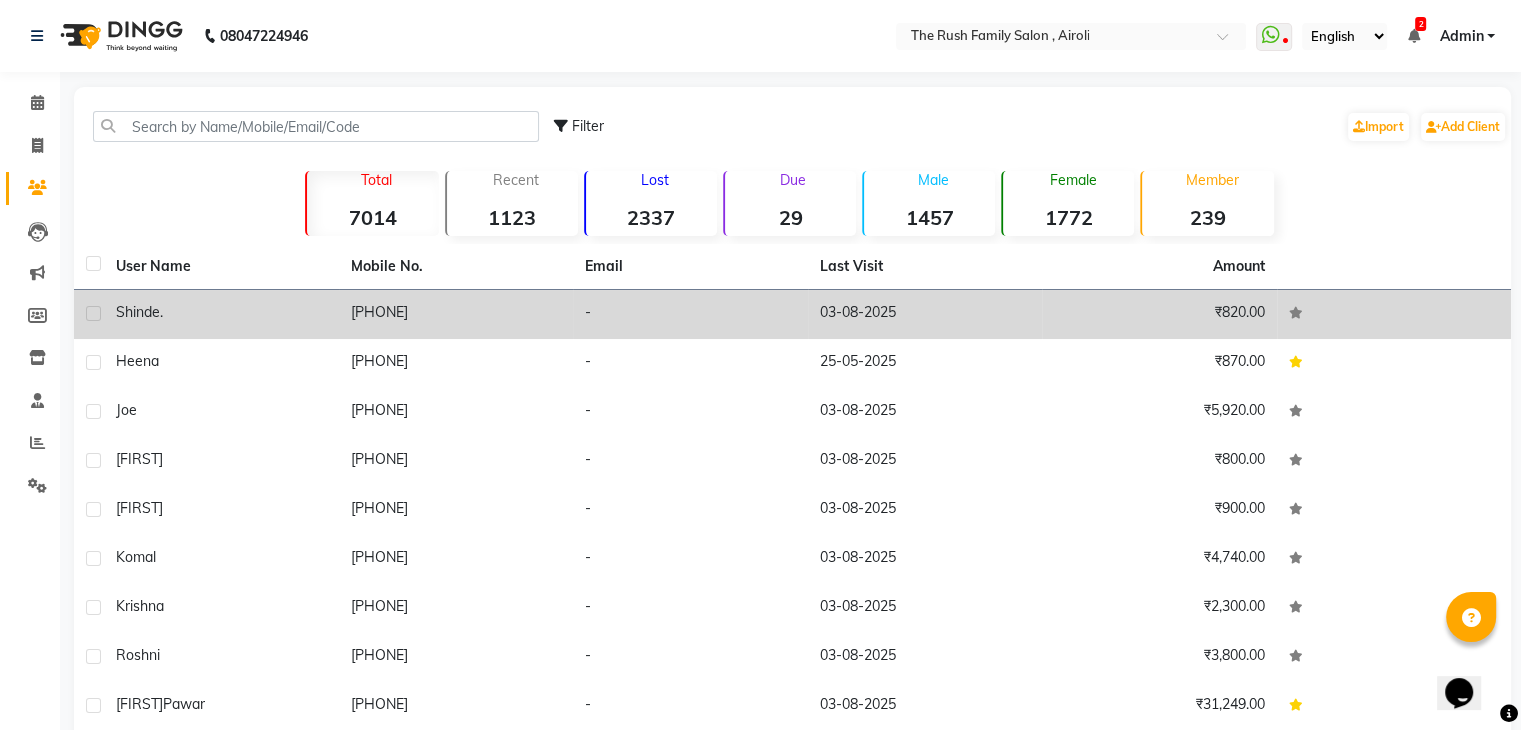 click 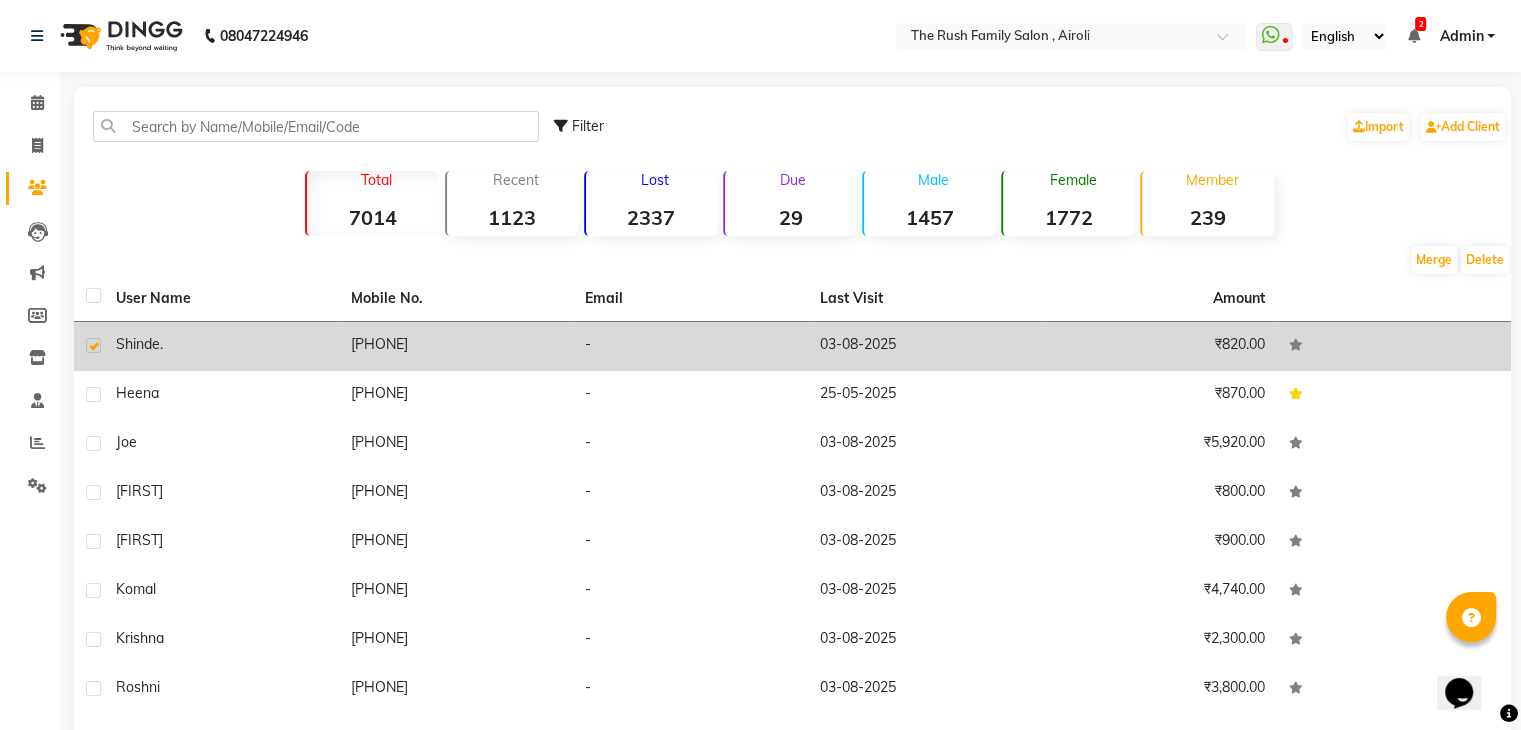 click on "[PHONE]" 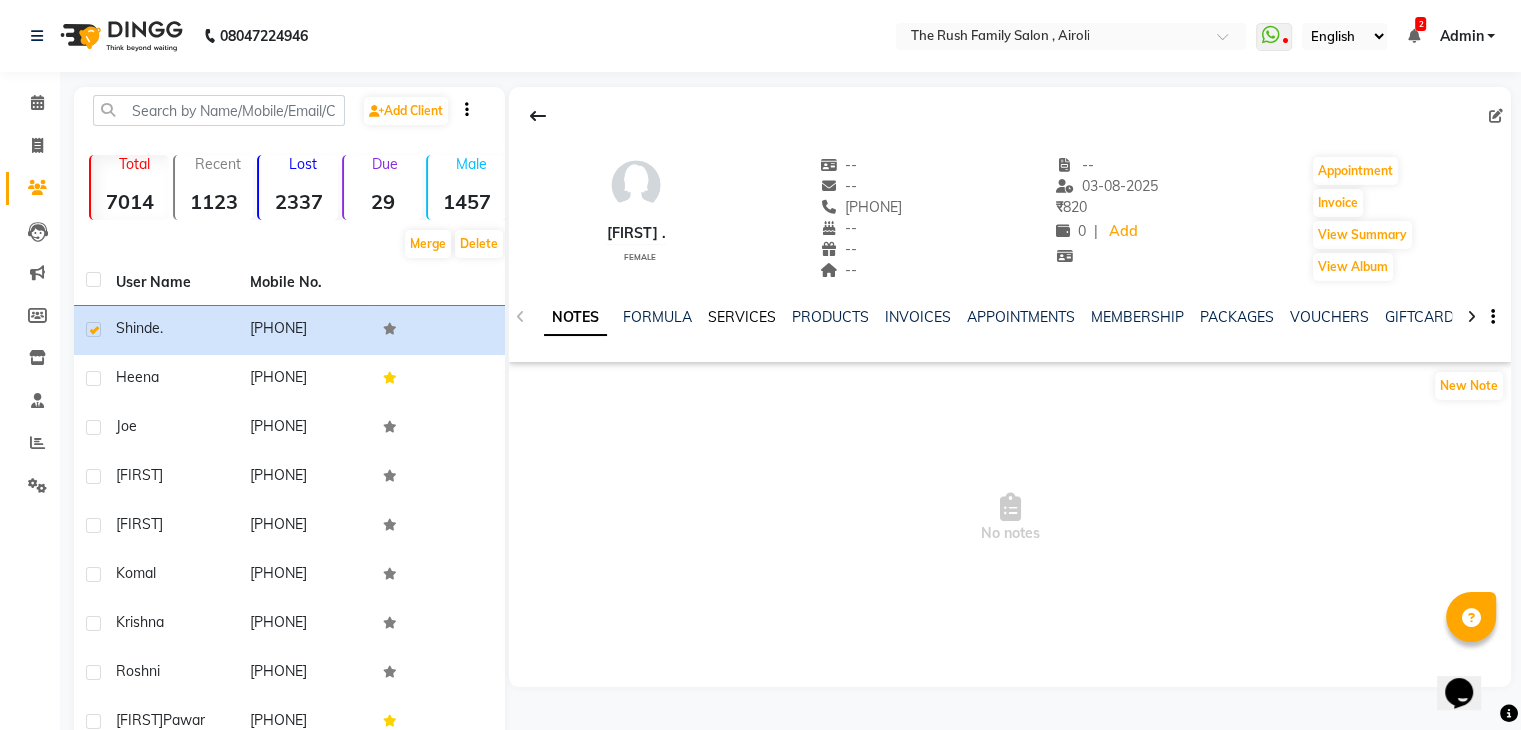 click on "SERVICES" 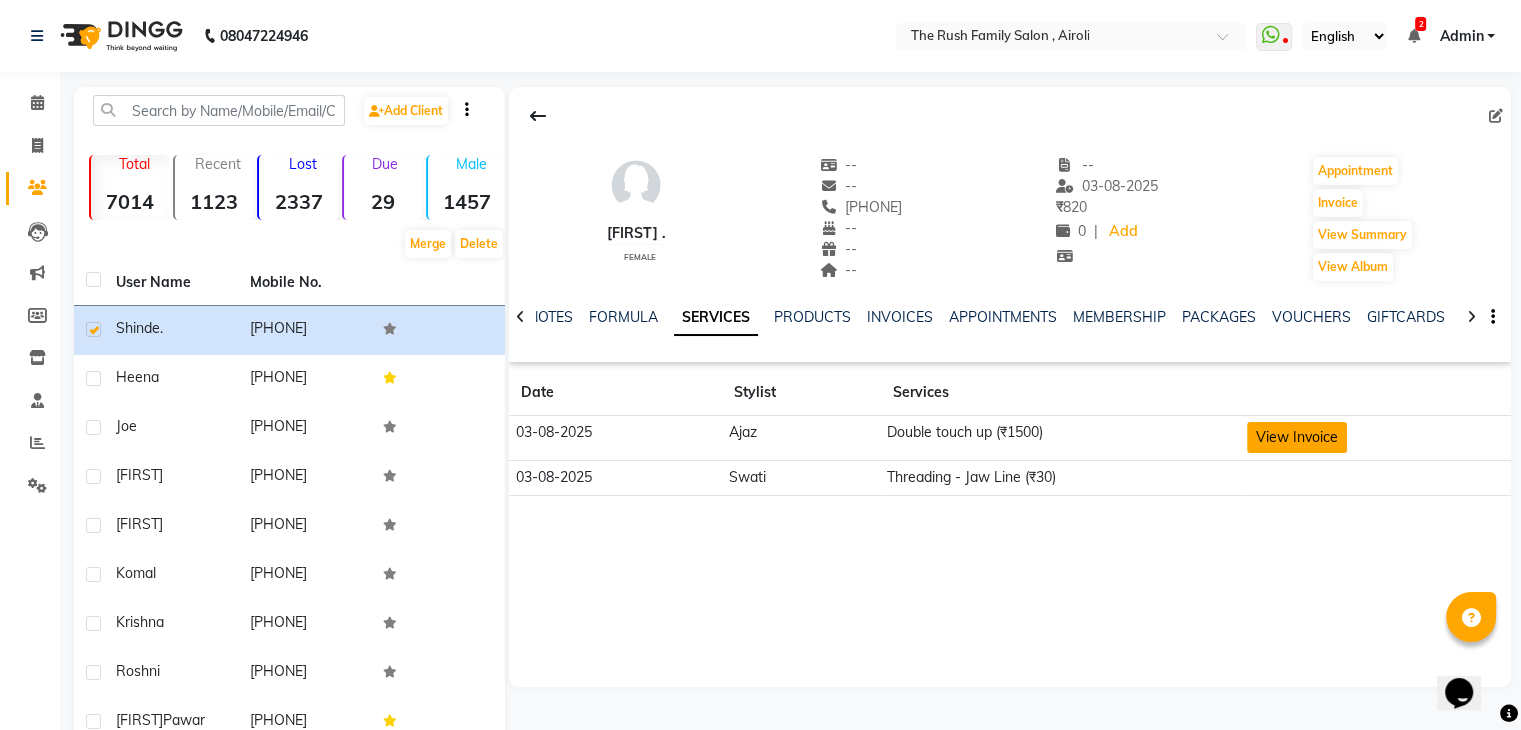 click on "View Invoice" 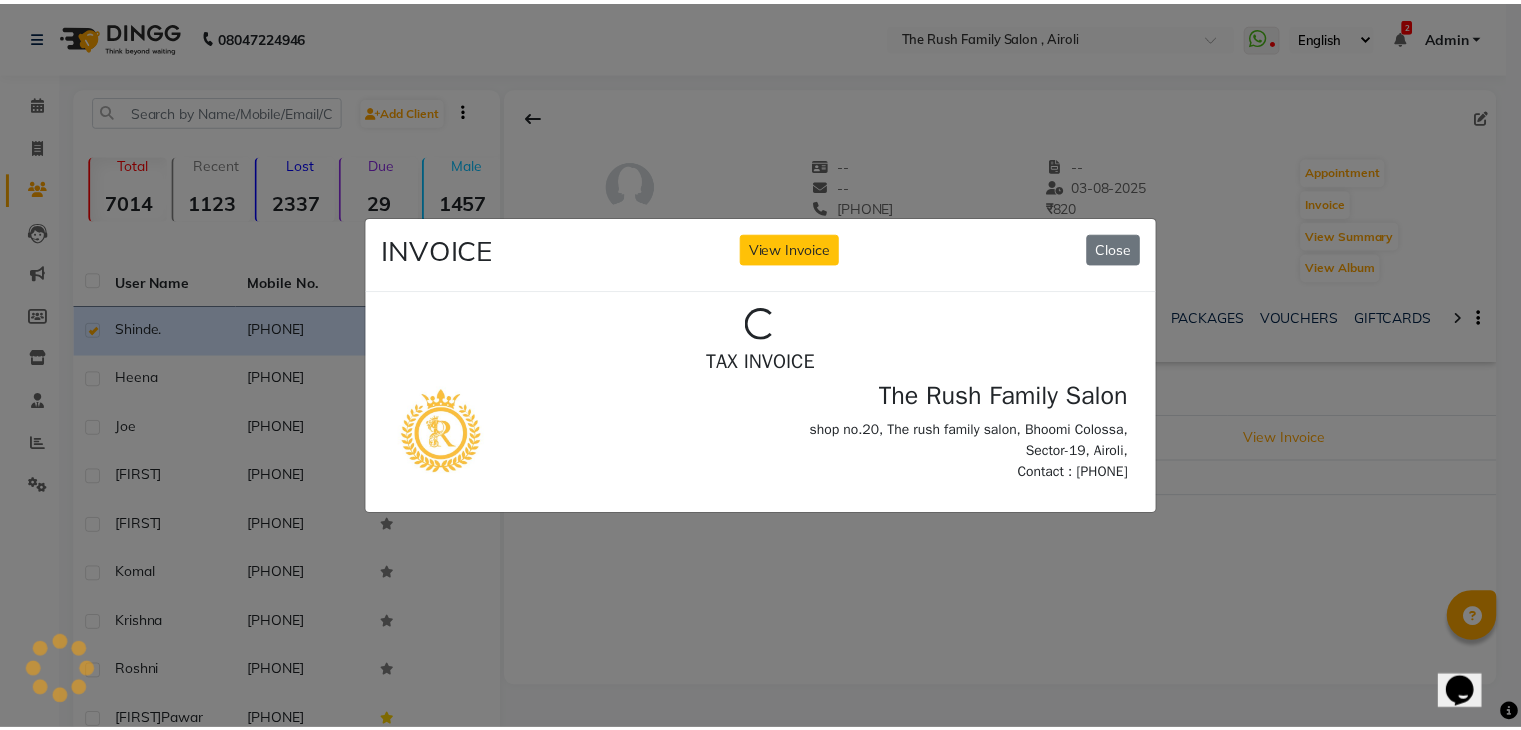 scroll, scrollTop: 0, scrollLeft: 0, axis: both 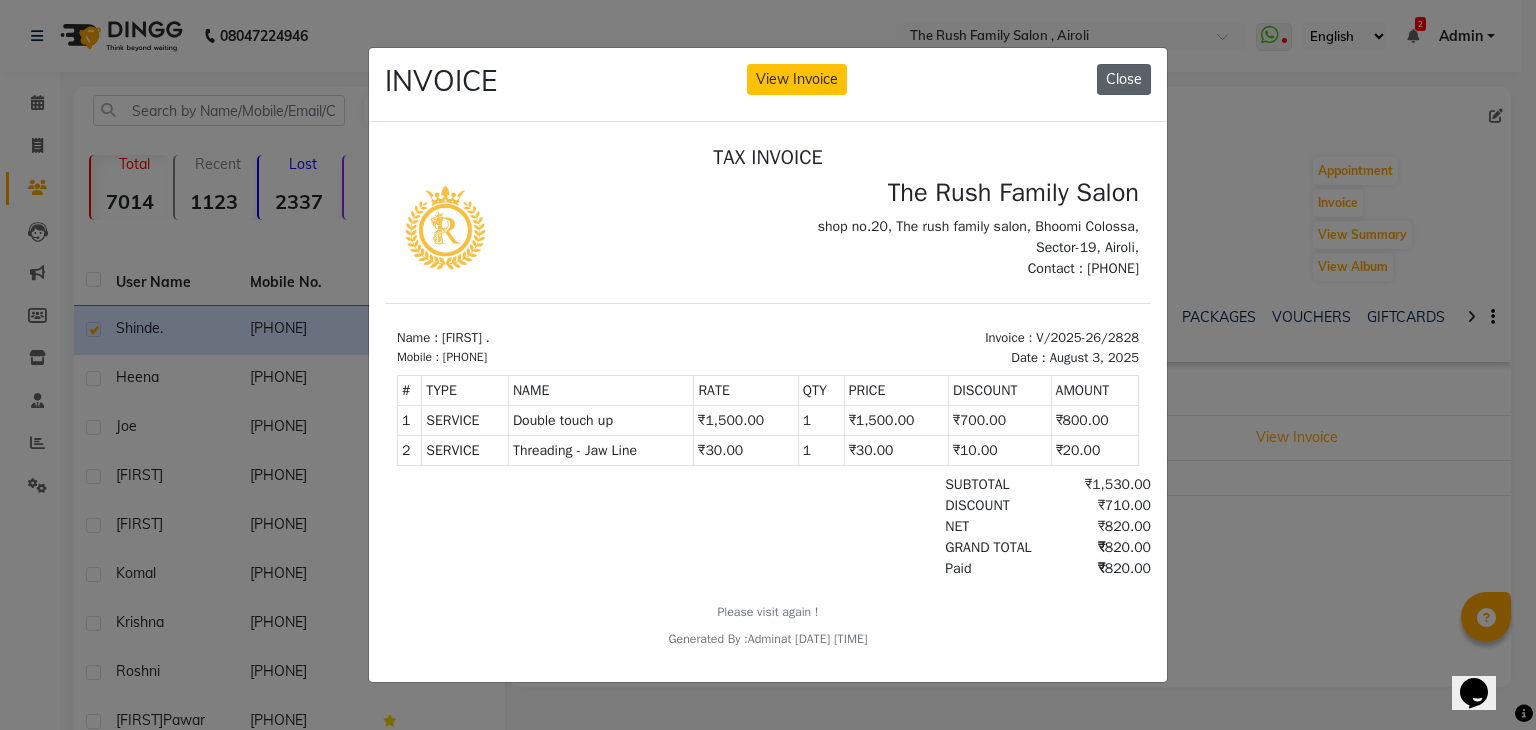 click on "Close" 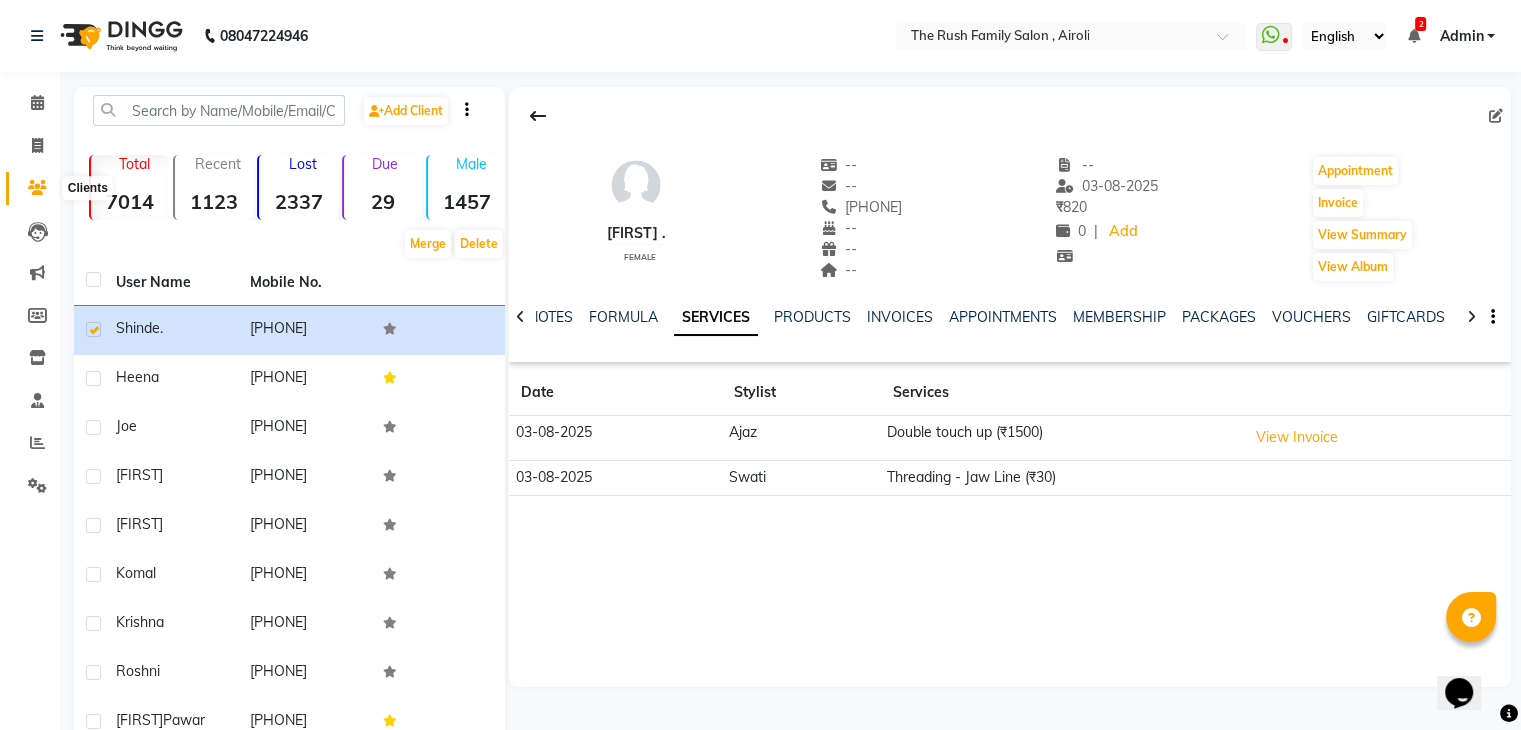 click 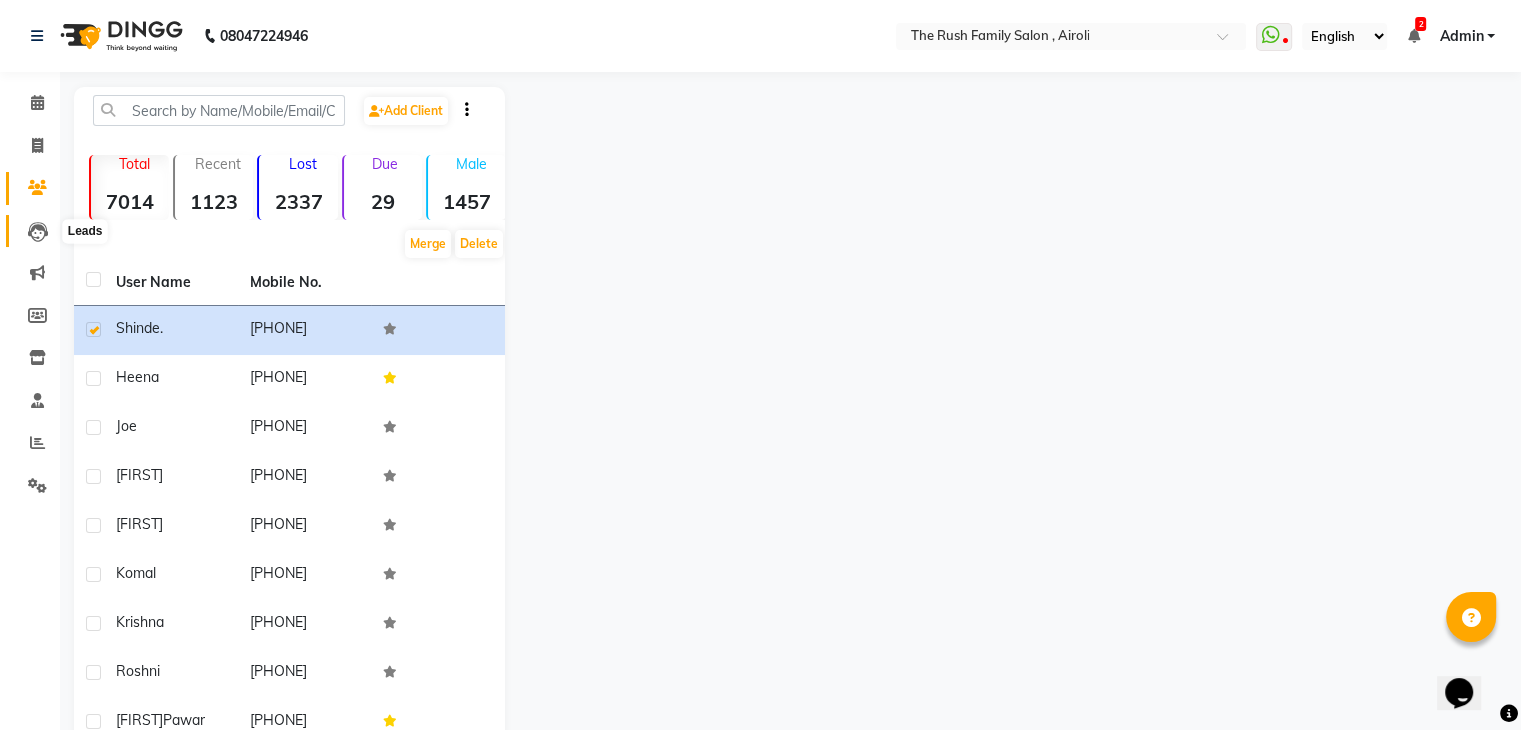 click 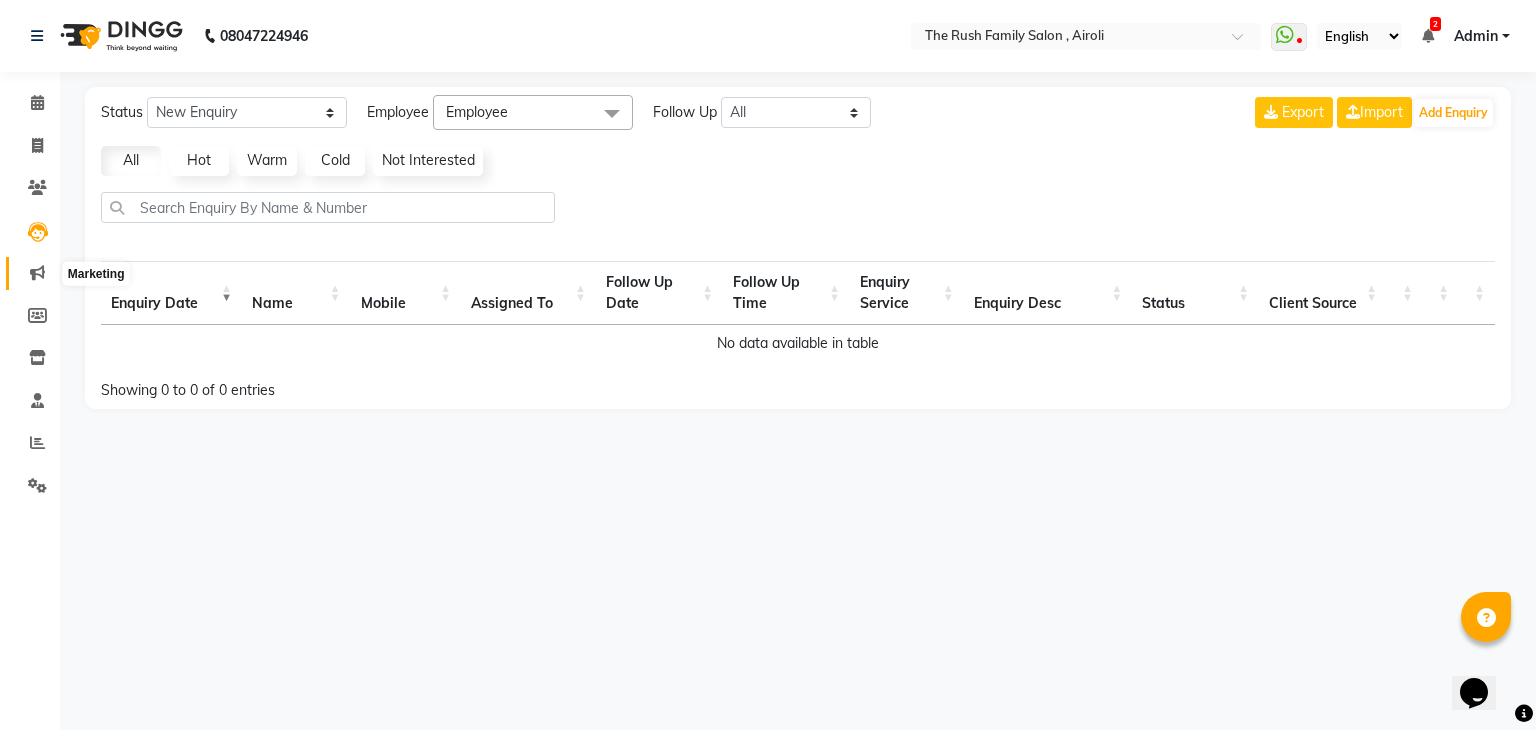 click 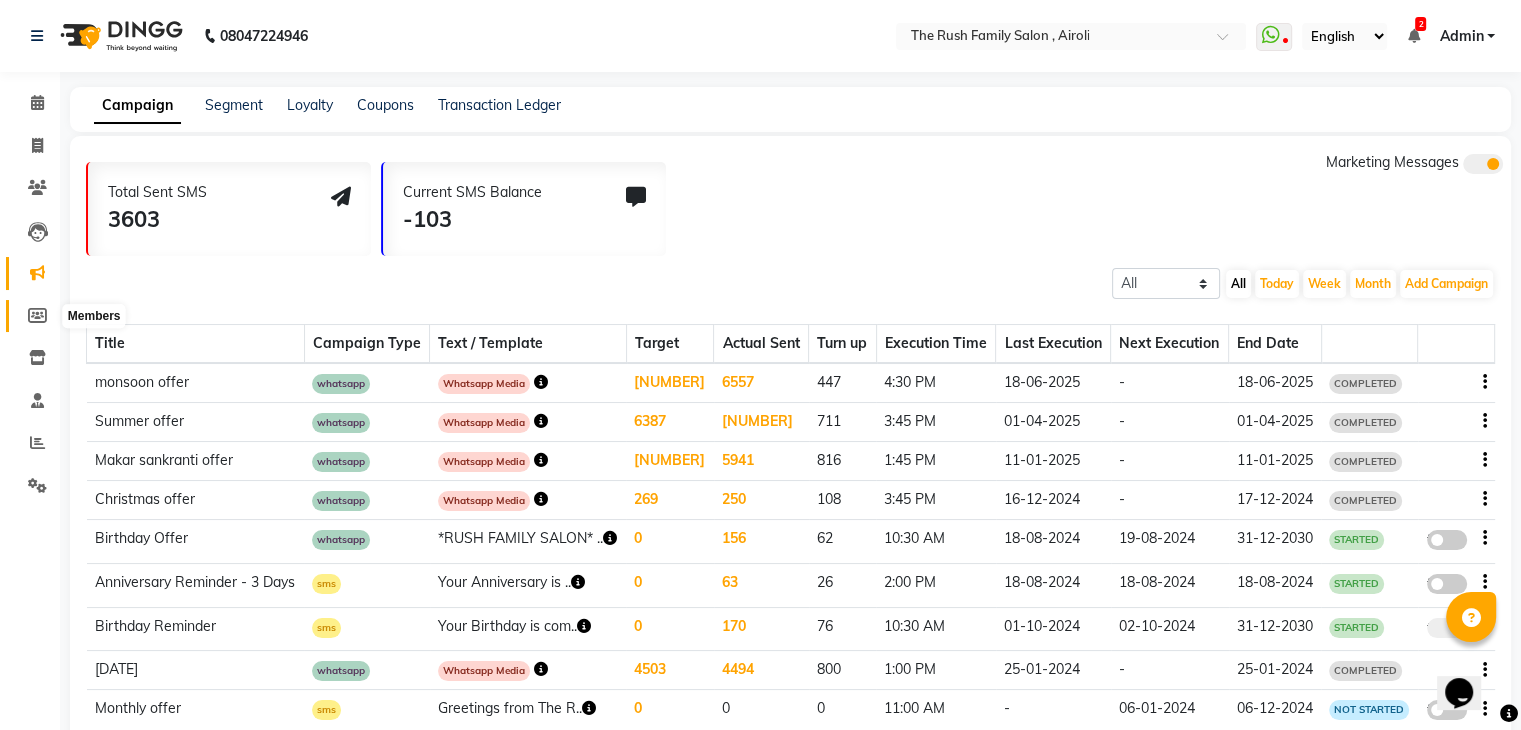 click 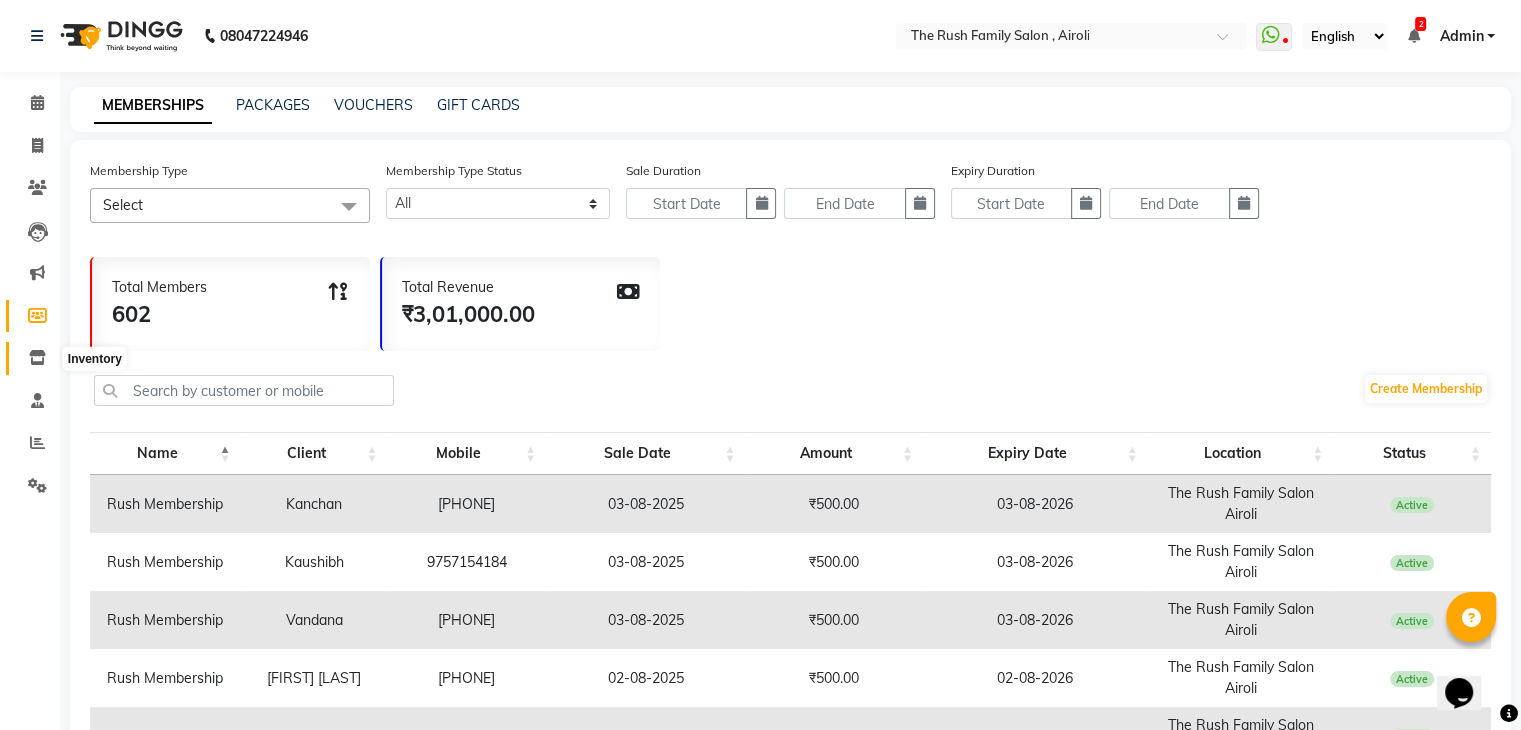 click 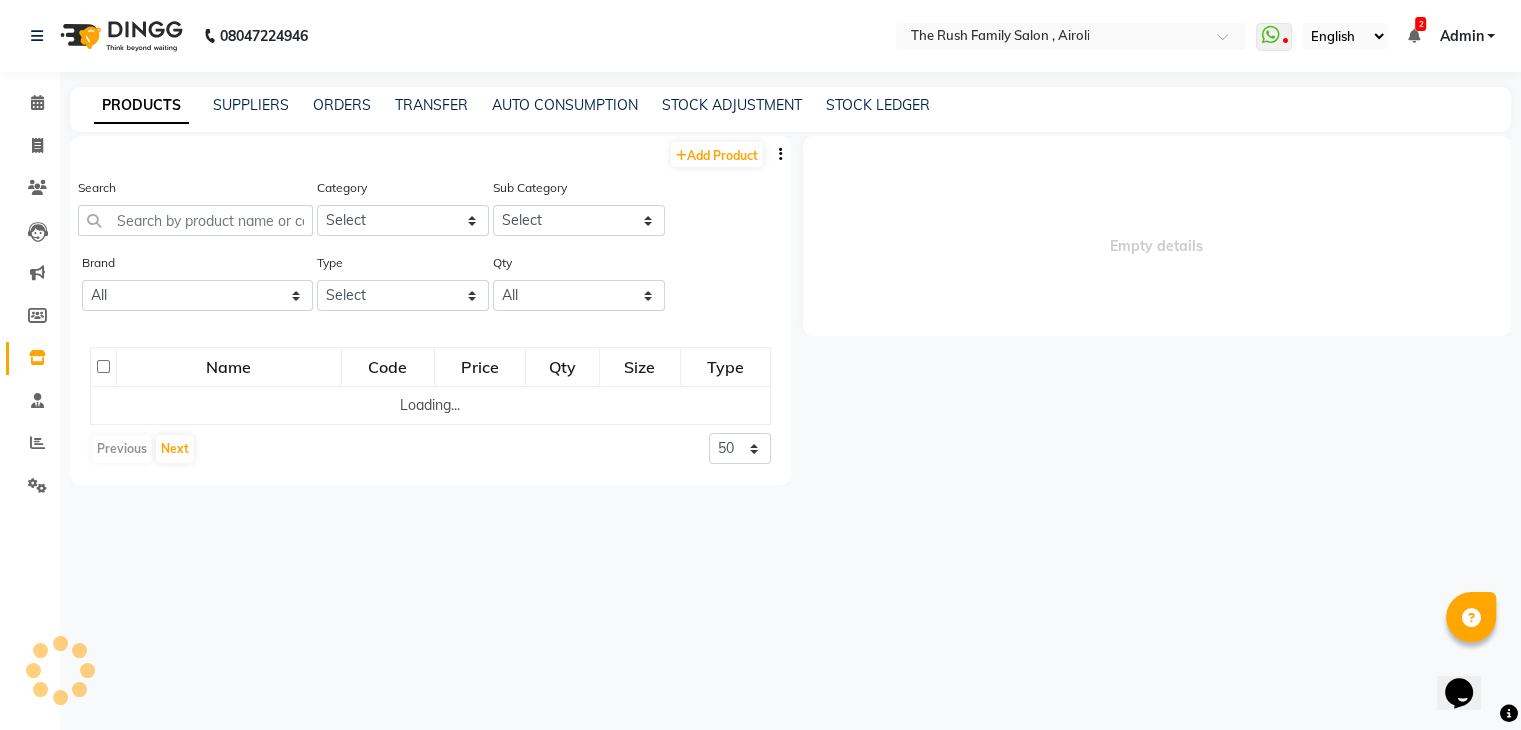 select 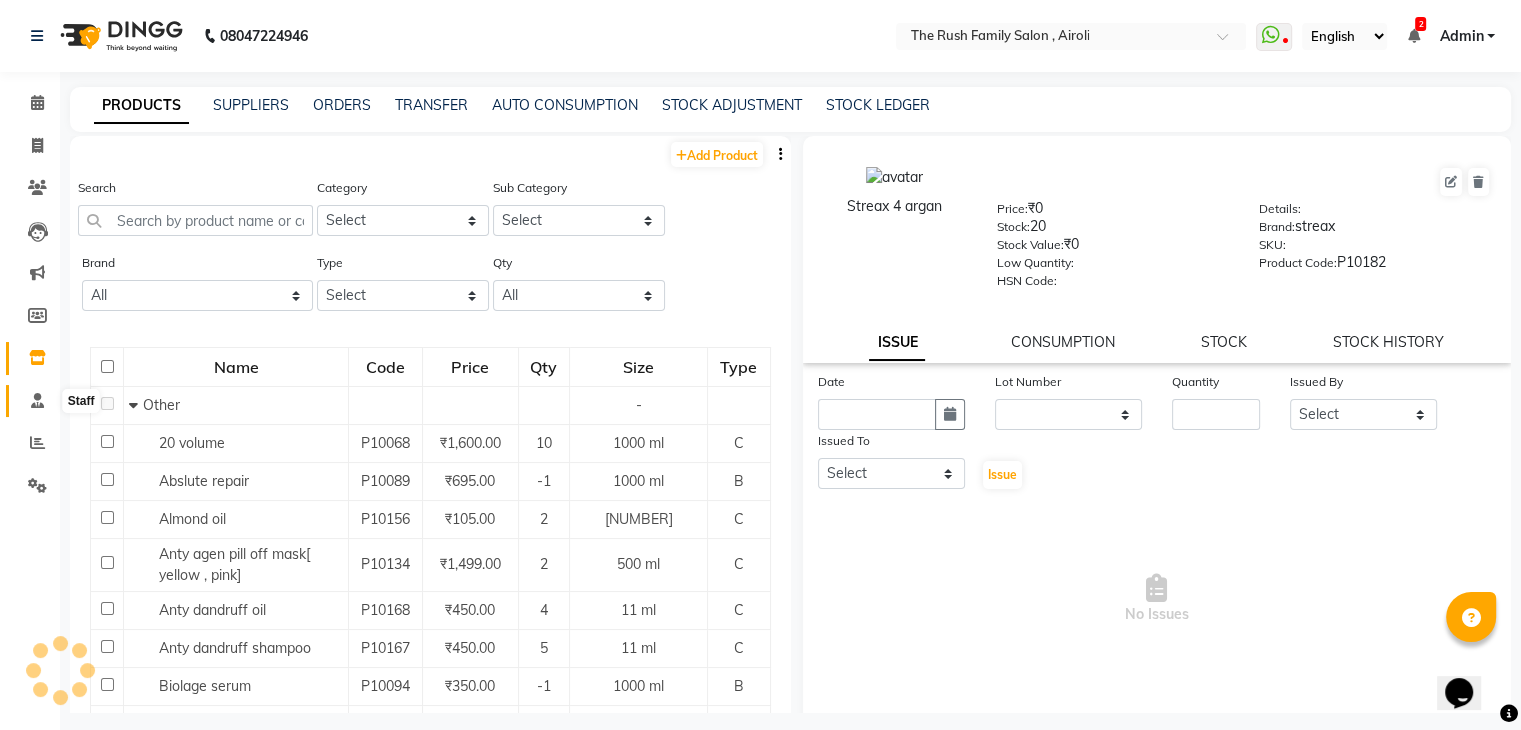 click 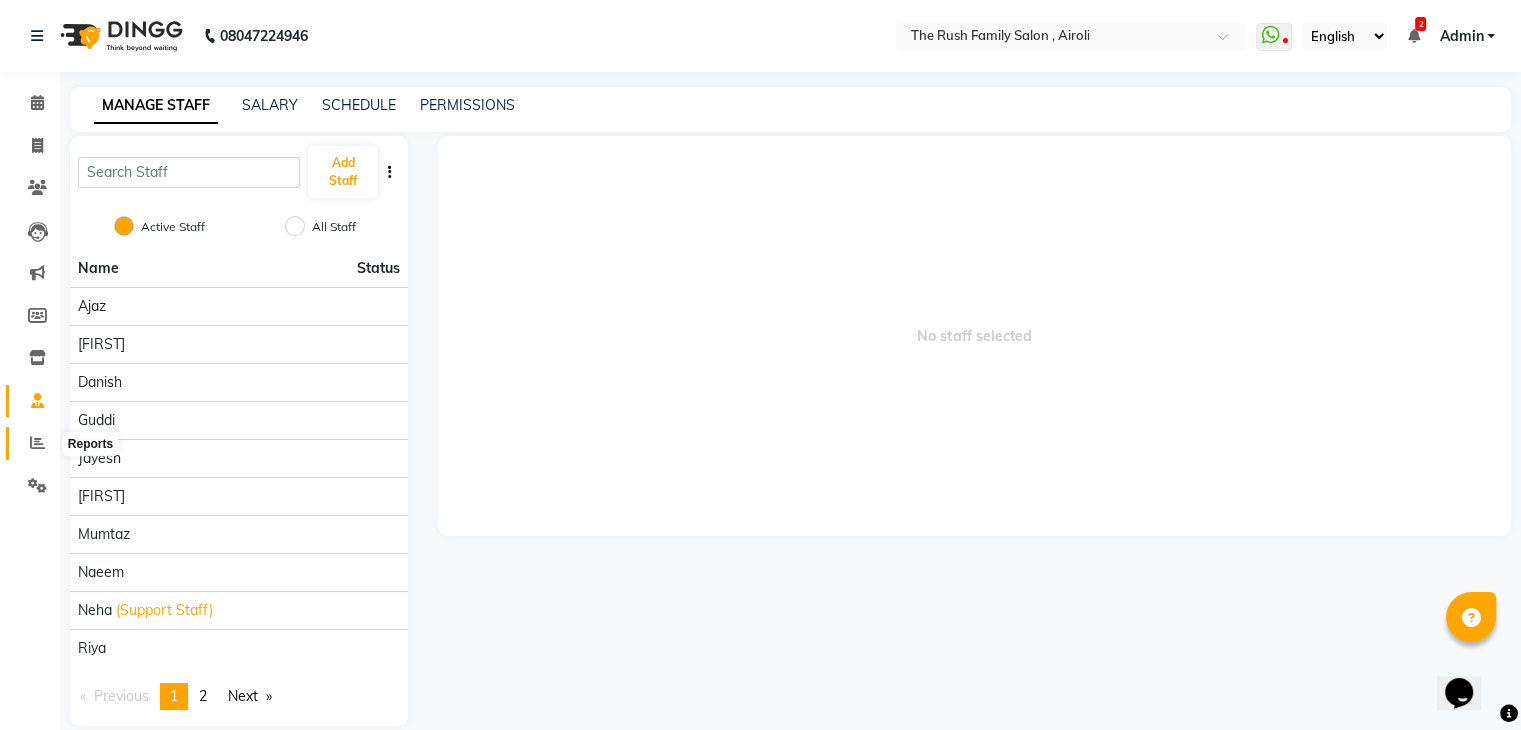 click 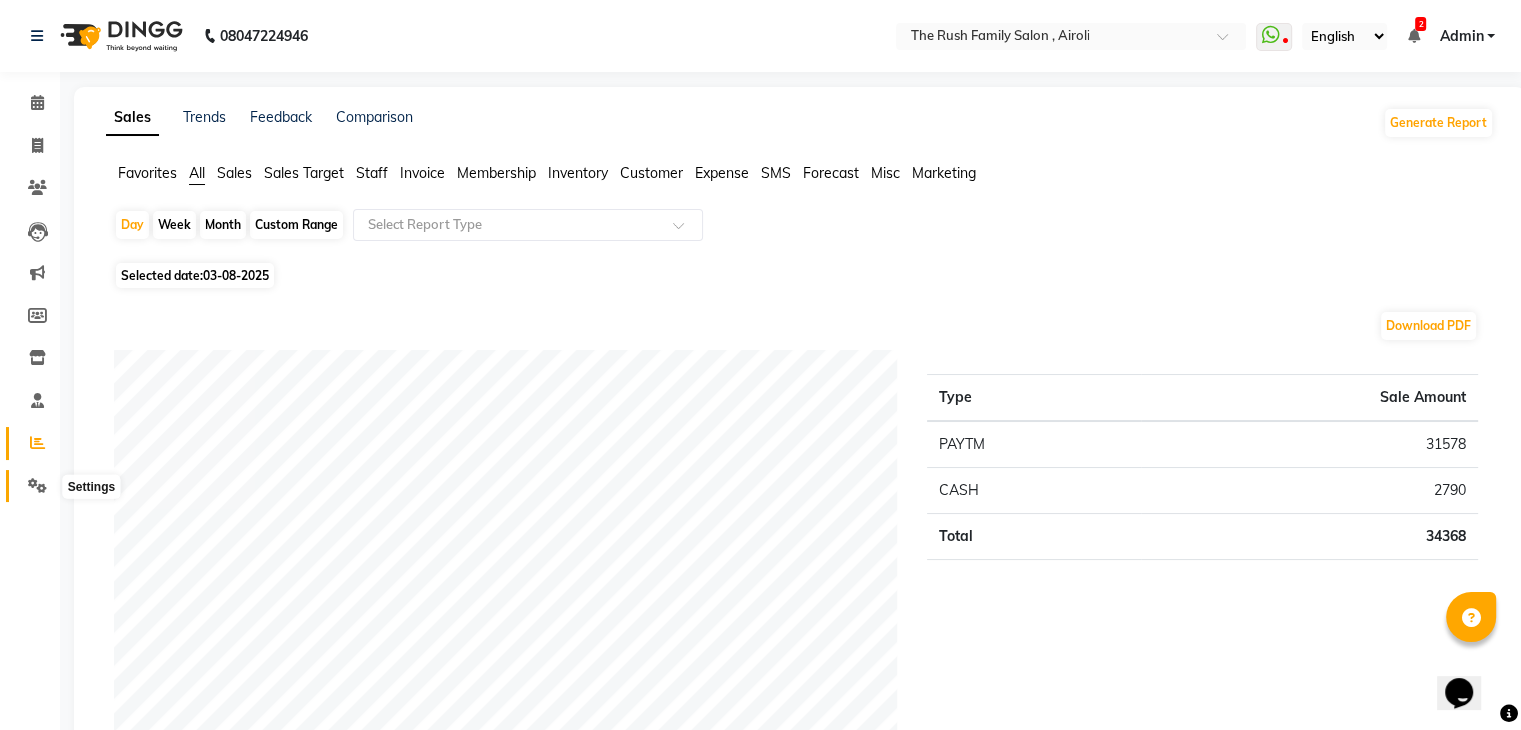 click 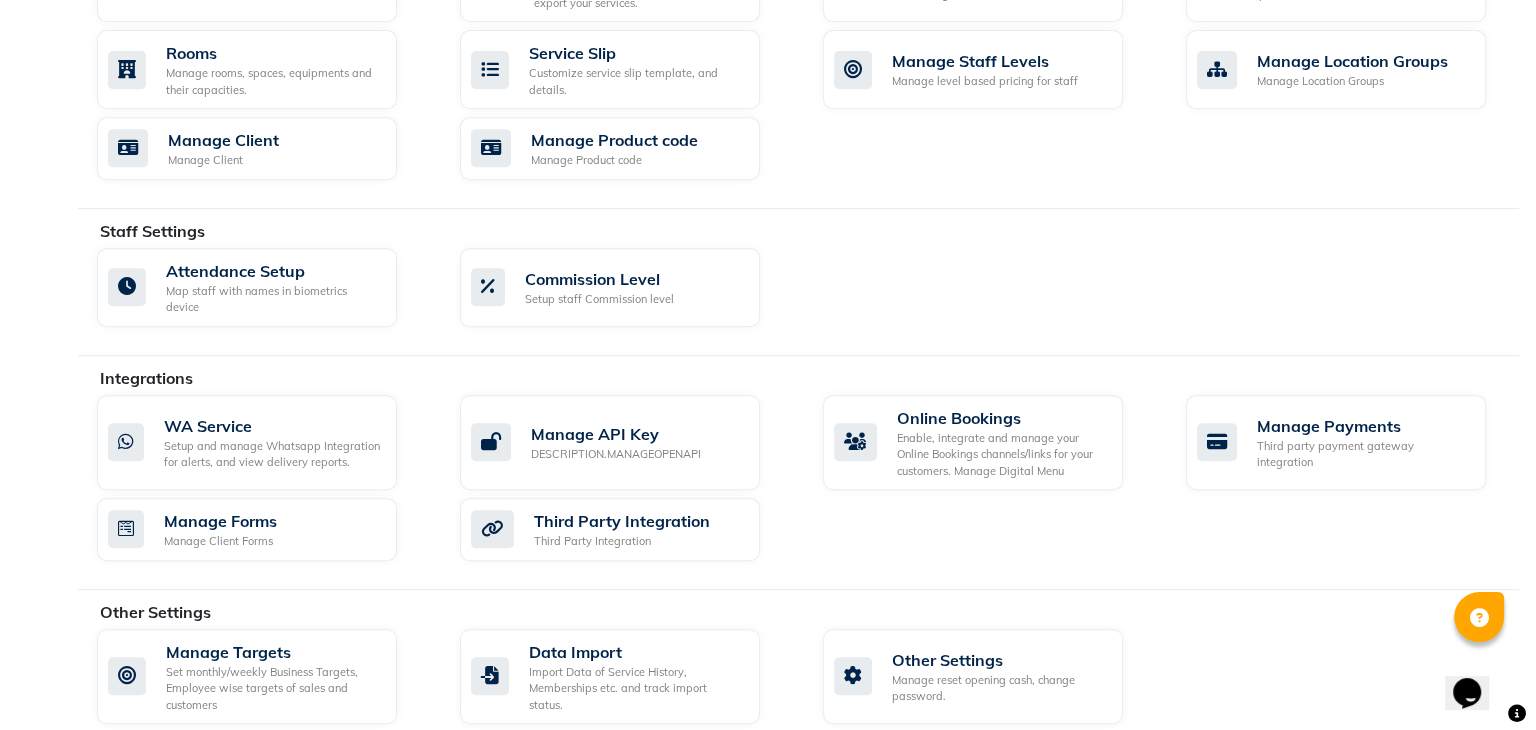 scroll, scrollTop: 0, scrollLeft: 0, axis: both 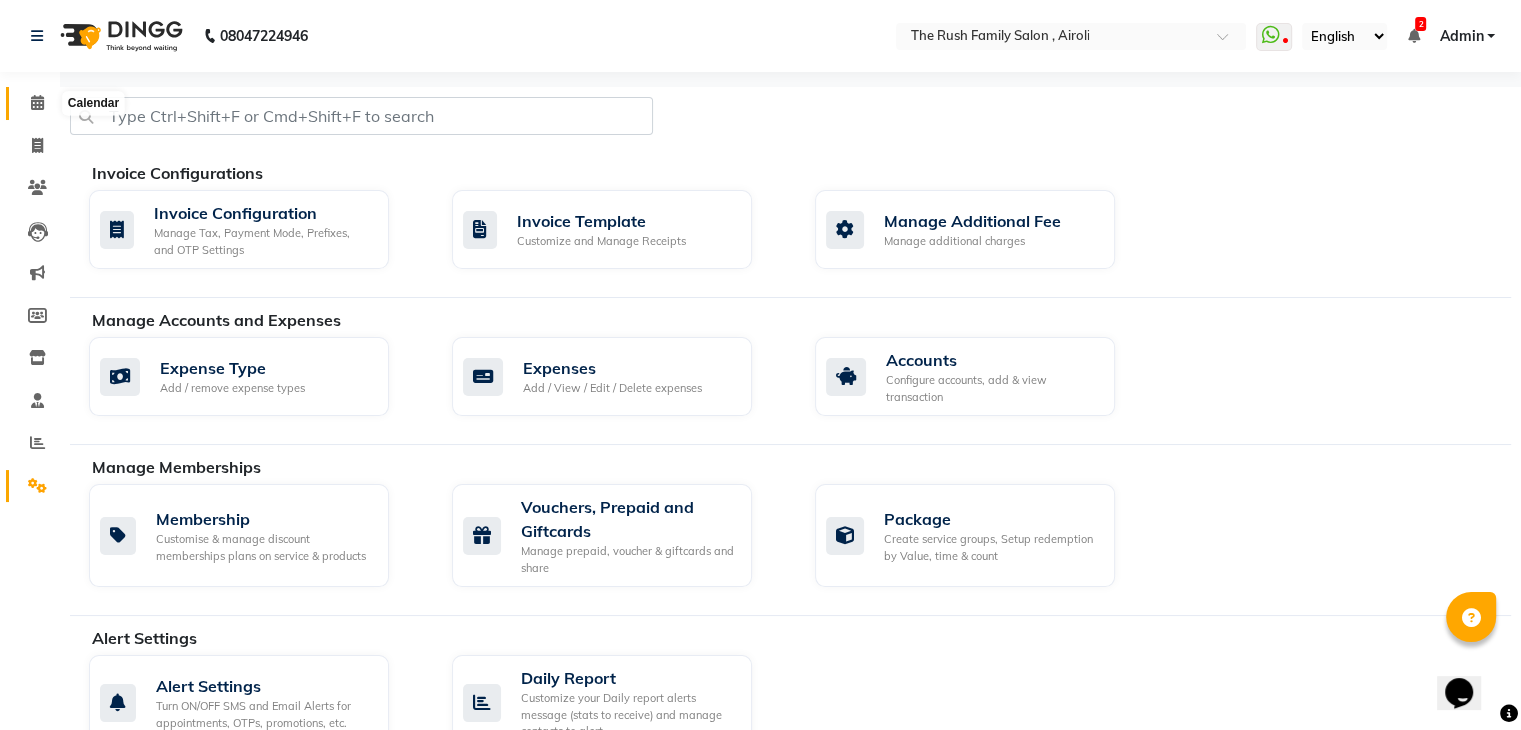 click 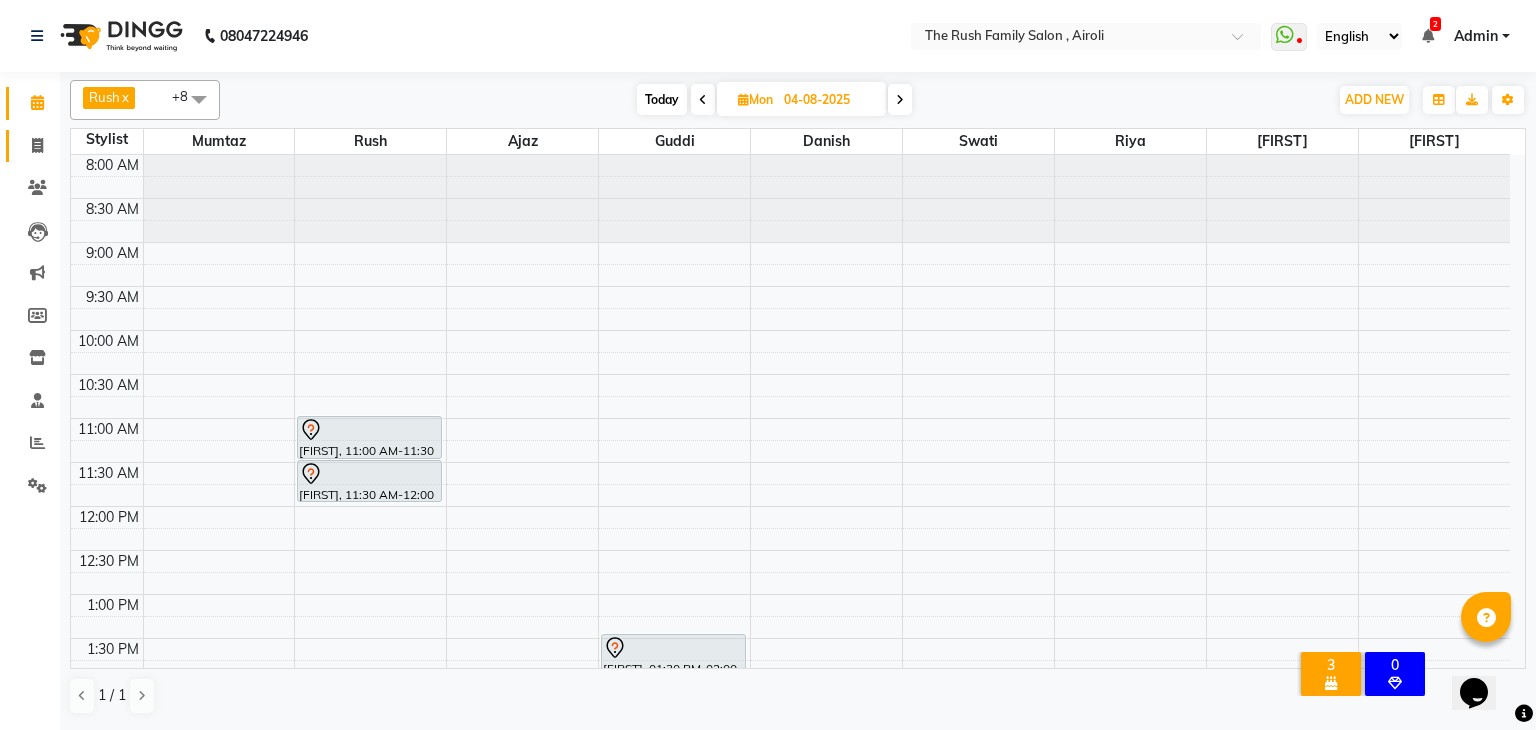 click on "Invoice" 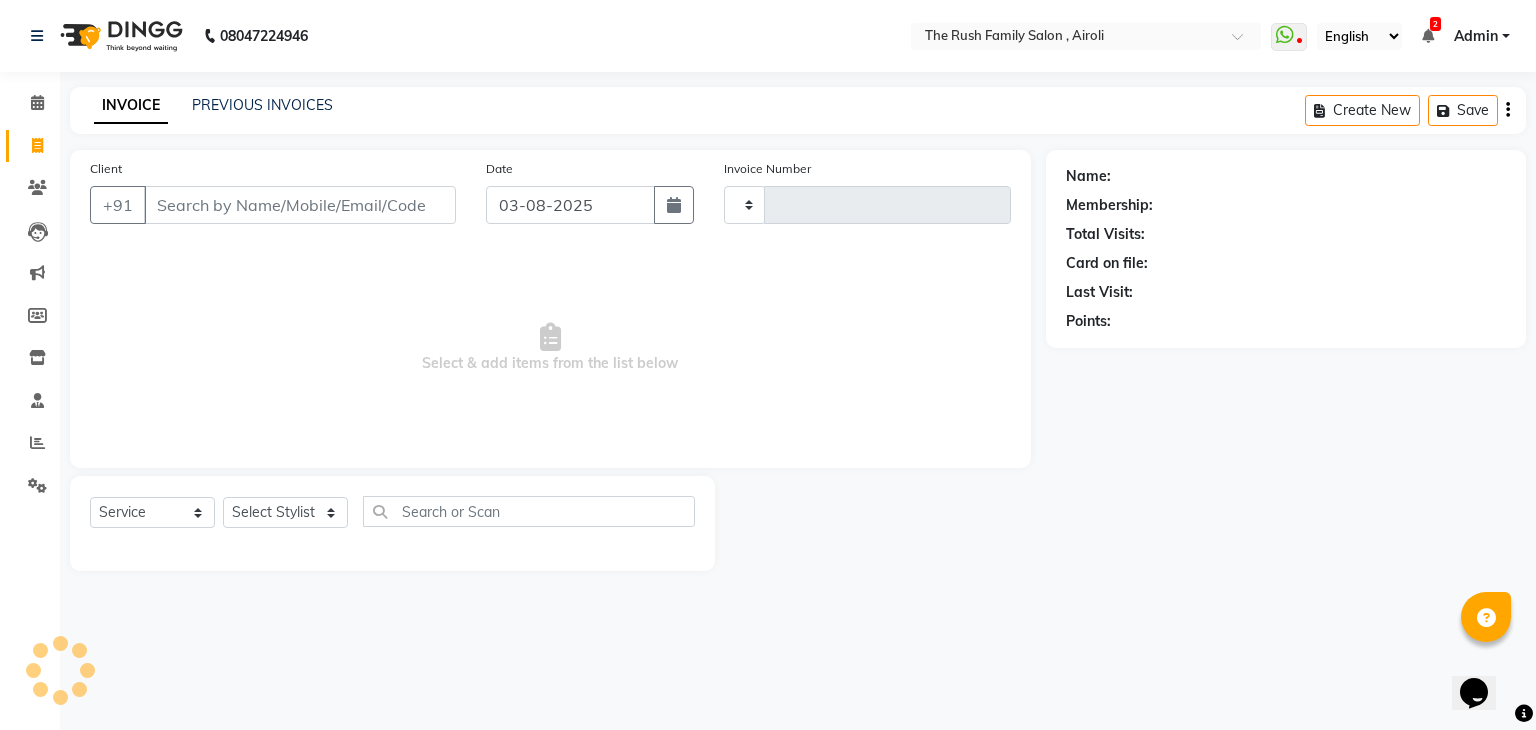 type on "2829" 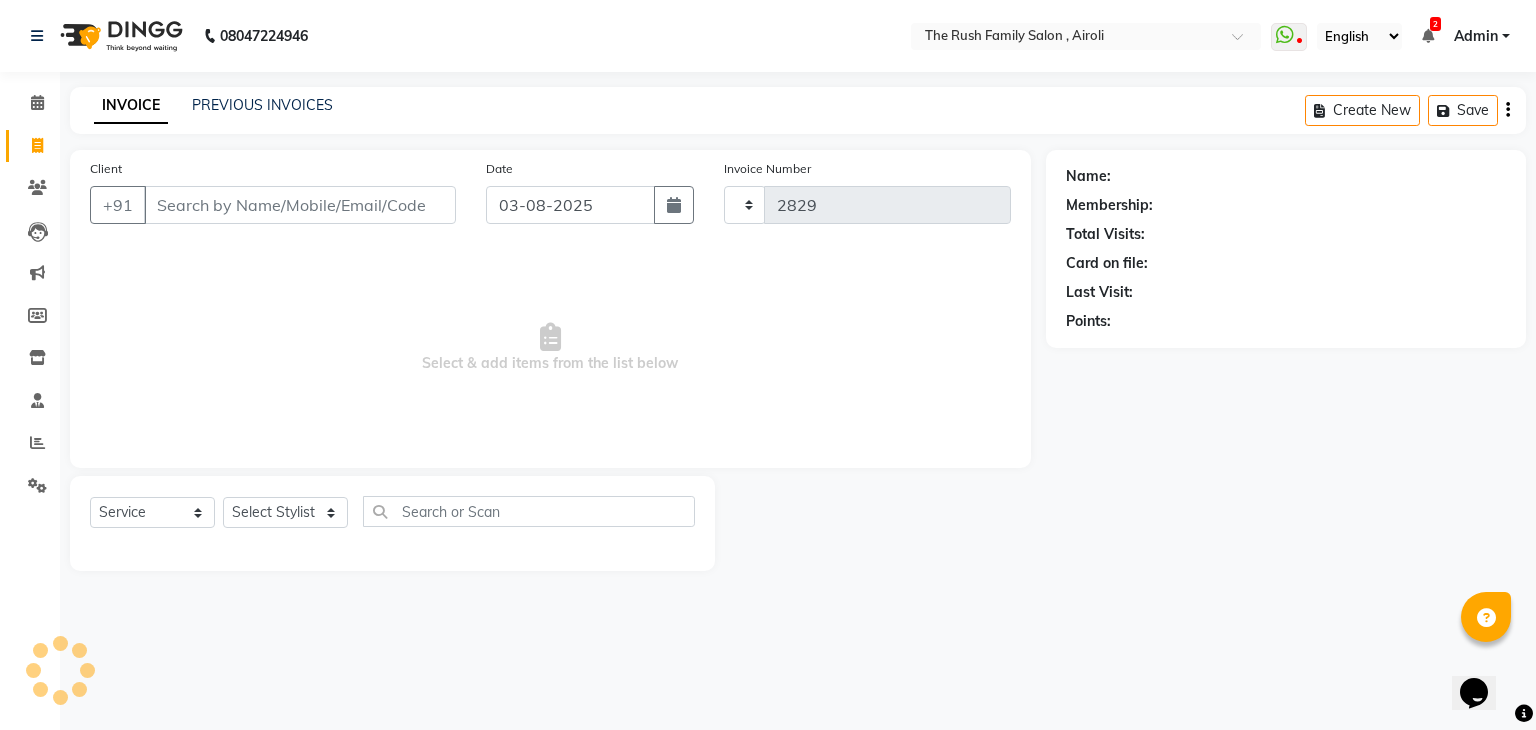 select on "5419" 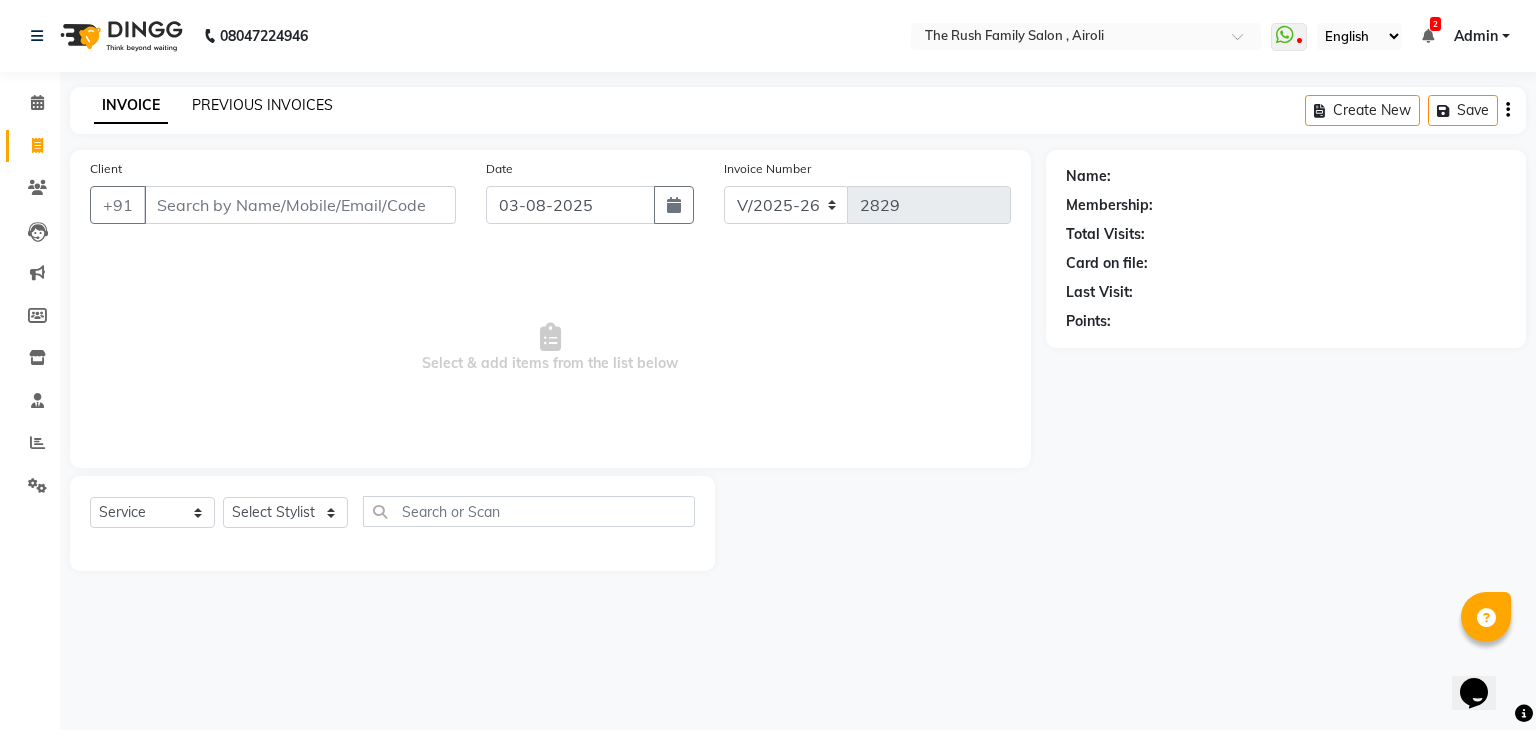 click on "PREVIOUS INVOICES" 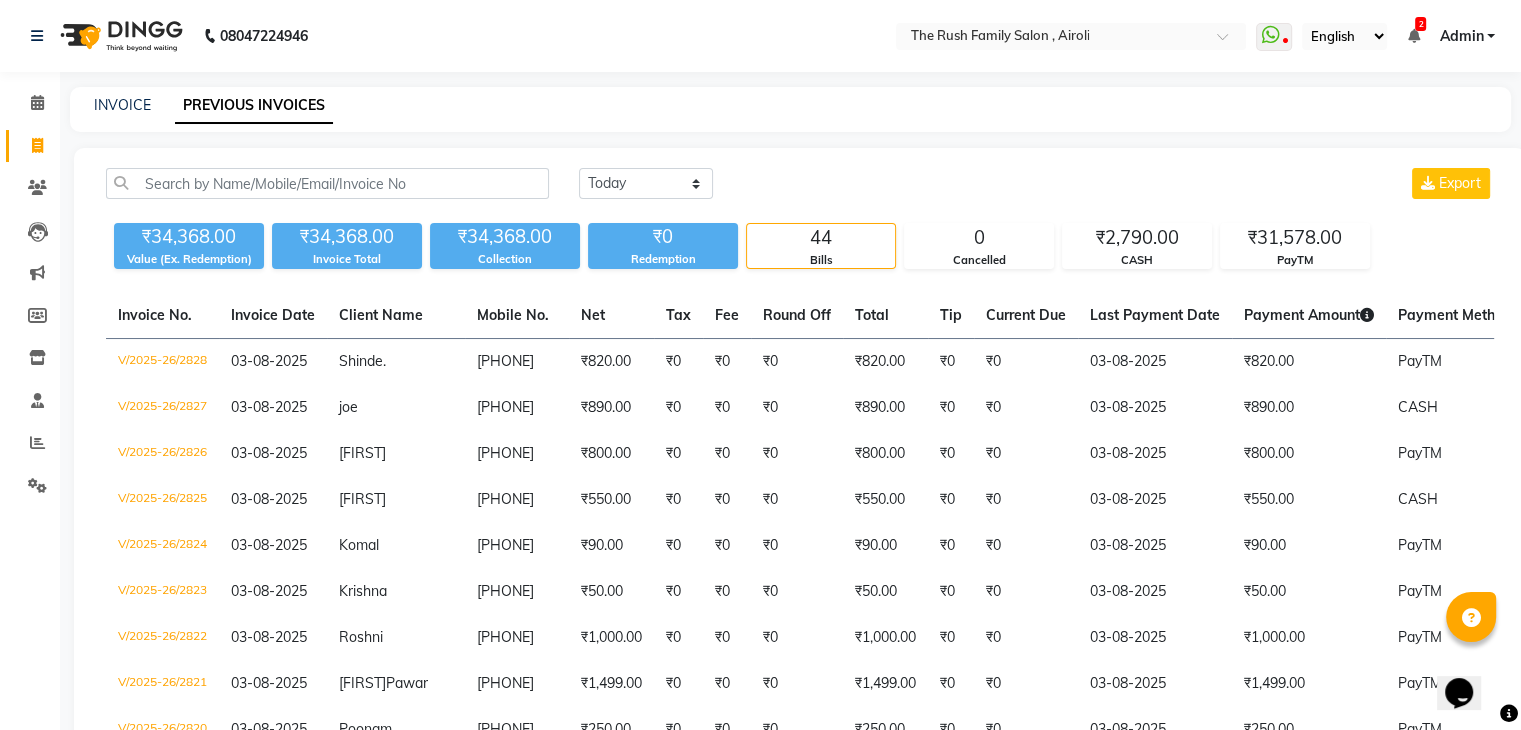 click on "INVOICE PREVIOUS INVOICES" 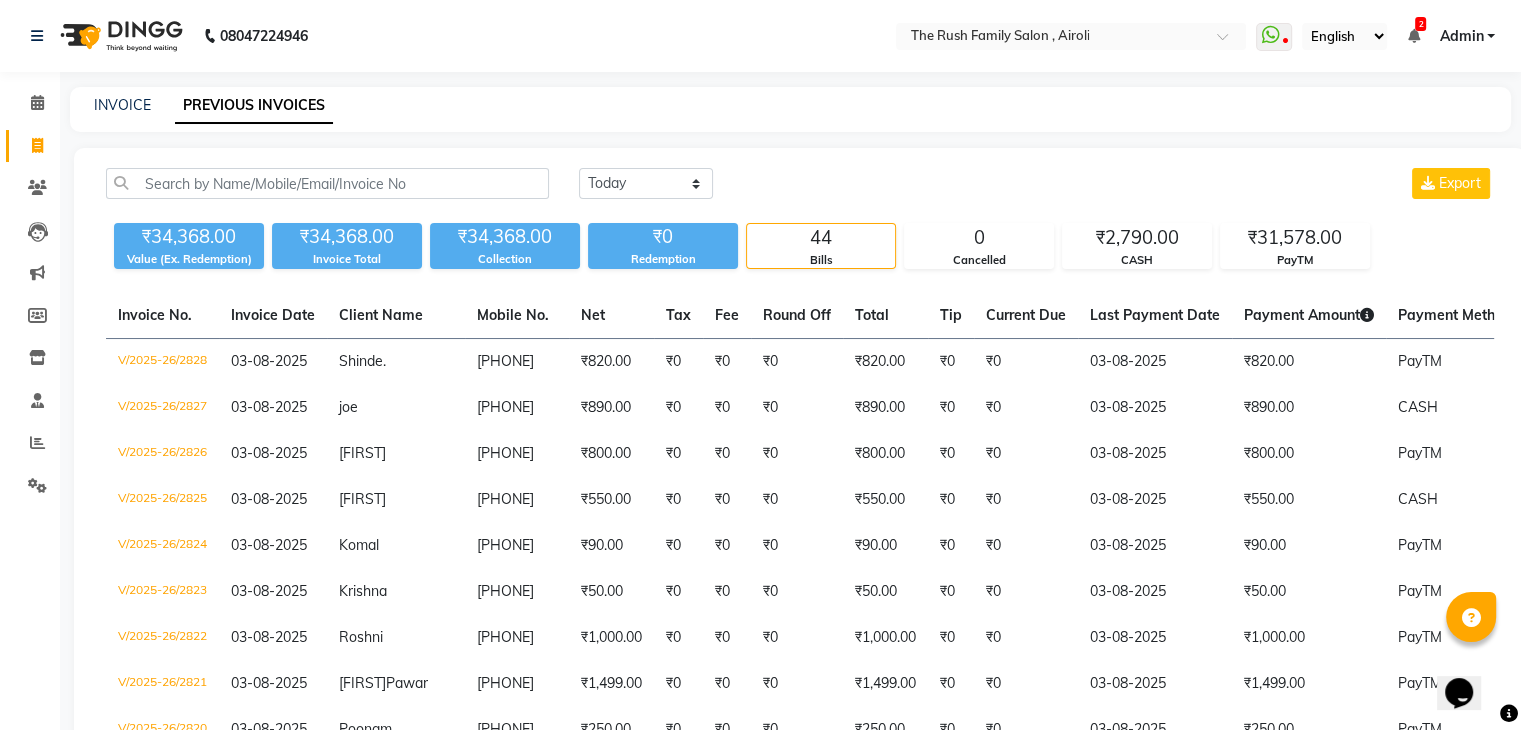 click on "INVOICE PREVIOUS INVOICES" 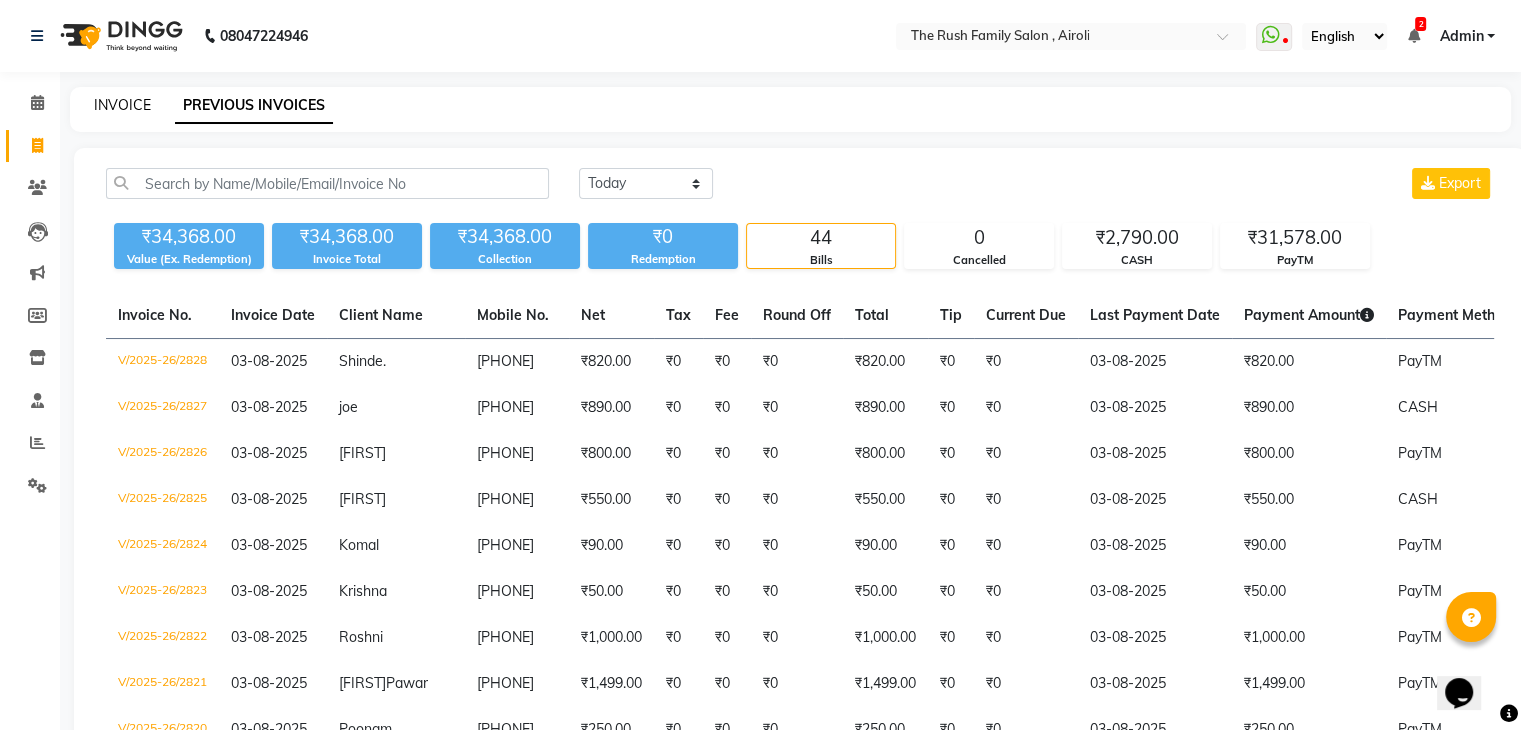 click on "INVOICE" 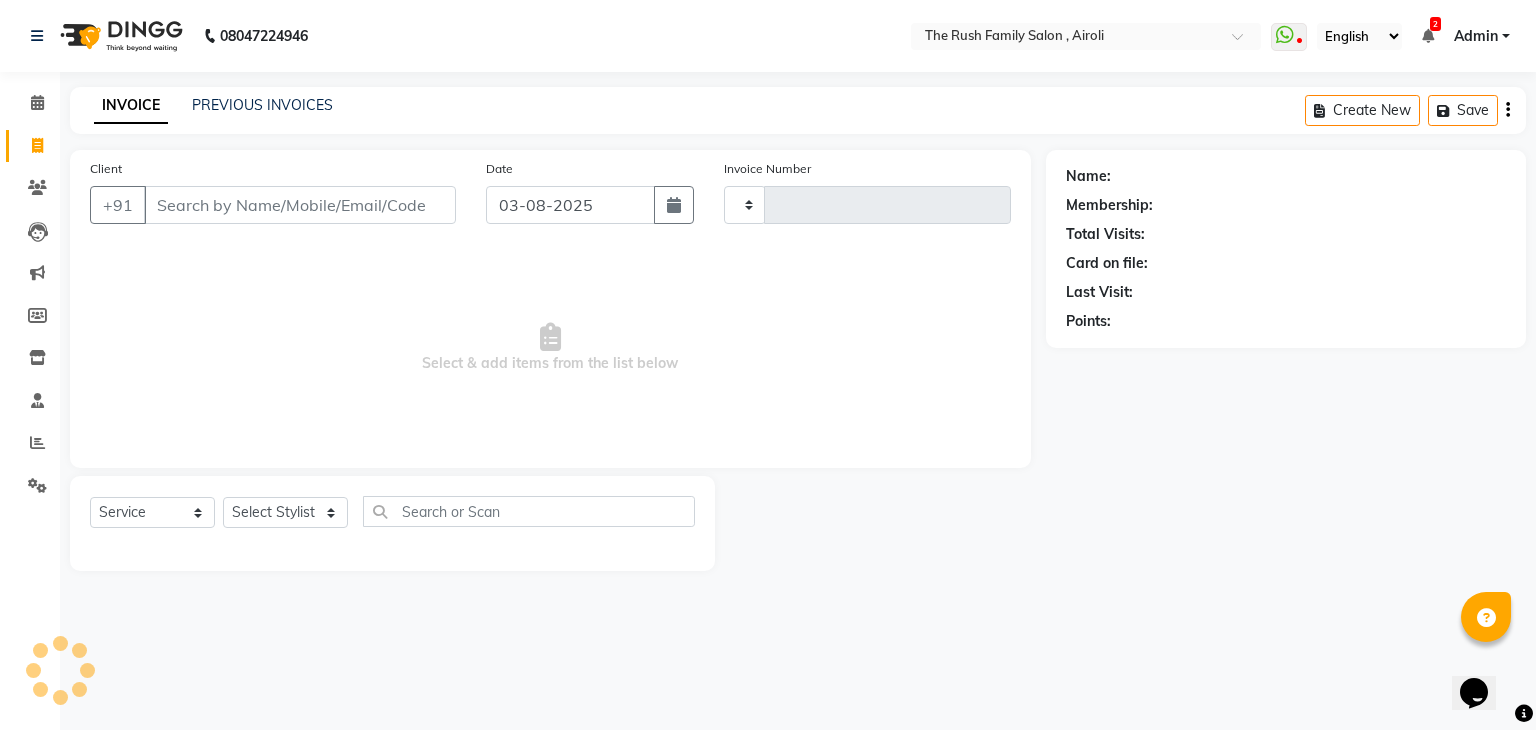 type on "2829" 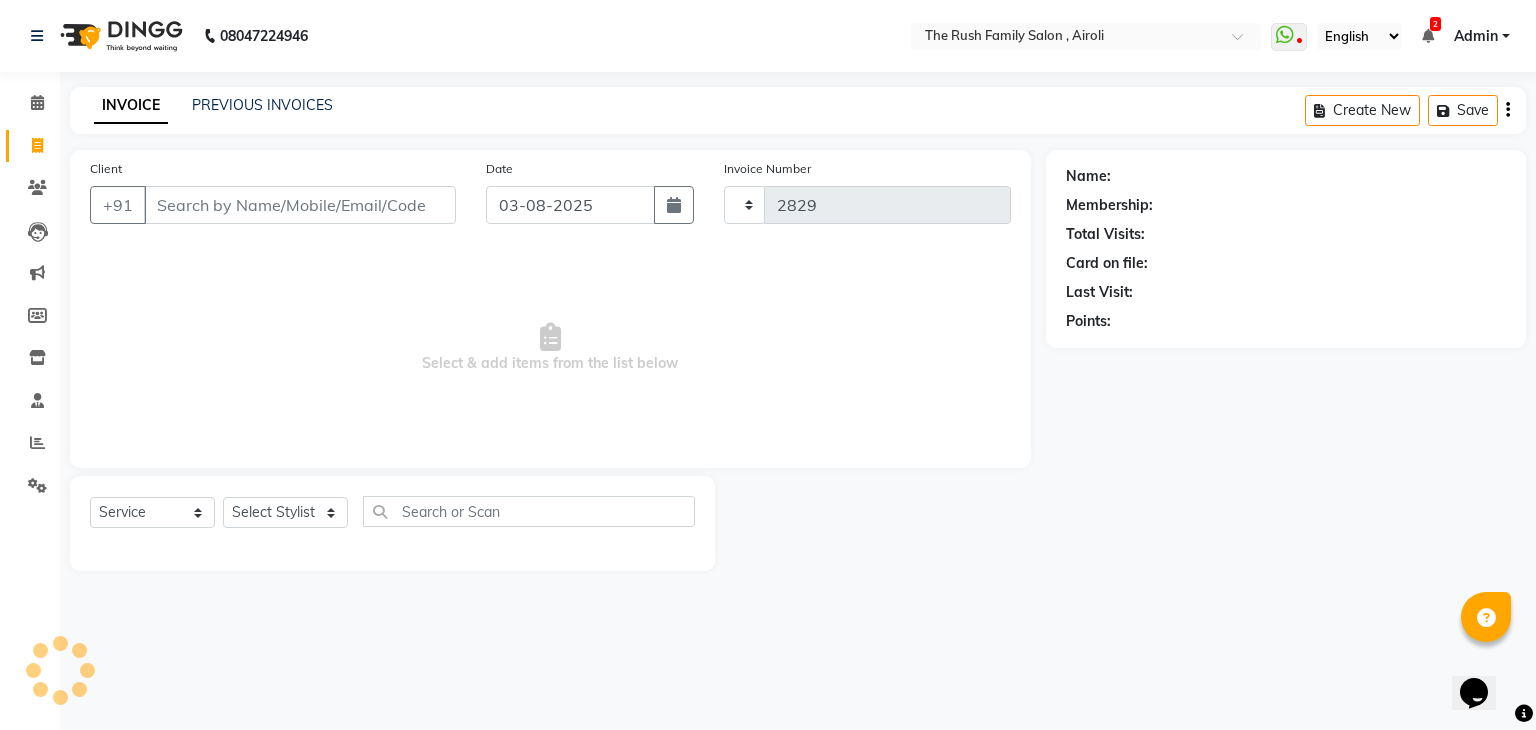 select on "5419" 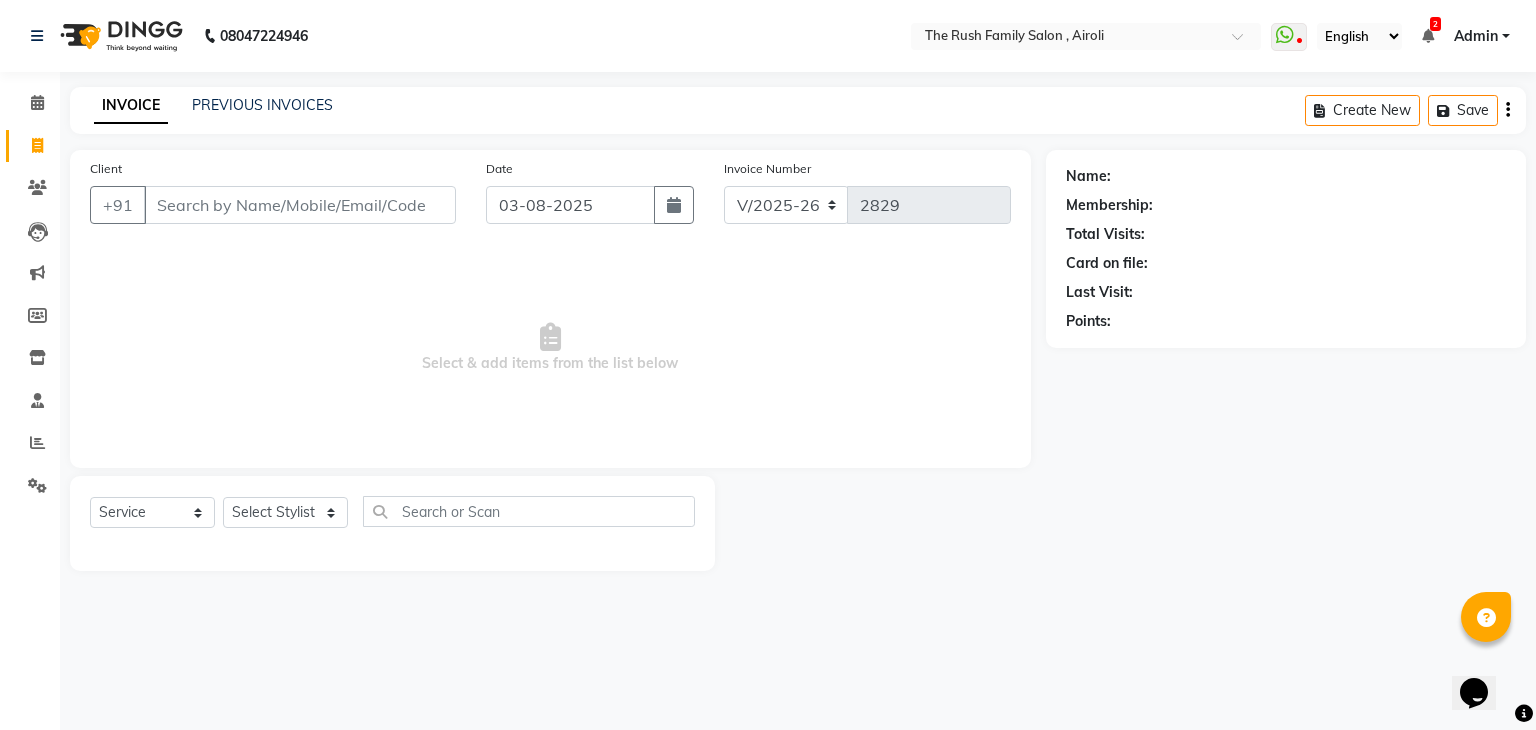 click on "Client" at bounding box center [300, 205] 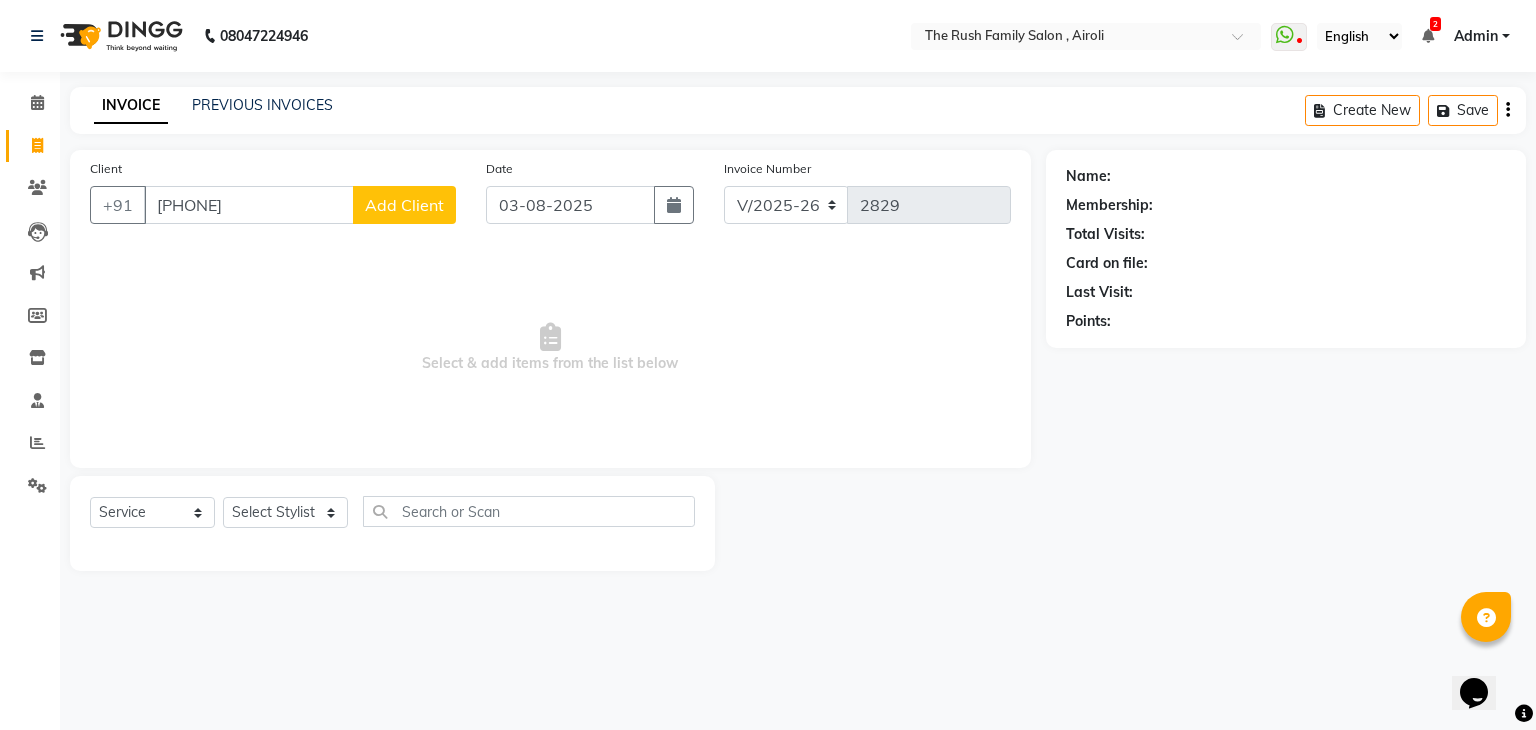 type on "[PHONE]" 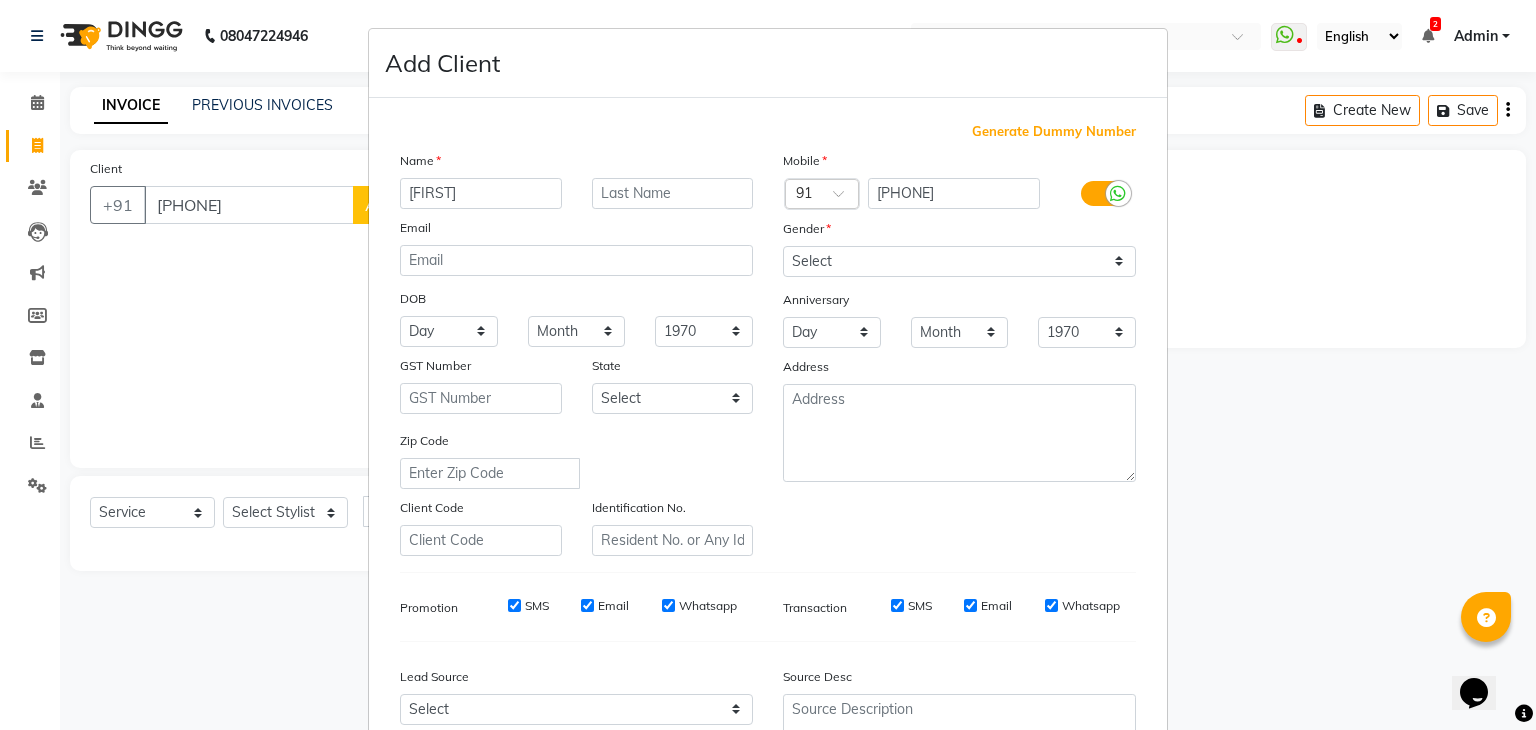 type on "[FIRST]" 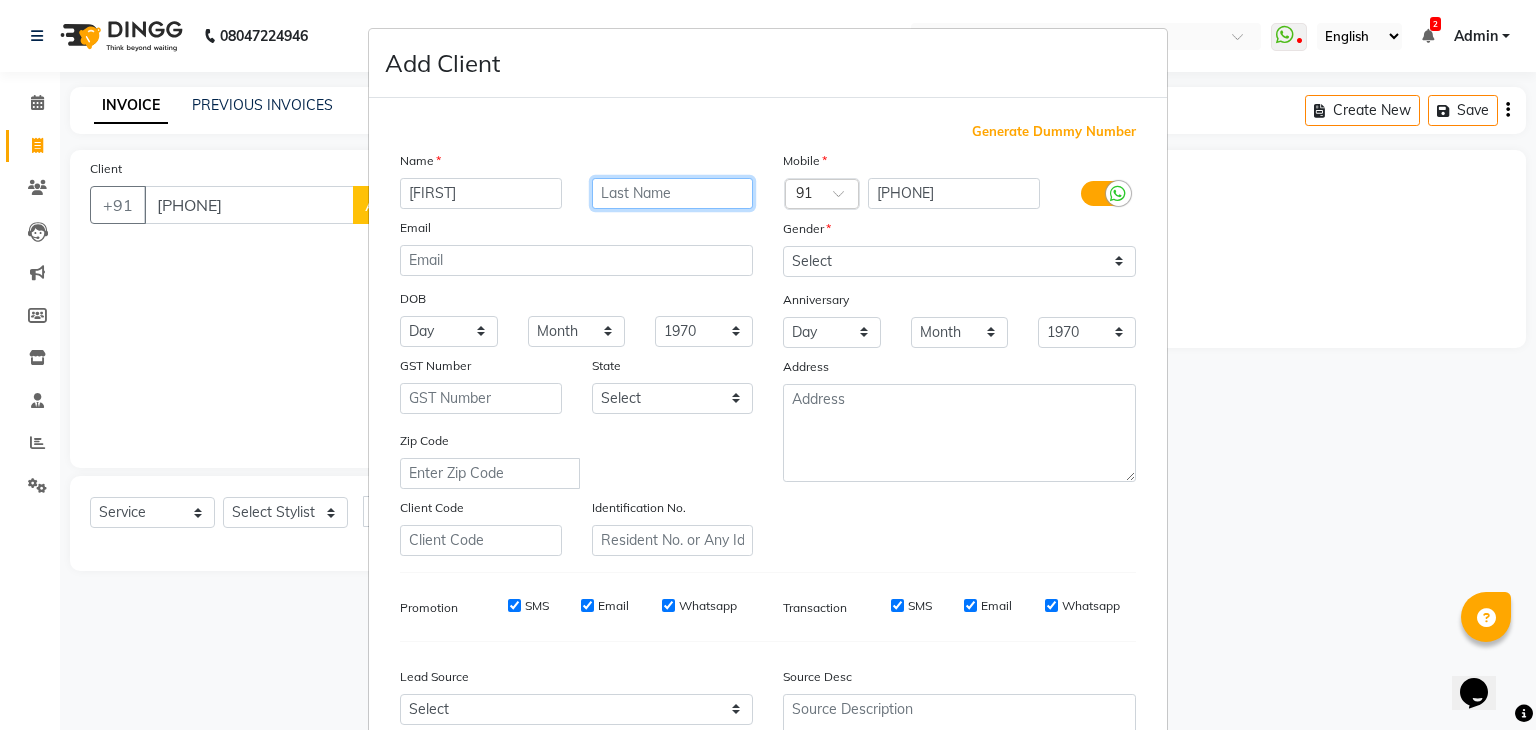 click at bounding box center (673, 193) 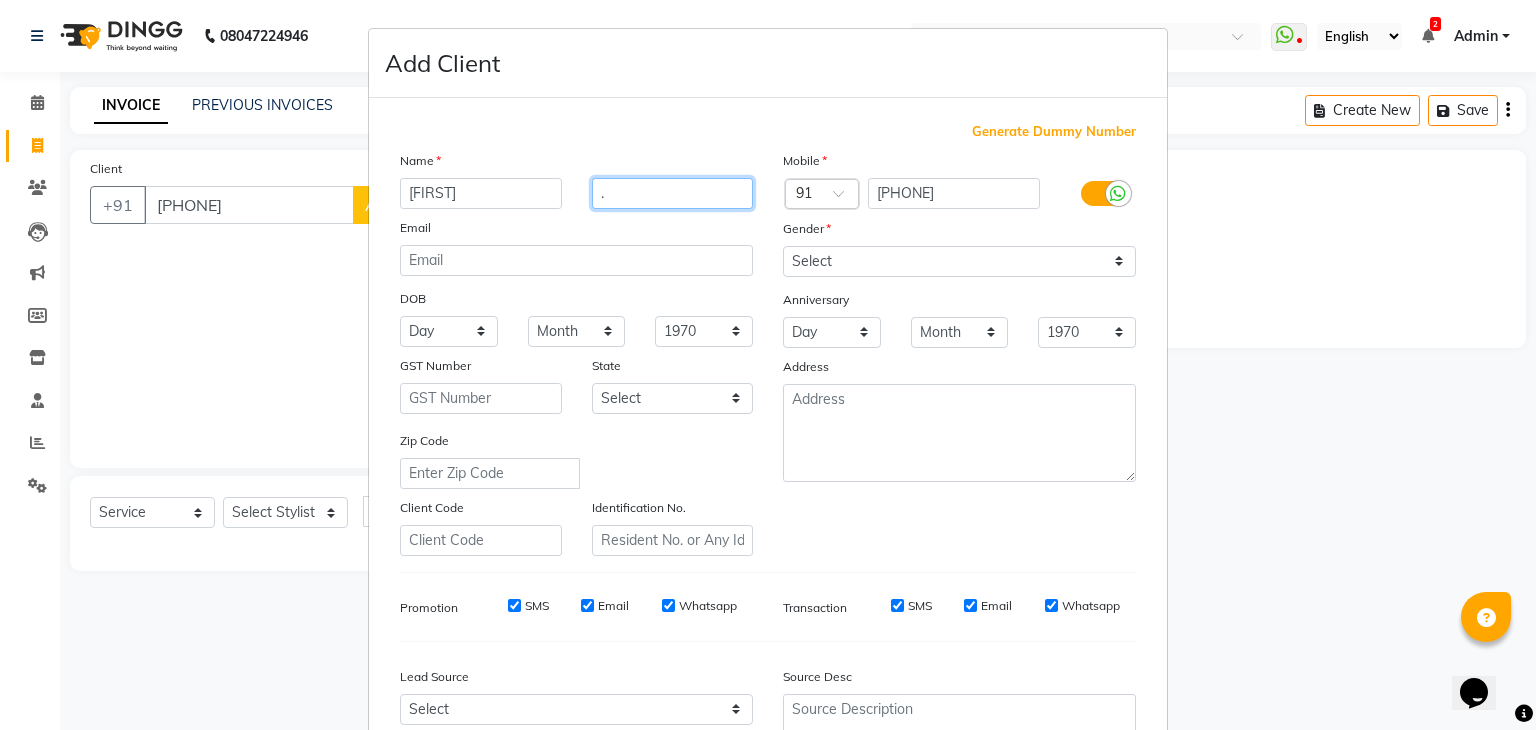 type on "." 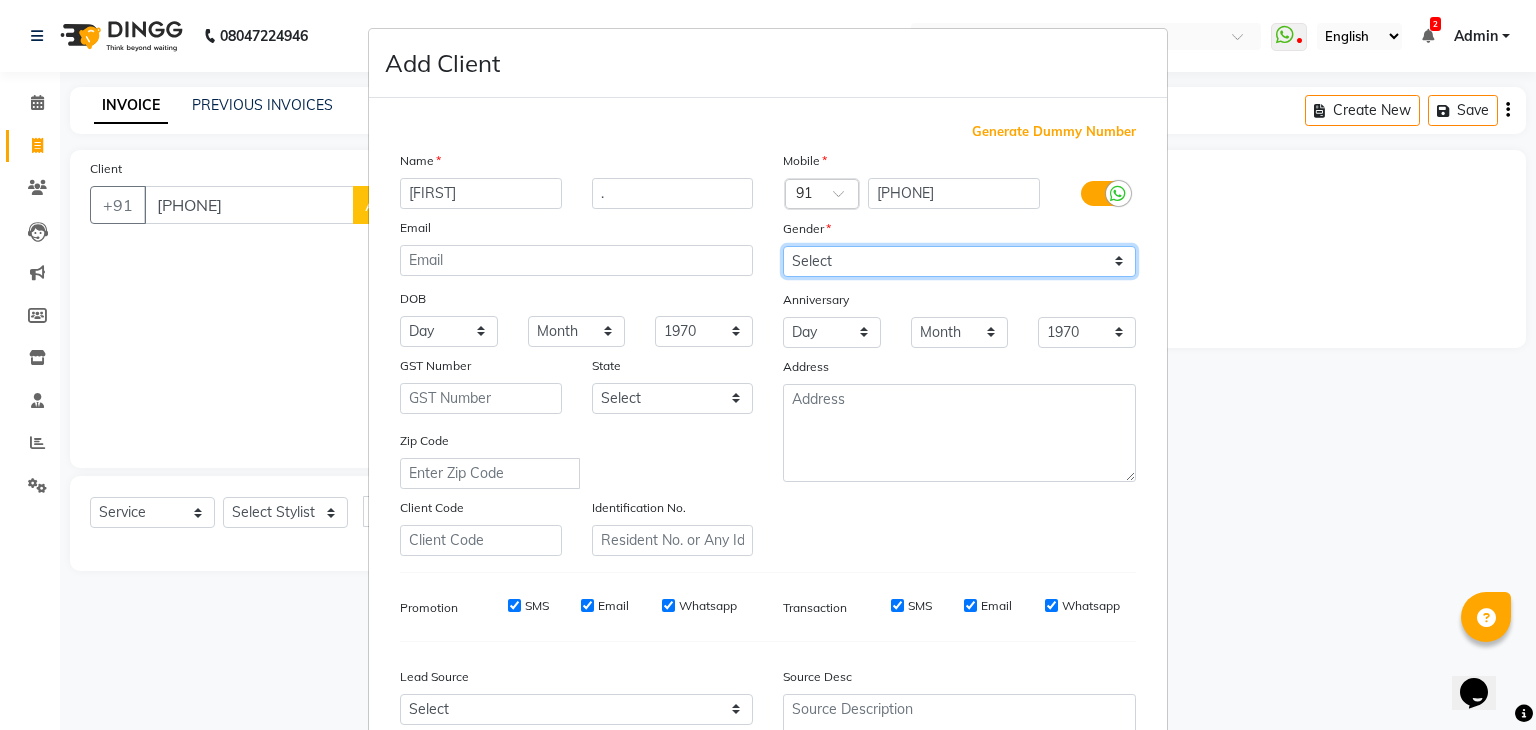click on "Select Male Female Other Prefer Not To Say" at bounding box center [959, 261] 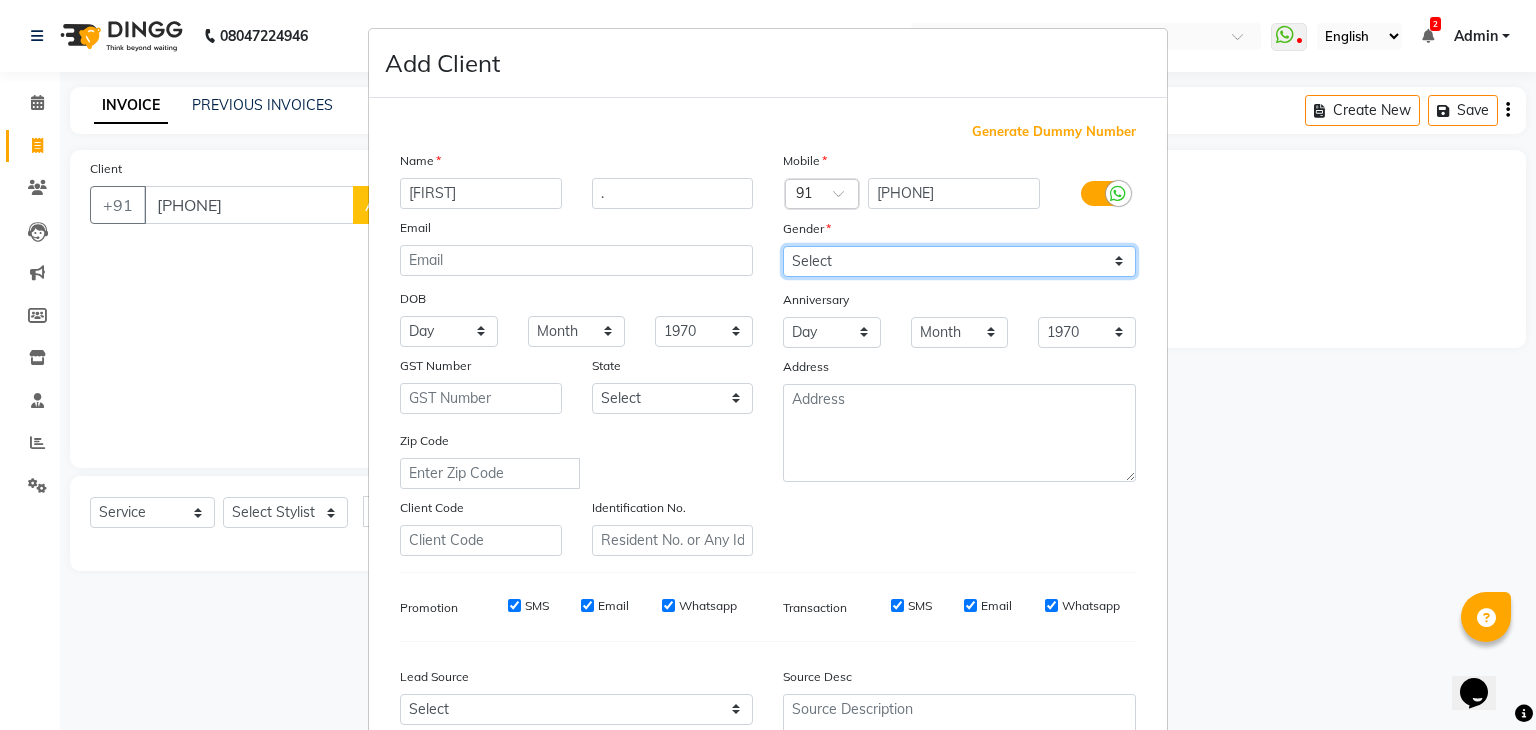 select on "male" 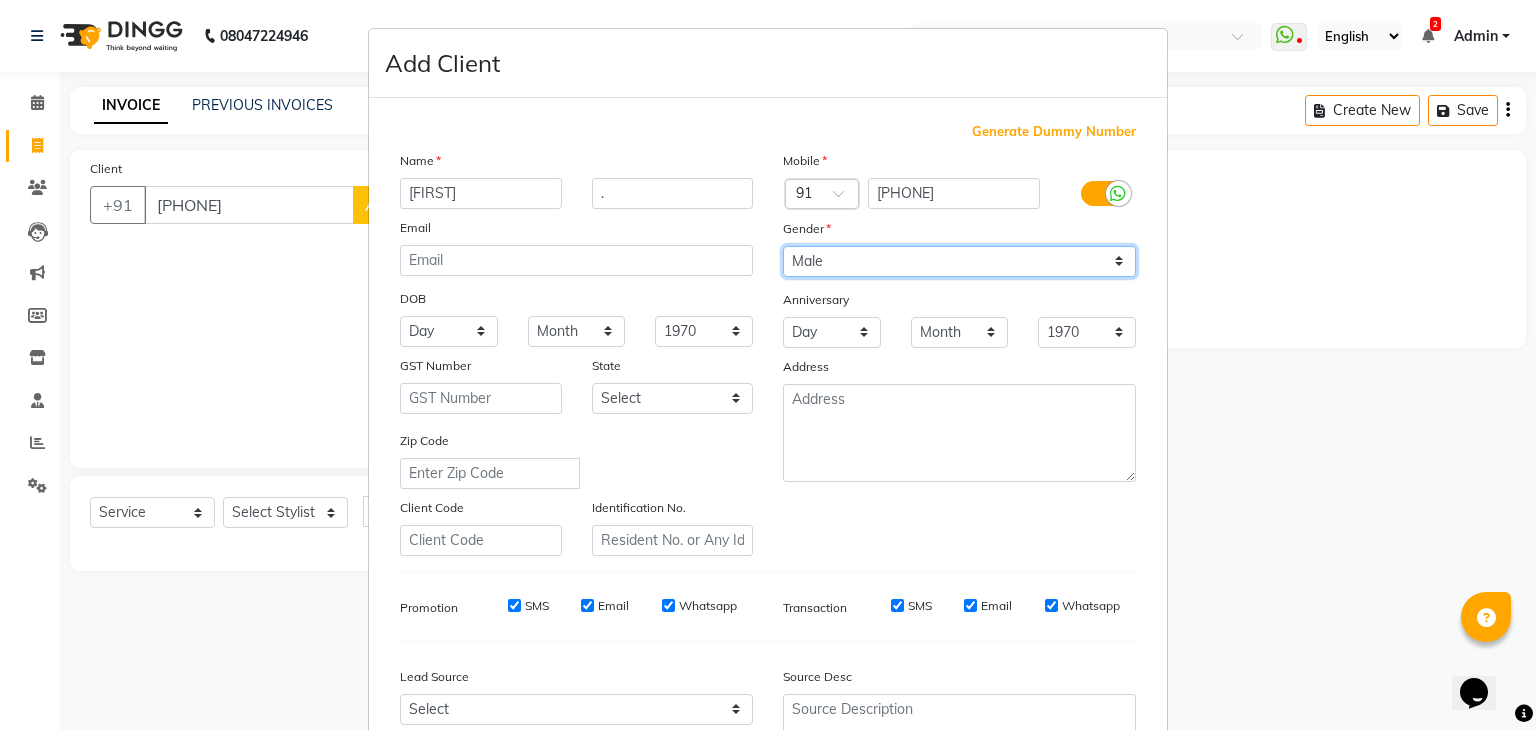 click on "Select Male Female Other Prefer Not To Say" at bounding box center (959, 261) 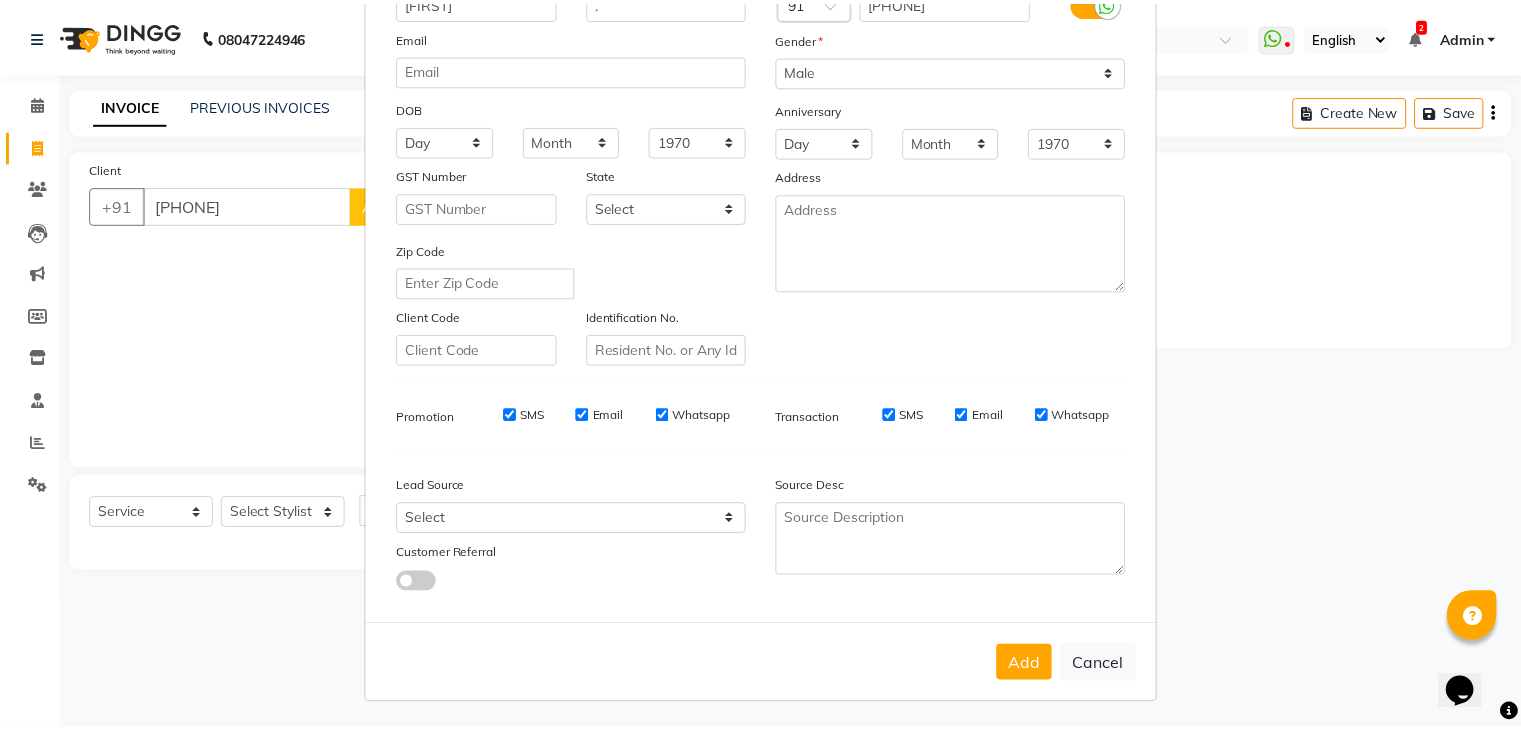 scroll, scrollTop: 193, scrollLeft: 0, axis: vertical 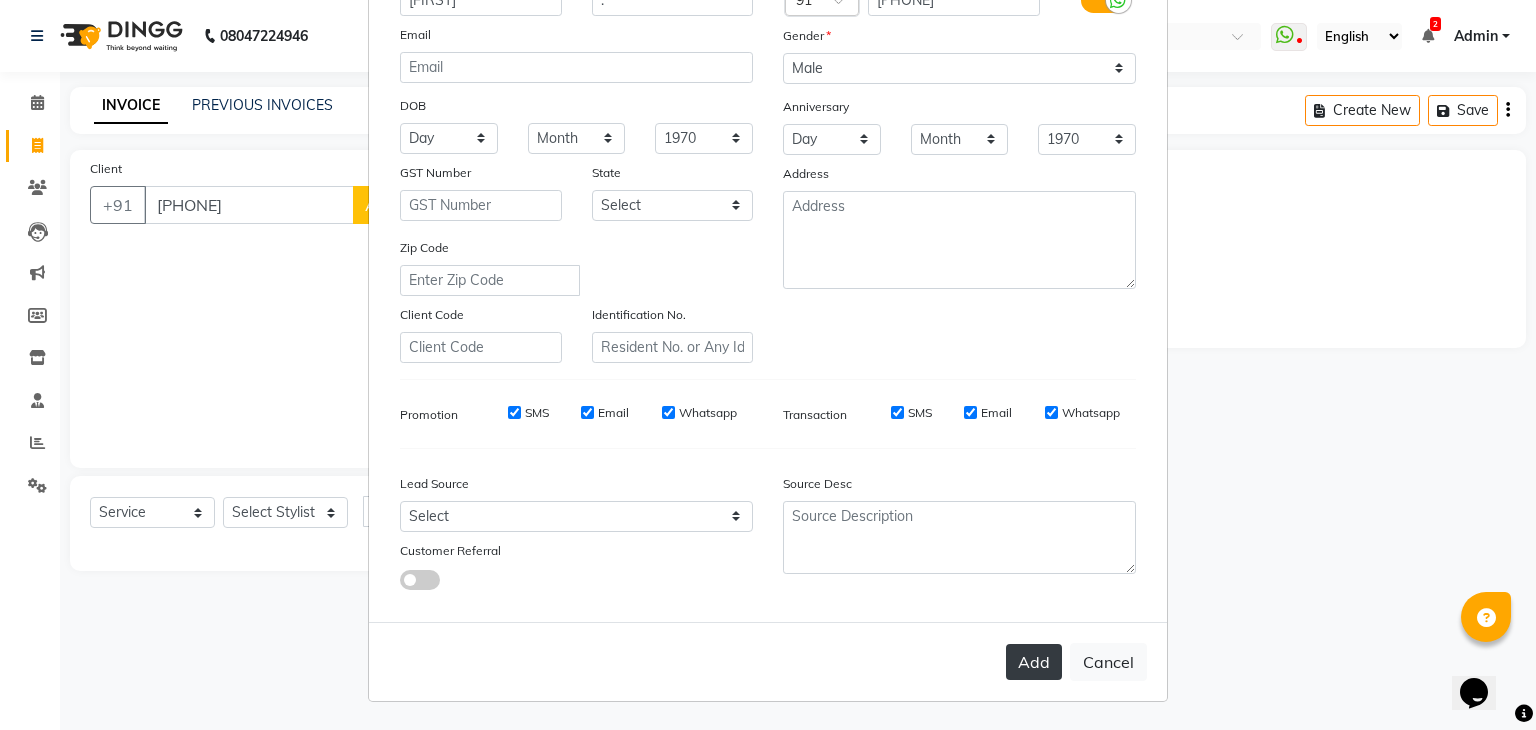 click on "Add" at bounding box center (1034, 662) 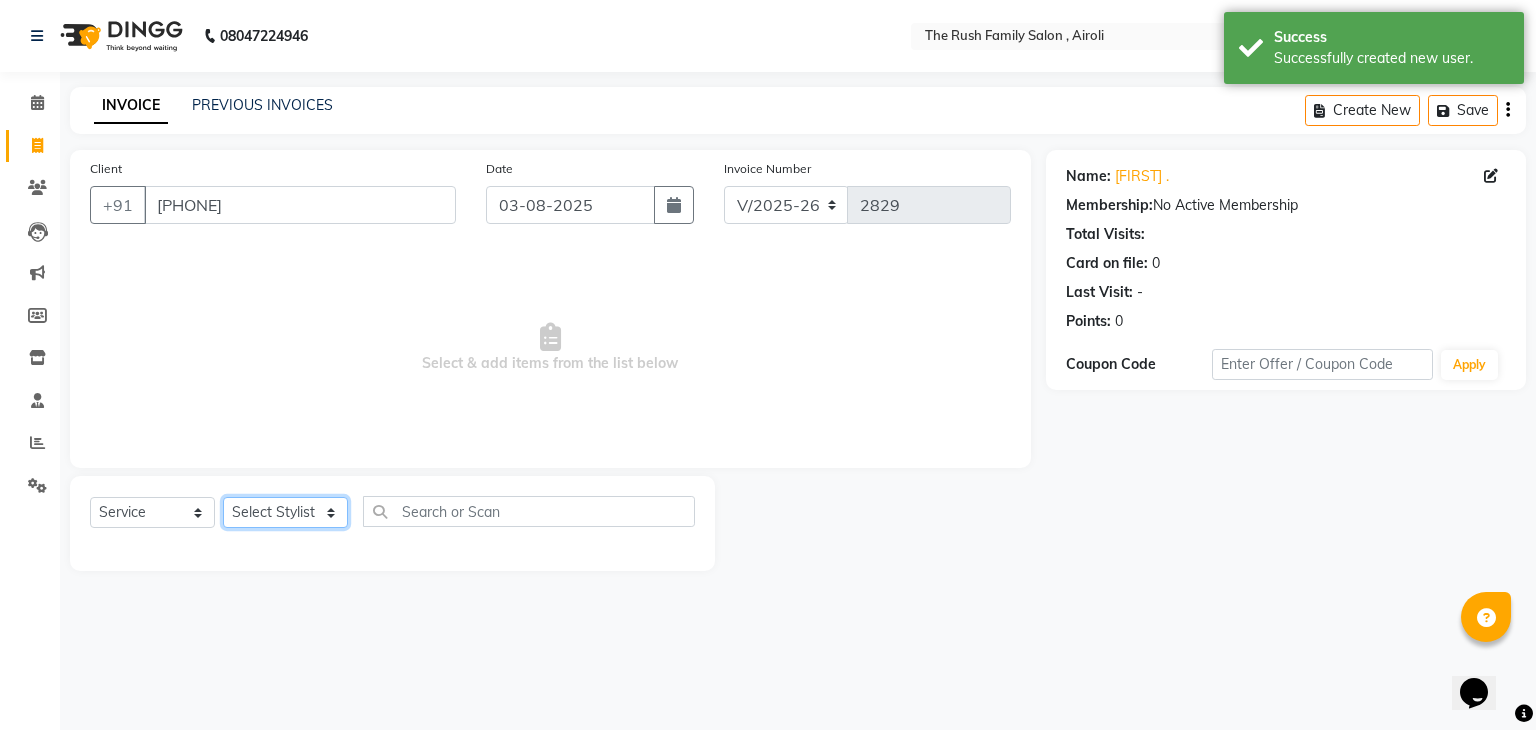 click on "Select Stylist Ajaz Alvira Danish Guddi Jayesh Josh  mumtaz Naeem Neha Riya    Rush Swati" 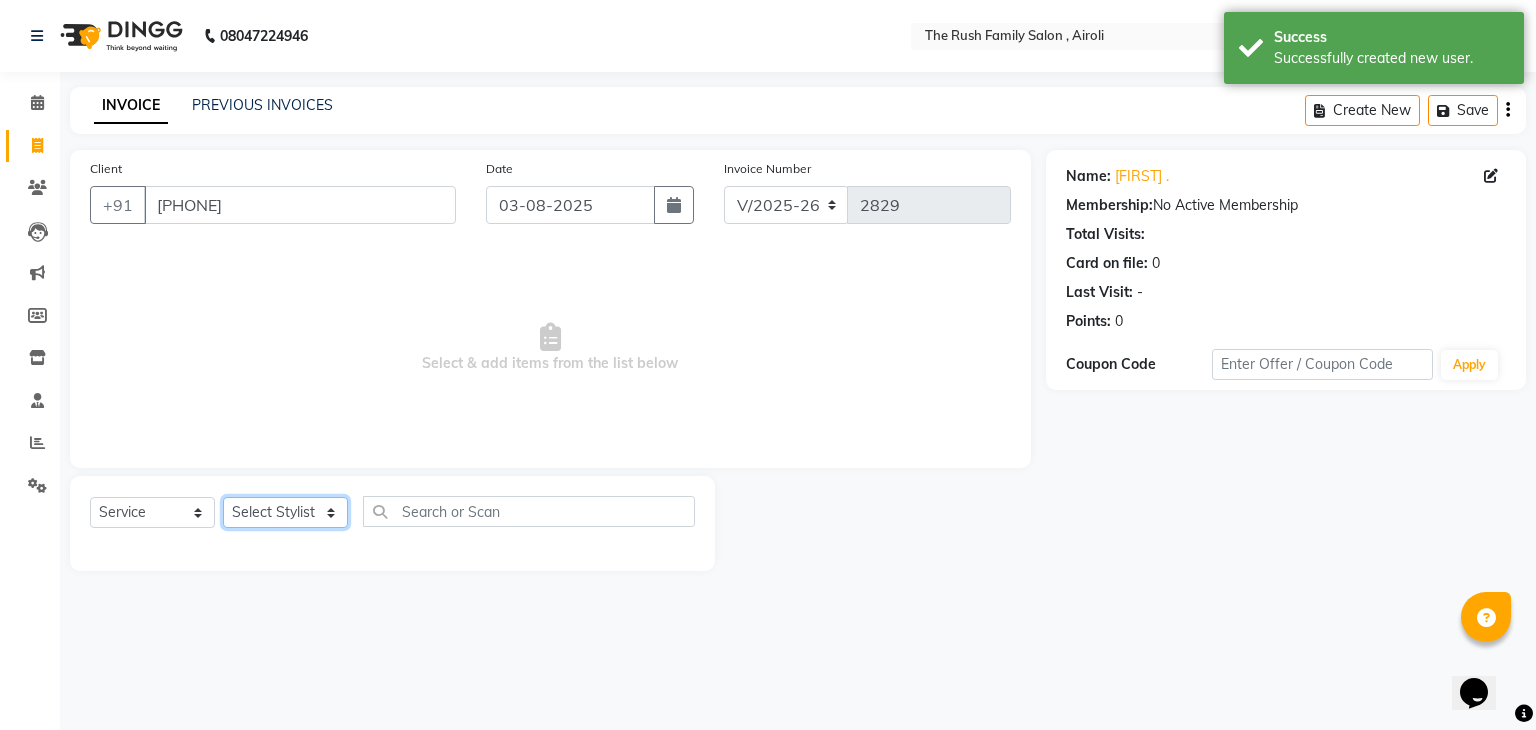 select on "53300" 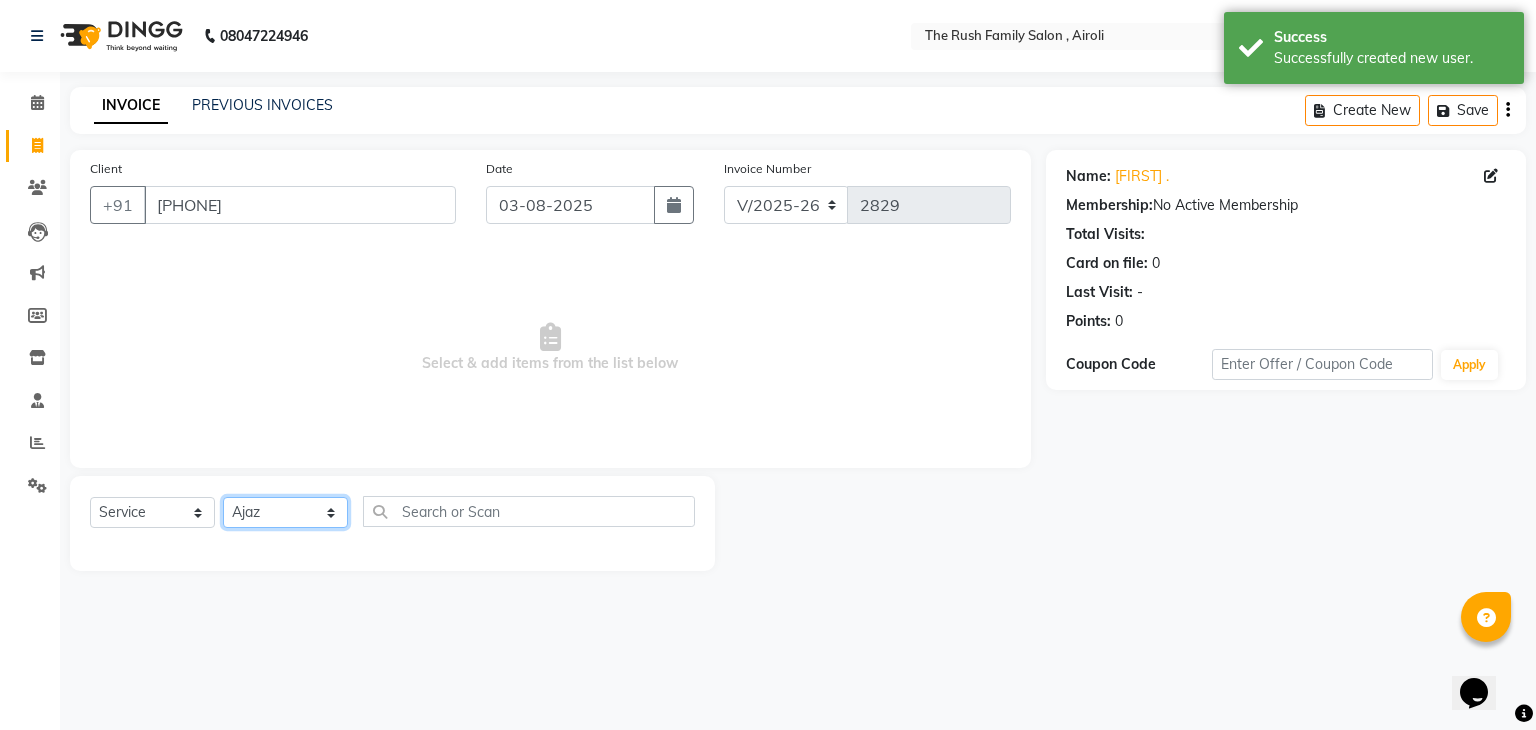 click on "Select Stylist Ajaz Alvira Danish Guddi Jayesh Josh  mumtaz Naeem Neha Riya    Rush Swati" 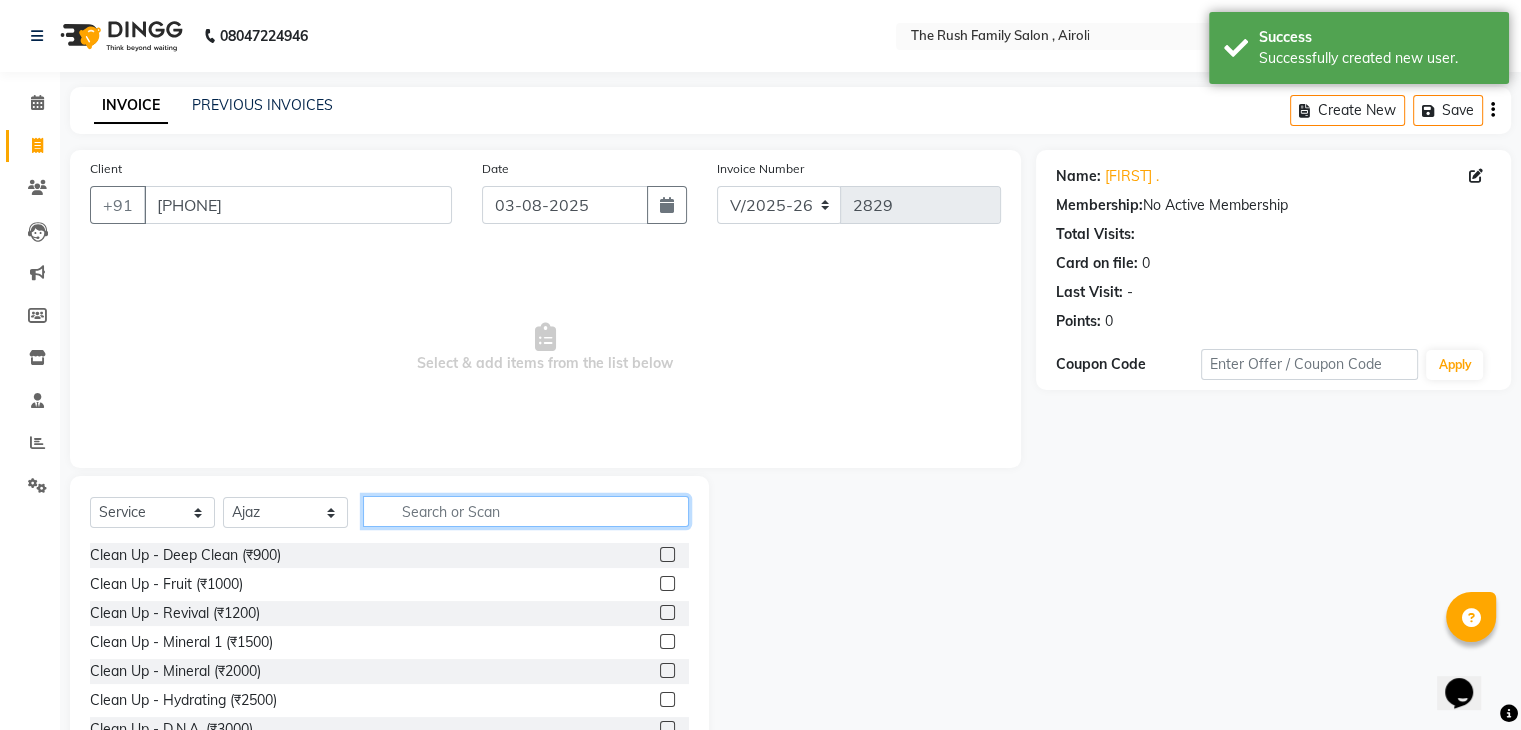 click 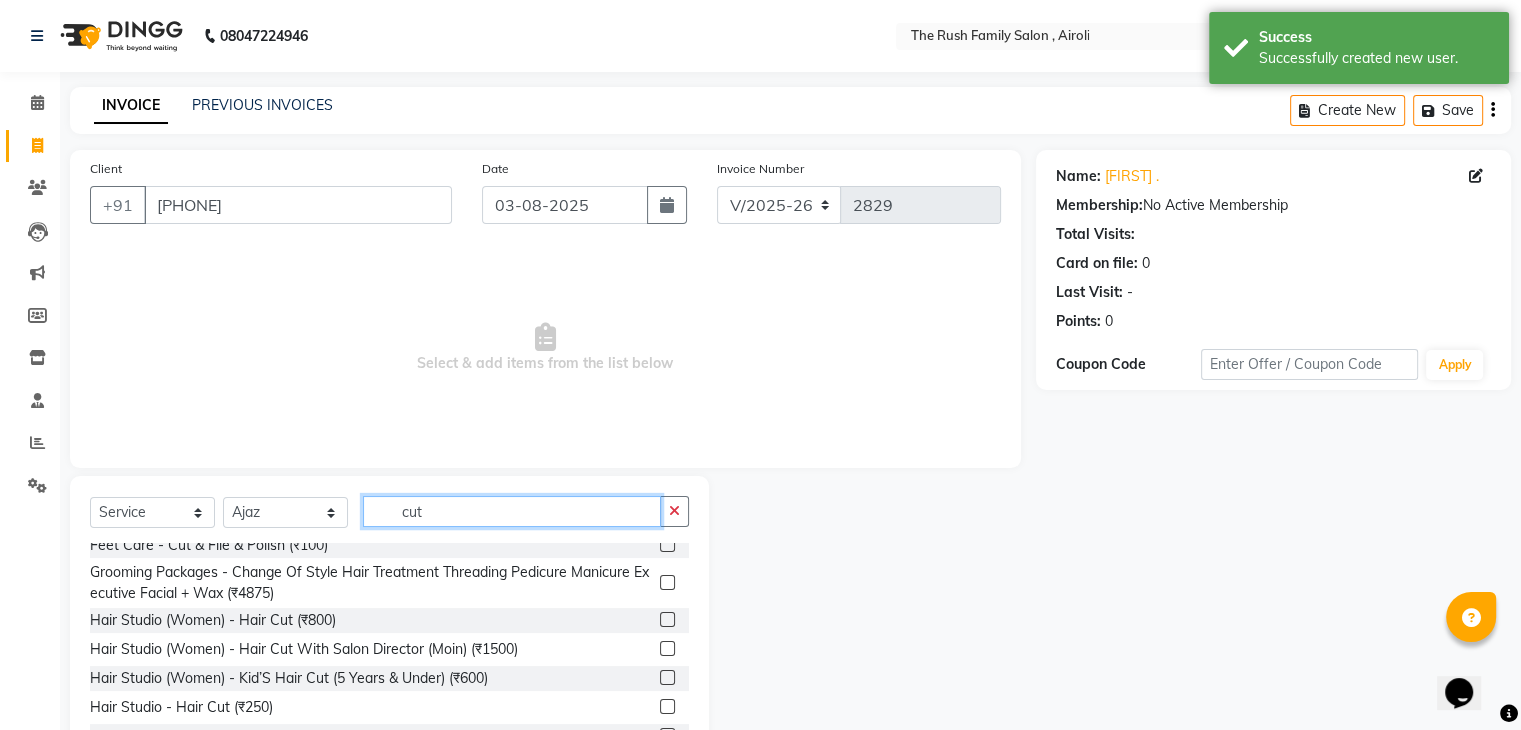 scroll, scrollTop: 77, scrollLeft: 0, axis: vertical 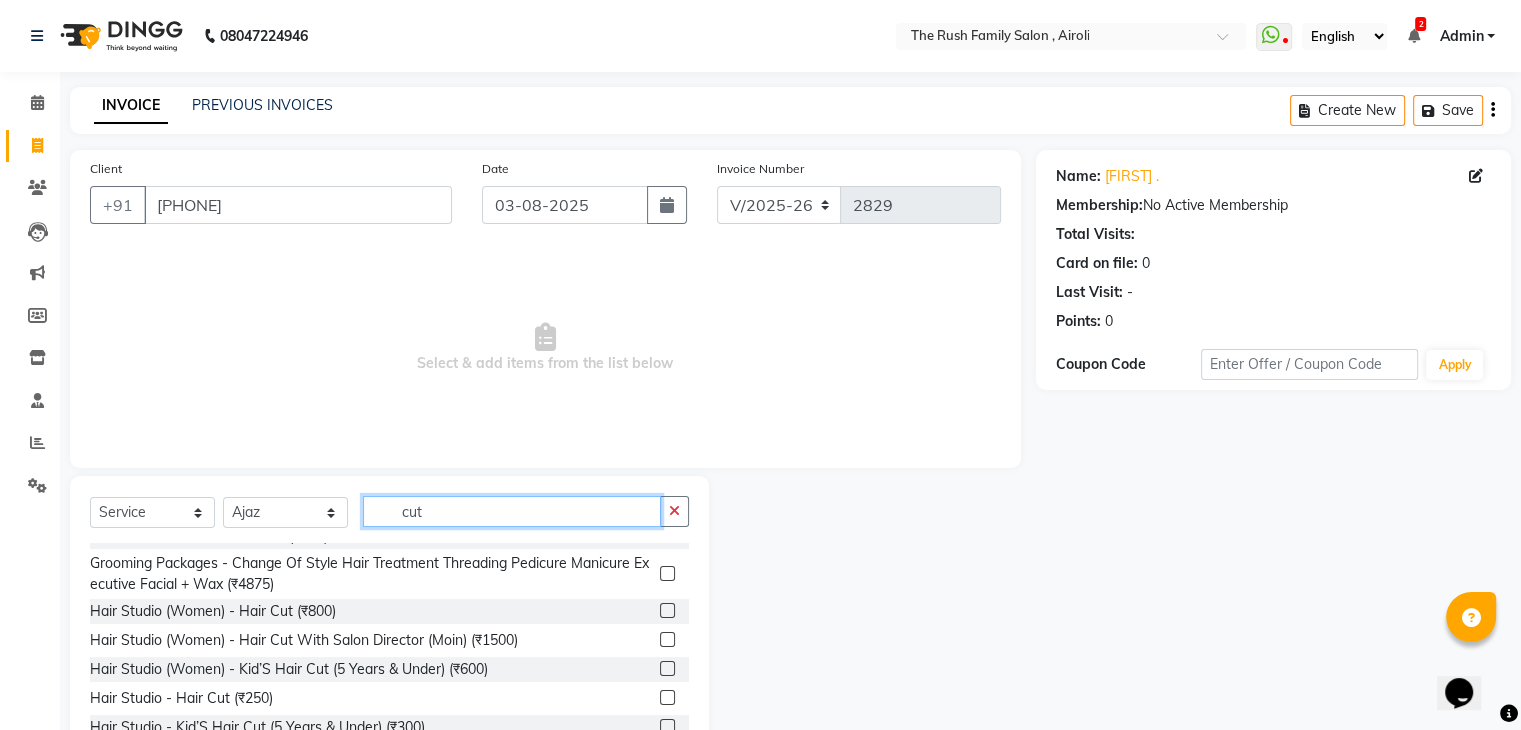 type on "cut" 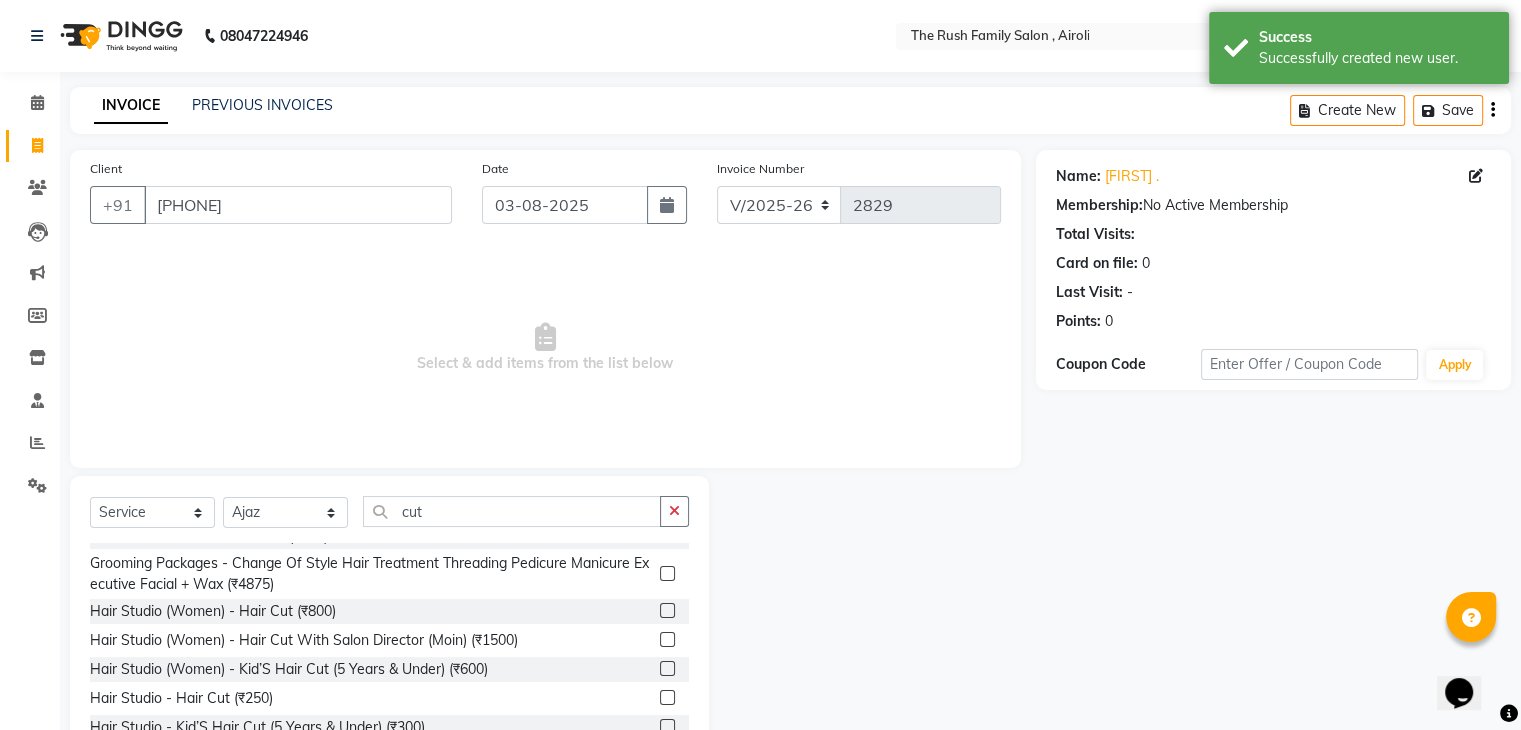 click 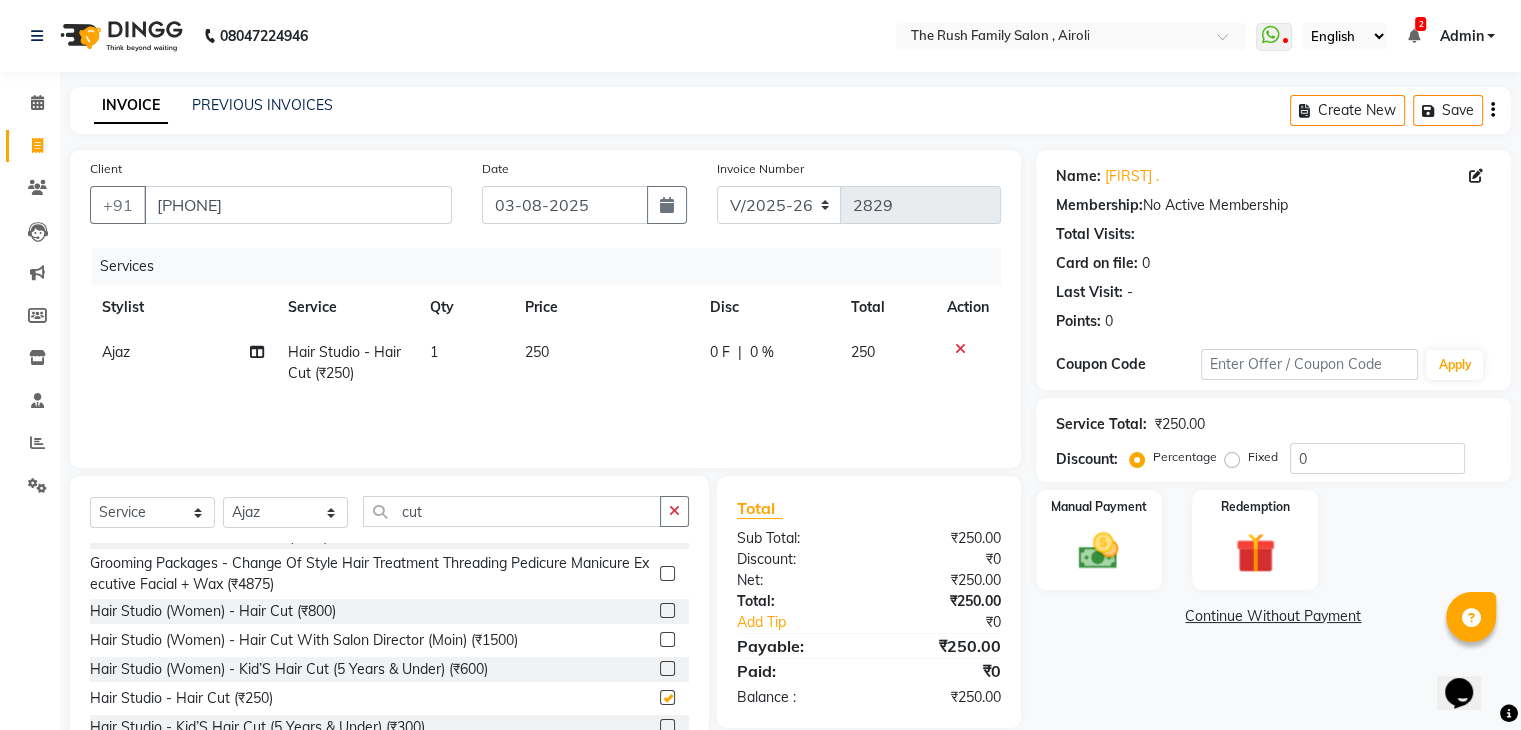 checkbox on "false" 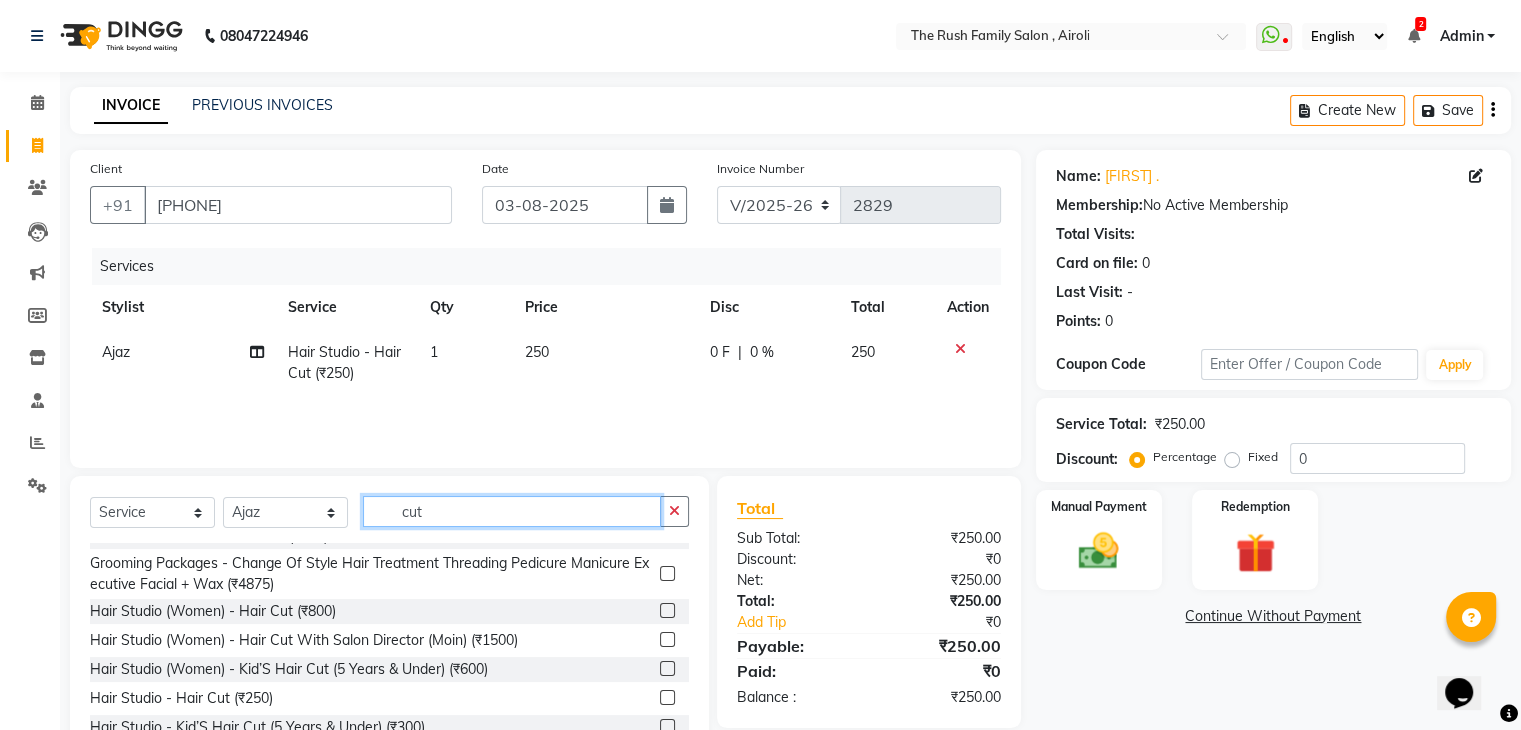 click on "cut" 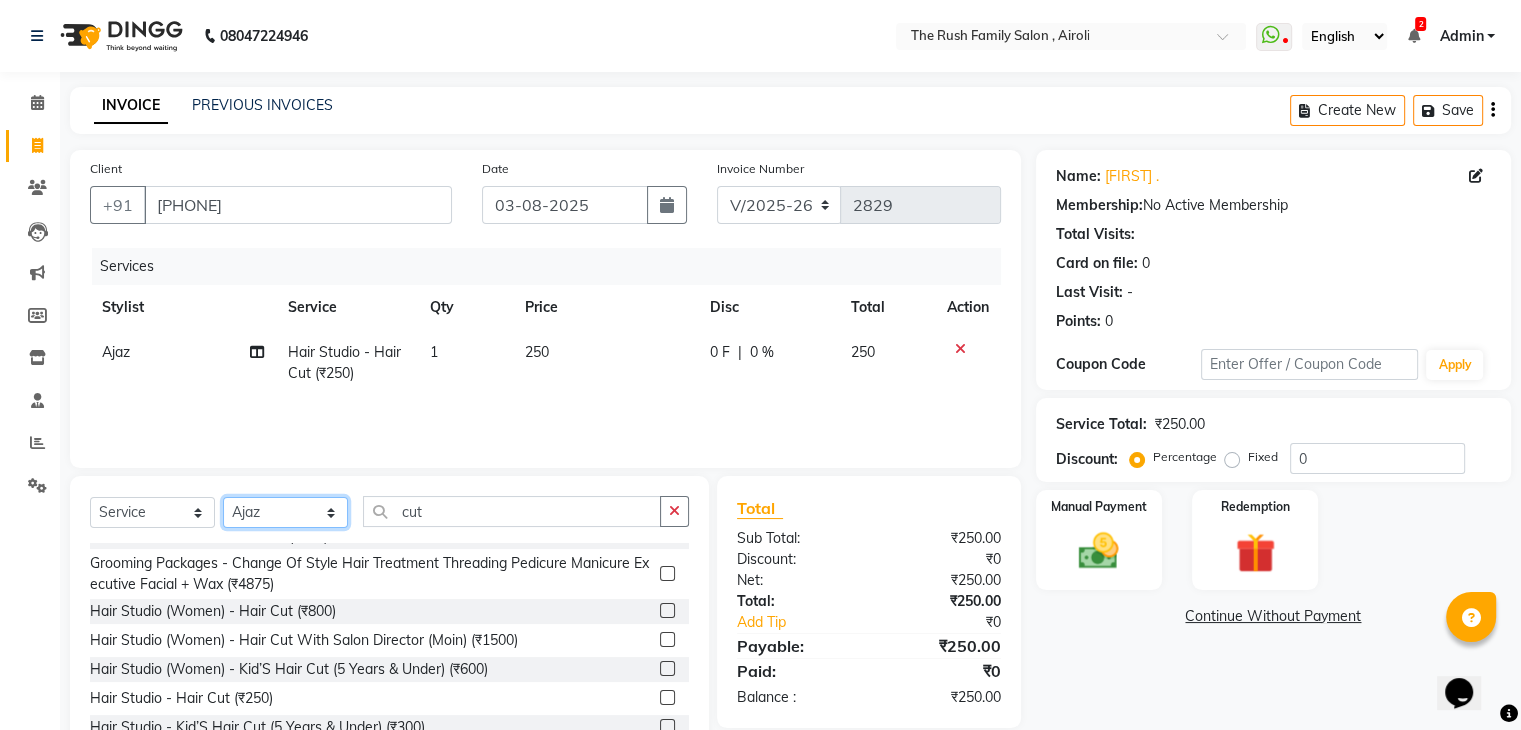 click on "Select Stylist Ajaz Alvira Danish Guddi Jayesh Josh  mumtaz Naeem Neha Riya    Rush Swati" 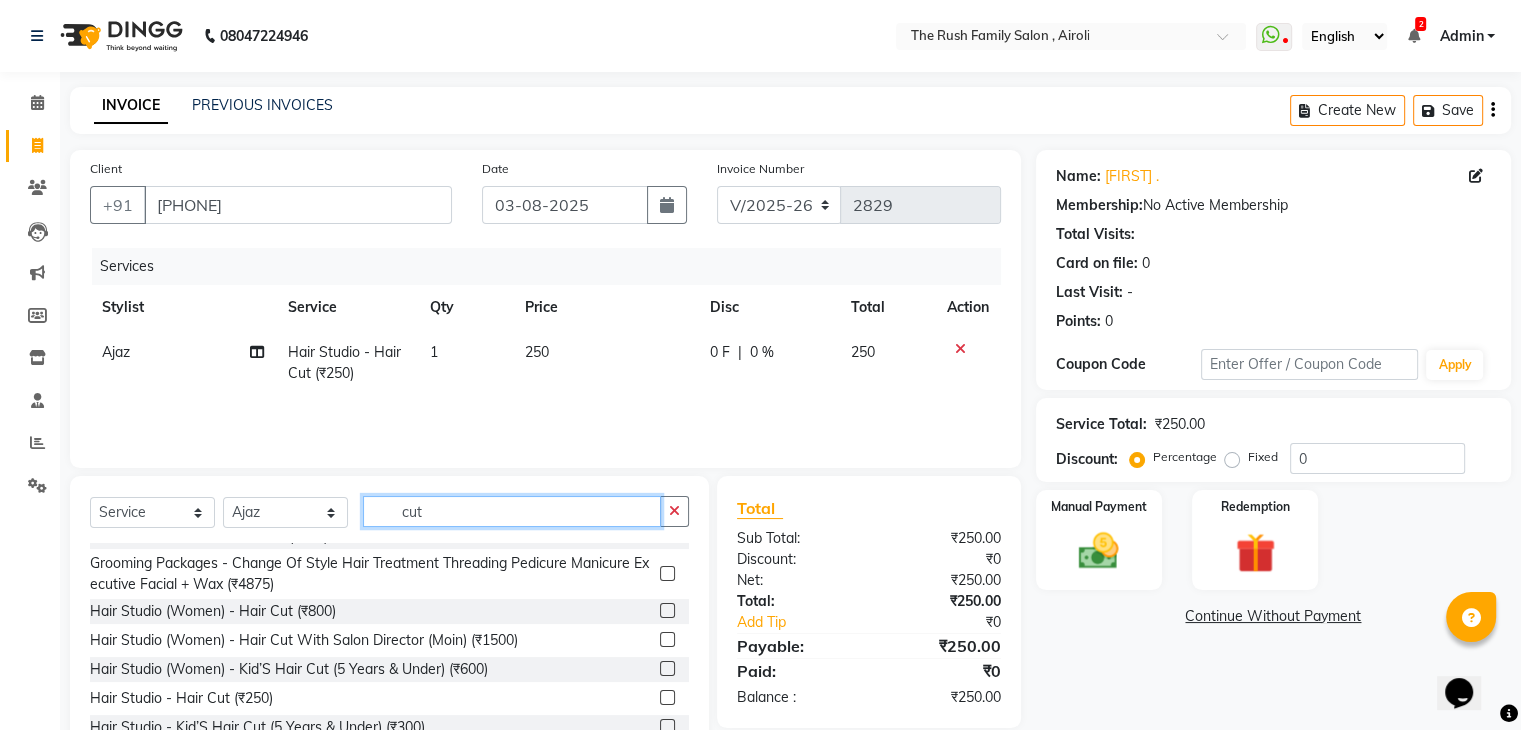 click on "cut" 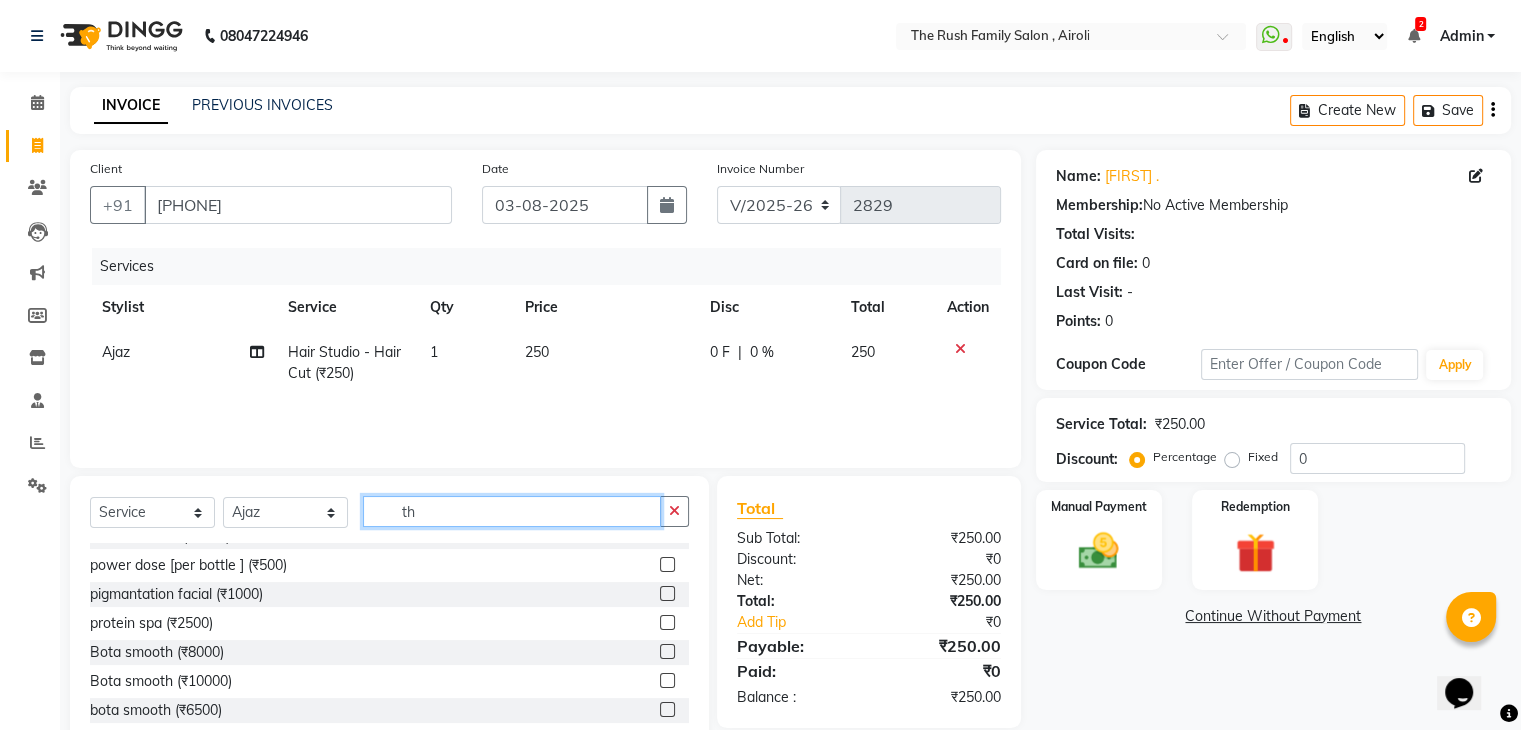 scroll, scrollTop: 0, scrollLeft: 0, axis: both 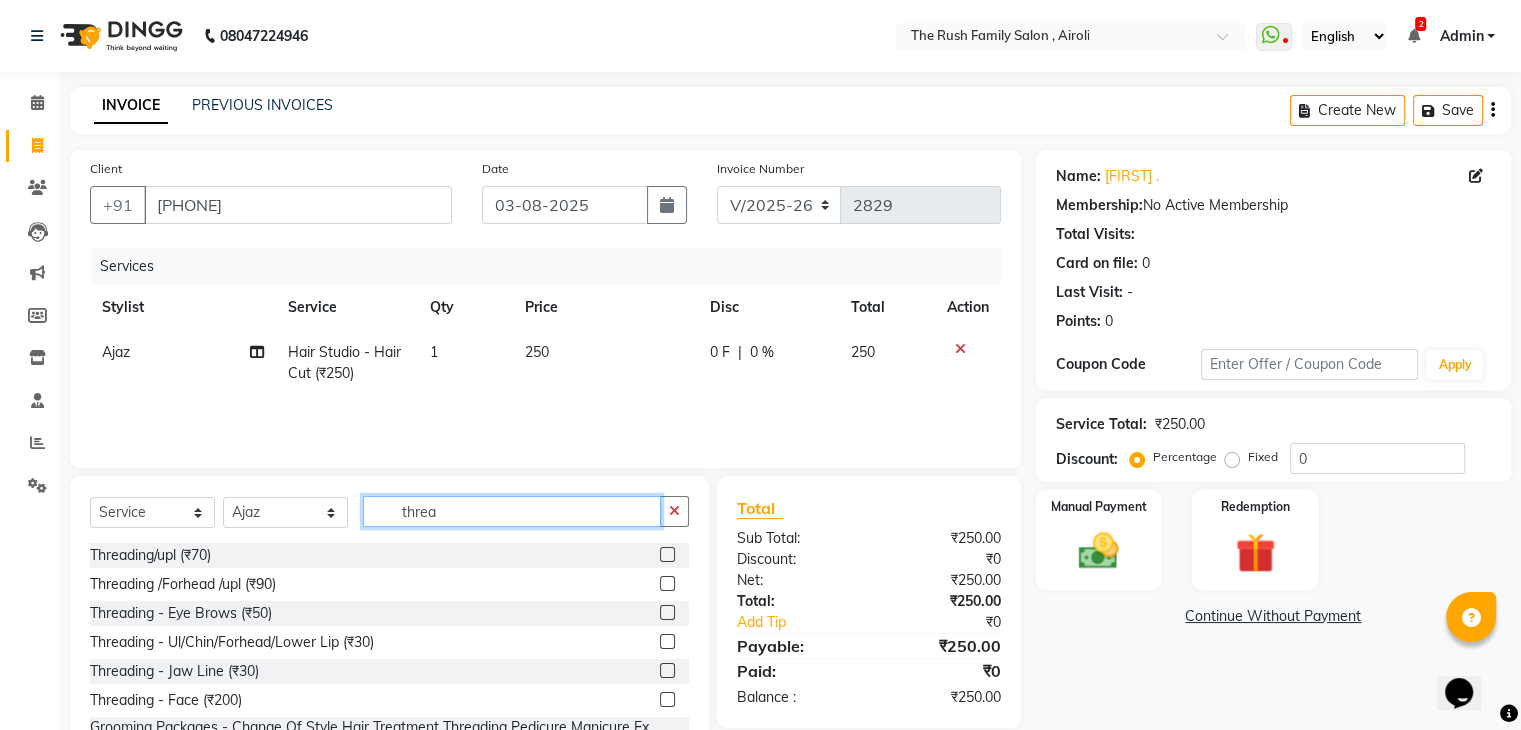 type on "threa" 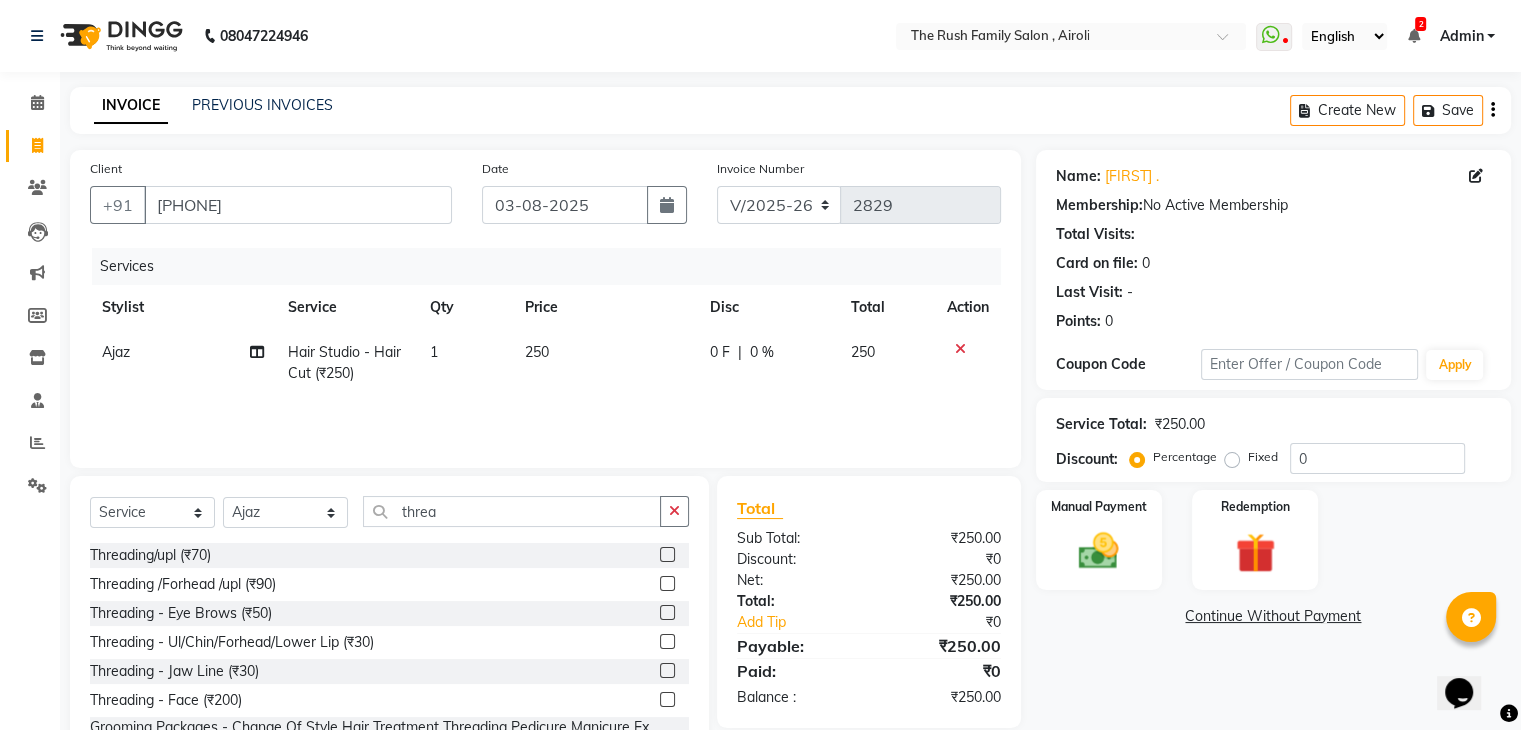 click 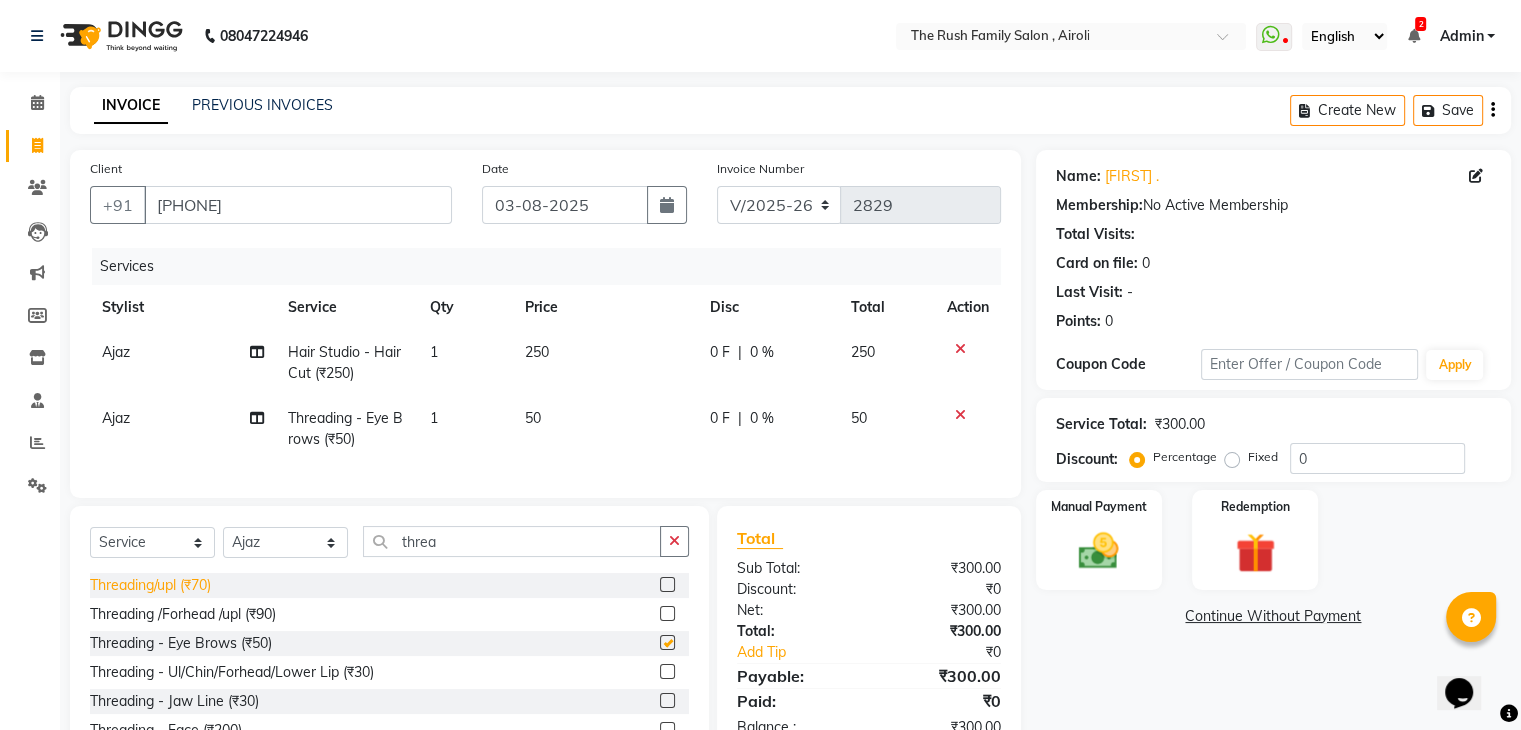 checkbox on "false" 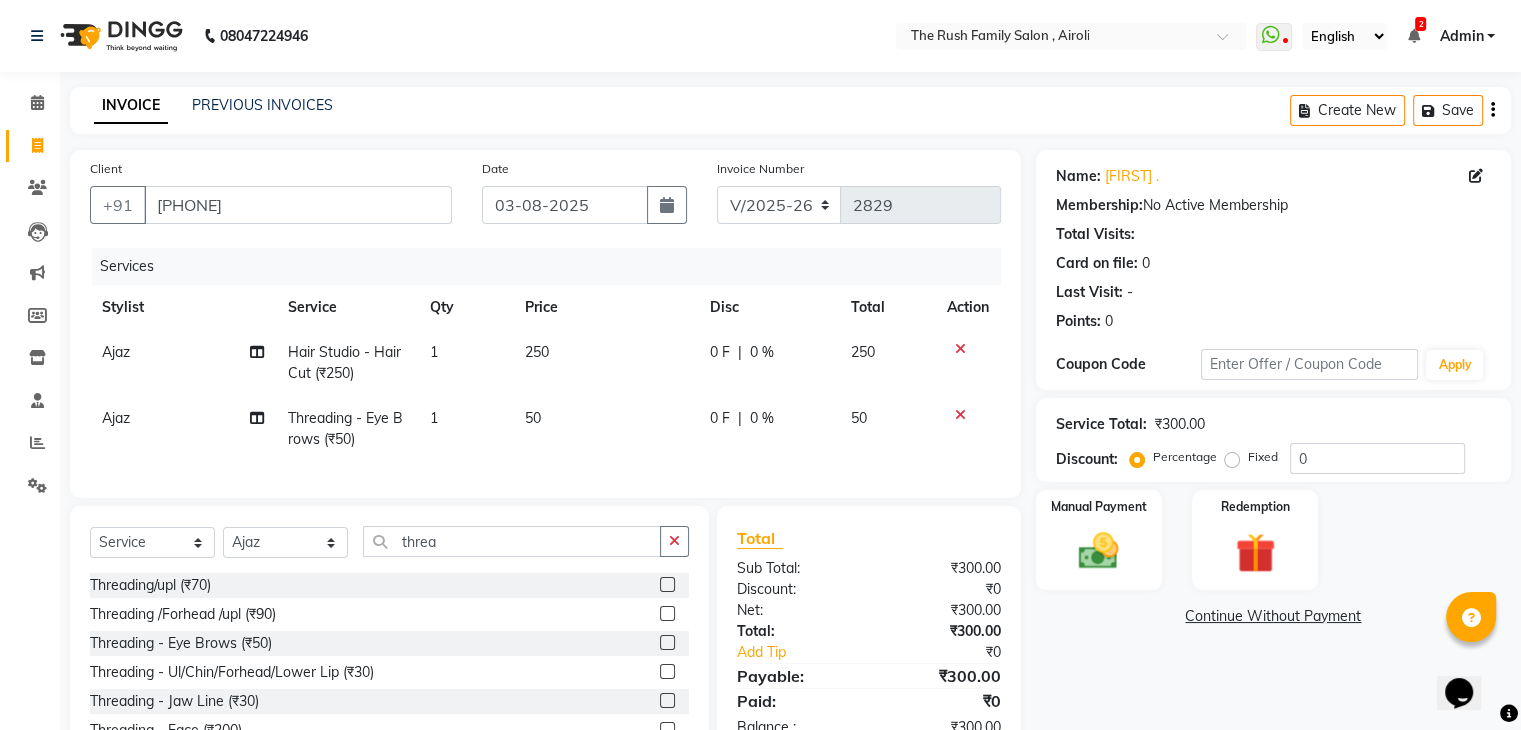click on "0 F" 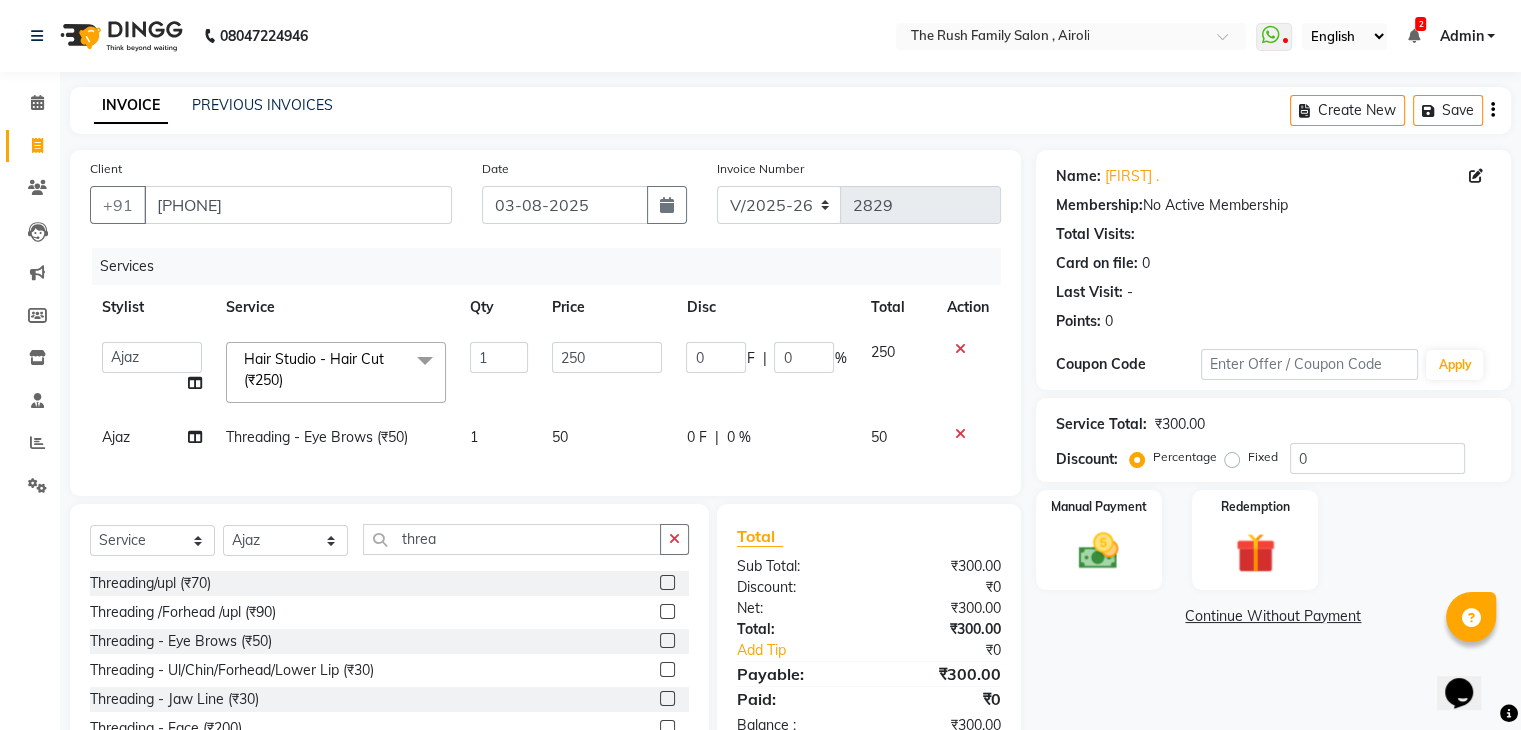 click on "0" 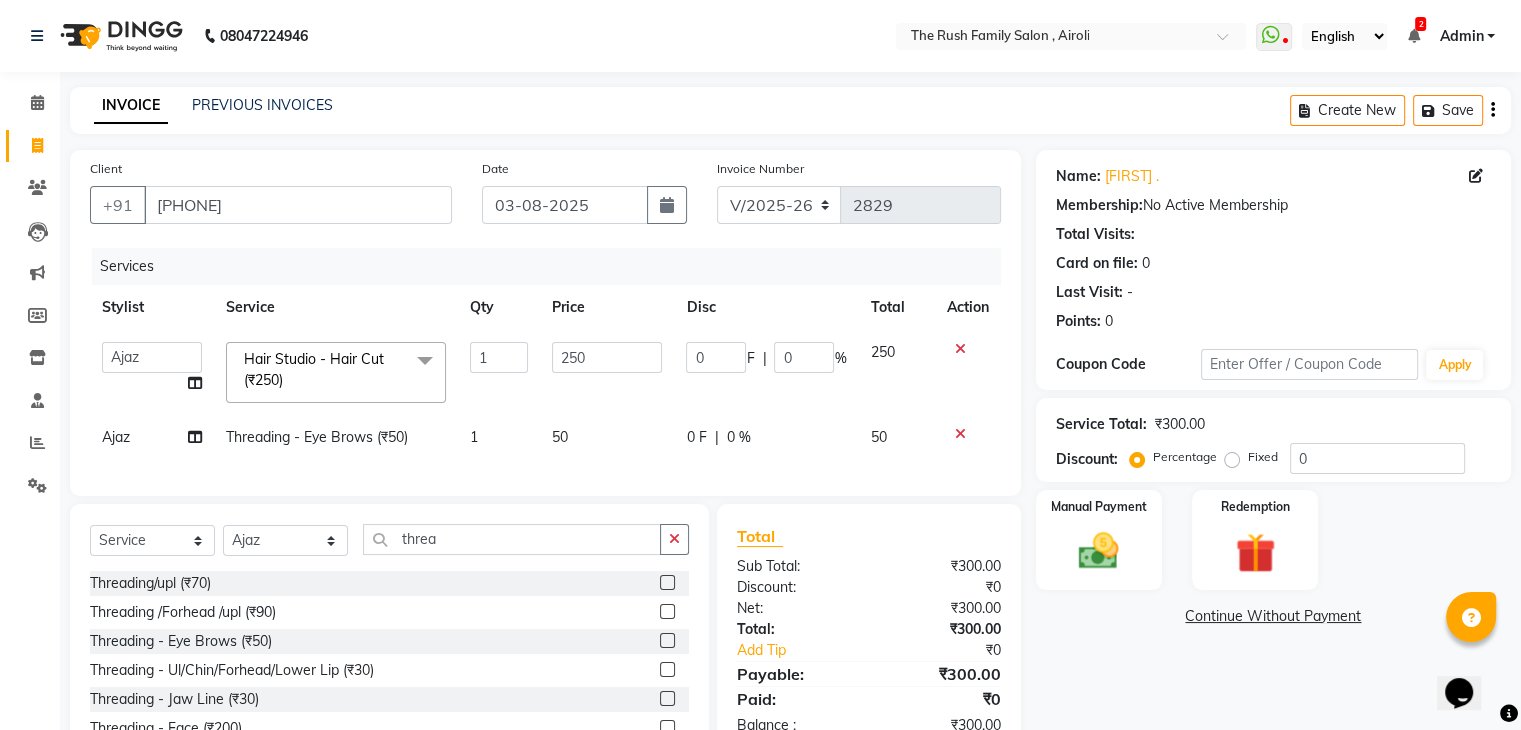 click on "0" 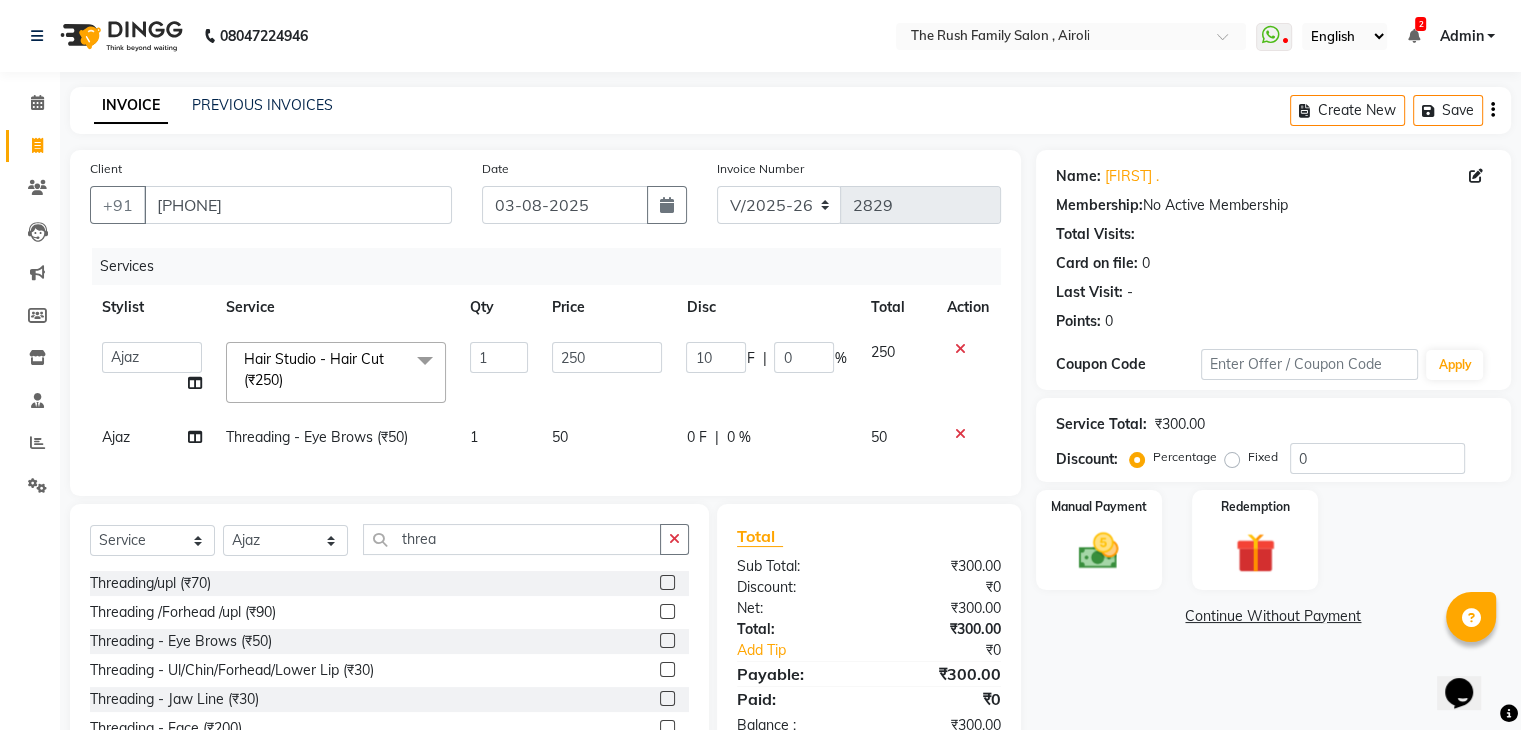 type on "100" 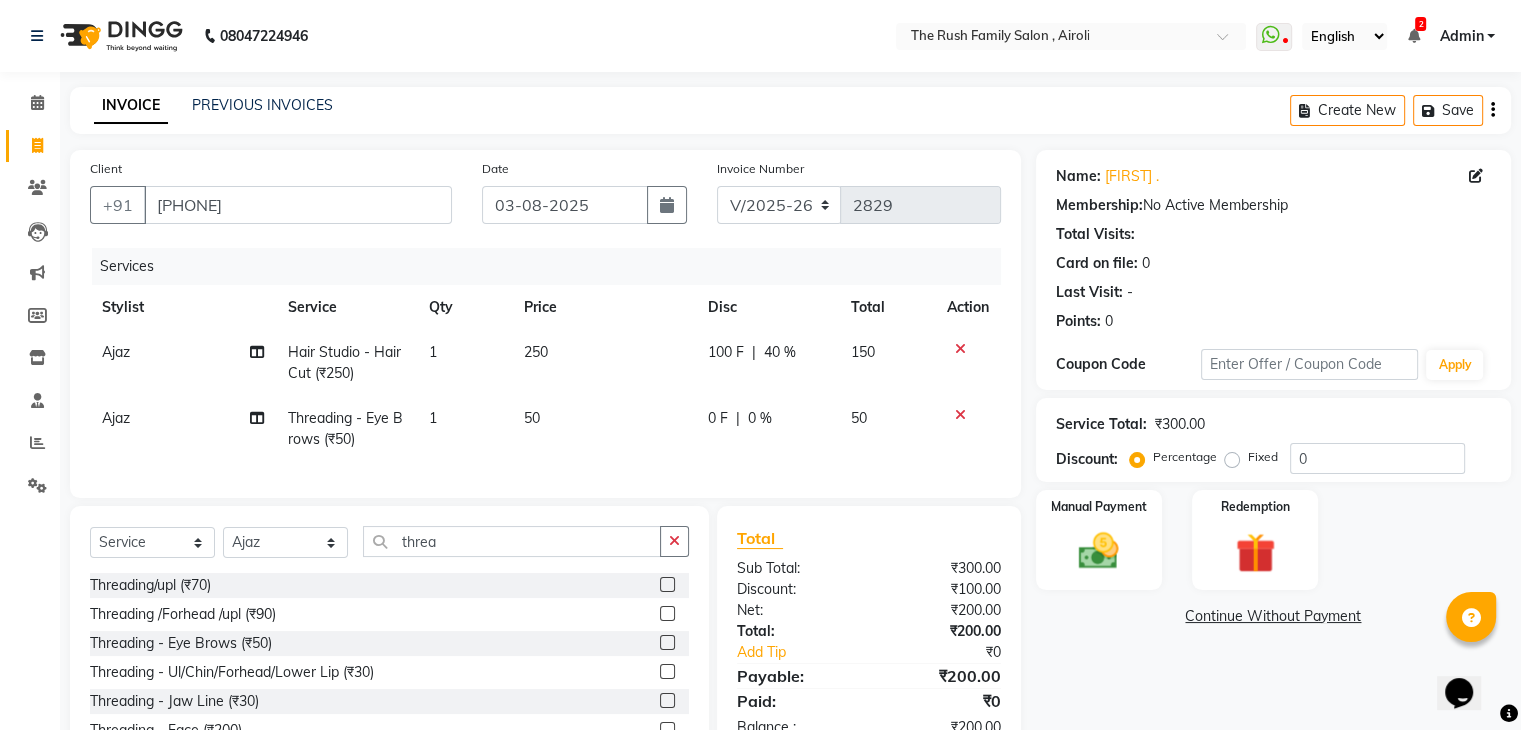 click on "Ajaz Hair Studio - Hair Cut (₹250) 1 250 100 F | 40 % 150 Ajaz Threading - Eye Brows (₹50) 1 50 0 F | 0 % 50" 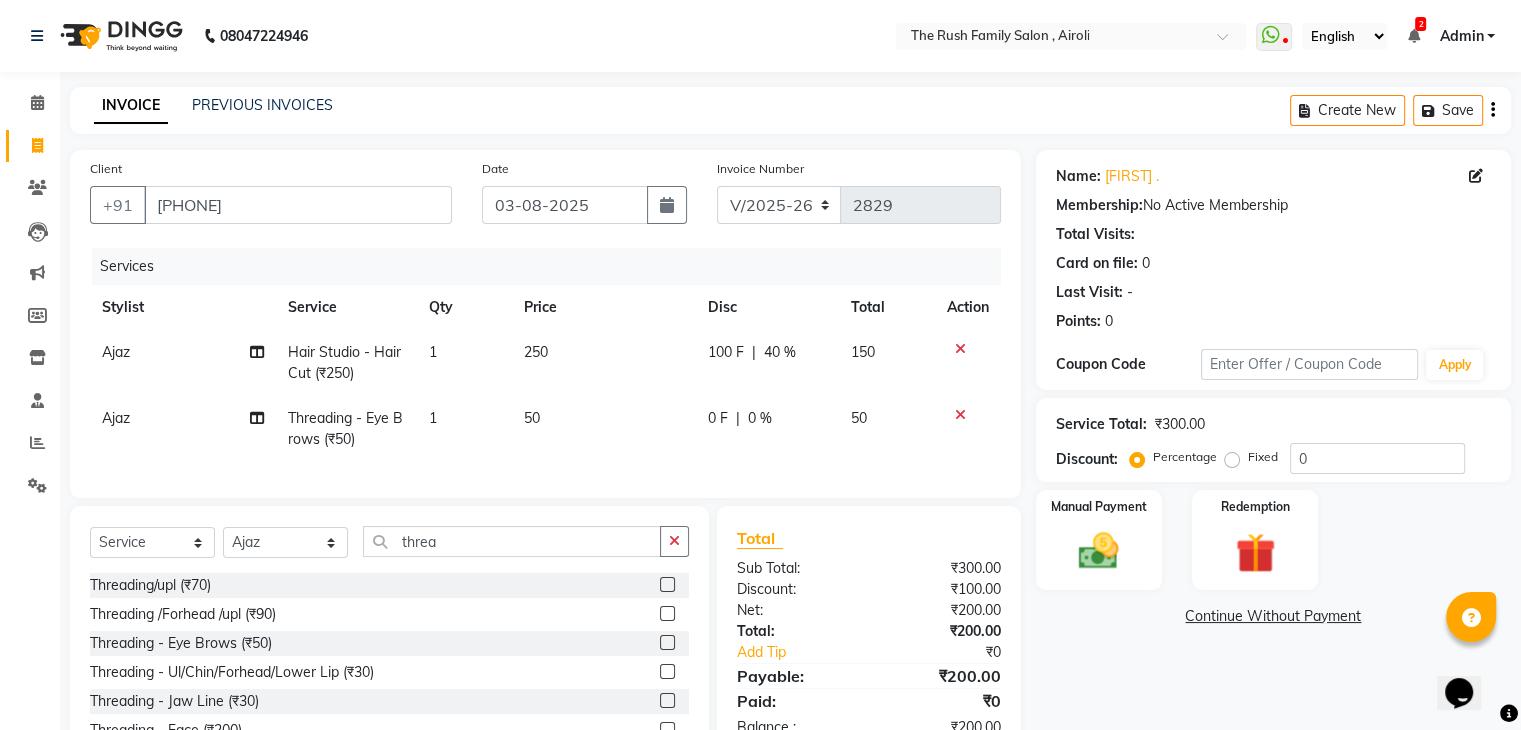 click on "Ajaz" 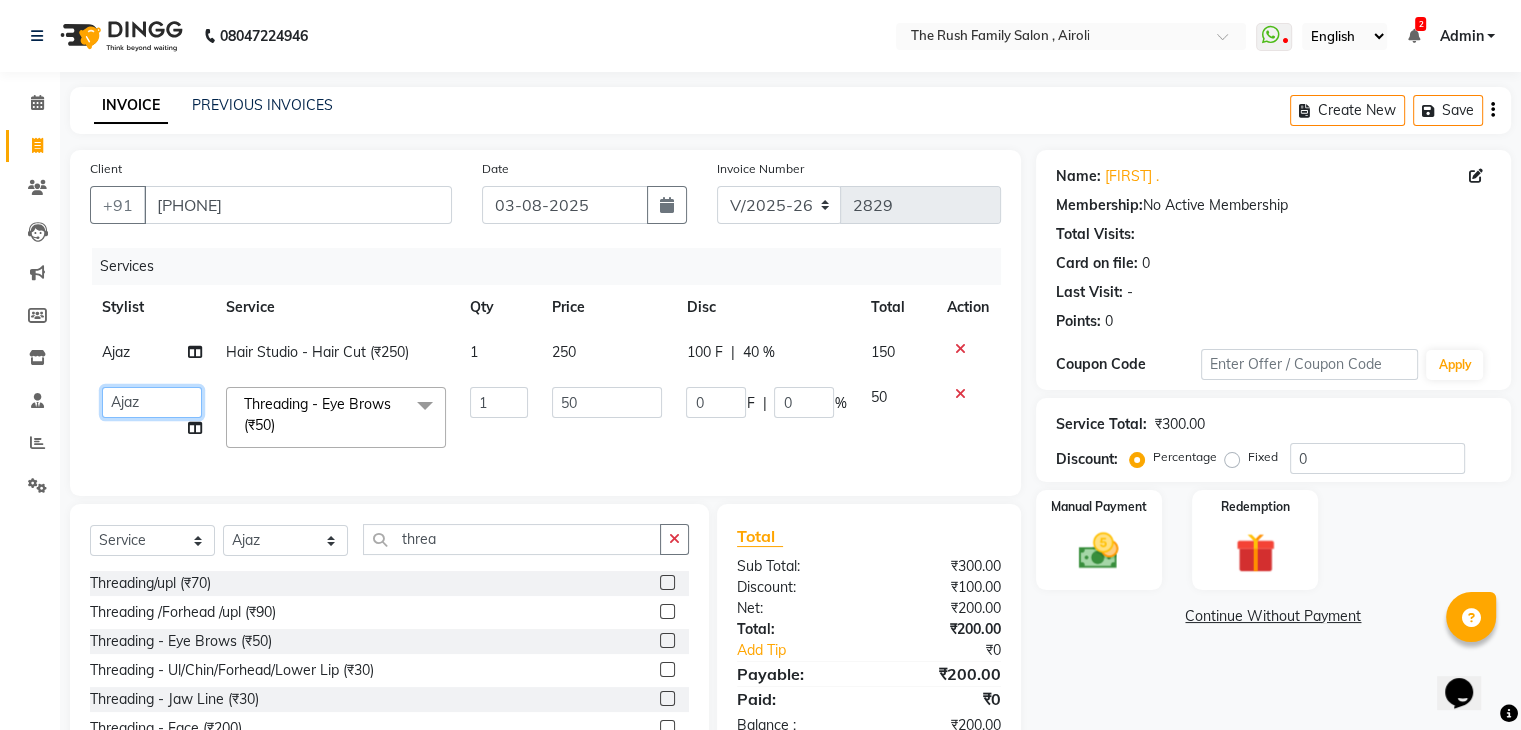 click on "Ajaz   Alvira   Danish   Guddi   Jayesh   Josh    mumtaz   Naeem   Neha   Riya      Rush   Swati" 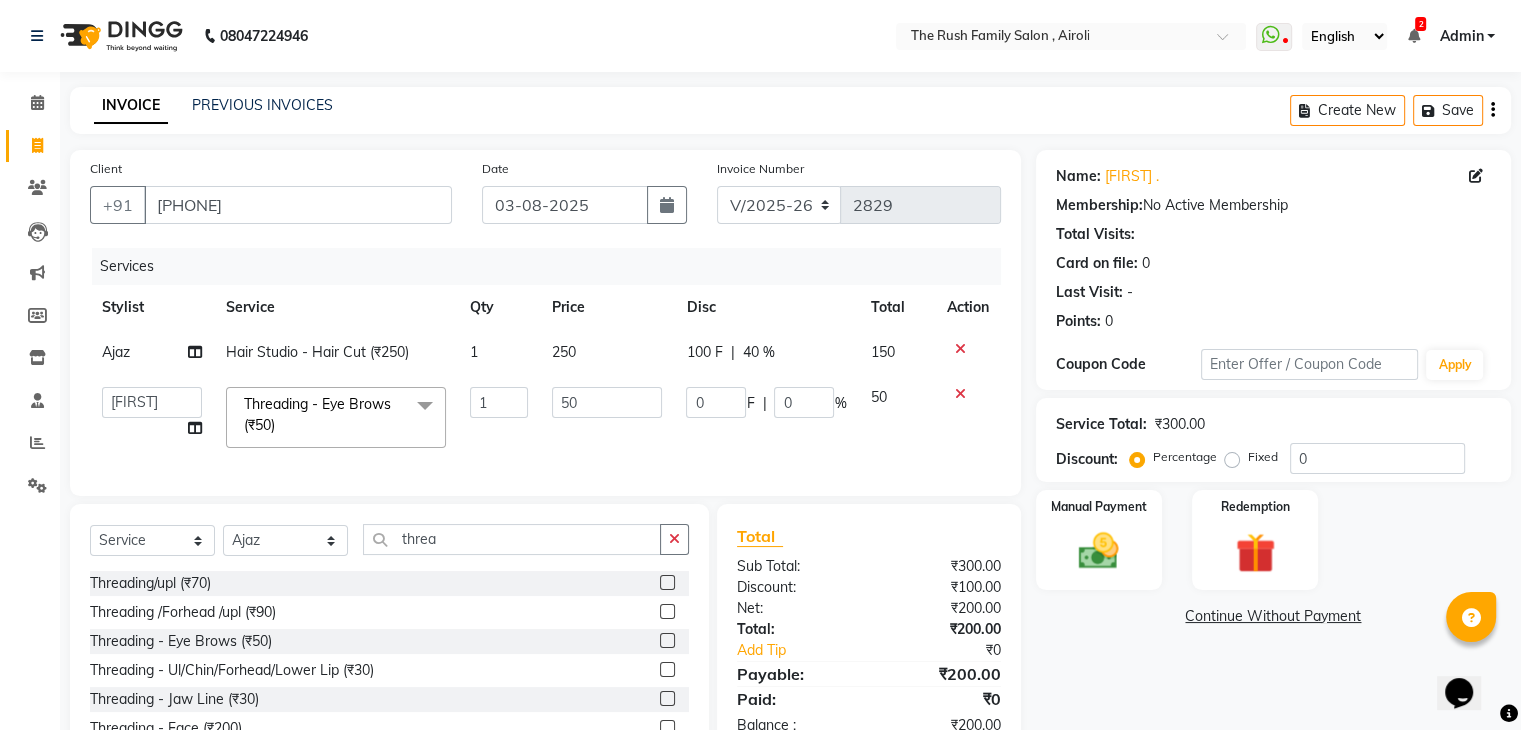 select on "87162" 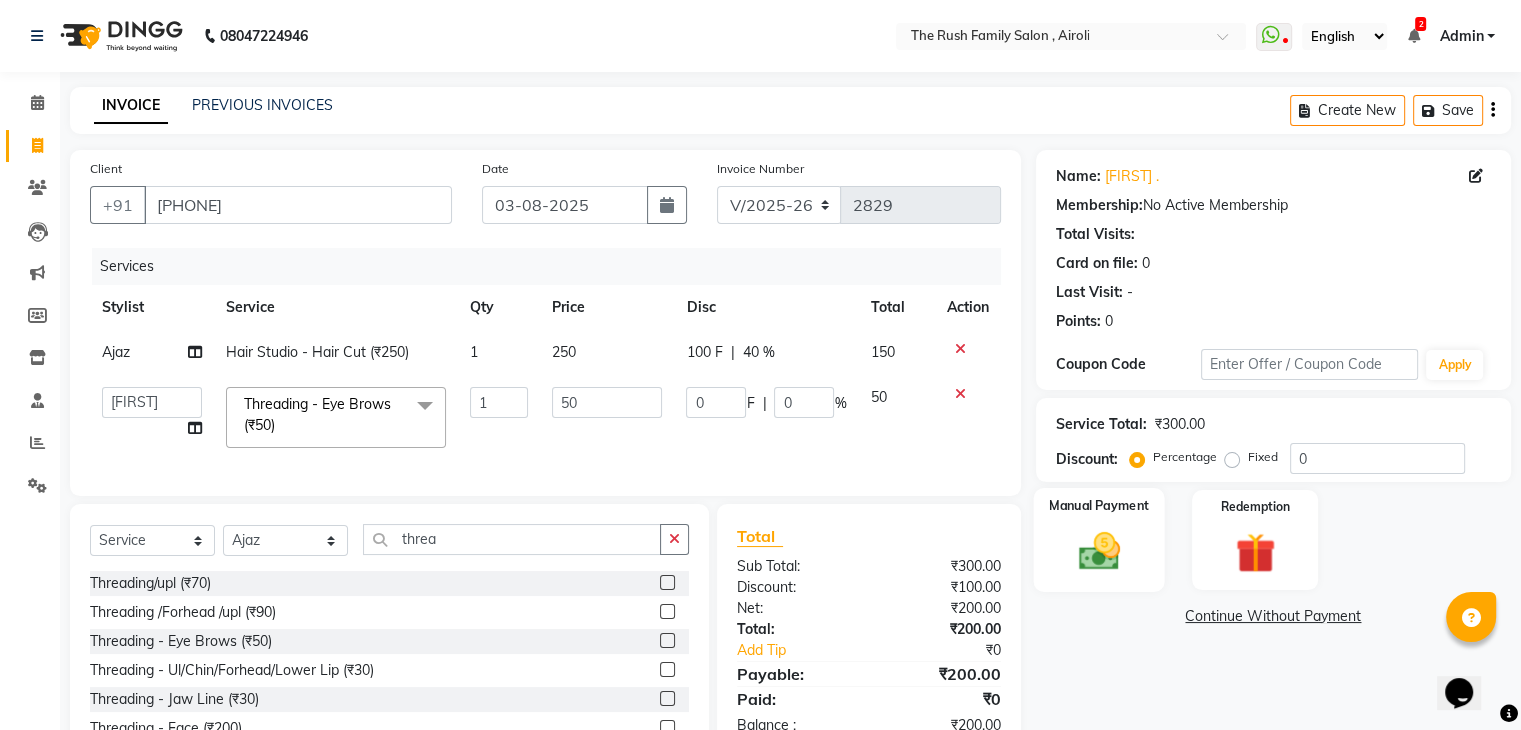 click on "Manual Payment" 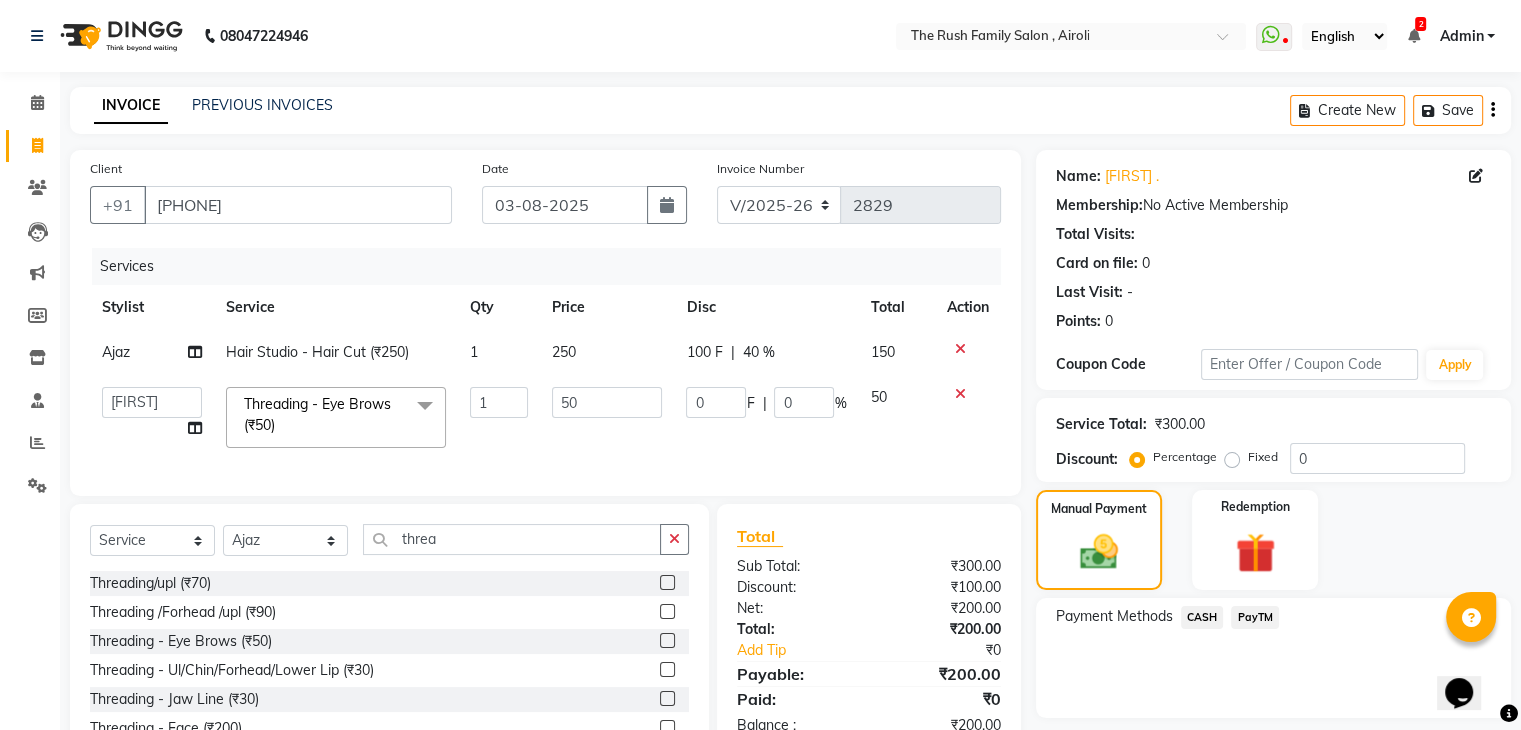 scroll, scrollTop: 115, scrollLeft: 0, axis: vertical 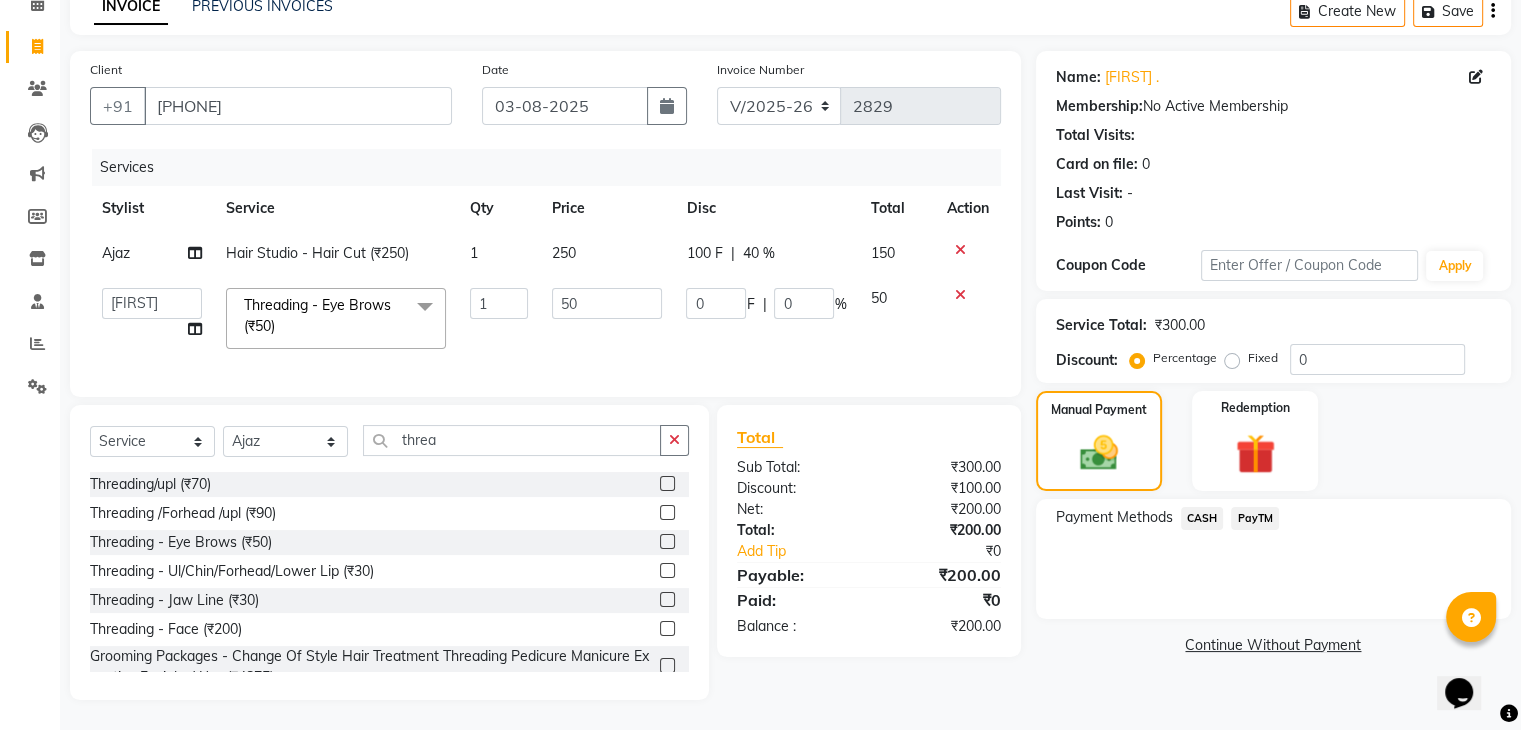 click on "PayTM" 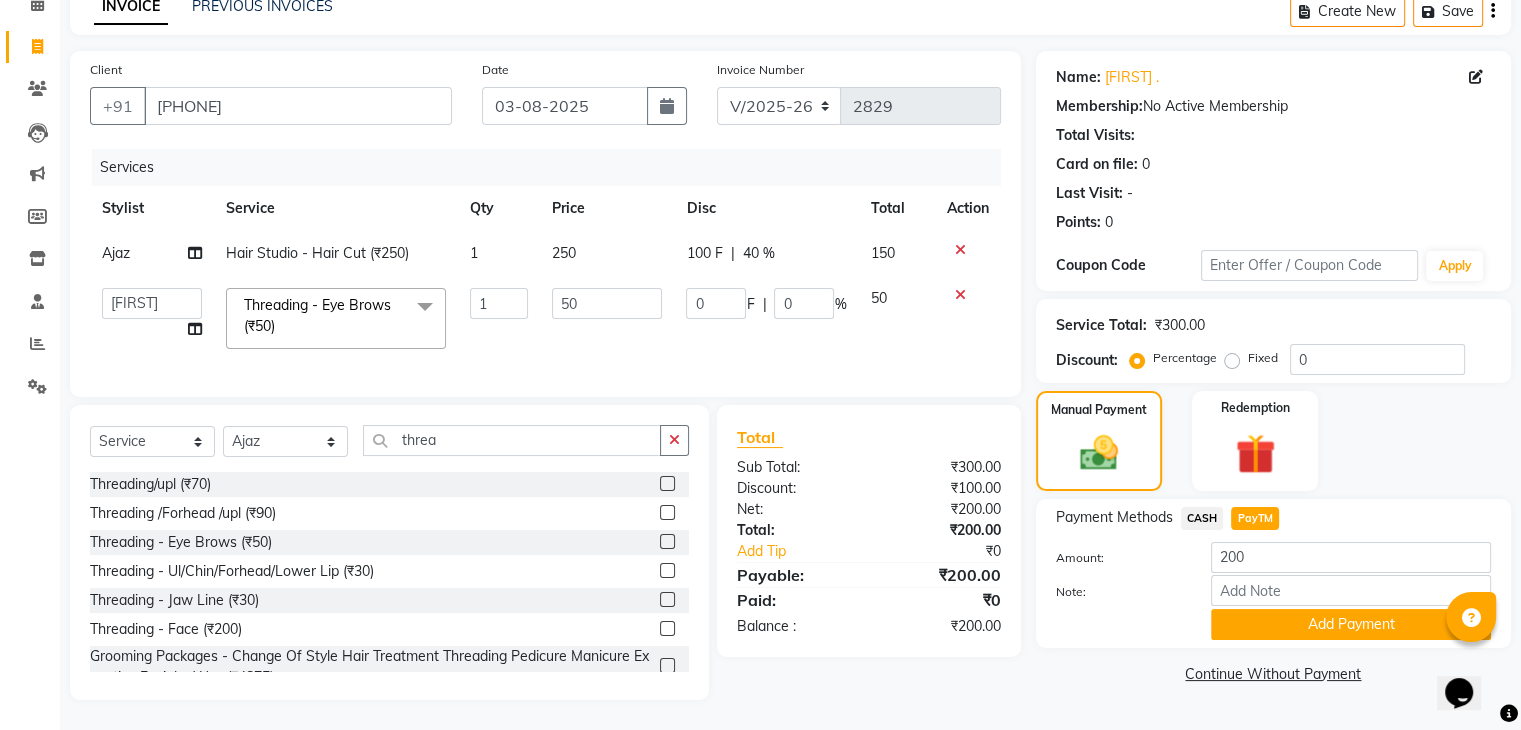 scroll, scrollTop: 68, scrollLeft: 0, axis: vertical 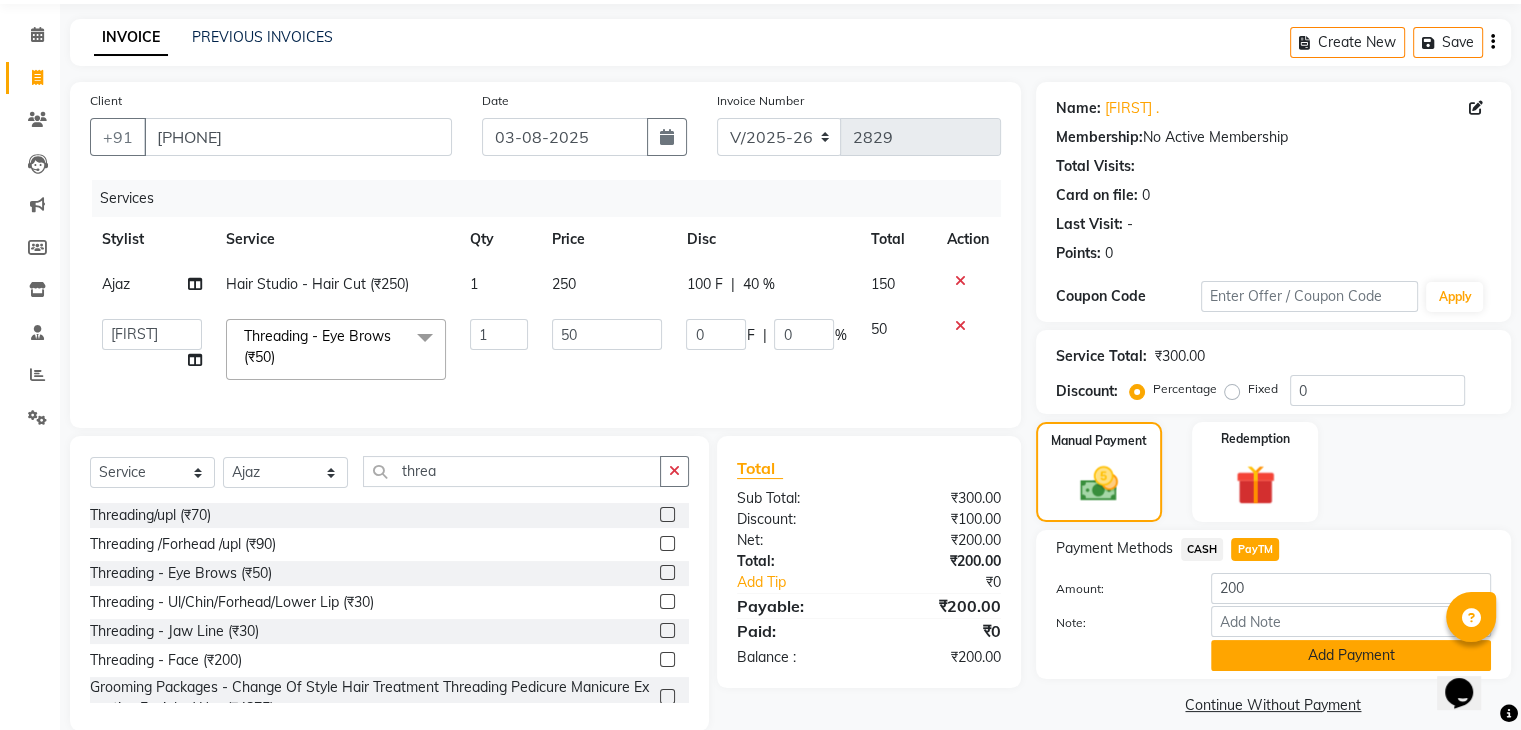 click on "Add Payment" 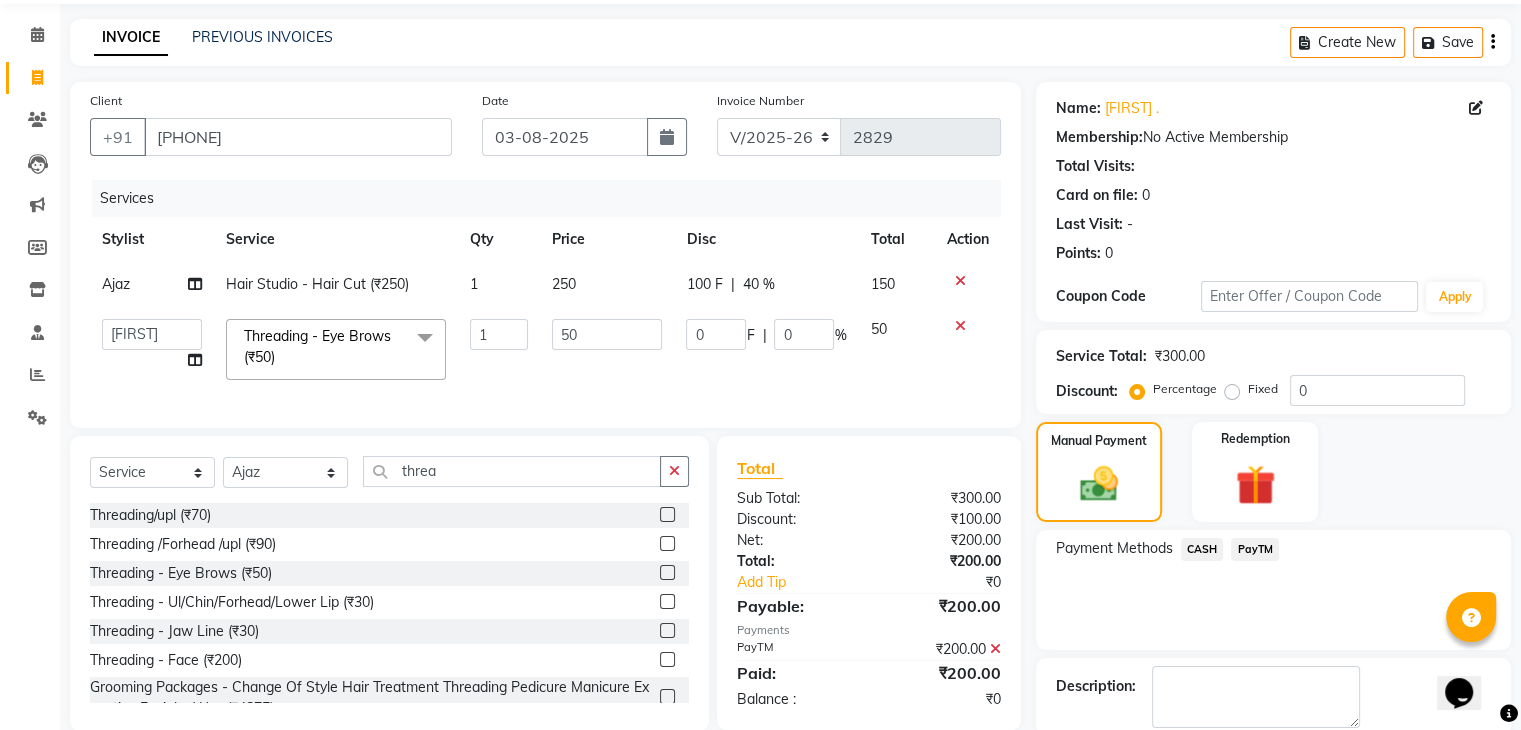 scroll, scrollTop: 171, scrollLeft: 0, axis: vertical 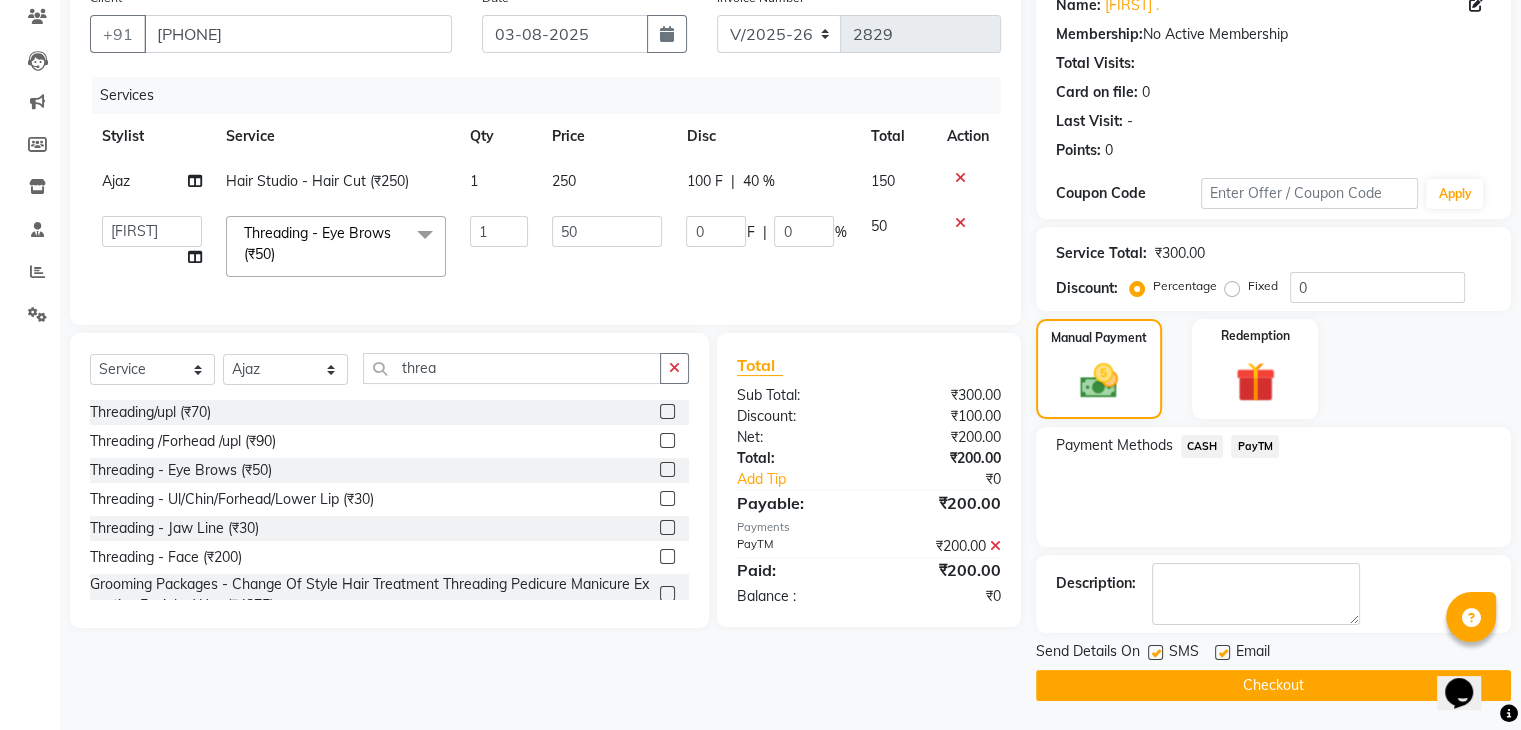 click 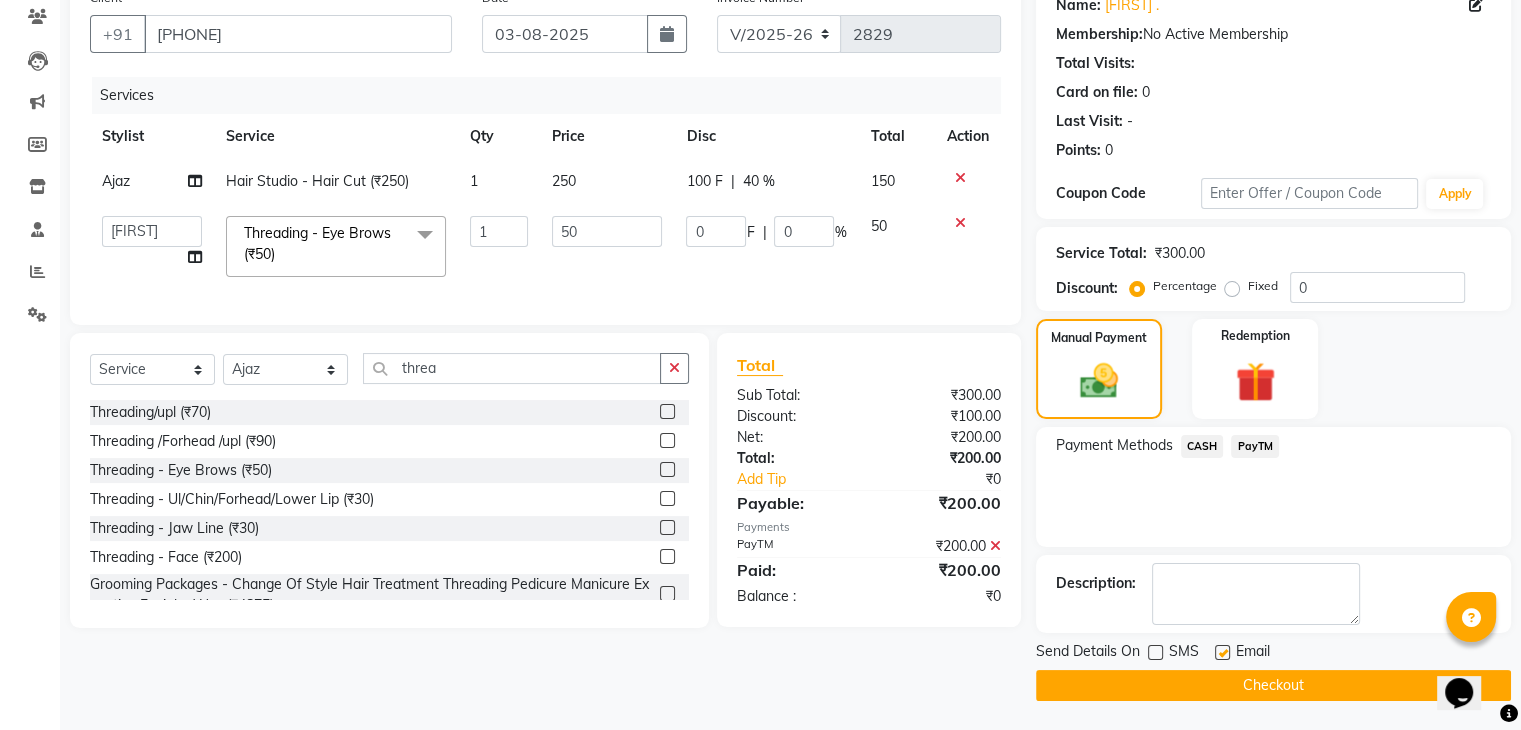 click on "Email" 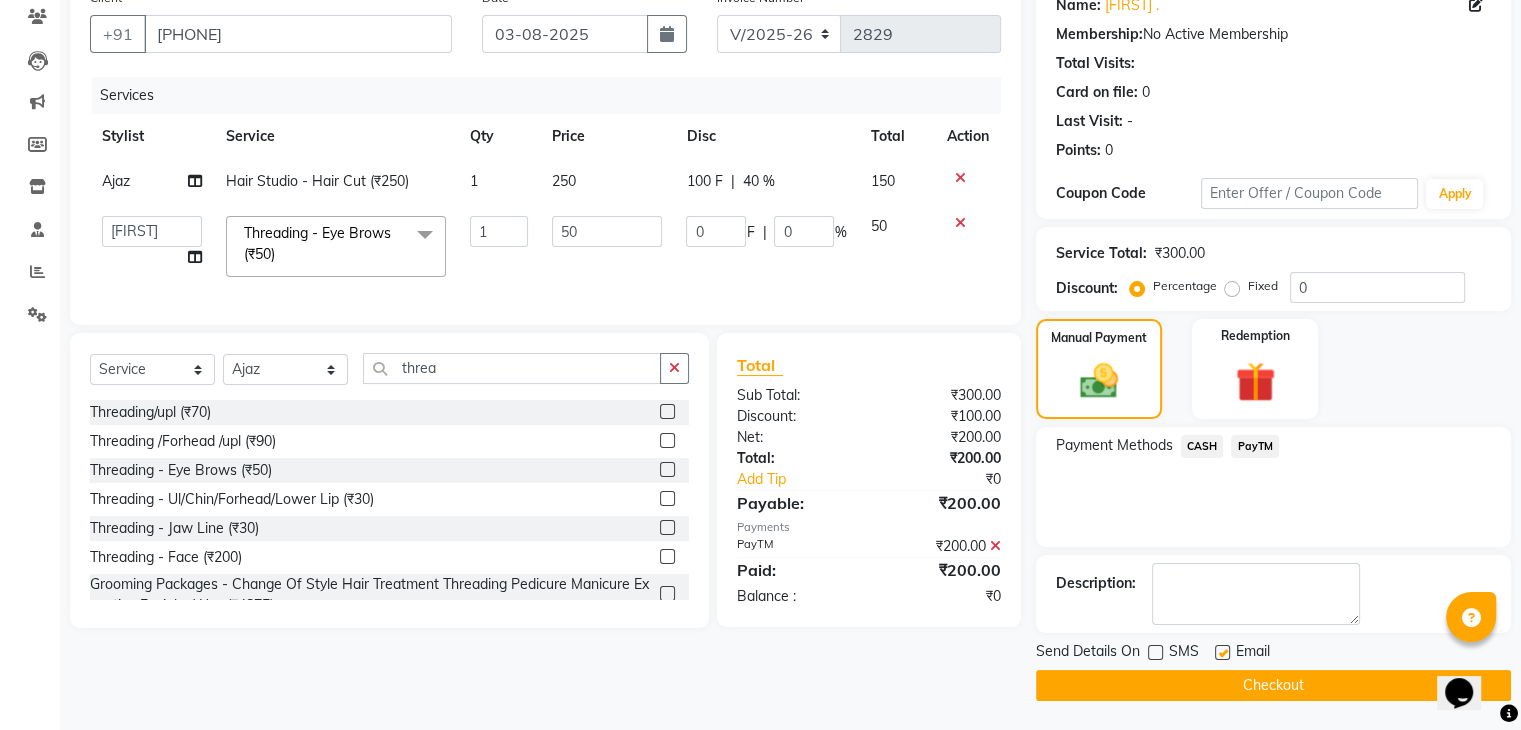 checkbox on "false" 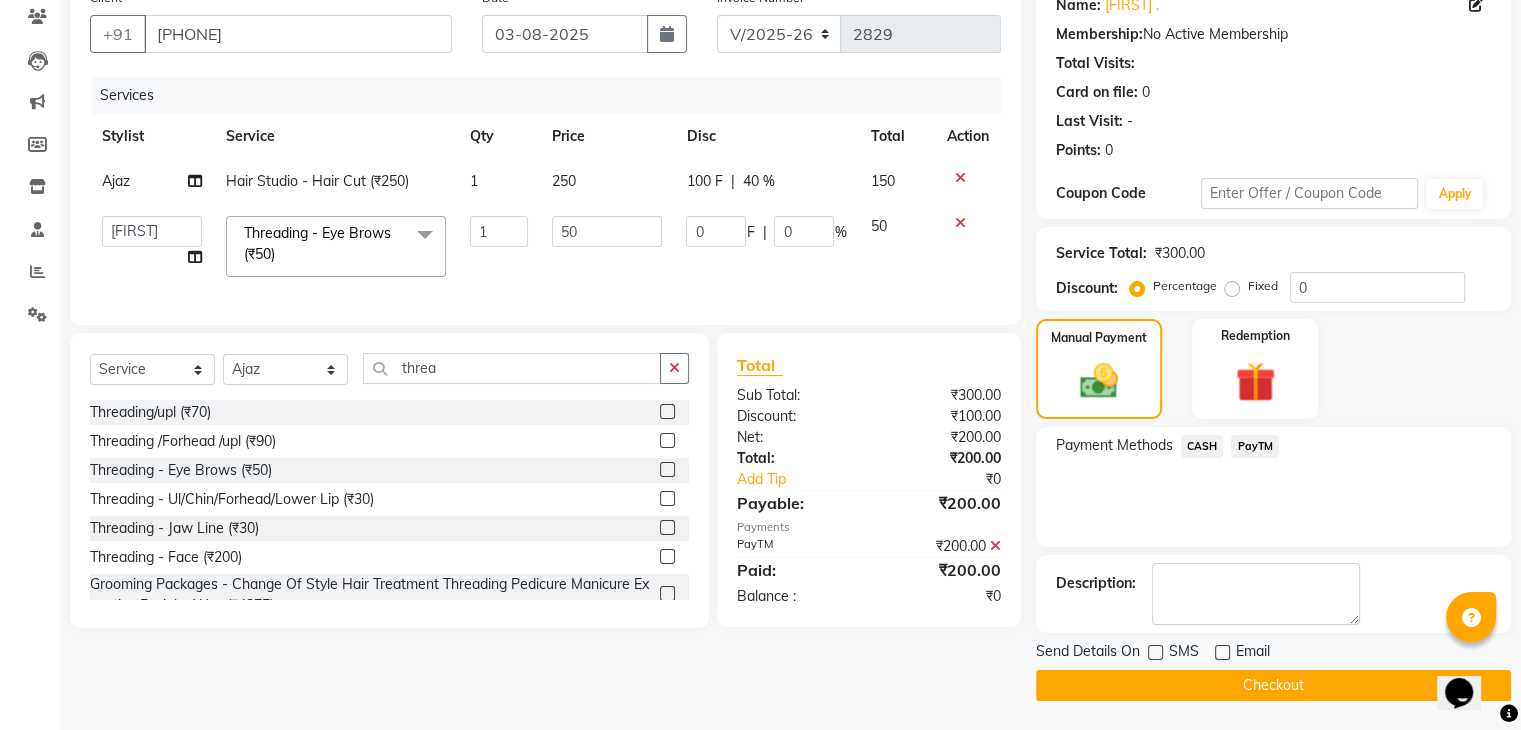 click on "Checkout" 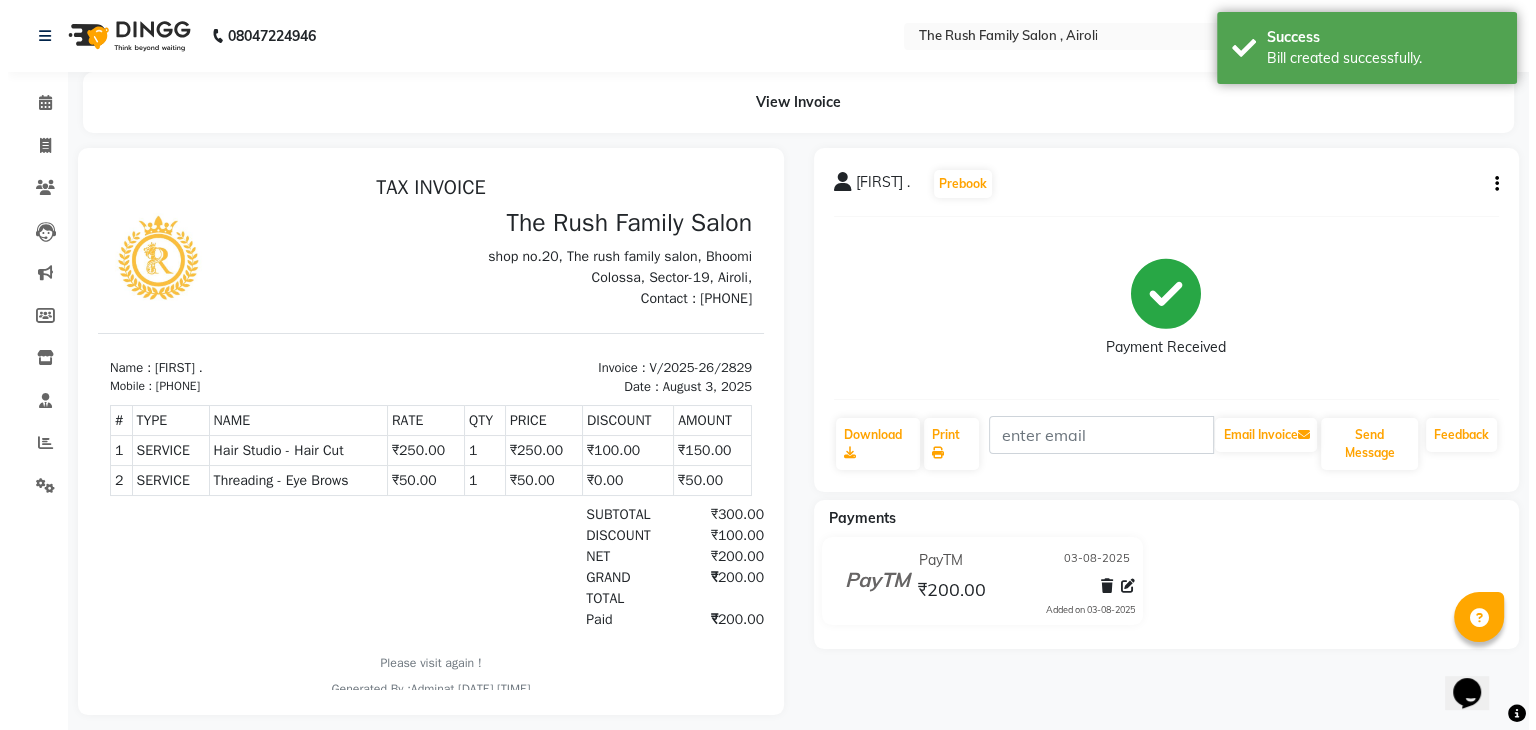 scroll, scrollTop: 0, scrollLeft: 0, axis: both 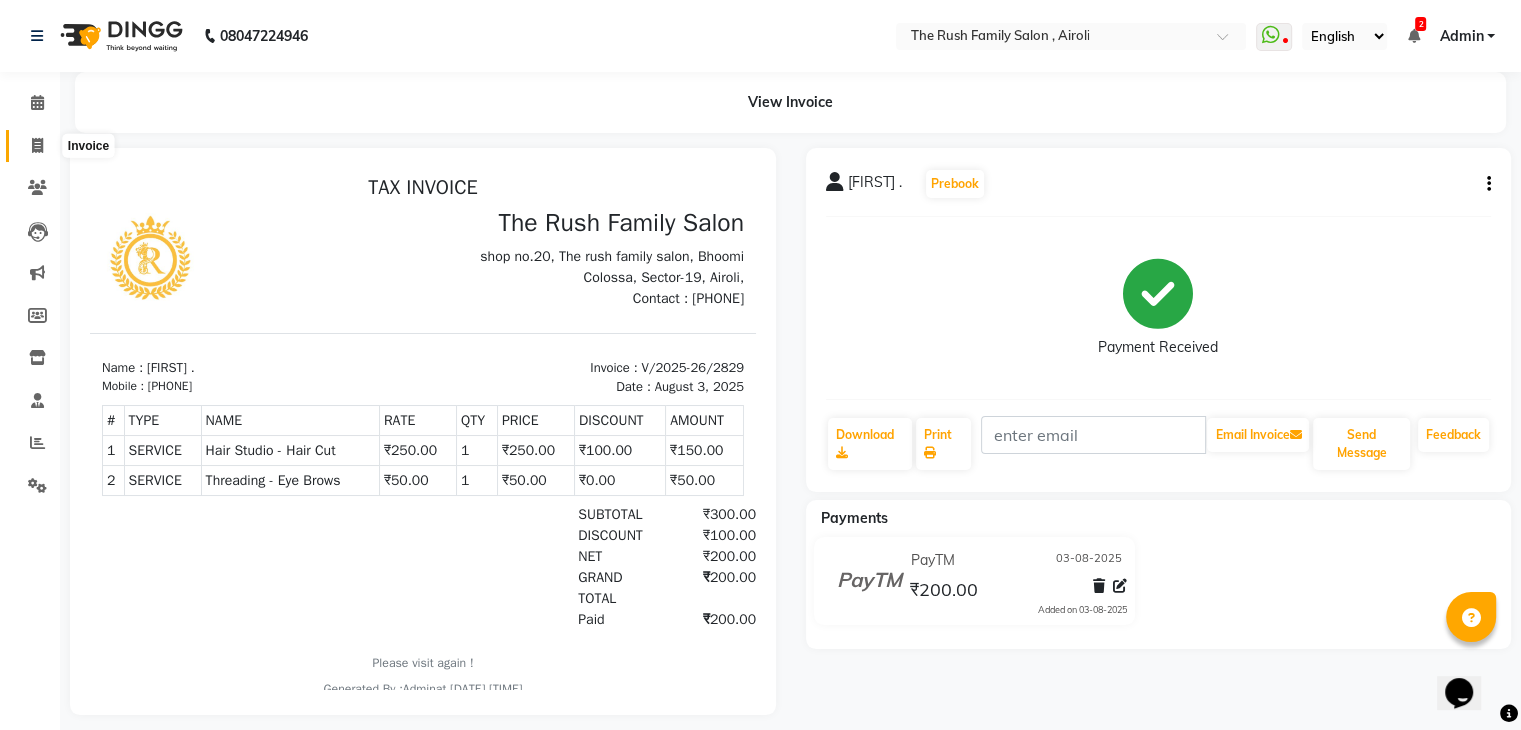 click 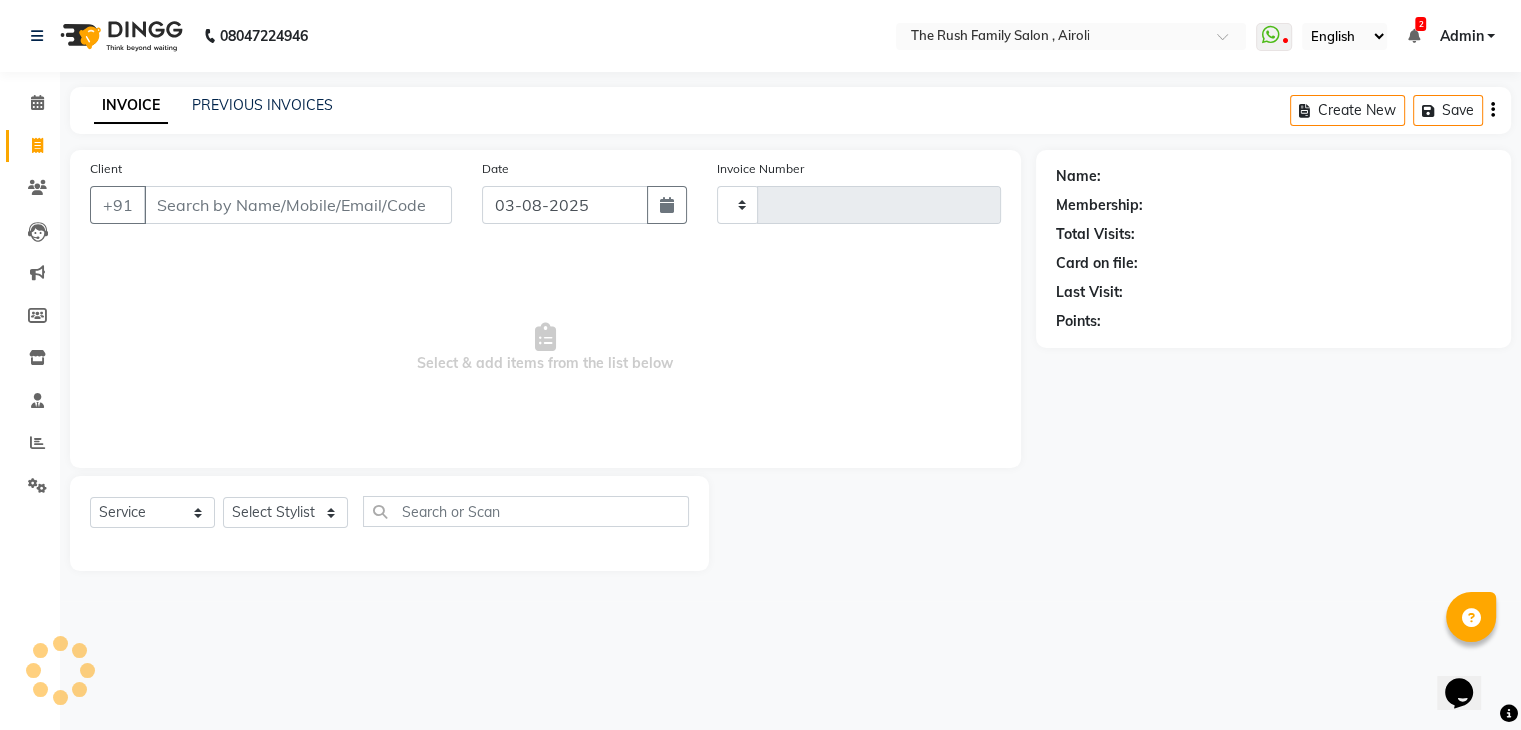 type on "2830" 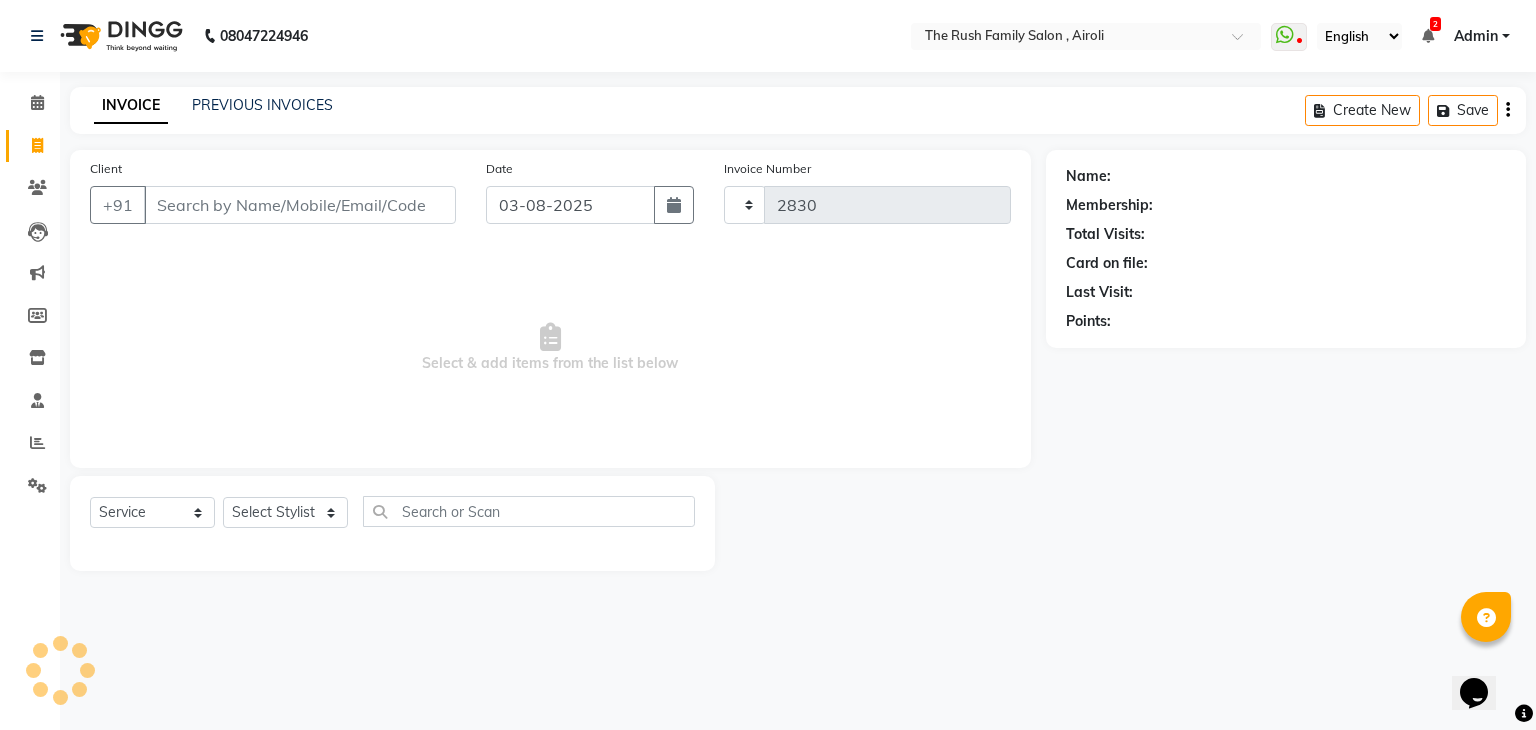 select on "5419" 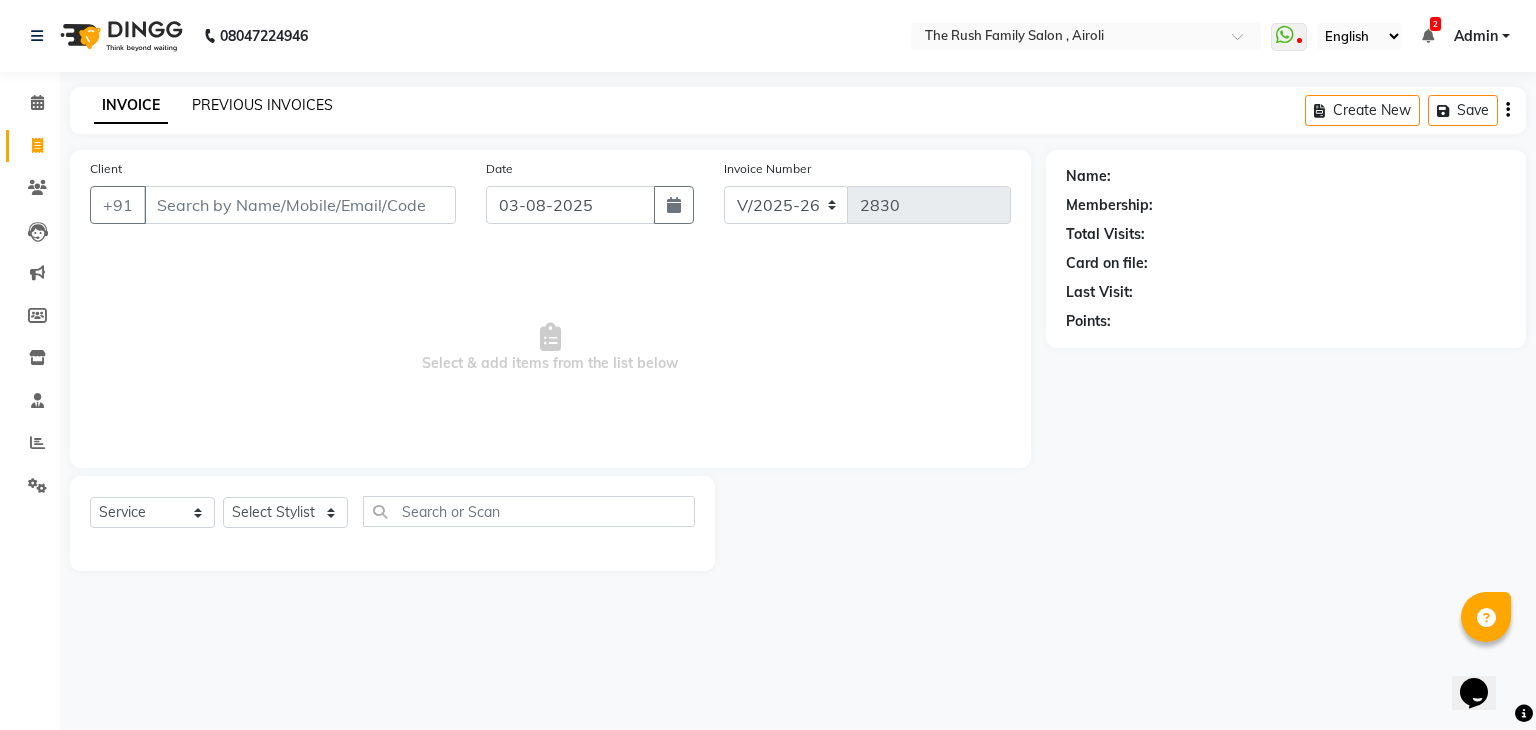 click on "PREVIOUS INVOICES" 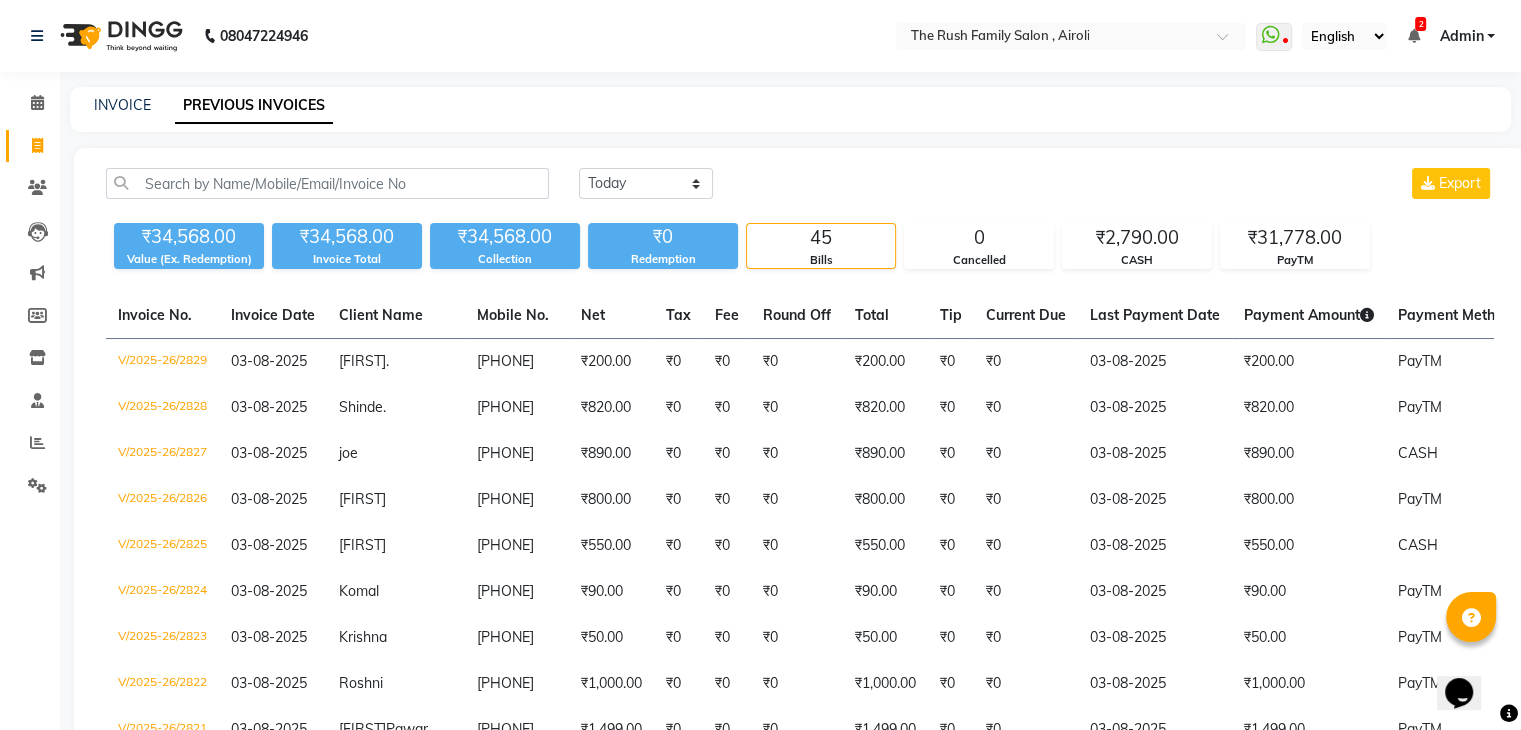 click on "INVOICE PREVIOUS INVOICES" 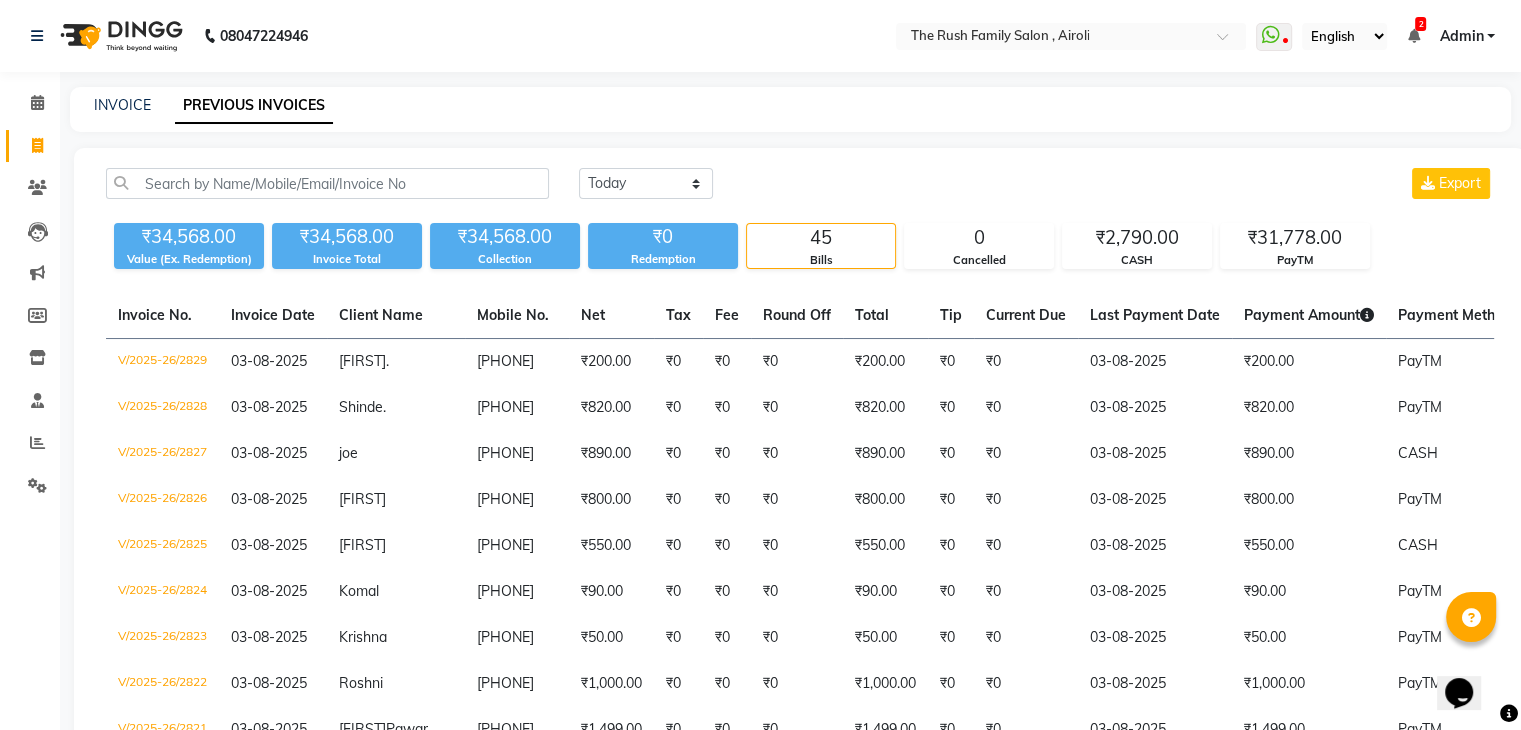 click on "INVOICE" 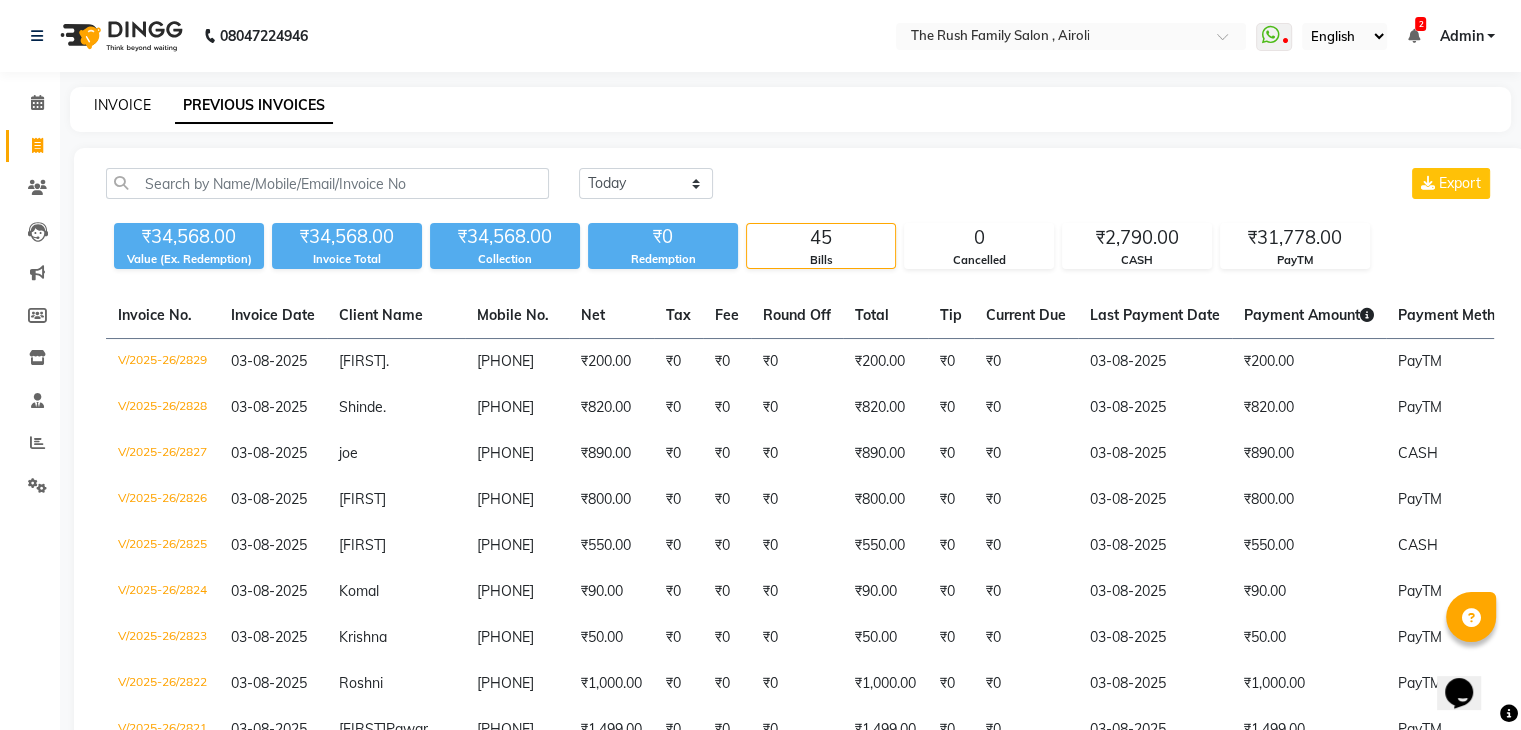 click on "INVOICE" 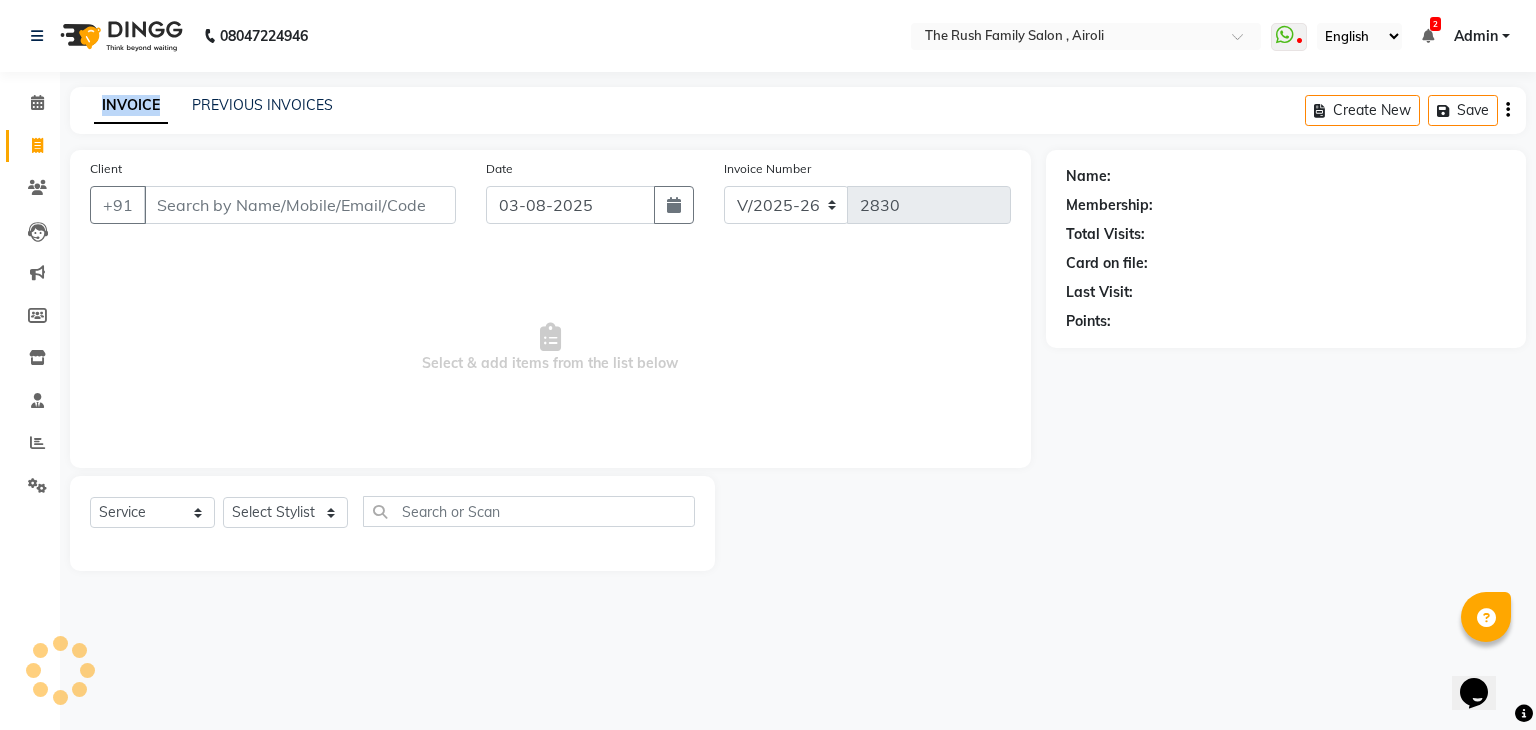 click on "INVOICE" 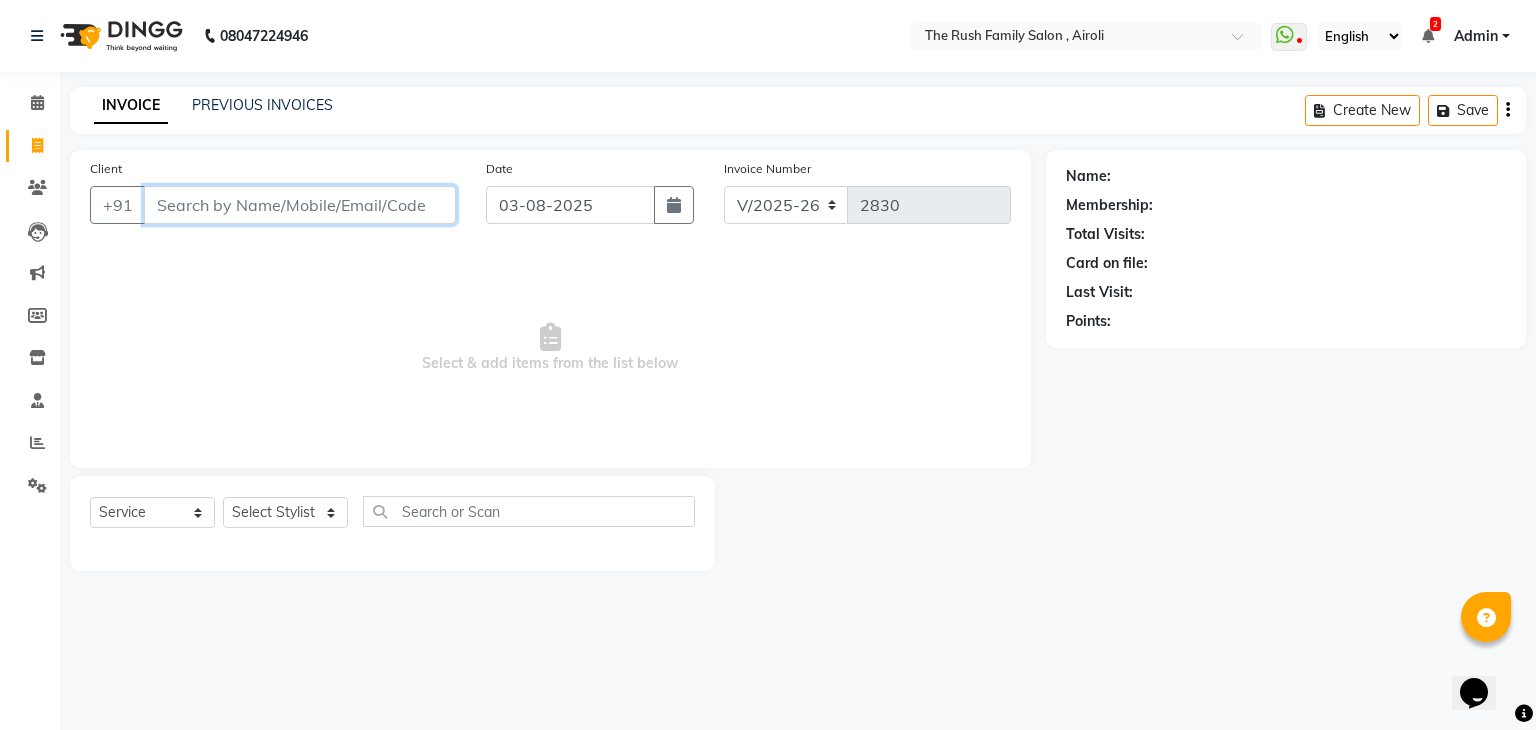 click on "Client" at bounding box center (300, 205) 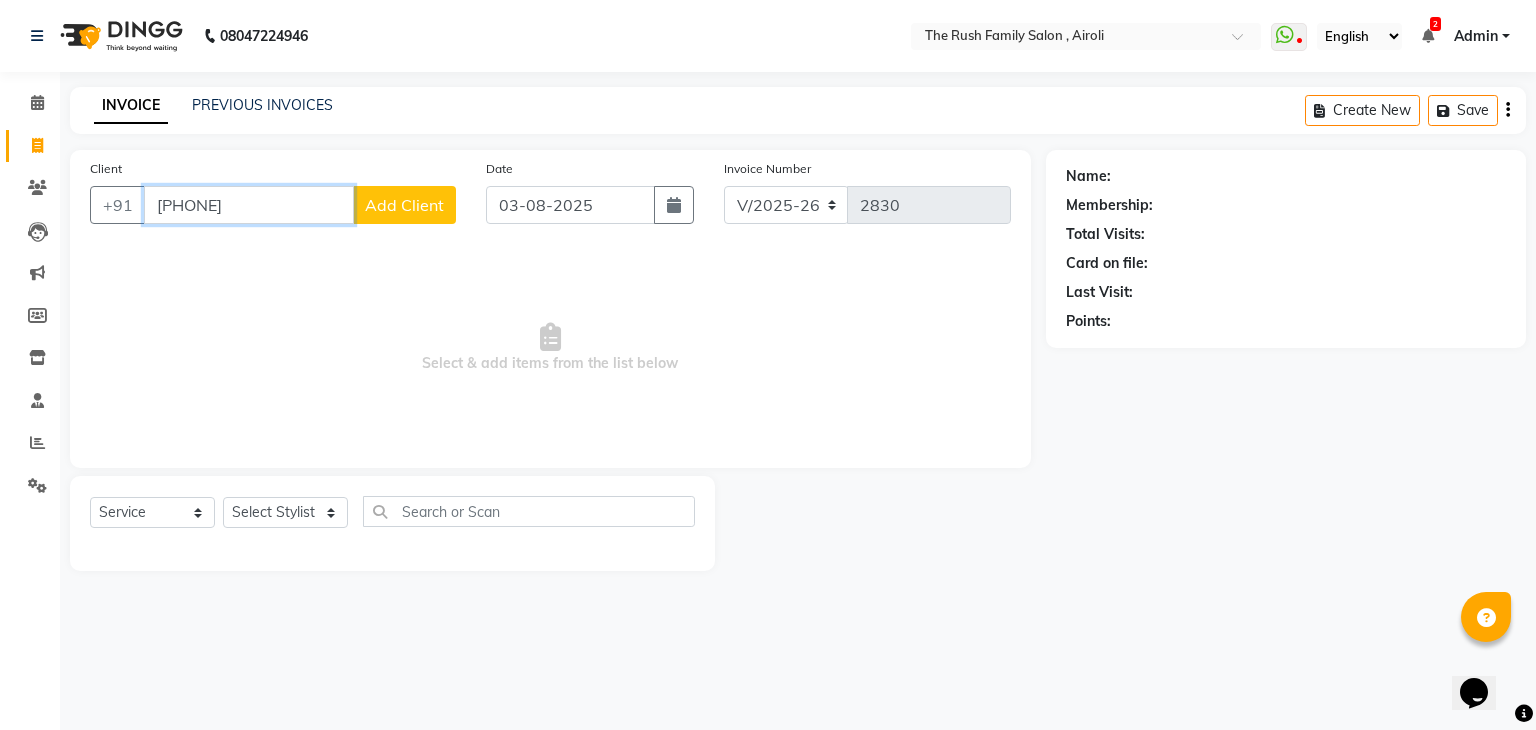 type on "[PHONE]" 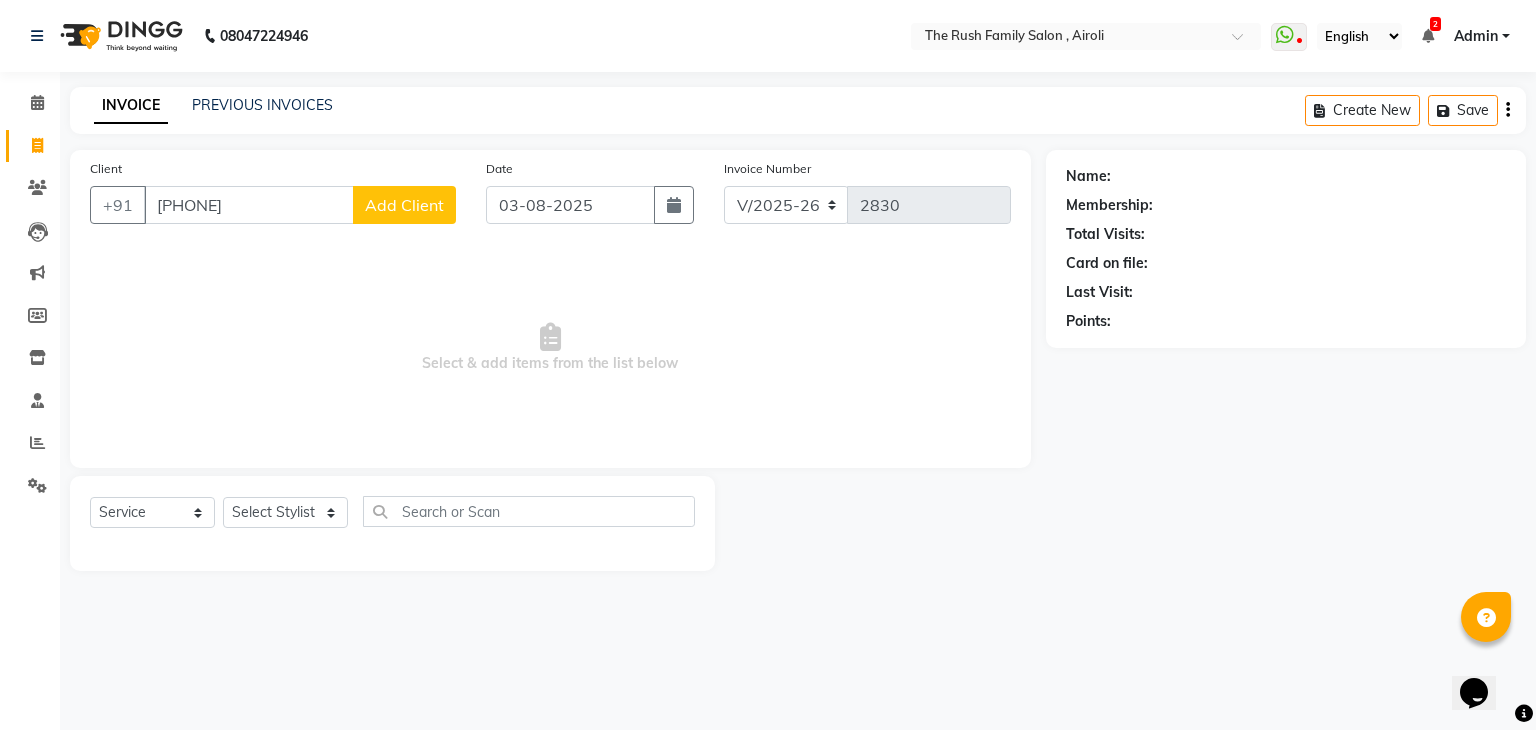 click on "Add Client" 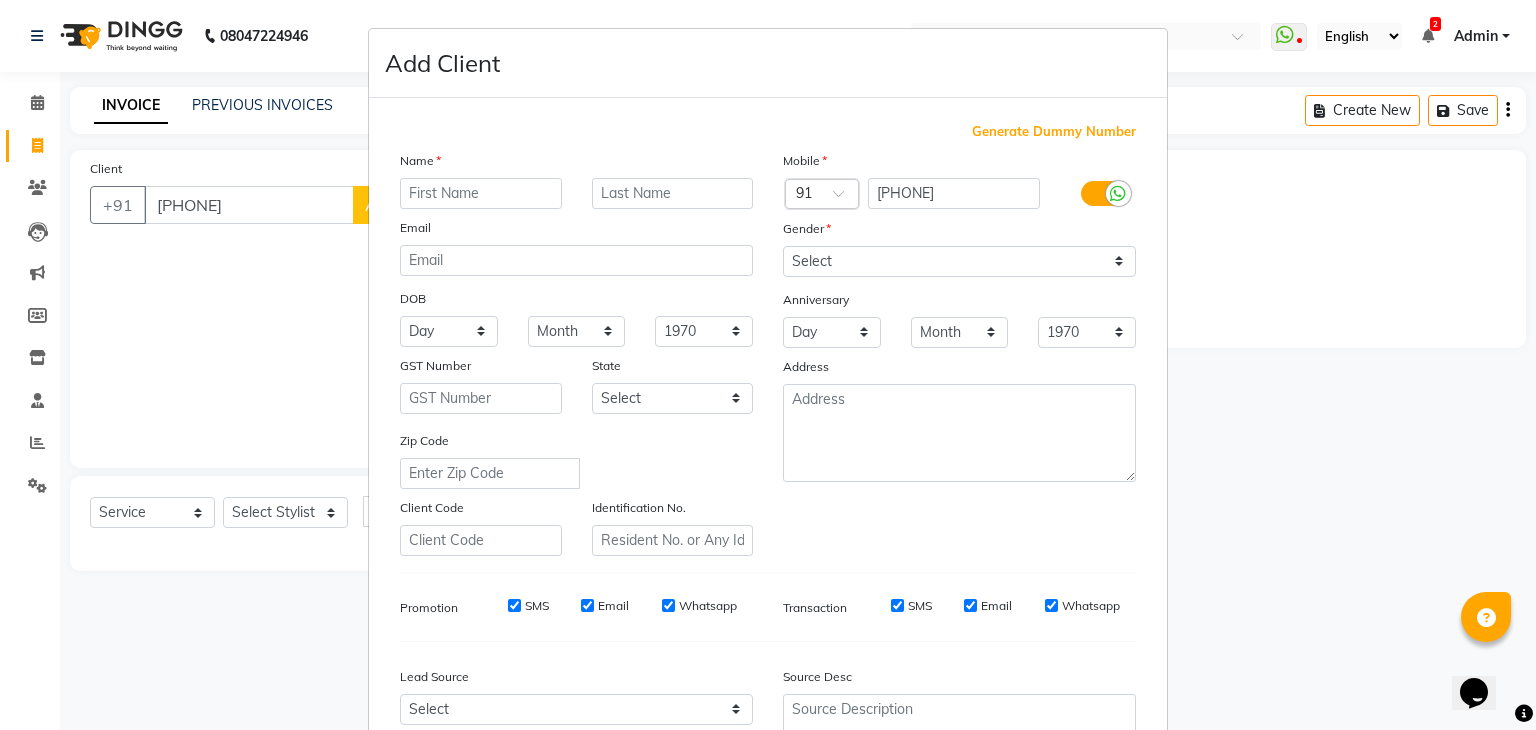 click at bounding box center (481, 193) 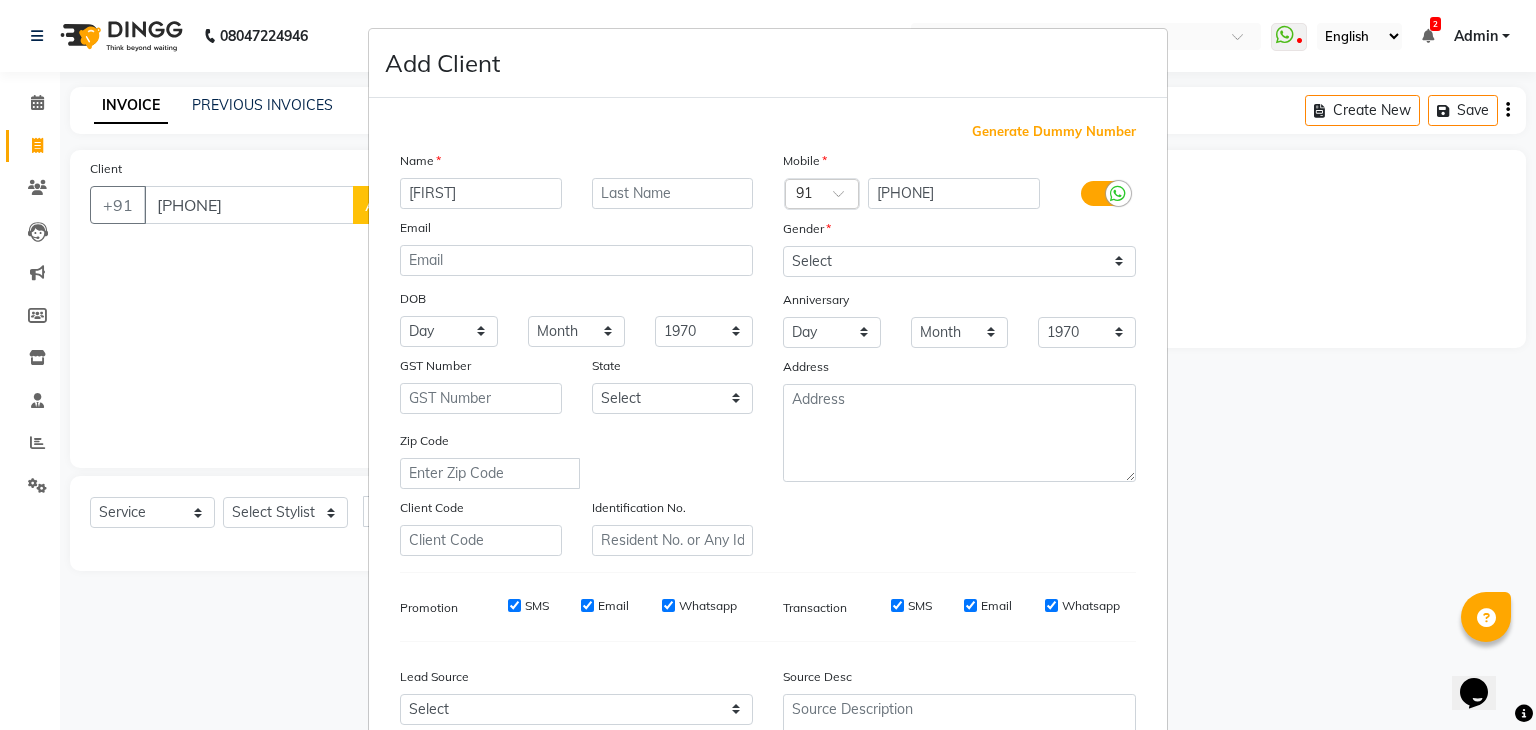 type on "[FIRST]" 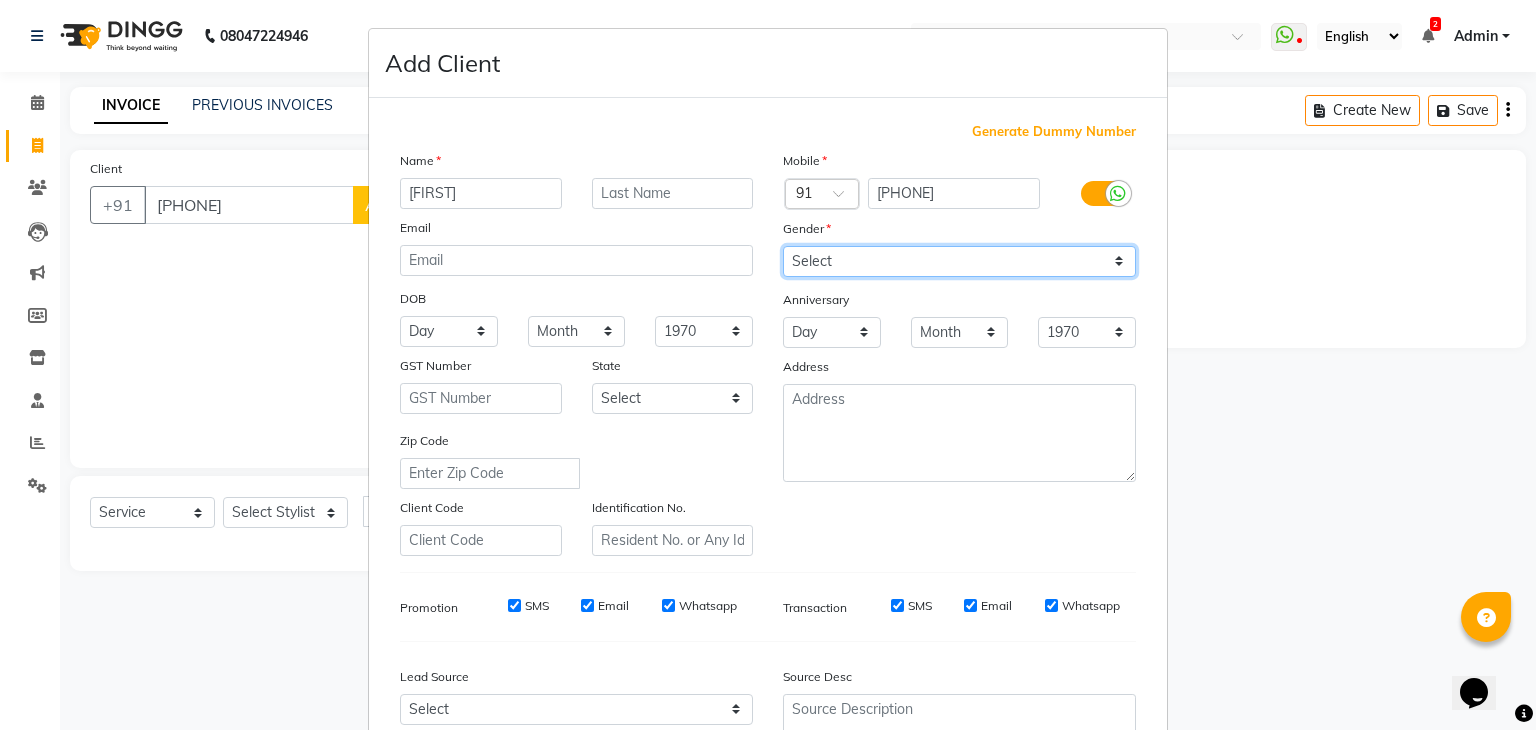 click on "Select Male Female Other Prefer Not To Say" at bounding box center (959, 261) 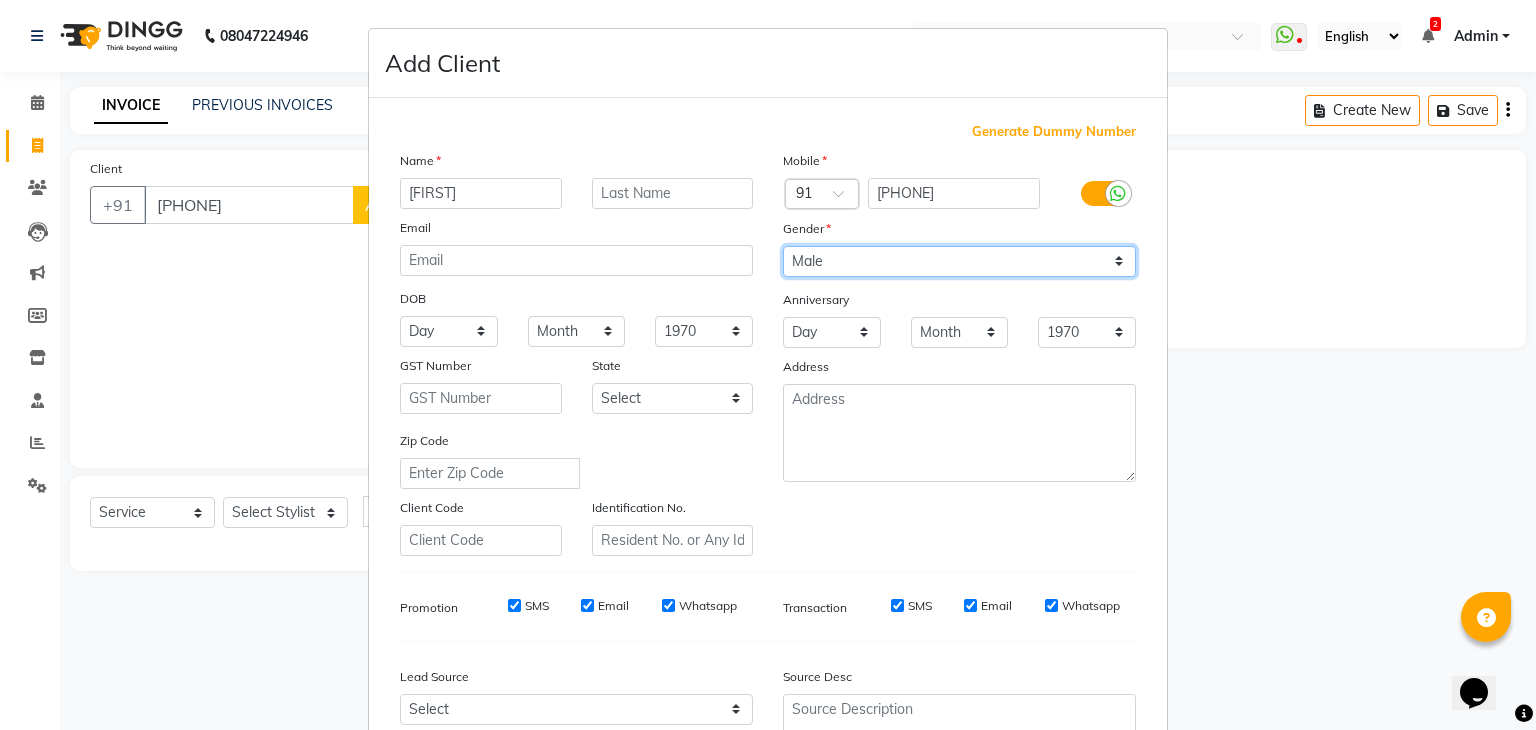 click on "Select Male Female Other Prefer Not To Say" at bounding box center (959, 261) 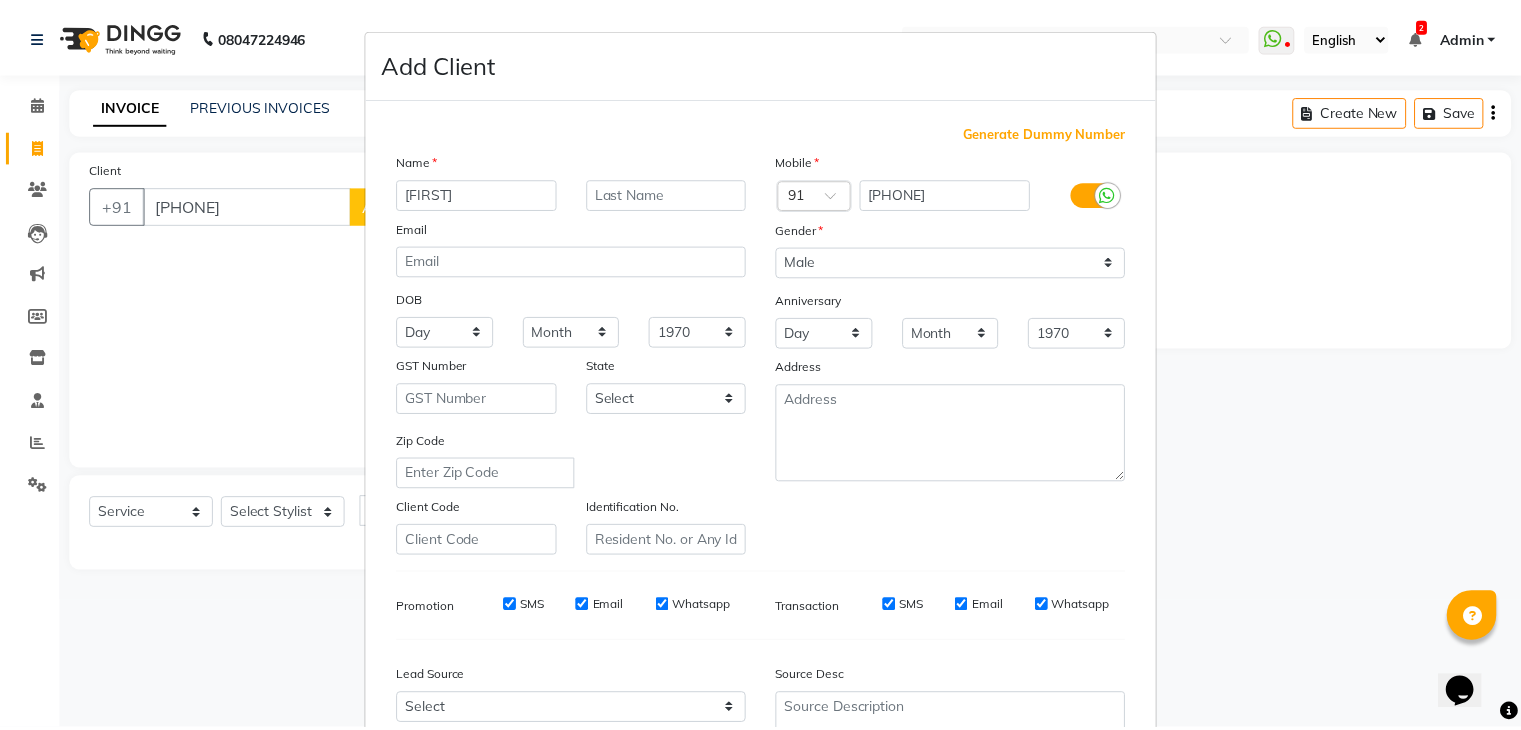 scroll, scrollTop: 203, scrollLeft: 0, axis: vertical 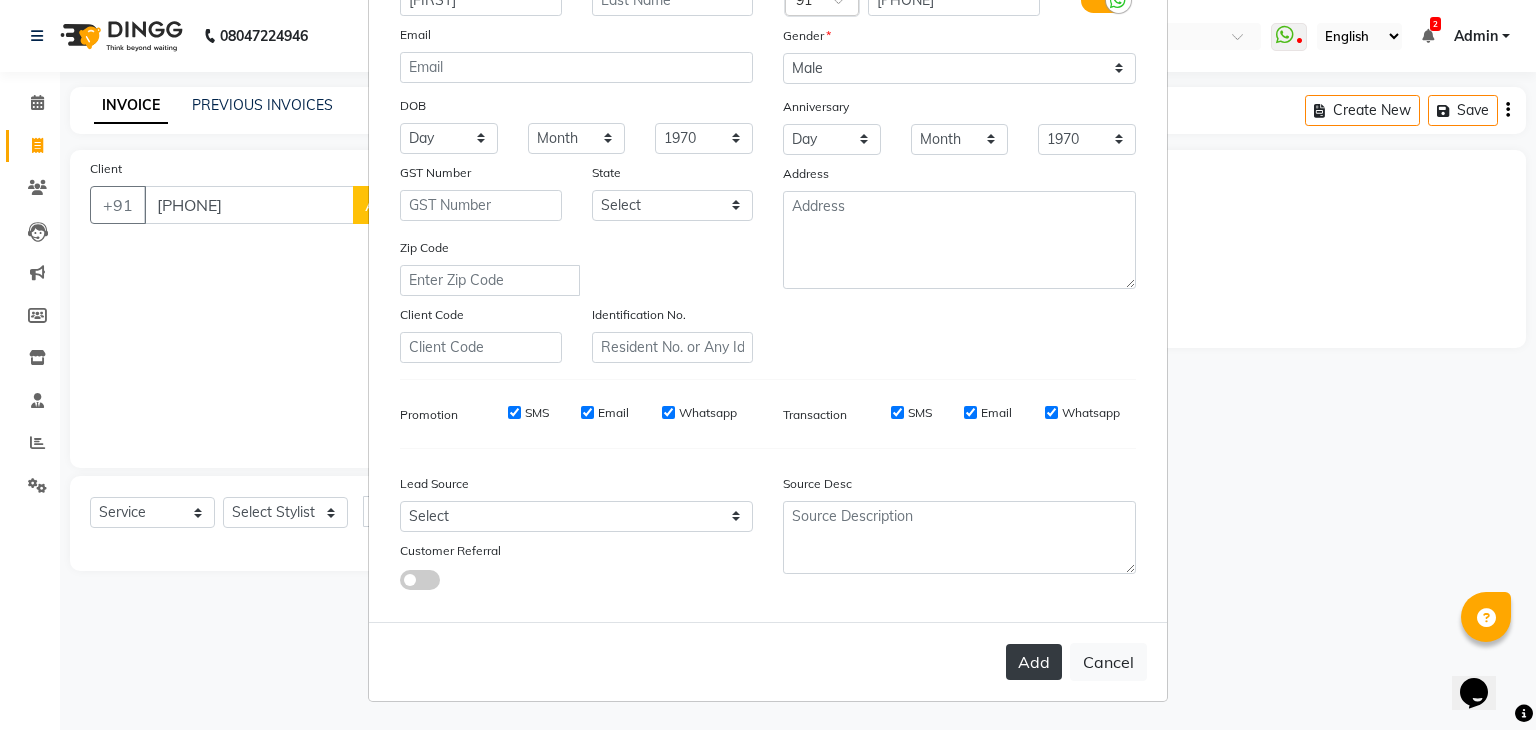 click on "Add" at bounding box center (1034, 662) 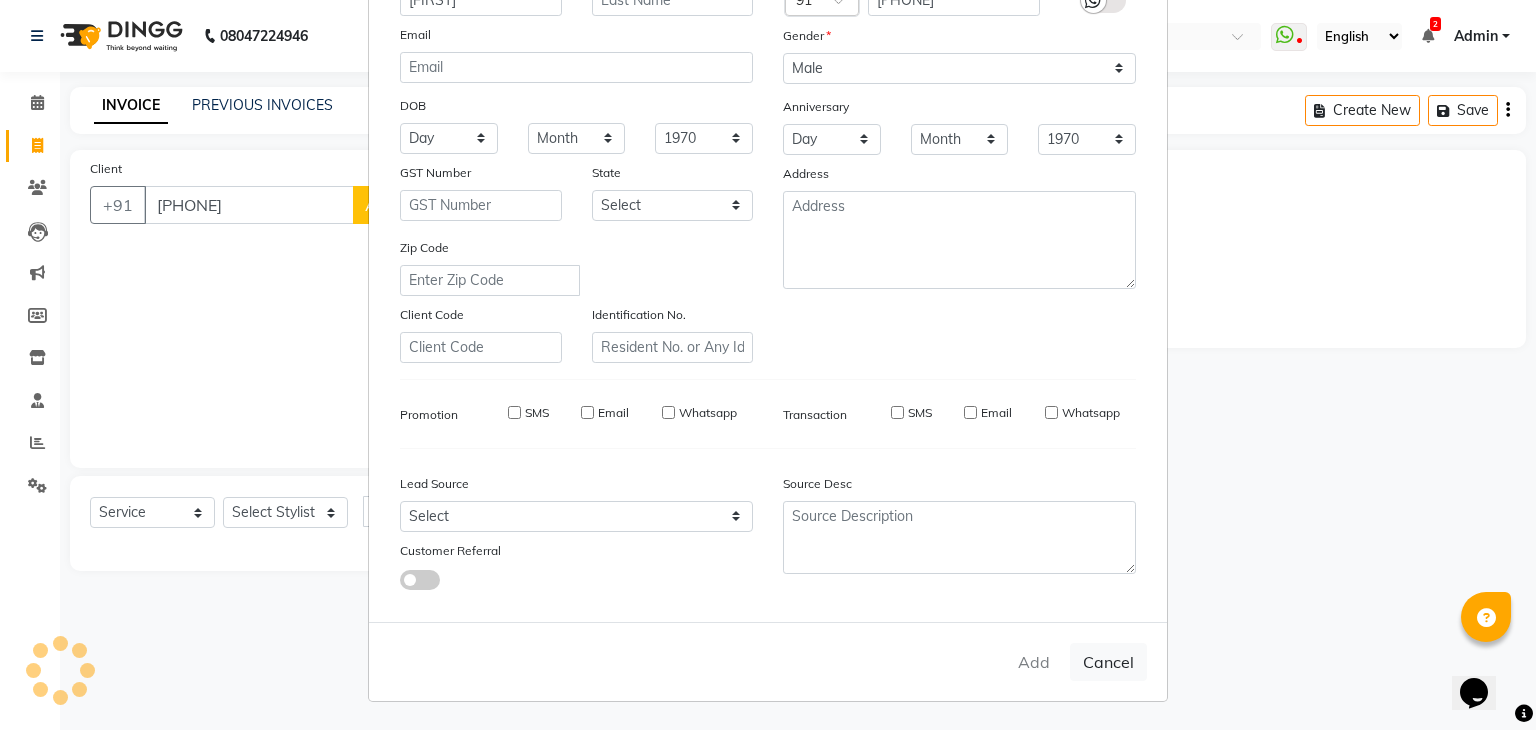 type 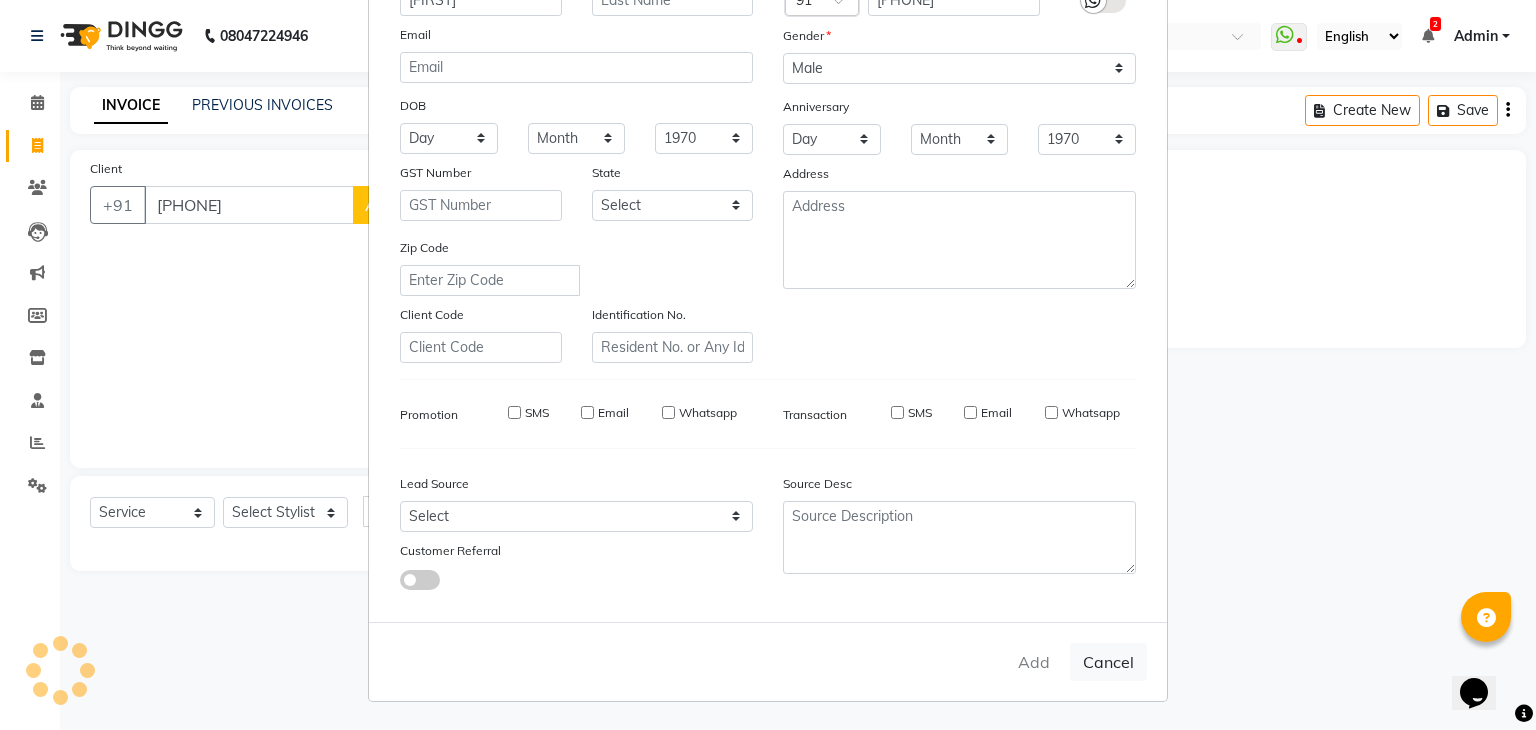 select 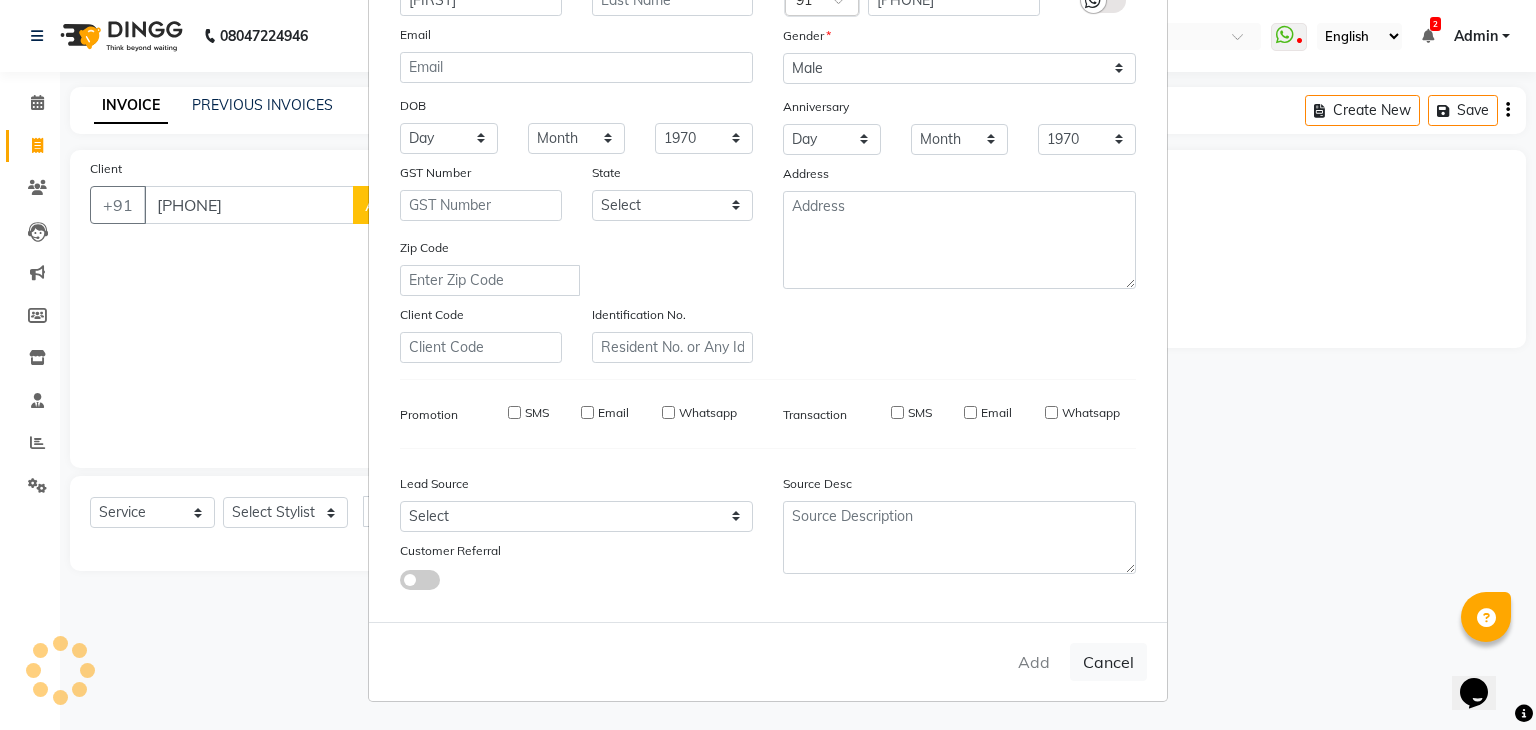 select 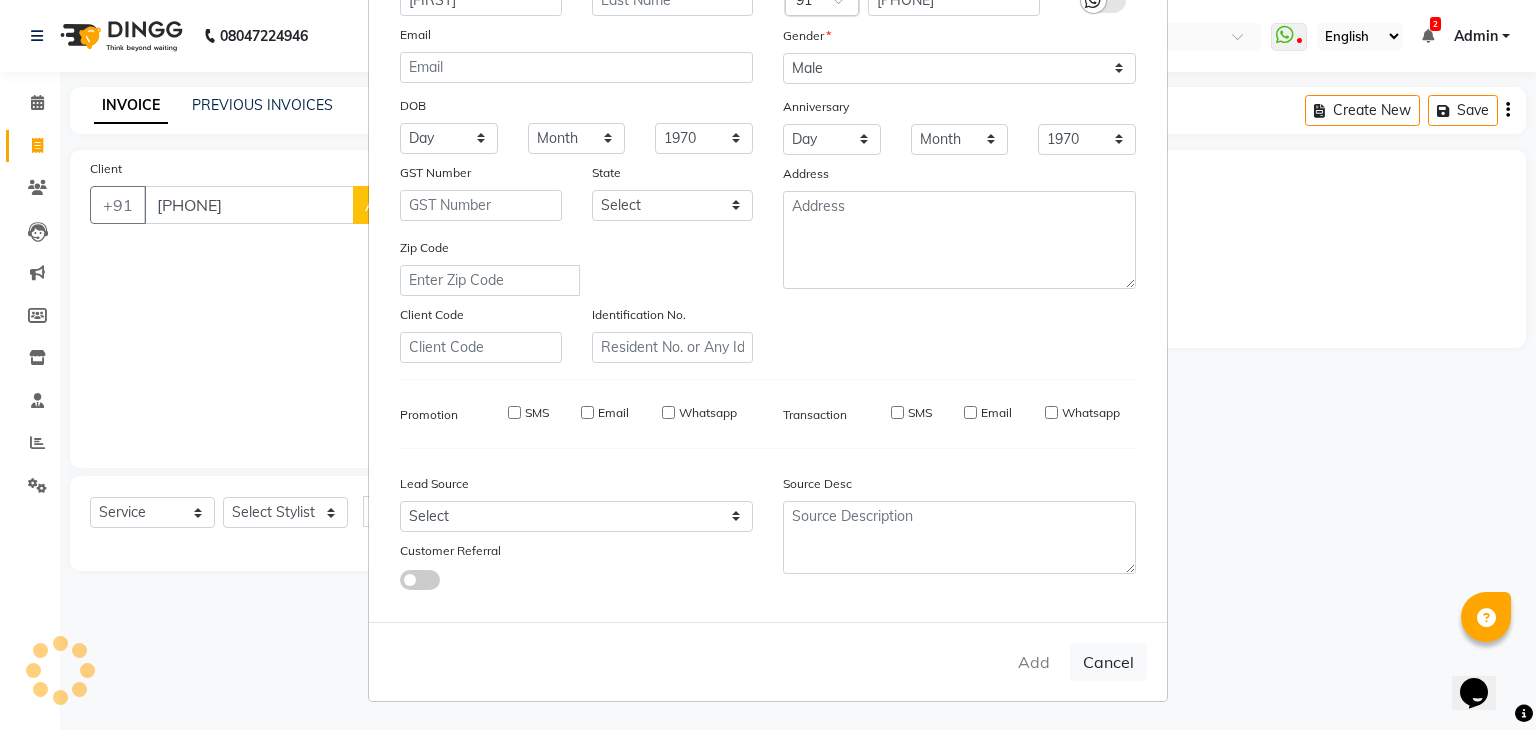 select 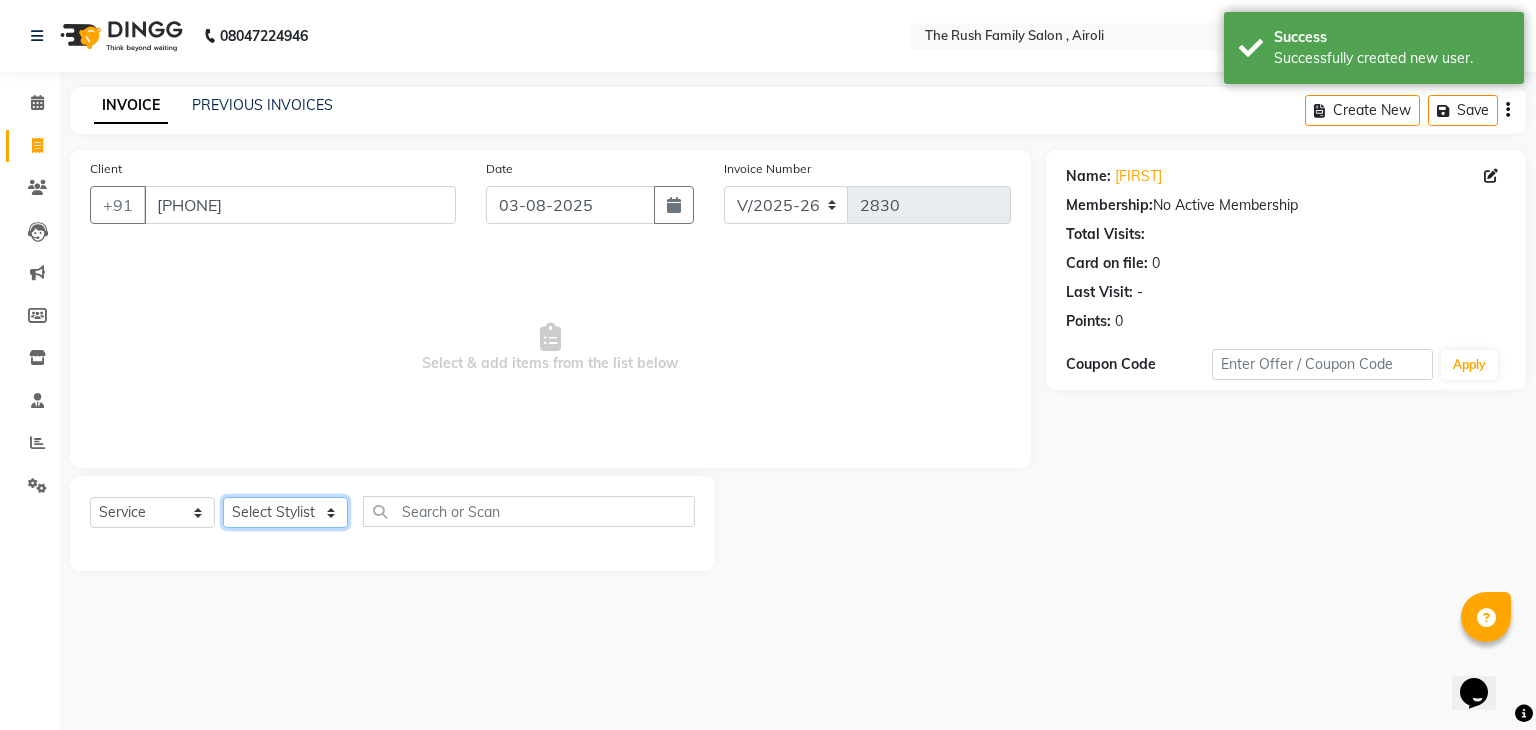 click on "Select Stylist Ajaz Alvira Danish Guddi Jayesh Josh  mumtaz Naeem Neha Riya    Rush Swati" 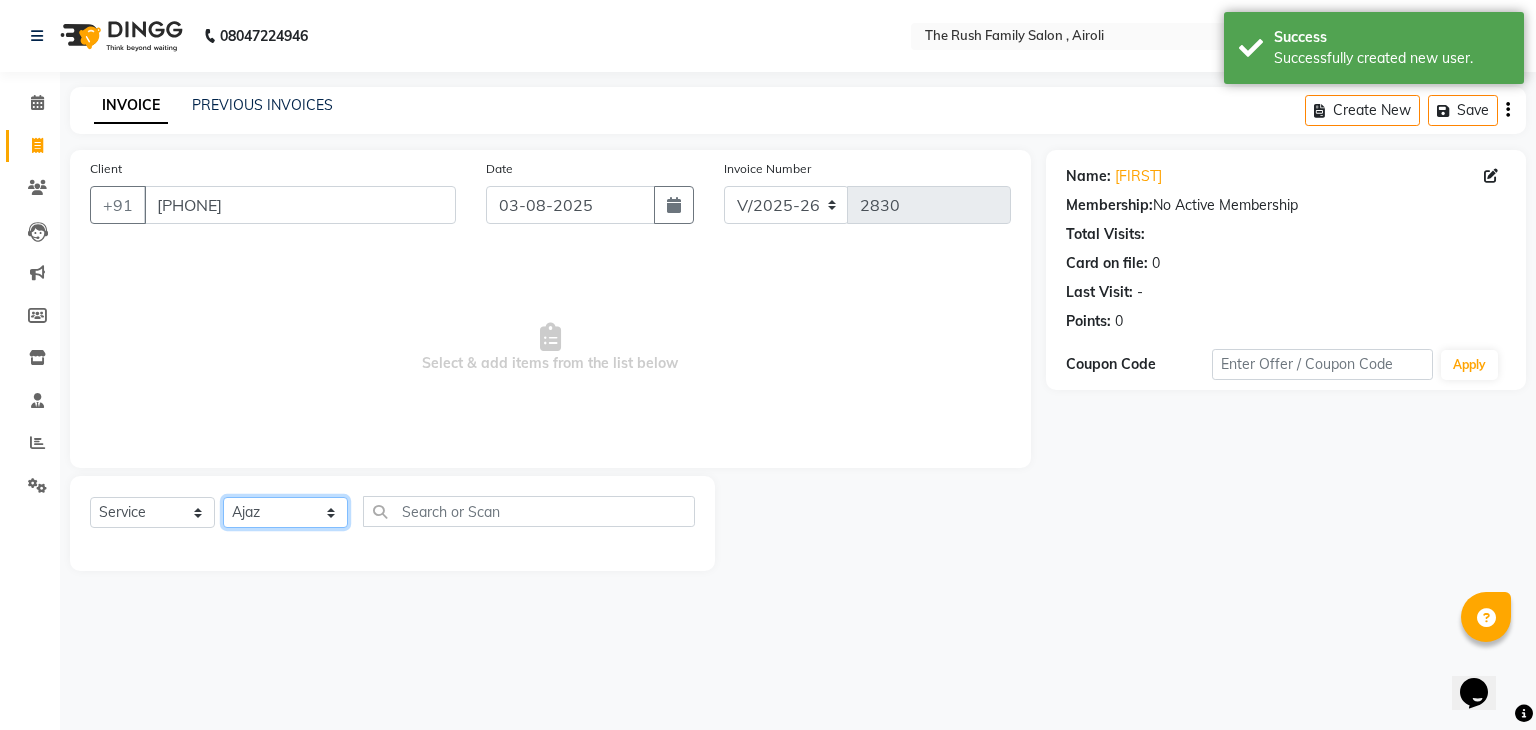 click on "Select Stylist Ajaz Alvira Danish Guddi Jayesh Josh  mumtaz Naeem Neha Riya    Rush Swati" 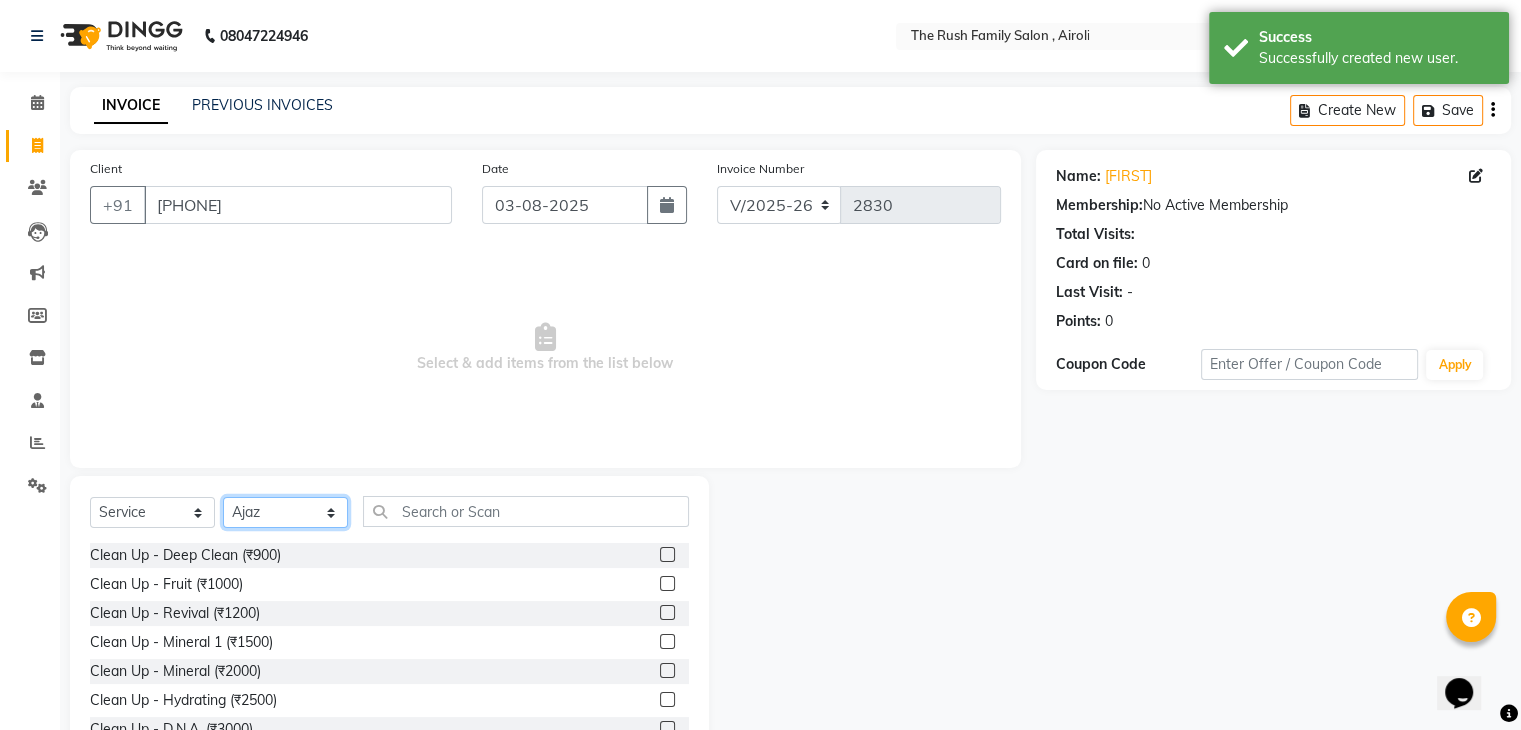 click on "Select Stylist Ajaz Alvira Danish Guddi Jayesh Josh  mumtaz Naeem Neha Riya    Rush Swati" 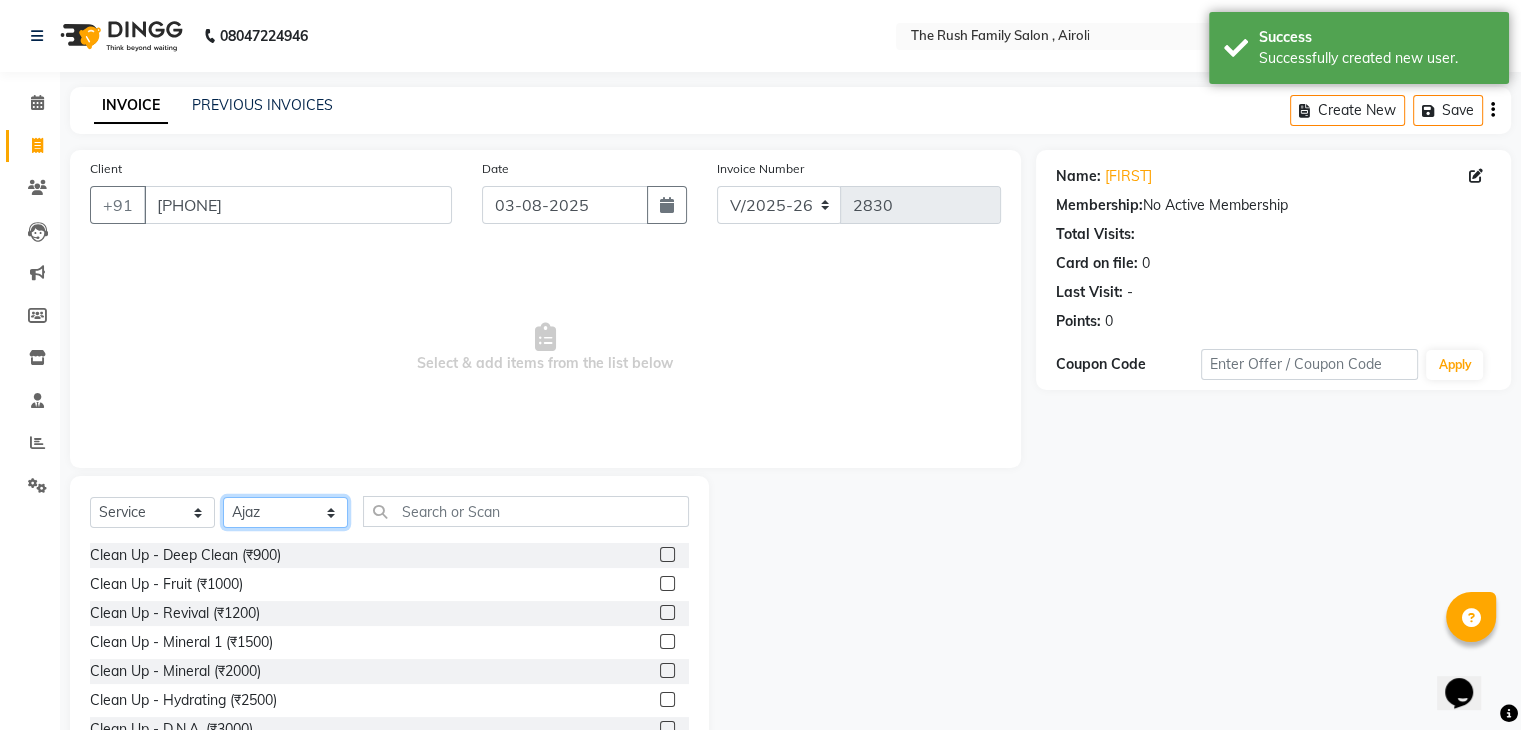 select on "87642" 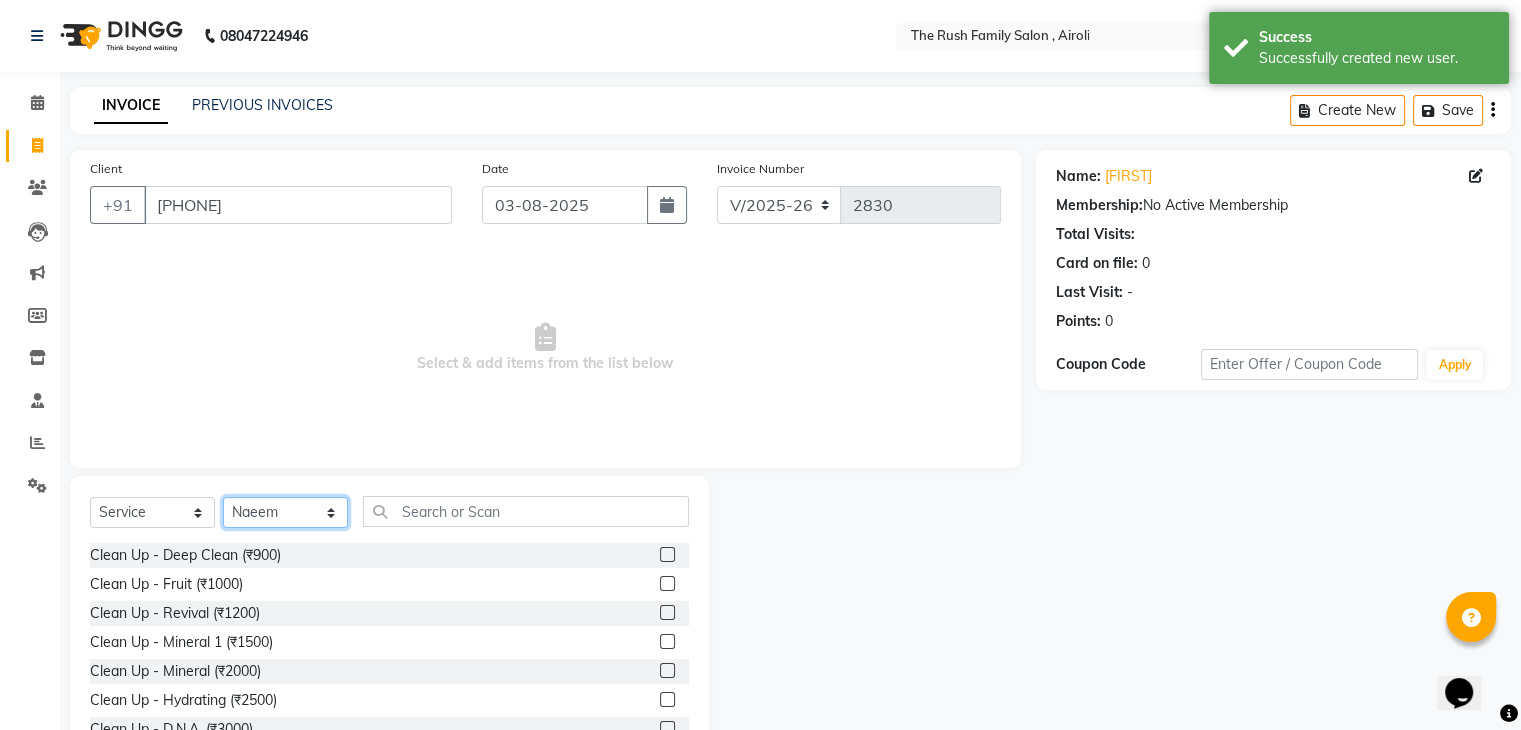 click on "Select Stylist Ajaz Alvira Danish Guddi Jayesh Josh  mumtaz Naeem Neha Riya    Rush Swati" 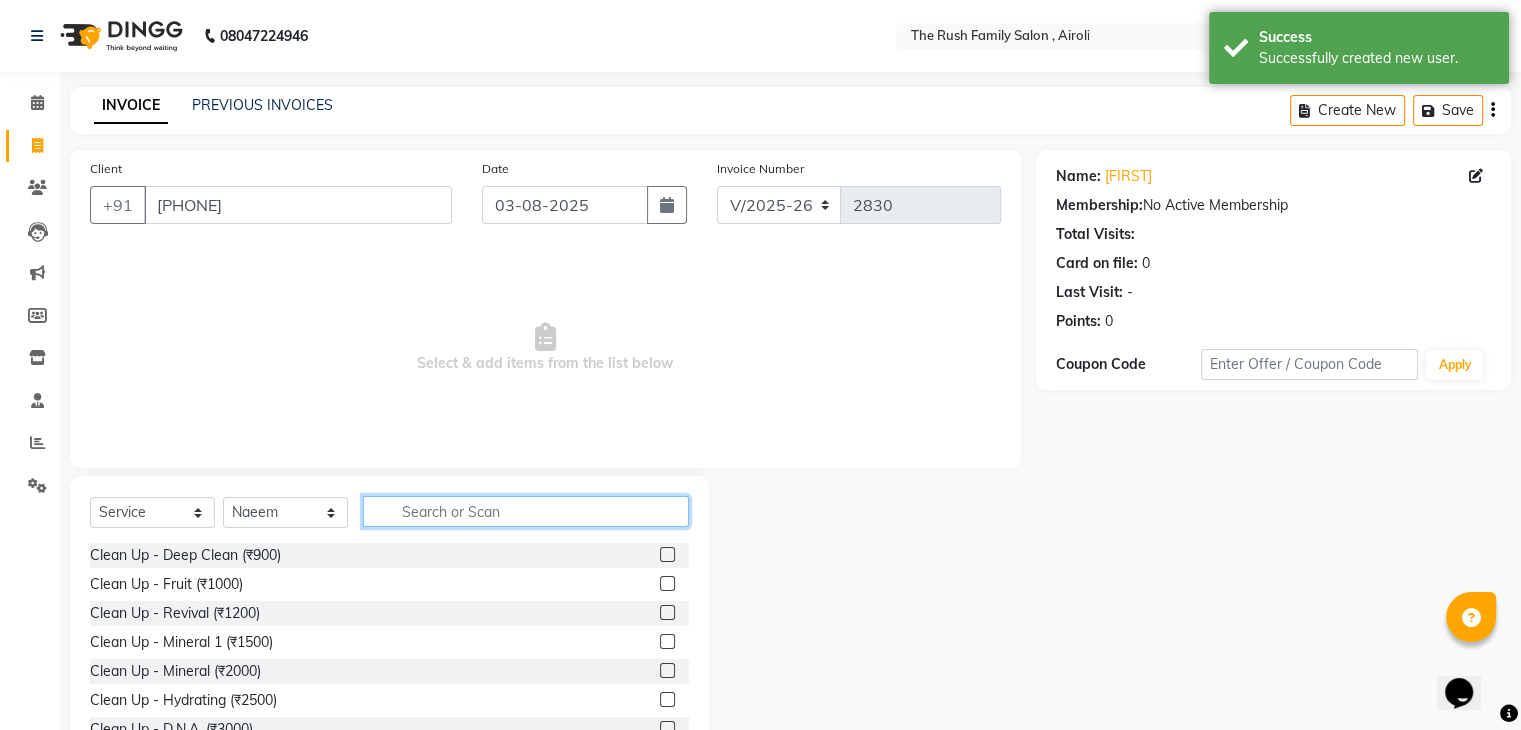 click 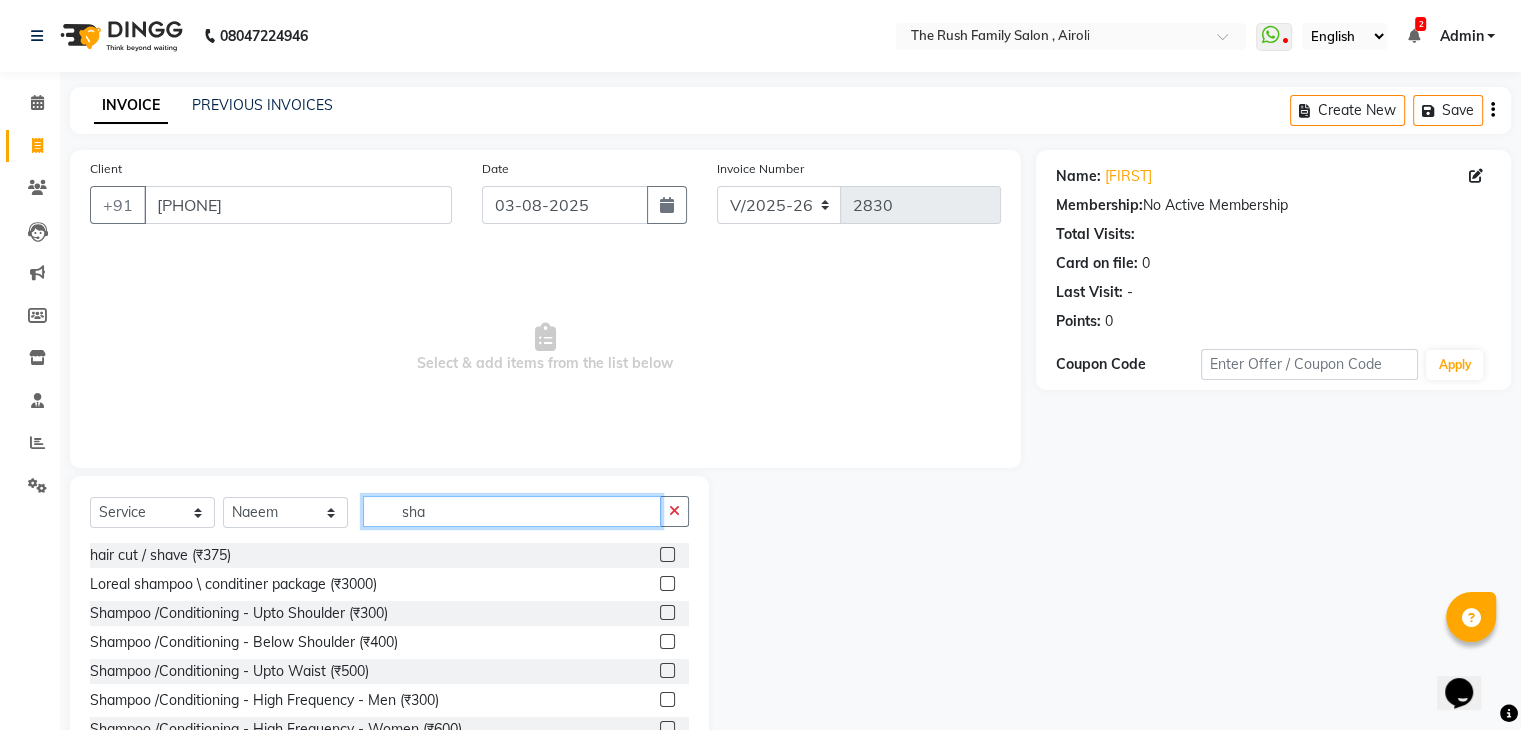 type on "sha" 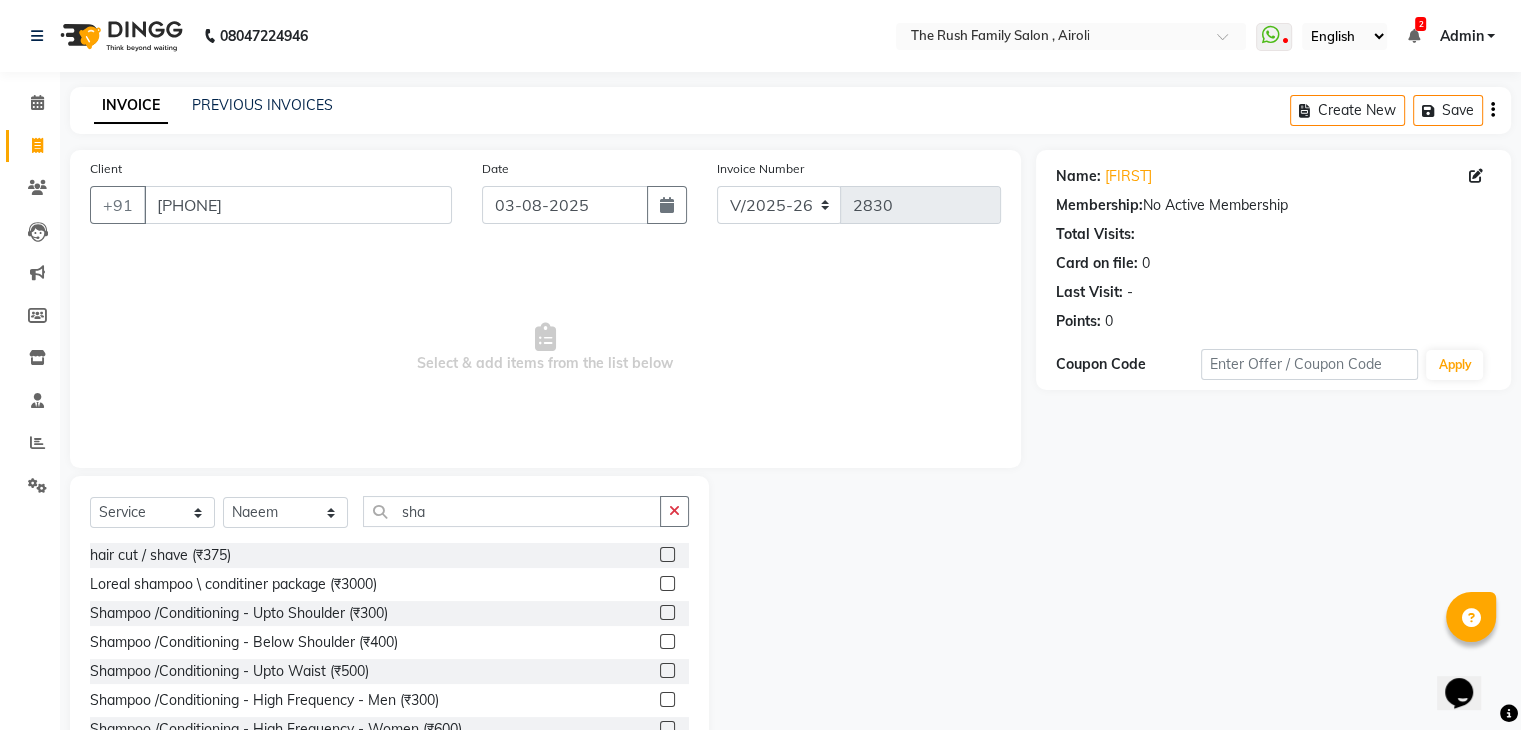 click 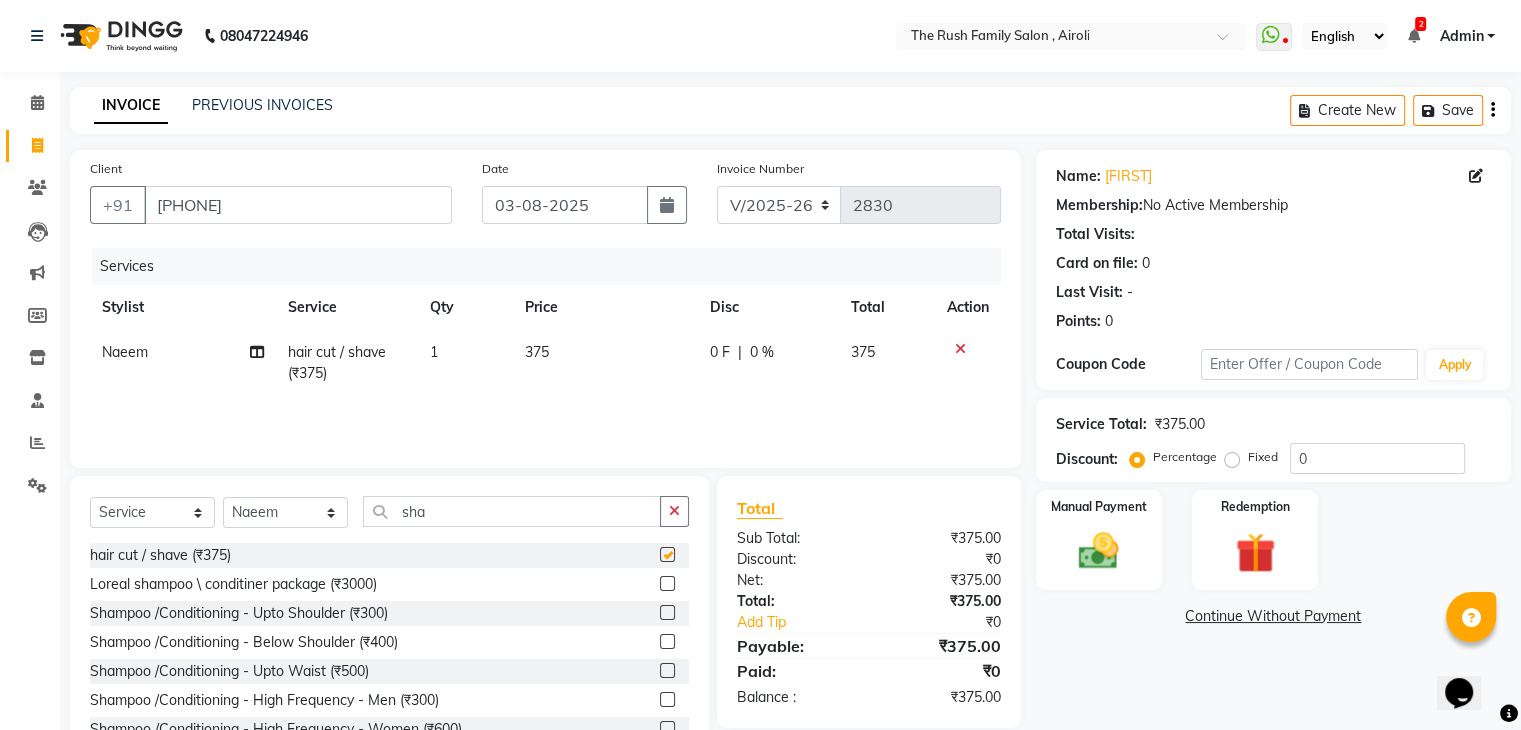 checkbox on "false" 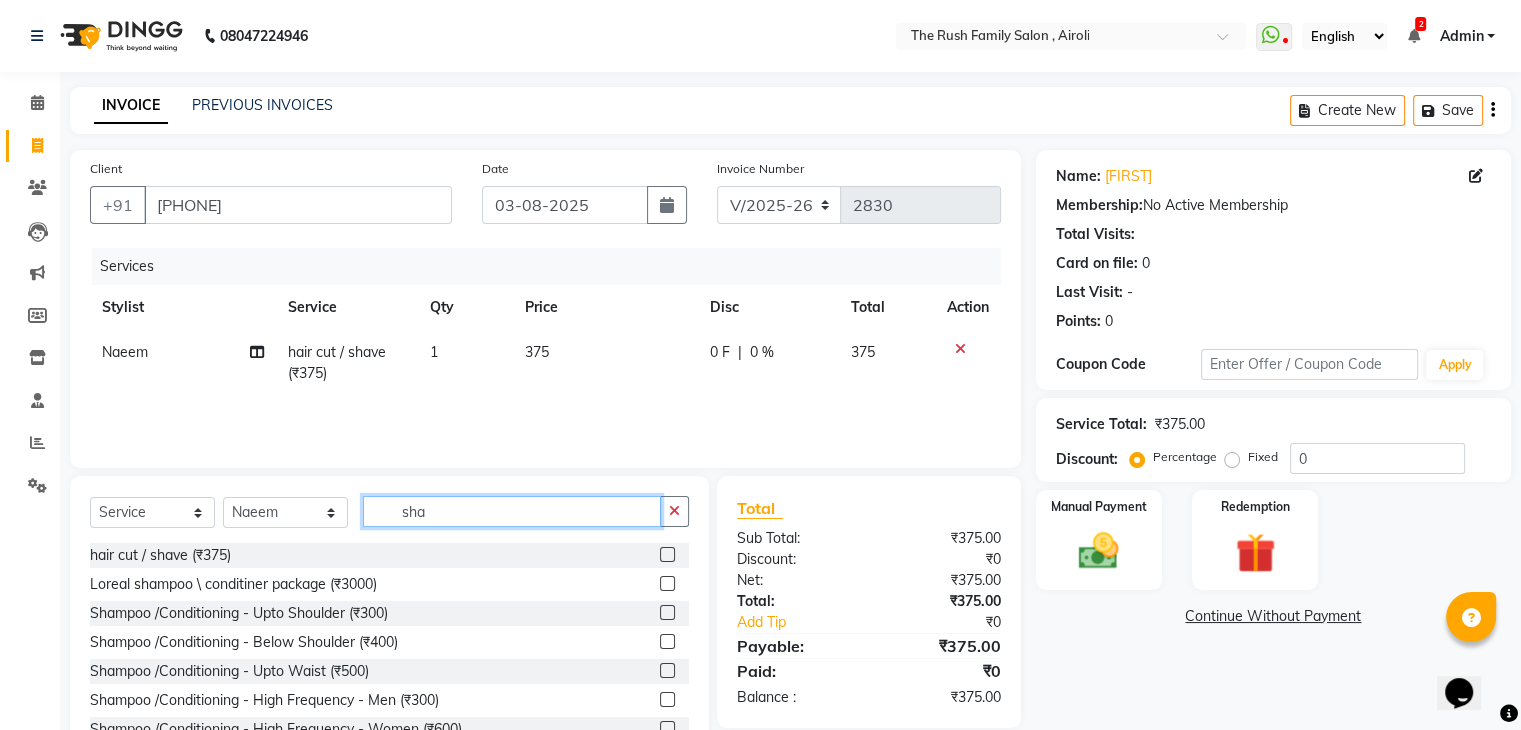 click on "sha" 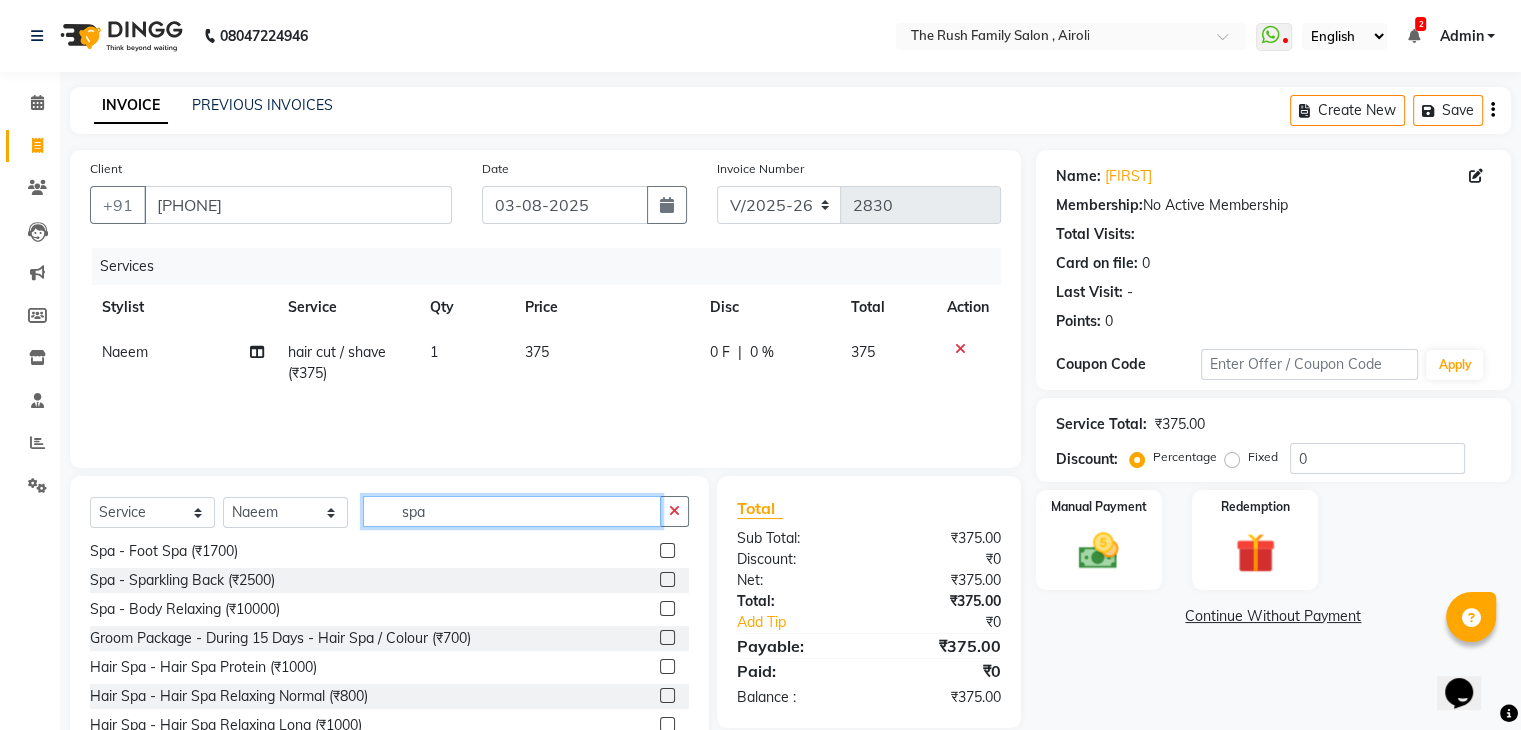 scroll, scrollTop: 385, scrollLeft: 0, axis: vertical 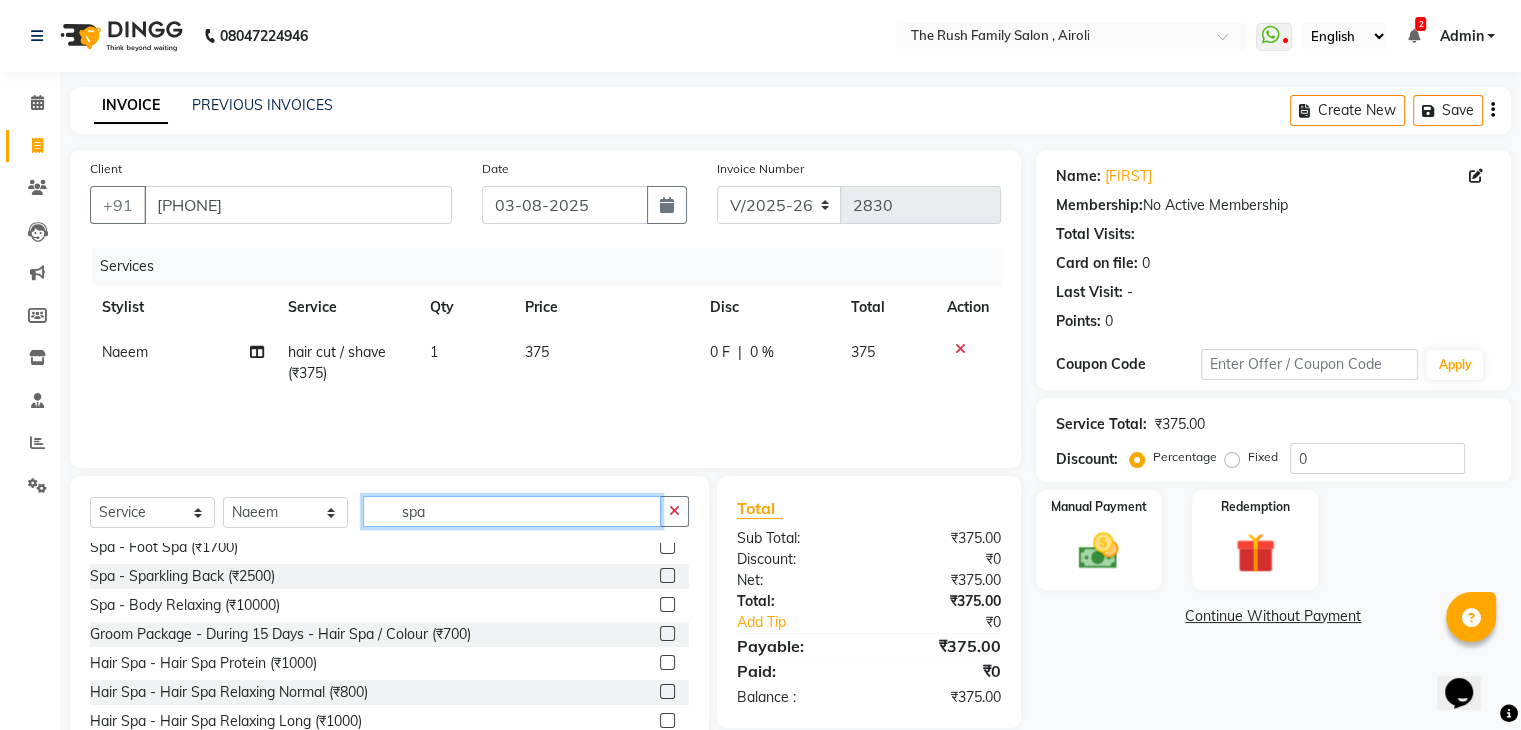 type on "spa" 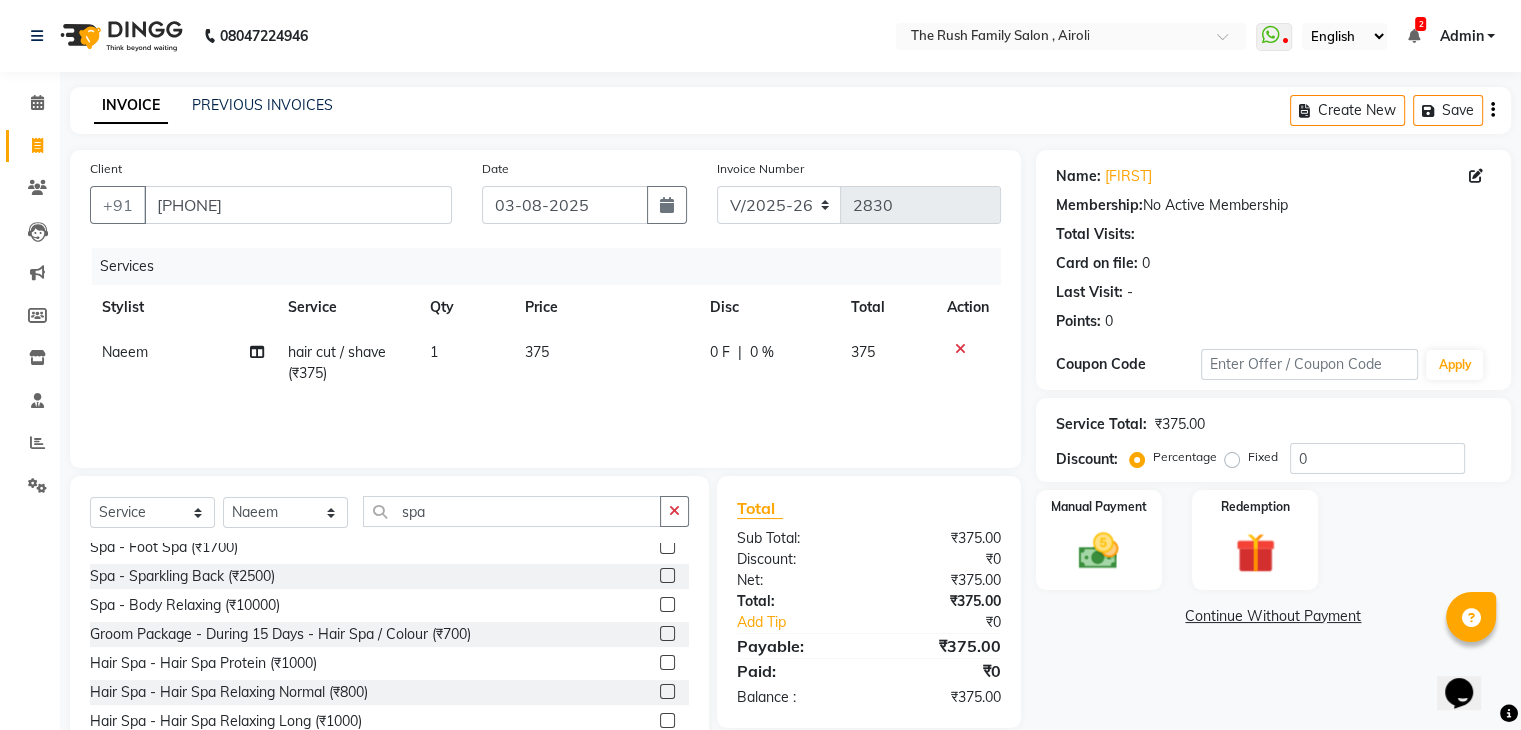 click 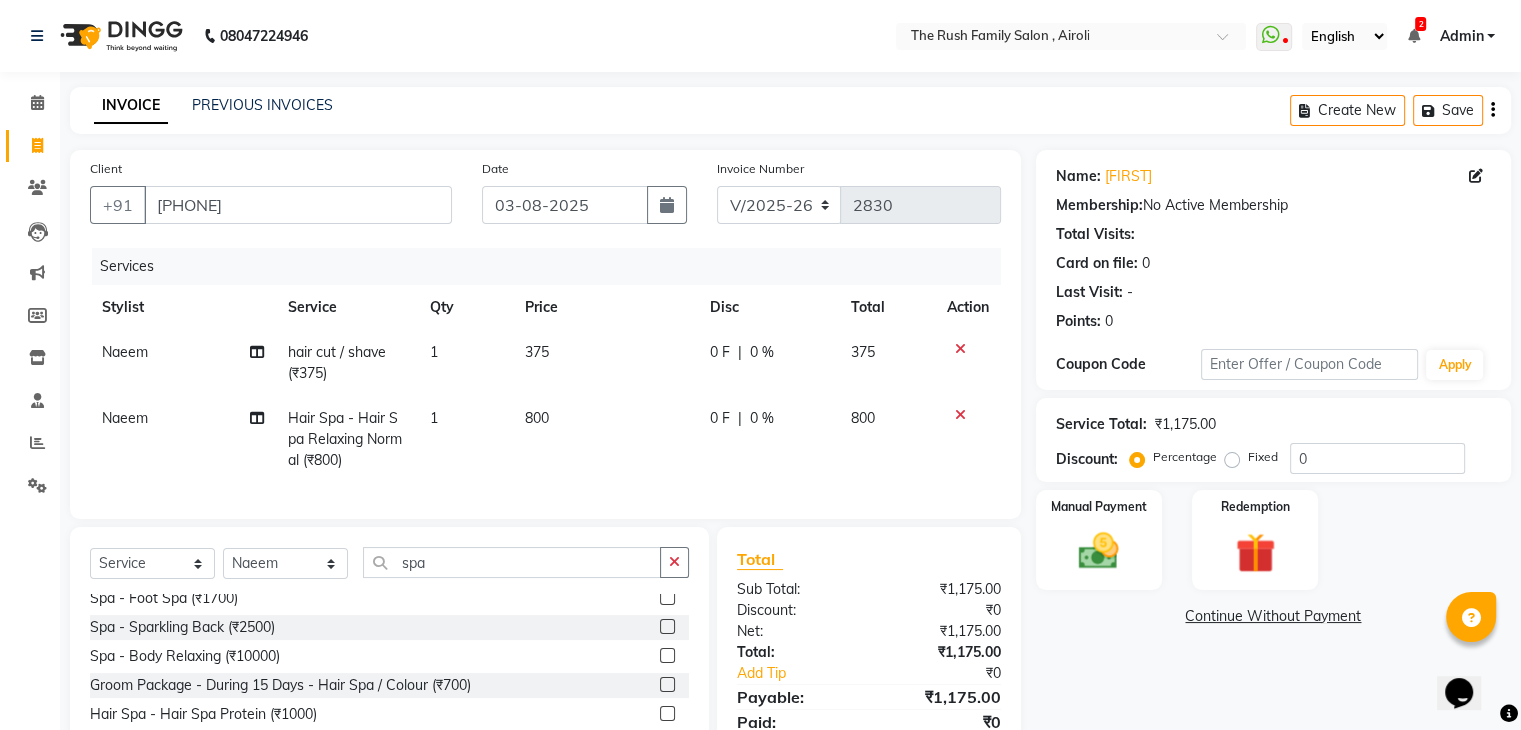 checkbox on "false" 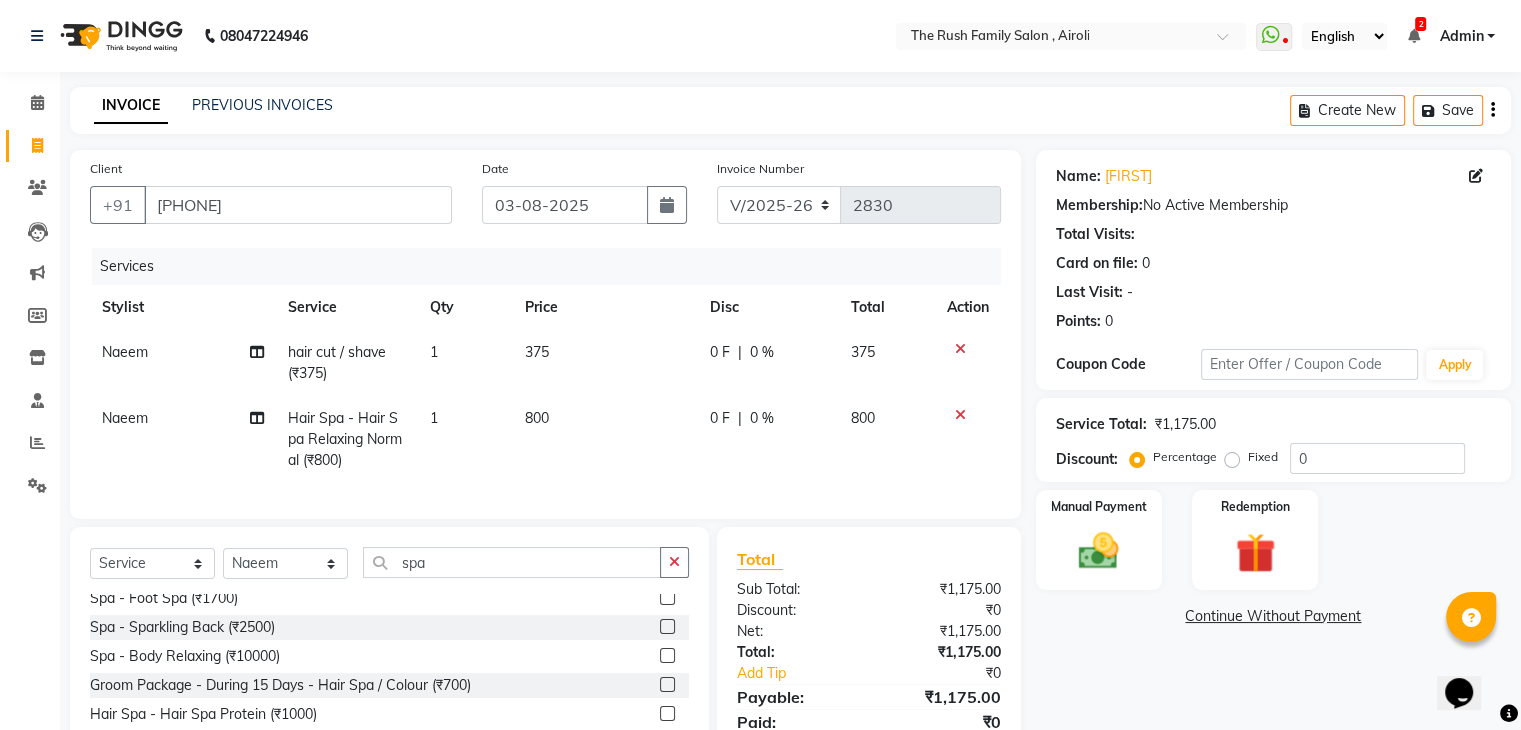 click on "800" 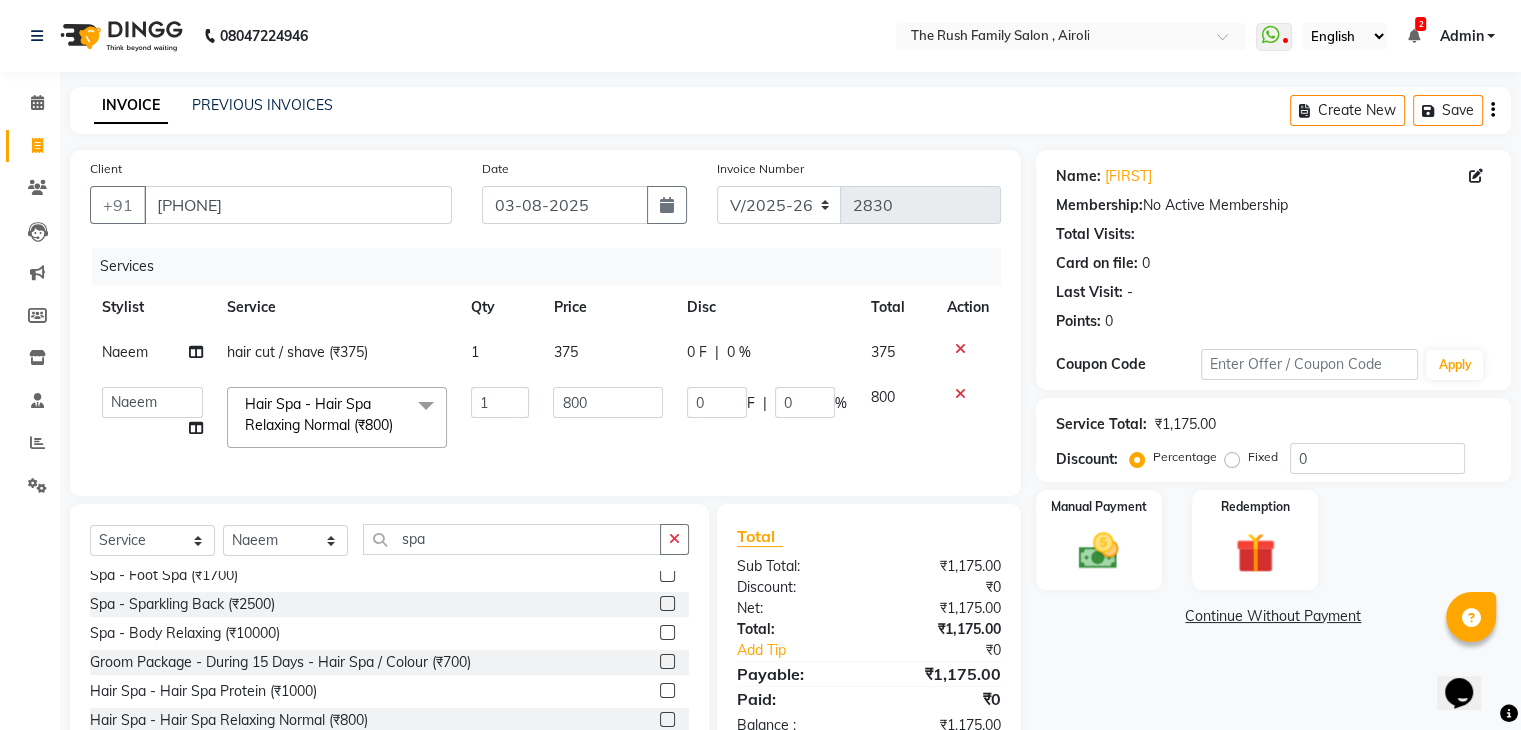 drag, startPoint x: 545, startPoint y: 402, endPoint x: 715, endPoint y: 389, distance: 170.49634 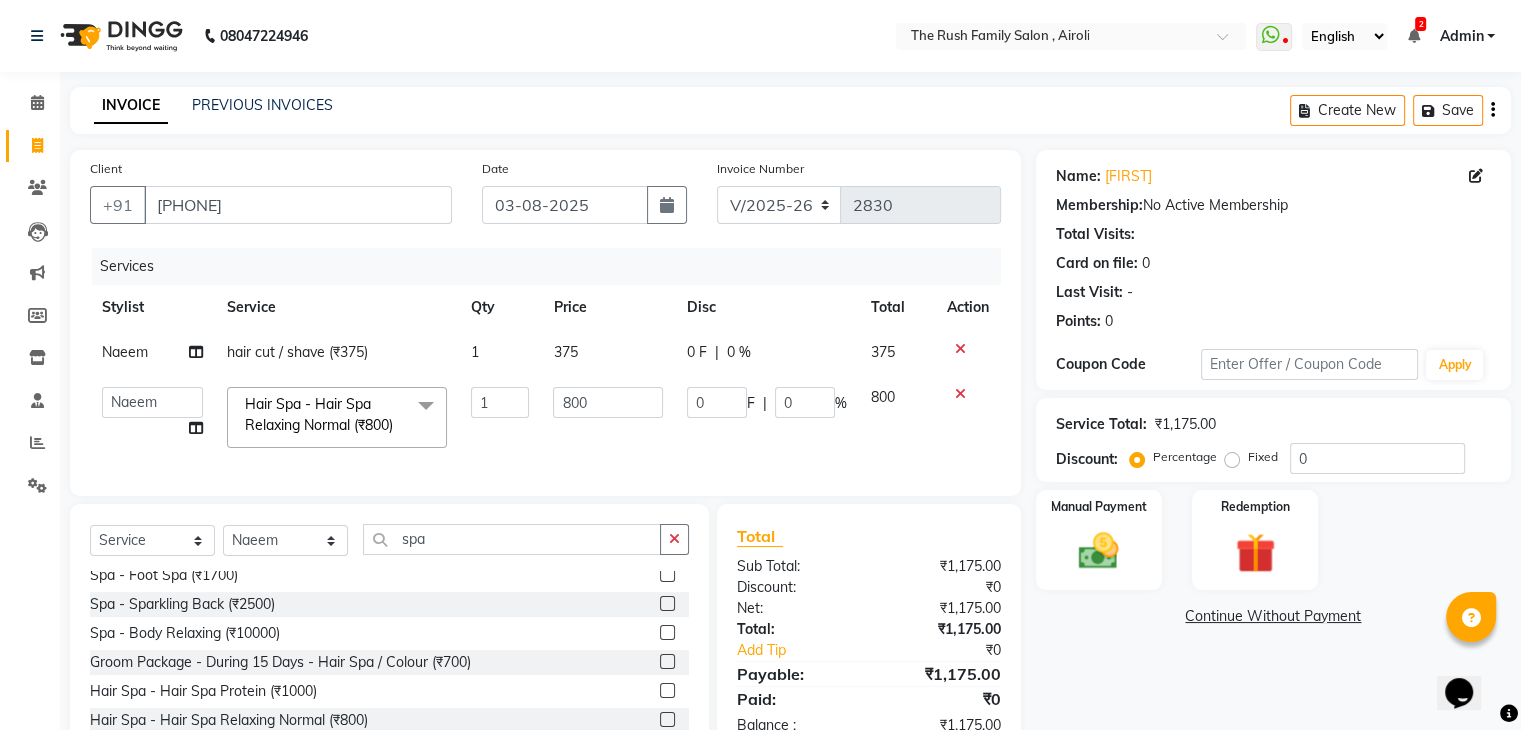 click on "Ajaz   Alvira   Danish   Guddi   Jayesh   Josh    mumtaz   Naeem   Neha   Riya      Rush   Swati  Hair Spa - Hair Spa Relaxing Normal (₹800)  x Clean Up - Deep Clean (₹900) Clean Up - Fruit (₹1000) Clean Up - Revival (₹1200) Clean Up - Mineral 1 (₹1500) Clean Up - Mineral (₹2000) Clean Up - Hydrating (₹2500) Clean Up - D.N.A. (₹3000) lice treatment (₹2000) power dose [per bottle ] (₹500) pigmantation facial (₹1000) protein spa (₹2500) Bota smooth (₹8000) Bota smooth  (₹10000) bota smooth (₹6500) Protein hair spa (₹1600) nanoplatia (₹2500) Hair protein spa (₹2000) Protein spaa (₹3500) Foot spa (₹800) Protein spa (₹3000) Nose pill off (₹250) hair spa dandruff treatment (₹3500) Threading/upl (₹70) Threading /Forhead /upl (₹90) Botosmooth (₹7000) Pigmentation treatment (₹3000) Hydra  facial (₹7000) hair cut / shave (₹375) Pill off upl (₹50) Advance payment (₹600) Diamond clean up (₹1200) Botoplatia  (₹4600) hair colour (₹1200) 1 800 0 F | 0 %" 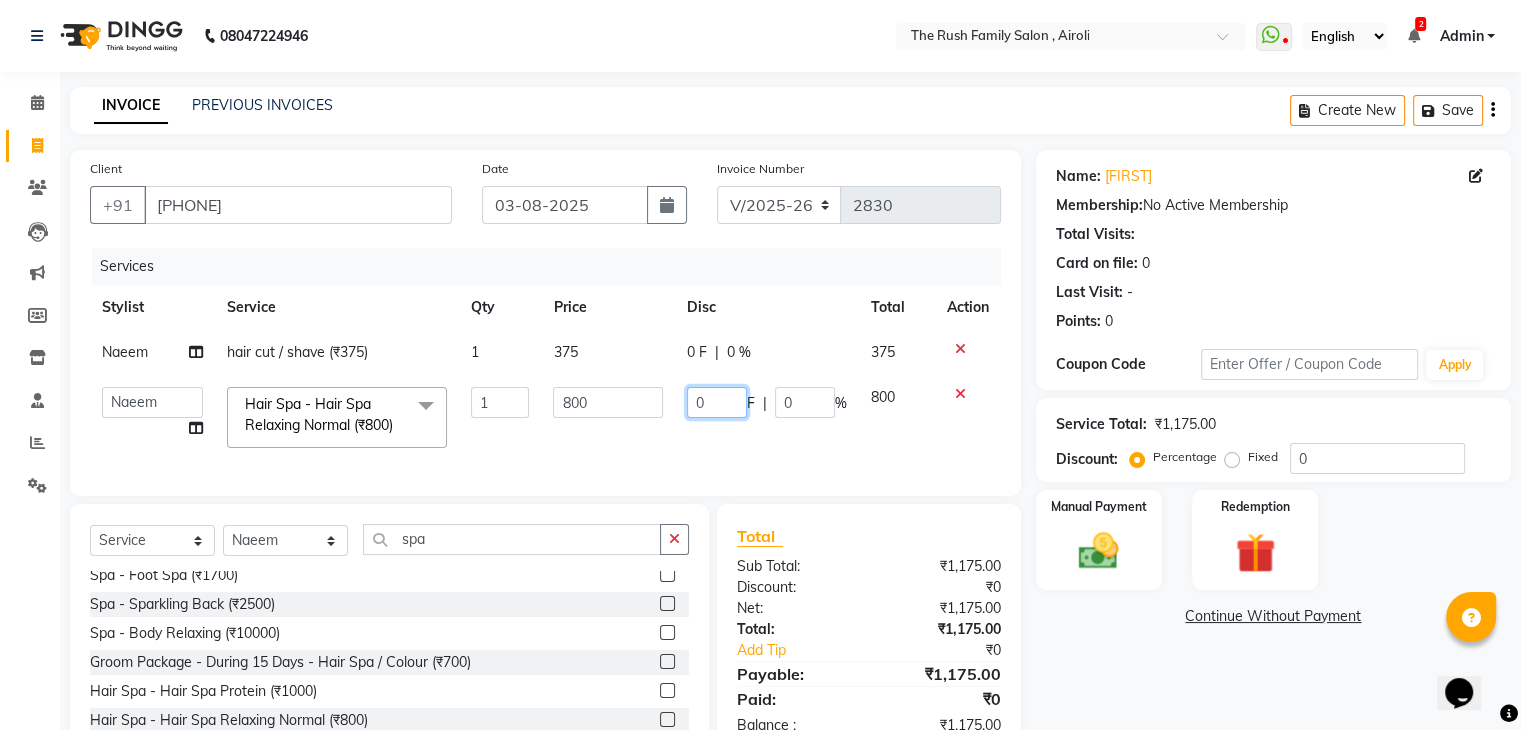 click on "0" 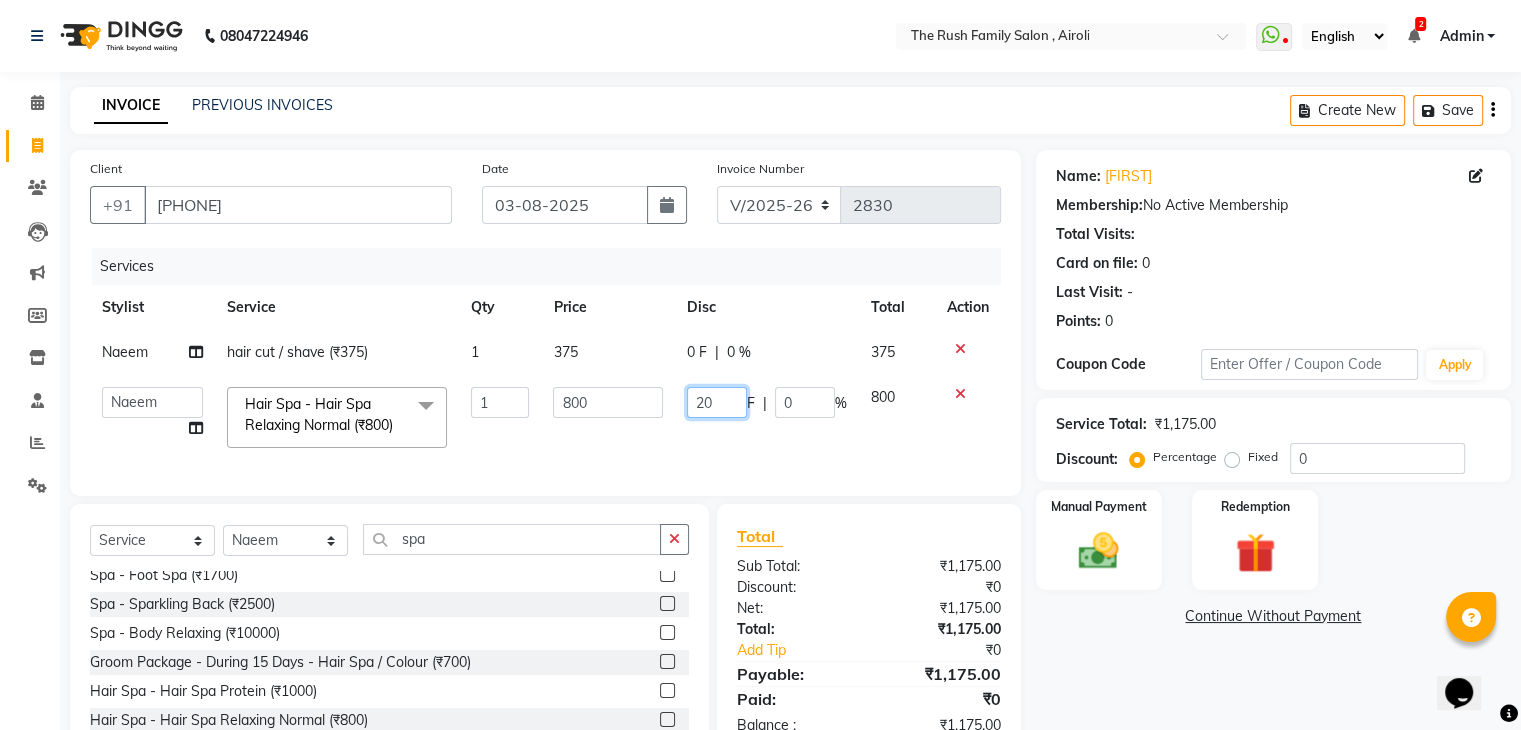 type on "200" 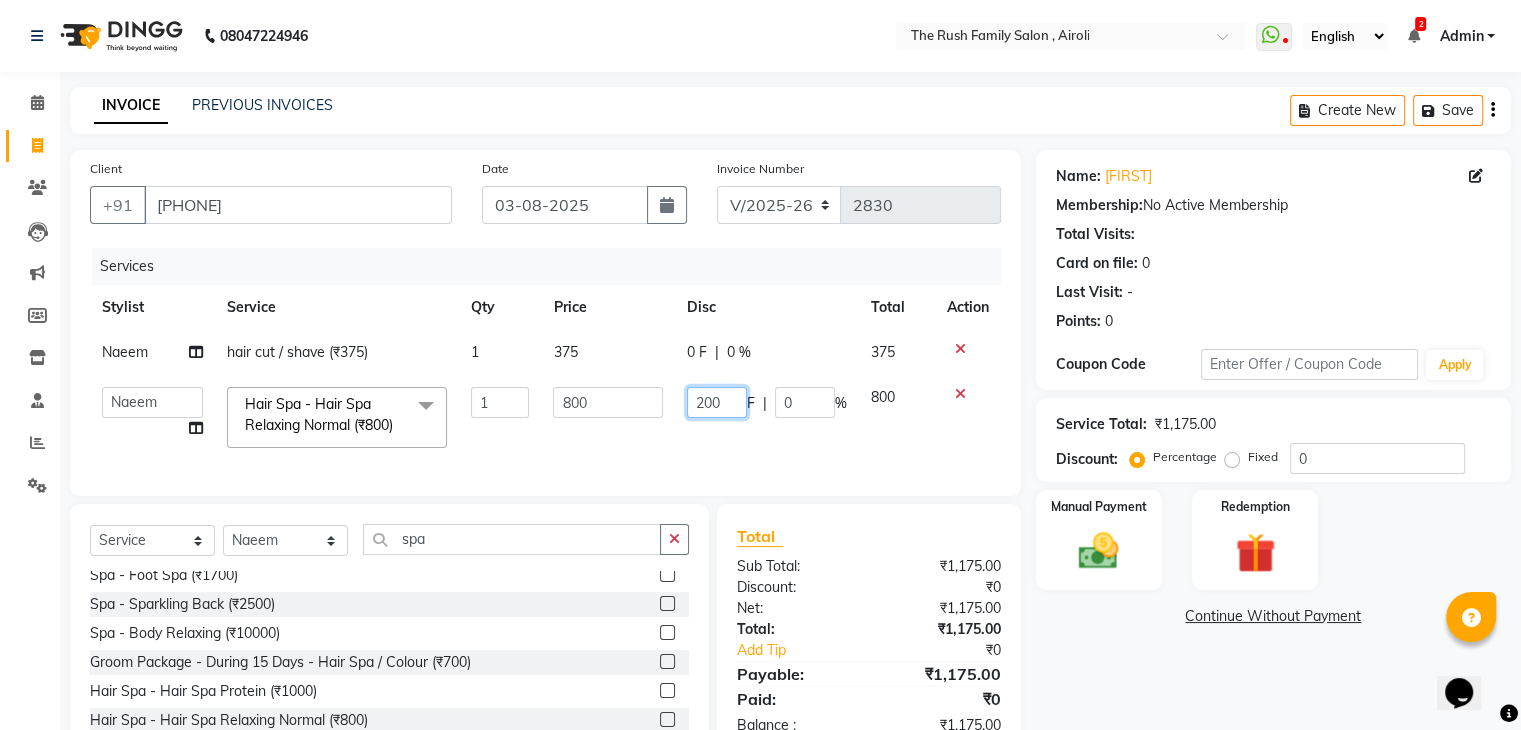 click on "200" 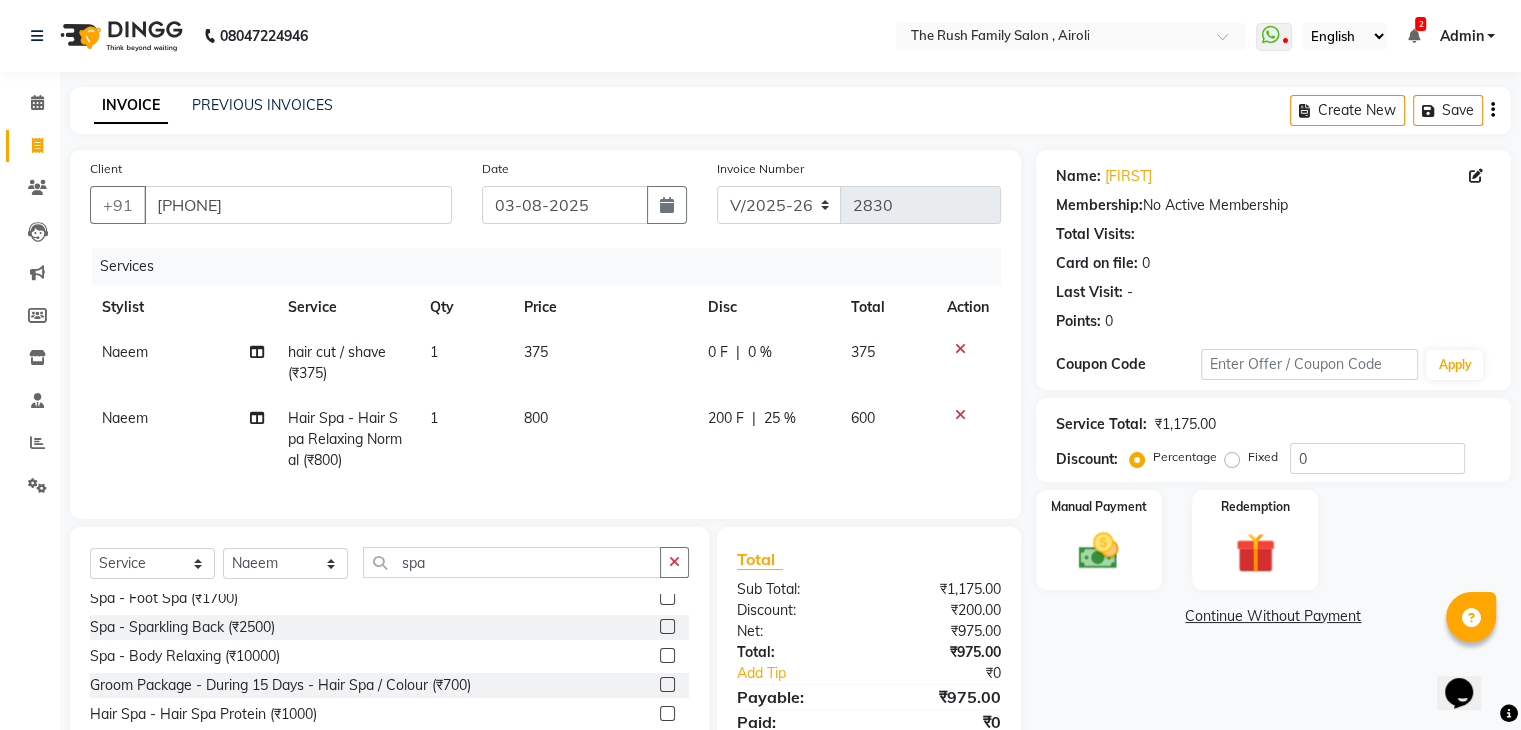 click on "200 F | 25 %" 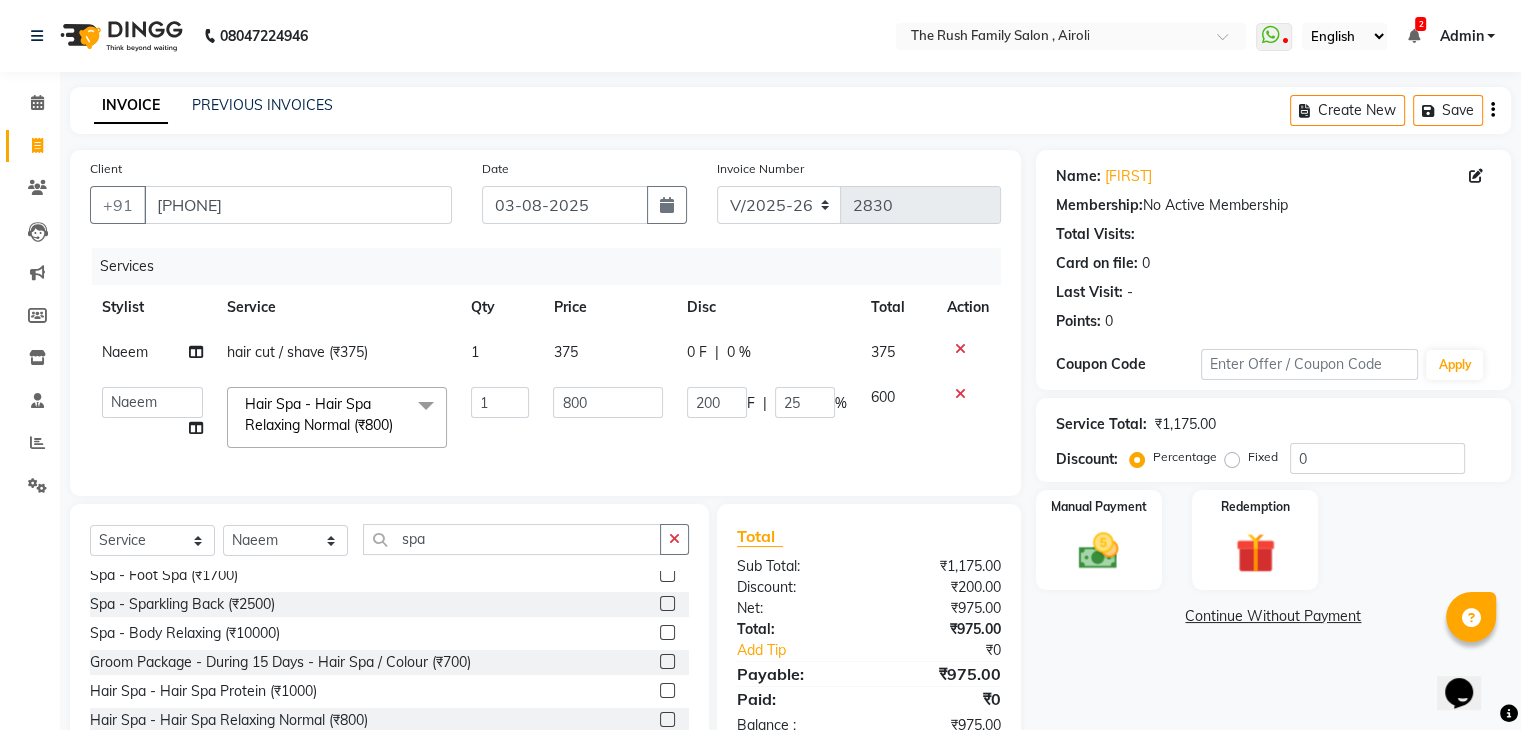 click on "0 F" 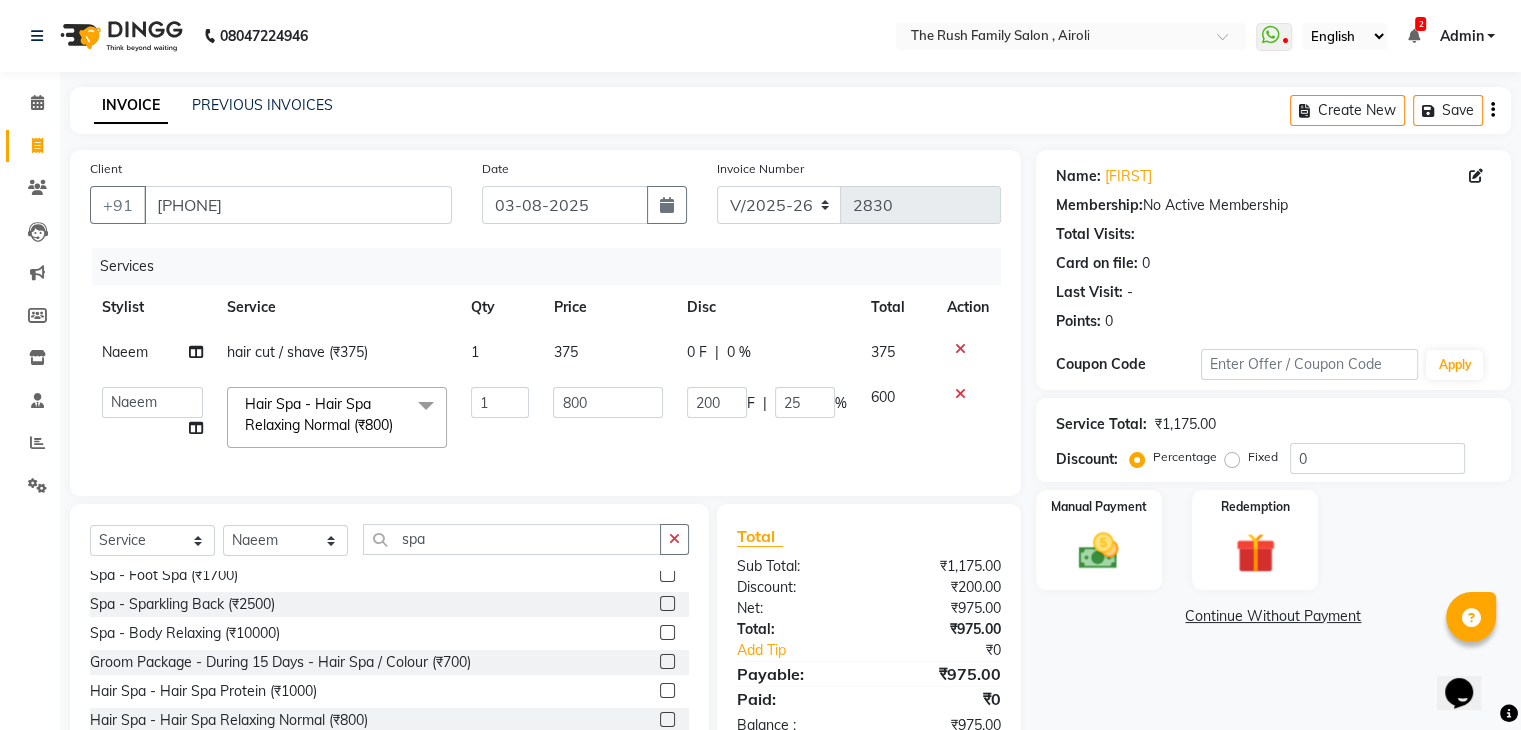select on "87642" 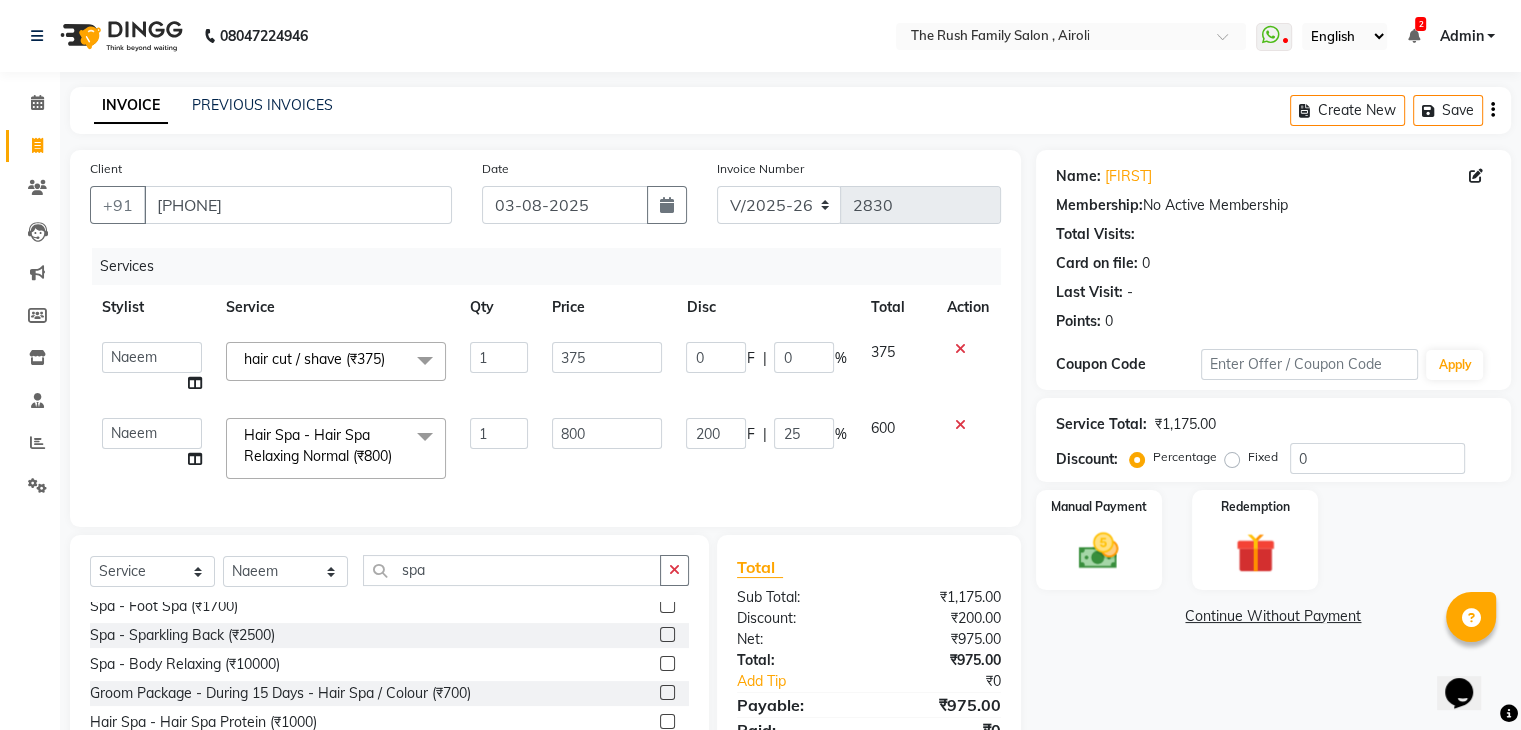 click on "0" 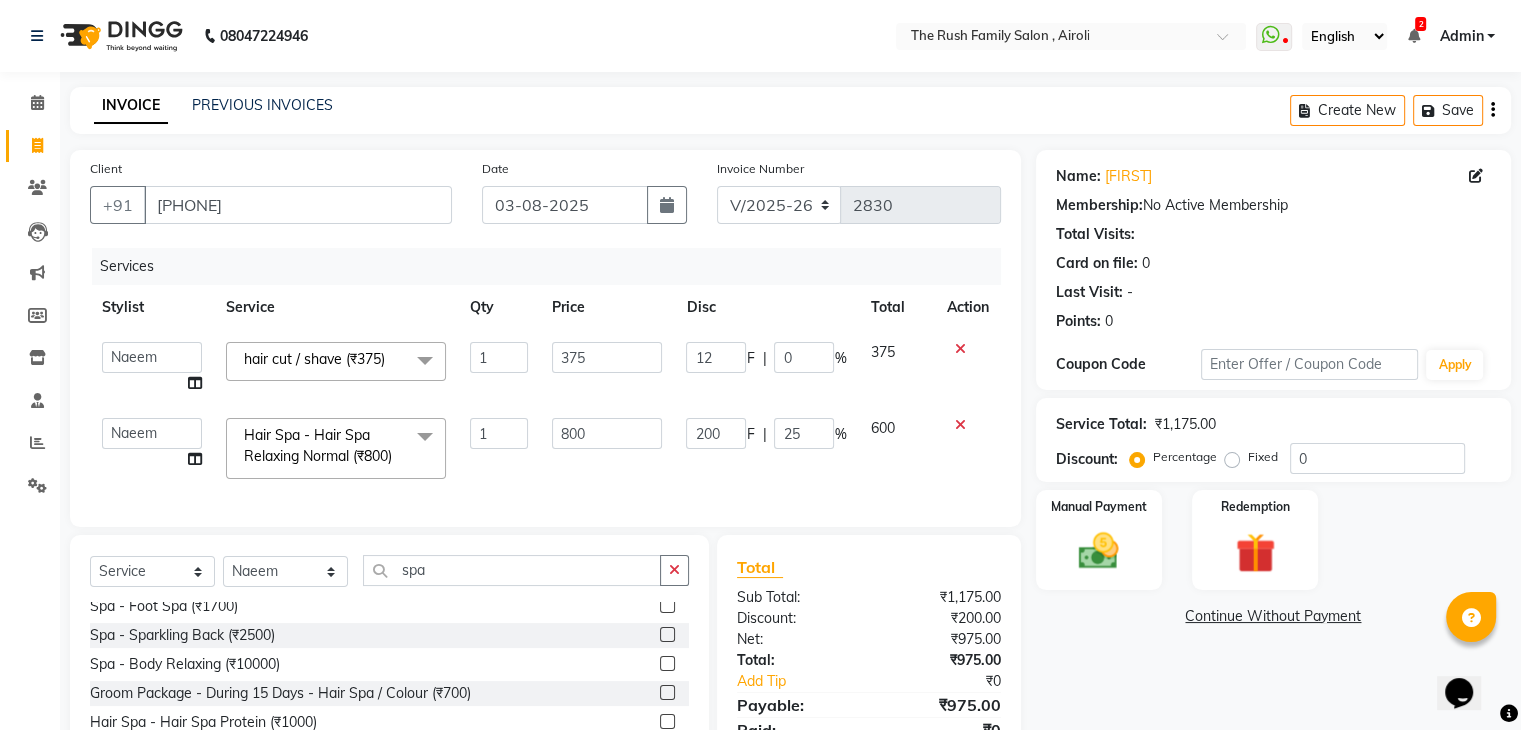 type on "125" 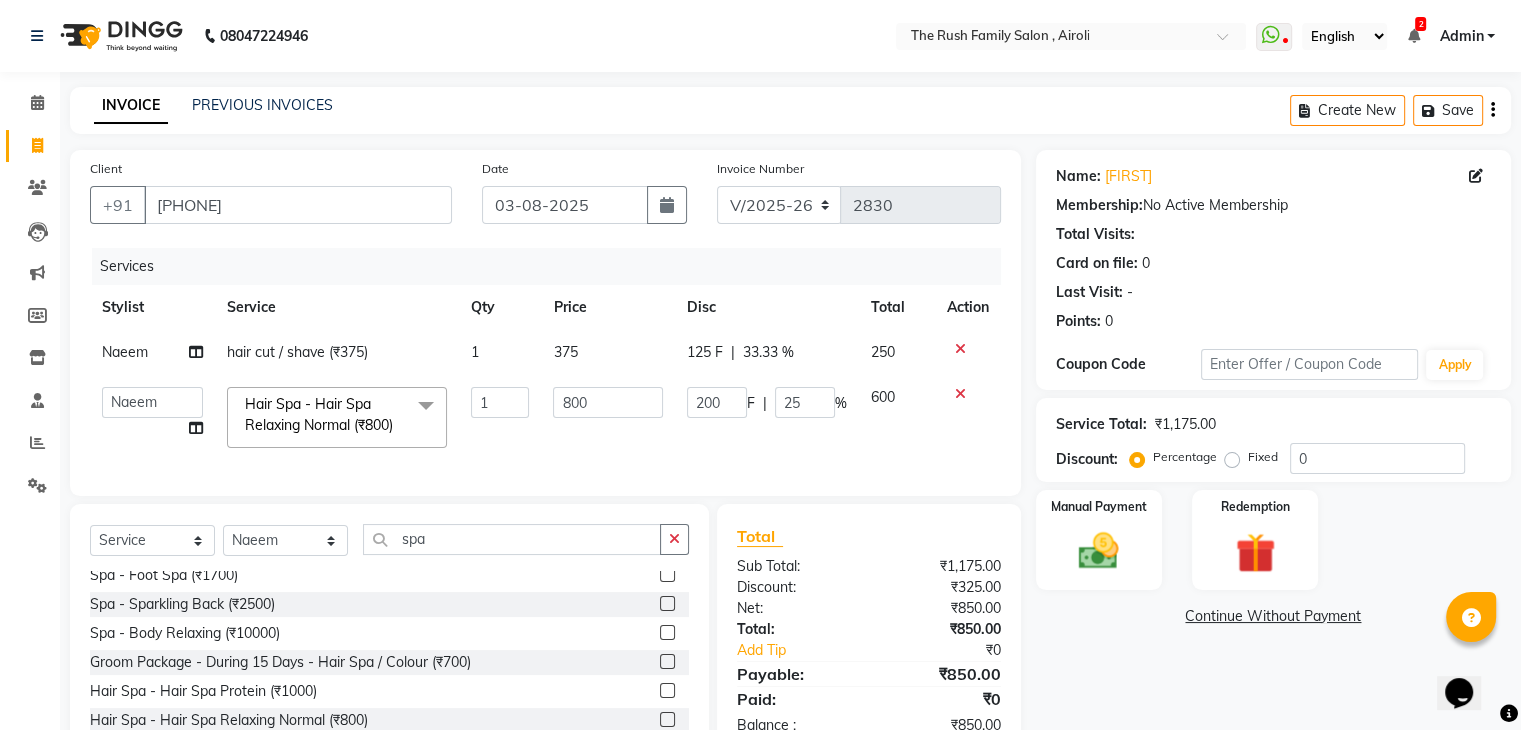 click on "200 F | 25 %" 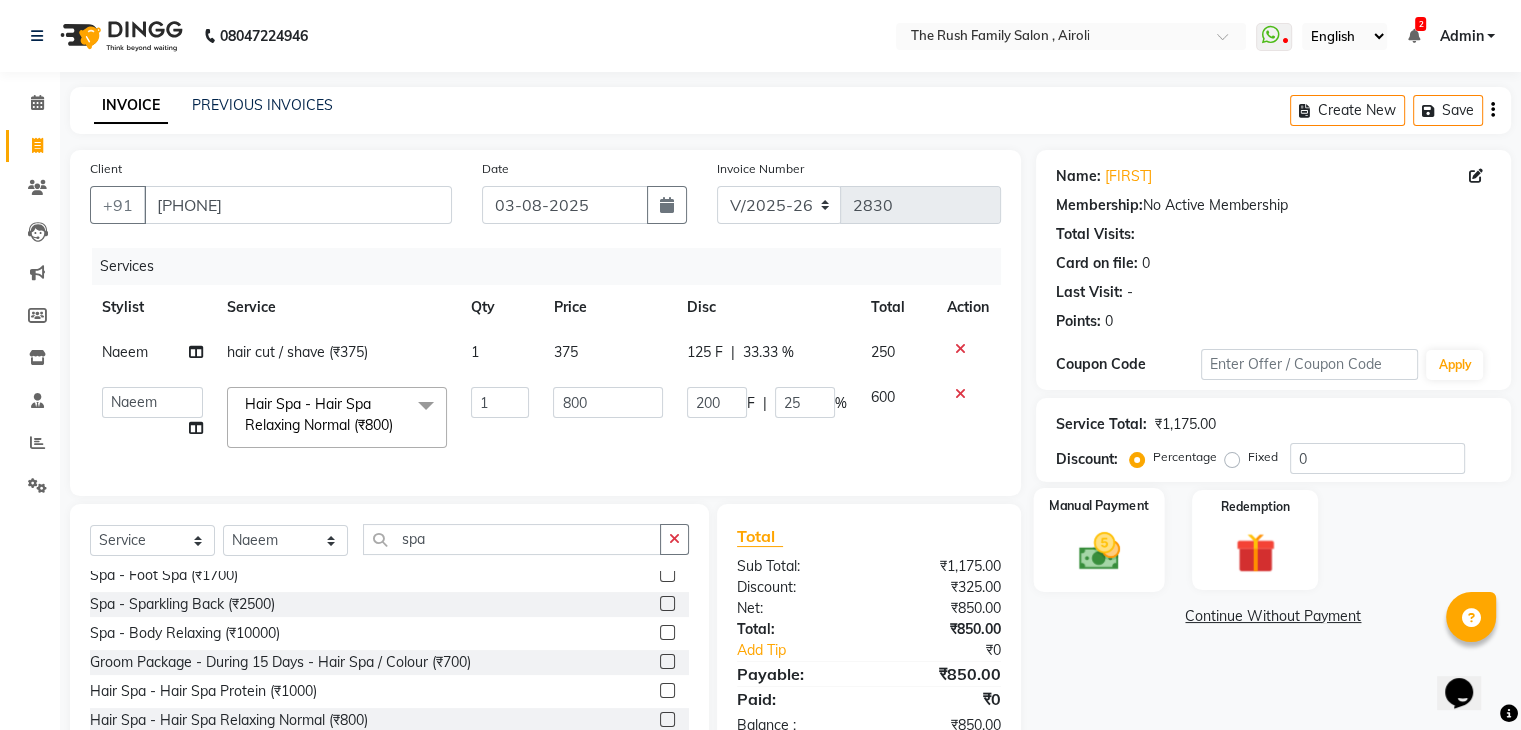 click on "Manual Payment" 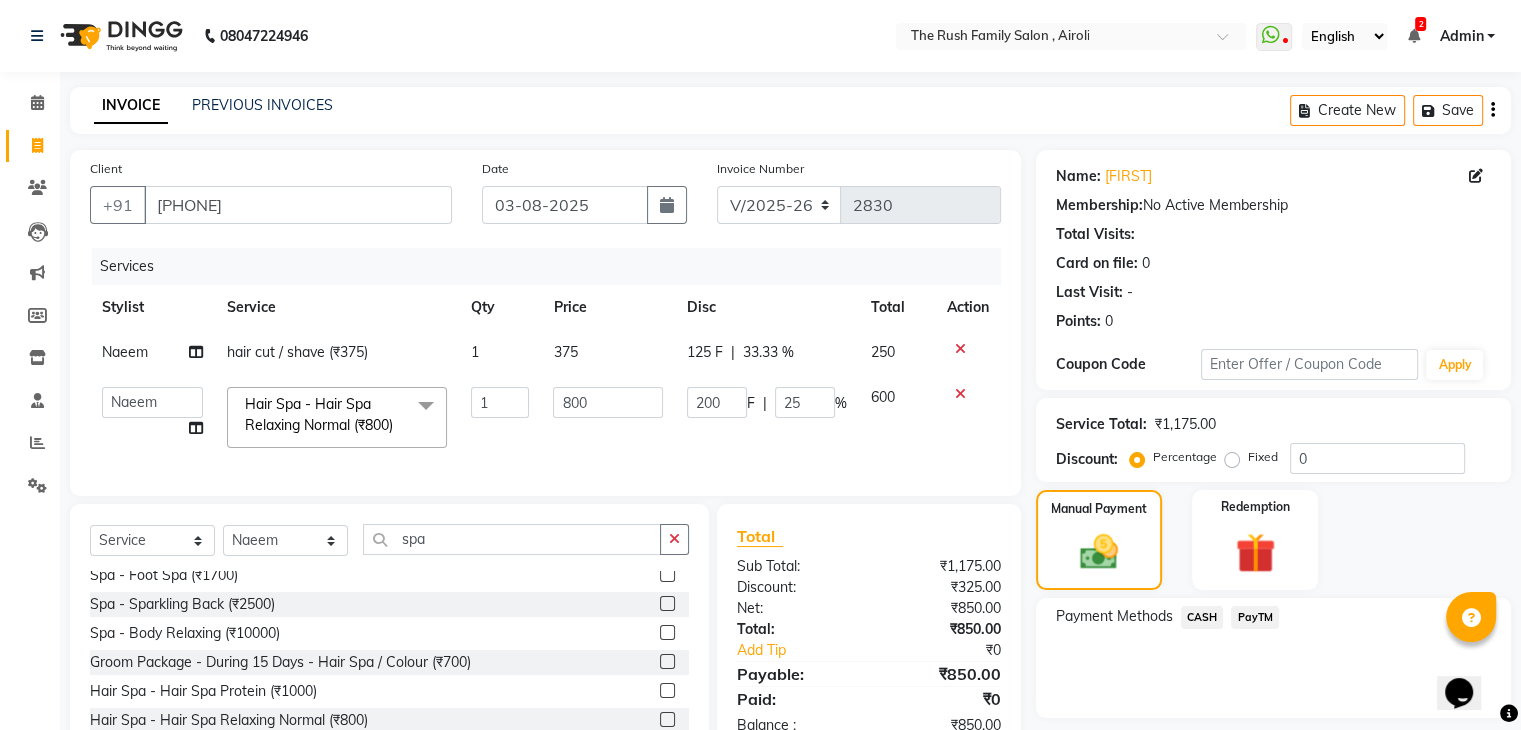 click on "PayTM" 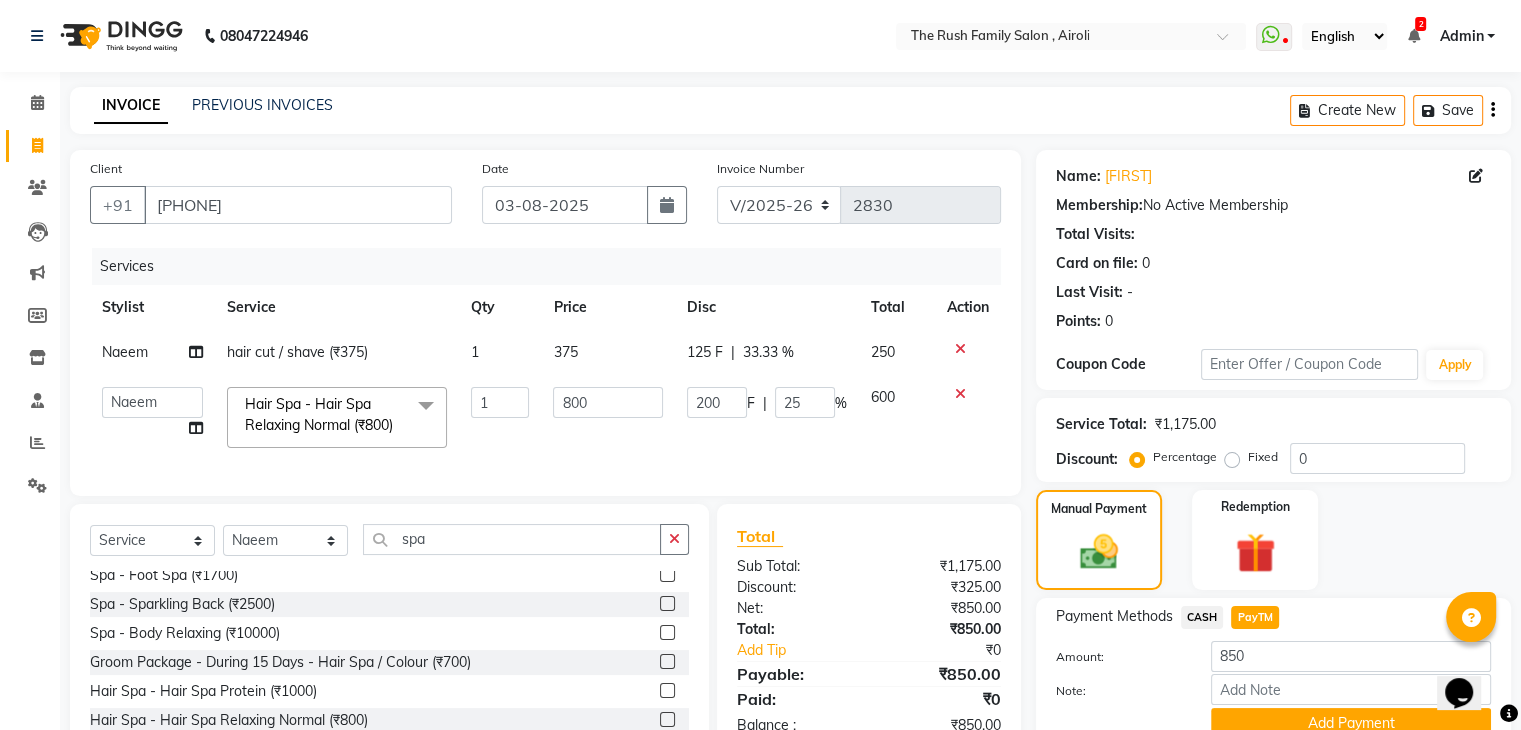 scroll, scrollTop: 120, scrollLeft: 0, axis: vertical 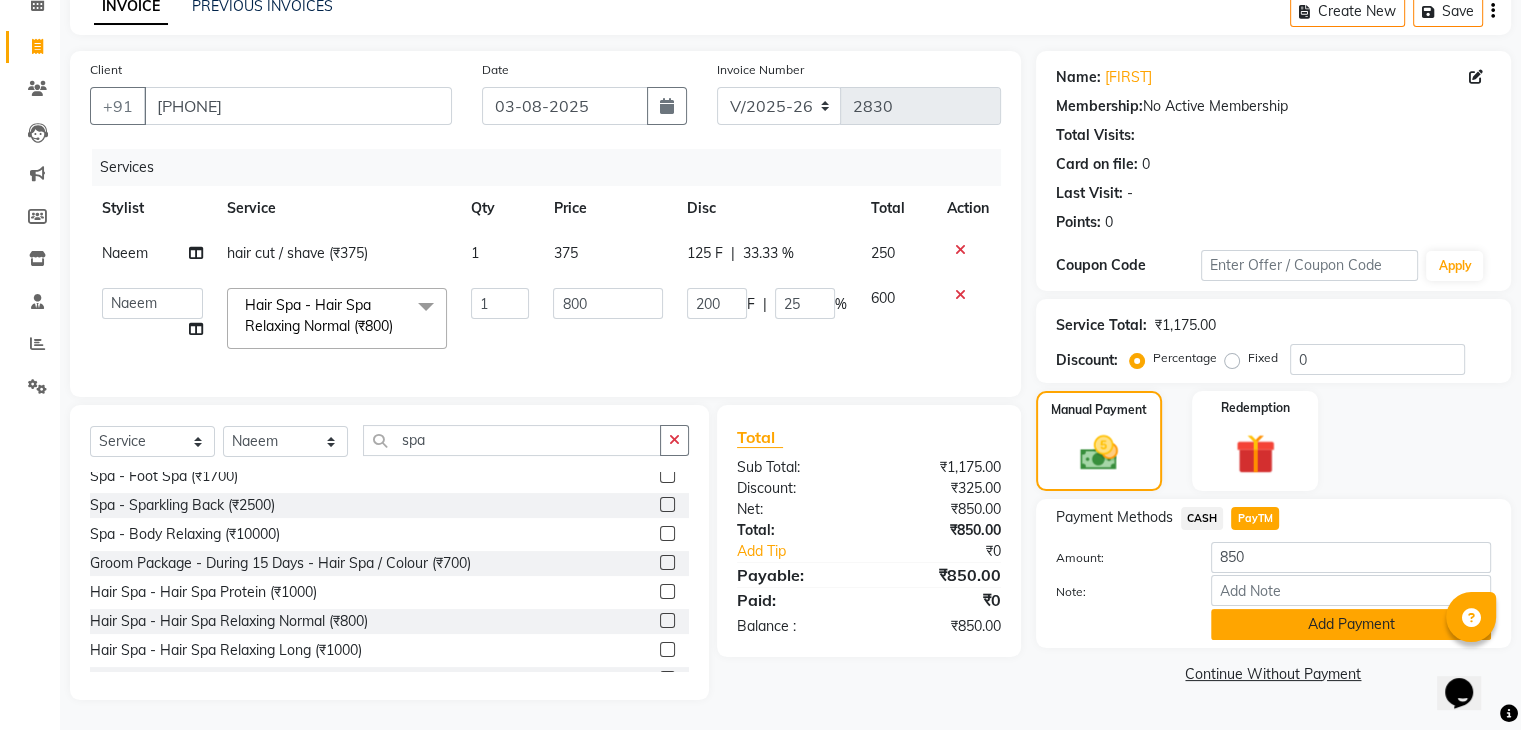 click on "Add Payment" 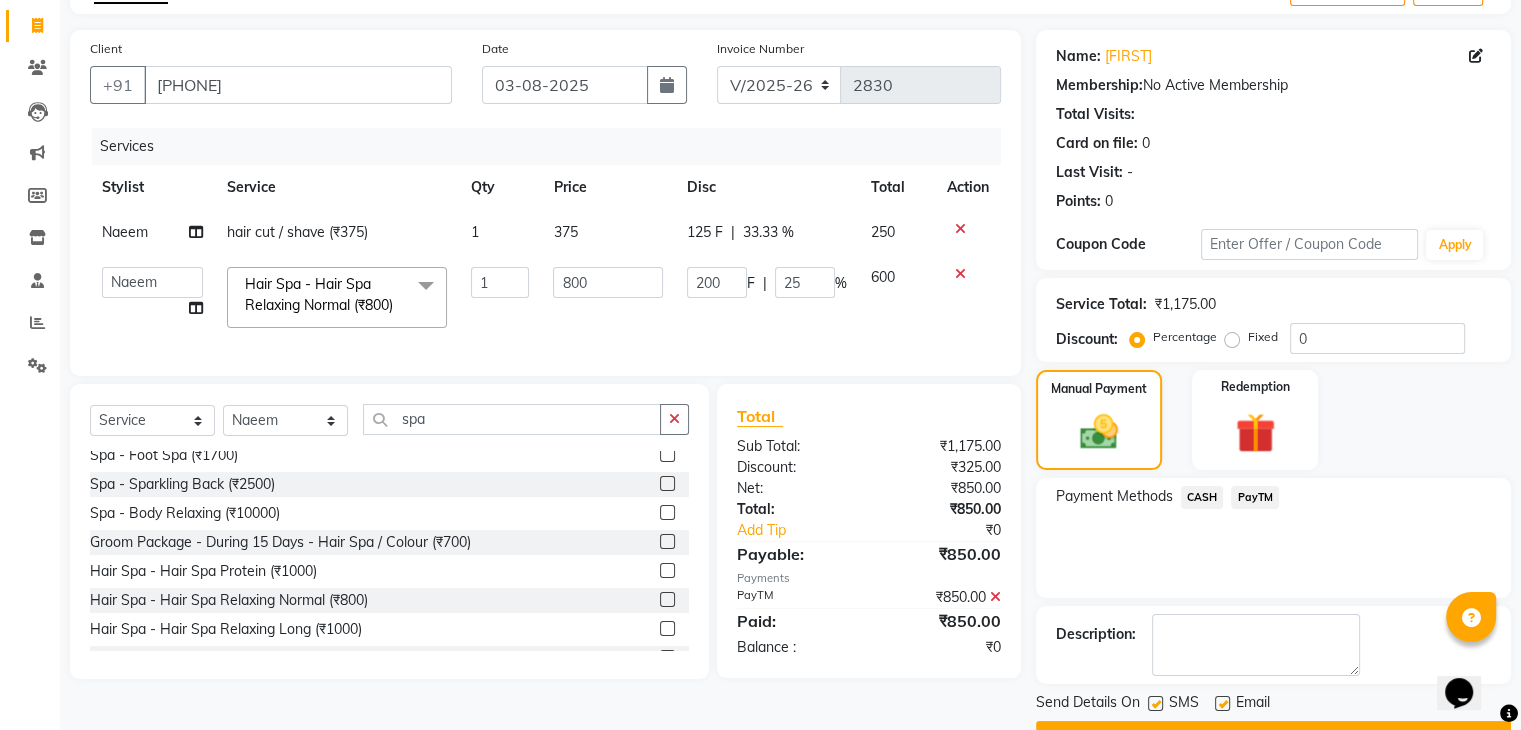 scroll, scrollTop: 171, scrollLeft: 0, axis: vertical 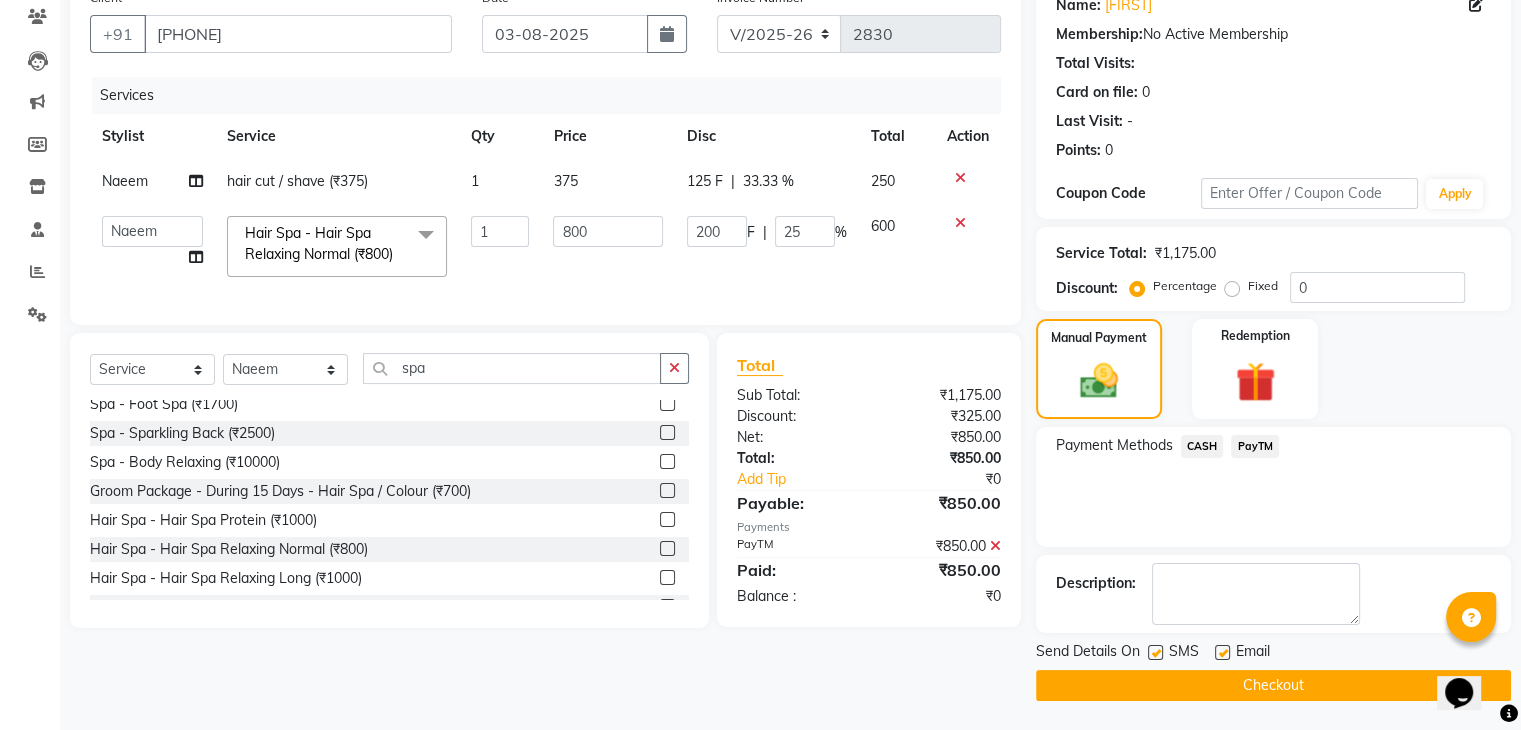 click 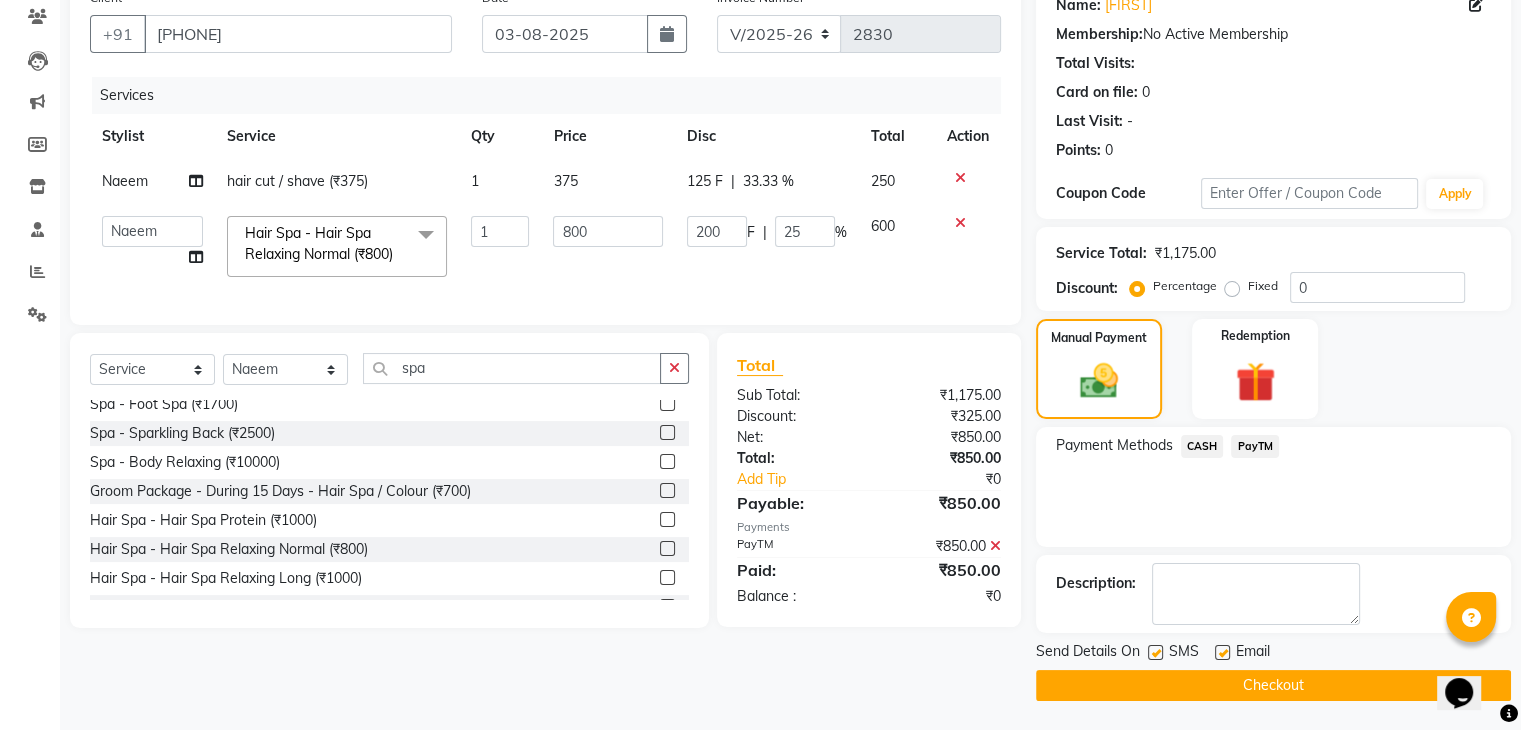 click at bounding box center (1154, 653) 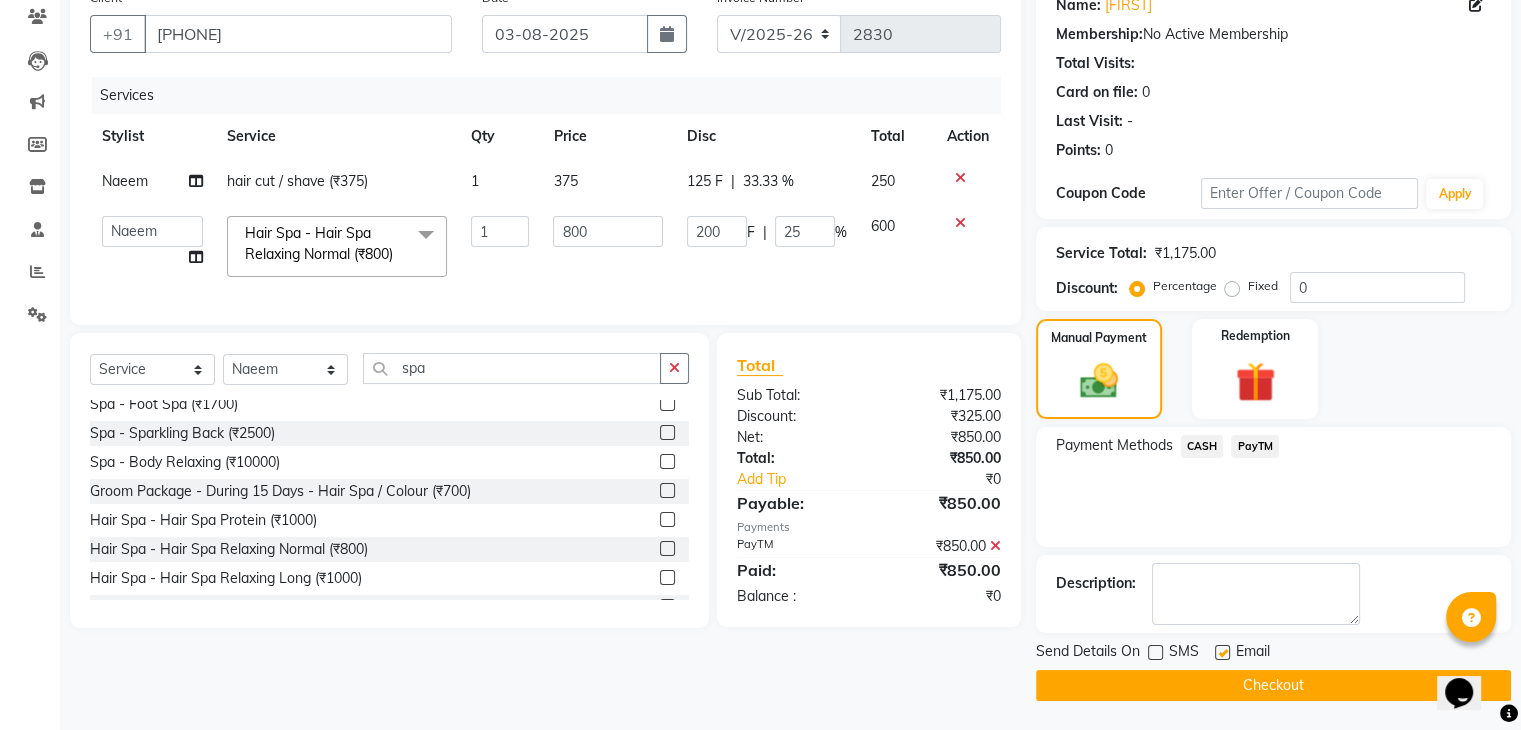 click 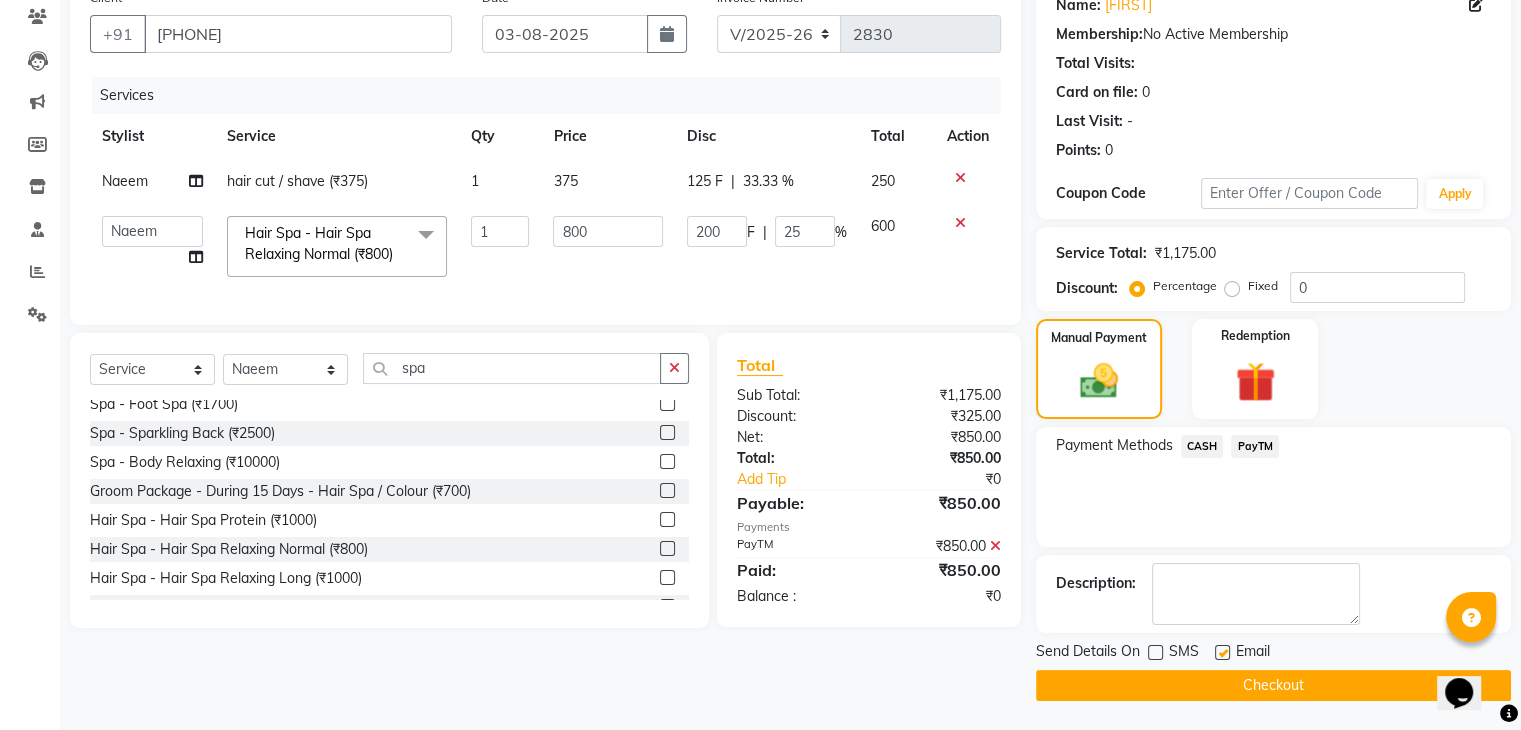 click at bounding box center [1221, 653] 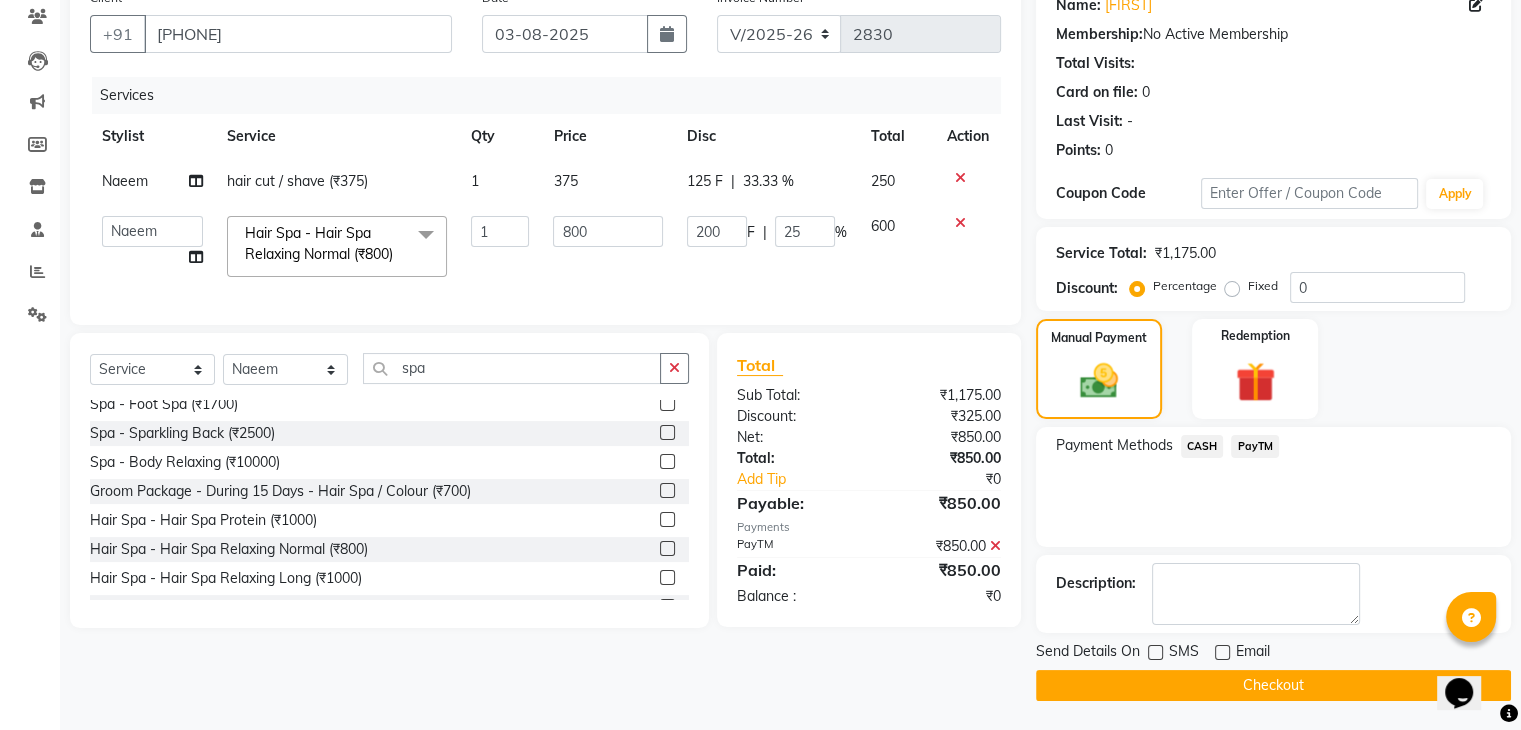 click on "Checkout" 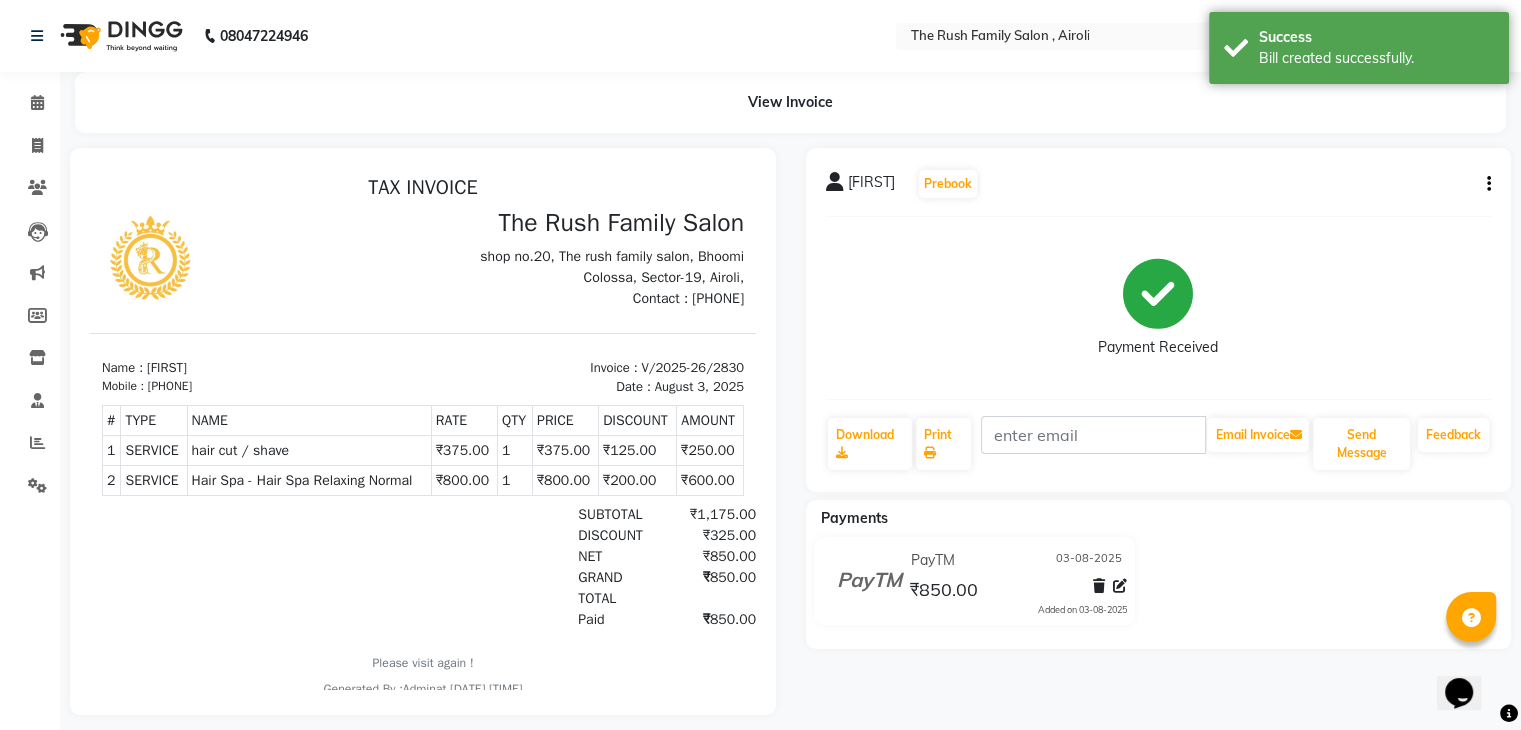 scroll, scrollTop: 0, scrollLeft: 0, axis: both 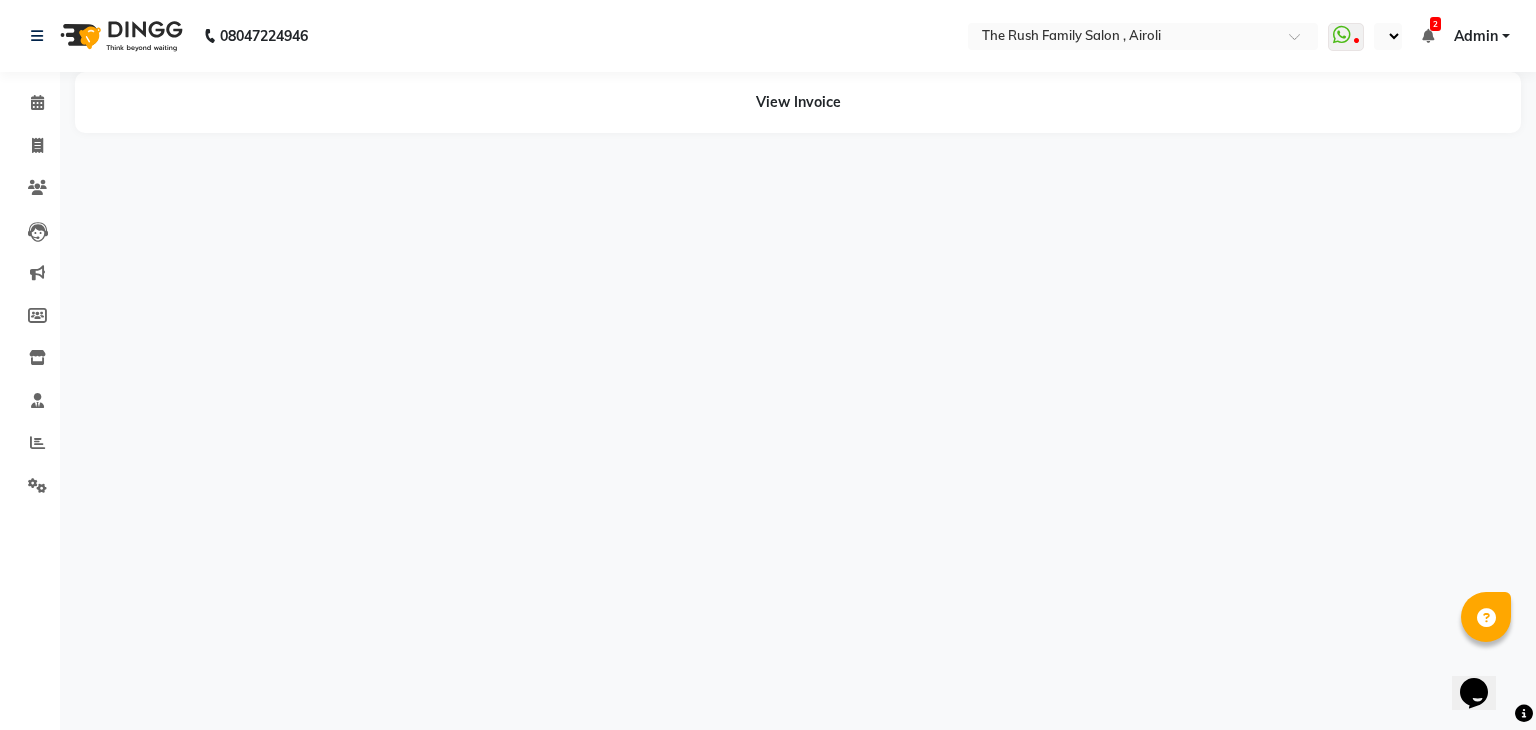 select on "en" 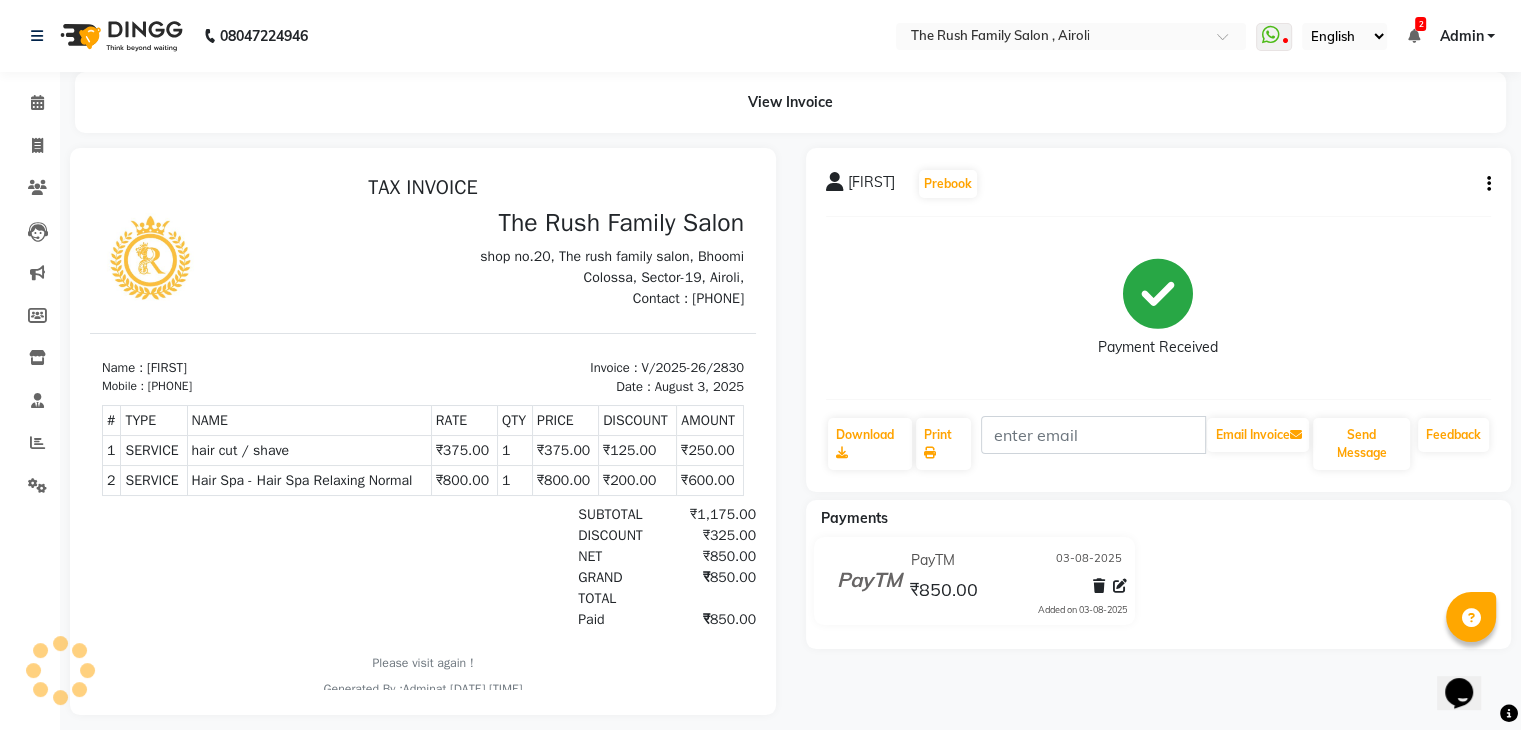 scroll, scrollTop: 0, scrollLeft: 0, axis: both 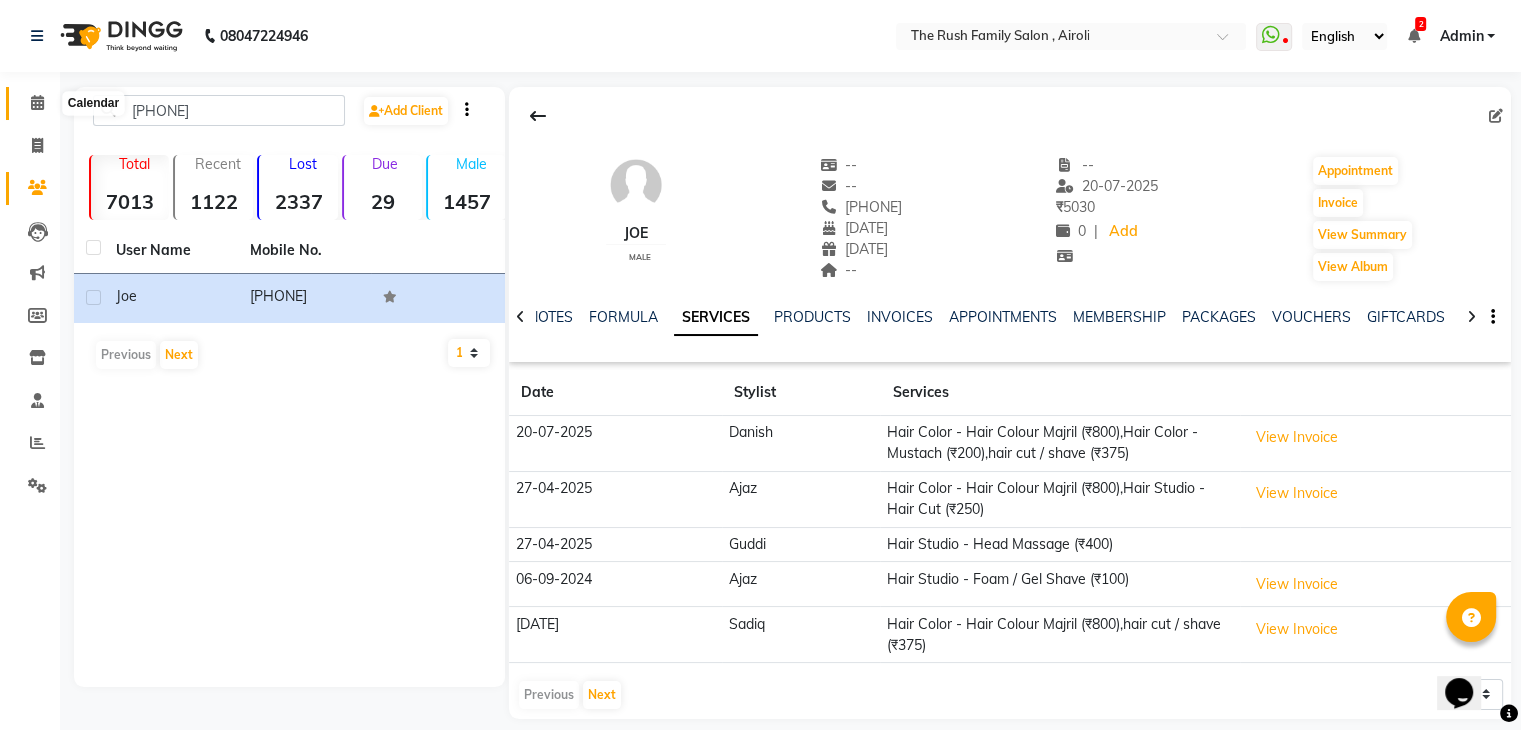 click 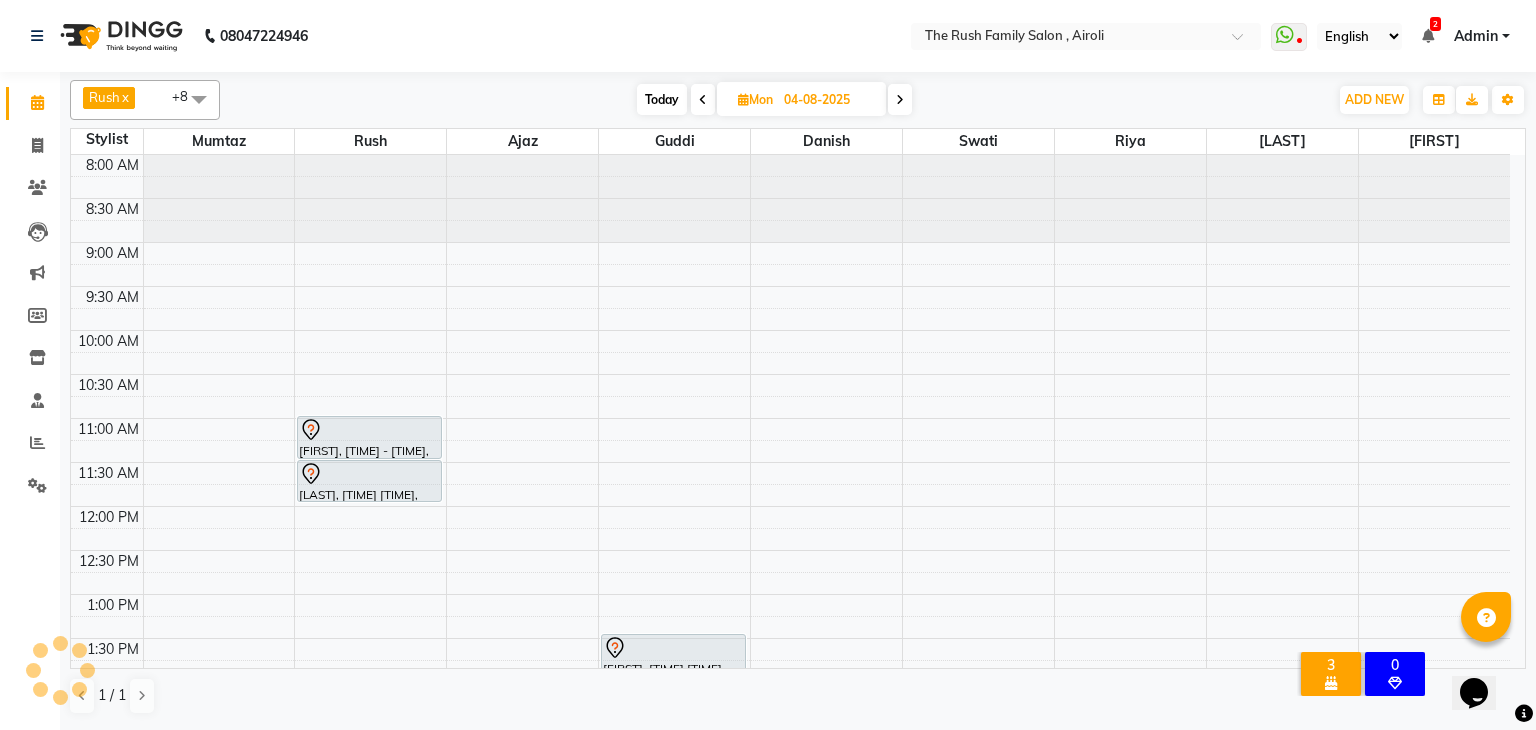 click on "04-08-2025" at bounding box center [828, 100] 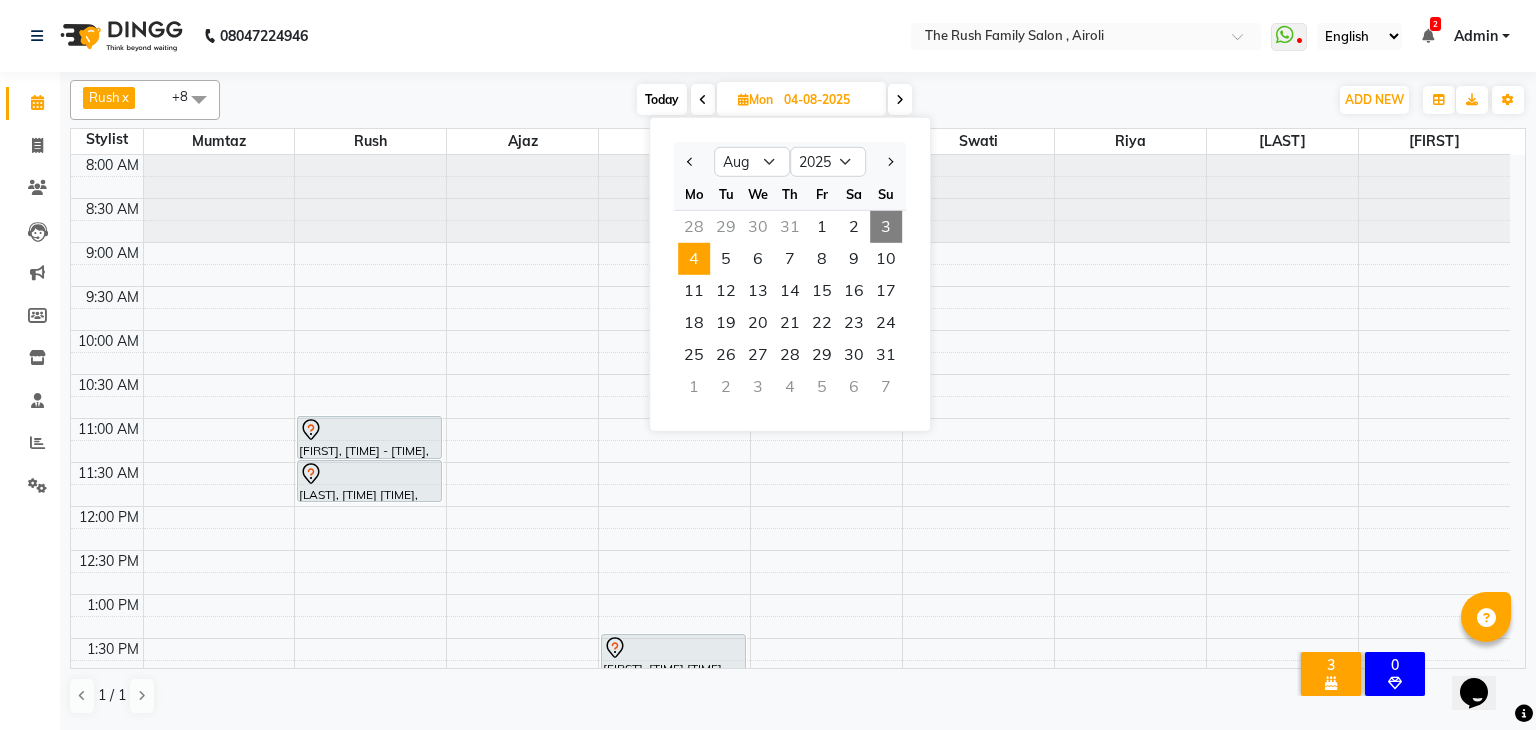 click on "4" at bounding box center (694, 259) 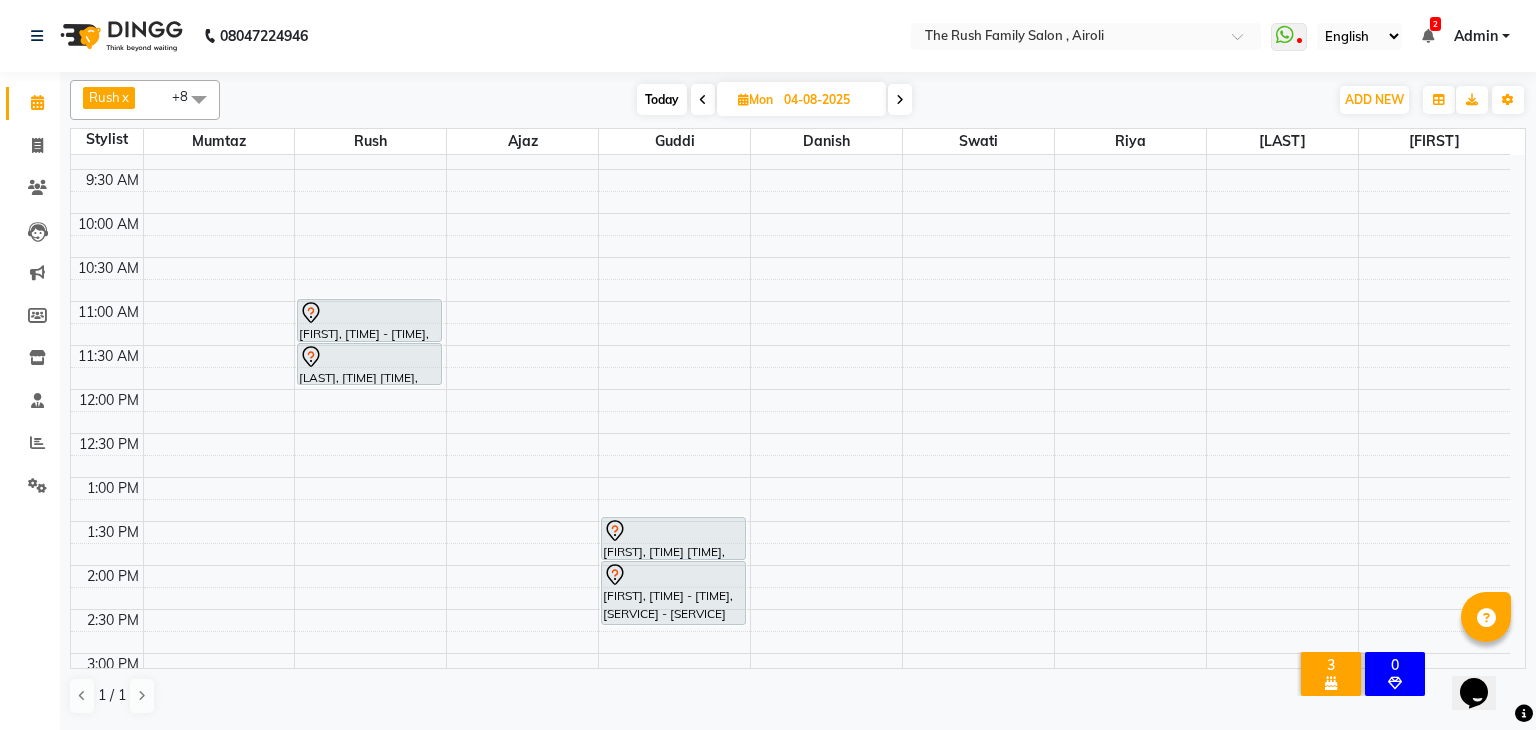scroll, scrollTop: 113, scrollLeft: 0, axis: vertical 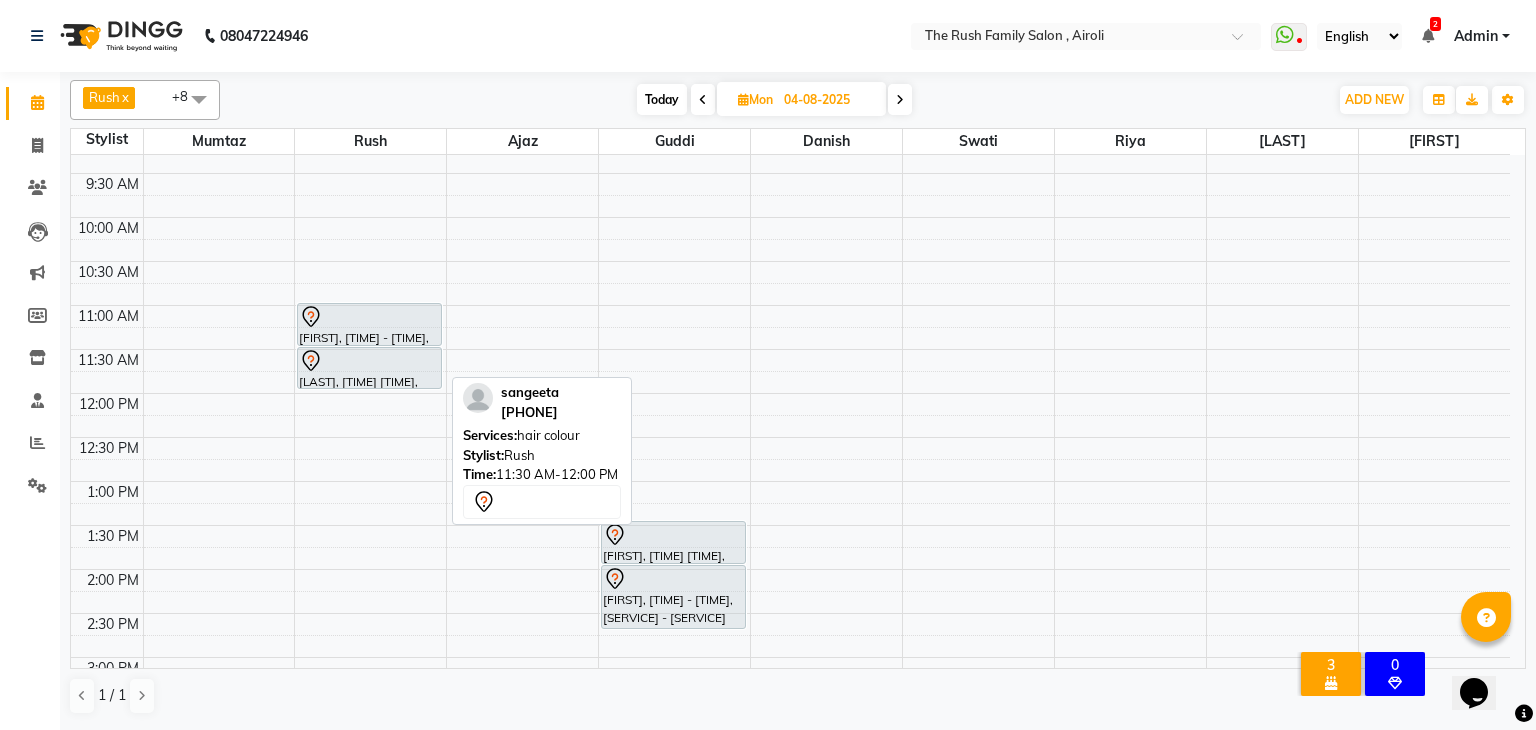 click on "[LAST], [TIME] [TIME], [SERVICE]" at bounding box center (369, 368) 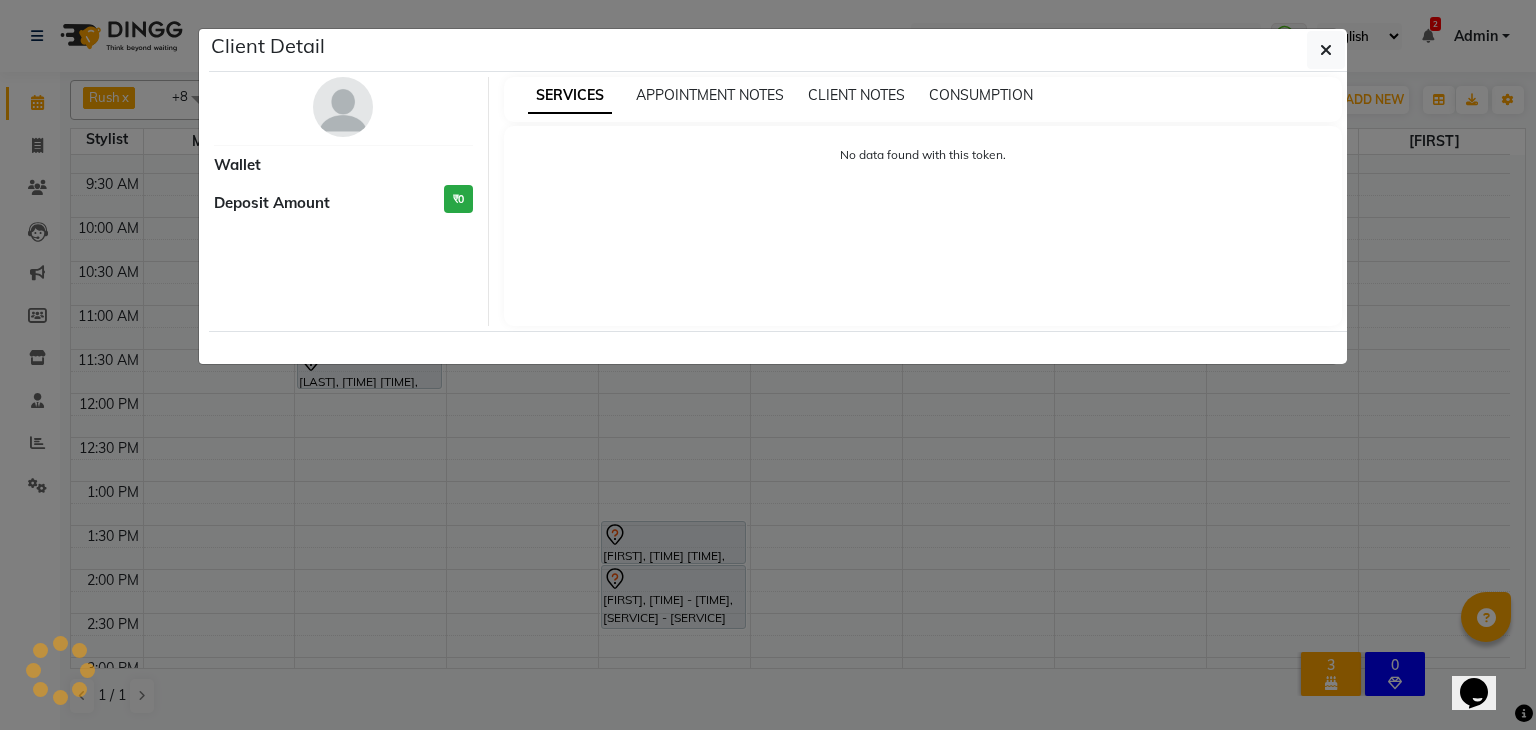 select on "7" 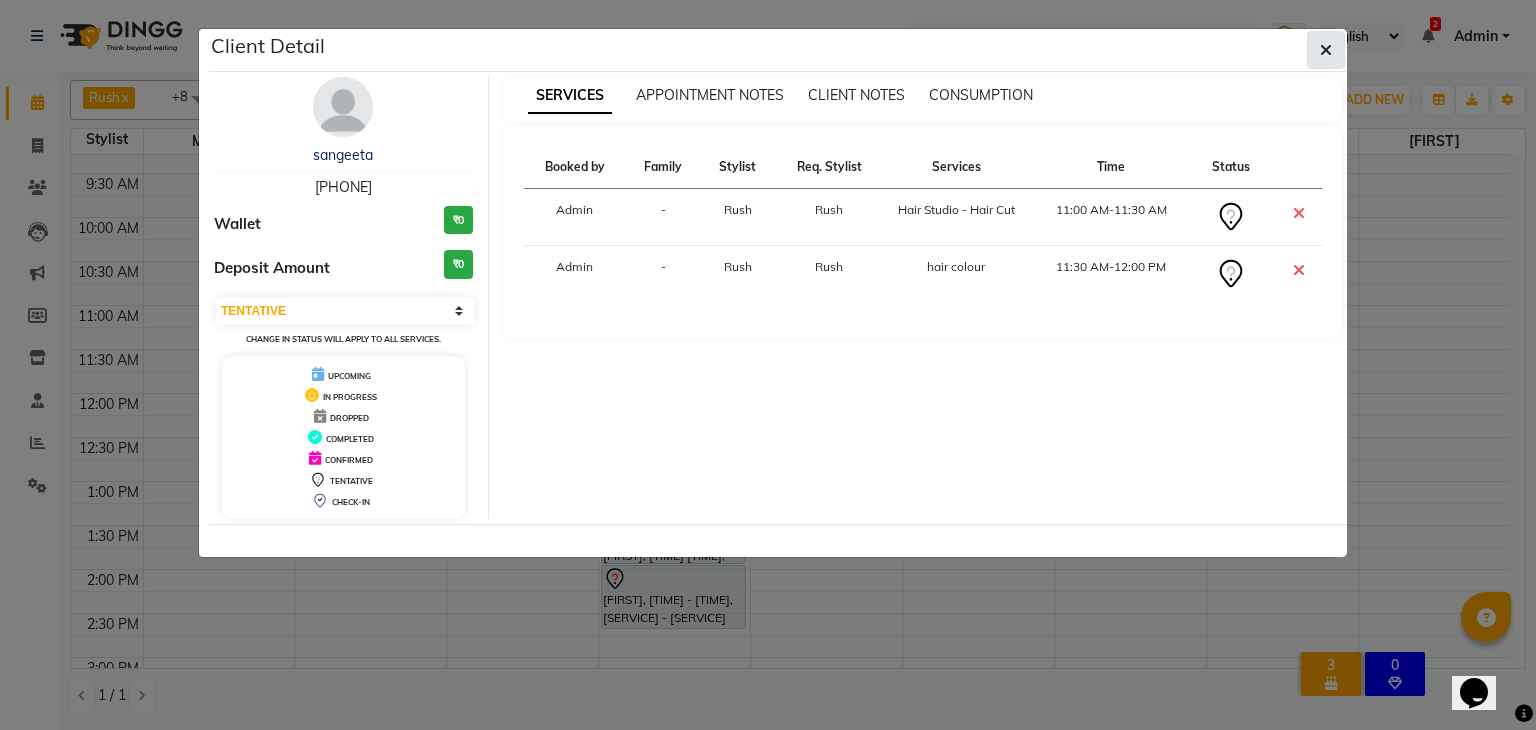 click 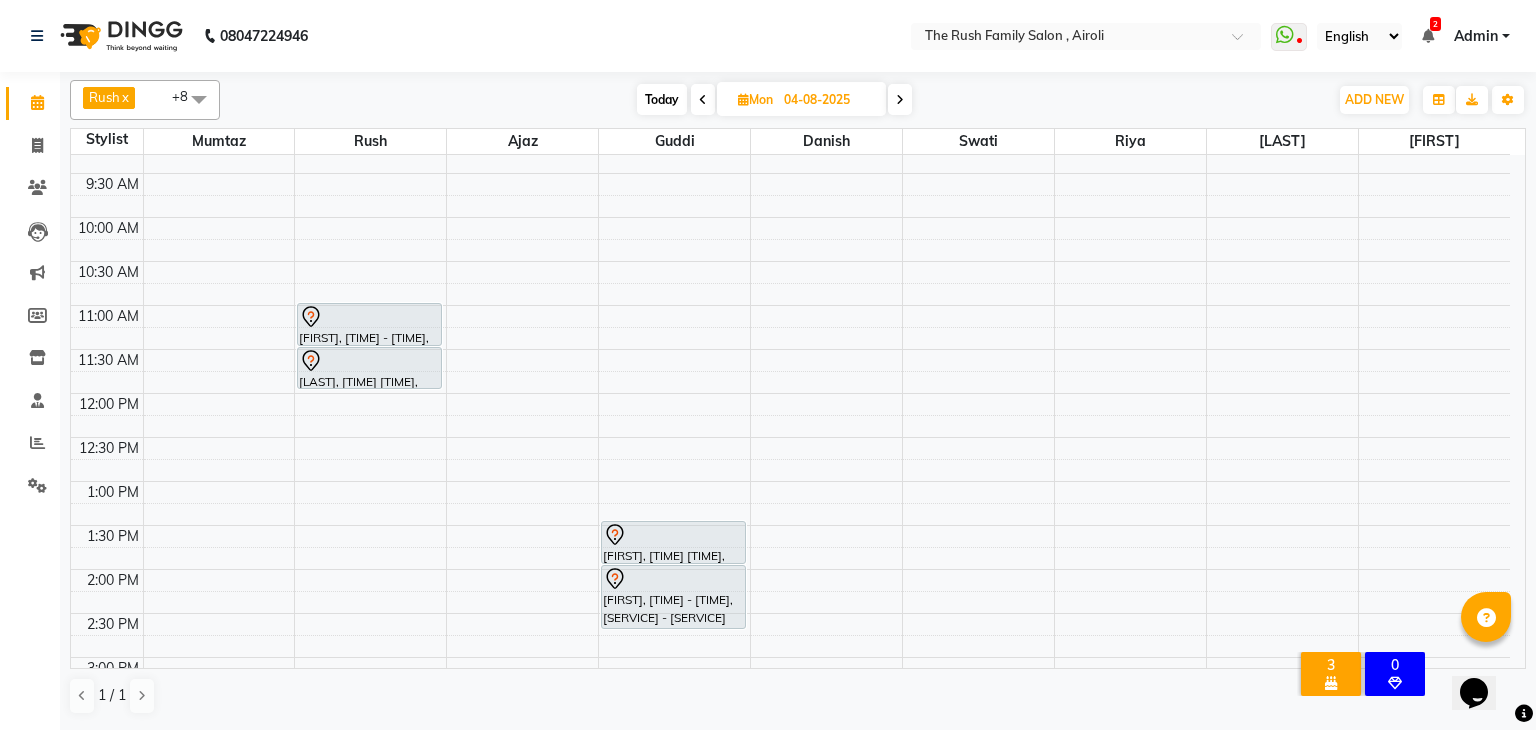 click on "[TIME] [TIME] [TIME] [TIME] [TIME] [TIME] [TIME] [TIME] [TIME] [TIME] [TIME] [TIME] [TIME] [TIME] [TIME] [TIME] [TIME] [TIME] [TIME] [TIME] [TIME] [TIME] [TIME] [TIME] [TIME] [TIME] [TIME] [TIME] [TIME] [TIME] [TIME] [TIME] [LAST], [TIME] [TIME], [SERVICE] [SERVICE] [LAST], [TIME] [TIME], [SERVICE] [SERVICE] [LAST], [TIME] [TIME], [SERVICE] [SERVICE] [LAST], [TIME] [TIME], [SERVICE] [SERVICE] [LAST], [TIME] [TIME], [SERVICE] [SERVICE]" at bounding box center [790, 701] 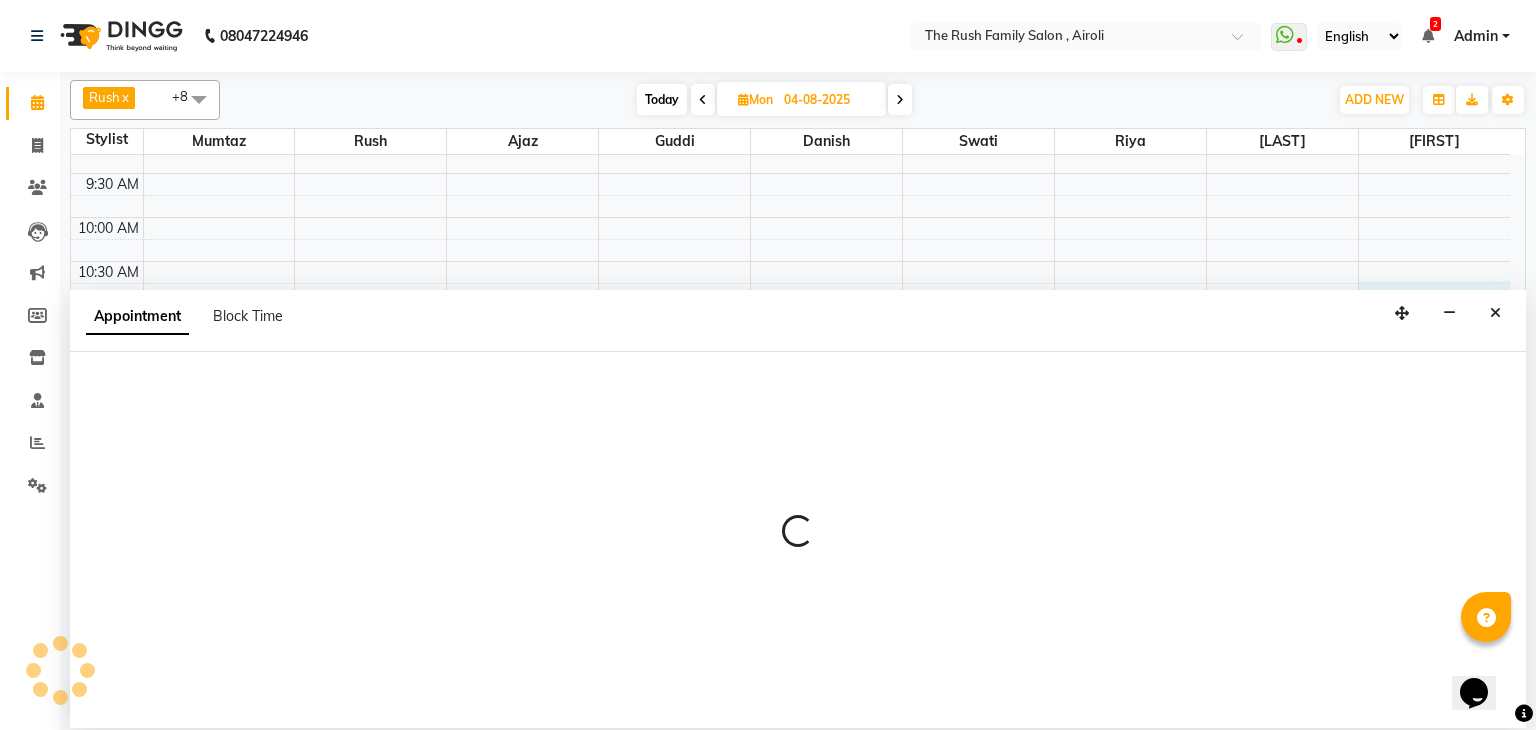 select on "87277" 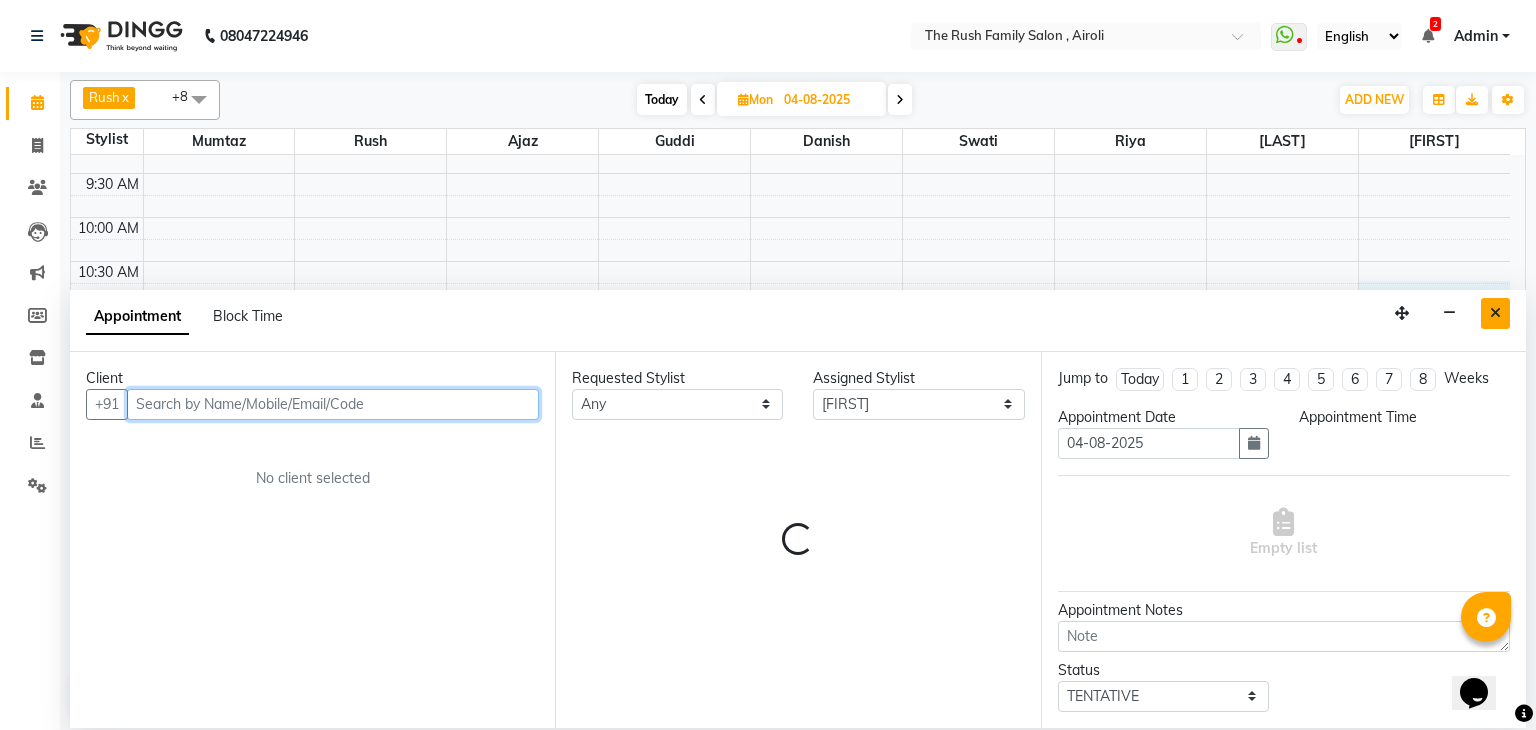 select on "645" 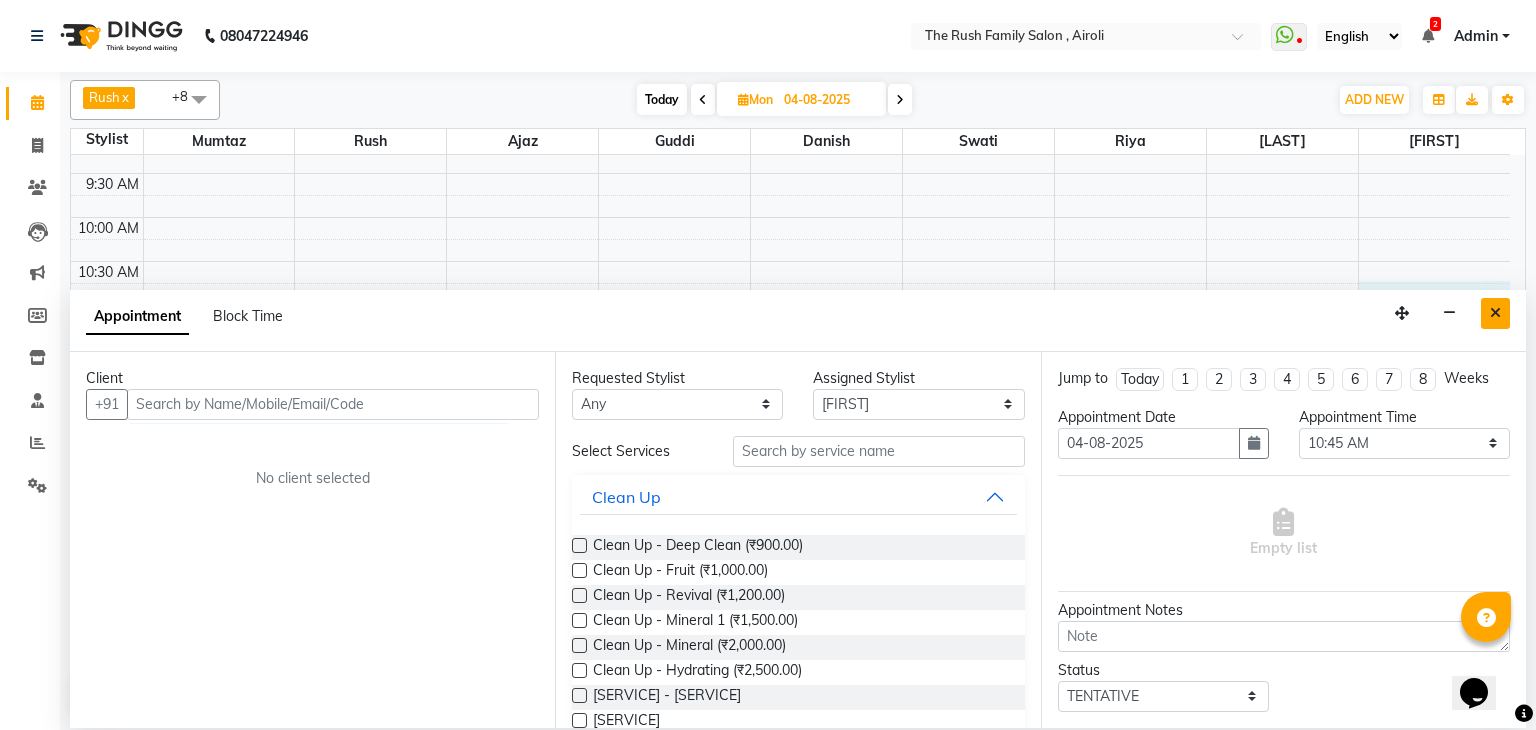 click at bounding box center [1495, 313] 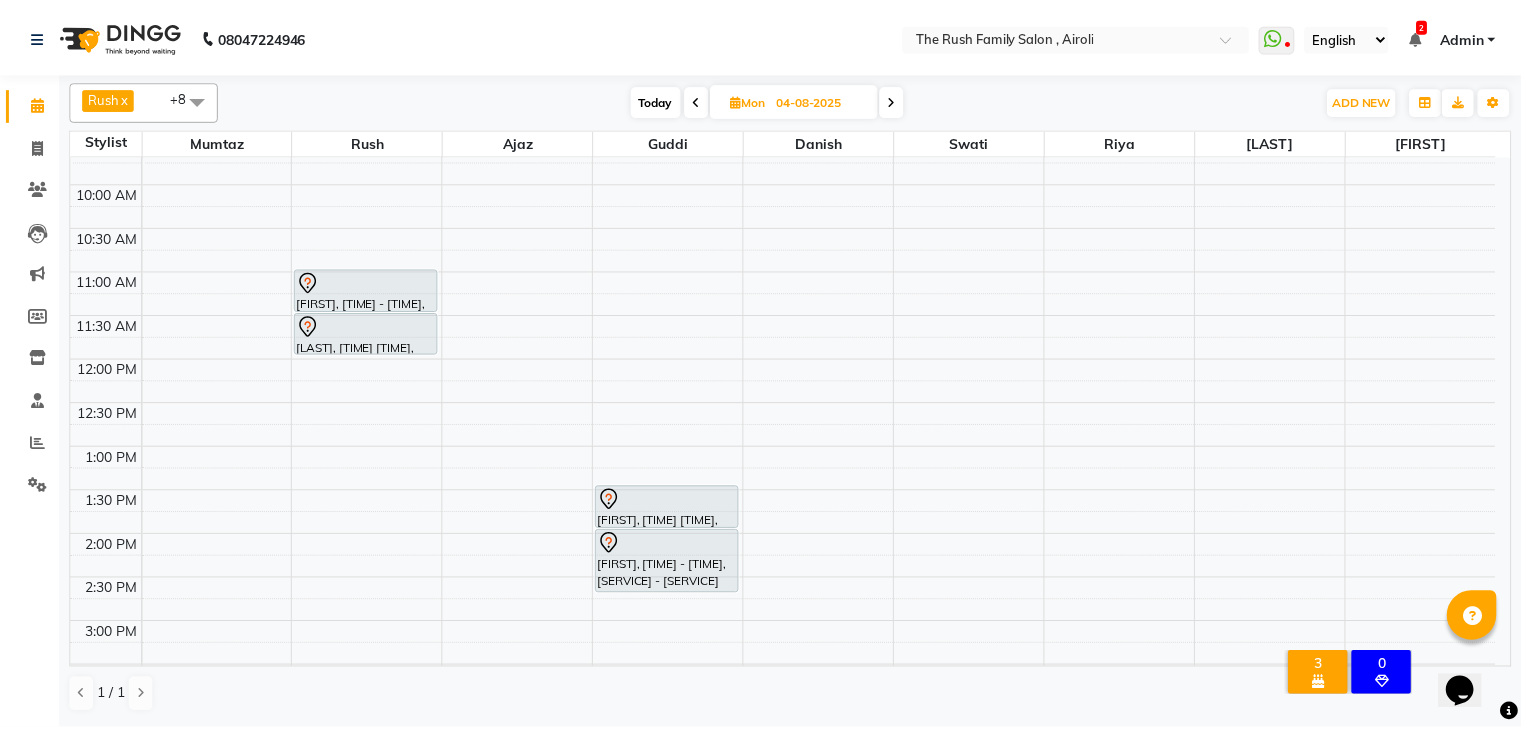 scroll, scrollTop: 152, scrollLeft: 0, axis: vertical 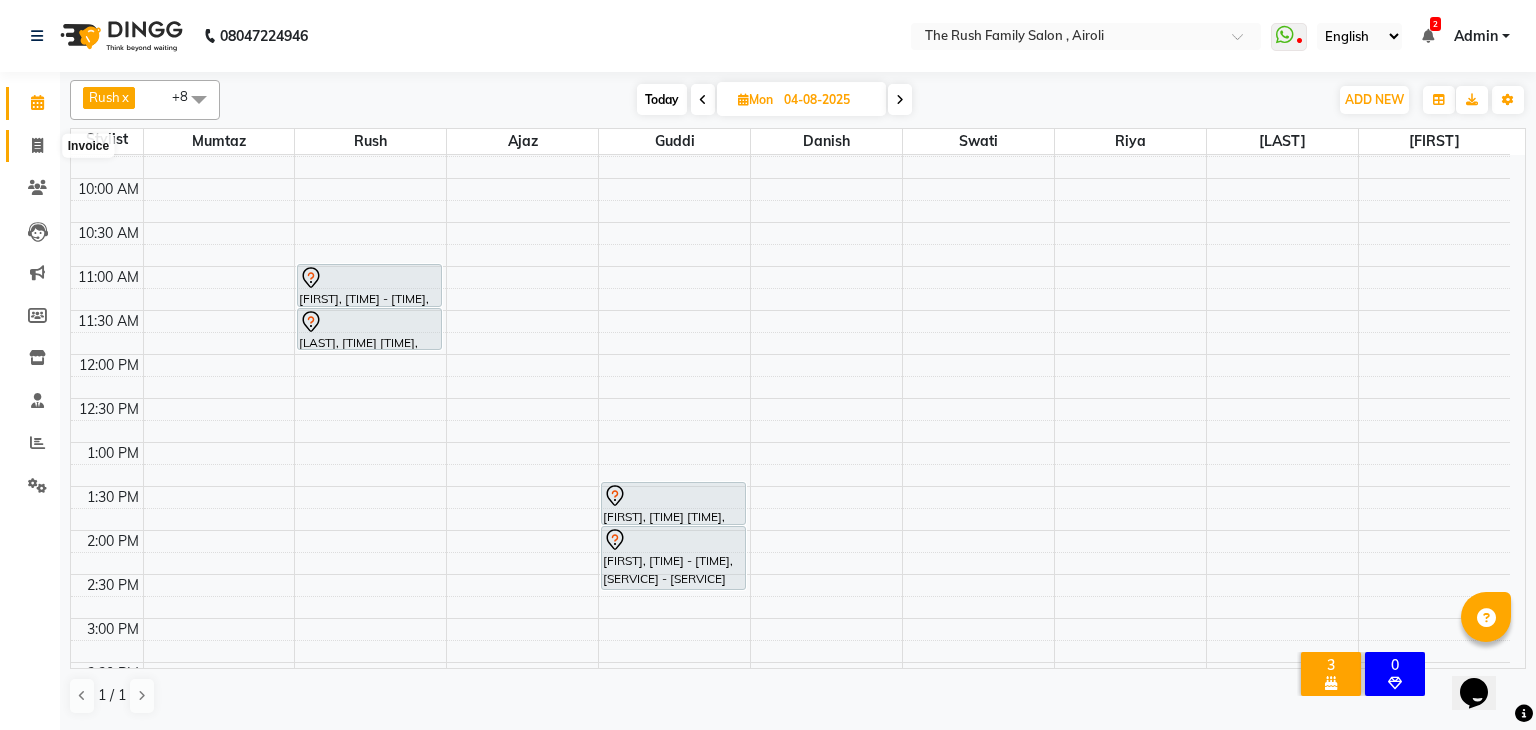 click 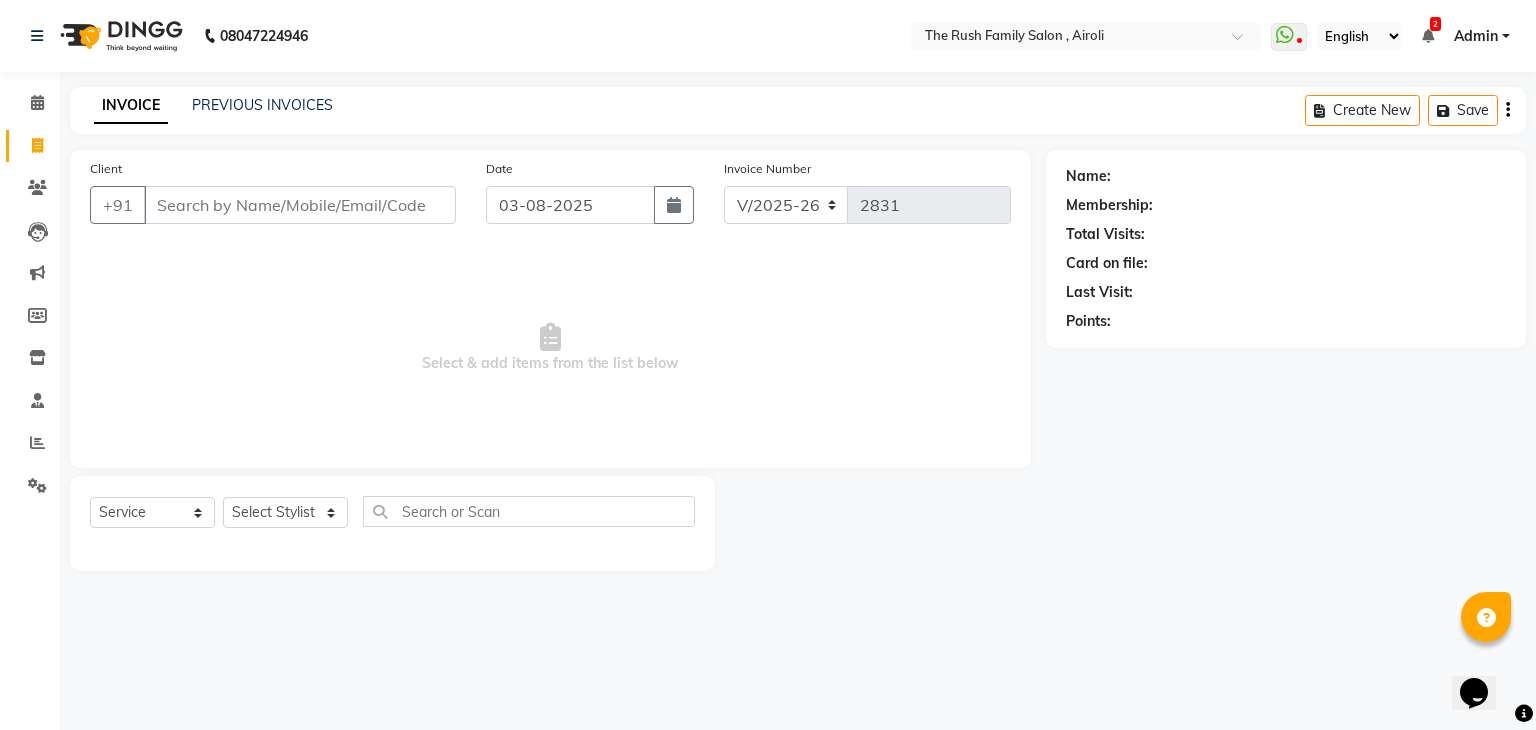 click on "Client +91" 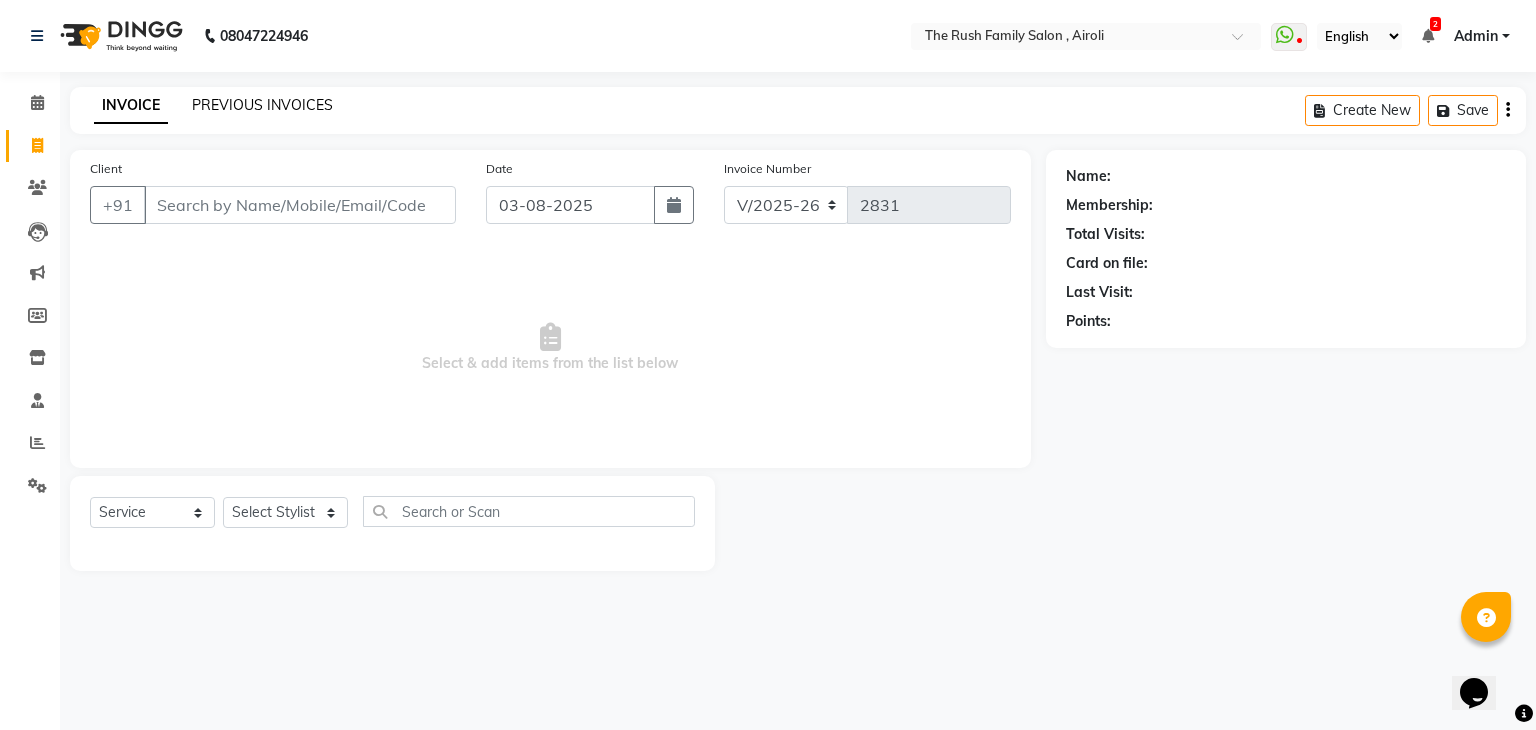click on "PREVIOUS INVOICES" 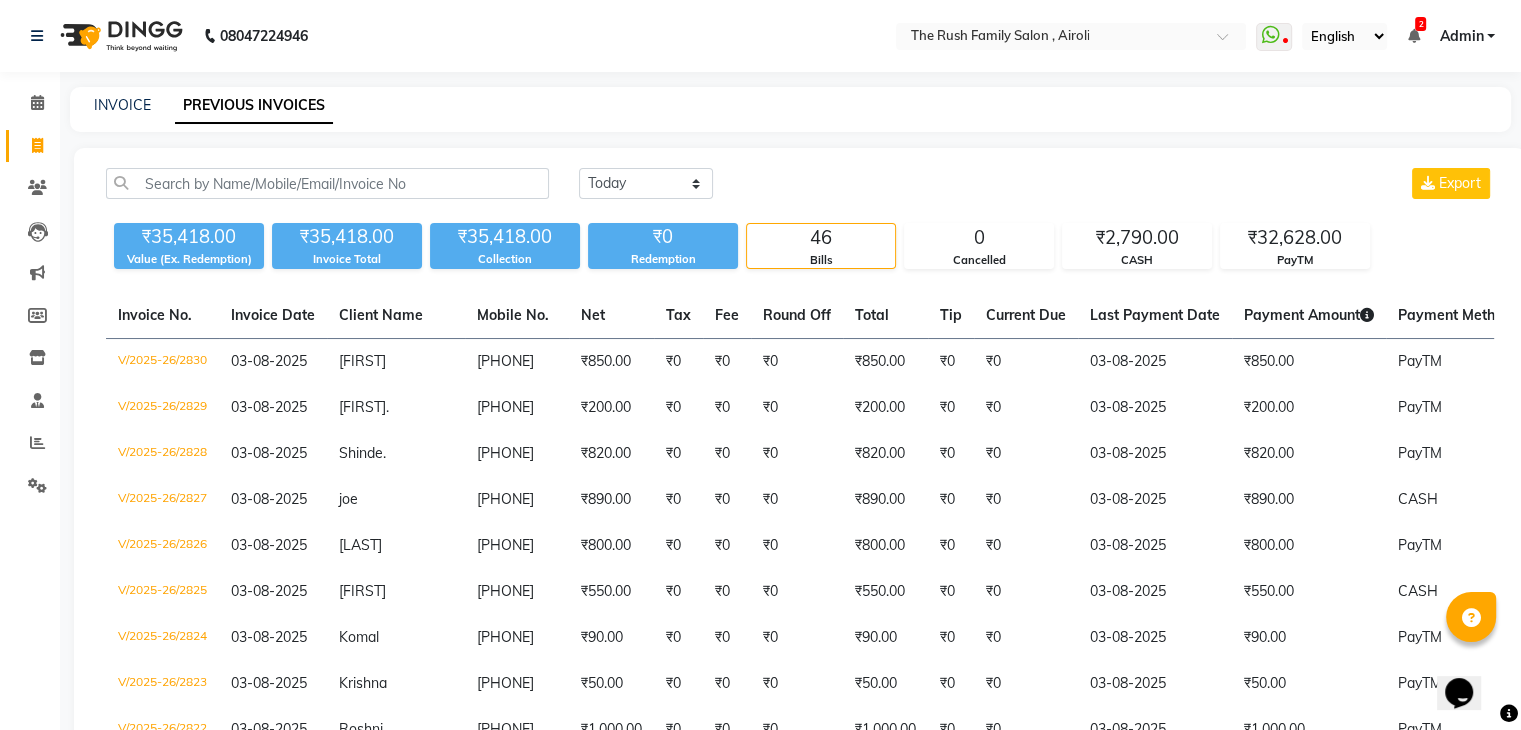 scroll, scrollTop: 638, scrollLeft: 0, axis: vertical 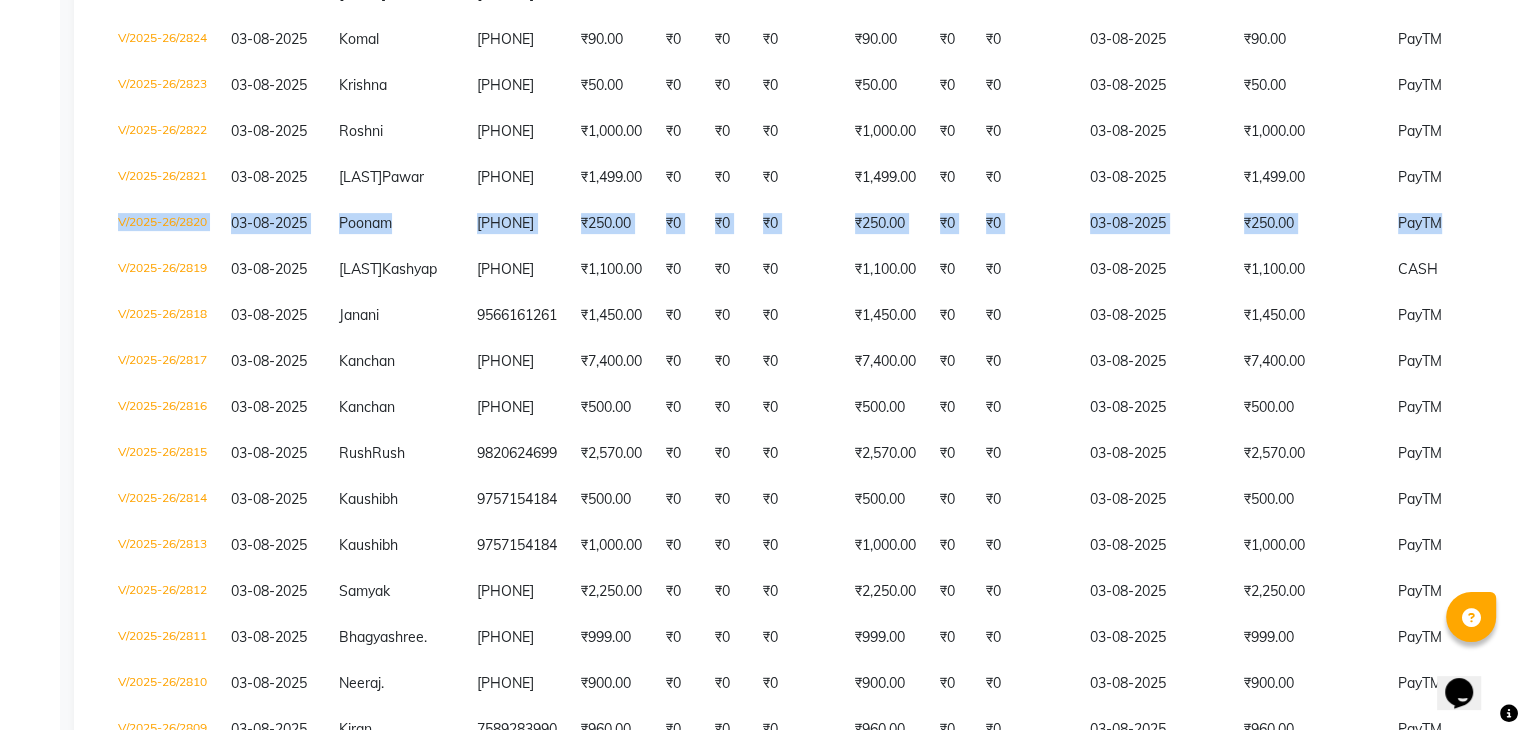 drag, startPoint x: 1520, startPoint y: 234, endPoint x: 1502, endPoint y: 159, distance: 77.12976 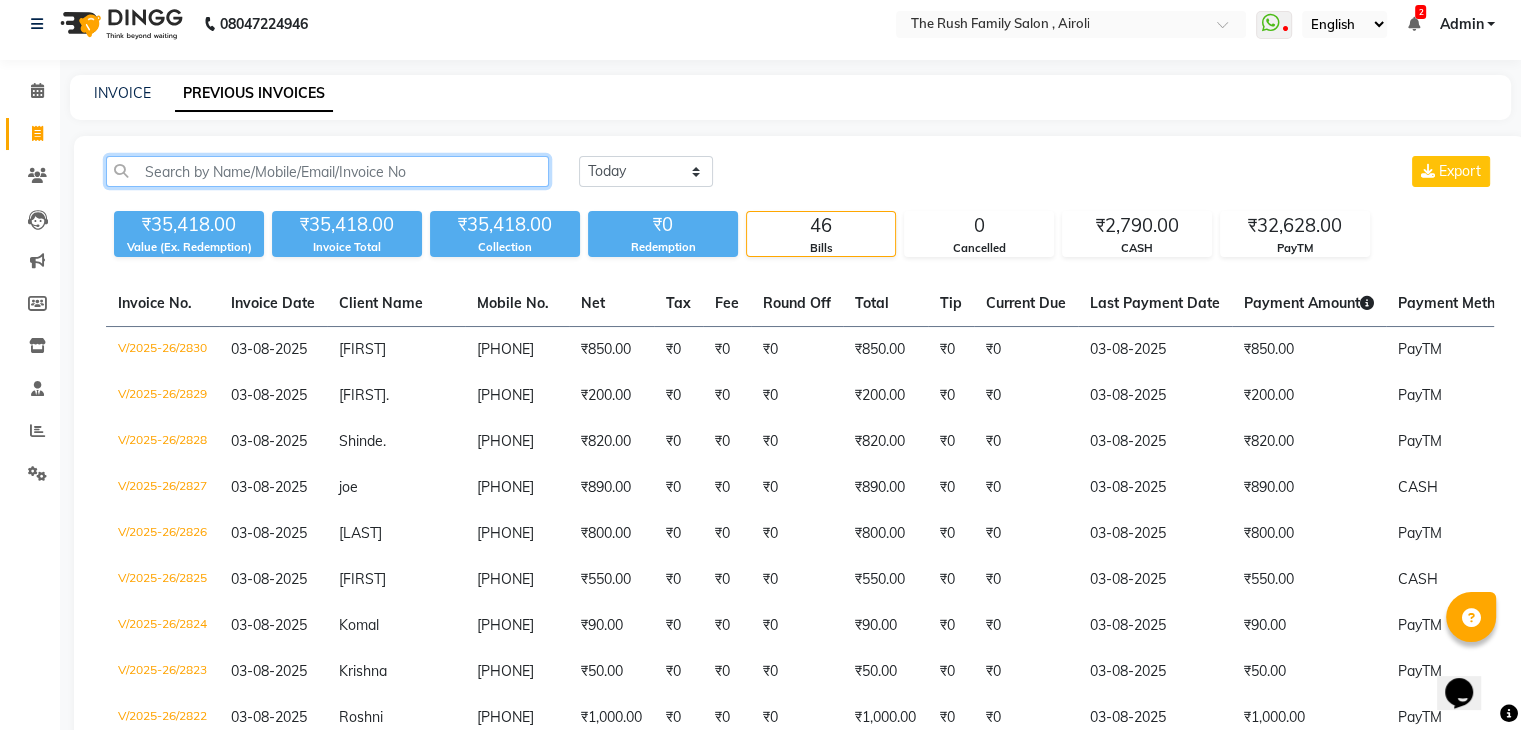 click 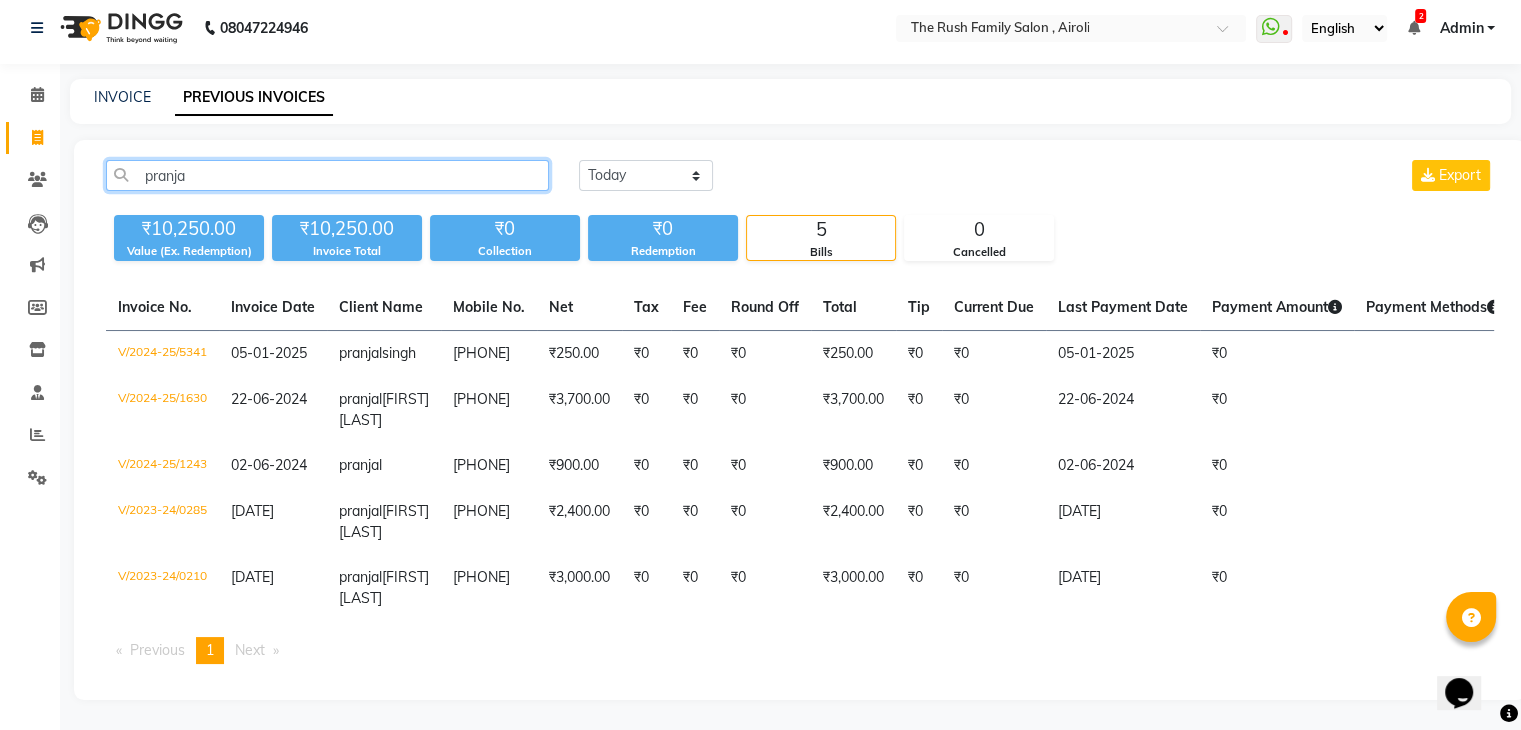 click on "pranja" 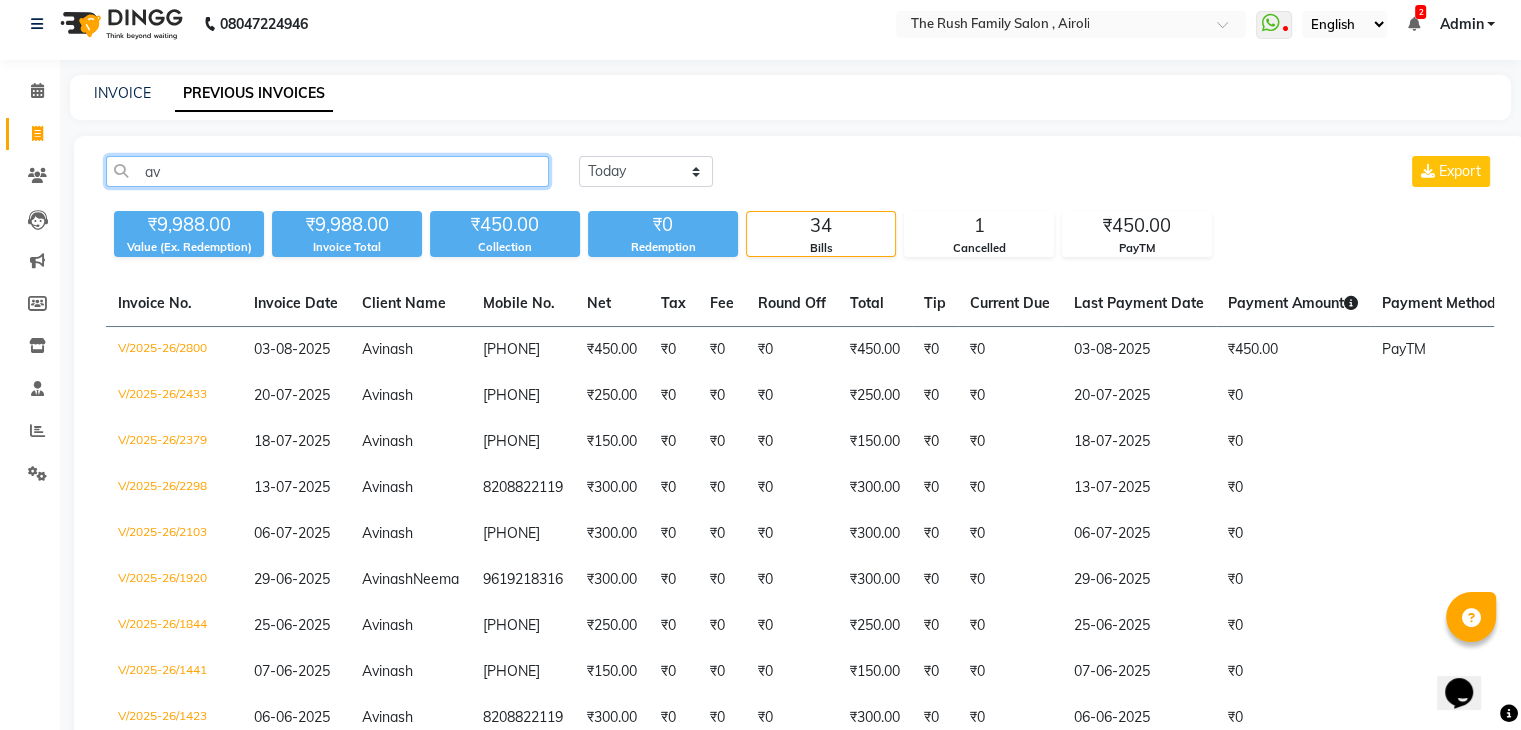type on "a" 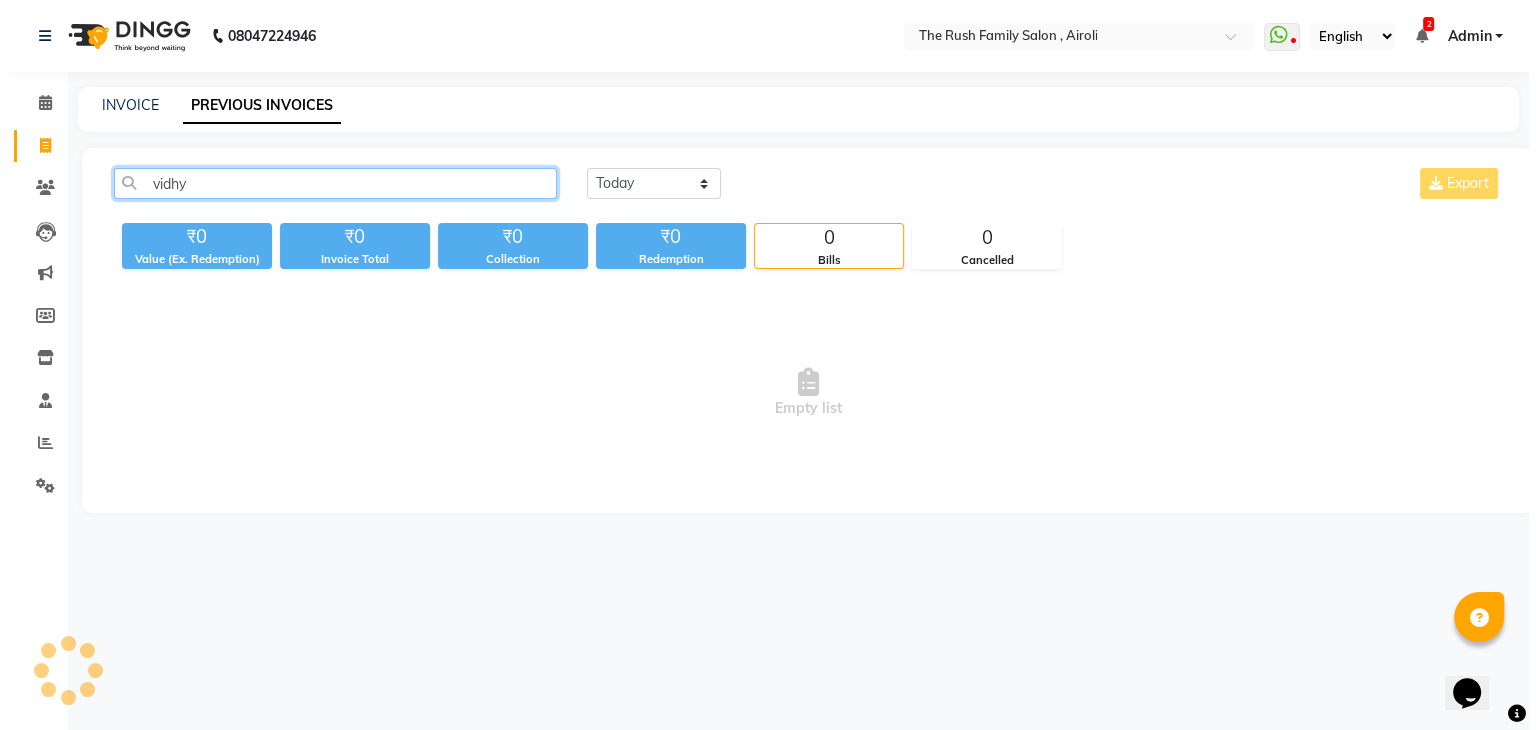 scroll, scrollTop: 0, scrollLeft: 0, axis: both 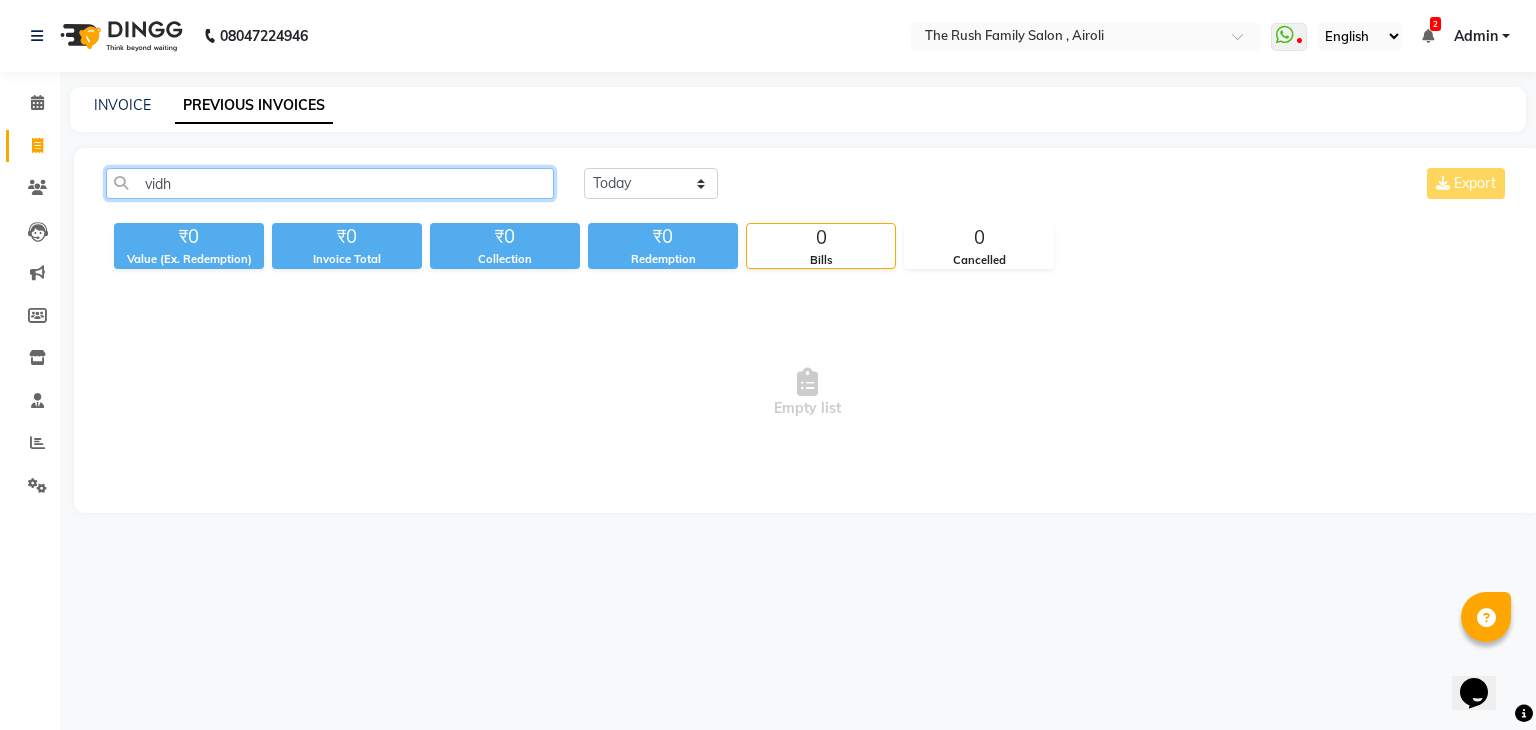 type on "vidh" 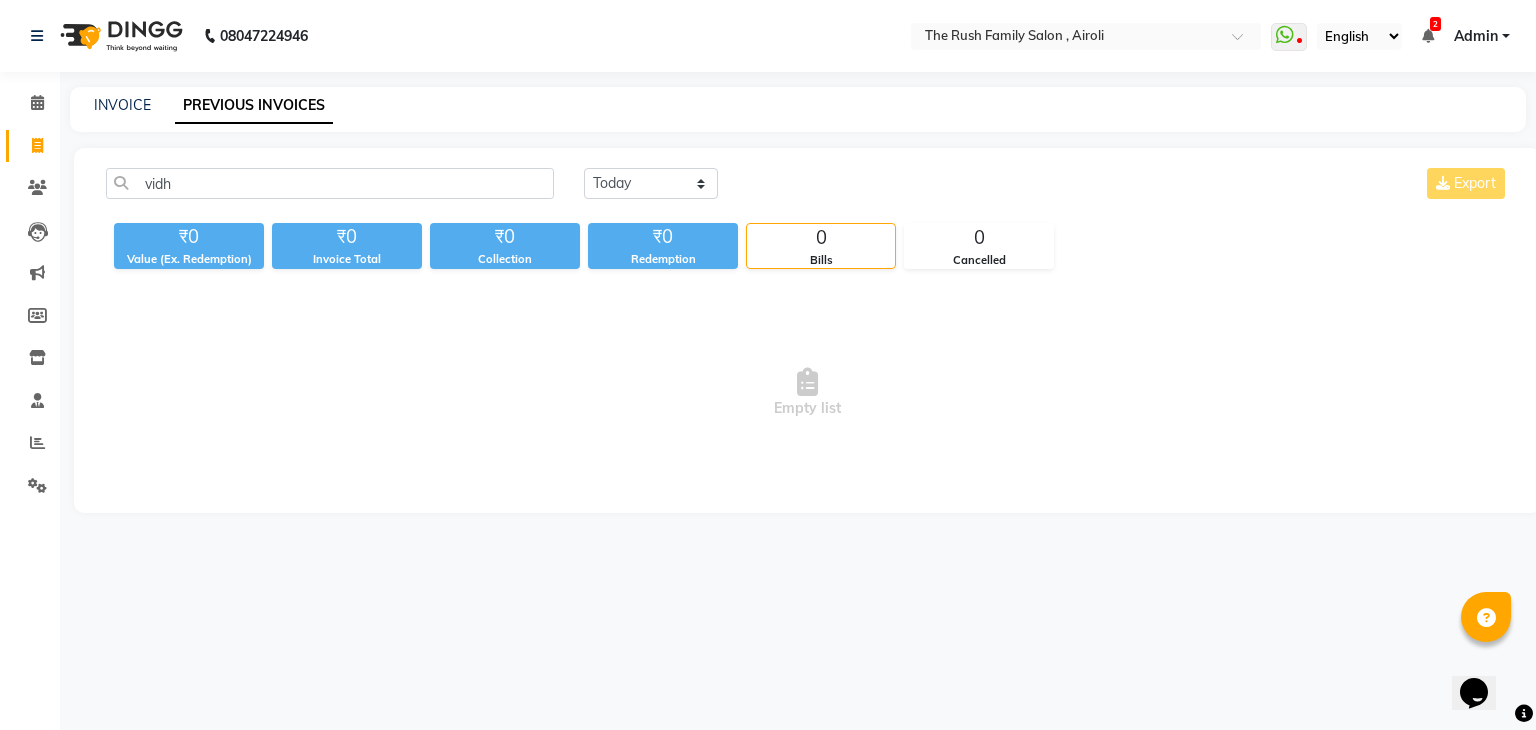drag, startPoint x: 116, startPoint y: 92, endPoint x: 123, endPoint y: 117, distance: 25.96151 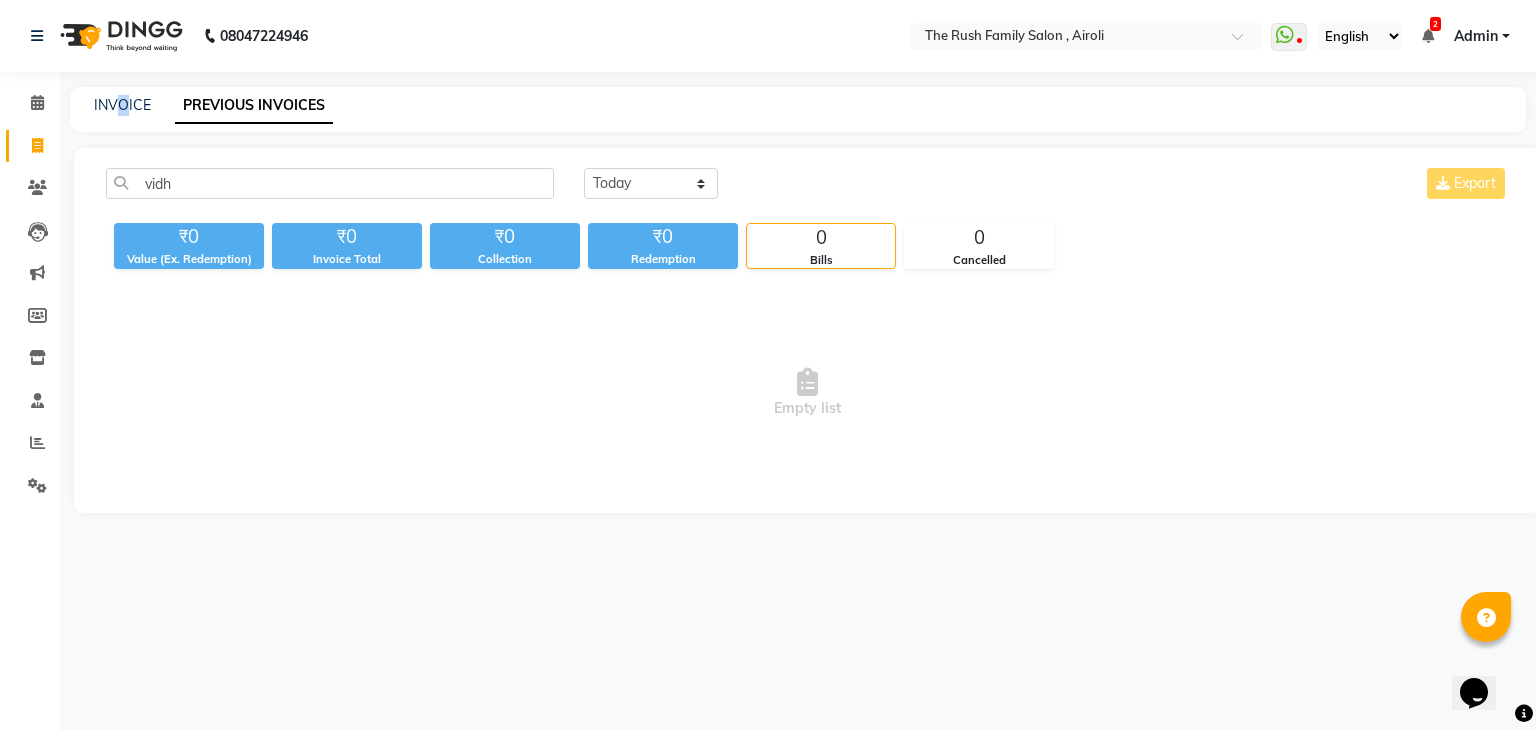 click on "INVOICE PREVIOUS INVOICES" 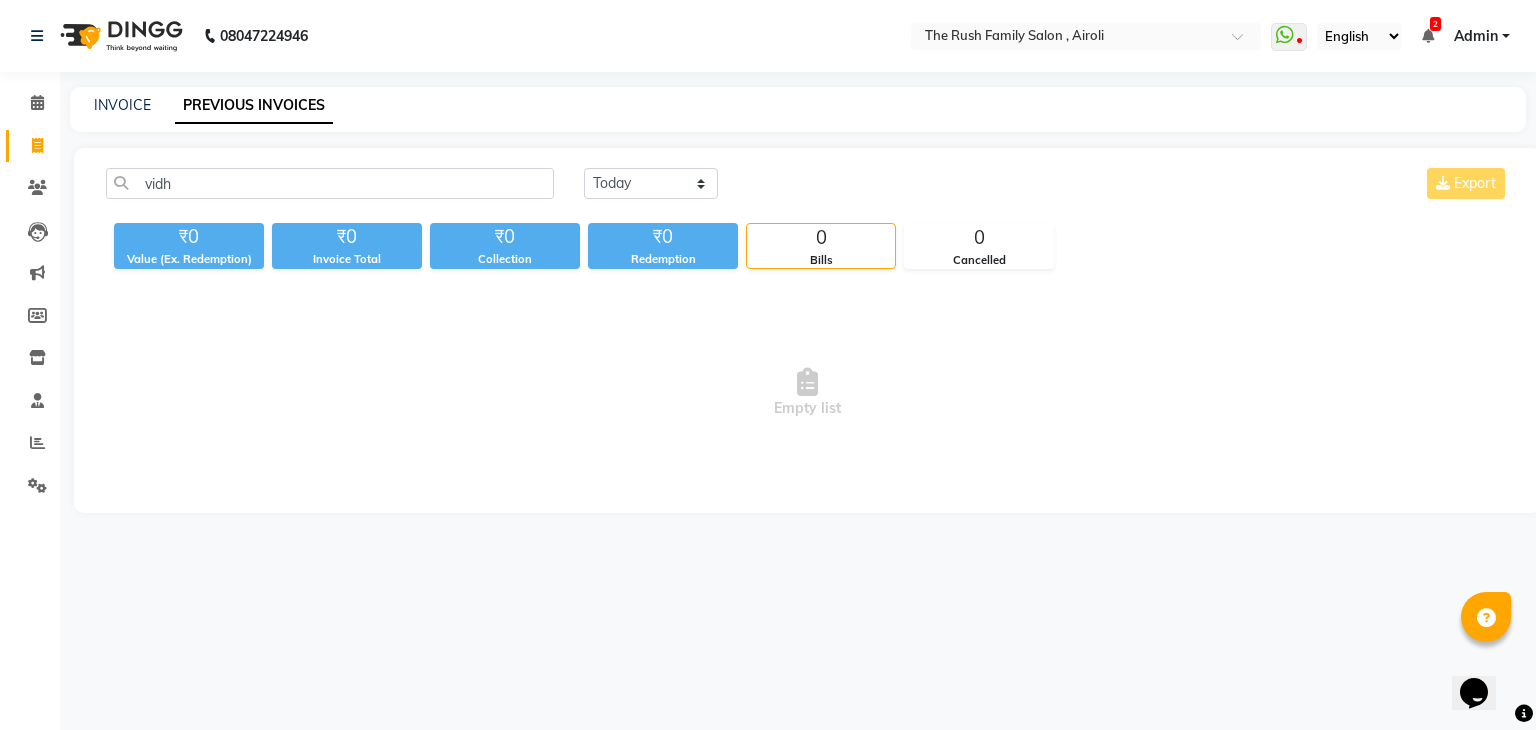 click on "INVOICE" 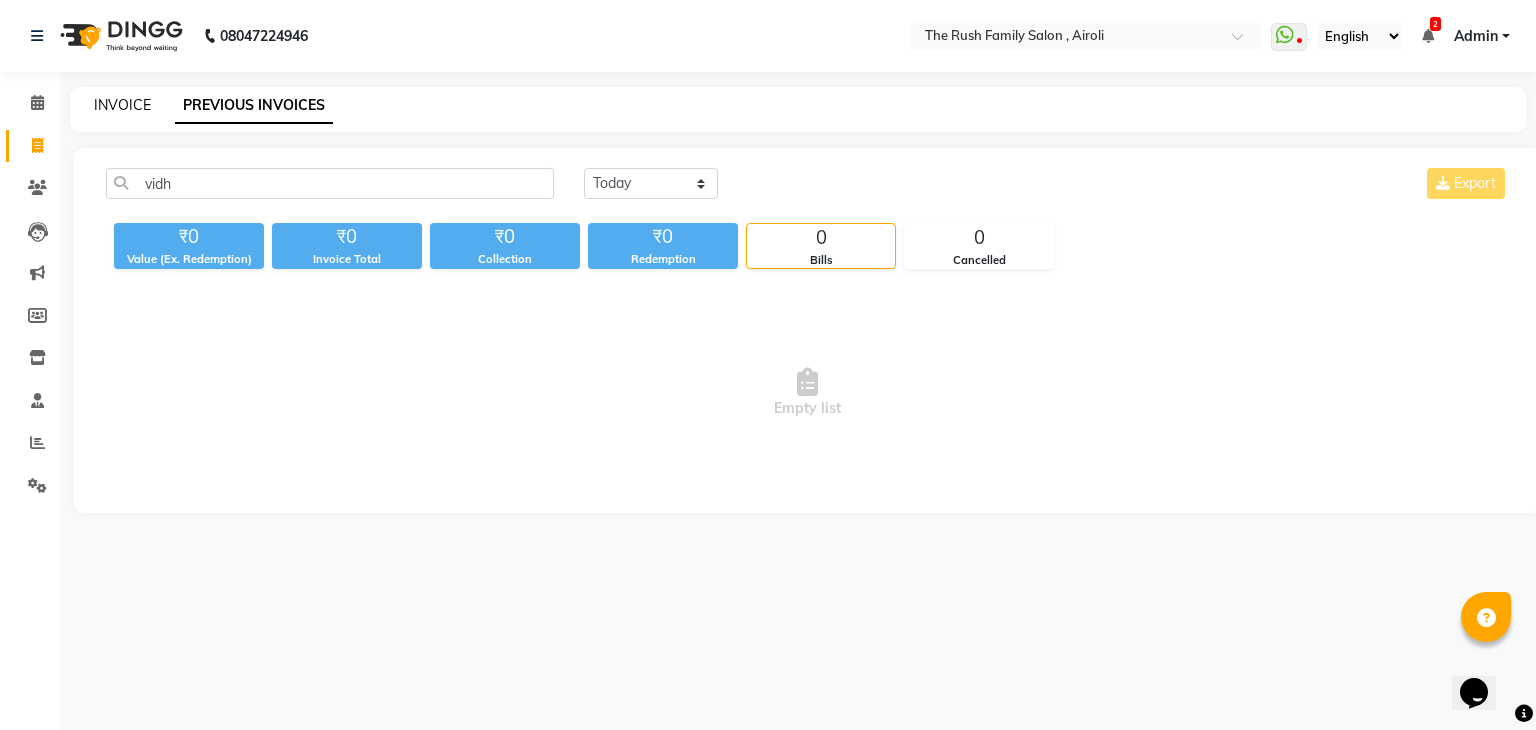 click on "INVOICE" 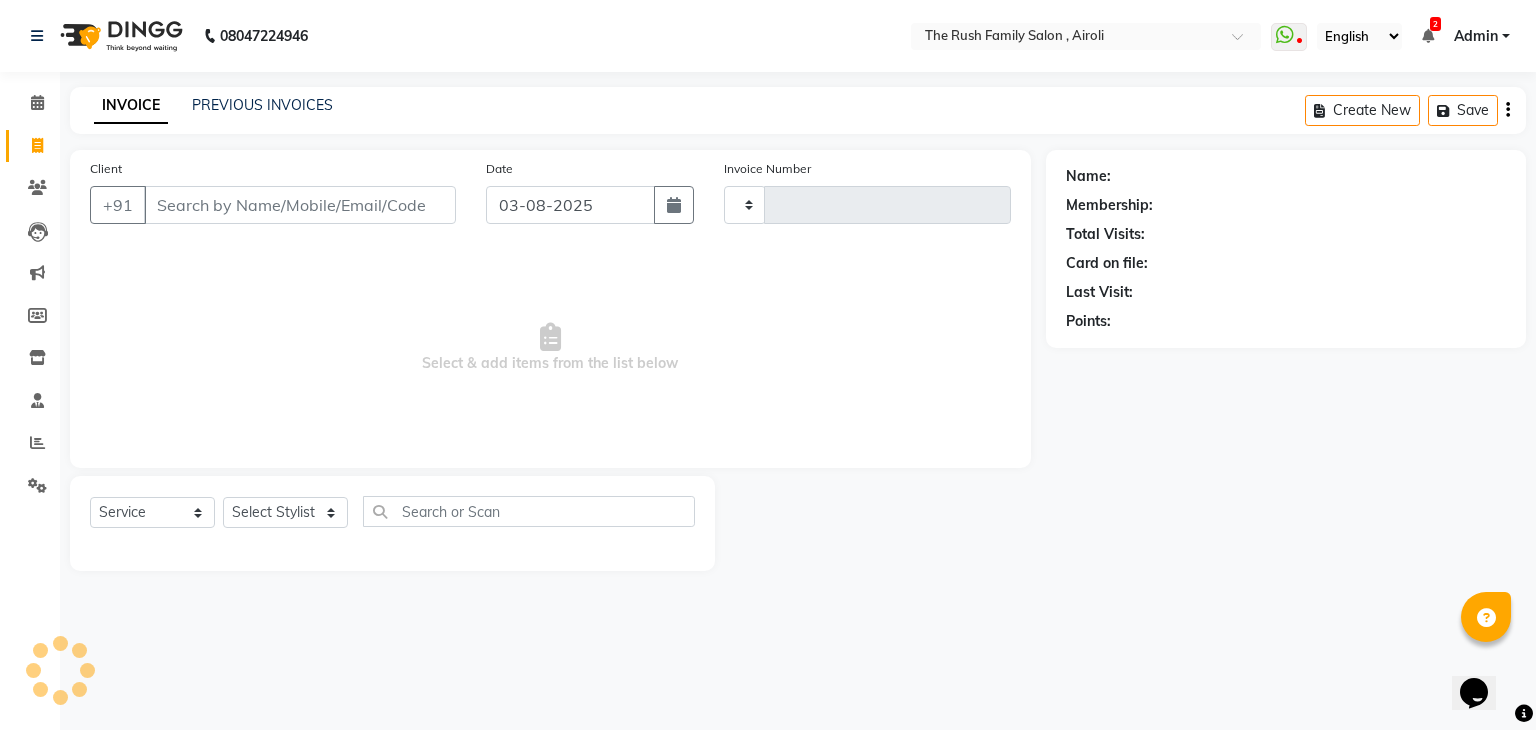 type on "2831" 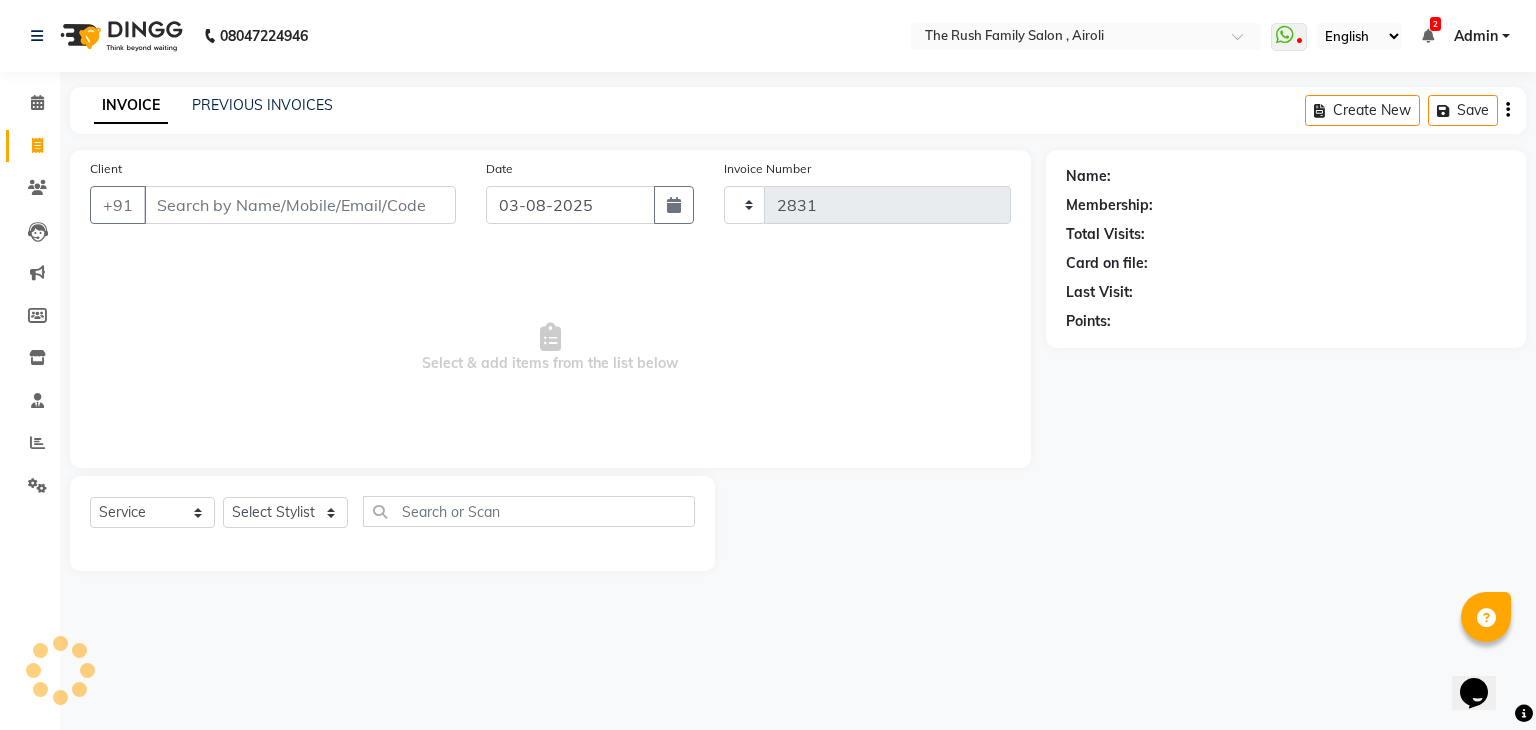 select on "5419" 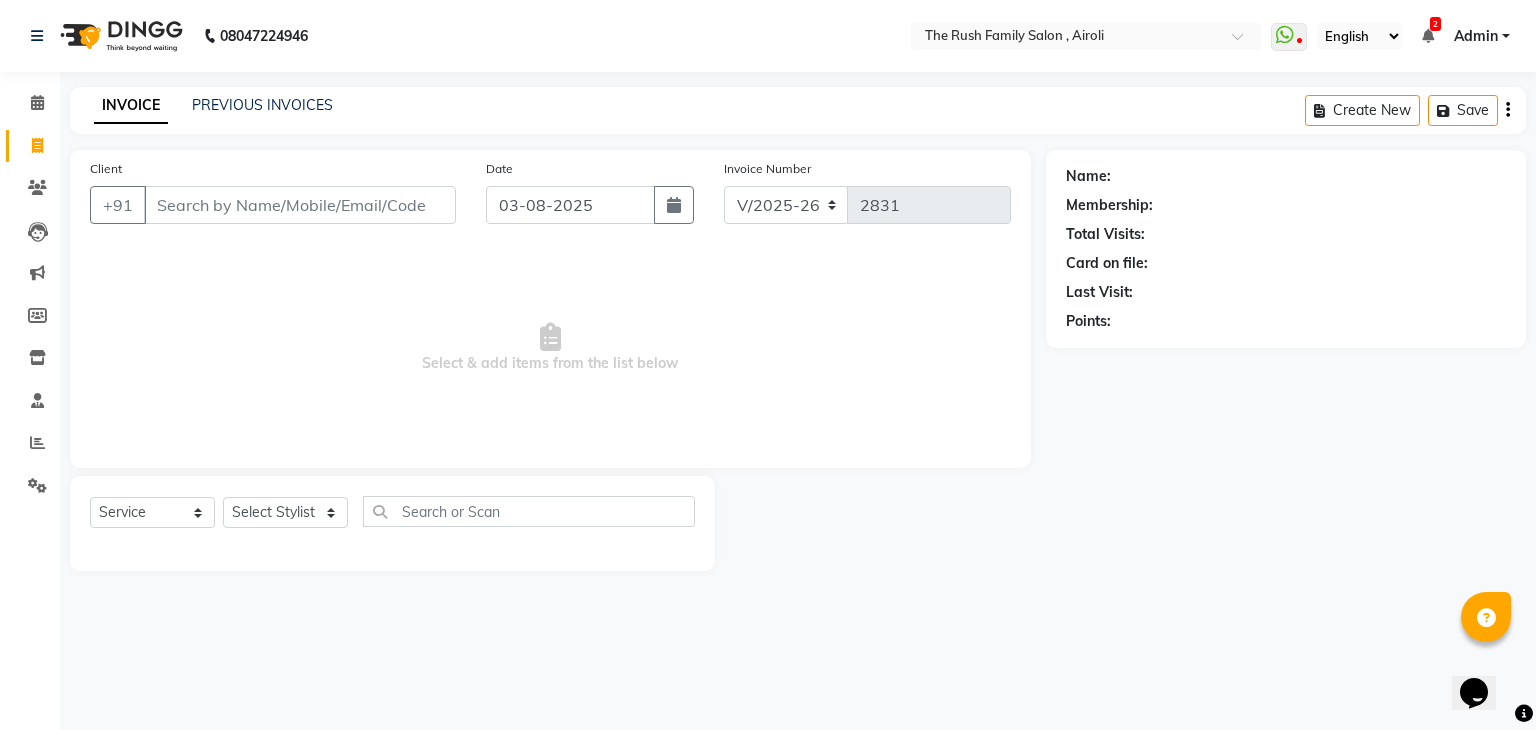 click on "Client" at bounding box center (300, 205) 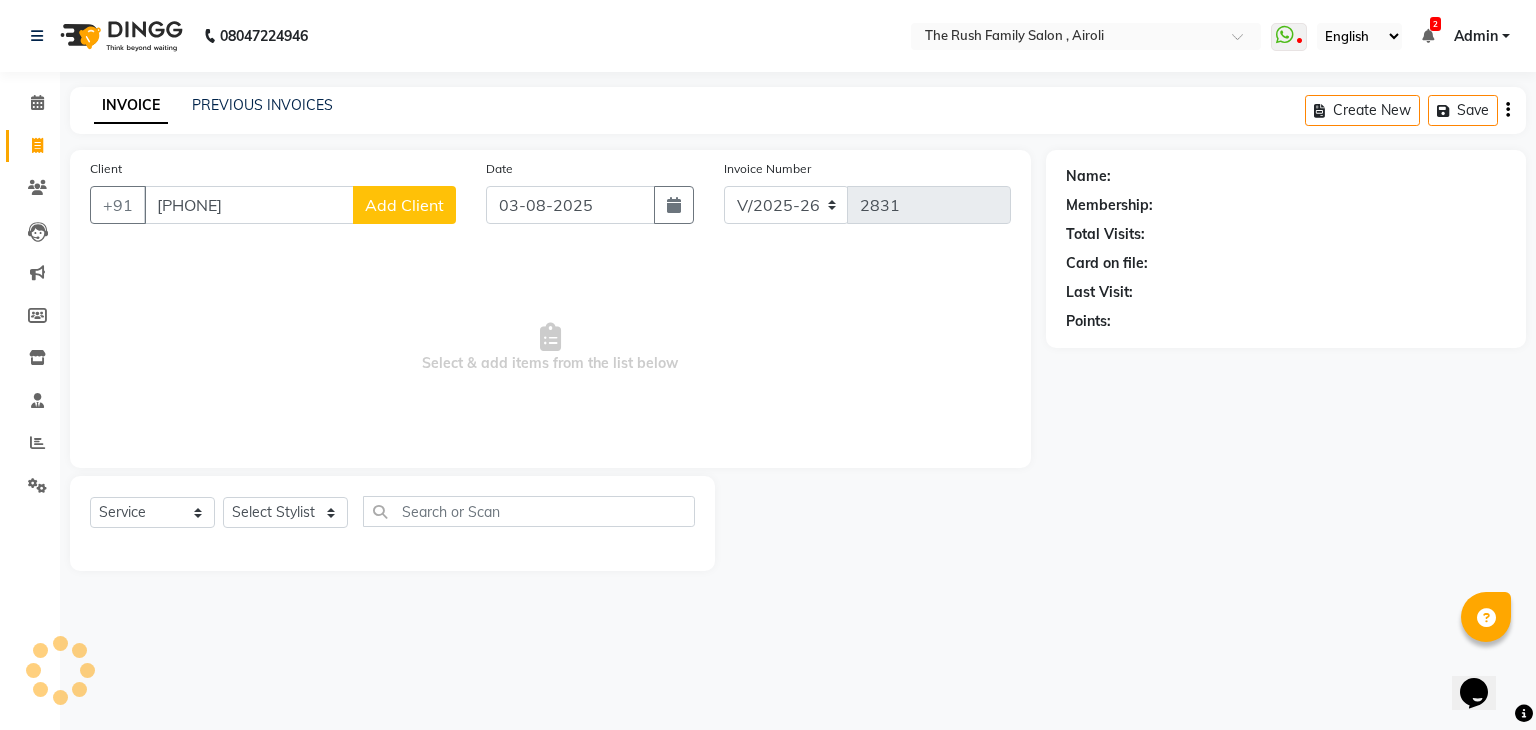 type on "[PHONE]" 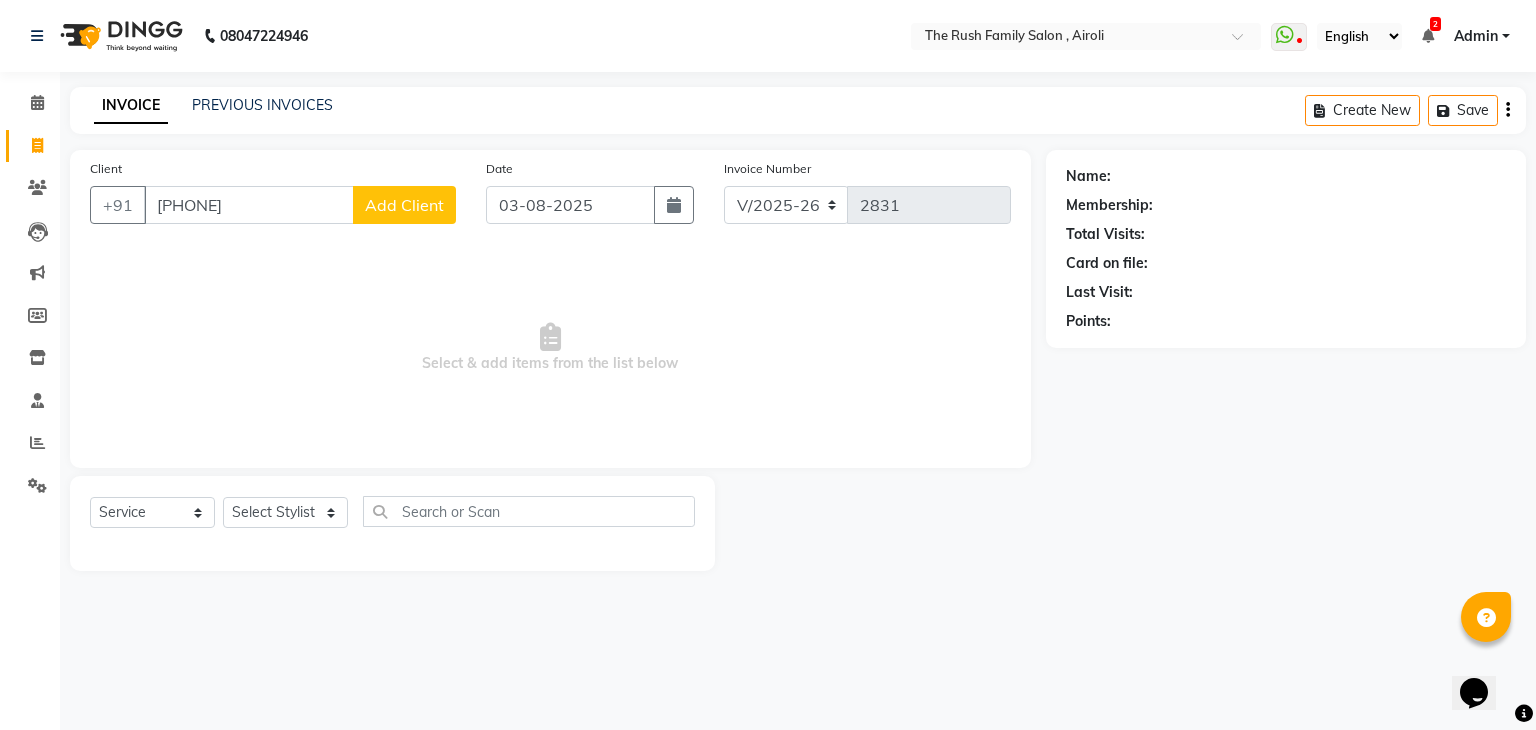 click on "Add Client" 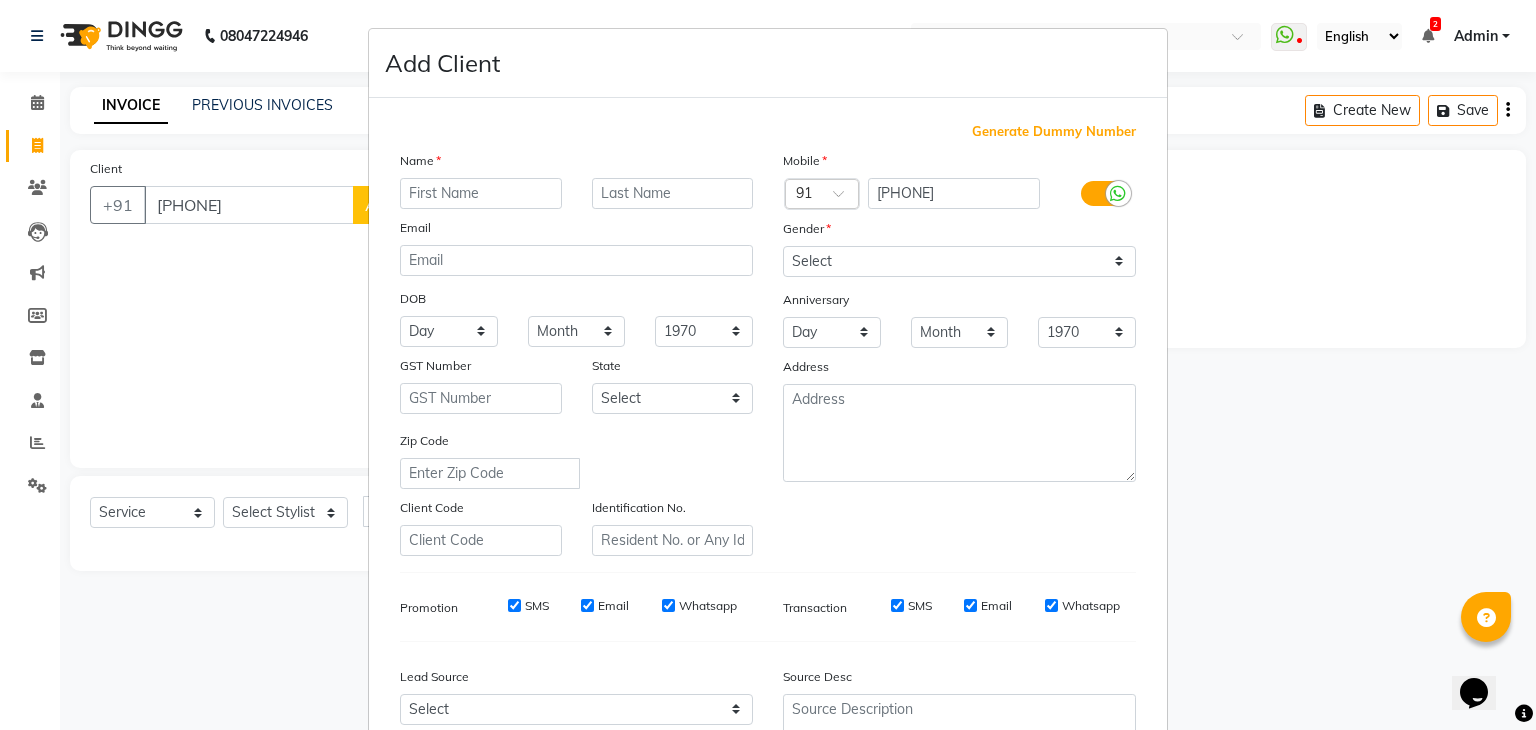 click at bounding box center [481, 193] 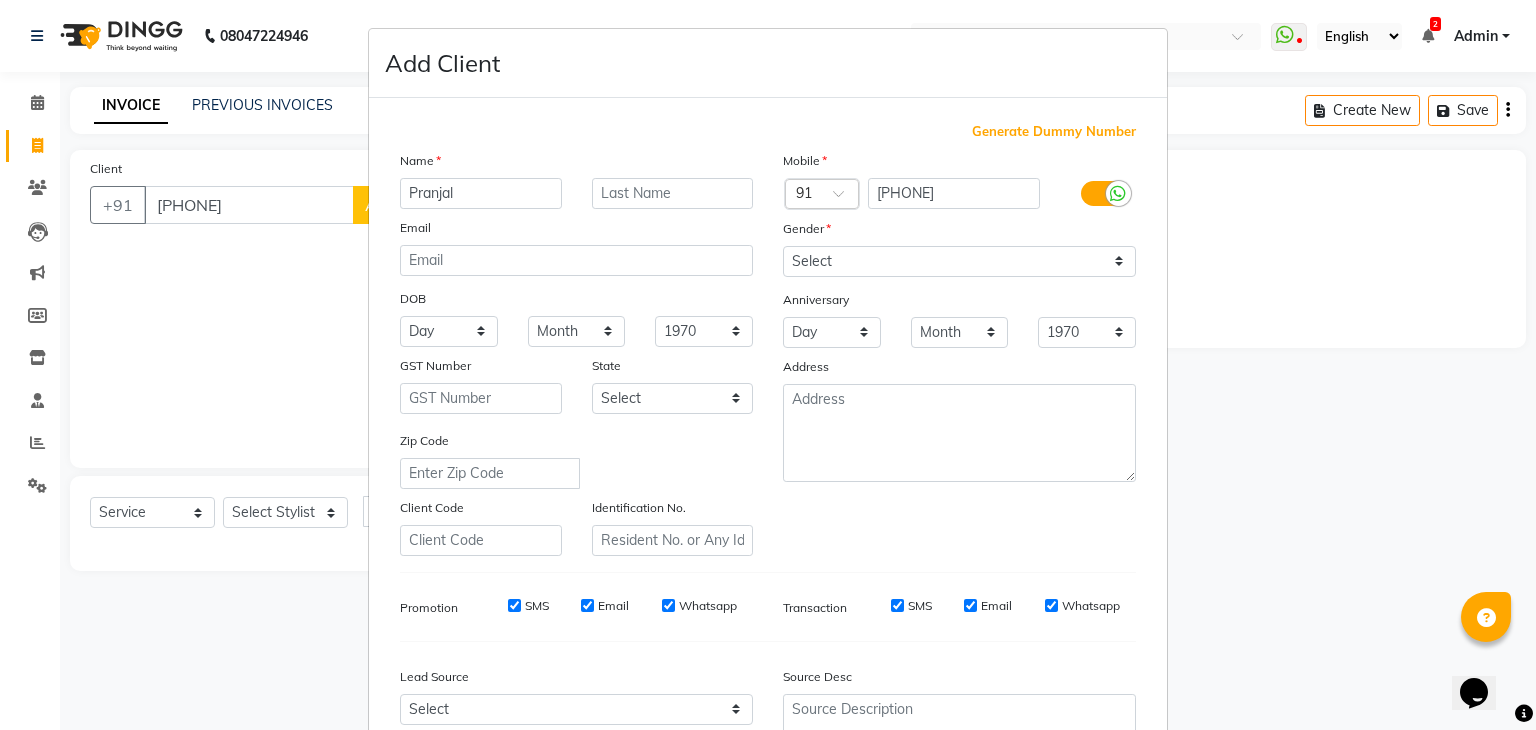 type on "Pranjal" 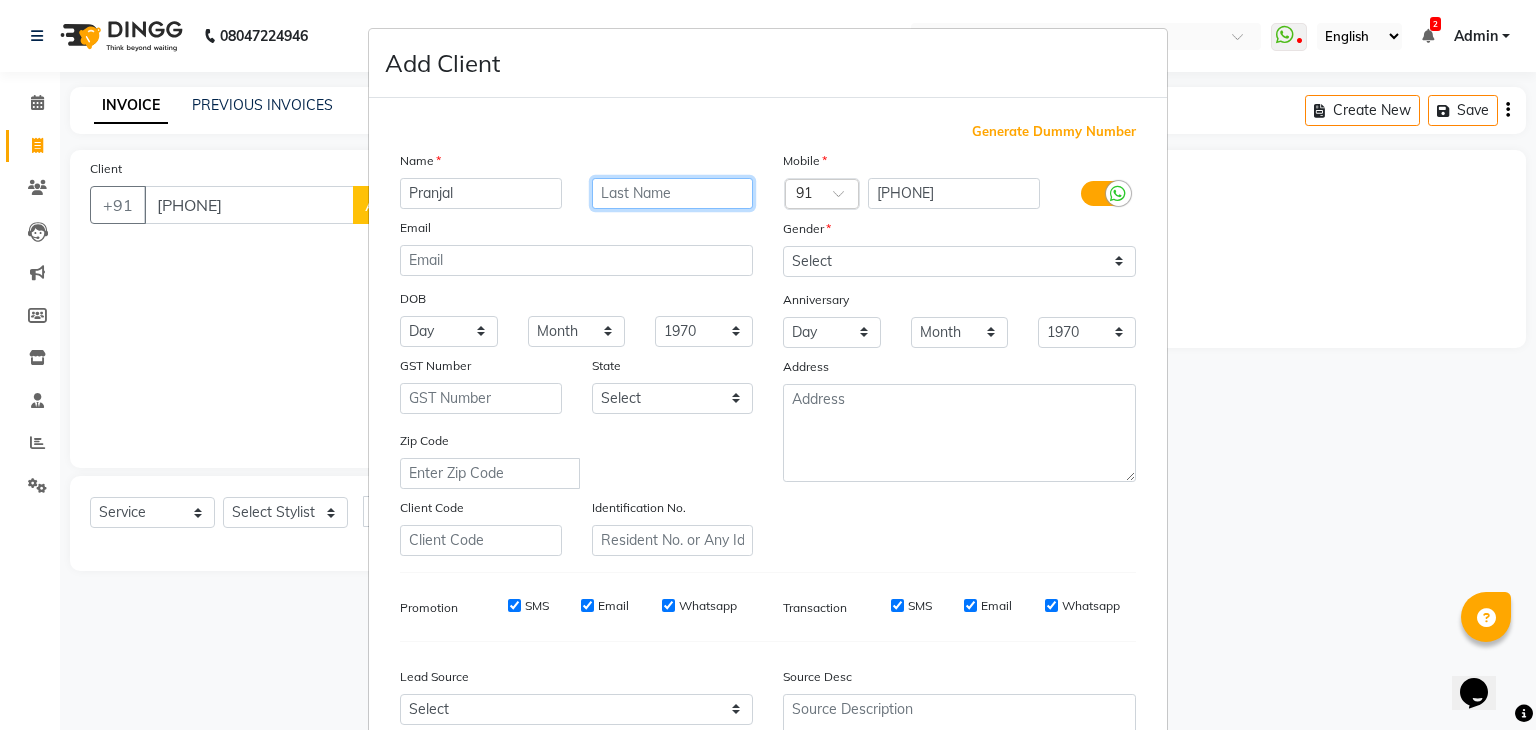 click at bounding box center [673, 193] 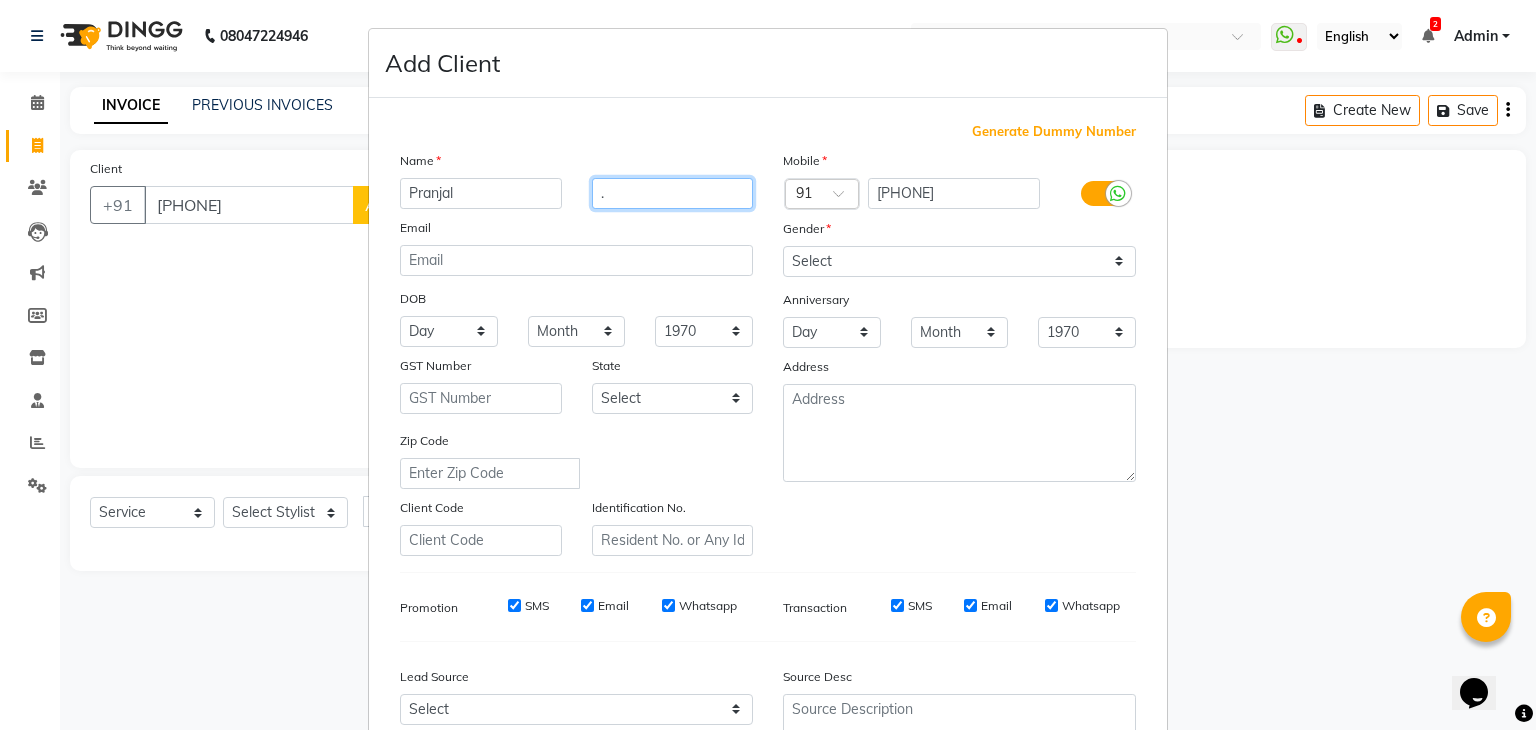 type on "." 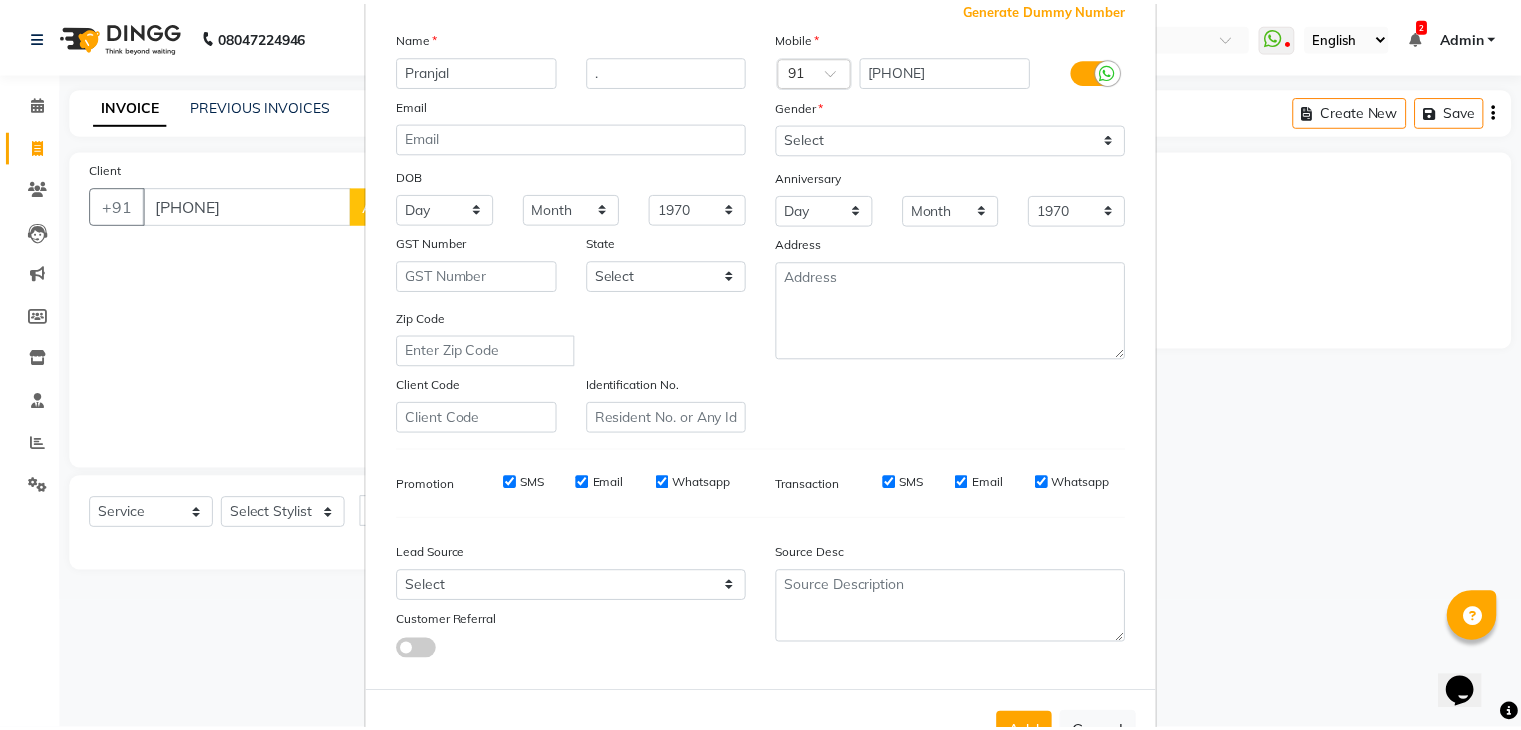 scroll, scrollTop: 203, scrollLeft: 0, axis: vertical 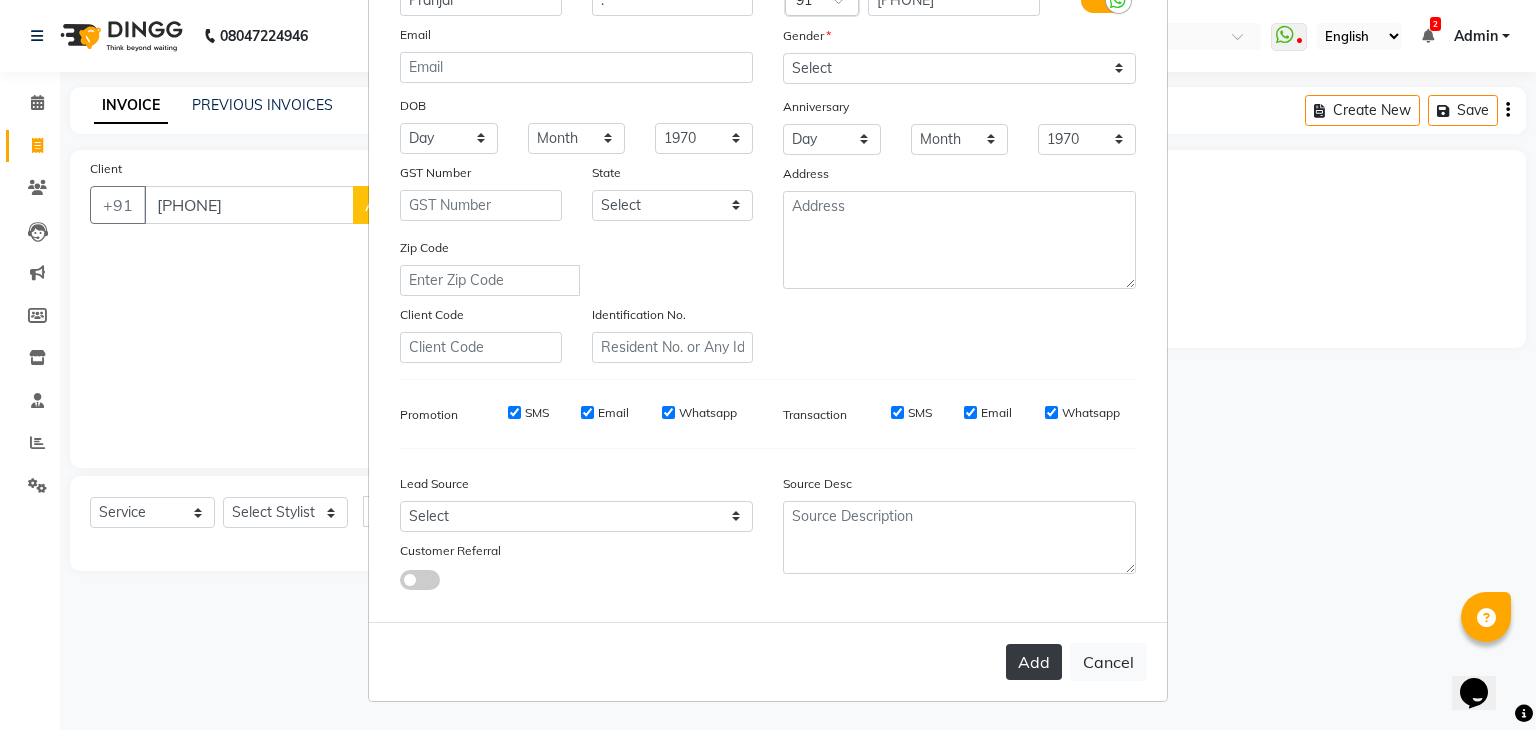 click on "Add" at bounding box center (1034, 662) 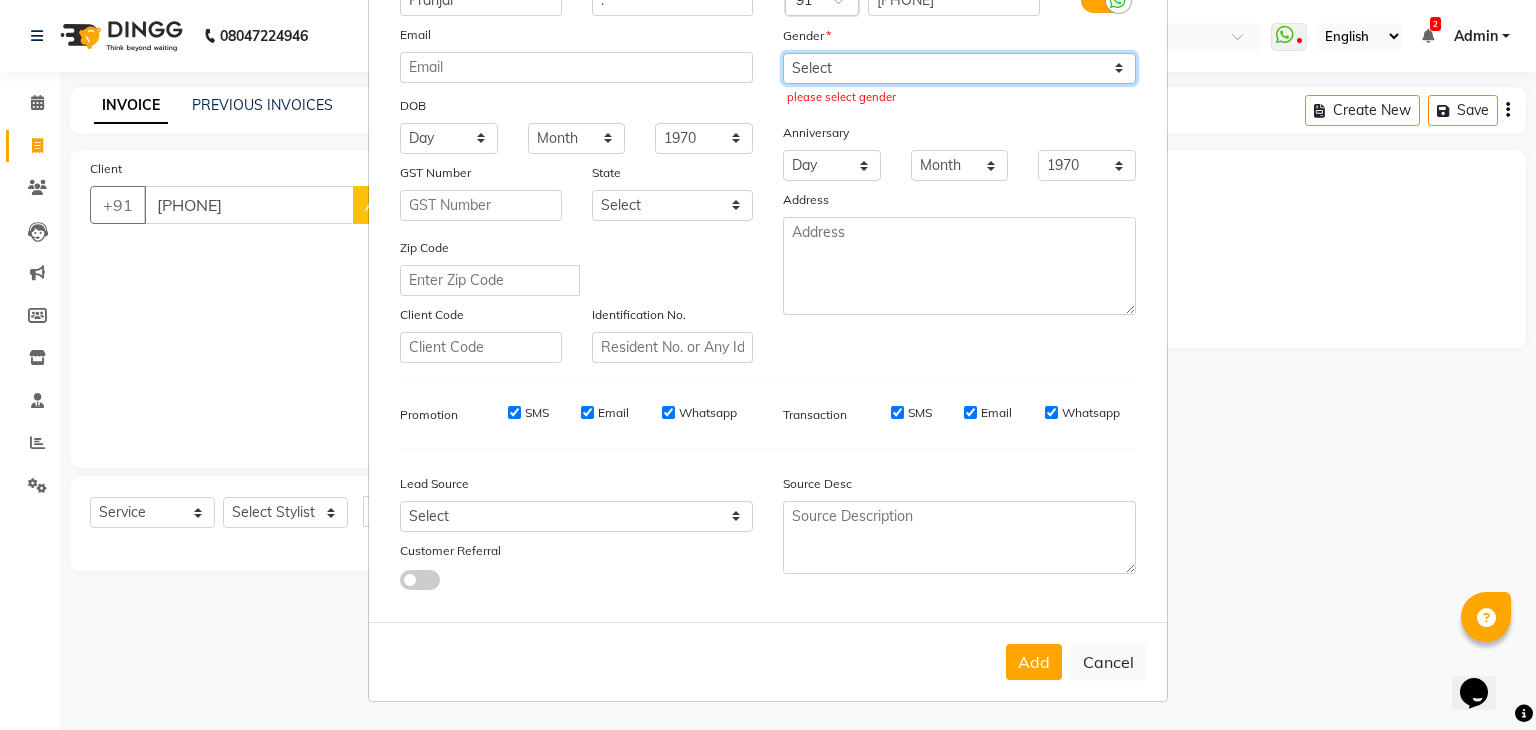 click on "Select Male Female Other Prefer Not To Say" at bounding box center [959, 68] 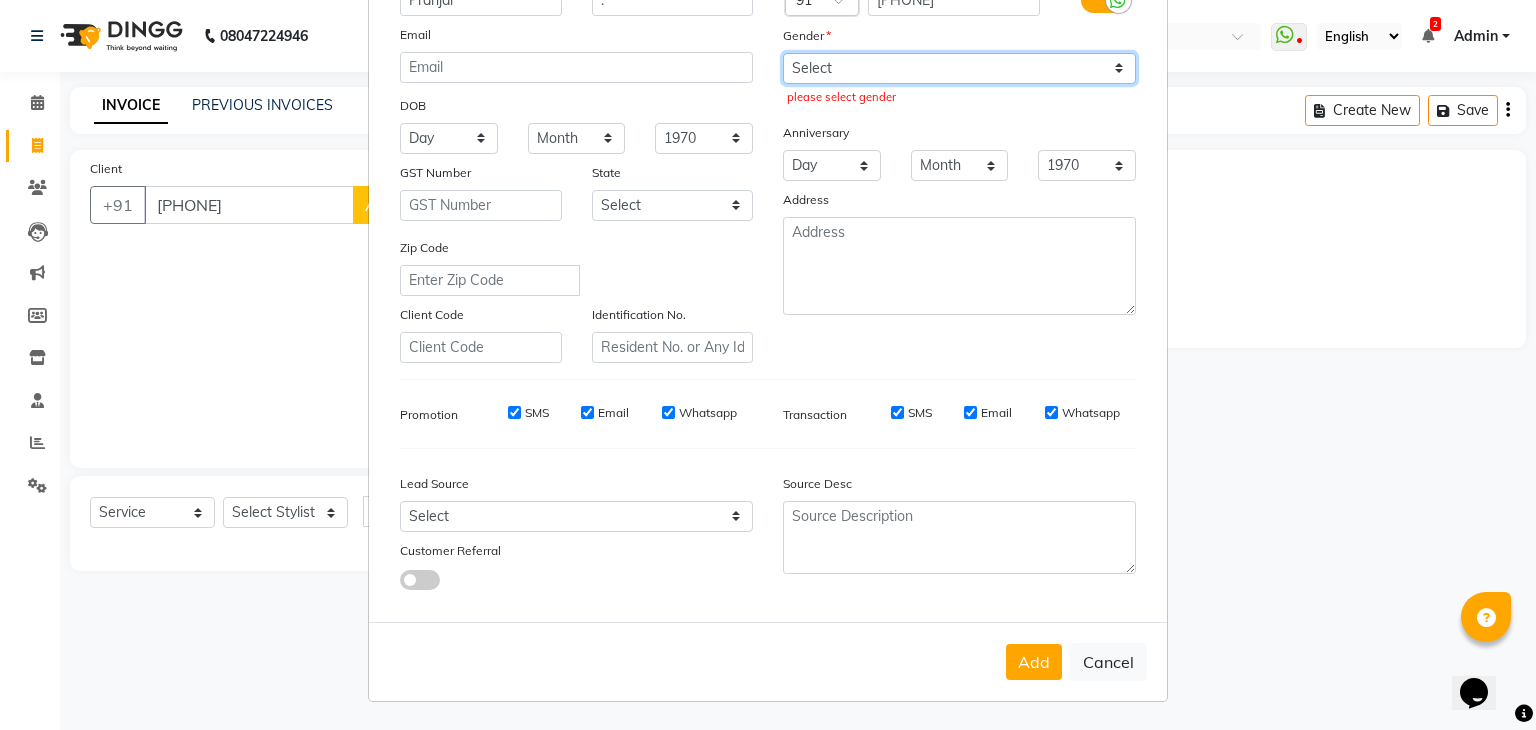 select on "female" 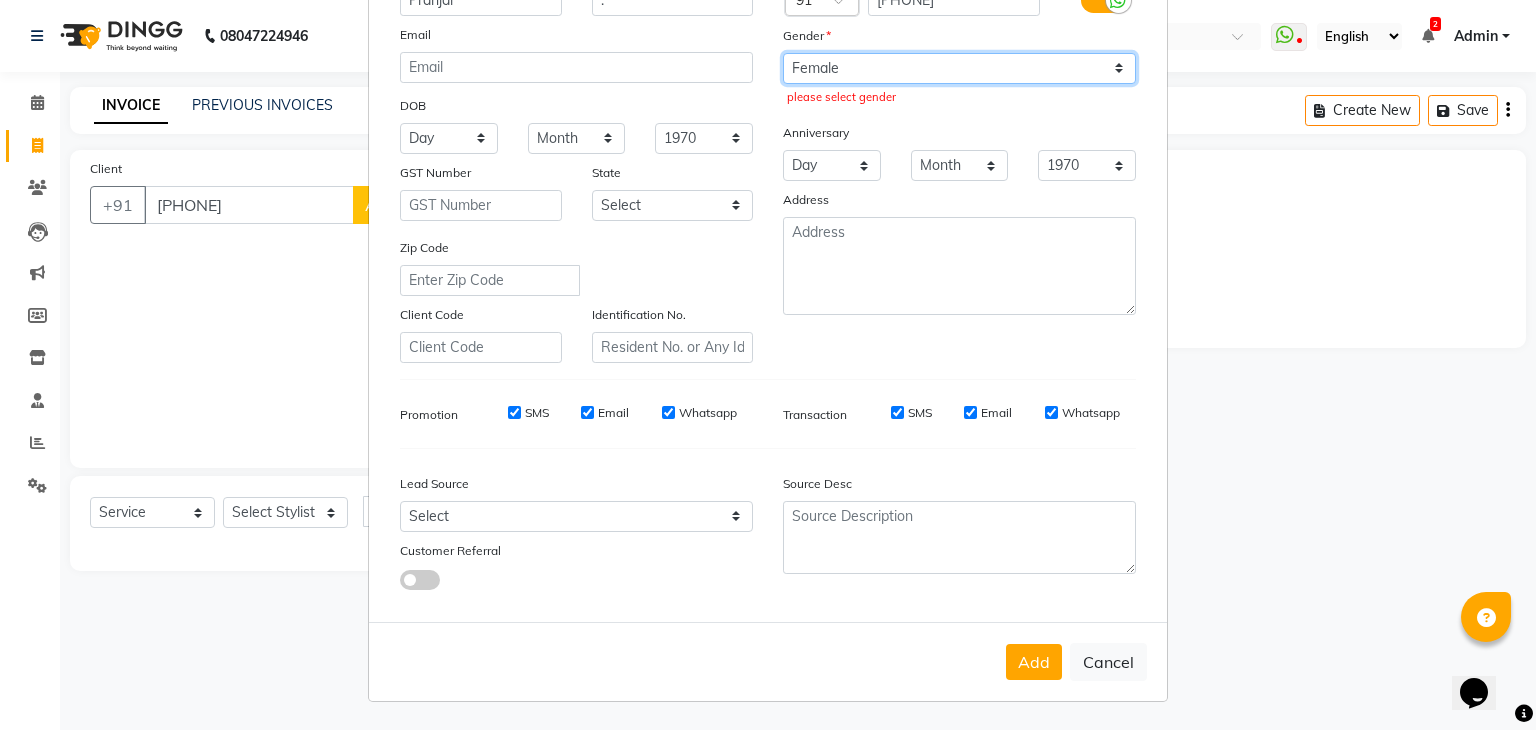 click on "Select Male Female Other Prefer Not To Say" at bounding box center (959, 68) 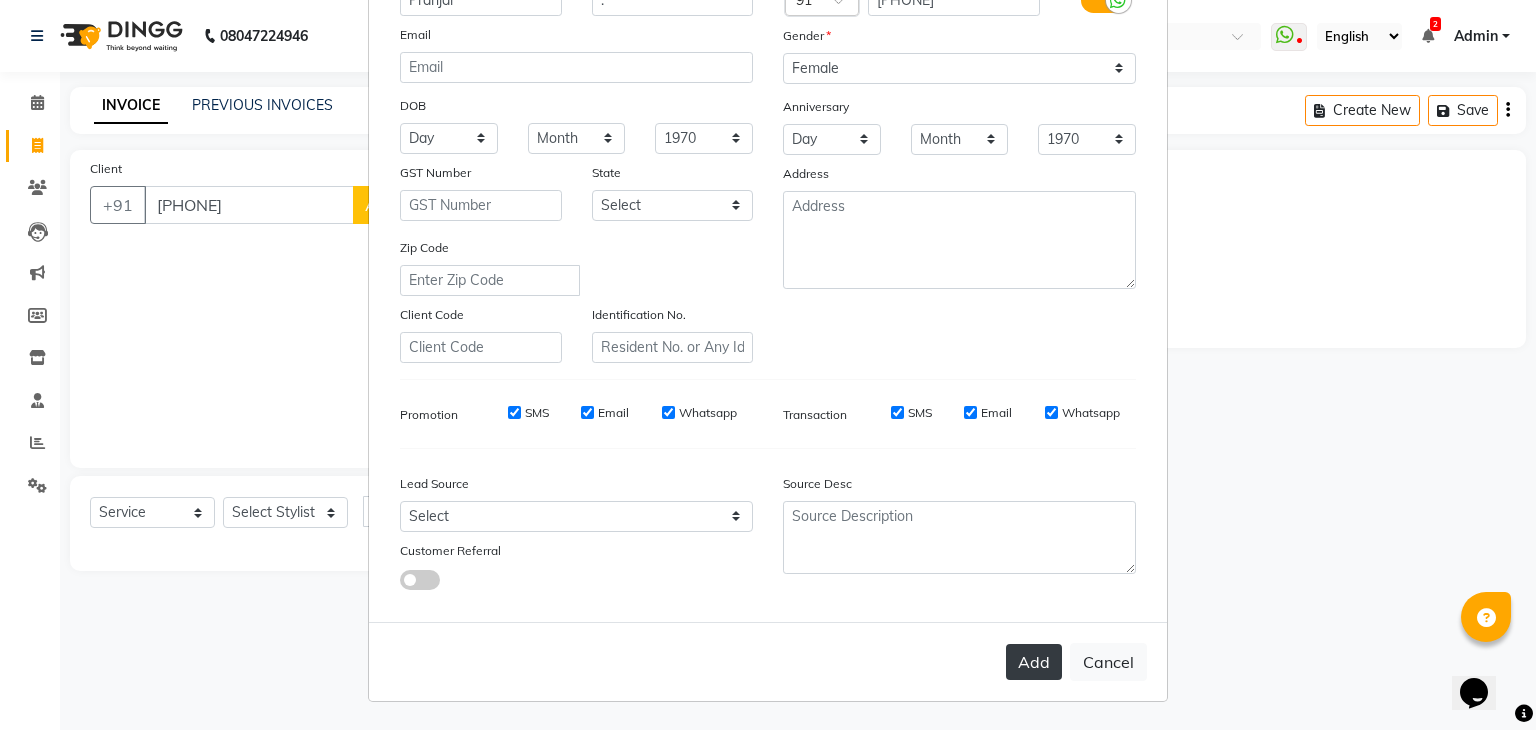 click on "Add" at bounding box center [1034, 662] 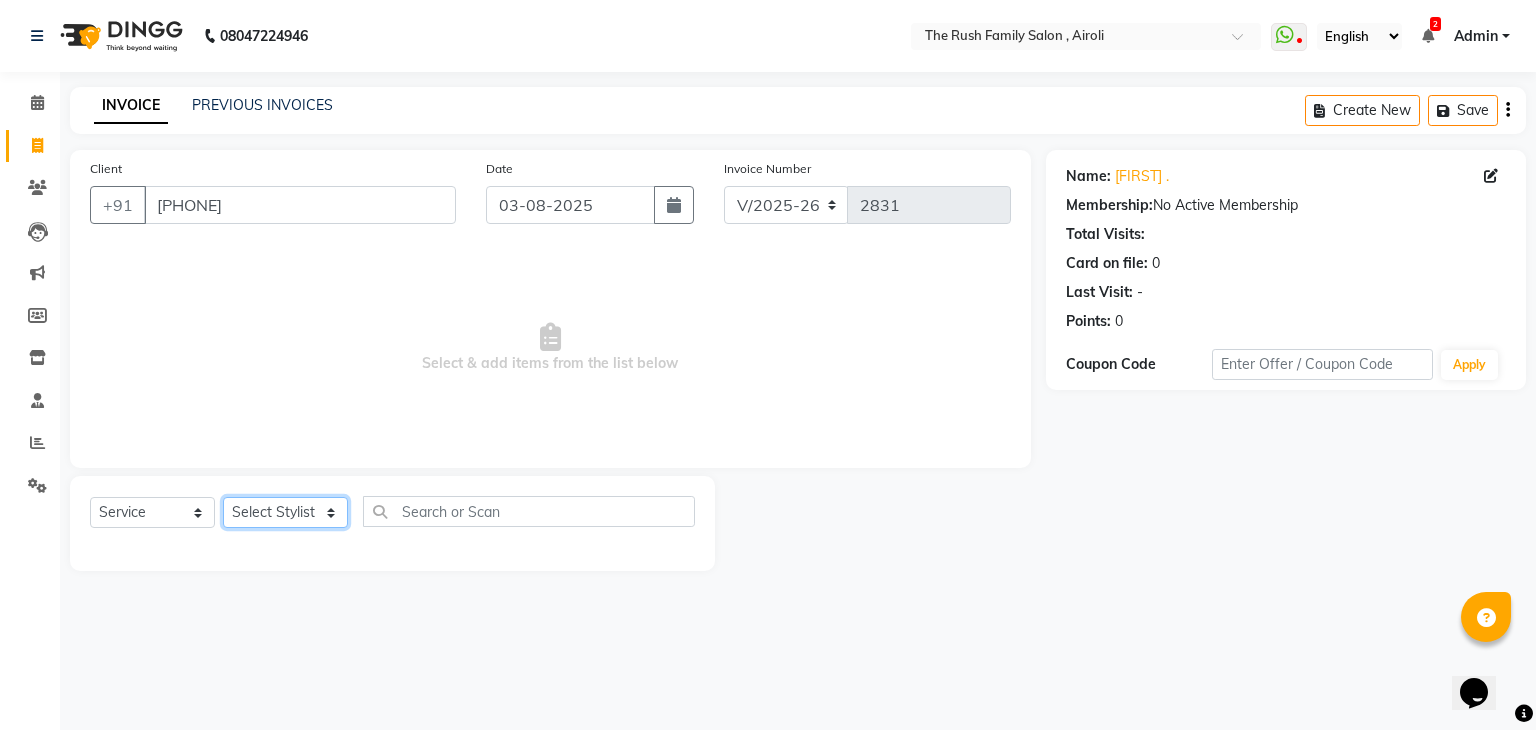 click on "Select Stylist Ajaz Alvira Danish Guddi Jayesh Josh  mumtaz Naeem Neha Riya    Rush Swati" 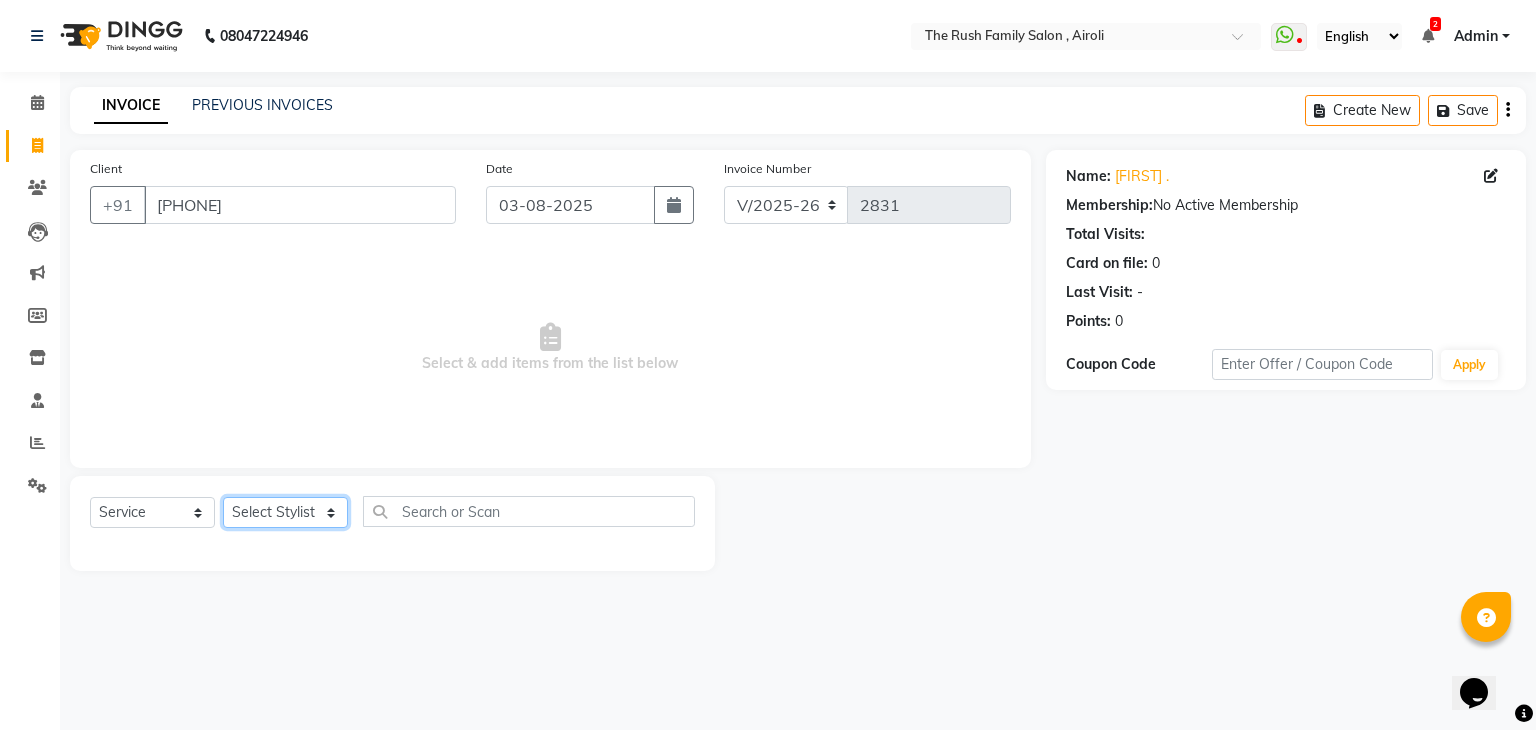 select on "87162" 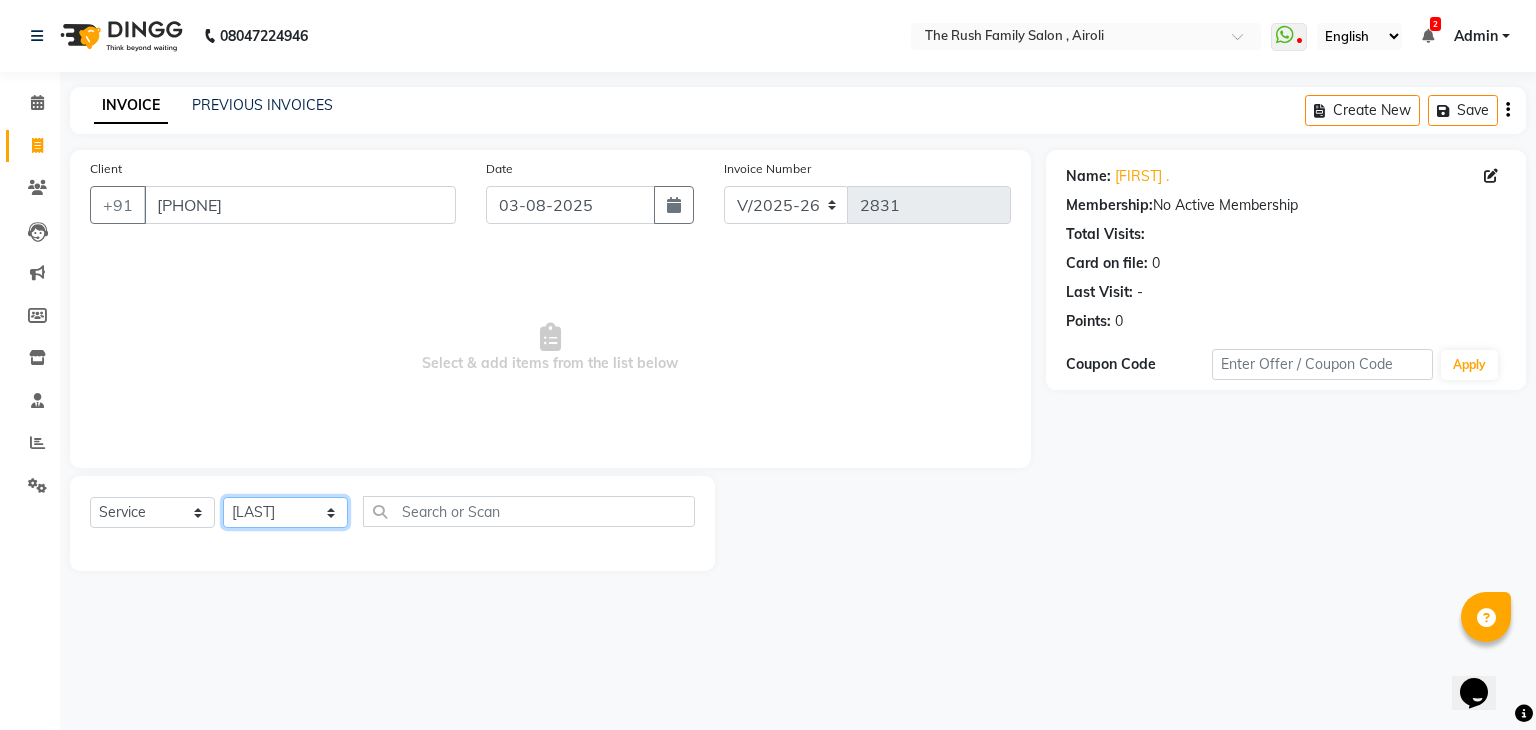 click on "Select Stylist Ajaz Alvira Danish Guddi Jayesh Josh  mumtaz Naeem Neha Riya    Rush Swati" 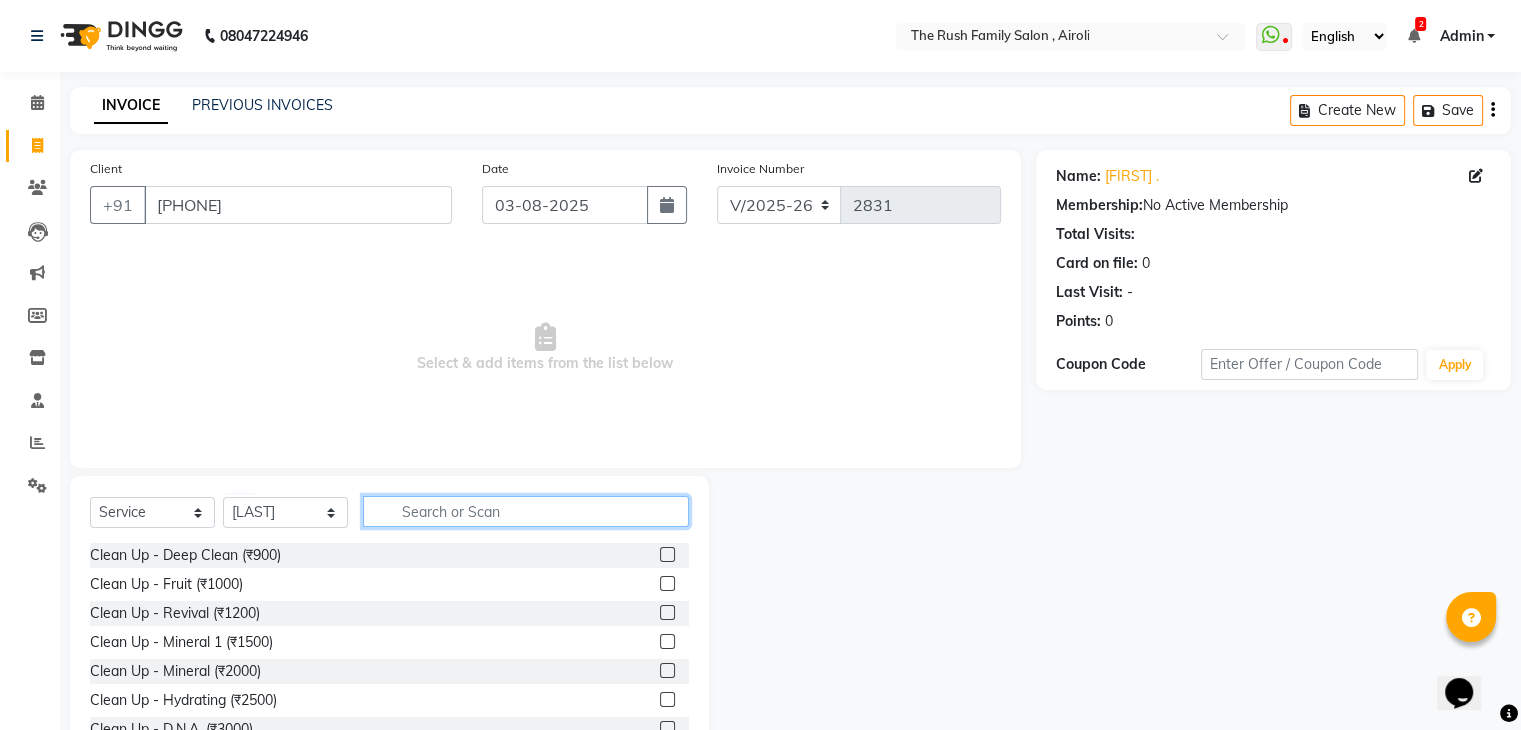 click 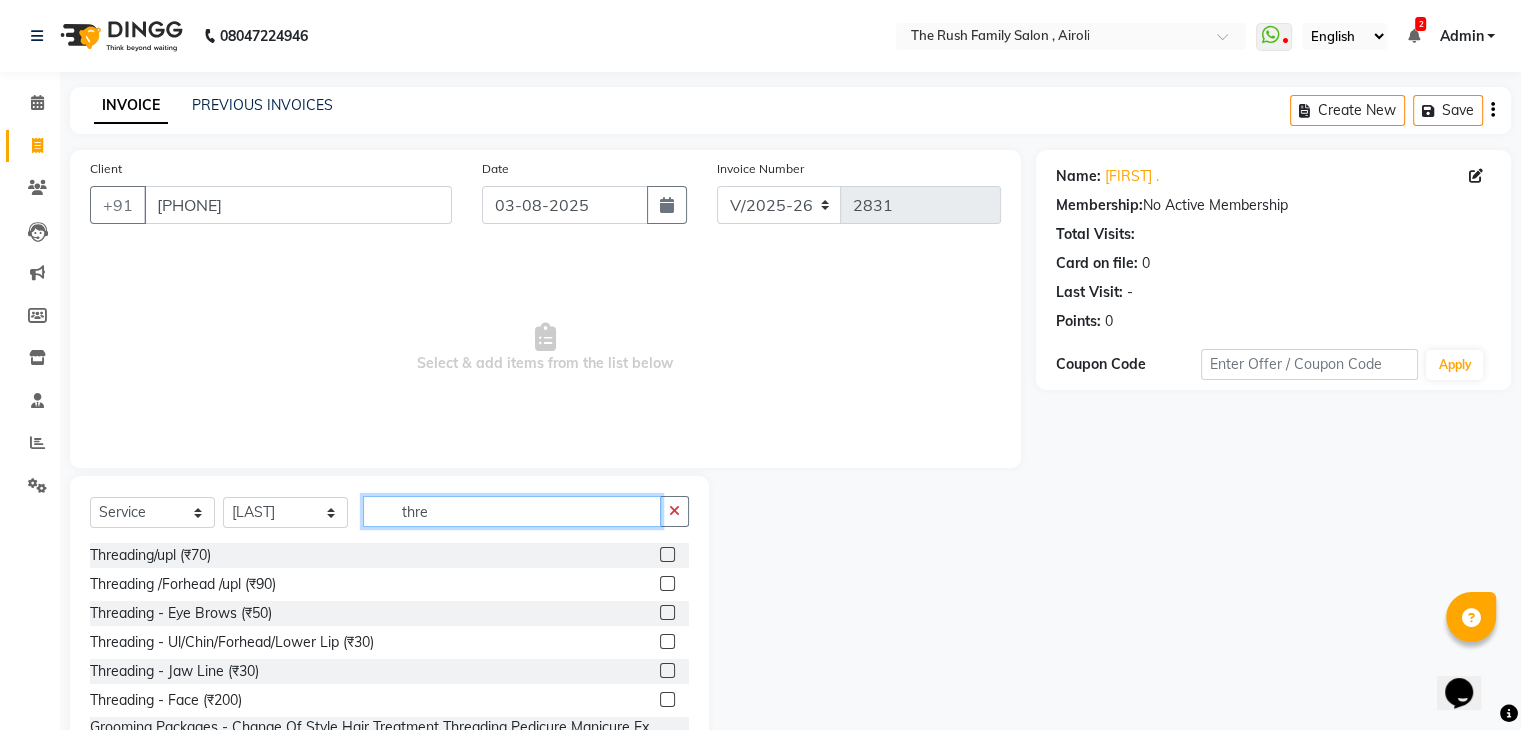 type on "thre" 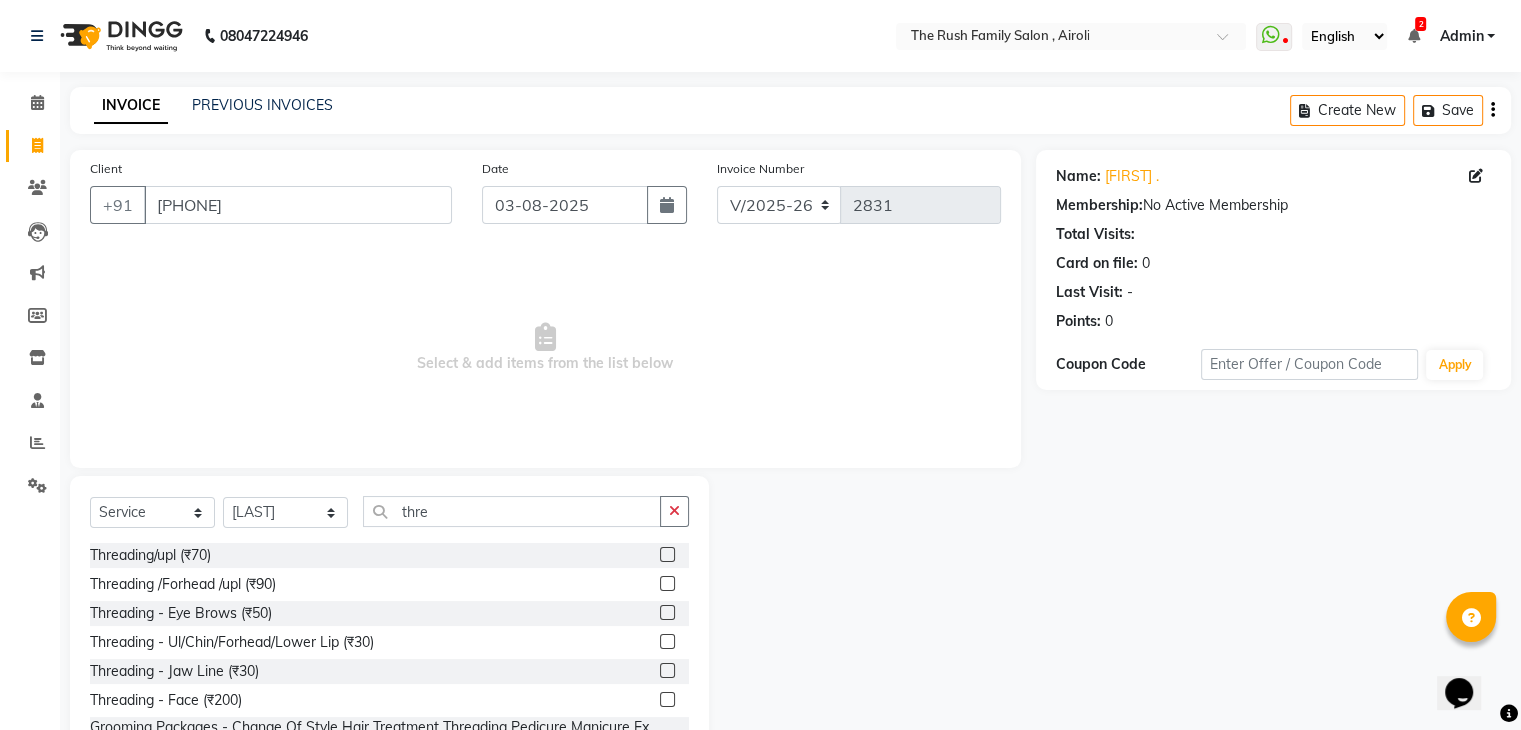 click 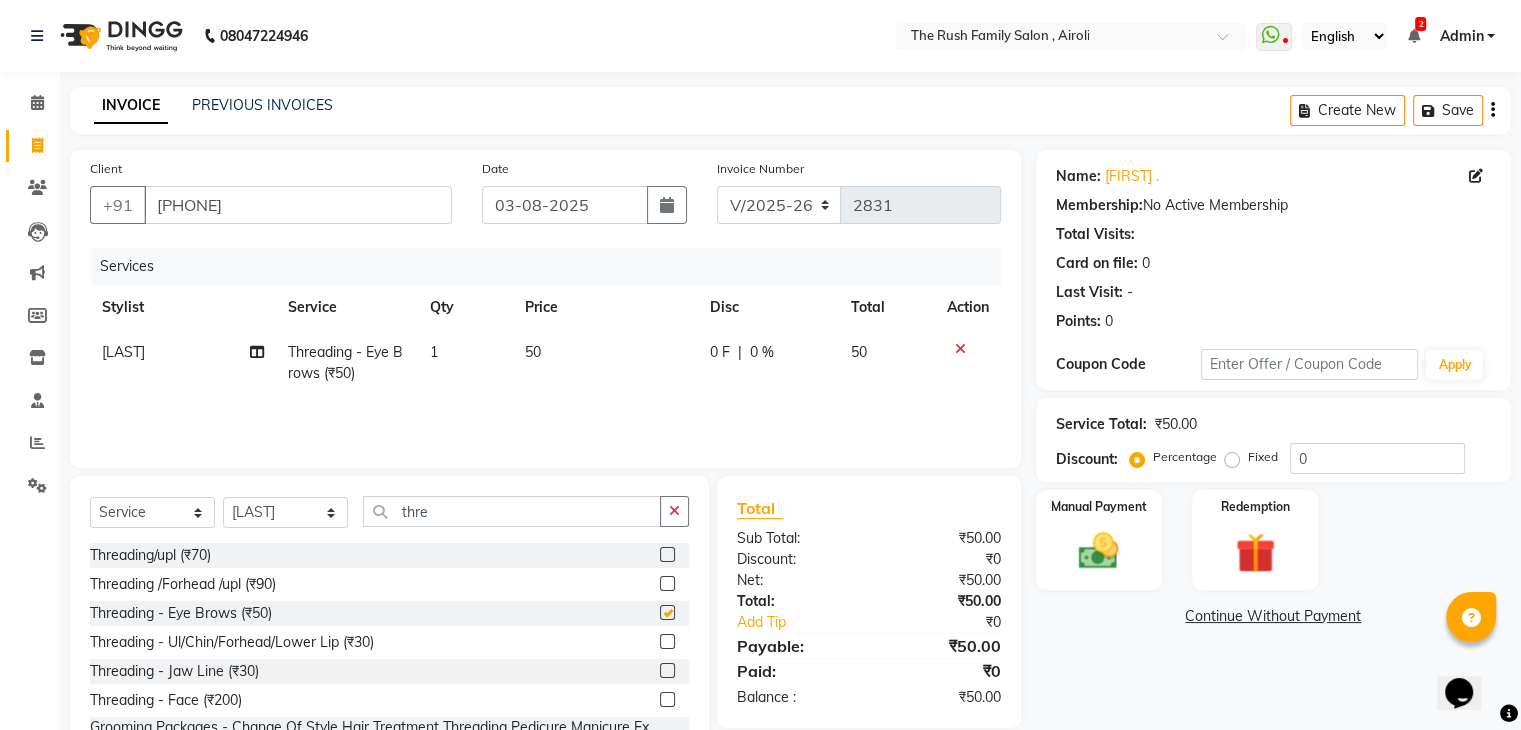 checkbox on "false" 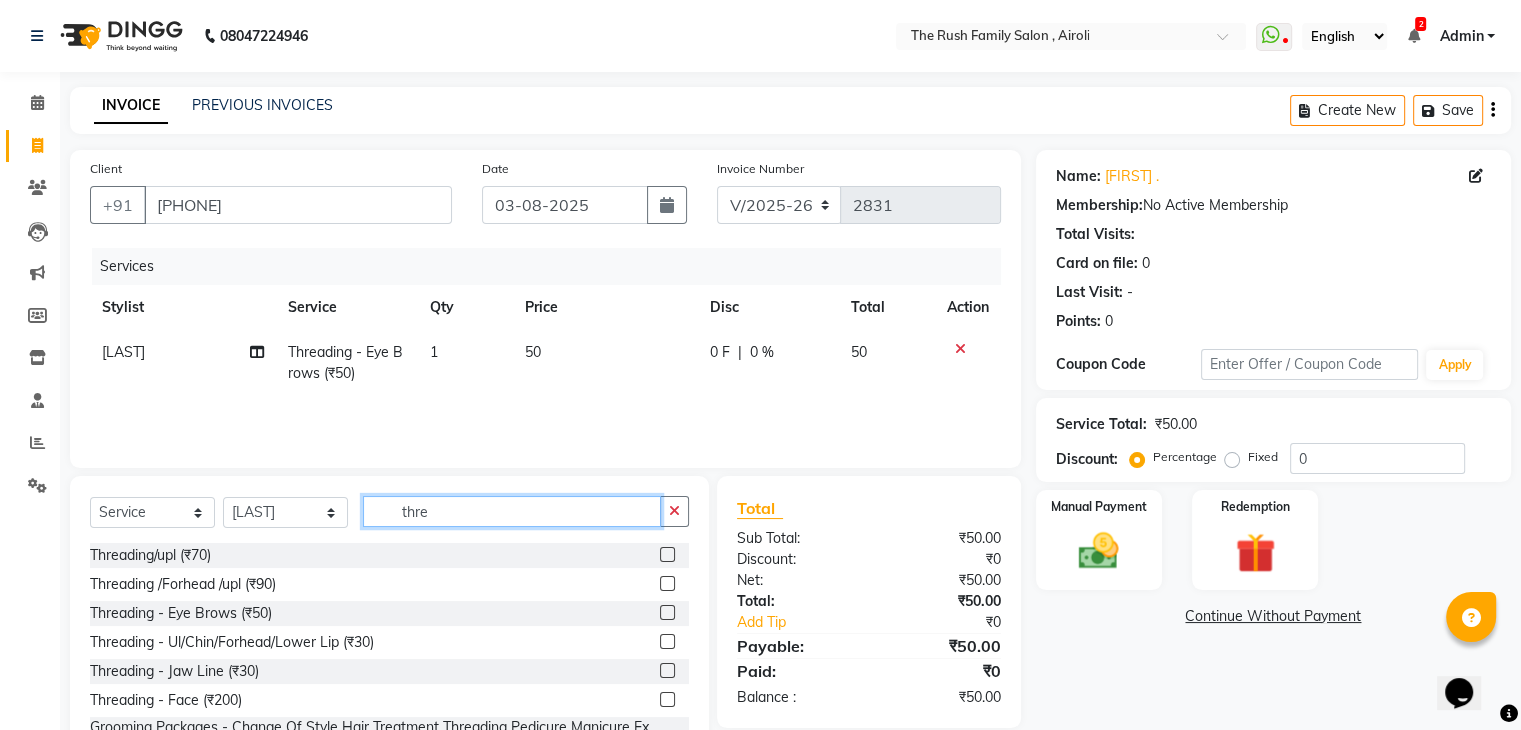 click on "thre" 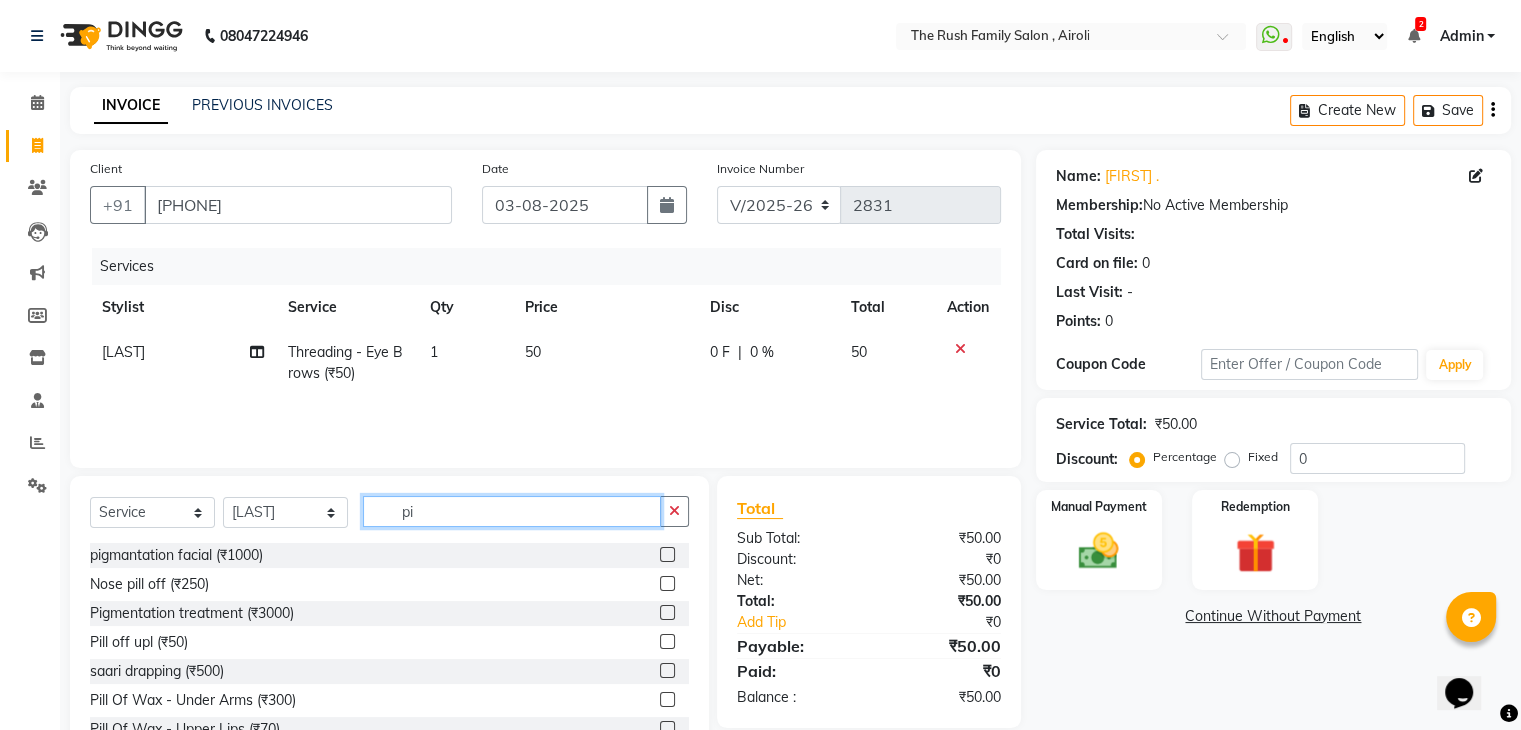 type on "pi" 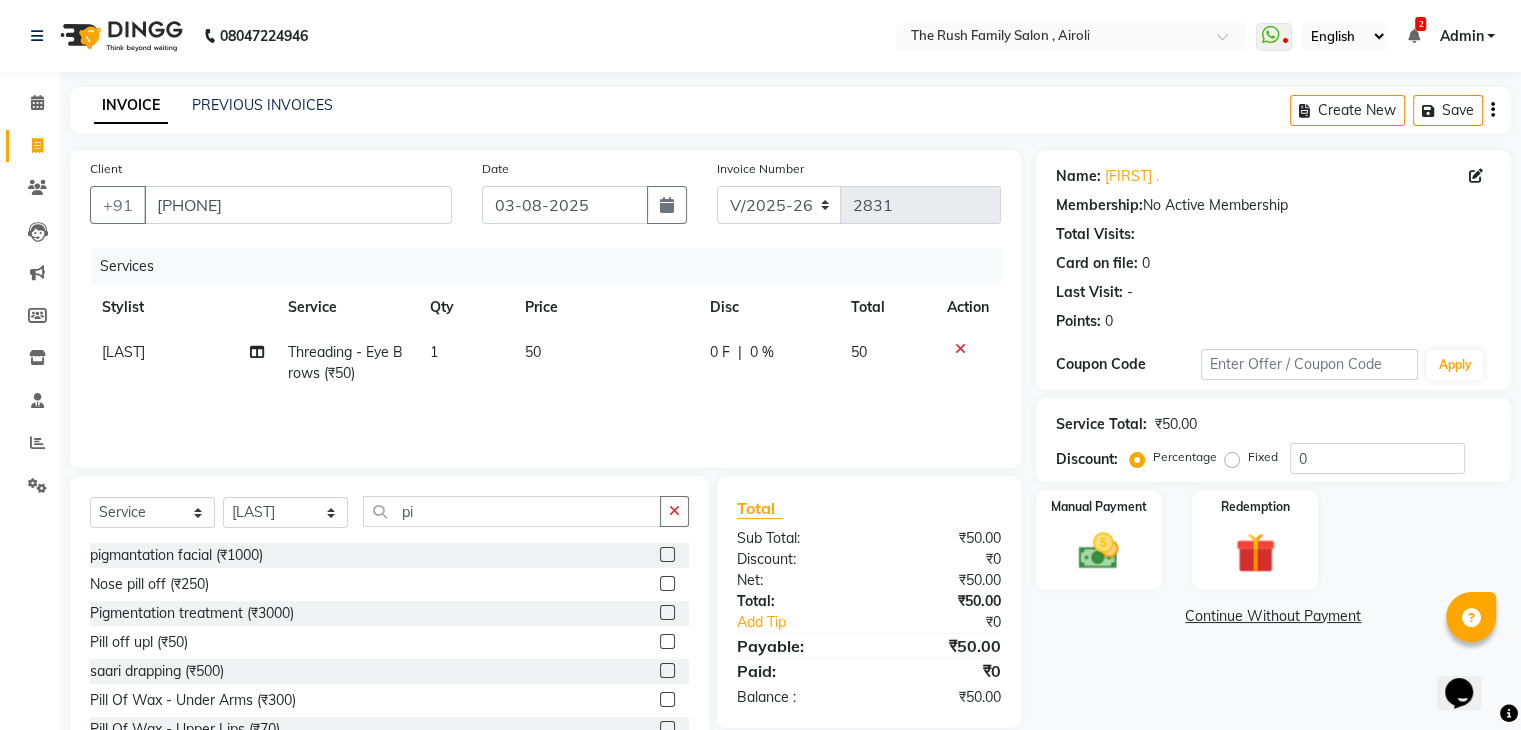 click 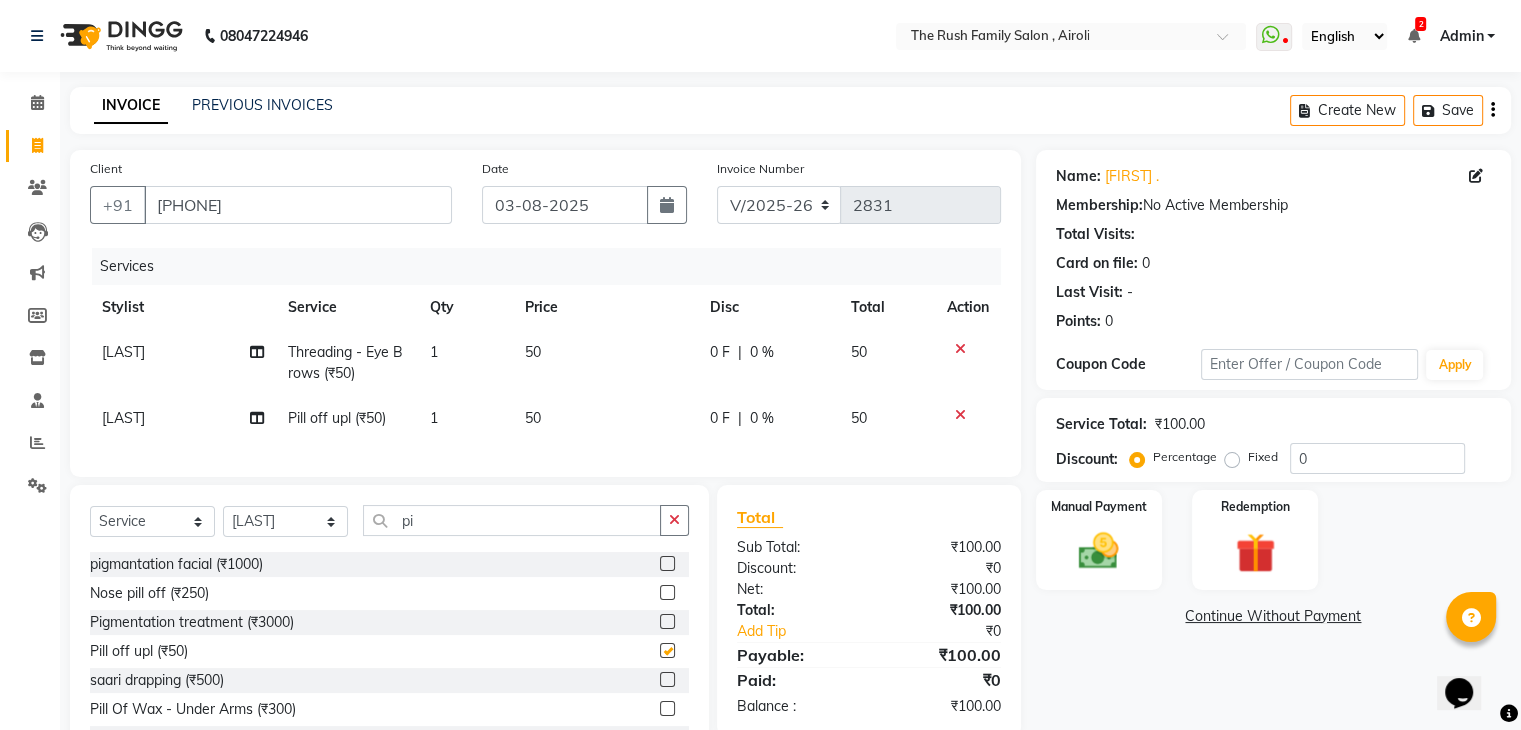 checkbox on "false" 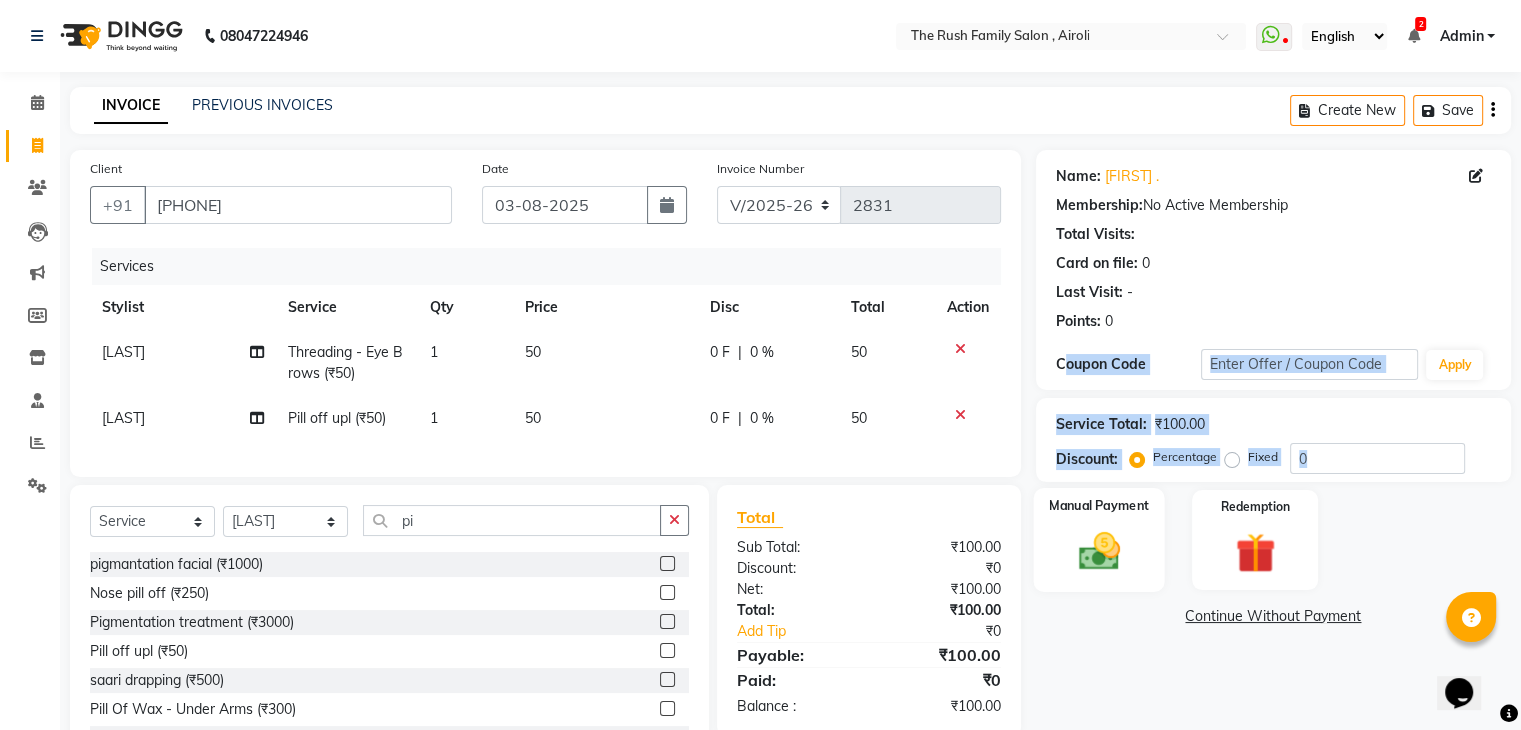 drag, startPoint x: 1060, startPoint y: 389, endPoint x: 1061, endPoint y: 545, distance: 156.0032 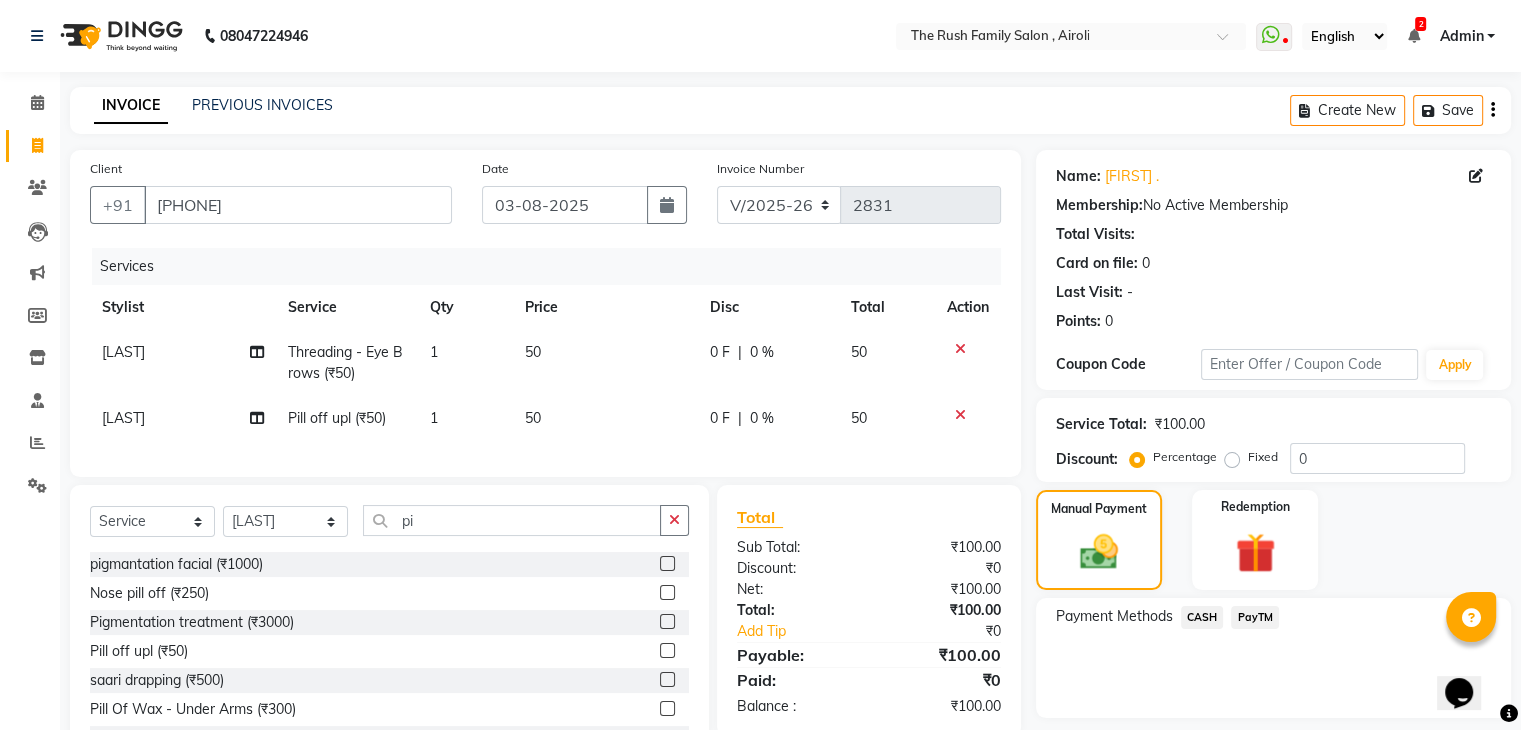 click on "PayTM" 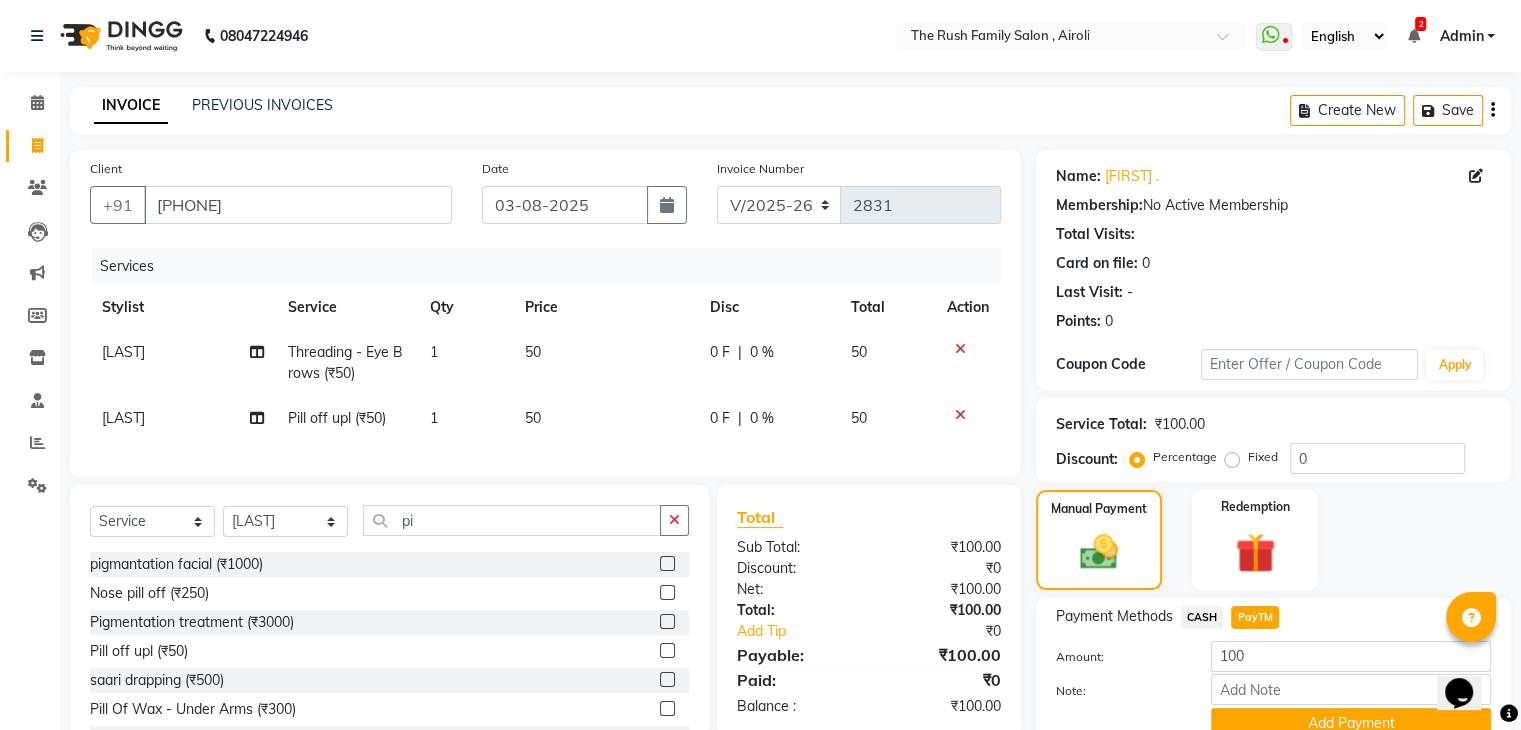 scroll, scrollTop: 96, scrollLeft: 0, axis: vertical 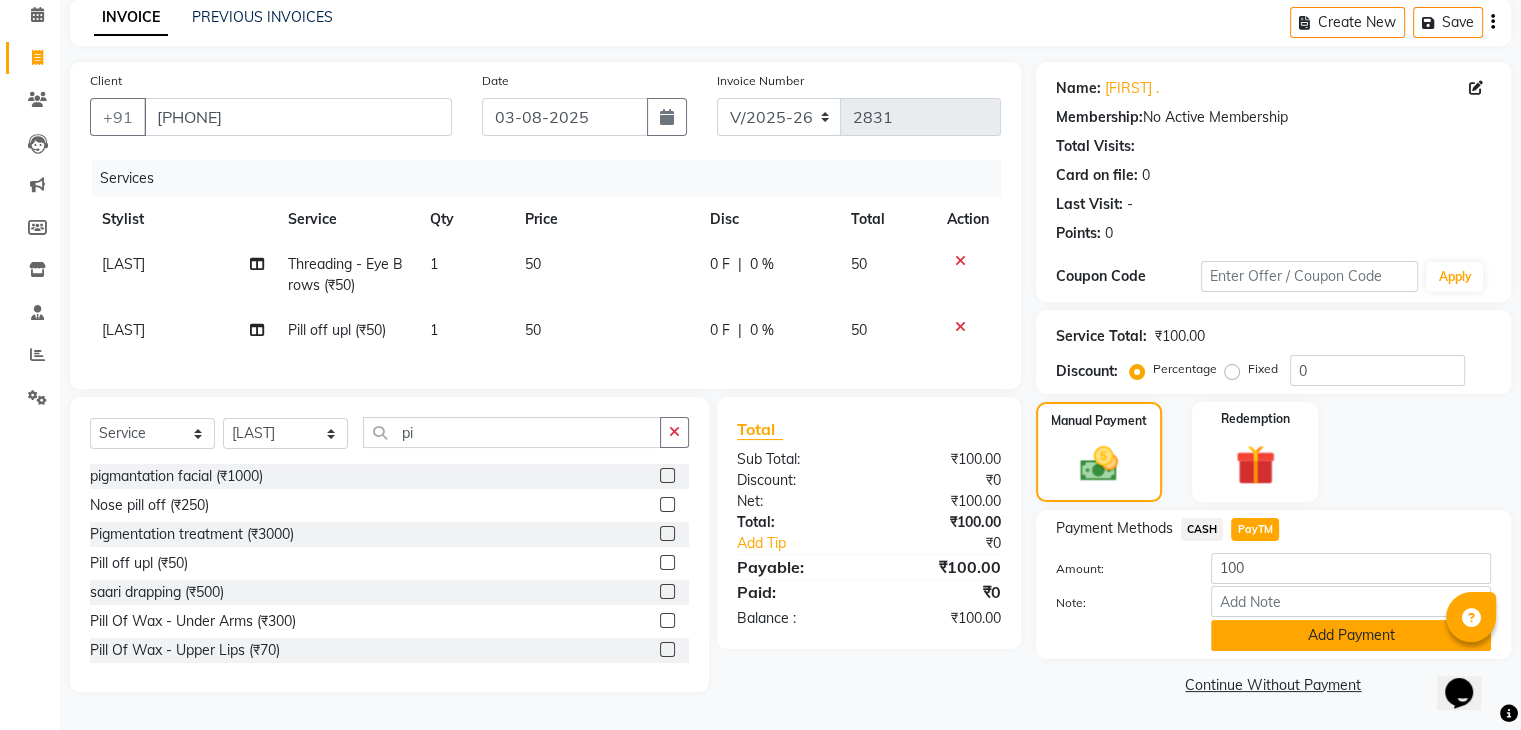 click on "Add Payment" 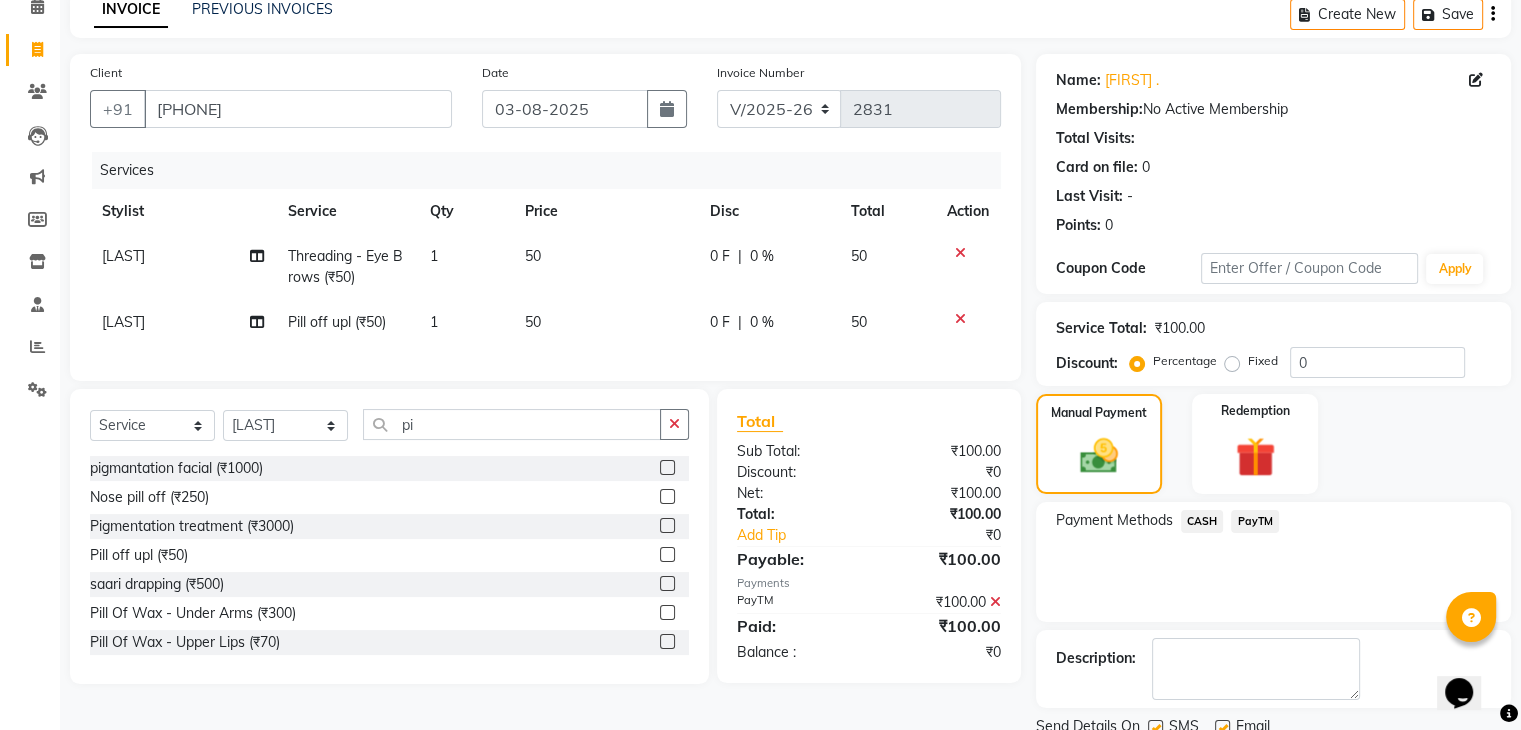 scroll, scrollTop: 171, scrollLeft: 0, axis: vertical 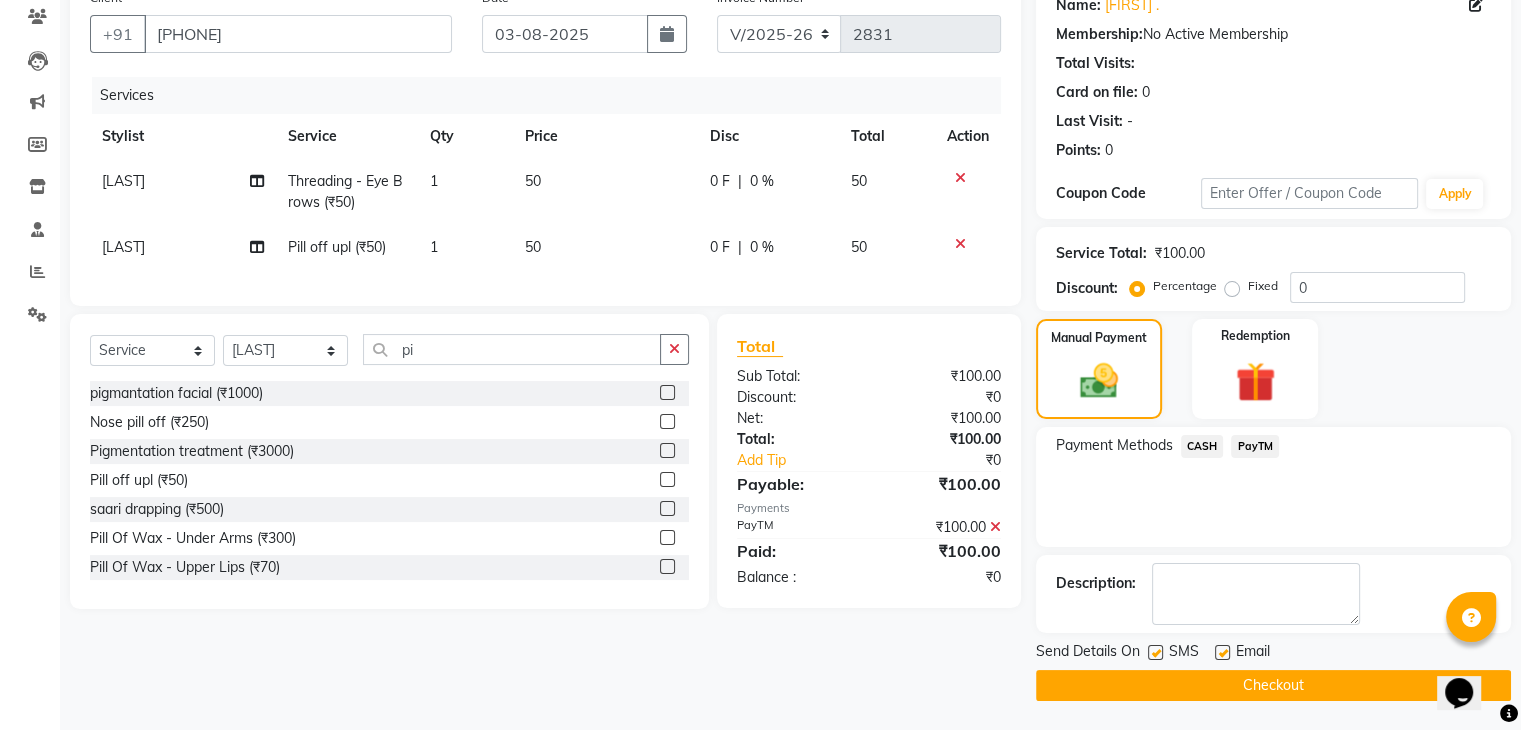 click on "Checkout" 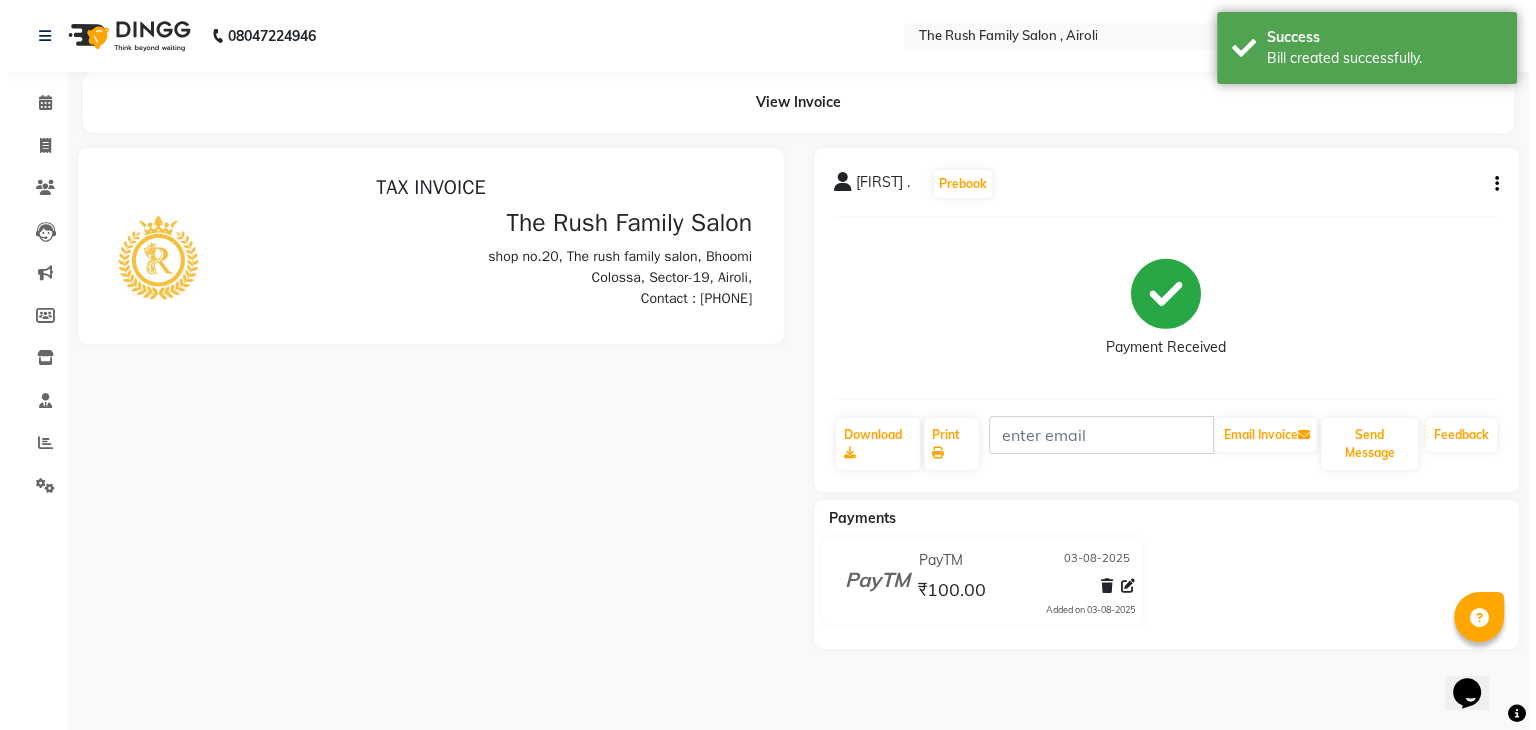 scroll, scrollTop: 0, scrollLeft: 0, axis: both 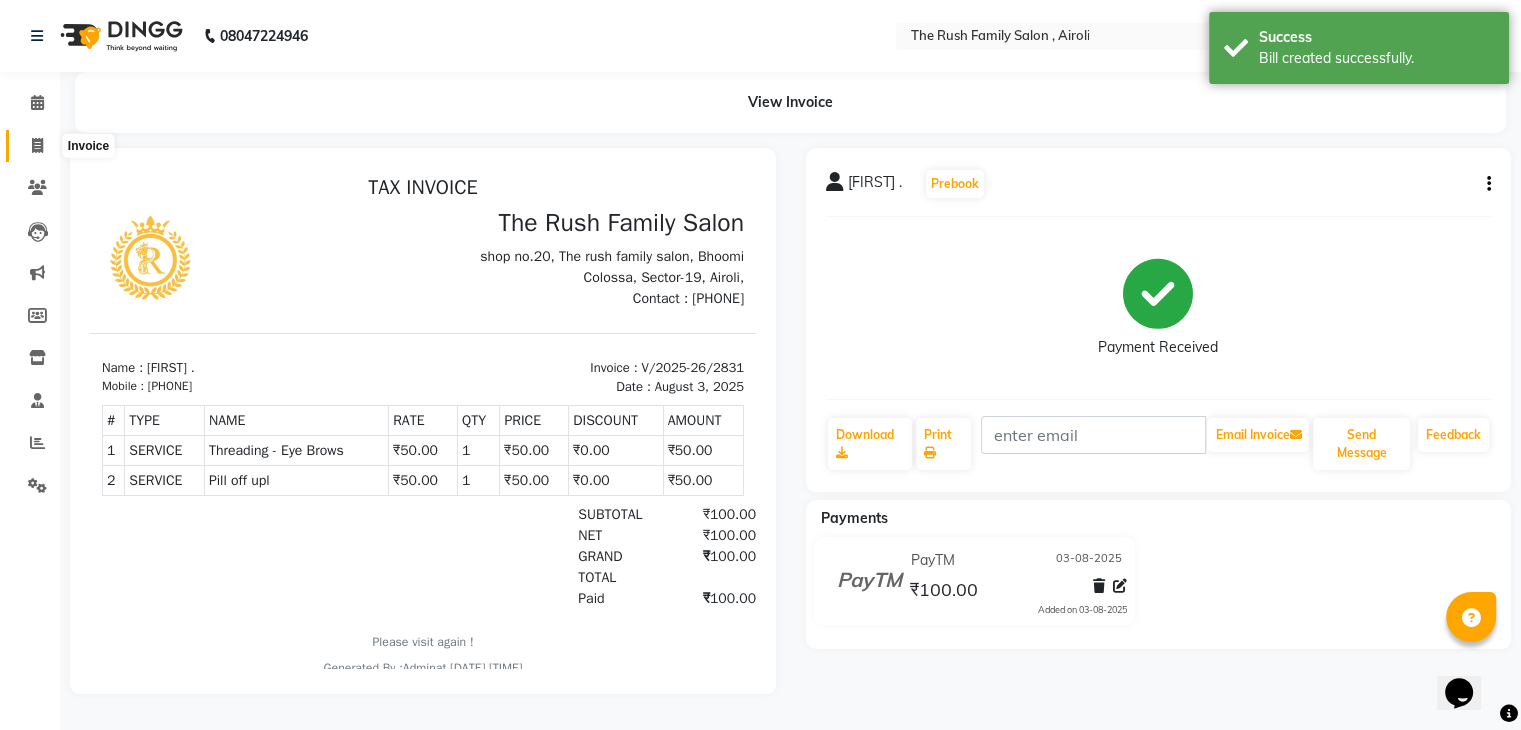 click 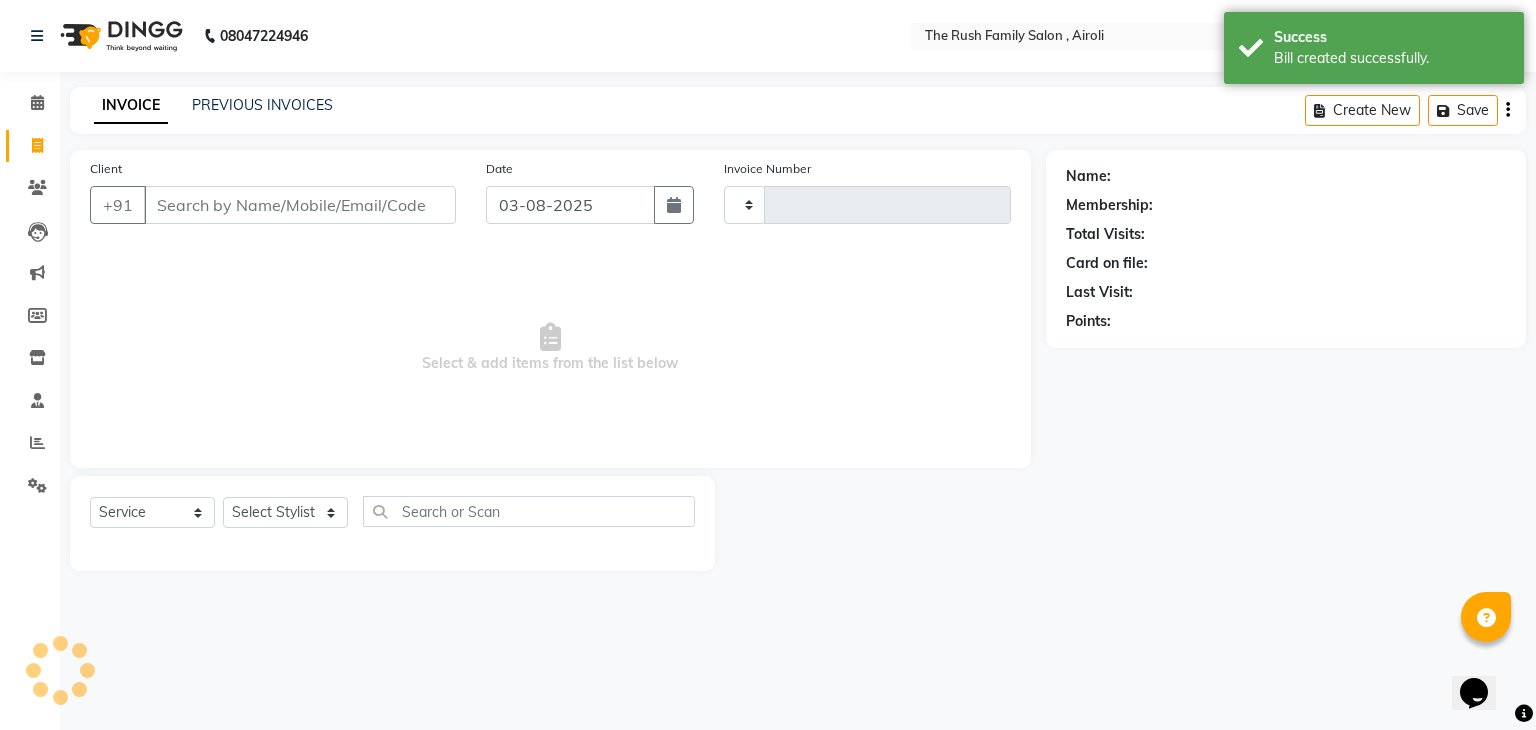 type on "2832" 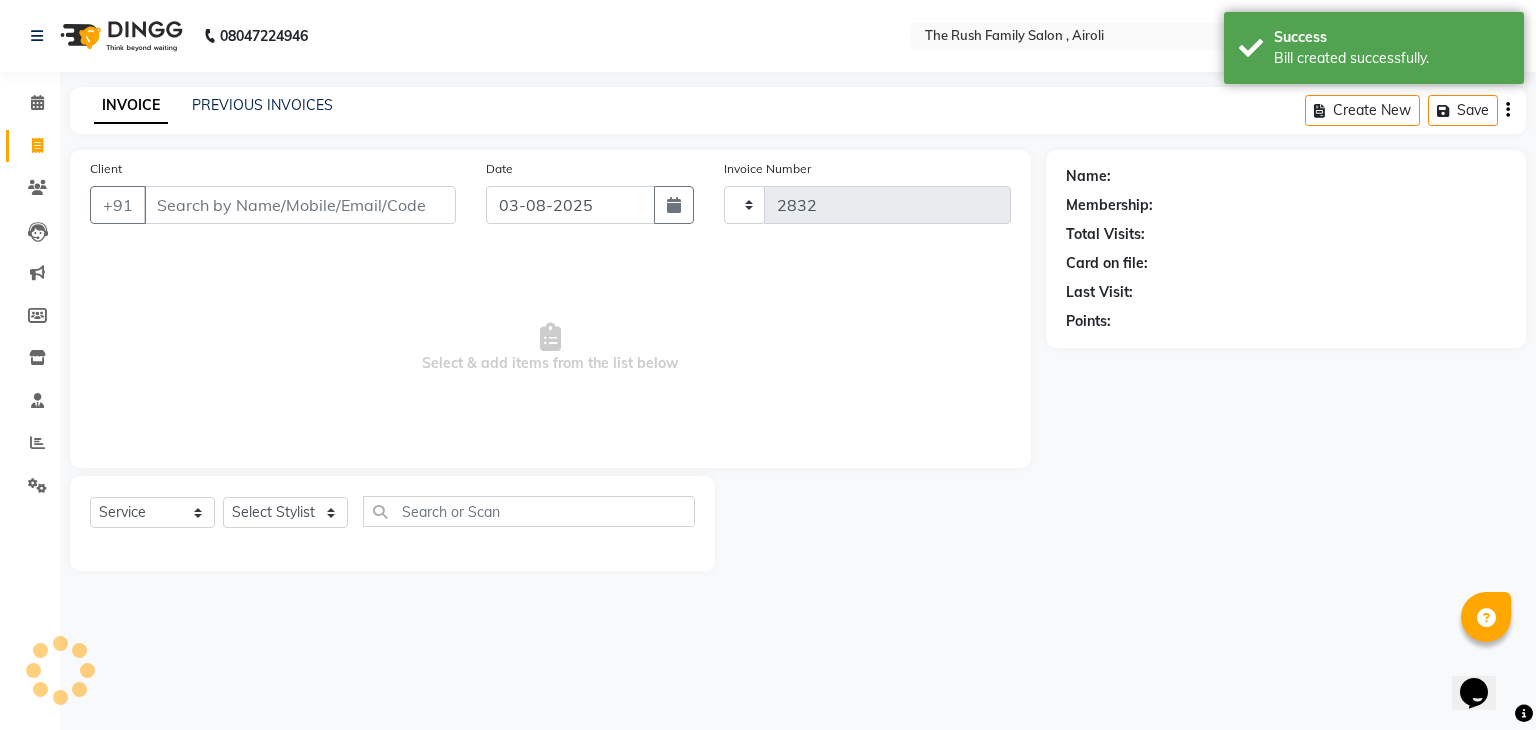 select on "5419" 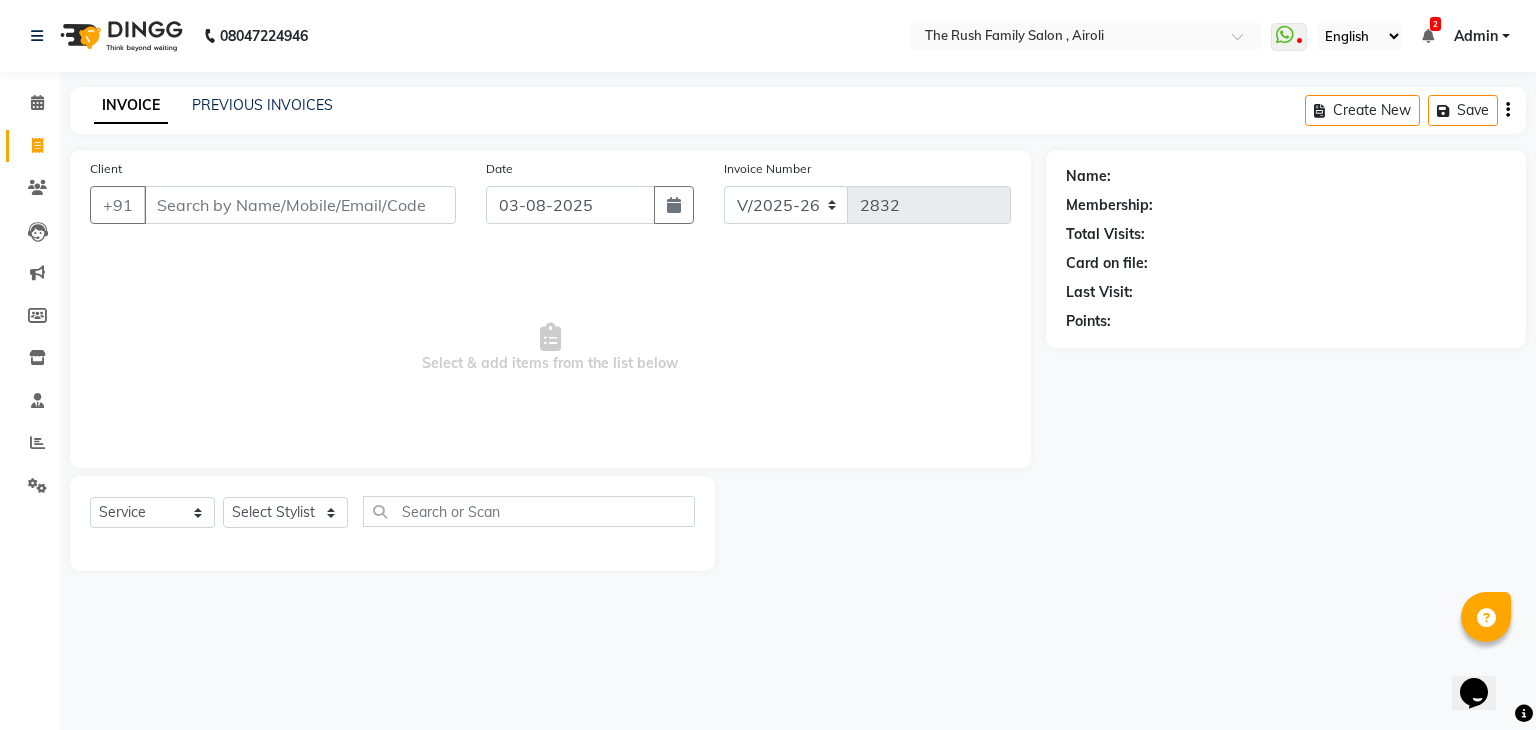 click on "Client" at bounding box center (300, 205) 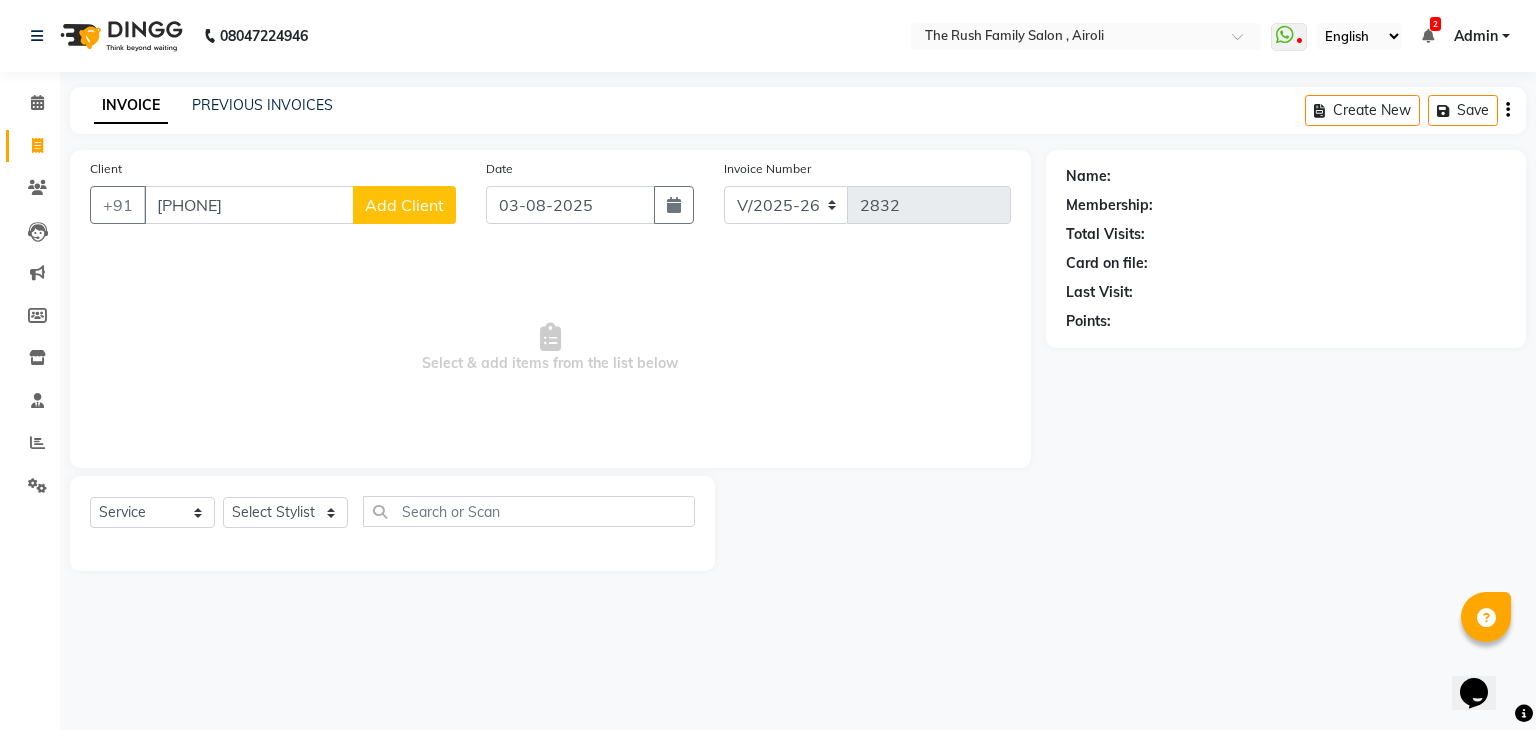 type on "[PHONE]" 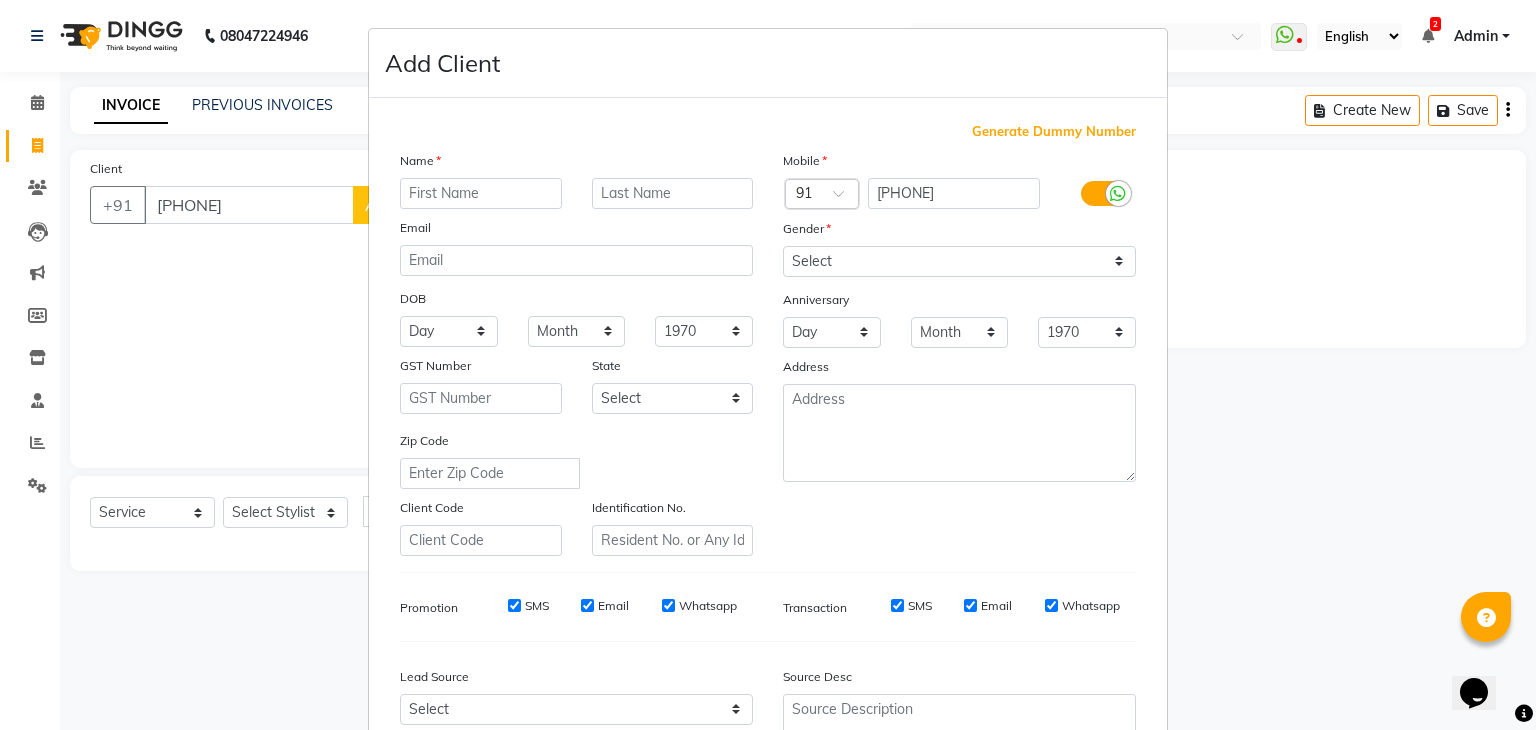 click at bounding box center (481, 193) 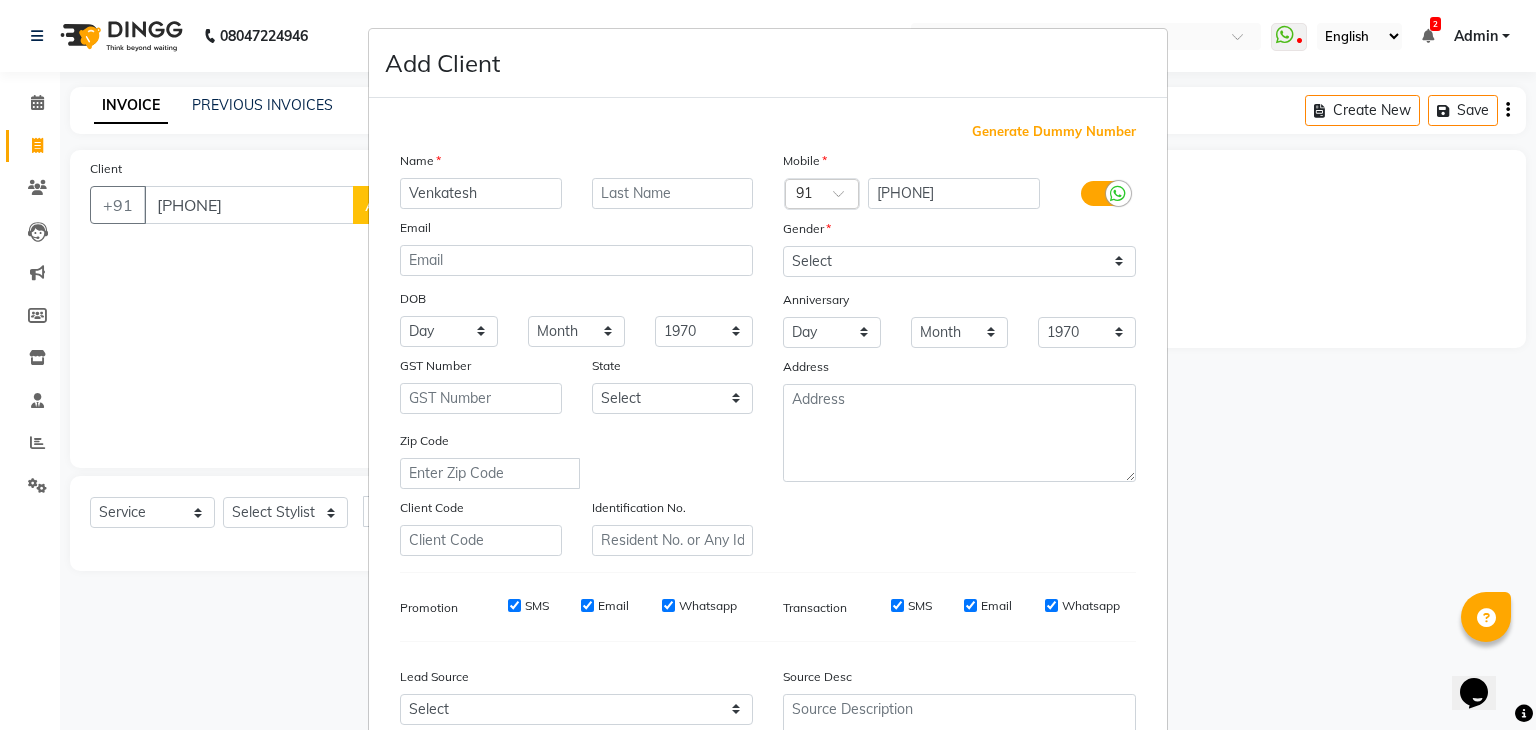 type on "Venkatesh" 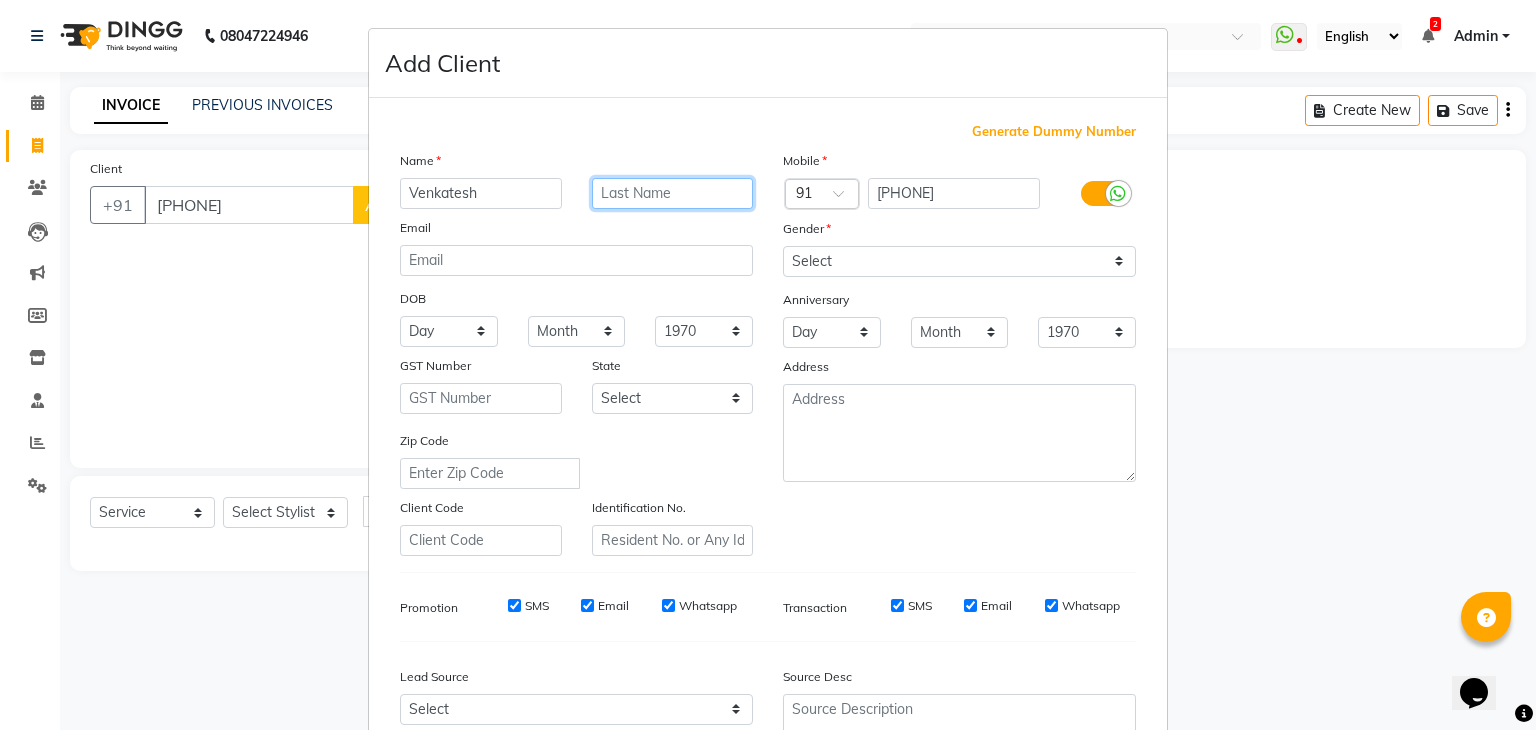 click at bounding box center [673, 193] 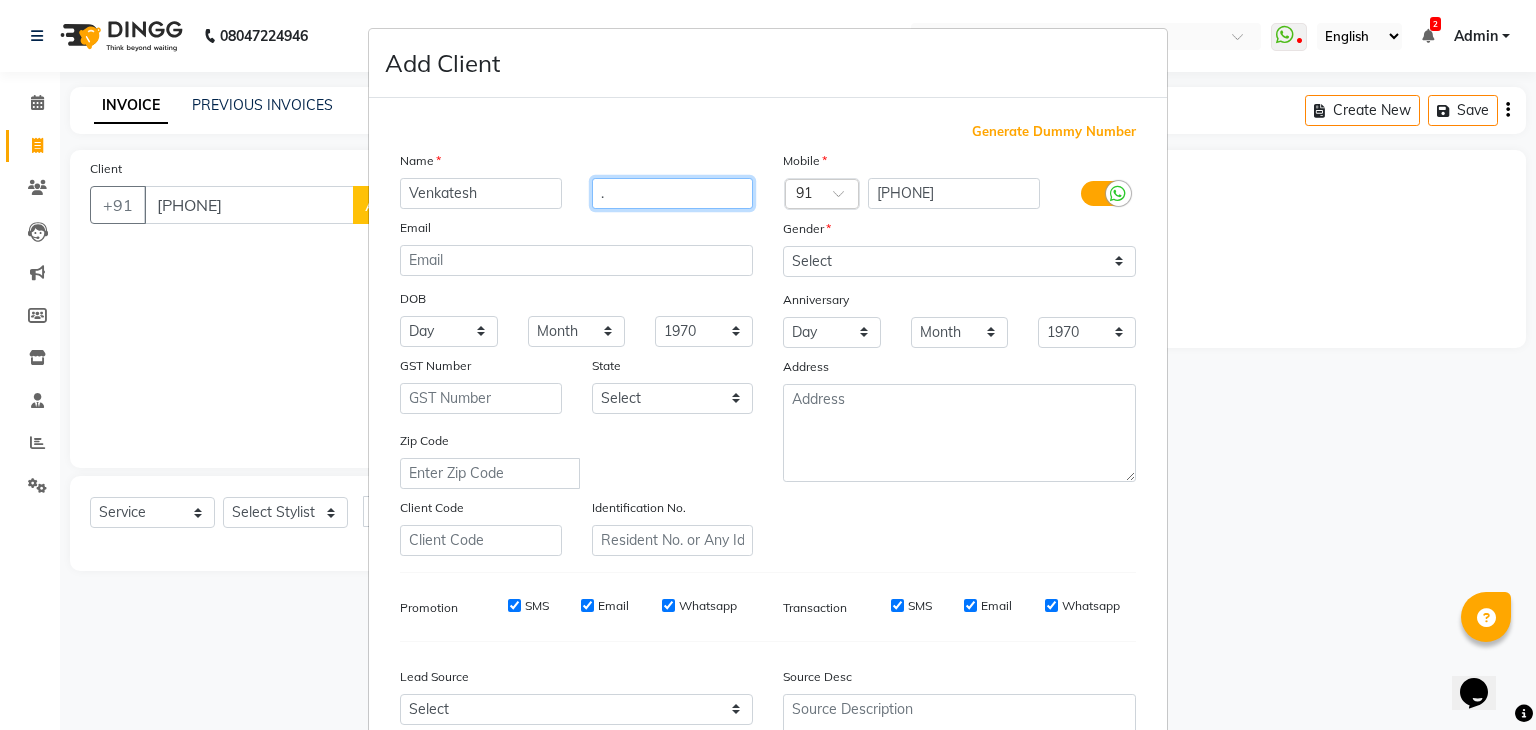 type on "." 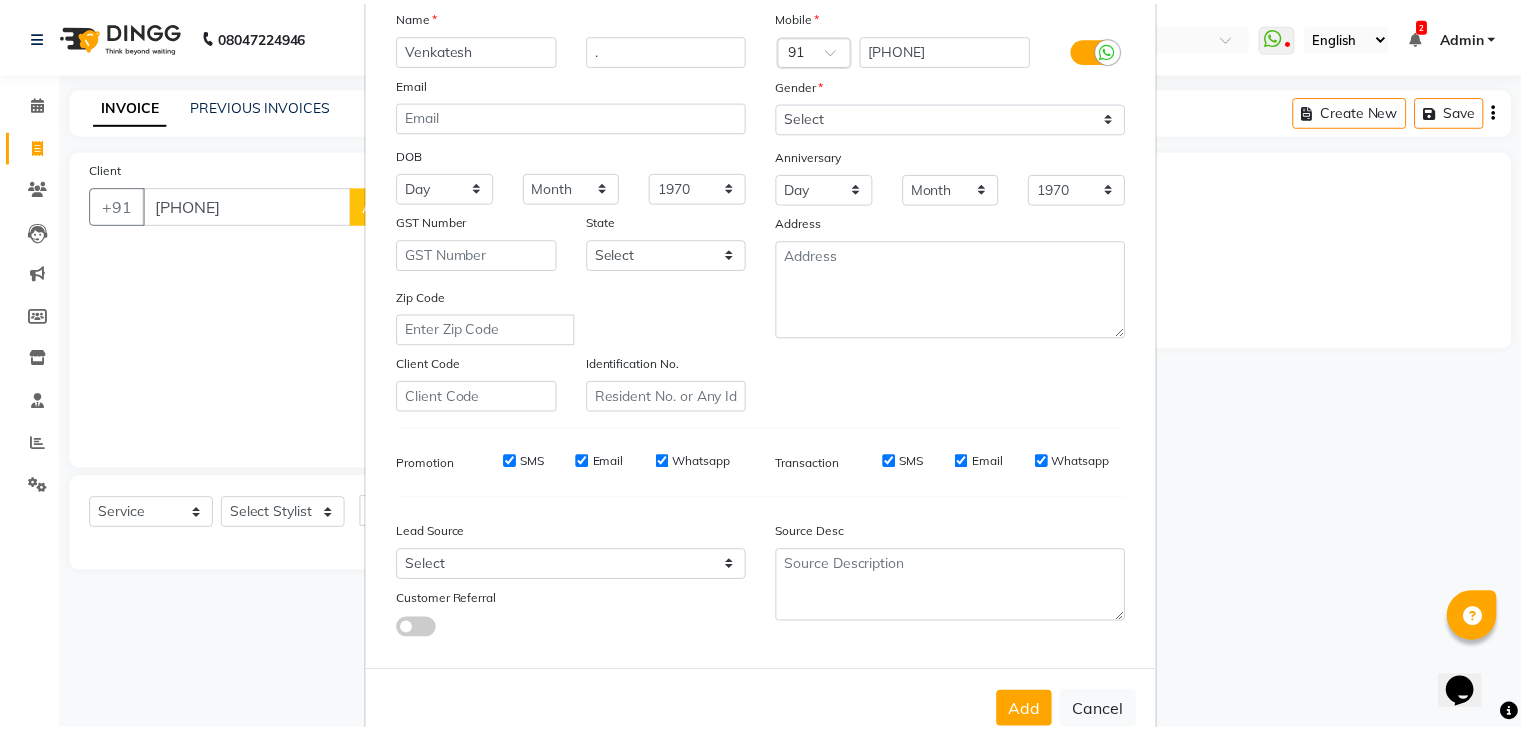 scroll, scrollTop: 203, scrollLeft: 0, axis: vertical 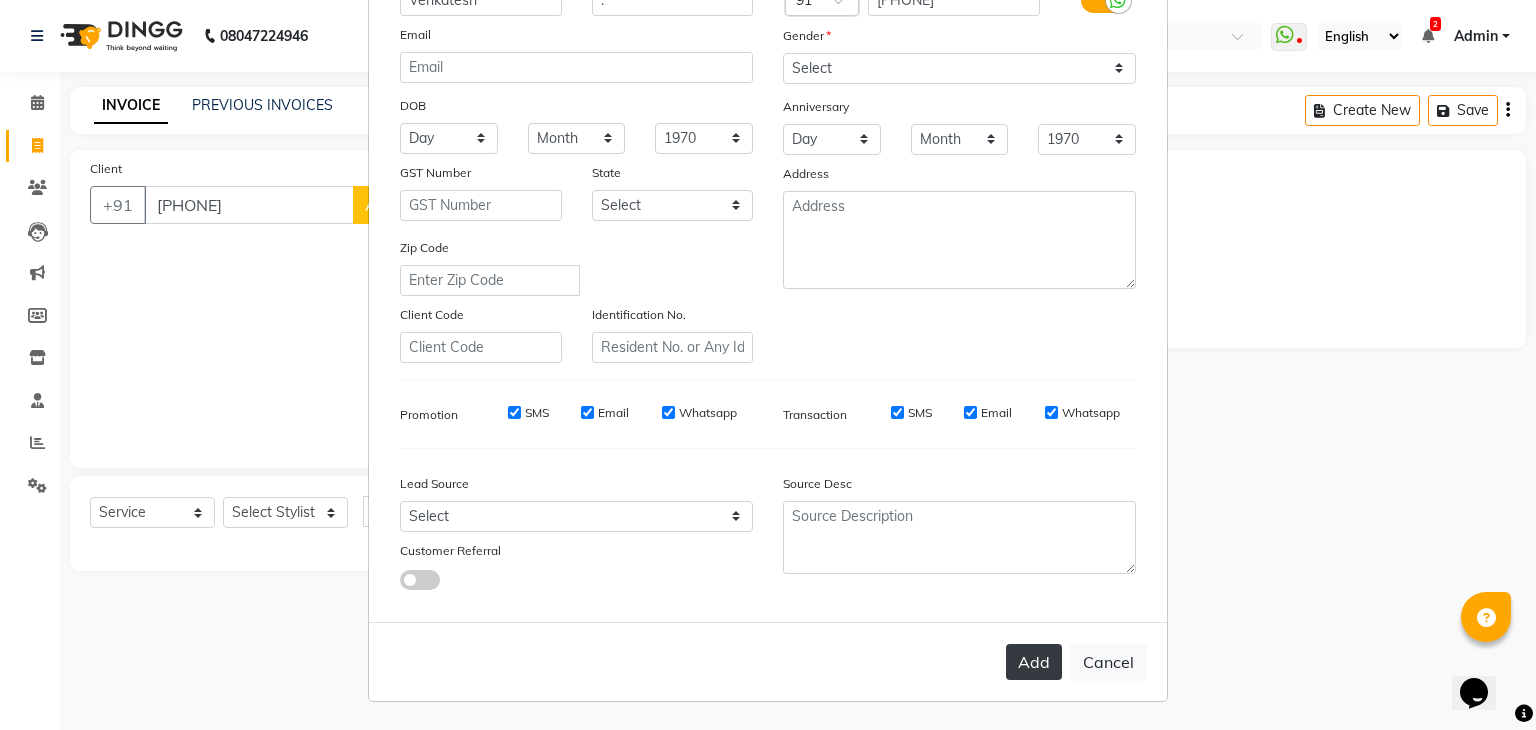 click on "Add" at bounding box center [1034, 662] 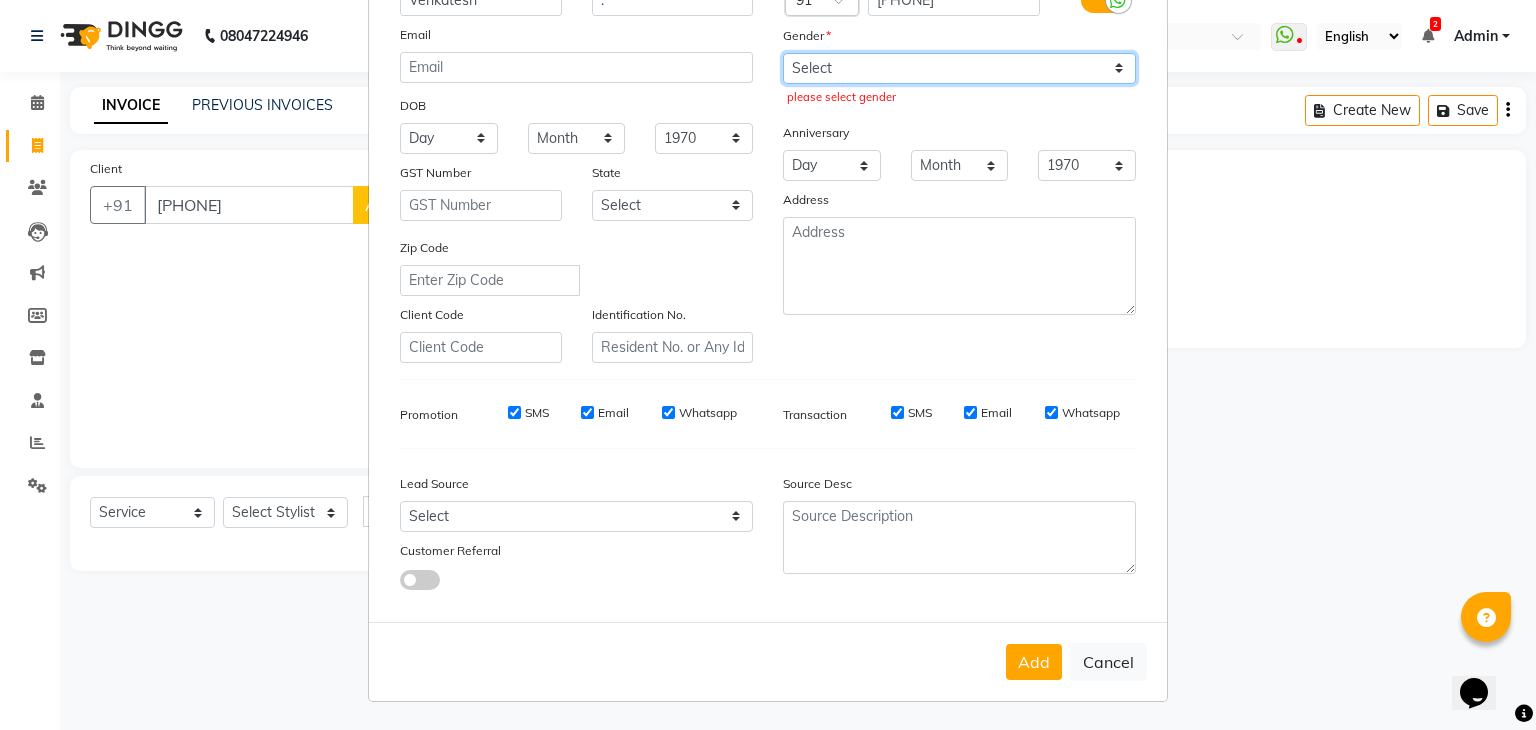 click on "Select Male Female Other Prefer Not To Say" at bounding box center (959, 68) 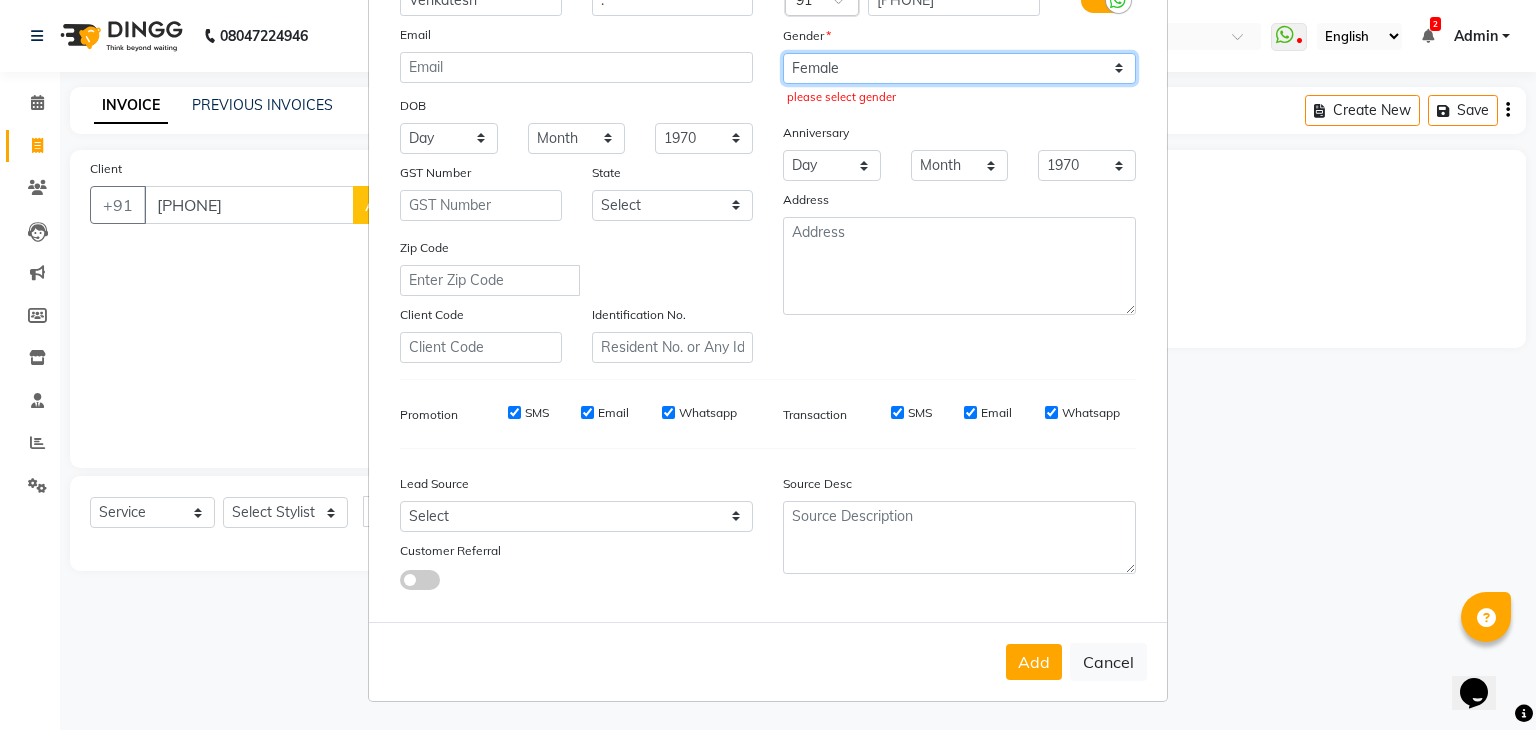click on "Select Male Female Other Prefer Not To Say" at bounding box center (959, 68) 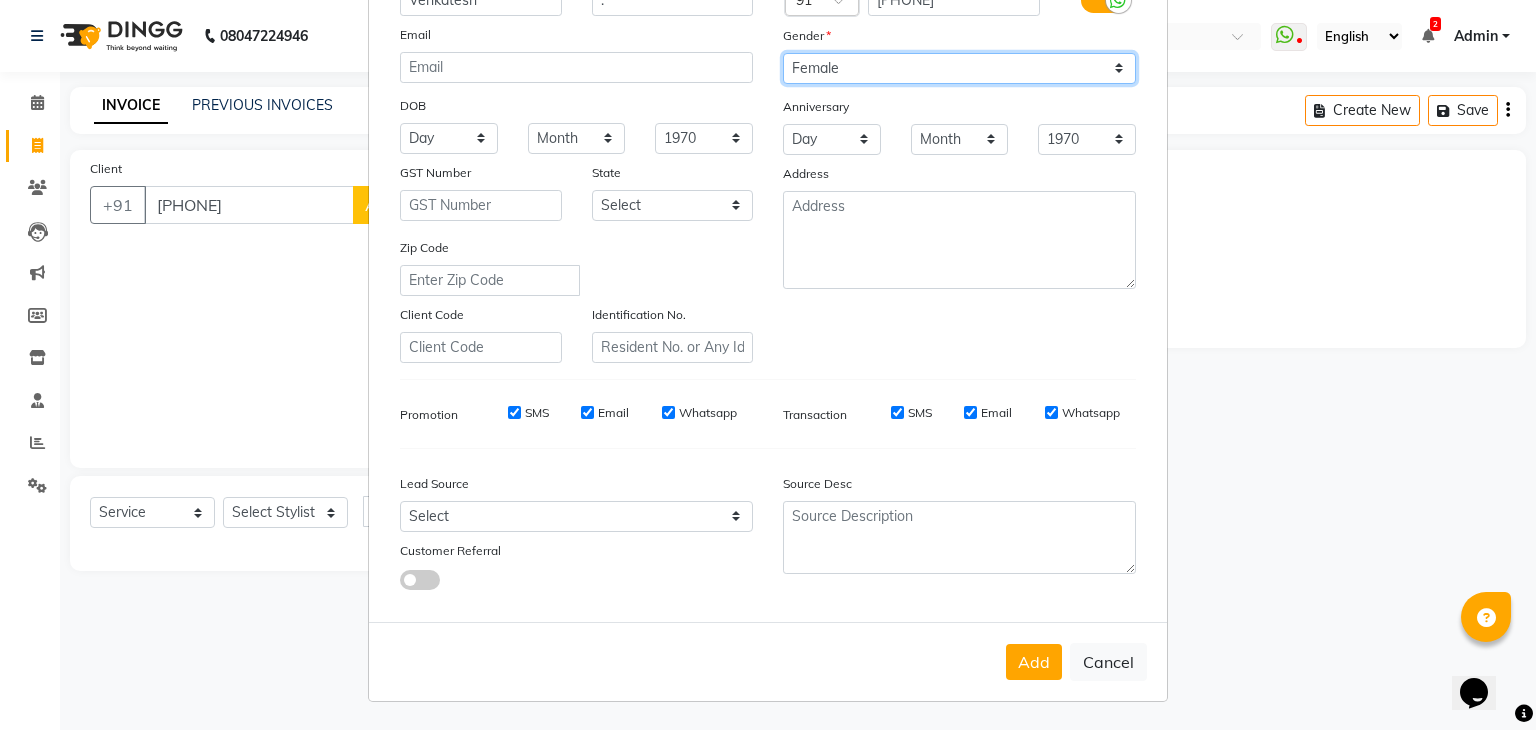 click on "Select Male Female Other Prefer Not To Say" at bounding box center (959, 68) 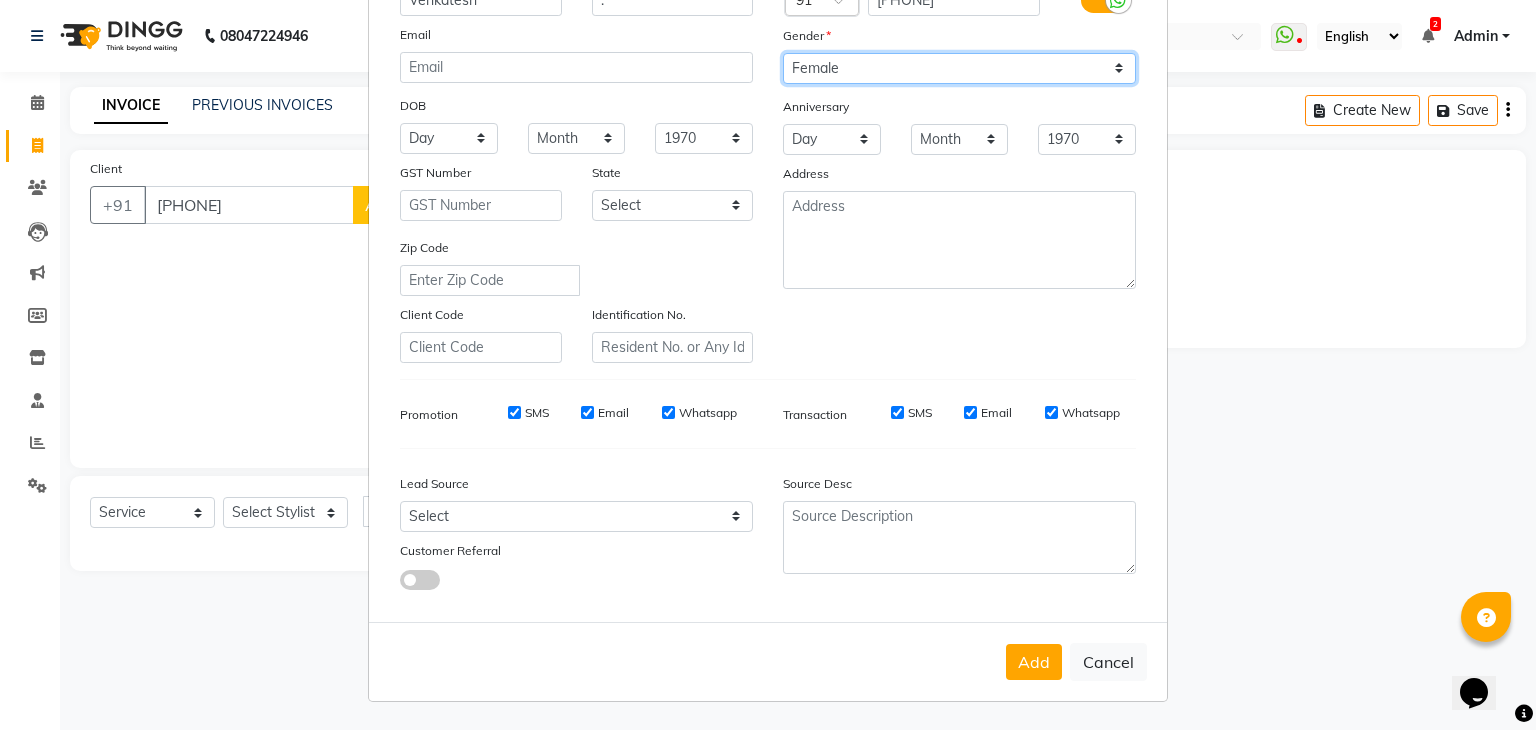 select on "male" 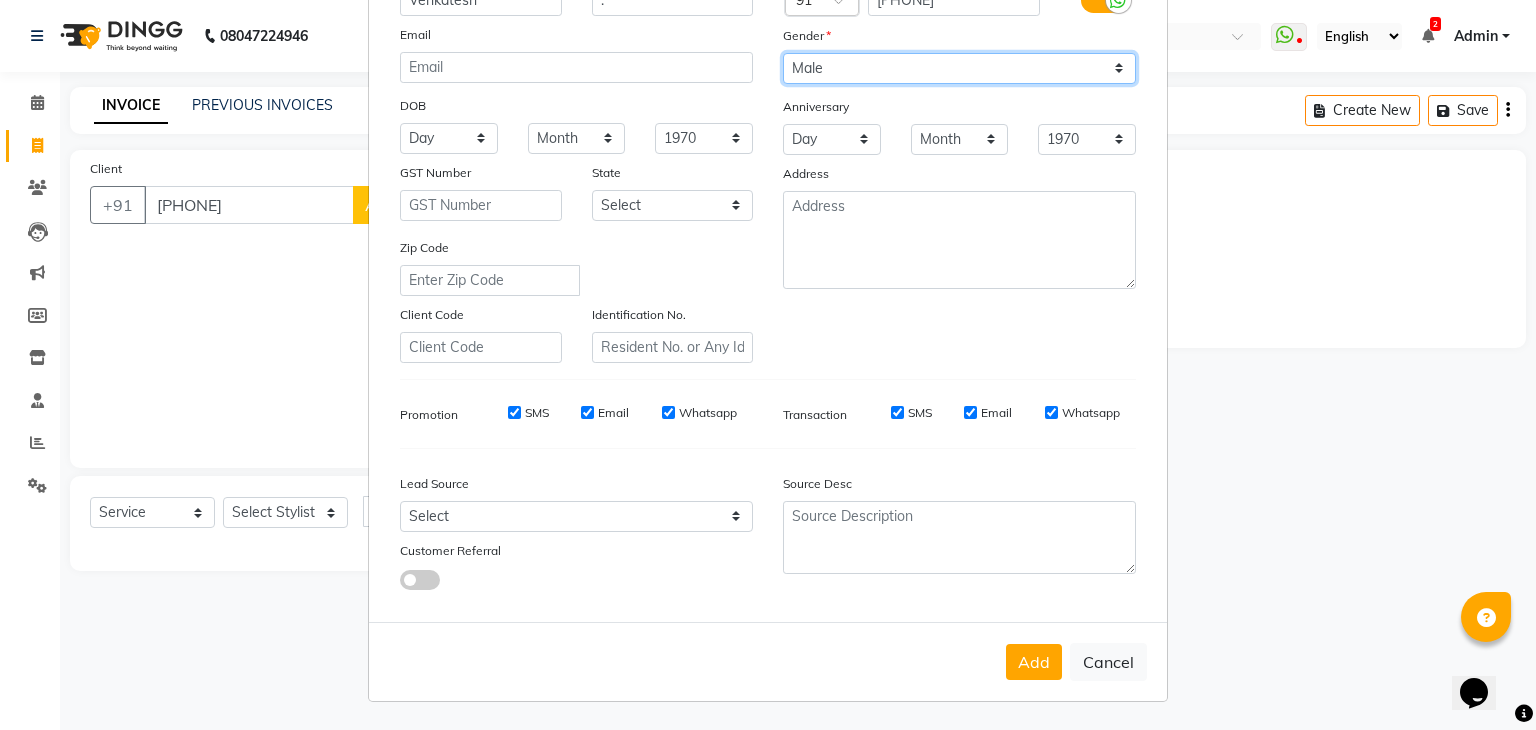 click on "Select Male Female Other Prefer Not To Say" at bounding box center (959, 68) 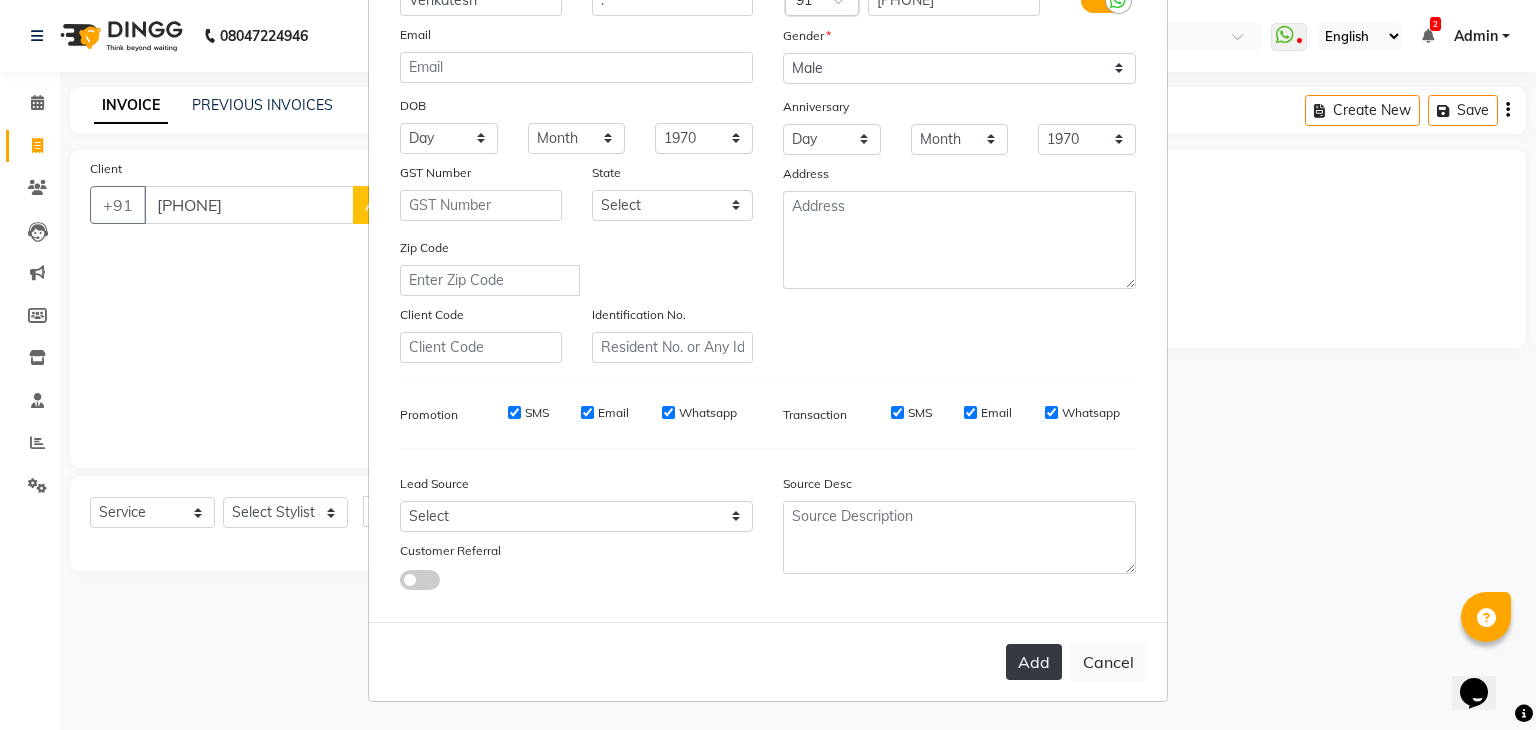 click on "Add" at bounding box center [1034, 662] 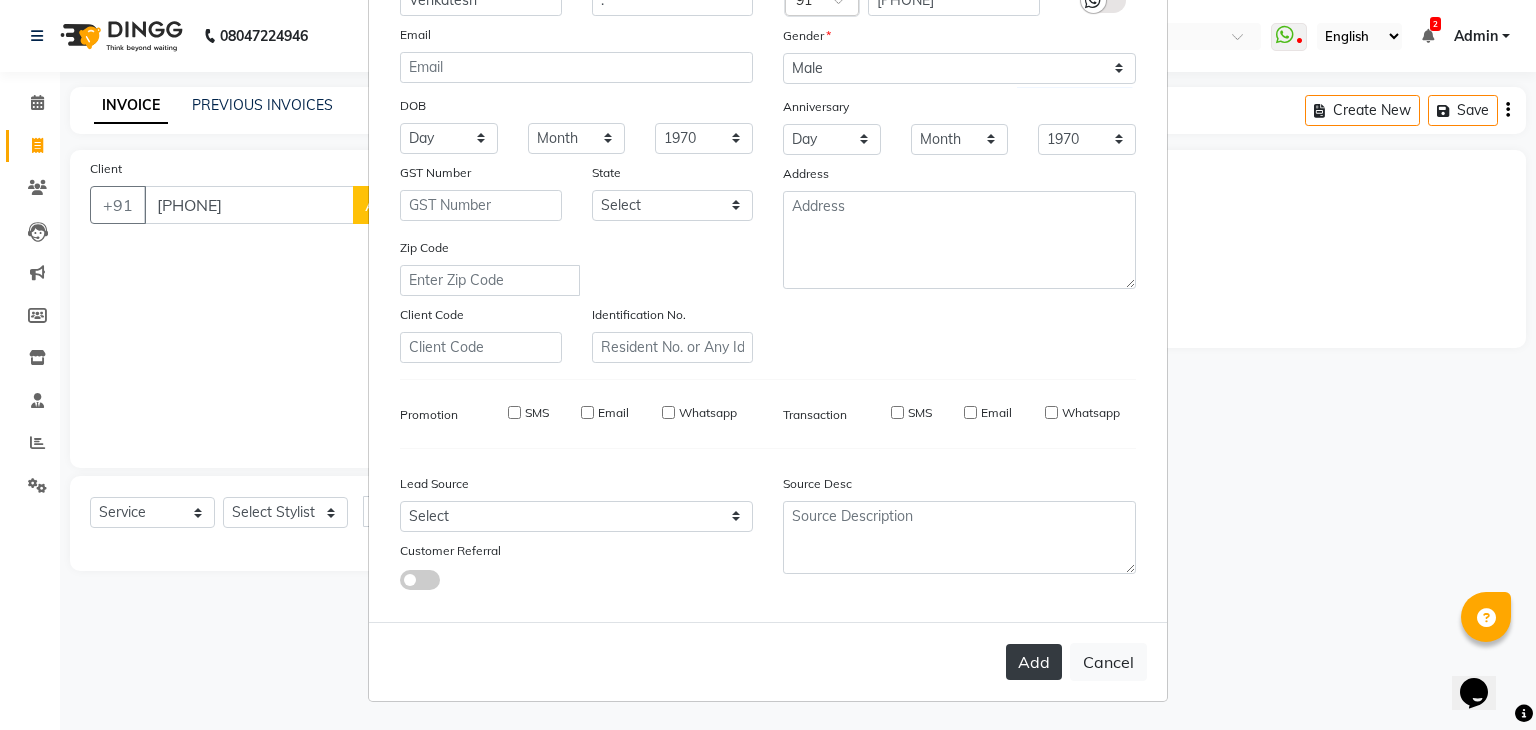 type 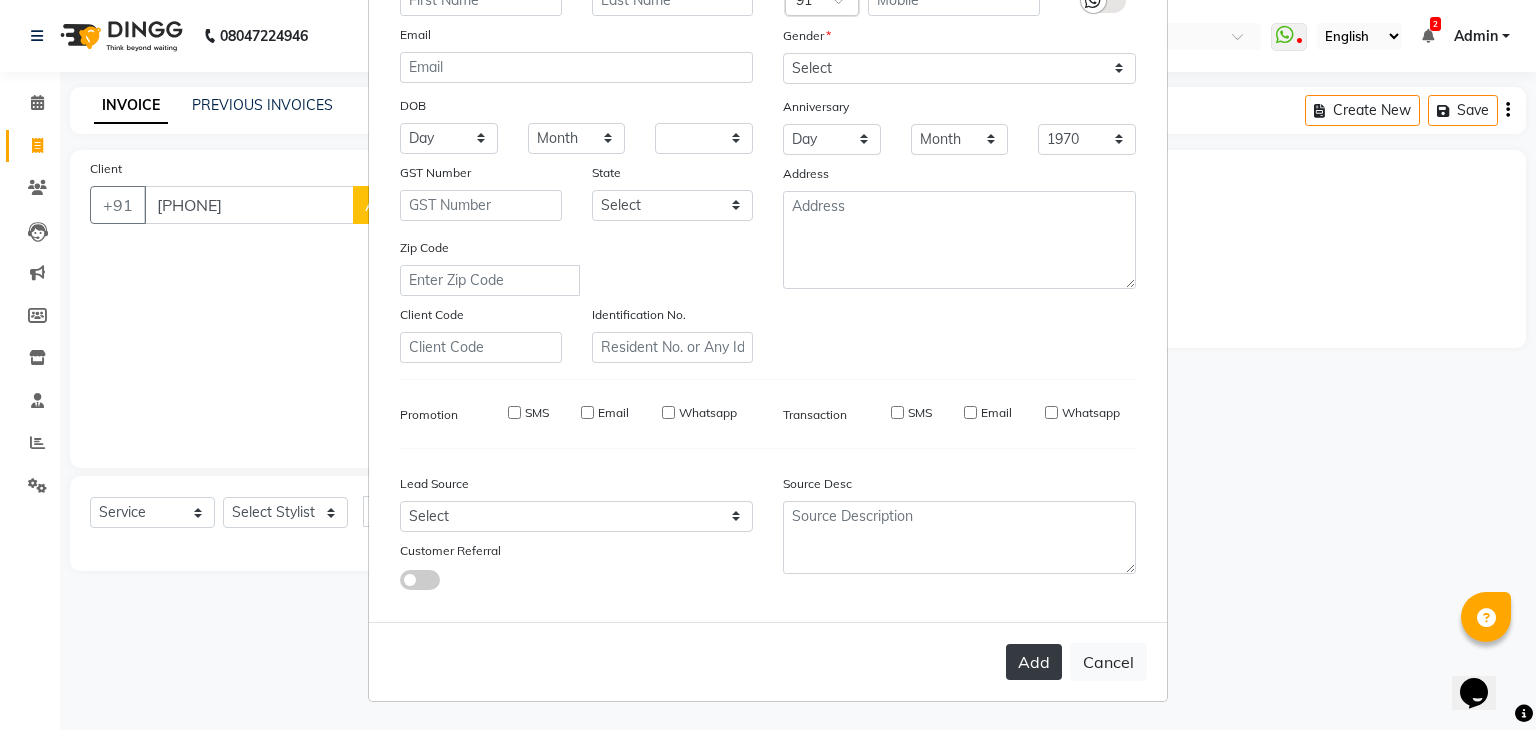 select 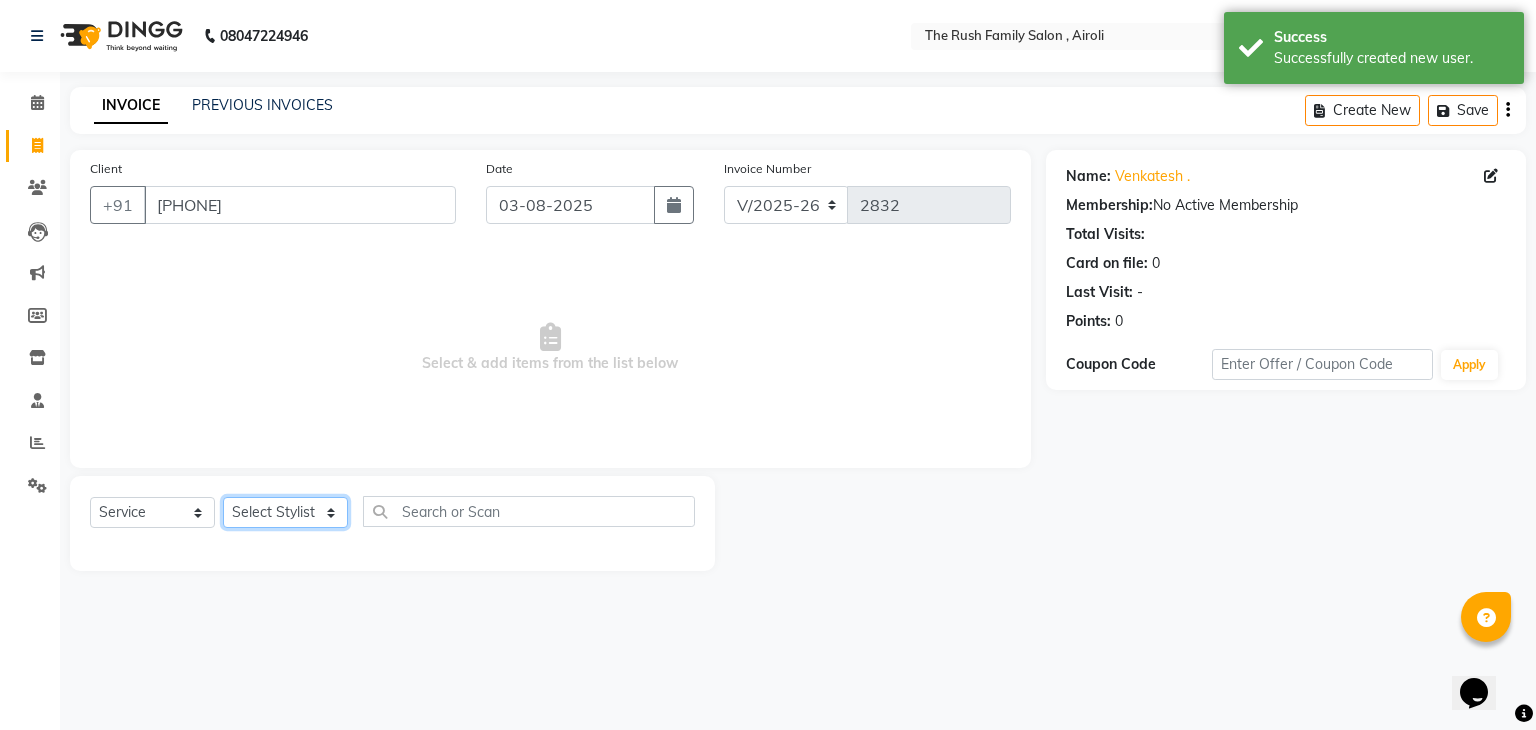 click on "Select Stylist Ajaz Alvira Danish Guddi Jayesh Josh  mumtaz Naeem Neha Riya    Rush Swati" 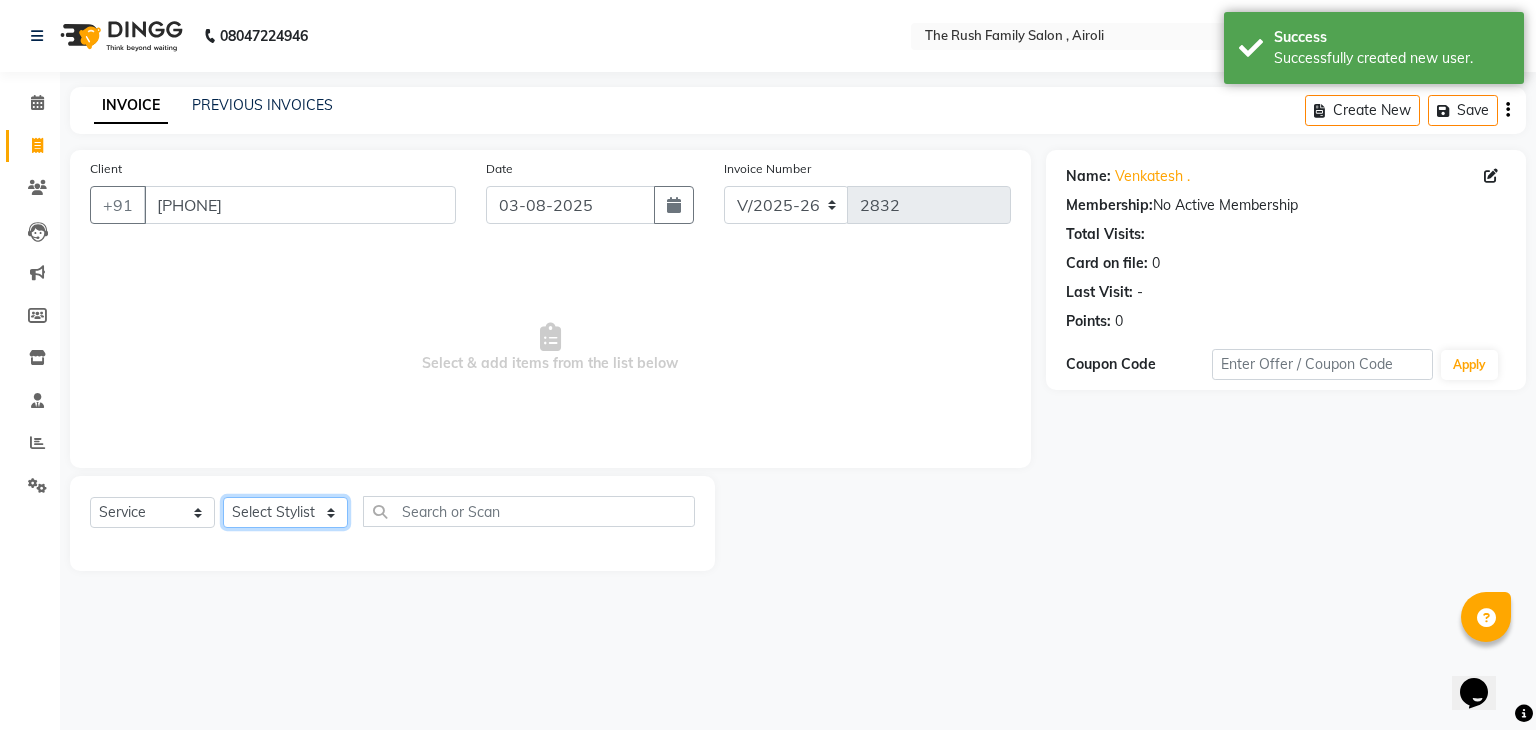 select on "65380" 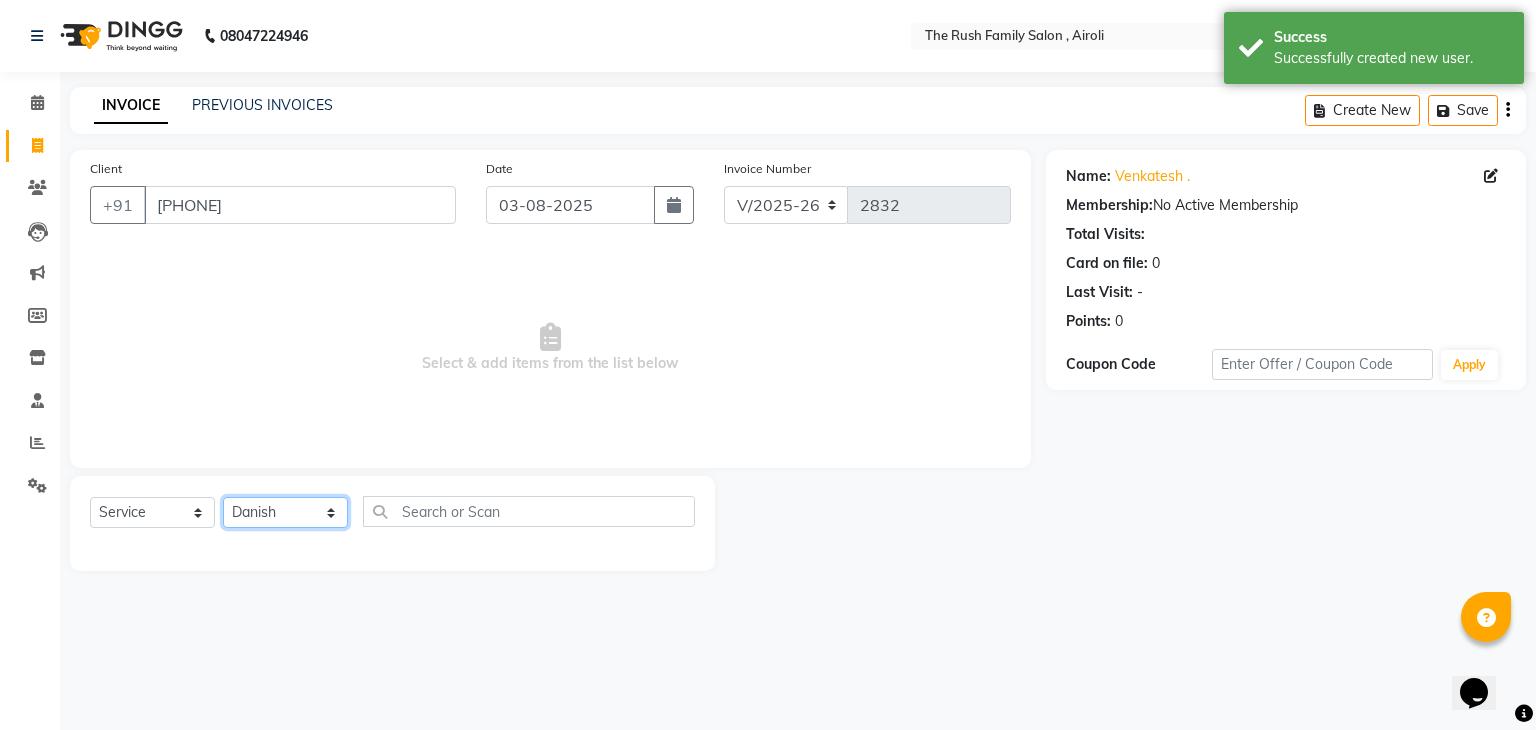 click on "Select Stylist Ajaz Alvira Danish Guddi Jayesh Josh  mumtaz Naeem Neha Riya    Rush Swati" 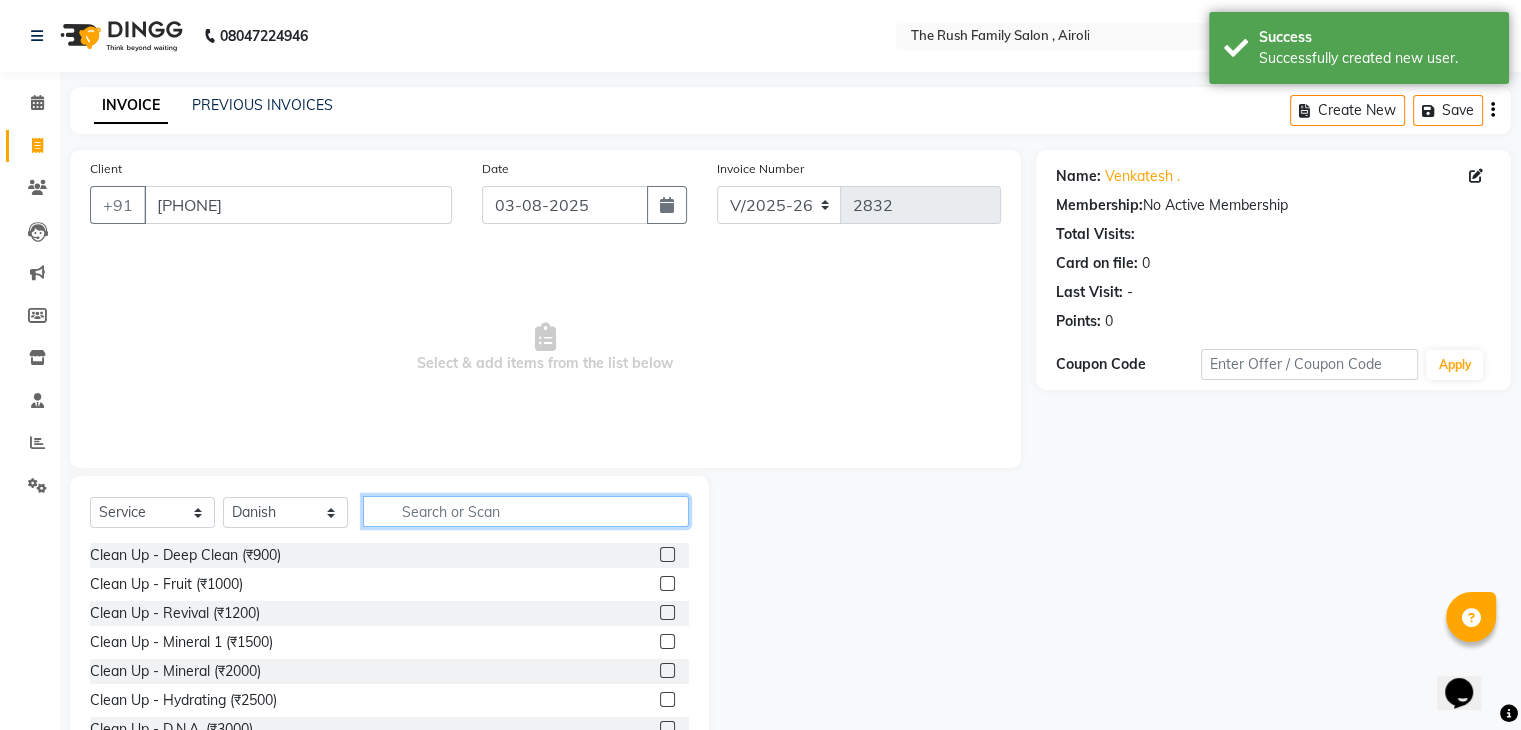 click 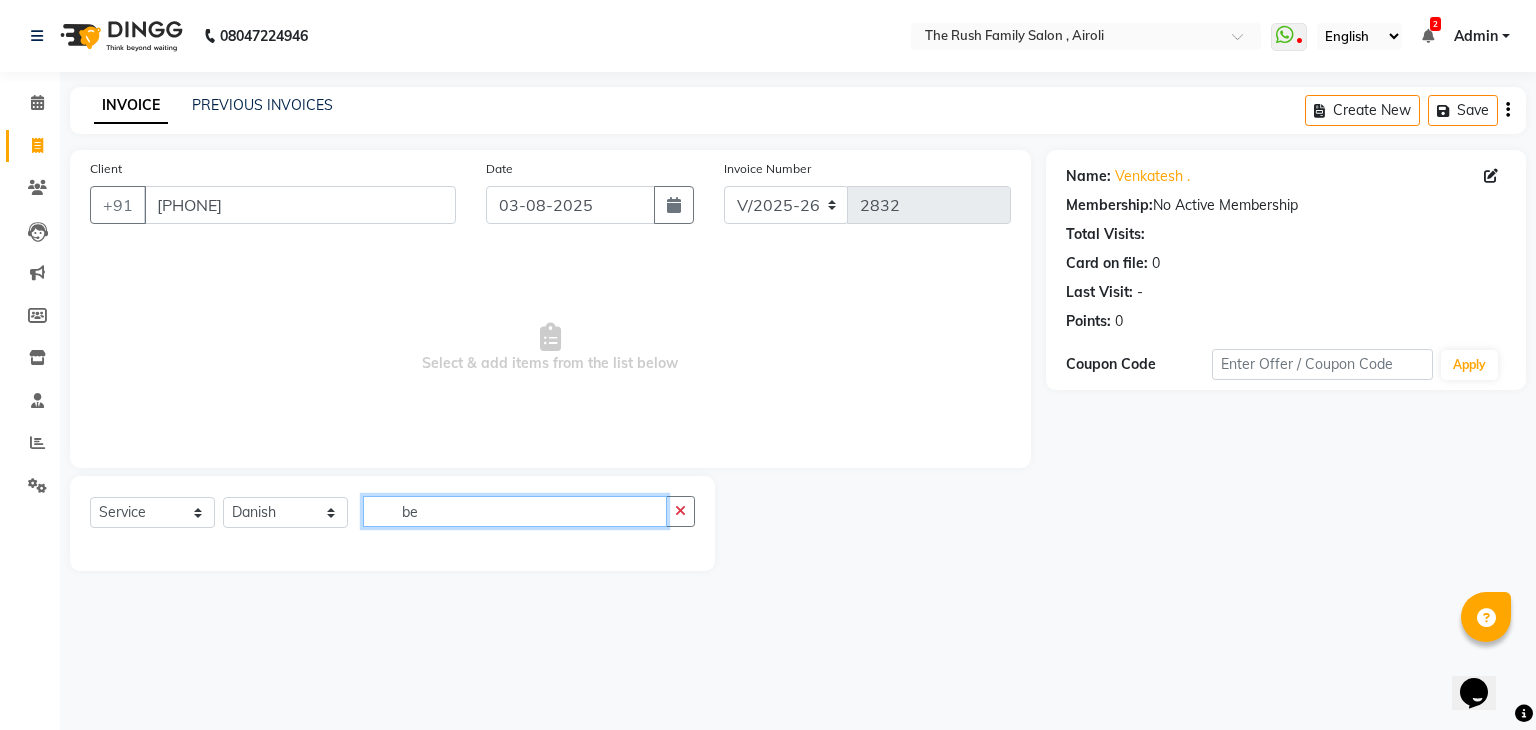 type on "b" 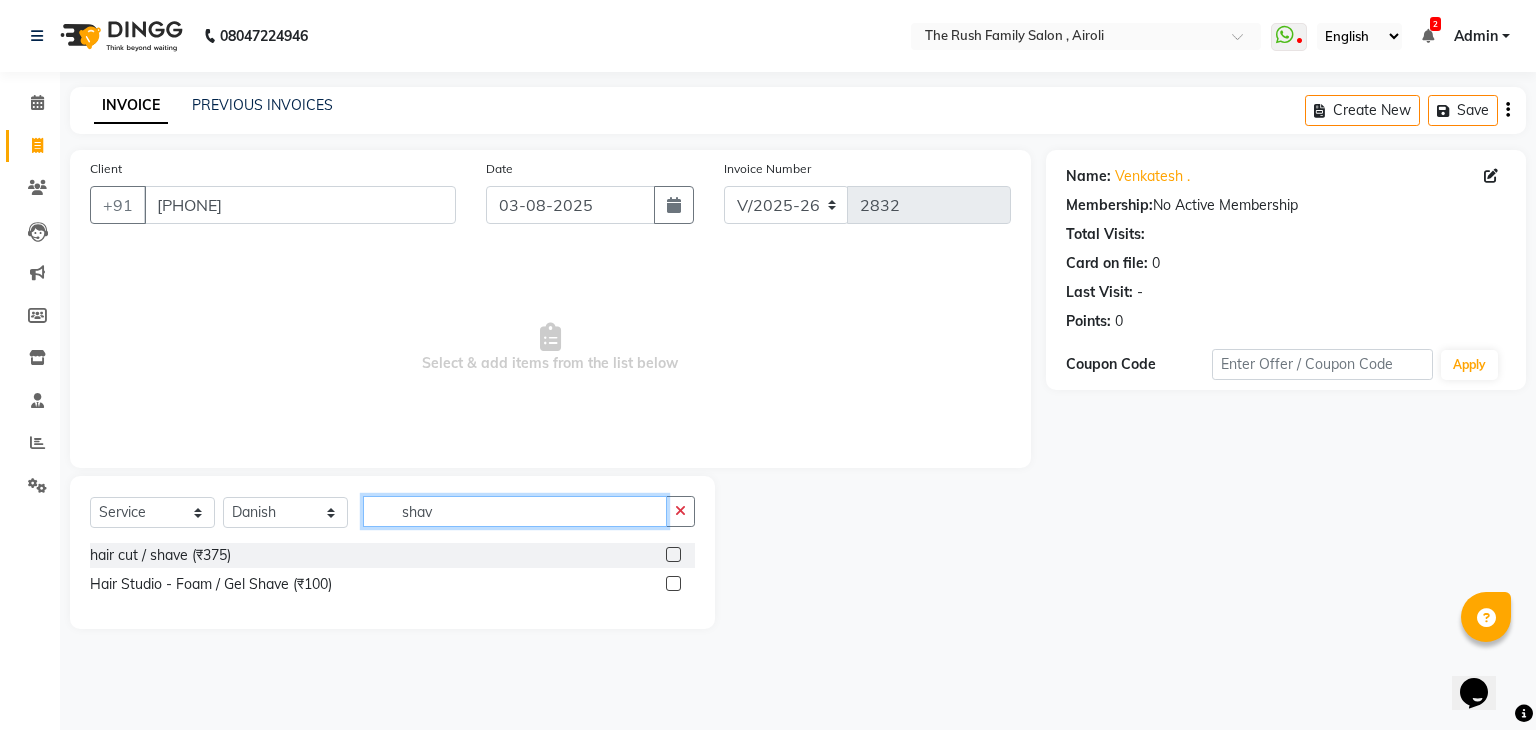 type on "shav" 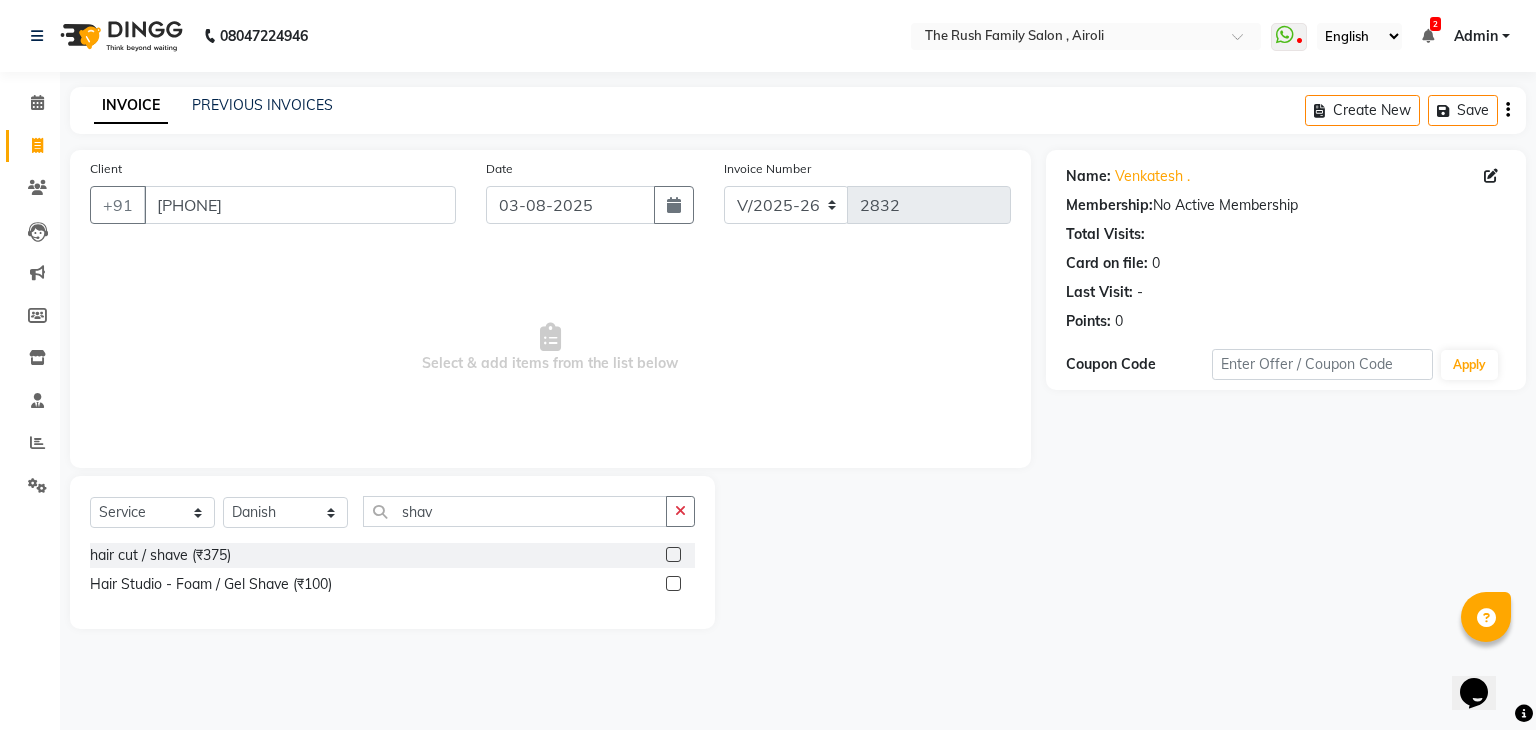 click 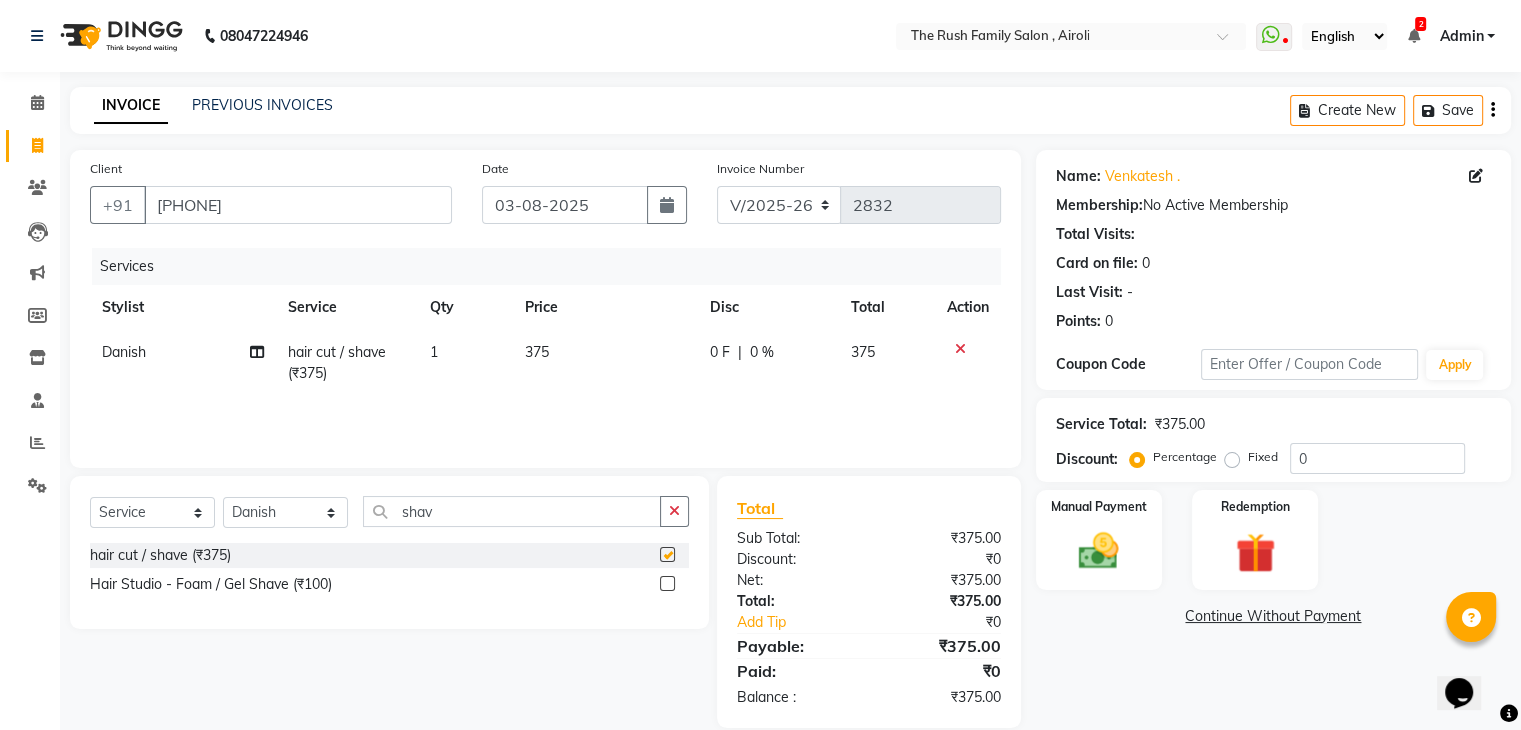 checkbox on "false" 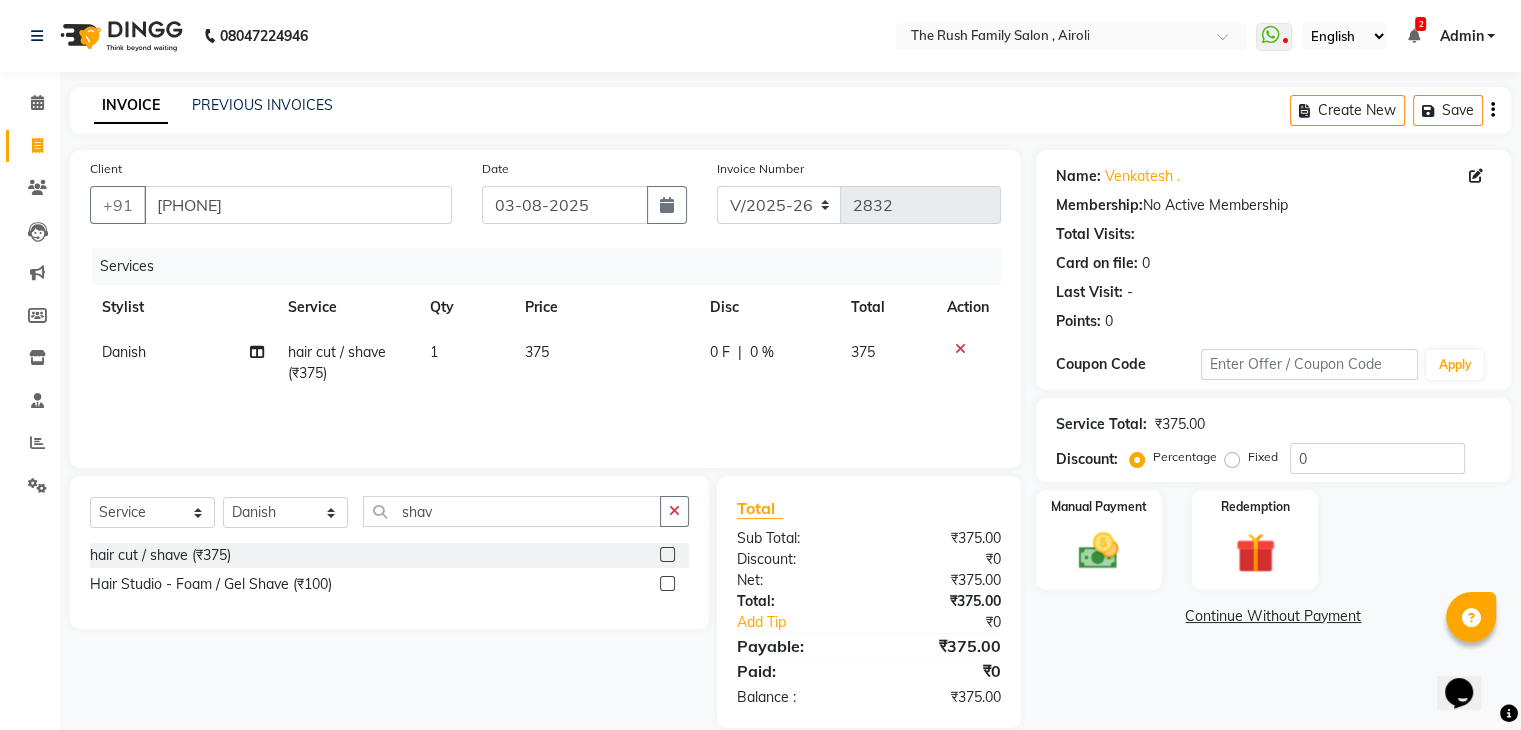 click on "0 F" 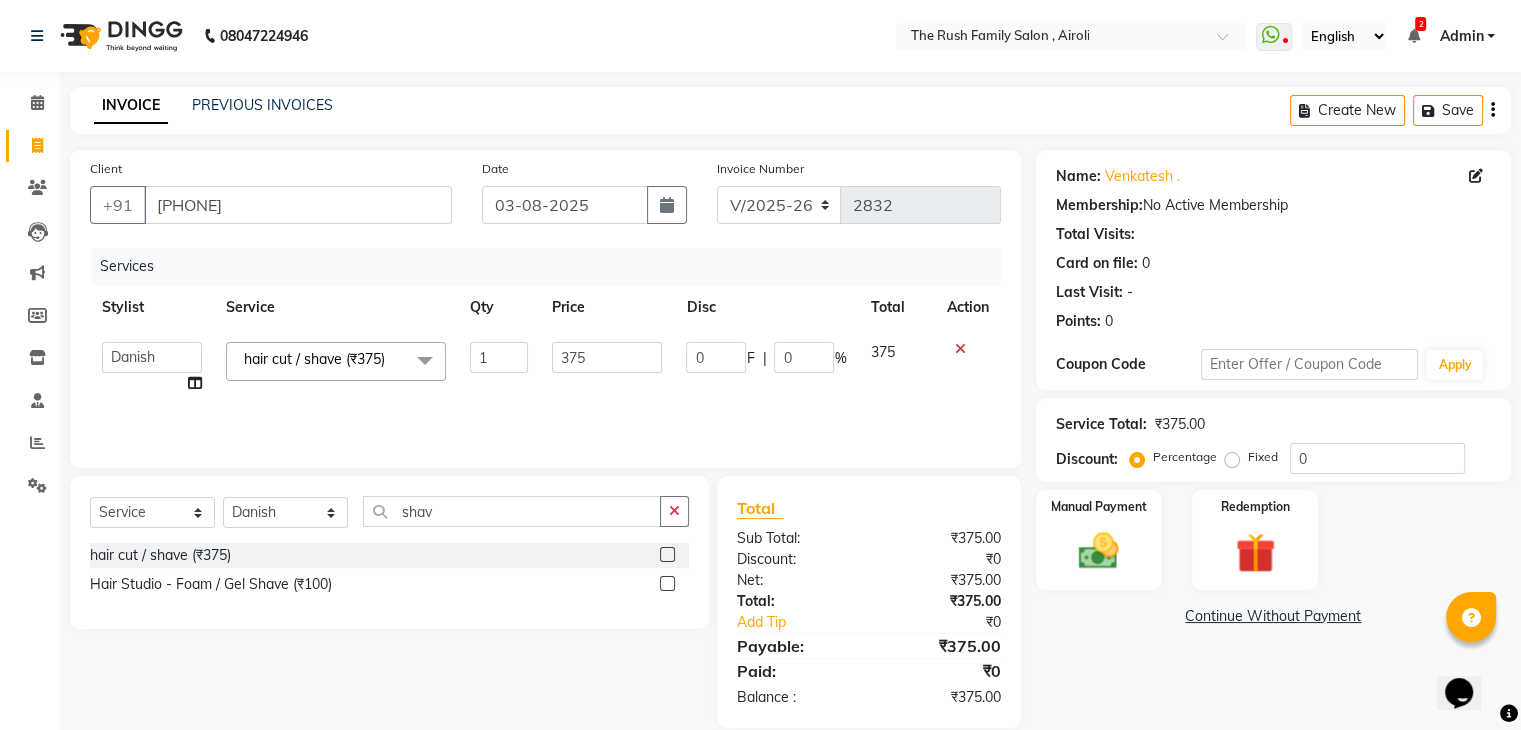click on "0" 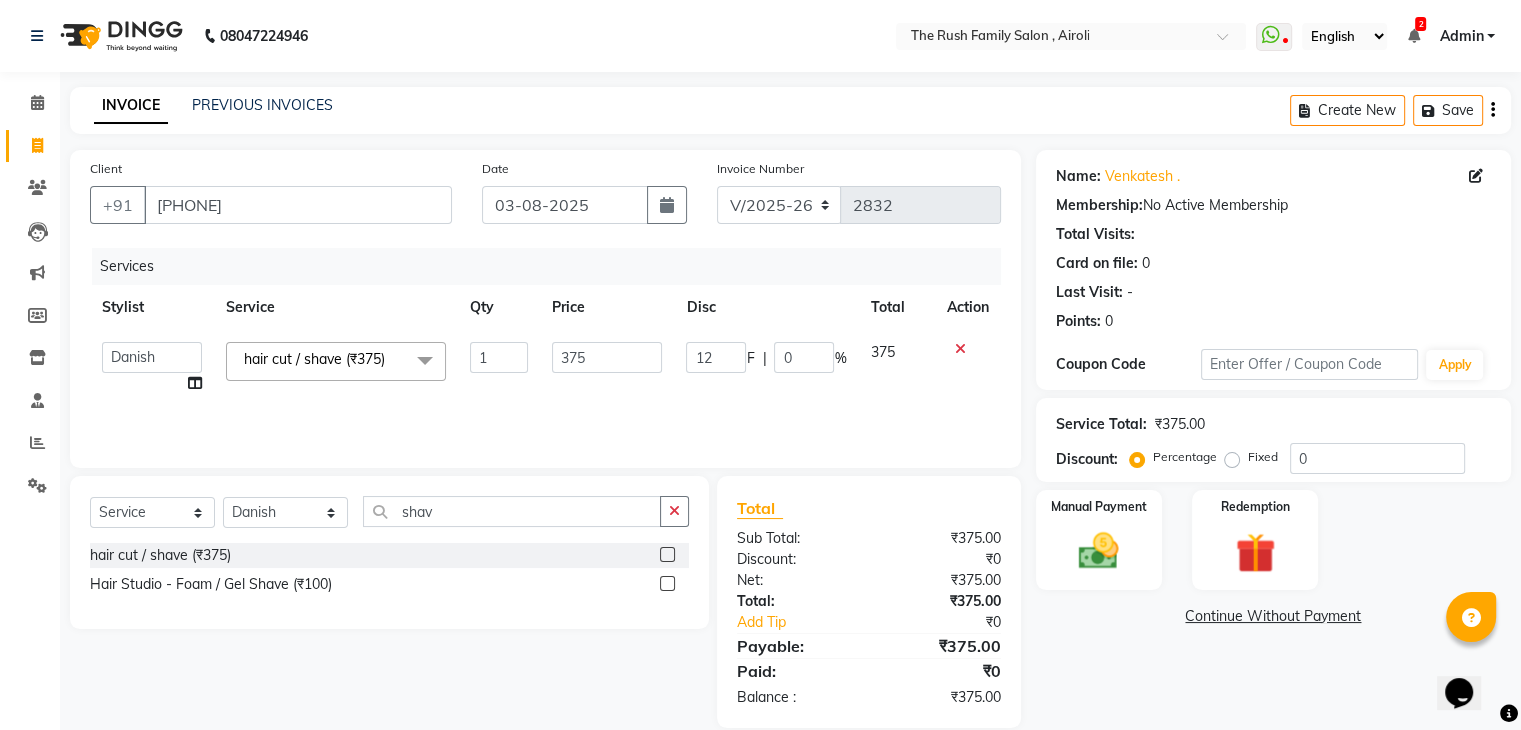 type on "125" 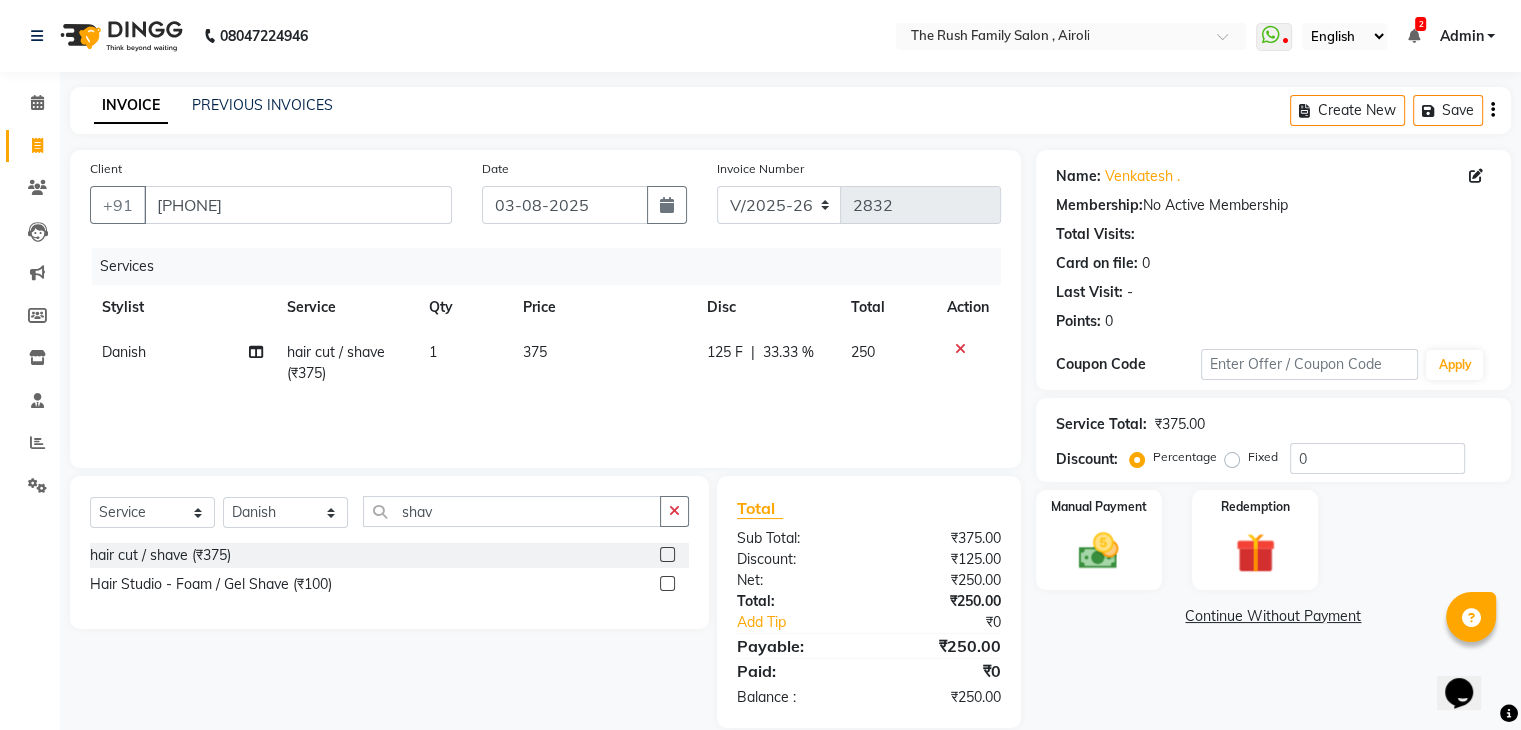 click on "[FIRST] [SERVICE] [SERVICE] [NUMBER] [NUMBER] [NUMBER] [PERCENTAGE] [NUMBER]" 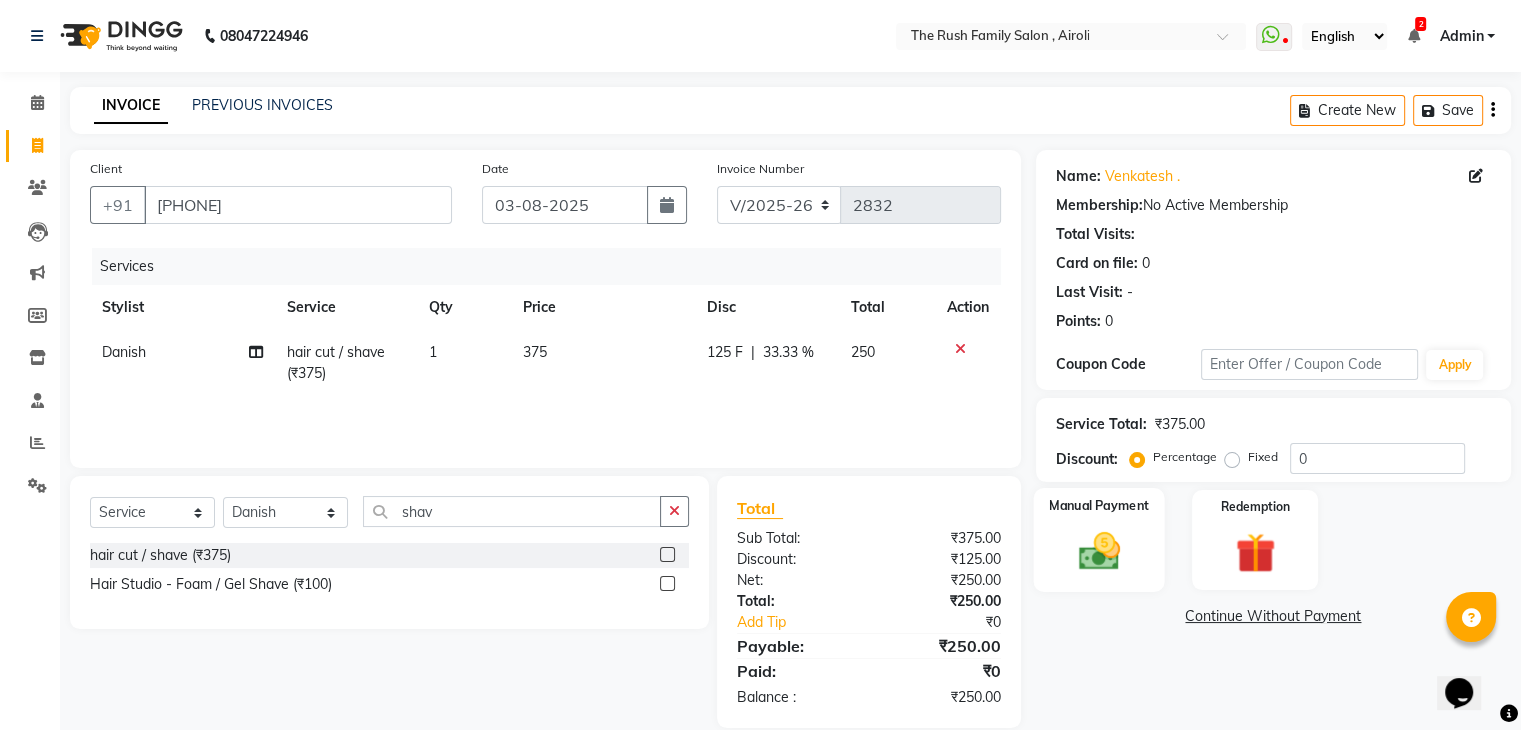 click on "Manual Payment" 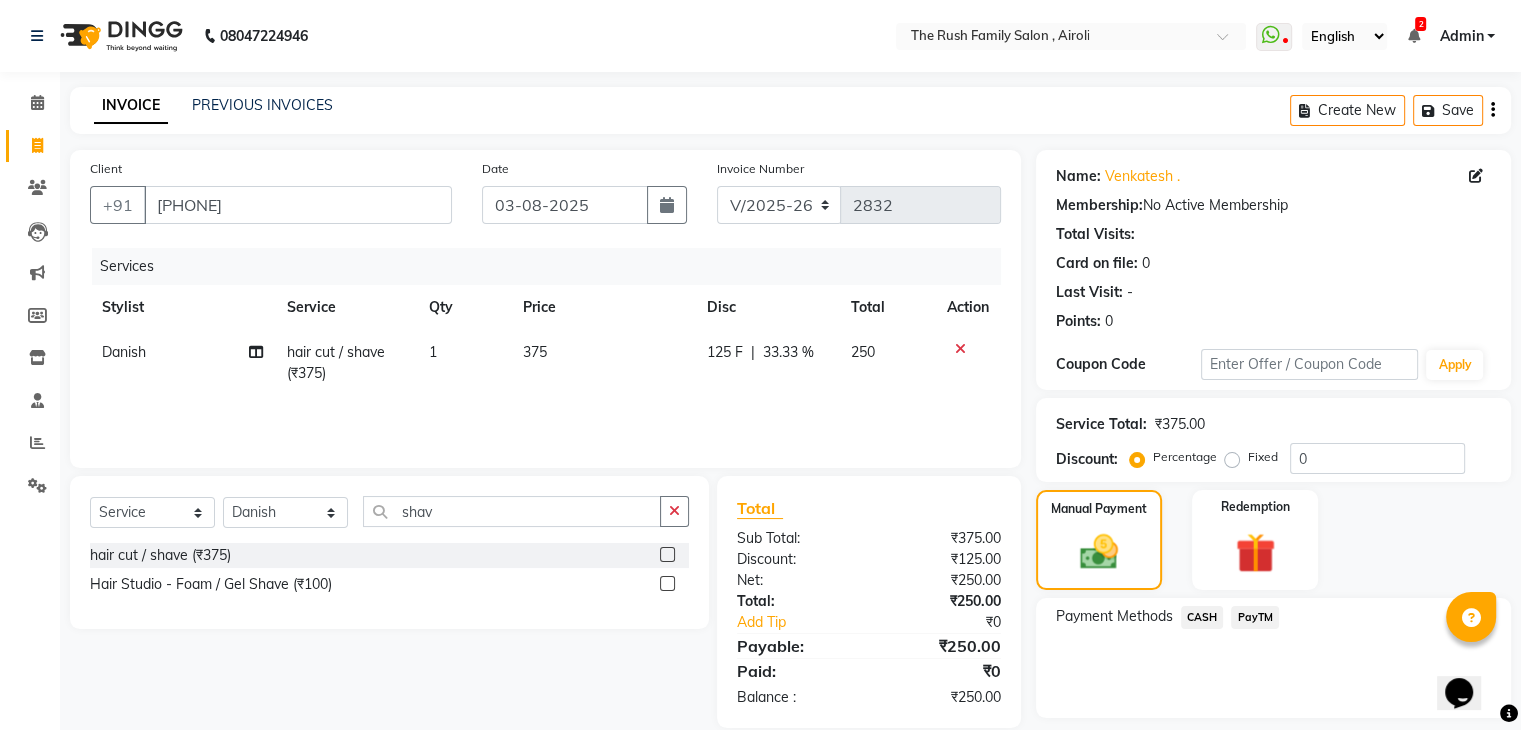 click on "PayTM" 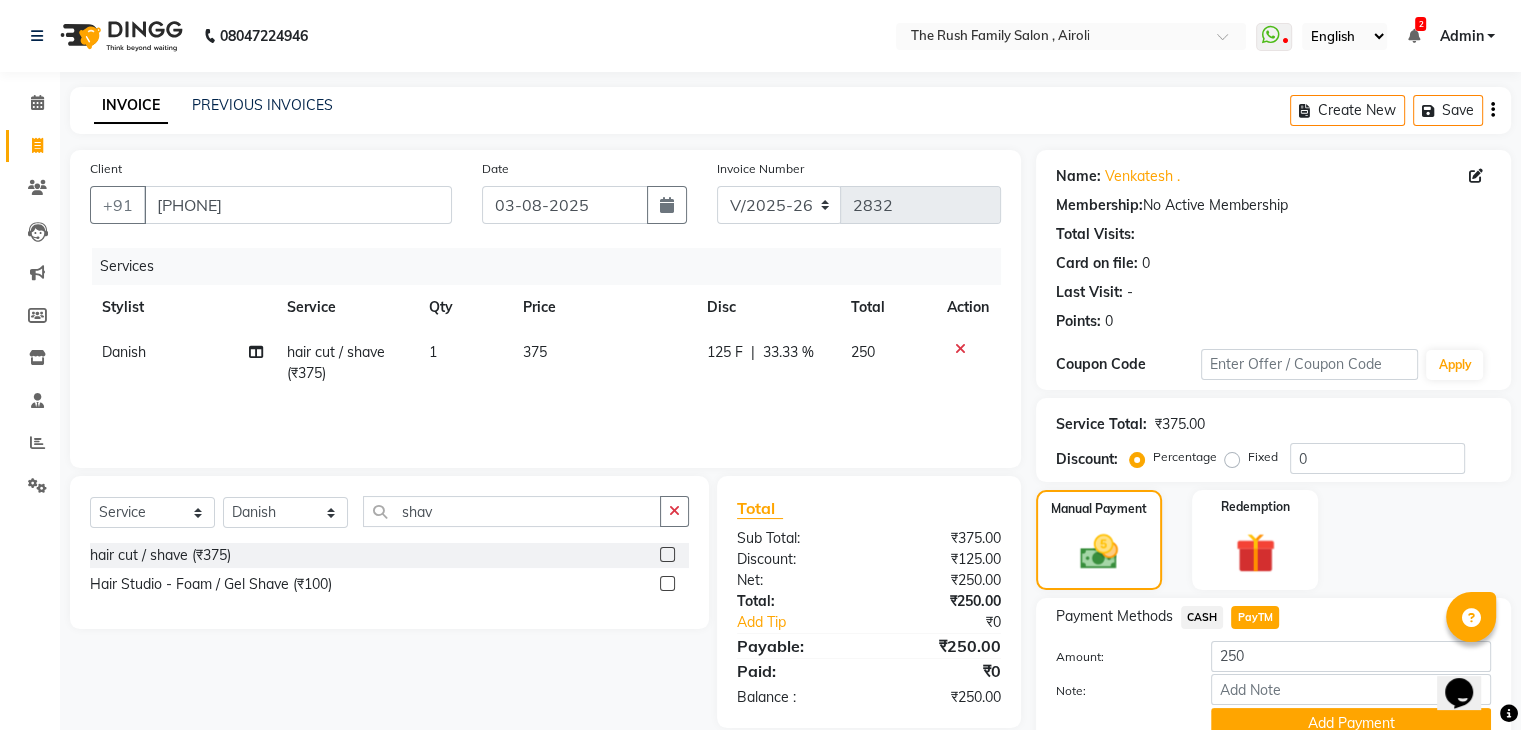scroll, scrollTop: 89, scrollLeft: 0, axis: vertical 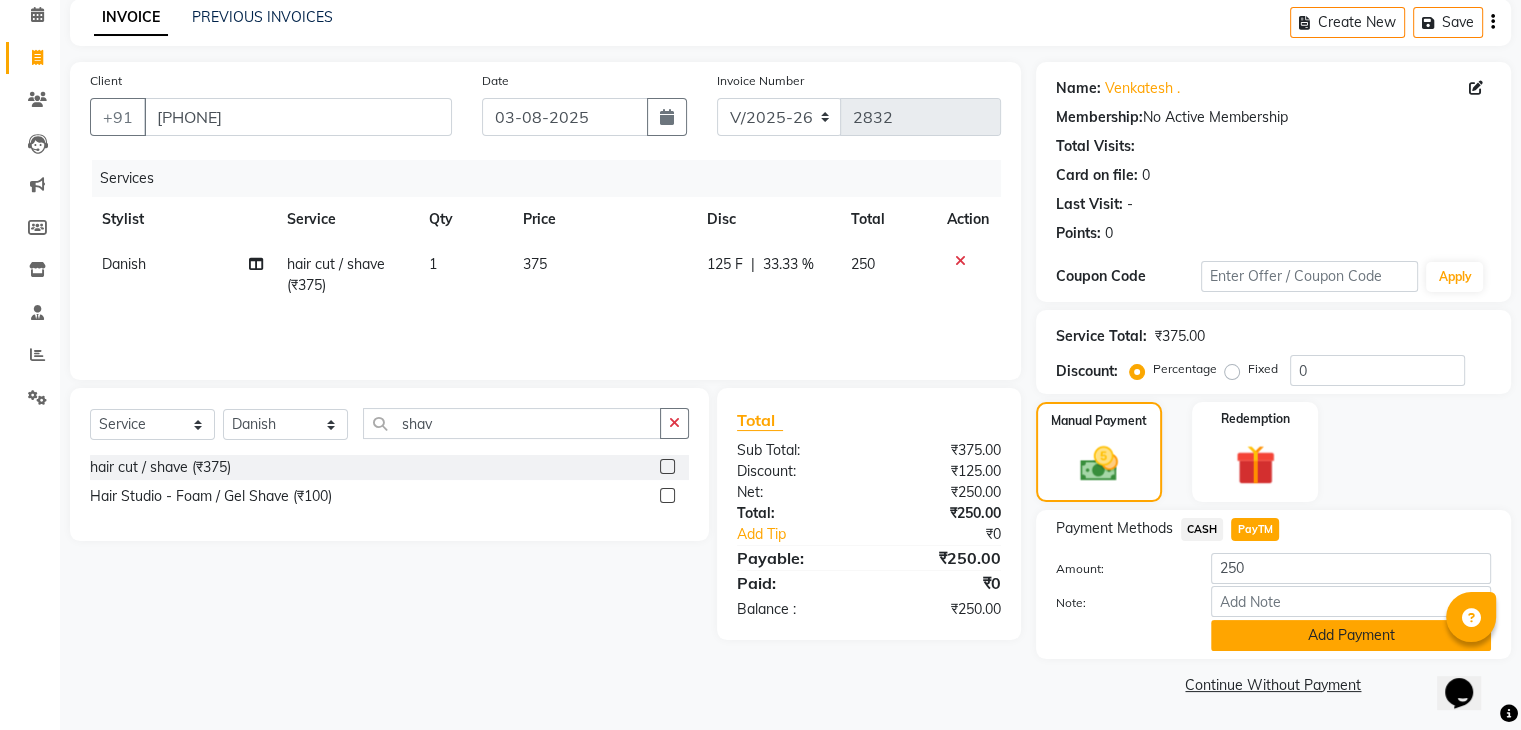 click on "Add Payment" 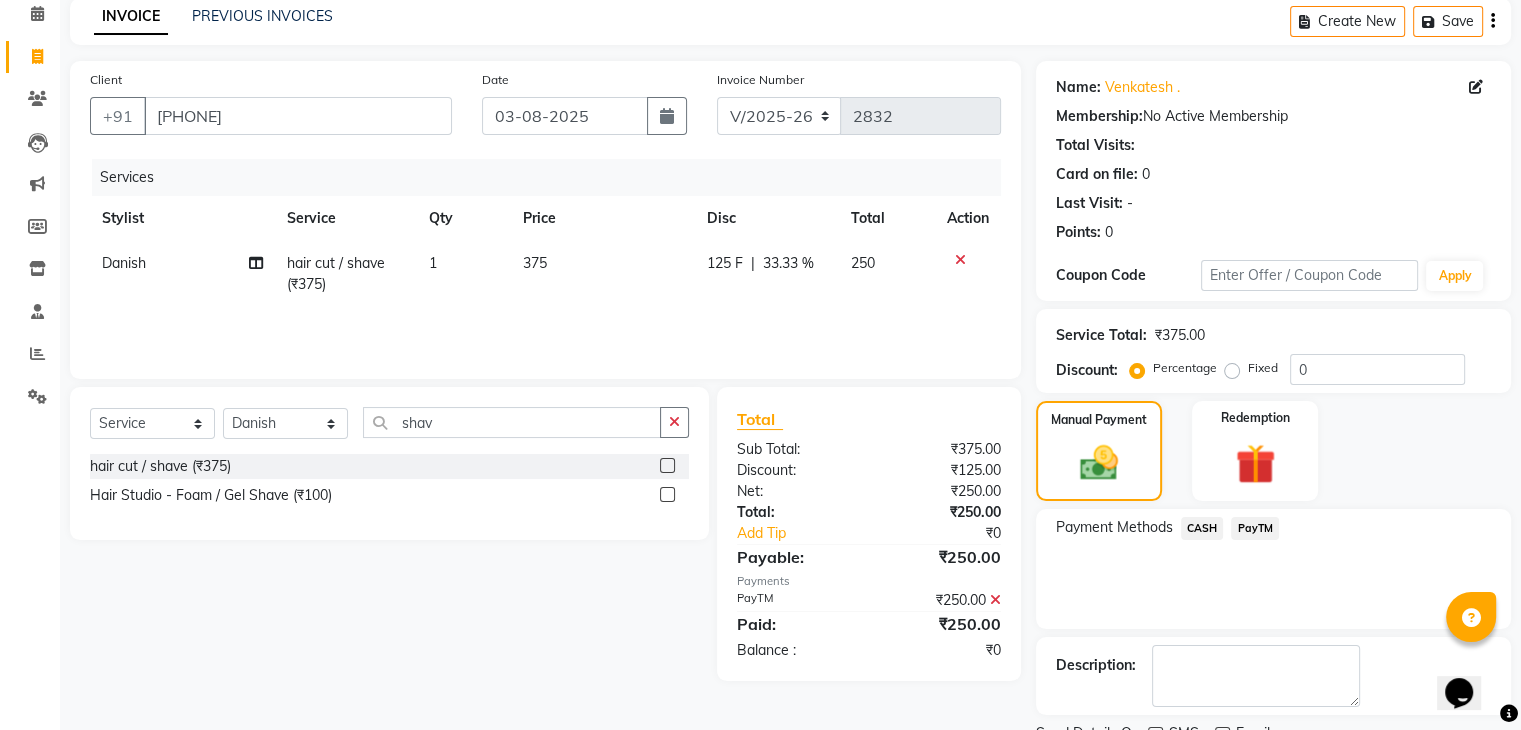 scroll, scrollTop: 171, scrollLeft: 0, axis: vertical 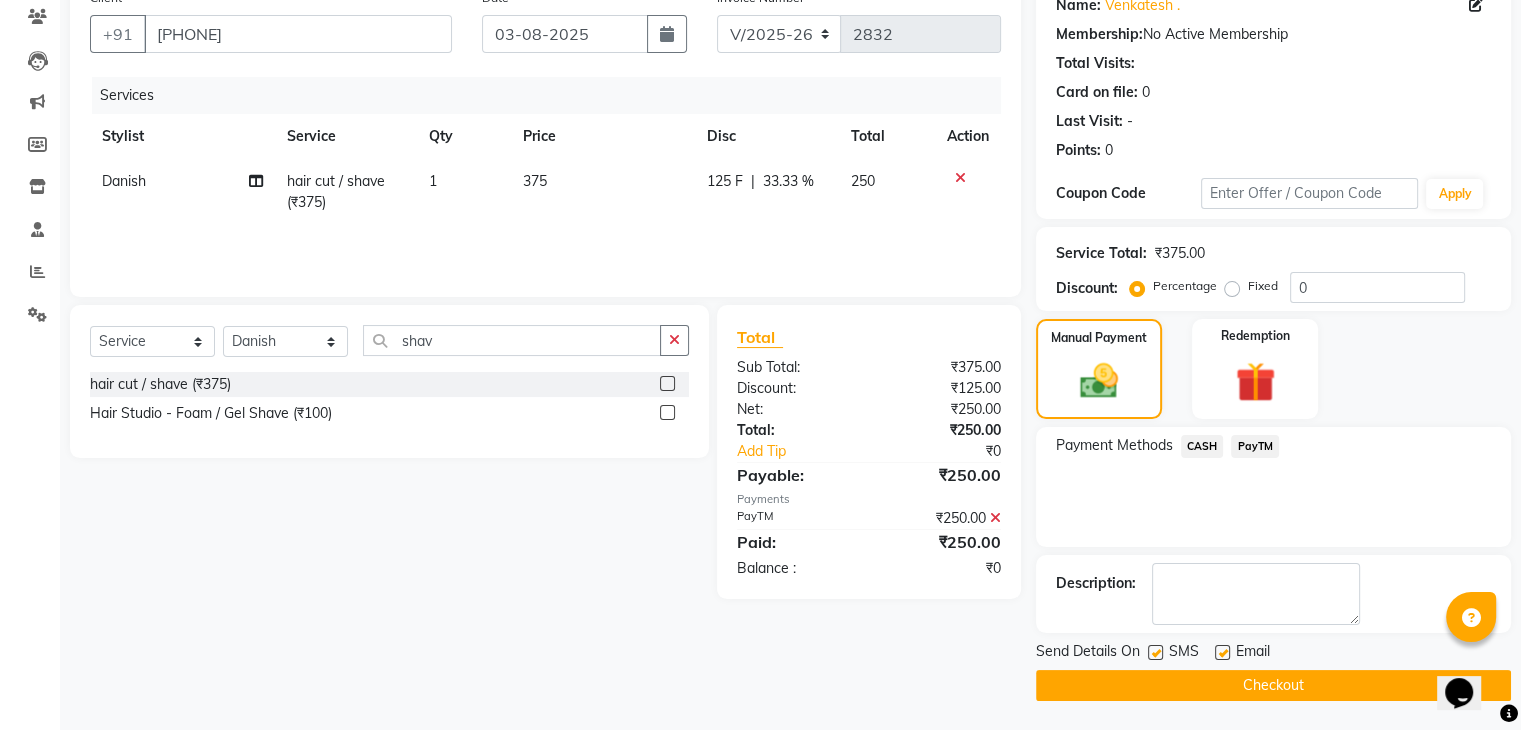 click on "Checkout" 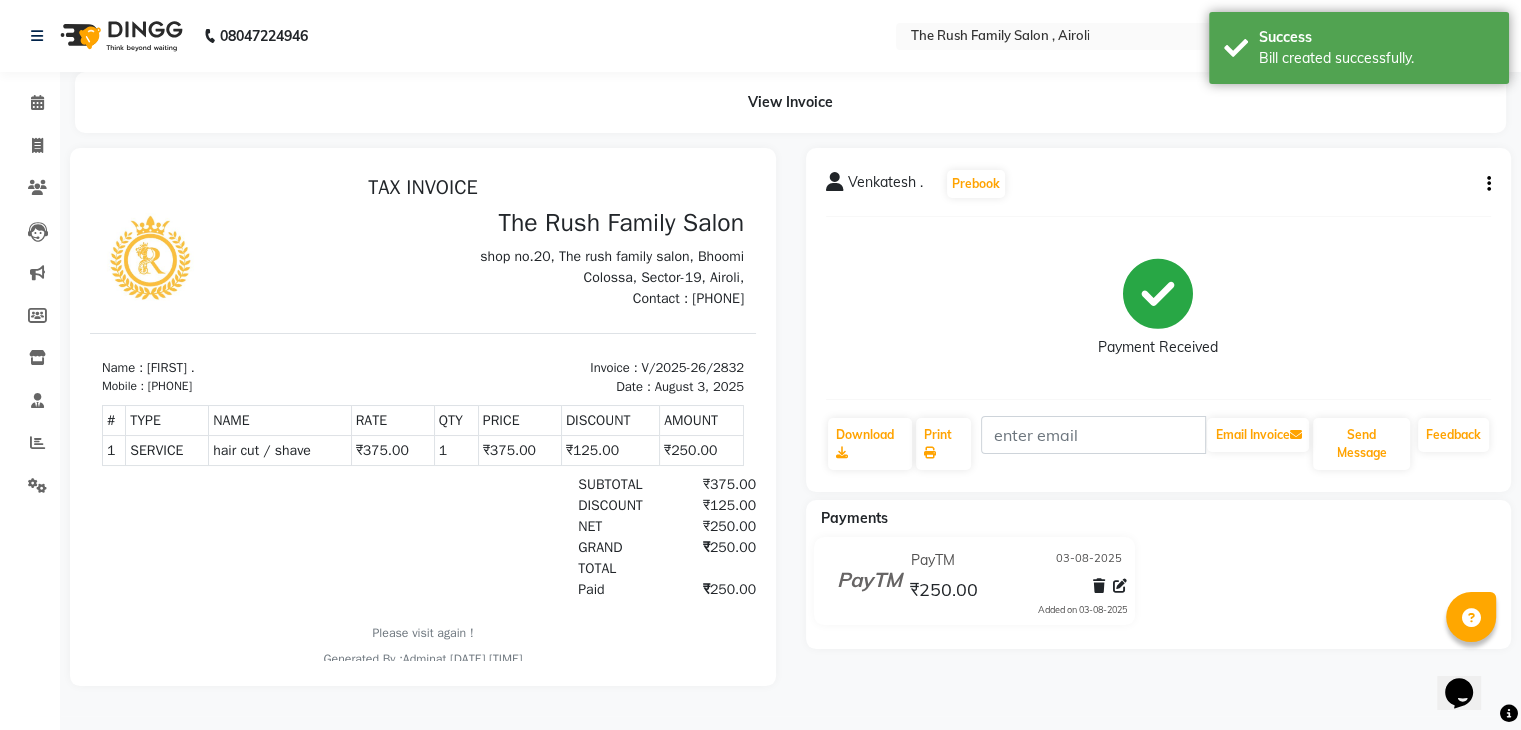 scroll, scrollTop: 0, scrollLeft: 0, axis: both 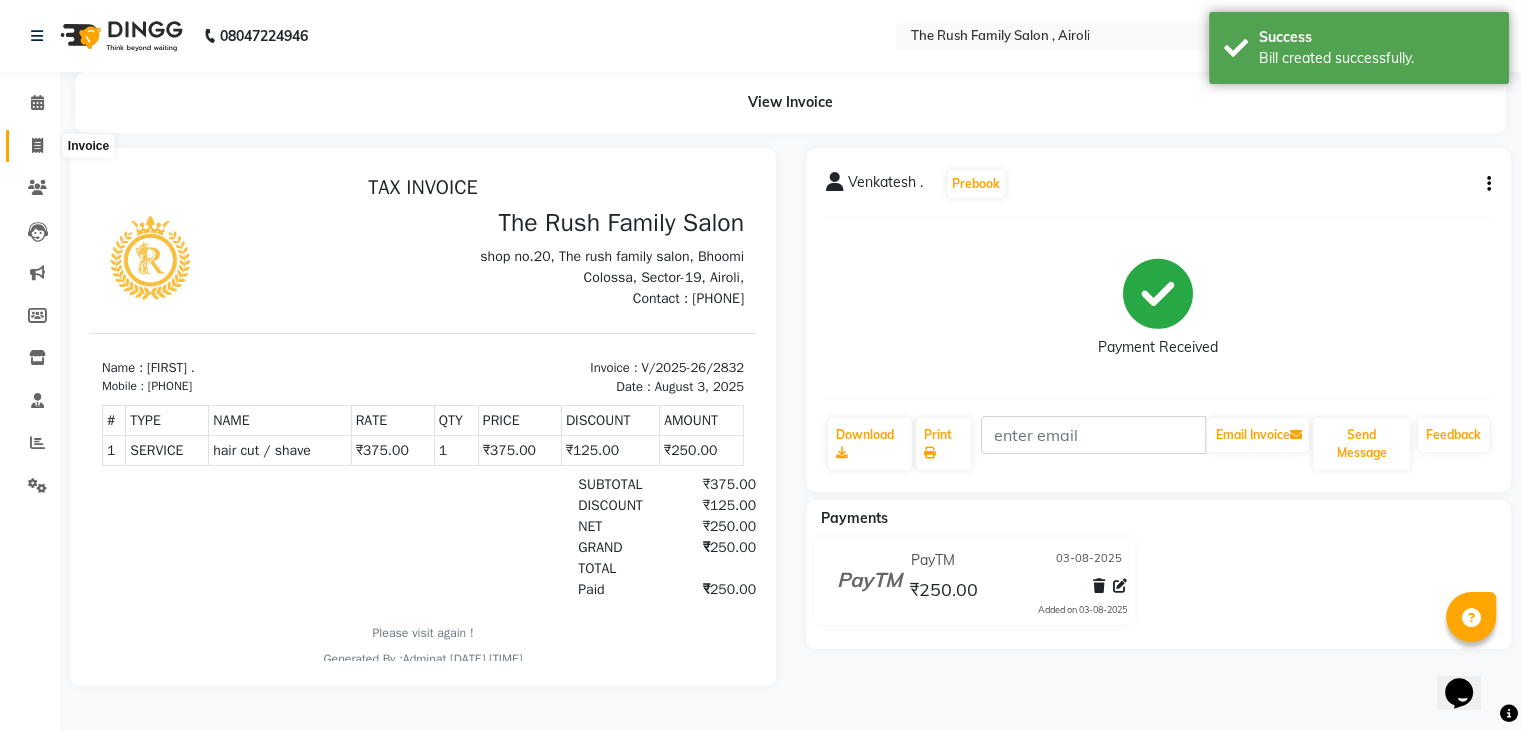 click 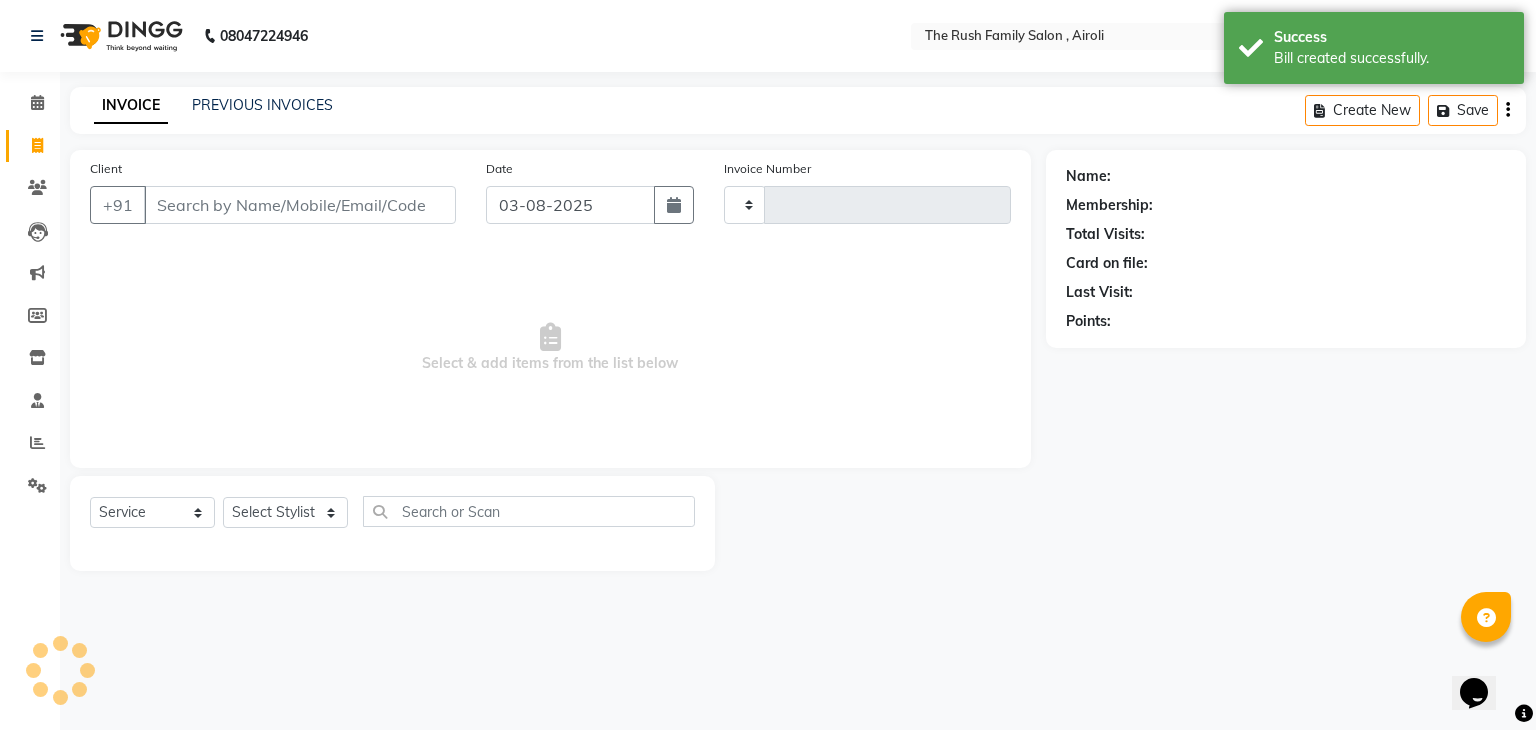 type on "2833" 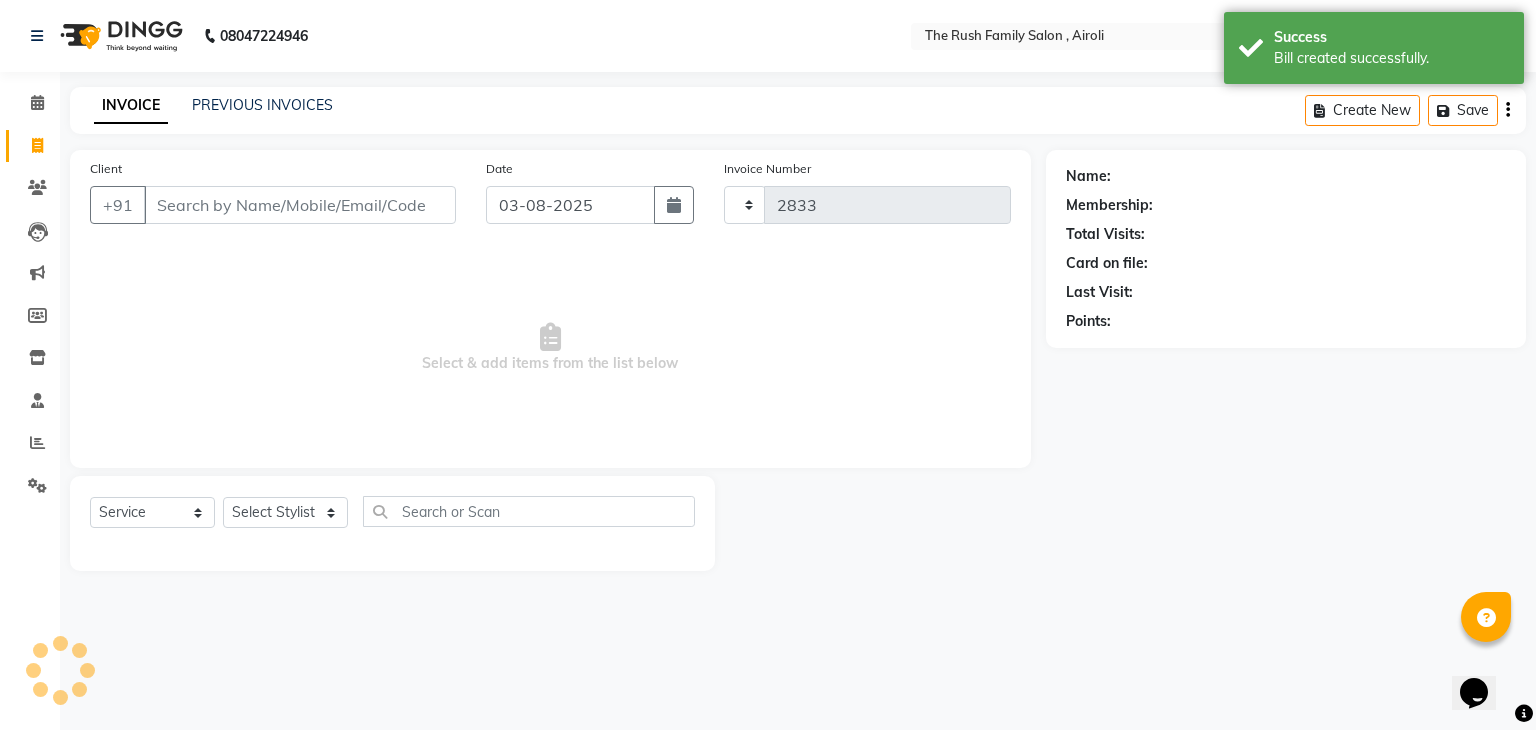 select on "5419" 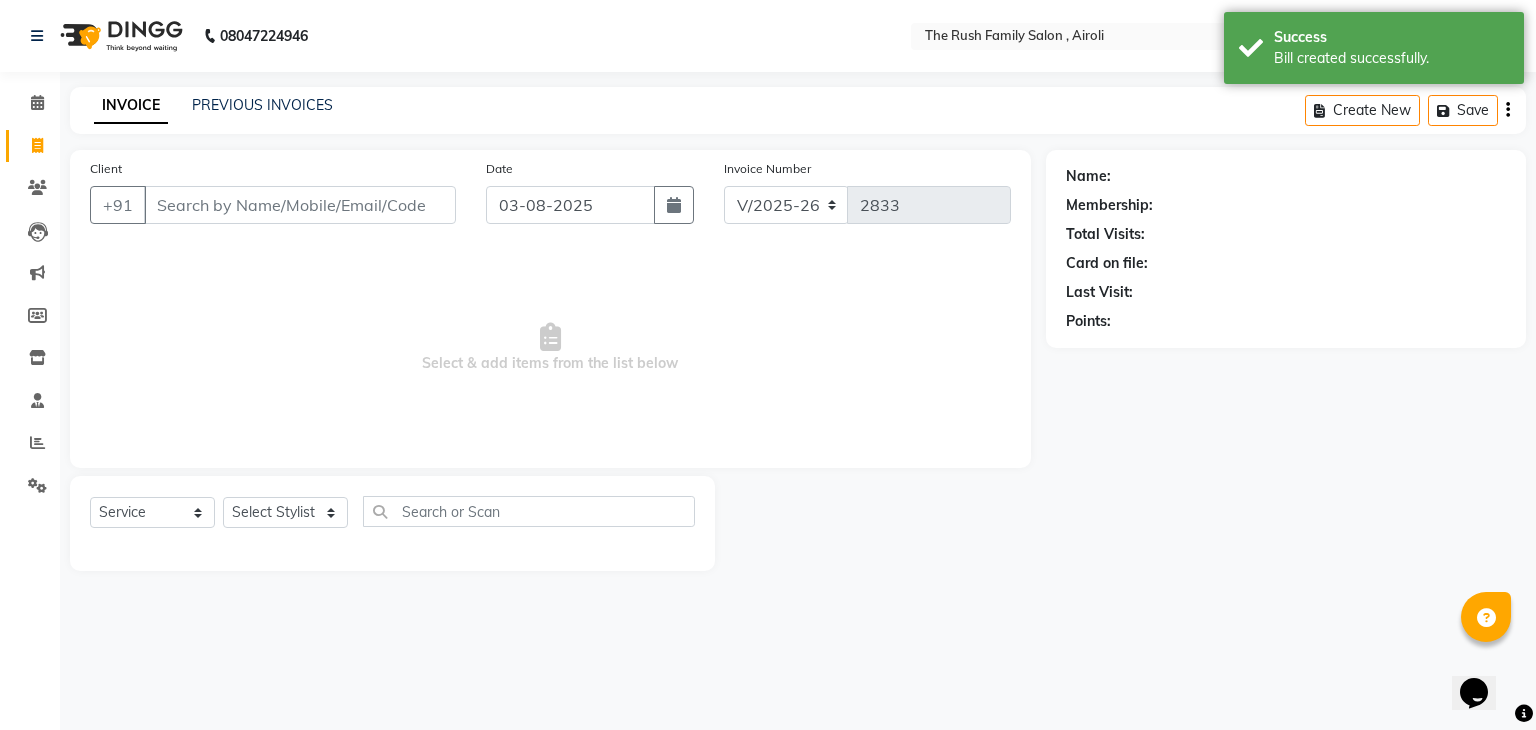 click on "Client" at bounding box center [300, 205] 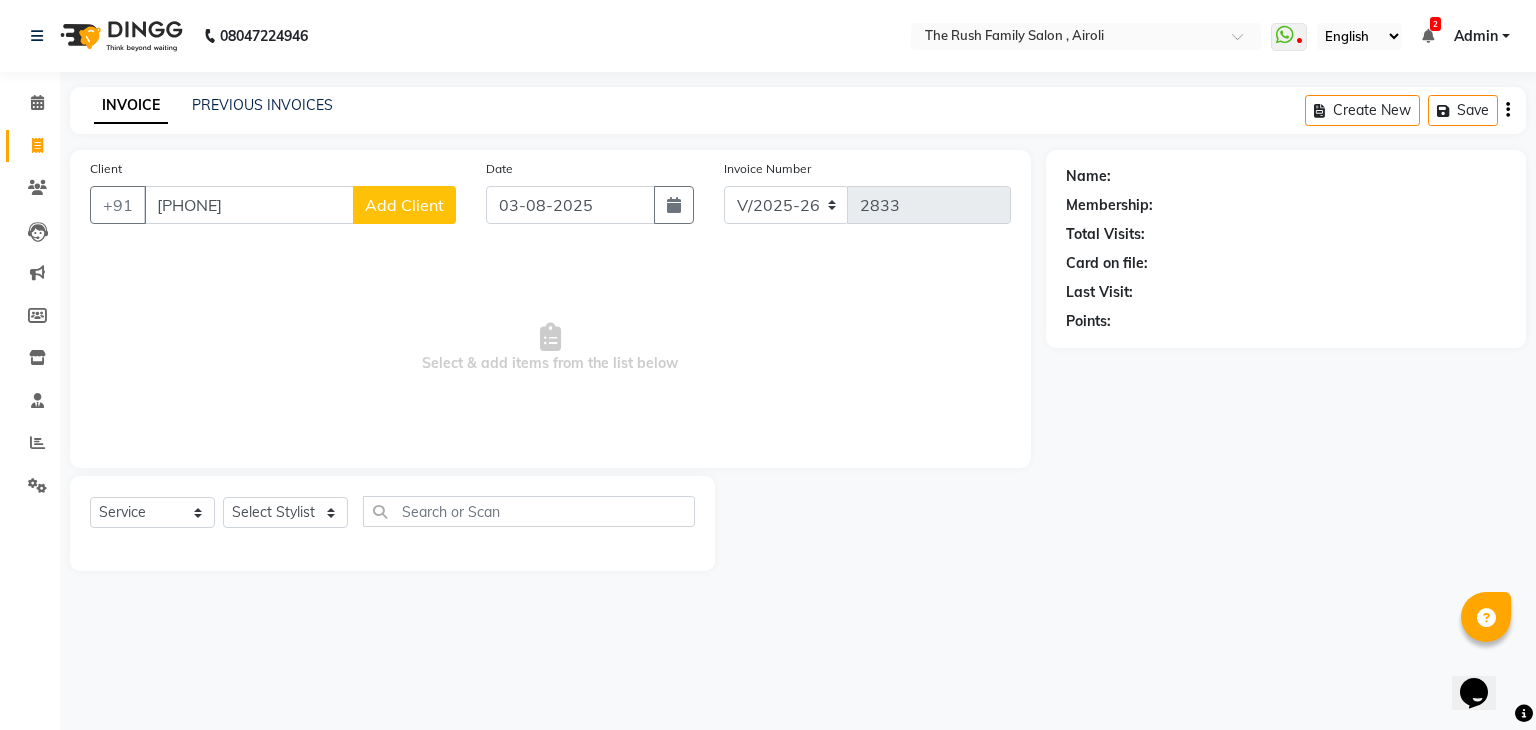 type on "[PHONE]" 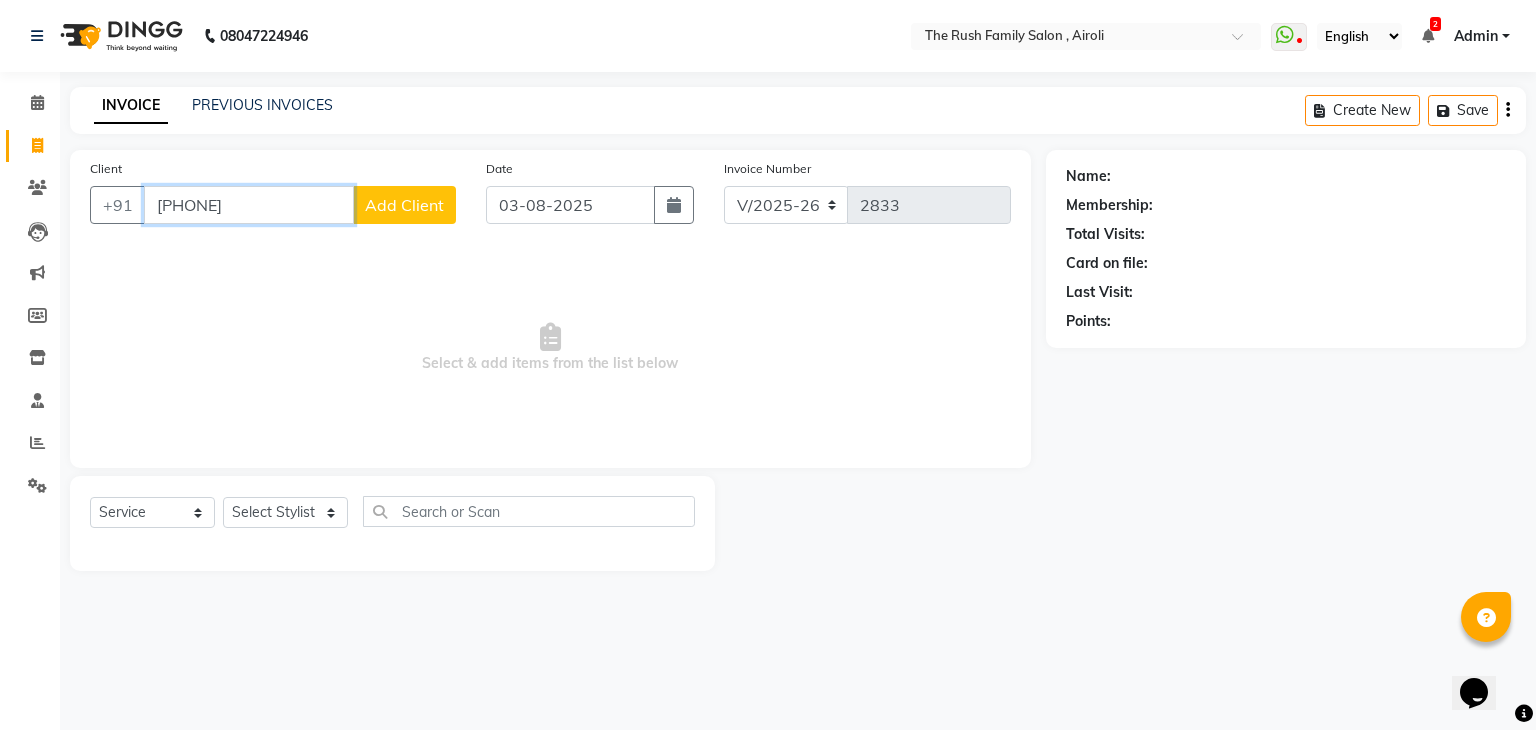 click on "[PHONE]" at bounding box center [249, 205] 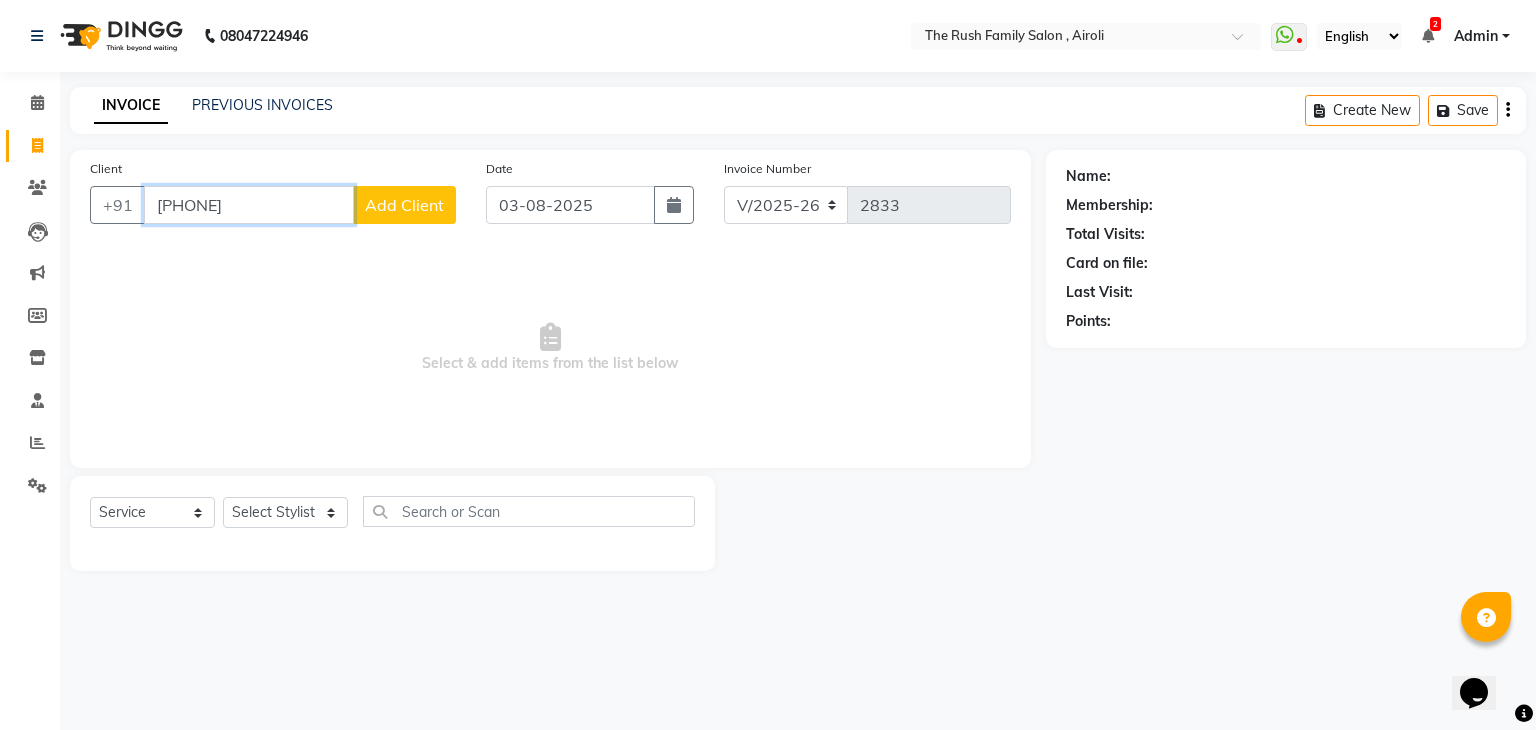 type on "[PHONE]" 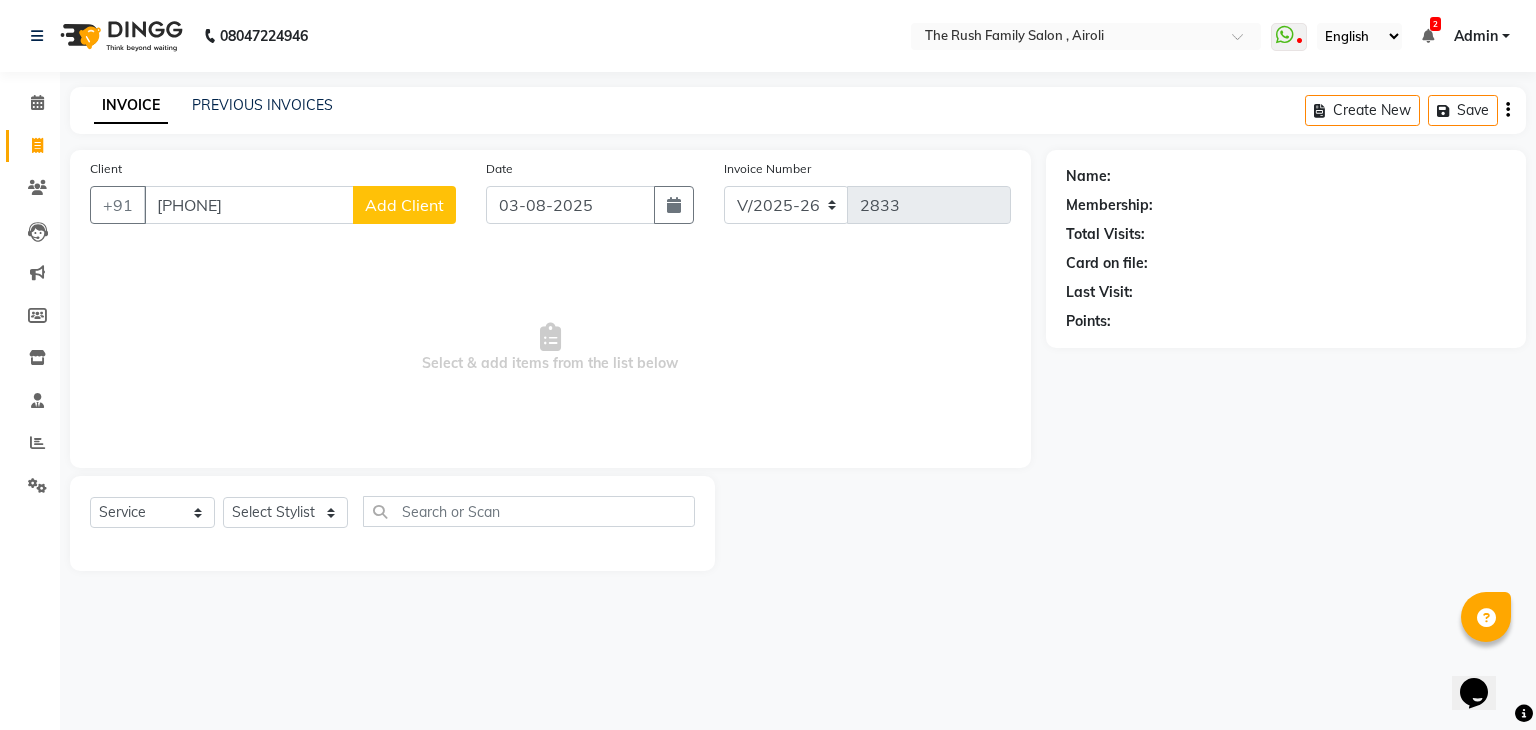 click on "Add Client" 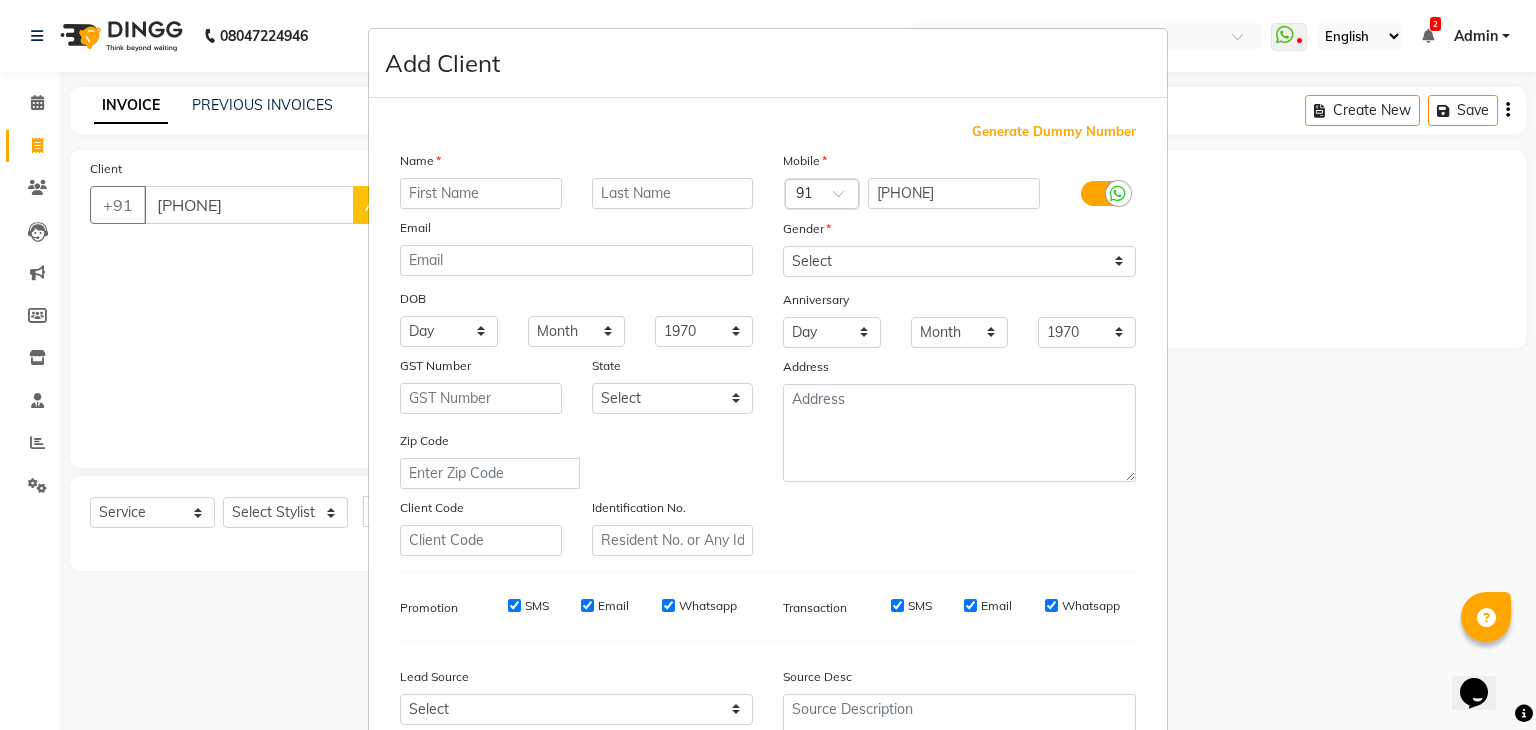 click at bounding box center (481, 193) 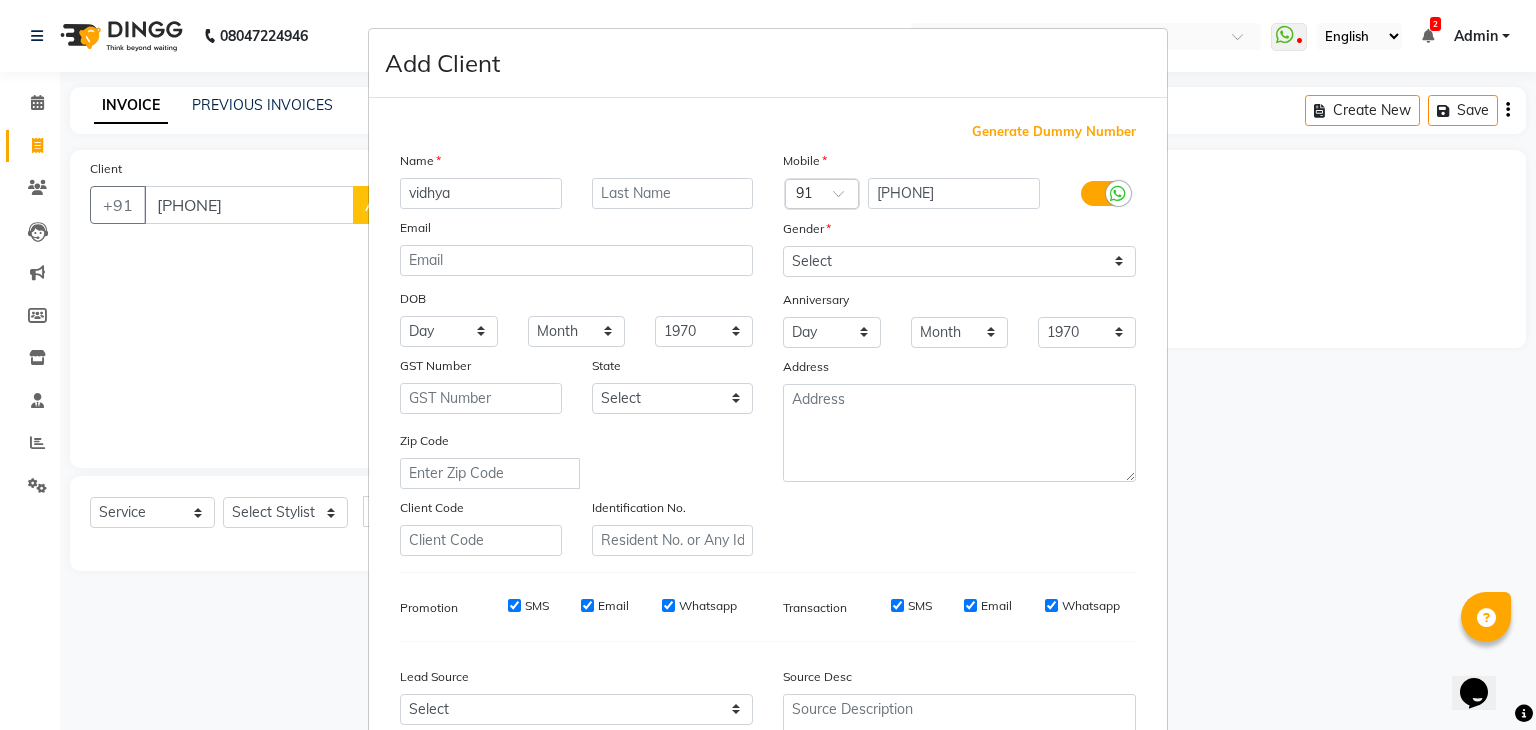 type on "vidhya" 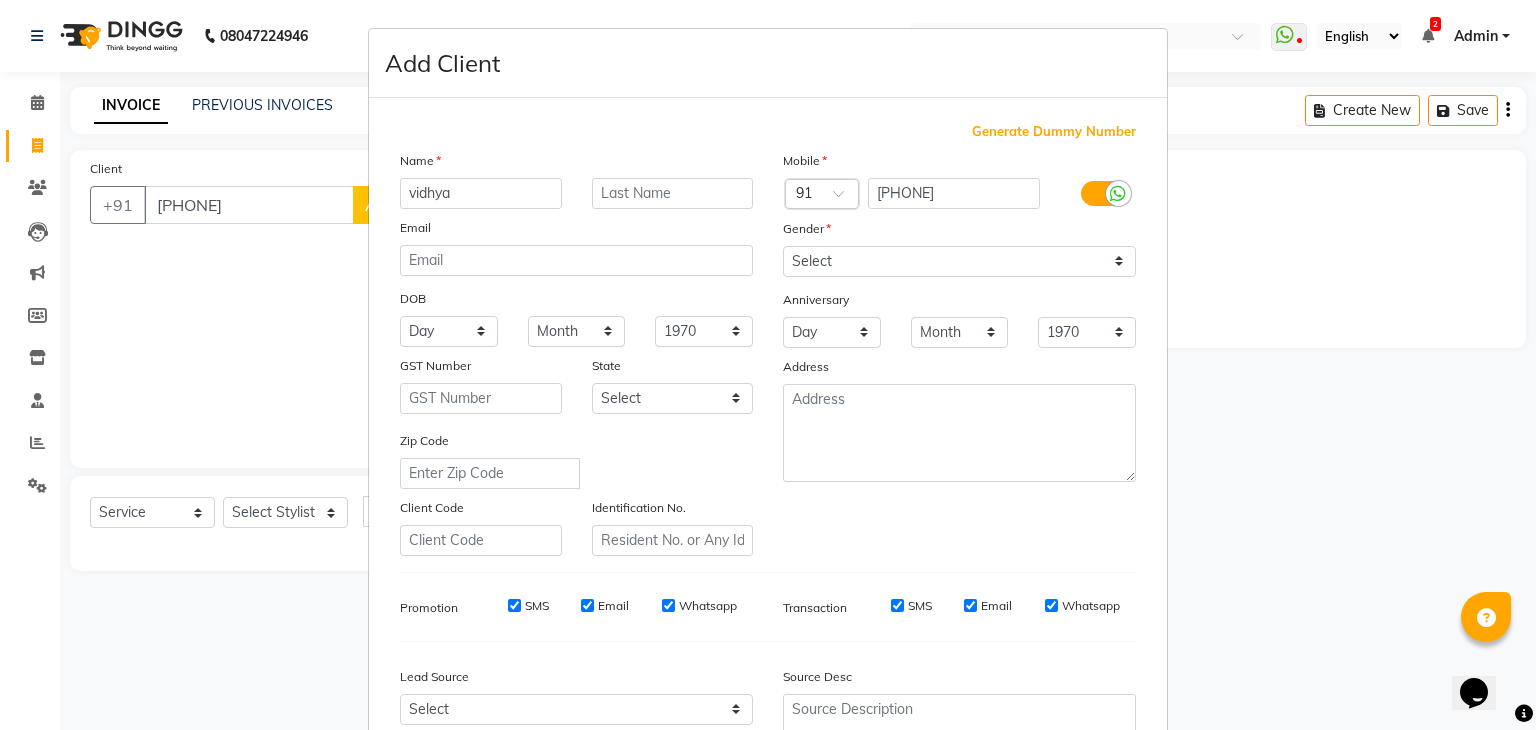 type 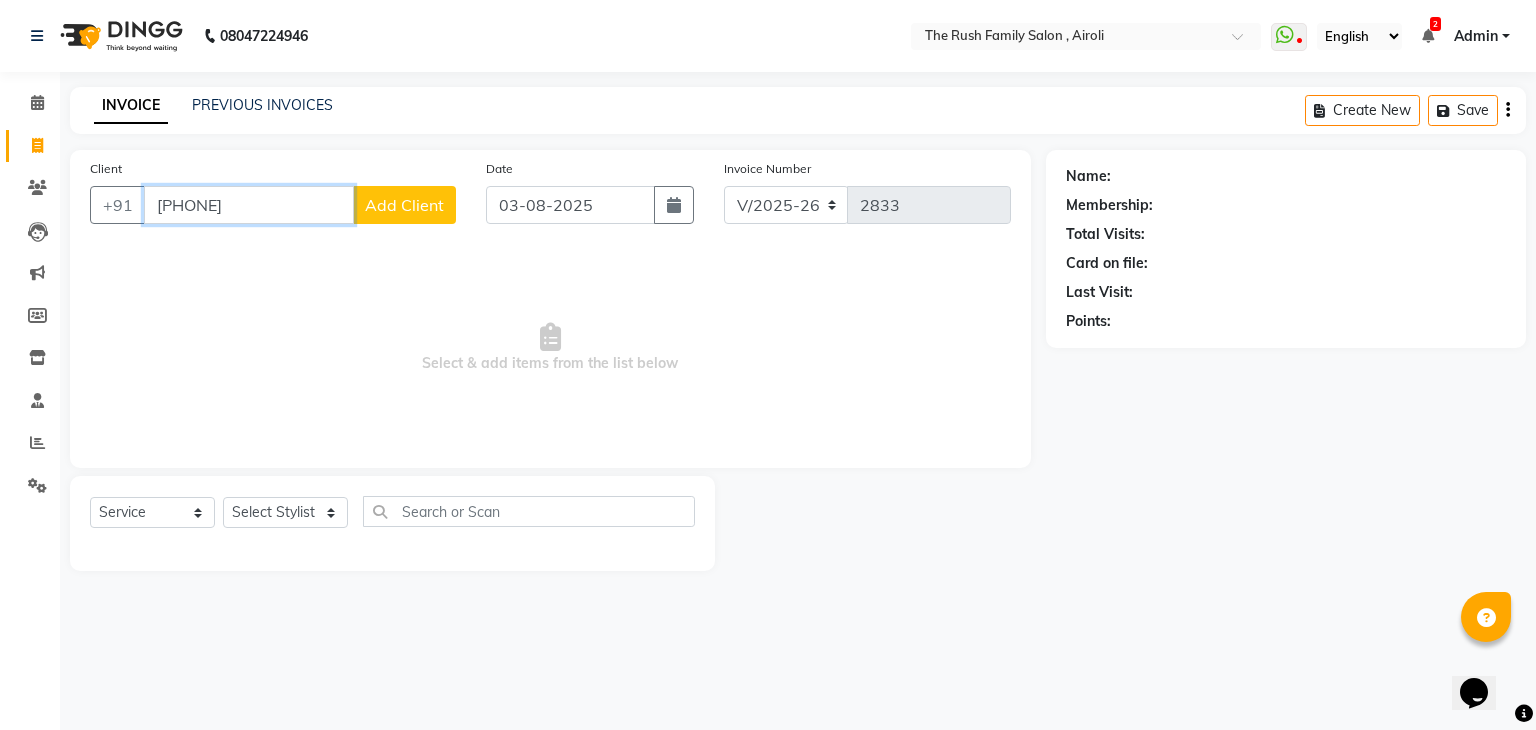 click on "[PHONE]" at bounding box center [249, 205] 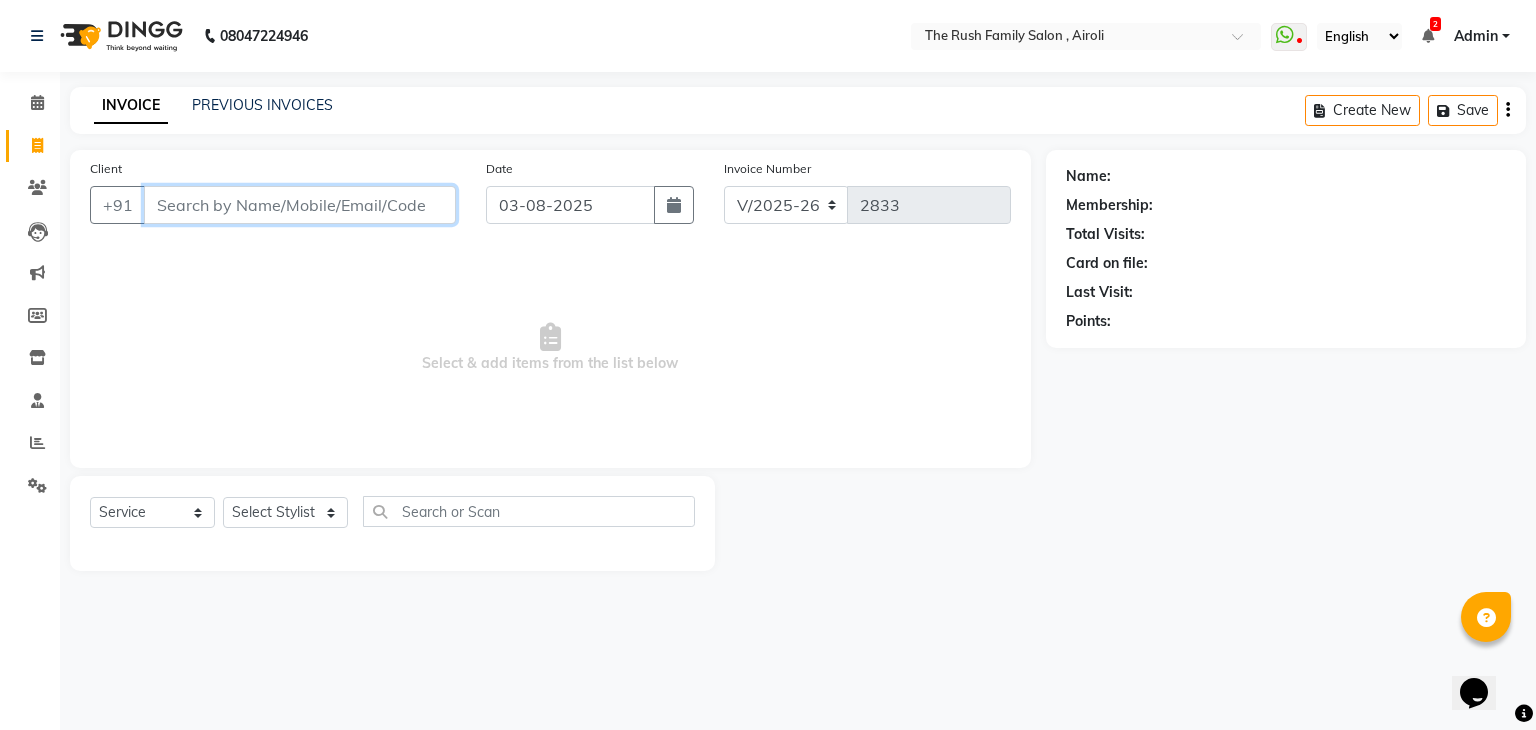 click on "Client" at bounding box center (300, 205) 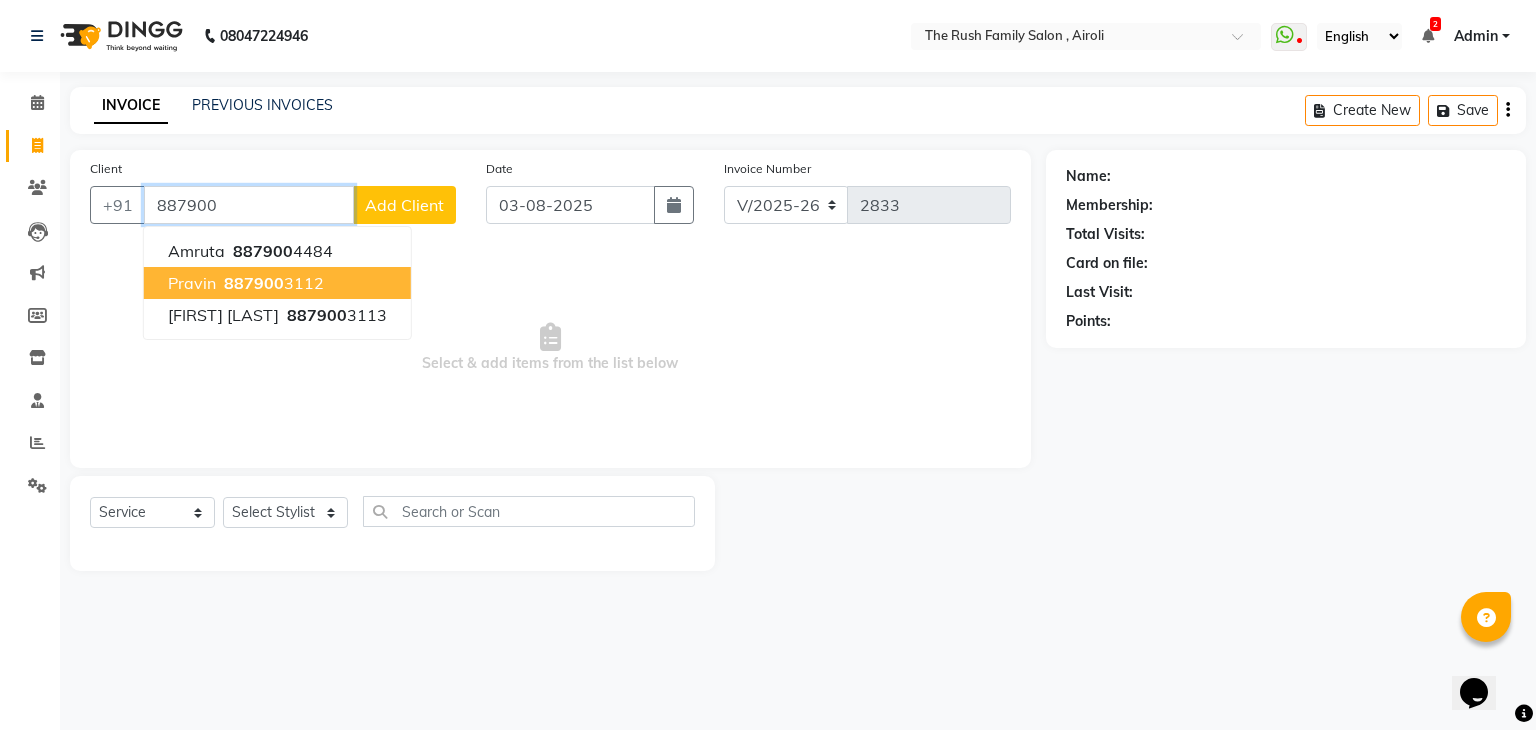 click on "[FIRST] [NUMBER] [PHONE]" at bounding box center (277, 283) 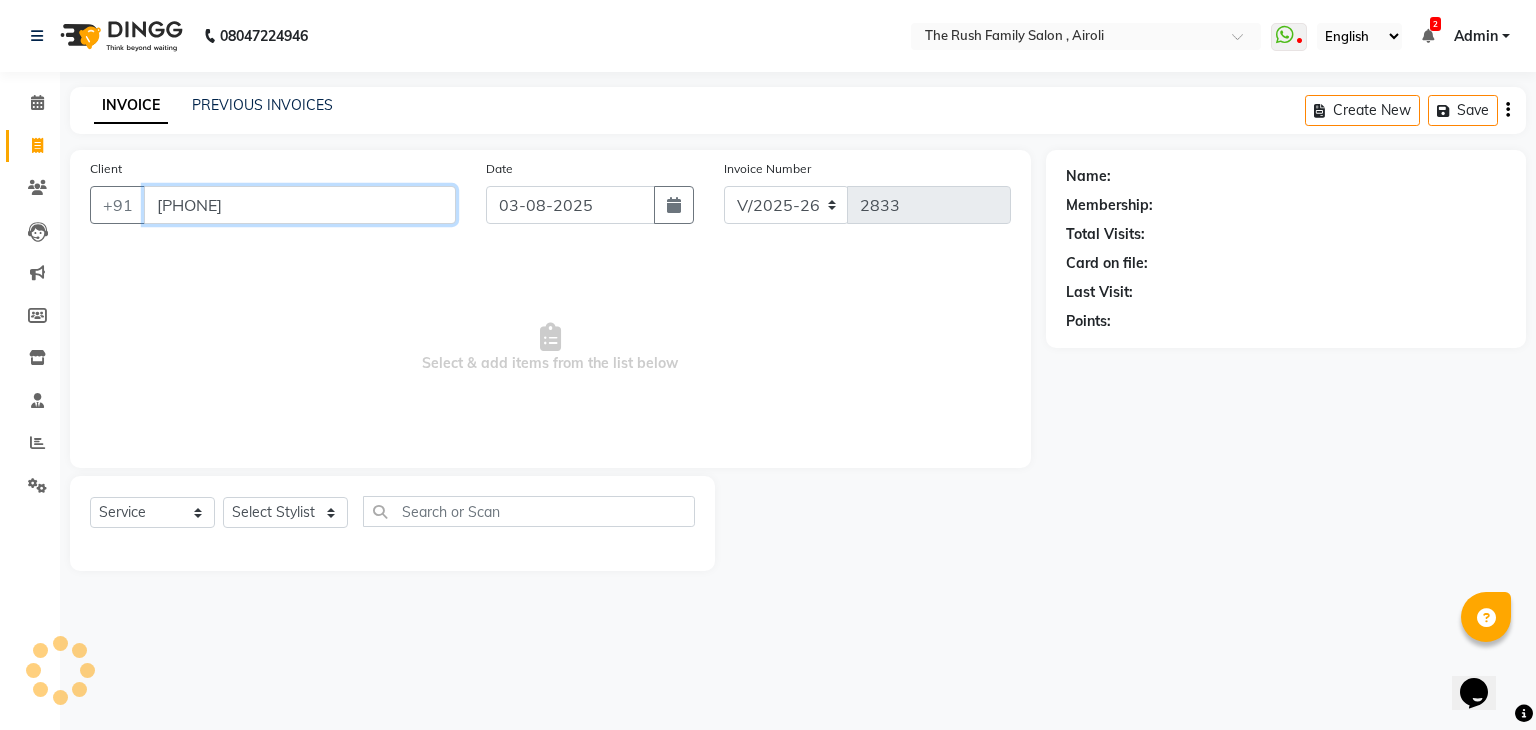 type on "[PHONE]" 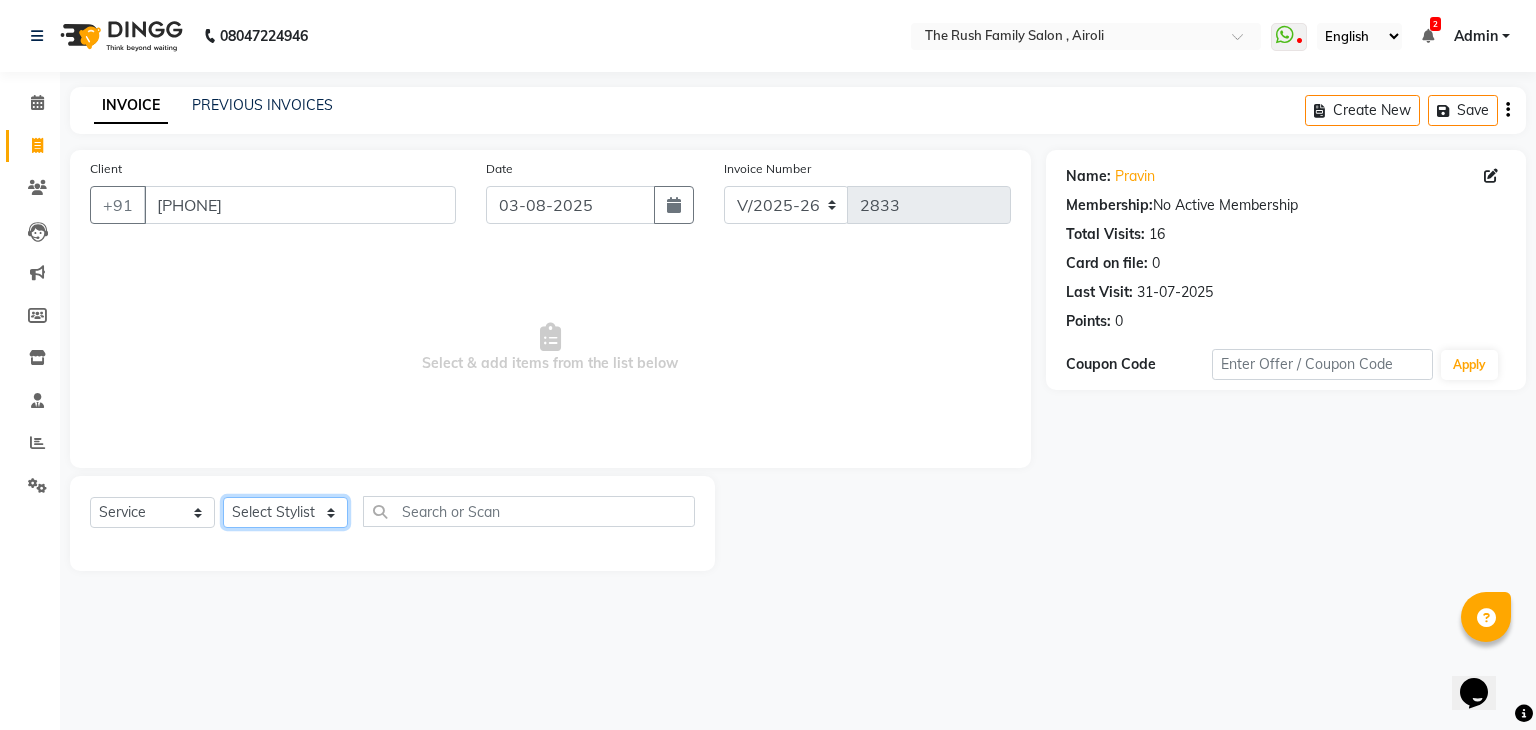 click on "Select Stylist Ajaz Alvira Danish Guddi Jayesh Josh  mumtaz Naeem Neha Riya    Rush Swati" 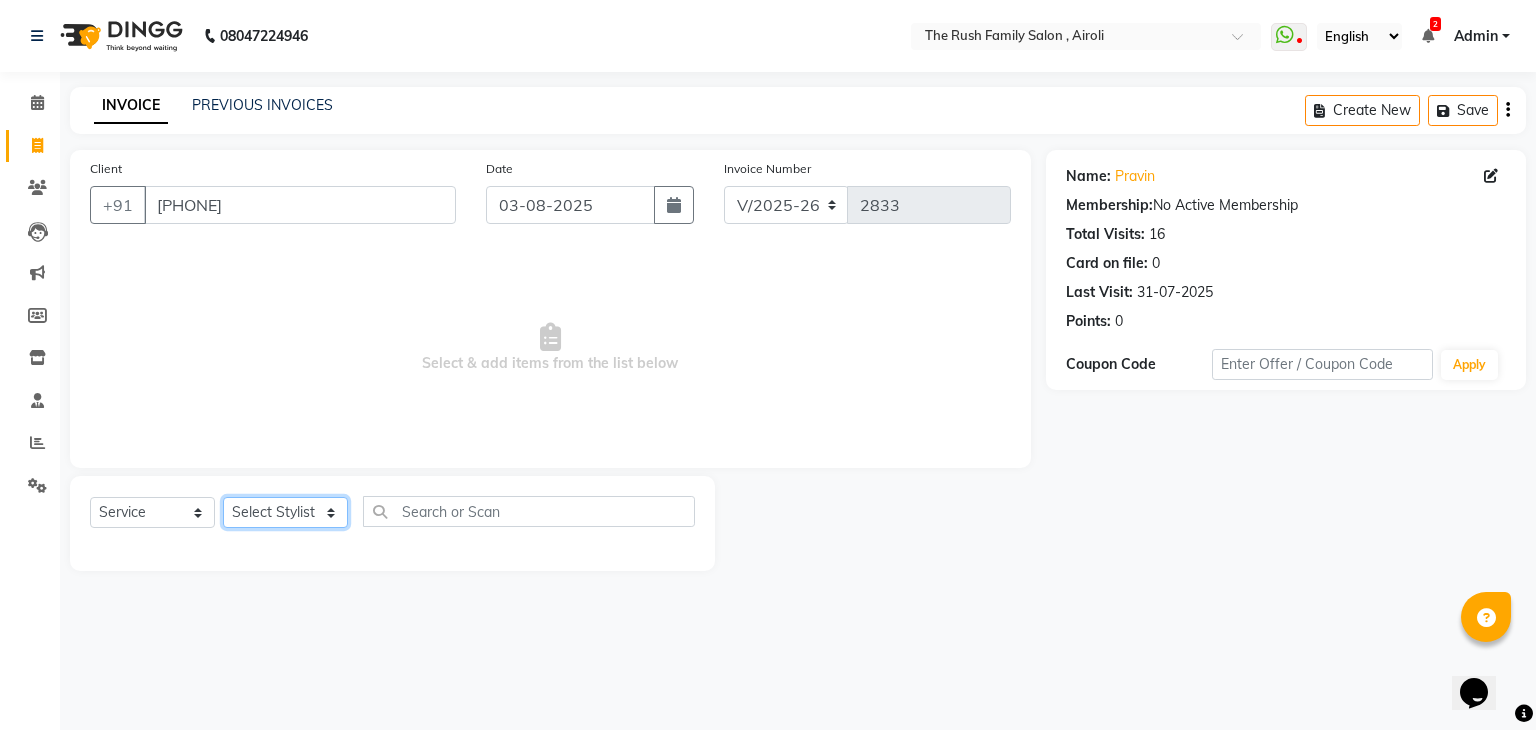 select on "77430" 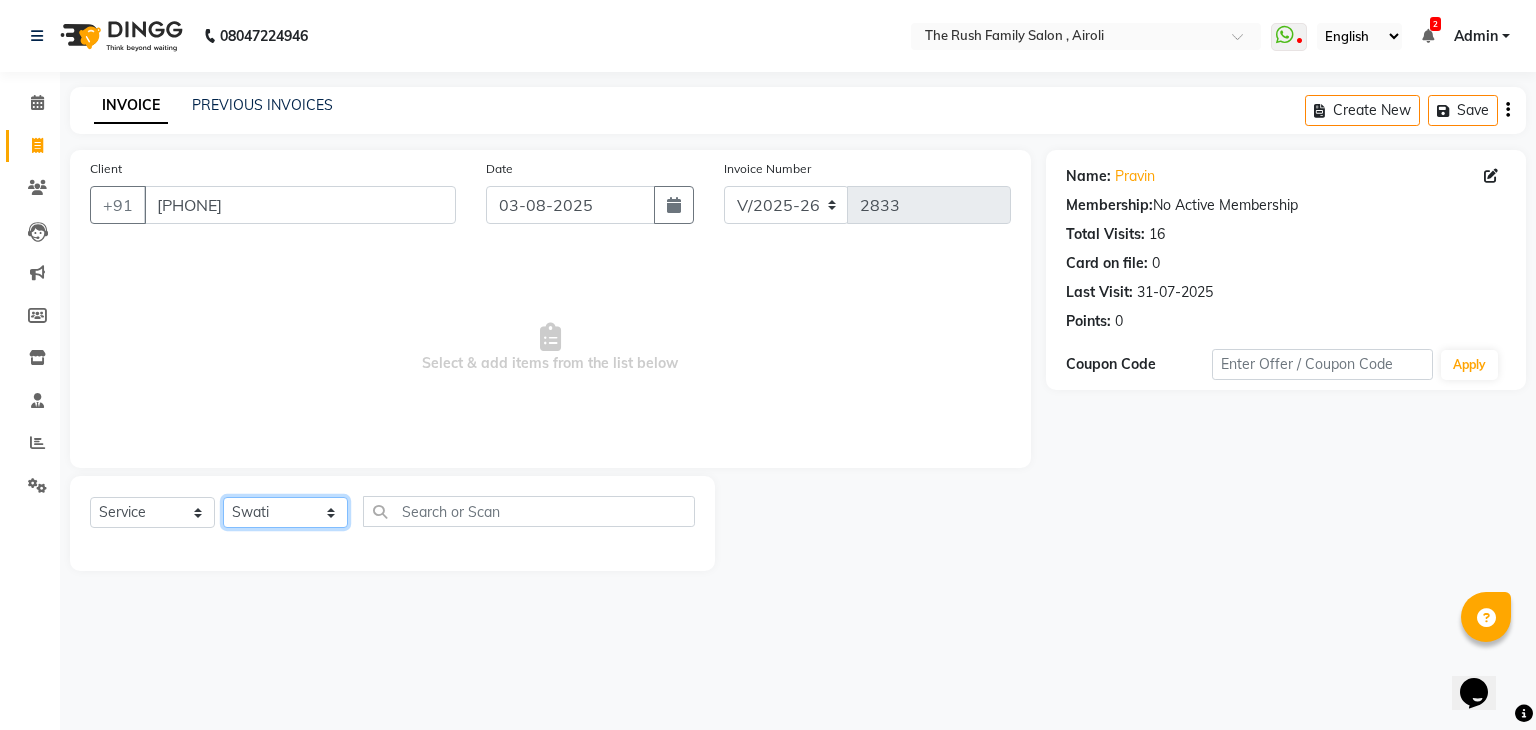 click on "Select Stylist Ajaz Alvira Danish Guddi Jayesh Josh  mumtaz Naeem Neha Riya    Rush Swati" 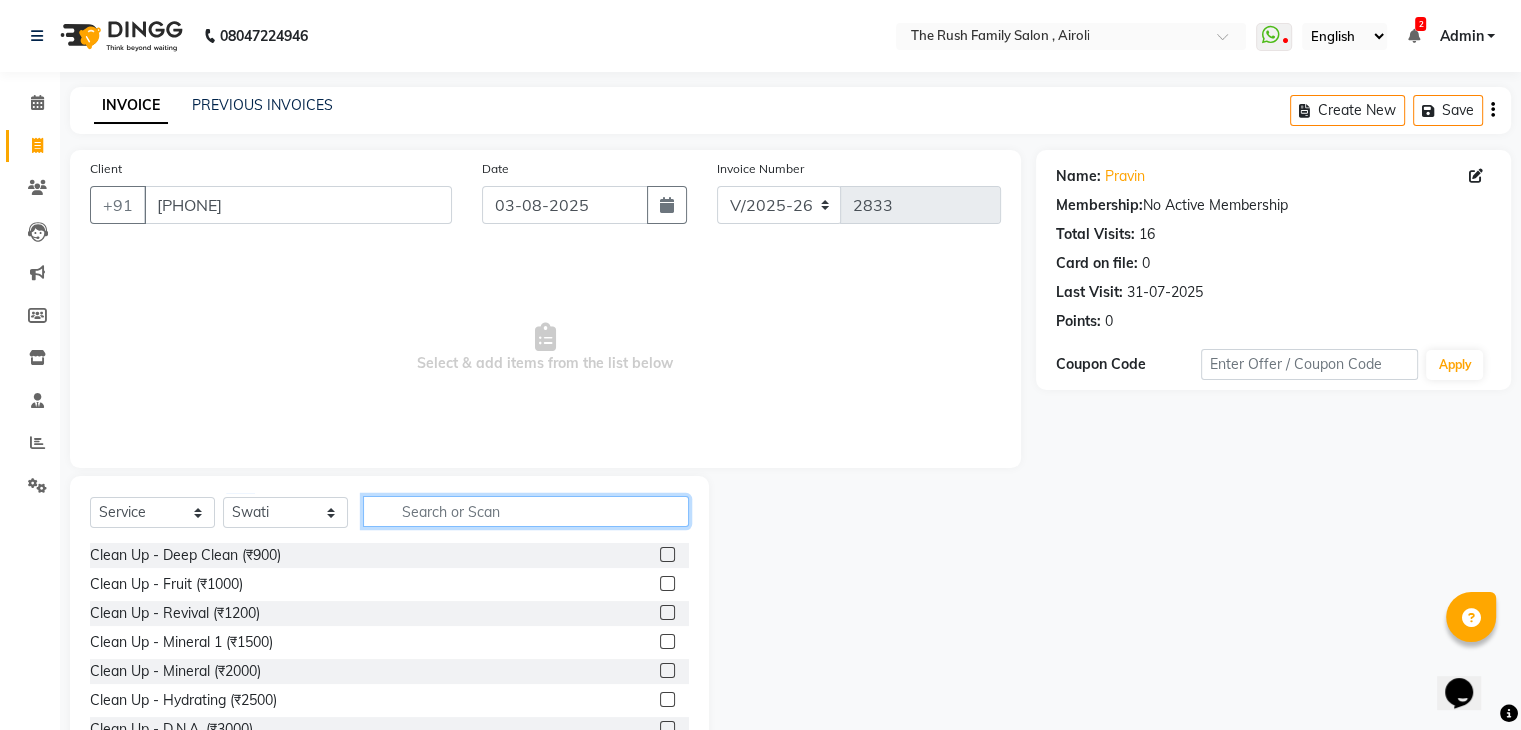 click 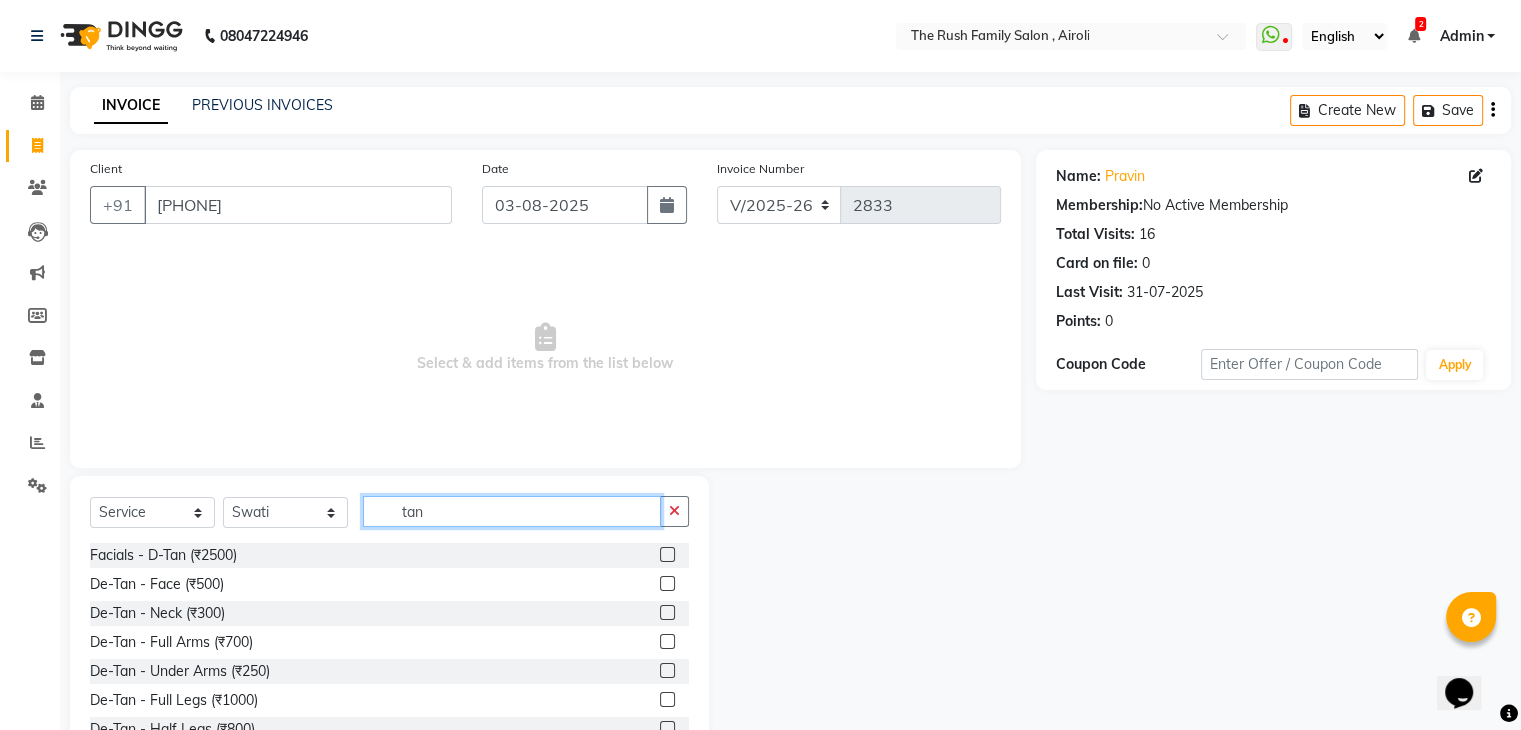 type on "tan" 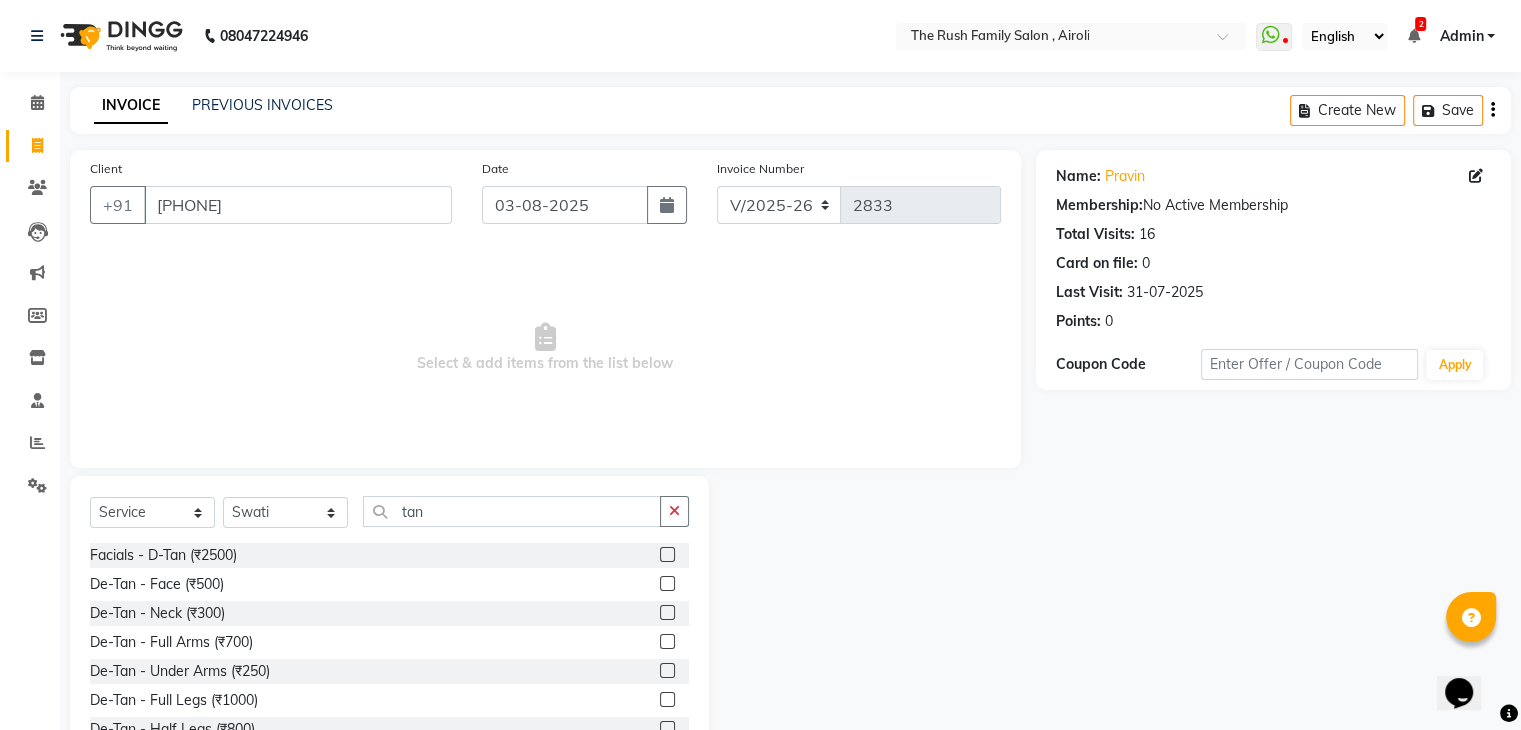 click 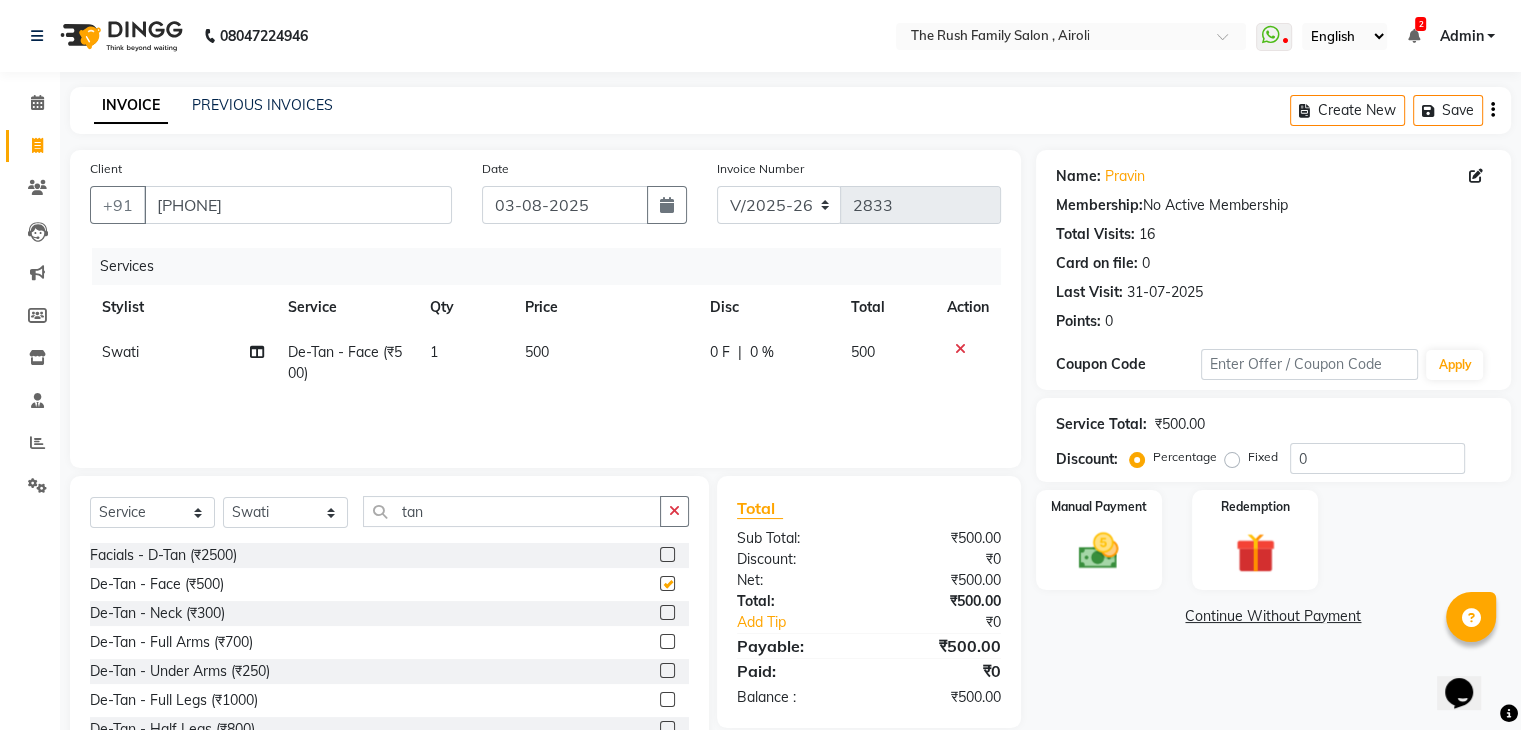 checkbox on "false" 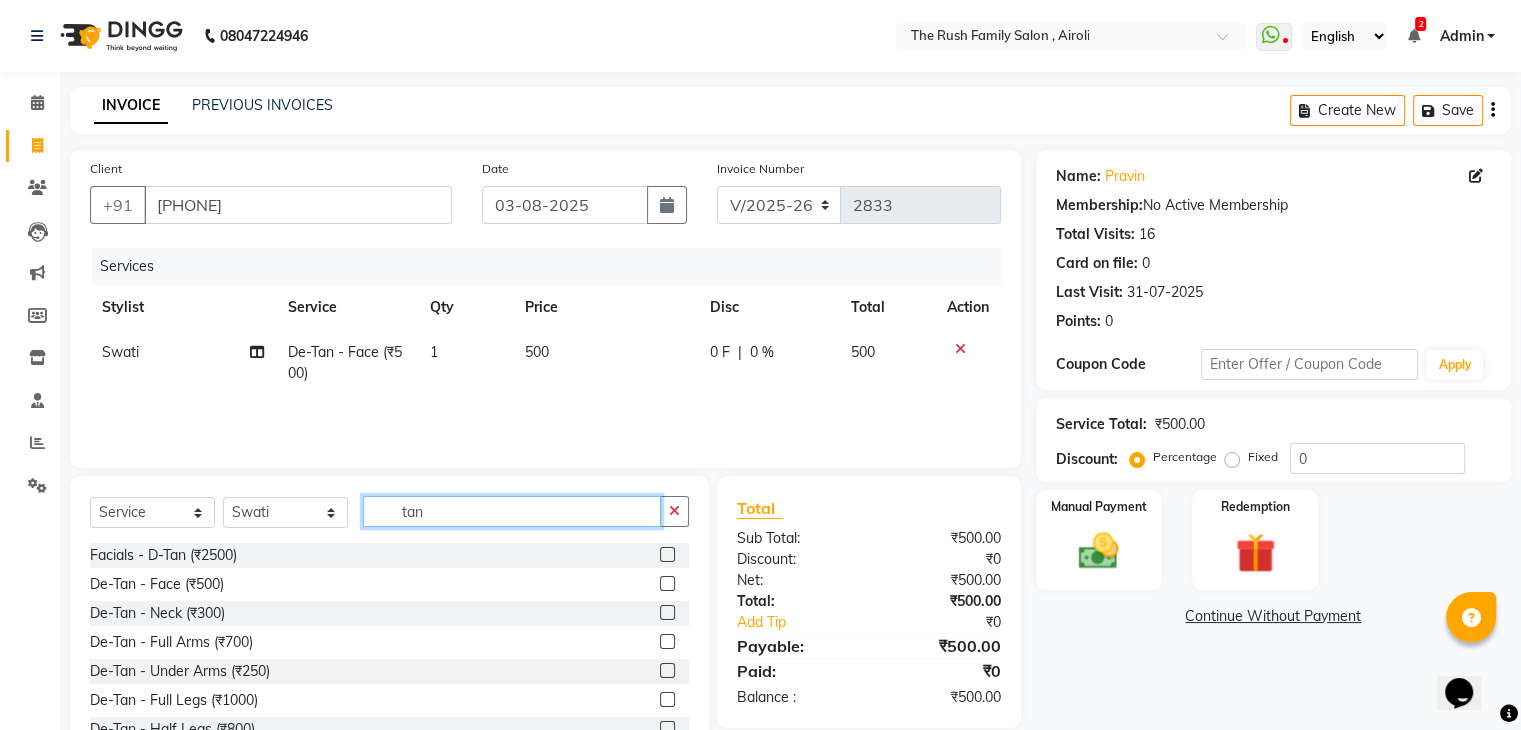 click on "tan" 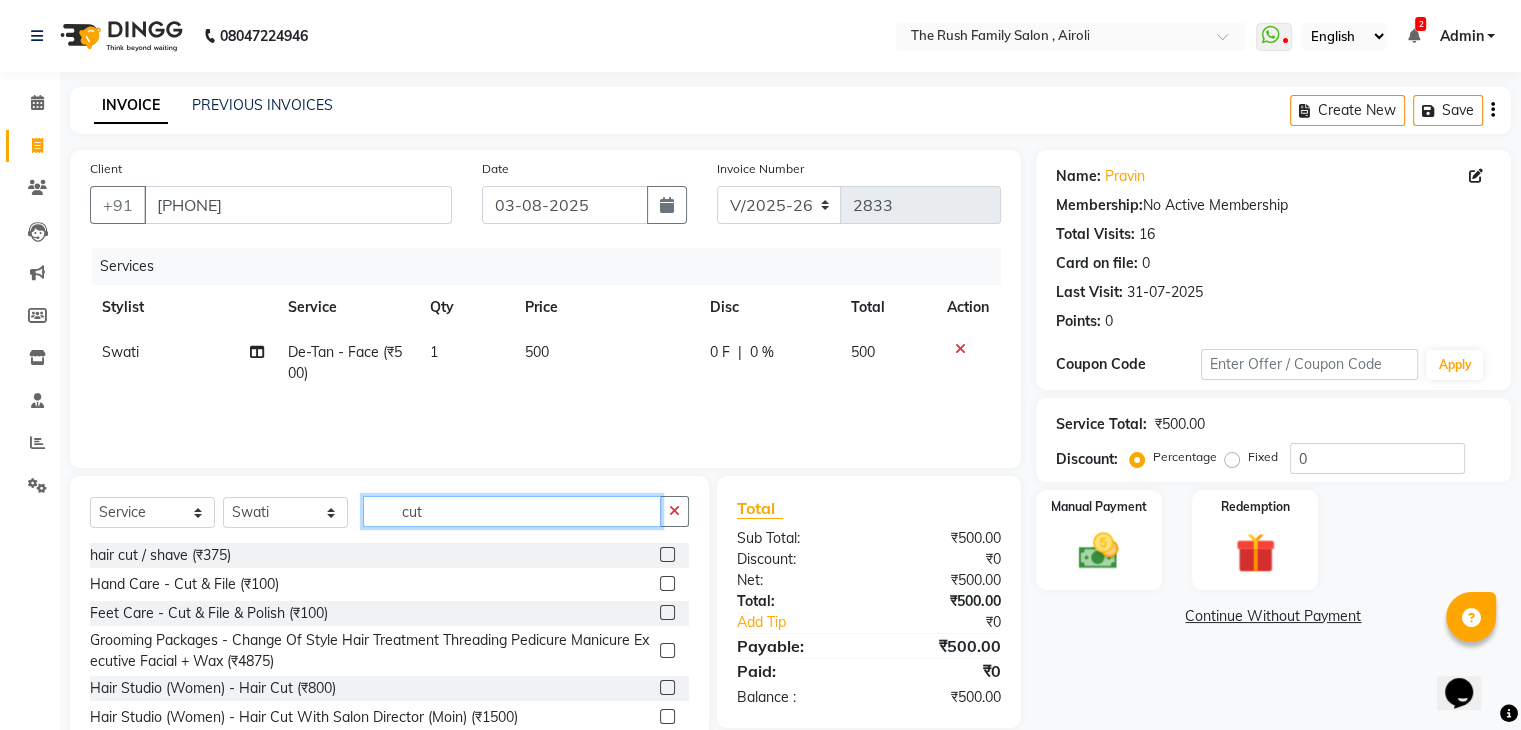 scroll, scrollTop: 77, scrollLeft: 0, axis: vertical 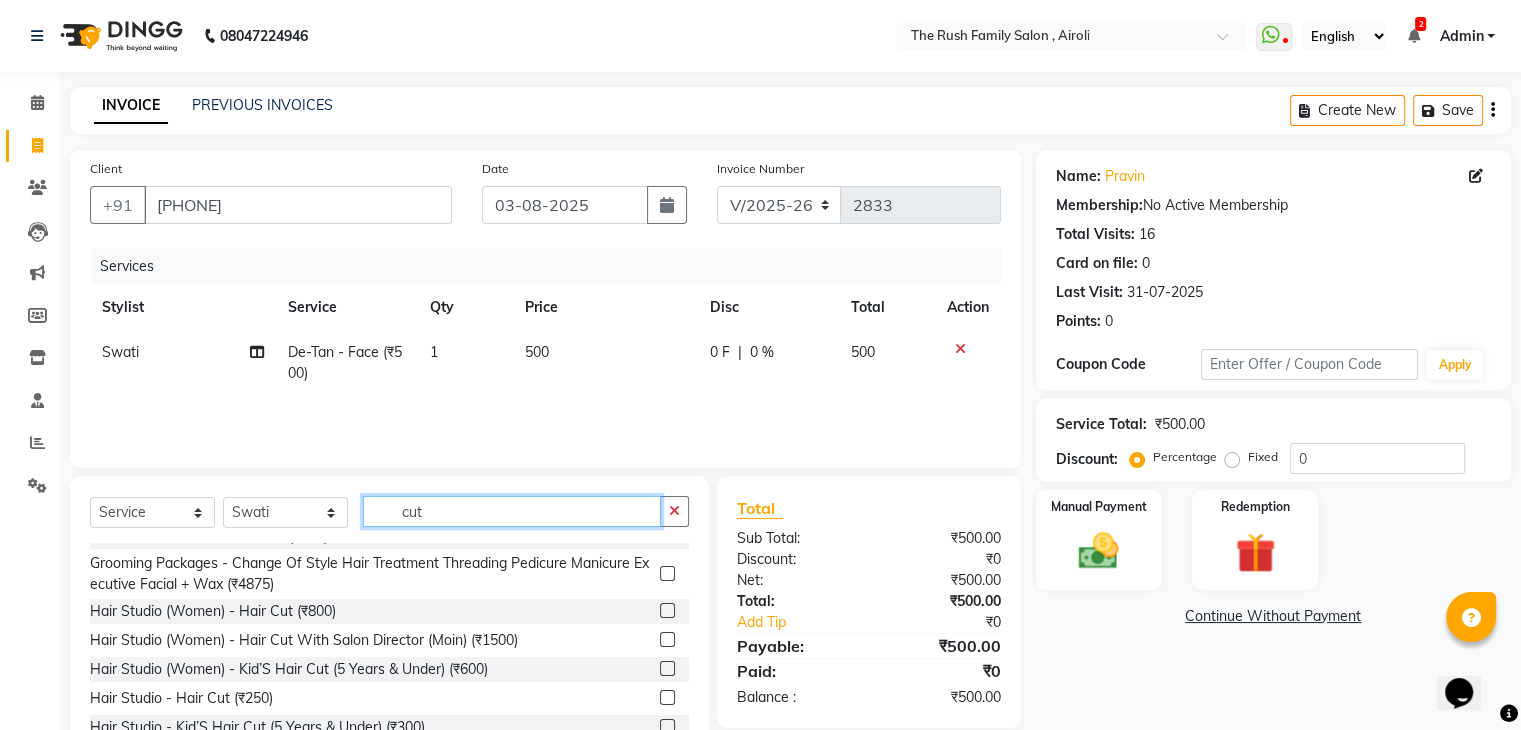 type on "cut" 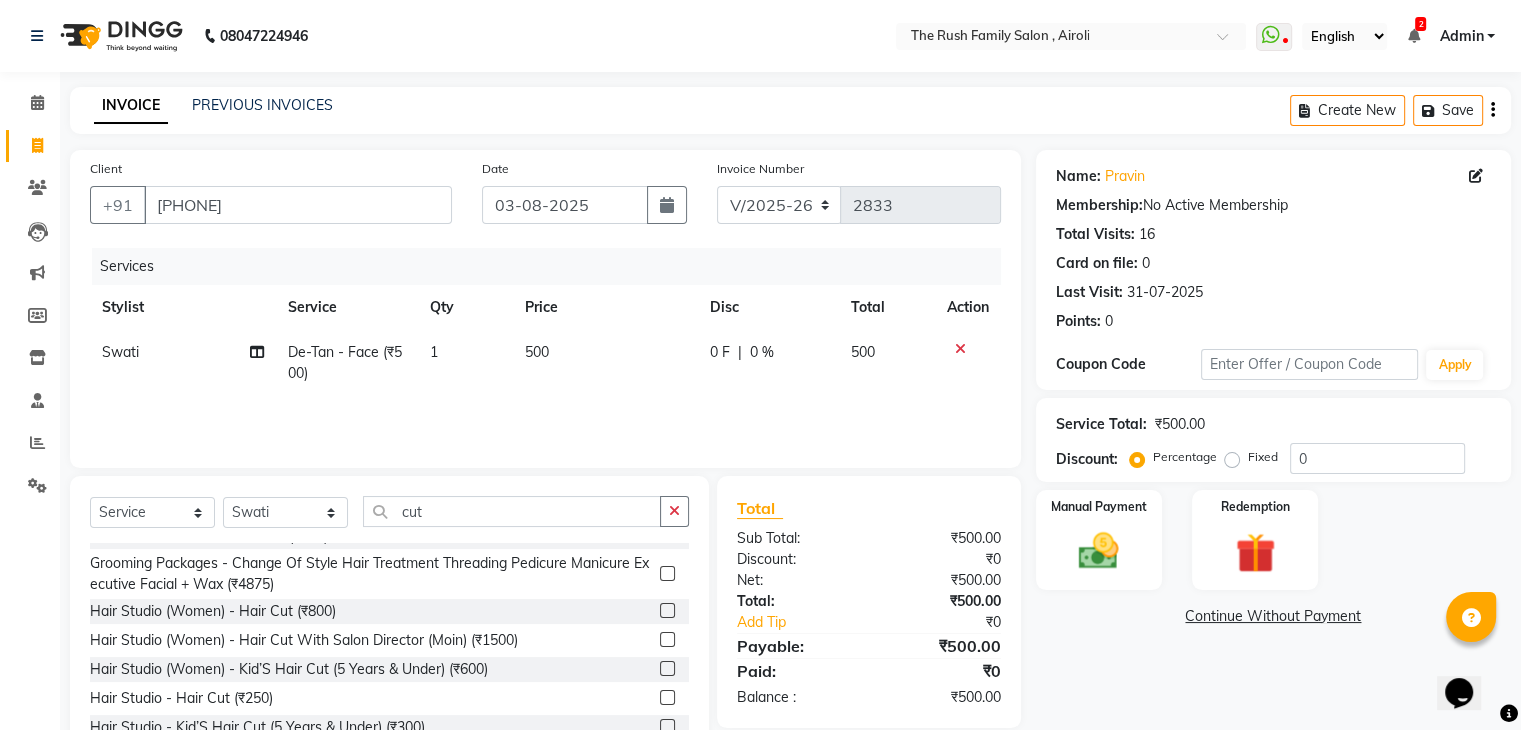 click 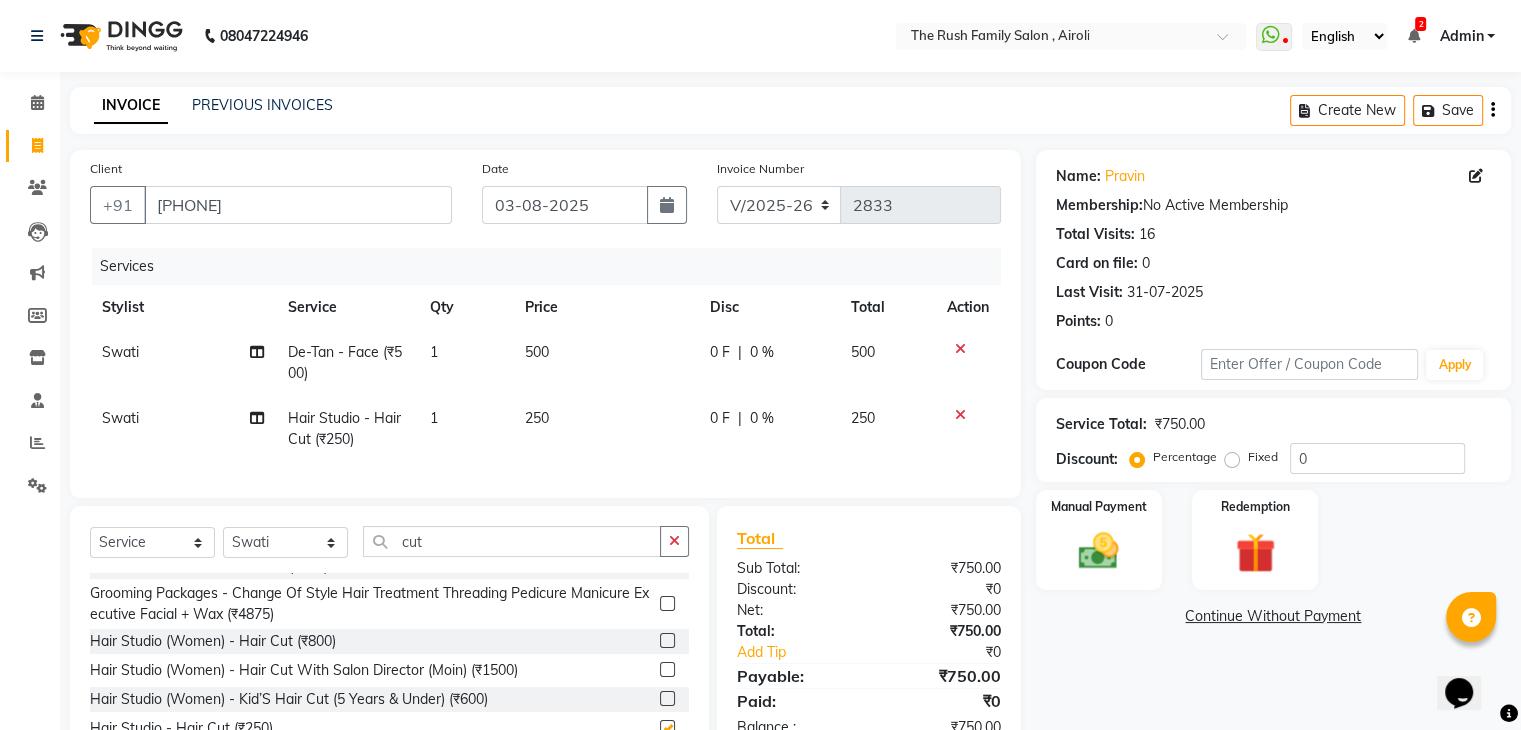 checkbox on "false" 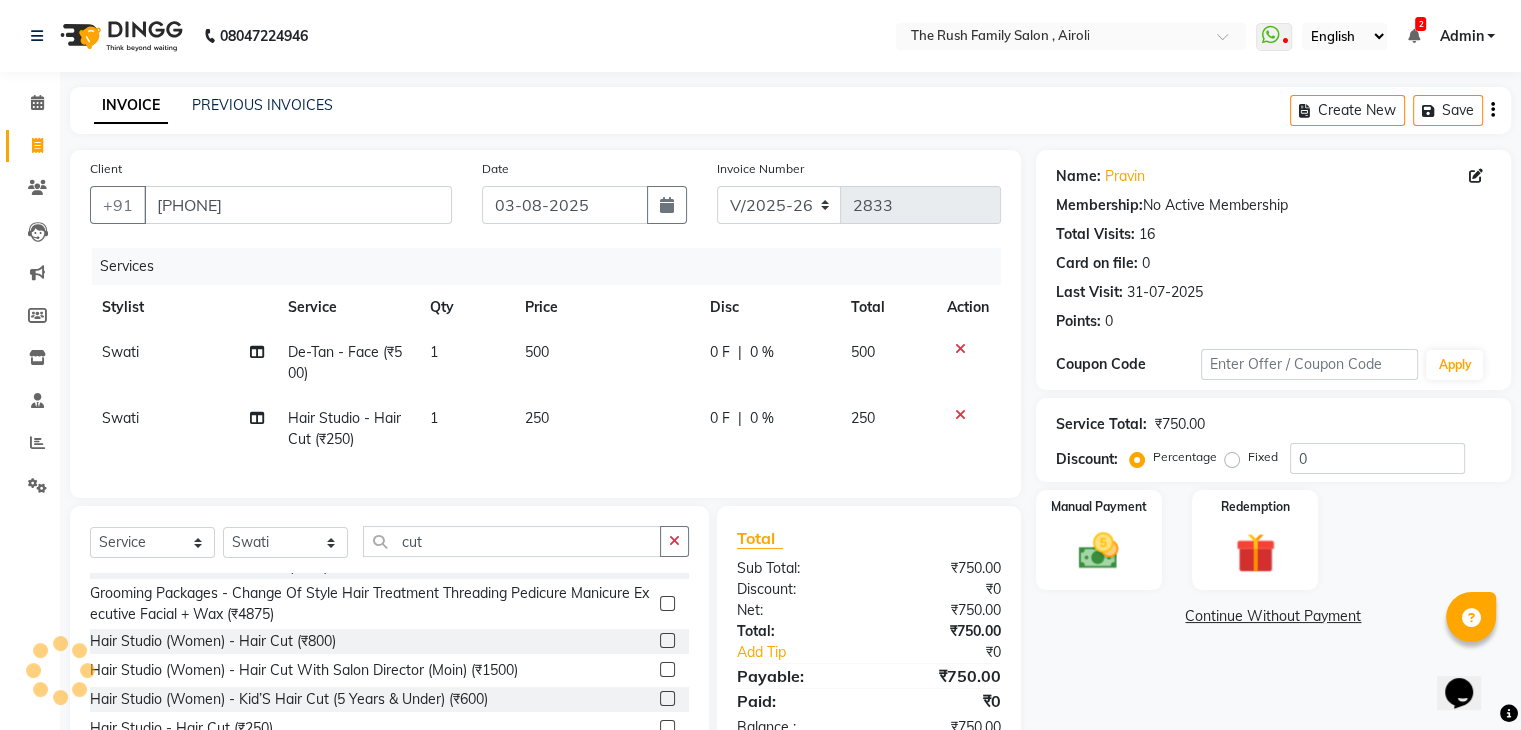 click on "0 F" 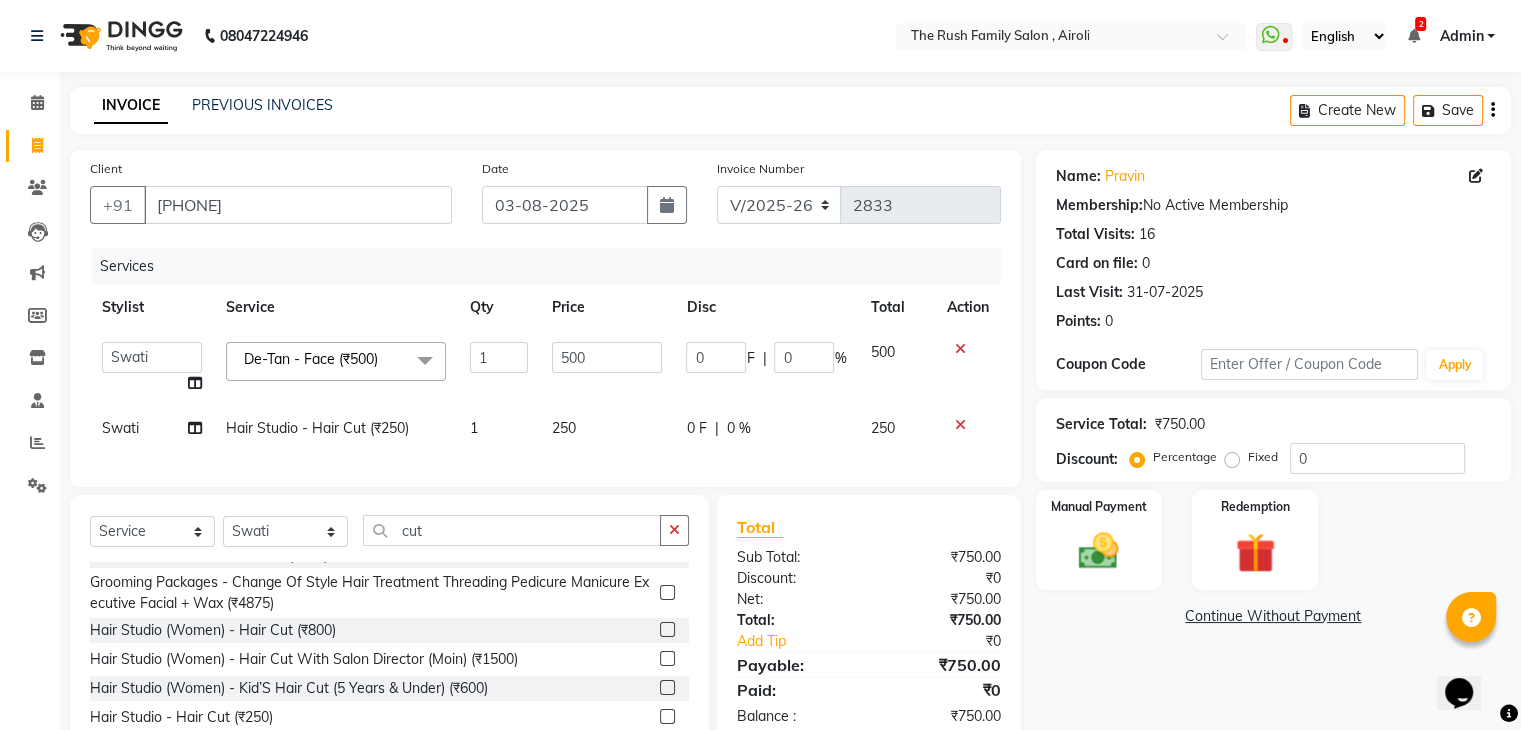 click on "0" 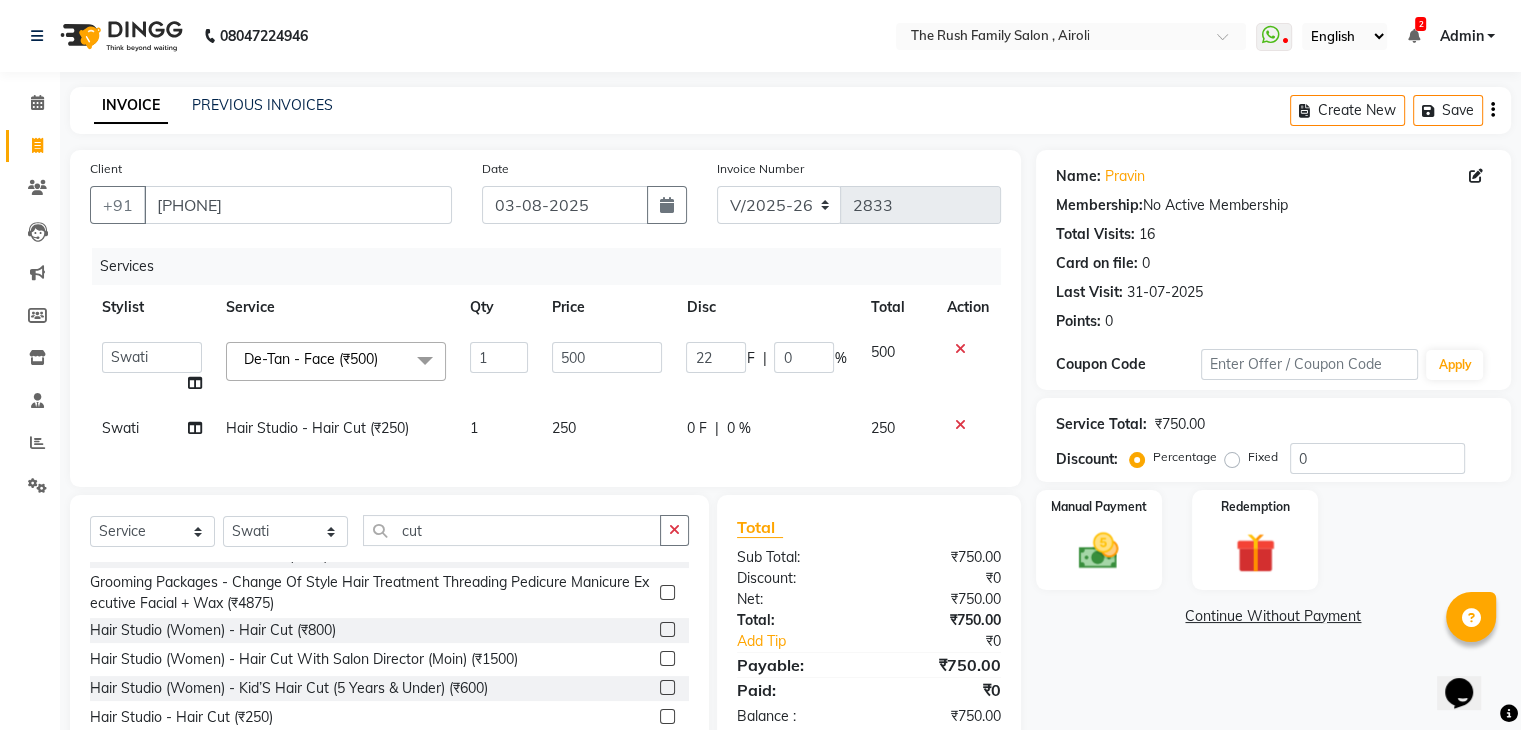 type on "222" 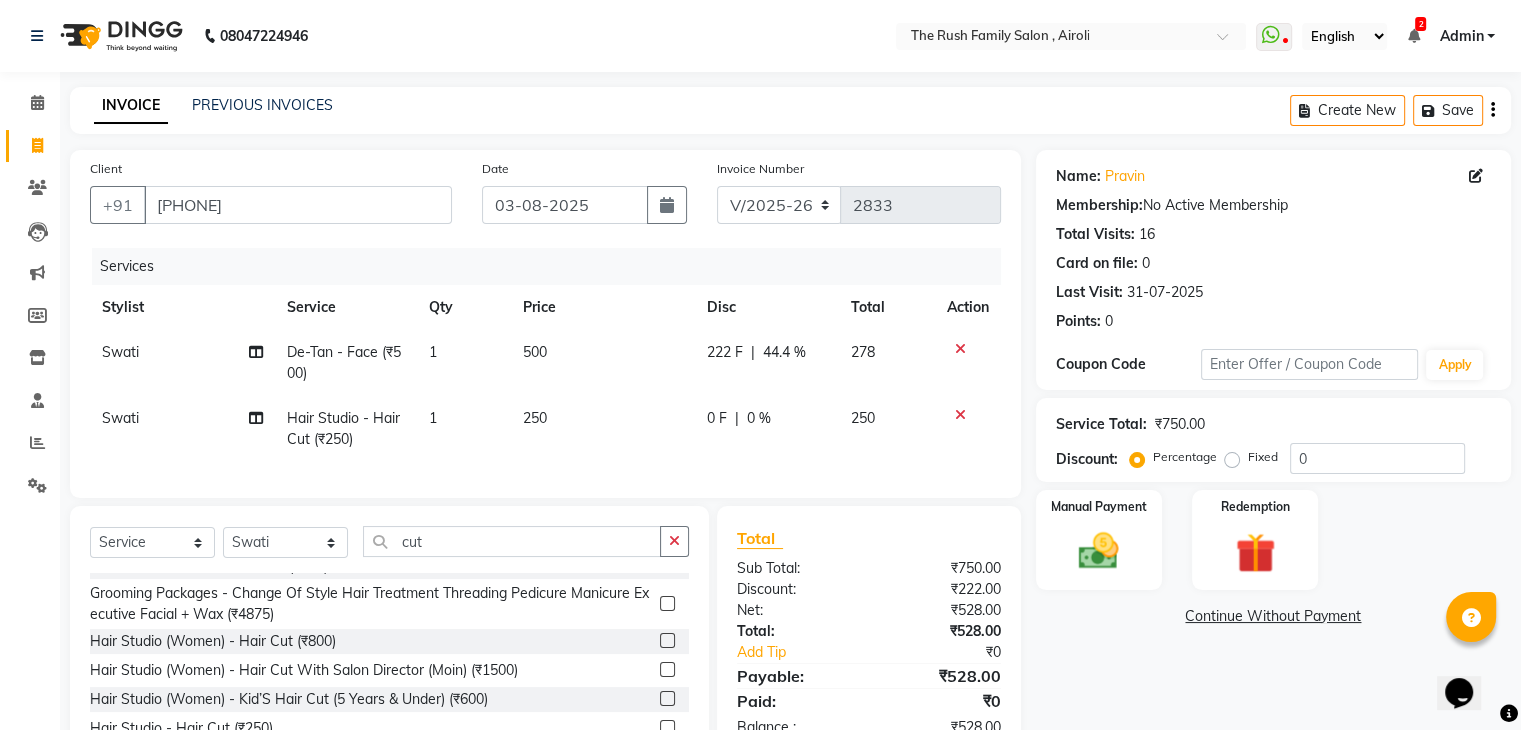 click on "Swati Hair Studio - Hair Cut (₹250) 1 250 0 F | 0 % 250" 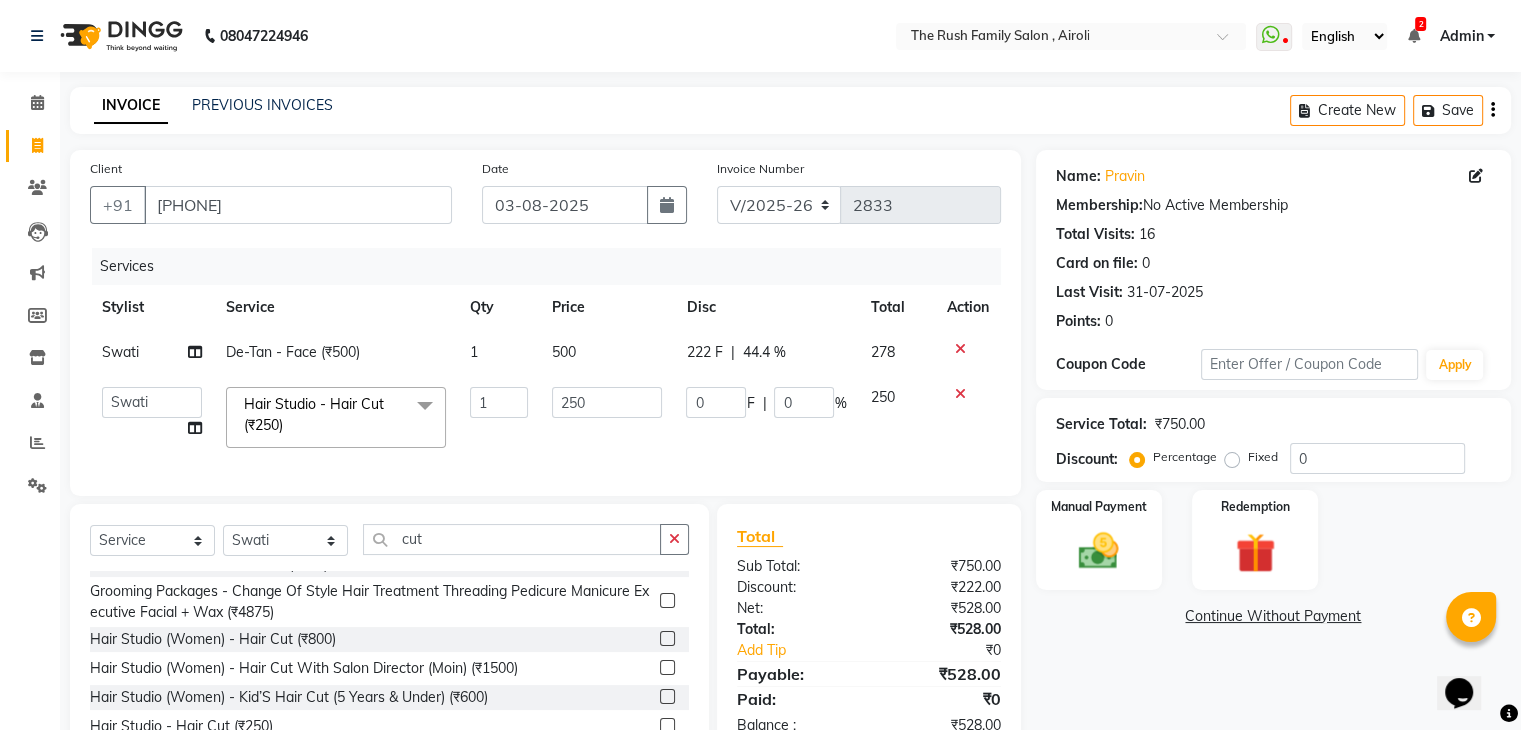 click on "0 F | 0 %" 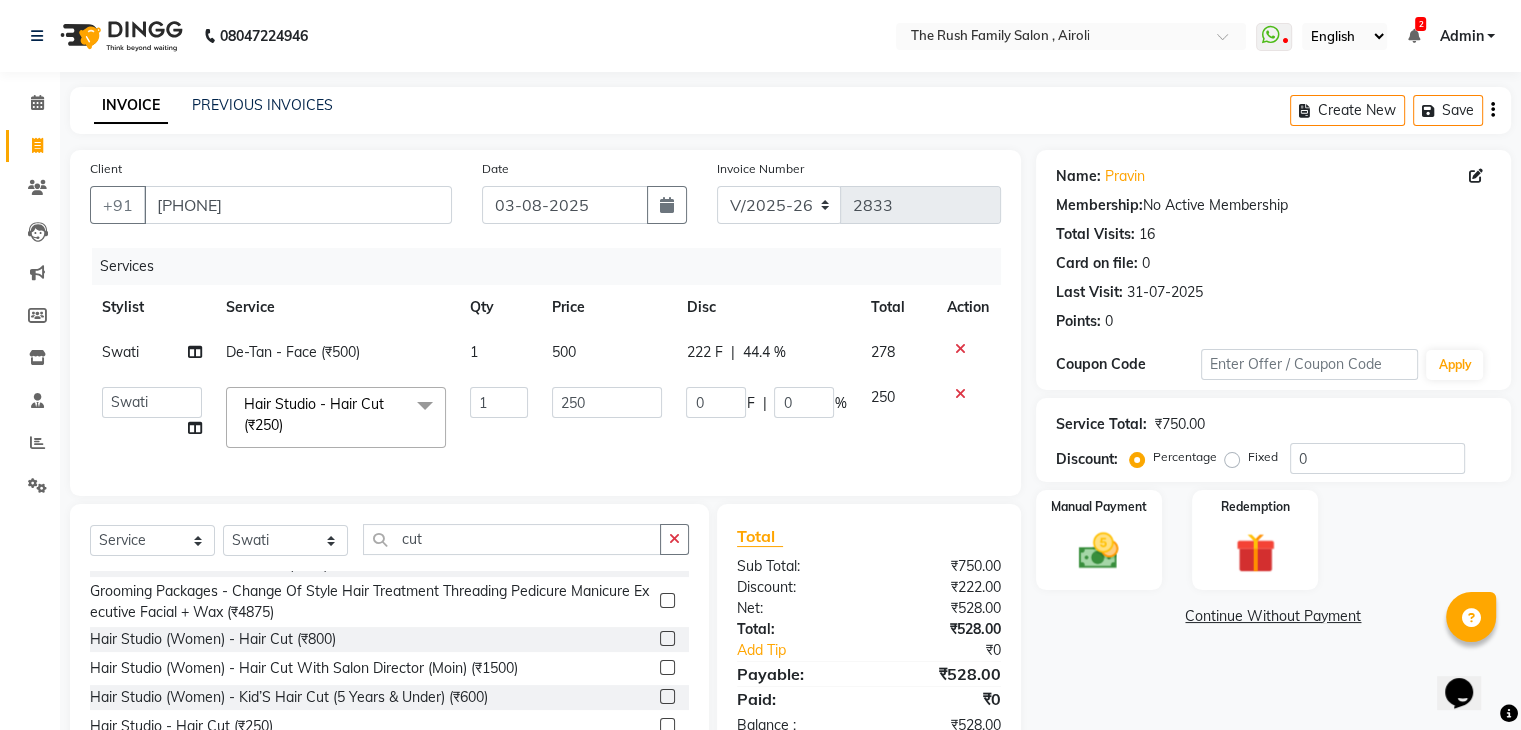 click on "0 F | 0 %" 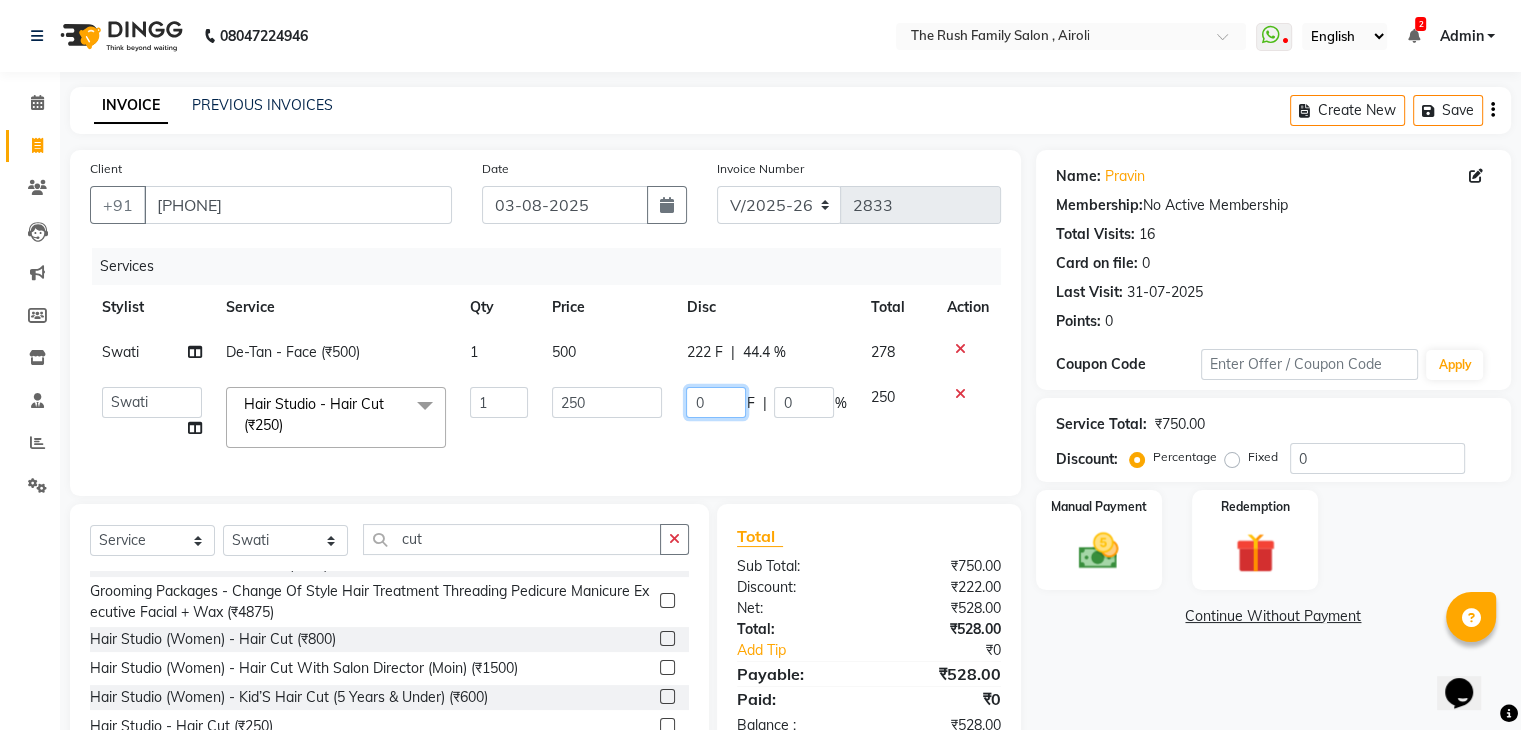 click on "0" 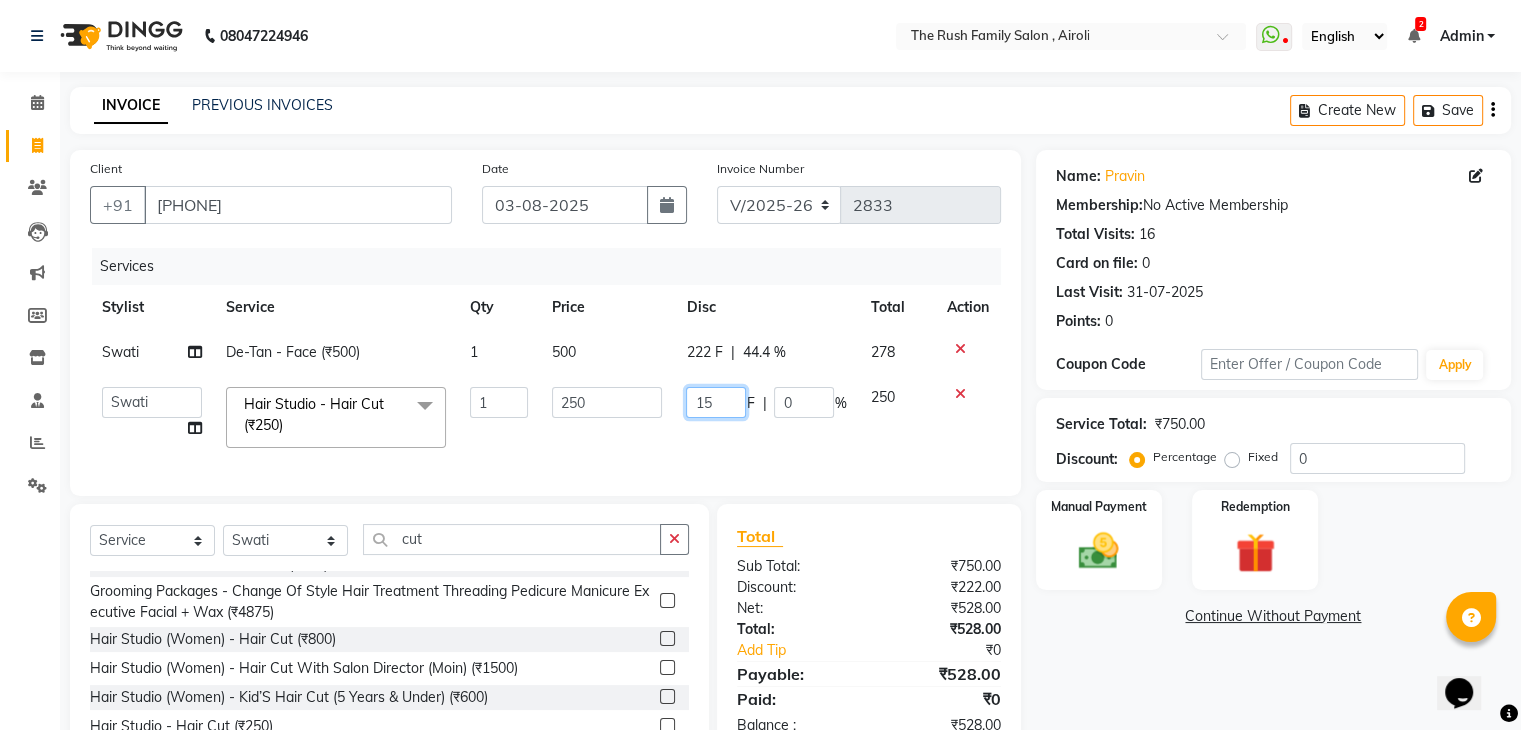 type on "150" 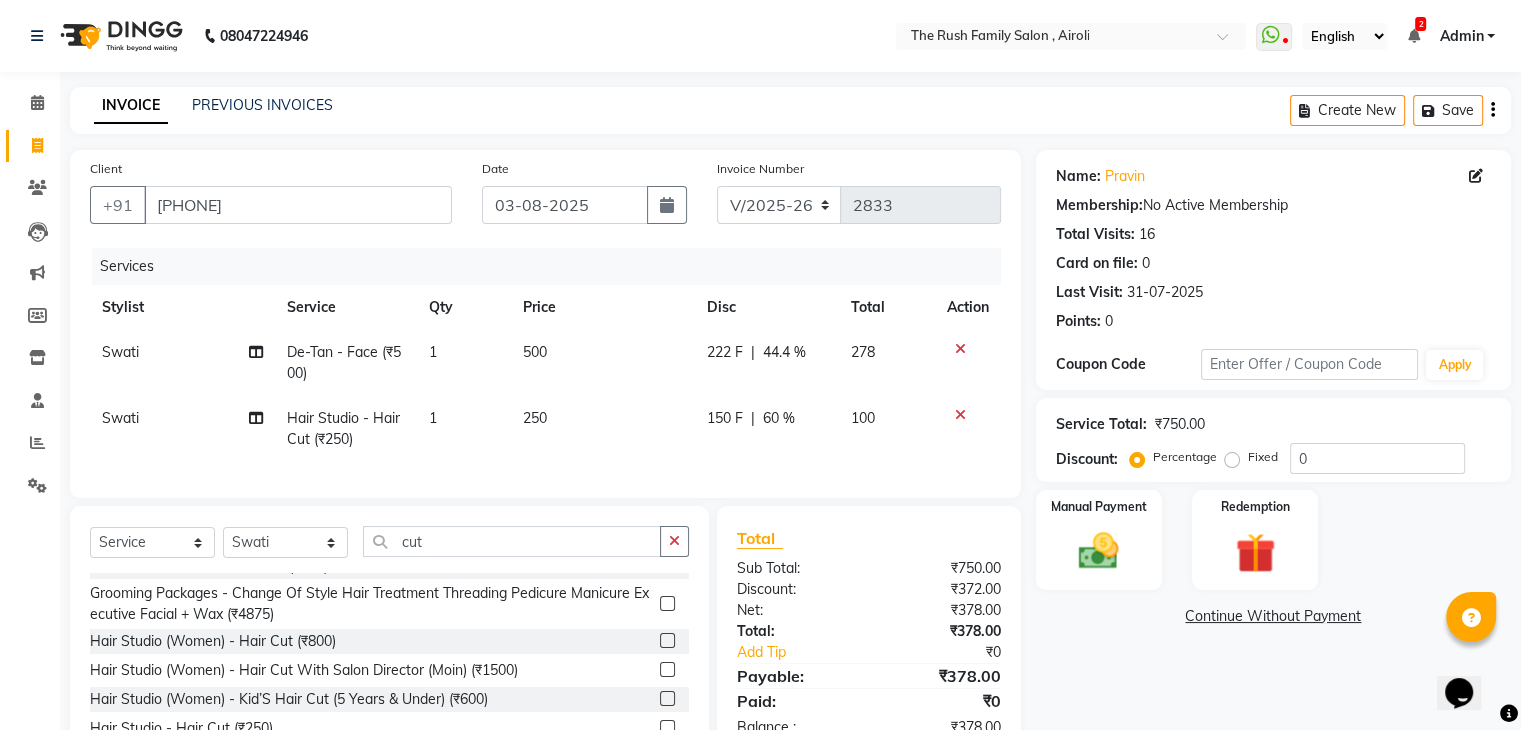 click on "150 F | 60 %" 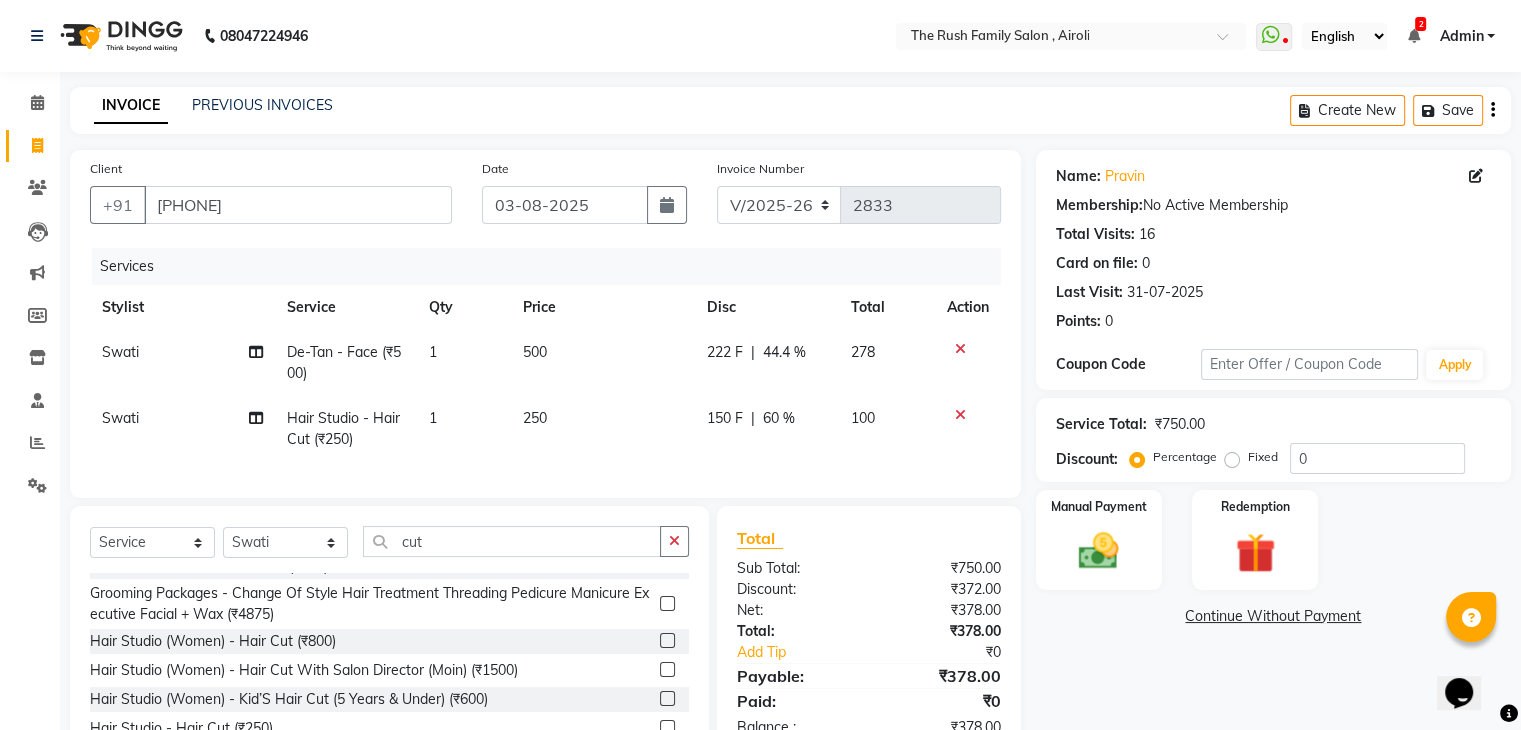 select on "77430" 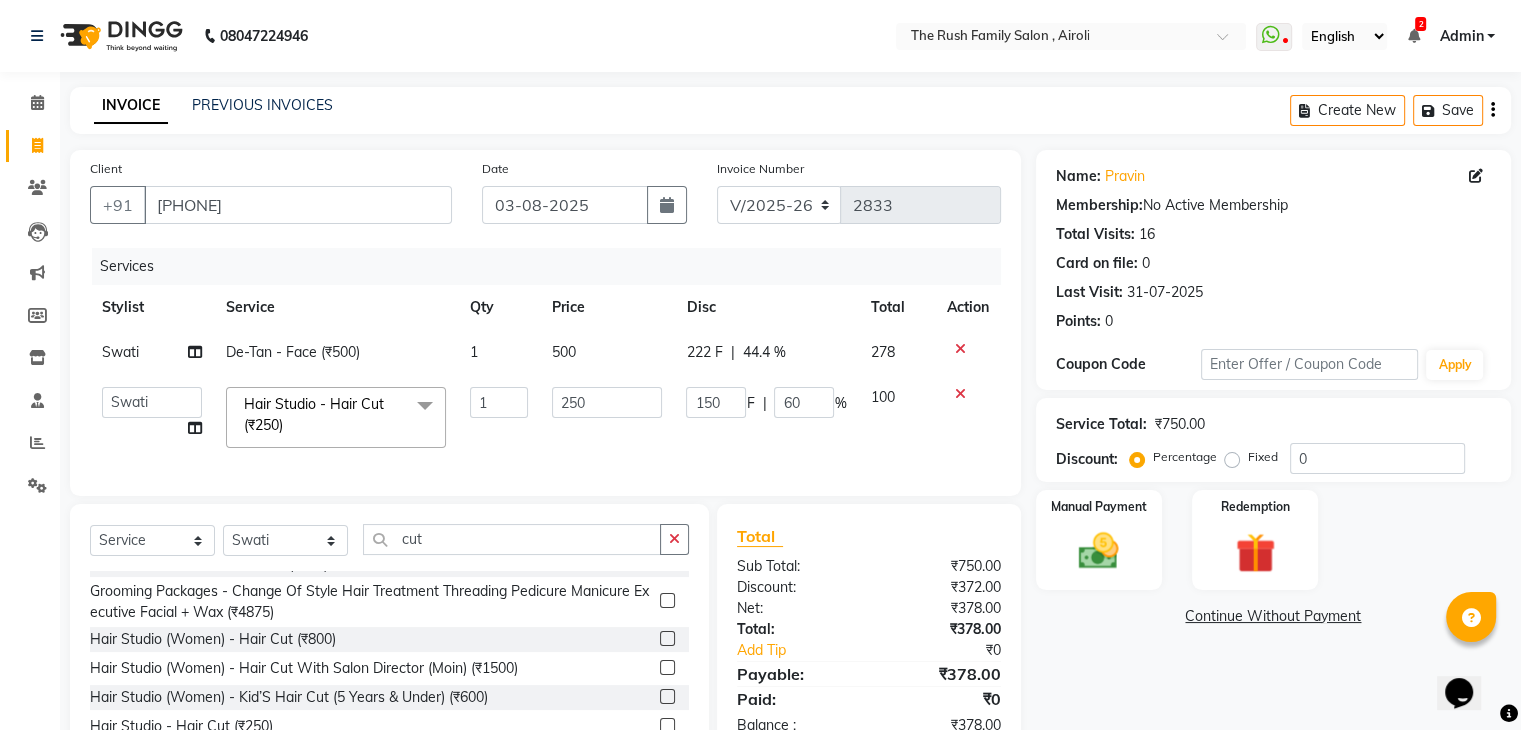 scroll, scrollTop: 115, scrollLeft: 0, axis: vertical 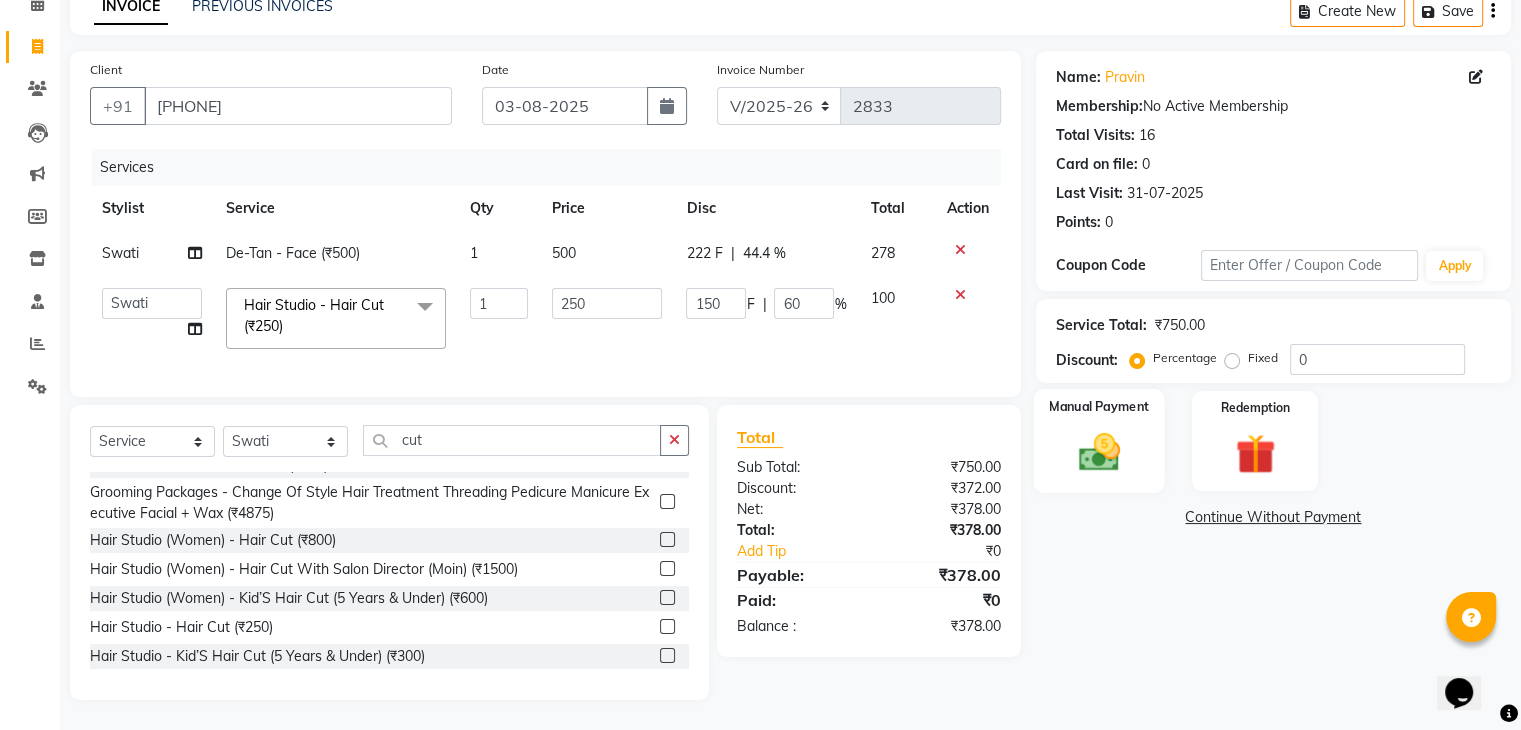 click on "Manual Payment" 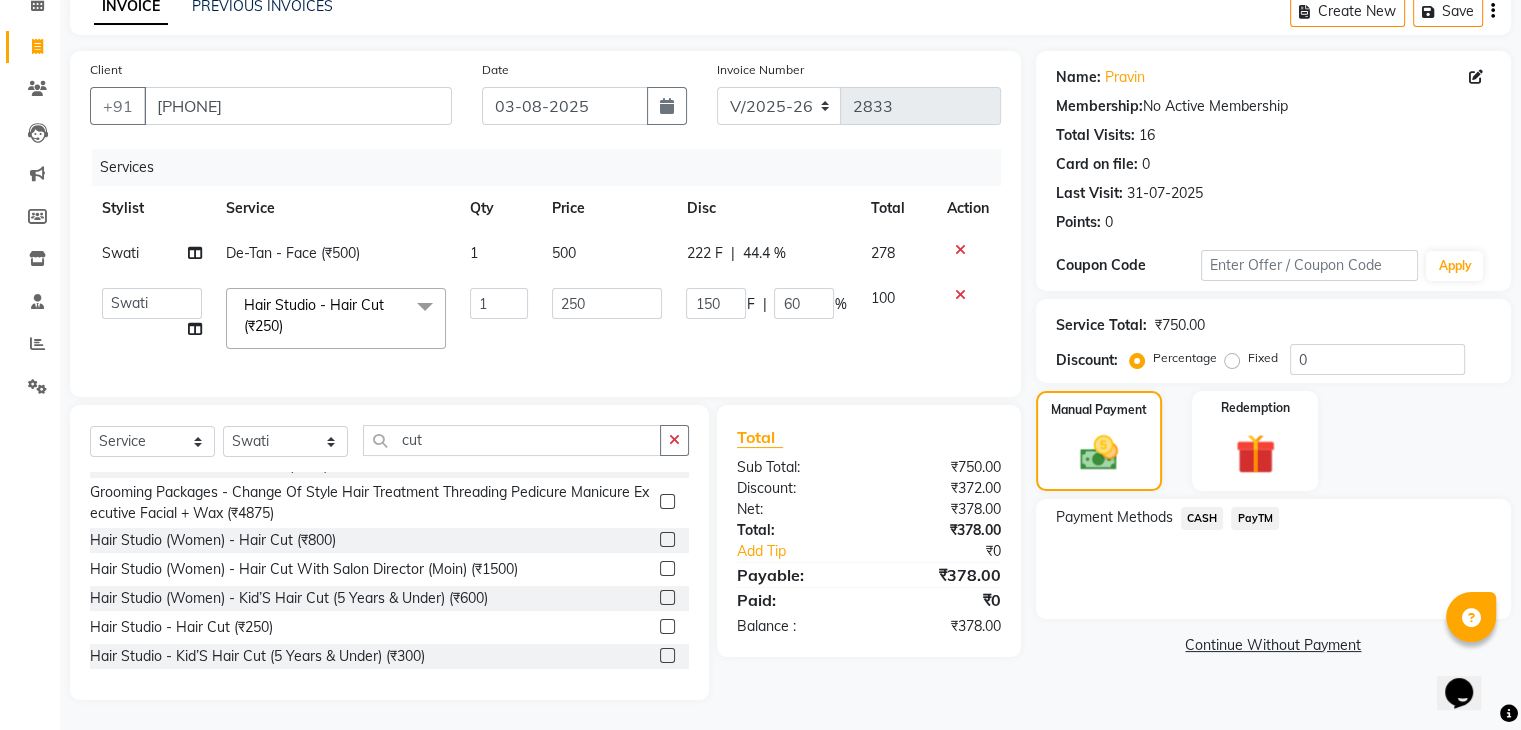 click on "CASH" 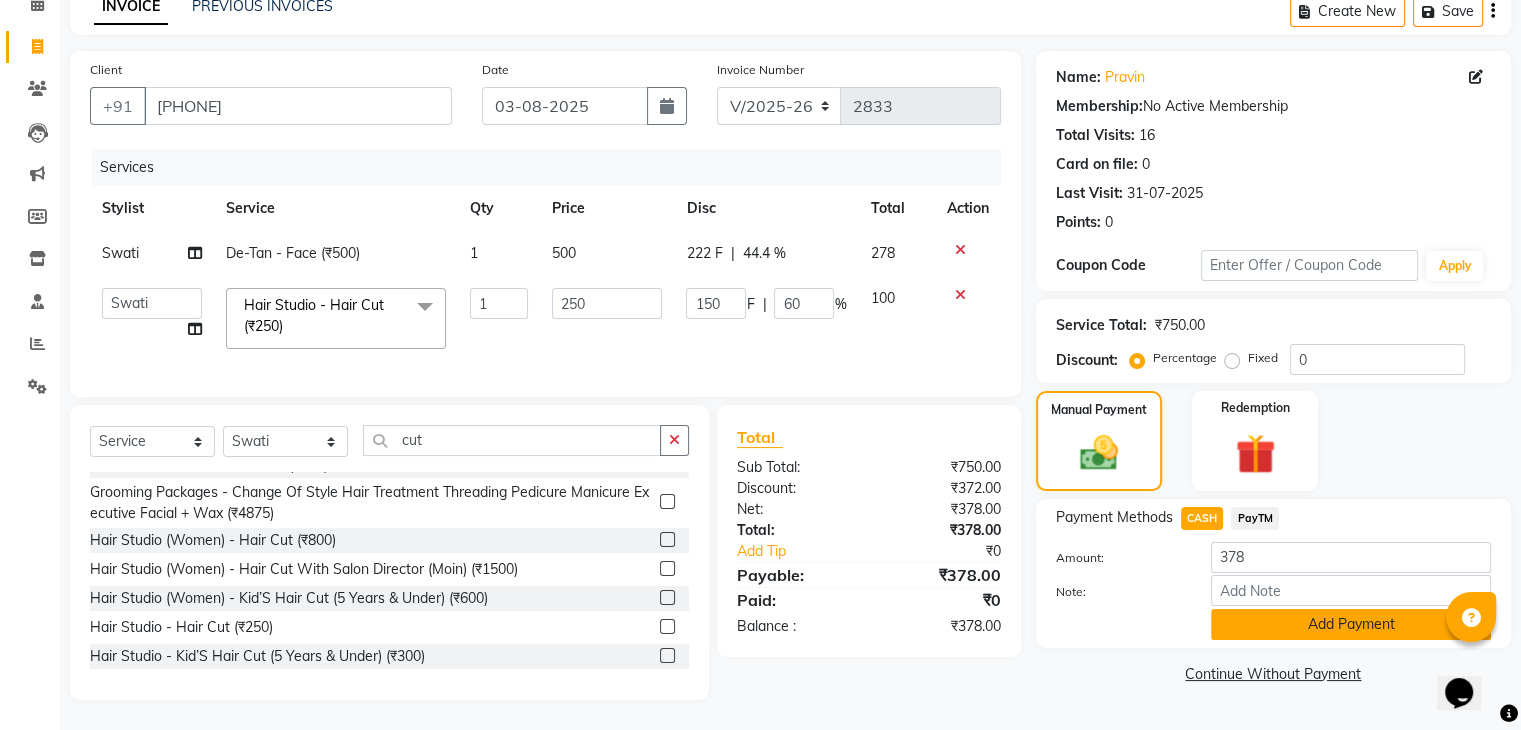 click on "Add Payment" 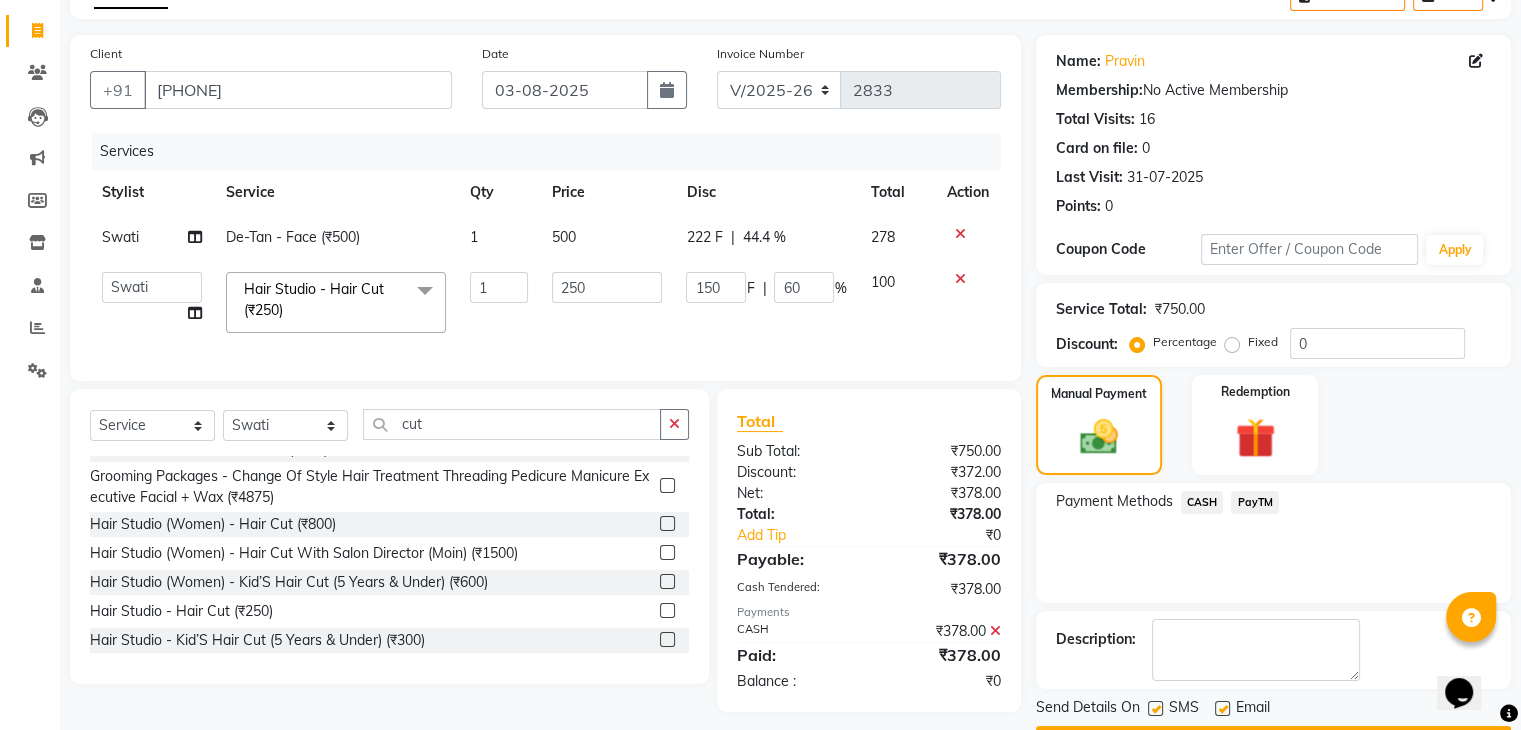 scroll, scrollTop: 171, scrollLeft: 0, axis: vertical 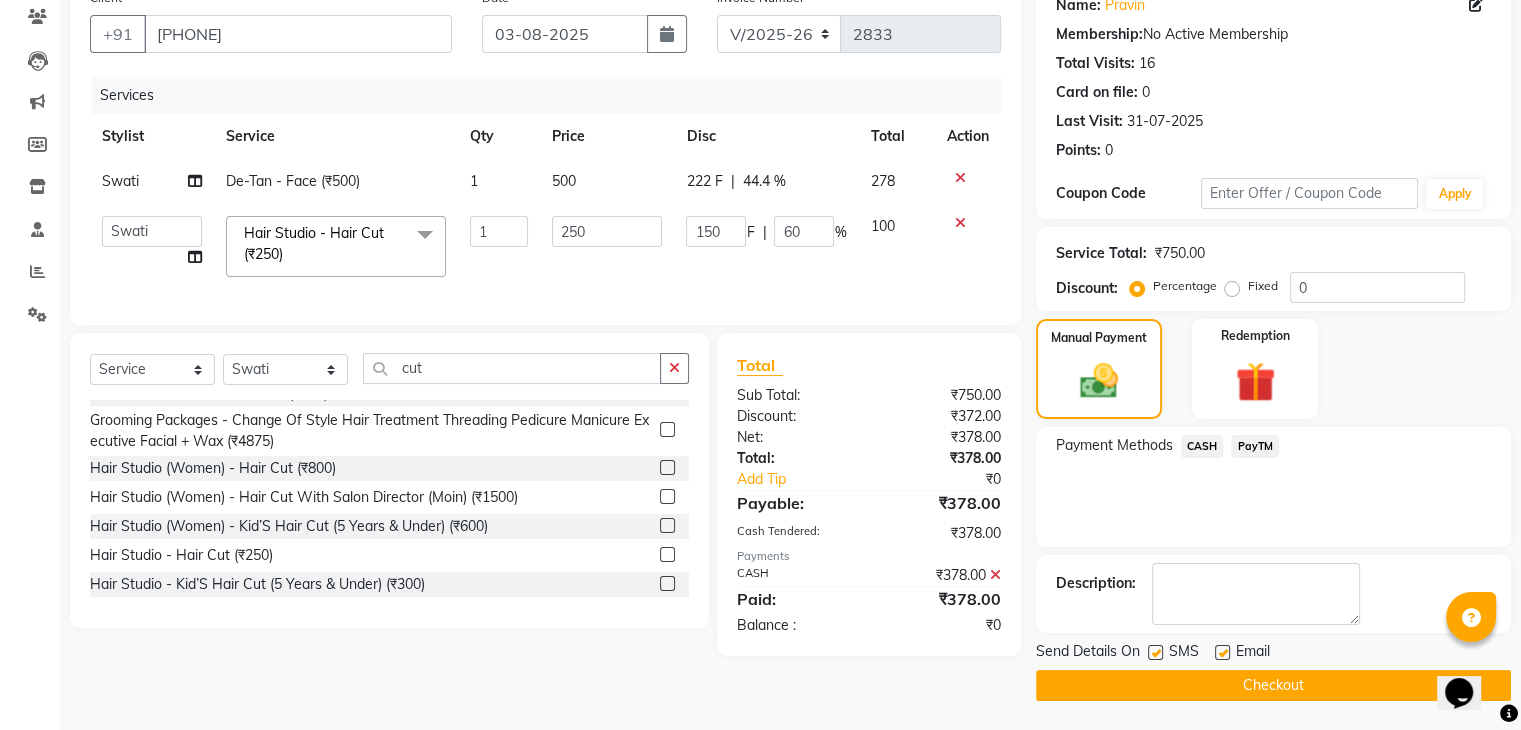 click on "Checkout" 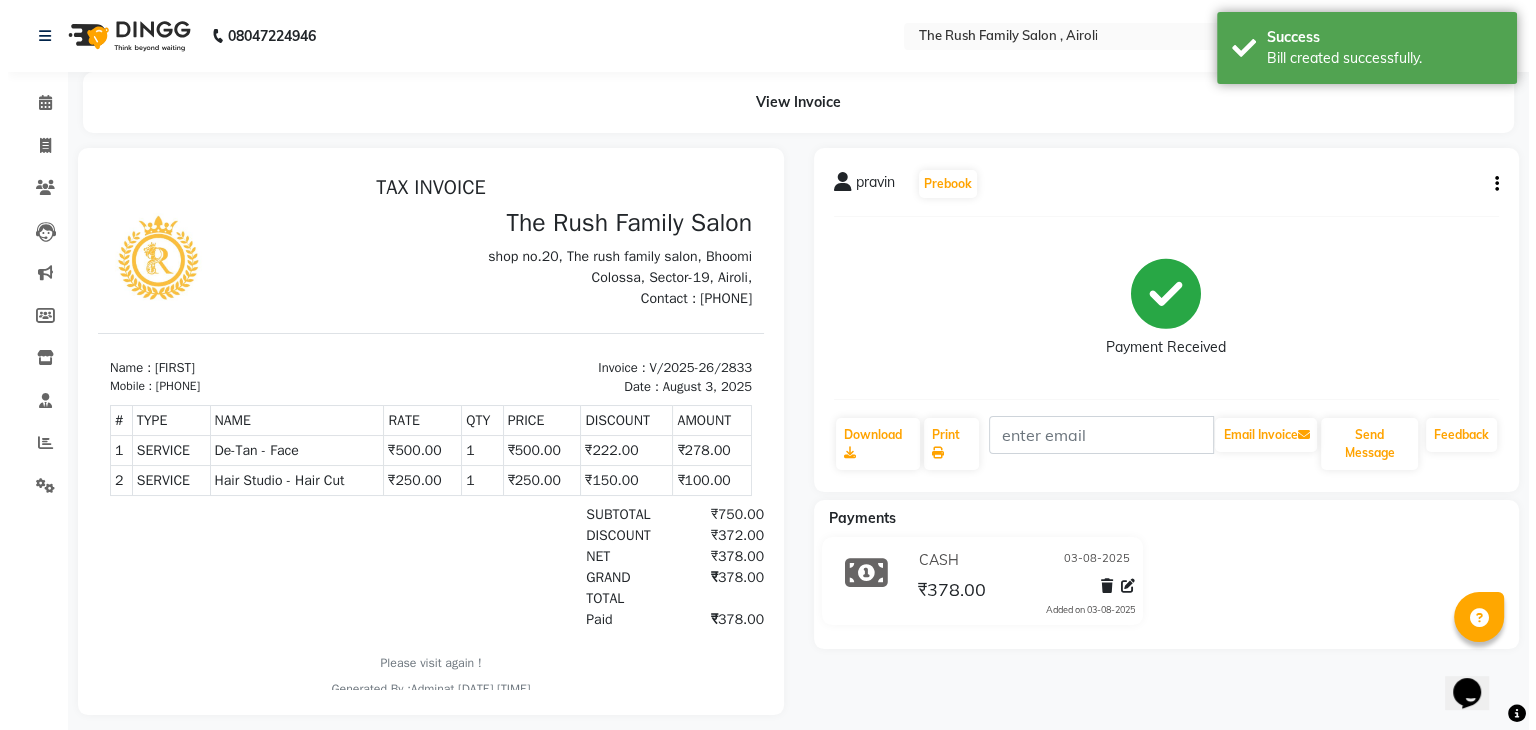 scroll, scrollTop: 0, scrollLeft: 0, axis: both 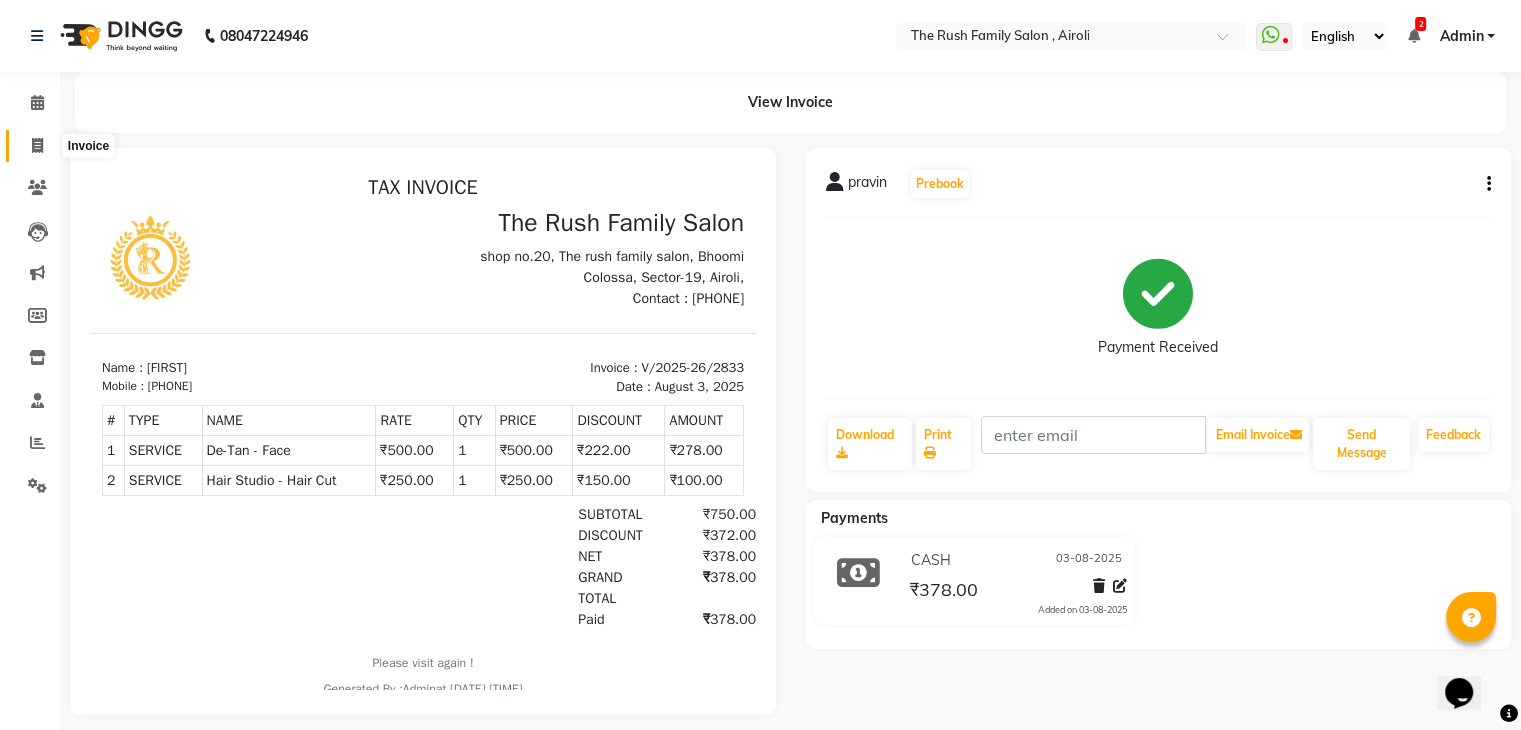 click 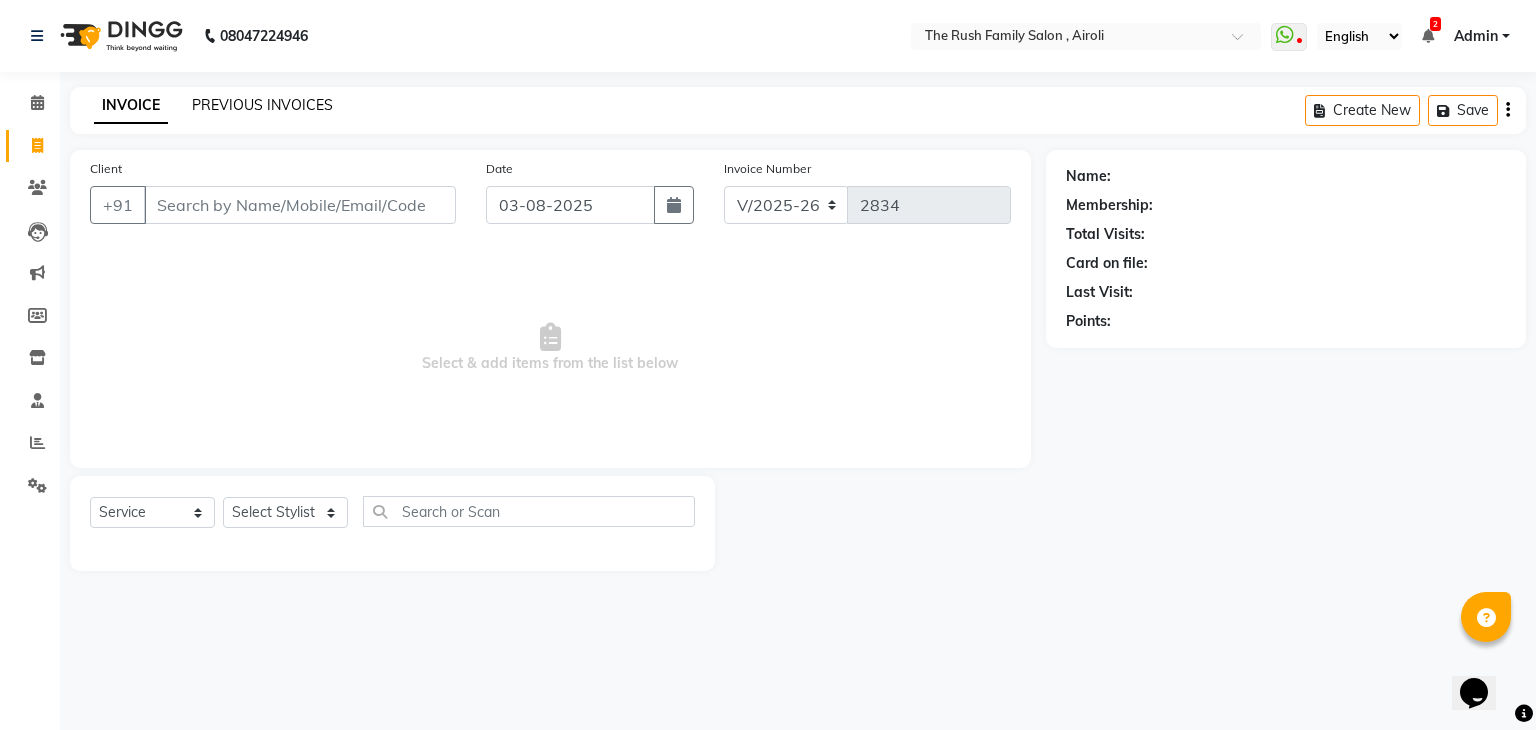 click on "PREVIOUS INVOICES" 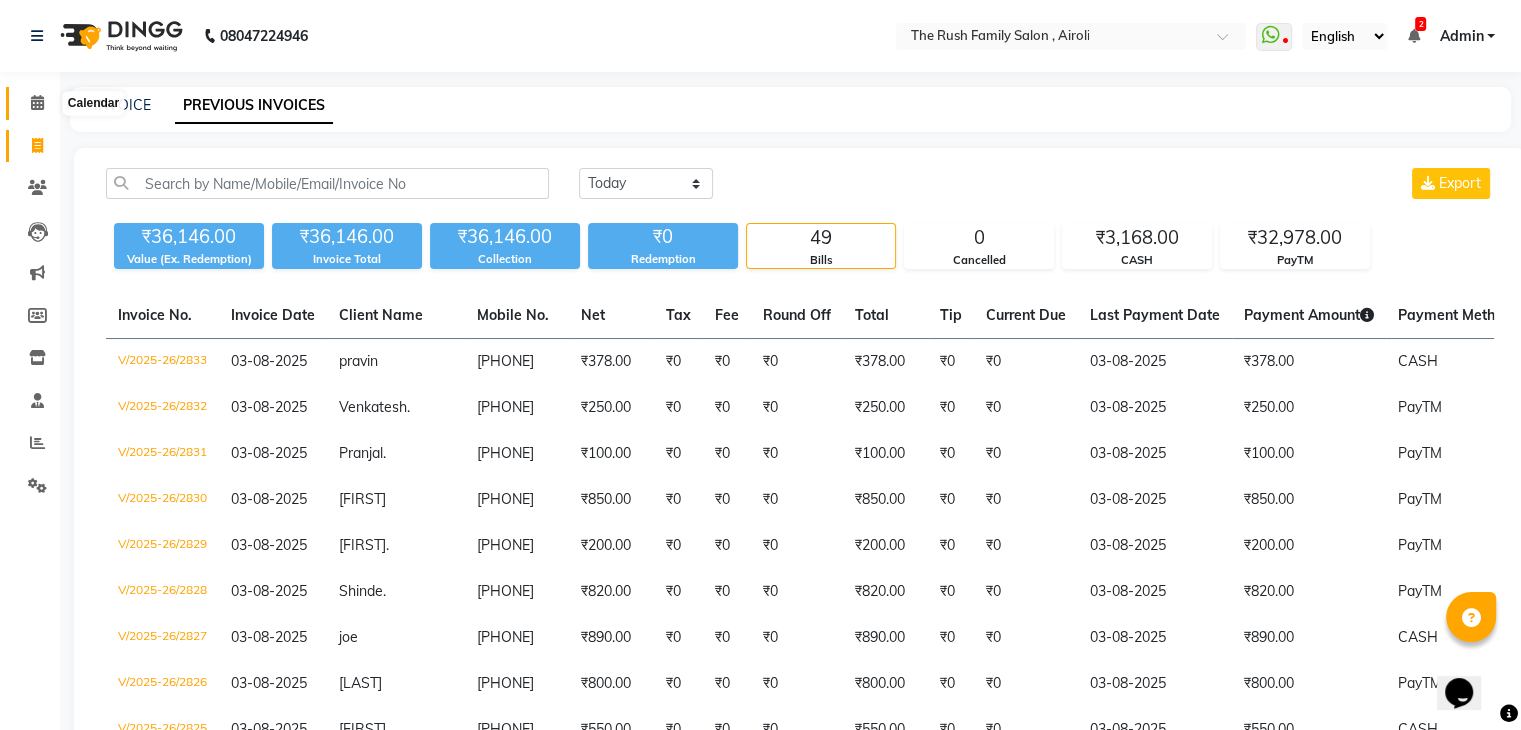 click 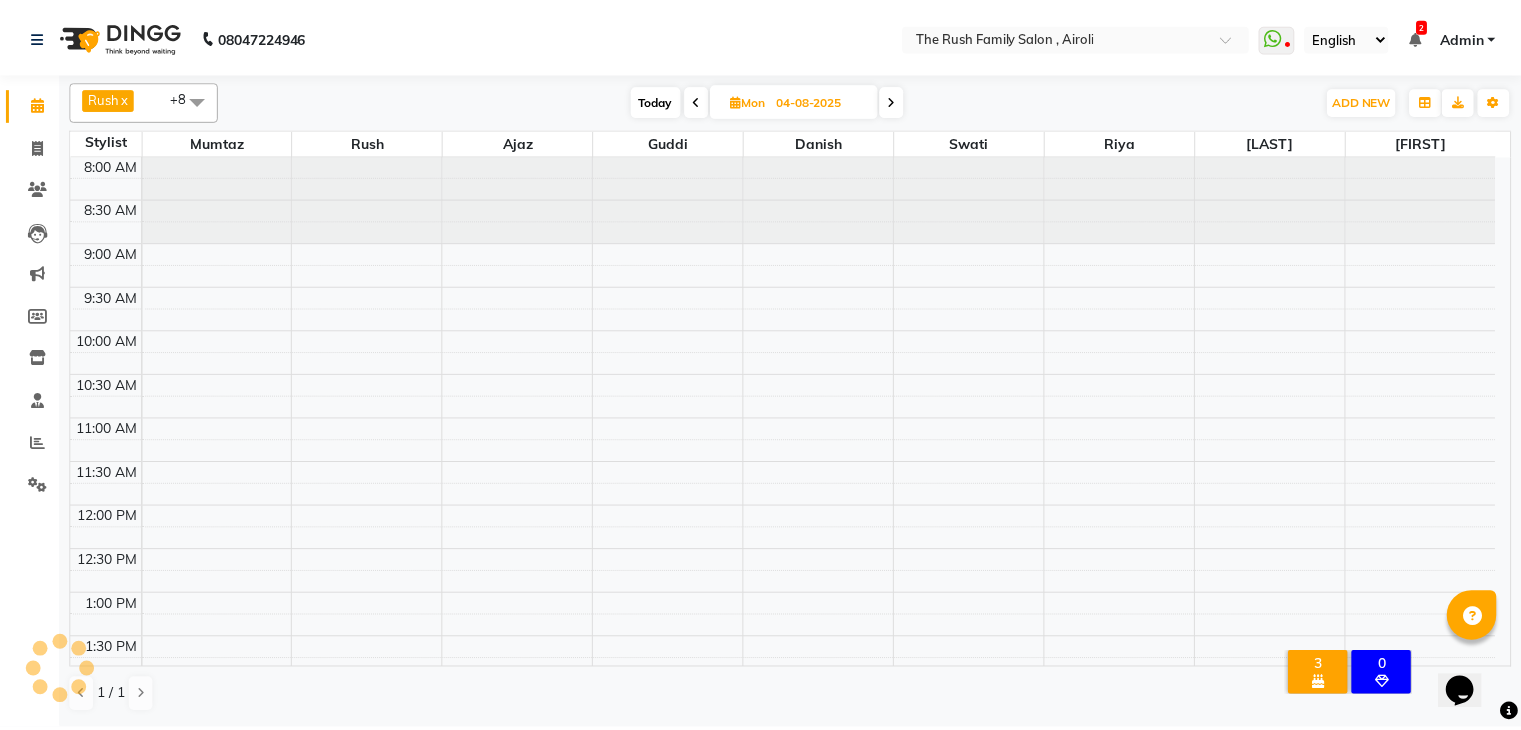 scroll, scrollTop: 0, scrollLeft: 0, axis: both 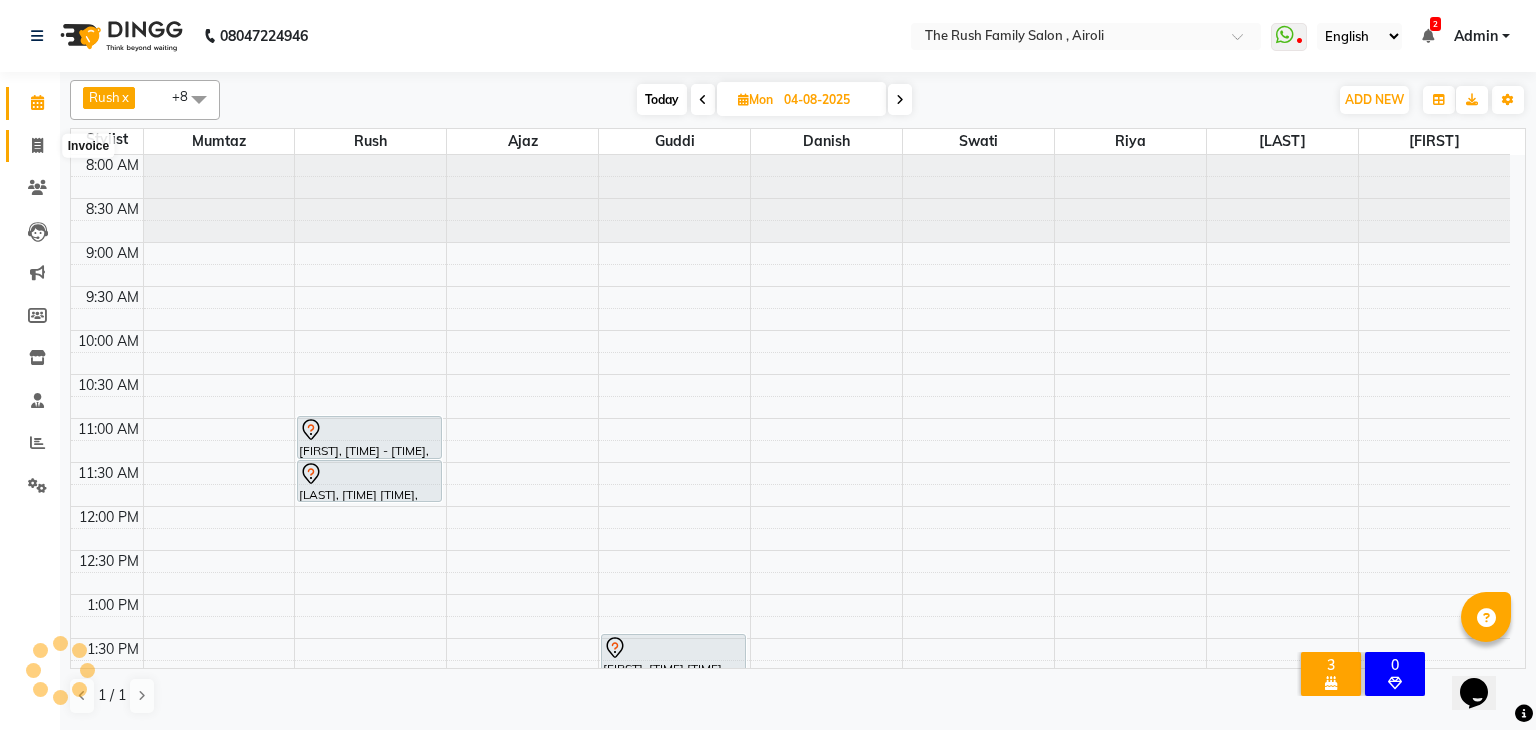 click 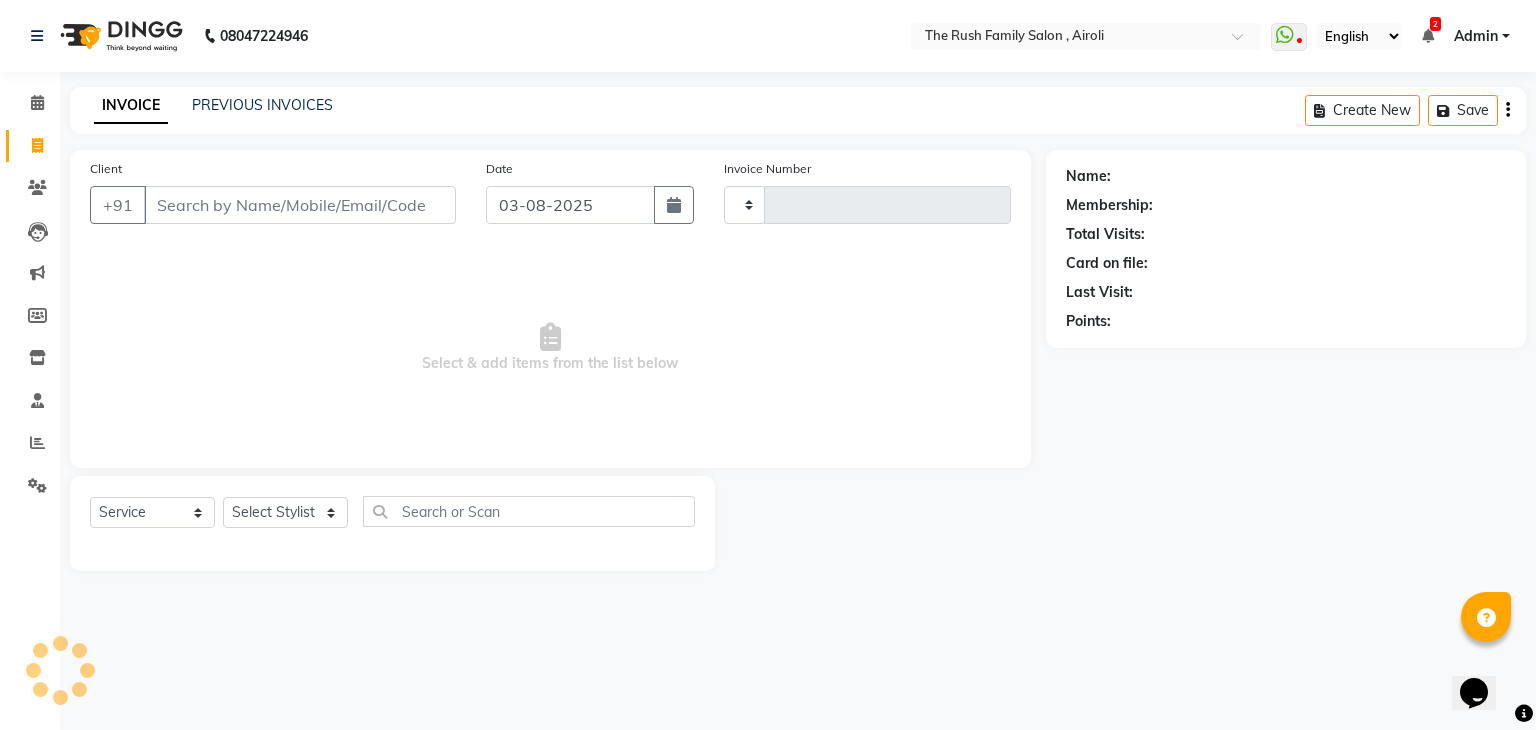 type on "2834" 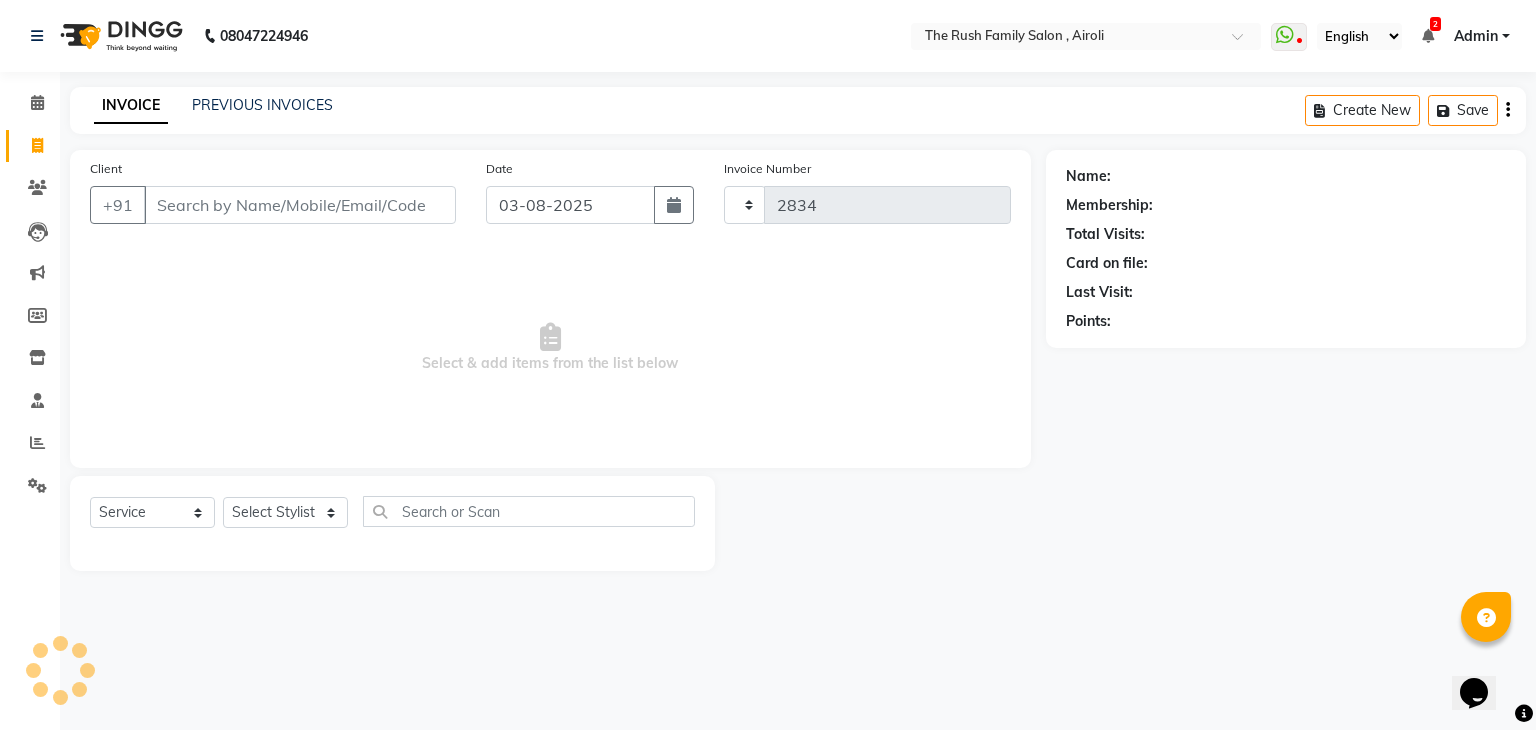 select on "5419" 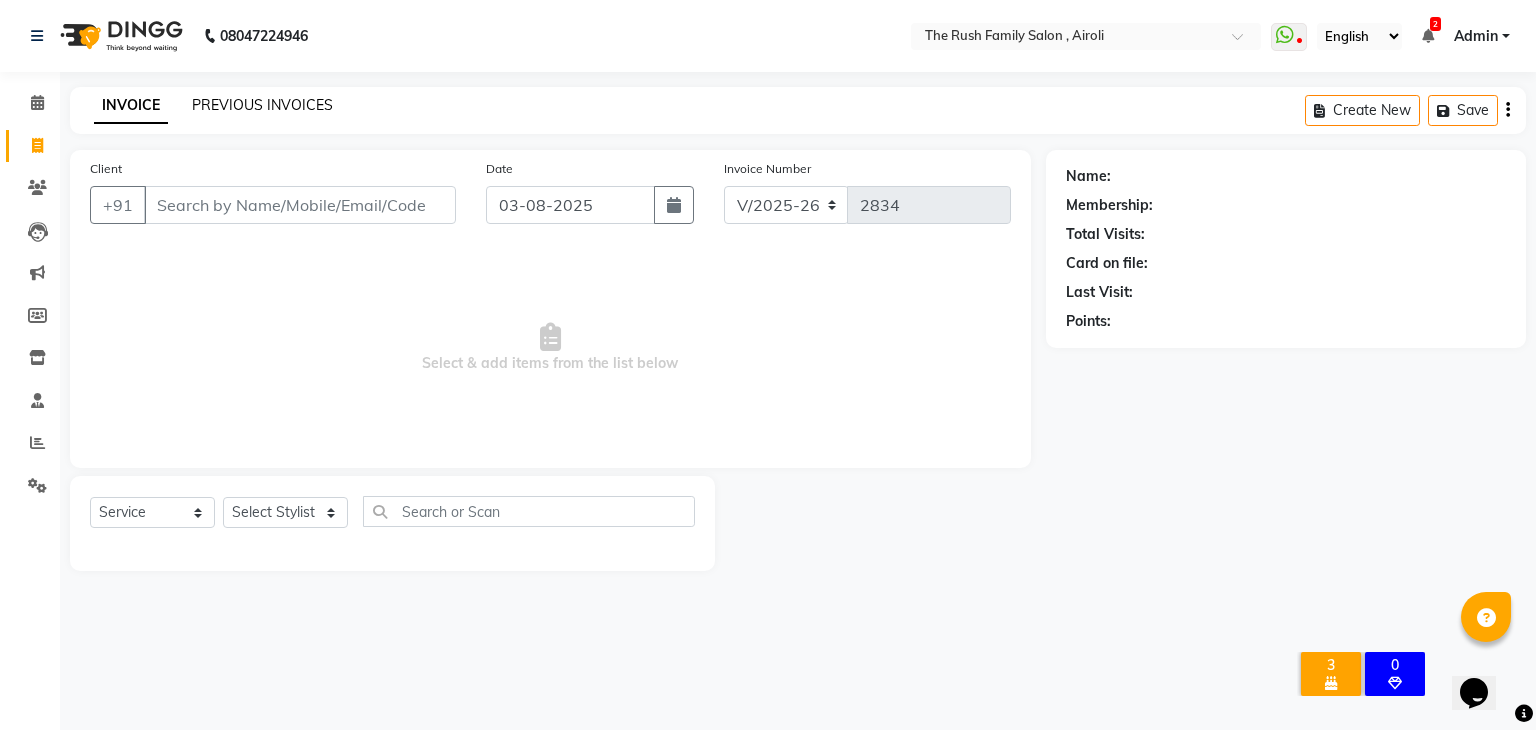 click on "PREVIOUS INVOICES" 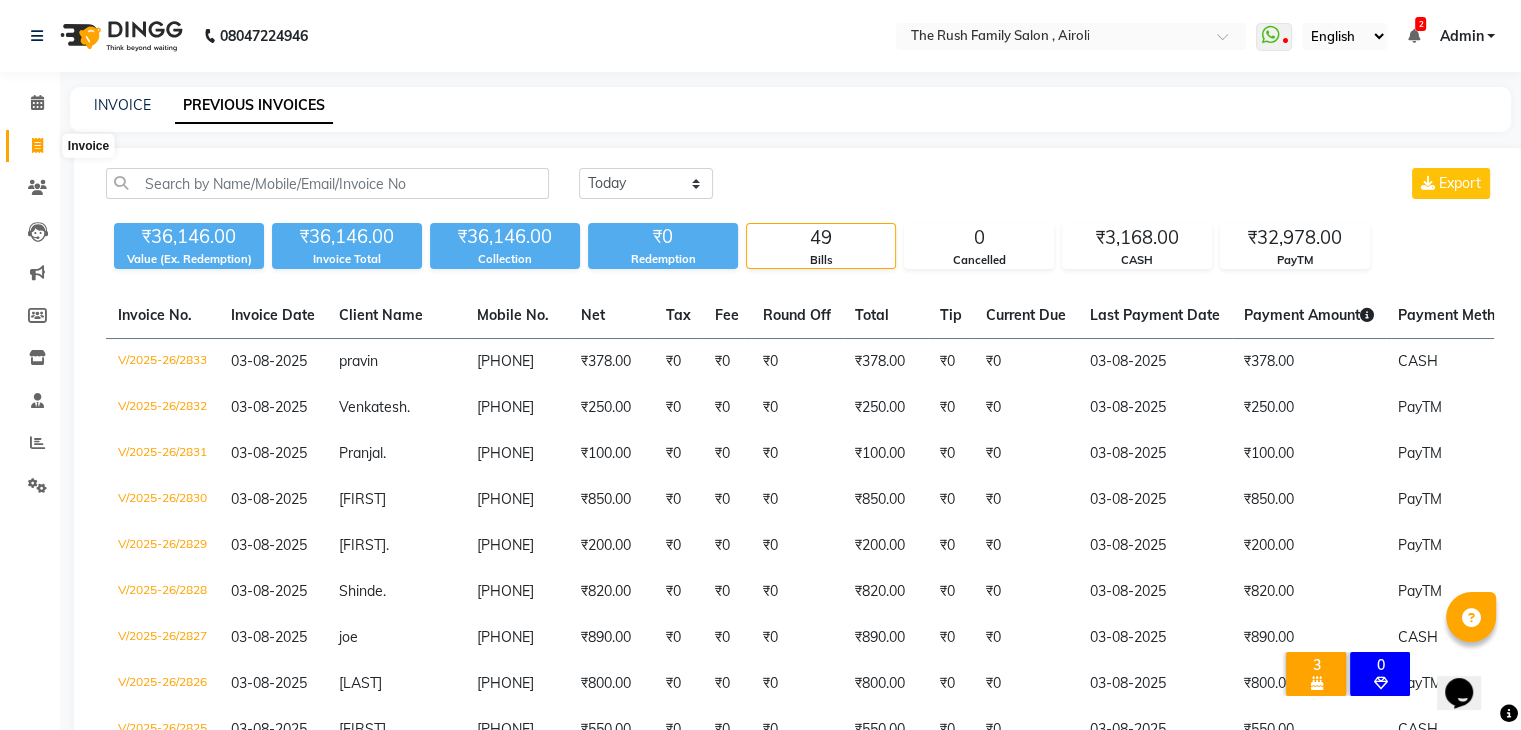 click 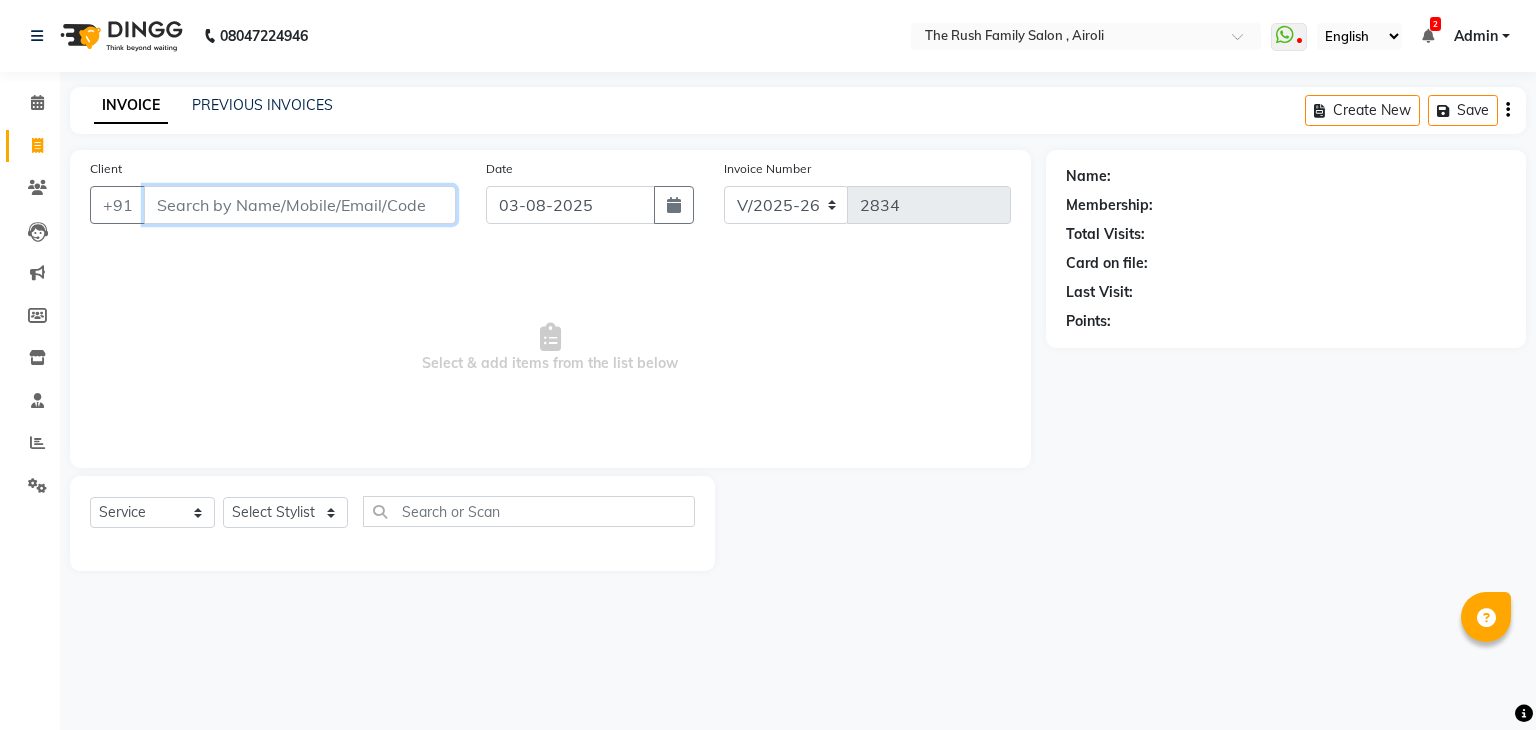 click on "Client" at bounding box center (300, 205) 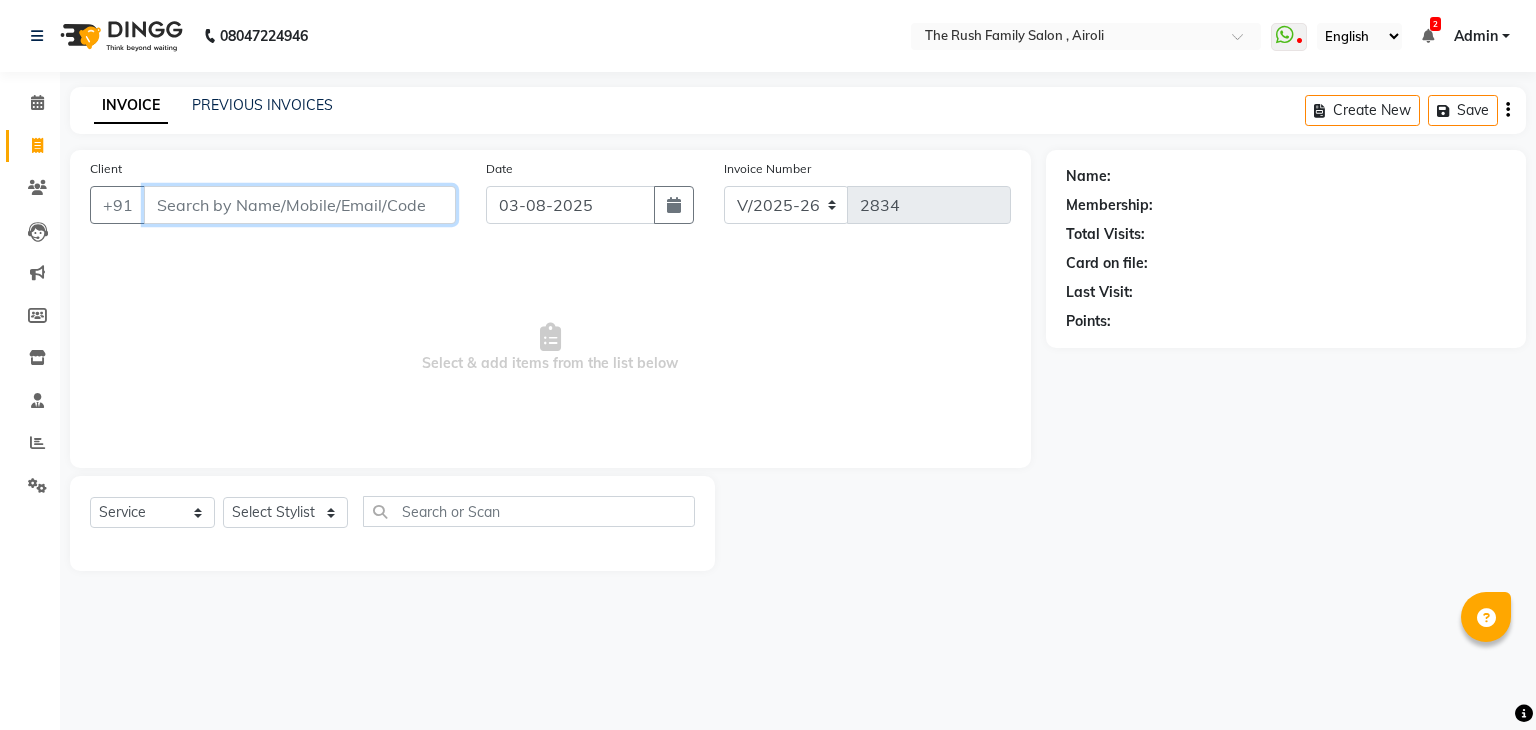 click on "Client" at bounding box center (300, 205) 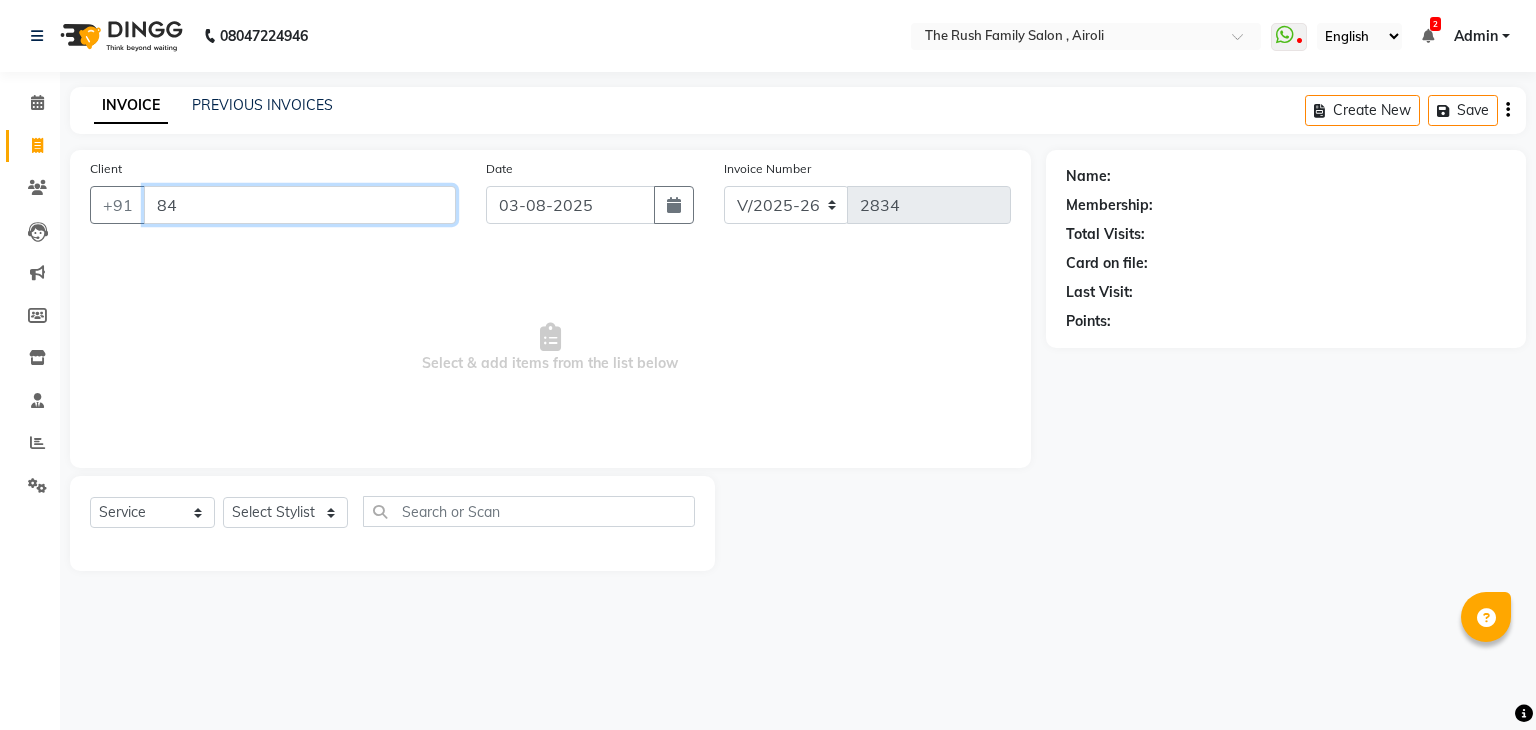 type on "8" 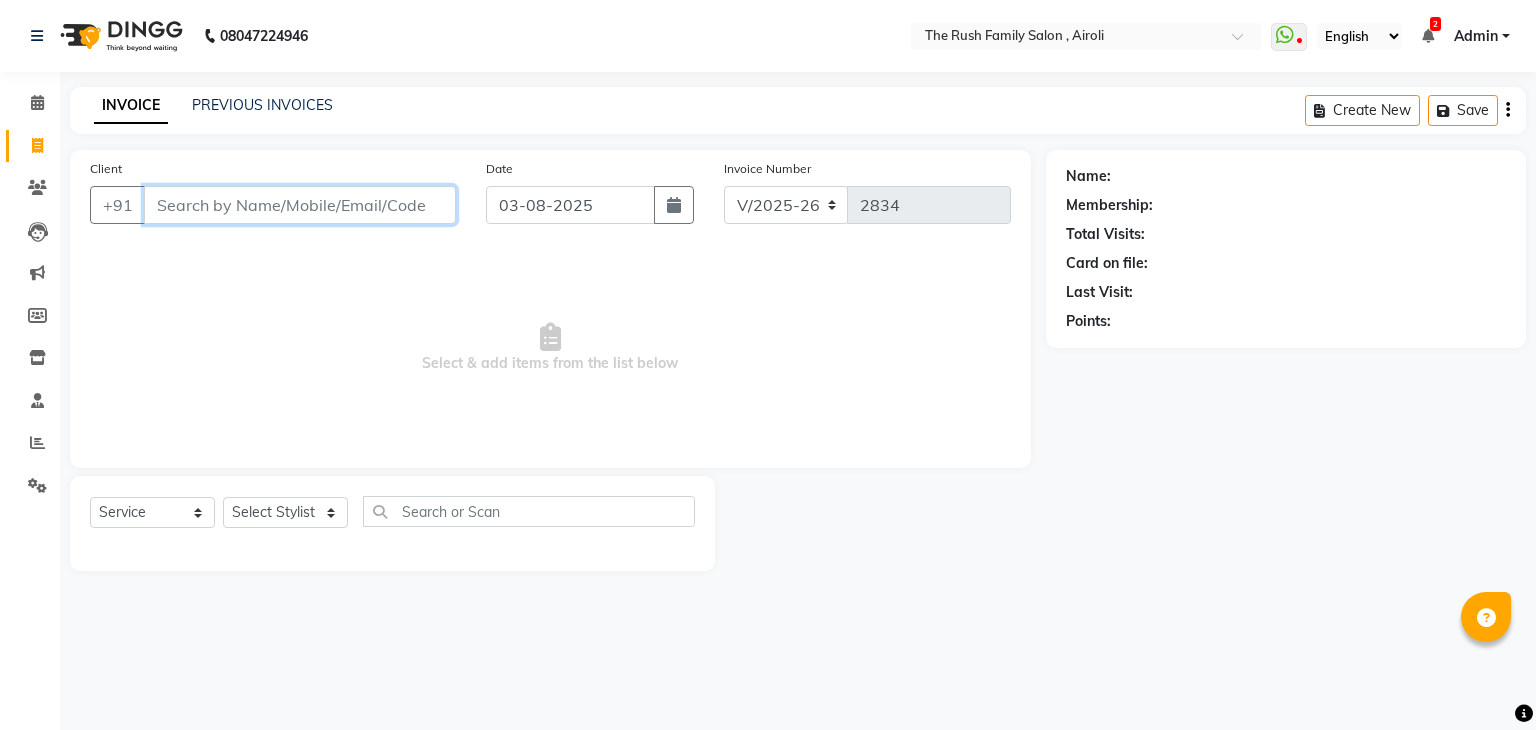click on "Client" at bounding box center (300, 205) 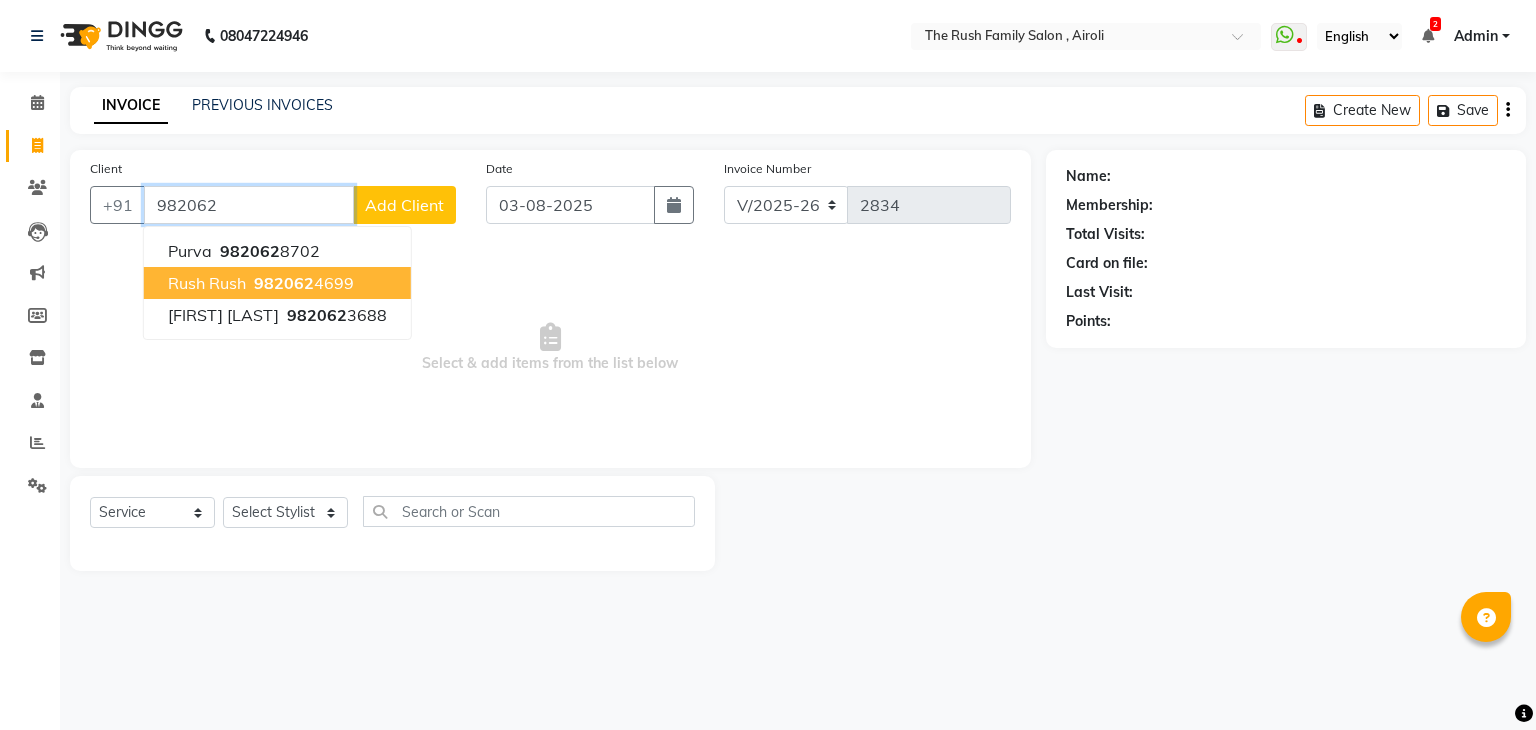 click on "Rush Rush" at bounding box center (207, 283) 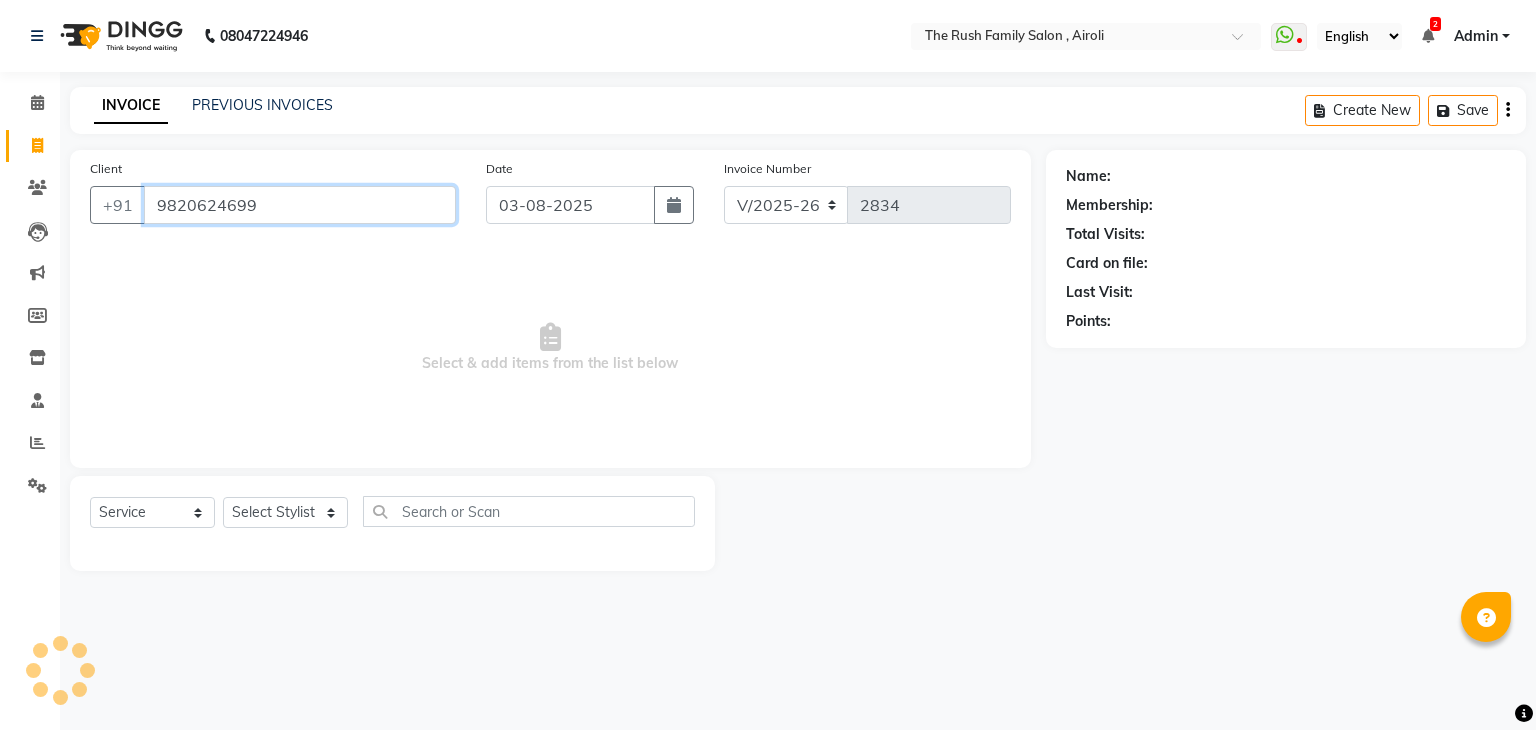 type on "9820624699" 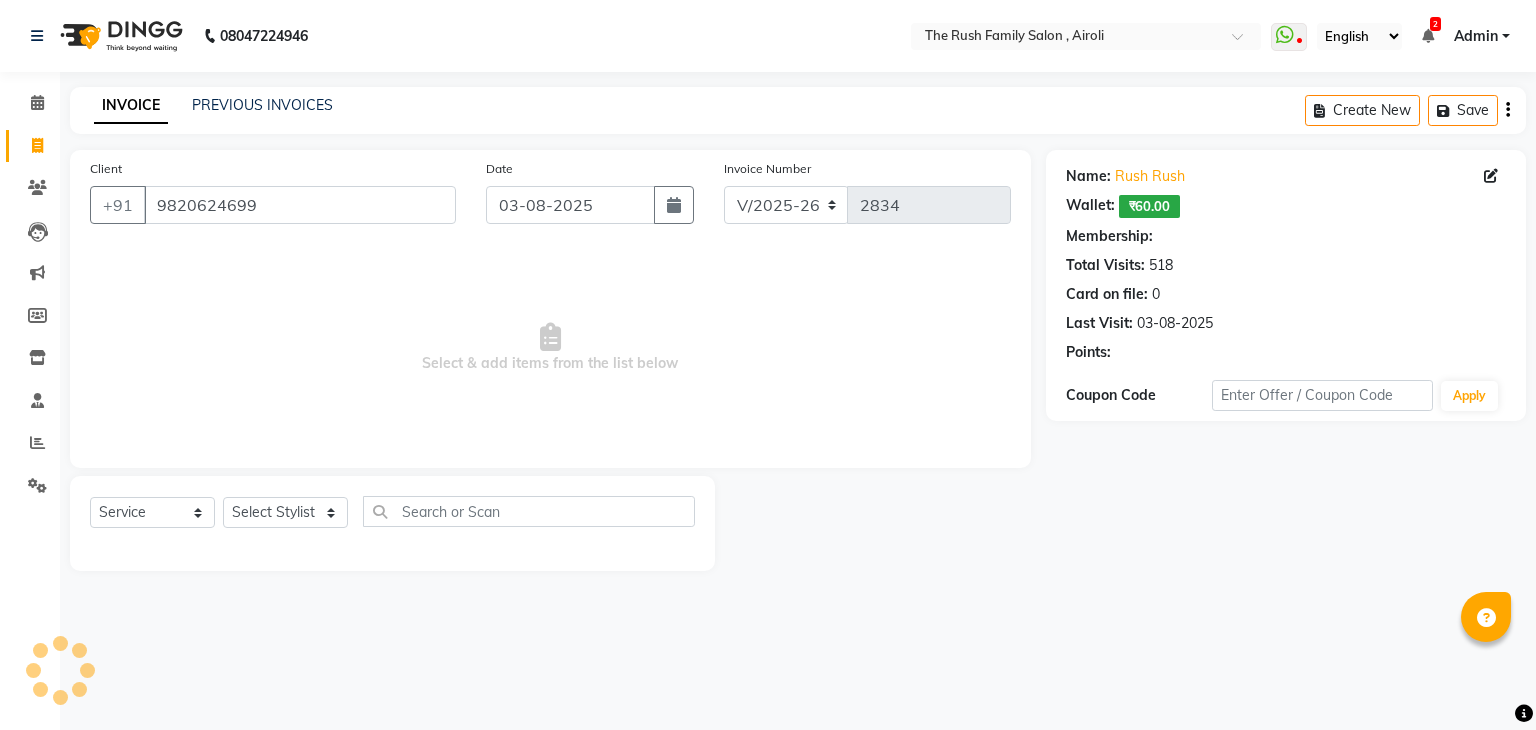 select on "1: Object" 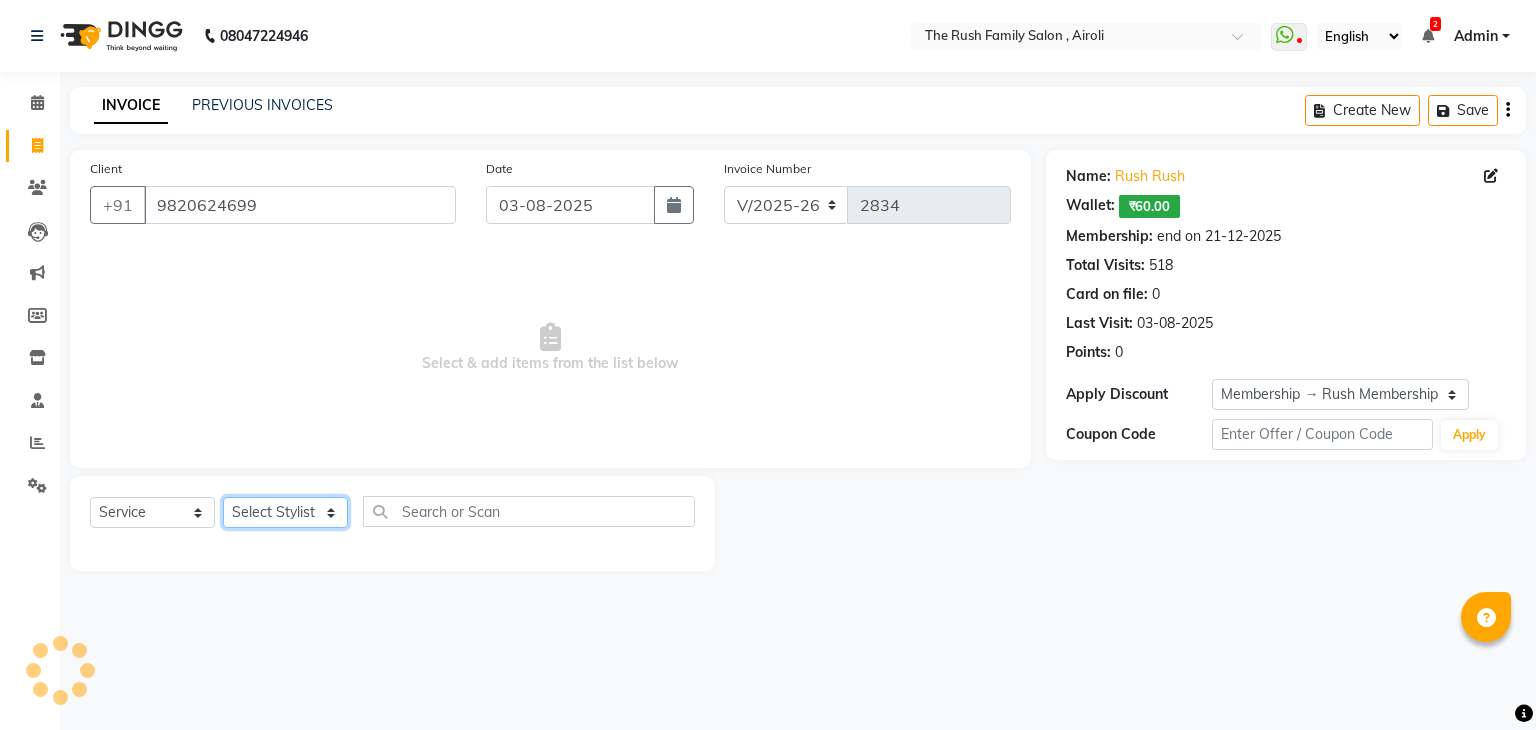 click on "Select Stylist Ajaz Alvira Danish Guddi Jayesh Josh  mumtaz Naeem Neha Riya    Rush Swati" 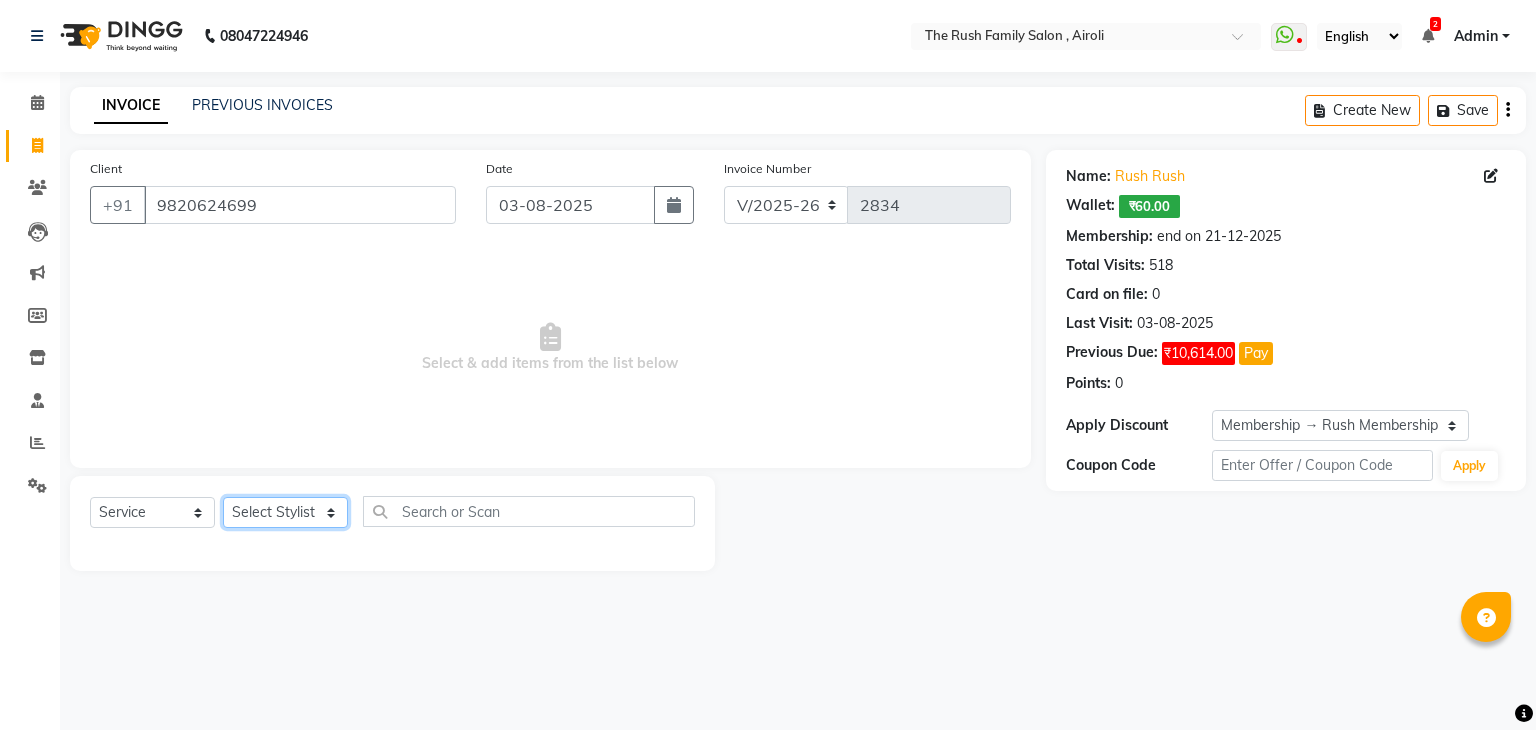 select on "53299" 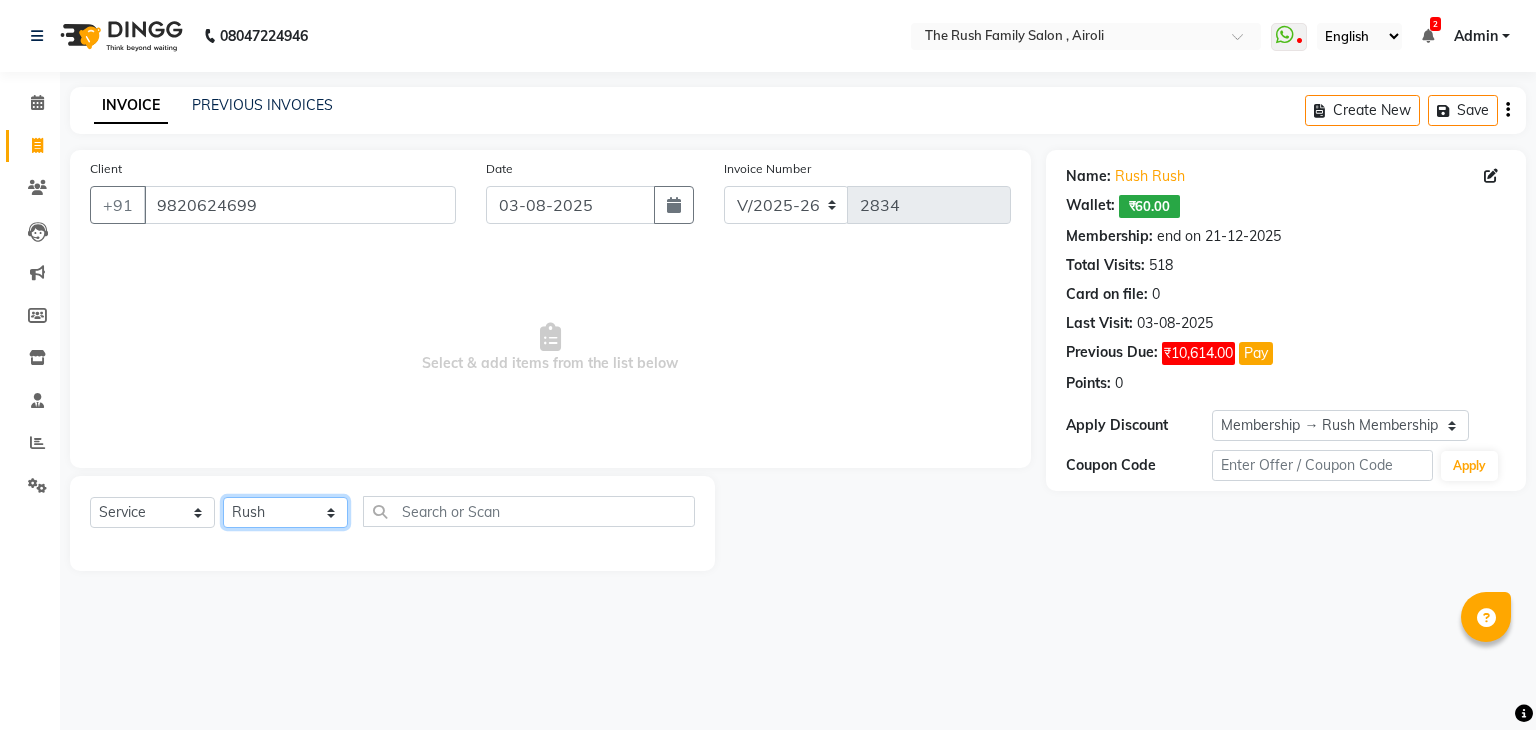 click on "Select Stylist Ajaz Alvira Danish Guddi Jayesh Josh  mumtaz Naeem Neha Riya    Rush Swati" 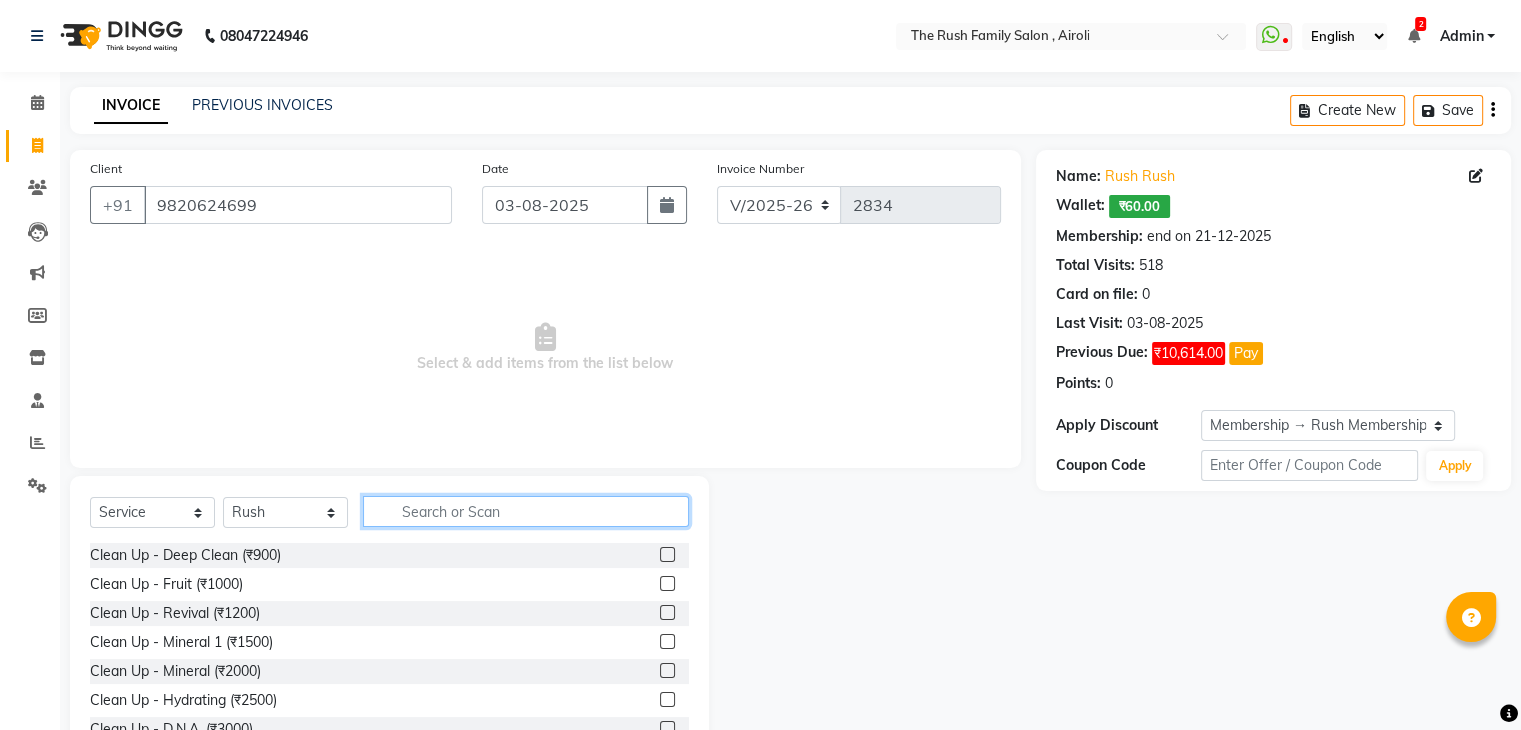 click 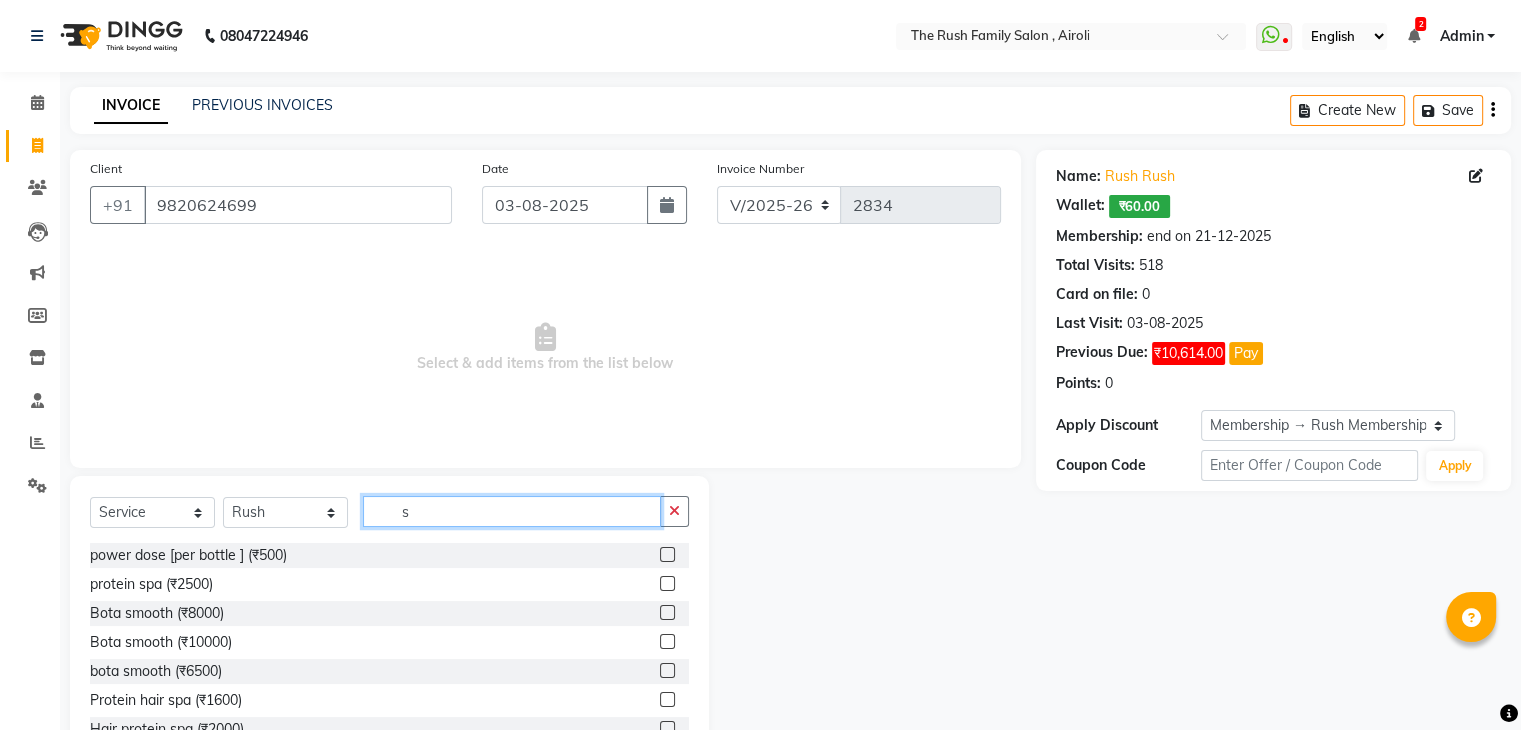type on "s" 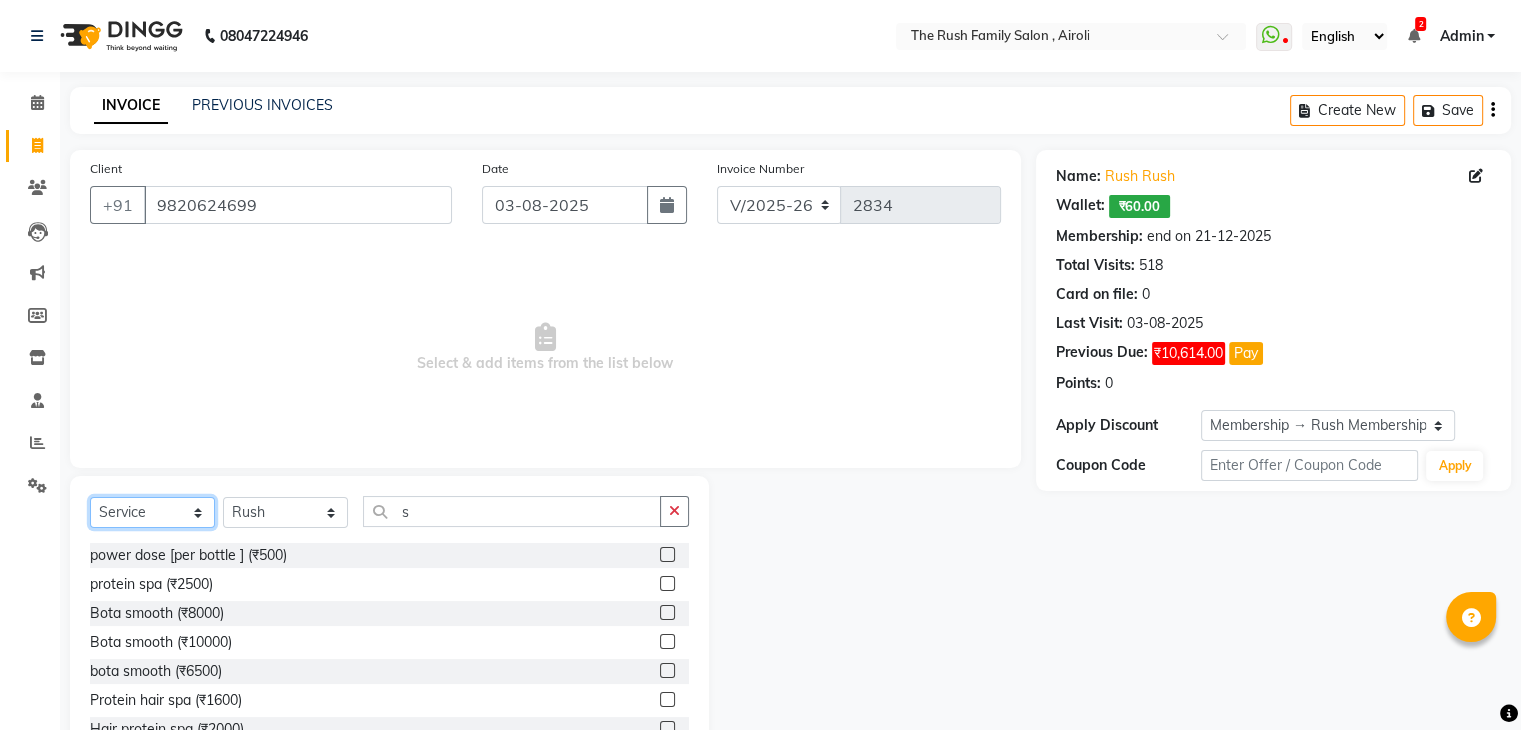 click on "Select  Service  Product  Membership  Package Voucher Prepaid Gift Card" 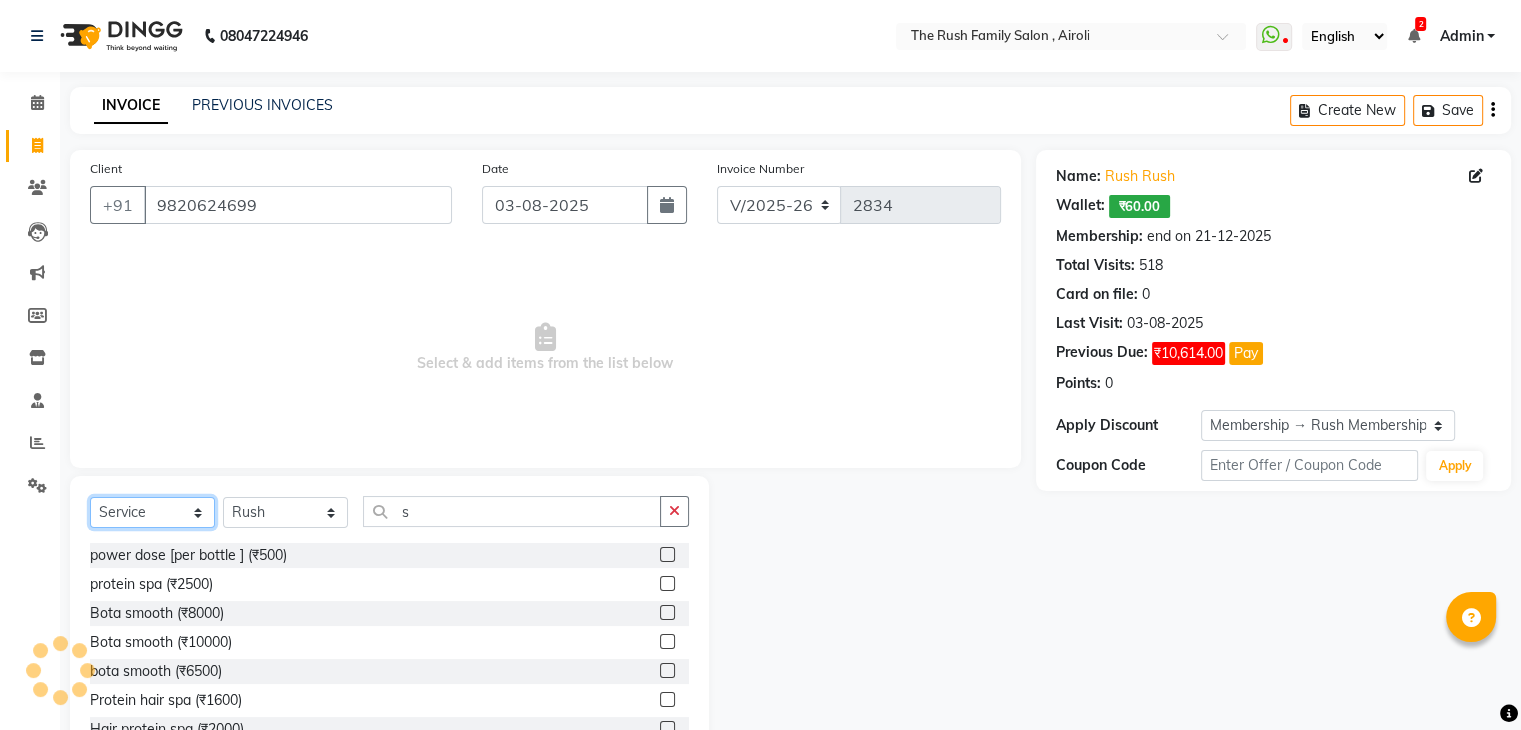 select on "product" 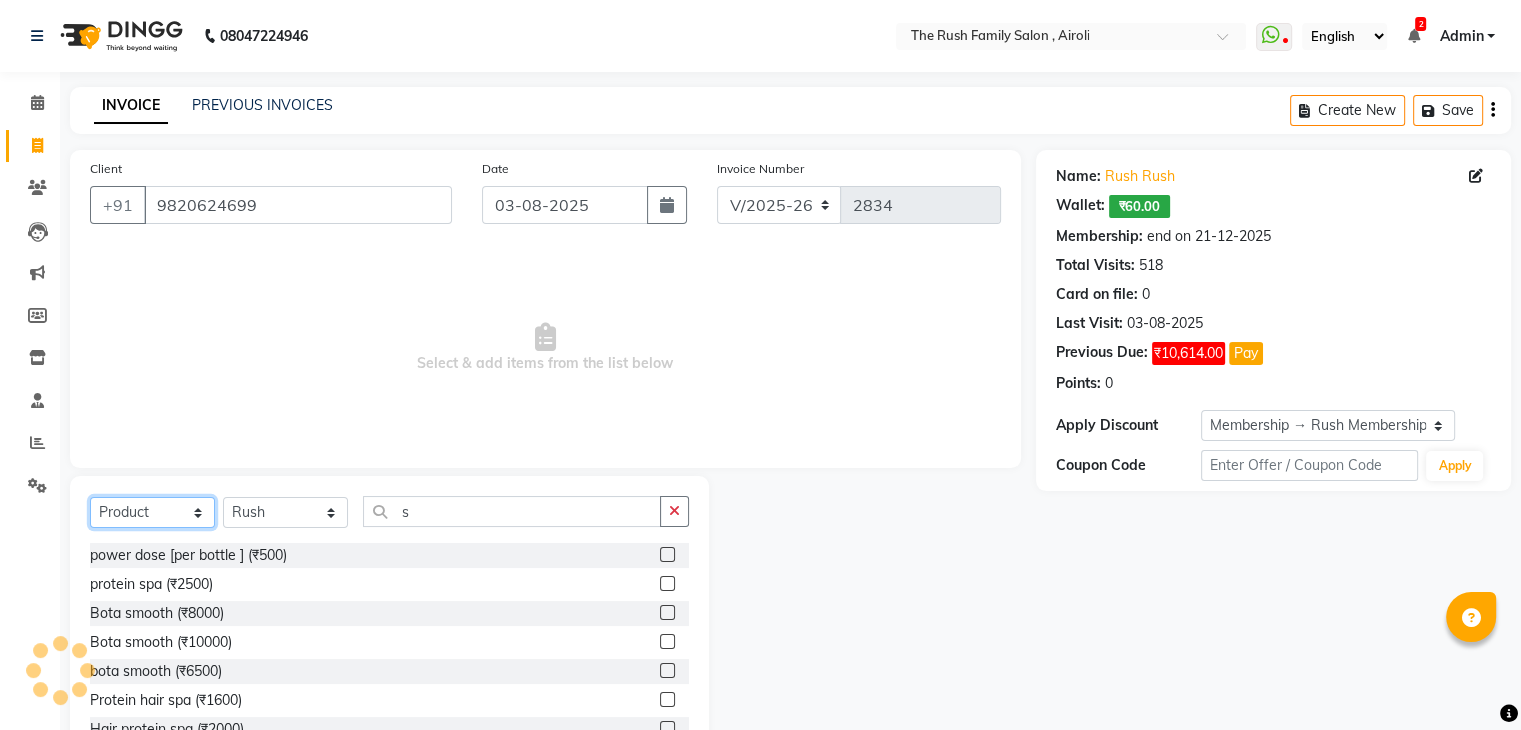 click on "Select  Service  Product  Membership  Package Voucher Prepaid Gift Card" 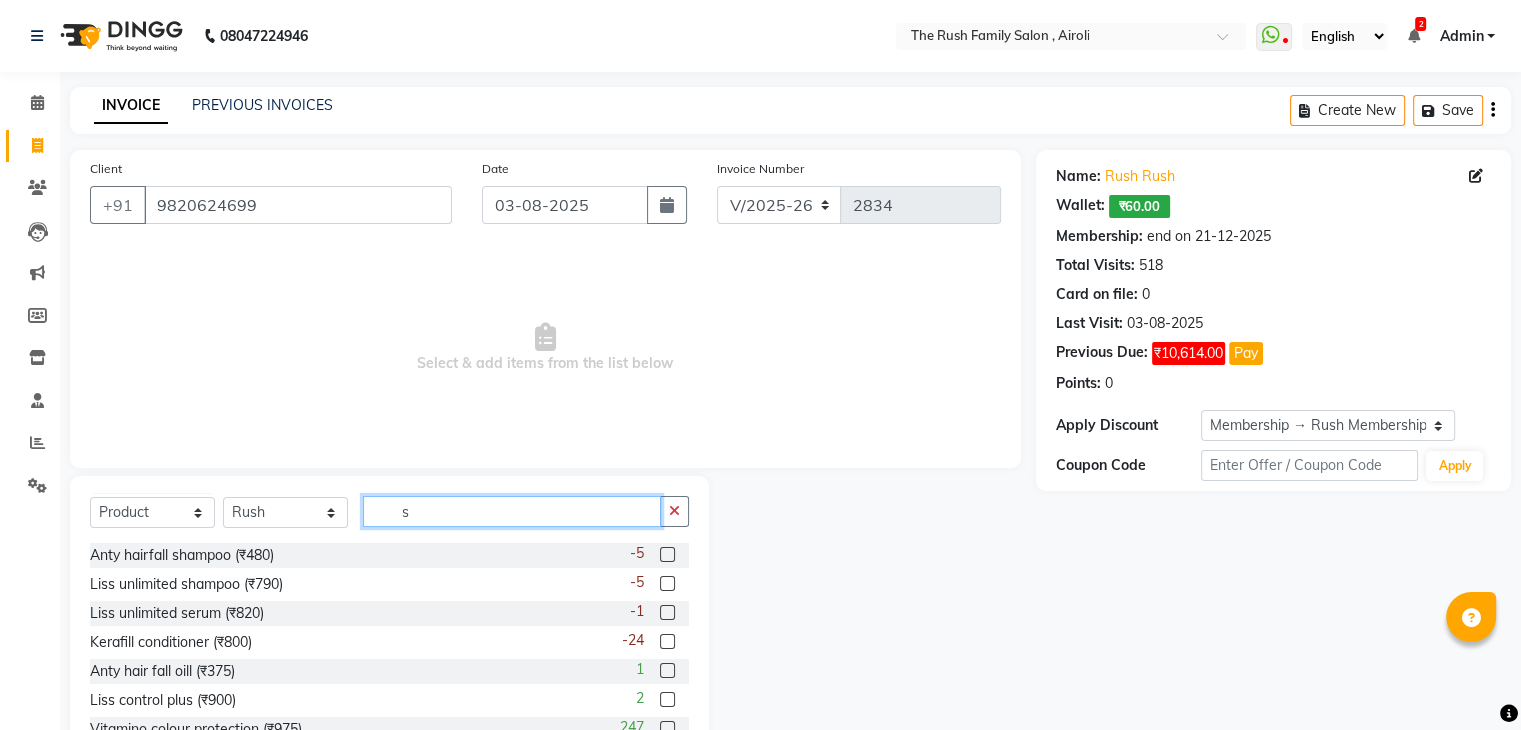 click on "s" 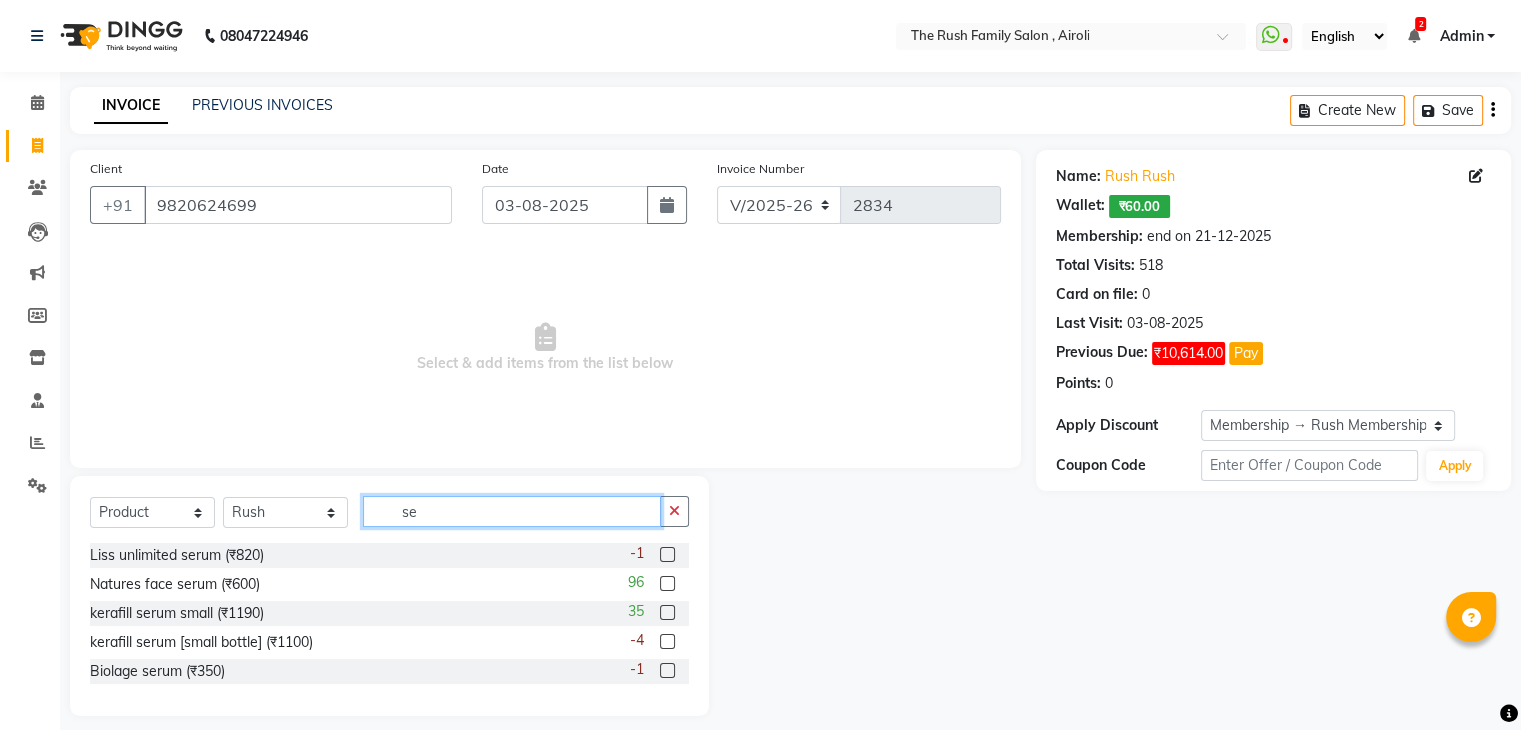 type on "se" 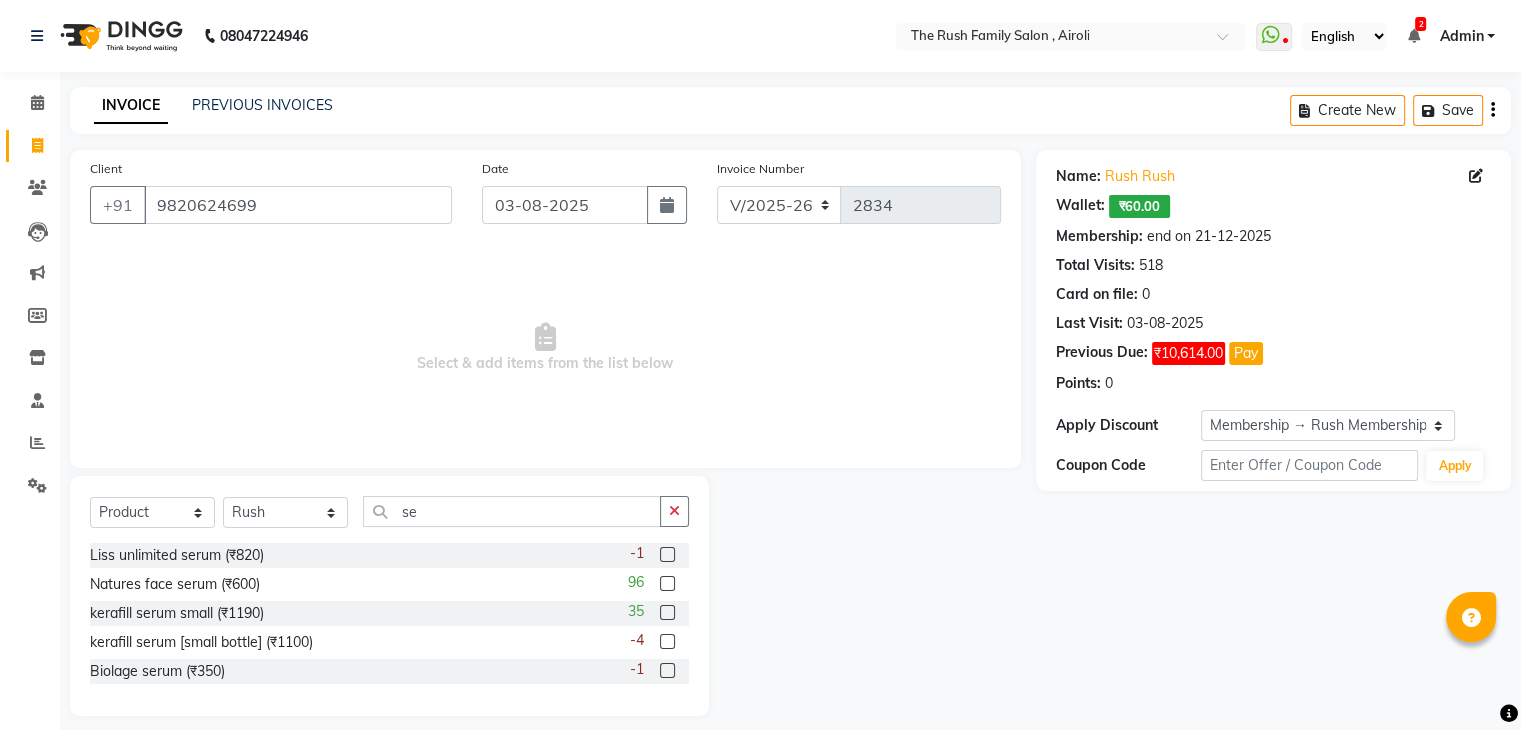 click 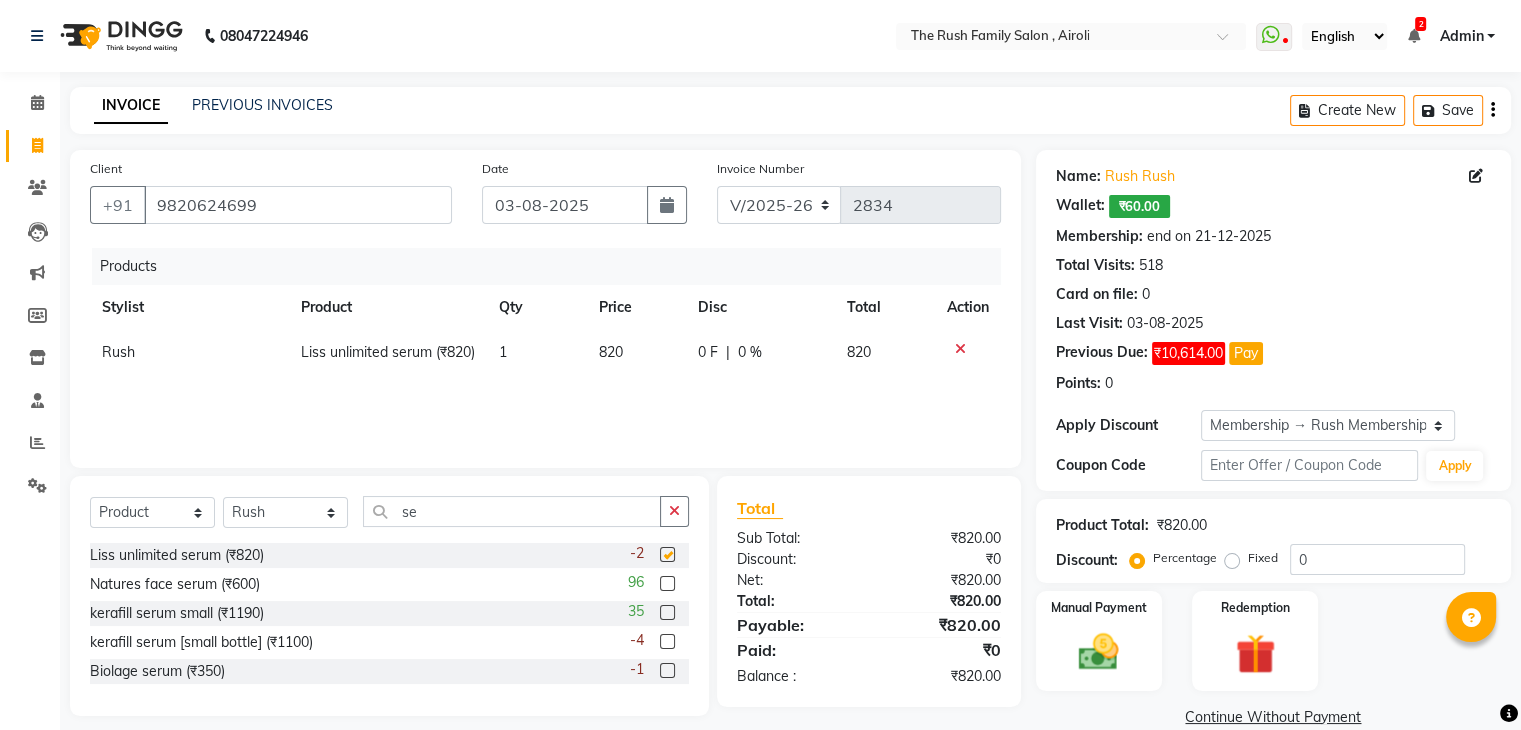 checkbox on "false" 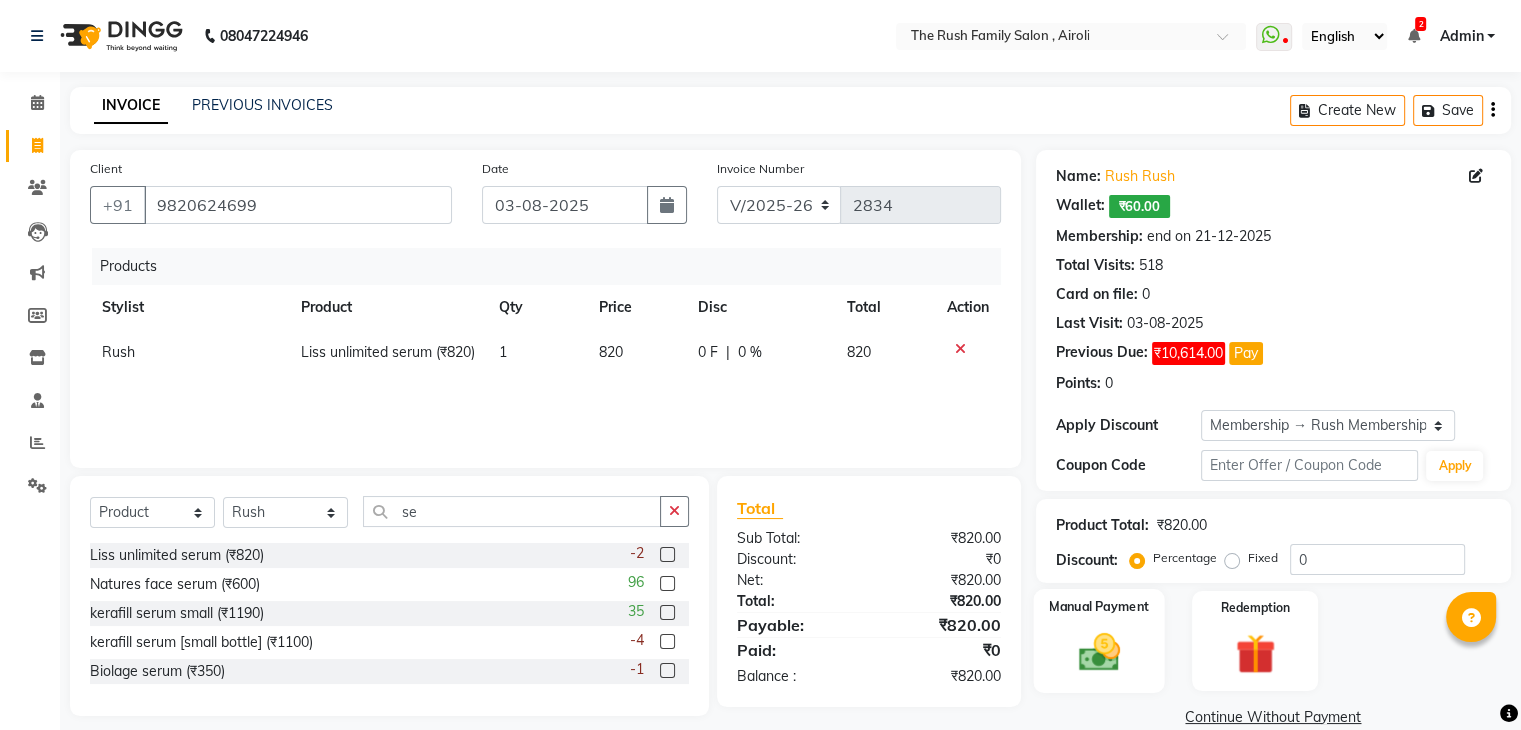 click 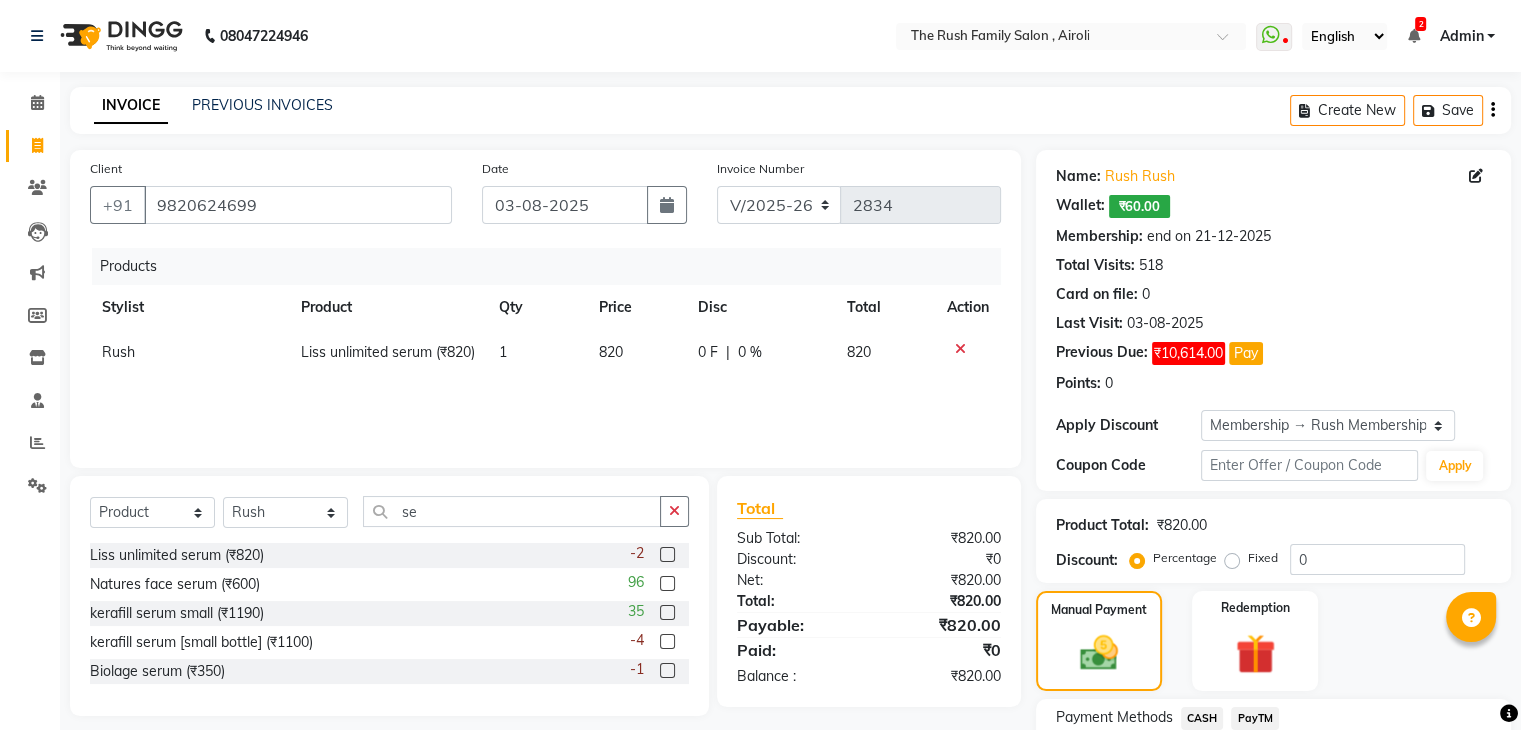 click on "PayTM" 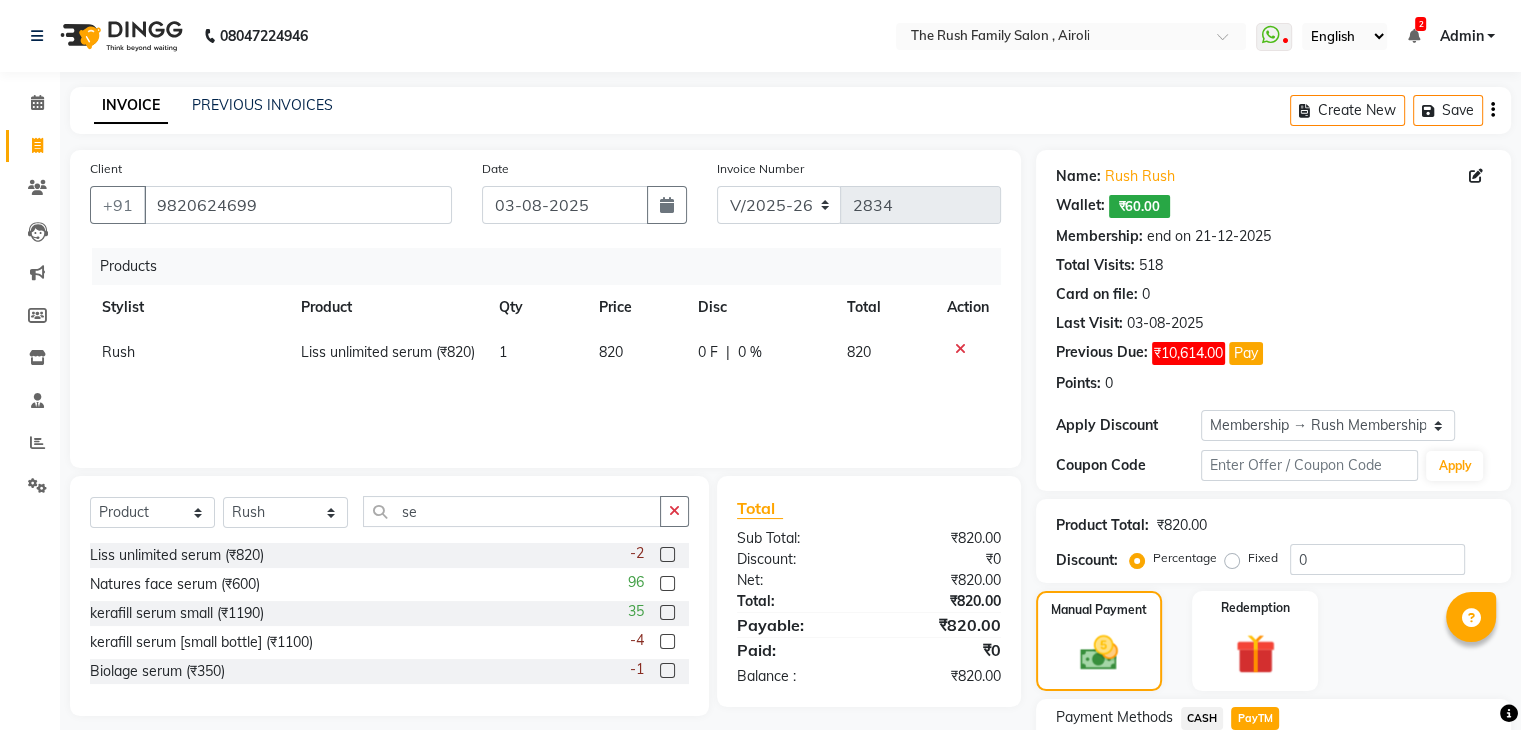 scroll, scrollTop: 190, scrollLeft: 0, axis: vertical 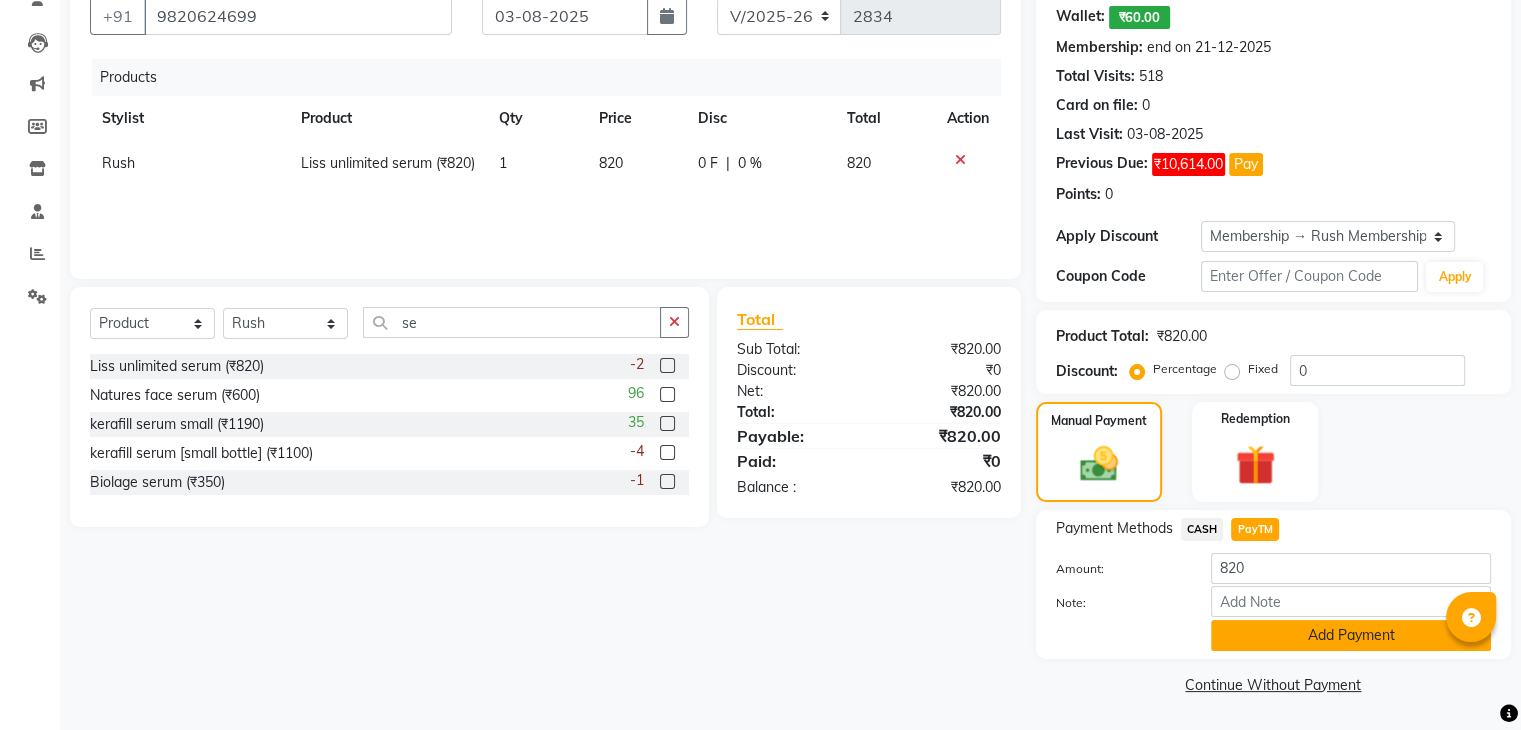 click on "Add Payment" 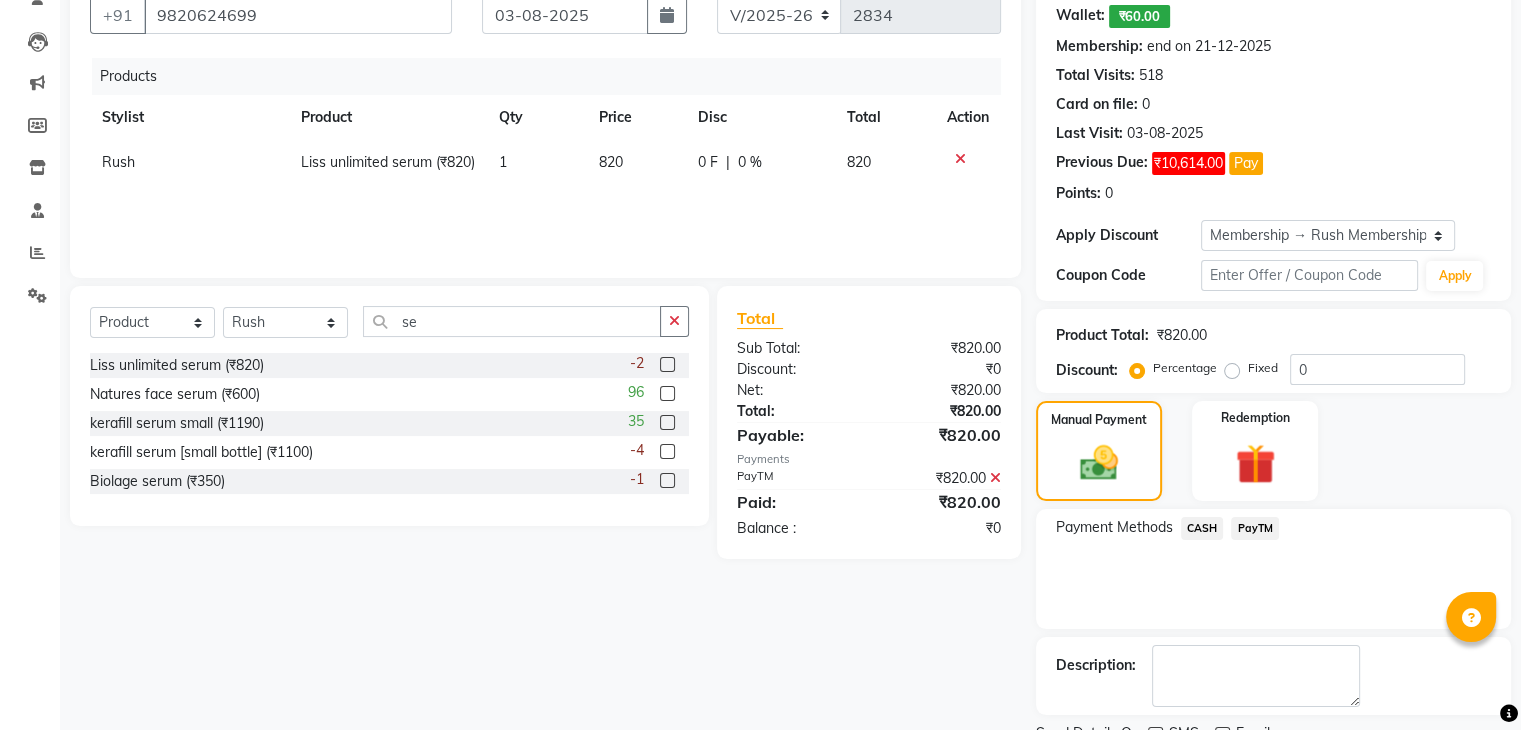 scroll, scrollTop: 272, scrollLeft: 0, axis: vertical 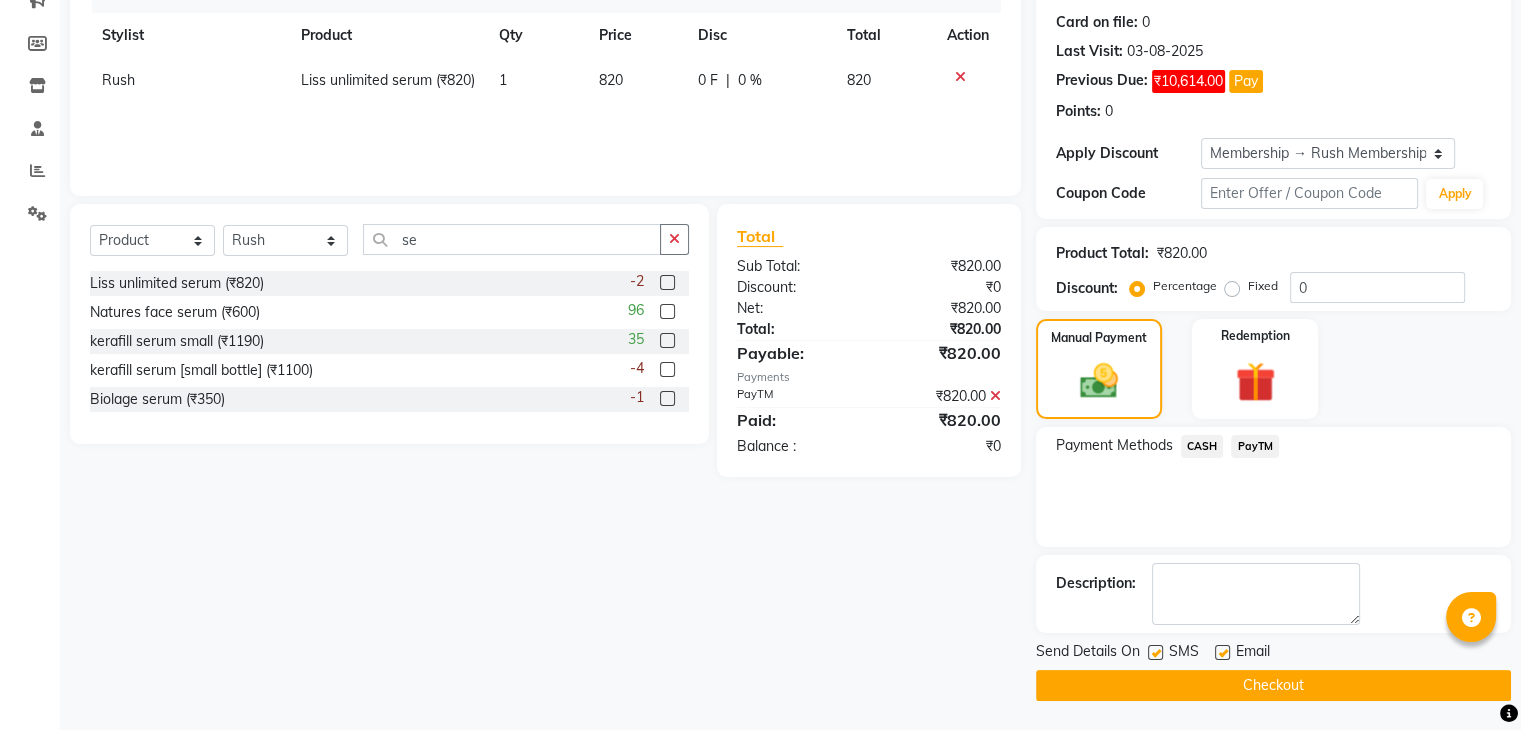 click 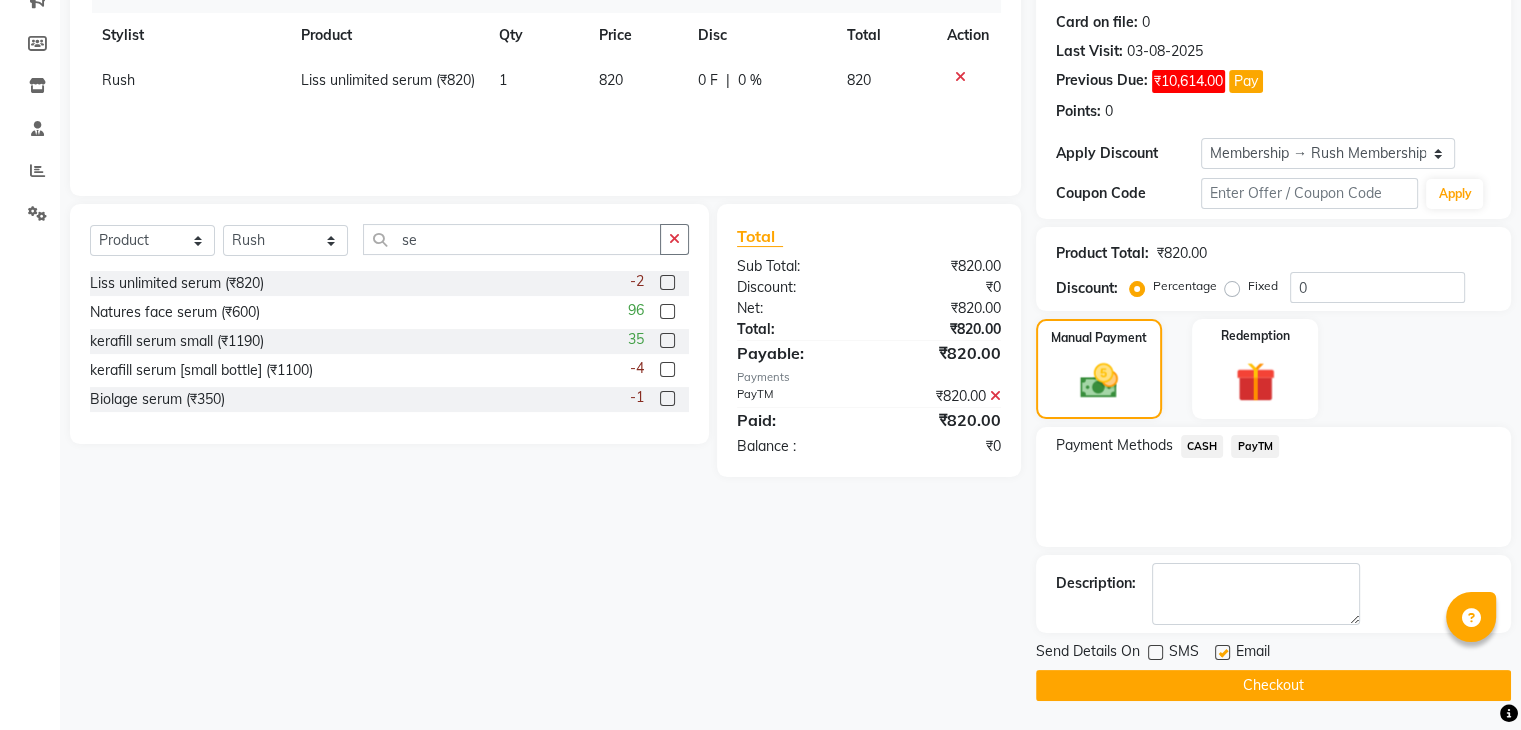click on "SMS" 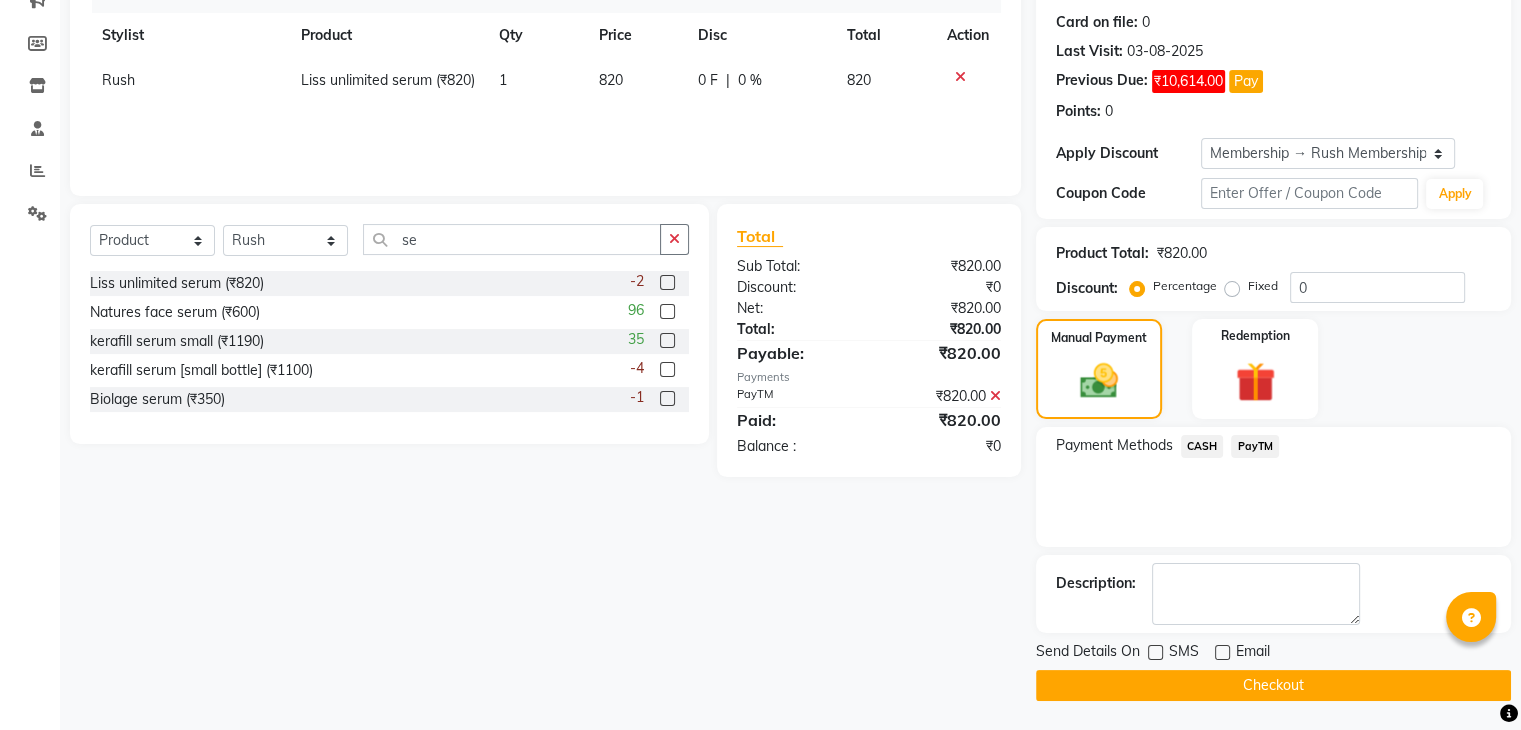 click on "Checkout" 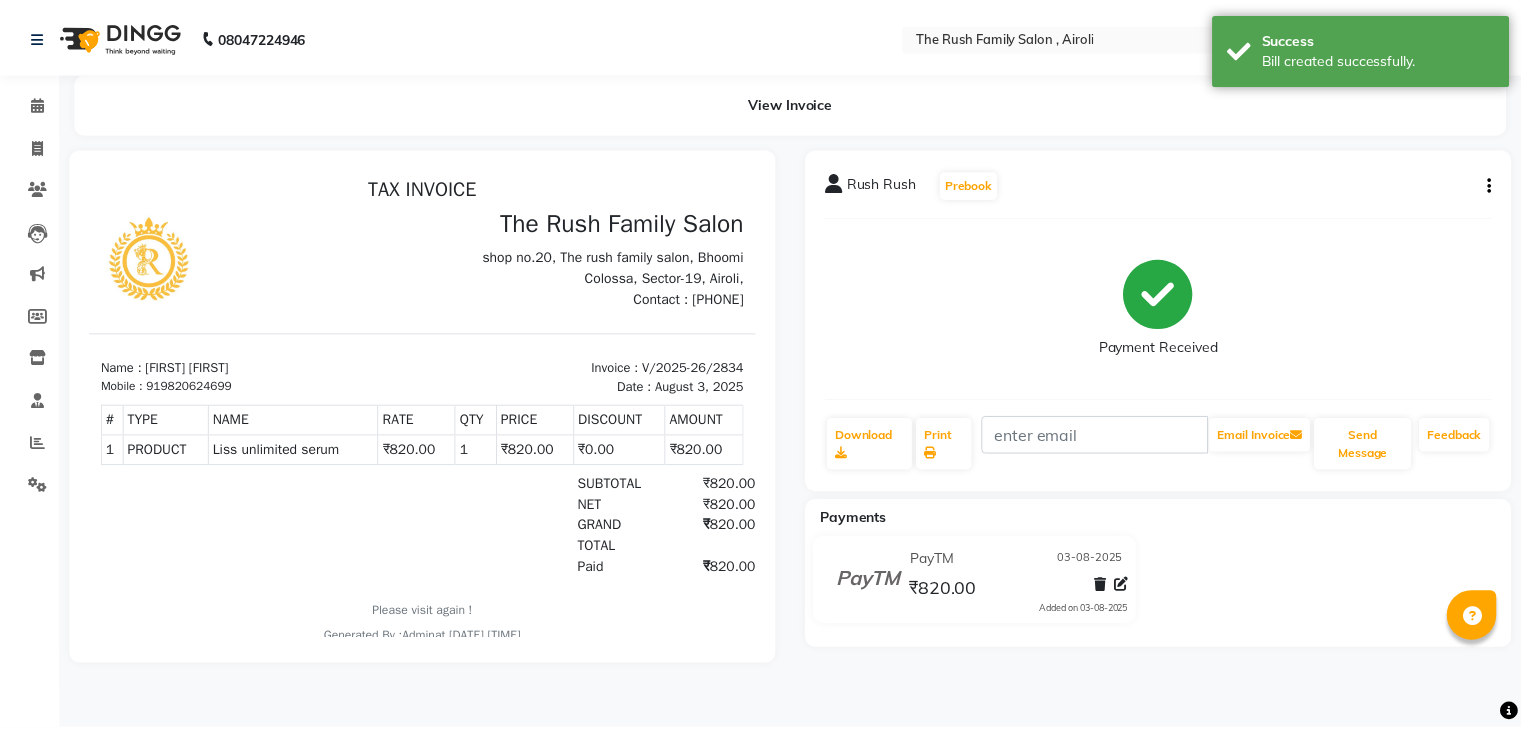 scroll, scrollTop: 0, scrollLeft: 0, axis: both 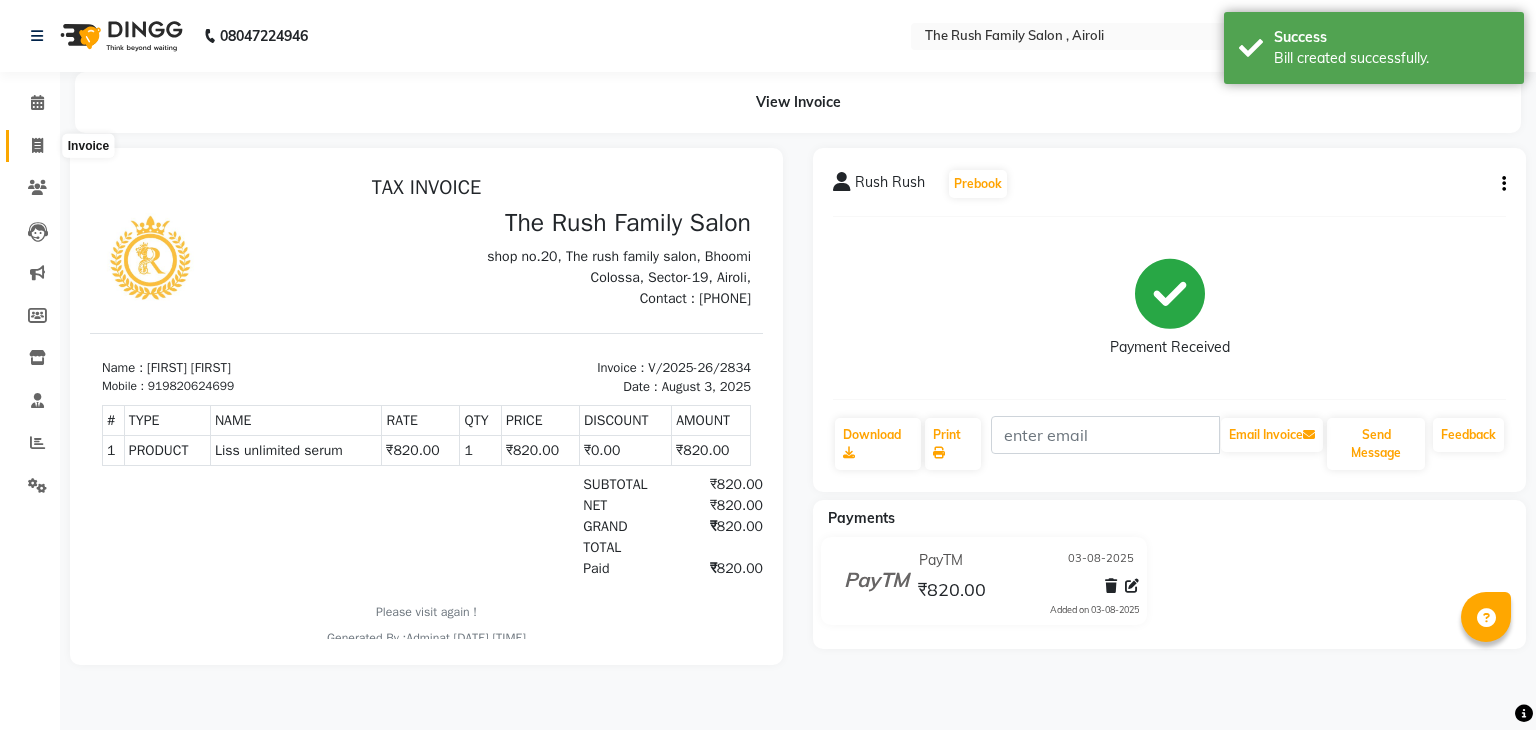 click 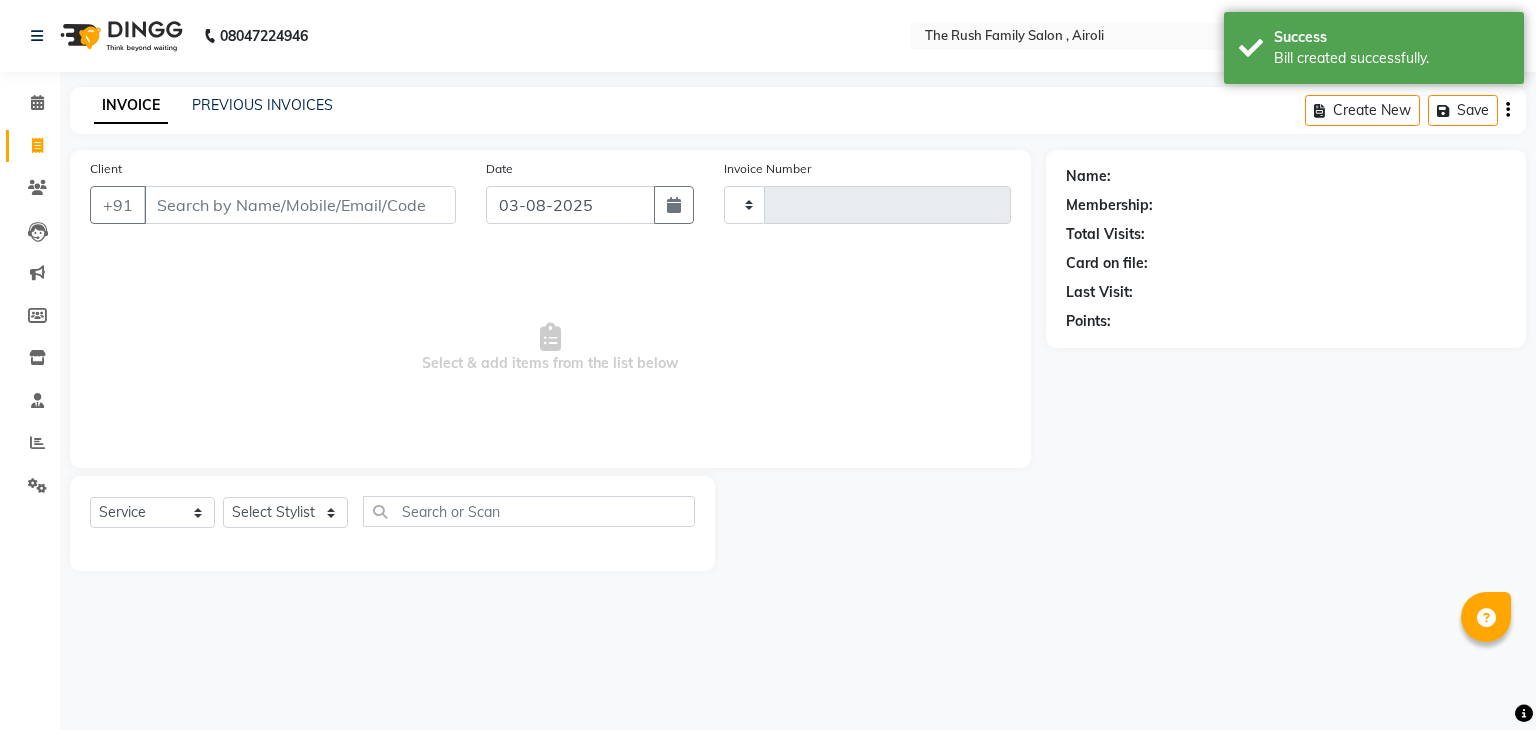 type on "2835" 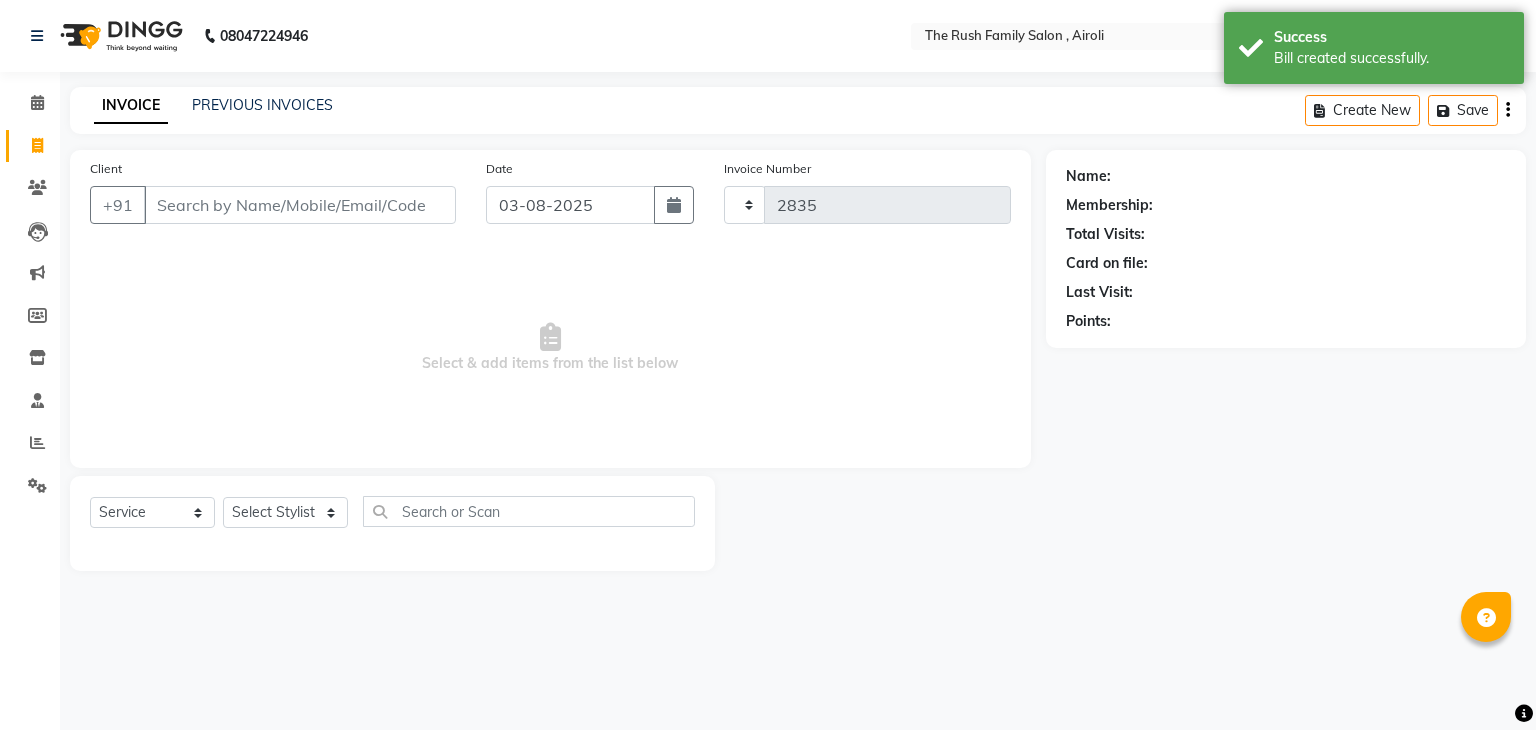 select on "5419" 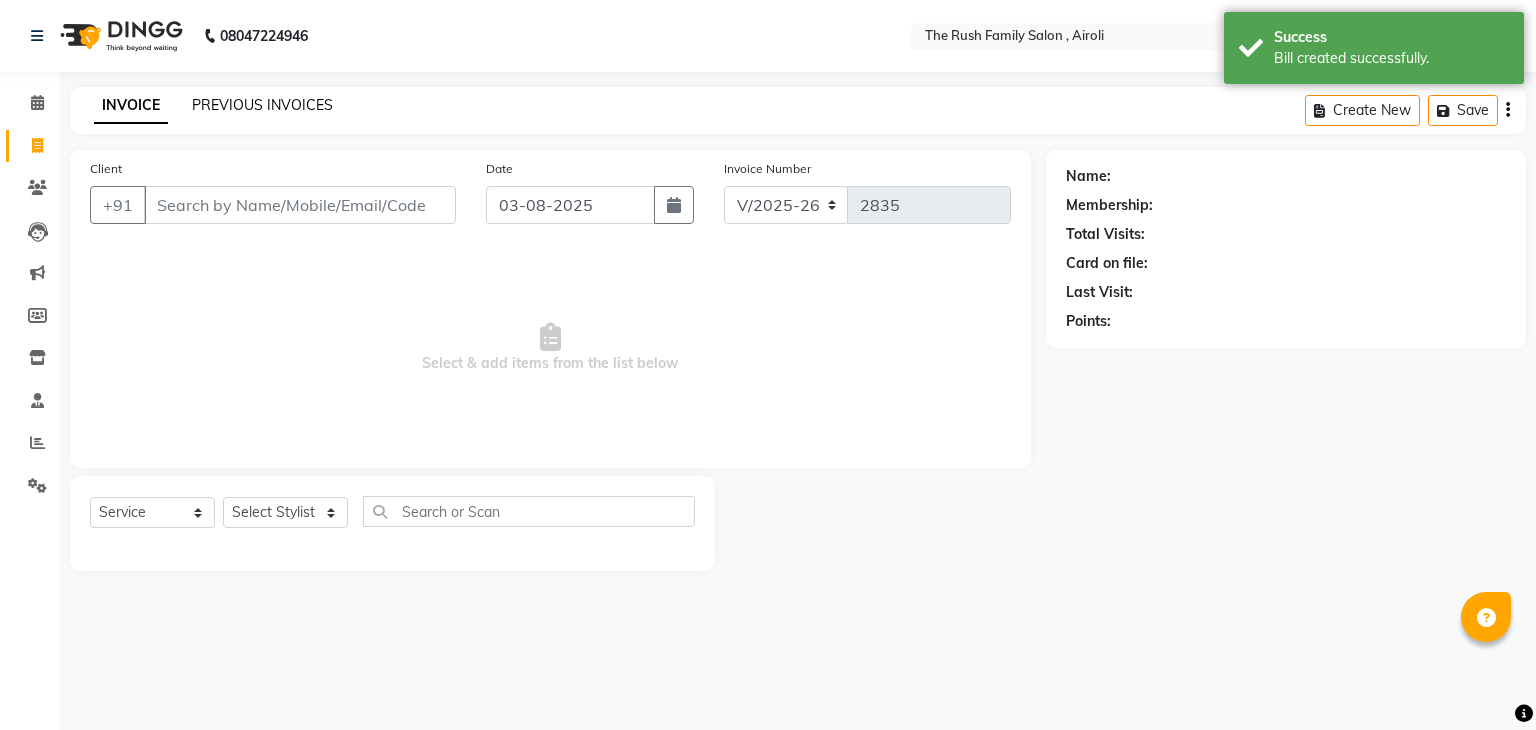 click on "PREVIOUS INVOICES" 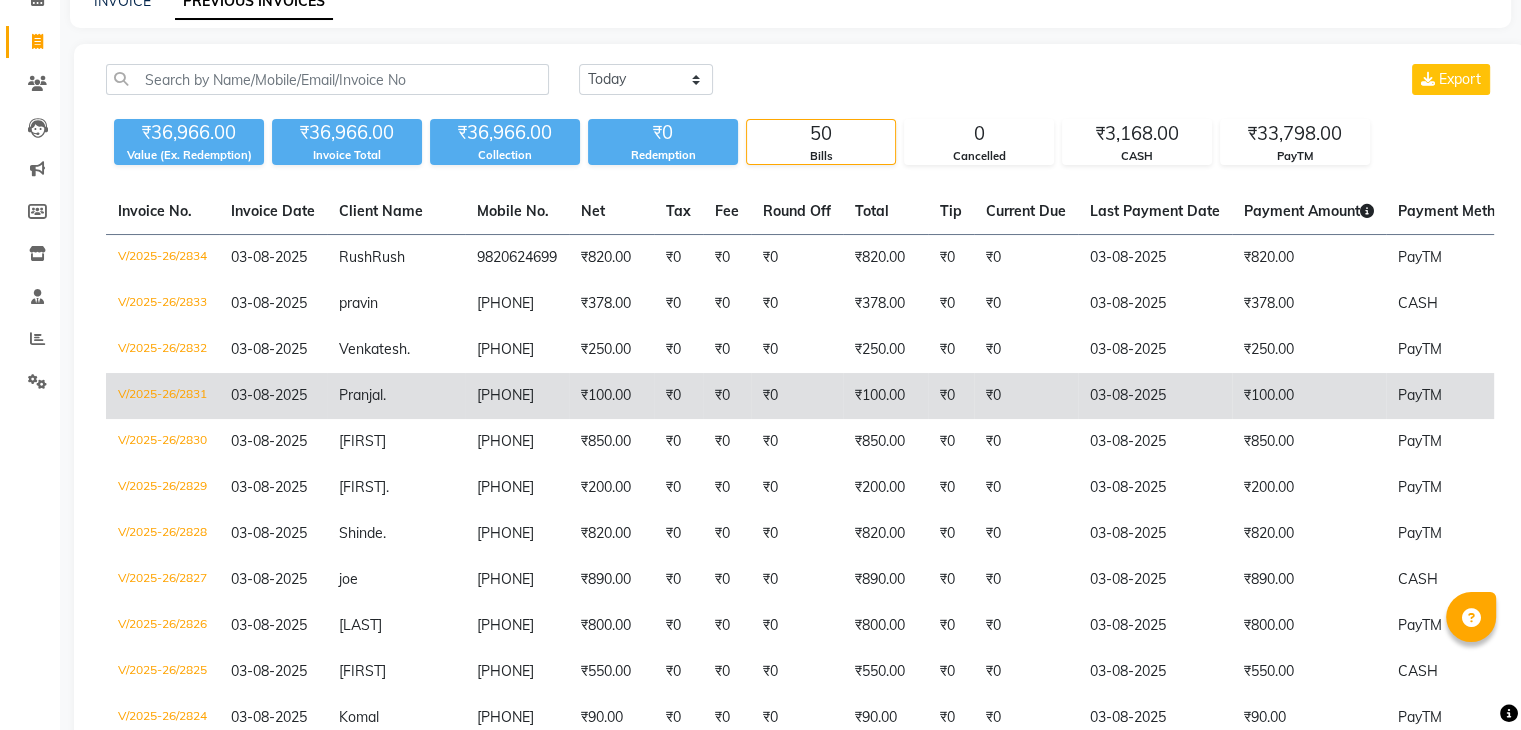 scroll, scrollTop: 0, scrollLeft: 0, axis: both 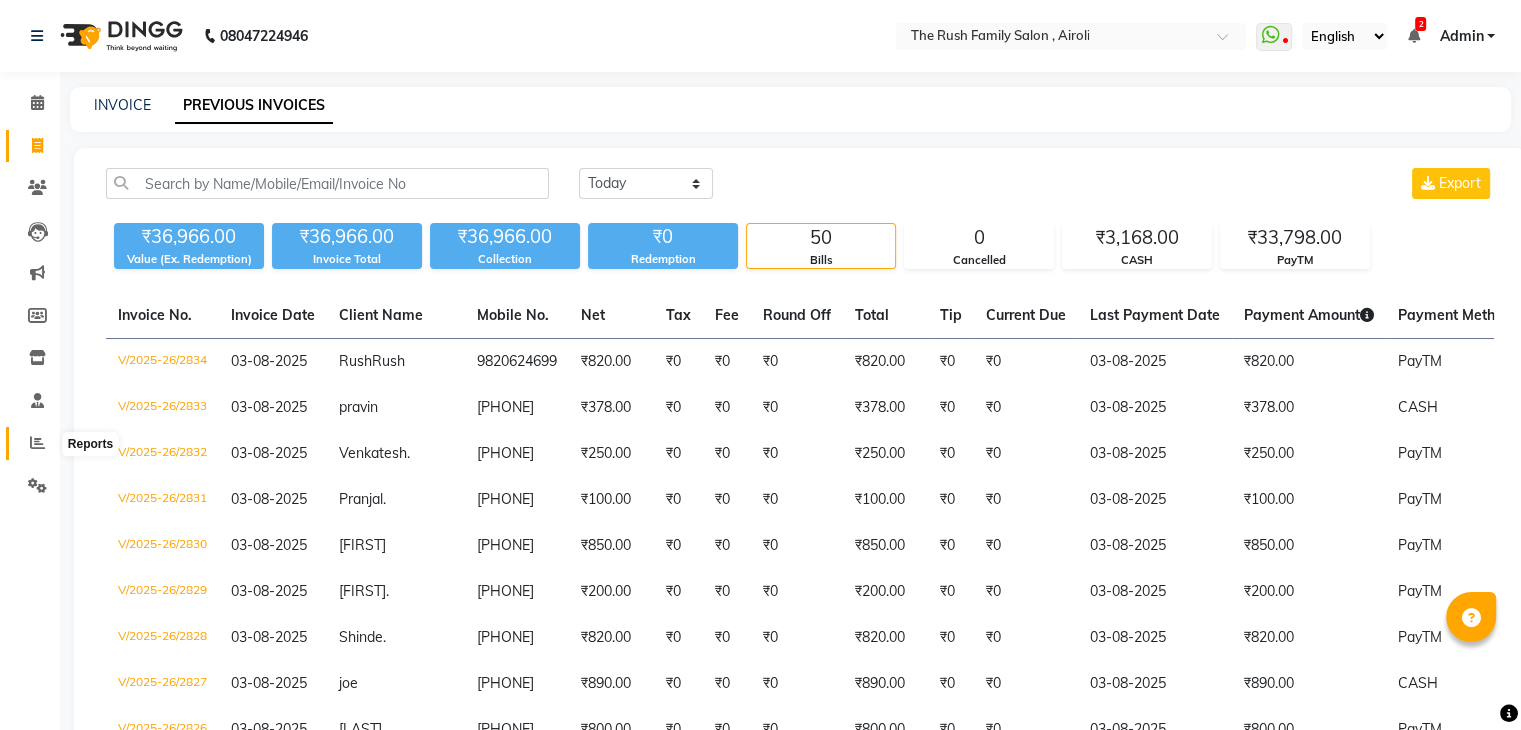 click 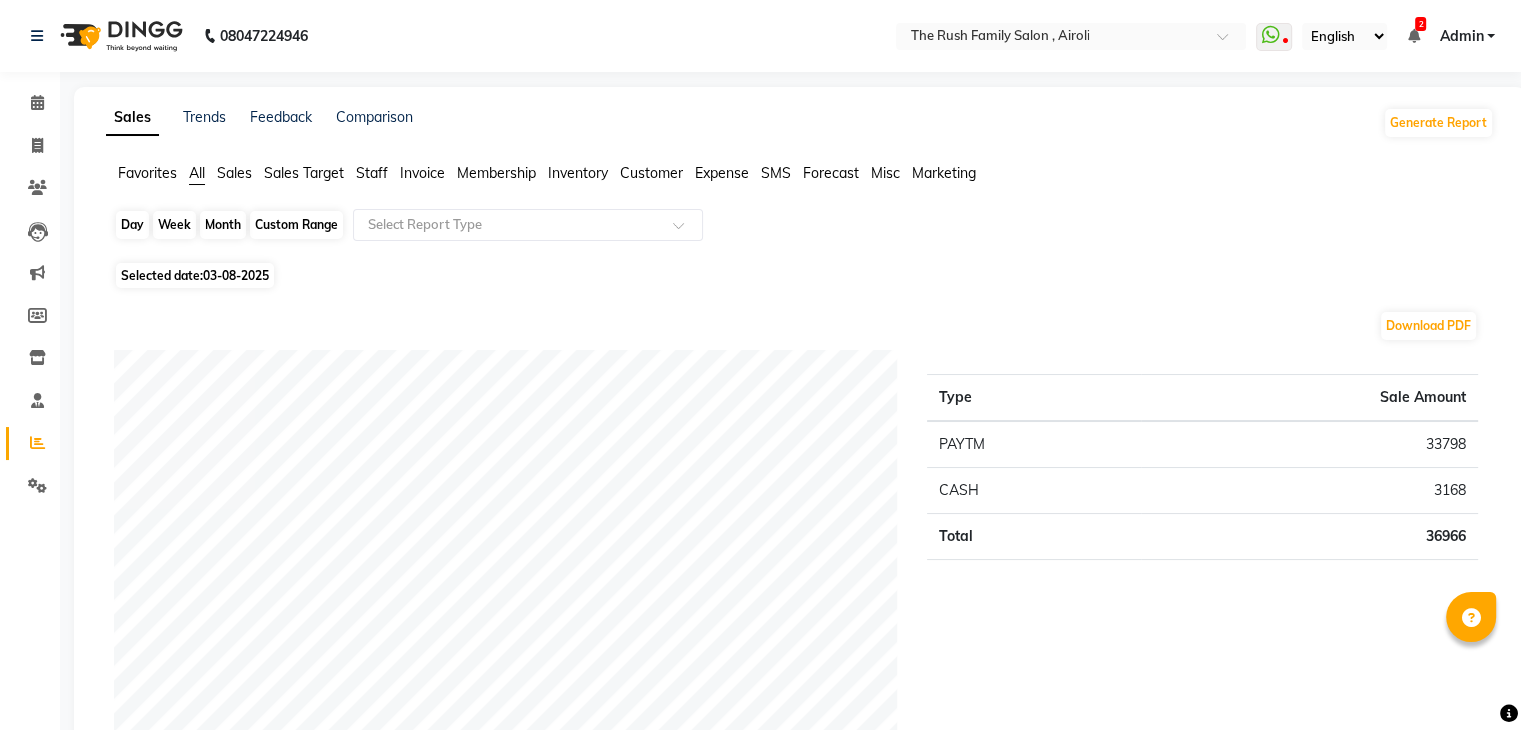 click on "Day" 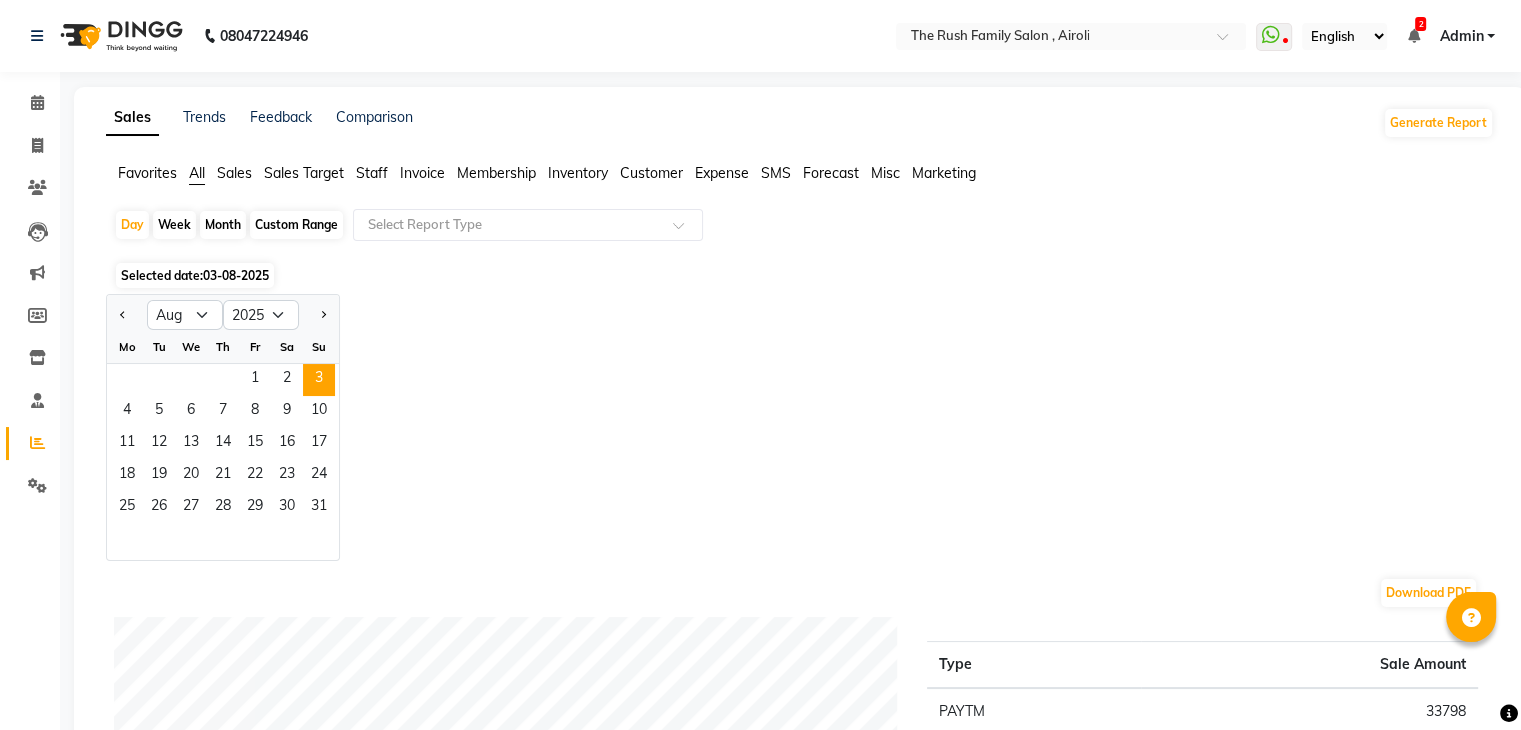 click on "Staff" 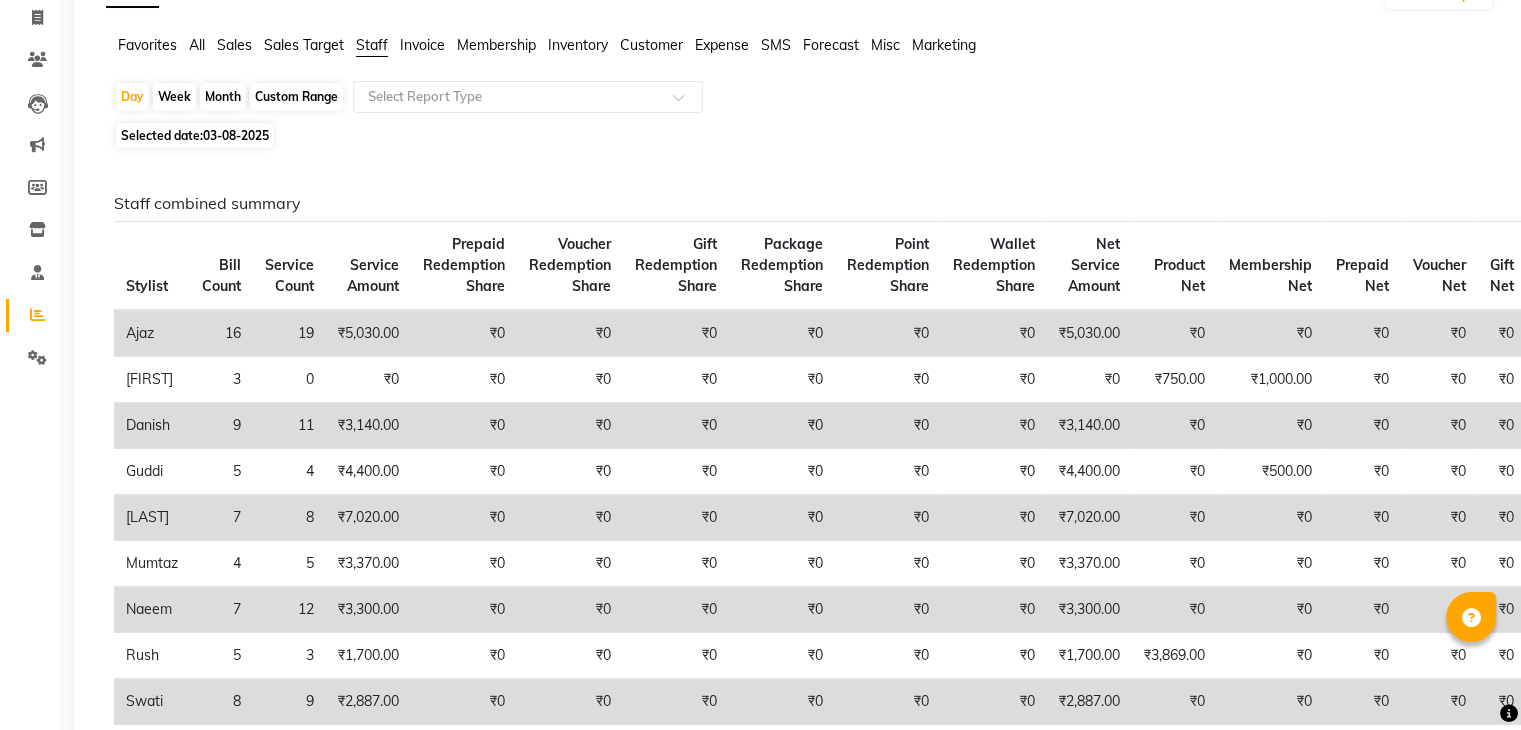 scroll, scrollTop: 128, scrollLeft: 0, axis: vertical 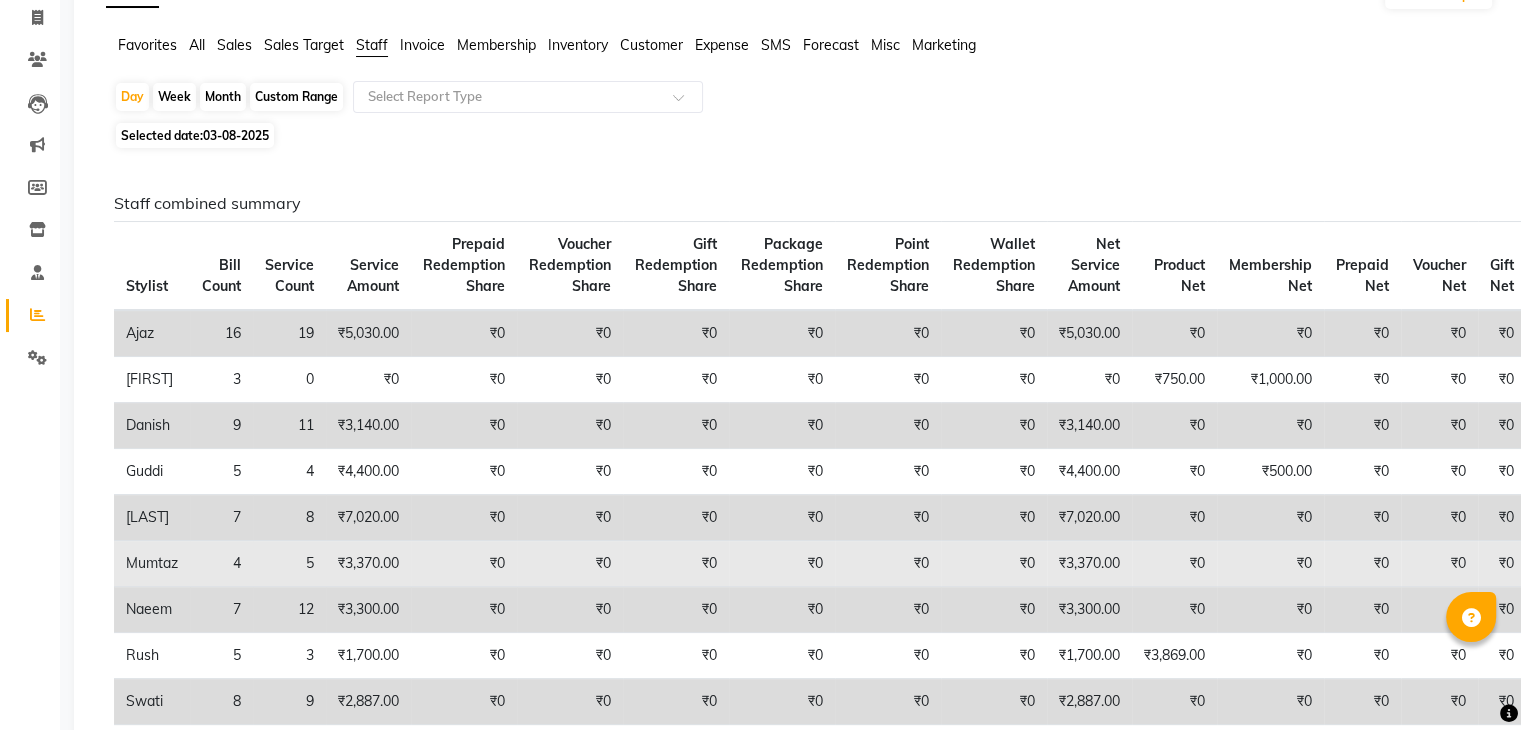 click on "₹3,370.00" 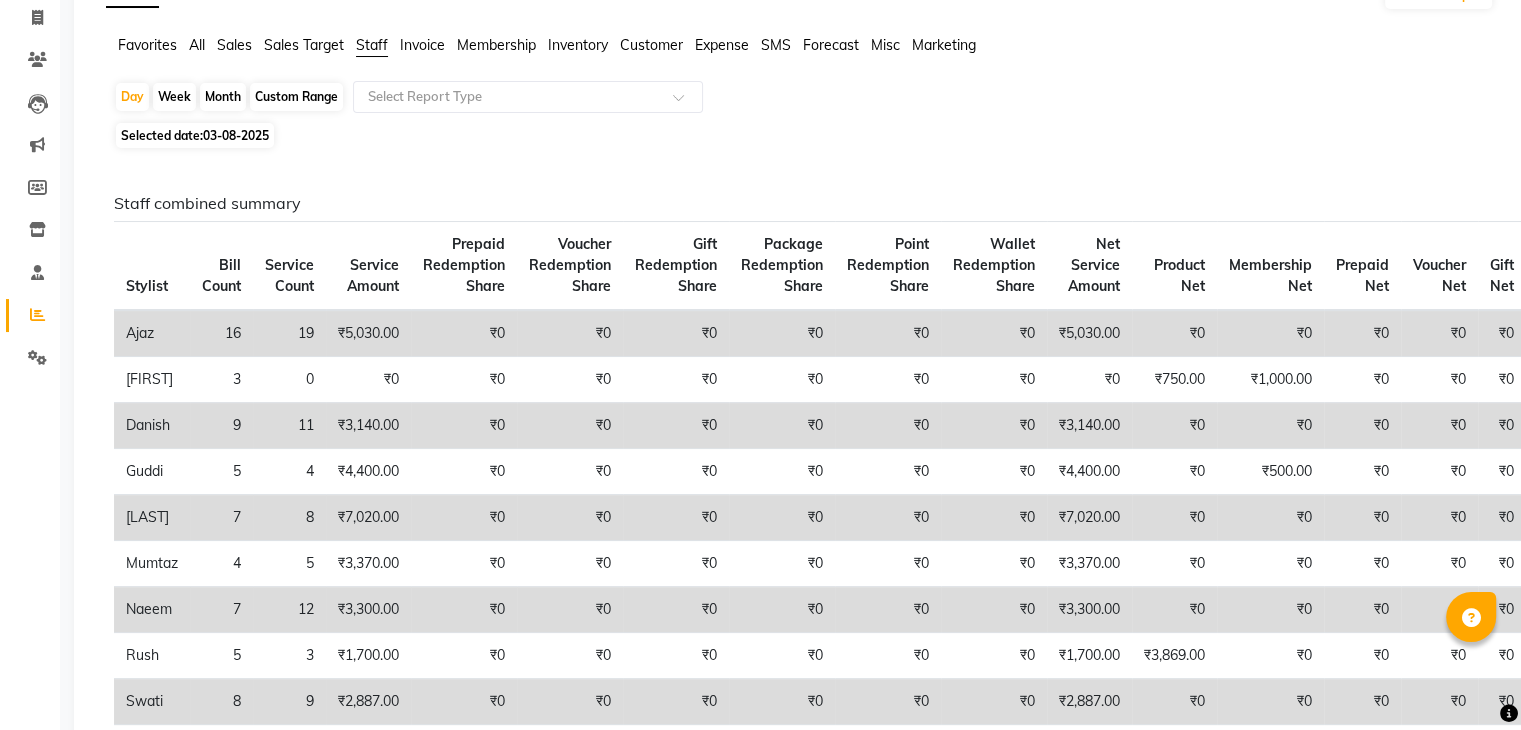 click on "Staff combined summary Stylist Bill Count Service Count Service Amount Prepaid Redemption Share Voucher Redemption Share Gift Redemption Share Package Redemption Share Point Redemption Share Wallet Redemption Share Net Service Amount Product Net Membership Net Prepaid Net Voucher Net Gift Net Package Net  [FIRST] [COUNT] [COUNT] ₹[AMOUNT] ₹[AMOUNT] ₹[AMOUNT] ₹[AMOUNT] ₹[AMOUNT] ₹[AMOUNT] ₹[AMOUNT] ₹[AMOUNT] ₹[AMOUNT] ₹[AMOUNT] ₹[AMOUNT] ₹[AMOUNT] ₹[AMOUNT] ₹[AMOUNT]  [FIRST] [COUNT] [COUNT] ₹[AMOUNT] ₹[AMOUNT] ₹[AMOUNT] ₹[AMOUNT] ₹[AMOUNT] ₹[AMOUNT] ₹[AMOUNT] ₹[AMOUNT] ₹[AMOUNT] ₹[AMOUNT] ₹[AMOUNT] ₹[AMOUNT] ₹[AMOUNT] ₹[AMOUNT]  [FIRST] [COUNT] [COUNT] ₹[AMOUNT] ₹[AMOUNT] ₹[AMOUNT] ₹[AMOUNT] ₹[AMOUNT] ₹[AMOUNT] ₹[AMOUNT] ₹[AMOUNT] ₹[AMOUNT] ₹[AMOUNT] ₹[AMOUNT] ₹[AMOUNT] ₹[AMOUNT] ₹[AMOUNT]  [FIRST] [COUNT] [COUNT] ₹[AMOUNT] ₹[AMOUNT] ₹[AMOUNT] ₹[AMOUNT] ₹[AMOUNT] ₹[AMOUNT] ₹[AMOUNT] ₹[AMOUNT] ₹[AMOUNT] ₹[AMOUNT] ₹[AMOUNT] ₹[AMOUNT] ₹[AMOUNT] ₹[AMOUNT]  [FIRST] [COUNT] [COUNT] ₹[AMOUNT] ₹[AMOUNT] ₹[AMOUNT] ₹[AMOUNT] ₹[AMOUNT] ₹[AMOUNT] ₹[AMOUNT] ₹[AMOUNT] ₹[AMOUNT] ₹[AMOUNT] ₹[AMOUNT] ₹[AMOUNT] ₹[AMOUNT] ₹[AMOUNT]   [FIRST] [COUNT] [COUNT] ₹[AMOUNT] ₹[AMOUNT] ₹[AMOUNT] ₹[AMOUNT] ₹[AMOUNT] ₹[AMOUNT] ₹[AMOUNT] ₹[AMOUNT] ₹[AMOUNT] ₹[AMOUNT] ₹[AMOUNT] ₹[AMOUNT] ₹[AMOUNT] ₹[AMOUNT]  [FIRST] [COUNT] [COUNT] ₹[AMOUNT] ₹[AMOUNT] ₹[AMOUNT] ₹[AMOUNT] ₹[AMOUNT] ₹[AMOUNT] ₹[AMOUNT] ₹[AMOUNT] ₹[AMOUNT] ₹[AMOUNT] ₹[AMOUNT] ₹[AMOUNT] ₹[AMOUNT] ₹[AMOUNT]    [FIRST] [COUNT] [COUNT] ₹[AMOUNT] ₹[AMOUNT] ₹[AMOUNT] ₹[AMOUNT] ₹[AMOUNT]" 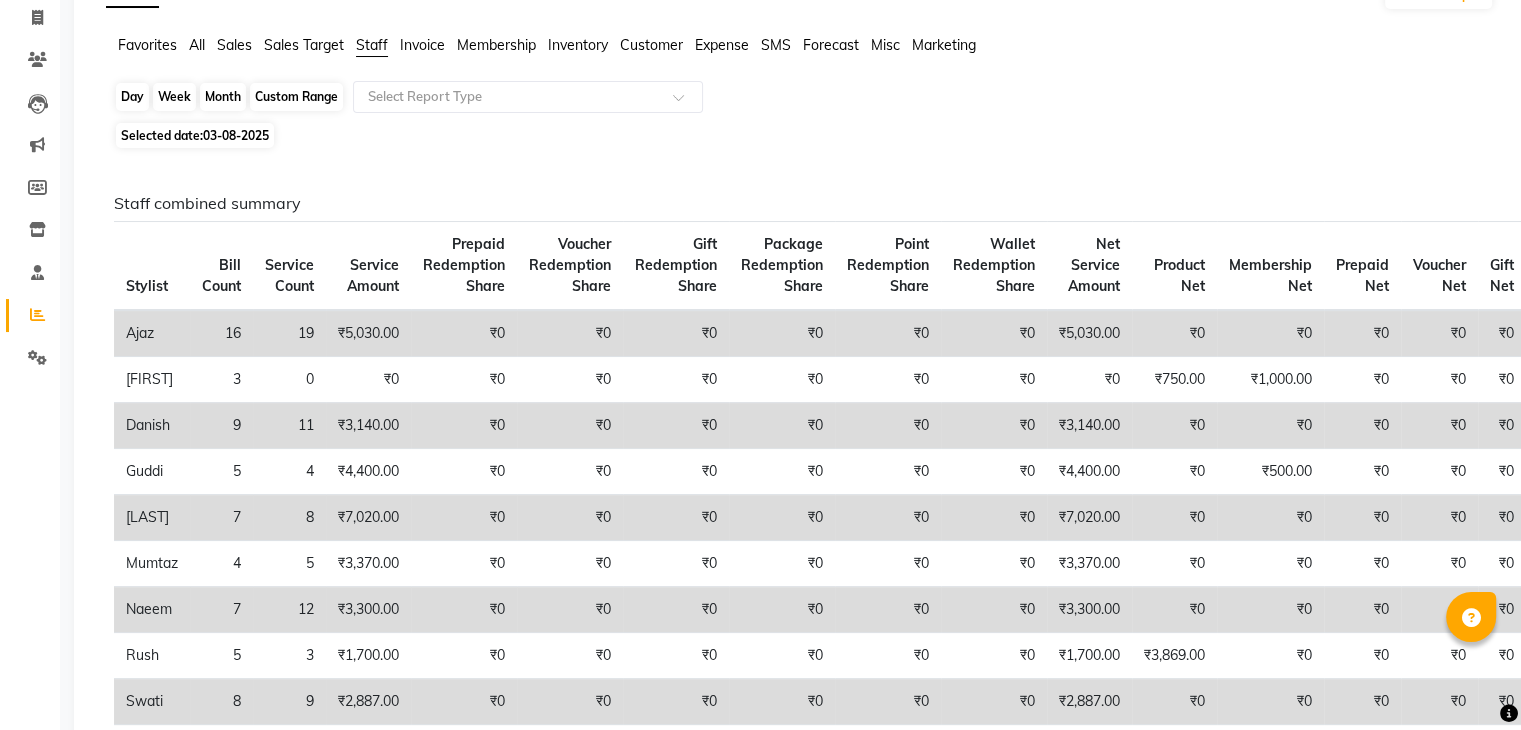 click on "Day" 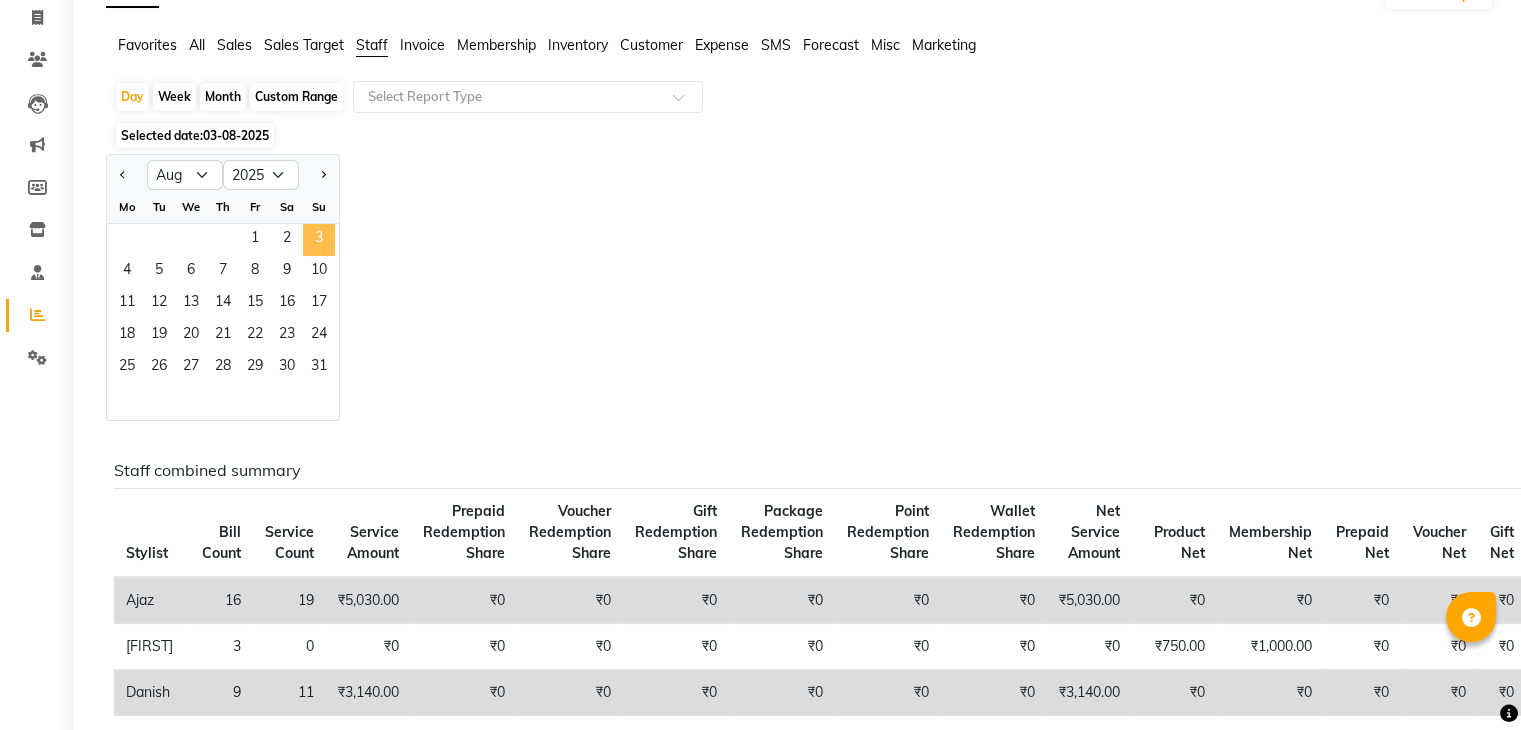 click on "3" 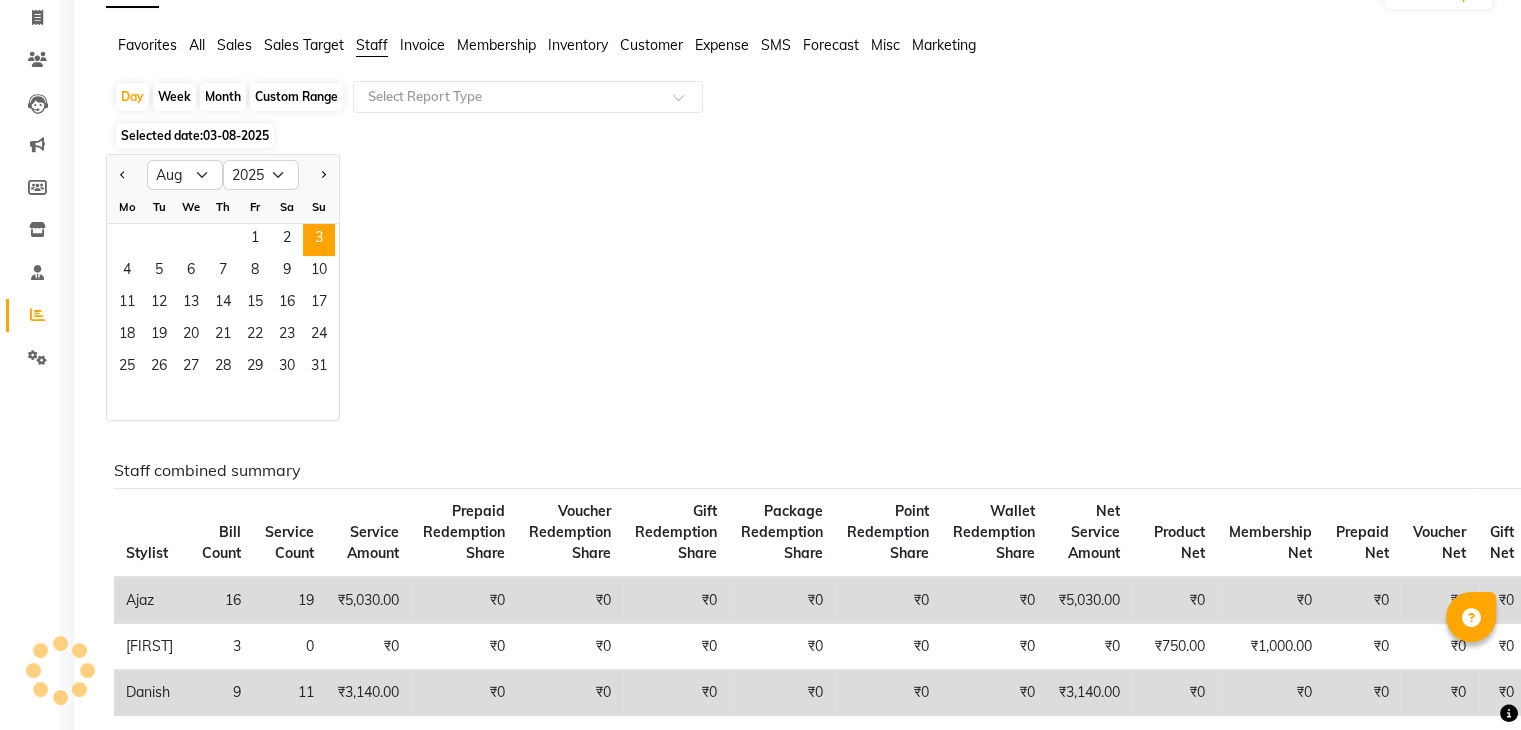 scroll, scrollTop: 0, scrollLeft: 0, axis: both 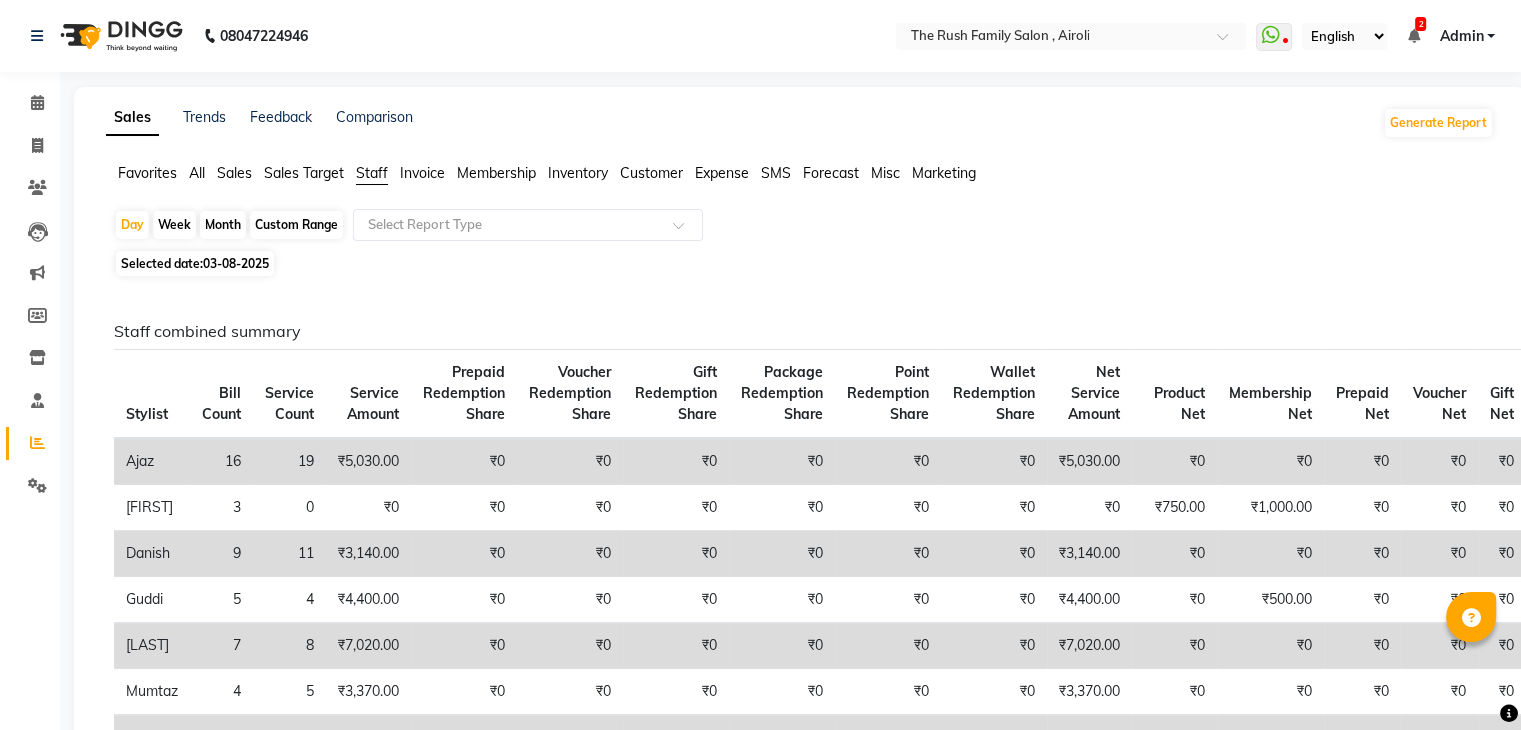 click on "All" 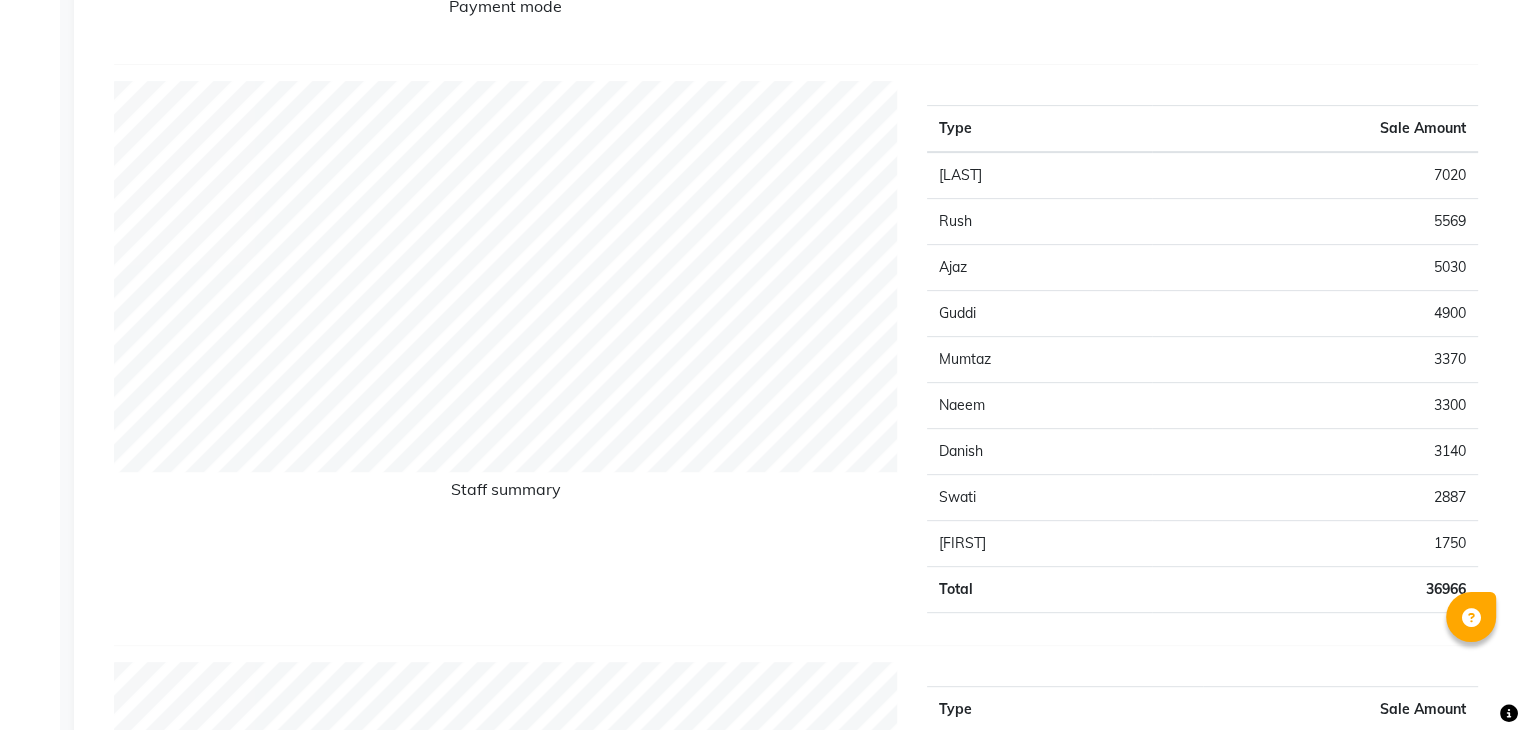 scroll, scrollTop: 0, scrollLeft: 0, axis: both 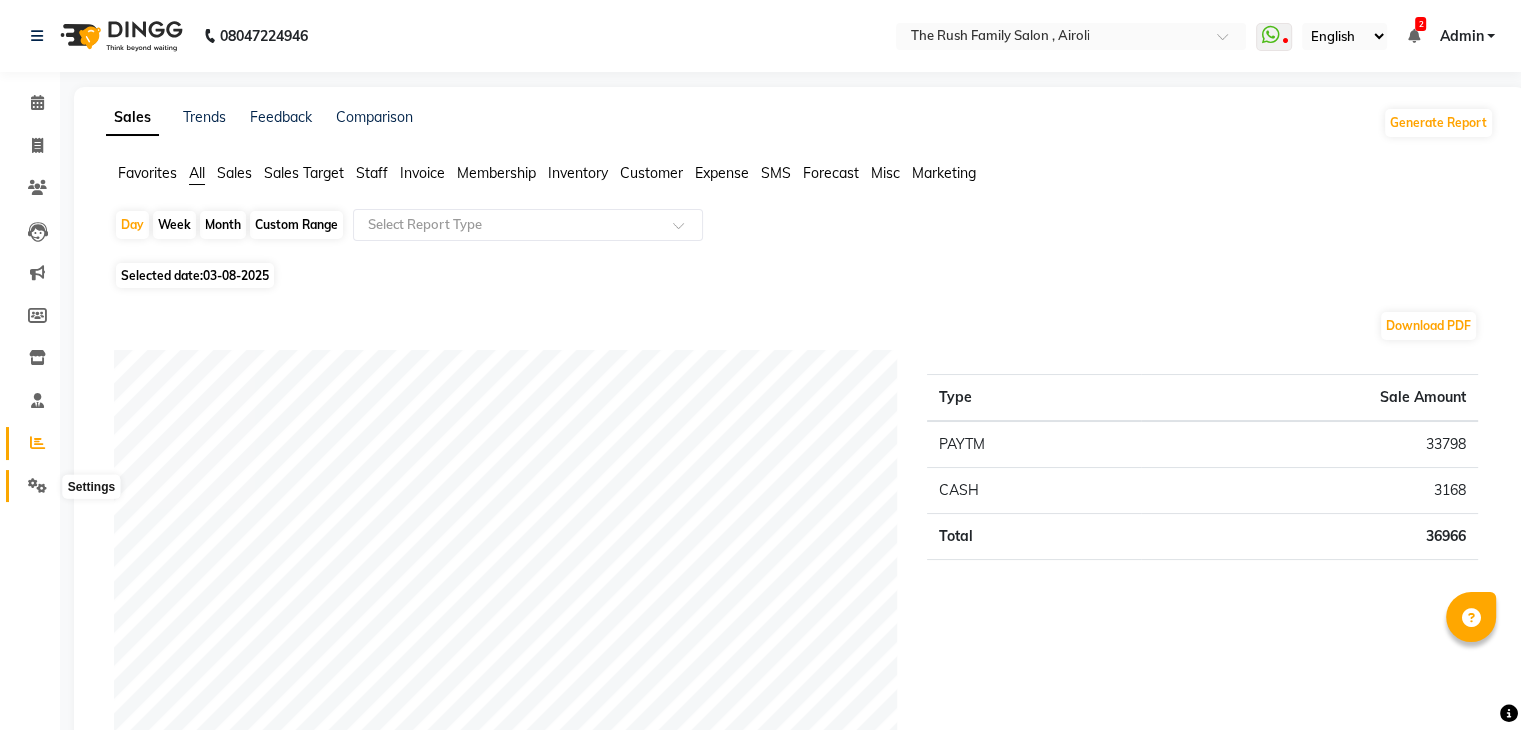 click 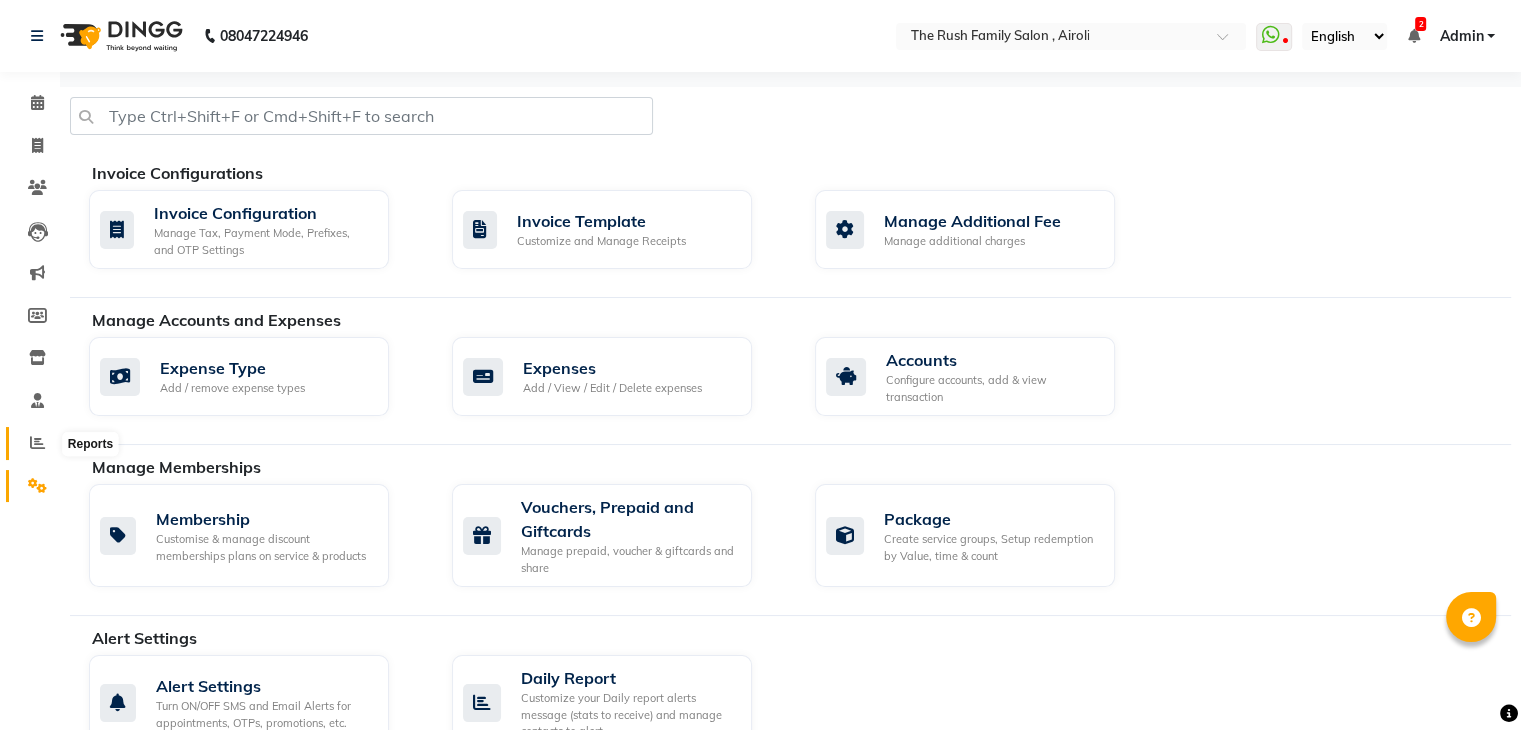 click 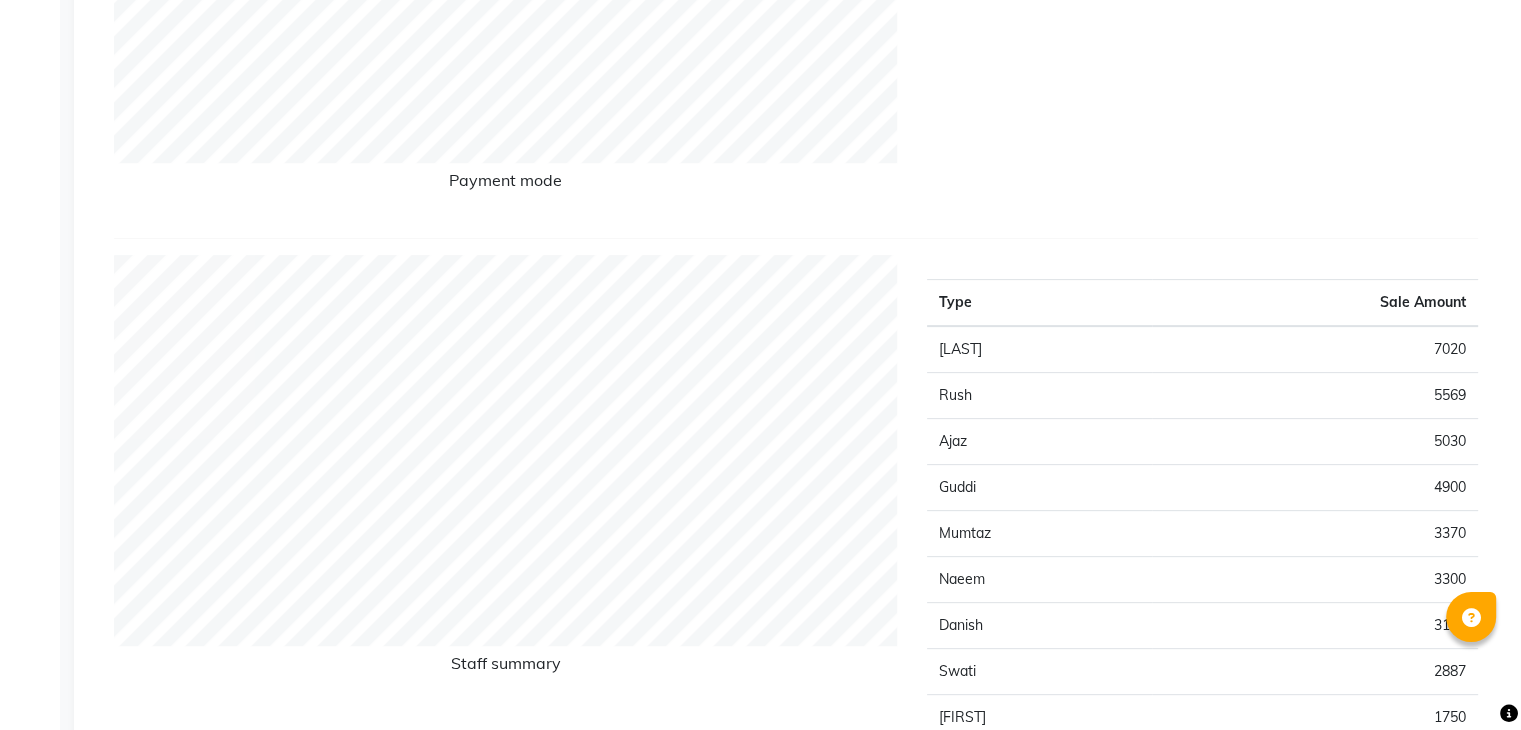 scroll, scrollTop: 0, scrollLeft: 0, axis: both 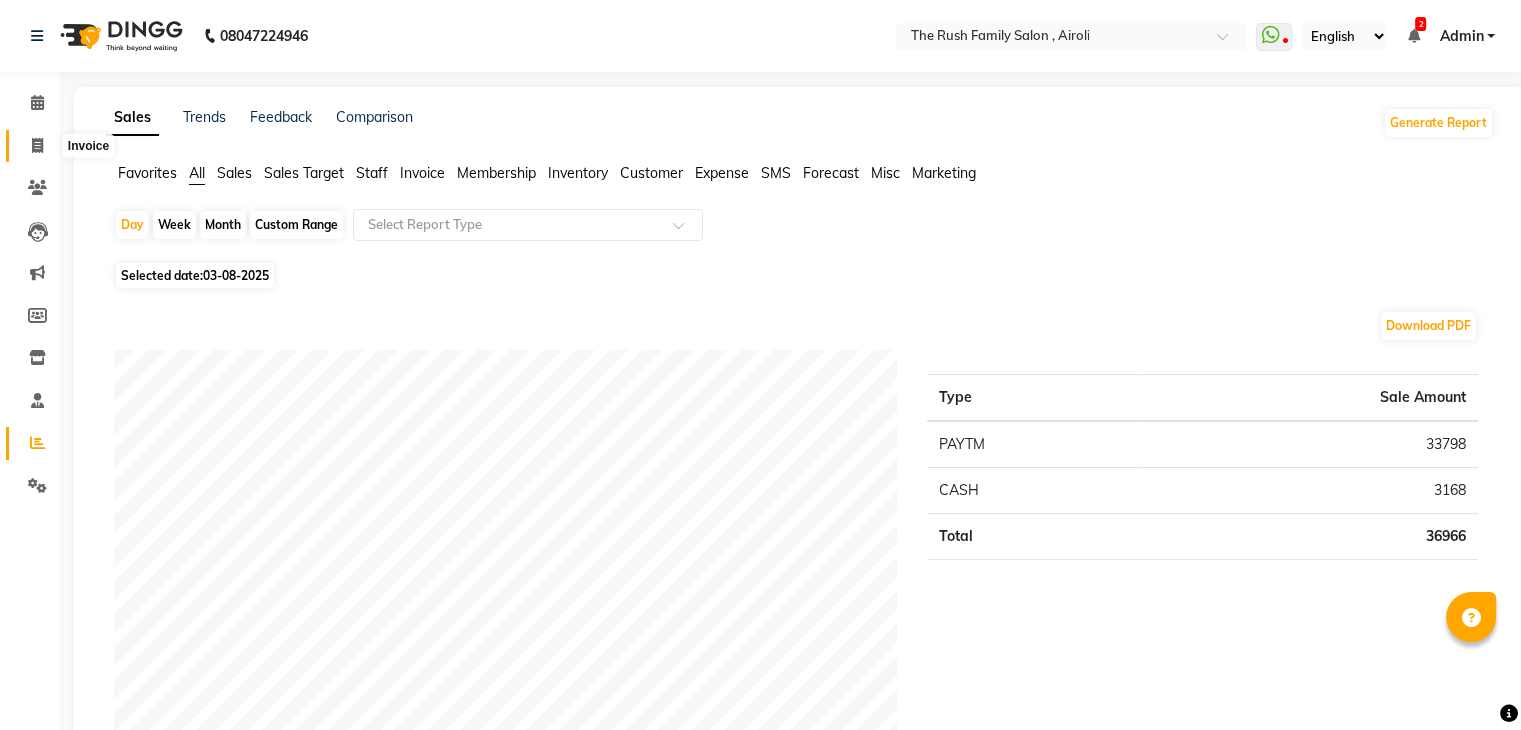 click 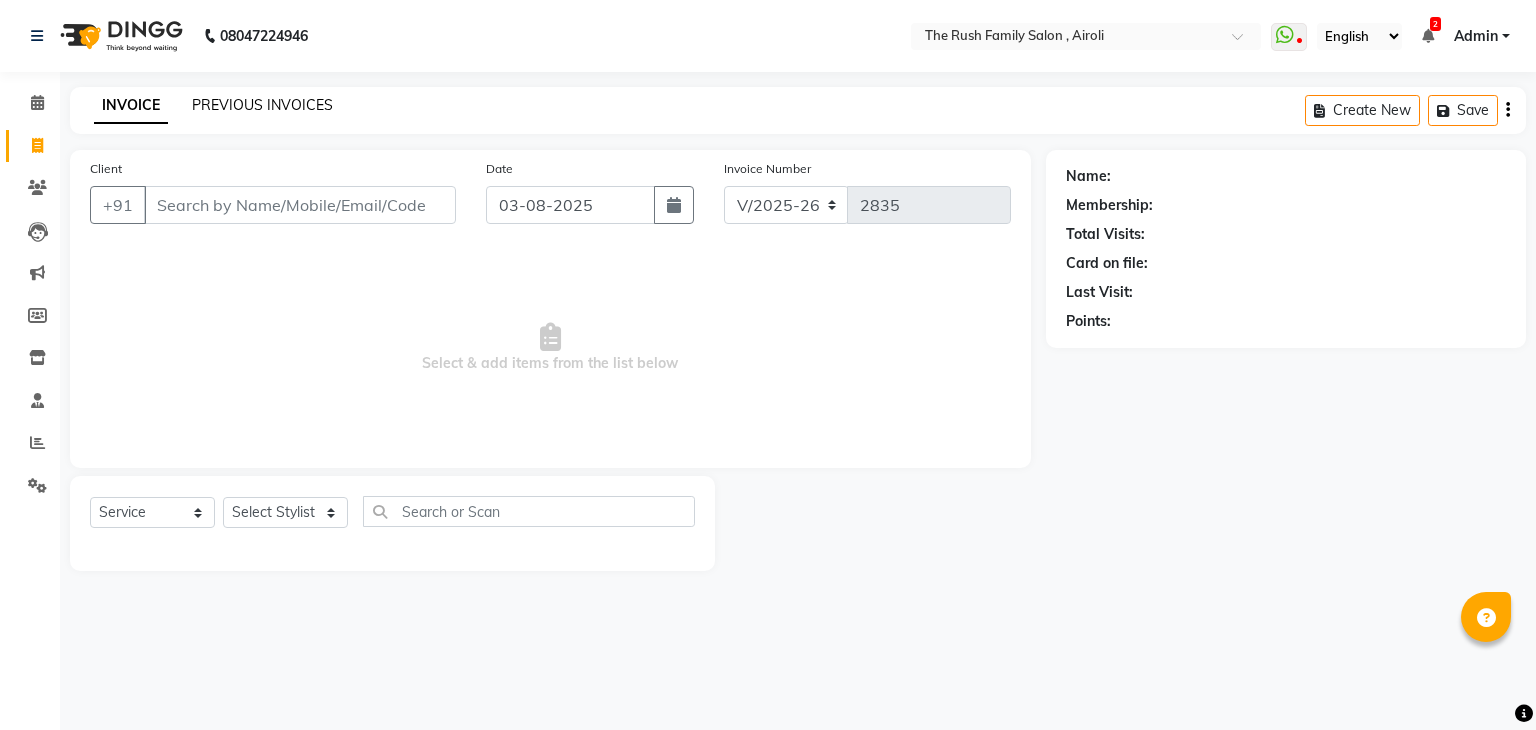 click on "PREVIOUS INVOICES" 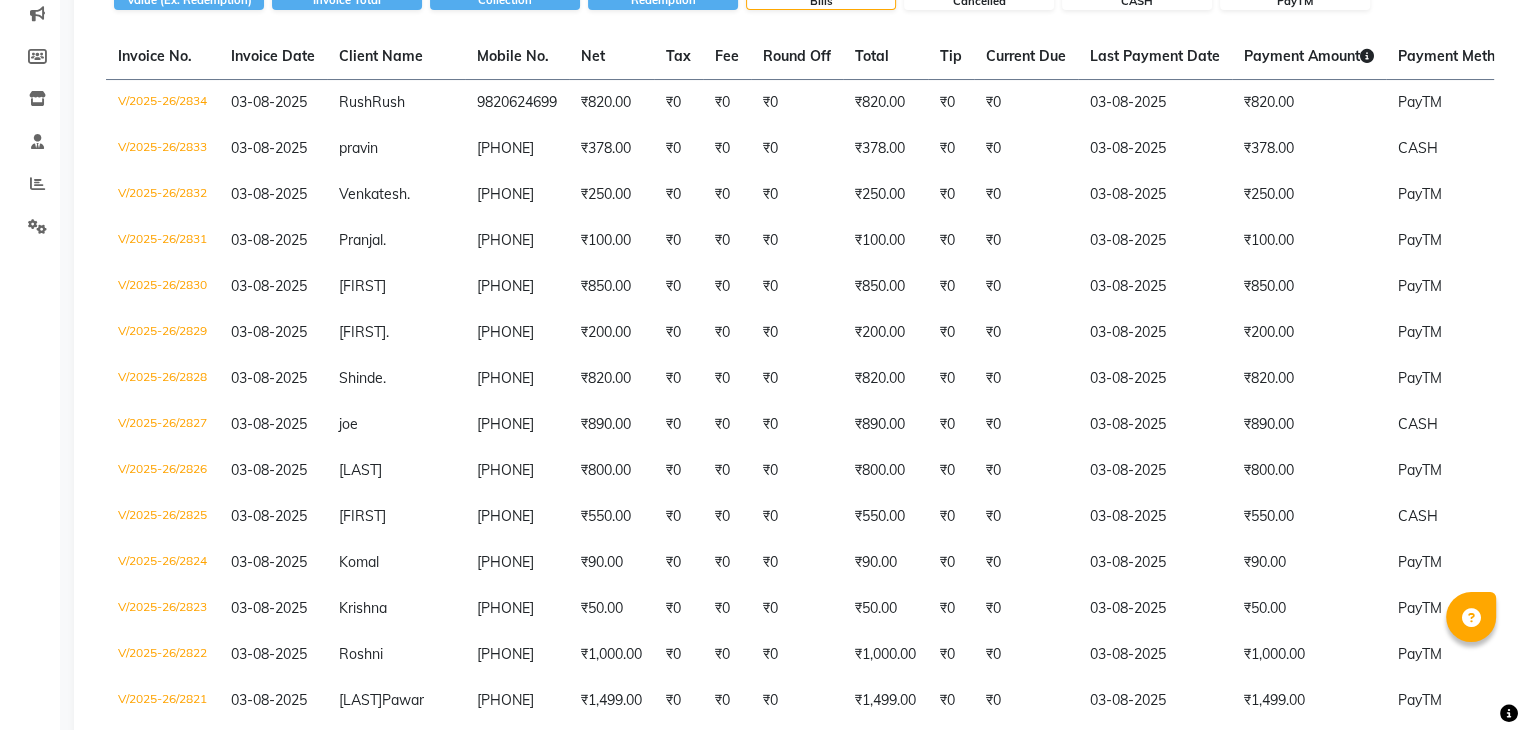 scroll, scrollTop: 0, scrollLeft: 0, axis: both 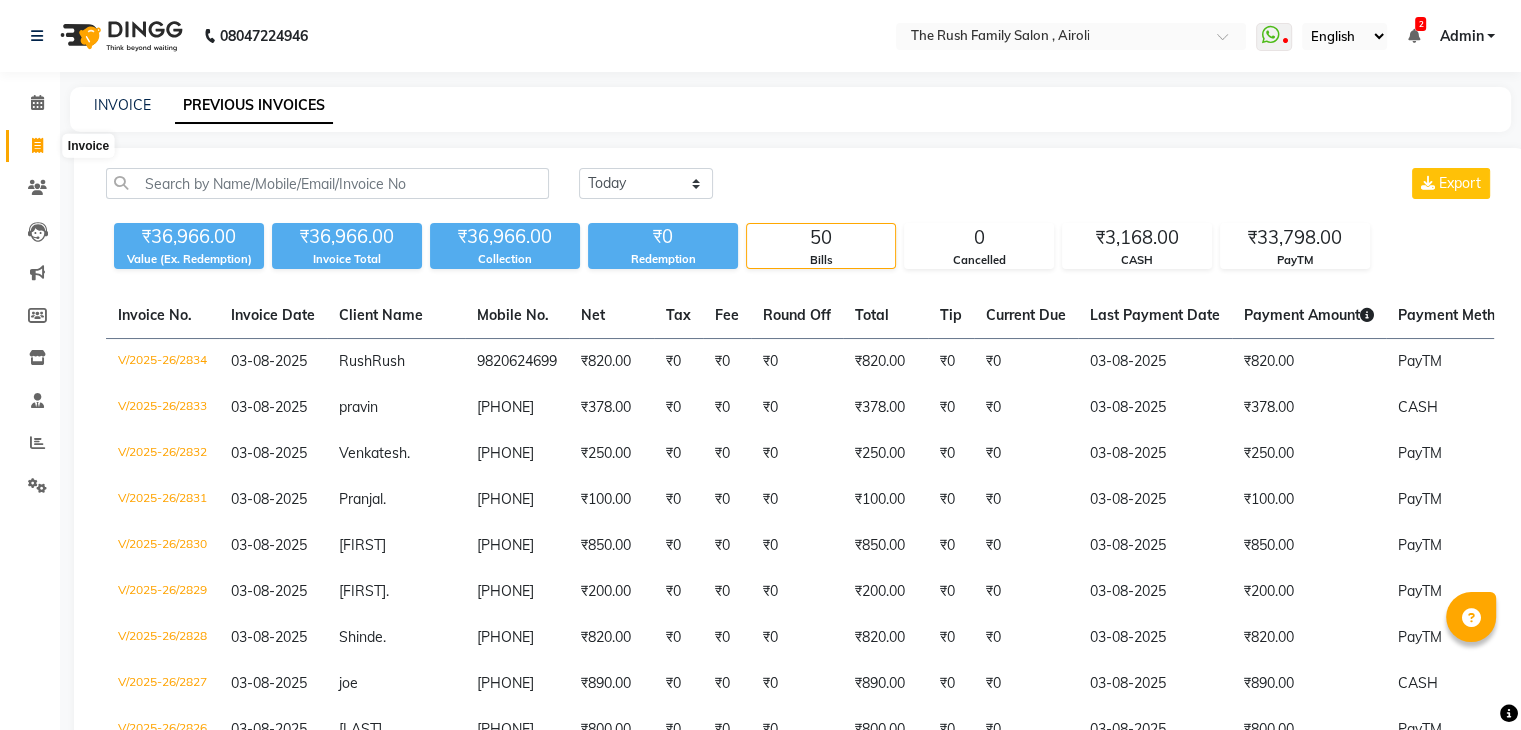click 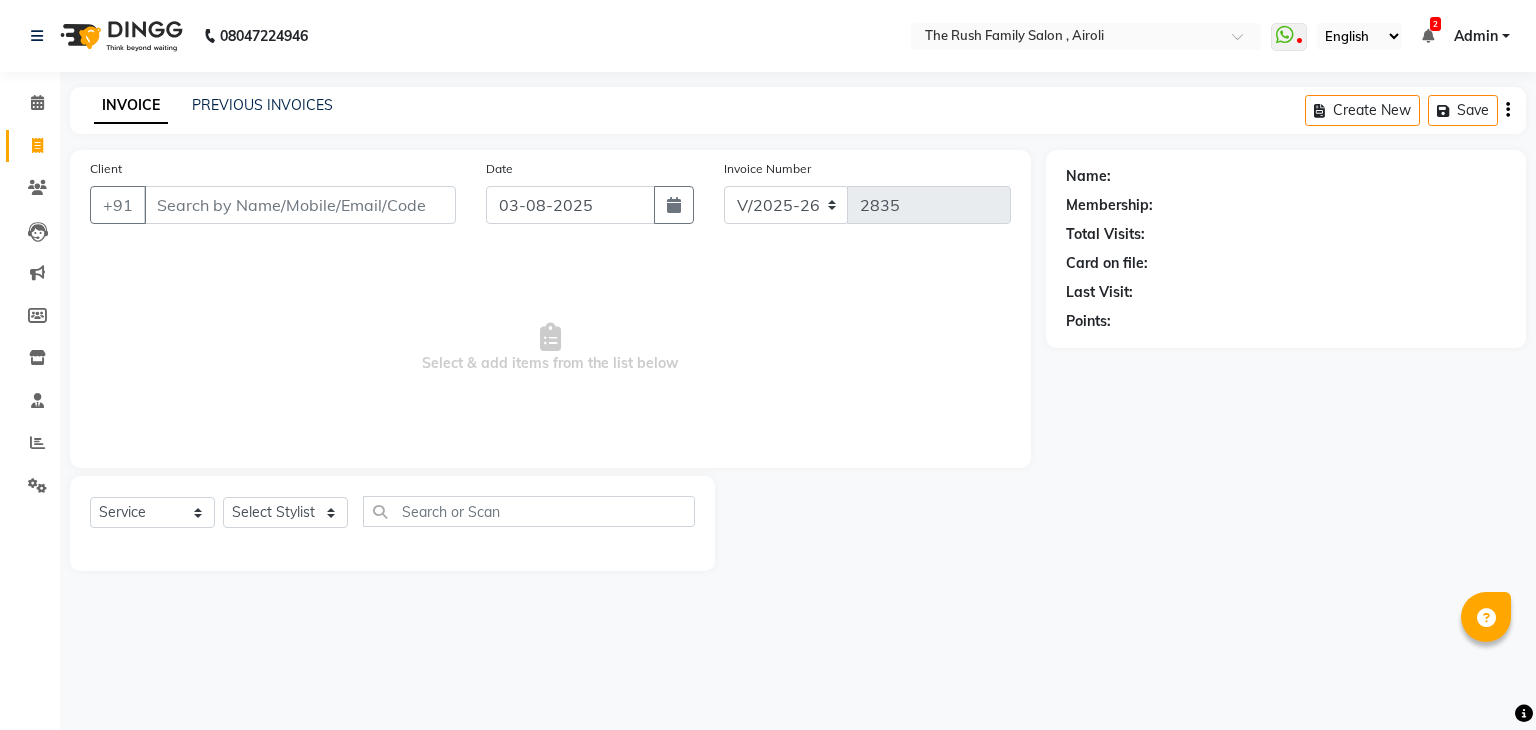 click on "Client" at bounding box center (300, 205) 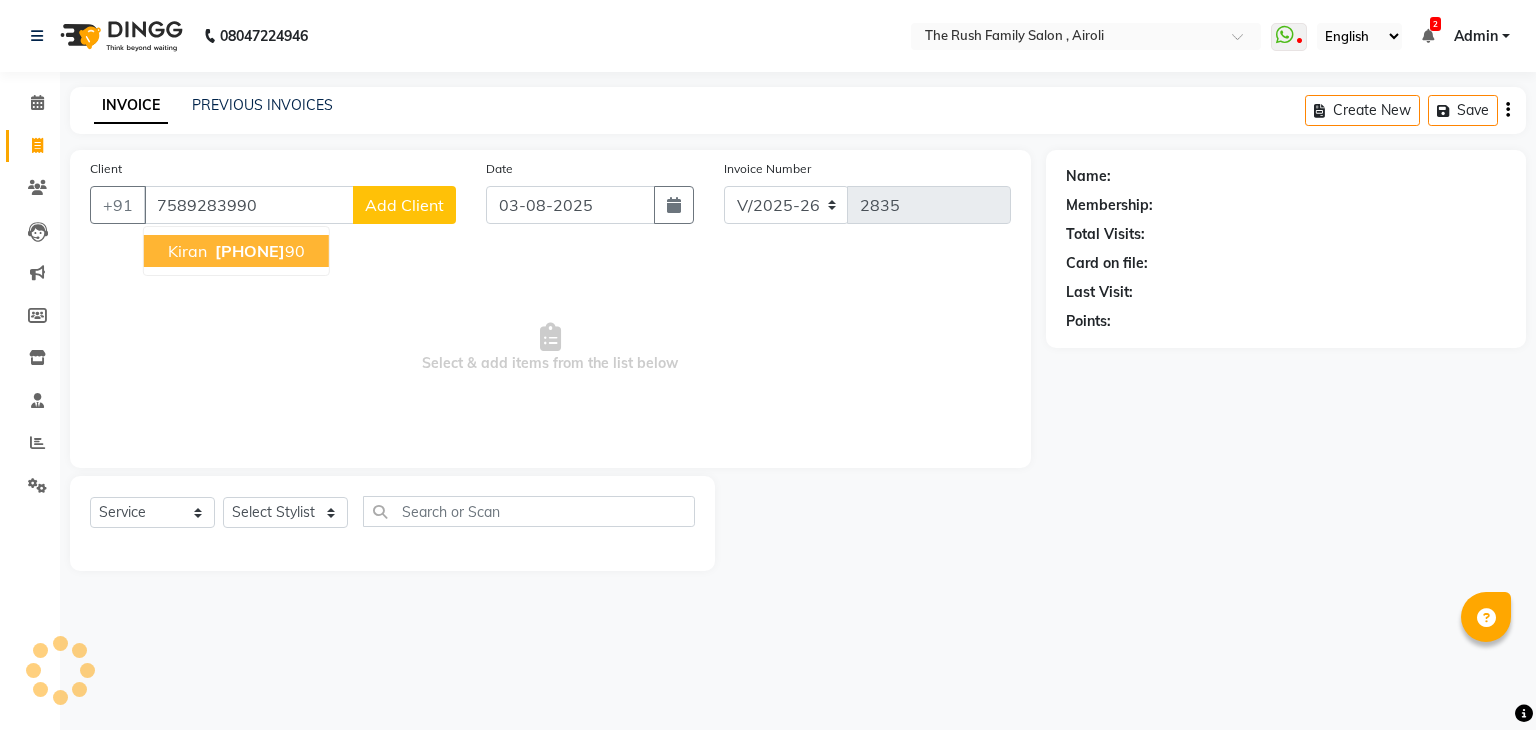 type on "7589283990" 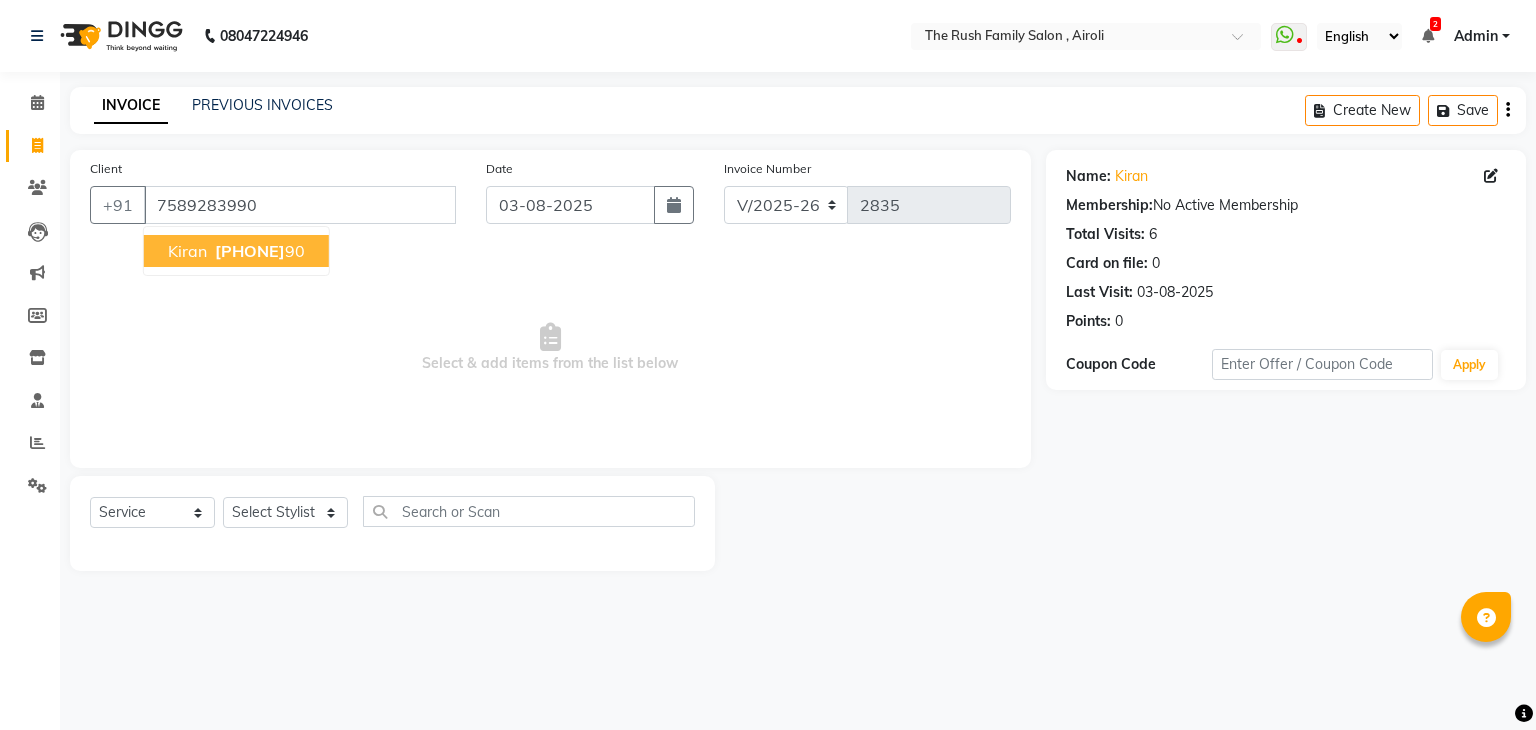 click on "[PHONE]" at bounding box center [250, 251] 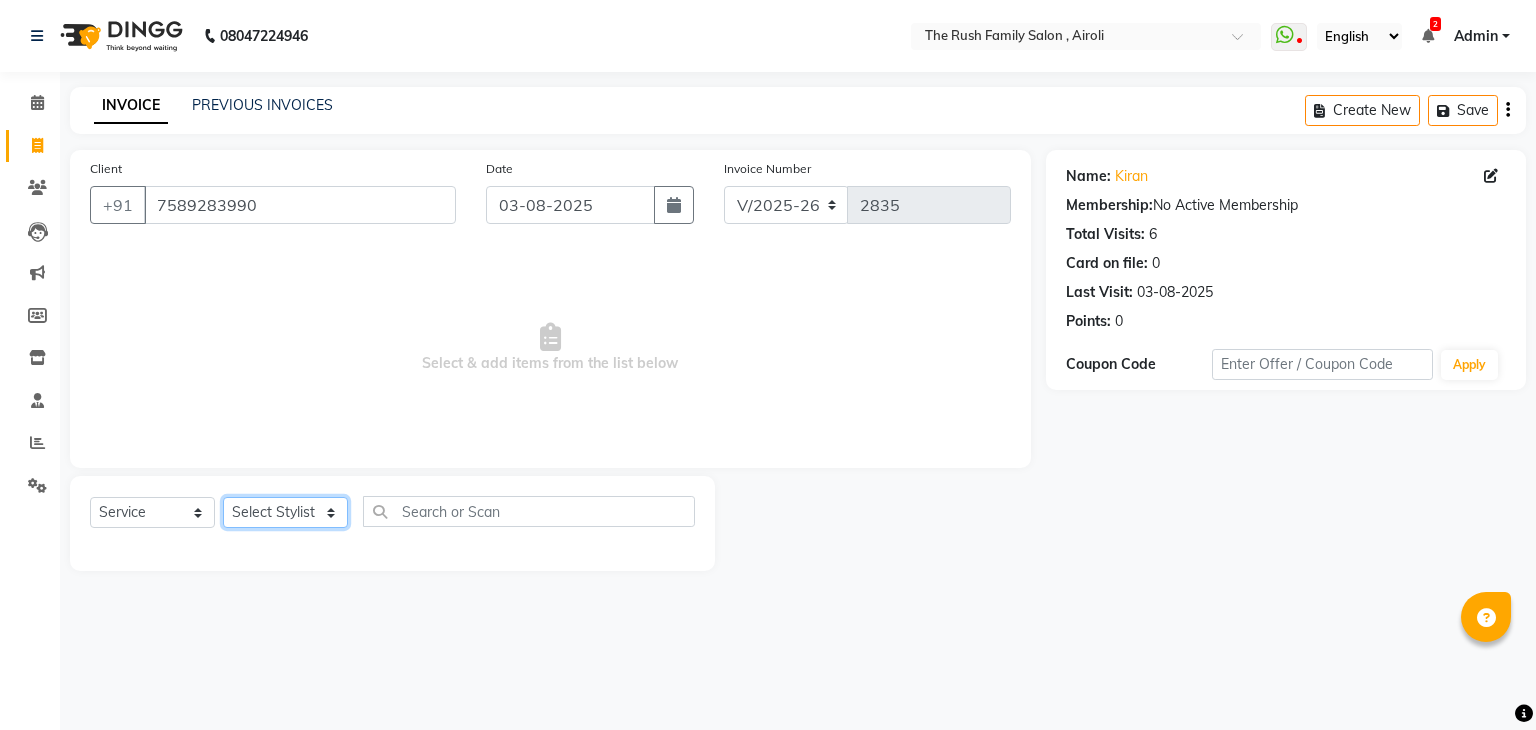 click on "Select Stylist Ajaz Alvira Danish Guddi Jayesh Josh  mumtaz Naeem Neha Riya    Rush Swati" 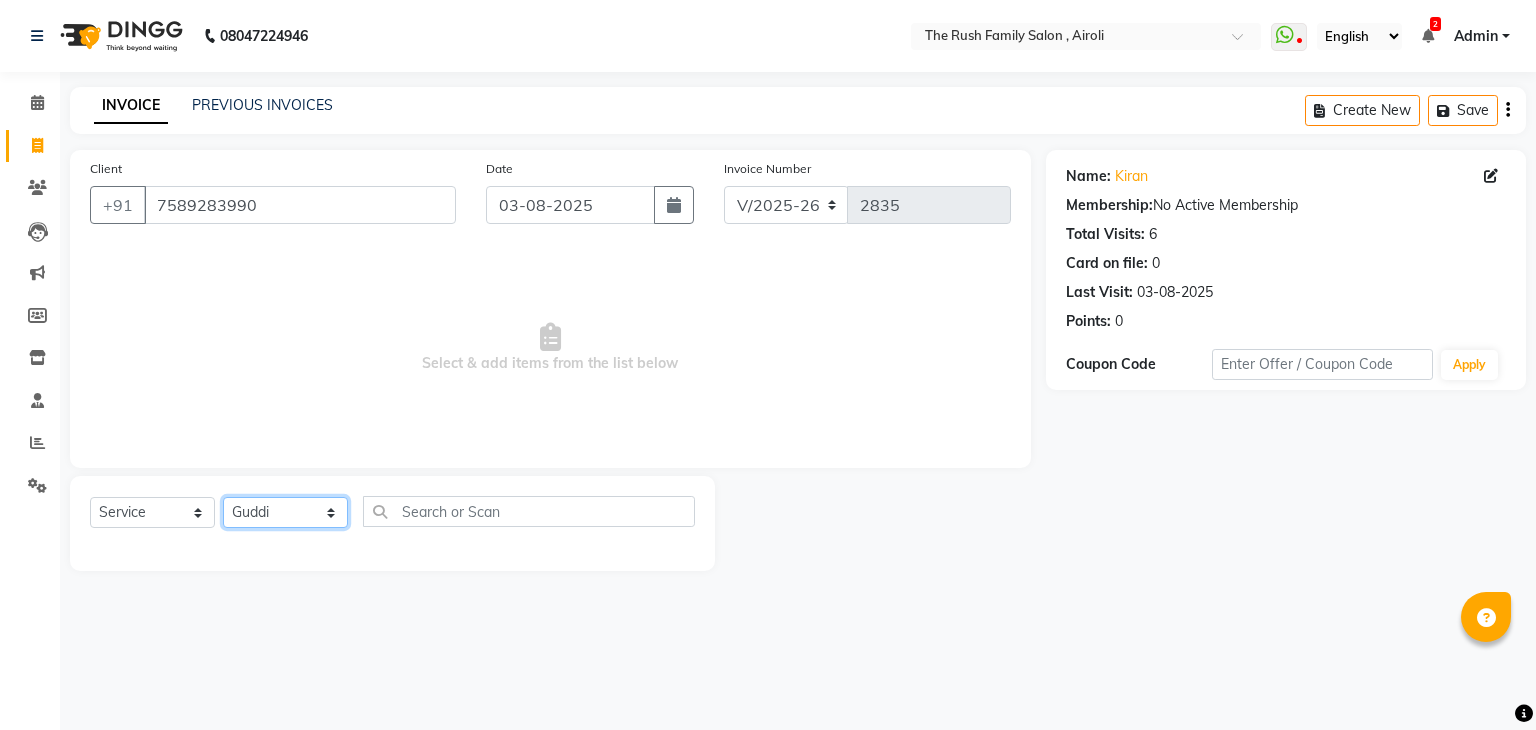 click on "Select Stylist Ajaz Alvira Danish Guddi Jayesh Josh  mumtaz Naeem Neha Riya    Rush Swati" 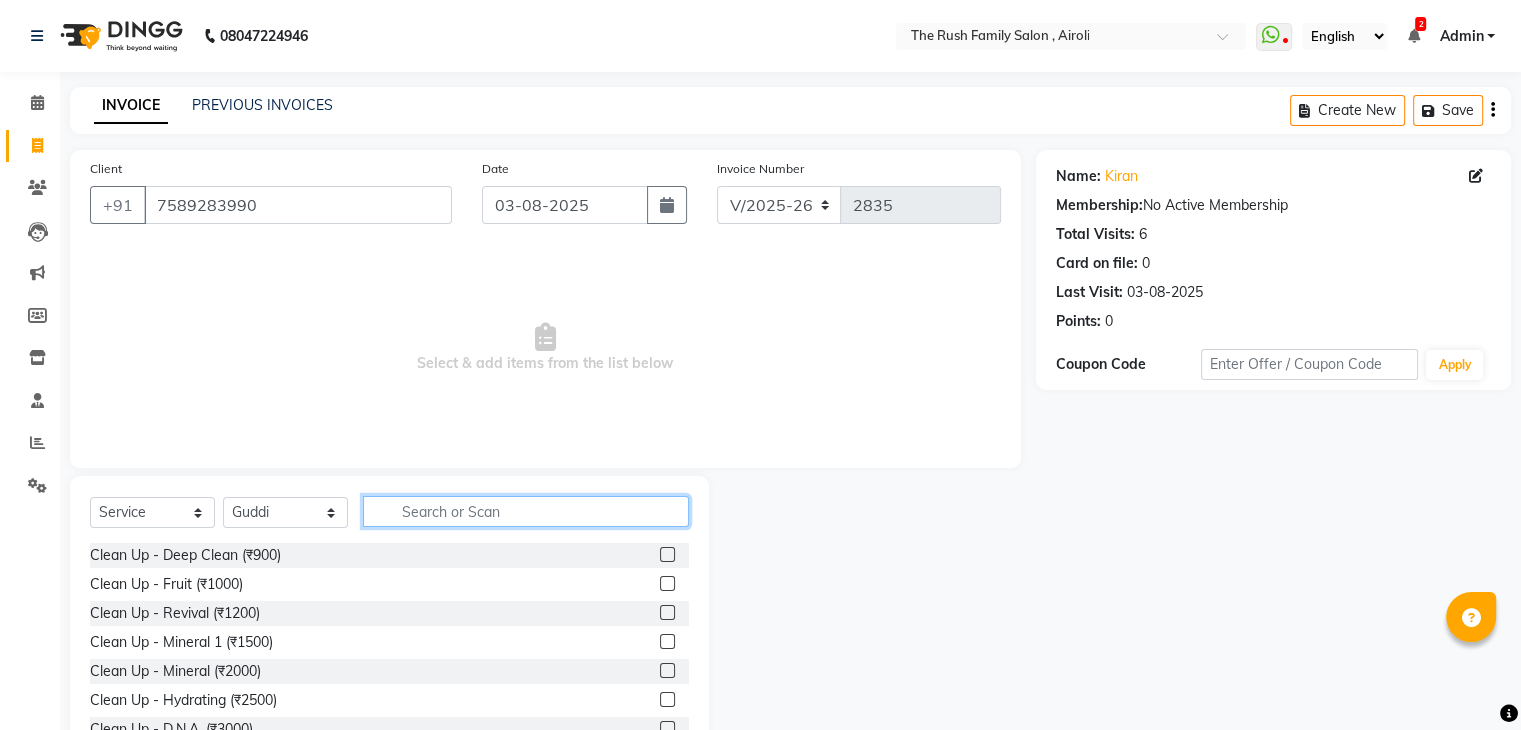 click 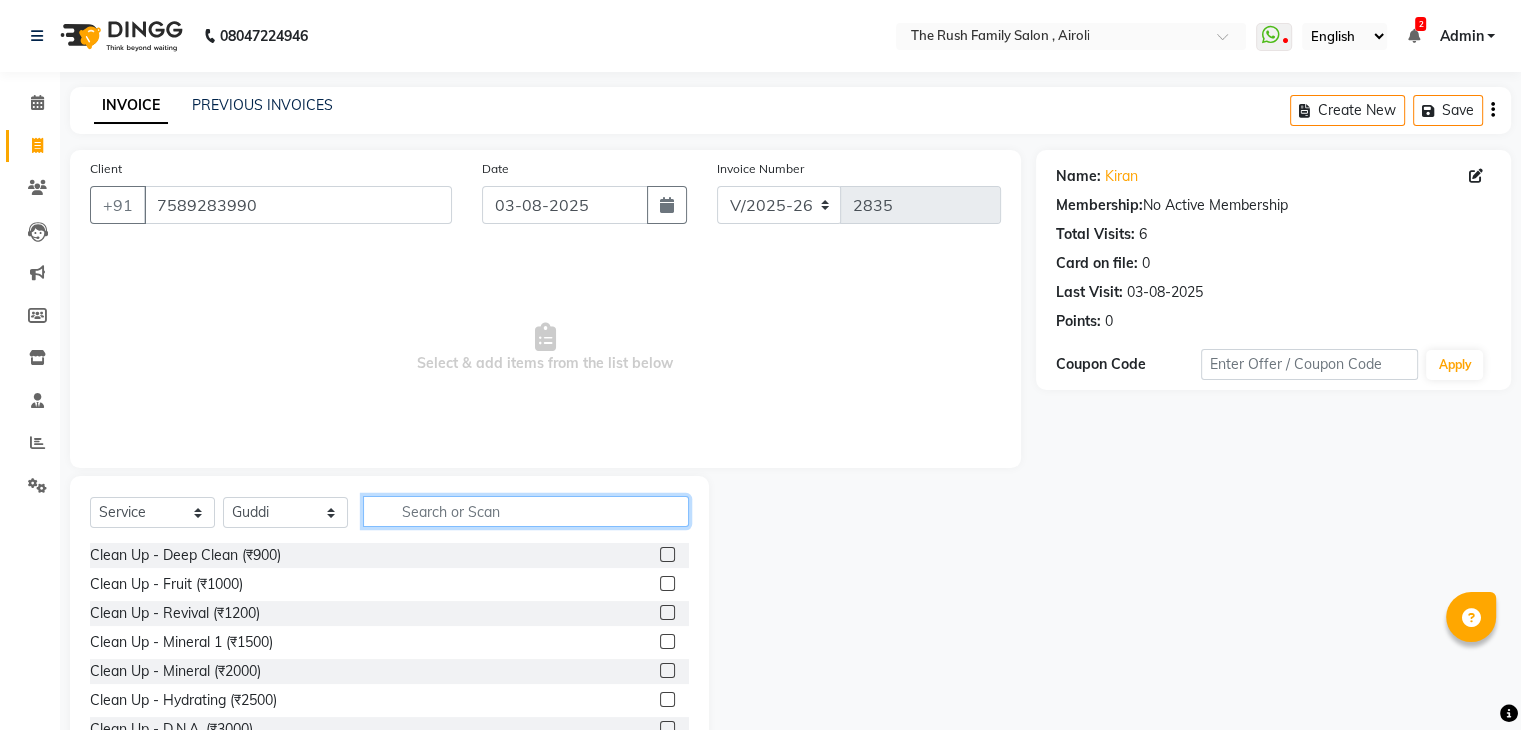 type on "s" 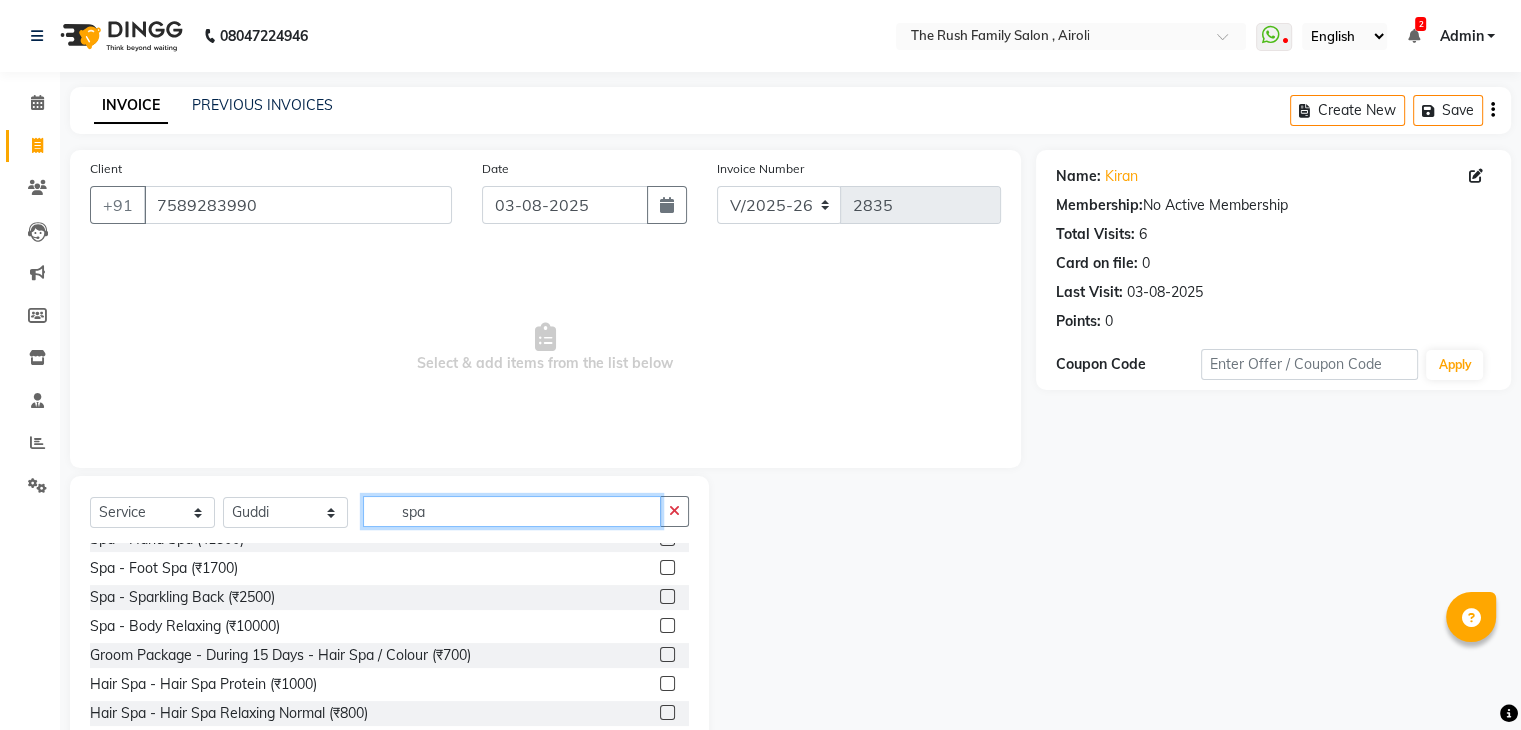 scroll, scrollTop: 366, scrollLeft: 0, axis: vertical 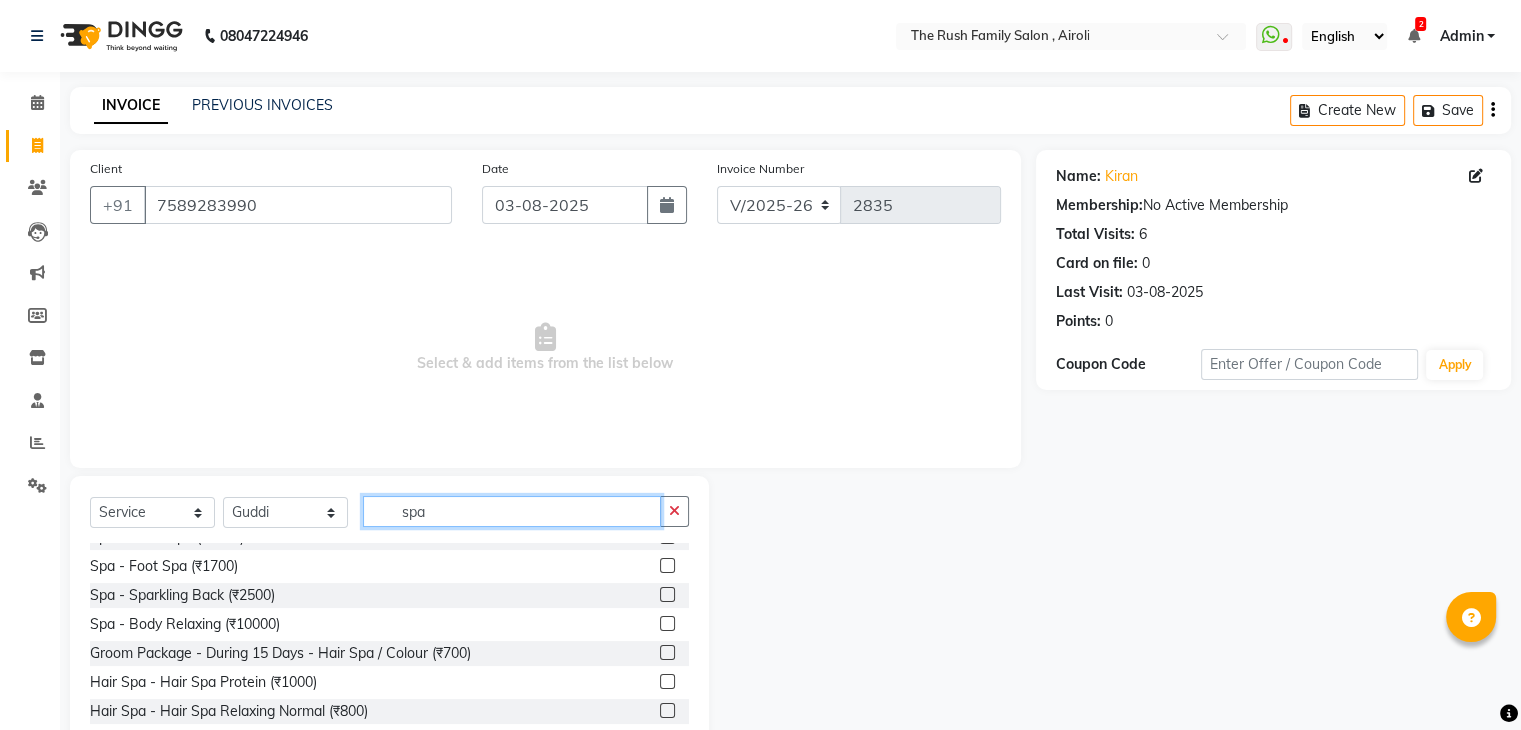 type on "spa" 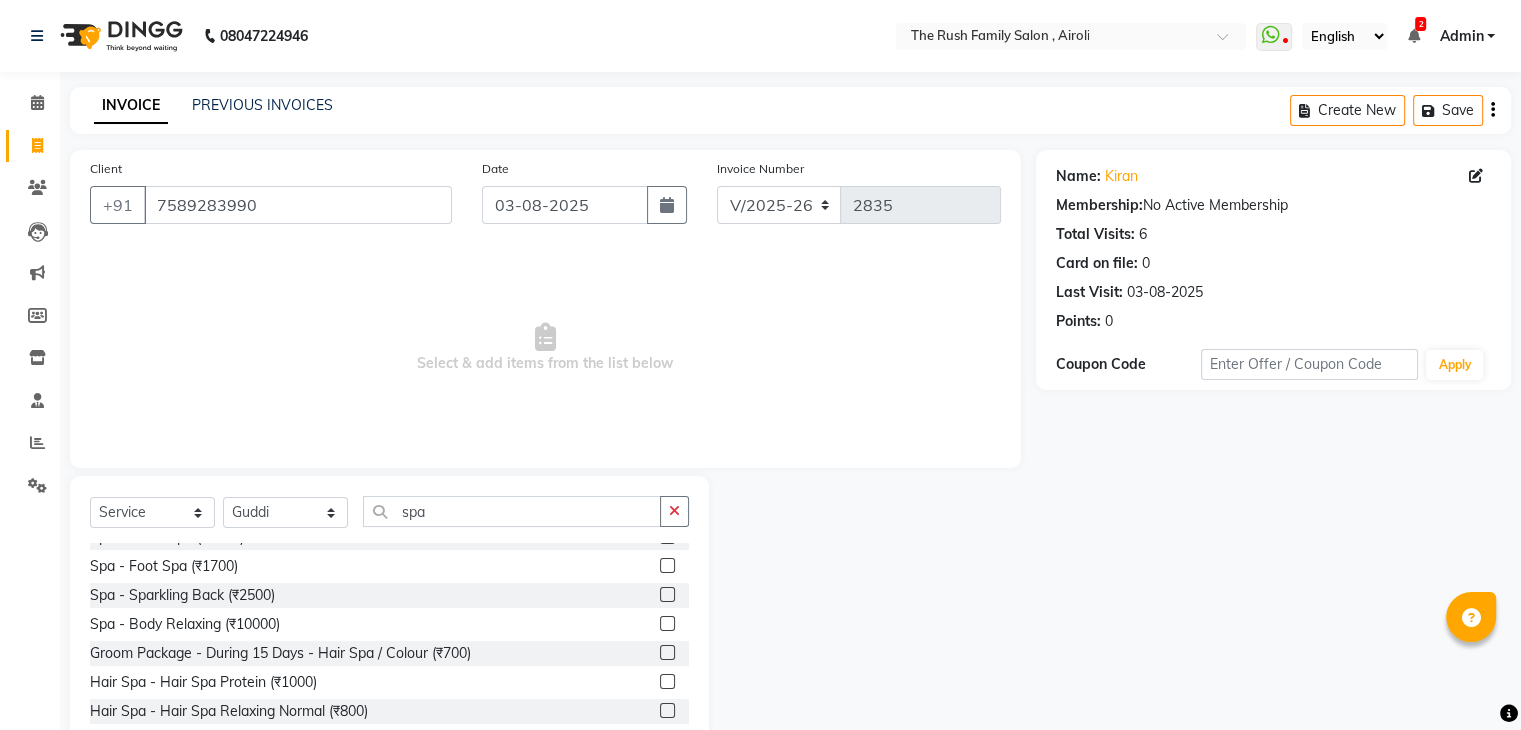 click 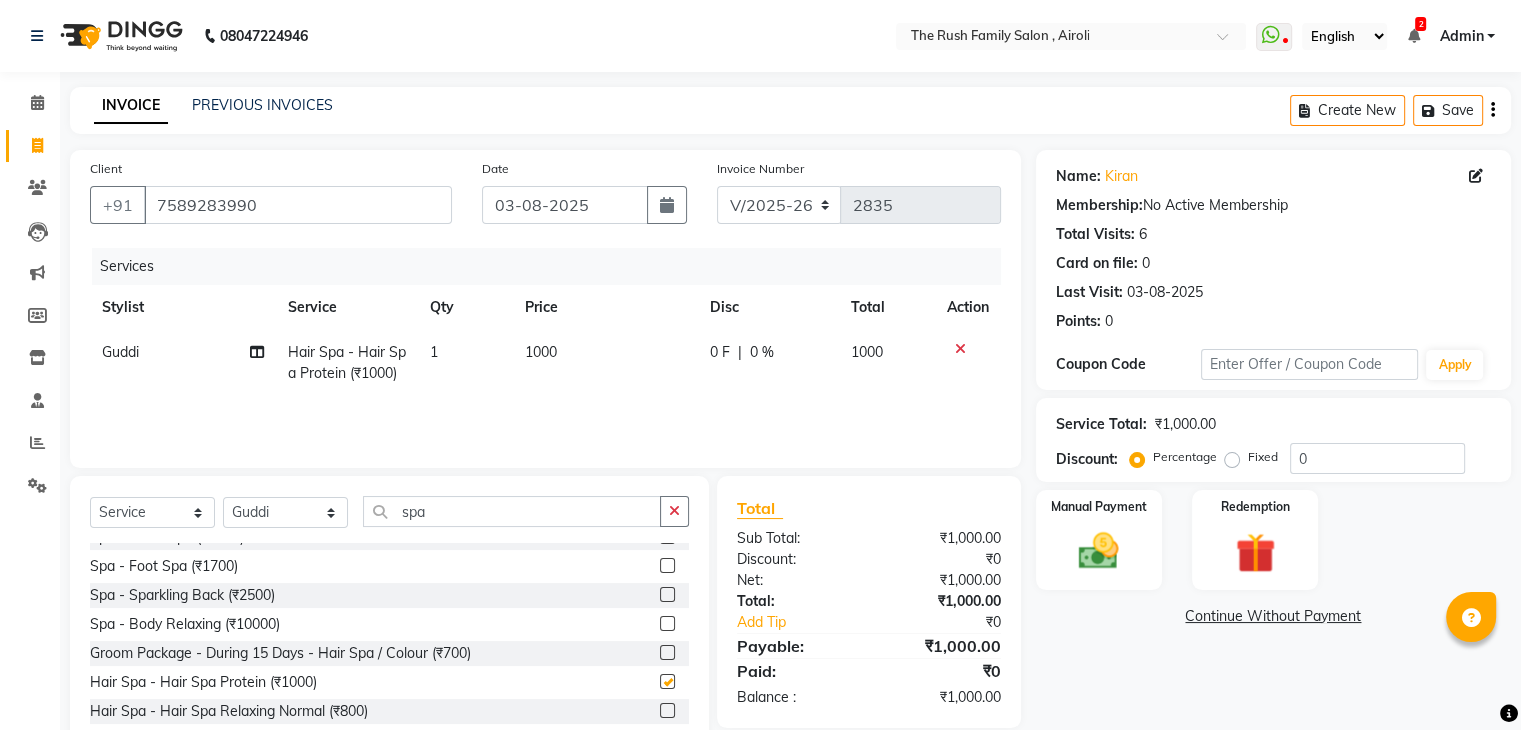 checkbox on "false" 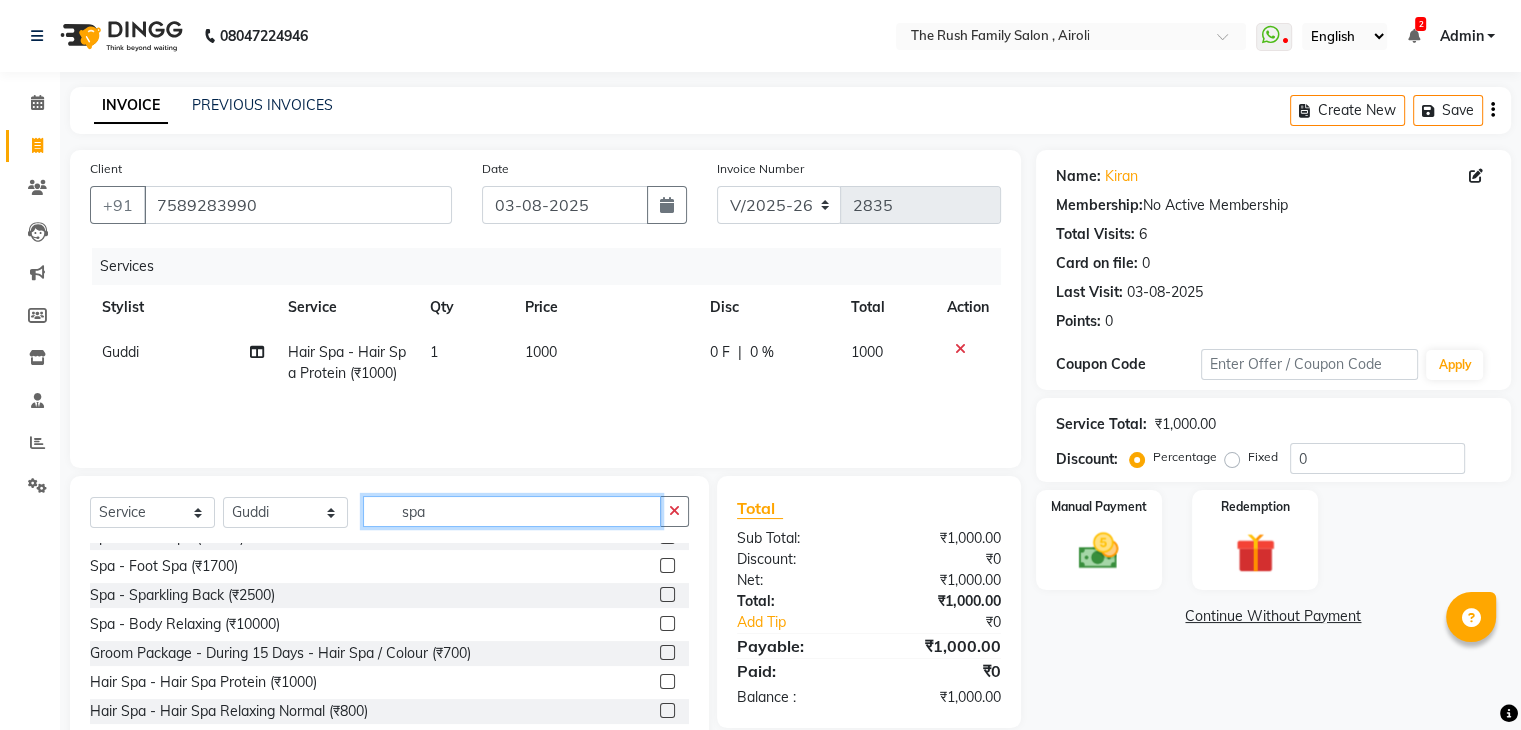 click on "spa" 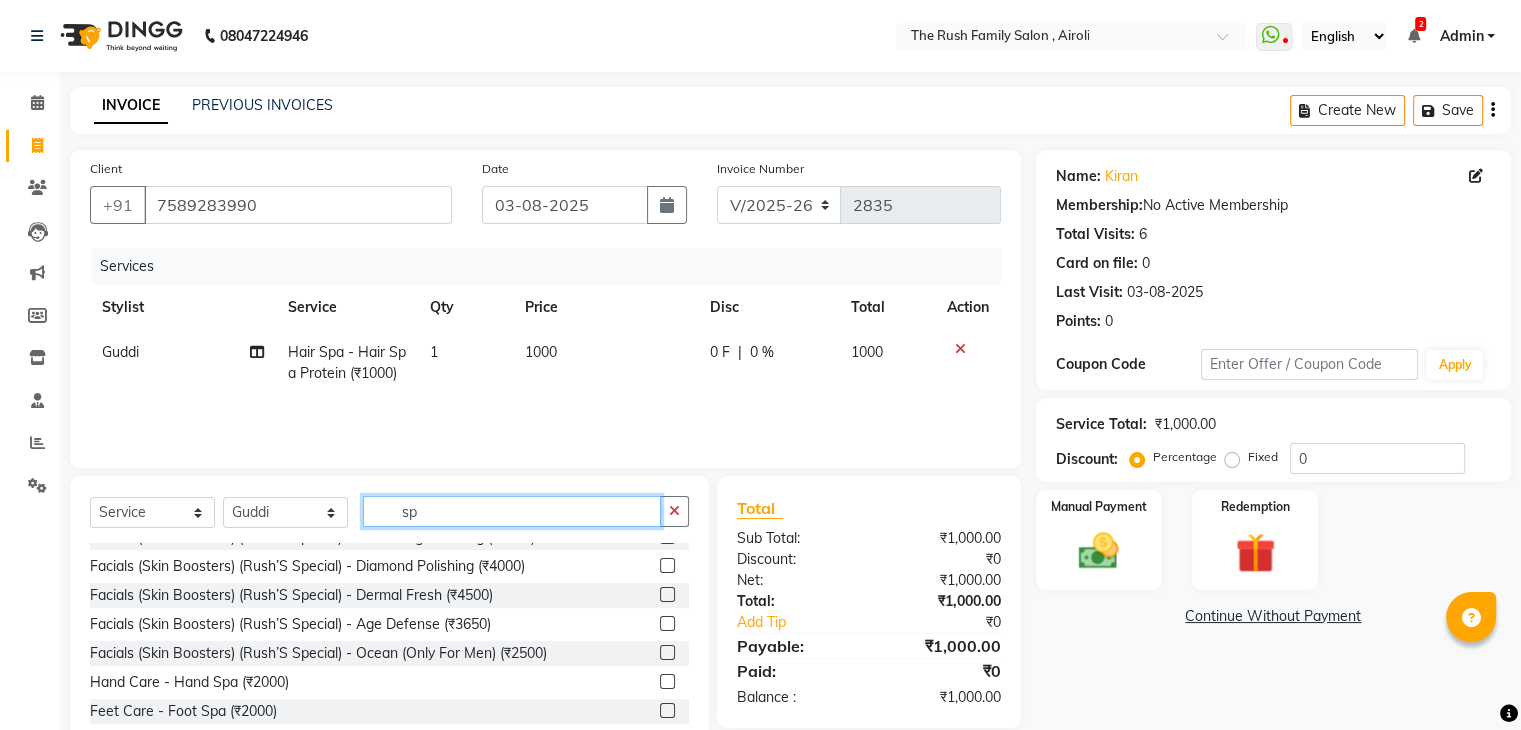 type on "s" 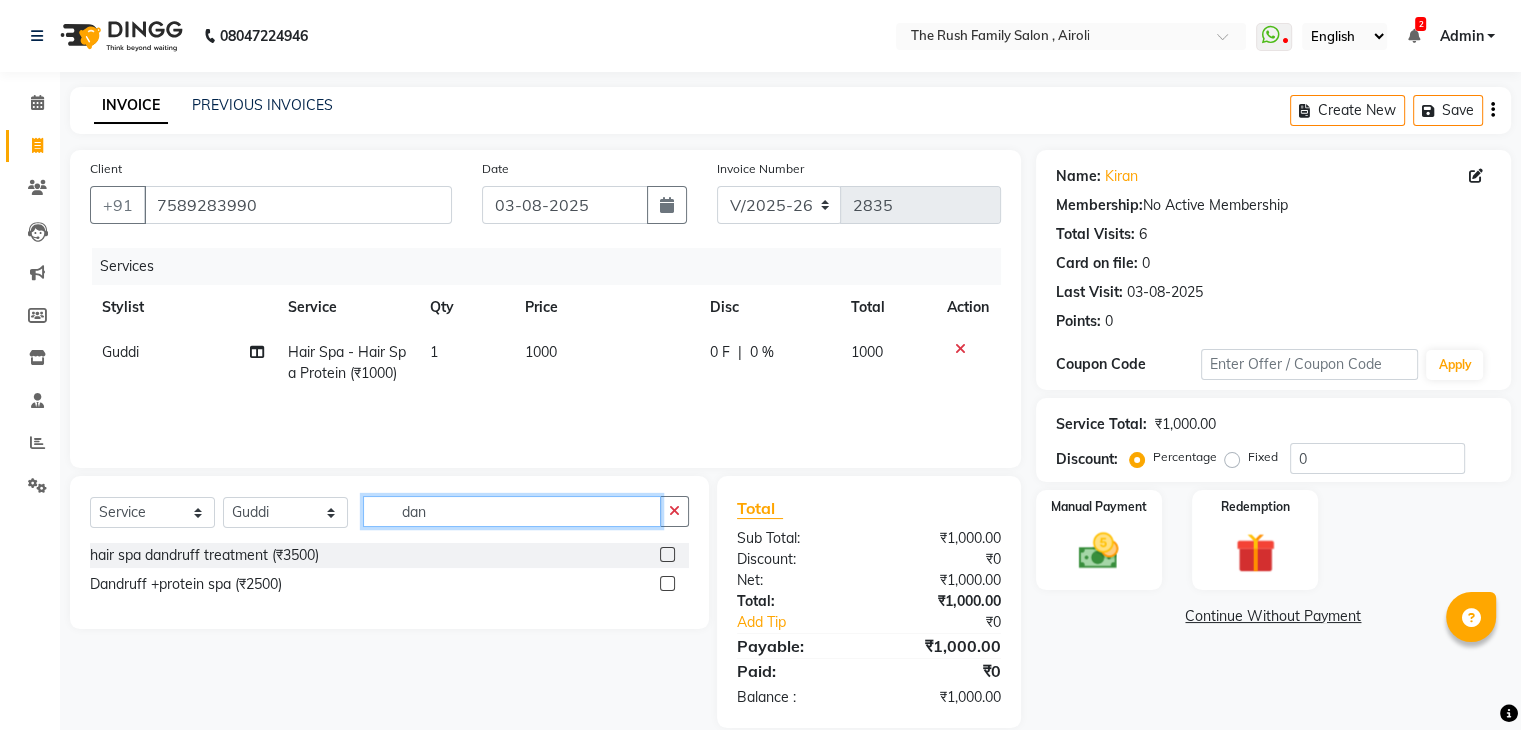 scroll, scrollTop: 0, scrollLeft: 0, axis: both 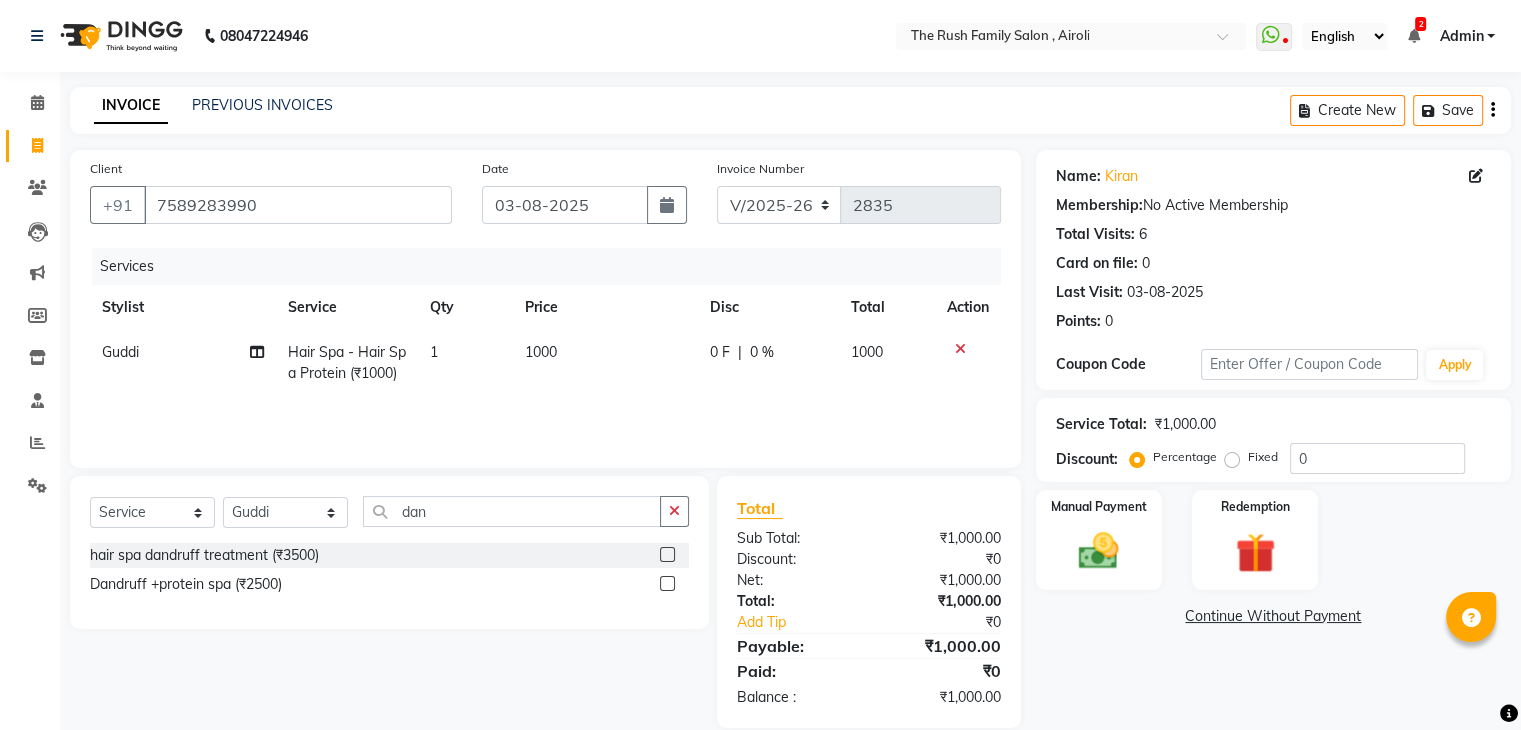 click 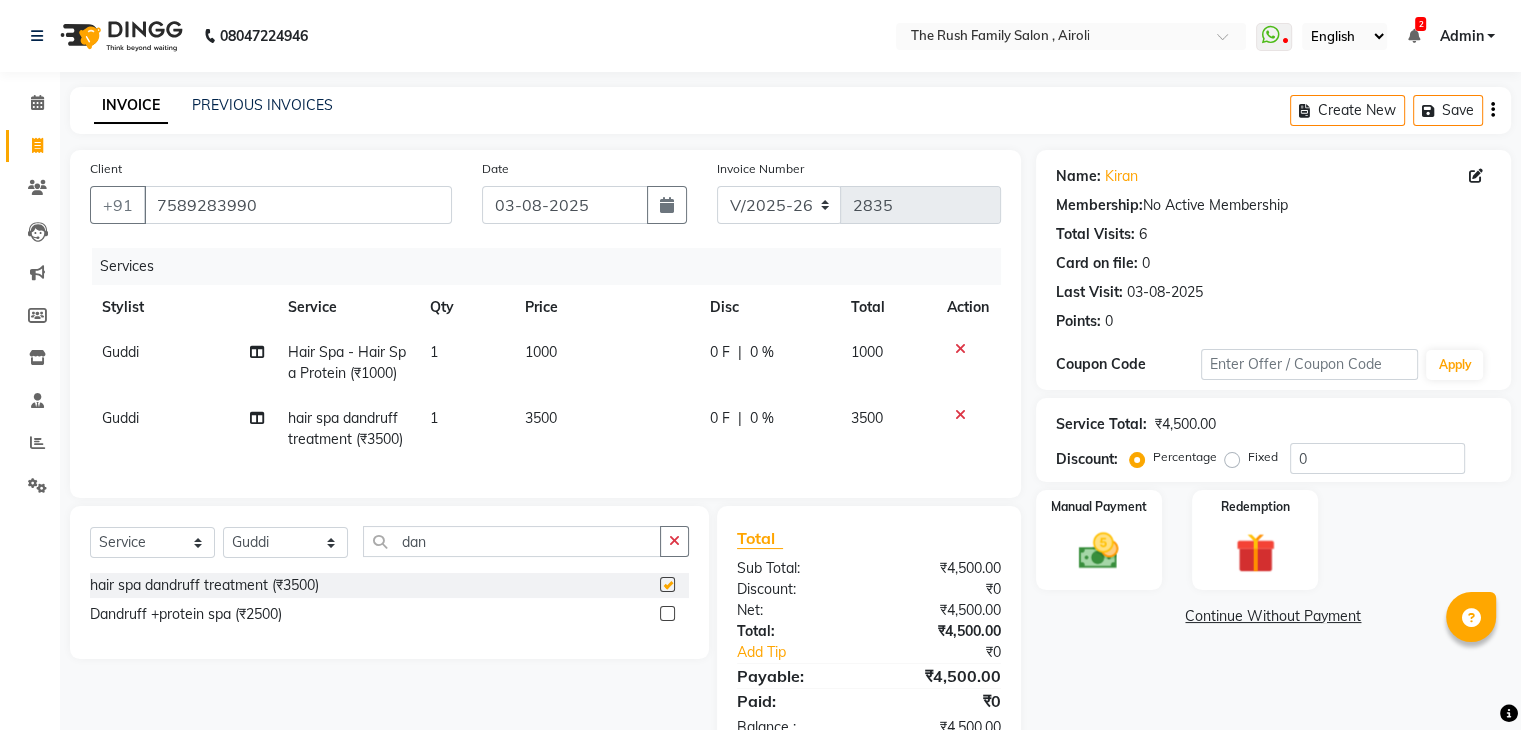 checkbox on "false" 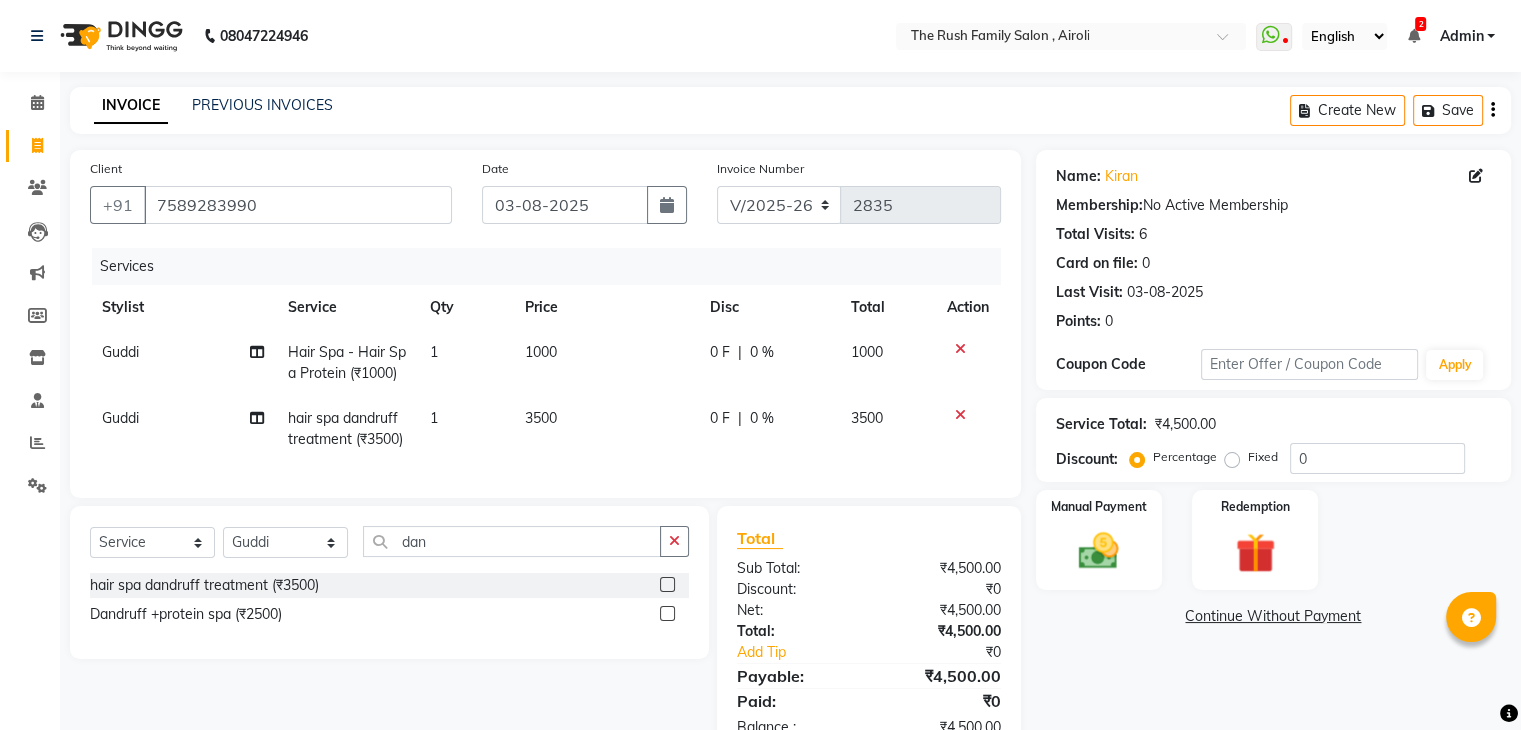 click on "3500" 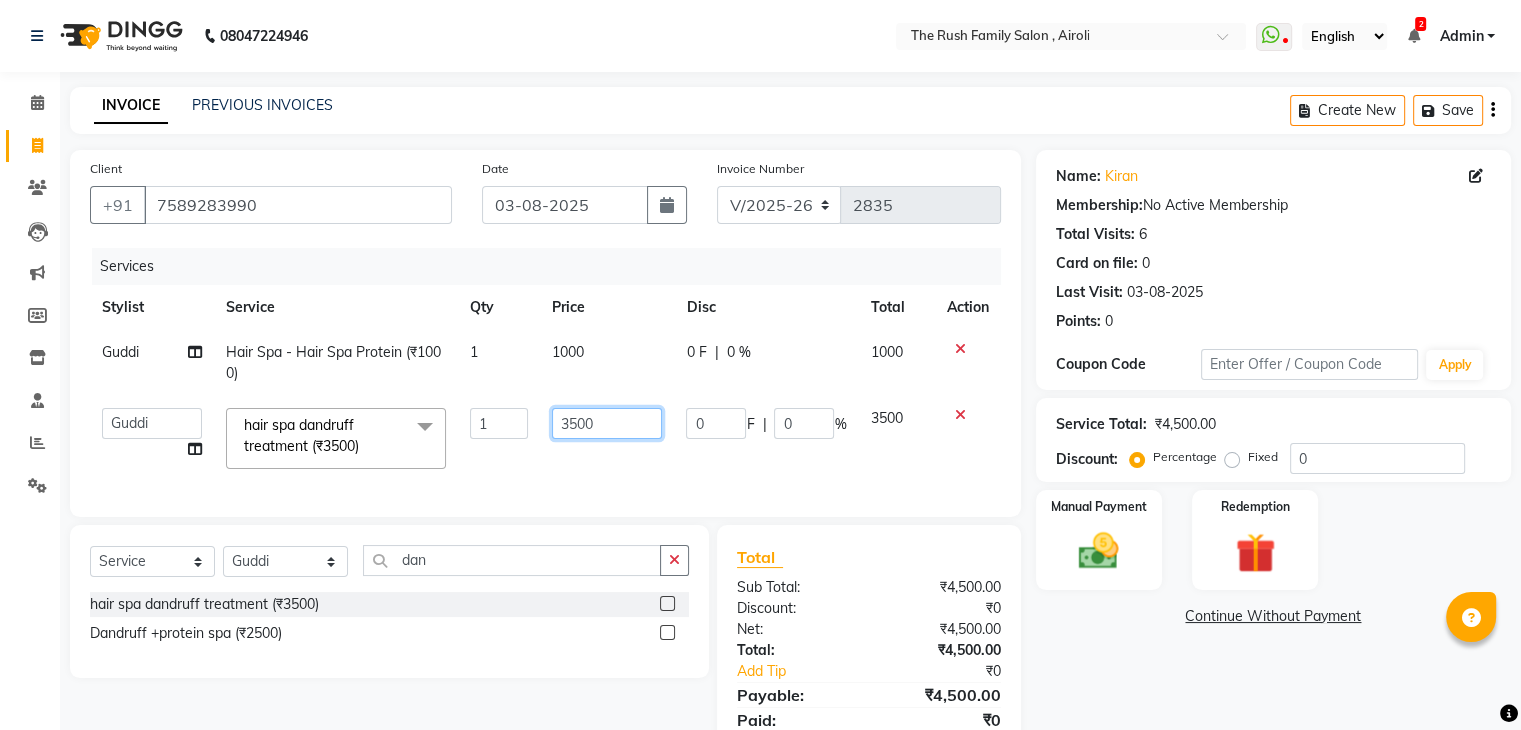 click on "3500" 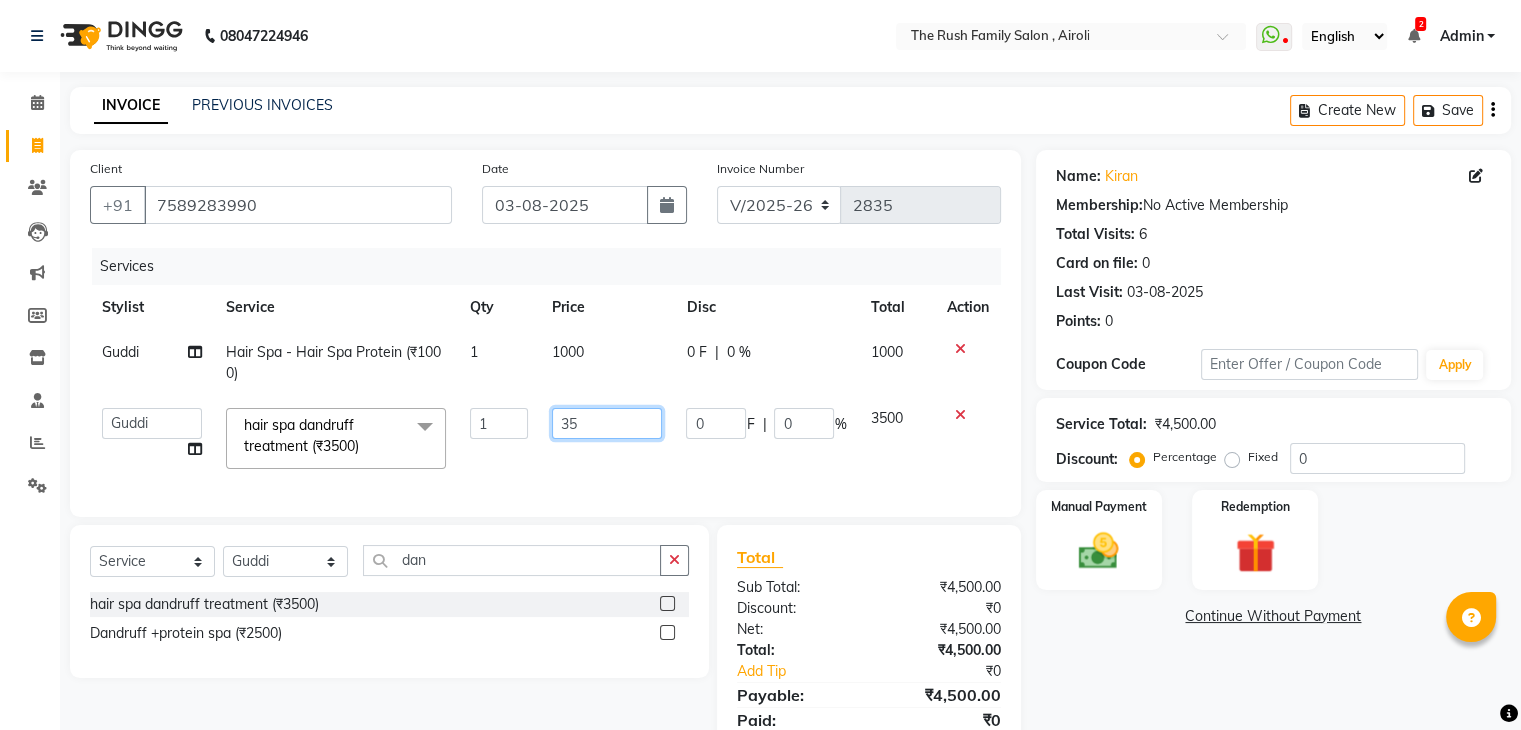 type on "3" 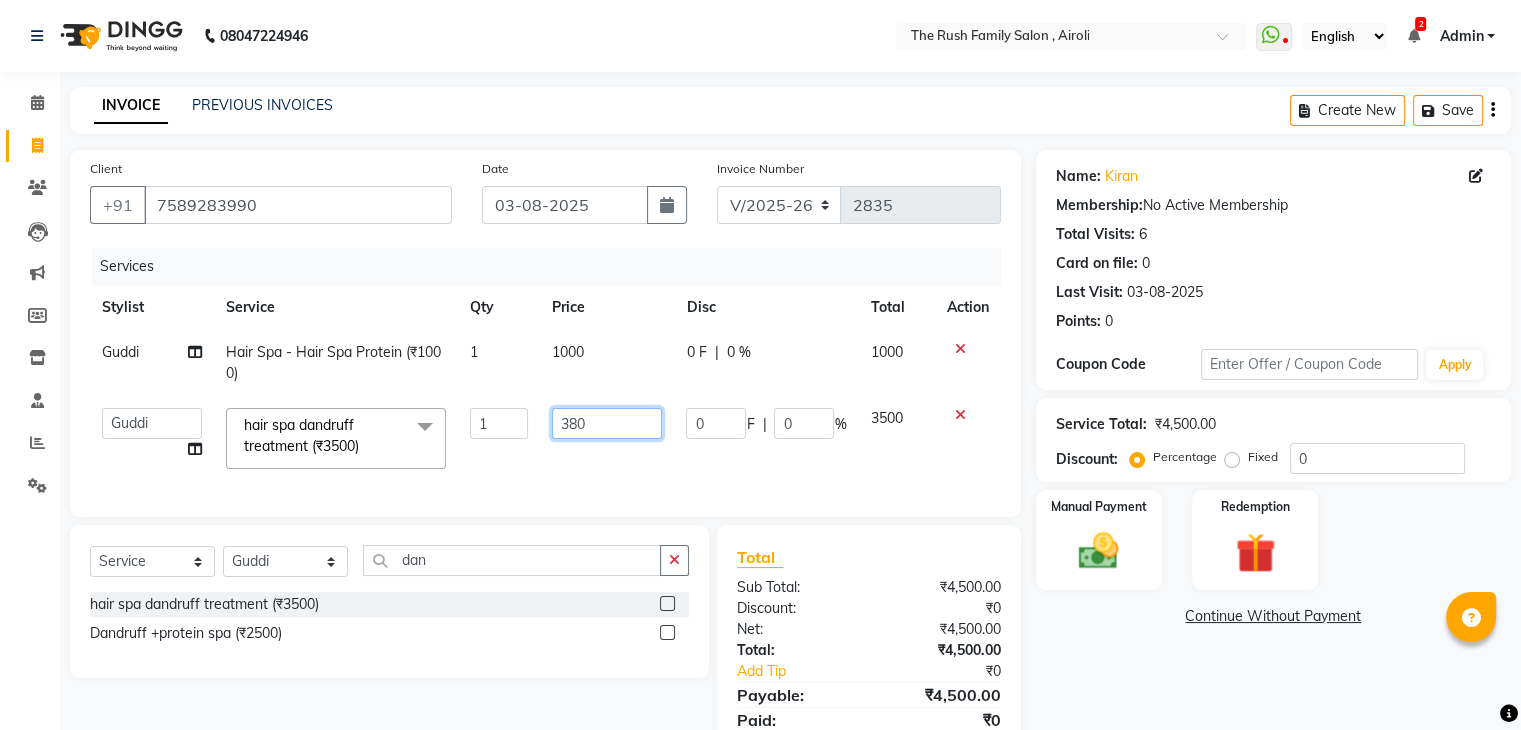 type on "3800" 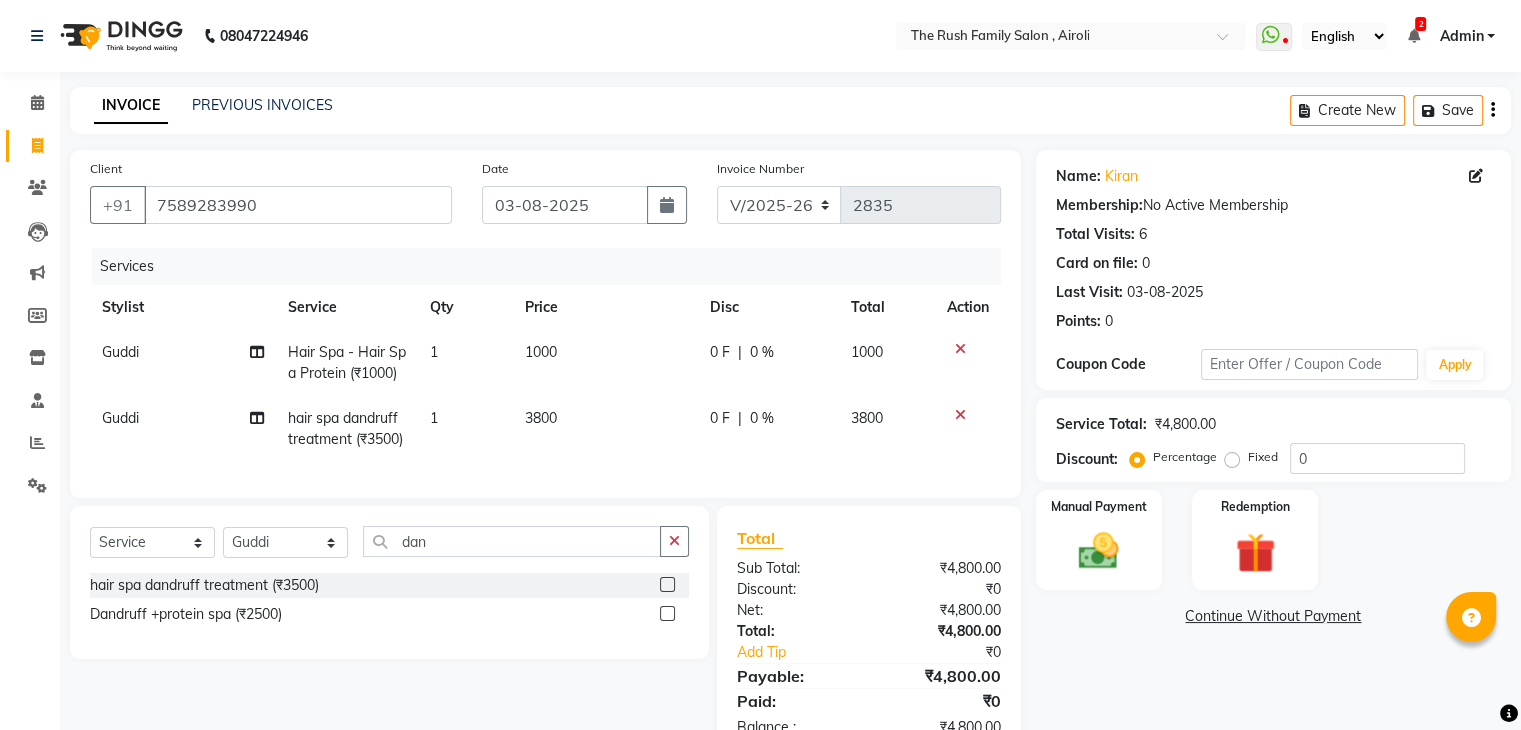 click on "3800" 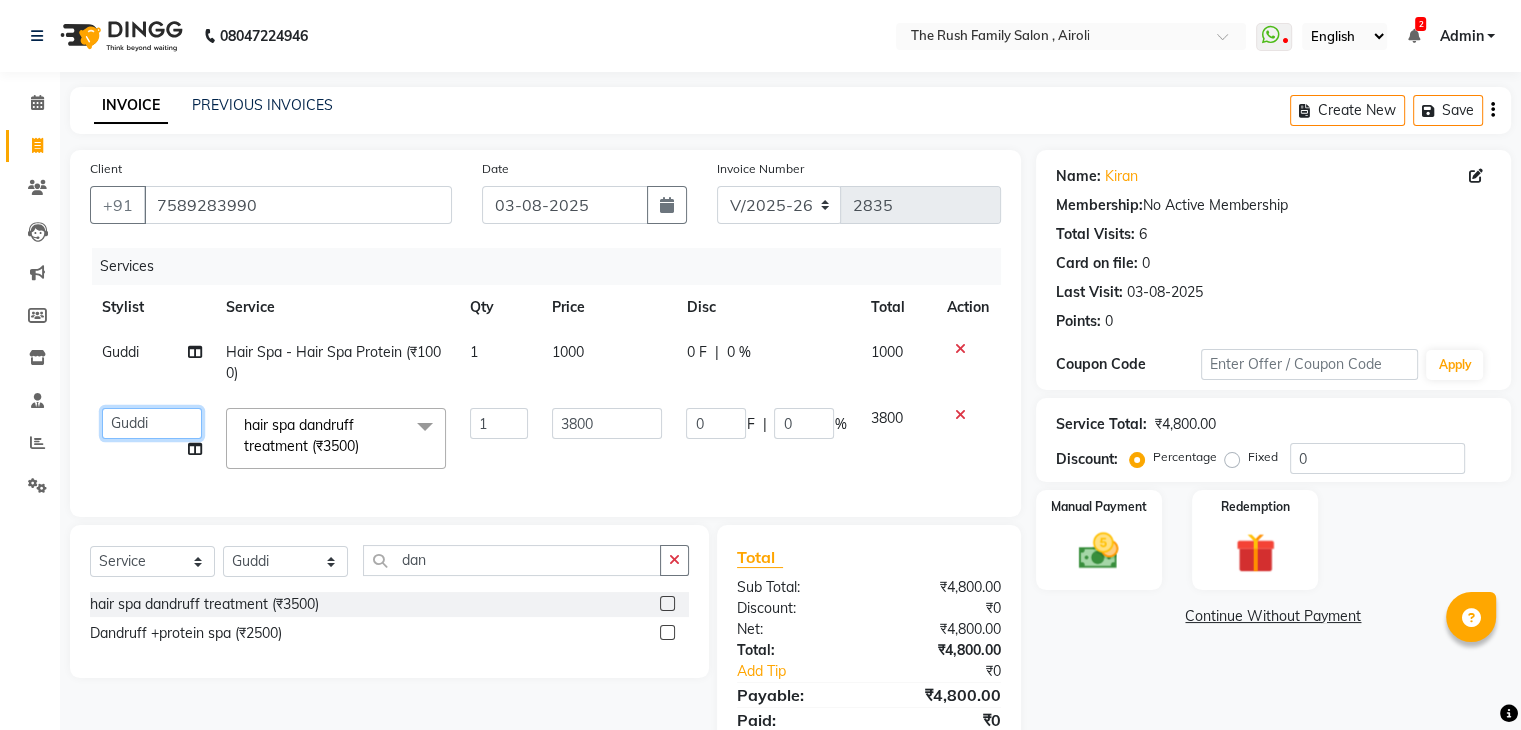 click on "Ajaz   Alvira   Danish   Guddi   Jayesh   Josh    mumtaz   Naeem   Neha   Riya      Rush   Swati" 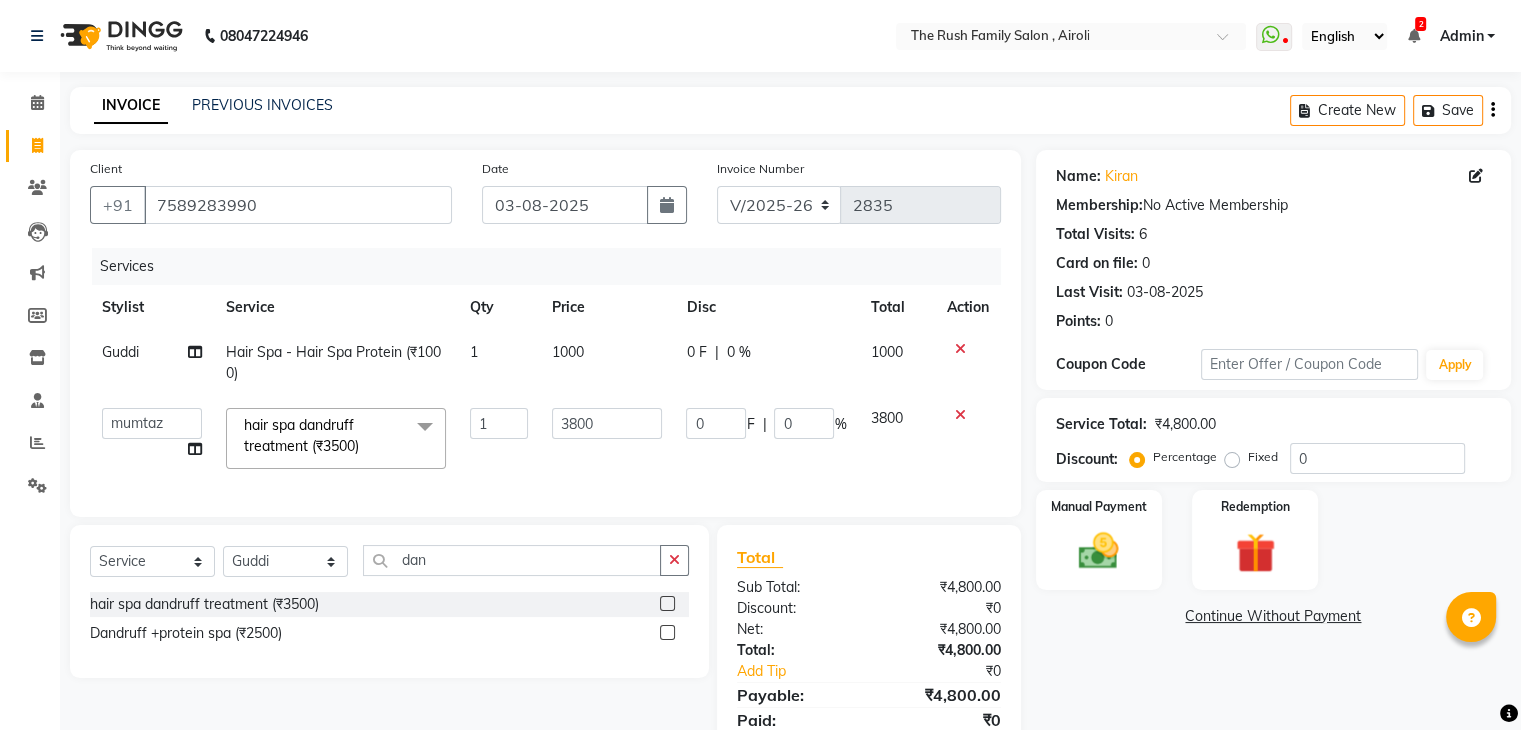 select on "42200" 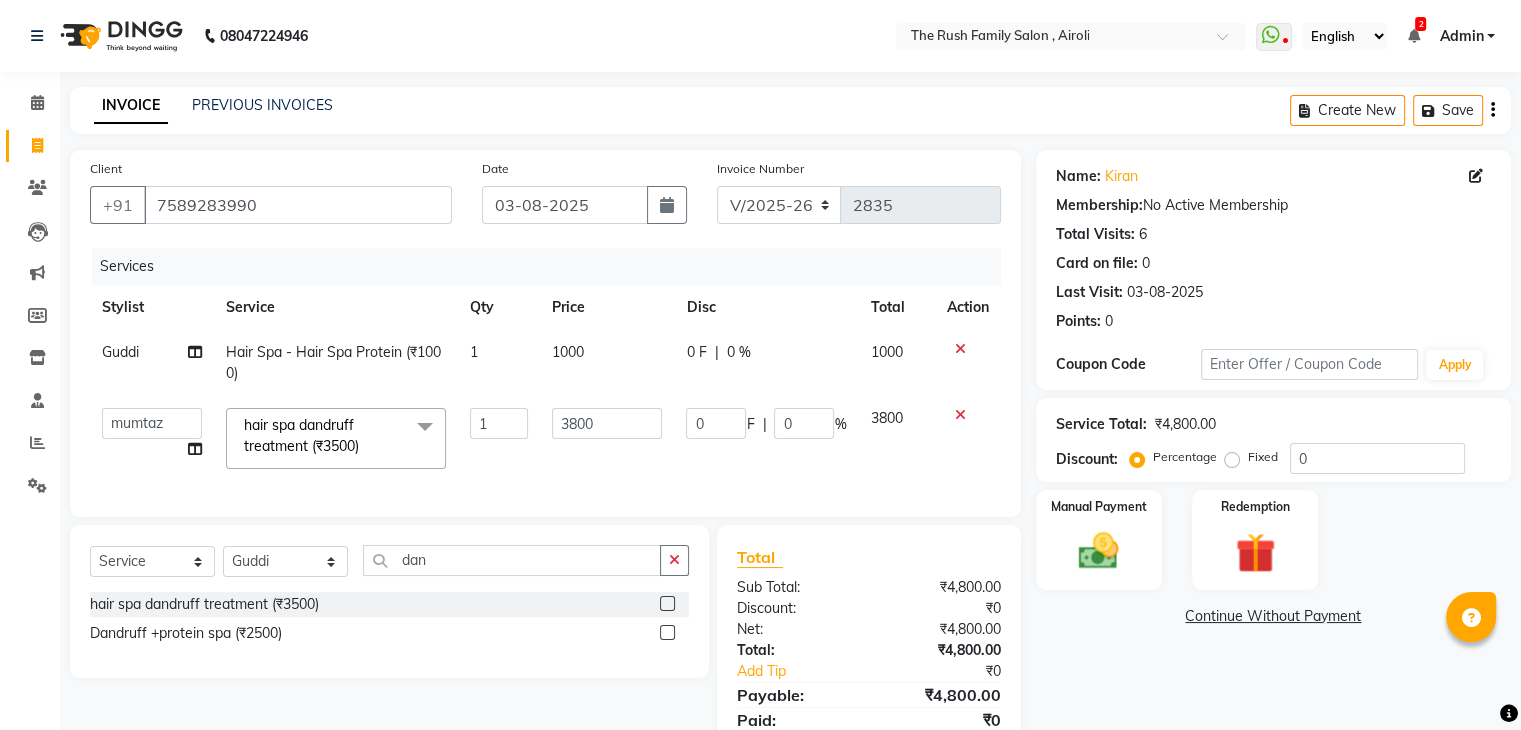 click on "Guddi" 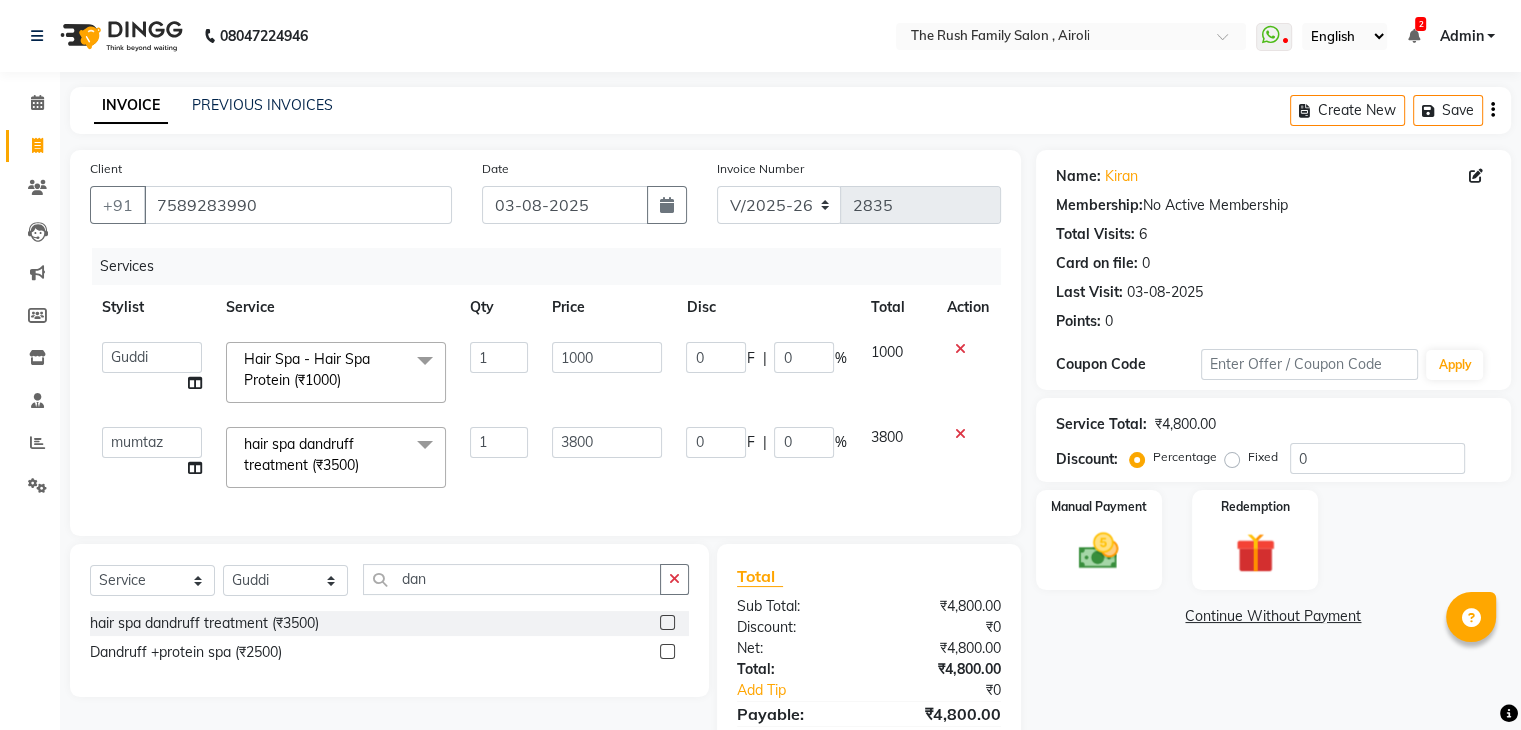 click 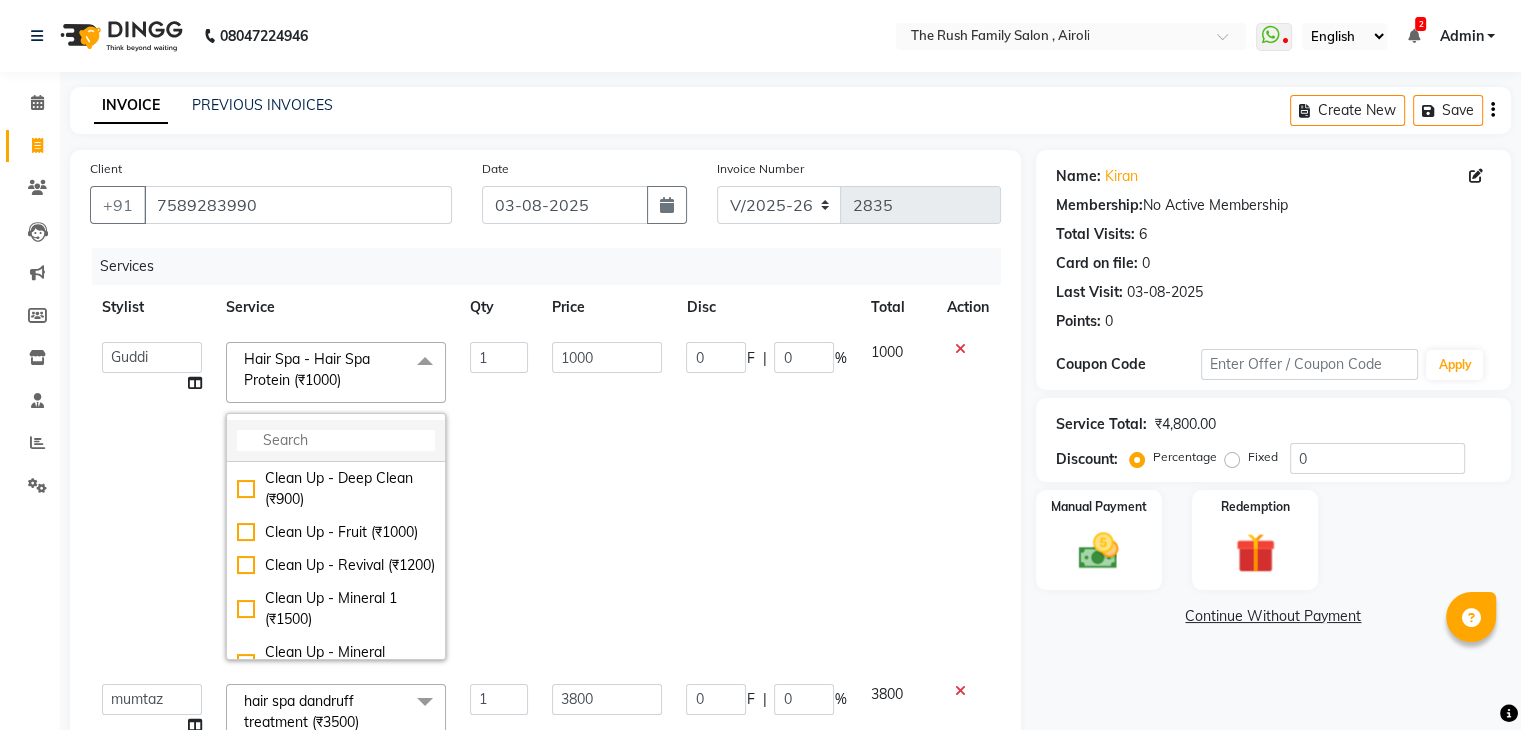 click 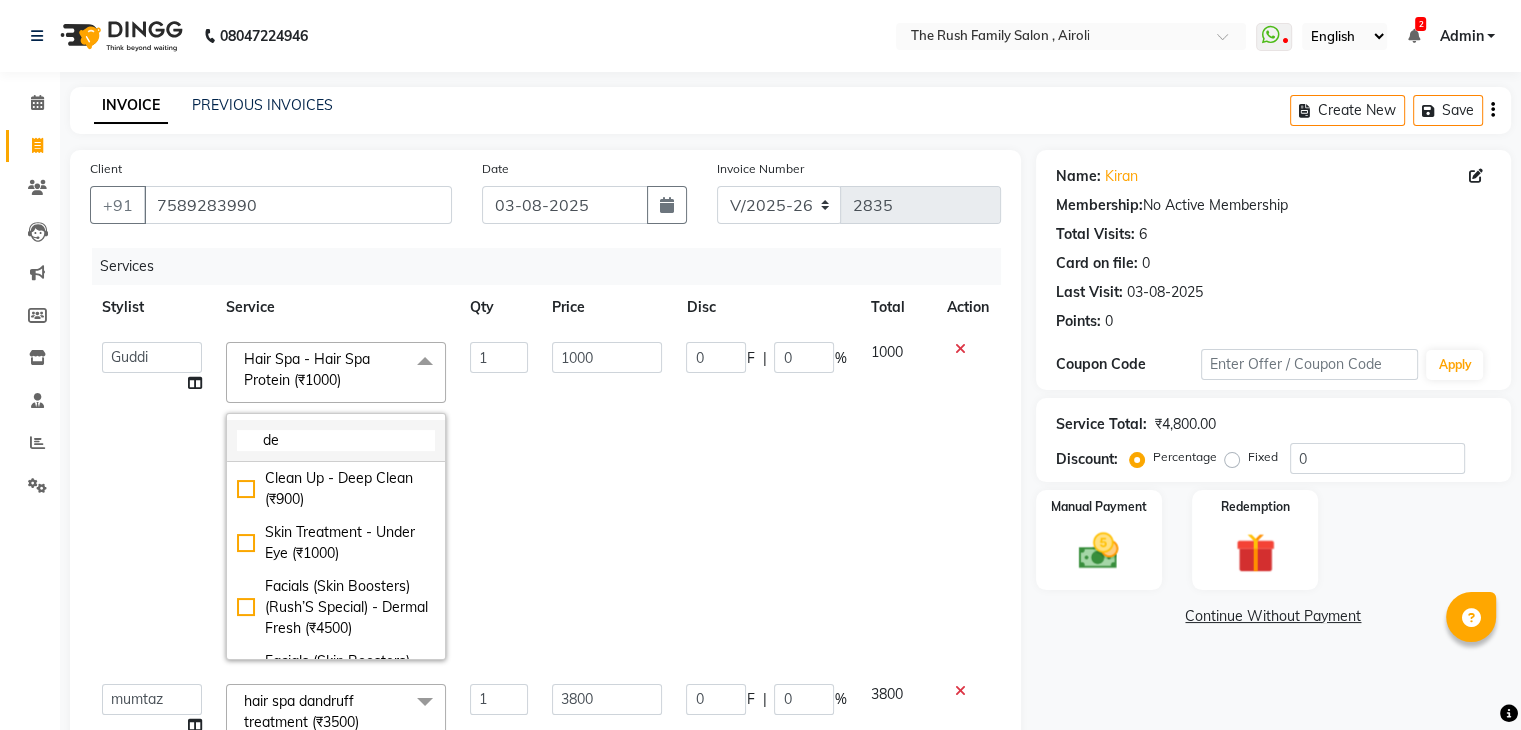 type on "d" 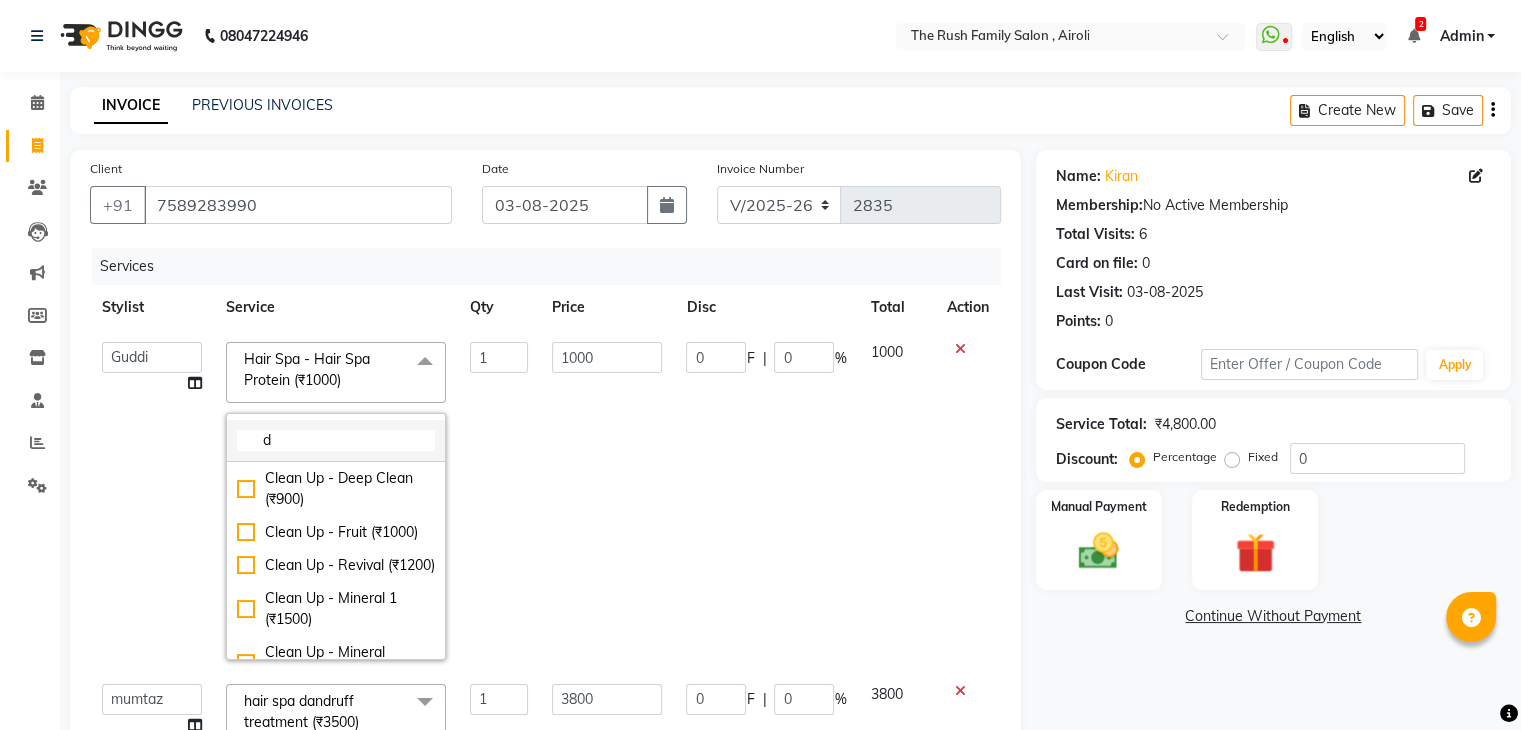 type 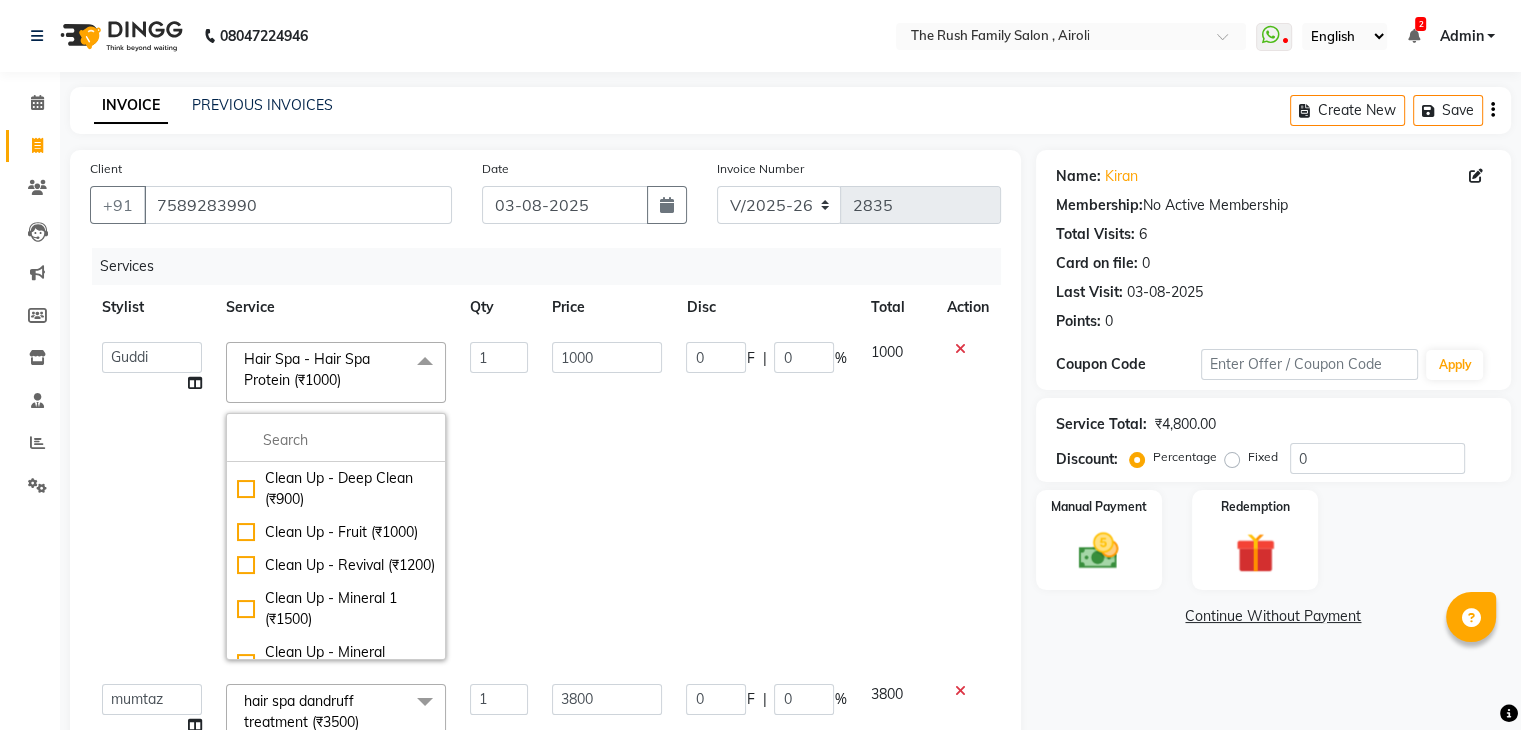 click 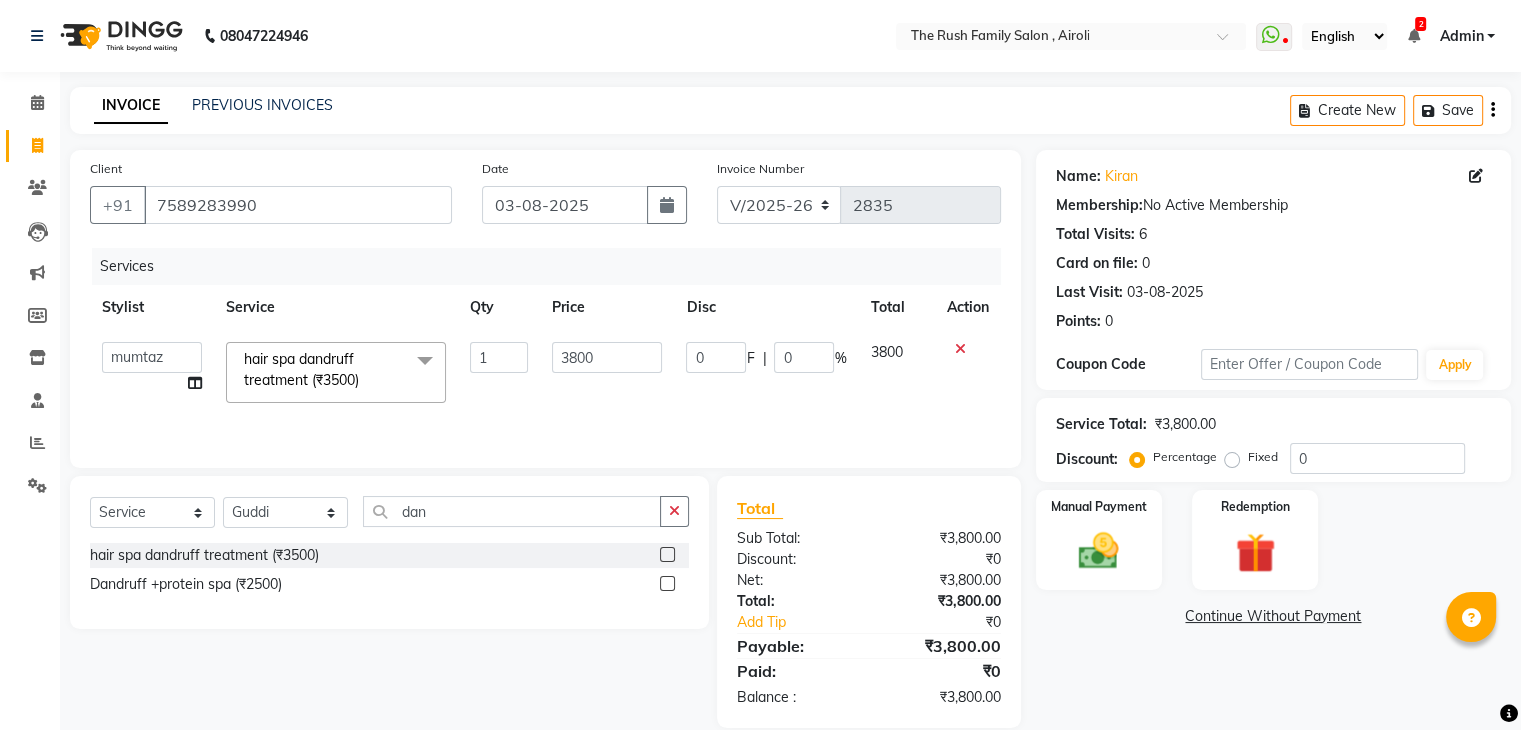 click 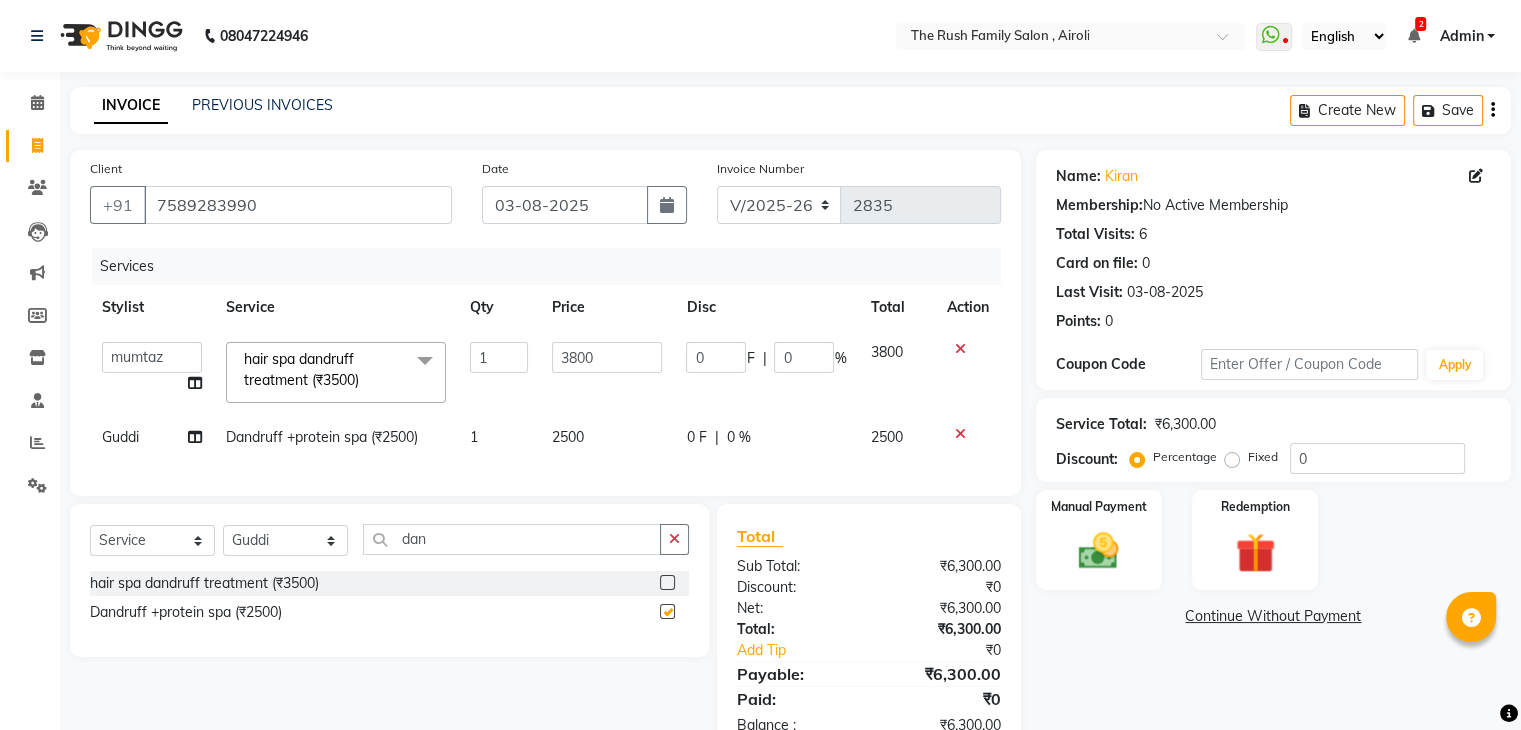 checkbox on "false" 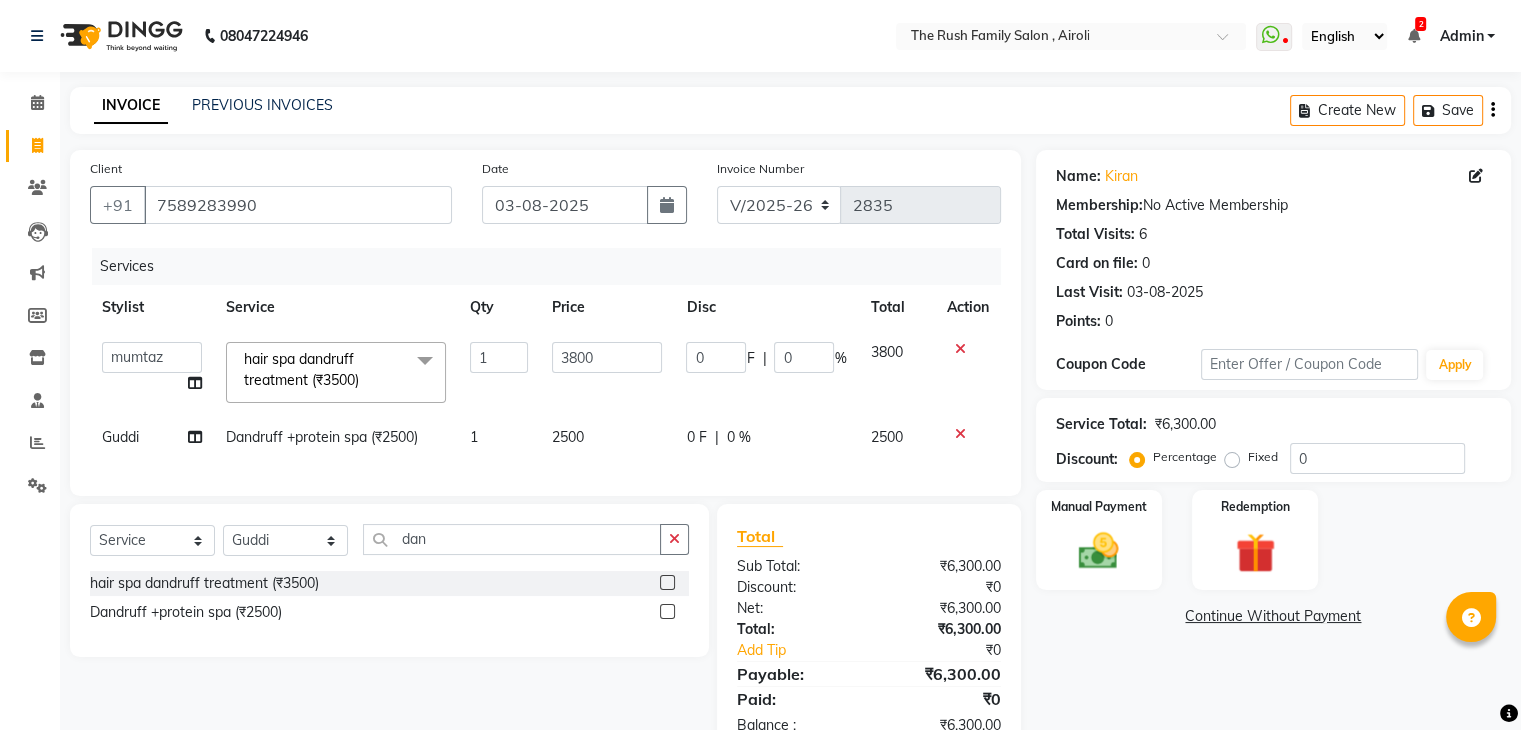 click on "2500" 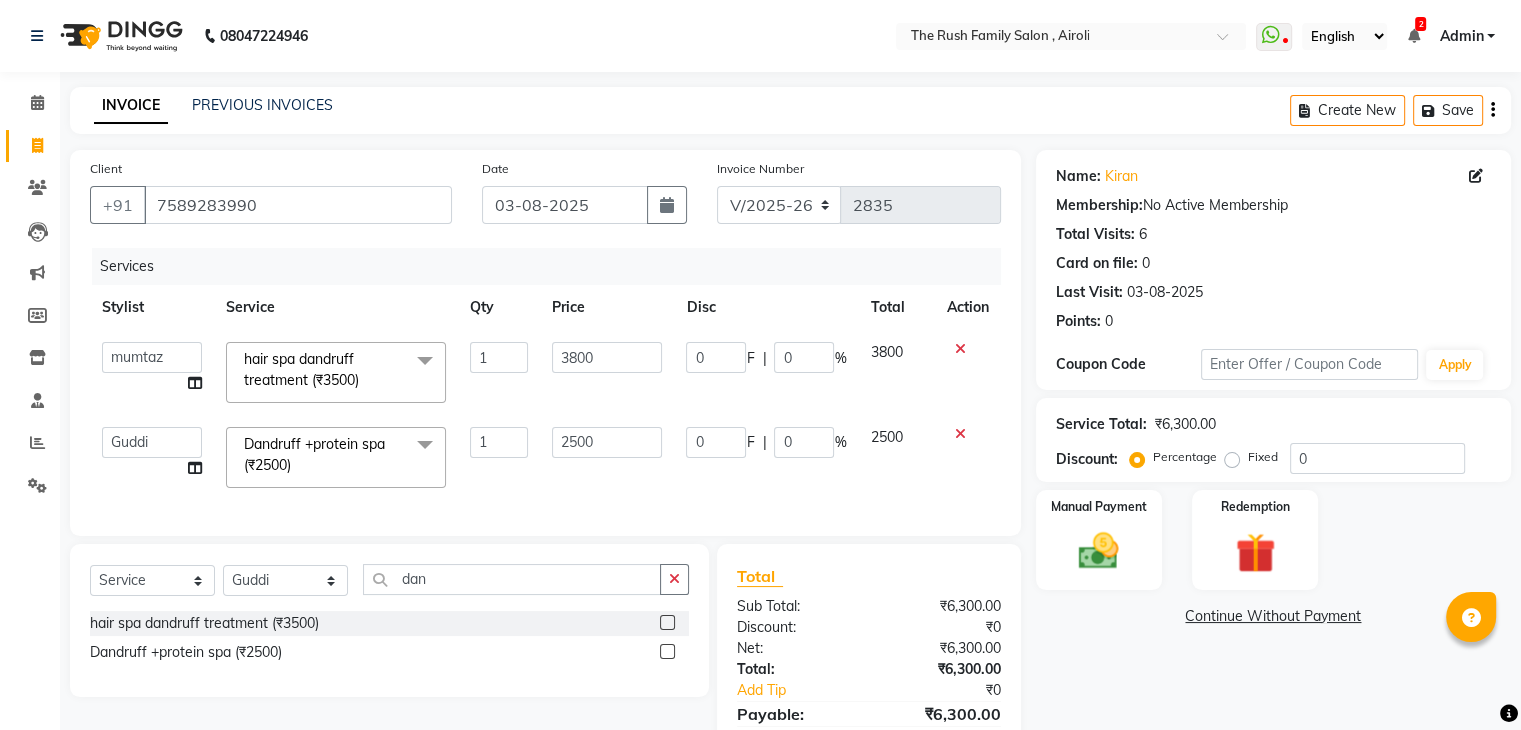 click 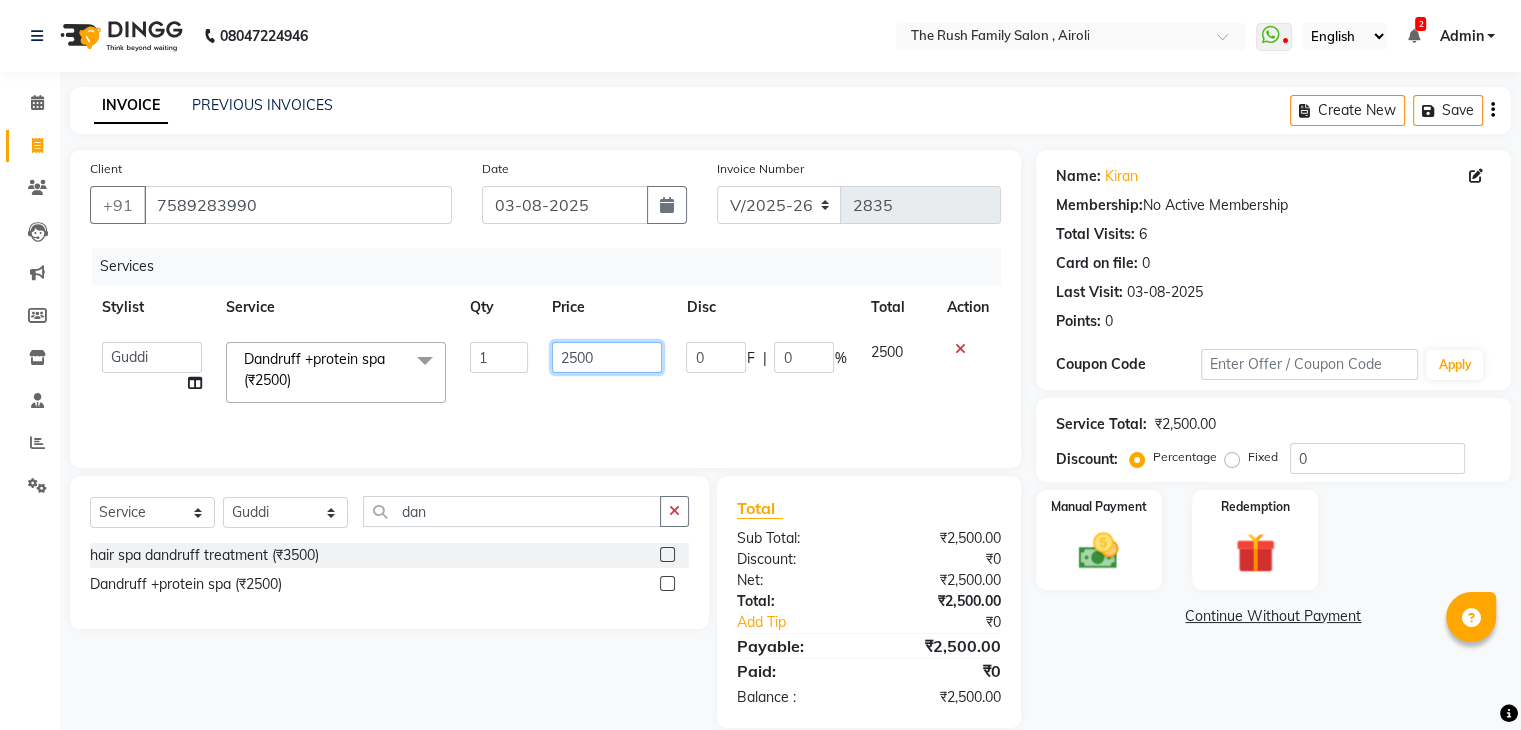 click on "2500" 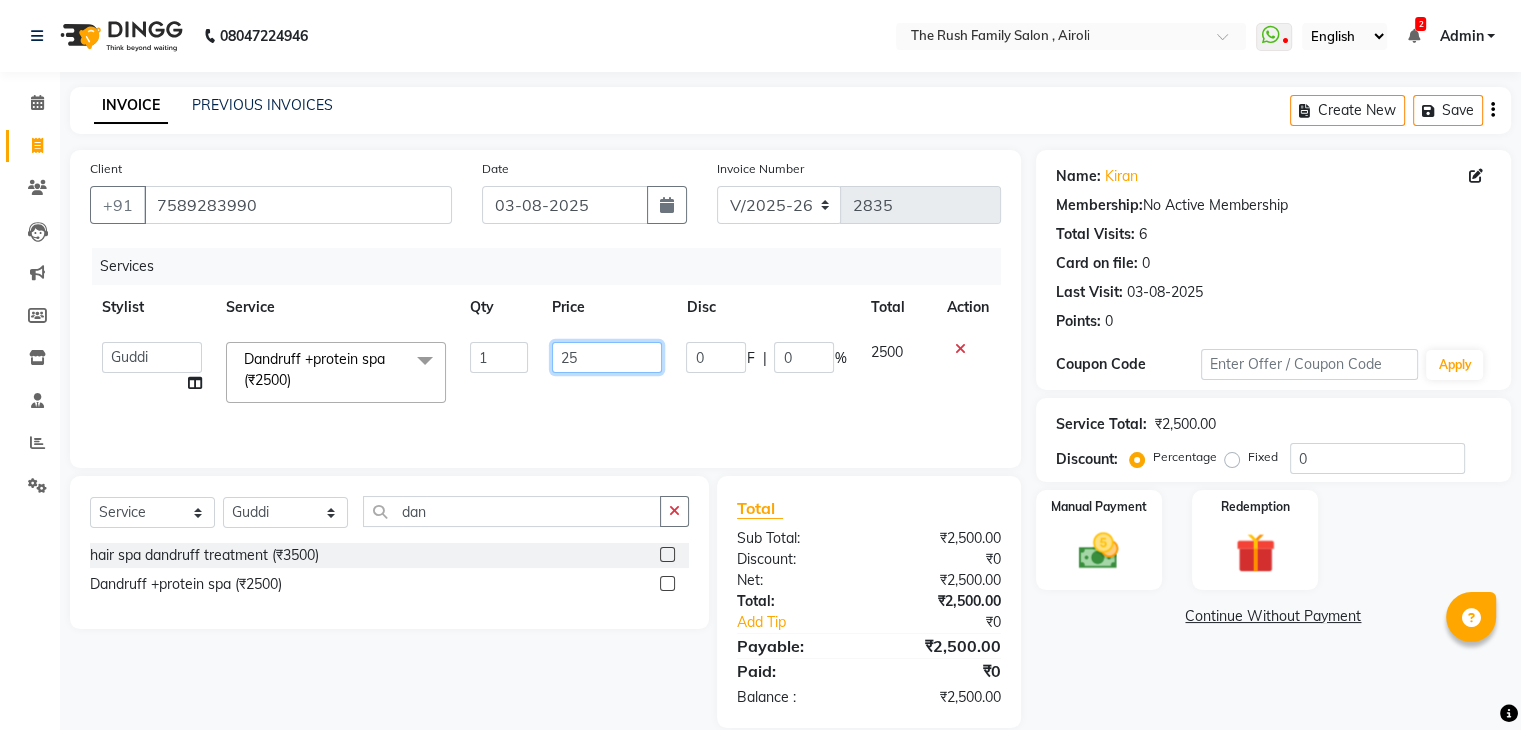 type on "2" 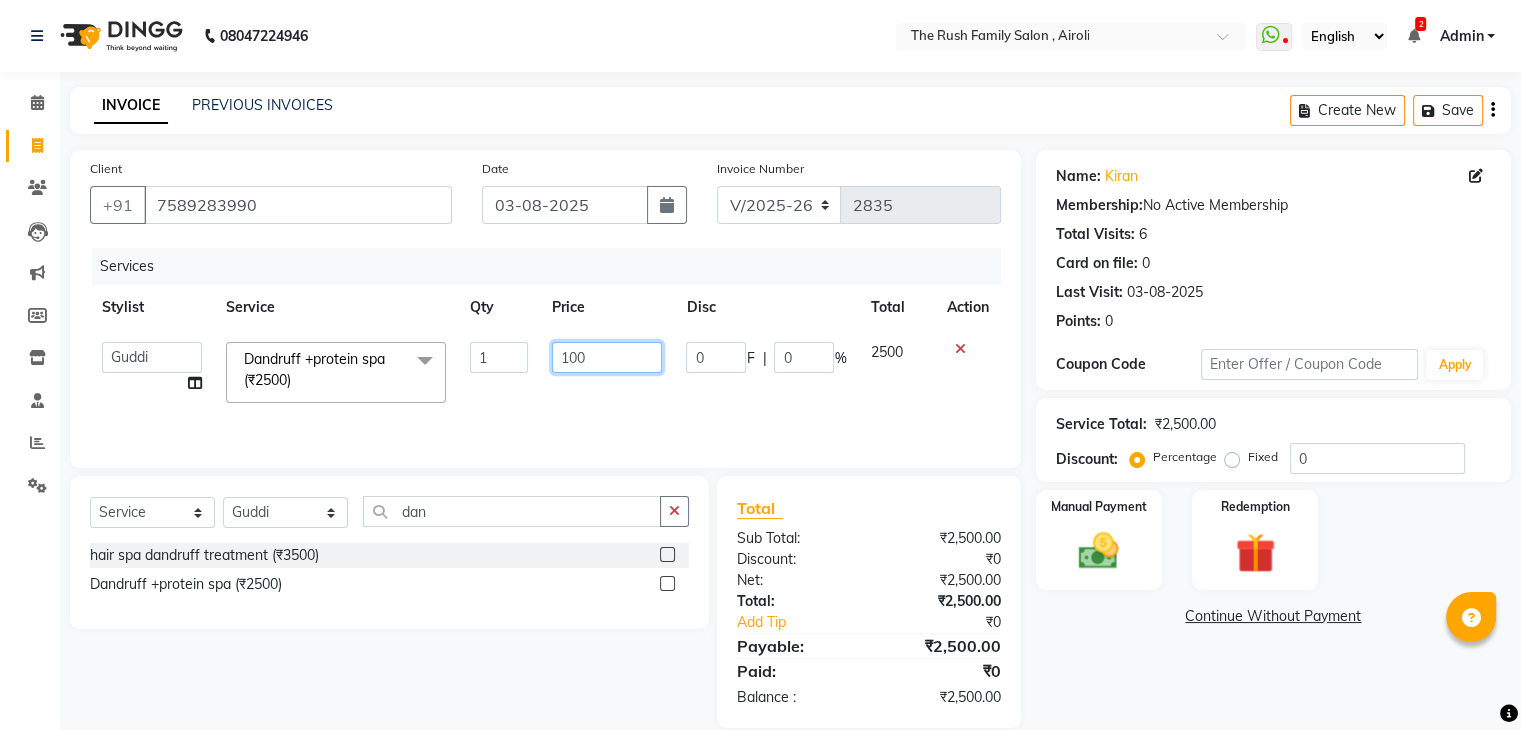 type on "1000" 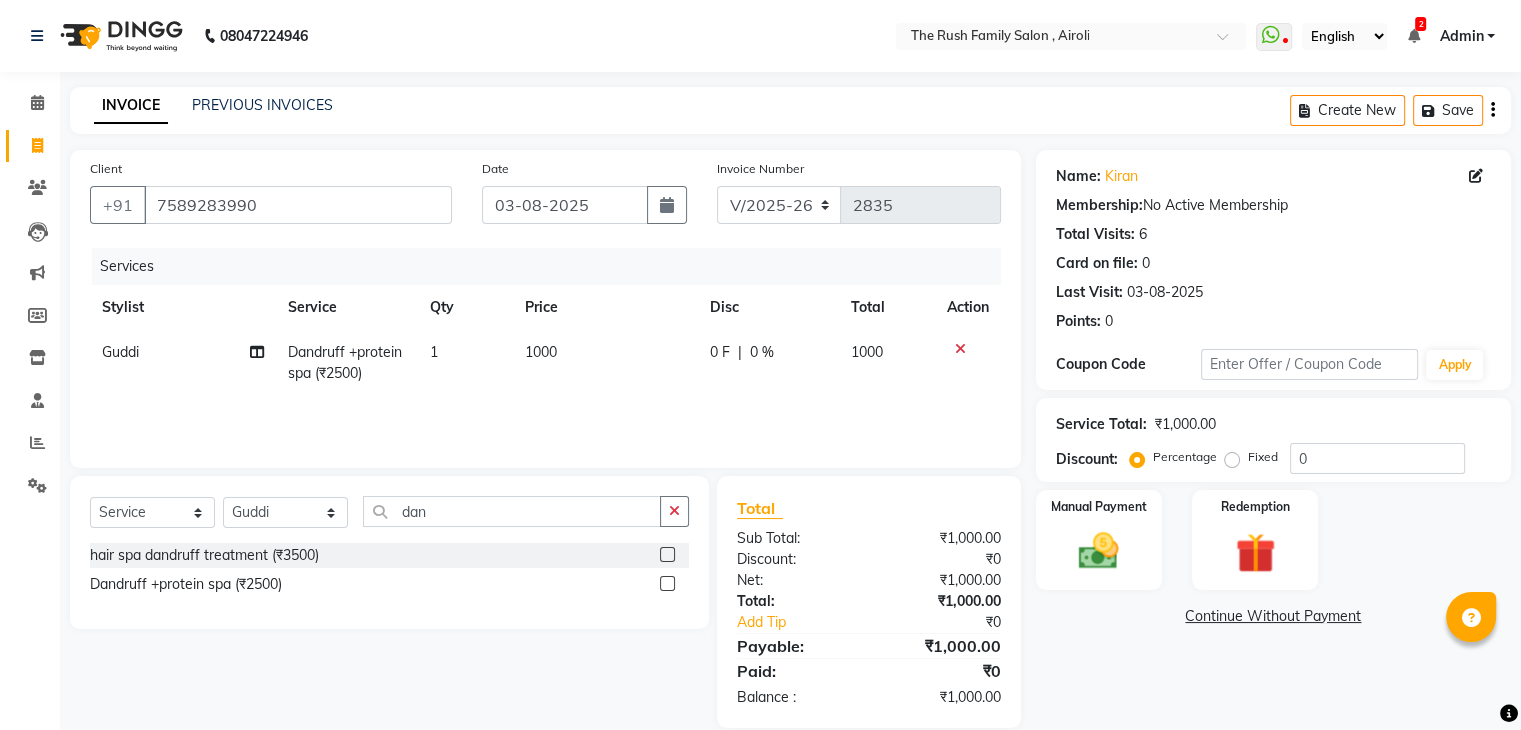 click on "1000" 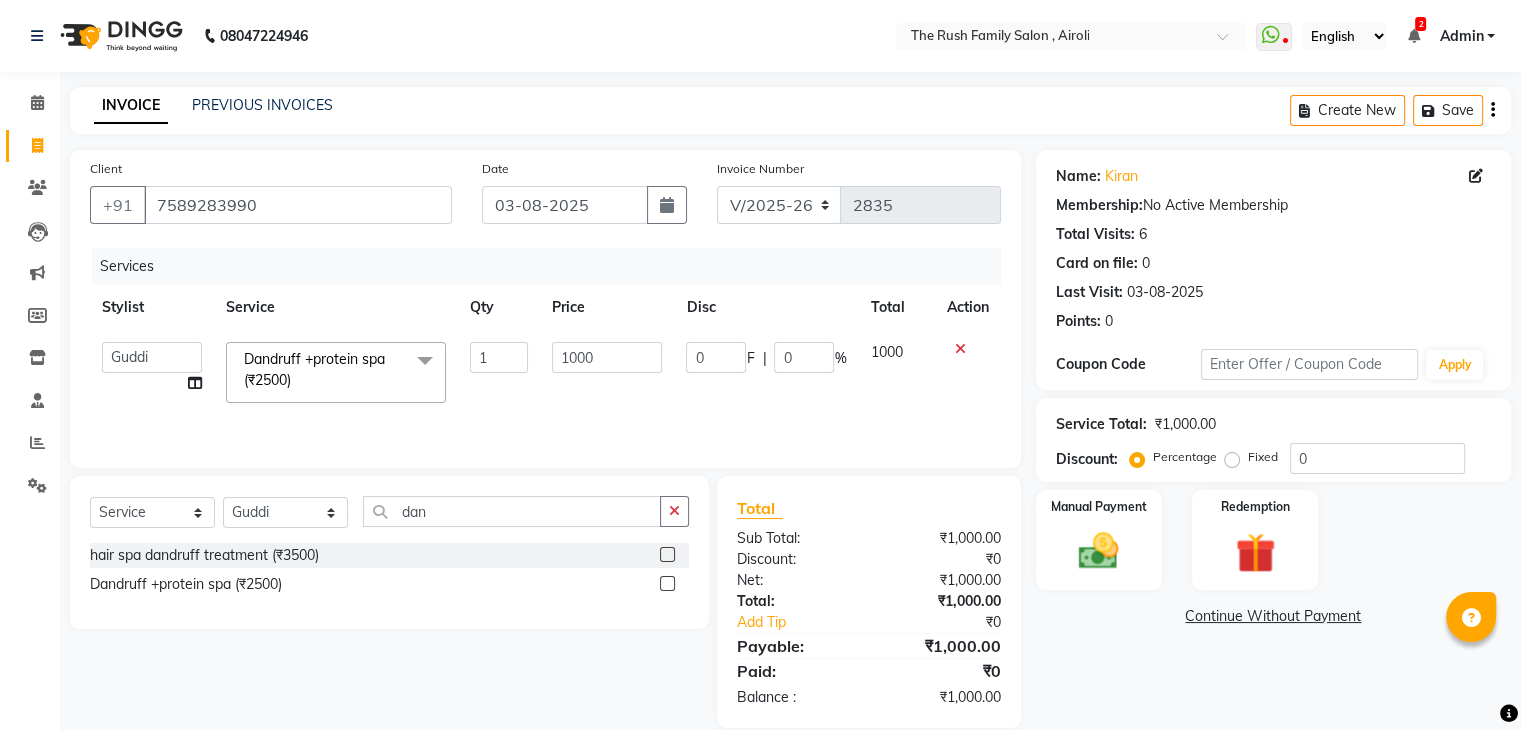 click 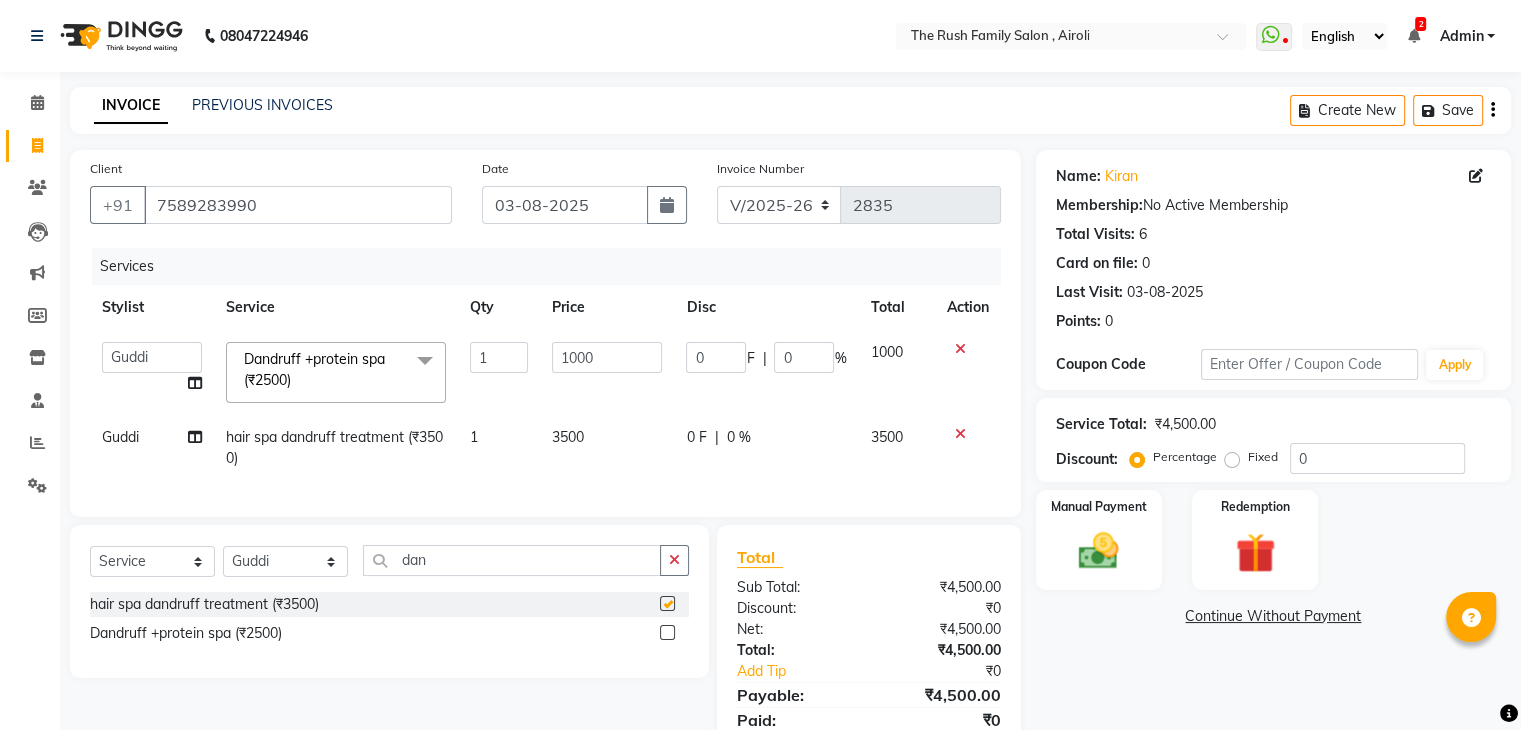 checkbox on "false" 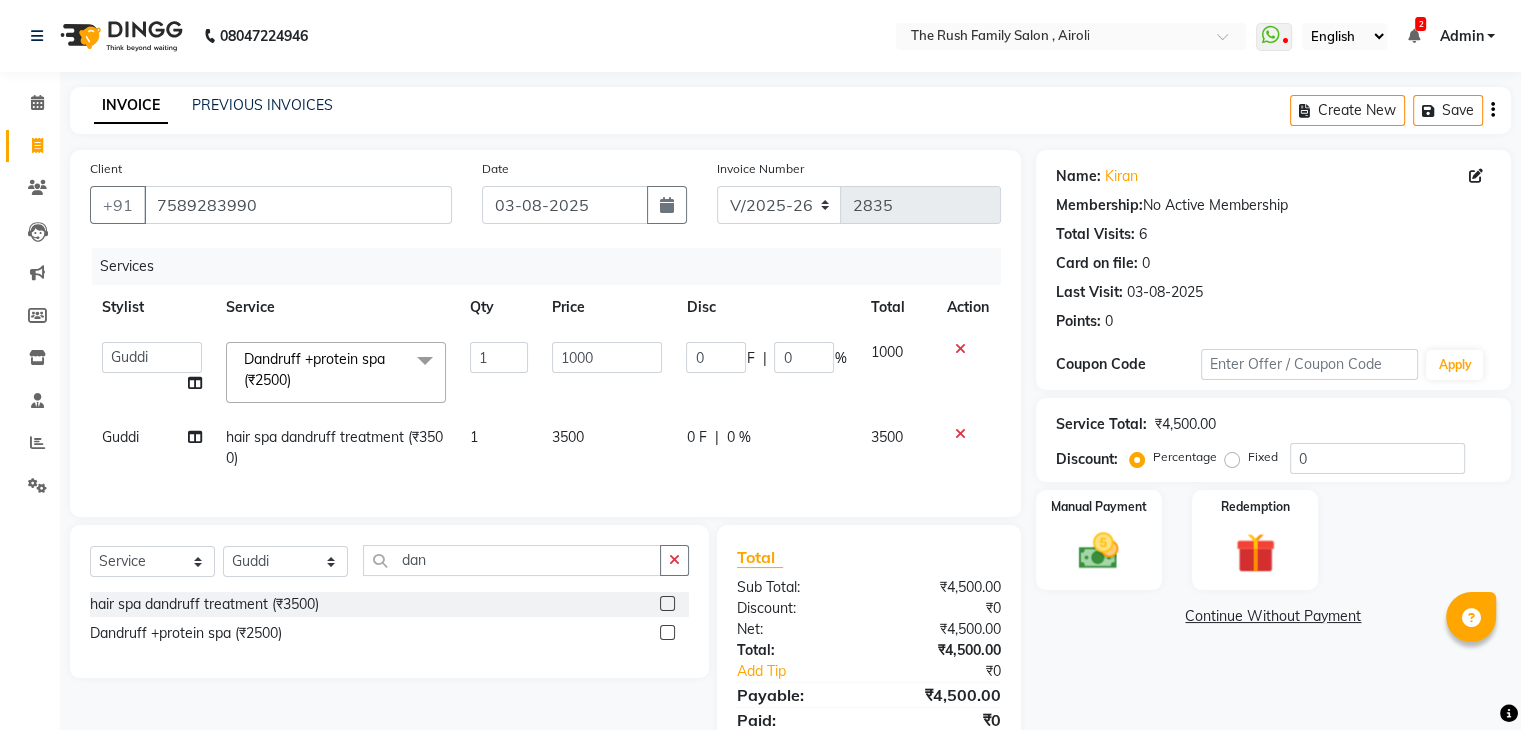 click on "Guddi" 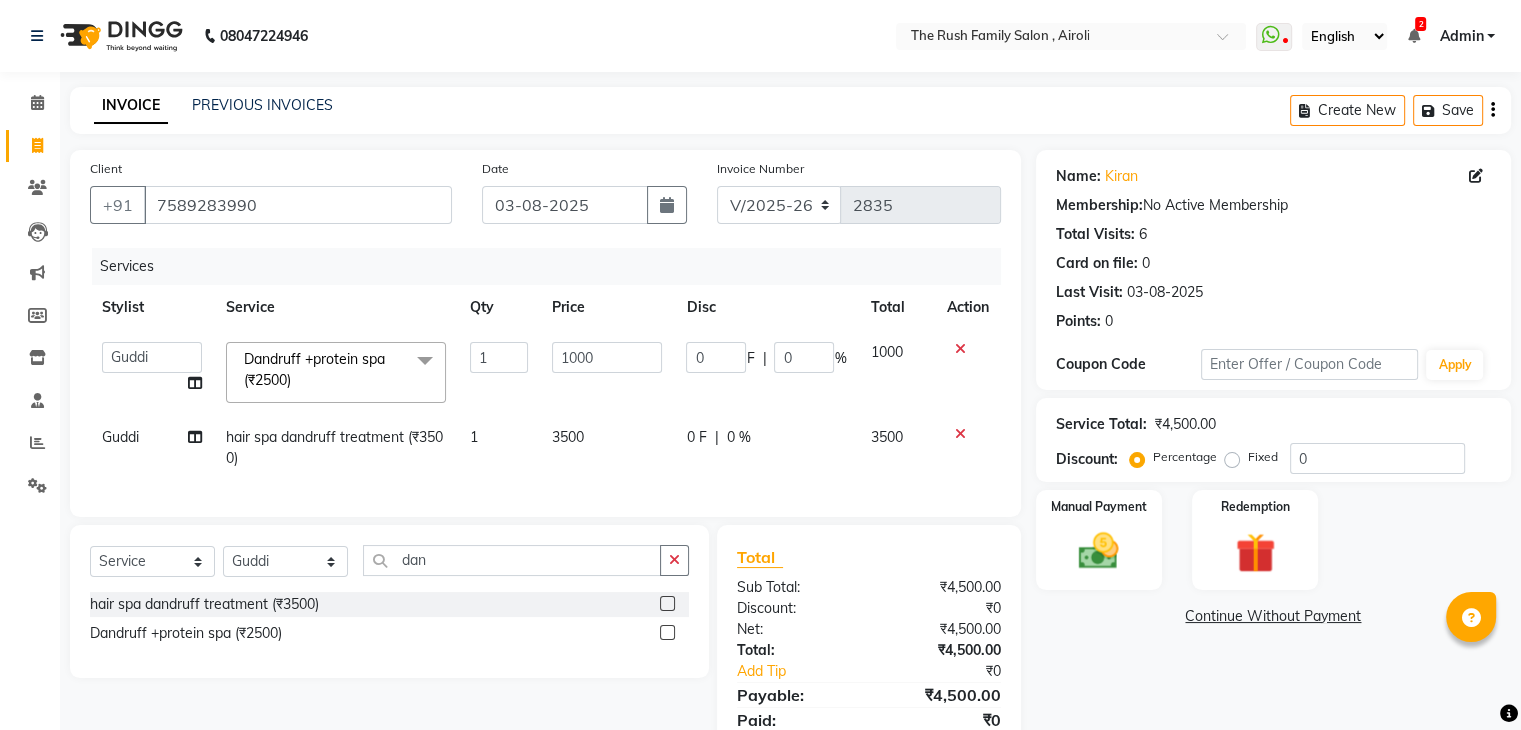 select on "60158" 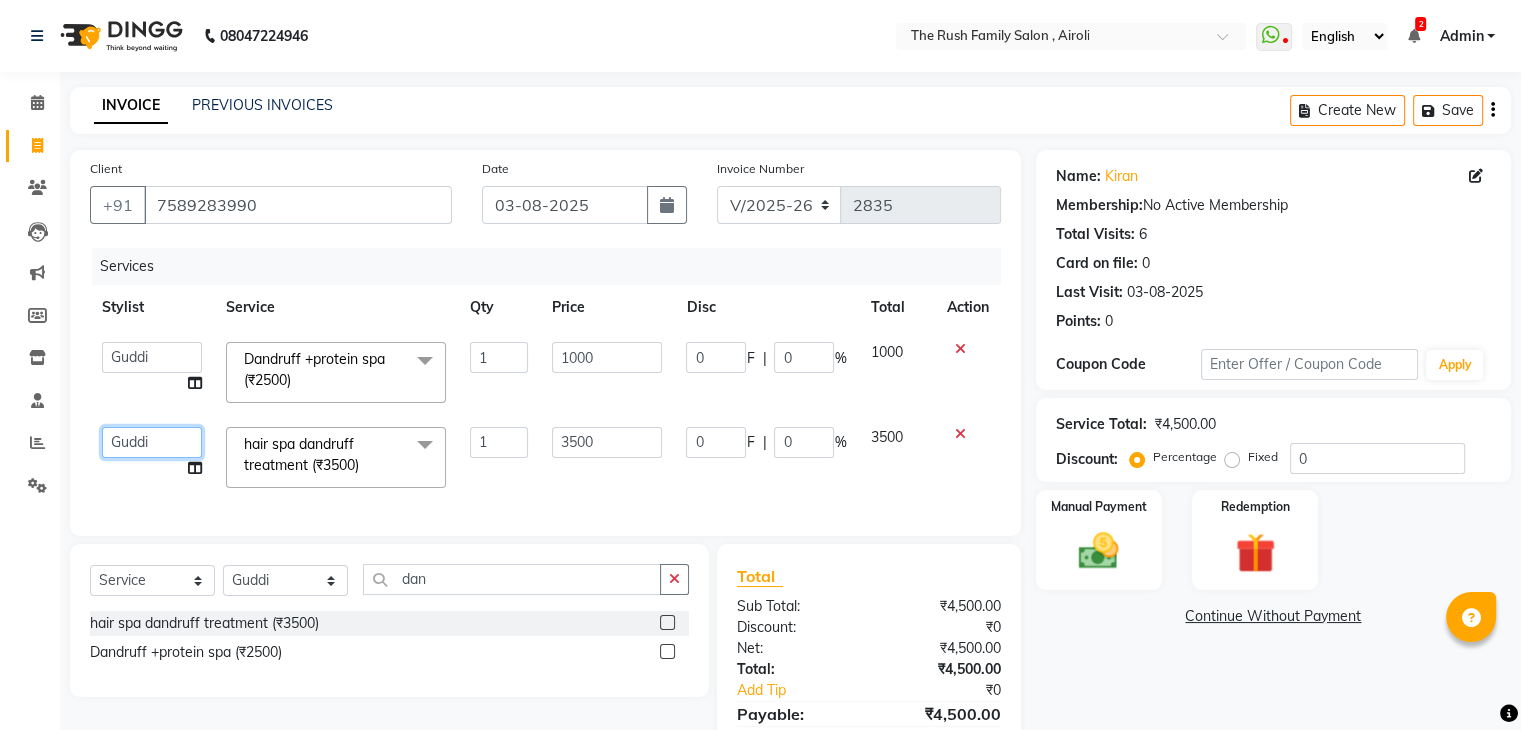 click on "Ajaz   Alvira   Danish   Guddi   Jayesh   Josh    mumtaz   Naeem   Neha   Riya      Rush   Swati" 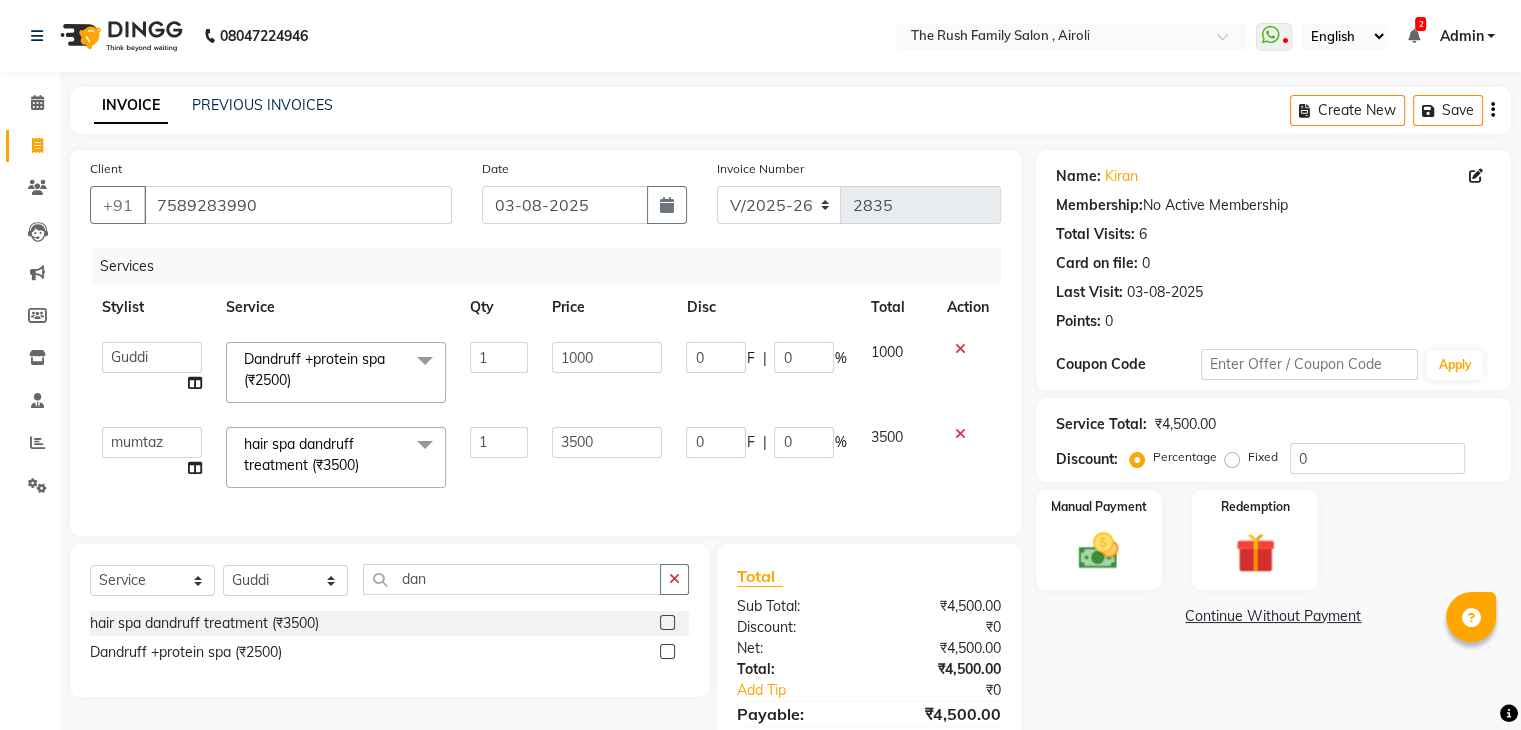 select on "42200" 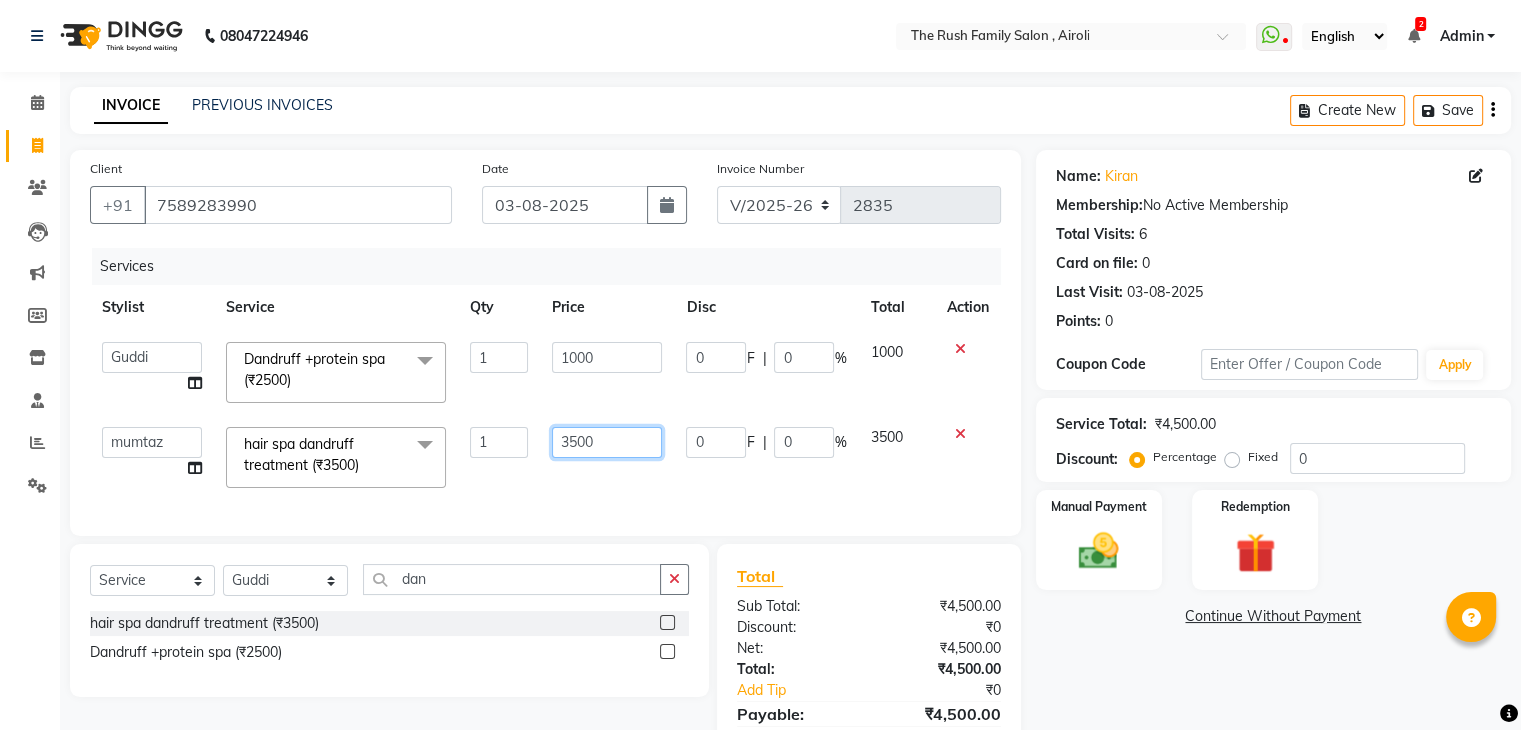click on "3500" 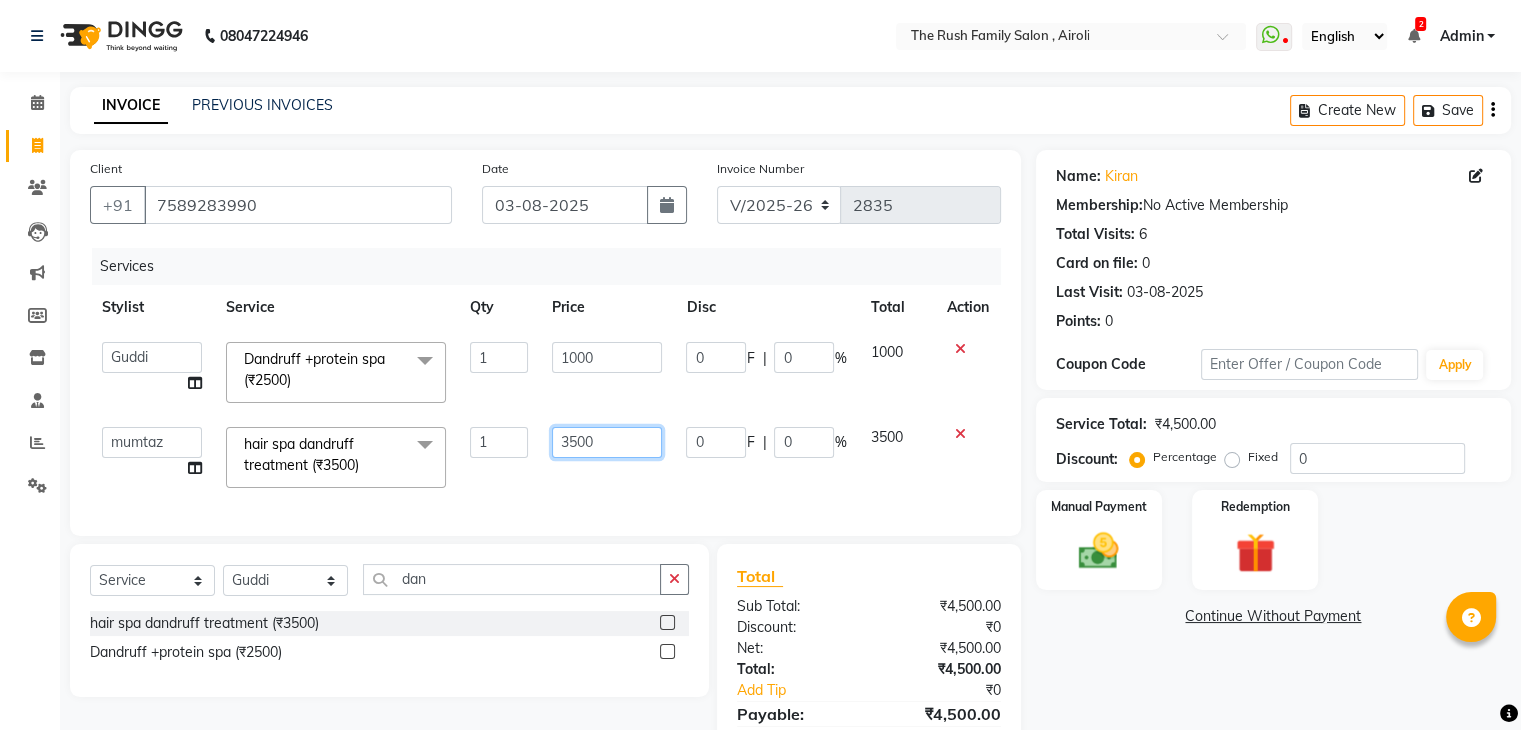 click on "3500" 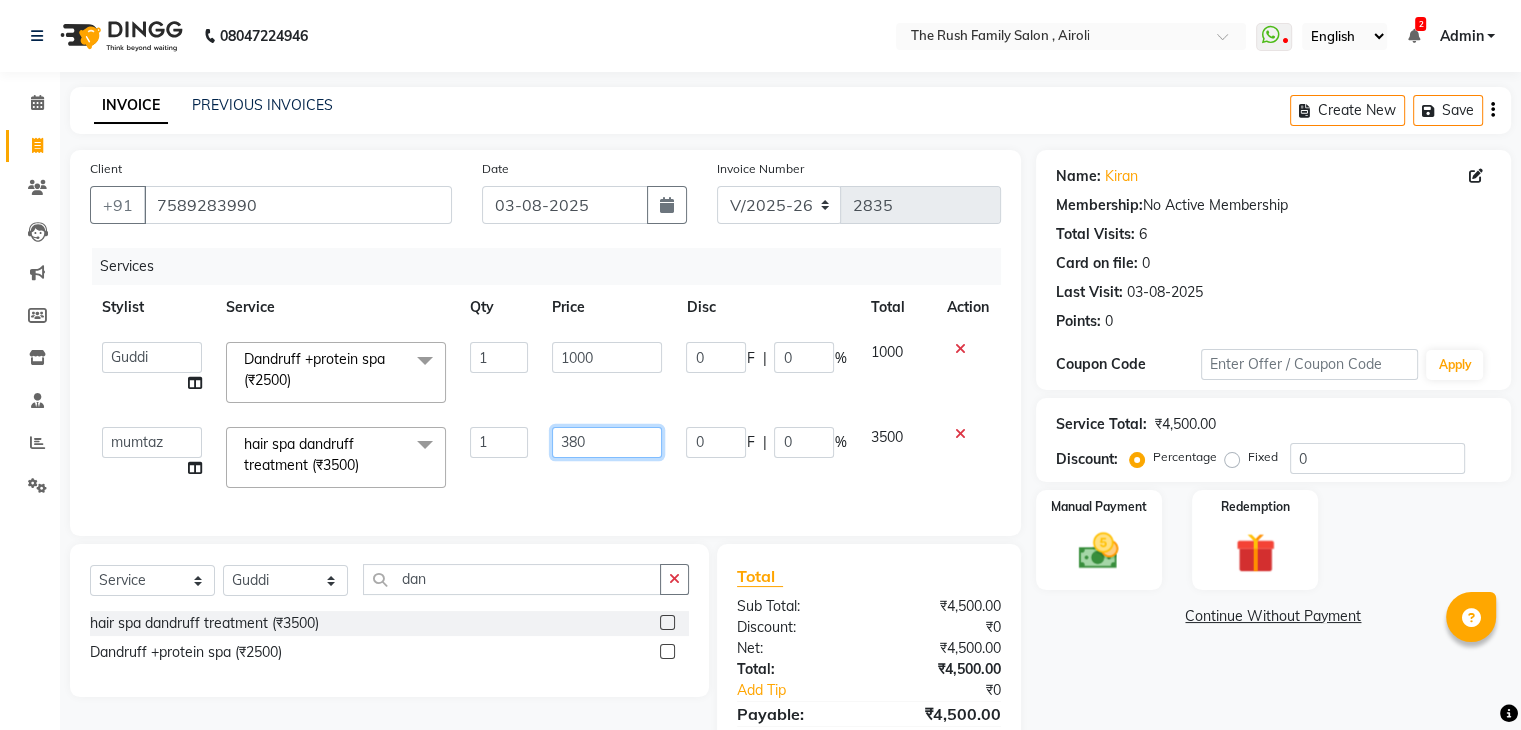 type on "3800" 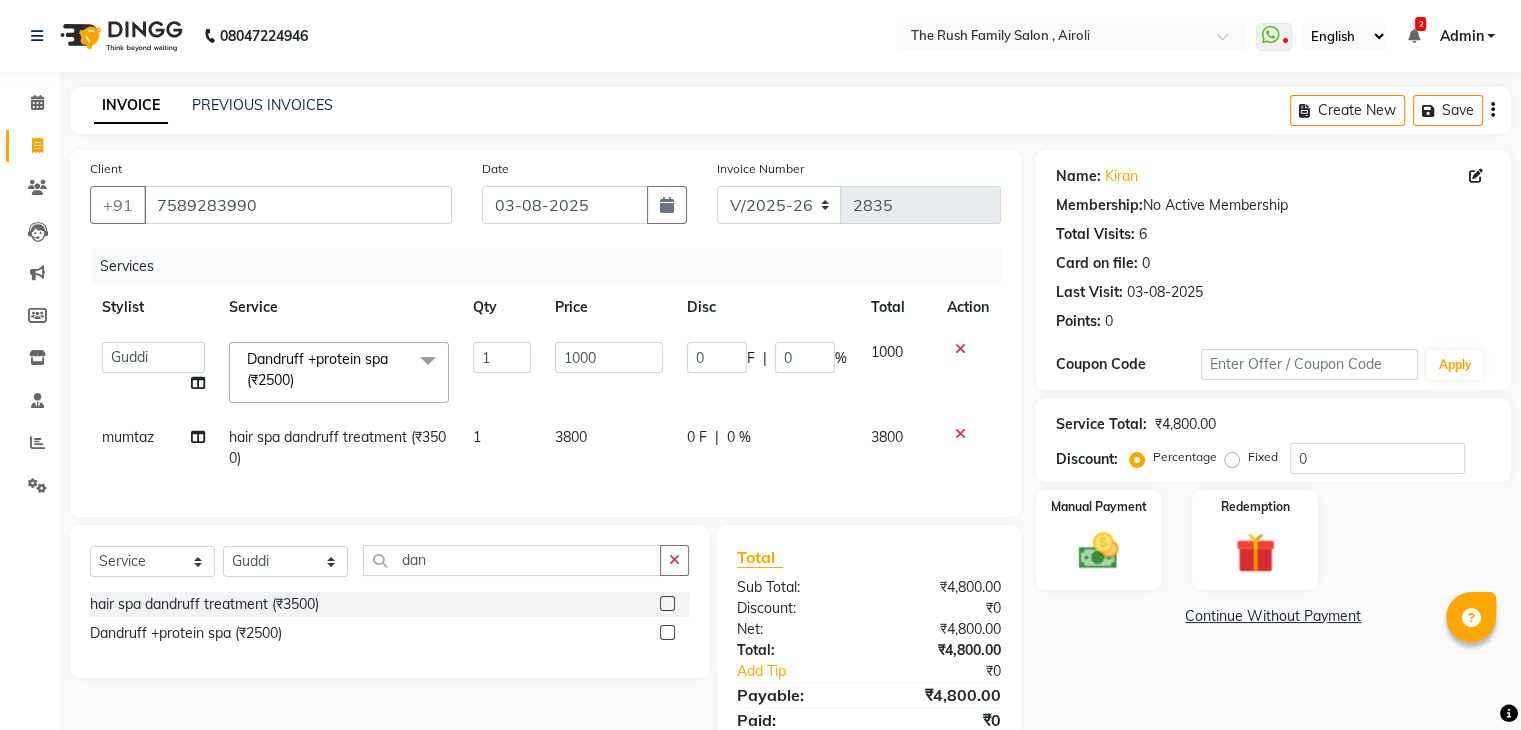click on "3800" 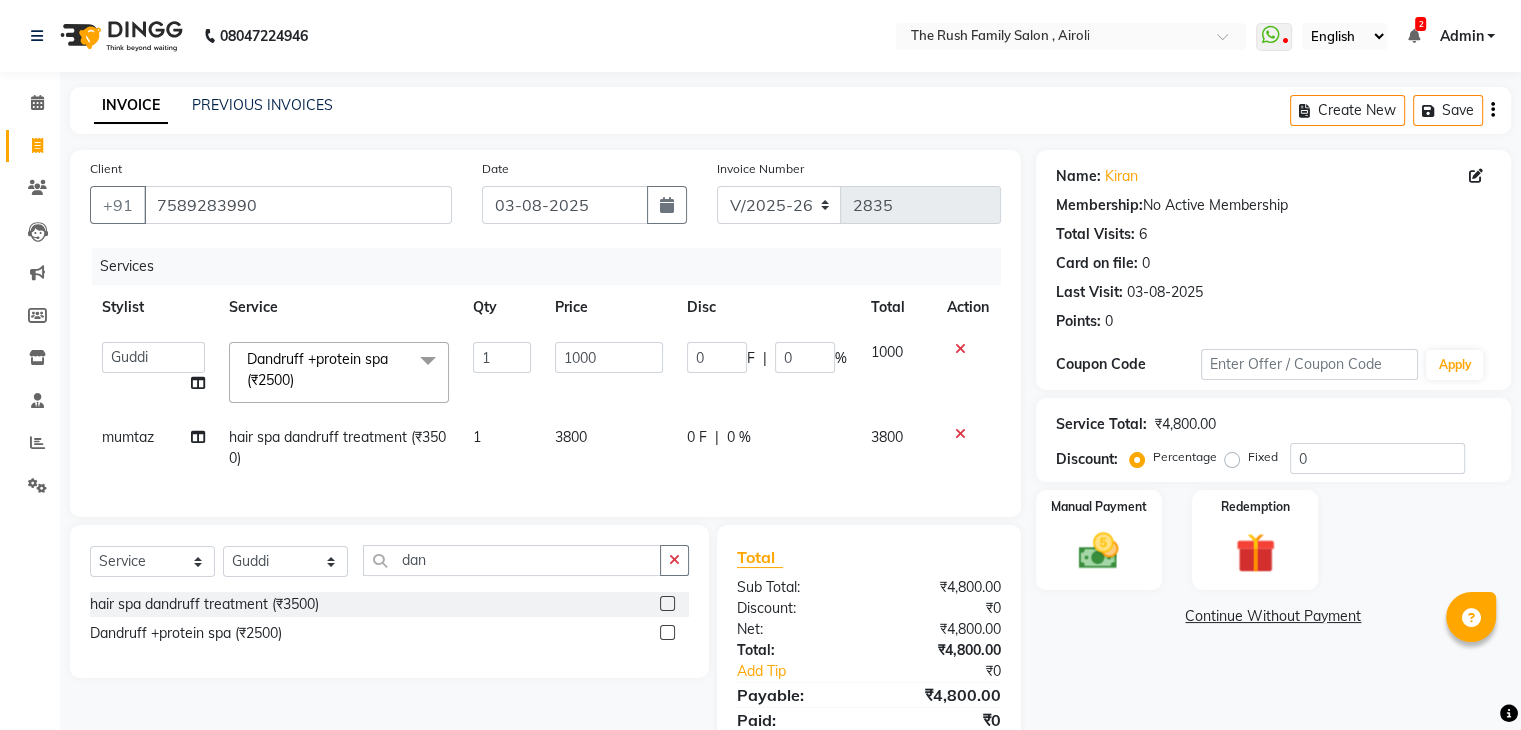 select on "42200" 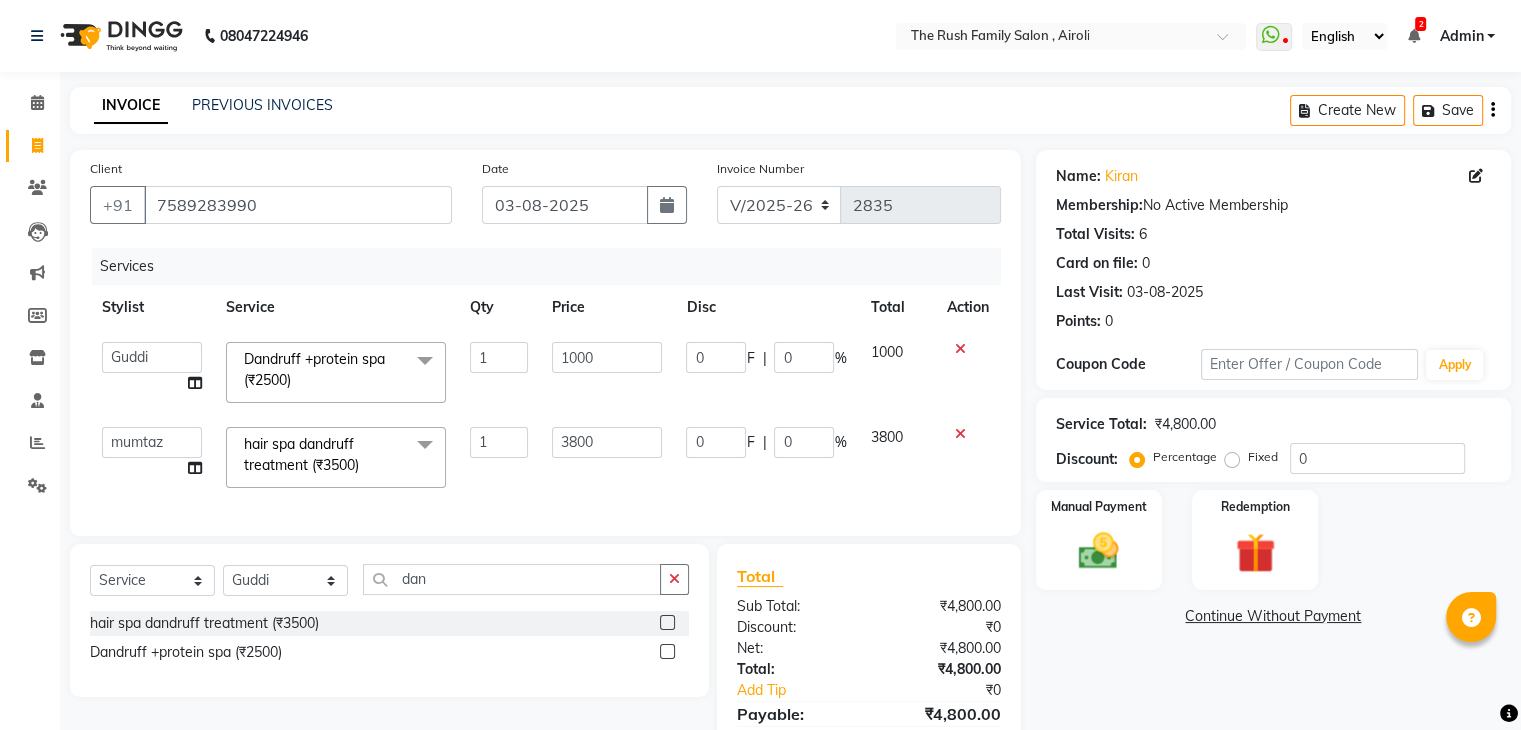 scroll, scrollTop: 111, scrollLeft: 0, axis: vertical 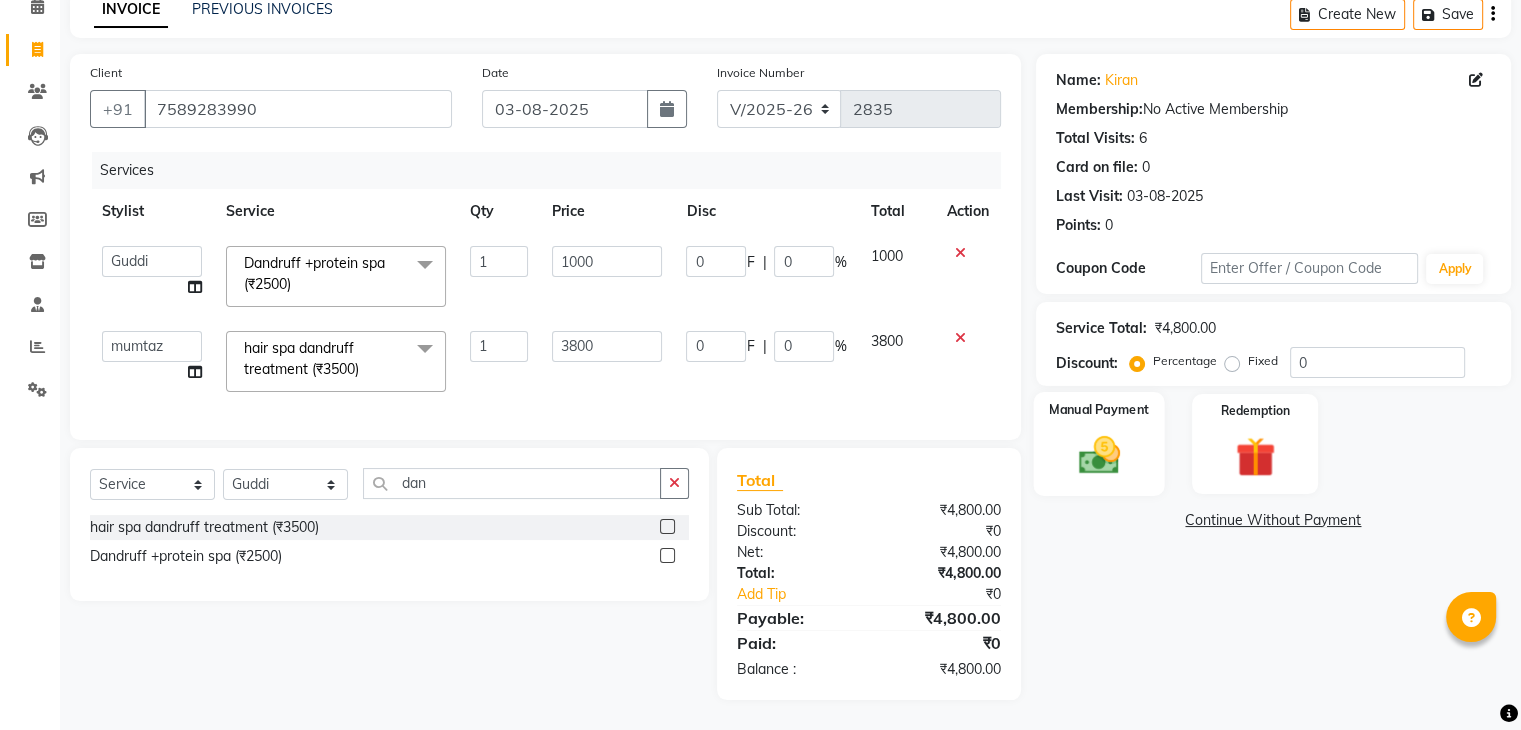 click 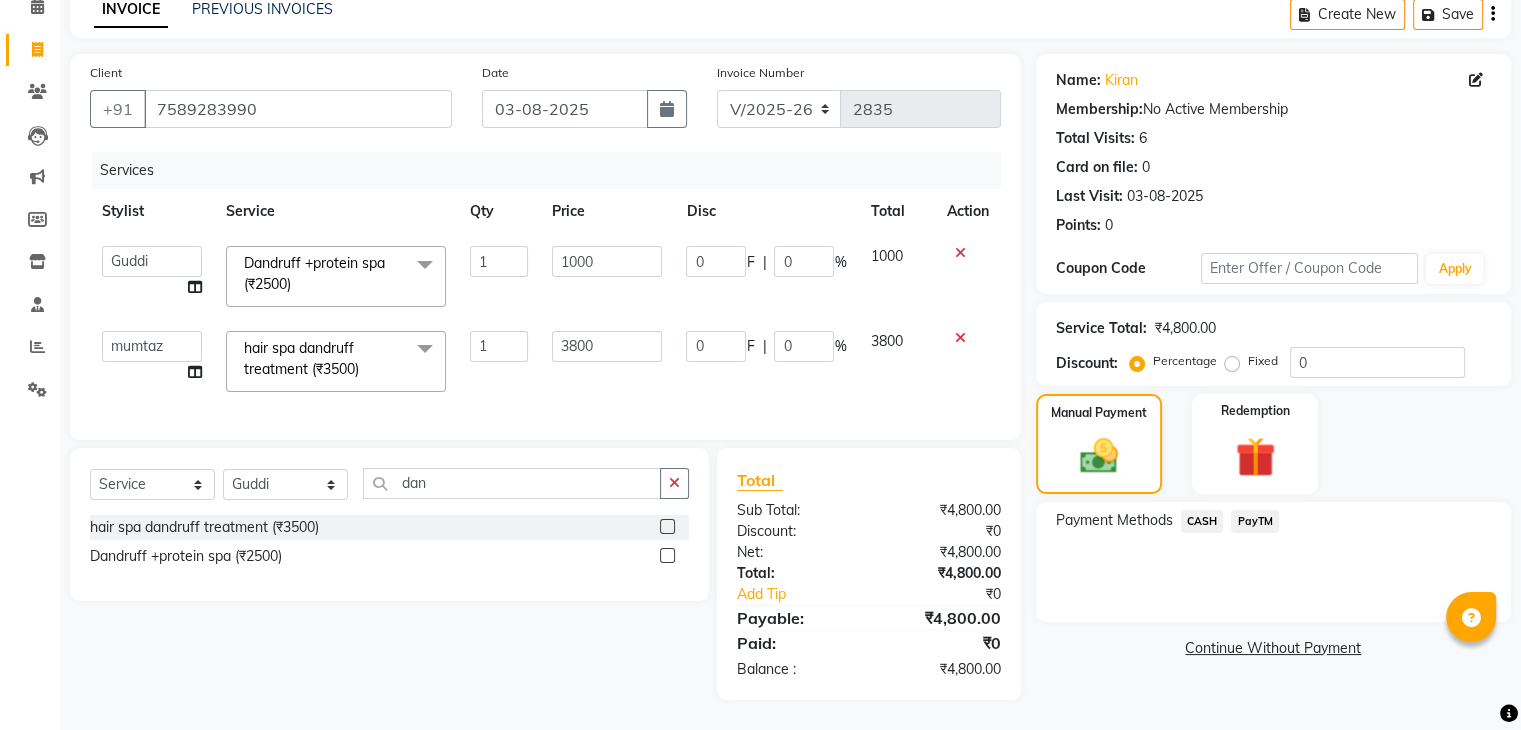 click on "PayTM" 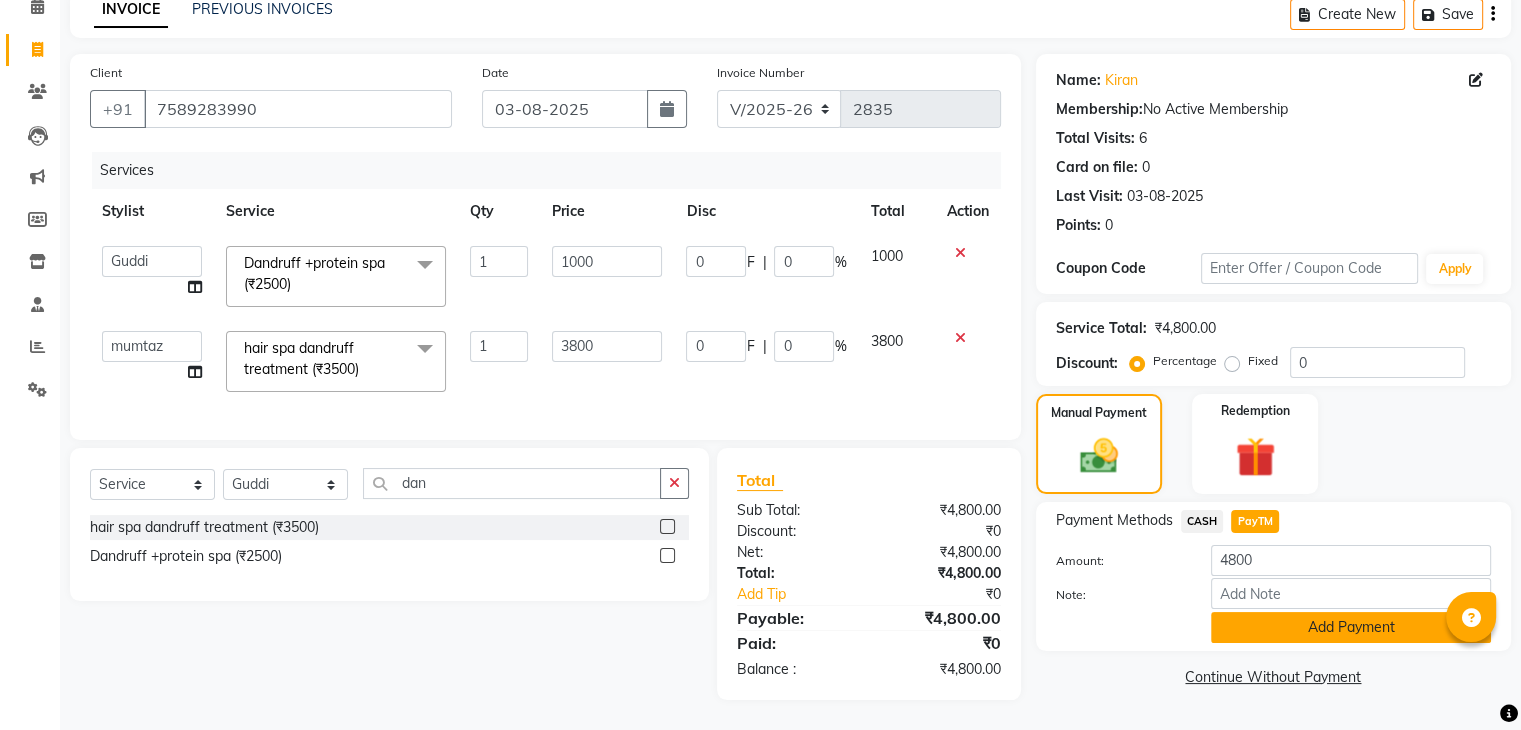 click on "Add Payment" 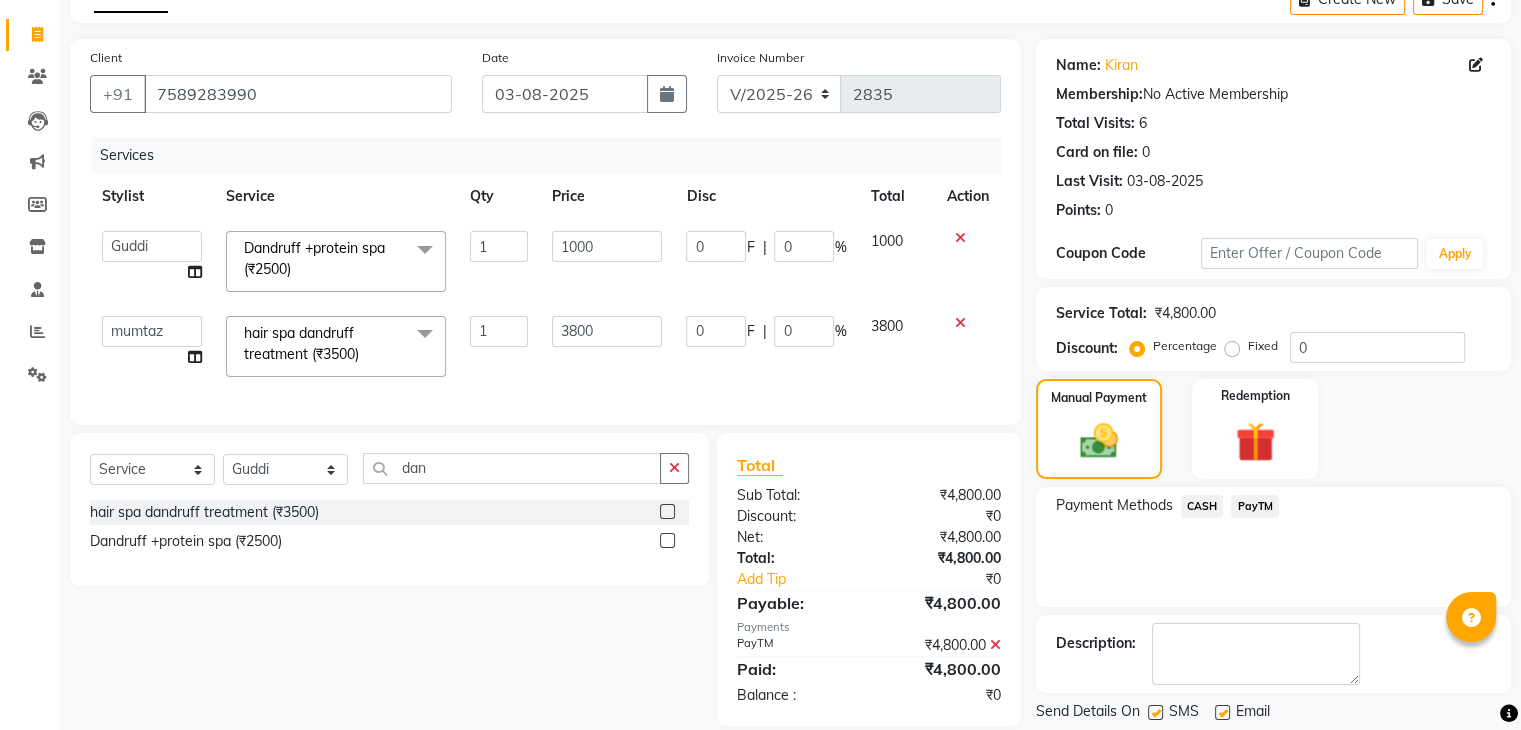 scroll, scrollTop: 171, scrollLeft: 0, axis: vertical 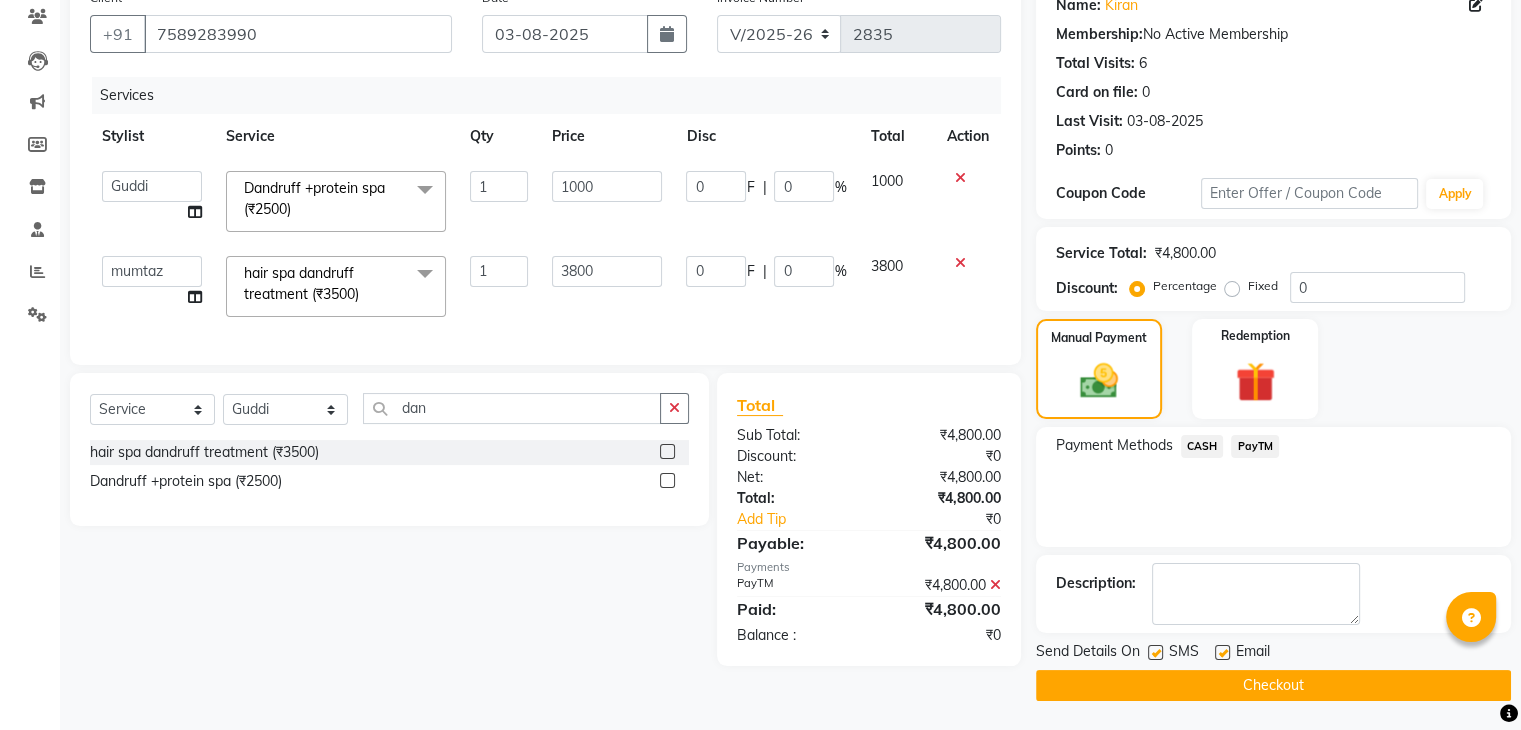 click 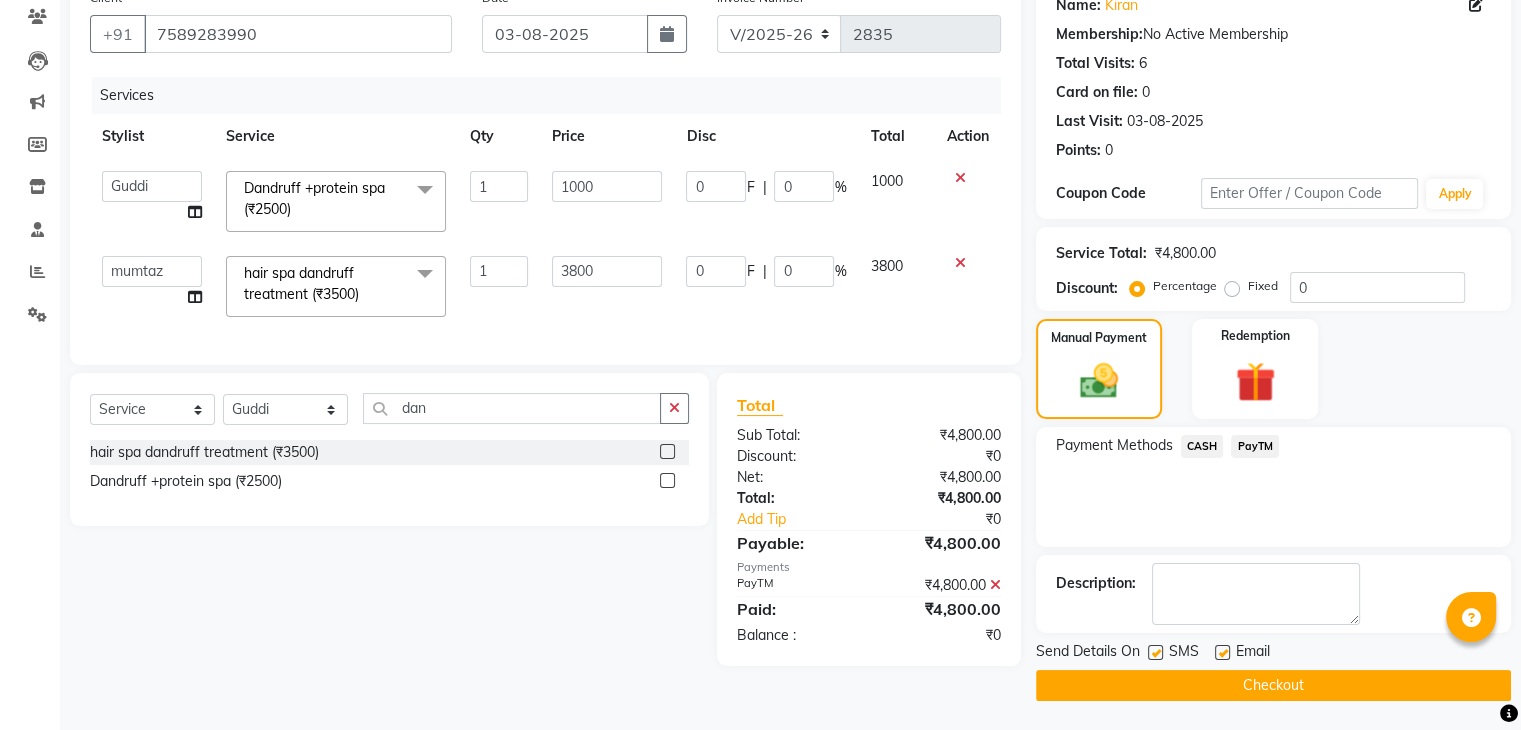 click at bounding box center (1154, 653) 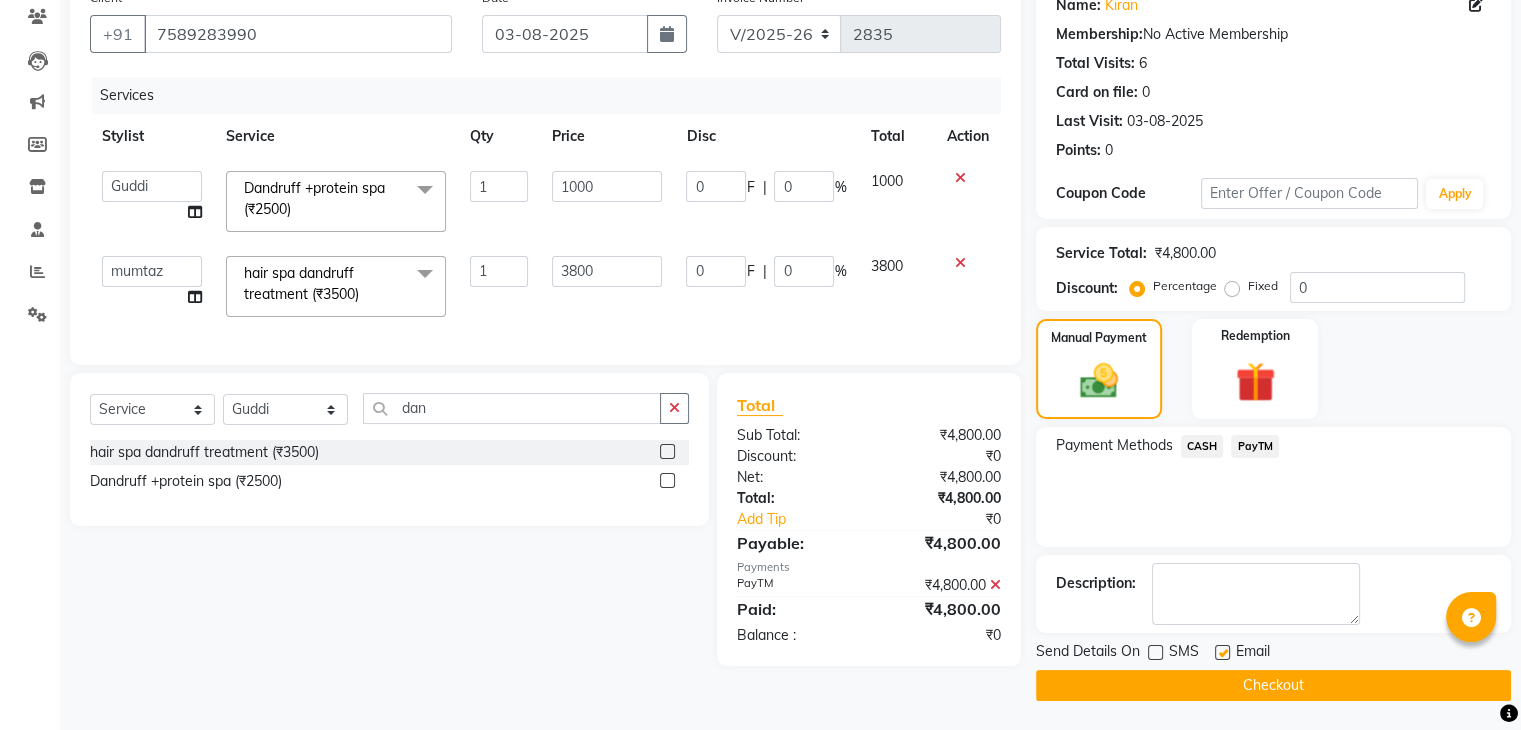 click 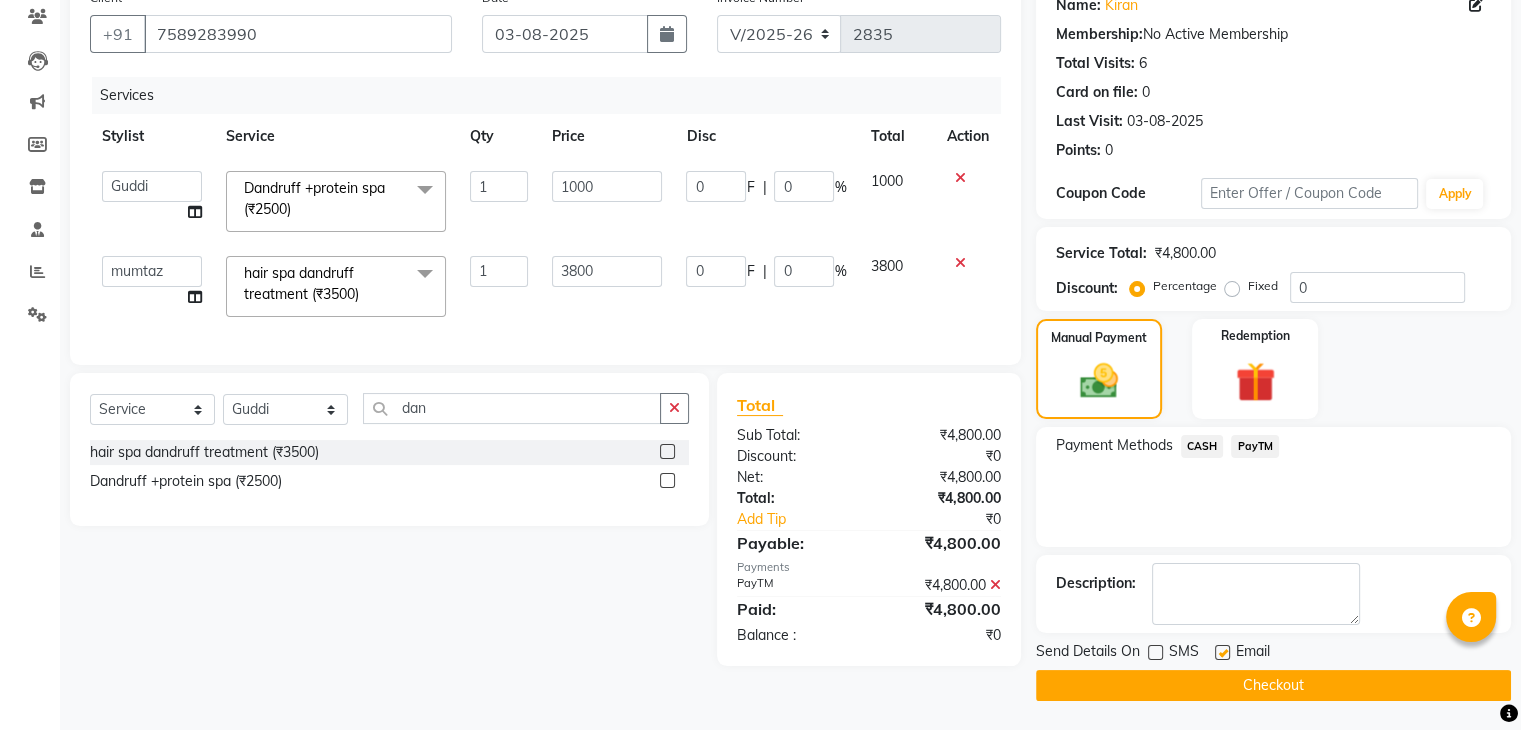 click at bounding box center (1221, 653) 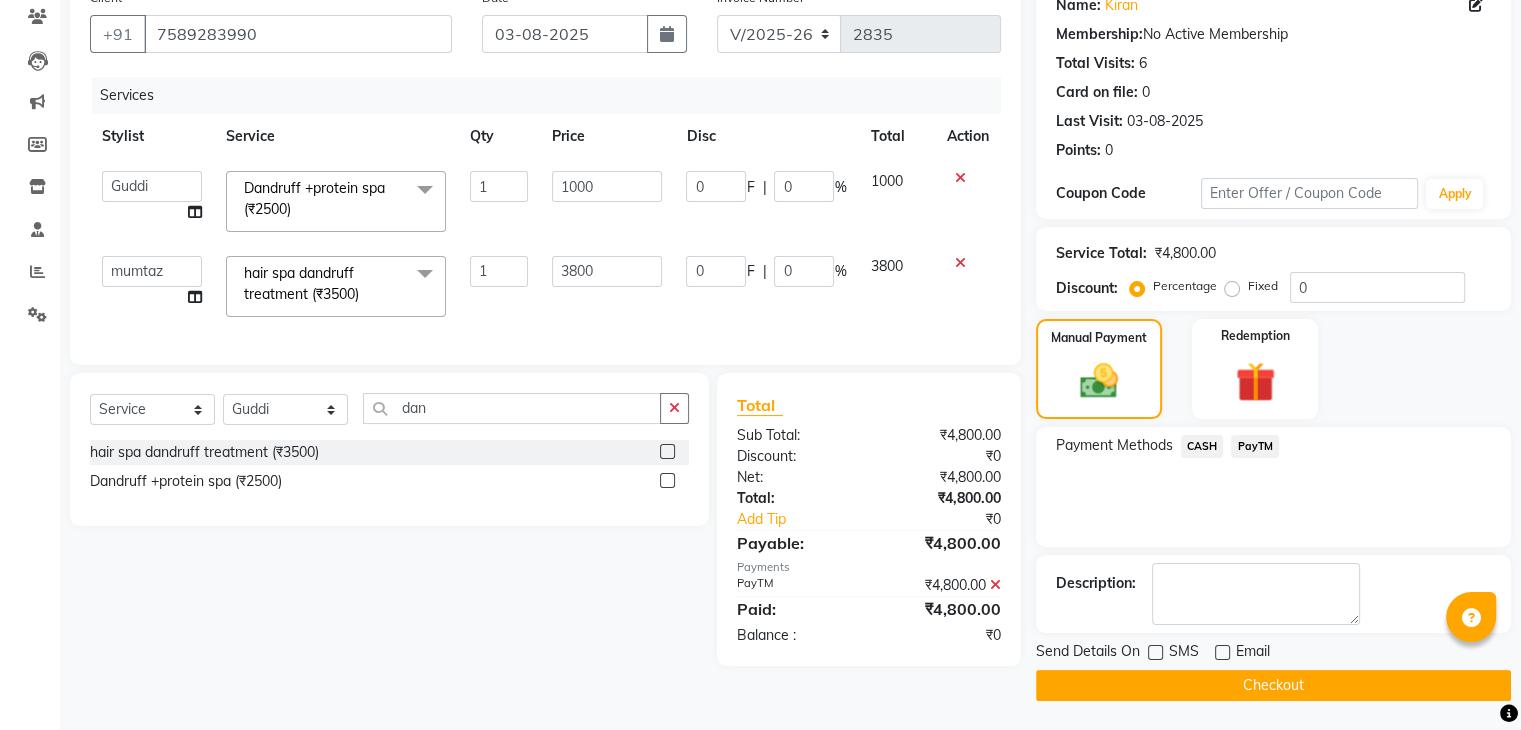click on "Checkout" 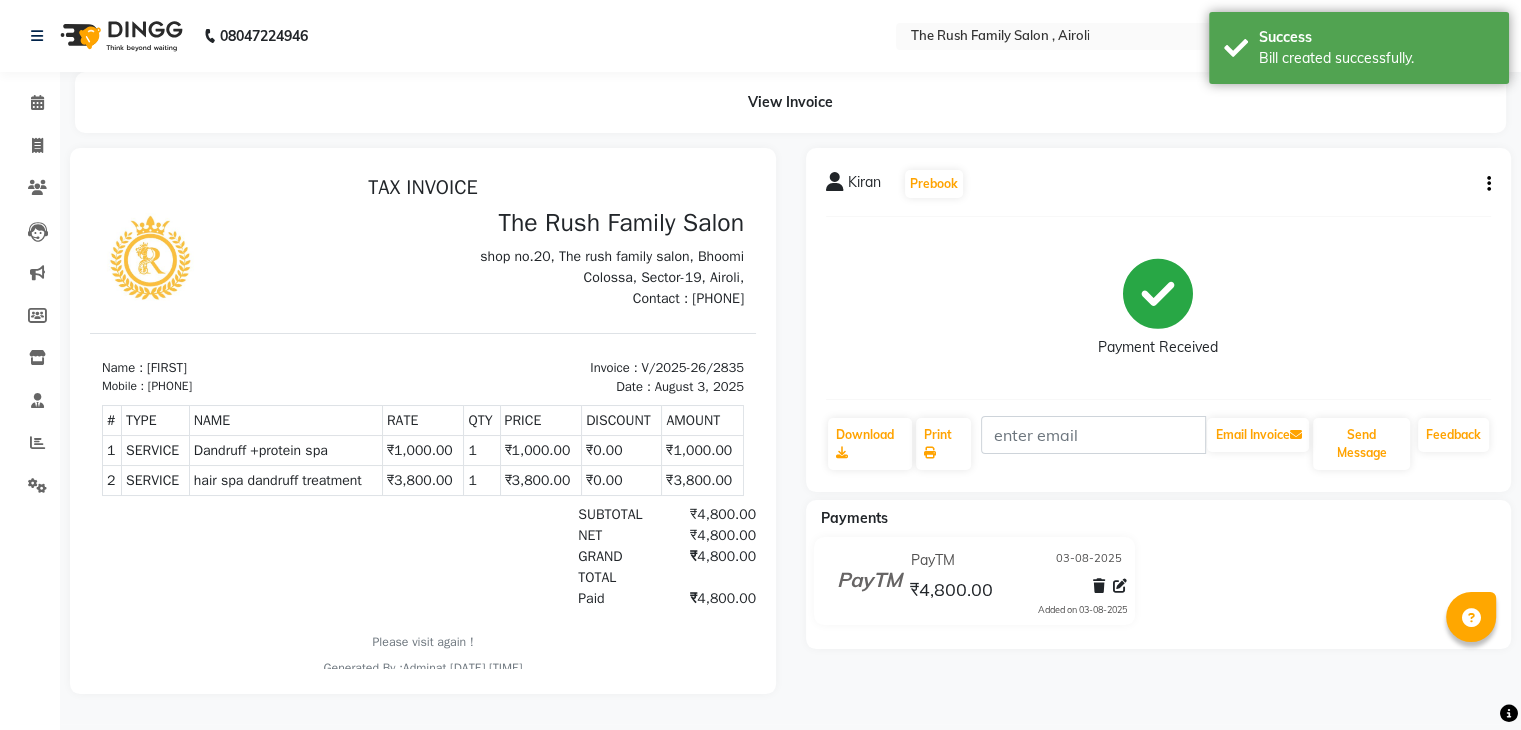 scroll, scrollTop: 0, scrollLeft: 0, axis: both 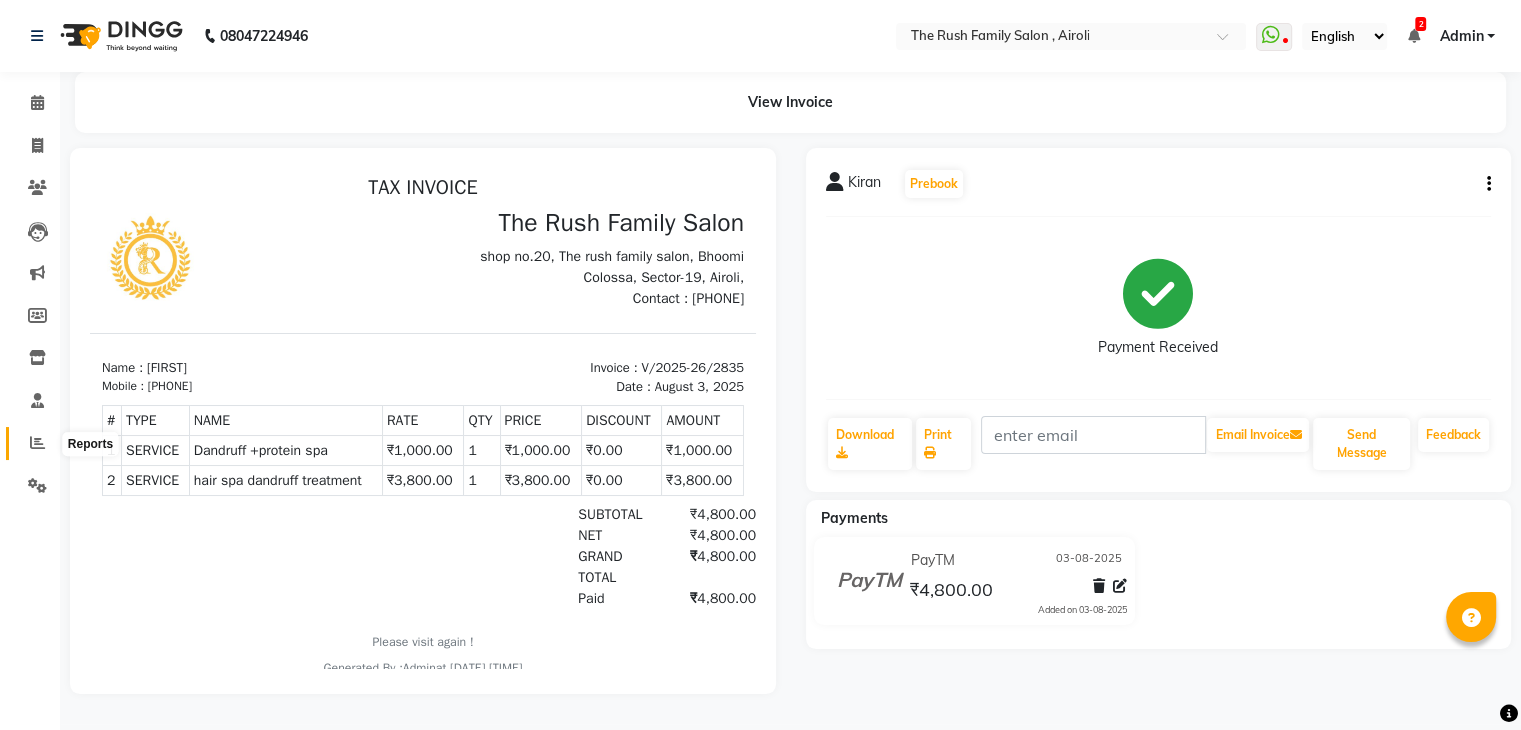 click 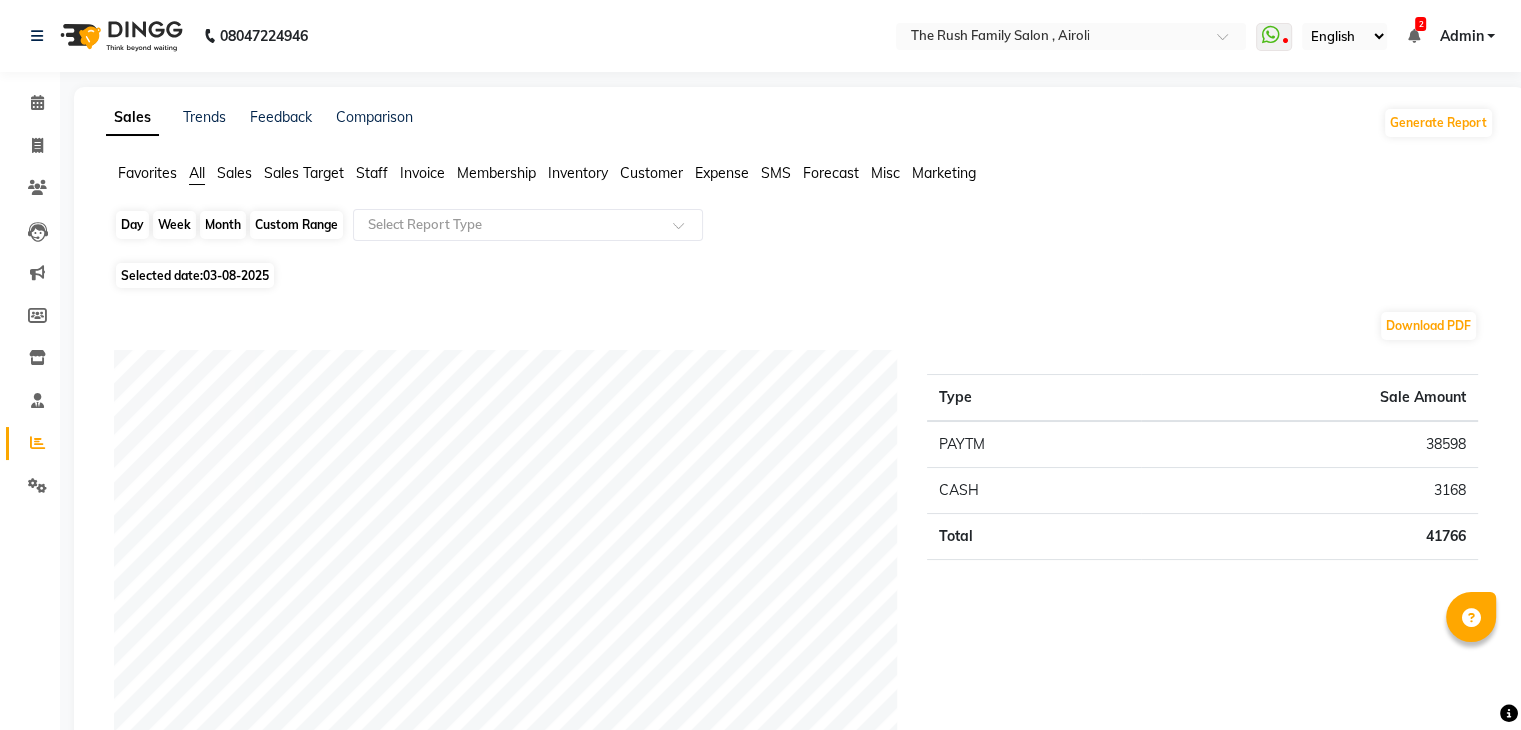 click on "Day" 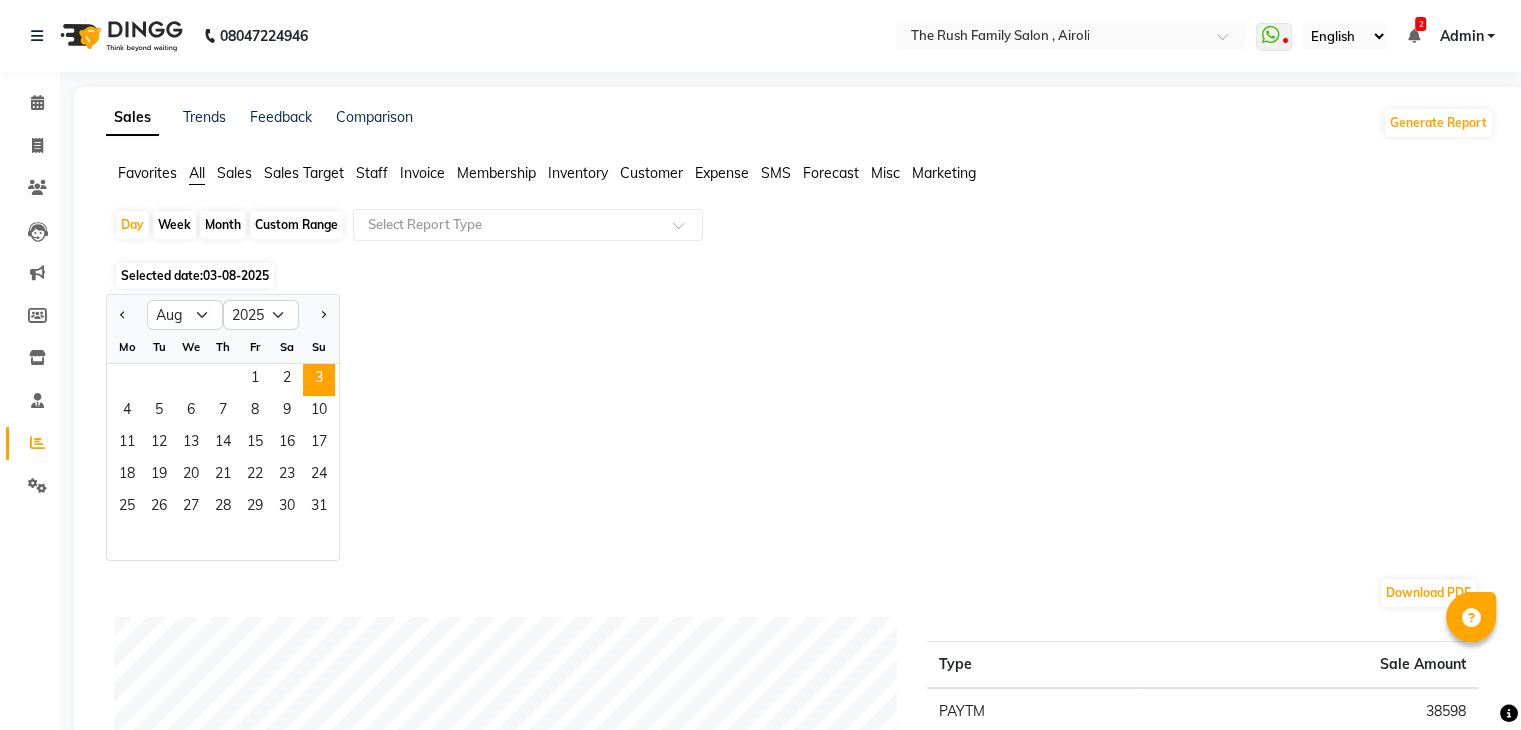 click on "03-08-2025" 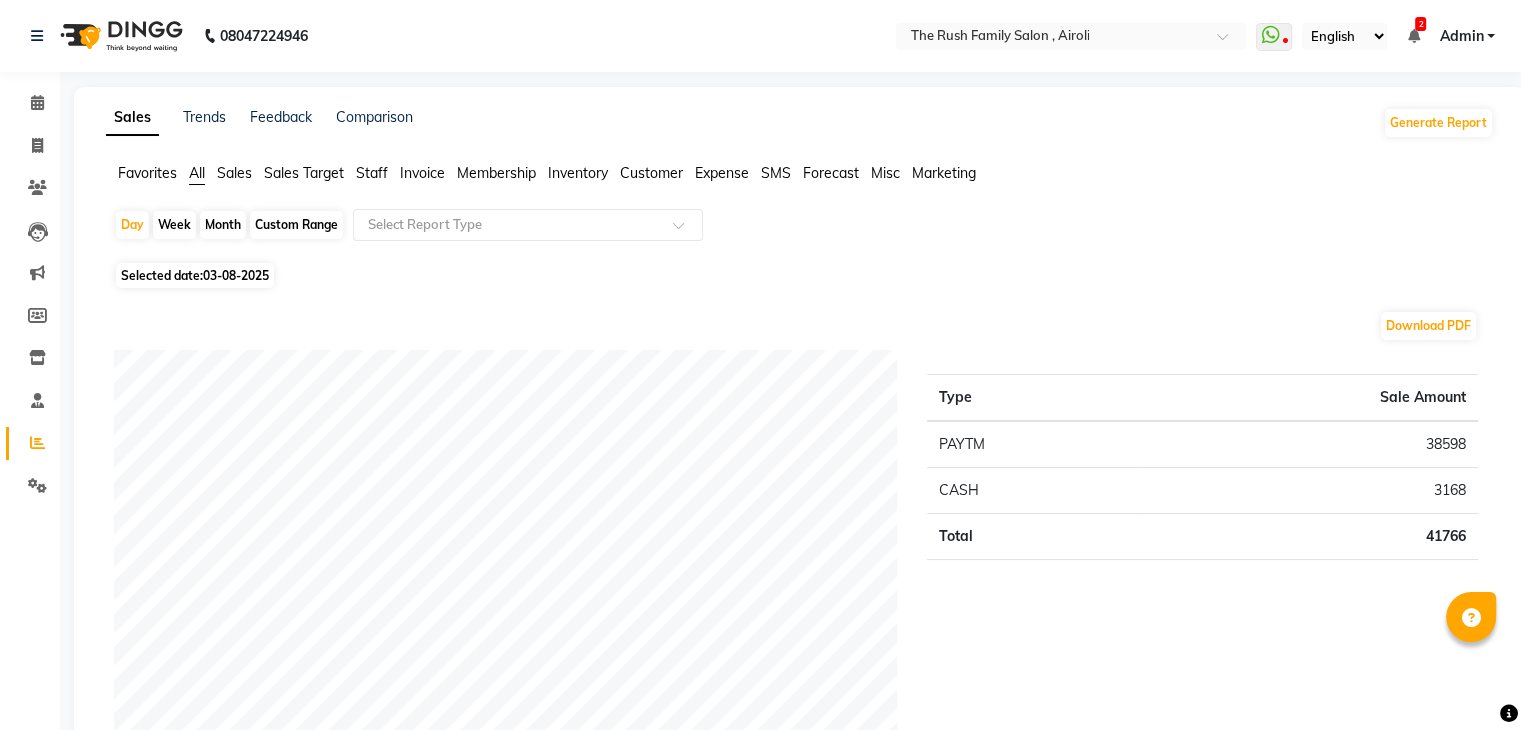 click on "Selected date:  03-08-2025" 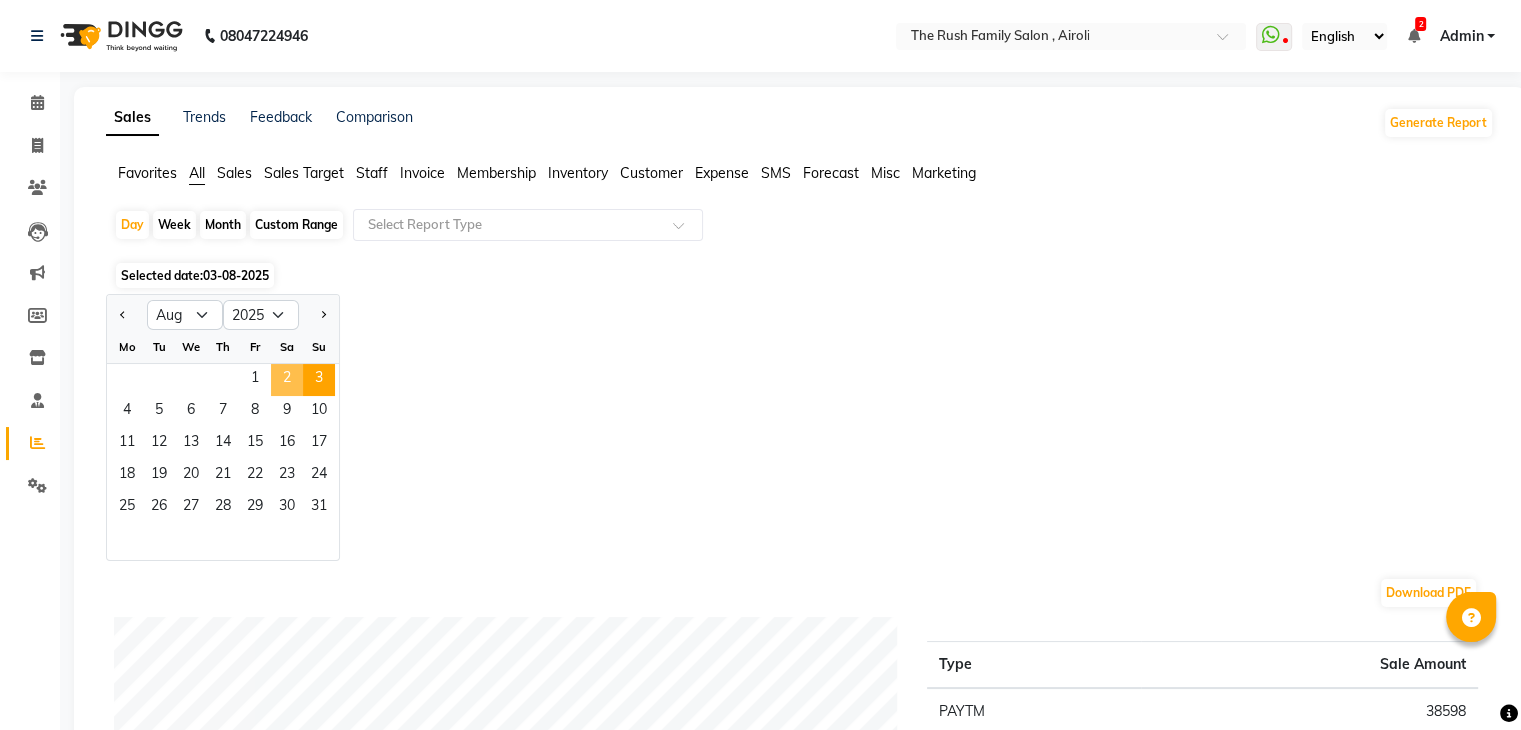 click on "2" 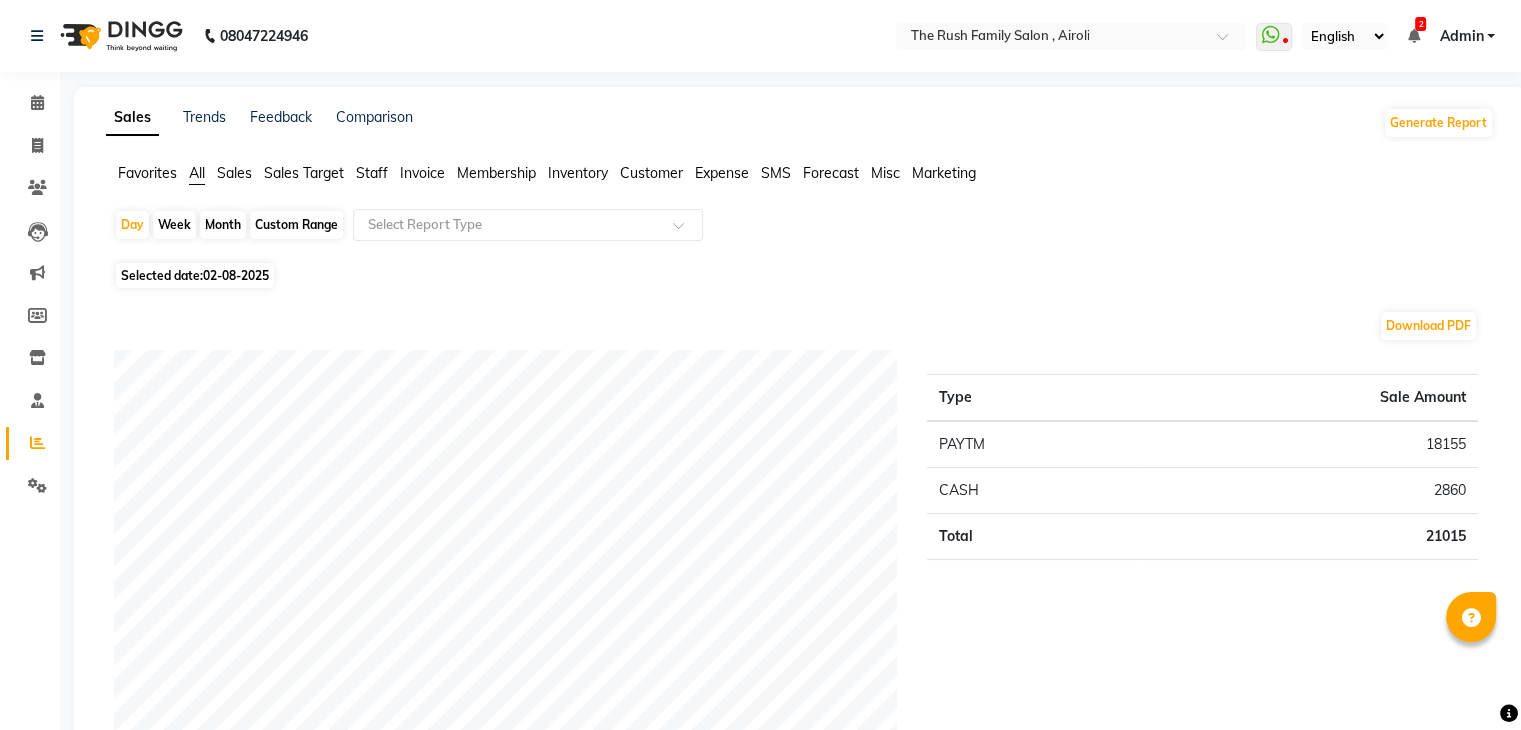 click on "Staff" 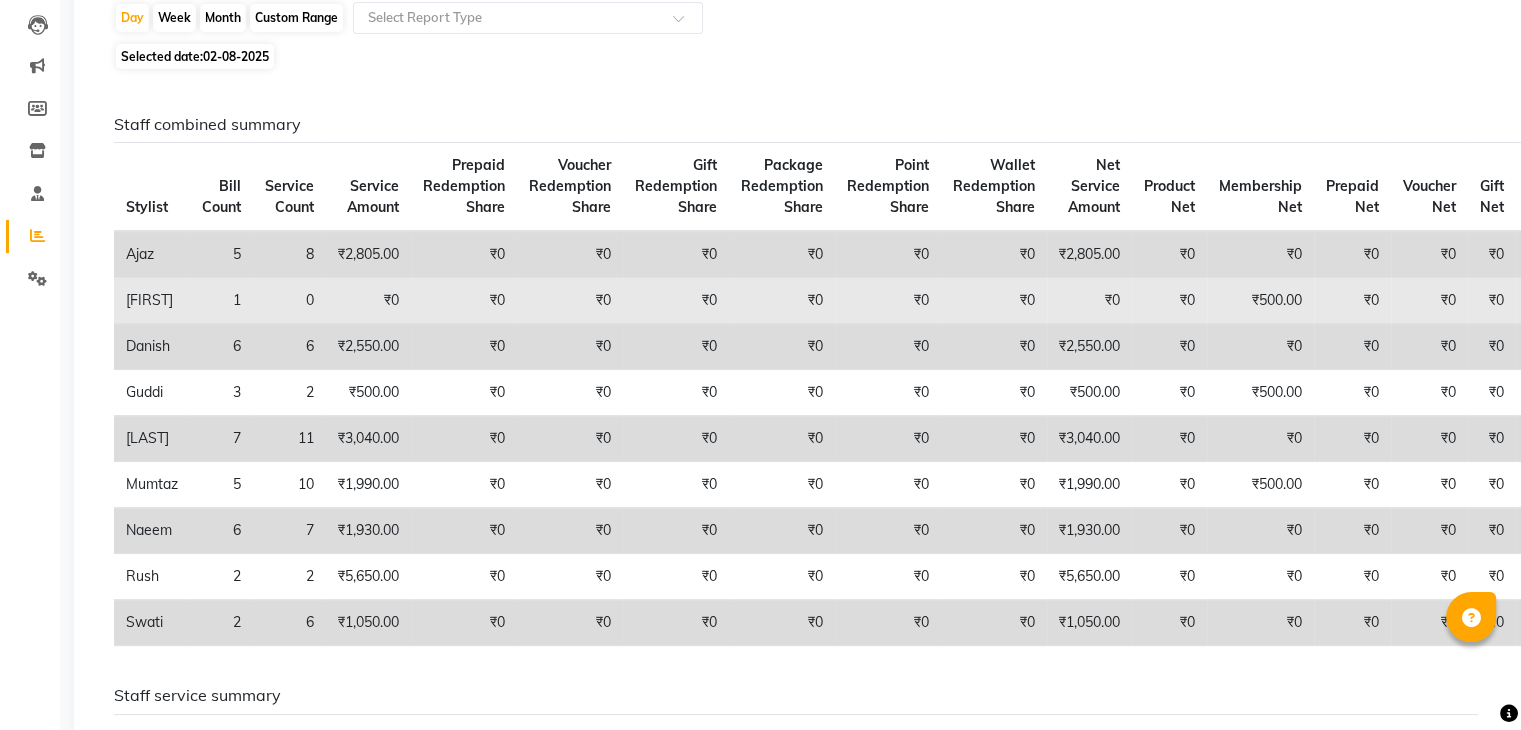 scroll, scrollTop: 0, scrollLeft: 0, axis: both 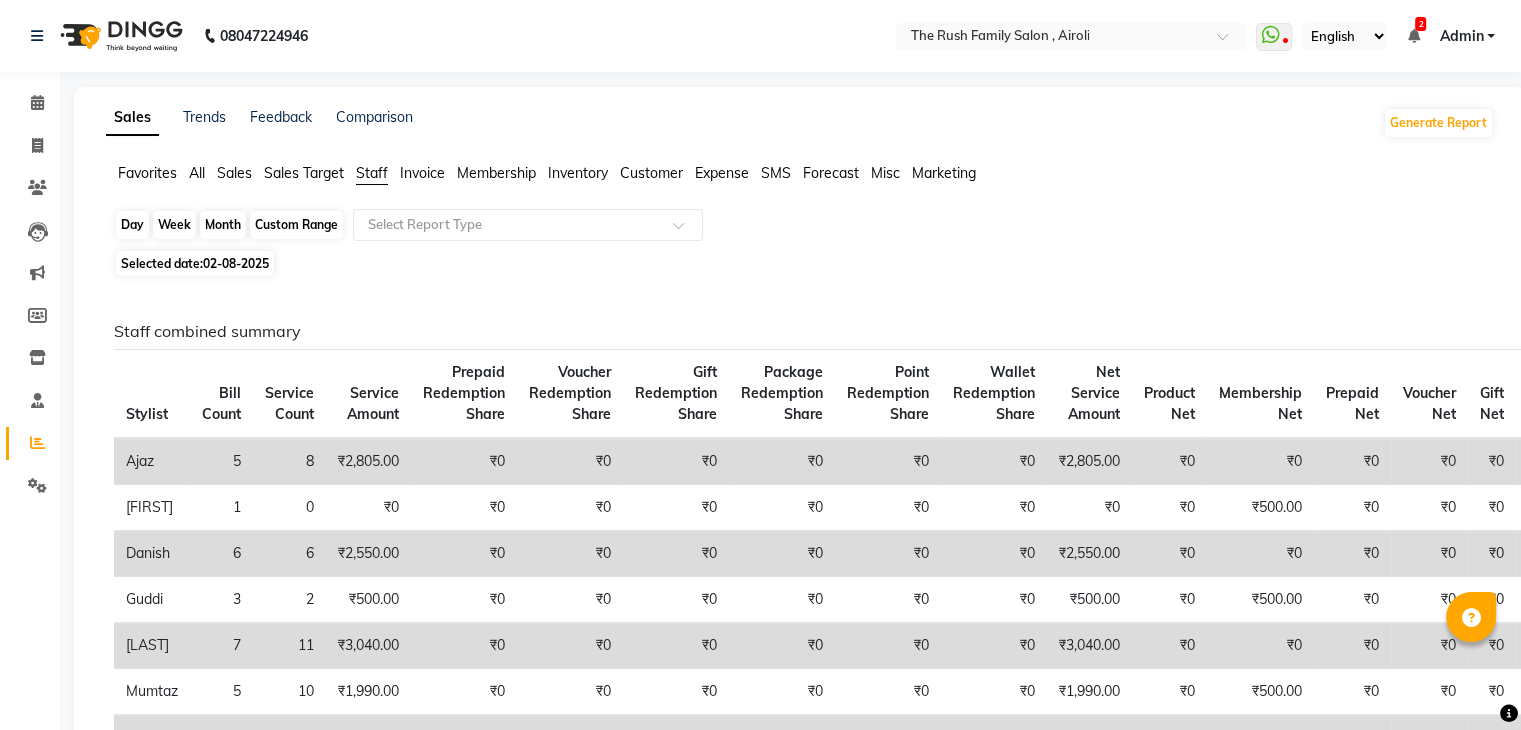 click on "Day" 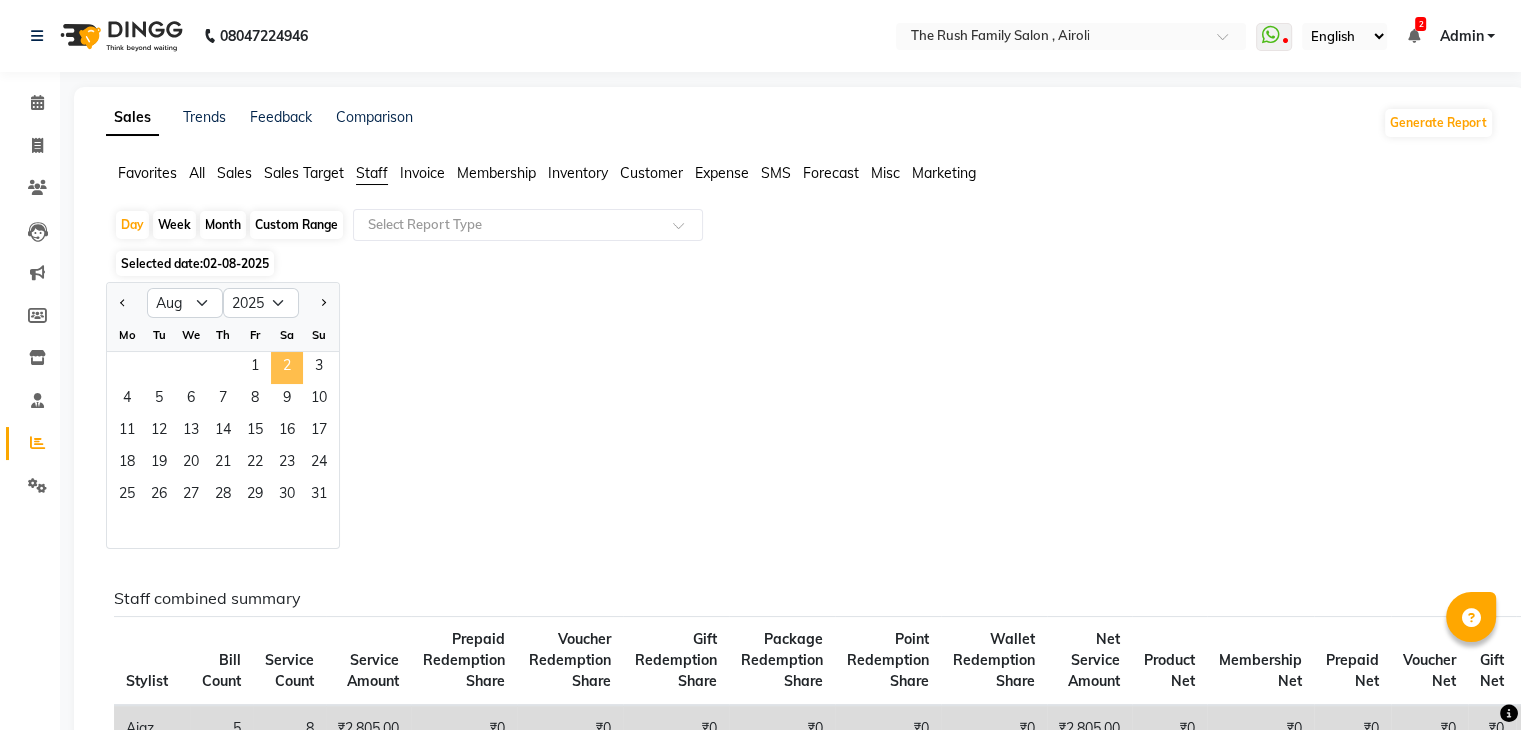click on "2" 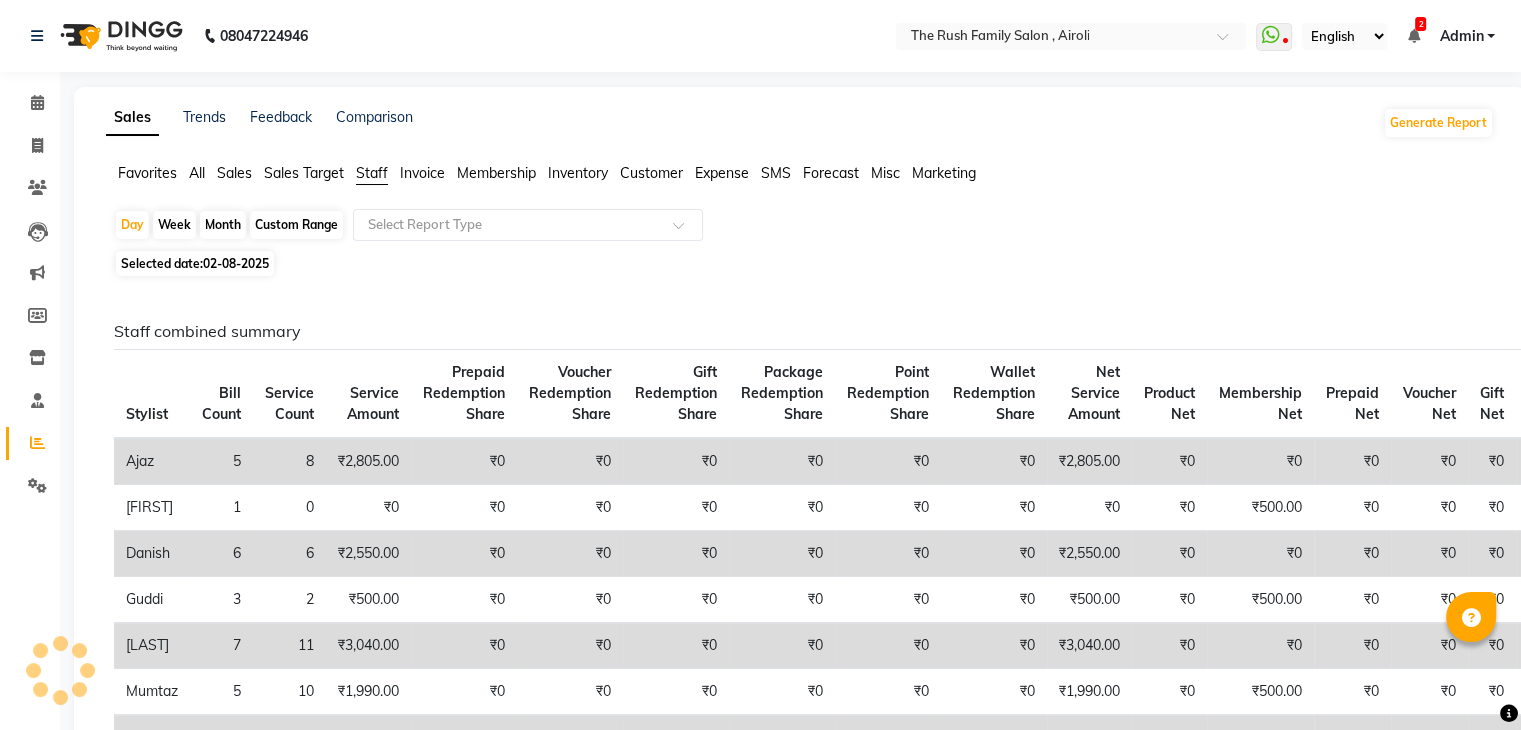 click on "All" 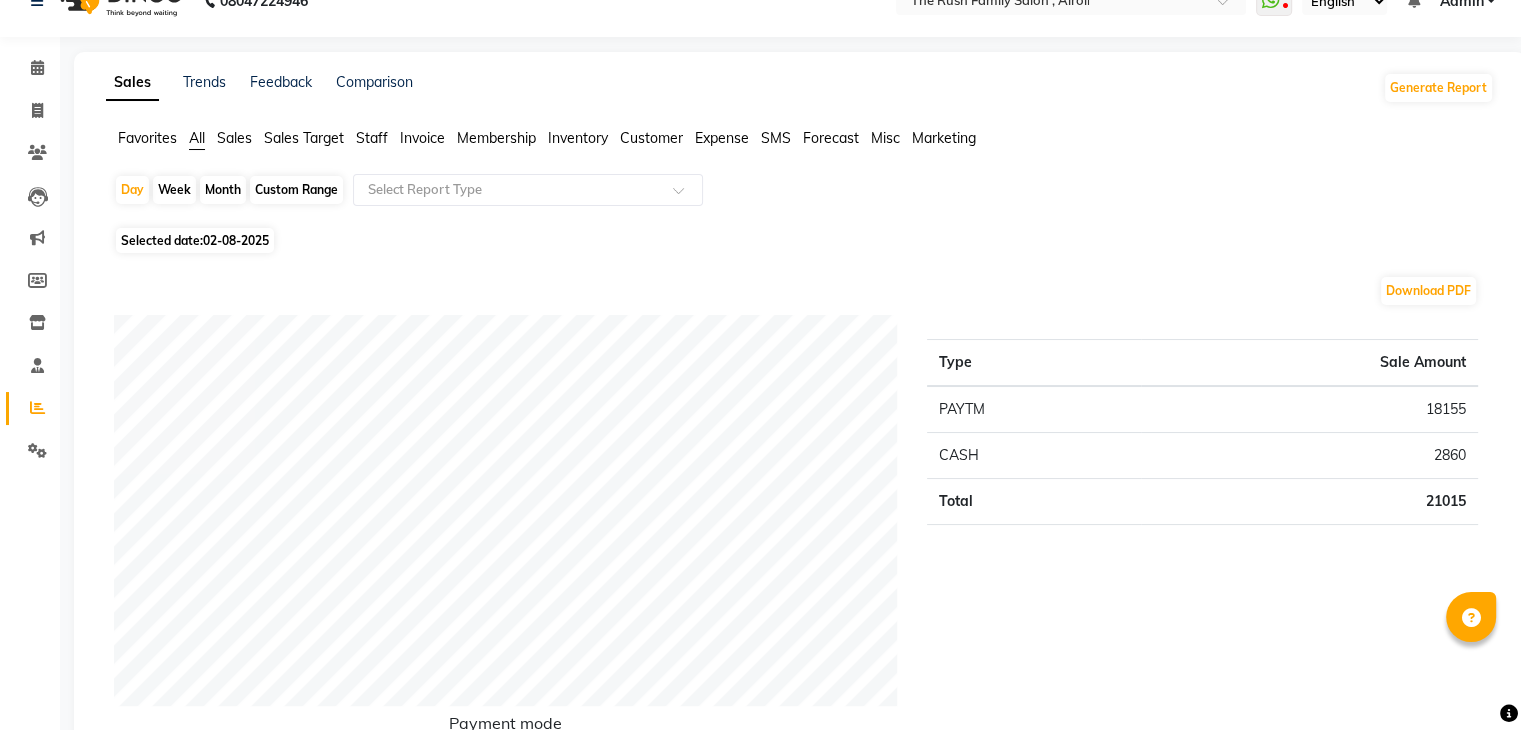 scroll, scrollTop: 38, scrollLeft: 0, axis: vertical 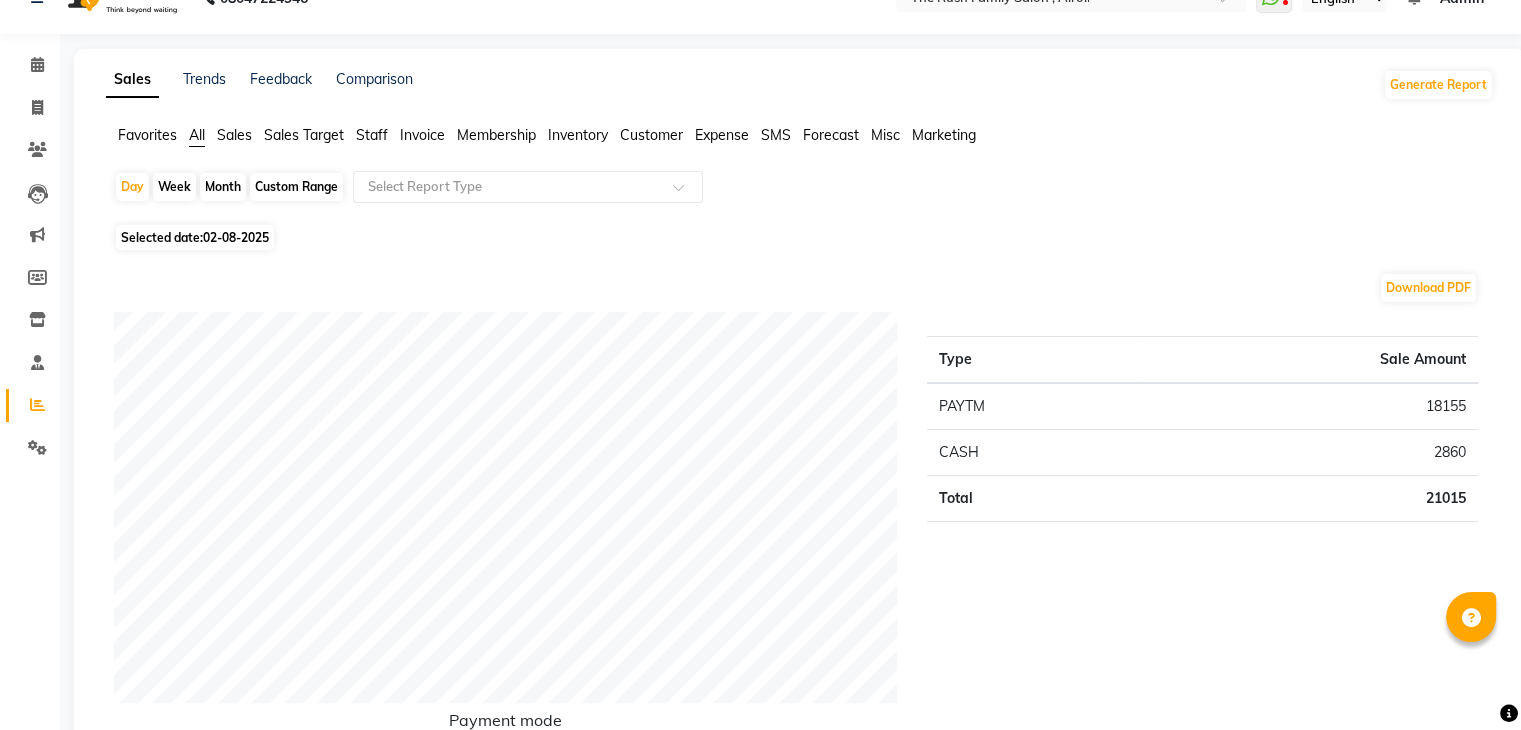 click on "Staff" 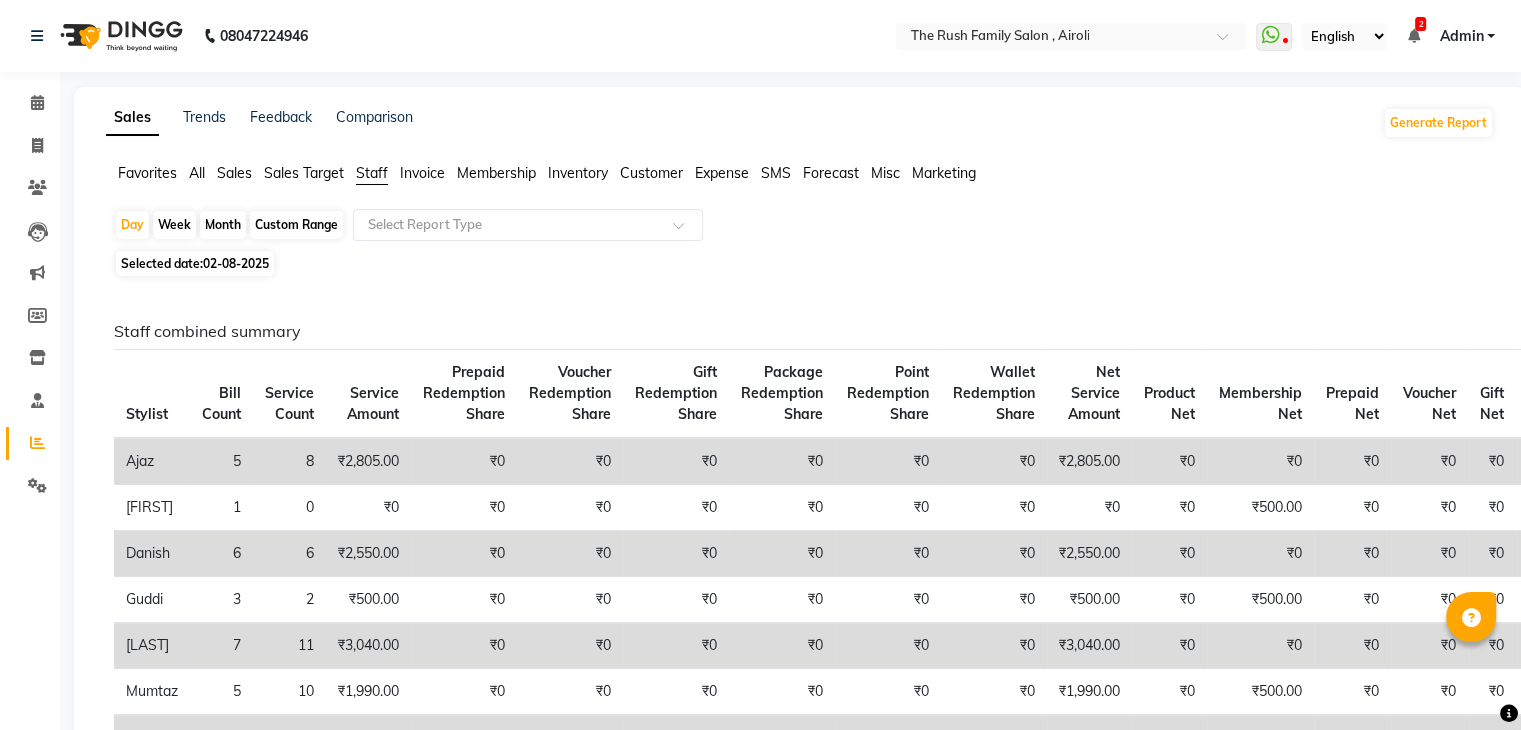 click on "Selected date:  02-08-2025" 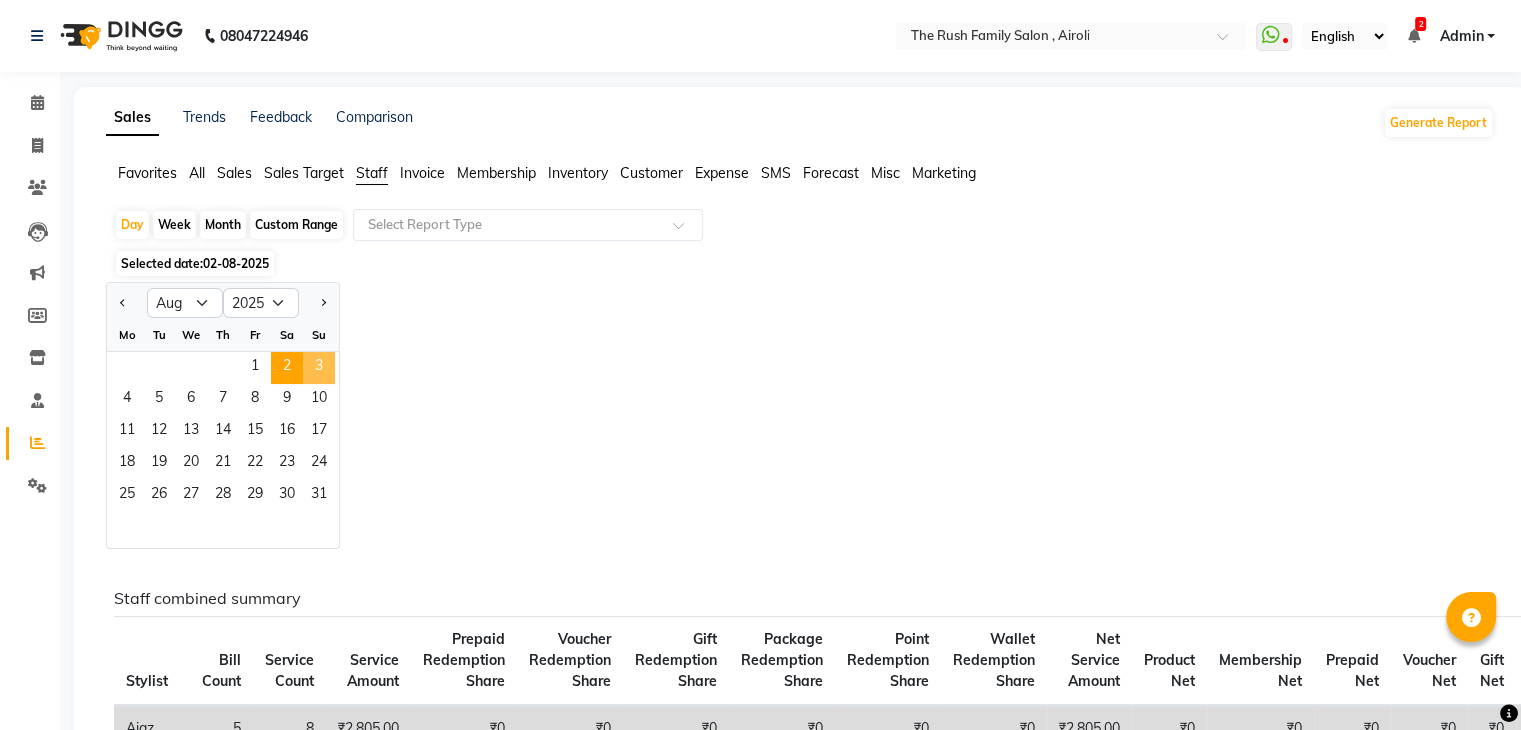 click on "3" 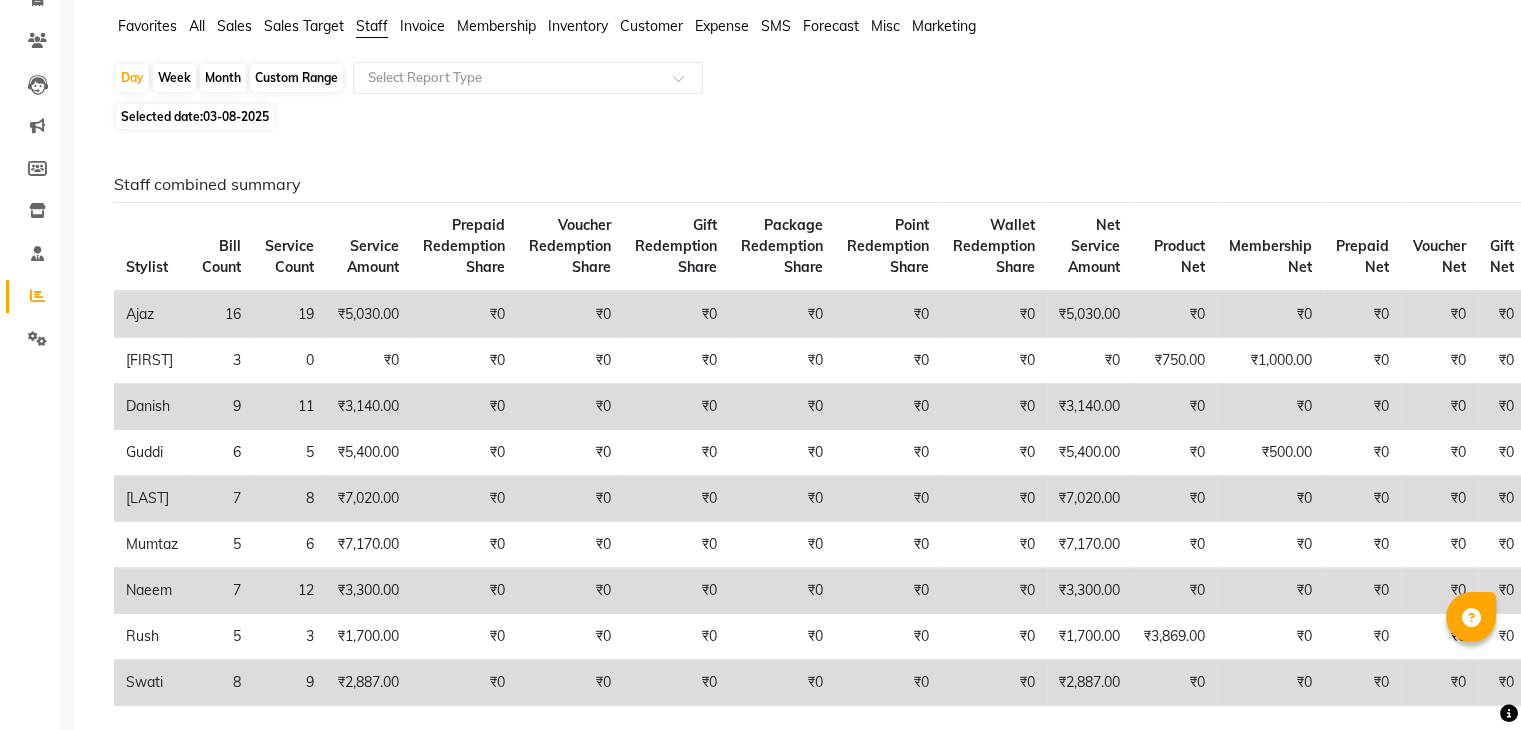 scroll, scrollTop: 0, scrollLeft: 0, axis: both 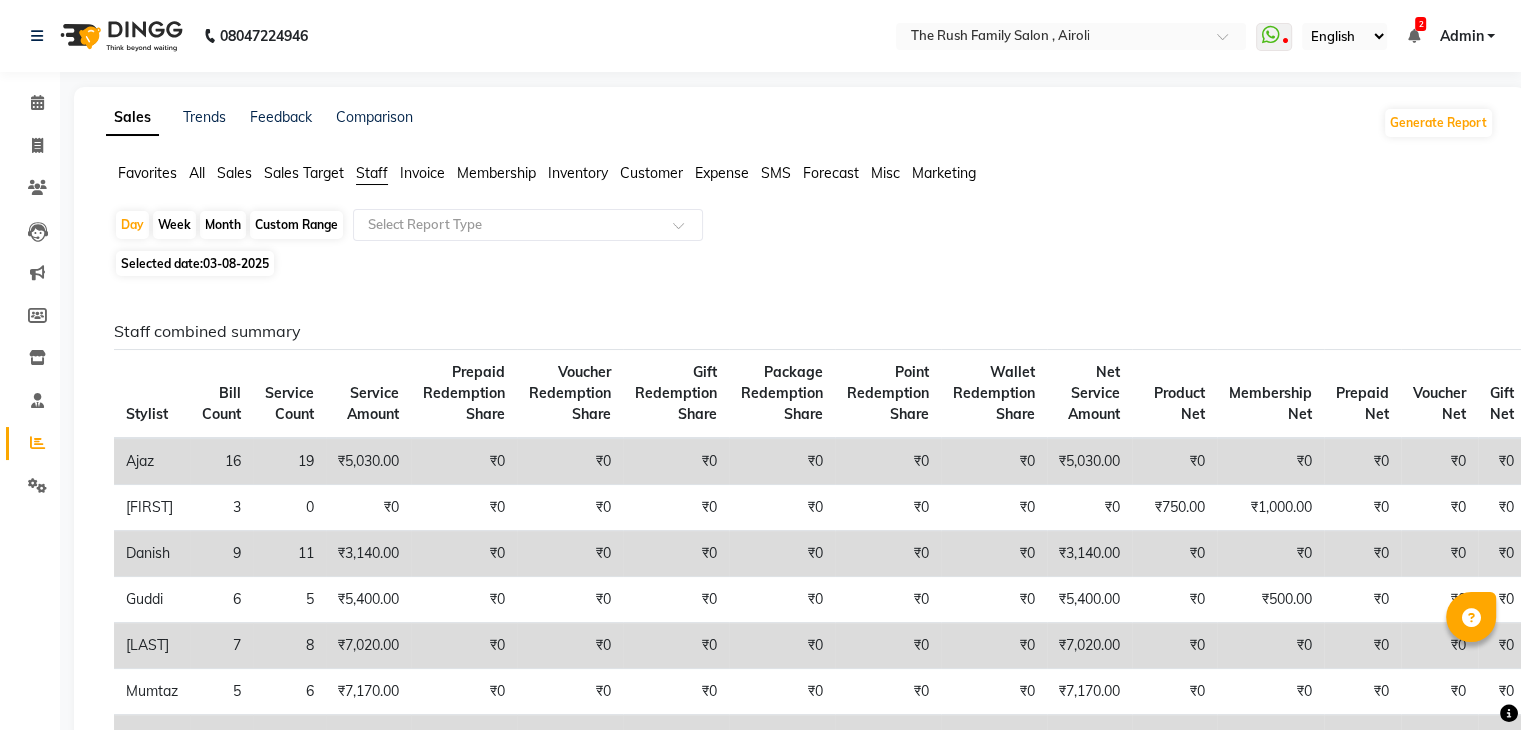 click on "03-08-2025" 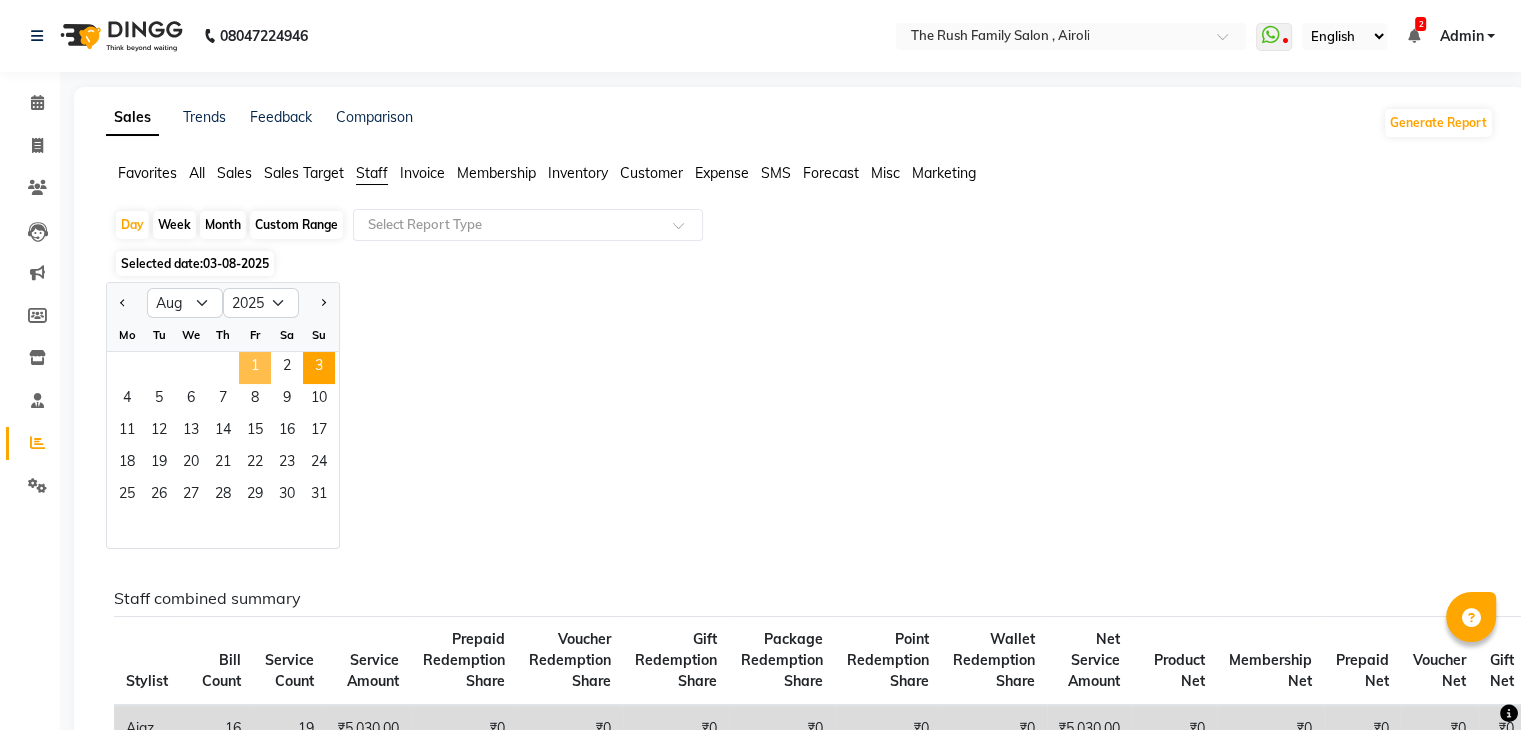 click on "1" 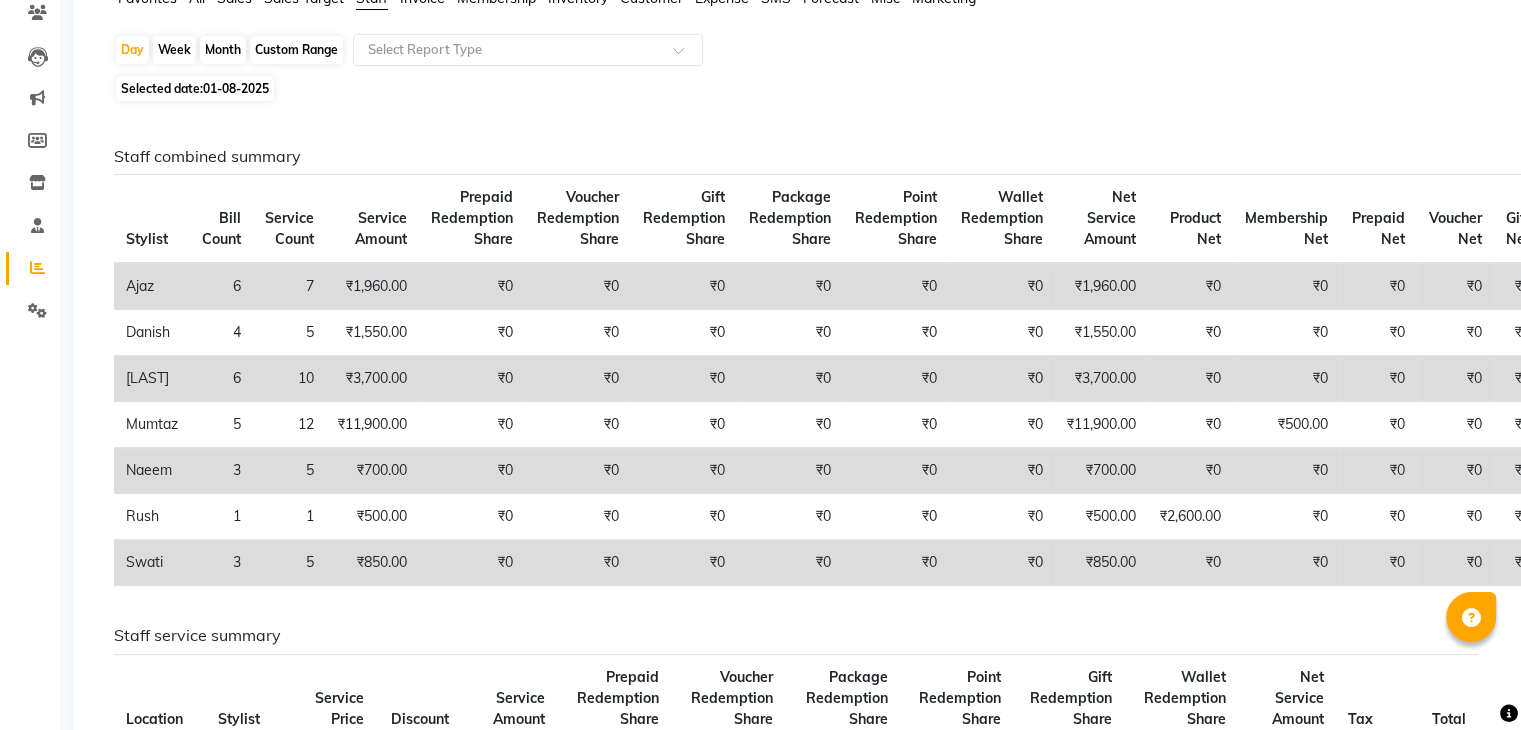 scroll, scrollTop: 0, scrollLeft: 0, axis: both 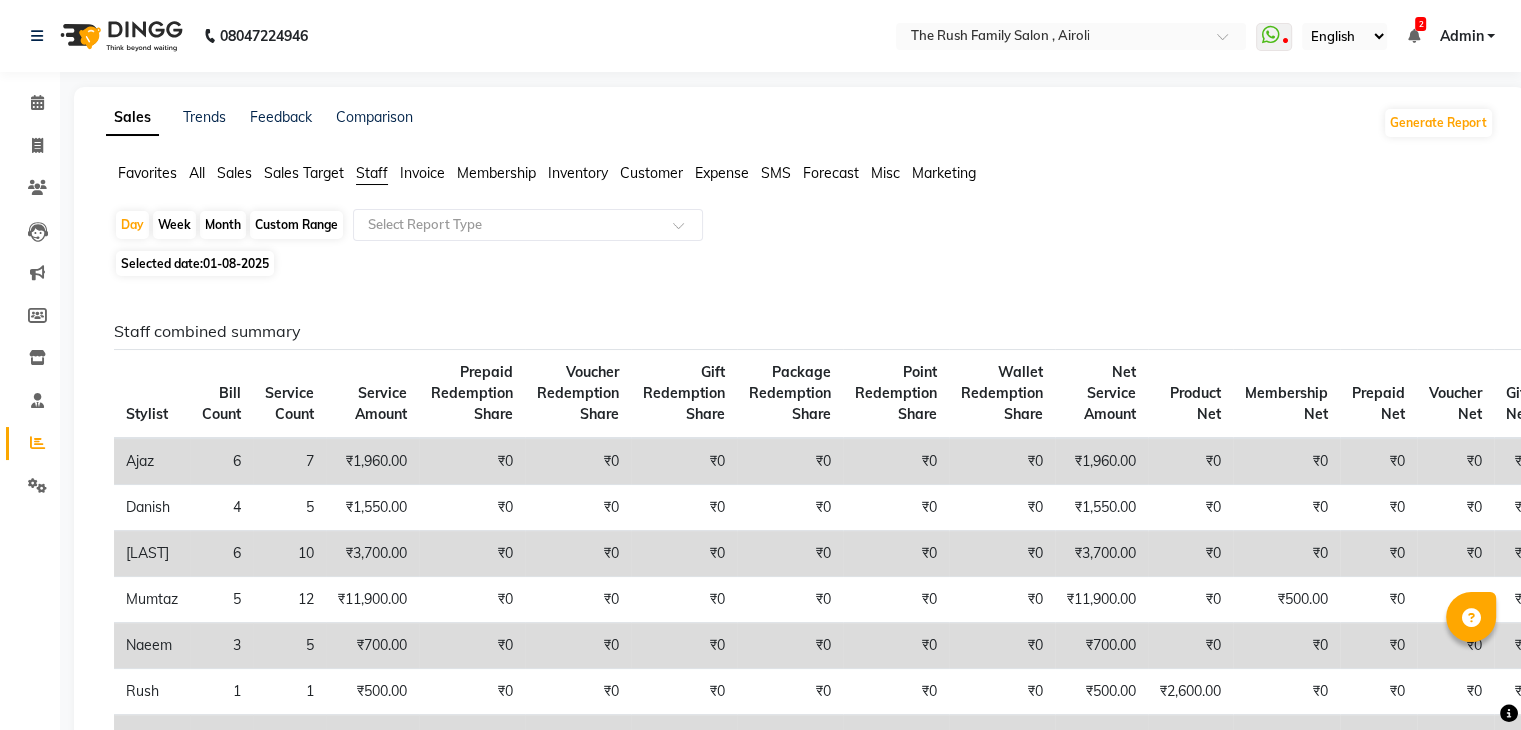 click on "All" 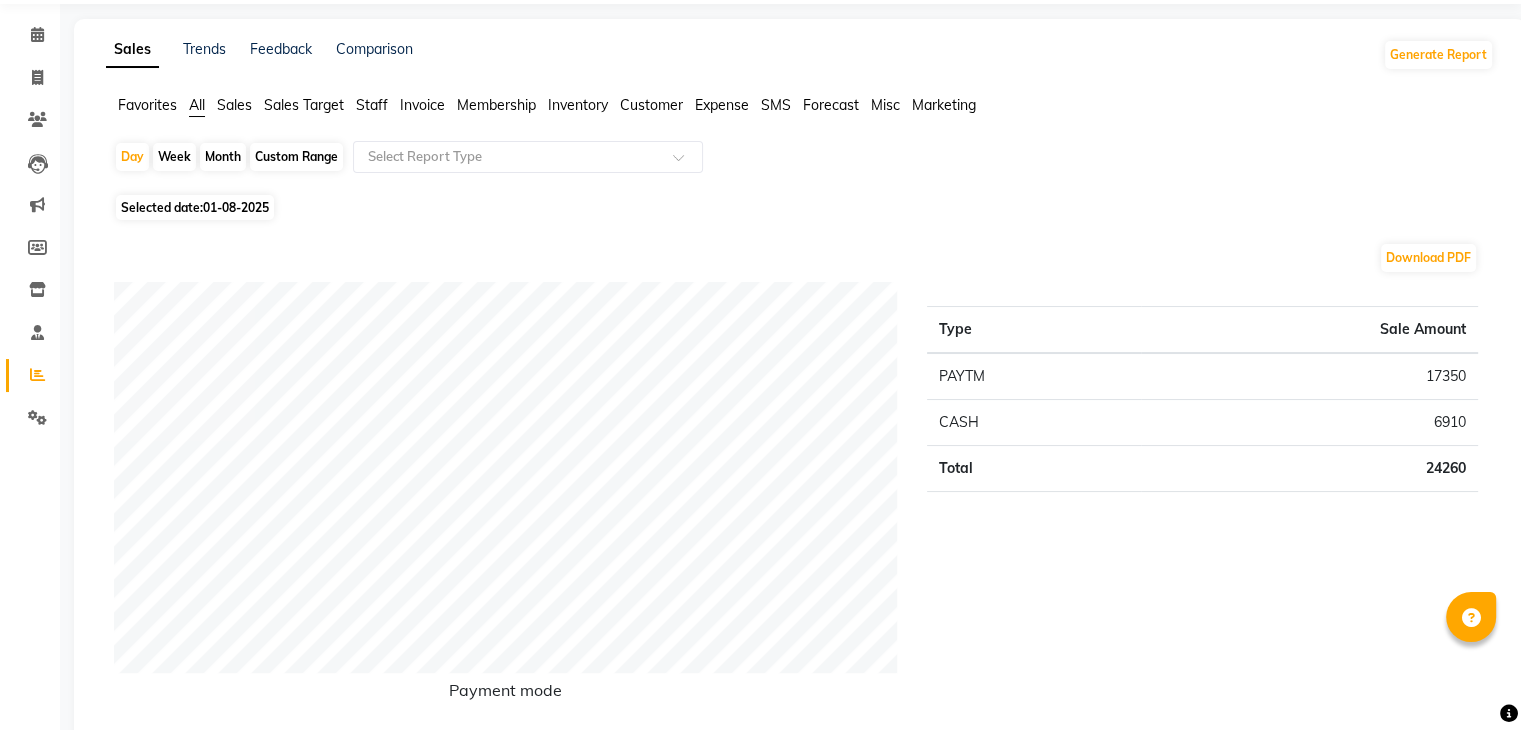 scroll, scrollTop: 0, scrollLeft: 0, axis: both 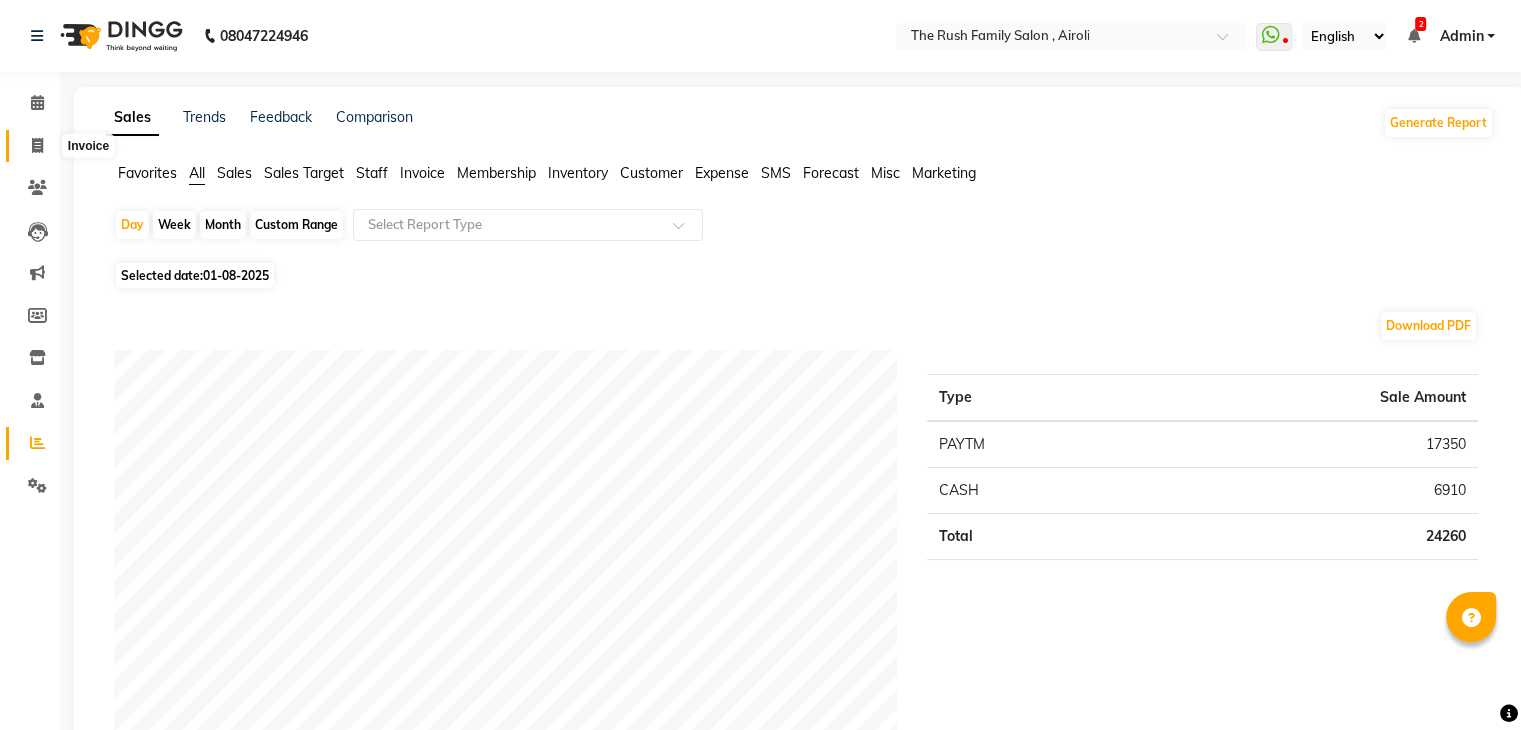 click 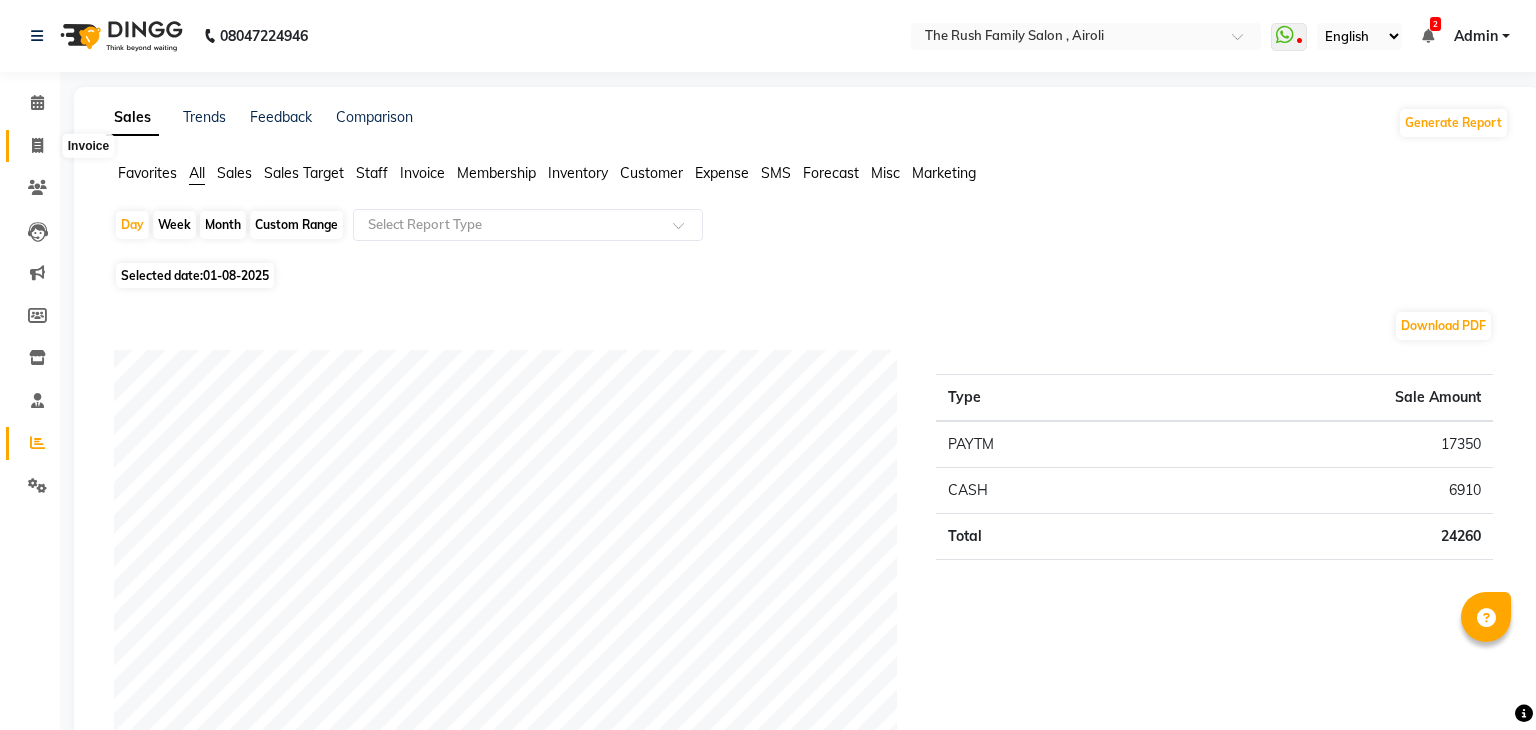 select on "service" 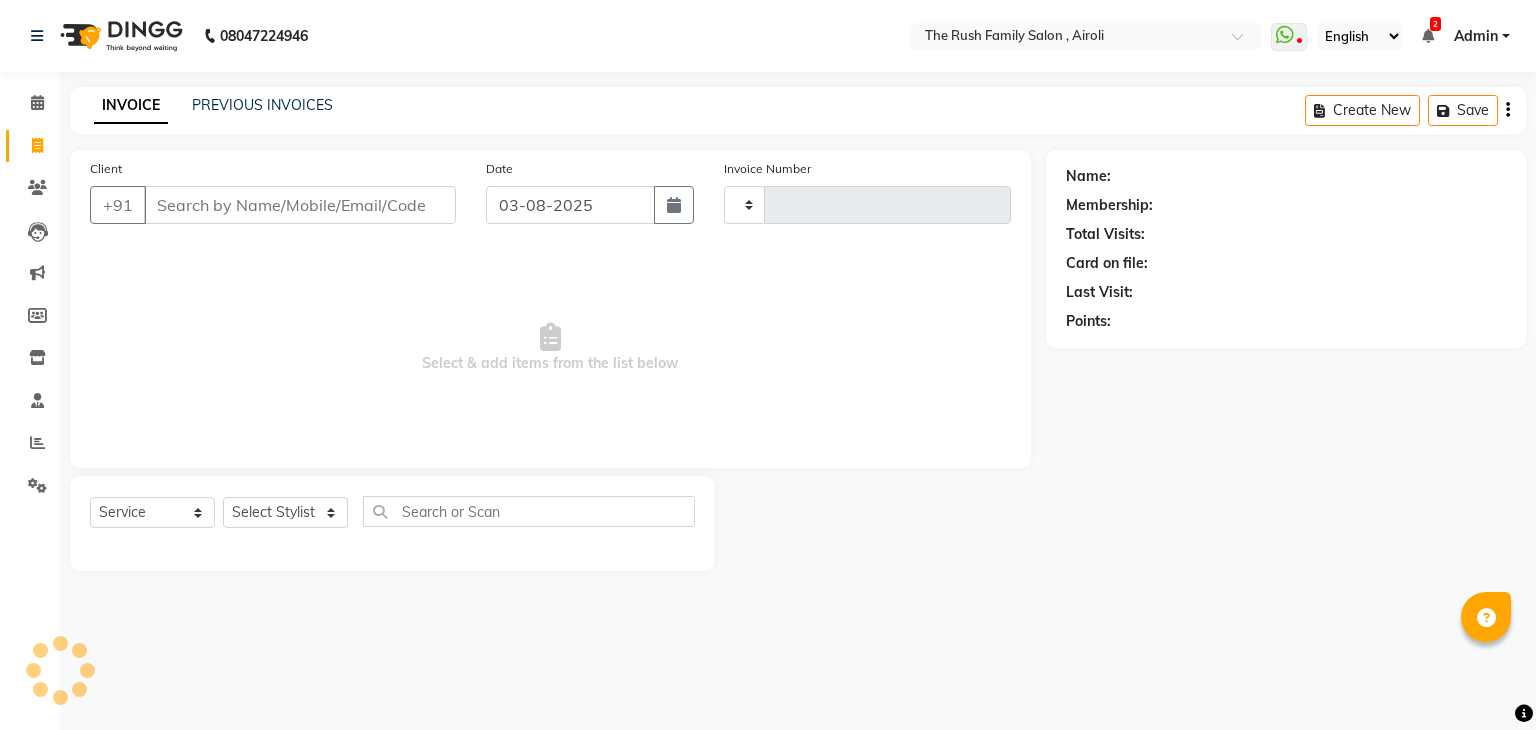 type on "2836" 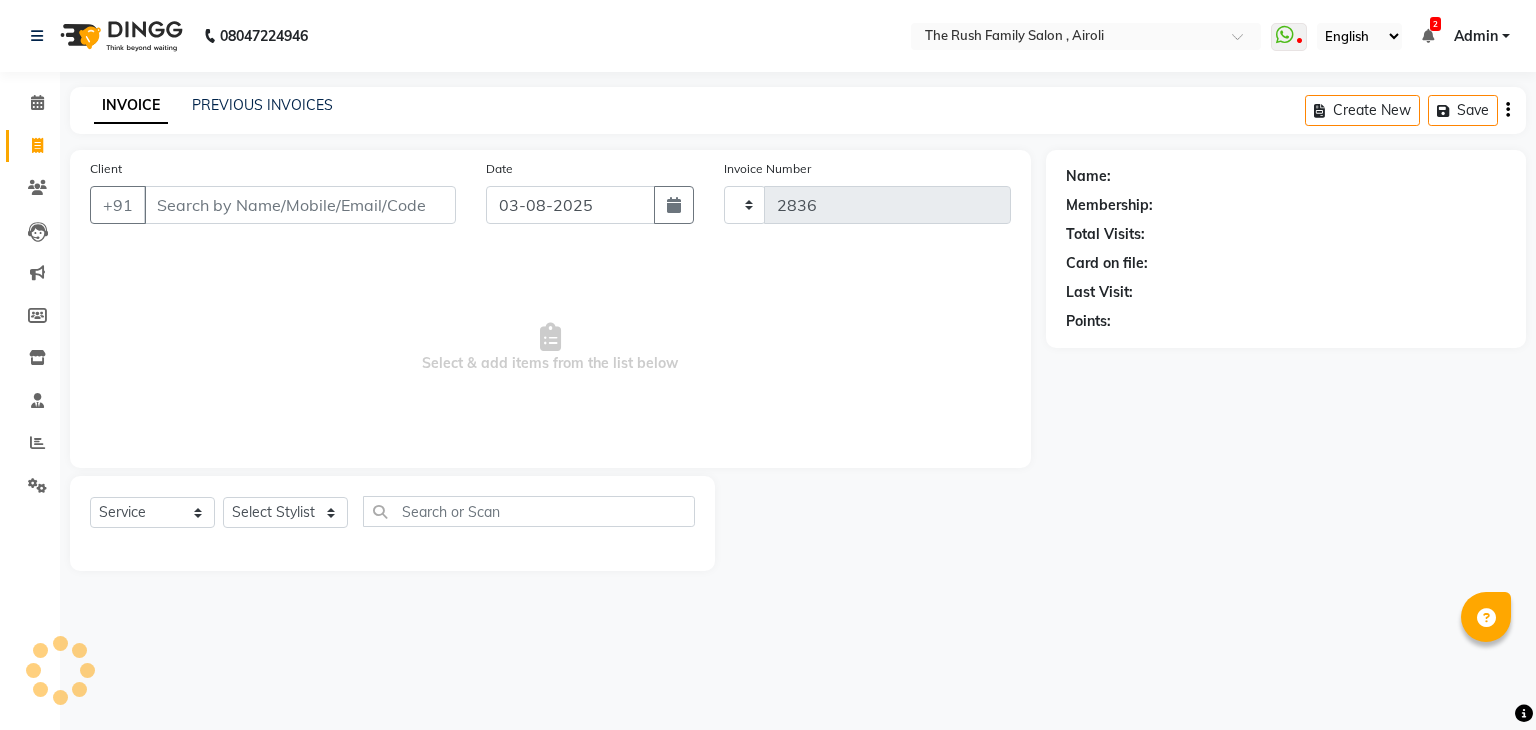 select on "5419" 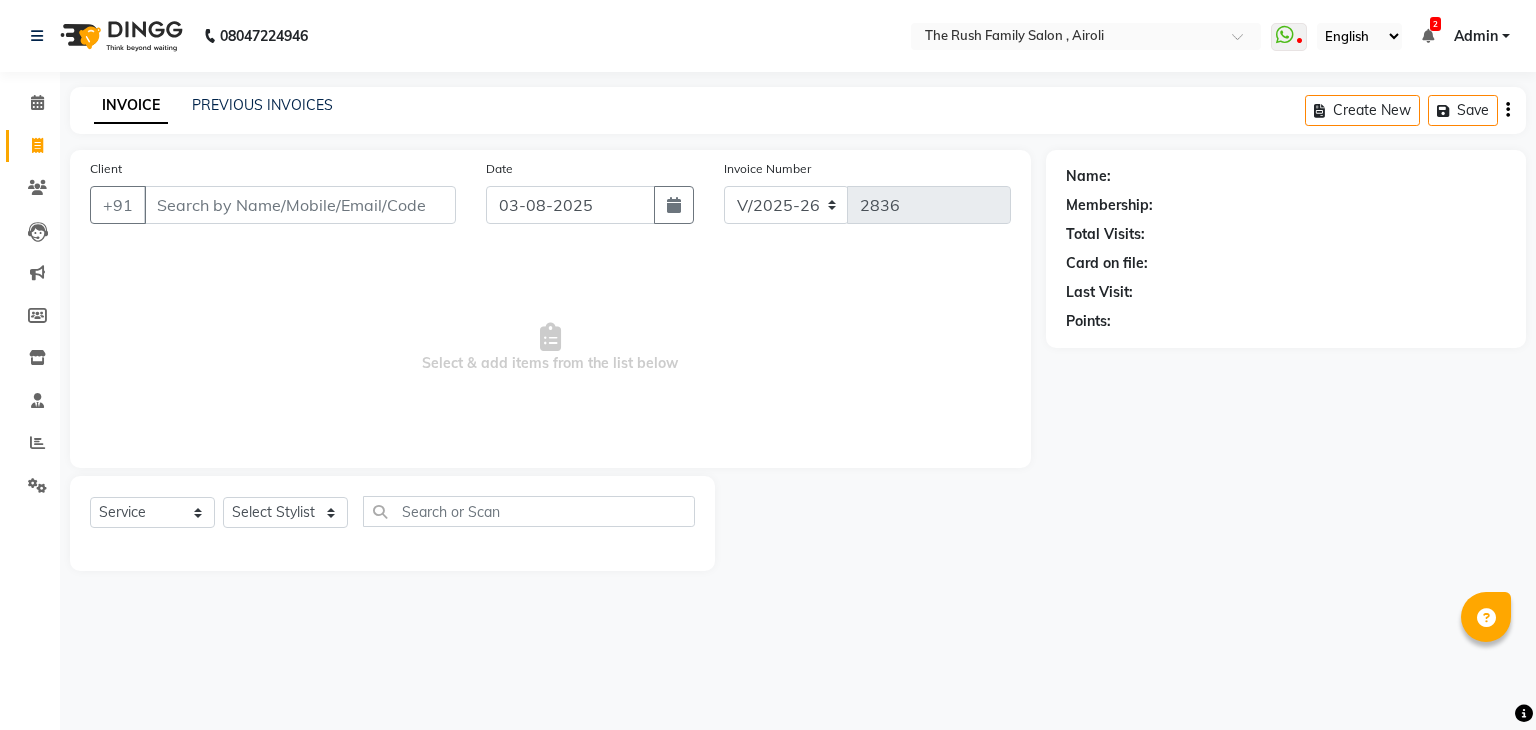 click on "Client" at bounding box center (300, 205) 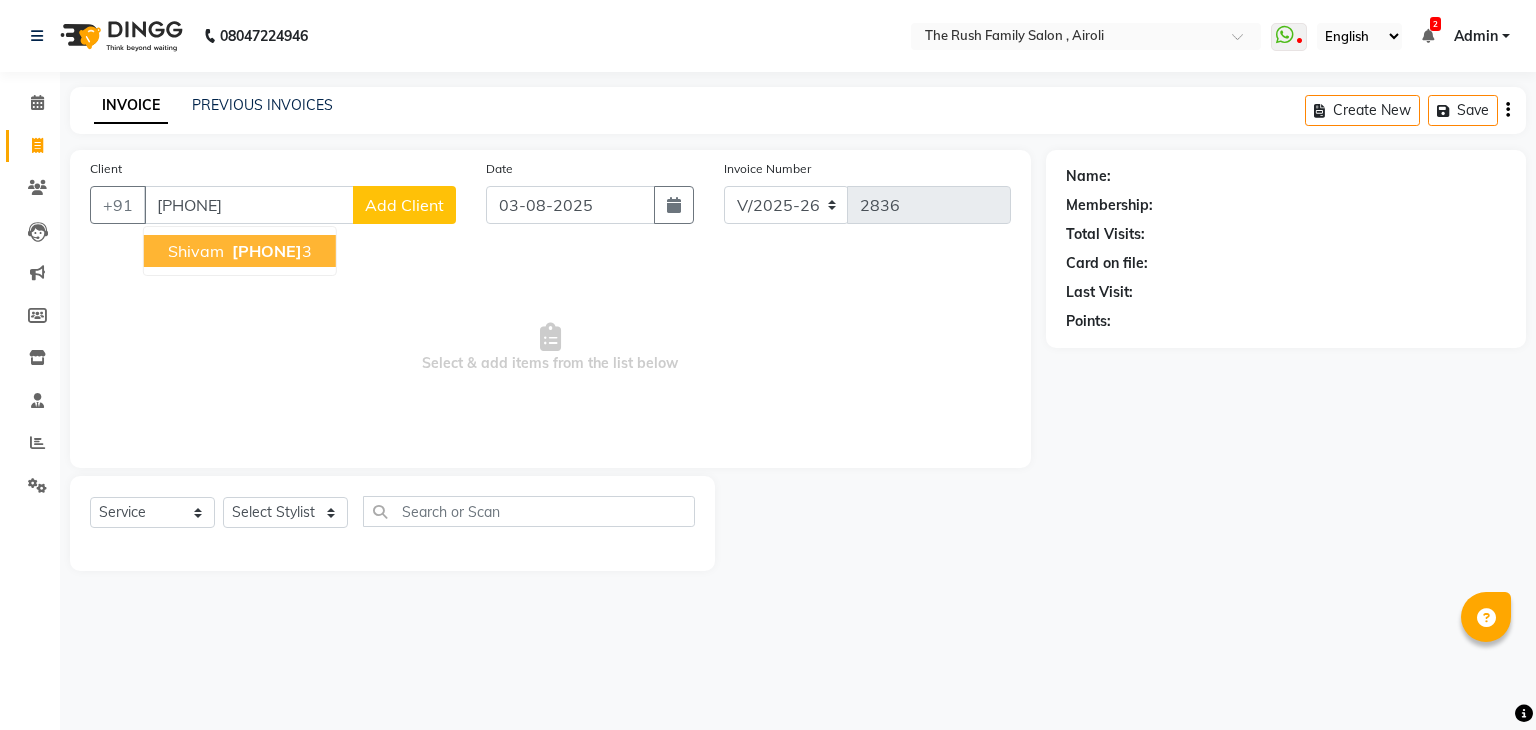 type on "[PHONE]" 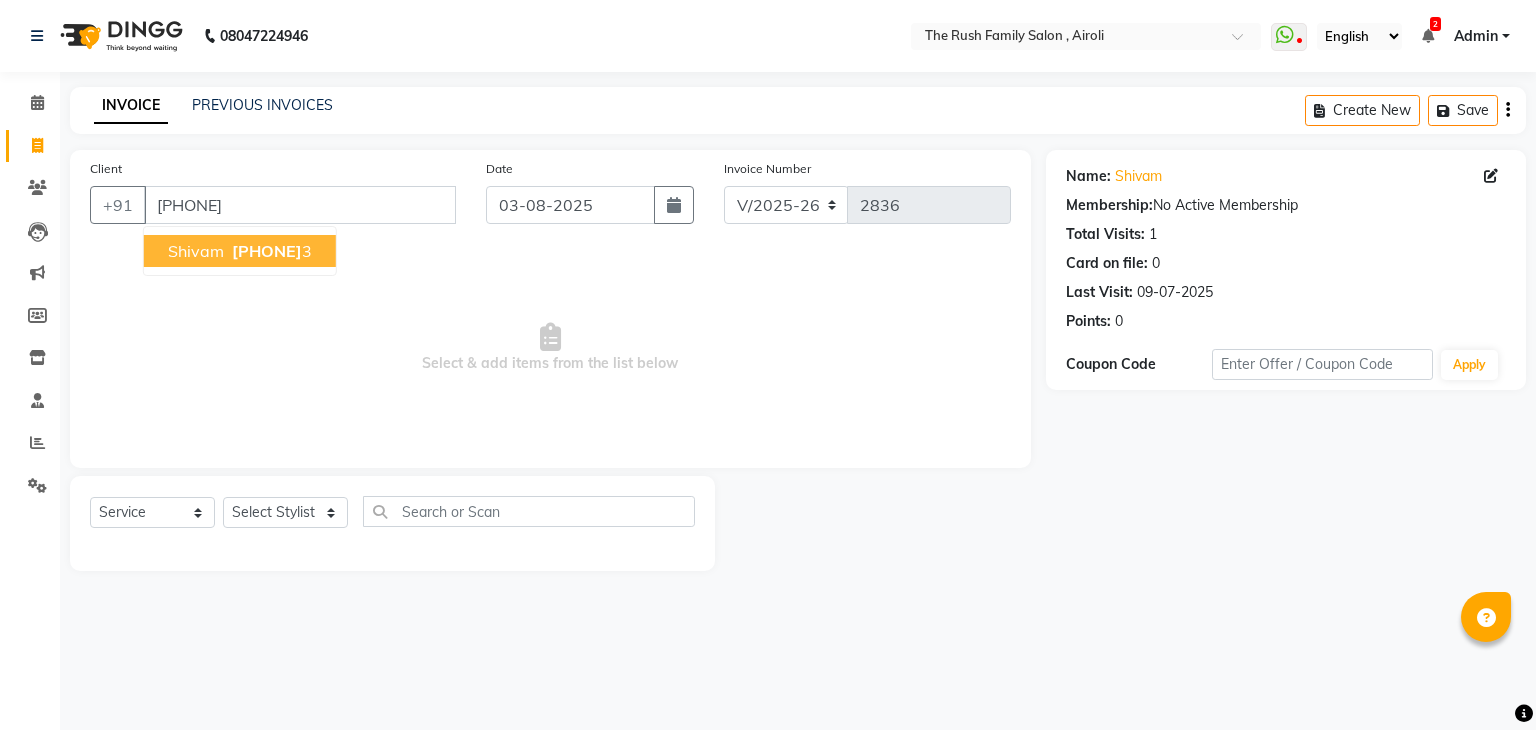 click on "[PHONE]" at bounding box center (267, 251) 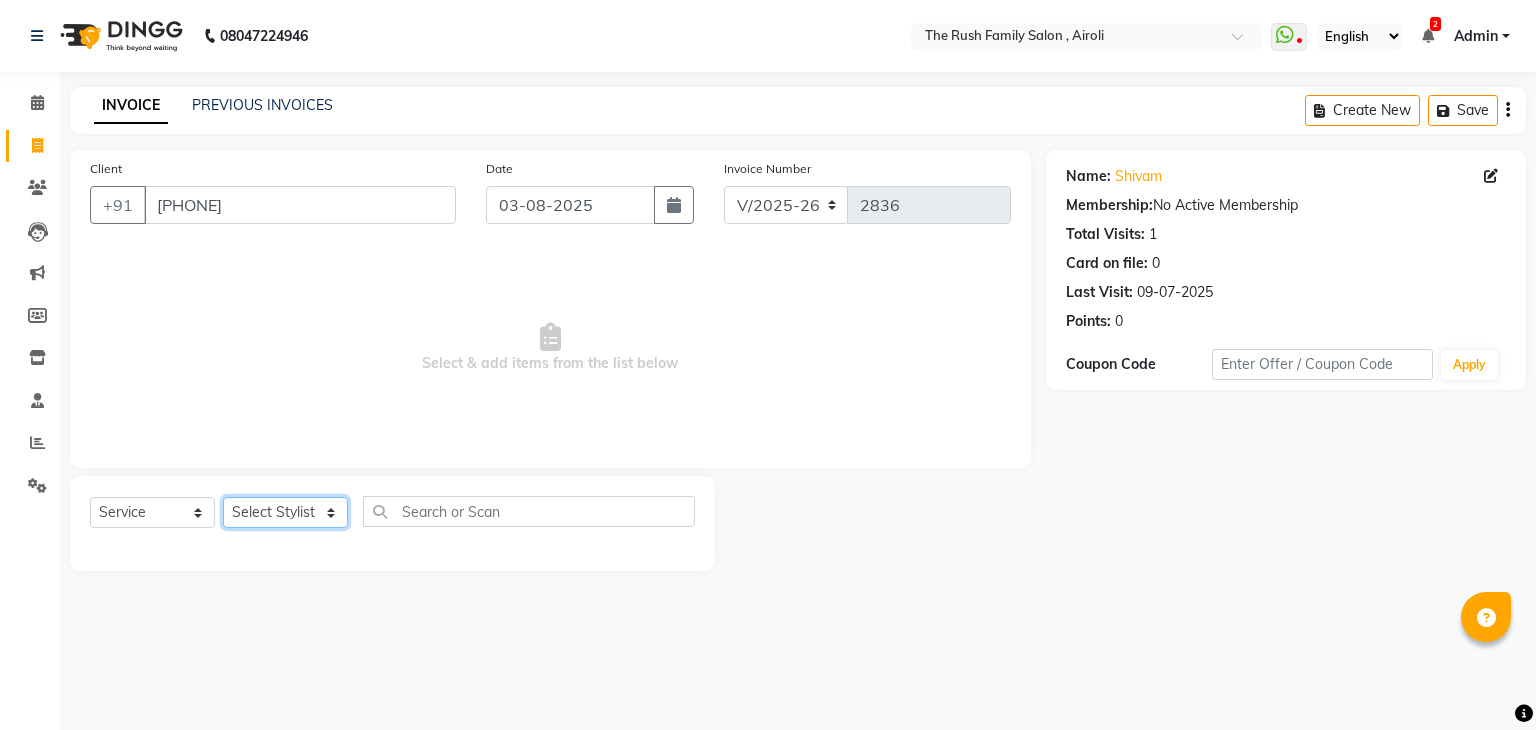 click on "Select Stylist Ajaz Alvira Danish Guddi Jayesh Josh  mumtaz Naeem Neha Riya    Rush Swati" 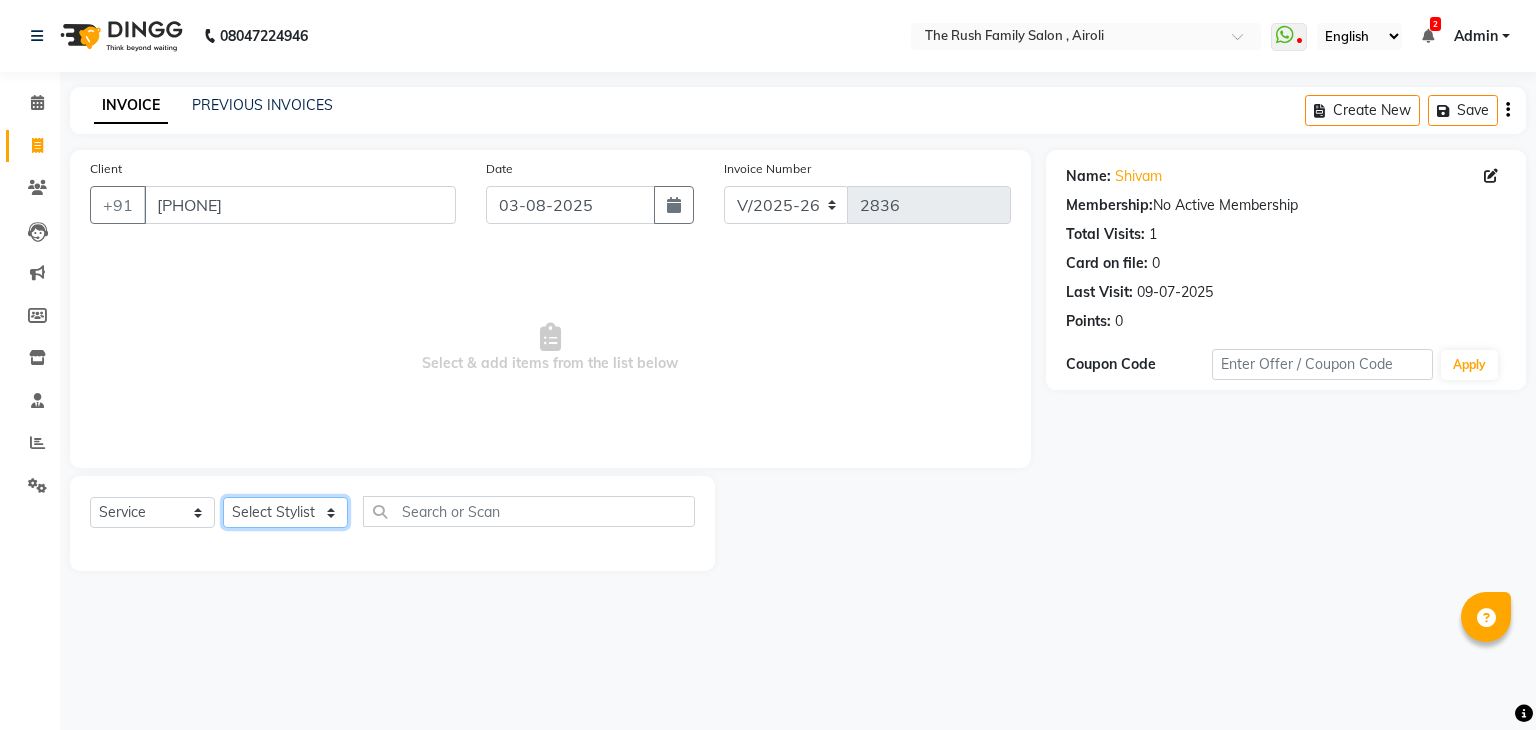 select on "87642" 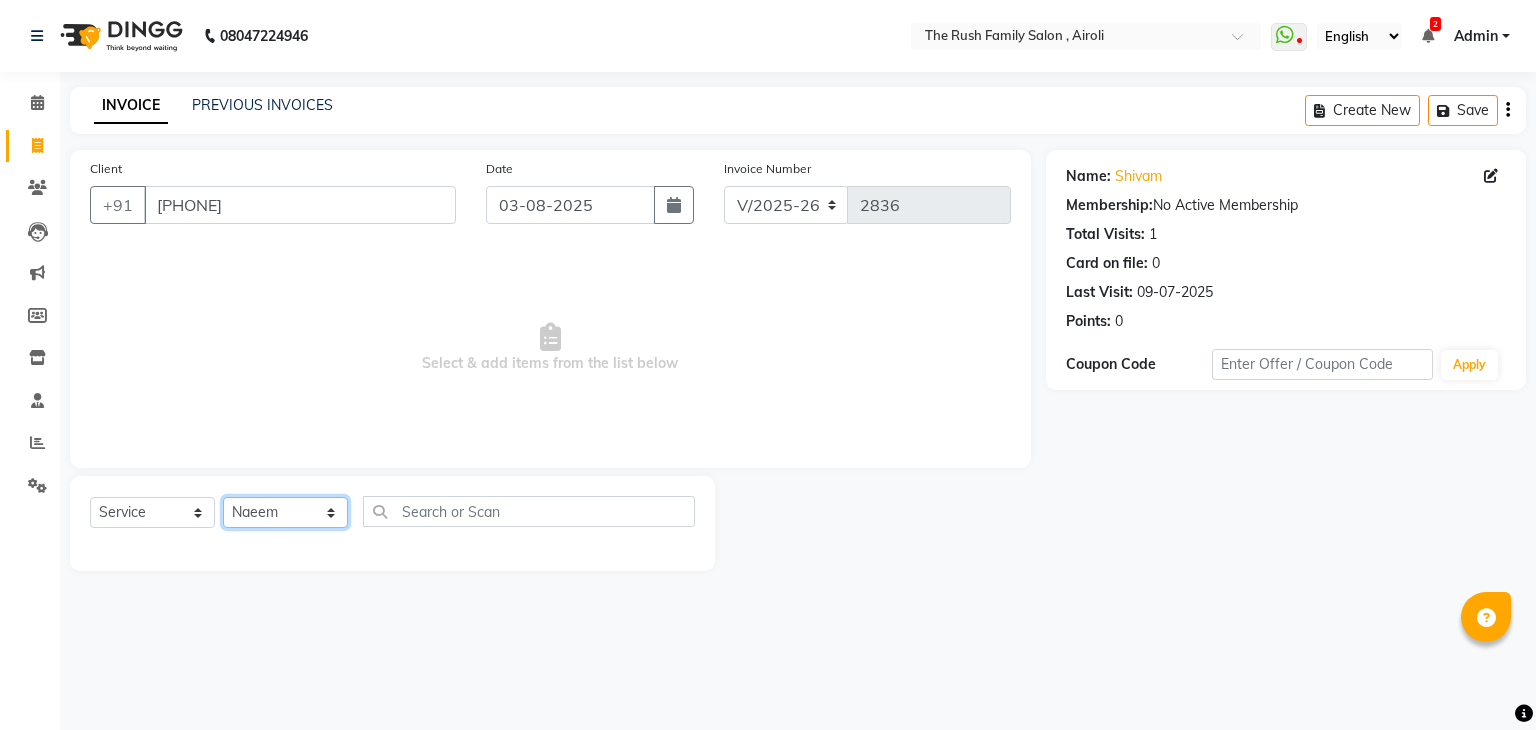 click on "Select Stylist Ajaz Alvira Danish Guddi Jayesh Josh  mumtaz Naeem Neha Riya    Rush Swati" 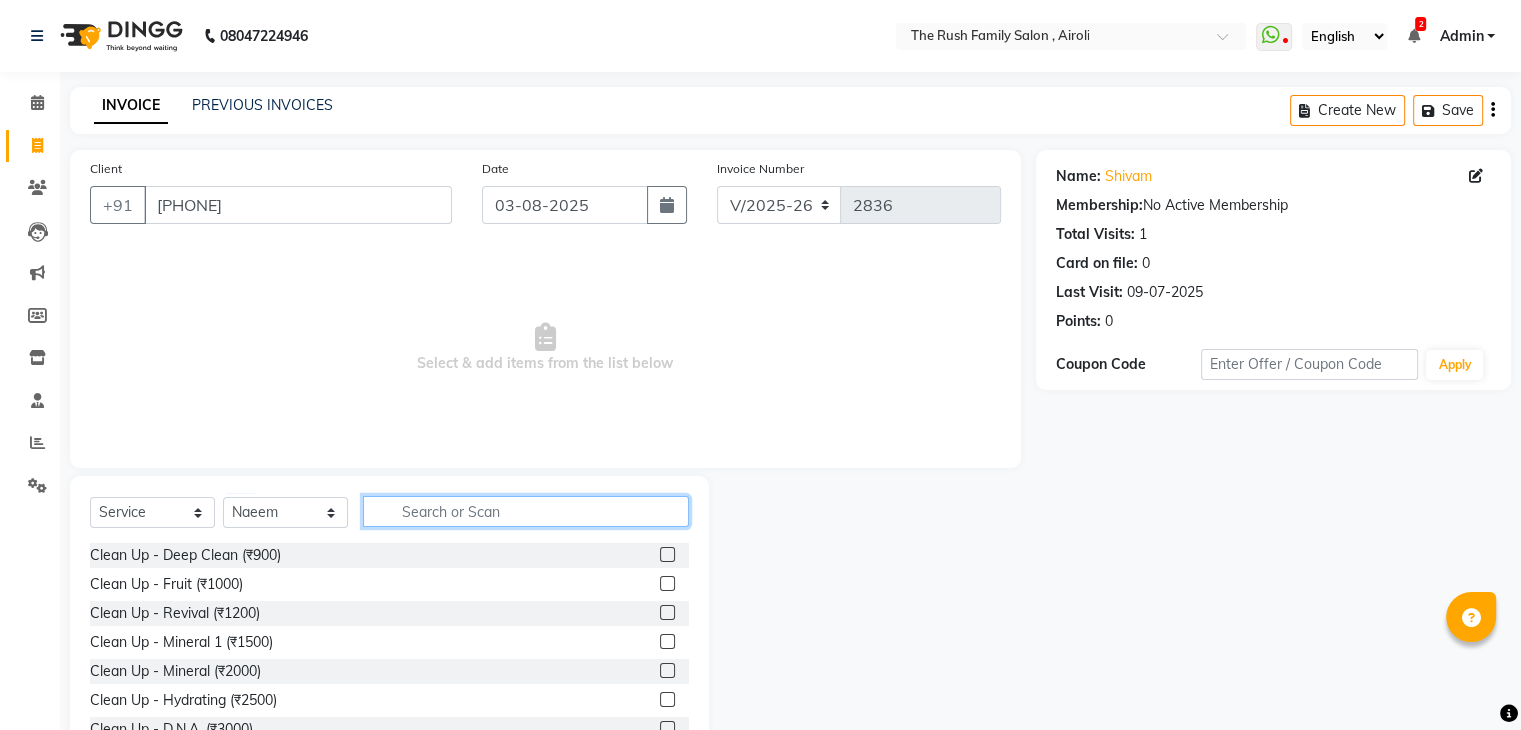 click 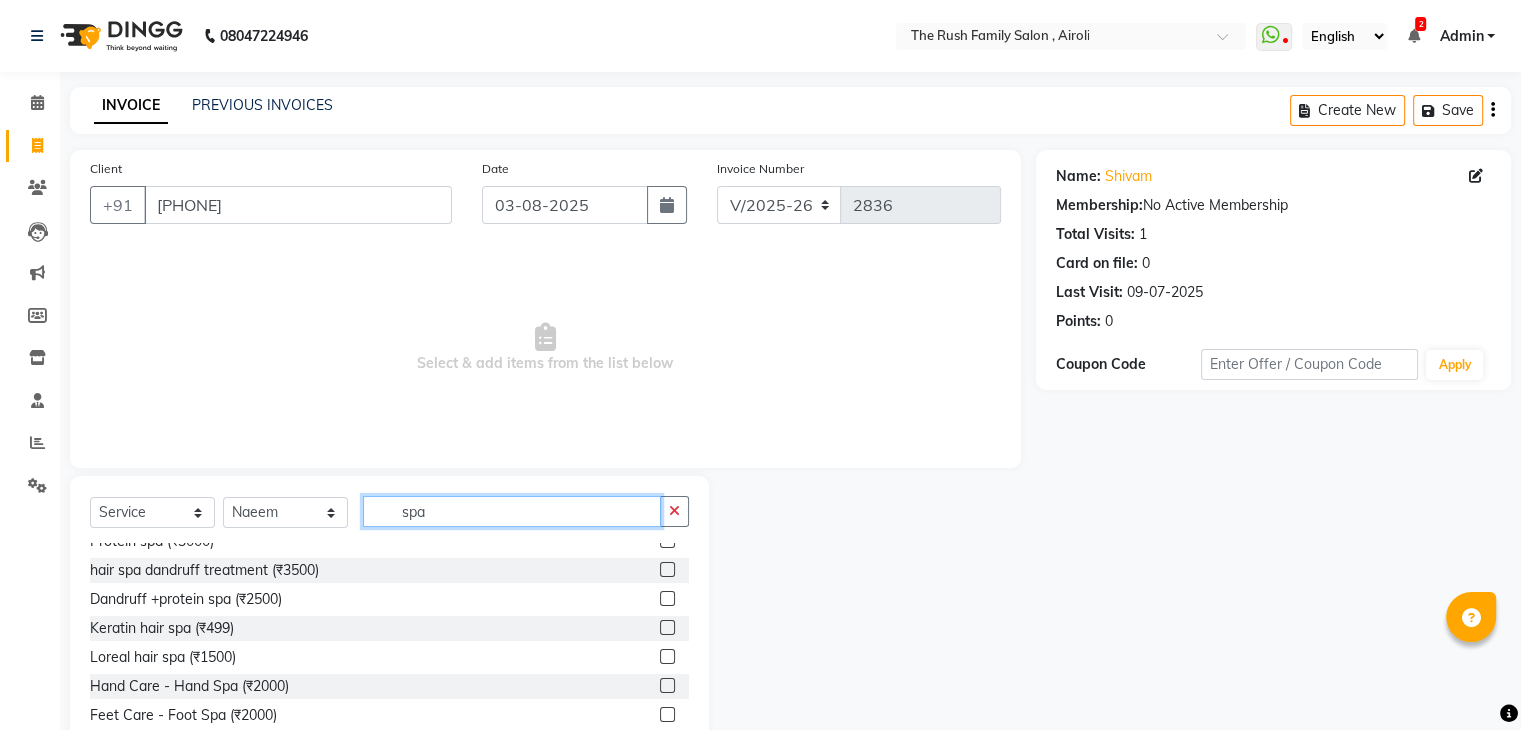 scroll, scrollTop: 160, scrollLeft: 0, axis: vertical 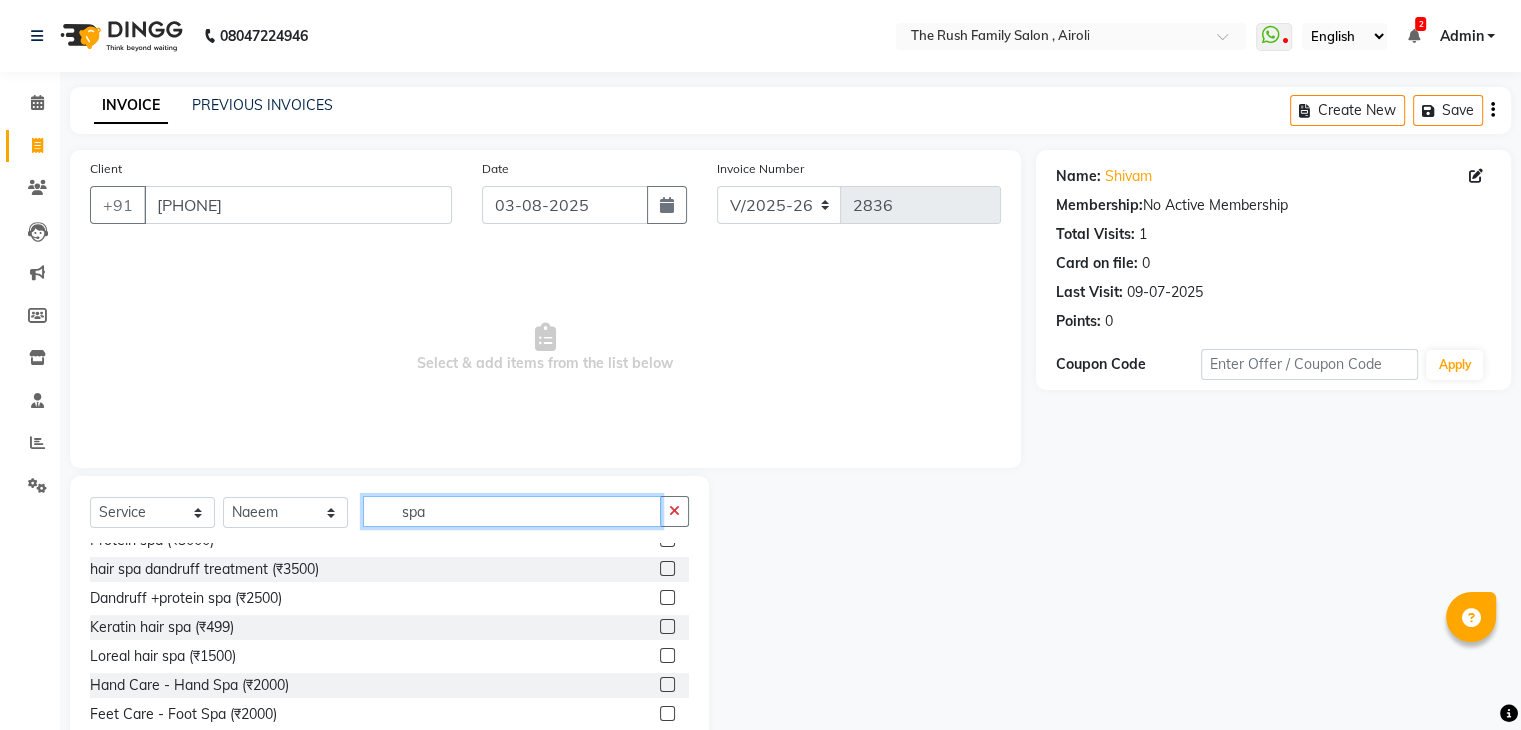 type on "spa" 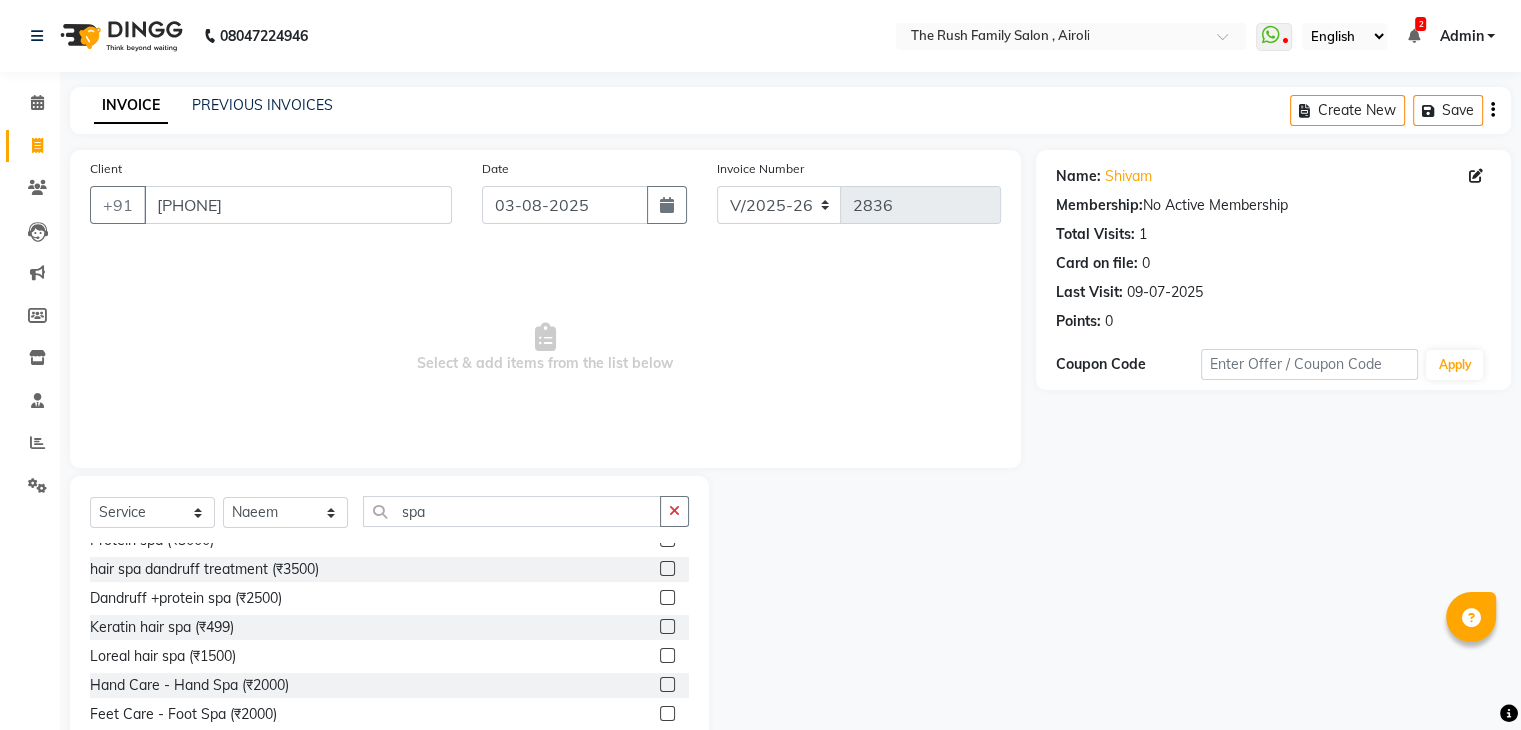 click 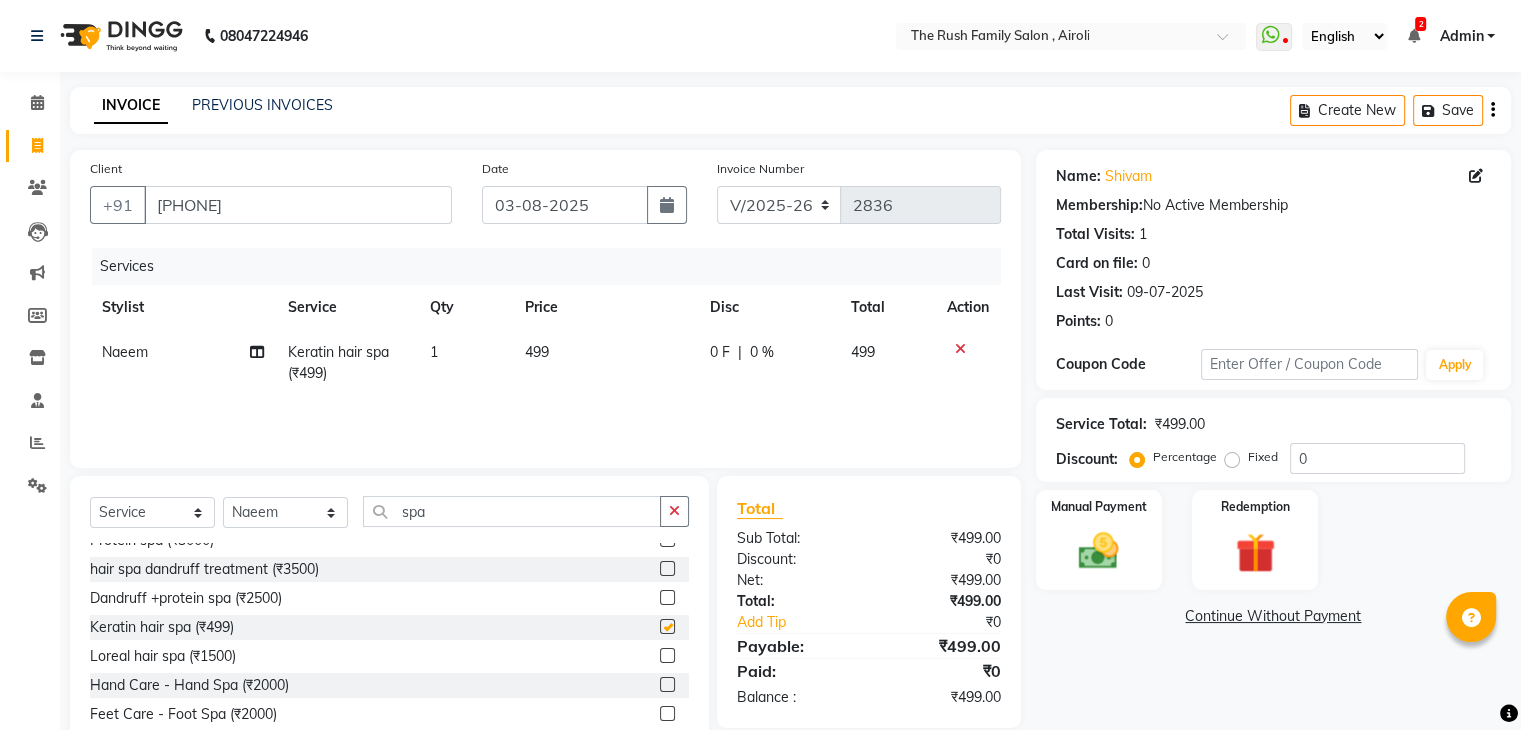 checkbox on "false" 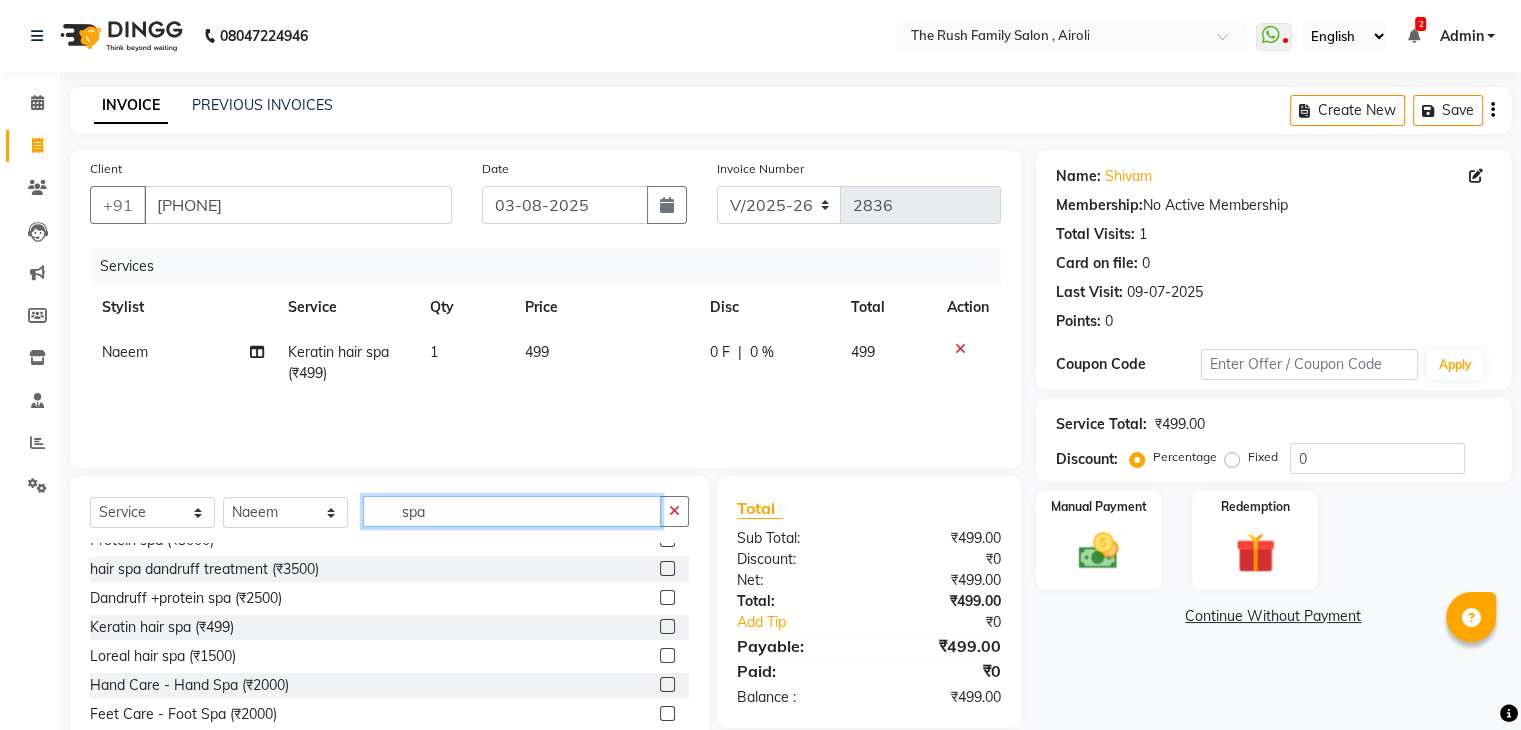 click on "spa" 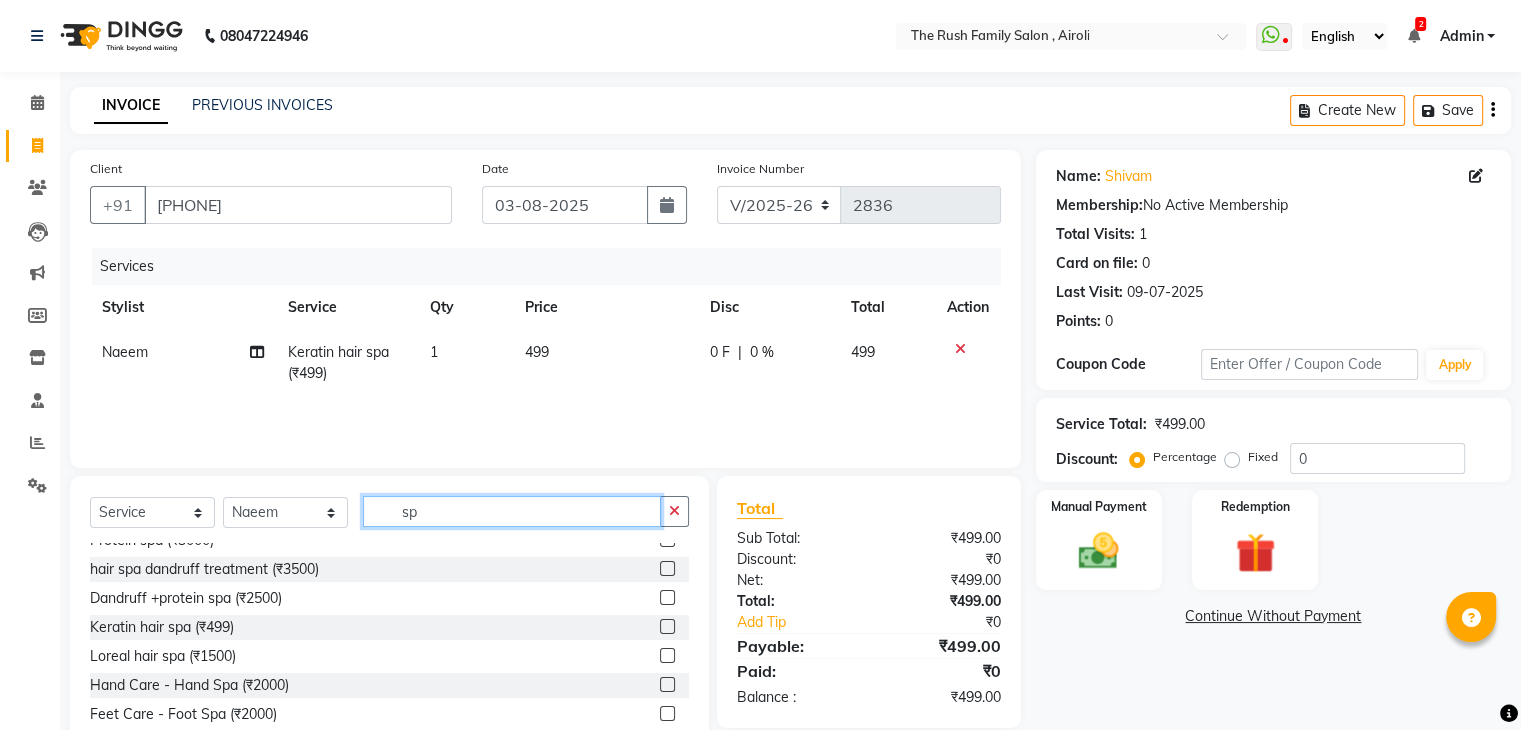 type on "s" 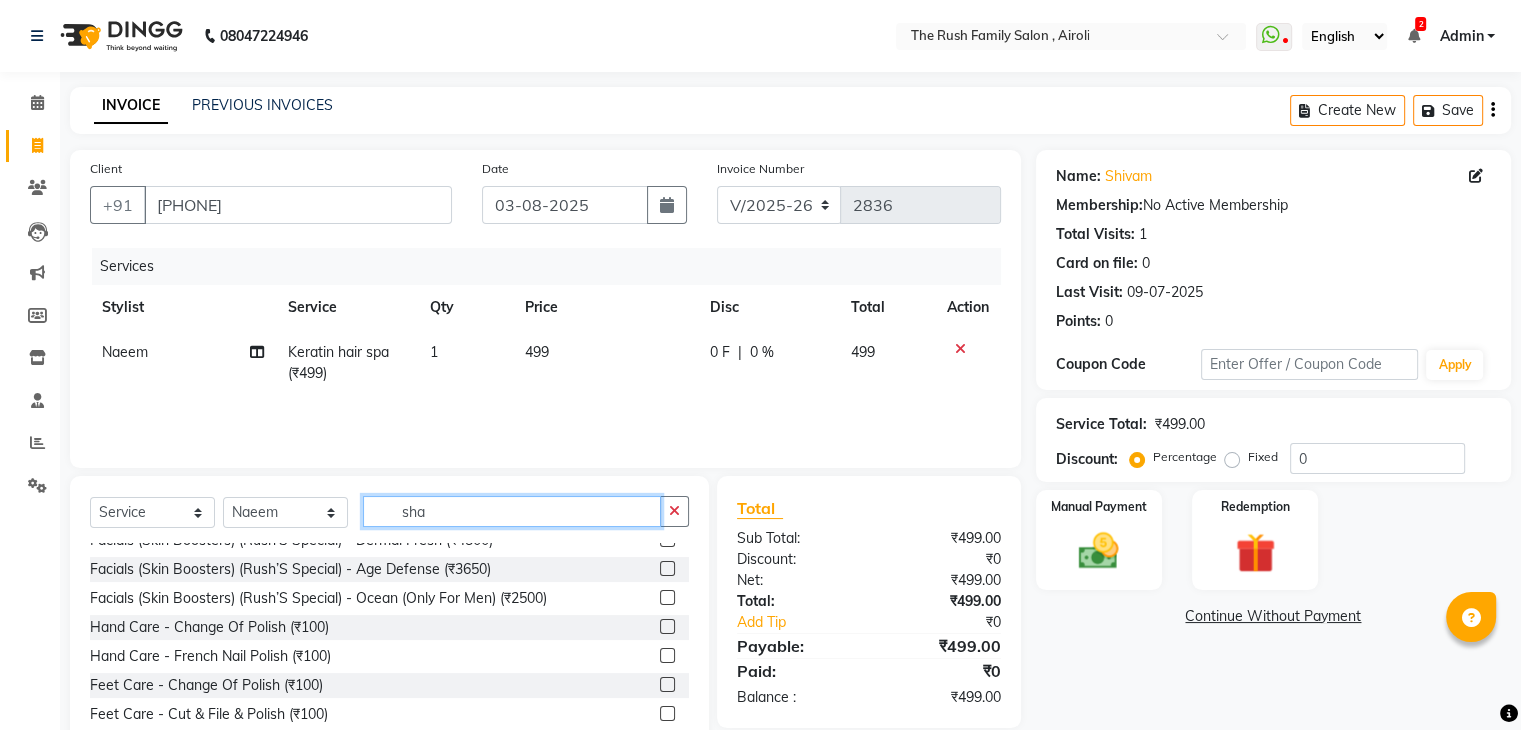 scroll, scrollTop: 0, scrollLeft: 0, axis: both 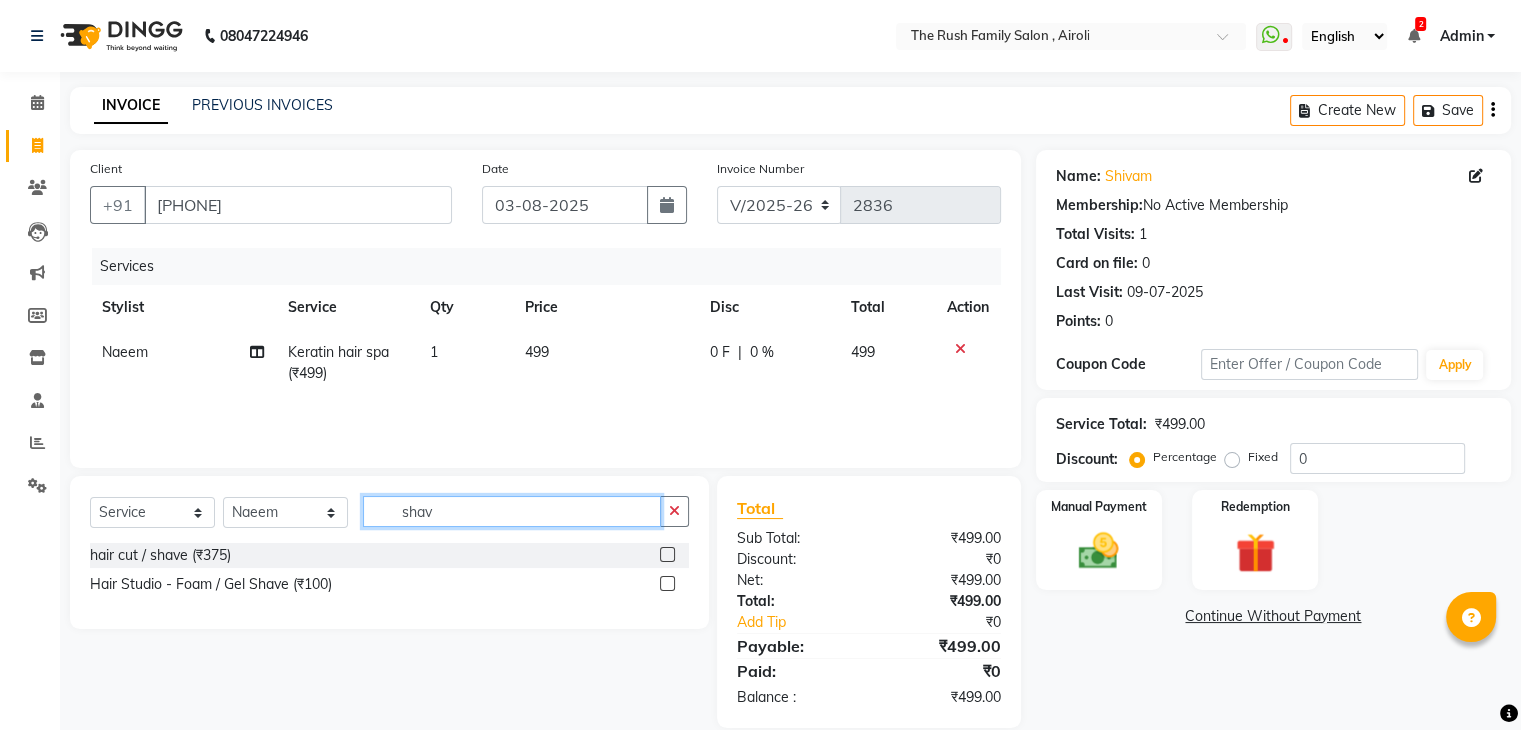 type on "shav" 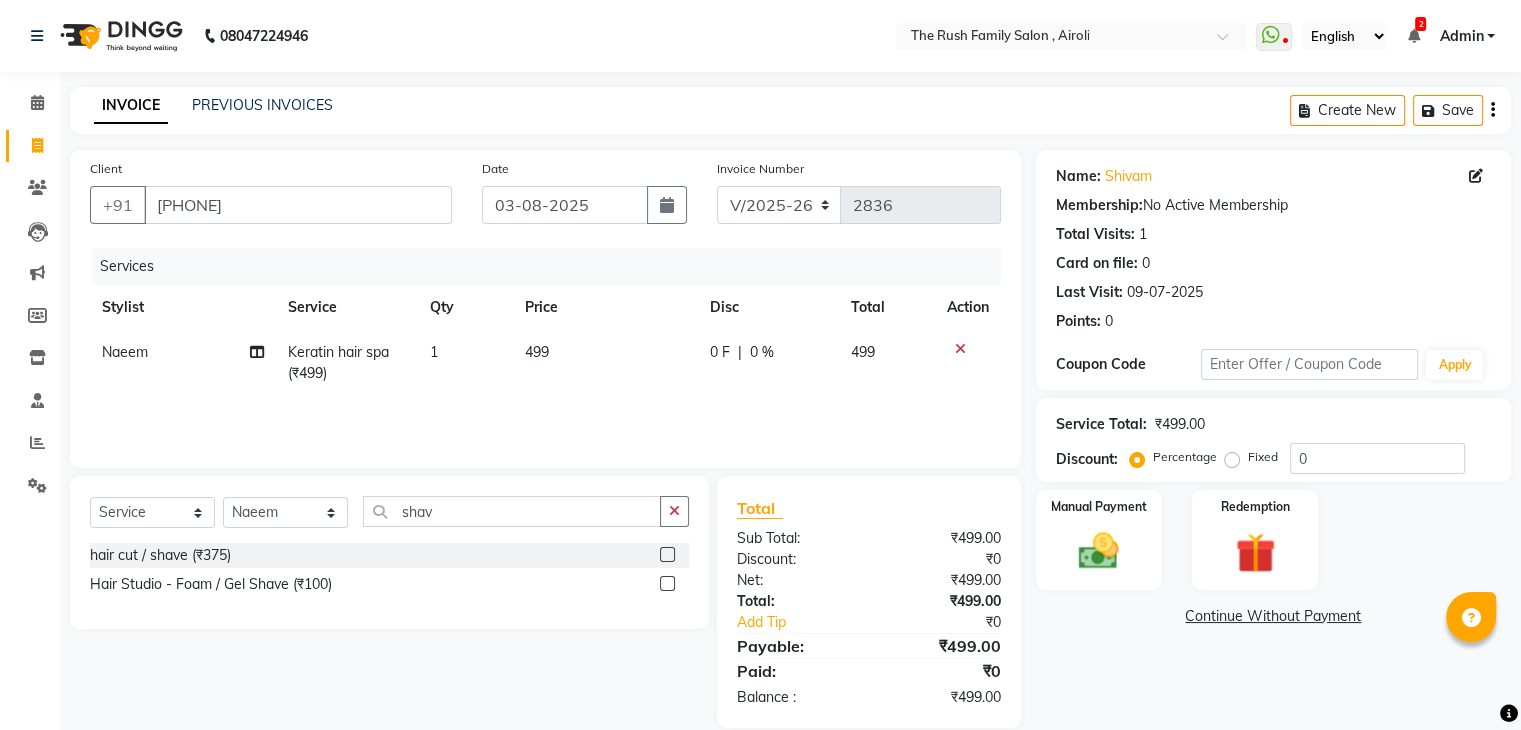 click 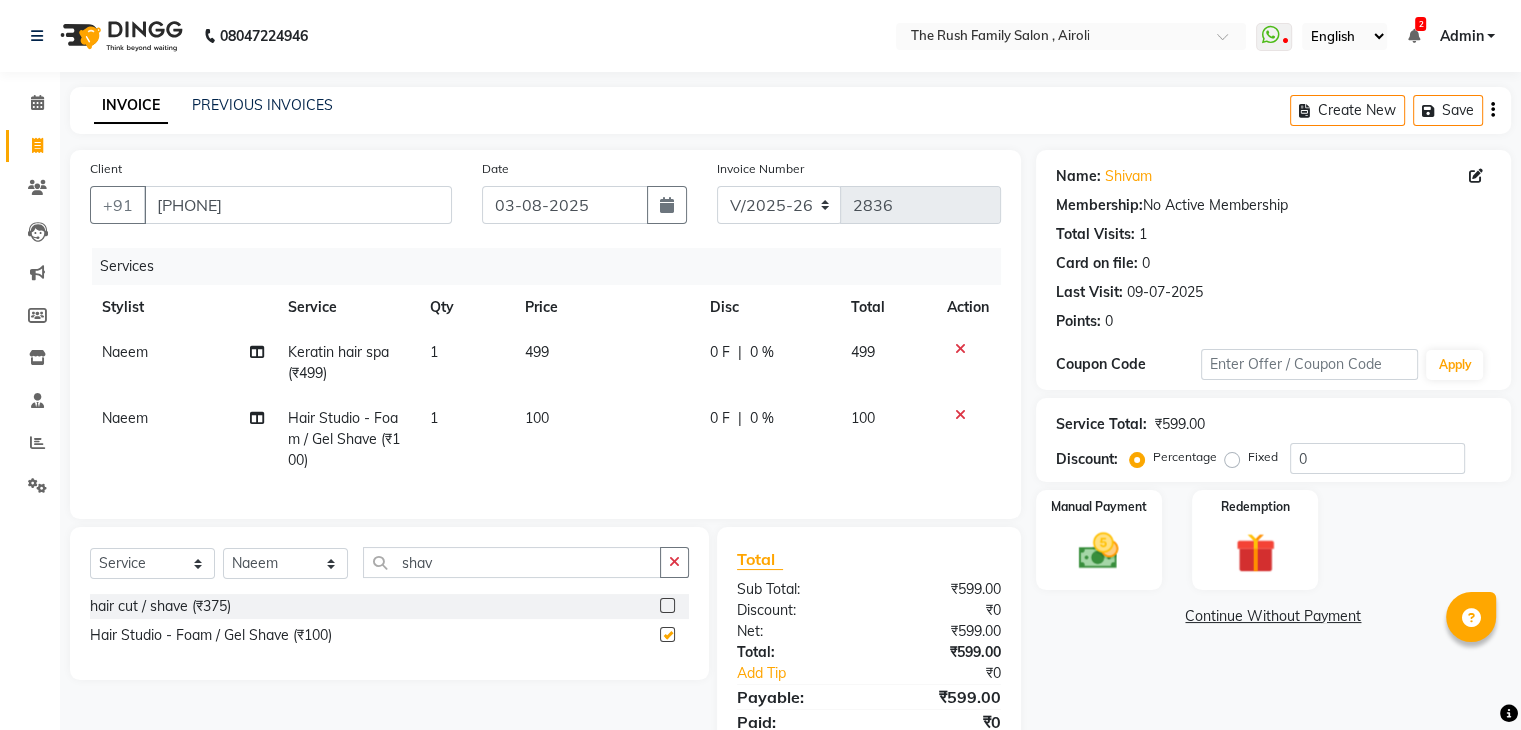 checkbox on "false" 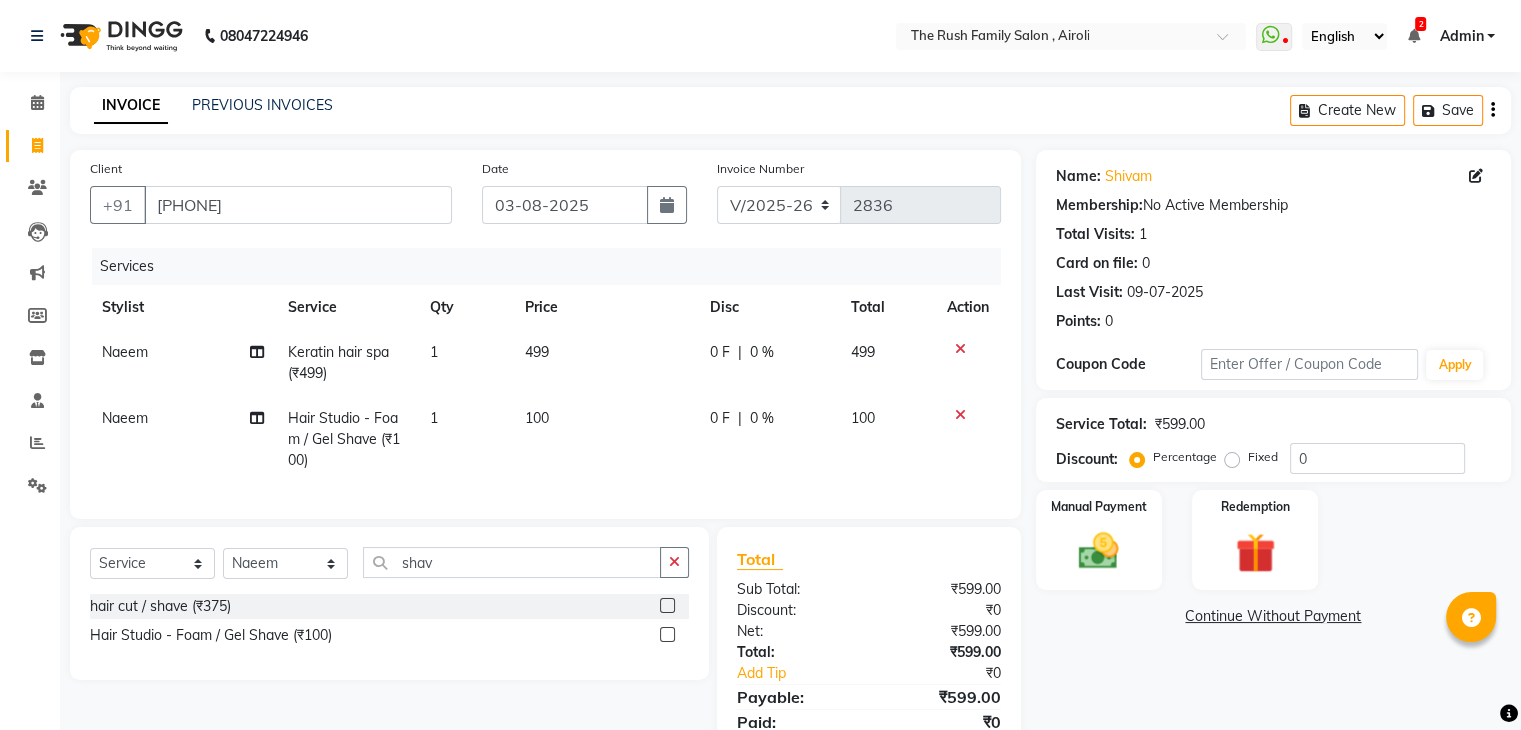 click on "499" 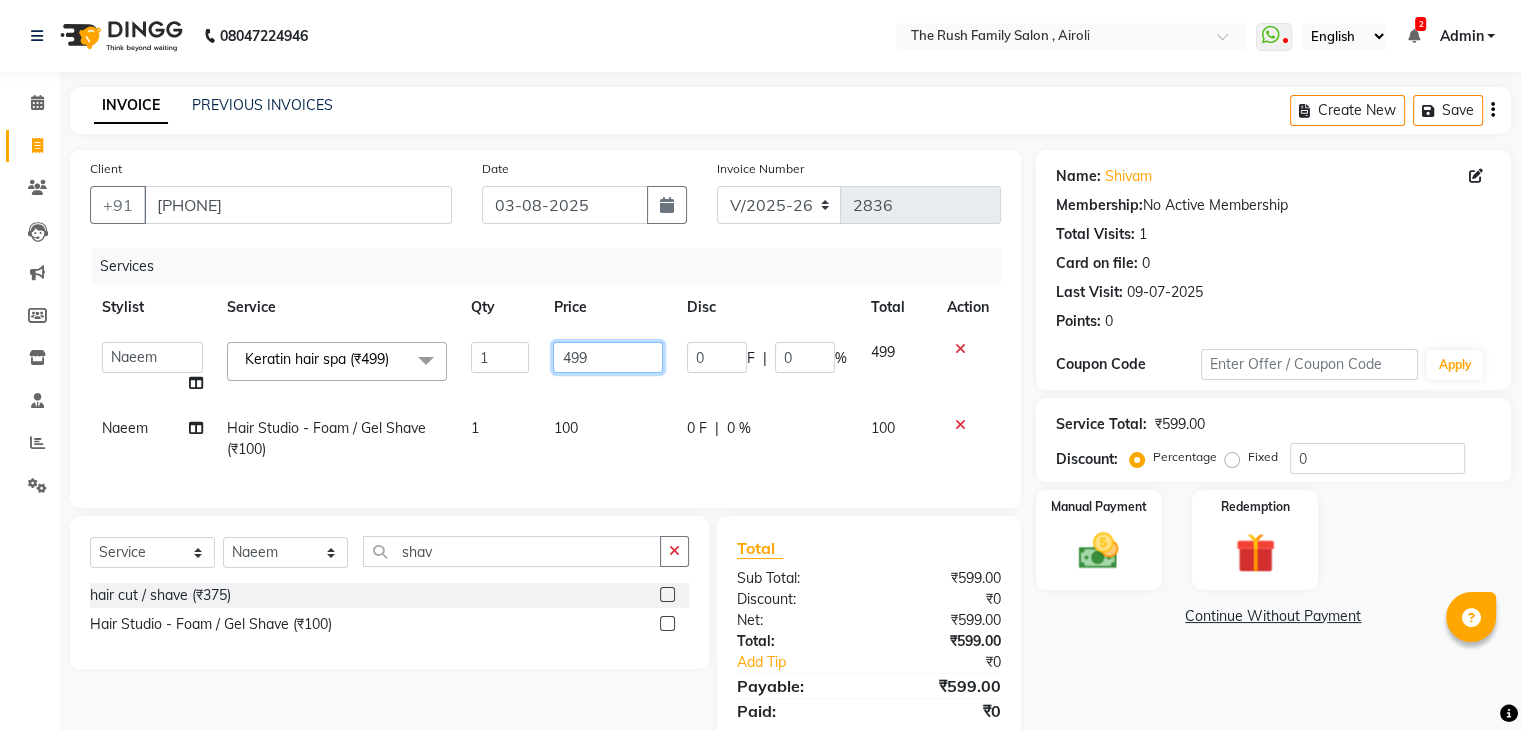 click on "499" 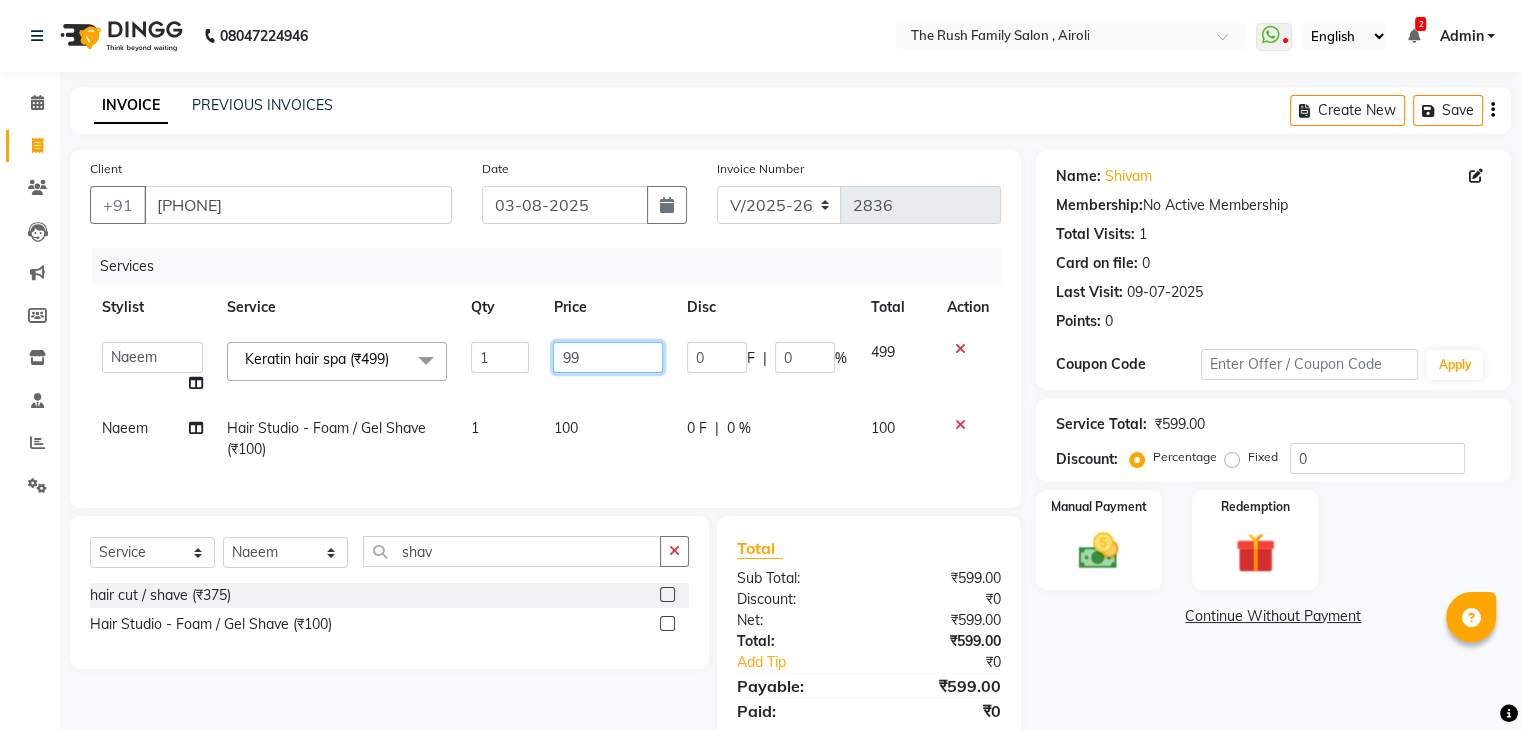 click on "99" 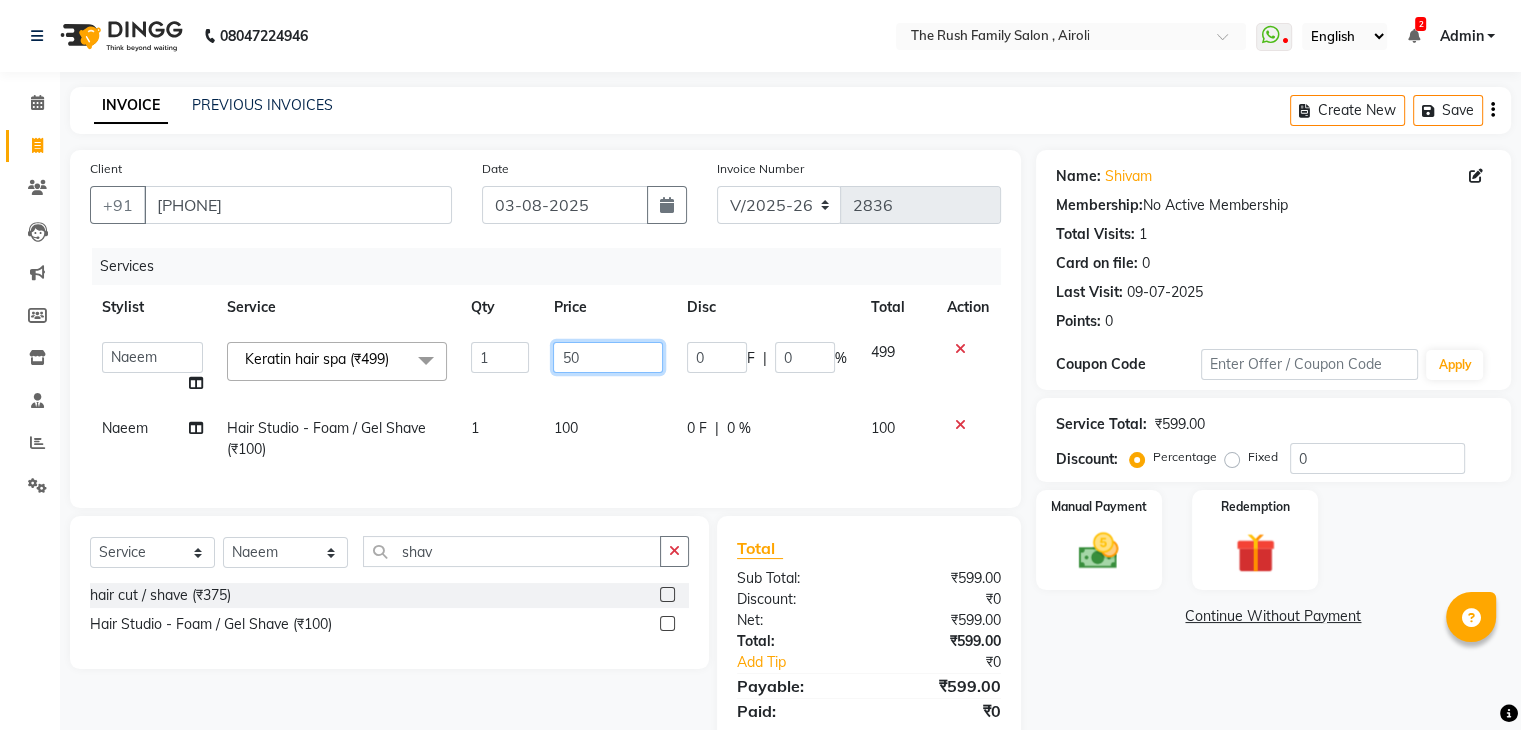 type on "500" 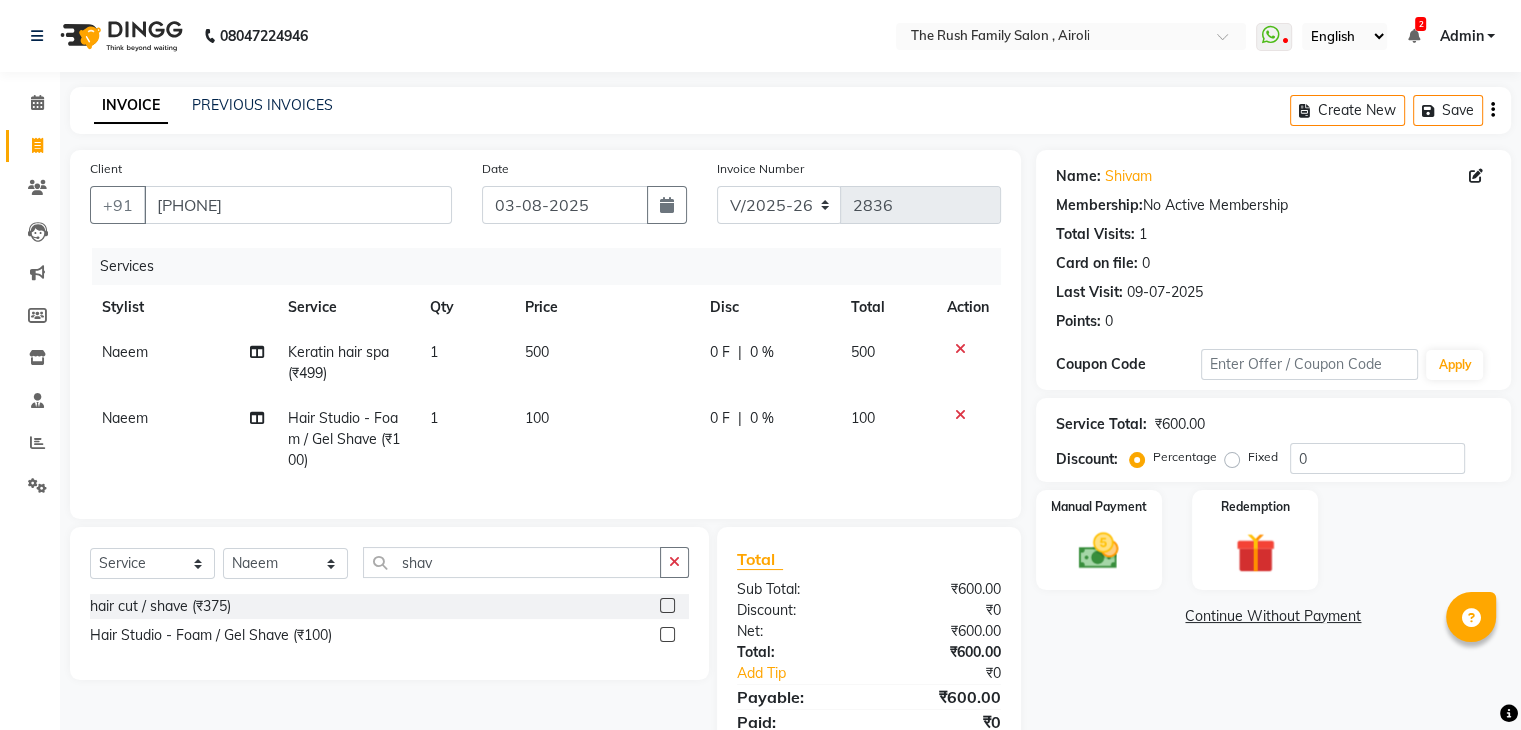 click on "500" 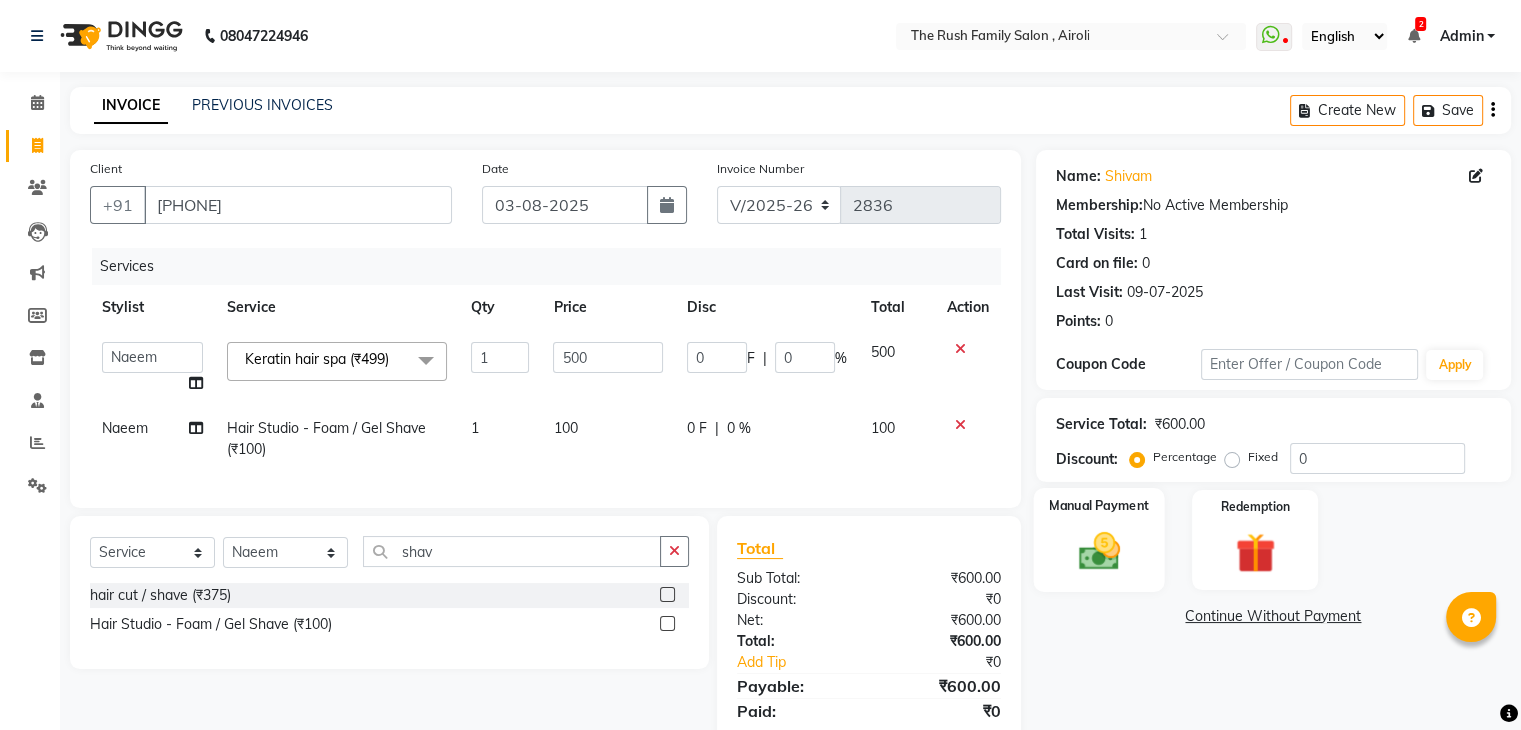 click 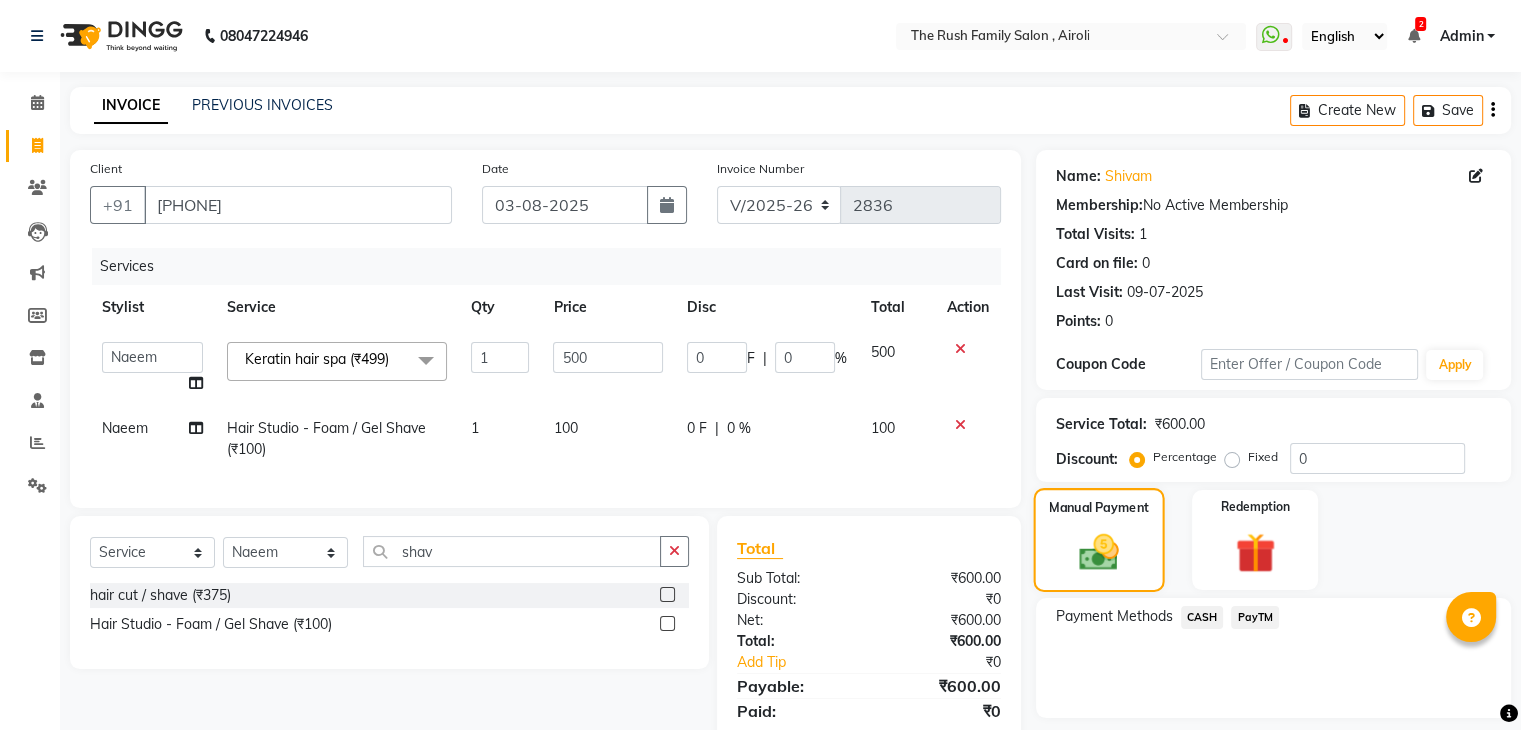 scroll, scrollTop: 84, scrollLeft: 0, axis: vertical 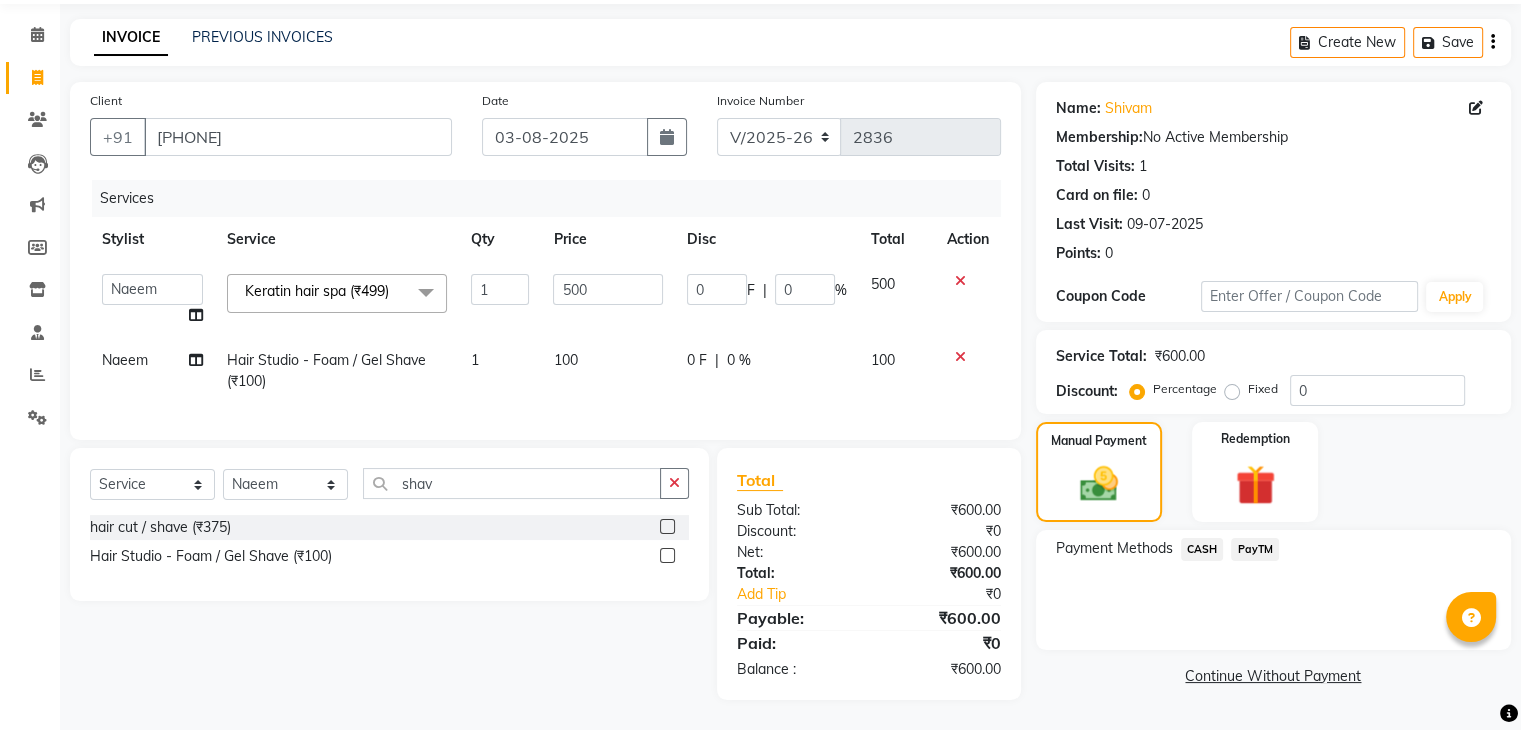 click on "PayTM" 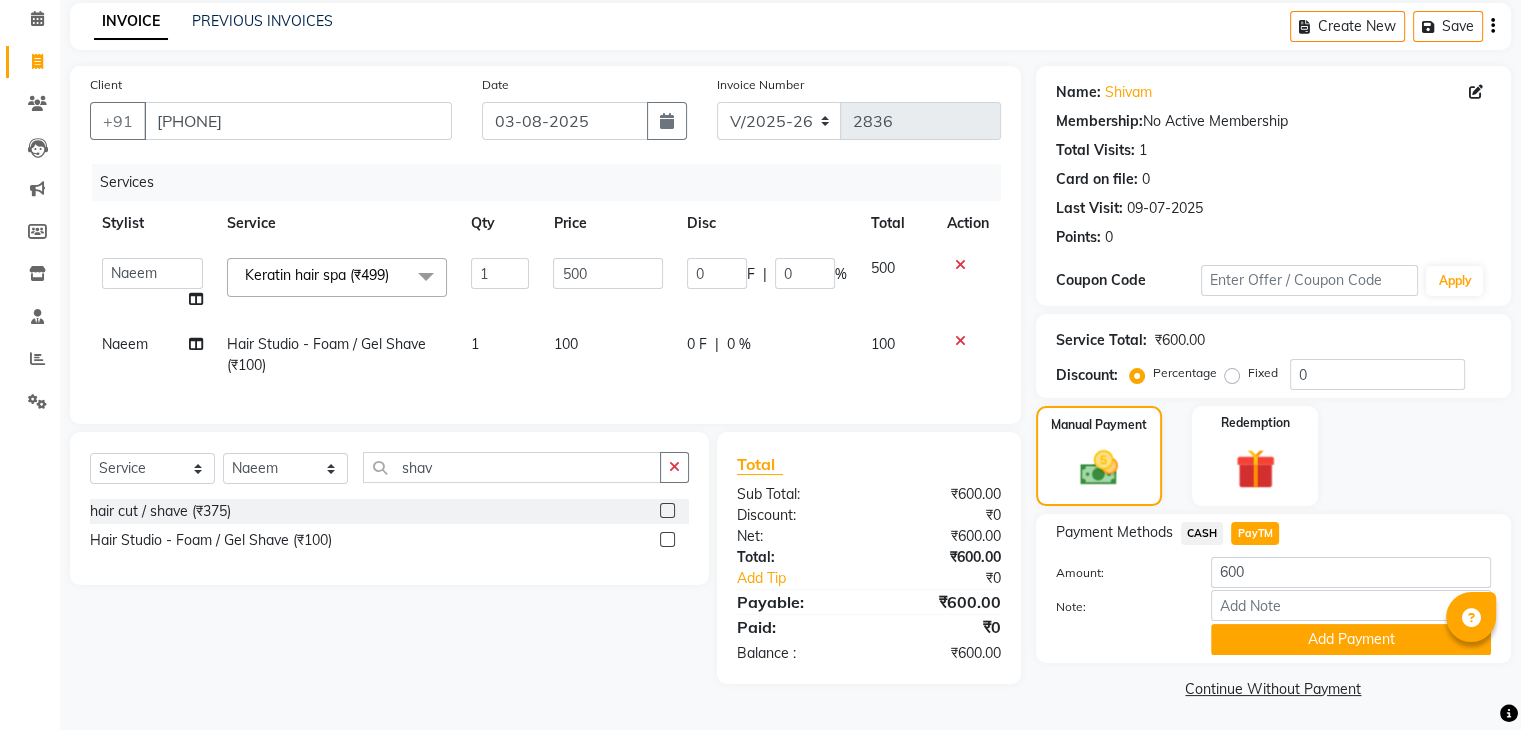 scroll, scrollTop: 89, scrollLeft: 0, axis: vertical 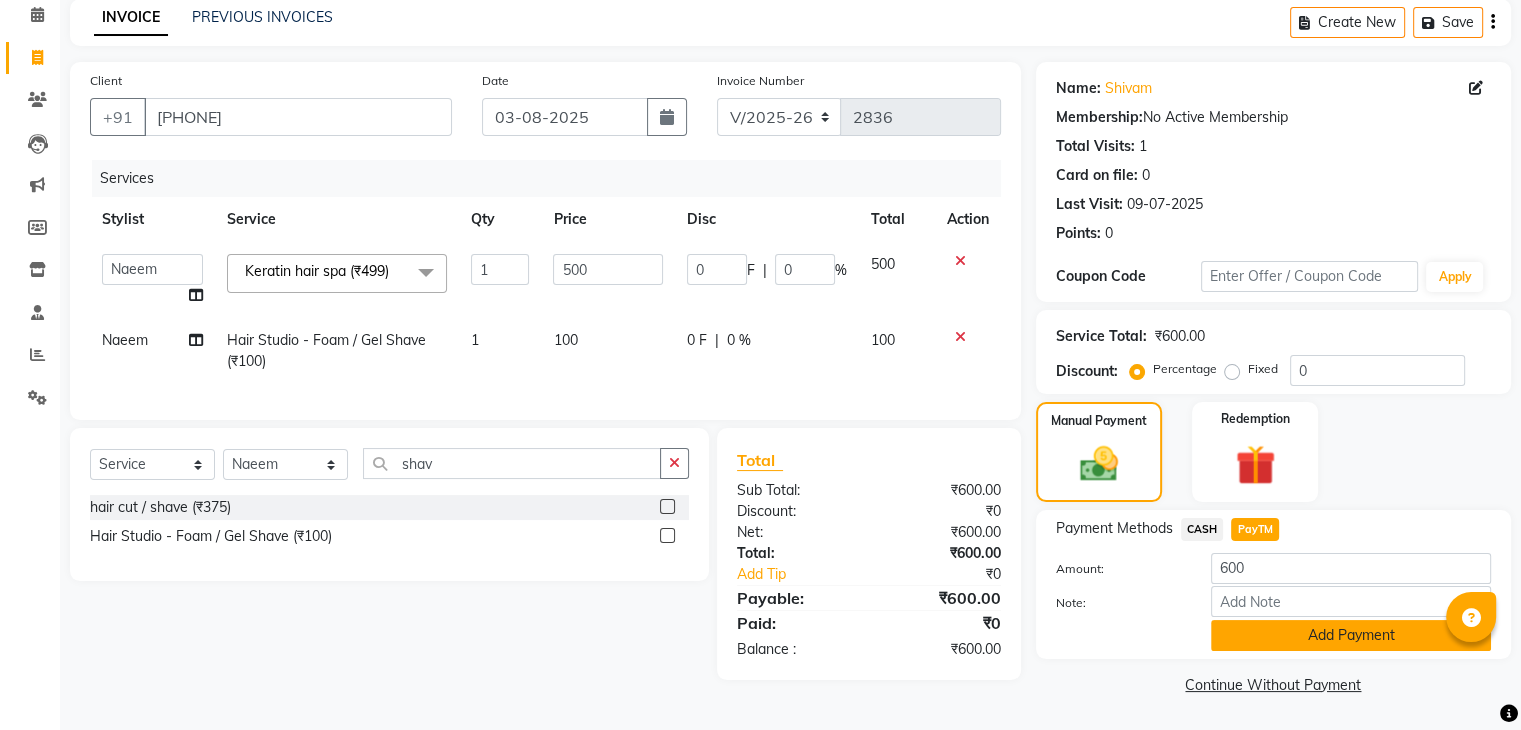 click on "Add Payment" 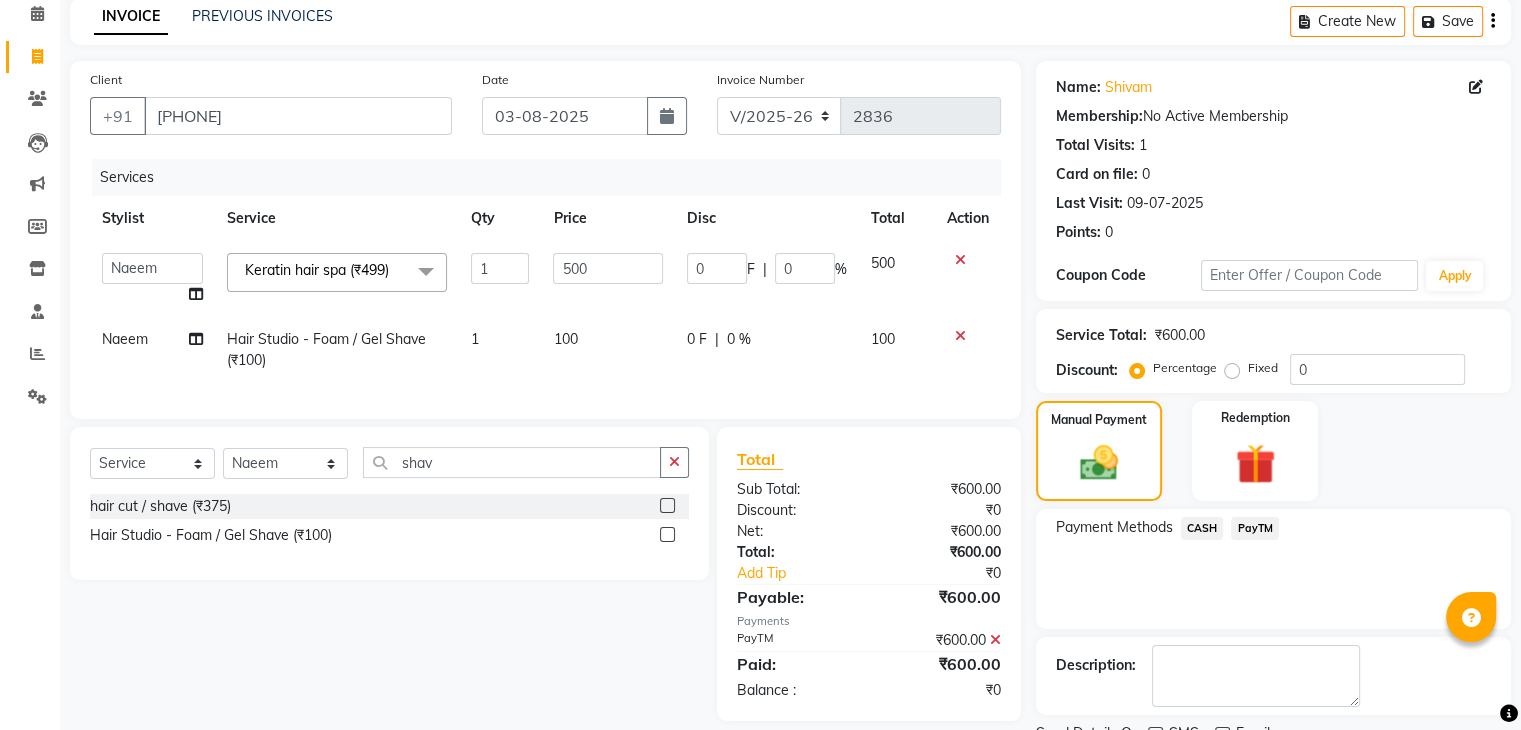 scroll, scrollTop: 171, scrollLeft: 0, axis: vertical 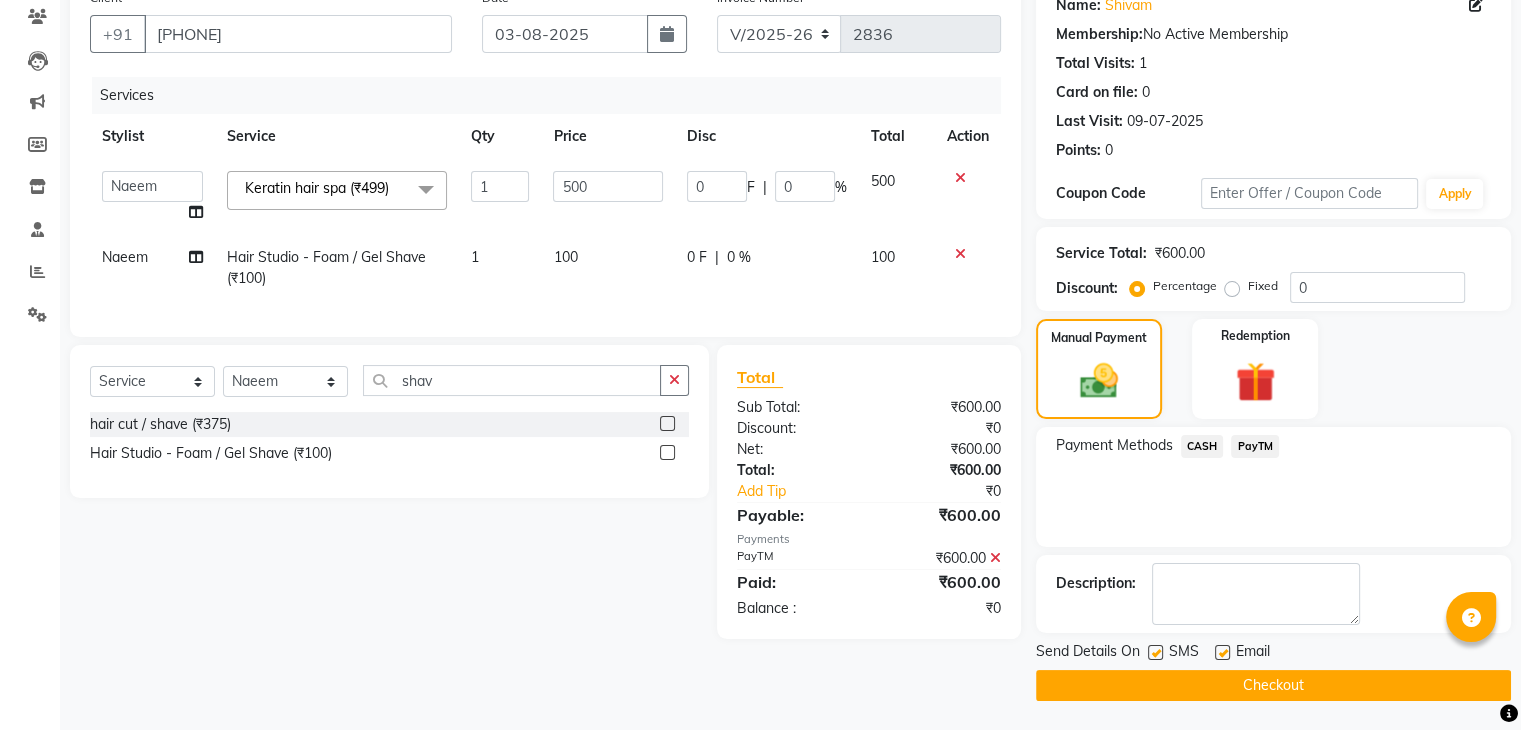 click 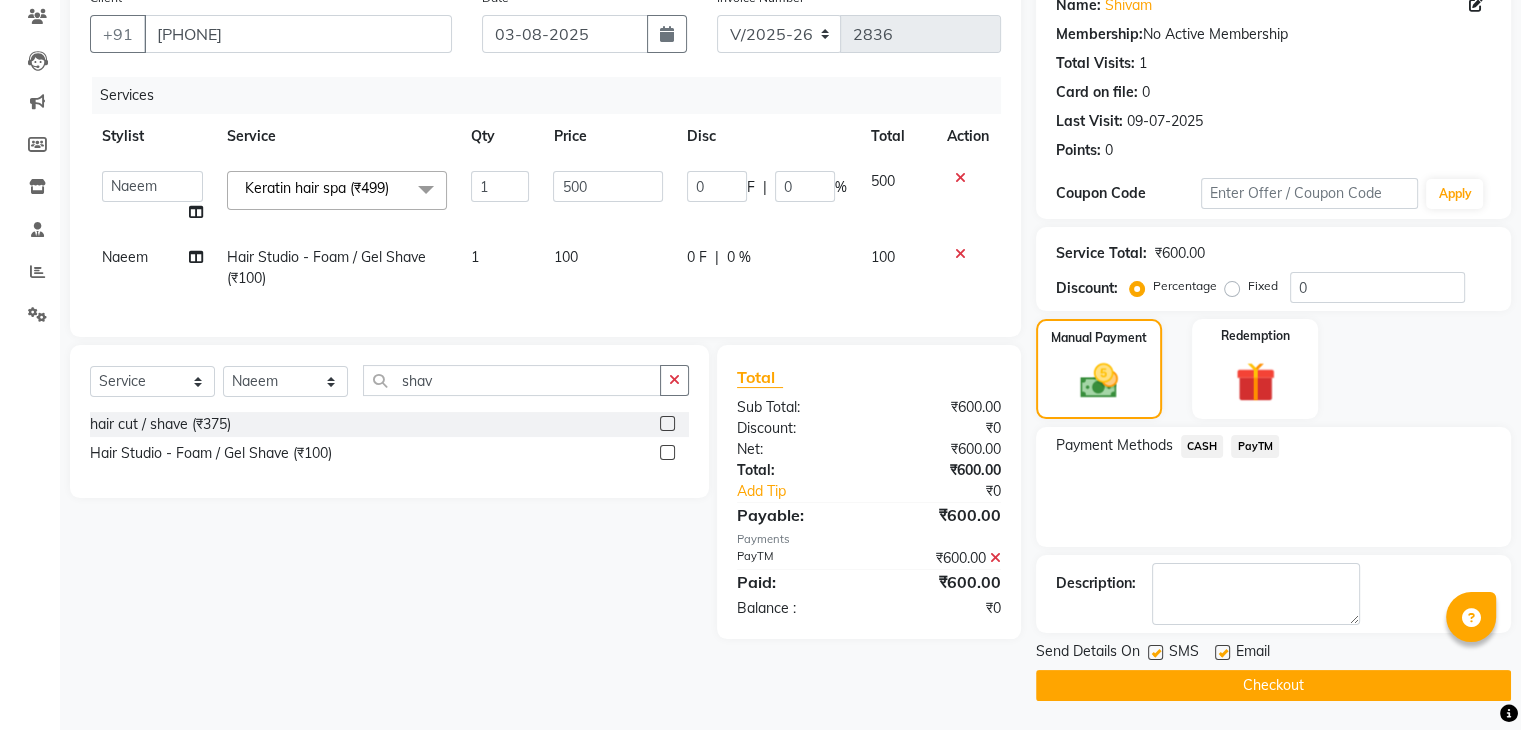 click at bounding box center (1154, 653) 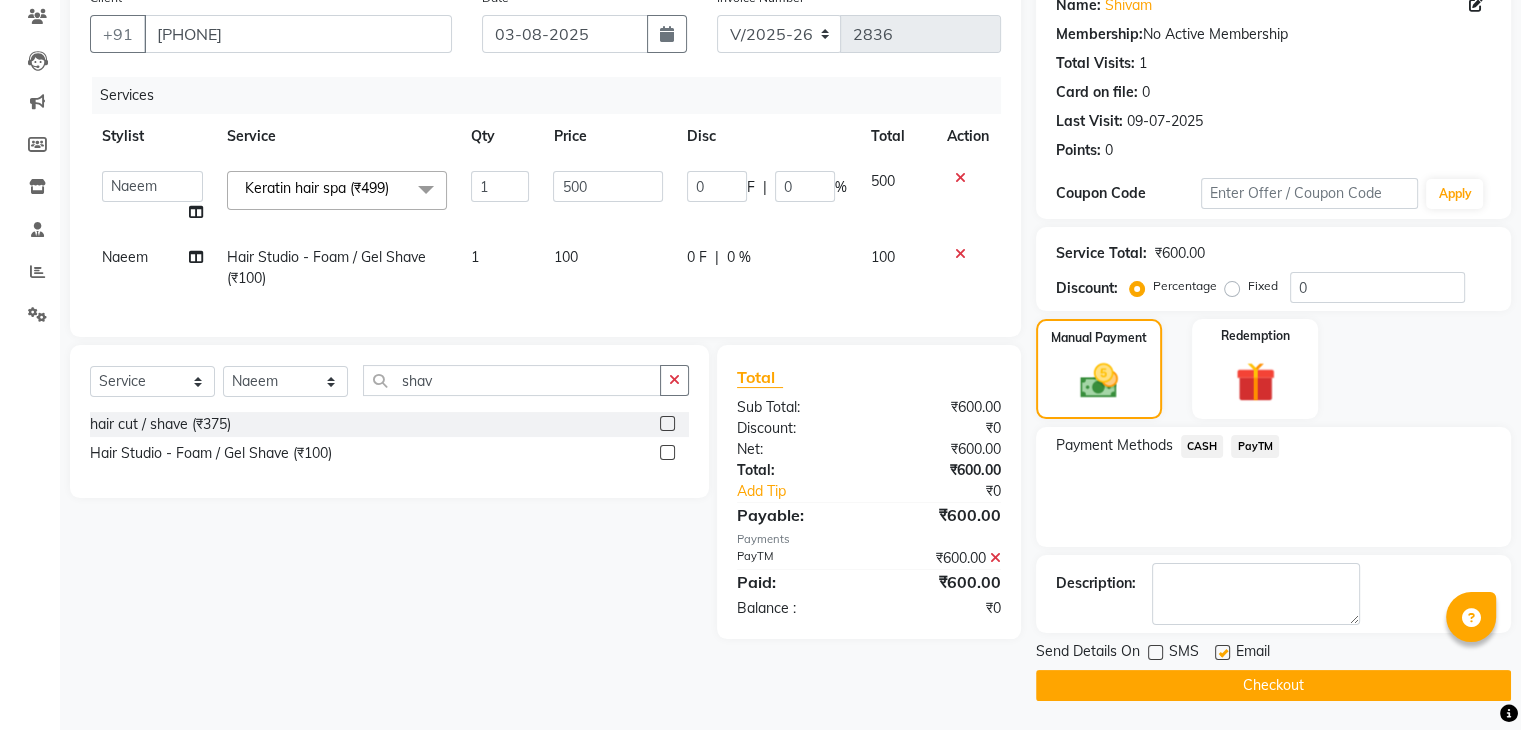 click 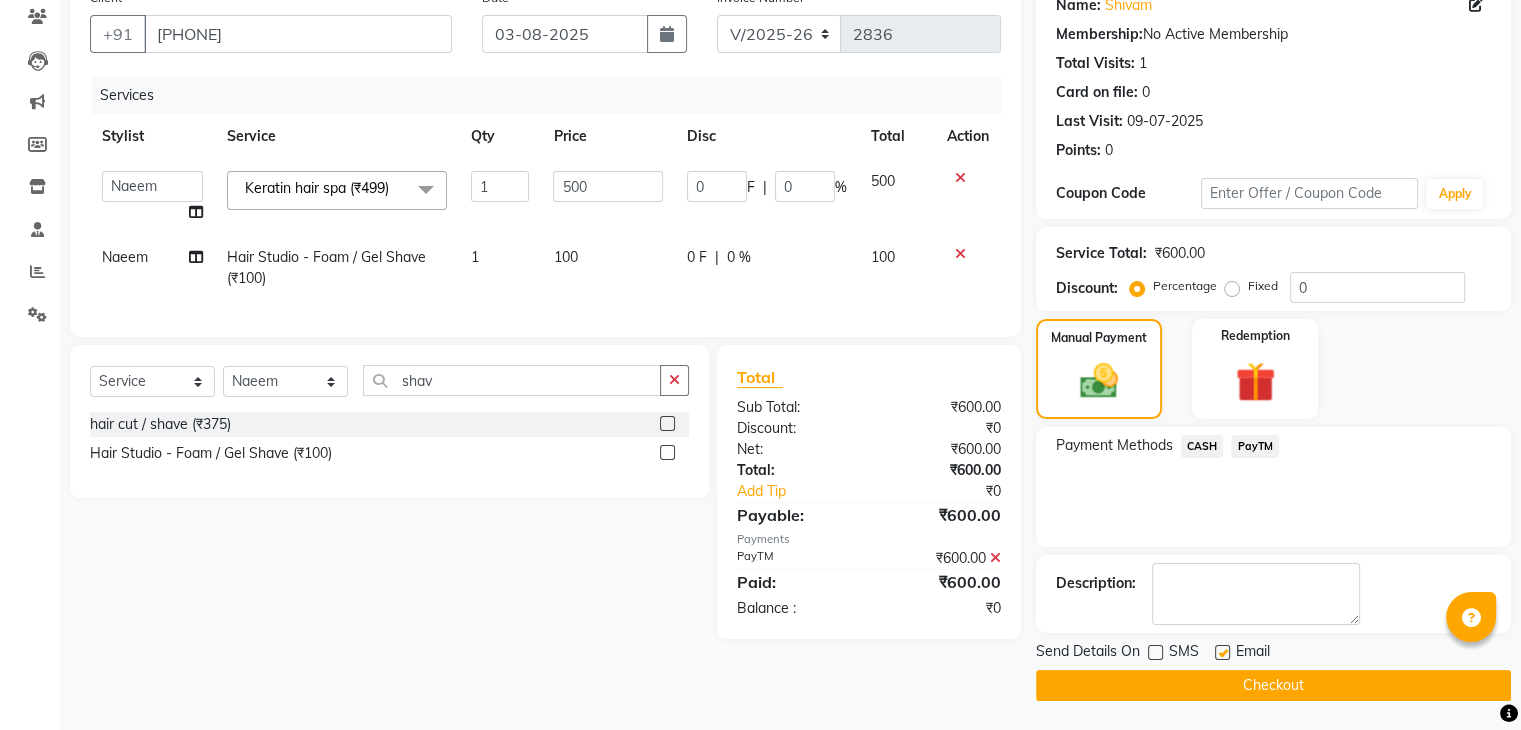 click at bounding box center [1221, 653] 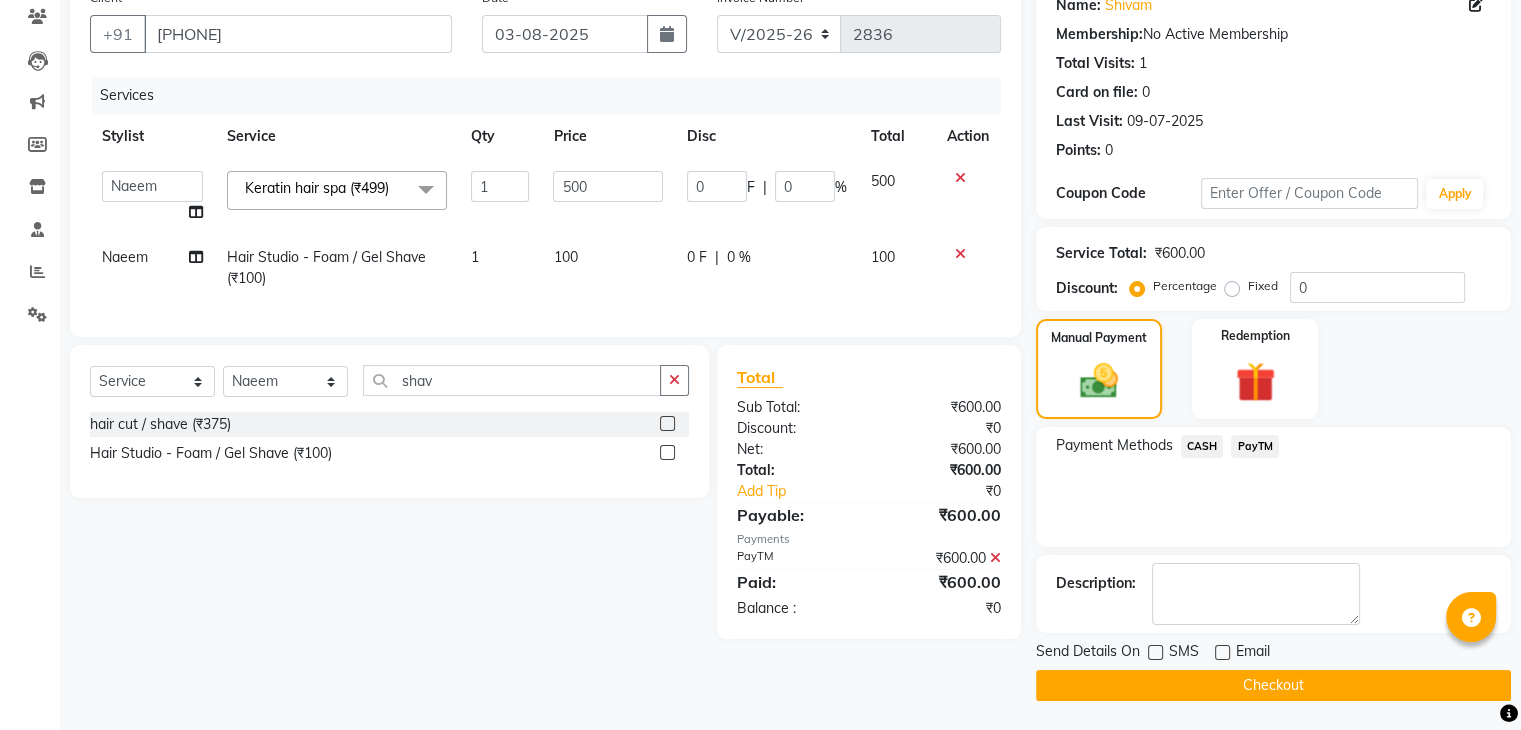 click on "Checkout" 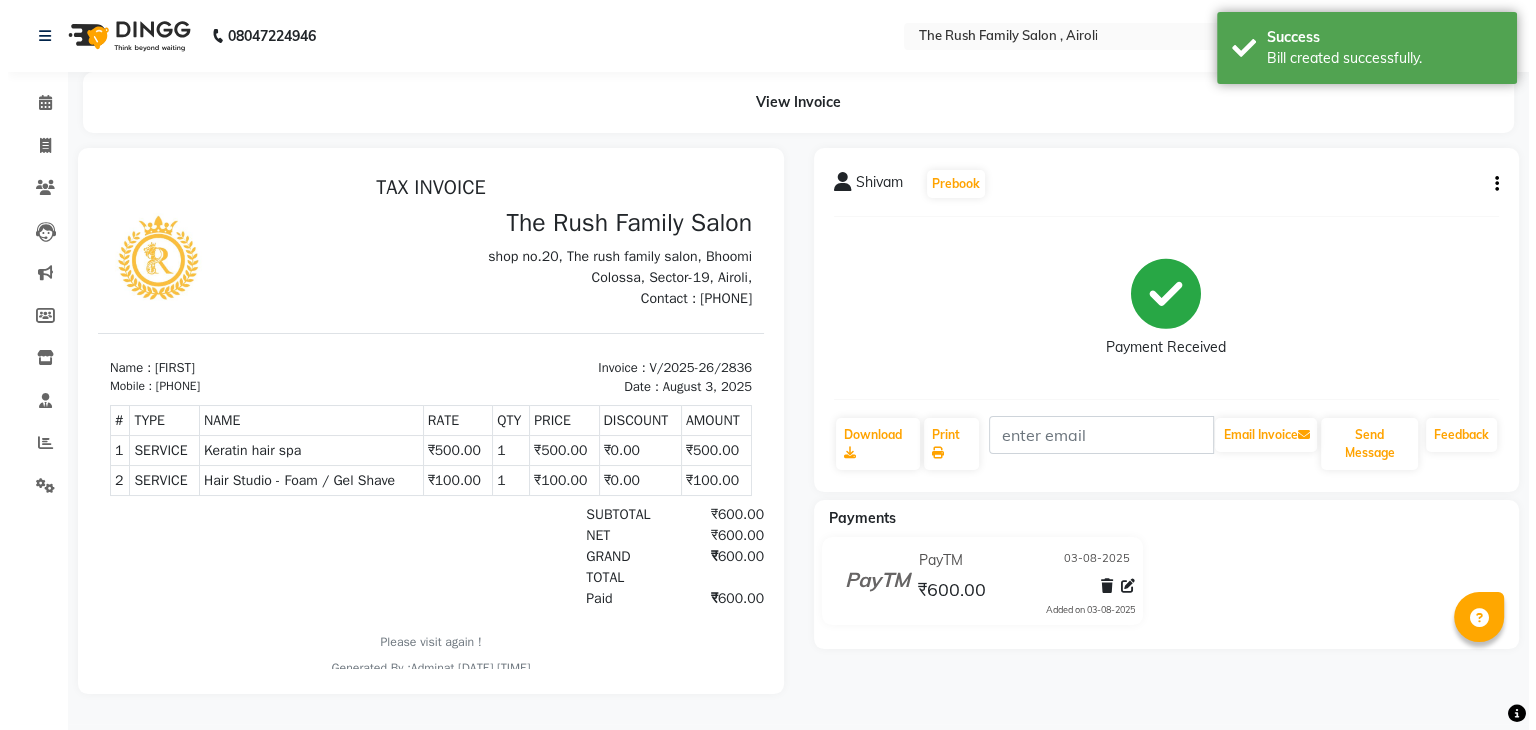 scroll, scrollTop: 0, scrollLeft: 0, axis: both 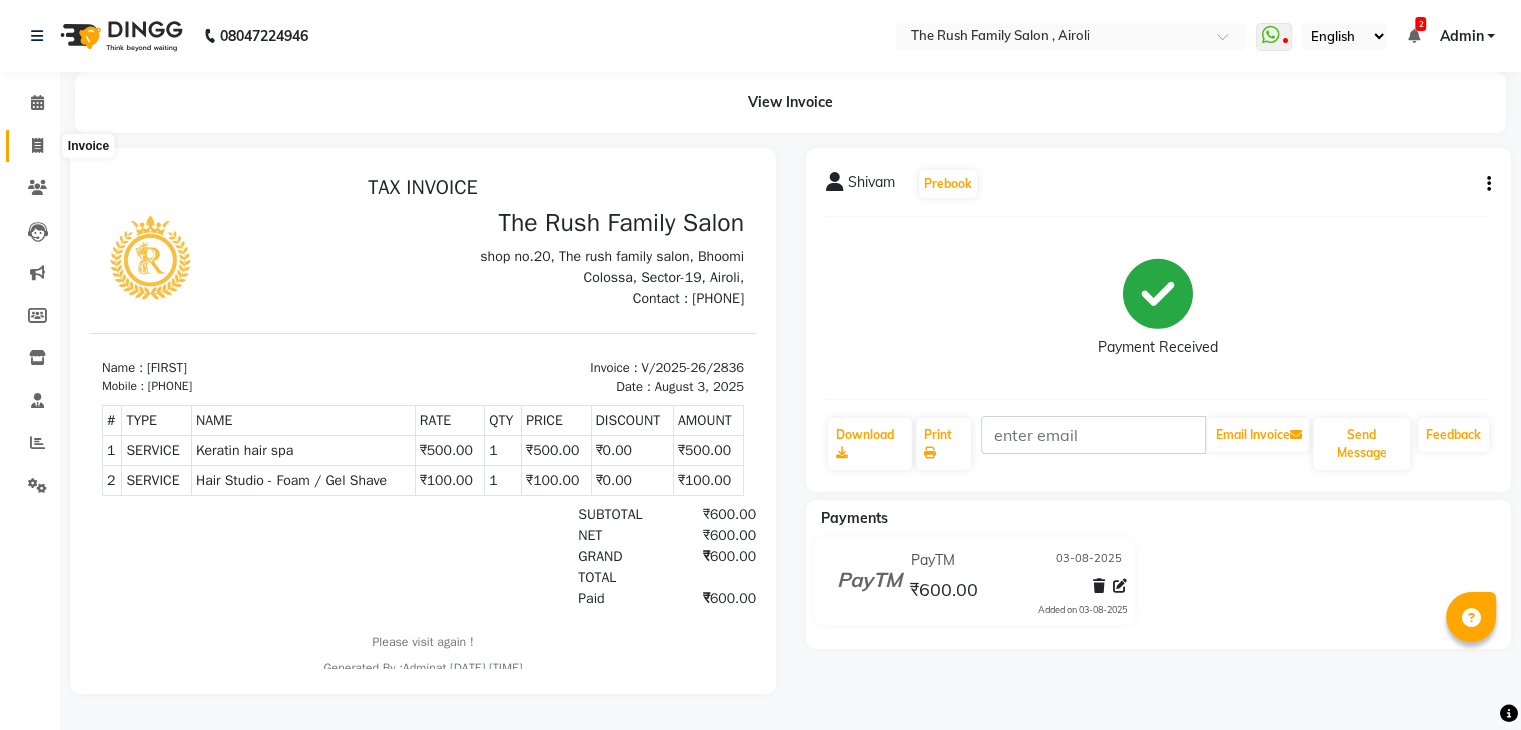 click 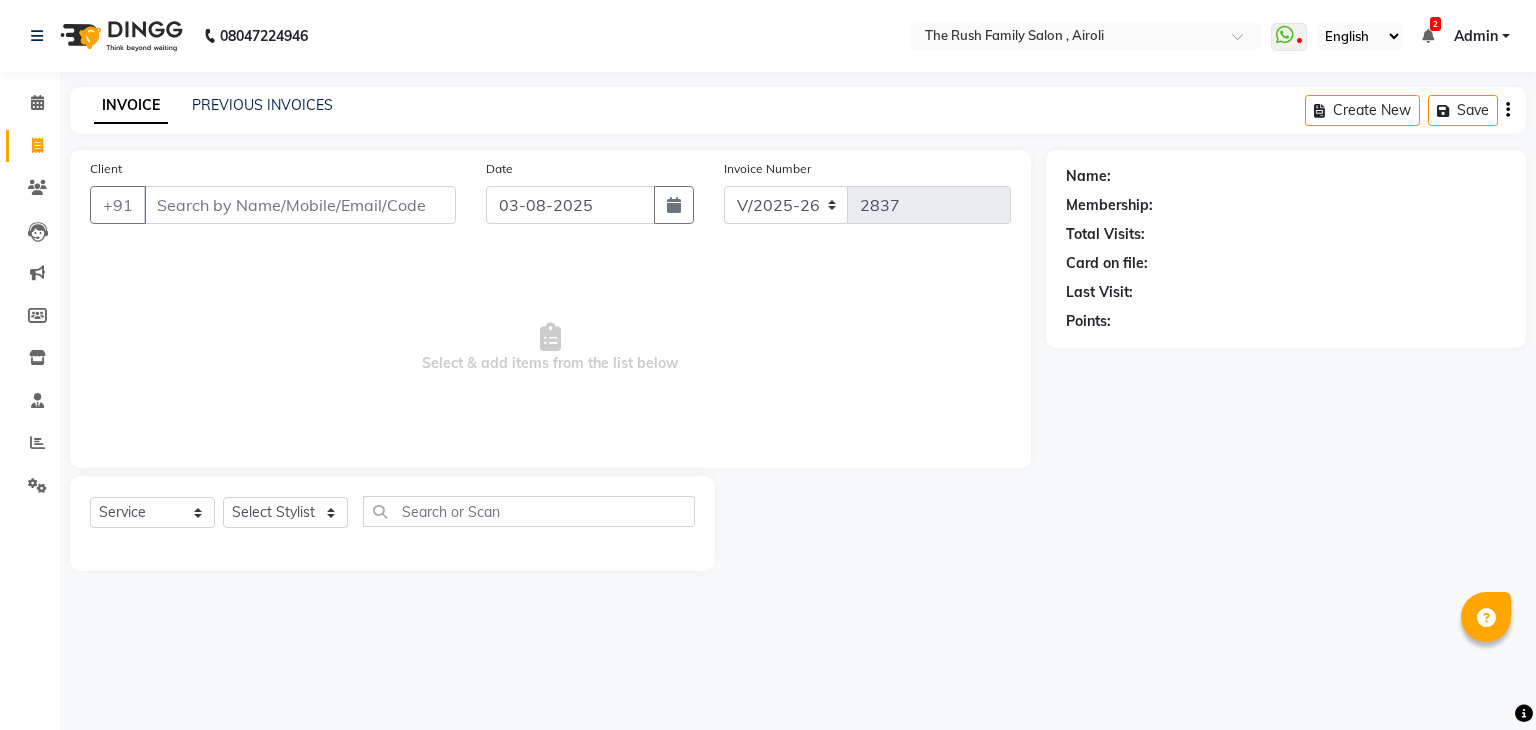 click on "Client" at bounding box center (300, 205) 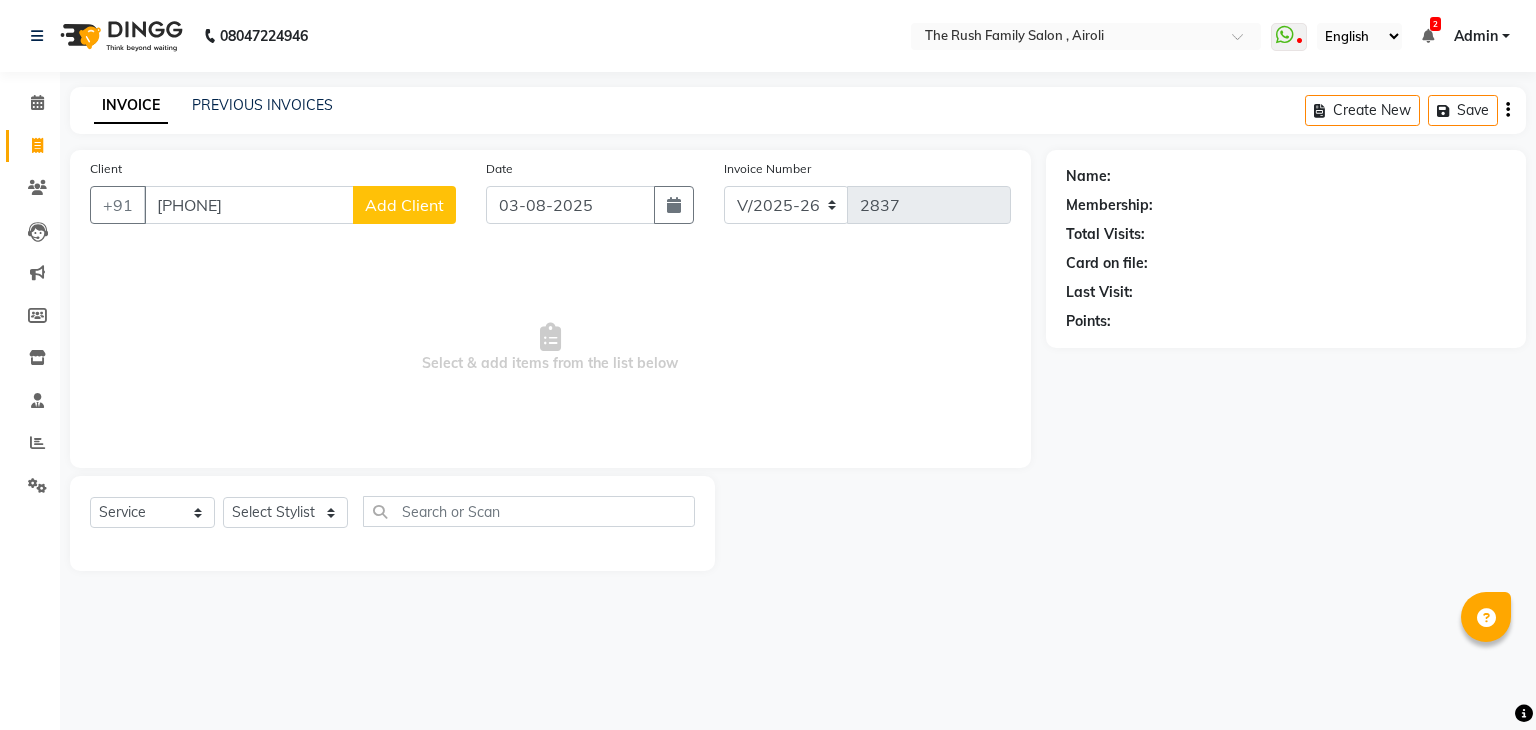 click on "[PHONE]" at bounding box center (249, 205) 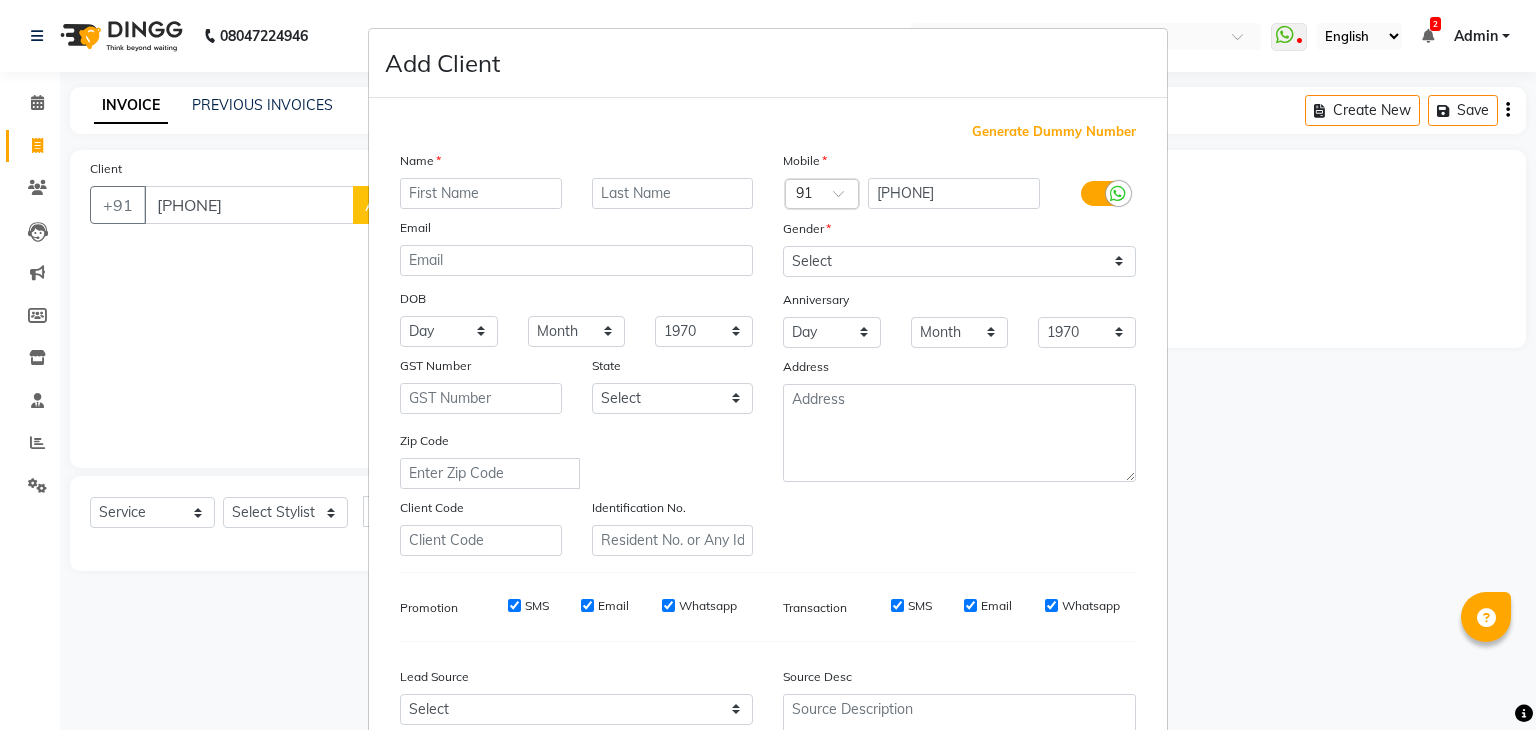 click at bounding box center (481, 193) 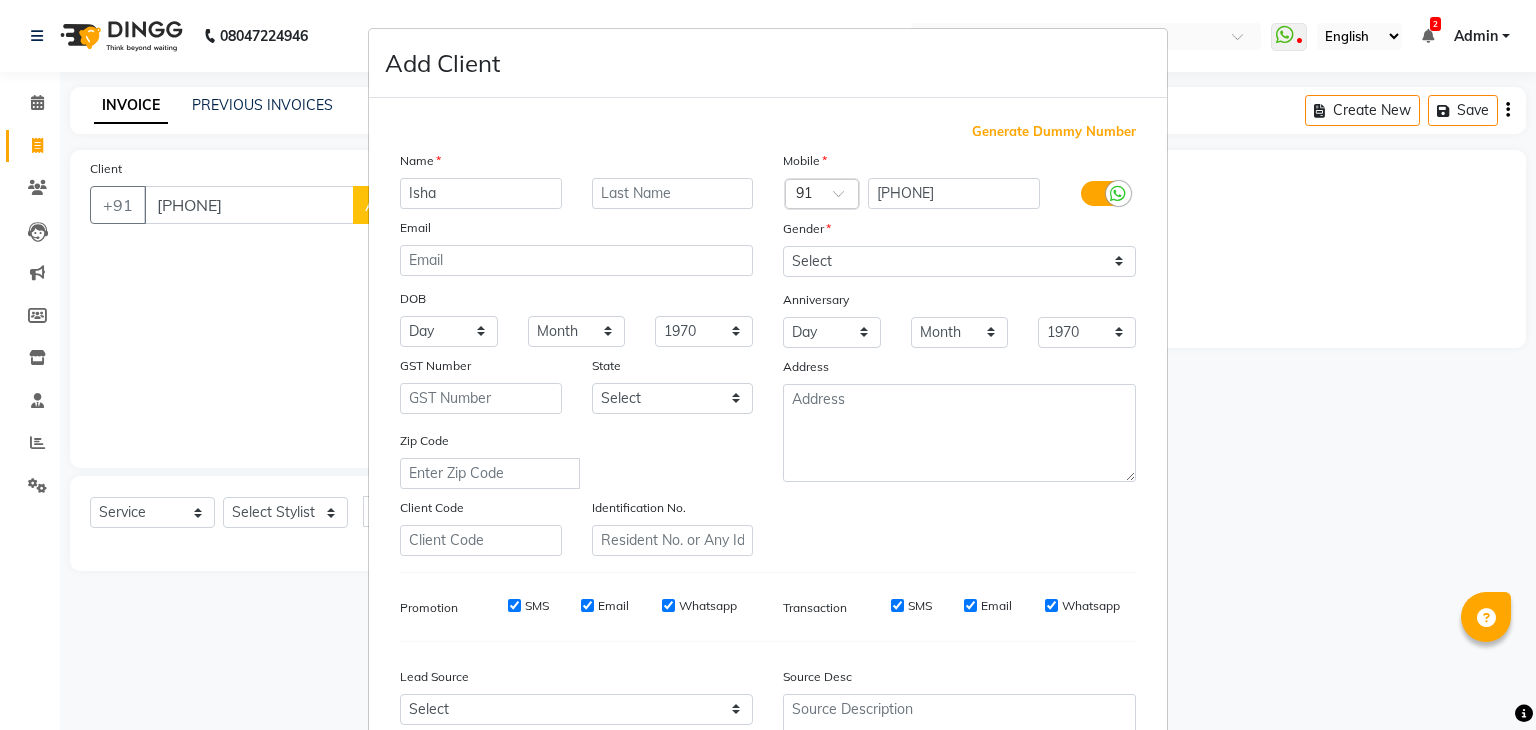 type on "Isha" 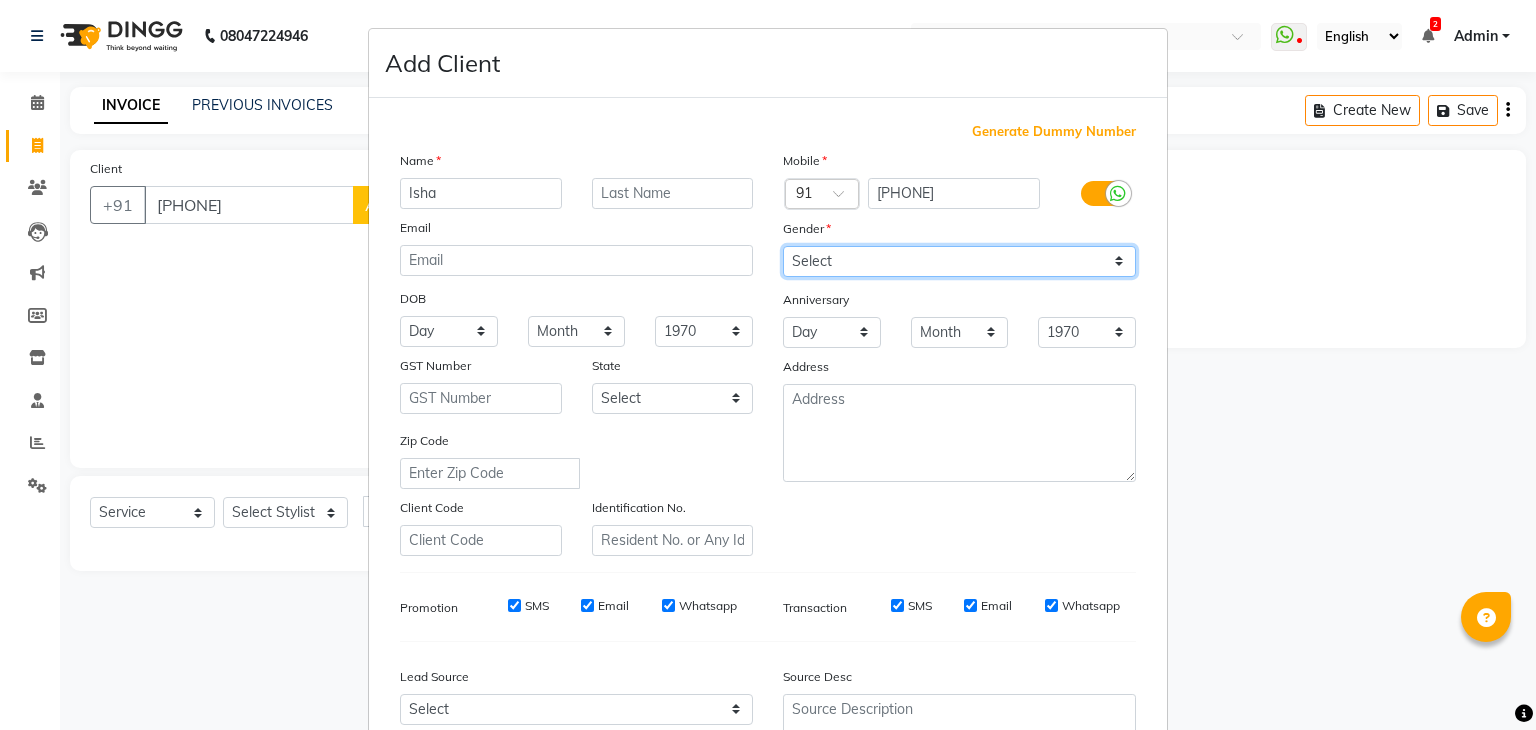 click on "Select Male Female Other Prefer Not To Say" at bounding box center [959, 261] 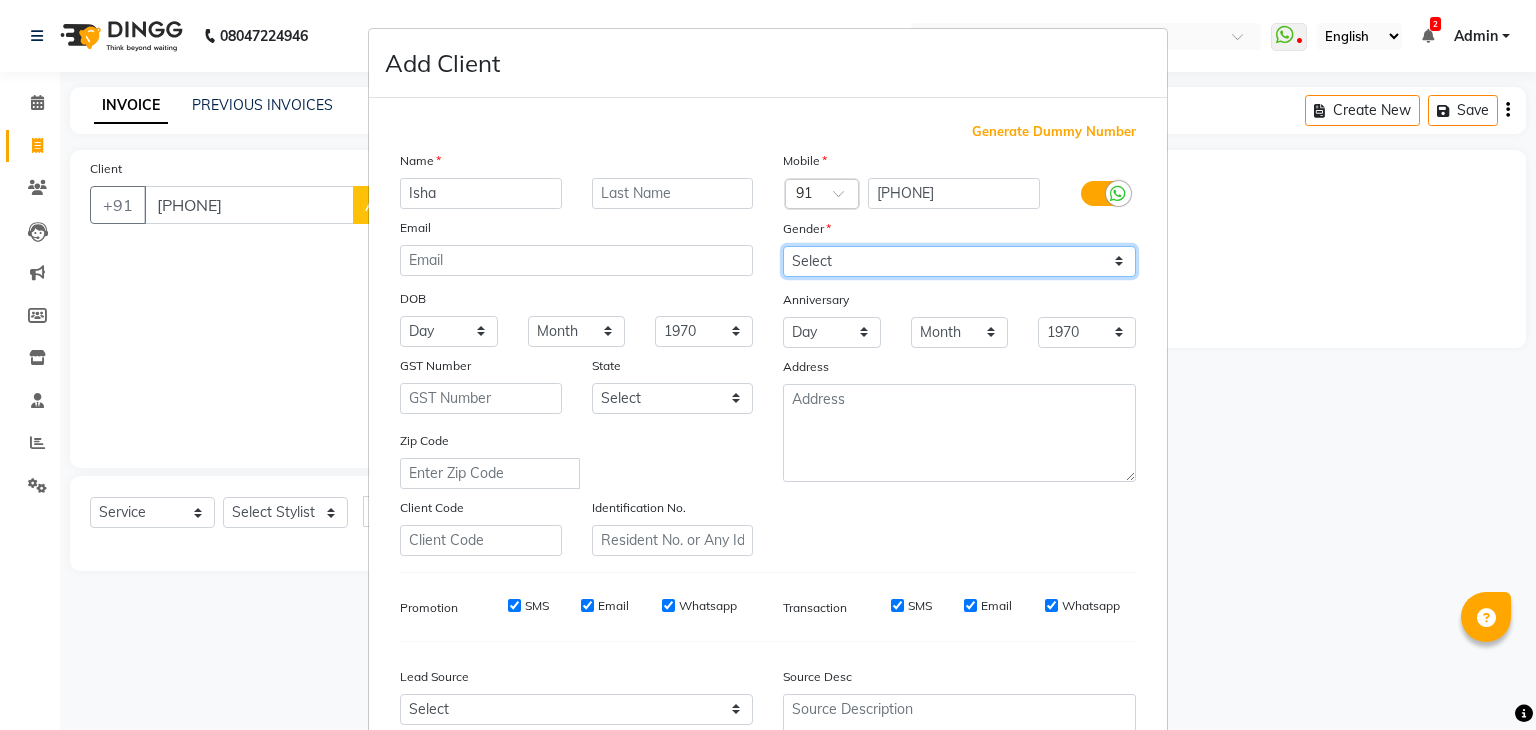 select on "female" 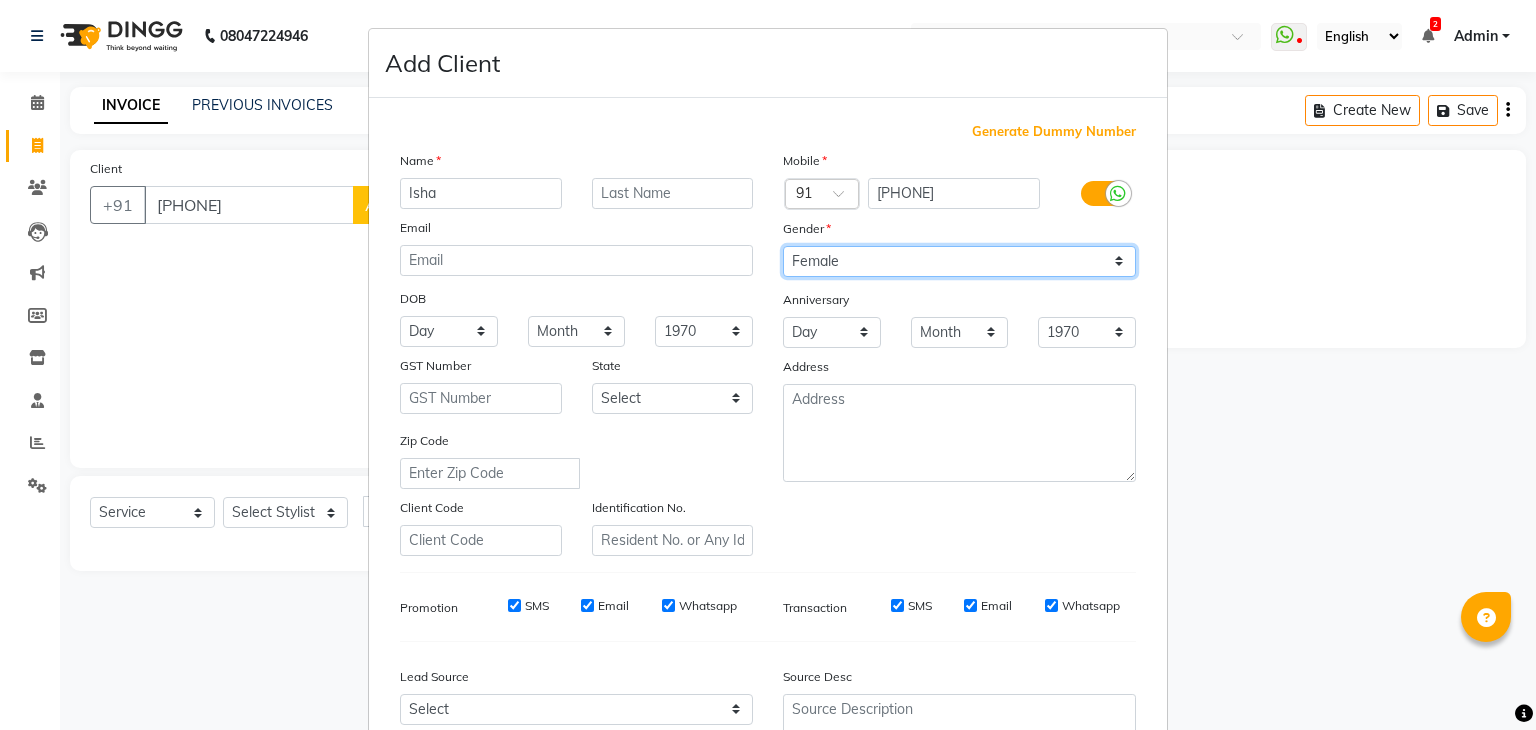 click on "Select Male Female Other Prefer Not To Say" at bounding box center (959, 261) 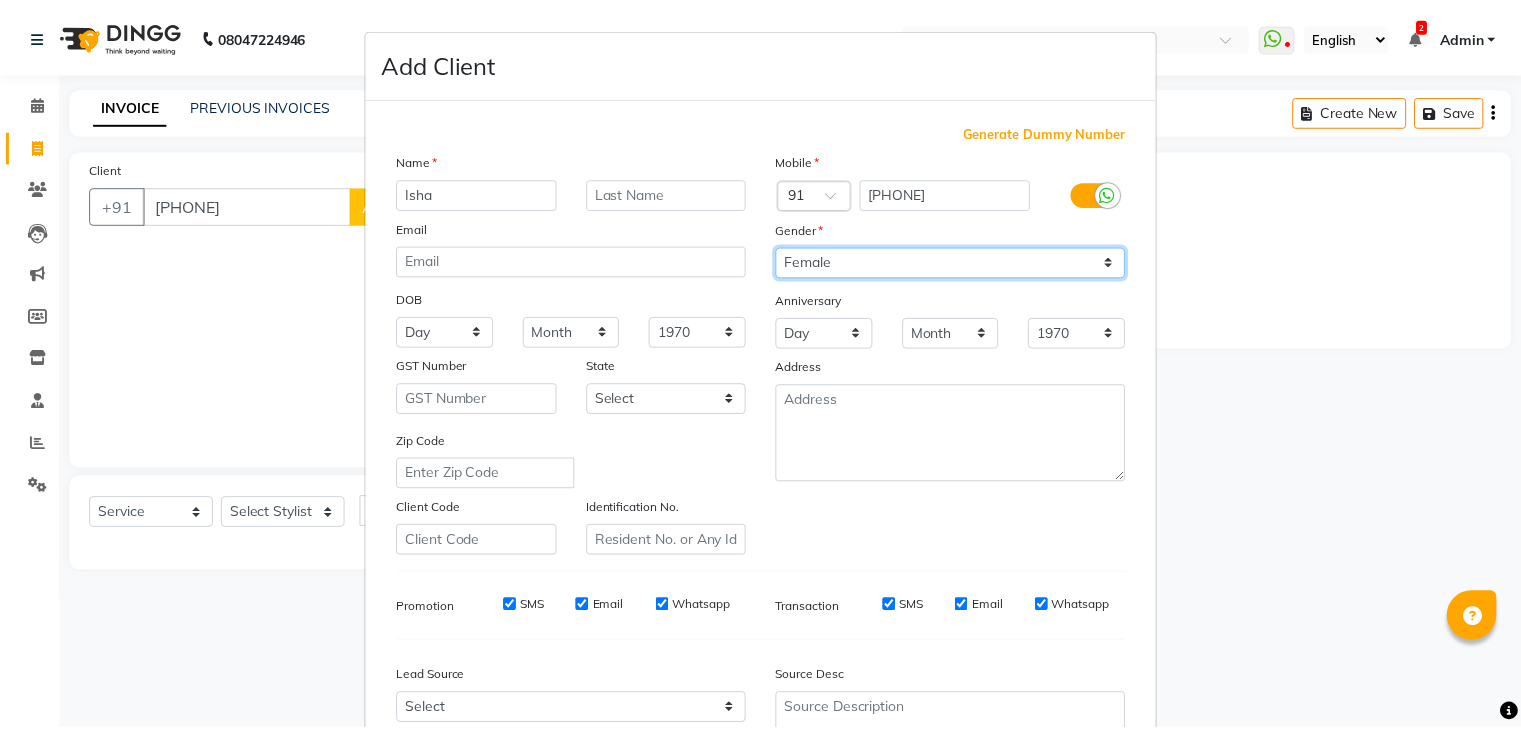 scroll, scrollTop: 203, scrollLeft: 0, axis: vertical 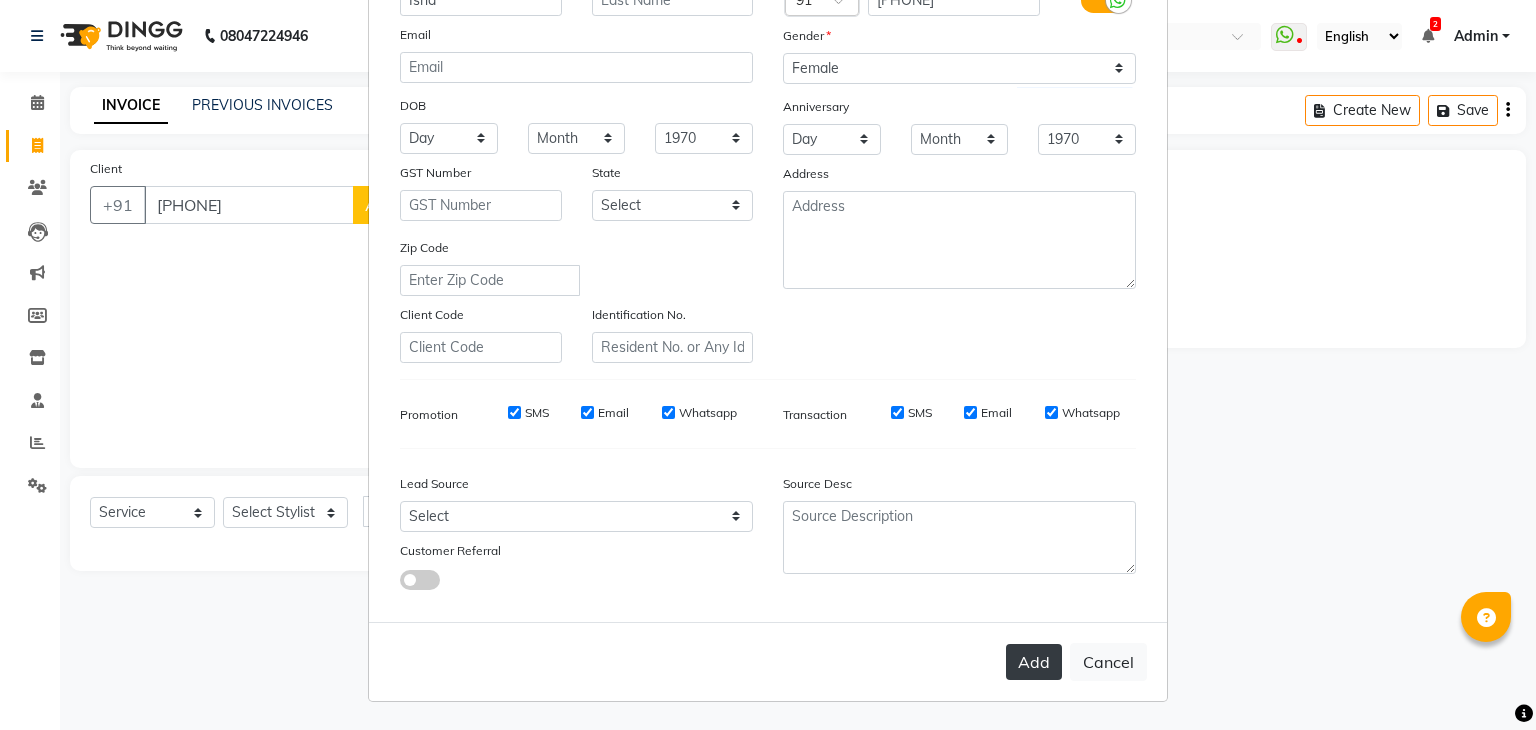 click on "Add" at bounding box center [1034, 662] 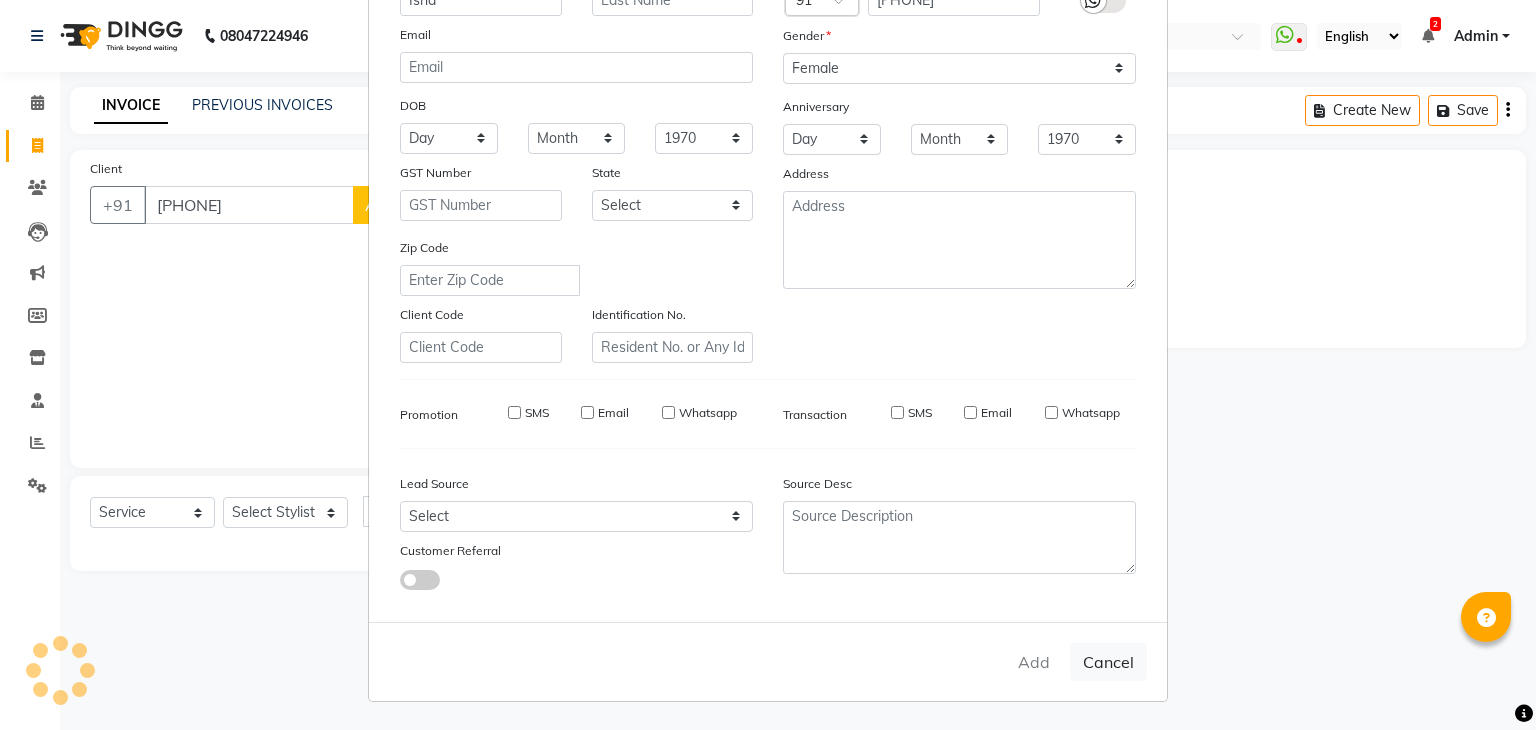 type 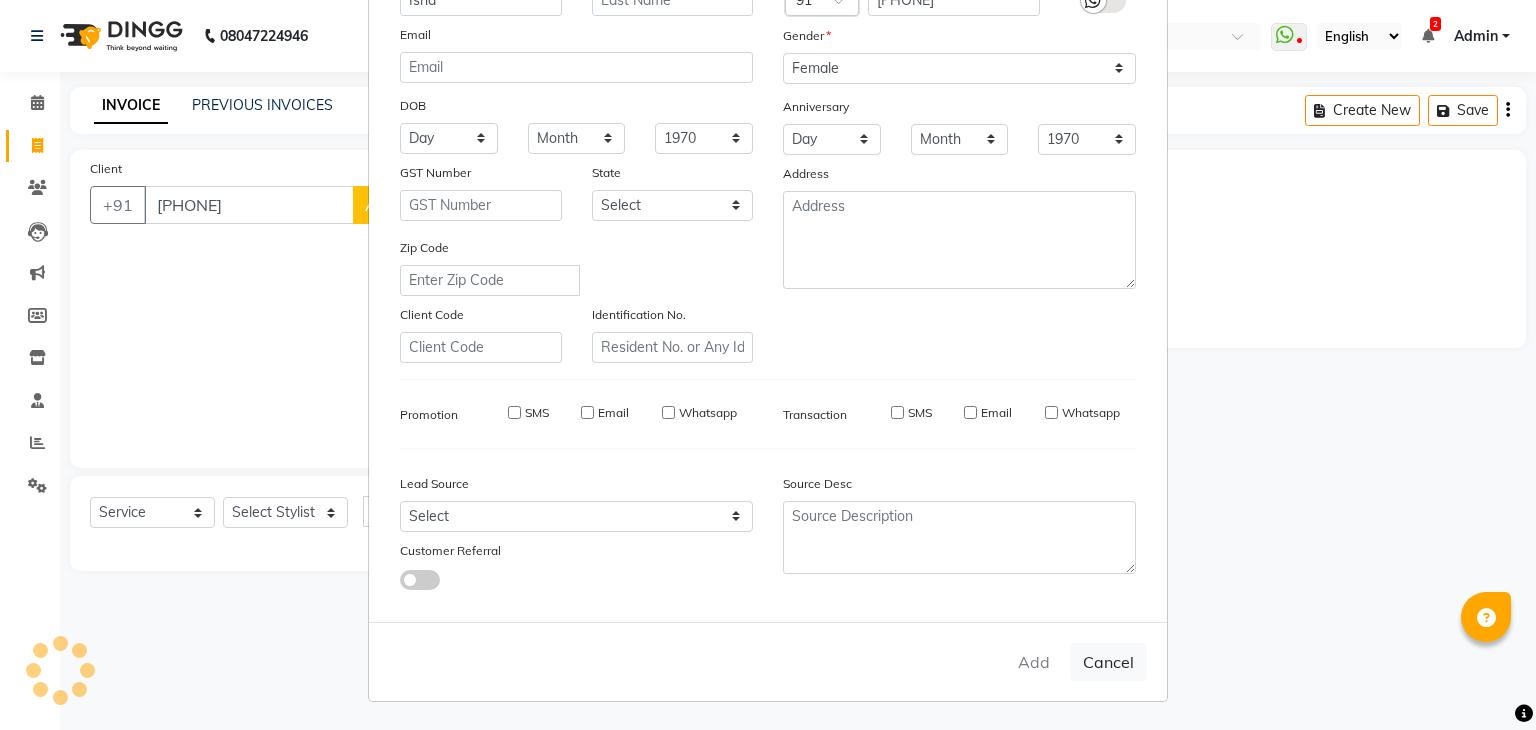 select 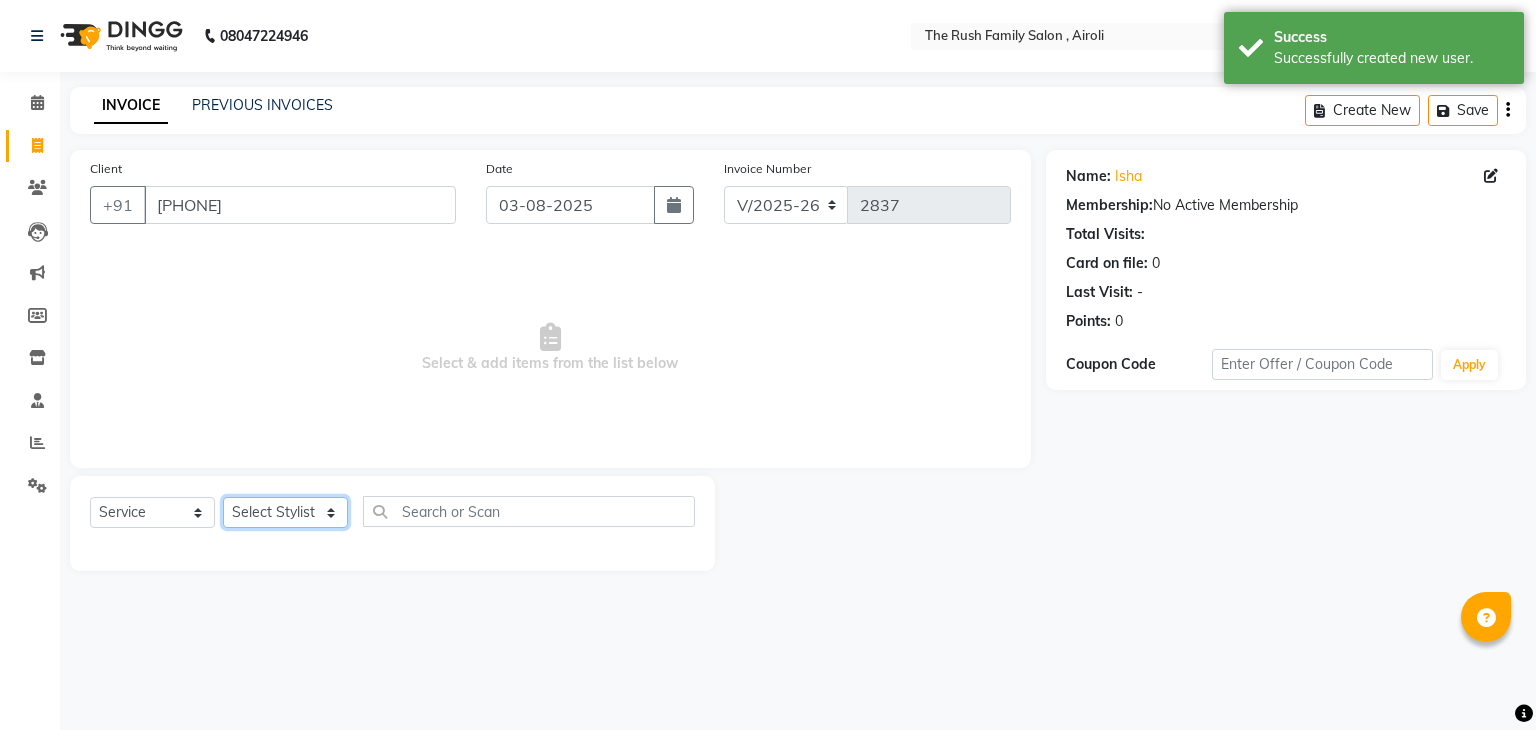 click on "Select Stylist Ajaz Alvira Danish Guddi Jayesh Josh  mumtaz Naeem Neha Riya    Rush Swati" 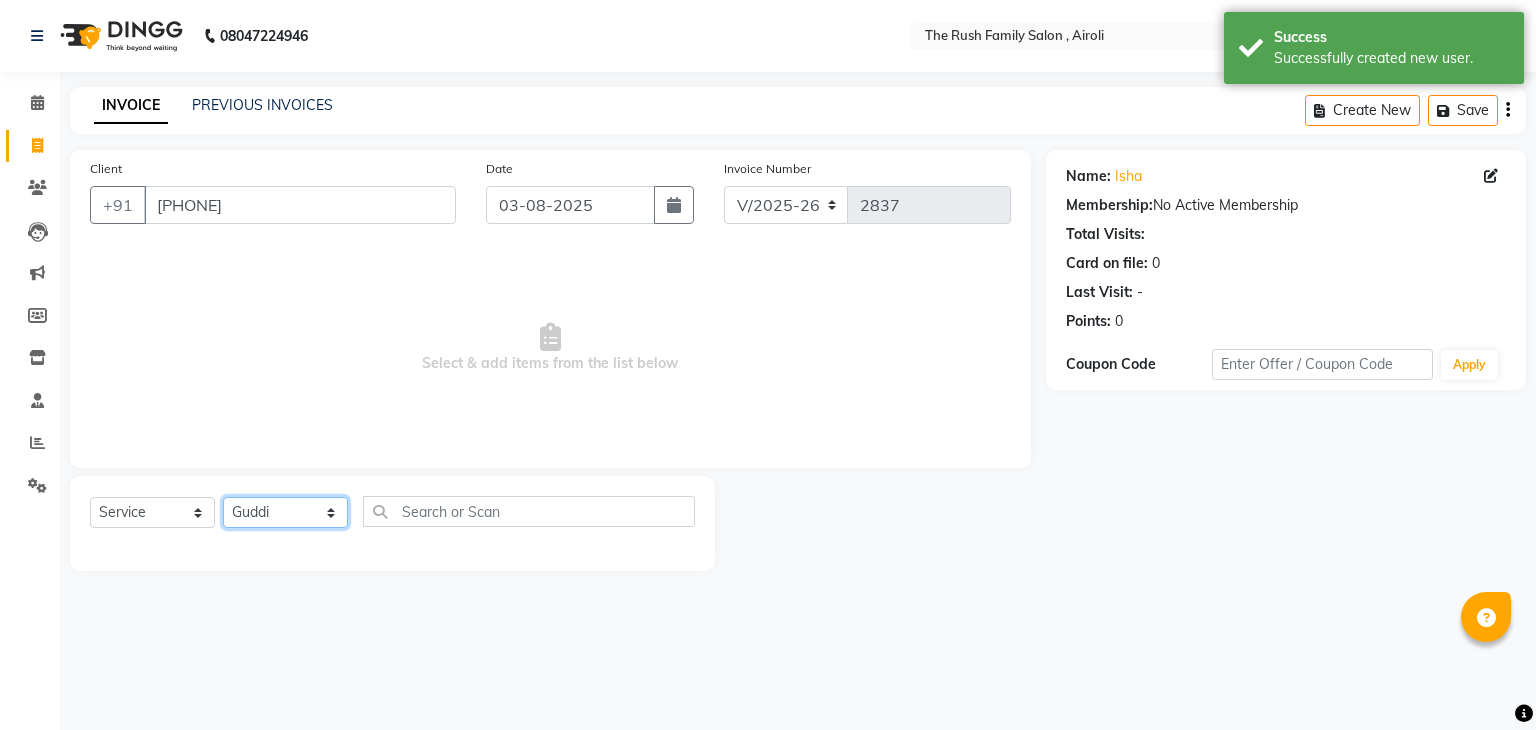 click on "Select Stylist Ajaz Alvira Danish Guddi Jayesh Josh  mumtaz Naeem Neha Riya    Rush Swati" 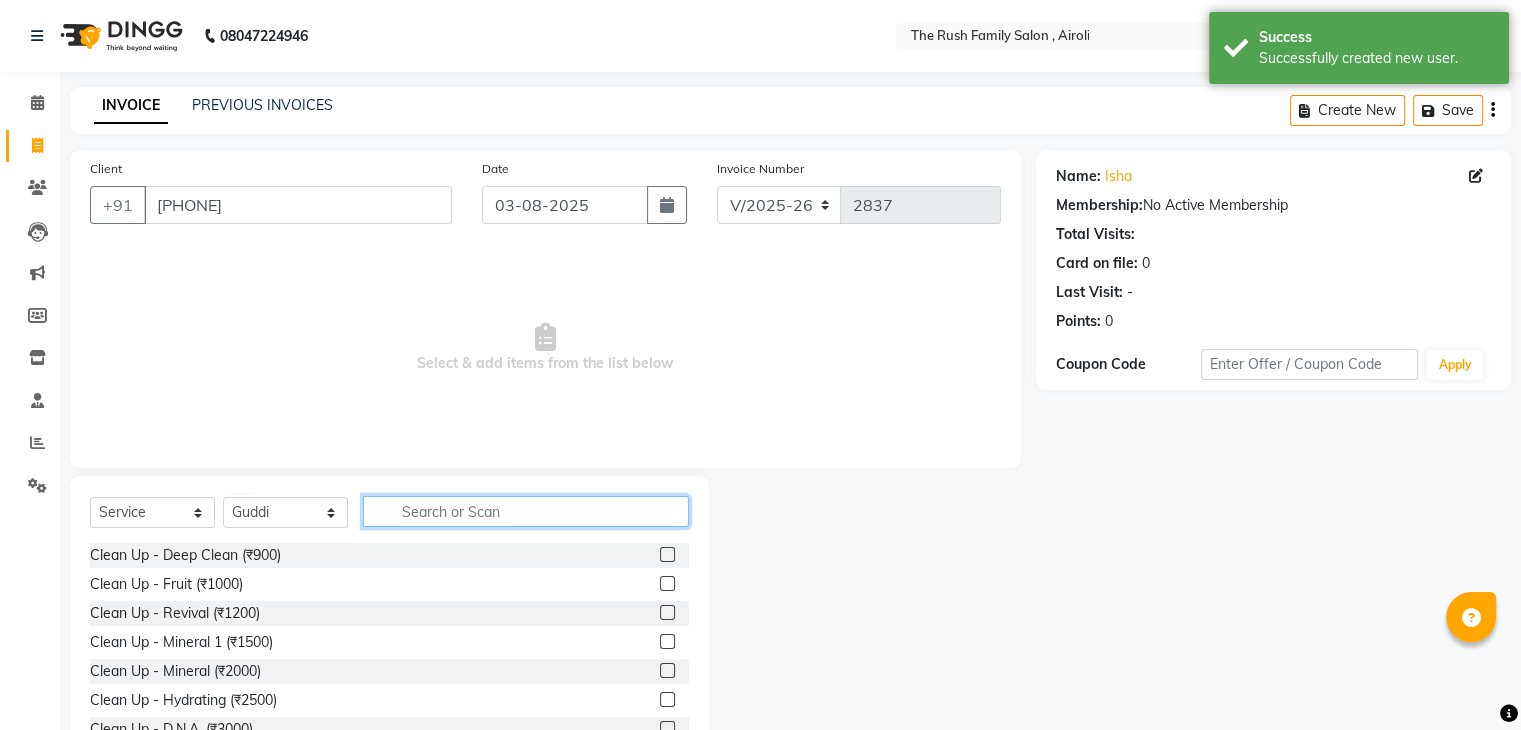 click 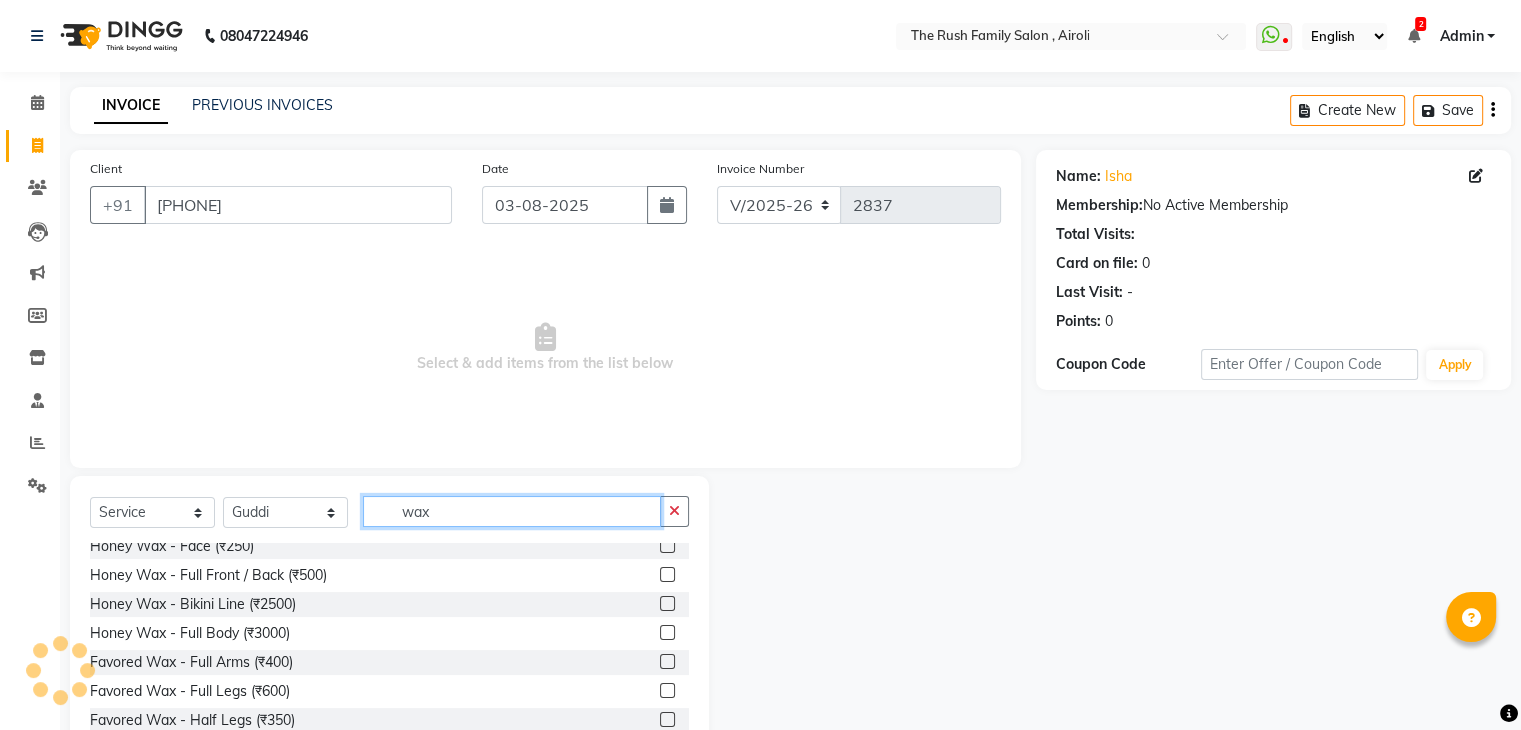 scroll, scrollTop: 184, scrollLeft: 0, axis: vertical 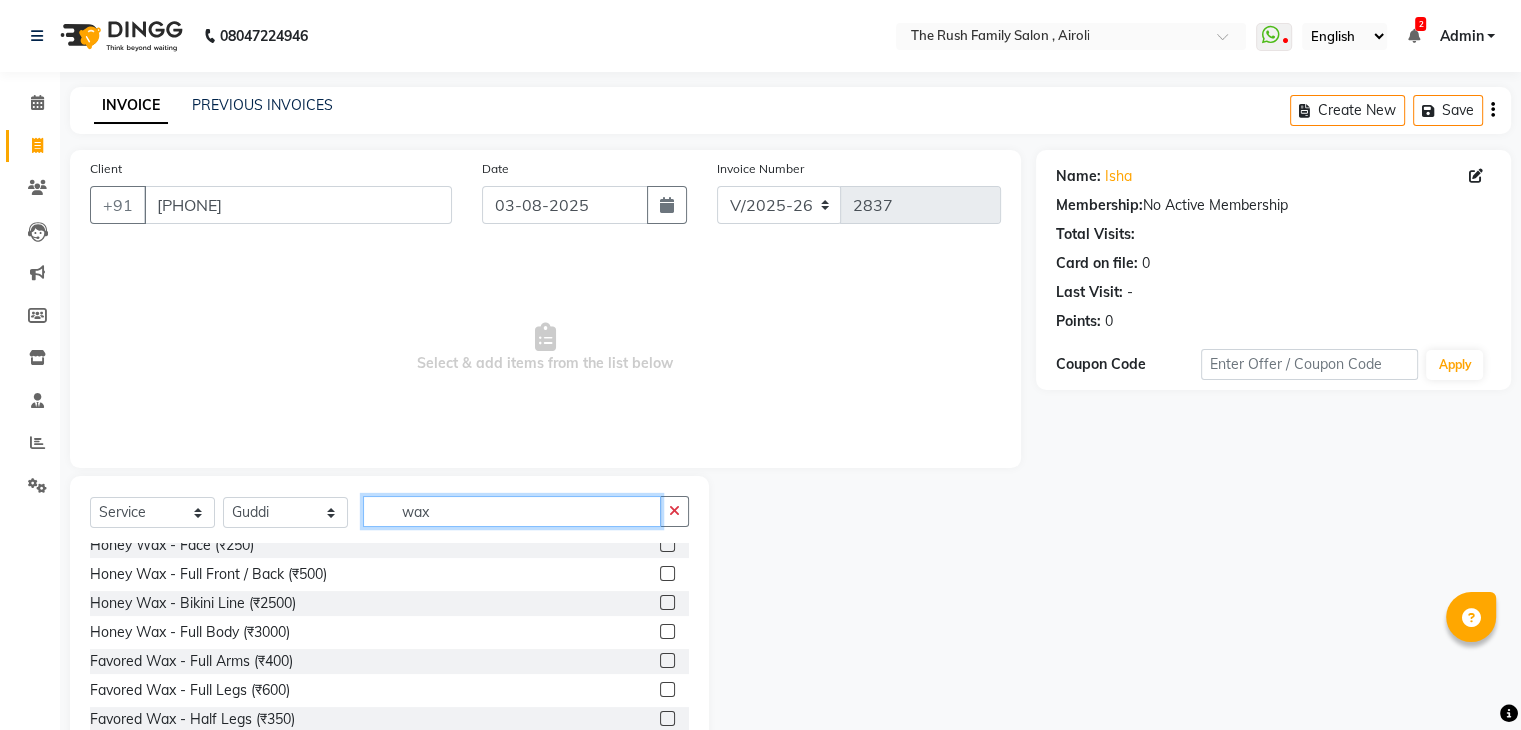 type on "wax" 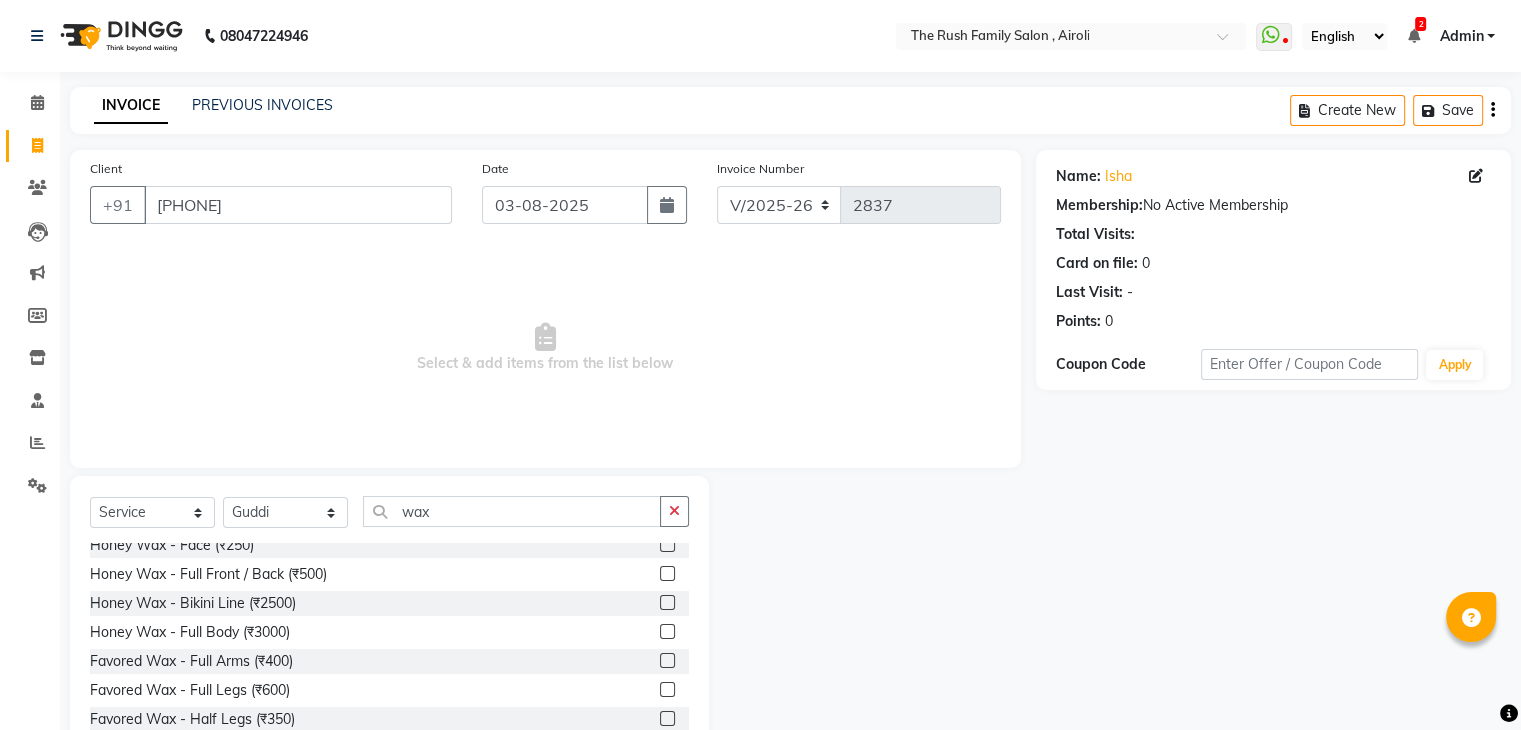 click 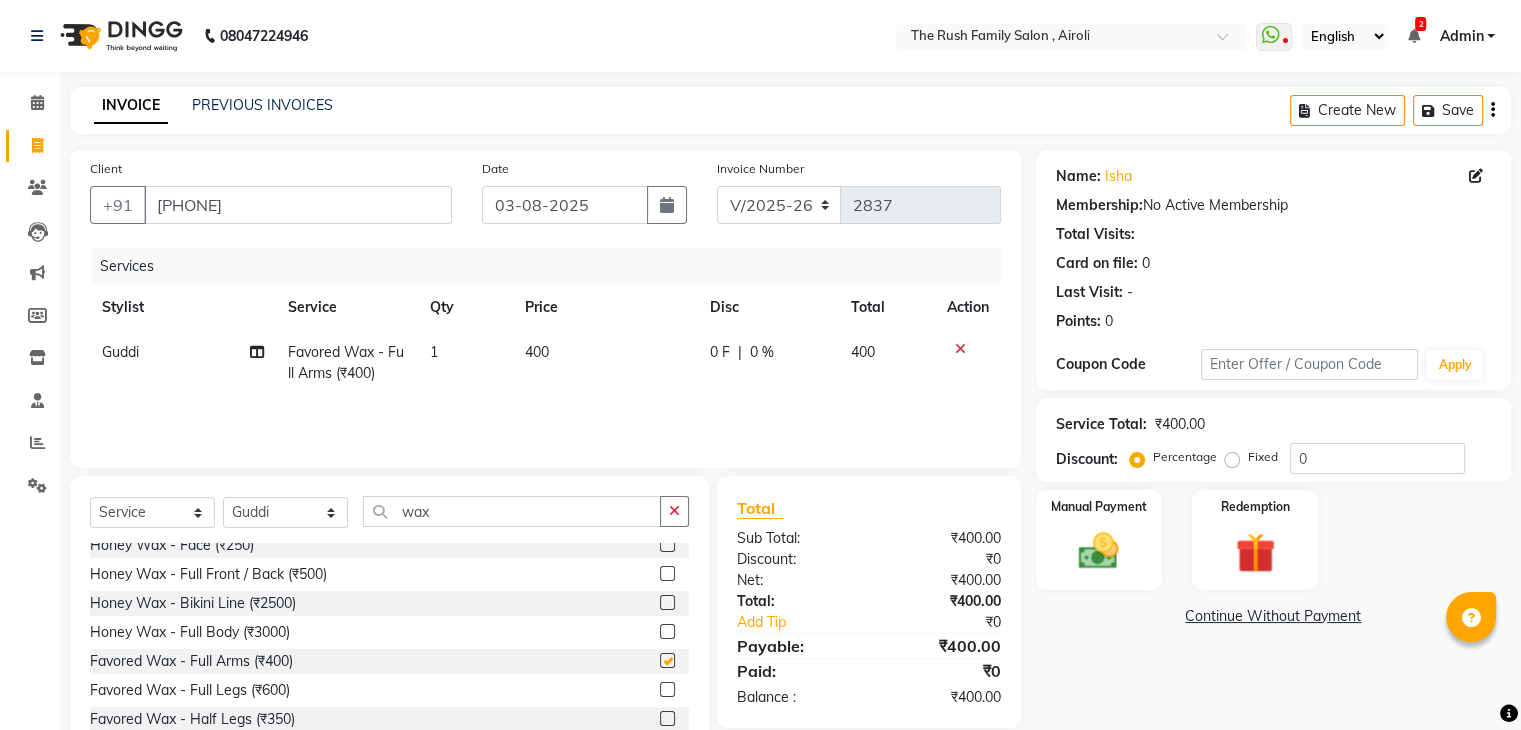 checkbox on "false" 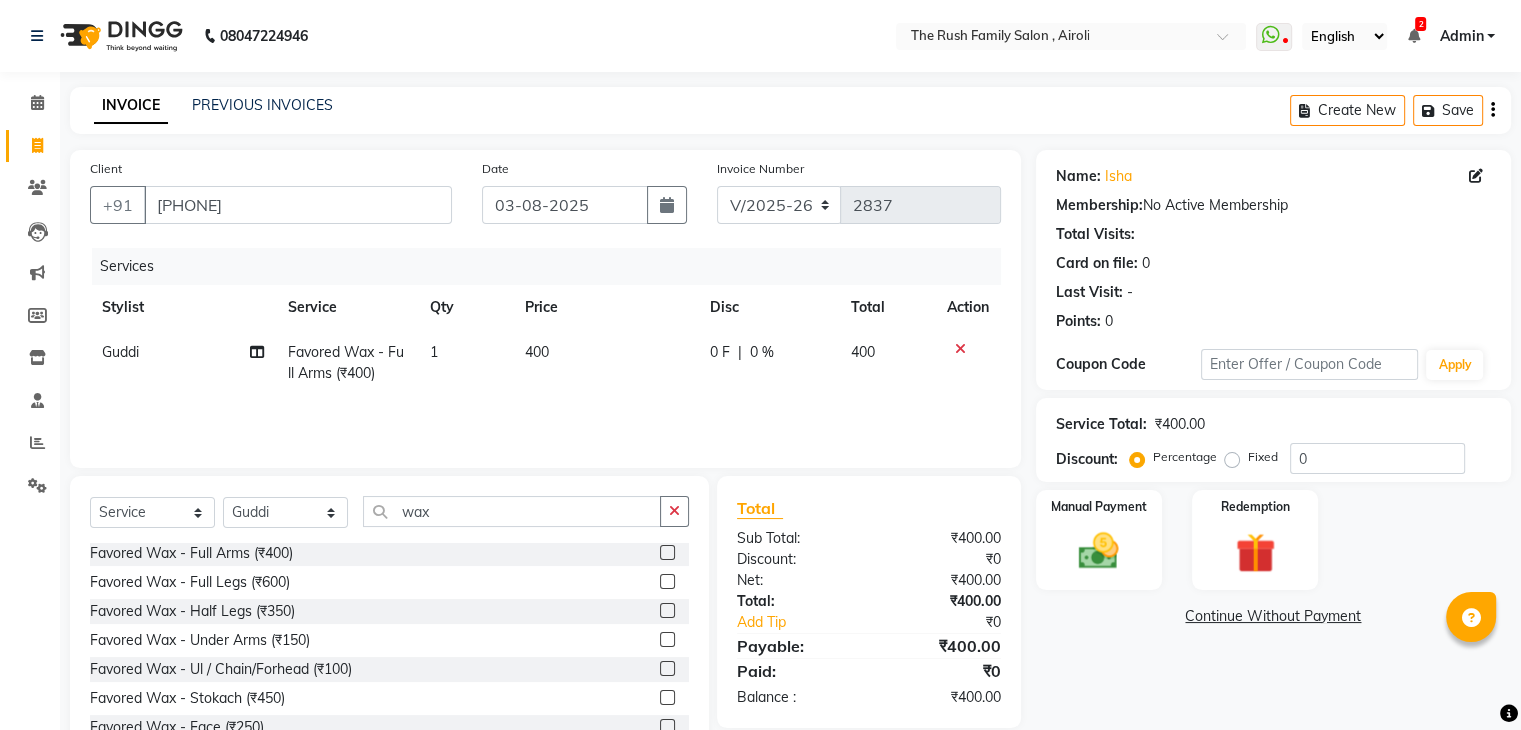 scroll, scrollTop: 298, scrollLeft: 0, axis: vertical 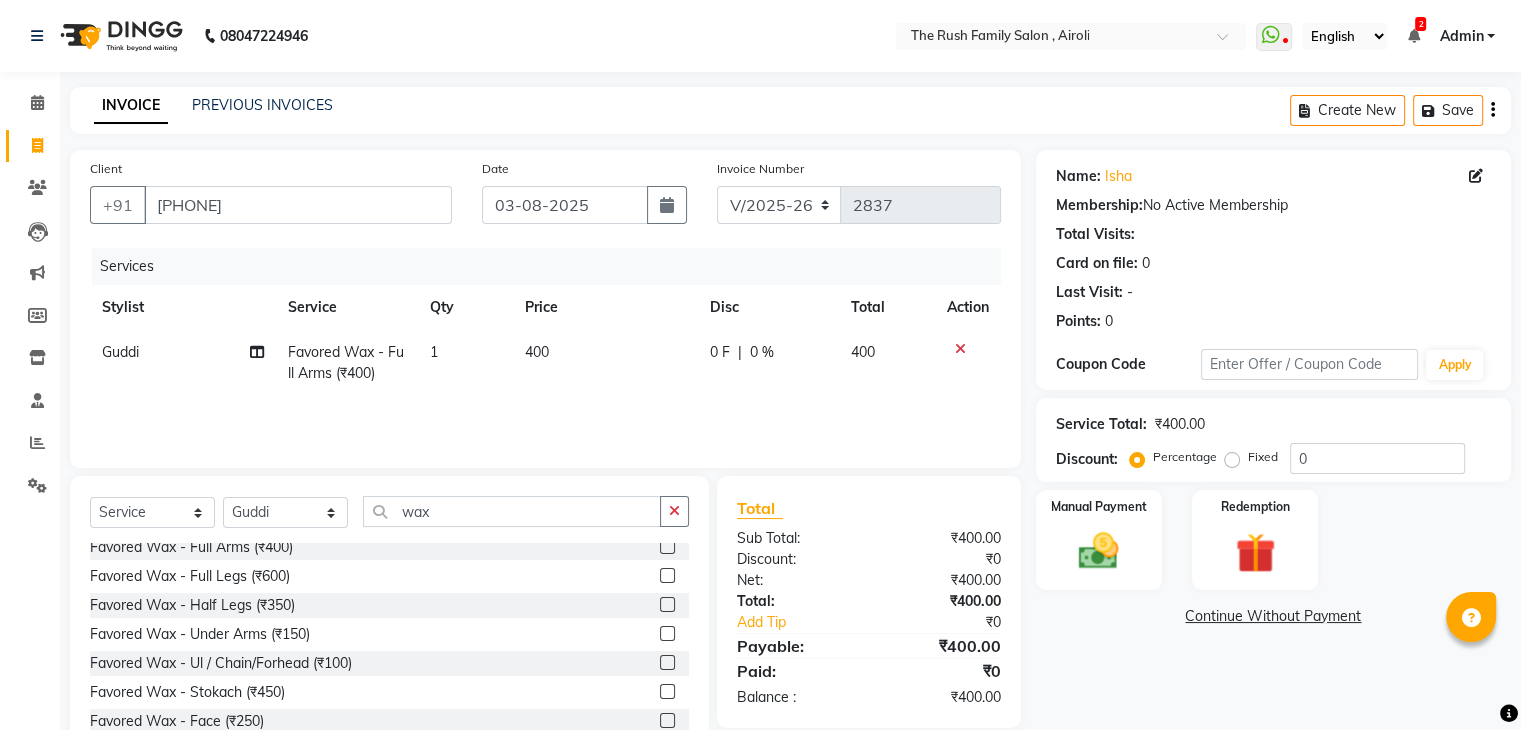 click 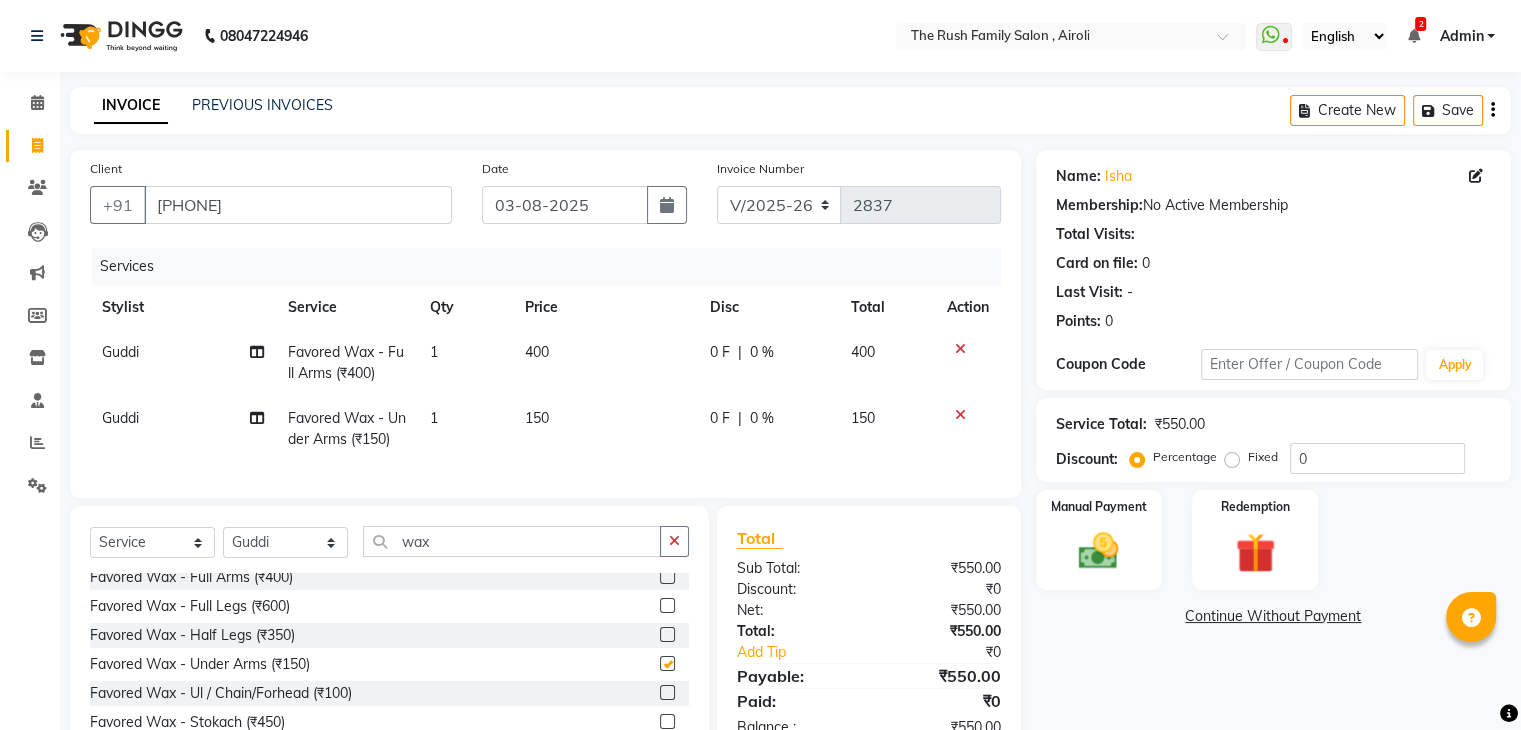 checkbox on "false" 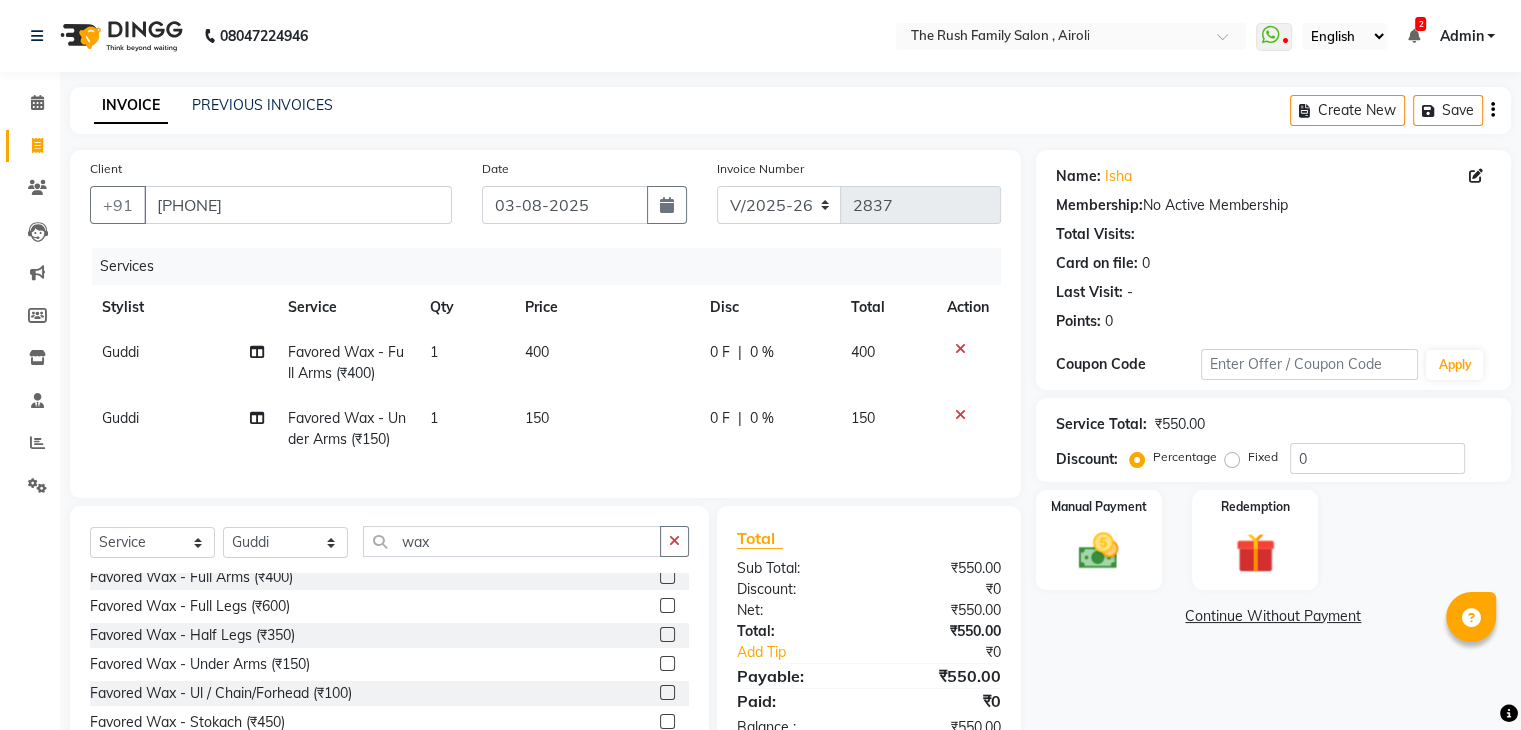 click on "0 F | 0 %" 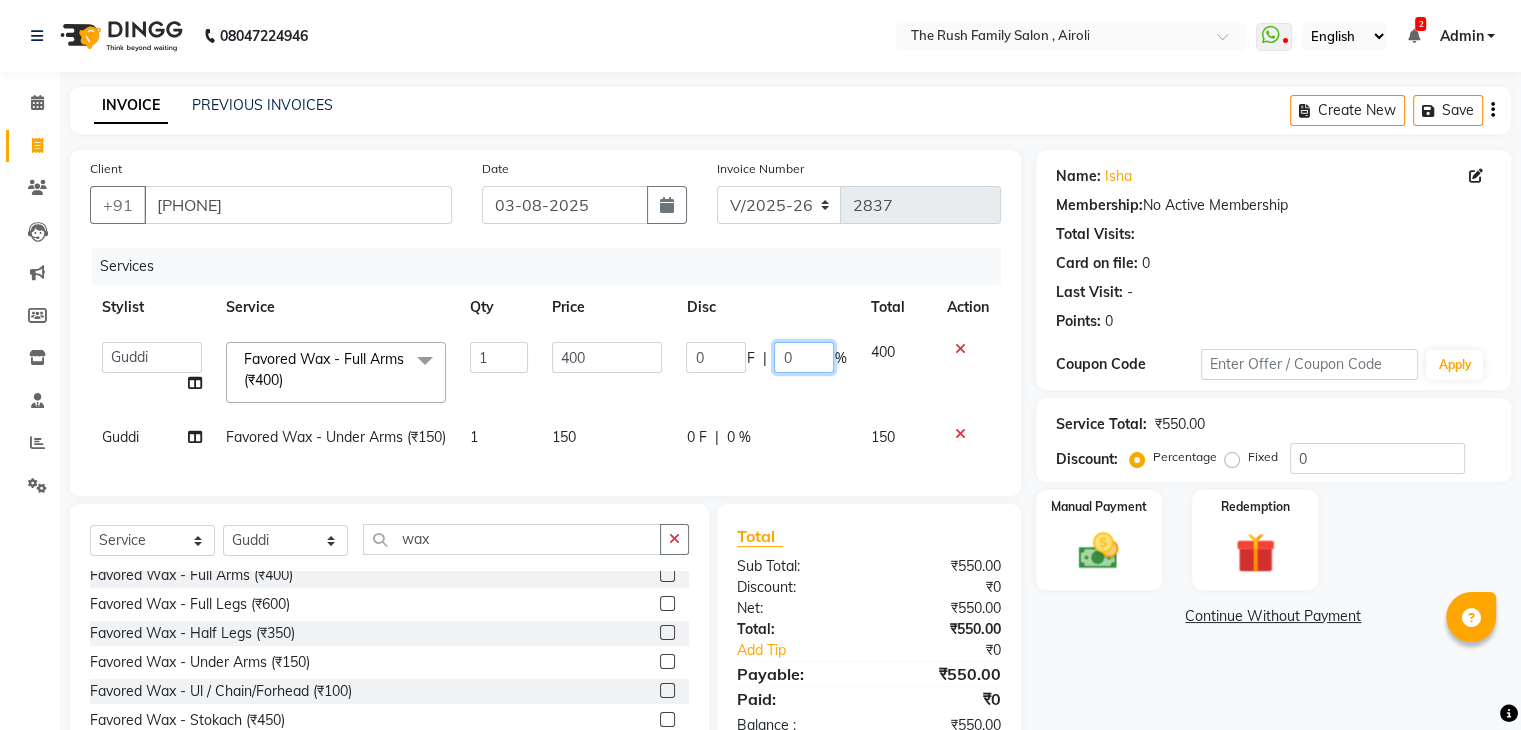 click on "0" 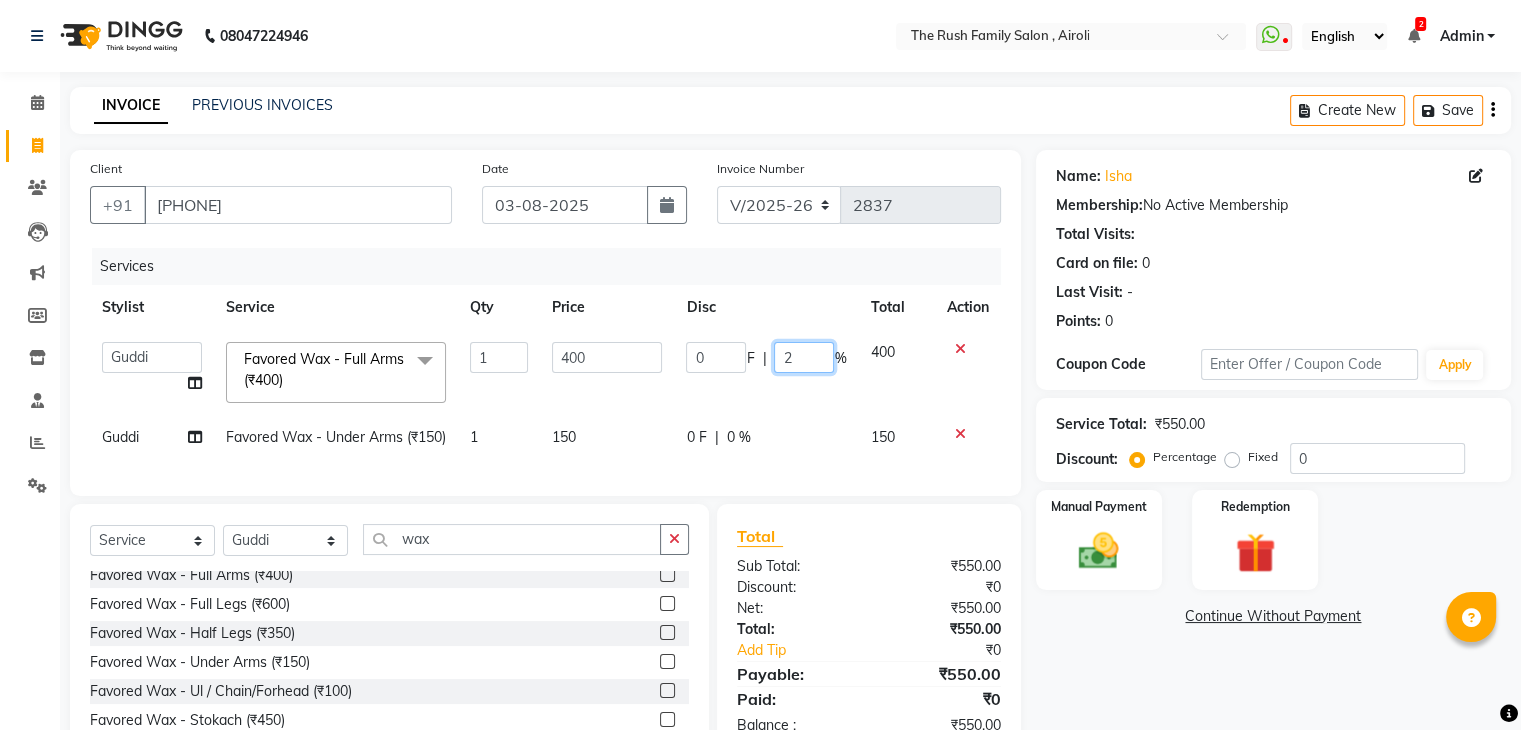 type on "20" 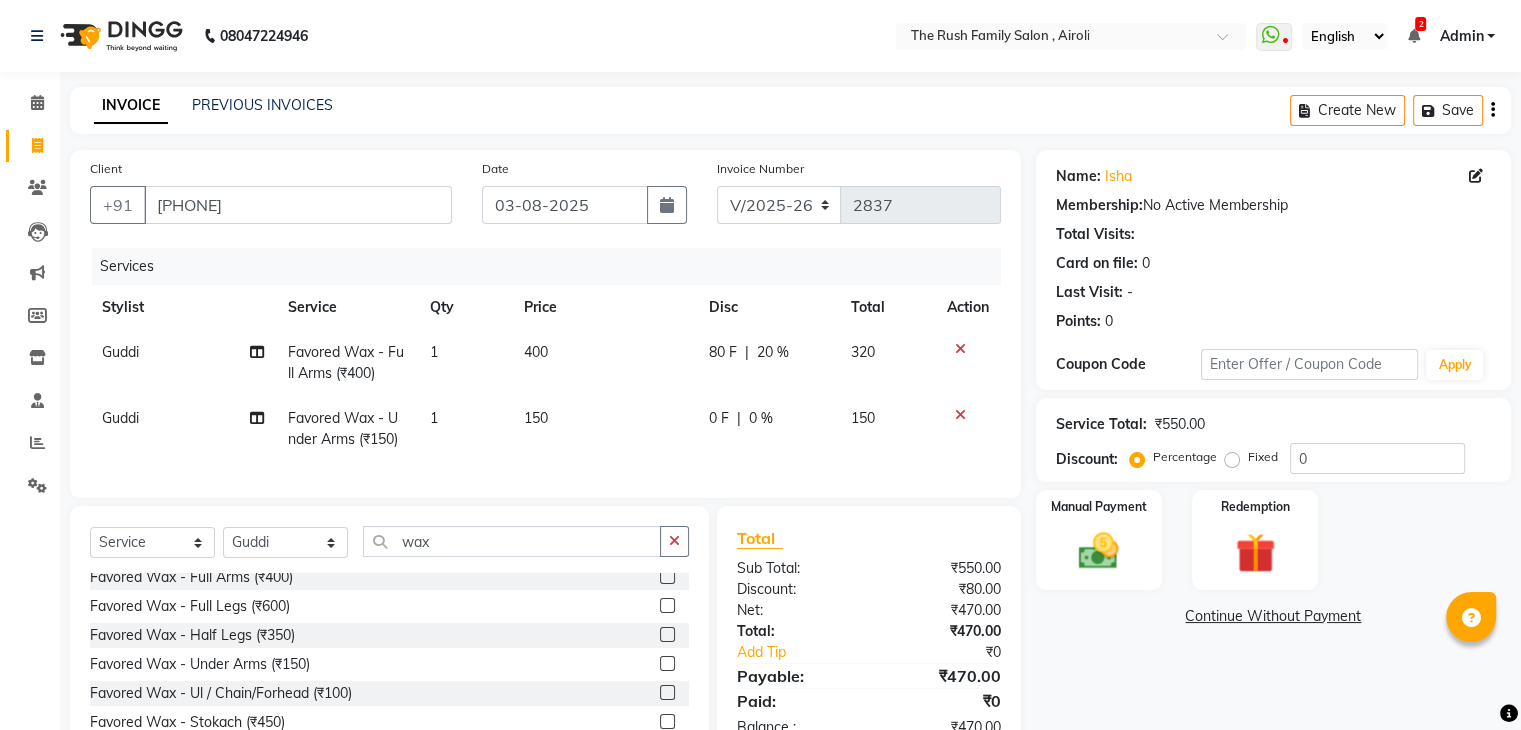 click on "320" 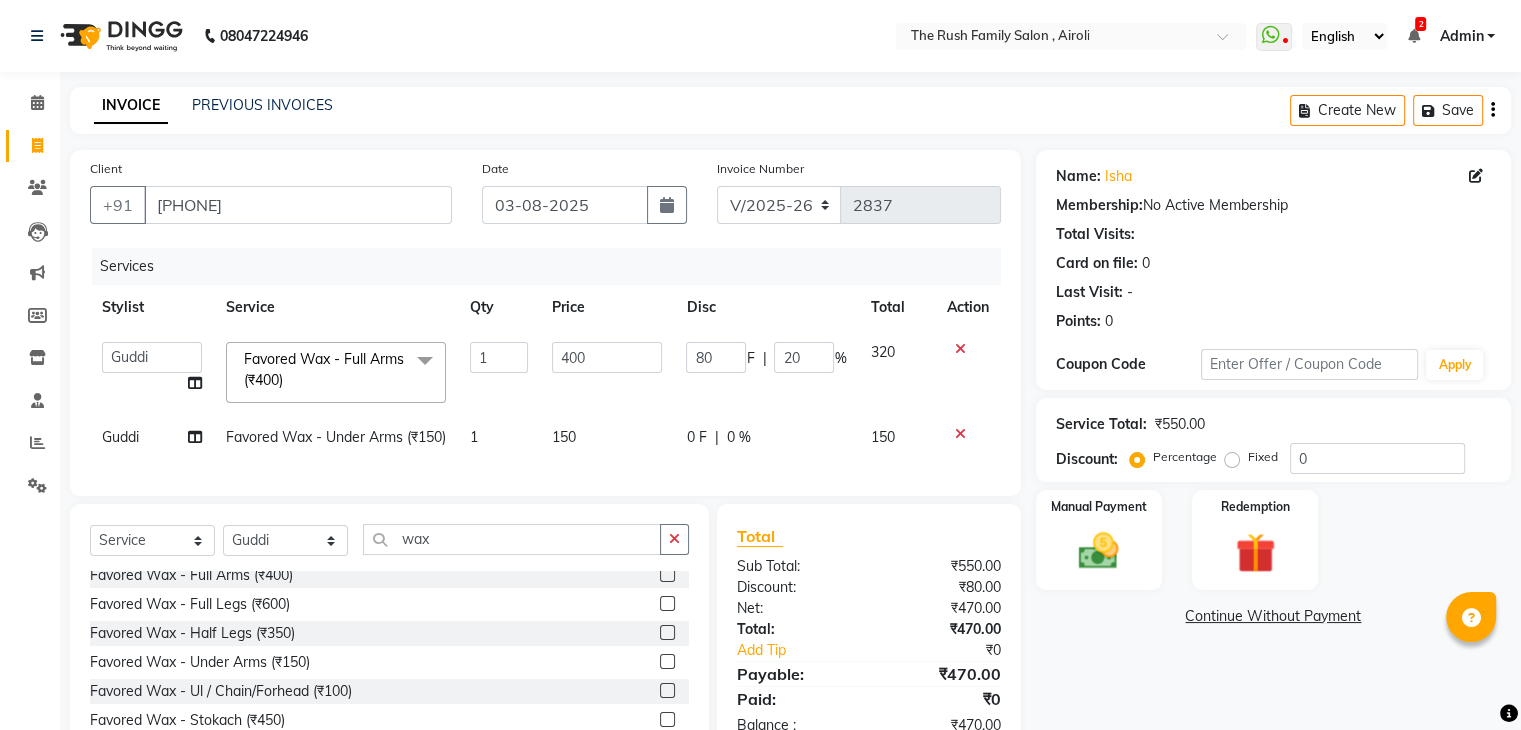 click on "0 F | 0 %" 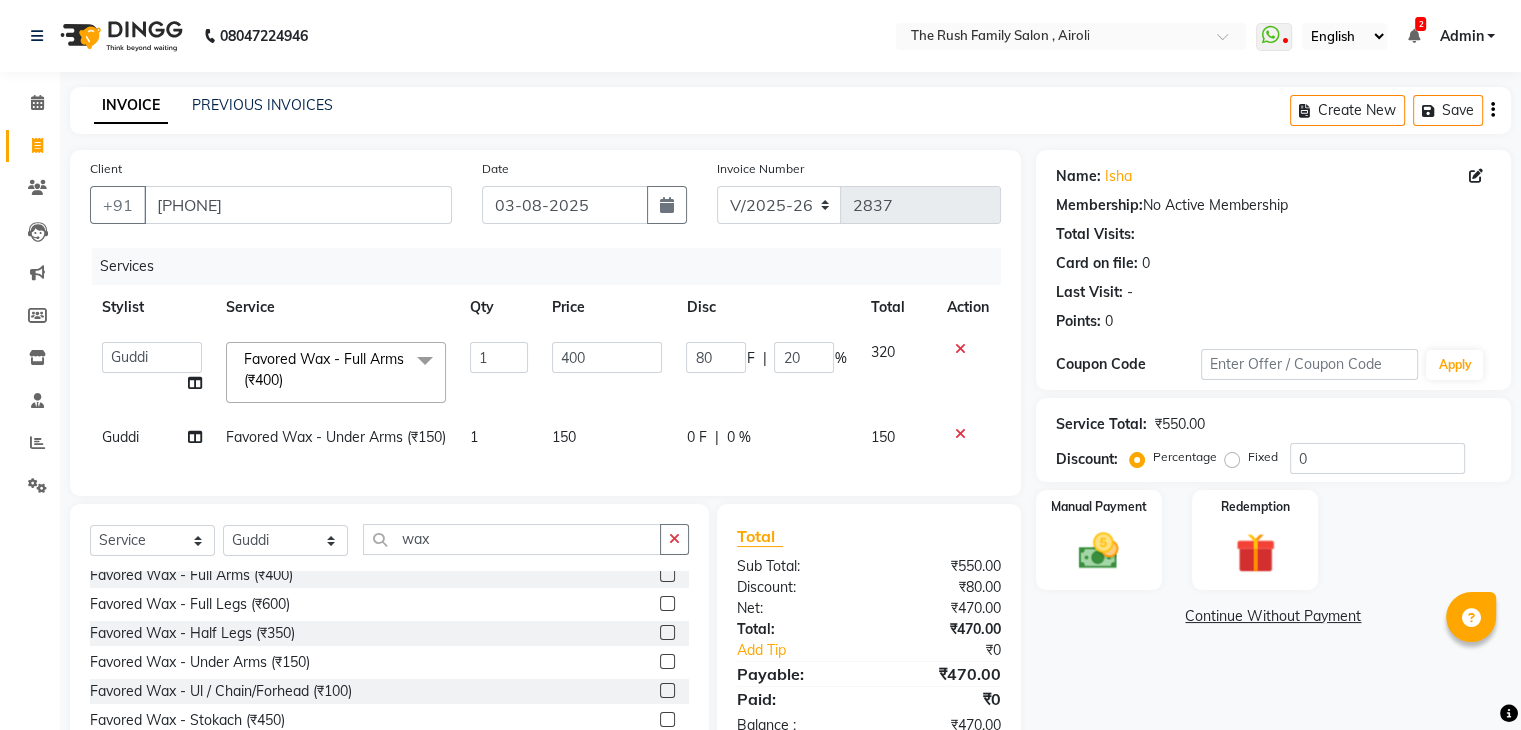select on "60158" 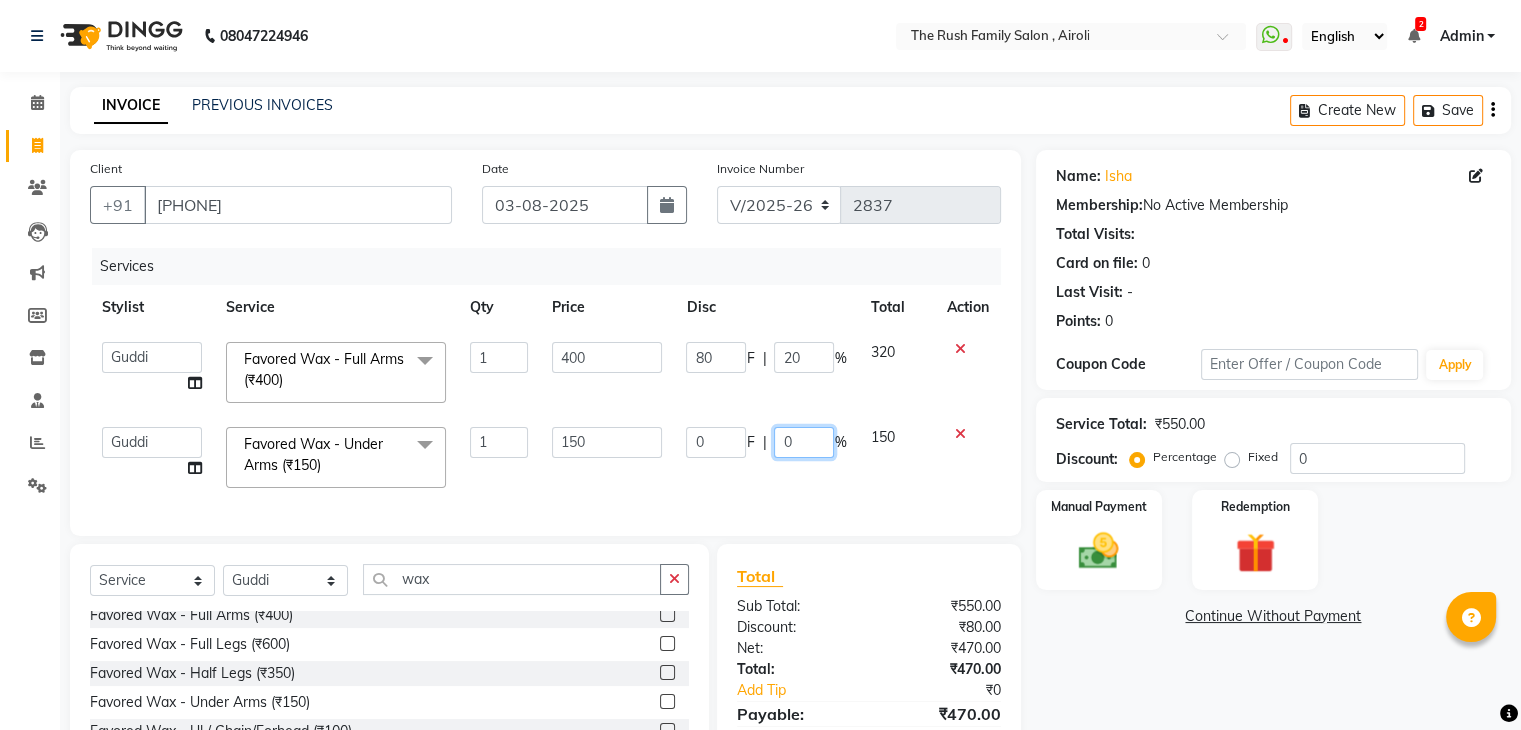 click on "0" 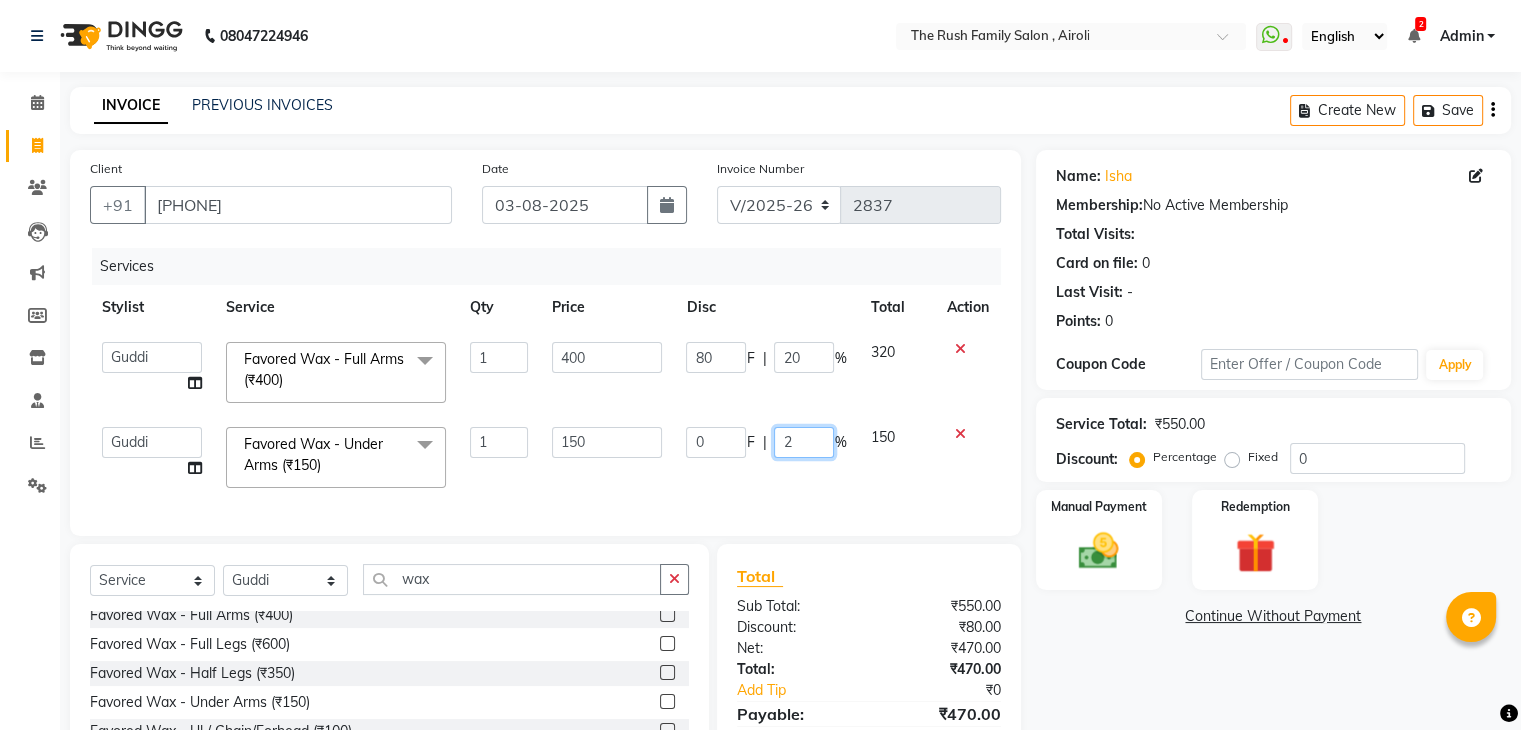 type on "20" 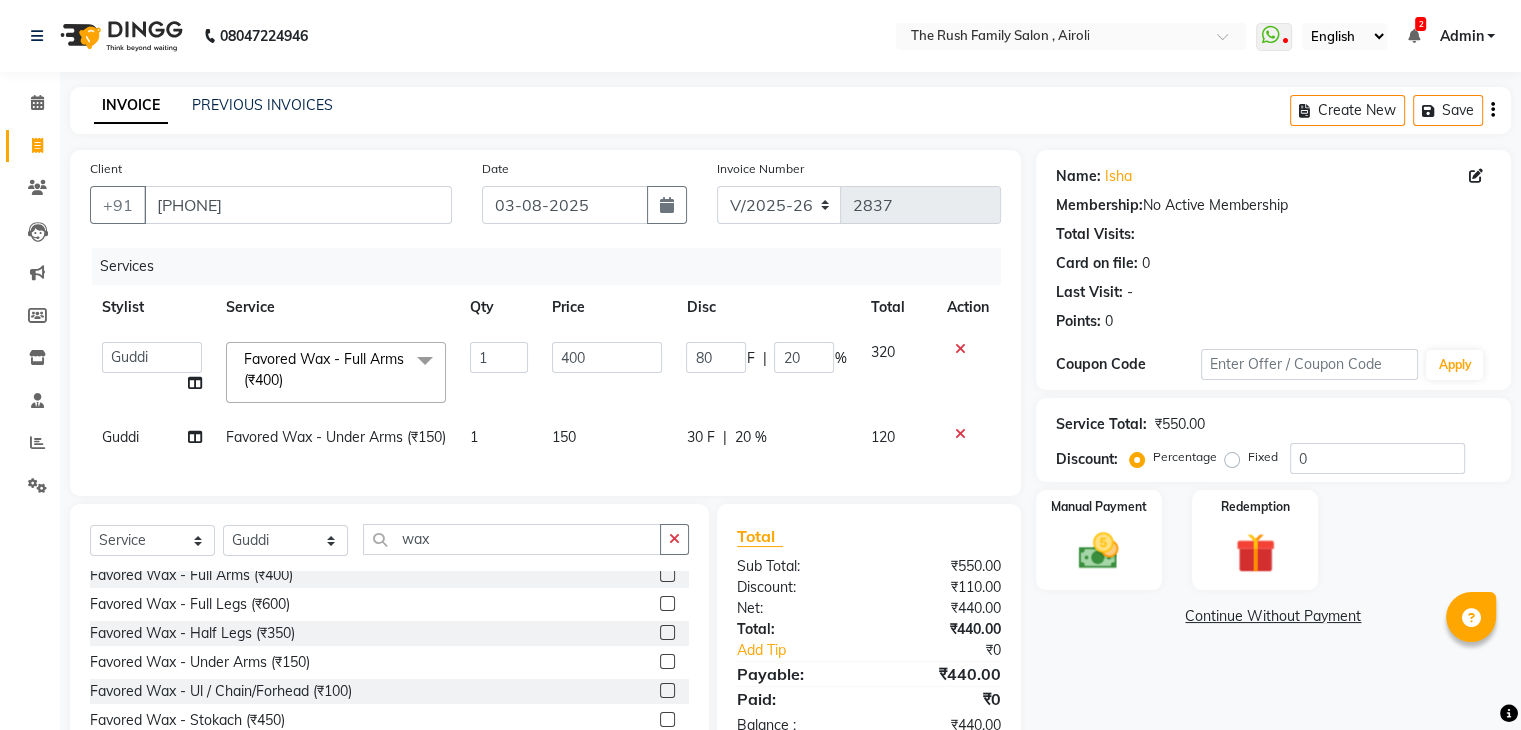 click on "120" 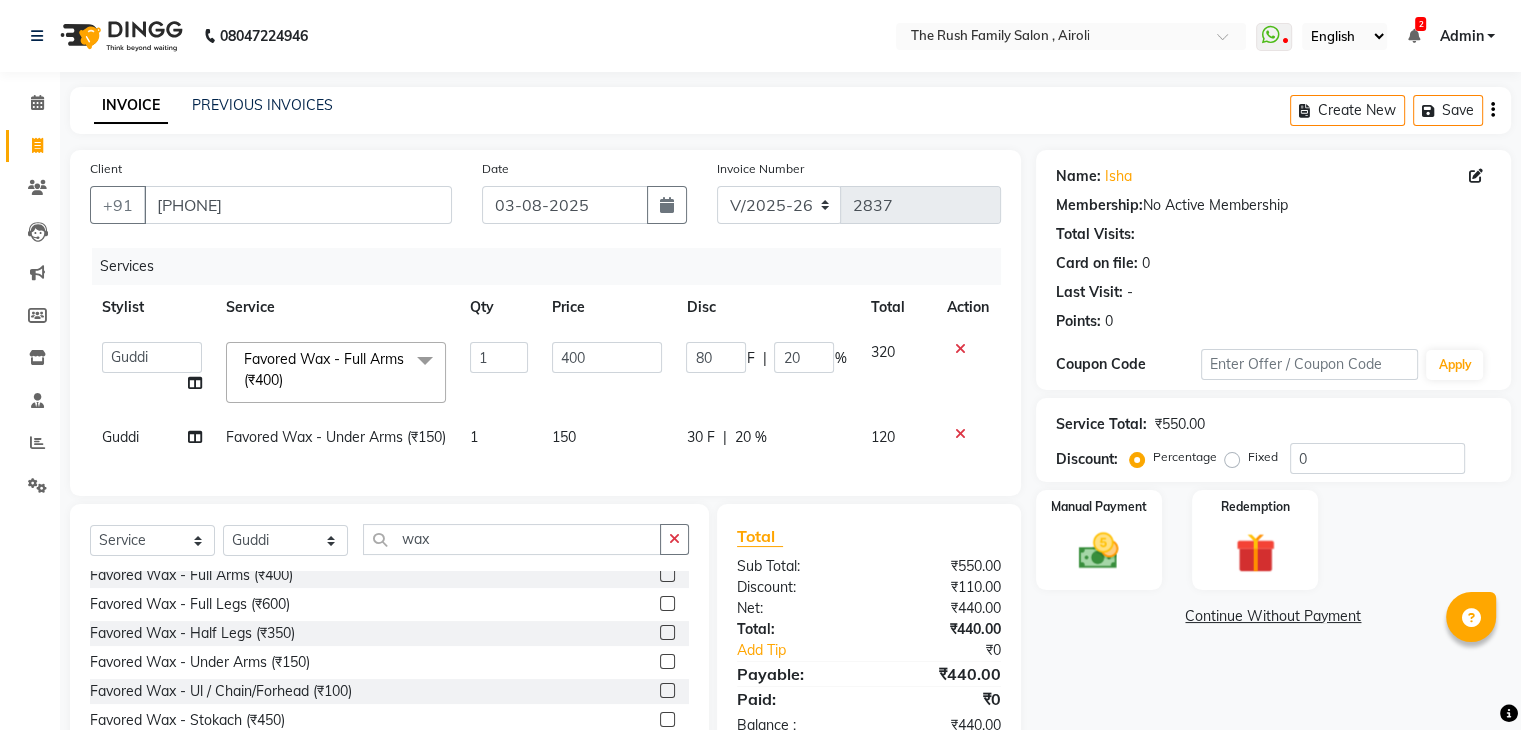 select on "60158" 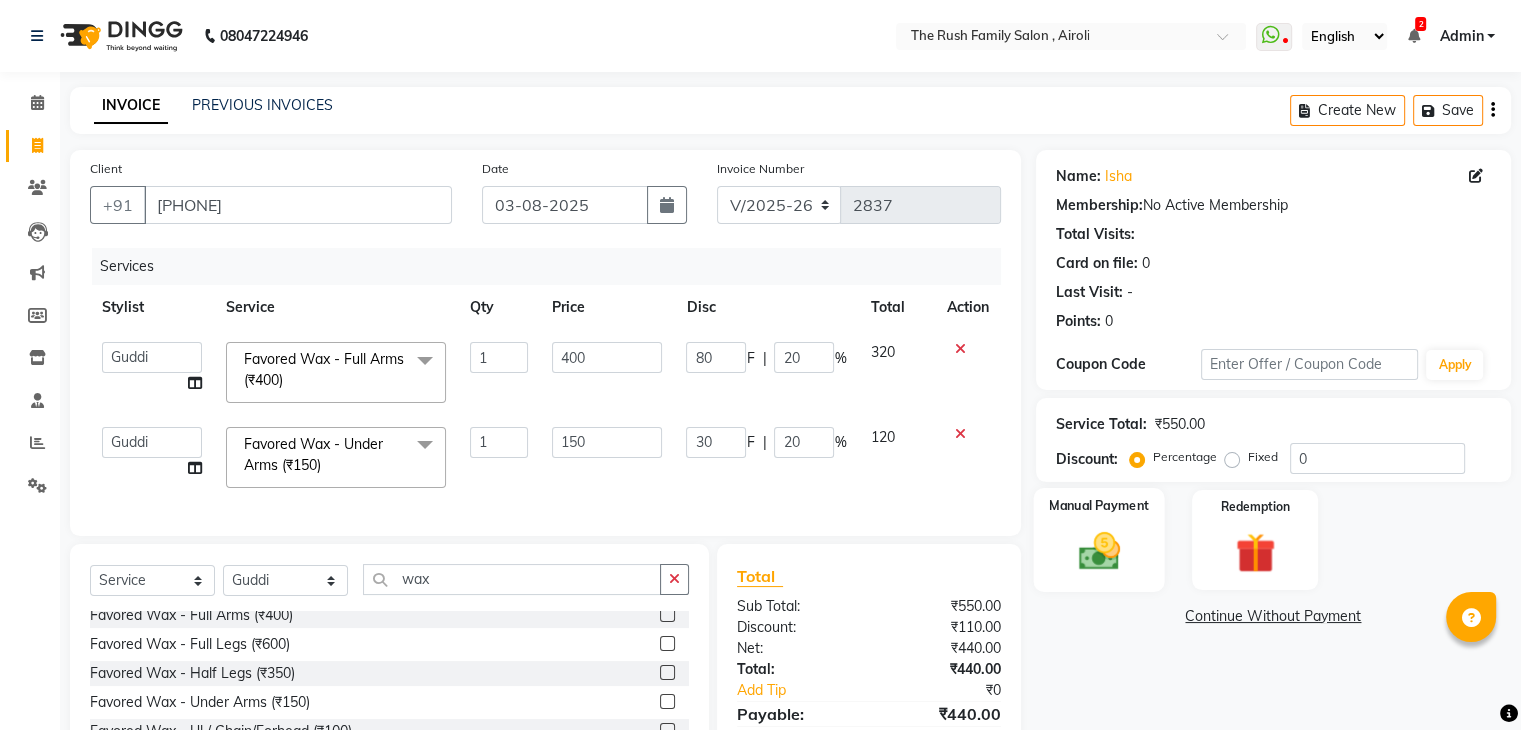 click 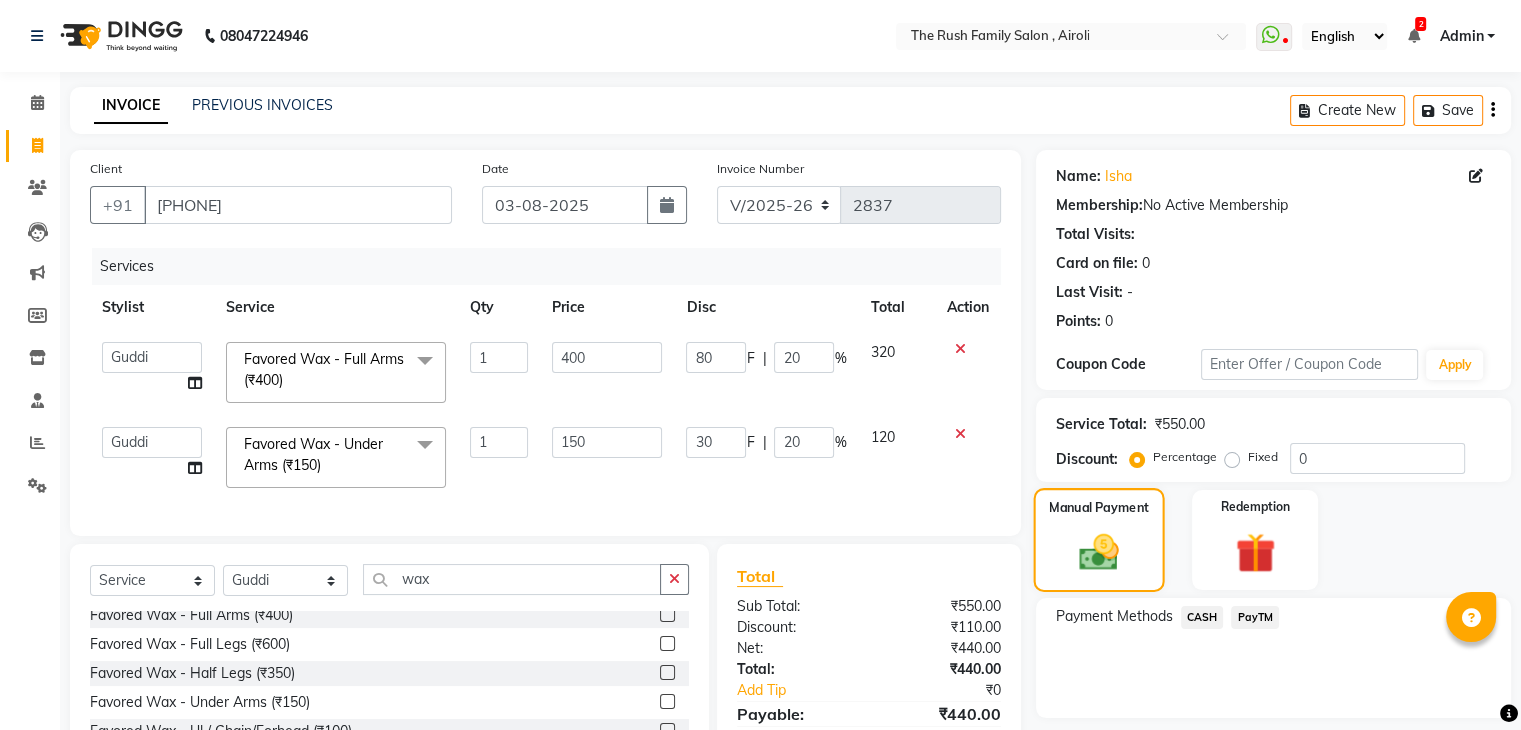 scroll, scrollTop: 154, scrollLeft: 0, axis: vertical 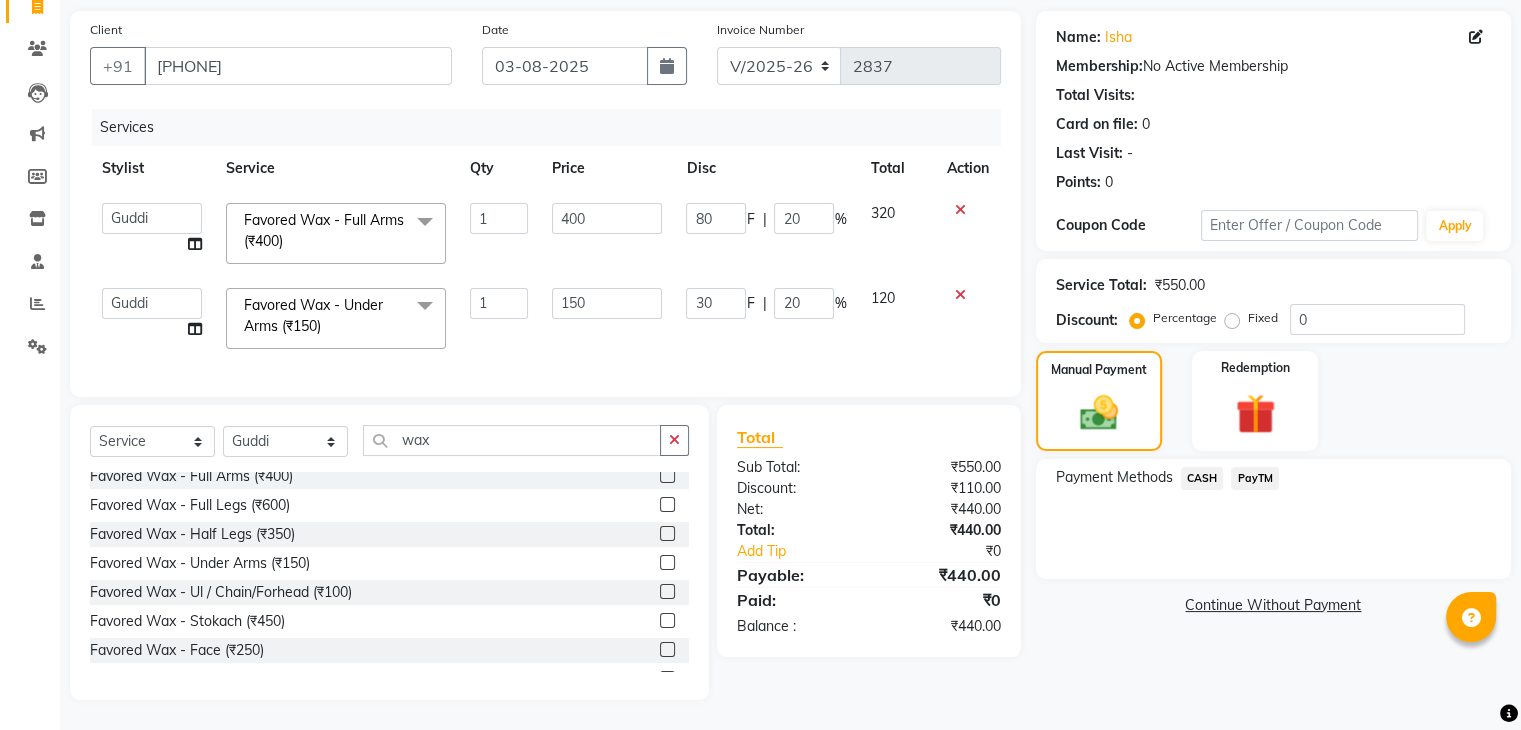 click on "PayTM" 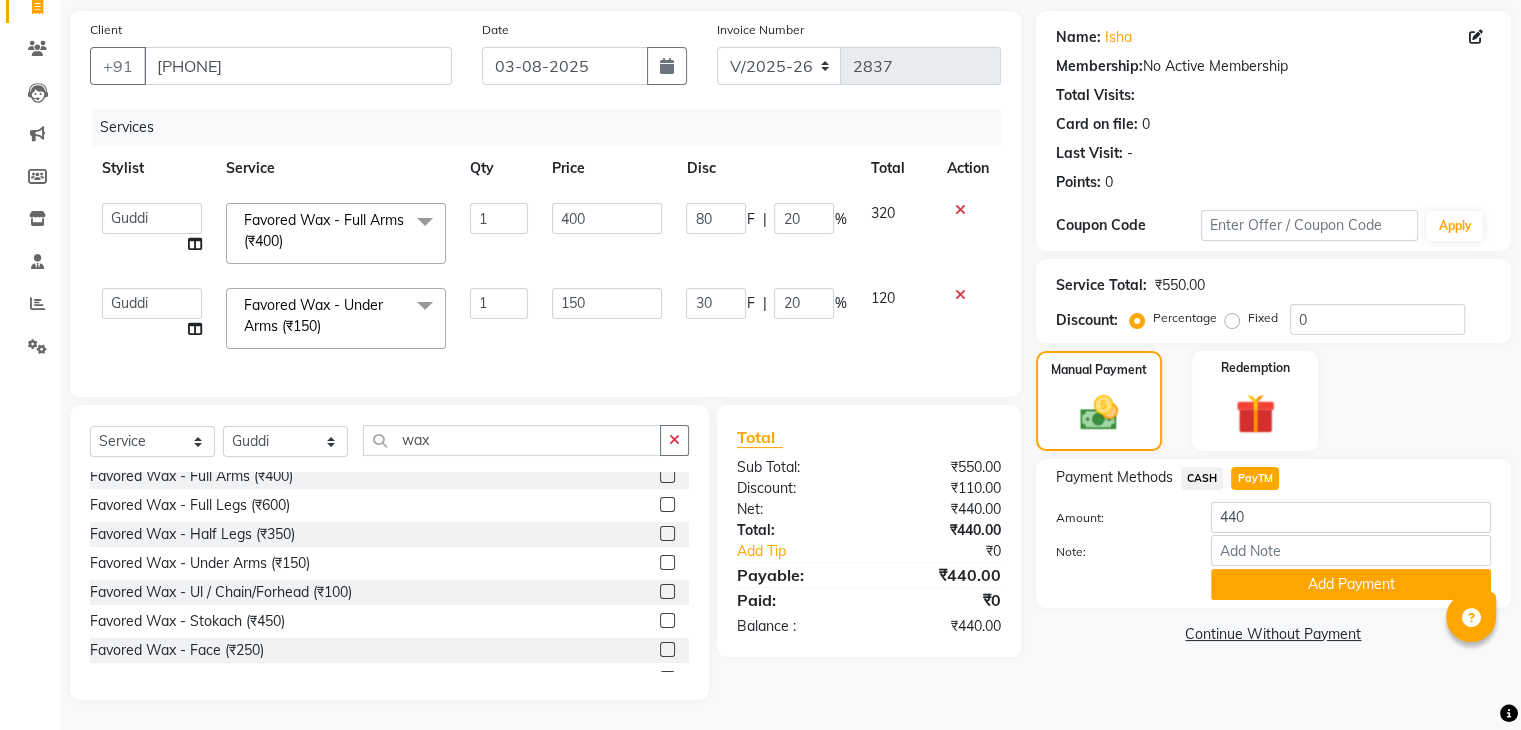 click on "PayTM" 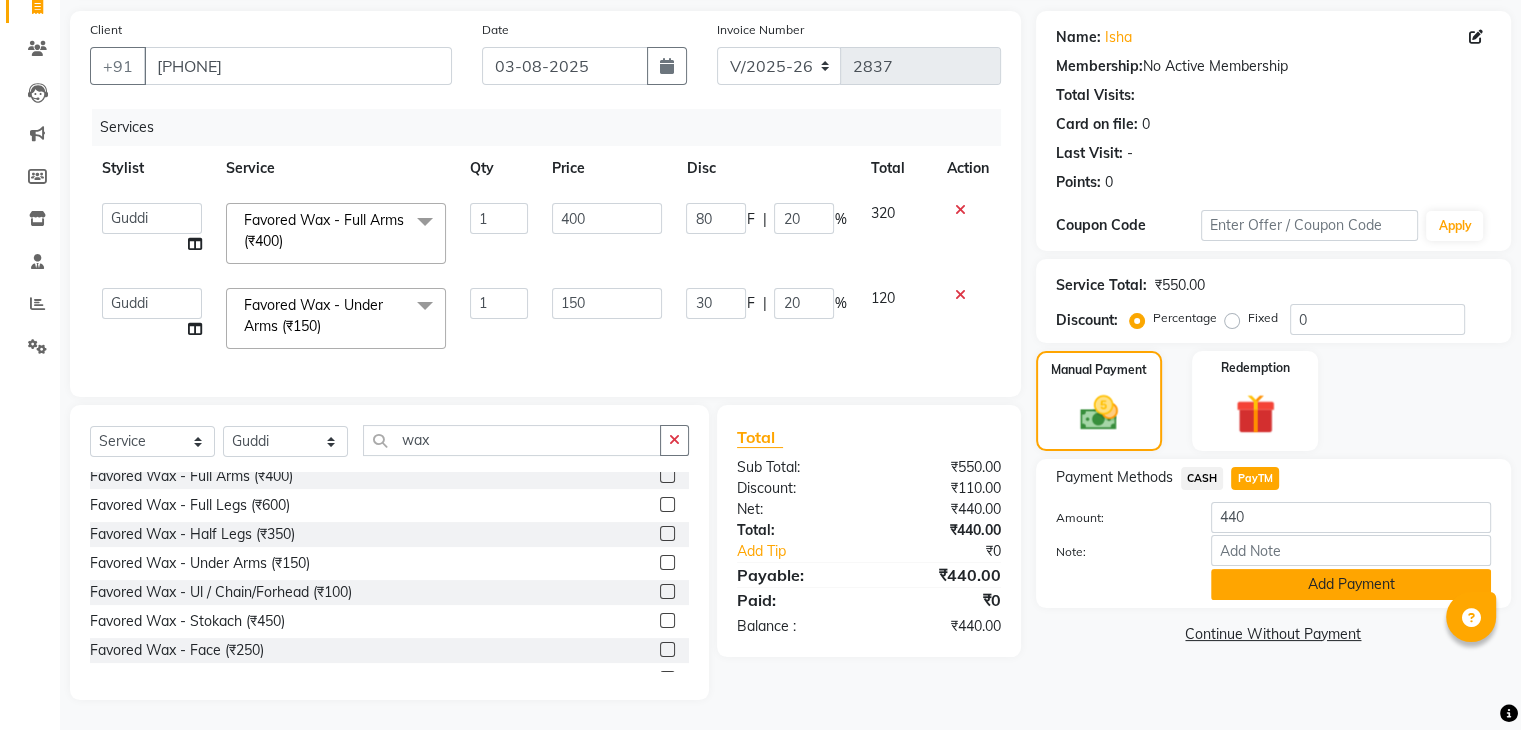 click on "Add Payment" 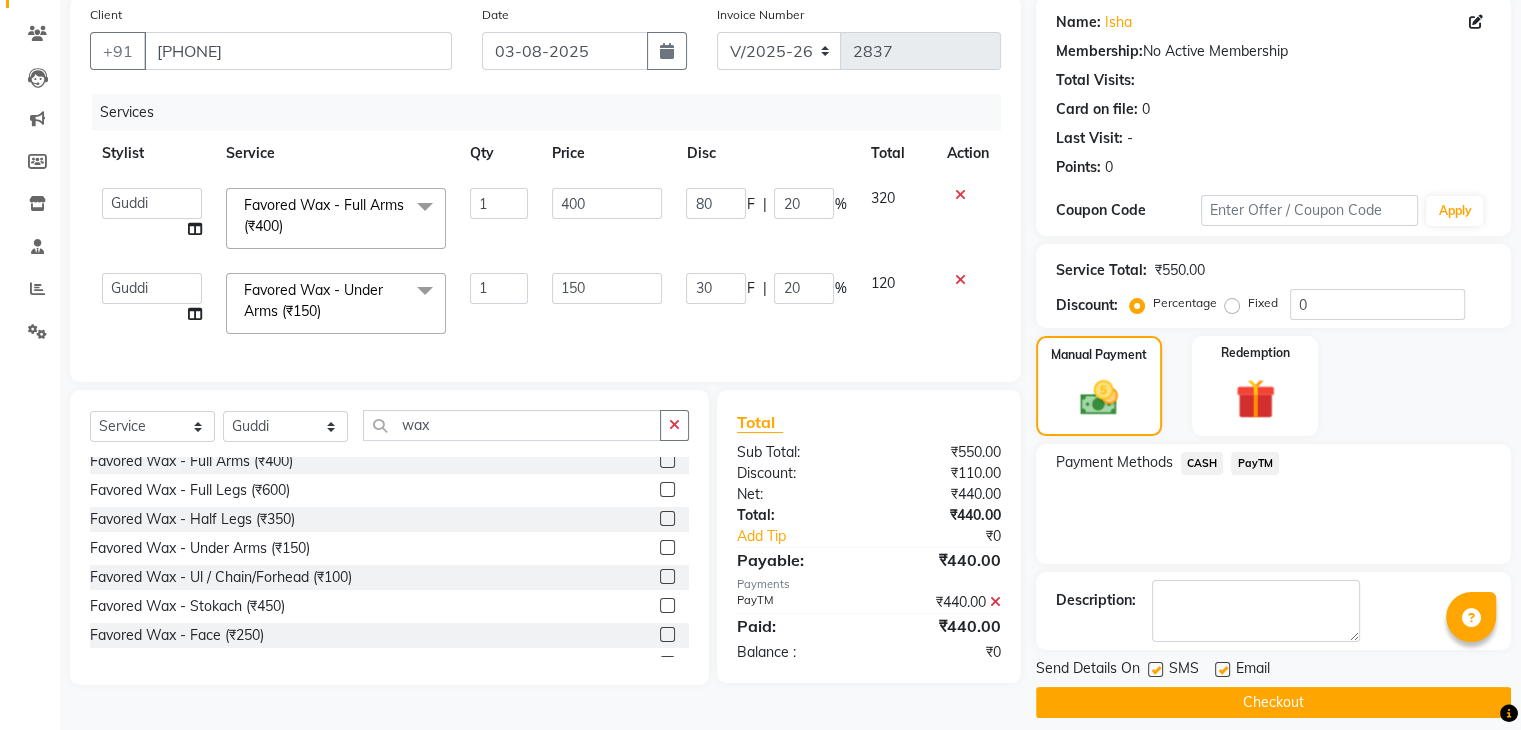 scroll, scrollTop: 171, scrollLeft: 0, axis: vertical 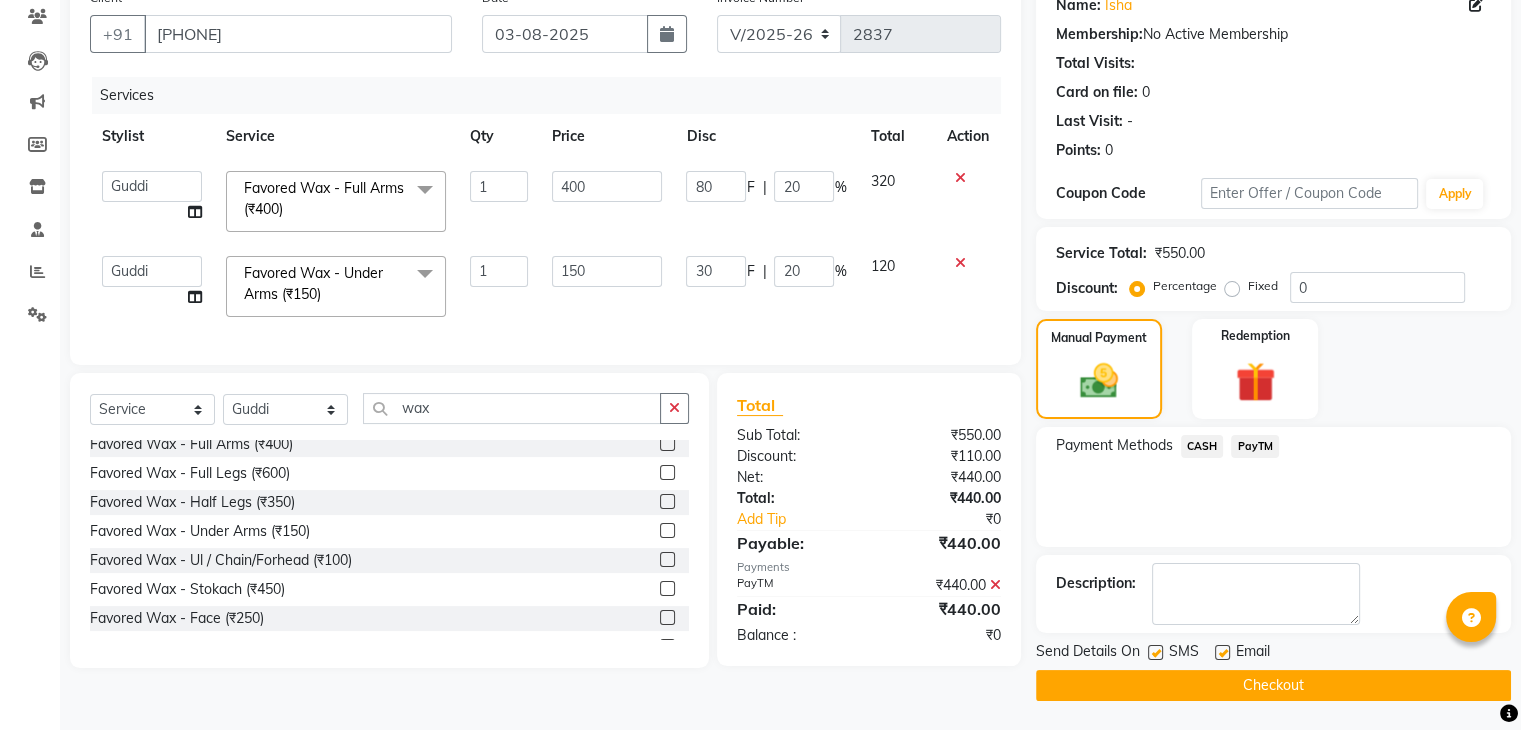 click 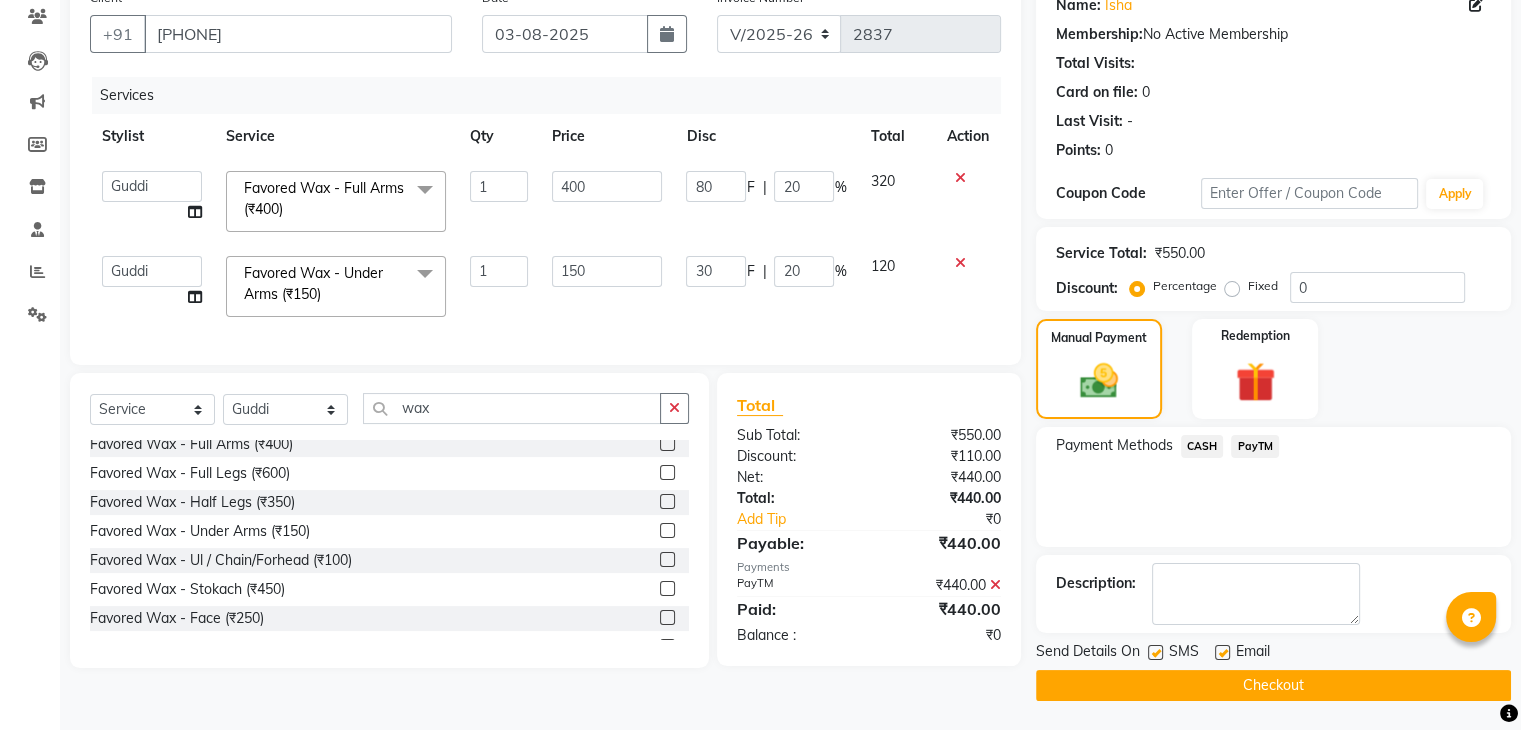 click at bounding box center [1154, 653] 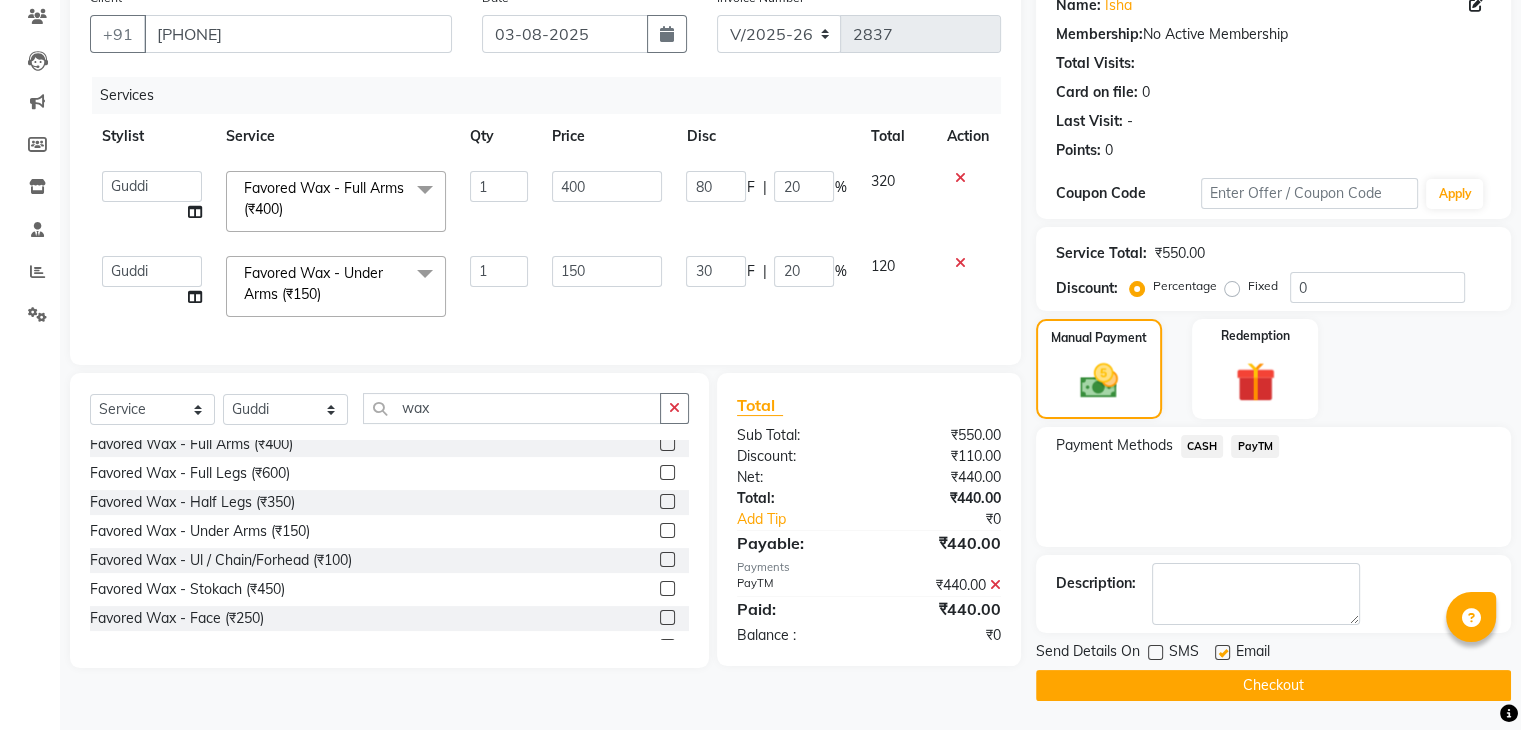 click 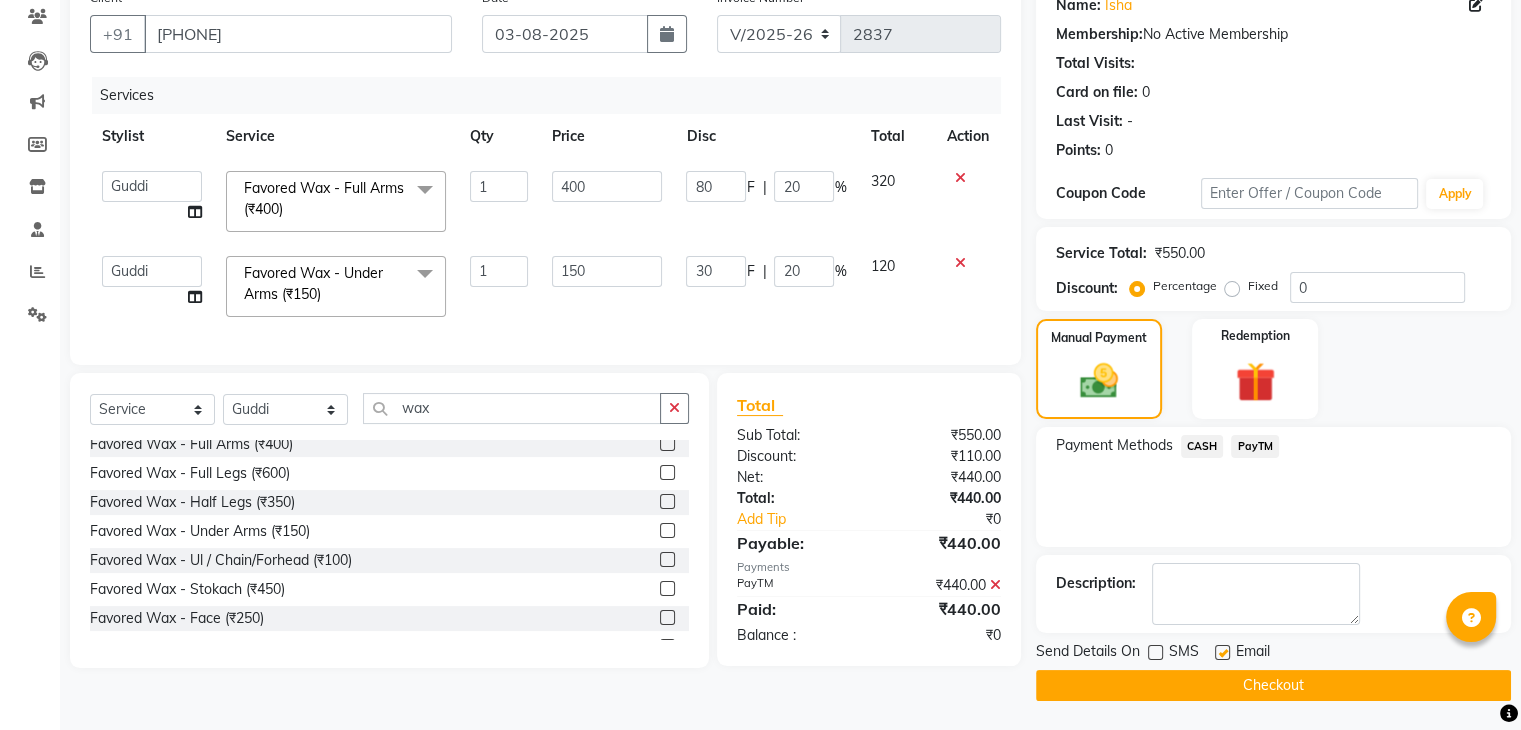 click at bounding box center (1221, 653) 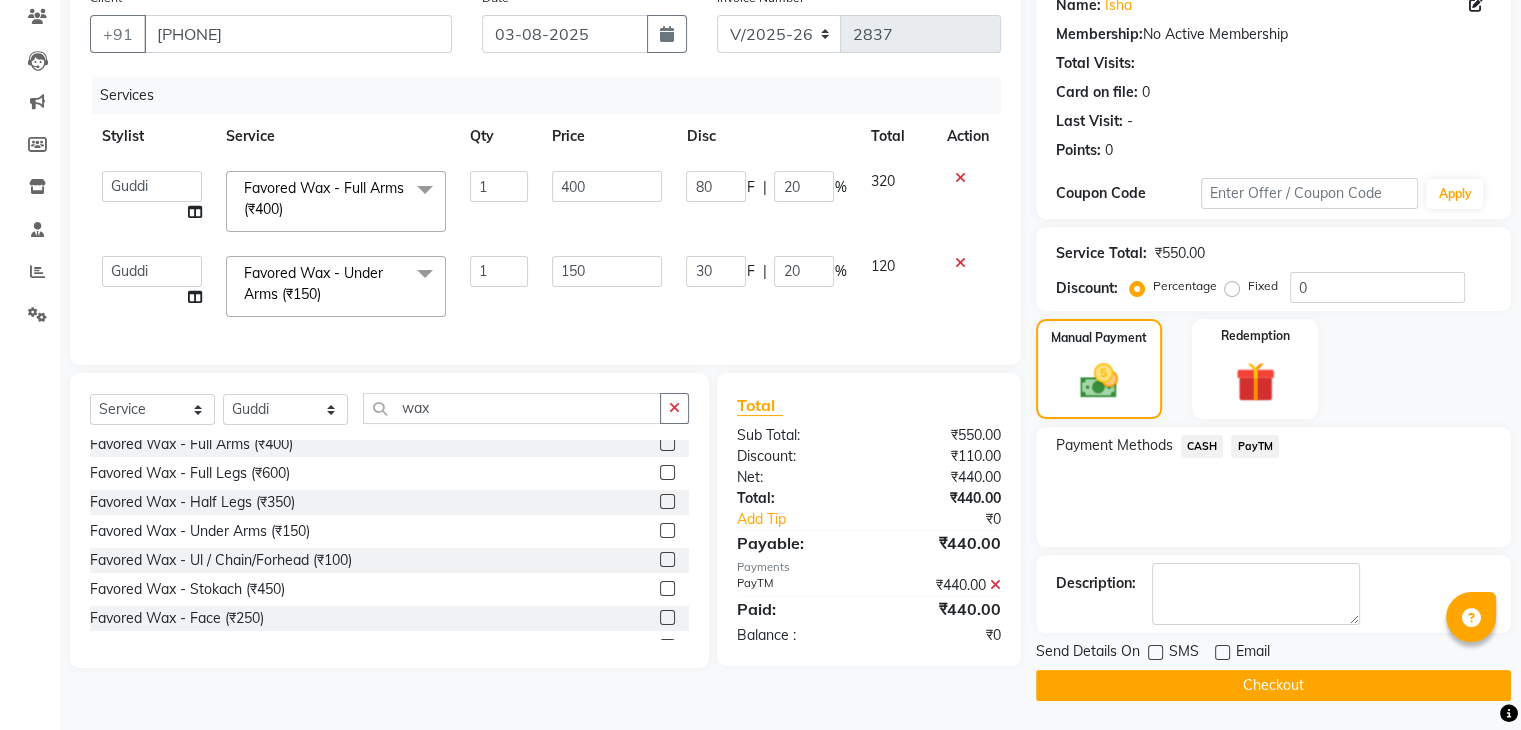 click on "Checkout" 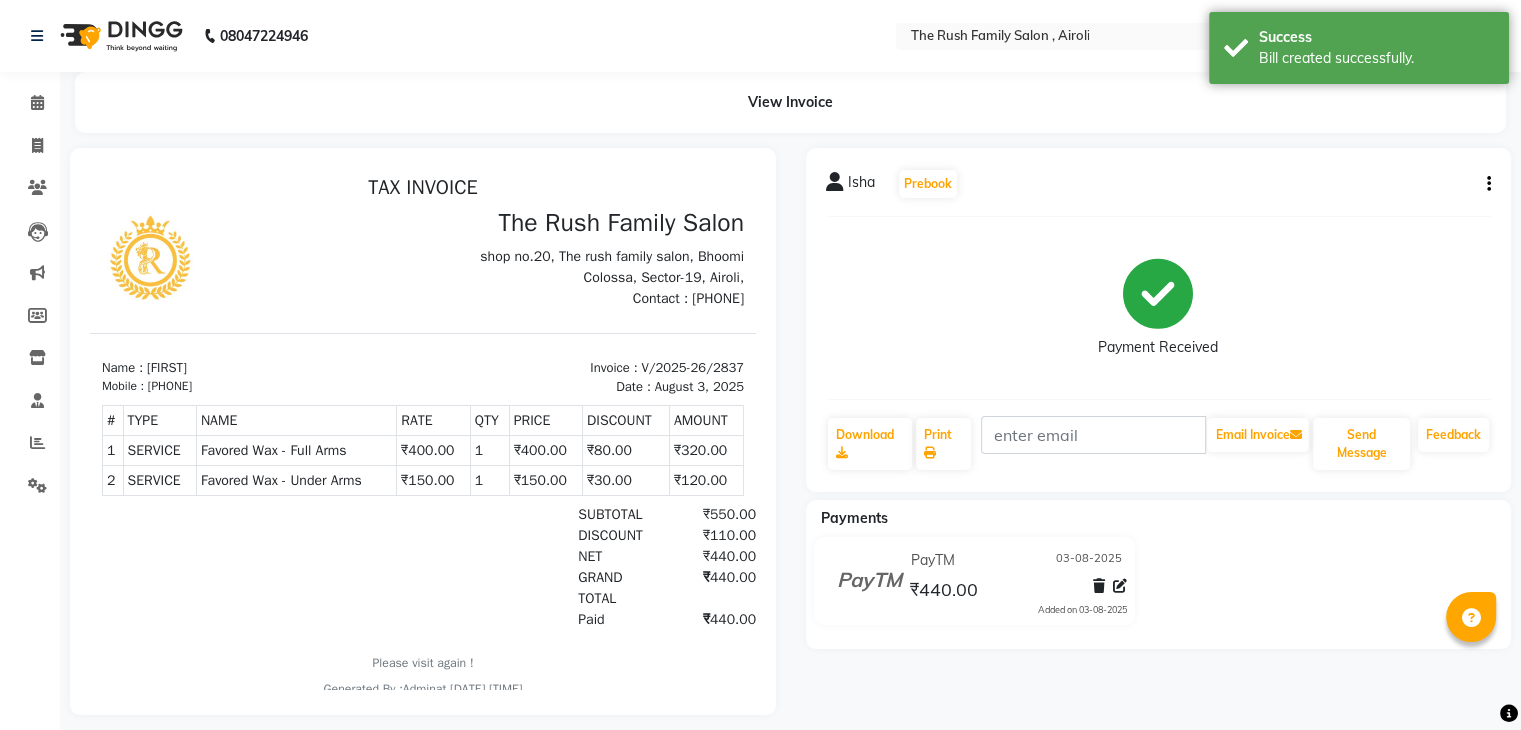 scroll, scrollTop: 0, scrollLeft: 0, axis: both 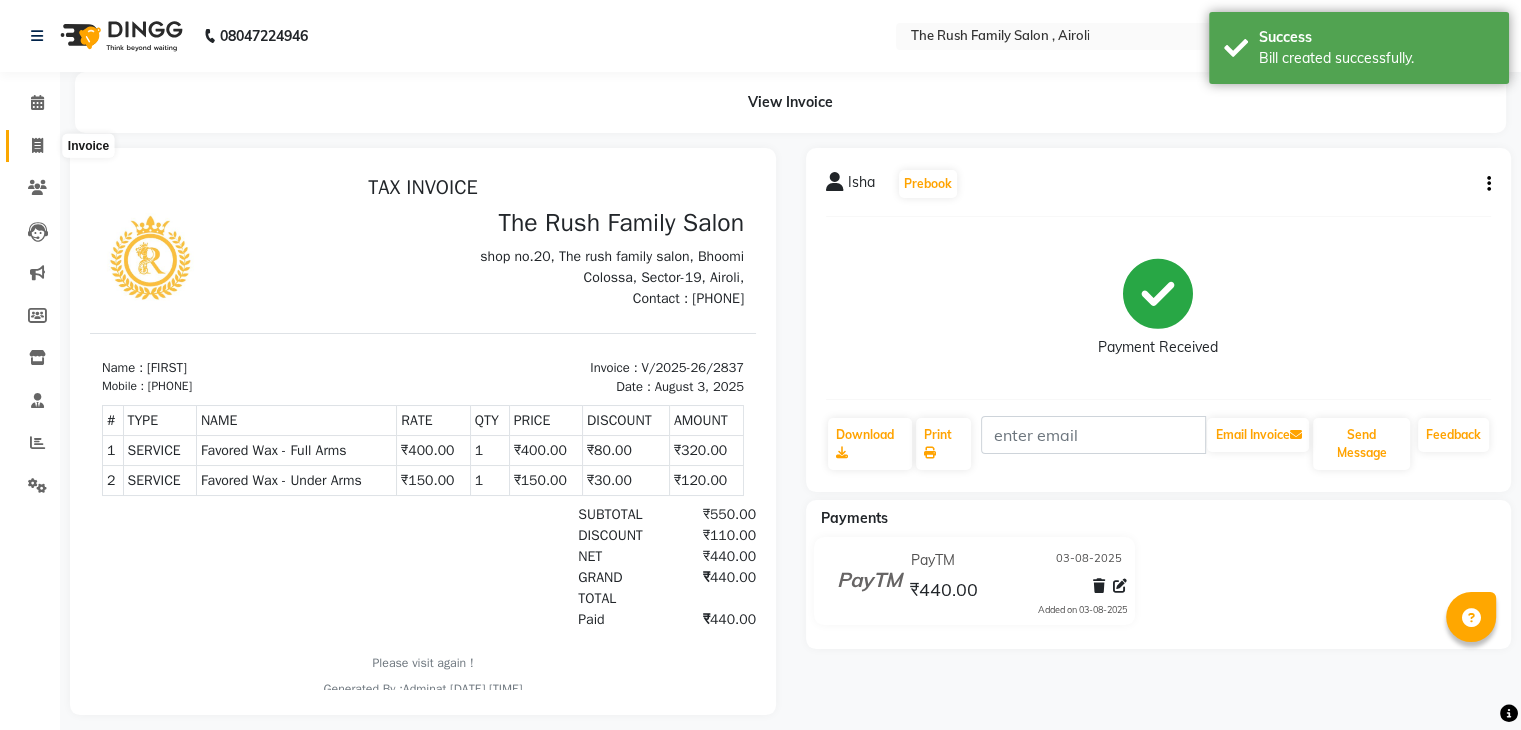 click 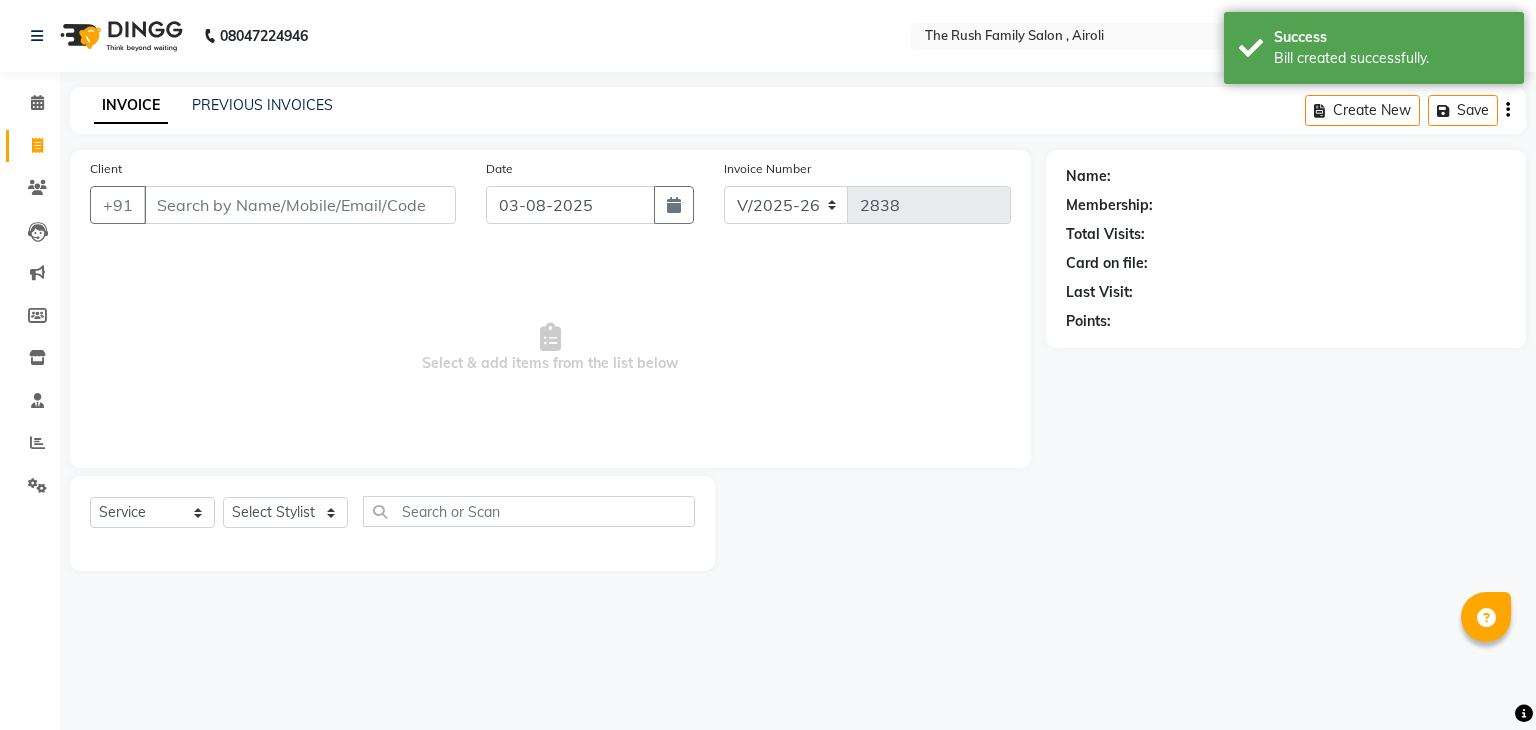 click on "Client" at bounding box center (300, 205) 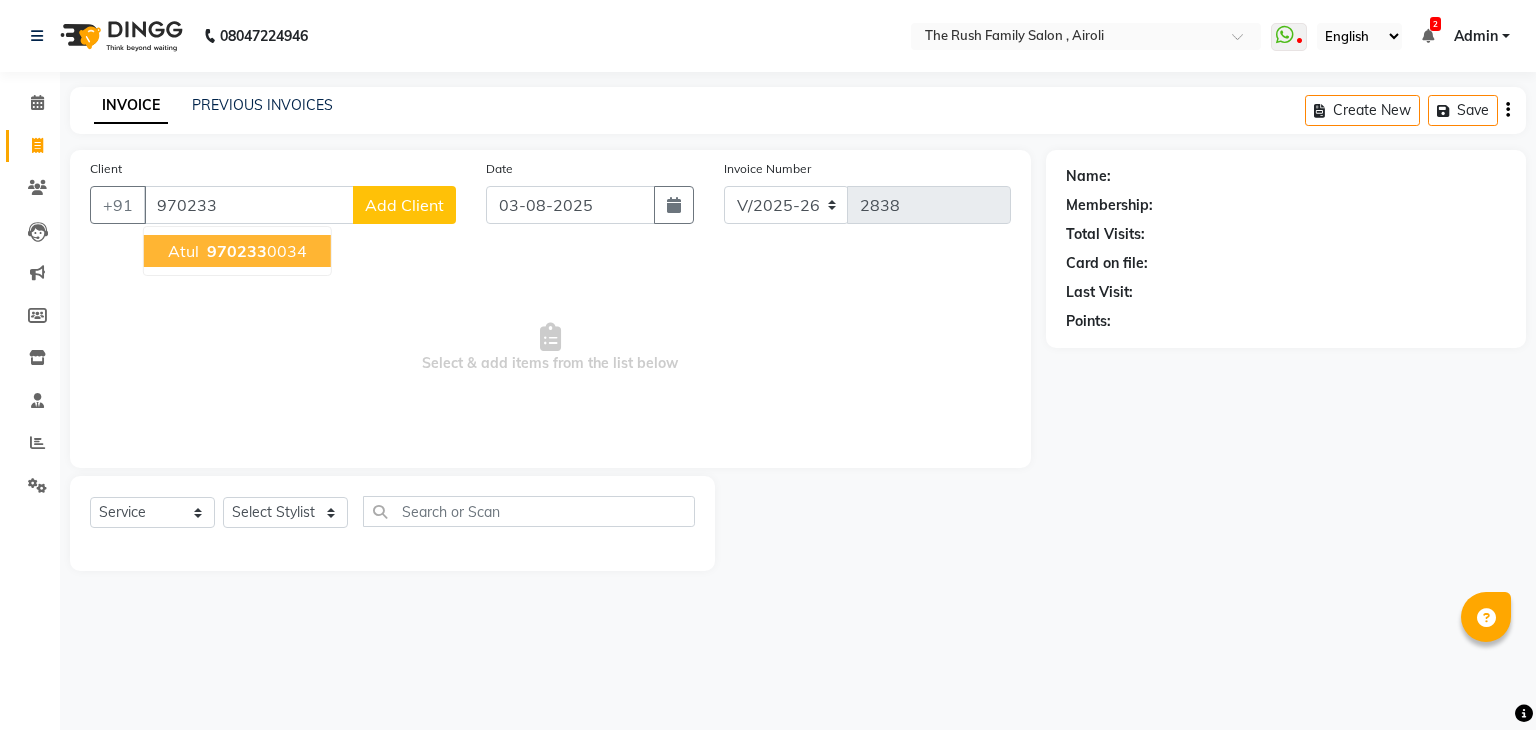 click on "970233" at bounding box center [237, 251] 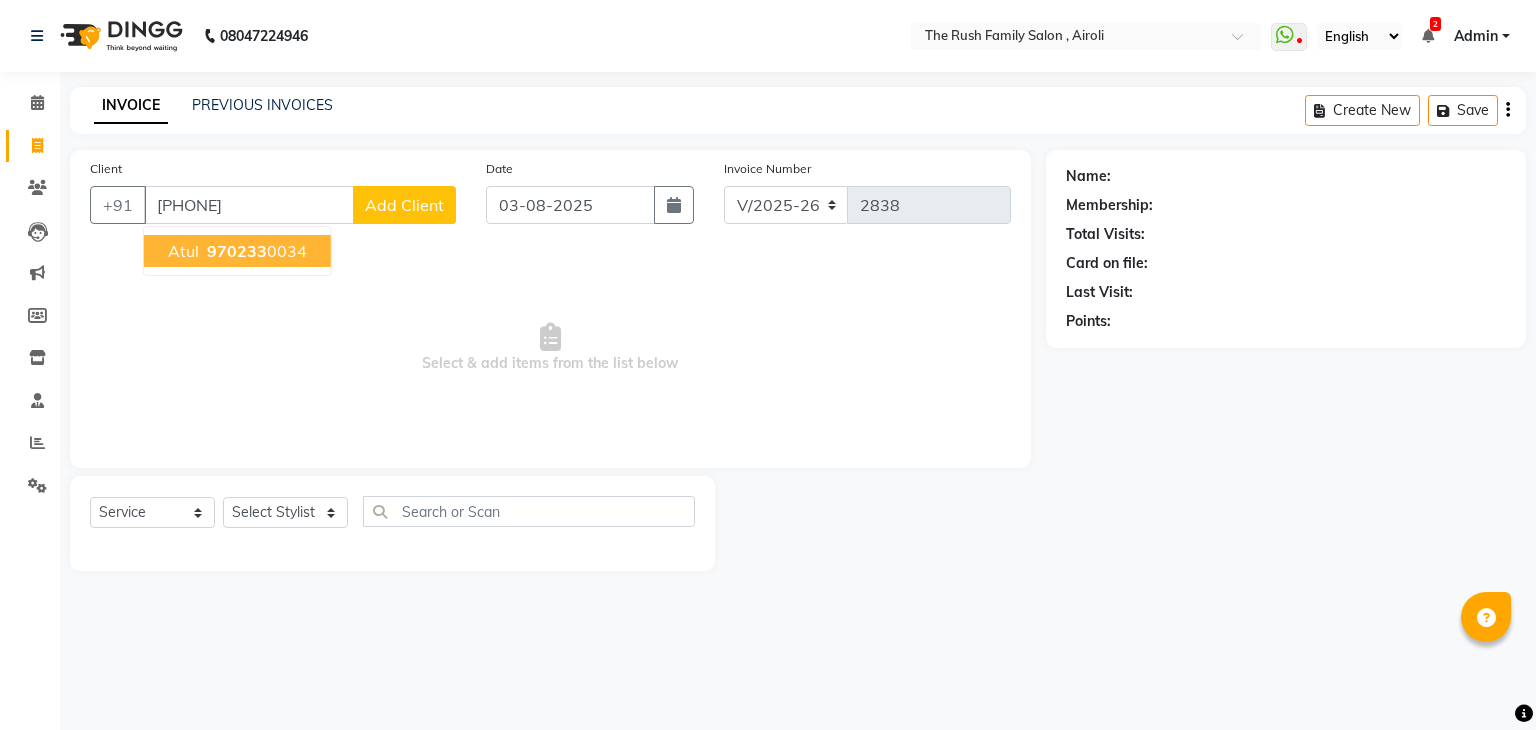type on "[PHONE]" 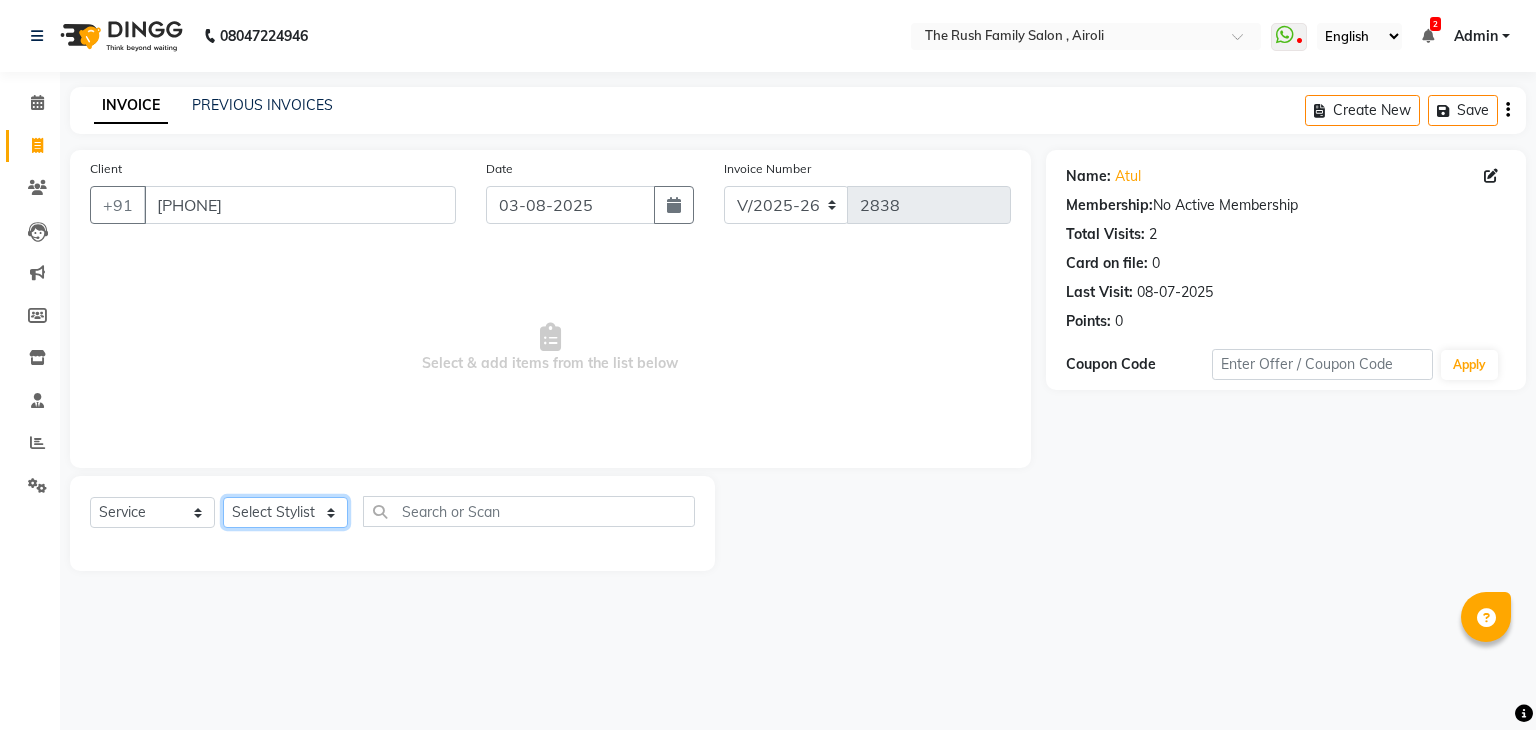 click on "Select Stylist Ajaz Alvira Danish Guddi Jayesh Josh  mumtaz Naeem Neha Riya    Rush Swati" 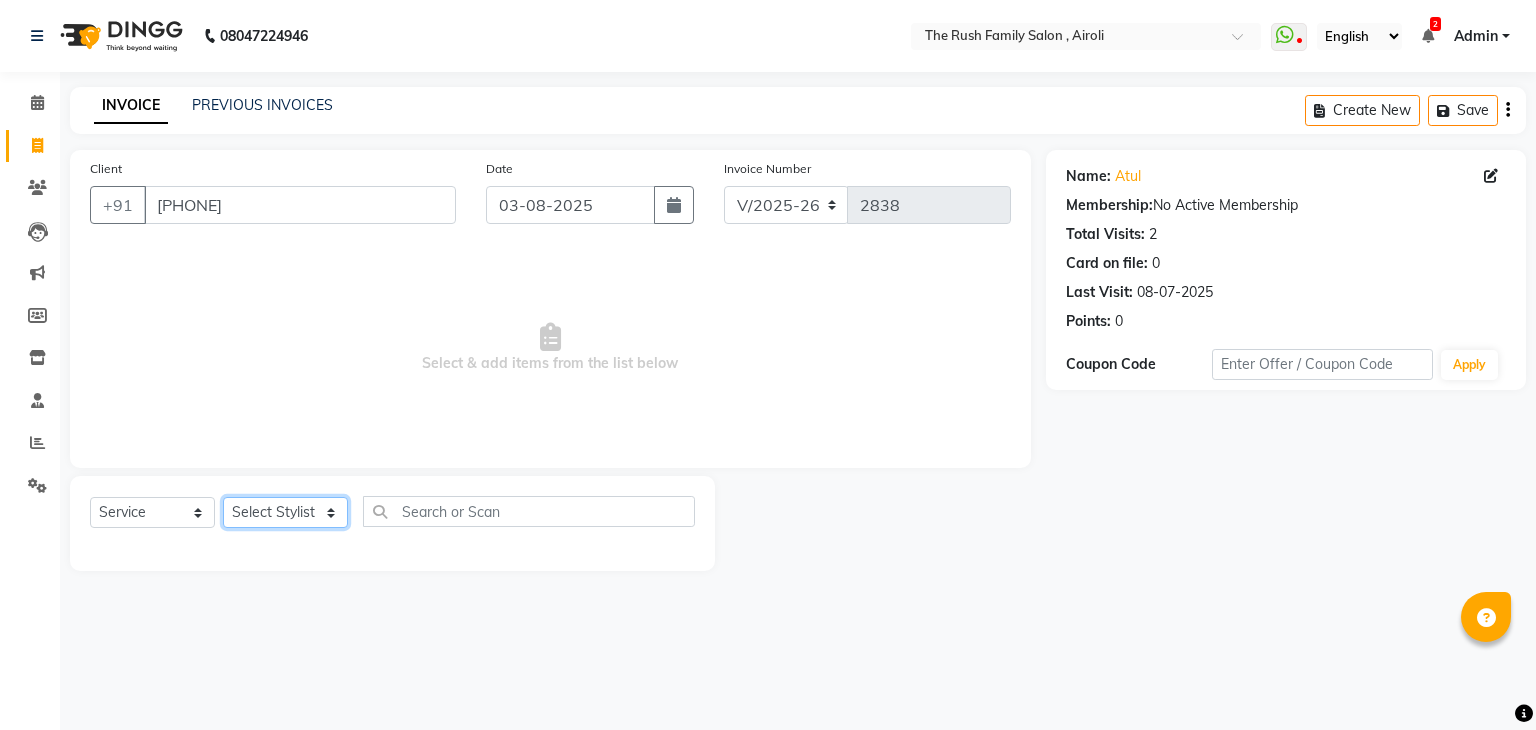 select on "53300" 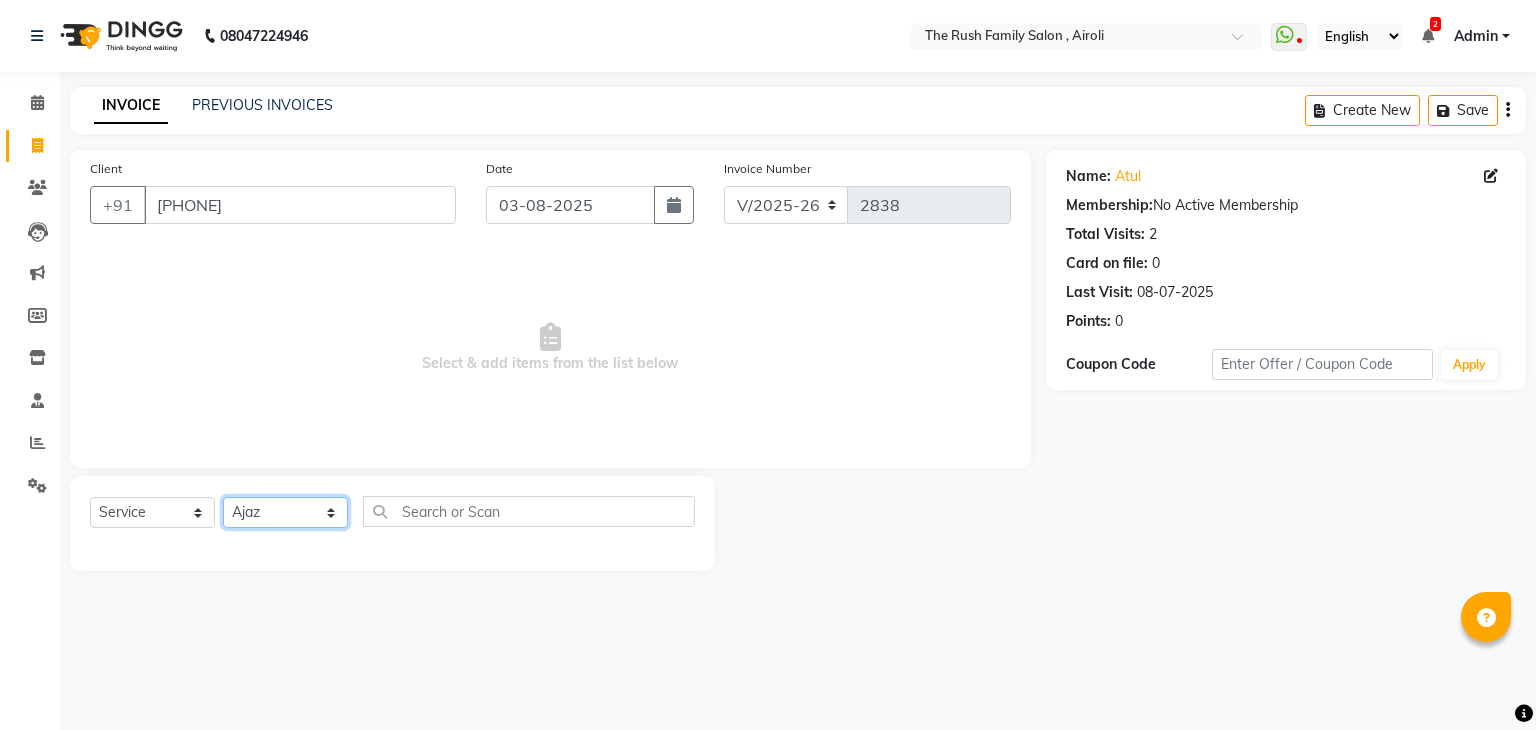 click on "Select Stylist Ajaz Alvira Danish Guddi Jayesh Josh  mumtaz Naeem Neha Riya    Rush Swati" 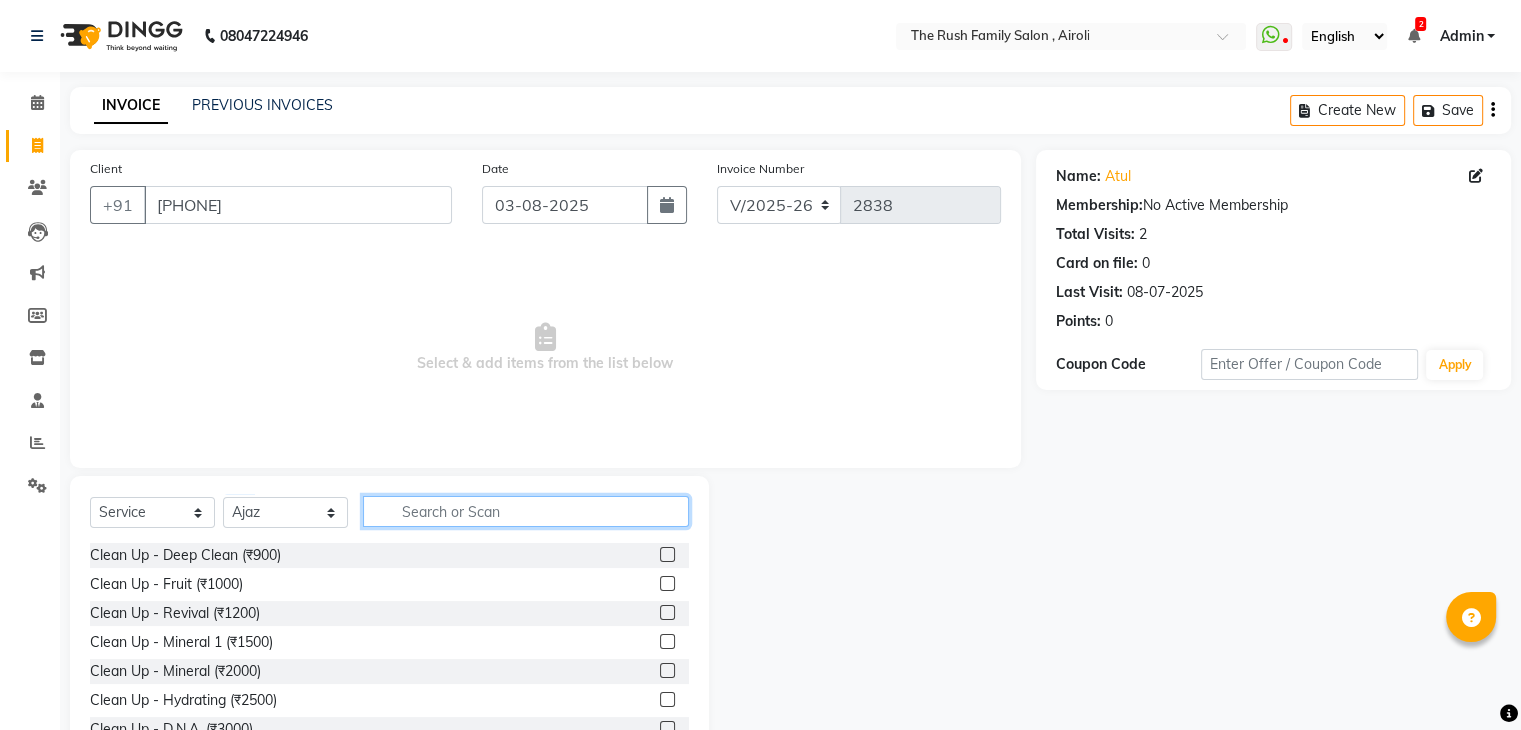 click 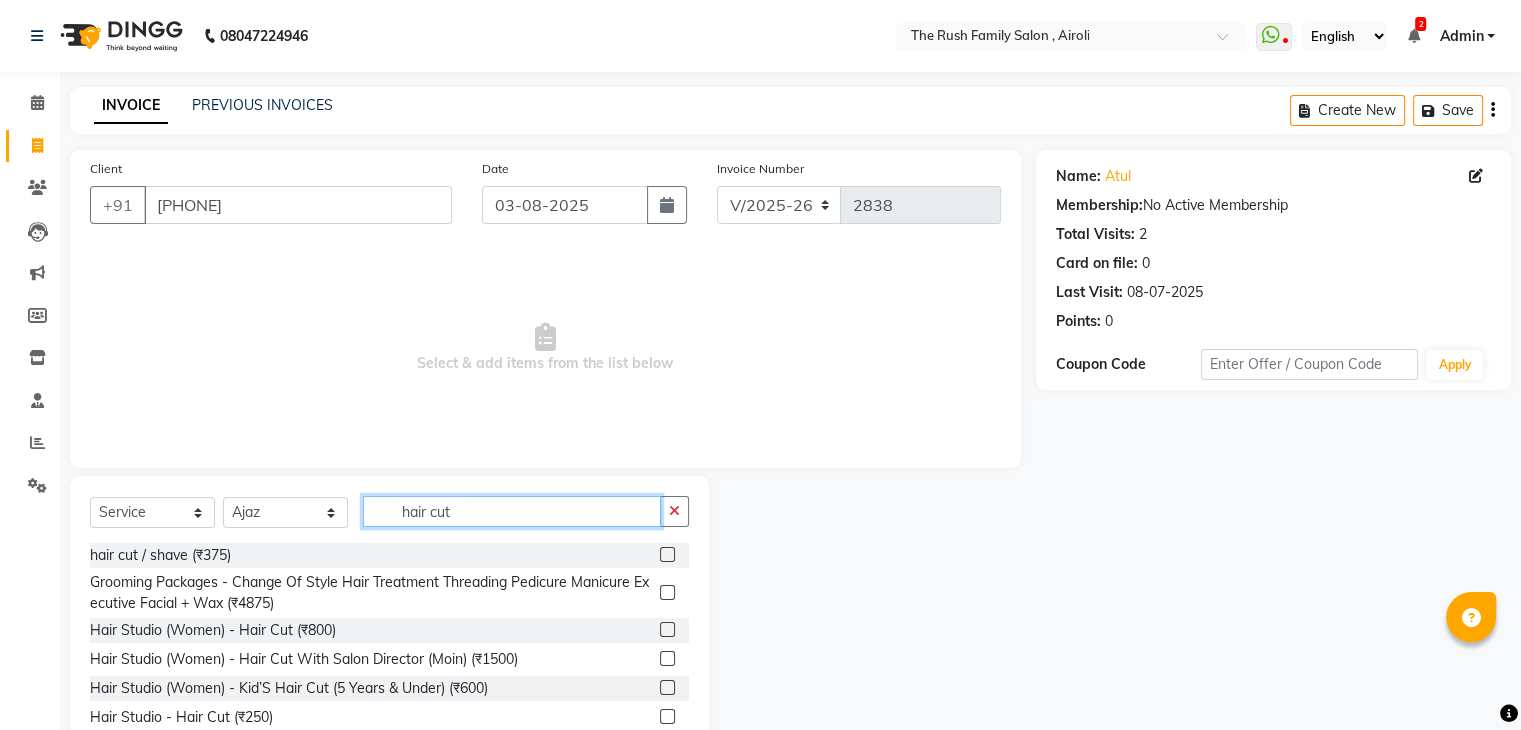 type on "hair cut" 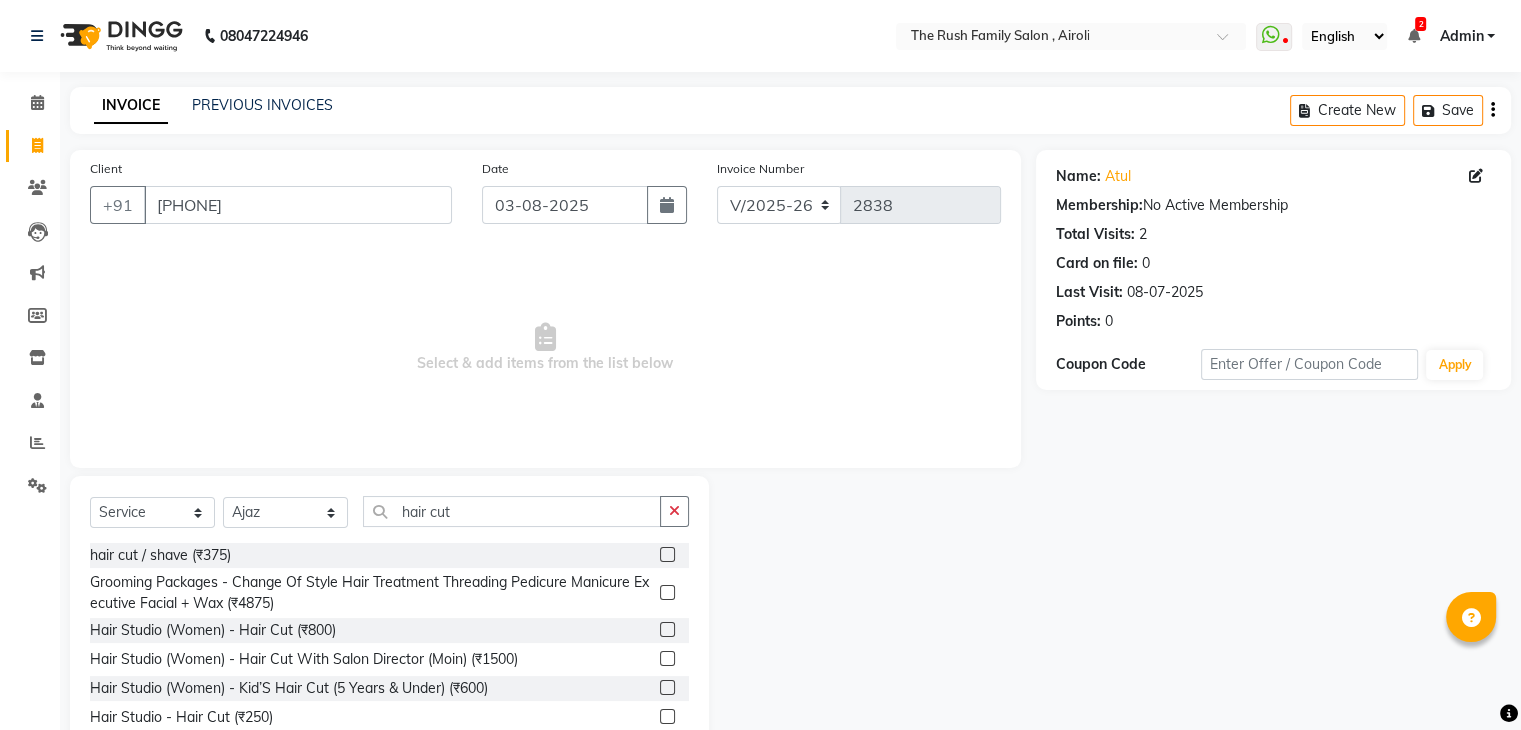 click 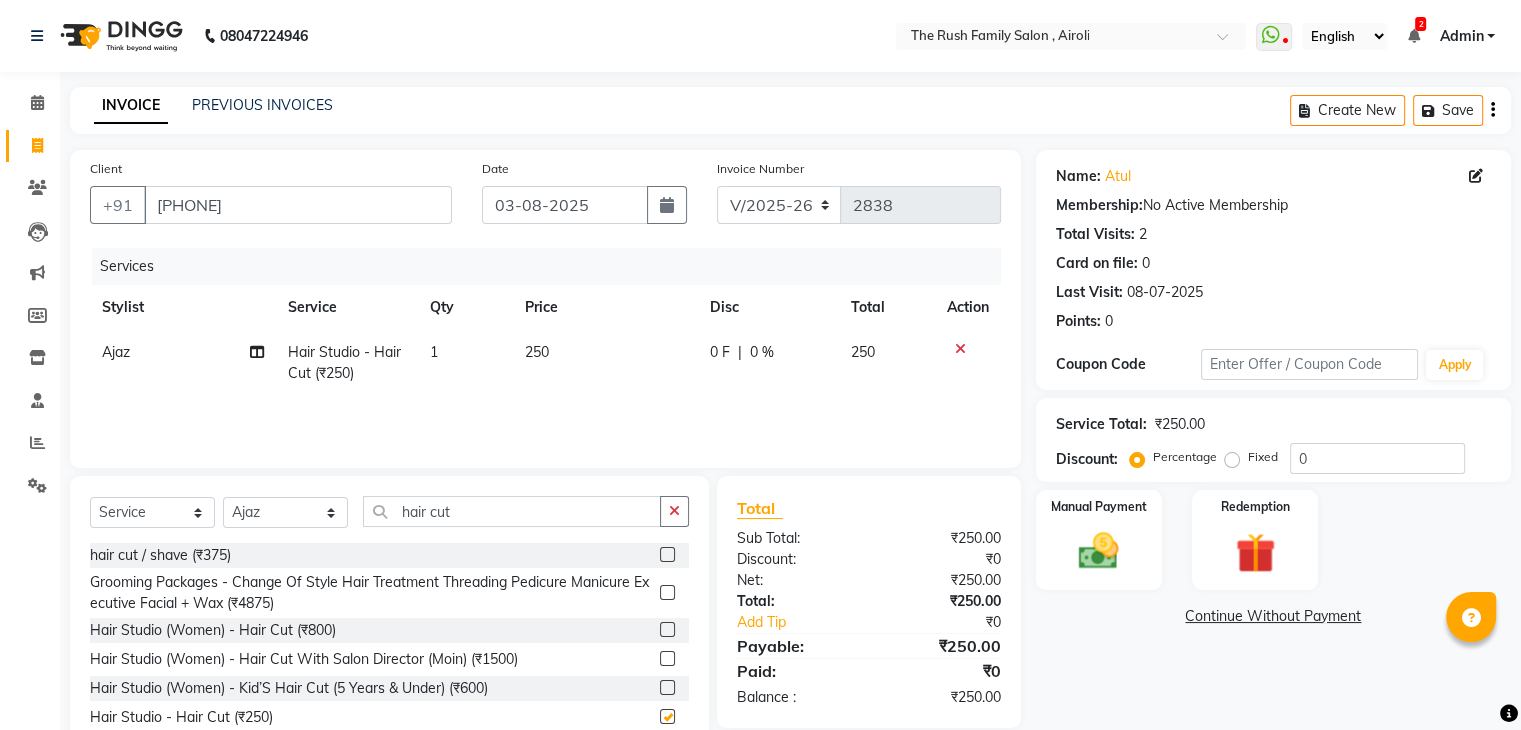 checkbox on "false" 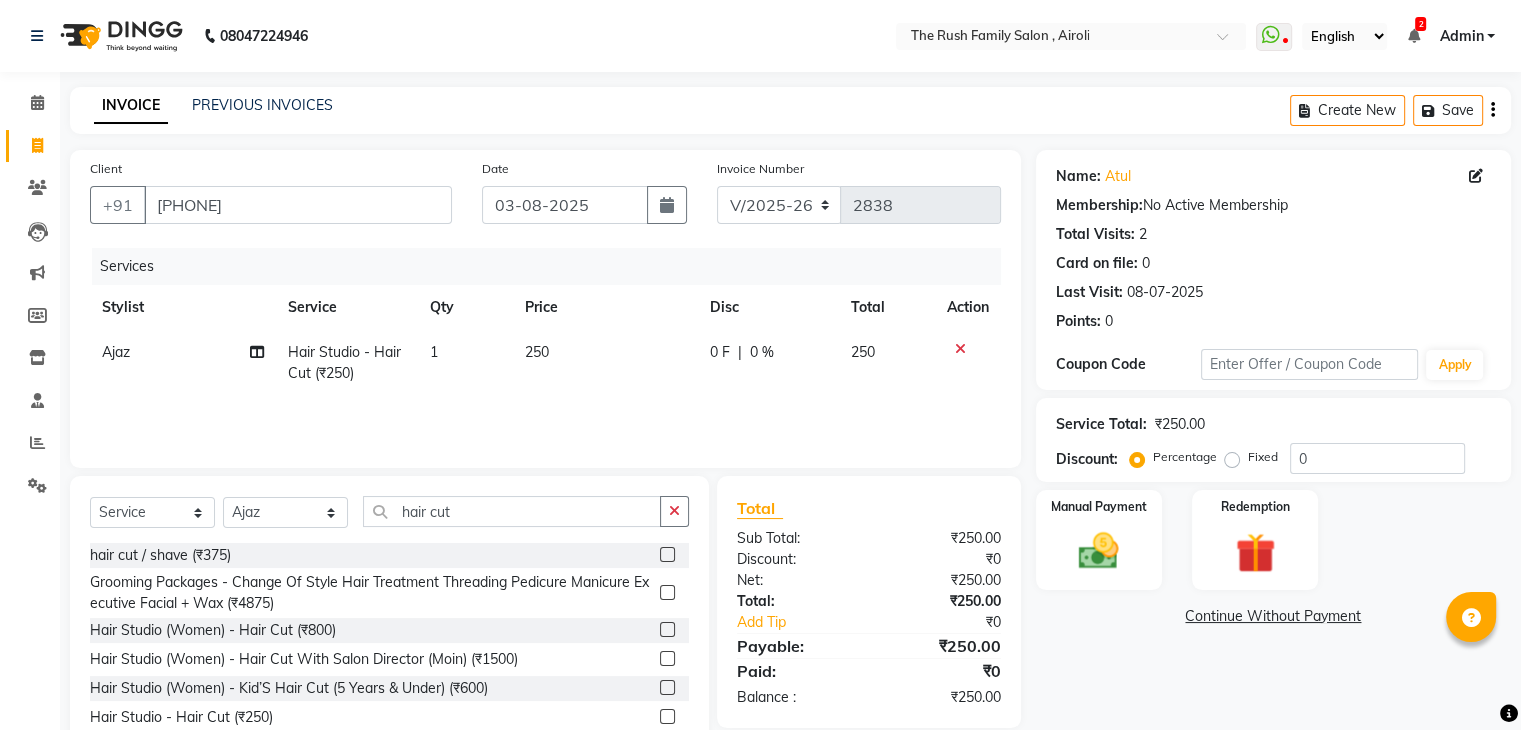 click on "0 F | 0 %" 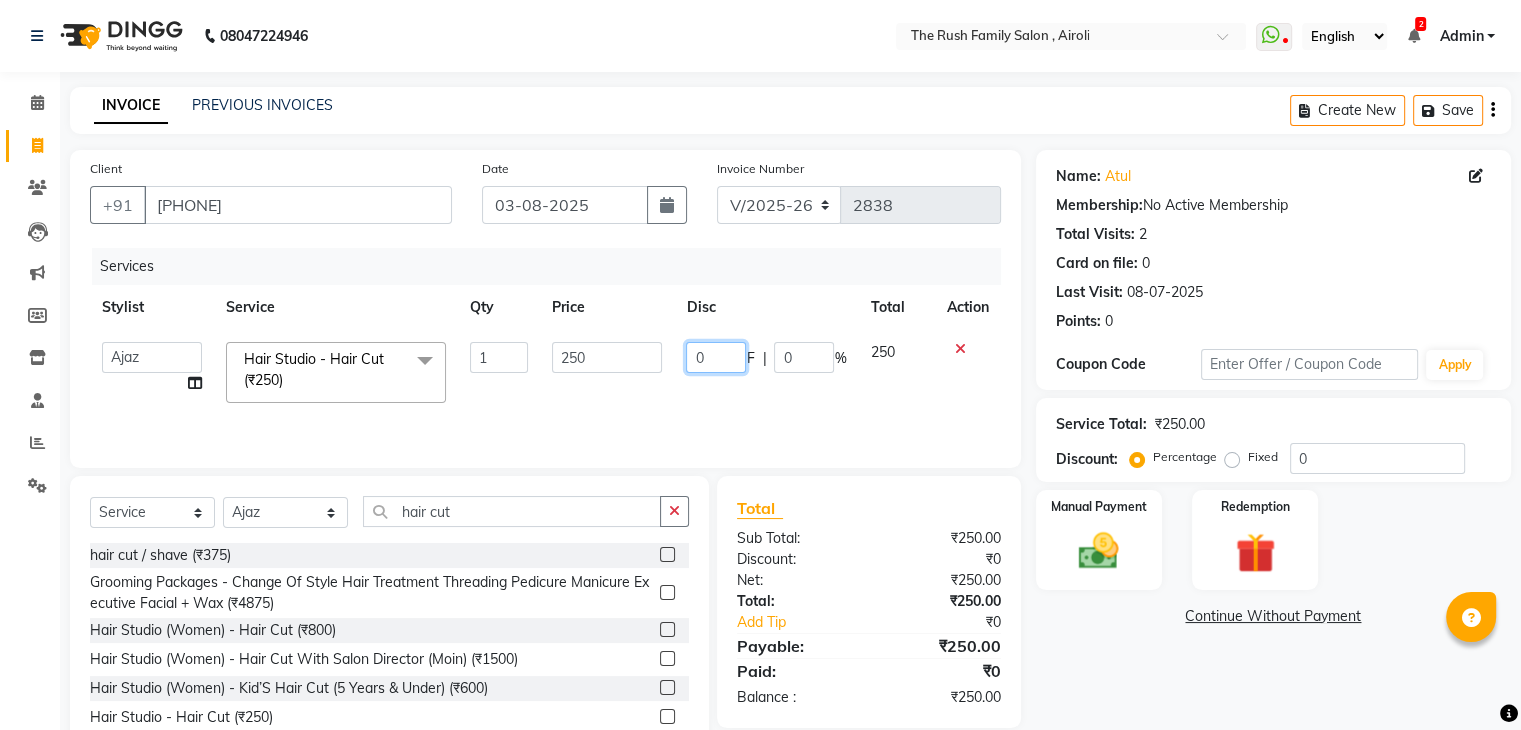 click on "0" 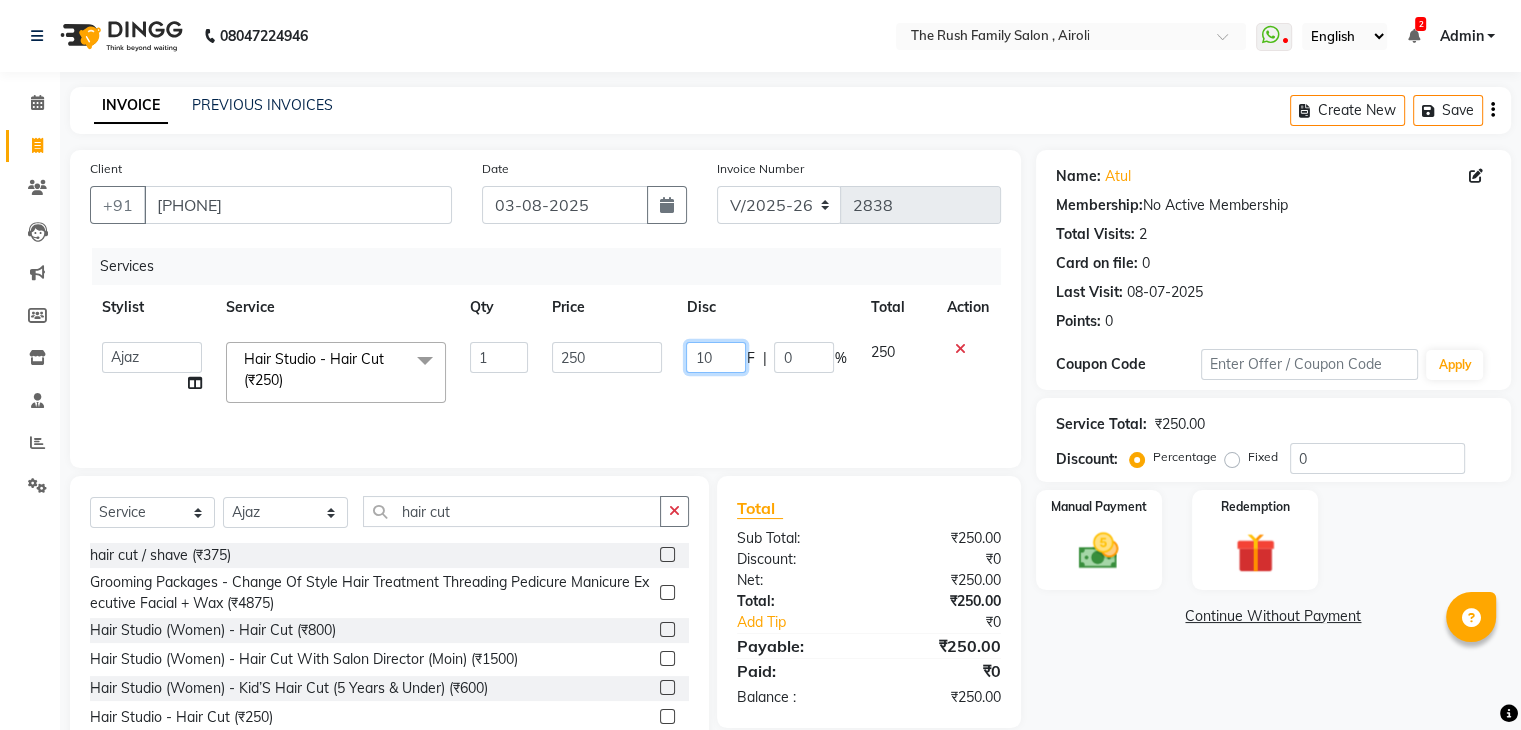 type on "100" 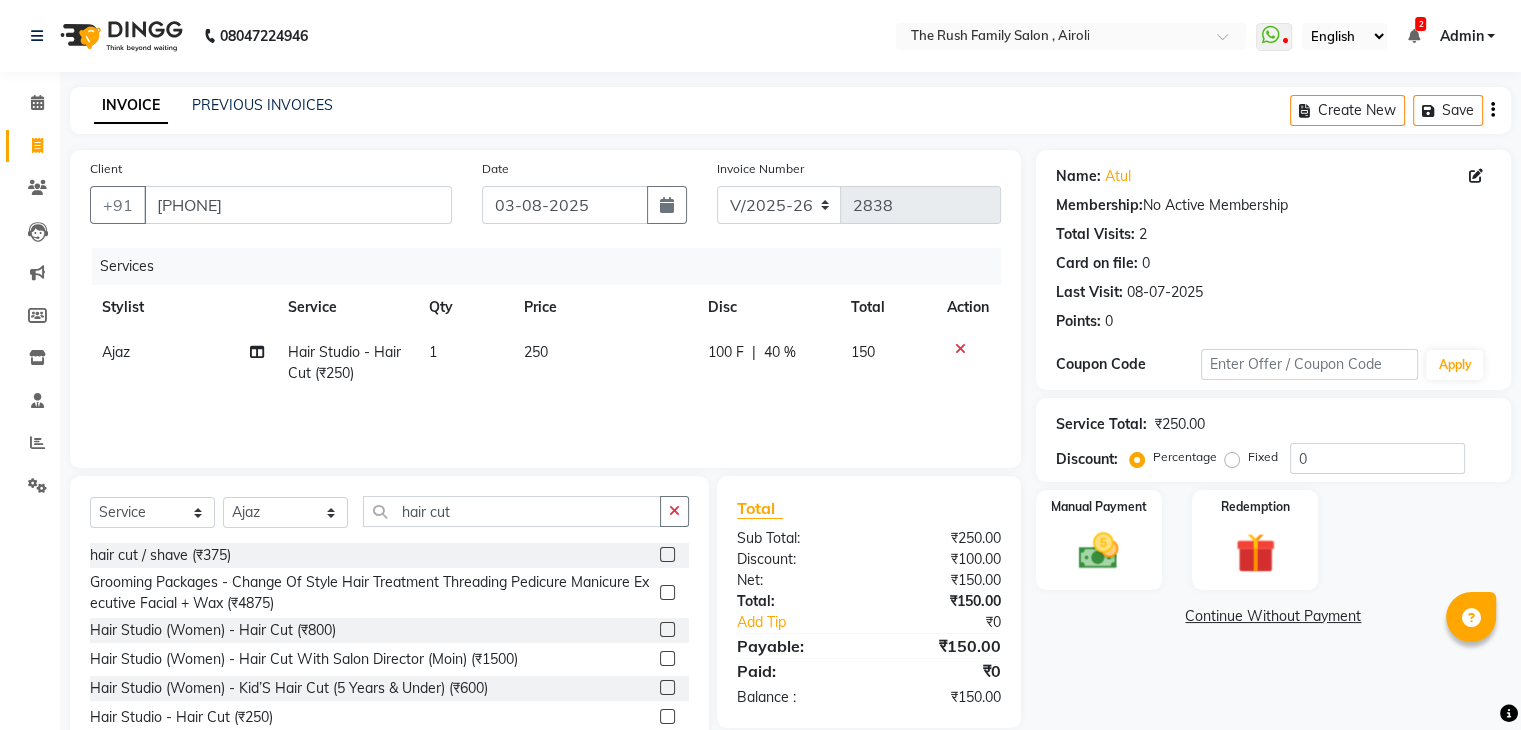 click on "150" 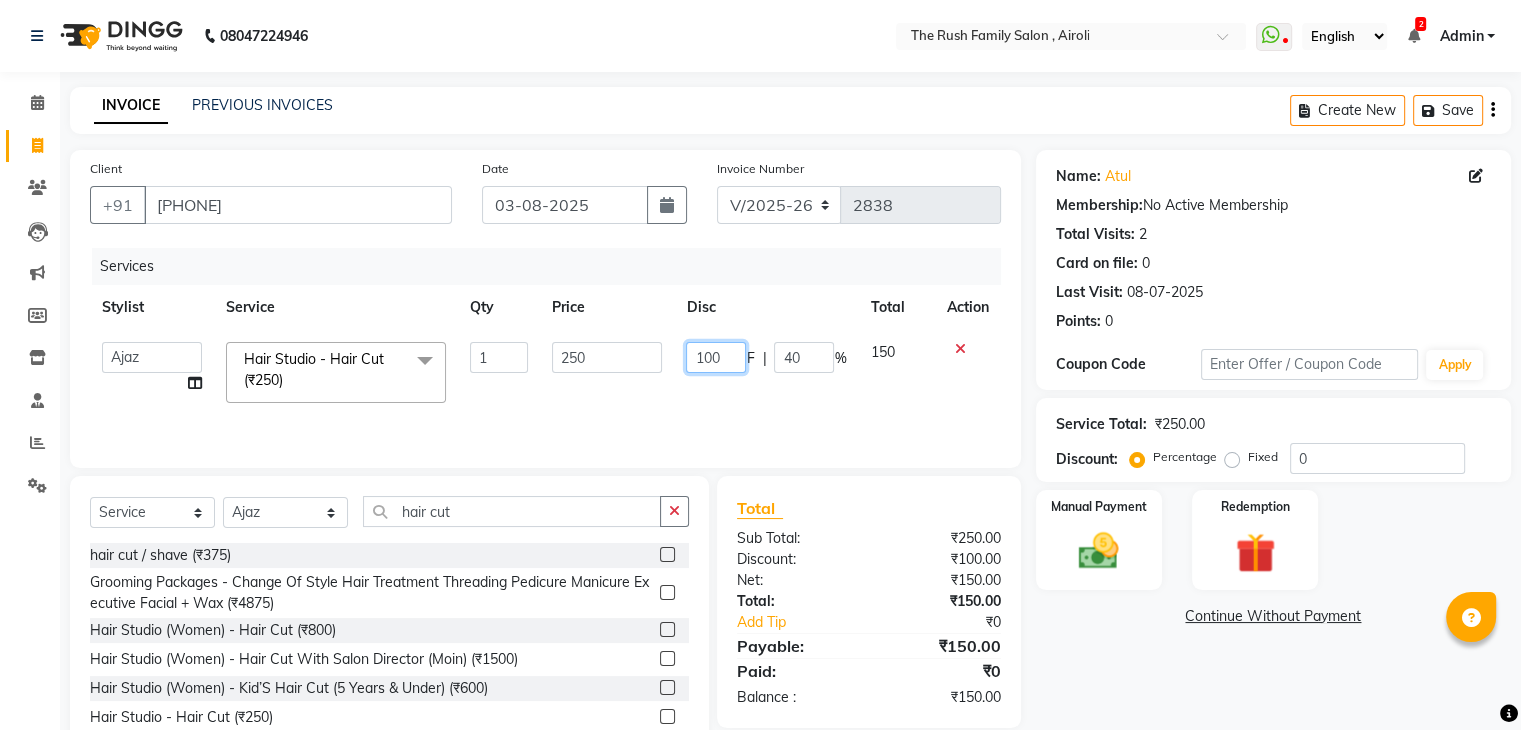 click on "100" 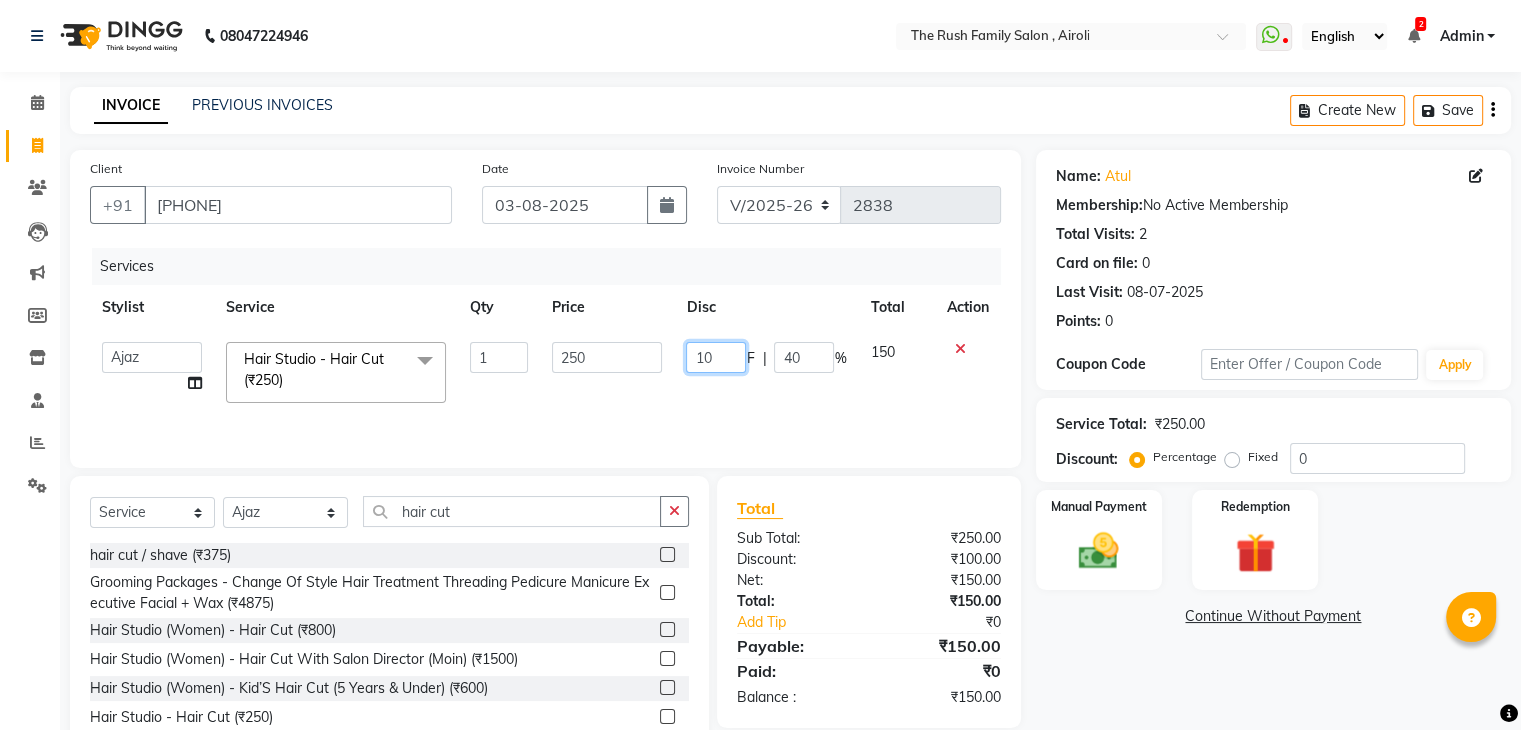 type on "1" 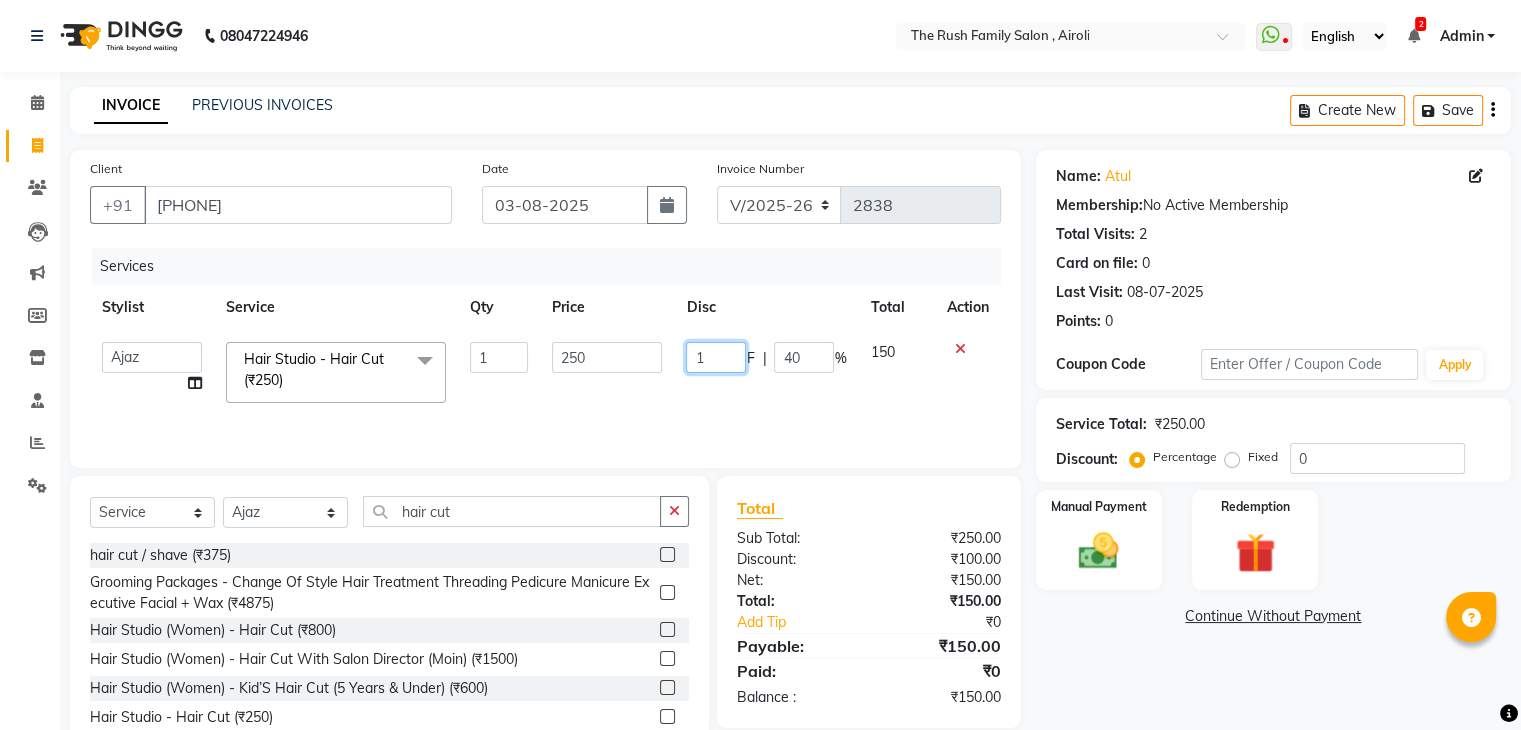 type 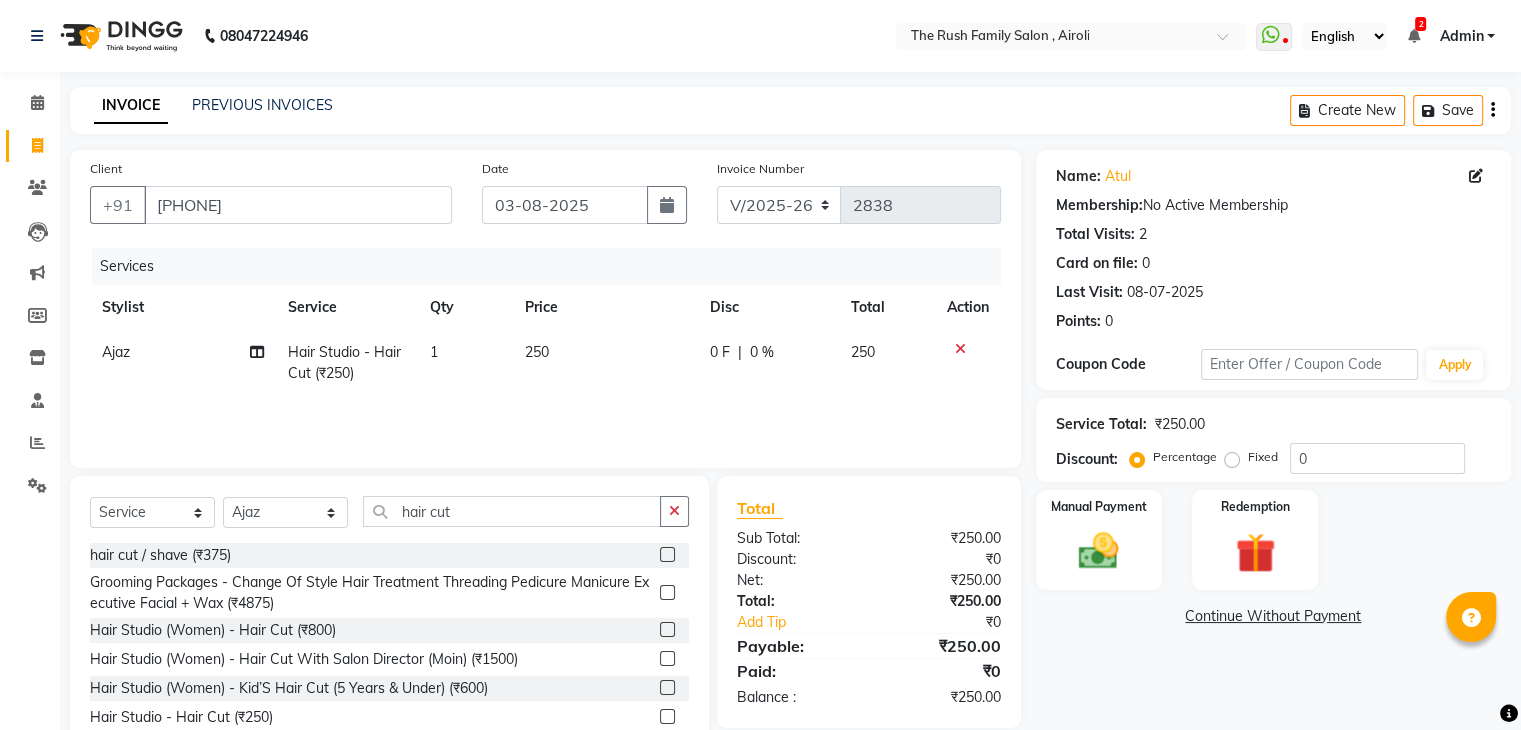 click on "250" 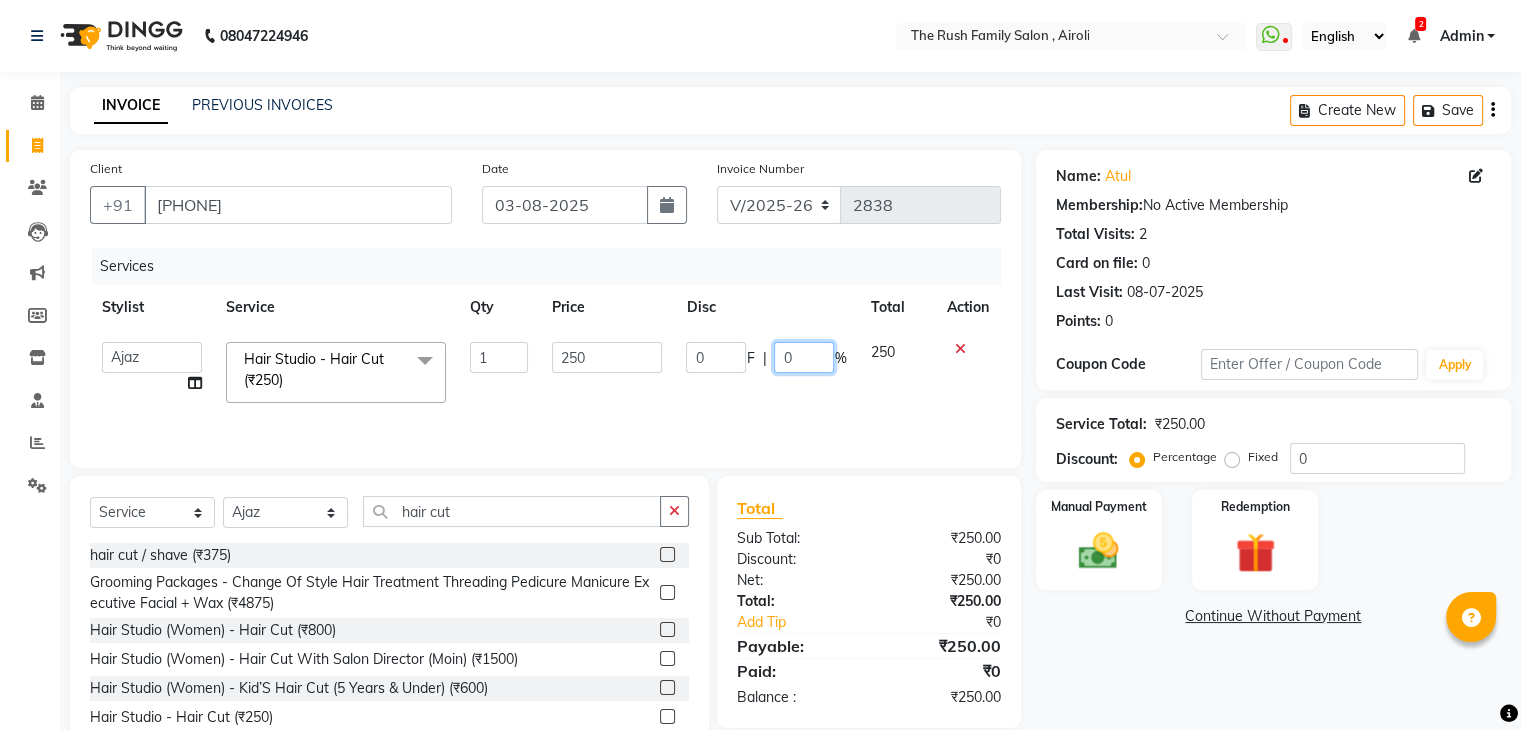 click on "0" 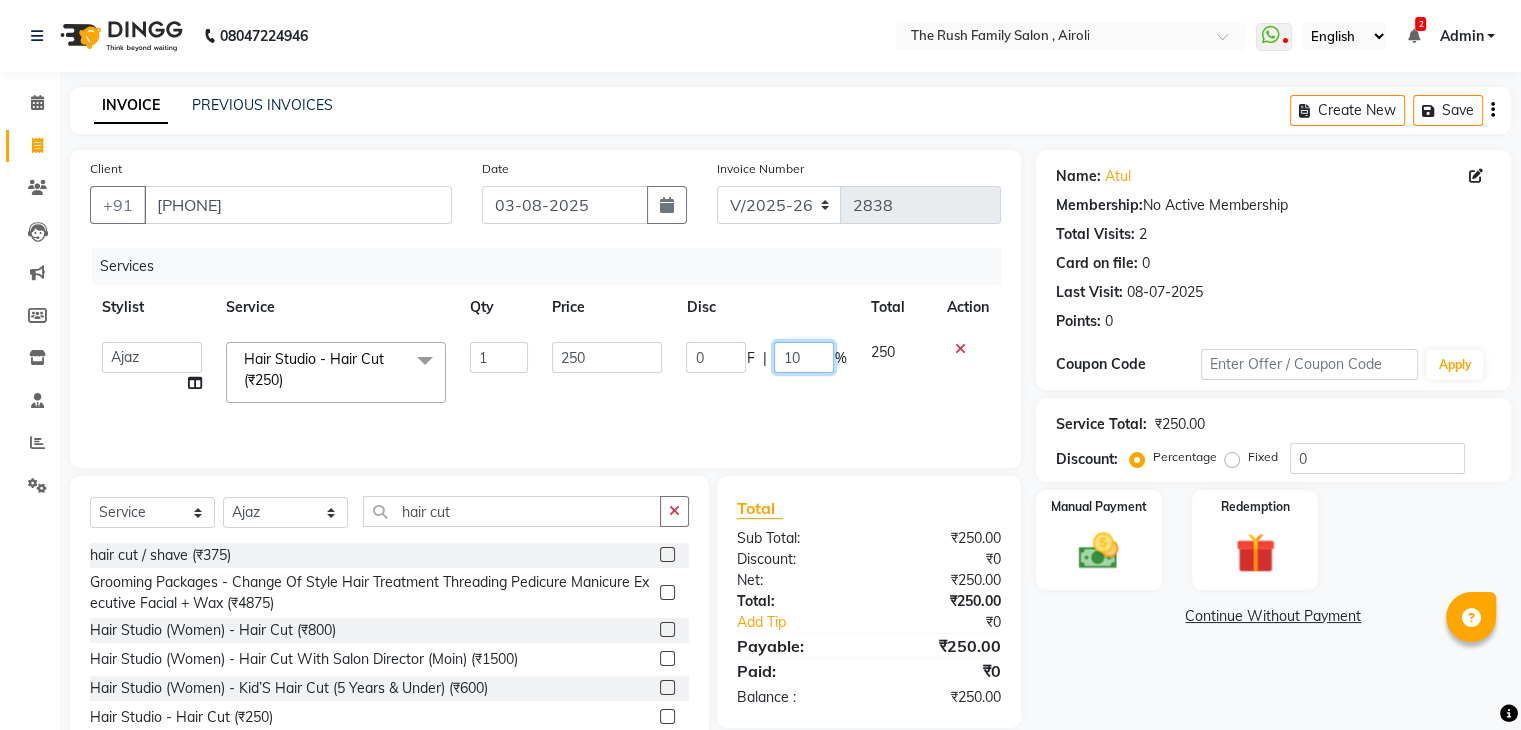 type on "100" 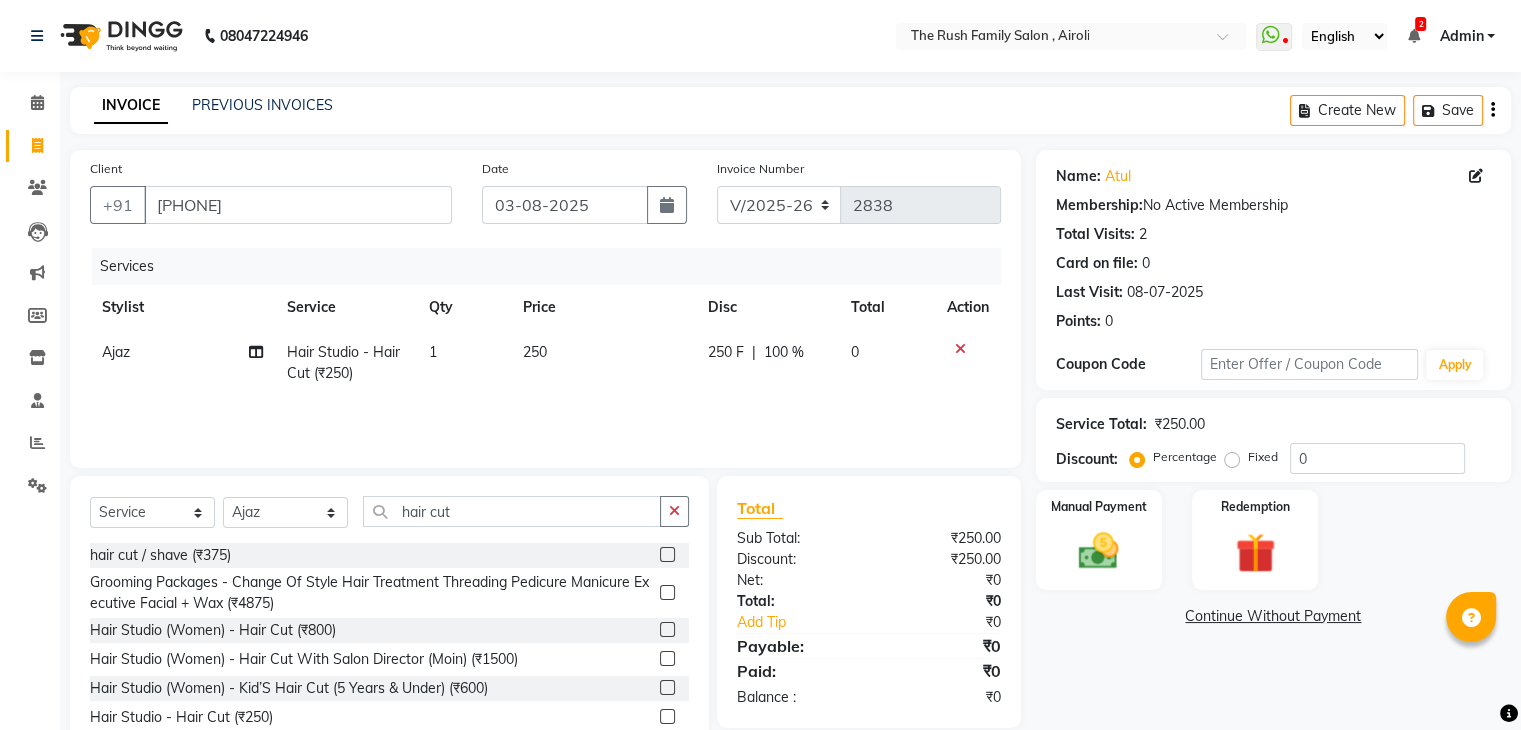 click on "0" 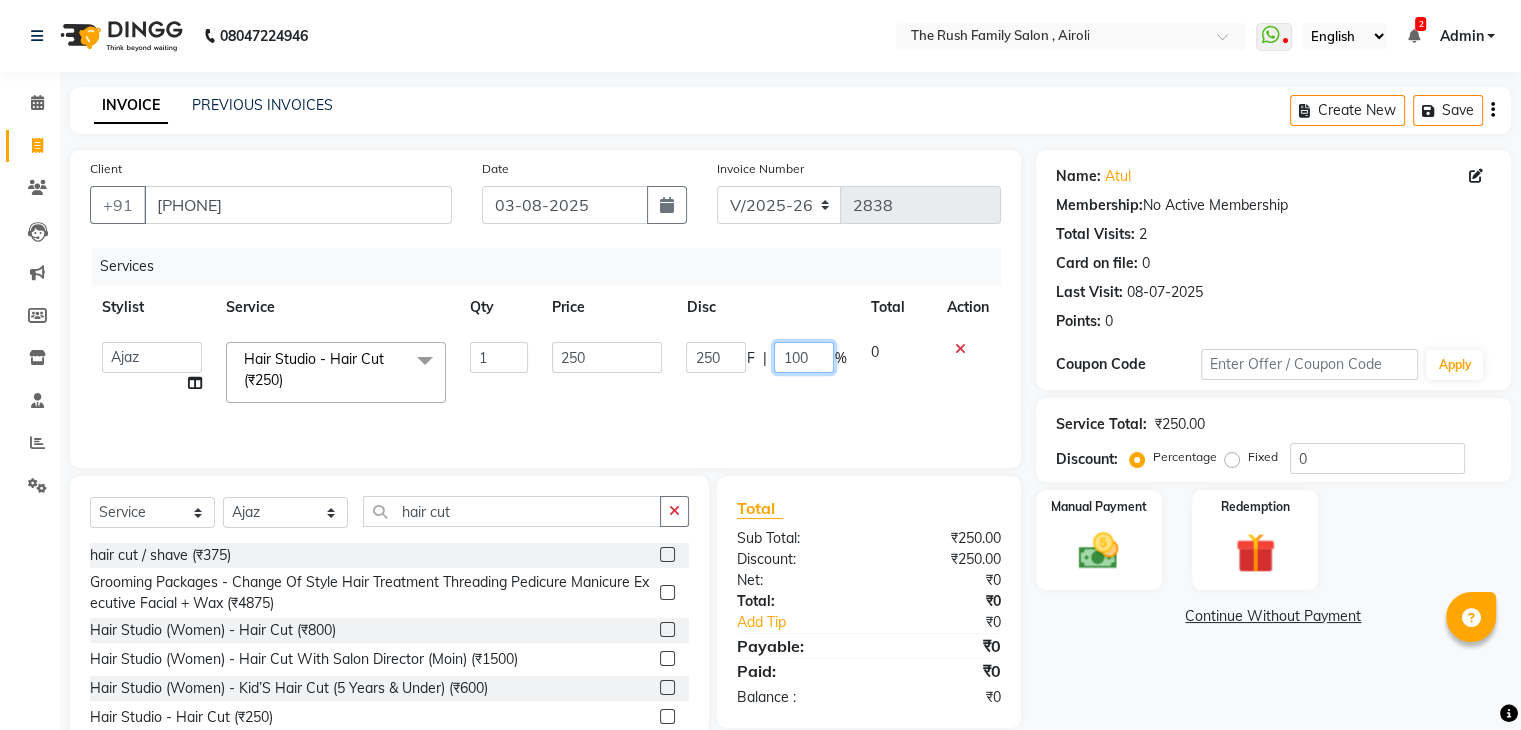 click on "100" 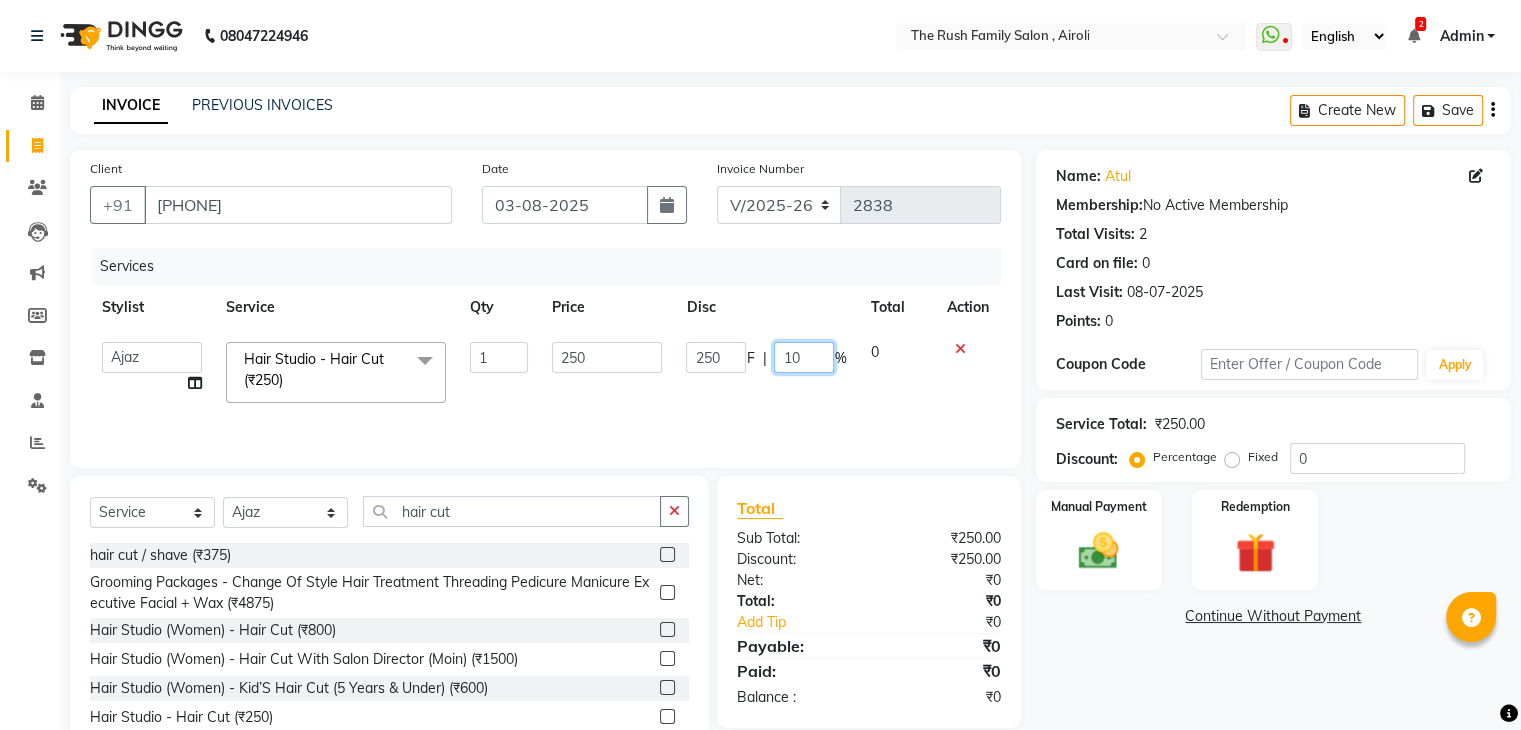 type on "1" 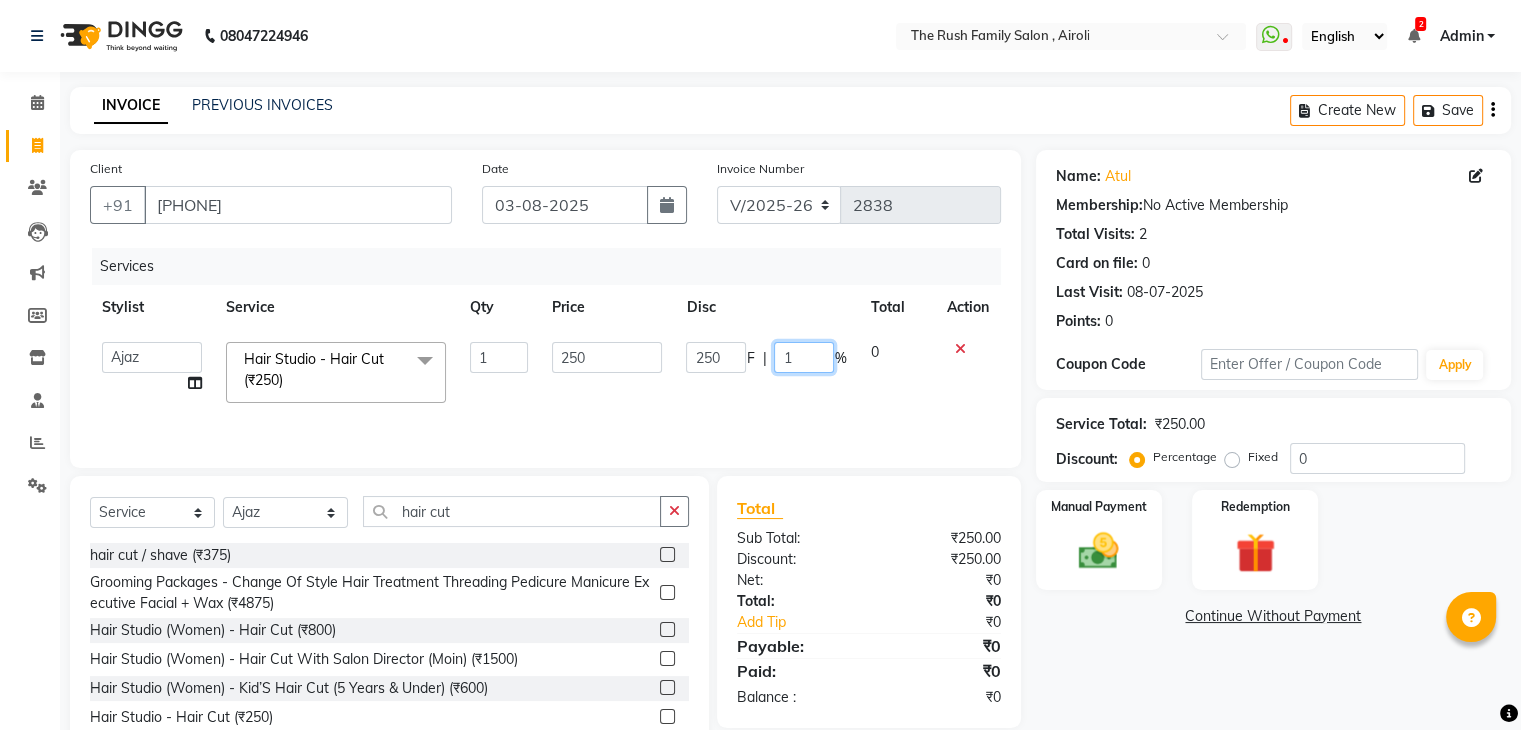 type 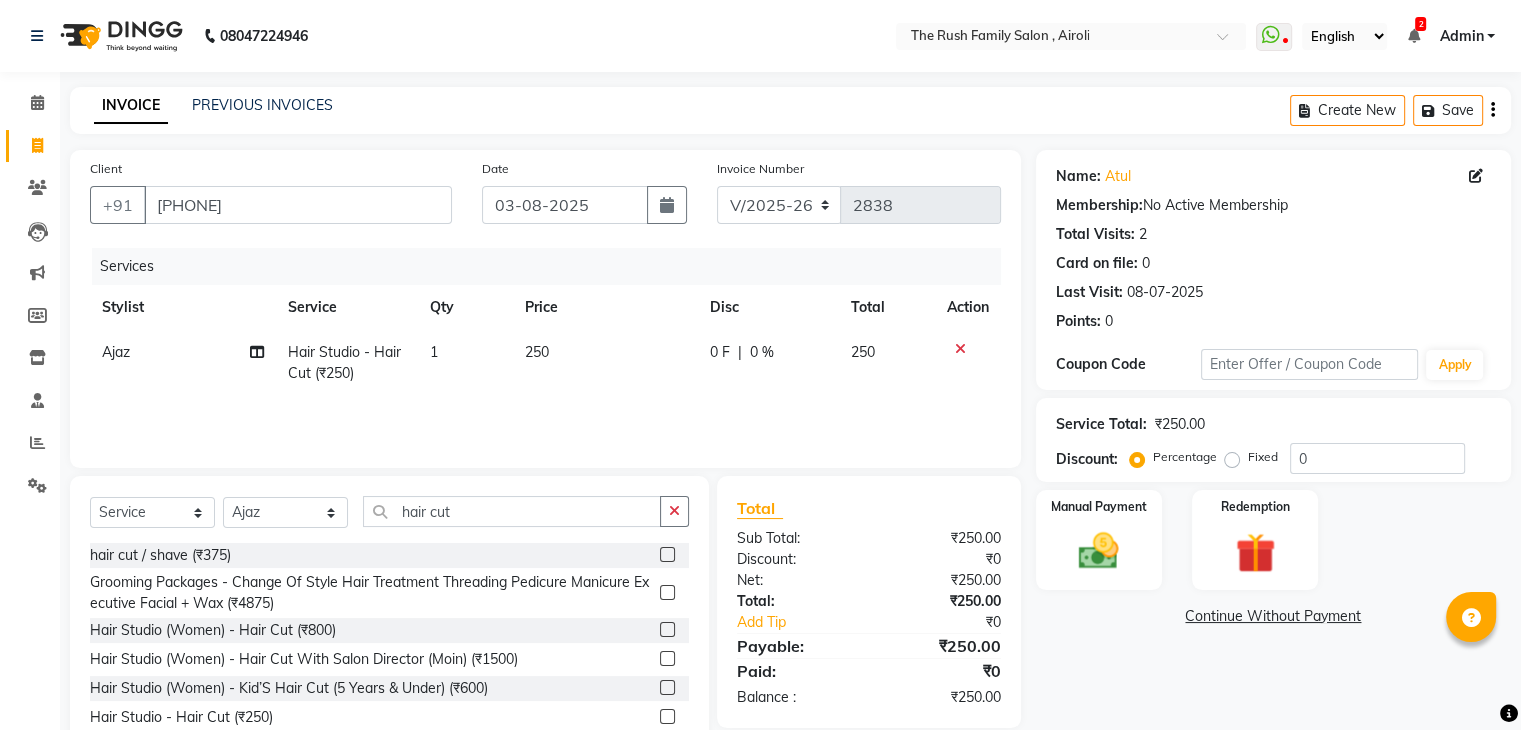 click on "250" 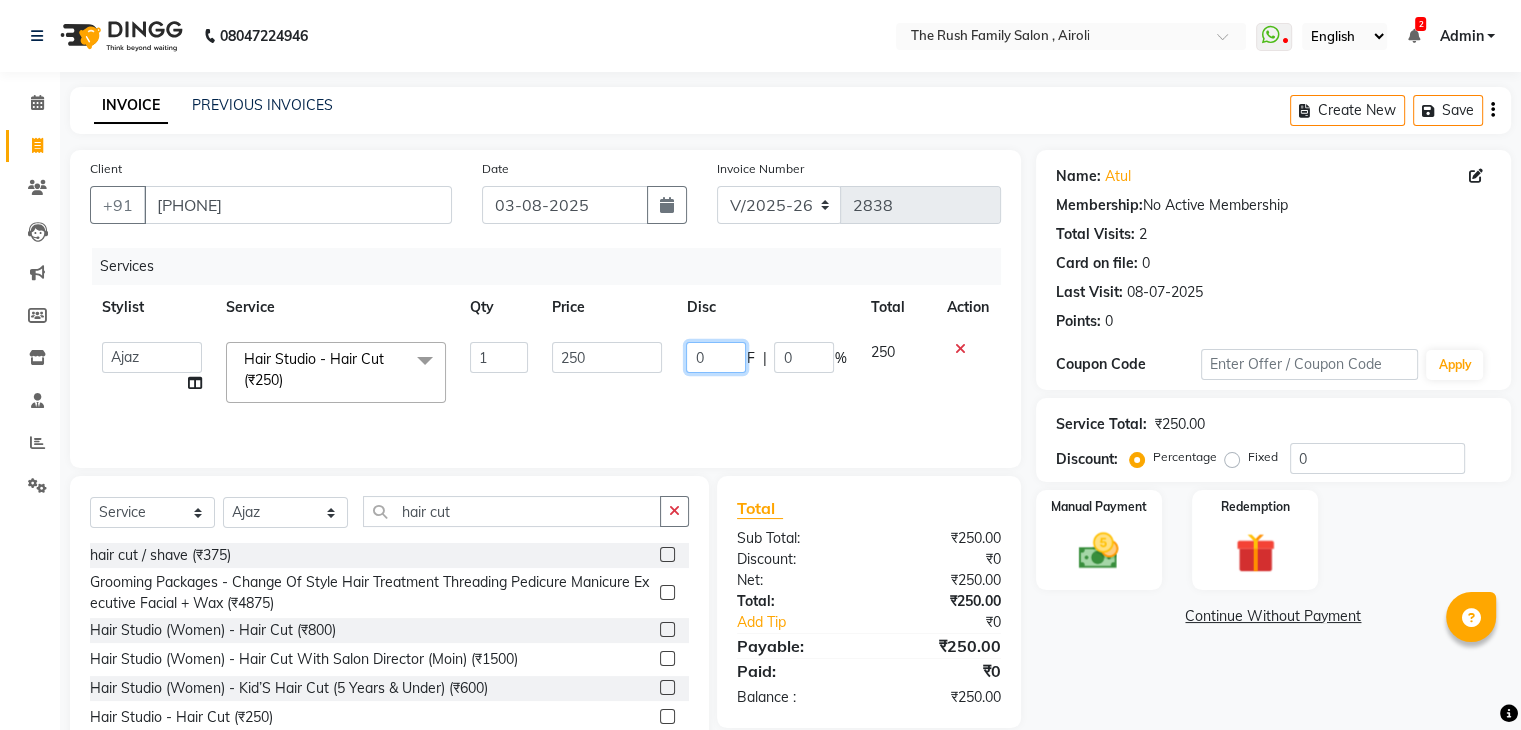 click on "0" 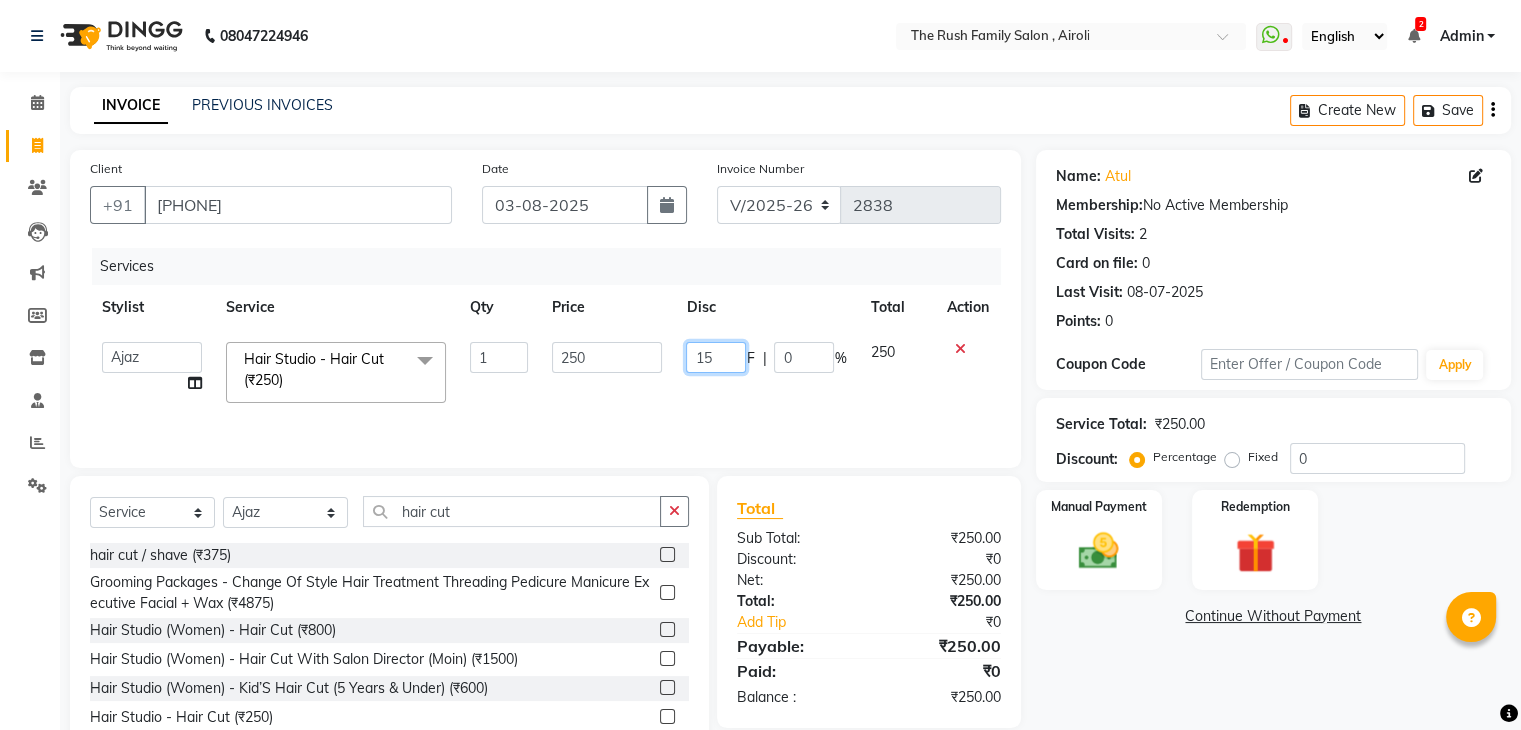 type on "150" 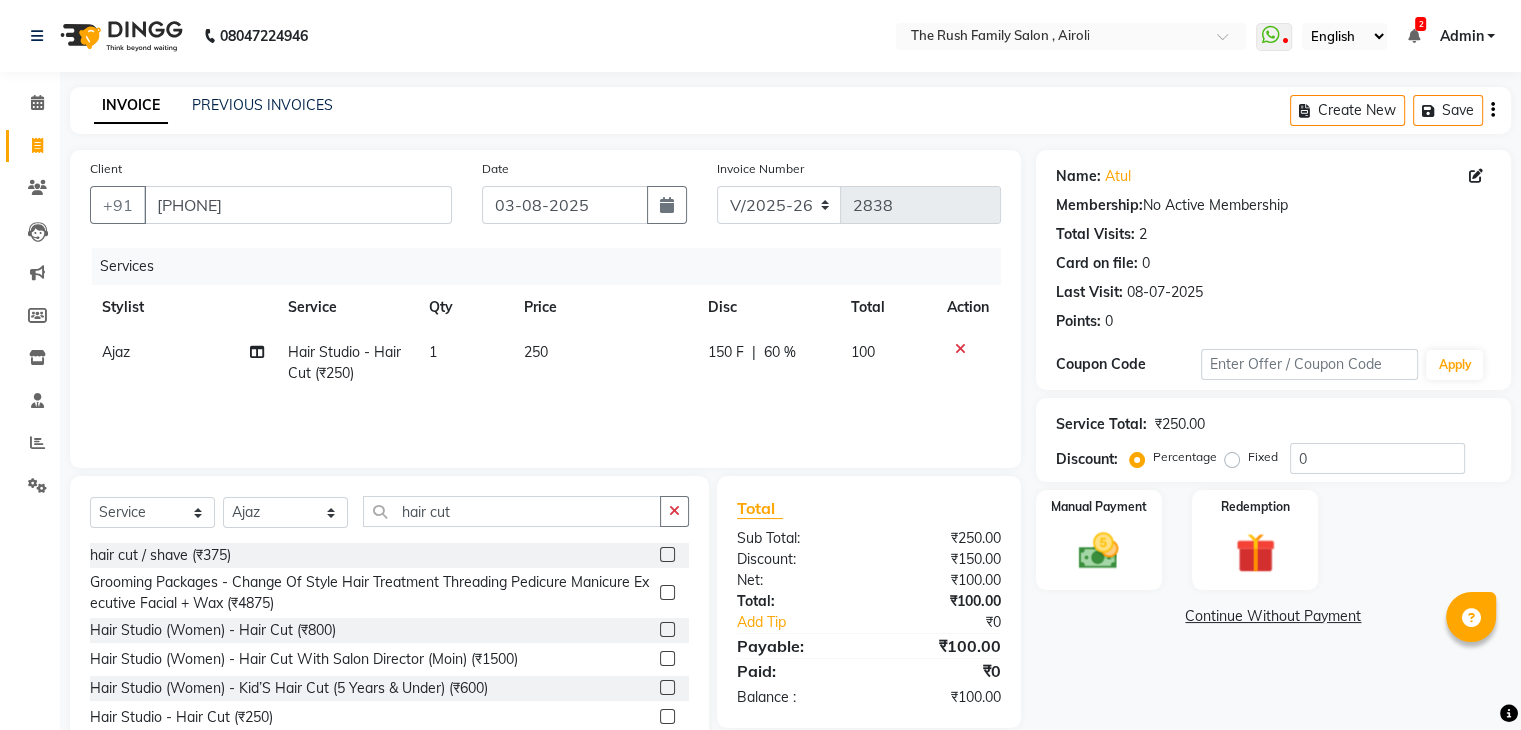 click on "100" 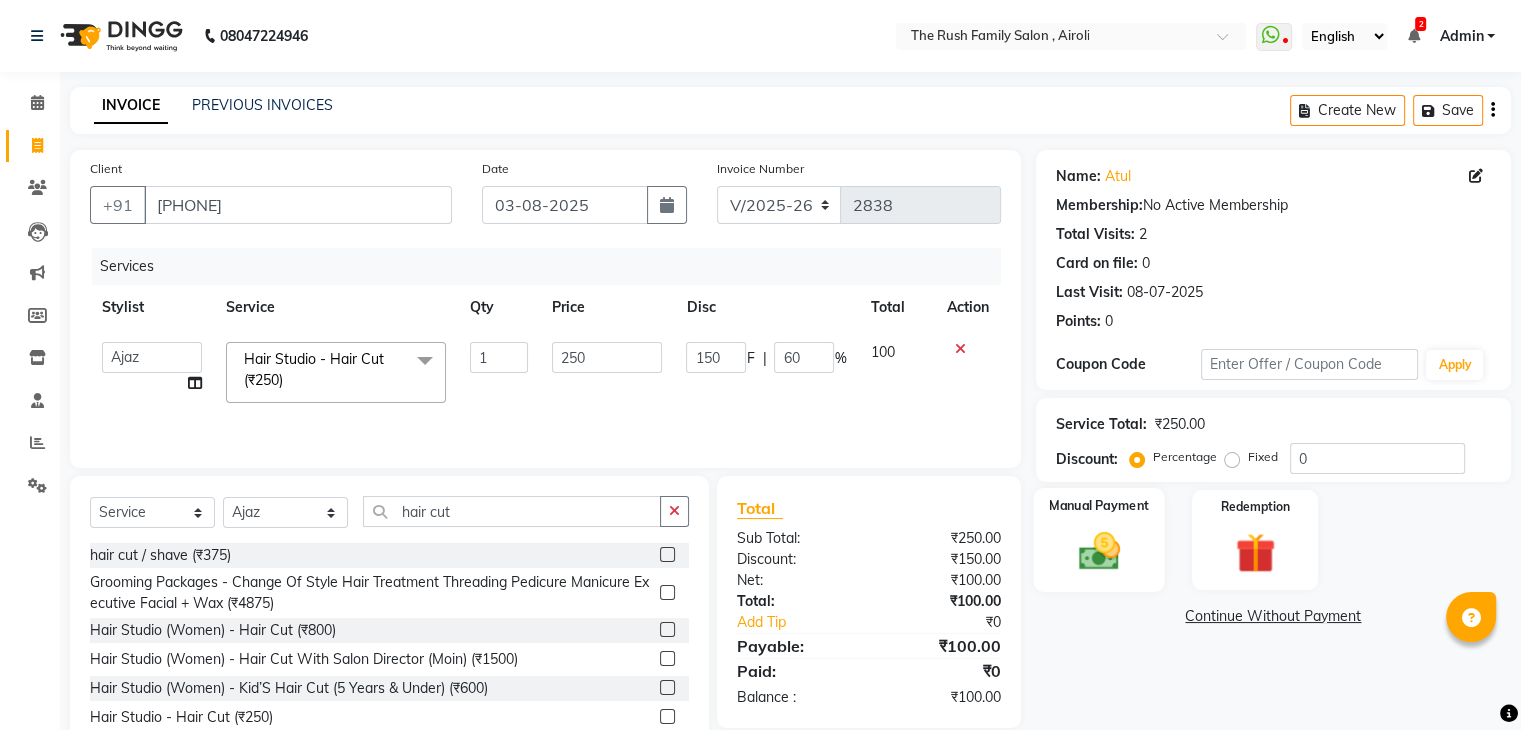 click 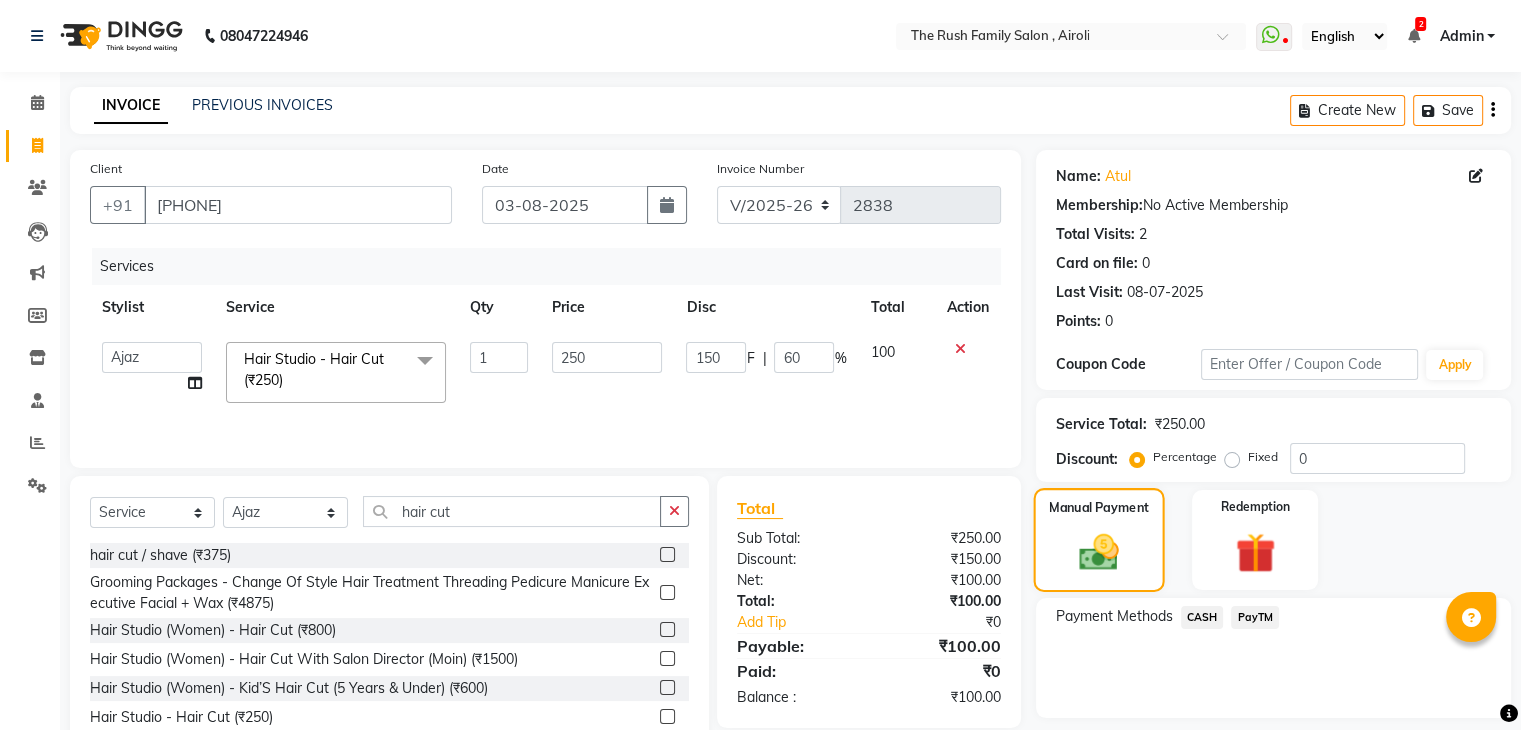scroll, scrollTop: 72, scrollLeft: 0, axis: vertical 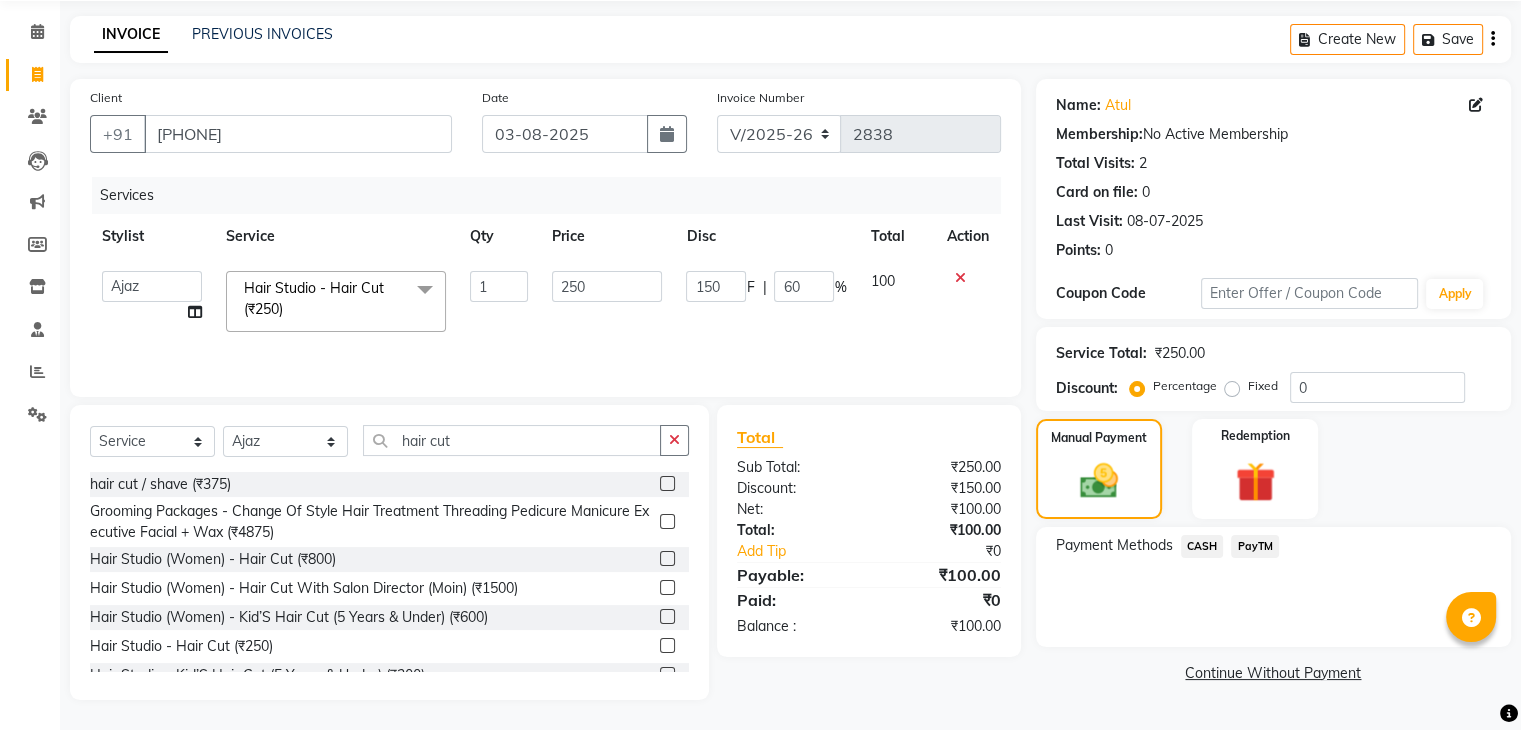 click on "CASH" 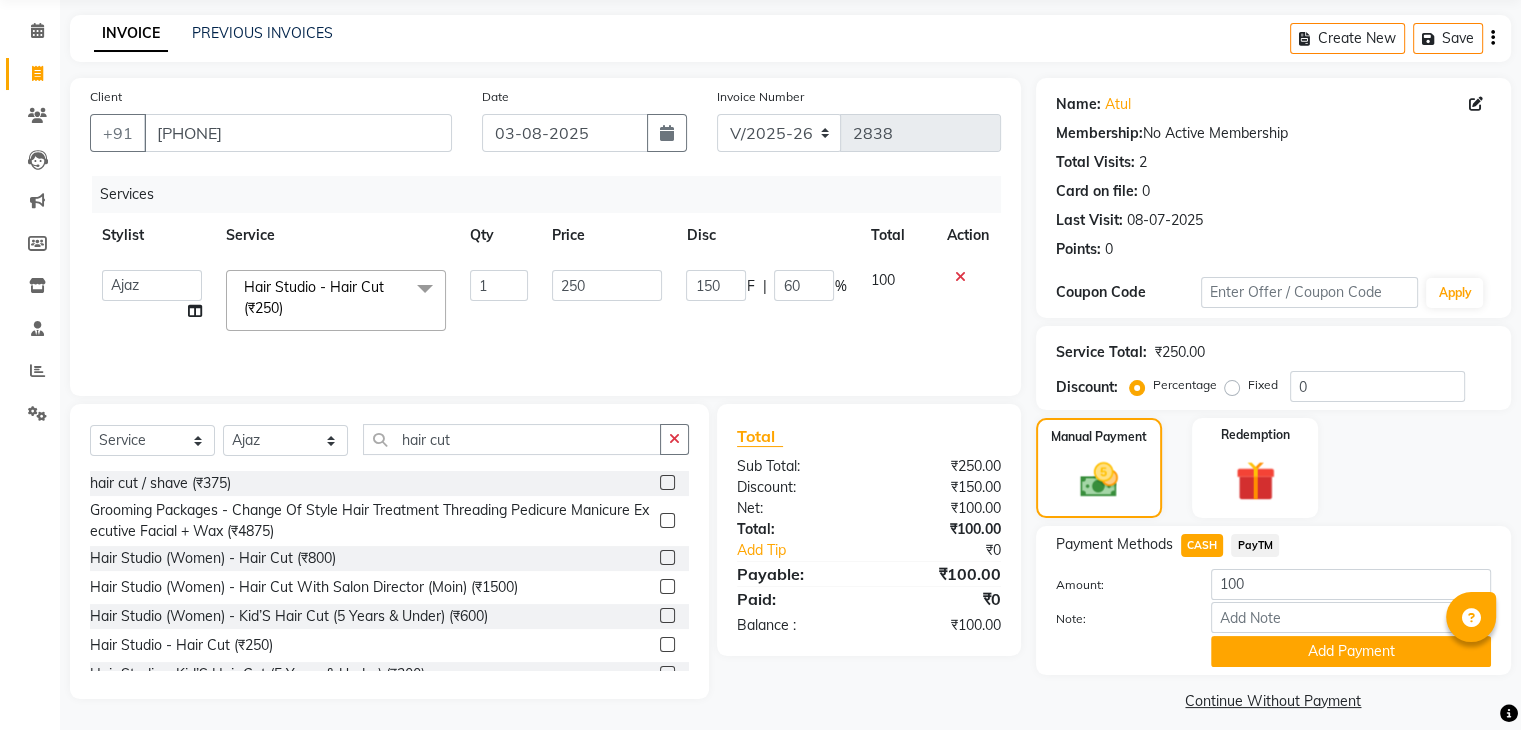 scroll, scrollTop: 89, scrollLeft: 0, axis: vertical 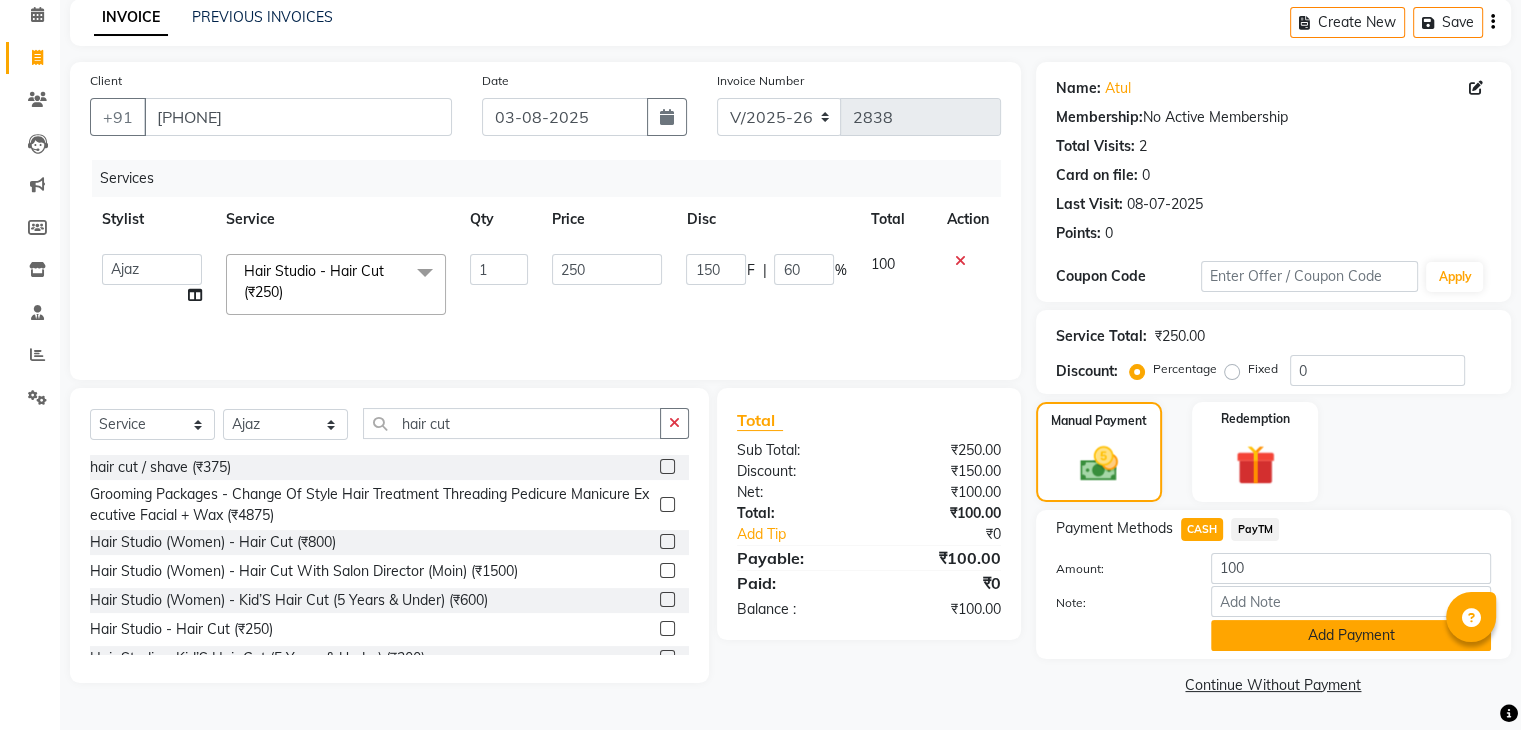 click on "Add Payment" 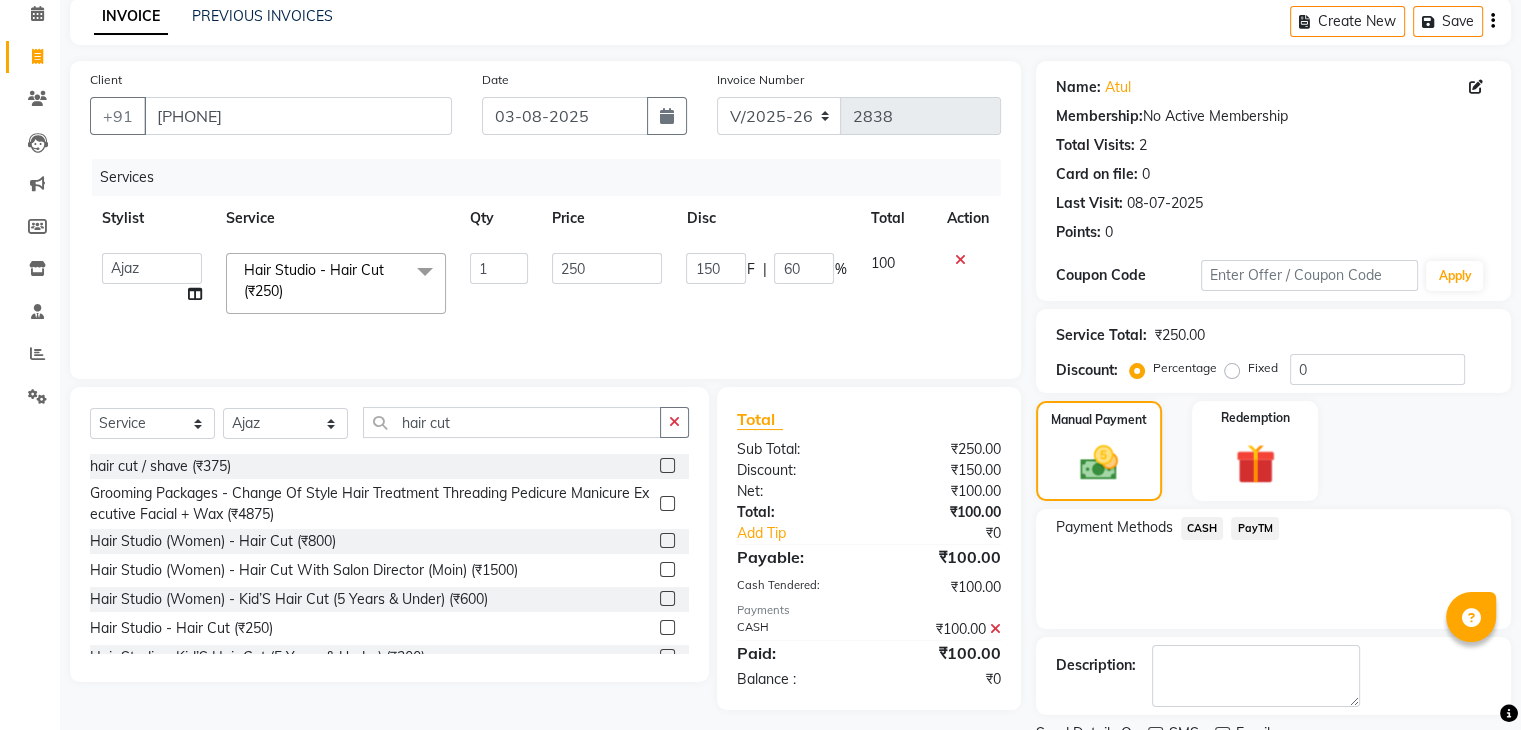 scroll, scrollTop: 171, scrollLeft: 0, axis: vertical 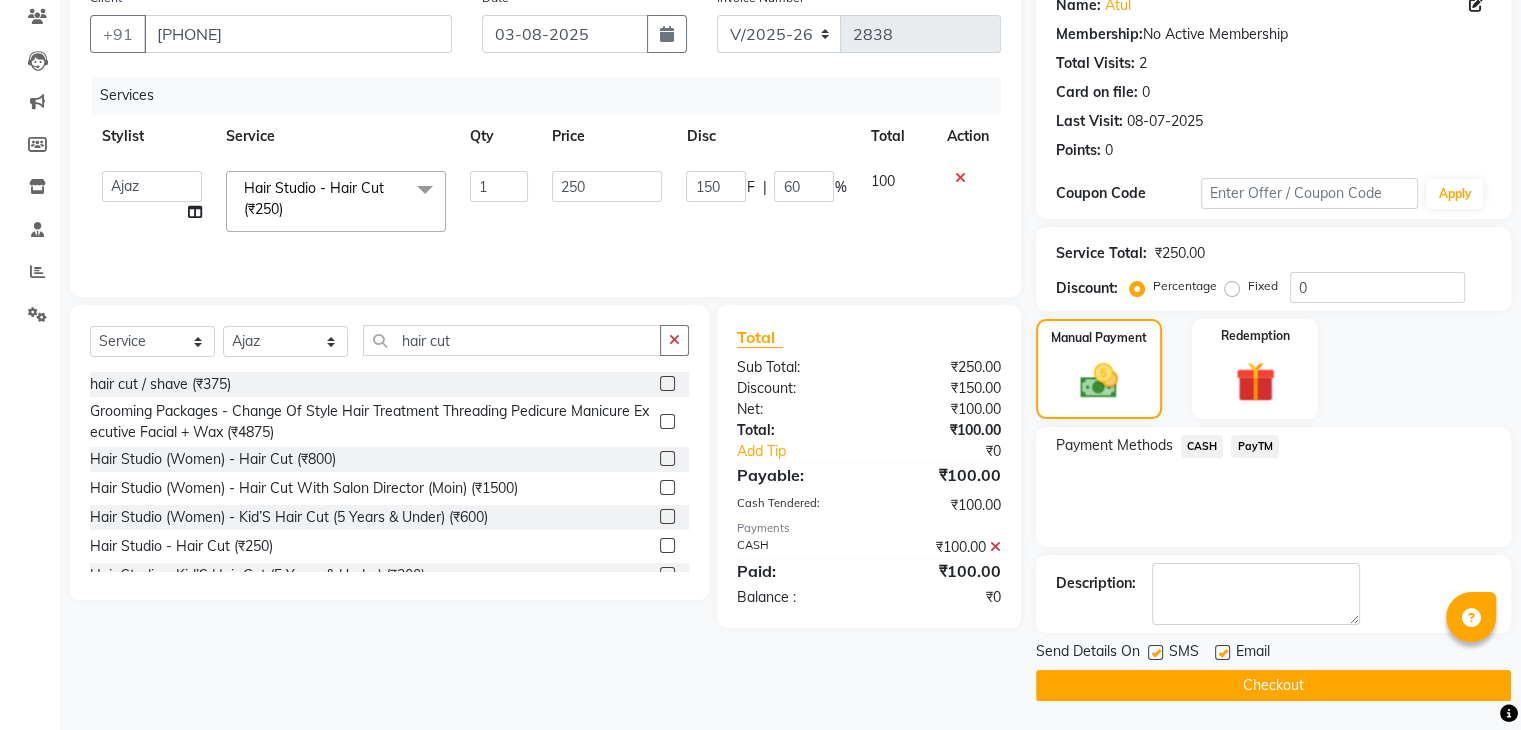 click 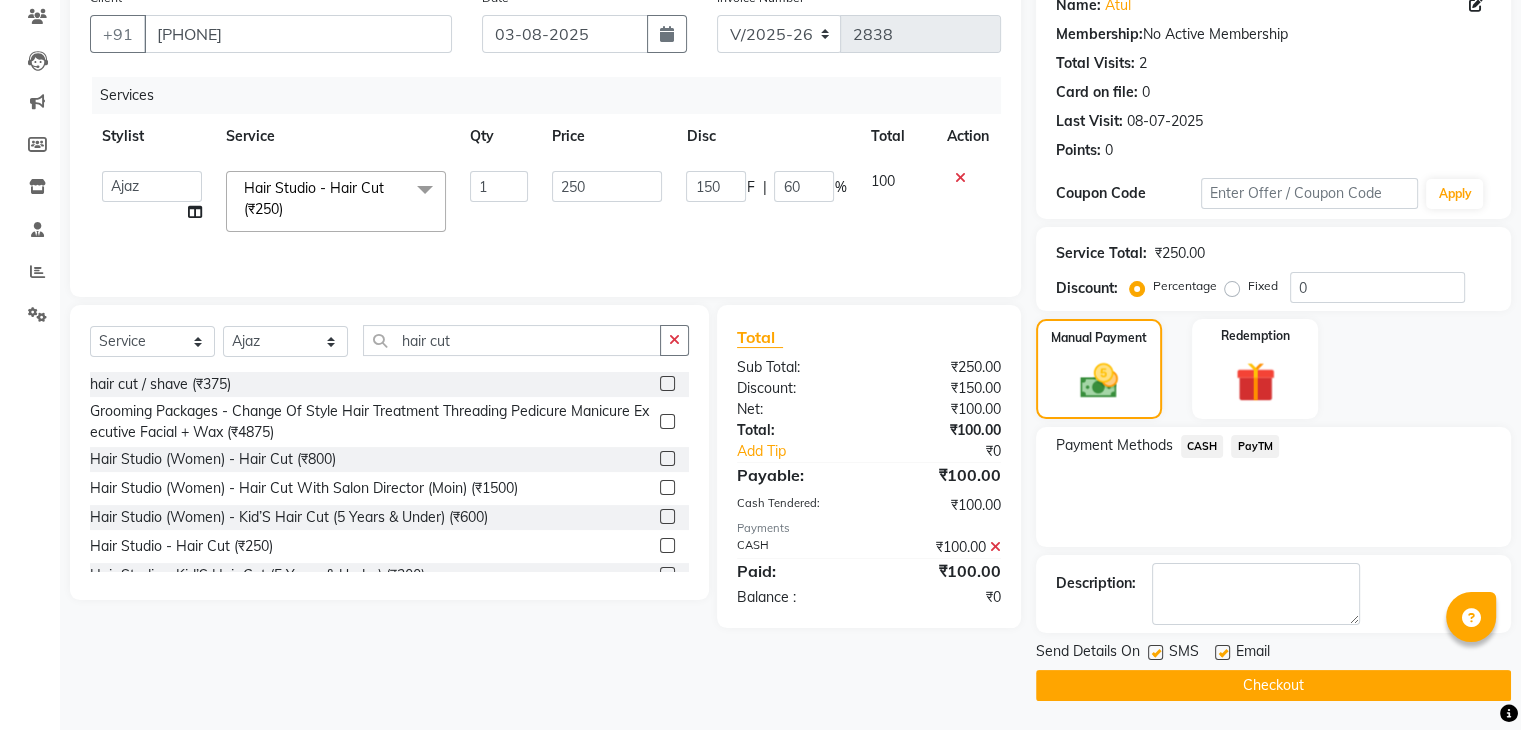 click at bounding box center [1154, 653] 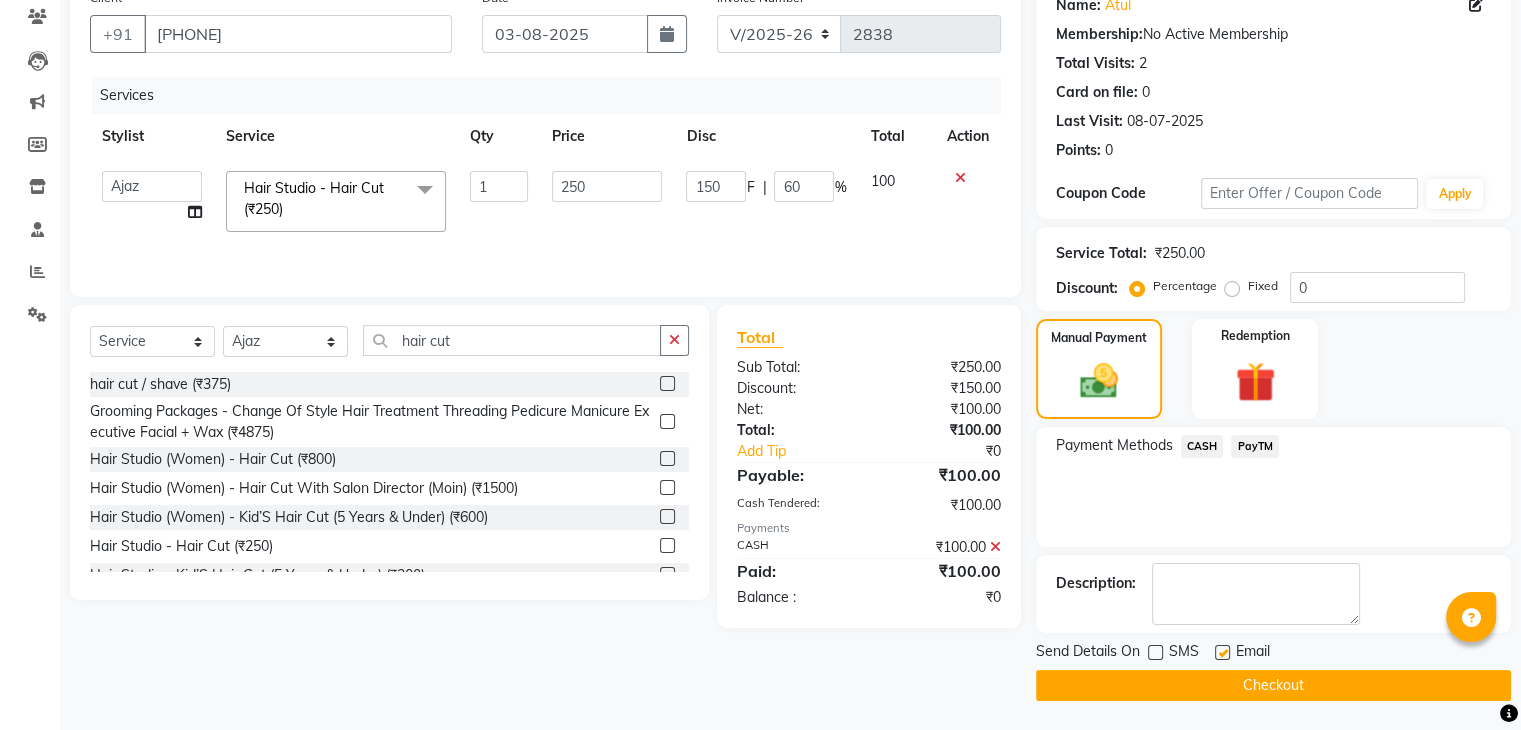 click 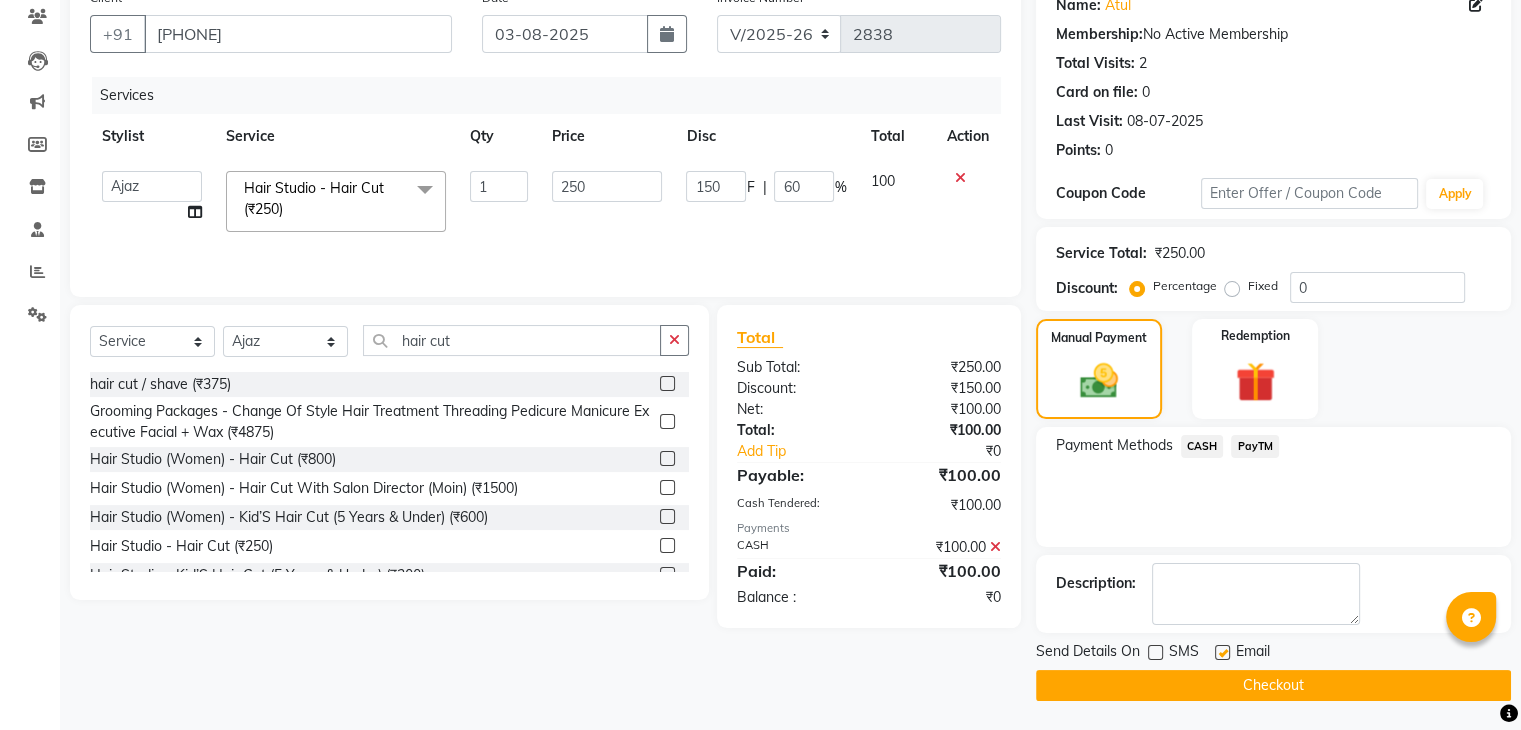 click at bounding box center [1221, 653] 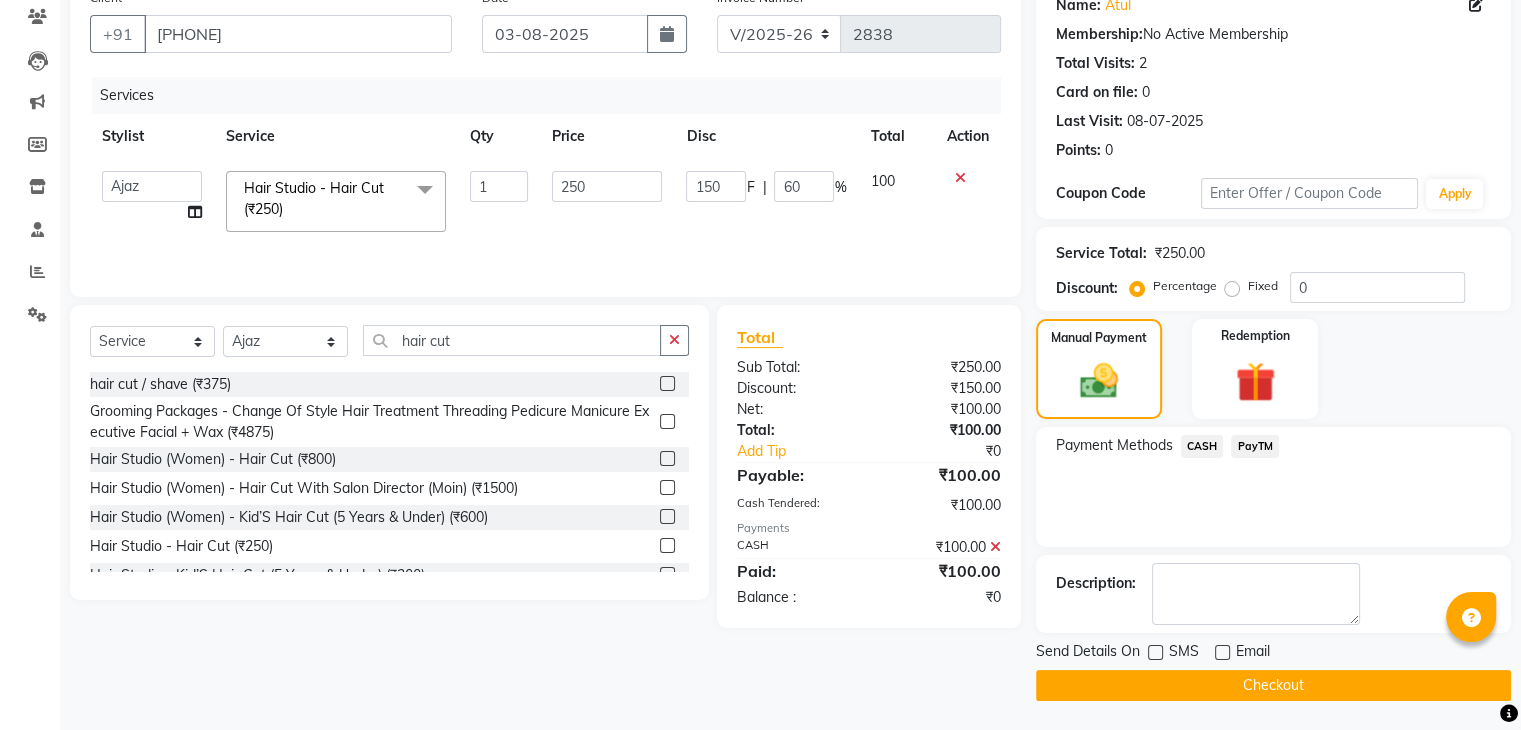 click on "Checkout" 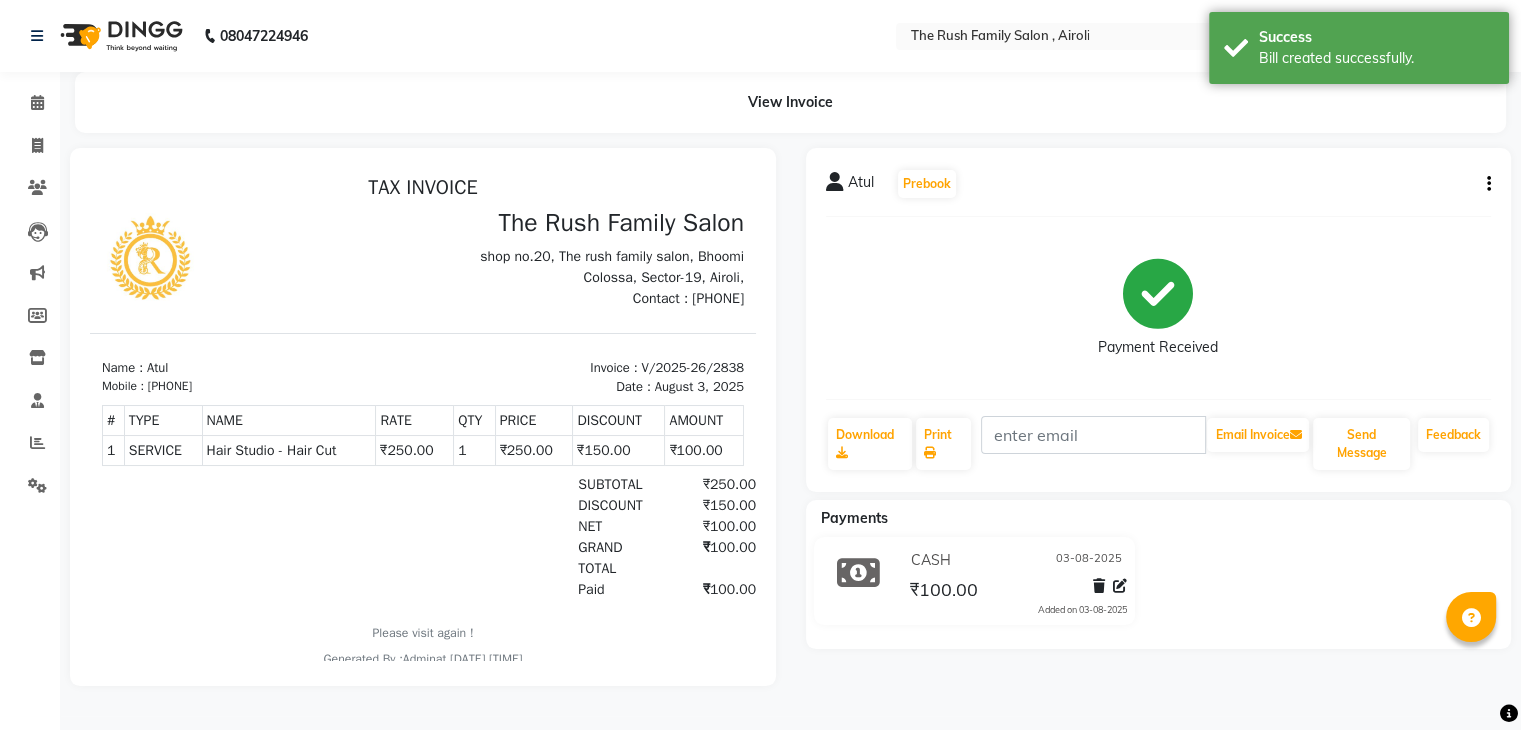 scroll, scrollTop: 0, scrollLeft: 0, axis: both 